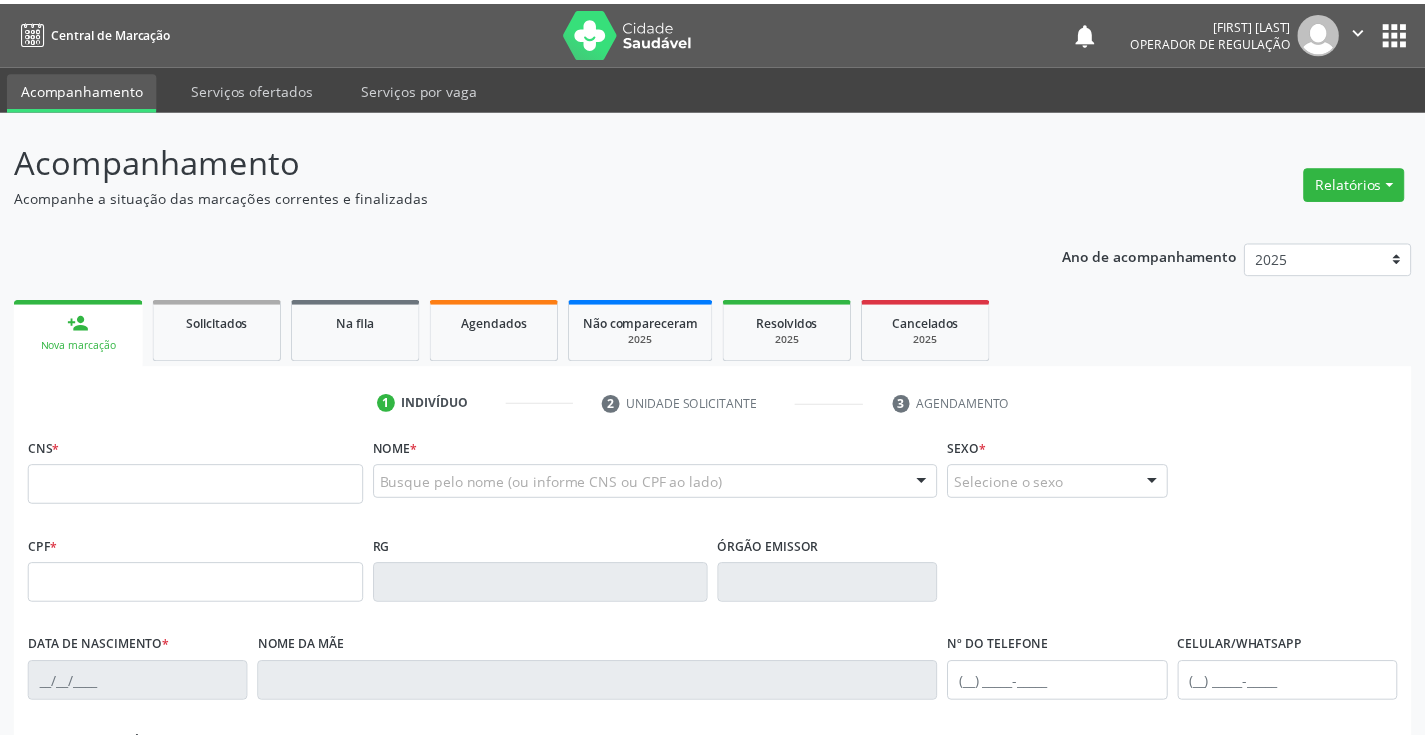 scroll, scrollTop: 0, scrollLeft: 0, axis: both 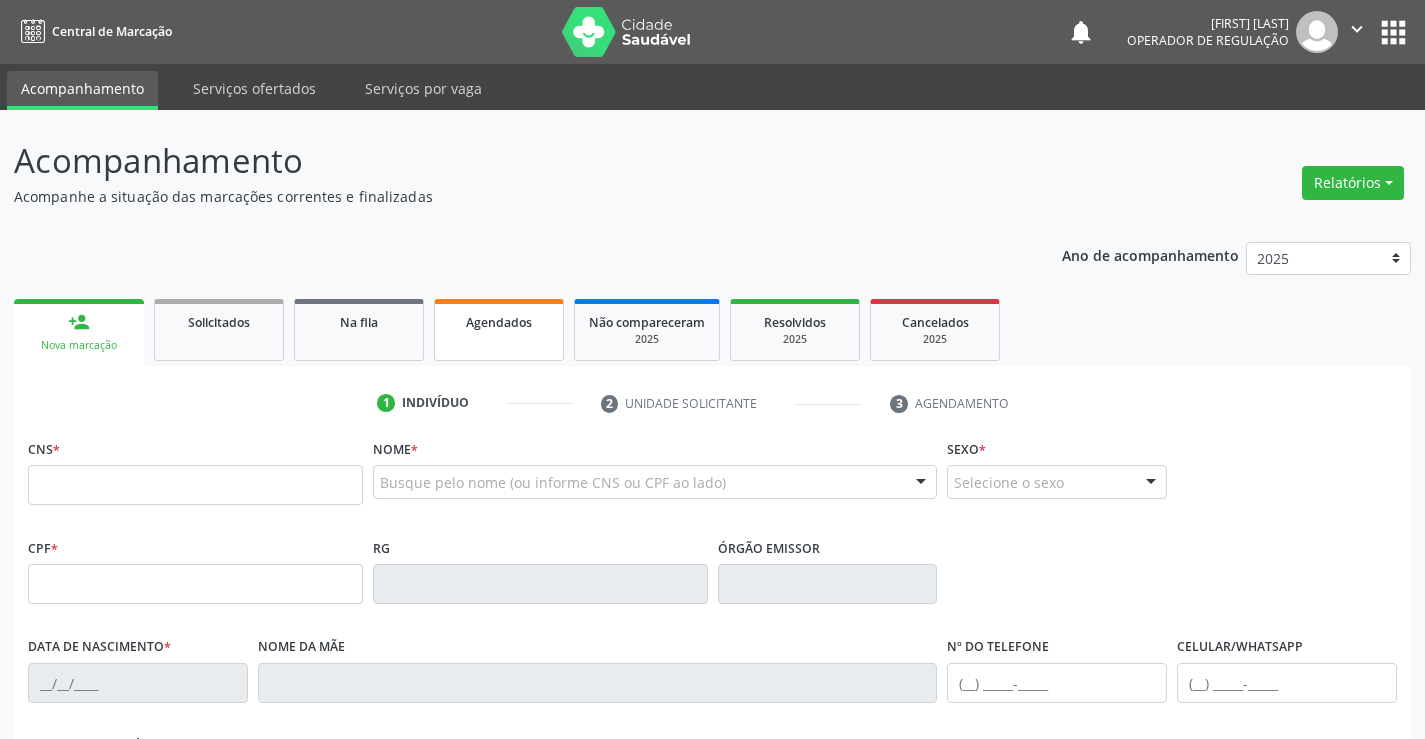 click on "Agendados" at bounding box center (499, 330) 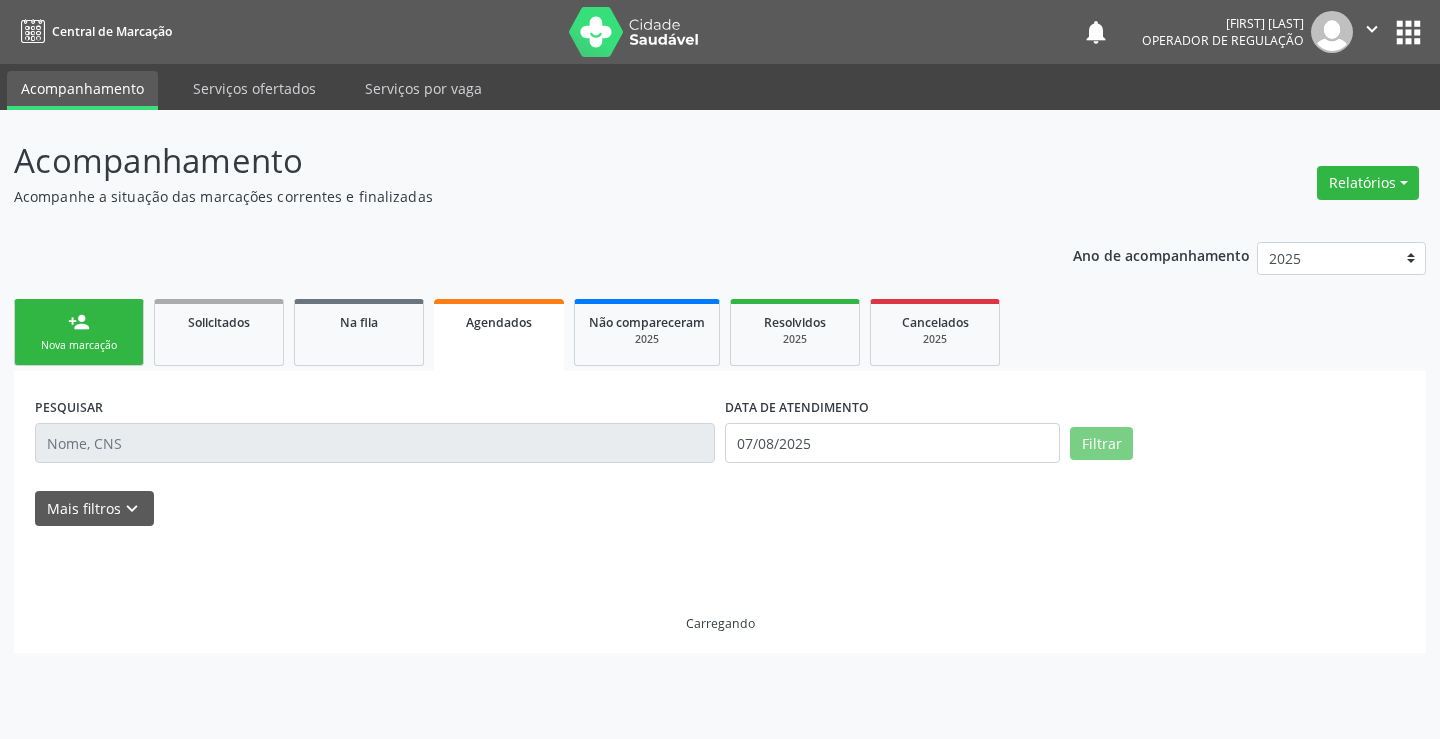 click at bounding box center [375, 443] 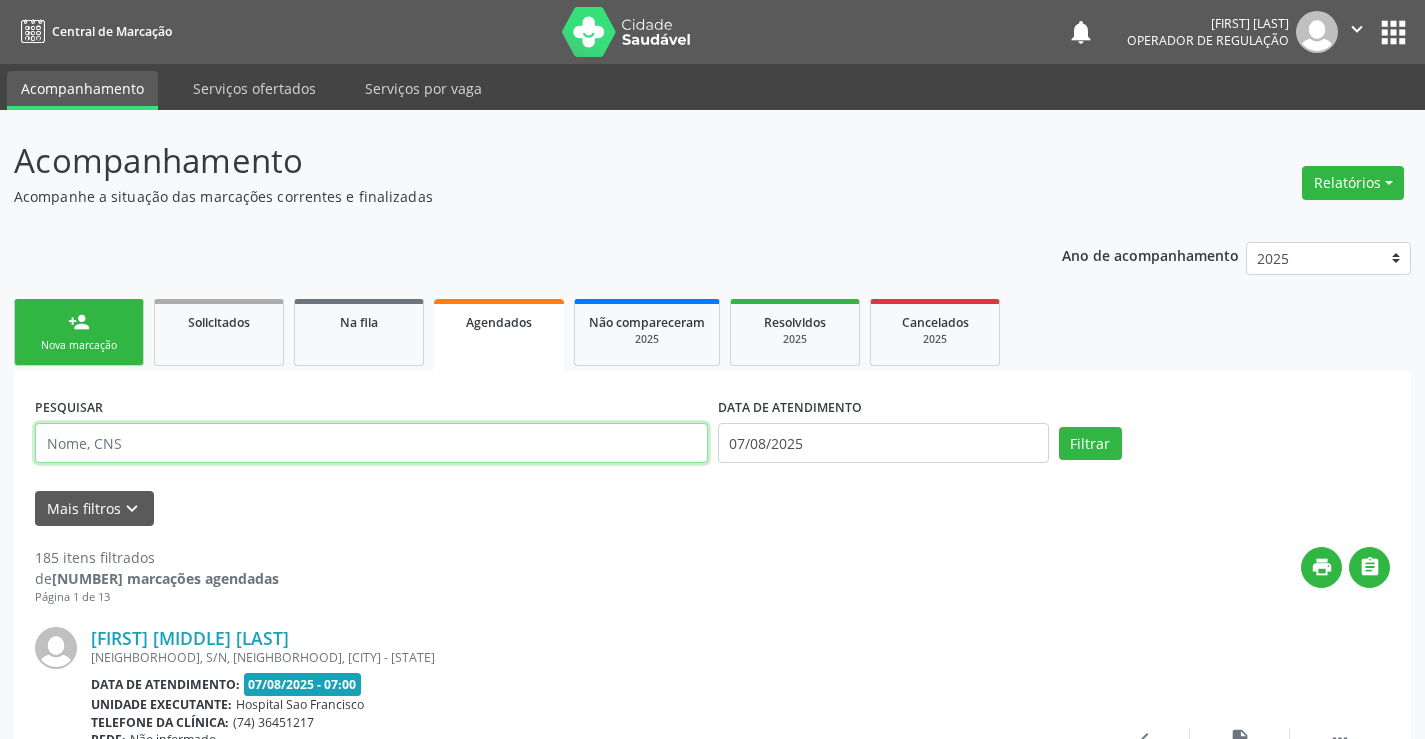 click at bounding box center (371, 443) 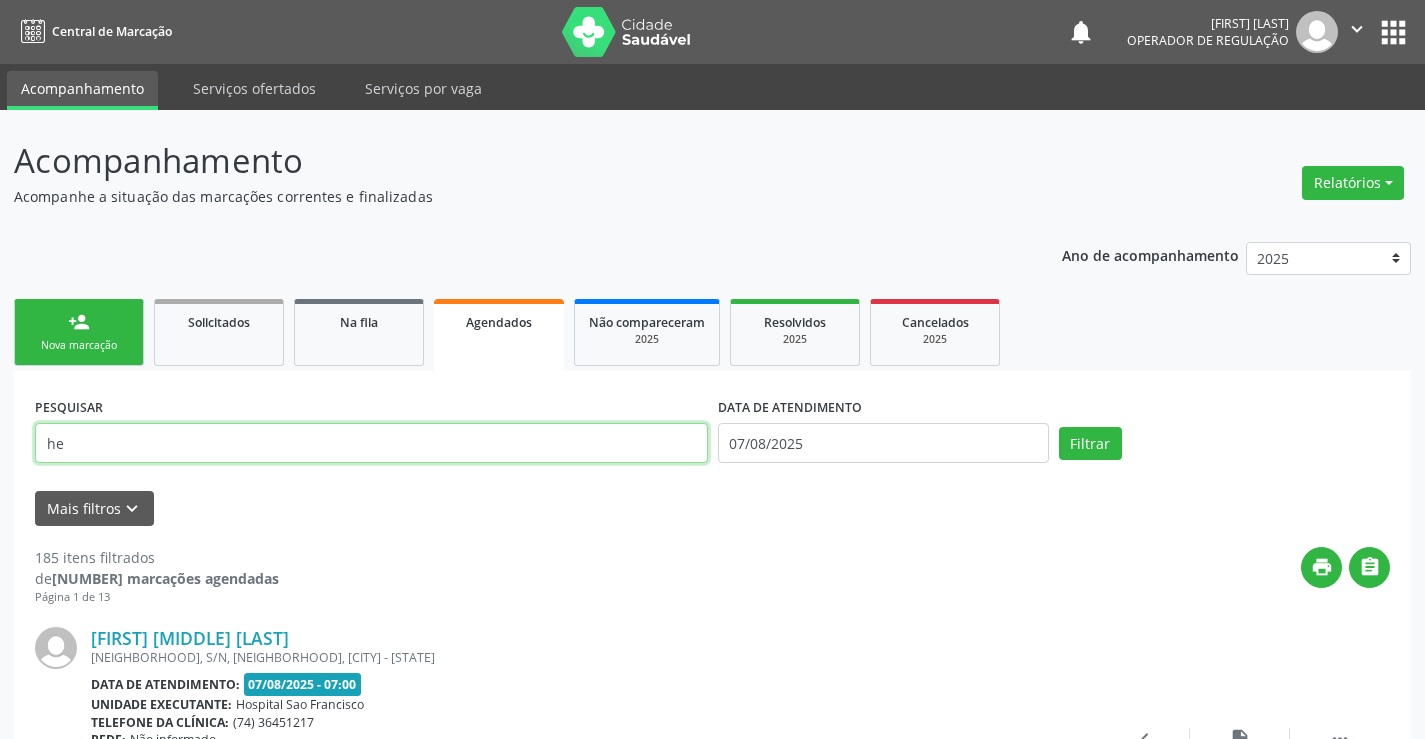 type on "h" 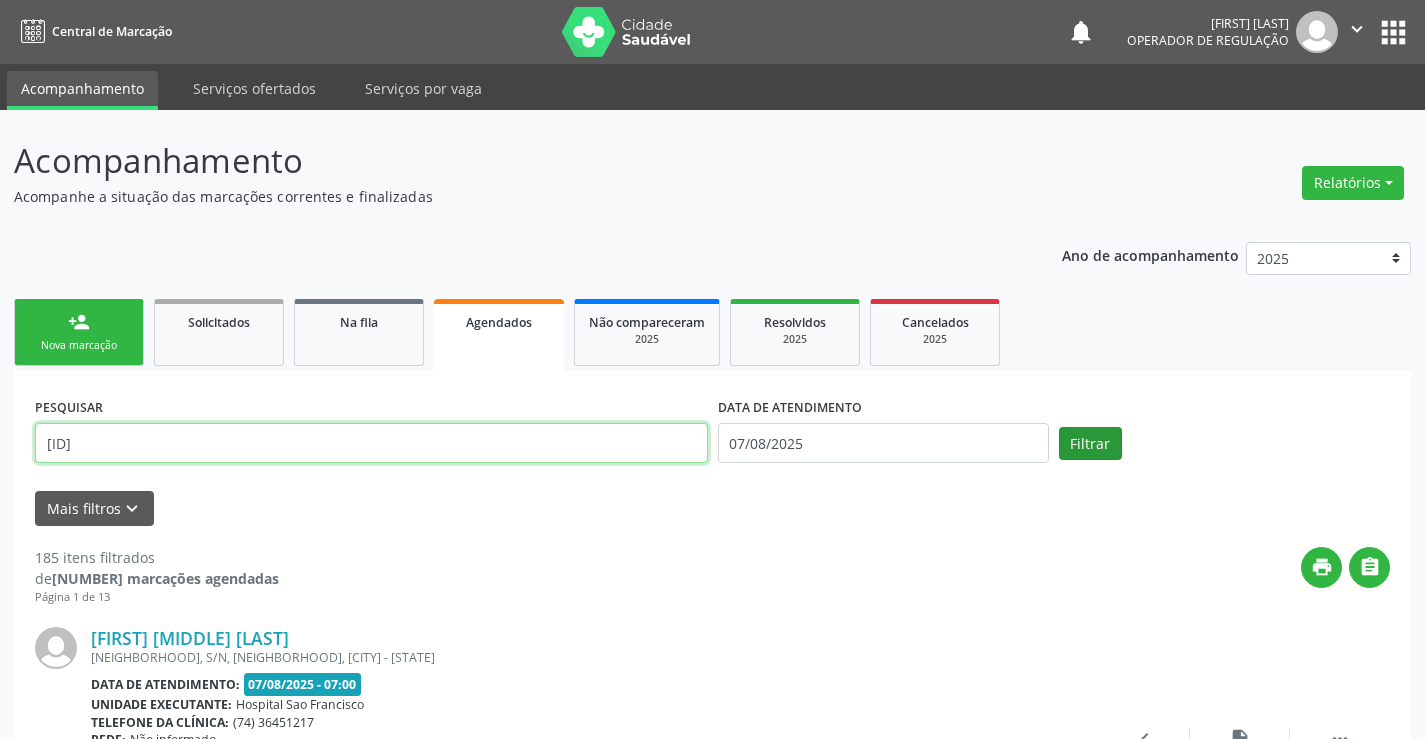 type on "[ID]" 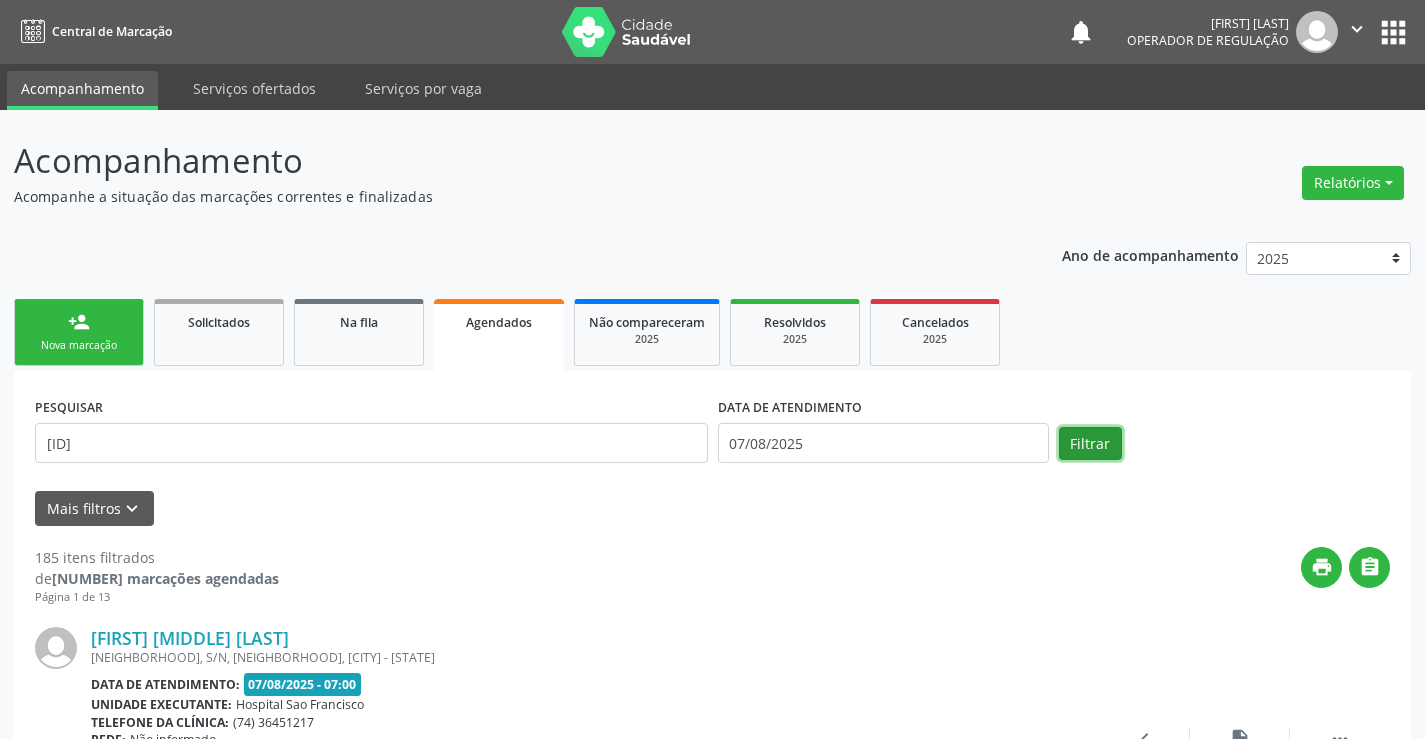 click on "Filtrar" at bounding box center [1090, 444] 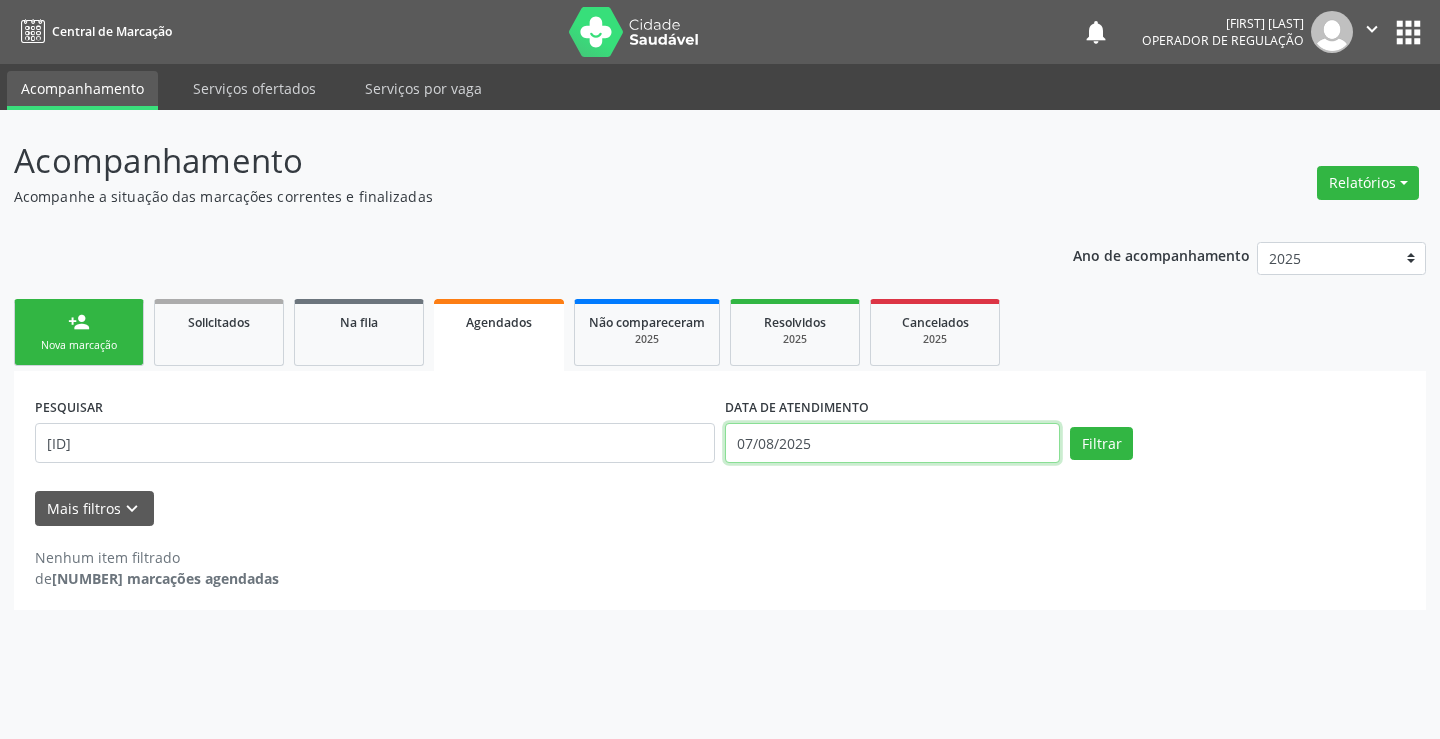 click on "07/08/2025" at bounding box center (892, 443) 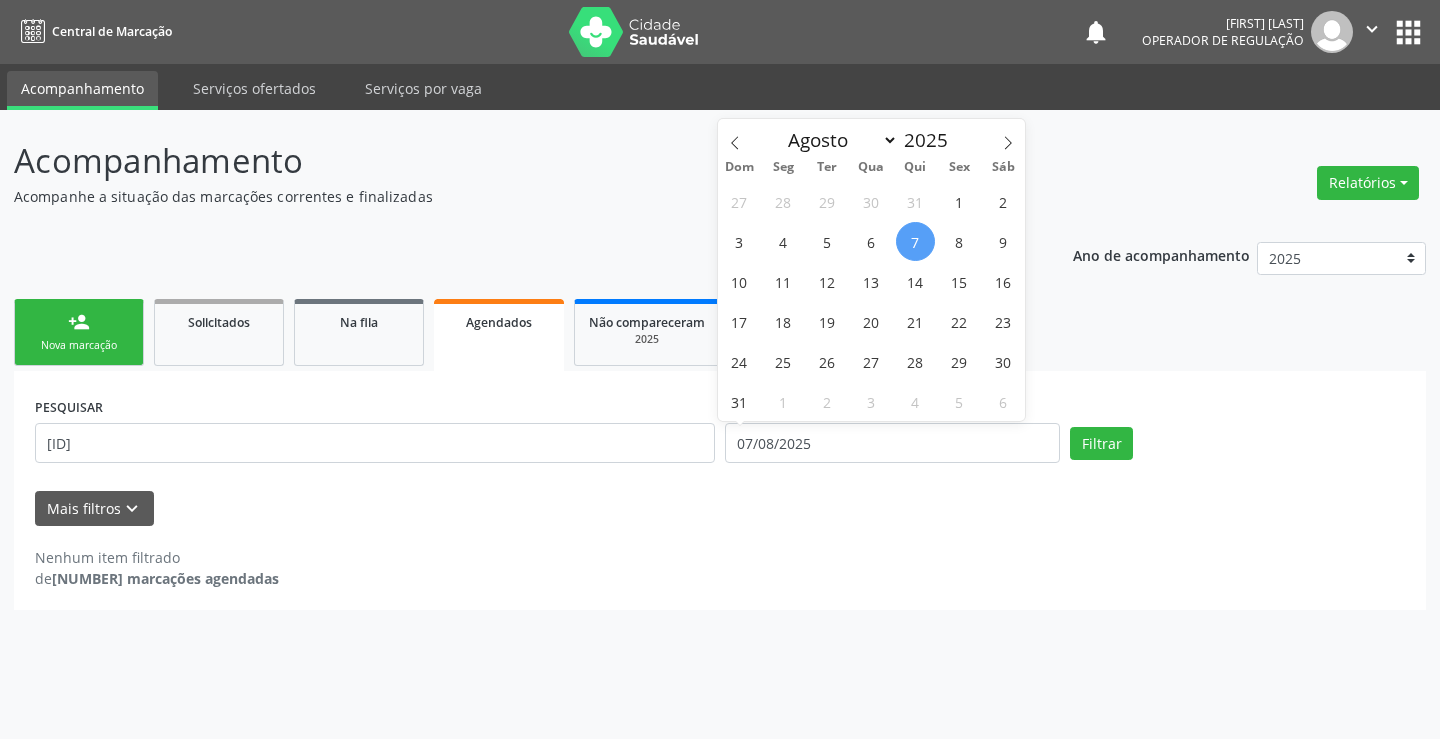 click on "7" at bounding box center (915, 241) 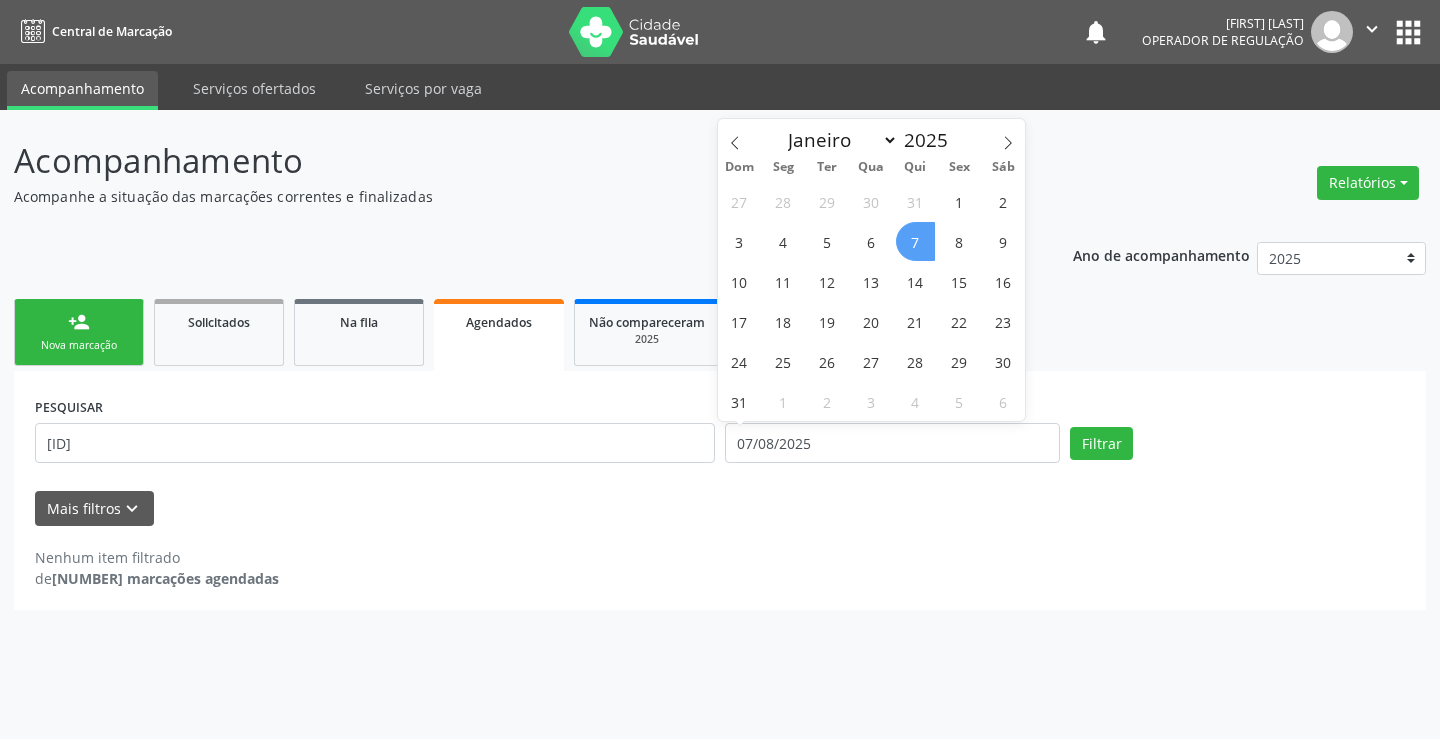 click on "7" at bounding box center [915, 241] 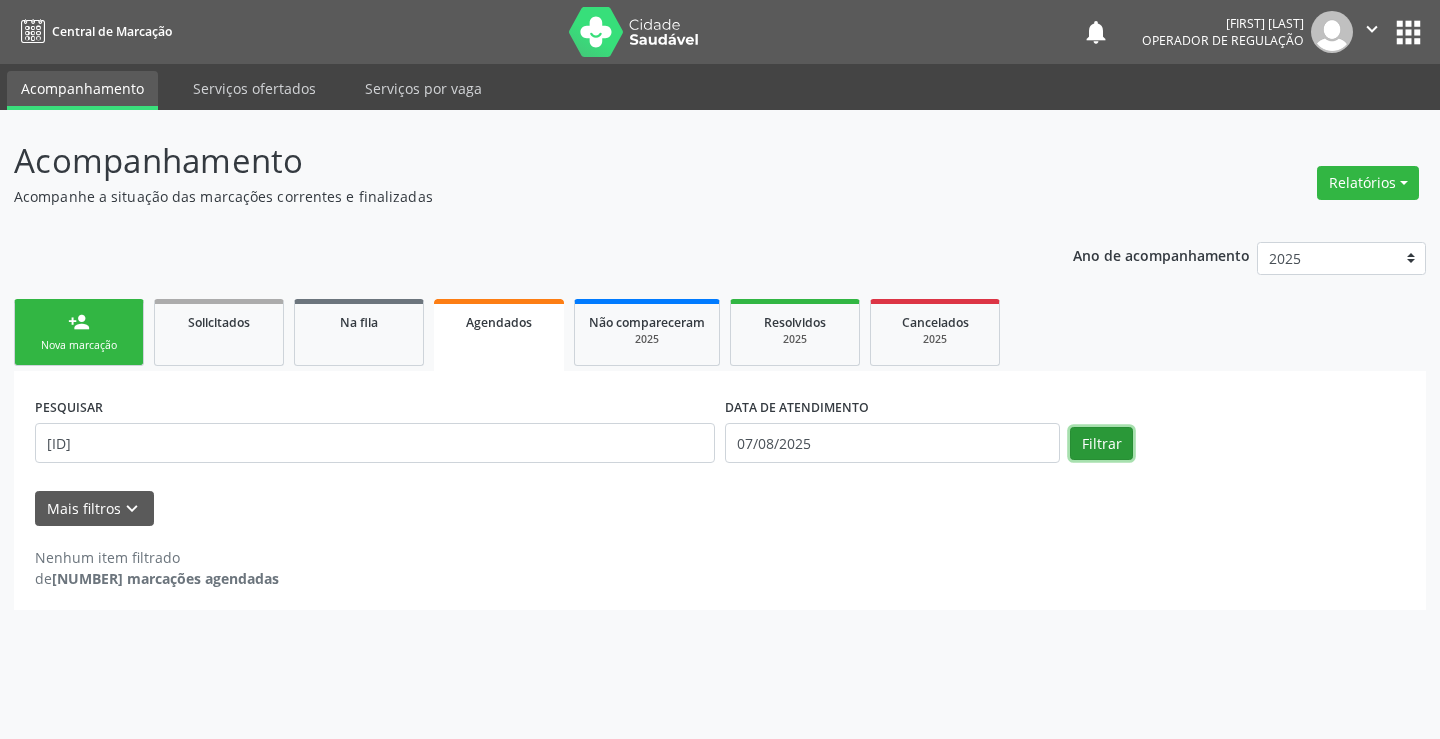 click on "Filtrar" at bounding box center [1101, 444] 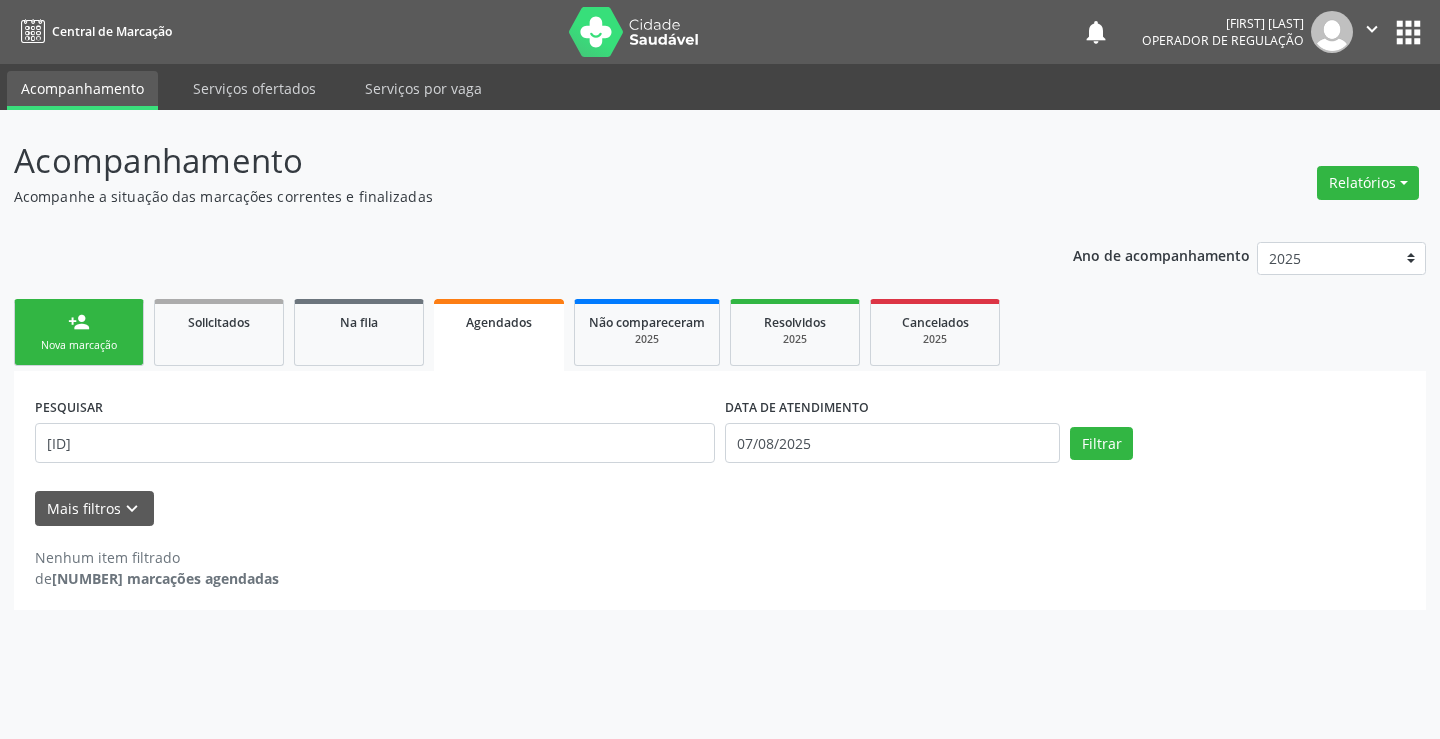 click on "Agendados" at bounding box center [499, 322] 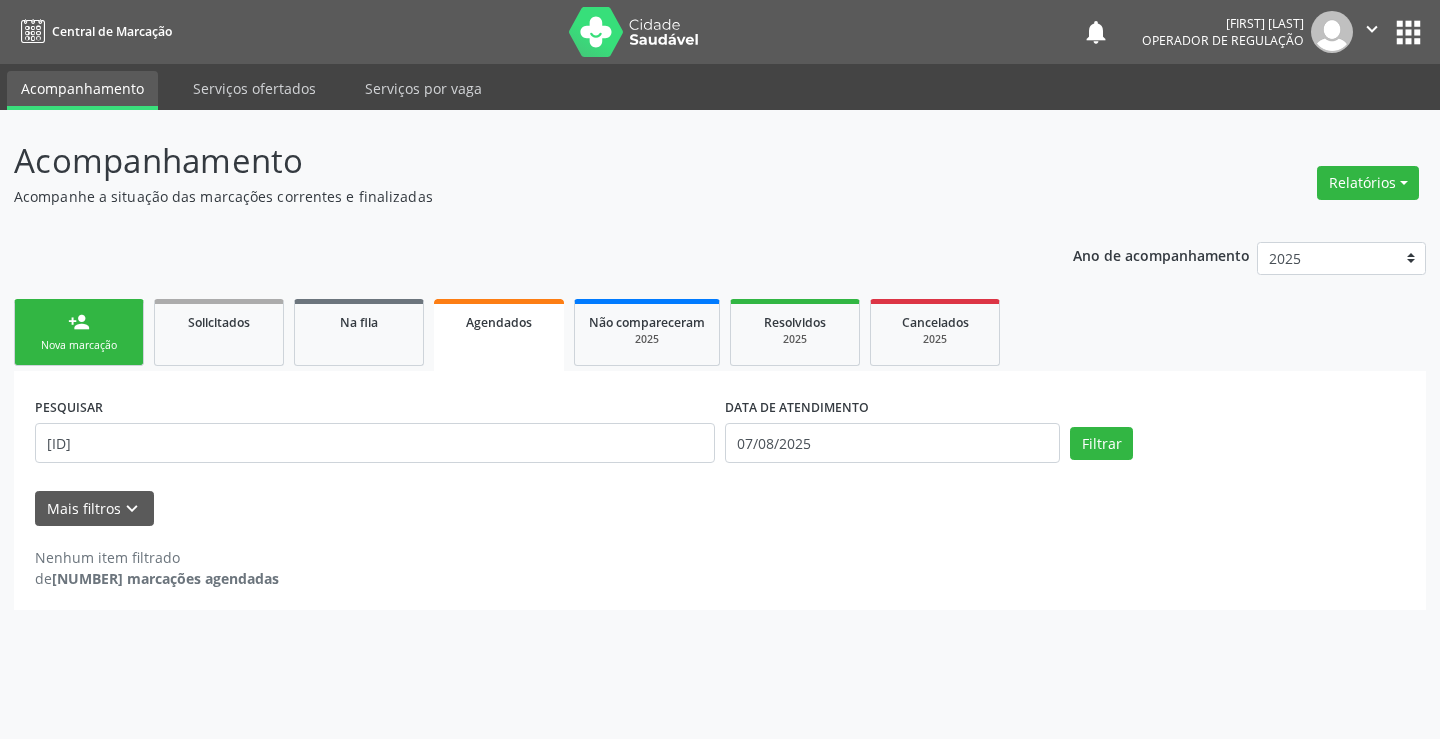 click on "person_add
Nova marcação" at bounding box center (79, 332) 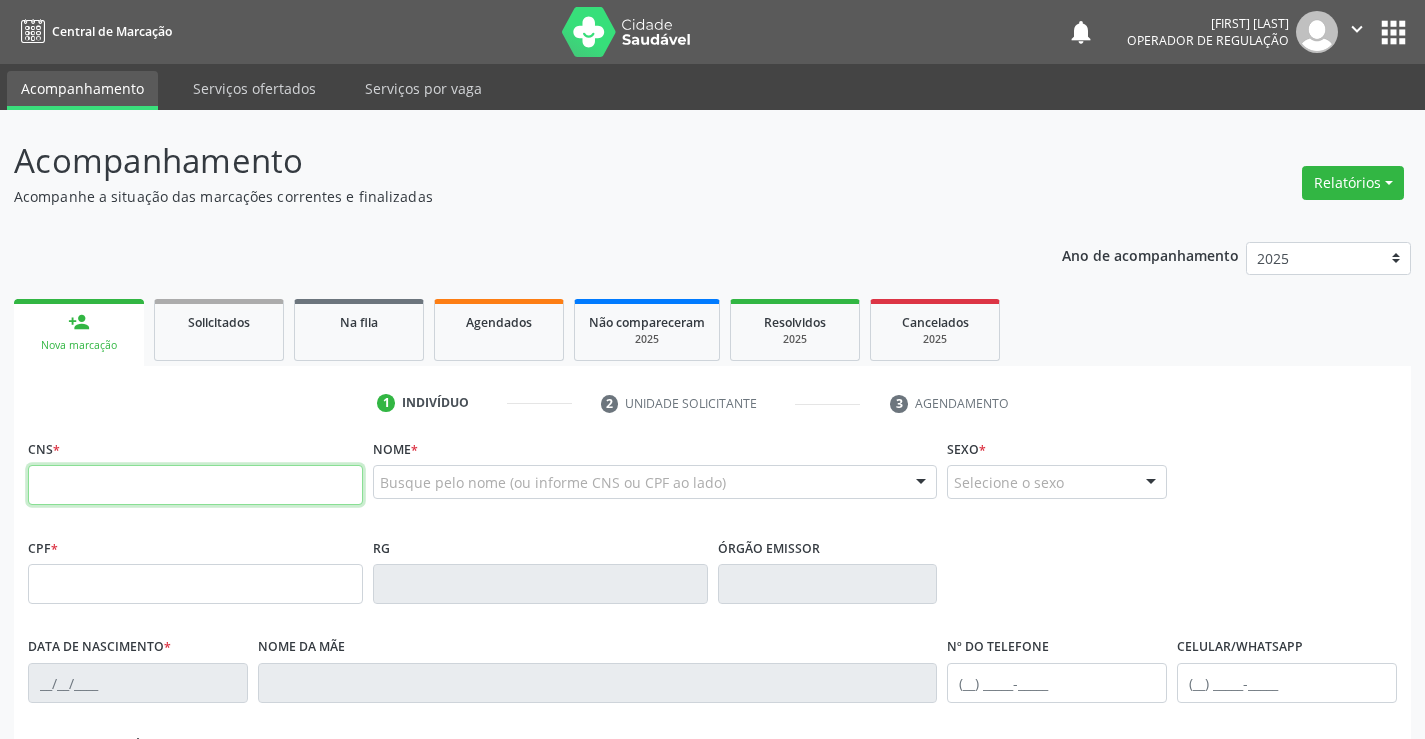 click at bounding box center (195, 485) 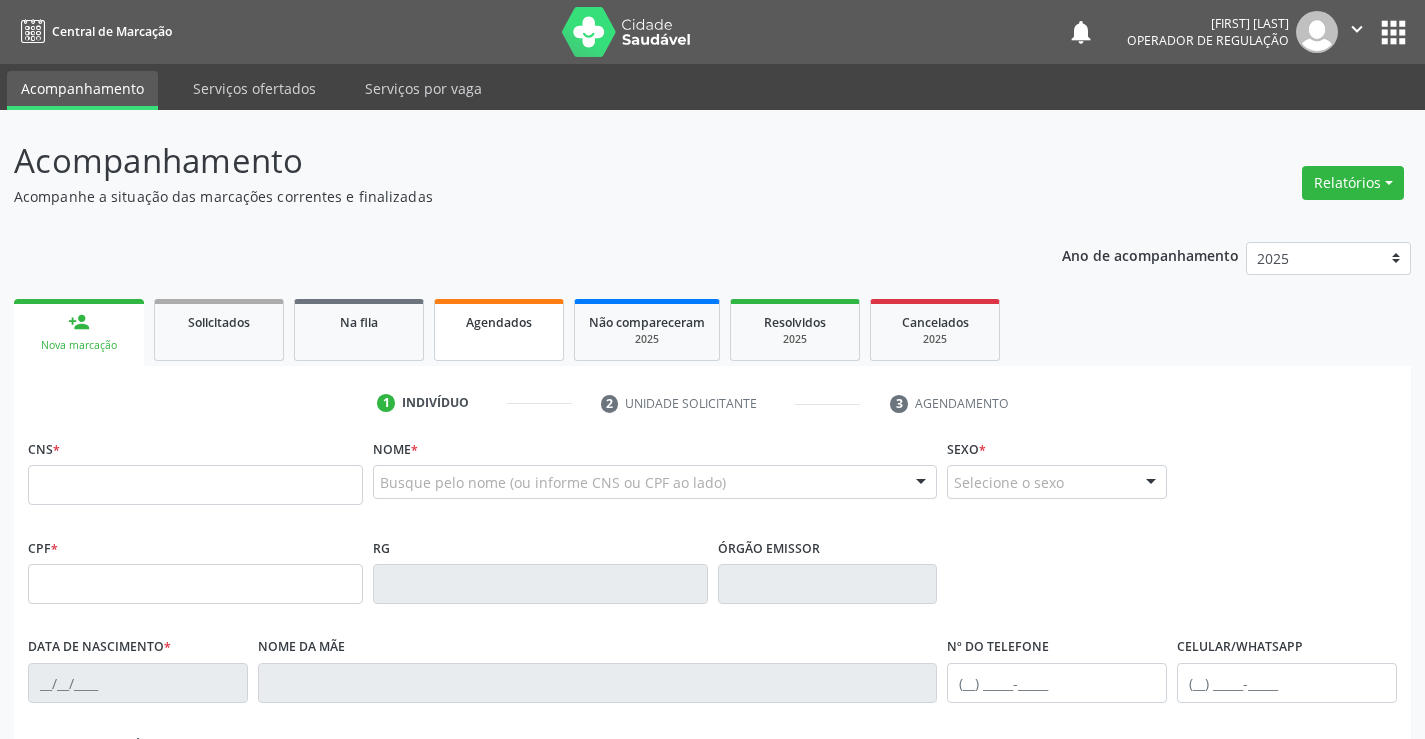 click on "Agendados" at bounding box center [499, 322] 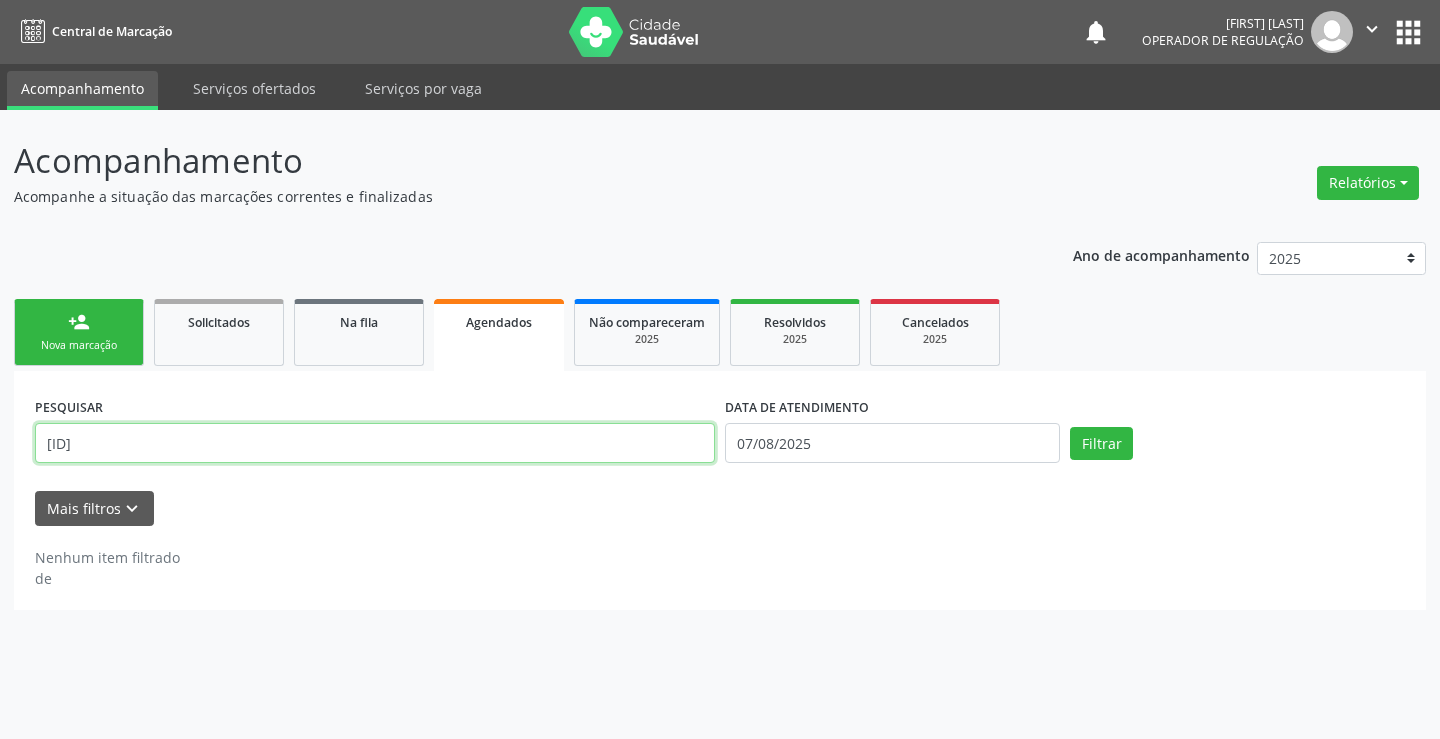 click on "[ID]" at bounding box center (375, 443) 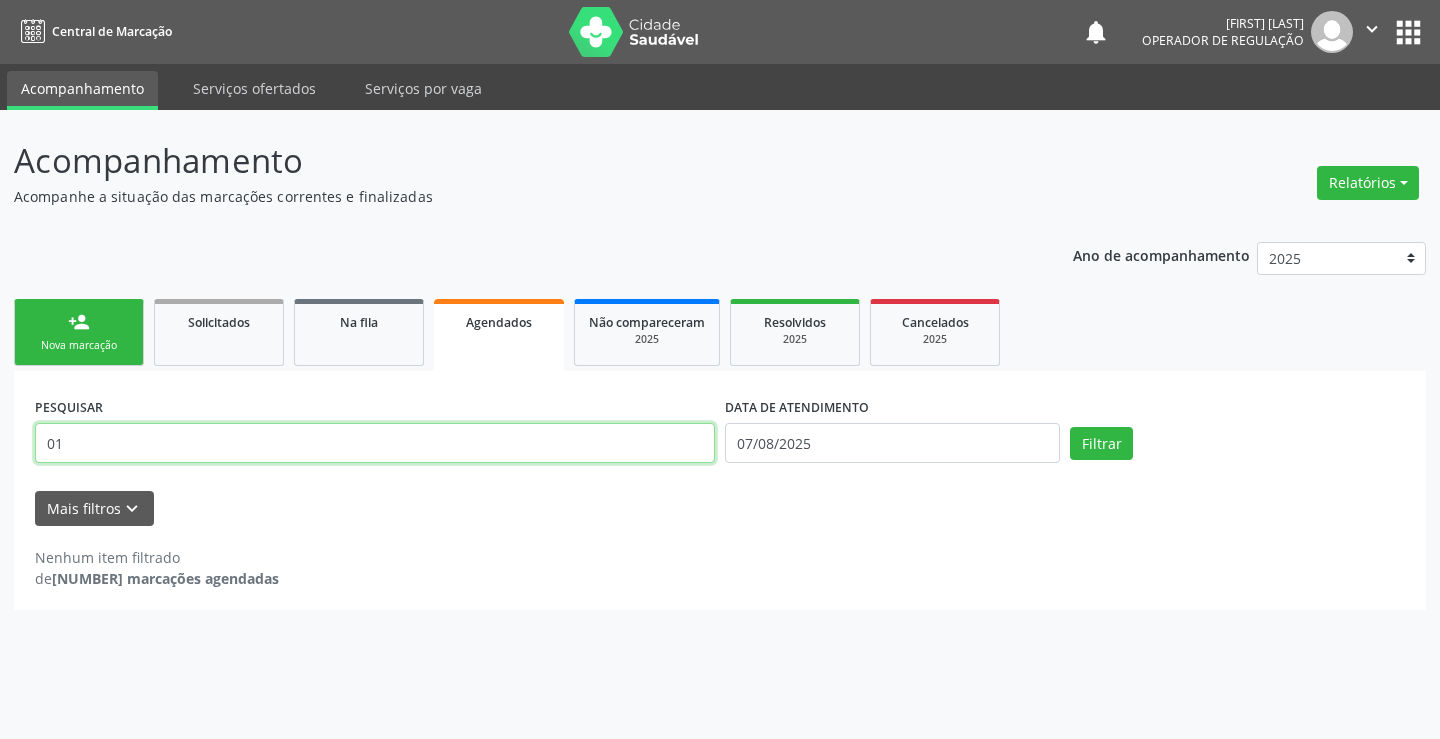 type on "0" 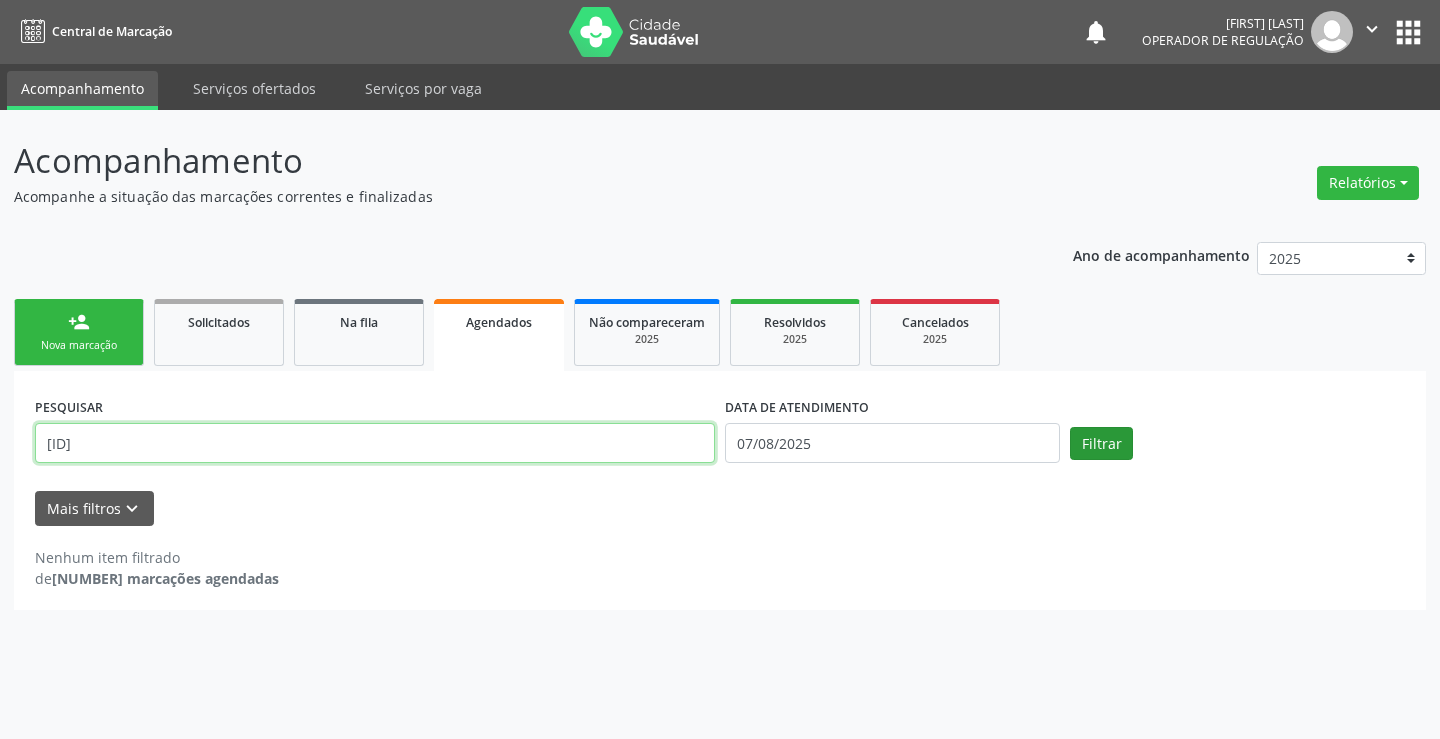 type on "[ID]" 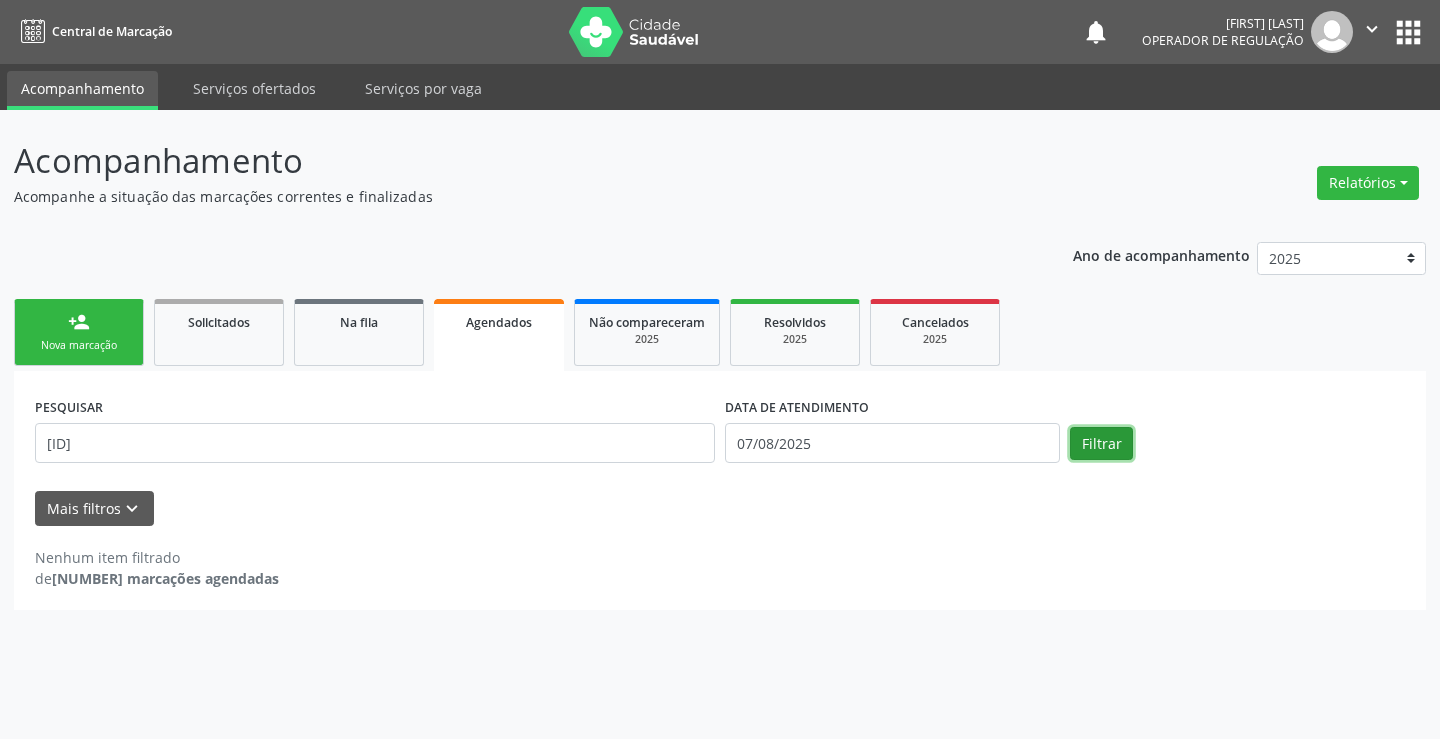 click on "Filtrar" at bounding box center (1101, 444) 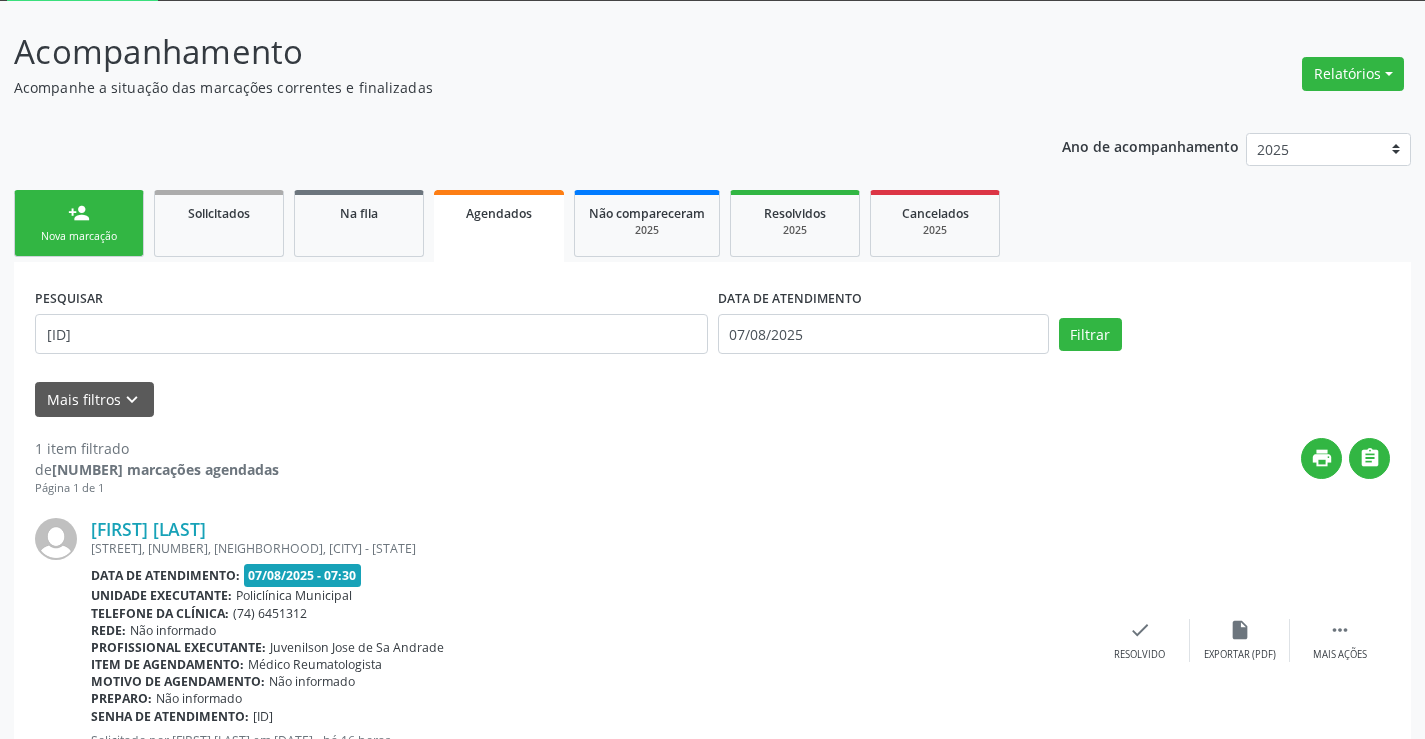 scroll, scrollTop: 189, scrollLeft: 0, axis: vertical 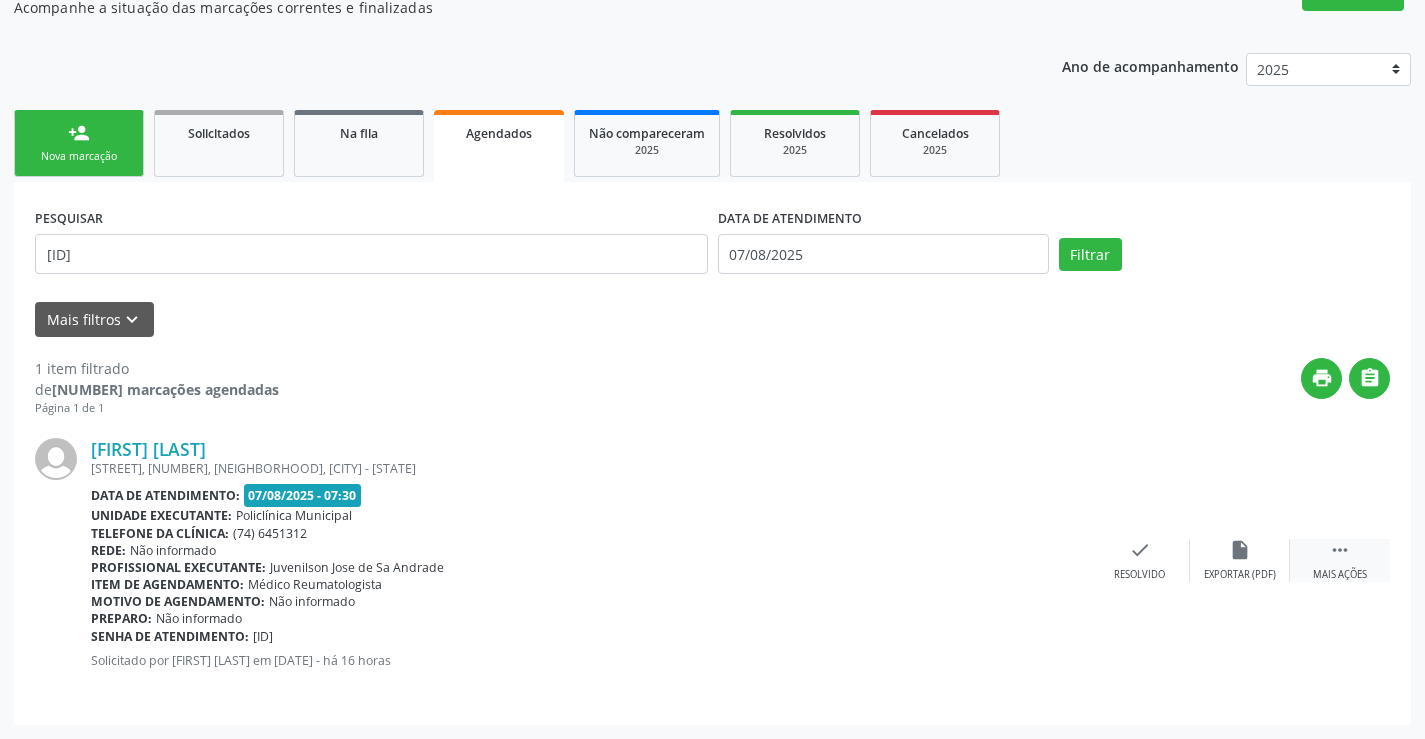 click on "" at bounding box center [1340, 550] 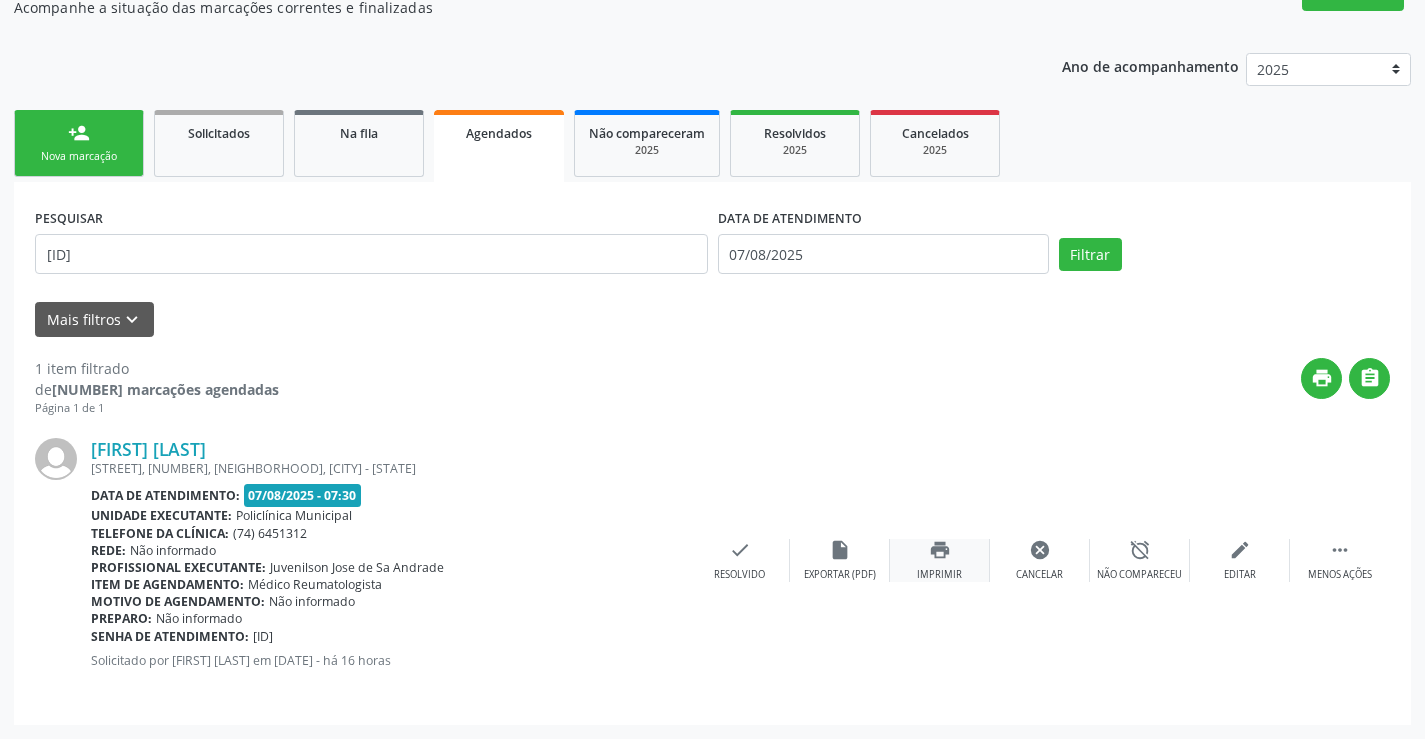 click on "print" at bounding box center [940, 550] 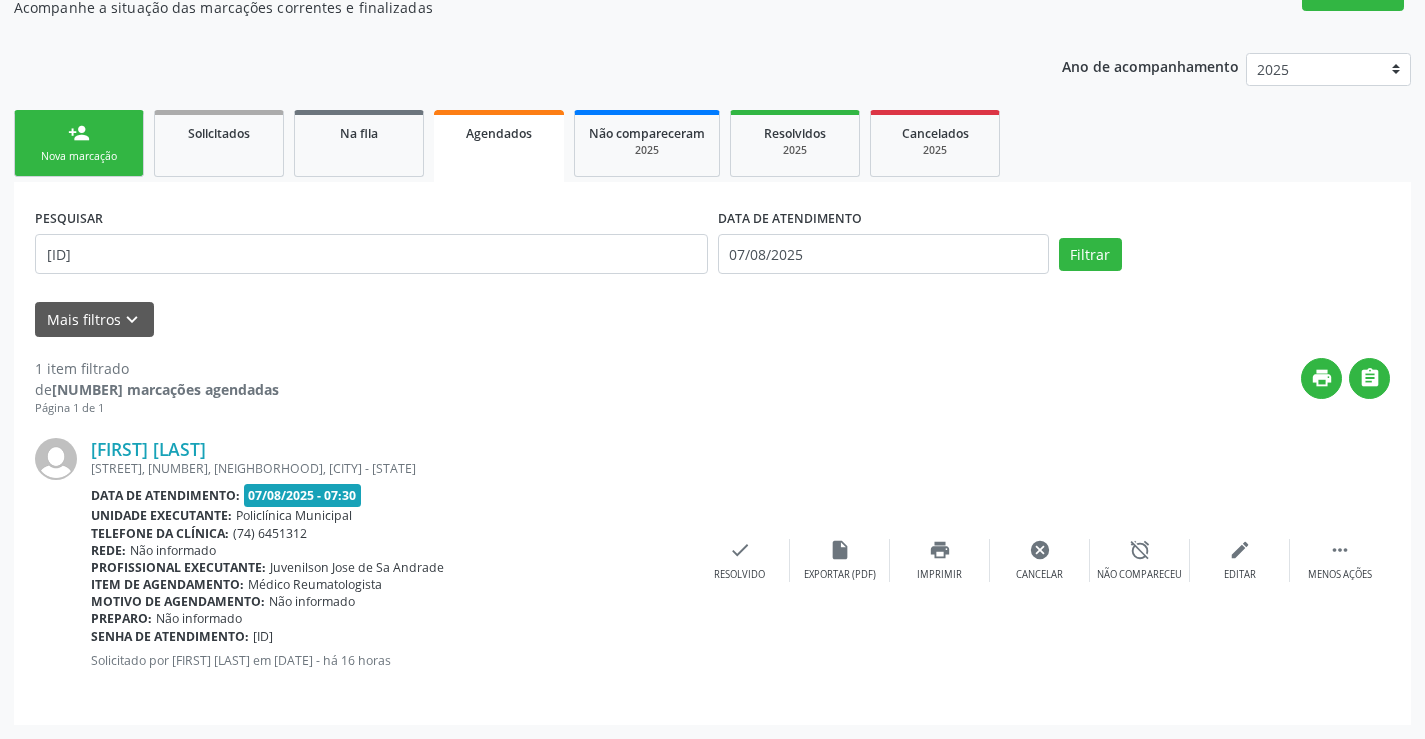 click on "person_add
Nova marcação" at bounding box center (79, 143) 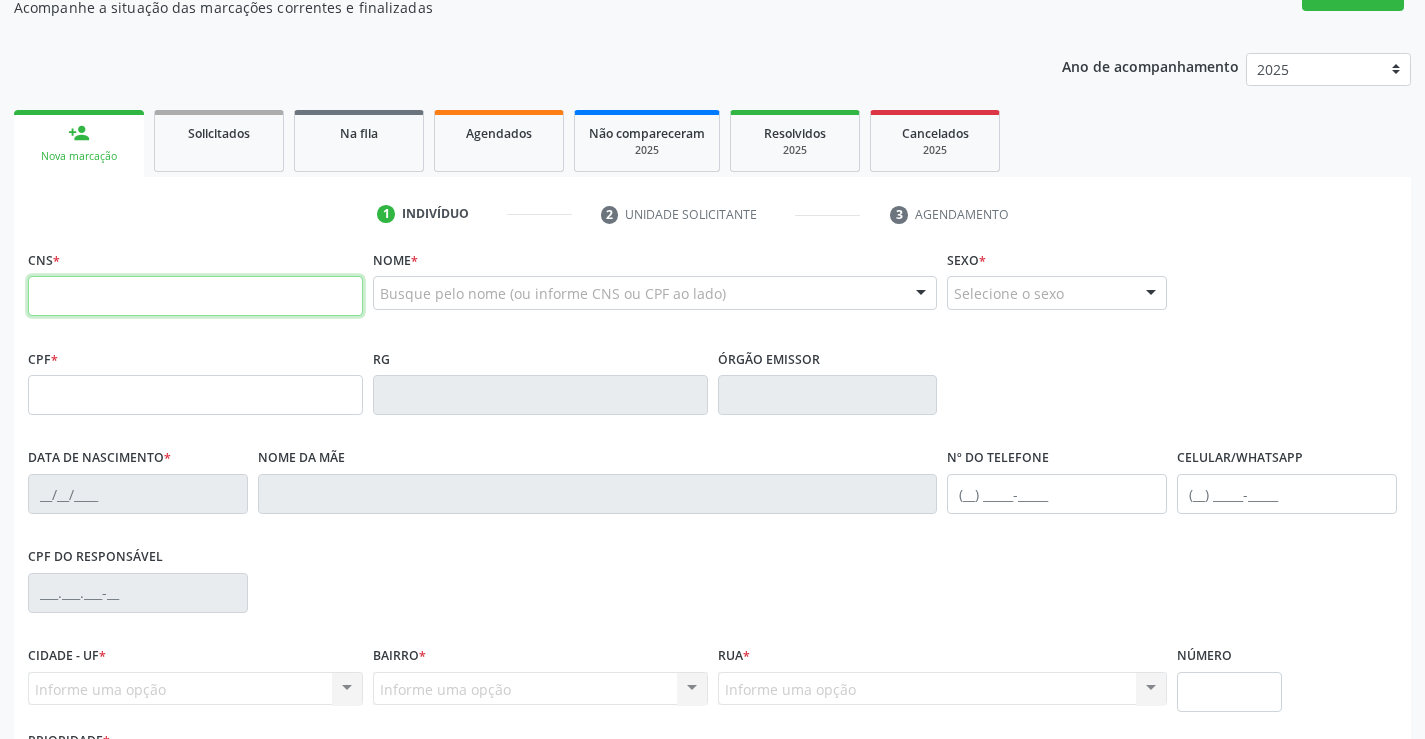 click at bounding box center (195, 296) 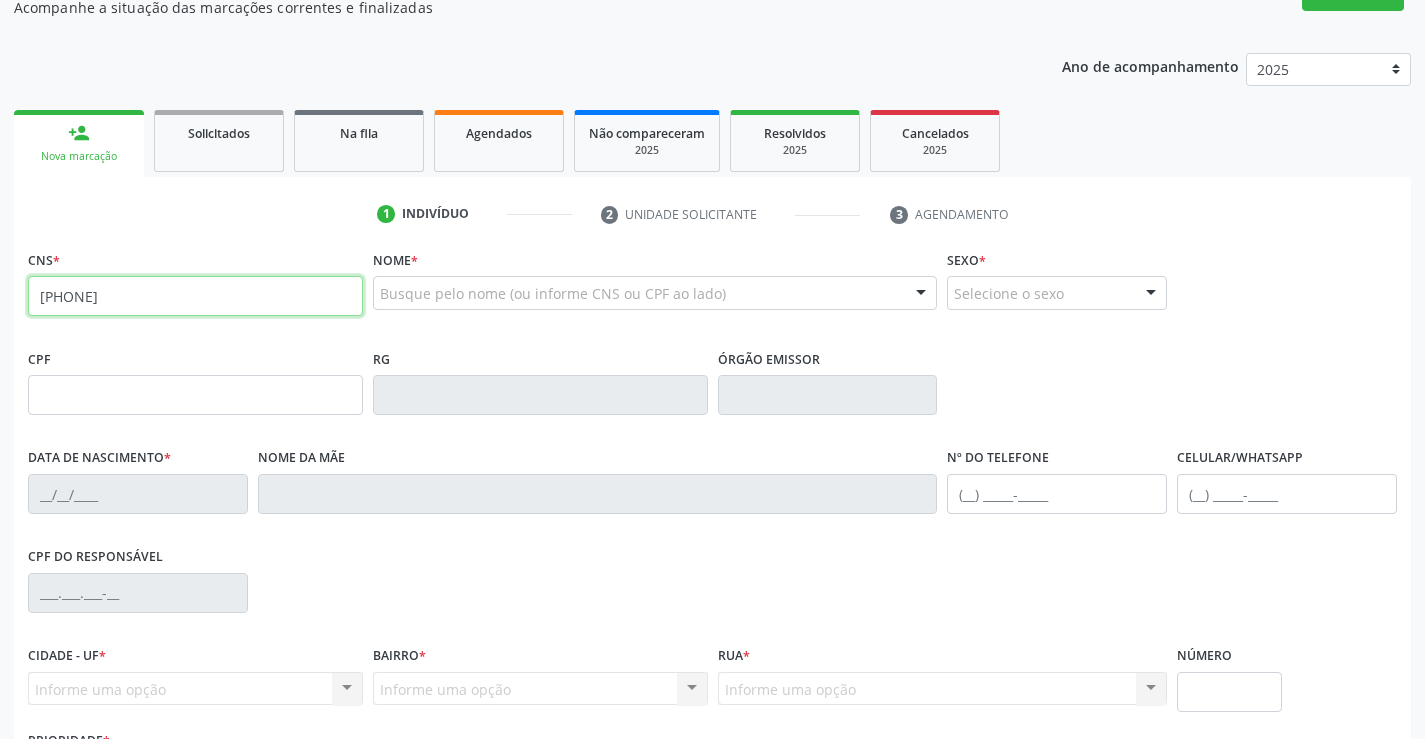 type on "[PHONE]" 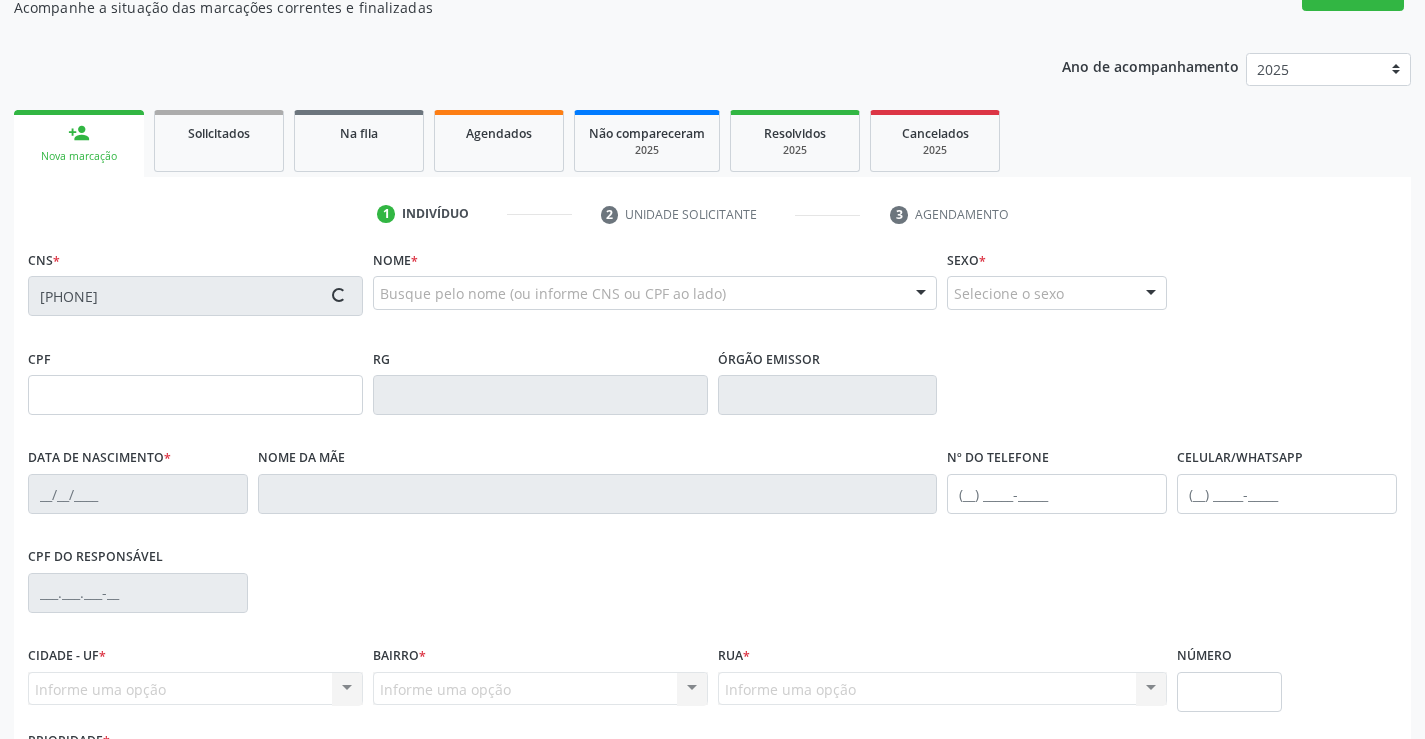 type on "[DATE]" 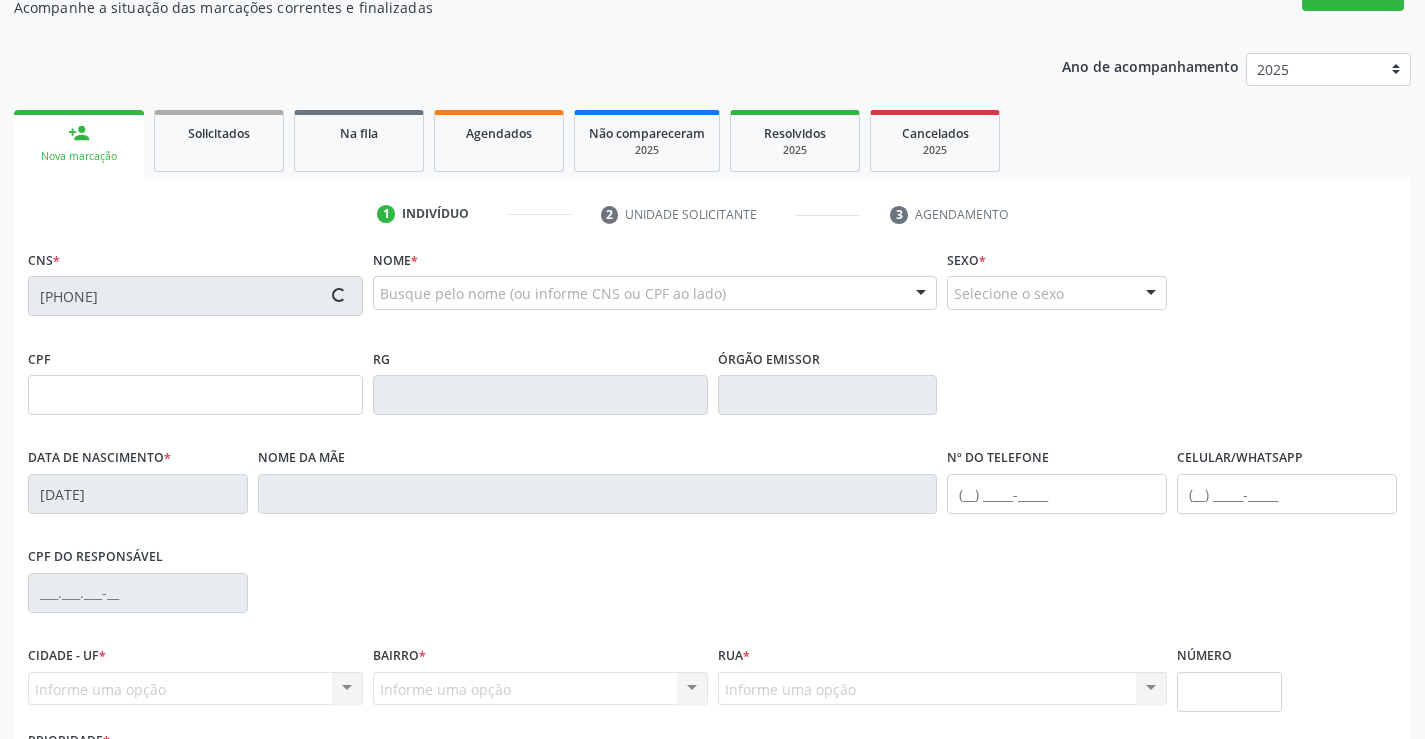 type on "([PHONE])" 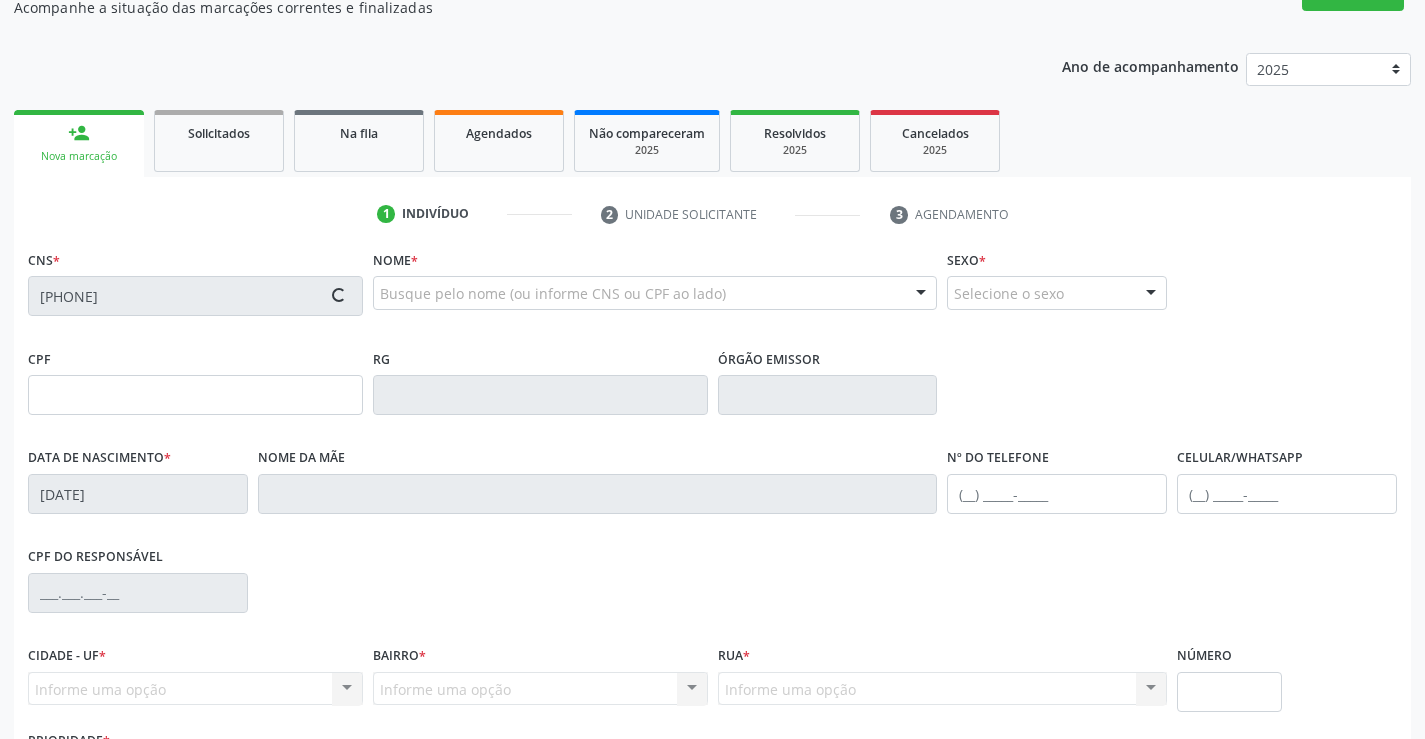 type on "[ID]" 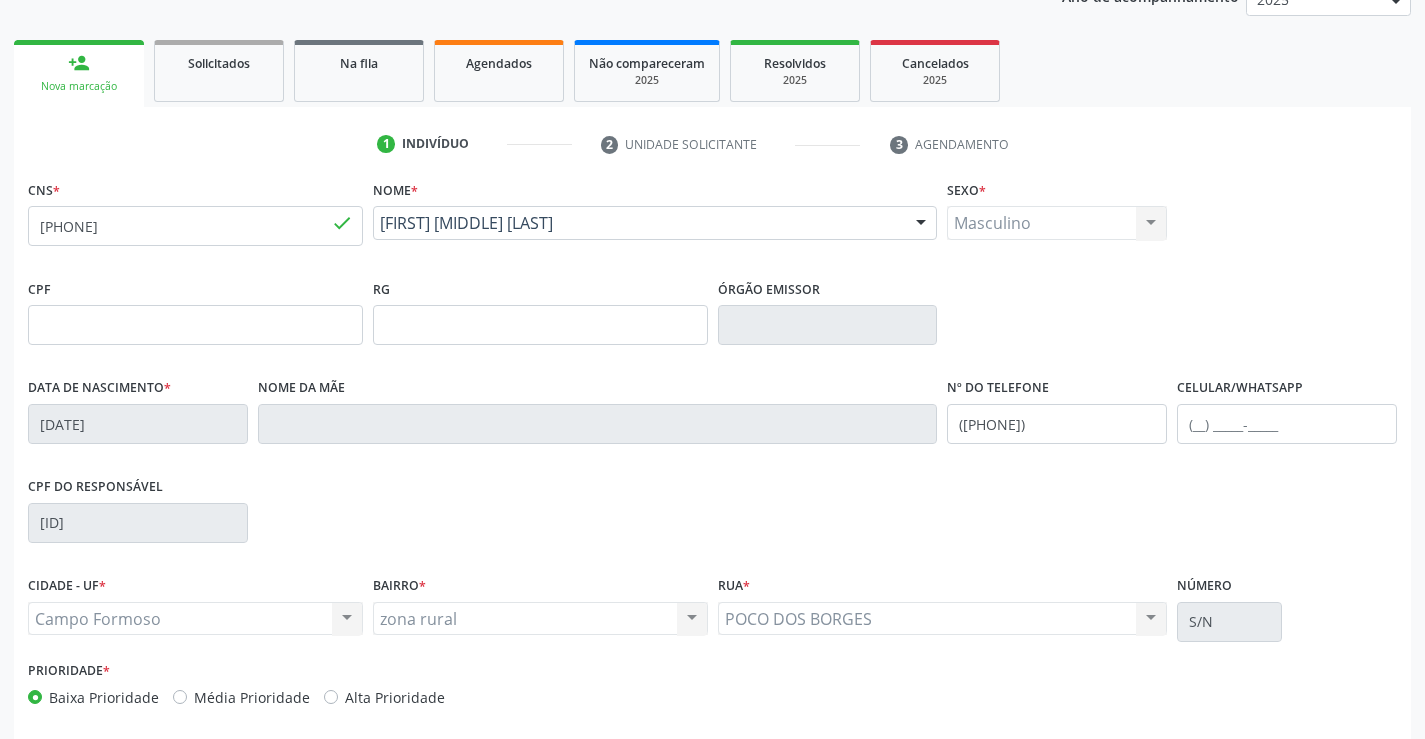 scroll, scrollTop: 345, scrollLeft: 0, axis: vertical 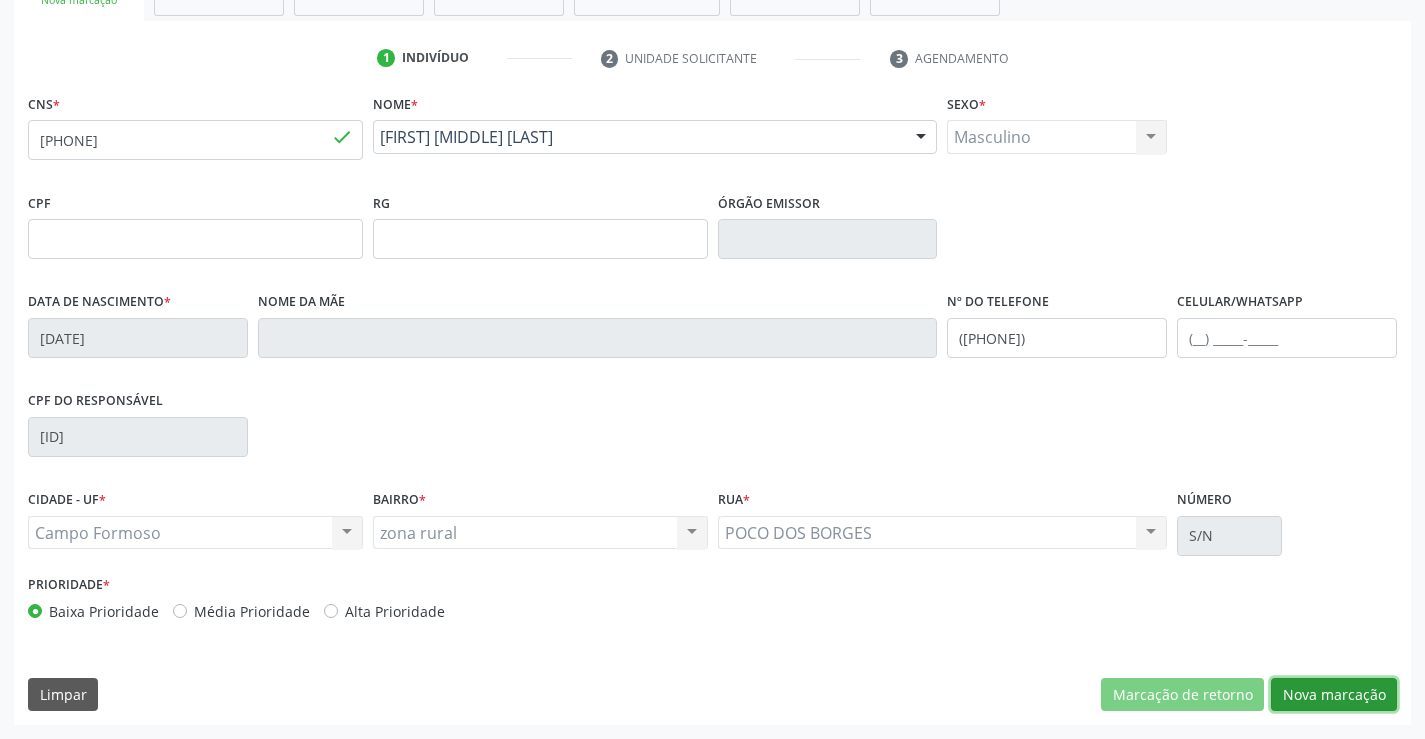 click on "Nova marcação" at bounding box center [1334, 695] 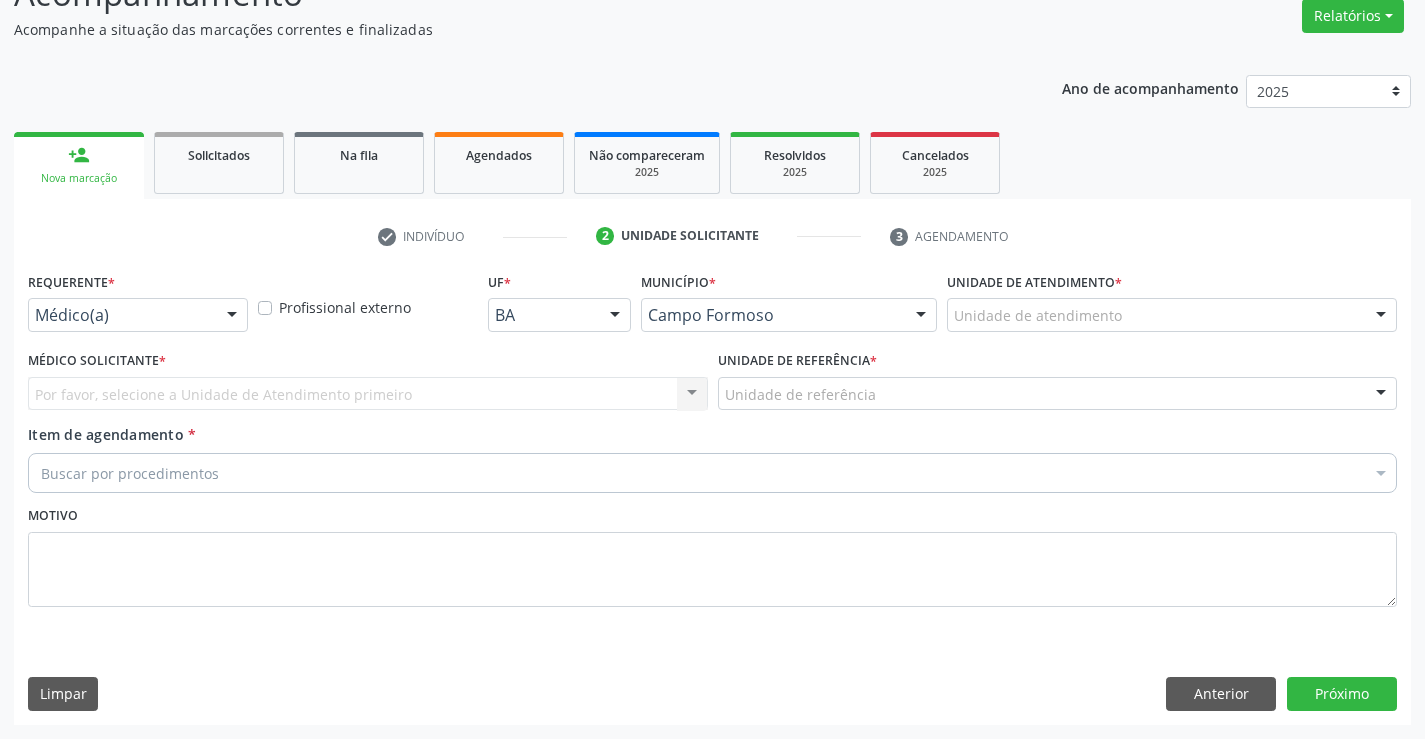 scroll, scrollTop: 167, scrollLeft: 0, axis: vertical 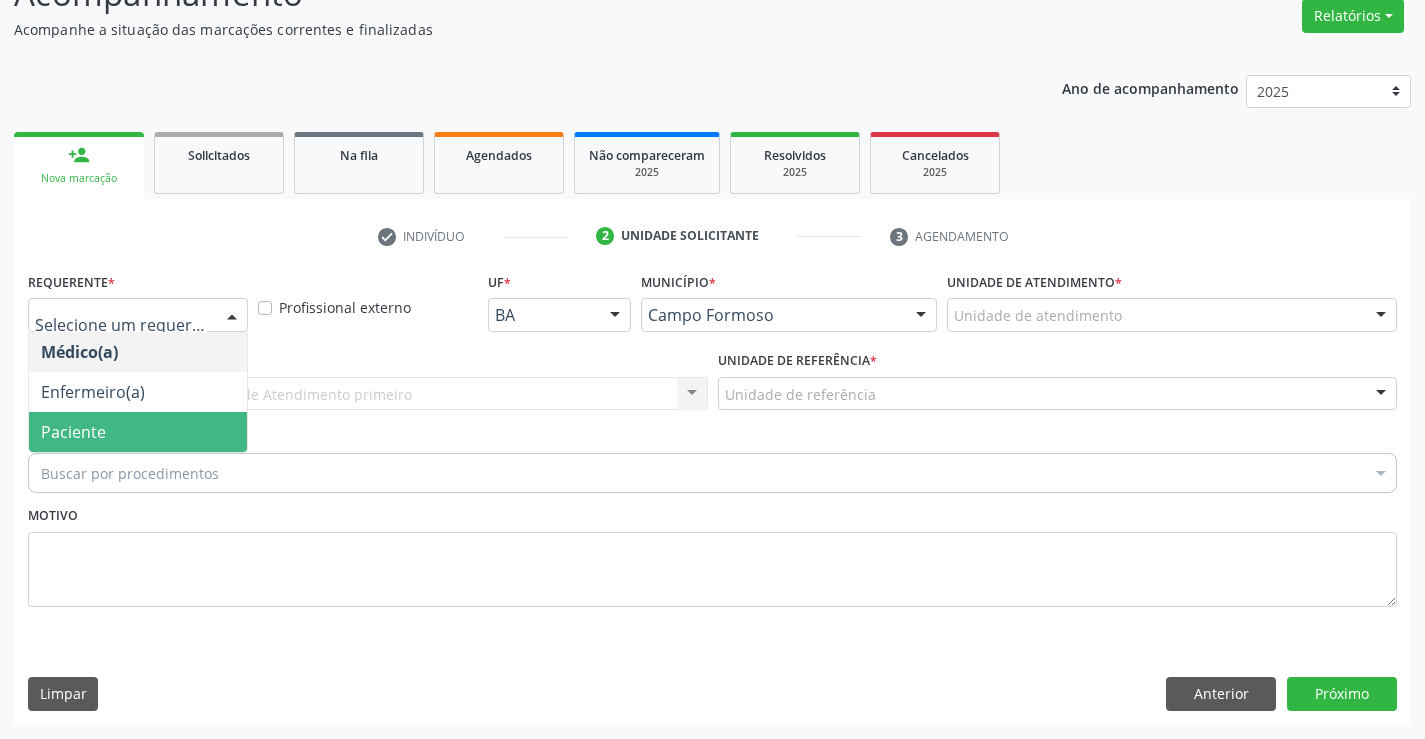 click on "Paciente" at bounding box center (138, 432) 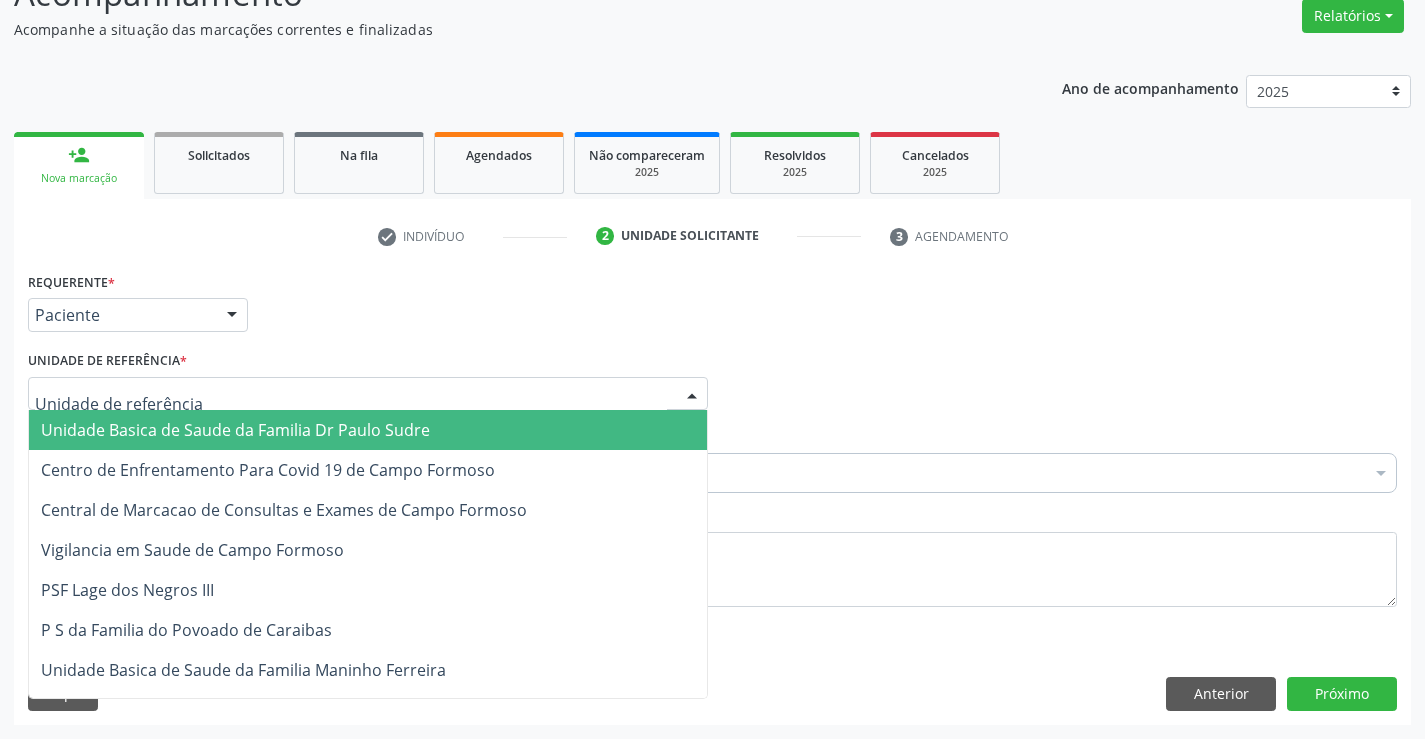 click on "Unidade Basica de Saude da Familia Dr Paulo Sudre" at bounding box center [368, 430] 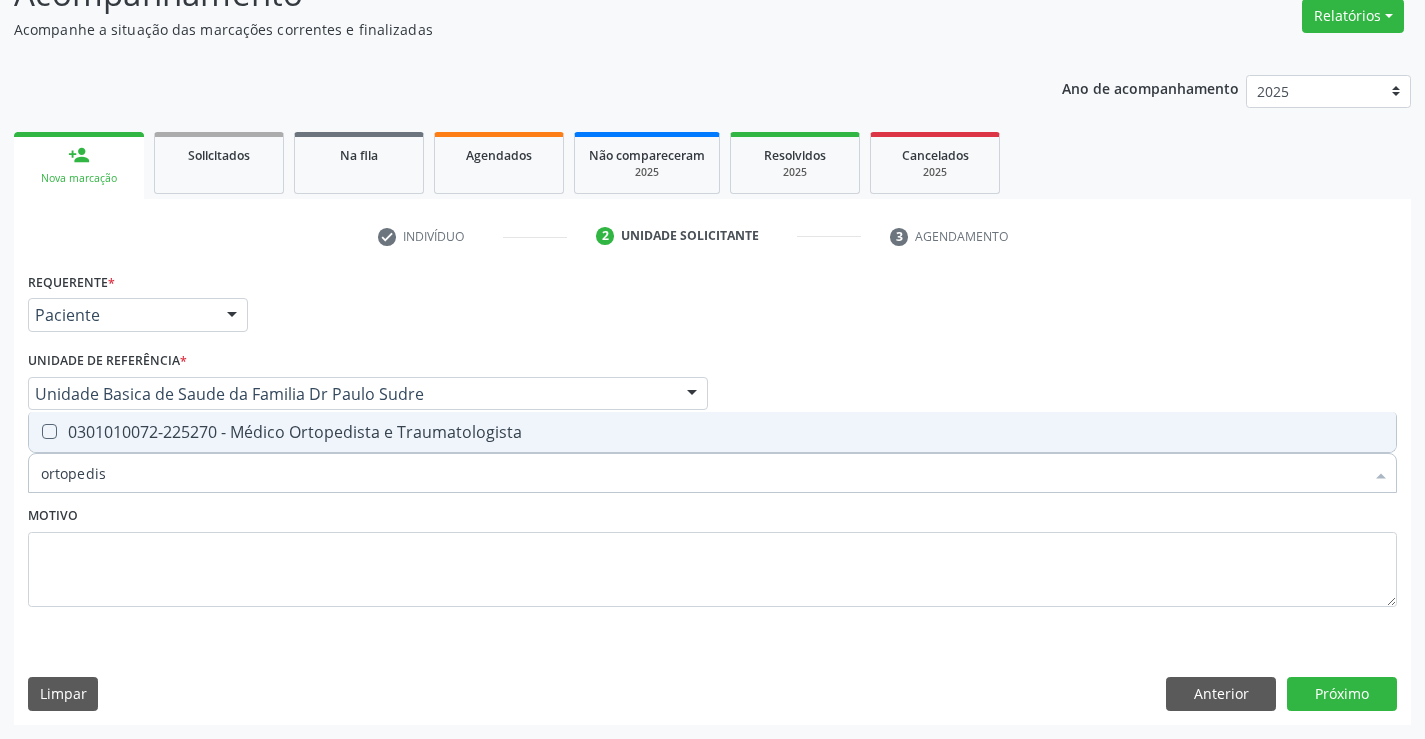 type on "ortopedist" 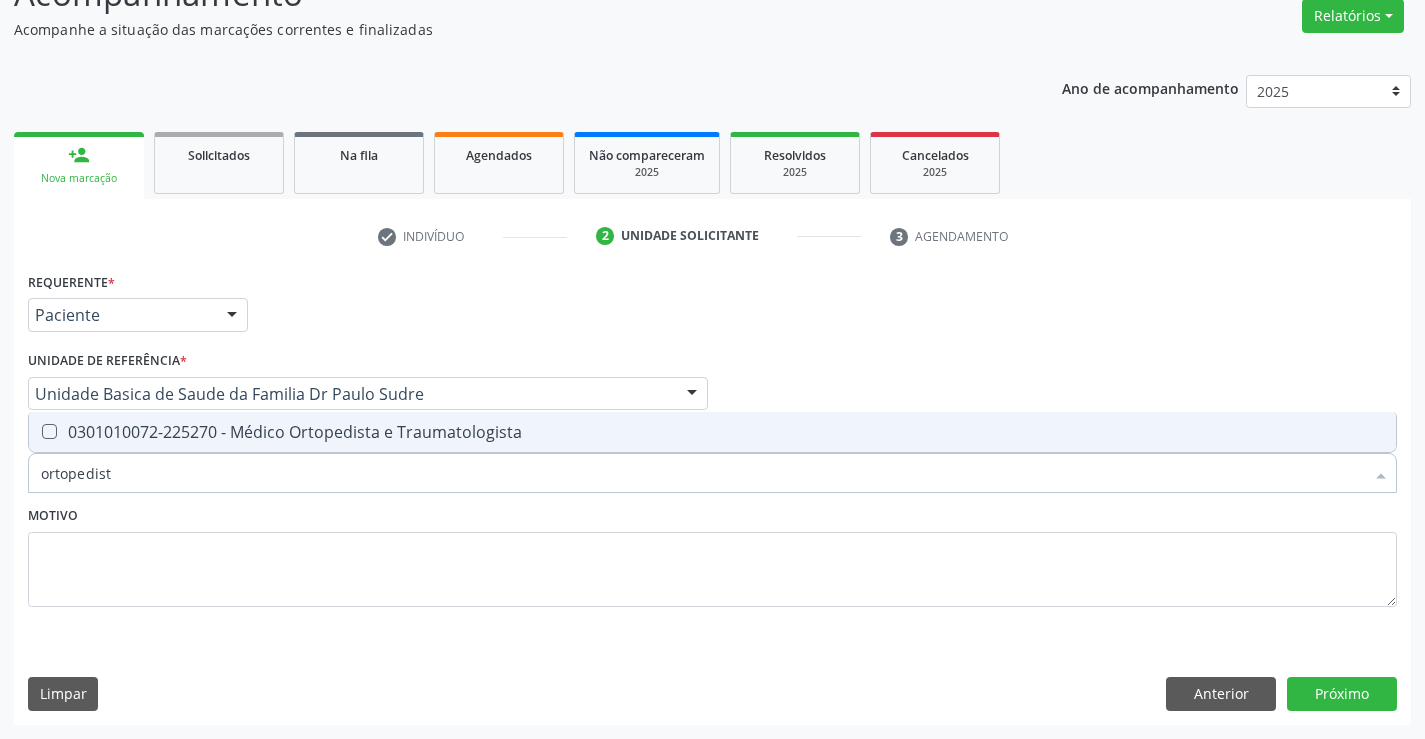 click on "0301010072-225270 - Médico Ortopedista e Traumatologista" at bounding box center (712, 432) 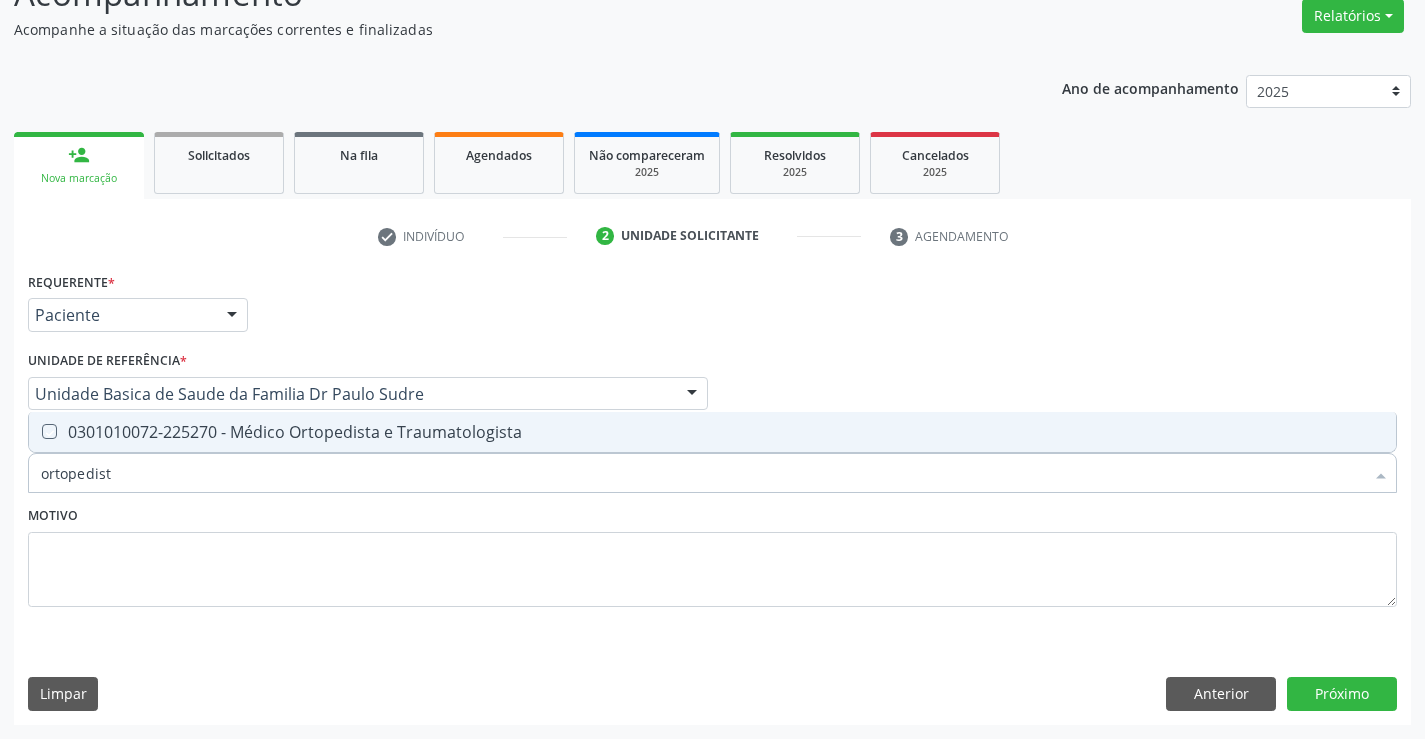 checkbox on "true" 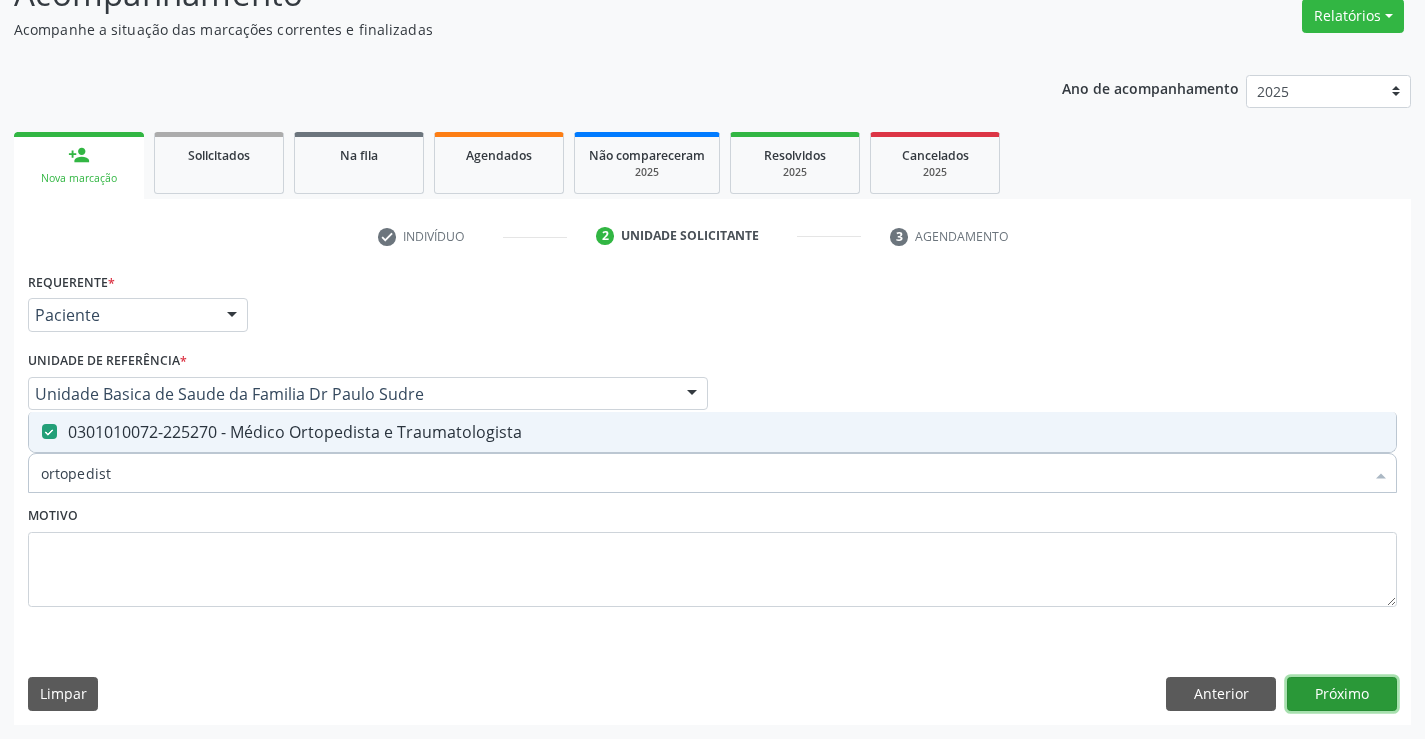 click on "Próximo" at bounding box center [1342, 694] 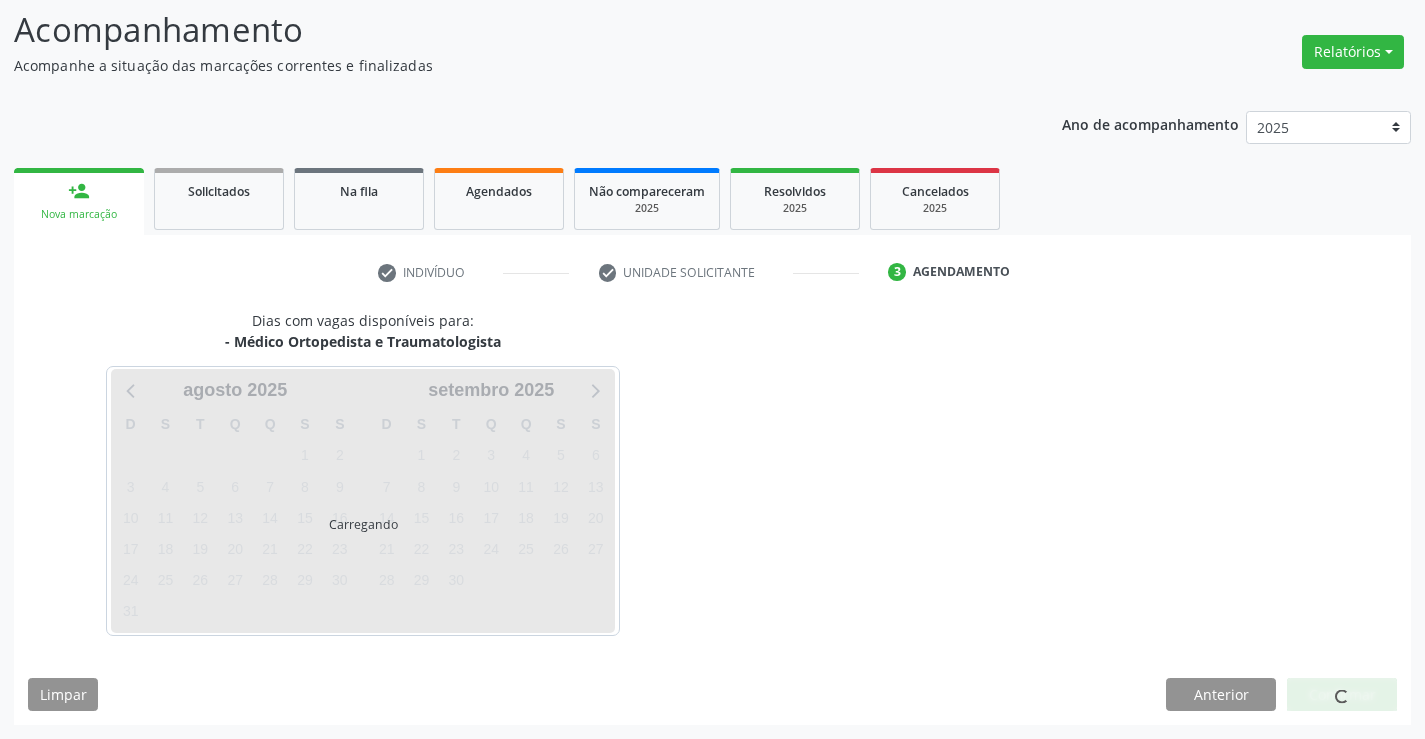 scroll, scrollTop: 131, scrollLeft: 0, axis: vertical 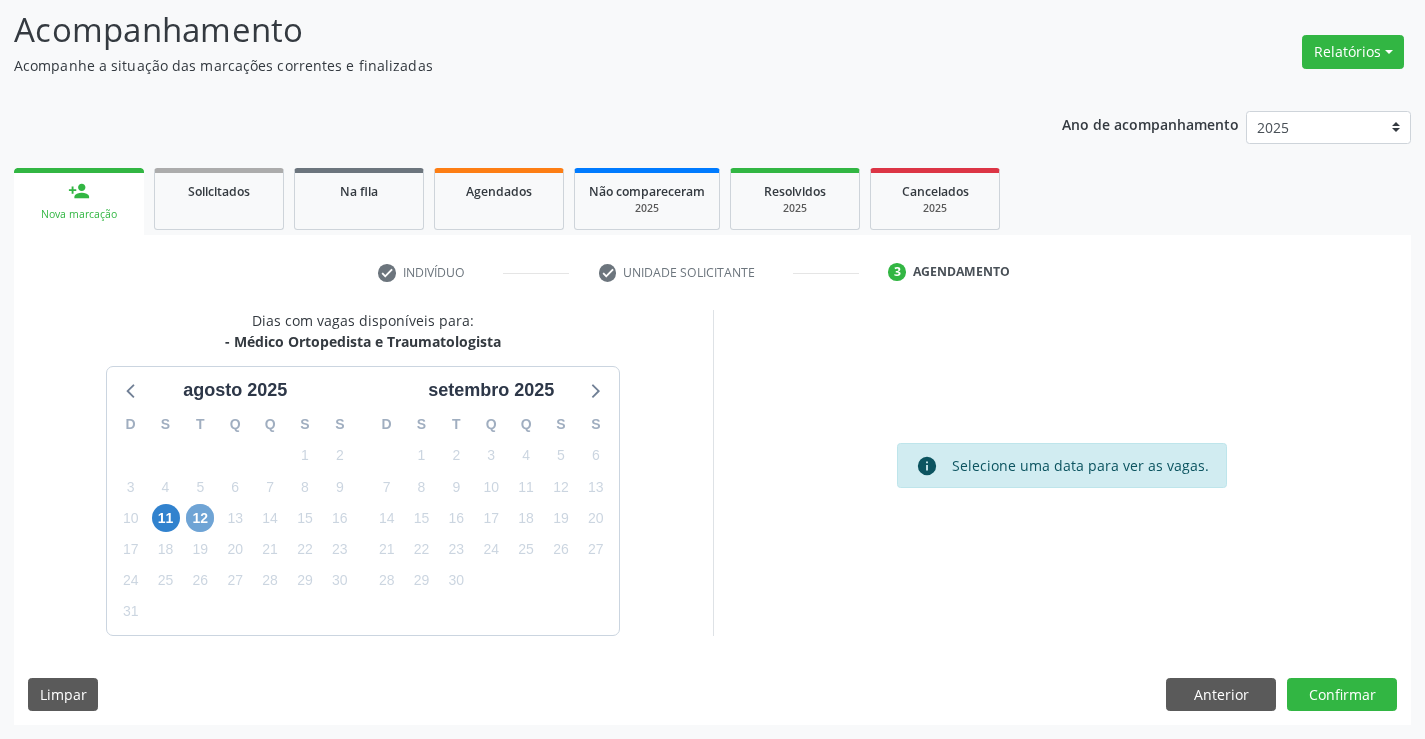 click on "12" at bounding box center (200, 518) 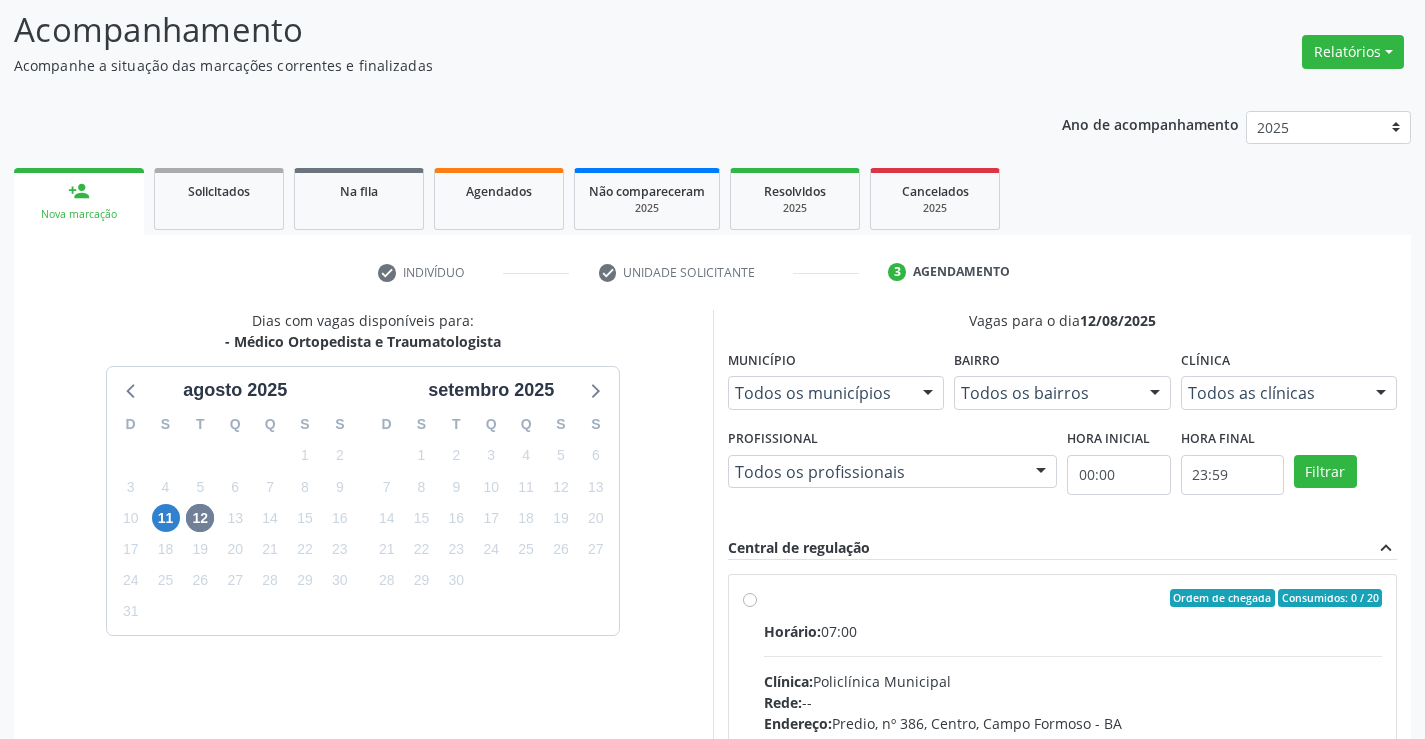 click on "Ordem de chegada
Consumidos: 0 / 20
Horário:   07:00
Clínica:  Policlínica Municipal
Rede:
--
Endereço:   Predio, nº 386, Centro, [CITY] - [STATE]
Telefone:   [PHONE]
Profissional:
[FIRST] [LAST]
Informações adicionais sobre o atendimento
Idade de atendimento:
de 0 a 120 anos
Gênero(s) atendido(s):
Masculino e Feminino
Informações adicionais:
--" at bounding box center (1073, 742) 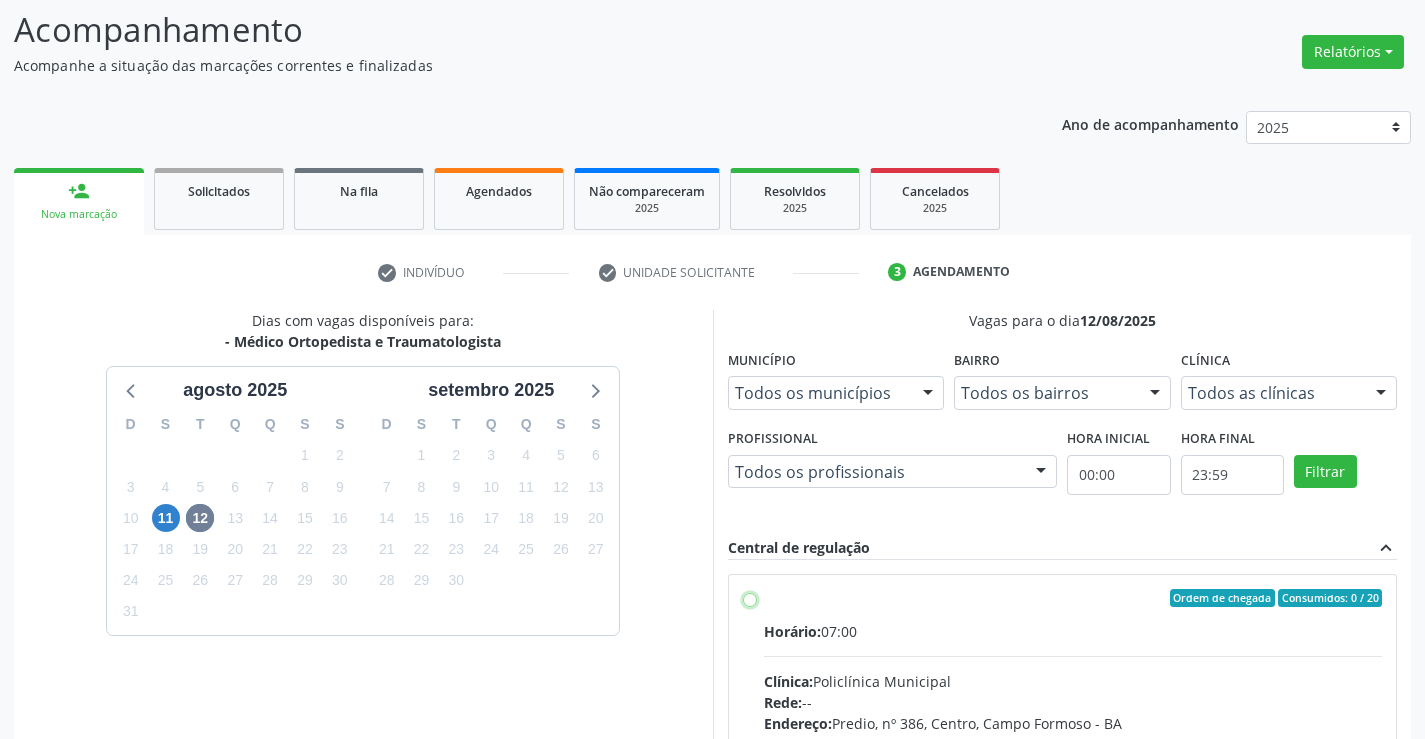 click on "Ordem de chegada
Consumidos: 0 / 20
Horário:   07:00
Clínica:  Policlínica Municipal
Rede:
--
Endereço:   Predio, nº 386, Centro, [CITY] - [STATE]
Telefone:   [PHONE]
Profissional:
[FIRST] [LAST]
Informações adicionais sobre o atendimento
Idade de atendimento:
de 0 a 120 anos
Gênero(s) atendido(s):
Masculino e Feminino
Informações adicionais:
--" at bounding box center [750, 598] 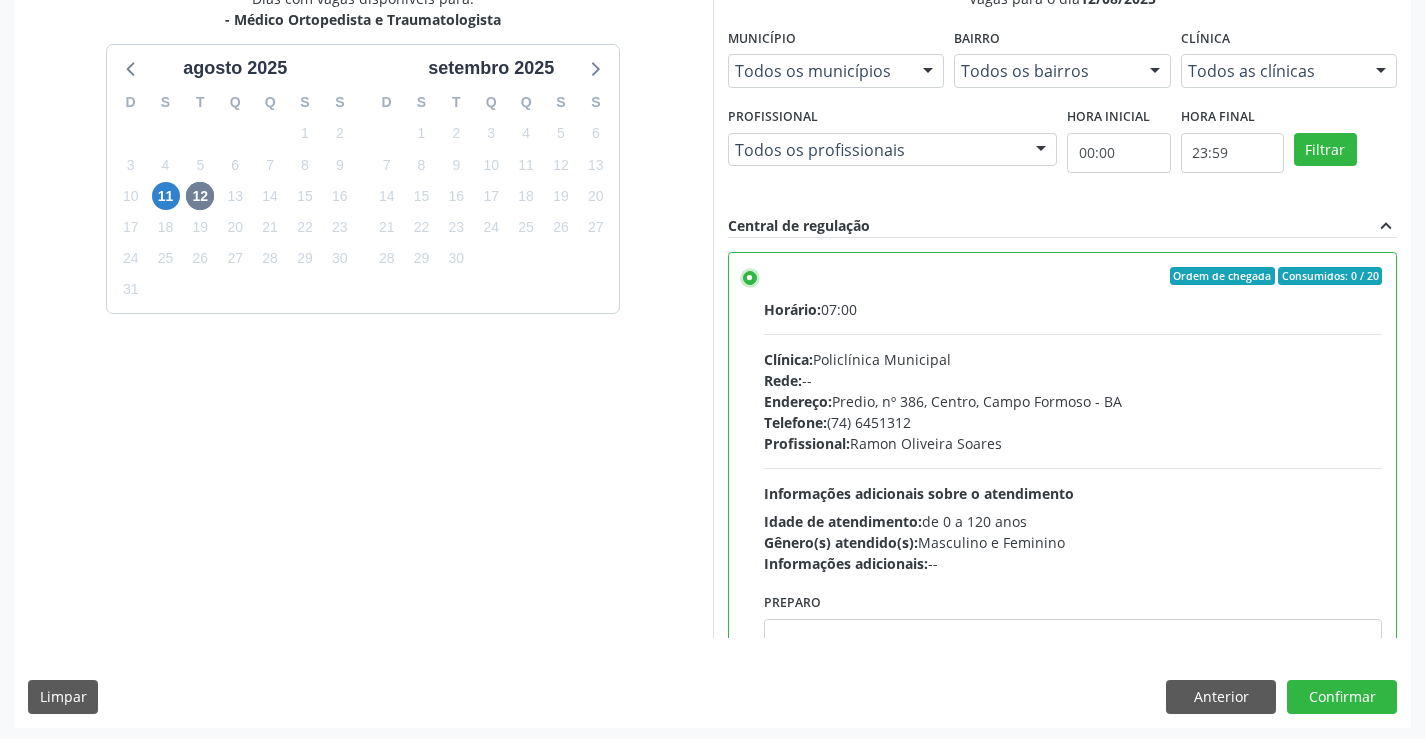 scroll, scrollTop: 456, scrollLeft: 0, axis: vertical 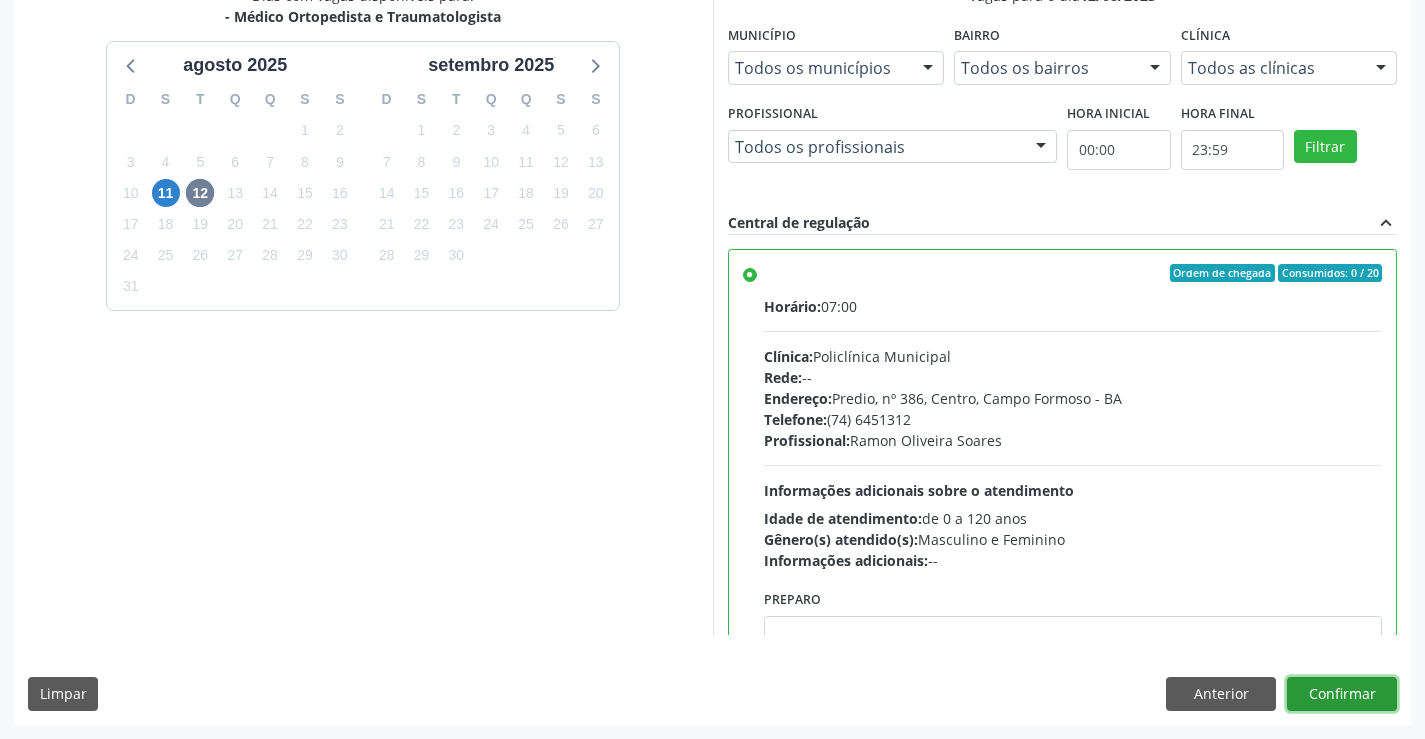 click on "Confirmar" at bounding box center (1342, 694) 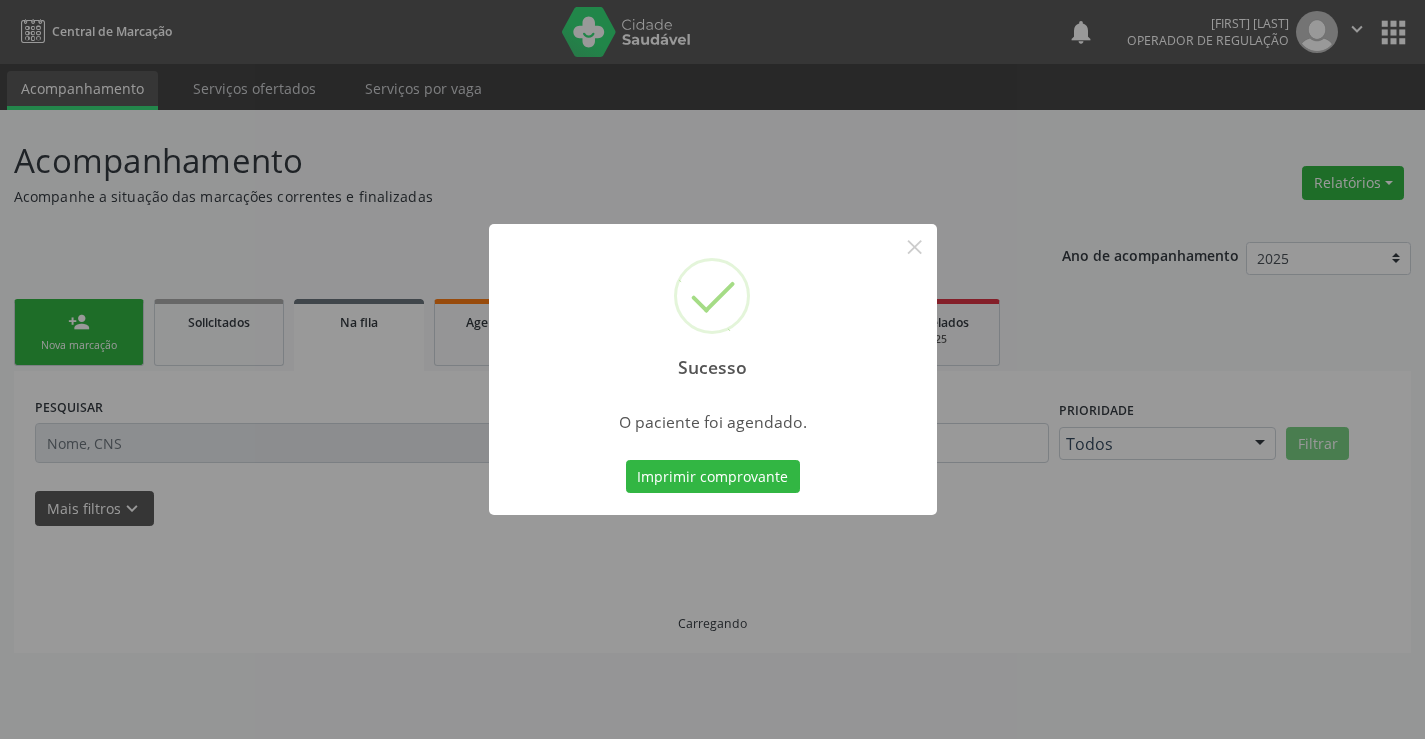 scroll, scrollTop: 0, scrollLeft: 0, axis: both 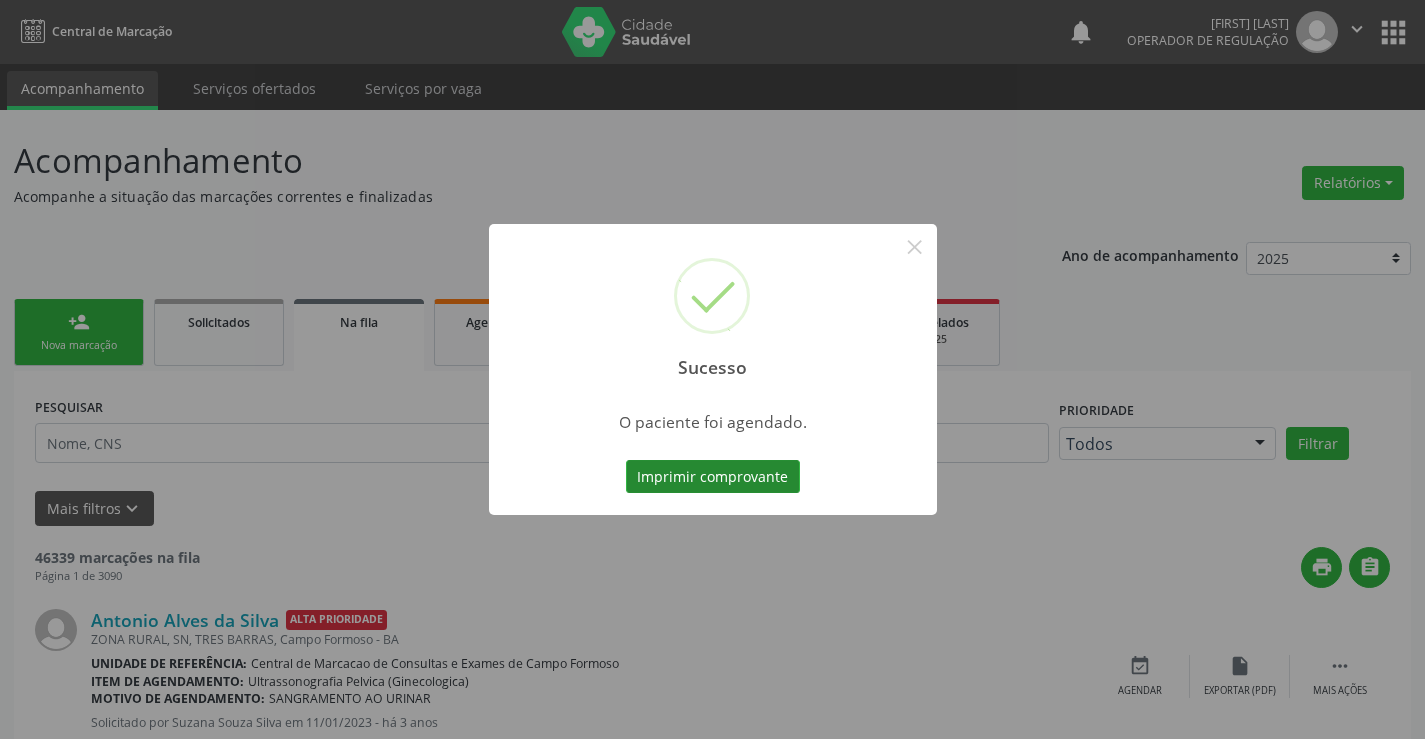 click on "Imprimir comprovante" at bounding box center [713, 477] 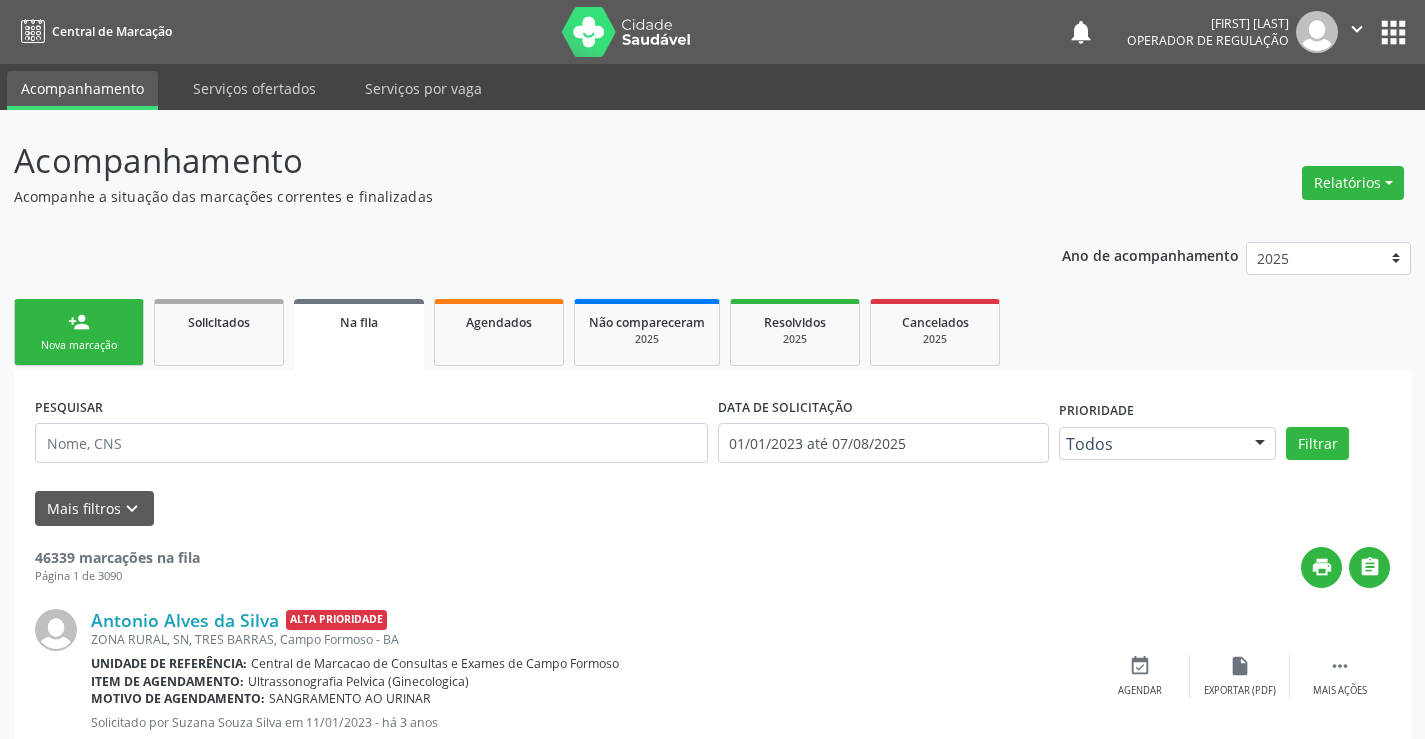 click on "person_add" at bounding box center [79, 322] 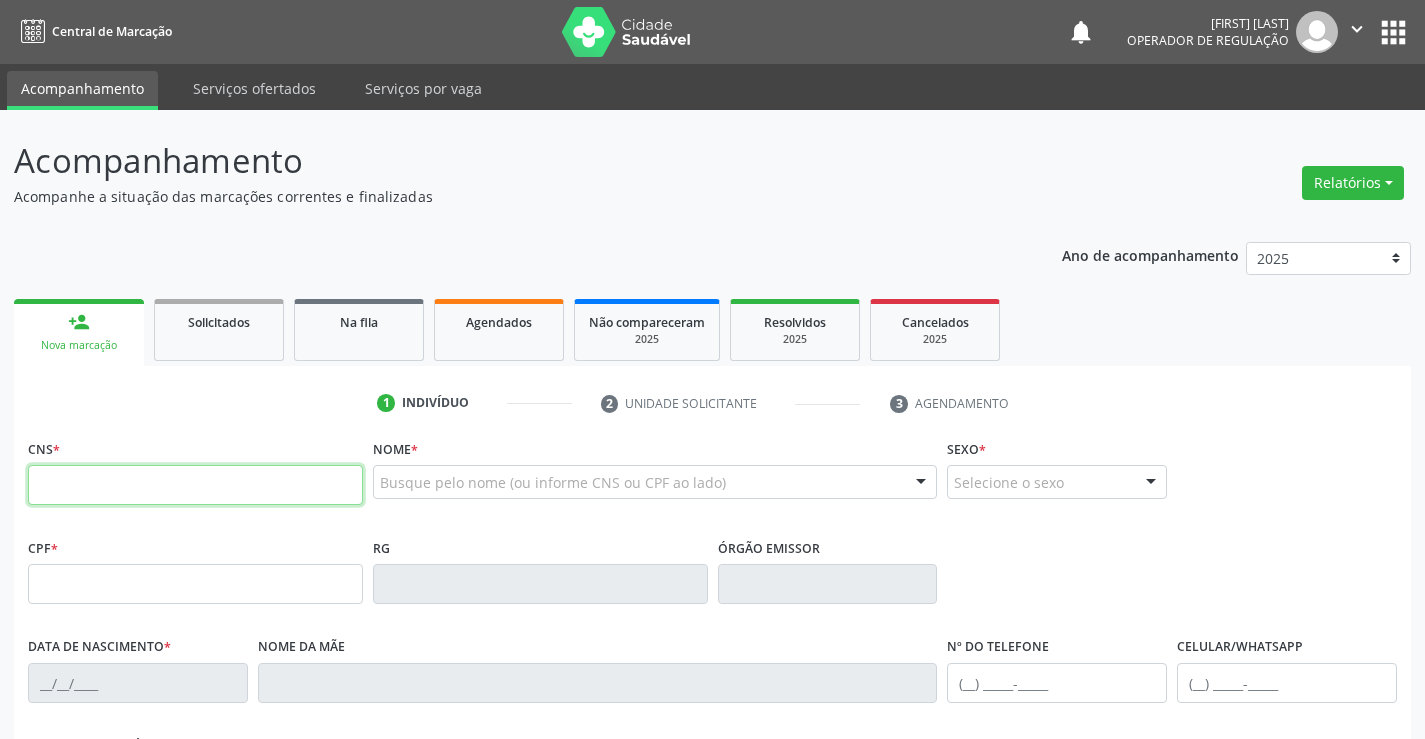 click at bounding box center (195, 485) 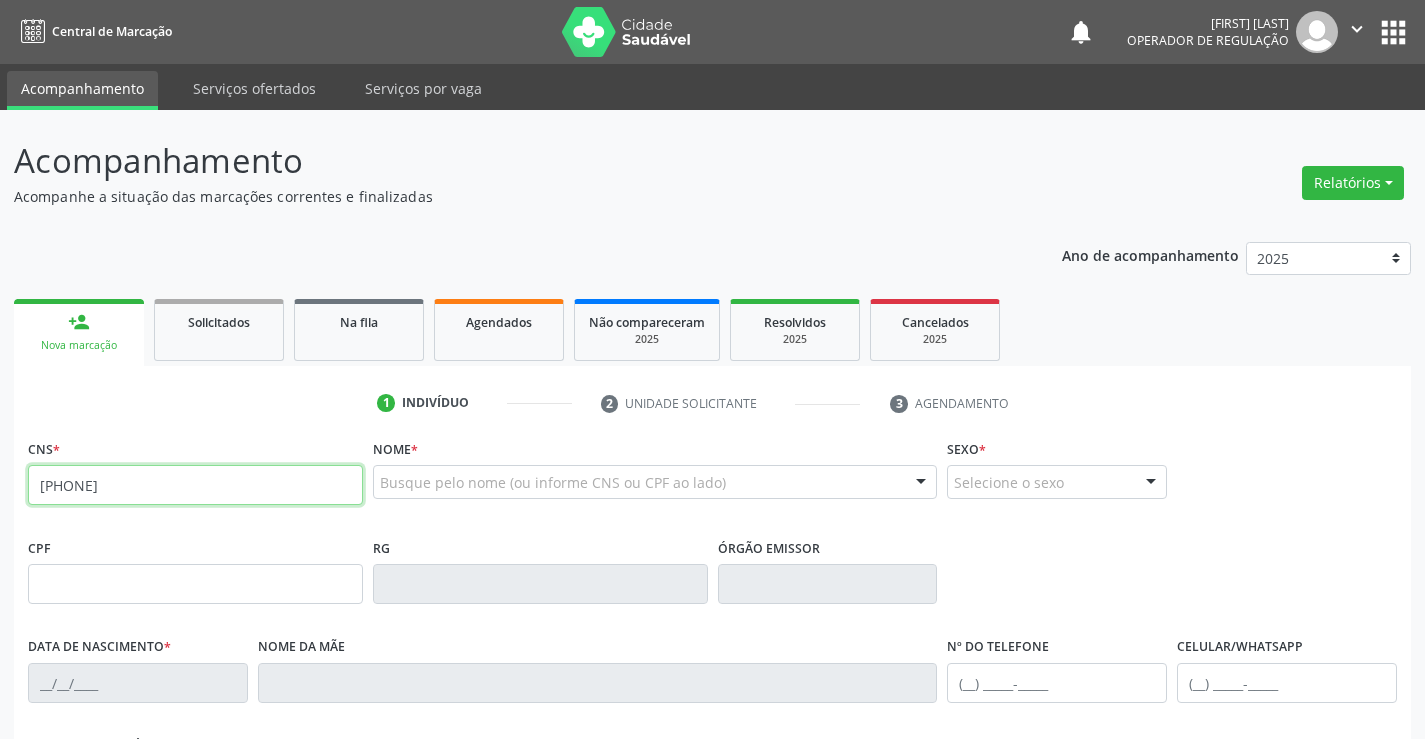 type on "[PHONE]" 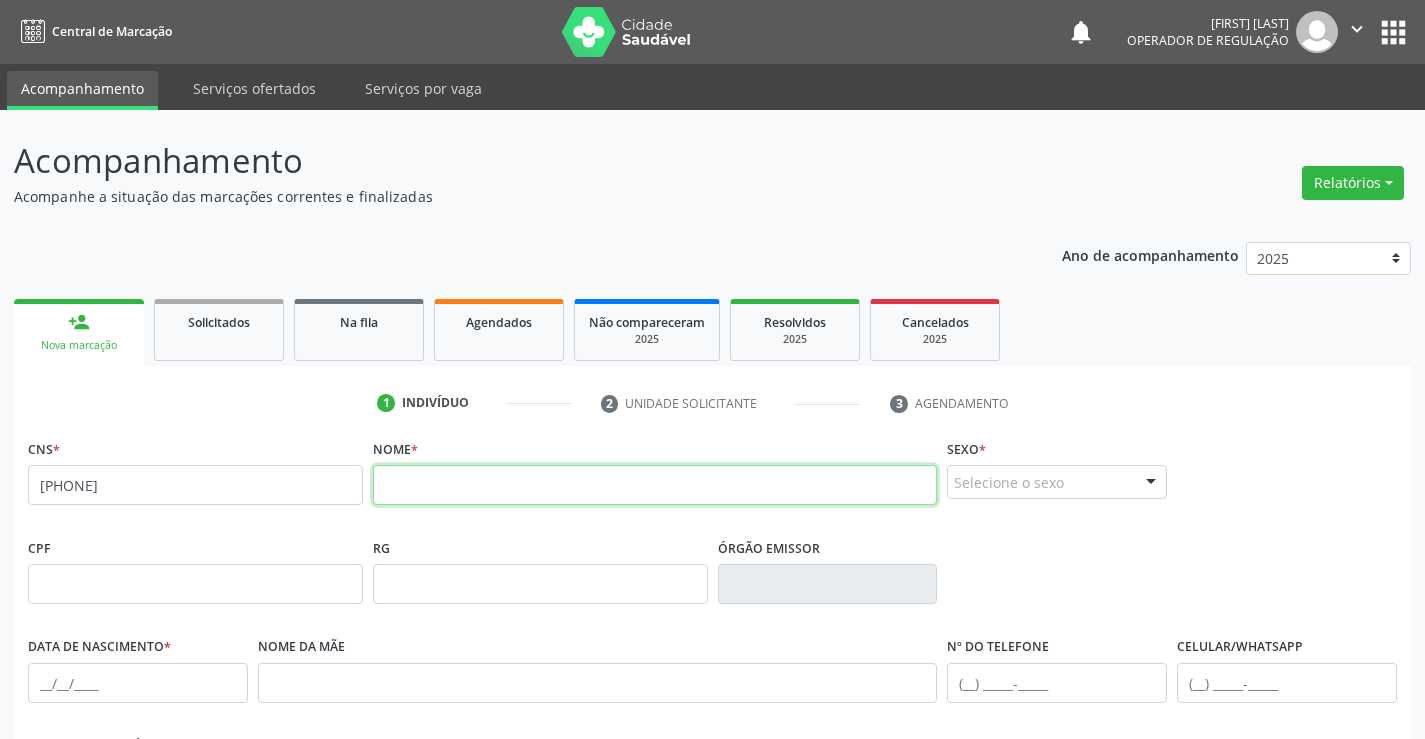 click at bounding box center (655, 485) 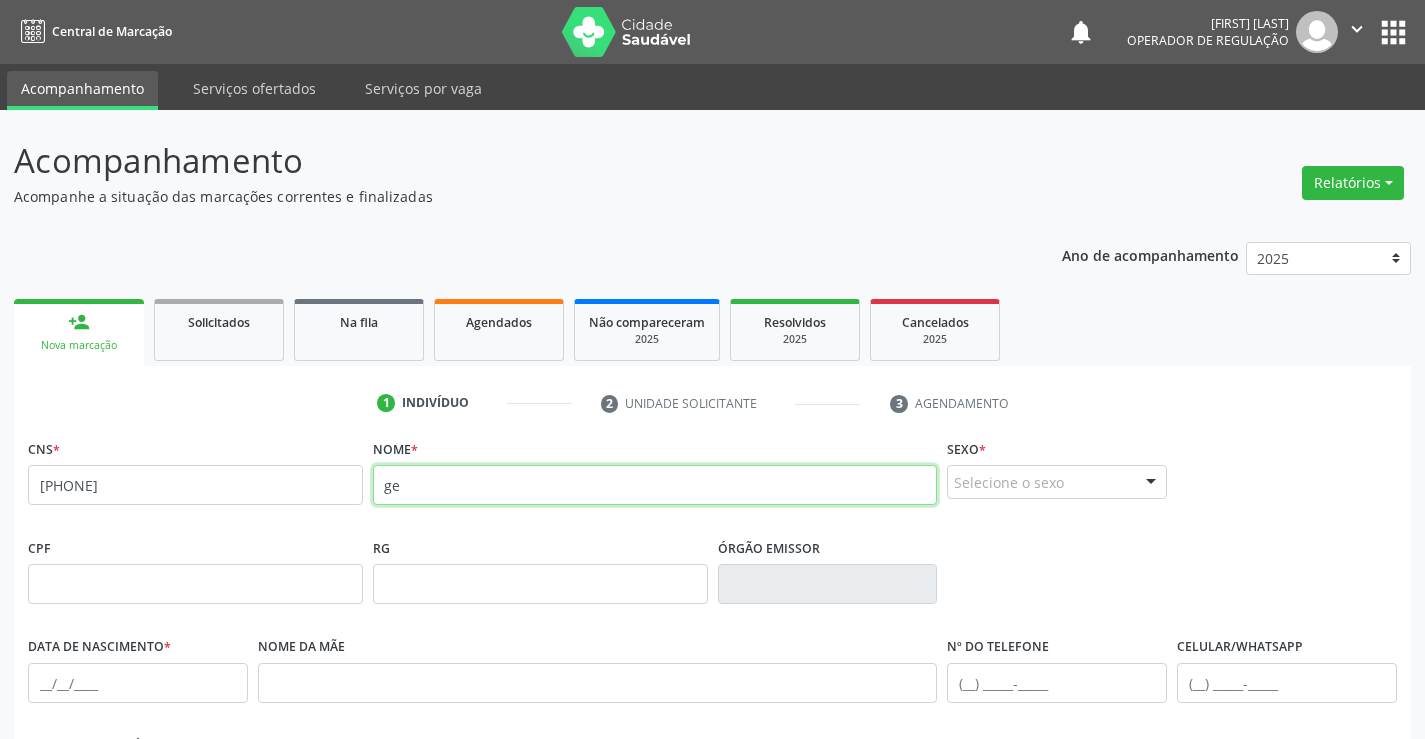 type on "g" 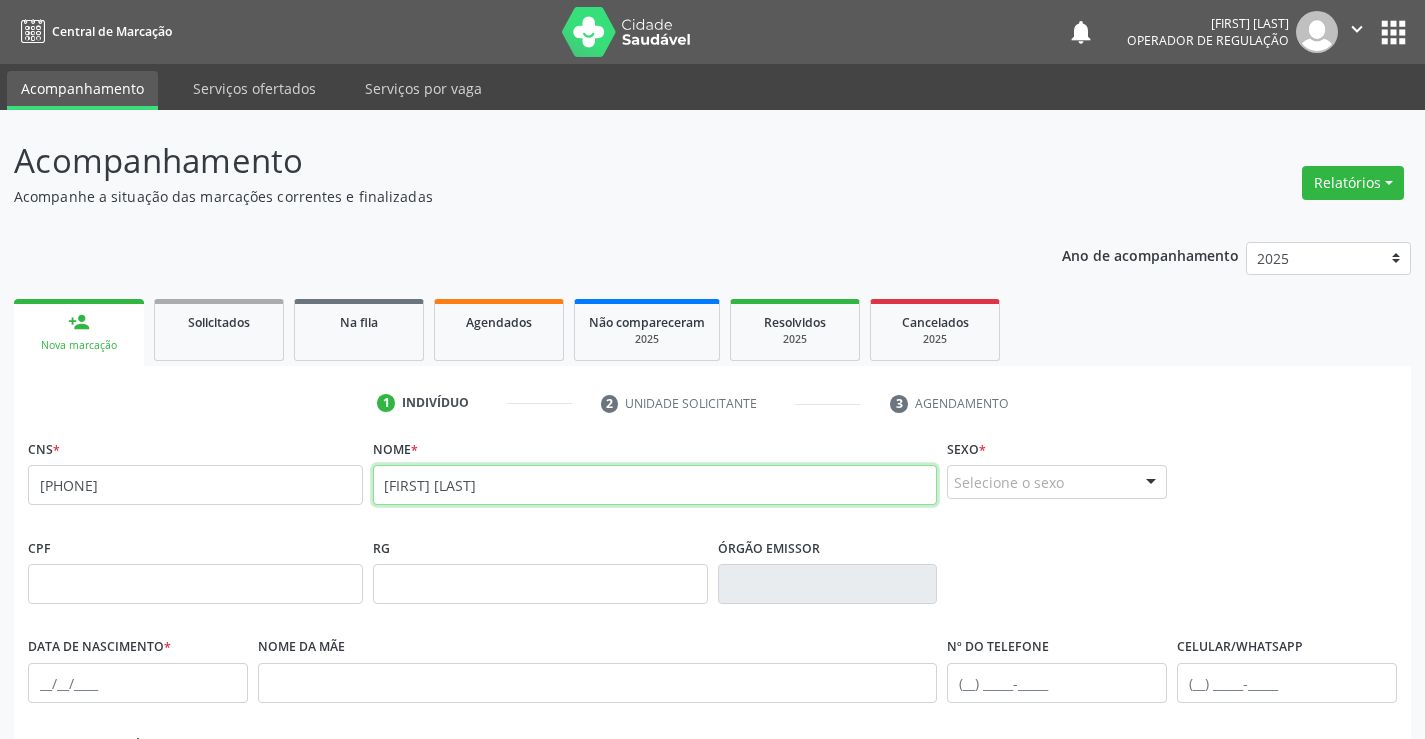 type on "[FIRST] [LAST]" 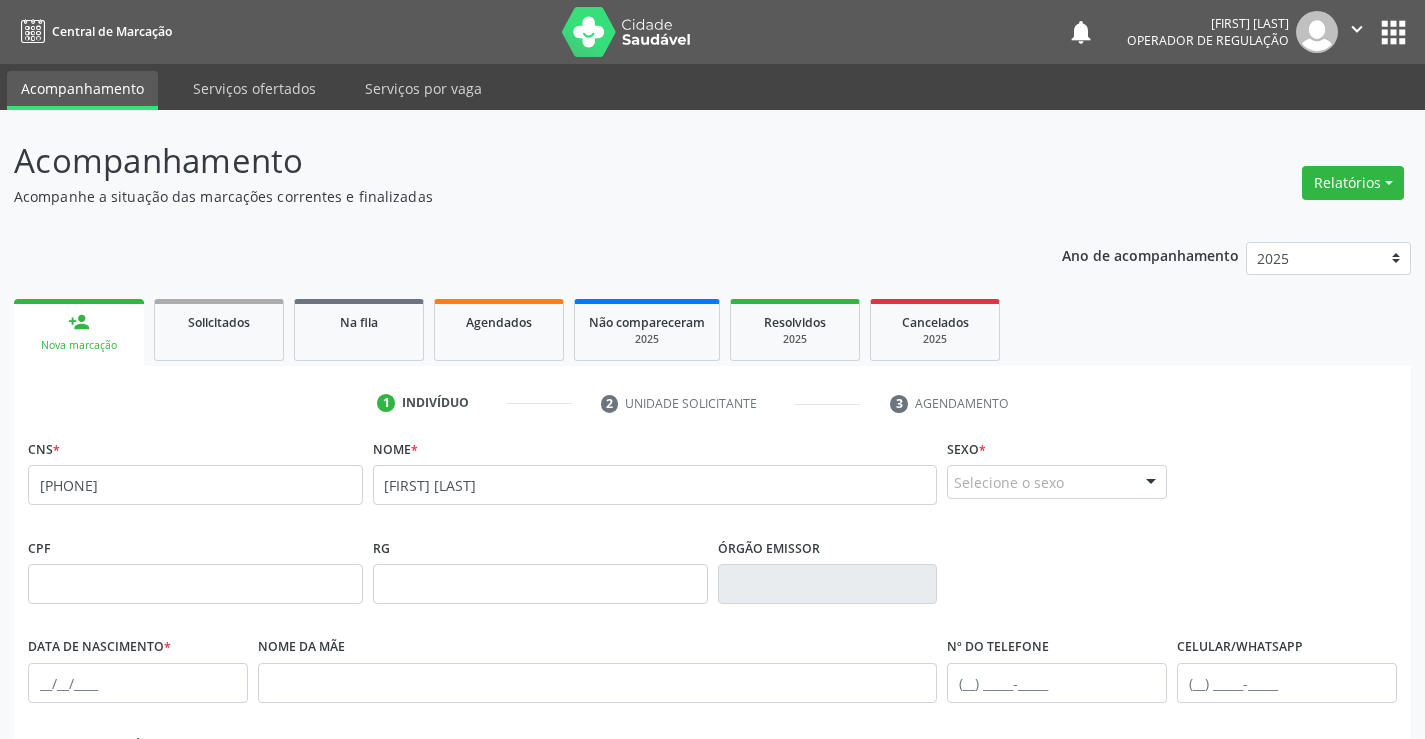 click on "Selecione o sexo" at bounding box center [1057, 482] 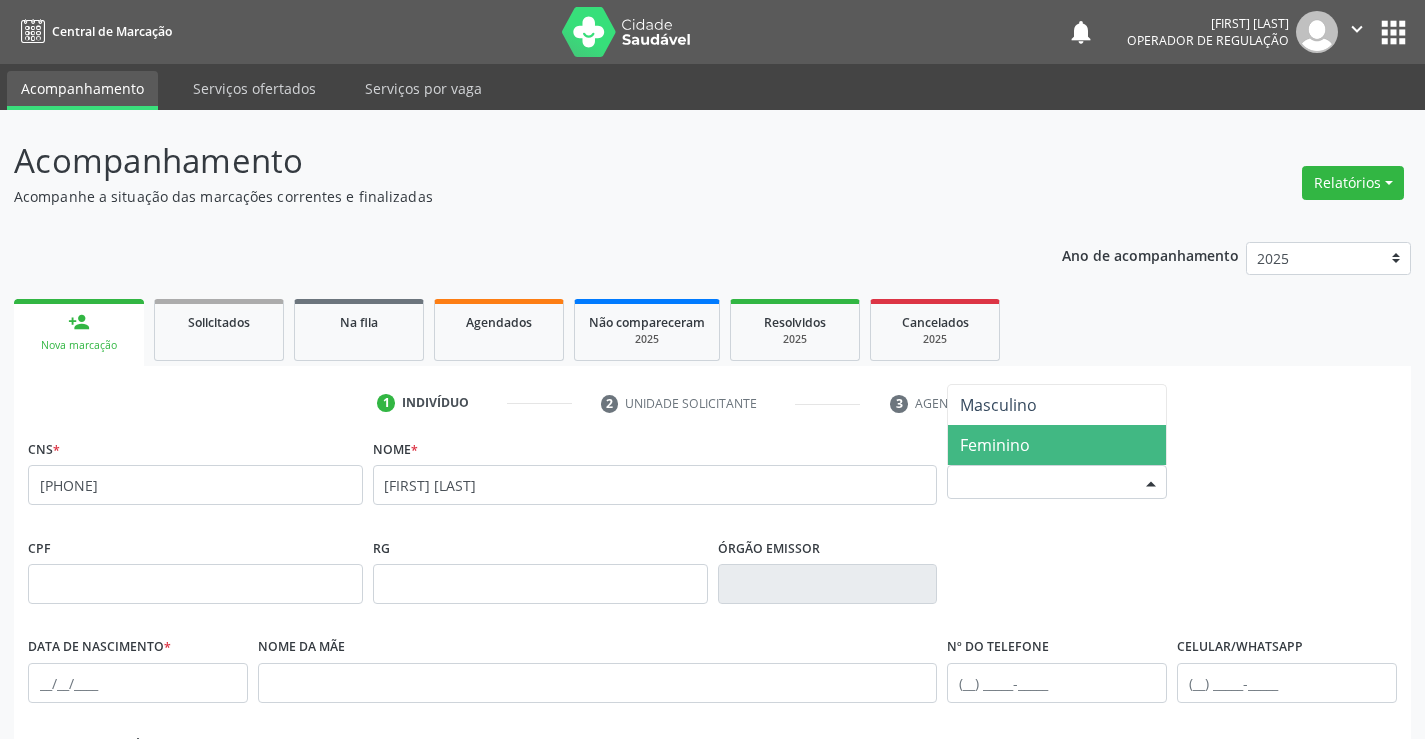 click on "Feminino" at bounding box center (1057, 445) 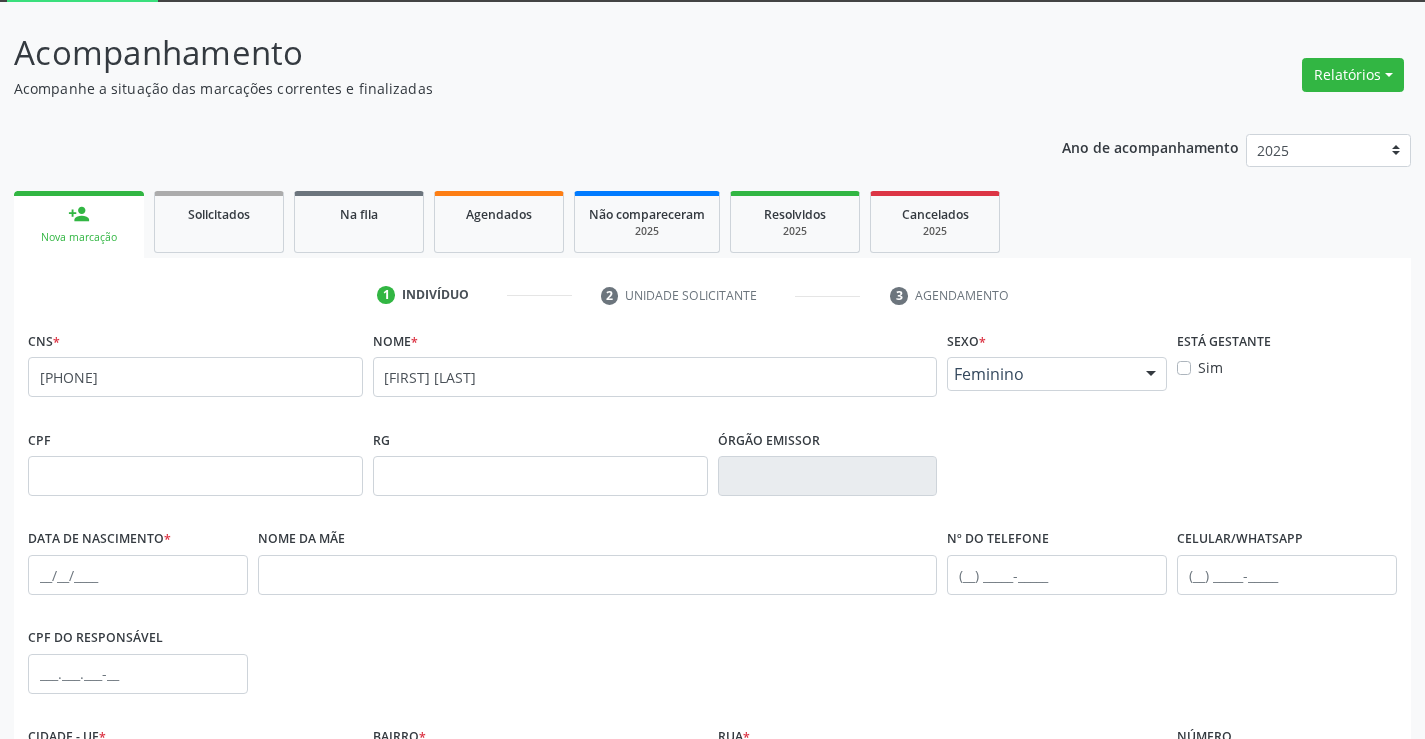 scroll, scrollTop: 300, scrollLeft: 0, axis: vertical 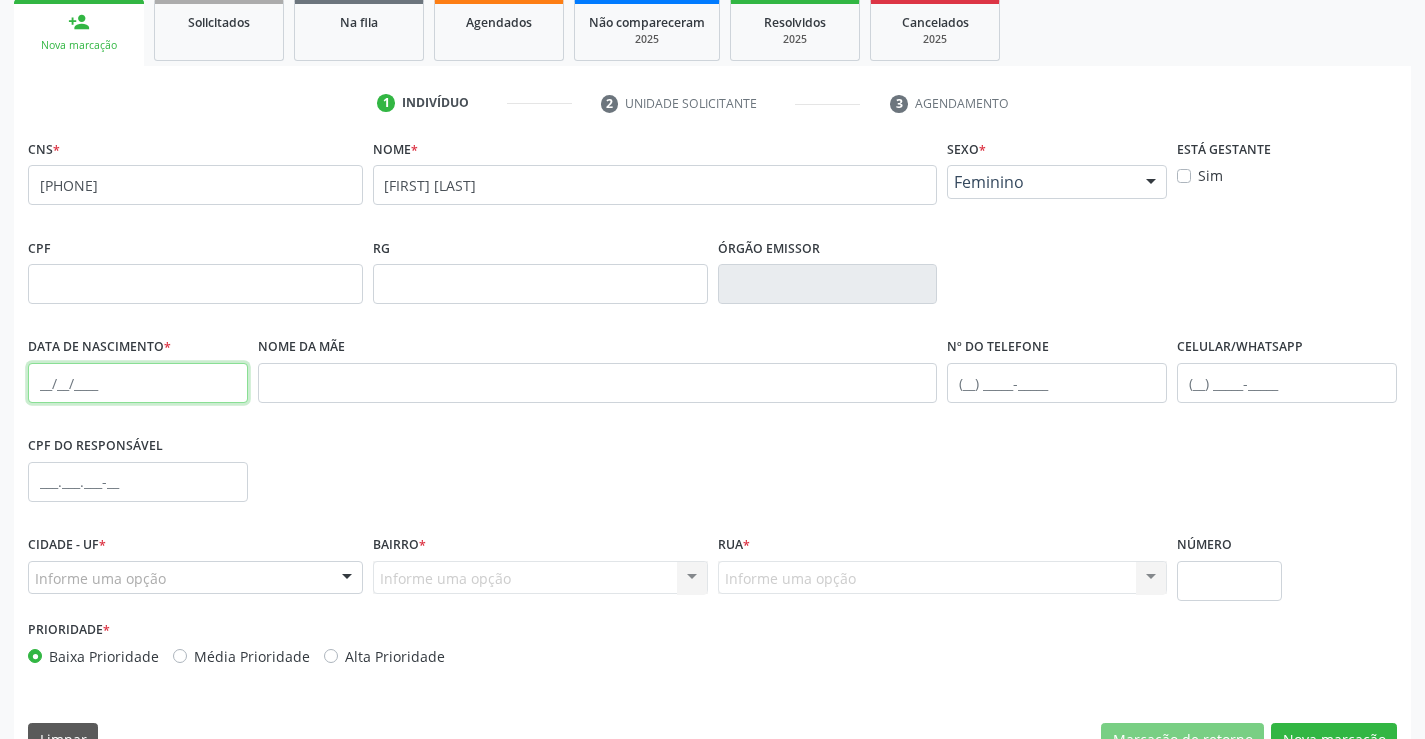 click at bounding box center [138, 383] 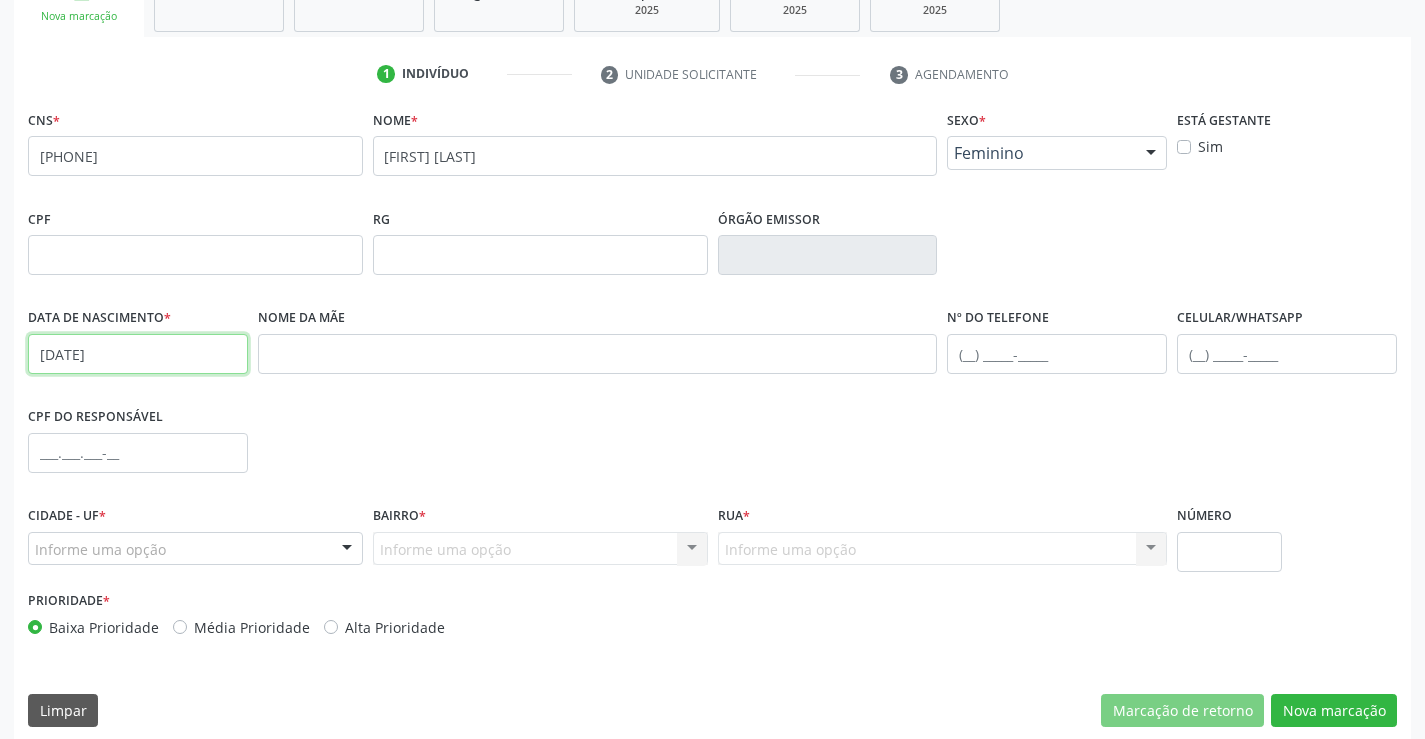 scroll, scrollTop: 345, scrollLeft: 0, axis: vertical 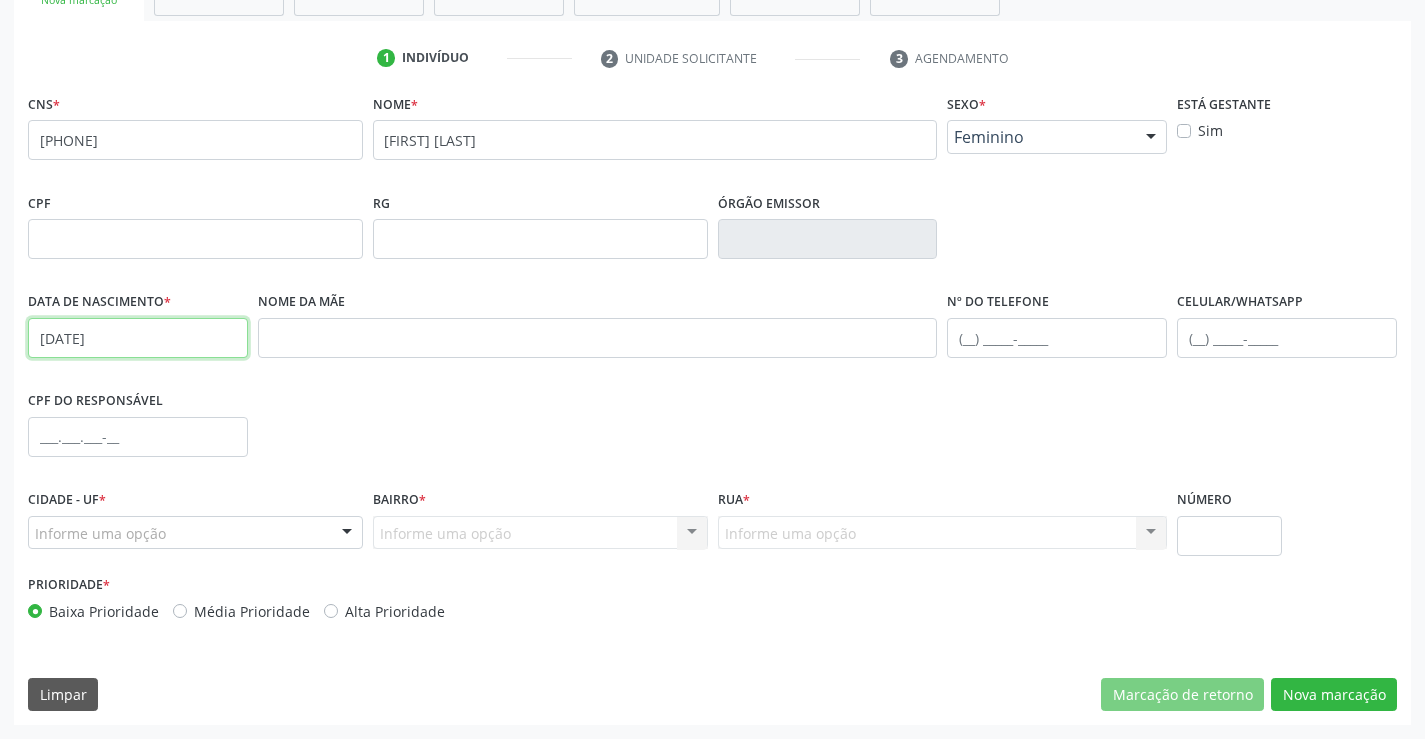 type on "[DATE]" 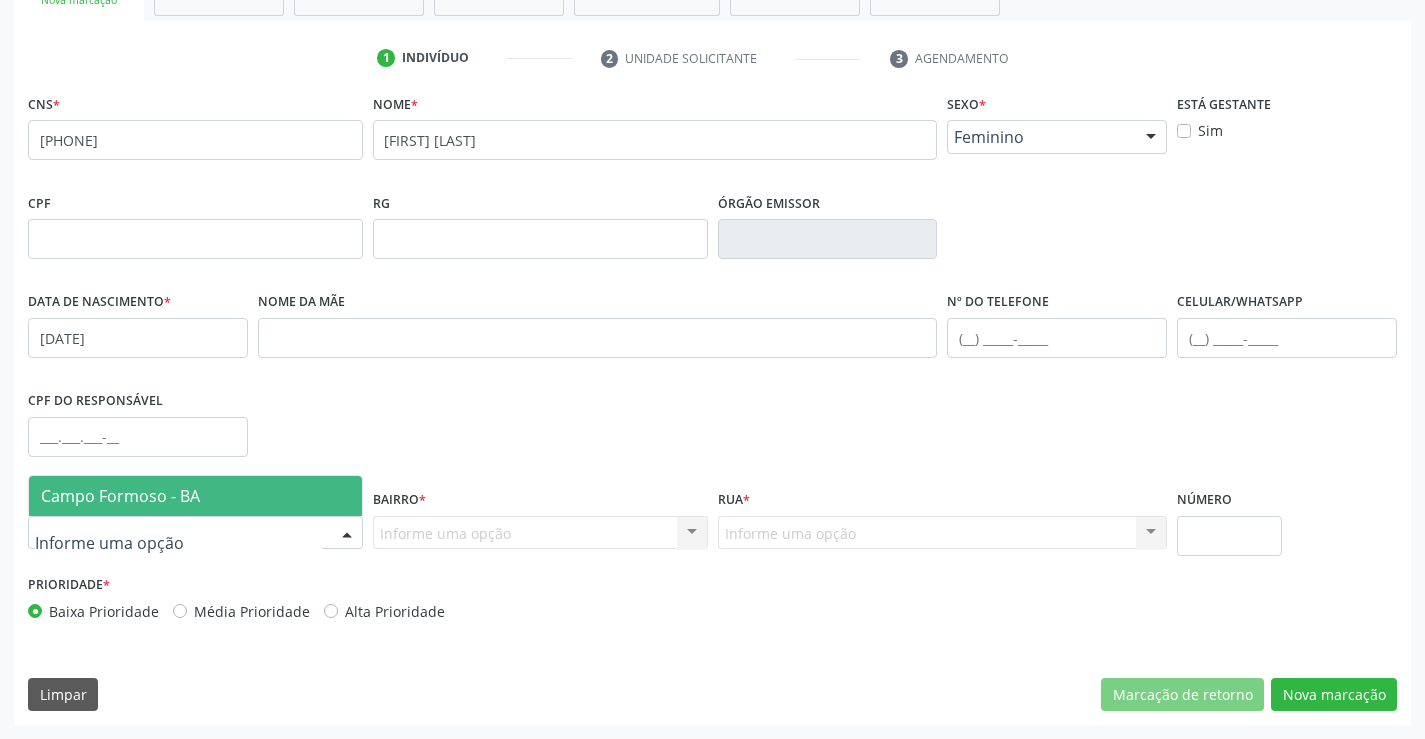 click on "Campo Formoso - BA" at bounding box center (120, 496) 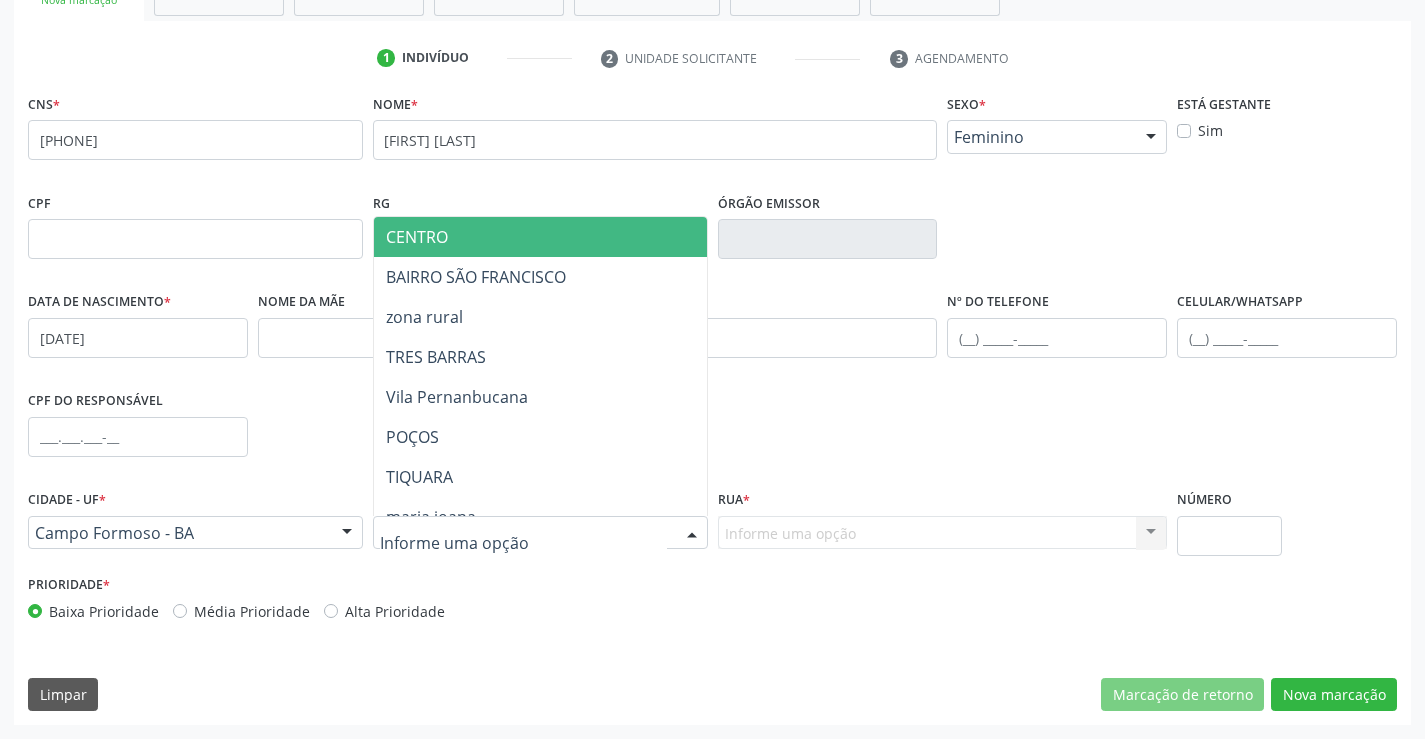 click on "CENTRO" at bounding box center [578, 237] 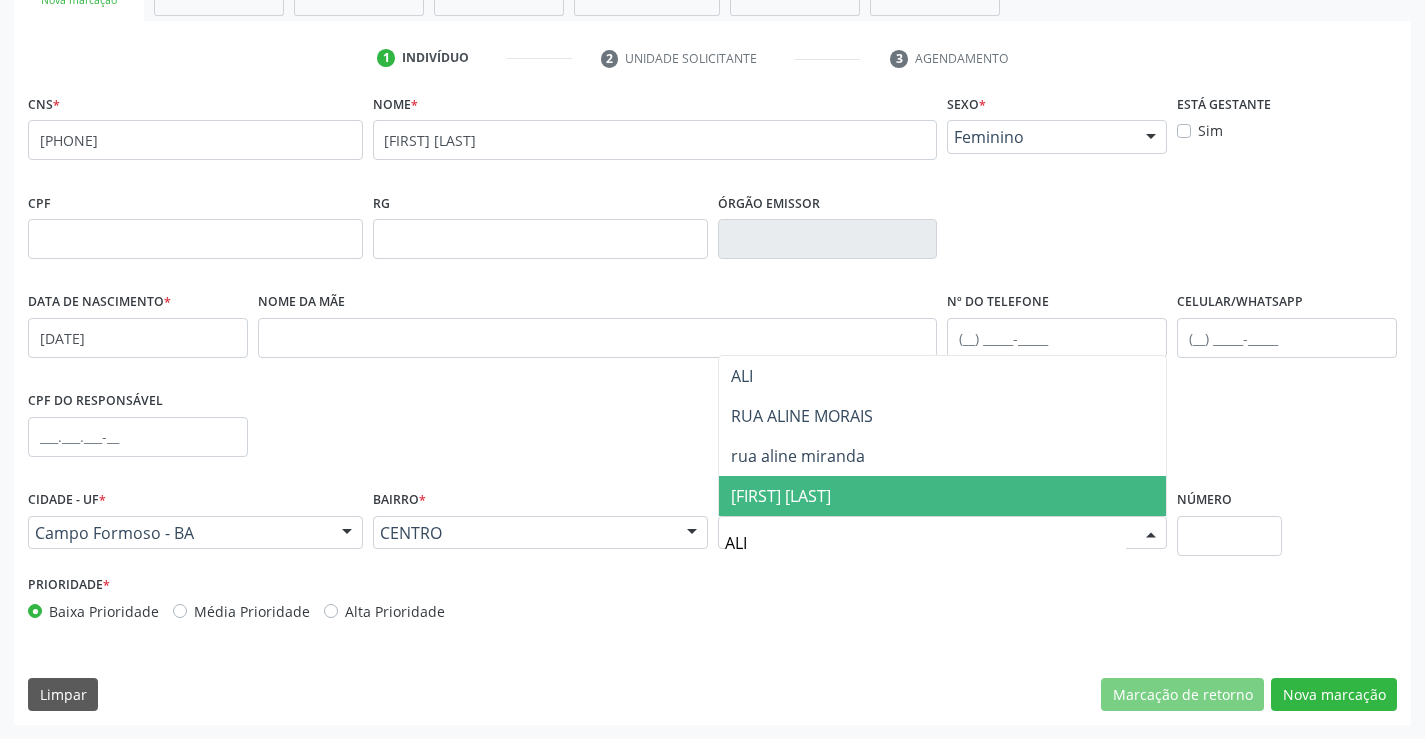 scroll, scrollTop: 0, scrollLeft: 0, axis: both 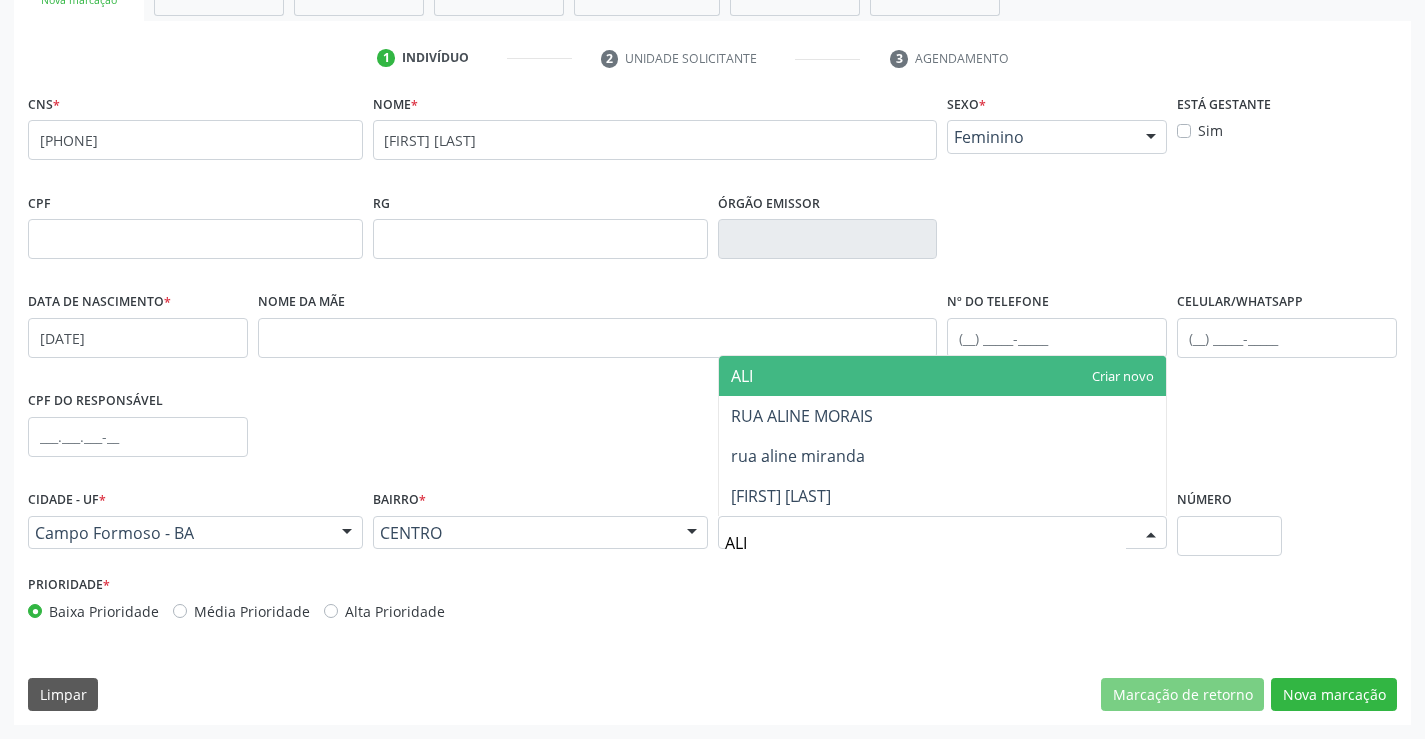 type on "AL" 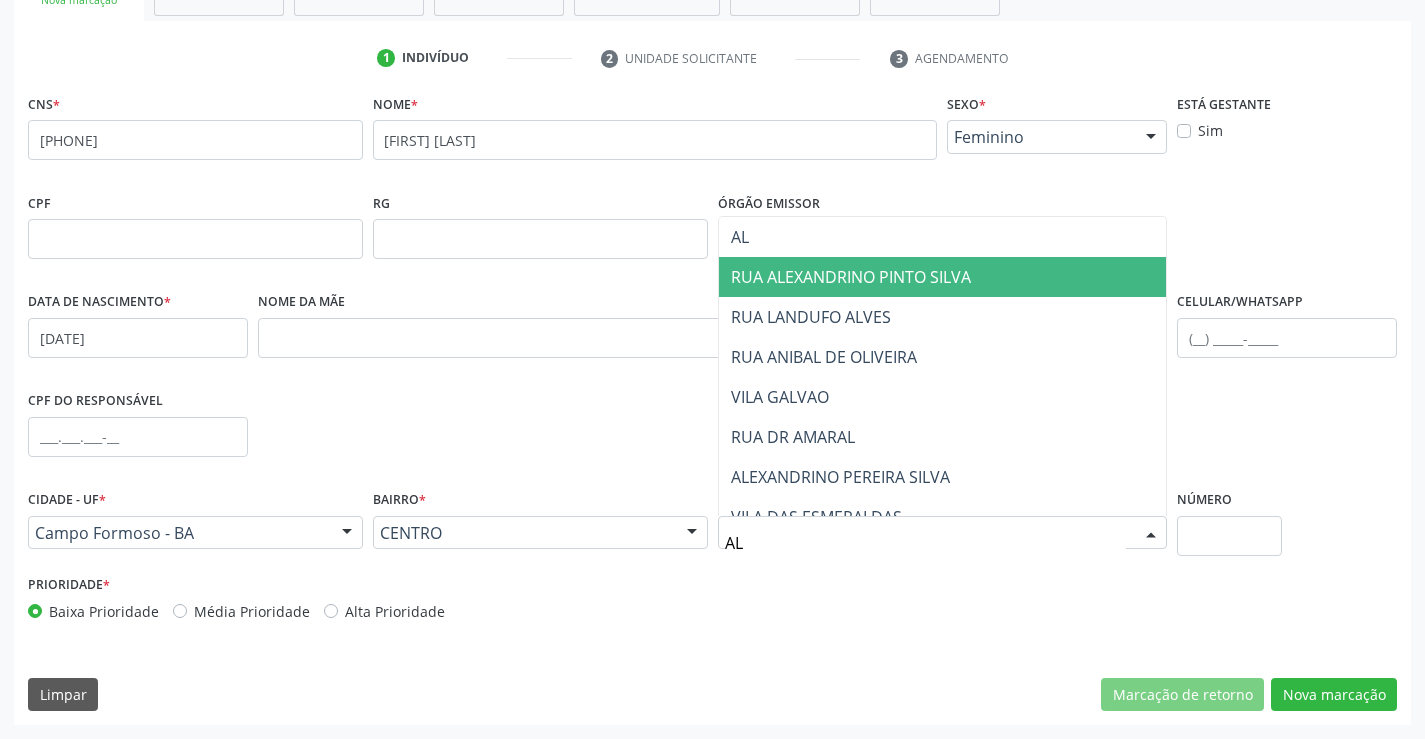 click on "RUA ALEXANDRINO PINTO SILVA" at bounding box center [851, 277] 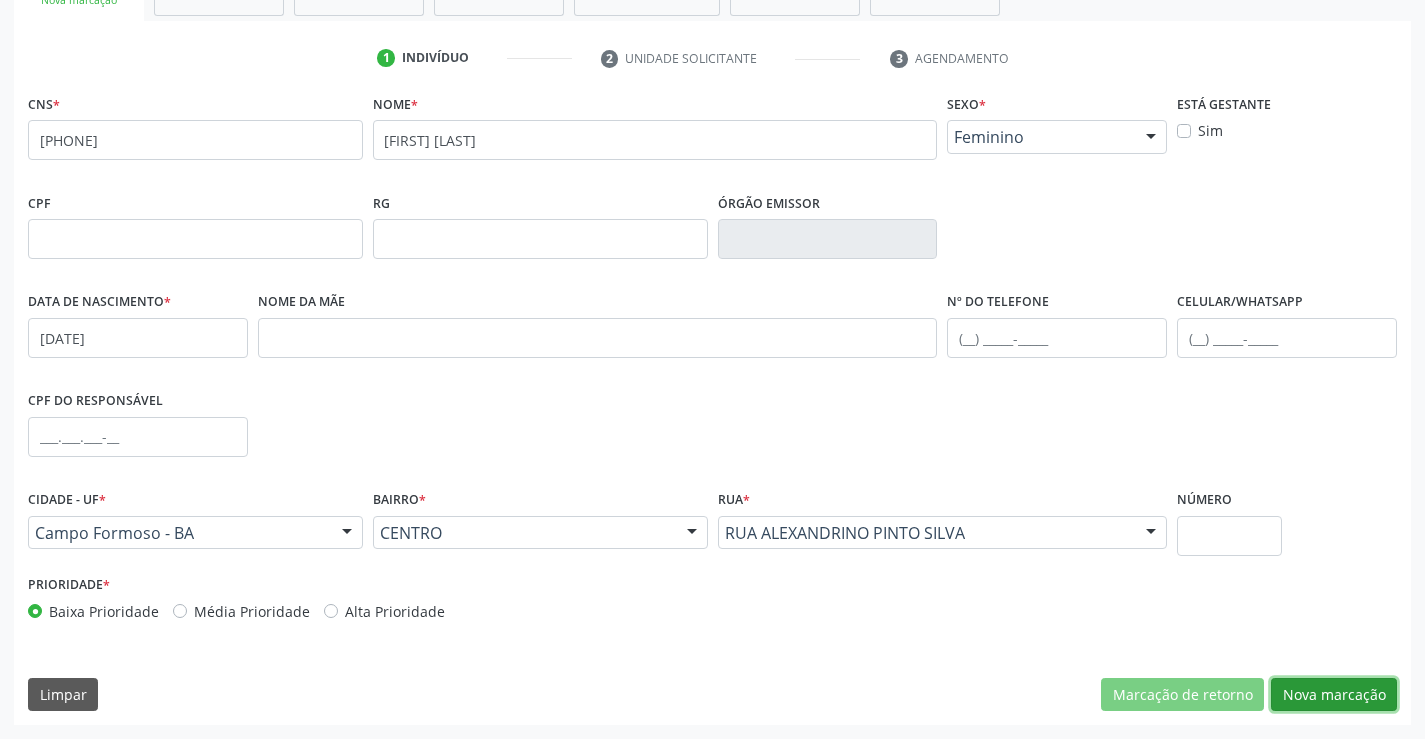 click on "Nova marcação" at bounding box center (1334, 695) 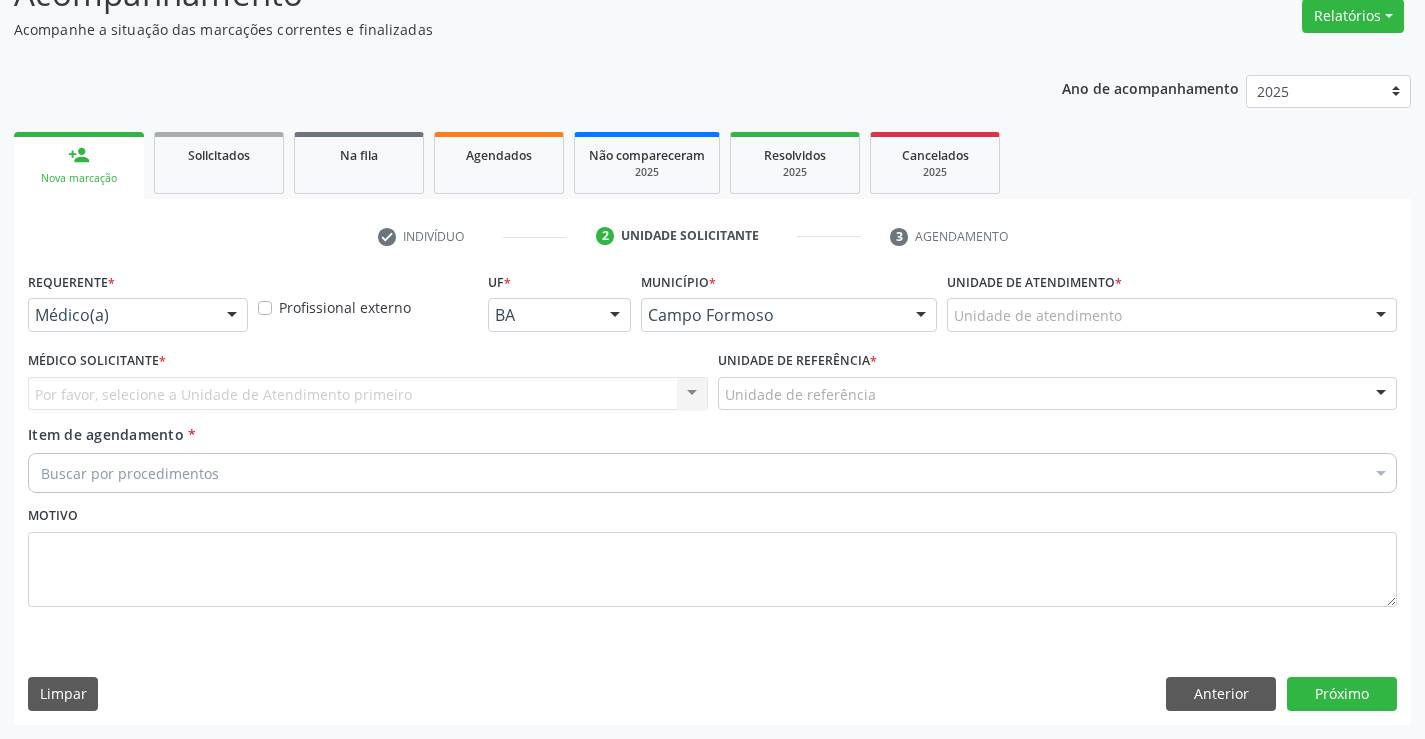 scroll, scrollTop: 167, scrollLeft: 0, axis: vertical 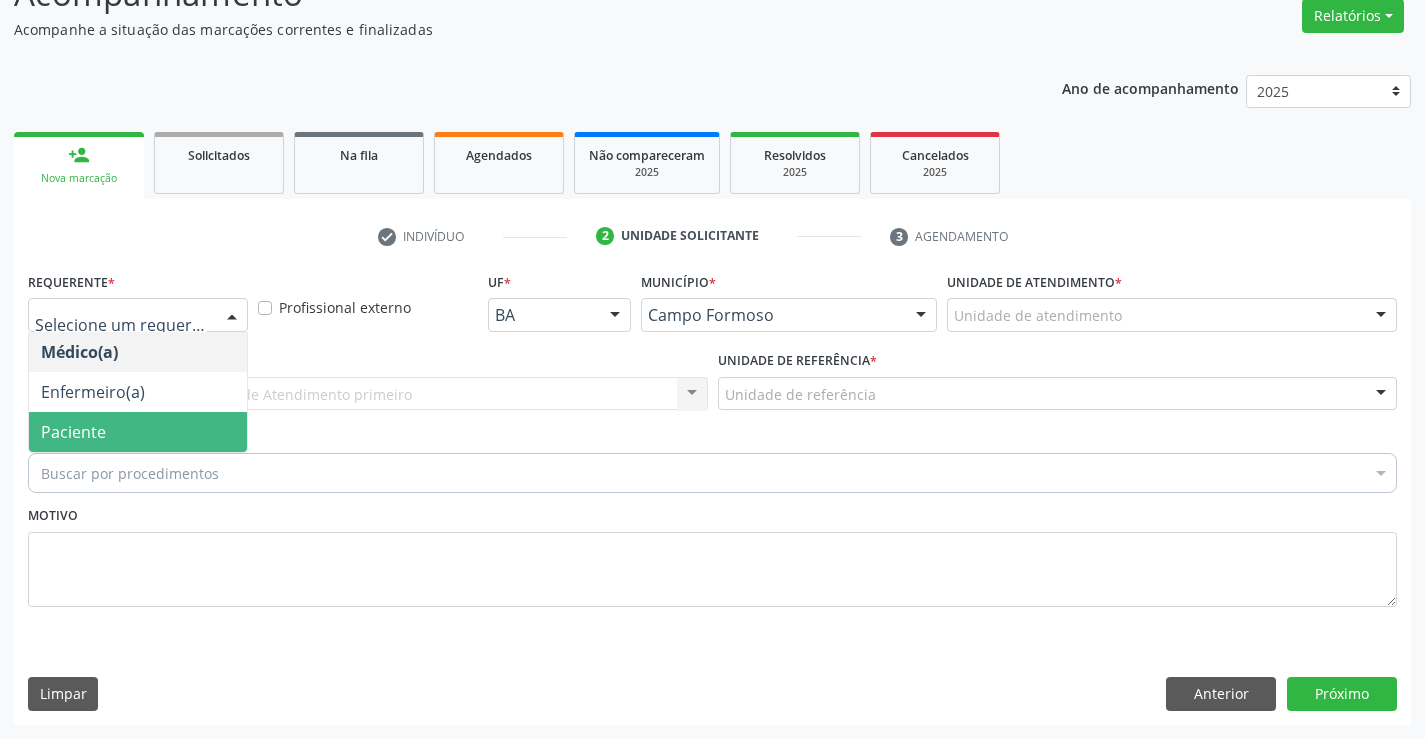 click on "Paciente" at bounding box center [138, 432] 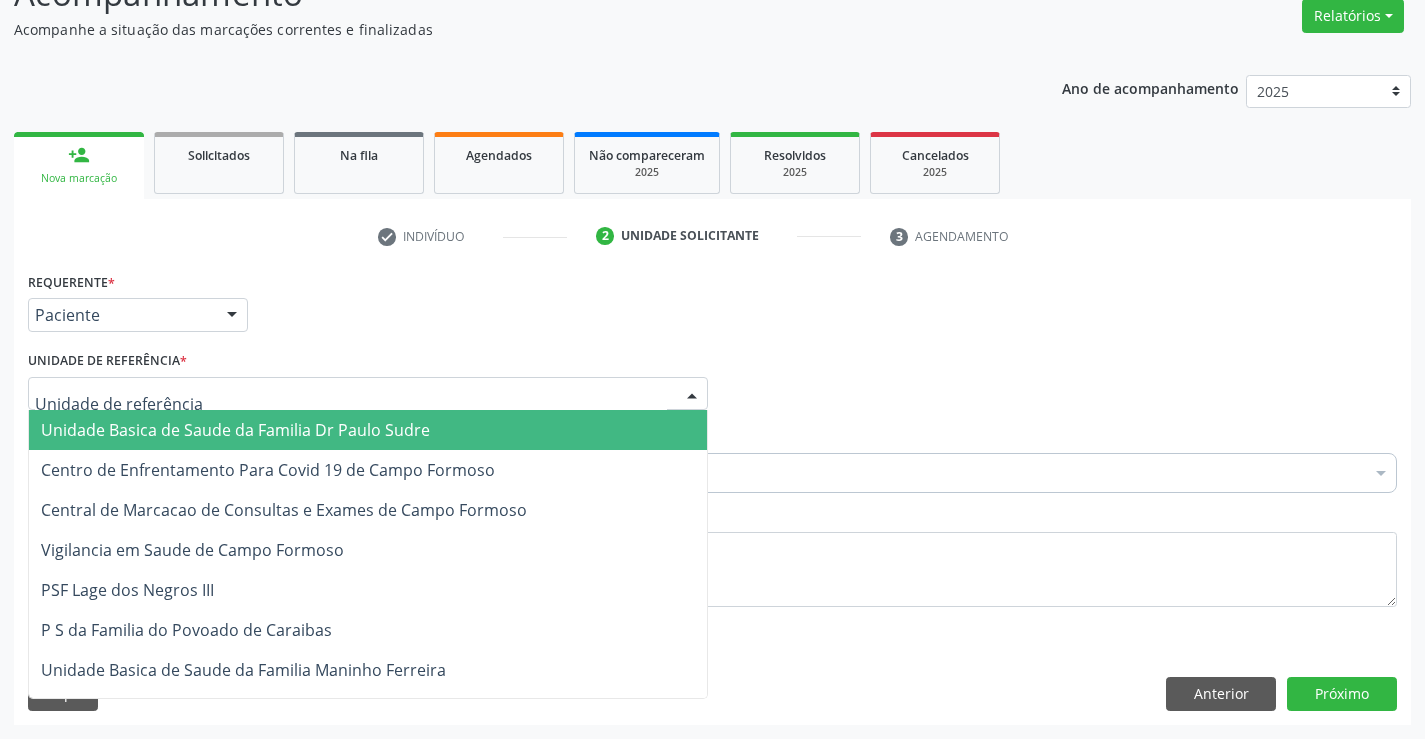 click on "Unidade Basica de Saude da Familia Dr Paulo Sudre" at bounding box center (235, 430) 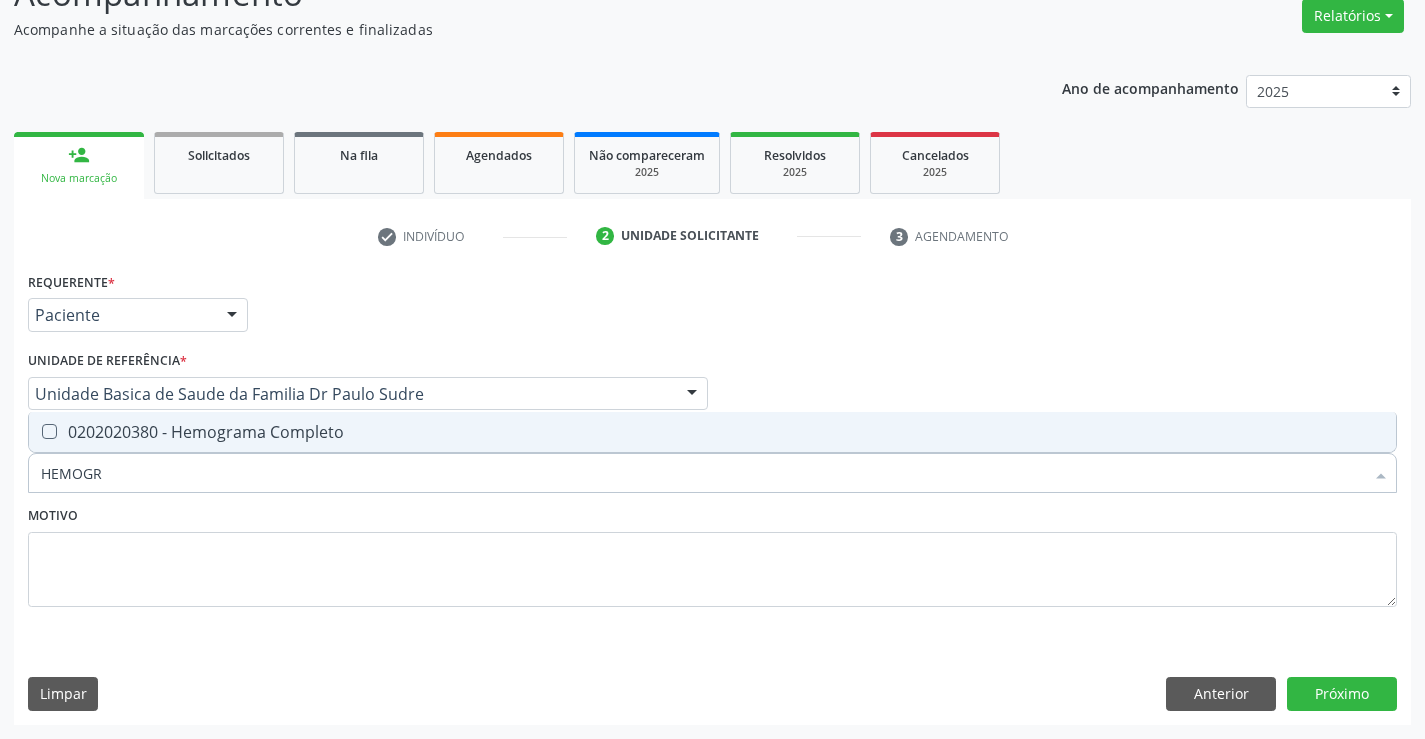 type on "HEMOGRA" 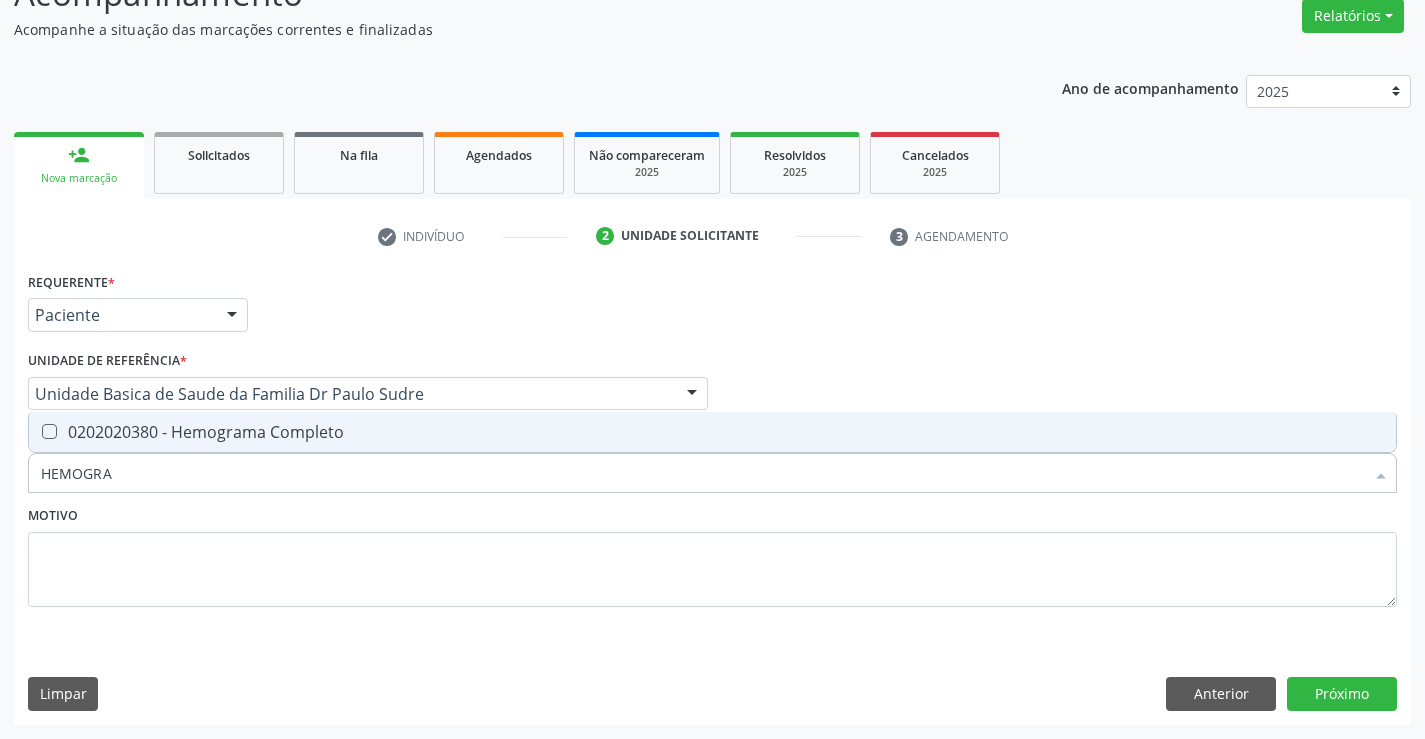 click on "0202020380 - Hemograma Completo" at bounding box center (712, 432) 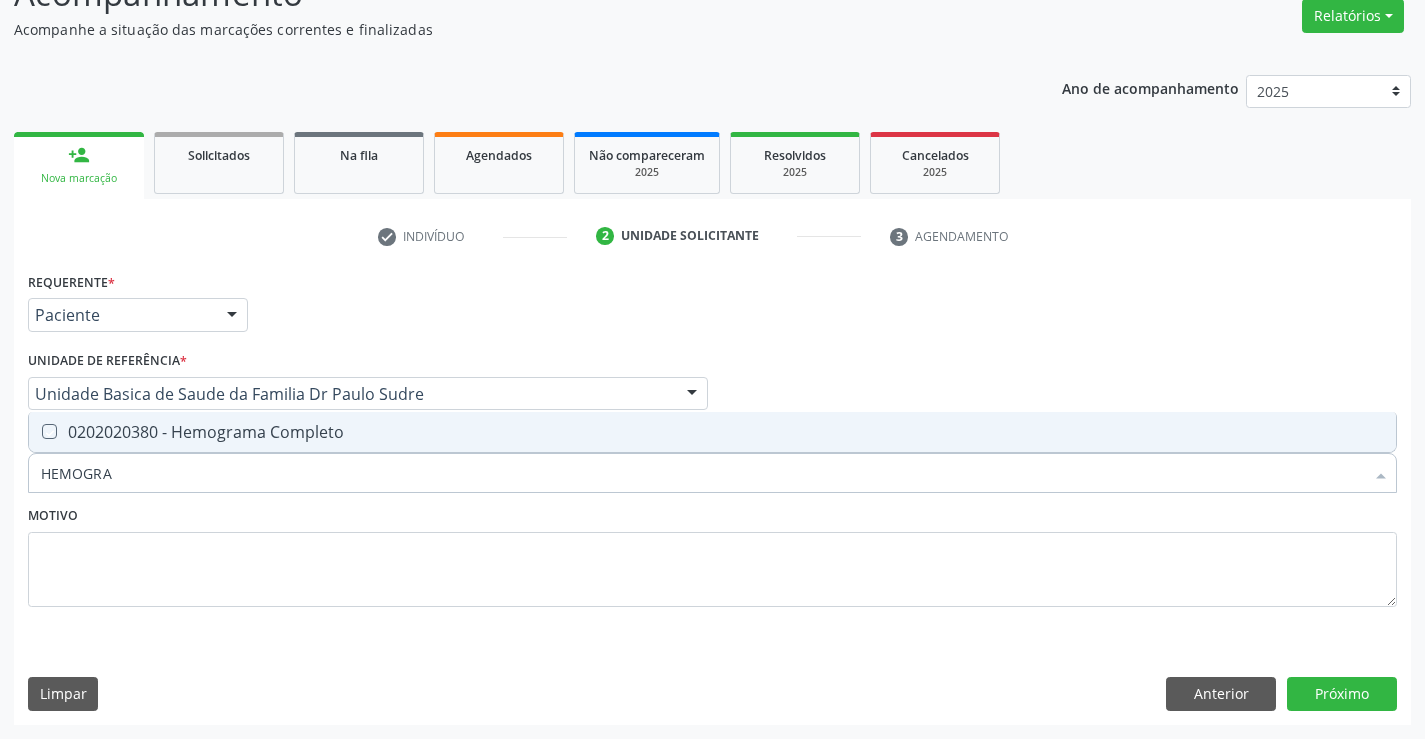 checkbox on "true" 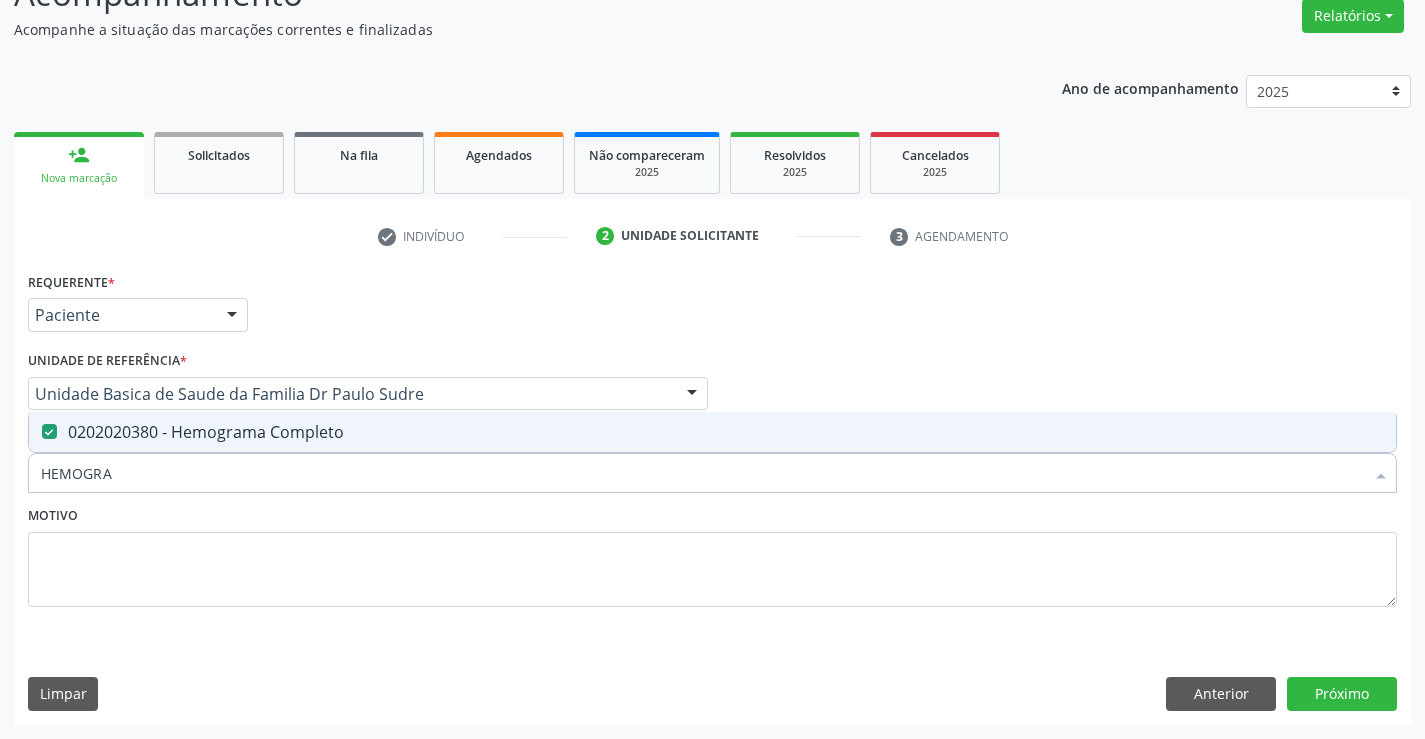 type on "HEMOGRA" 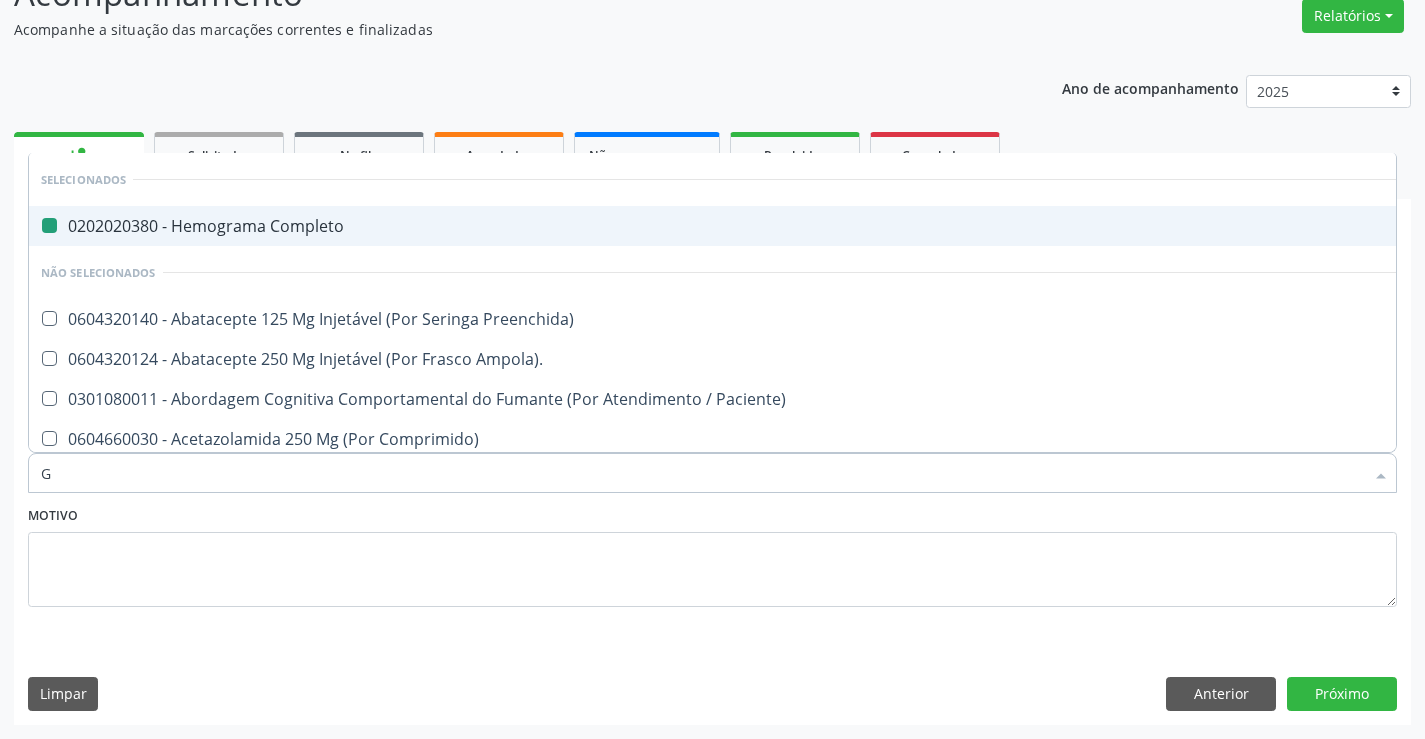 type on "GL" 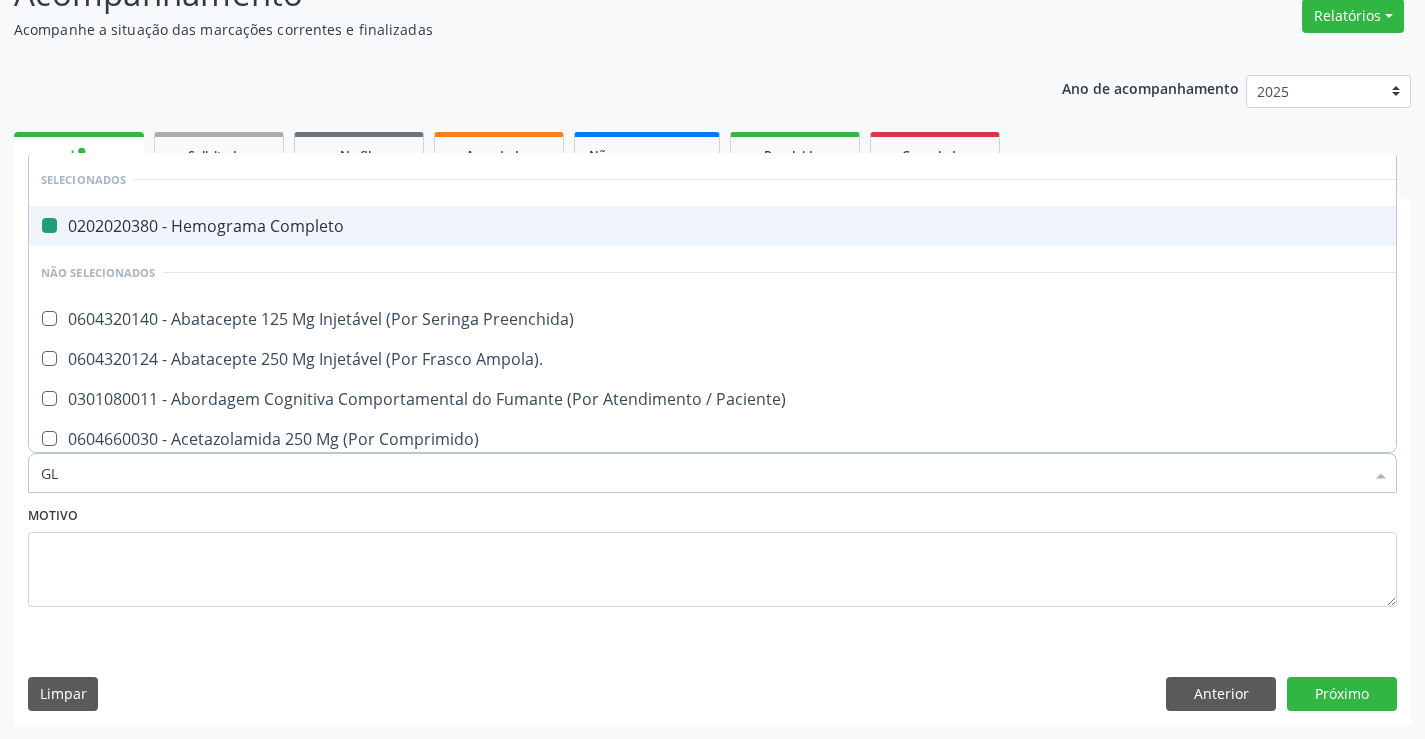 checkbox on "false" 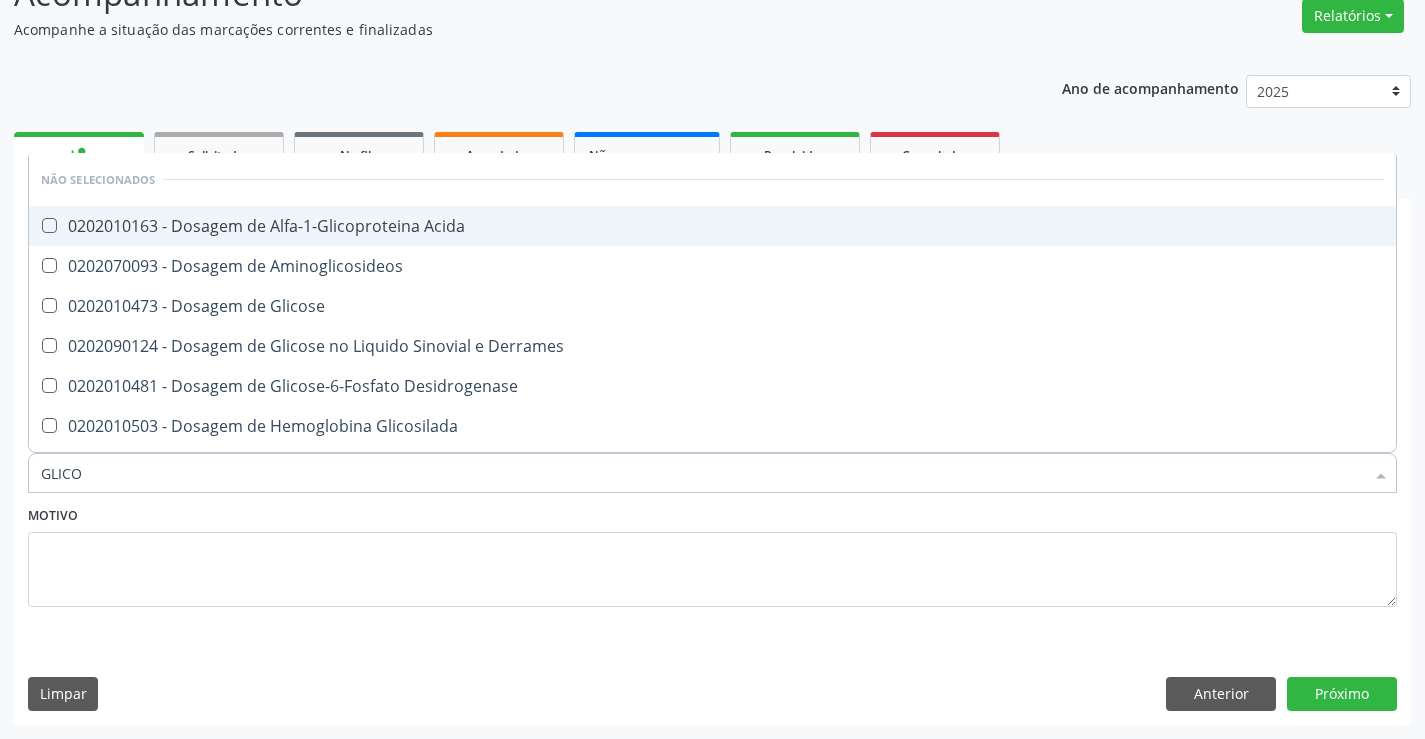 type on "GLICOS" 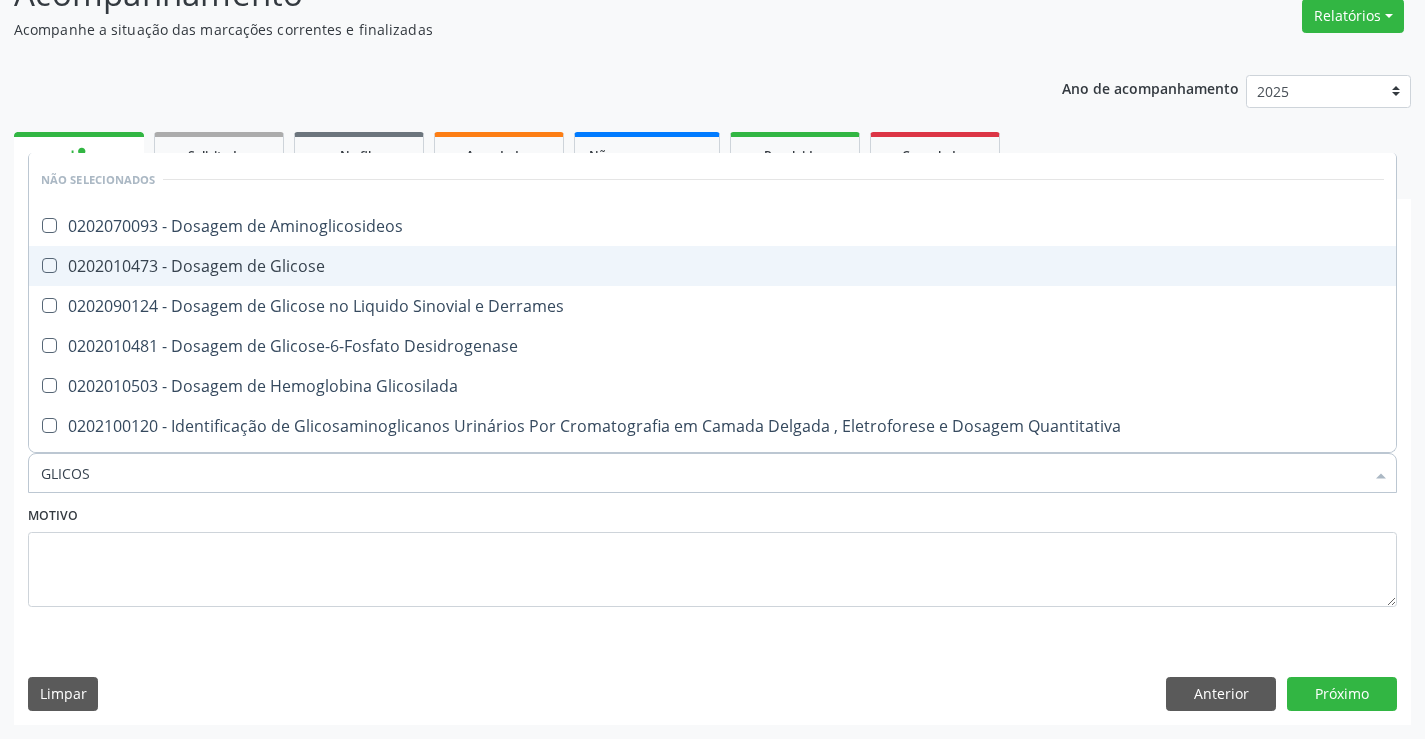 click on "0202010473 - Dosagem de Glicose" at bounding box center (712, 266) 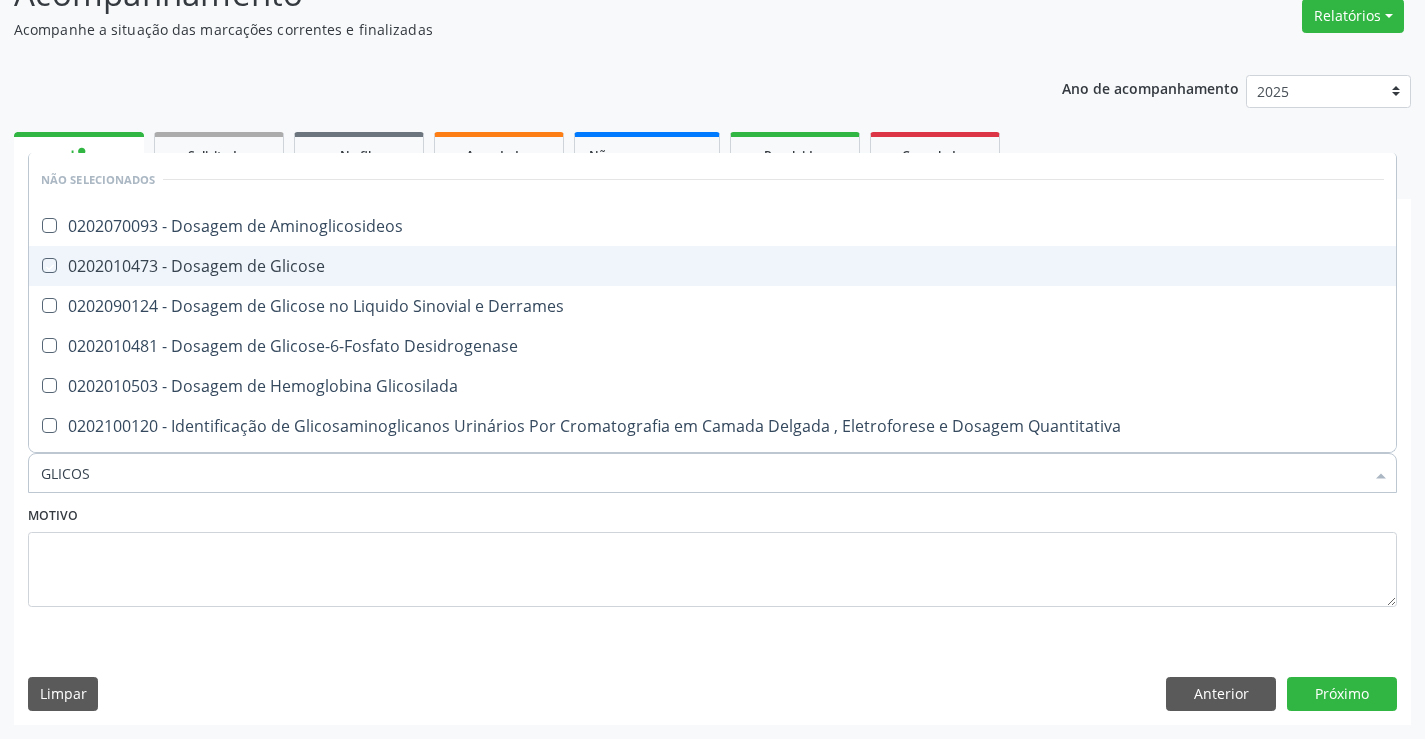 checkbox on "true" 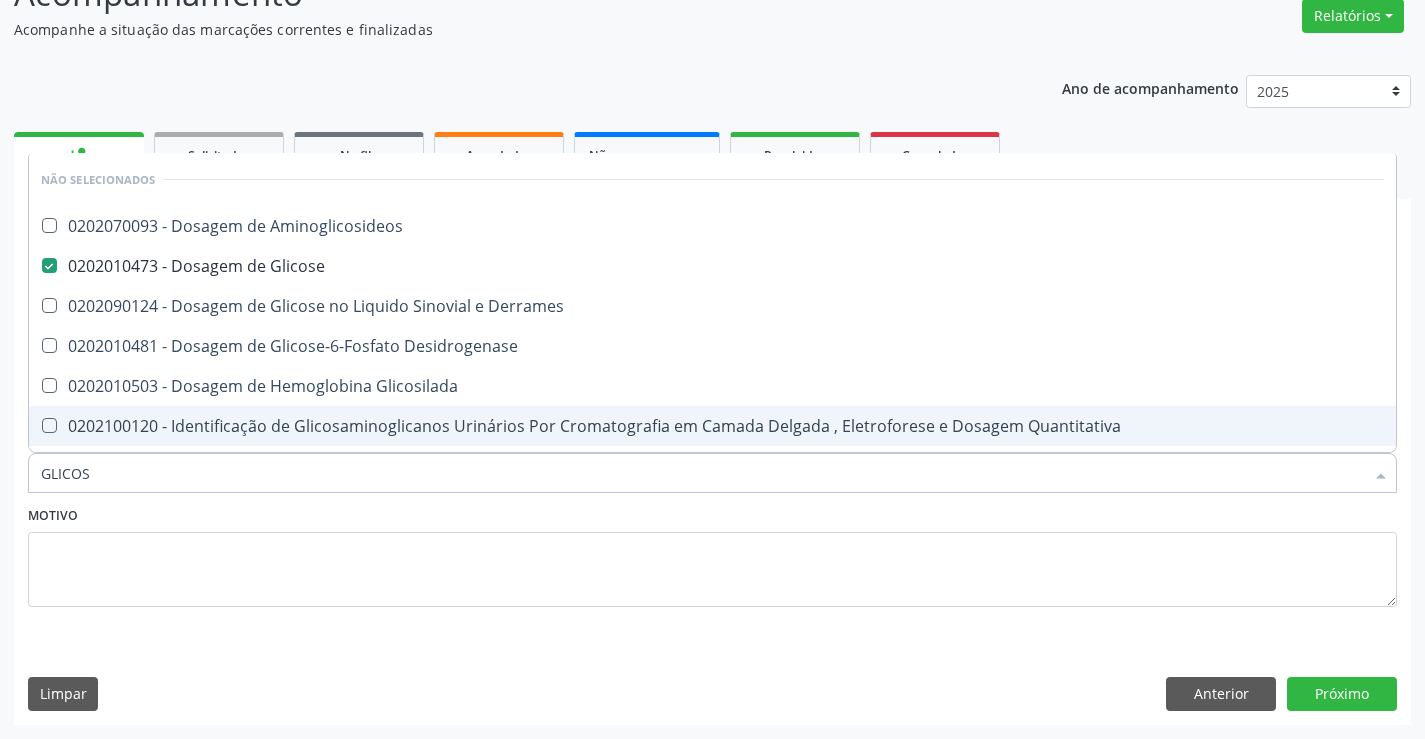 type on "GLICOS" 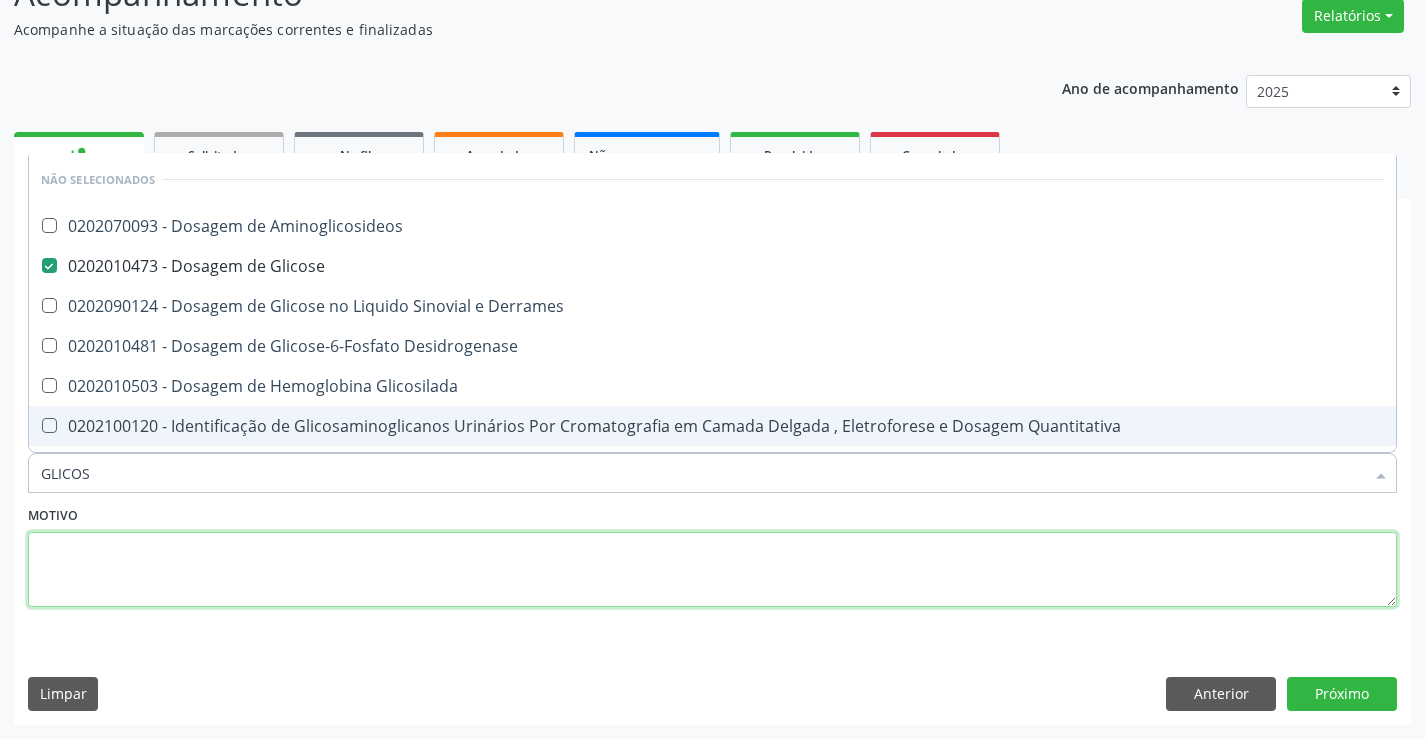 click at bounding box center (712, 570) 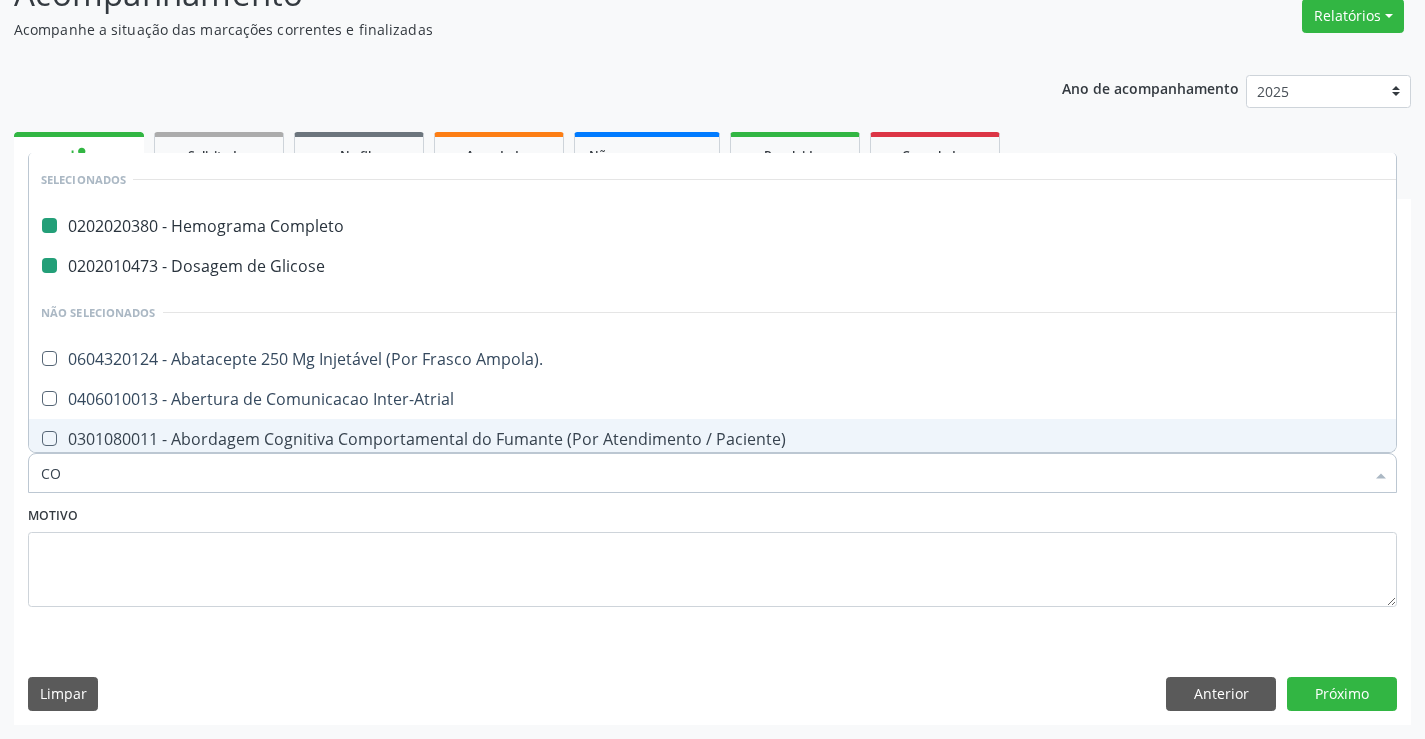 type on "COL" 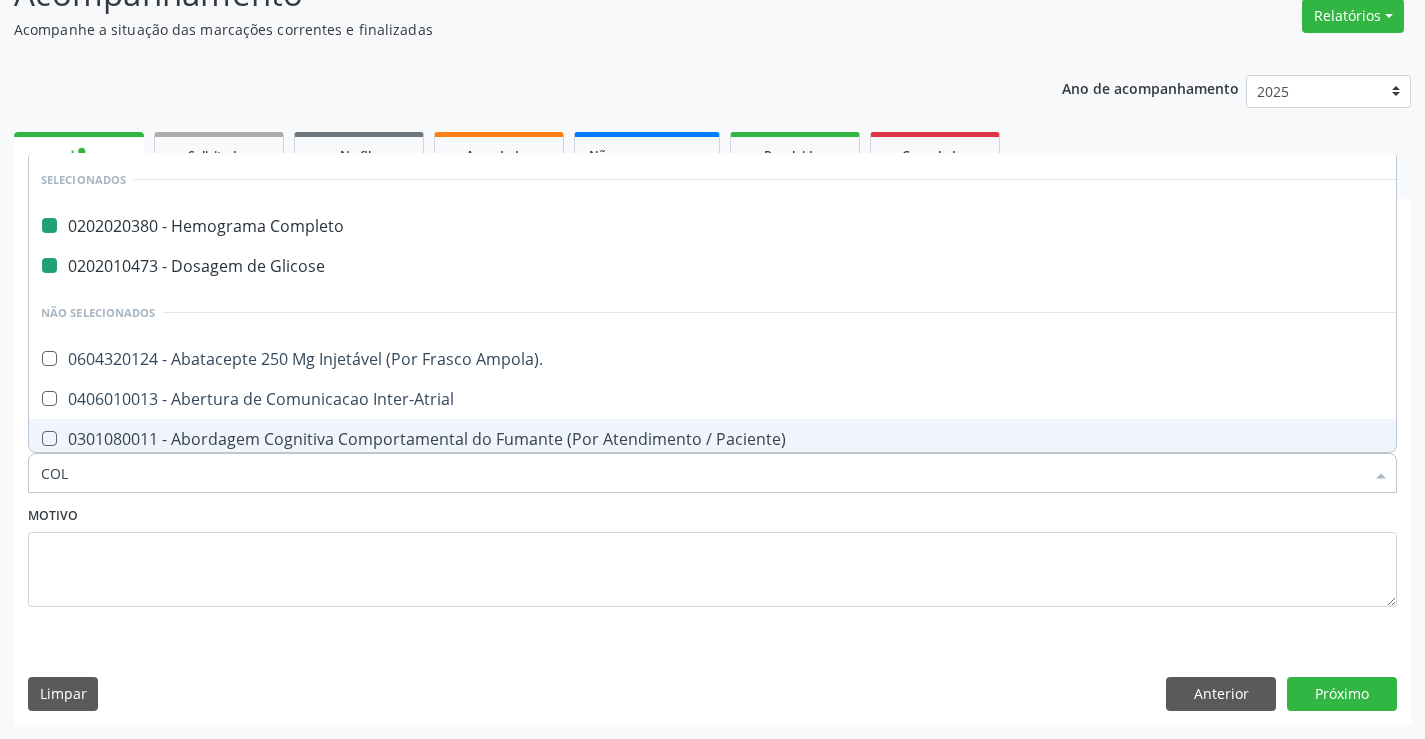 checkbox on "false" 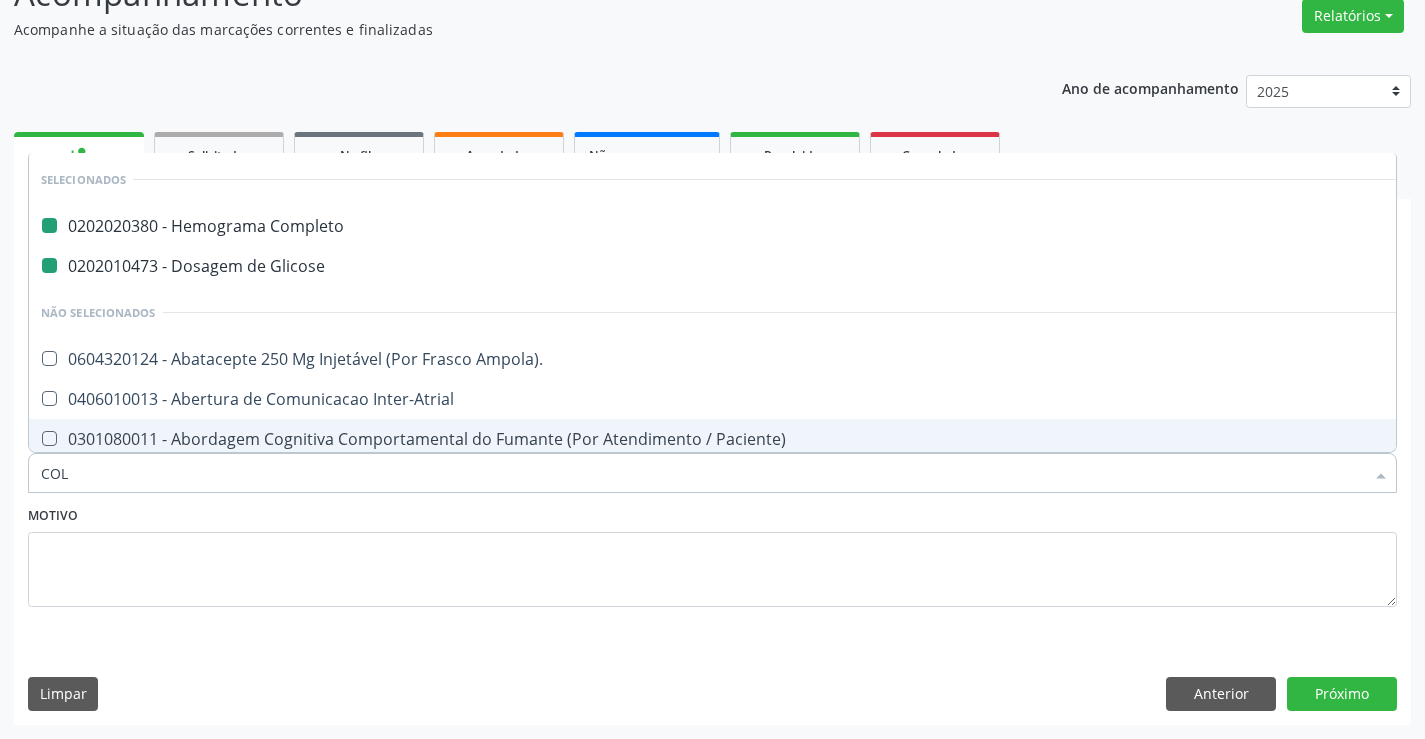 checkbox on "false" 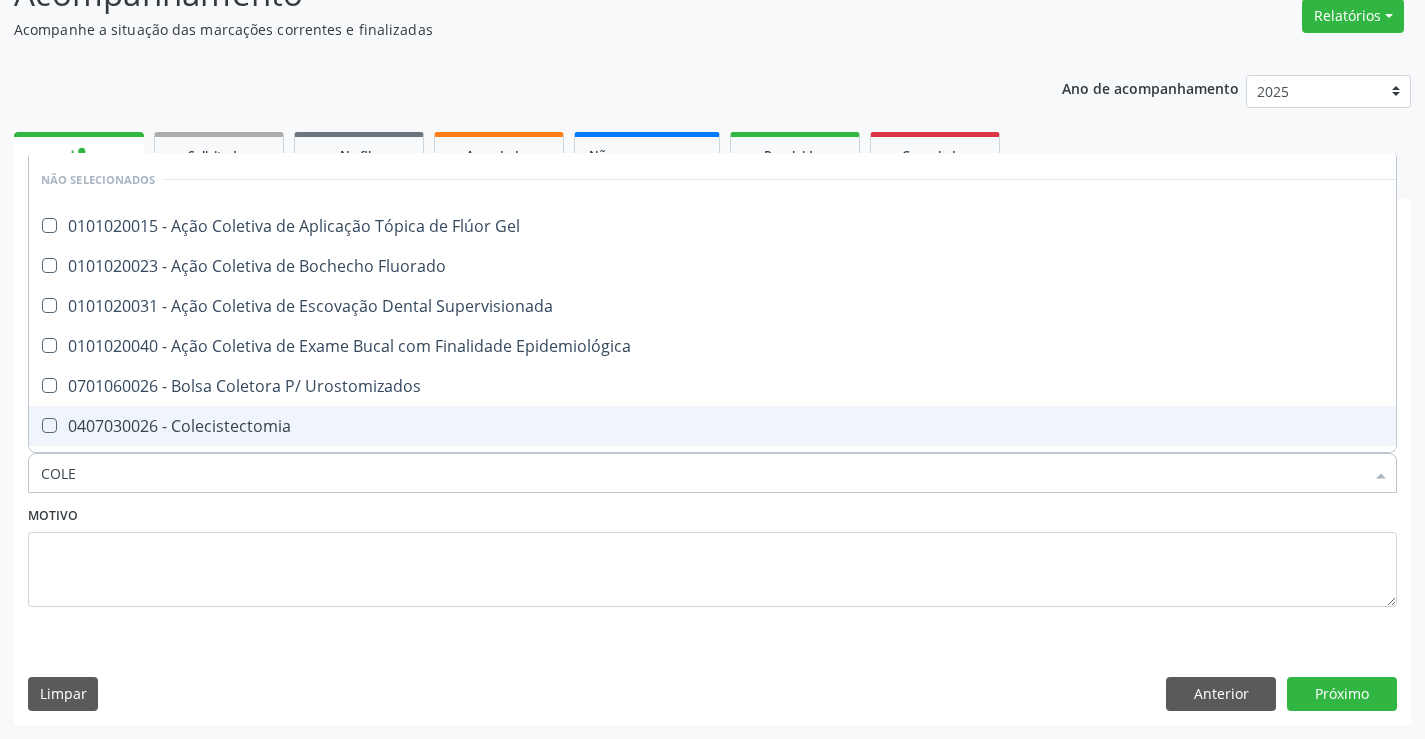type on "COLES" 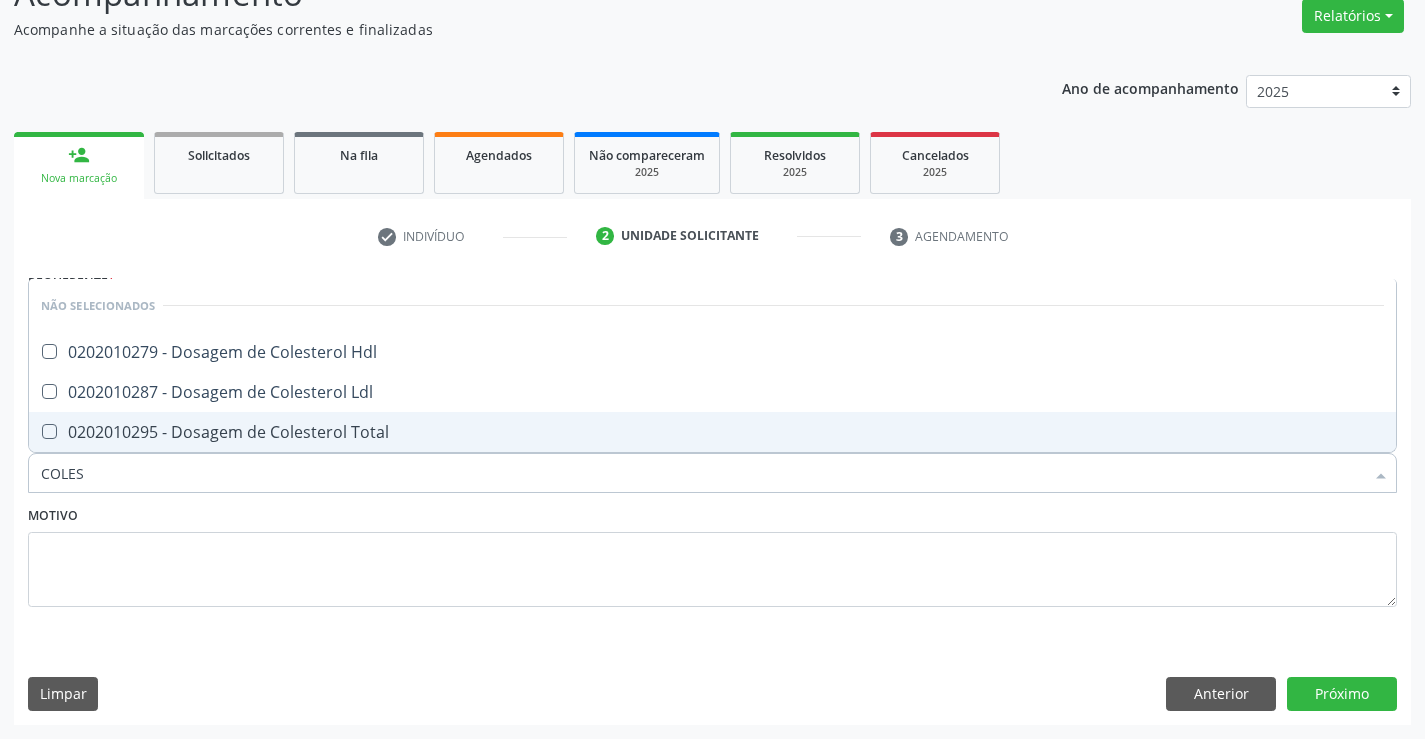 click on "0202010295 - Dosagem de Colesterol Total" at bounding box center [712, 432] 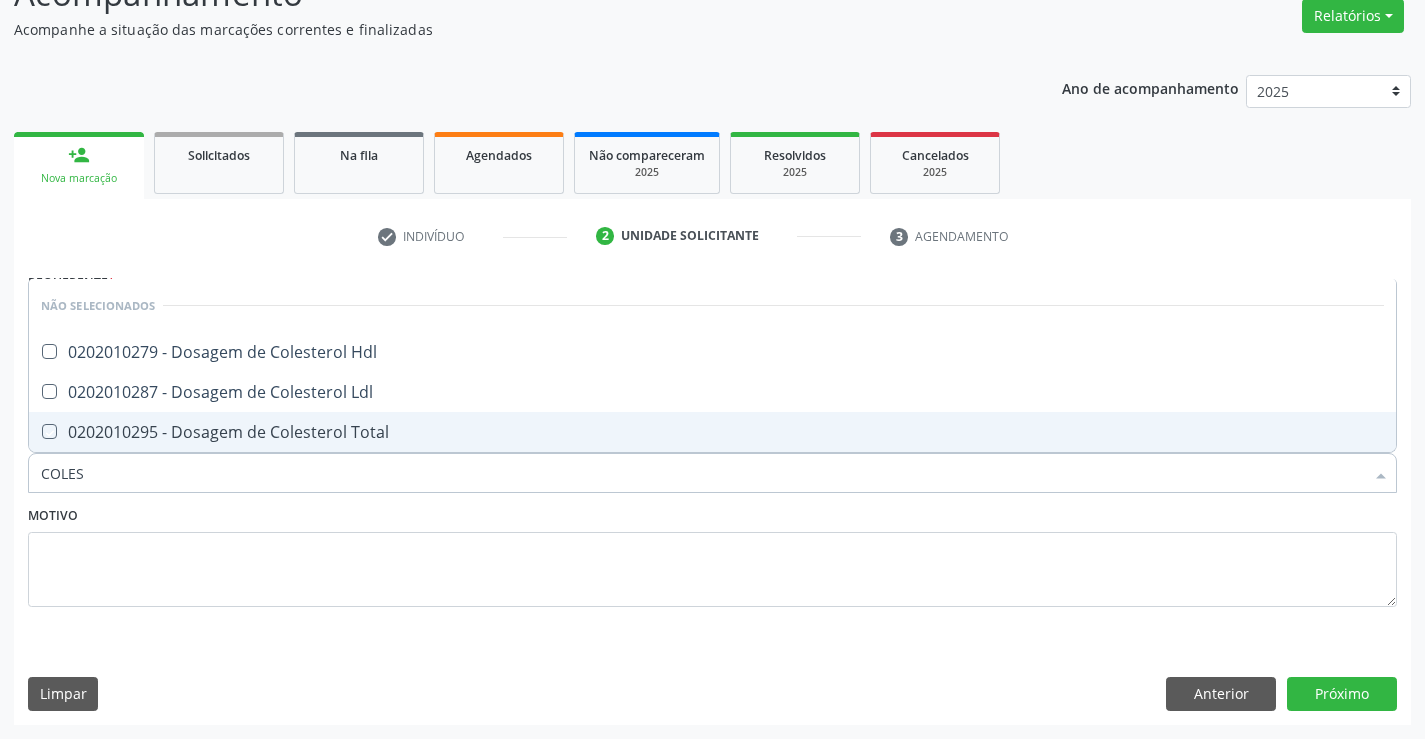 checkbox on "true" 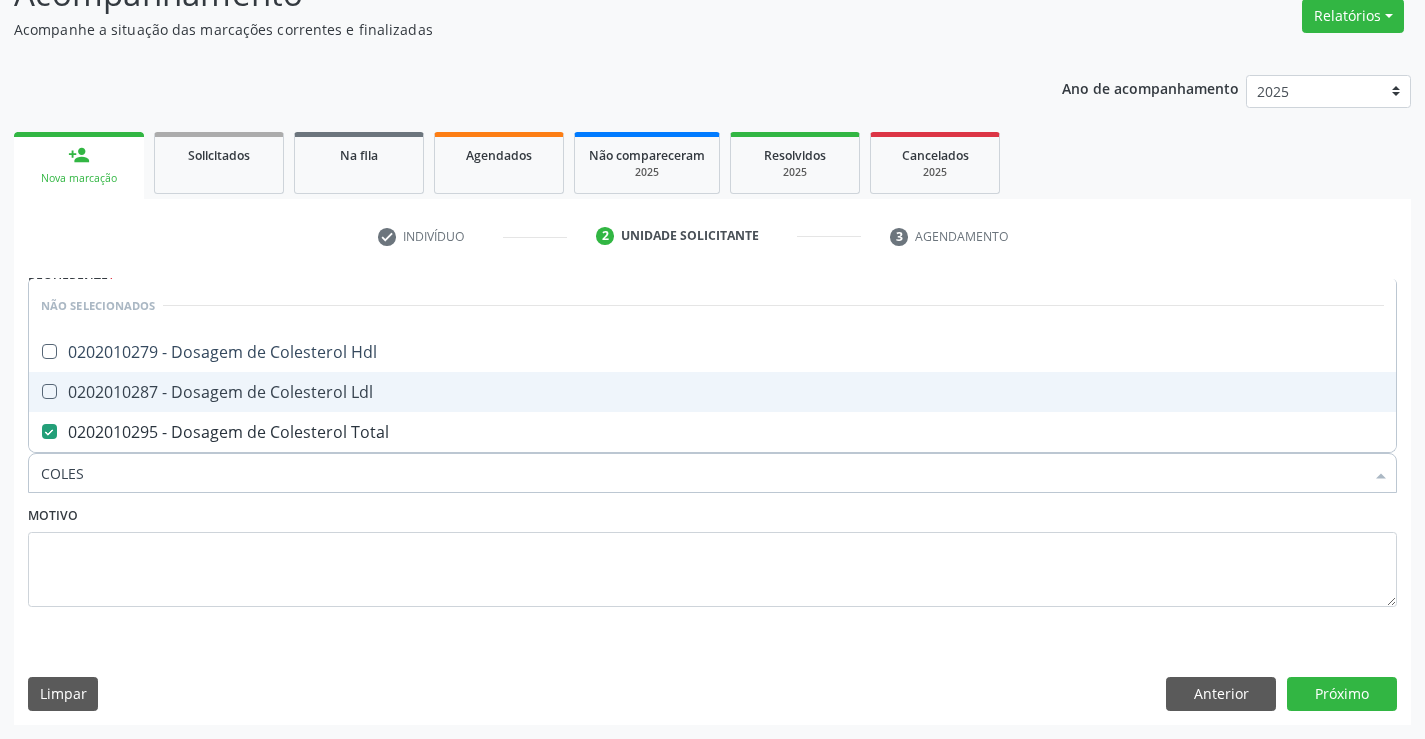 drag, startPoint x: 256, startPoint y: 395, endPoint x: 264, endPoint y: 386, distance: 12.0415945 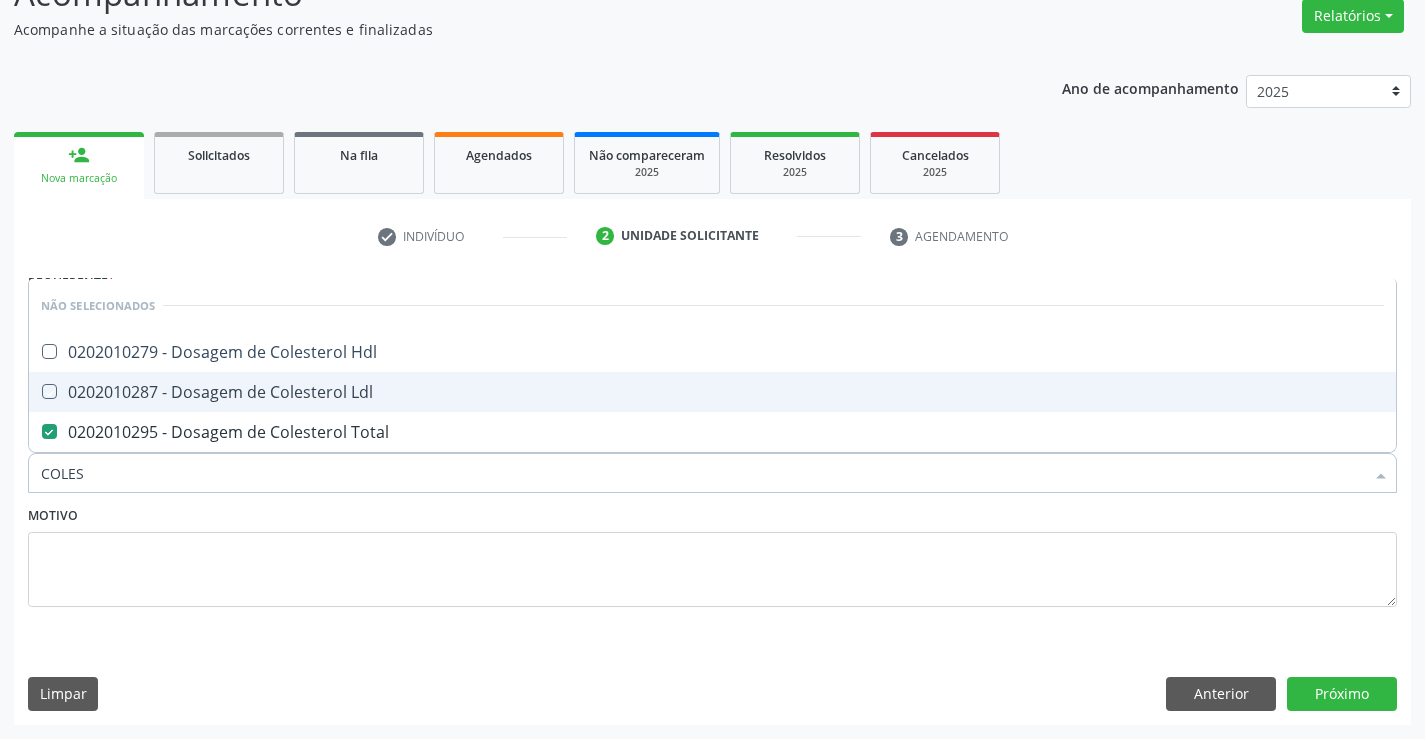 checkbox on "true" 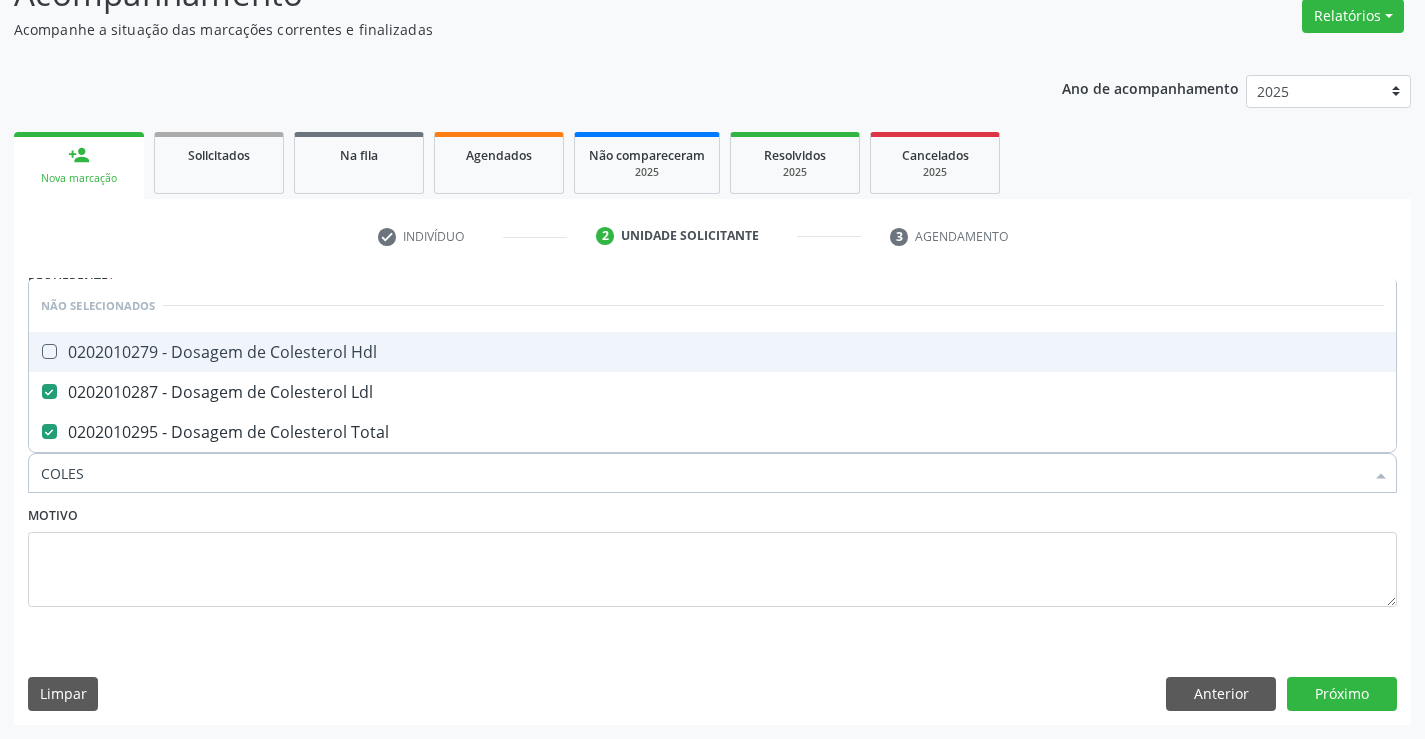 click on "0202010279 - Dosagem de Colesterol Hdl" at bounding box center [712, 352] 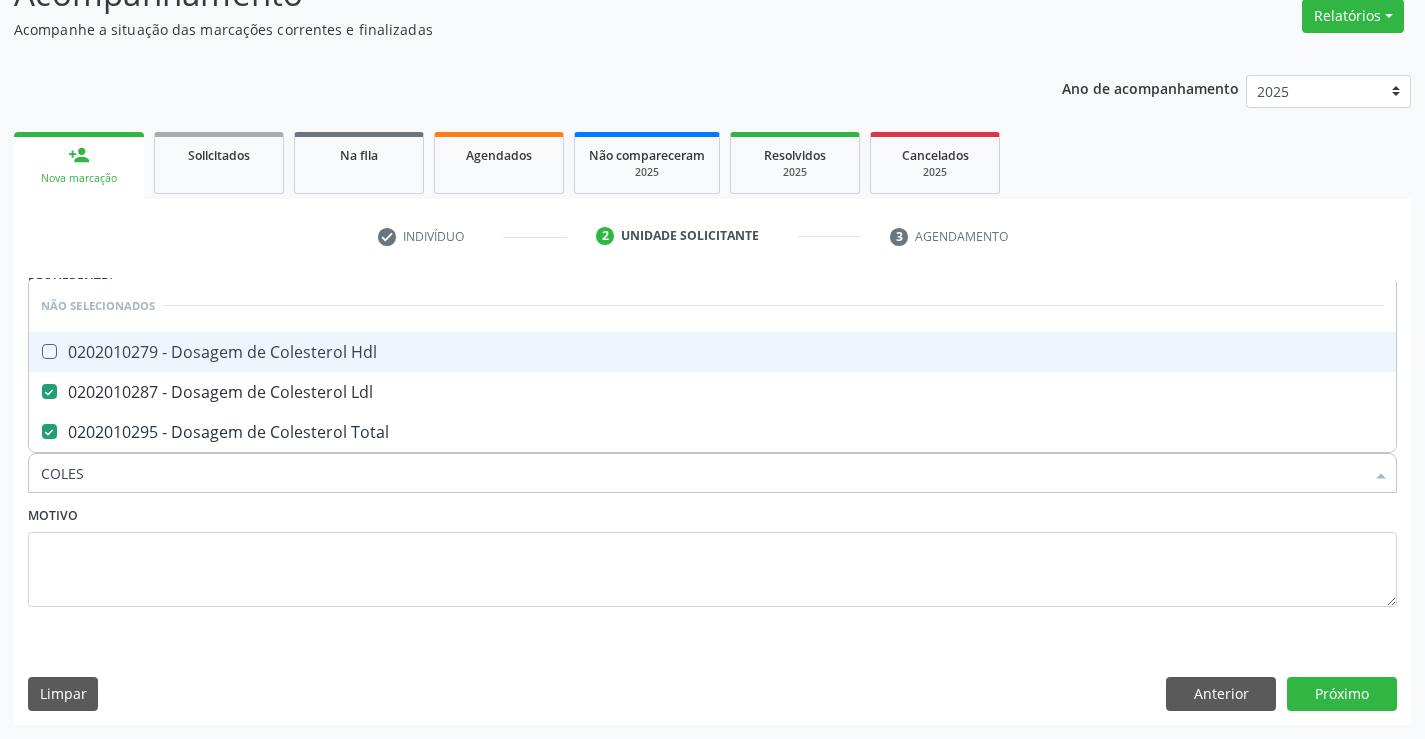 checkbox on "true" 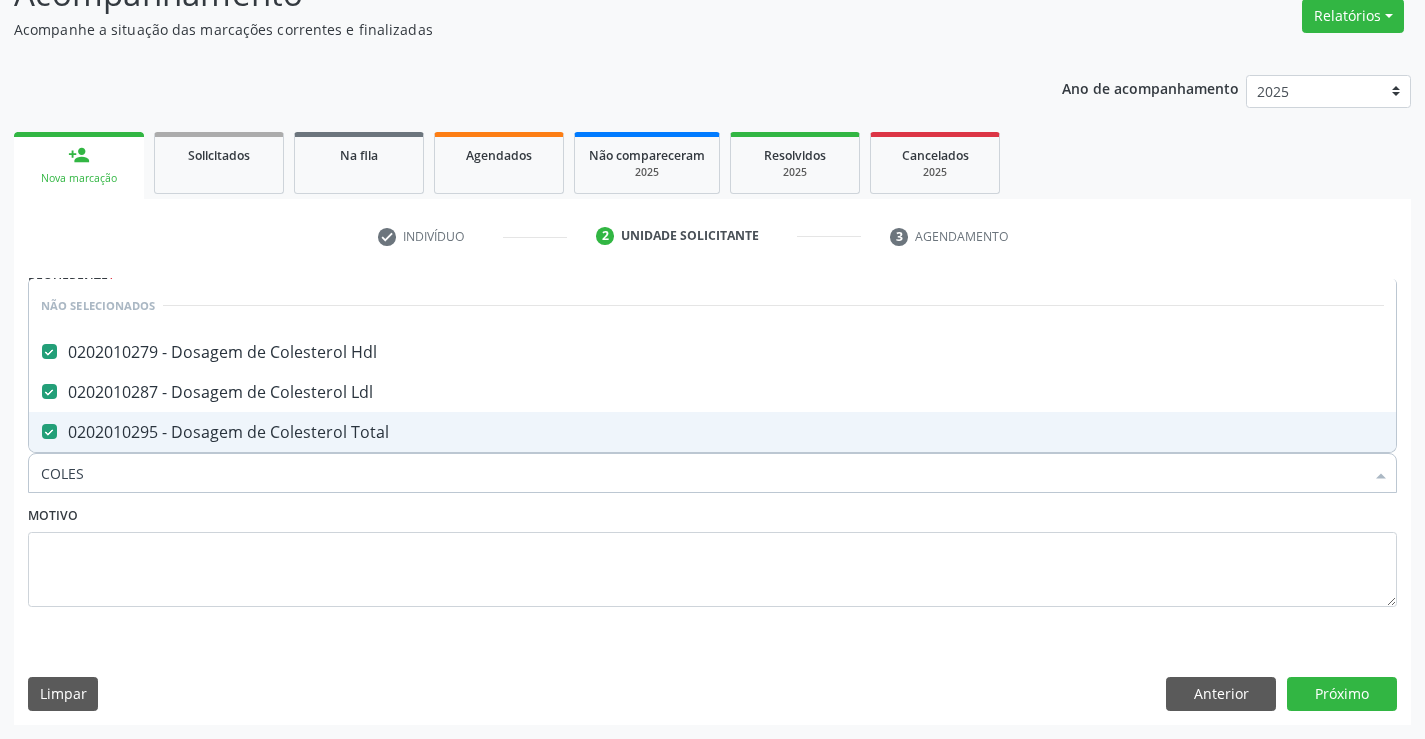 type on "COLES" 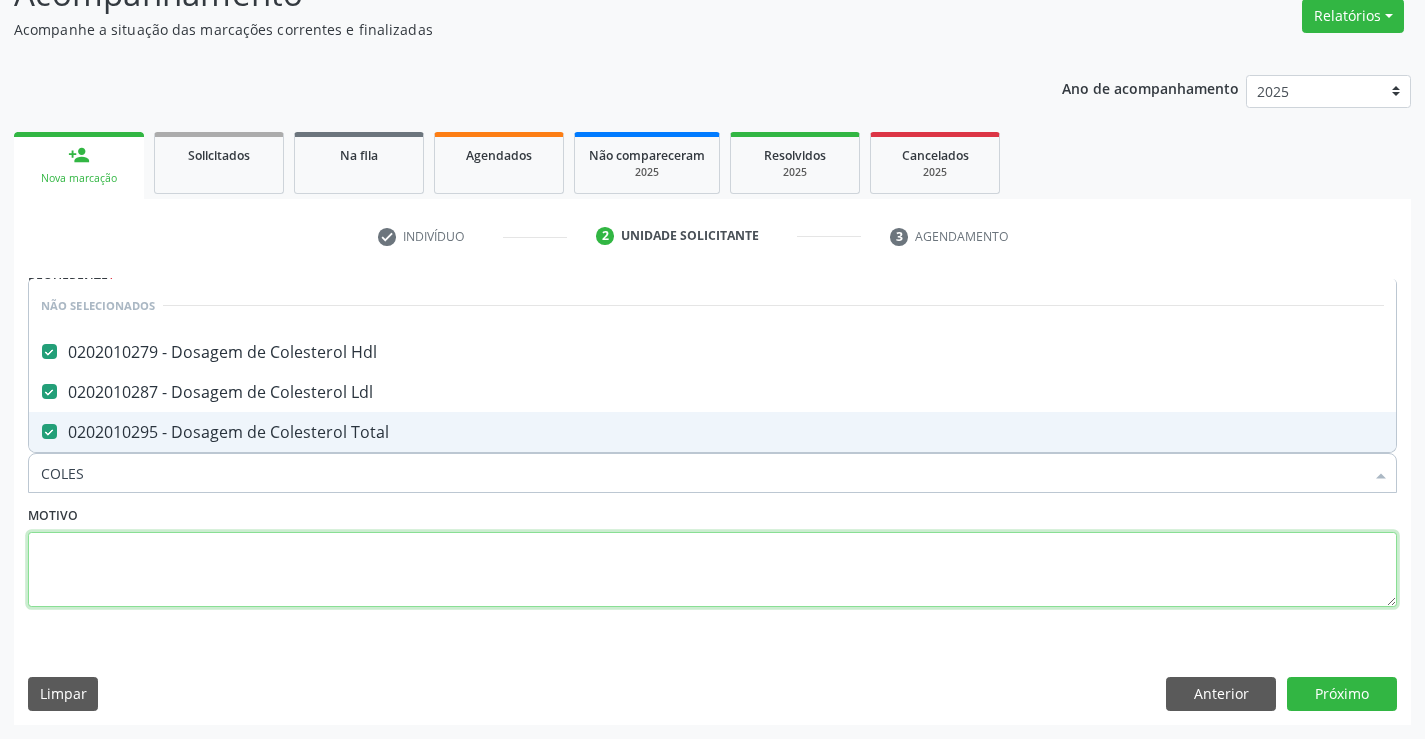 click at bounding box center (712, 570) 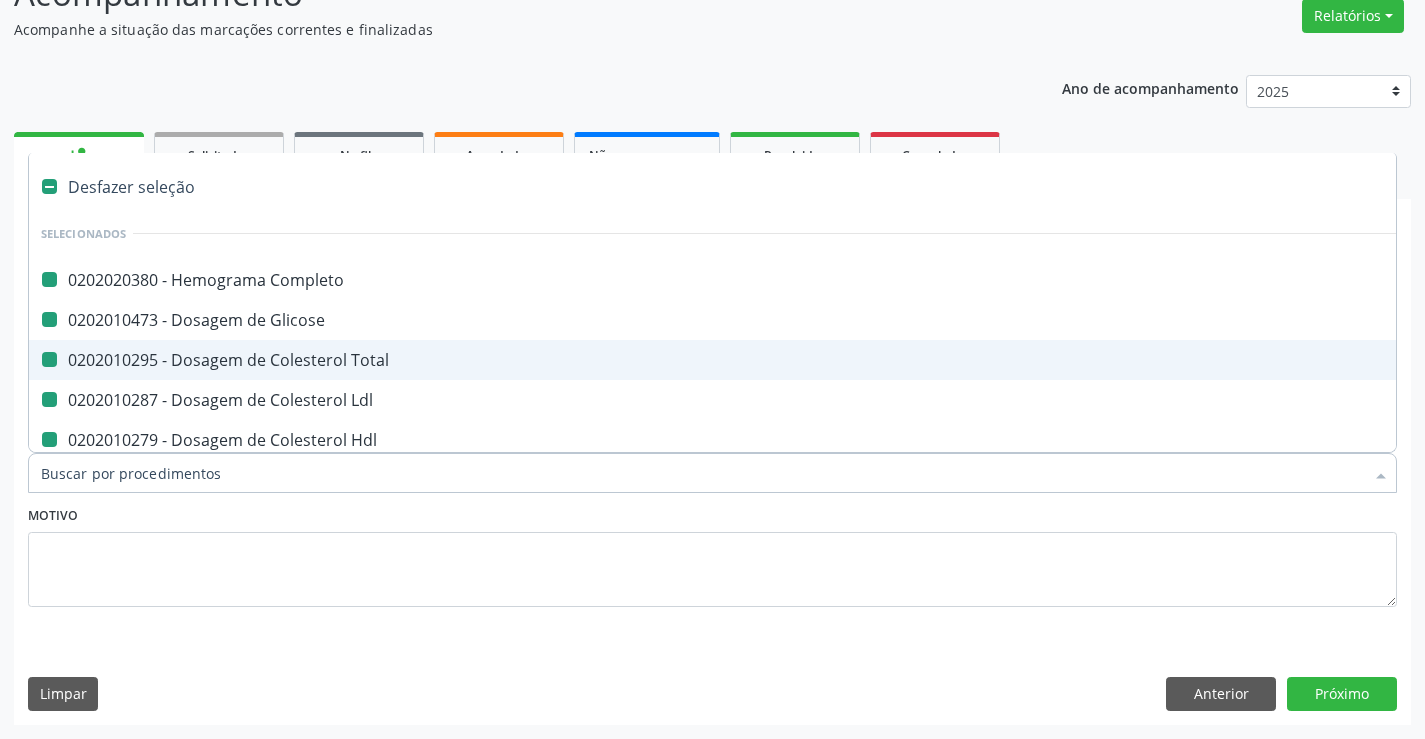 type on "U" 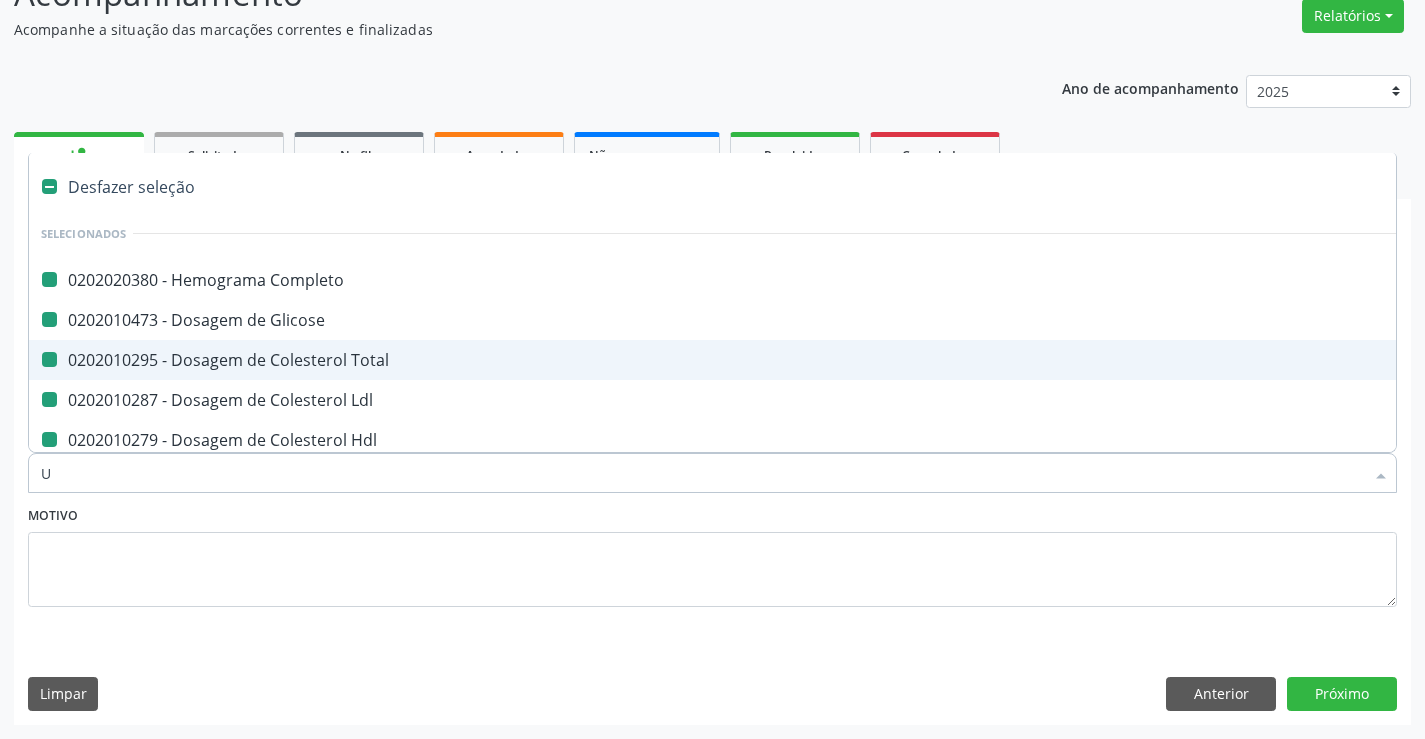 checkbox on "false" 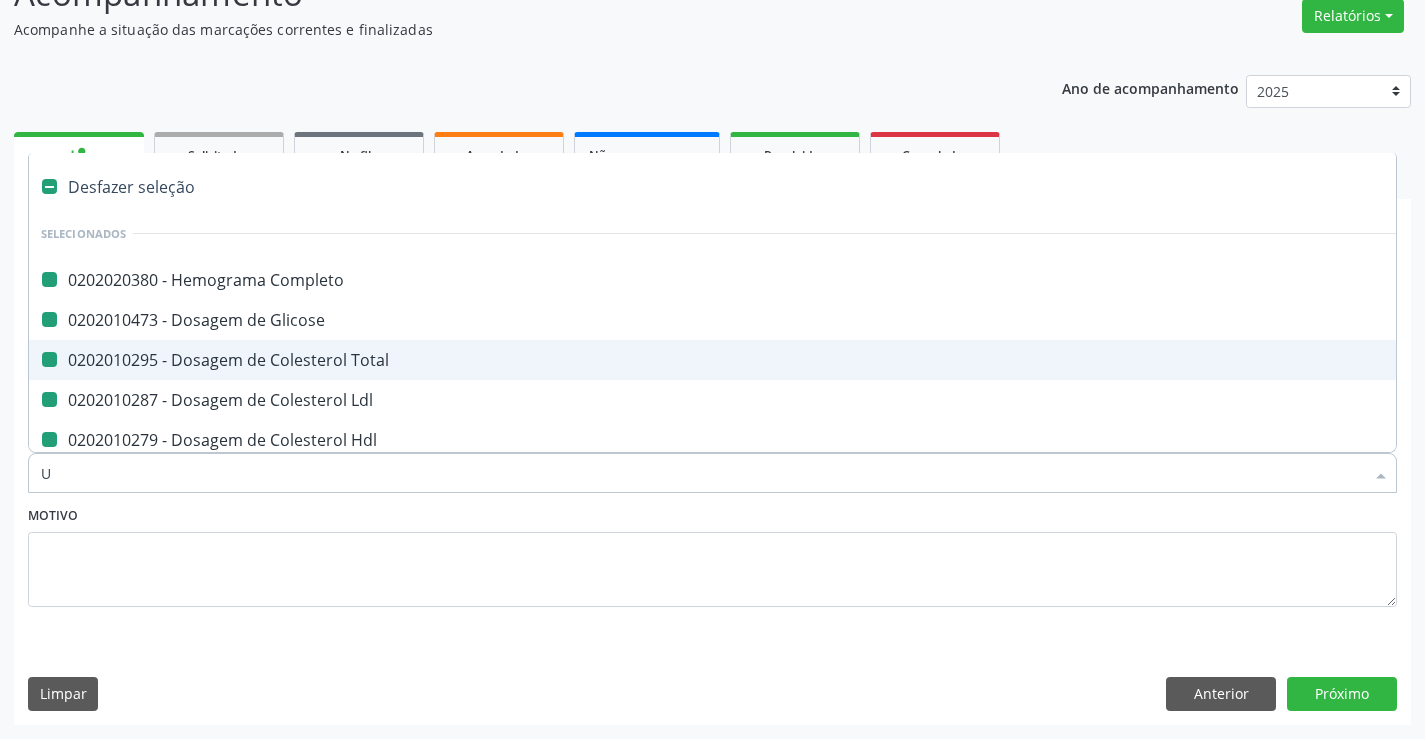 checkbox on "false" 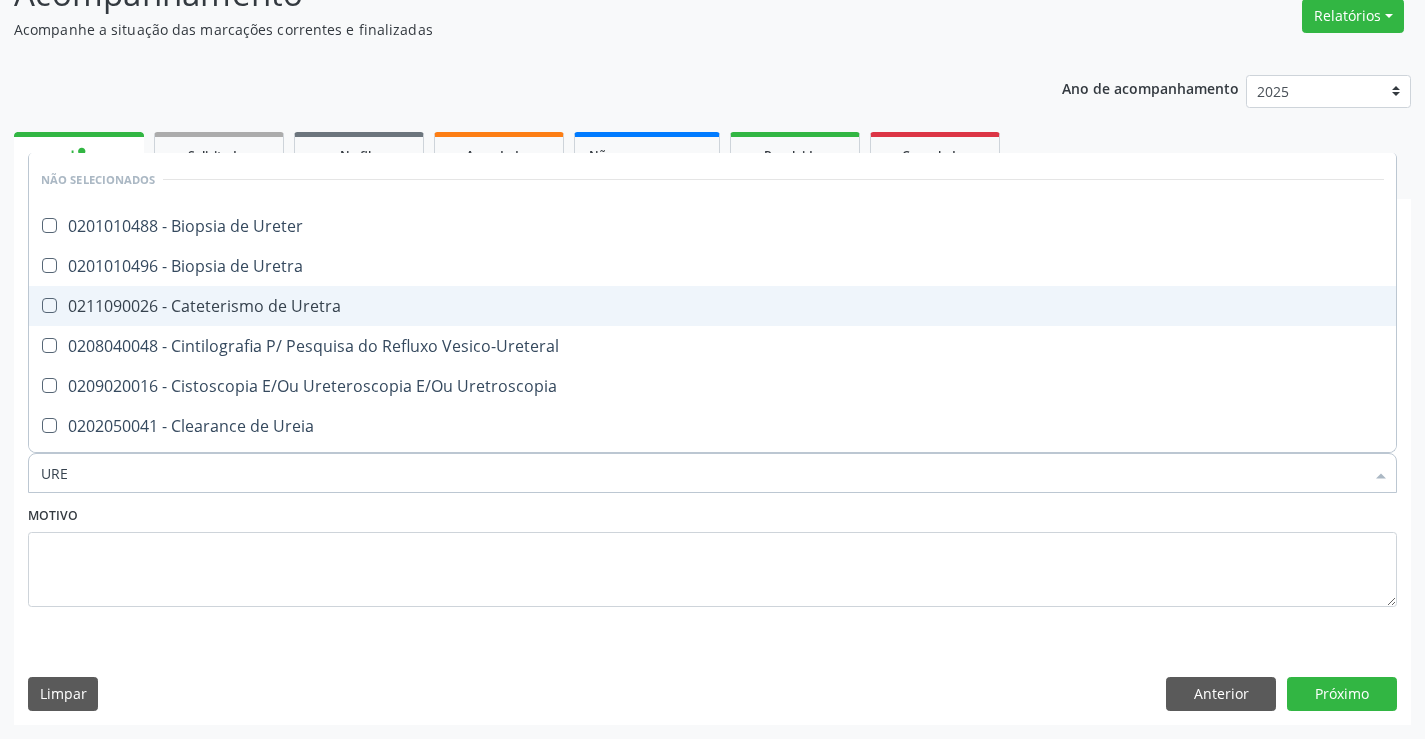 type on "UREI" 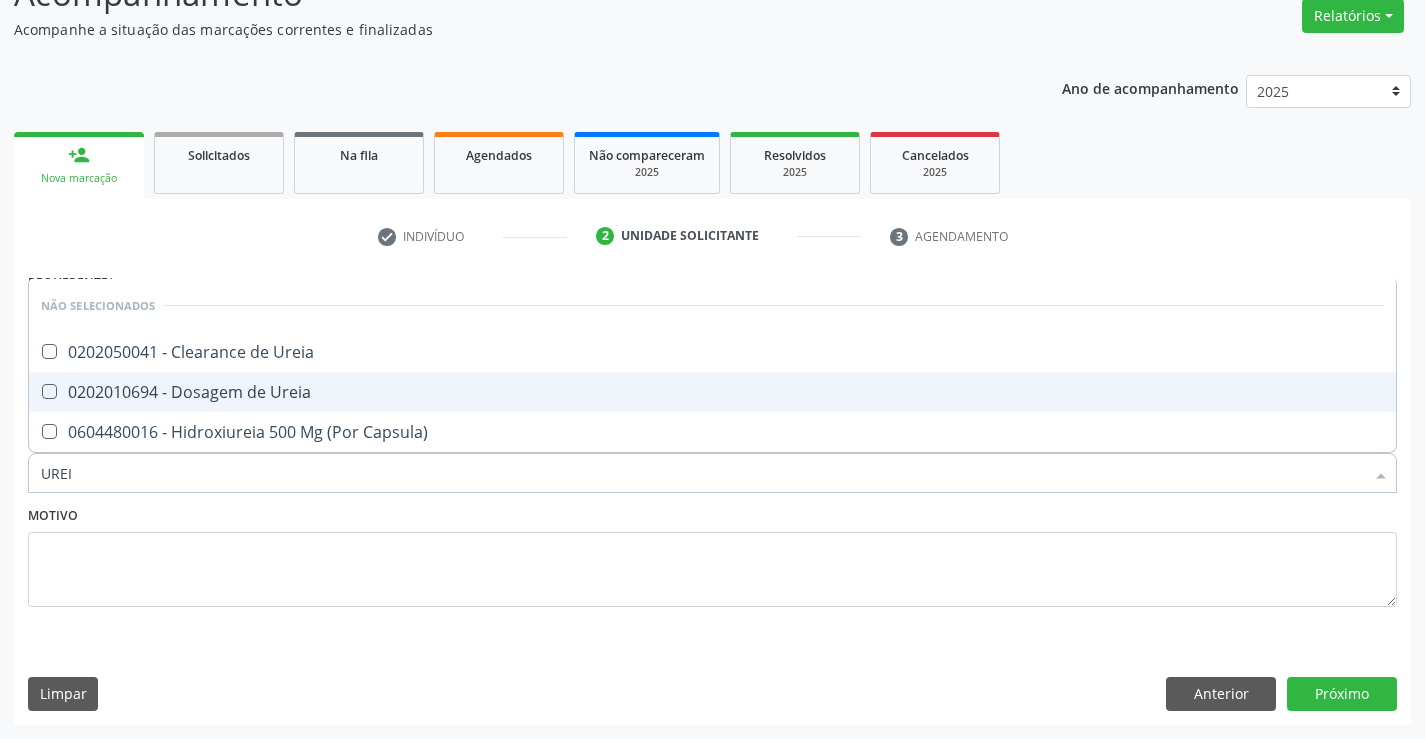 click on "0202010694 - Dosagem de Ureia" at bounding box center (712, 392) 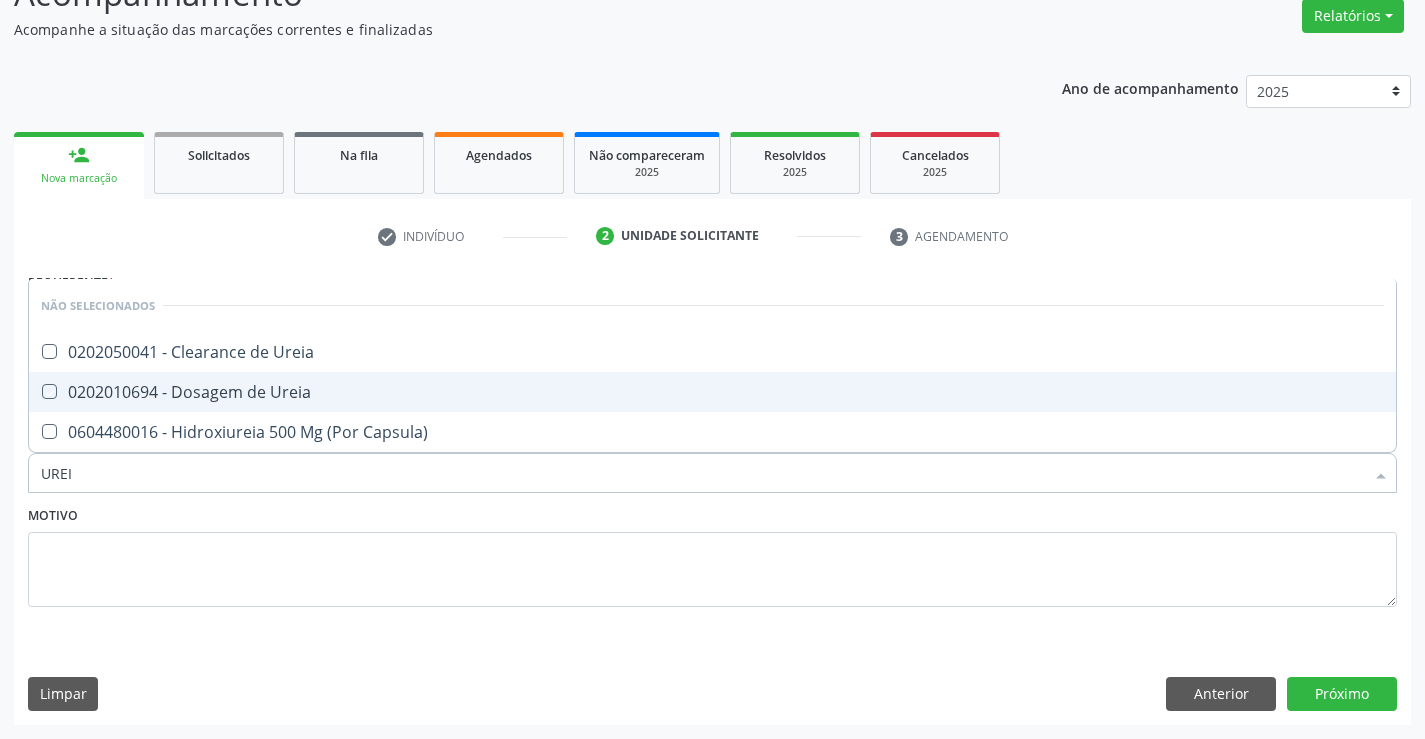 checkbox on "true" 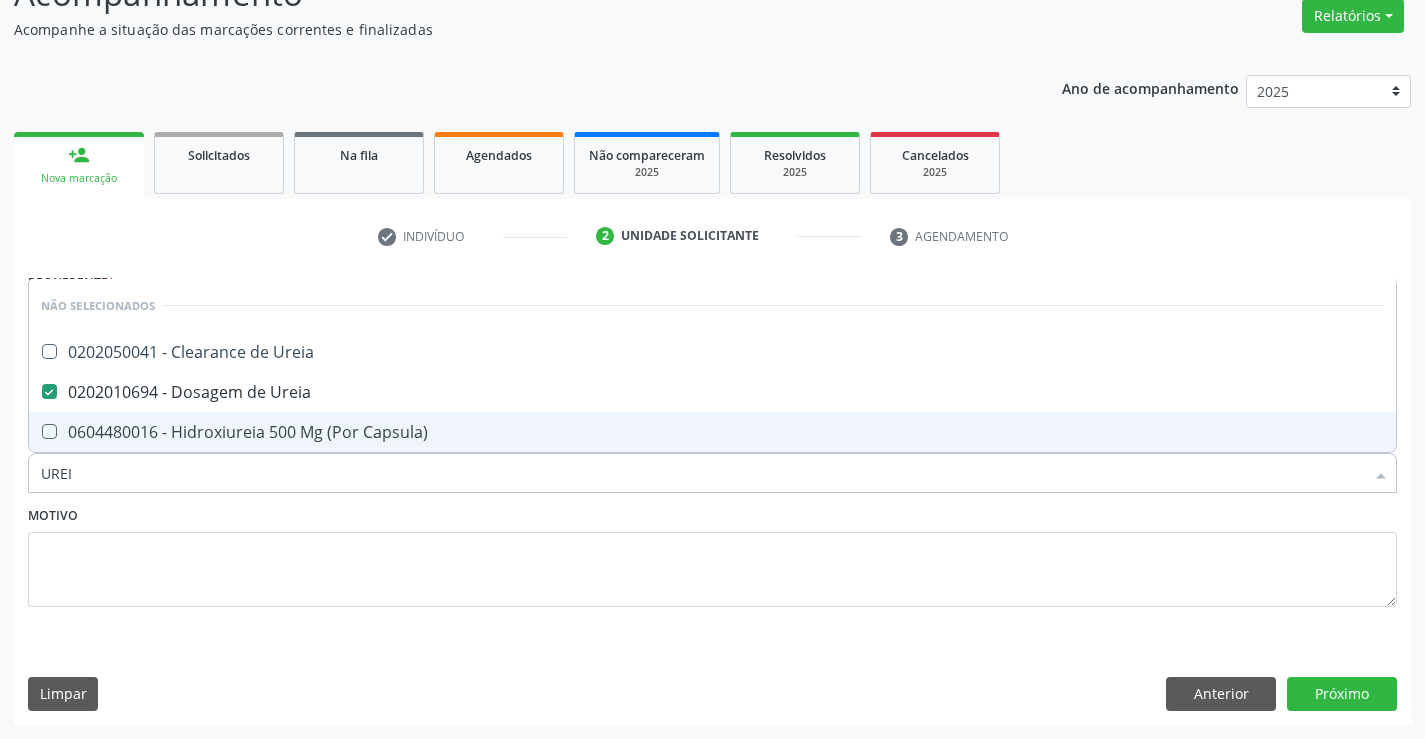 type on "UREI" 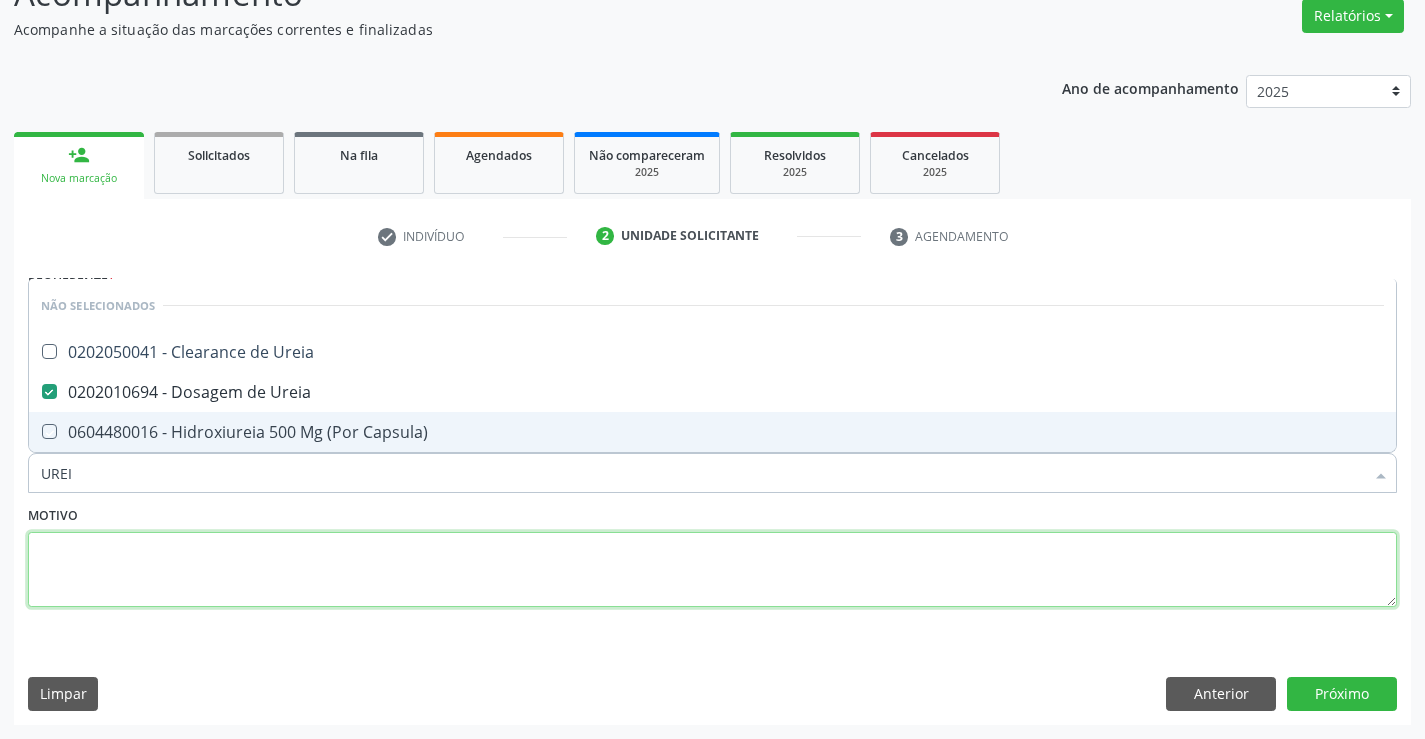 click at bounding box center [712, 570] 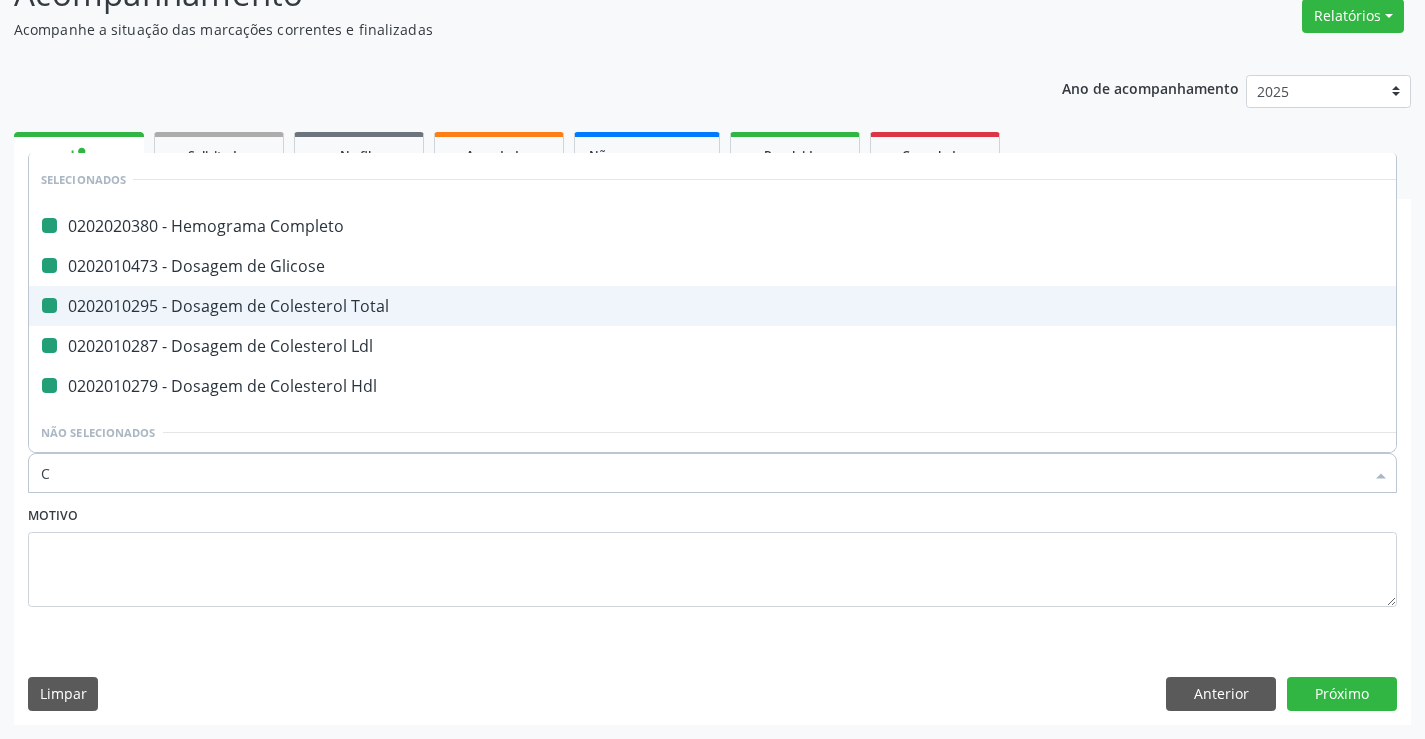 type on "CR" 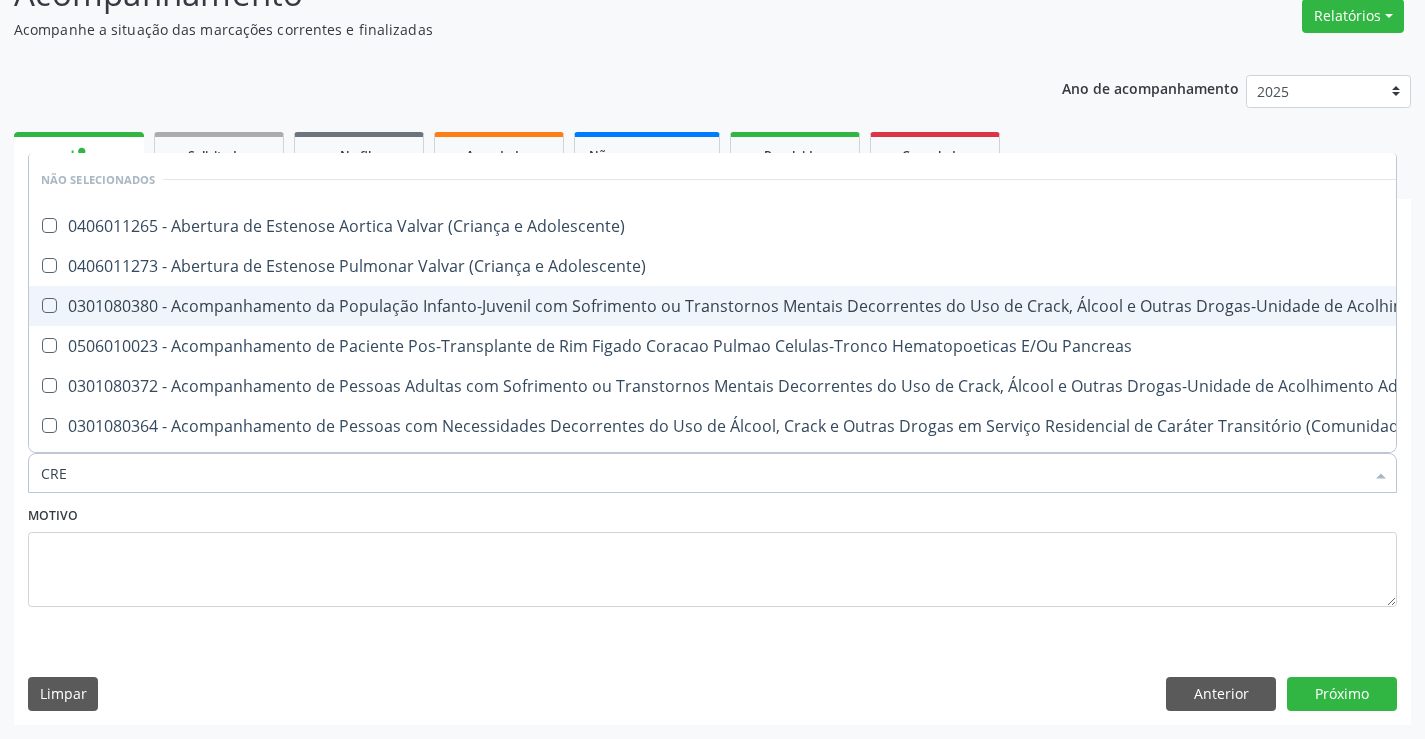 type on "CREA" 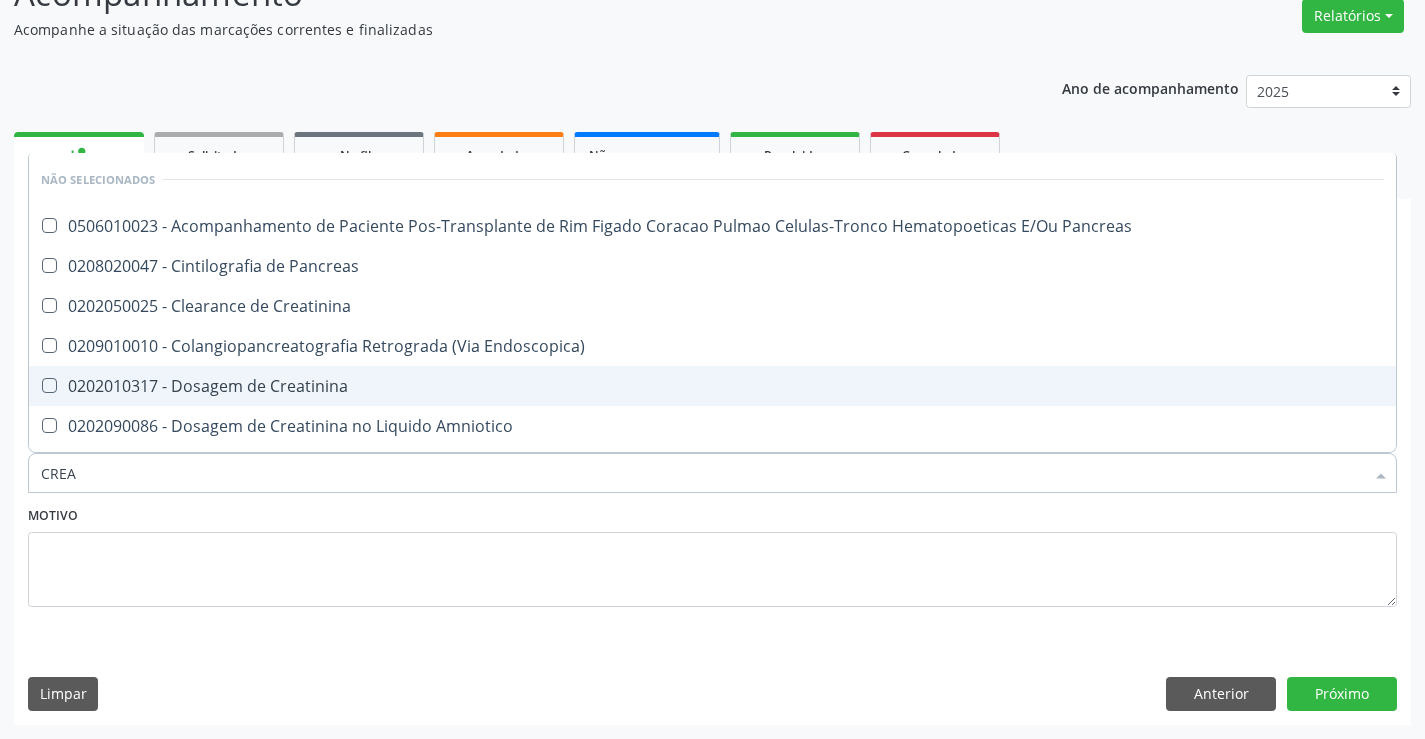 click on "0202010317 - Dosagem de Creatinina" at bounding box center (712, 386) 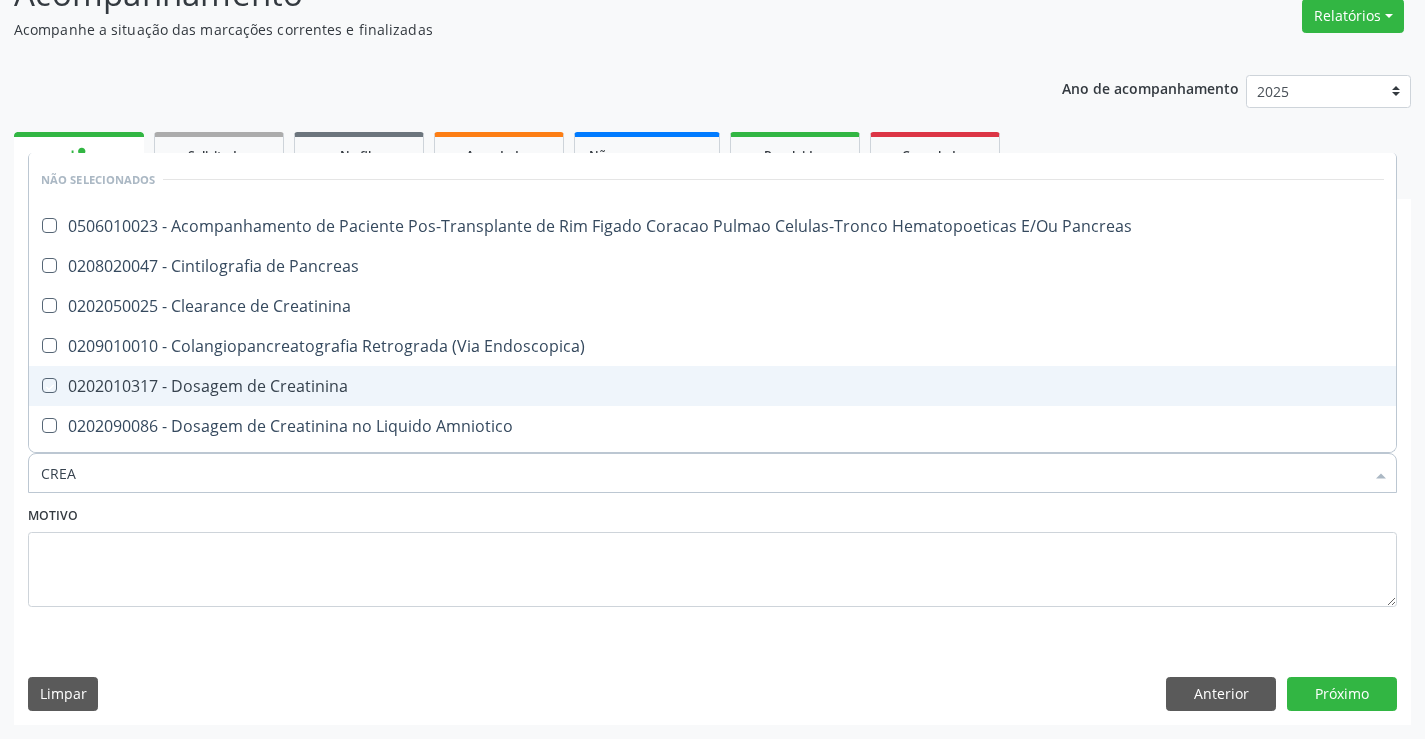 checkbox on "true" 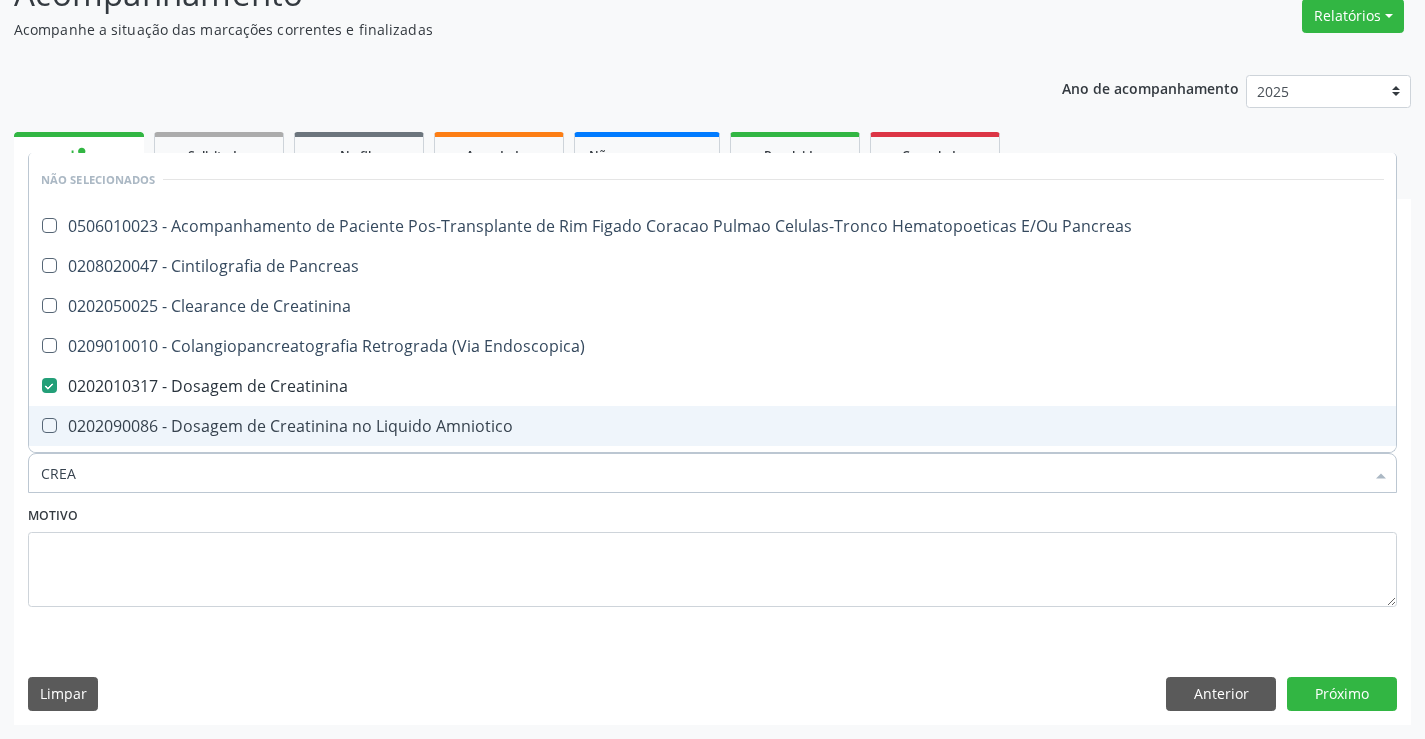 type on "CREA" 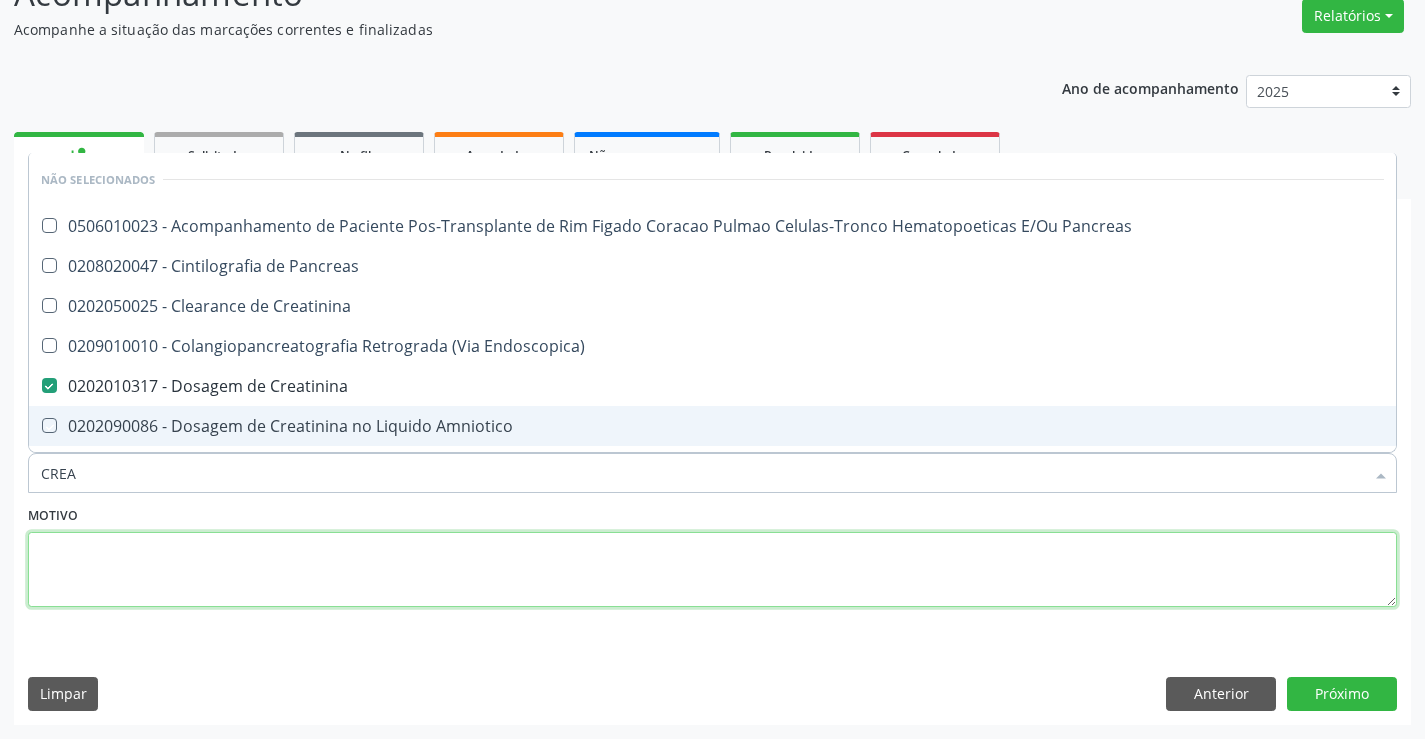 click at bounding box center [712, 570] 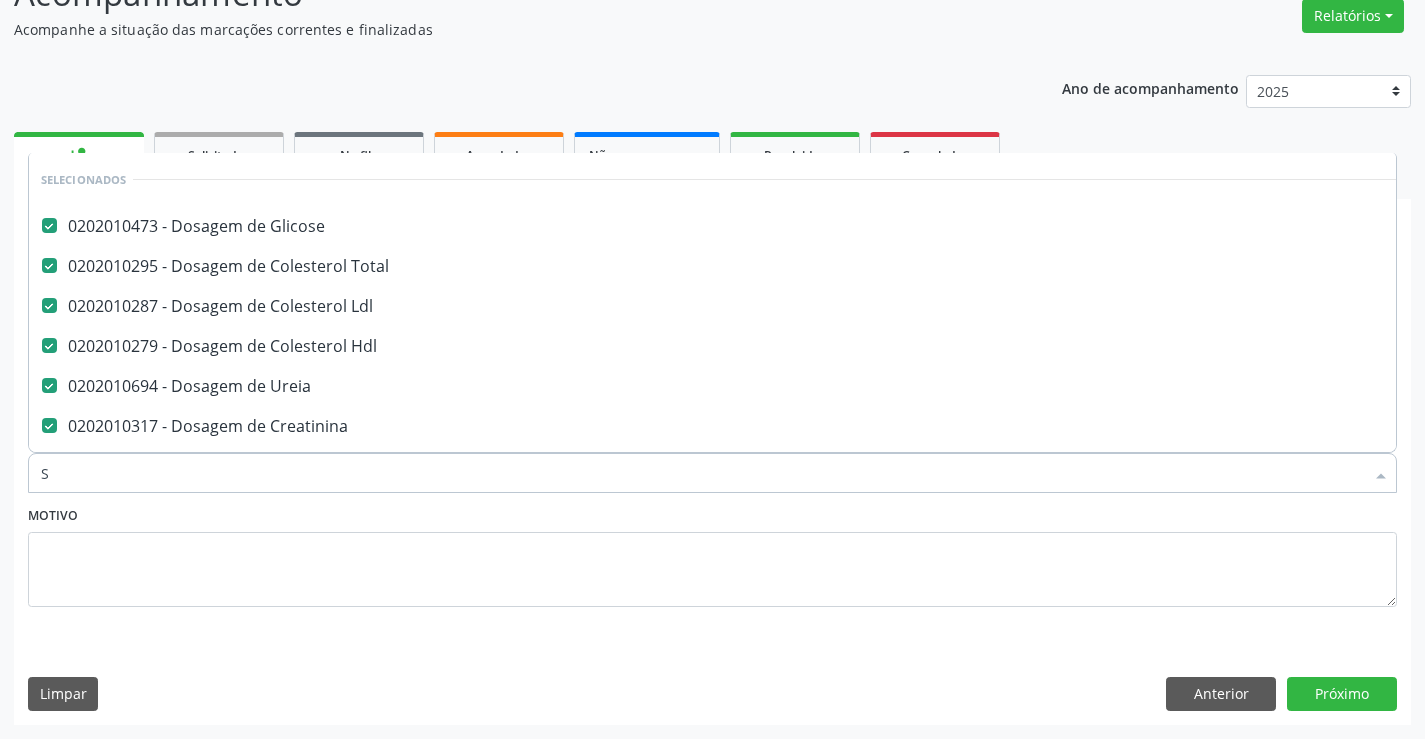 scroll, scrollTop: 6, scrollLeft: 0, axis: vertical 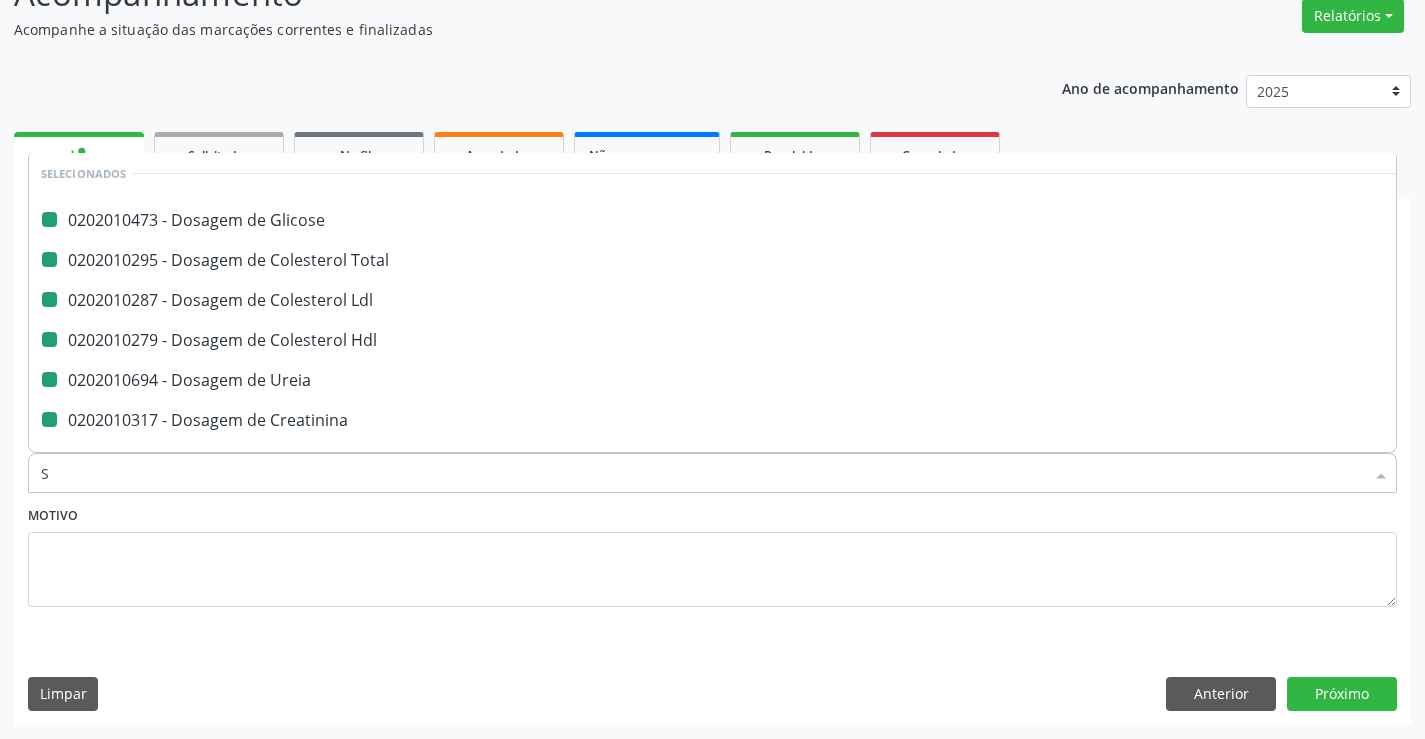 type on "SI" 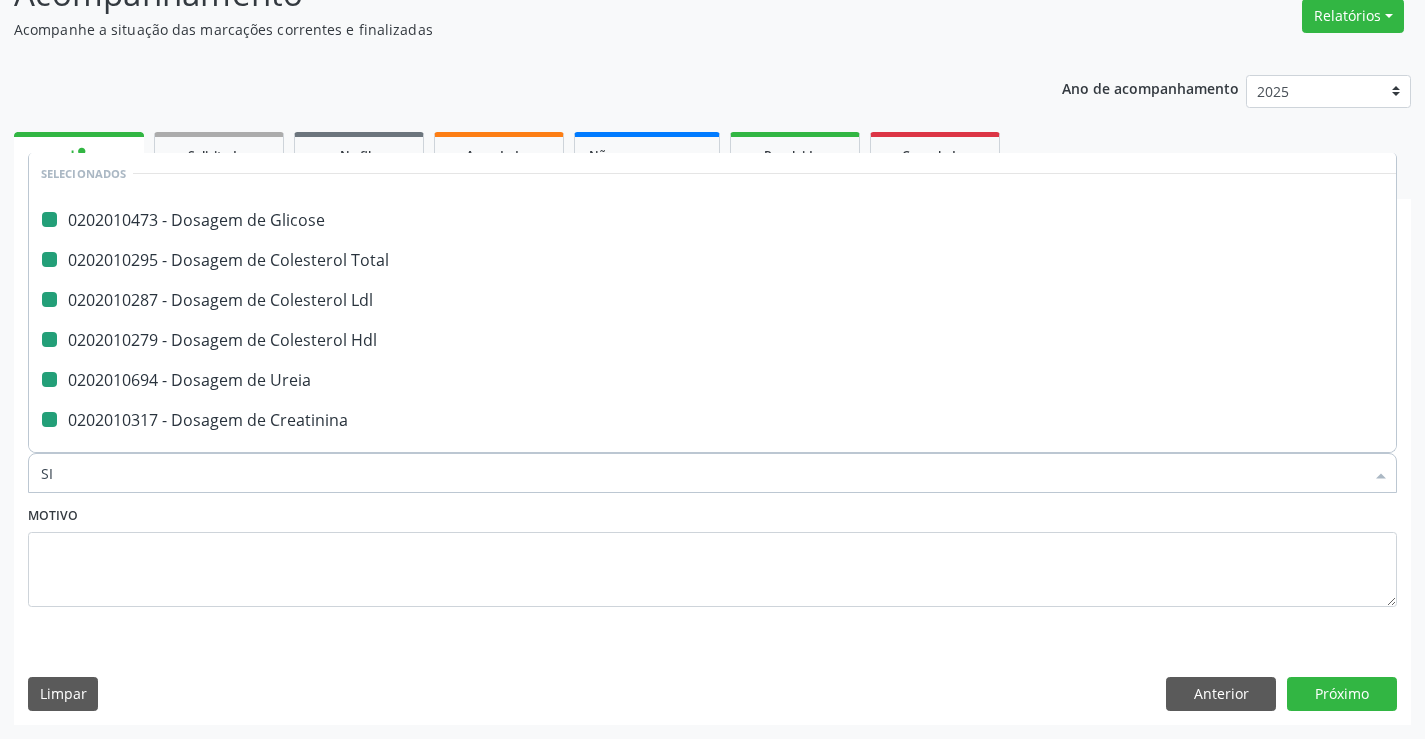 checkbox on "false" 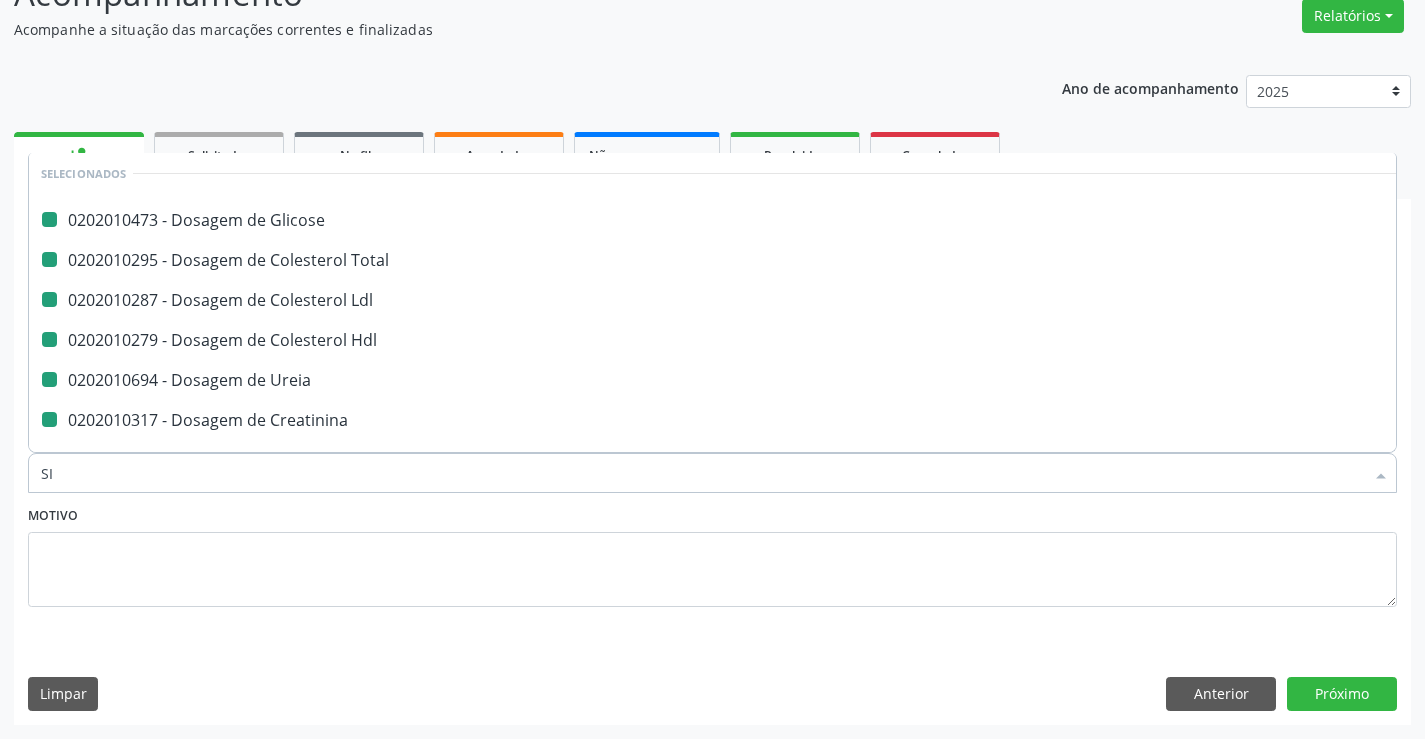 checkbox on "false" 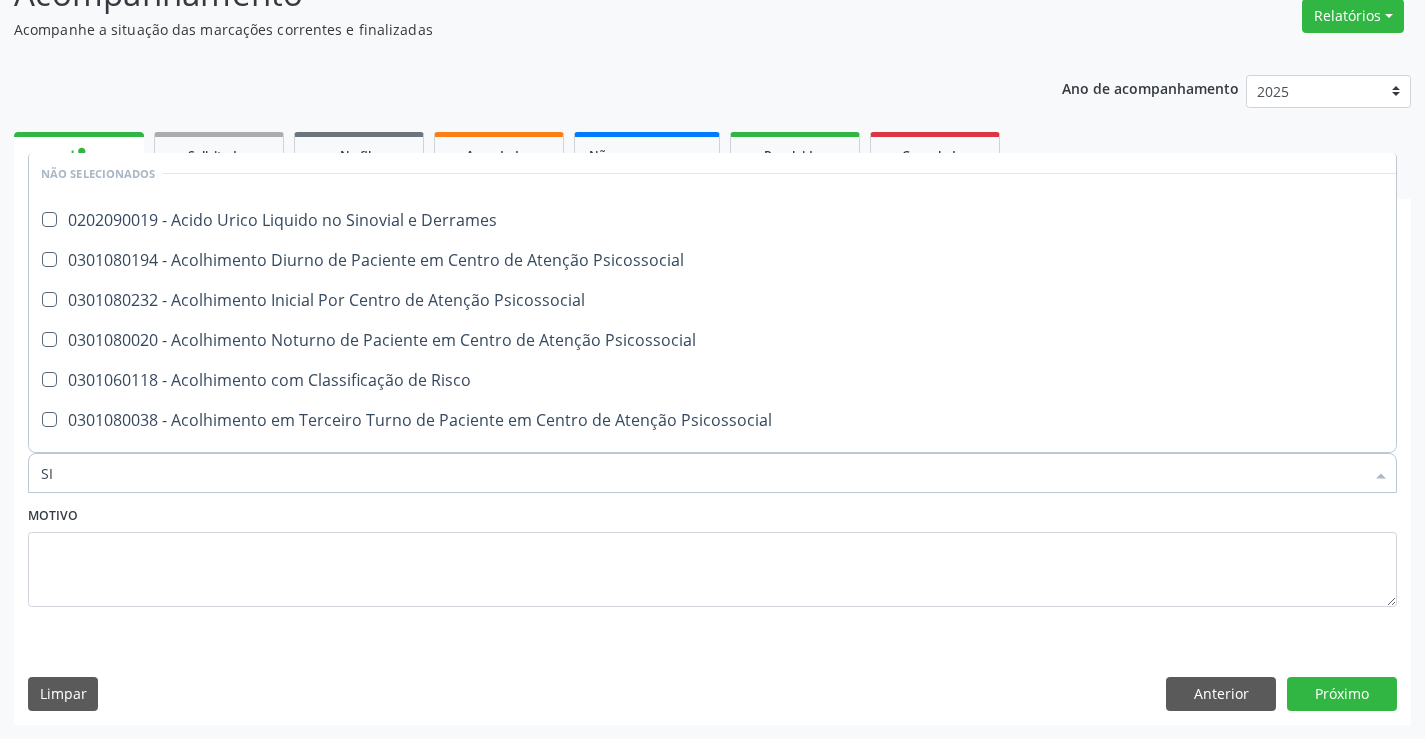 type on "S" 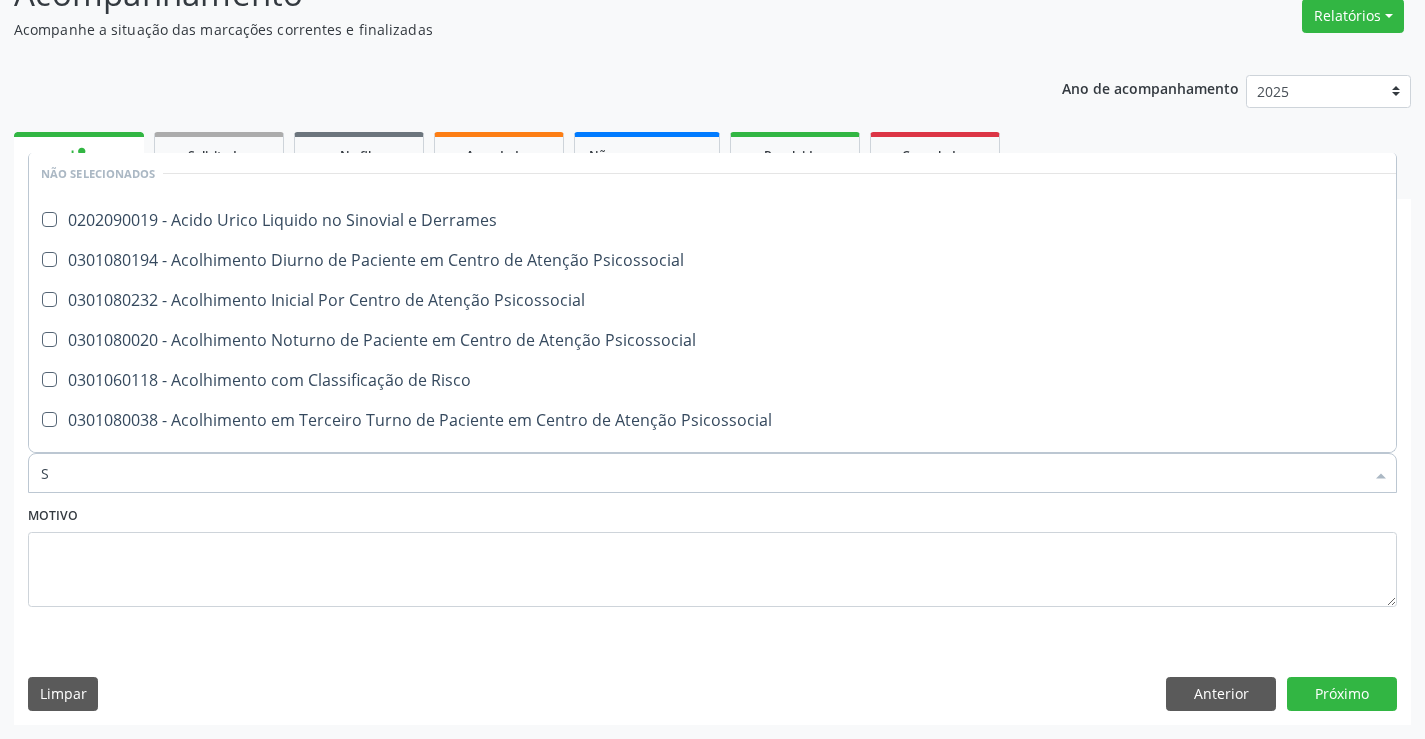 checkbox on "true" 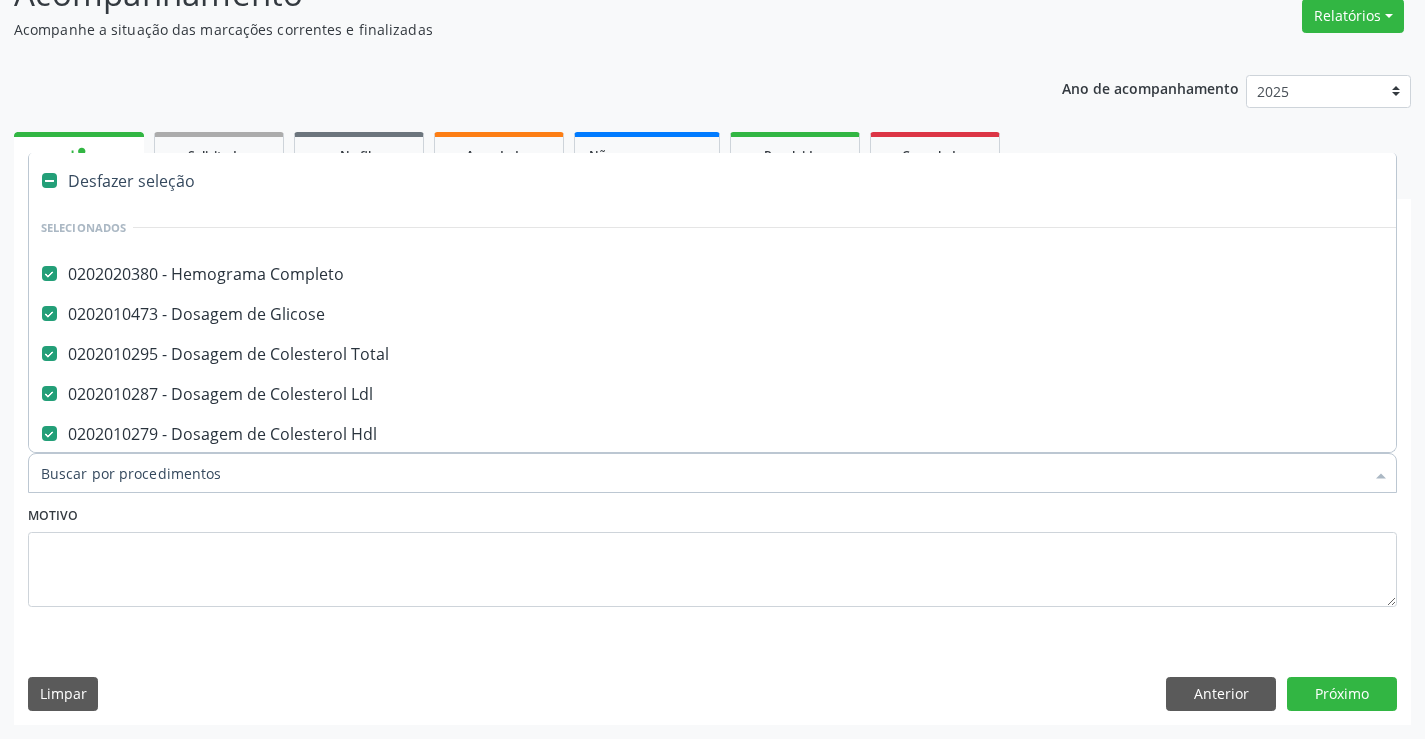 scroll, scrollTop: 154, scrollLeft: 0, axis: vertical 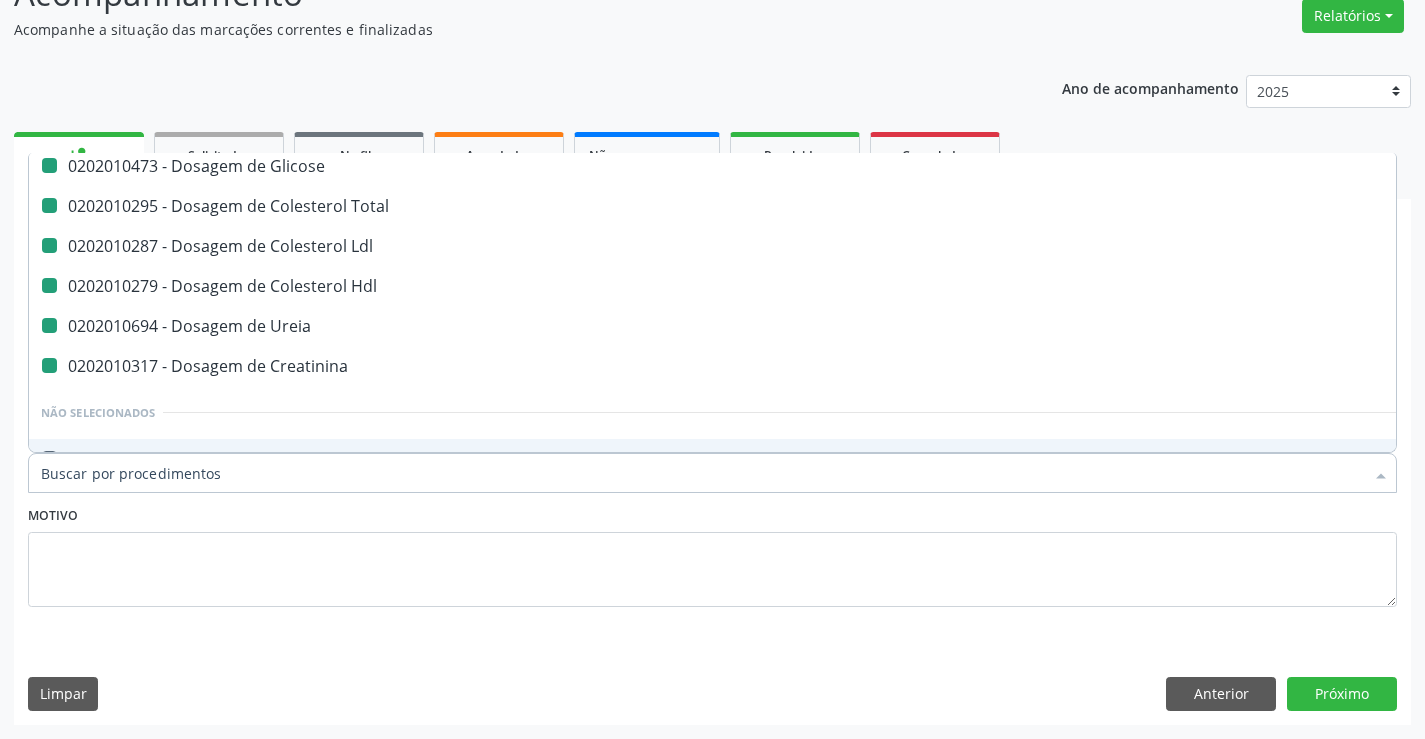 type on "V" 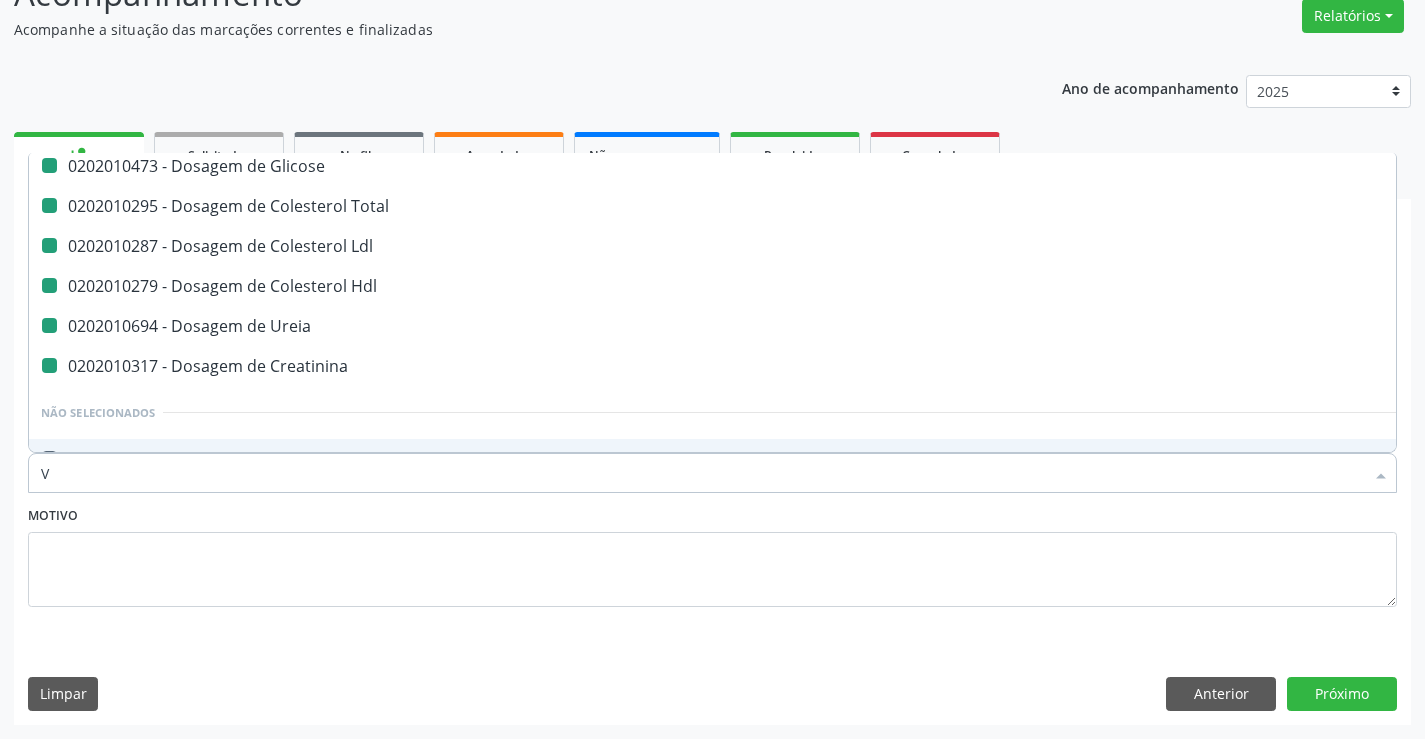 checkbox on "false" 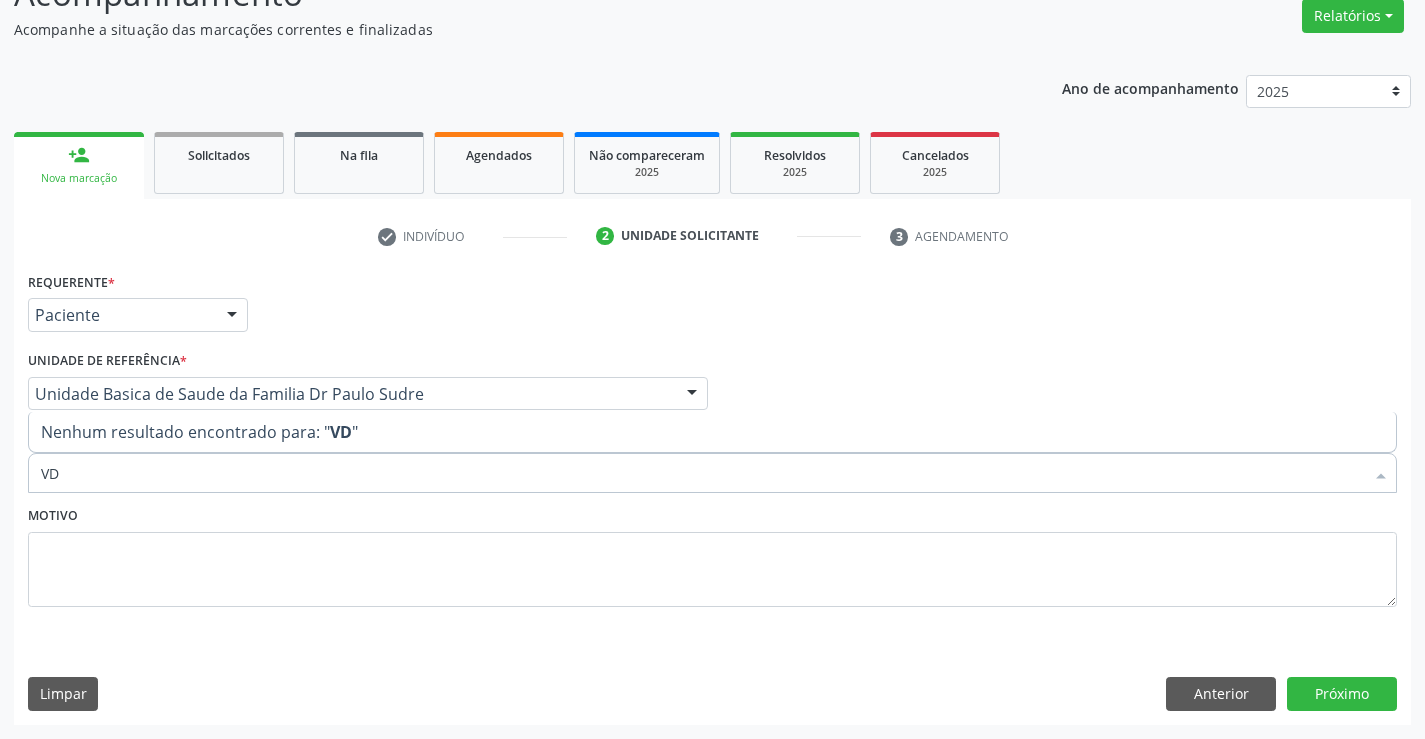 scroll, scrollTop: 0, scrollLeft: 0, axis: both 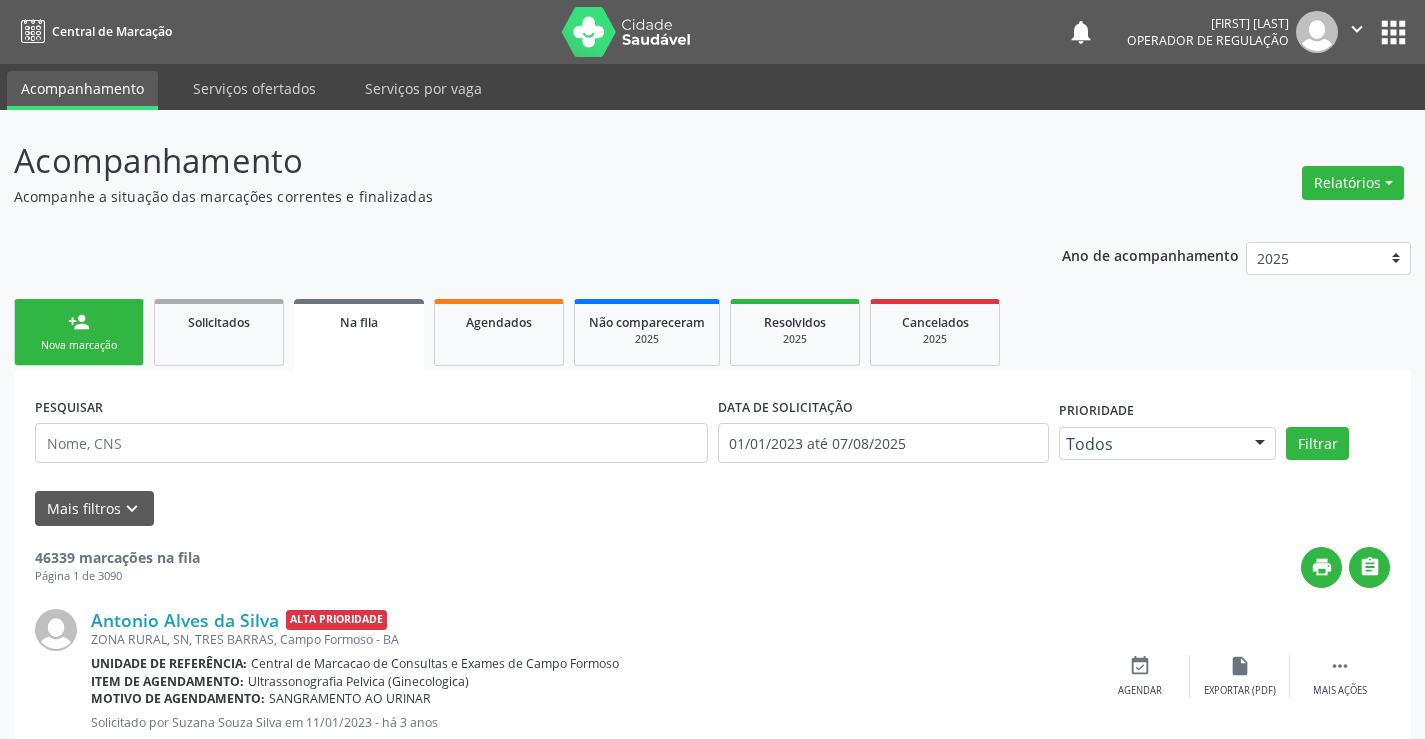 click on "person_add" at bounding box center [79, 322] 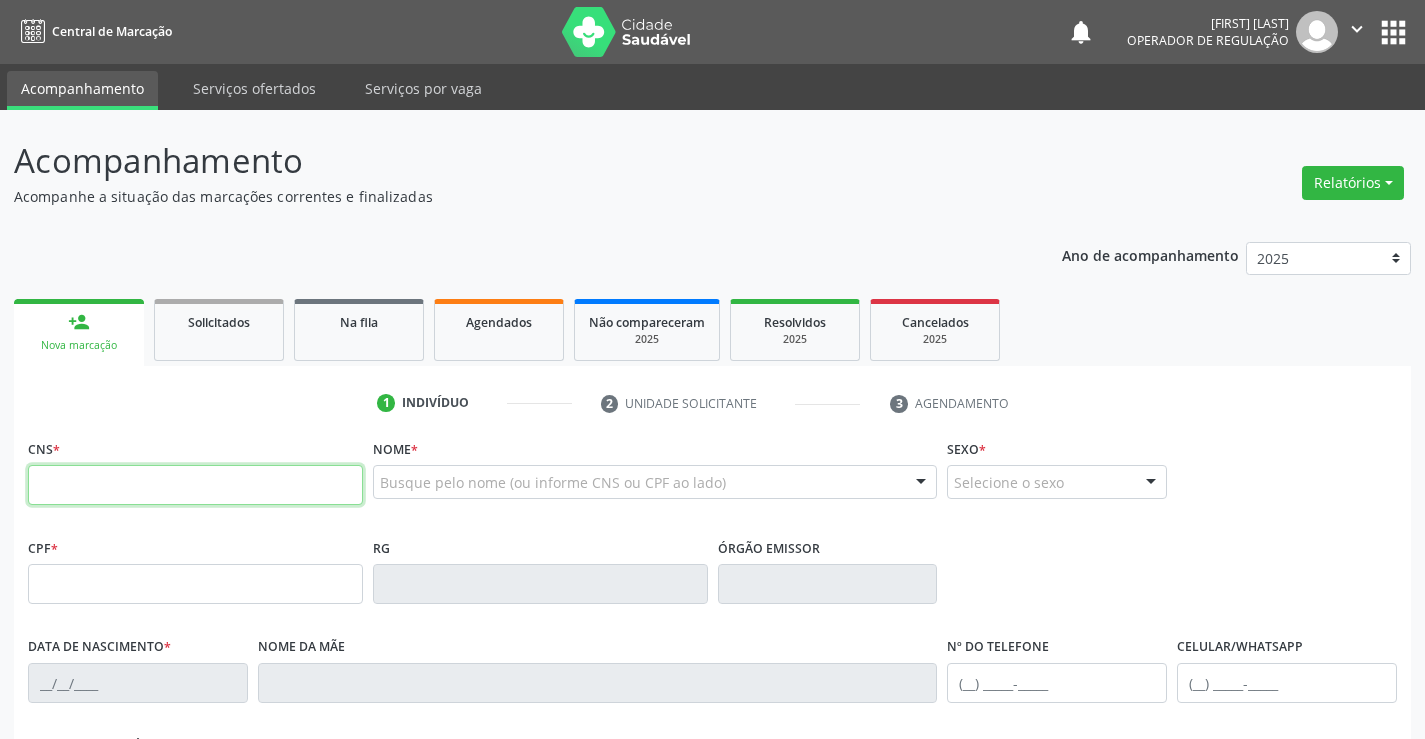 drag, startPoint x: 136, startPoint y: 478, endPoint x: 149, endPoint y: 479, distance: 13.038404 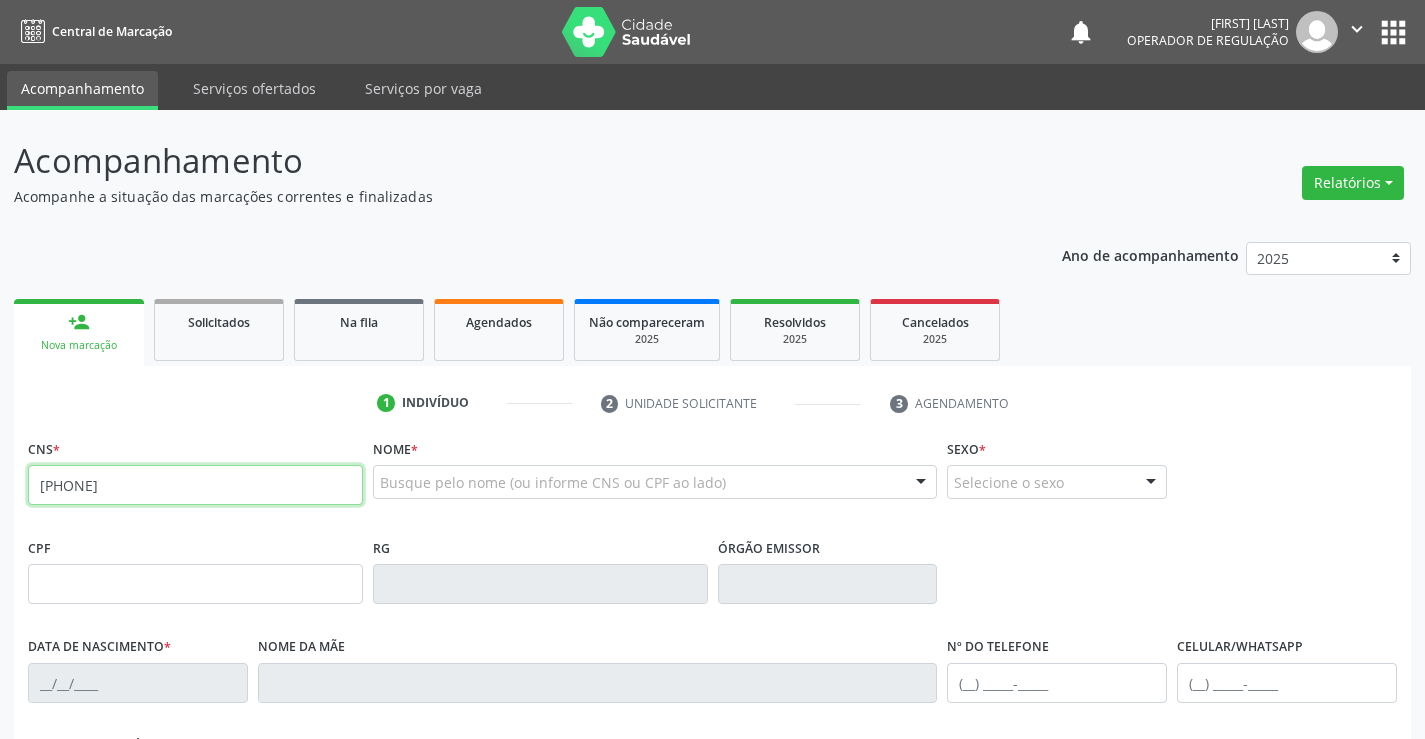 type on "704 3025 6786 4894" 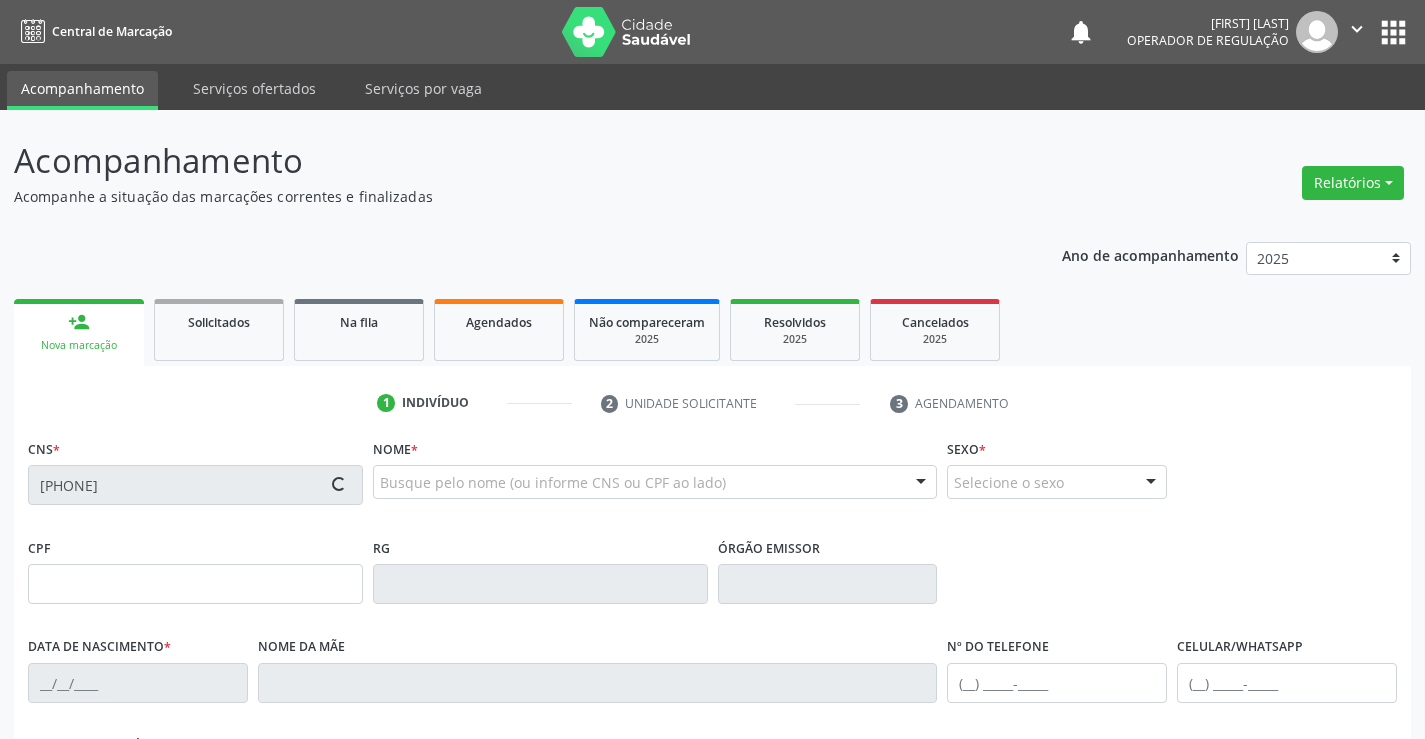type on "0503406899" 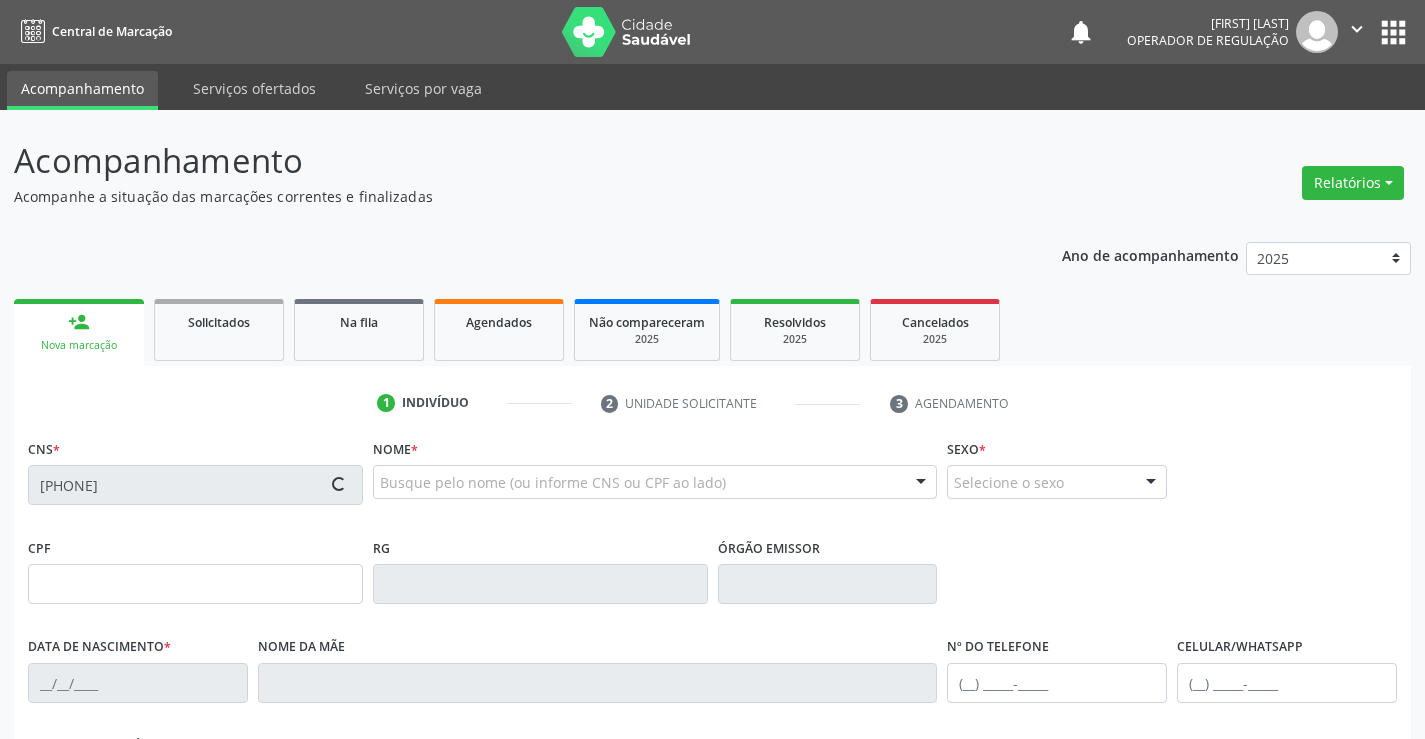 type on "29/09/1966" 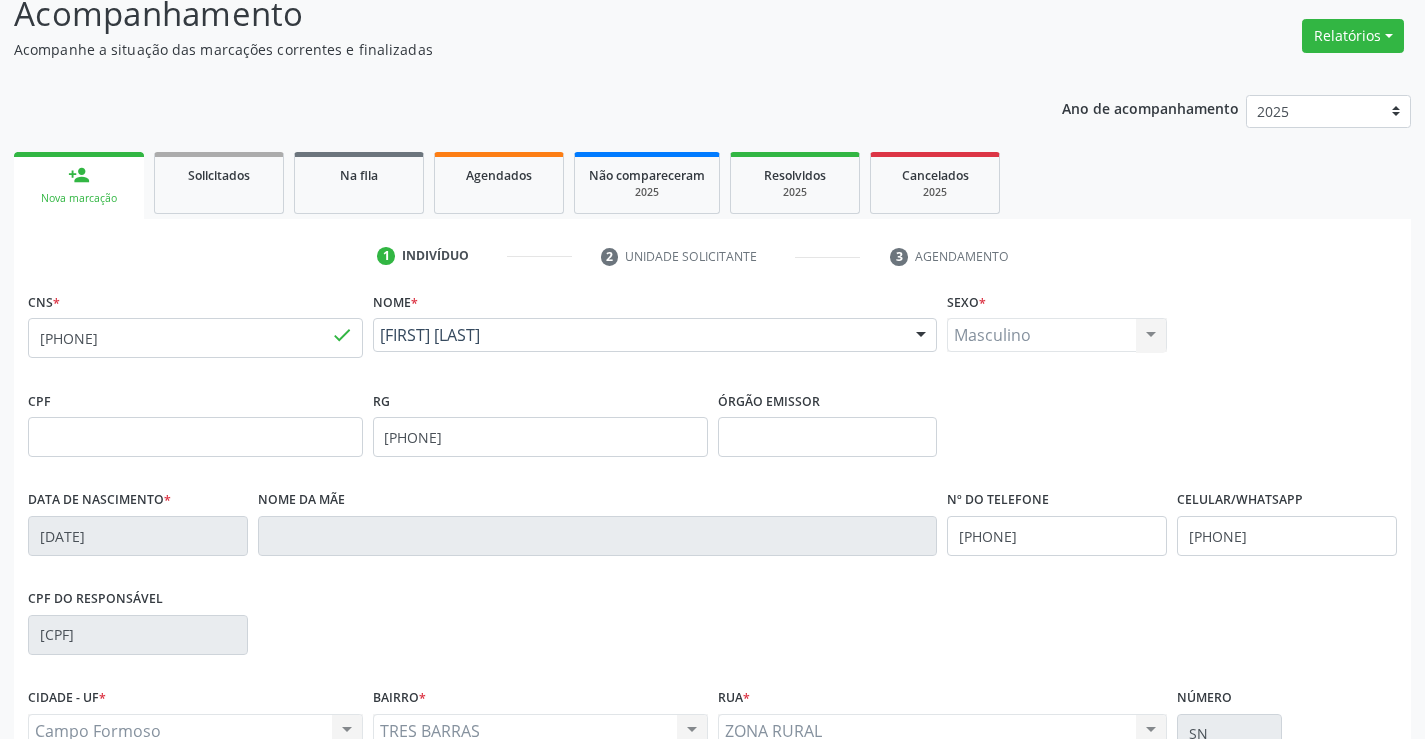scroll, scrollTop: 345, scrollLeft: 0, axis: vertical 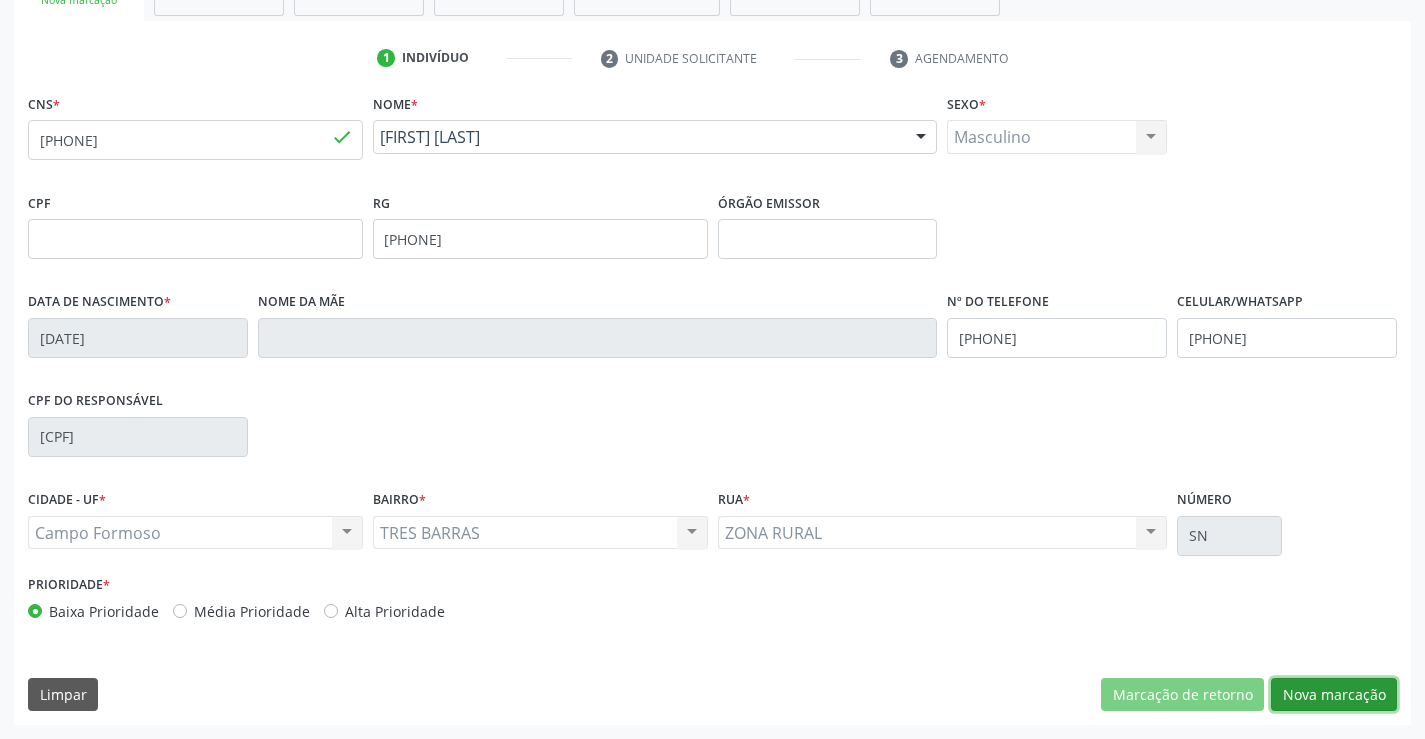 click on "Nova marcação" at bounding box center (1334, 695) 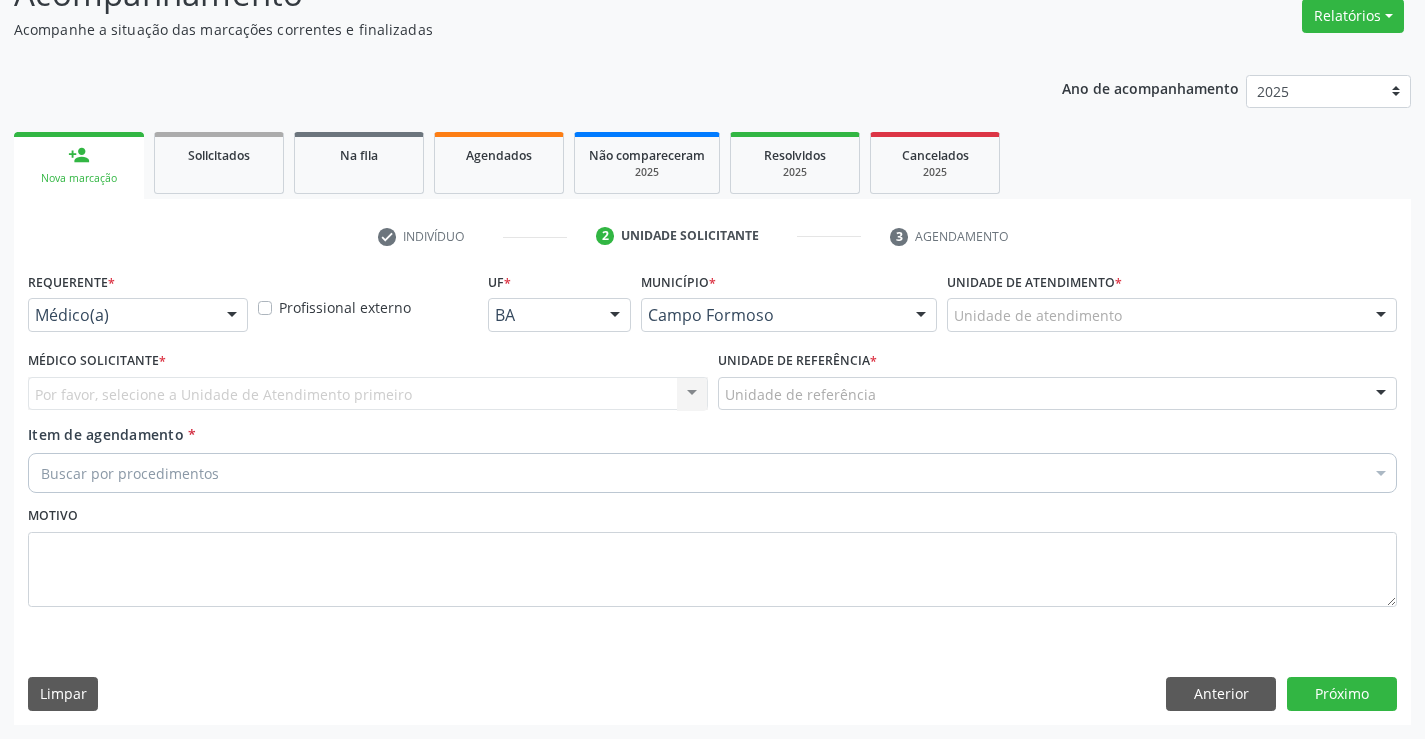 scroll, scrollTop: 167, scrollLeft: 0, axis: vertical 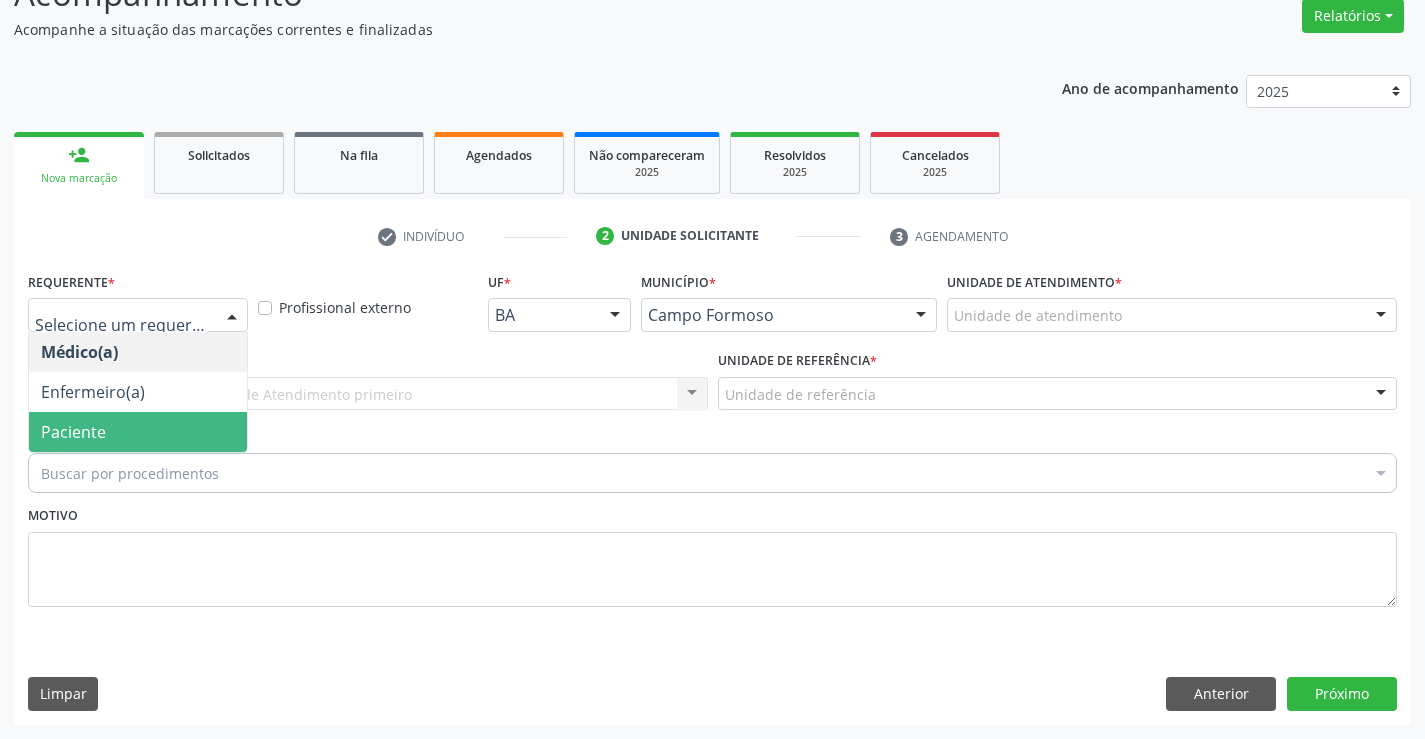 click on "Paciente" at bounding box center [73, 432] 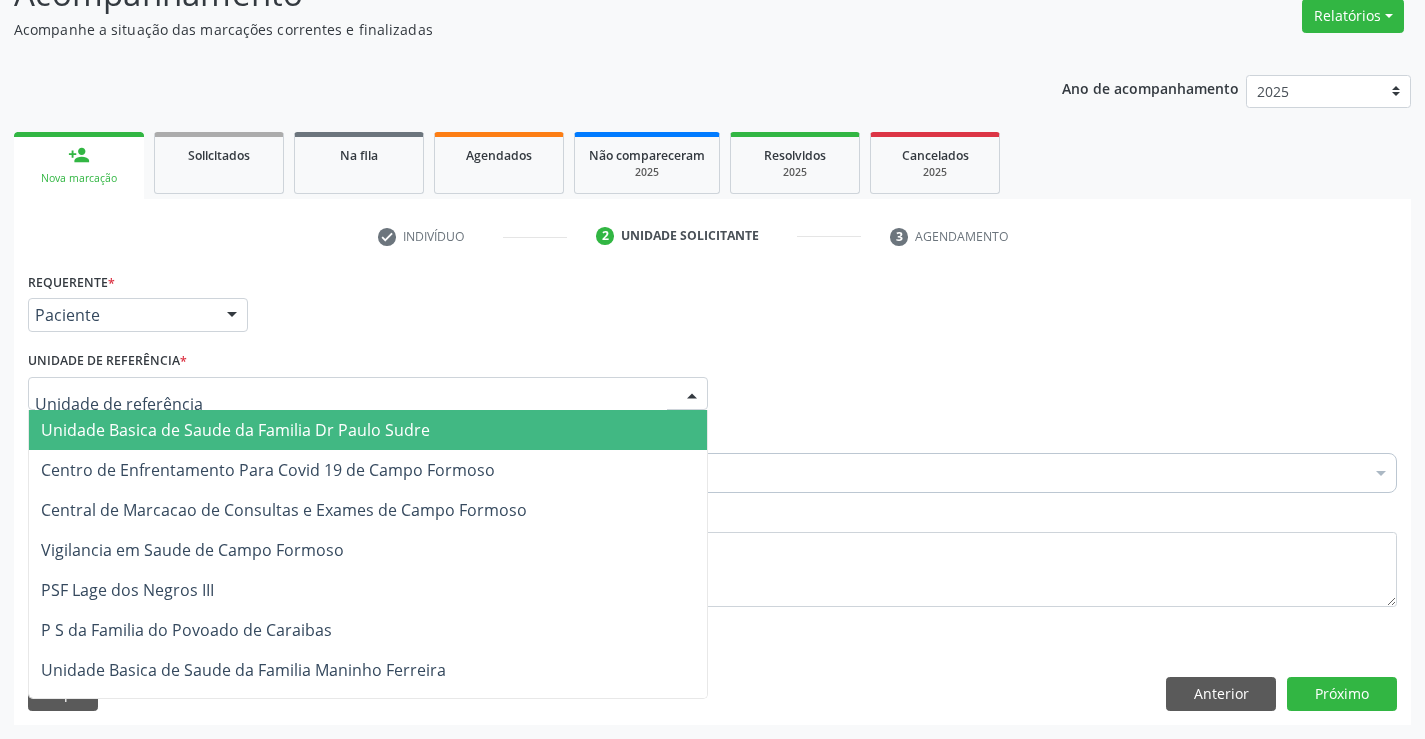 click on "Unidade Basica de Saude da Familia Dr Paulo Sudre" at bounding box center (235, 430) 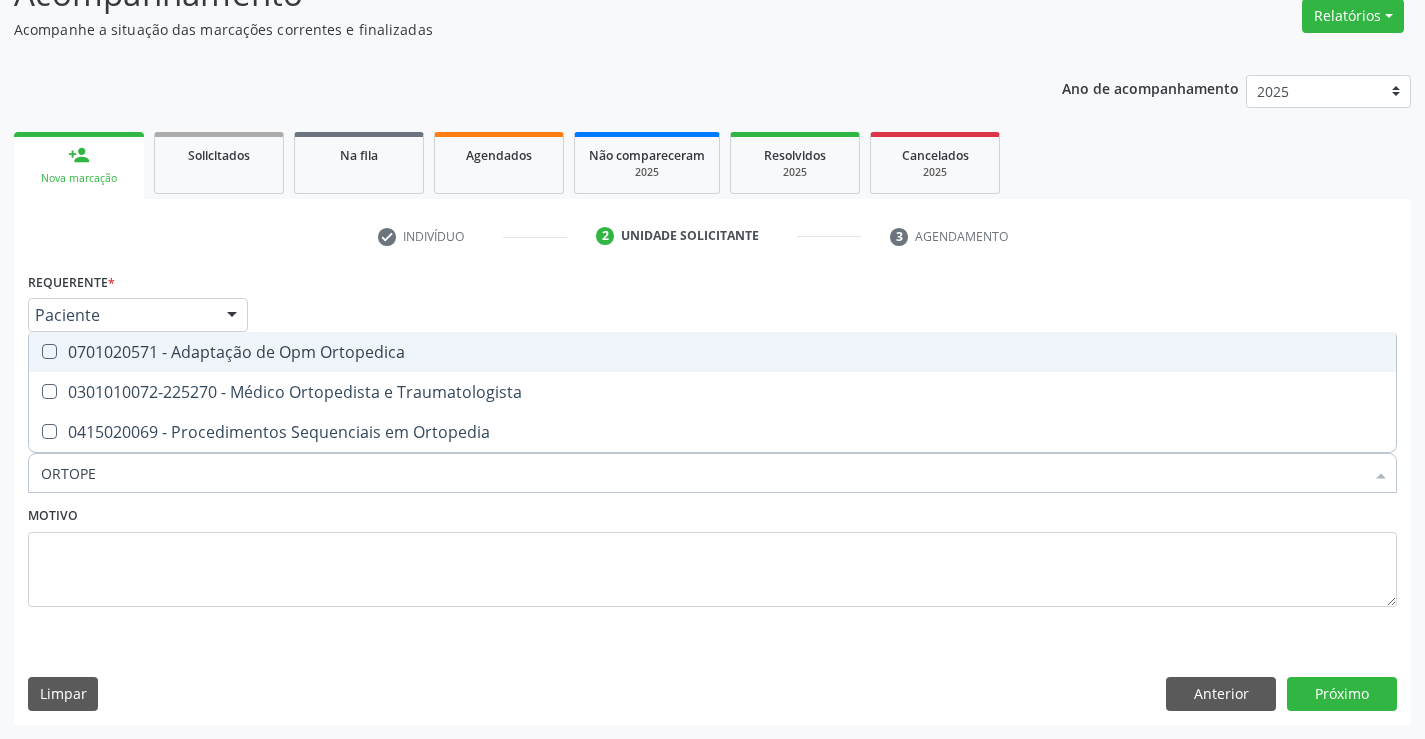 type on "ORTOPED" 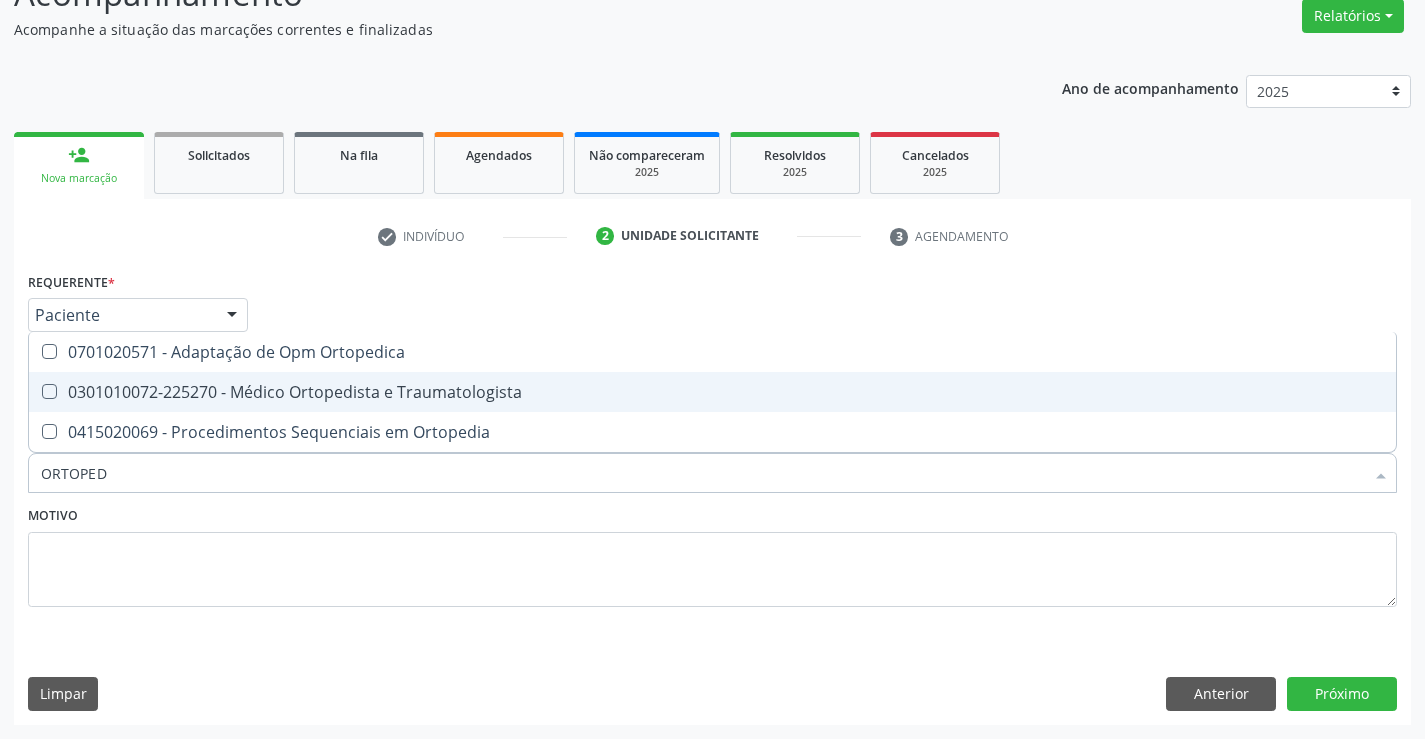 click on "0301010072-225270 - Médico Ortopedista e Traumatologista" at bounding box center (712, 392) 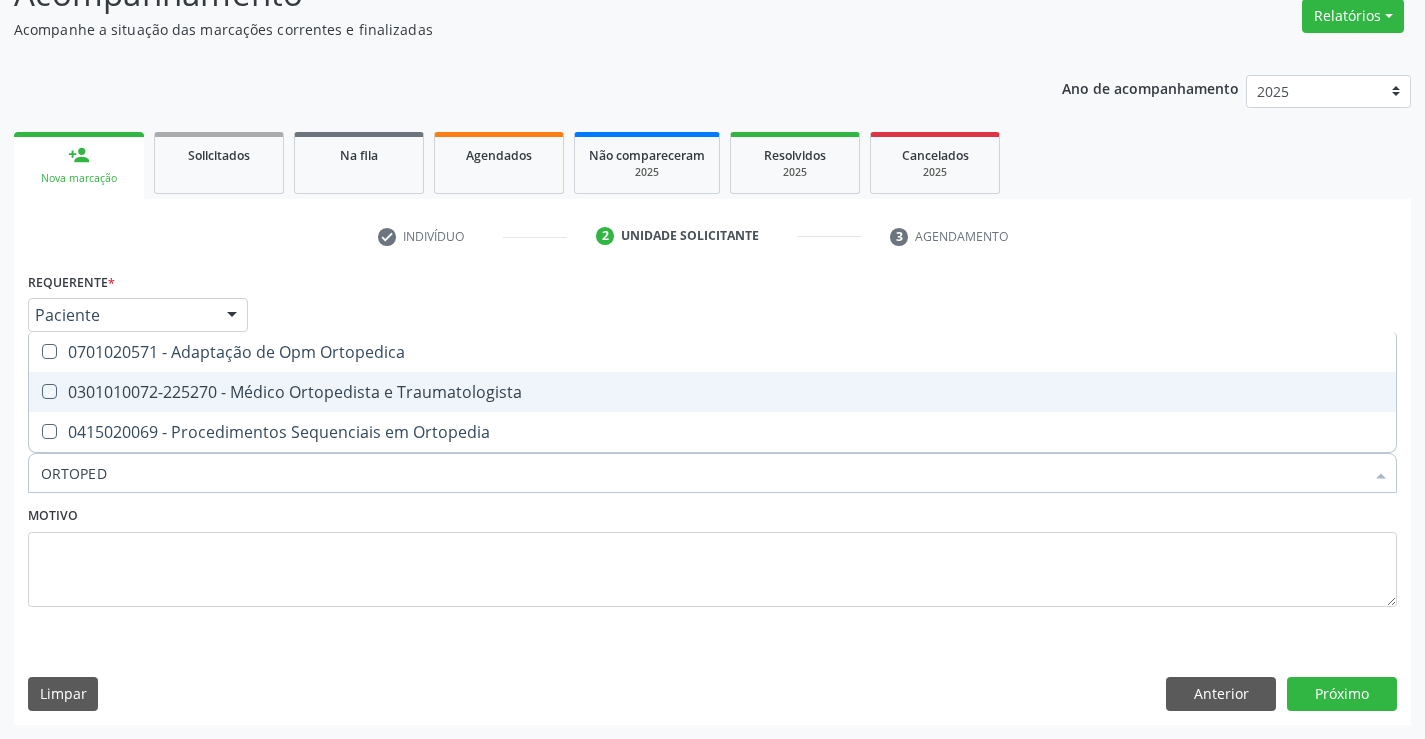 checkbox on "true" 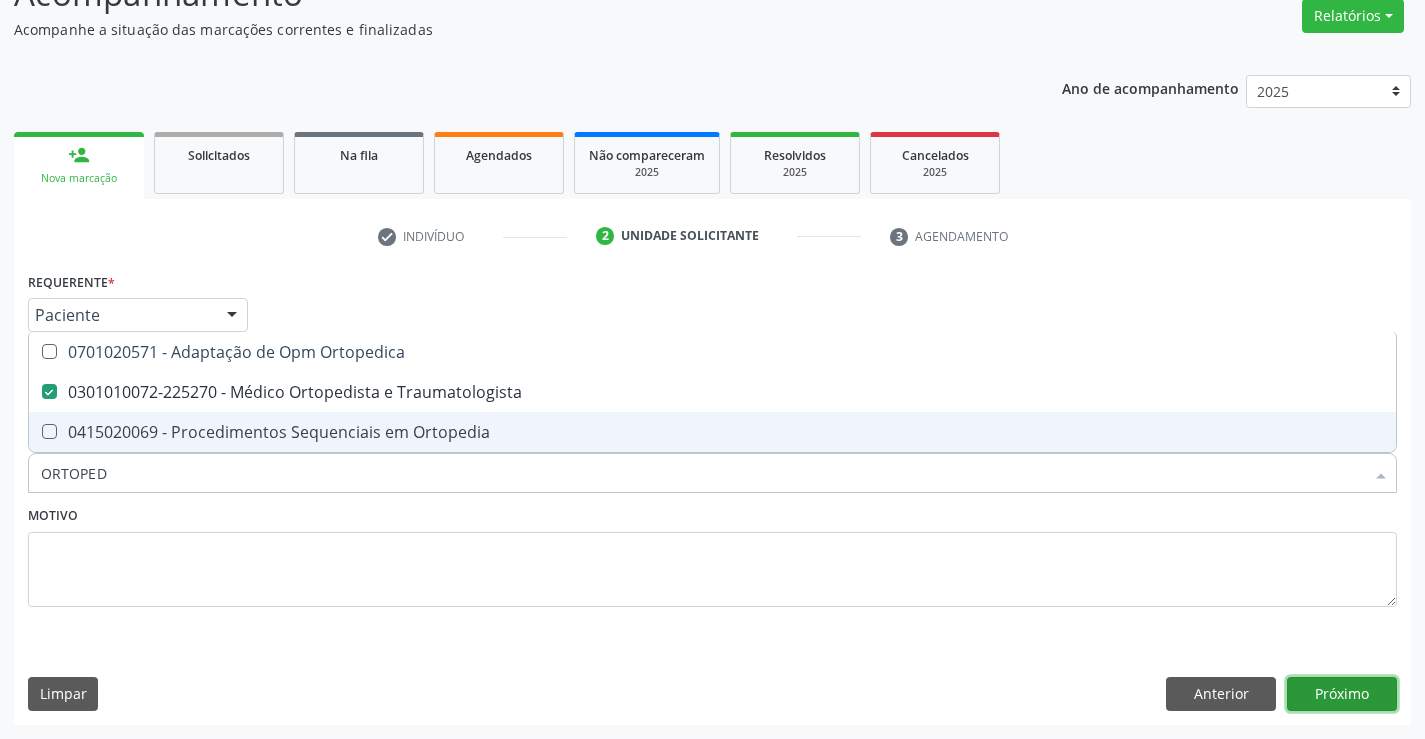 click on "Próximo" at bounding box center (1342, 694) 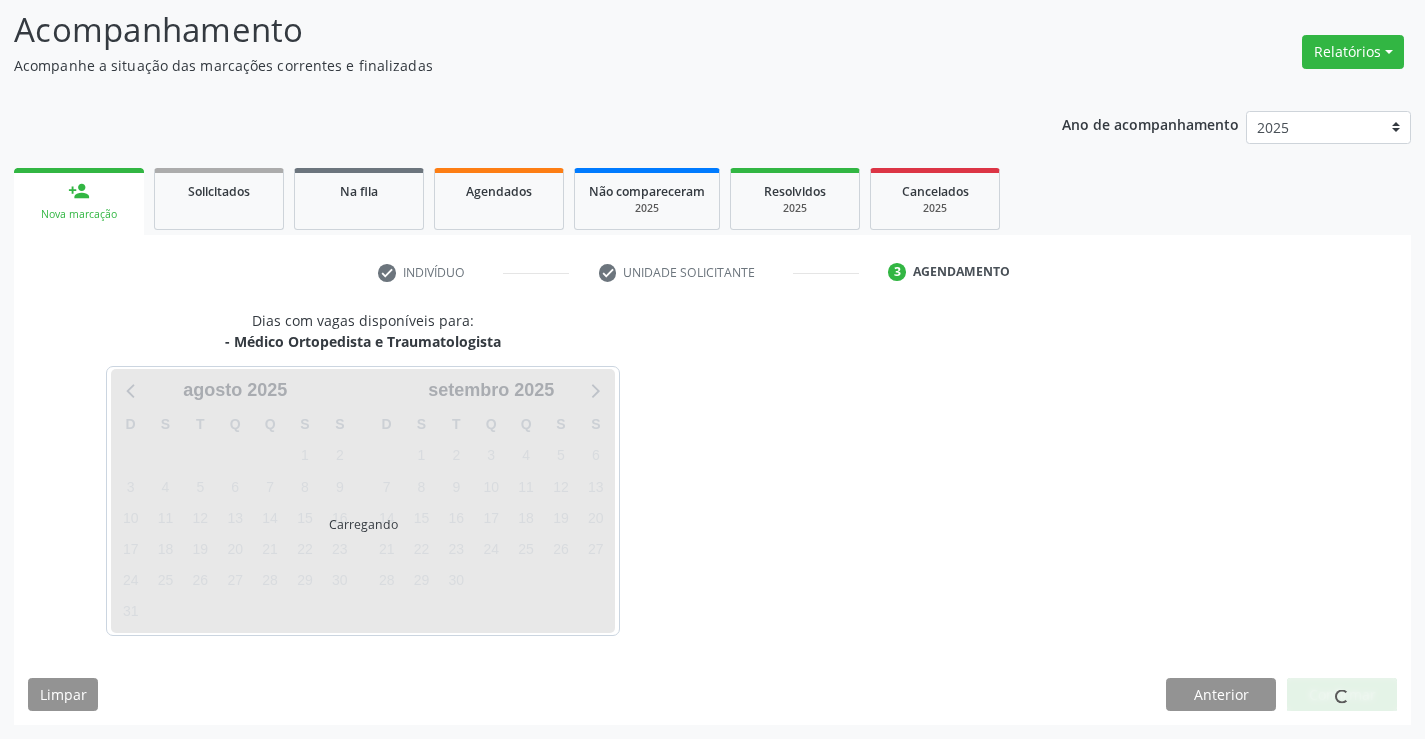 scroll, scrollTop: 131, scrollLeft: 0, axis: vertical 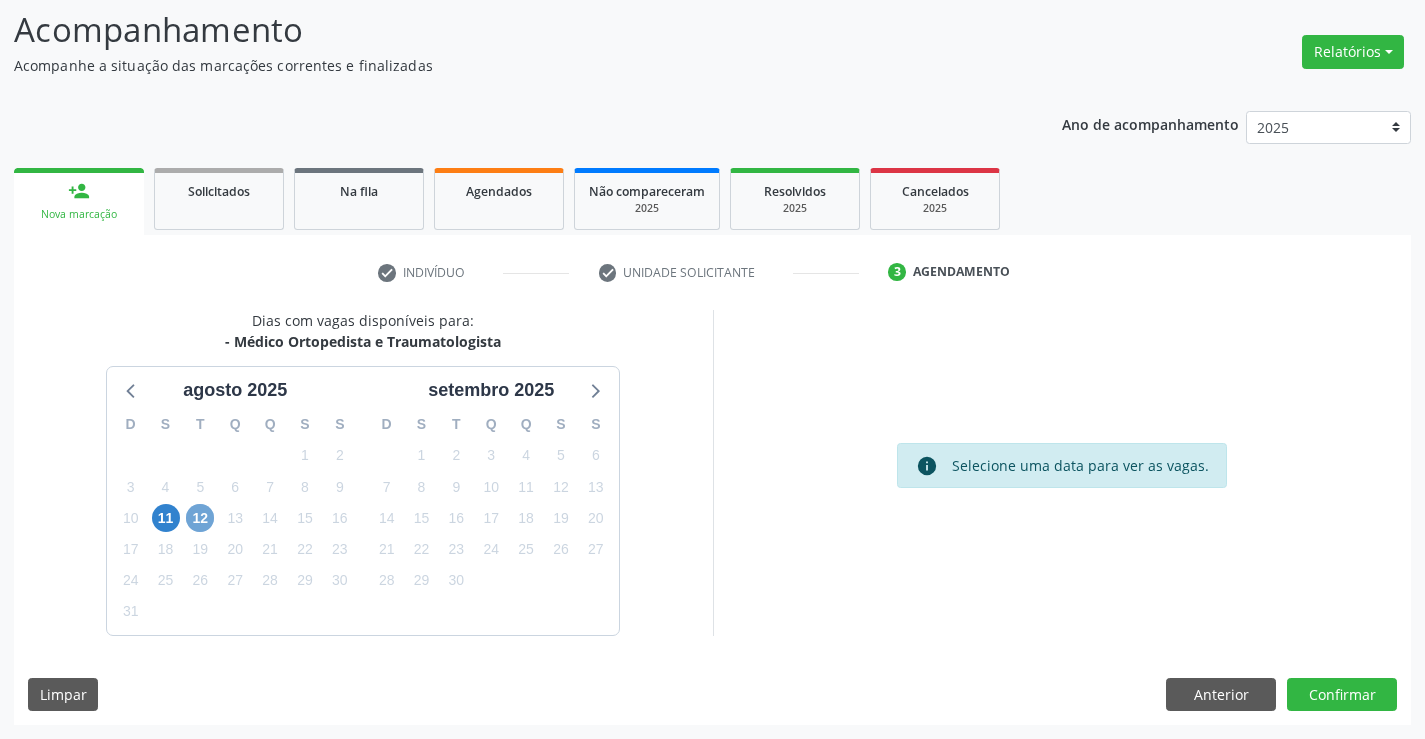 click on "12" at bounding box center (200, 518) 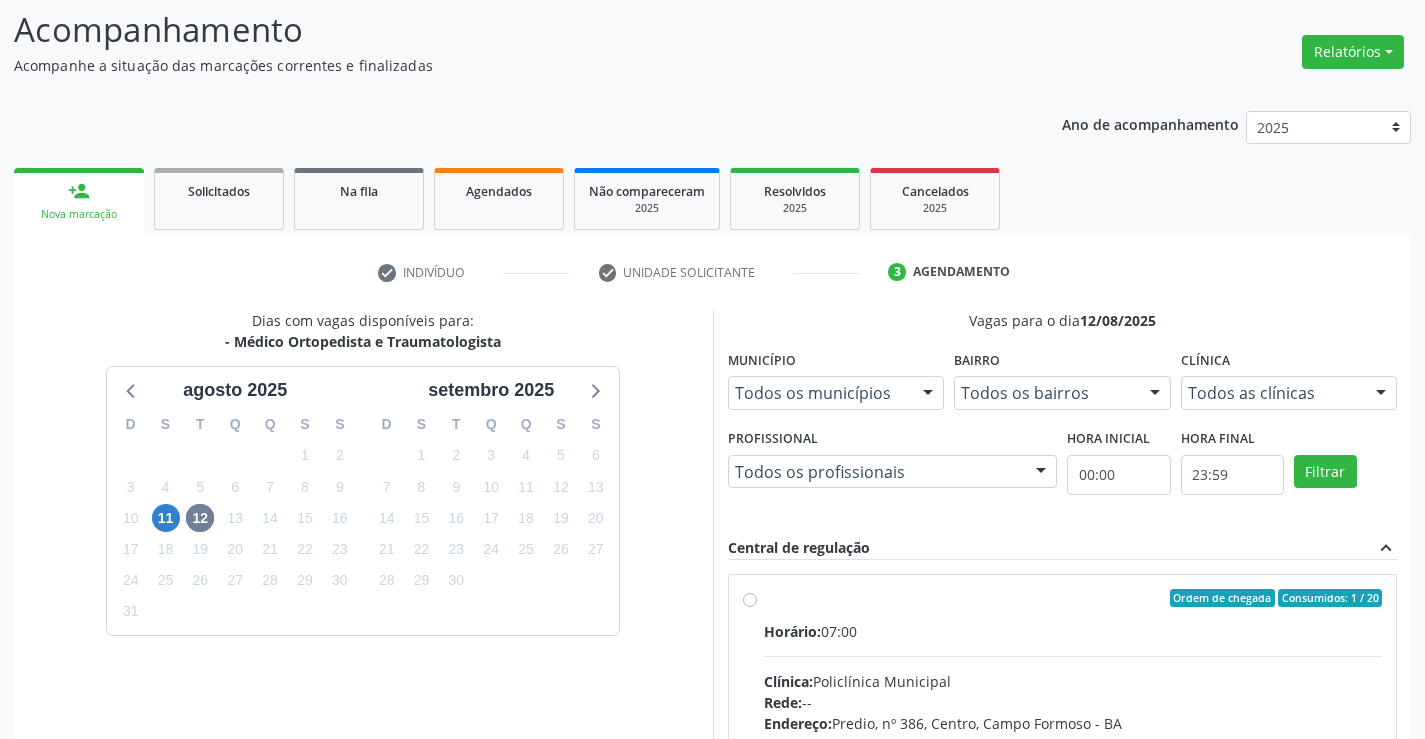 click on "Ordem de chegada
Consumidos: 1 / 20
Horário:   07:00
Clínica:  Policlínica Municipal
Rede:
--
Endereço:   Predio, nº 386, Centro, Campo Formoso - BA
Telefone:   (74) 6451312
Profissional:
Ramon Oliveira Soares
Informações adicionais sobre o atendimento
Idade de atendimento:
de 0 a 120 anos
Gênero(s) atendido(s):
Masculino e Feminino
Informações adicionais:
--" at bounding box center [1073, 742] 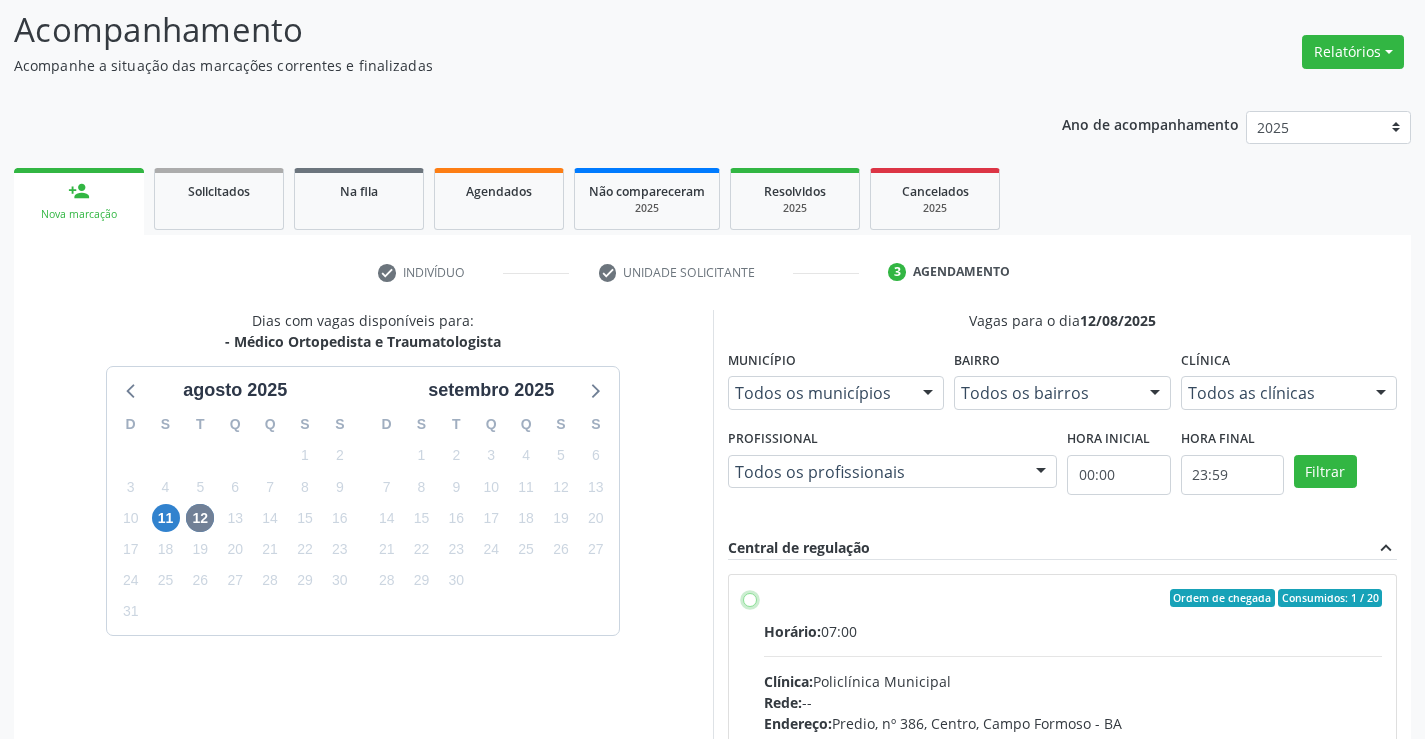 click on "Ordem de chegada
Consumidos: 1 / 20
Horário:   07:00
Clínica:  Policlínica Municipal
Rede:
--
Endereço:   Predio, nº 386, Centro, Campo Formoso - BA
Telefone:   (74) 6451312
Profissional:
Ramon Oliveira Soares
Informações adicionais sobre o atendimento
Idade de atendimento:
de 0 a 120 anos
Gênero(s) atendido(s):
Masculino e Feminino
Informações adicionais:
--" at bounding box center [750, 598] 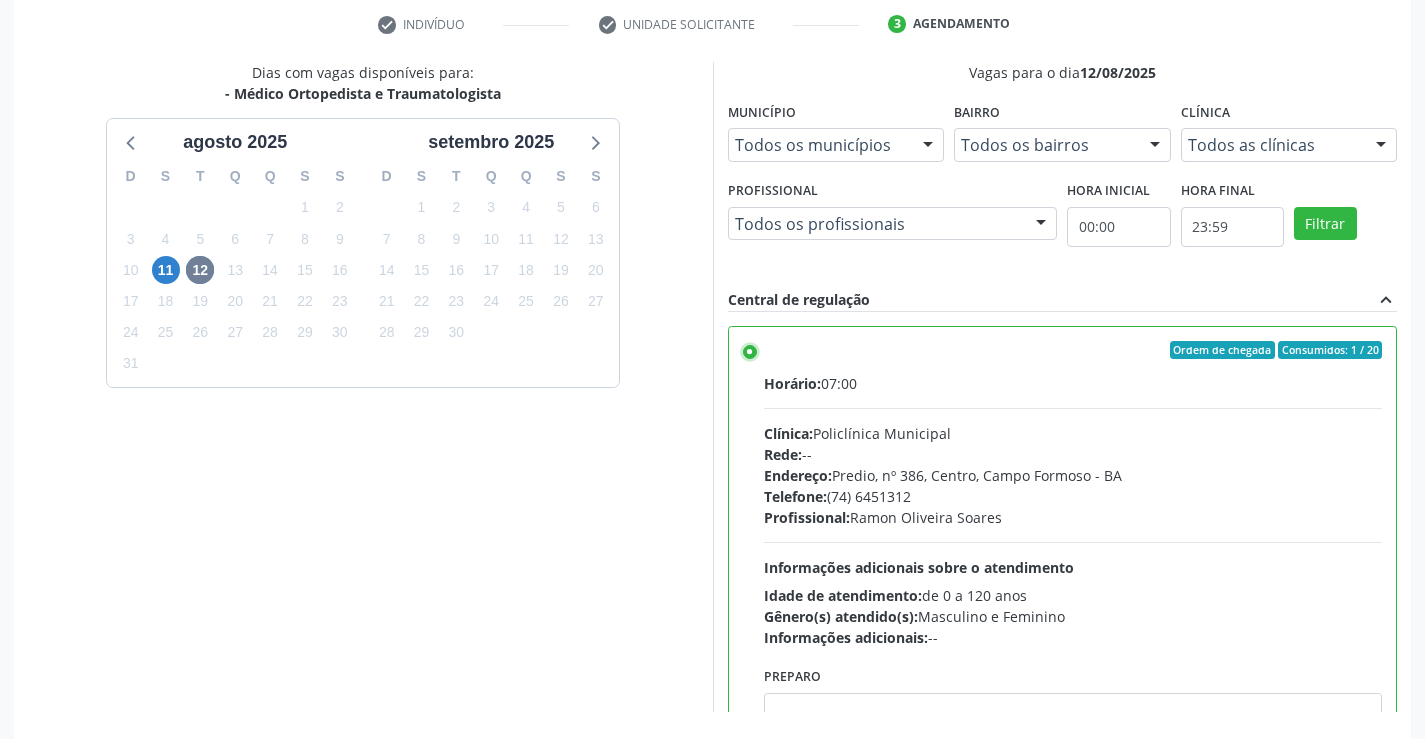 scroll, scrollTop: 405, scrollLeft: 0, axis: vertical 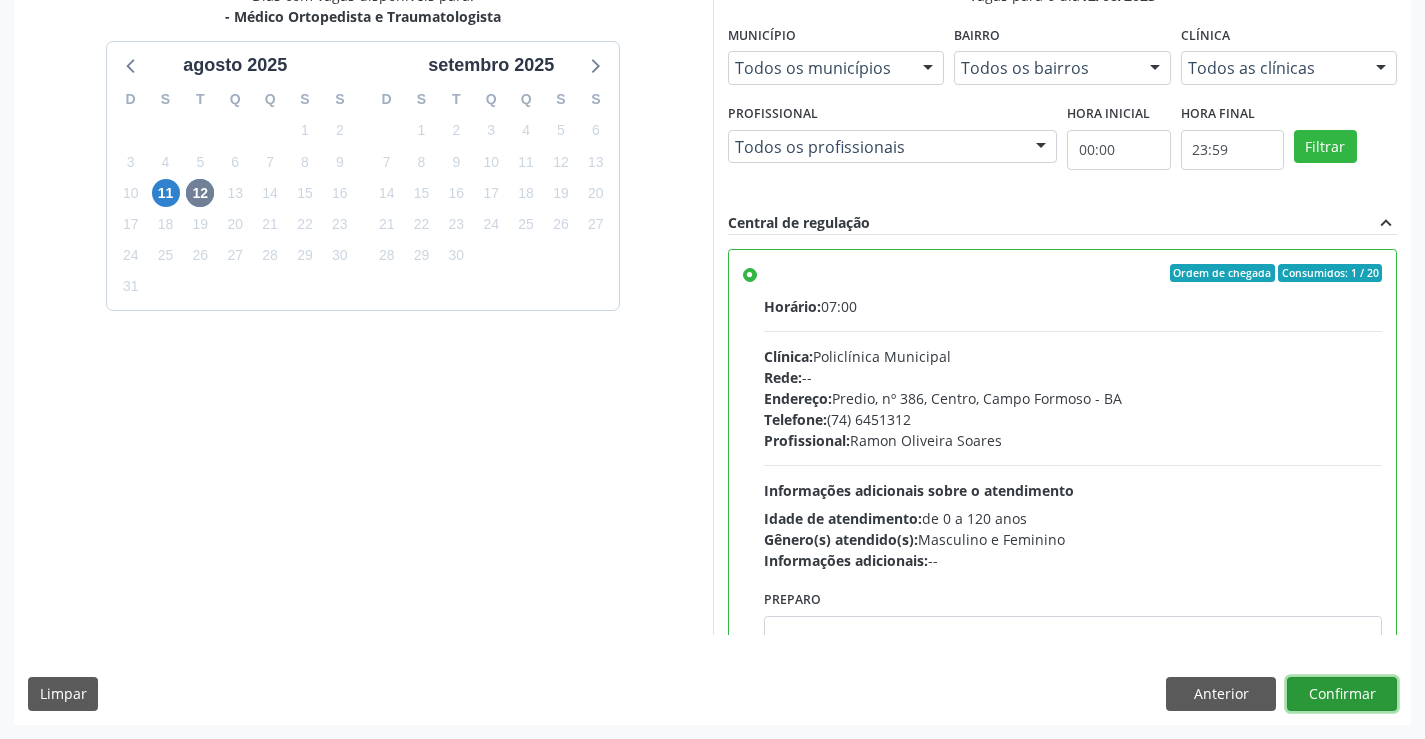 click on "Confirmar" at bounding box center (1342, 694) 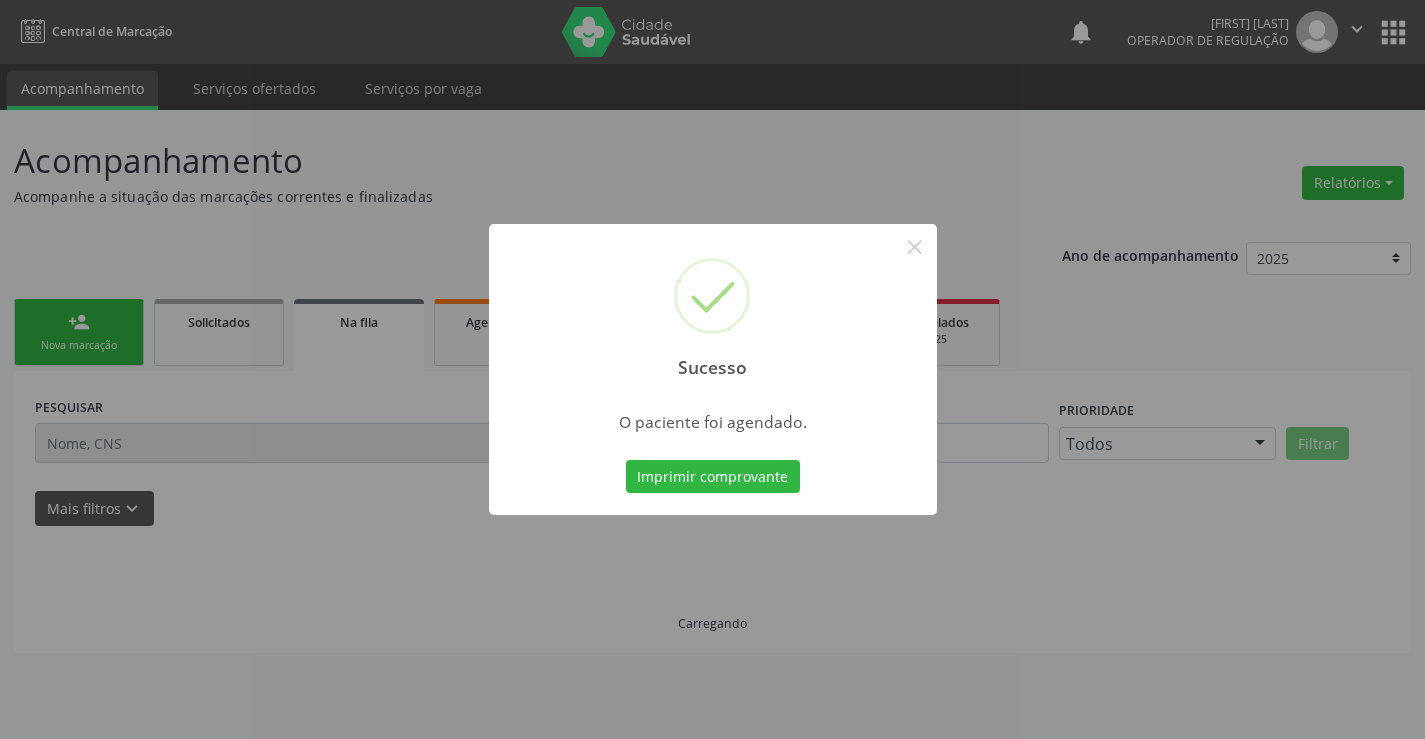 scroll, scrollTop: 0, scrollLeft: 0, axis: both 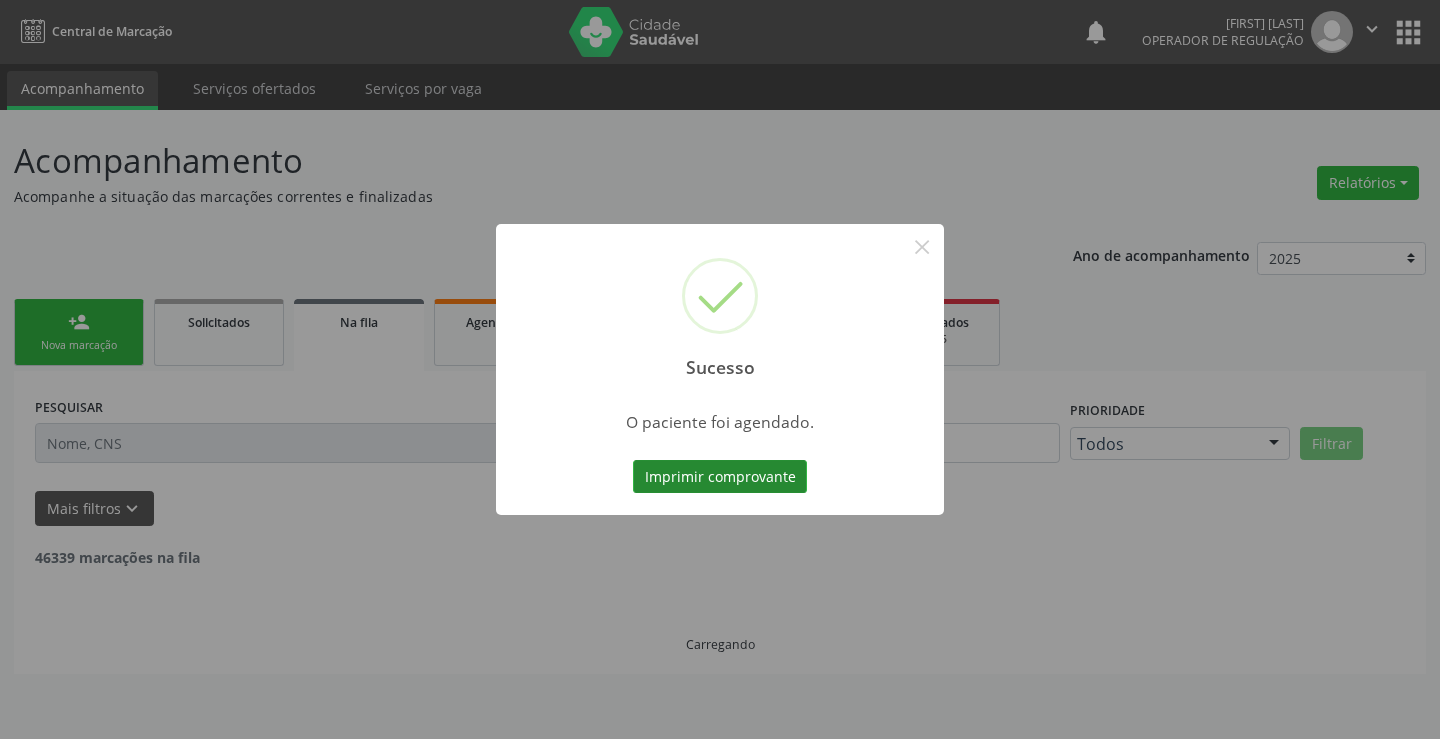 click on "Imprimir comprovante" at bounding box center [720, 477] 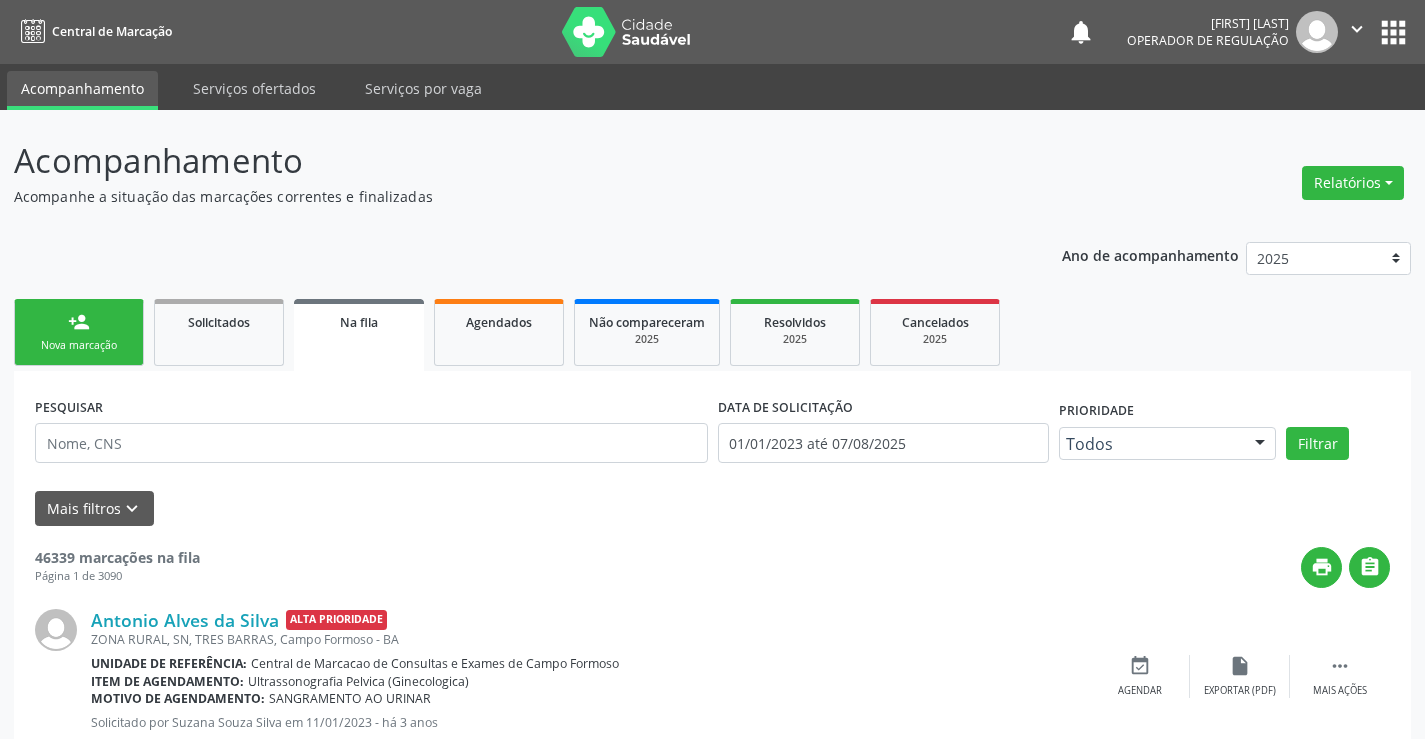 click on "person_add
Nova marcação" at bounding box center [79, 332] 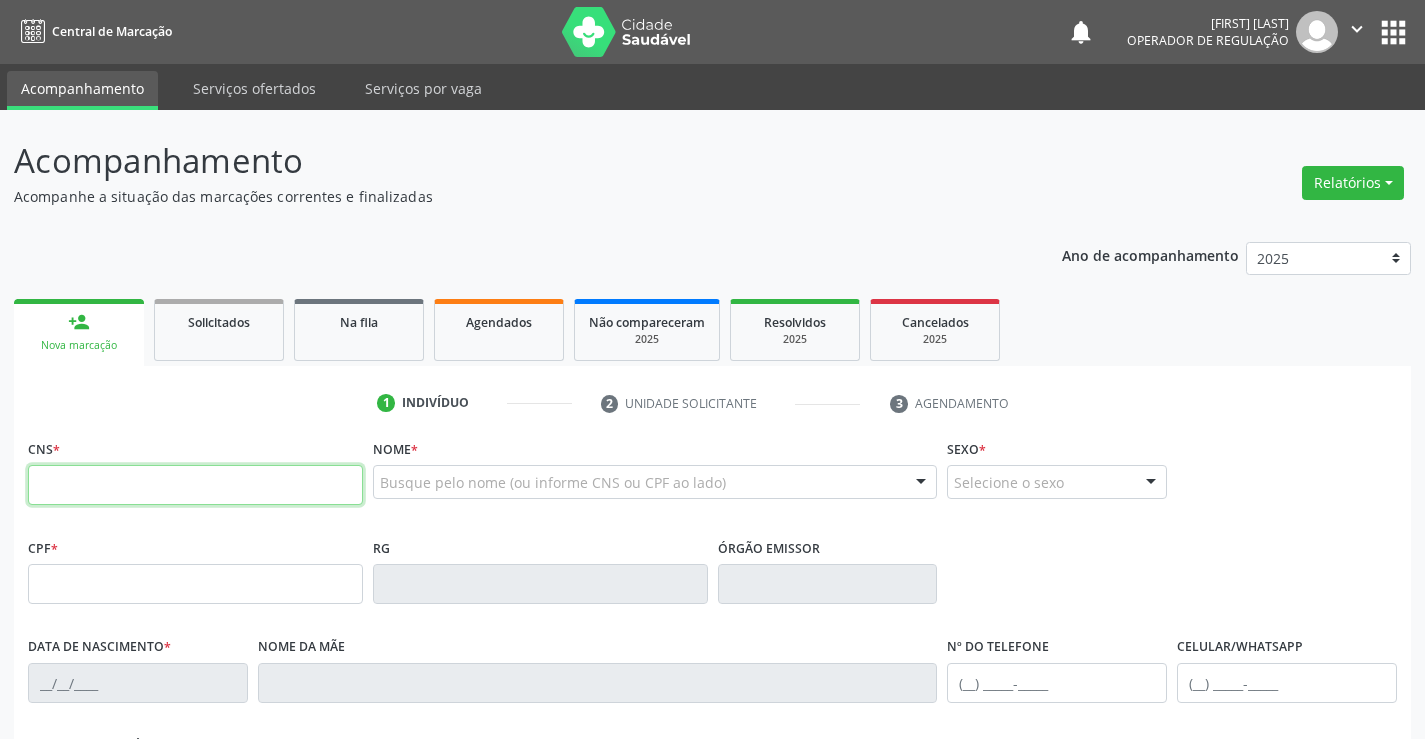 click at bounding box center (195, 485) 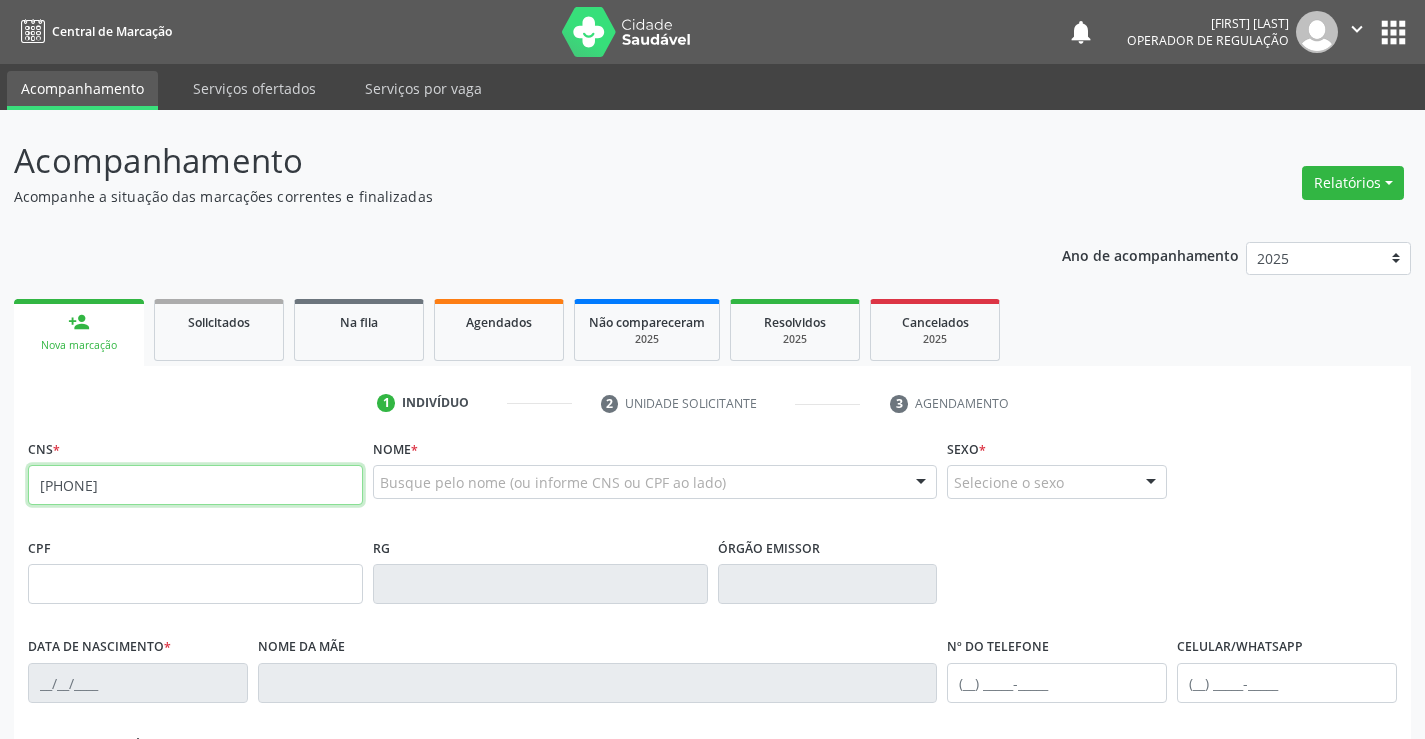 type on "706 3091 7246 4780" 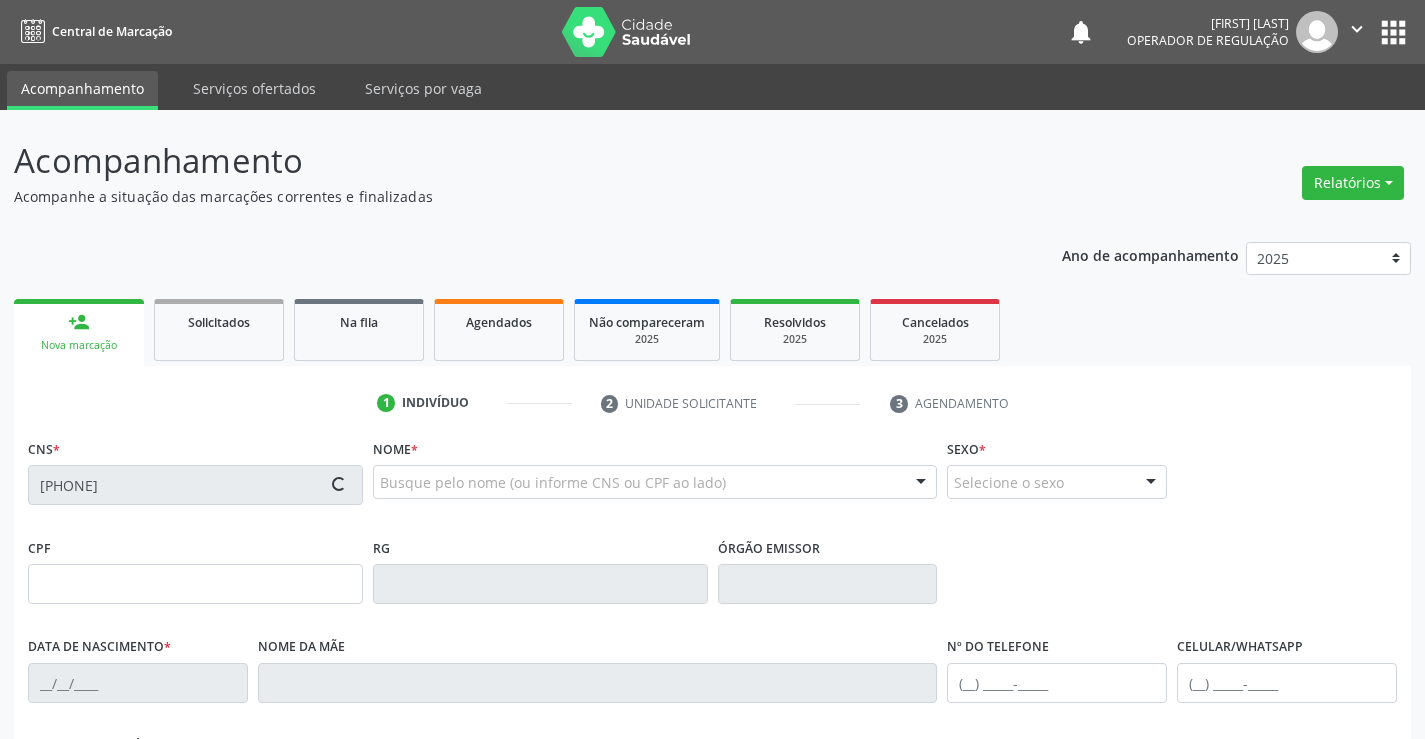 type on "2116891906" 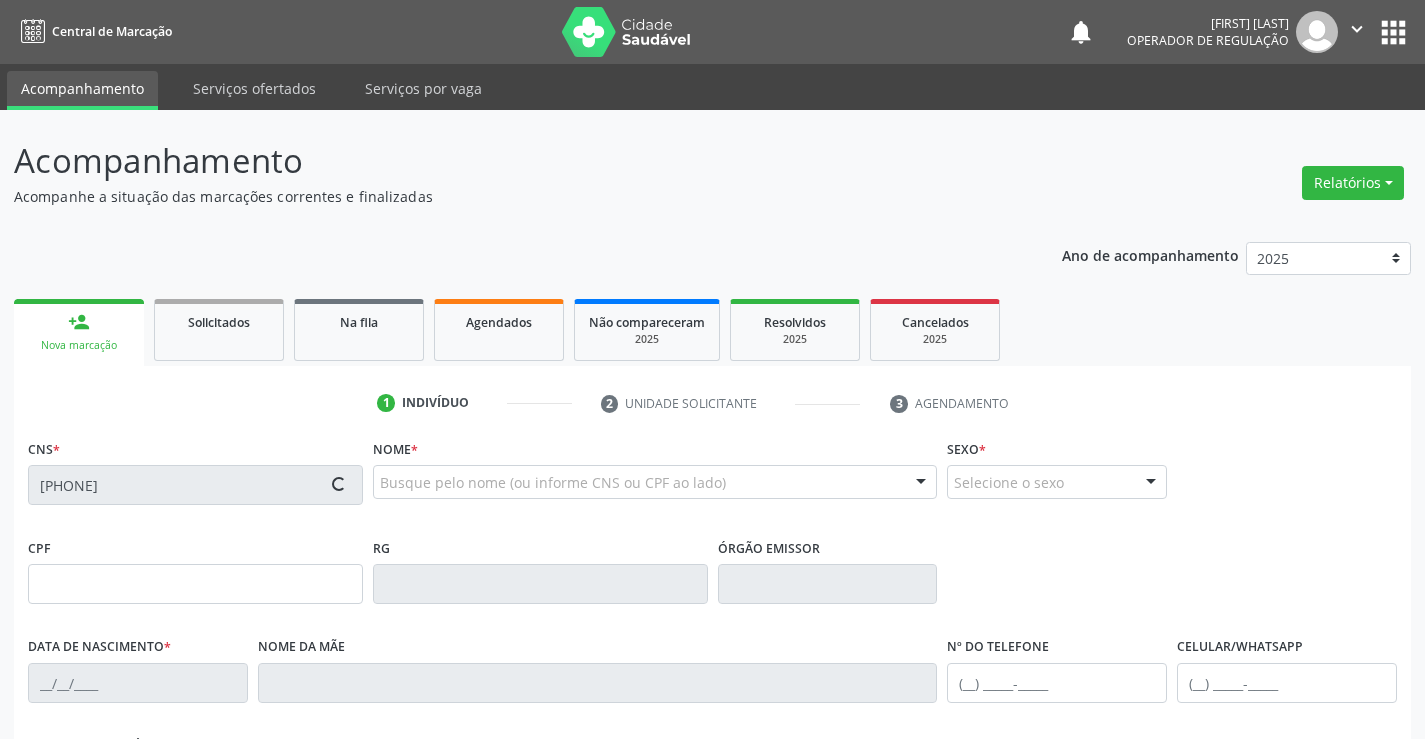 type on "SP" 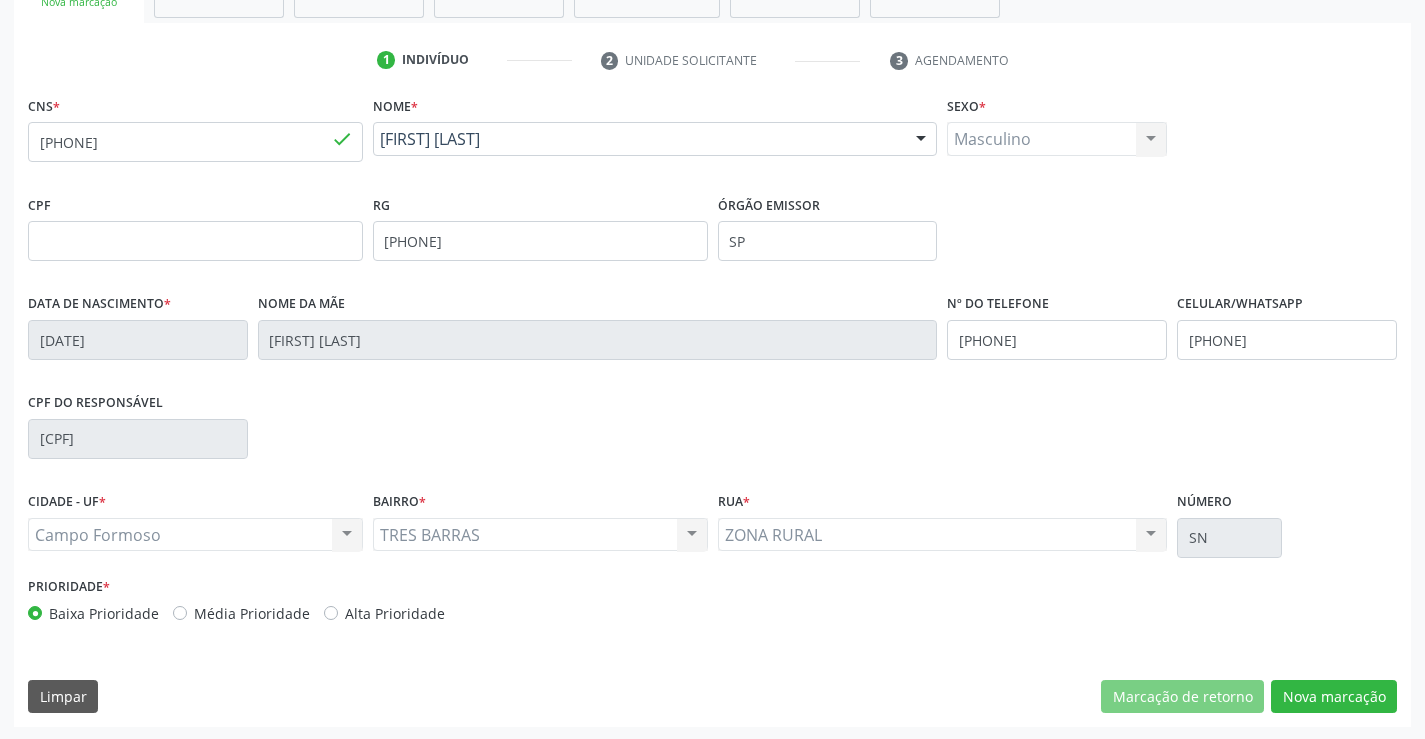 scroll, scrollTop: 345, scrollLeft: 0, axis: vertical 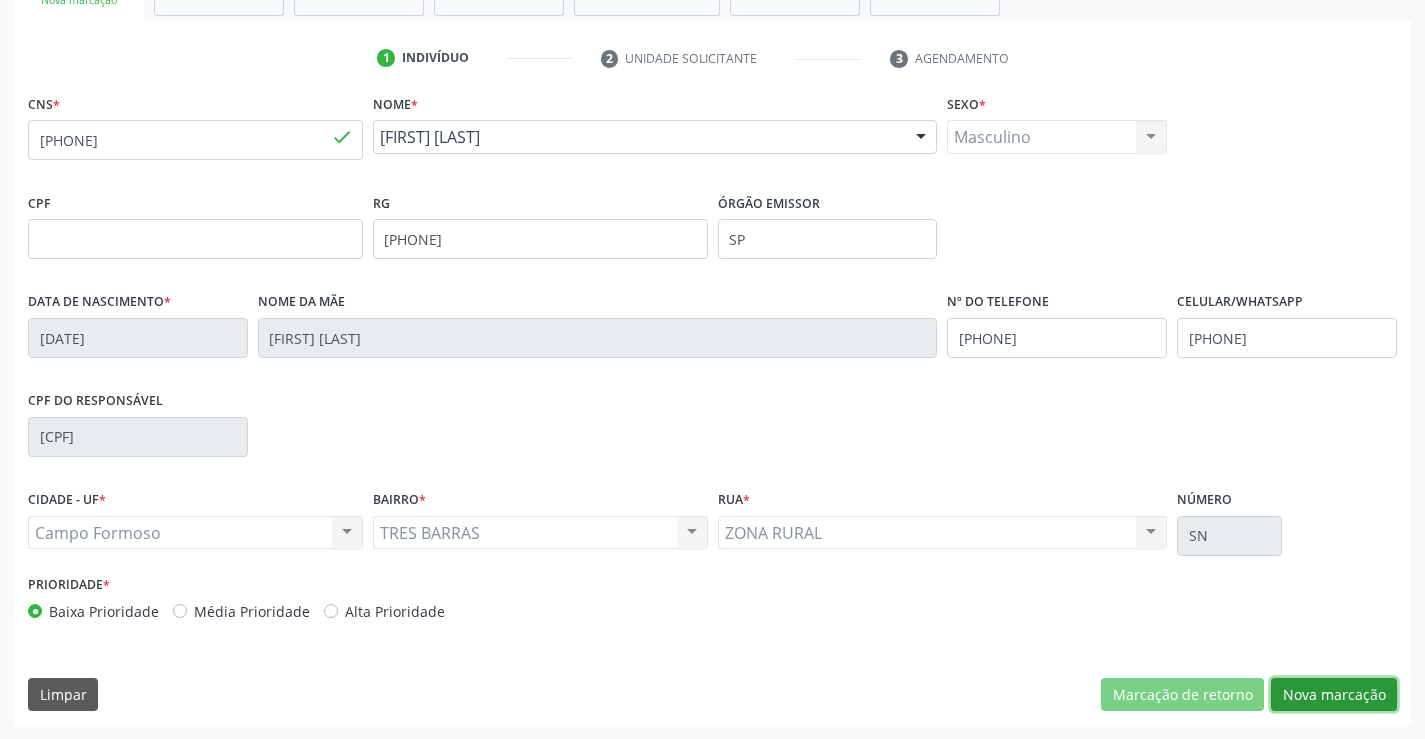 click on "Nova marcação" at bounding box center (1334, 695) 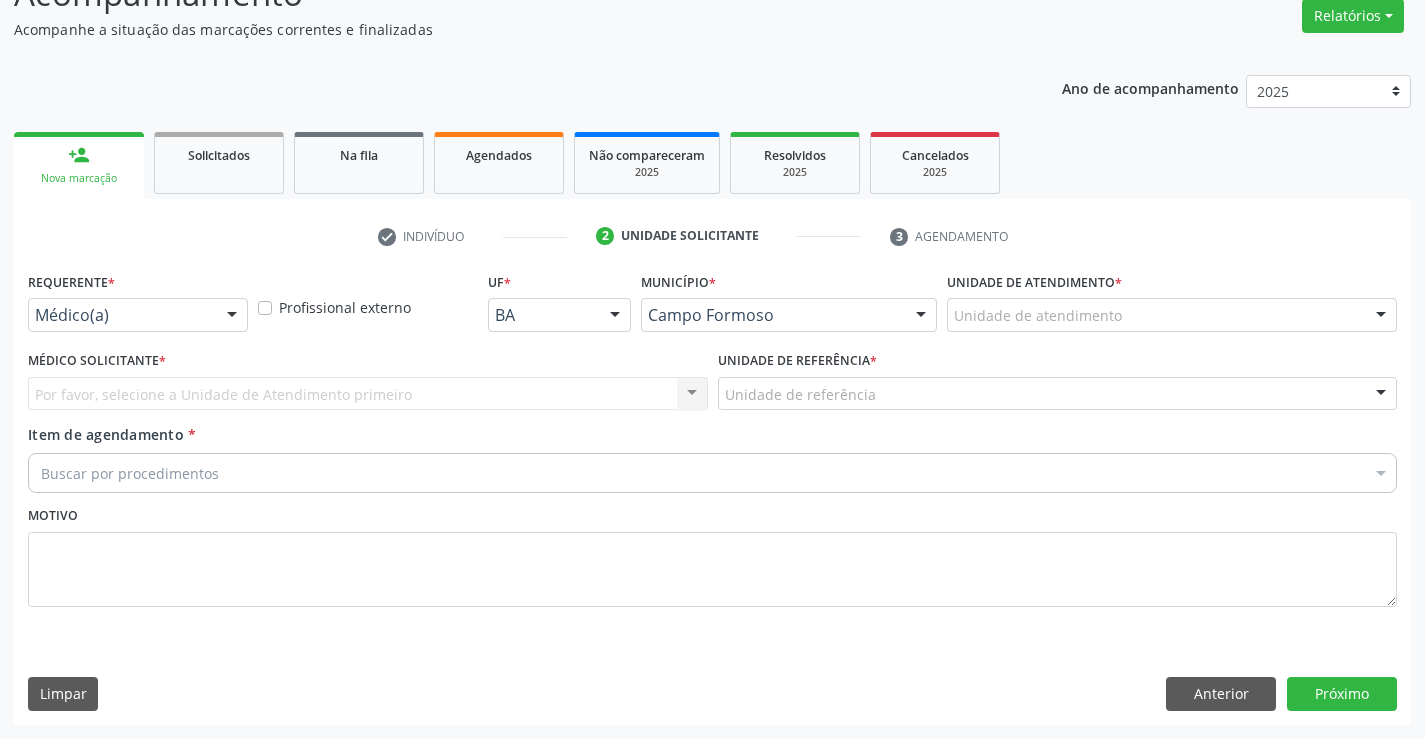 scroll, scrollTop: 167, scrollLeft: 0, axis: vertical 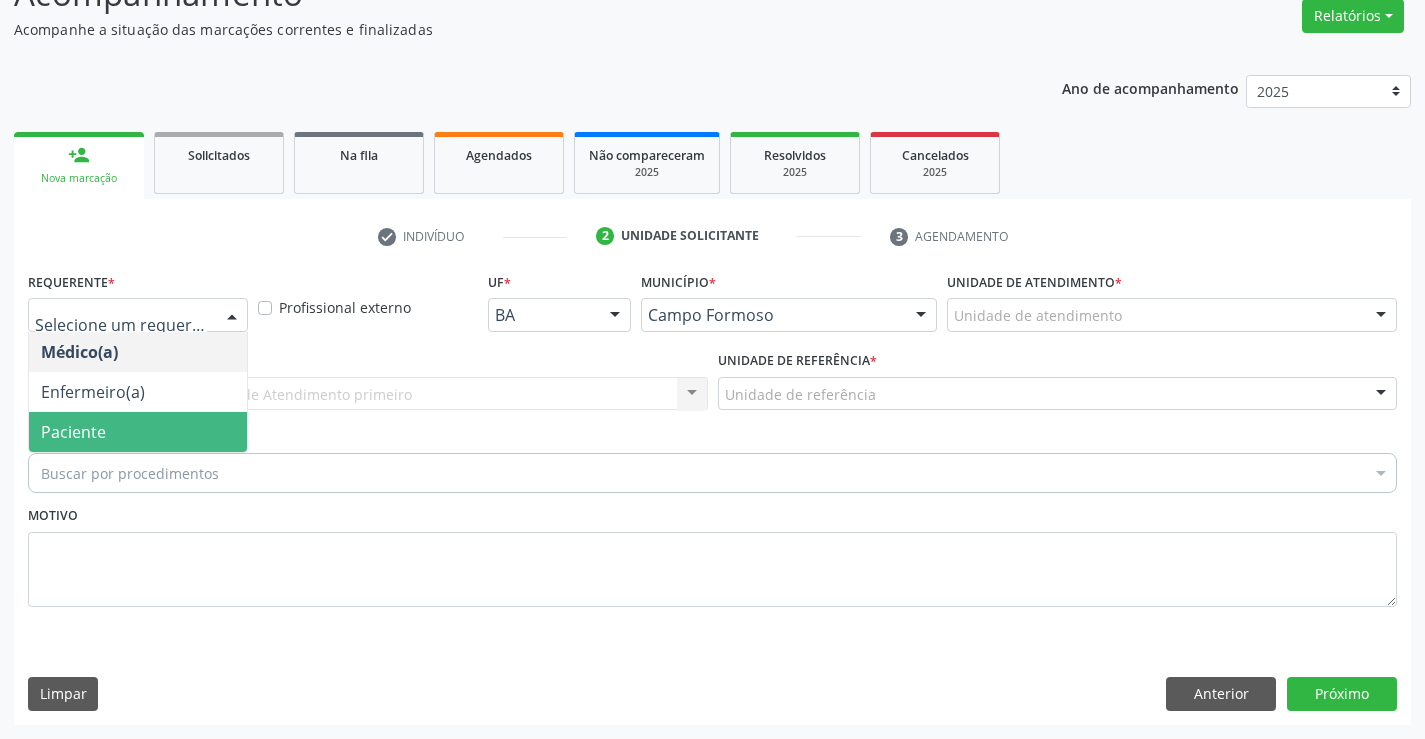 click on "Paciente" at bounding box center (138, 432) 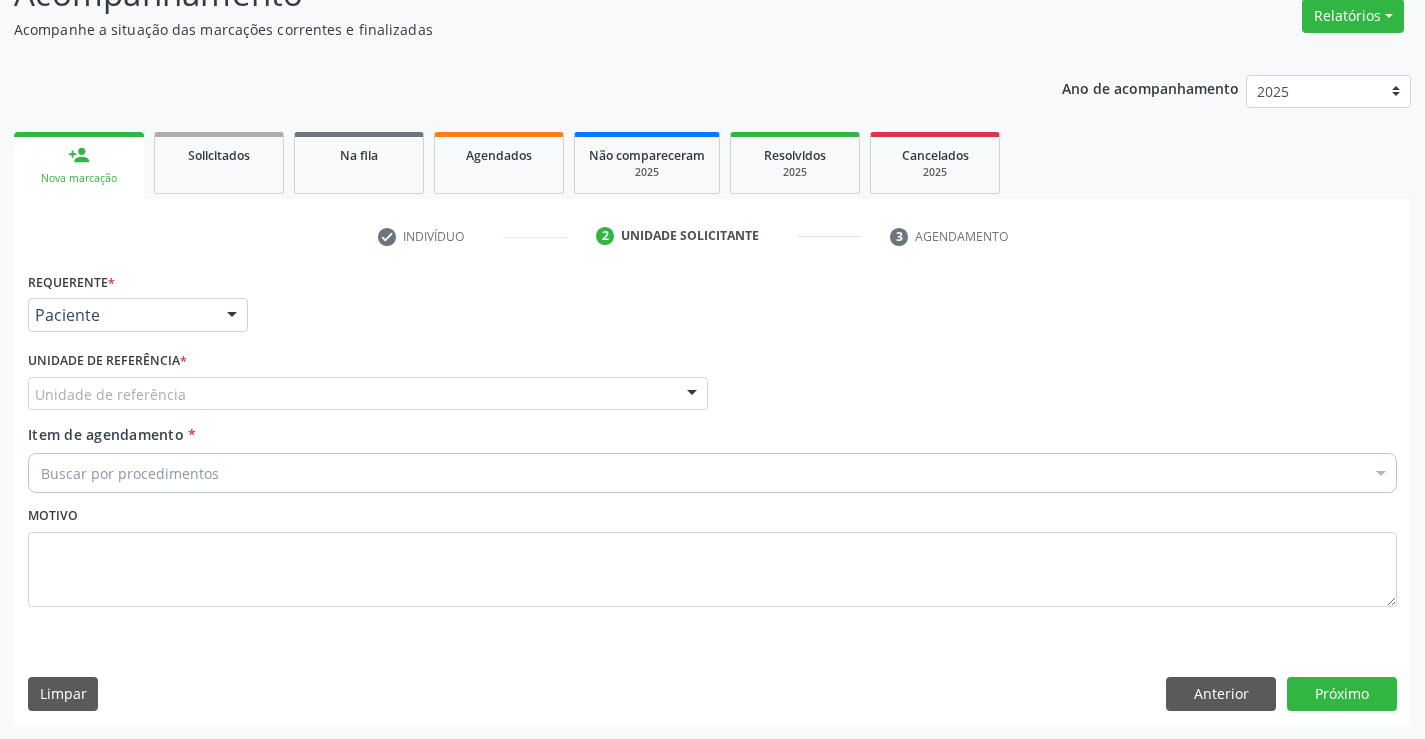 click on "Unidade de referência" at bounding box center (368, 394) 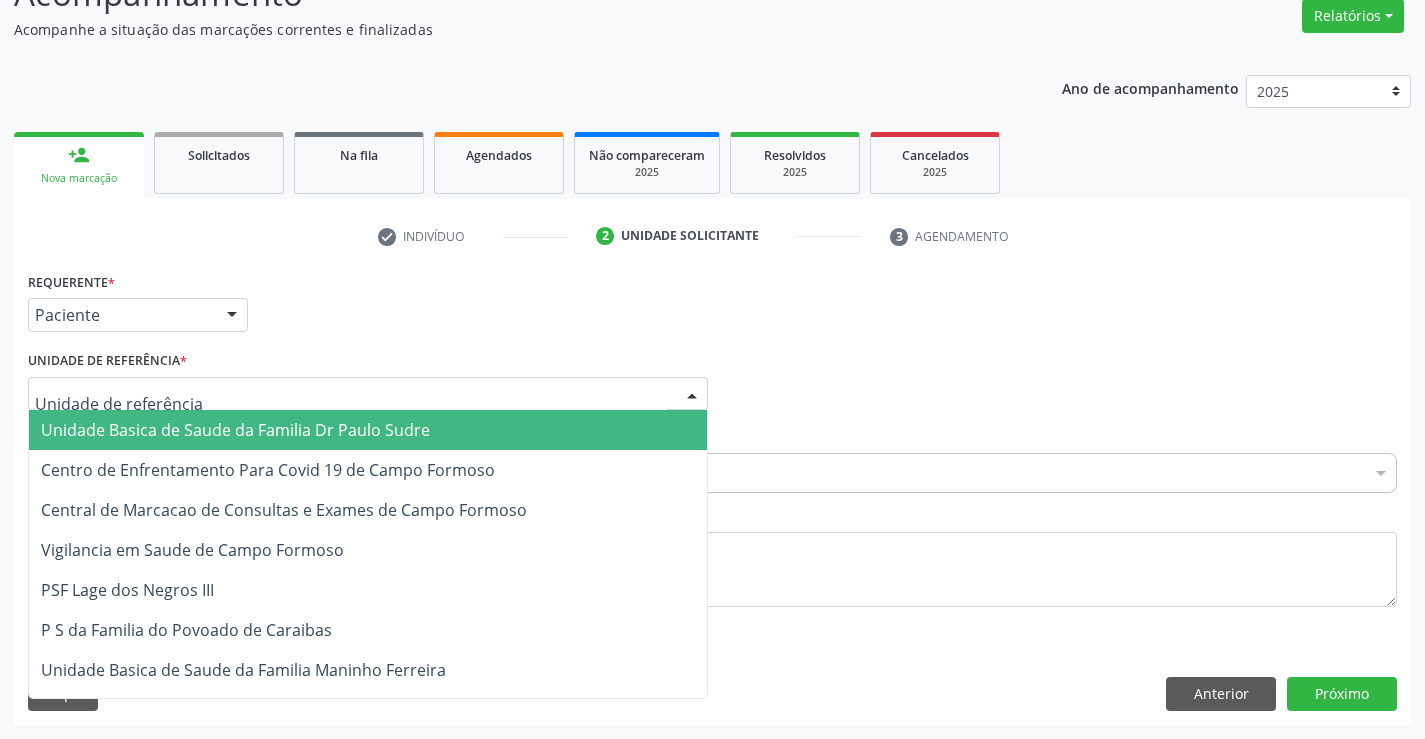 click on "Unidade Basica de Saude da Familia Dr Paulo Sudre" at bounding box center [235, 430] 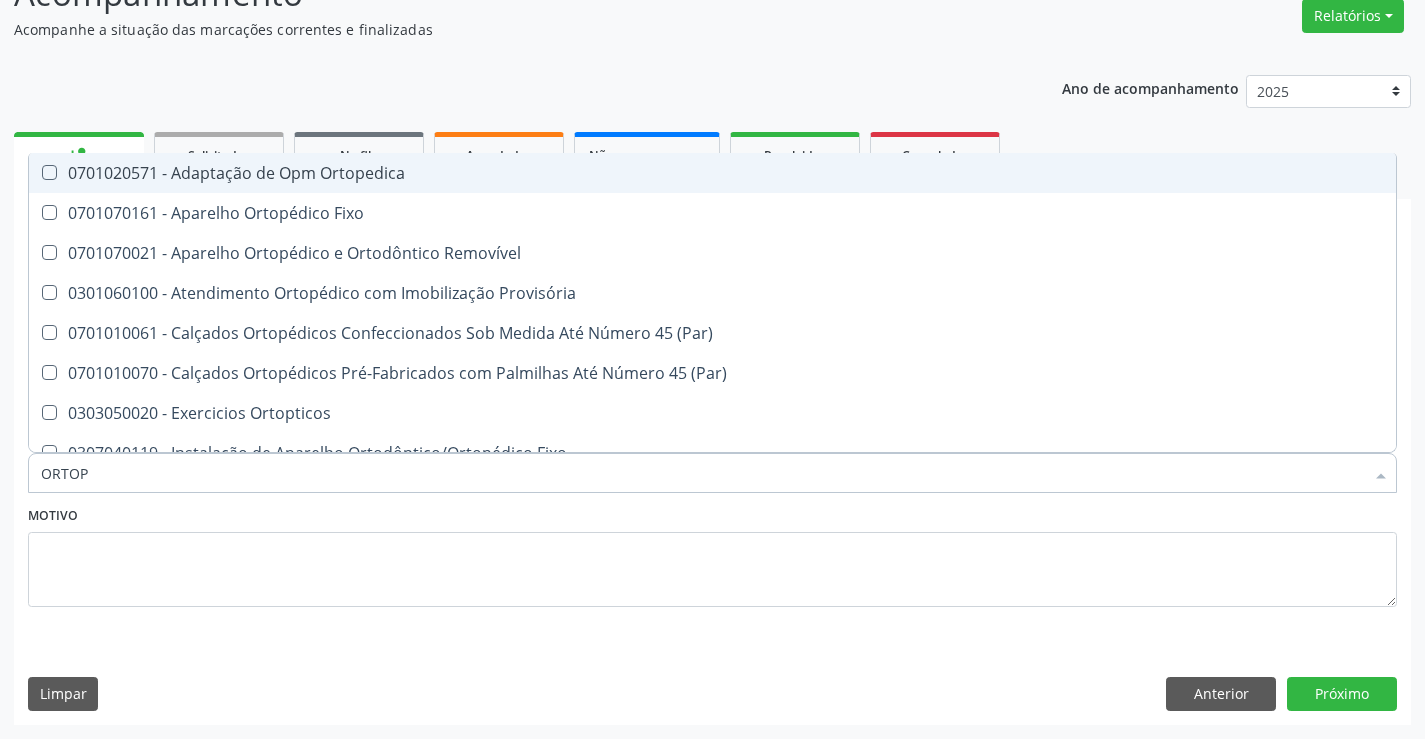 type on "ORTOPE" 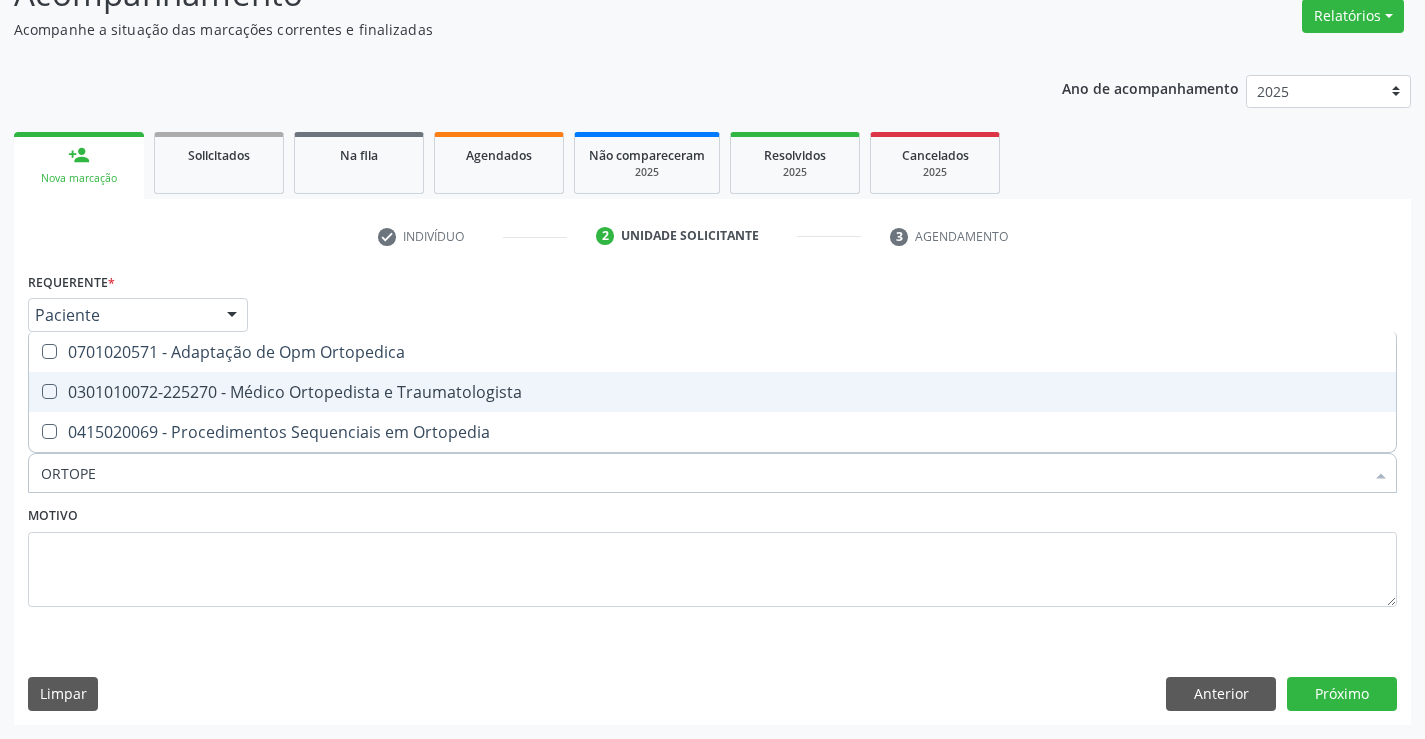 click on "0301010072-225270 - Médico Ortopedista e Traumatologista" at bounding box center [712, 392] 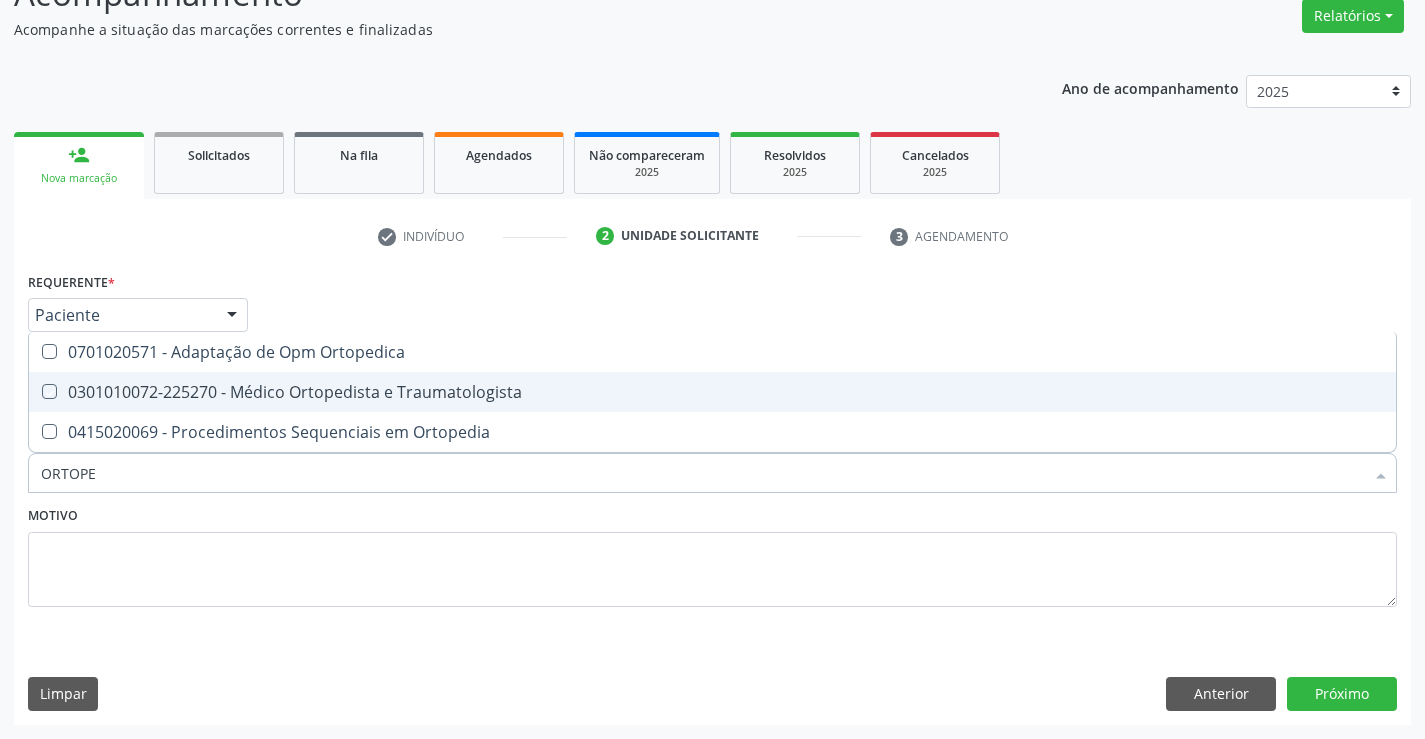 checkbox on "true" 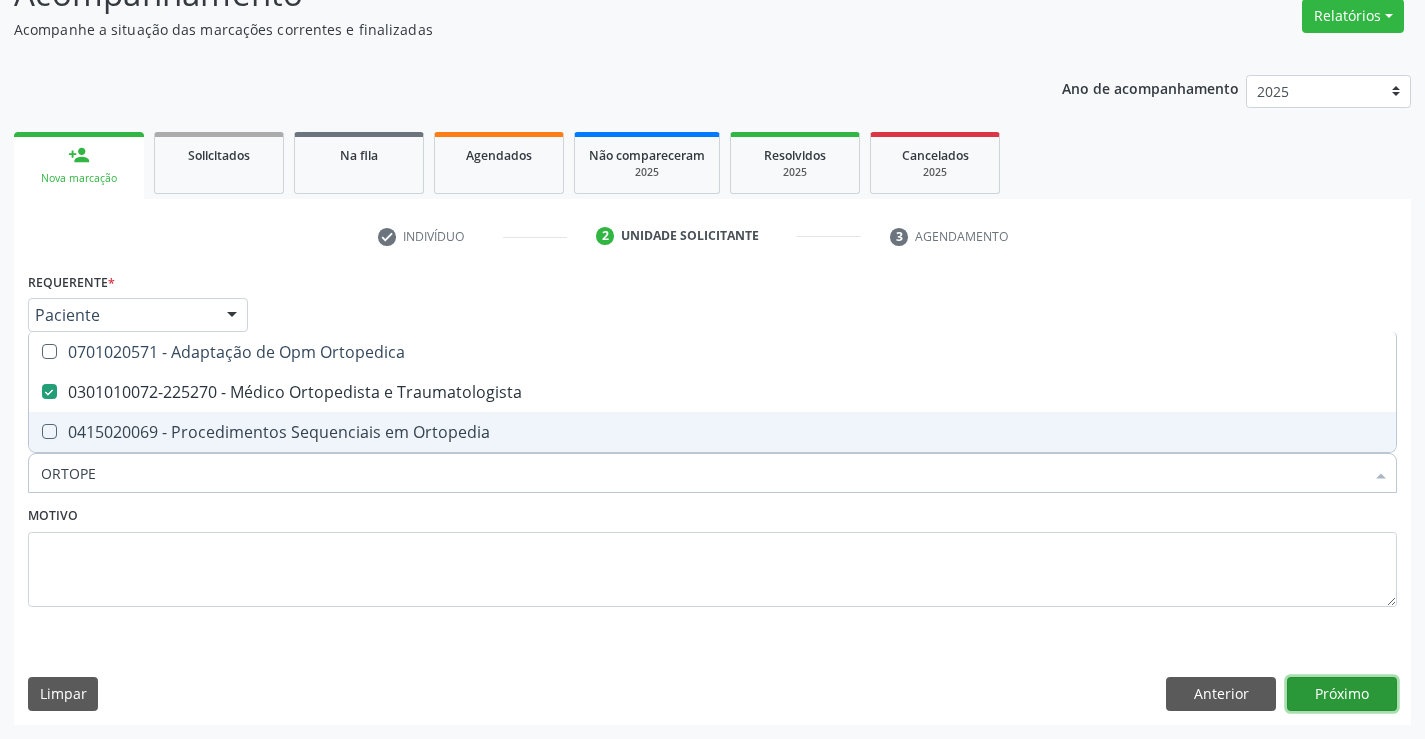 click on "Próximo" at bounding box center (1342, 694) 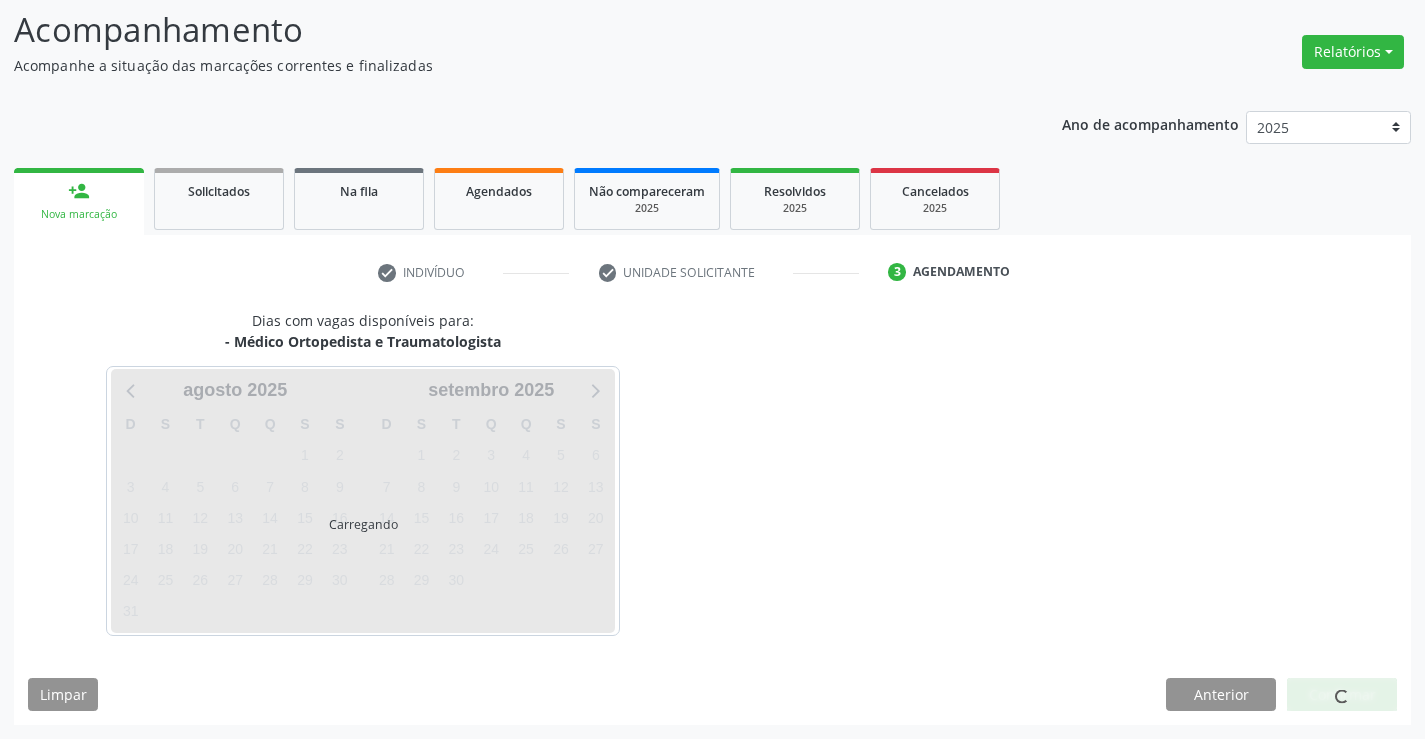 scroll, scrollTop: 131, scrollLeft: 0, axis: vertical 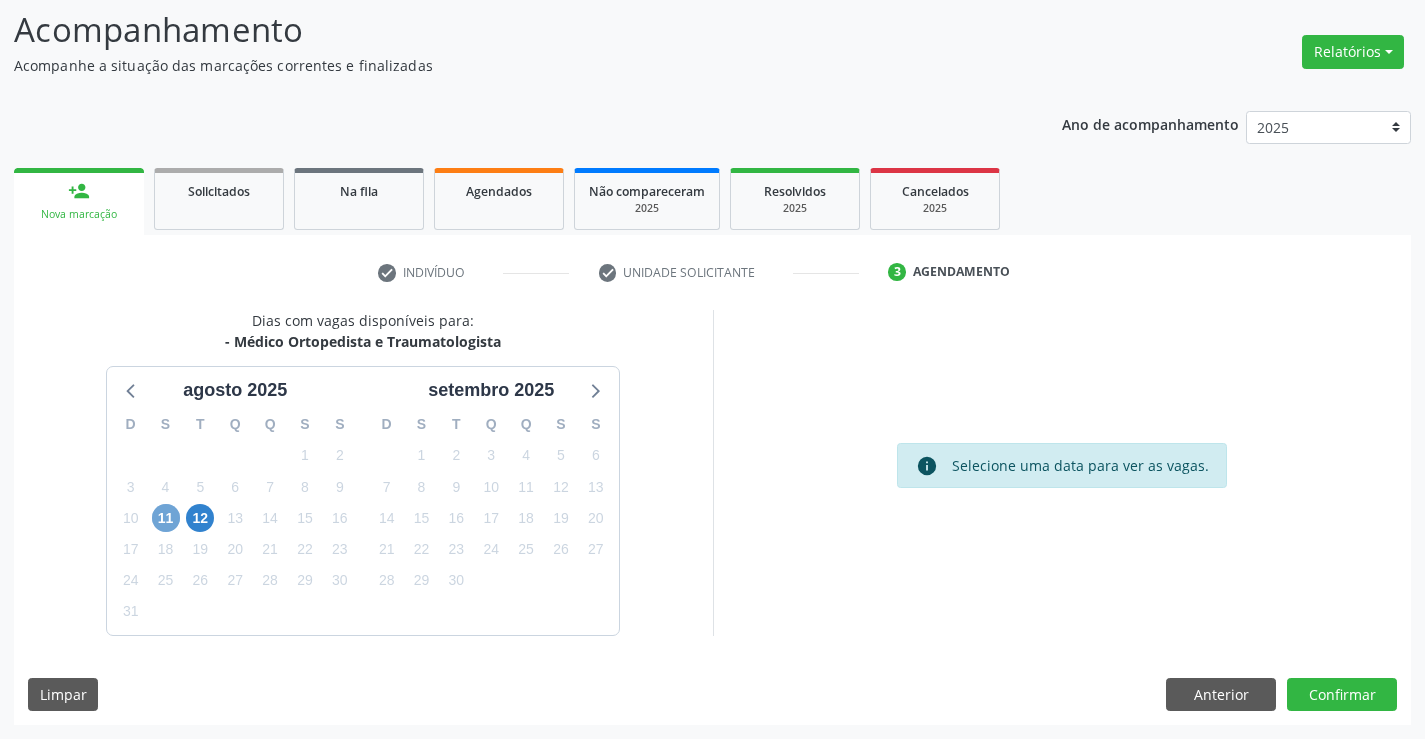 click on "11" at bounding box center (166, 518) 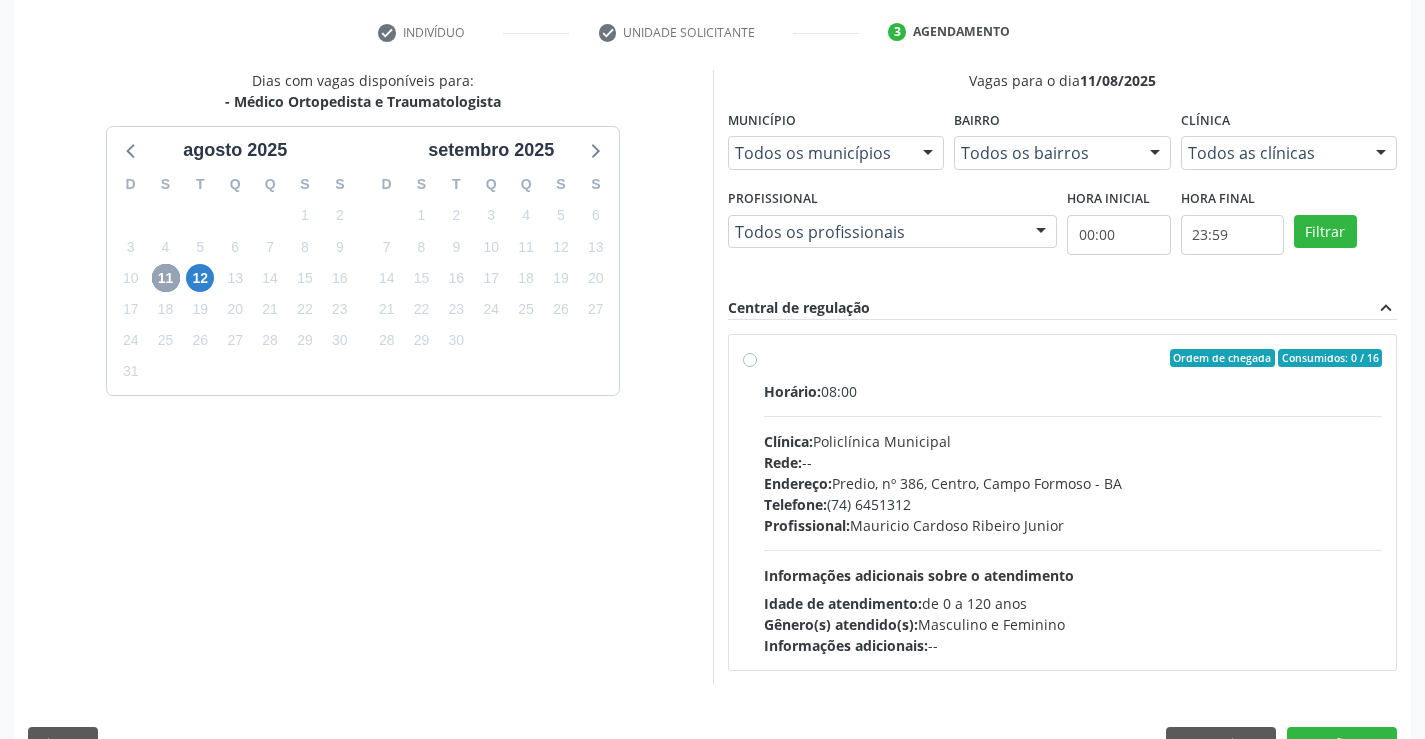 scroll, scrollTop: 420, scrollLeft: 0, axis: vertical 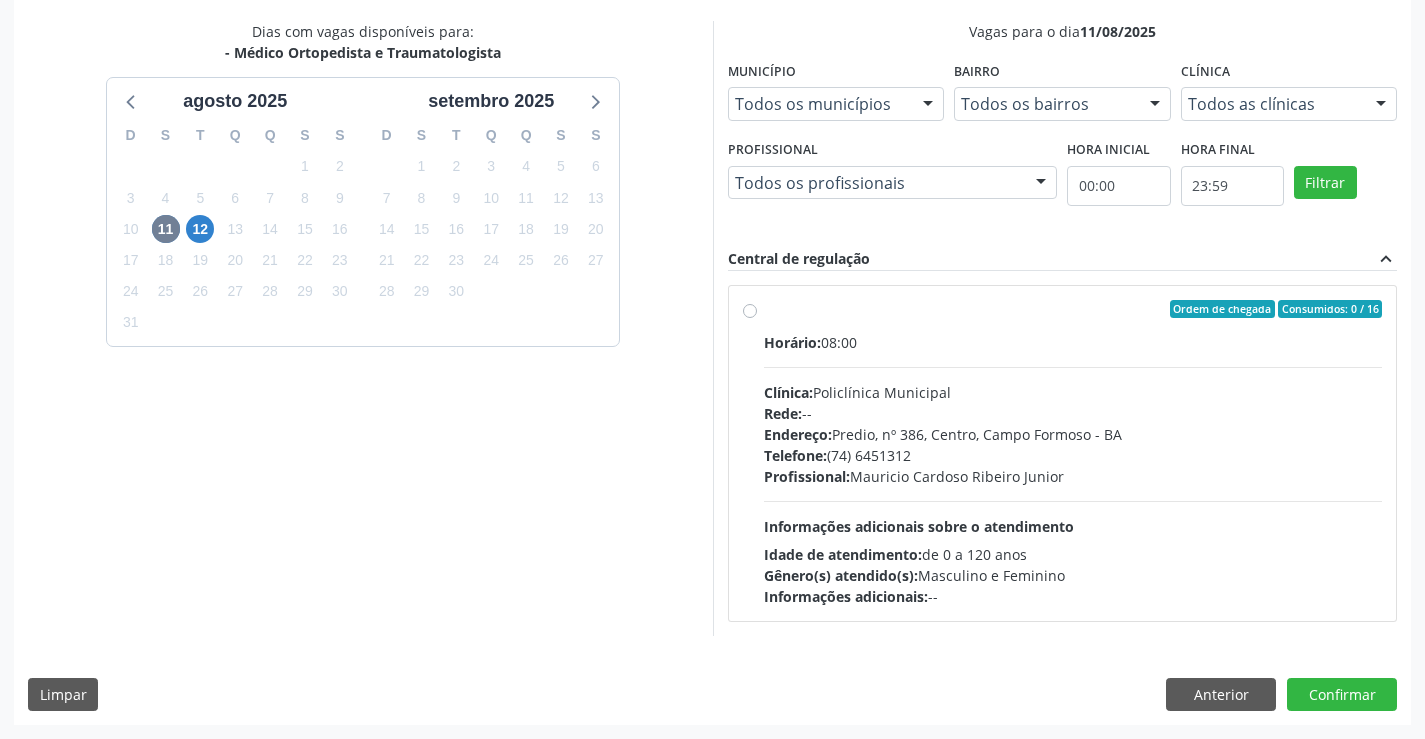 click on "Ordem de chegada
Consumidos: 0 / 16
Horário:   08:00
Clínica:  Policlínica Municipal
Rede:
--
Endereço:   Predio, nº 386, Centro, Campo Formoso - BA
Telefone:   (74) 6451312
Profissional:
Mauricio Cardoso Ribeiro Junior
Informações adicionais sobre o atendimento
Idade de atendimento:
de 0 a 120 anos
Gênero(s) atendido(s):
Masculino e Feminino
Informações adicionais:
--" at bounding box center (1073, 453) 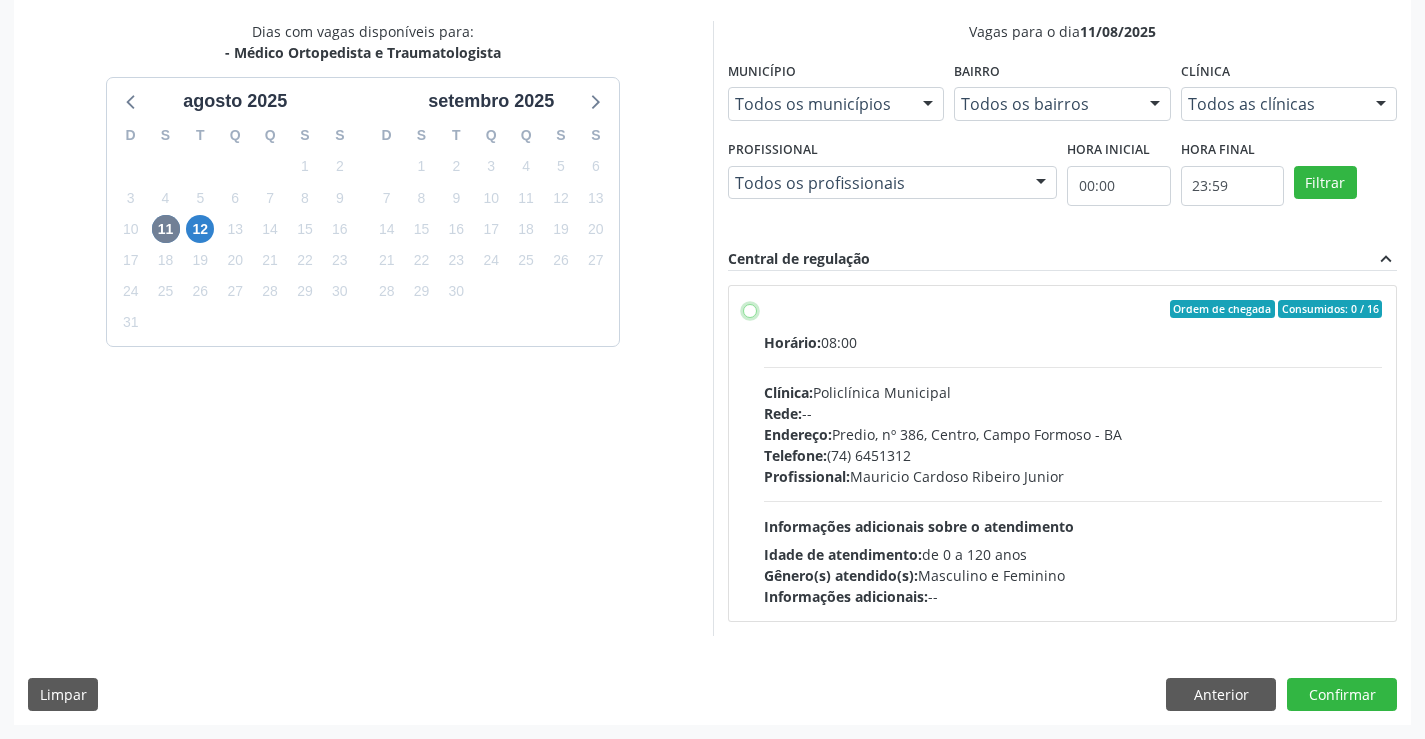 click on "Ordem de chegada
Consumidos: 0 / 16
Horário:   08:00
Clínica:  Policlínica Municipal
Rede:
--
Endereço:   Predio, nº 386, Centro, Campo Formoso - BA
Telefone:   (74) 6451312
Profissional:
Mauricio Cardoso Ribeiro Junior
Informações adicionais sobre o atendimento
Idade de atendimento:
de 0 a 120 anos
Gênero(s) atendido(s):
Masculino e Feminino
Informações adicionais:
--" at bounding box center (750, 309) 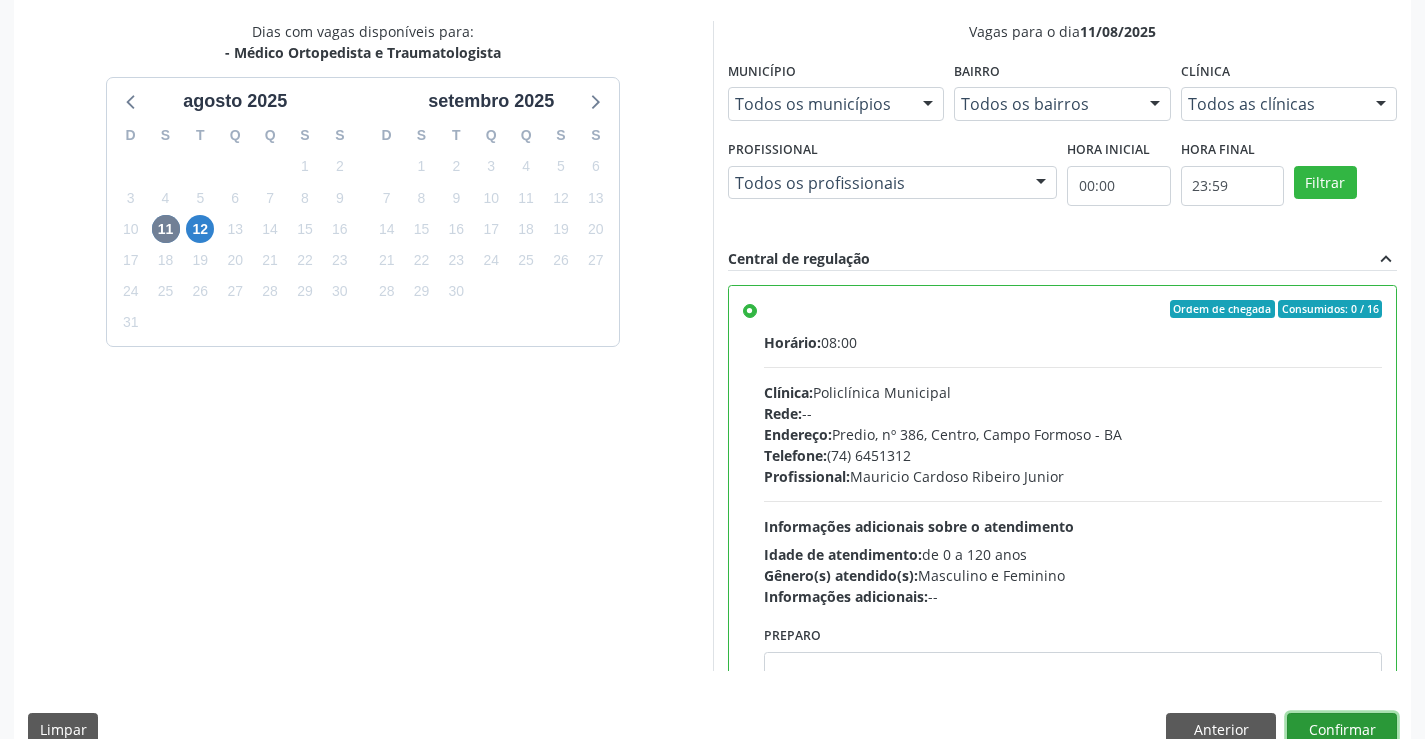 click on "Confirmar" at bounding box center [1342, 730] 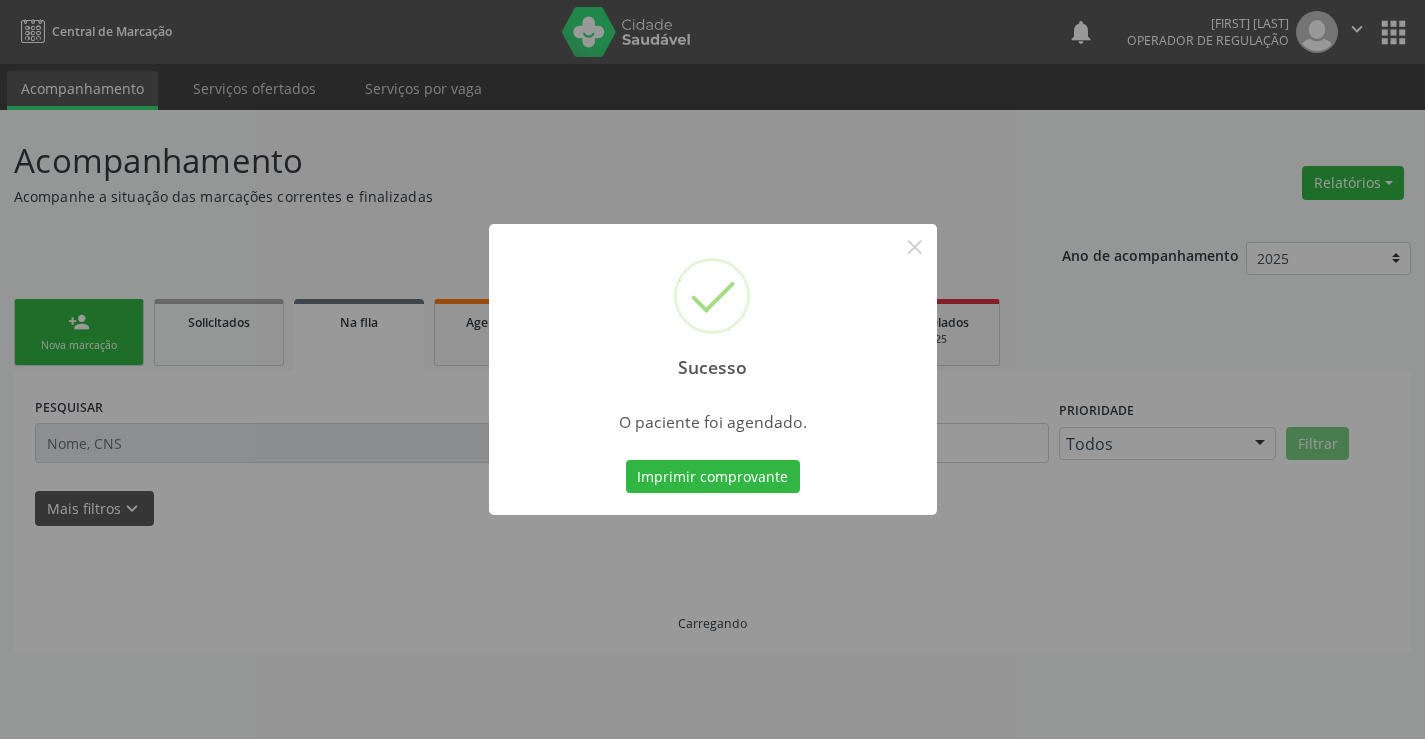 scroll, scrollTop: 0, scrollLeft: 0, axis: both 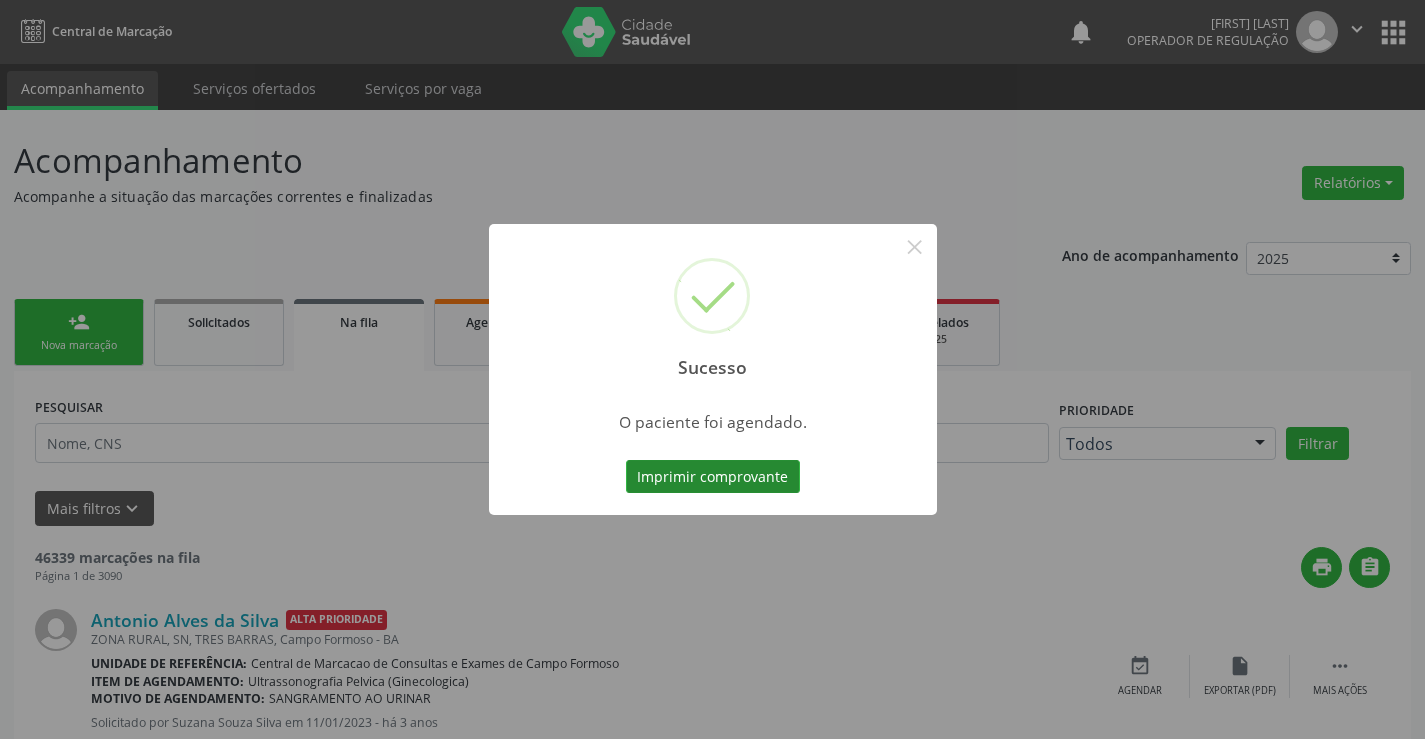 click on "Imprimir comprovante" at bounding box center [713, 477] 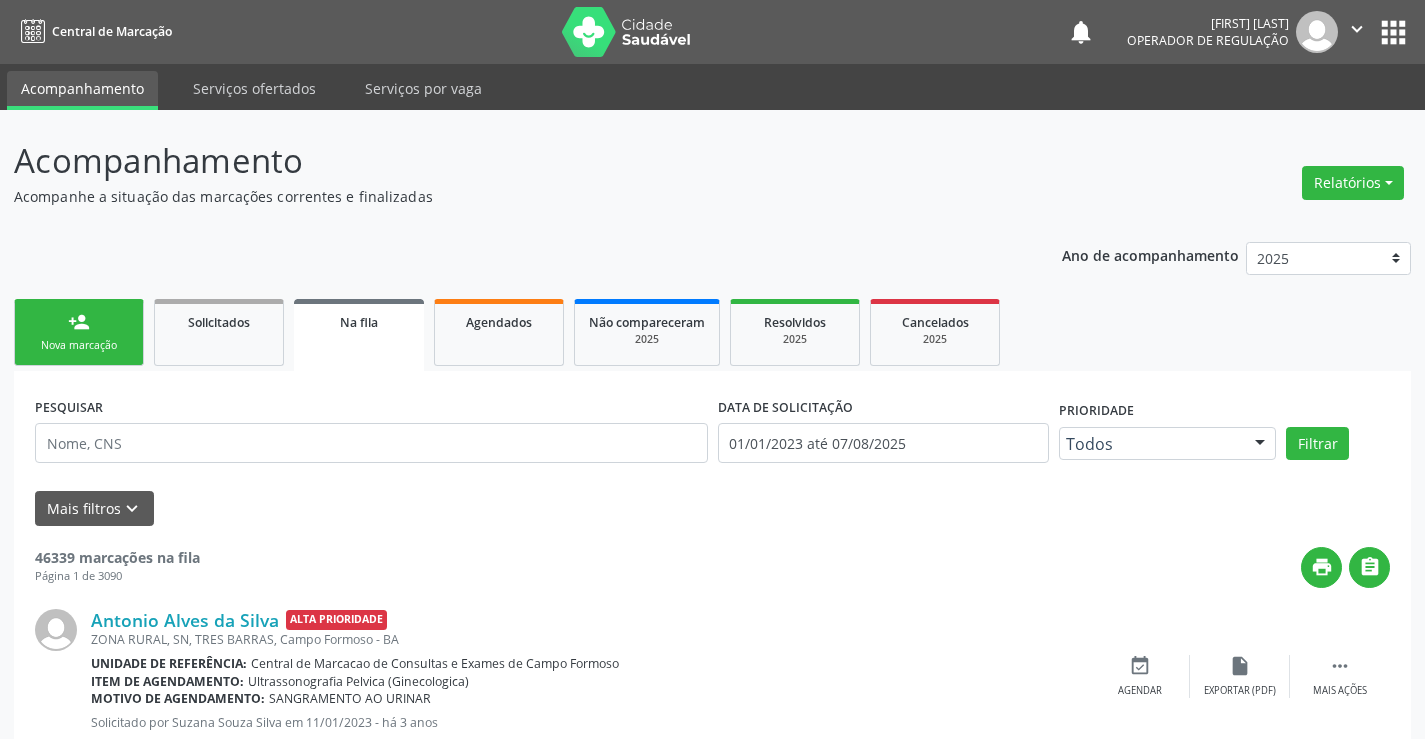 click on "person_add
Nova marcação" at bounding box center [79, 332] 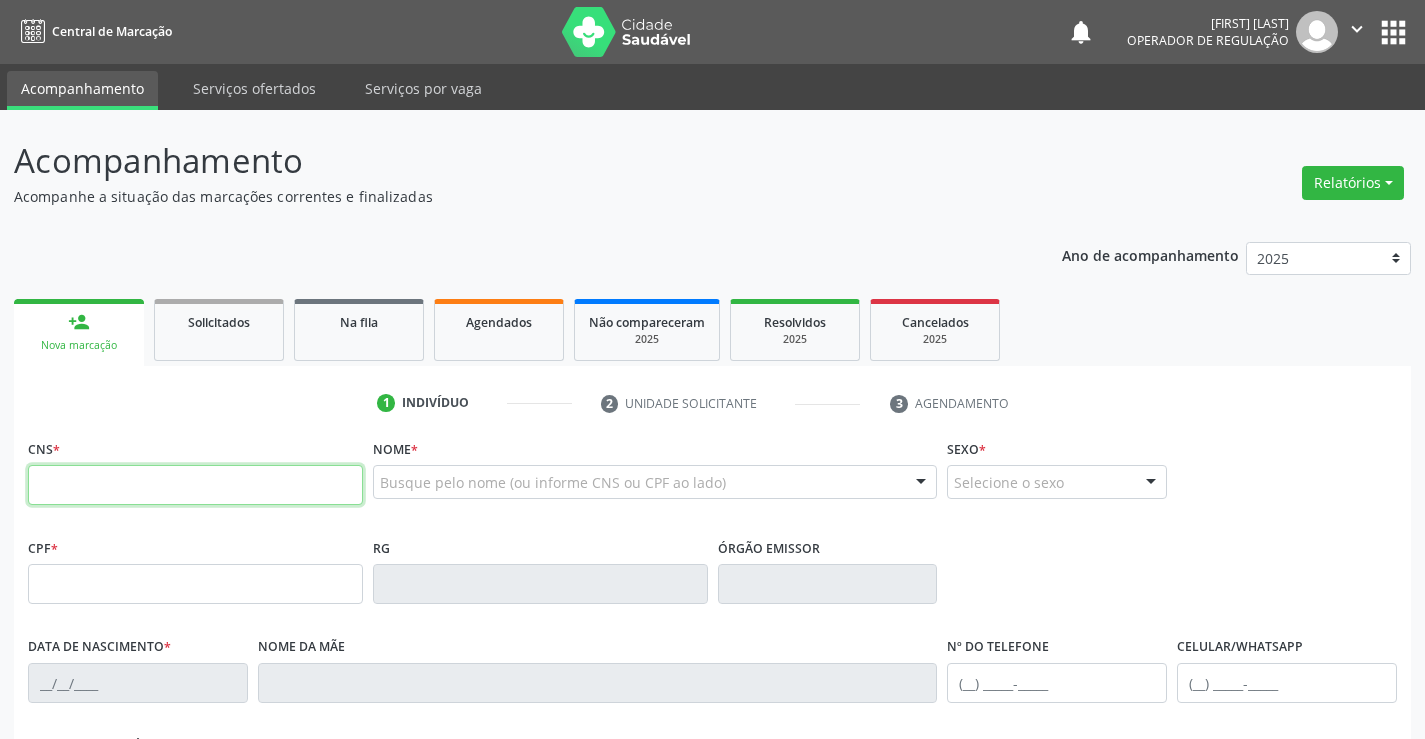 click at bounding box center [195, 485] 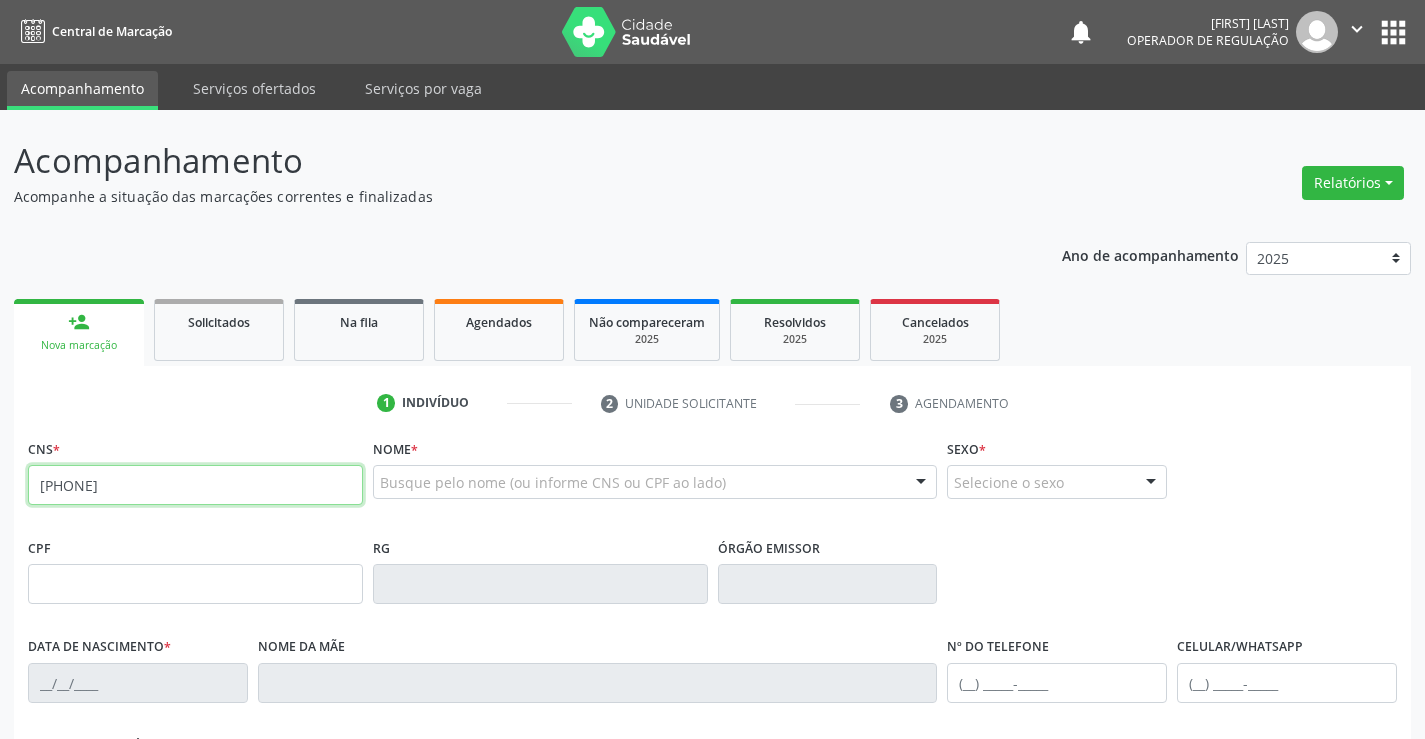 type on "700 6089 6738 9670" 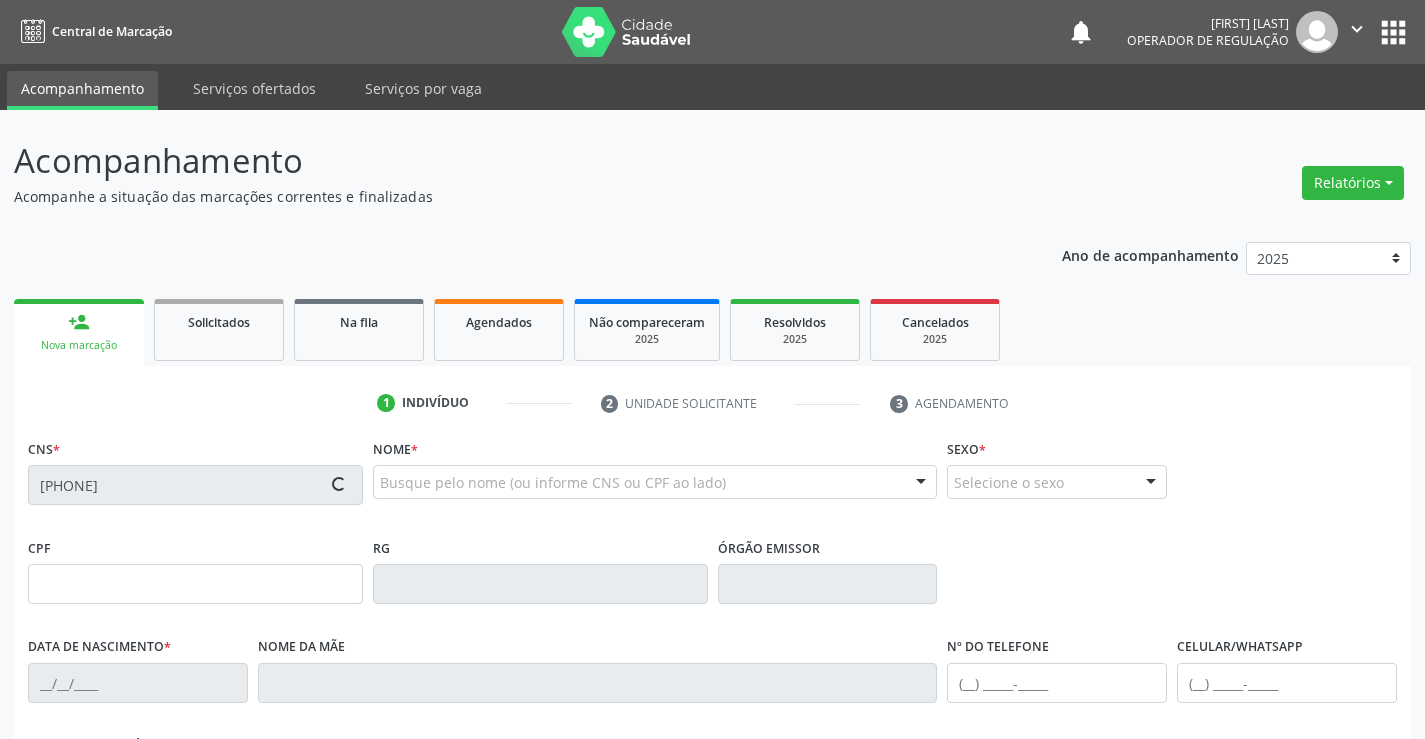 type on "016.211.865-12" 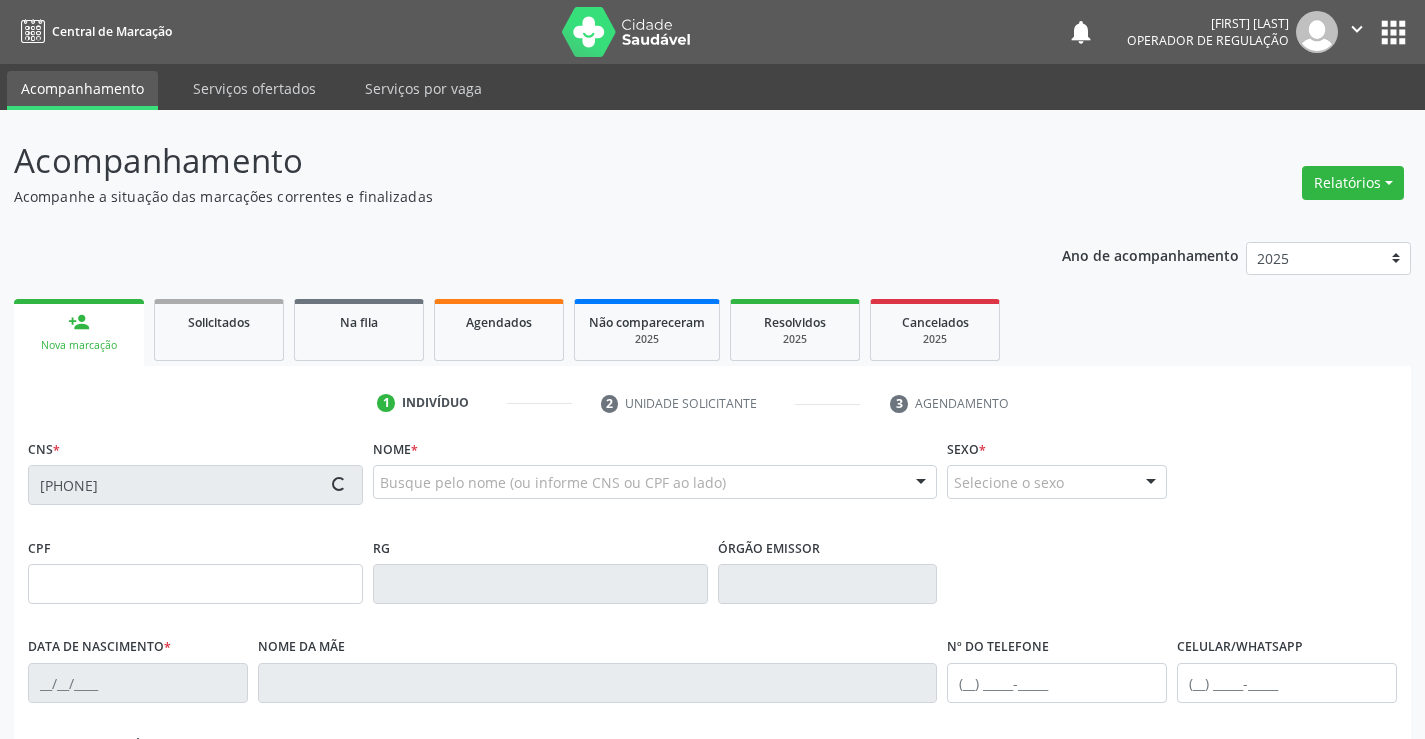 type on "01/05/1972" 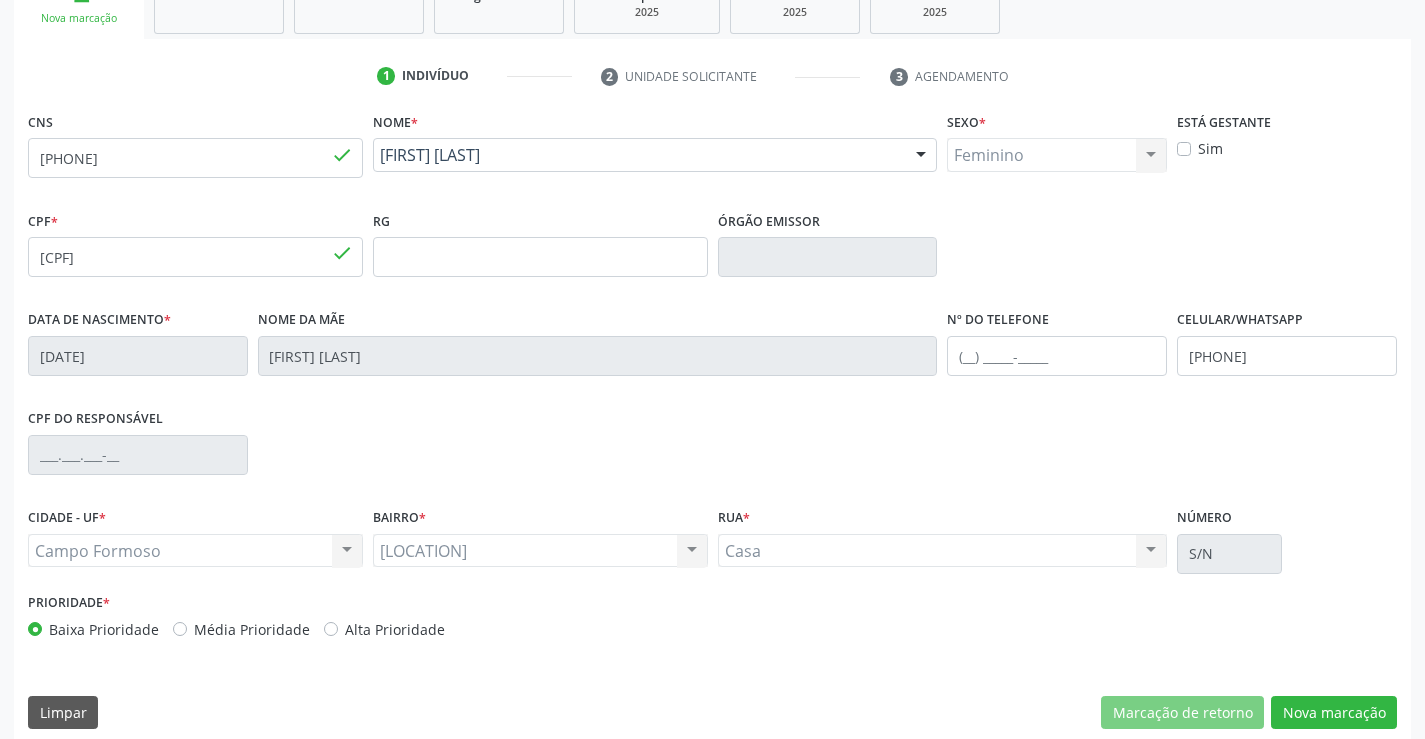 scroll, scrollTop: 345, scrollLeft: 0, axis: vertical 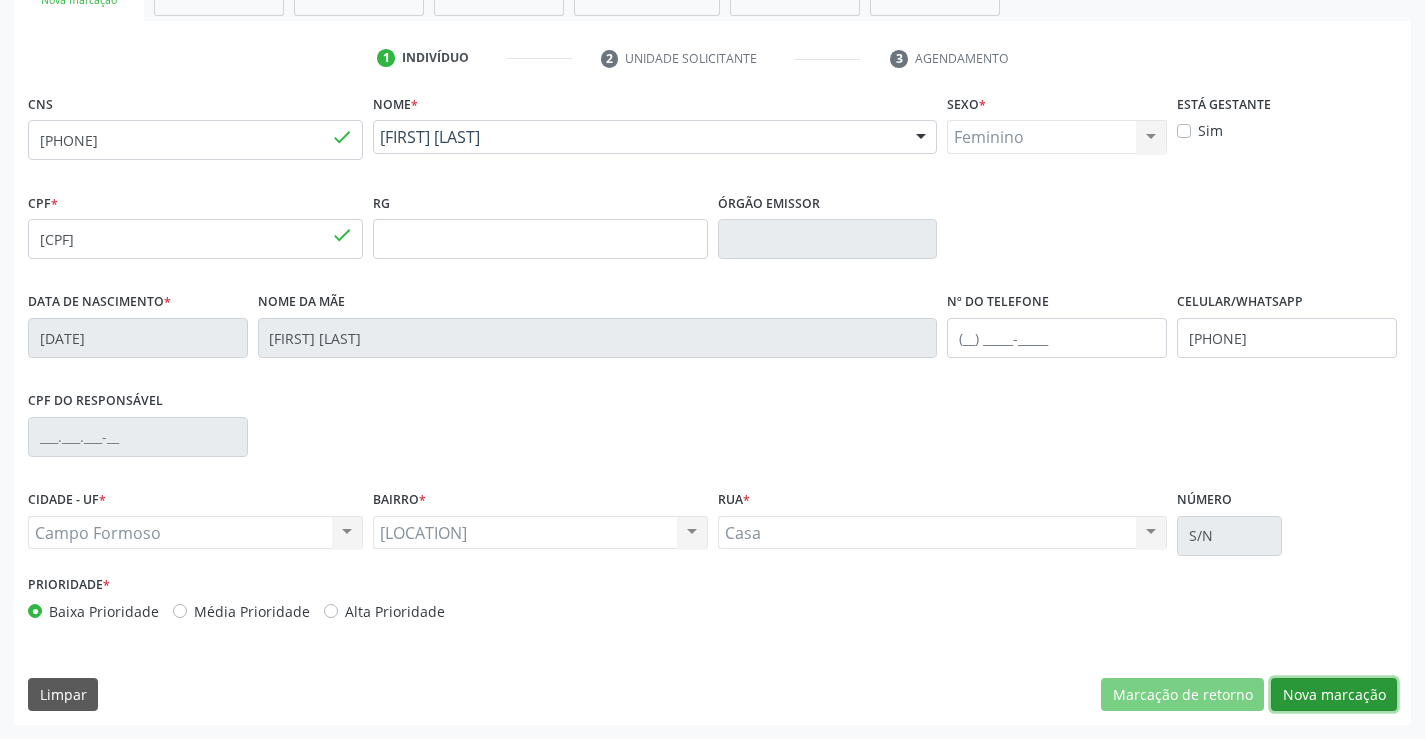 click on "Nova marcação" at bounding box center (1334, 695) 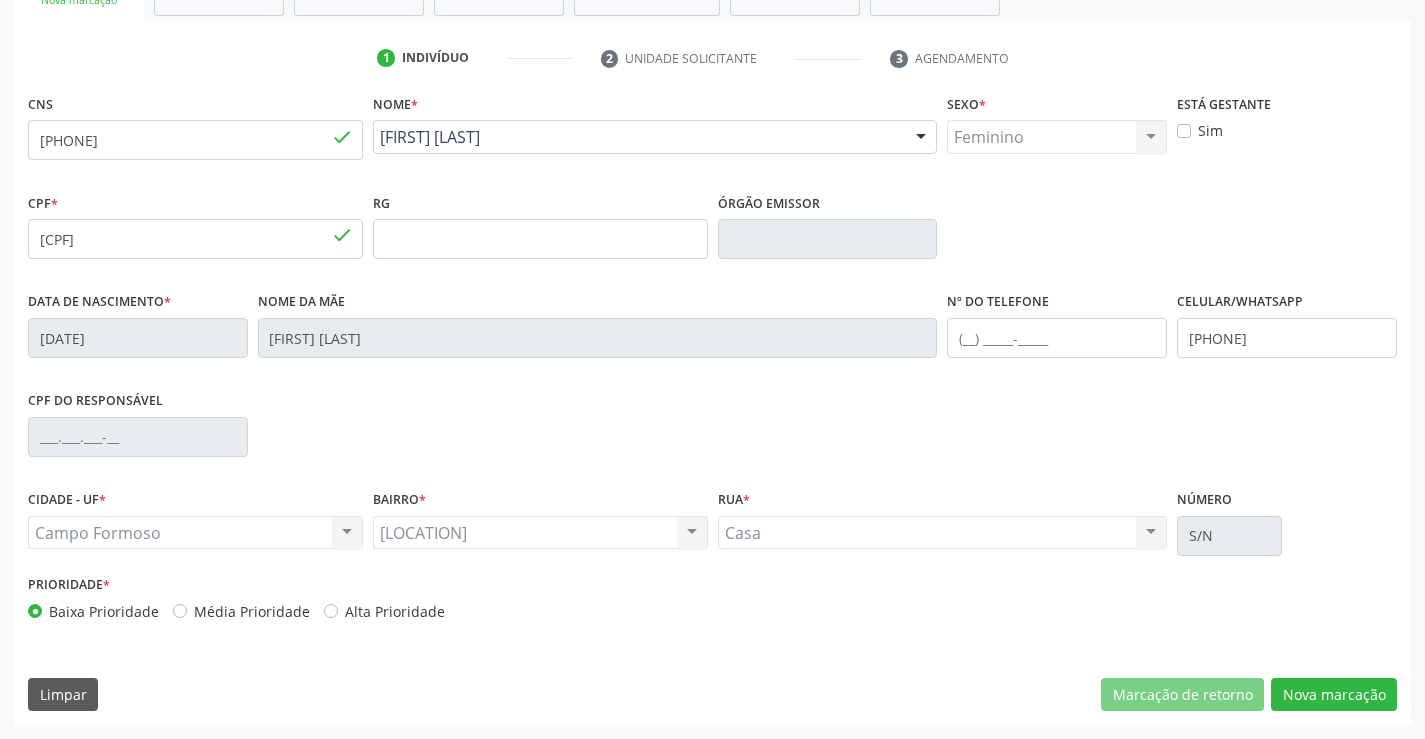 scroll, scrollTop: 167, scrollLeft: 0, axis: vertical 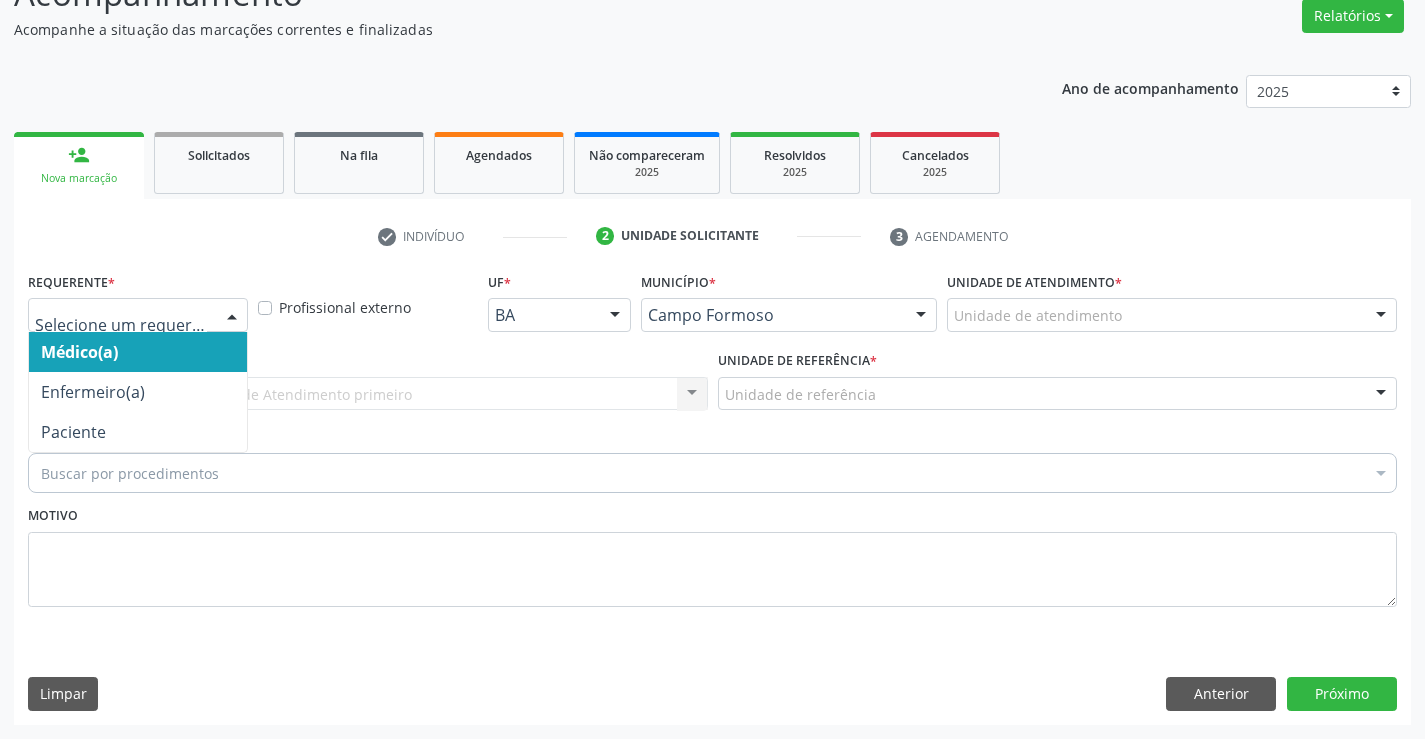 click at bounding box center (138, 315) 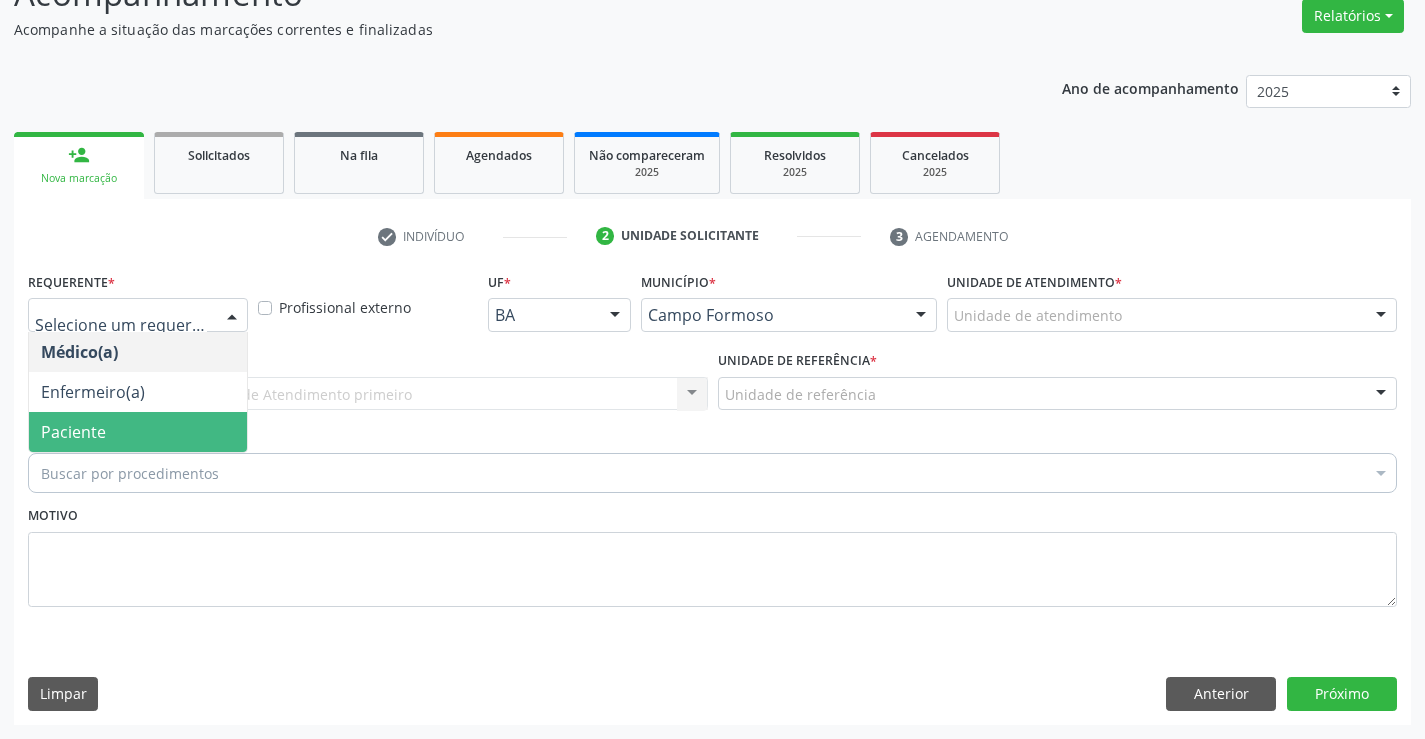 click on "Paciente" at bounding box center (138, 432) 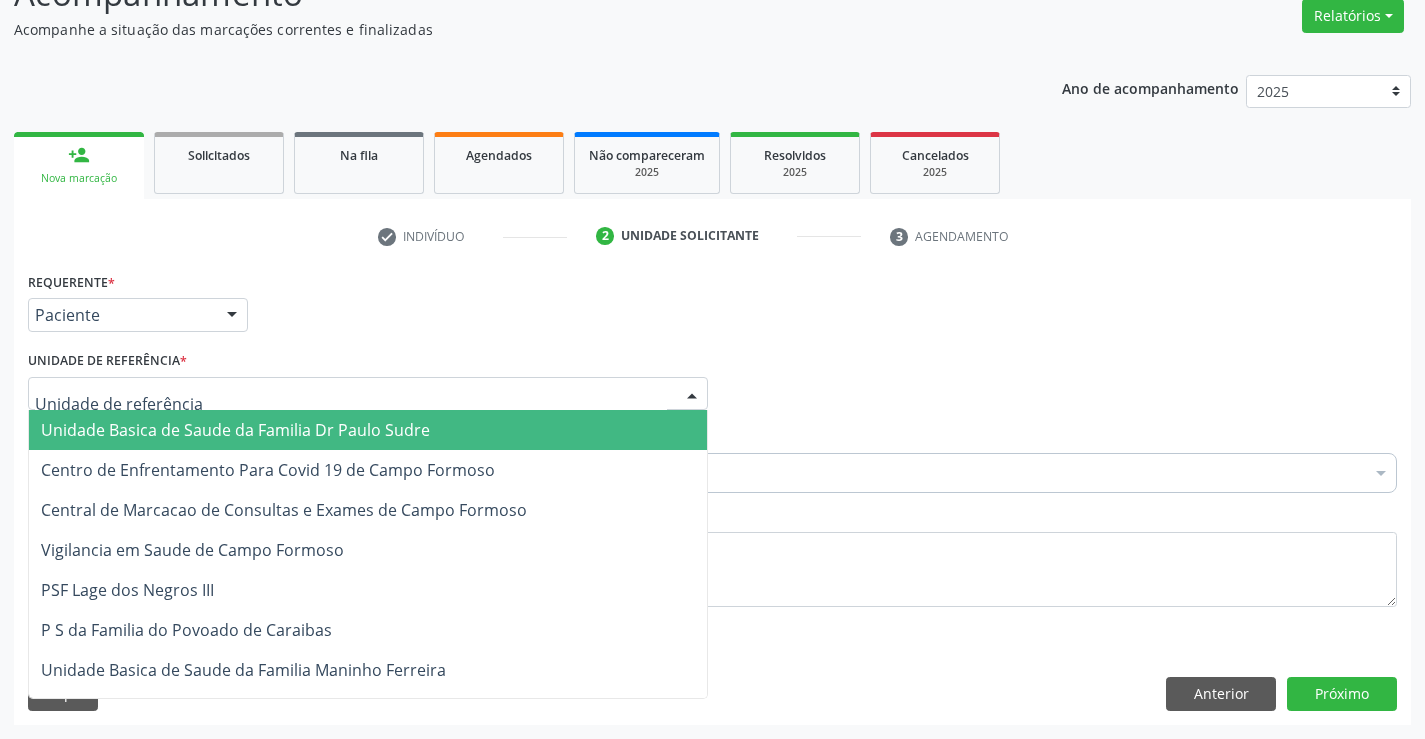 click on "Unidade Basica de Saude da Familia Dr Paulo Sudre" at bounding box center [235, 430] 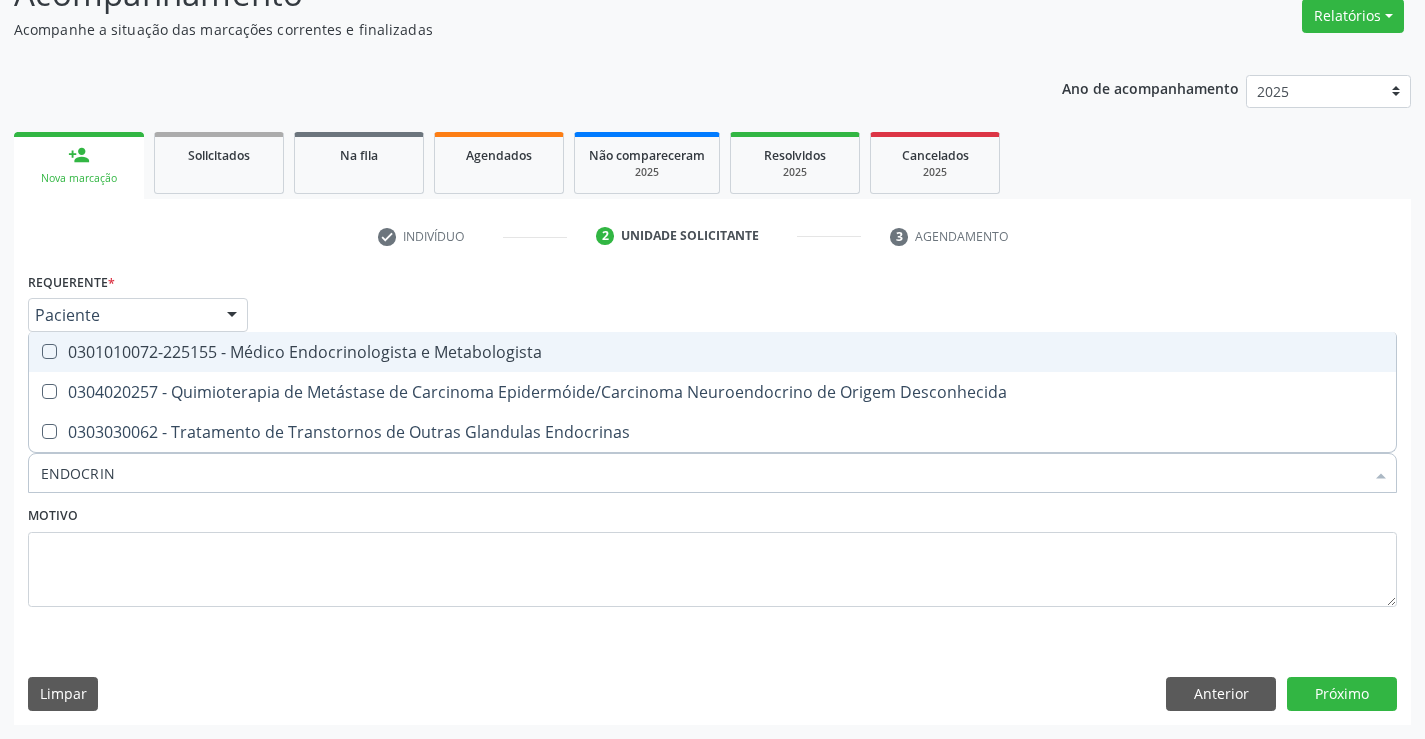 type on "ENDOCRINO" 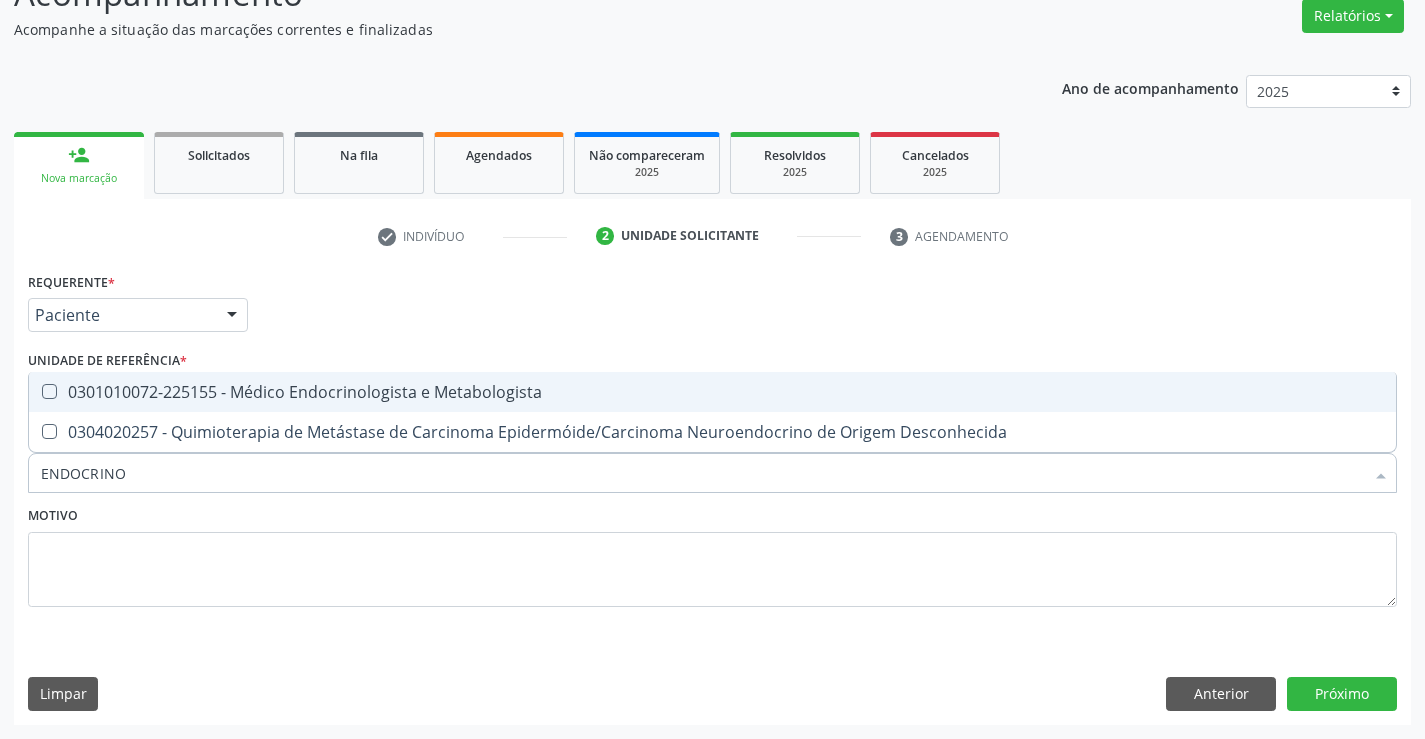 click on "0301010072-225155 - Médico Endocrinologista e Metabologista" at bounding box center (712, 392) 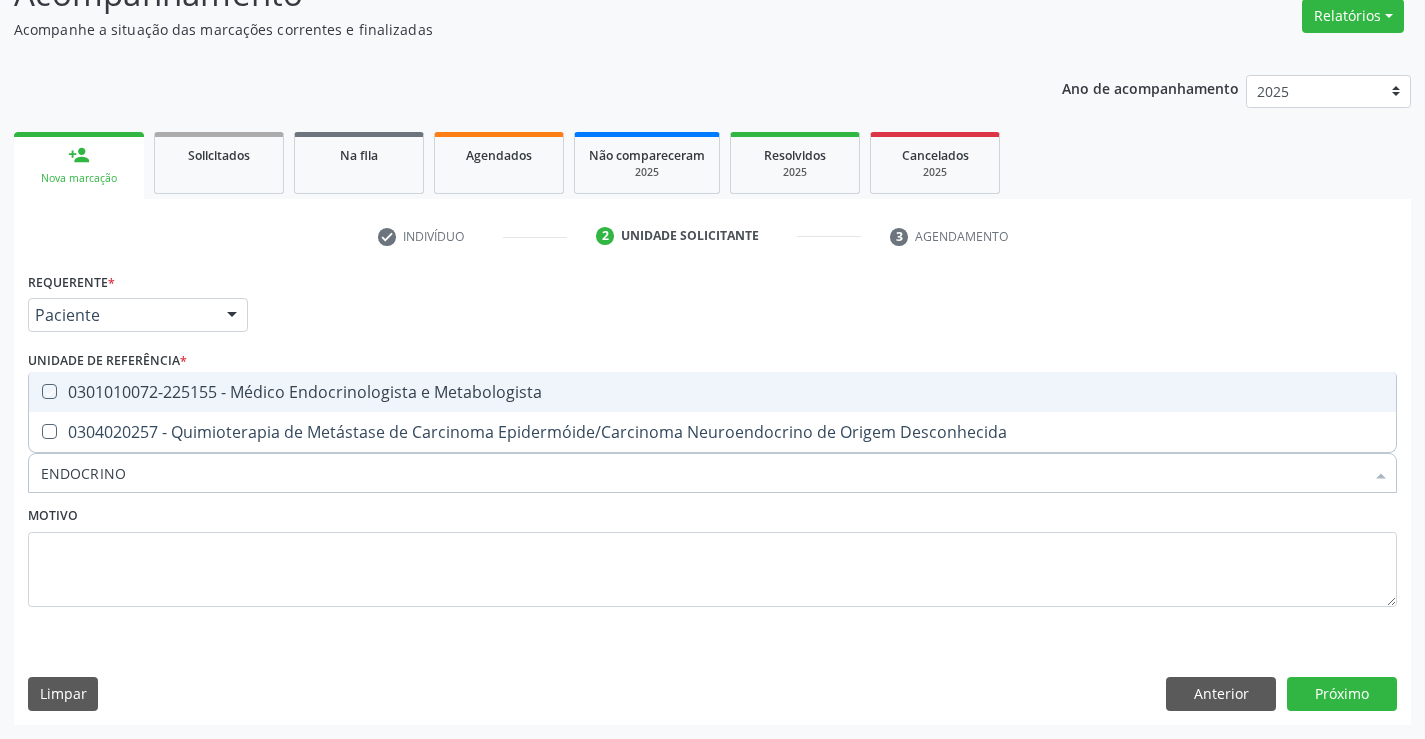 checkbox on "true" 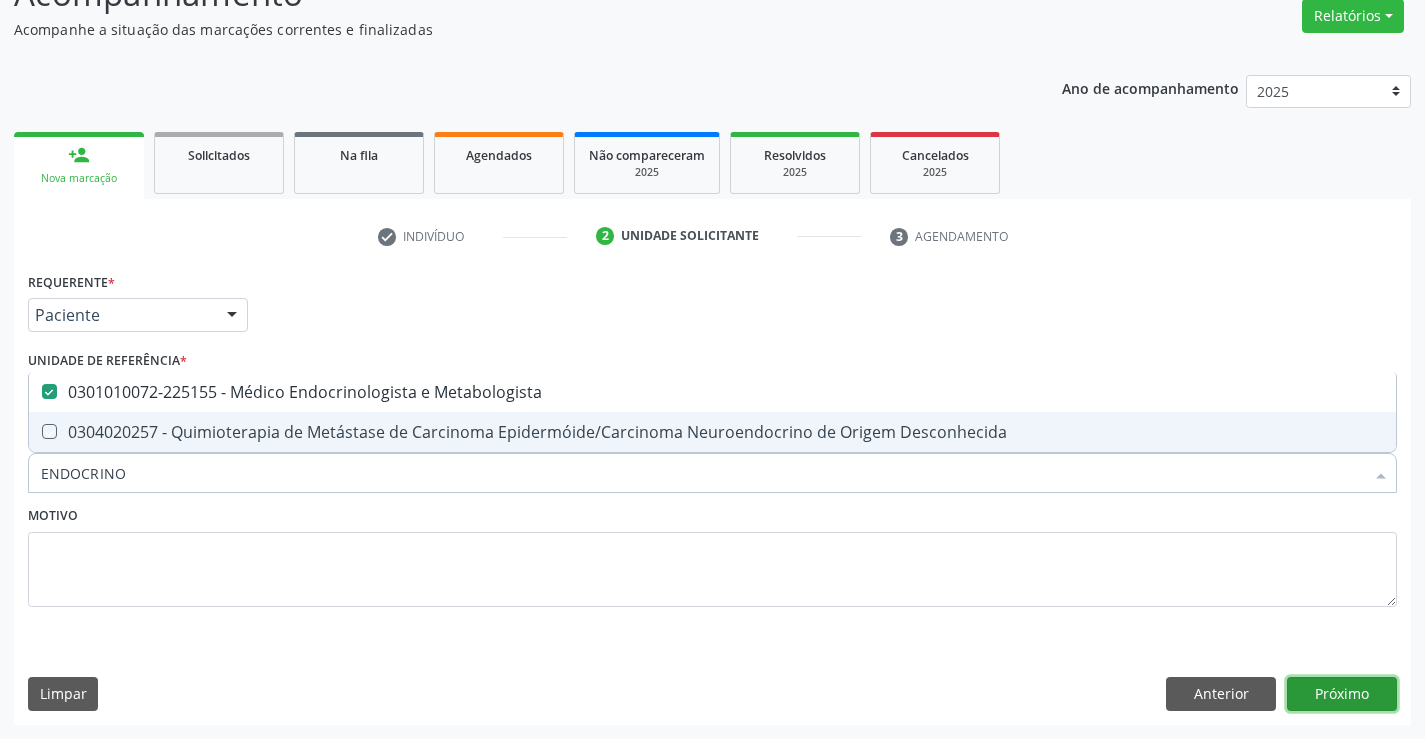 click on "Próximo" at bounding box center [1342, 694] 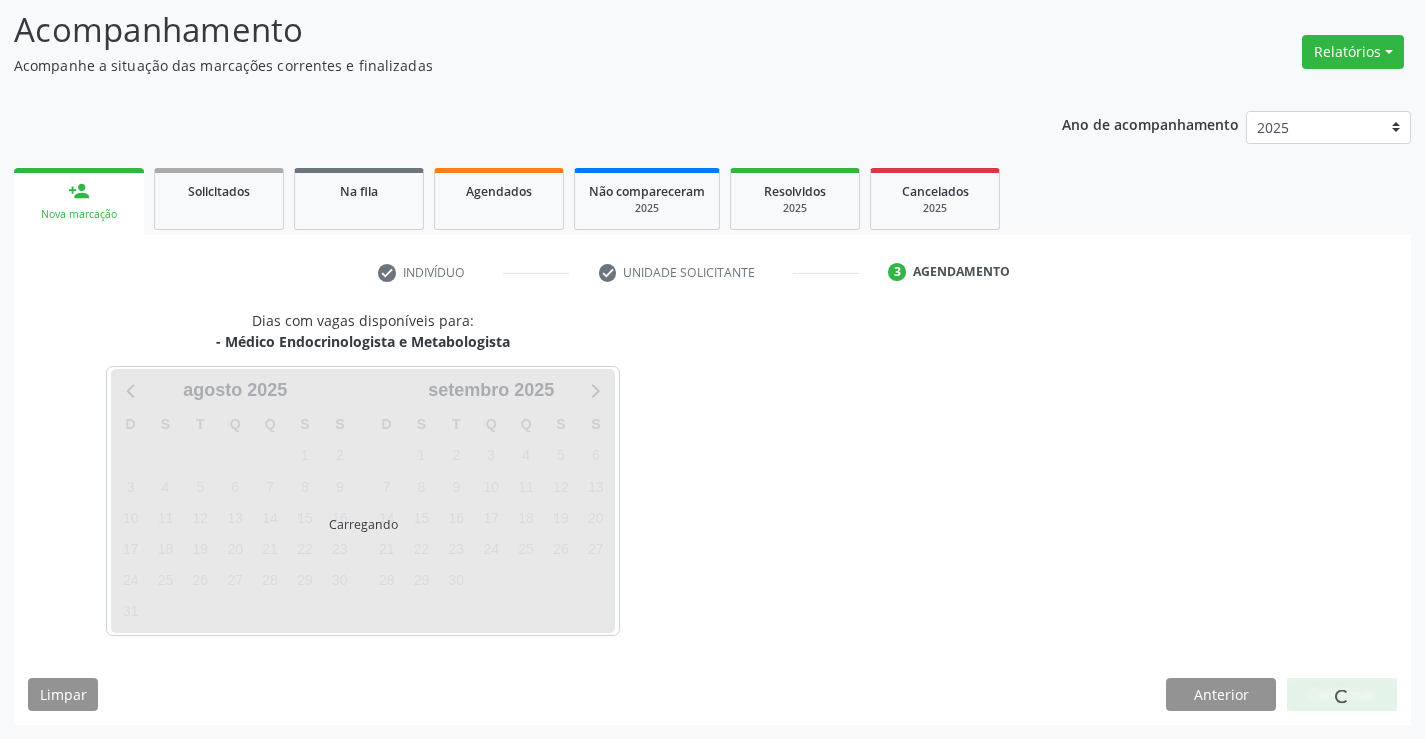 scroll, scrollTop: 131, scrollLeft: 0, axis: vertical 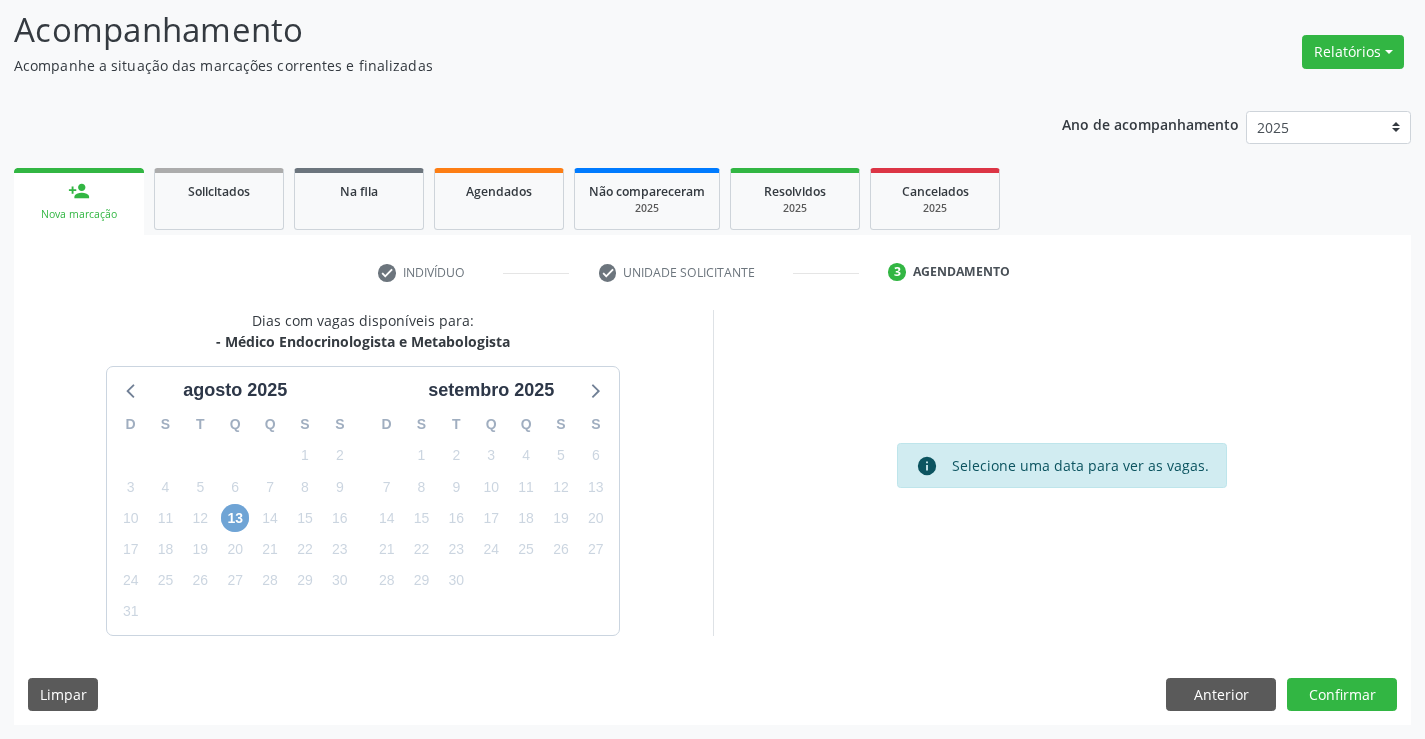 click on "13" at bounding box center (235, 518) 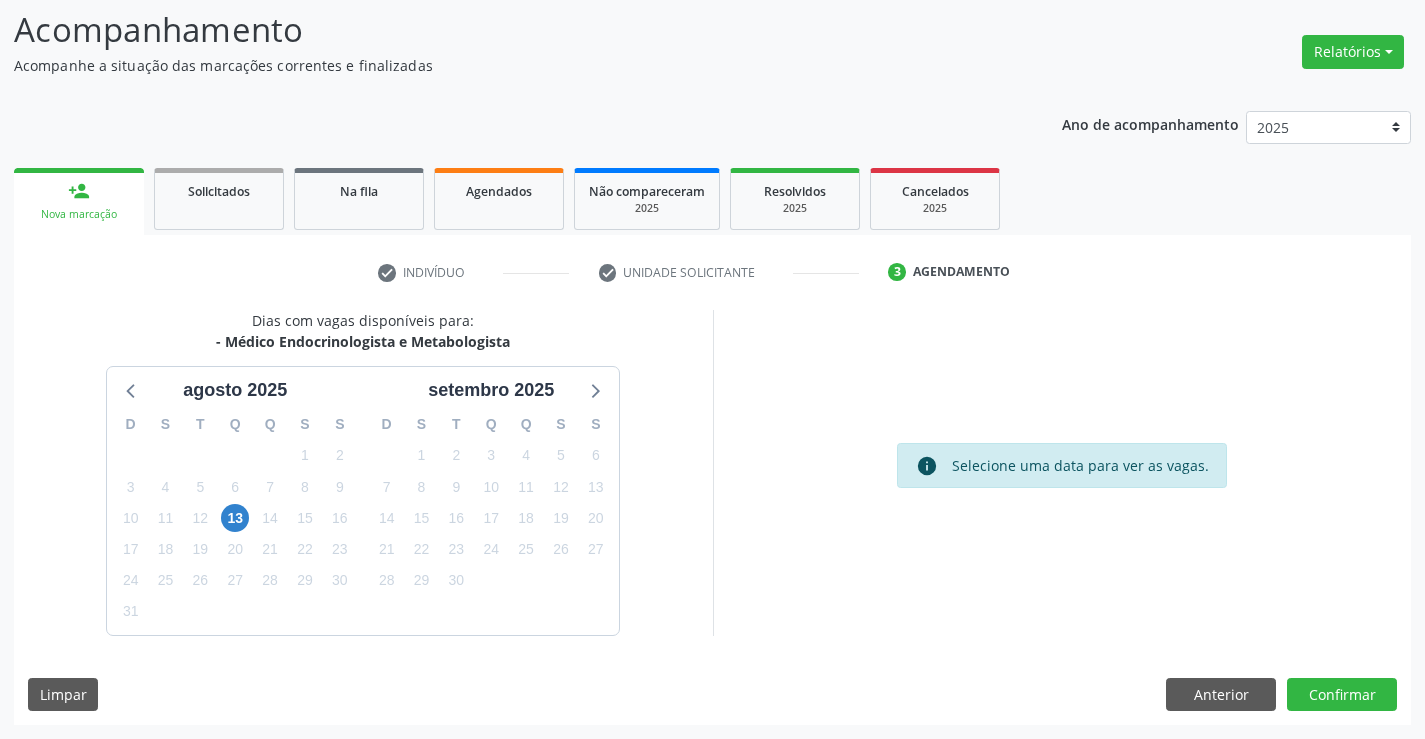 click on "Dias com vagas disponíveis para:
- Médico Endocrinologista e Metabologista
agosto 2025 D S T Q Q S S 27 28 29 30 31 1 2 3 4 5 6 7 8 9 10 11 12 13 14 15 16 17 18 19 20 21 22 23 24 25 26 27 28 29 30 31 1 2 3 4 5 6 setembro 2025 D S T Q Q S S 31 1 2 3 4 5 6 7 8 9 10 11 12 13 14 15 16 17 18 19 20 21 22 23 24 25 26 27 28 29 30 1 2 3 4 5 6 7 8 9 10 11" at bounding box center (363, 472) 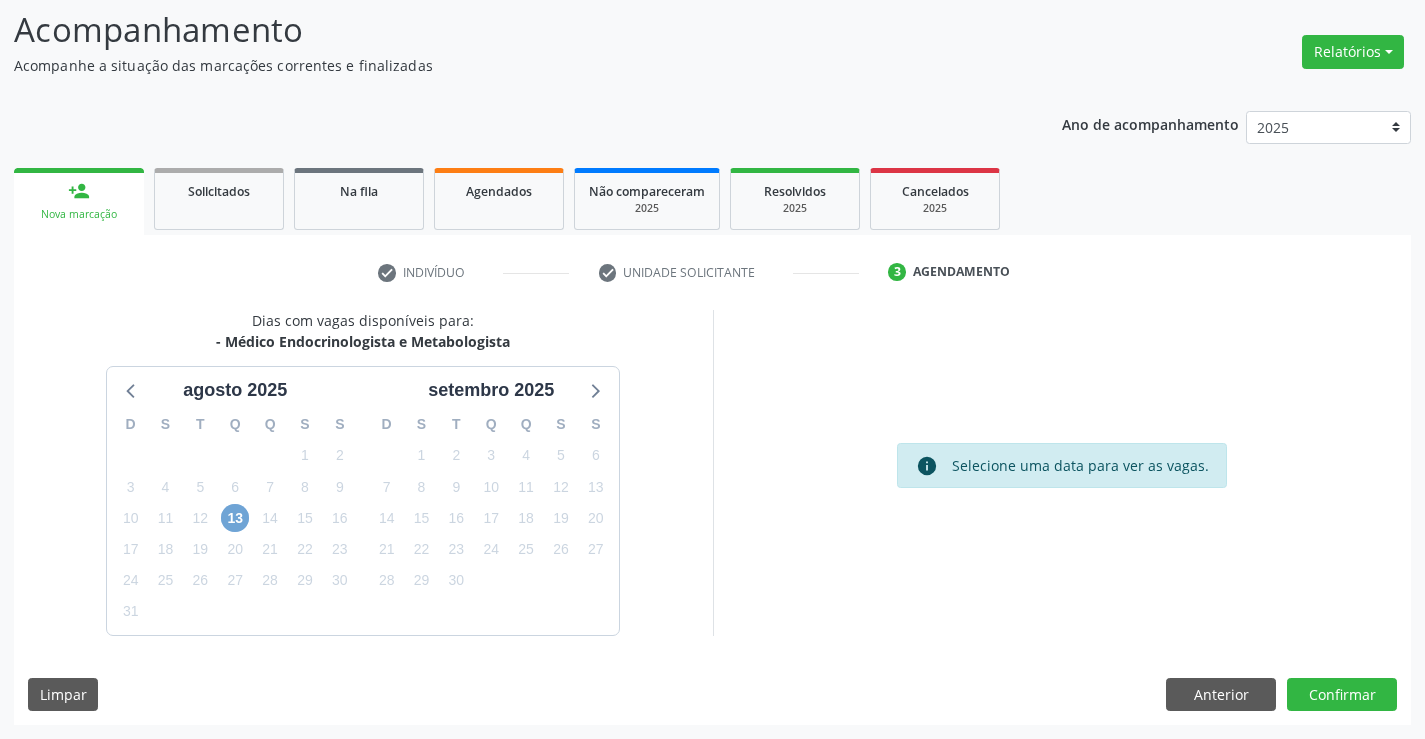 click on "13" at bounding box center [235, 518] 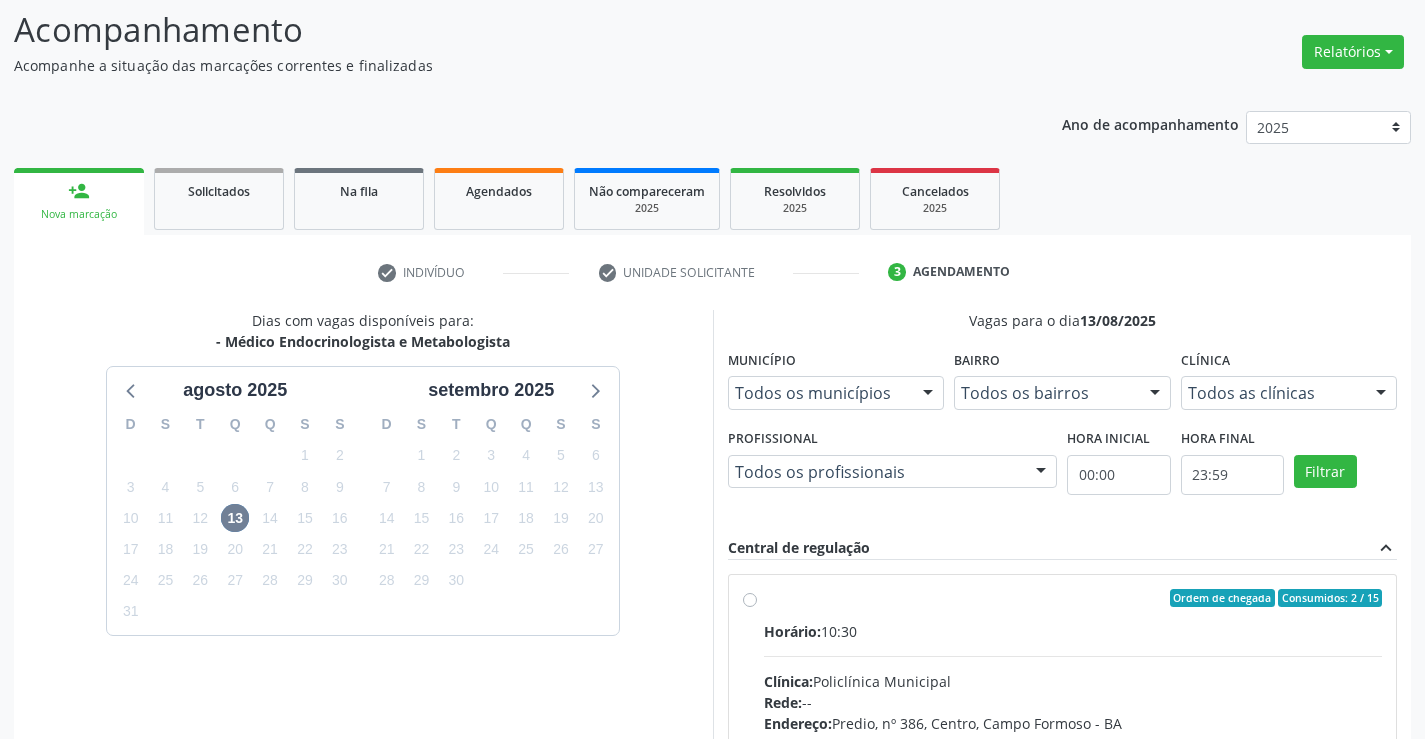 click on "Ordem de chegada
Consumidos: 2 / 15
Horário:   10:30
Clínica:  Policlínica Municipal
Rede:
--
Endereço:   Predio, nº 386, Centro, Campo Formoso - BA
Telefone:   (74) 6451312
Profissional:
Washington Luiz Sobreira da Slva
Informações adicionais sobre o atendimento
Idade de atendimento:
de 16 a 100 anos
Gênero(s) atendido(s):
Masculino e Feminino
Informações adicionais:
--" at bounding box center [1073, 742] 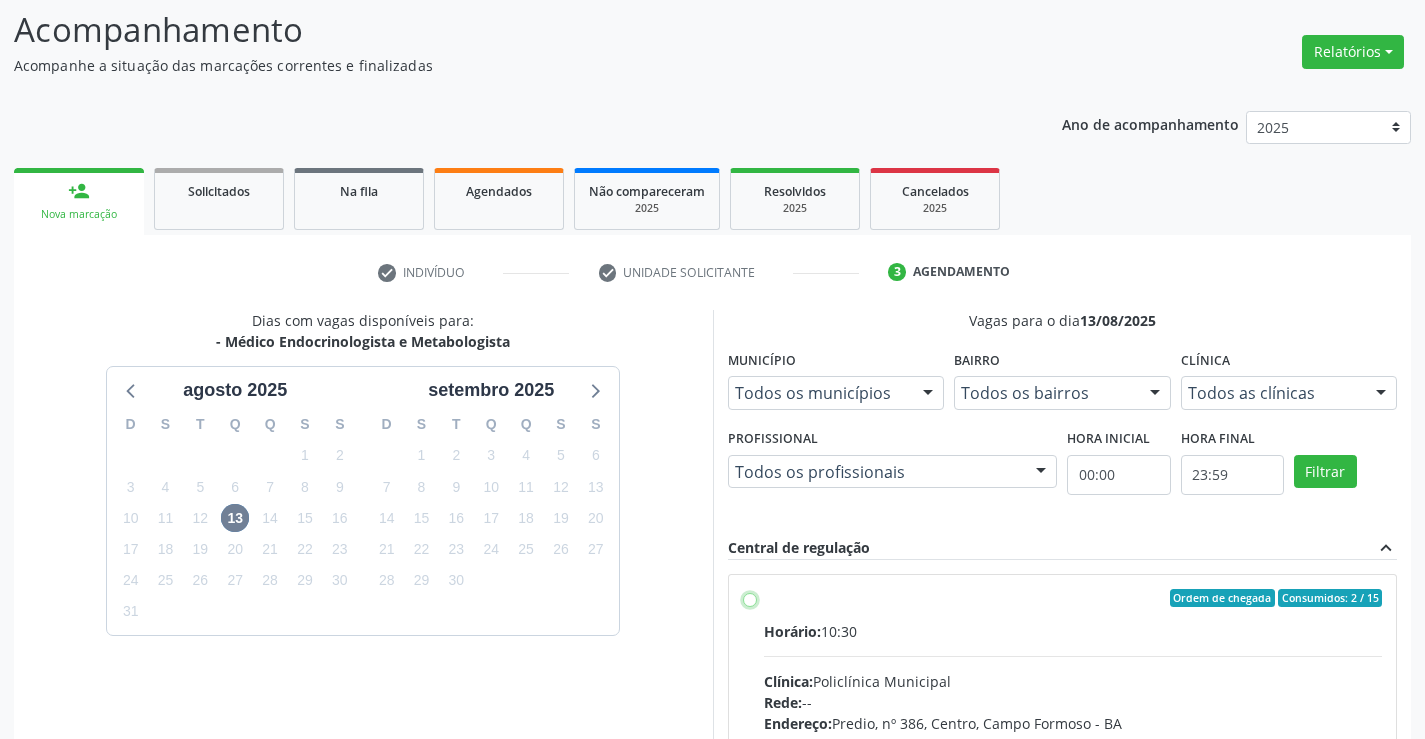 click on "Ordem de chegada
Consumidos: 2 / 15
Horário:   10:30
Clínica:  Policlínica Municipal
Rede:
--
Endereço:   Predio, nº 386, Centro, Campo Formoso - BA
Telefone:   (74) 6451312
Profissional:
Washington Luiz Sobreira da Slva
Informações adicionais sobre o atendimento
Idade de atendimento:
de 16 a 100 anos
Gênero(s) atendido(s):
Masculino e Feminino
Informações adicionais:
--" at bounding box center [750, 598] 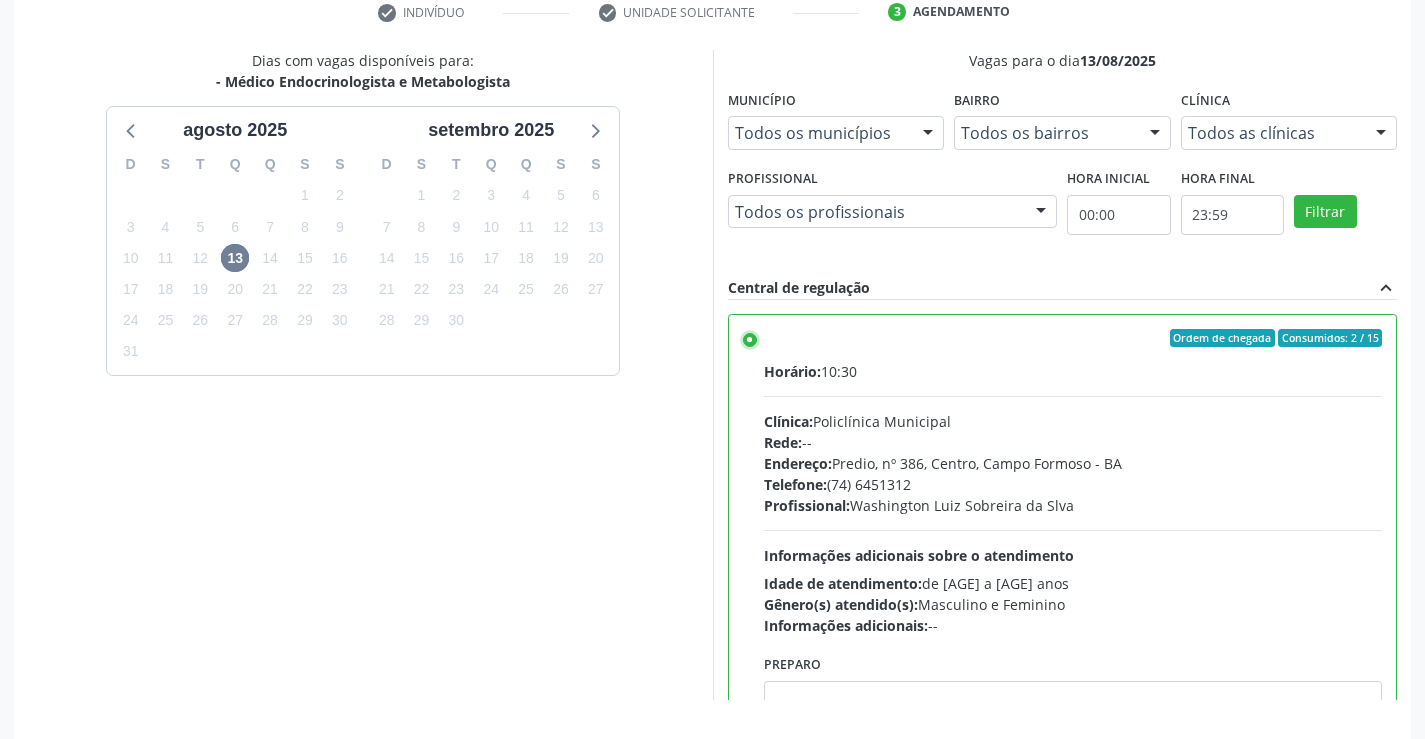 scroll, scrollTop: 456, scrollLeft: 0, axis: vertical 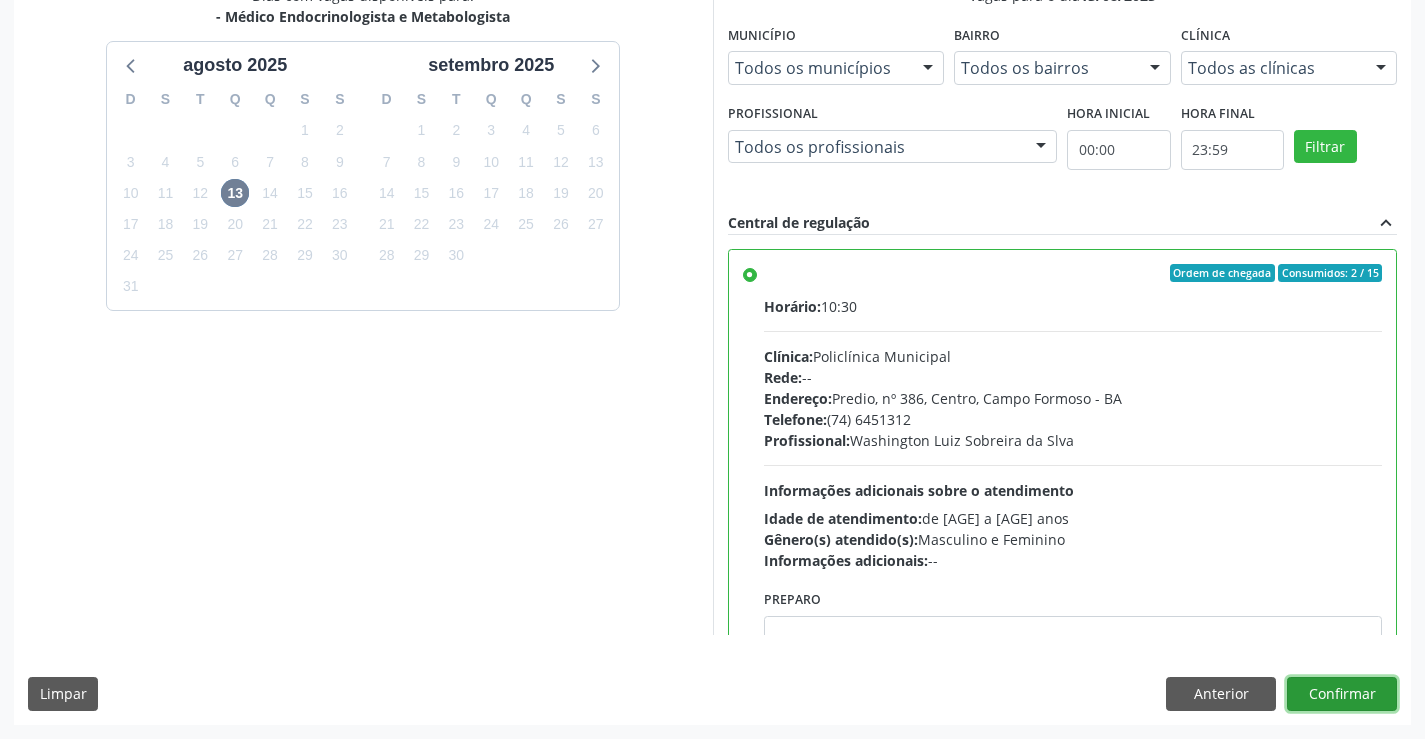 click on "Confirmar" at bounding box center [1342, 694] 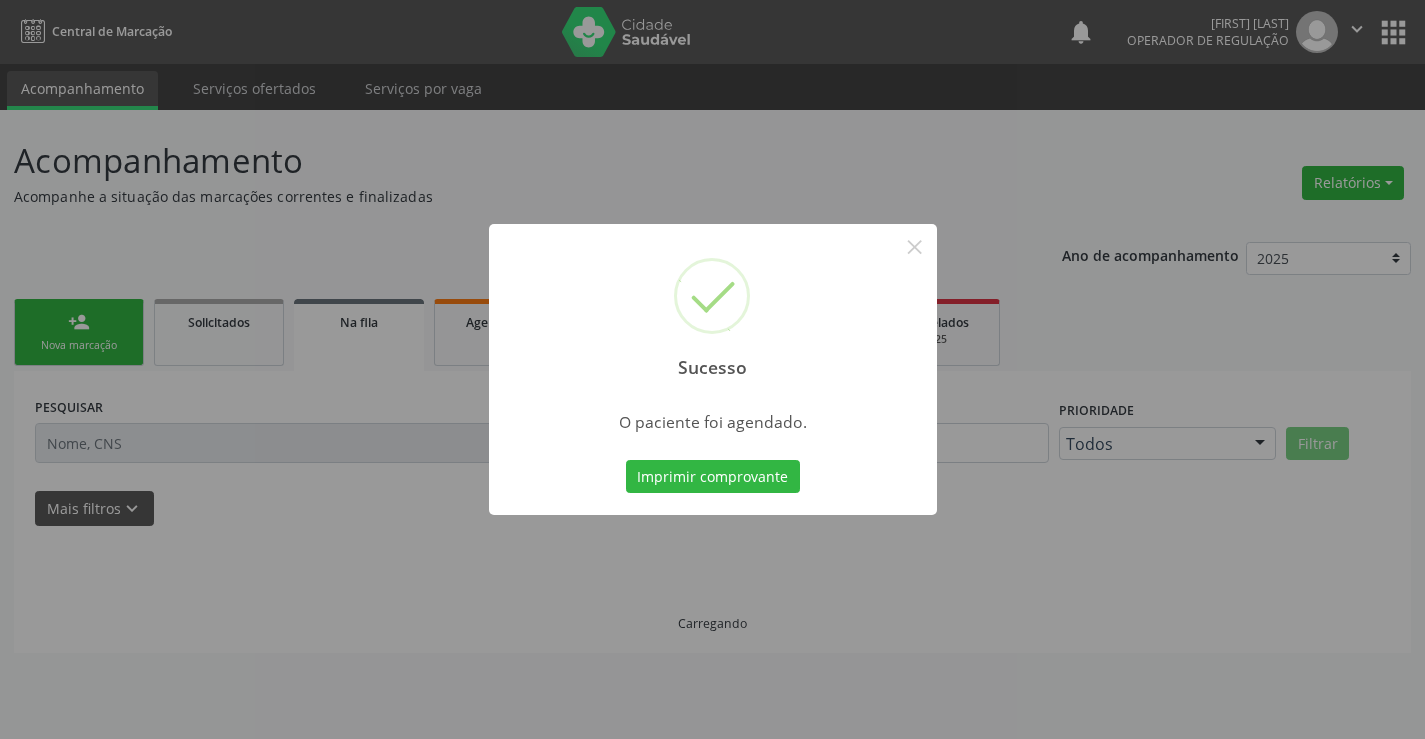 scroll, scrollTop: 0, scrollLeft: 0, axis: both 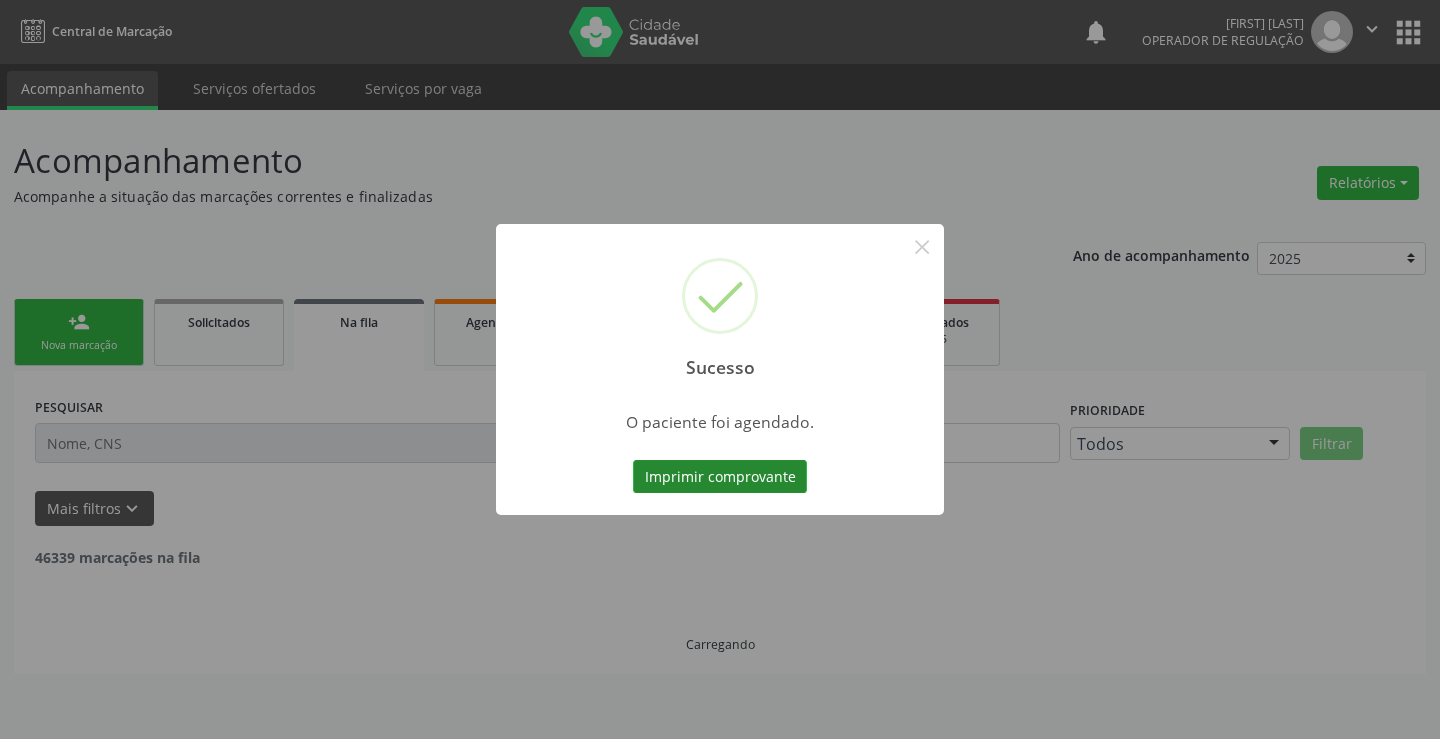 click on "Imprimir comprovante" at bounding box center [720, 477] 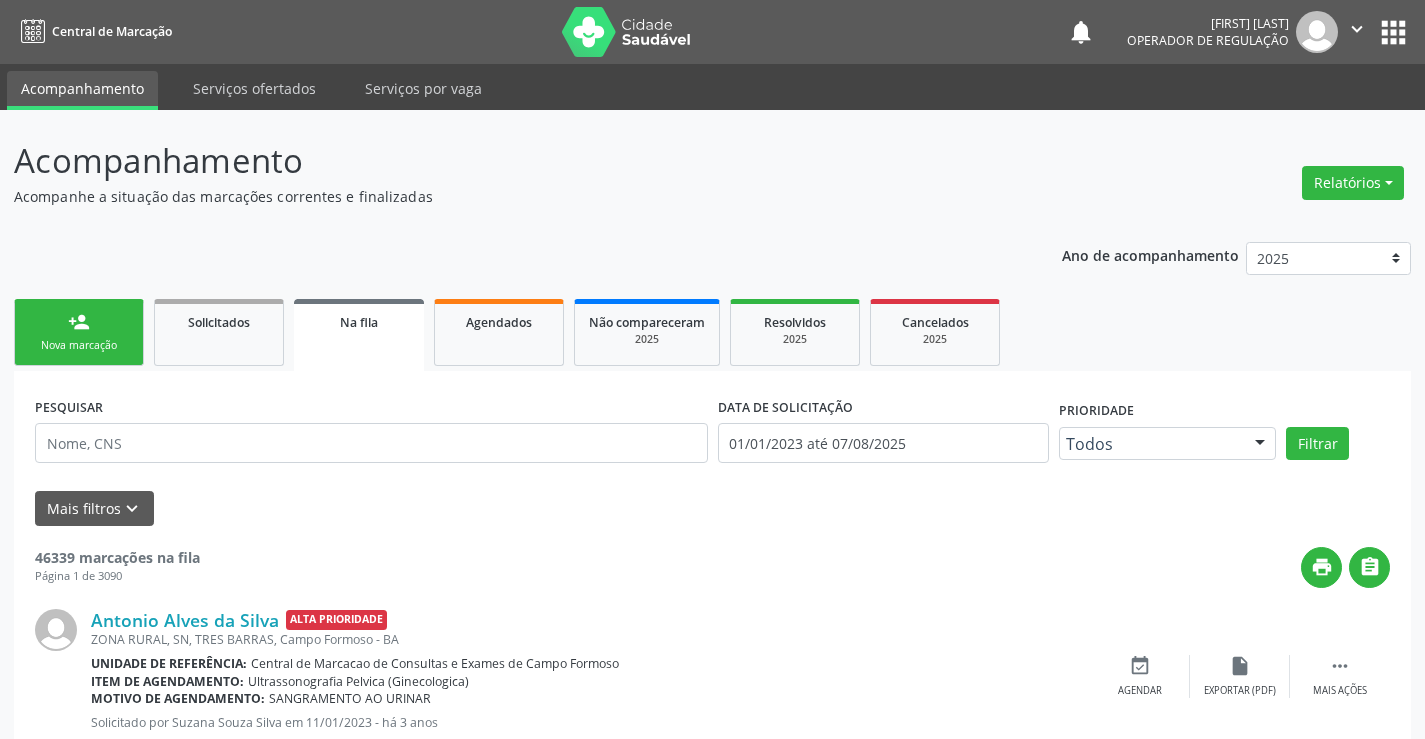 click on "Nova marcação" at bounding box center (79, 345) 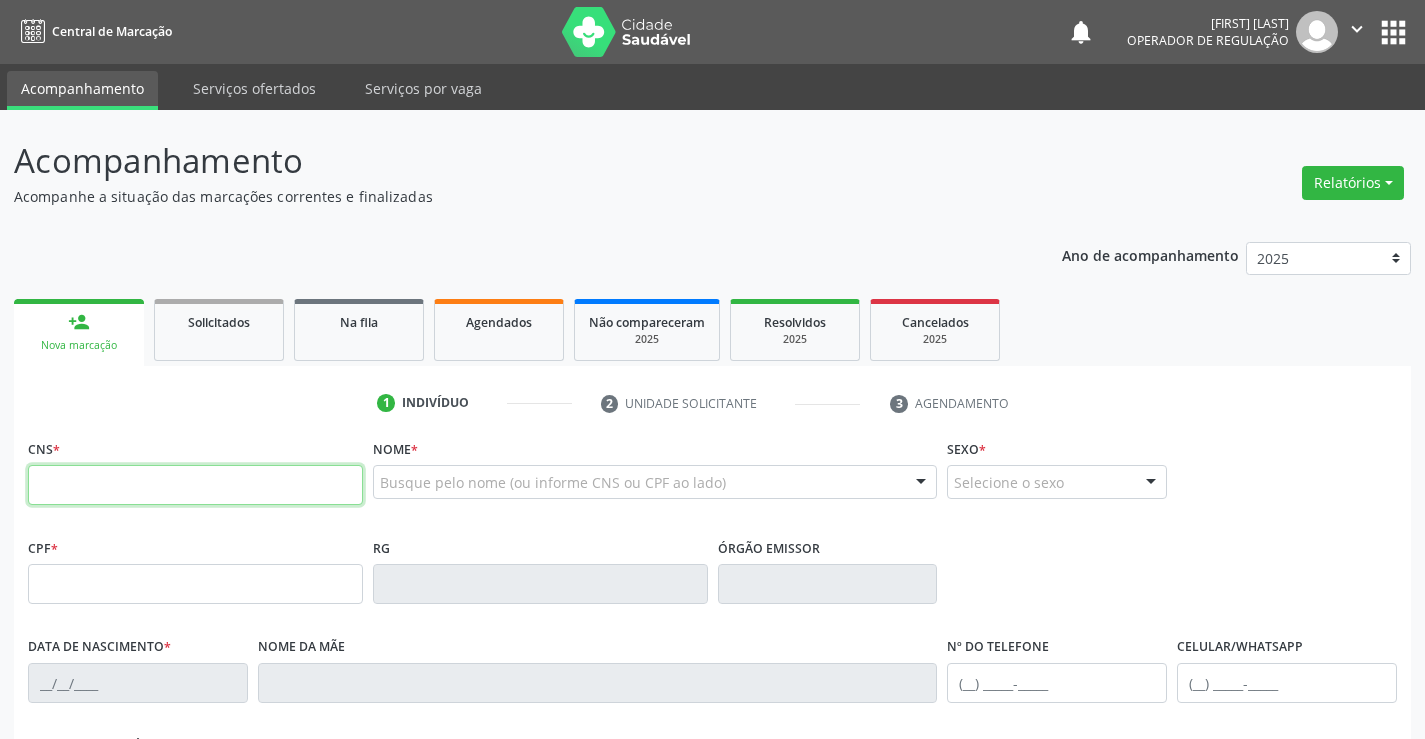 click at bounding box center [195, 485] 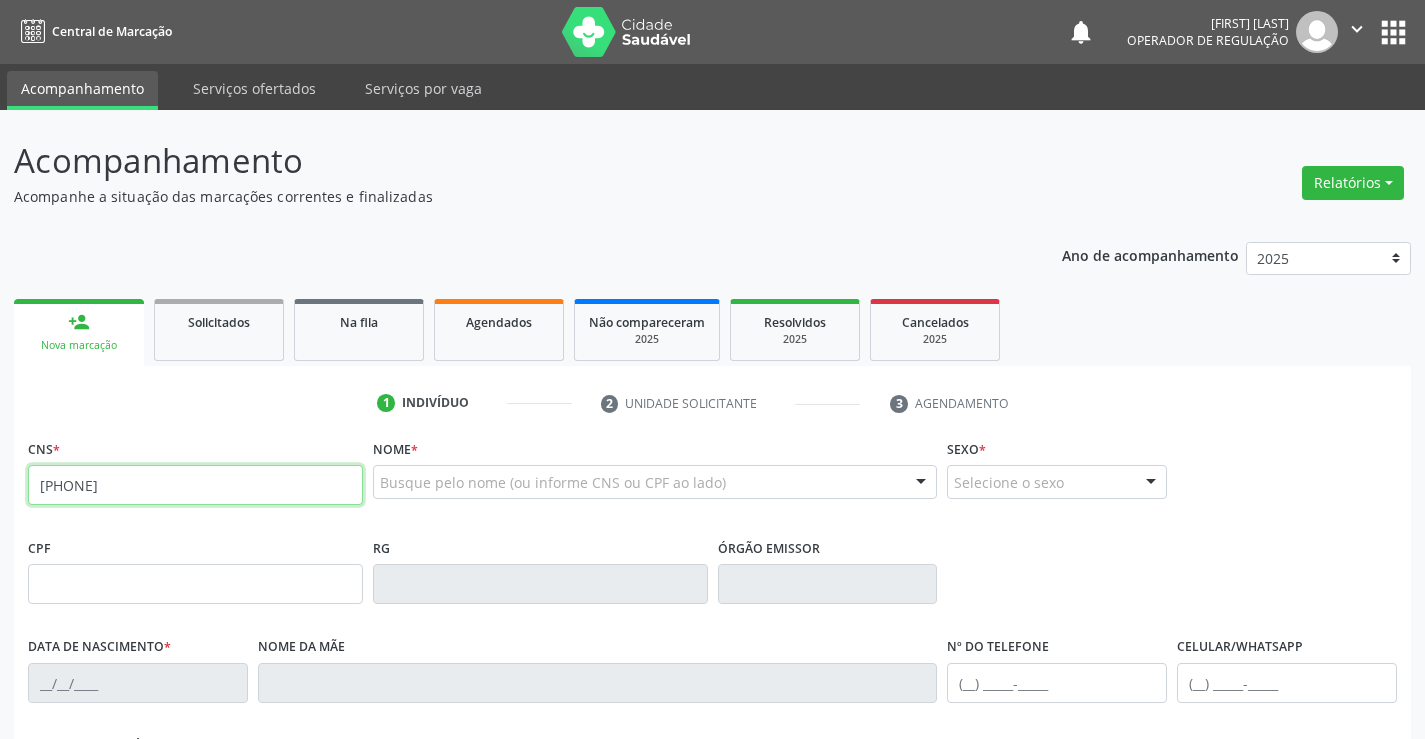 type on "702 9005 6627 8971" 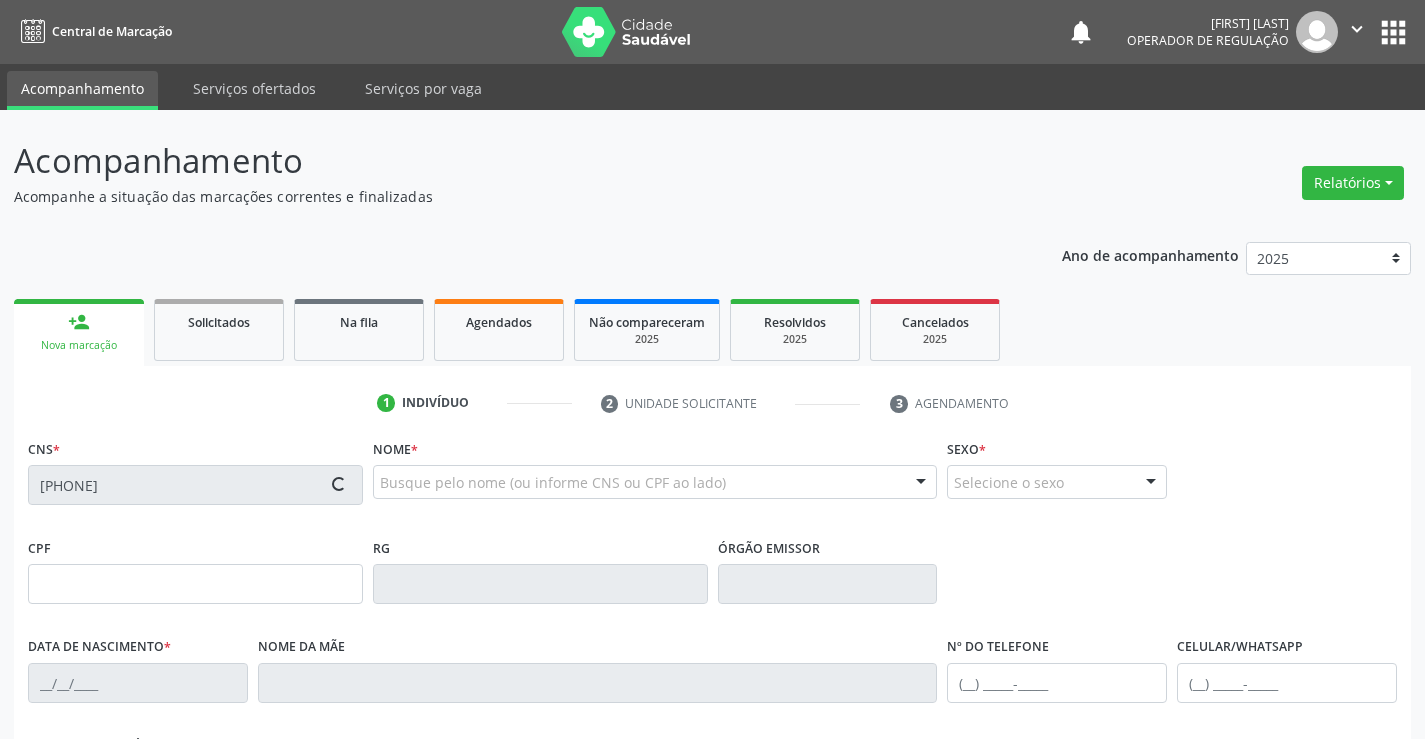 type on "0274328070" 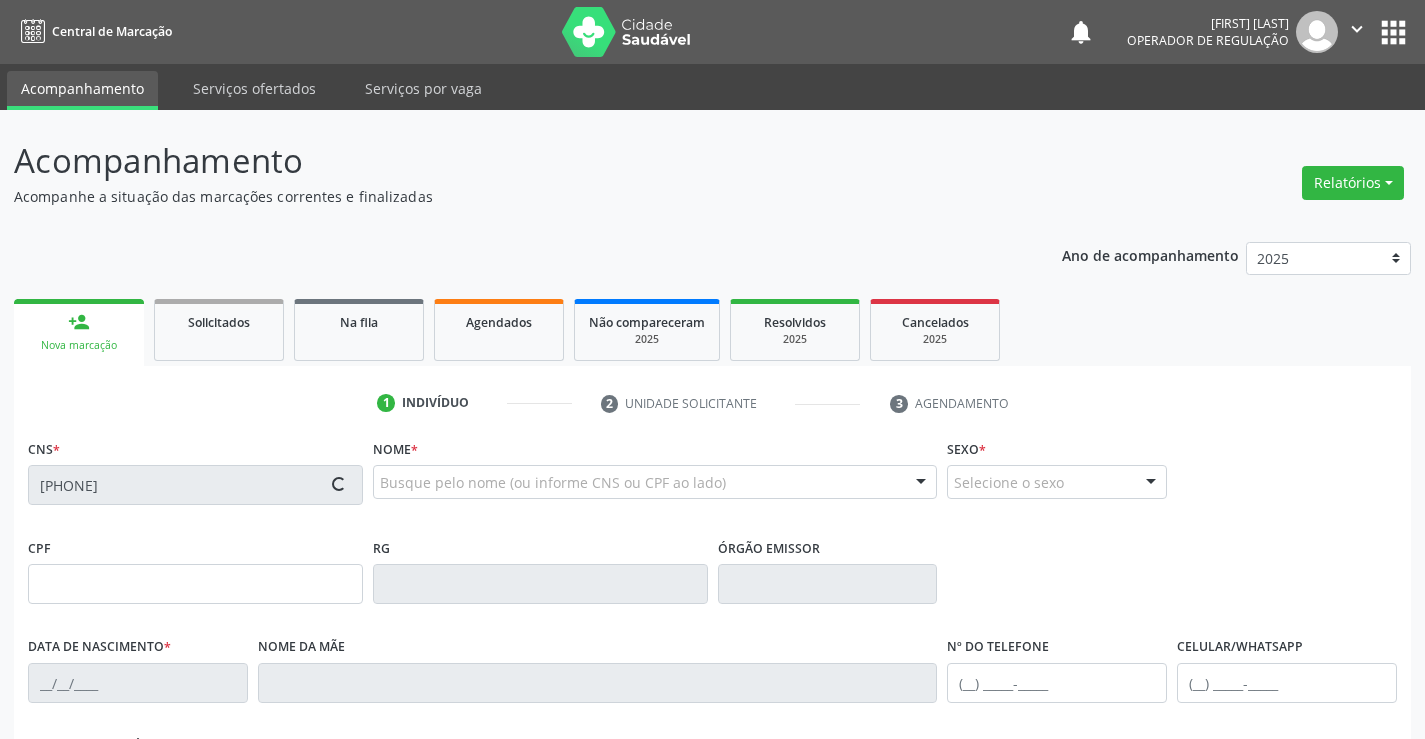 type on "19/05/1965" 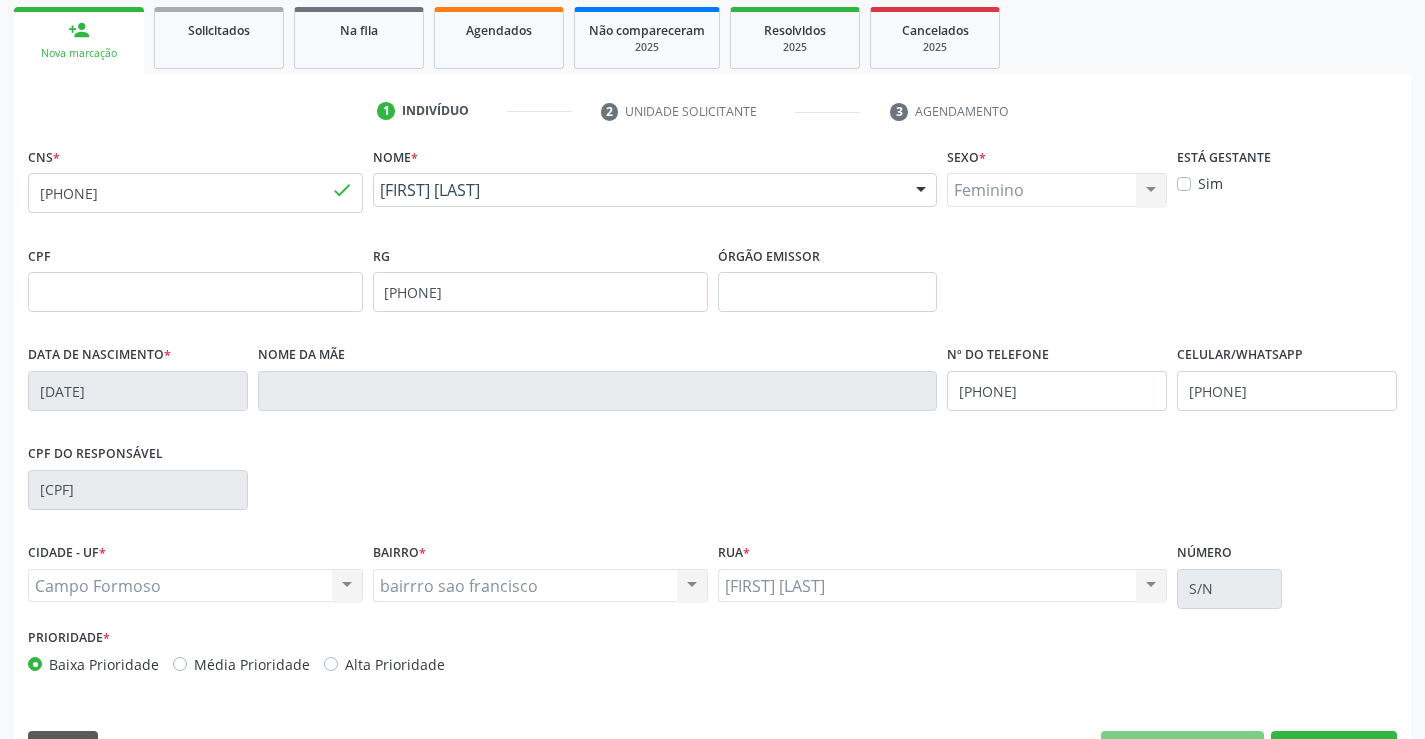 scroll, scrollTop: 300, scrollLeft: 0, axis: vertical 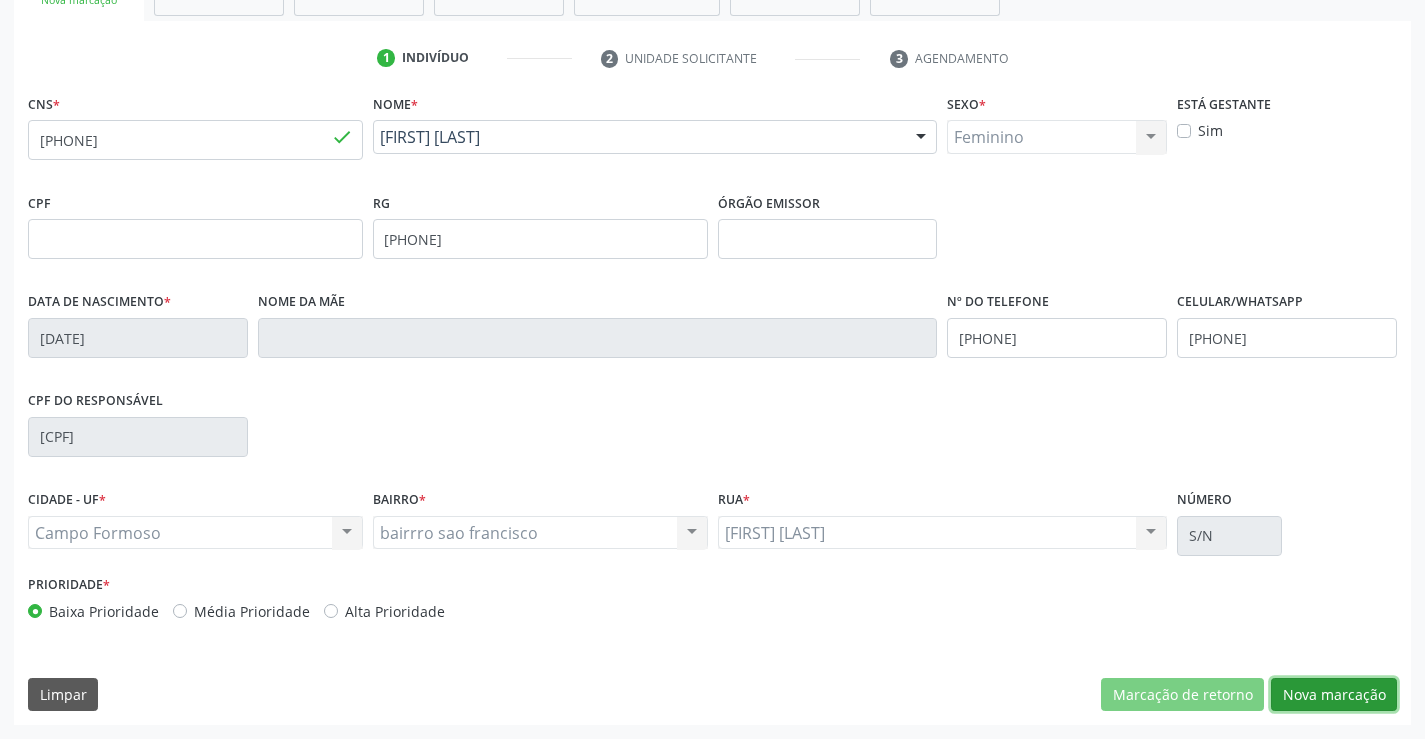 click on "Nova marcação" at bounding box center (1334, 695) 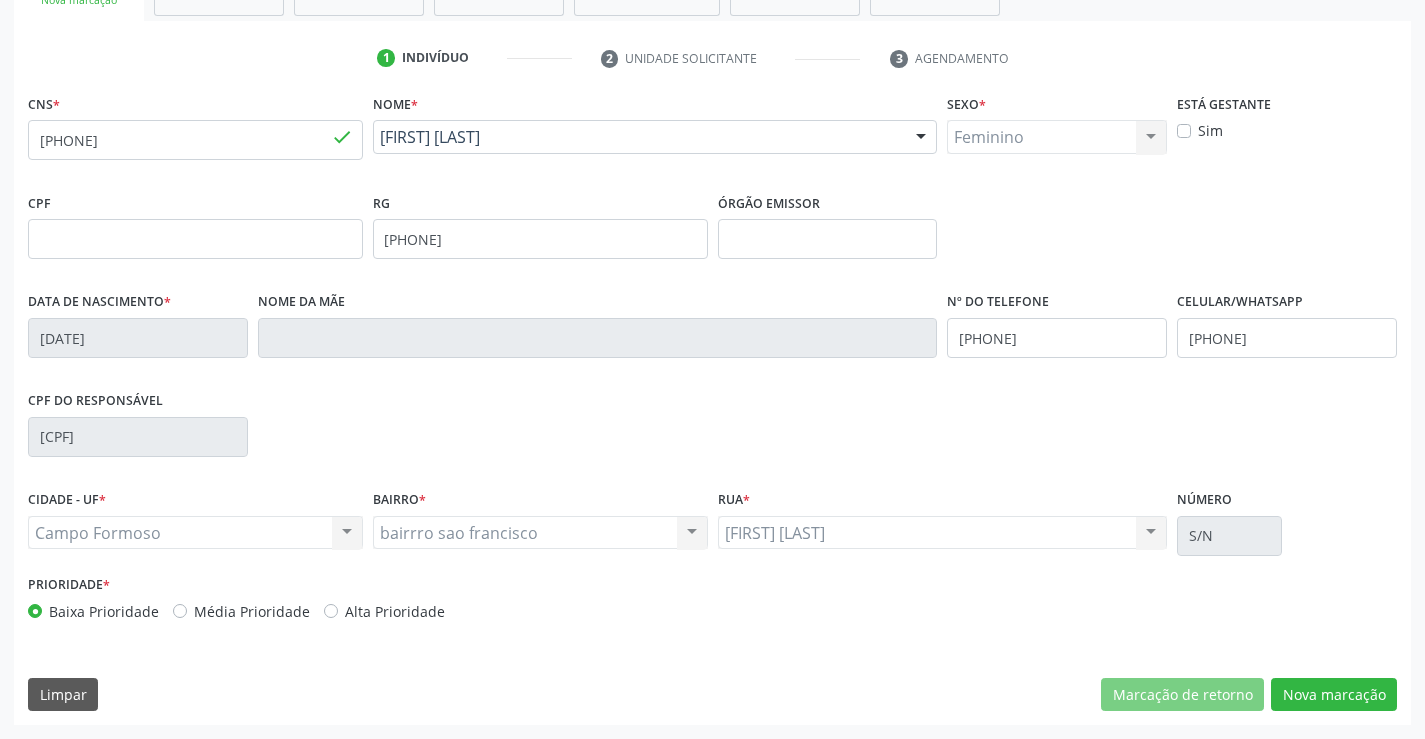 scroll, scrollTop: 167, scrollLeft: 0, axis: vertical 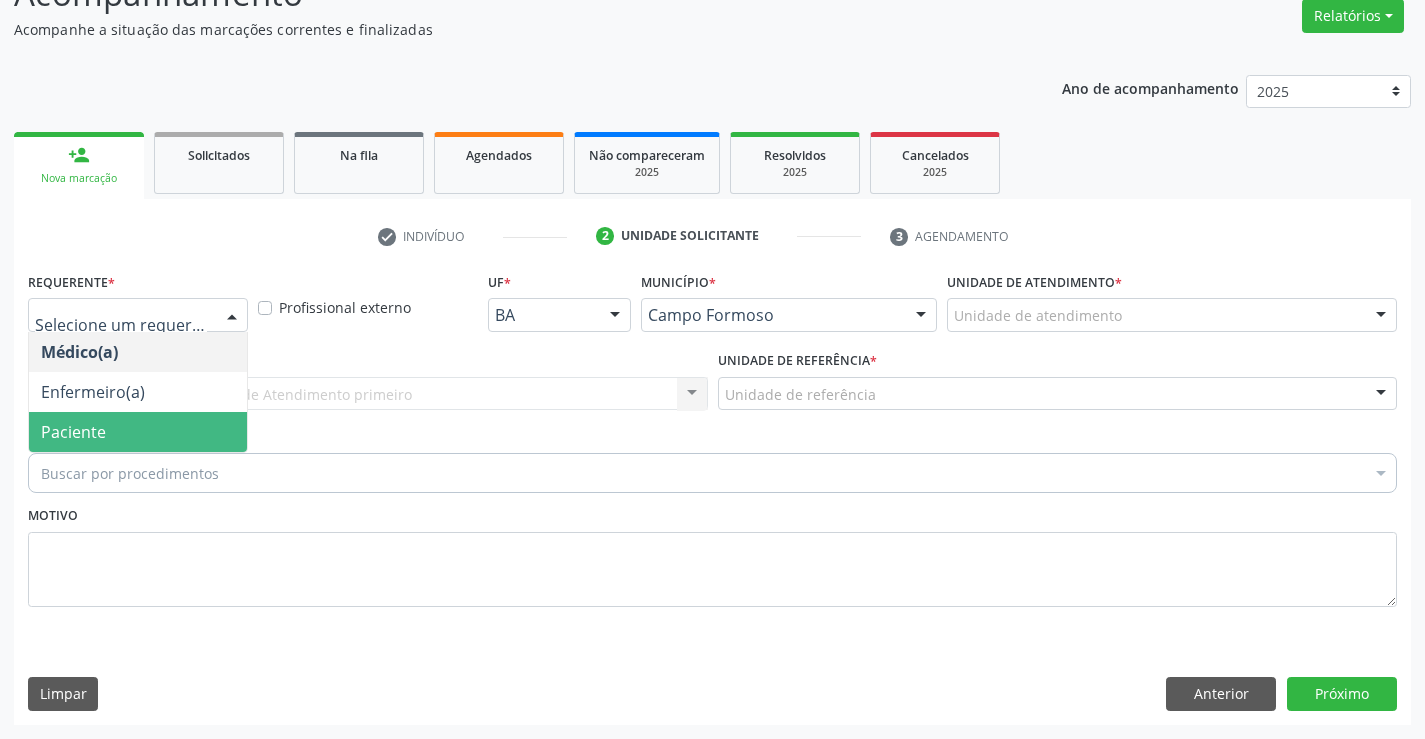 click on "Paciente" at bounding box center [138, 432] 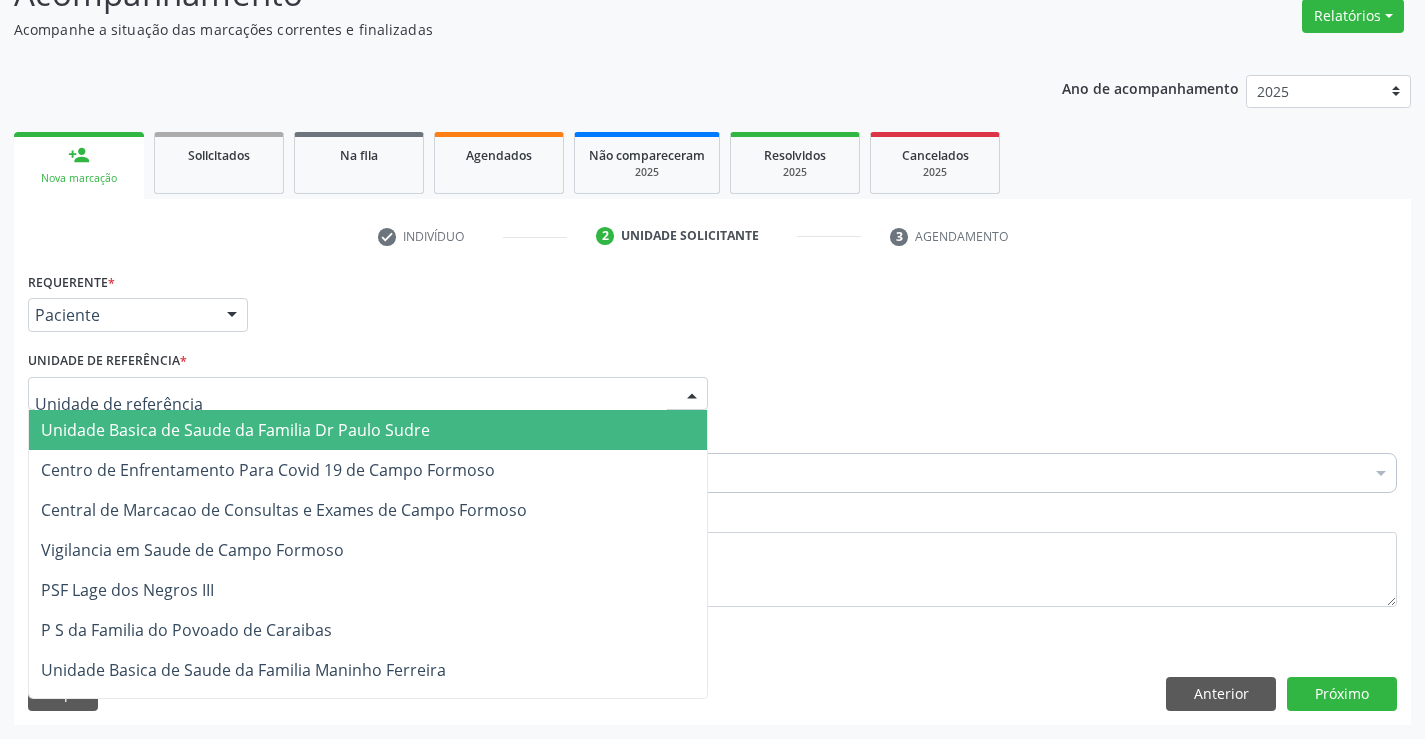 click on "Unidade Basica de Saude da Familia Dr Paulo Sudre" at bounding box center [235, 430] 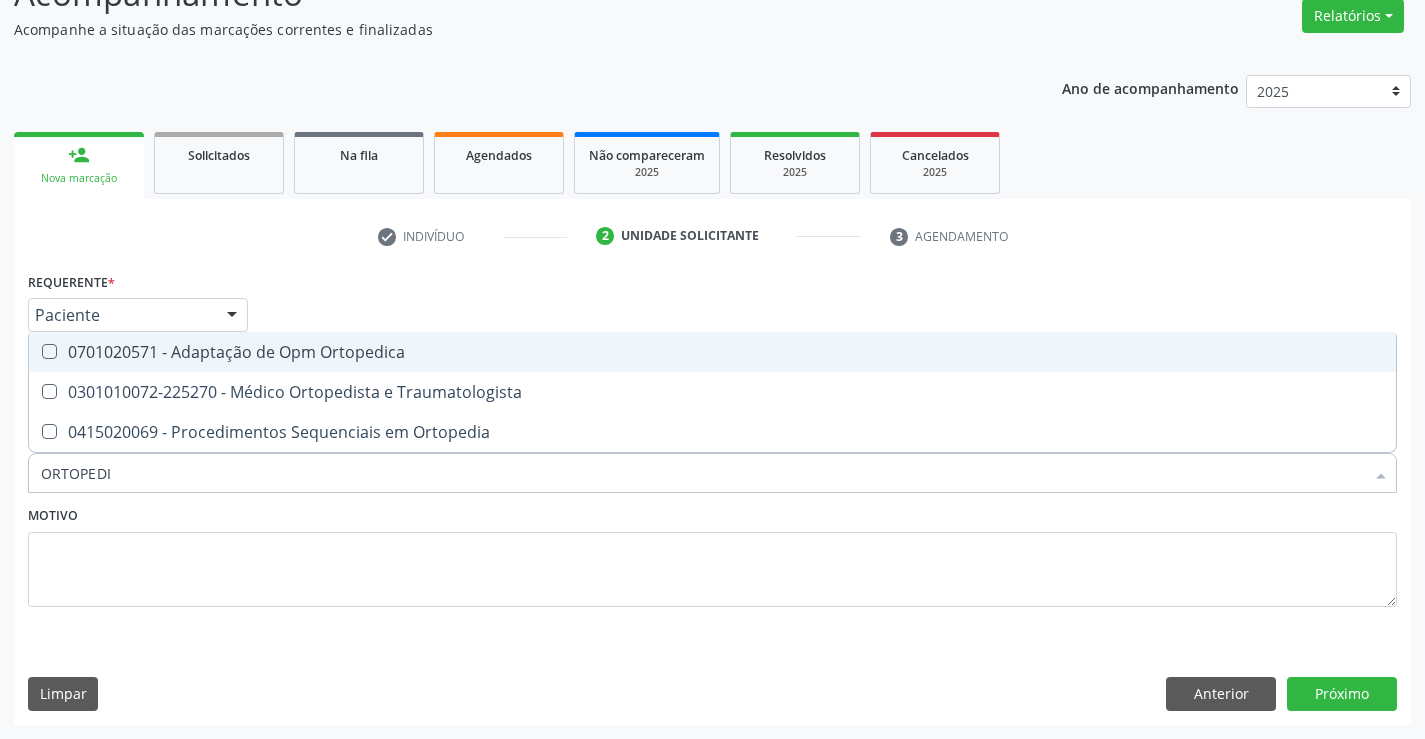 type on "ORTOPEDIS" 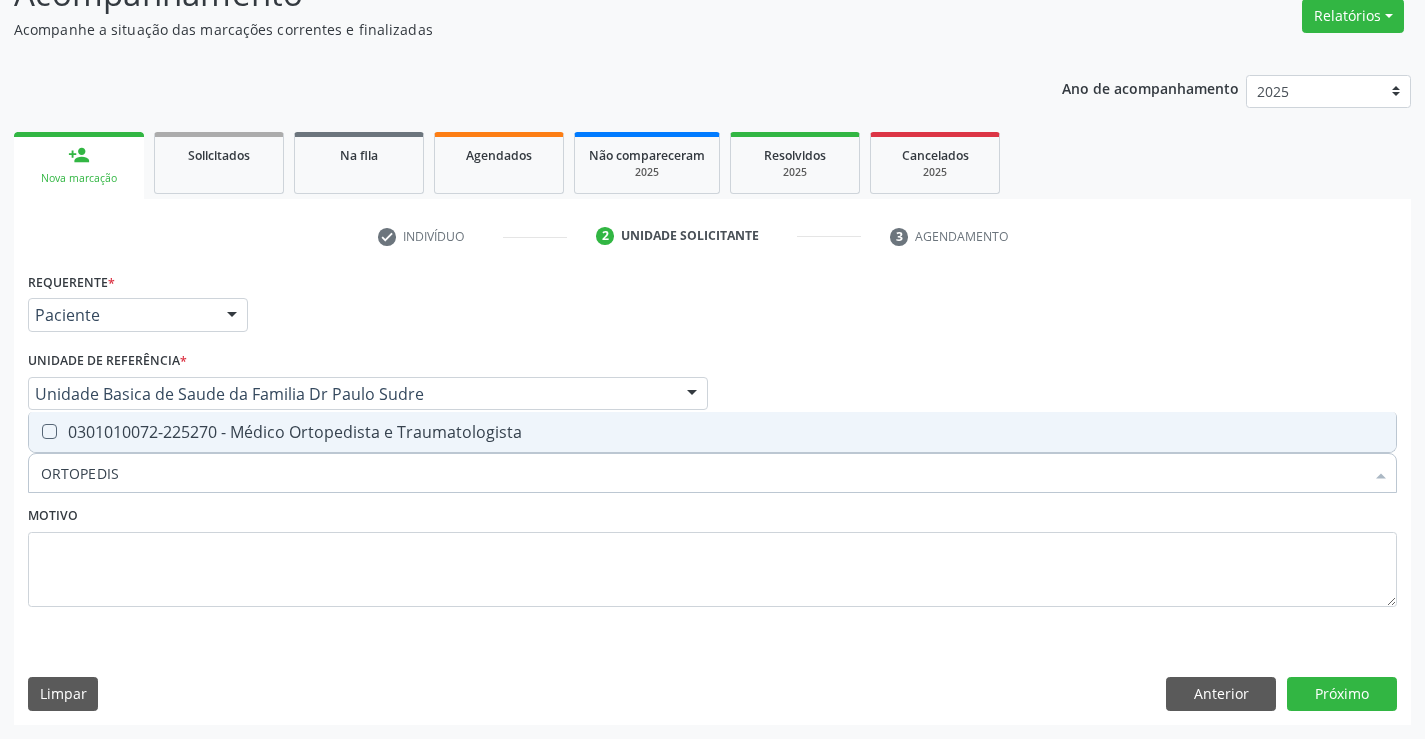 click on "0301010072-225270 - Médico Ortopedista e Traumatologista" at bounding box center [712, 432] 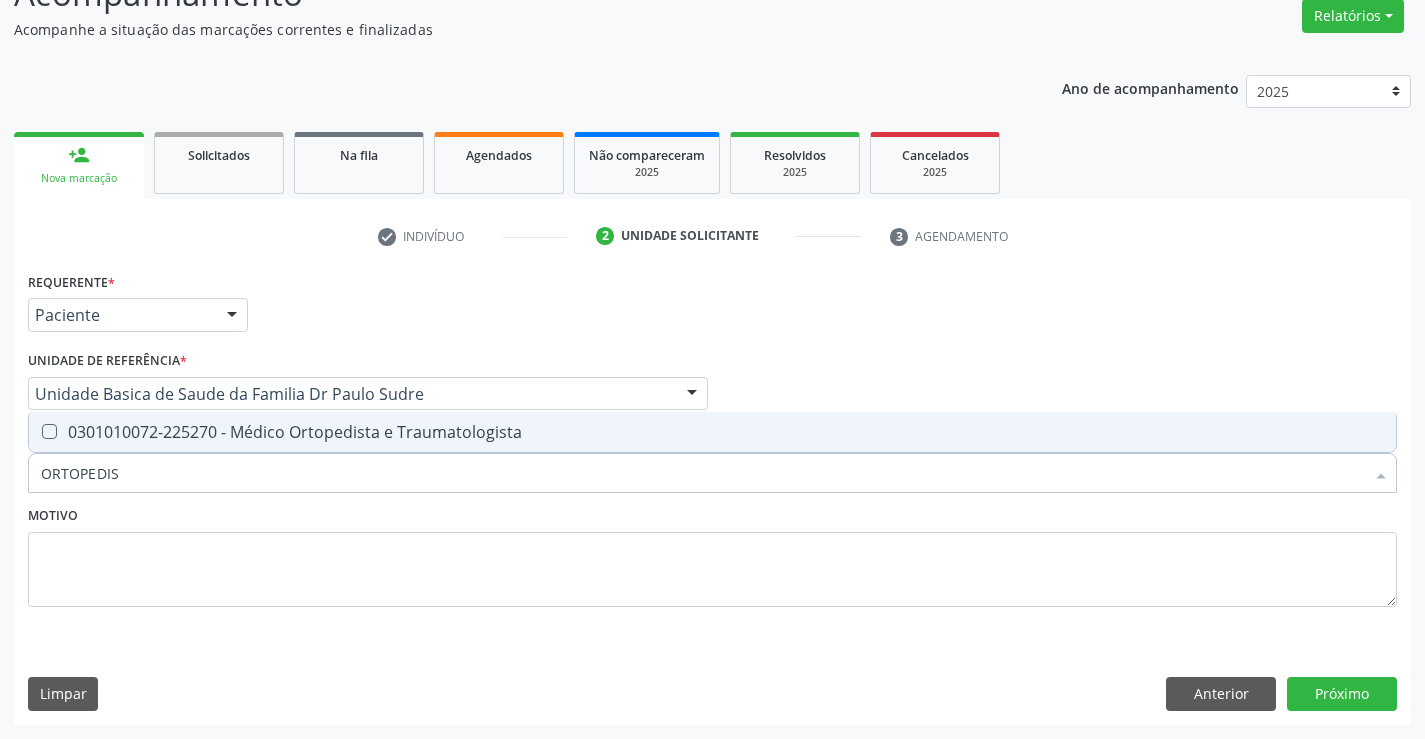 checkbox on "true" 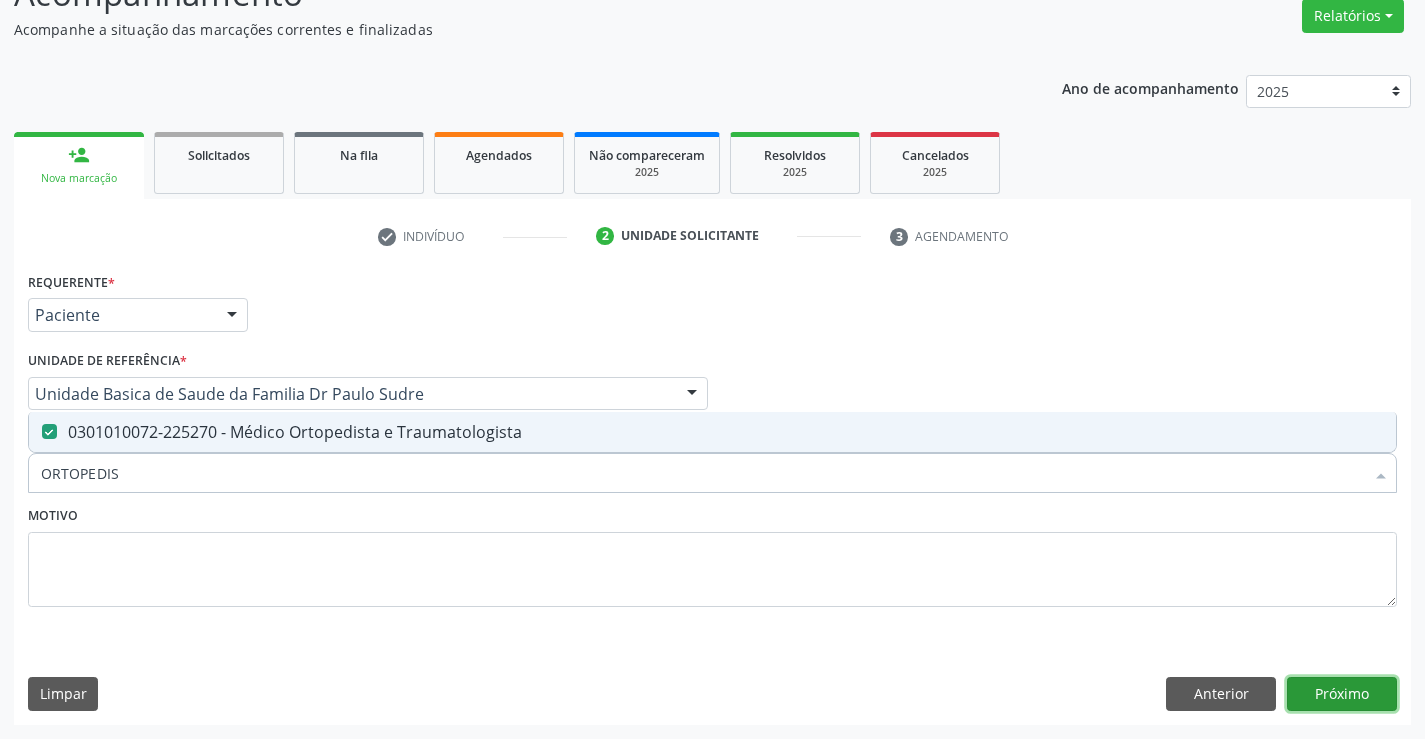 click on "Próximo" at bounding box center (1342, 694) 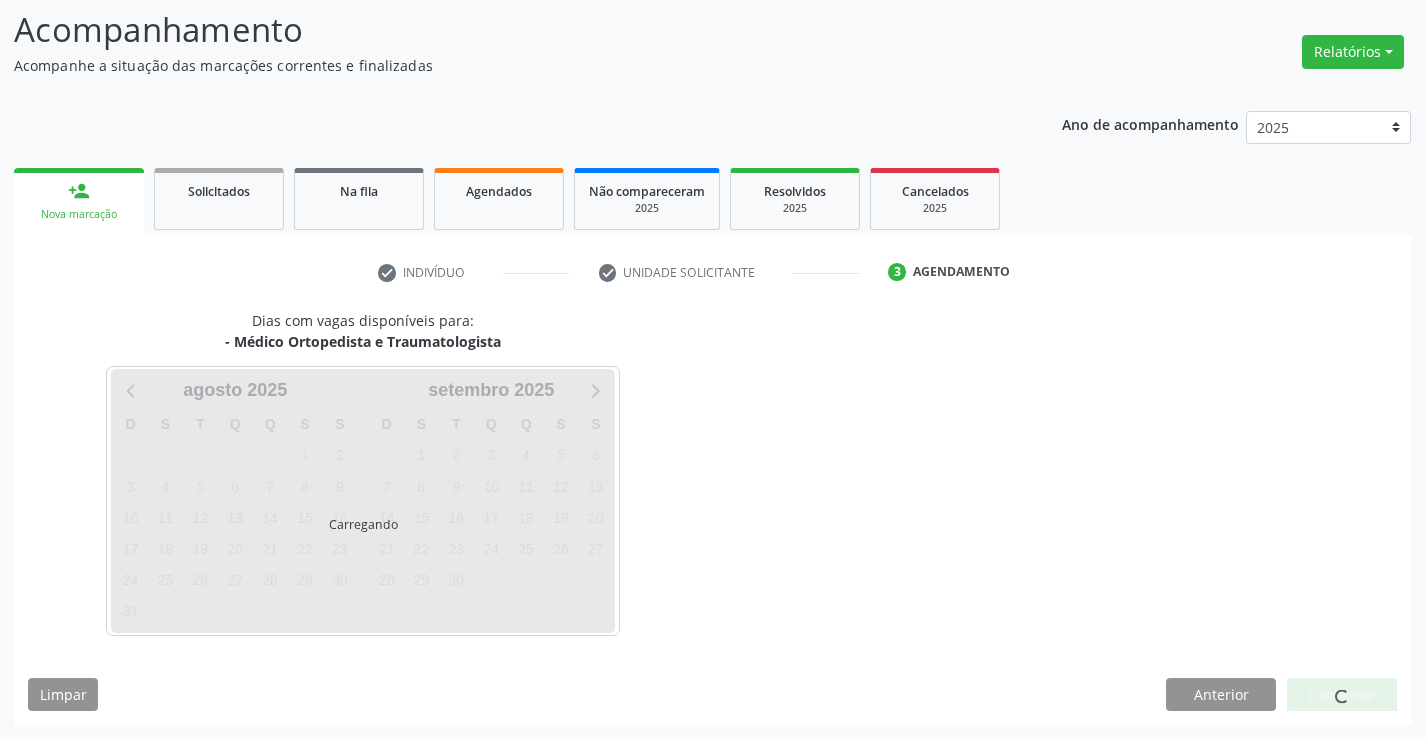 scroll, scrollTop: 131, scrollLeft: 0, axis: vertical 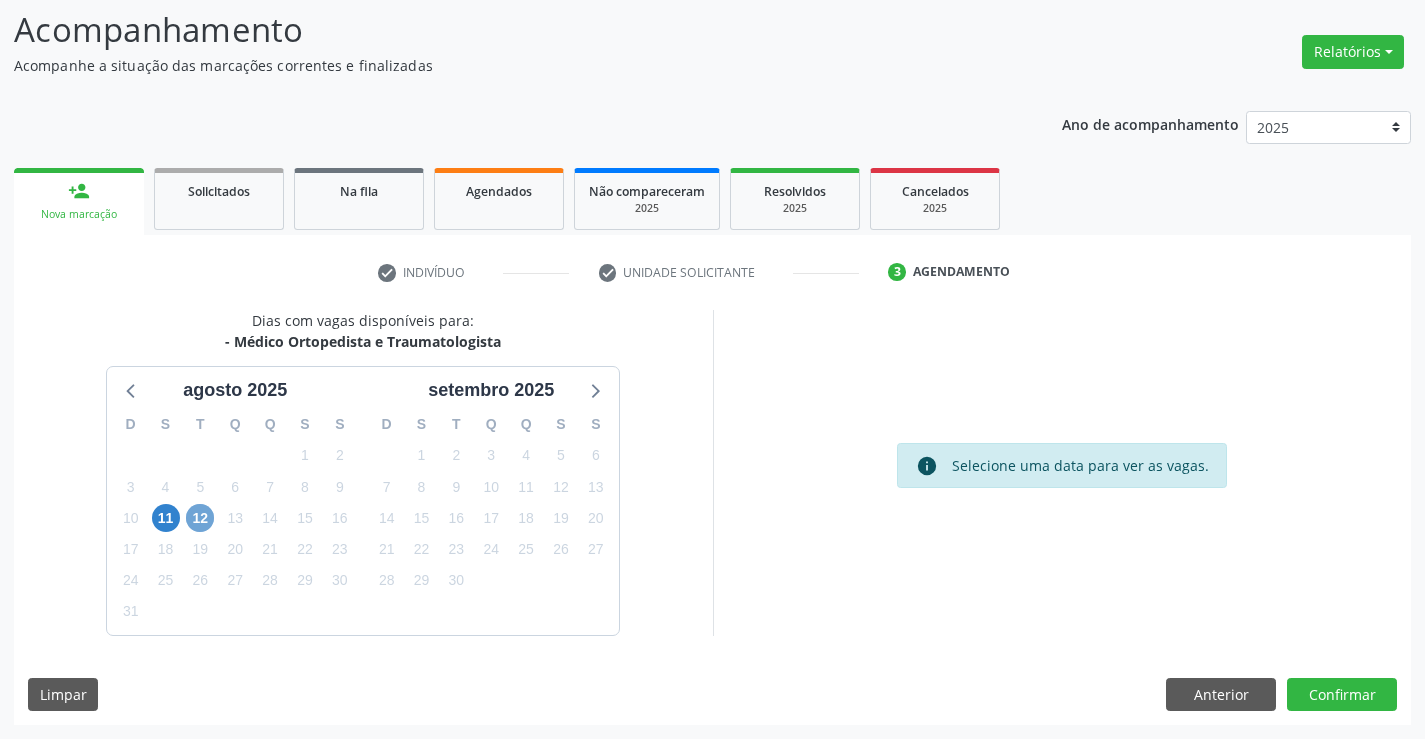 click on "12" at bounding box center (200, 518) 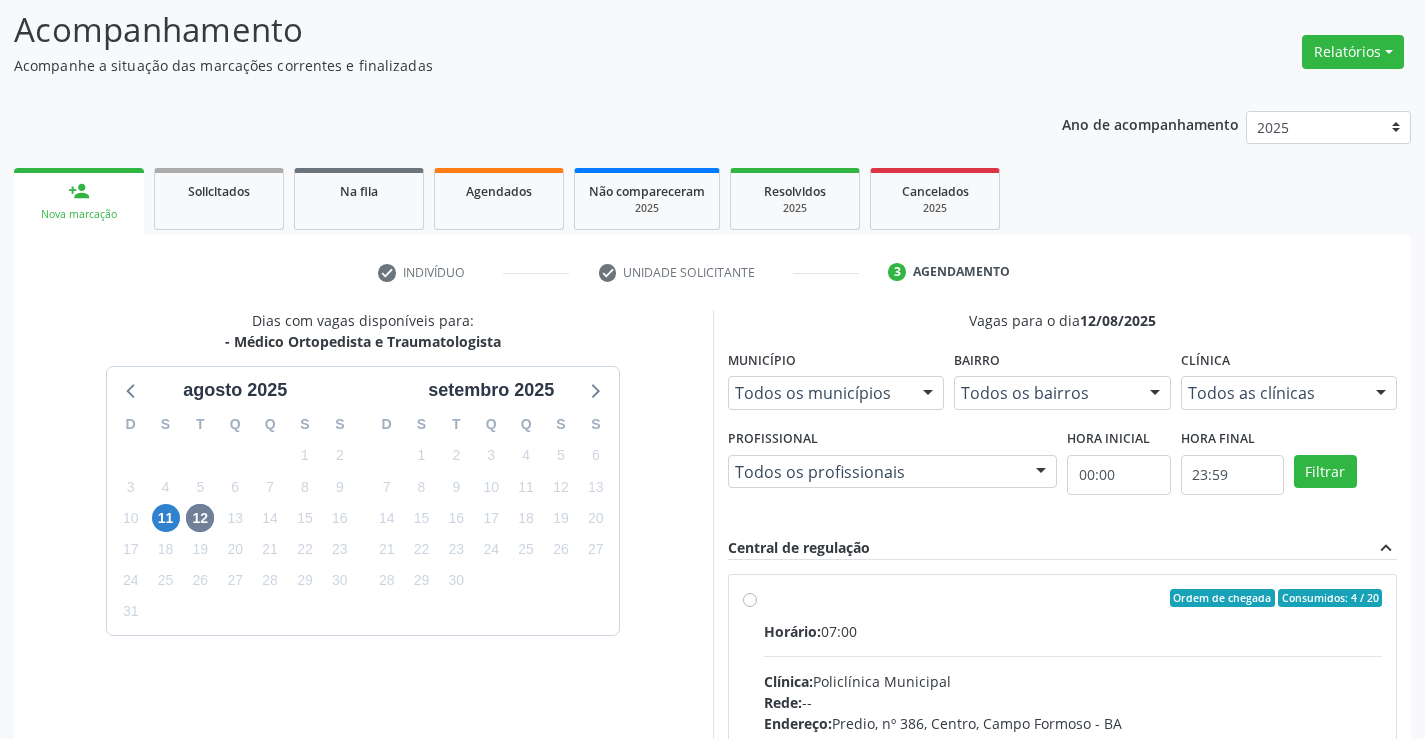 click on "Ordem de chegada
Consumidos: 4 / 20
Horário:   07:00
Clínica:  Policlínica Municipal
Rede:
--
Endereço:   Predio, nº 386, Centro, Campo Formoso - BA
Telefone:   (74) 6451312
Profissional:
Ramon Oliveira Soares
Informações adicionais sobre o atendimento
Idade de atendimento:
de 0 a 120 anos
Gênero(s) atendido(s):
Masculino e Feminino
Informações adicionais:
--" at bounding box center (1073, 742) 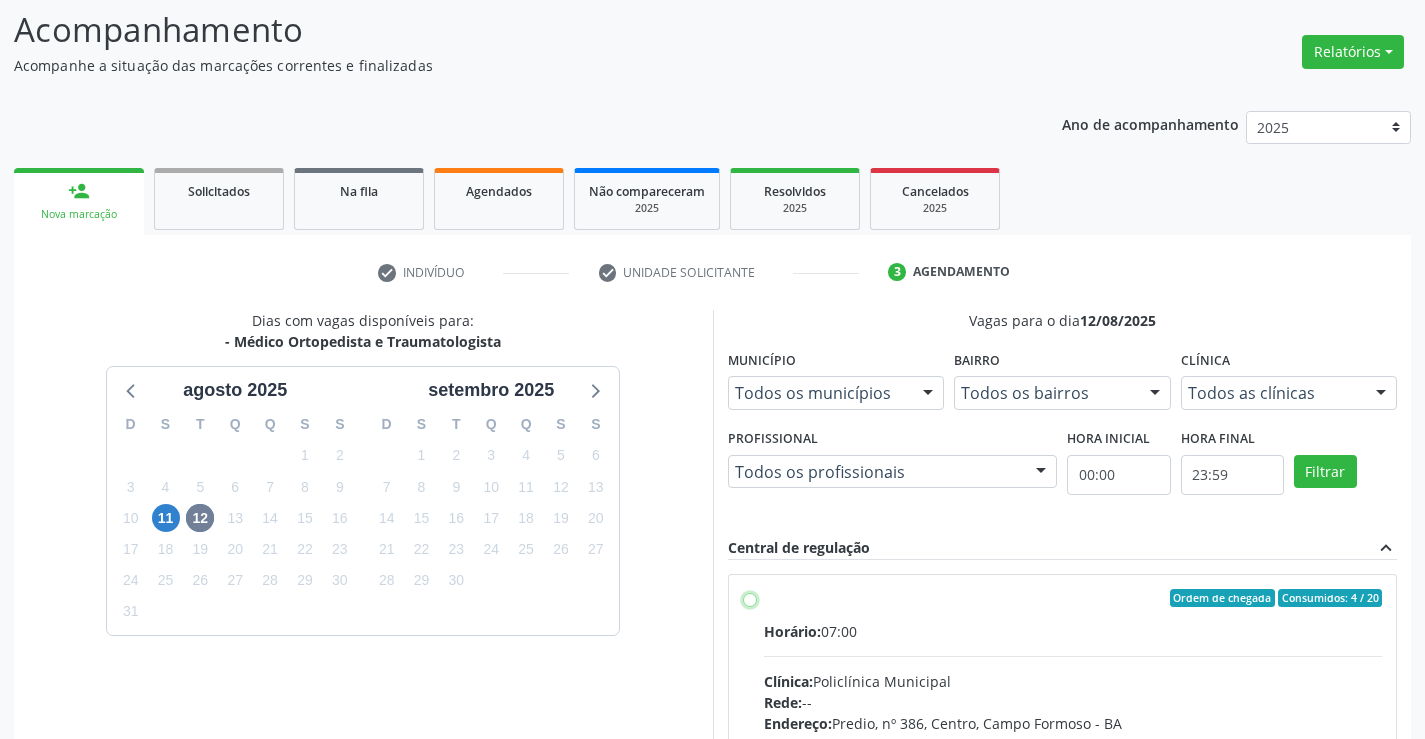 radio on "true" 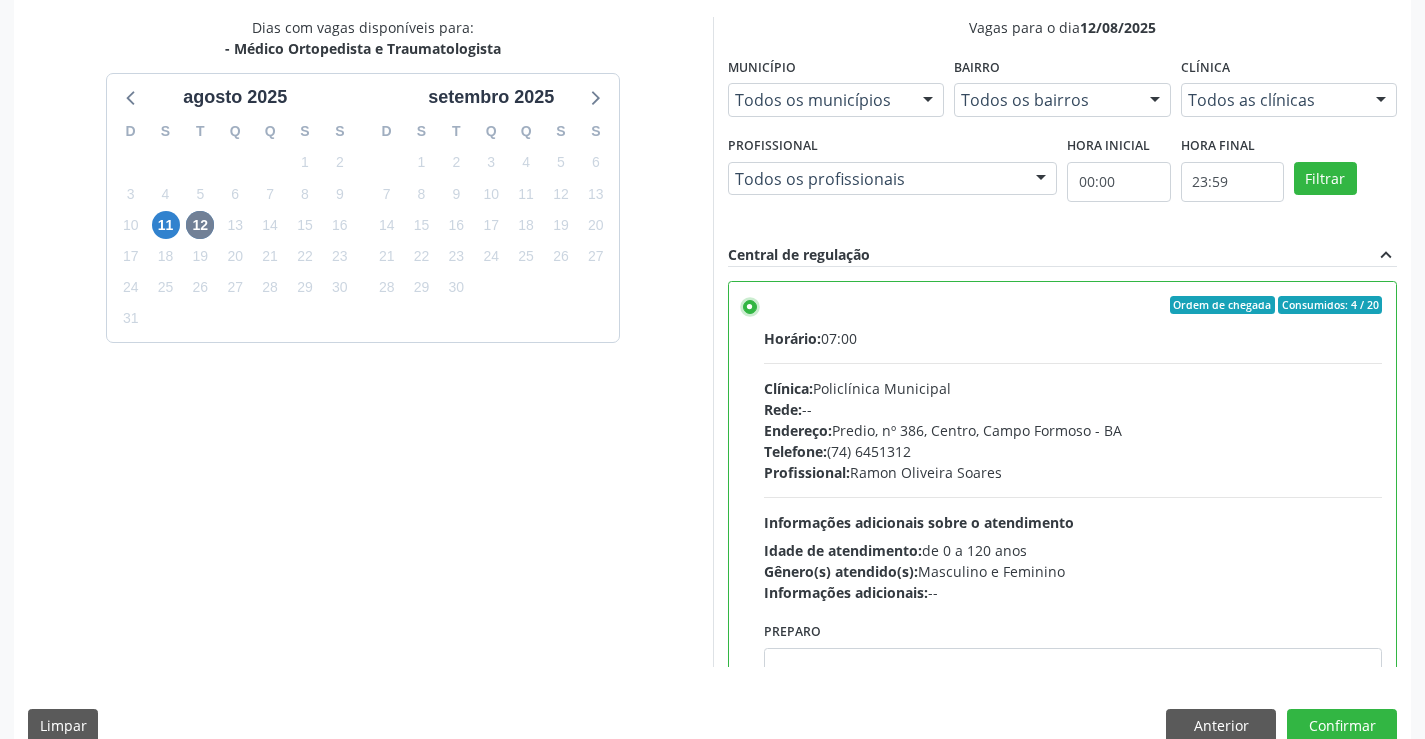 scroll, scrollTop: 456, scrollLeft: 0, axis: vertical 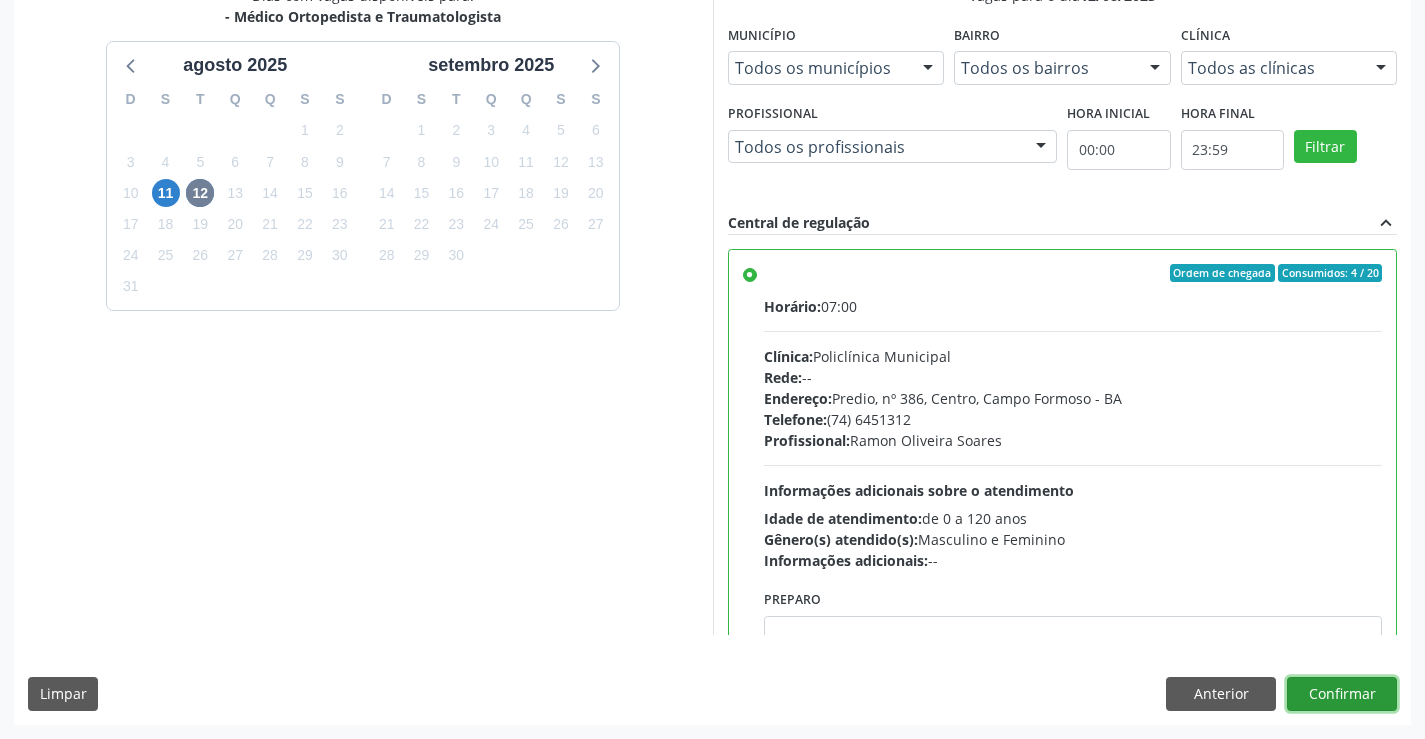 click on "Confirmar" at bounding box center (1342, 694) 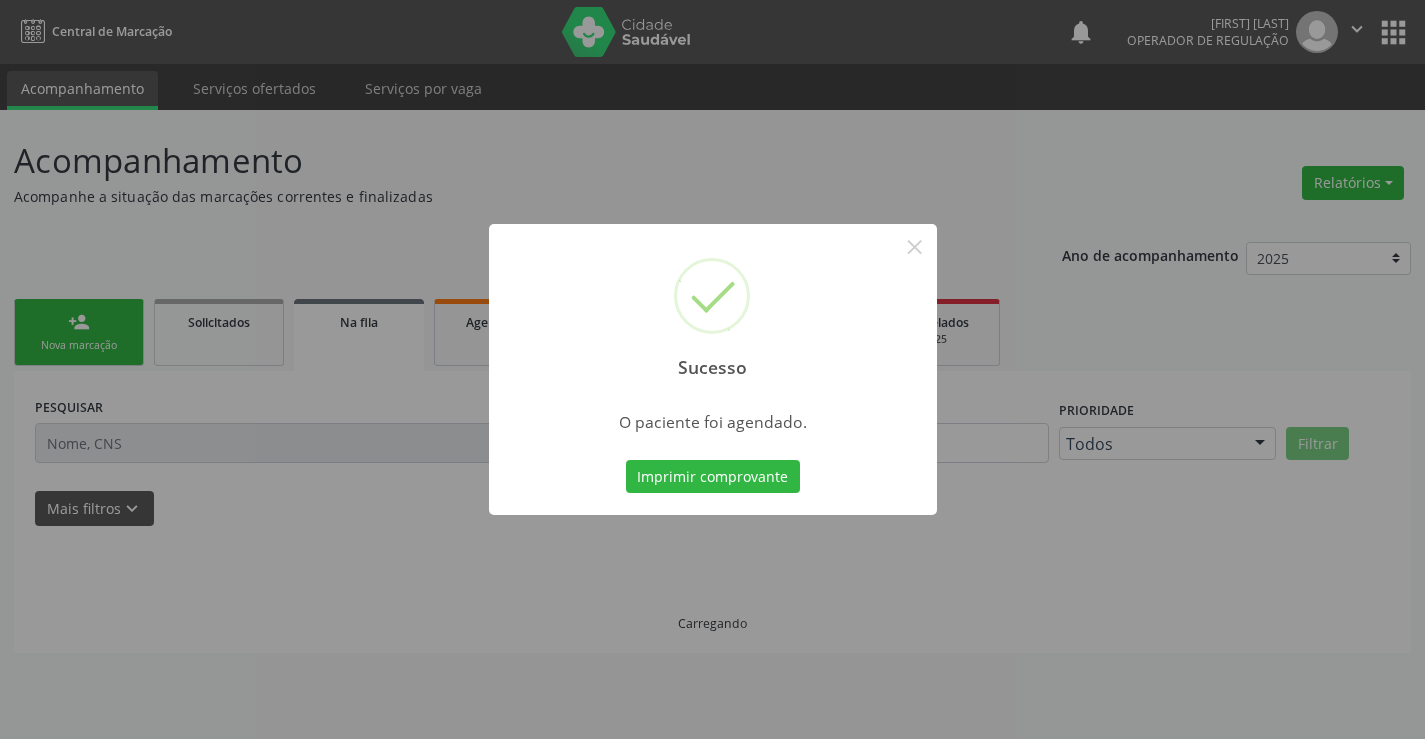 scroll, scrollTop: 0, scrollLeft: 0, axis: both 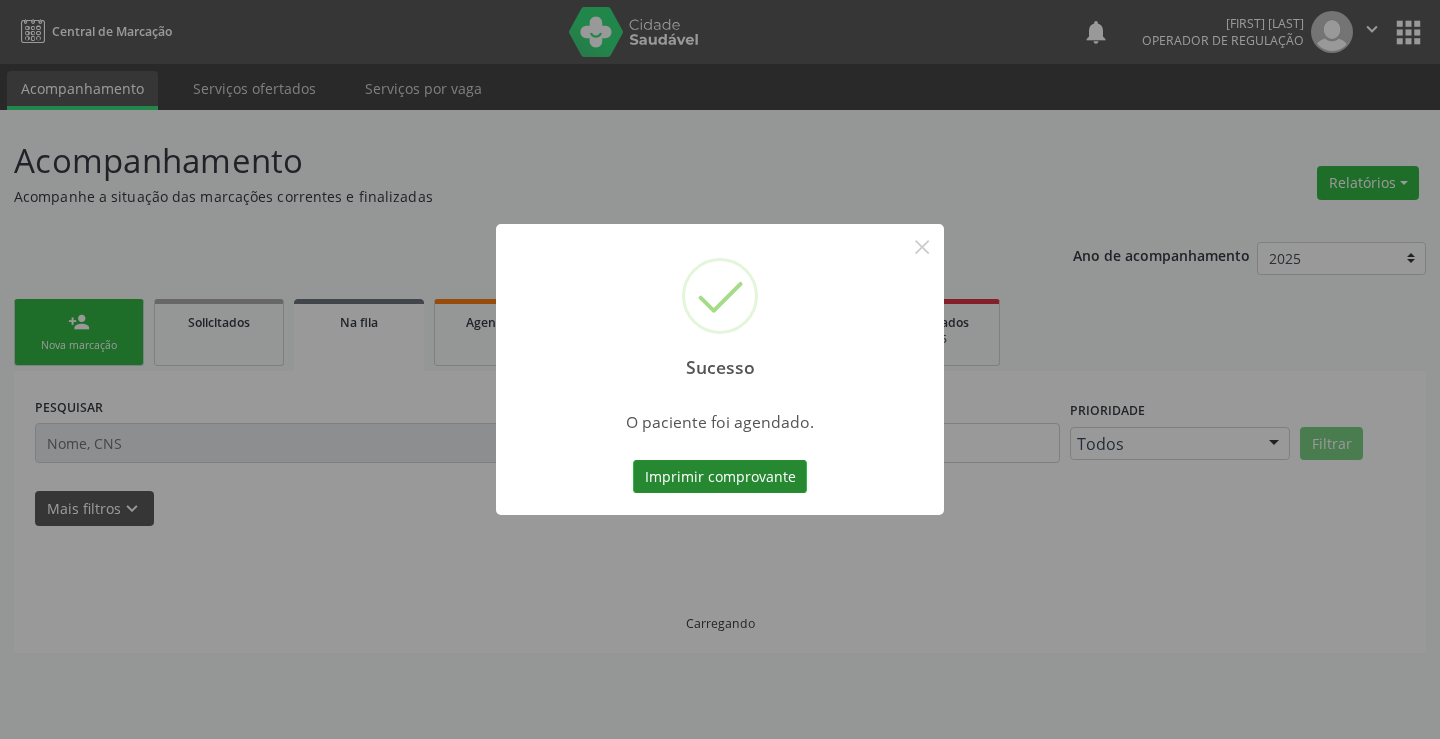 click on "Imprimir comprovante" at bounding box center [720, 477] 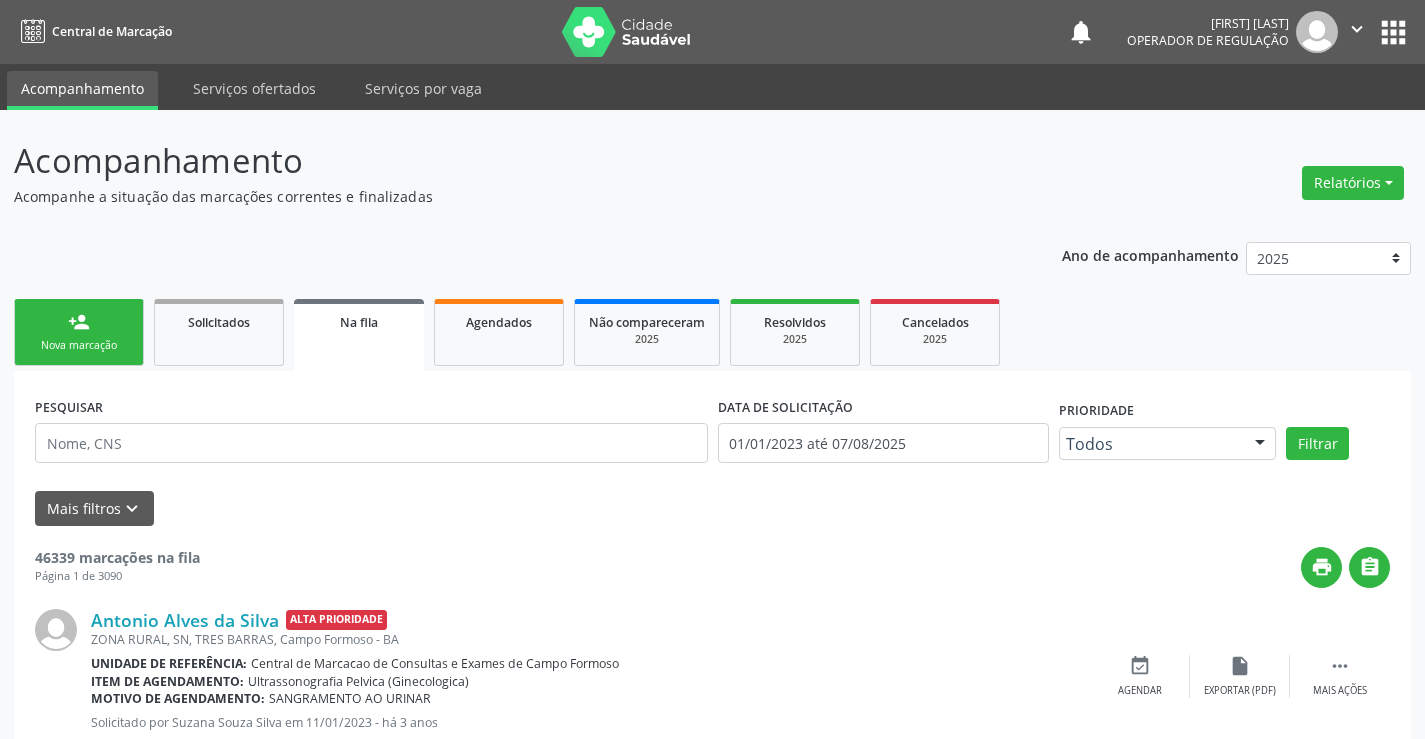 click on "person_add
Nova marcação" at bounding box center [79, 332] 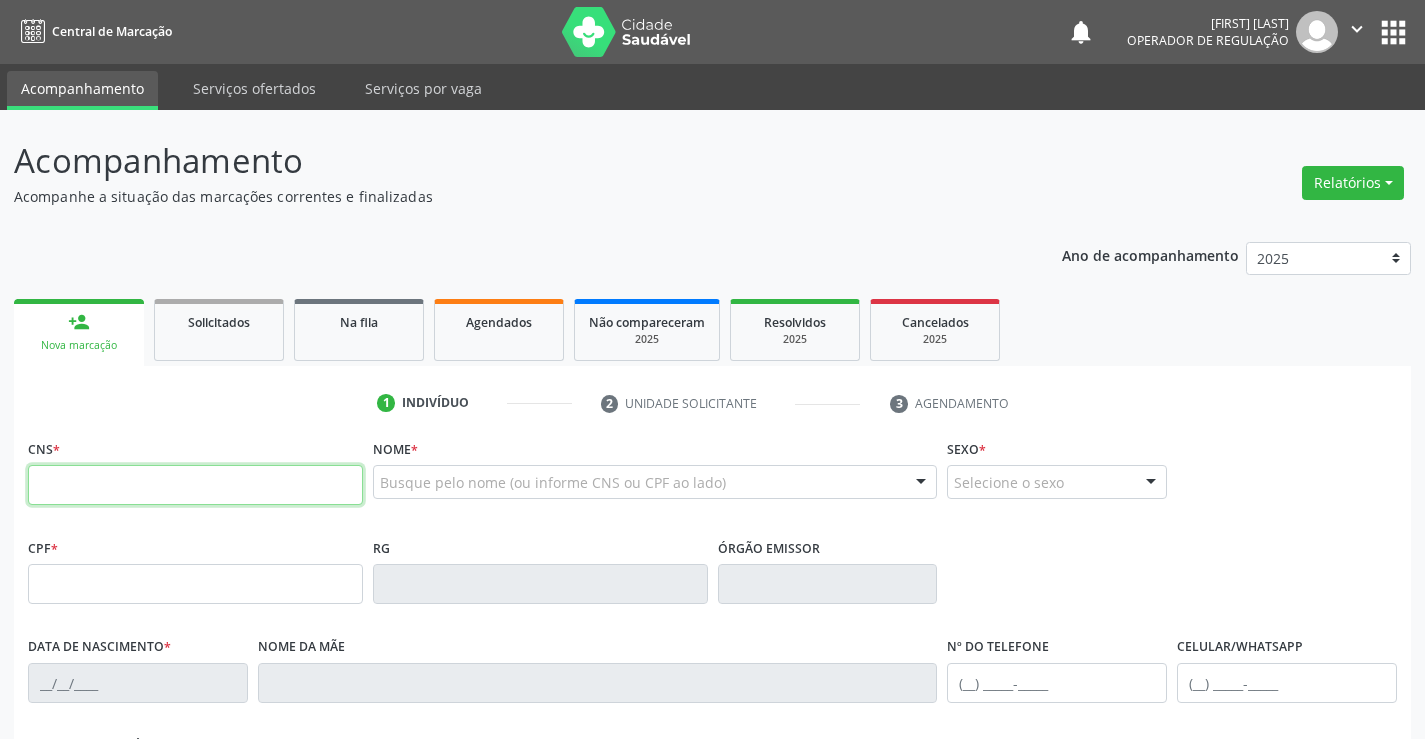 click at bounding box center [195, 485] 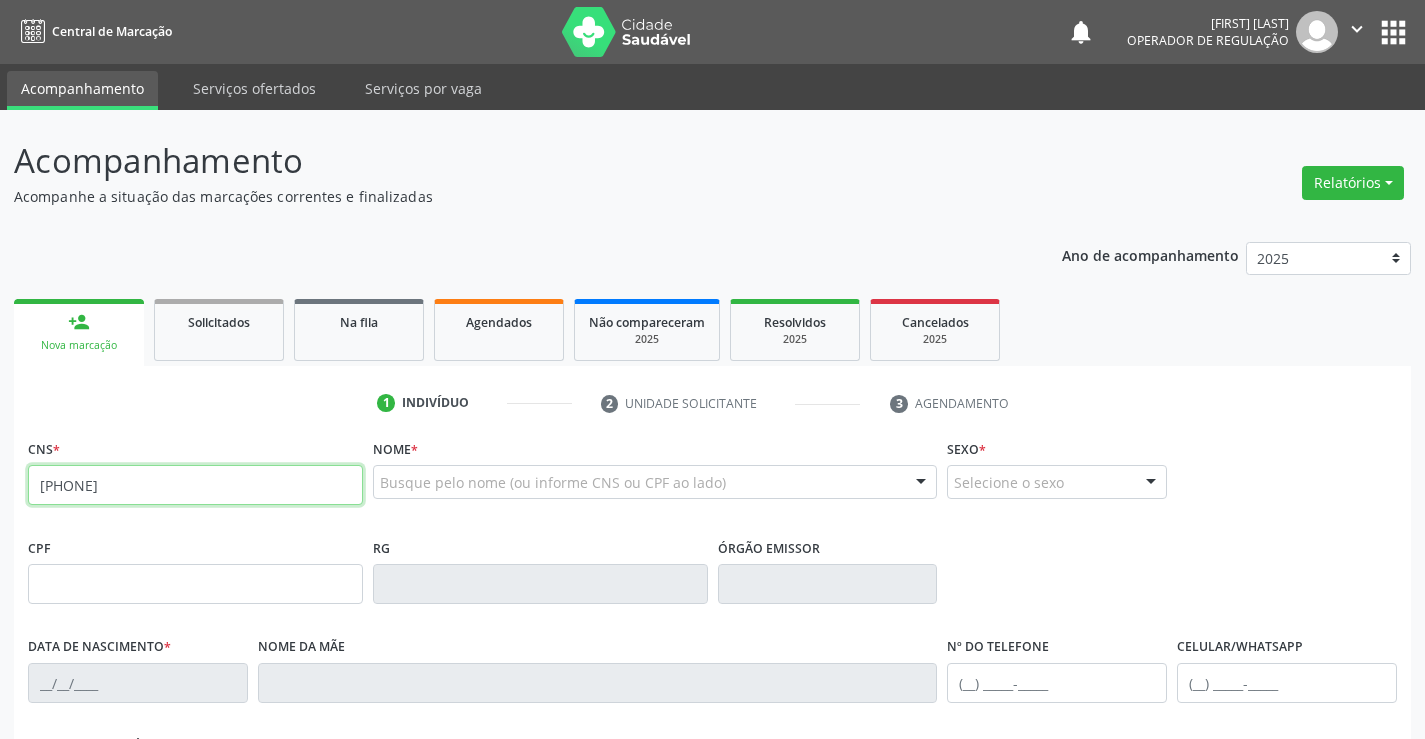 type on "706 3067 6552 3074" 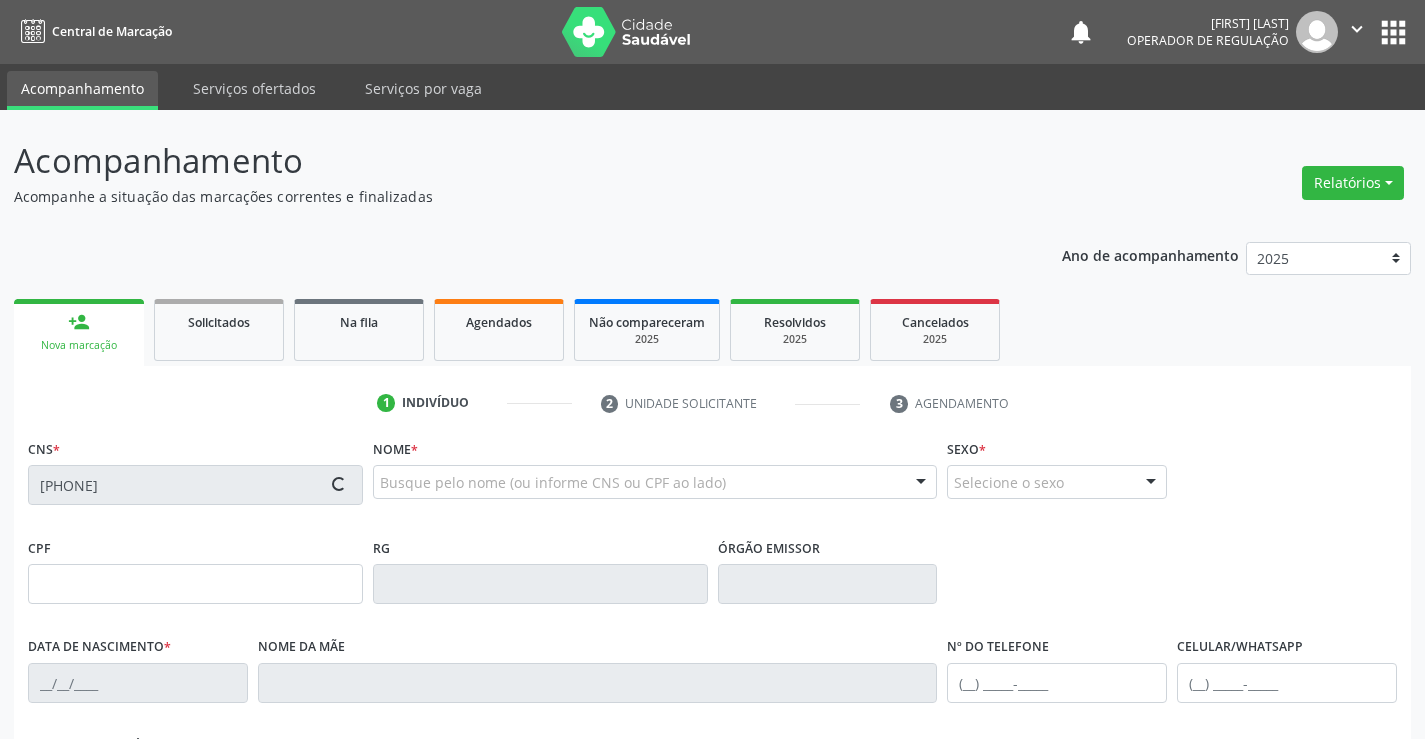 type on "0738985384" 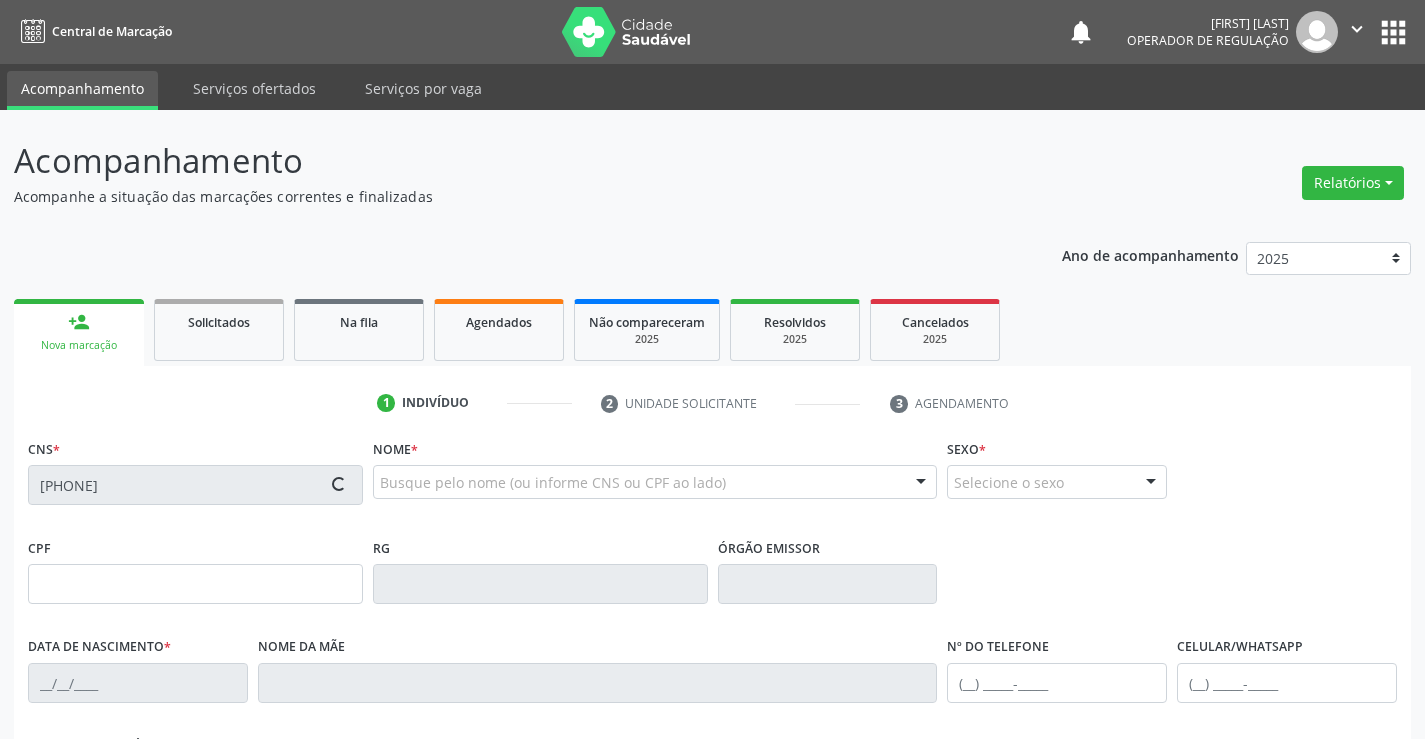 type on "20/09/1962" 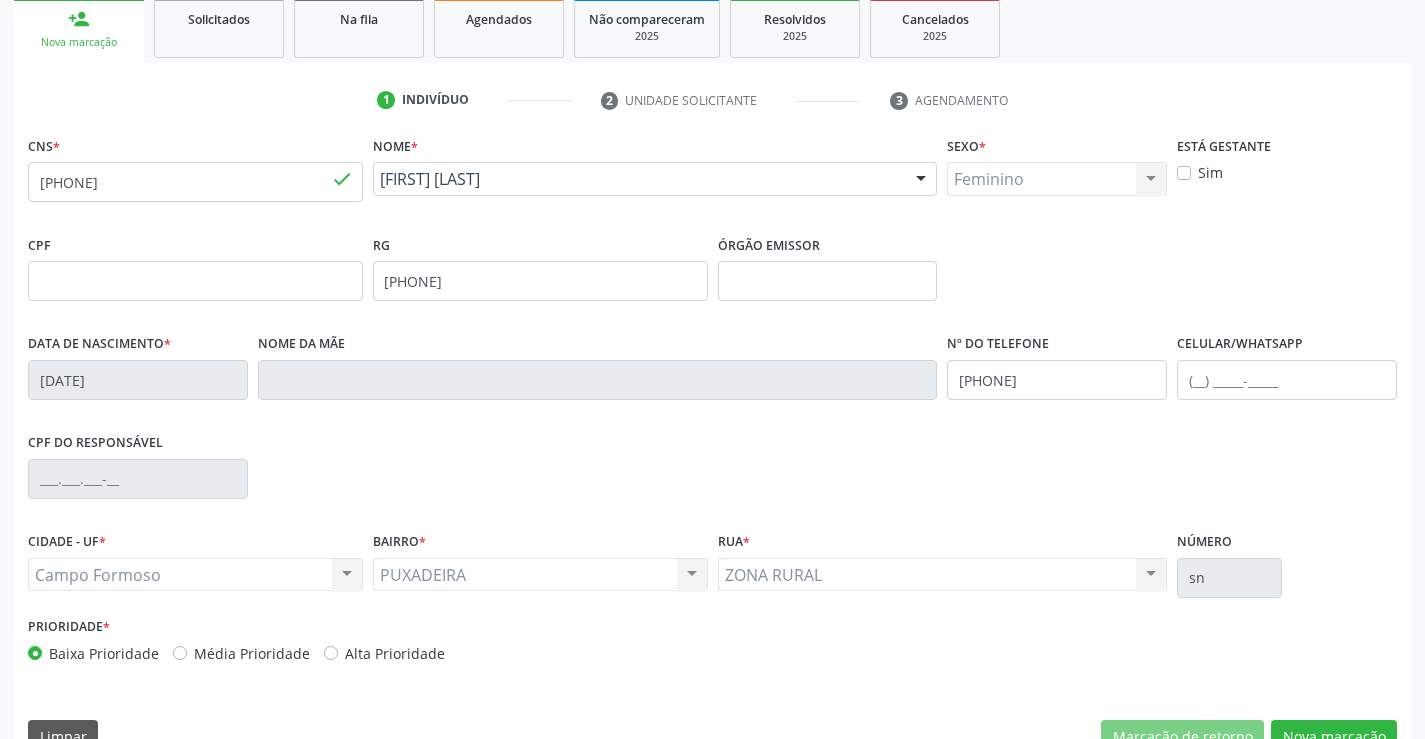 scroll, scrollTop: 345, scrollLeft: 0, axis: vertical 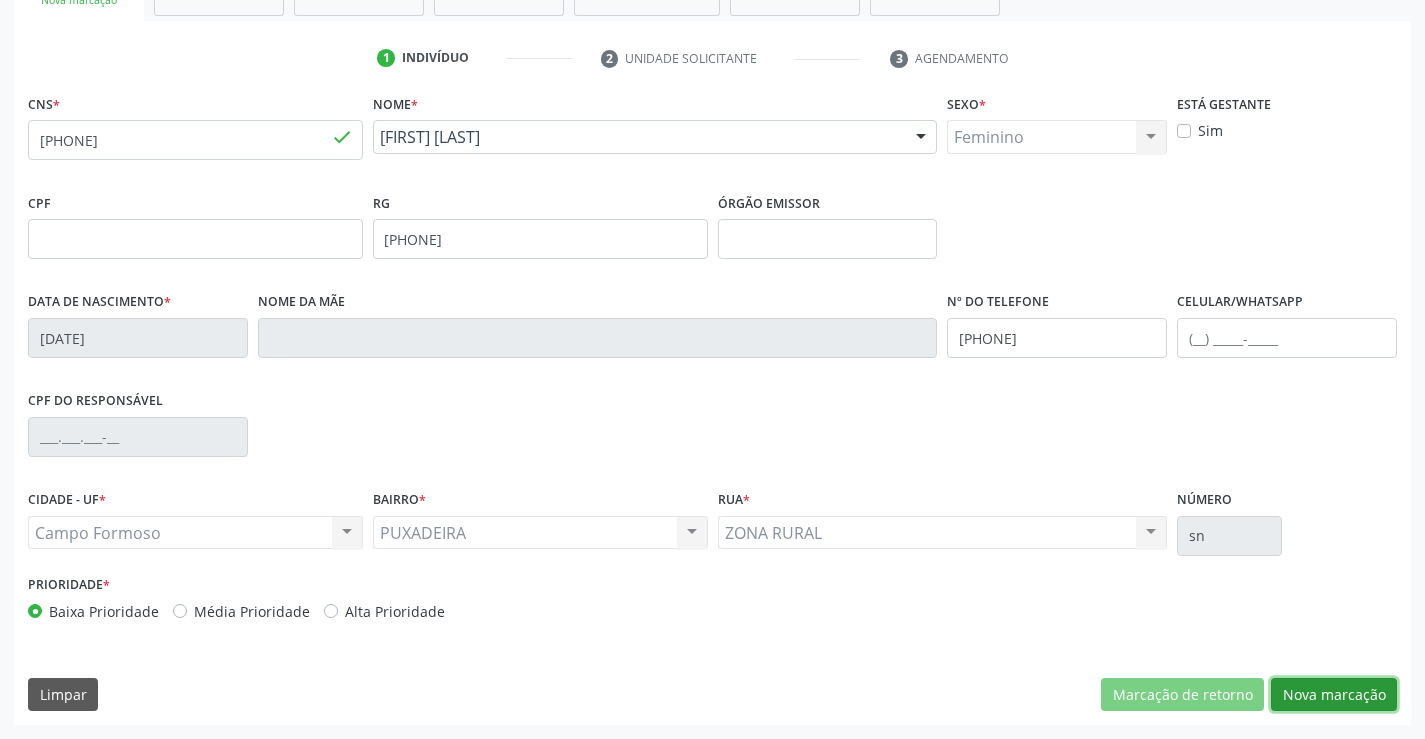 click on "Nova marcação" at bounding box center (1334, 695) 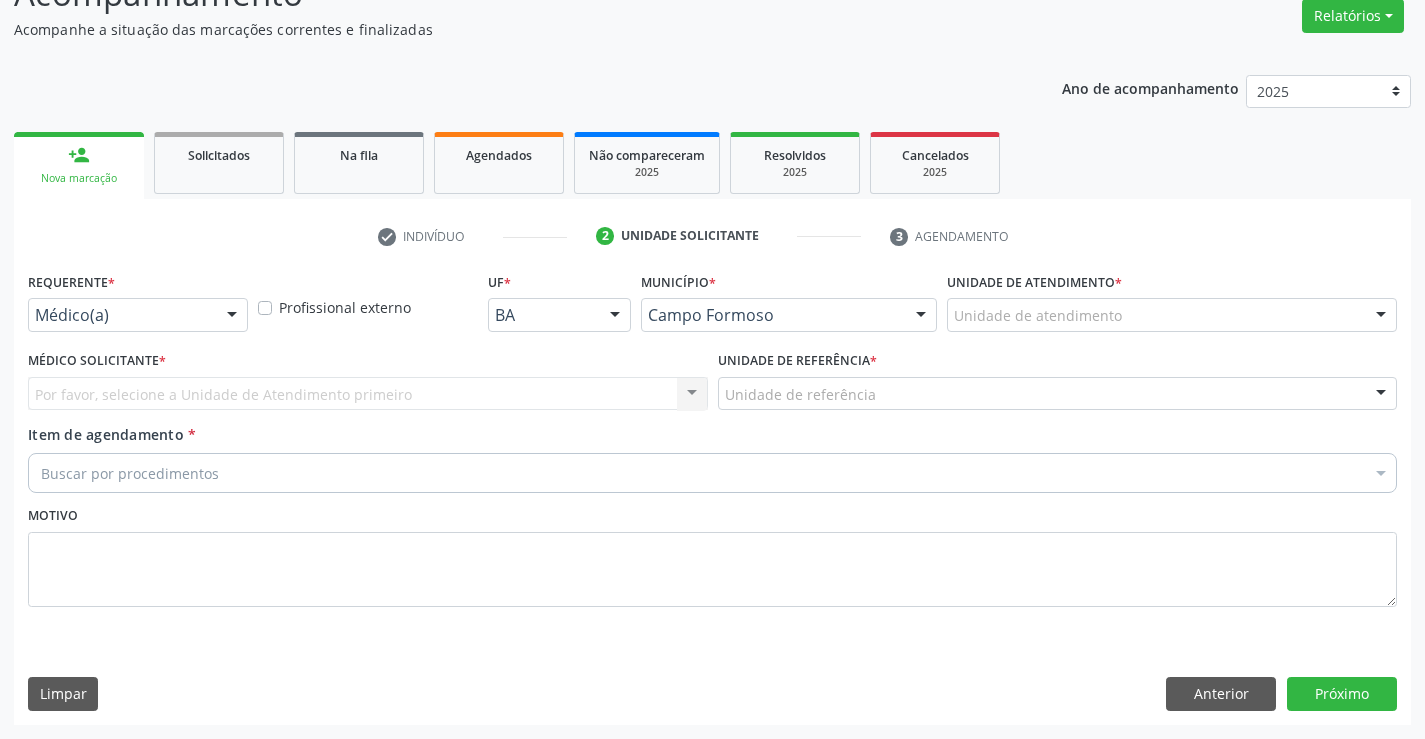 scroll, scrollTop: 167, scrollLeft: 0, axis: vertical 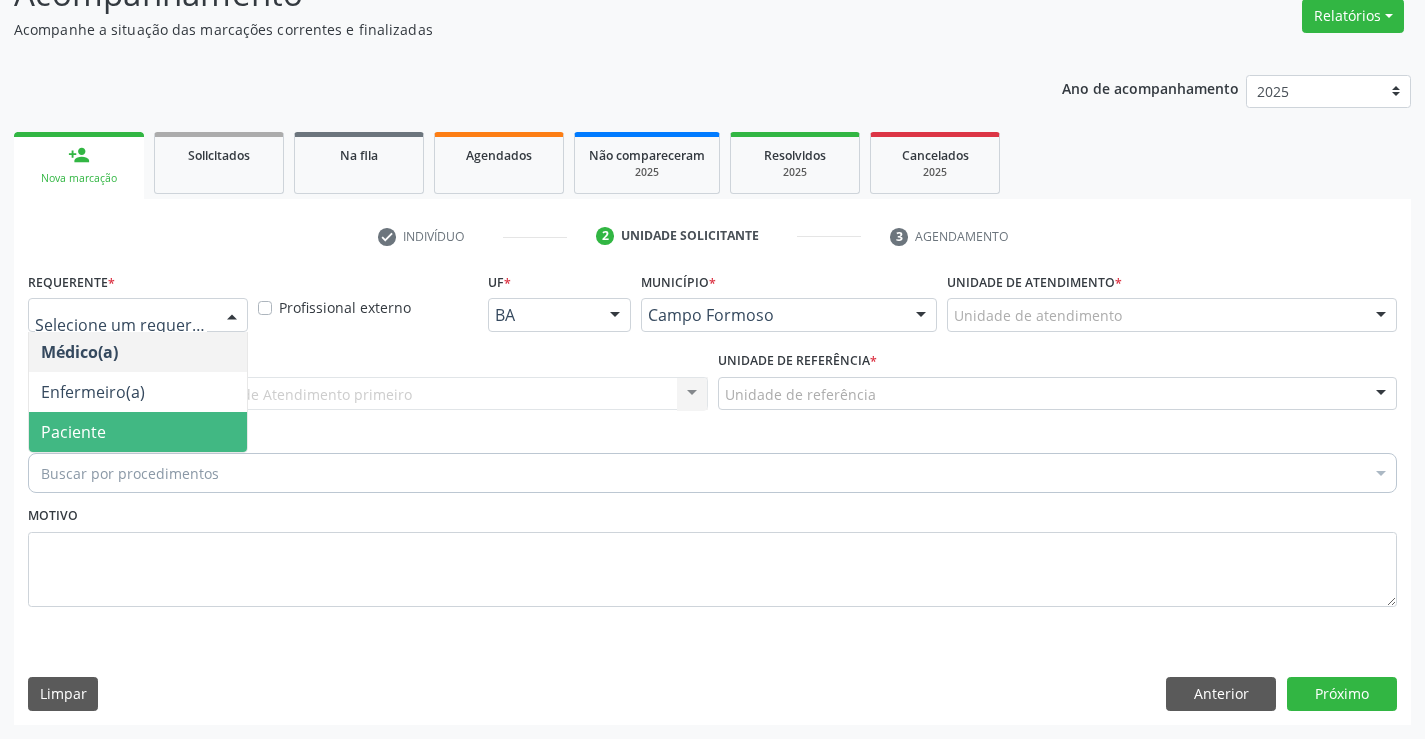 click on "Paciente" at bounding box center [138, 432] 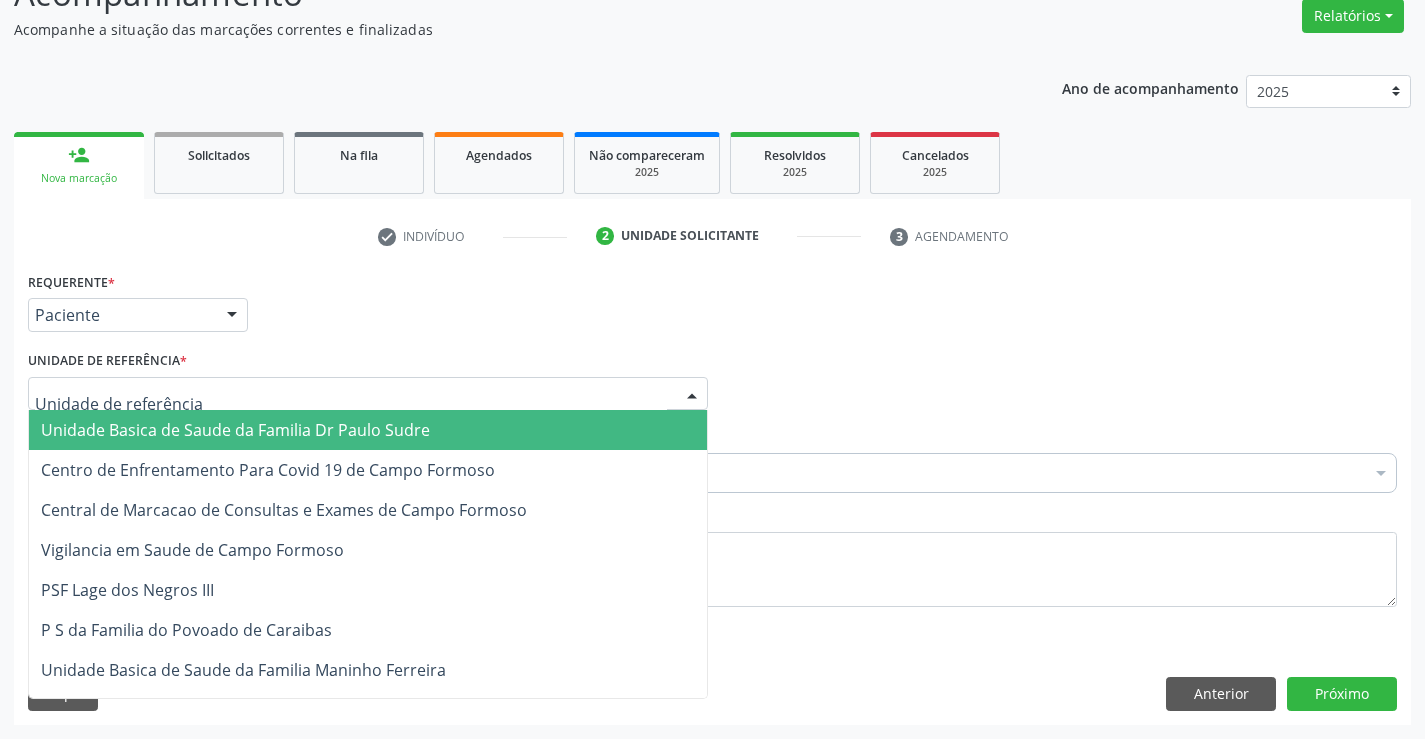 click at bounding box center [351, 404] 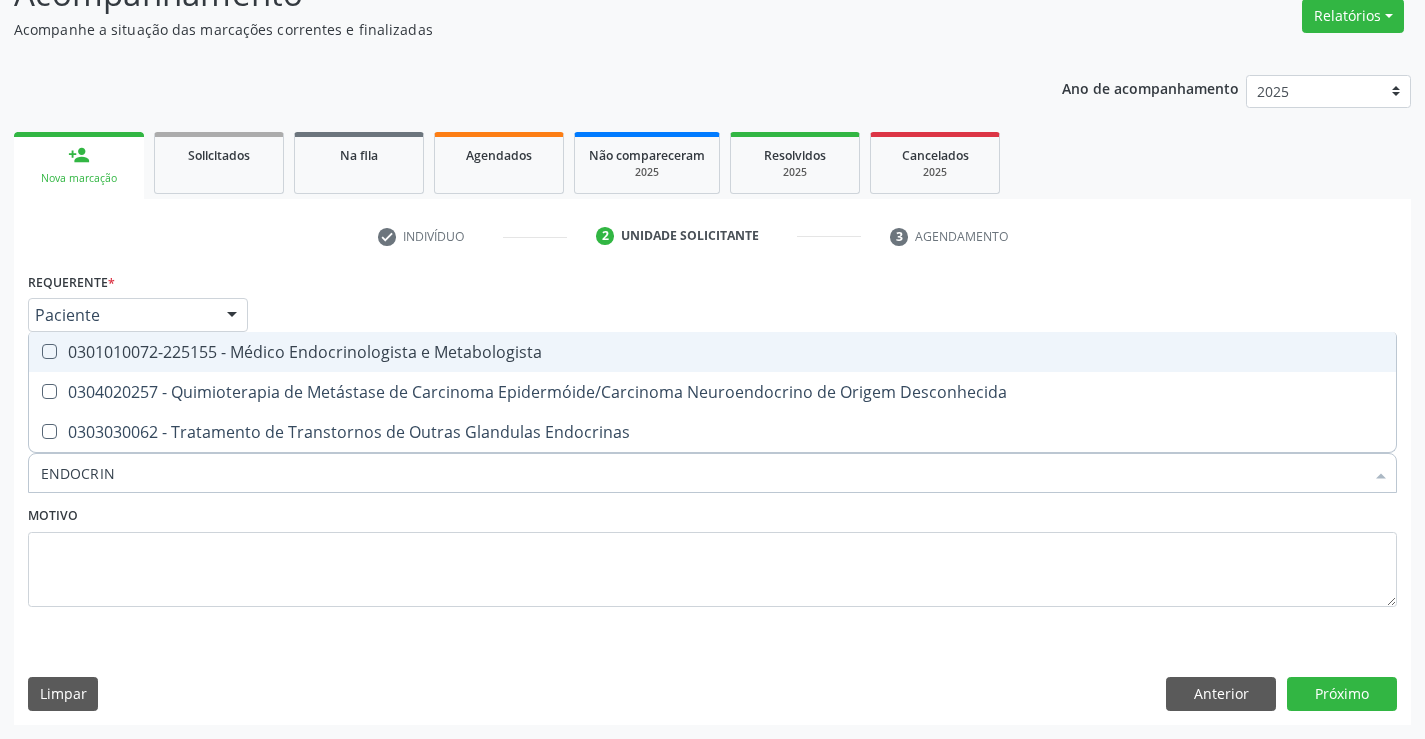 type on "ENDOCRINO" 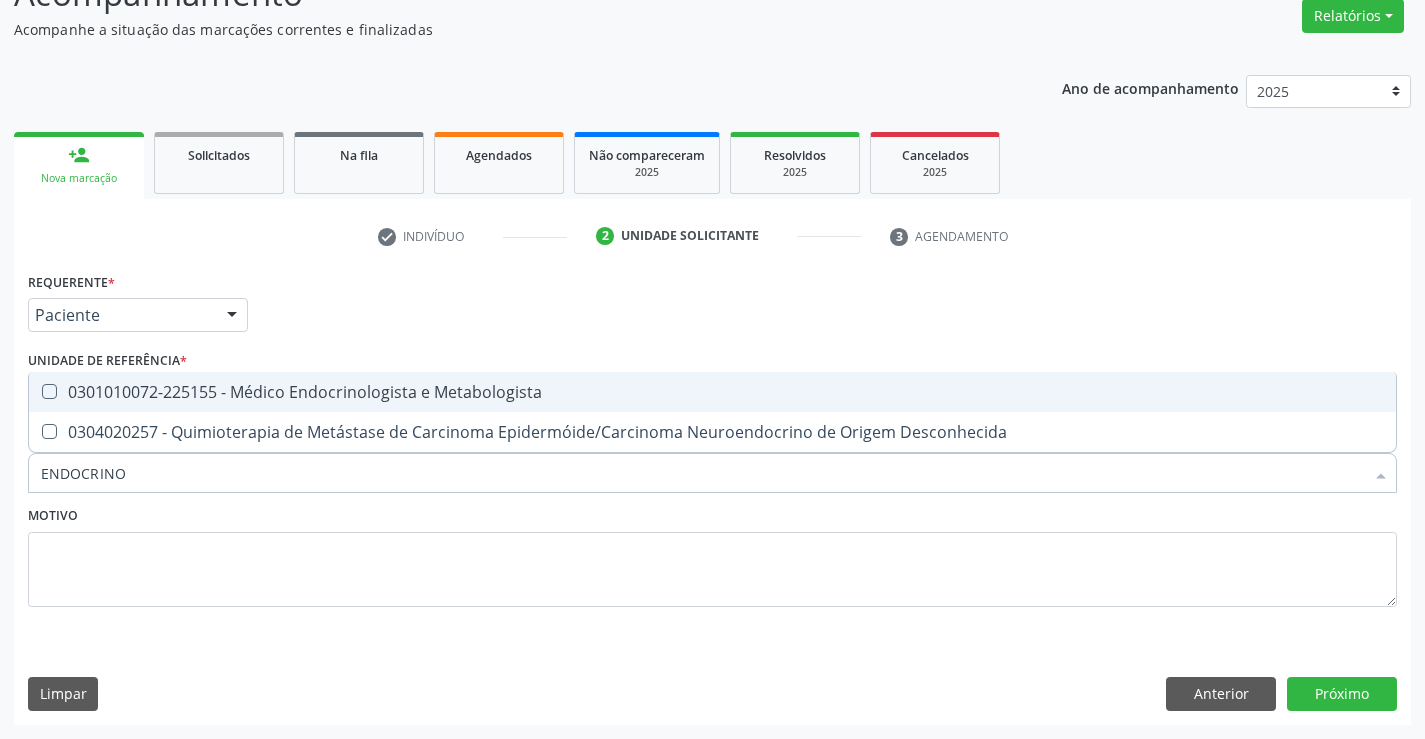 click on "0301010072-225155 - Médico Endocrinologista e Metabologista" at bounding box center (712, 392) 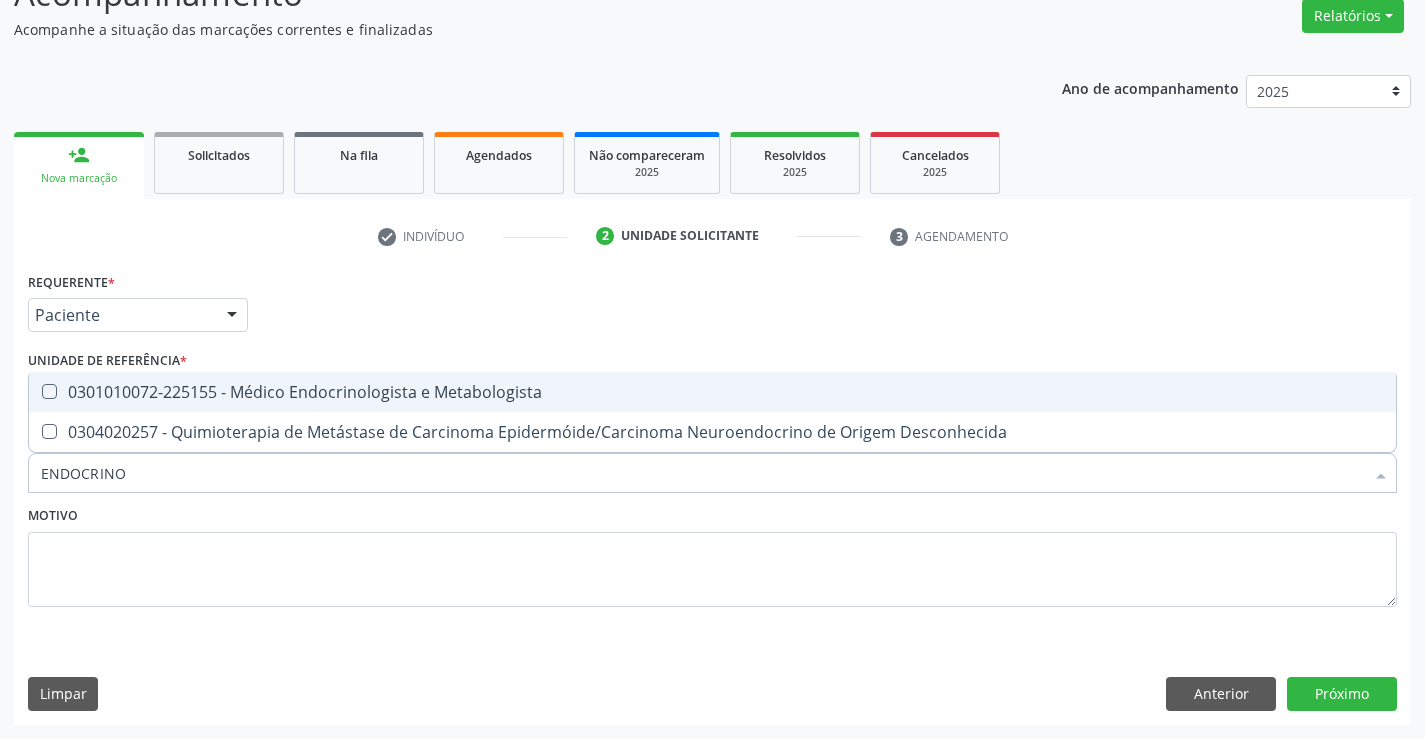 checkbox on "true" 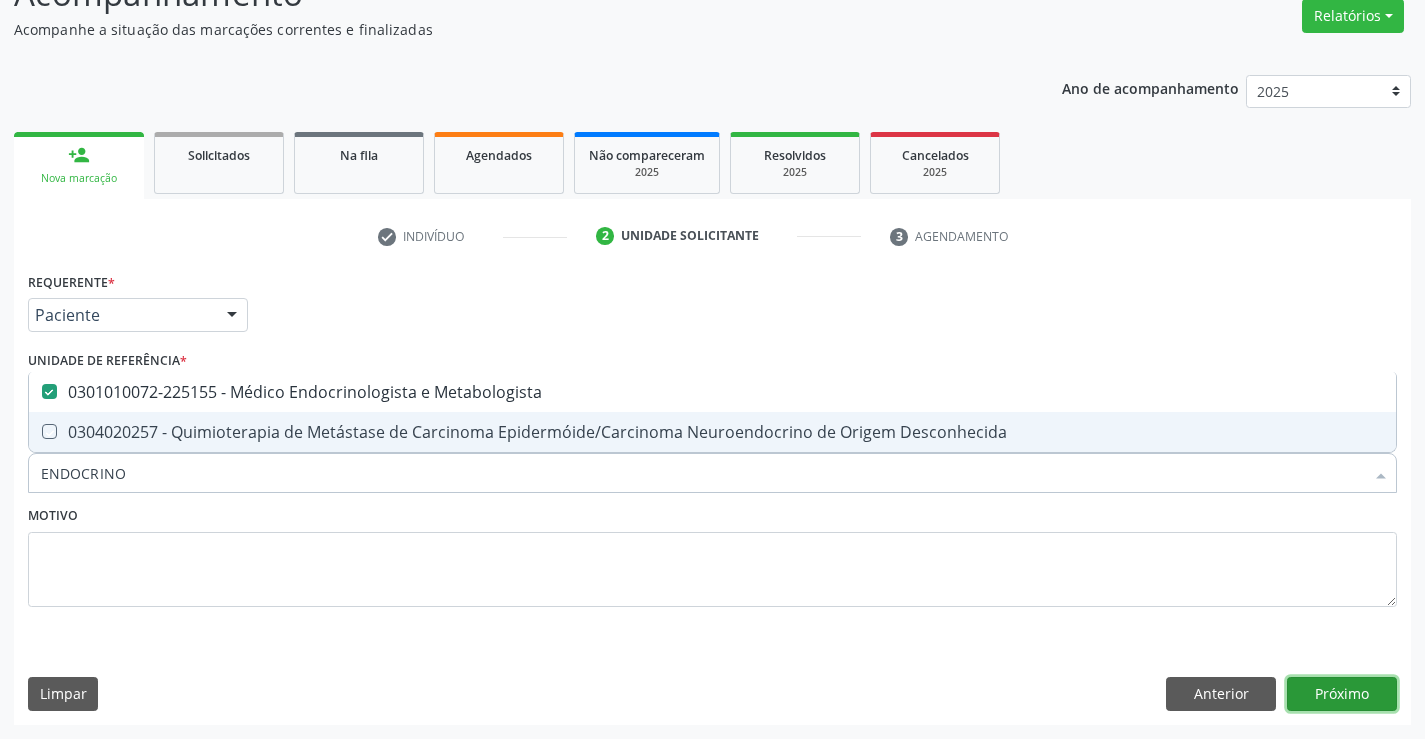click on "Próximo" at bounding box center (1342, 694) 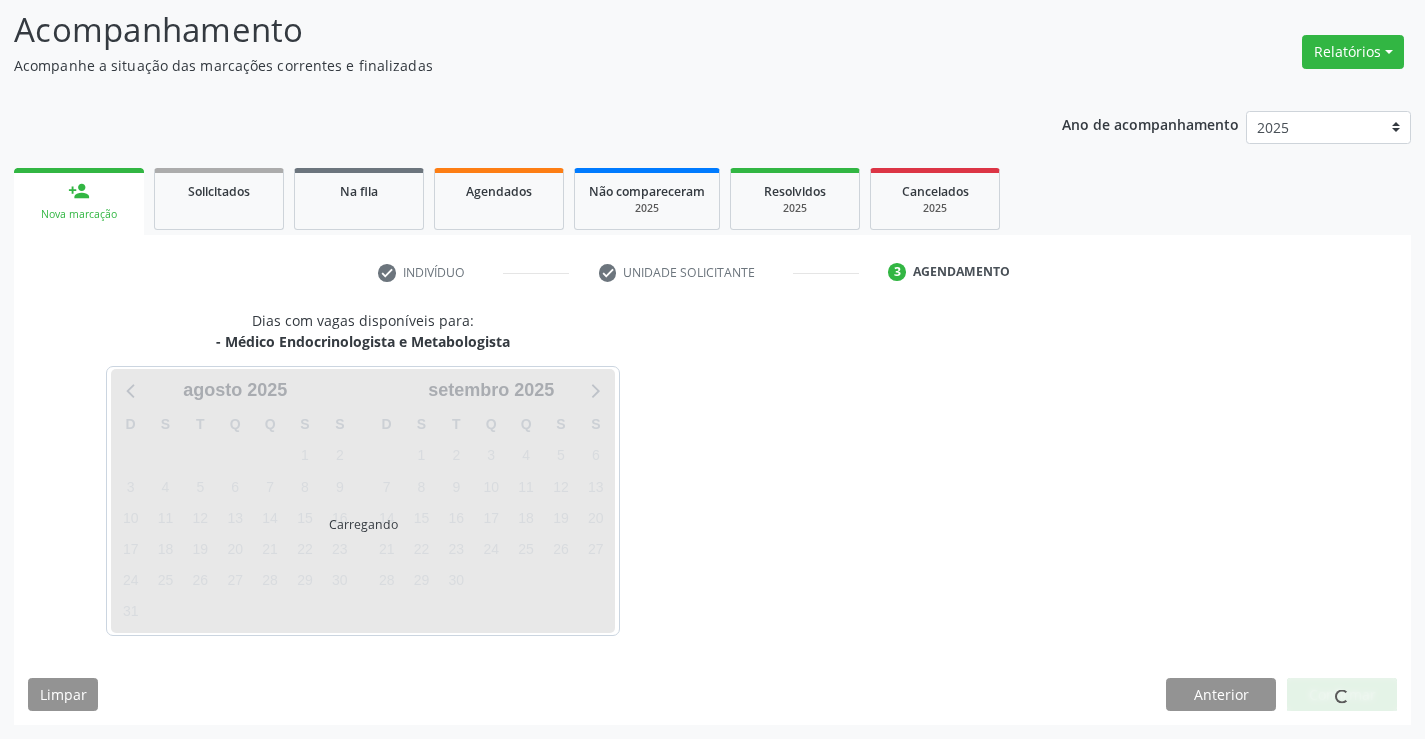 scroll, scrollTop: 131, scrollLeft: 0, axis: vertical 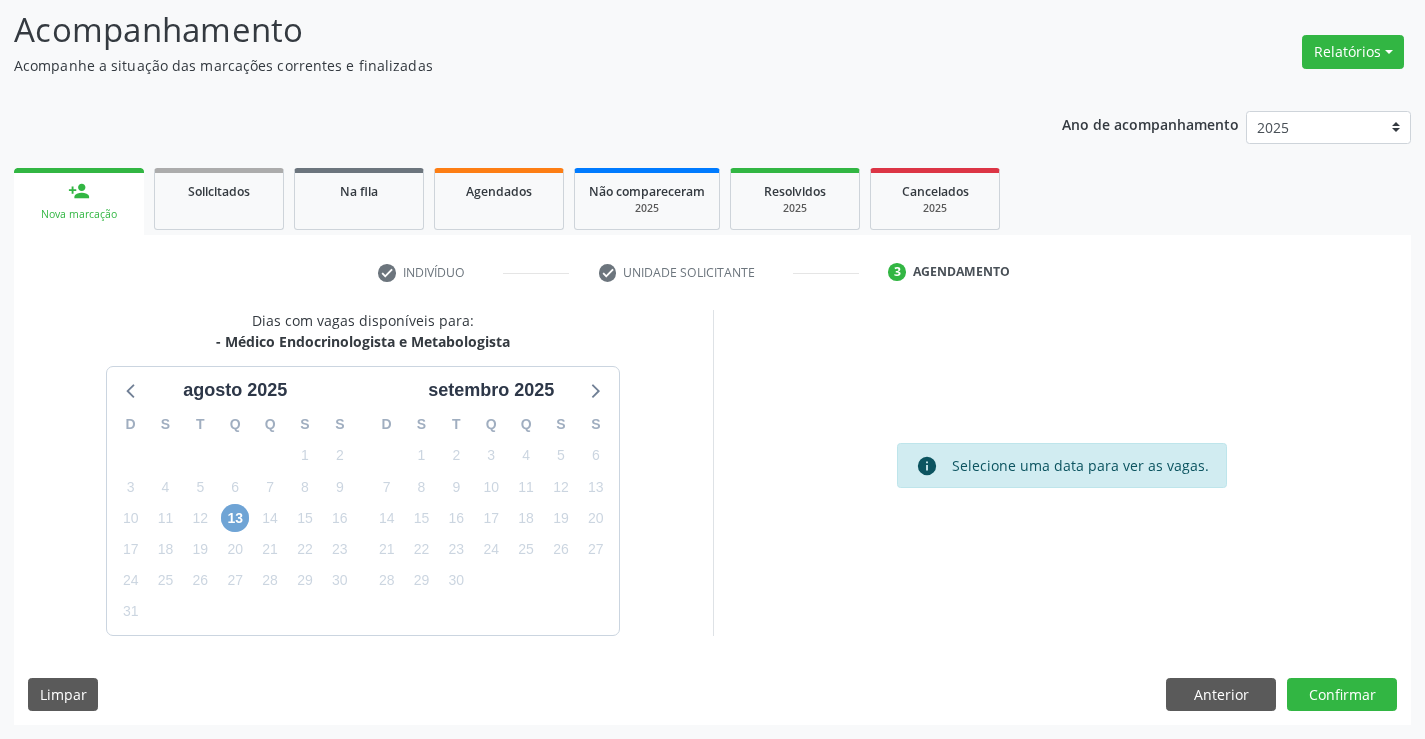 click on "13" at bounding box center [235, 518] 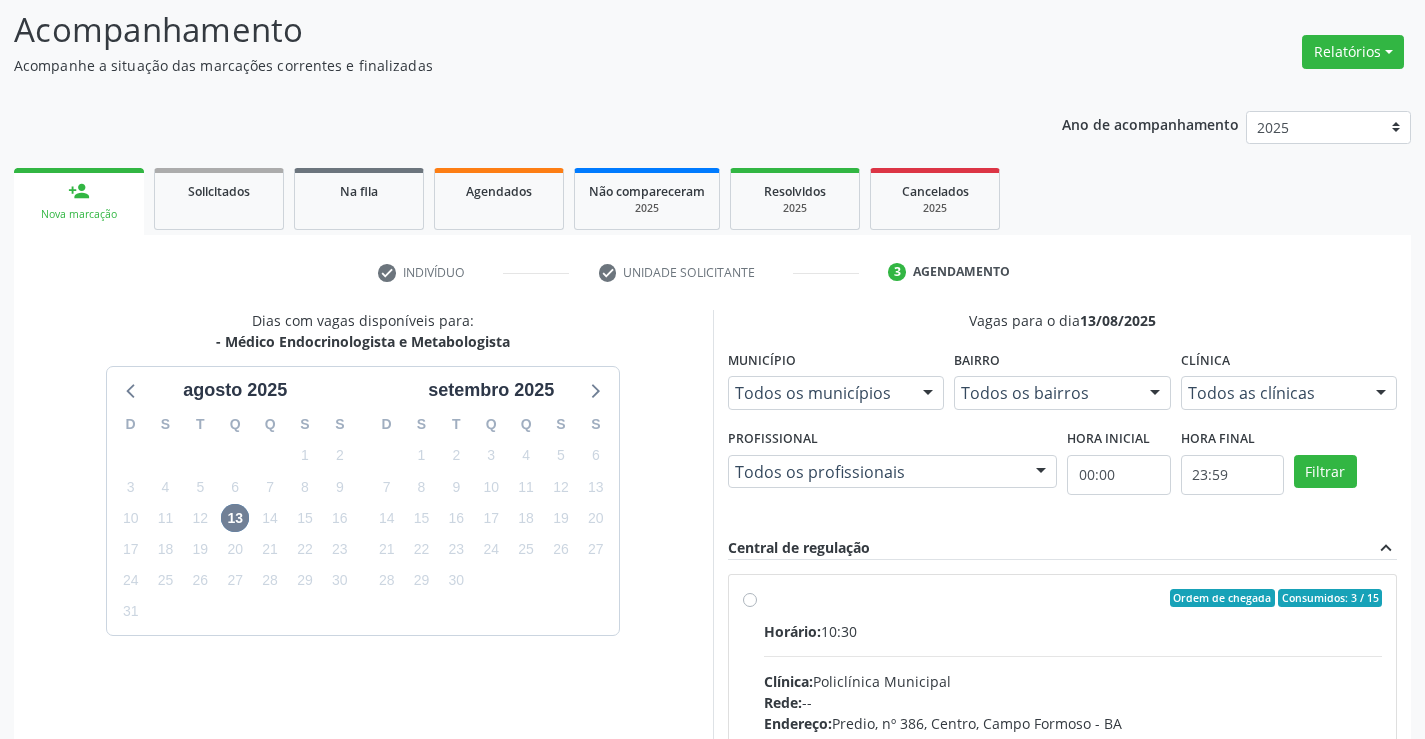 click on "Ordem de chegada
Consumidos: 3 / 15
Horário:   10:30
Clínica:  Policlínica Municipal
Rede:
--
Endereço:   Predio, nº 386, Centro, Campo Formoso - BA
Telefone:   (74) 6451312
Profissional:
Washington Luiz Sobreira da Slva
Informações adicionais sobre o atendimento
Idade de atendimento:
de 16 a 100 anos
Gênero(s) atendido(s):
Masculino e Feminino
Informações adicionais:
--" at bounding box center (1073, 742) 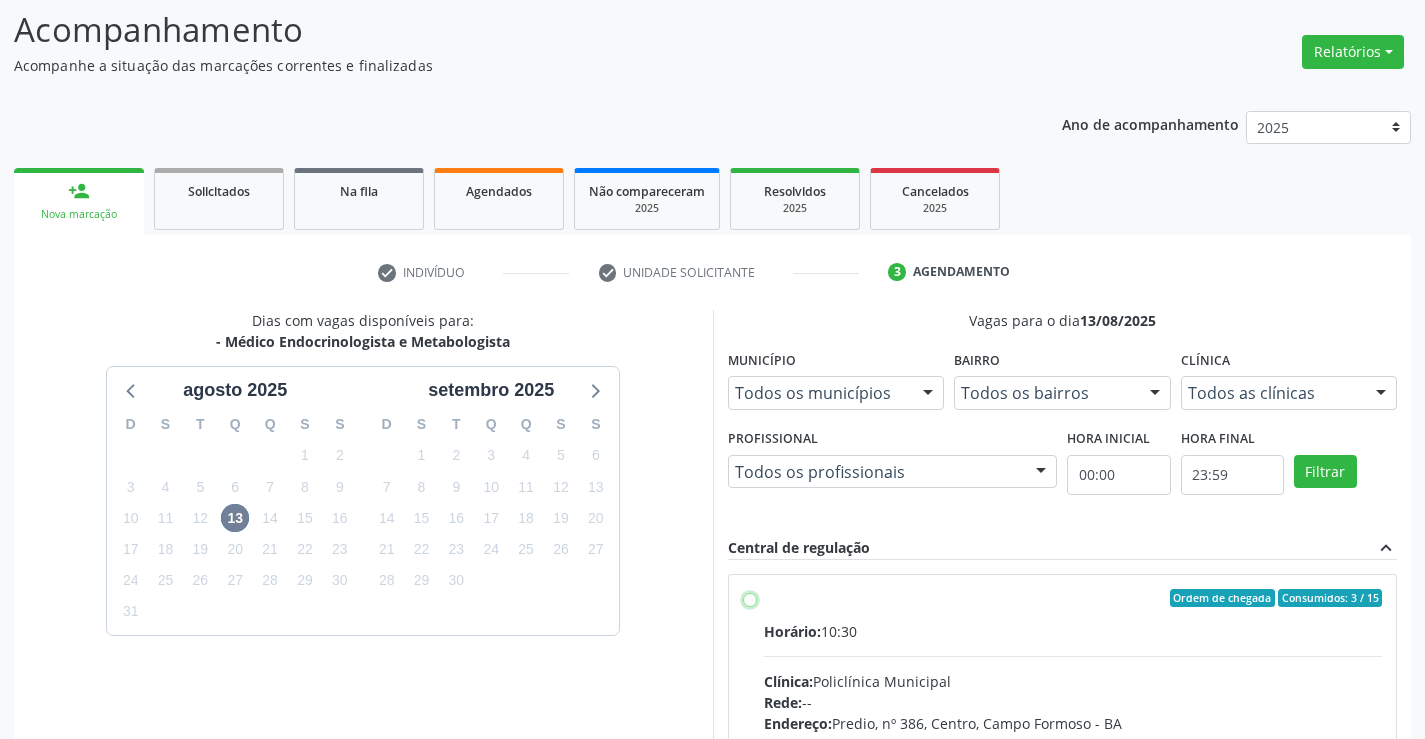 click on "Ordem de chegada
Consumidos: 3 / 15
Horário:   10:30
Clínica:  Policlínica Municipal
Rede:
--
Endereço:   Predio, nº 386, Centro, Campo Formoso - BA
Telefone:   (74) 6451312
Profissional:
Washington Luiz Sobreira da Slva
Informações adicionais sobre o atendimento
Idade de atendimento:
de 16 a 100 anos
Gênero(s) atendido(s):
Masculino e Feminino
Informações adicionais:
--" at bounding box center [750, 598] 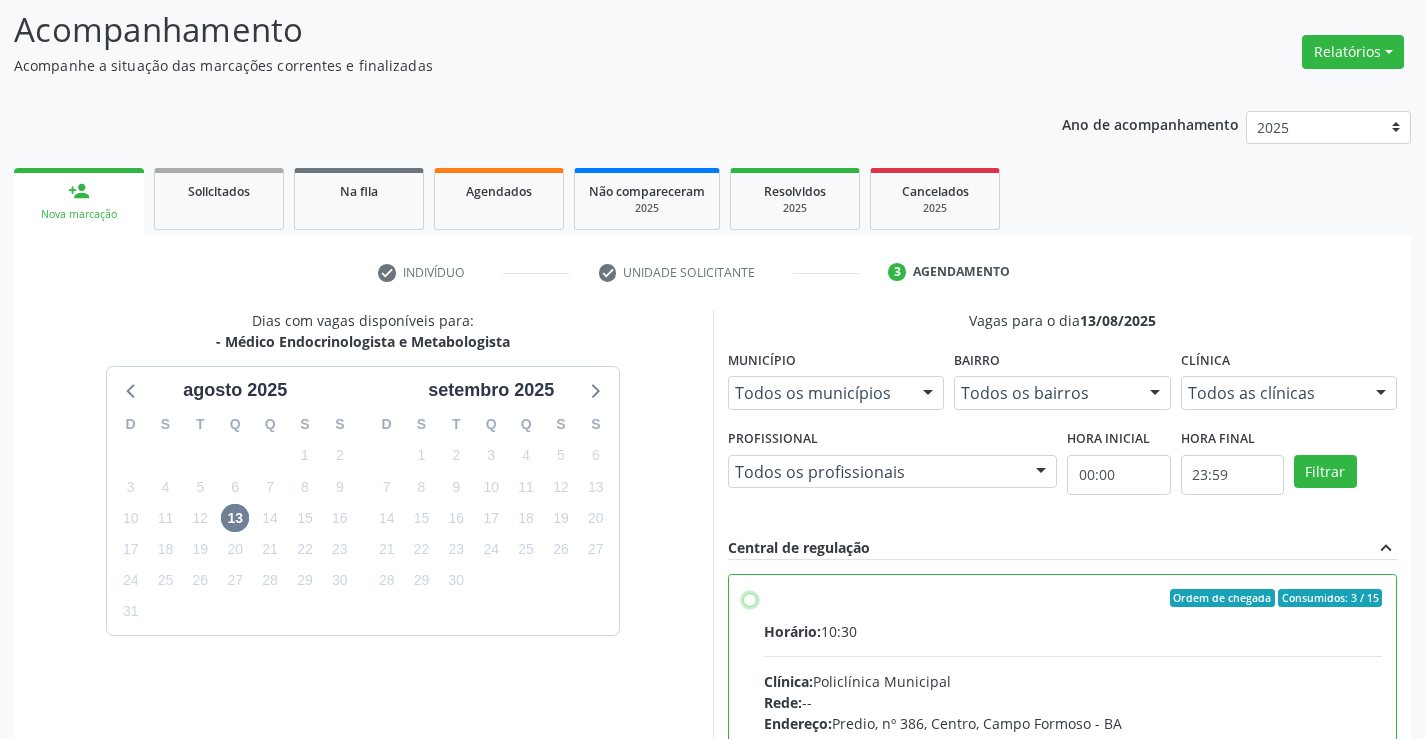 radio on "true" 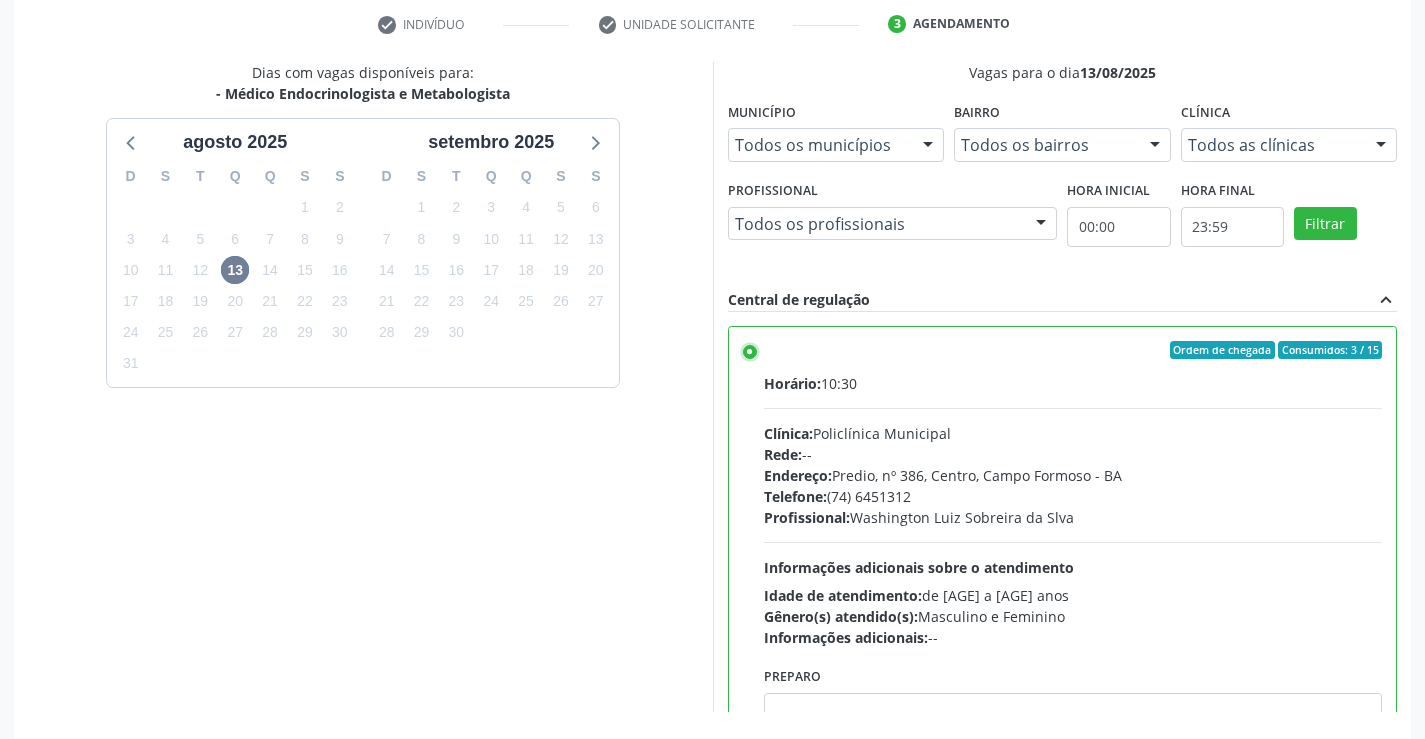 scroll, scrollTop: 456, scrollLeft: 0, axis: vertical 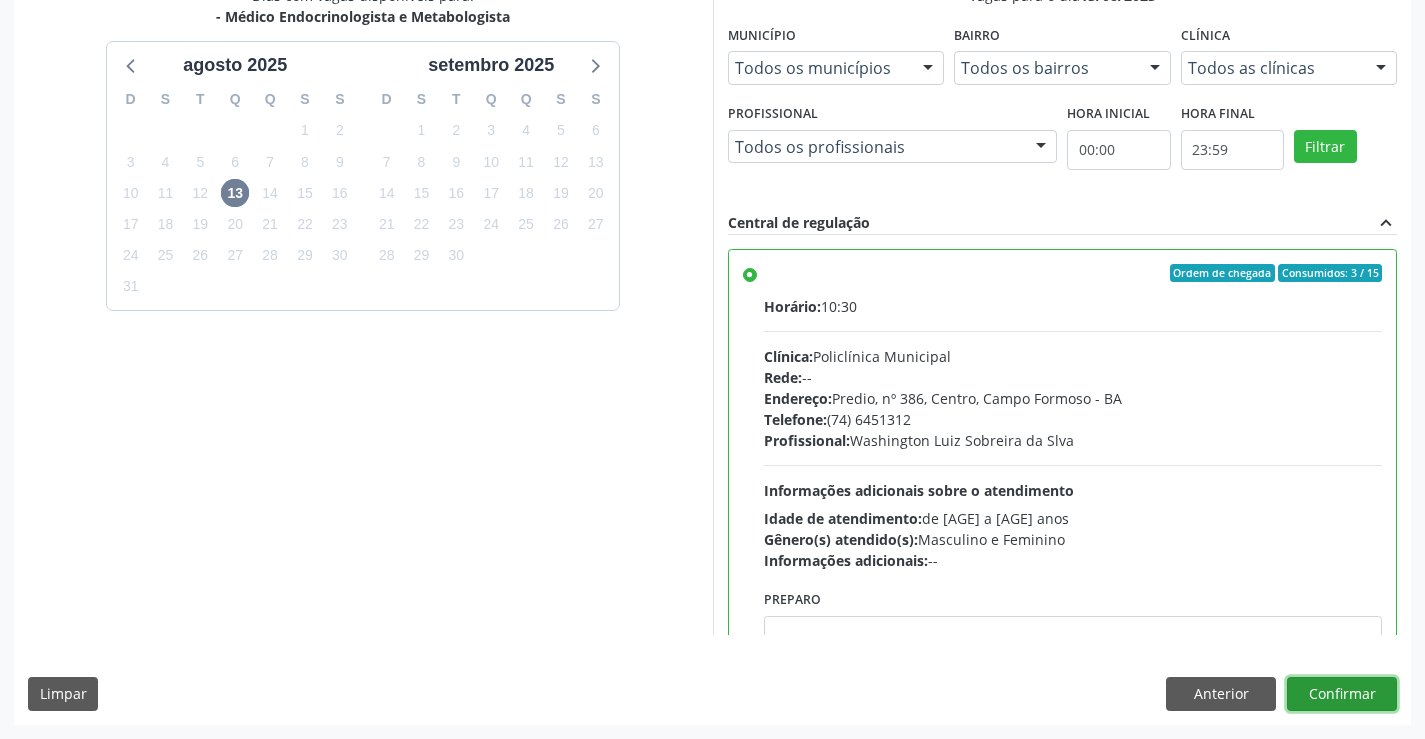 click on "Confirmar" at bounding box center [1342, 694] 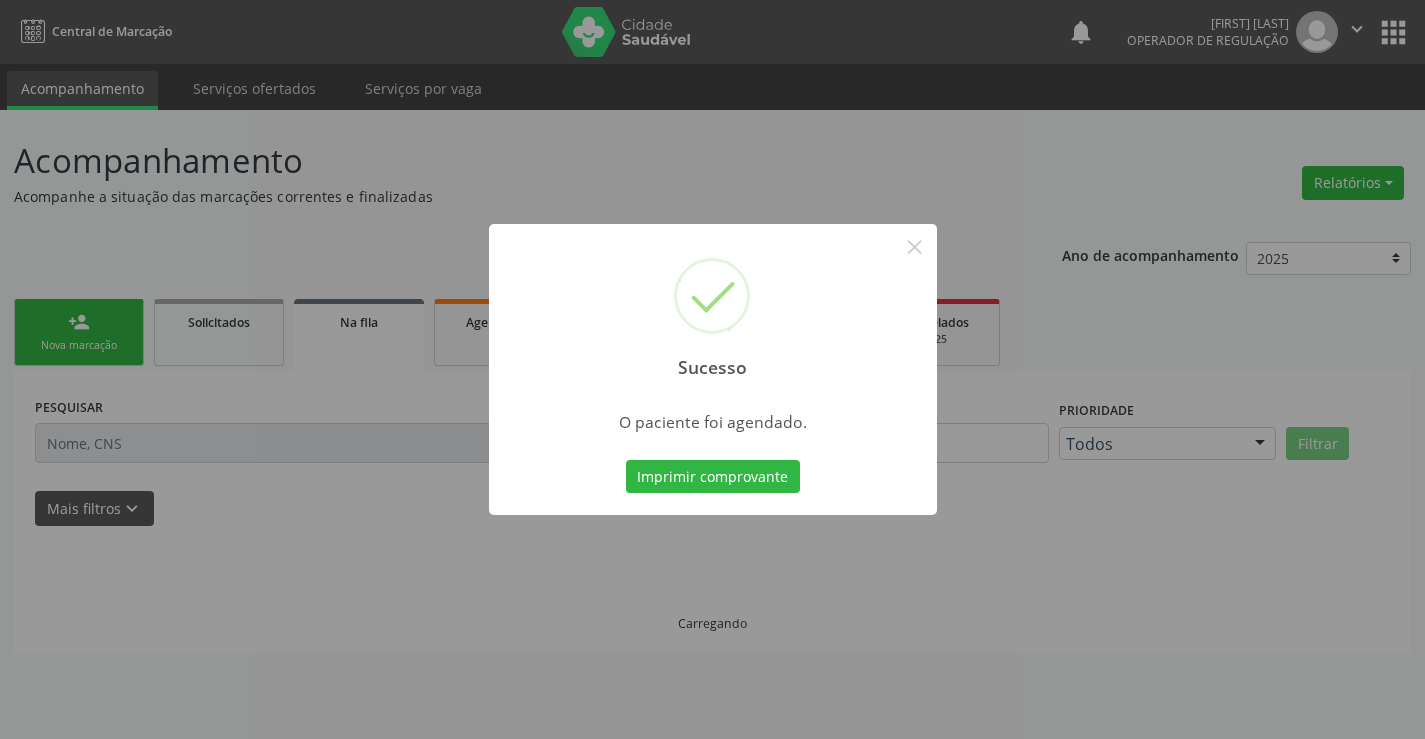 scroll, scrollTop: 0, scrollLeft: 0, axis: both 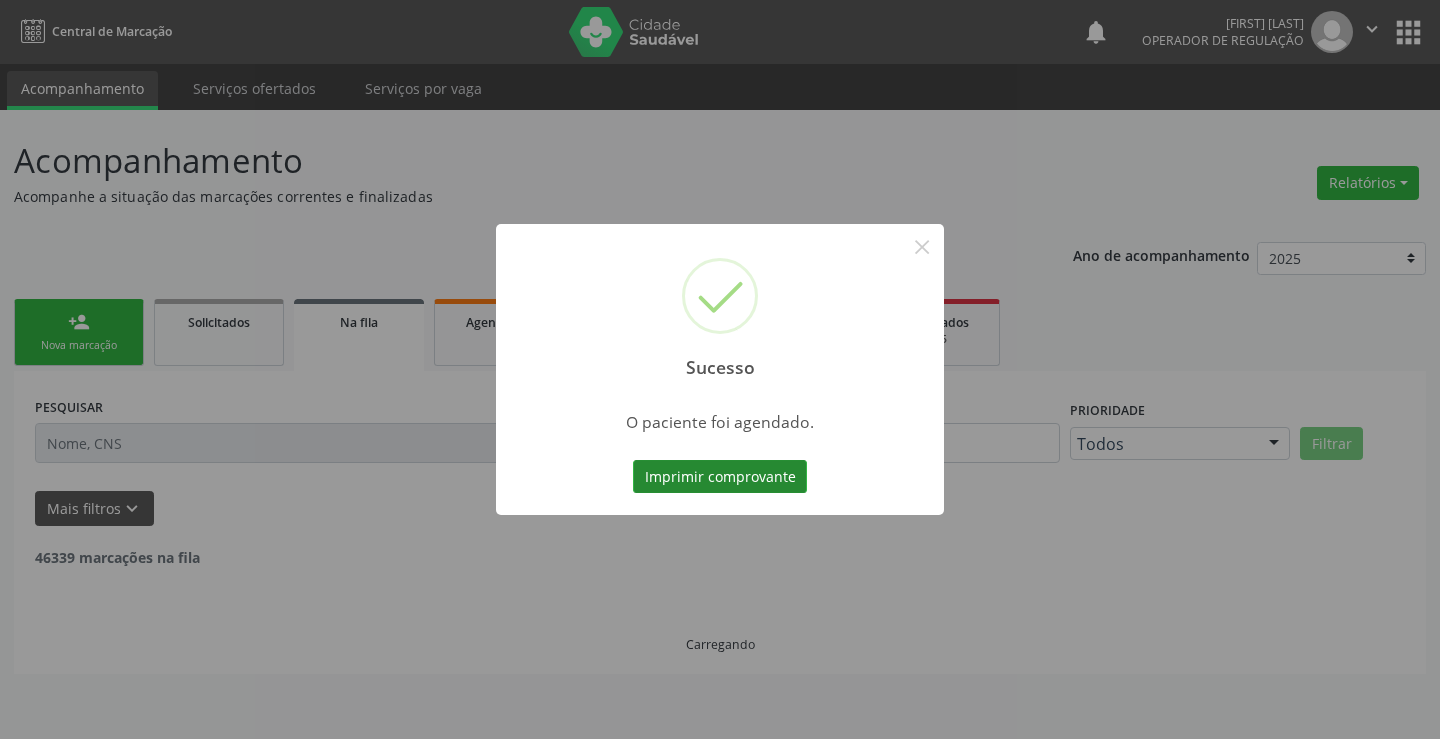 click on "Imprimir comprovante" at bounding box center [720, 477] 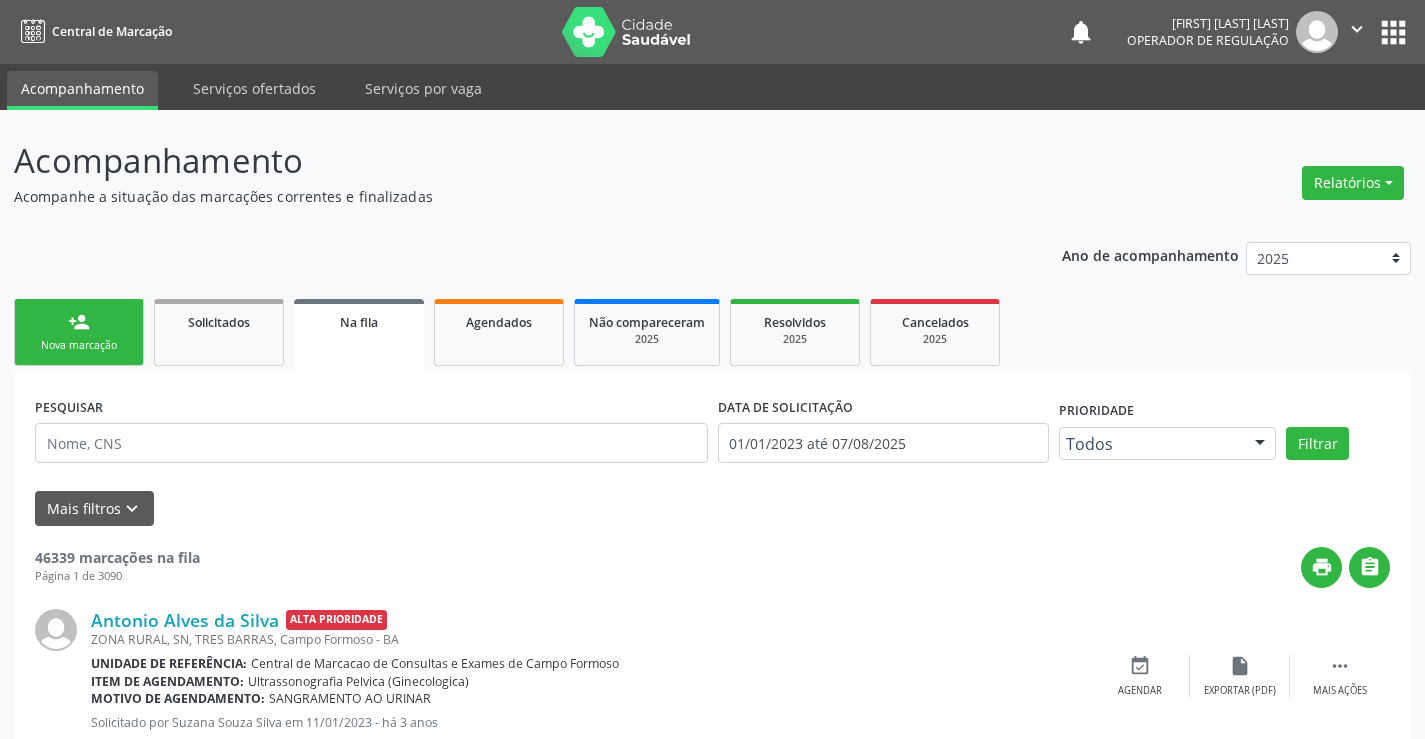 scroll, scrollTop: 0, scrollLeft: 0, axis: both 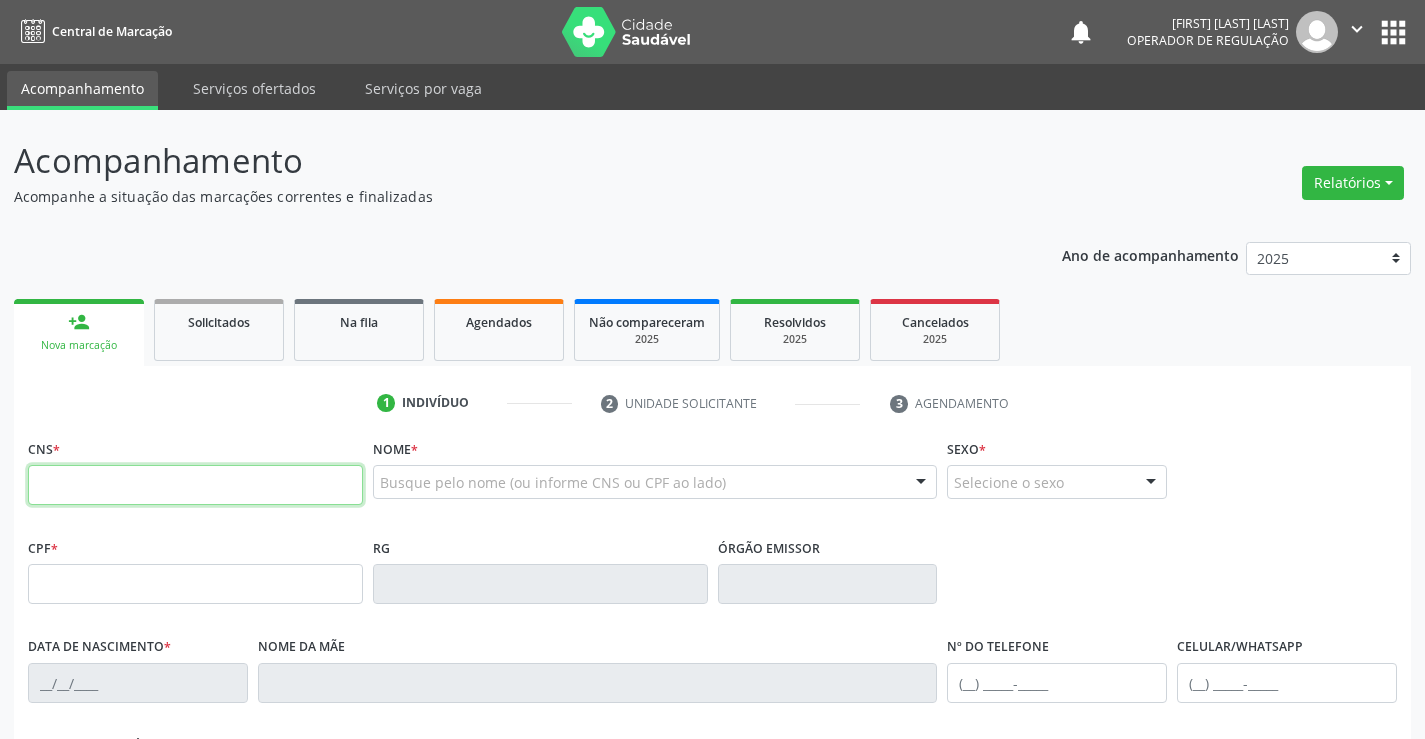 click at bounding box center (195, 485) 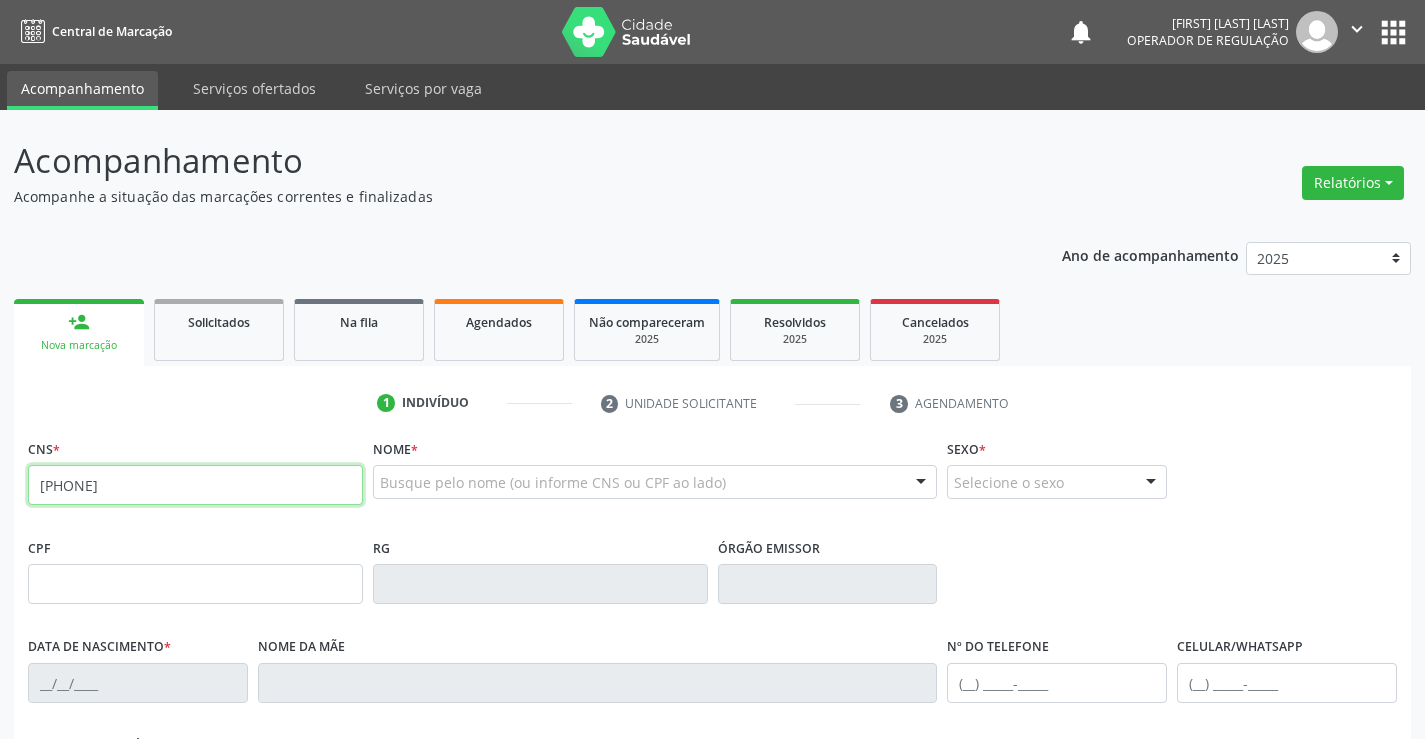 type on "700 8069 7738 1482" 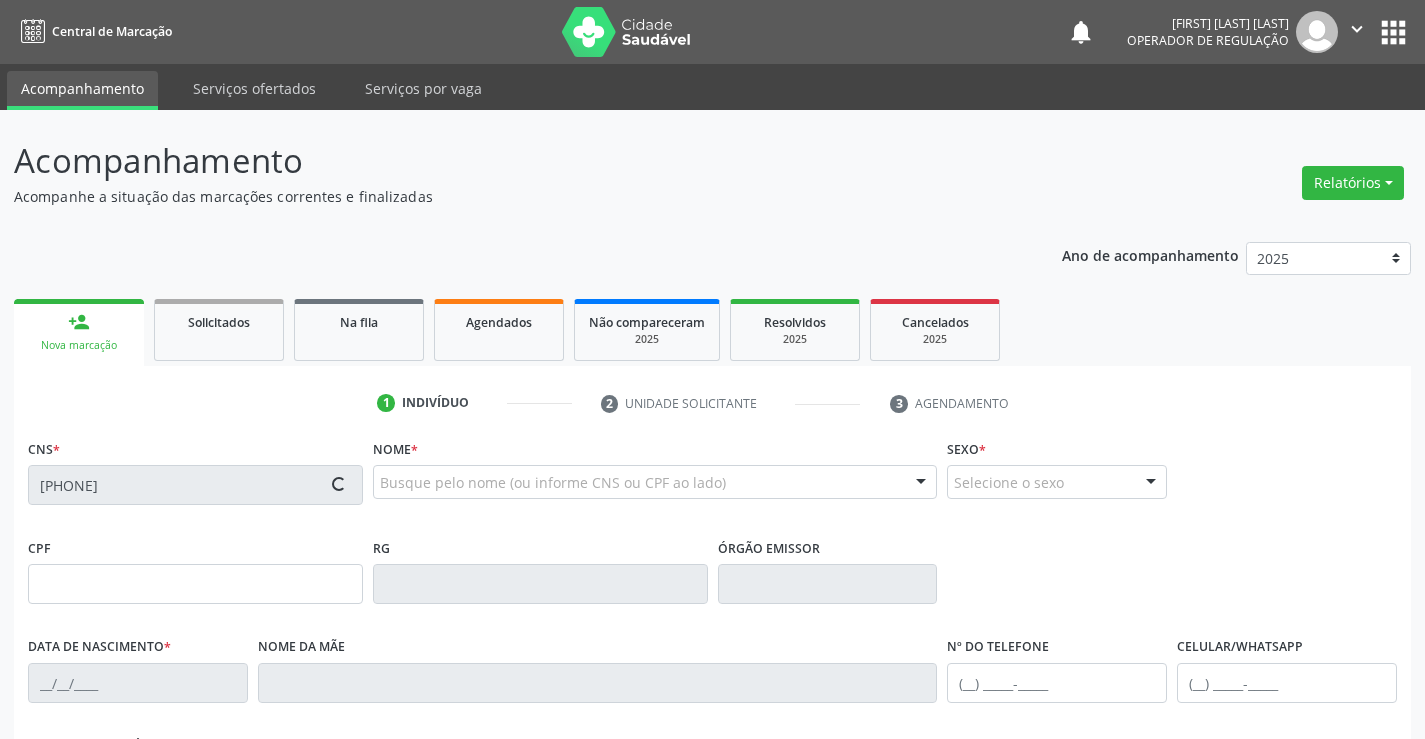 type on "0506312844" 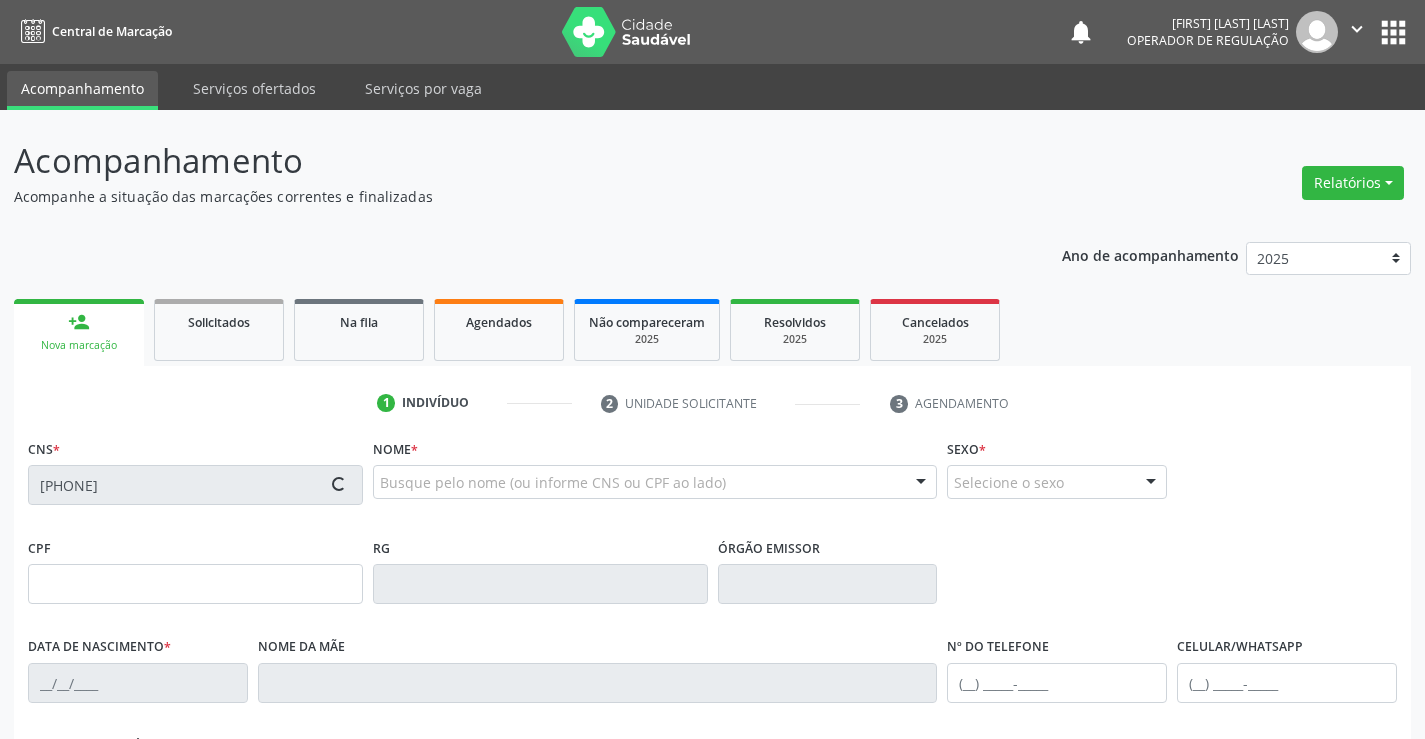 type on "18/09/1966" 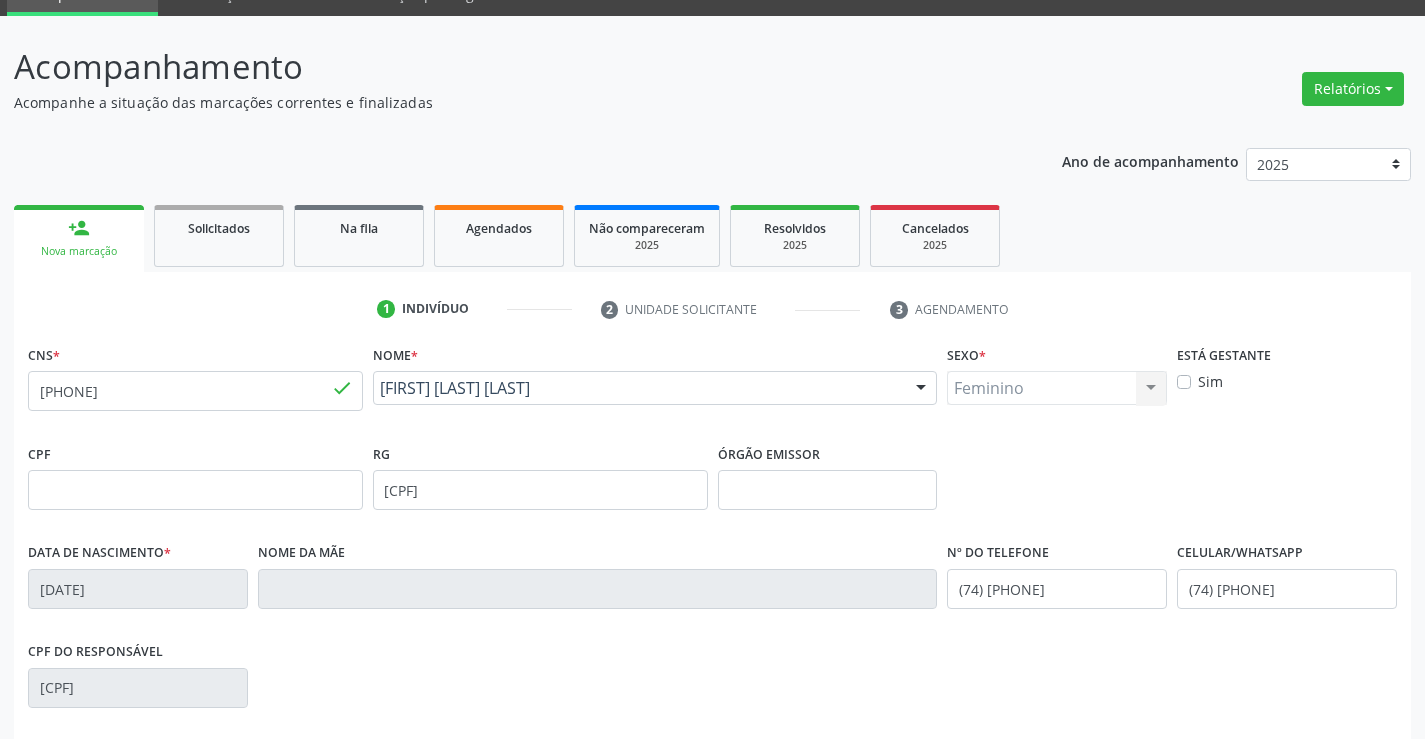 scroll, scrollTop: 345, scrollLeft: 0, axis: vertical 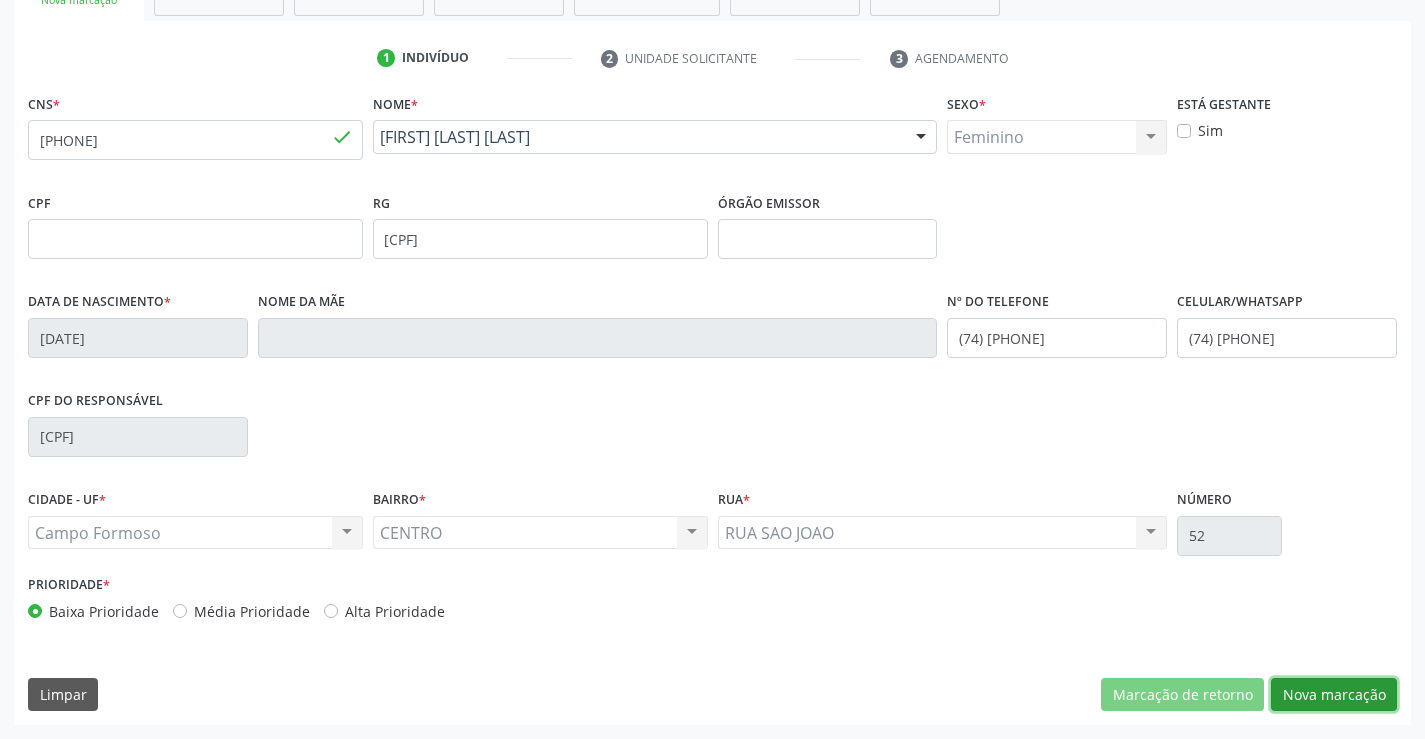 click on "Nova marcação" at bounding box center (1334, 695) 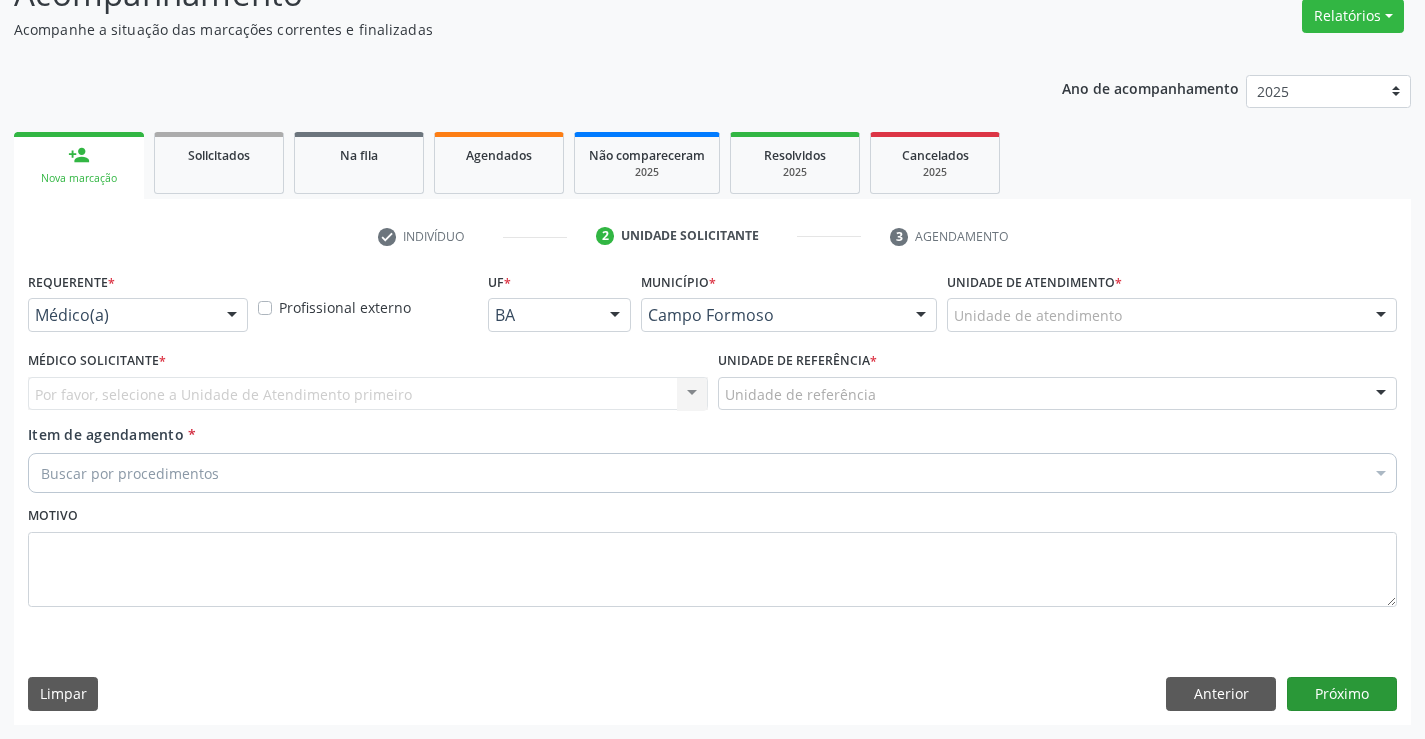 scroll, scrollTop: 167, scrollLeft: 0, axis: vertical 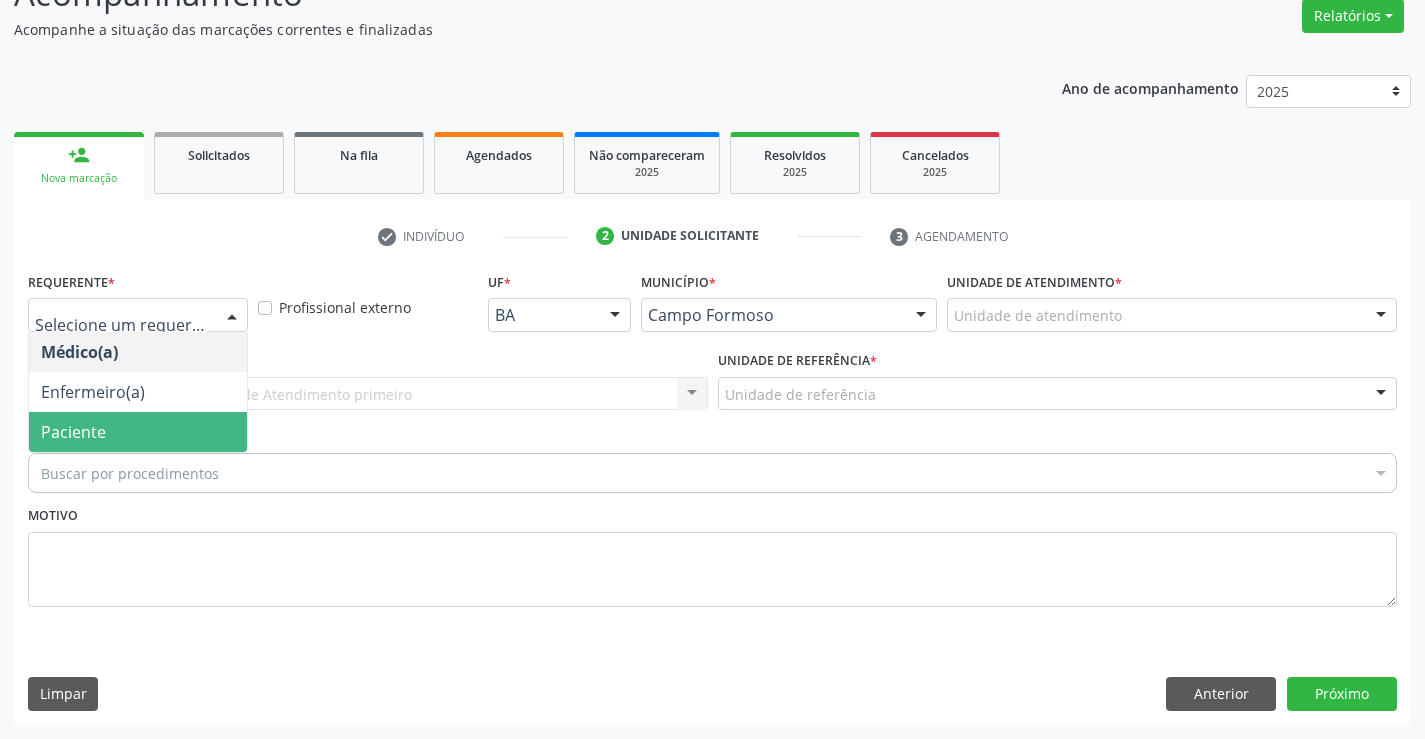 click on "Paciente" at bounding box center (138, 432) 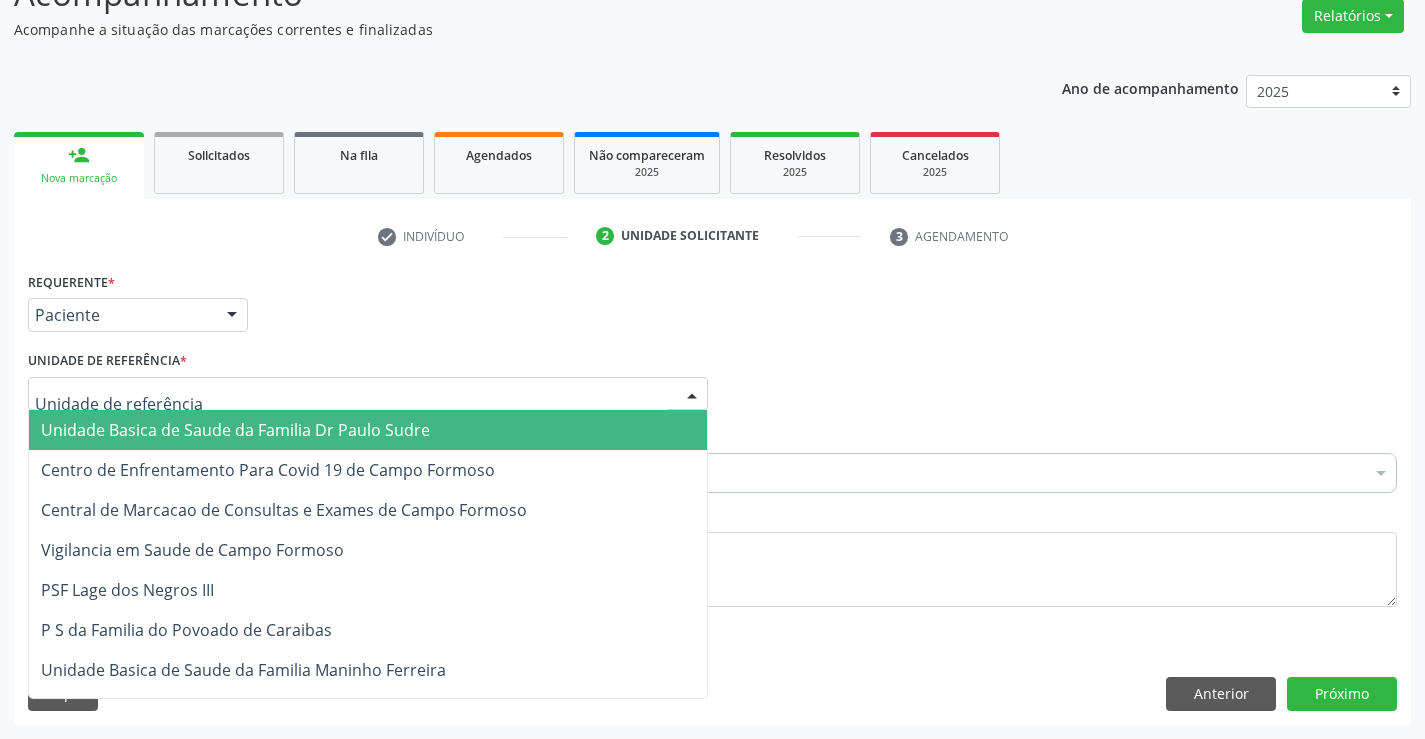 click on "Unidade Basica de Saude da Familia Dr Paulo Sudre" at bounding box center [235, 430] 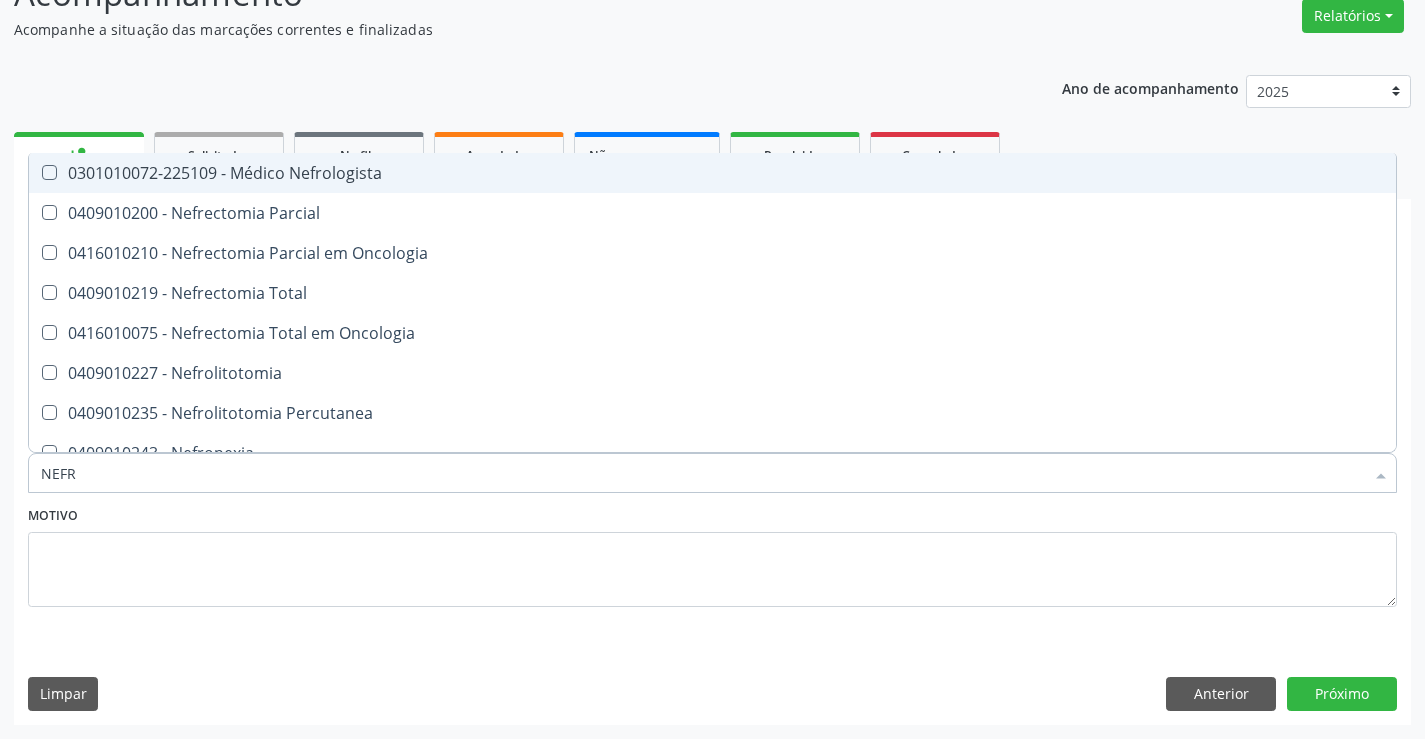 type on "NEFRO" 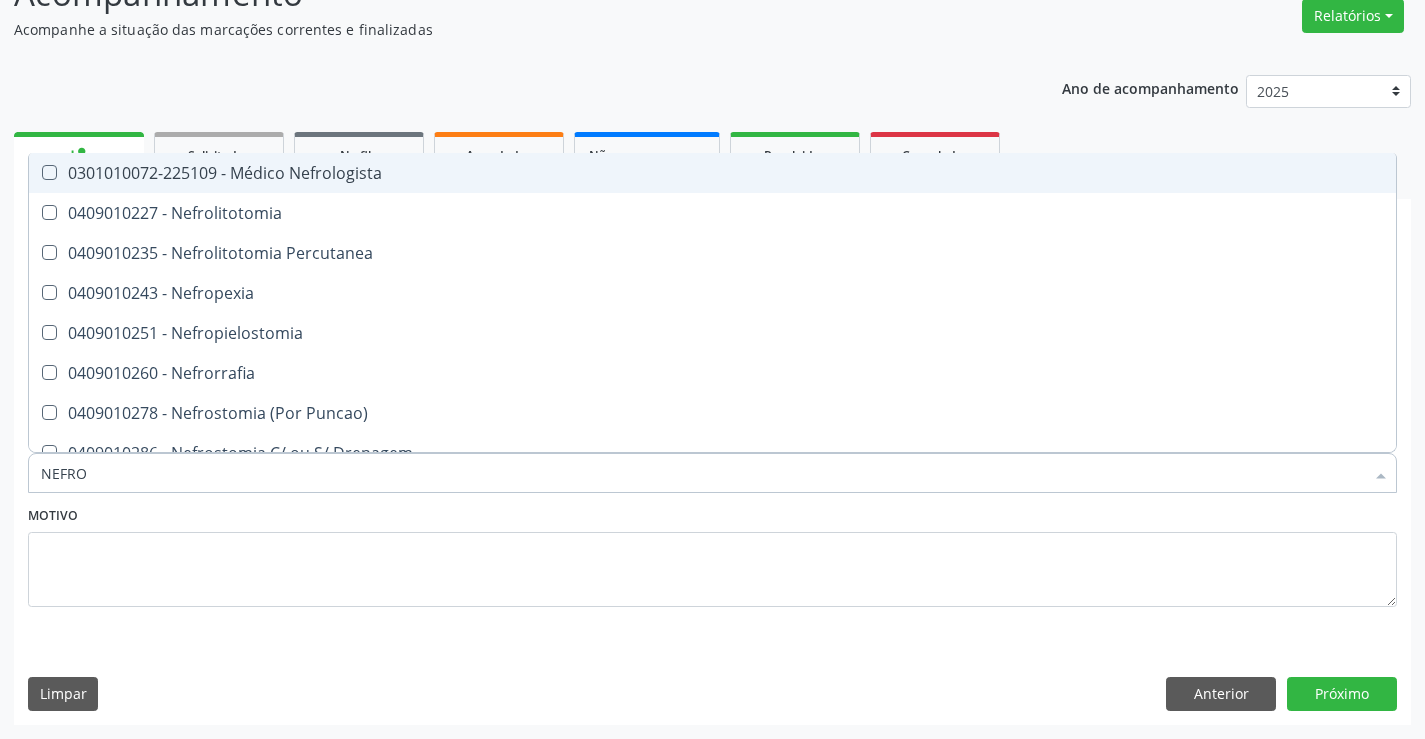 click on "0301010072-225109 - Médico Nefrologista" at bounding box center (712, 173) 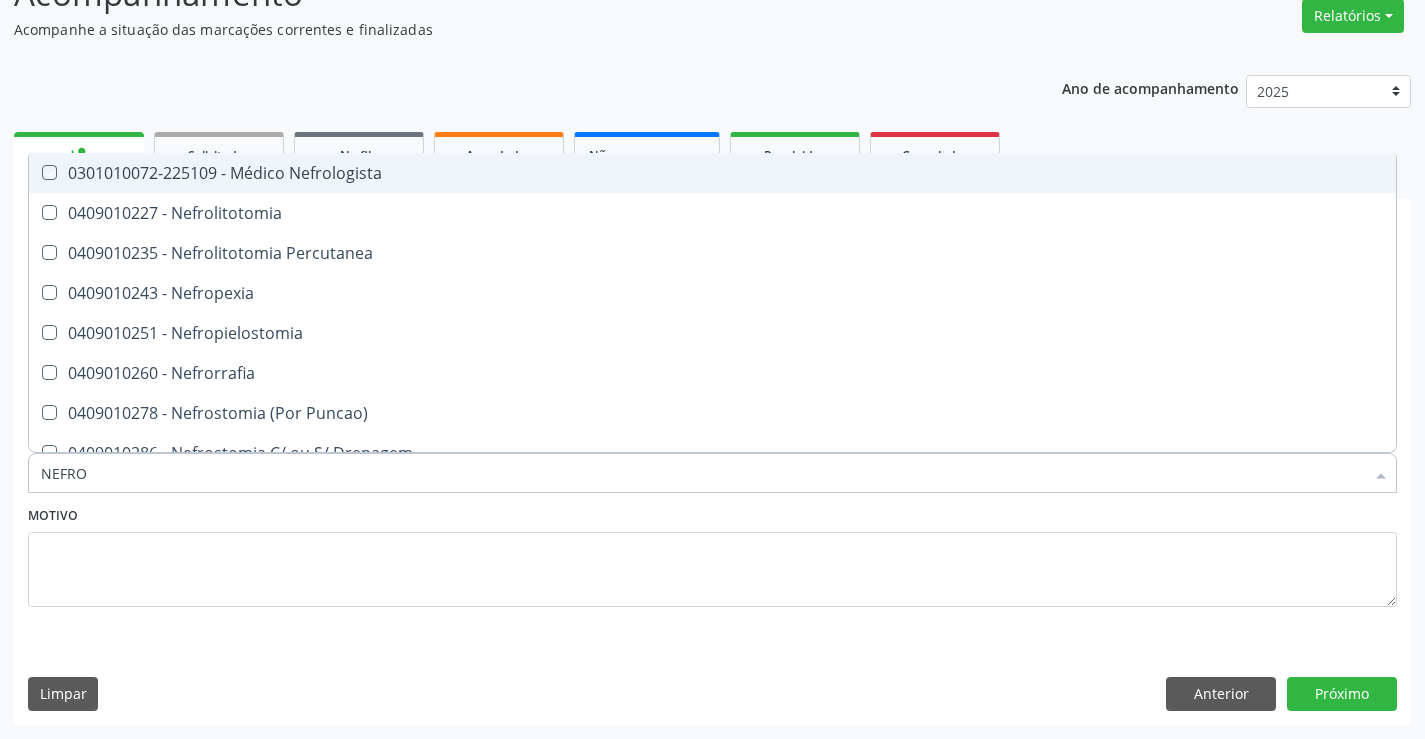 click on "0301010072-225109 - Médico Nefrologista" at bounding box center [712, 173] 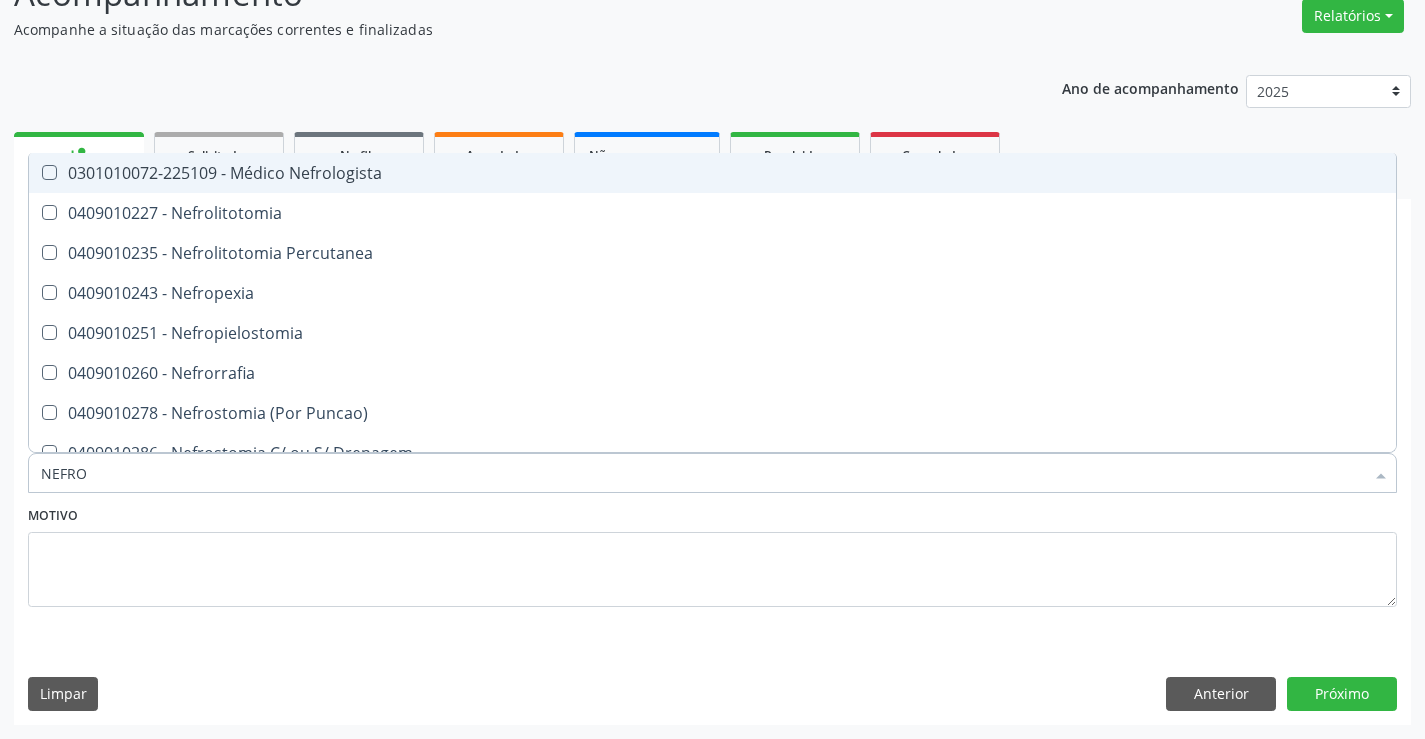 click on "0301010072-225109 - Médico Nefrologista" at bounding box center [712, 173] 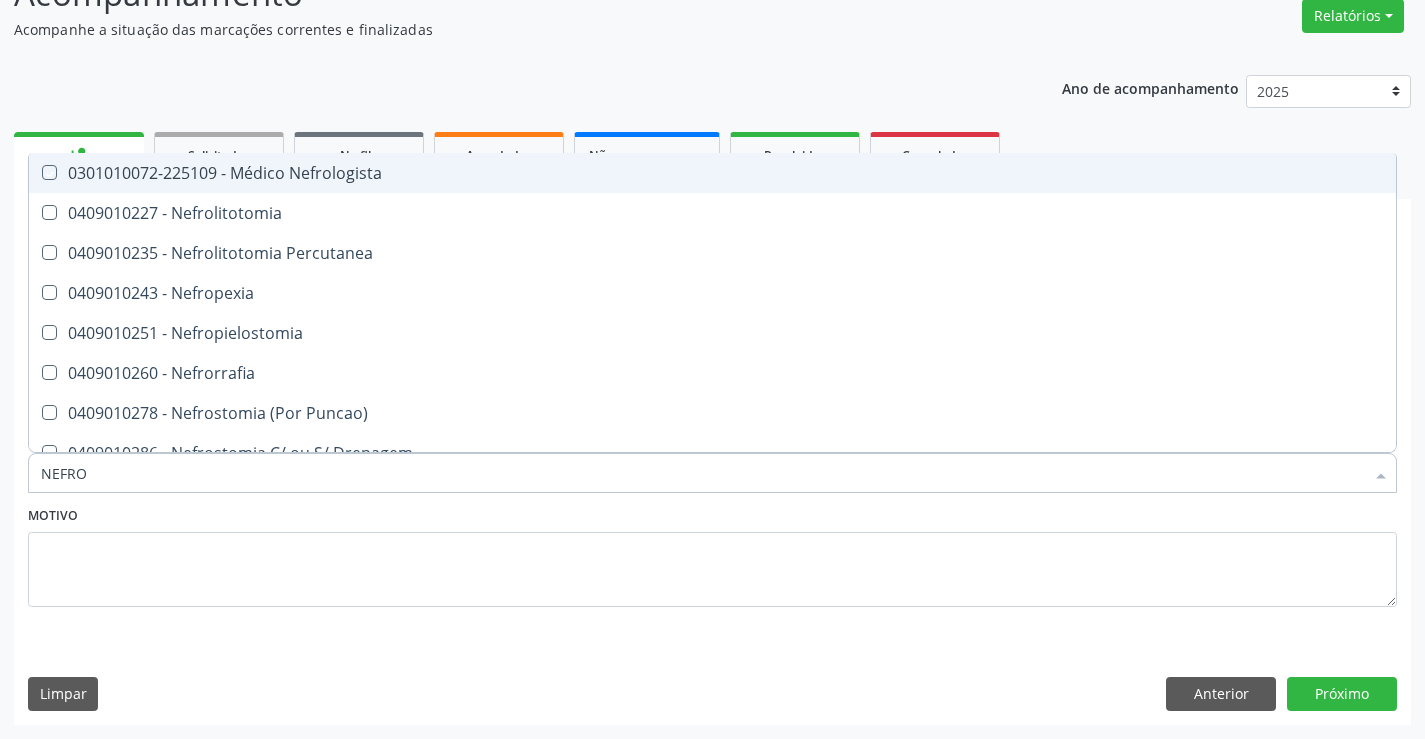 checkbox on "true" 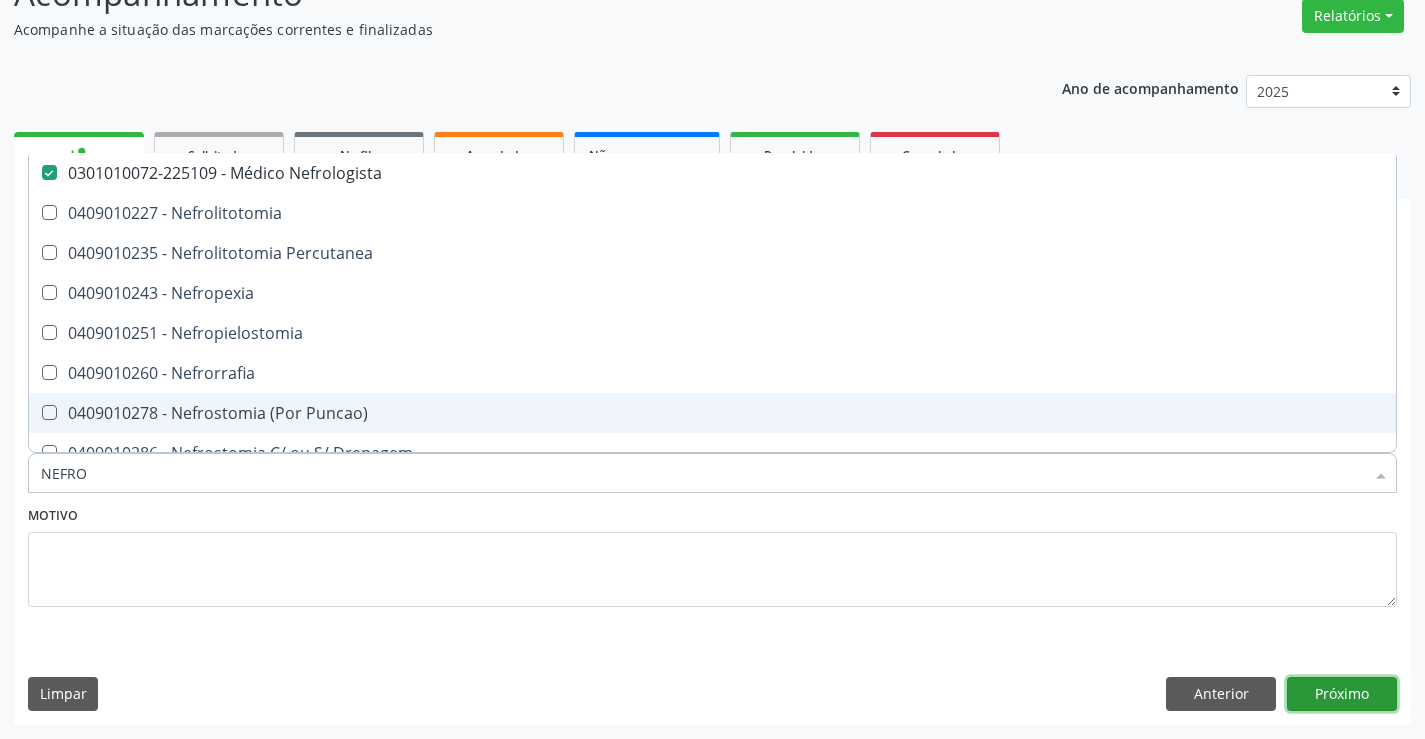click on "Próximo" at bounding box center (1342, 694) 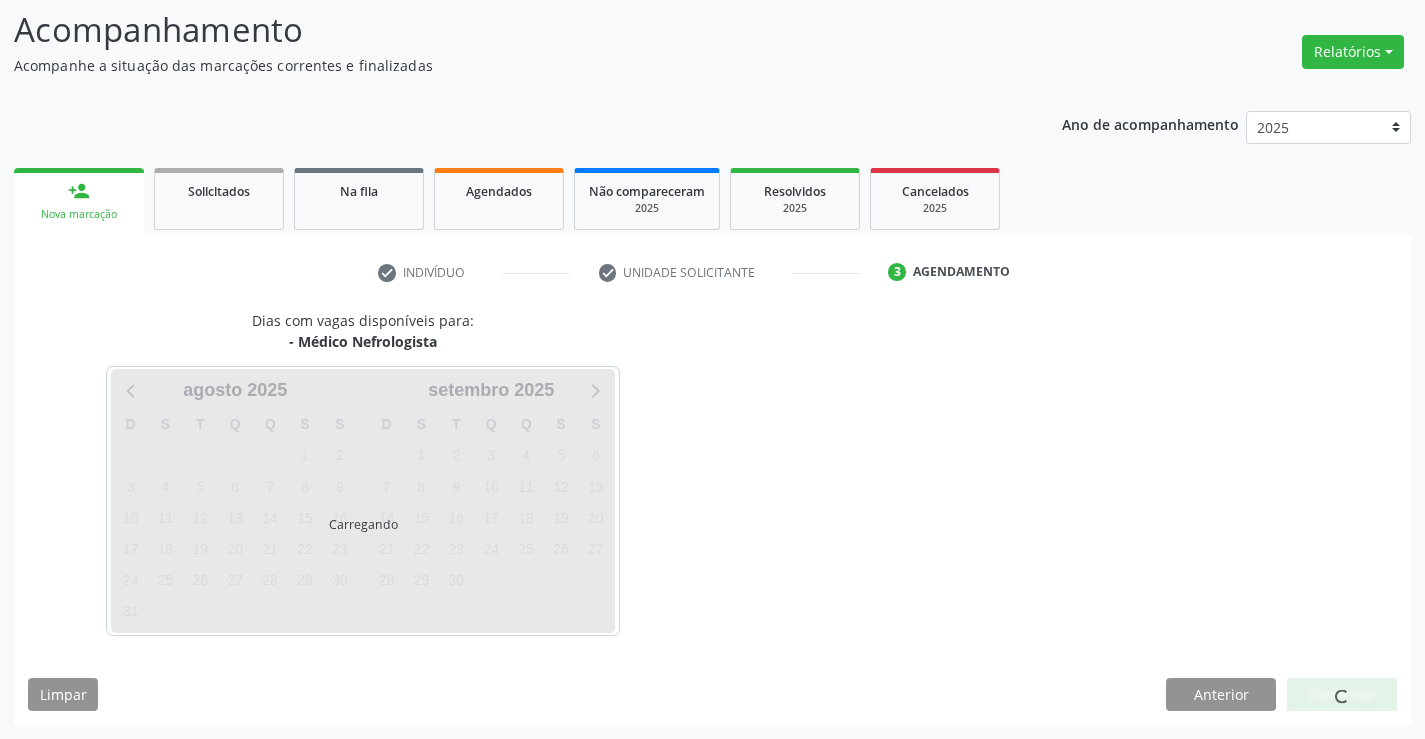 scroll, scrollTop: 131, scrollLeft: 0, axis: vertical 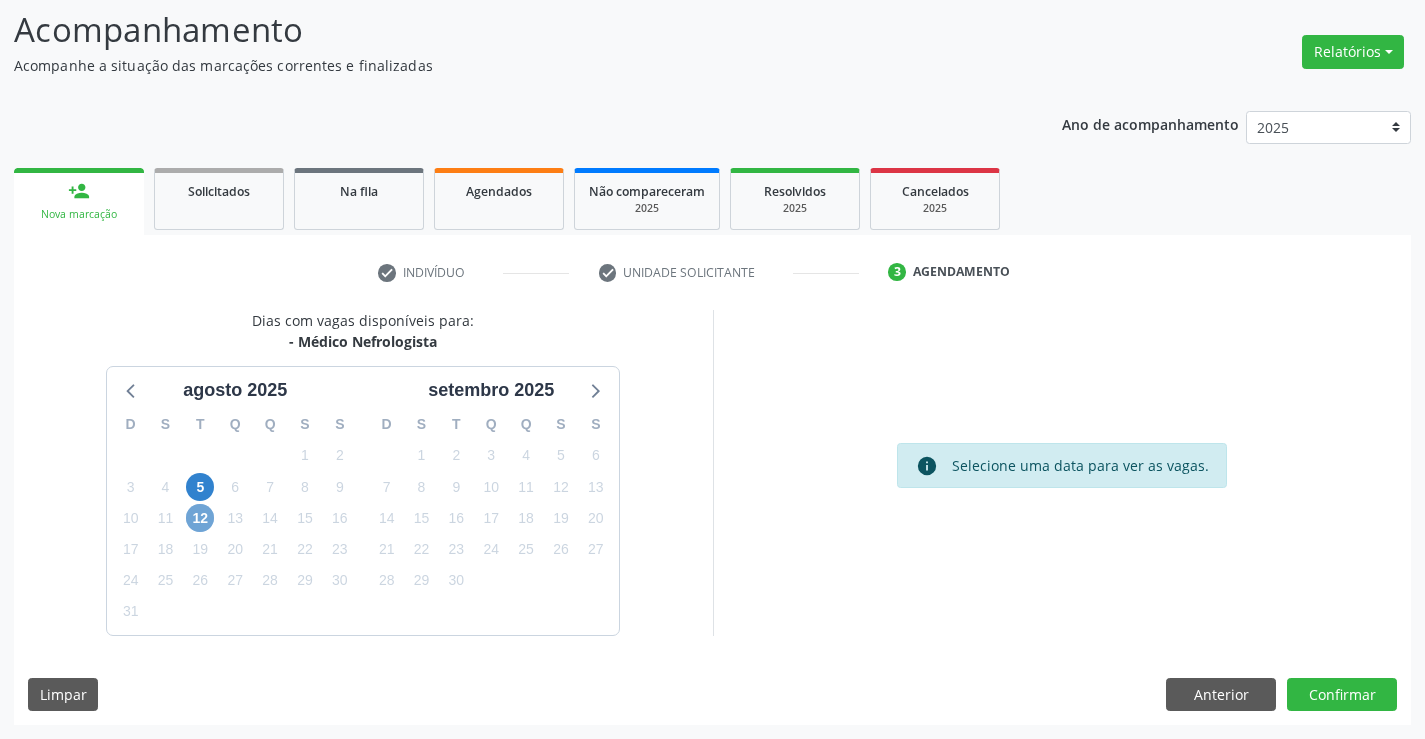 click on "12" at bounding box center [200, 518] 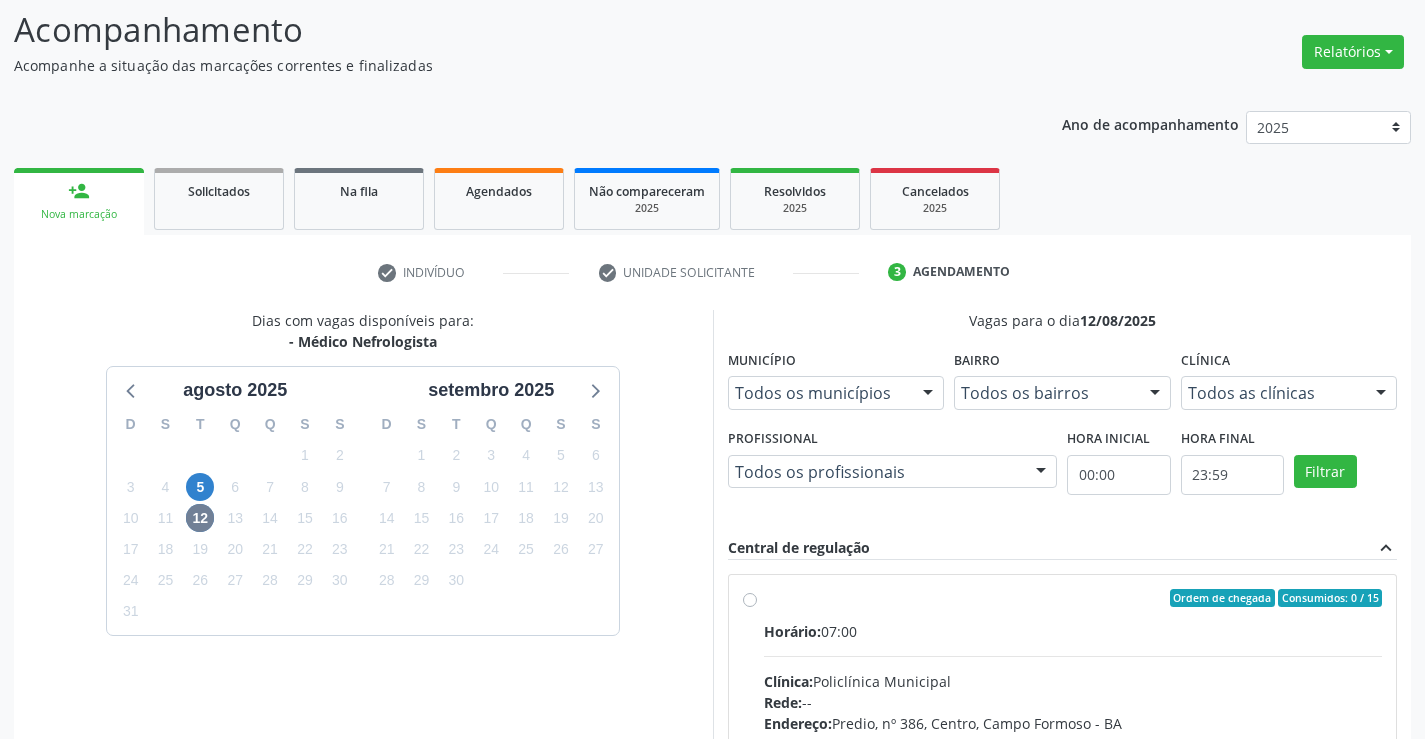 click on "Ordem de chegada
Consumidos: 0 / 15
Horário:   07:00
Clínica:  Policlínica Municipal
Rede:
--
Endereço:   Predio, nº 386, Centro, Campo Formoso - BA
Telefone:   (74) 6451312
Profissional:
Edvaldo Alves Costa Neto
Informações adicionais sobre o atendimento
Idade de atendimento:
de 0 a 120 anos
Gênero(s) atendido(s):
Masculino e Feminino
Informações adicionais:
--" at bounding box center [1073, 742] 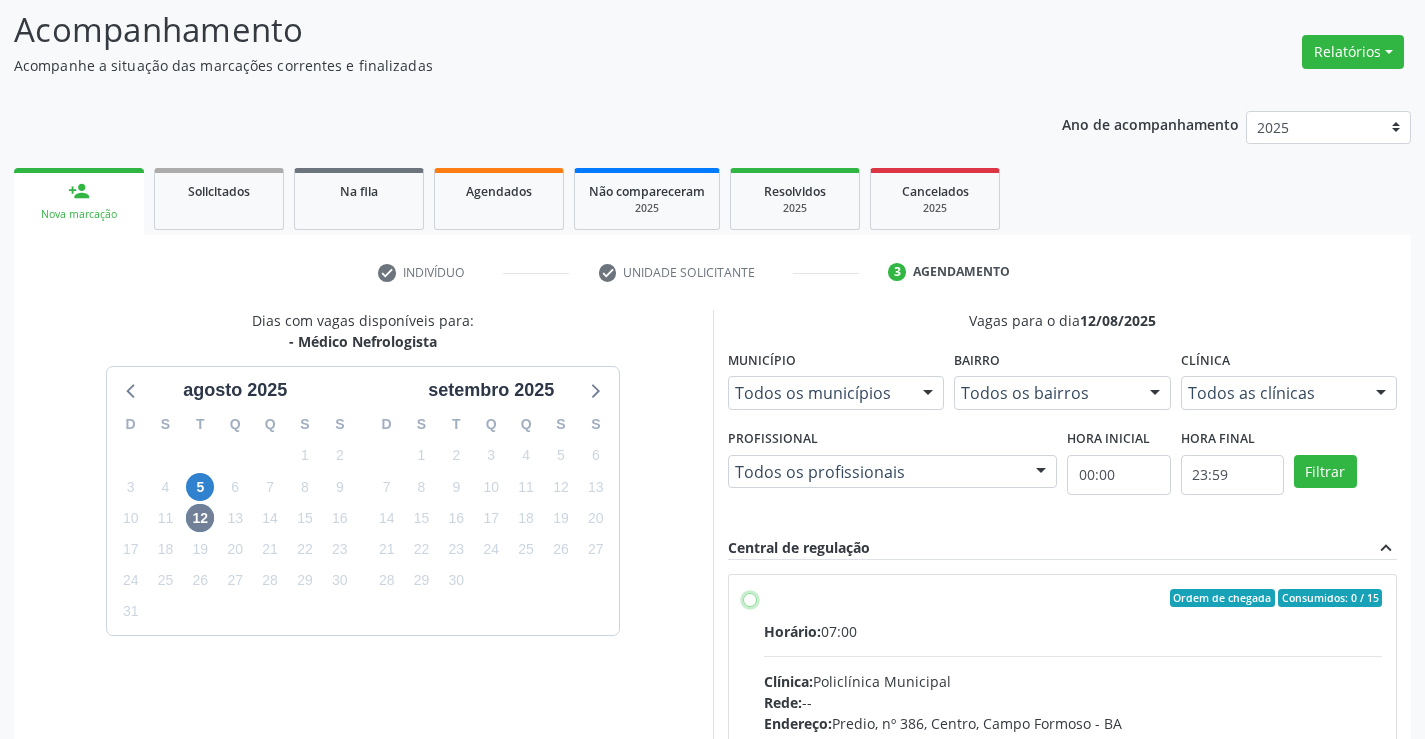 click on "Ordem de chegada
Consumidos: 0 / 15
Horário:   07:00
Clínica:  Policlínica Municipal
Rede:
--
Endereço:   Predio, nº 386, Centro, Campo Formoso - BA
Telefone:   (74) 6451312
Profissional:
Edvaldo Alves Costa Neto
Informações adicionais sobre o atendimento
Idade de atendimento:
de 0 a 120 anos
Gênero(s) atendido(s):
Masculino e Feminino
Informações adicionais:
--" at bounding box center [750, 598] 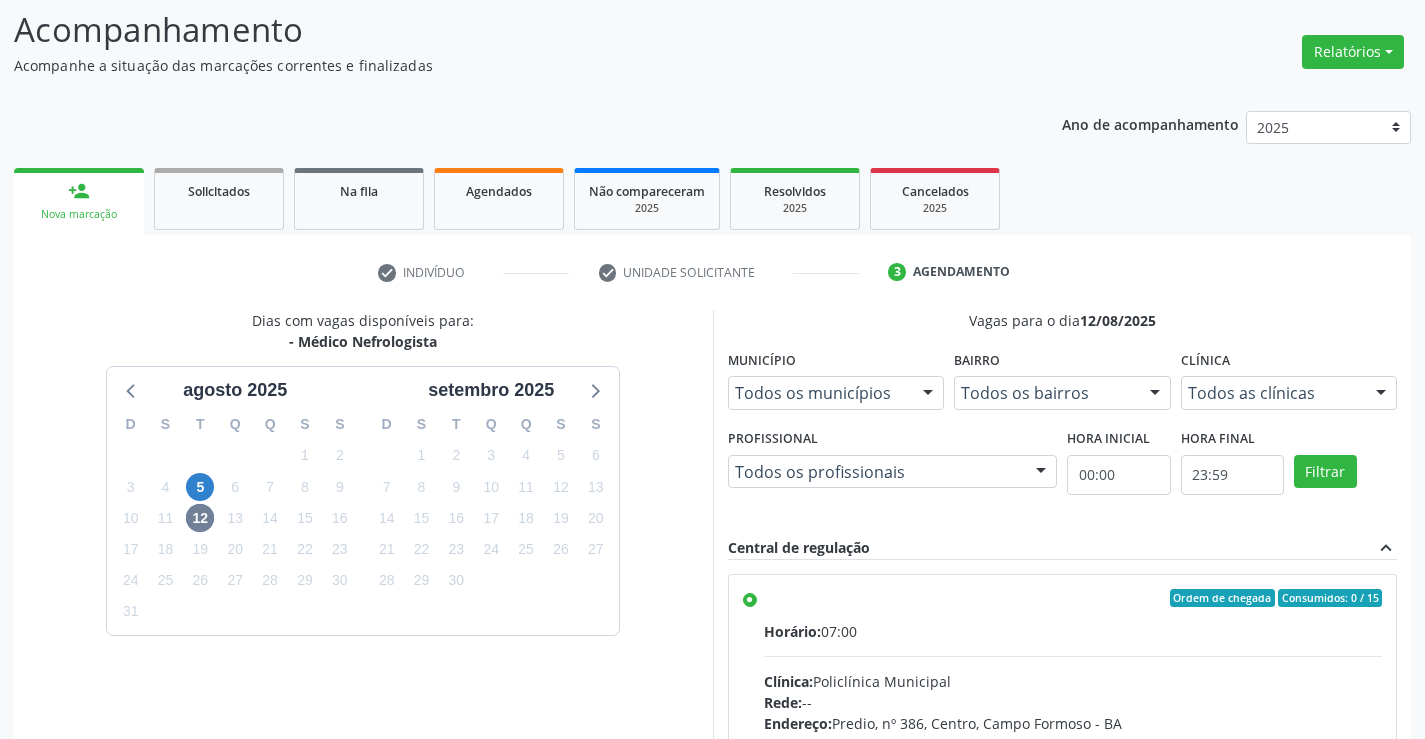 click on "Ordem de chegada
Consumidos: 0 / 15
Horário:   07:00
Clínica:  Policlínica Municipal
Rede:
--
Endereço:   Predio, nº 386, Centro, Campo Formoso - BA
Telefone:   (74) 6451312
Profissional:
Edvaldo Alves Costa Neto
Informações adicionais sobre o atendimento
Idade de atendimento:
de 0 a 120 anos
Gênero(s) atendido(s):
Masculino e Feminino
Informações adicionais:
--" at bounding box center [1073, 742] 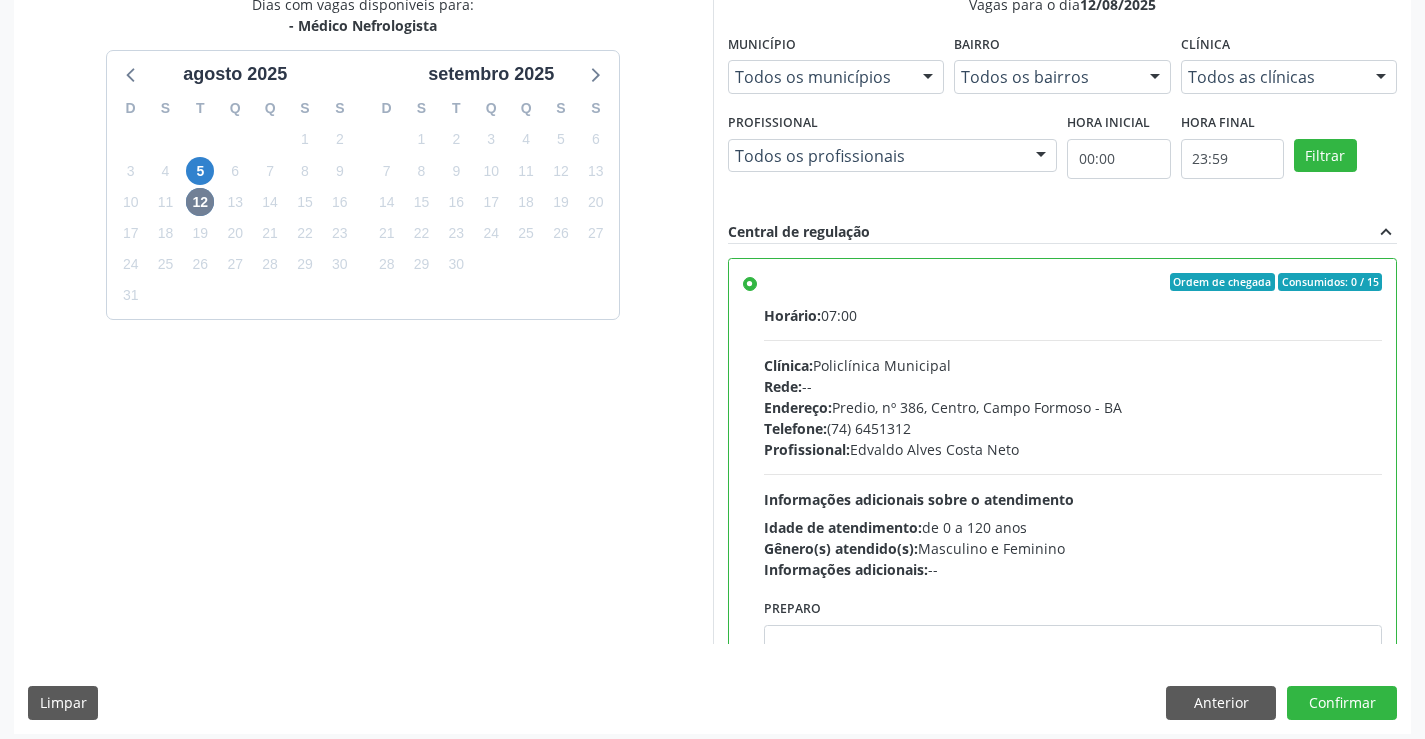 scroll, scrollTop: 456, scrollLeft: 0, axis: vertical 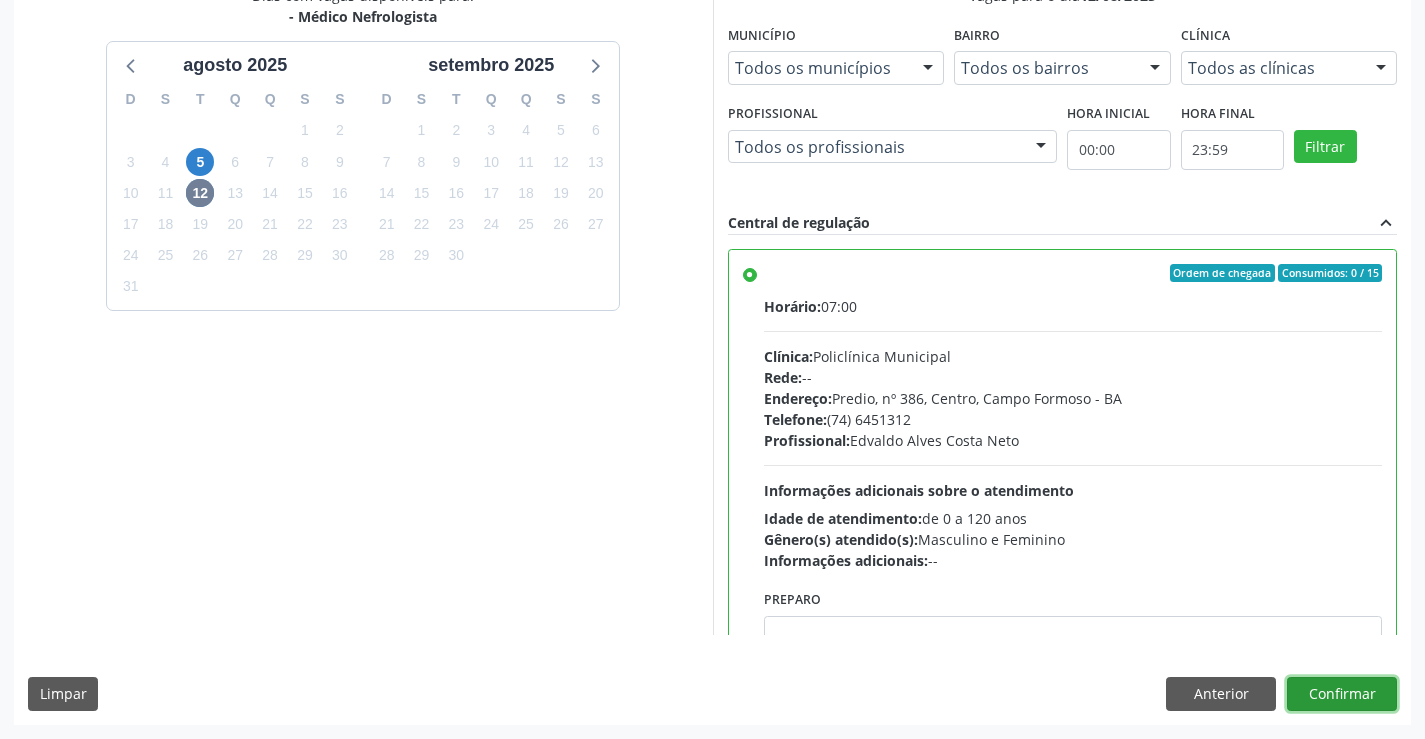 click on "Confirmar" at bounding box center (1342, 694) 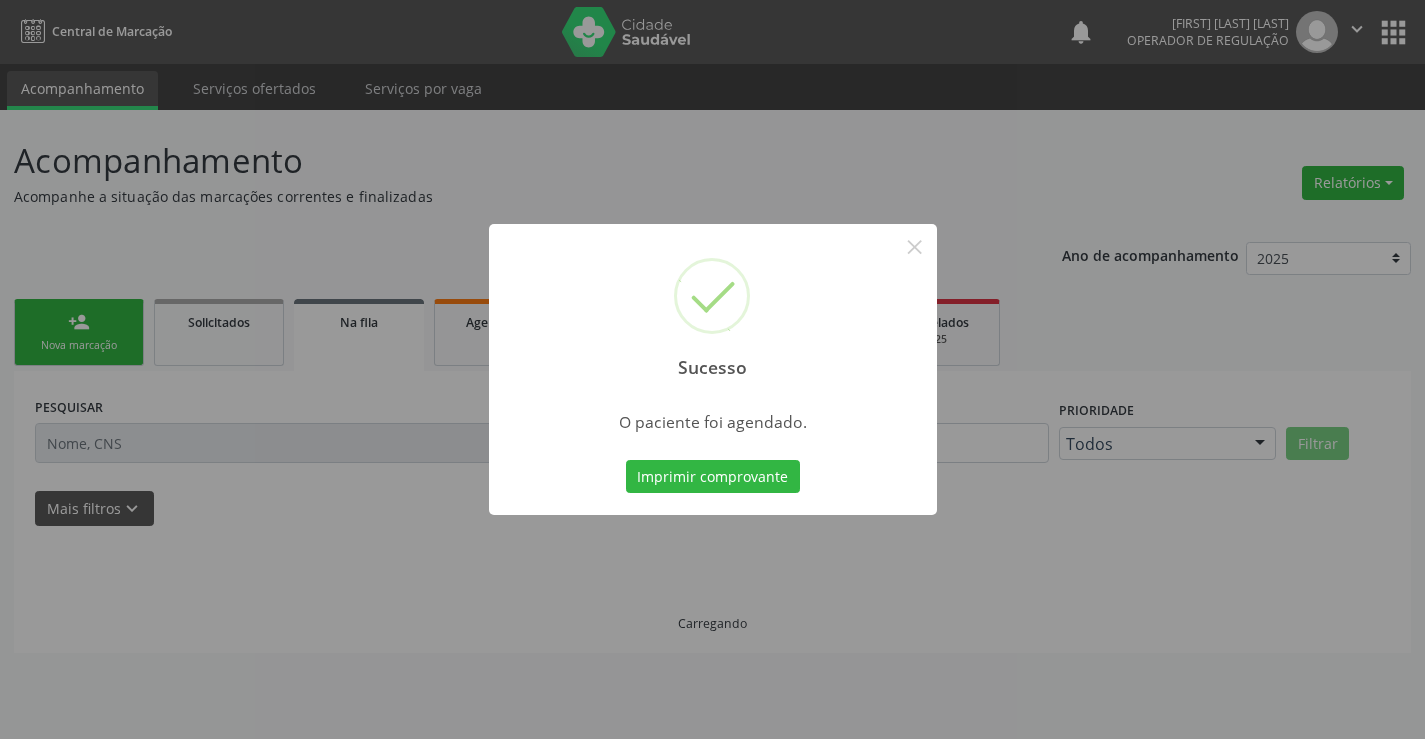 scroll, scrollTop: 0, scrollLeft: 0, axis: both 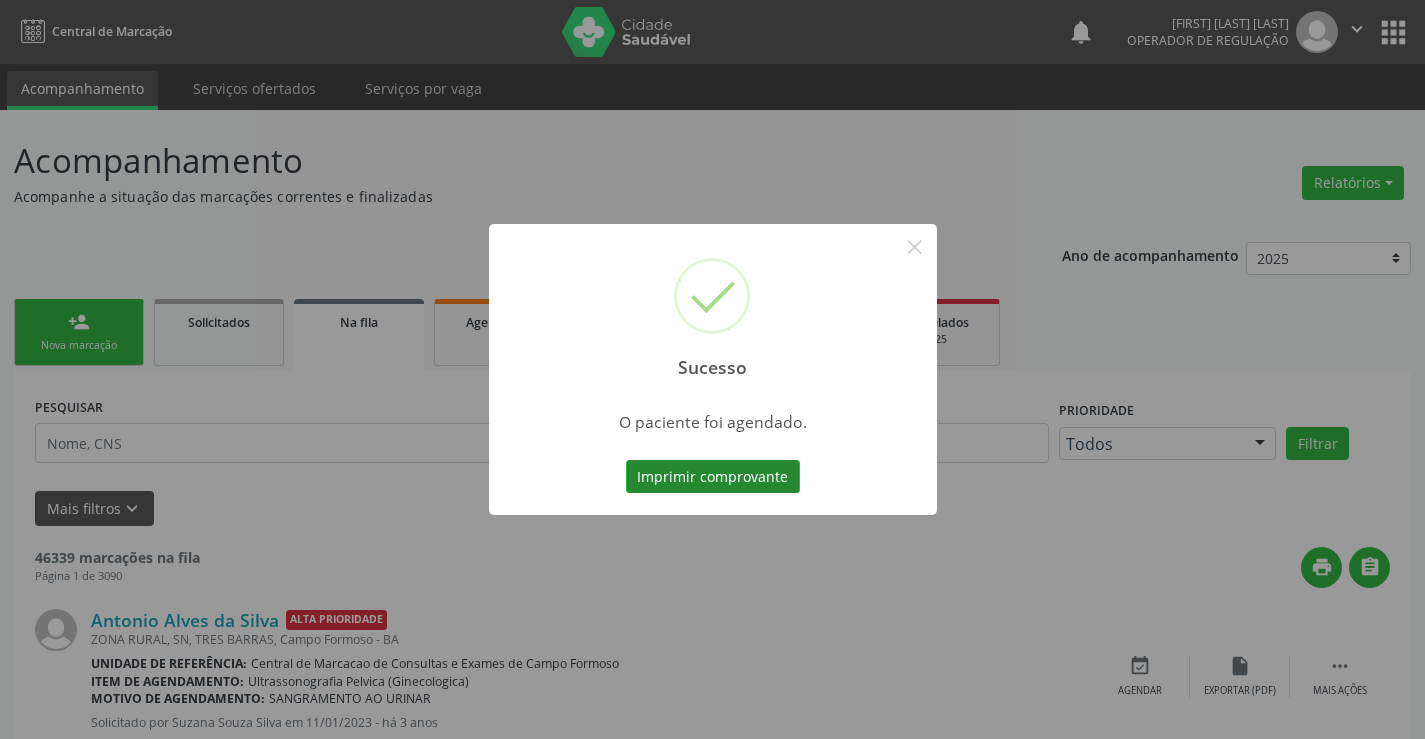 click on "Imprimir comprovante" at bounding box center [713, 477] 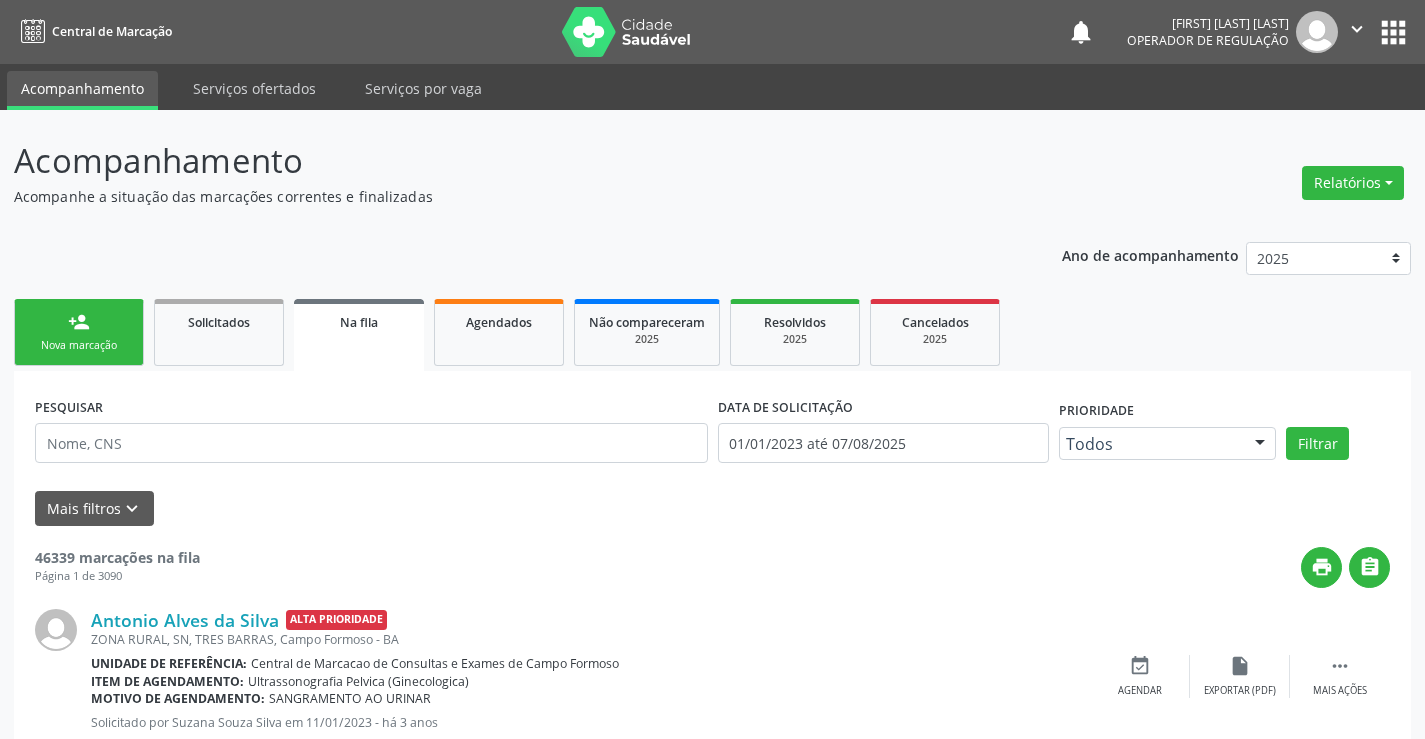 click on "person_add
Nova marcação" at bounding box center (79, 332) 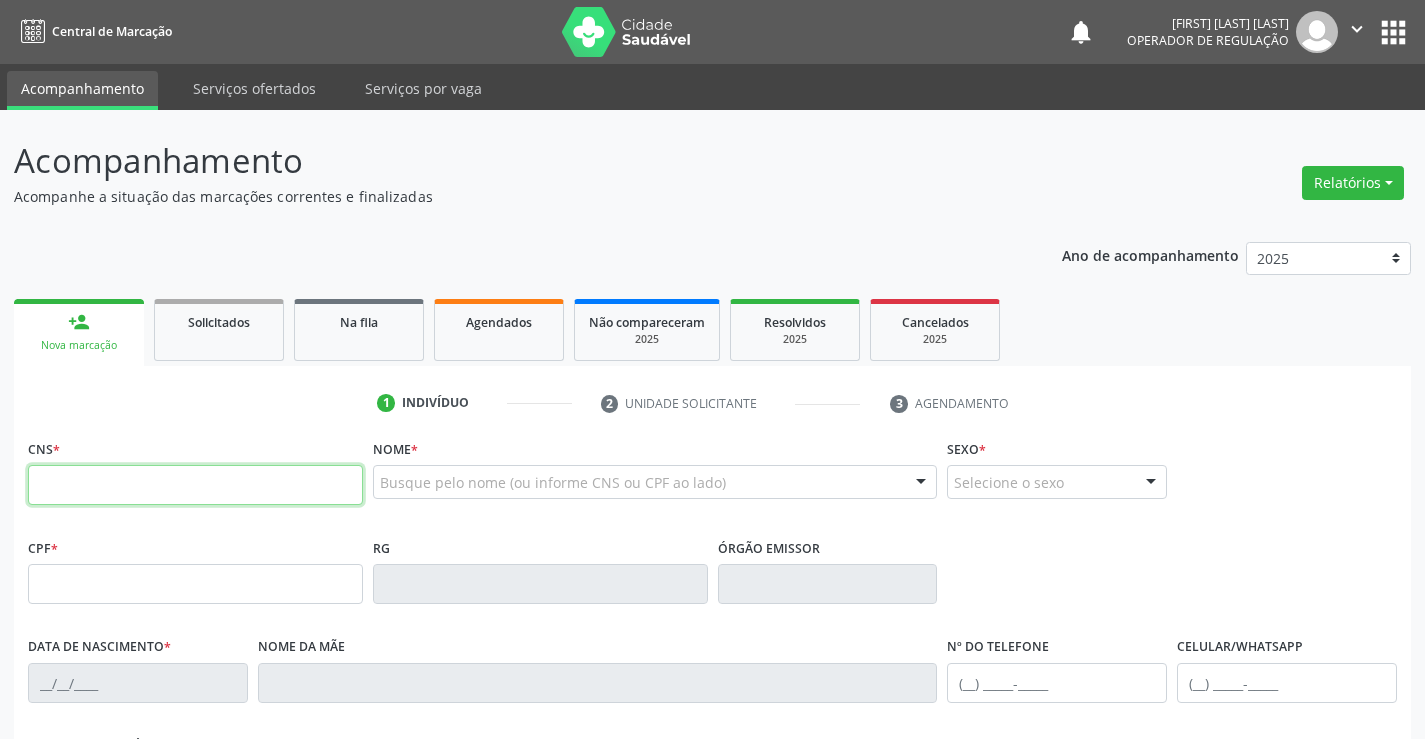 click at bounding box center (195, 485) 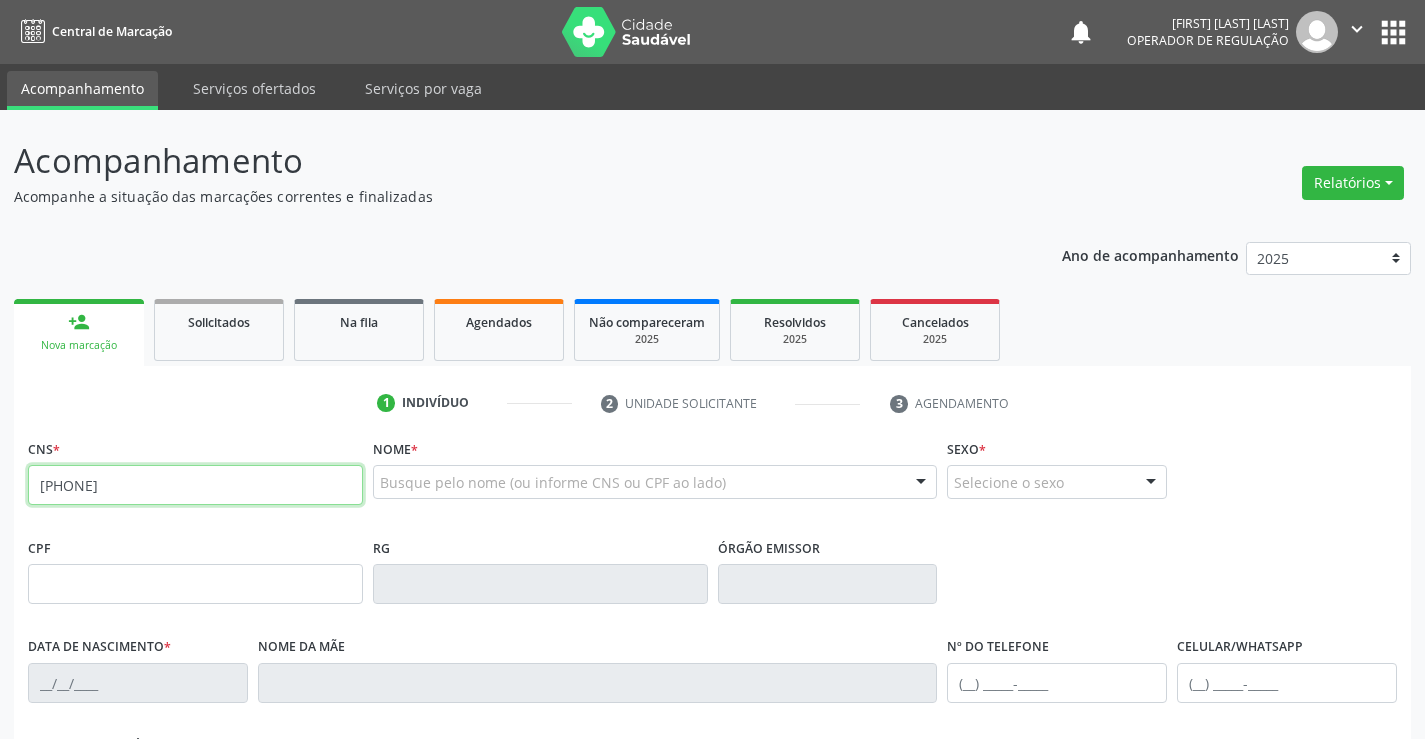 type on "706 7045 4699 8810" 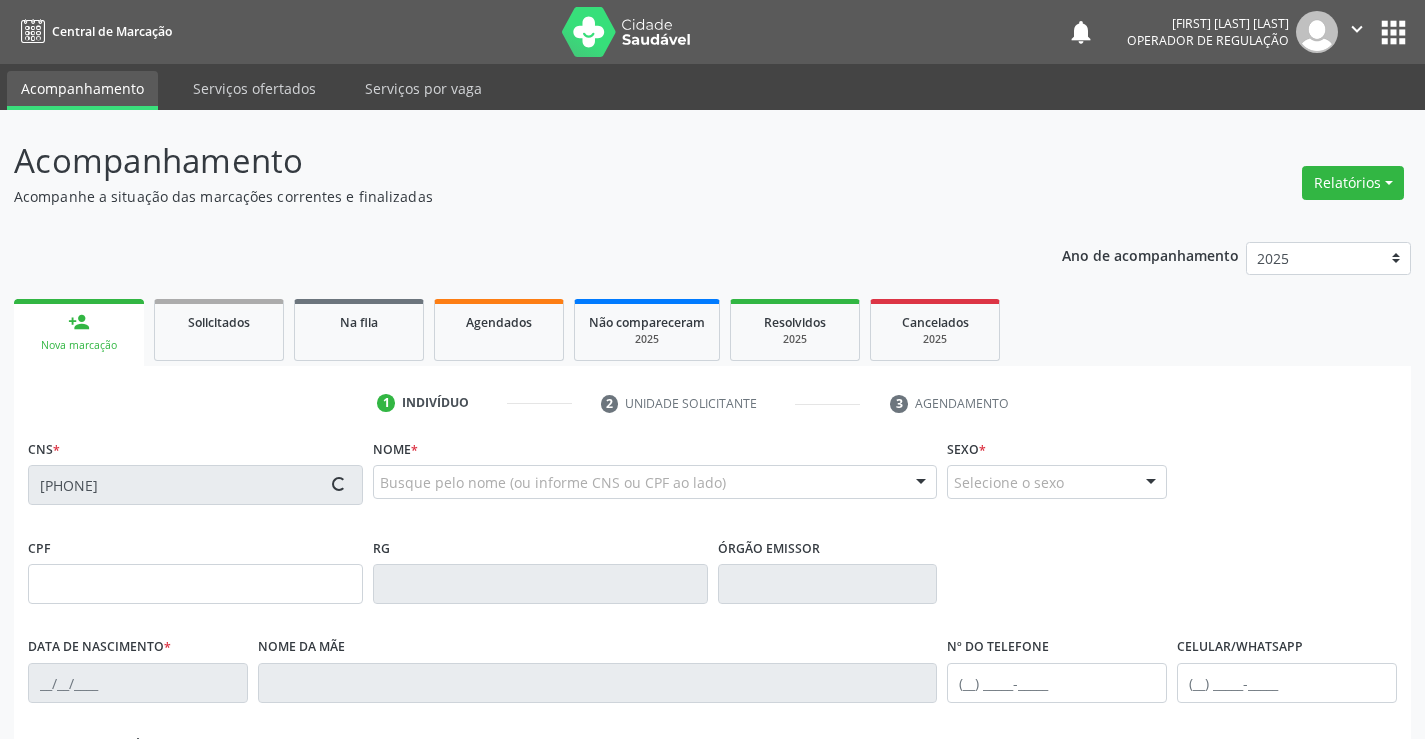 type on "0266243894" 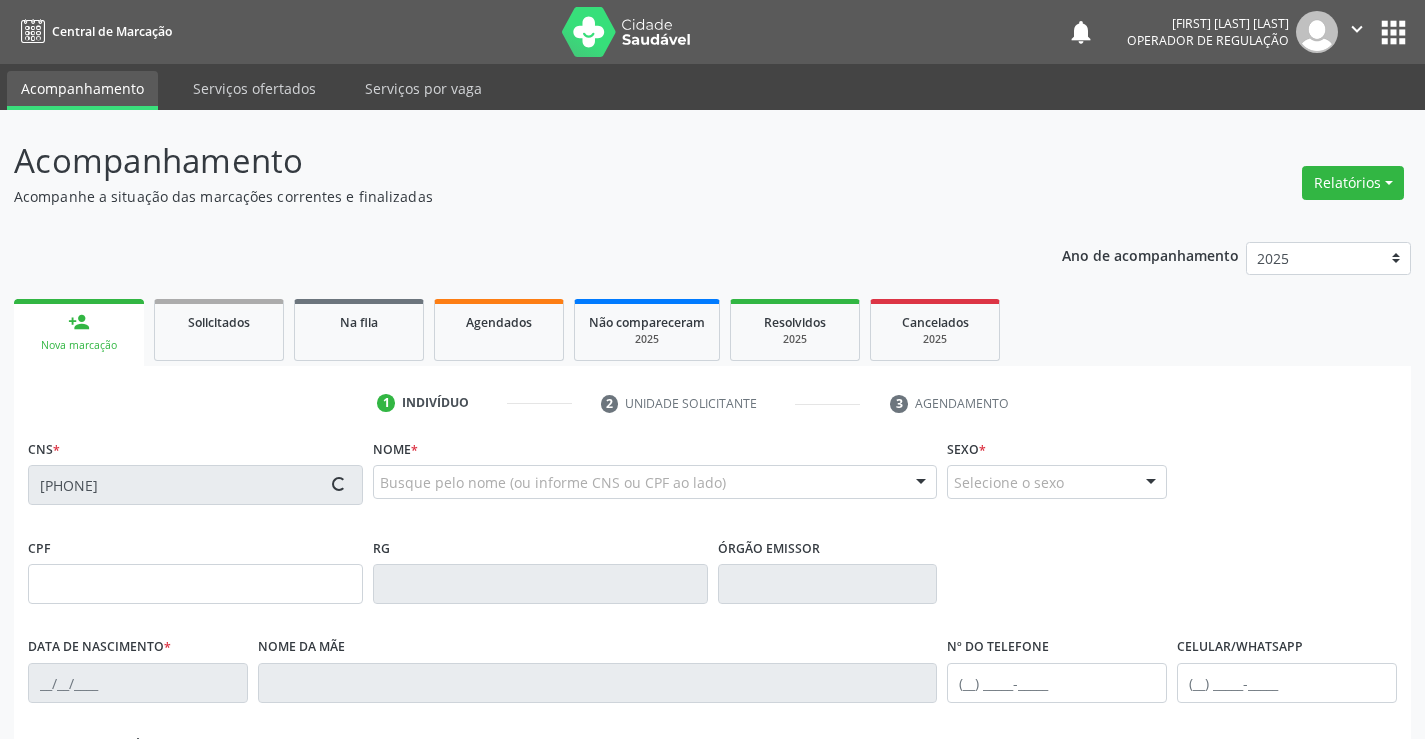 type on "18/08/1958" 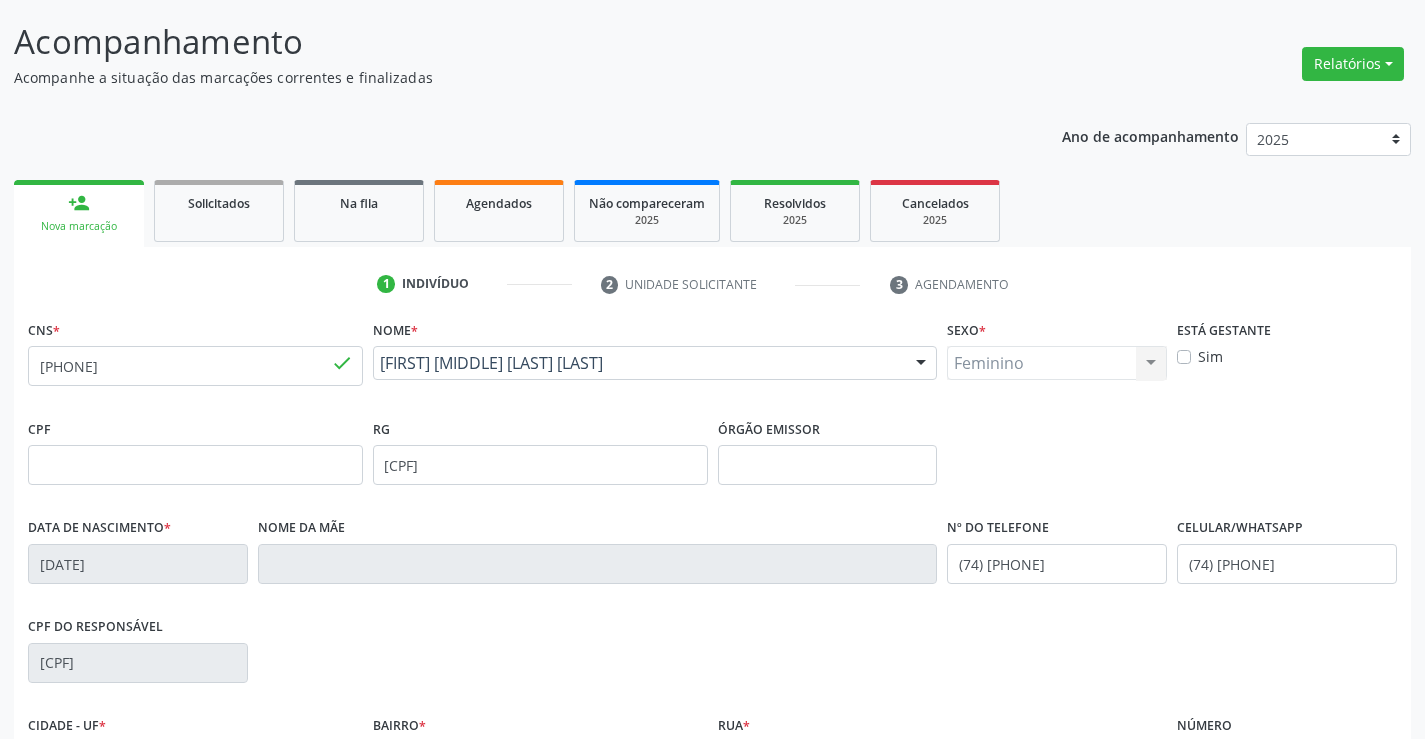 scroll, scrollTop: 345, scrollLeft: 0, axis: vertical 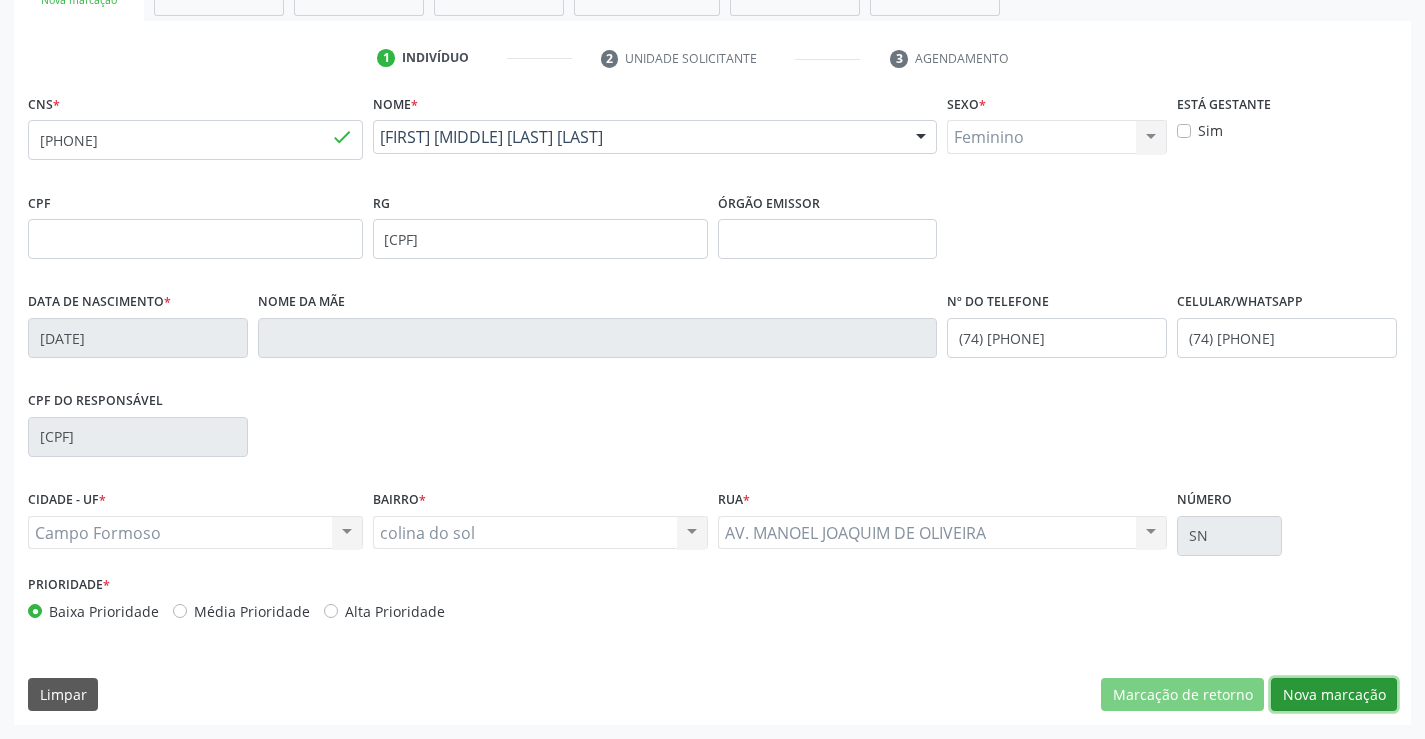 click on "Nova marcação" at bounding box center [1334, 695] 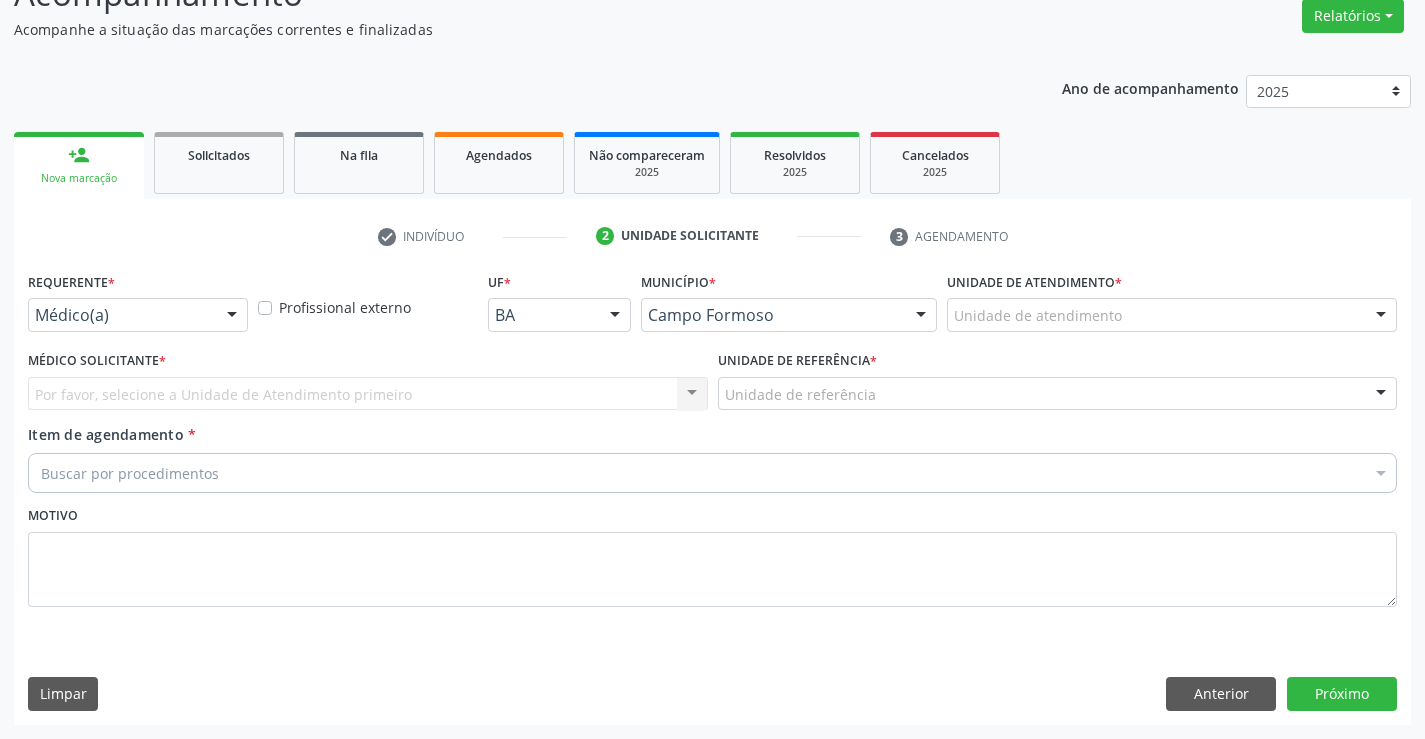 scroll, scrollTop: 167, scrollLeft: 0, axis: vertical 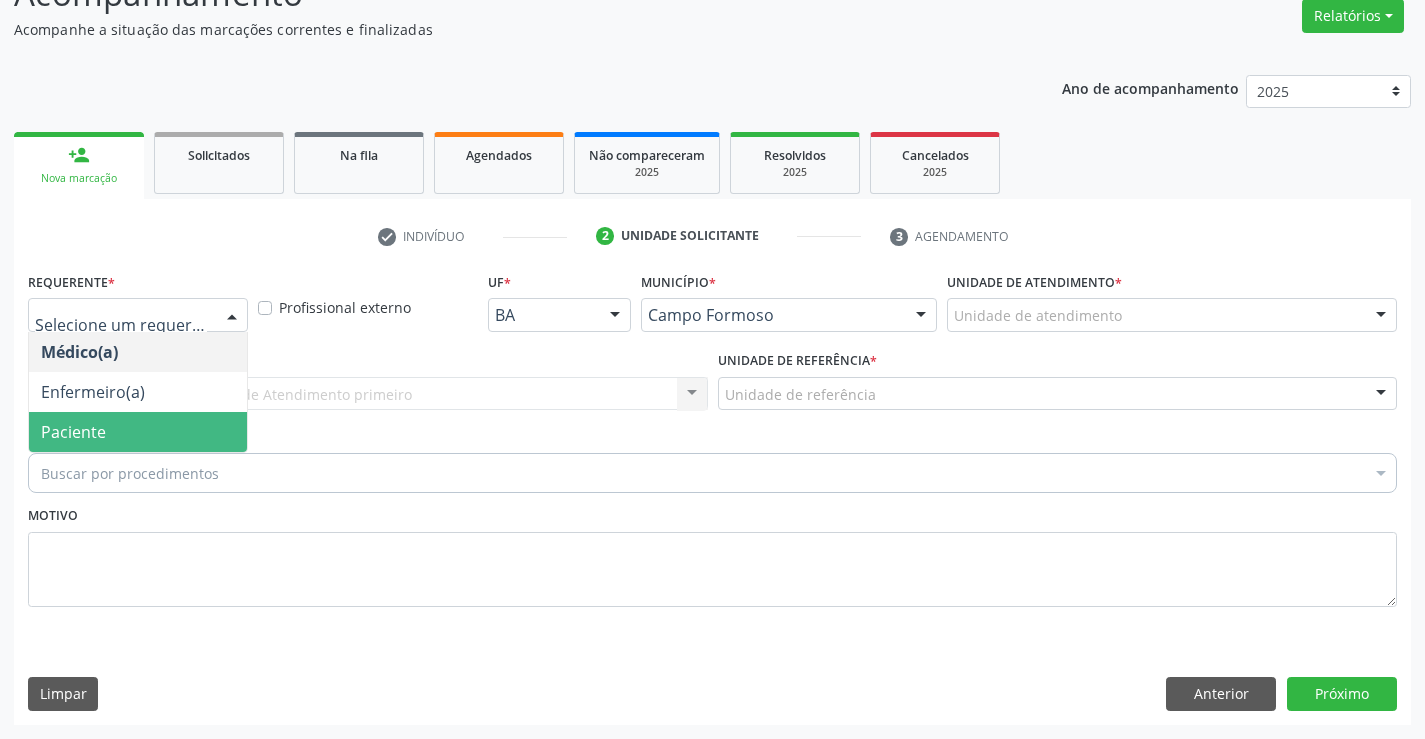 click on "Paciente" at bounding box center (138, 432) 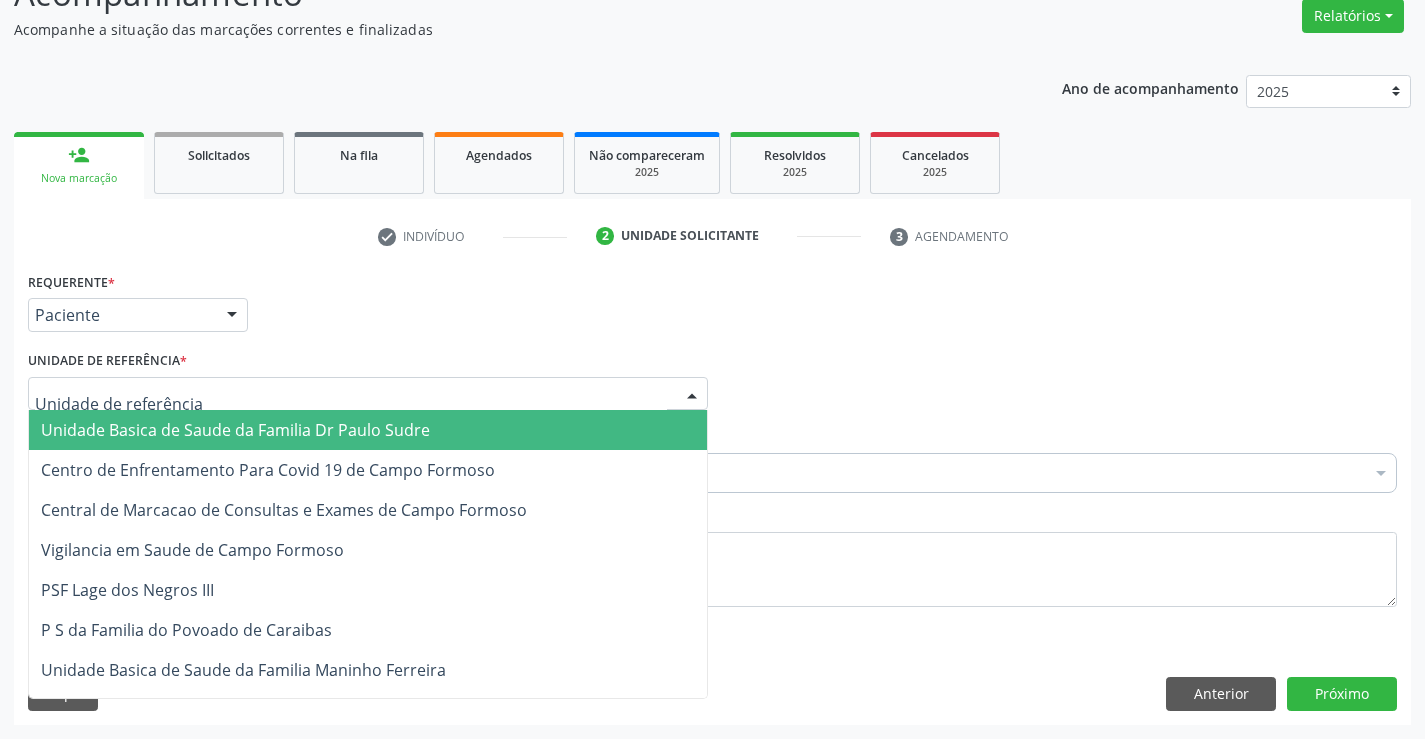 click at bounding box center [368, 394] 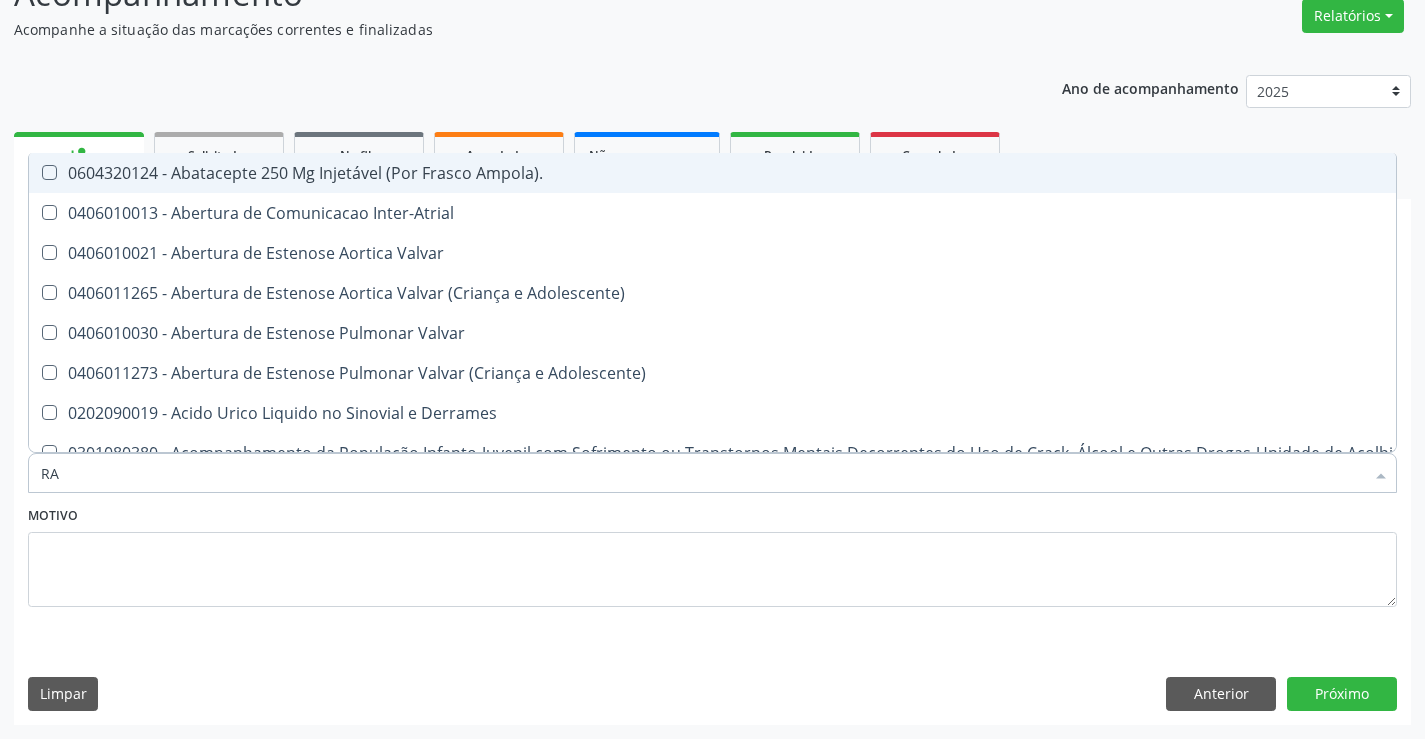 type on "R" 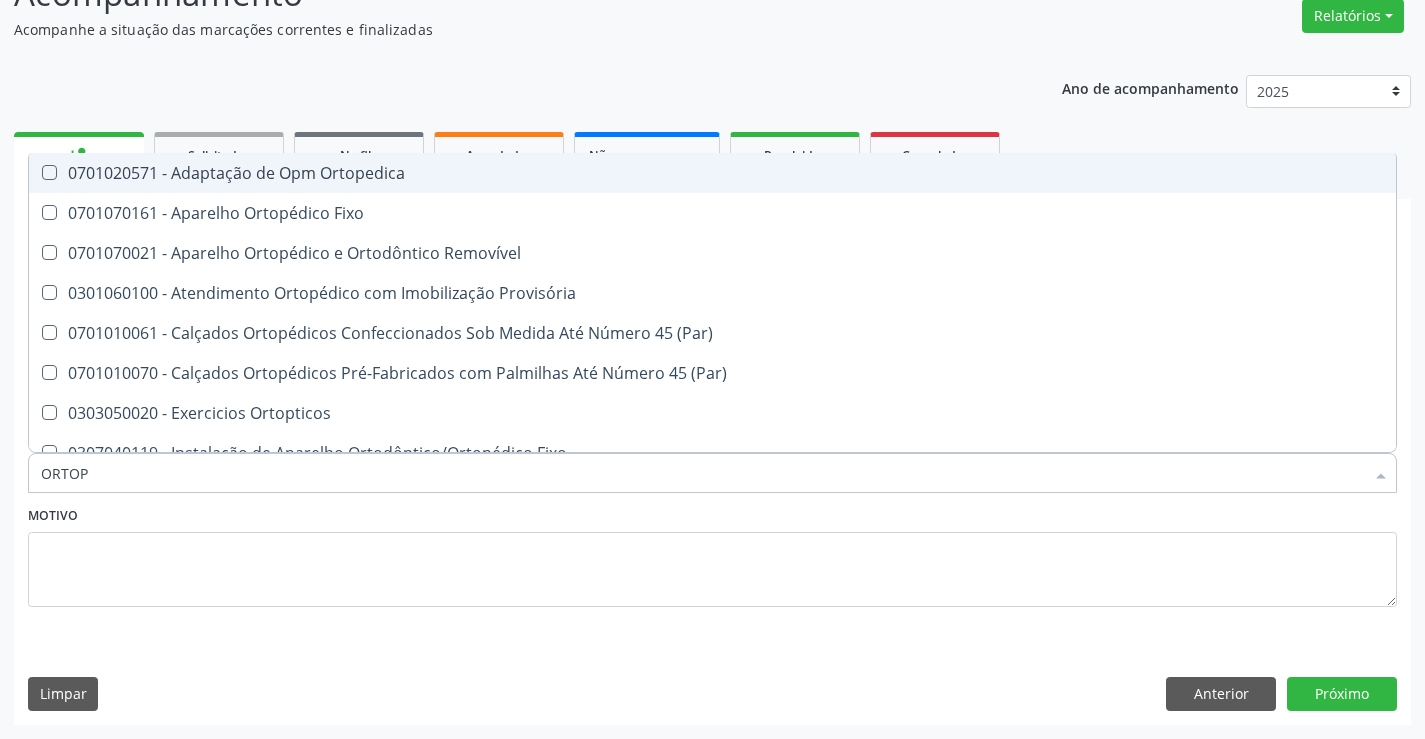 type on "ORTOPE" 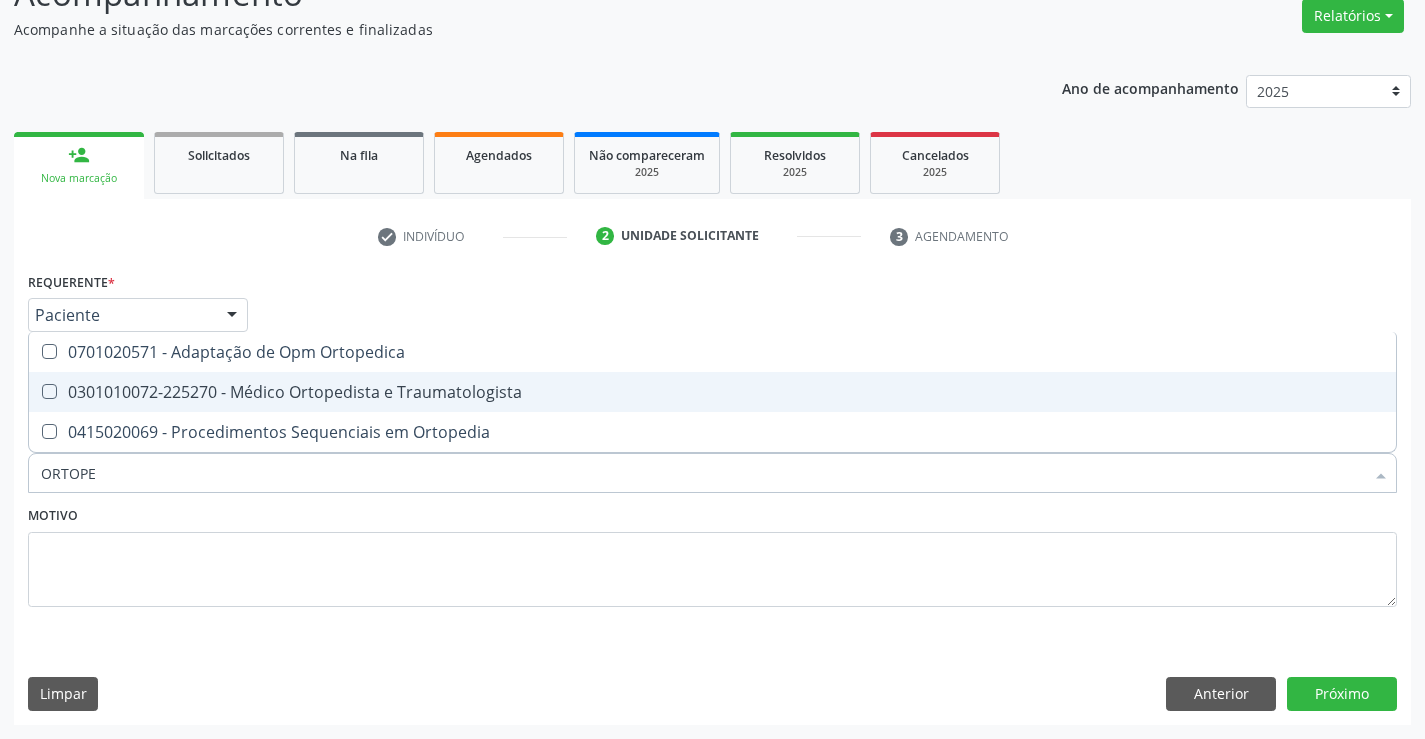 click on "0301010072-225270 - Médico Ortopedista e Traumatologista" at bounding box center (712, 392) 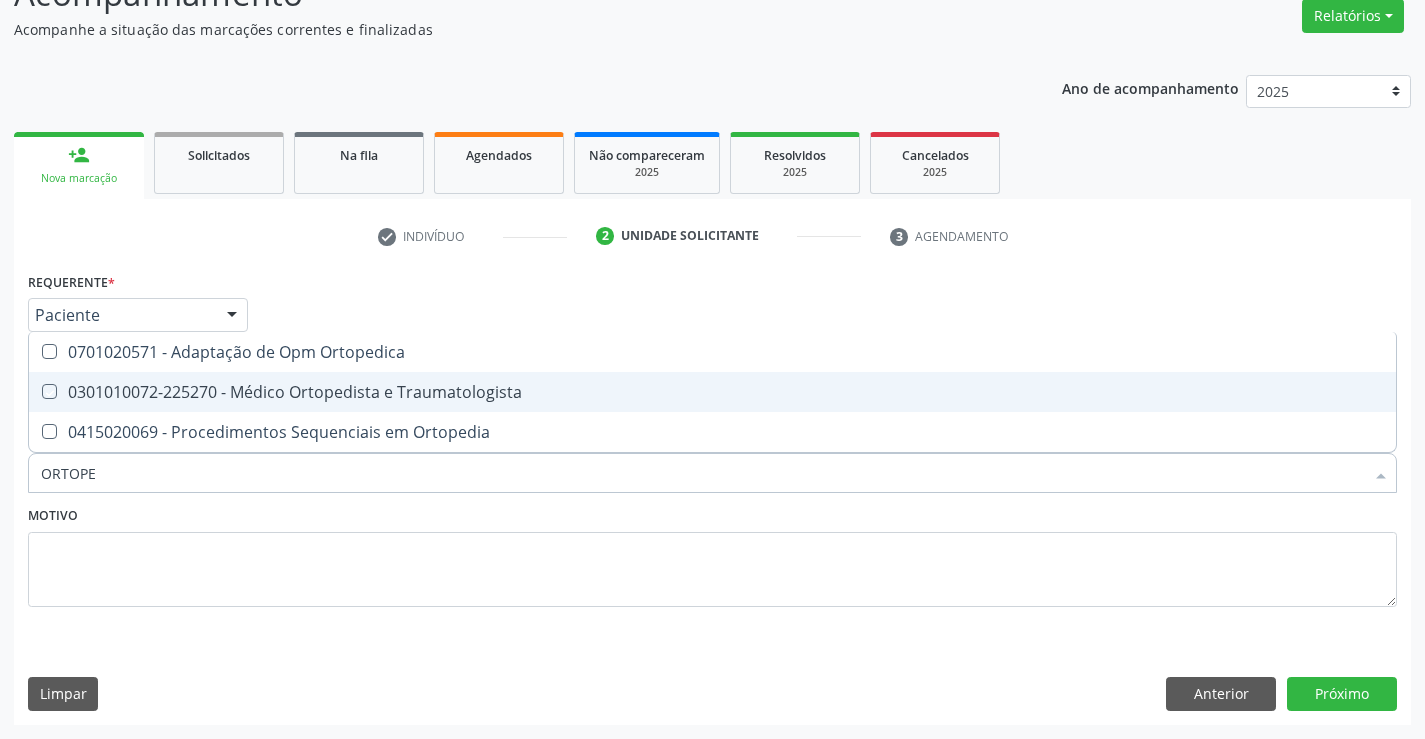 checkbox on "true" 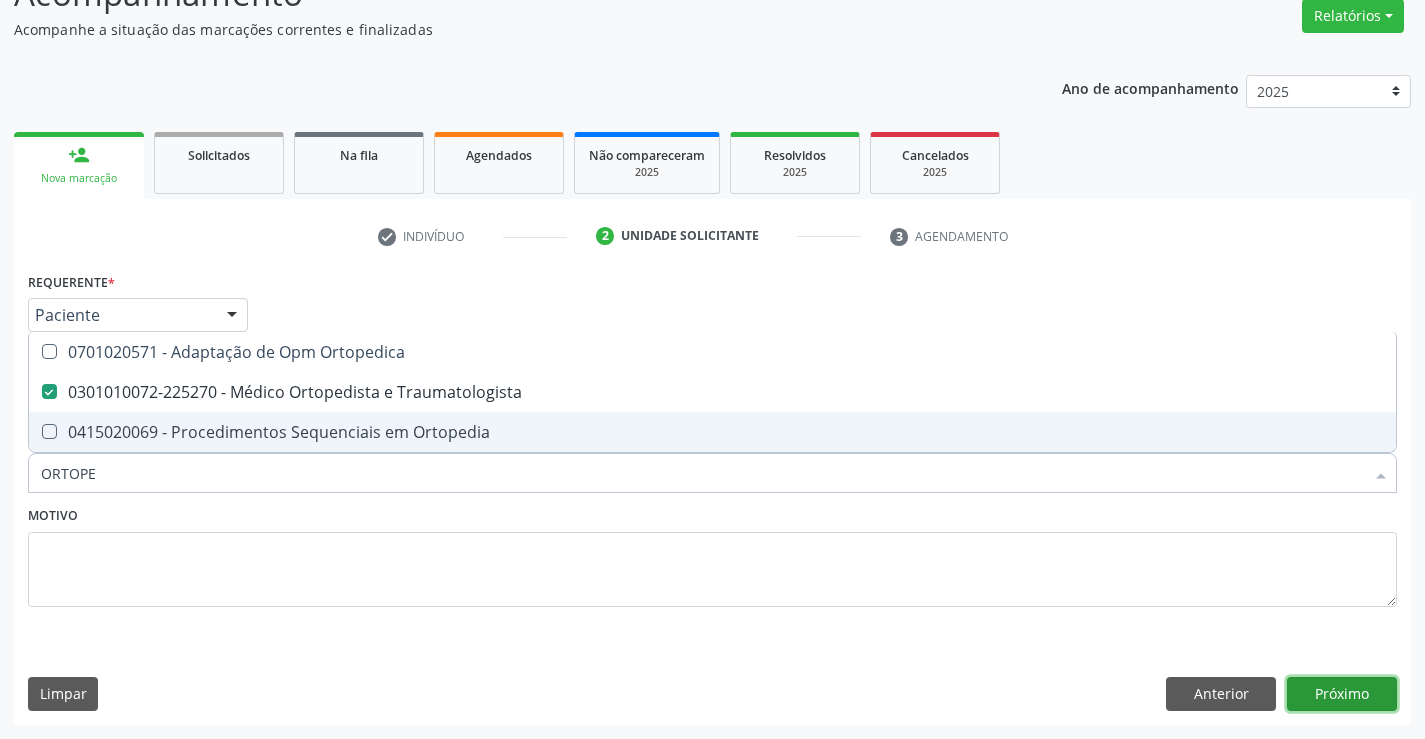 click on "Próximo" at bounding box center [1342, 694] 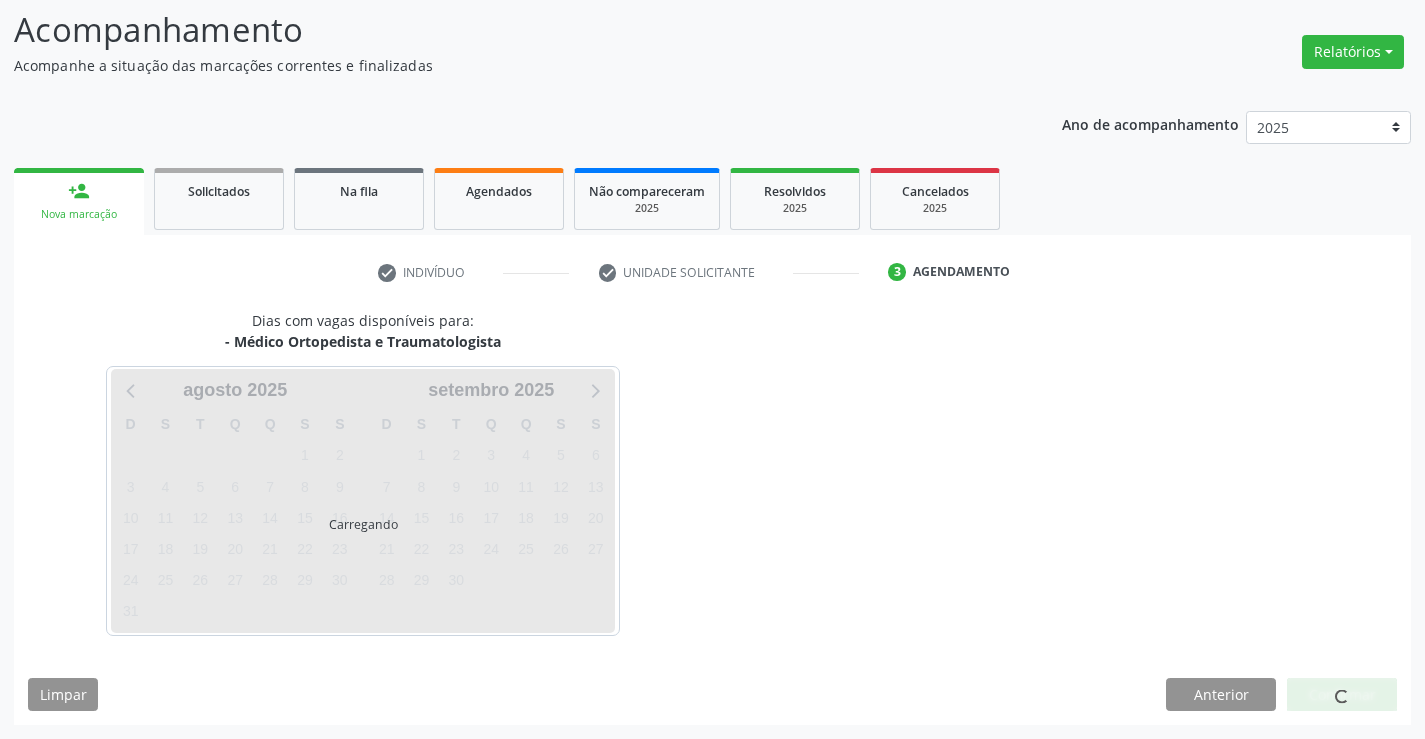 scroll, scrollTop: 131, scrollLeft: 0, axis: vertical 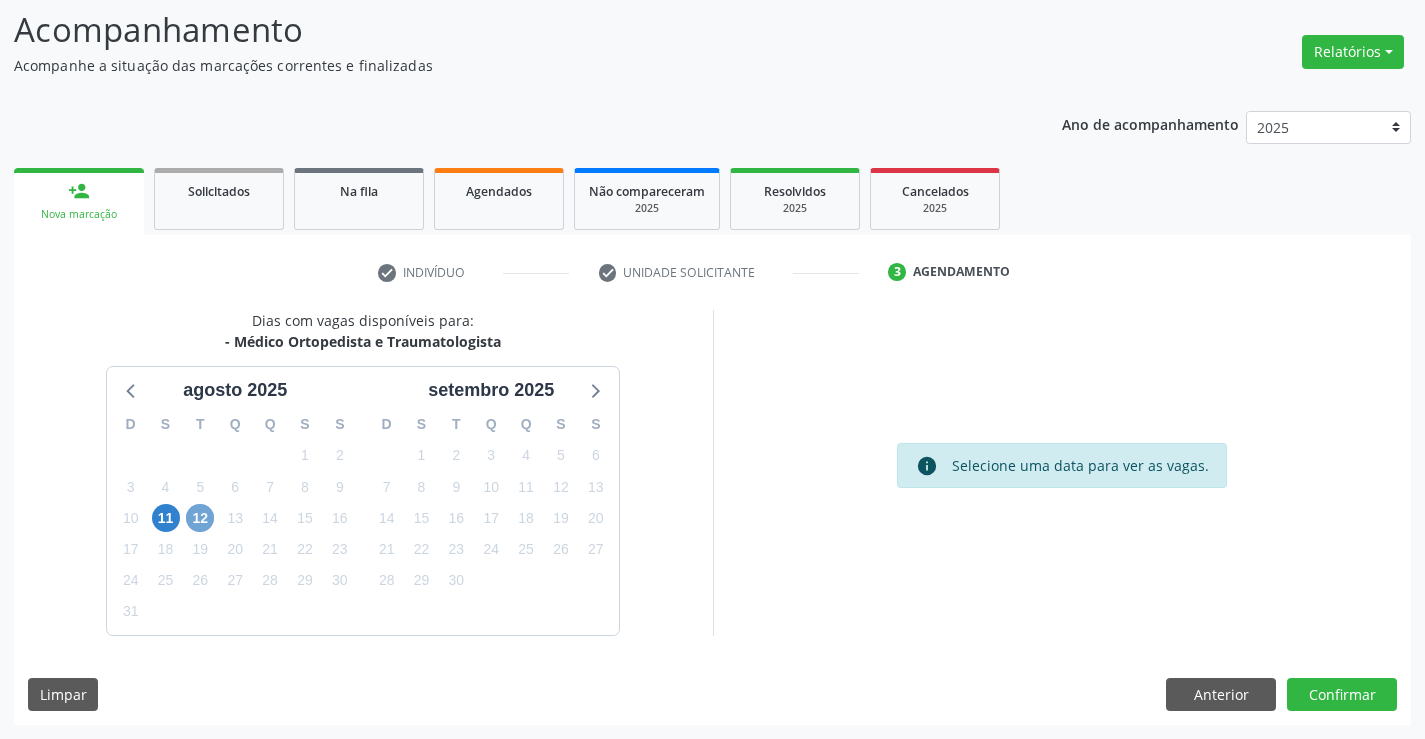 click on "12" at bounding box center (200, 518) 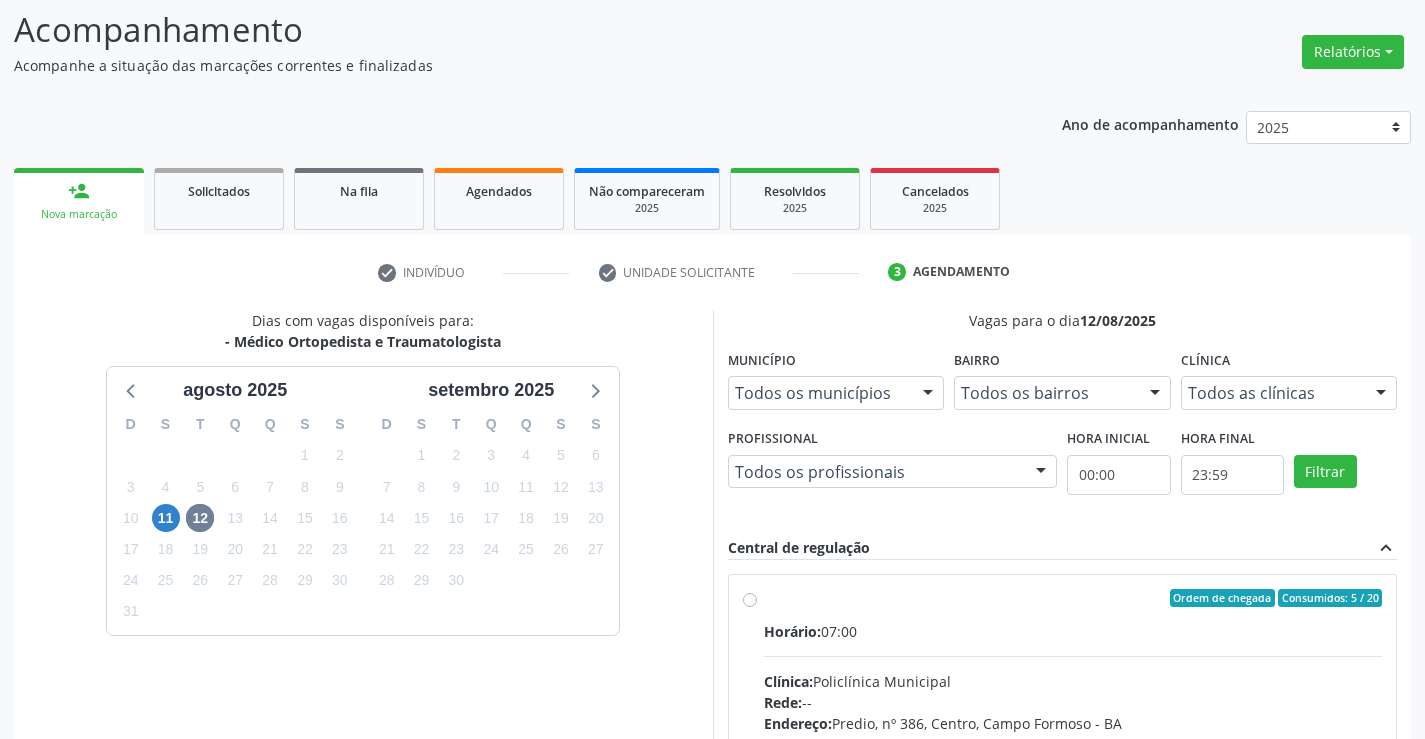 click on "Ordem de chegada
Consumidos: 5 / 20
Horário:   07:00
Clínica:  Policlínica Municipal
Rede:
--
Endereço:   Predio, nº 386, Centro, Campo Formoso - BA
Telefone:   (74) 6451312
Profissional:
Ramon Oliveira Soares
Informações adicionais sobre o atendimento
Idade de atendimento:
de 0 a 120 anos
Gênero(s) atendido(s):
Masculino e Feminino
Informações adicionais:
--" at bounding box center [1073, 742] 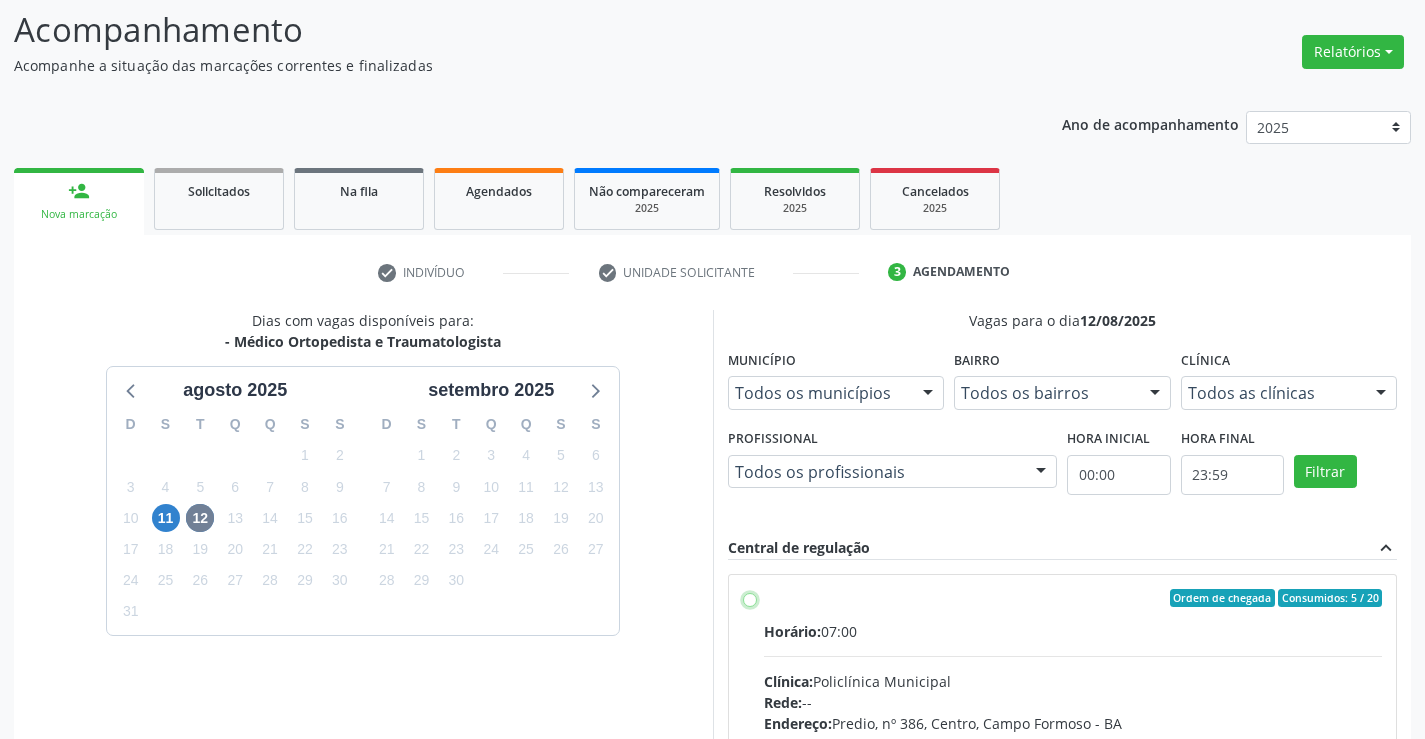 click on "Ordem de chegada
Consumidos: 5 / 20
Horário:   07:00
Clínica:  Policlínica Municipal
Rede:
--
Endereço:   Predio, nº 386, Centro, Campo Formoso - BA
Telefone:   (74) 6451312
Profissional:
Ramon Oliveira Soares
Informações adicionais sobre o atendimento
Idade de atendimento:
de 0 a 120 anos
Gênero(s) atendido(s):
Masculino e Feminino
Informações adicionais:
--" at bounding box center (750, 598) 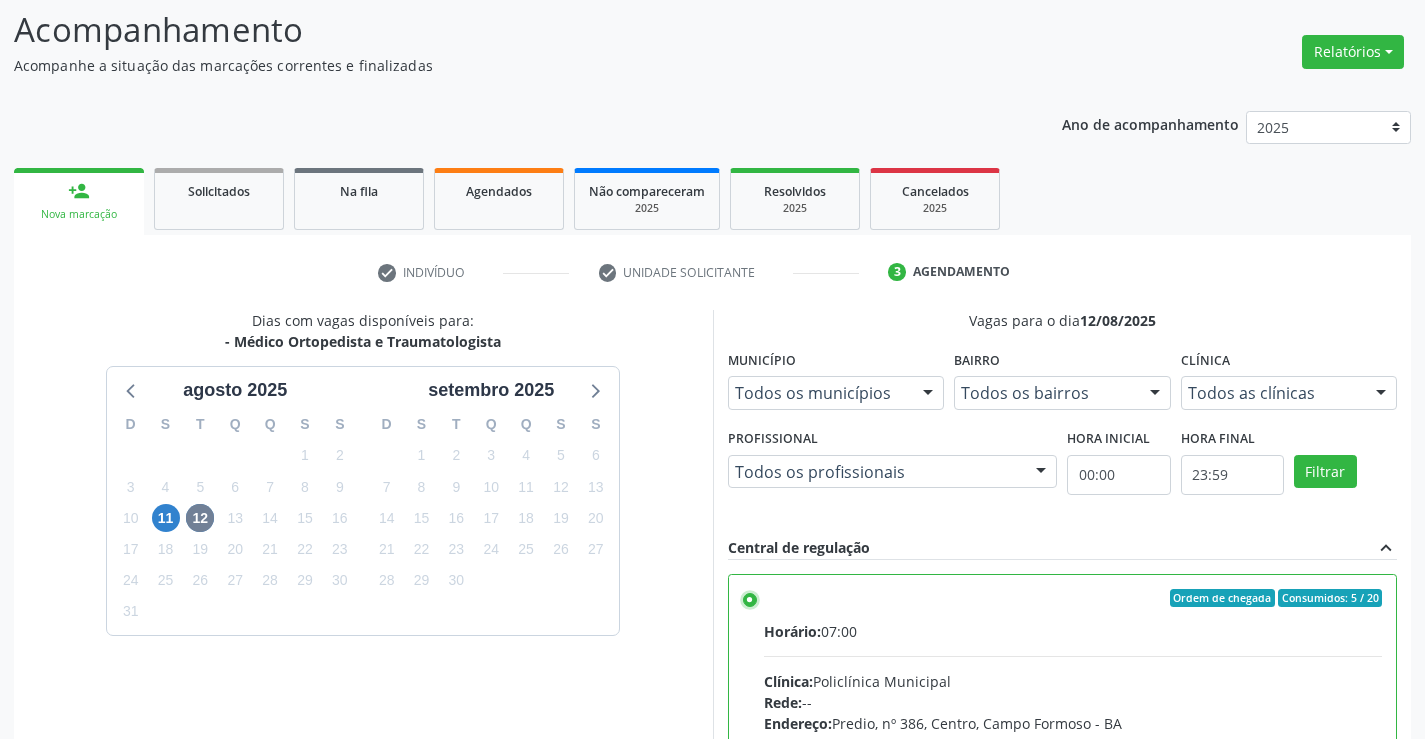 scroll, scrollTop: 456, scrollLeft: 0, axis: vertical 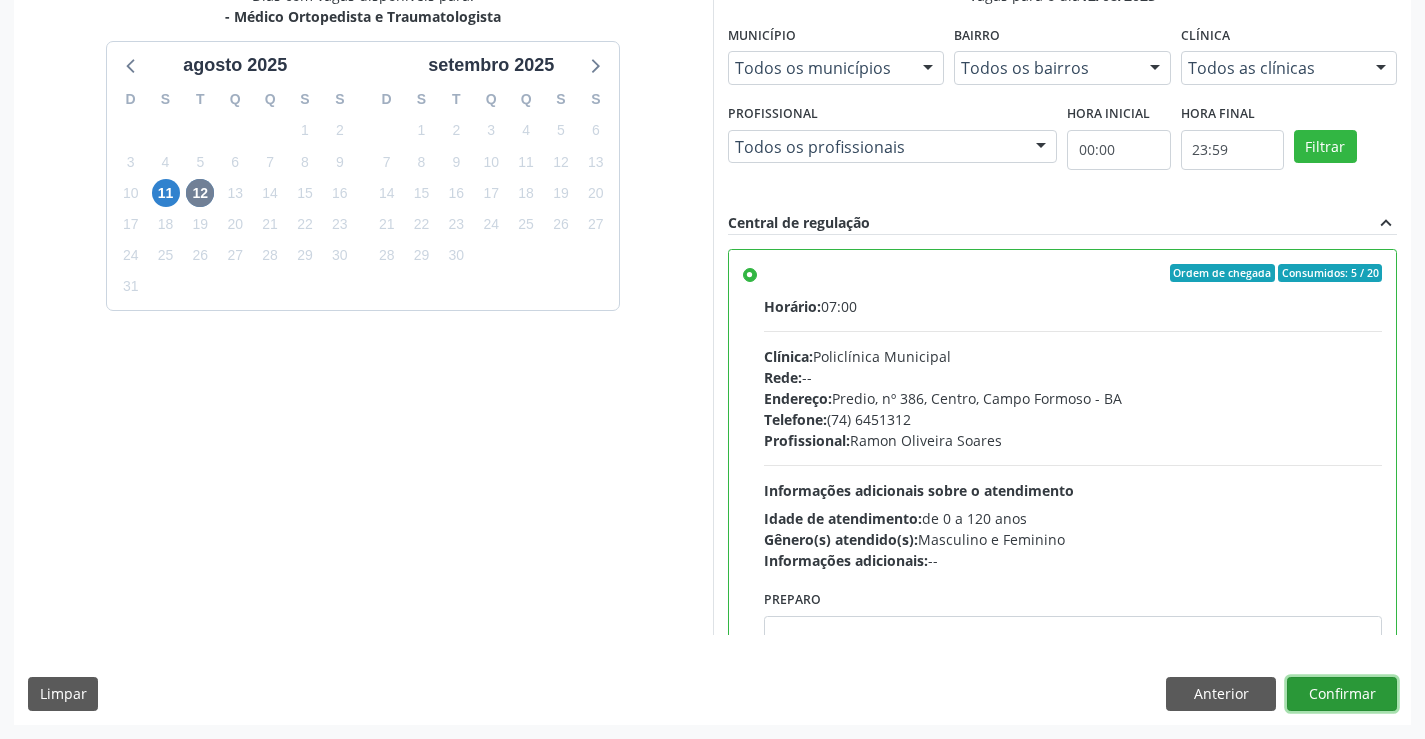 click on "Confirmar" at bounding box center (1342, 694) 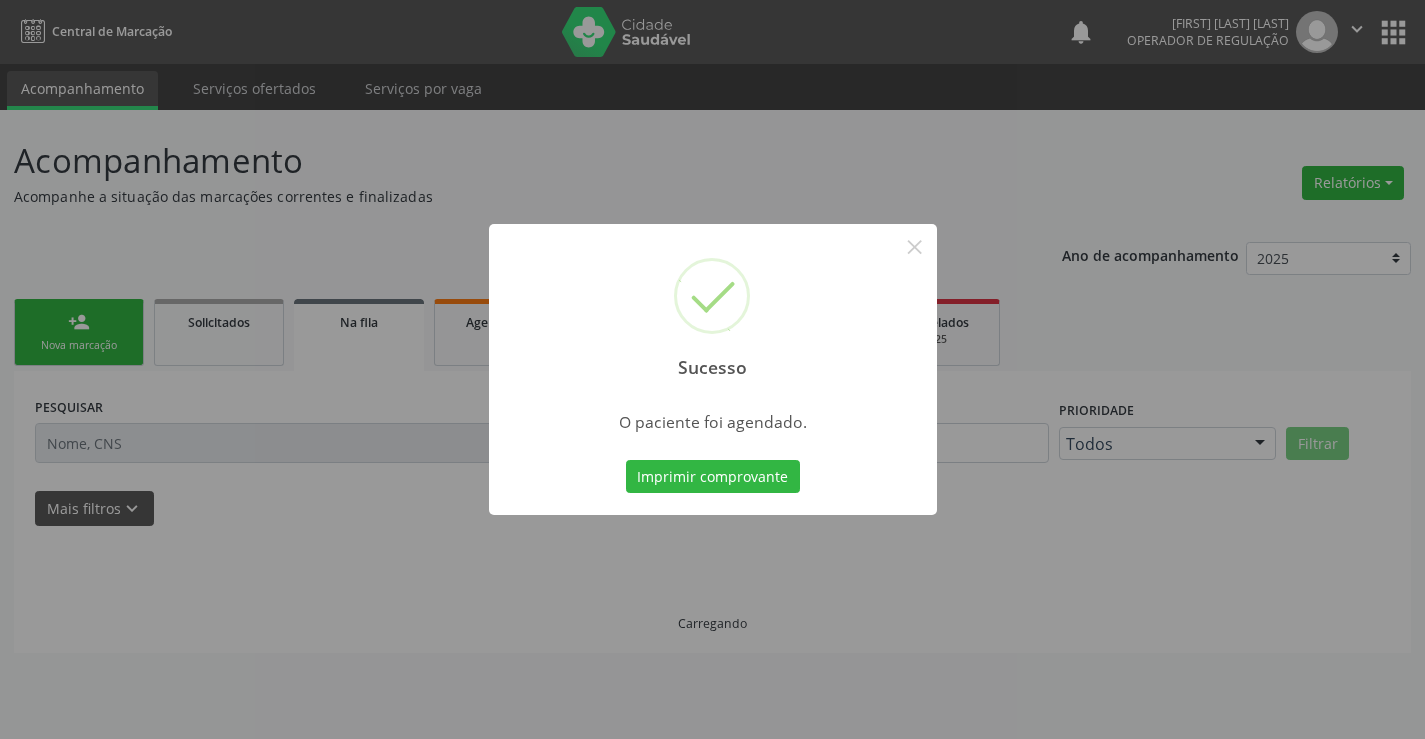 scroll, scrollTop: 0, scrollLeft: 0, axis: both 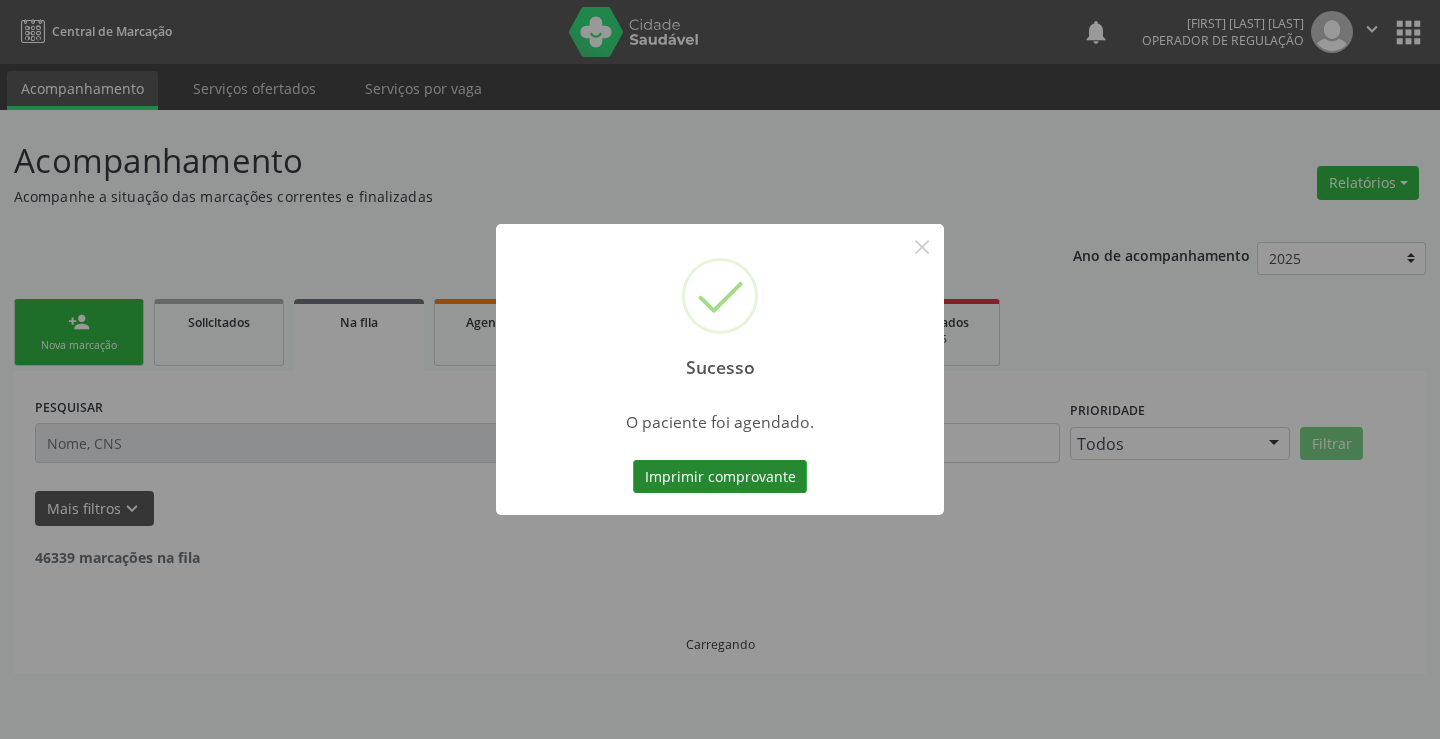 click on "Imprimir comprovante" at bounding box center [720, 477] 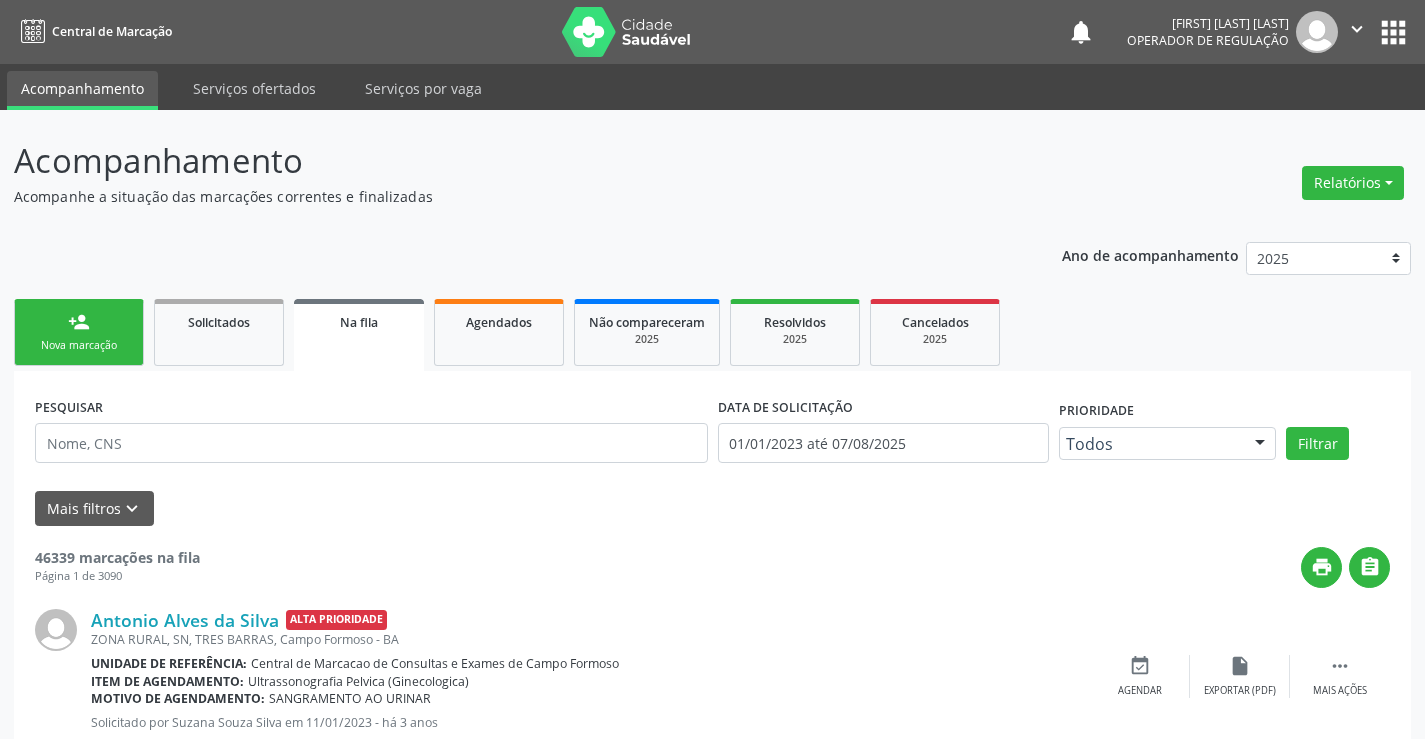 click on "person_add
Nova marcação" at bounding box center (79, 332) 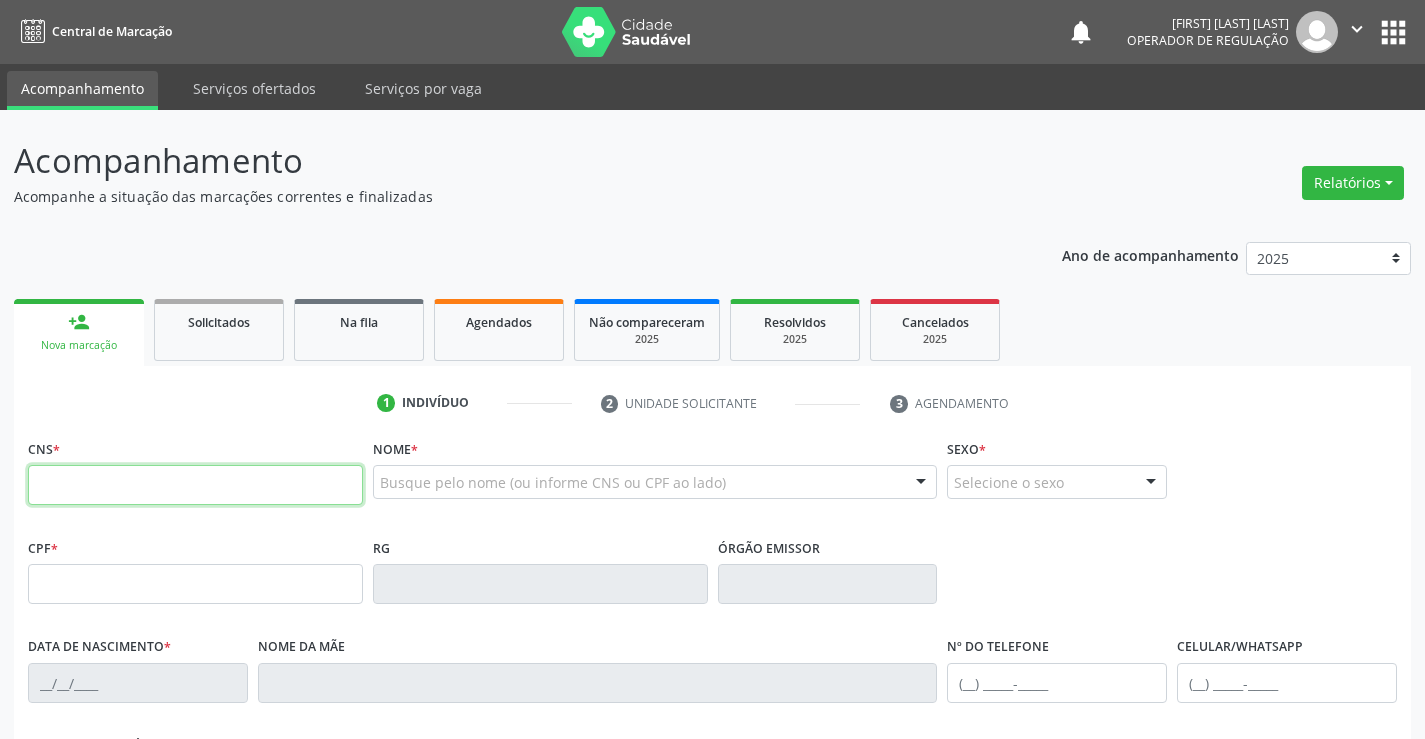 click at bounding box center (195, 485) 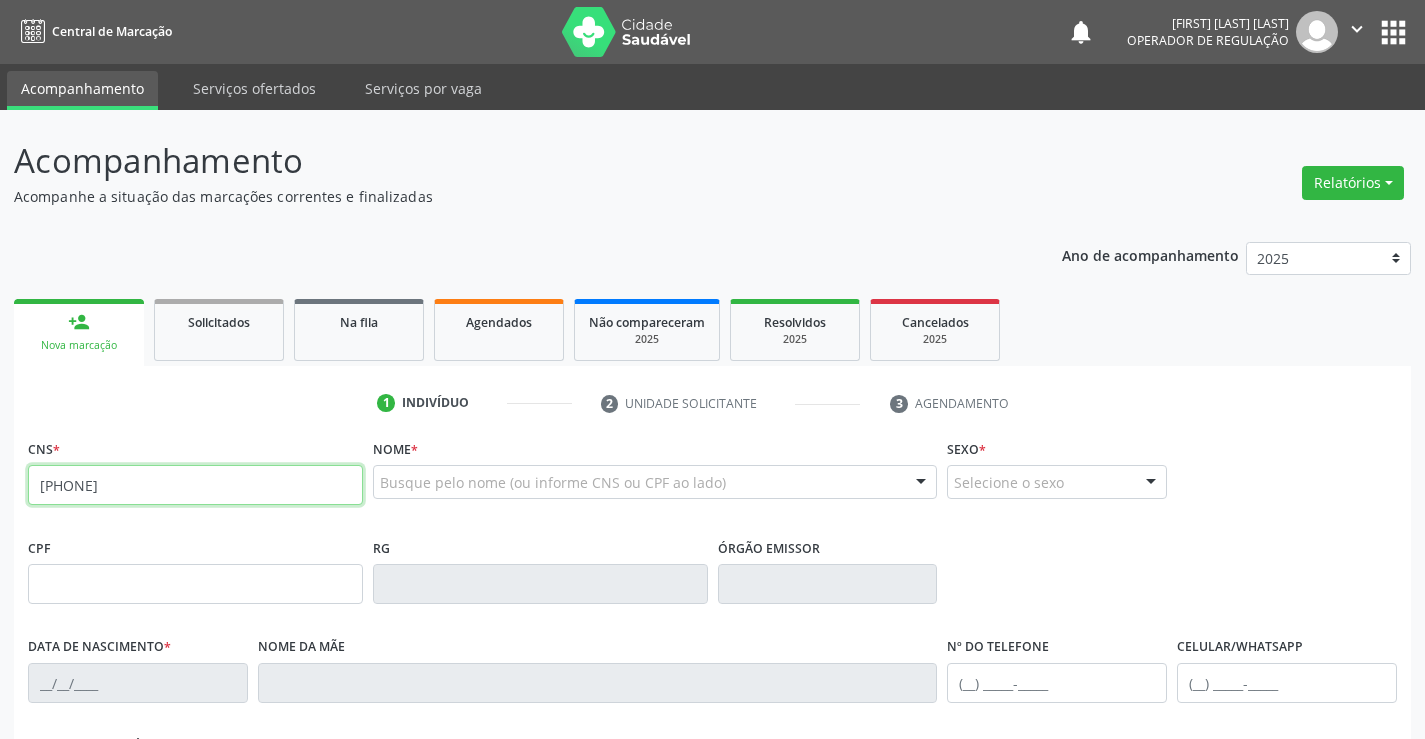 type on "704 5003 6606 0018" 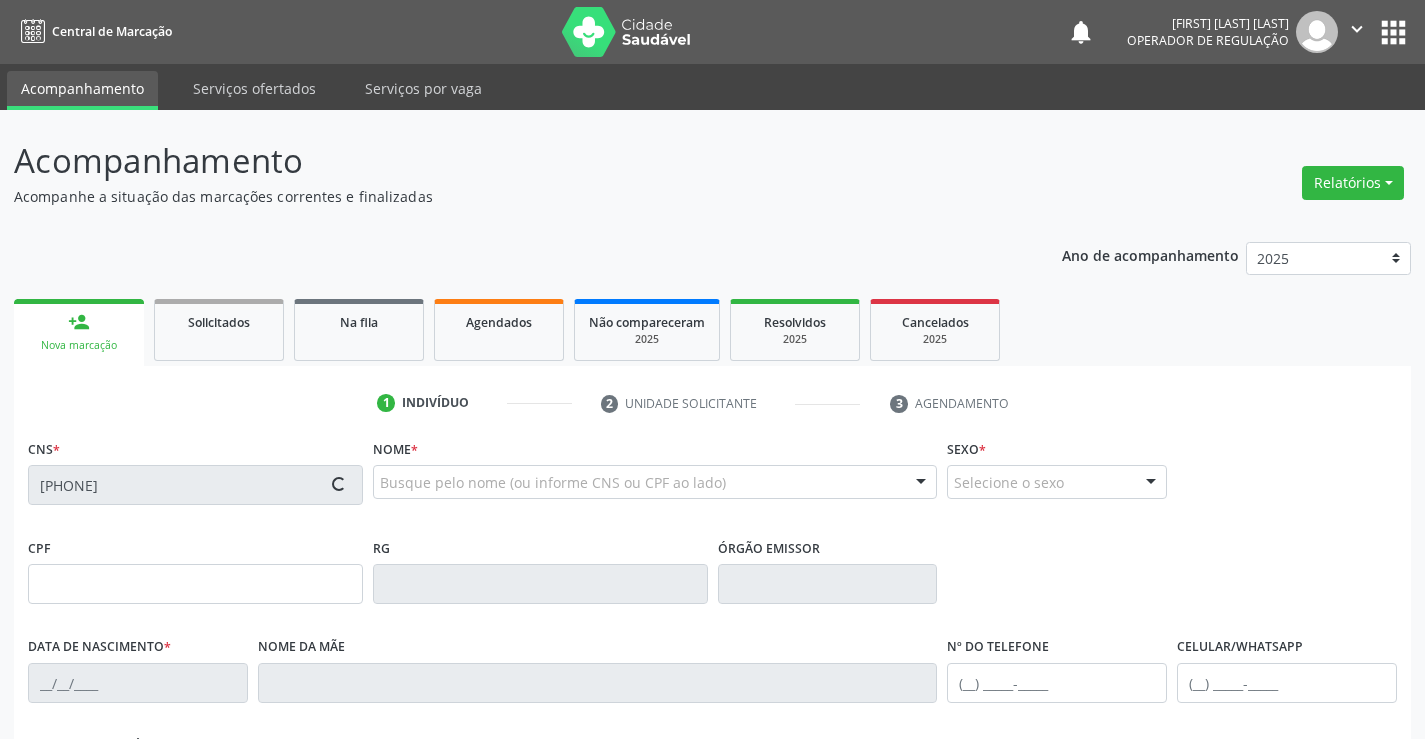 type on "10/05/1954" 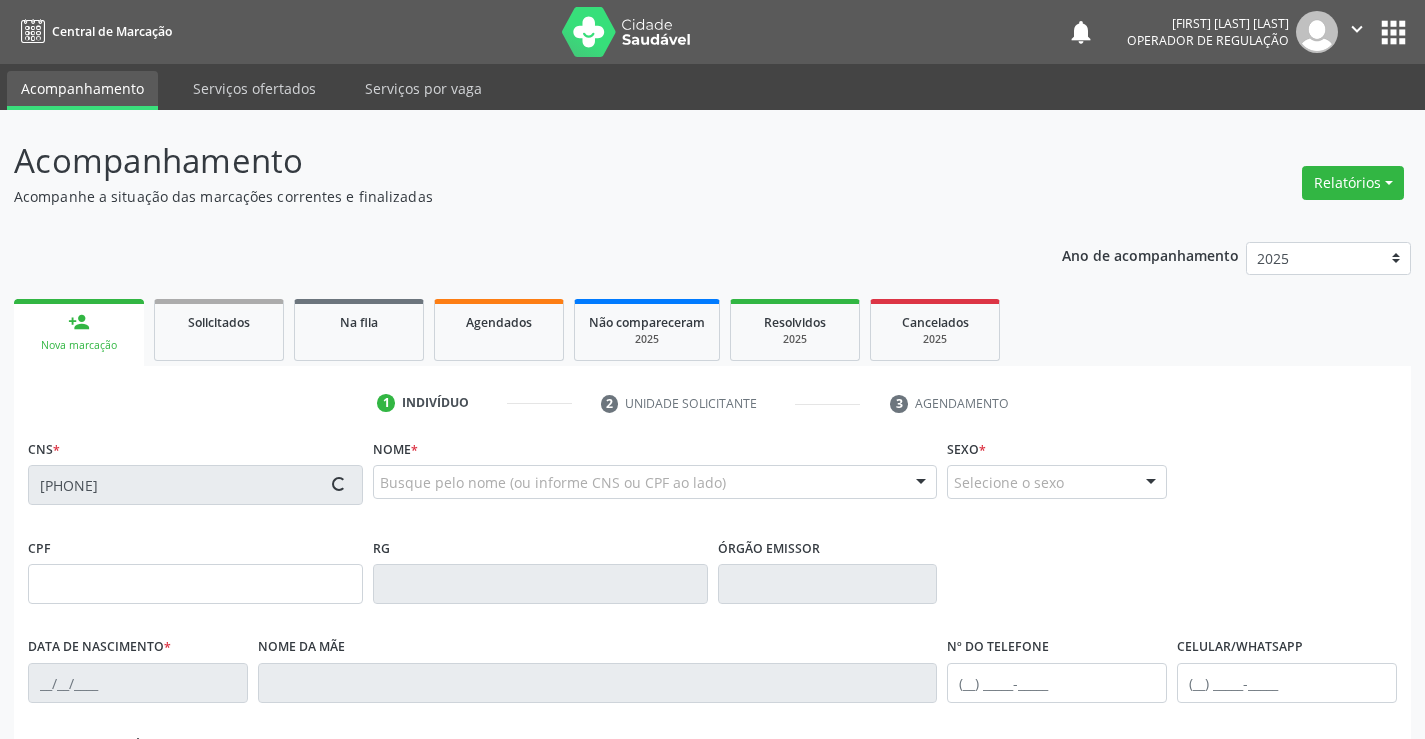 type on "S/N" 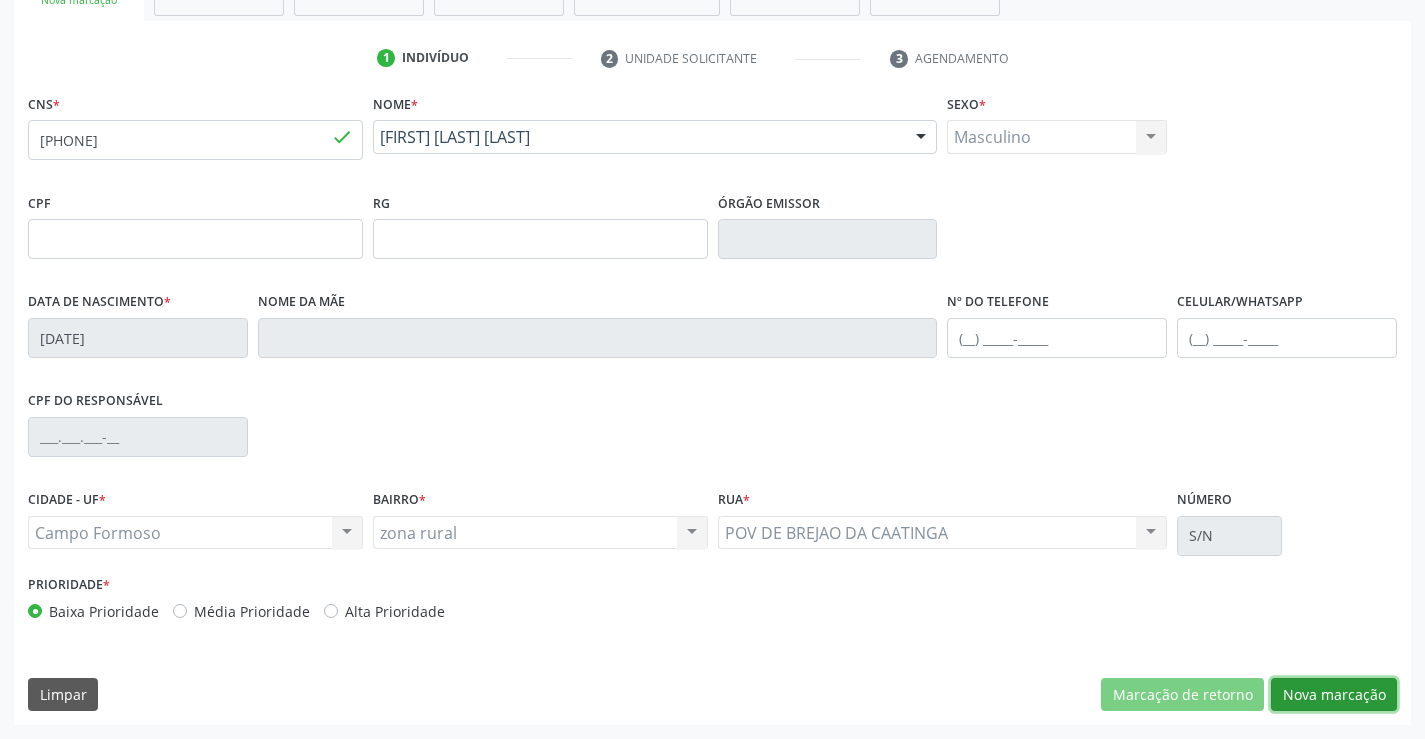 click on "Nova marcação" at bounding box center (1334, 695) 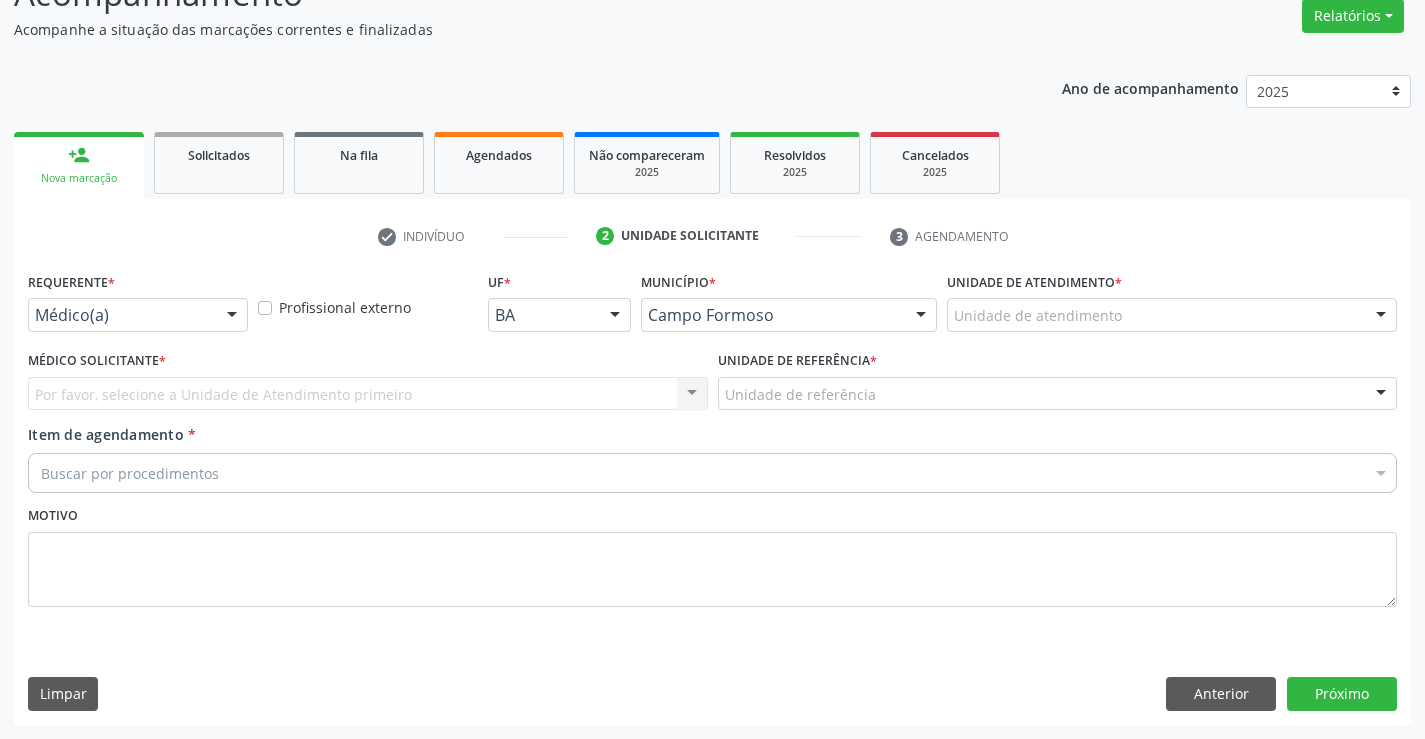 scroll, scrollTop: 167, scrollLeft: 0, axis: vertical 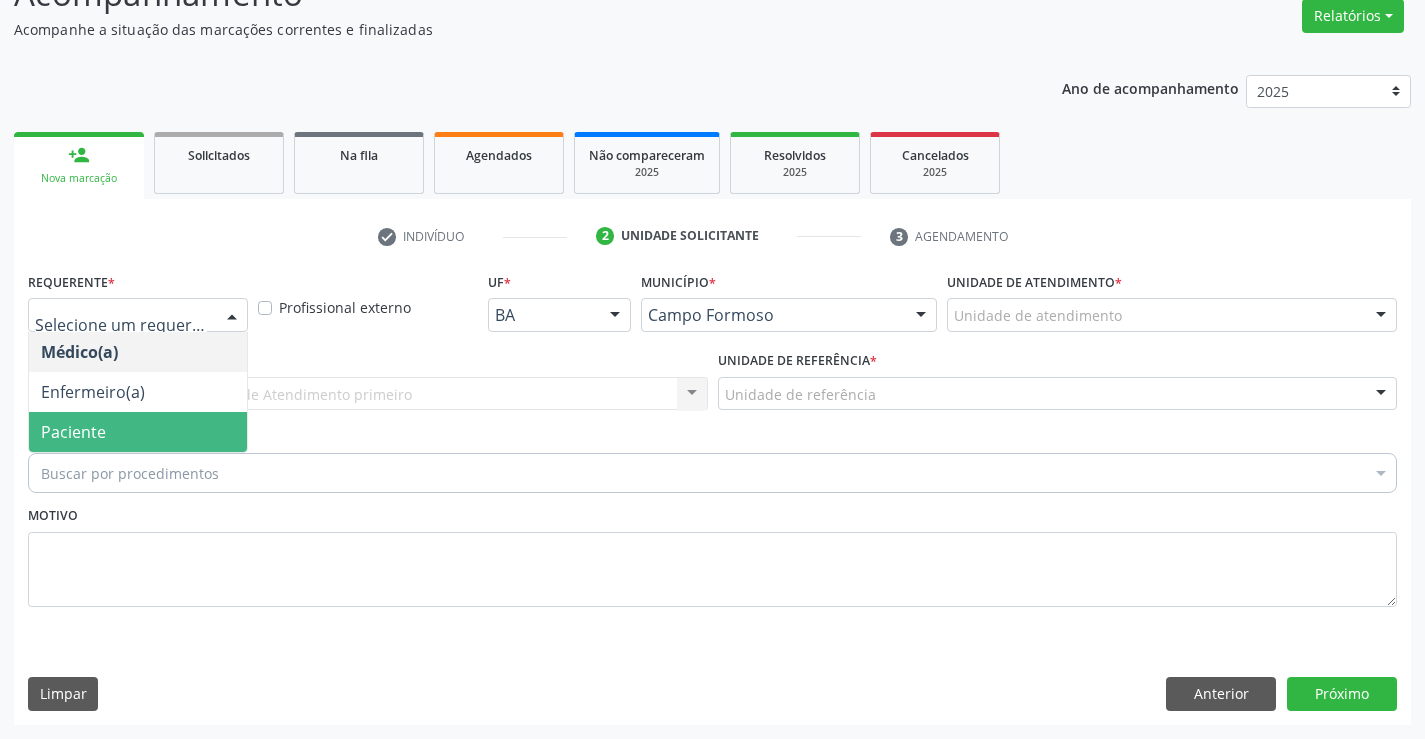 click on "Paciente" at bounding box center (138, 432) 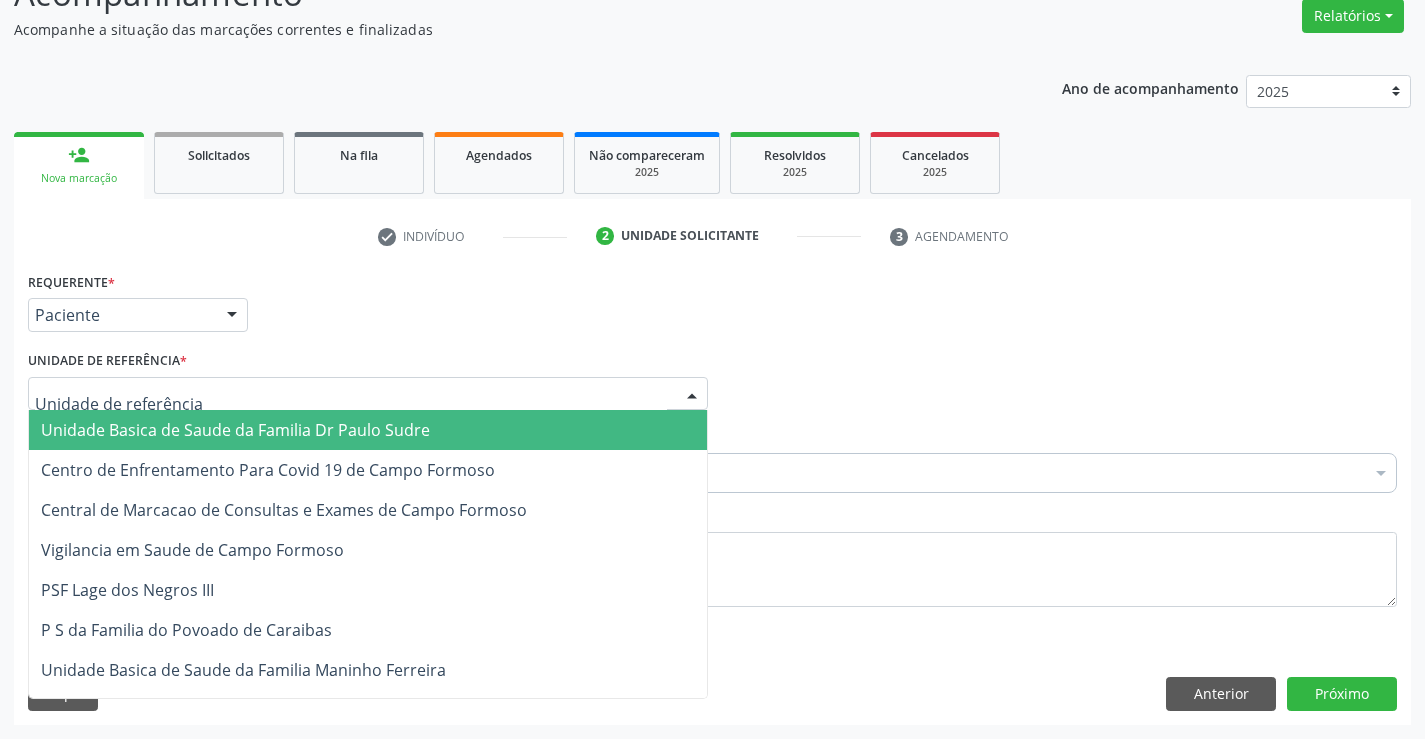 click at bounding box center [368, 394] 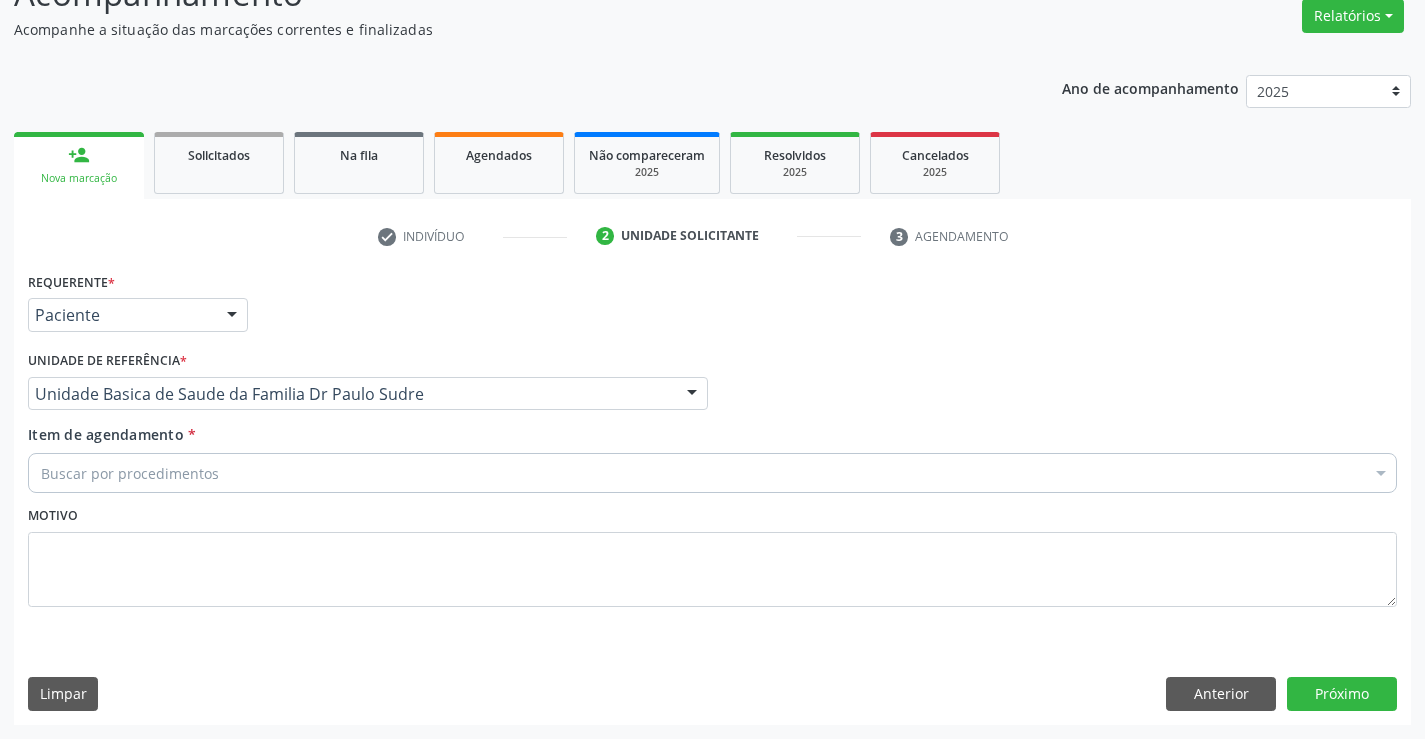 click on "Item de agendamento
*" at bounding box center (41, 473) 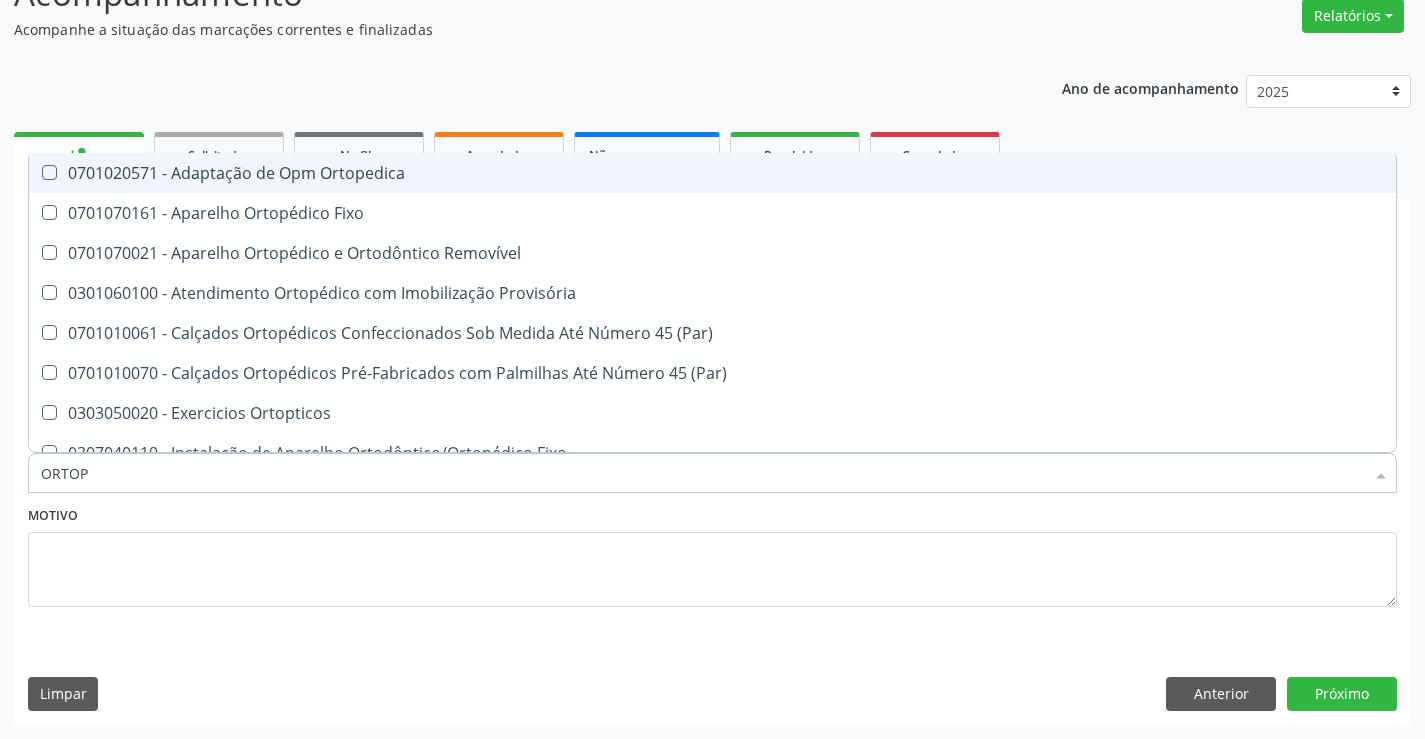 type on "ORTOPE" 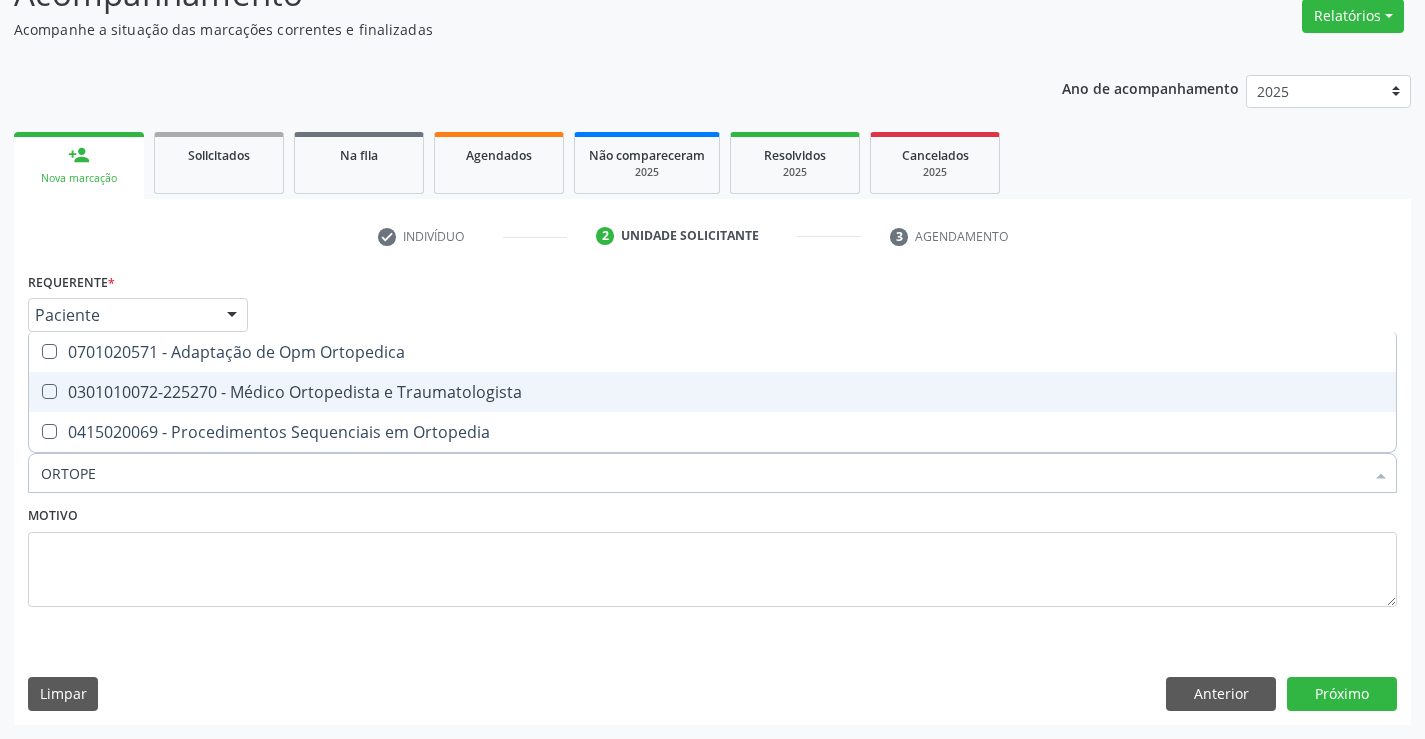 click on "0301010072-225270 - Médico Ortopedista e Traumatologista" at bounding box center (712, 392) 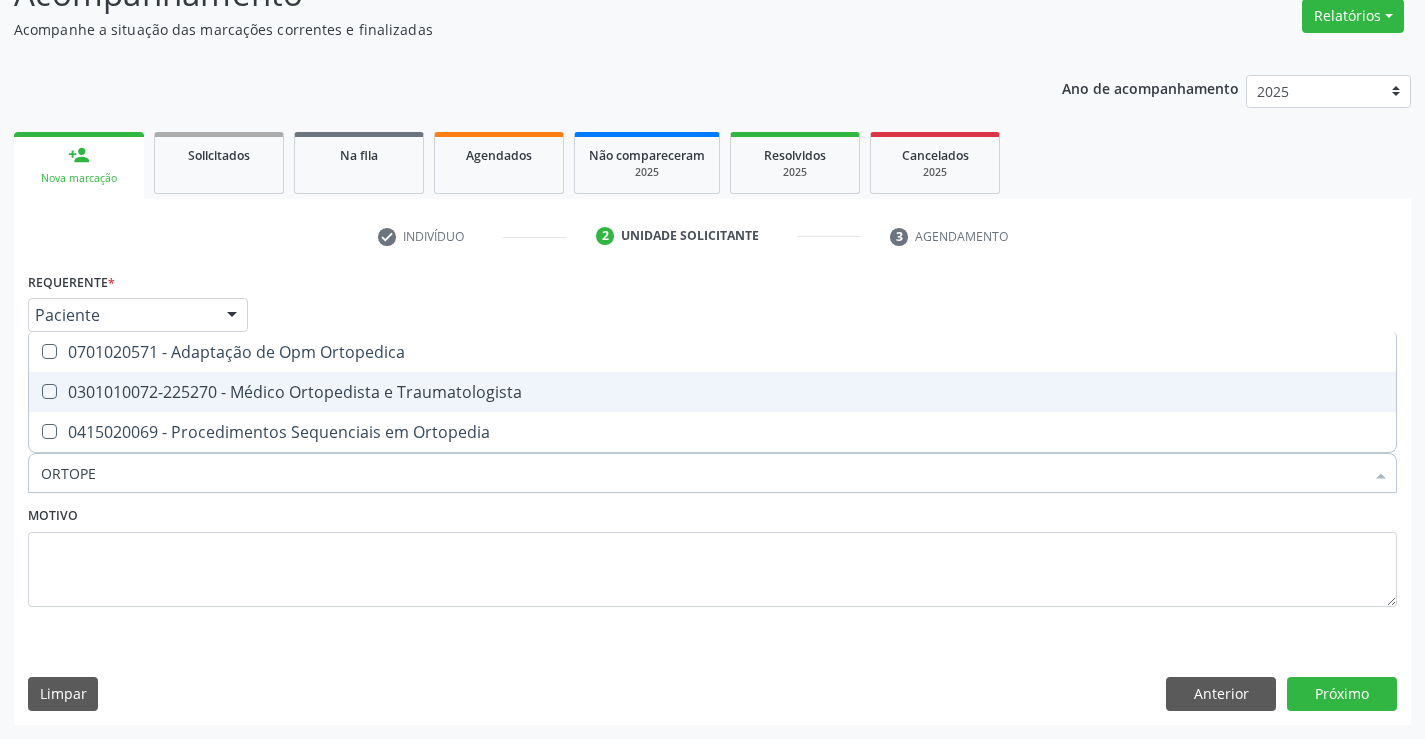 click on "0301010072-225270 - Médico Ortopedista e Traumatologista" at bounding box center [712, 392] 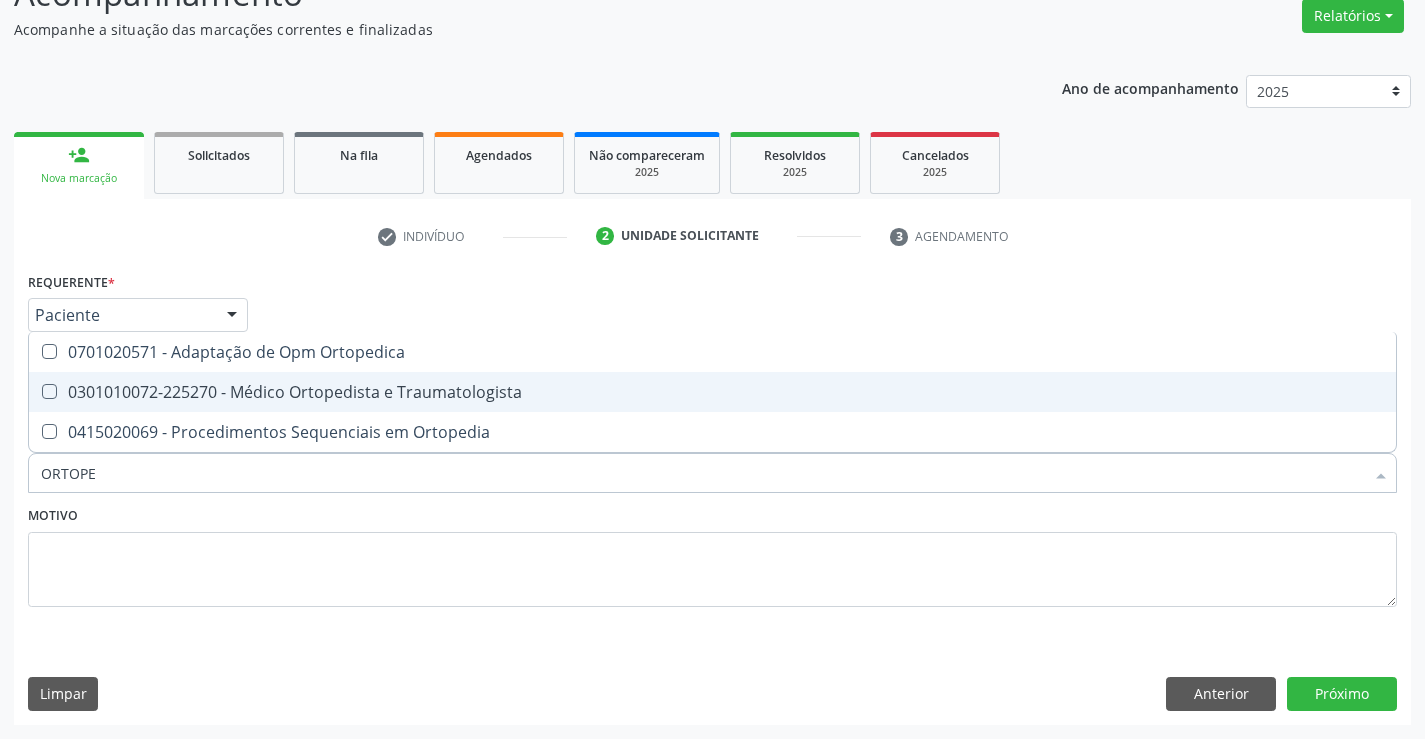checkbox on "false" 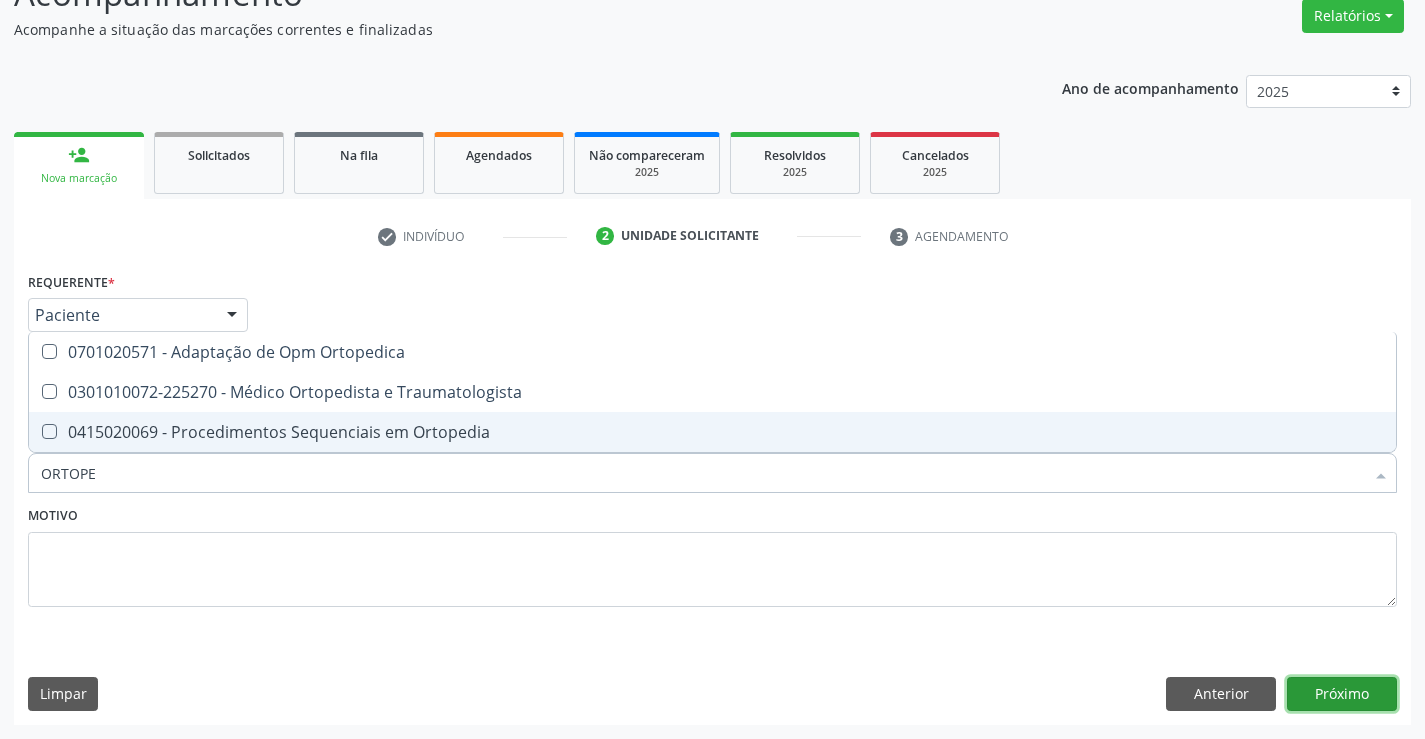 click on "Próximo" at bounding box center [1342, 694] 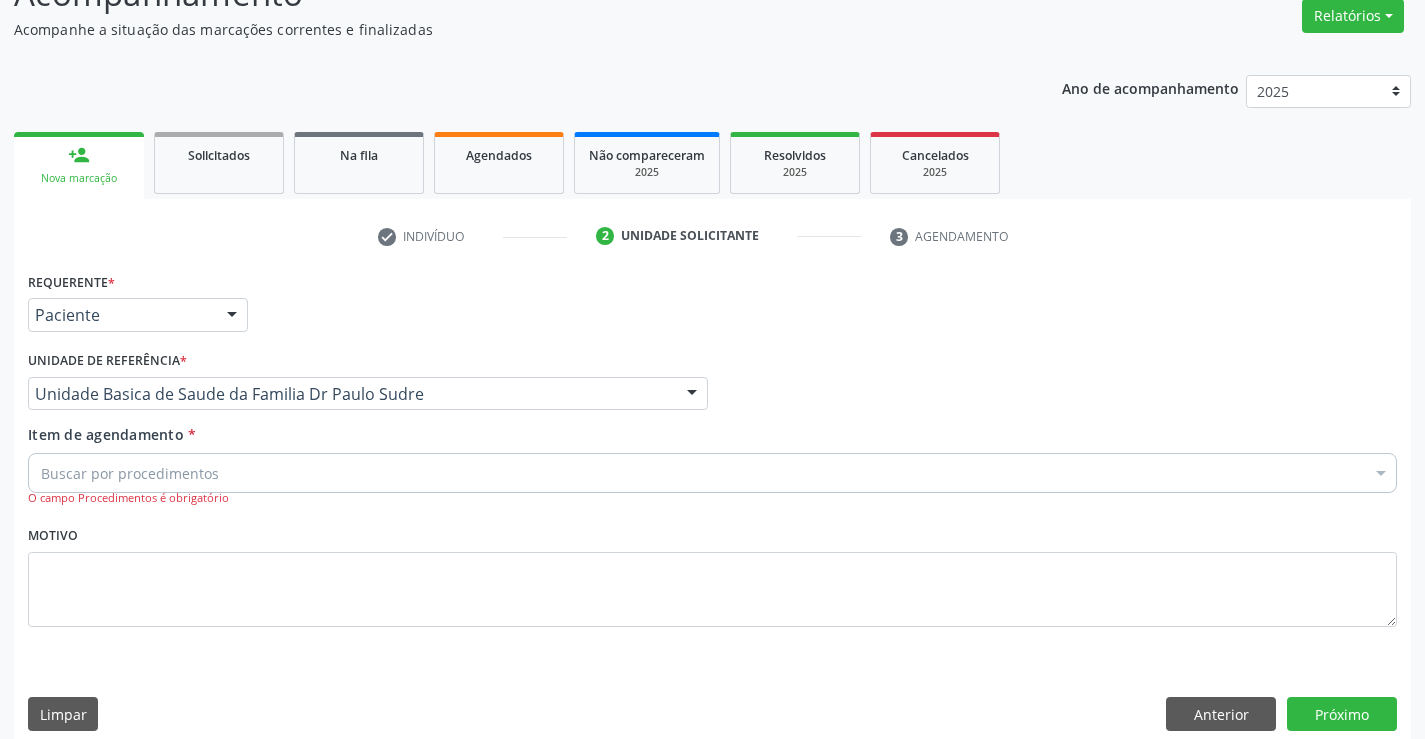 click on "Buscar por procedimentos" at bounding box center (712, 473) 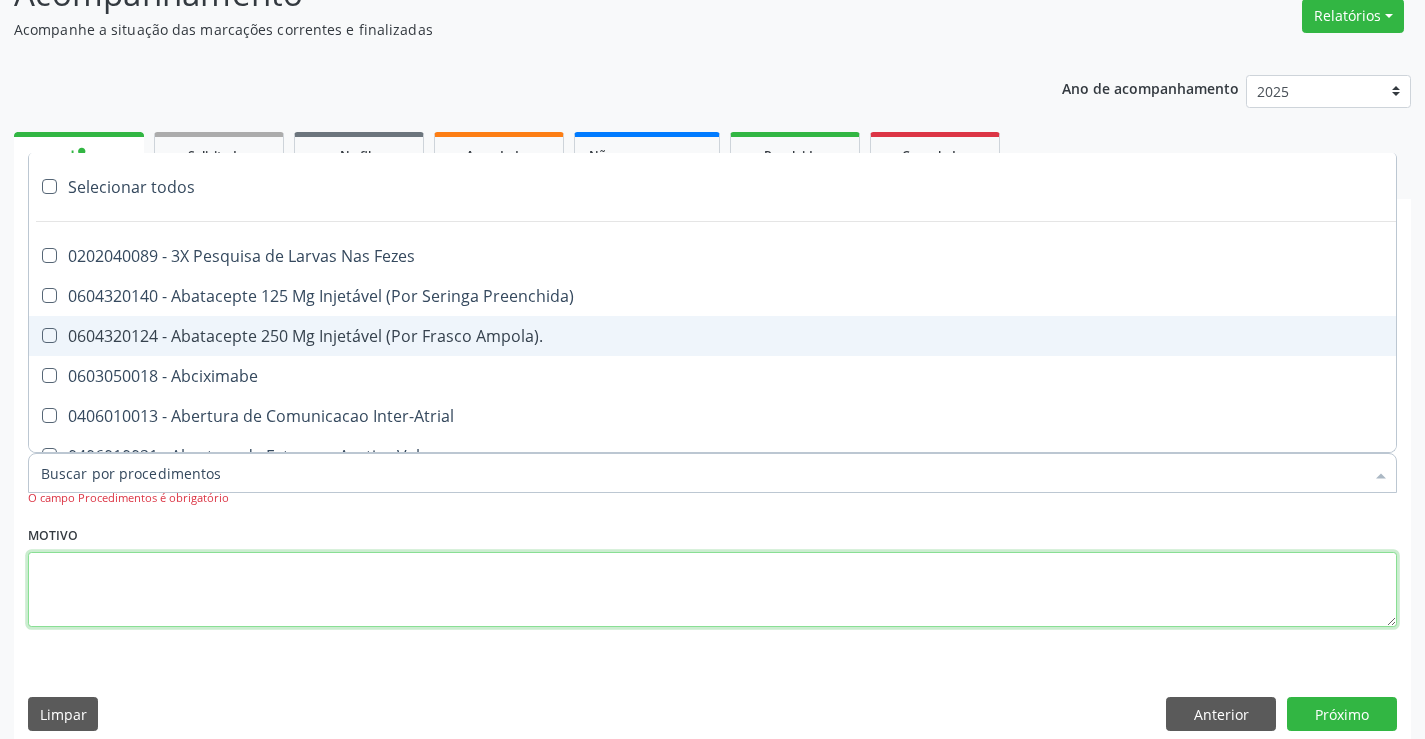 click at bounding box center [712, 590] 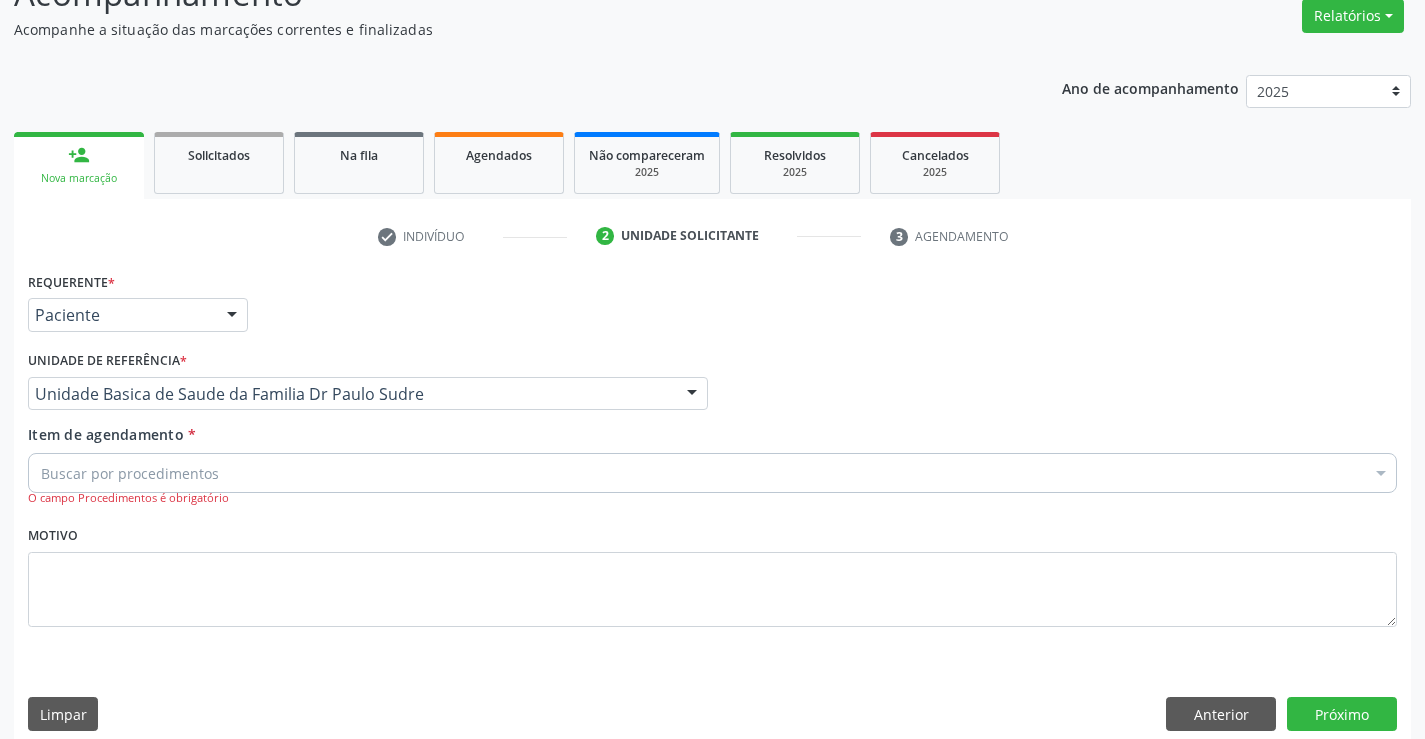 click on "Buscar por procedimentos" at bounding box center (712, 473) 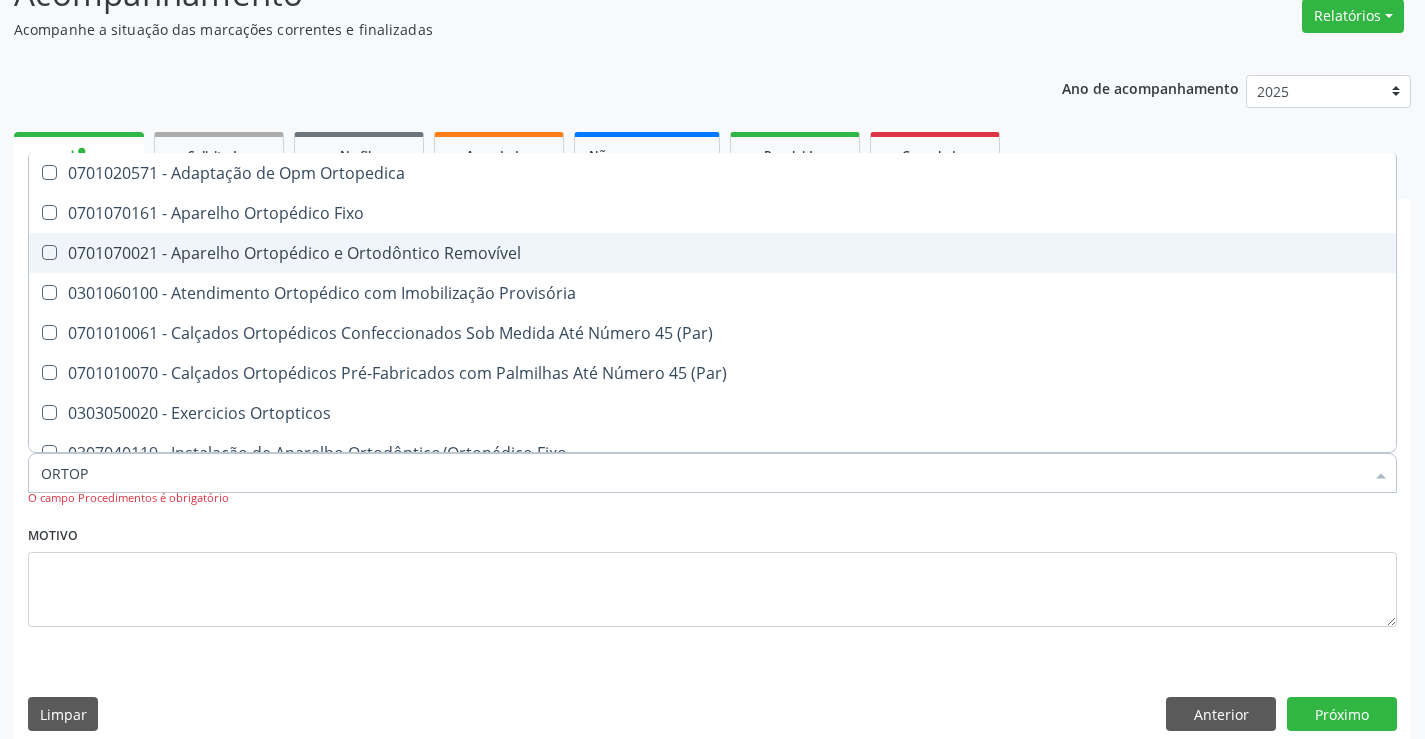 type on "ORTOPE" 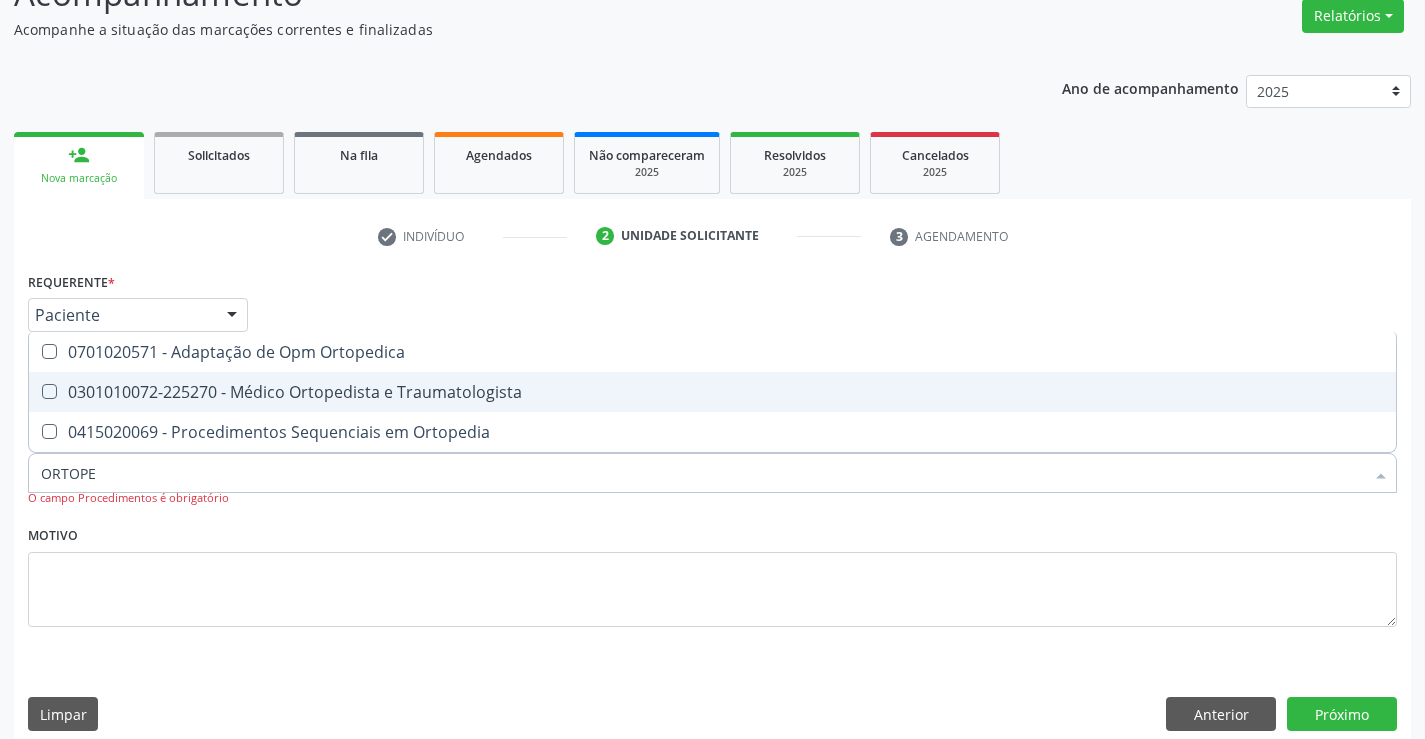 click on "0301010072-225270 - Médico Ortopedista e Traumatologista" at bounding box center [712, 392] 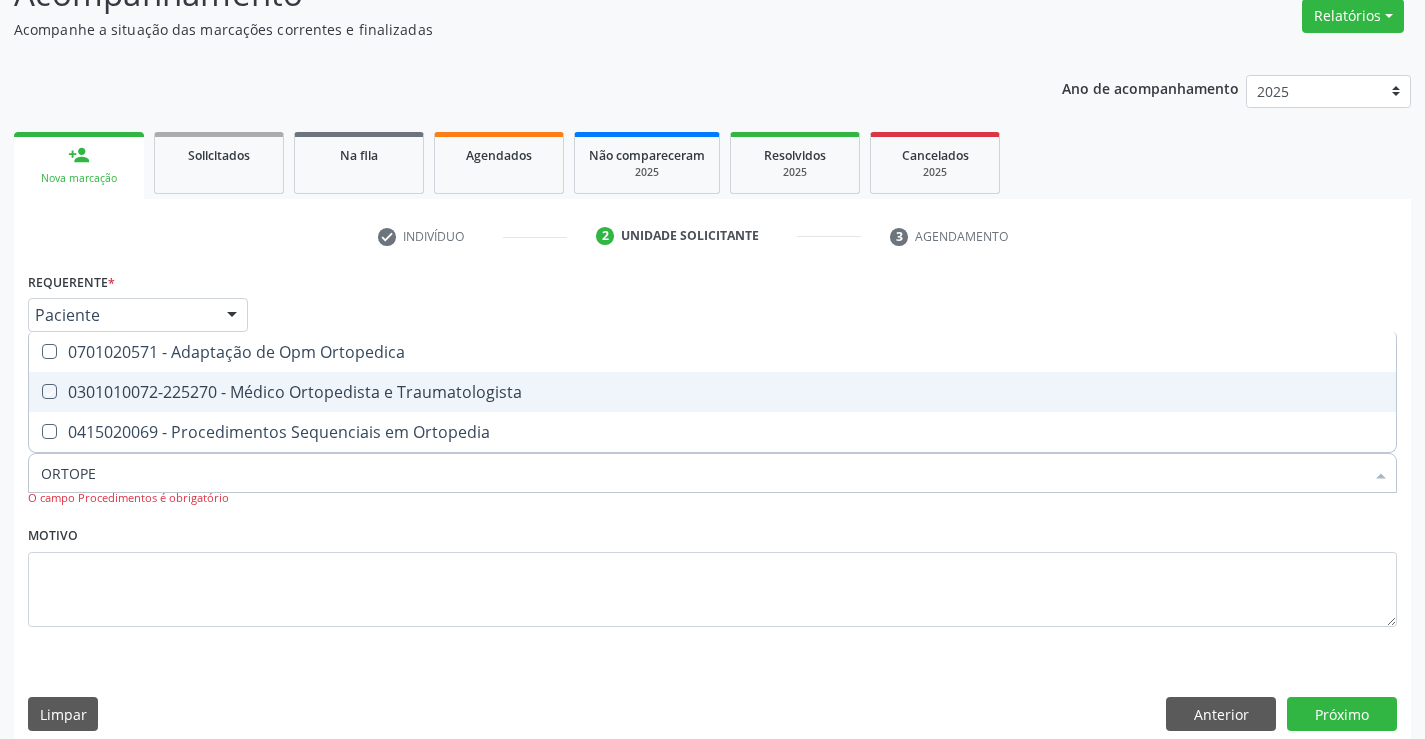 checkbox on "true" 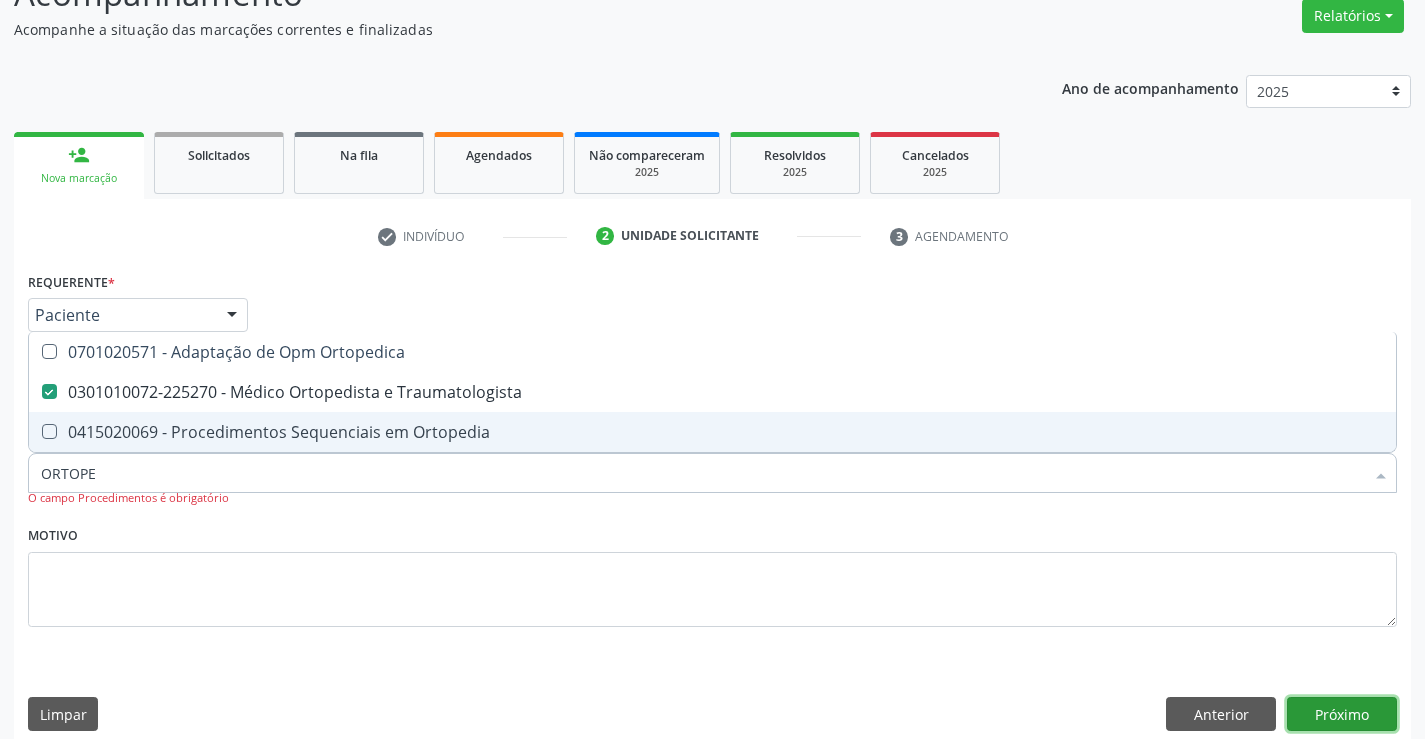 click on "Próximo" at bounding box center [1342, 714] 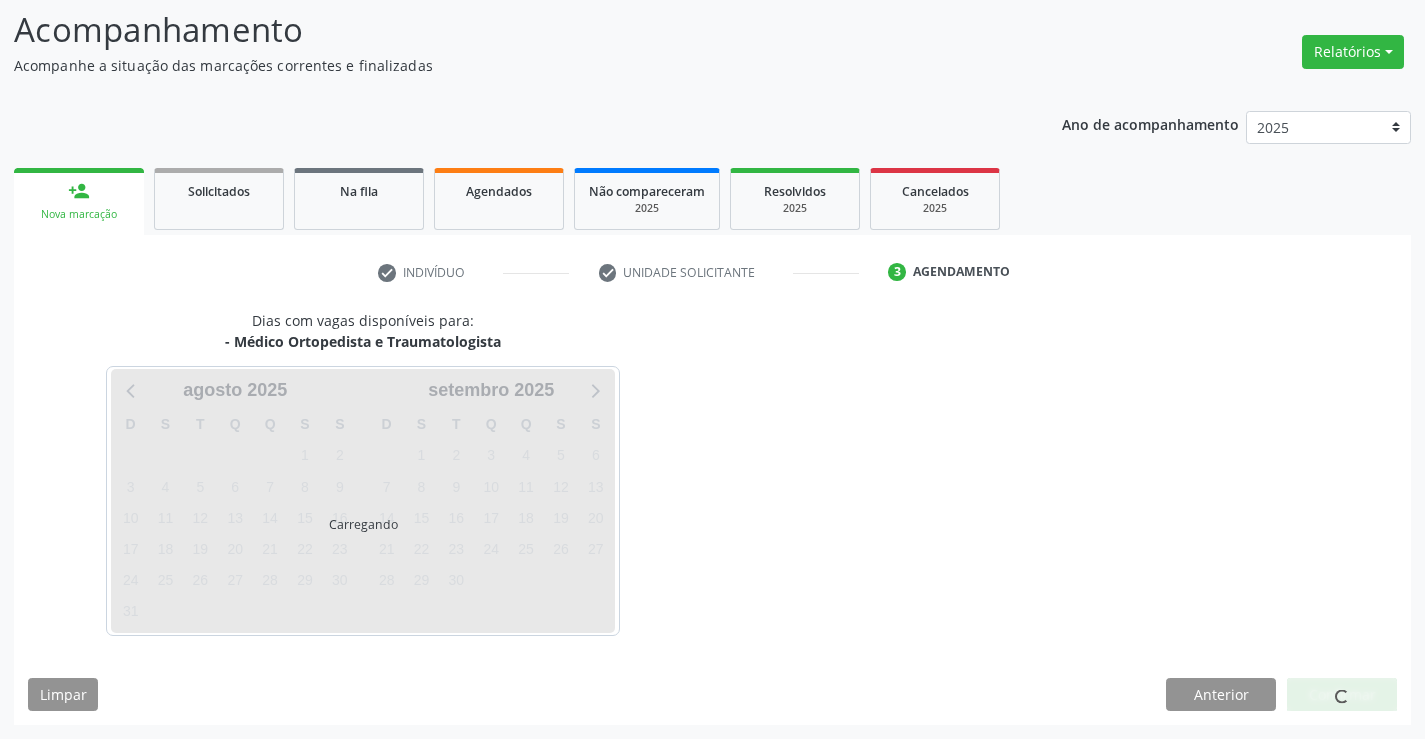 scroll, scrollTop: 131, scrollLeft: 0, axis: vertical 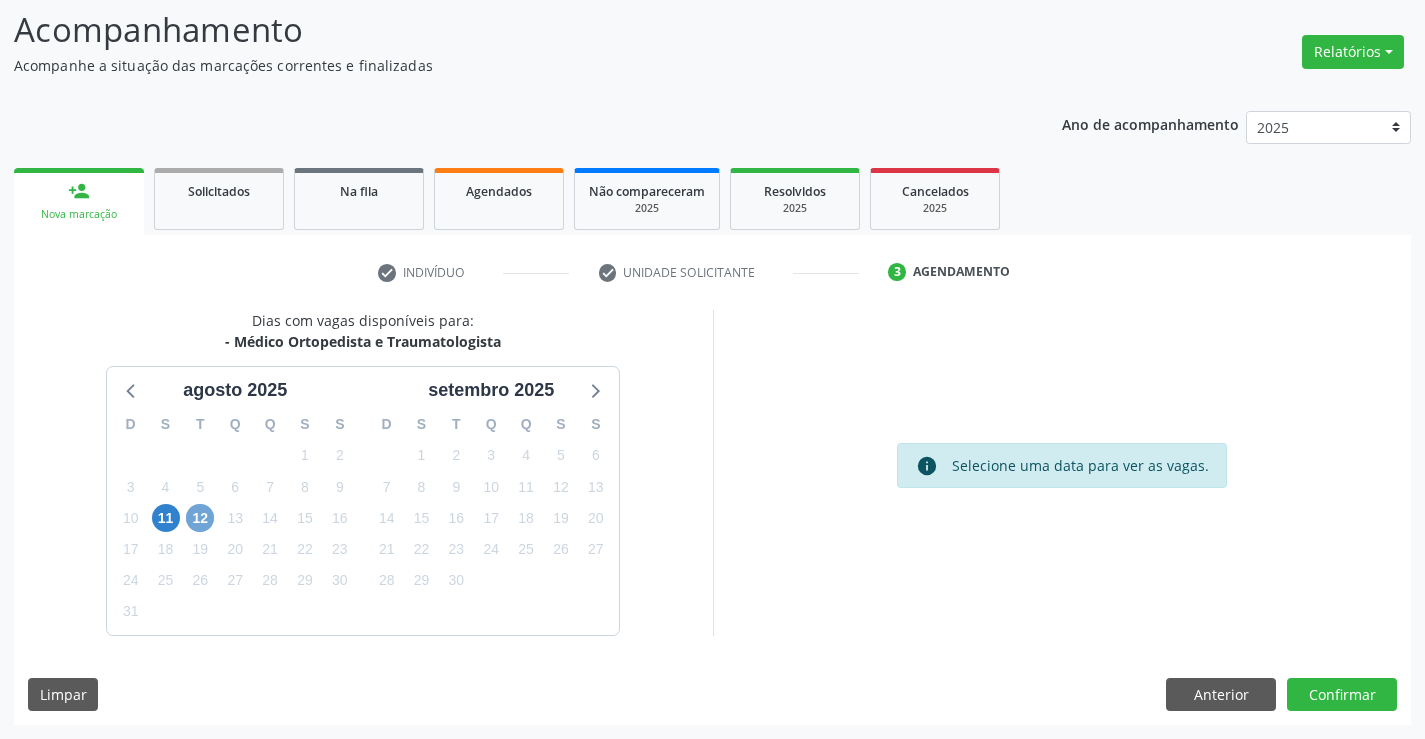 click on "12" at bounding box center [200, 518] 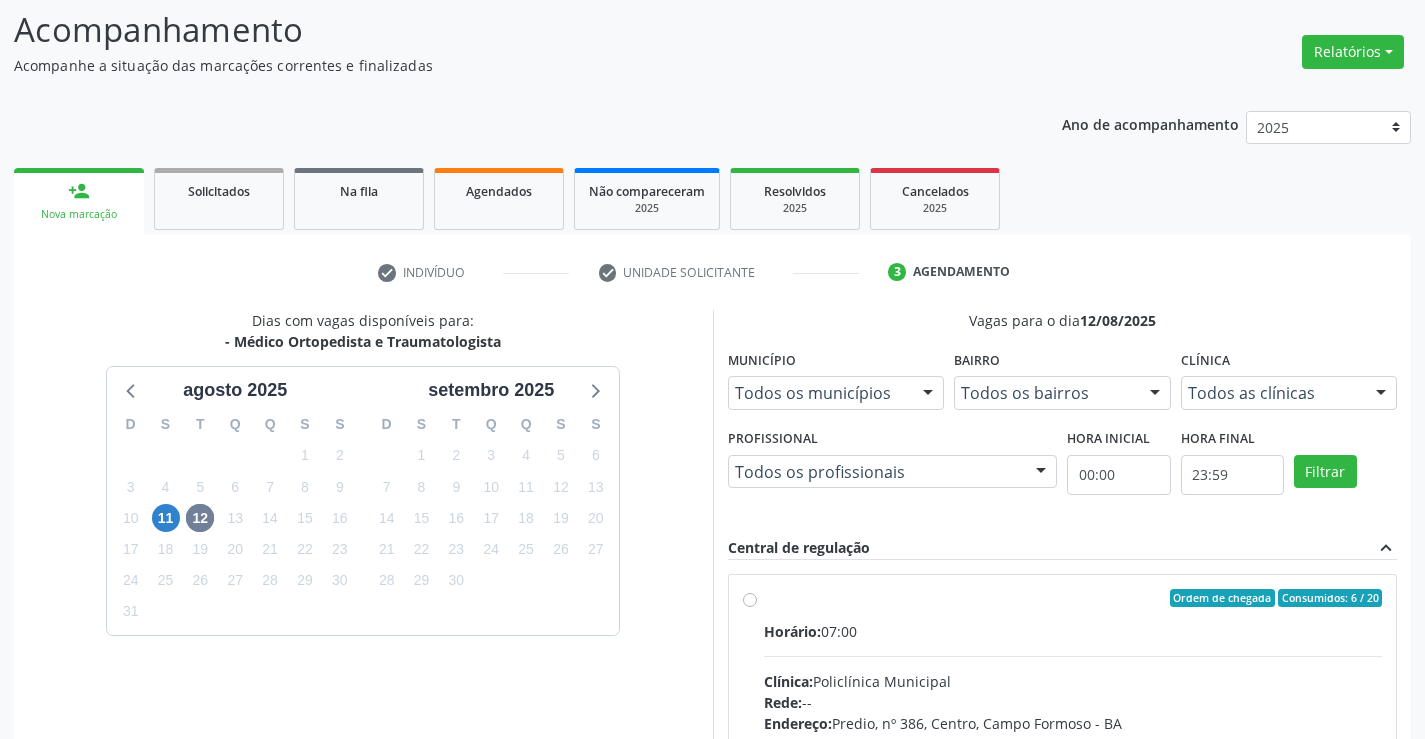 click on "Ordem de chegada
Consumidos: 6 / 20
Horário:   07:00
Clínica:  Policlínica Municipal
Rede:
--
Endereço:   Predio, nº 386, Centro, Campo Formoso - BA
Telefone:   (74) 6451312
Profissional:
Ramon Oliveira Soares
Informações adicionais sobre o atendimento
Idade de atendimento:
de 0 a 120 anos
Gênero(s) atendido(s):
Masculino e Feminino
Informações adicionais:
--" at bounding box center [1073, 742] 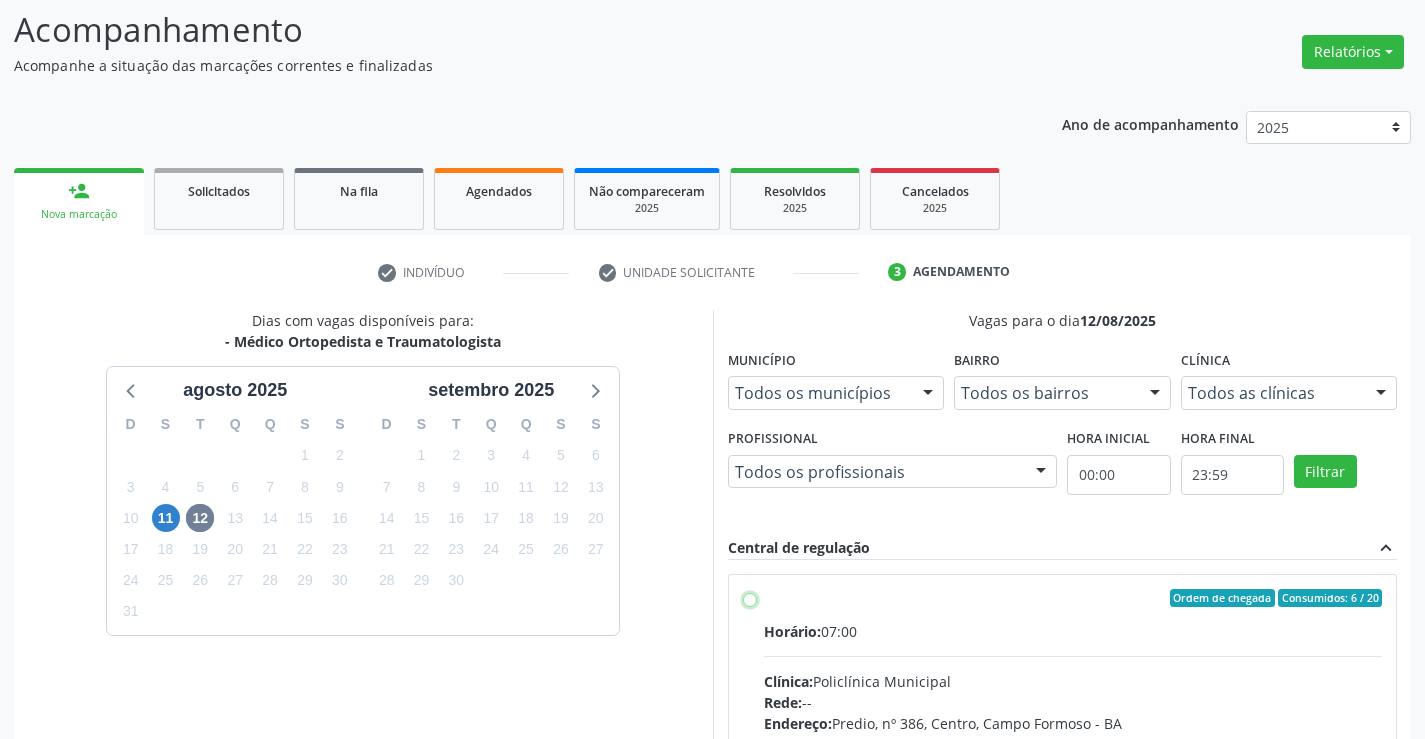 radio on "true" 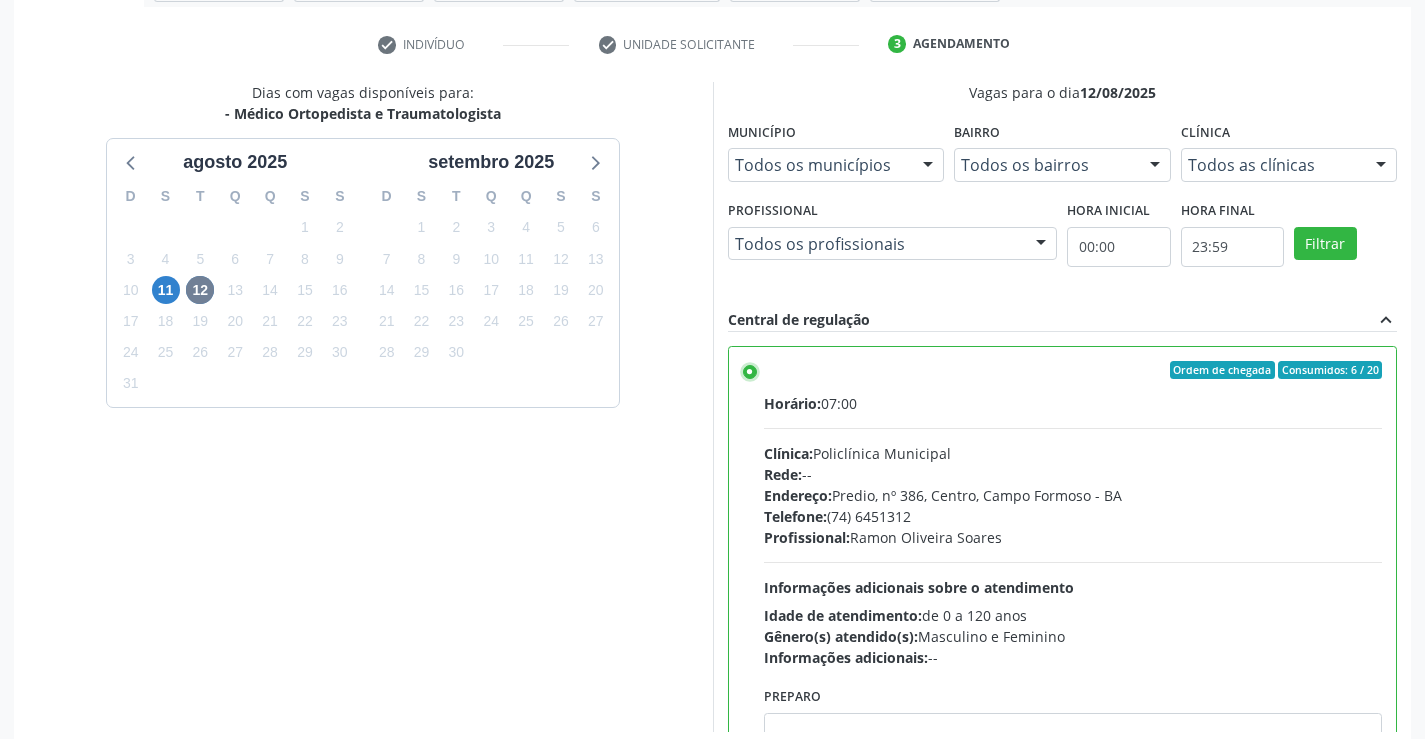 scroll, scrollTop: 456, scrollLeft: 0, axis: vertical 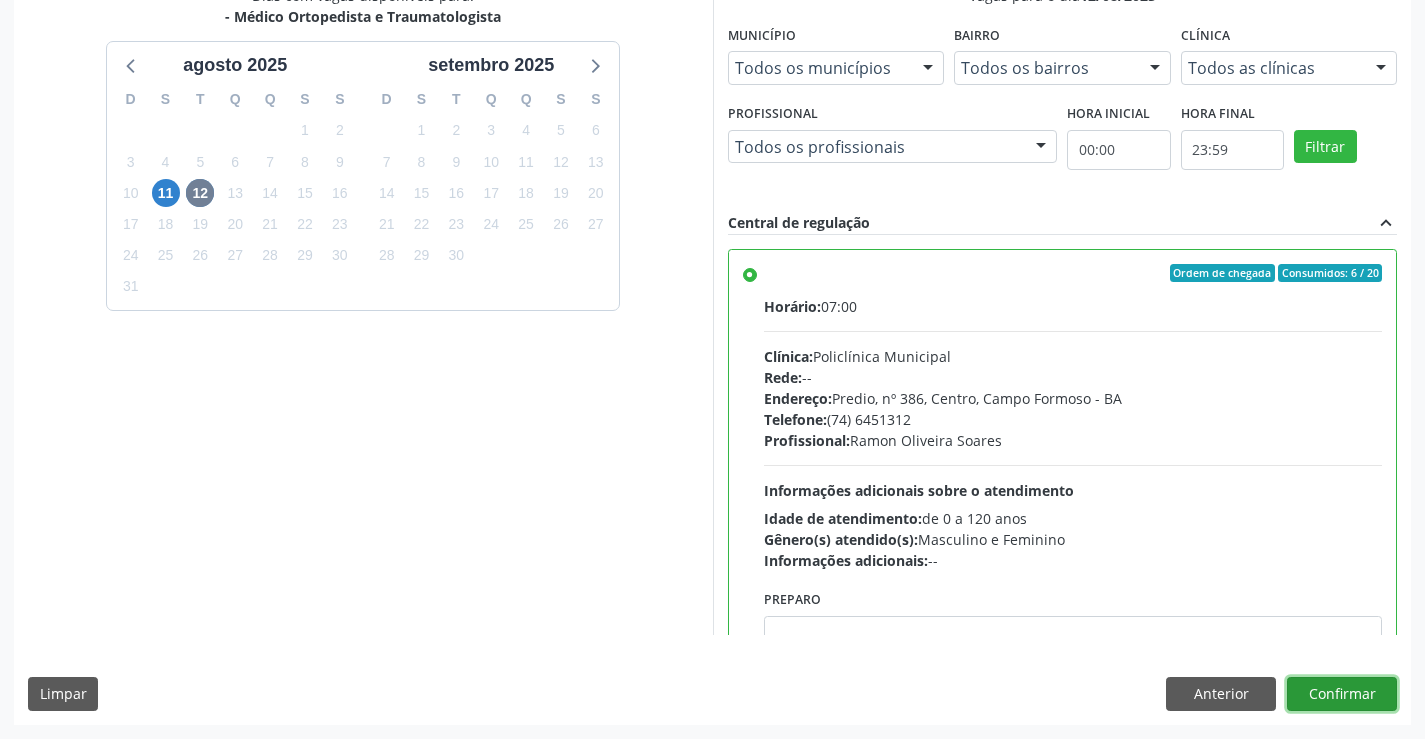 click on "Confirmar" at bounding box center (1342, 694) 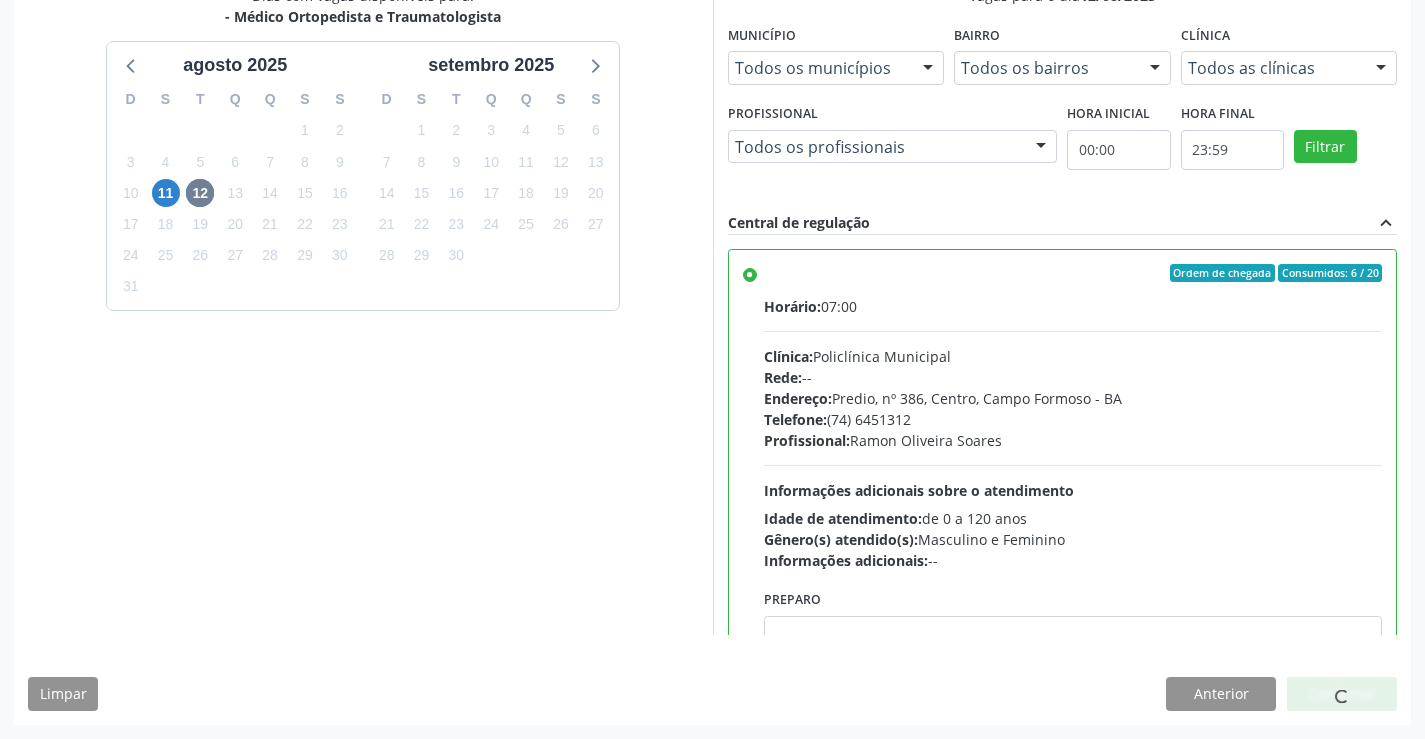 scroll, scrollTop: 0, scrollLeft: 0, axis: both 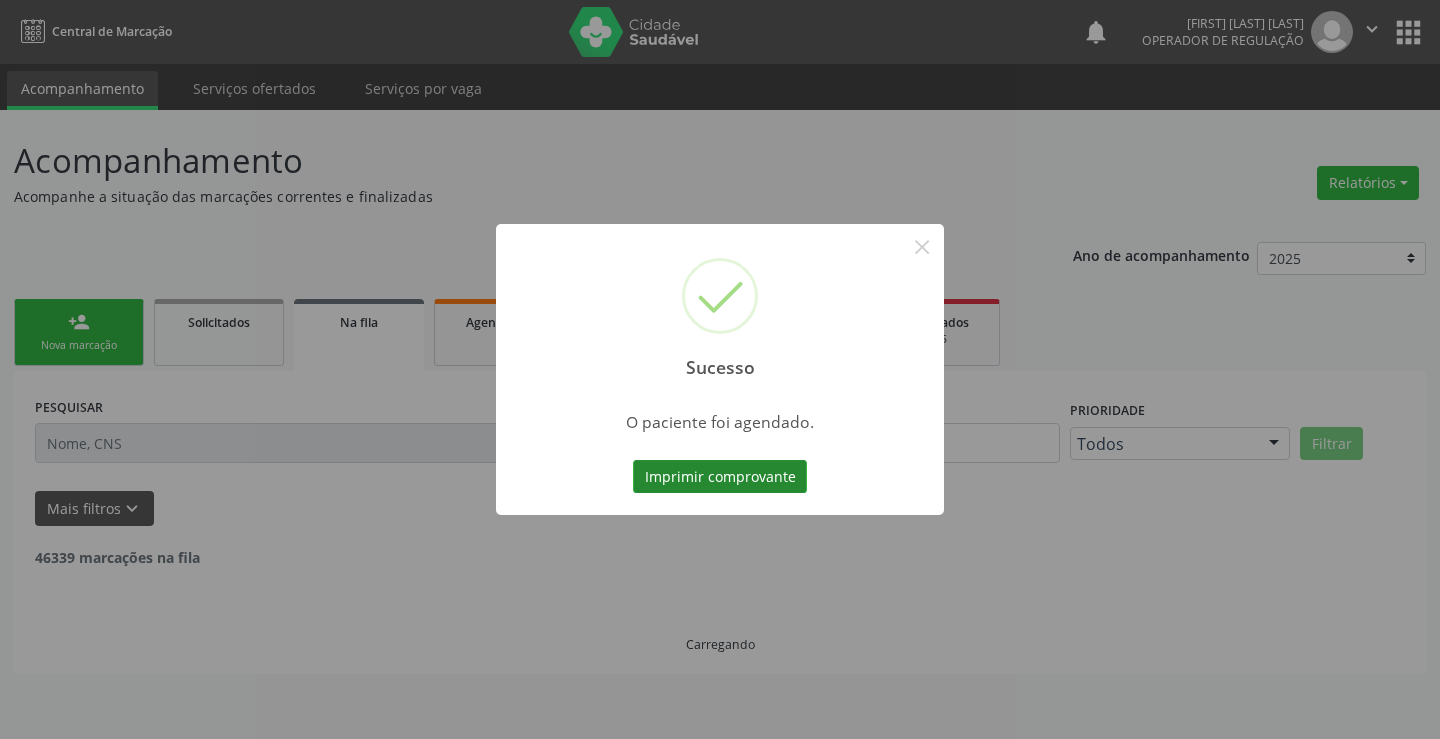 click on "Imprimir comprovante" at bounding box center [720, 477] 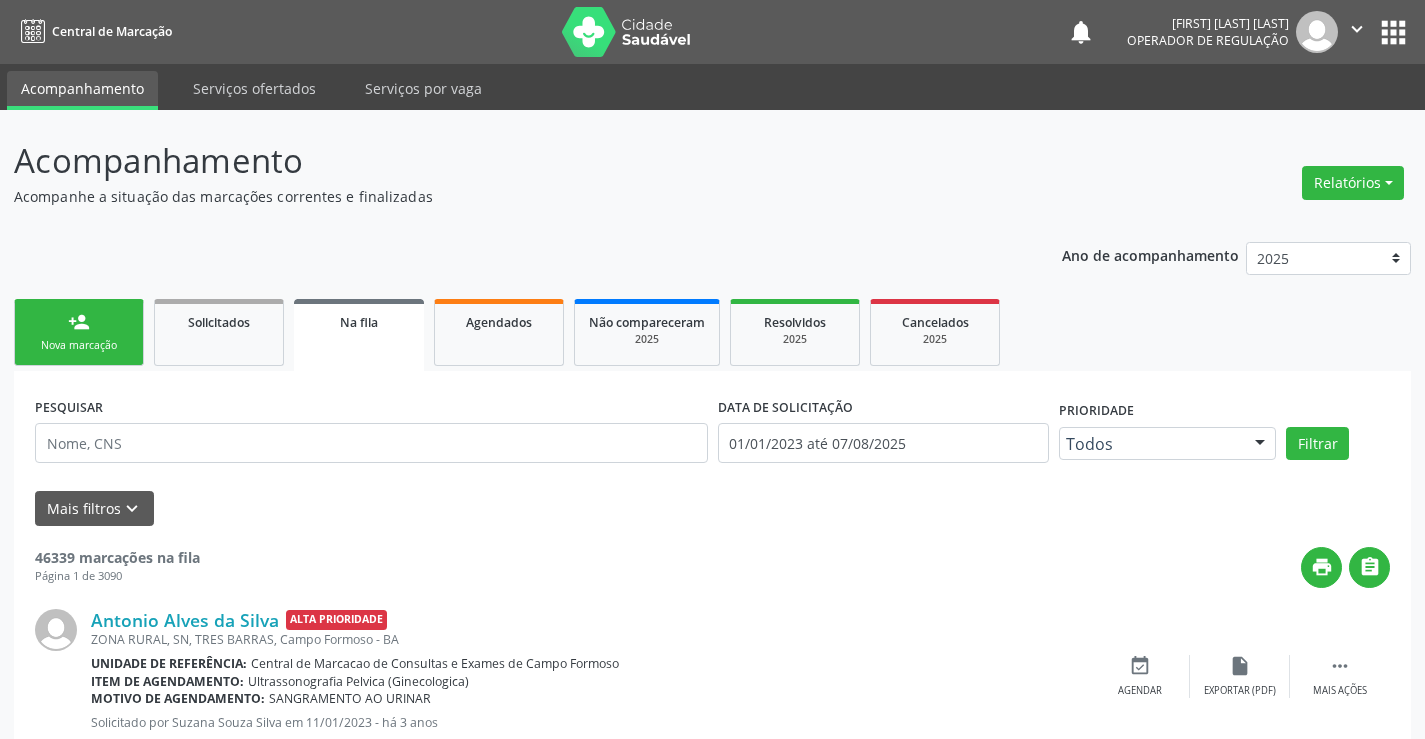 click on "person_add" at bounding box center [79, 322] 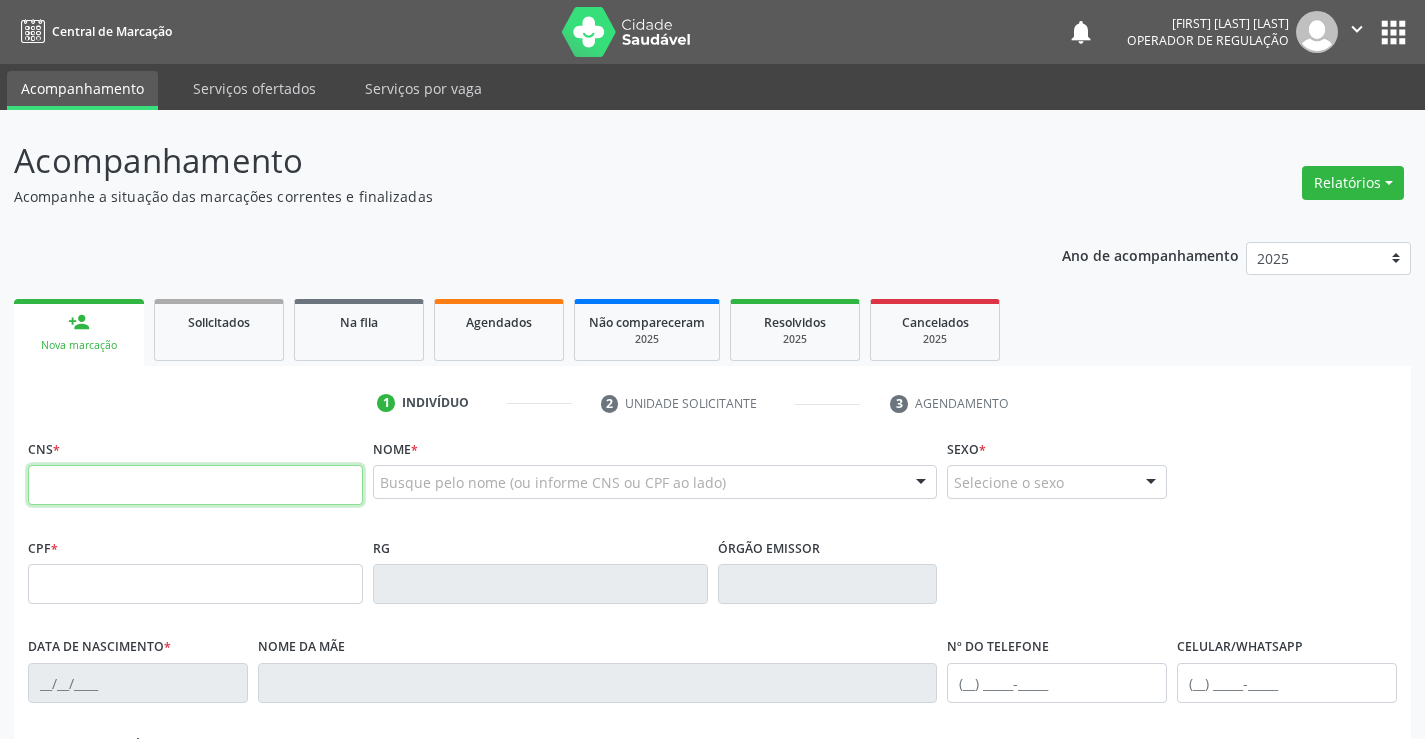 click at bounding box center [195, 485] 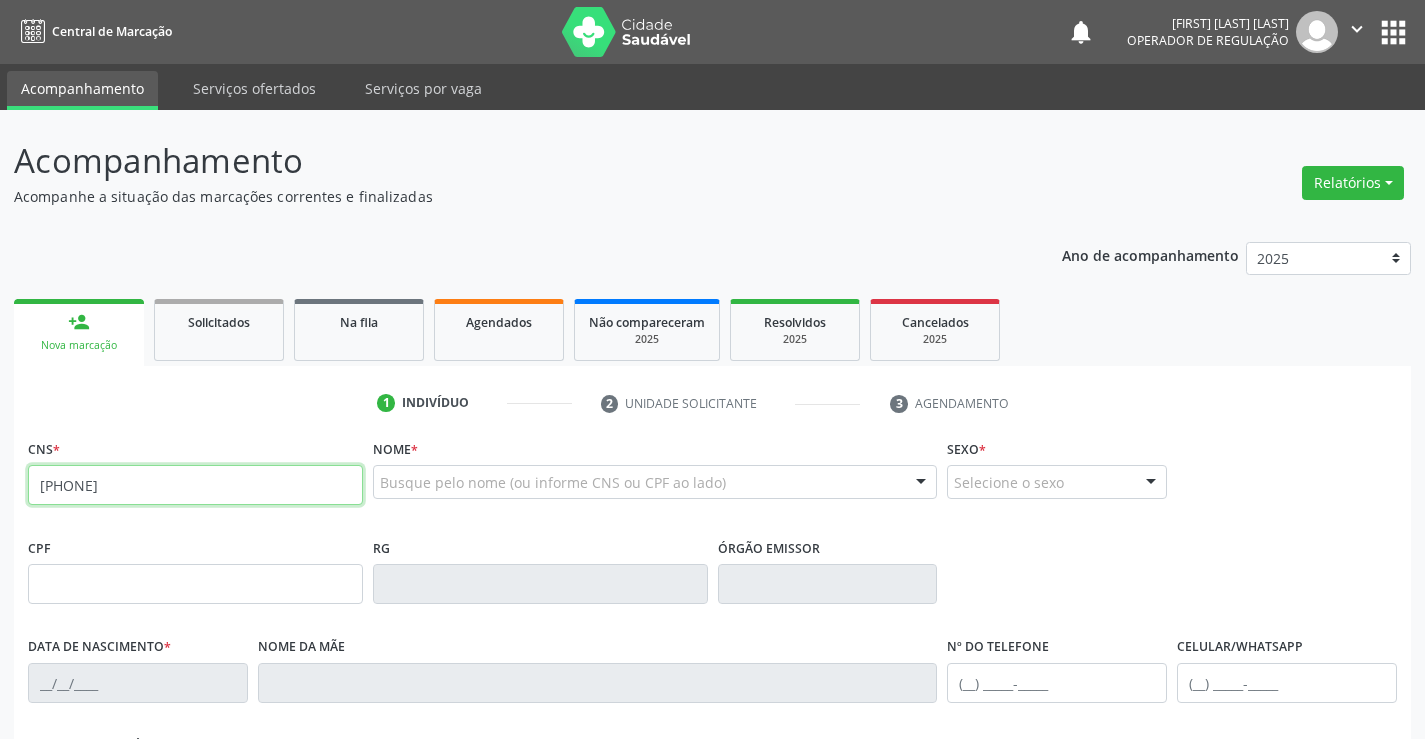 type on "702 9005 6627 8971" 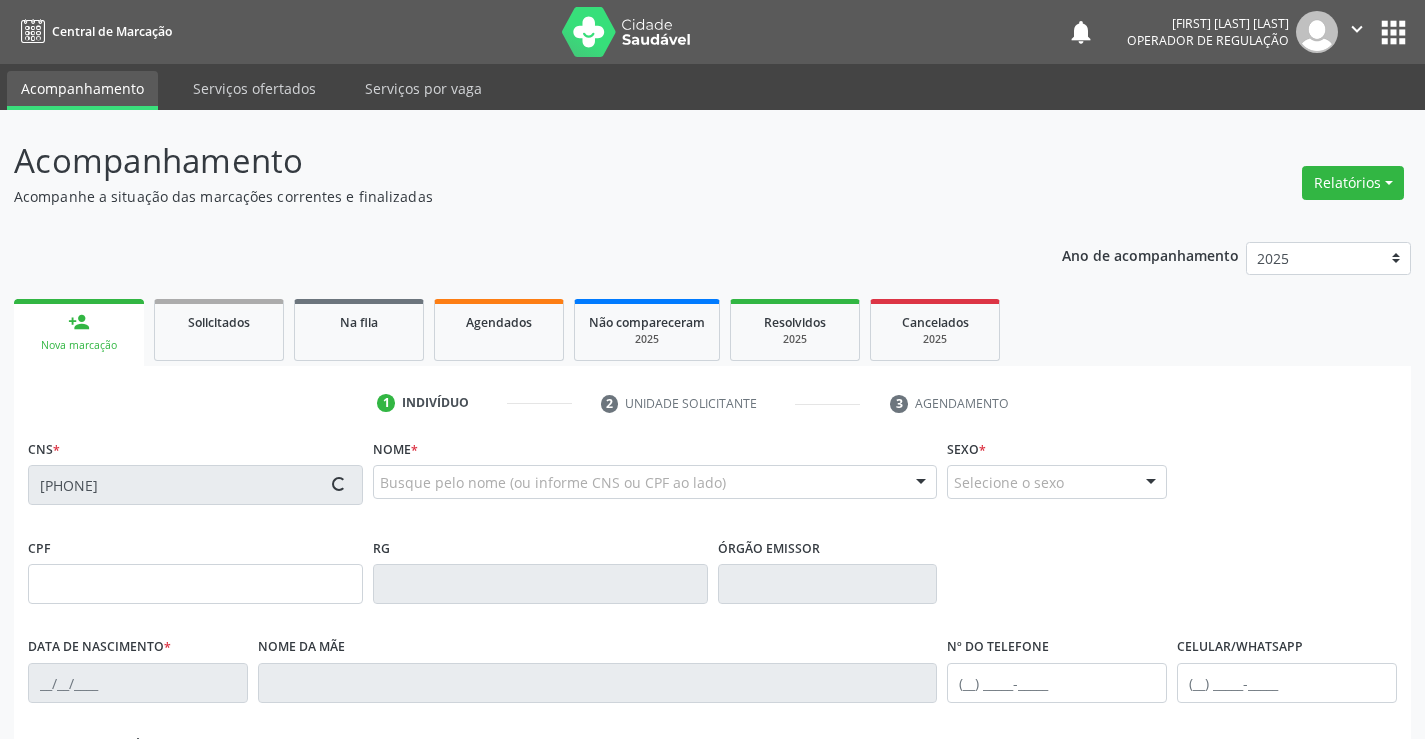 type on "0274328070" 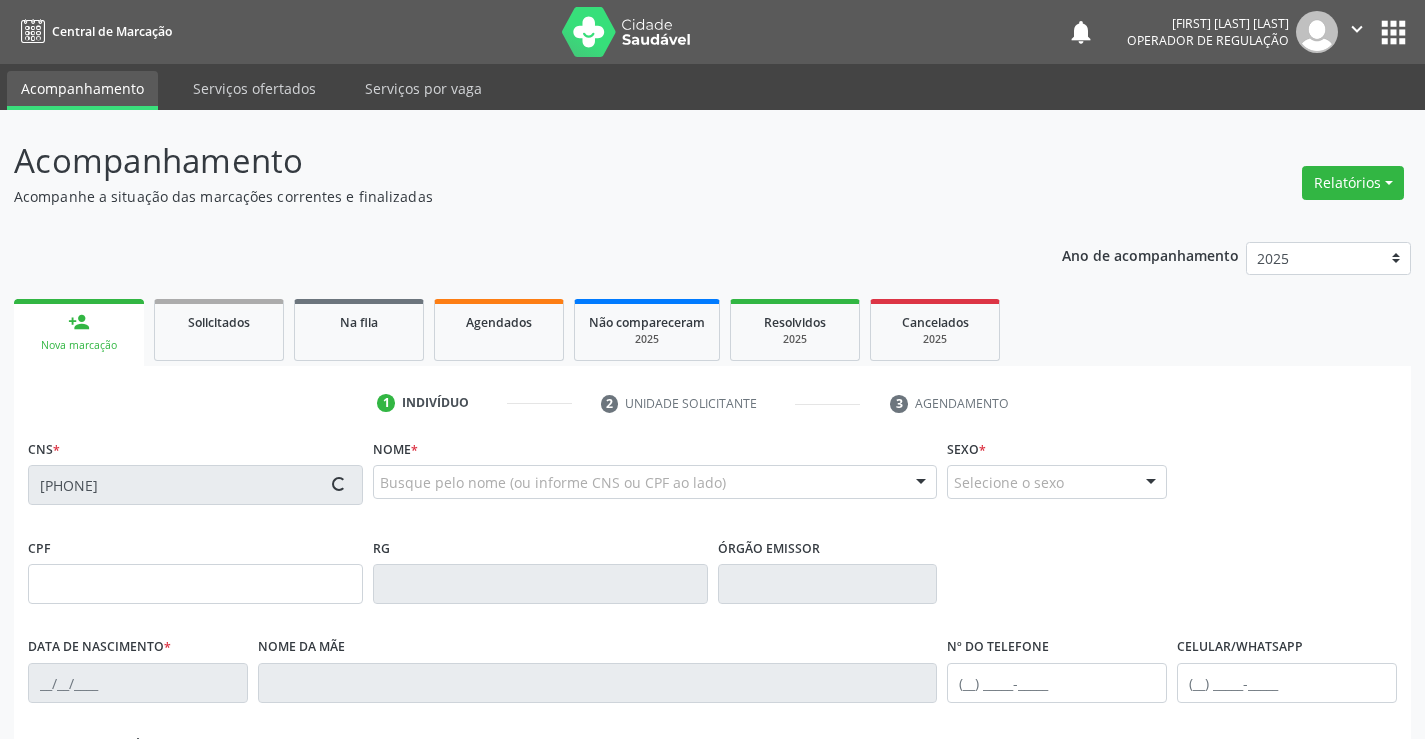 type on "19/05/1965" 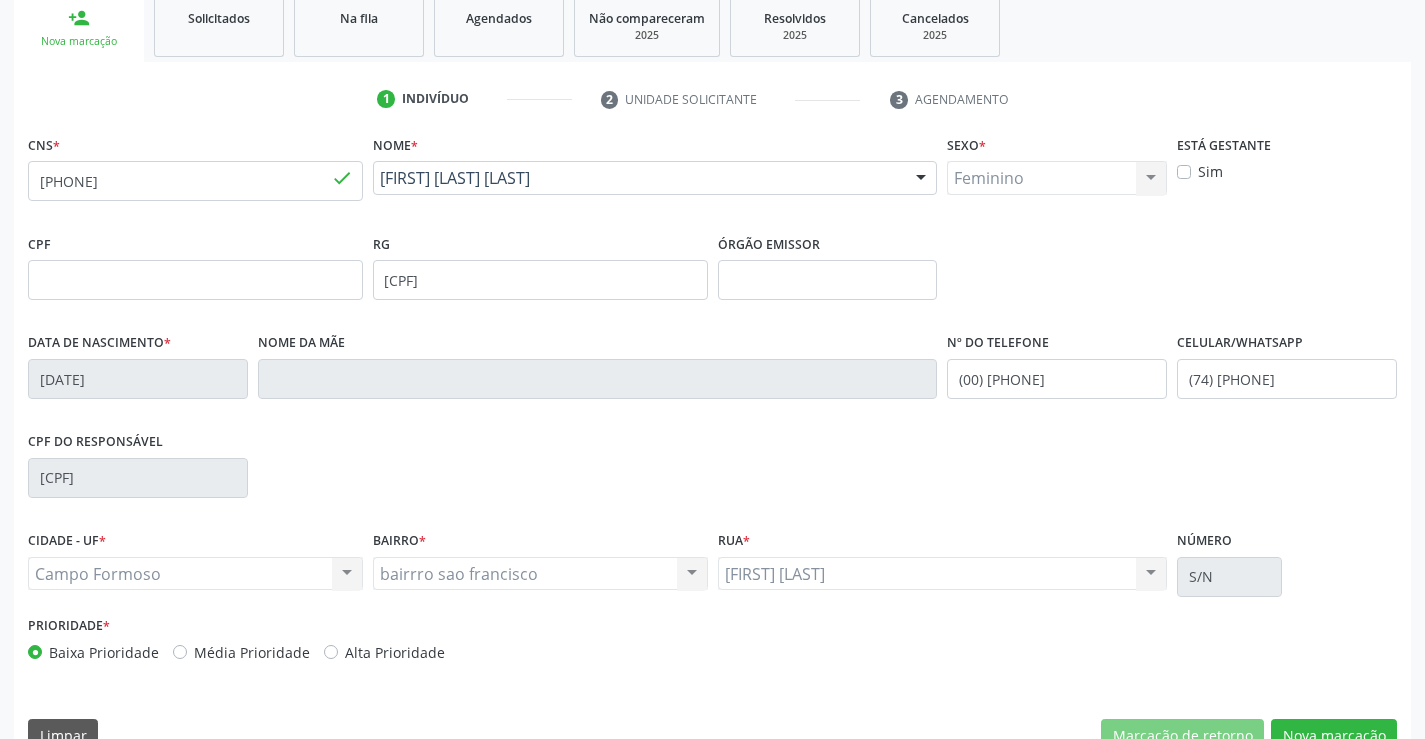 scroll, scrollTop: 345, scrollLeft: 0, axis: vertical 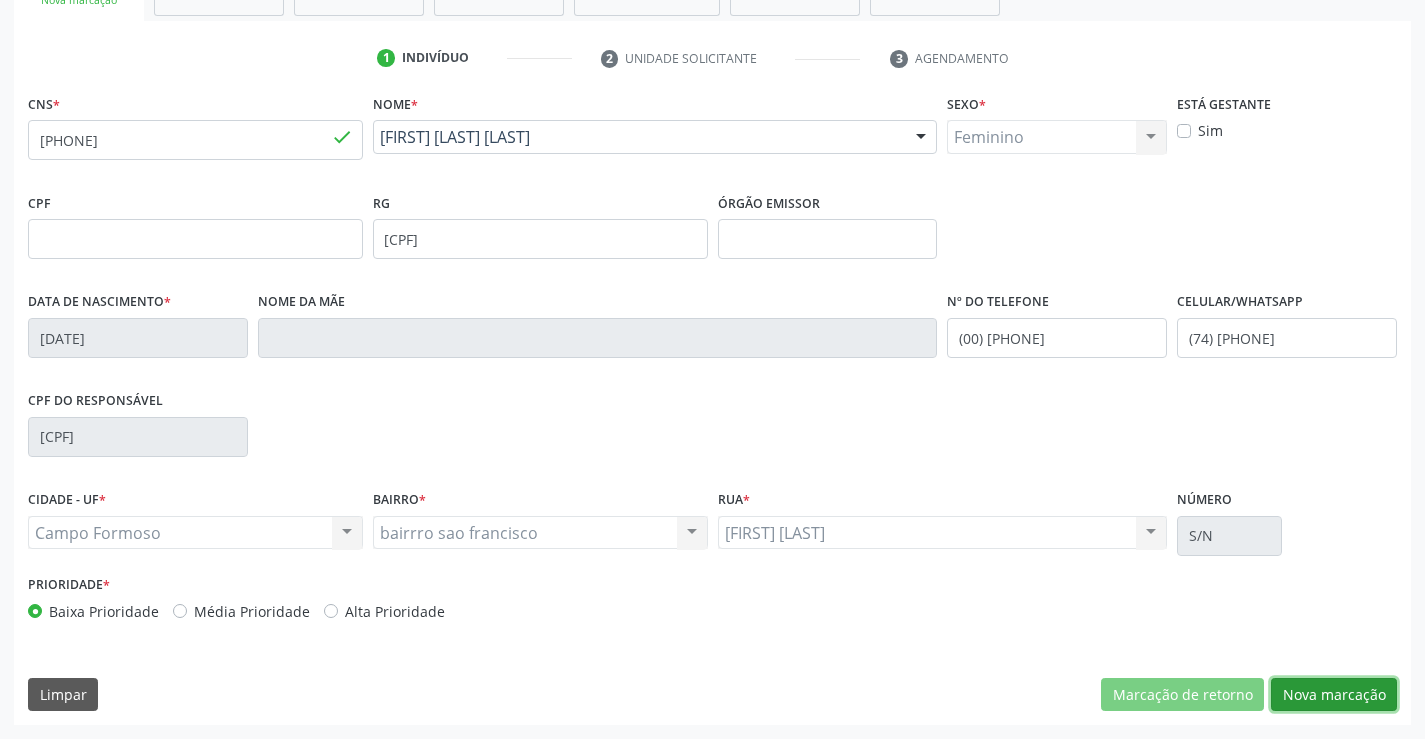 click on "Nova marcação" at bounding box center (1334, 695) 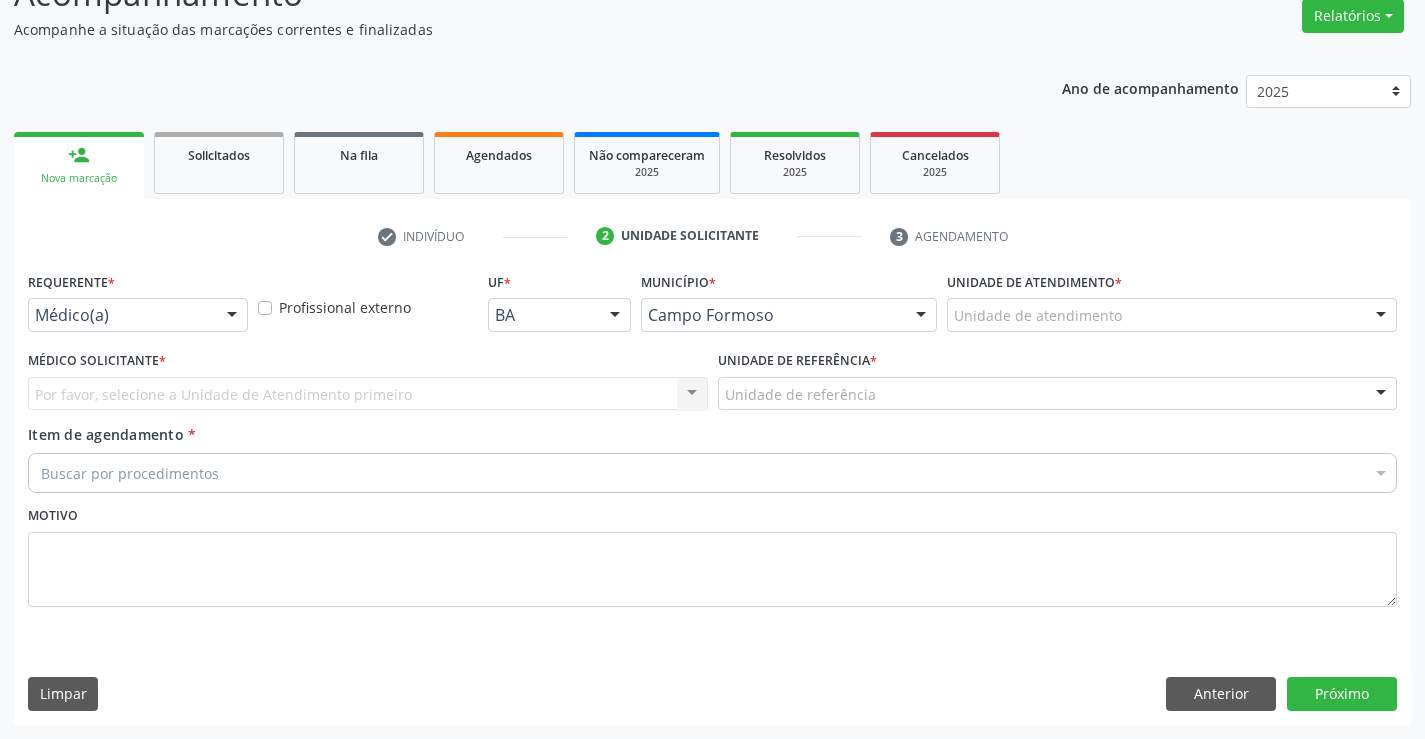 scroll, scrollTop: 167, scrollLeft: 0, axis: vertical 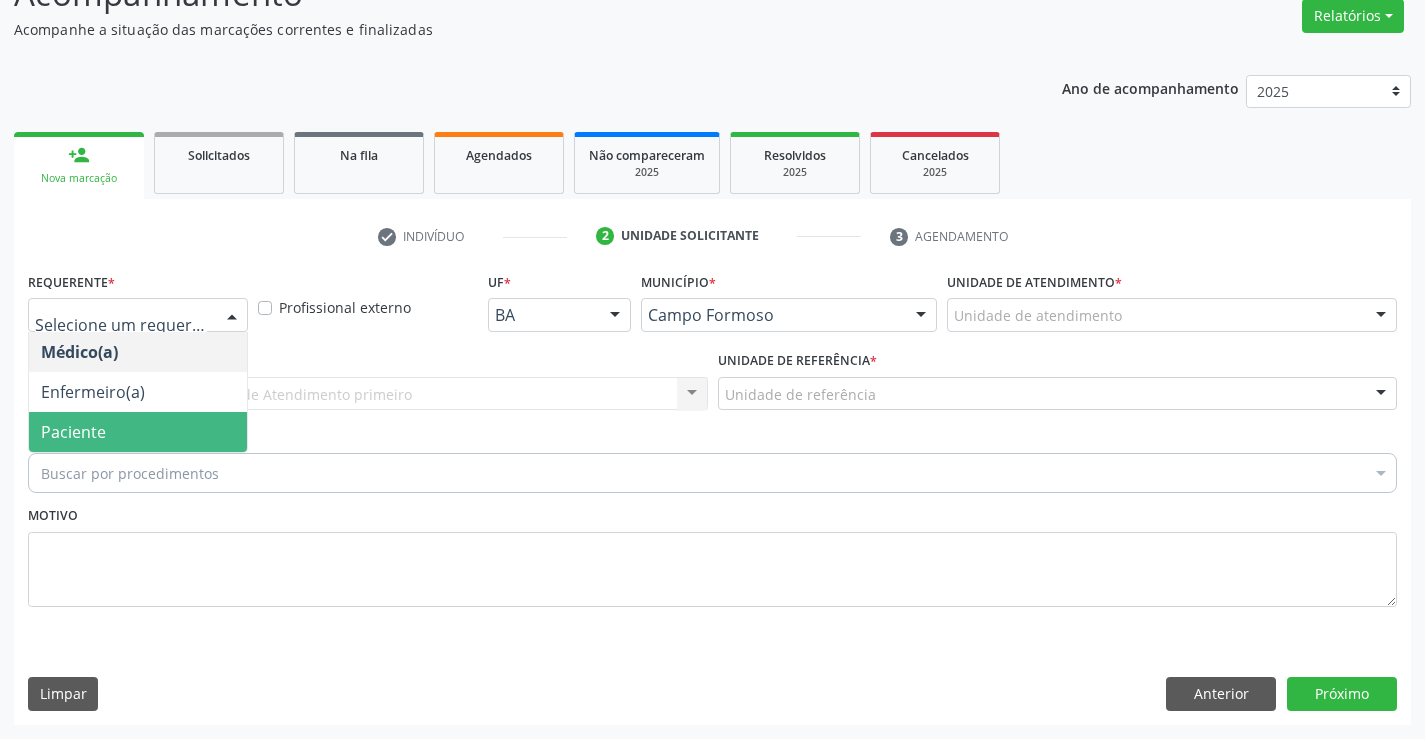 click on "Paciente" at bounding box center [138, 432] 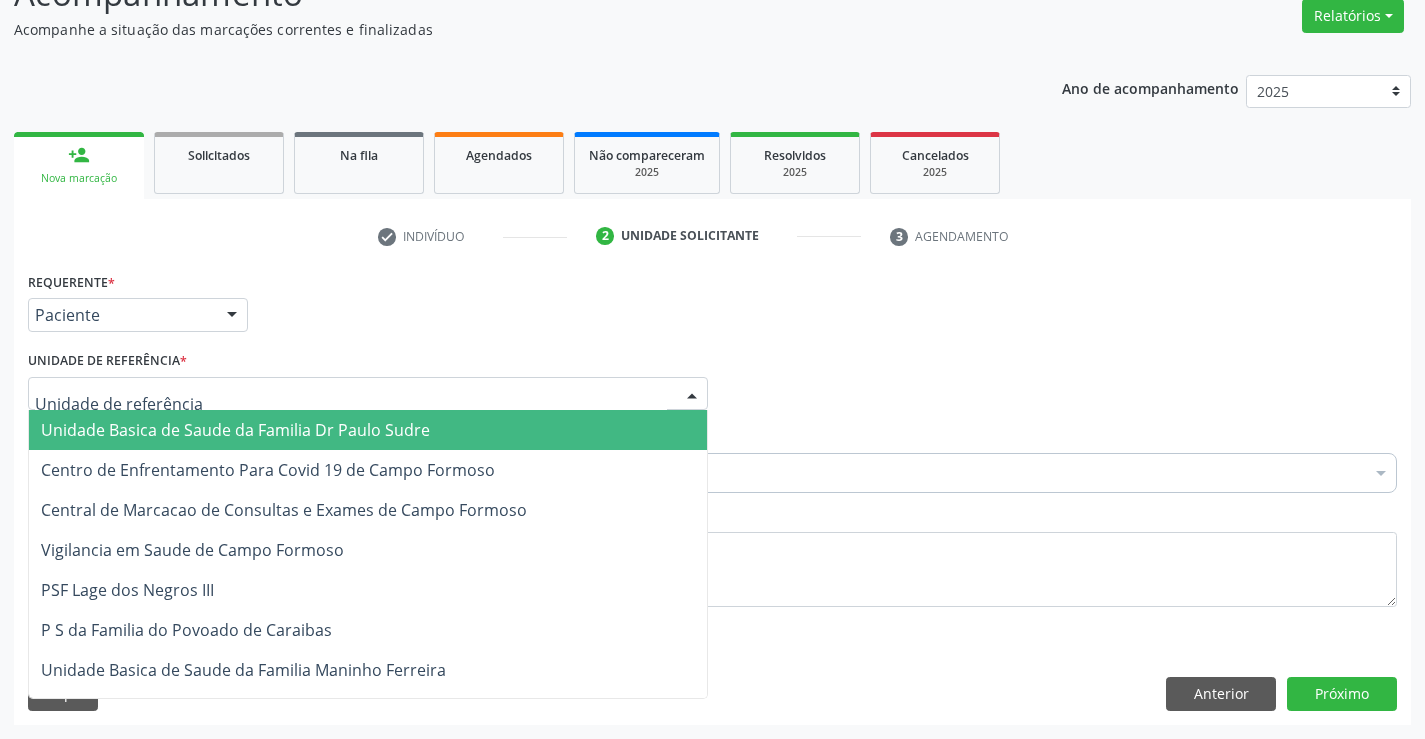 click on "Unidade Basica de Saude da Familia Dr Paulo Sudre" at bounding box center (235, 430) 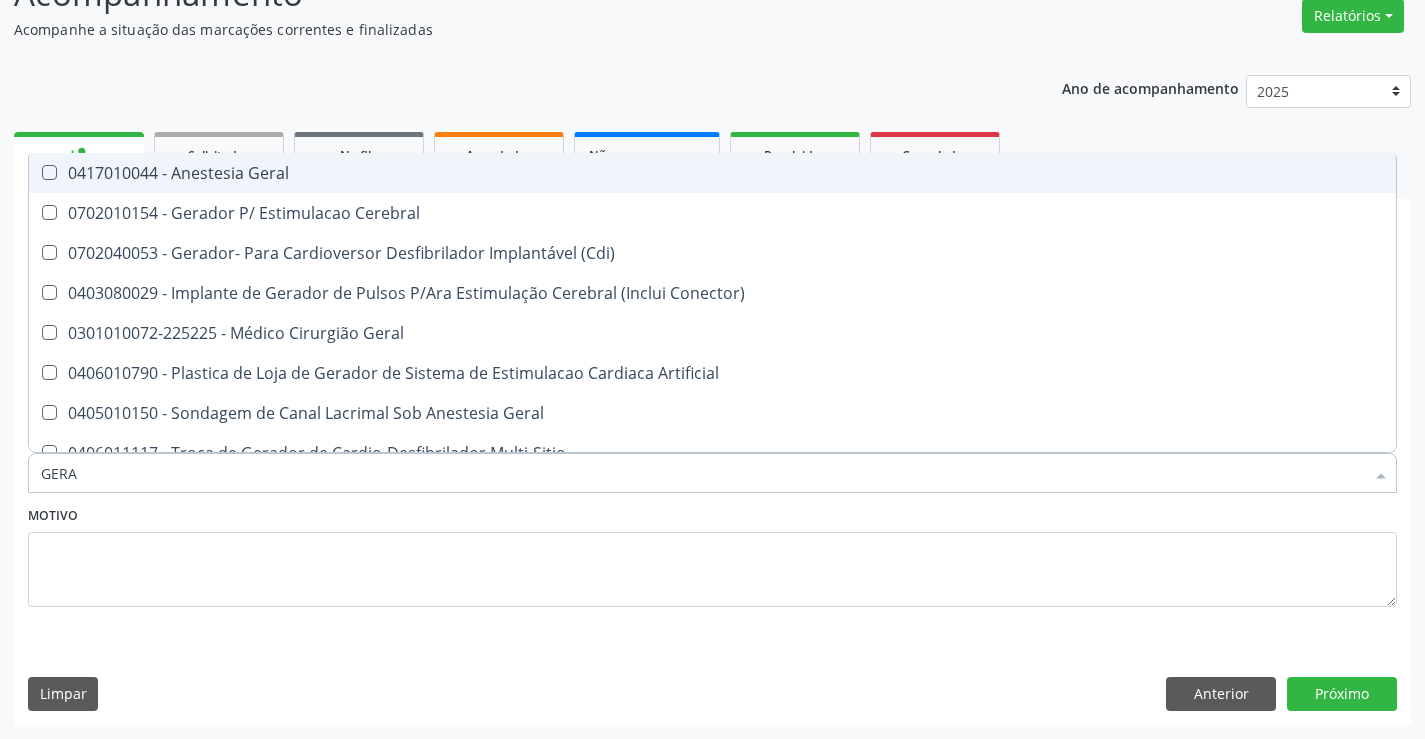 type on "GERAL" 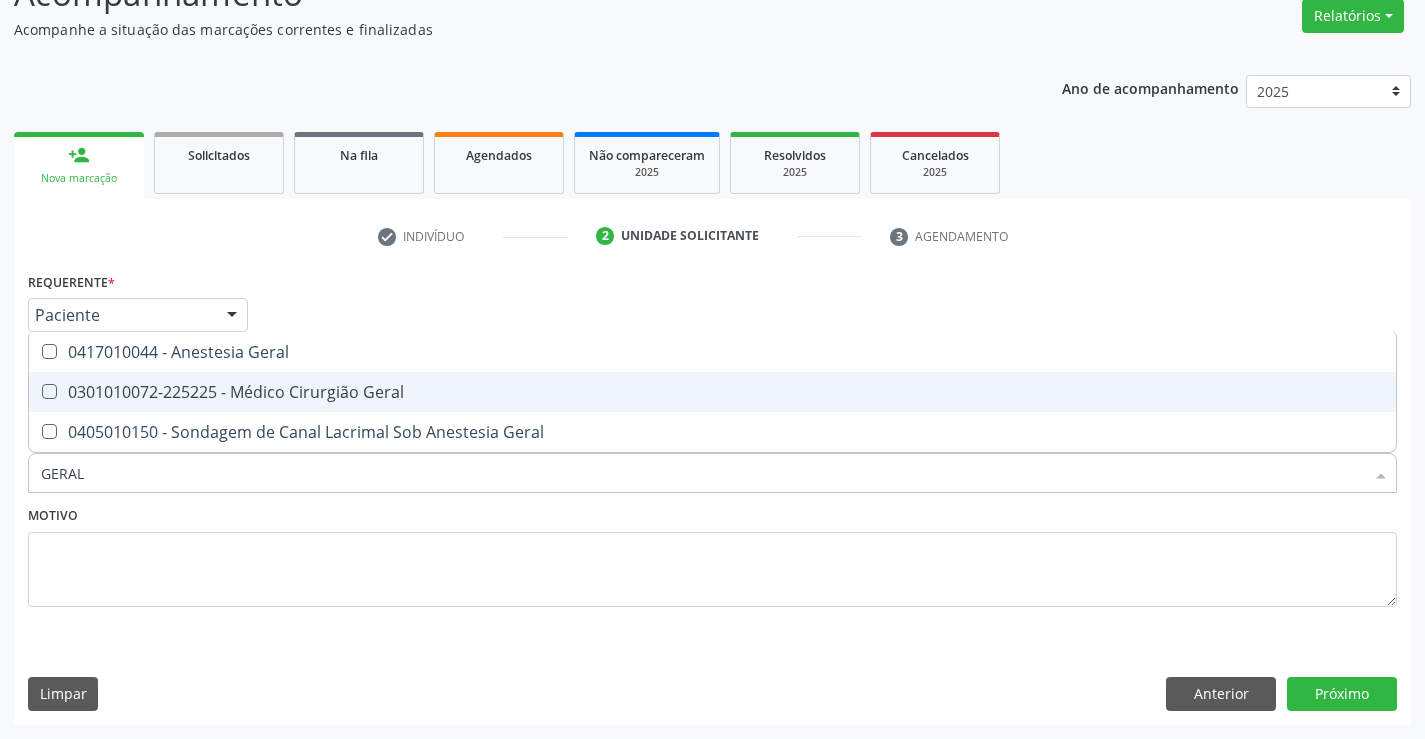 click on "0301010072-225225 - Médico Cirurgião Geral" at bounding box center [712, 392] 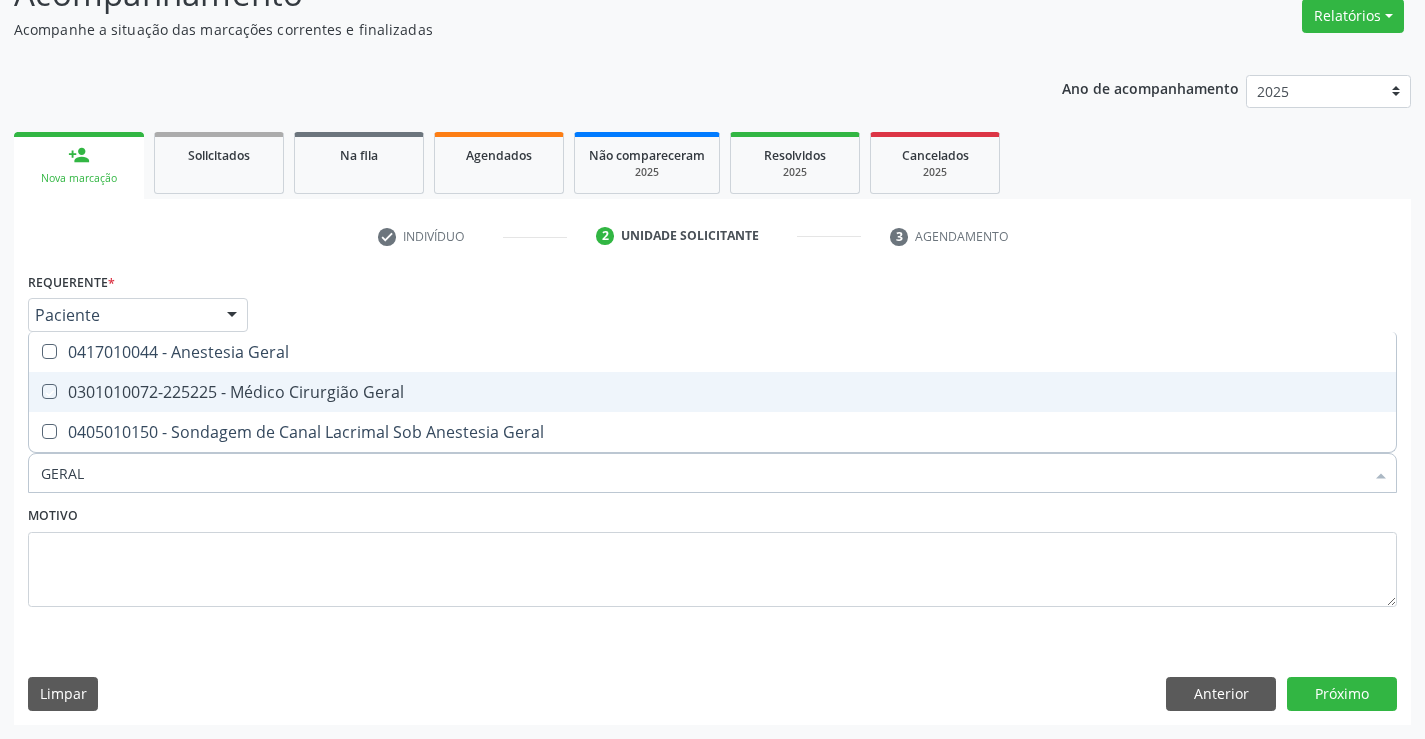 checkbox on "true" 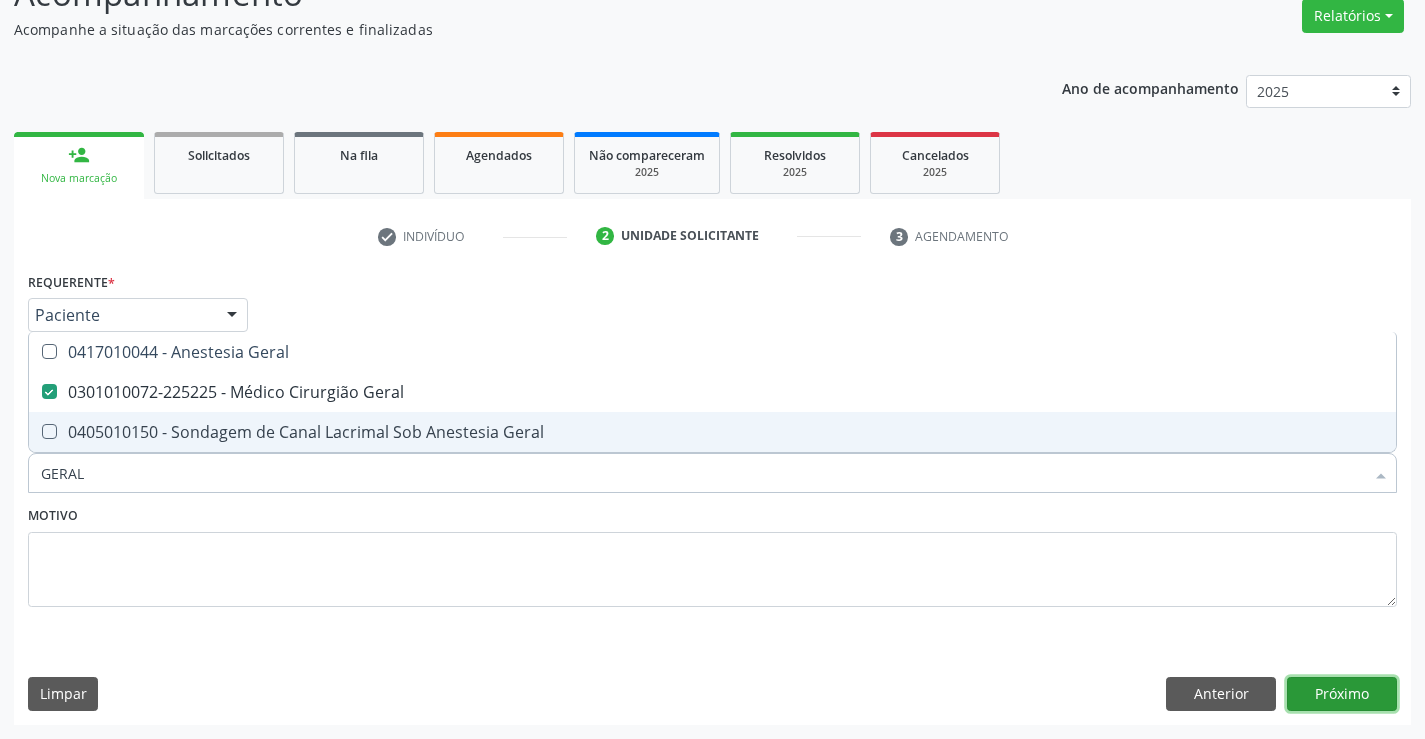 click on "Próximo" at bounding box center [1342, 694] 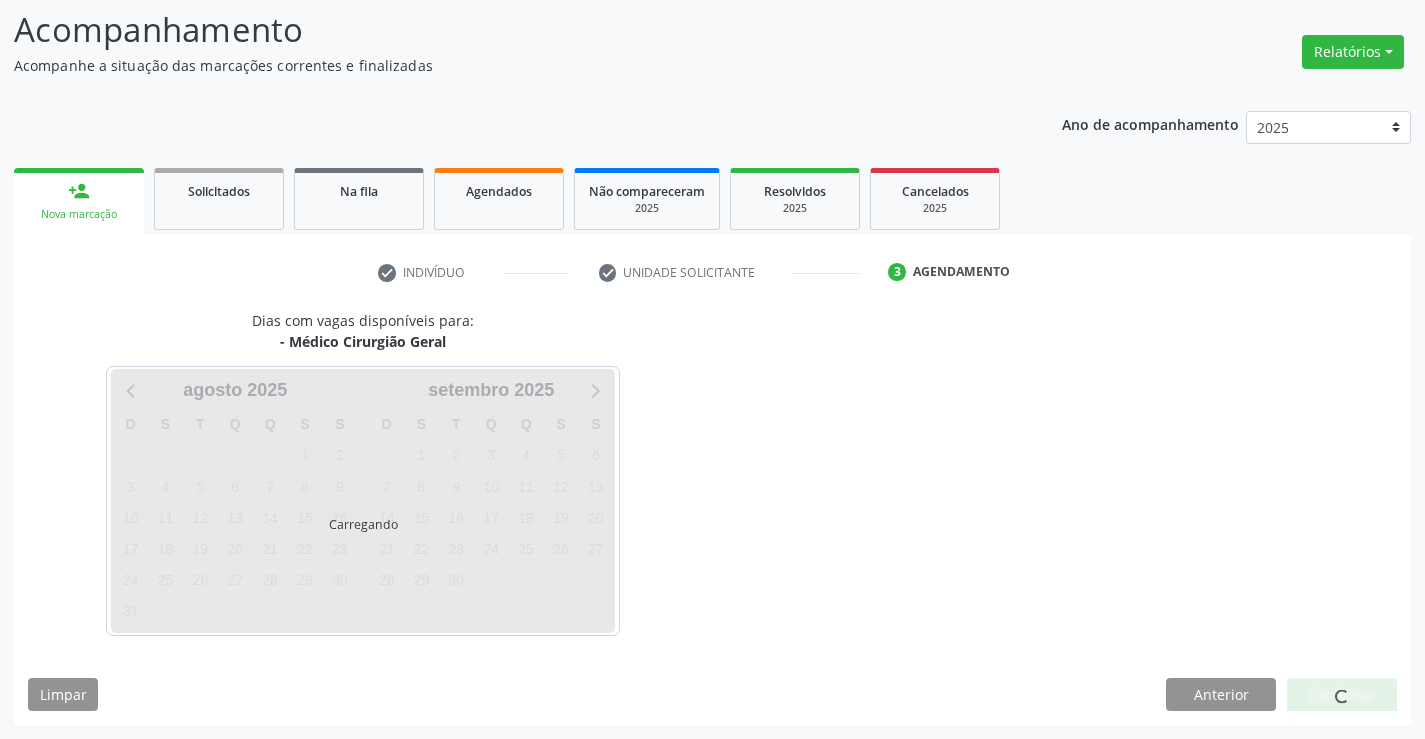 scroll, scrollTop: 131, scrollLeft: 0, axis: vertical 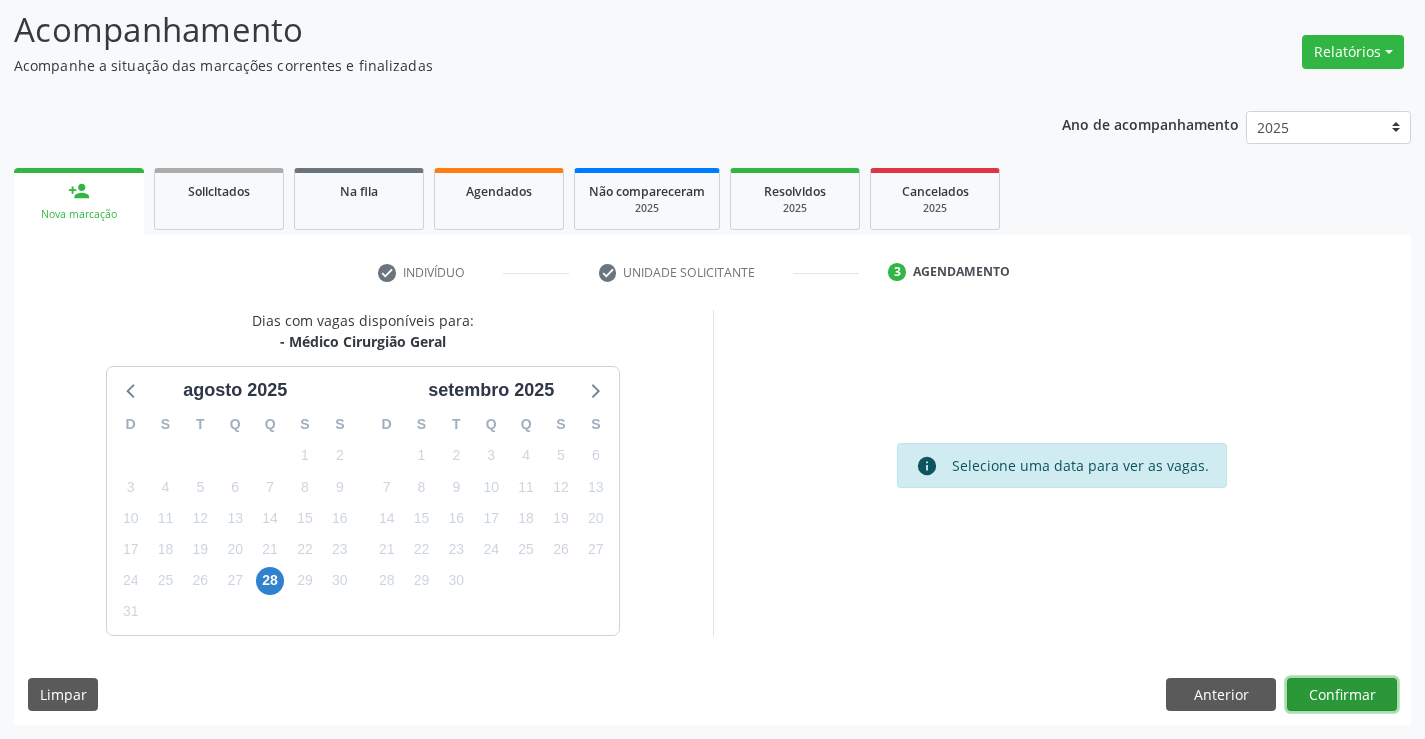 click on "Confirmar" at bounding box center (1342, 695) 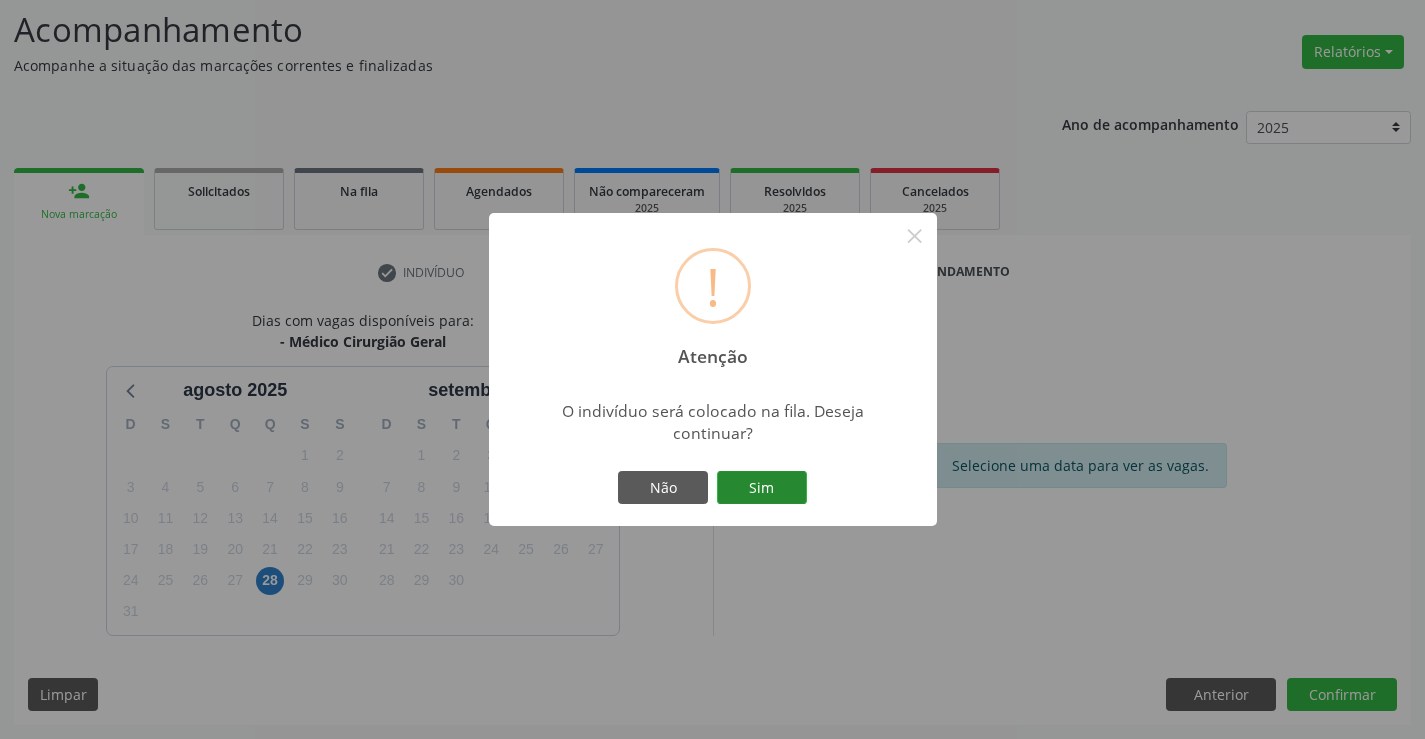 click on "Sim" at bounding box center [762, 488] 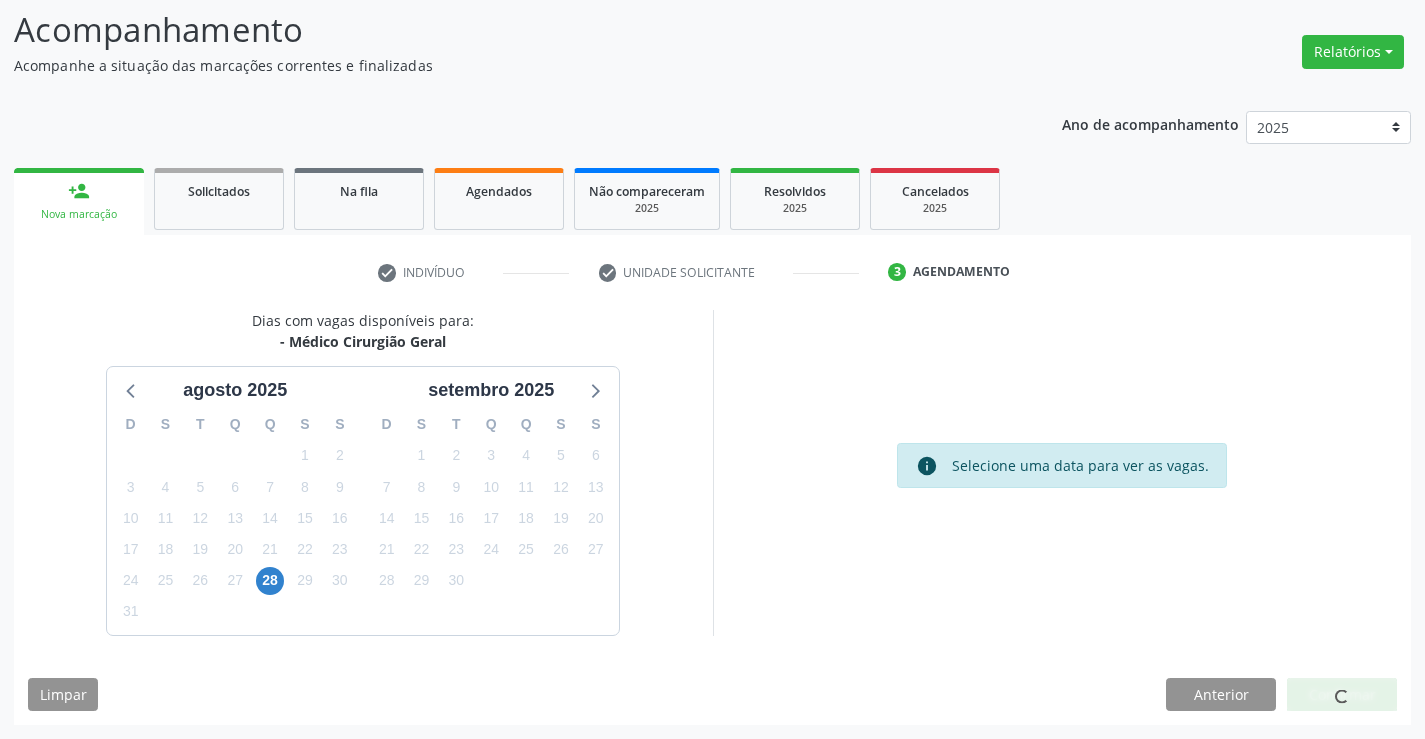 scroll, scrollTop: 0, scrollLeft: 0, axis: both 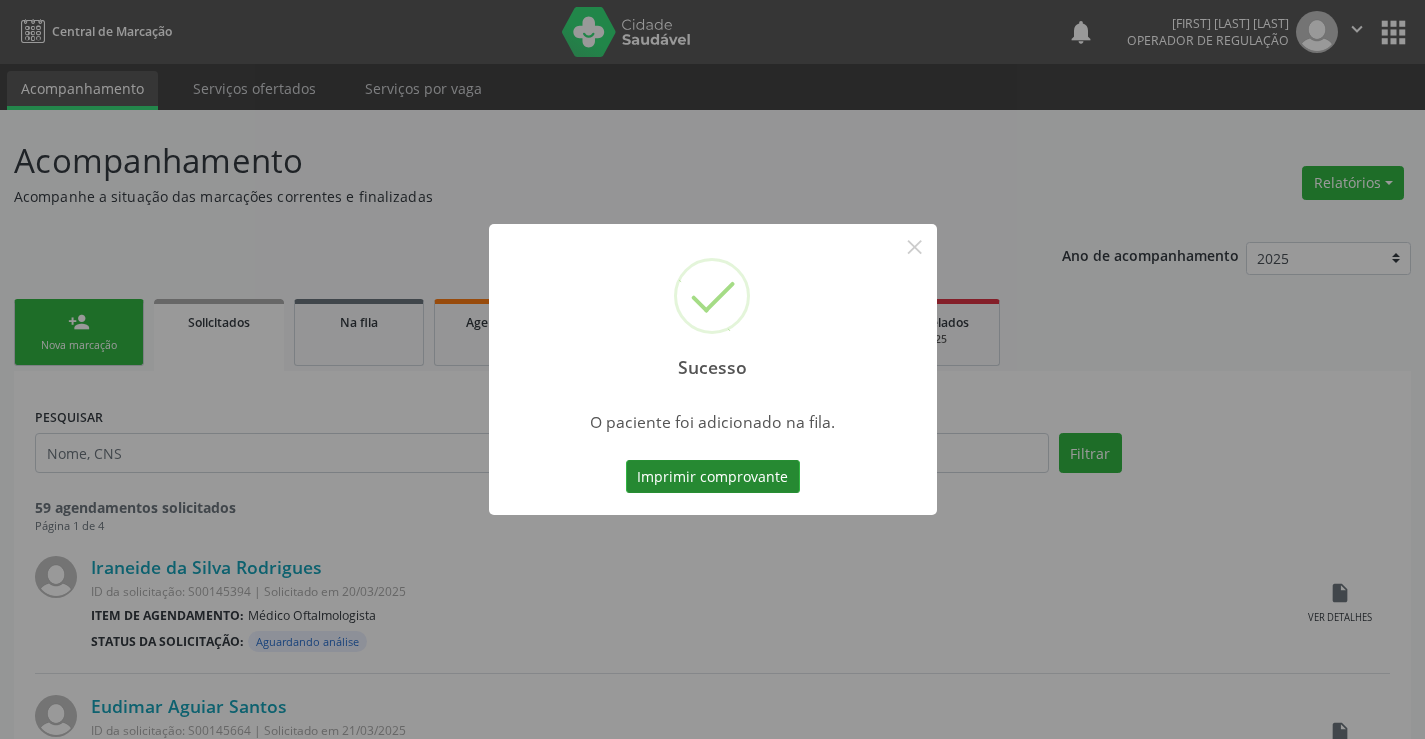 click on "Imprimir comprovante" at bounding box center [713, 477] 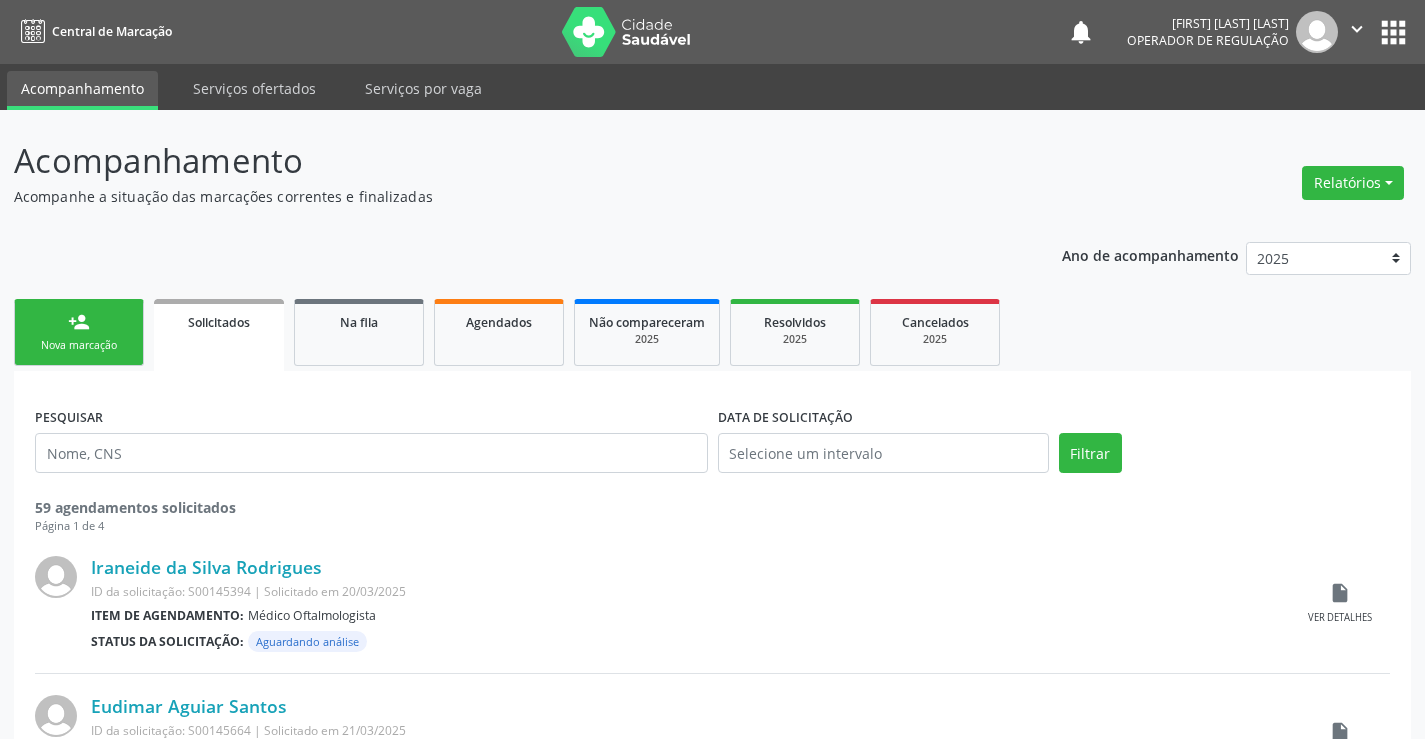 scroll, scrollTop: 0, scrollLeft: 0, axis: both 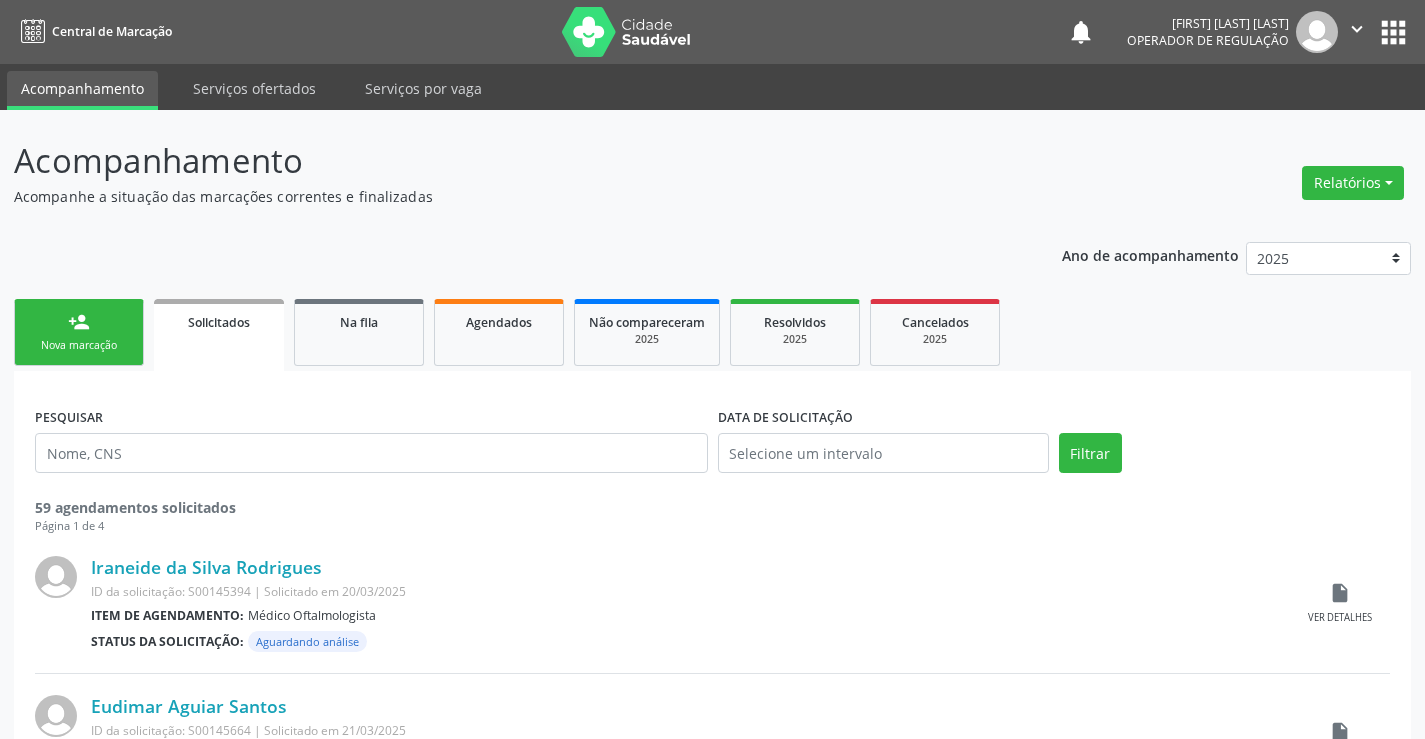 click on "Nova marcação" at bounding box center [79, 345] 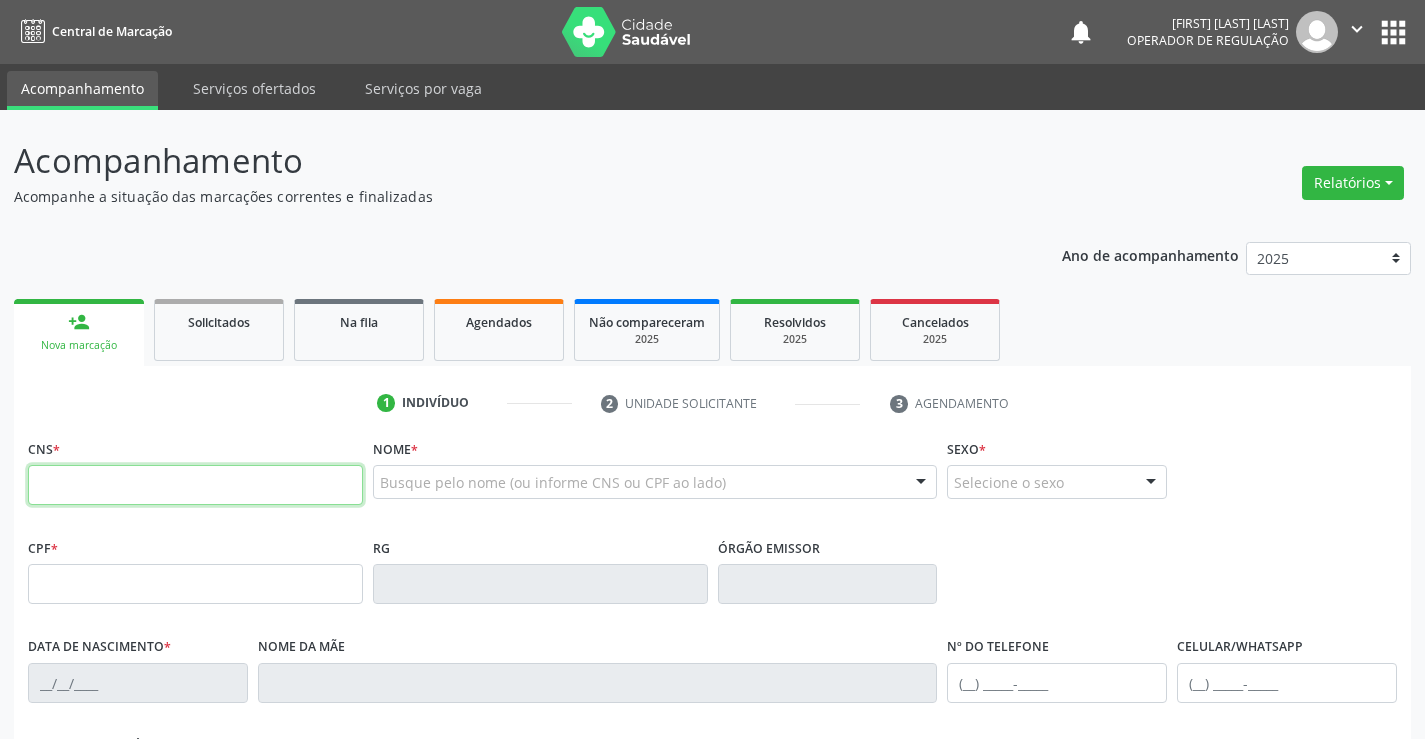 click at bounding box center (195, 485) 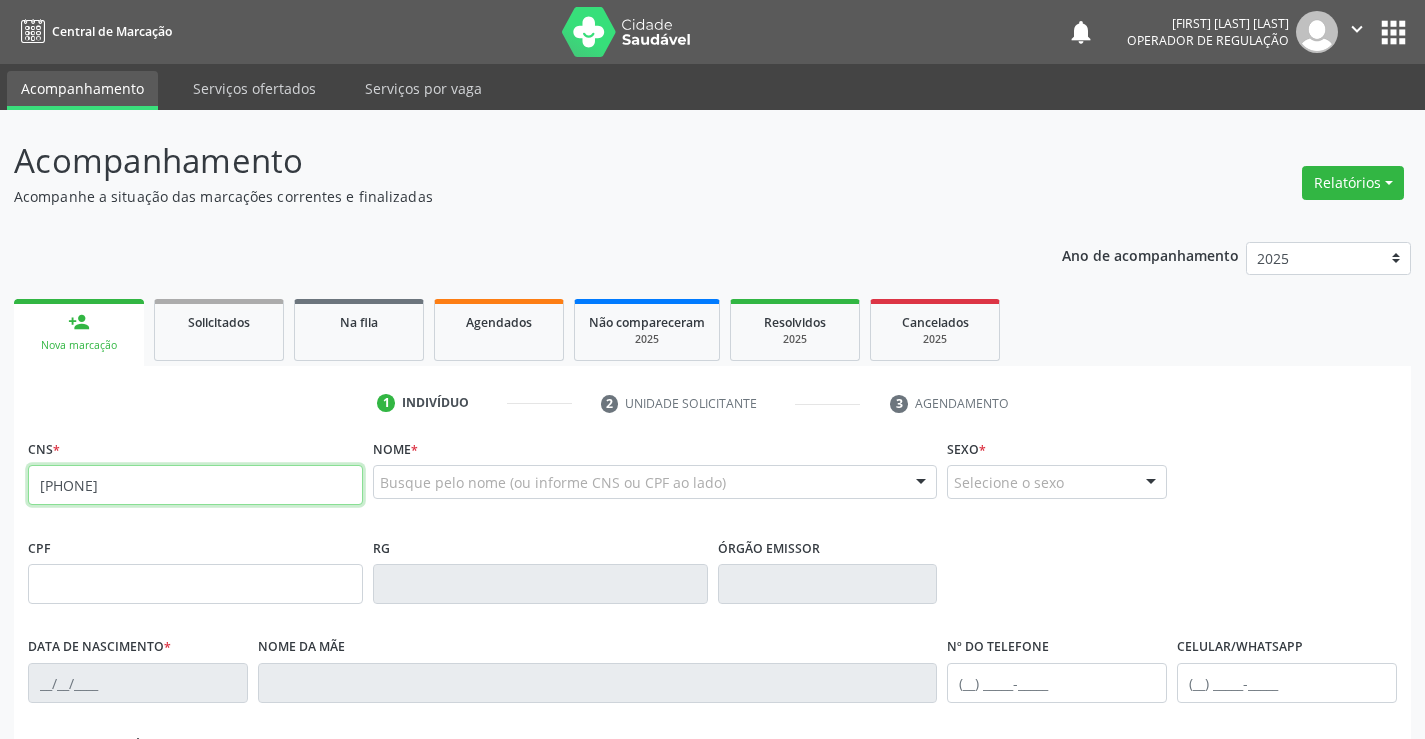type on "709 6056 7683 2374" 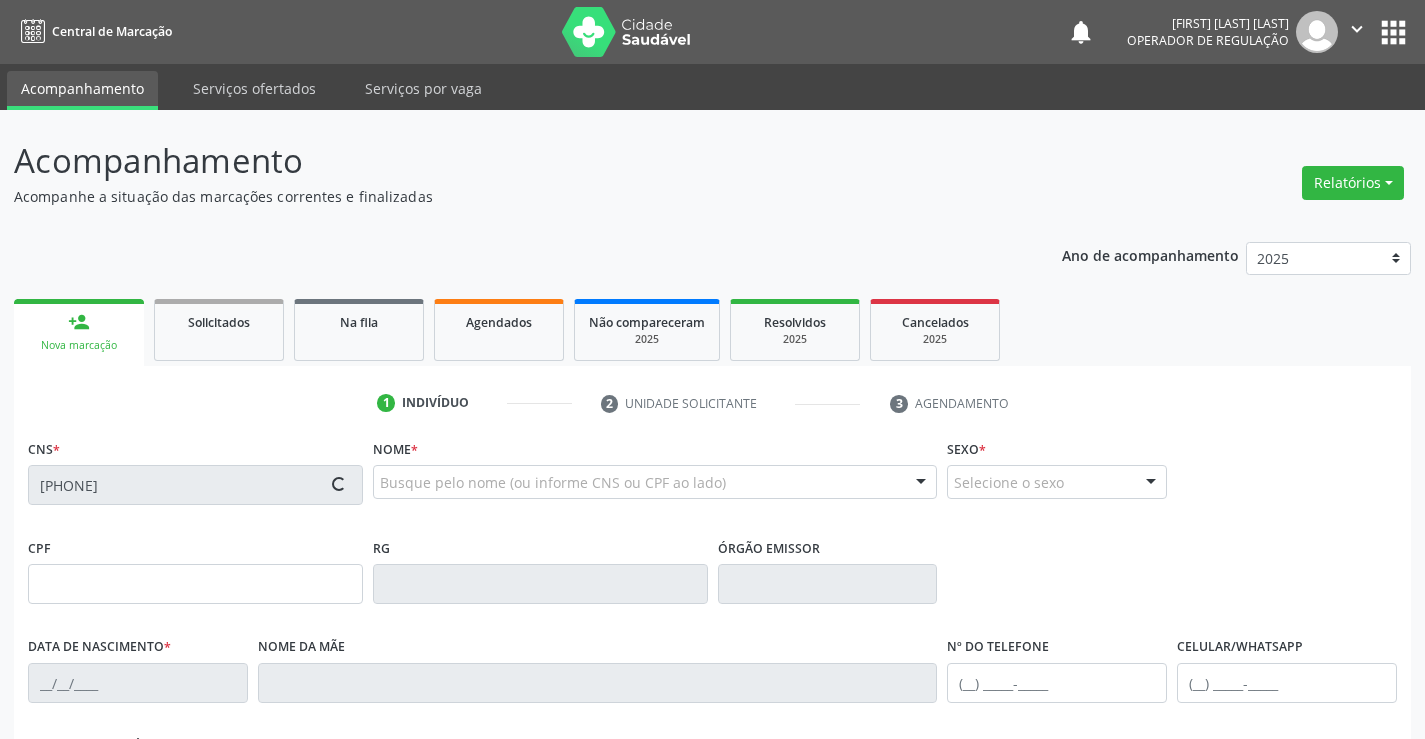 type on "1265649308" 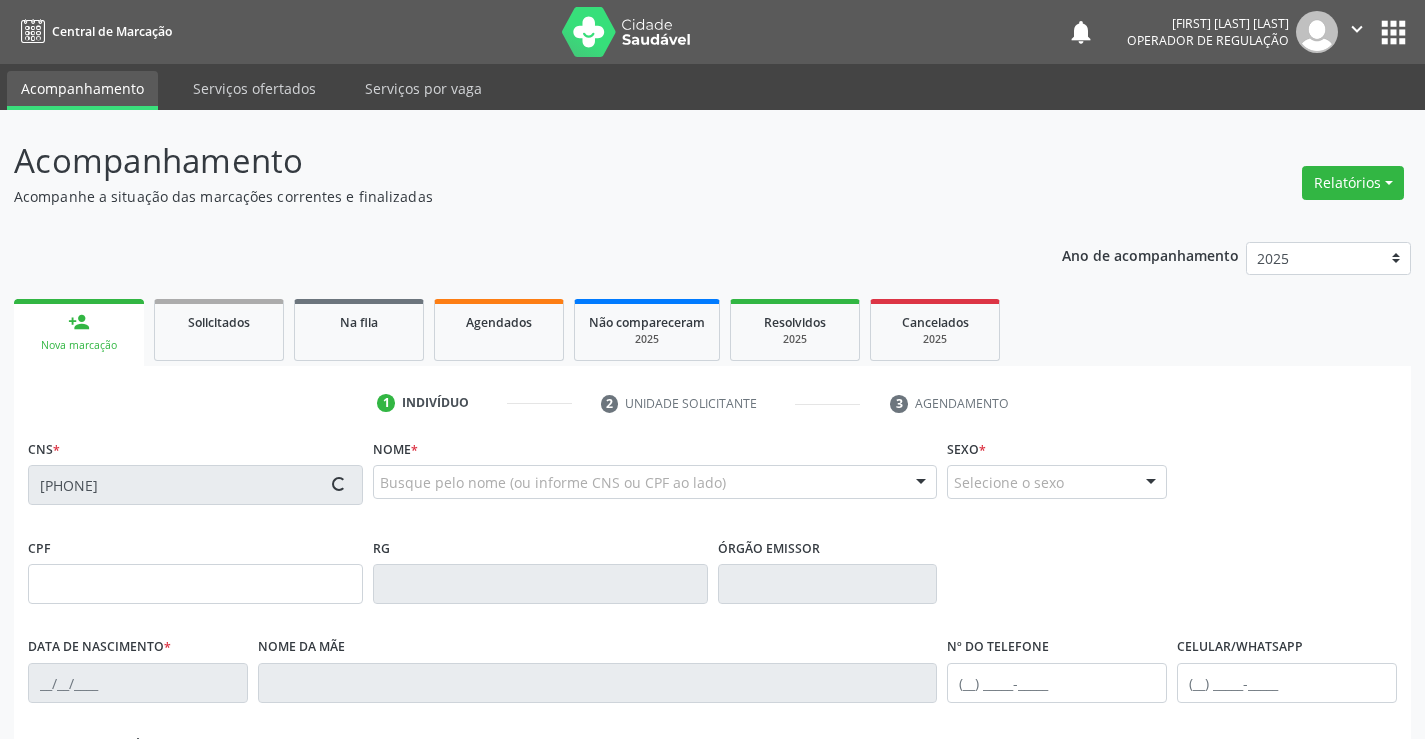 type on "28/11/1980" 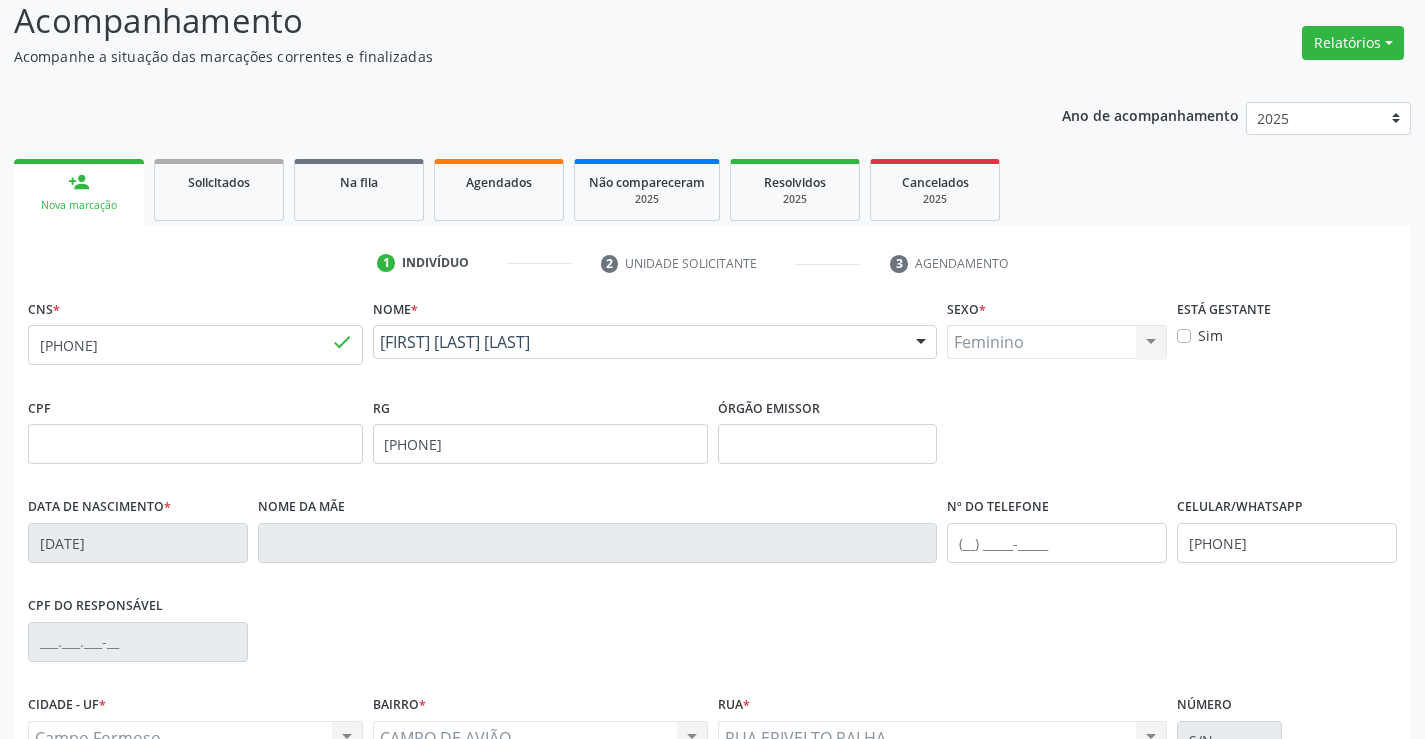 scroll, scrollTop: 345, scrollLeft: 0, axis: vertical 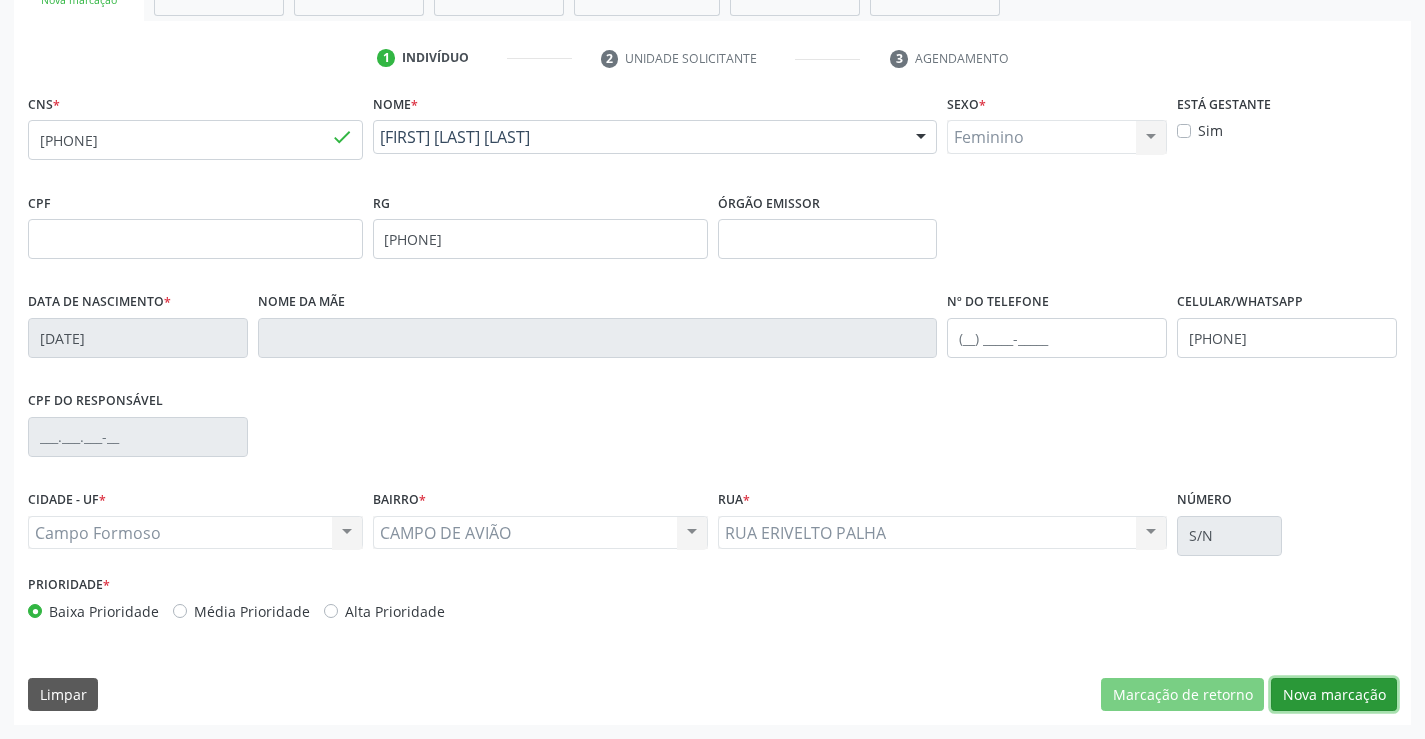 click on "Nova marcação" at bounding box center [1334, 695] 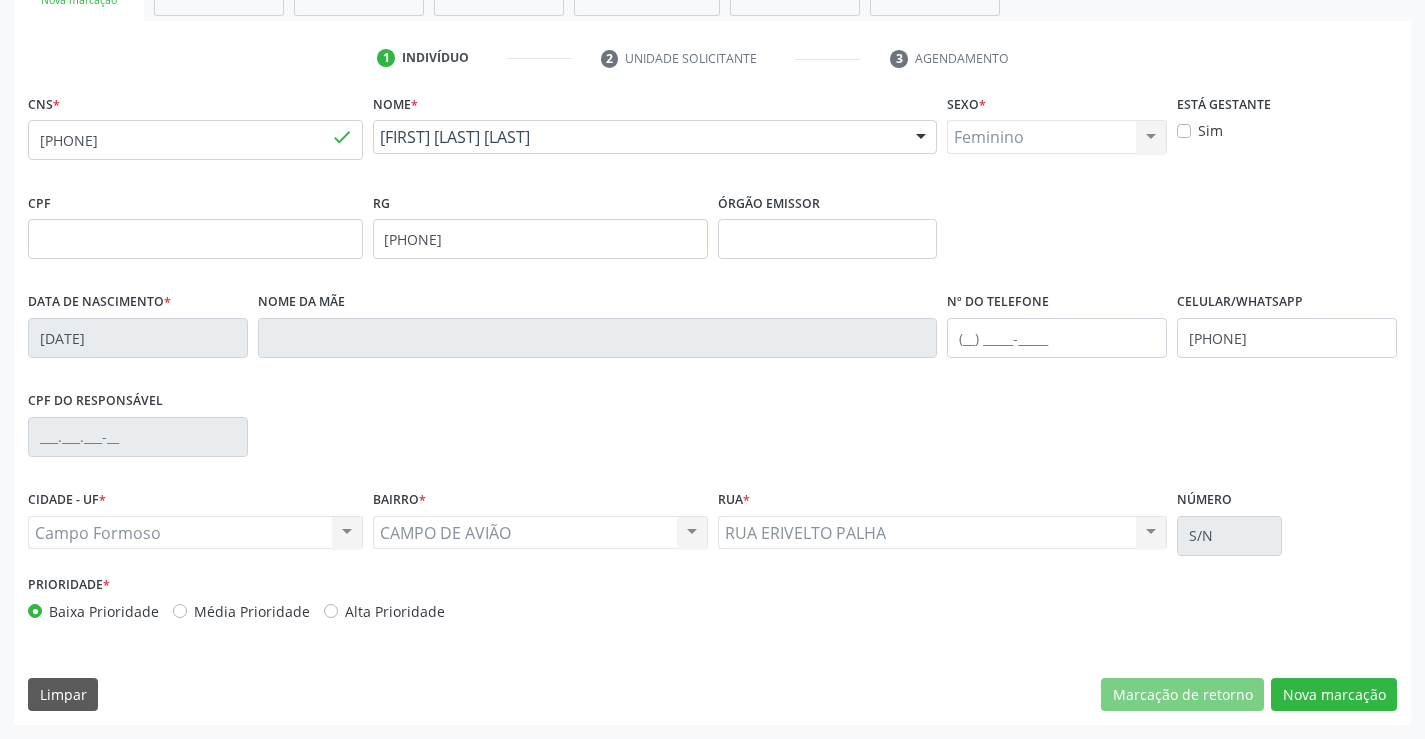 scroll, scrollTop: 167, scrollLeft: 0, axis: vertical 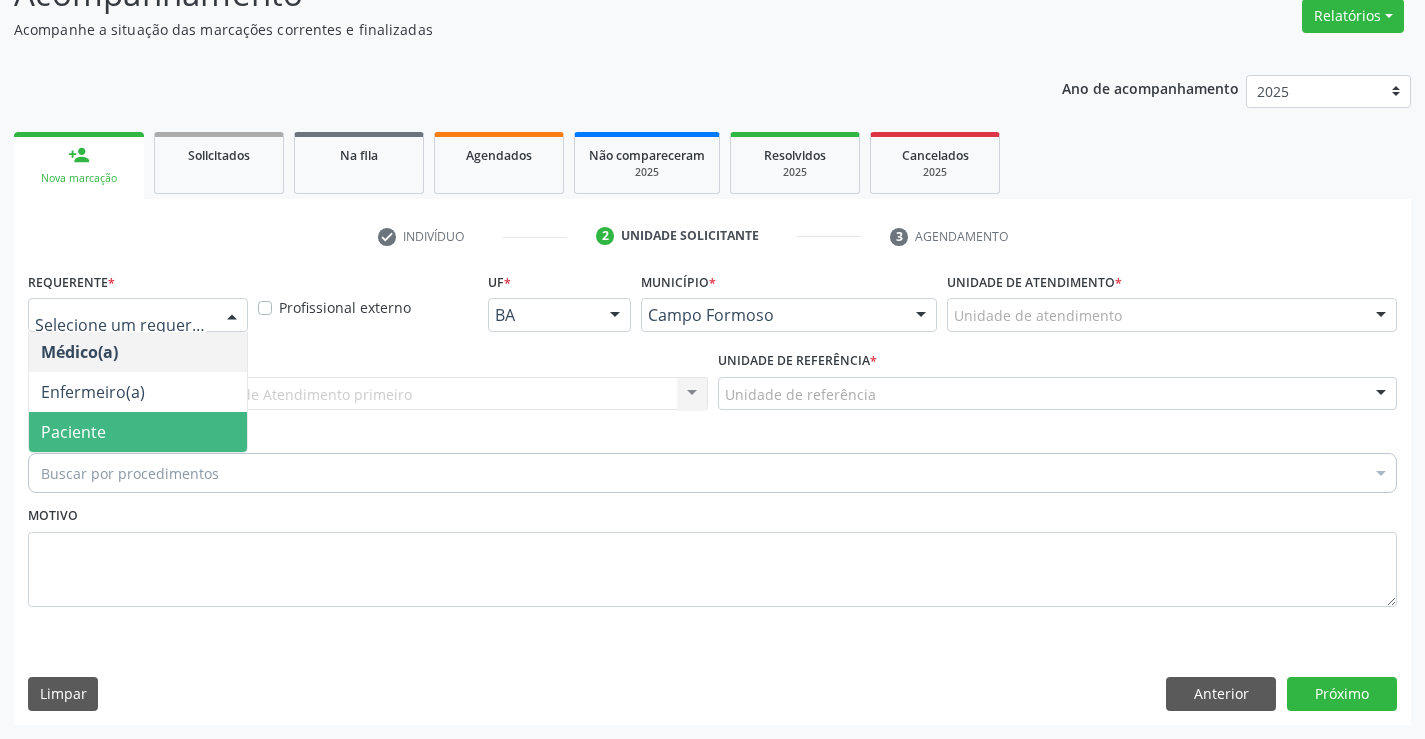 click on "Paciente" at bounding box center (138, 432) 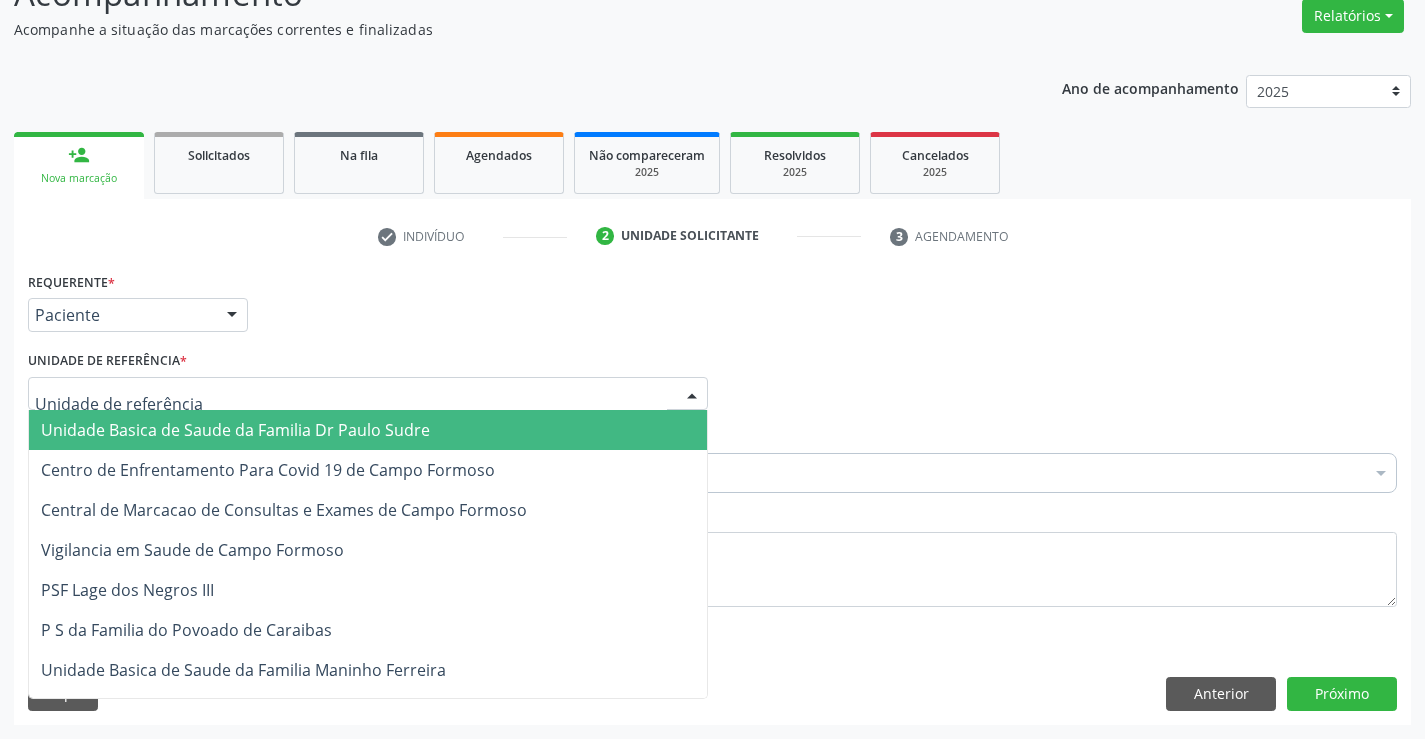 click on "Unidade Basica de Saude da Familia Dr Paulo Sudre" at bounding box center (235, 430) 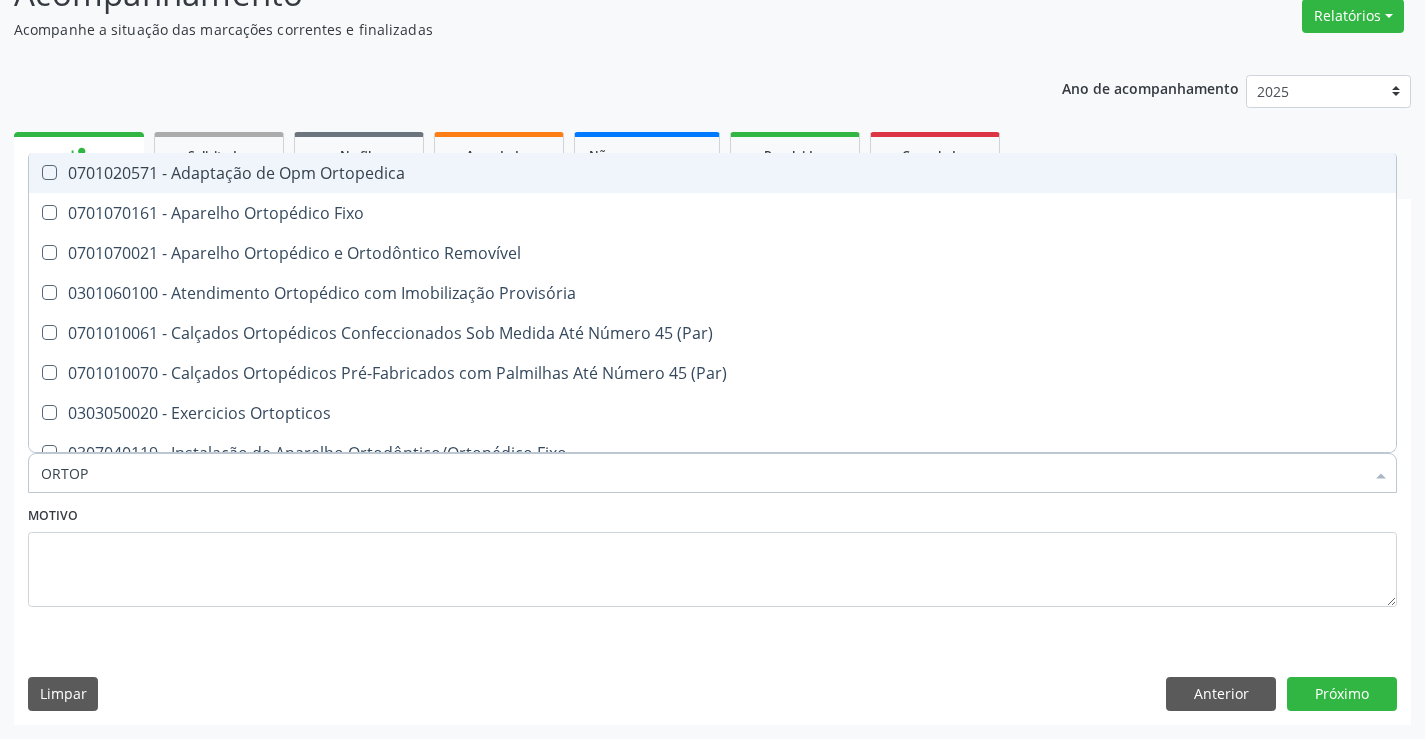 type on "ORTOPE" 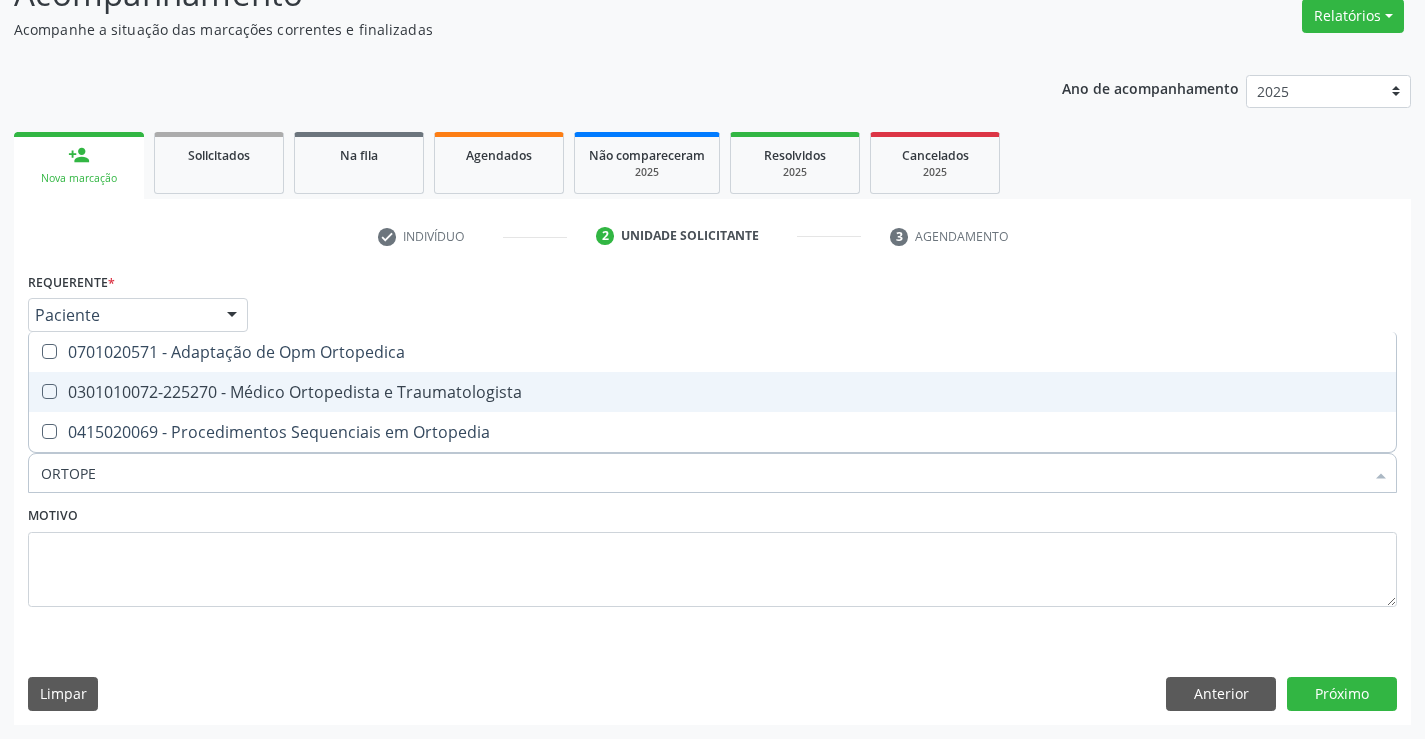 click on "0301010072-225270 - Médico Ortopedista e Traumatologista" at bounding box center (712, 392) 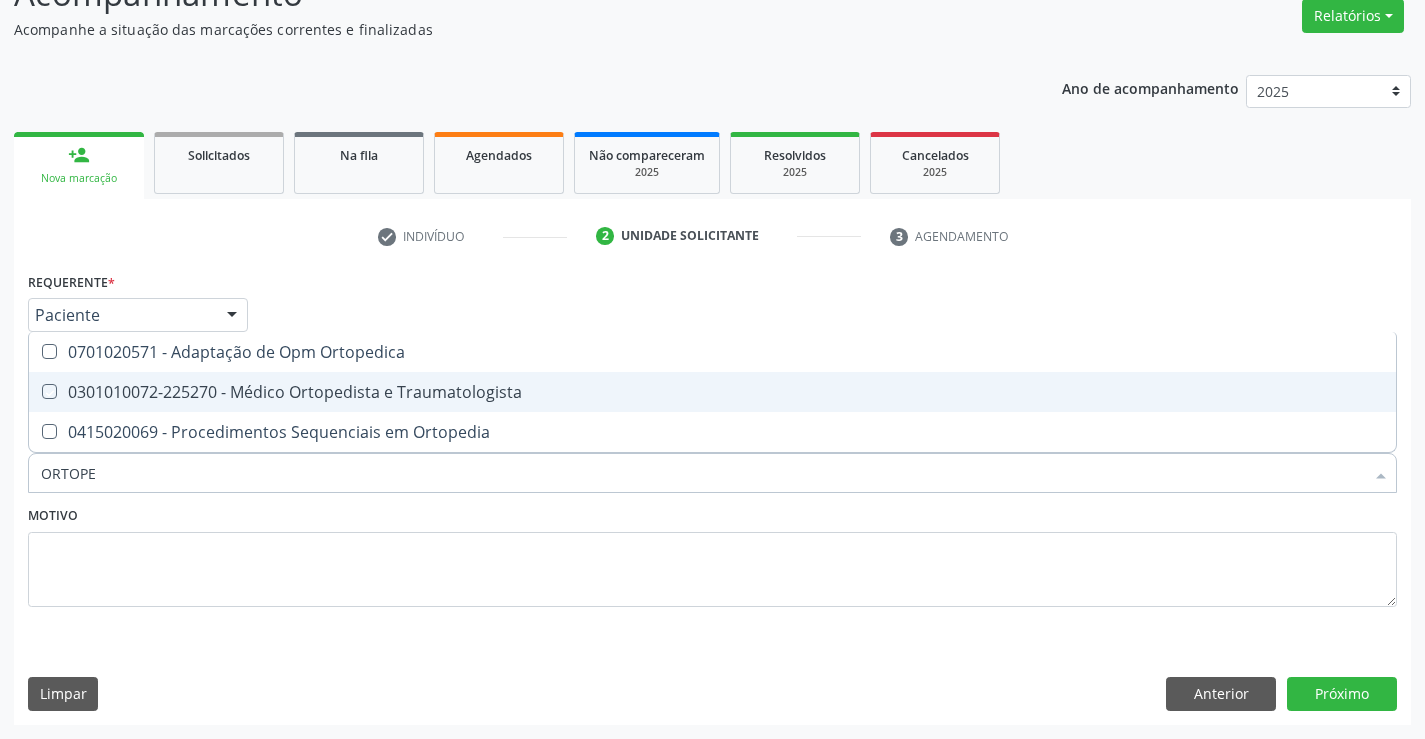 checkbox on "true" 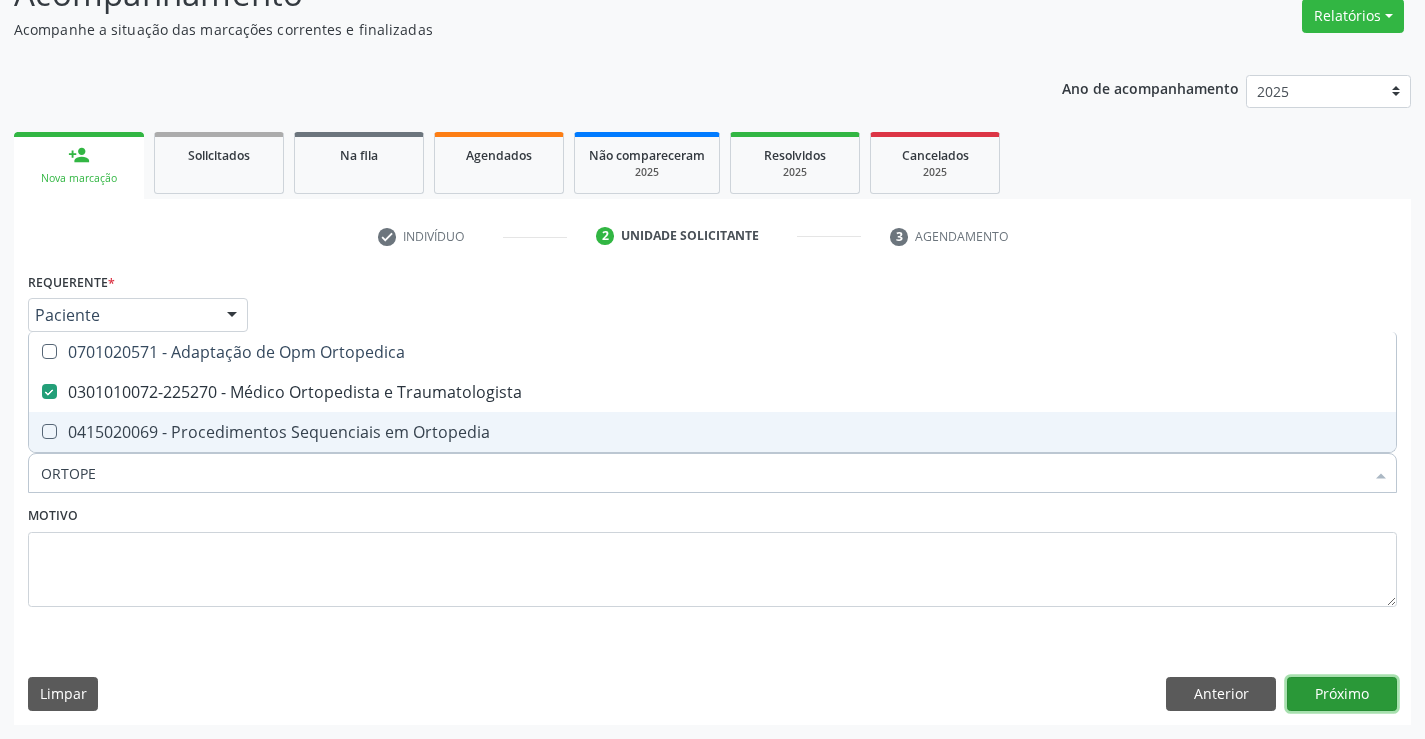 click on "Próximo" at bounding box center [1342, 694] 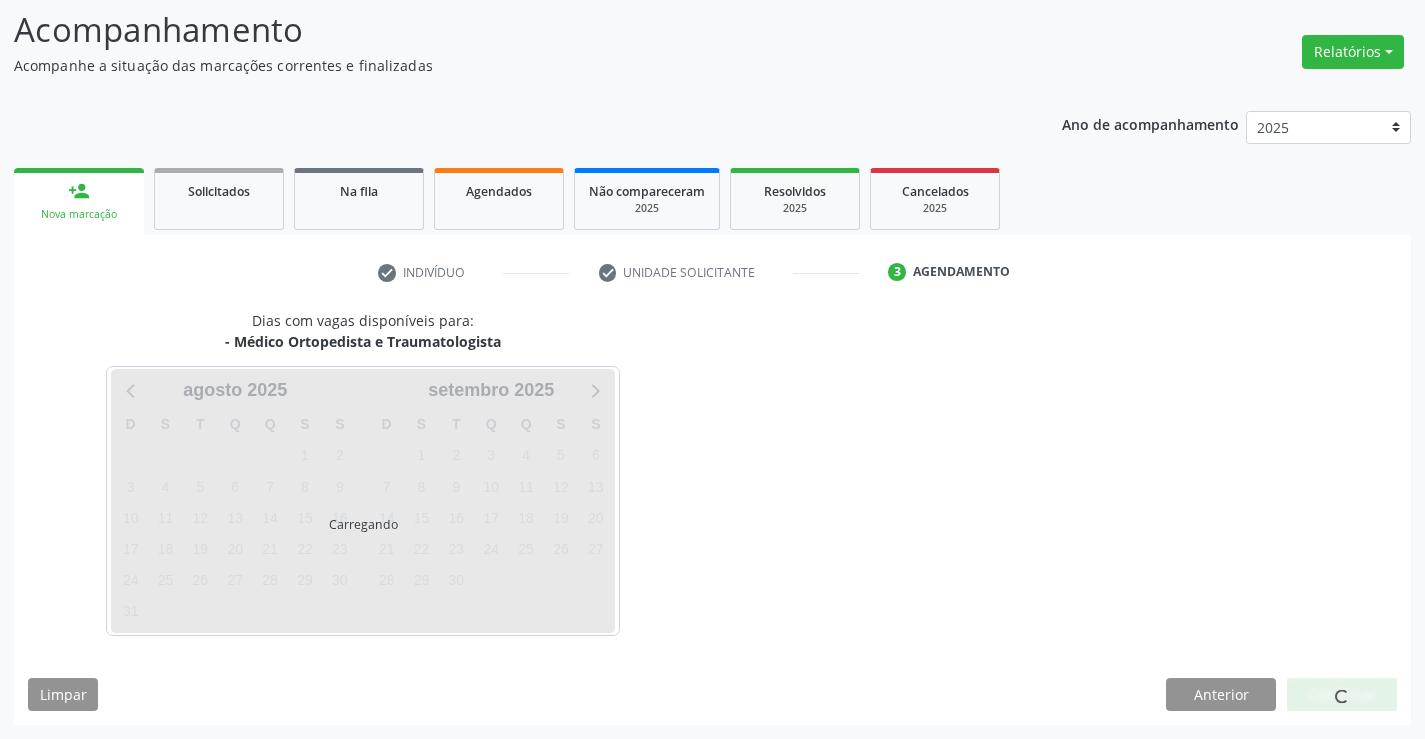 scroll, scrollTop: 131, scrollLeft: 0, axis: vertical 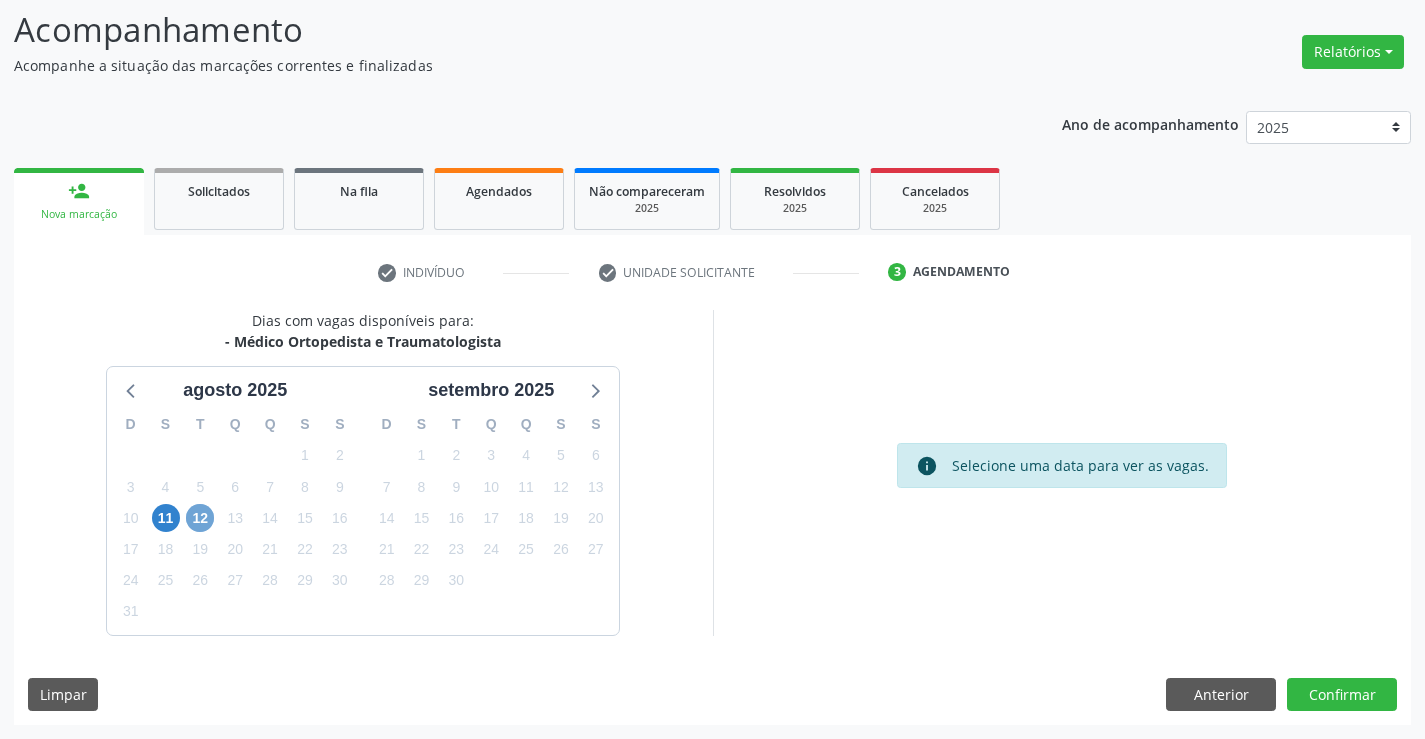 click on "12" at bounding box center [200, 518] 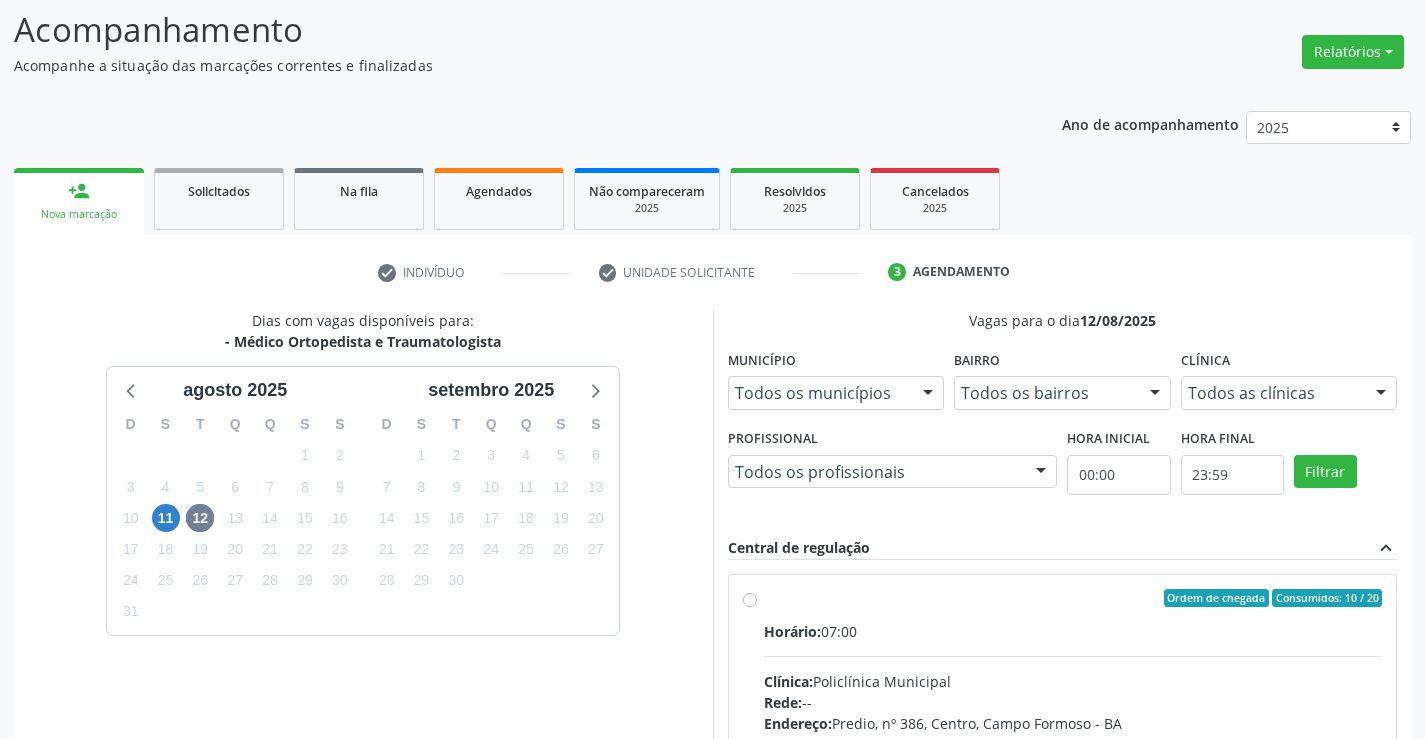 click on "Ordem de chegada
Consumidos: 10 / 20
Horário:   07:00
Clínica:  Policlínica Municipal
Rede:
--
Endereço:   Predio, nº 386, Centro, Campo Formoso - BA
Telefone:   (74) 6451312
Profissional:
Ramon Oliveira Soares
Informações adicionais sobre o atendimento
Idade de atendimento:
de 0 a 120 anos
Gênero(s) atendido(s):
Masculino e Feminino
Informações adicionais:
--" at bounding box center [1073, 742] 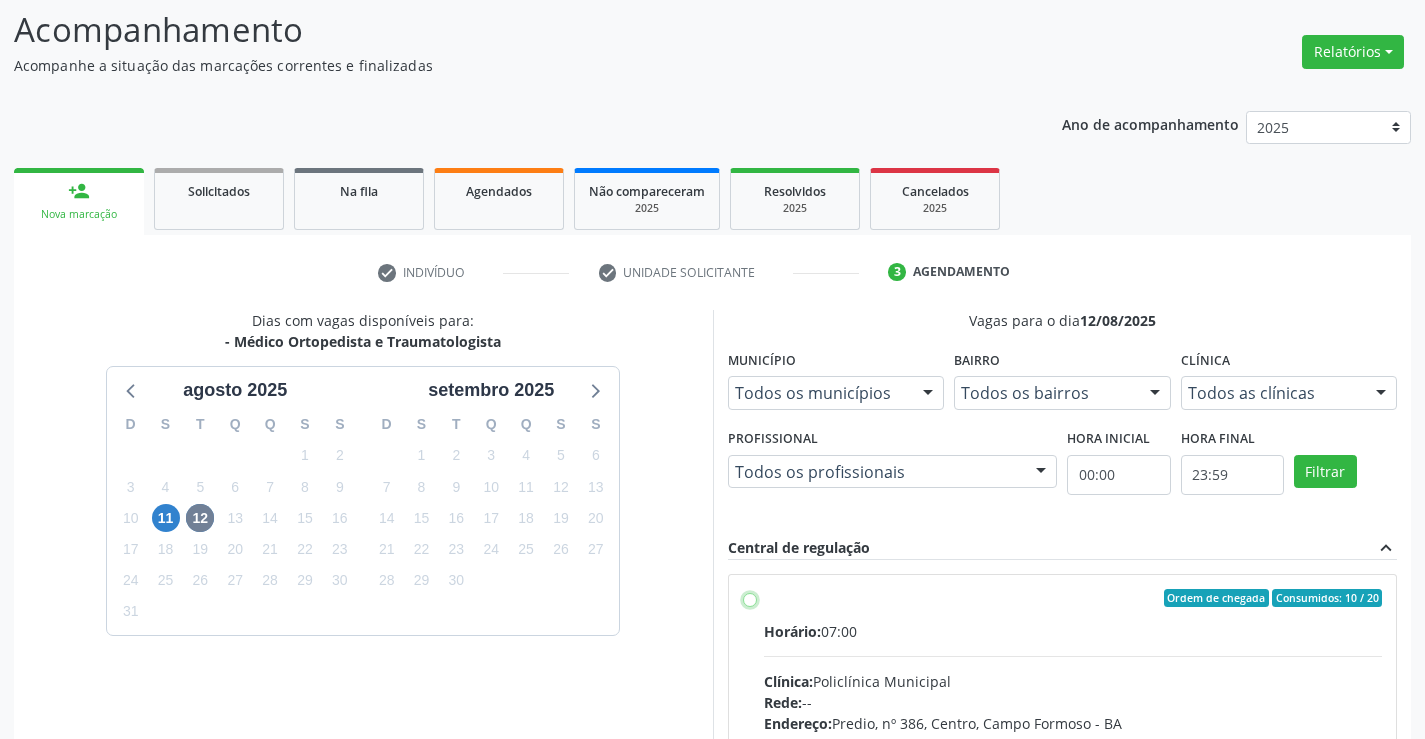 click on "Ordem de chegada
Consumidos: 10 / 20
Horário:   07:00
Clínica:  Policlínica Municipal
Rede:
--
Endereço:   Predio, nº 386, Centro, Campo Formoso - BA
Telefone:   (74) 6451312
Profissional:
Ramon Oliveira Soares
Informações adicionais sobre o atendimento
Idade de atendimento:
de 0 a 120 anos
Gênero(s) atendido(s):
Masculino e Feminino
Informações adicionais:
--" at bounding box center [750, 598] 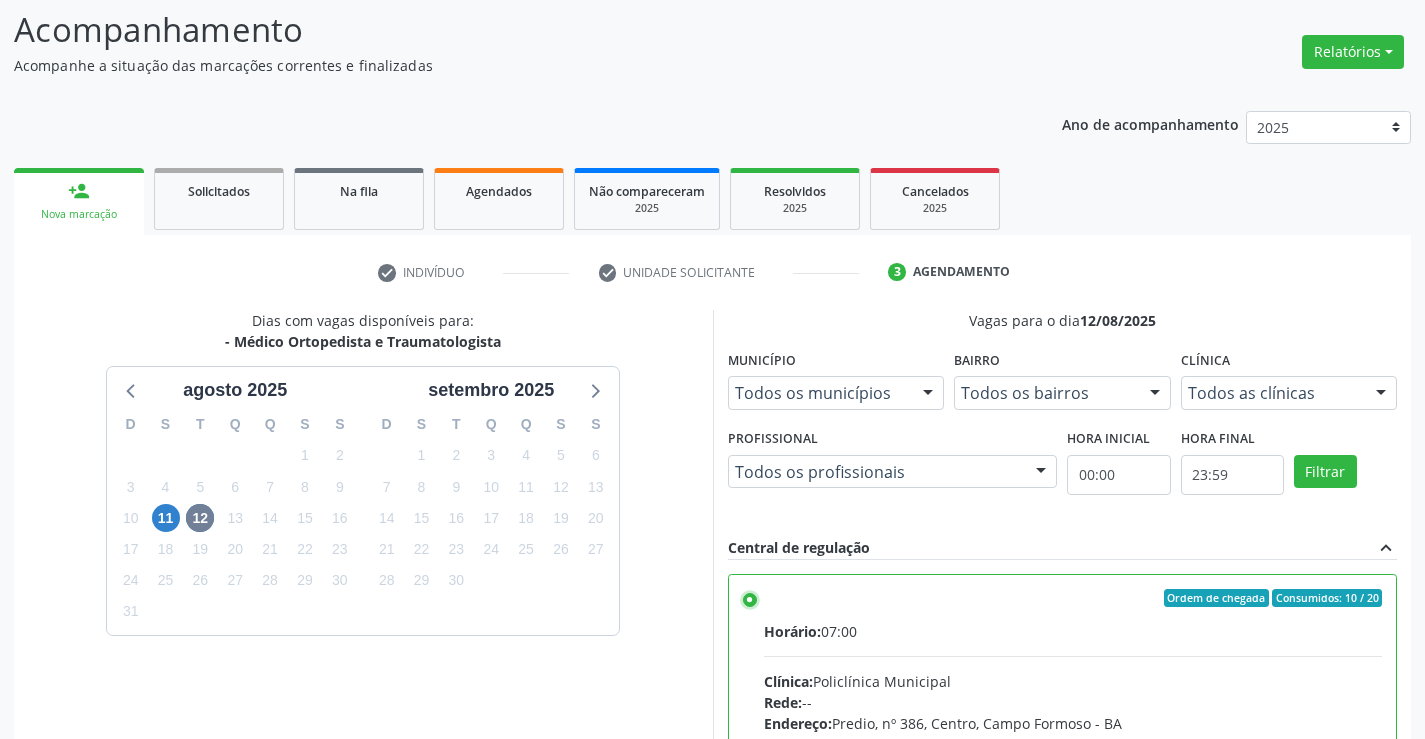 scroll, scrollTop: 456, scrollLeft: 0, axis: vertical 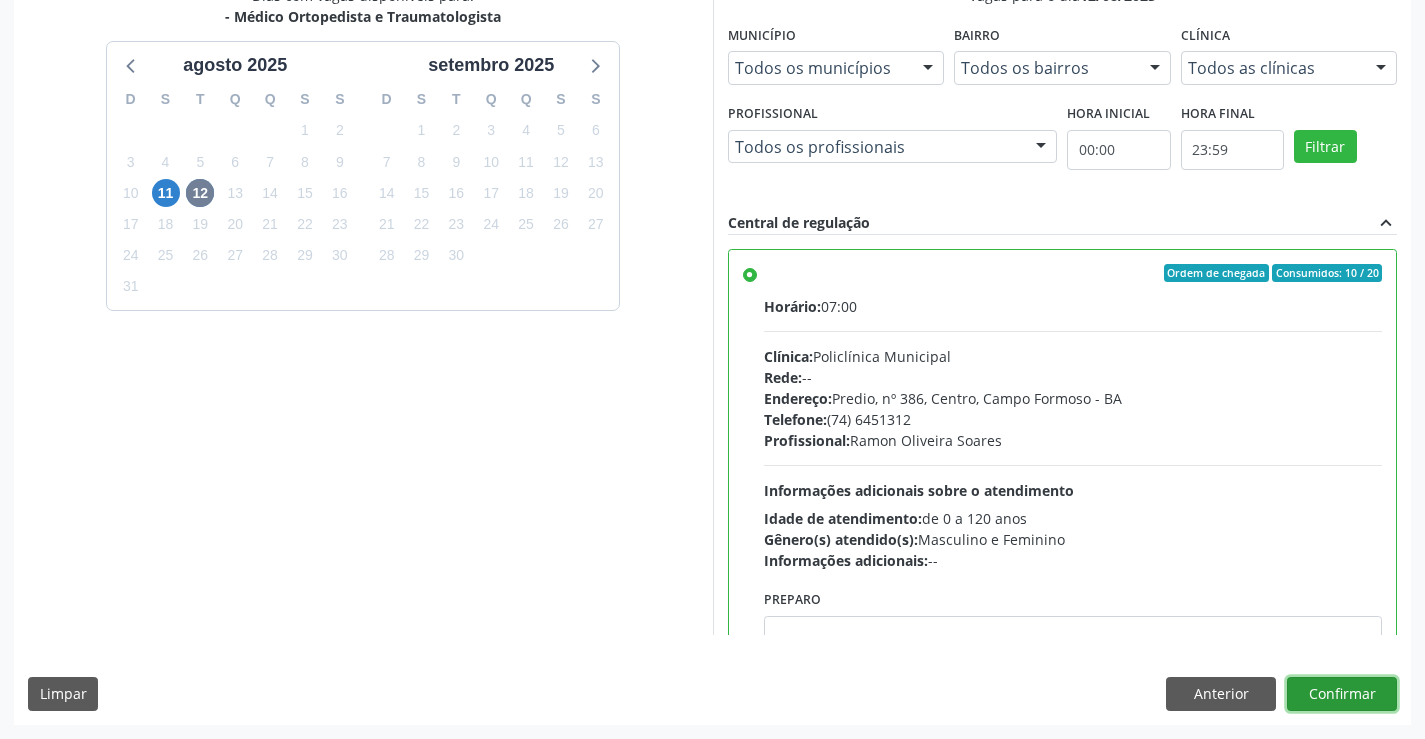 click on "Confirmar" at bounding box center [1342, 694] 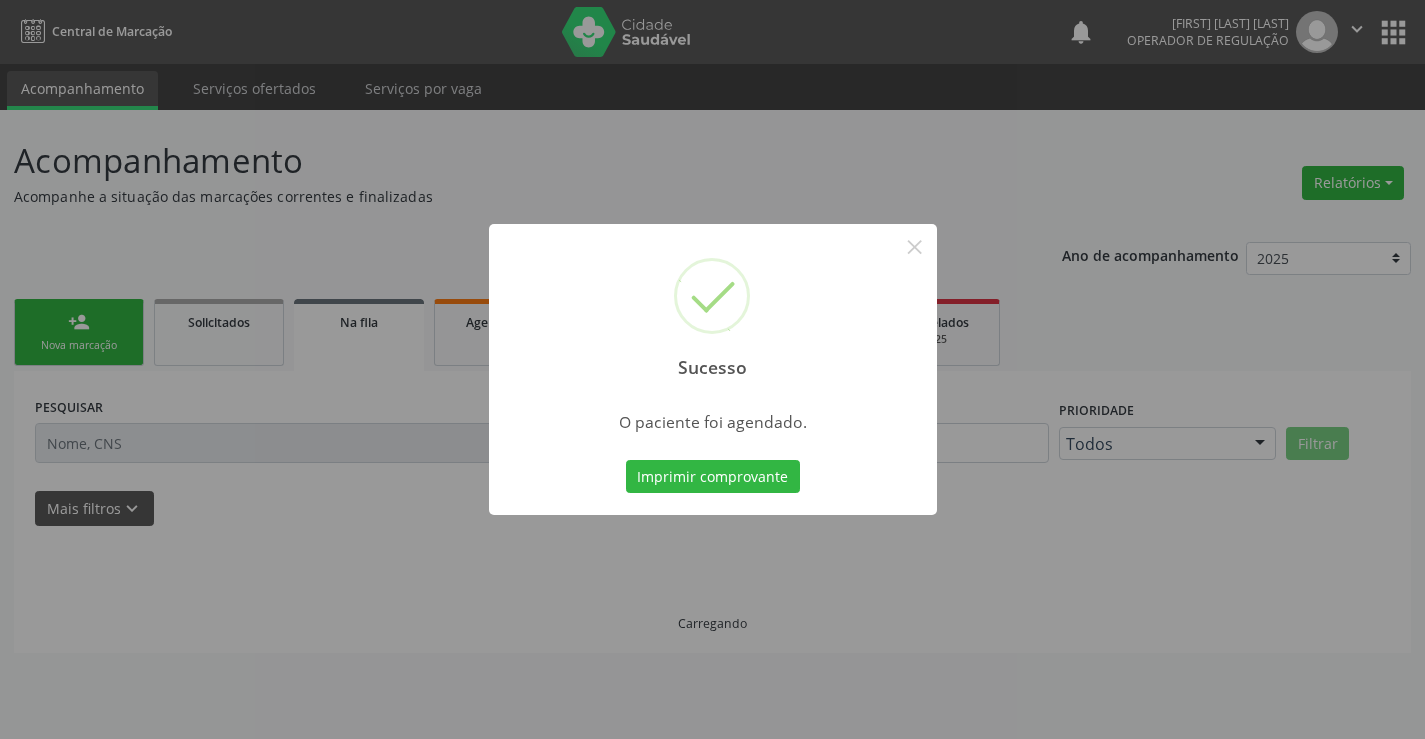 scroll, scrollTop: 0, scrollLeft: 0, axis: both 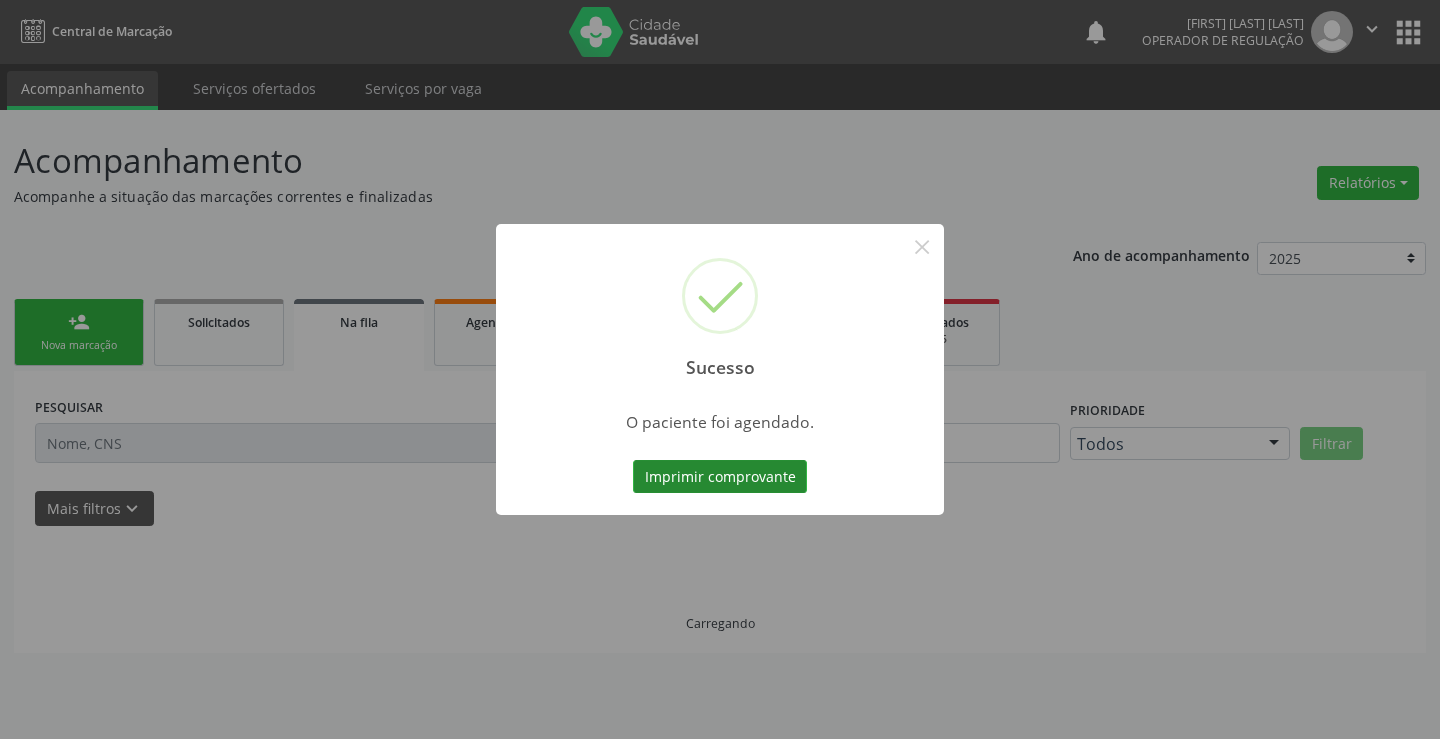 click on "Imprimir comprovante" at bounding box center [720, 477] 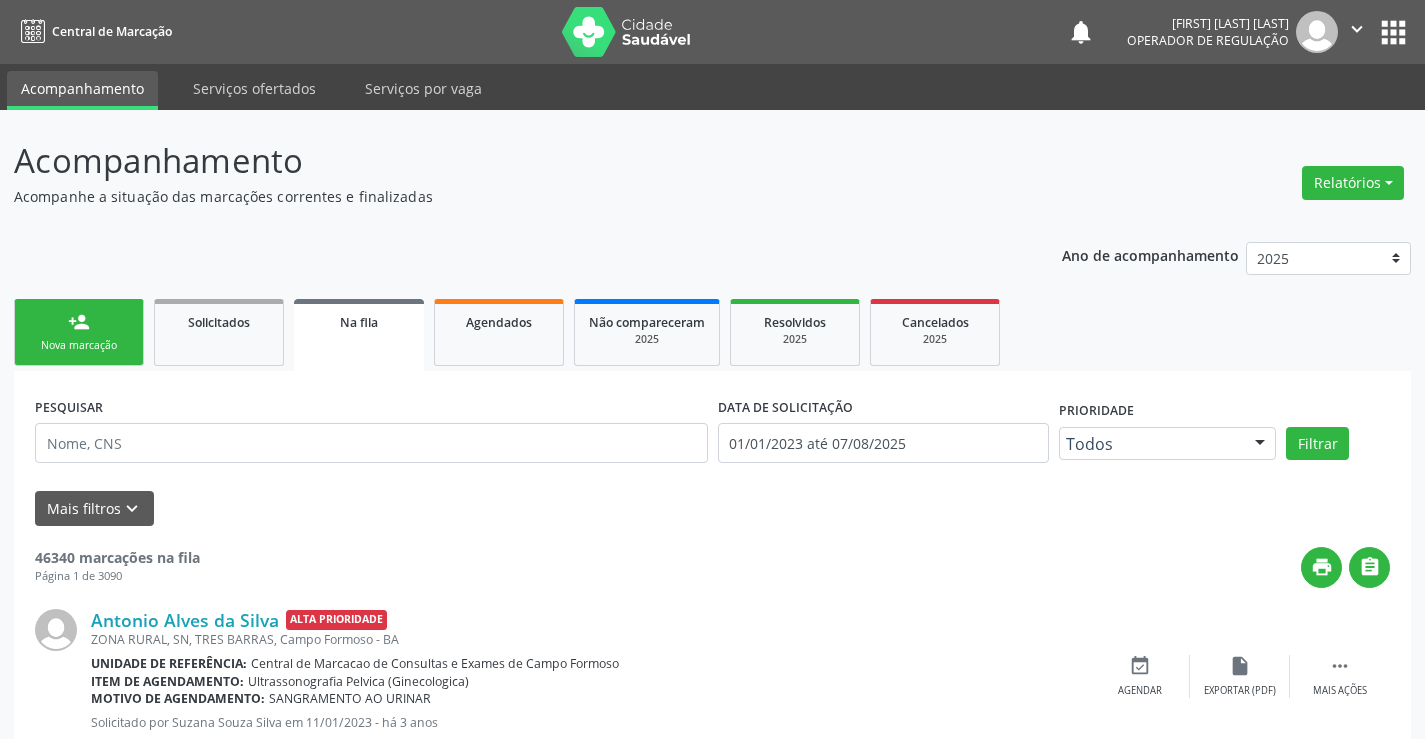 click on "person_add
Nova marcação" at bounding box center [79, 332] 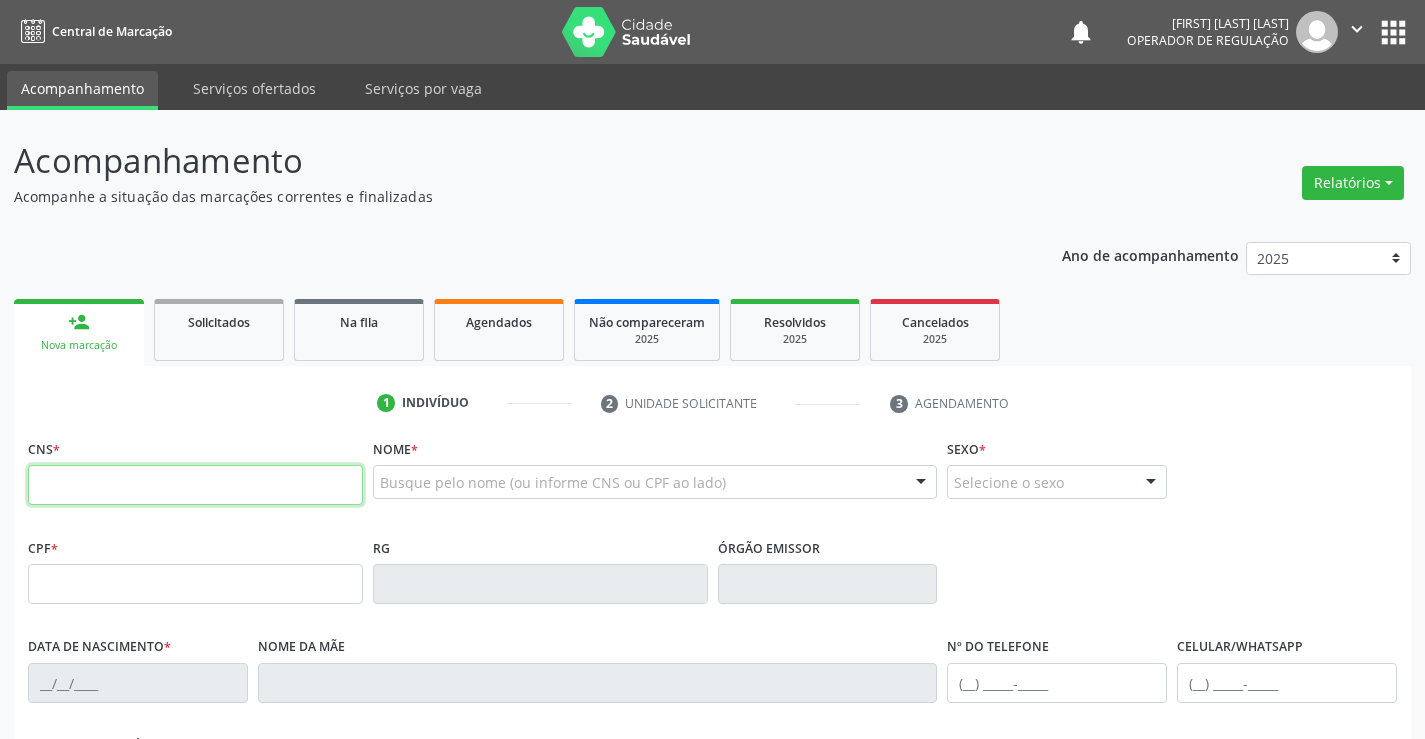 click at bounding box center (195, 485) 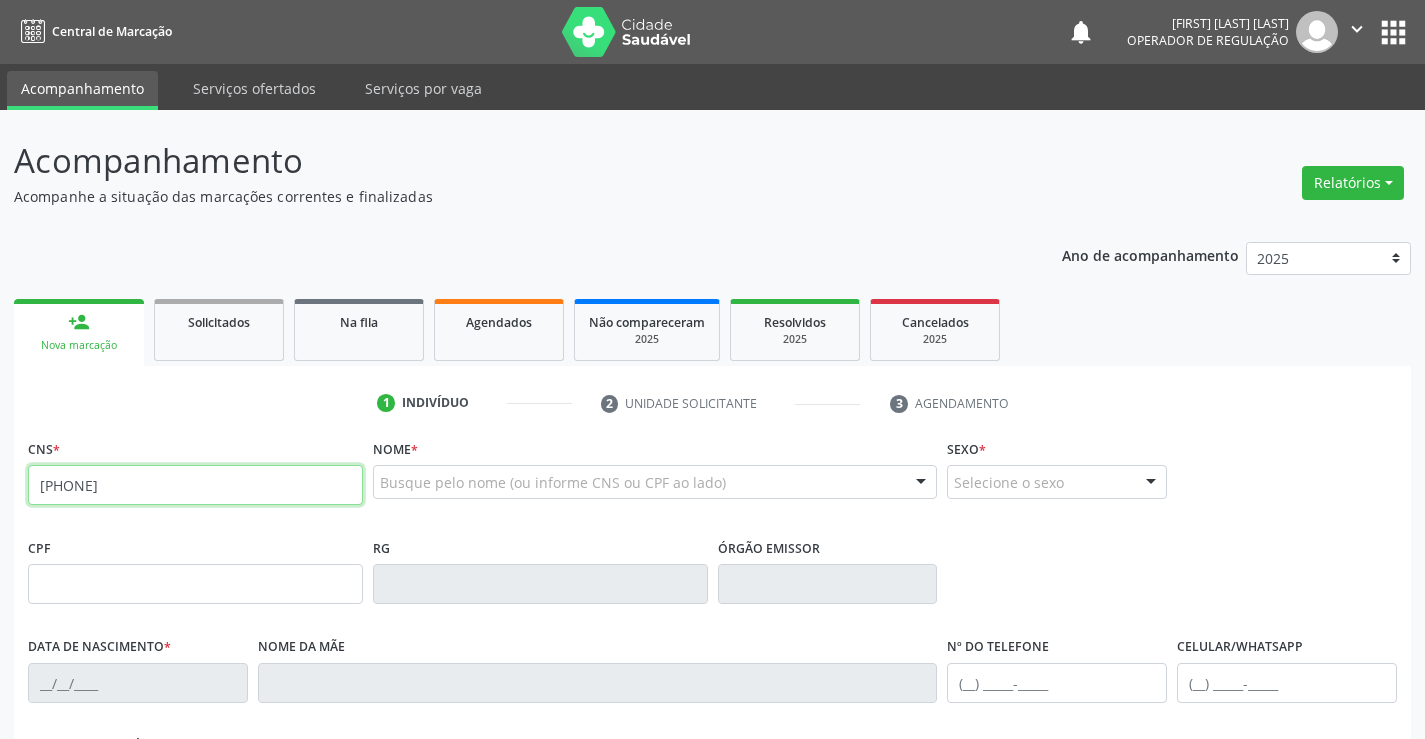 type on "708 2051 1947 6641" 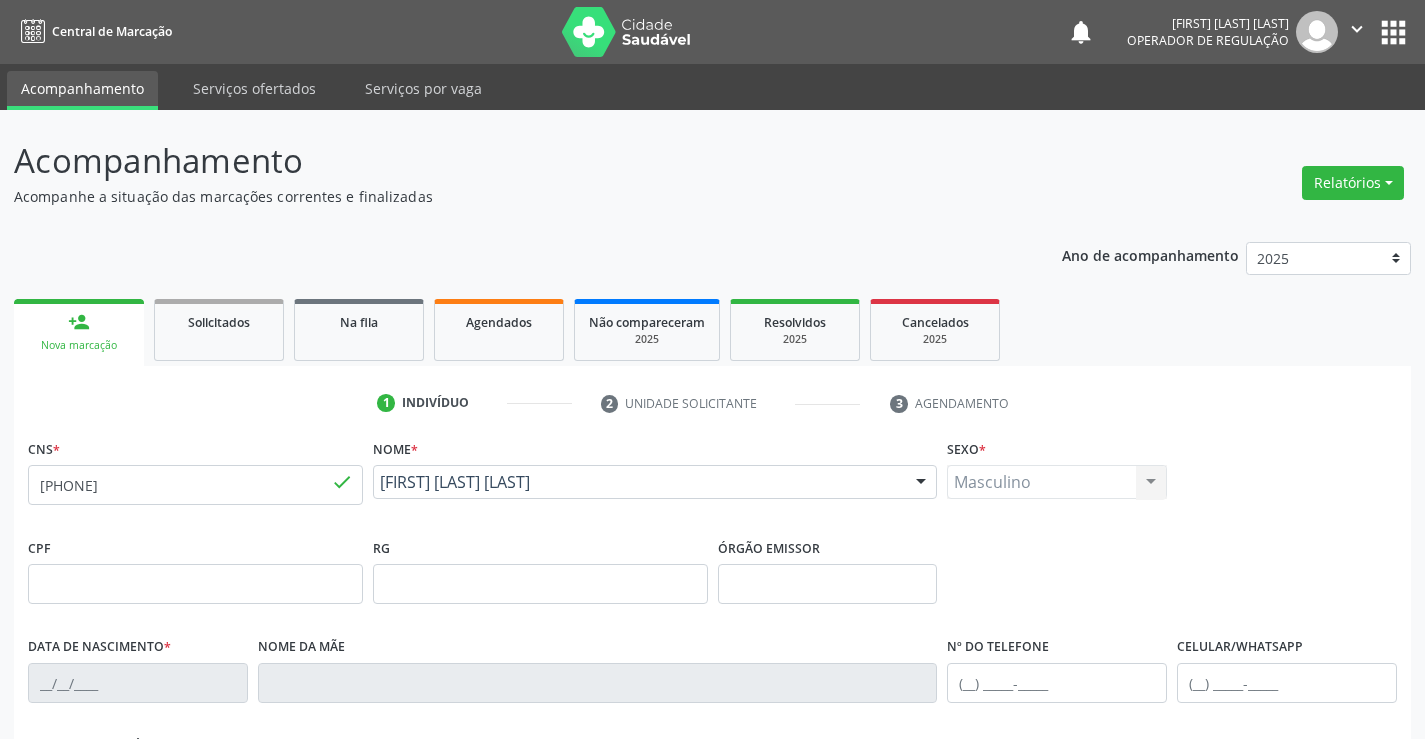 type on "0655464743" 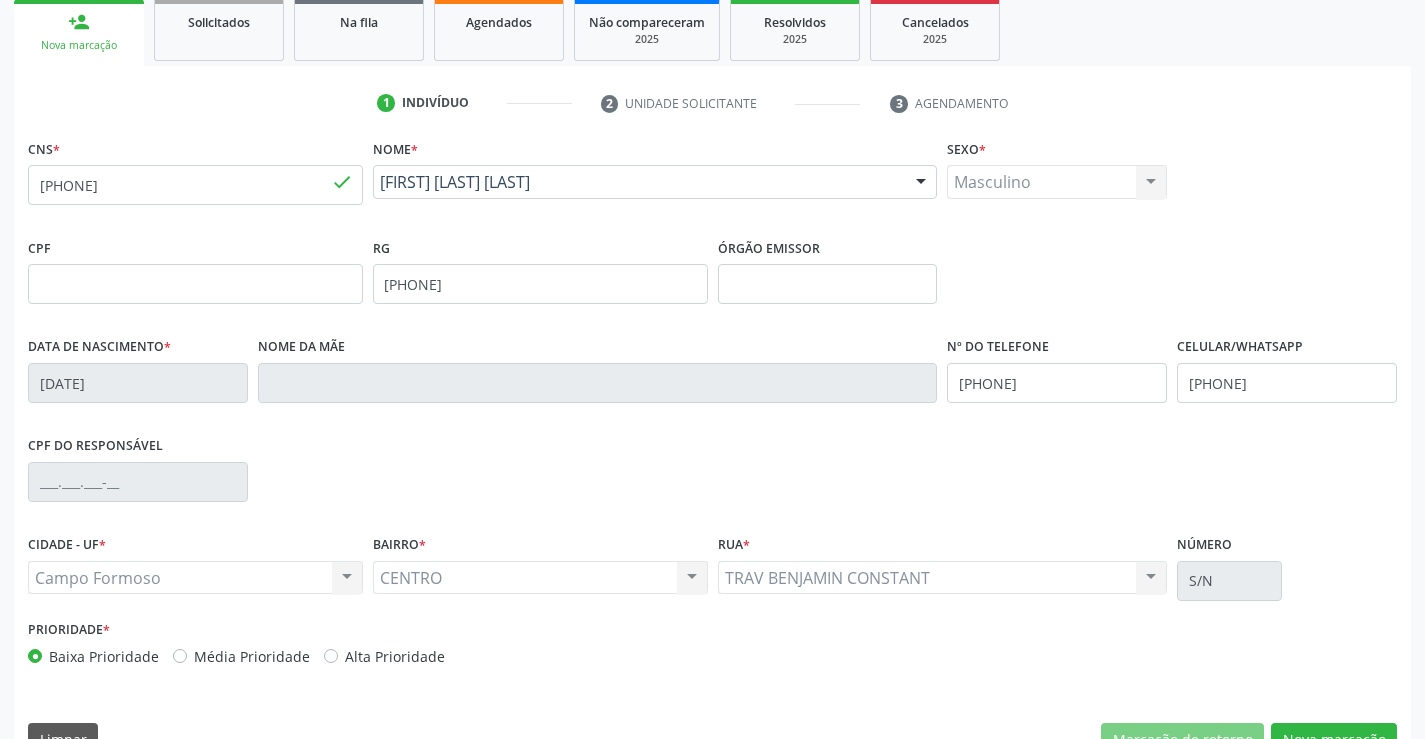 scroll, scrollTop: 345, scrollLeft: 0, axis: vertical 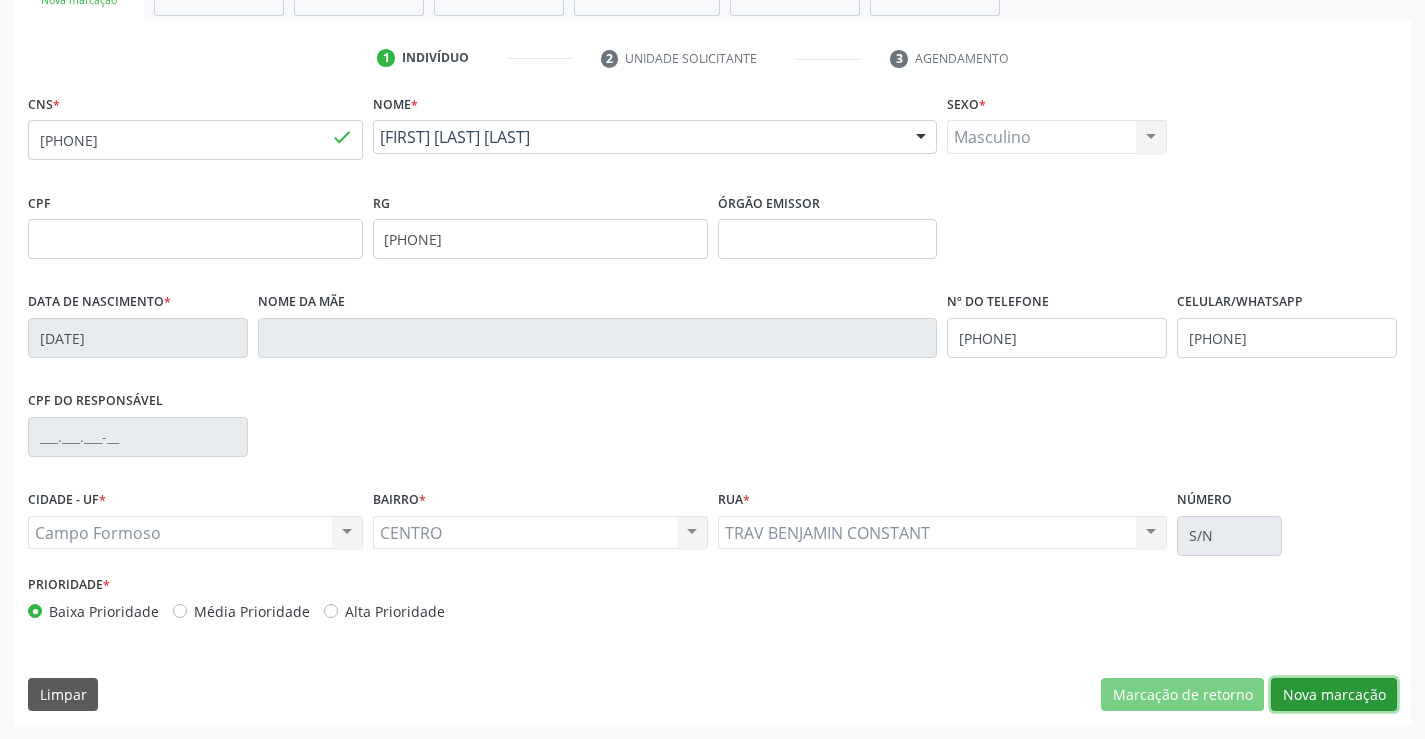 click on "Nova marcação" at bounding box center [1334, 695] 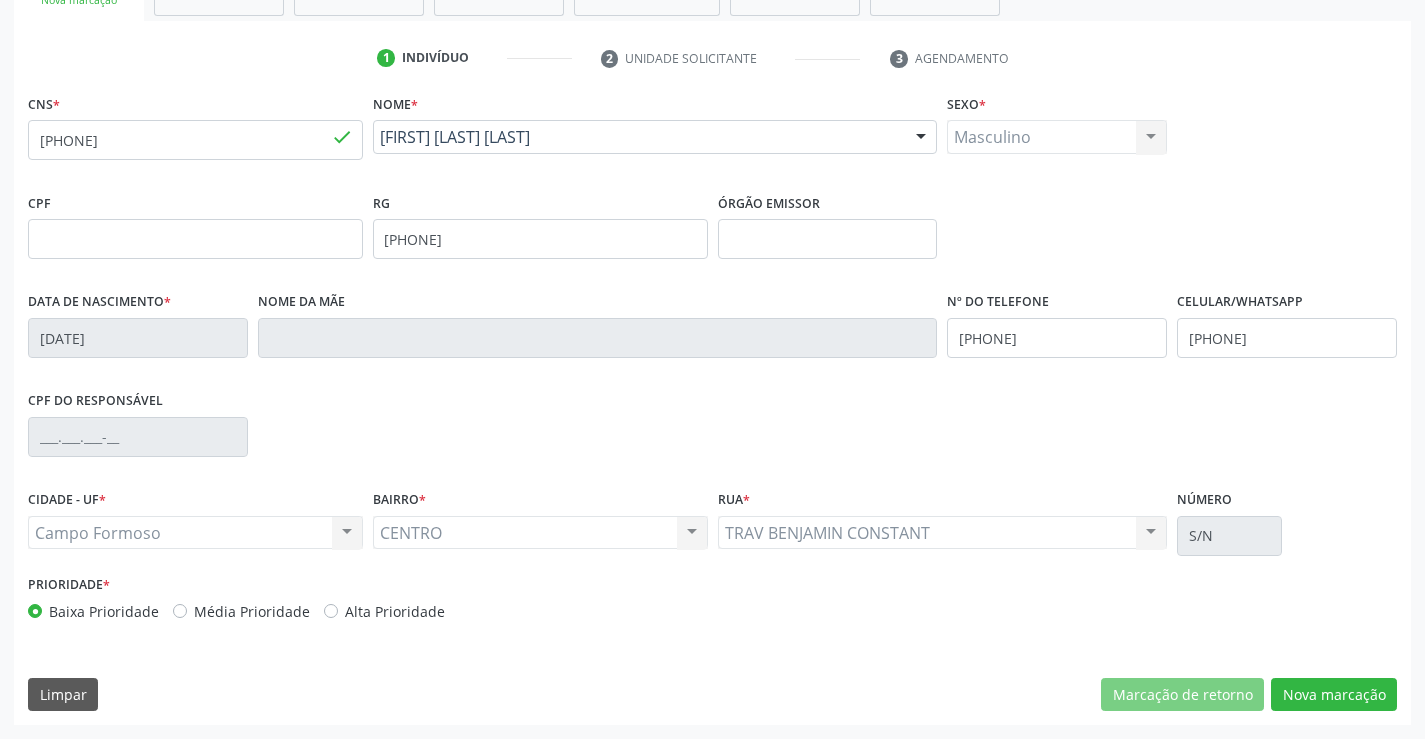 scroll, scrollTop: 167, scrollLeft: 0, axis: vertical 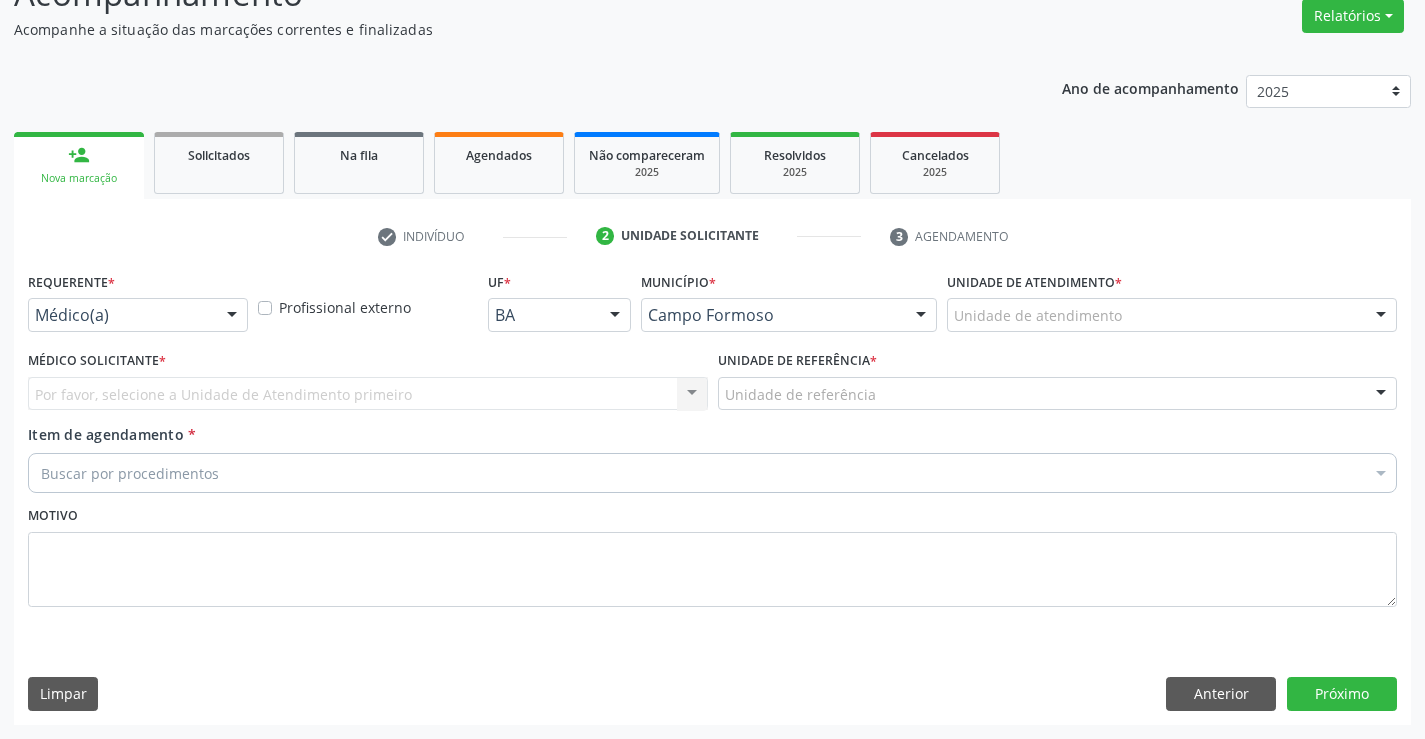 click at bounding box center (232, 316) 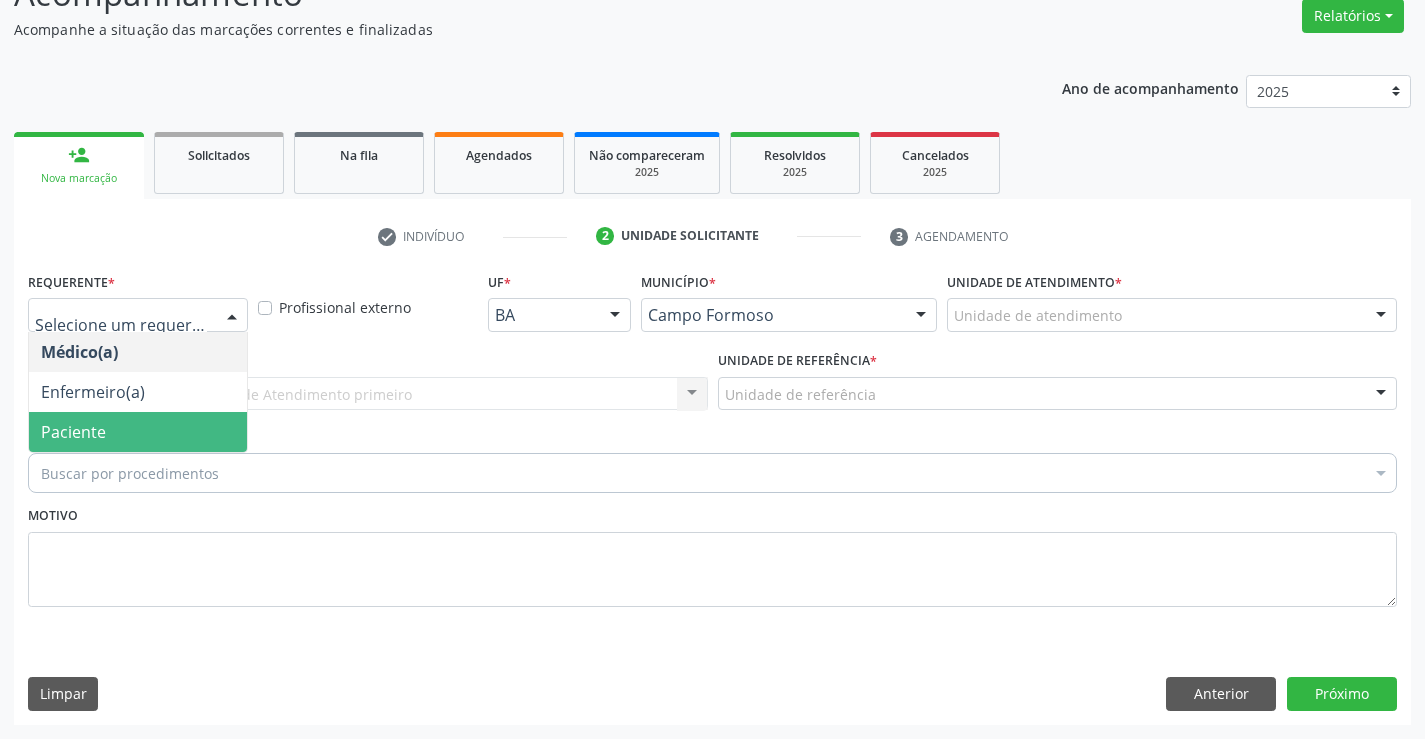 click on "Paciente" at bounding box center [138, 432] 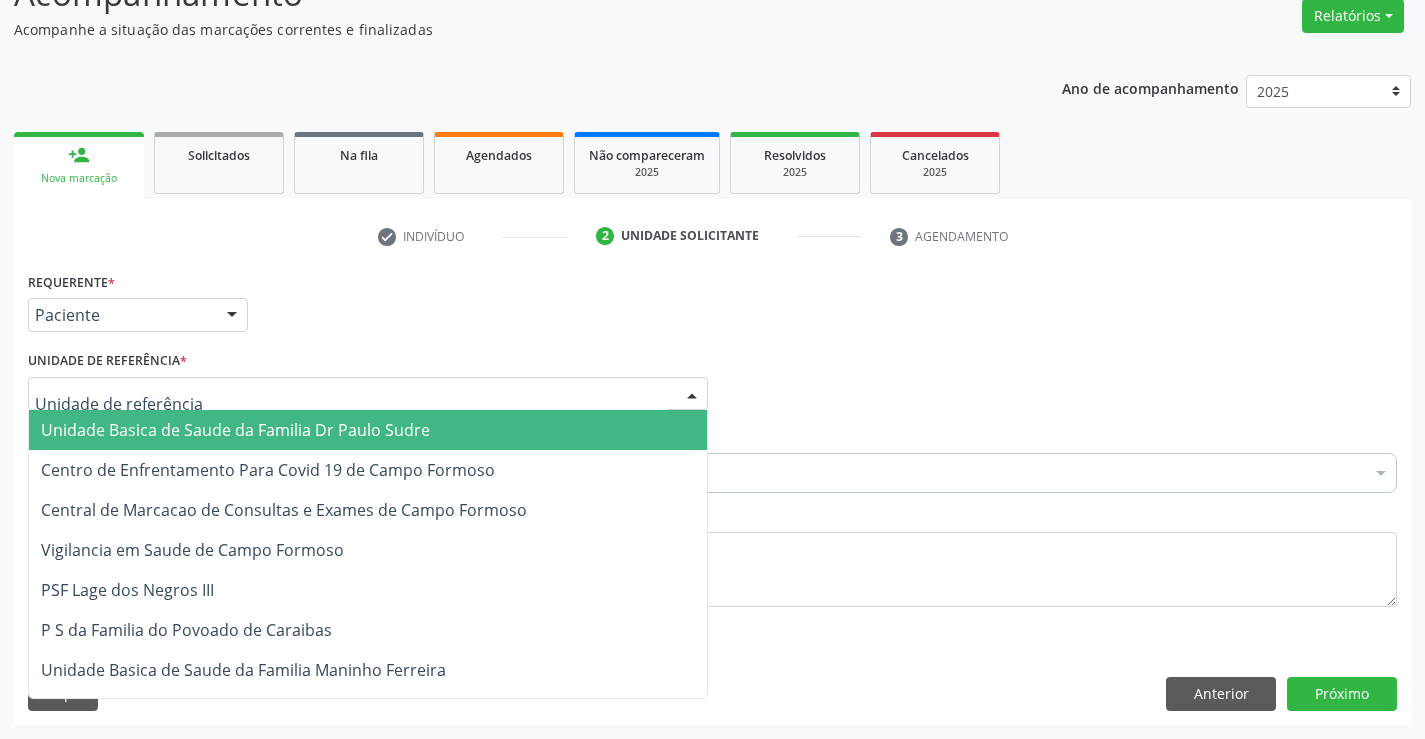 click on "Unidade Basica de Saude da Familia Dr Paulo Sudre" at bounding box center [368, 430] 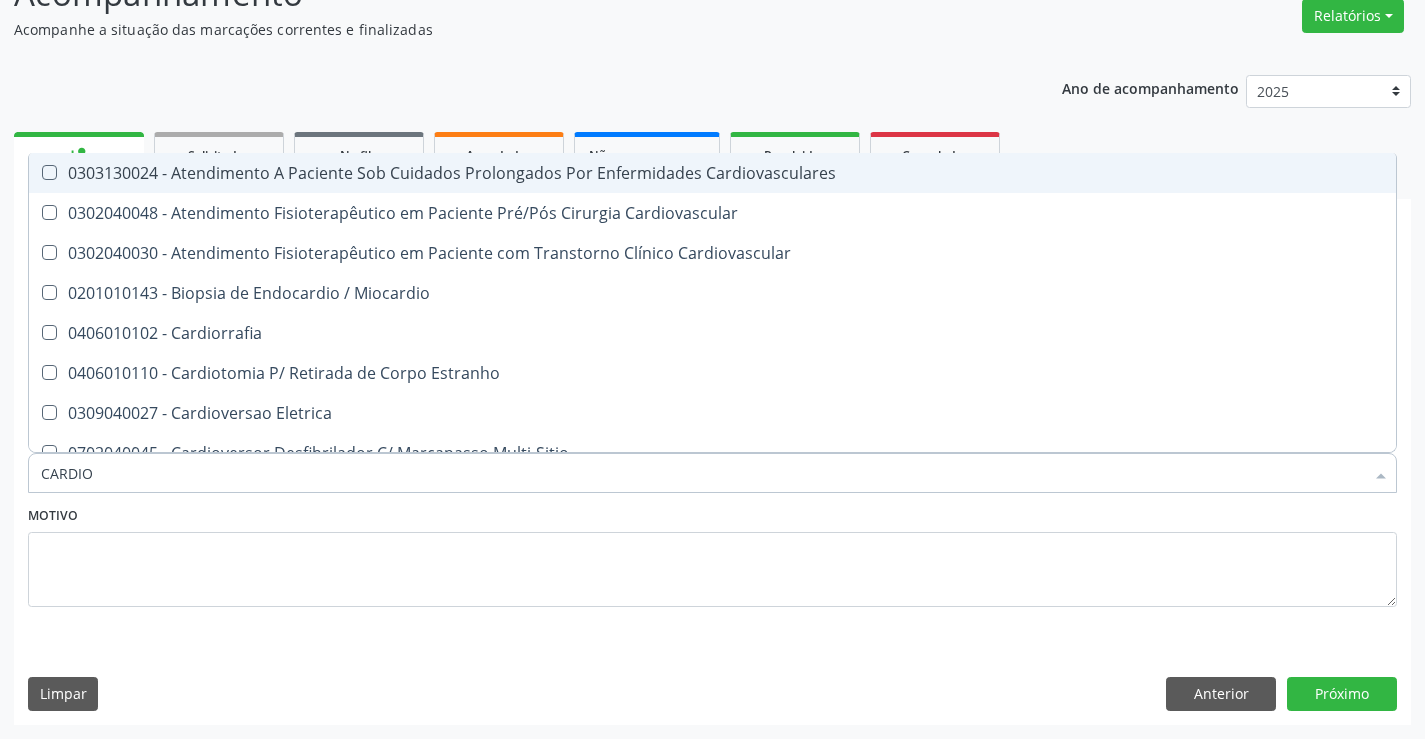 type on "CARDIOL" 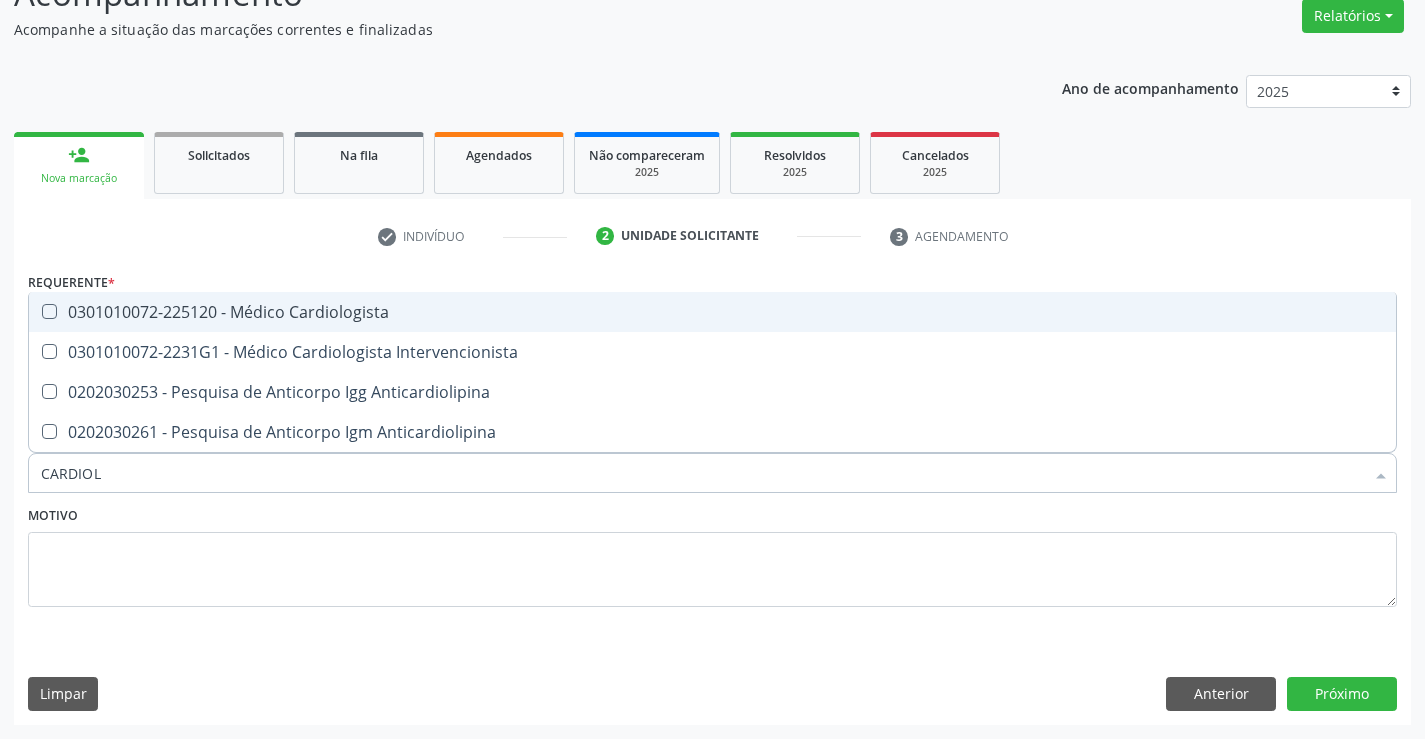 click on "0301010072-225120 - Médico Cardiologista" at bounding box center (712, 312) 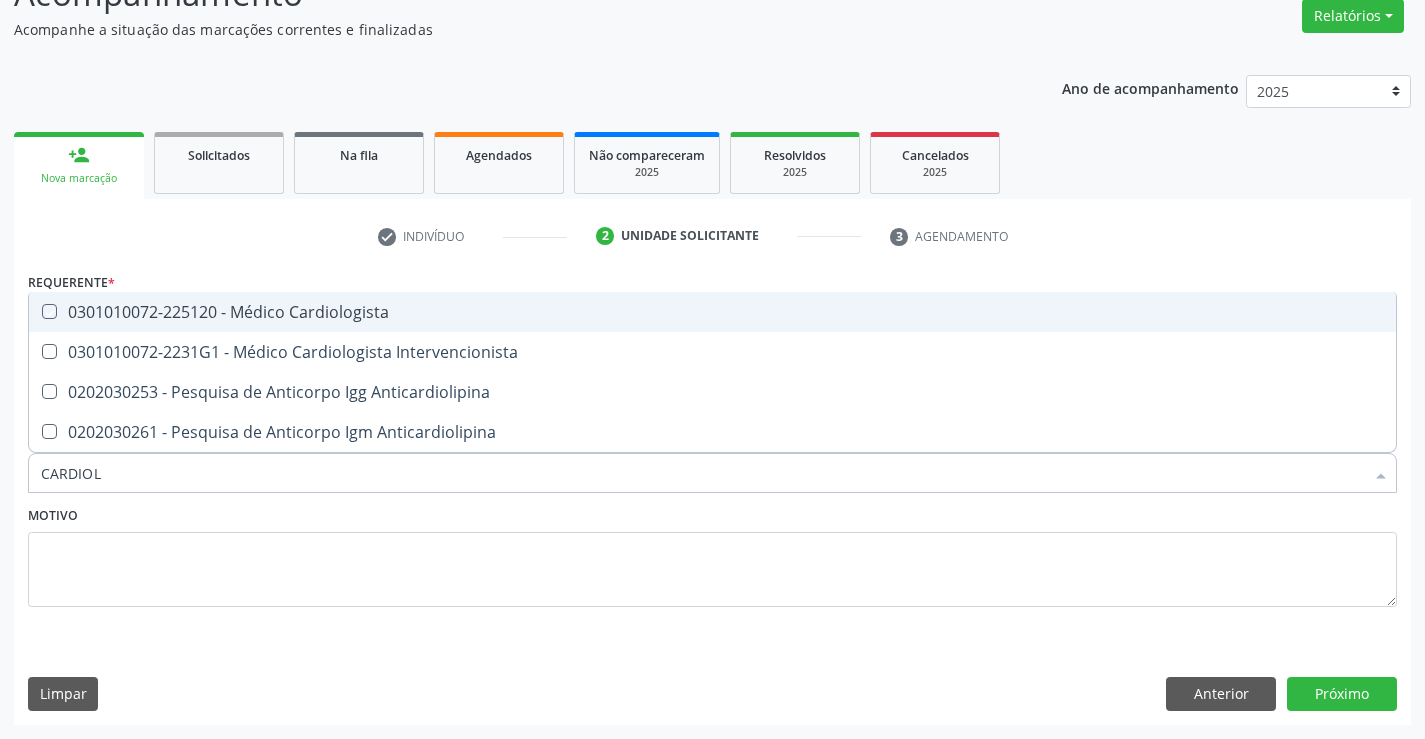 checkbox on "true" 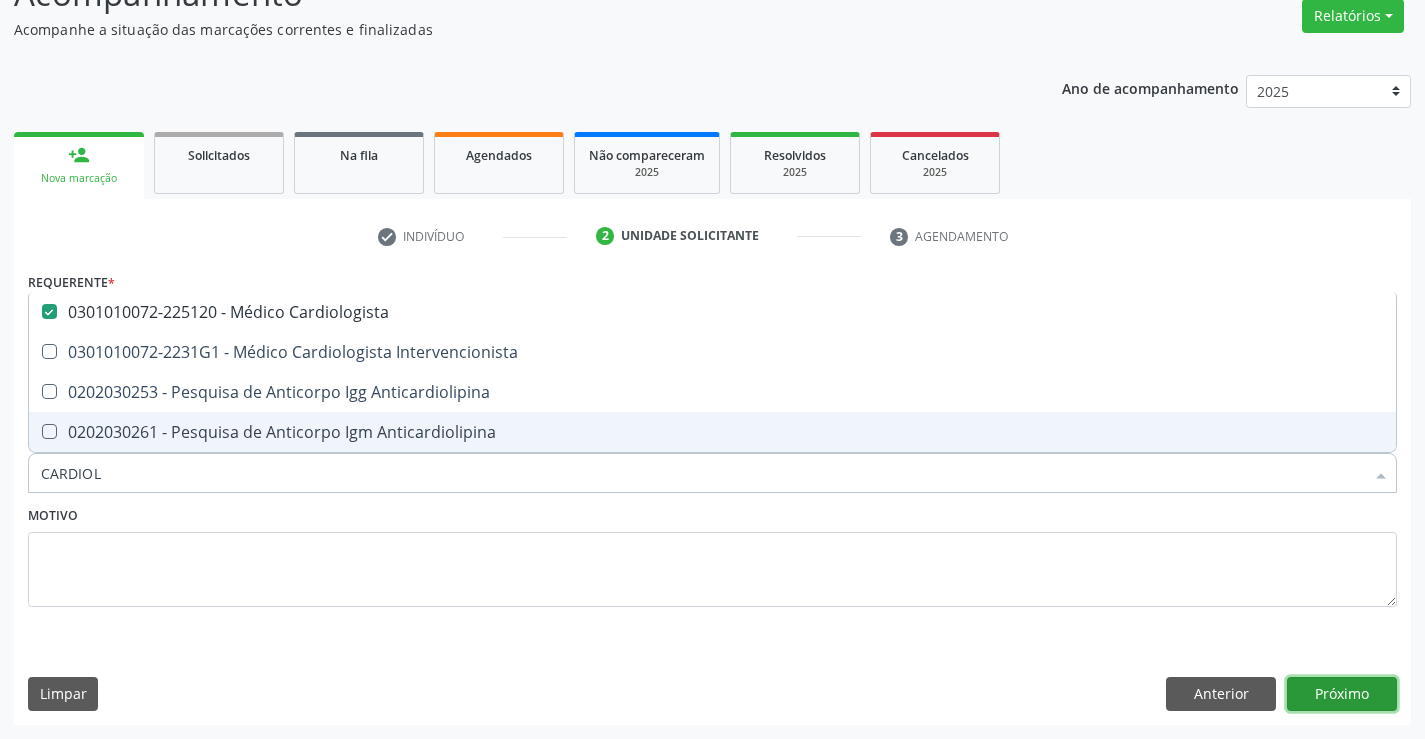 click on "Próximo" at bounding box center (1342, 694) 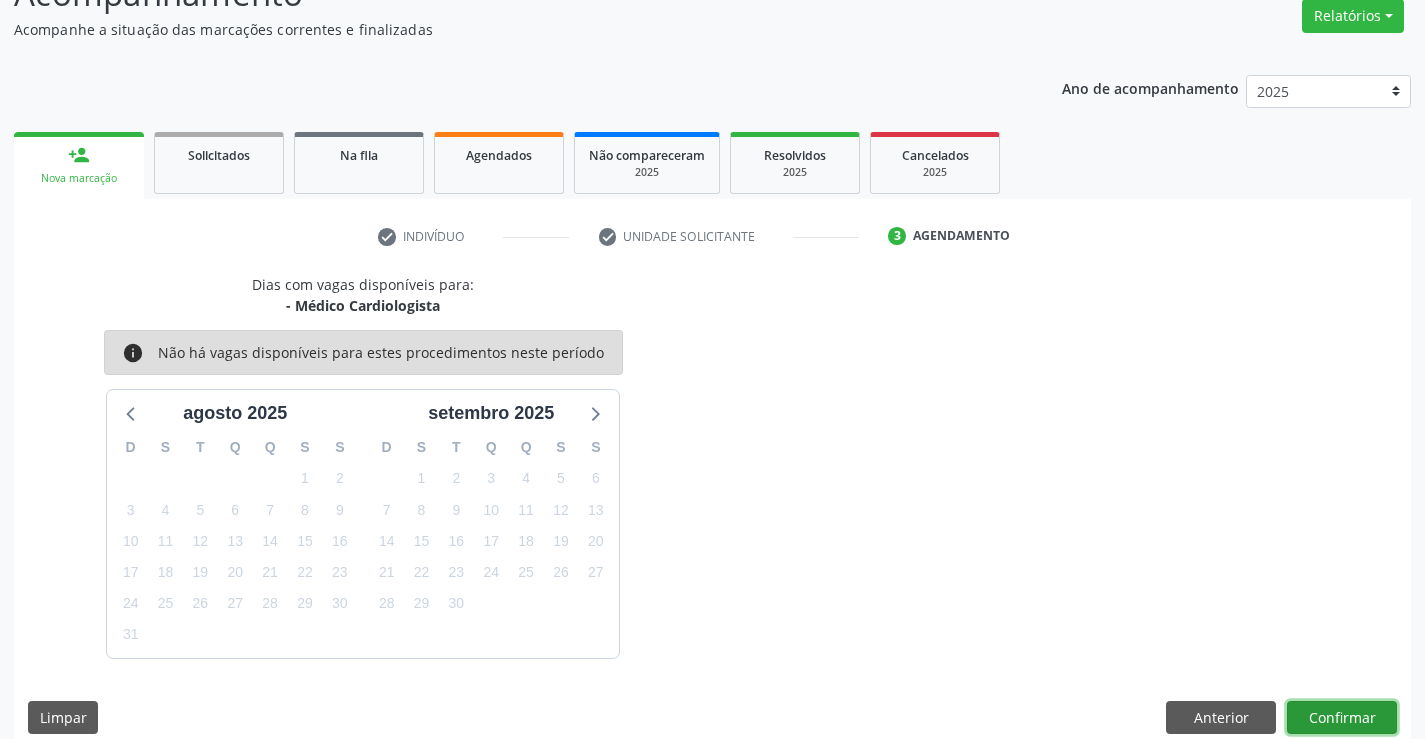 click on "Confirmar" at bounding box center (1342, 718) 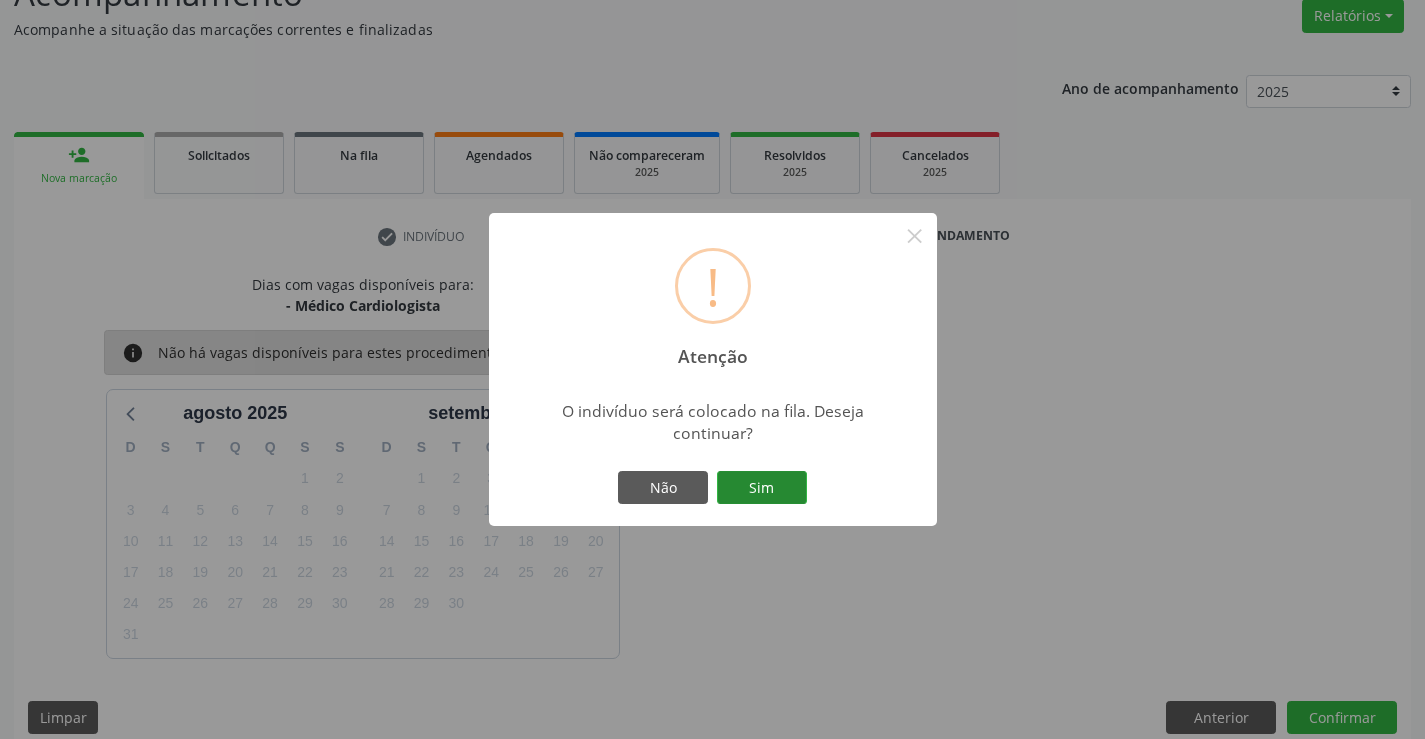 click on "Sim" at bounding box center [762, 488] 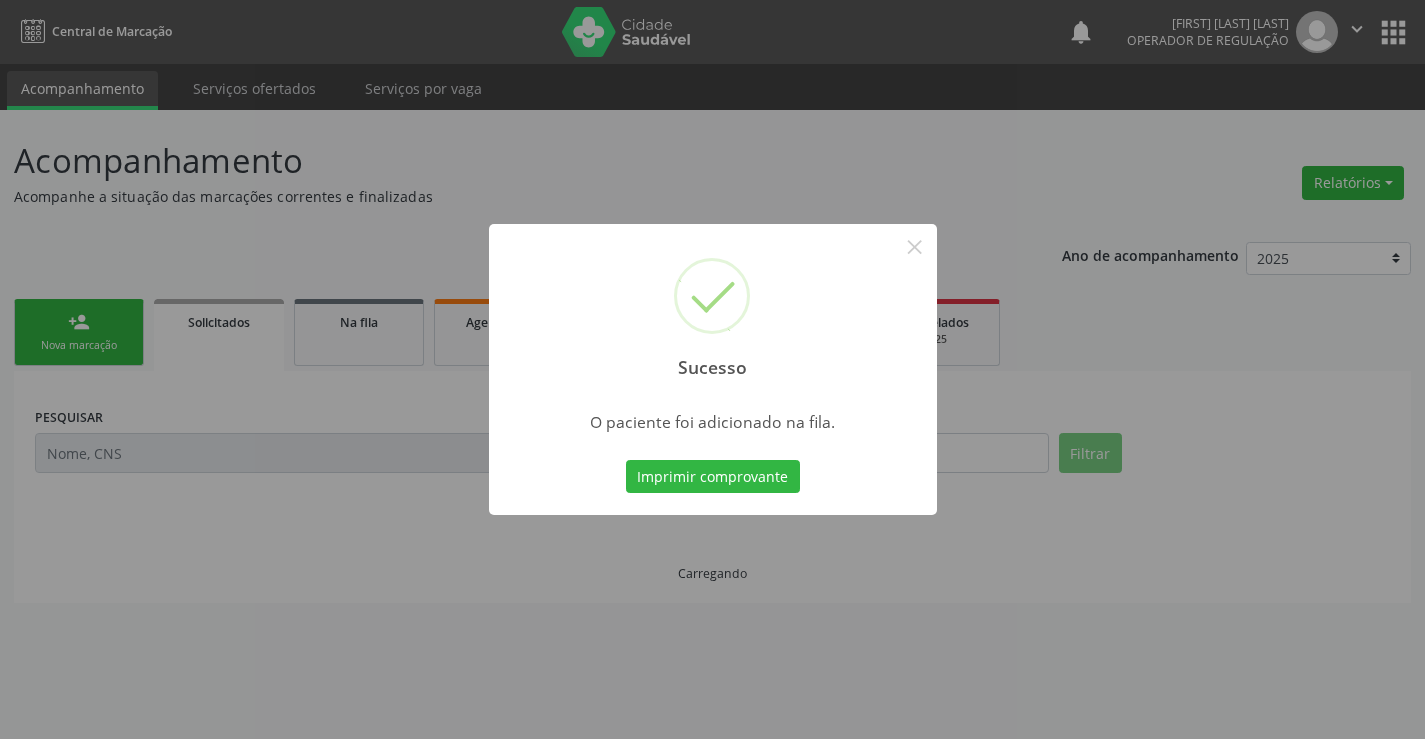 scroll, scrollTop: 0, scrollLeft: 0, axis: both 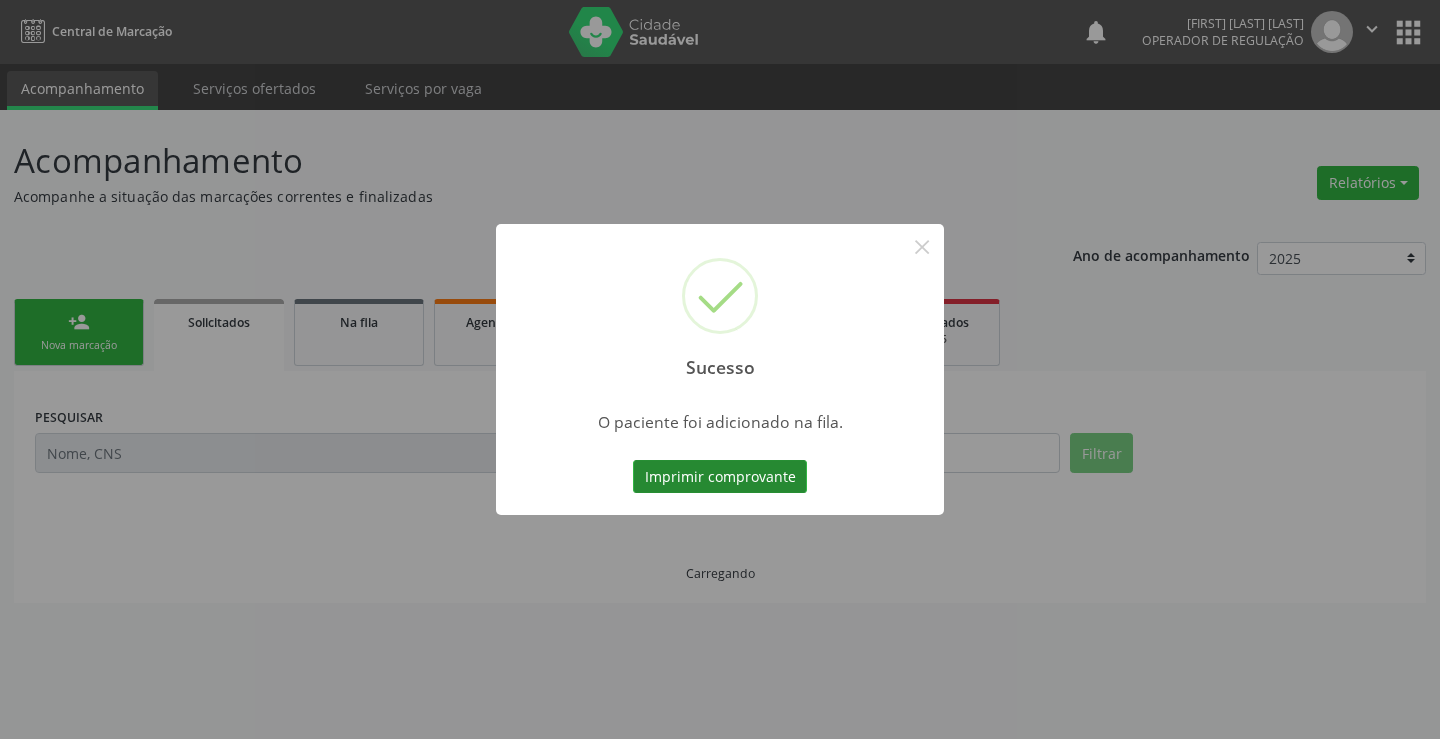 click on "Imprimir comprovante" at bounding box center [720, 477] 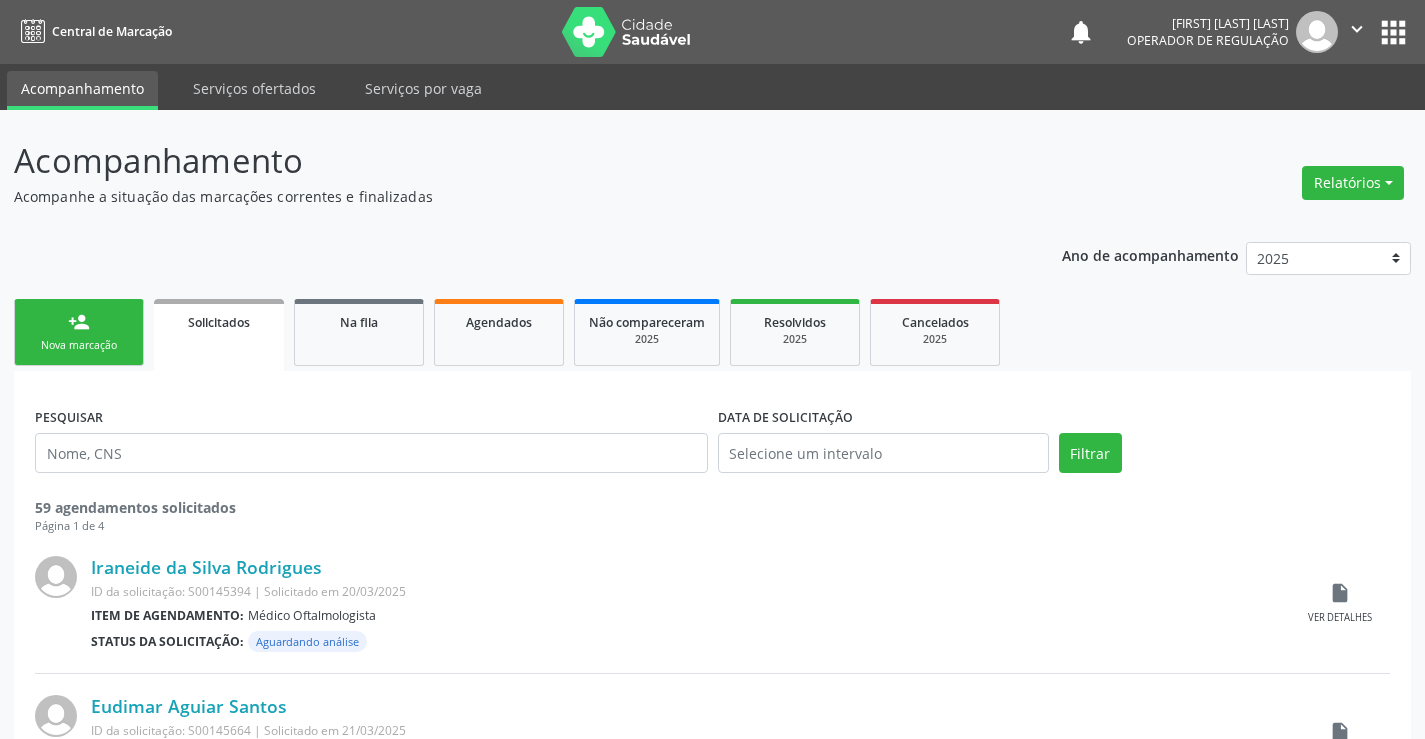 click on "Nova marcação" at bounding box center [79, 345] 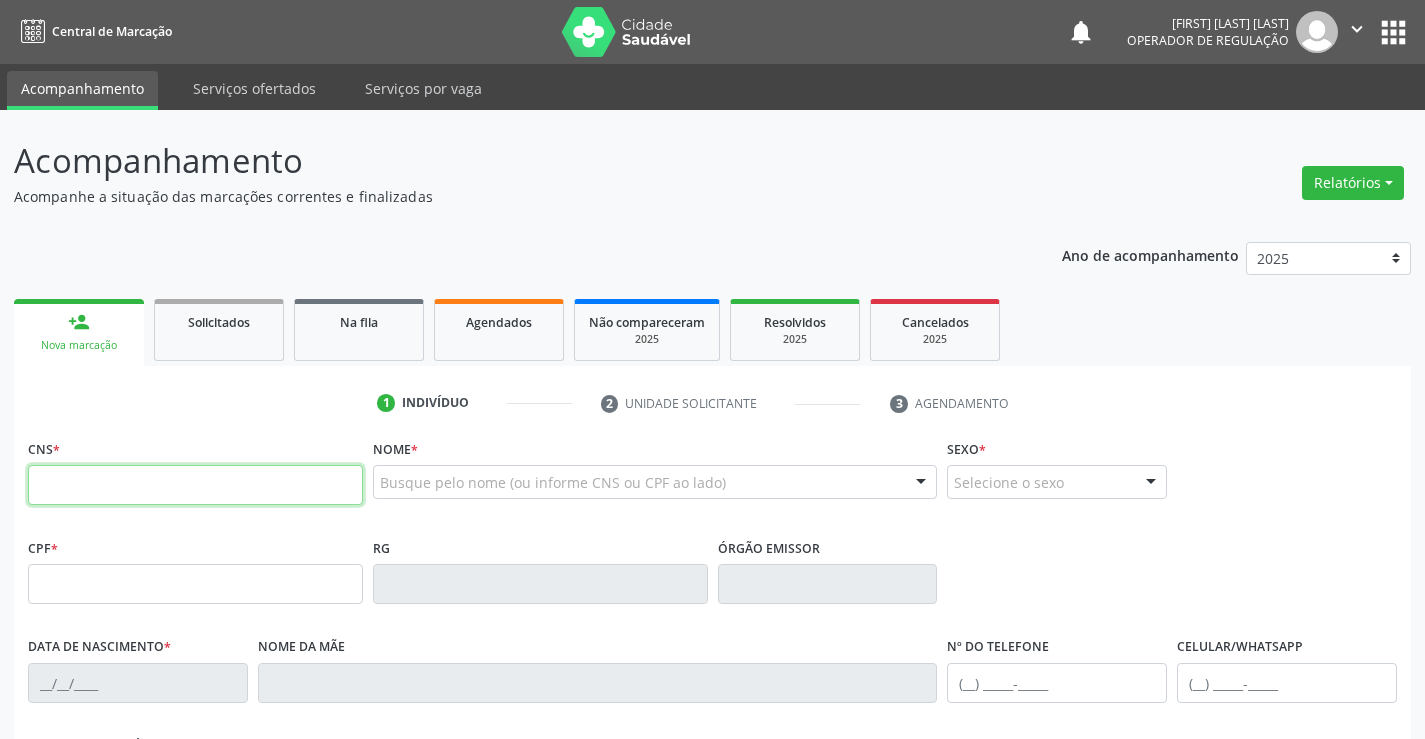 click at bounding box center [195, 485] 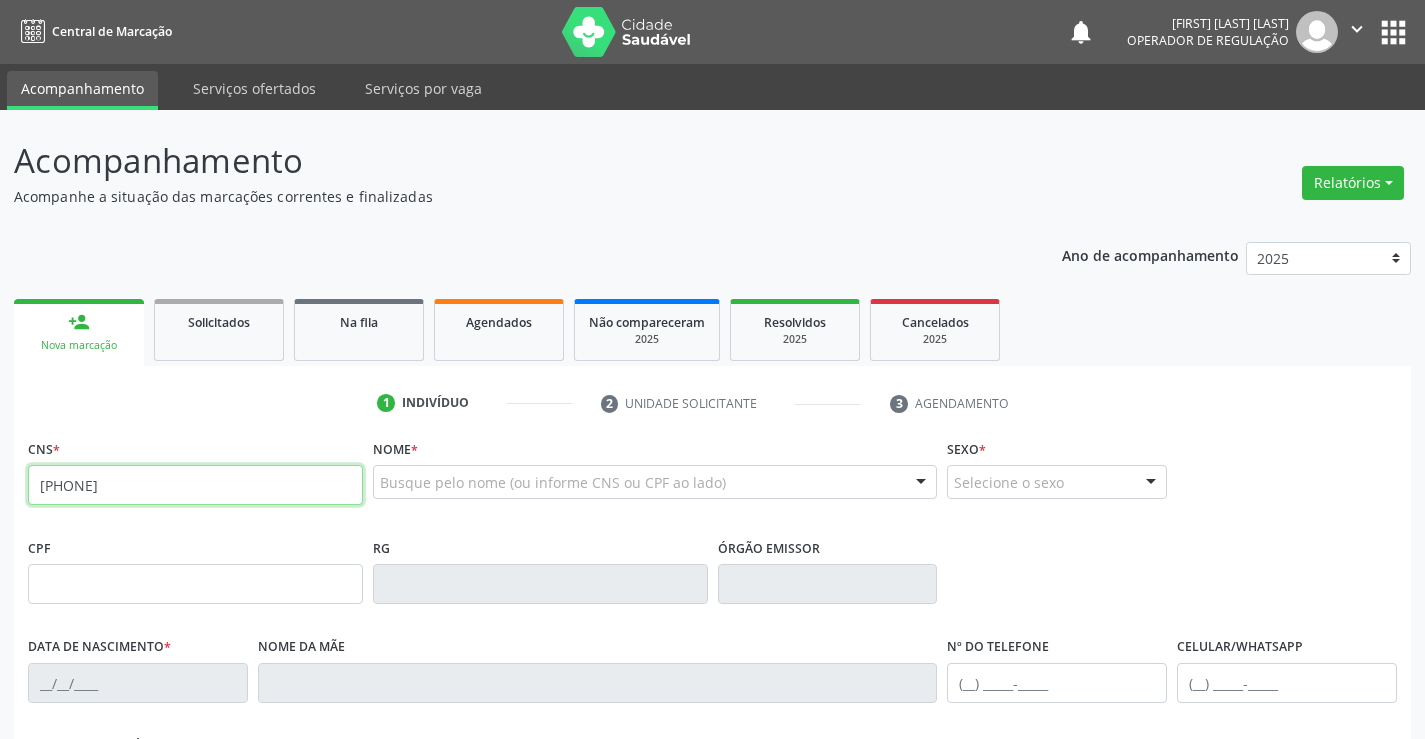 type on "704 8020 0753 8644" 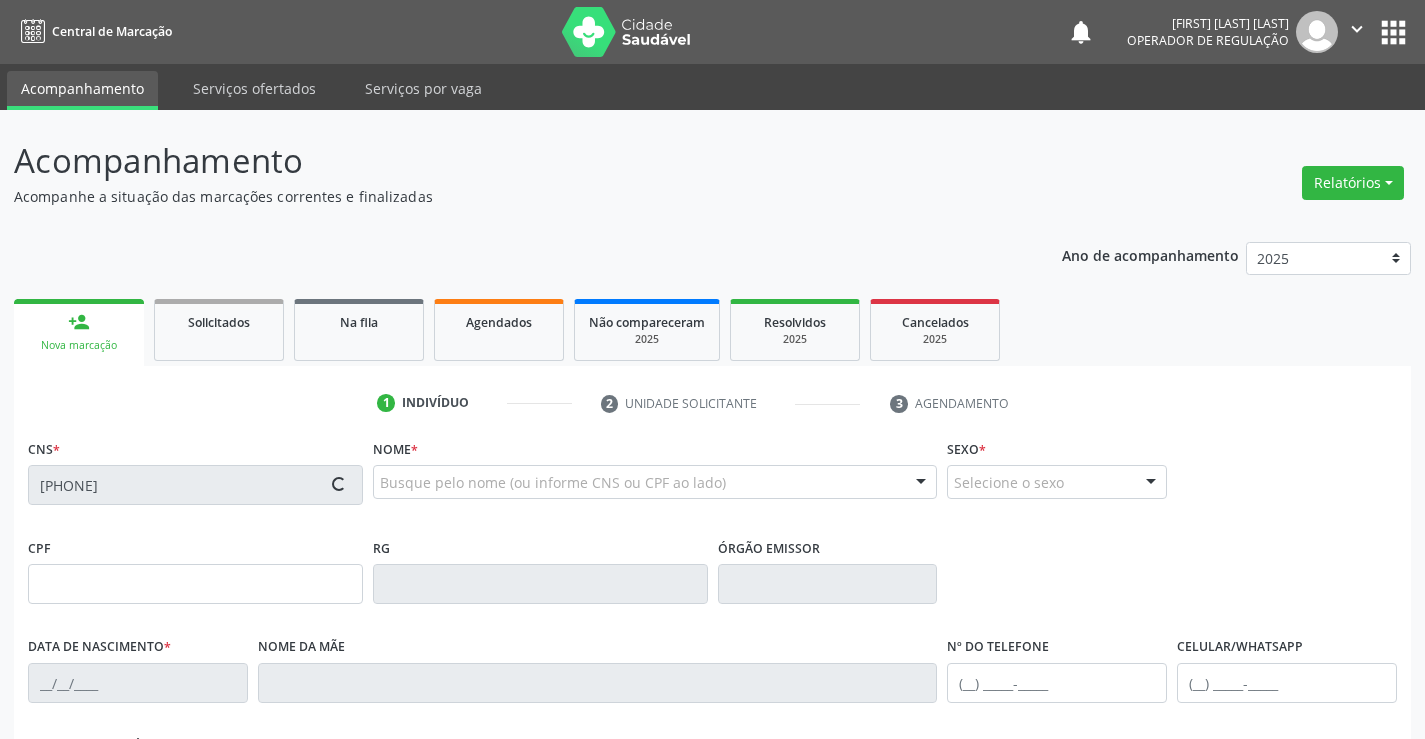 type on "0506298400" 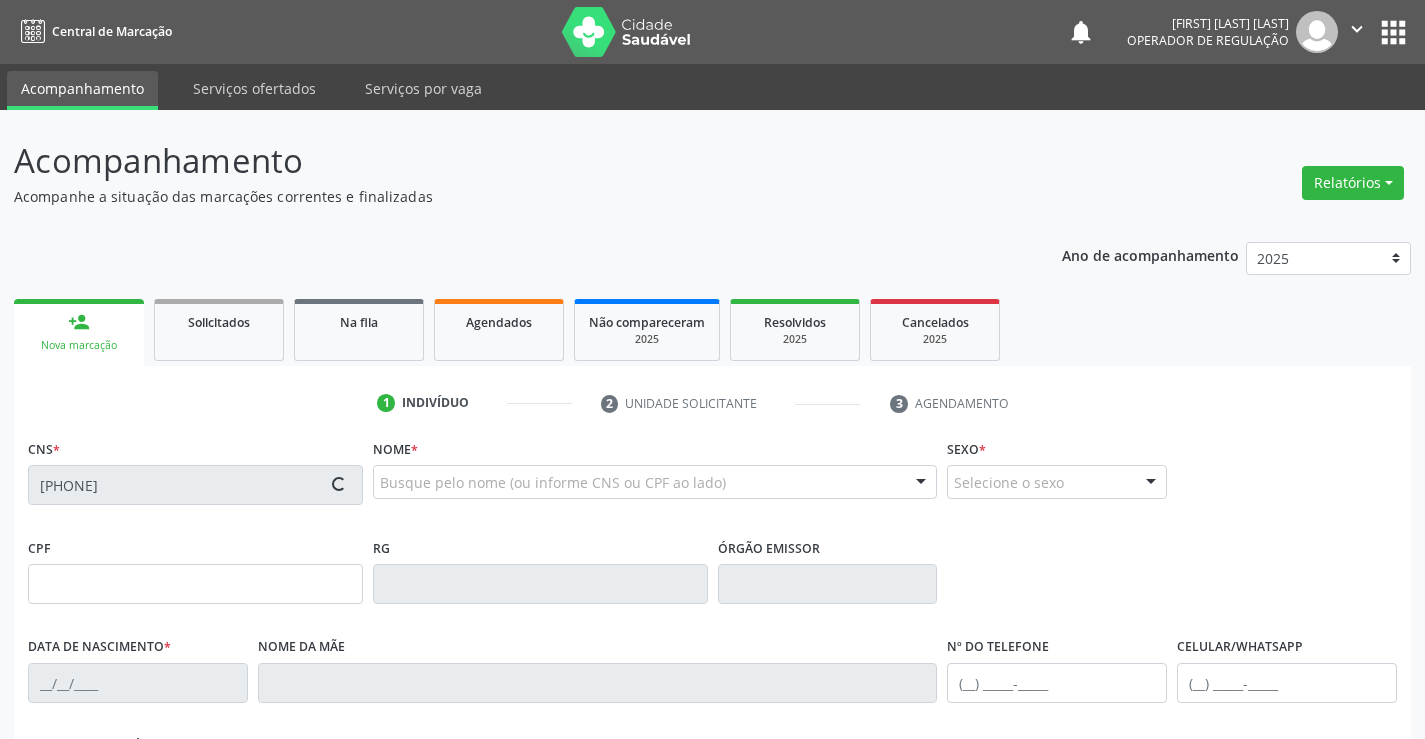 type on "21/04/1968" 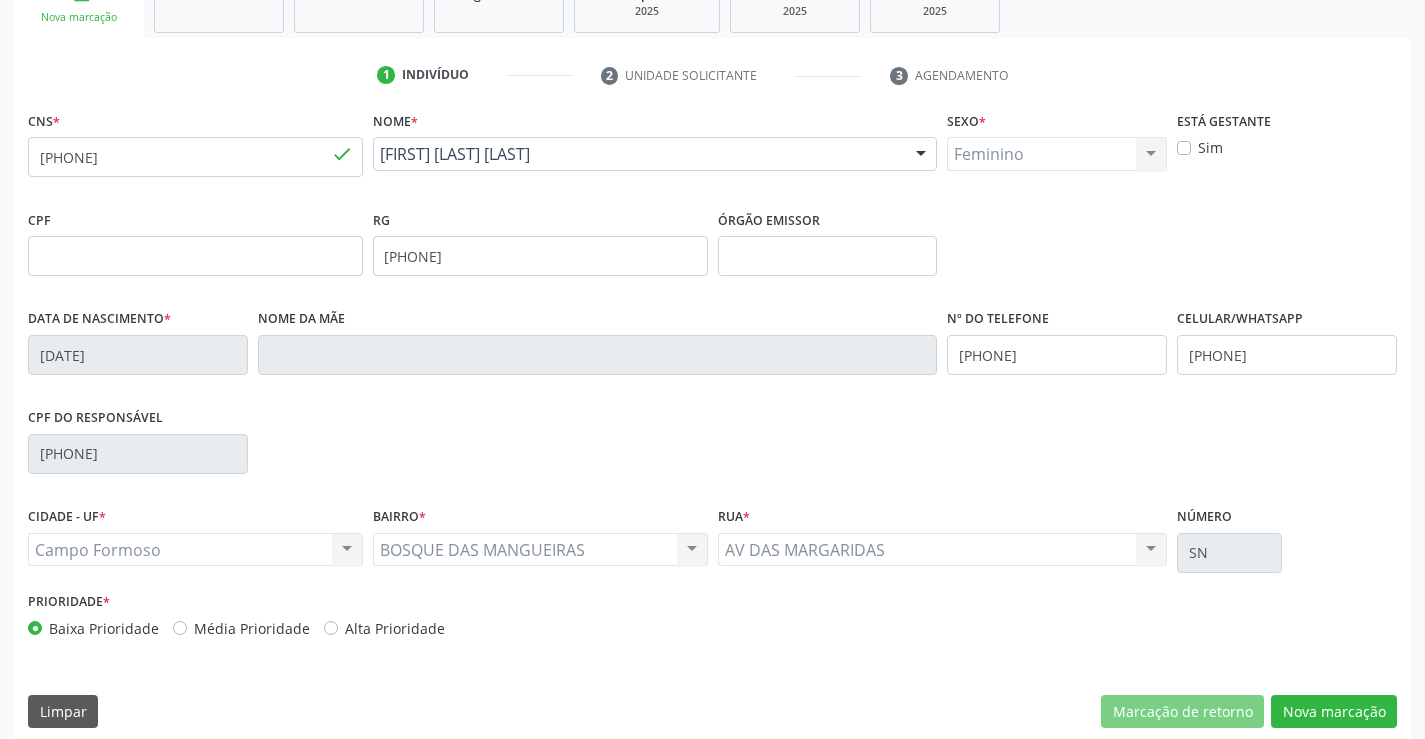 scroll, scrollTop: 345, scrollLeft: 0, axis: vertical 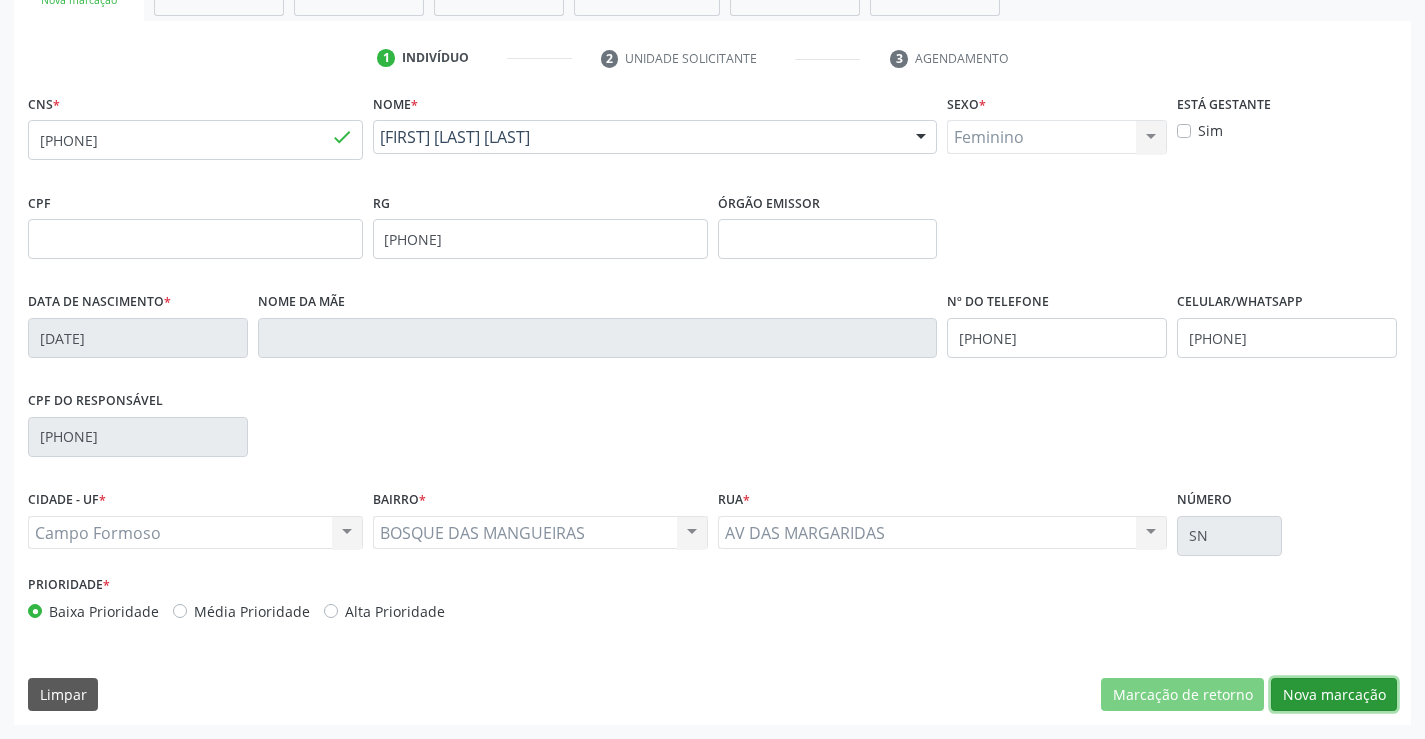 click on "Nova marcação" at bounding box center (1334, 695) 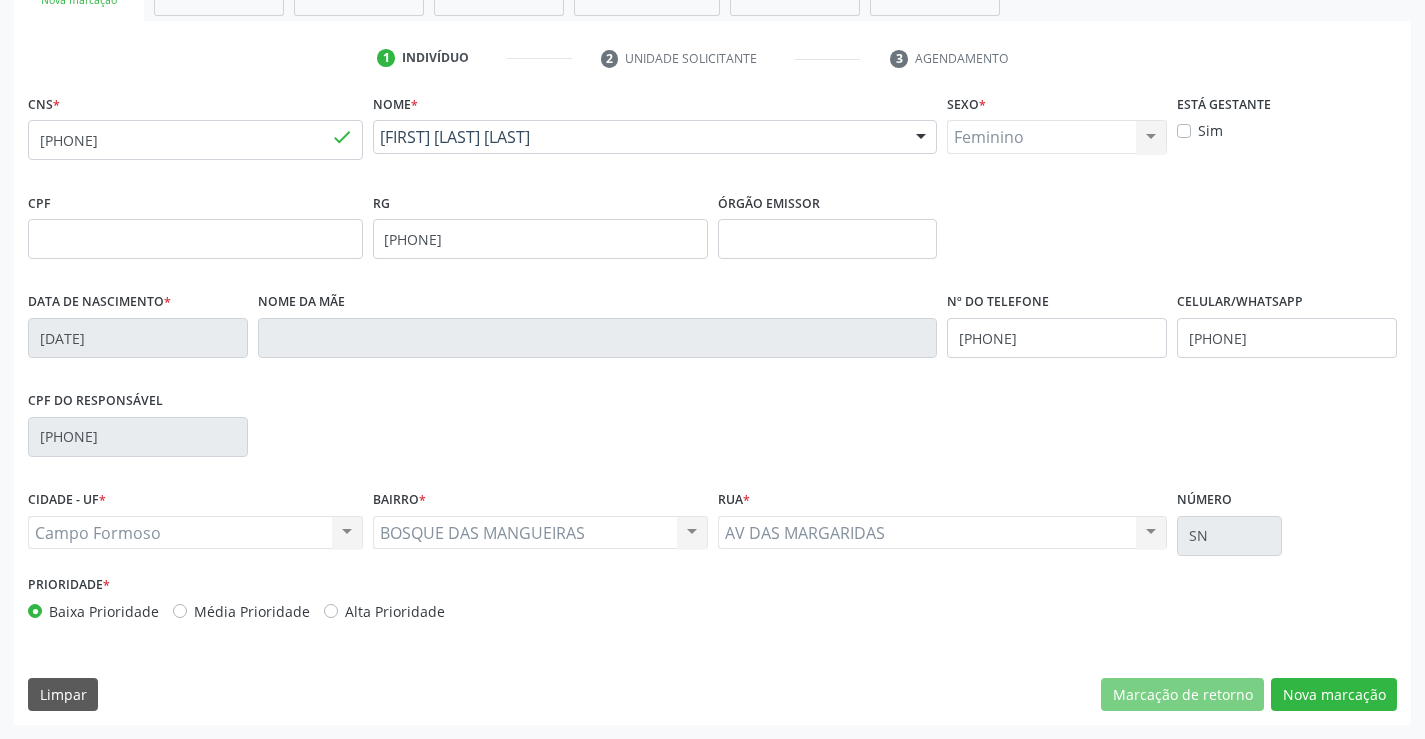 scroll, scrollTop: 167, scrollLeft: 0, axis: vertical 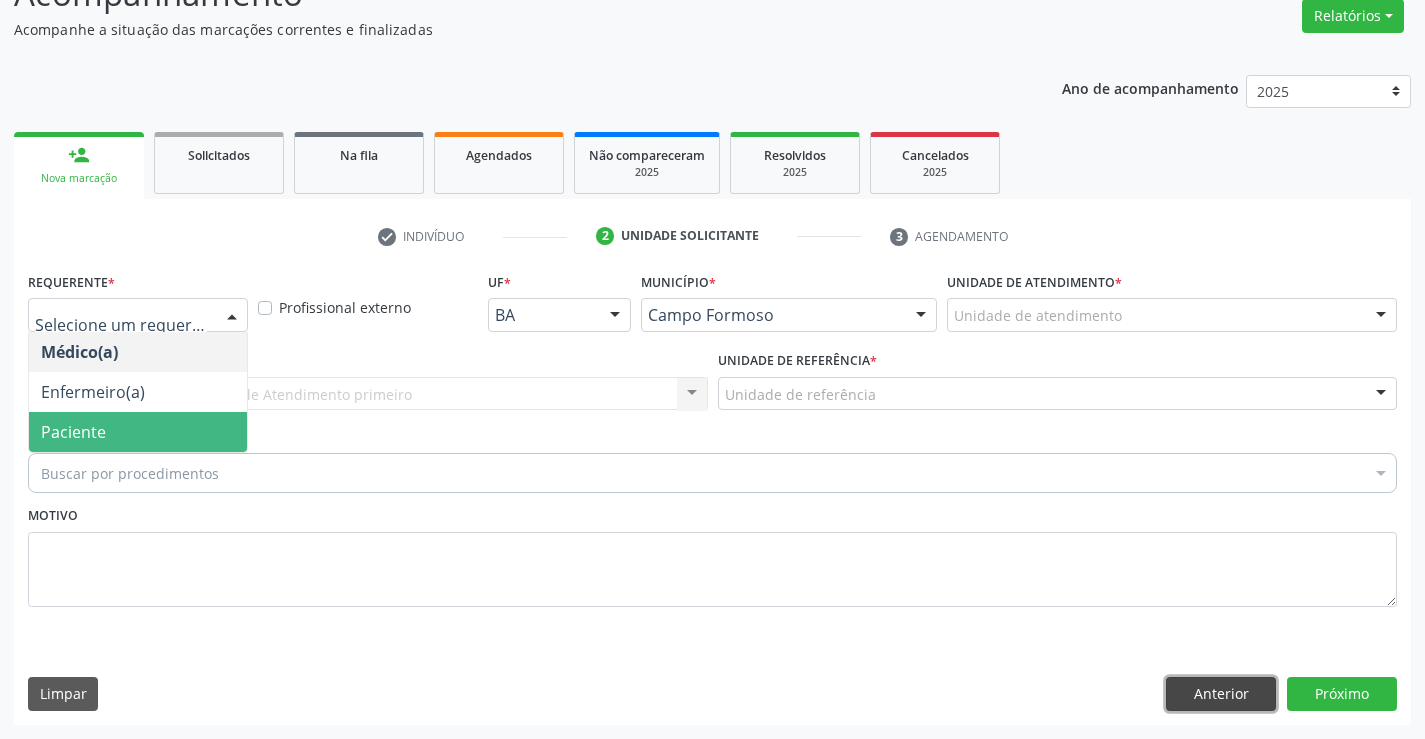 click on "Anterior" at bounding box center [1221, 694] 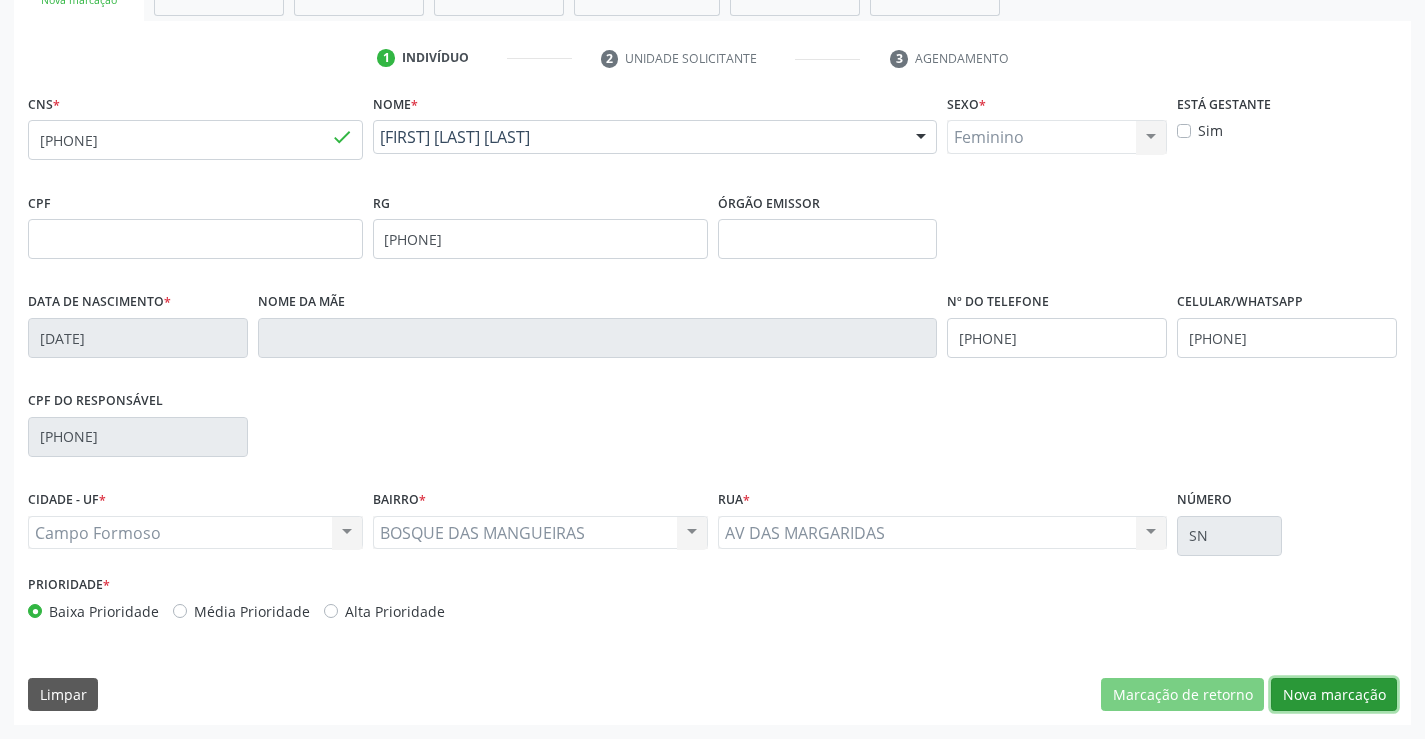 click on "Nova marcação" at bounding box center [1334, 695] 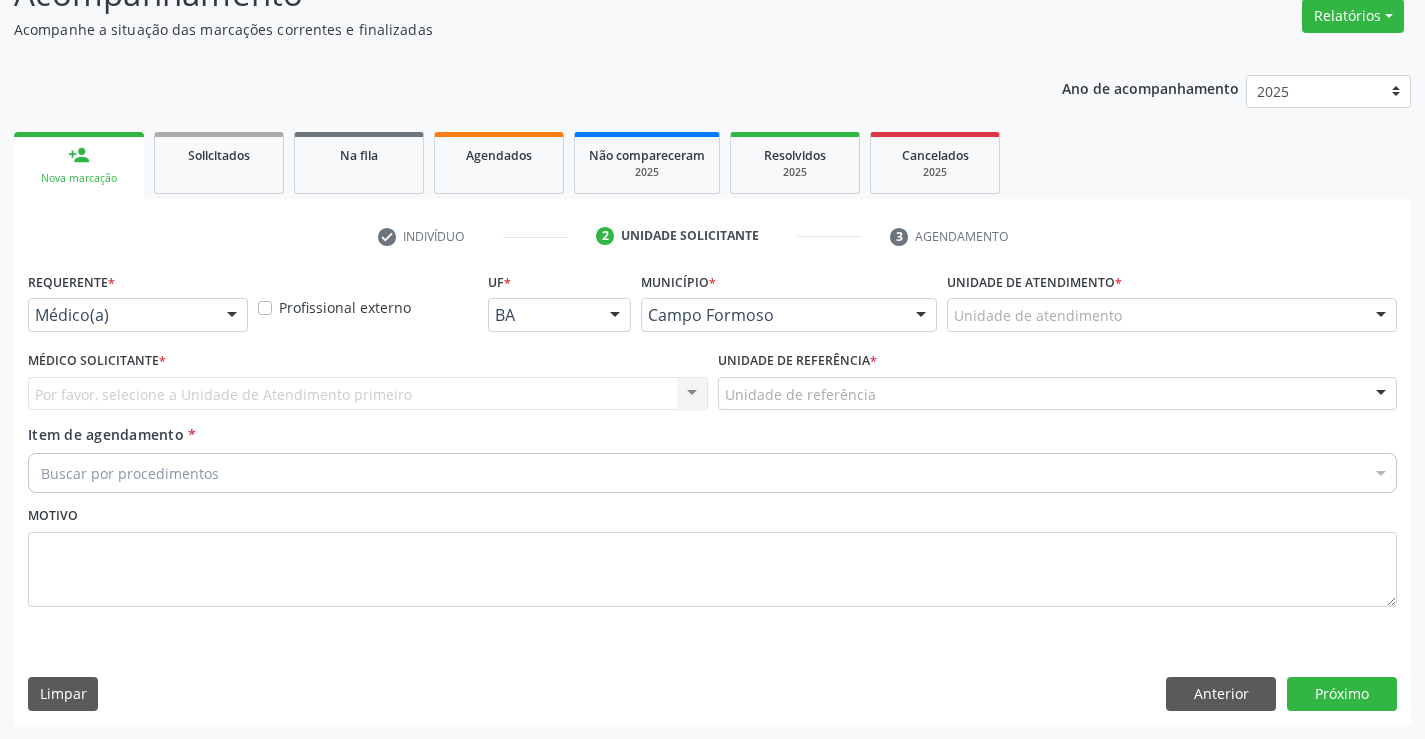 scroll, scrollTop: 167, scrollLeft: 0, axis: vertical 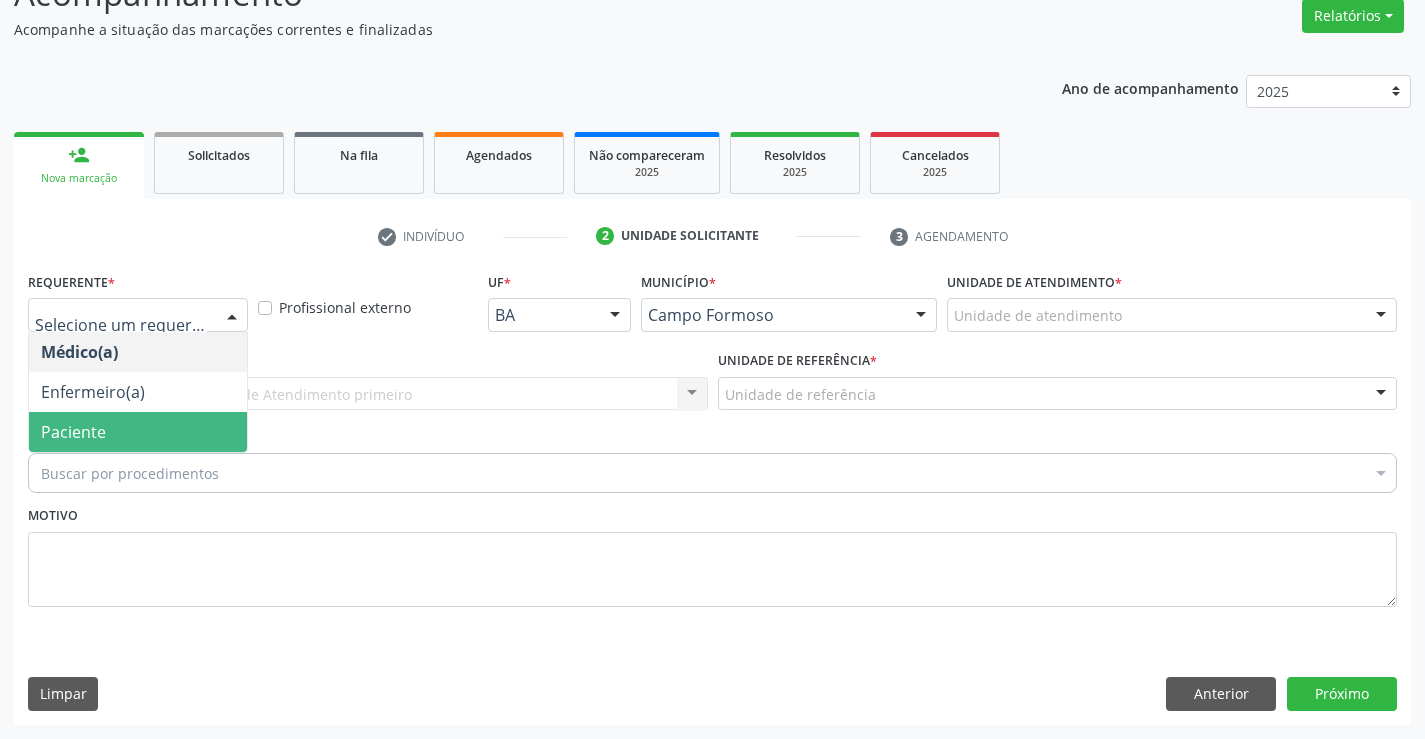 click on "Paciente" at bounding box center [138, 432] 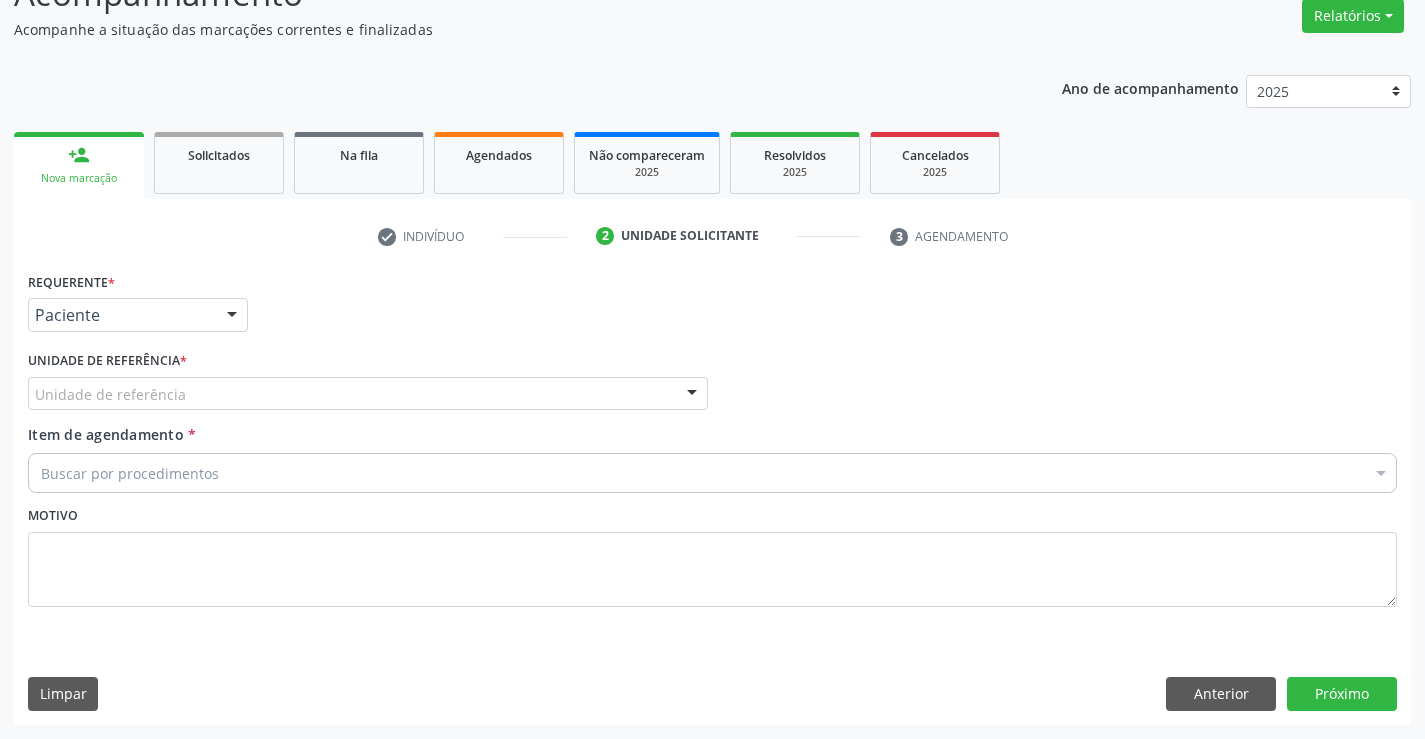 click on "Unidade de referência" at bounding box center [368, 394] 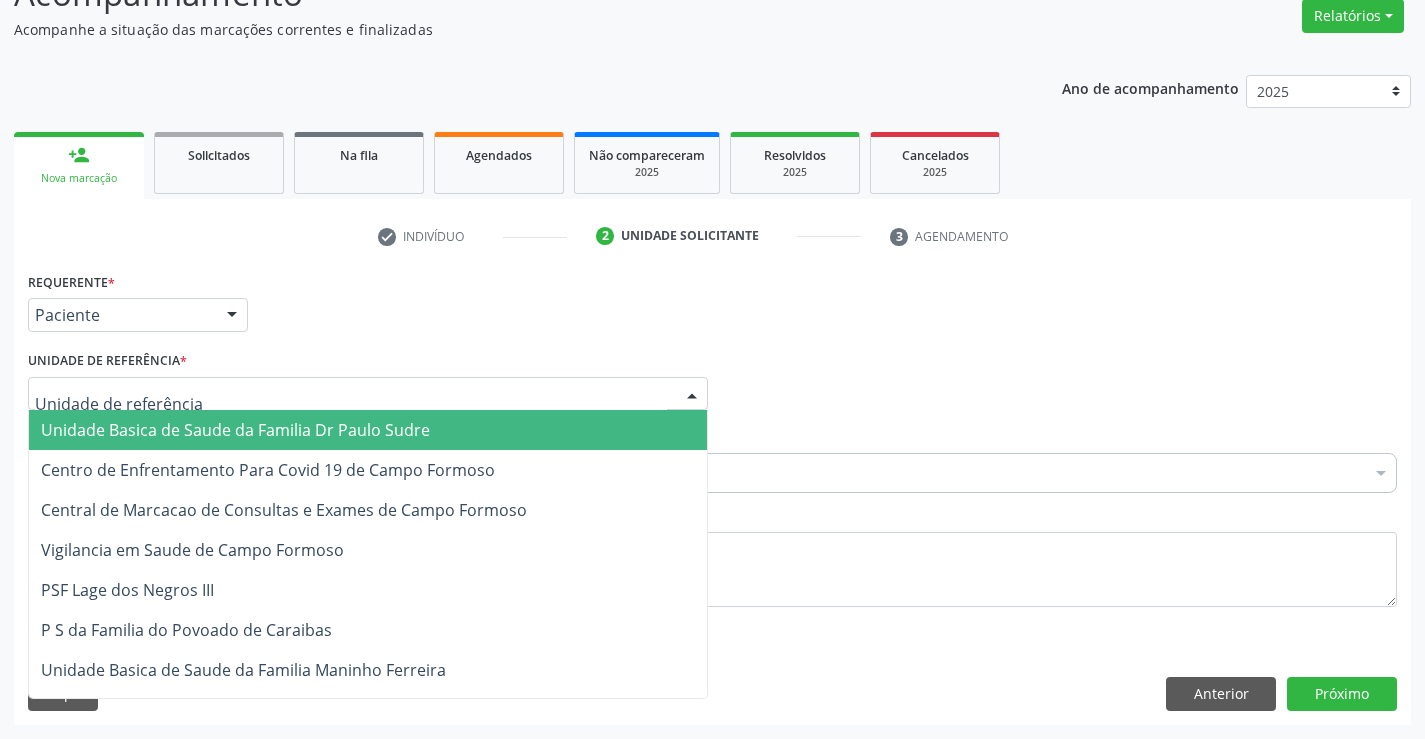 click on "Unidade Basica de Saude da Familia Dr Paulo Sudre" at bounding box center [235, 430] 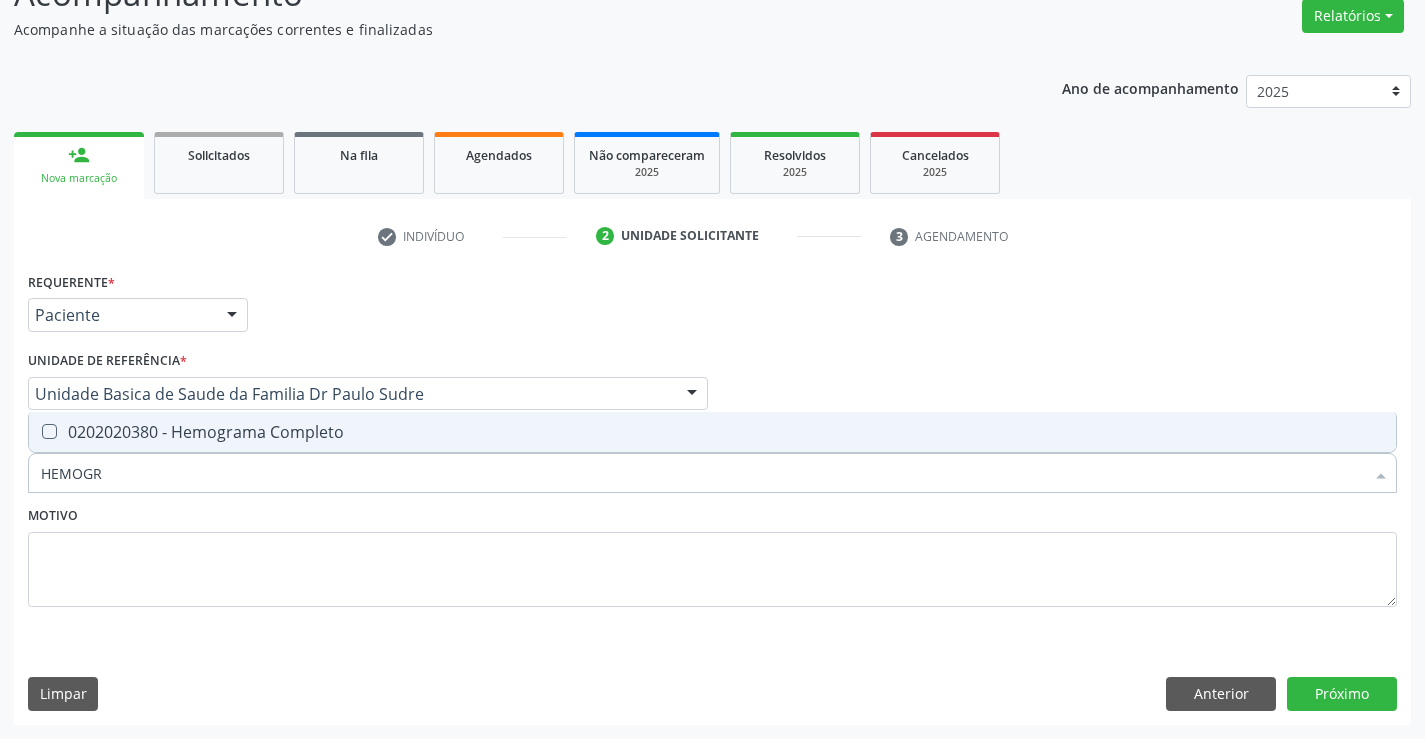 type on "HEMOGRA" 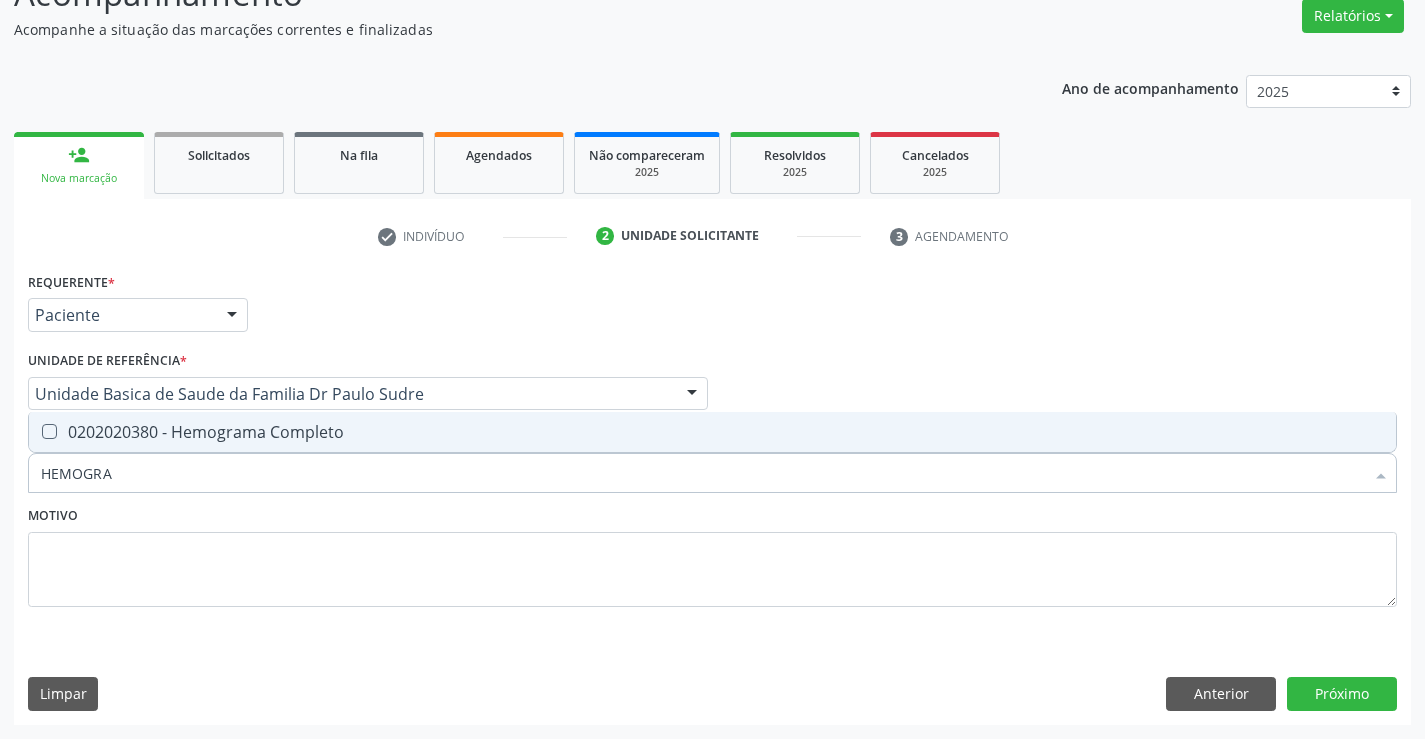click on "0202020380 - Hemograma Completo" at bounding box center (712, 432) 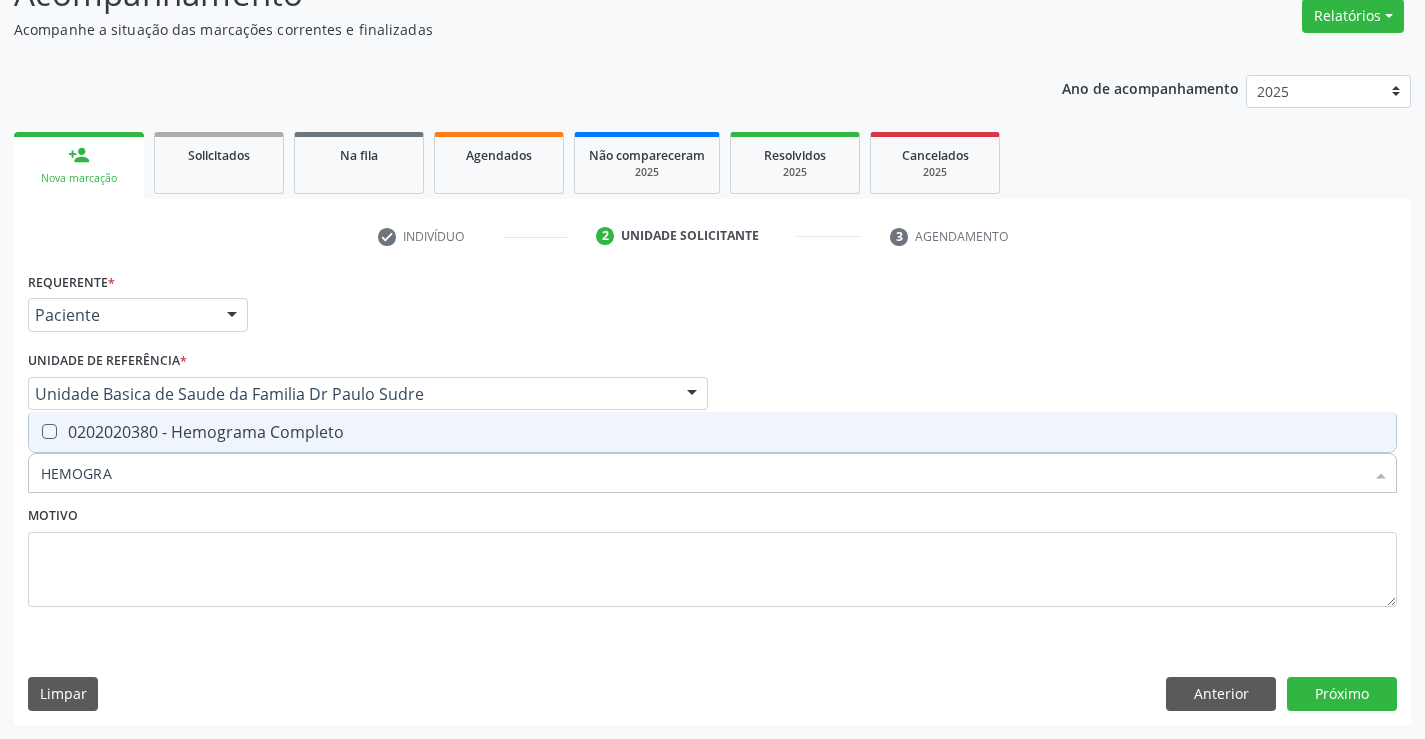 checkbox on "true" 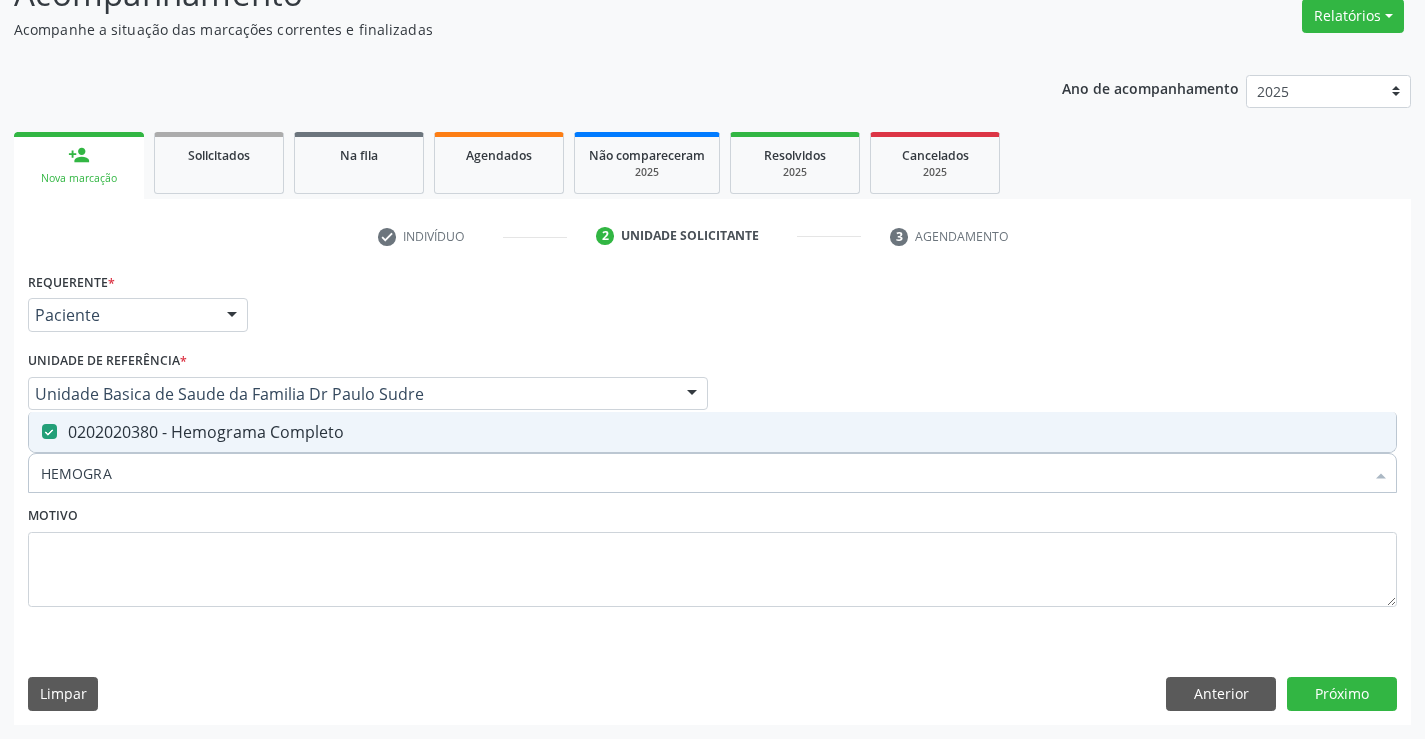 type on "HEMOGRA" 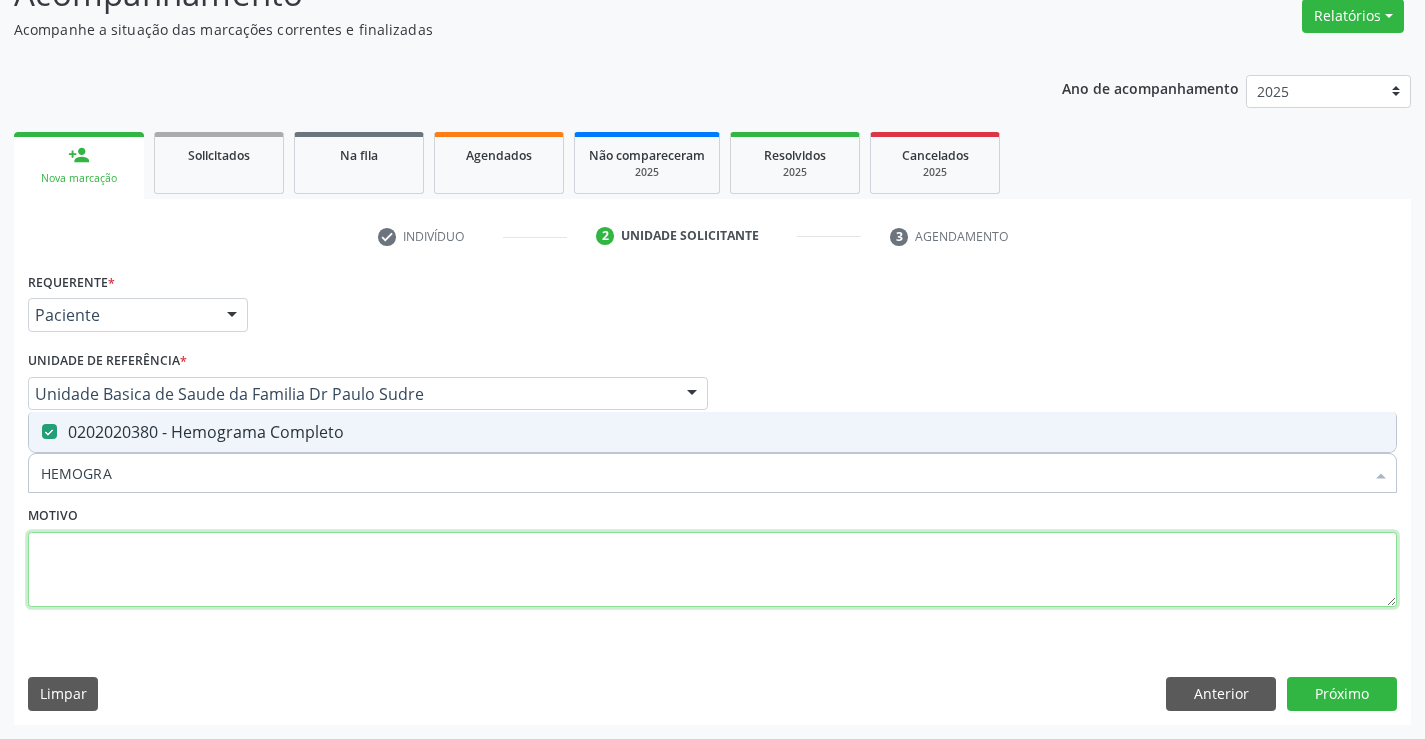 click at bounding box center [712, 570] 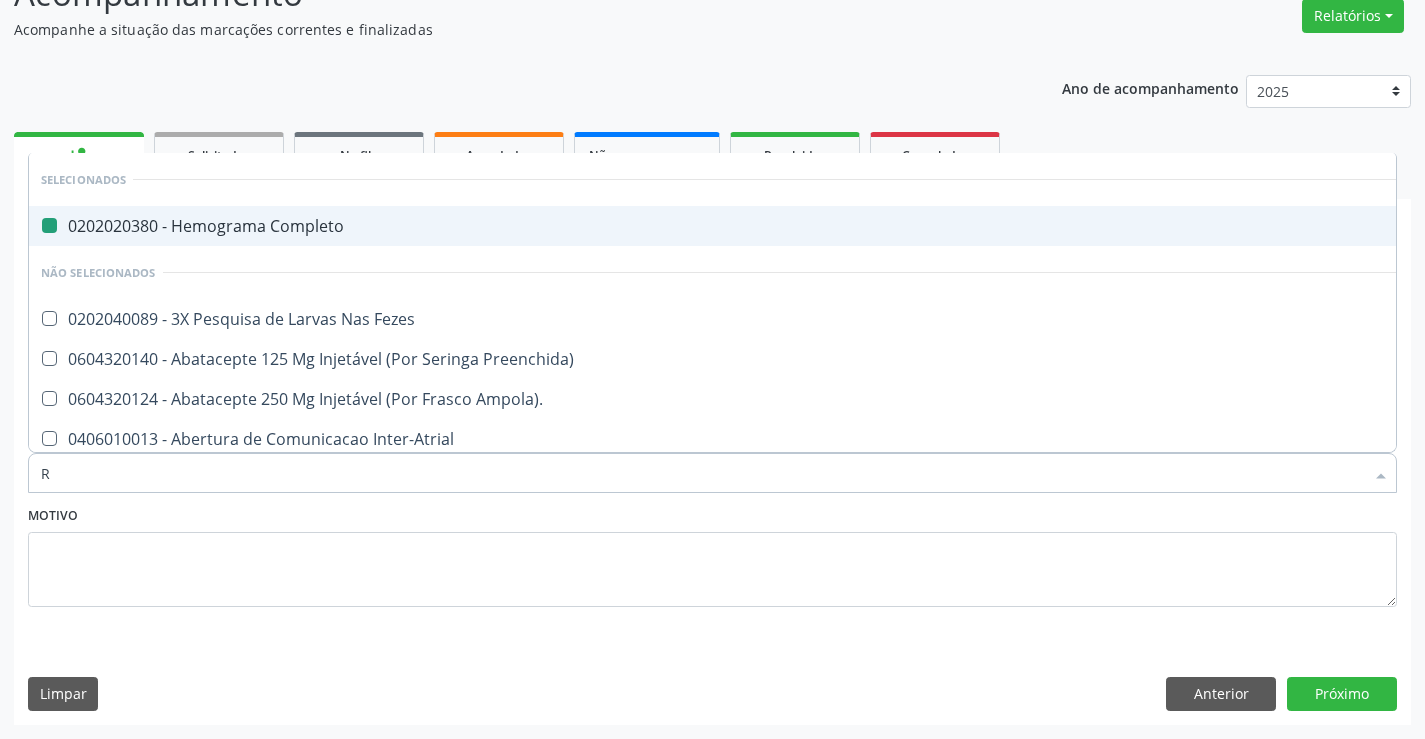 type on "RE" 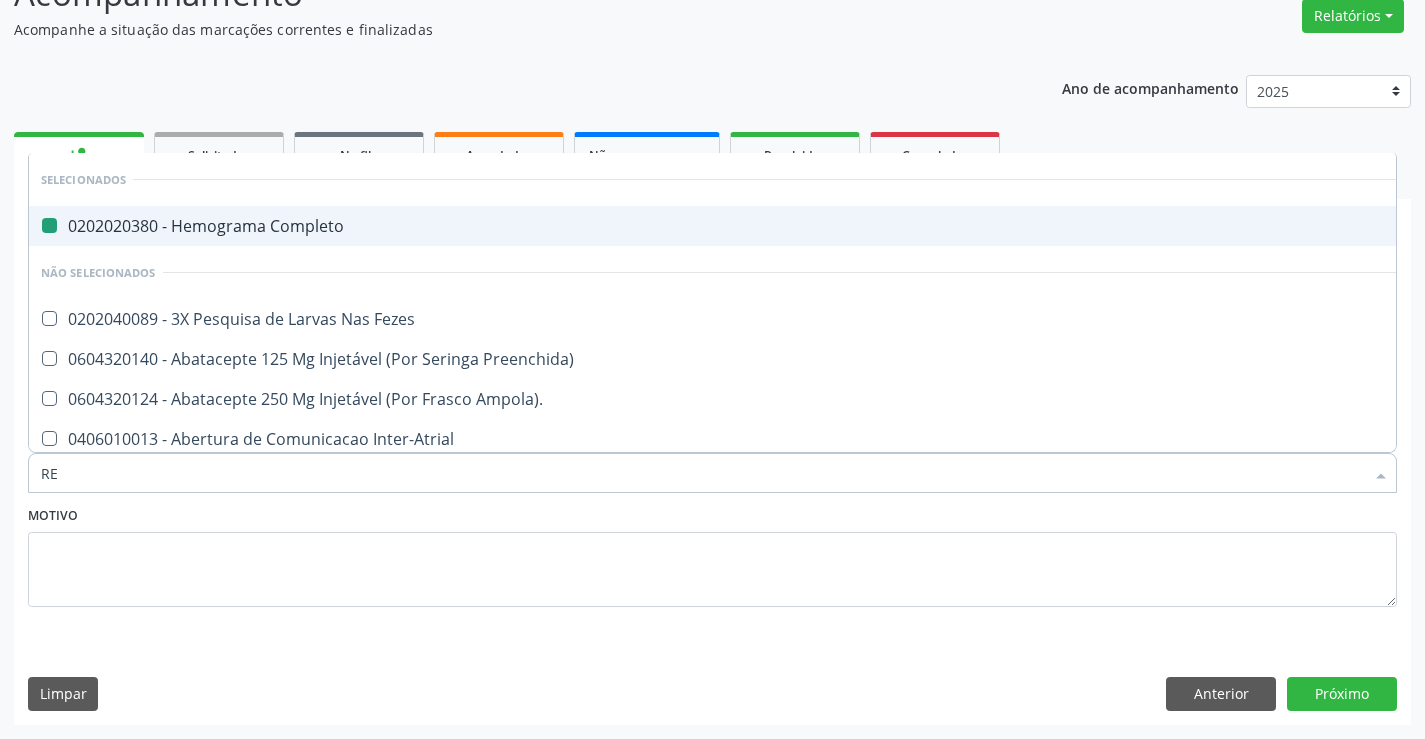 checkbox on "false" 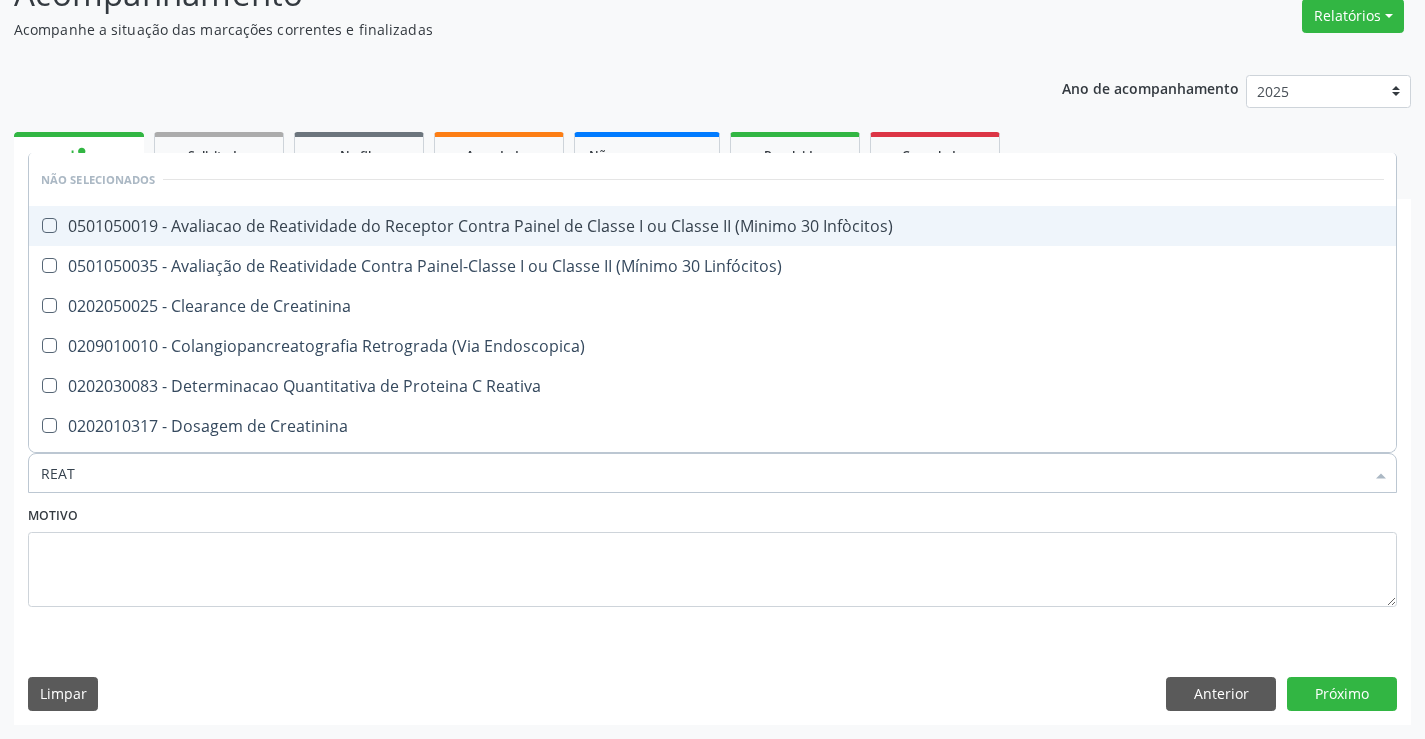 type on "REATI" 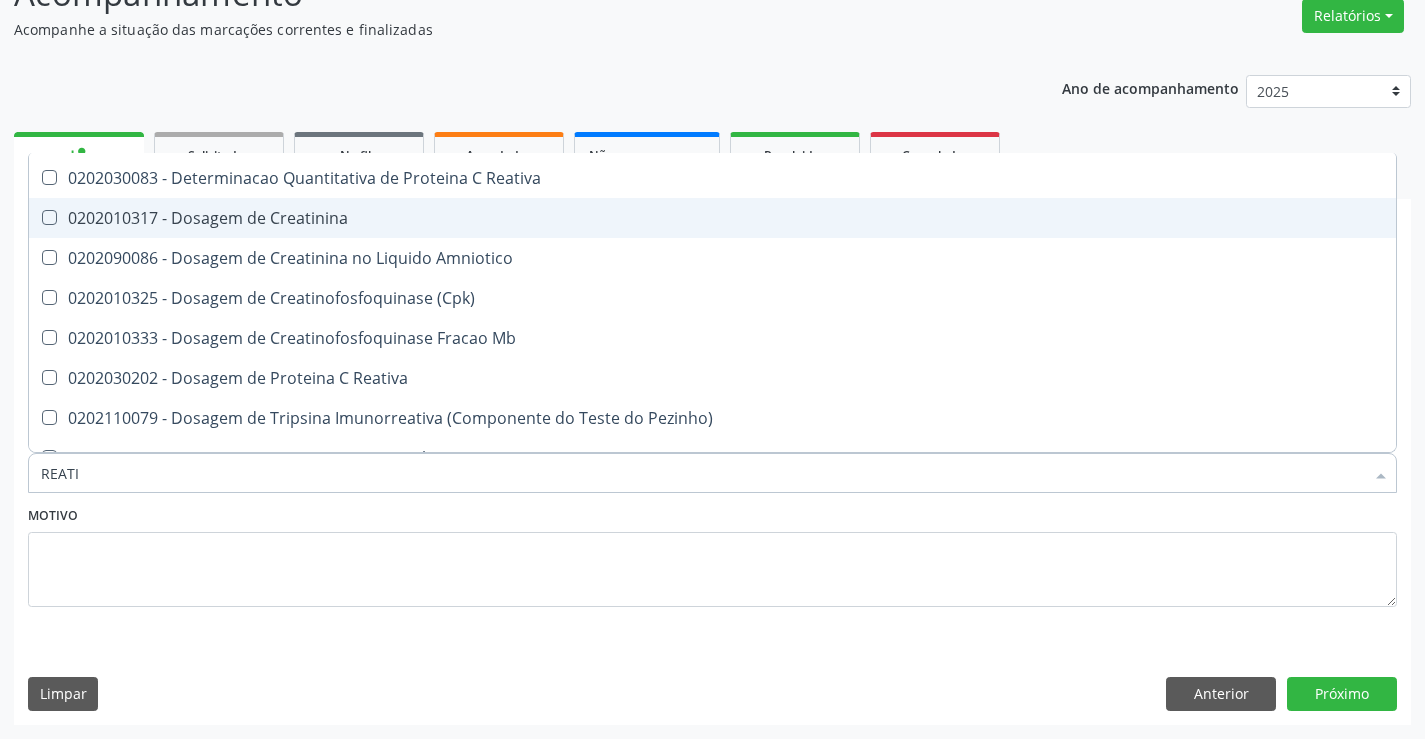 scroll, scrollTop: 200, scrollLeft: 0, axis: vertical 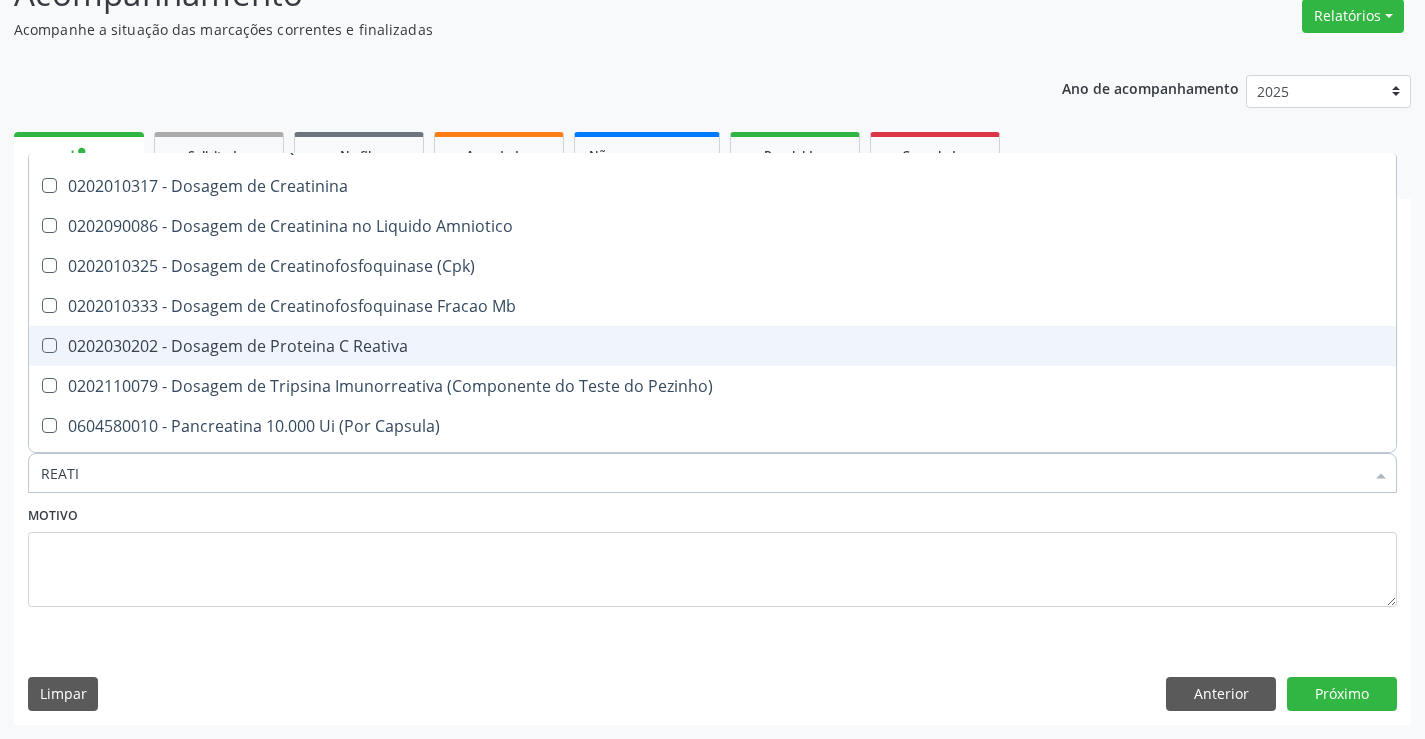 click on "0202030202 - Dosagem de Proteina C Reativa" at bounding box center (712, 346) 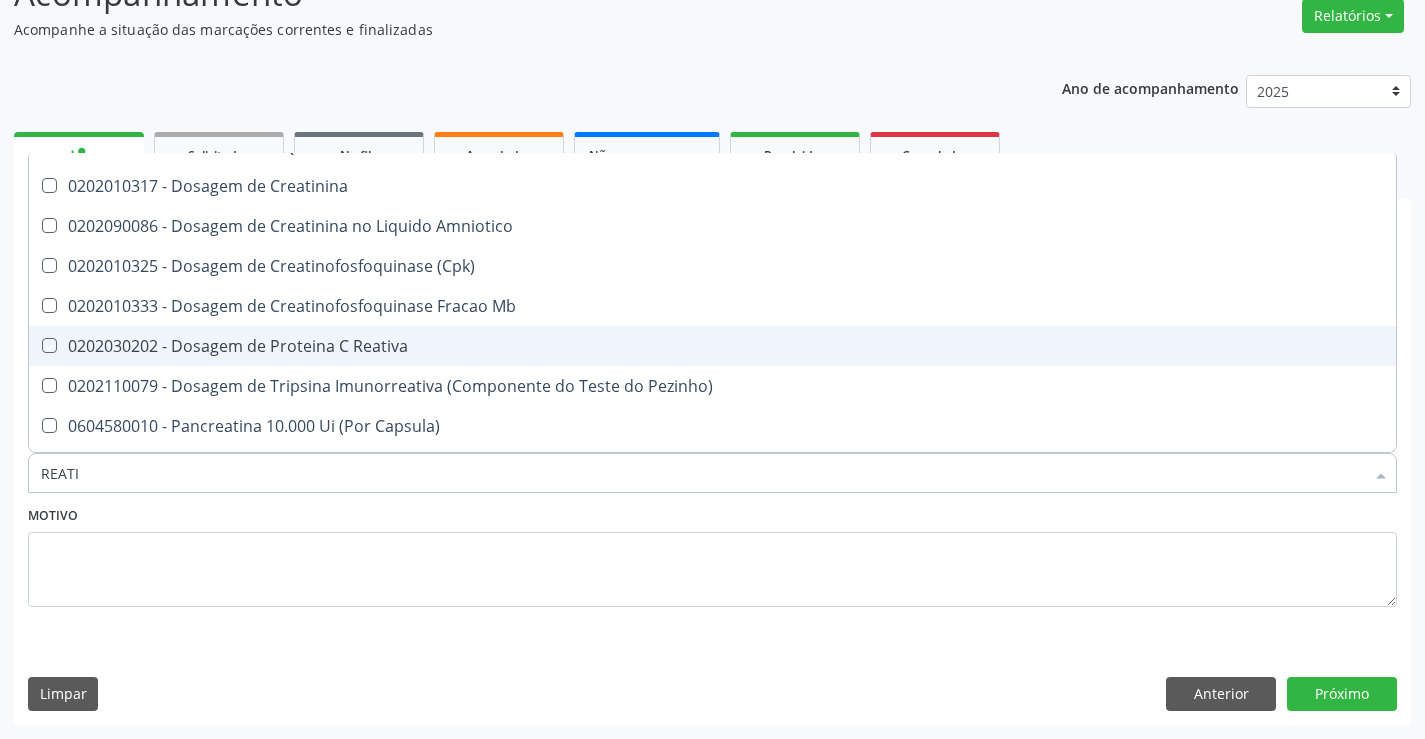 checkbox on "true" 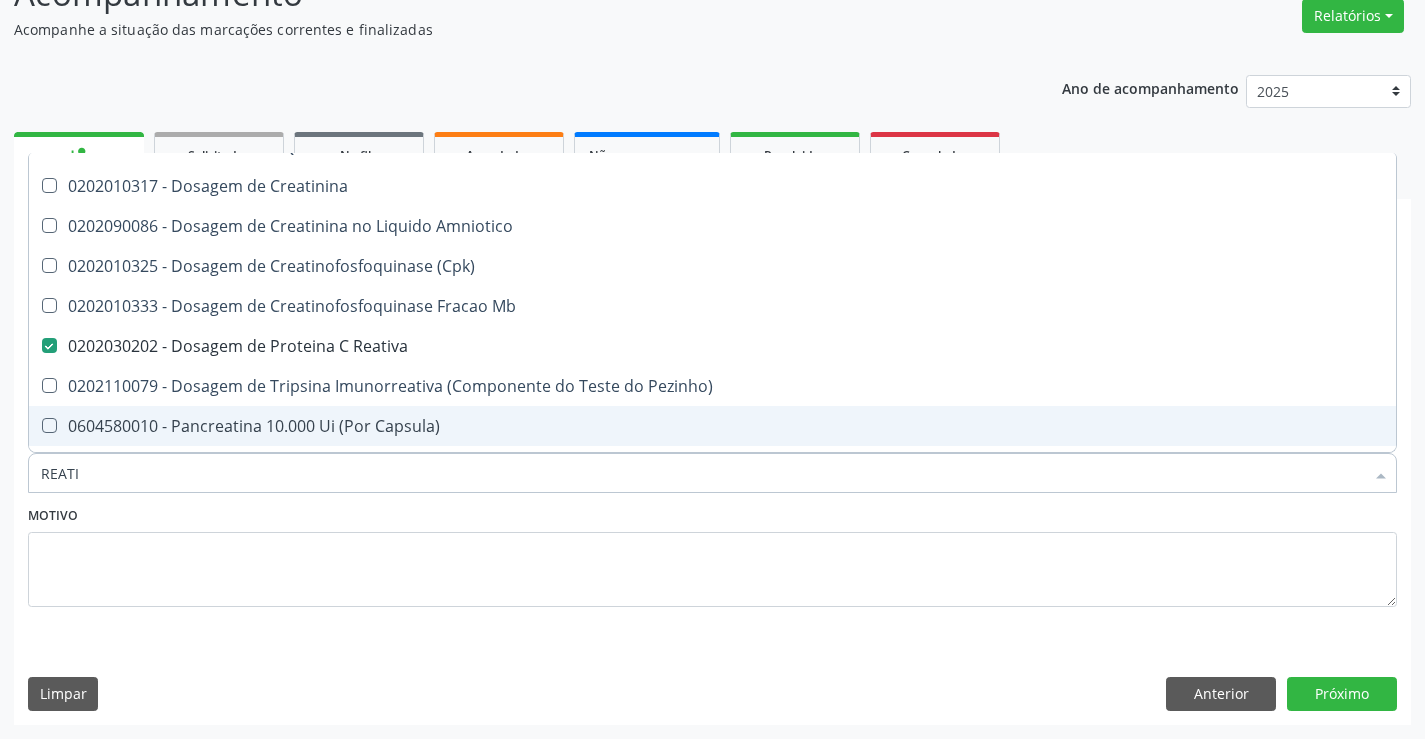 type on "REATI" 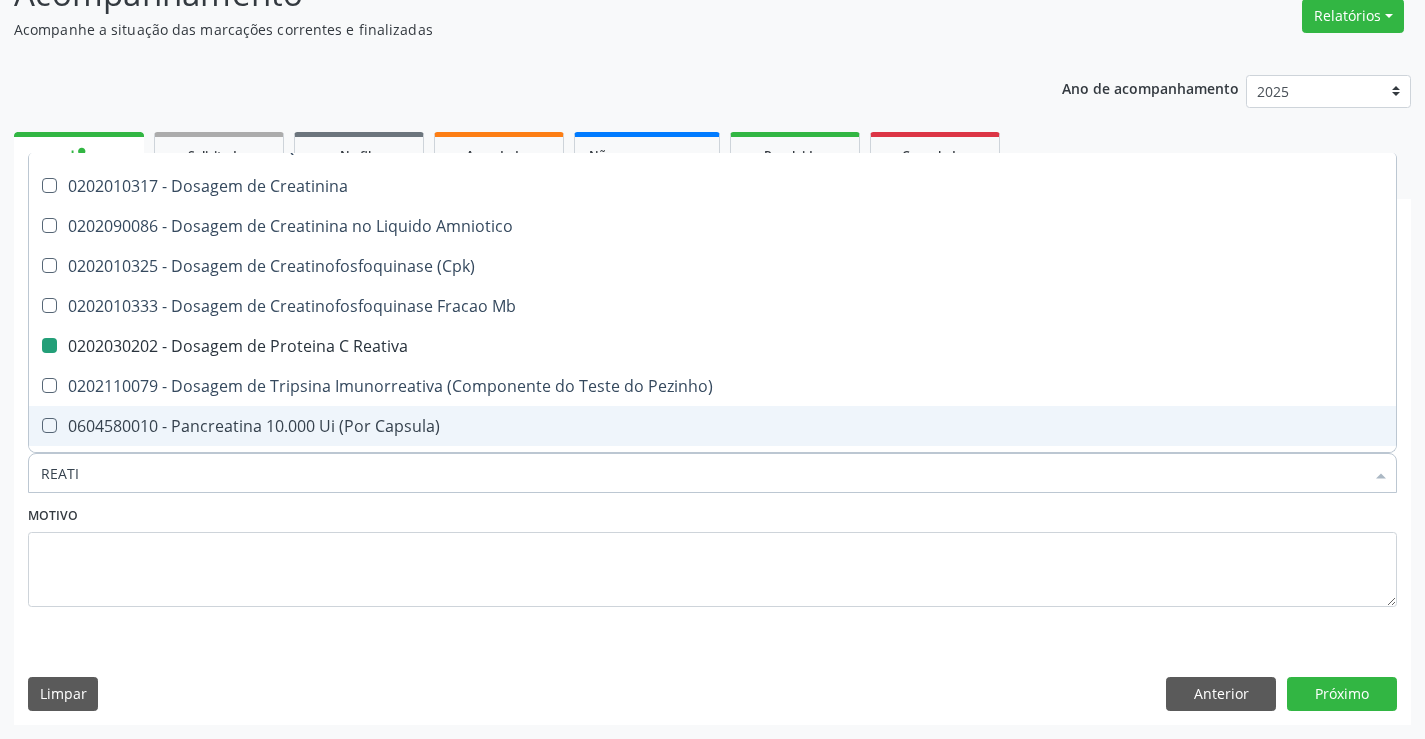 click on "Motivo" at bounding box center [712, 554] 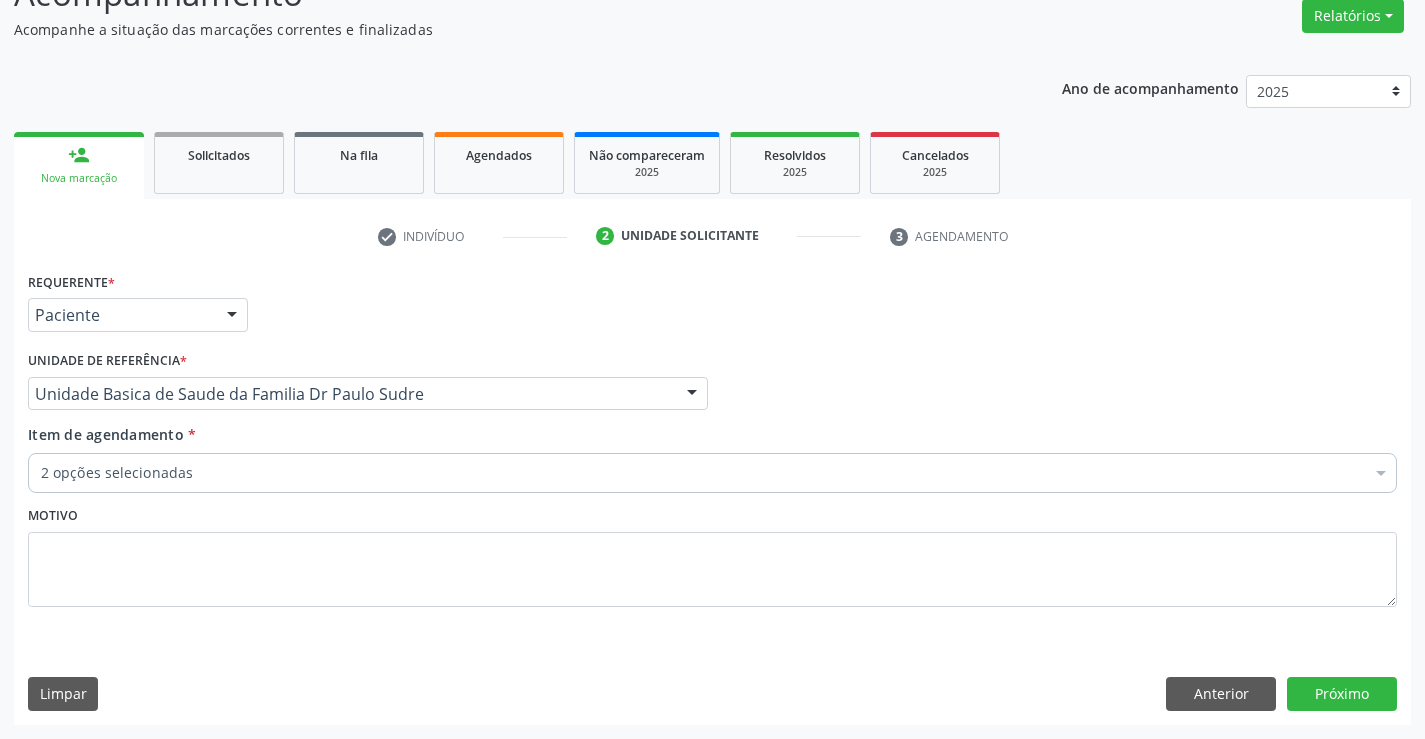 scroll, scrollTop: 0, scrollLeft: 0, axis: both 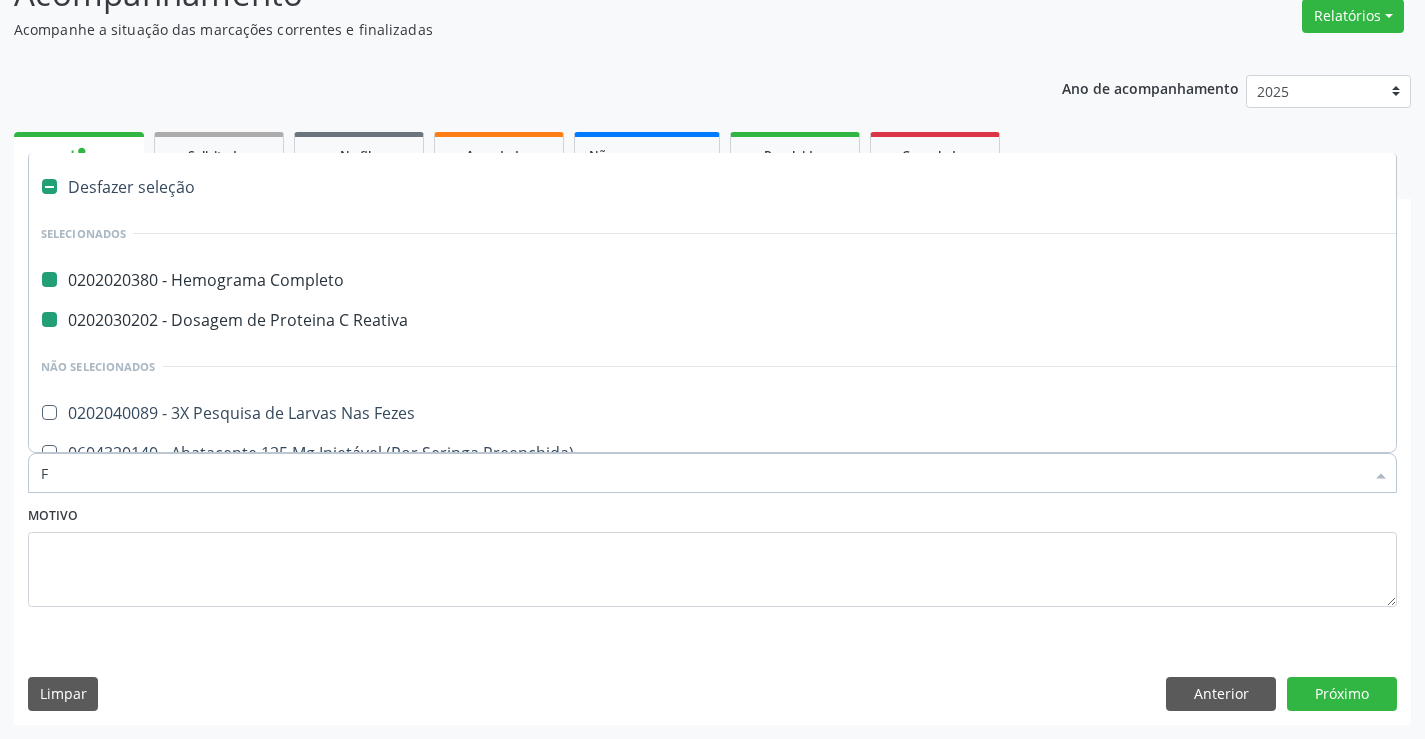 type on "FE" 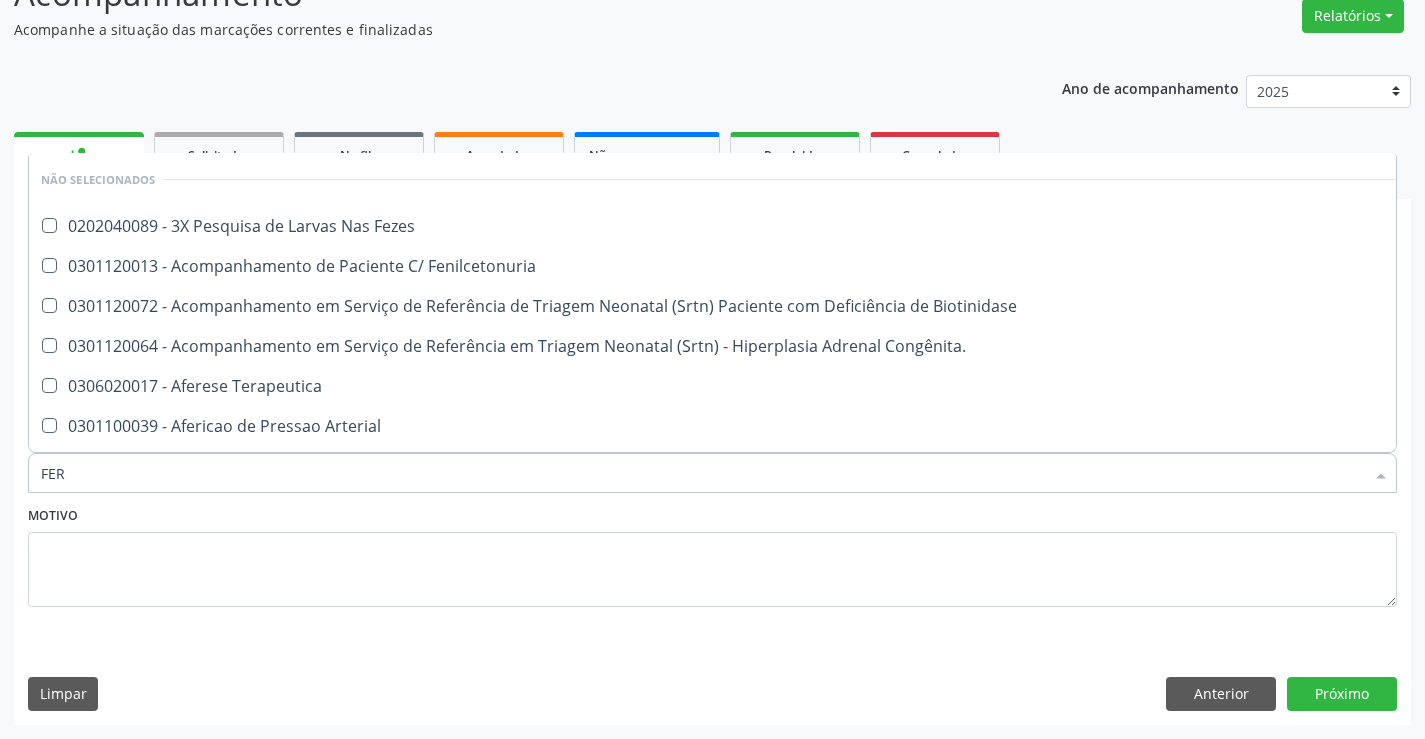 type on "FERR" 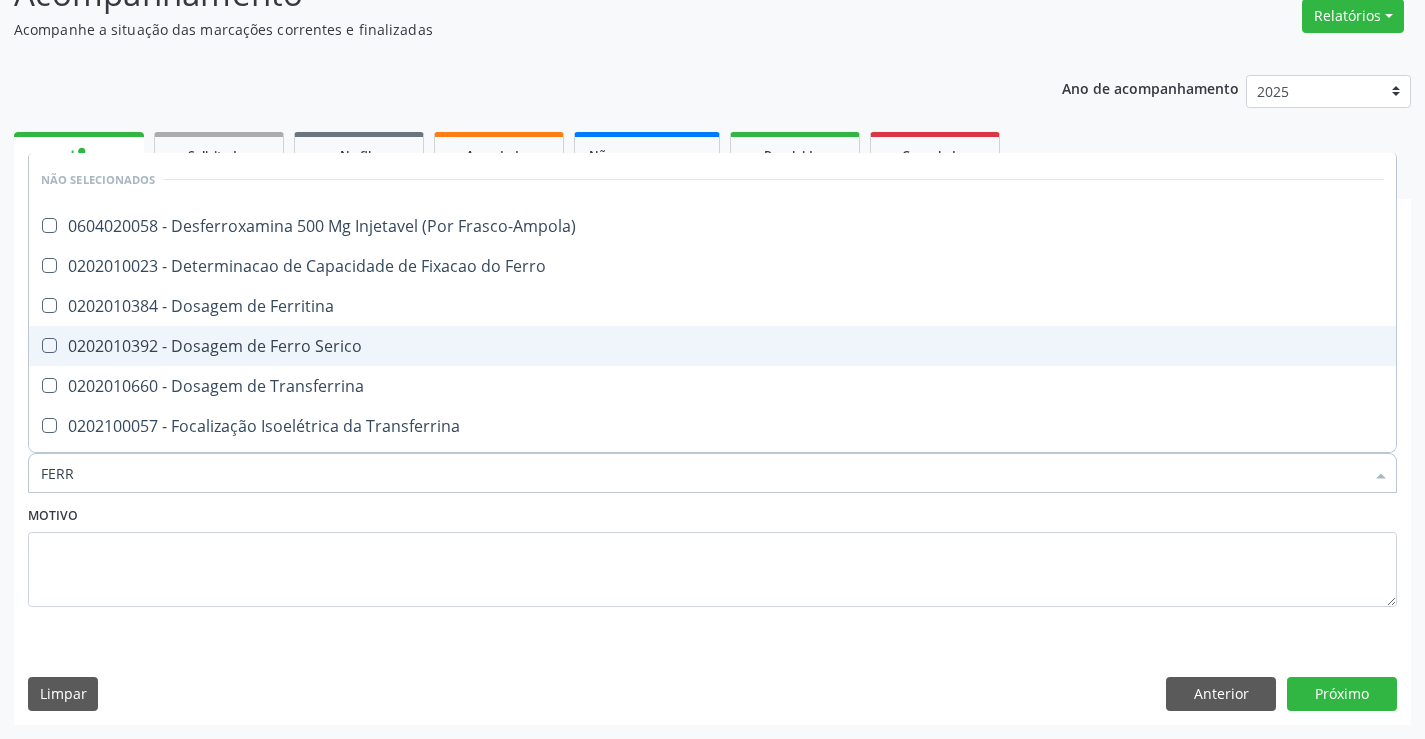 click on "0202010392 - Dosagem de Ferro Serico" at bounding box center [712, 346] 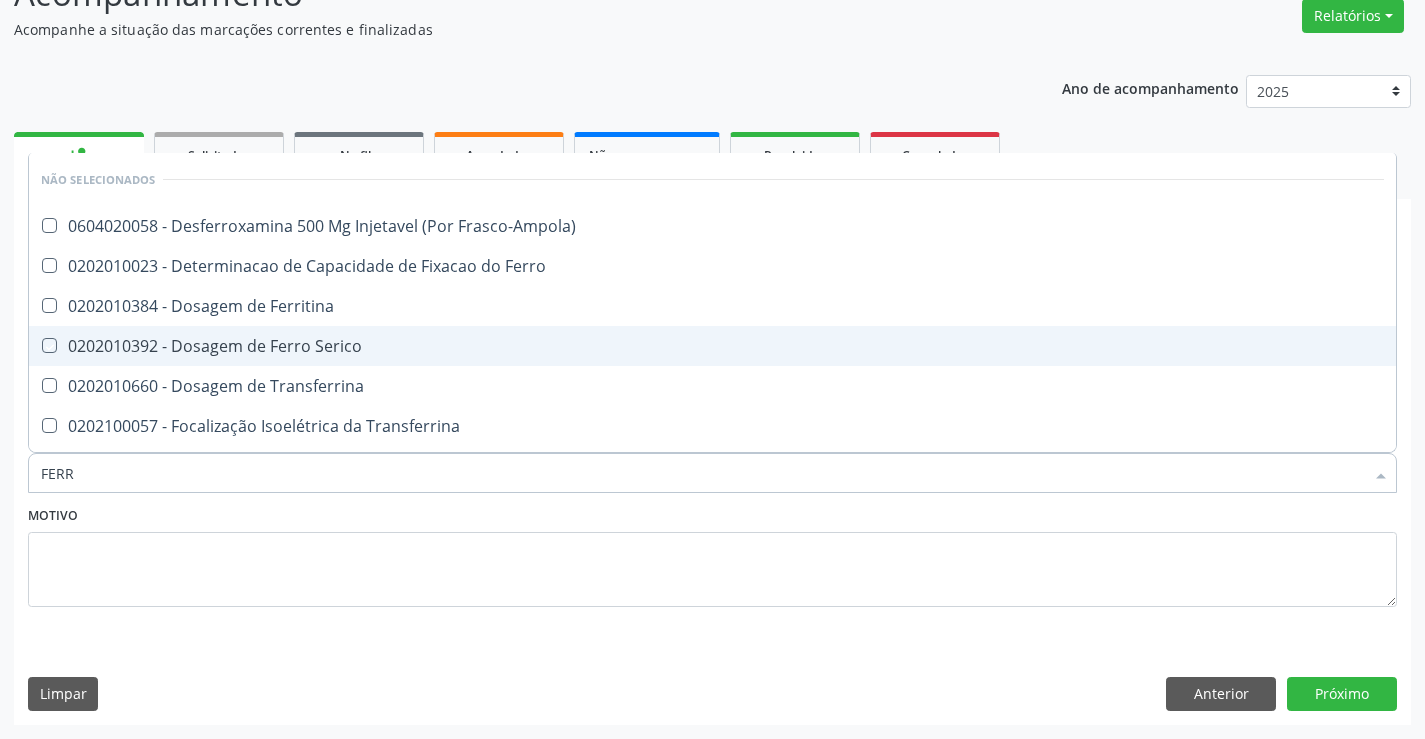 checkbox on "true" 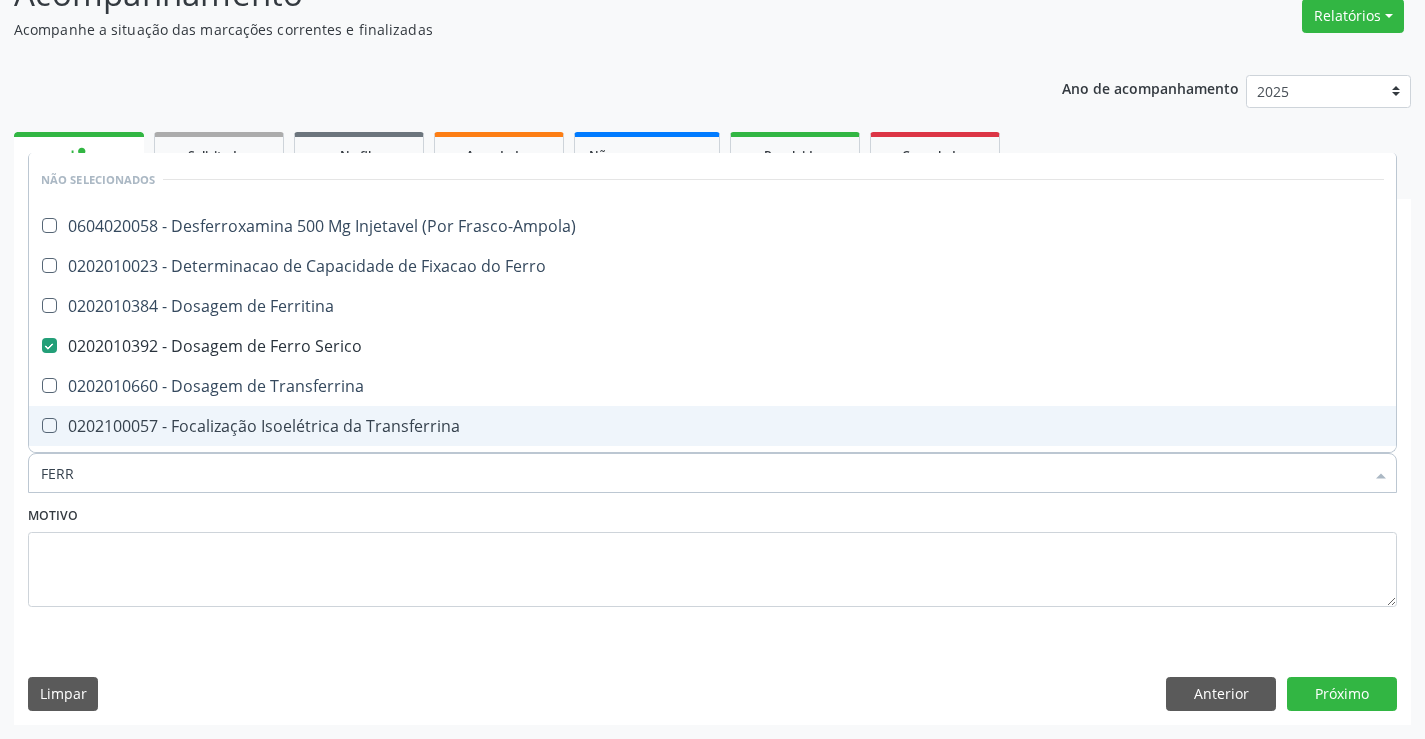 type on "FERR" 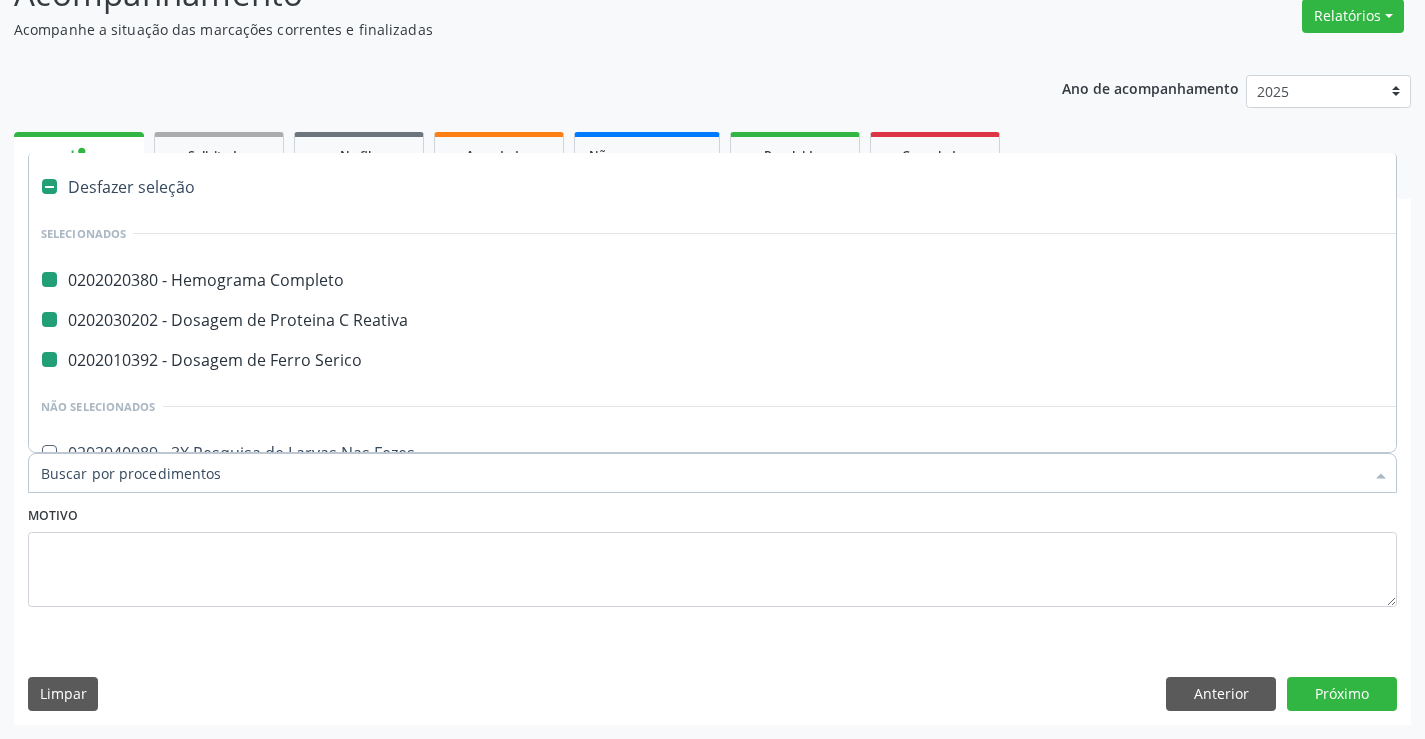 type on "U" 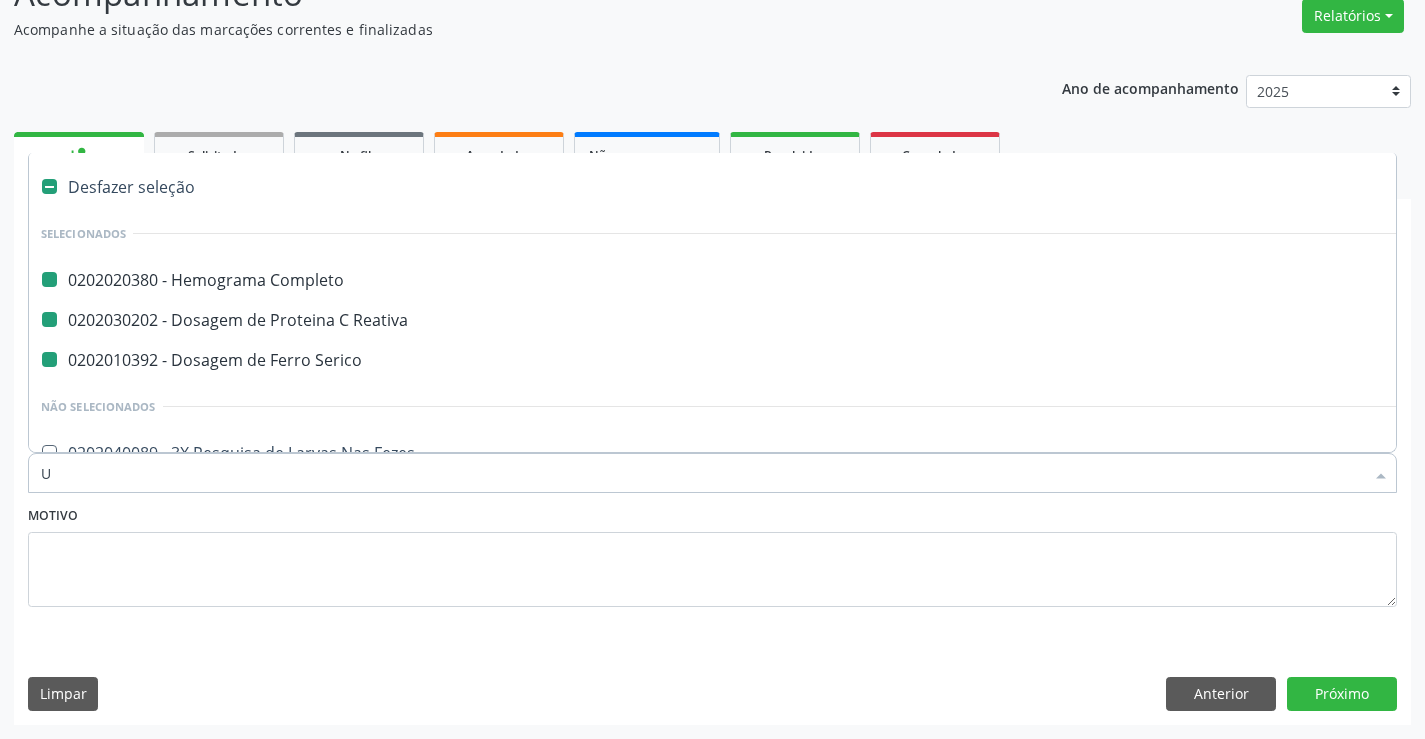 checkbox on "false" 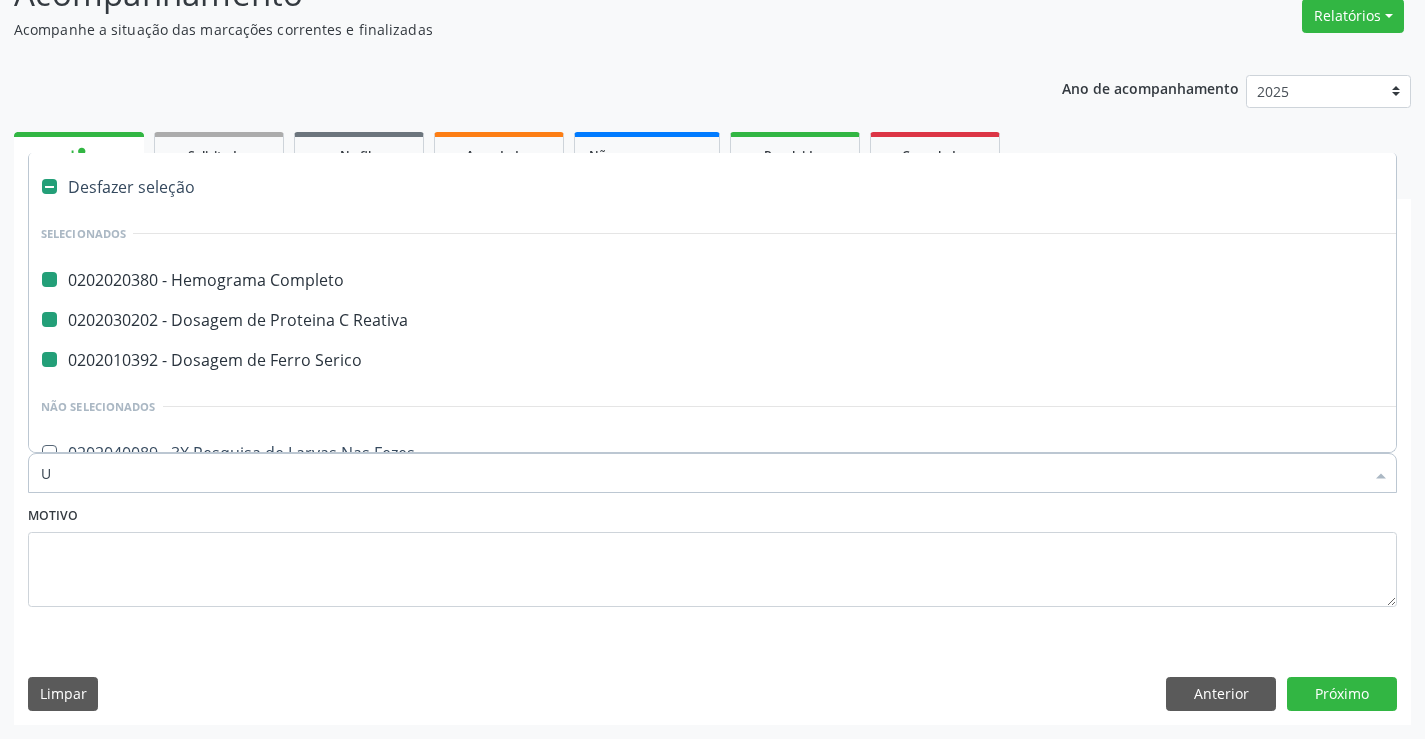 checkbox on "false" 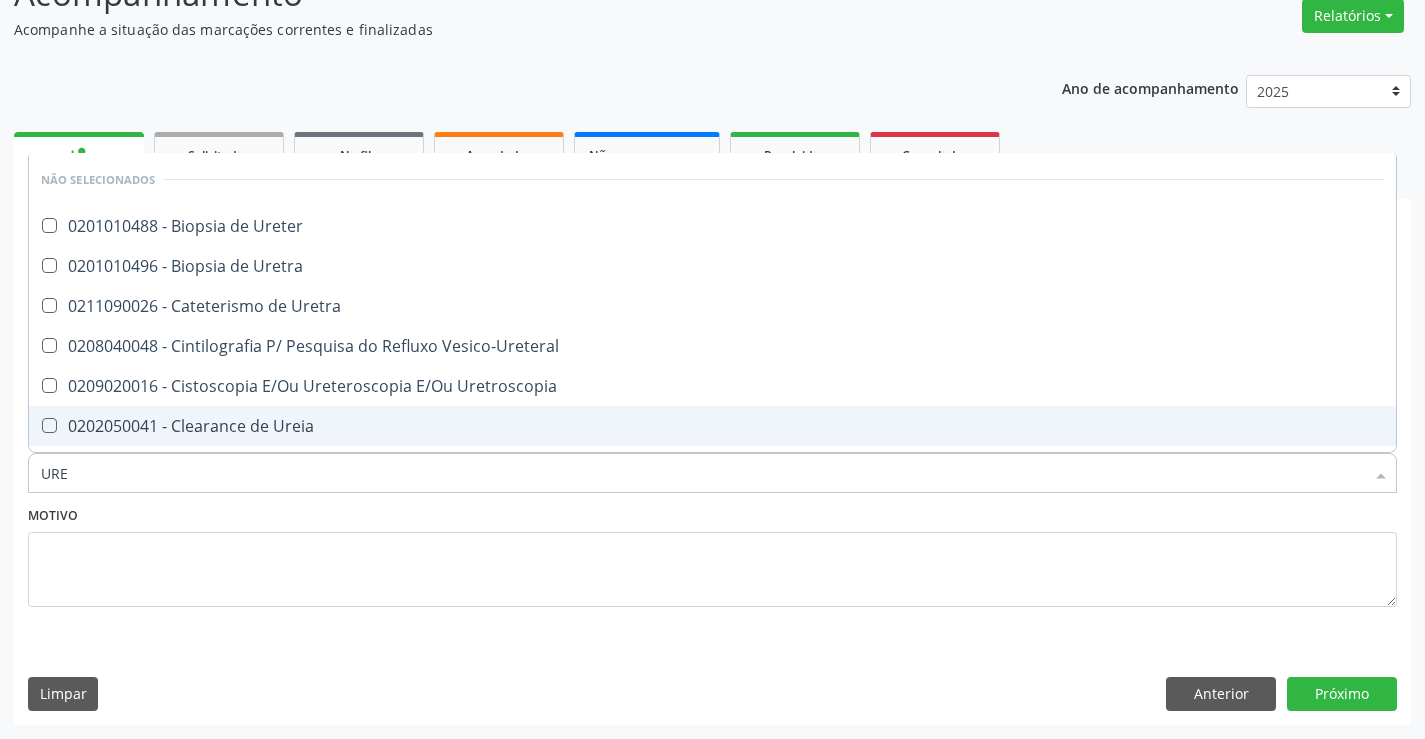 type on "UREI" 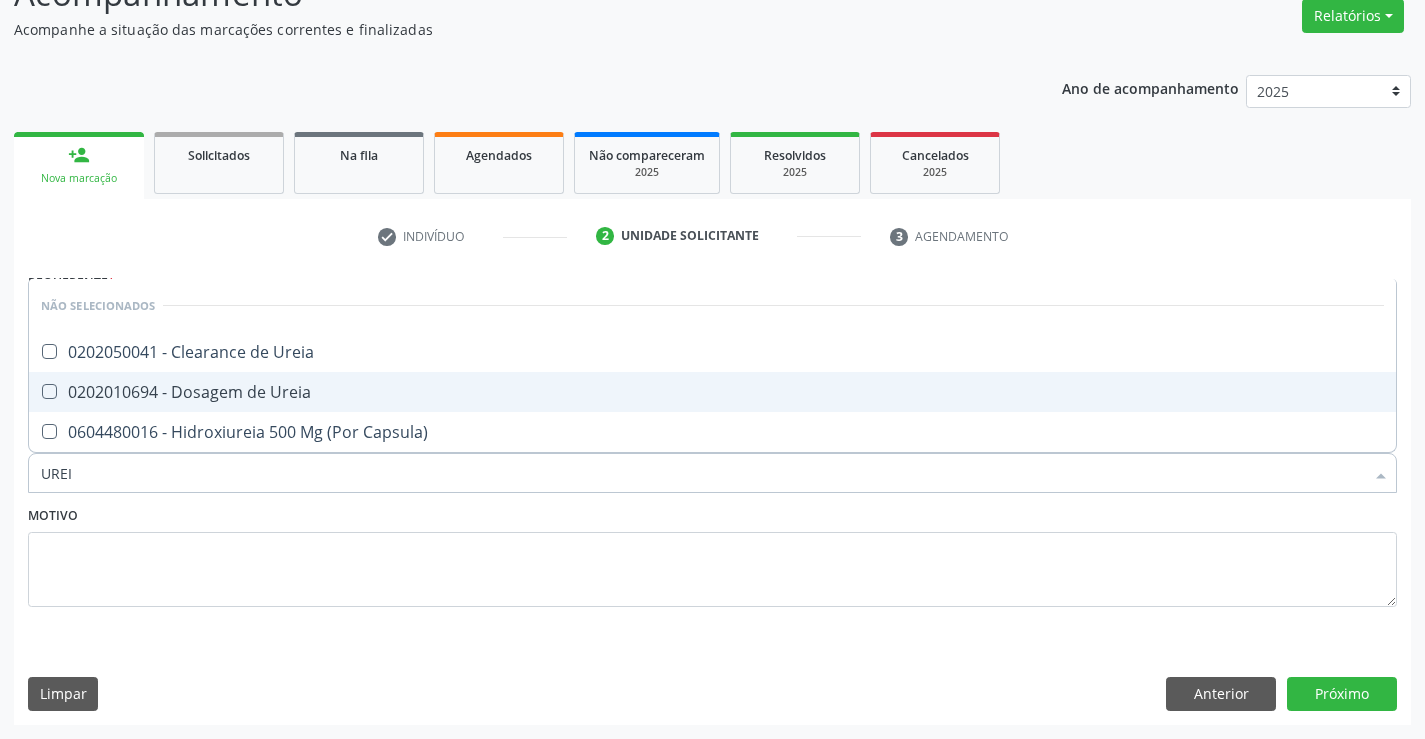 click on "0202010694 - Dosagem de Ureia" at bounding box center [712, 392] 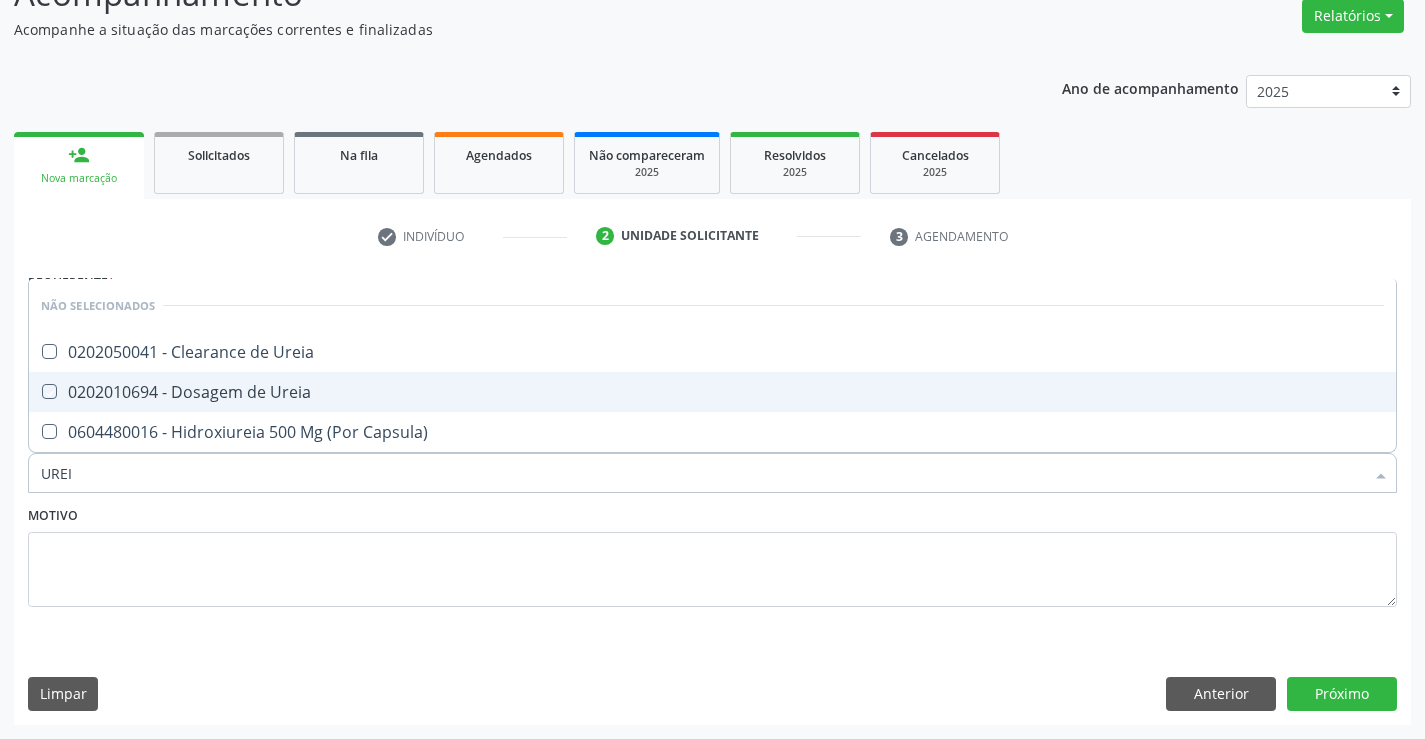 checkbox on "true" 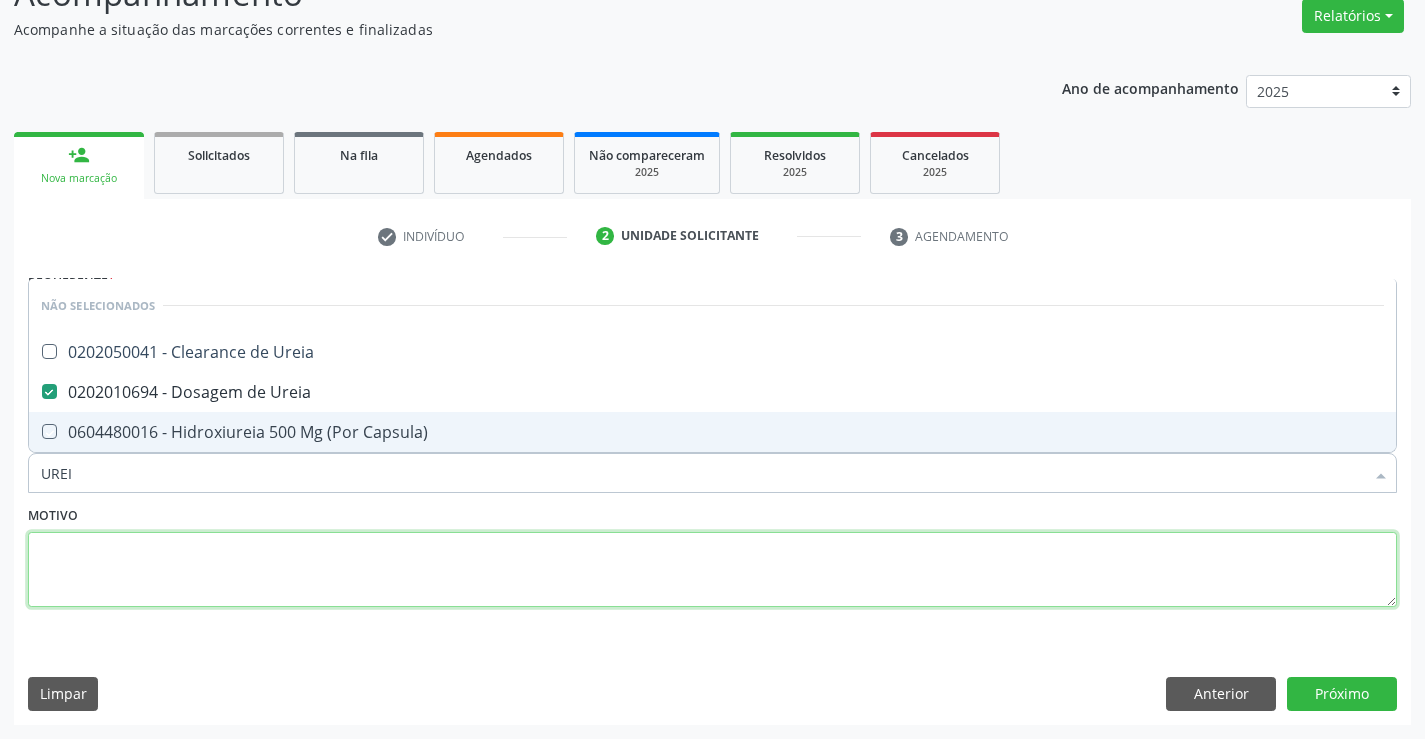 click at bounding box center (712, 570) 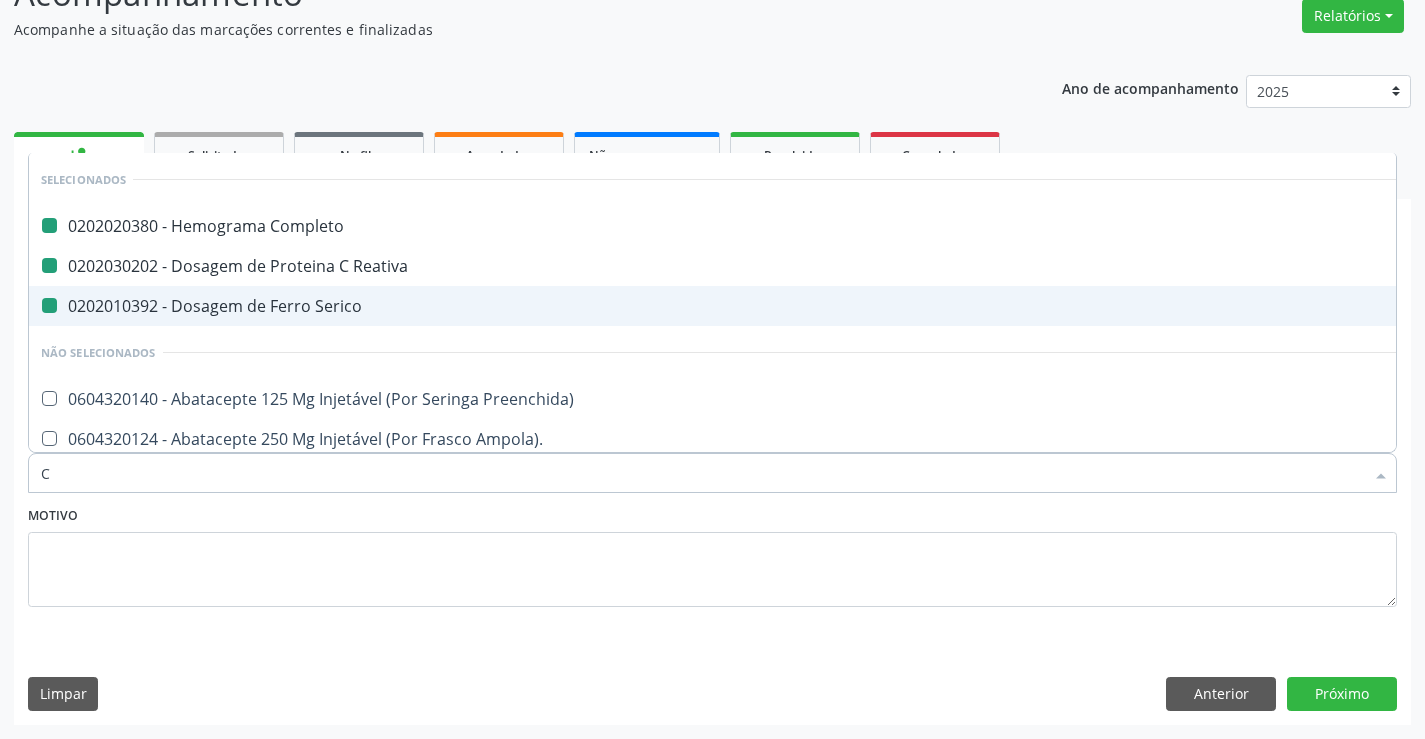 type on "CR" 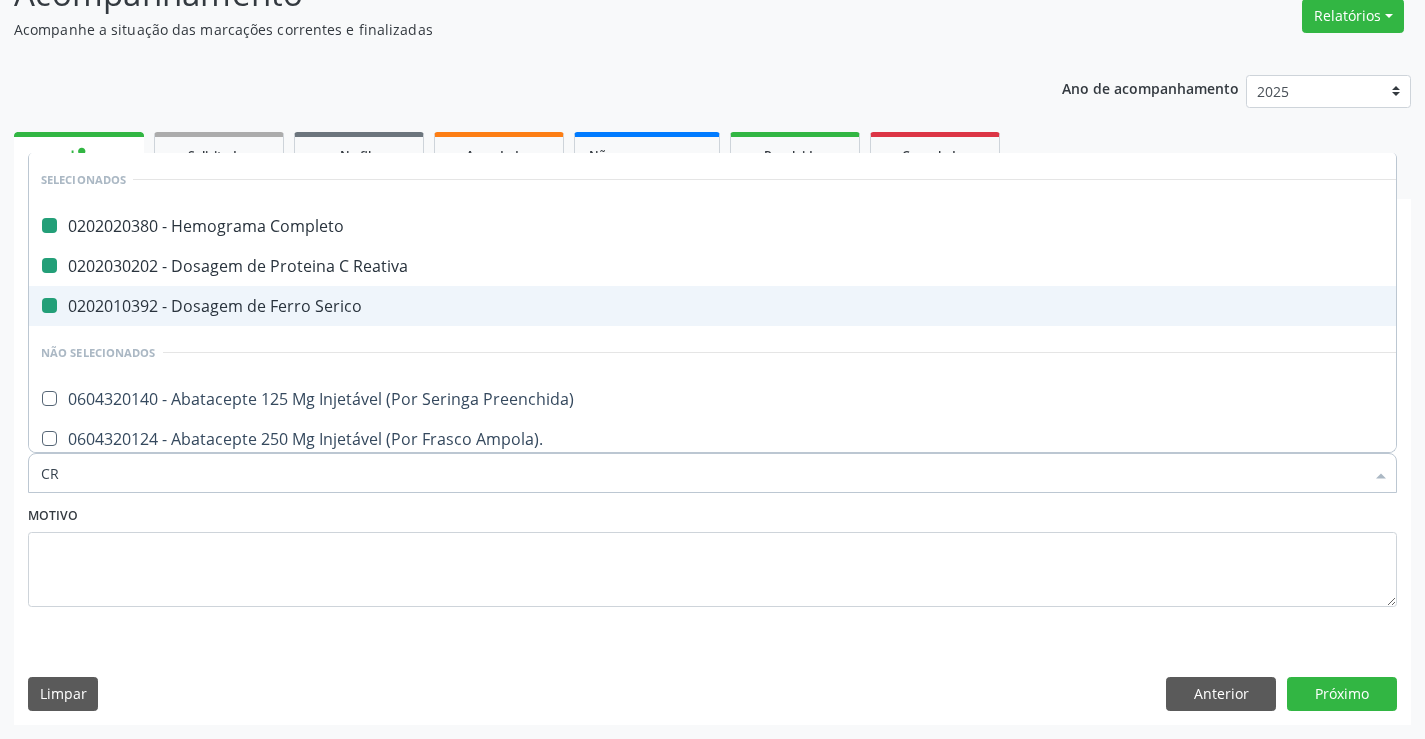 checkbox on "false" 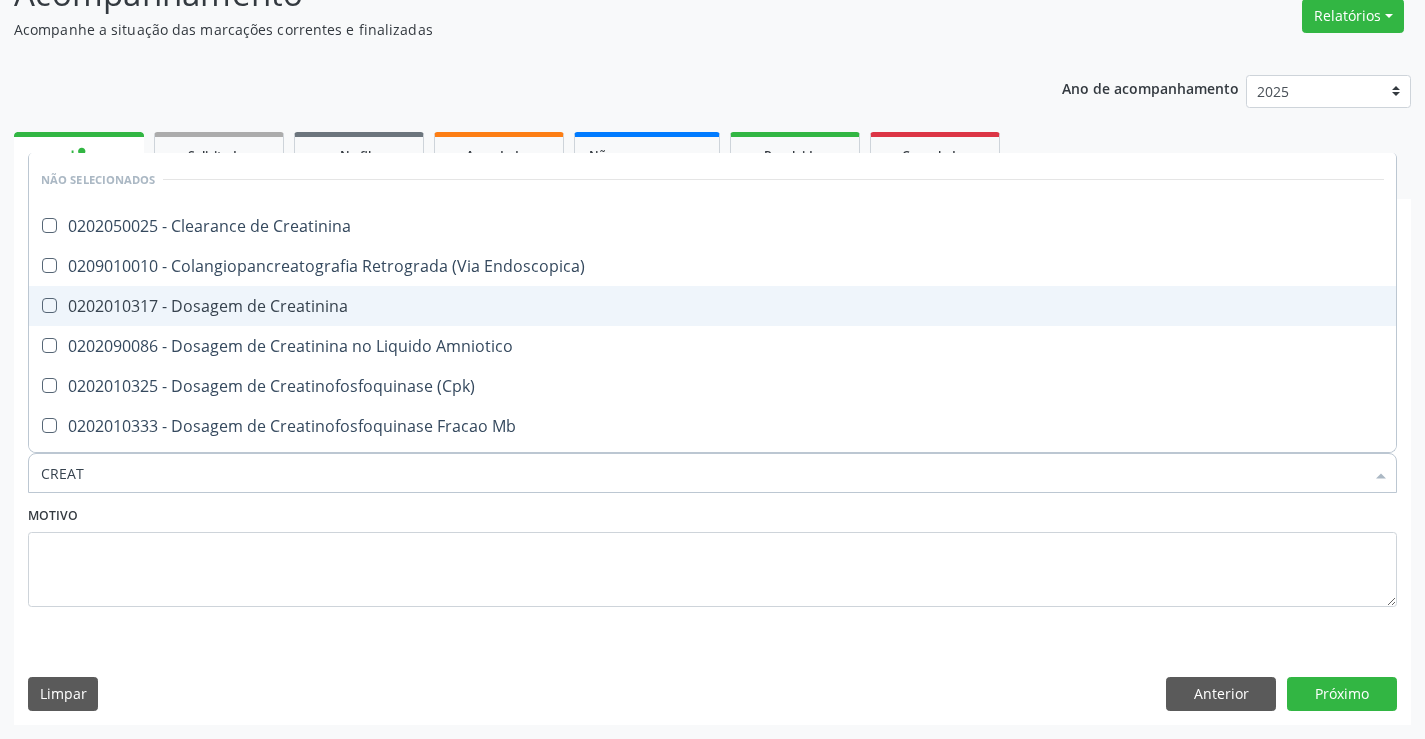 type on "CREATI" 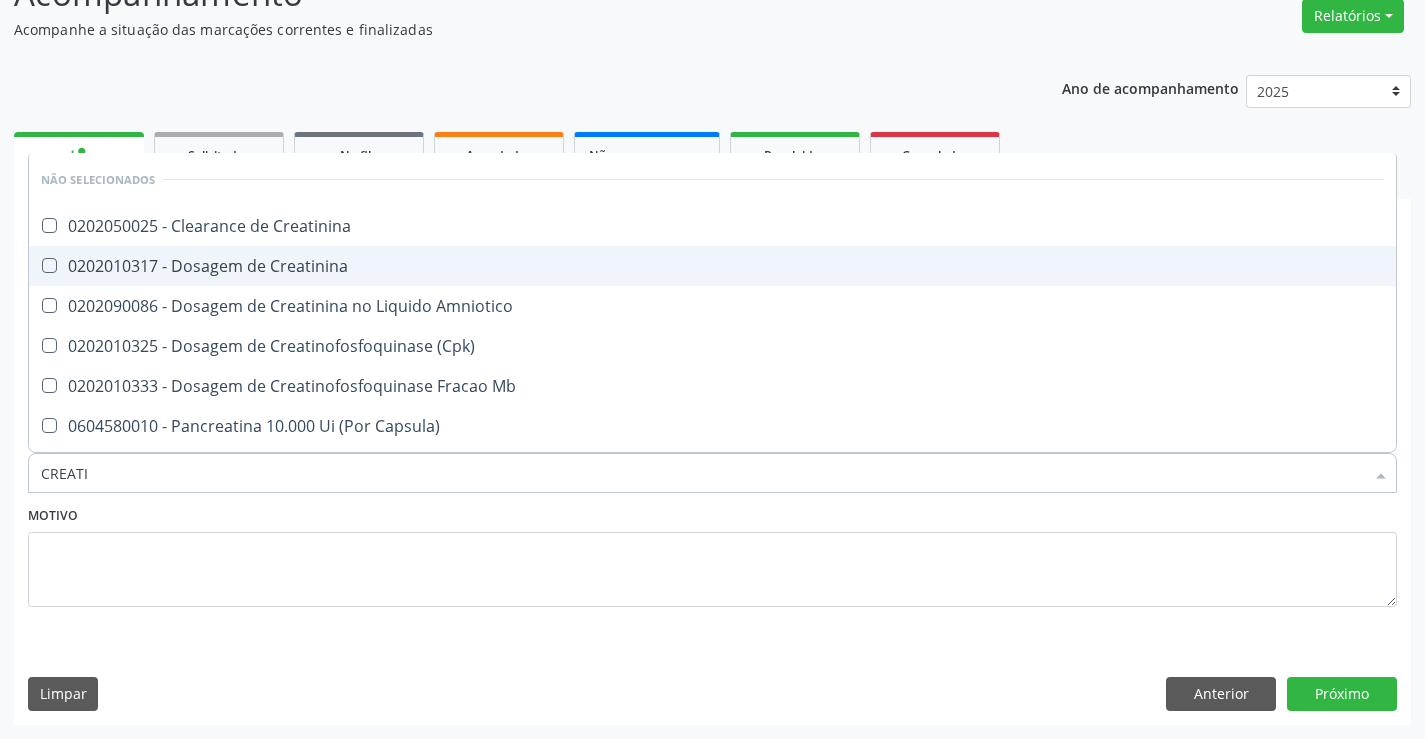 click on "0202010317 - Dosagem de Creatinina" at bounding box center (712, 266) 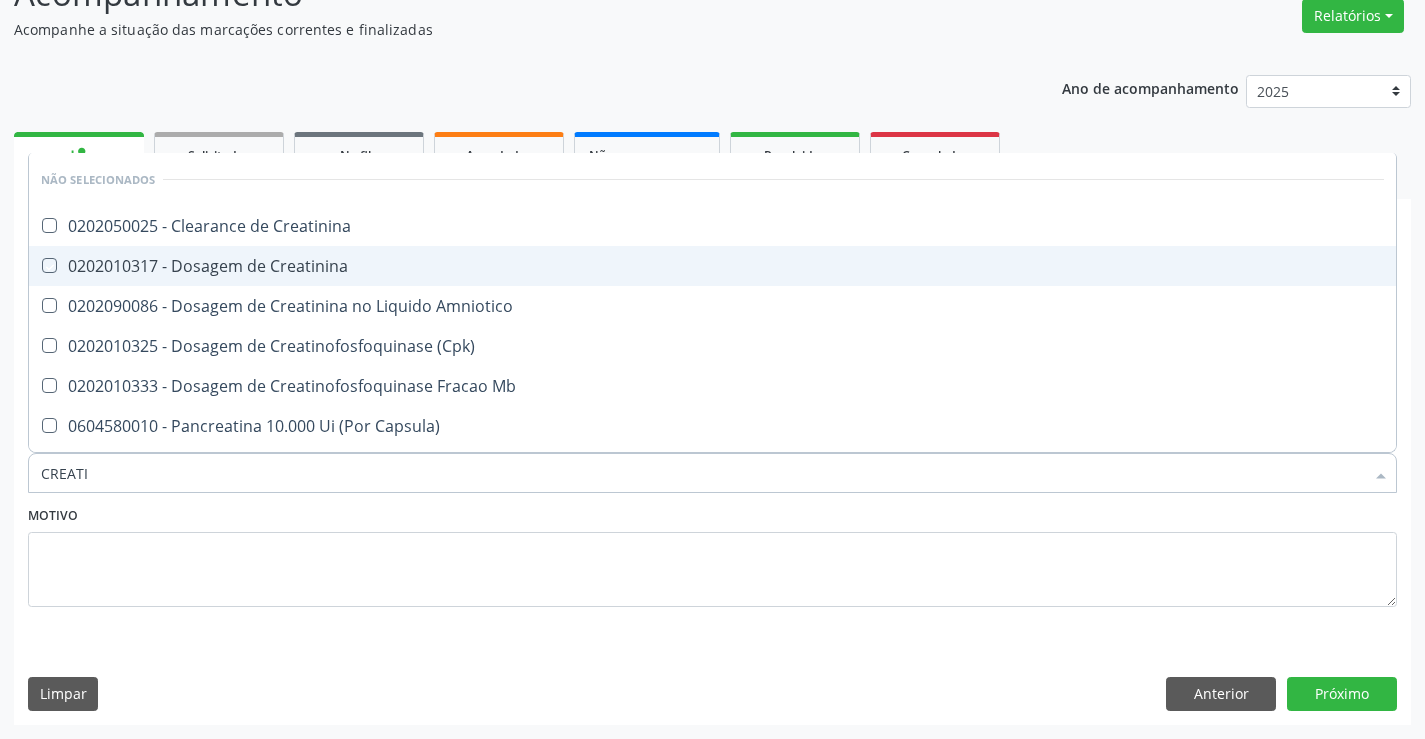 checkbox on "true" 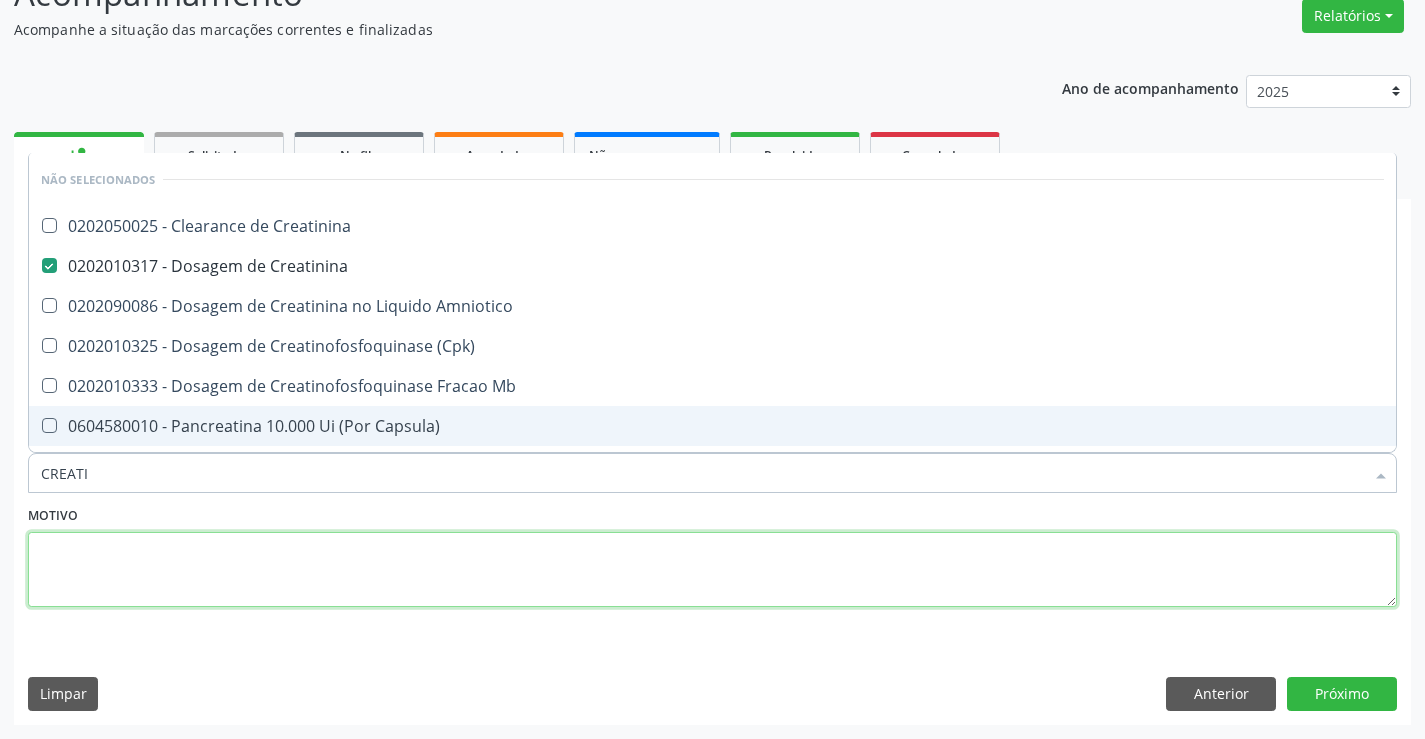 click at bounding box center (712, 570) 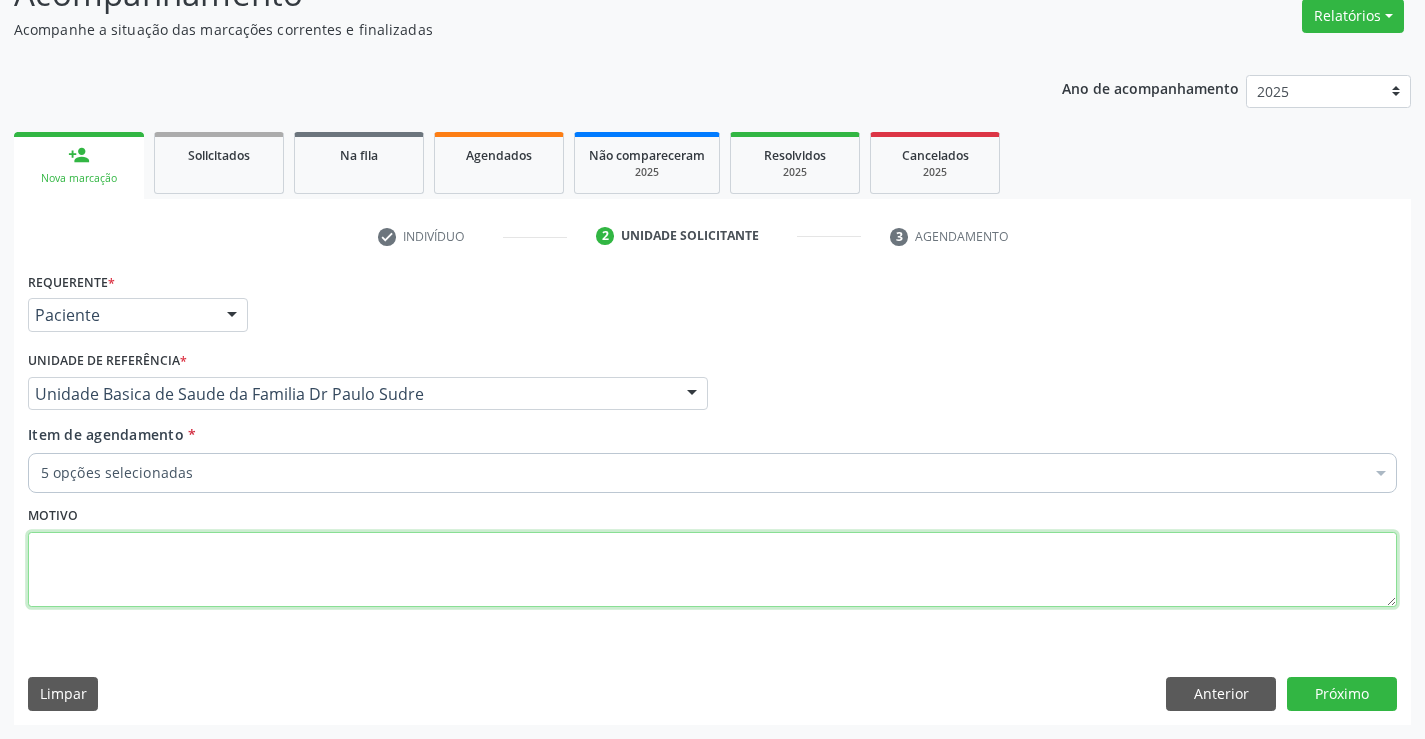 checkbox on "true" 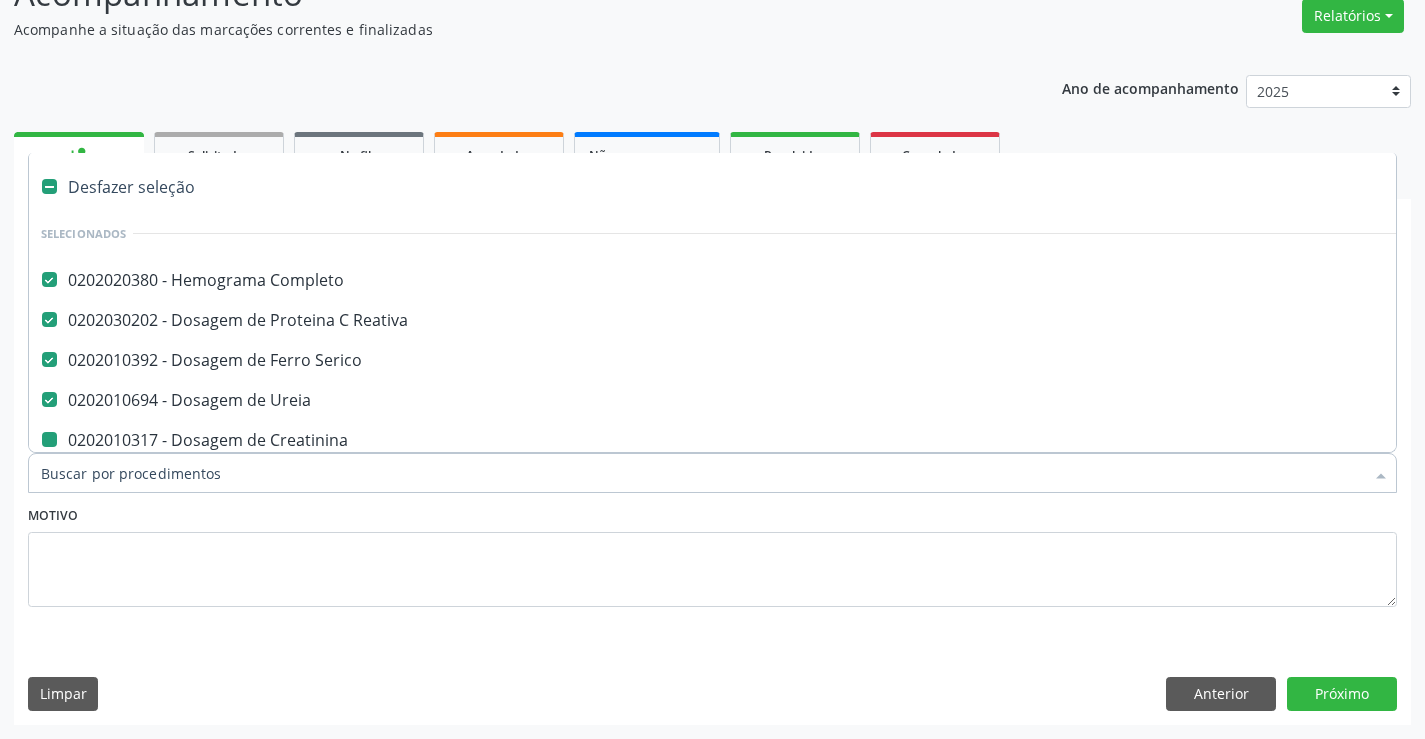 type on "T" 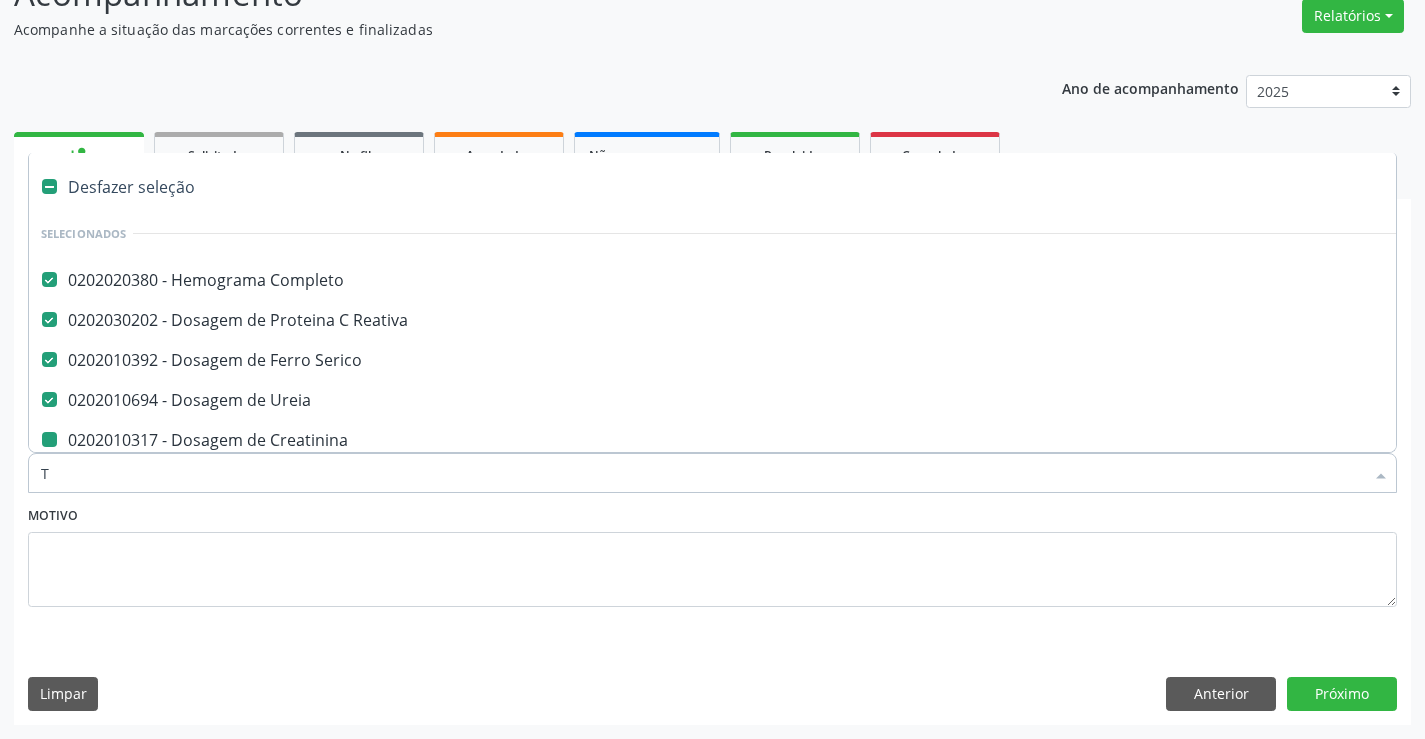checkbox on "false" 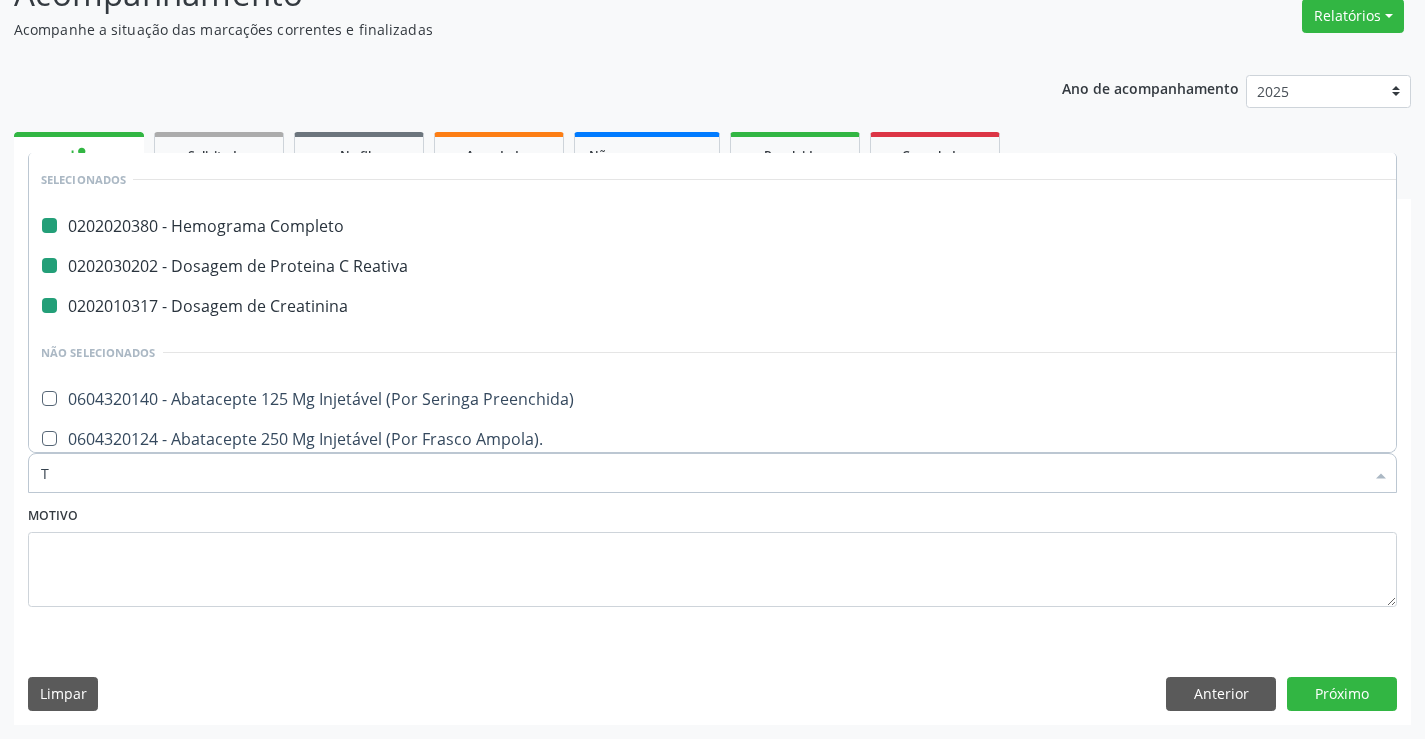 type on "TG" 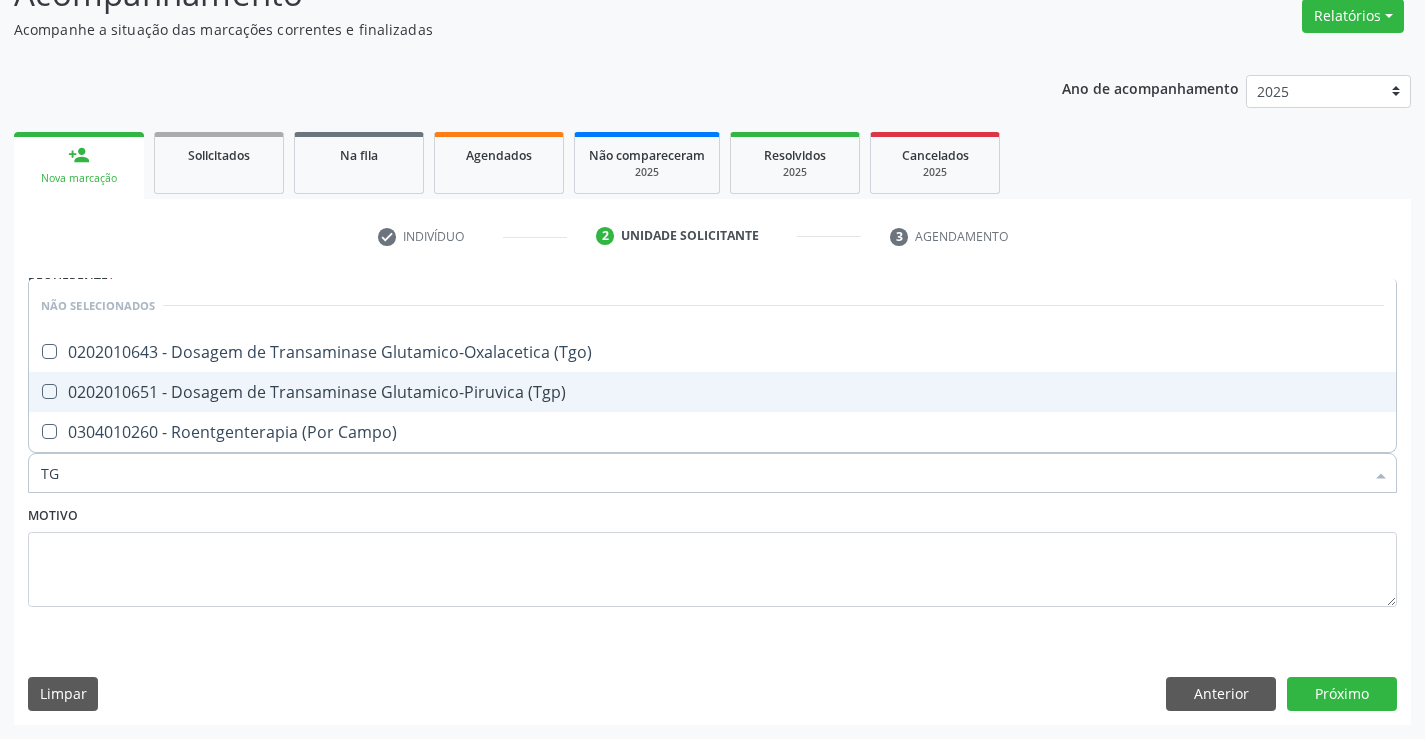 click on "0202010651 - Dosagem de Transaminase Glutamico-Piruvica (Tgp)" at bounding box center [712, 392] 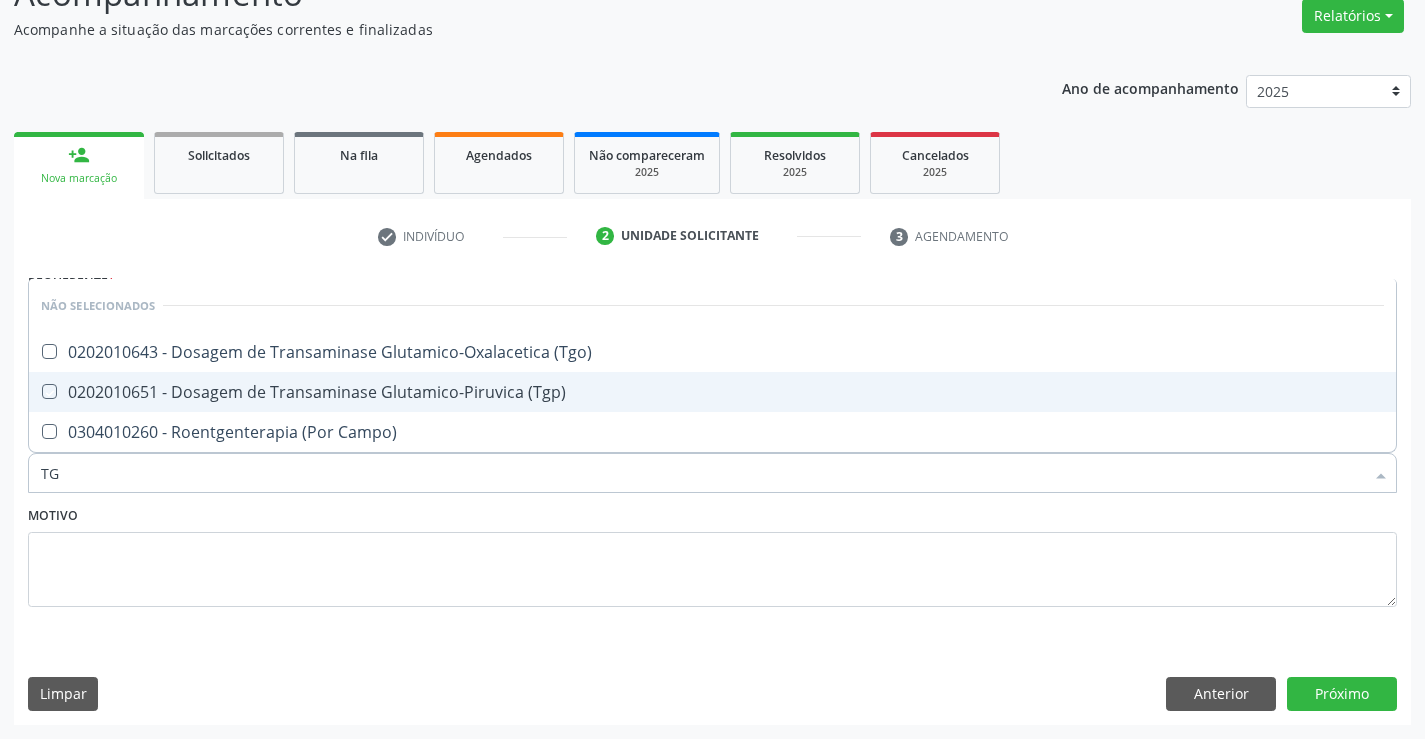 checkbox on "true" 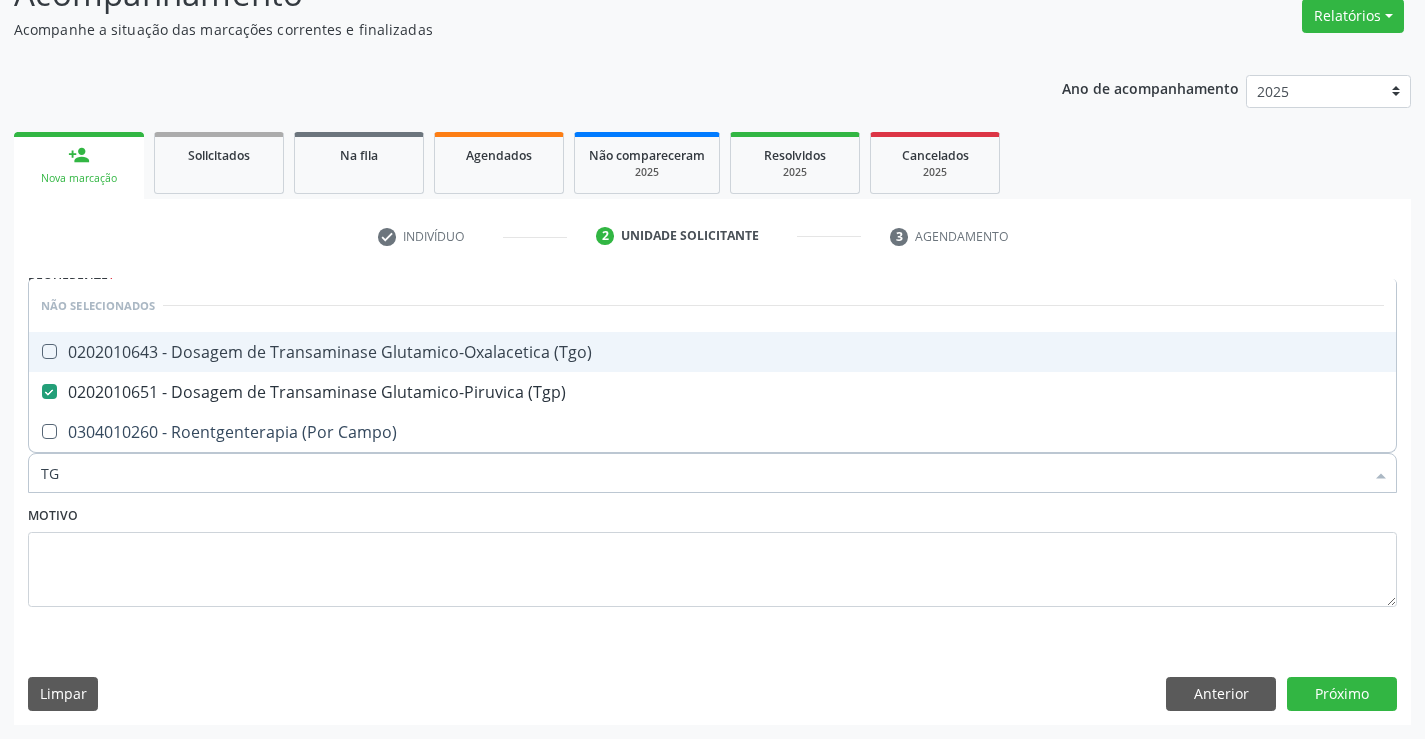 click on "0202010643 - Dosagem de Transaminase Glutamico-Oxalacetica (Tgo)" at bounding box center [712, 352] 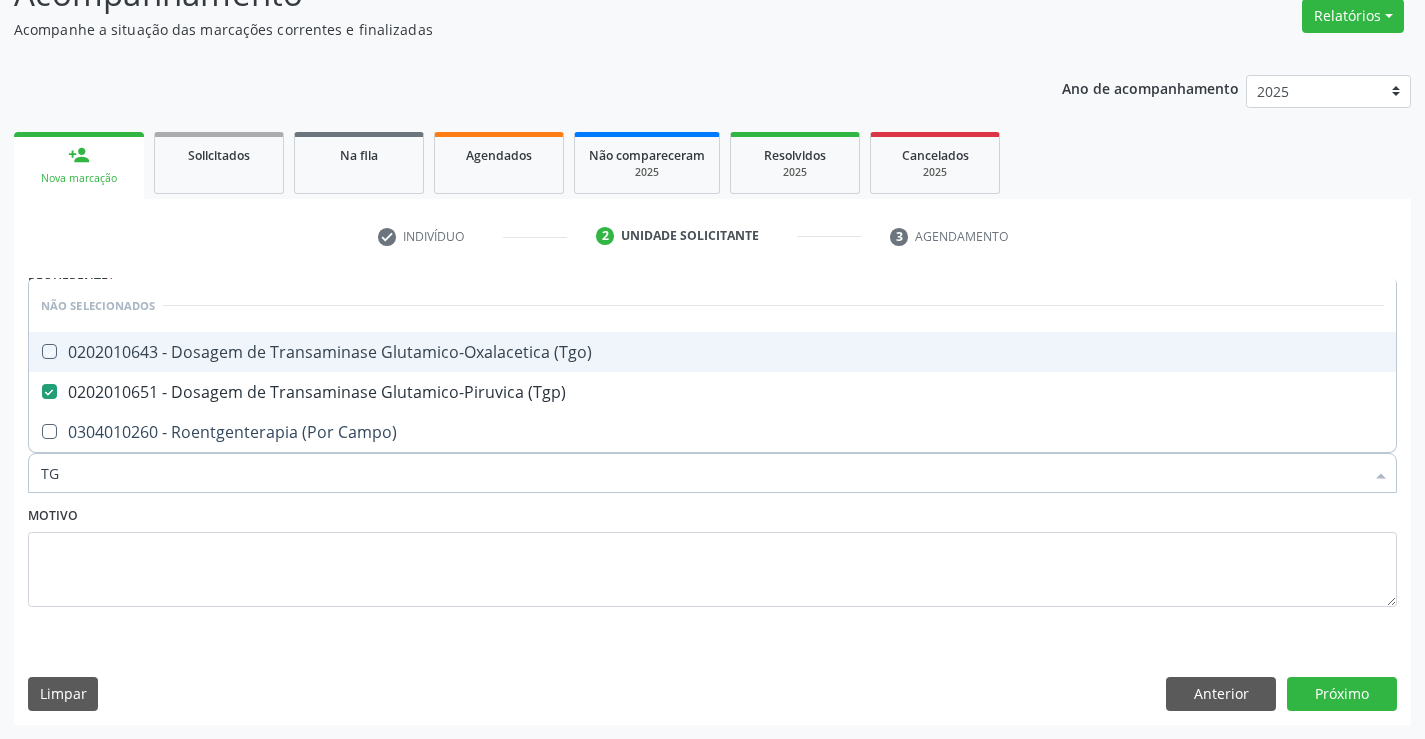 checkbox on "true" 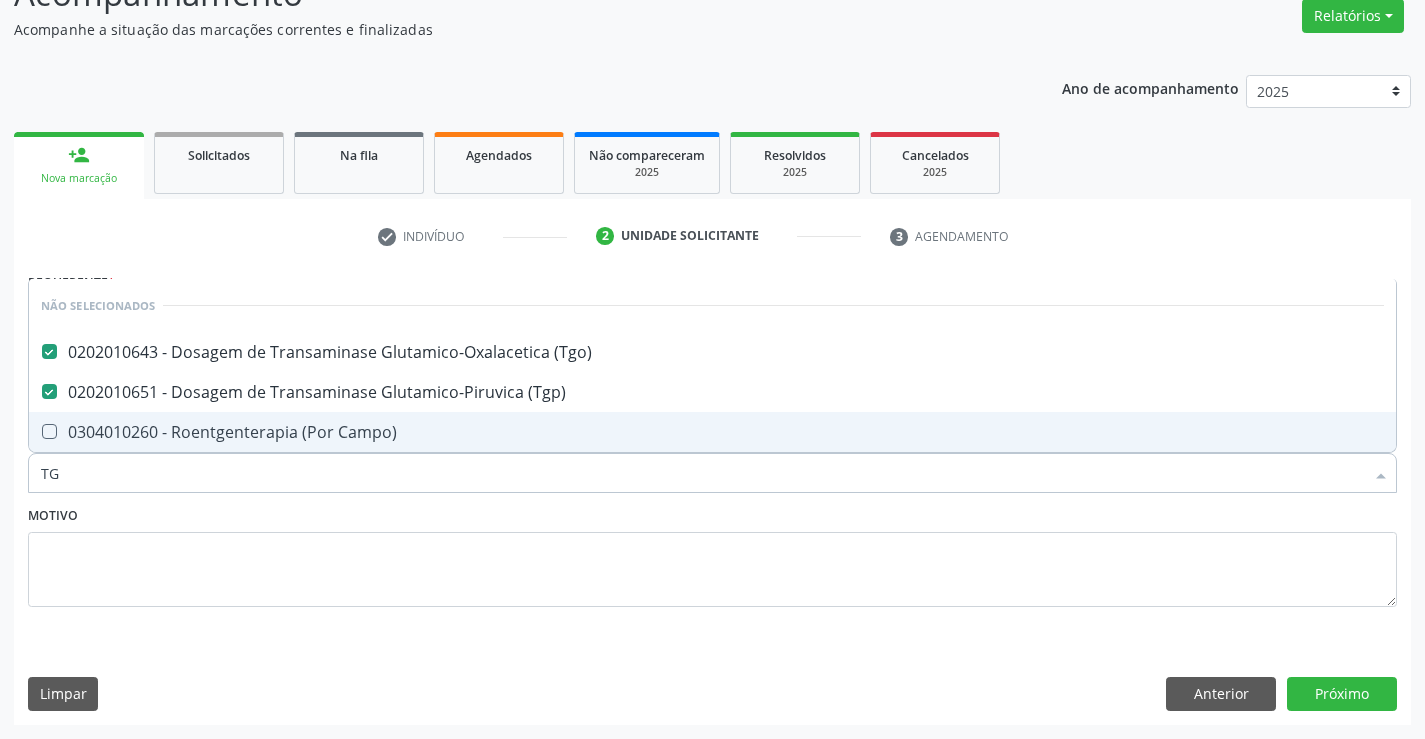 click on "TG" at bounding box center [702, 473] 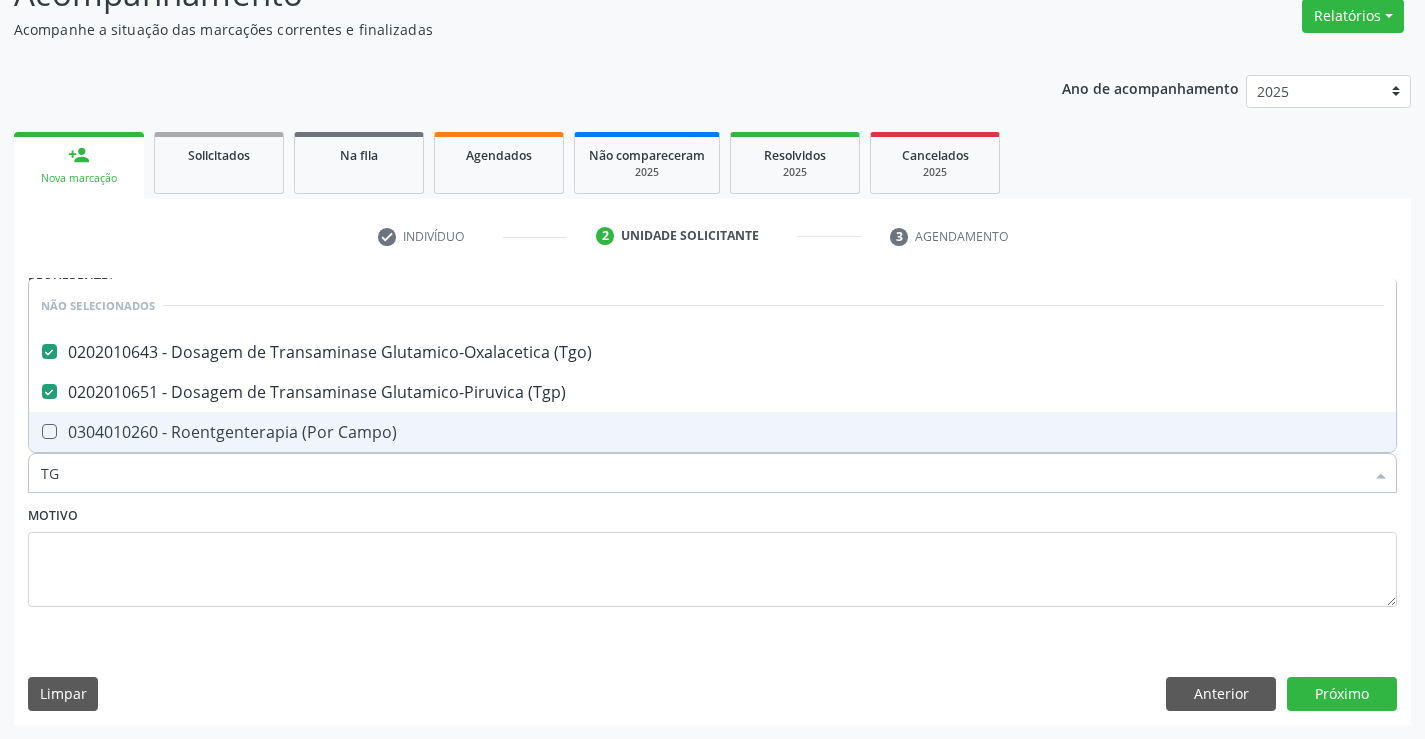 click on "TG" at bounding box center [702, 473] 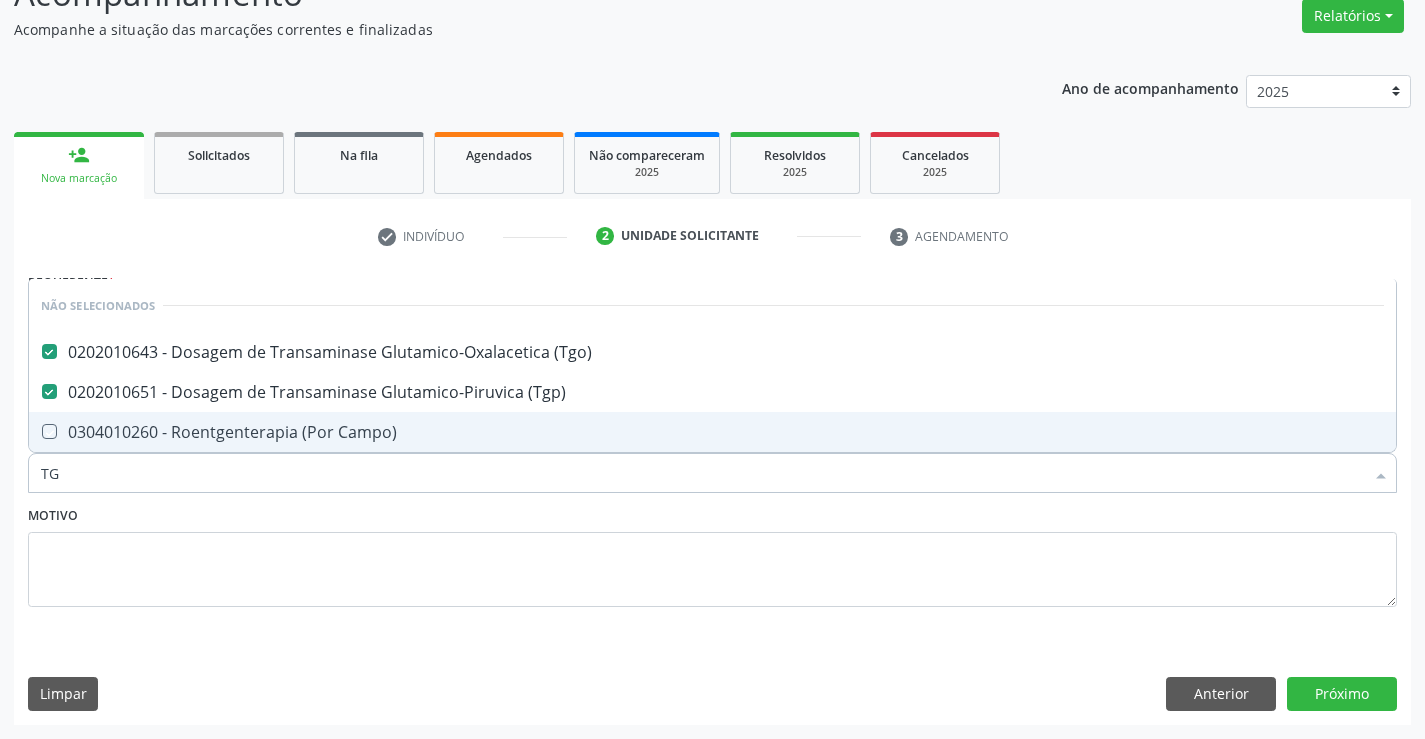 type on "T" 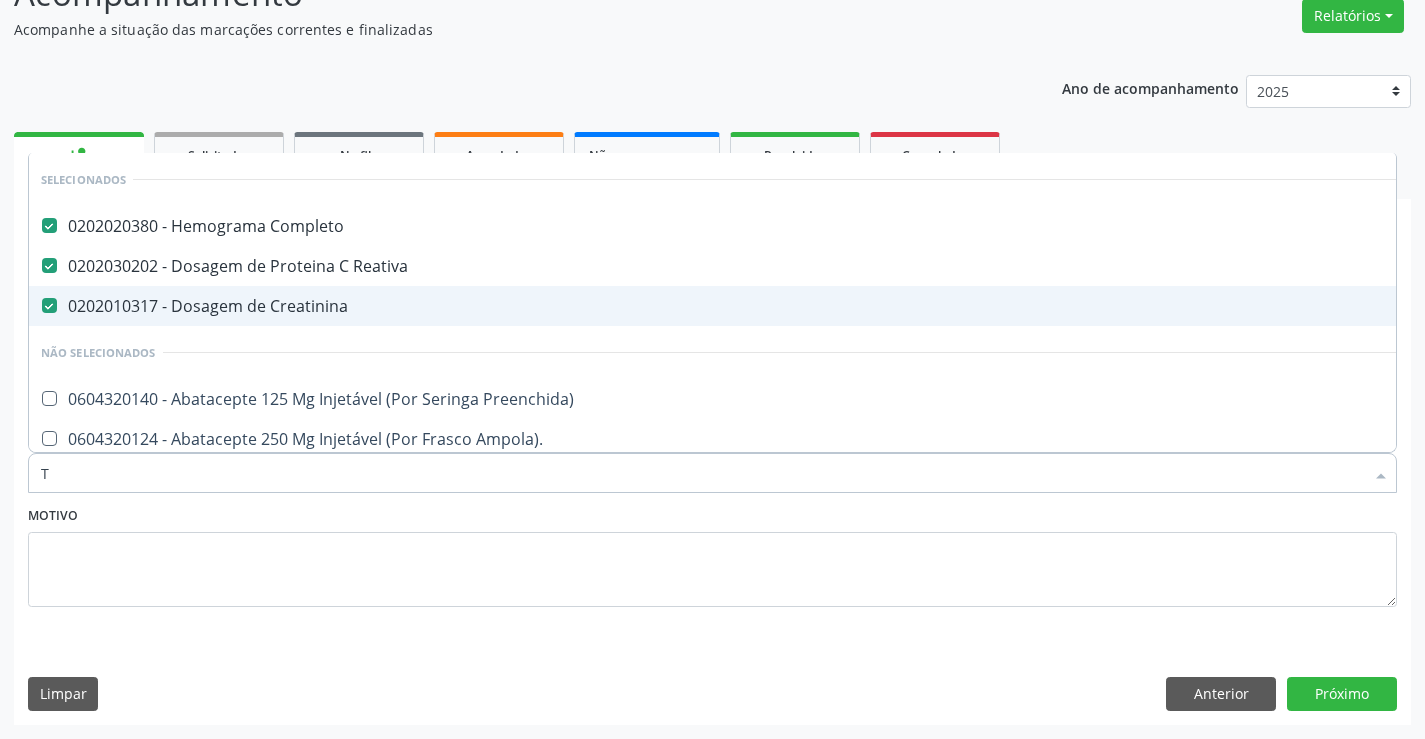 type 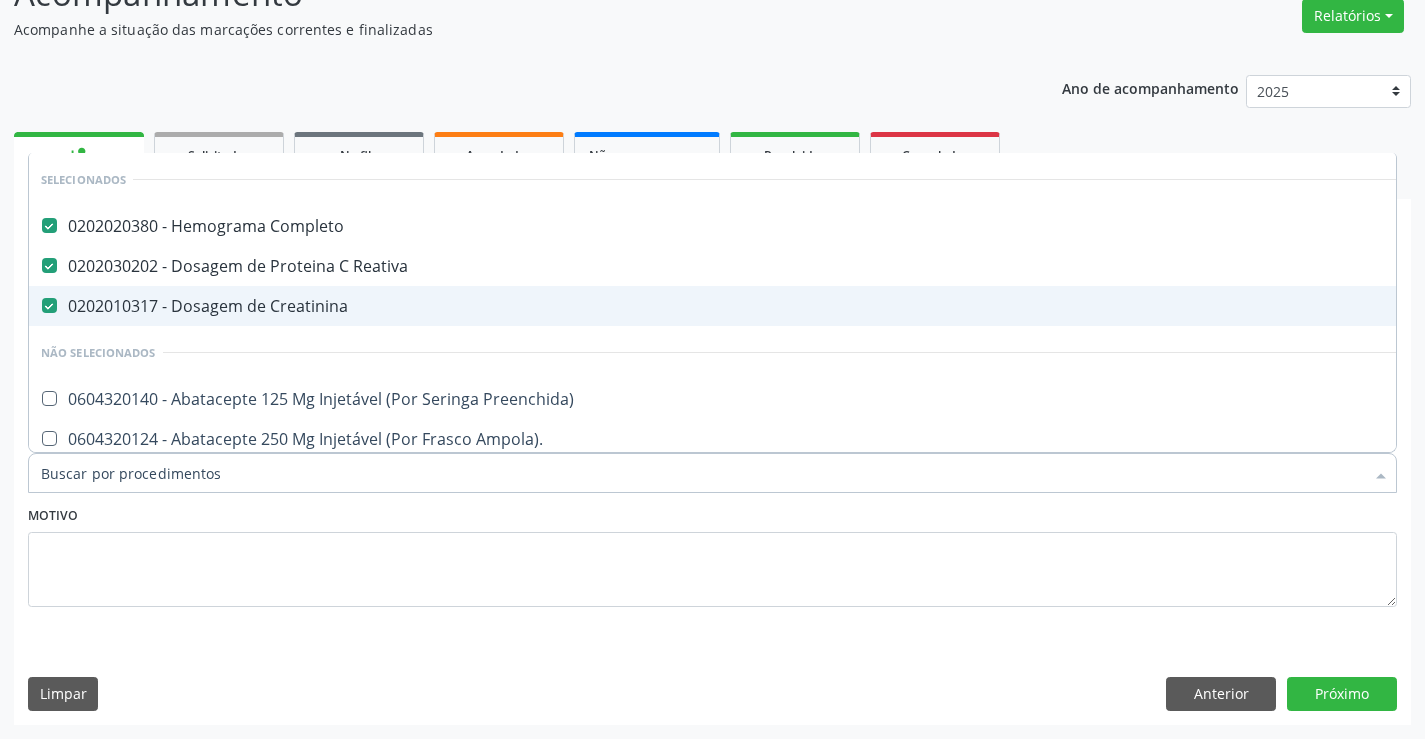 checkbox on "true" 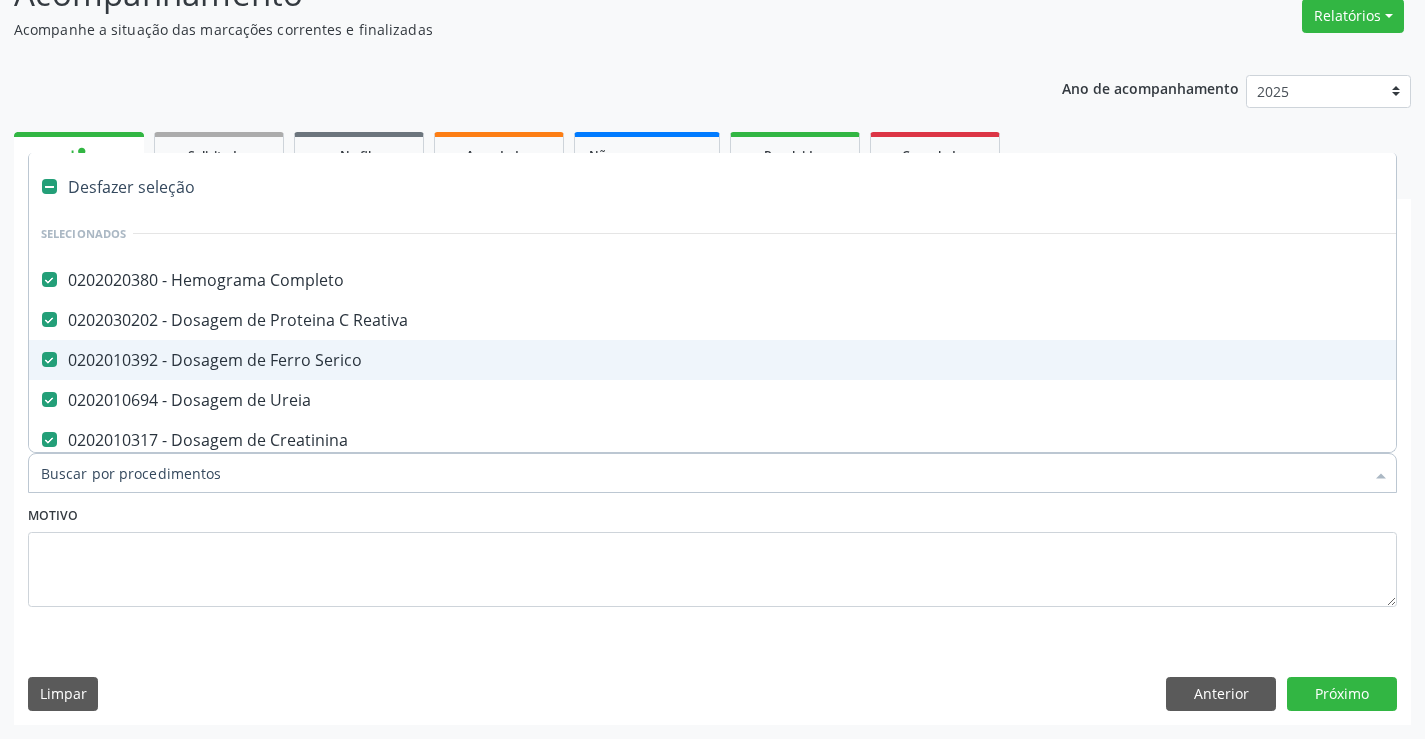 type on "G" 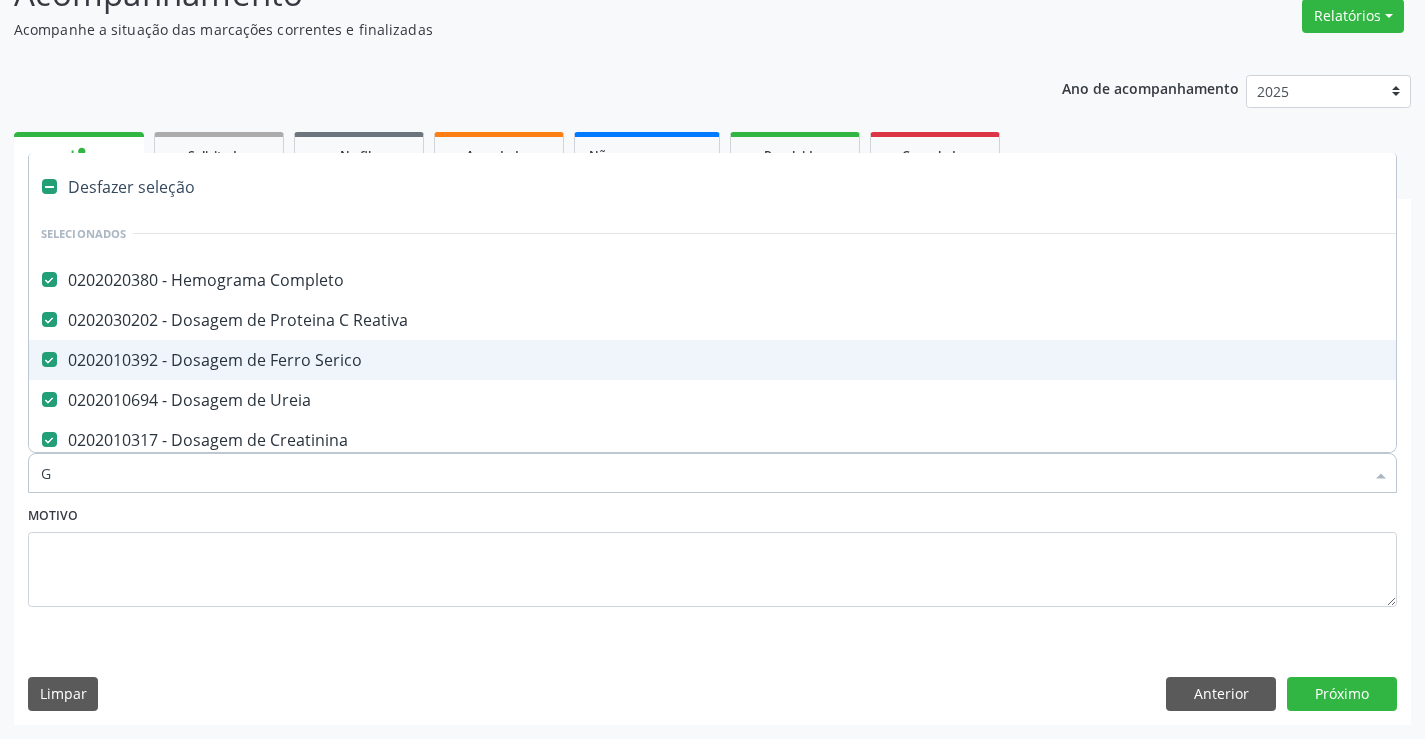 checkbox on "true" 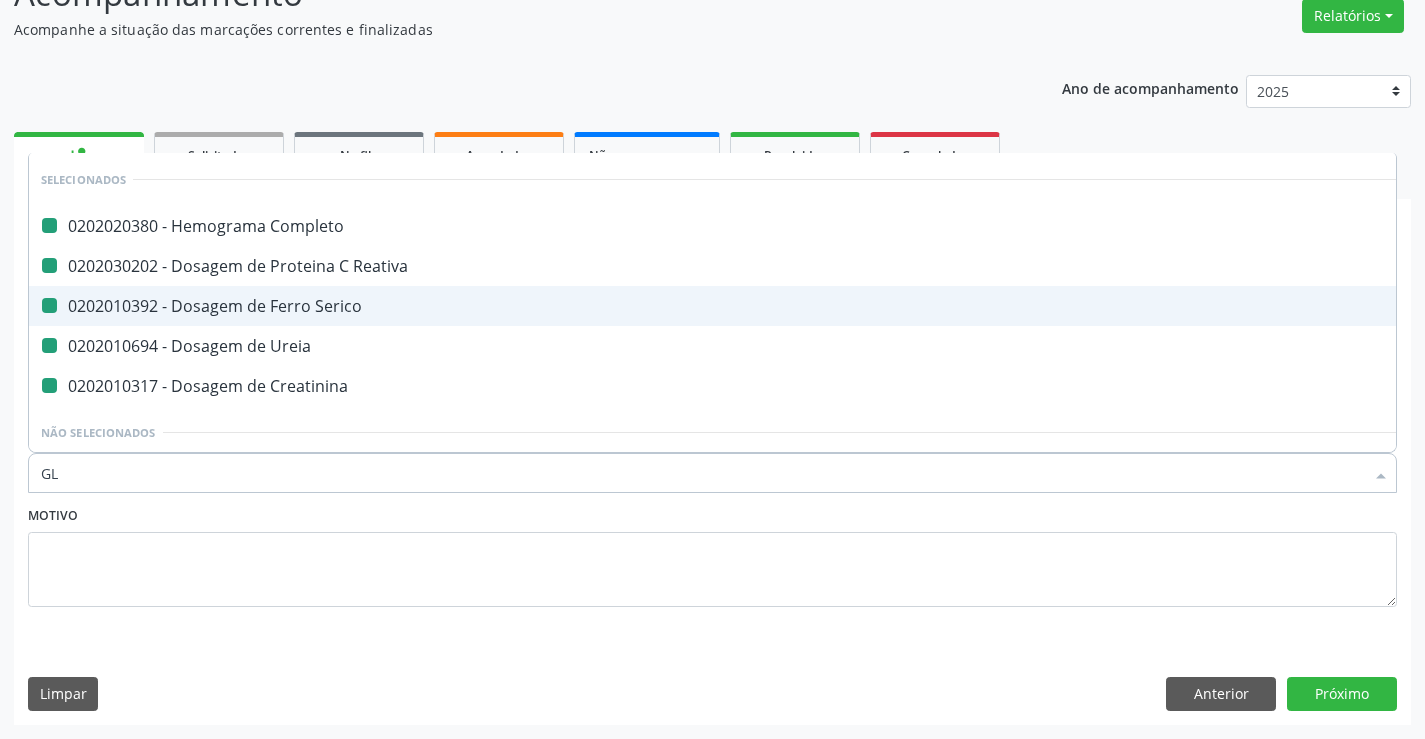 type on "GLI" 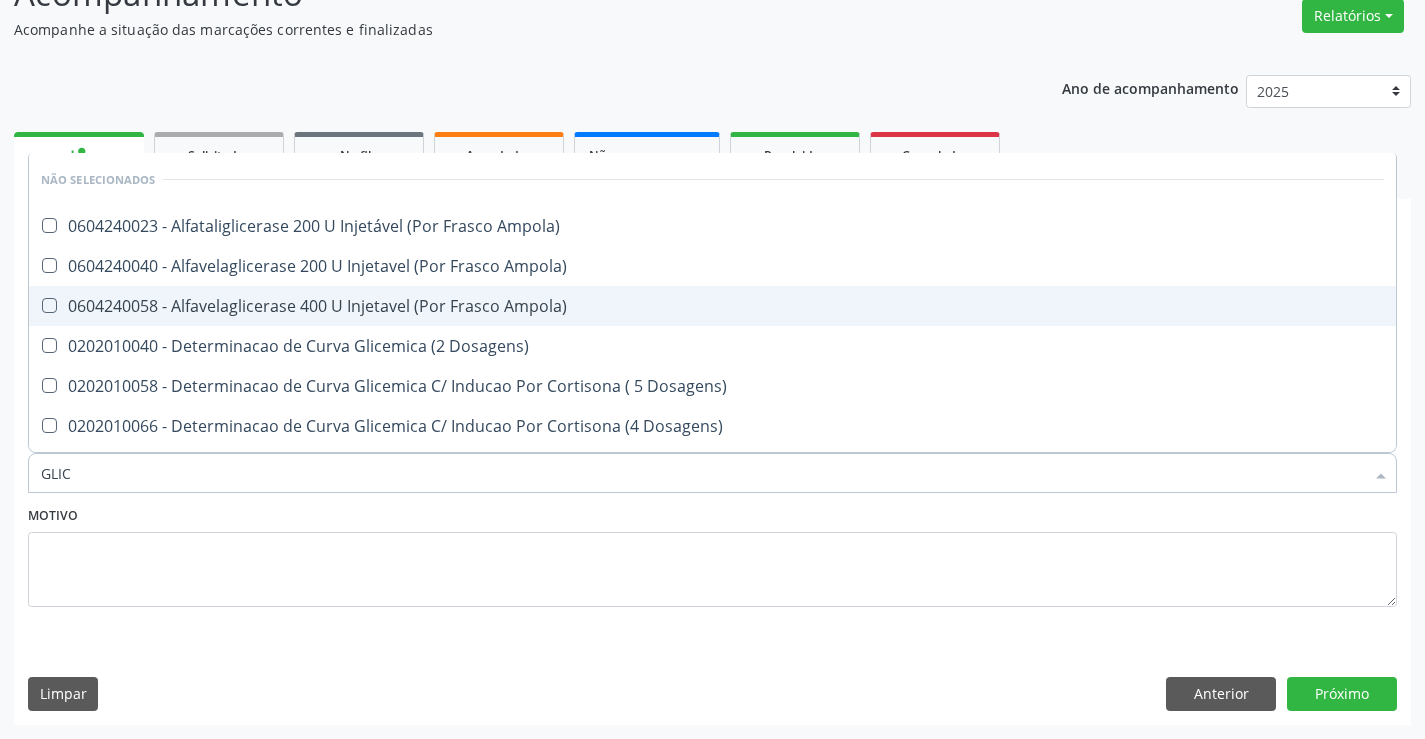 type on "GLICO" 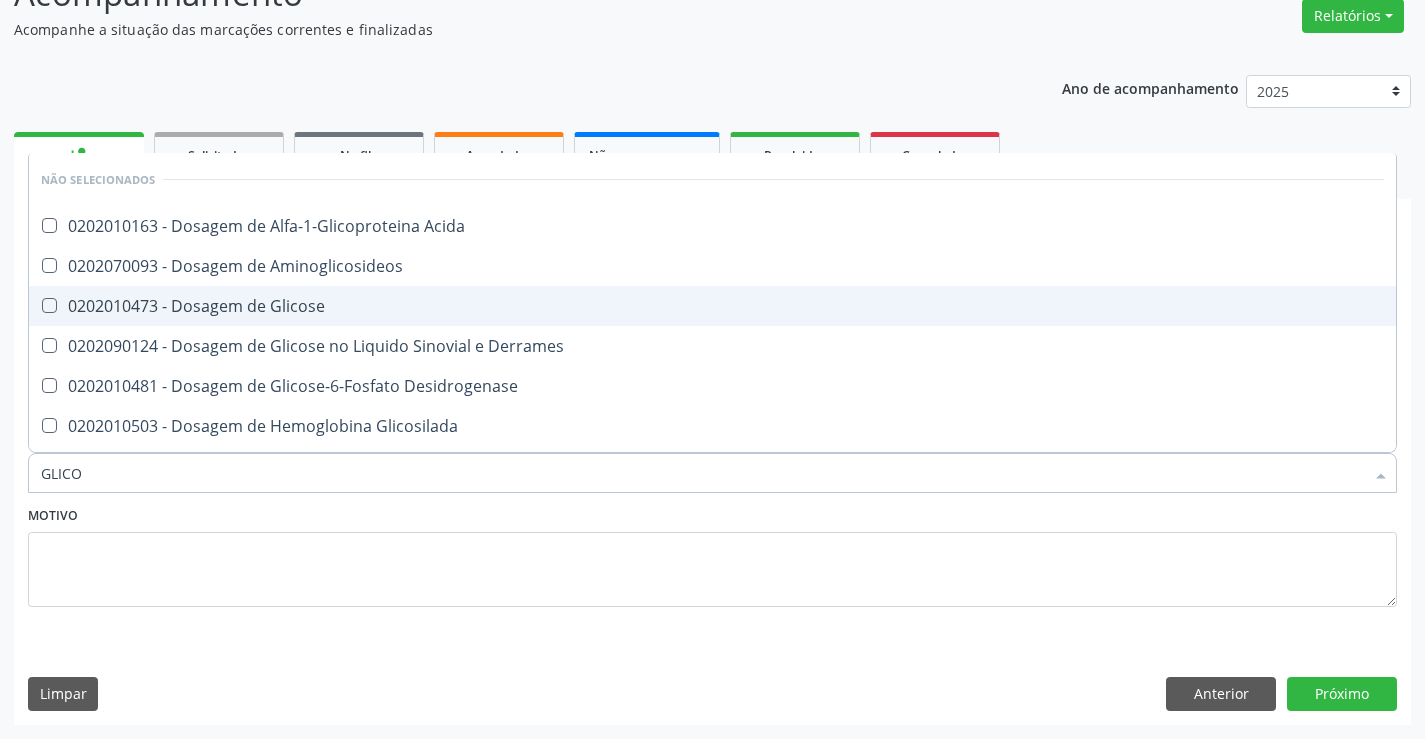 click on "0202010473 - Dosagem de Glicose" at bounding box center [712, 306] 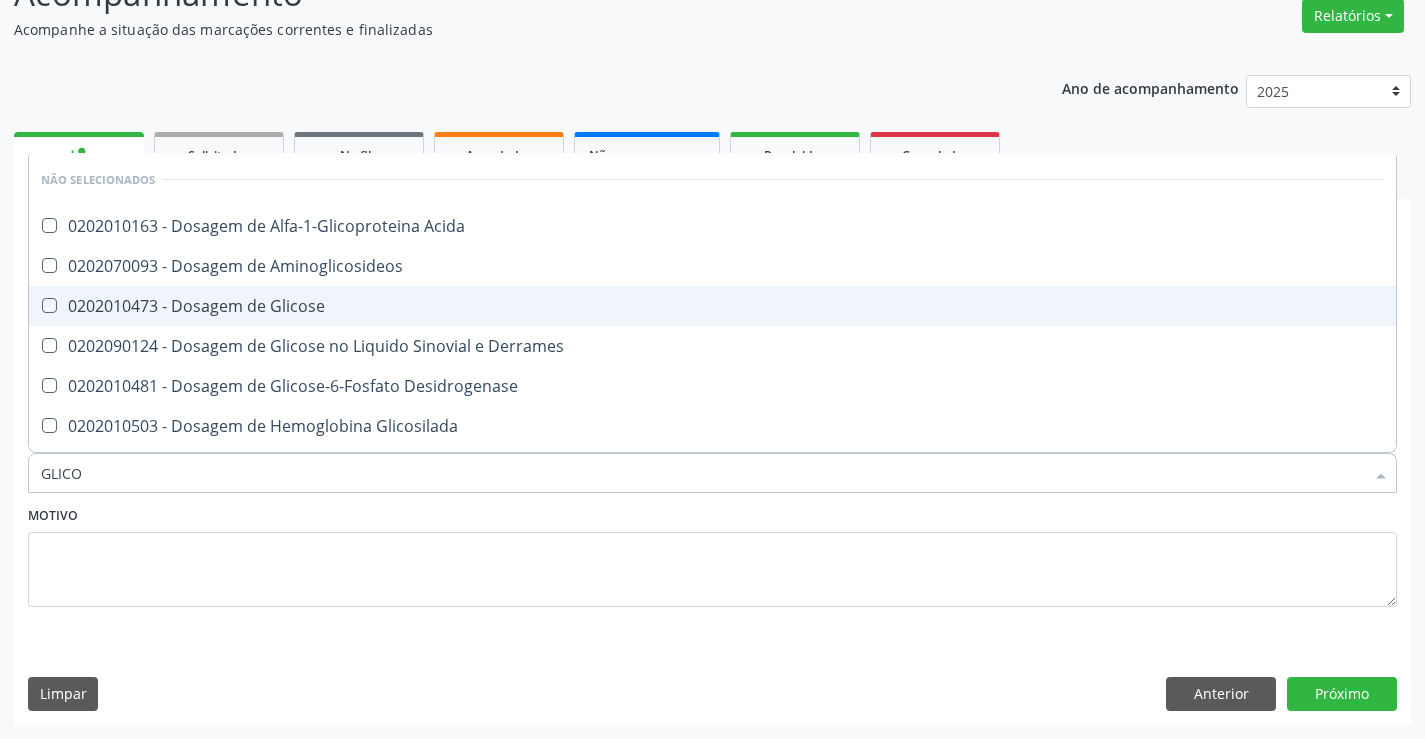 checkbox on "true" 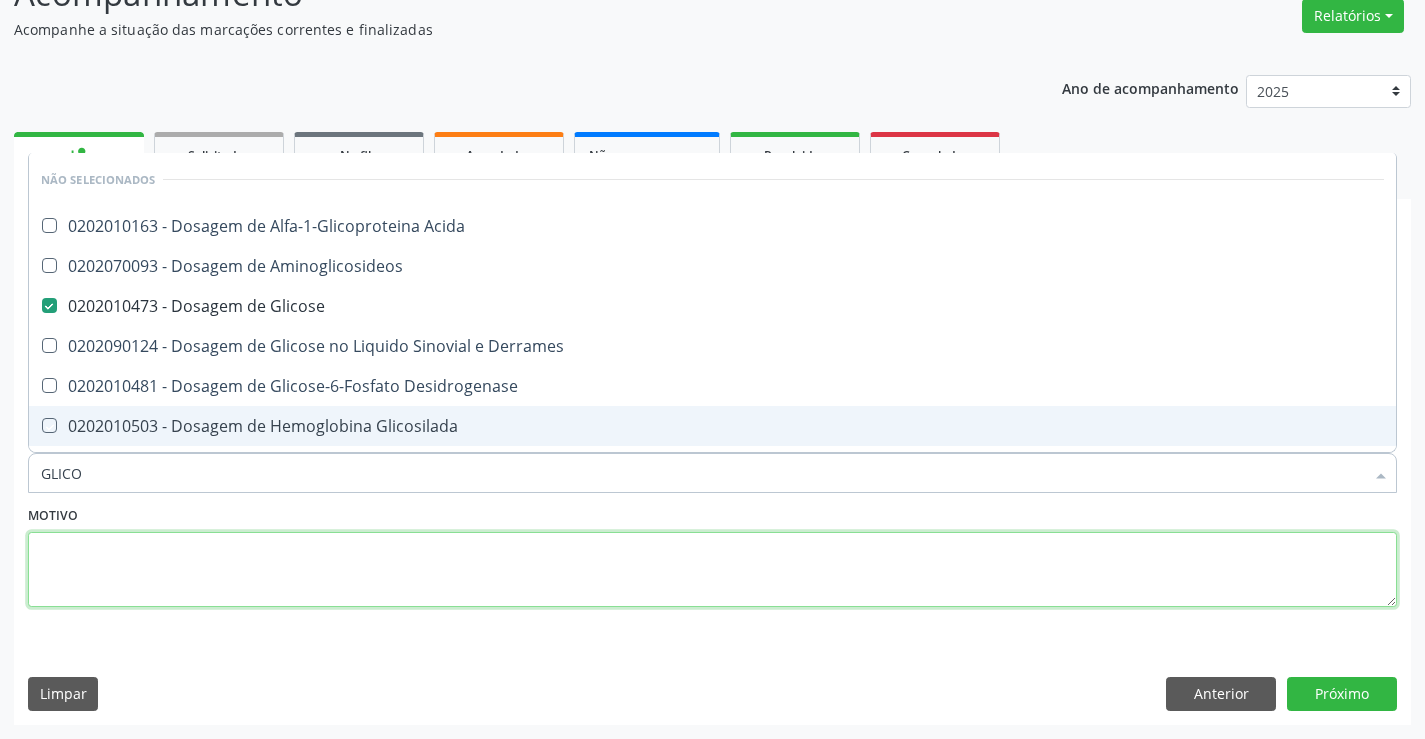 click at bounding box center (712, 570) 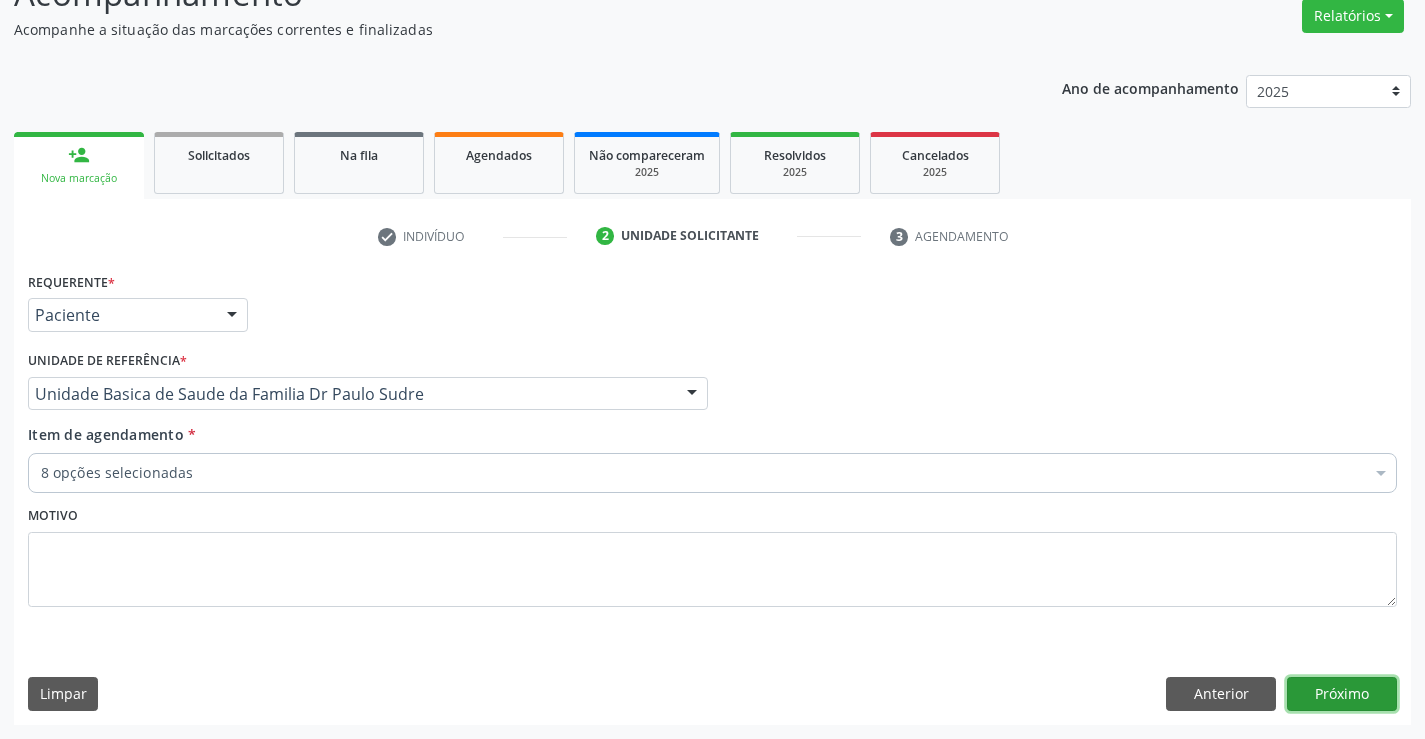 click on "Próximo" at bounding box center (1342, 694) 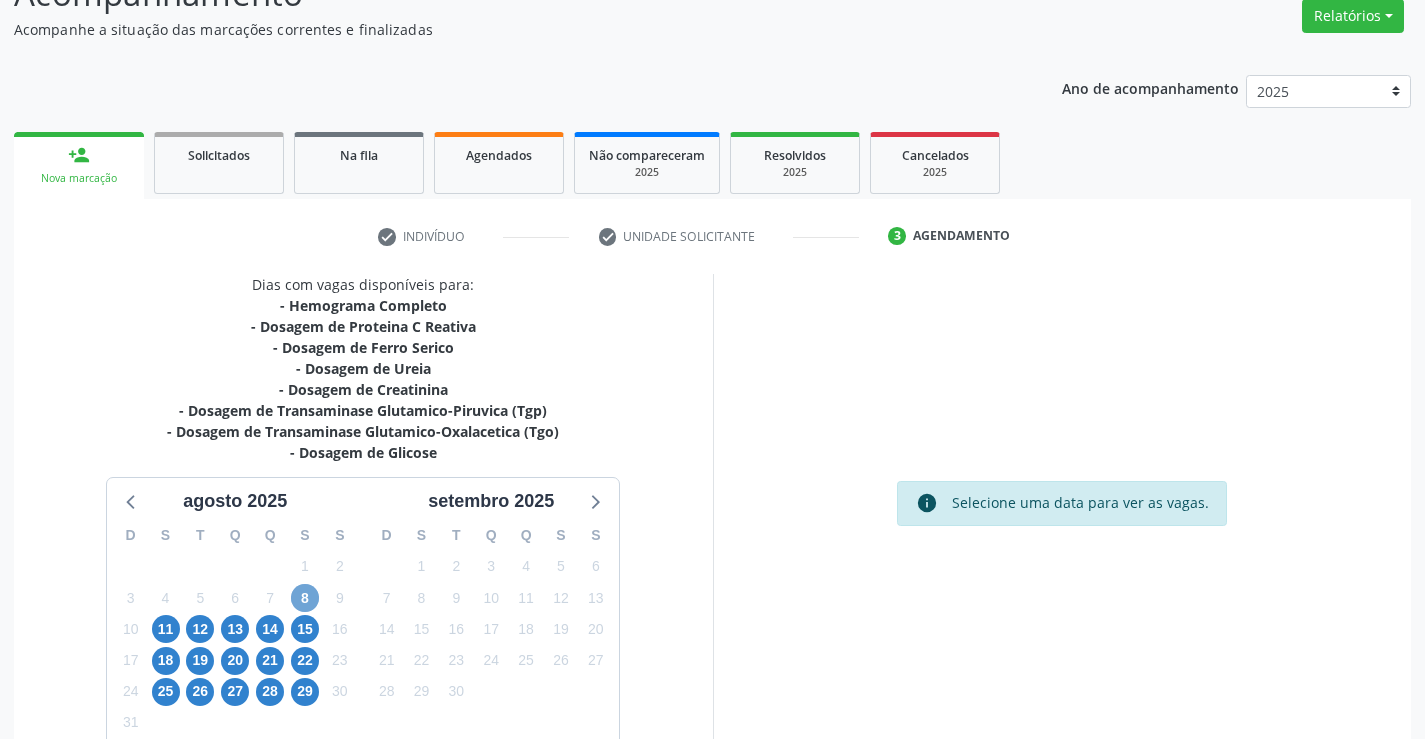 click on "8" at bounding box center (305, 598) 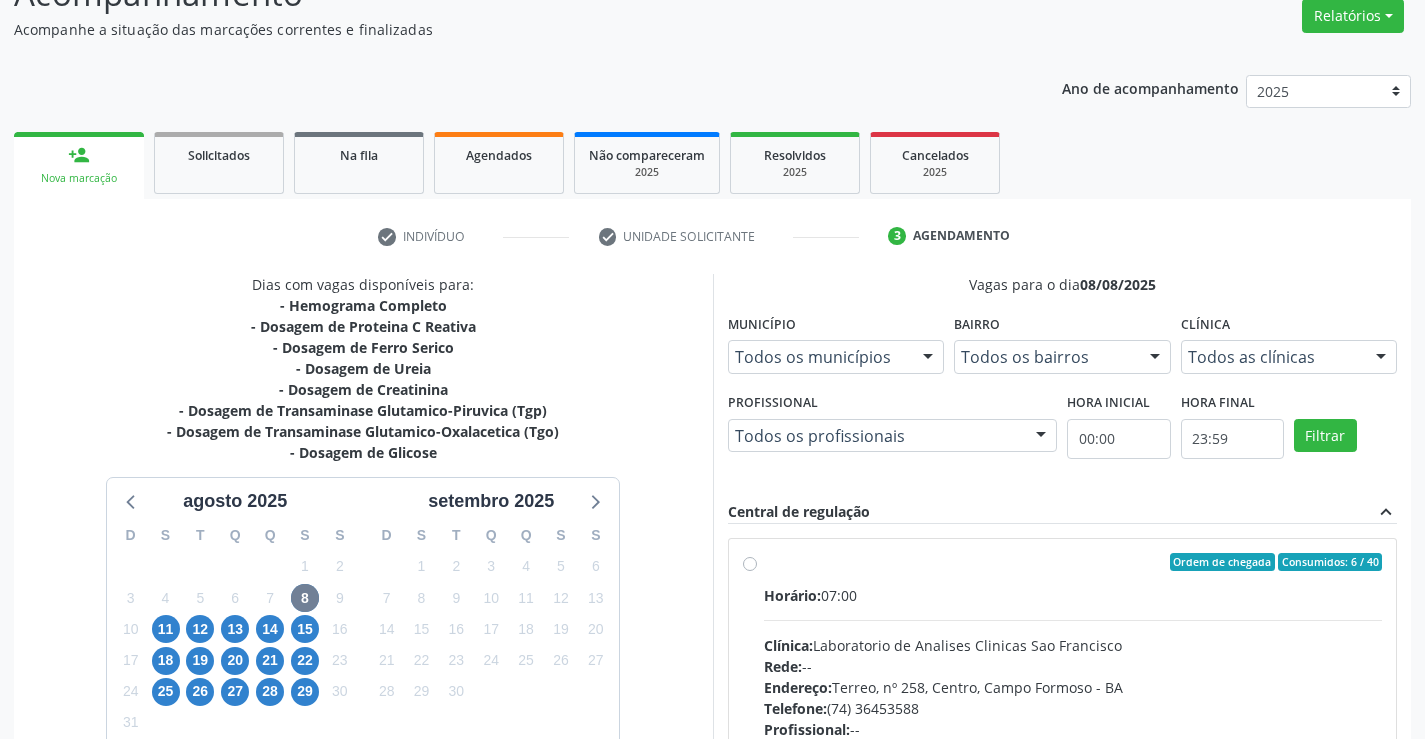 click on "Ordem de chegada
Consumidos: 6 / 40
Horário:   07:00
Clínica:  Laboratorio de Analises Clinicas Sao Francisco
Rede:
--
Endereço:   Terreo, nº 258, Centro, Campo Formoso - BA
Telefone:   (74) 36453588
Profissional:
--
Informações adicionais sobre o atendimento
Idade de atendimento:
Sem restrição
Gênero(s) atendido(s):
Sem restrição
Informações adicionais:
--" at bounding box center [1073, 706] 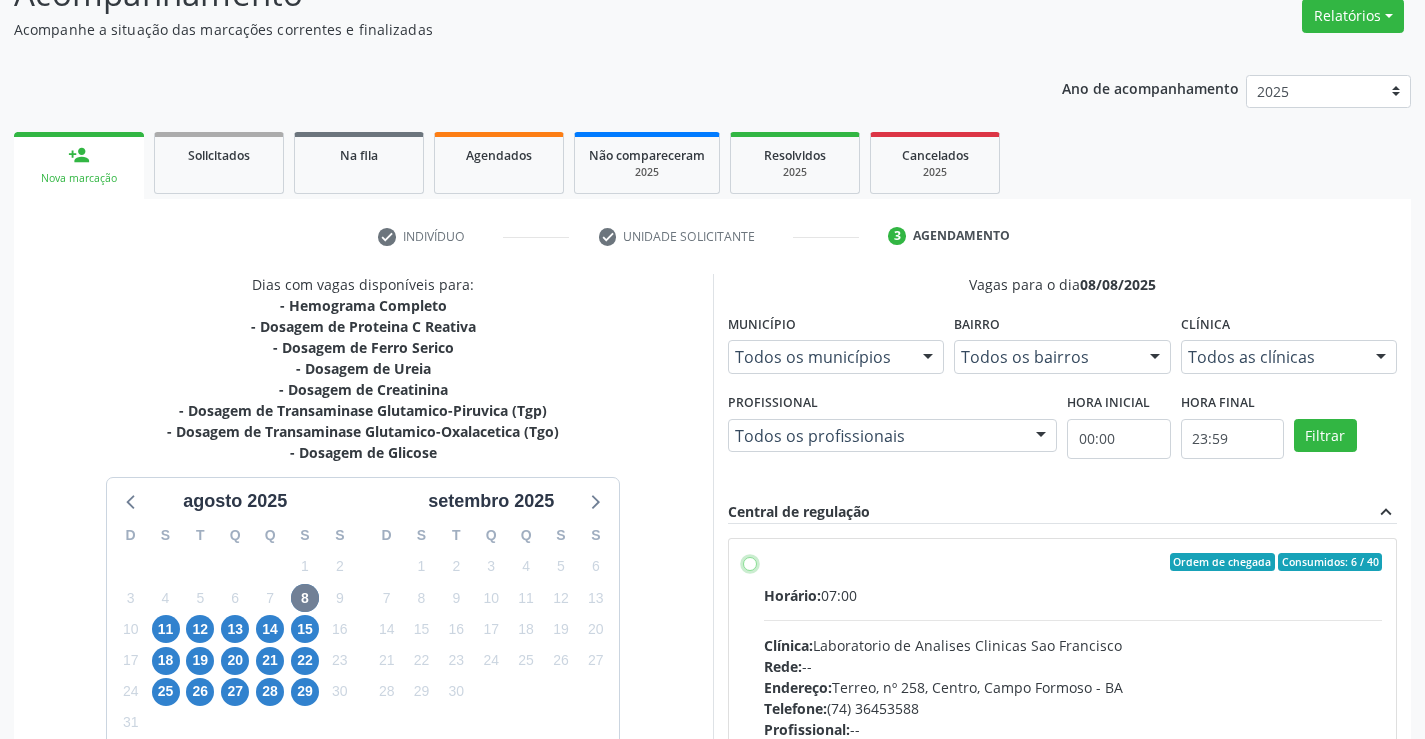 click on "Ordem de chegada
Consumidos: 6 / 40
Horário:   07:00
Clínica:  Laboratorio de Analises Clinicas Sao Francisco
Rede:
--
Endereço:   Terreo, nº 258, Centro, Campo Formoso - BA
Telefone:   (74) 36453588
Profissional:
--
Informações adicionais sobre o atendimento
Idade de atendimento:
Sem restrição
Gênero(s) atendido(s):
Sem restrição
Informações adicionais:
--" at bounding box center (750, 562) 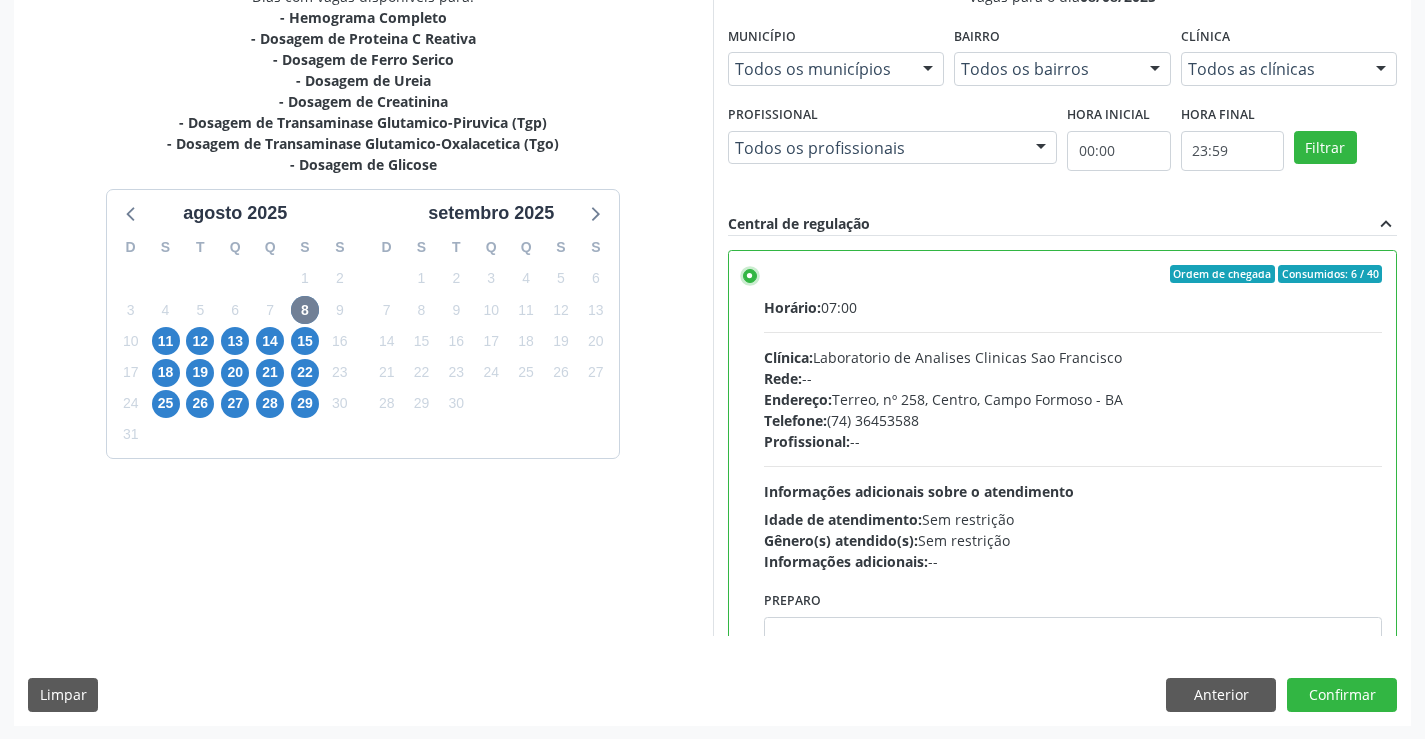 scroll, scrollTop: 456, scrollLeft: 0, axis: vertical 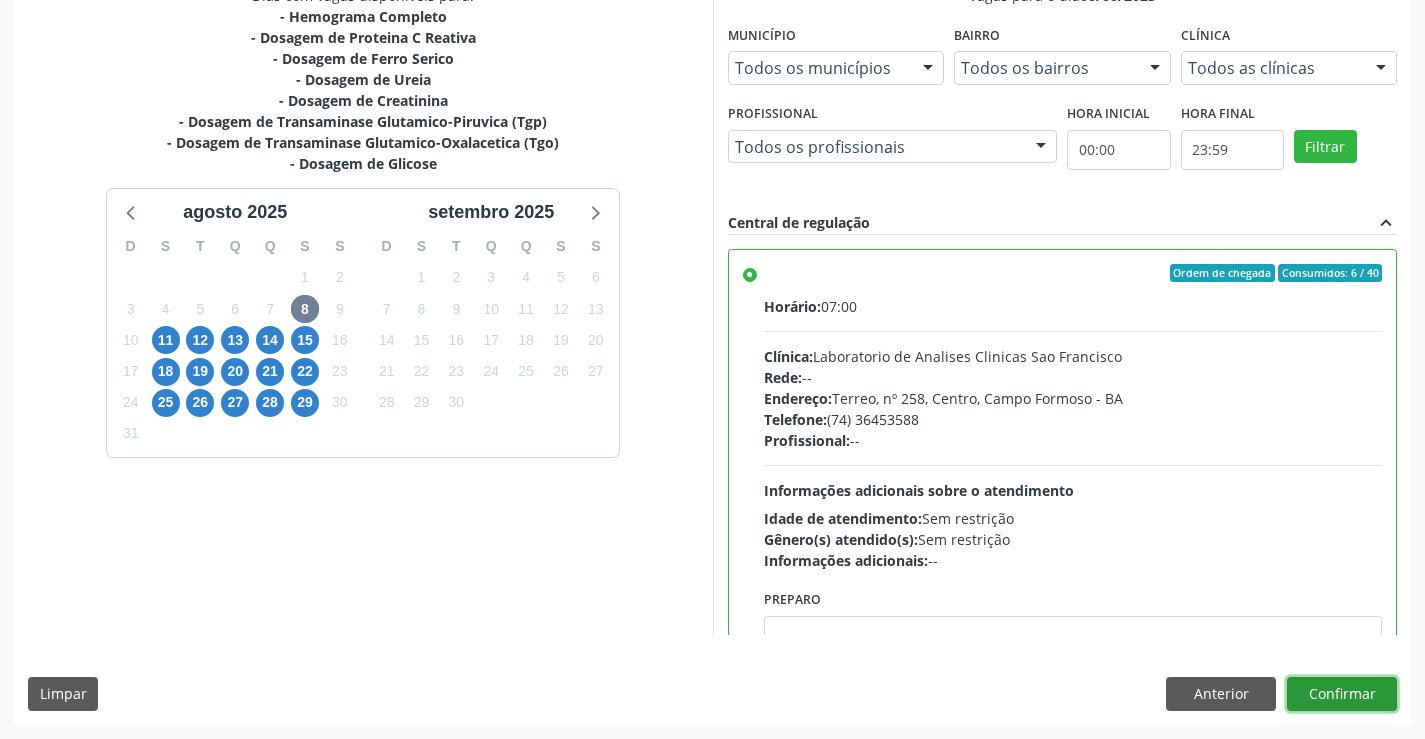 click on "Confirmar" at bounding box center [1342, 694] 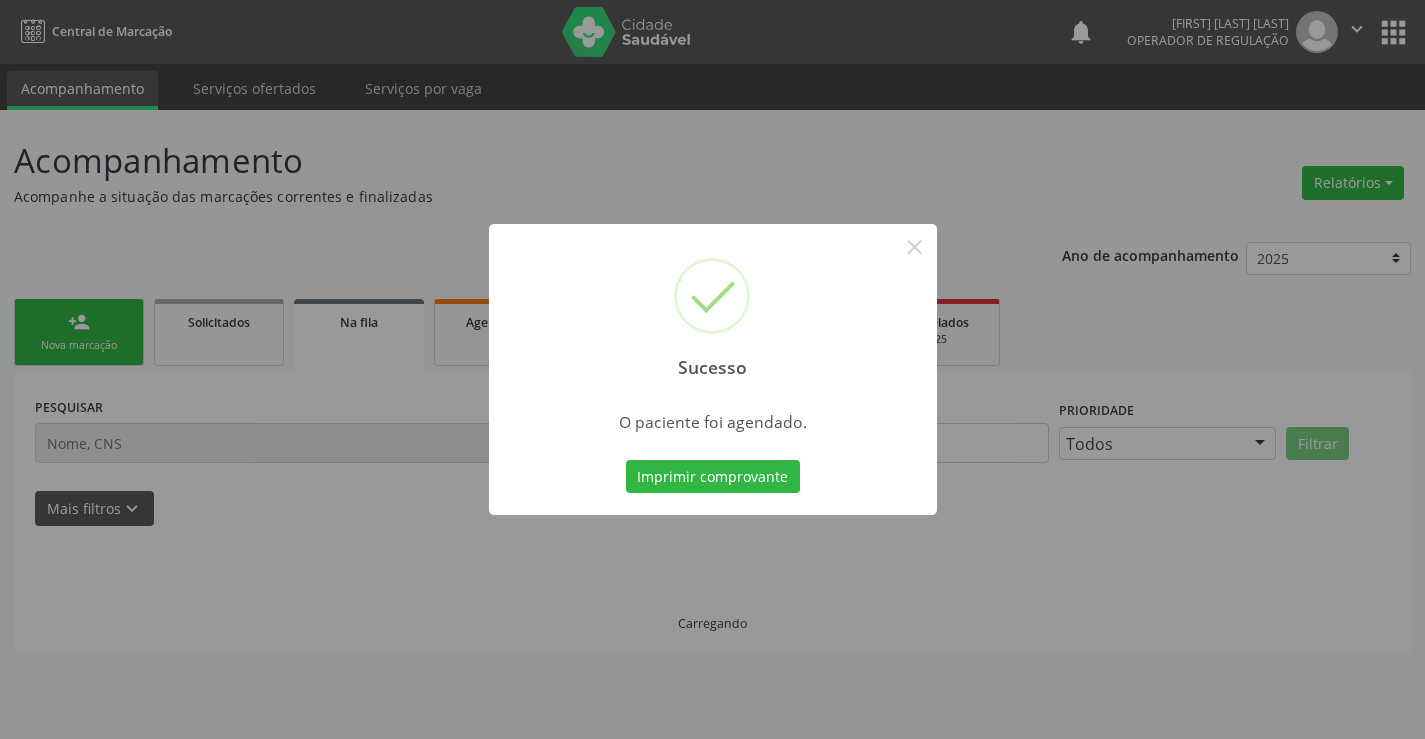 scroll, scrollTop: 0, scrollLeft: 0, axis: both 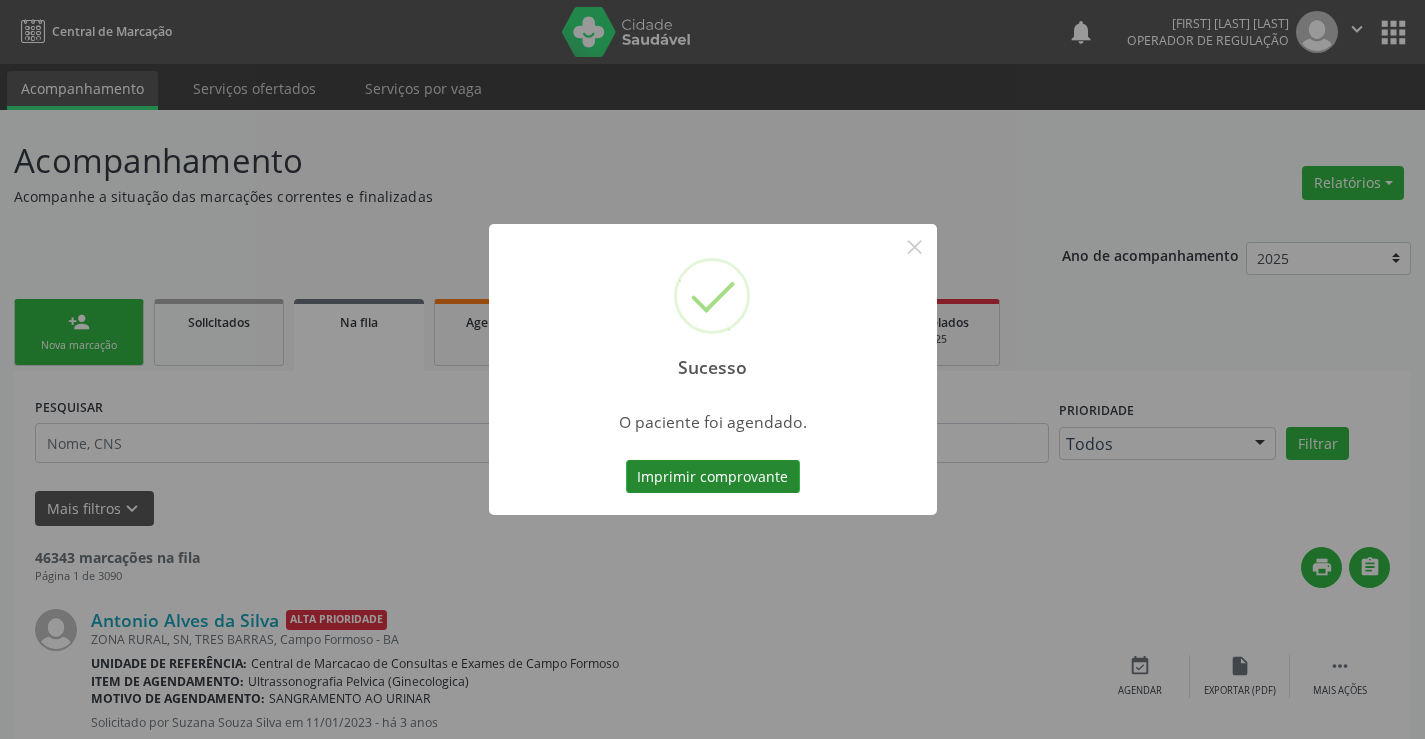 click on "Imprimir comprovante" at bounding box center [713, 477] 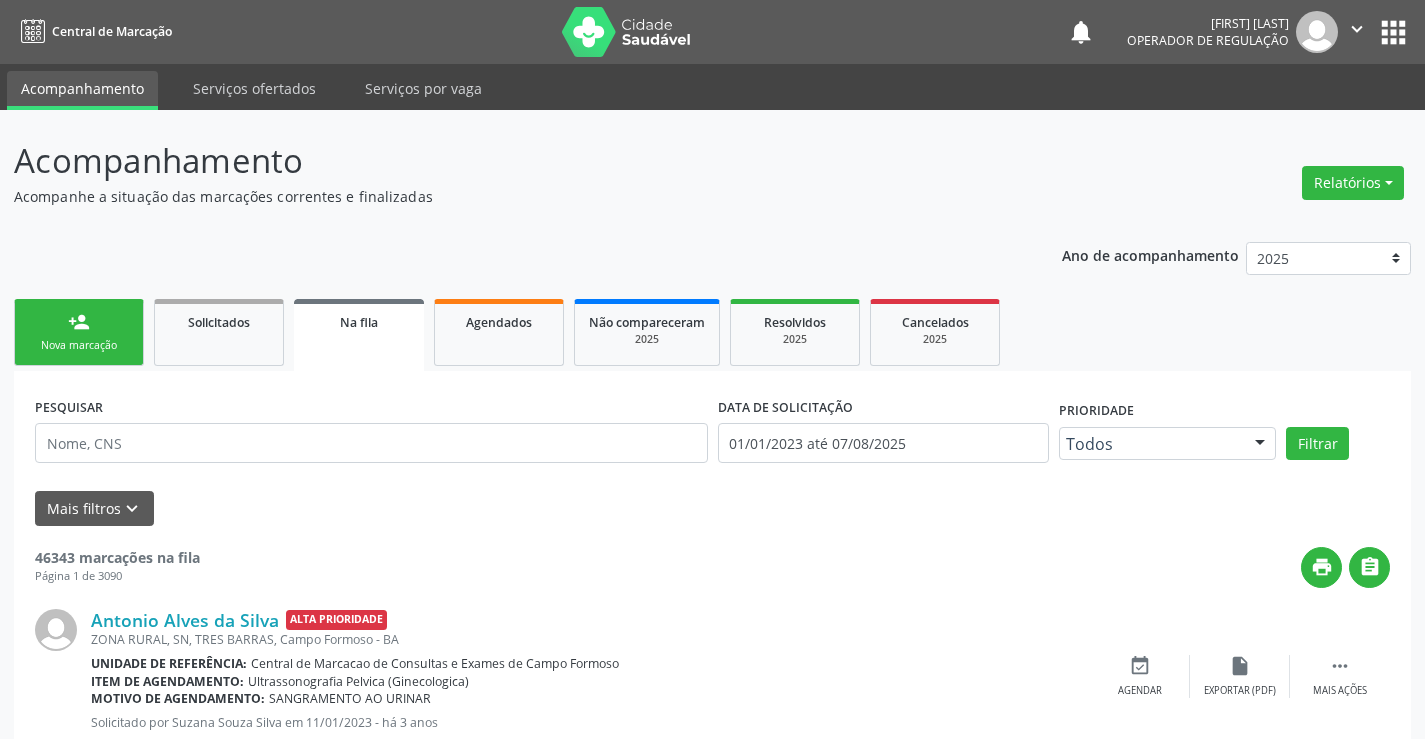 scroll, scrollTop: 0, scrollLeft: 0, axis: both 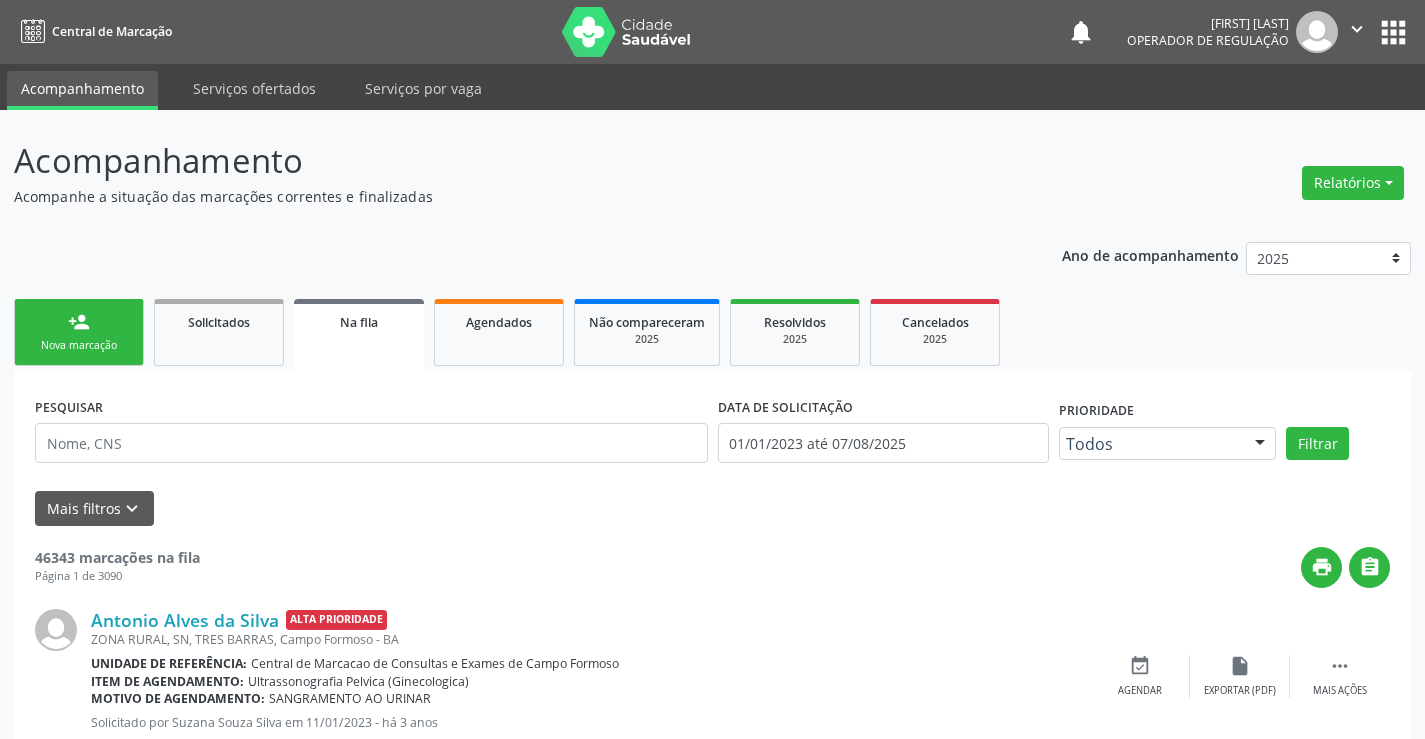 click on "person_add
Nova marcação" at bounding box center (79, 332) 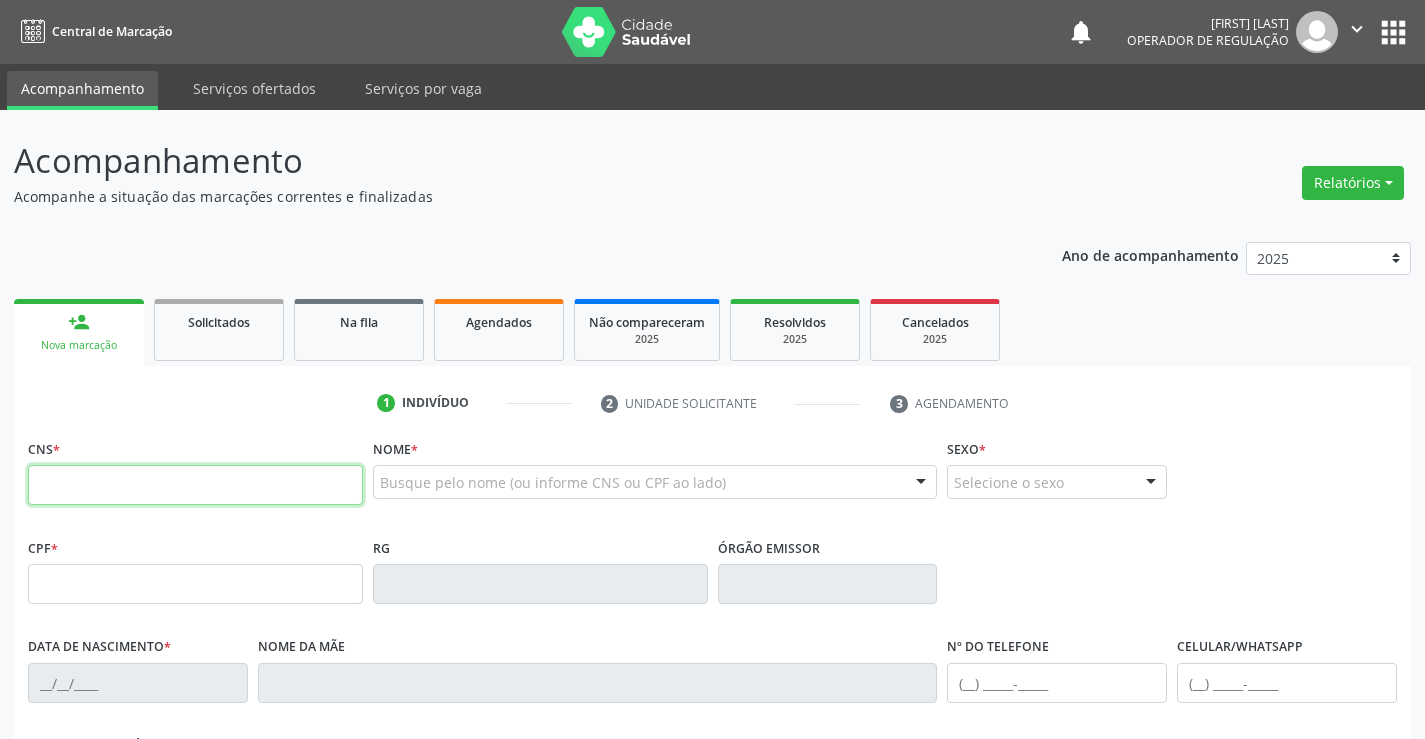 click at bounding box center [195, 485] 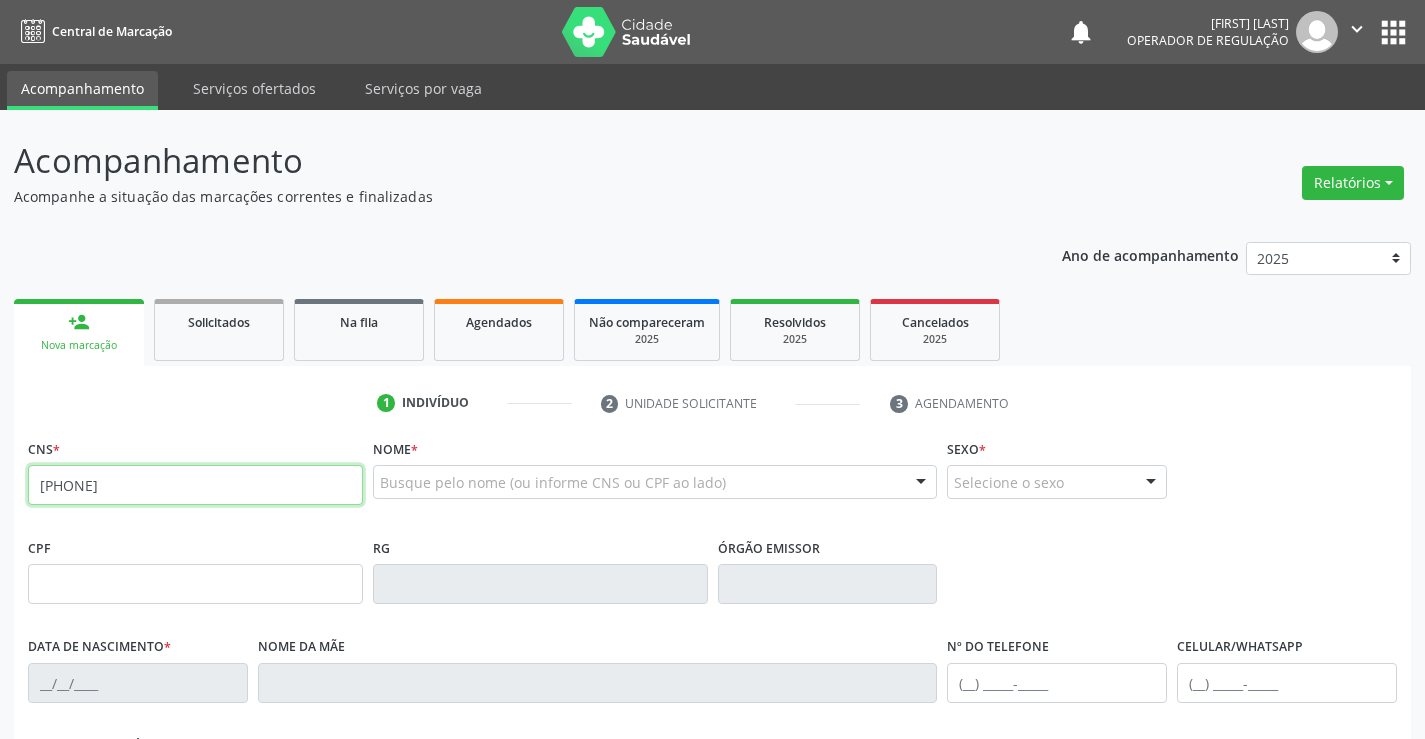 type on "[PHONE]" 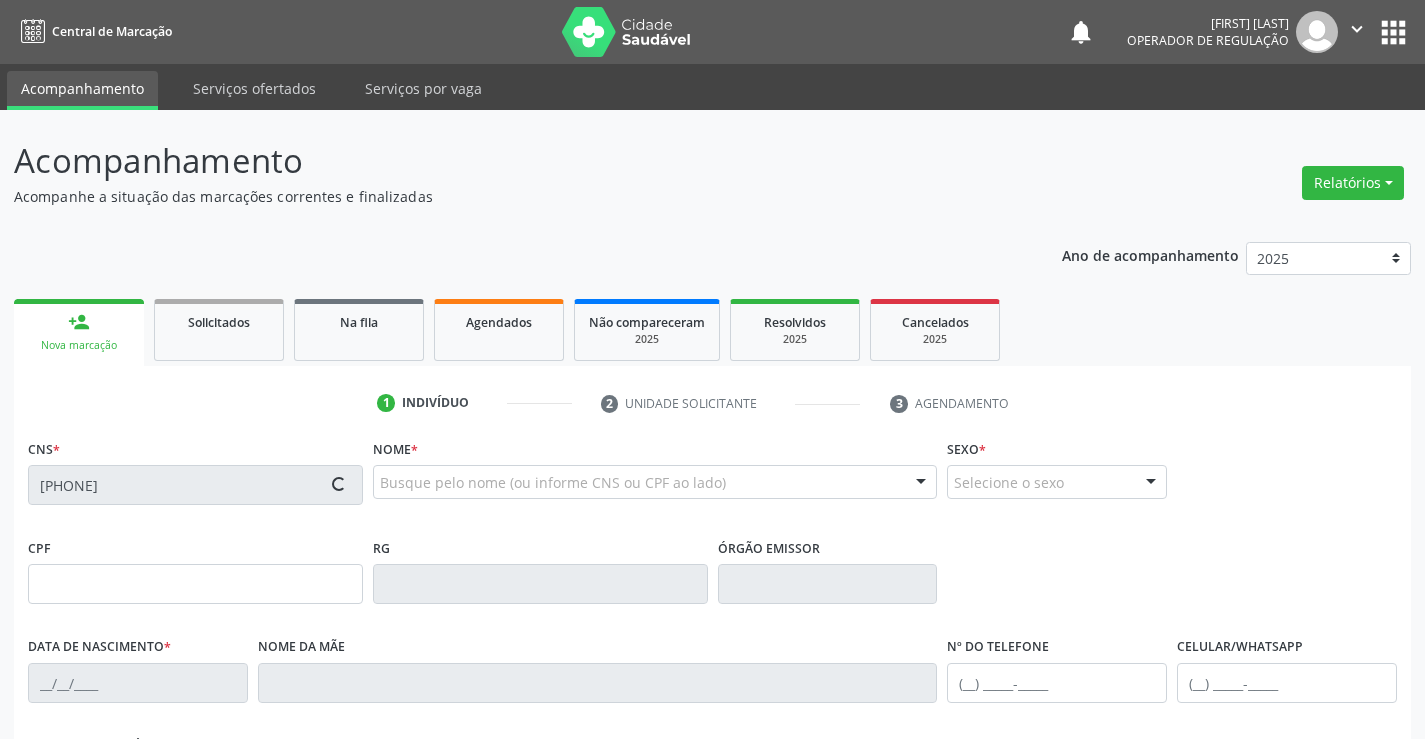 type on "[SSN]" 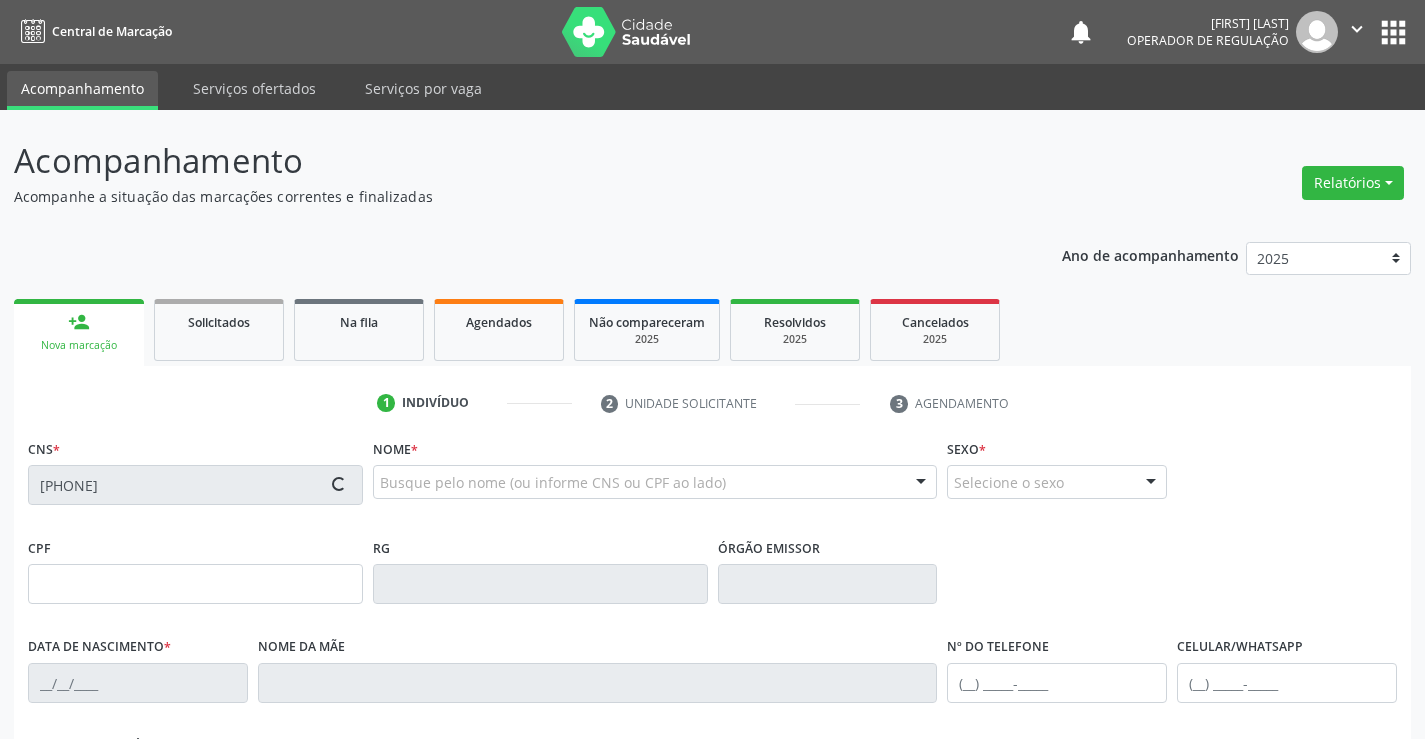 type on "[DATE]" 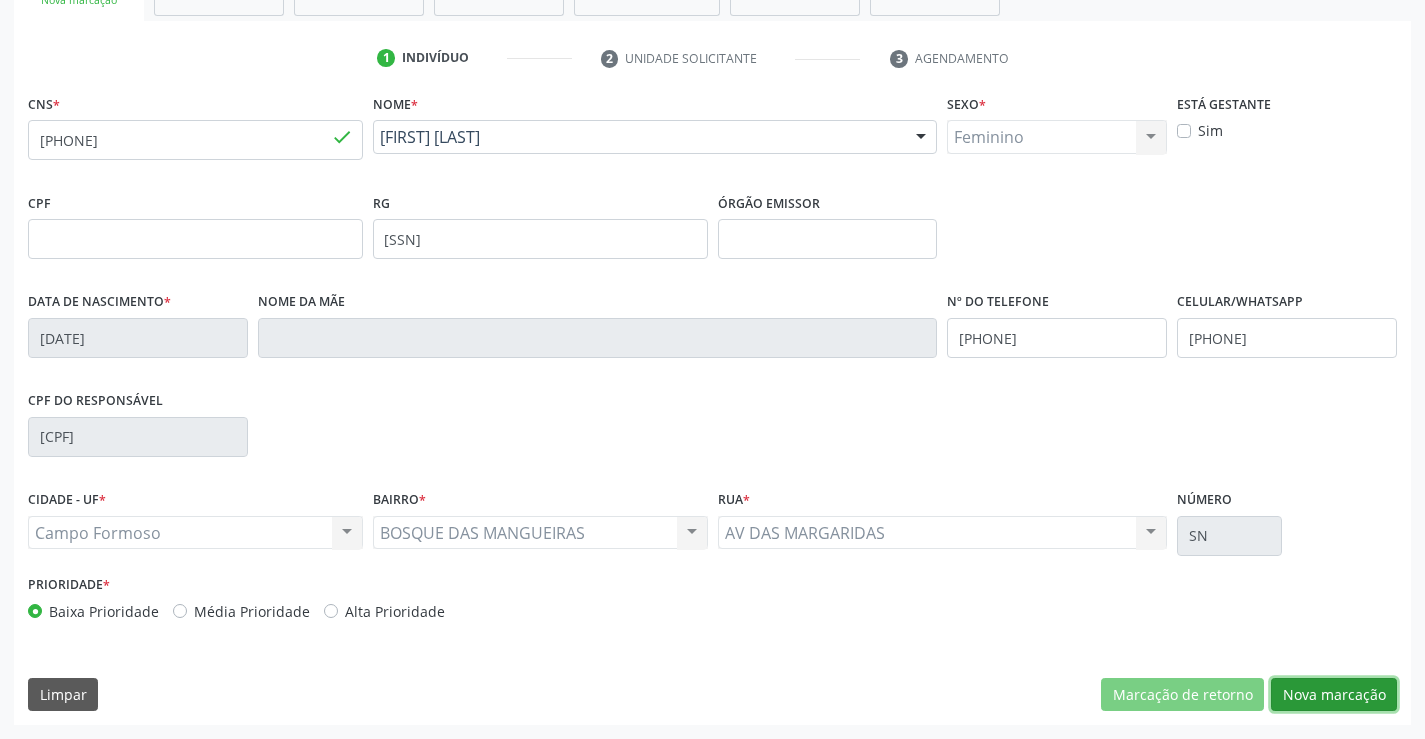 click on "Nova marcação" at bounding box center [1334, 695] 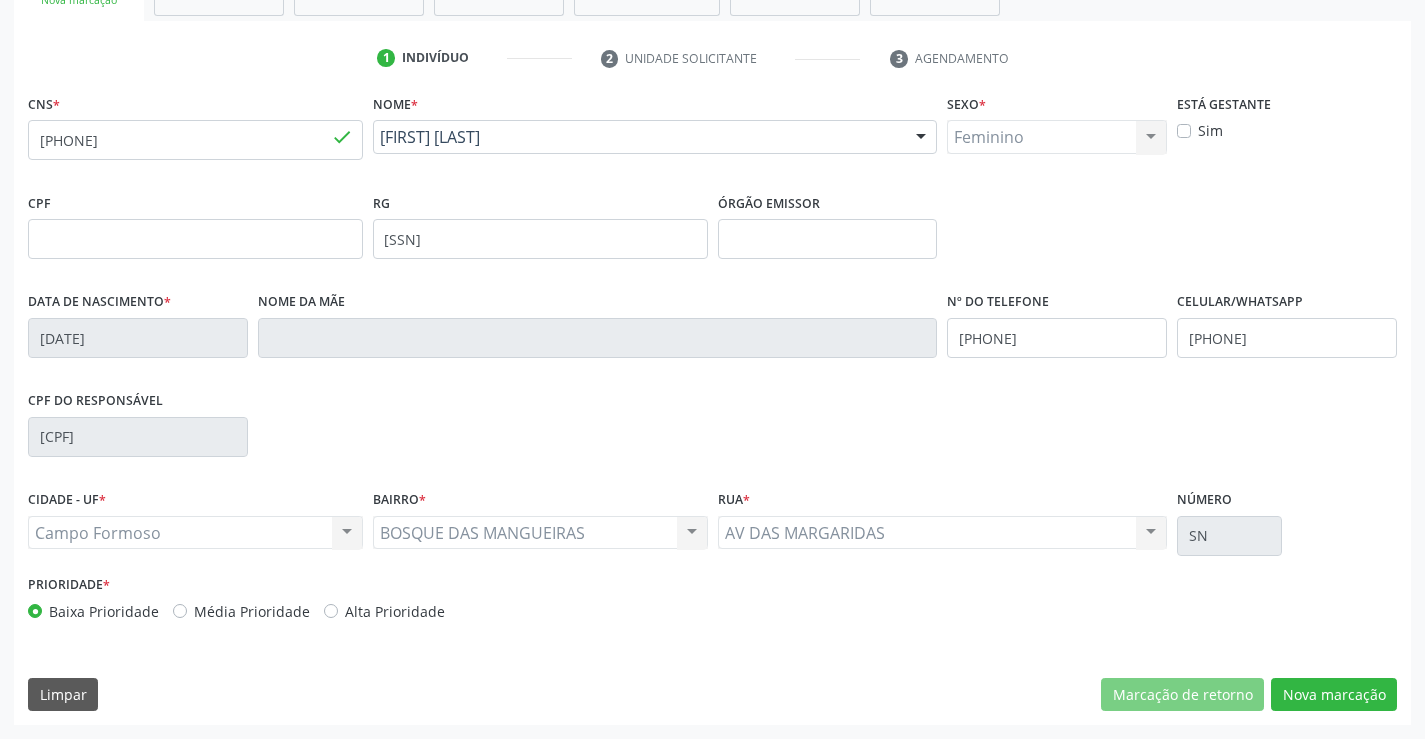 scroll, scrollTop: 167, scrollLeft: 0, axis: vertical 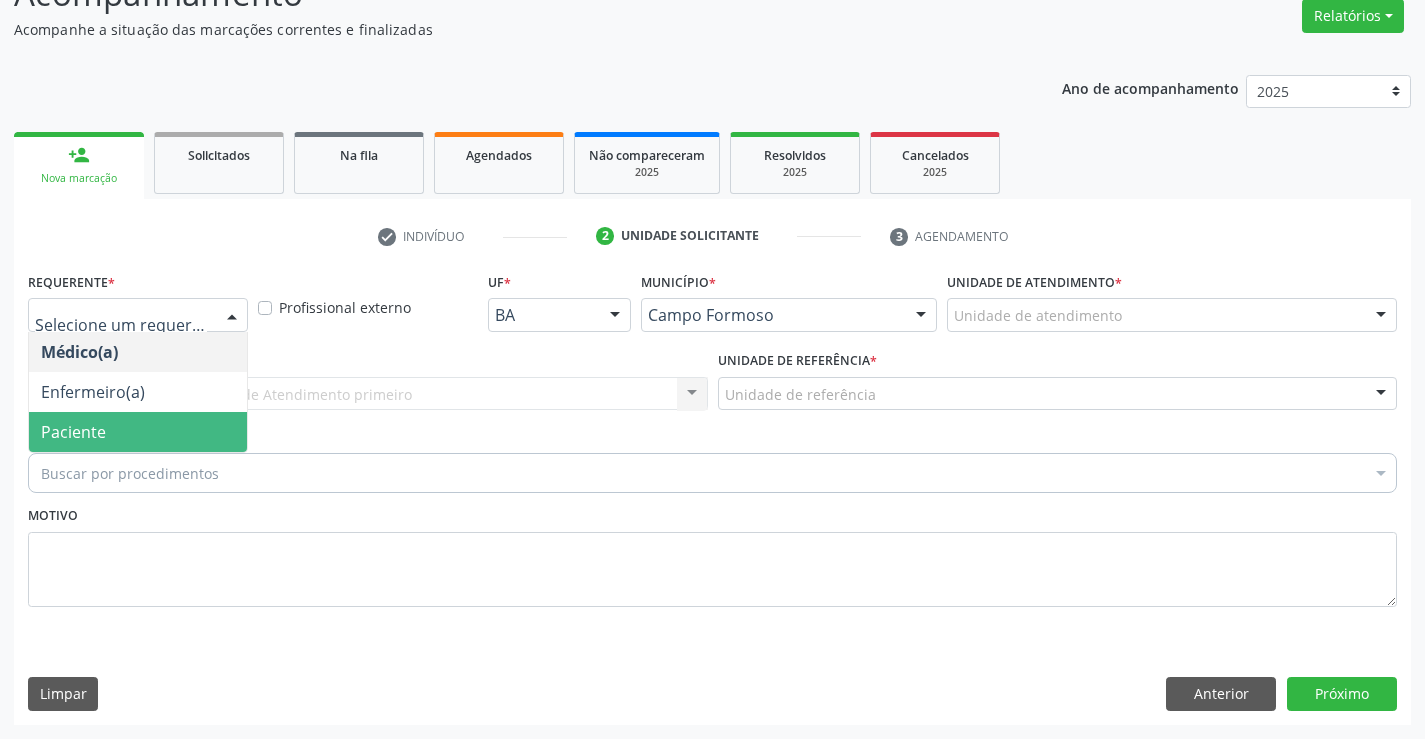 click on "Paciente" at bounding box center (138, 432) 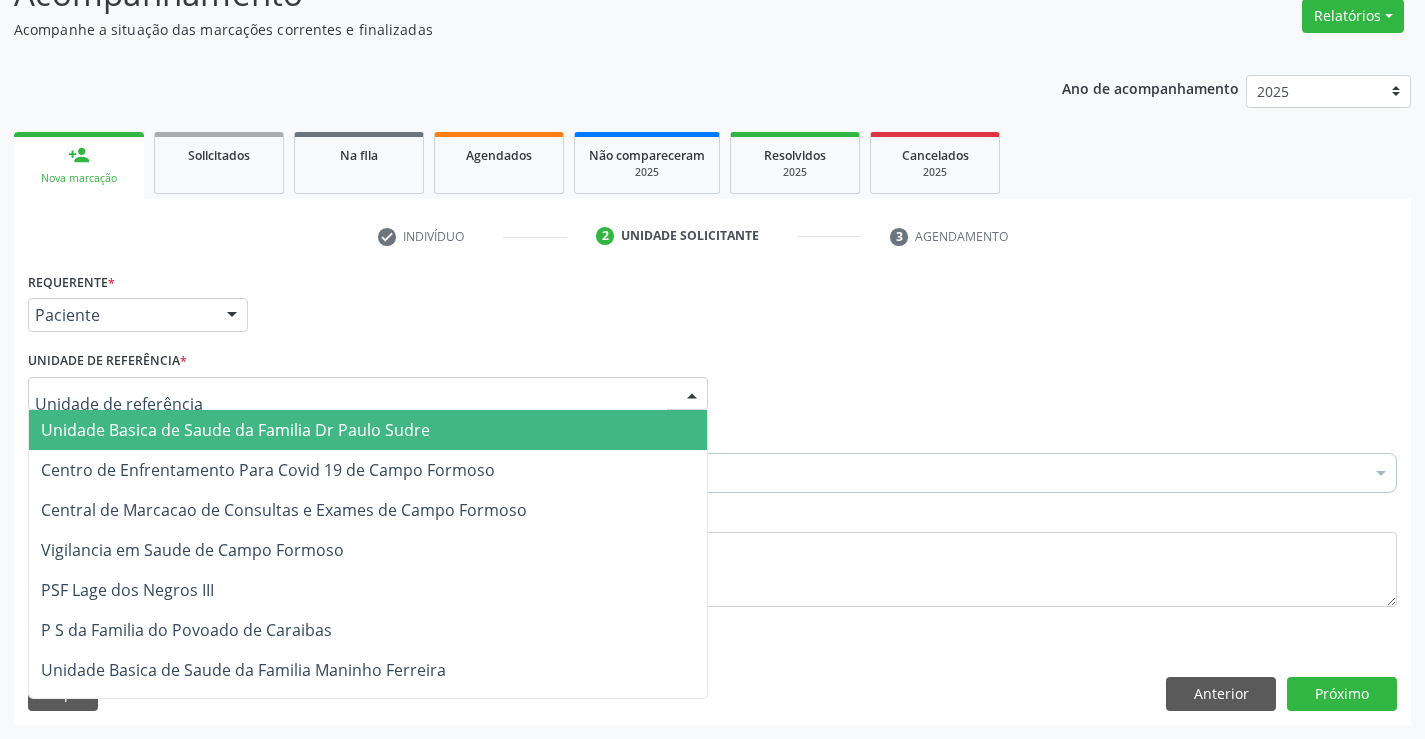 click on "Unidade Basica de Saude da Familia Dr Paulo Sudre" at bounding box center (368, 430) 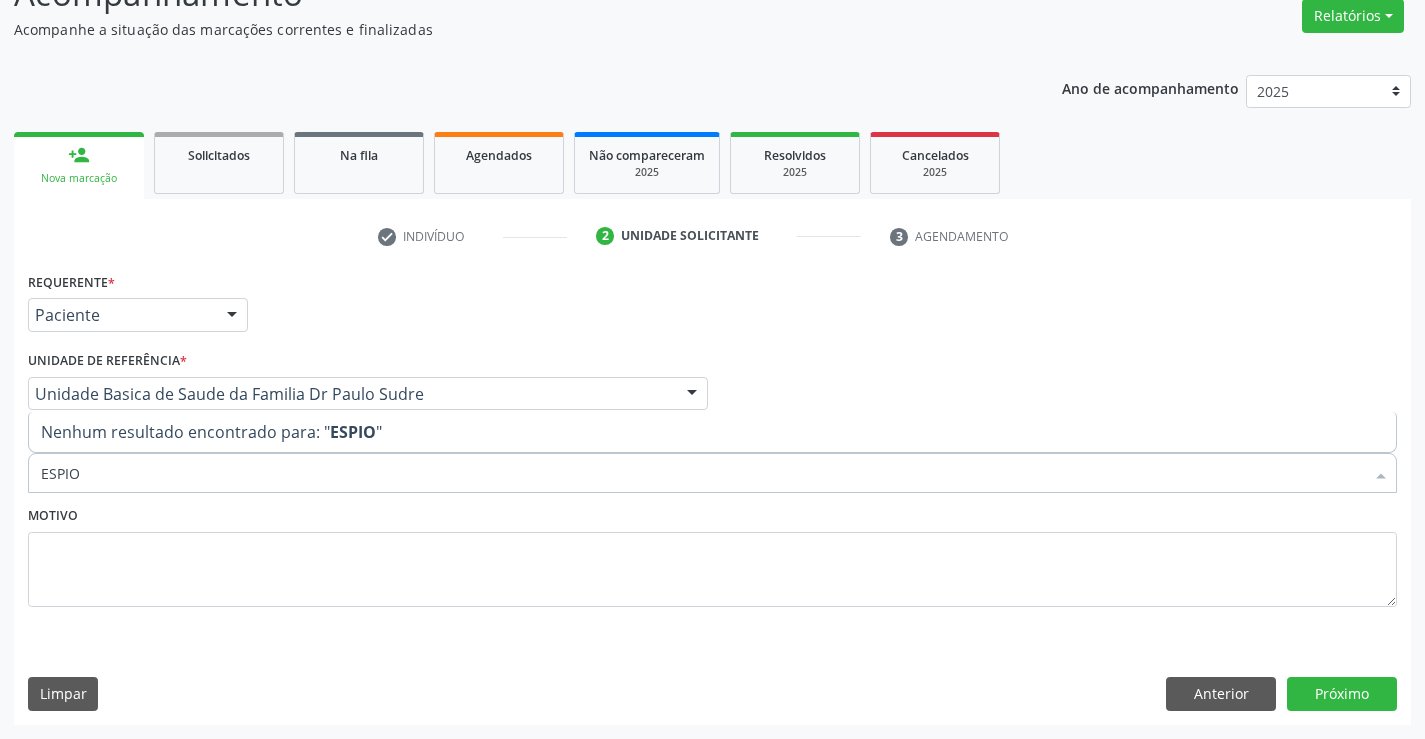 type on "ESPI" 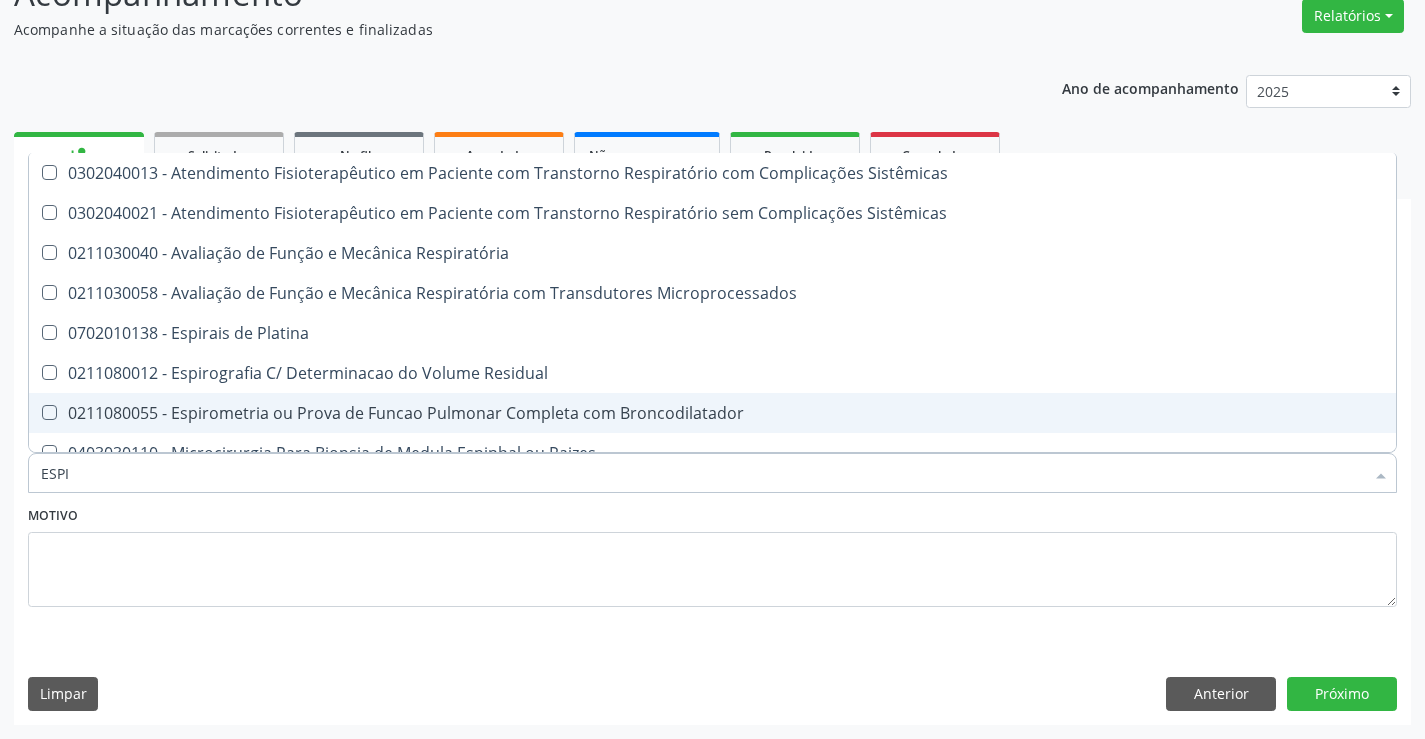 click on "0211080055 - Espirometria ou Prova de Funcao Pulmonar Completa com Broncodilatador" at bounding box center [712, 413] 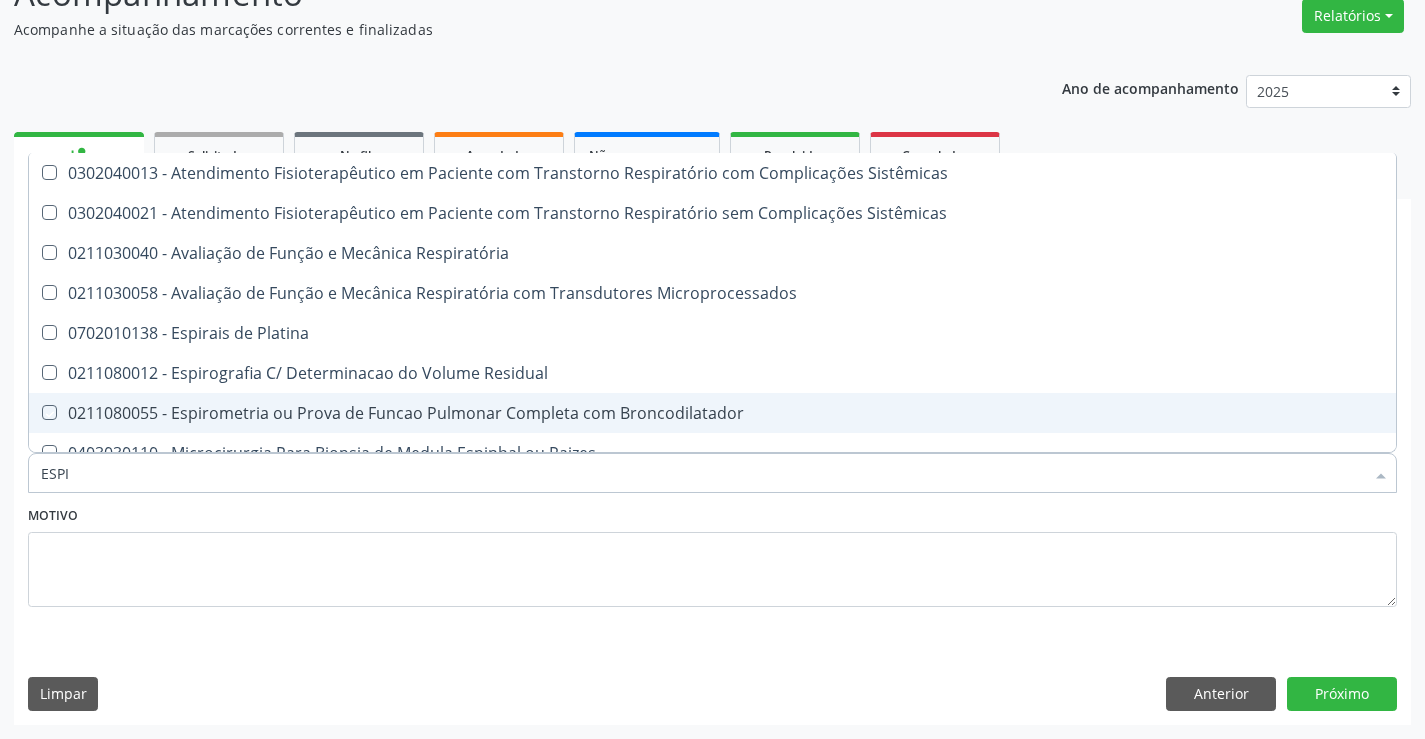 checkbox on "true" 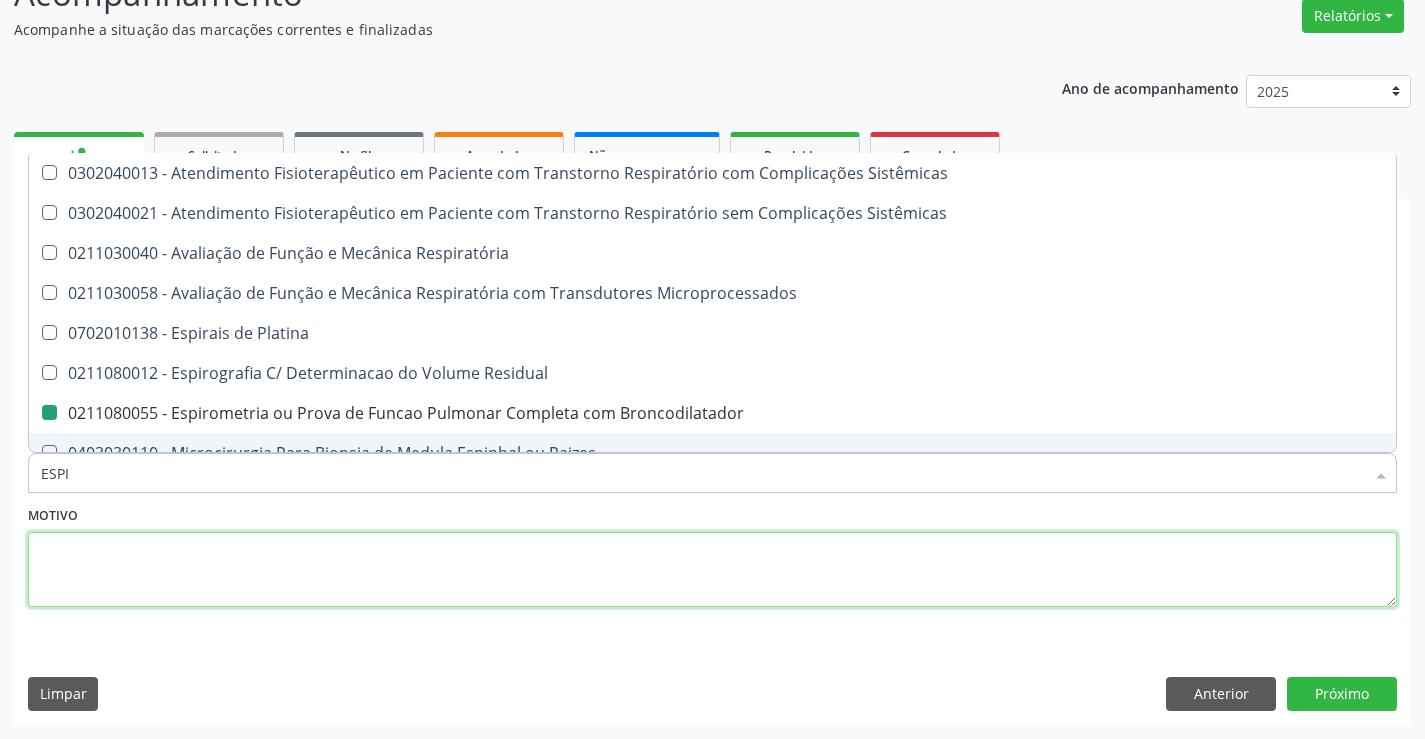 click at bounding box center [712, 570] 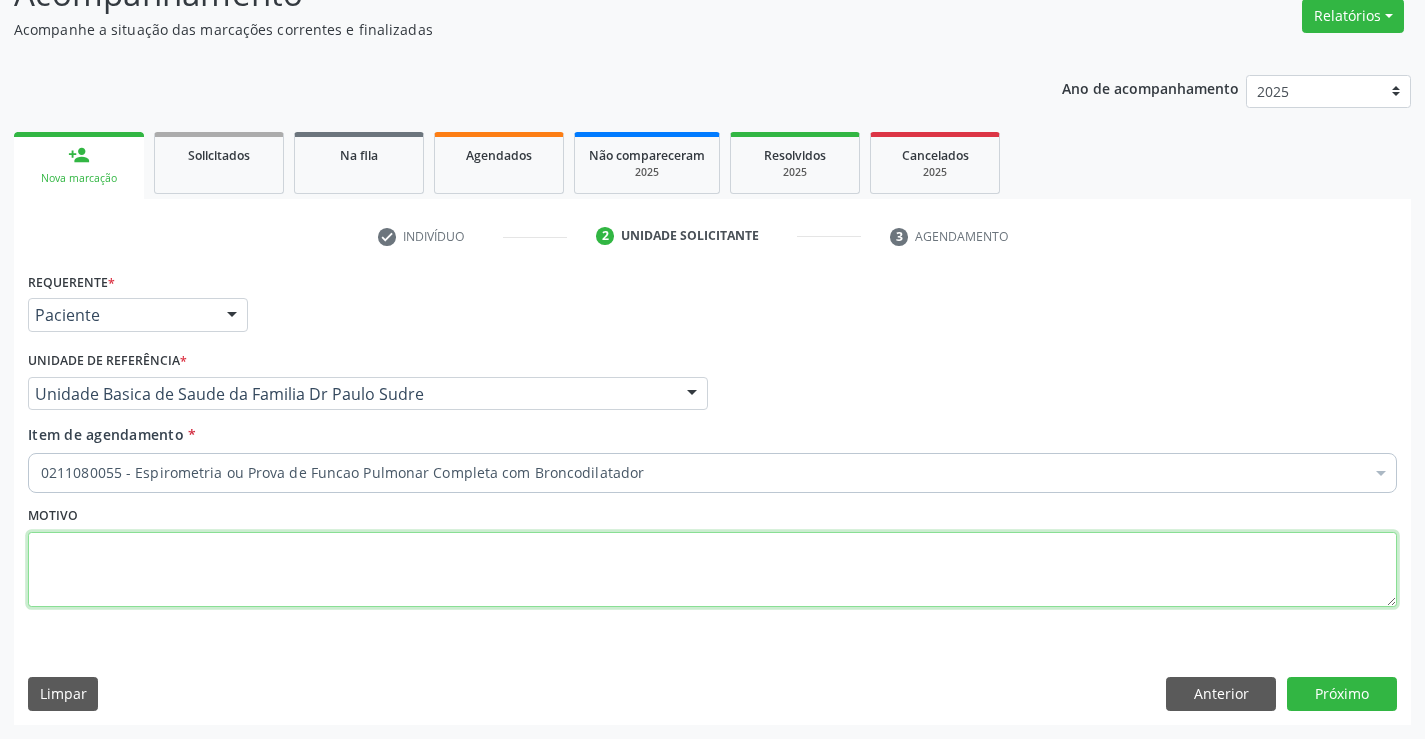 checkbox on "true" 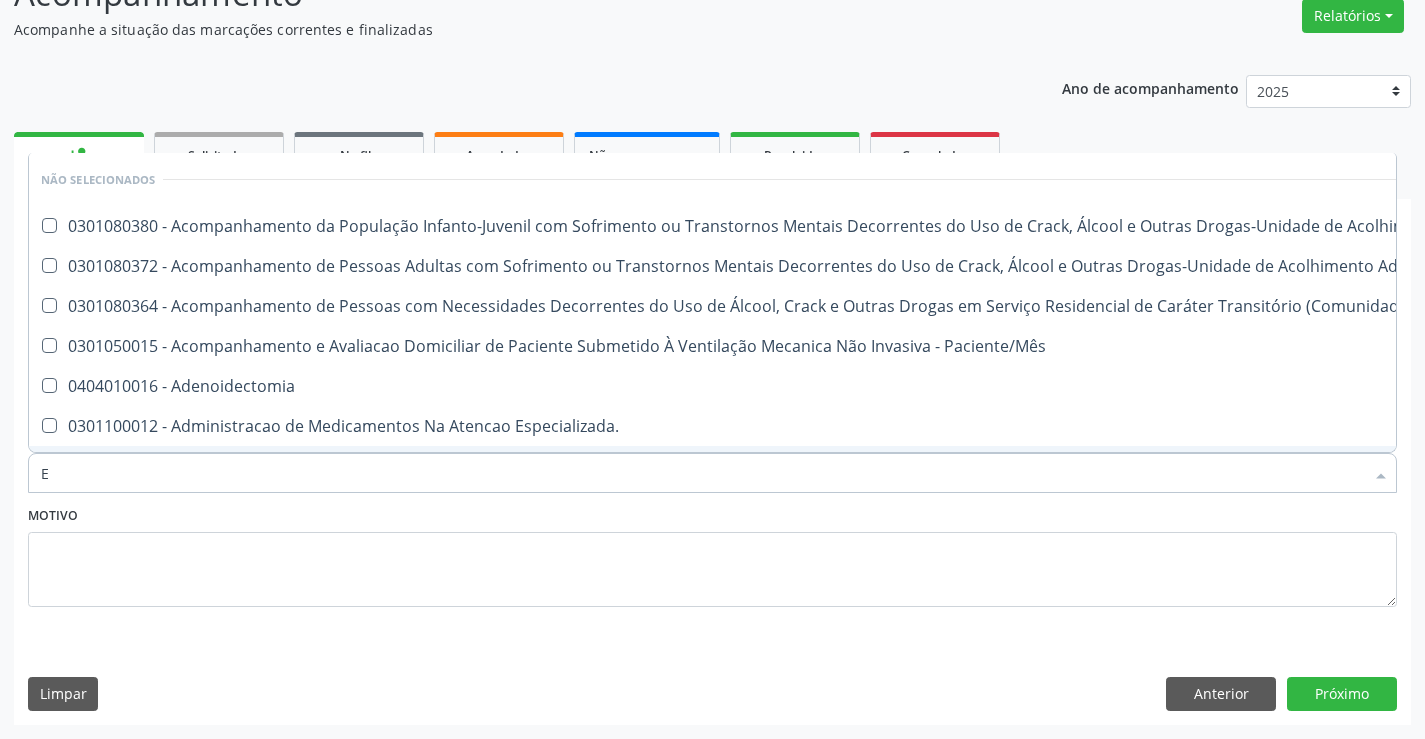 type on "EC" 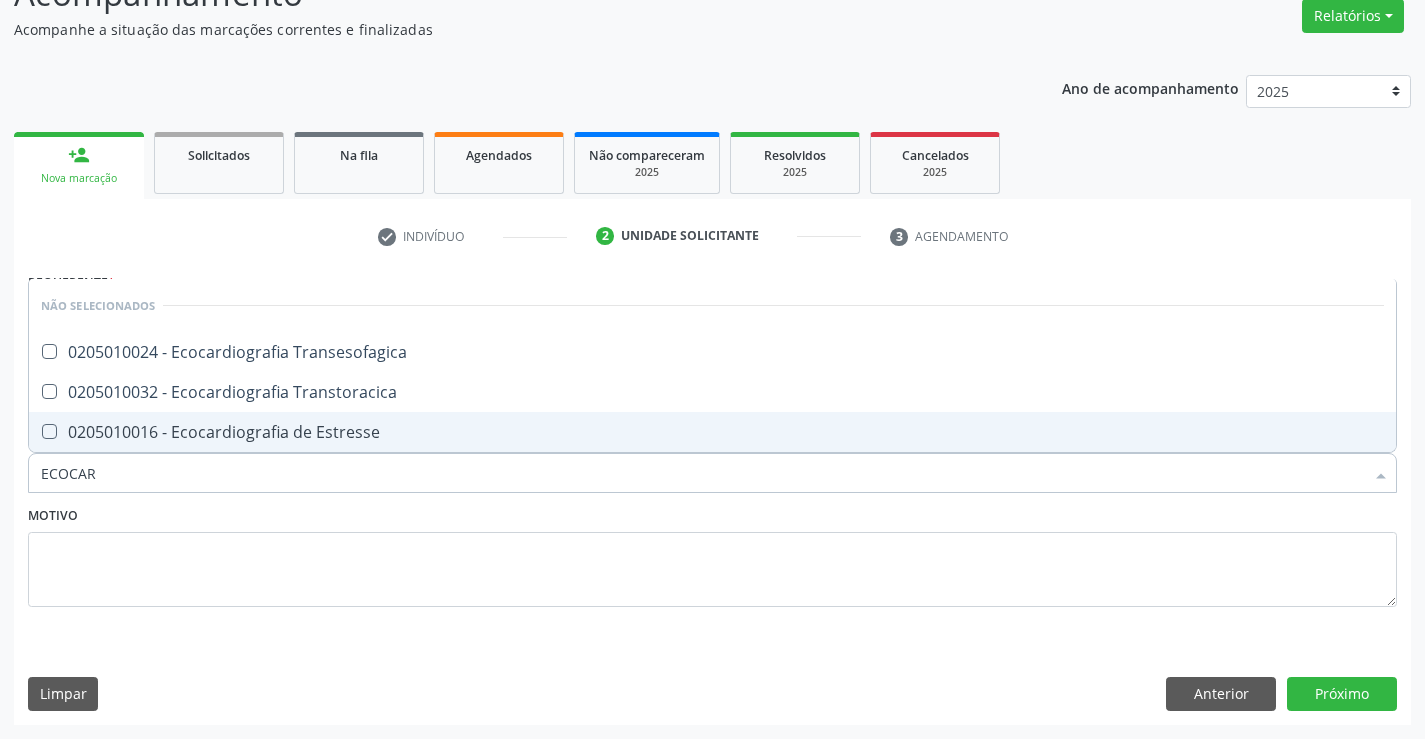 type on "ECOCARD" 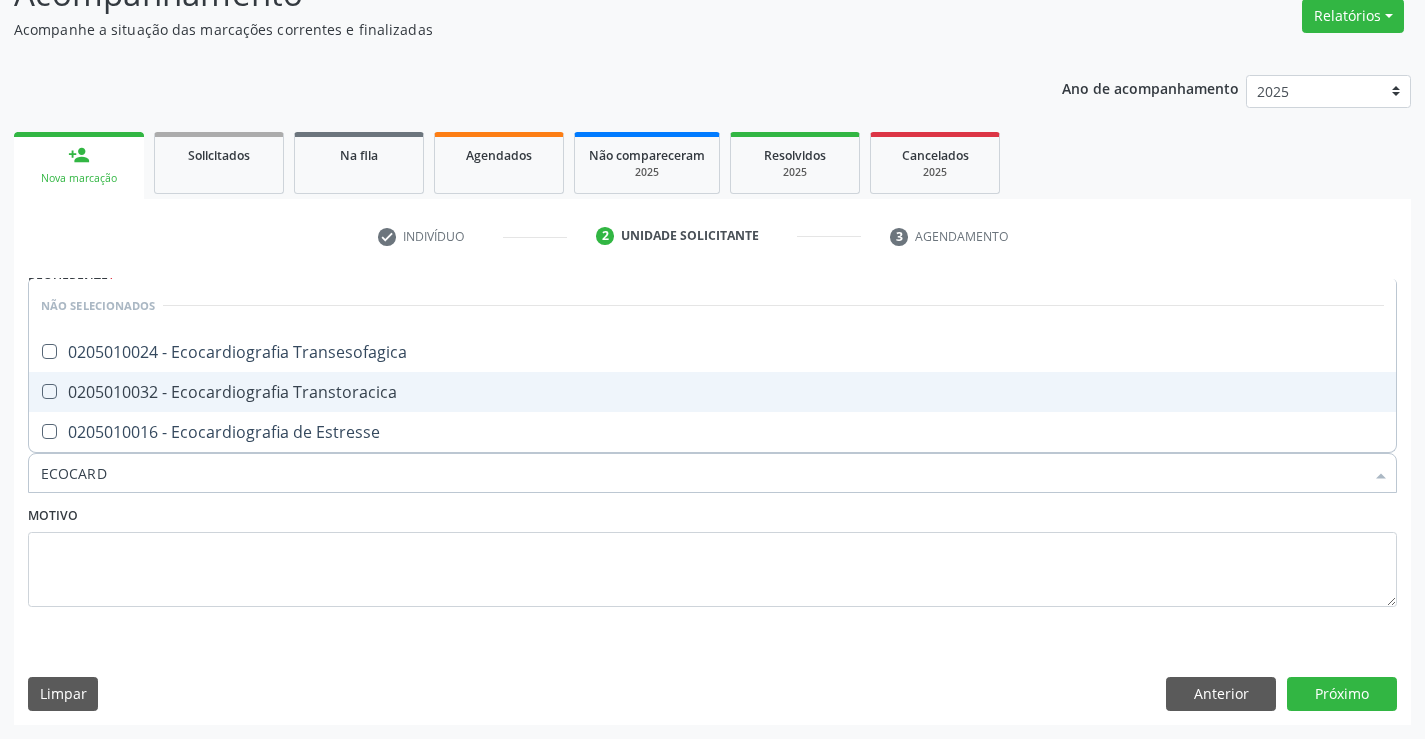 click on "0205010032 - Ecocardiografia Transtoracica" at bounding box center [712, 392] 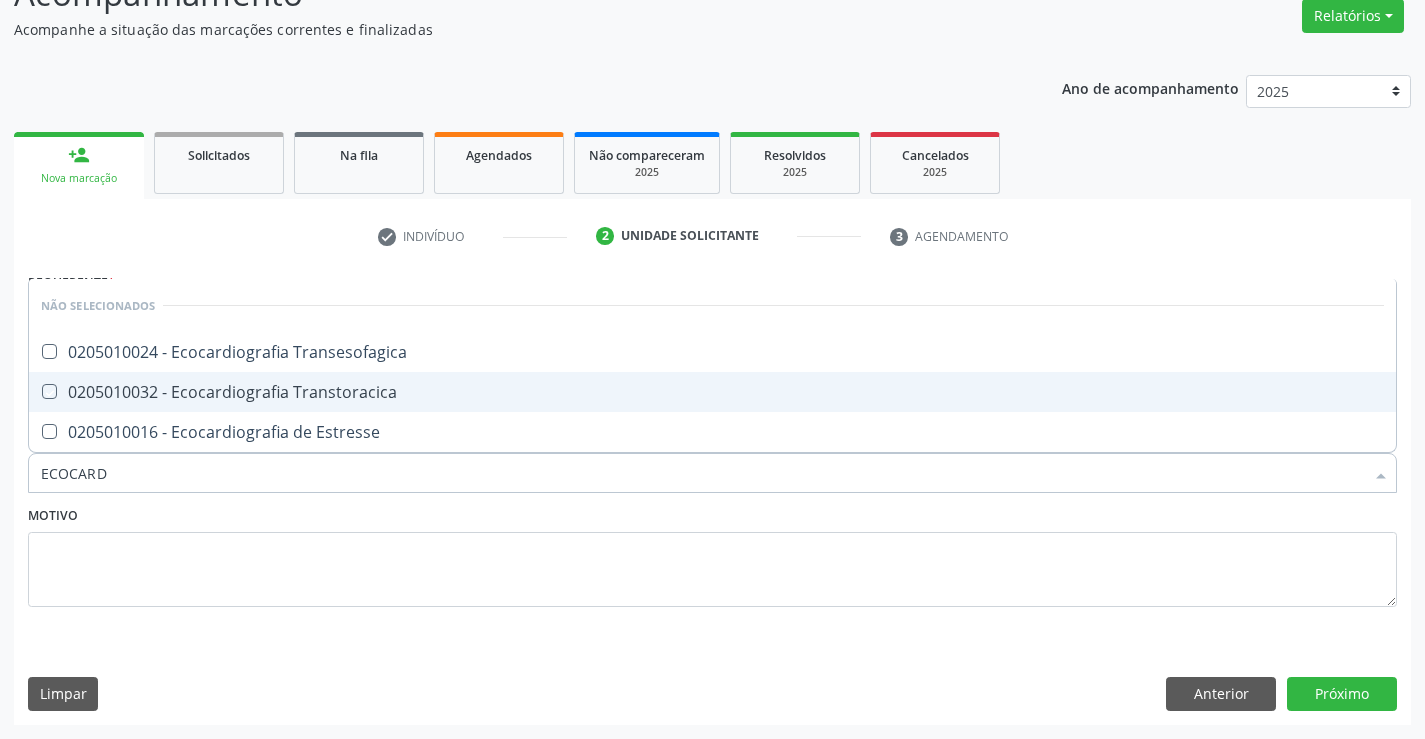 checkbox on "true" 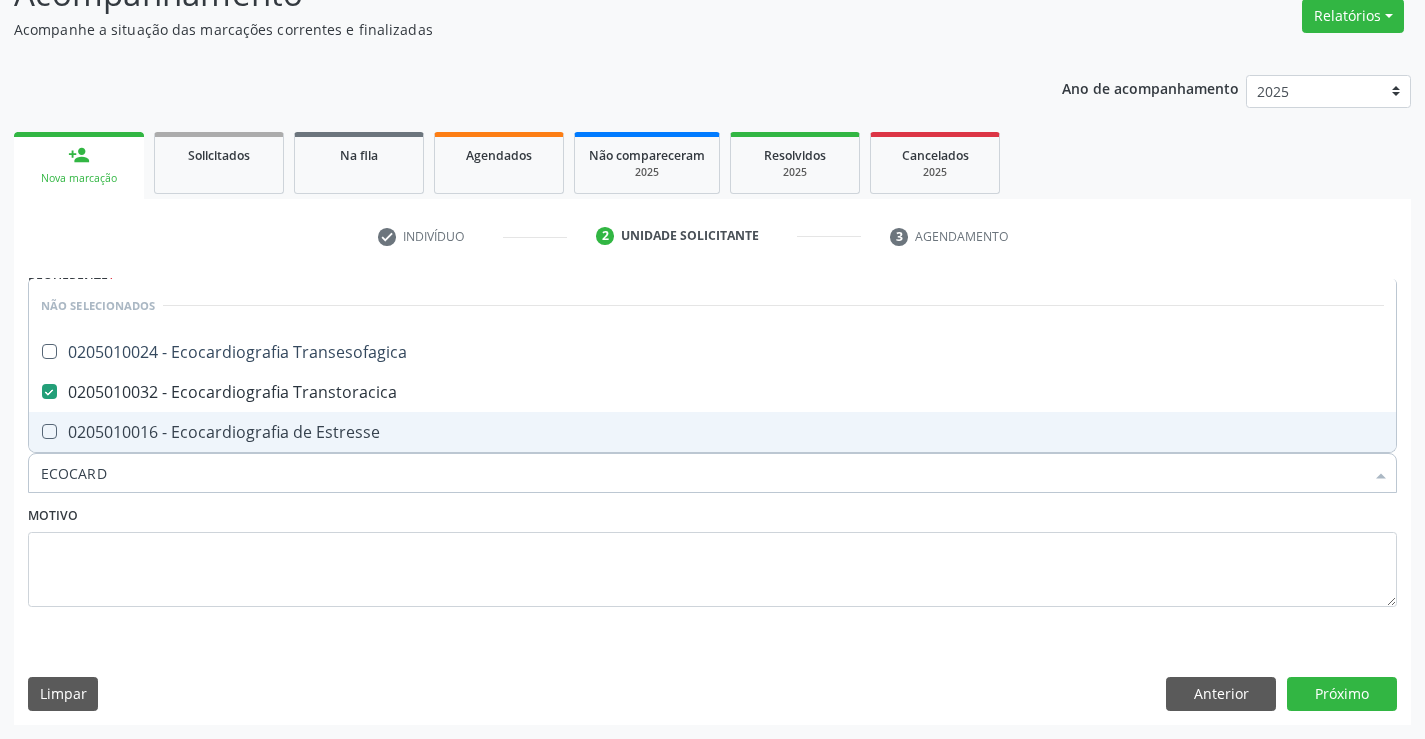 type on "ECOCARD" 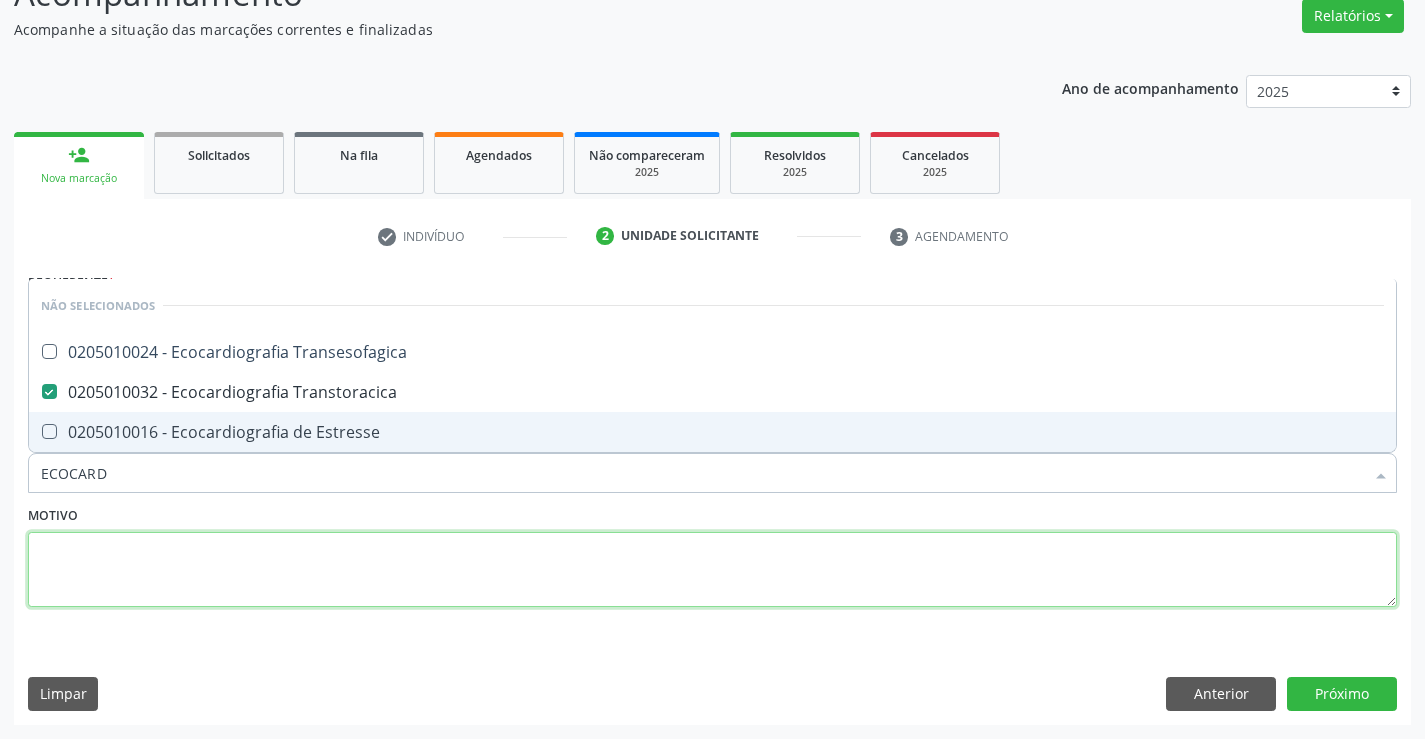 click at bounding box center (712, 570) 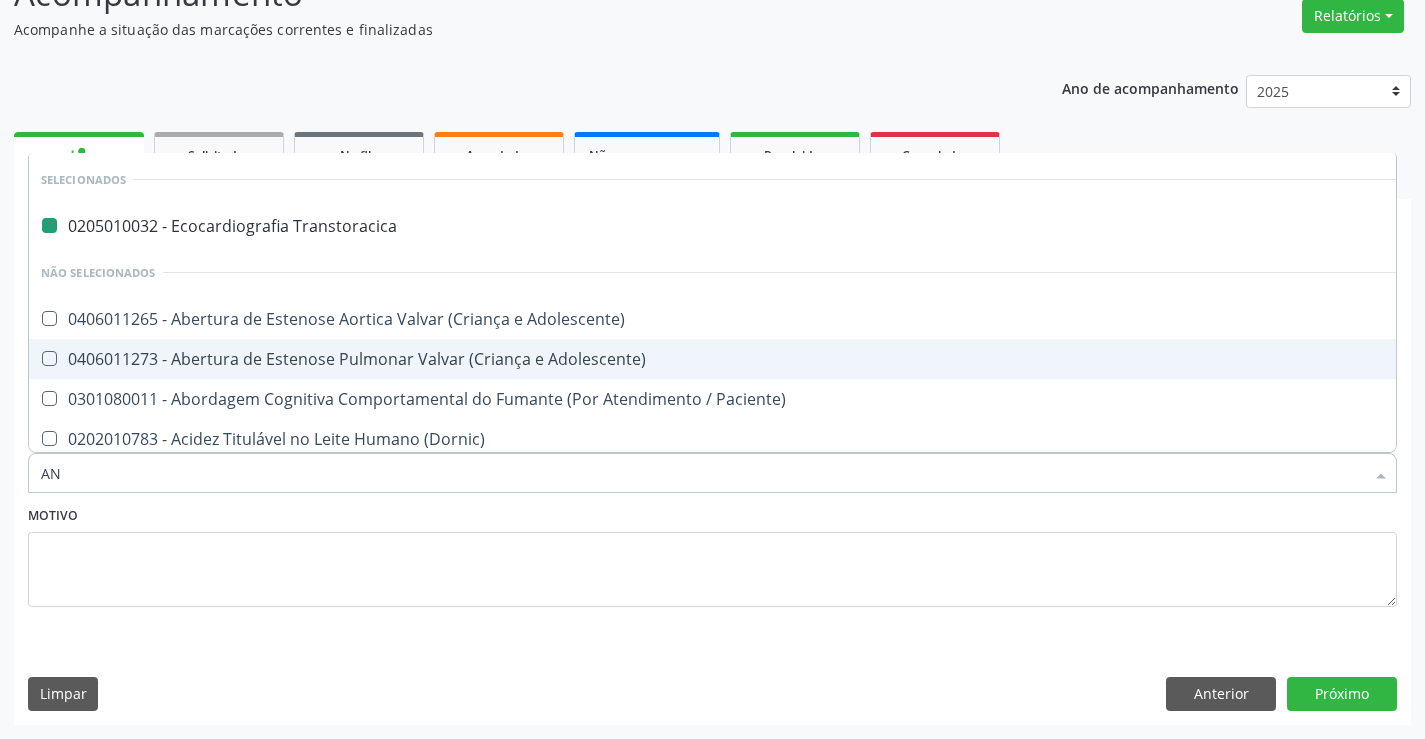 type on "ANG" 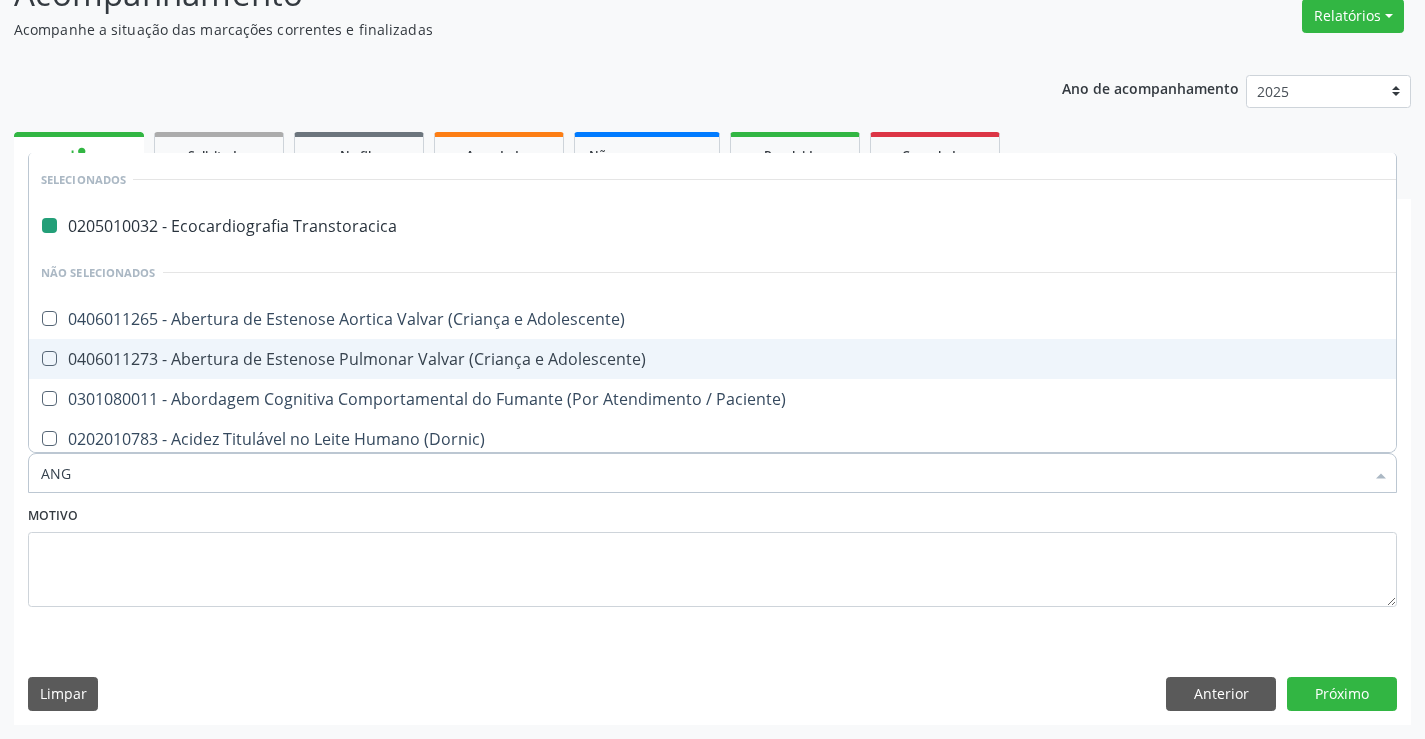 checkbox on "false" 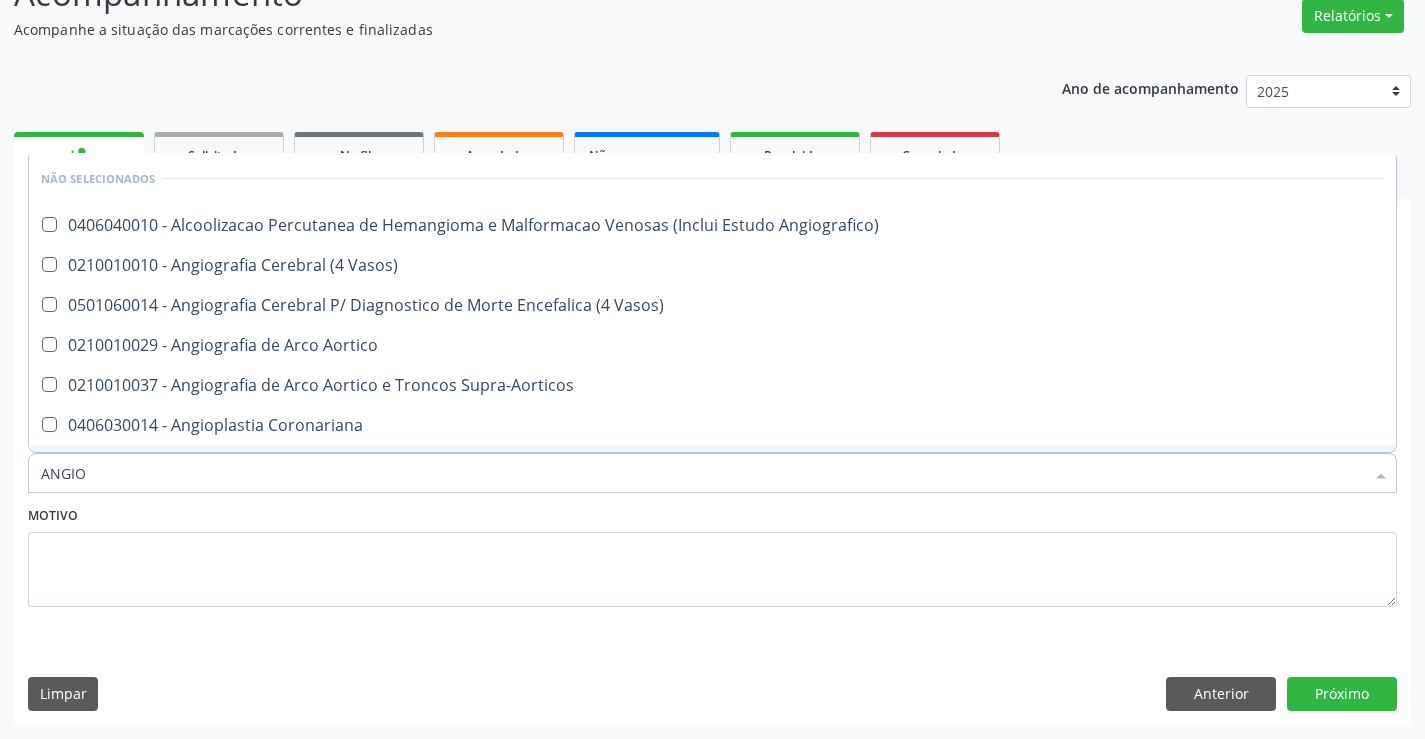 scroll, scrollTop: 0, scrollLeft: 0, axis: both 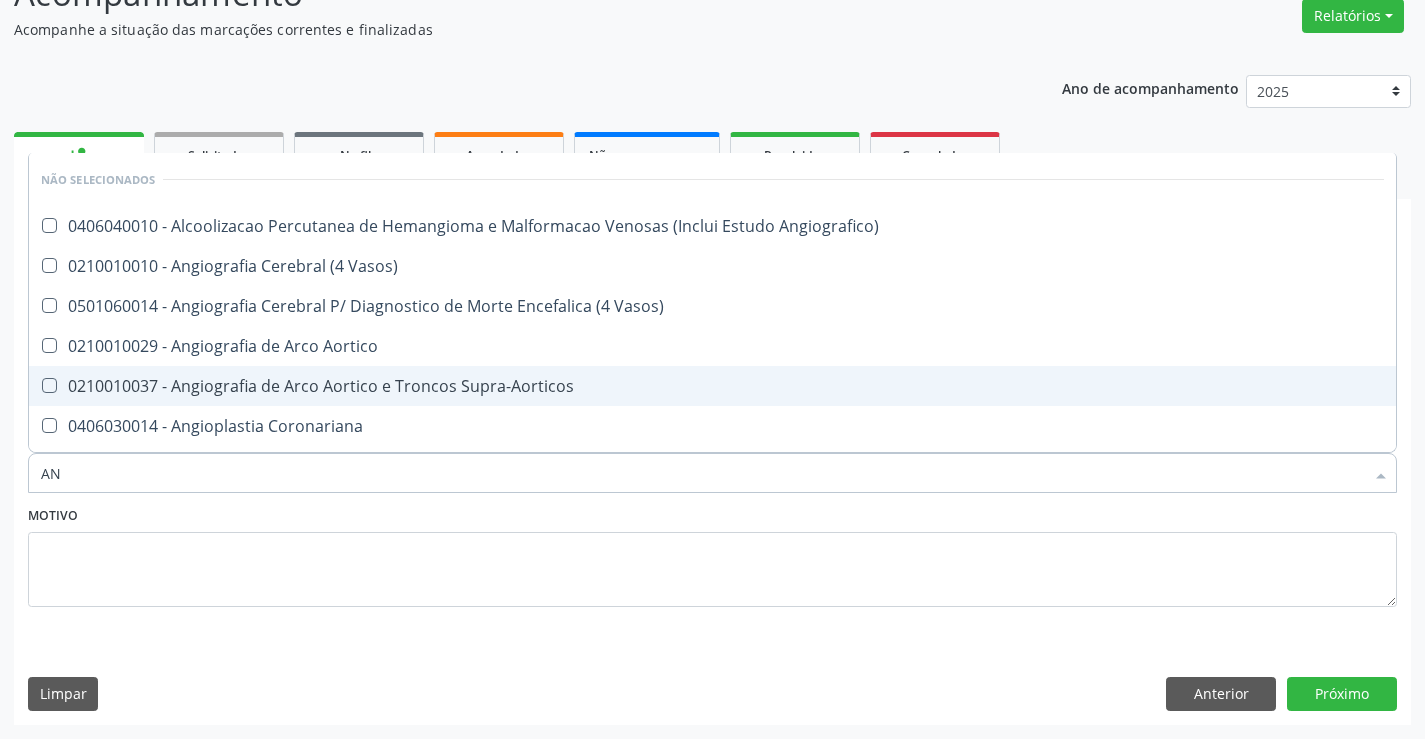 type on "A" 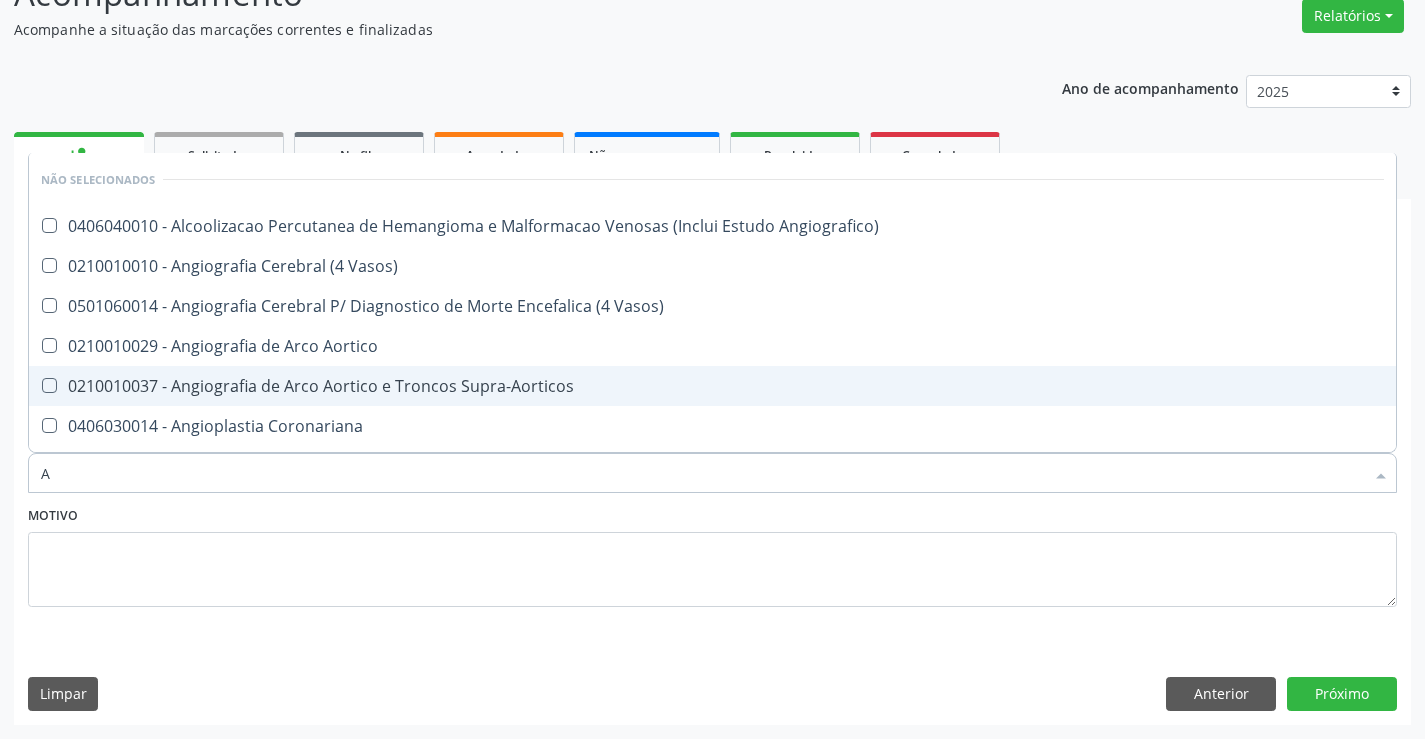 type 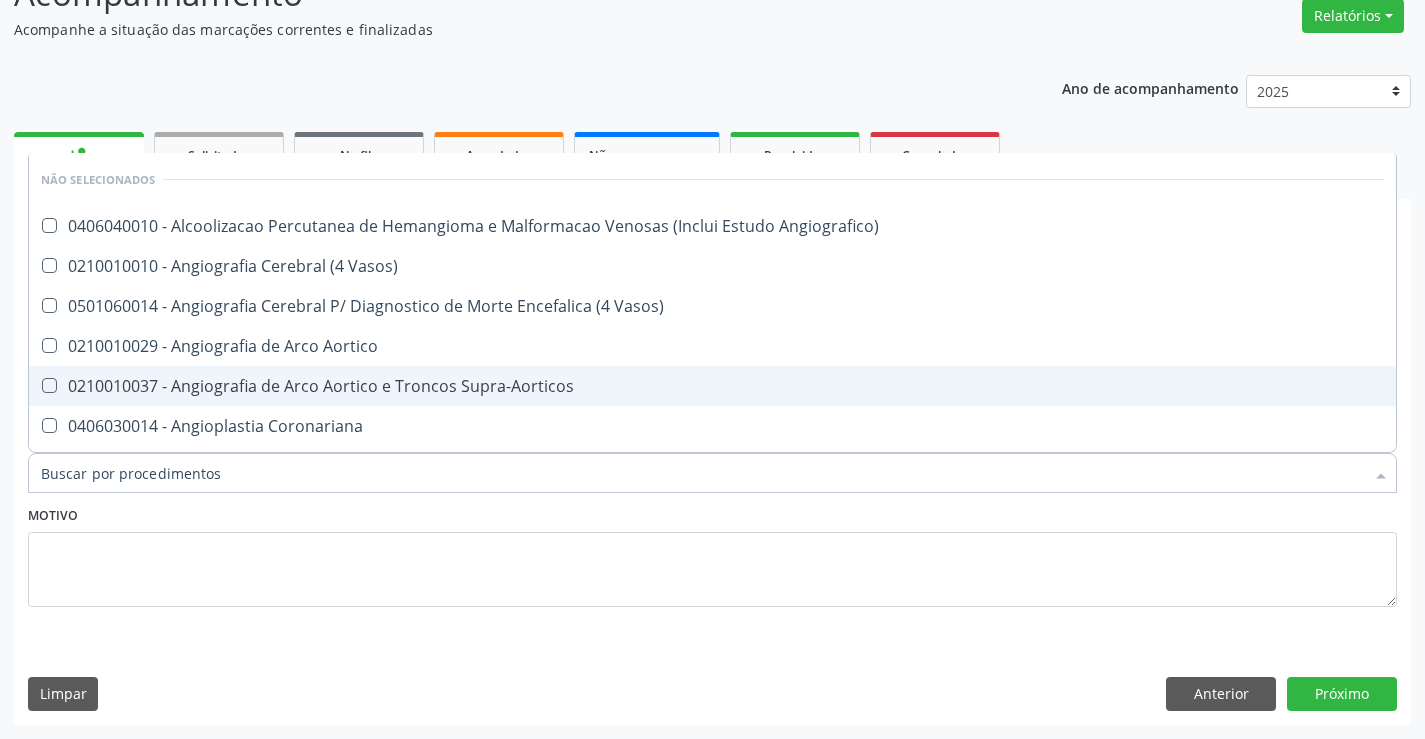 checkbox on "true" 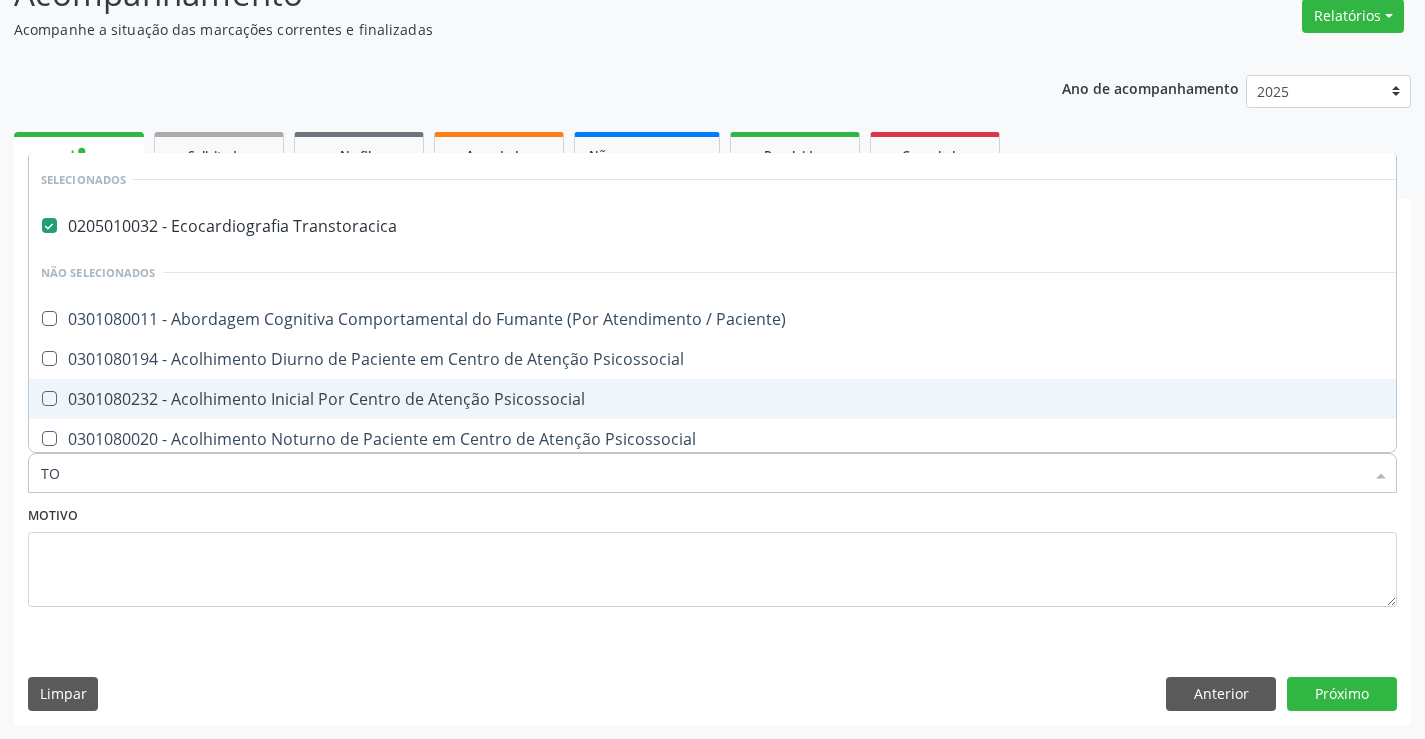 type on "TOM" 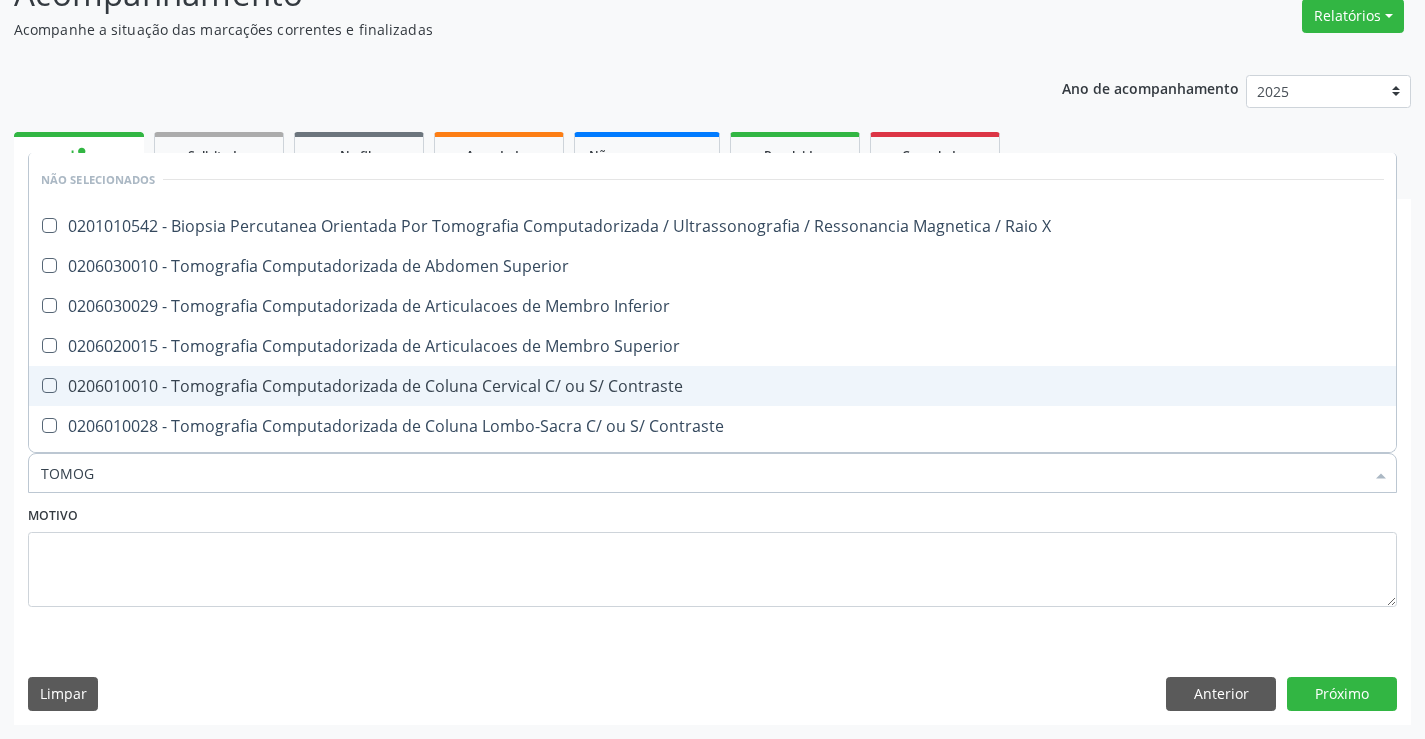 type on "TOMOGR" 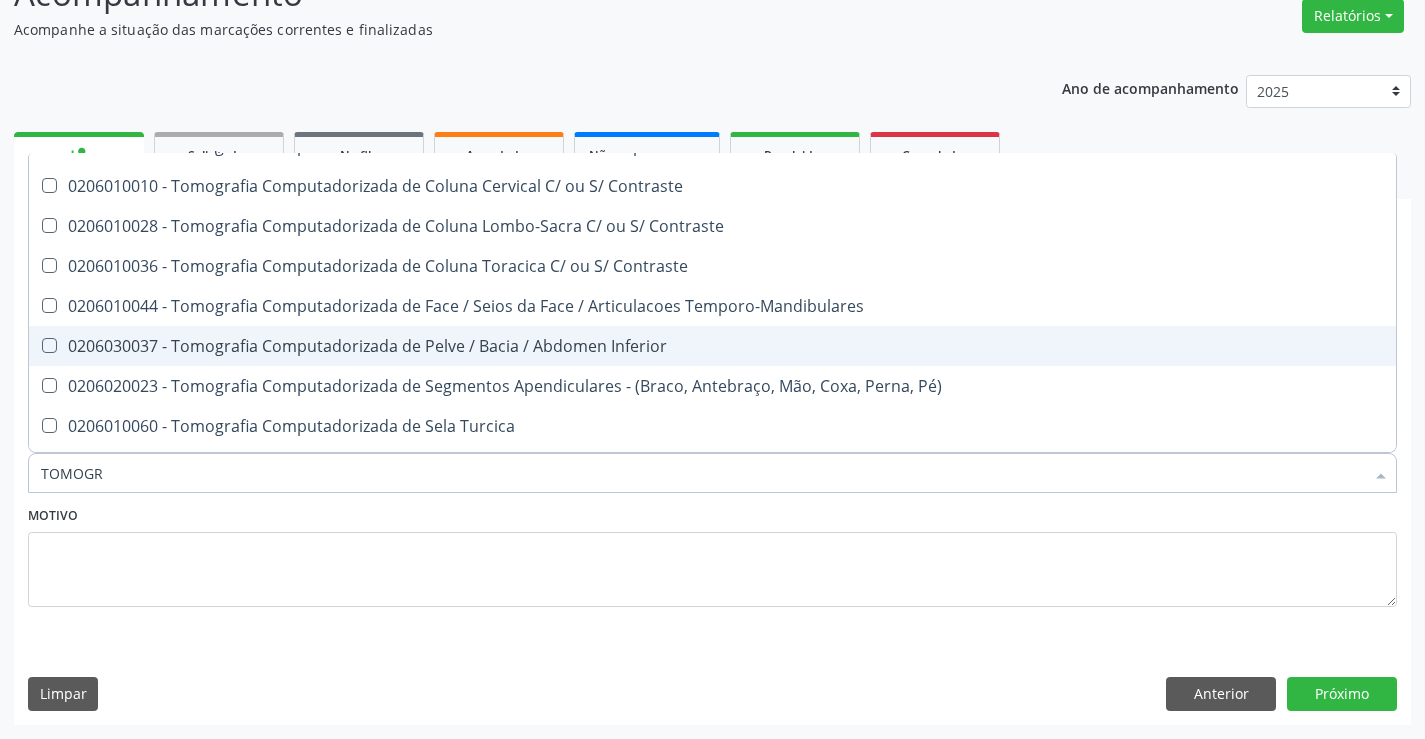 scroll, scrollTop: 300, scrollLeft: 0, axis: vertical 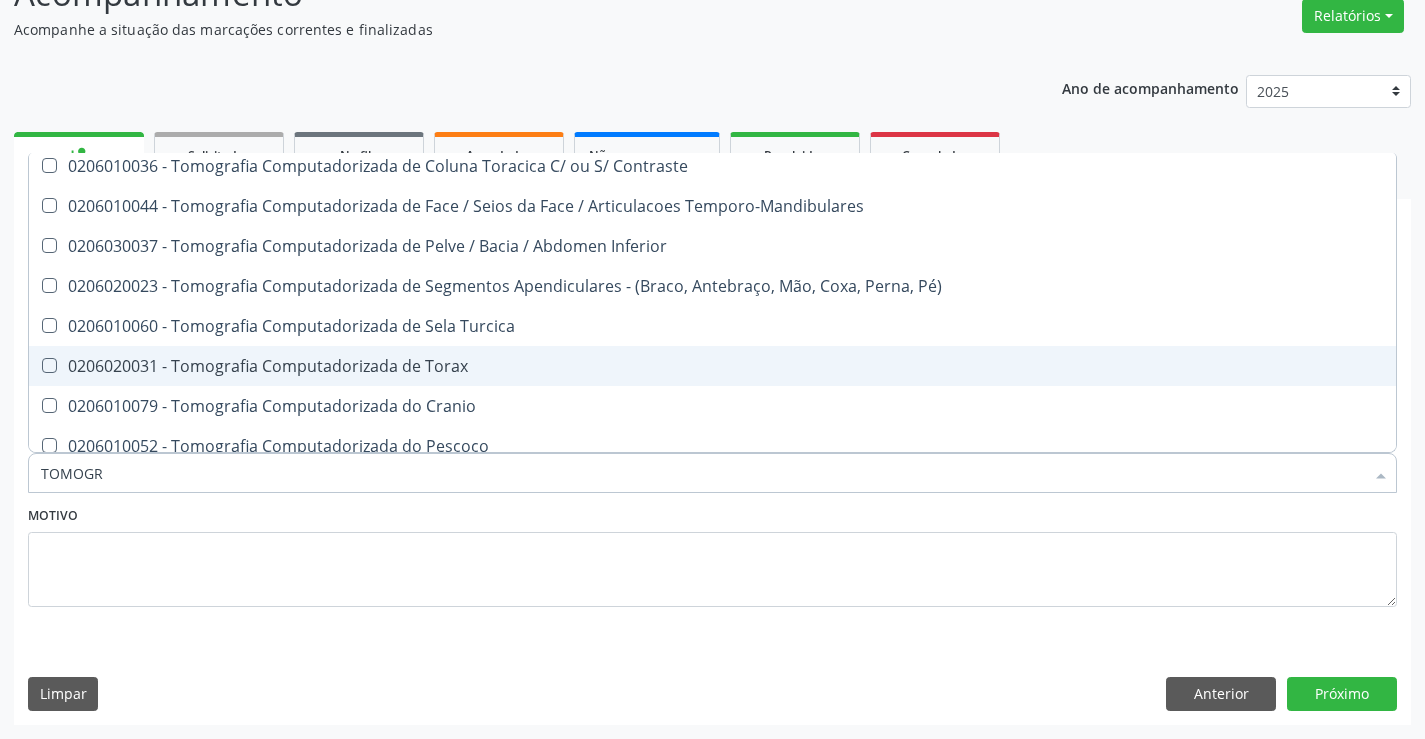 click on "0206020031 - Tomografia Computadorizada de Torax" at bounding box center (712, 366) 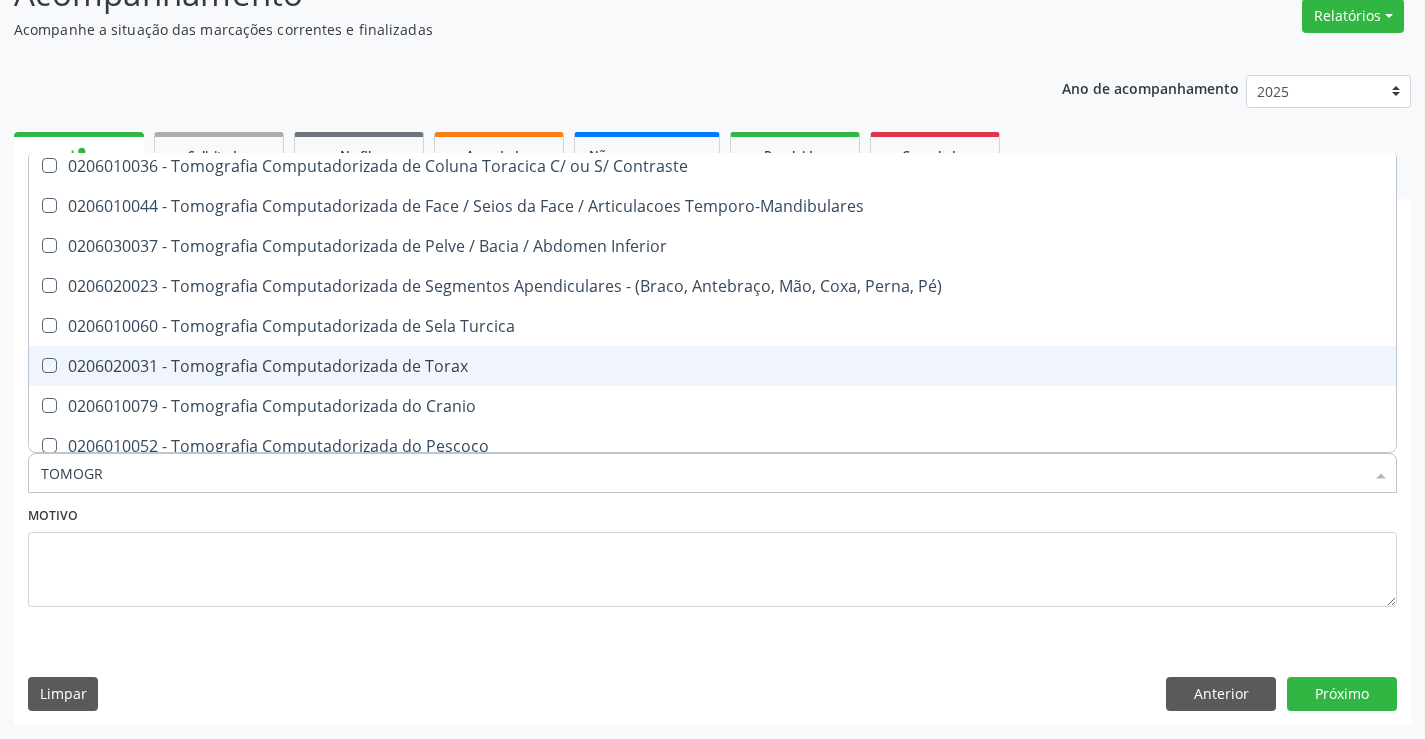 checkbox on "true" 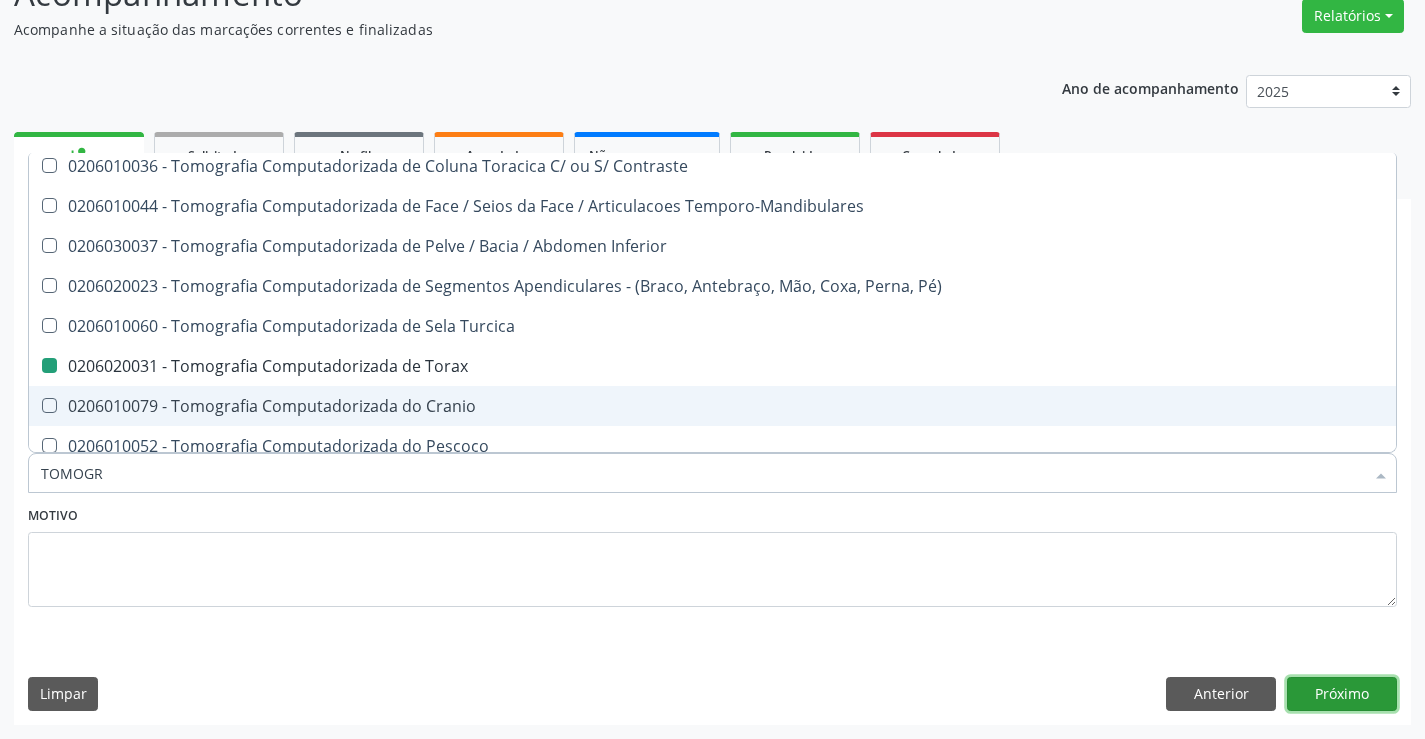 click on "Próximo" at bounding box center (1342, 694) 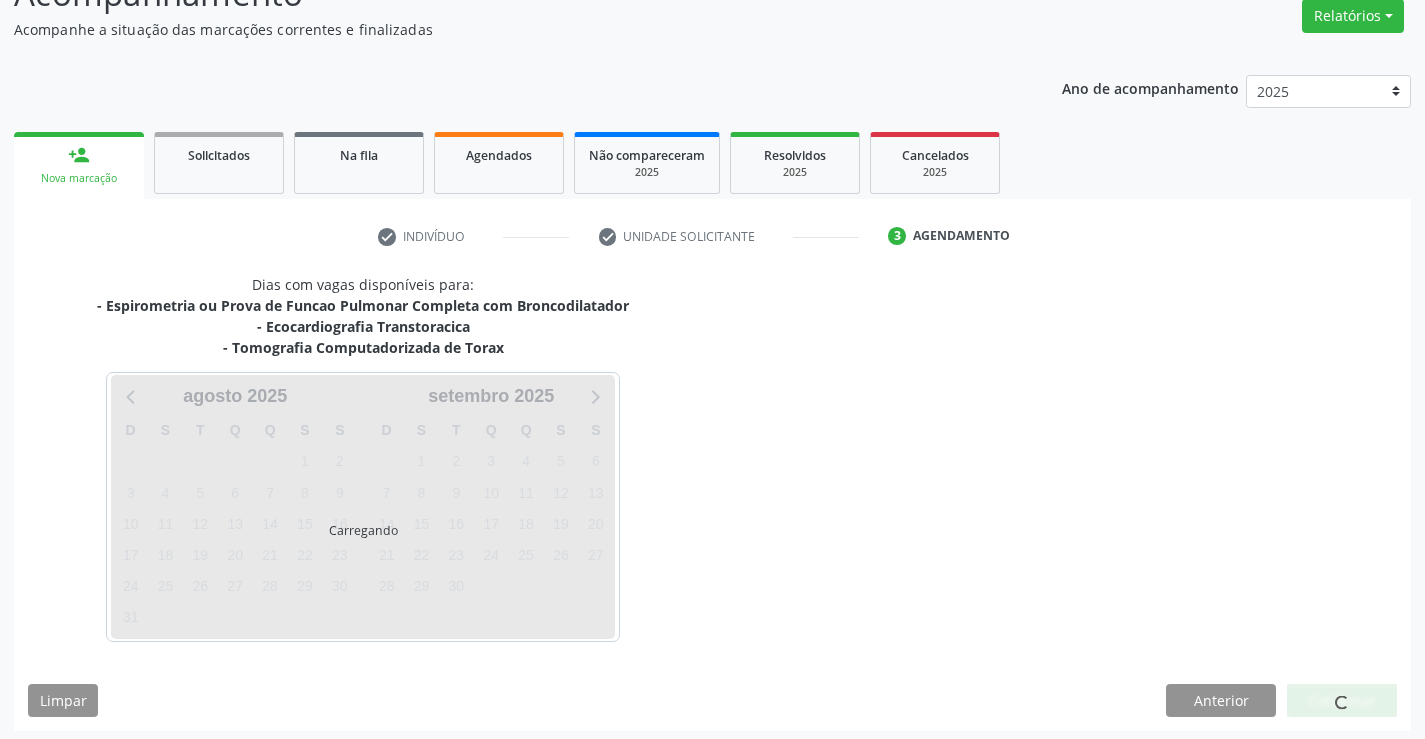 scroll, scrollTop: 0, scrollLeft: 0, axis: both 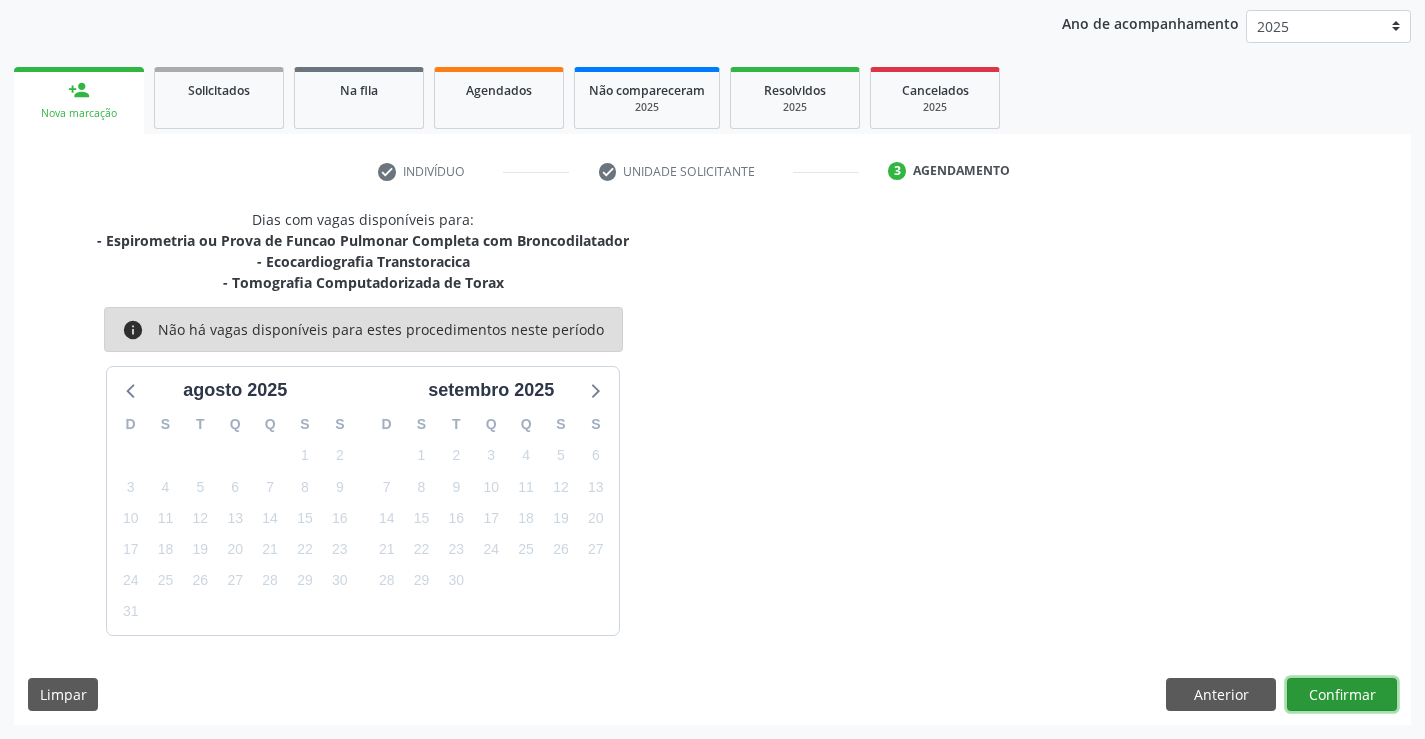 click on "Confirmar" at bounding box center [1342, 695] 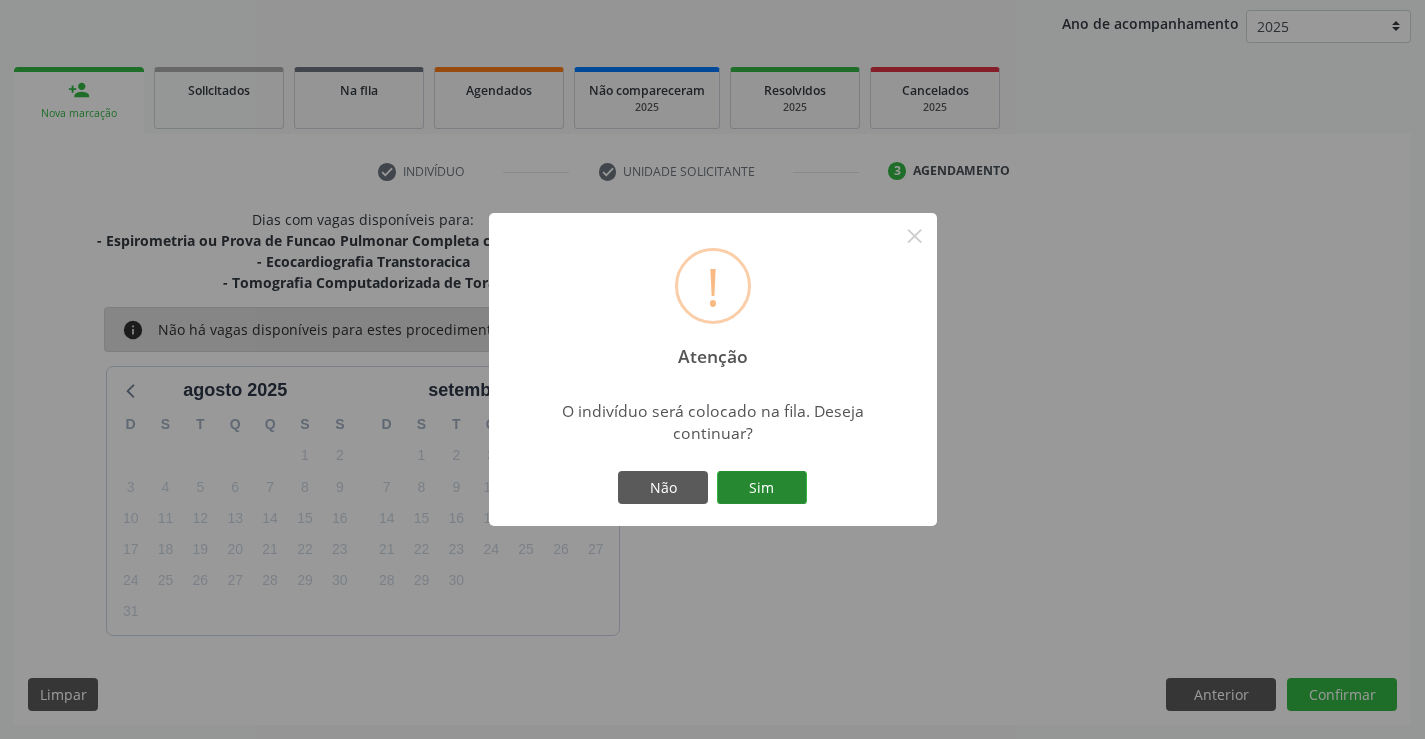 click on "Sim" at bounding box center [762, 488] 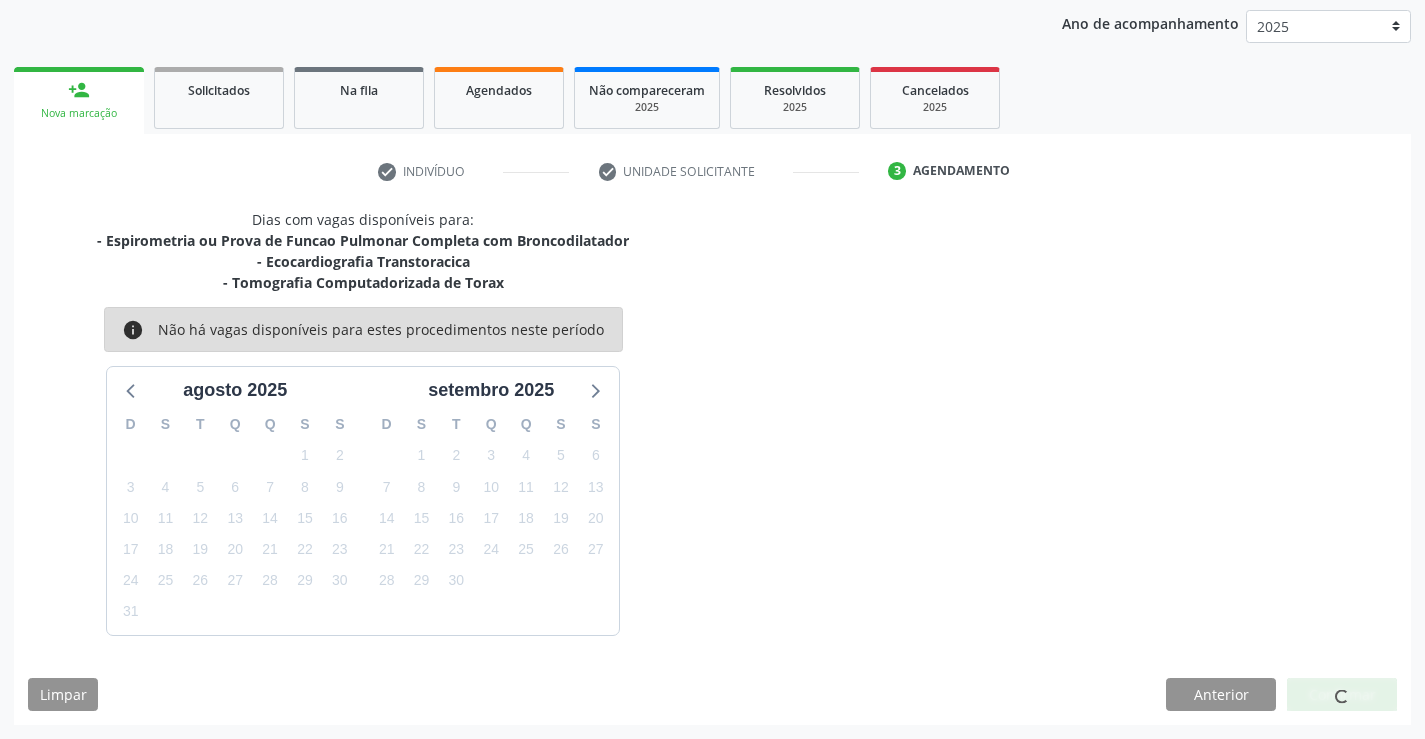 scroll, scrollTop: 0, scrollLeft: 0, axis: both 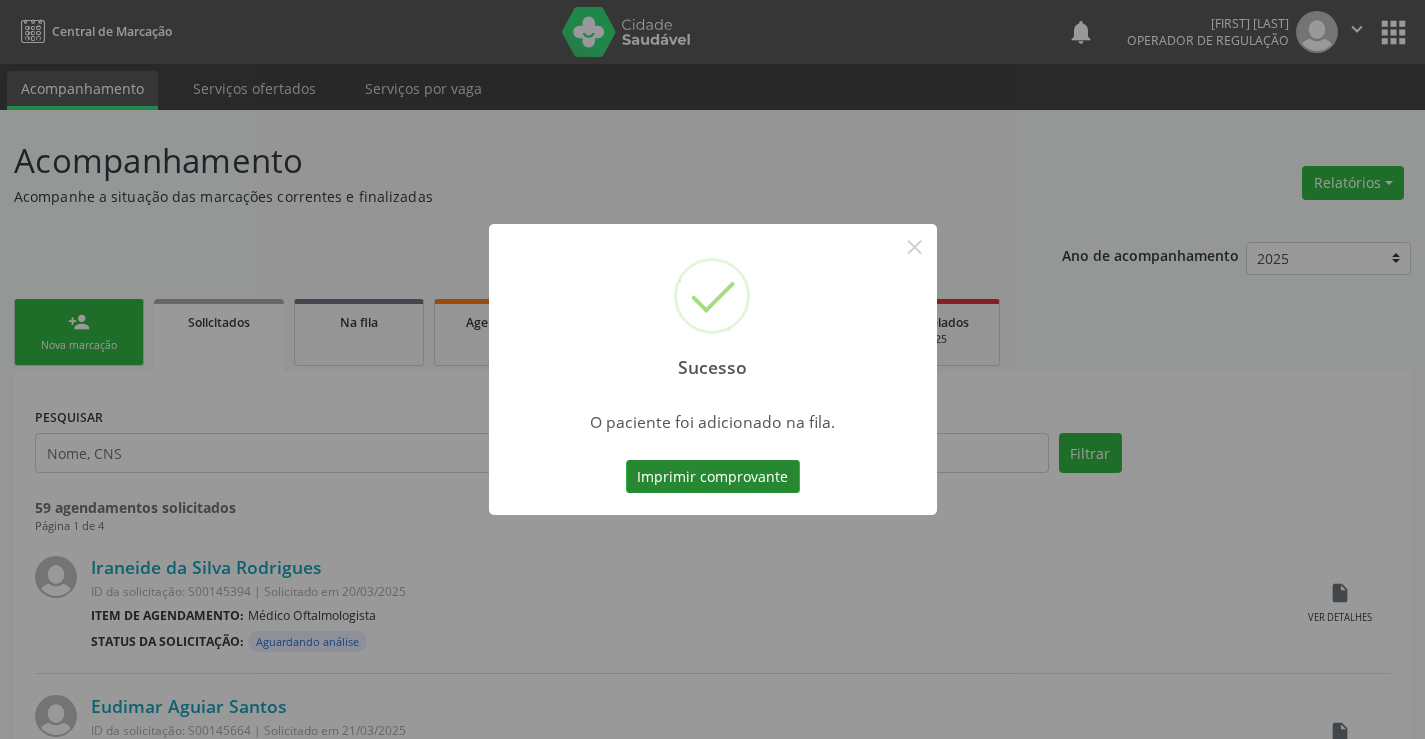click on "Imprimir comprovante" at bounding box center (713, 477) 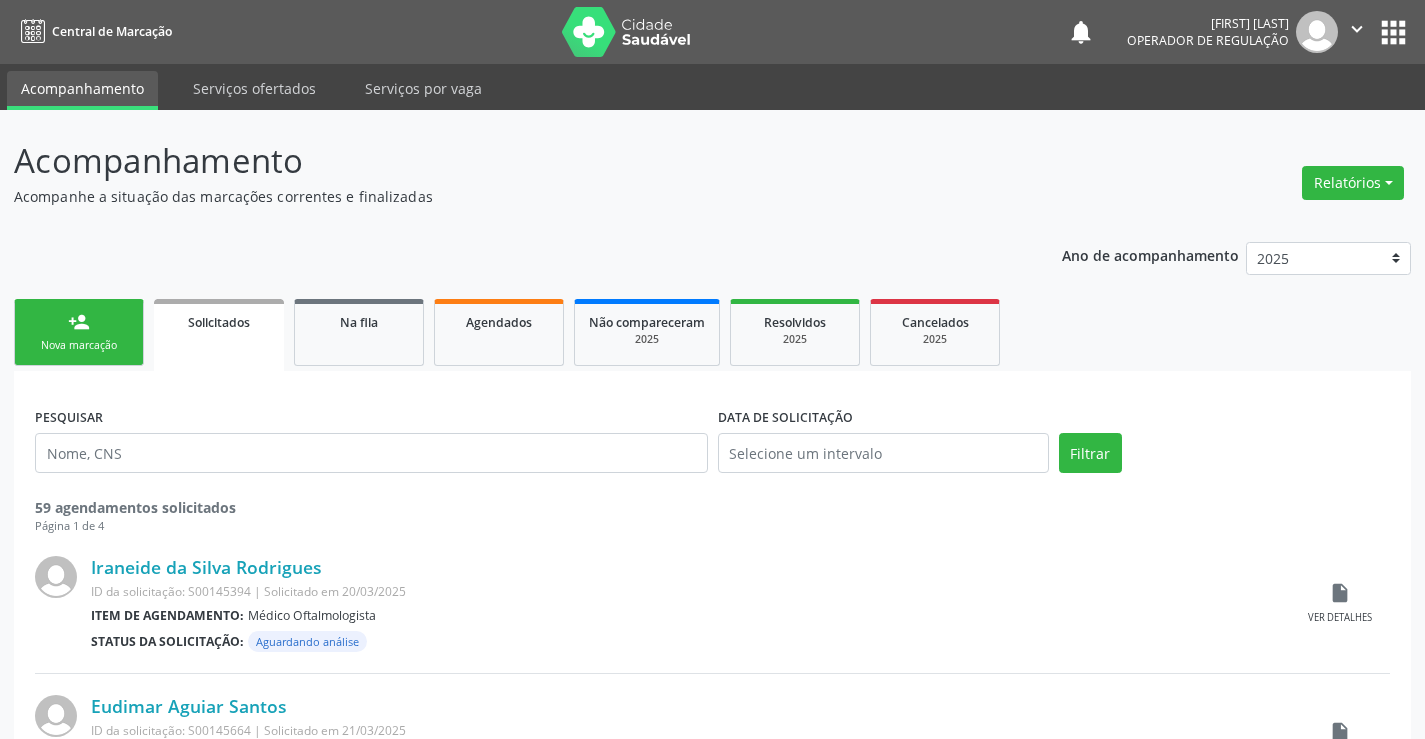 click on "person_add
Nova marcação" at bounding box center (79, 332) 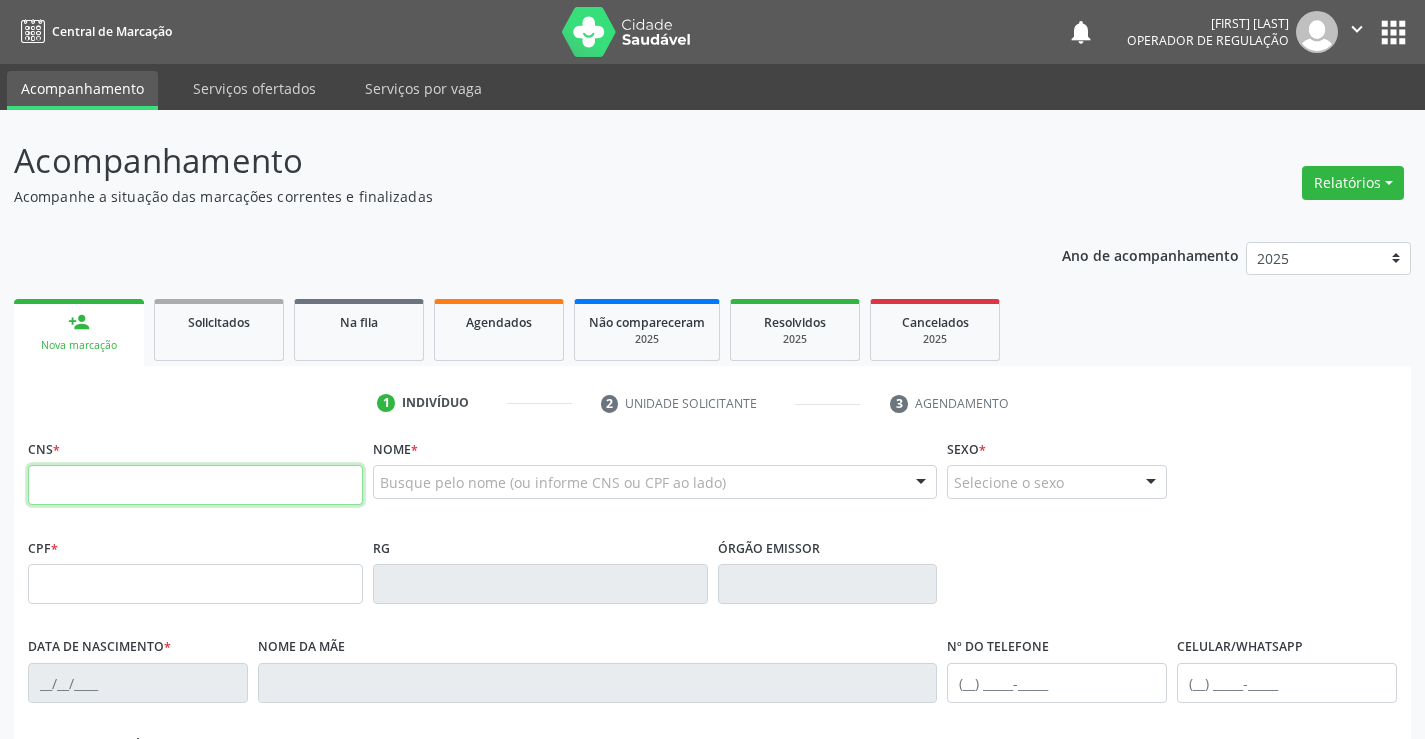 click at bounding box center (195, 485) 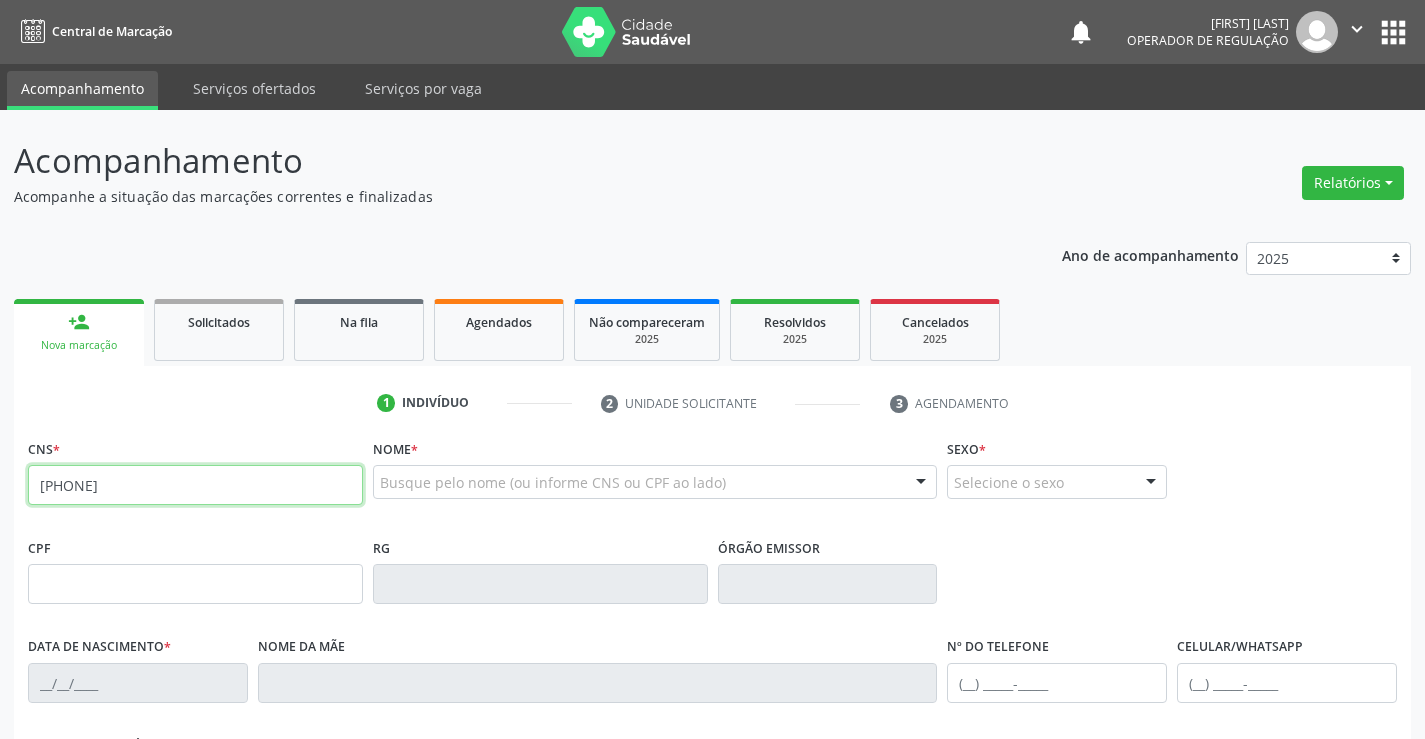 type on "[PHONE]" 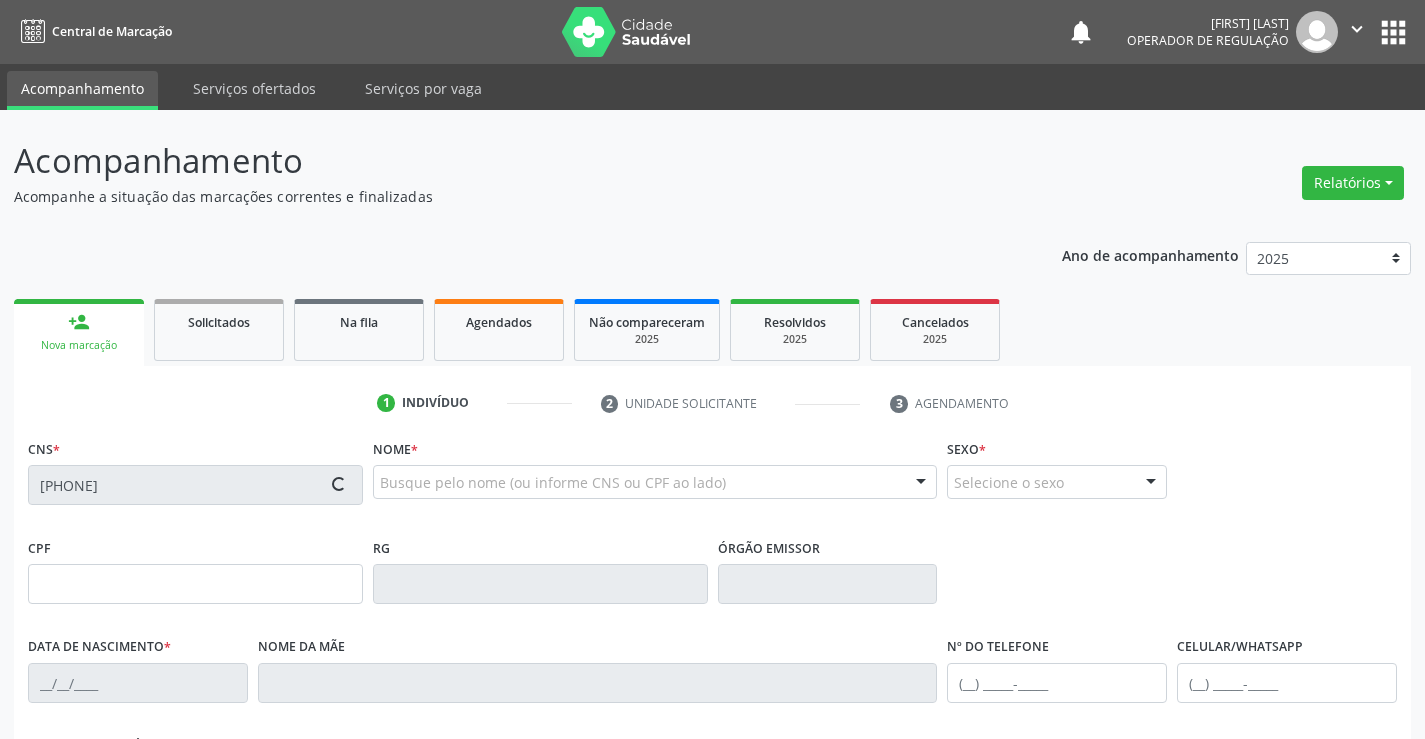 type on "[PHONE]" 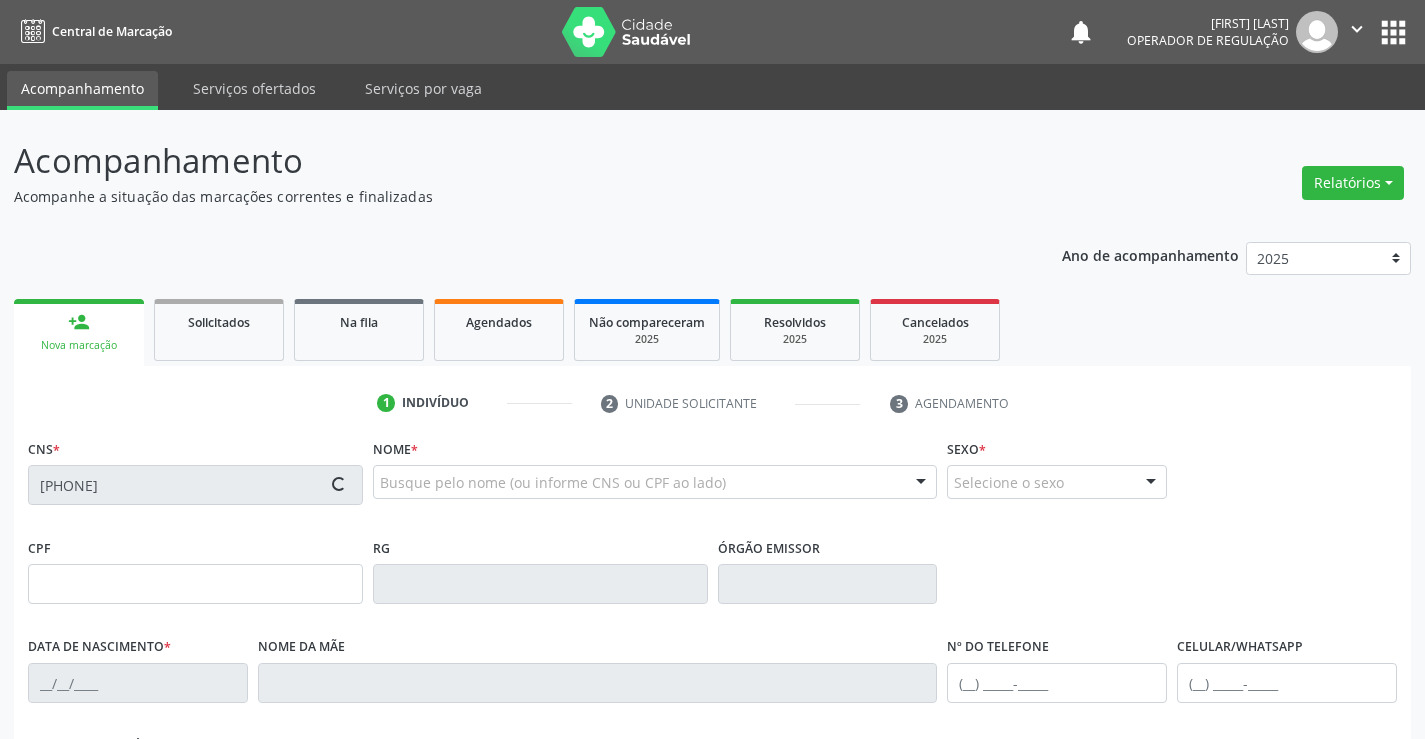 type on "[DATE]" 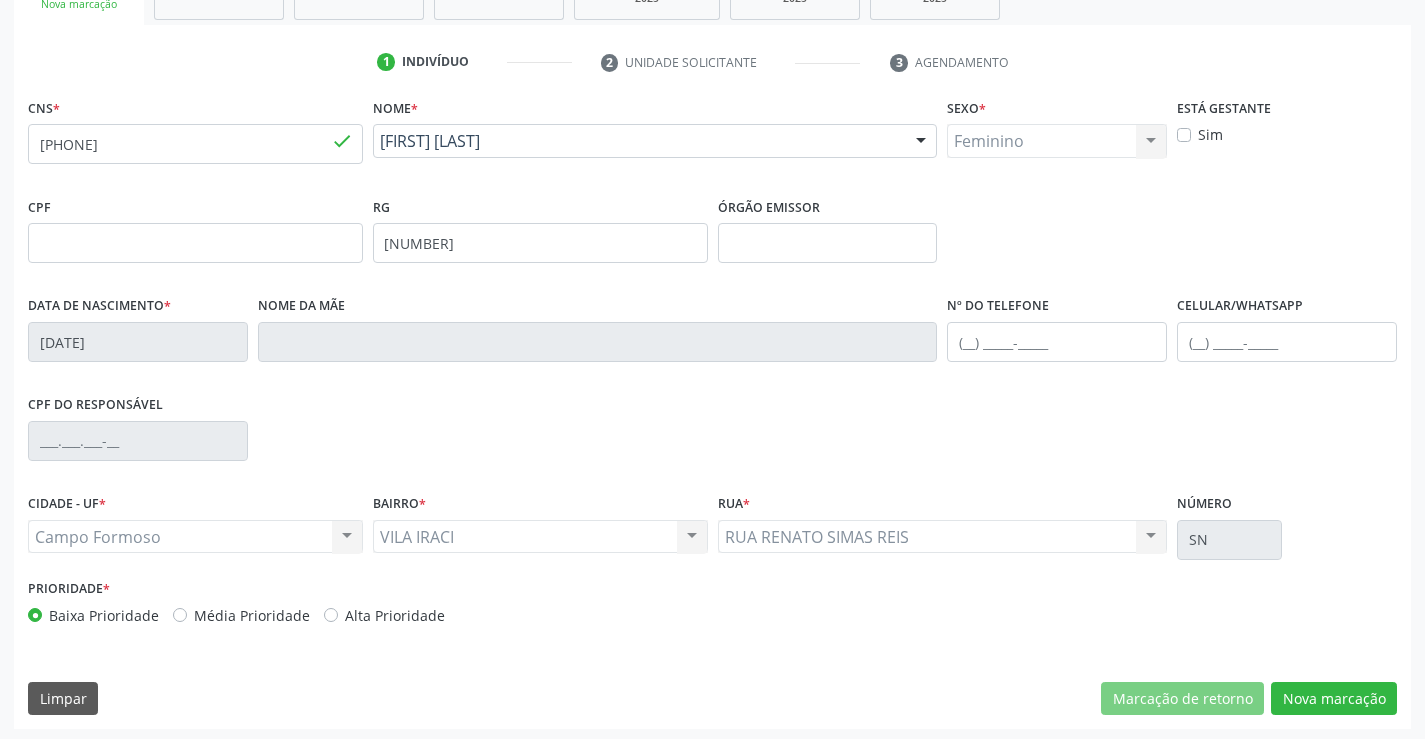 scroll, scrollTop: 345, scrollLeft: 0, axis: vertical 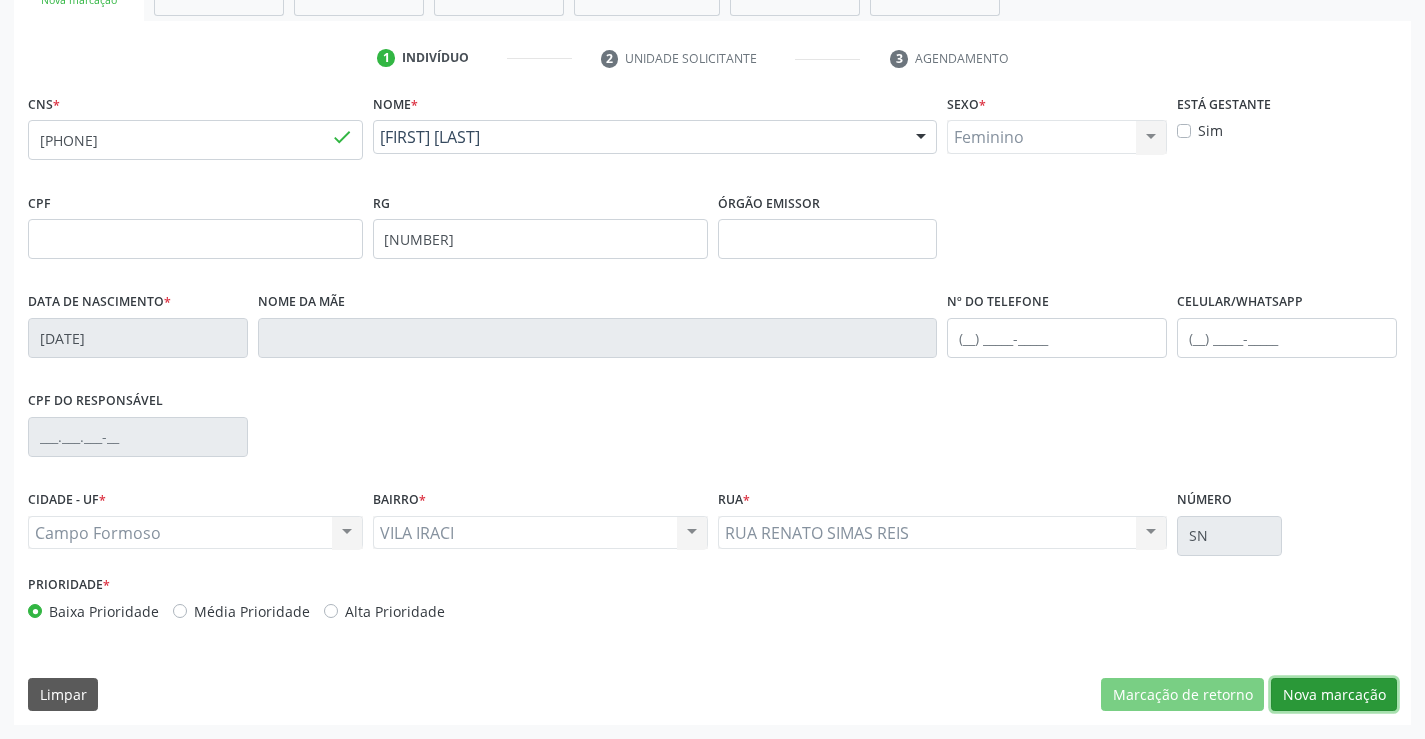 click on "Nova marcação" at bounding box center (1334, 695) 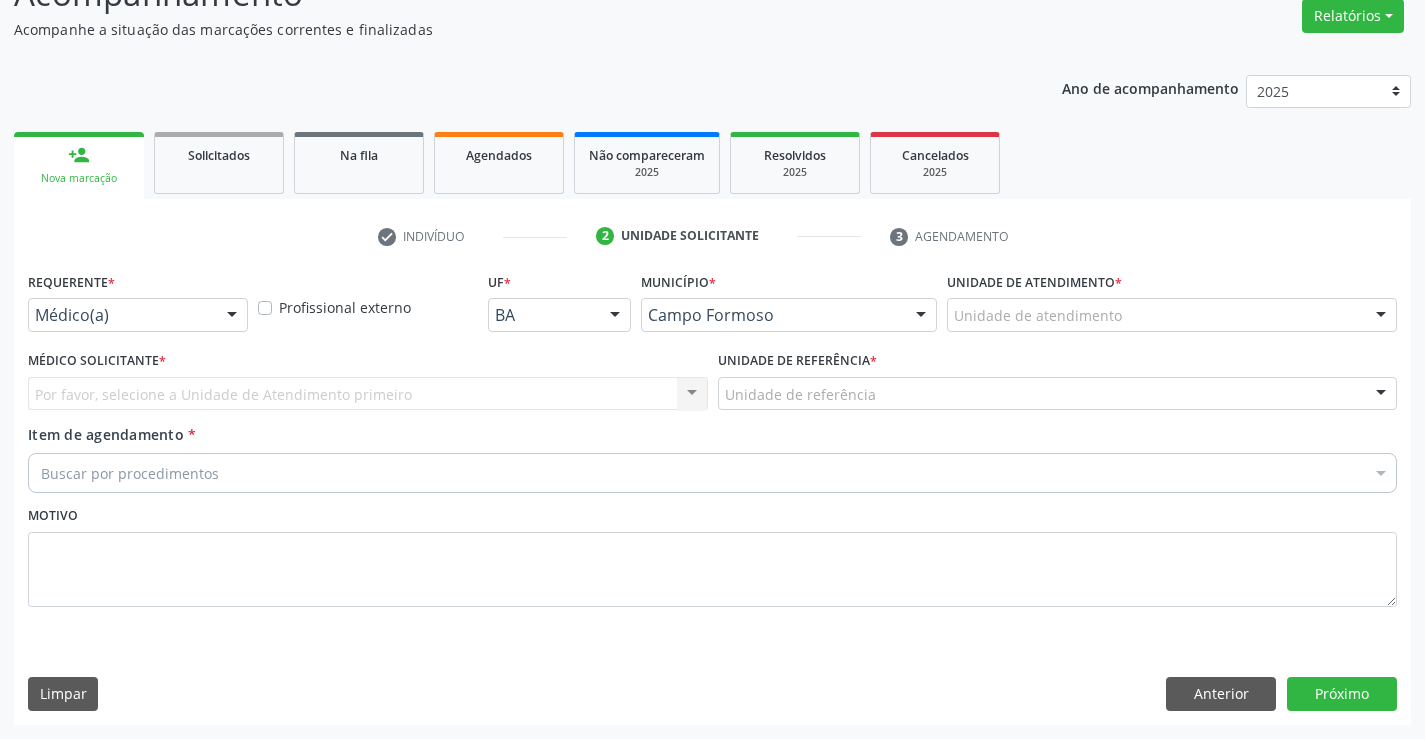 scroll, scrollTop: 167, scrollLeft: 0, axis: vertical 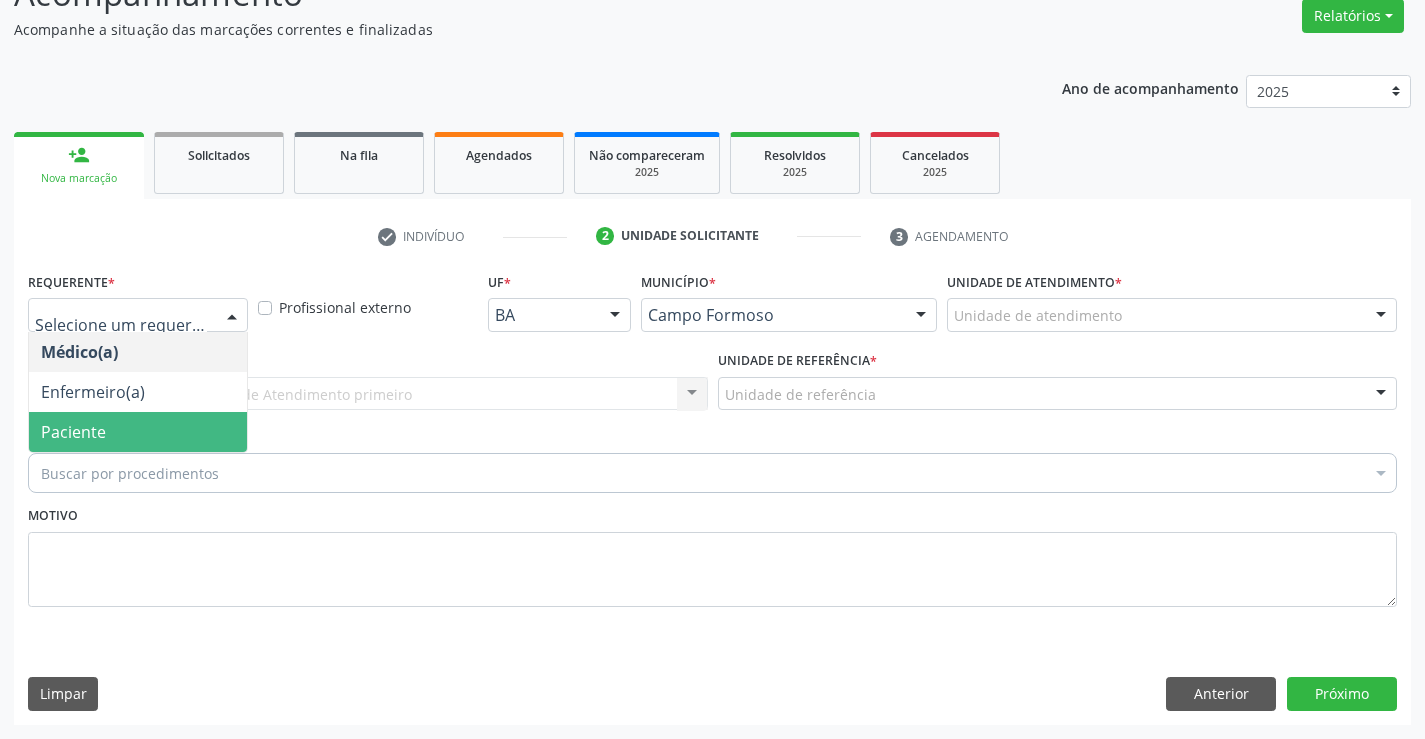 click on "Paciente" at bounding box center [138, 432] 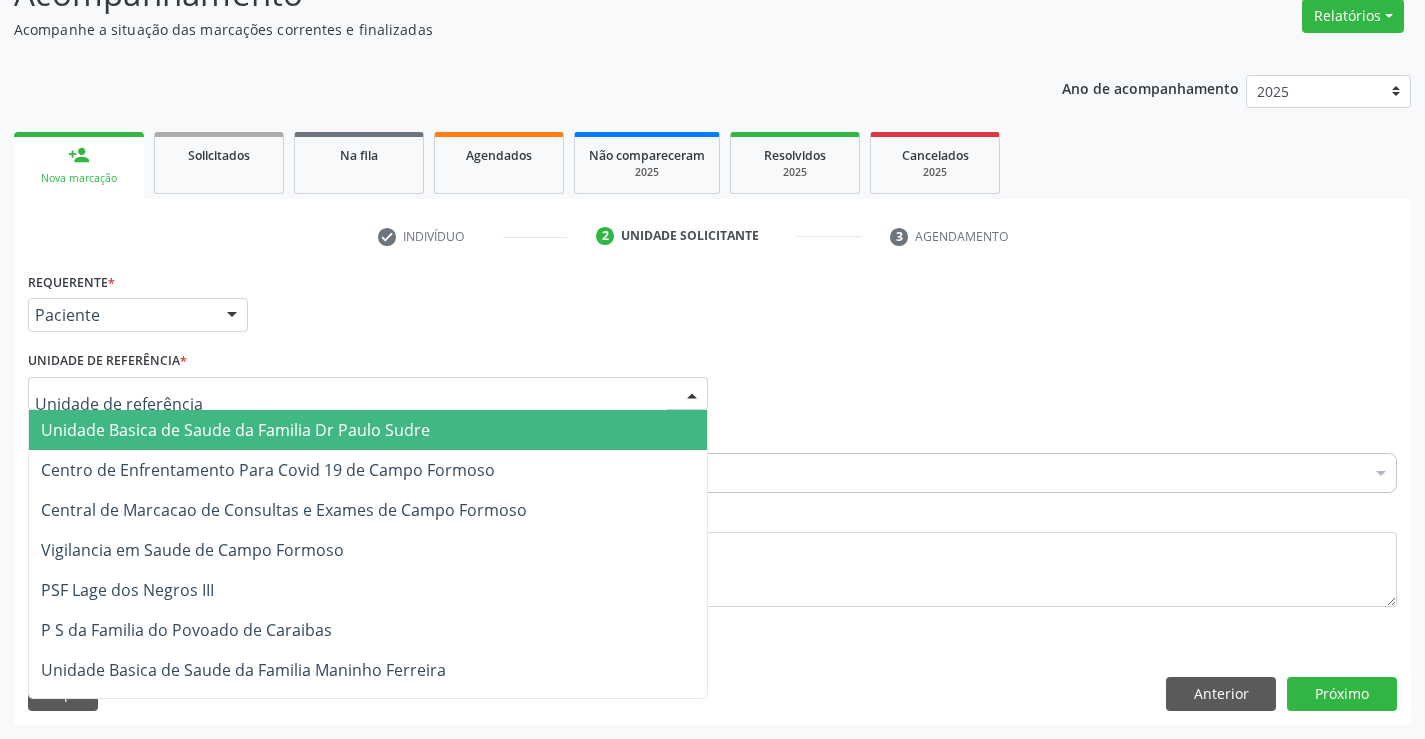 click on "Unidade Basica de Saude da Familia Dr Paulo Sudre" at bounding box center (235, 430) 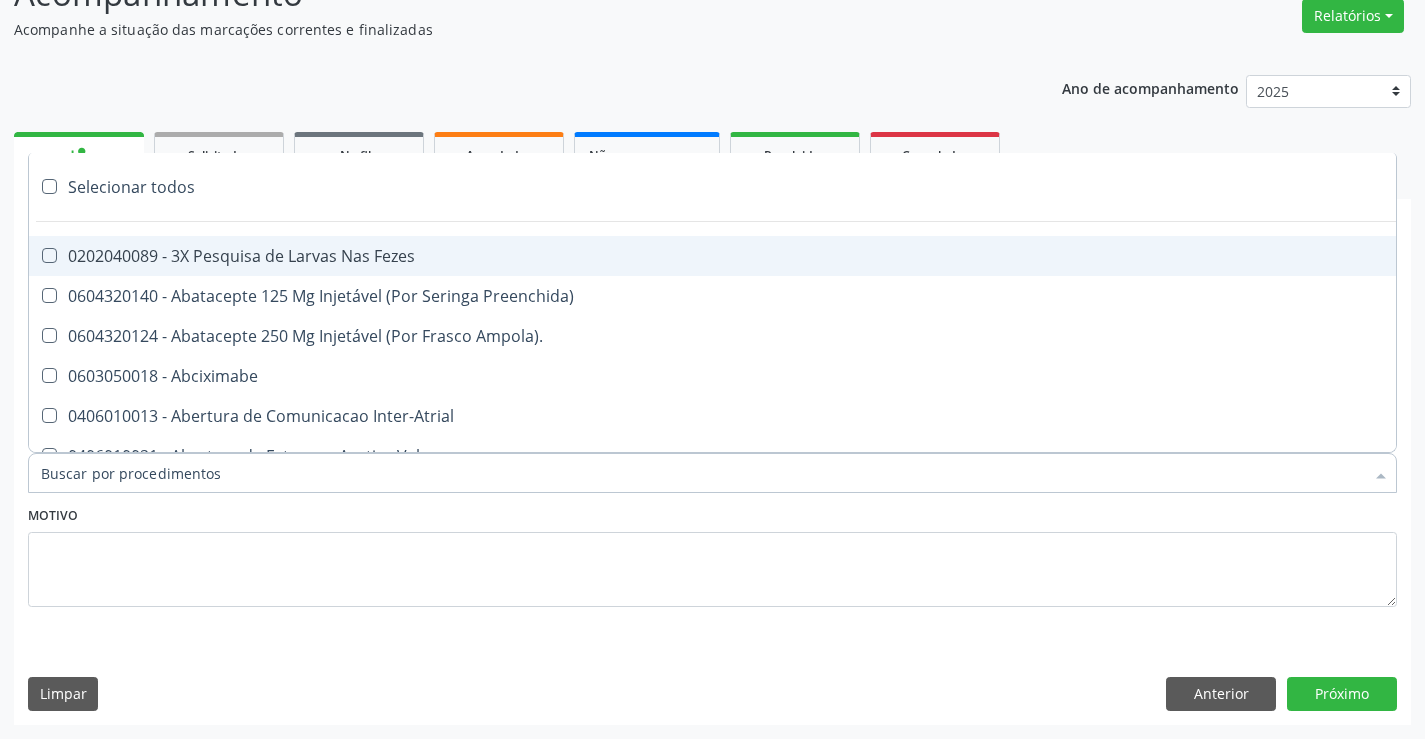 click at bounding box center (712, 473) 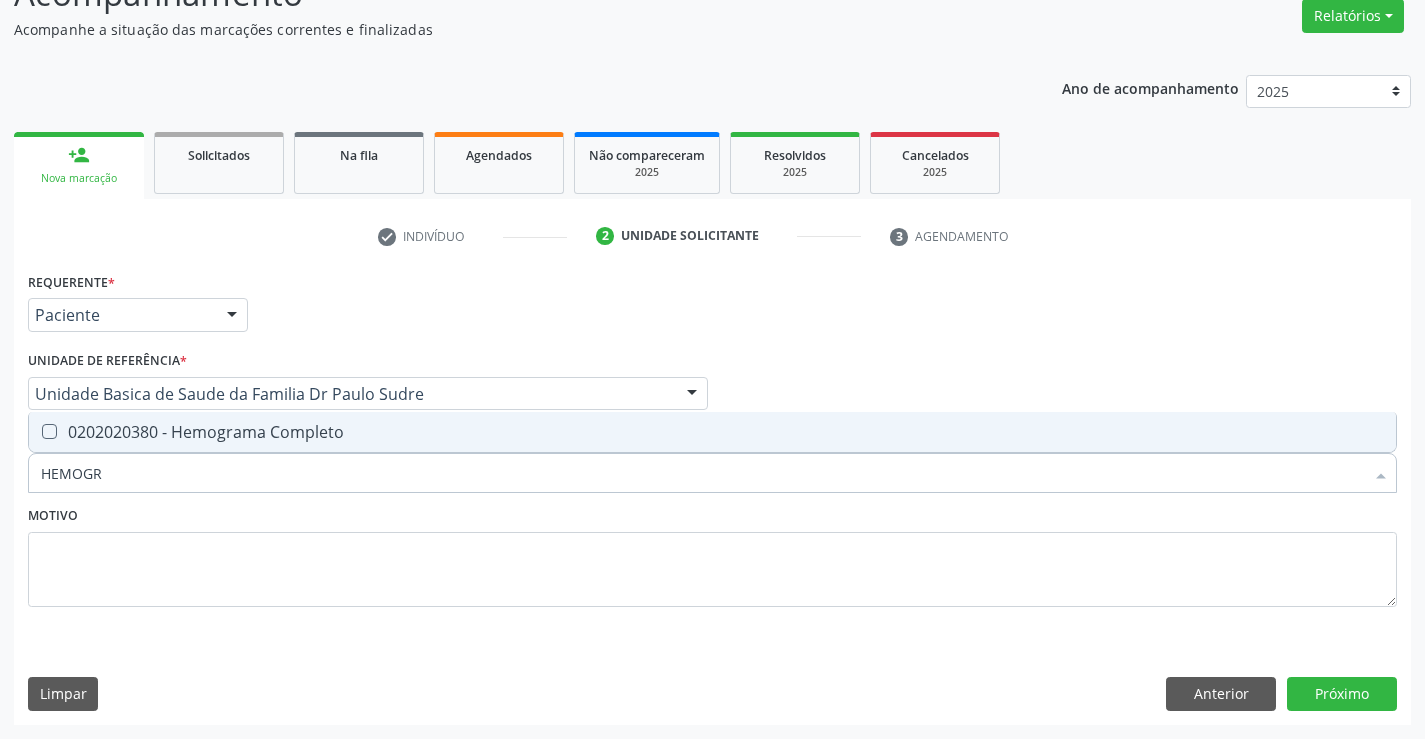 type on "HEMOGRA" 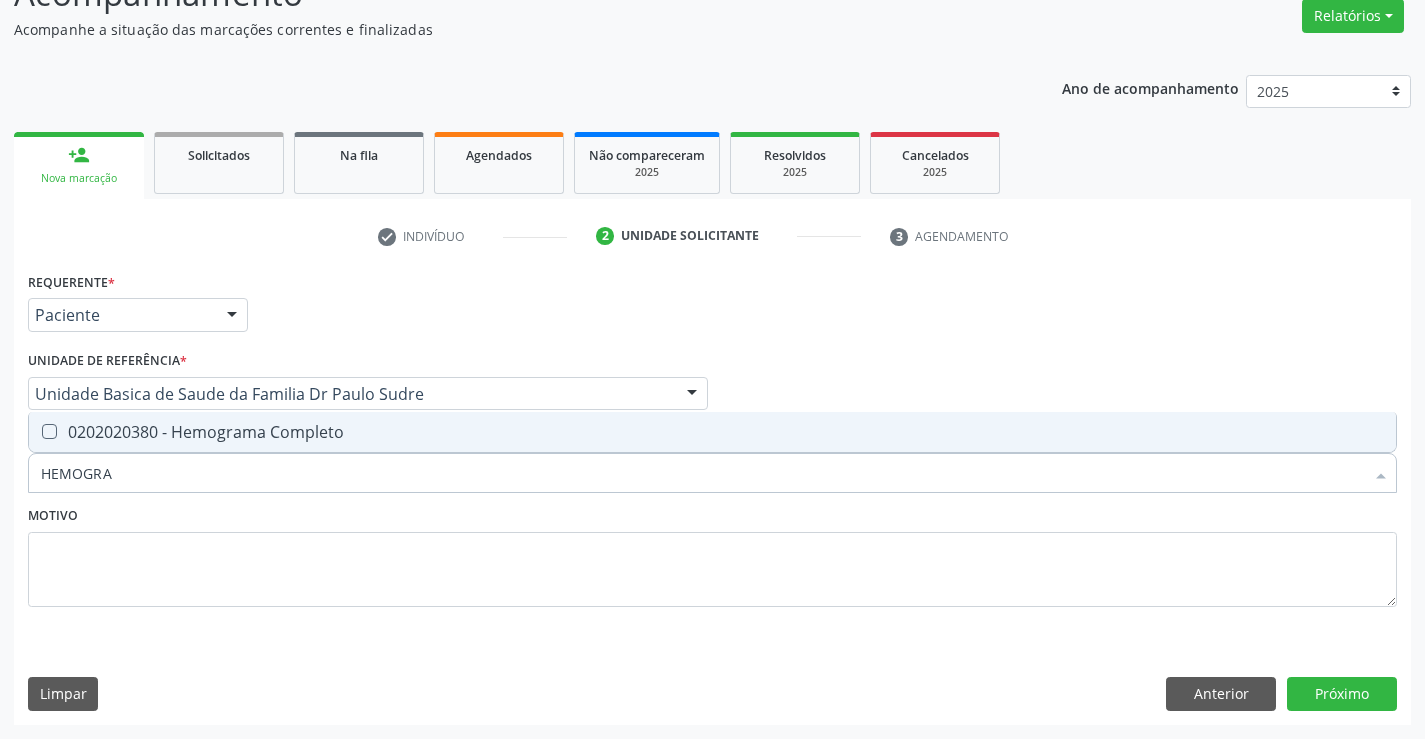 click on "0202020380 - Hemograma Completo" at bounding box center (712, 432) 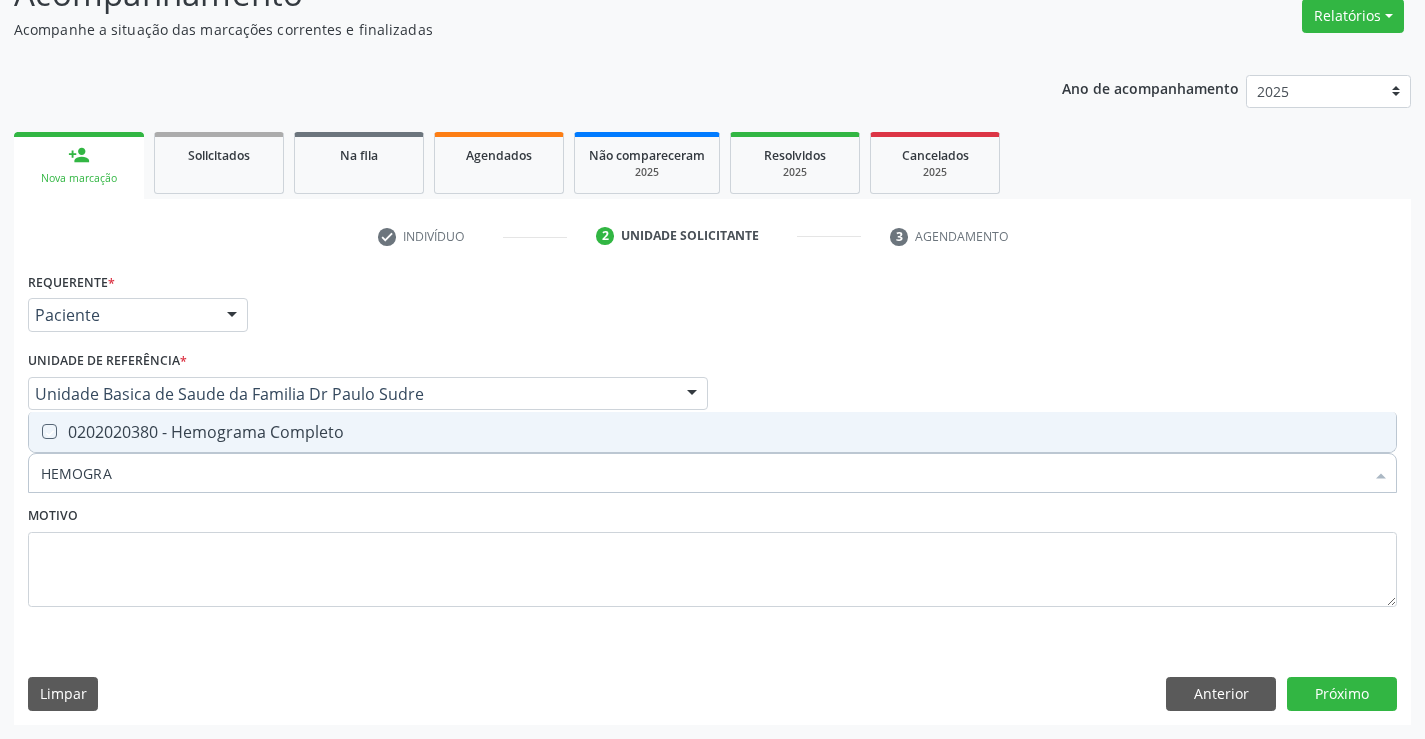 checkbox on "true" 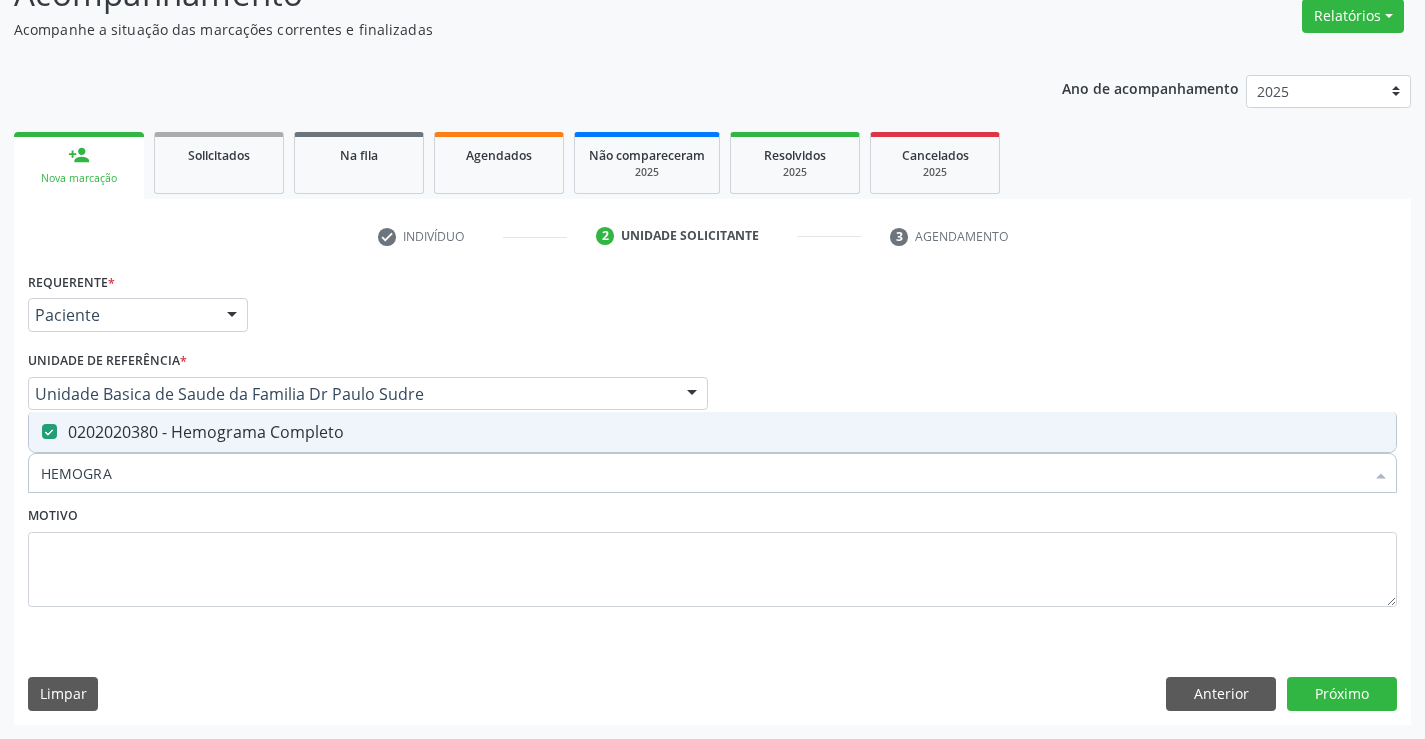 click on "HEMOGRA" at bounding box center (702, 473) 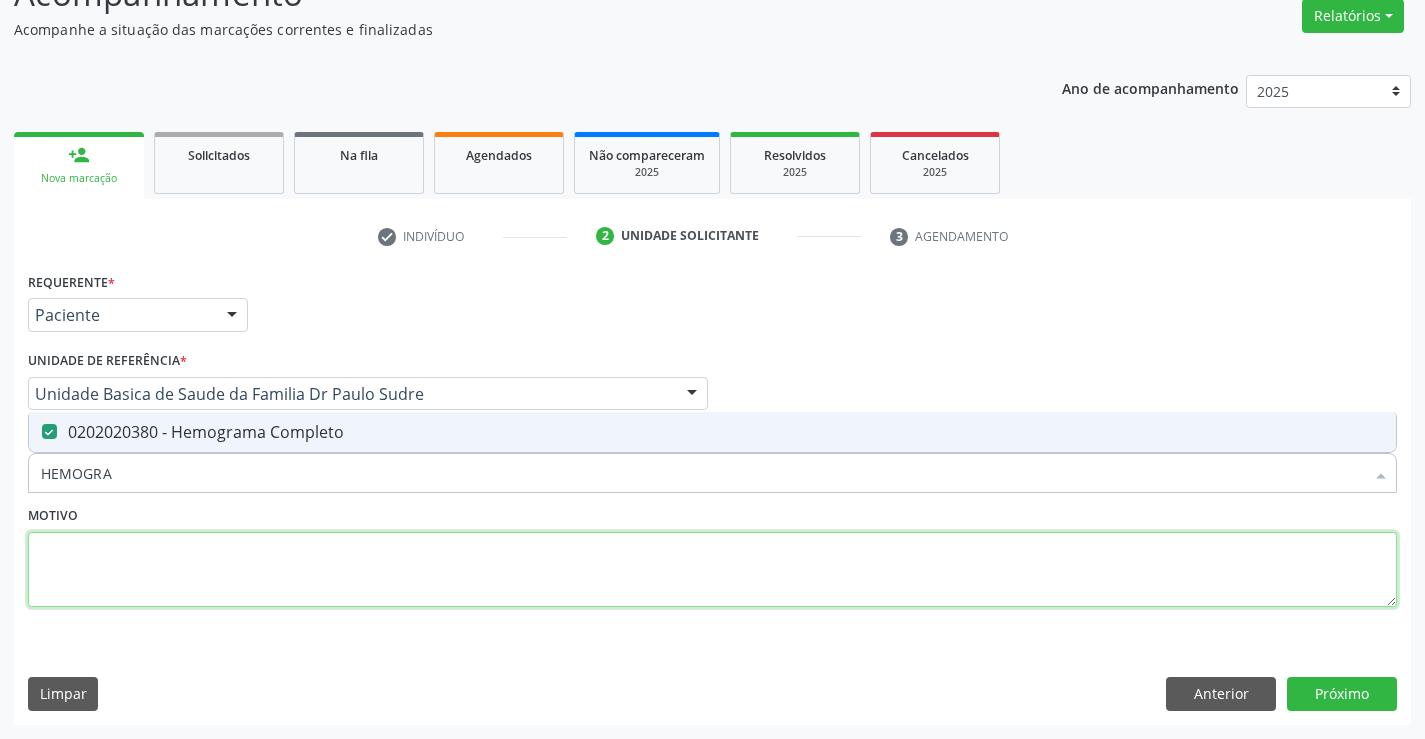 click at bounding box center [712, 570] 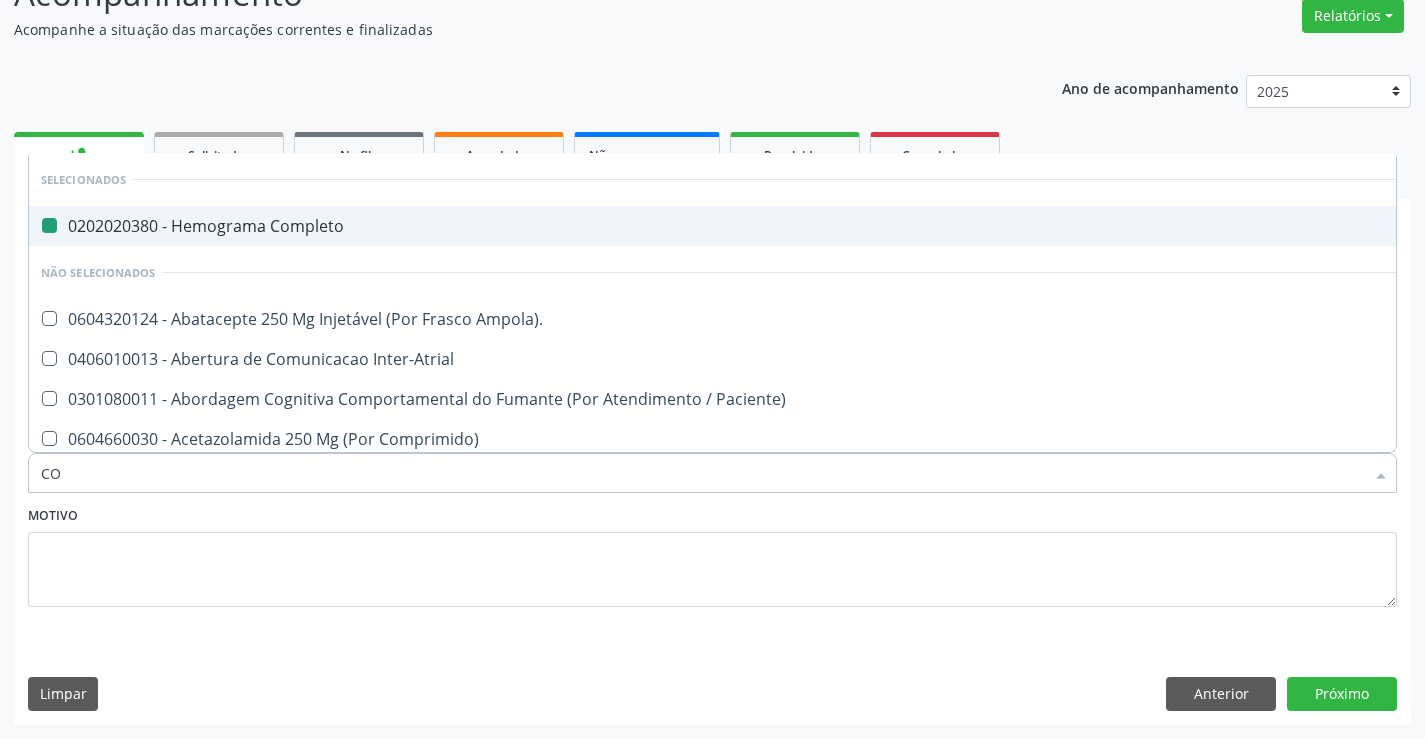 type on "COL" 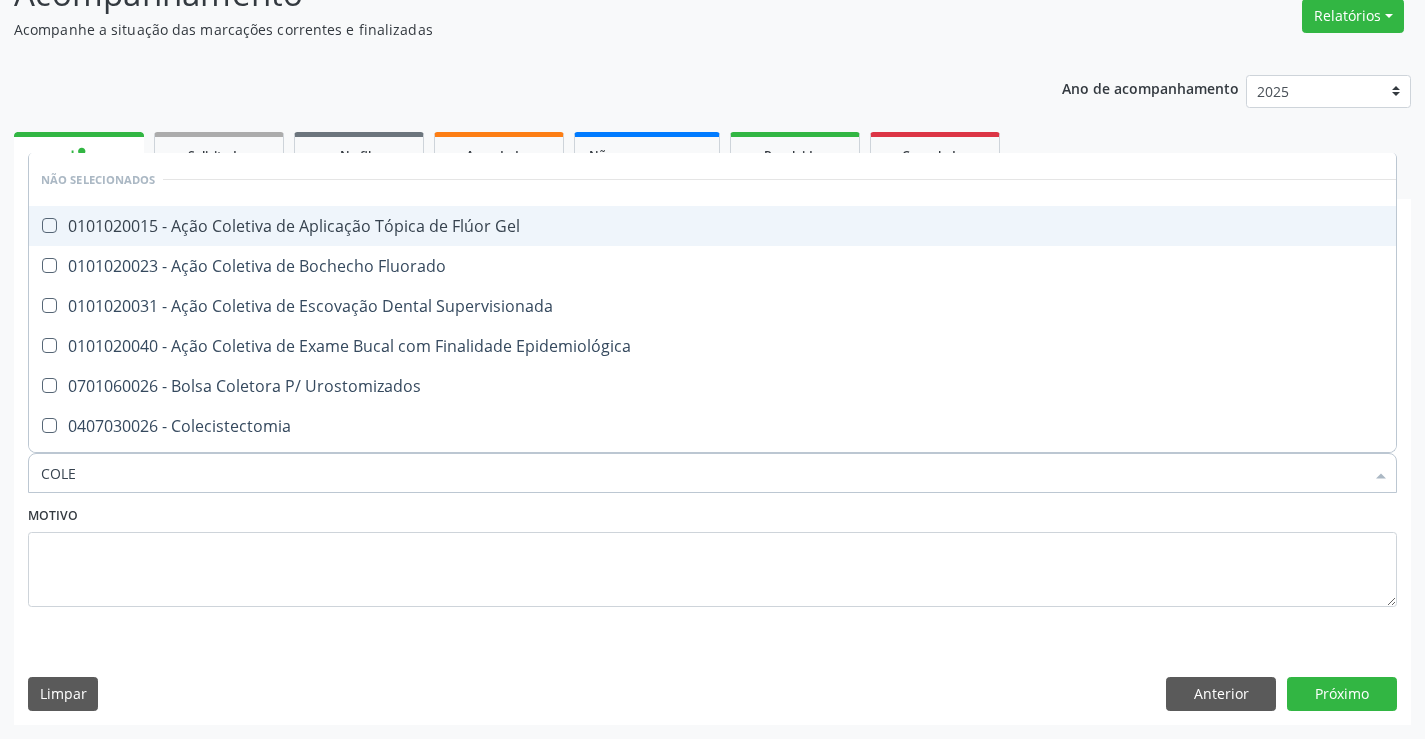 type on "COLES" 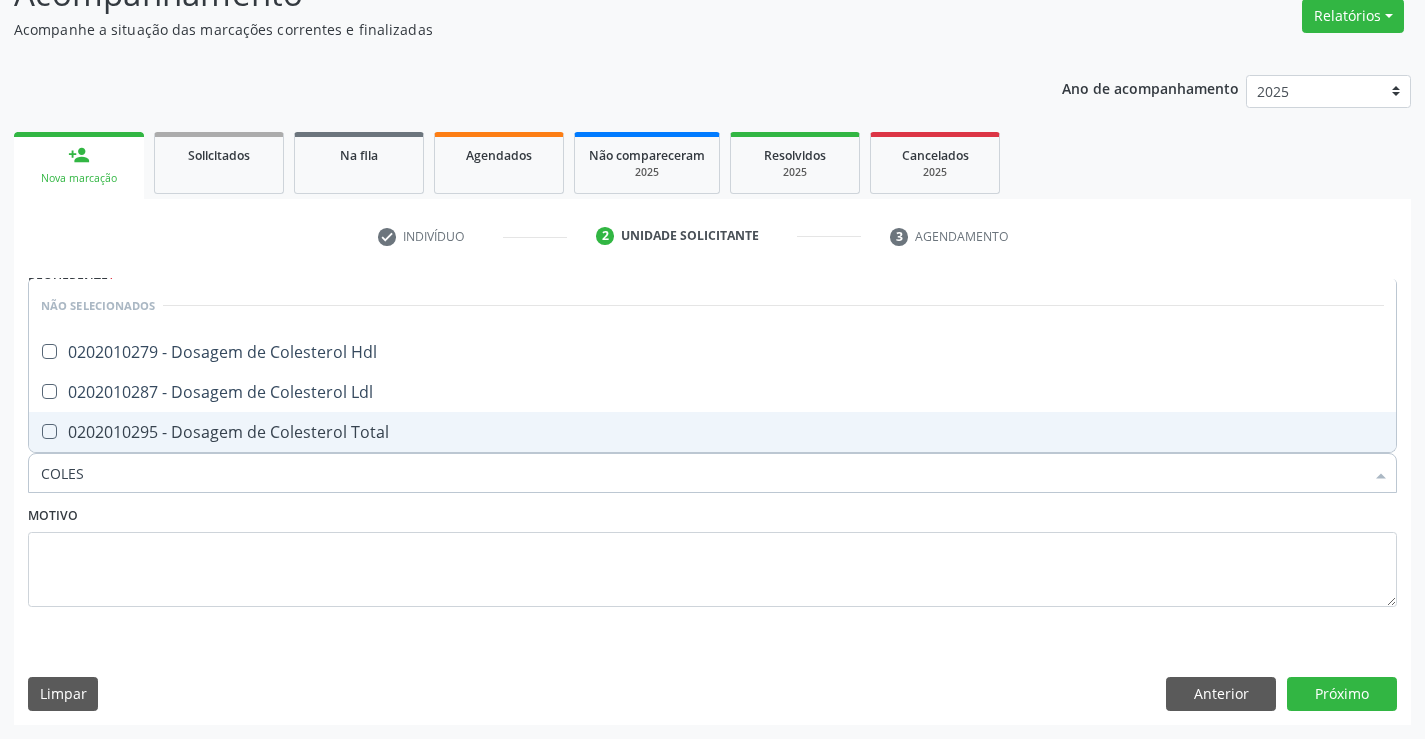 drag, startPoint x: 270, startPoint y: 426, endPoint x: 312, endPoint y: 371, distance: 69.2026 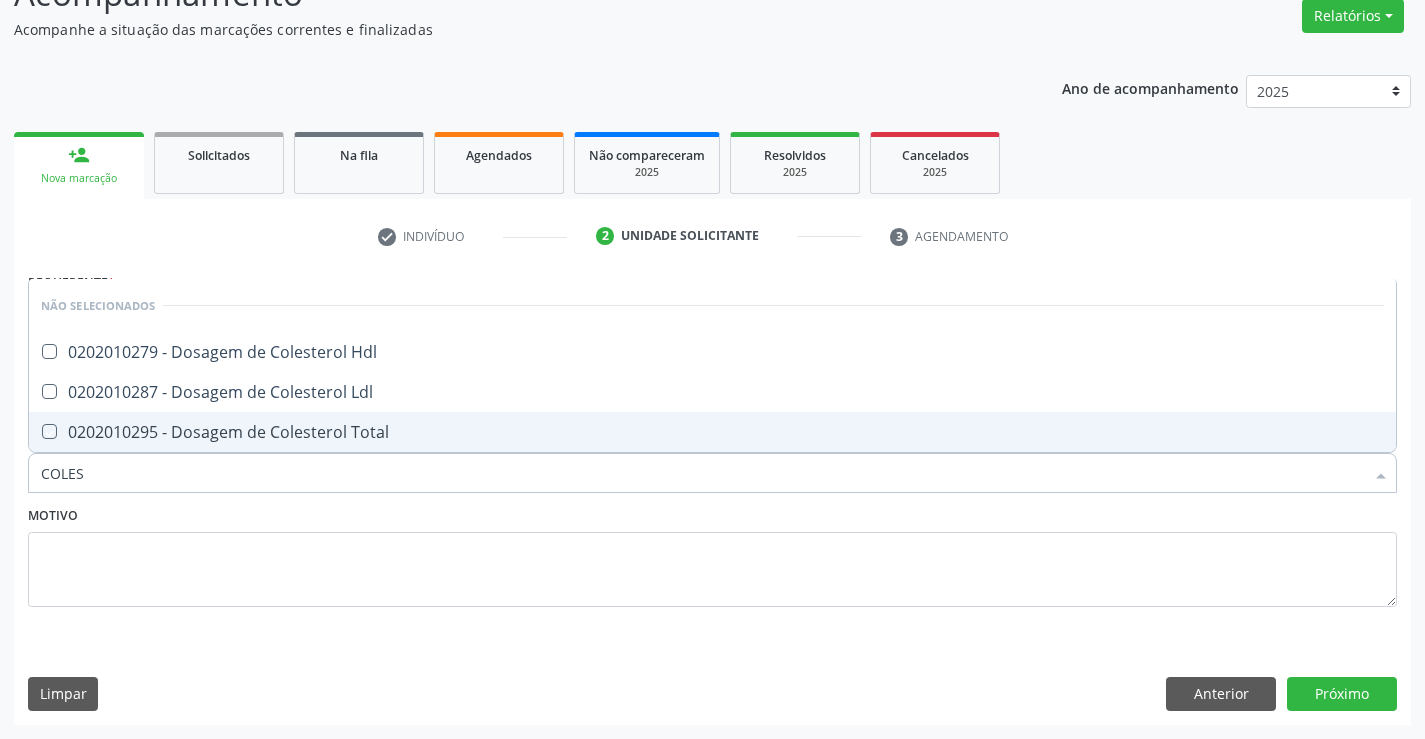 checkbox on "true" 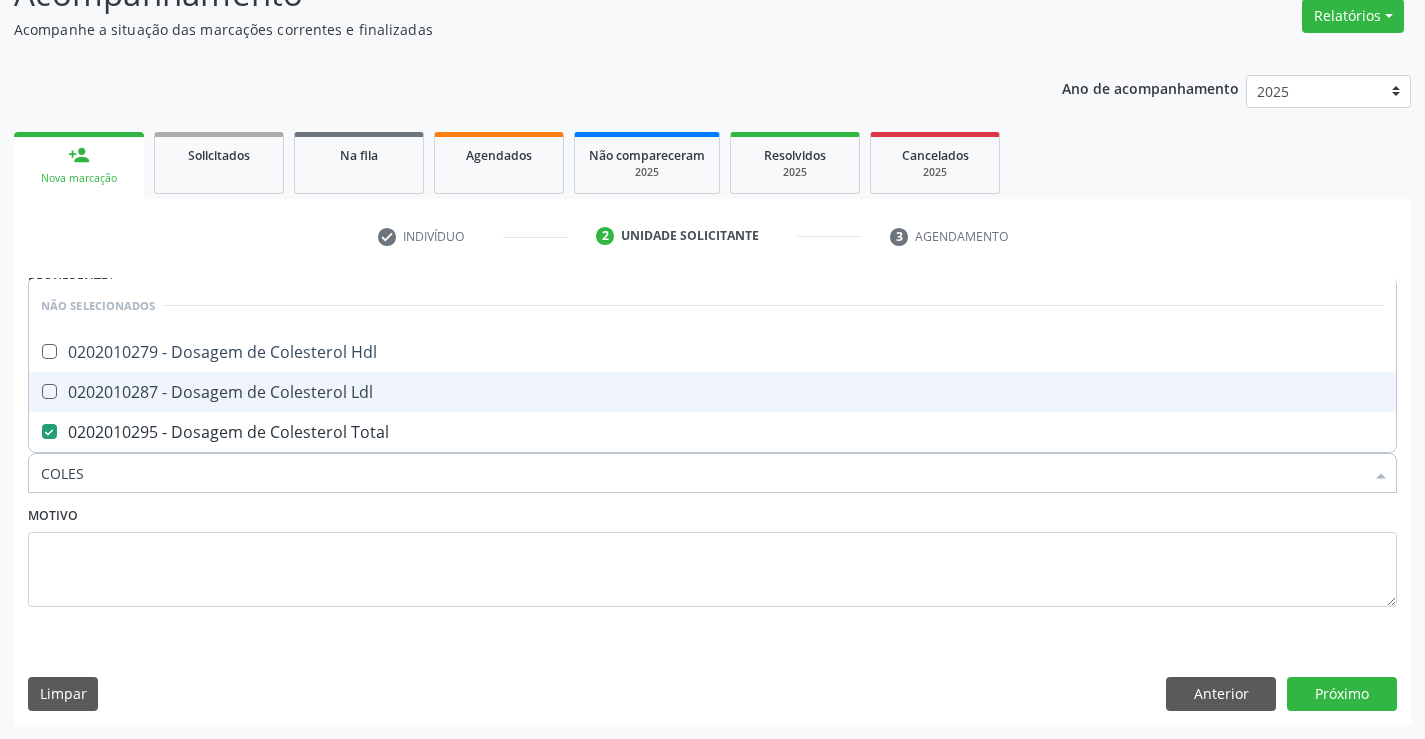 click on "0202010287 - Dosagem de Colesterol Ldl" at bounding box center (712, 392) 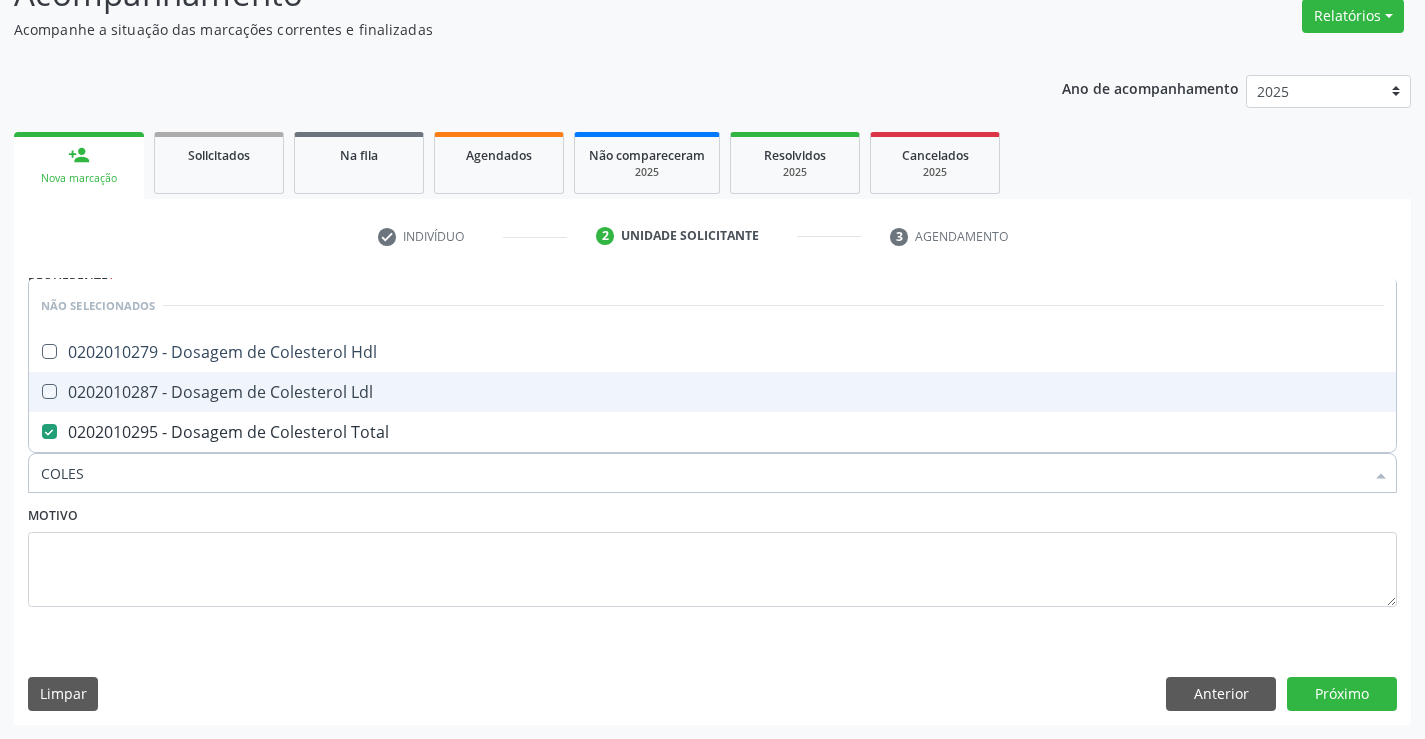 checkbox on "true" 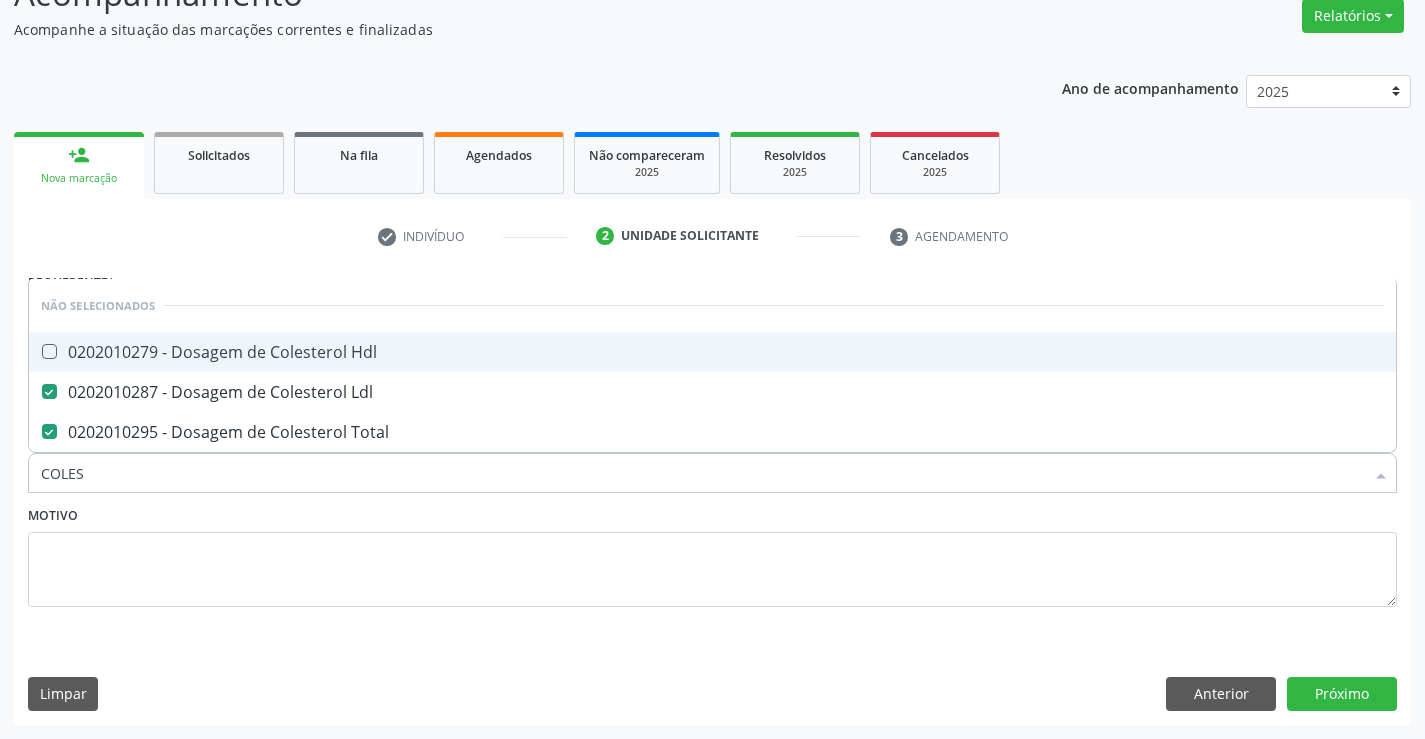 click on "0202010279 - Dosagem de Colesterol Hdl" at bounding box center (712, 352) 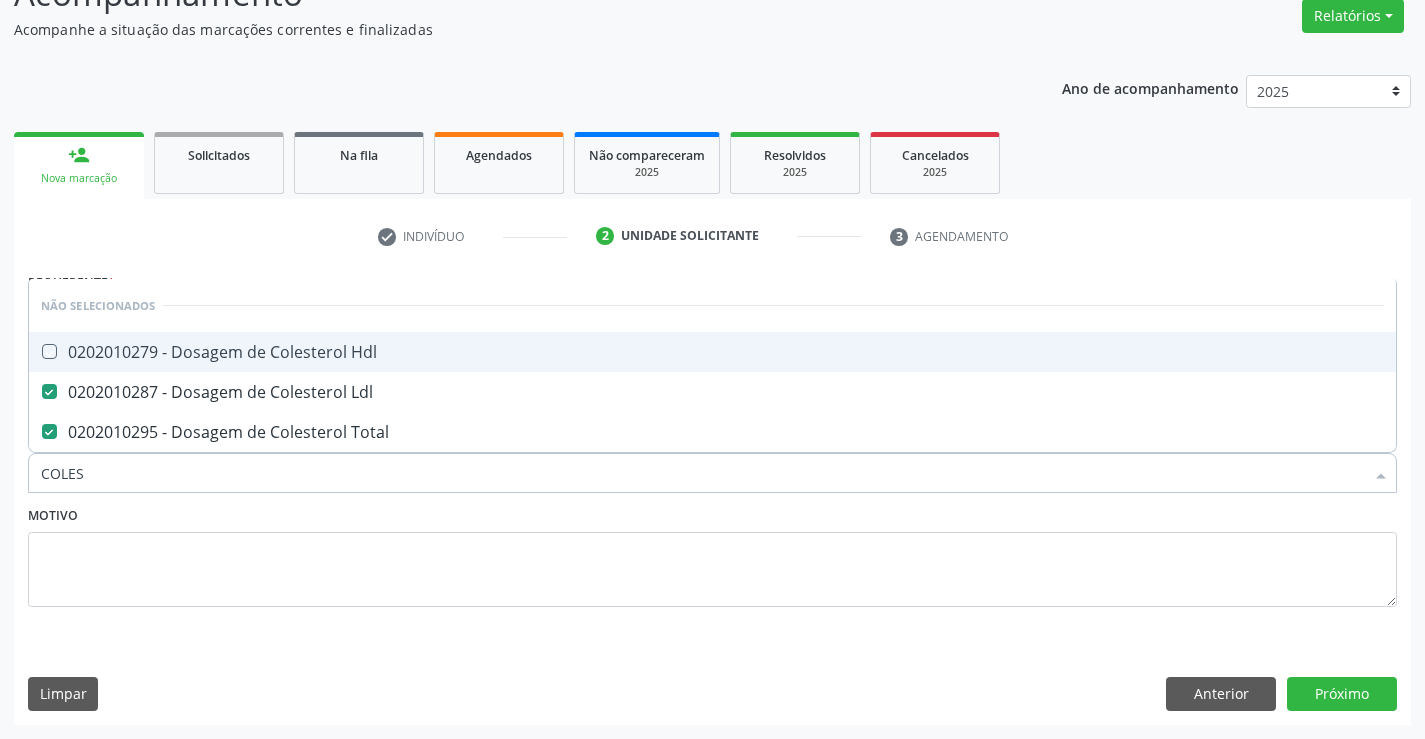 checkbox on "true" 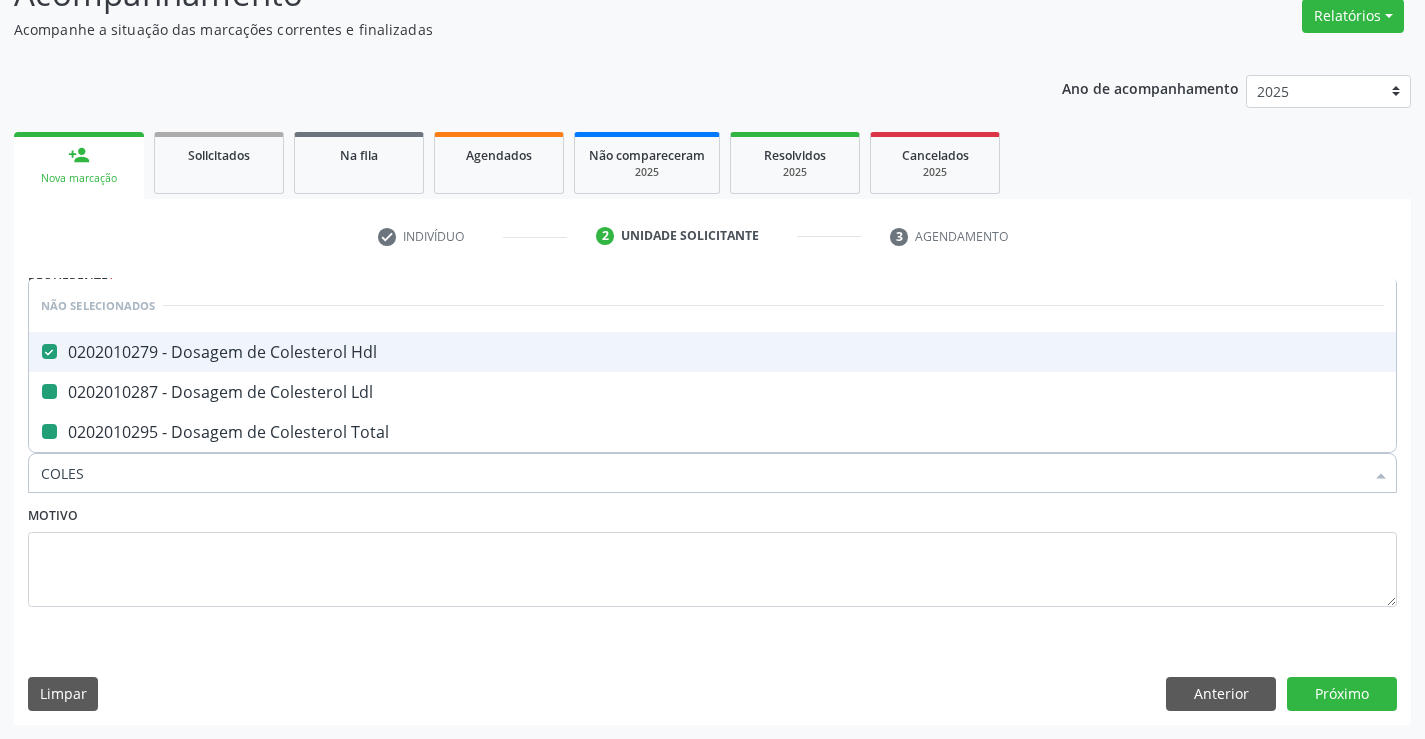 type on "COLE" 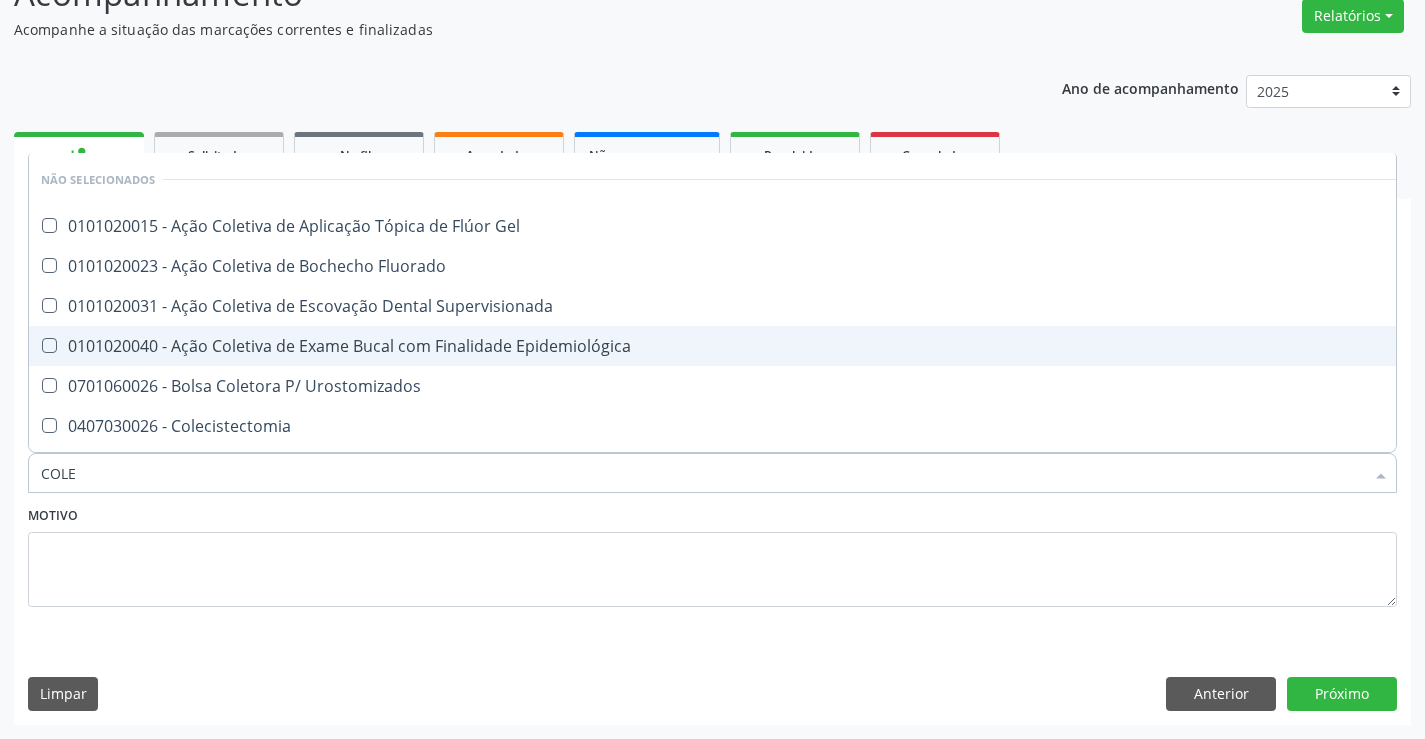 type on "COL" 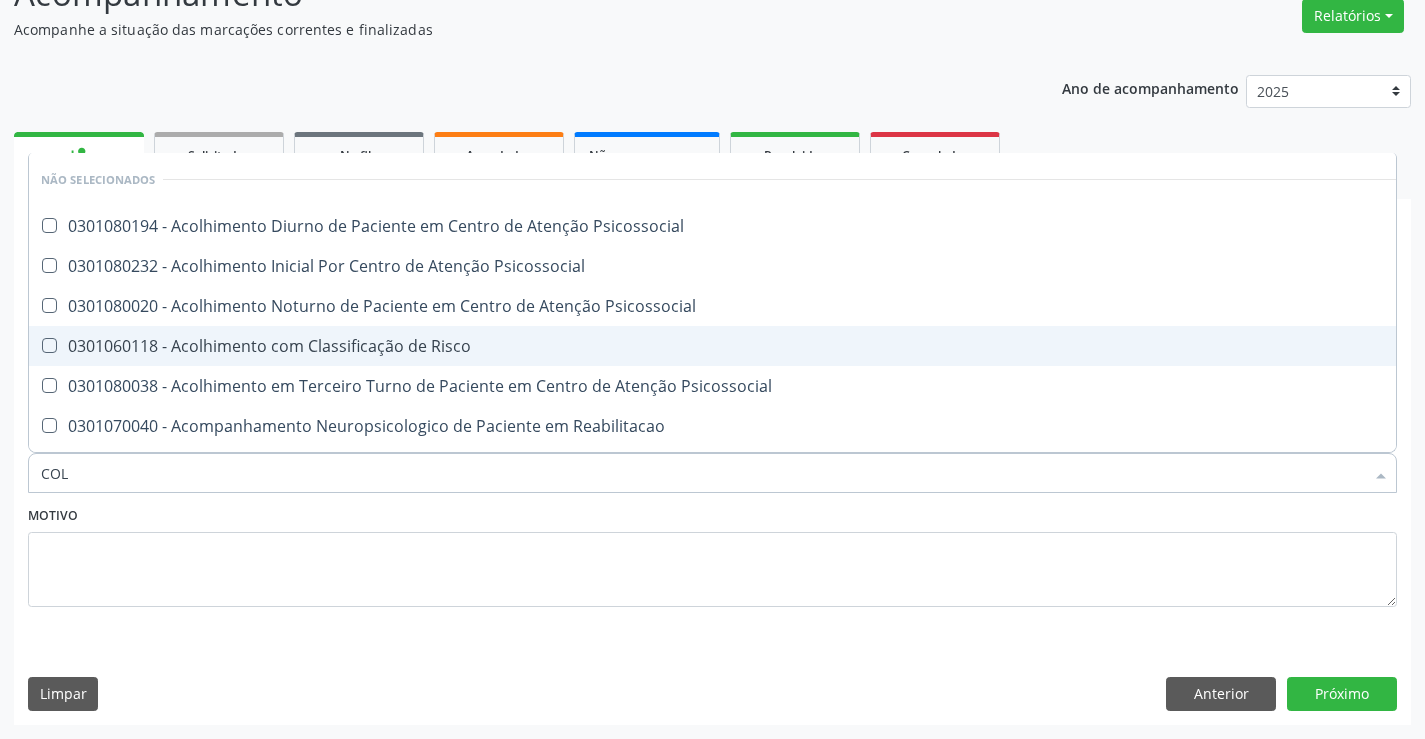 type on "CO" 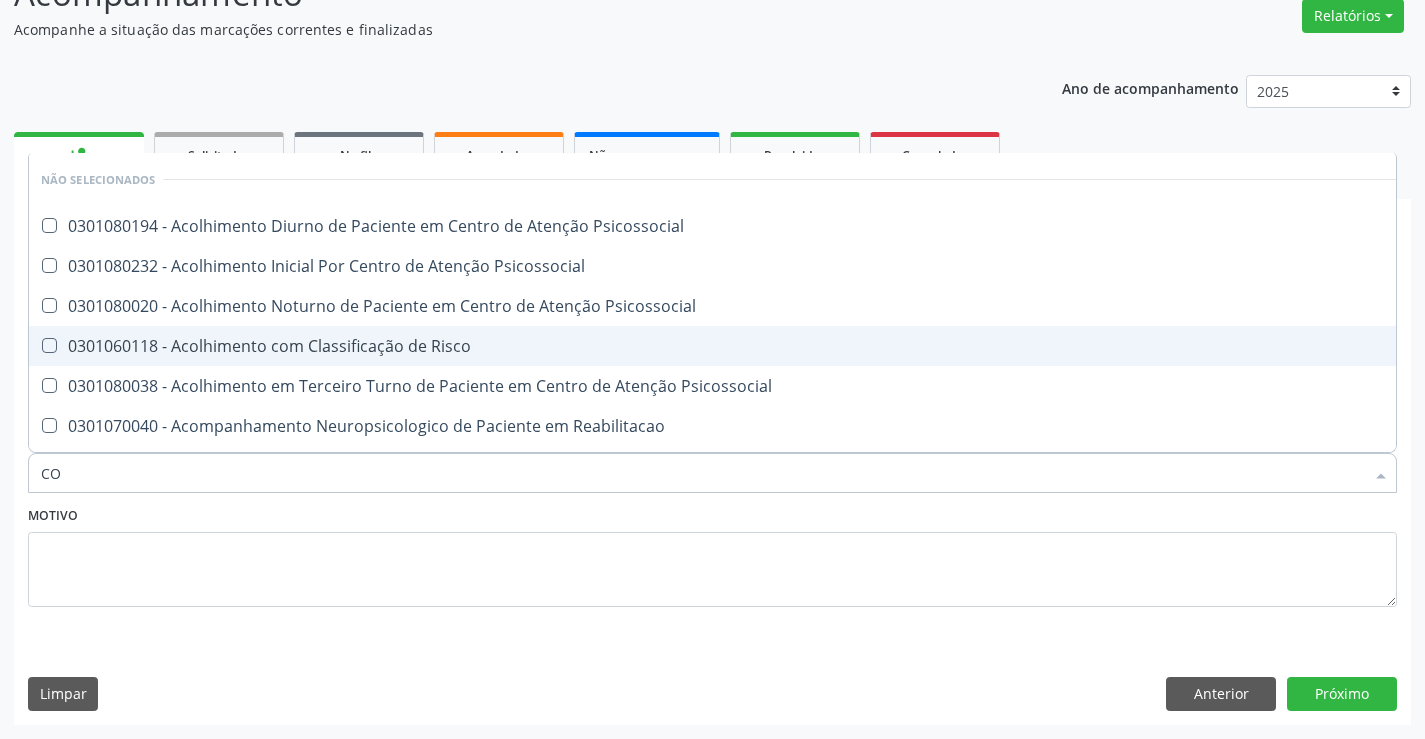 checkbox on "true" 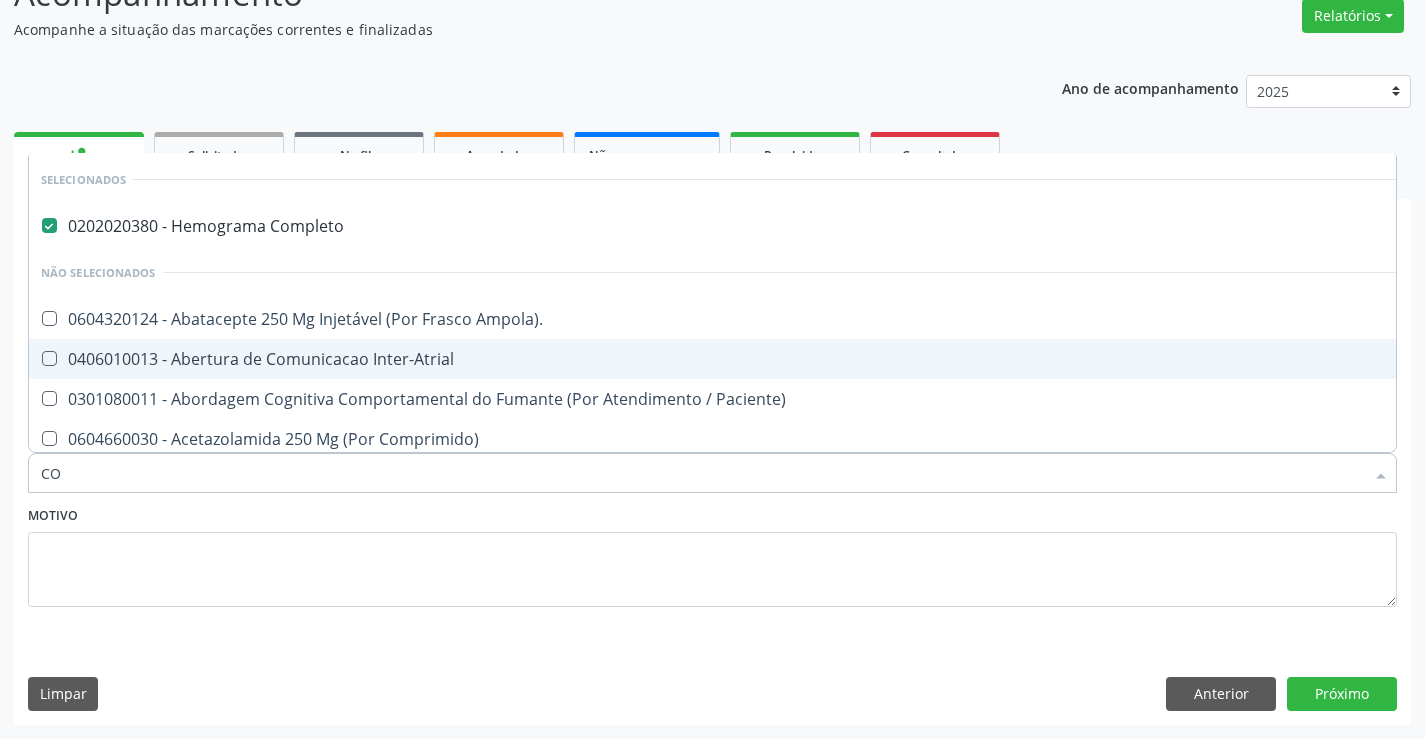 type on "C" 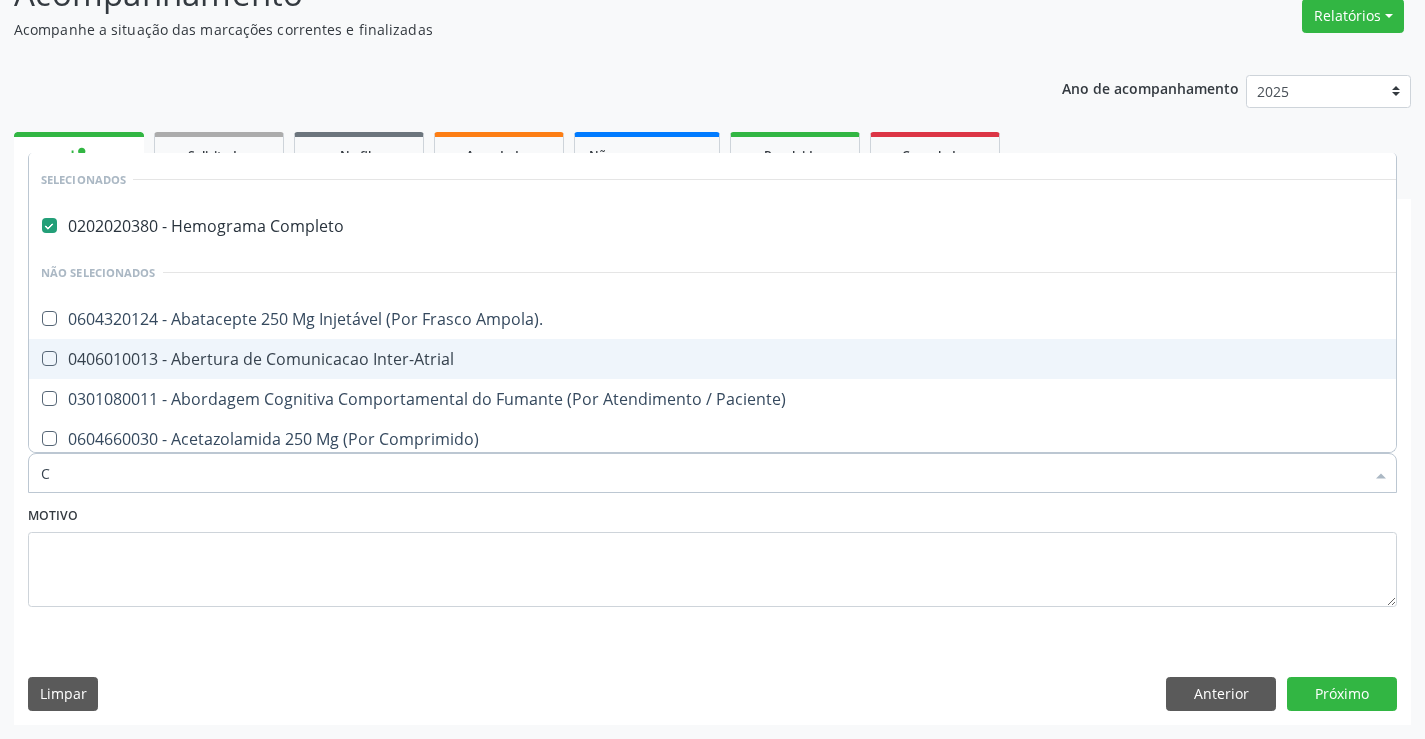 checkbox on "false" 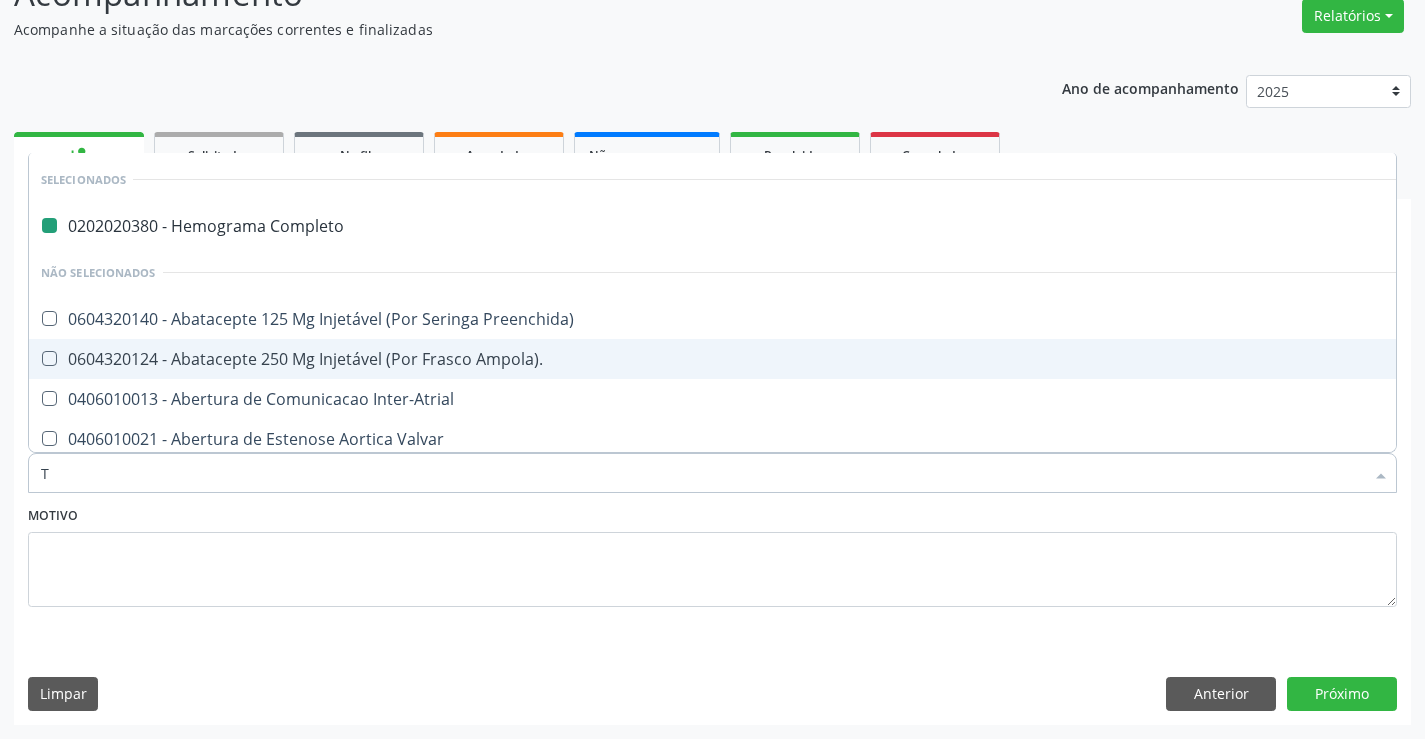 type on "TR" 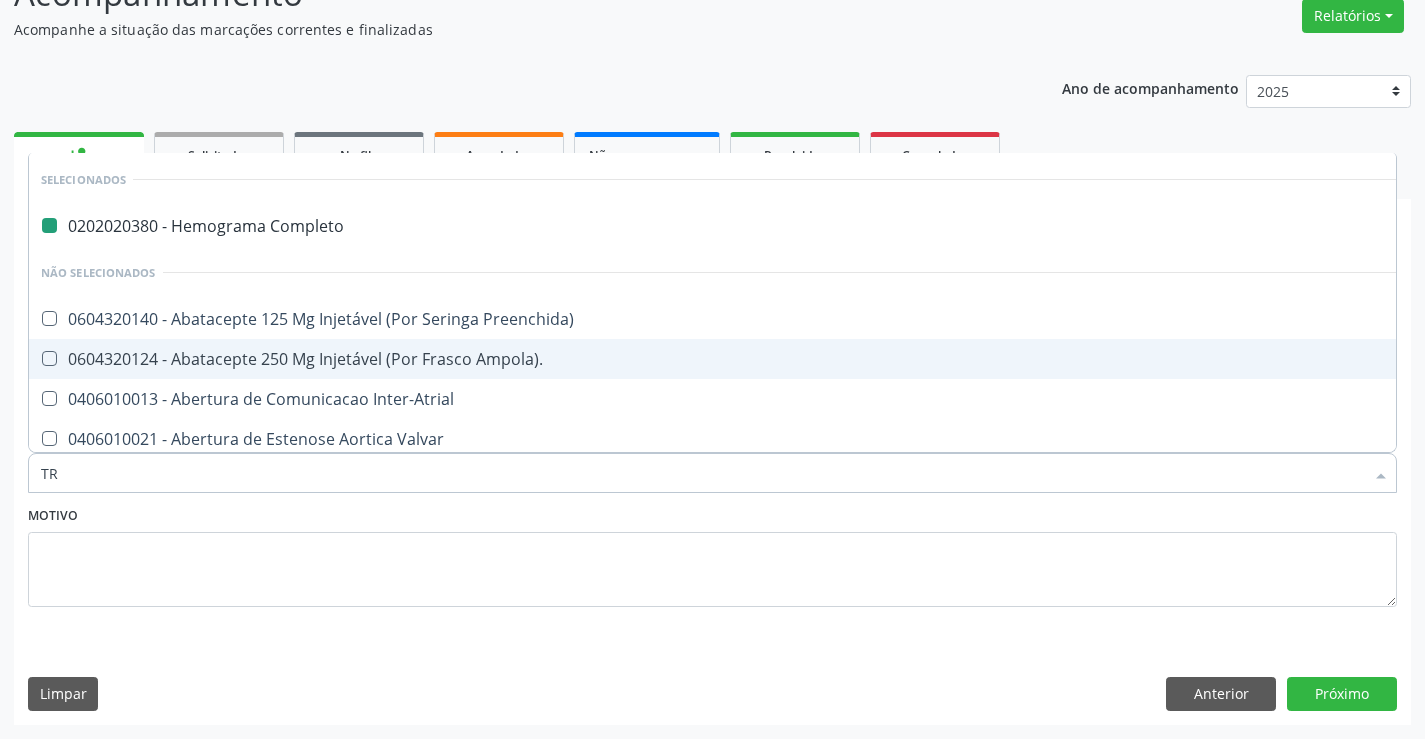 checkbox on "false" 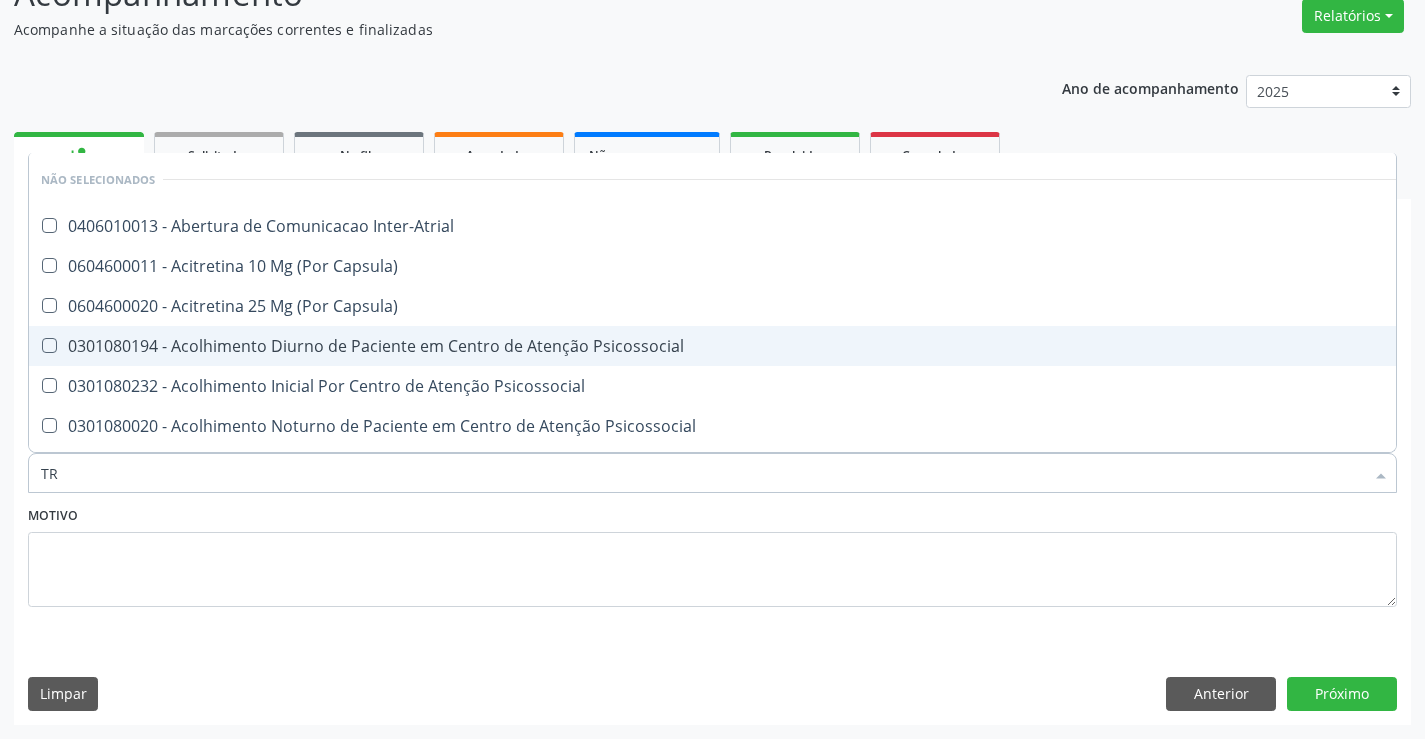 type on "TRI" 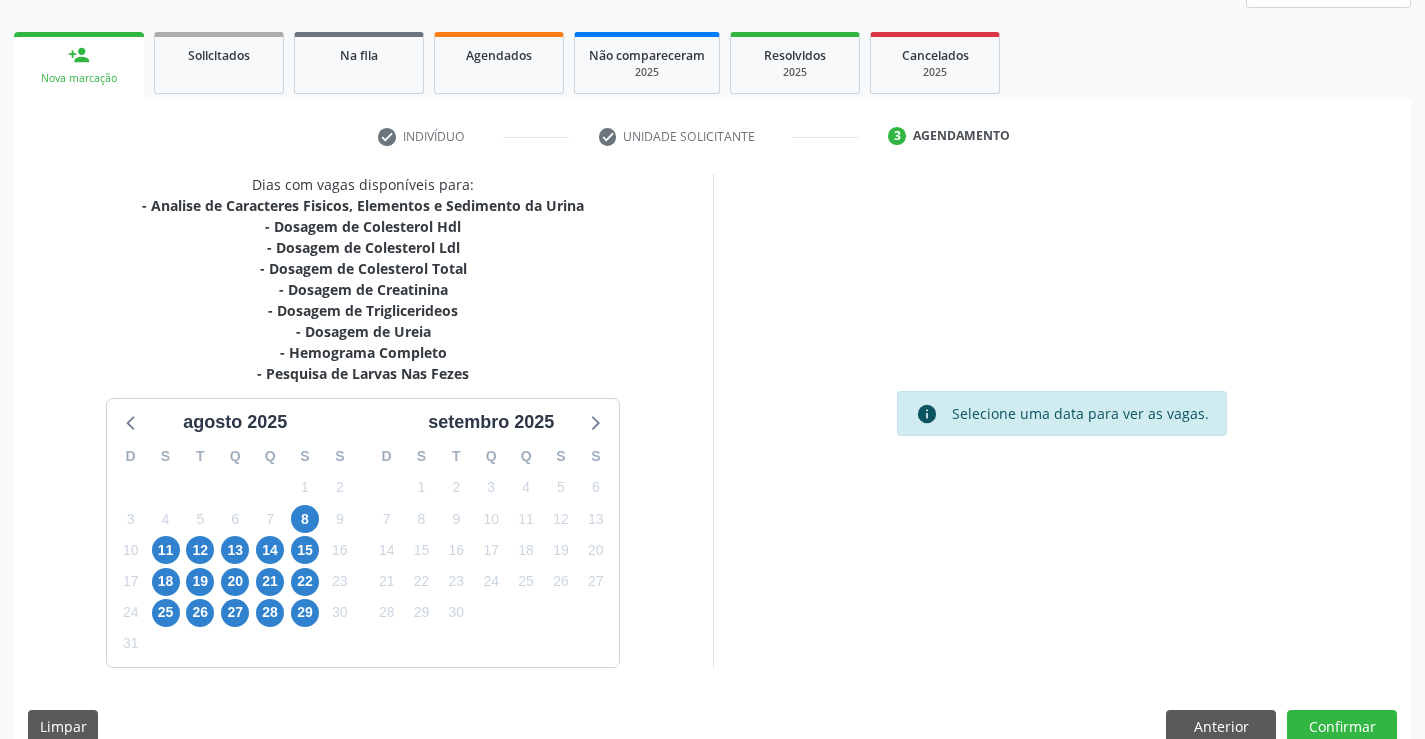scroll, scrollTop: 299, scrollLeft: 0, axis: vertical 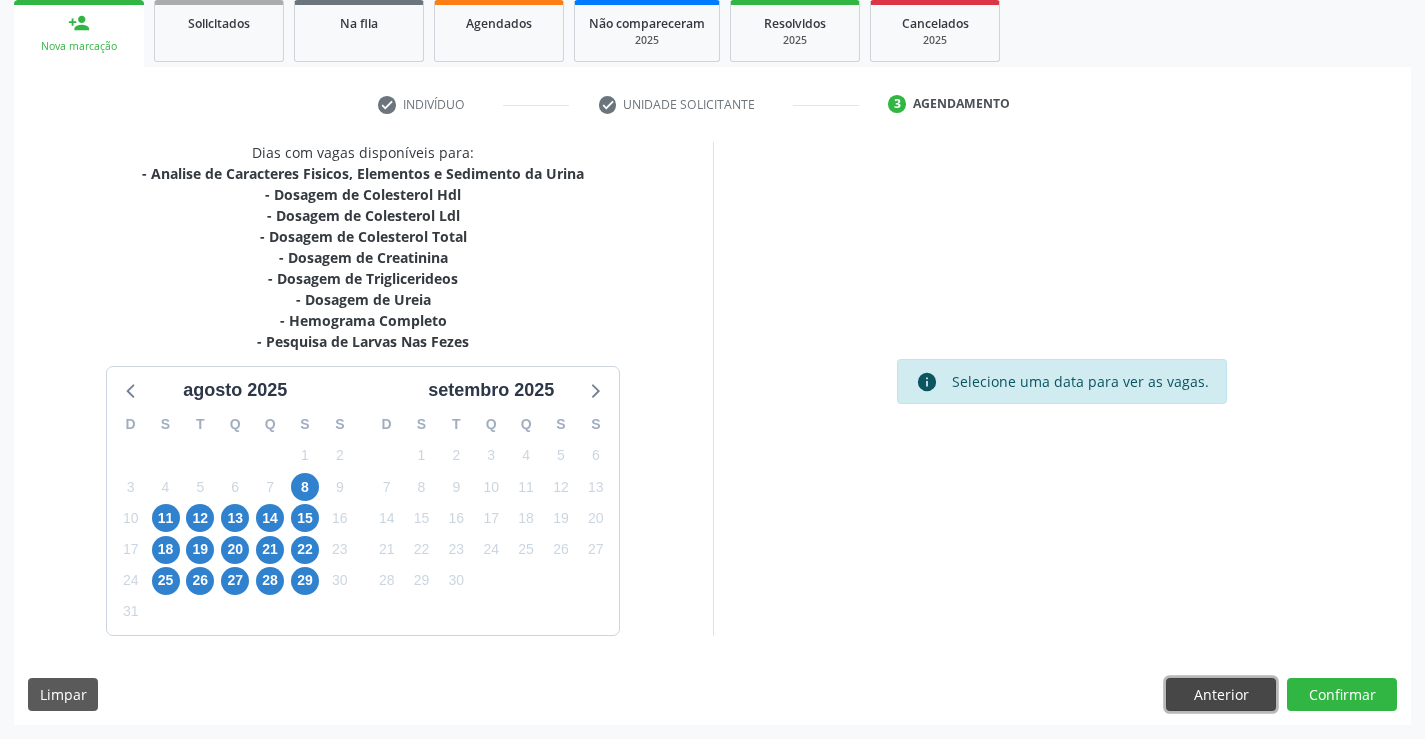 click on "Anterior" at bounding box center [1221, 695] 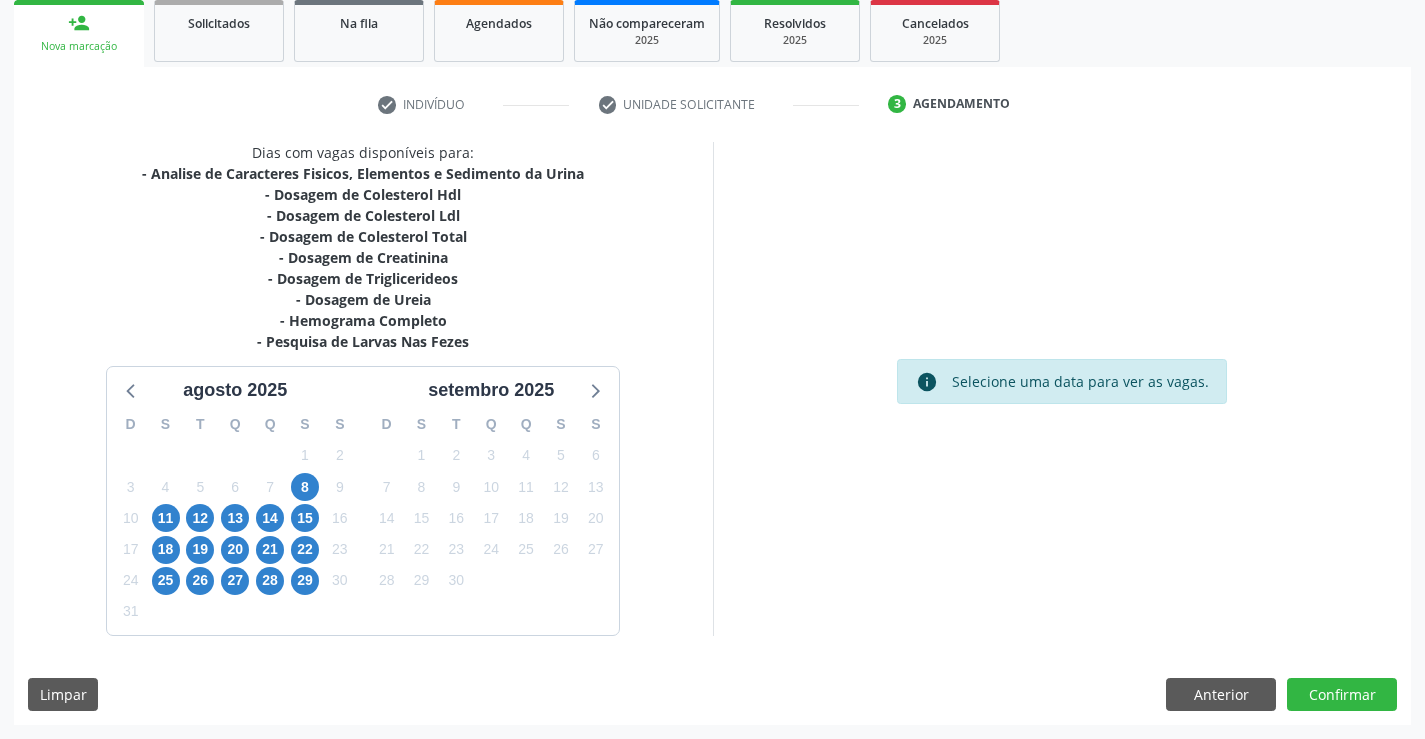 scroll, scrollTop: 167, scrollLeft: 0, axis: vertical 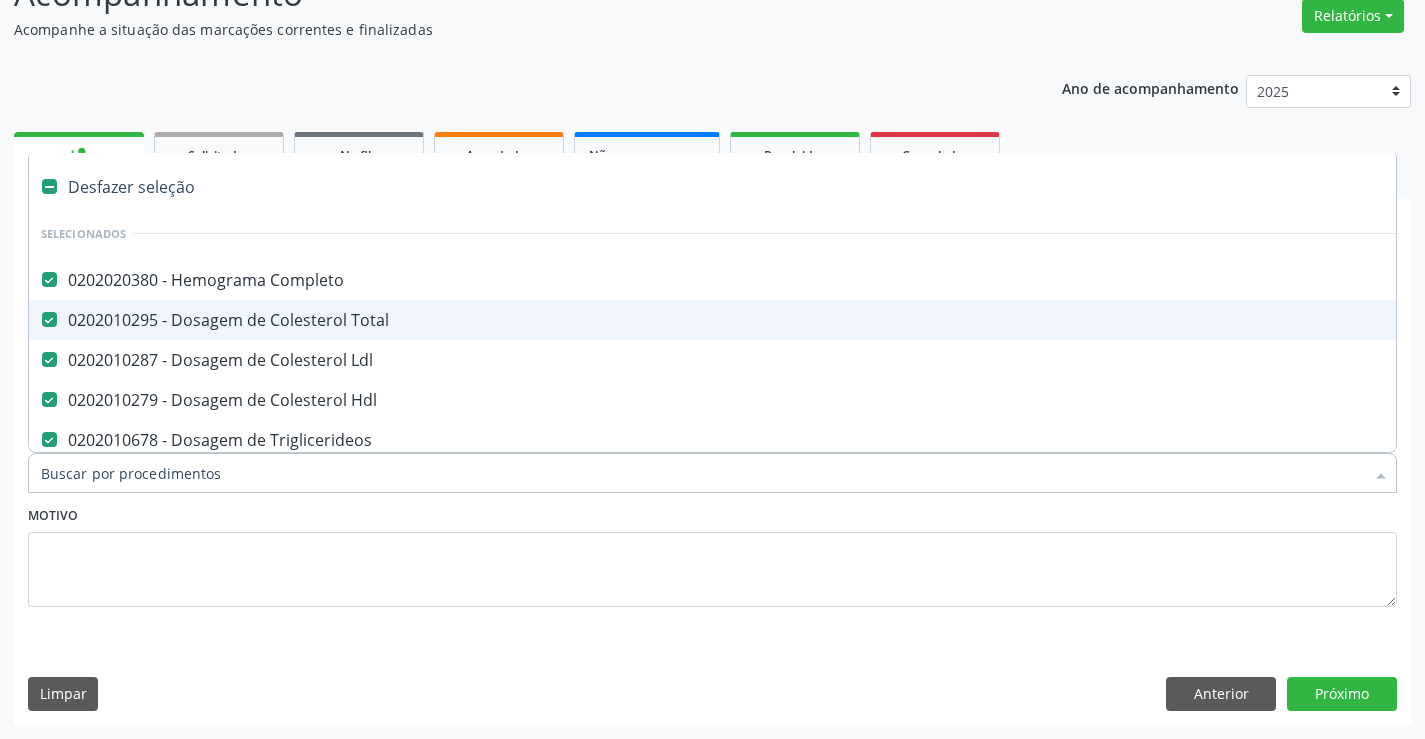 type on "G" 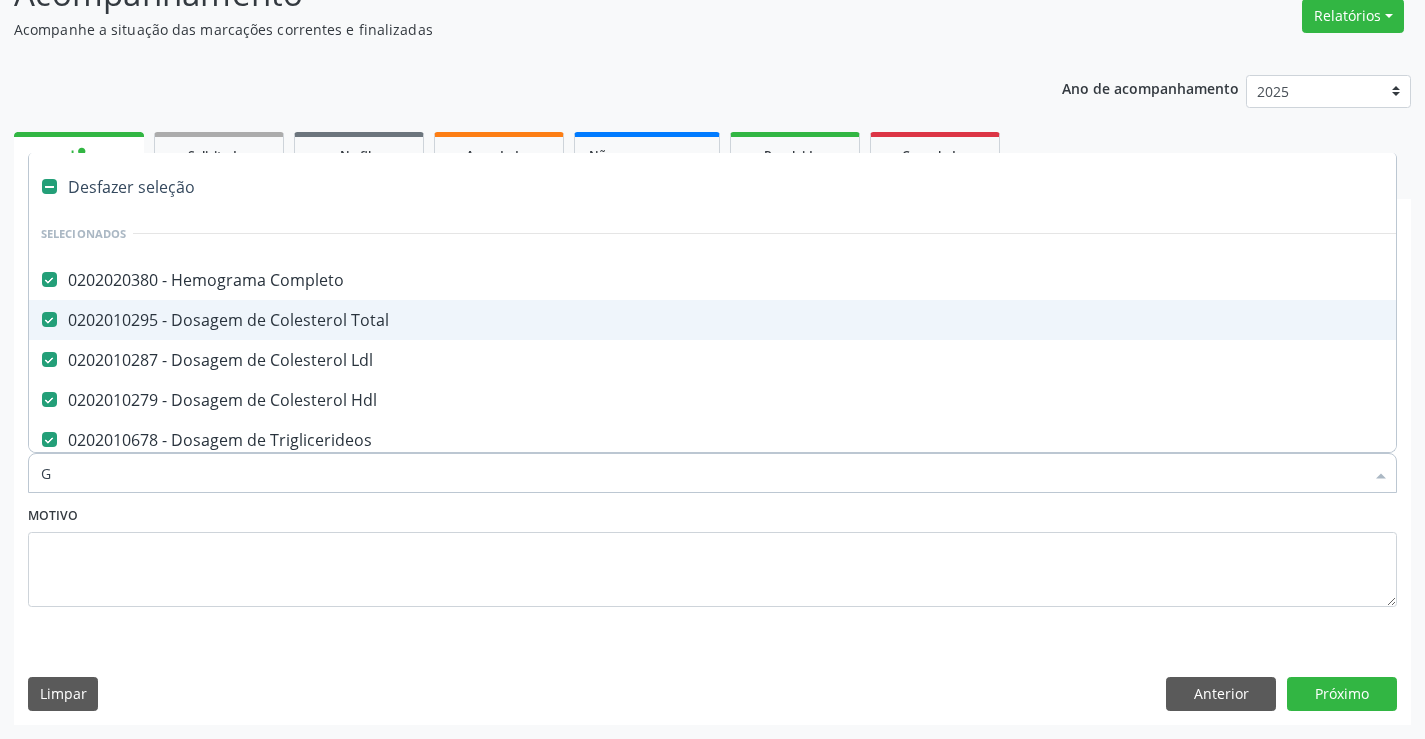 checkbox on "false" 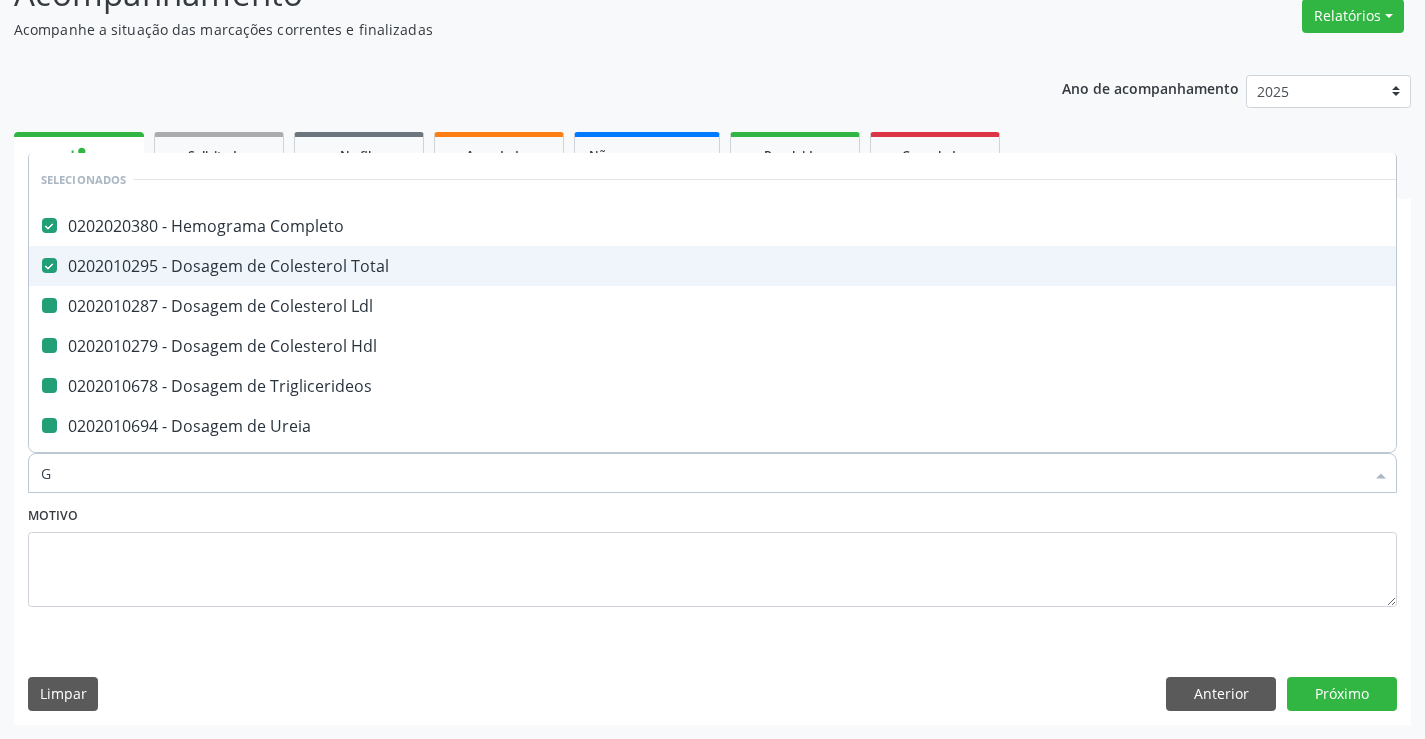 type on "GL" 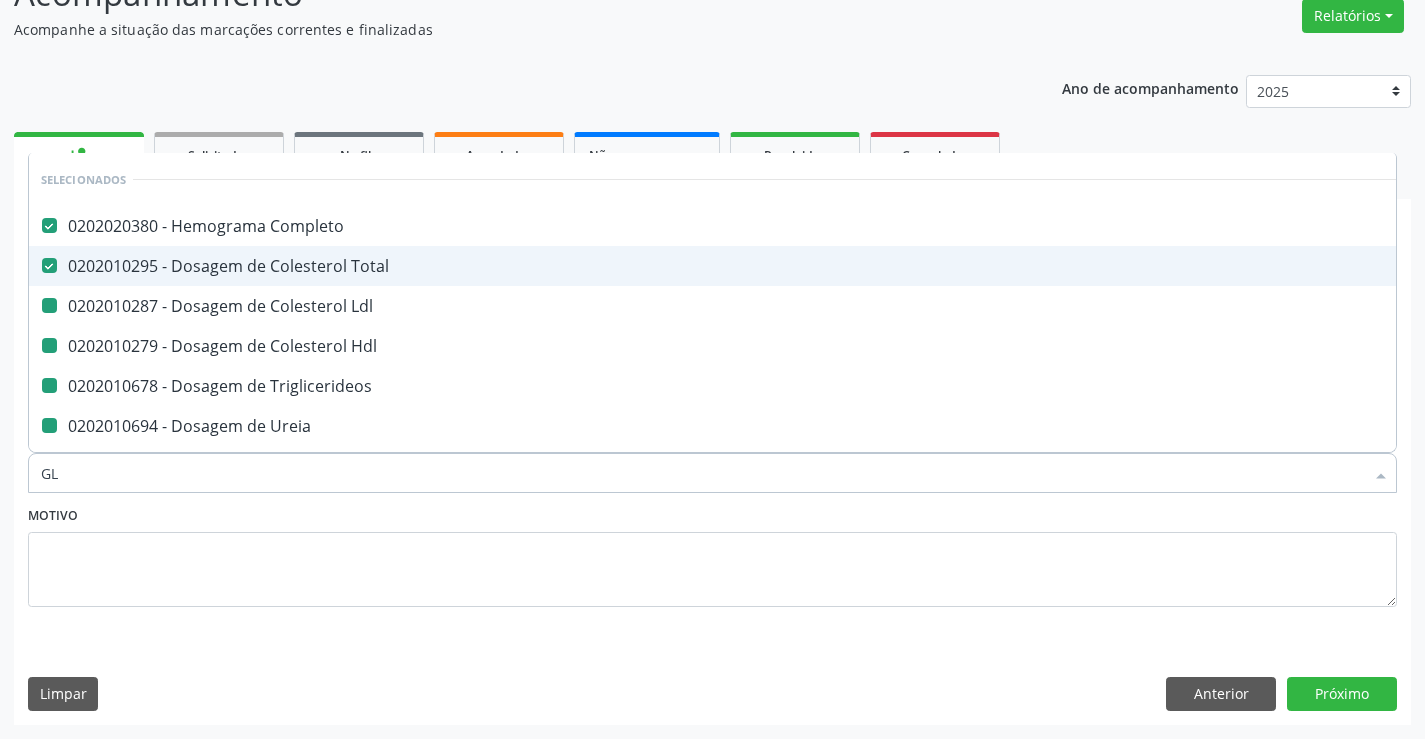 checkbox on "false" 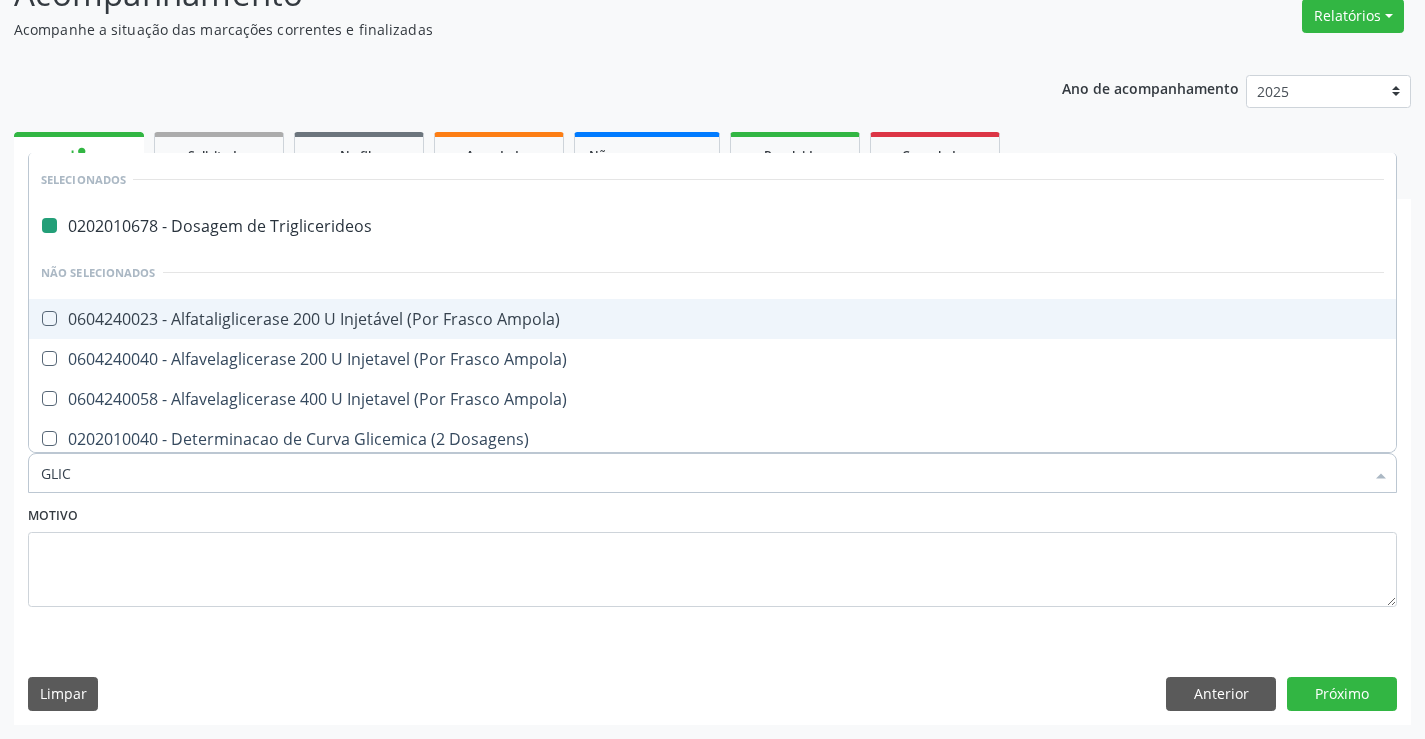type on "GLICO" 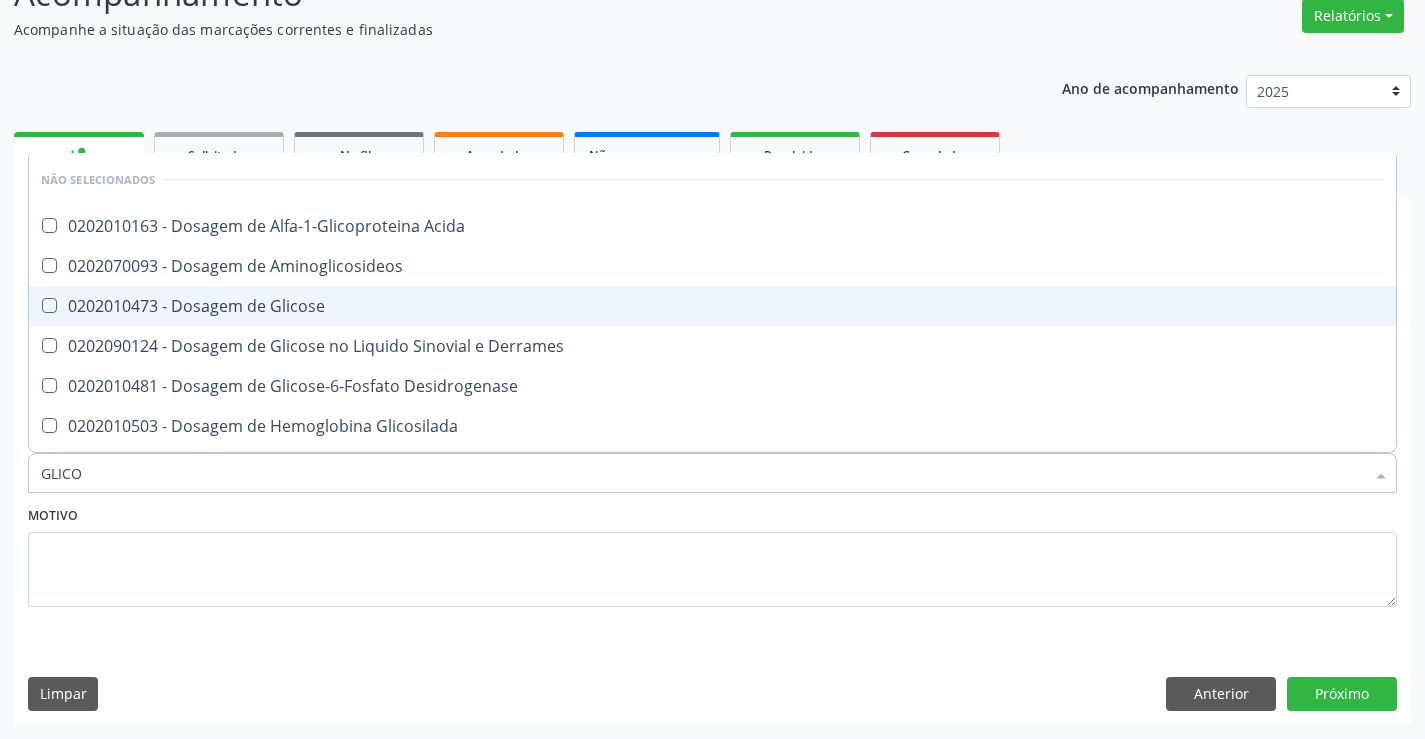 click on "0202010473 - Dosagem de Glicose" at bounding box center (712, 306) 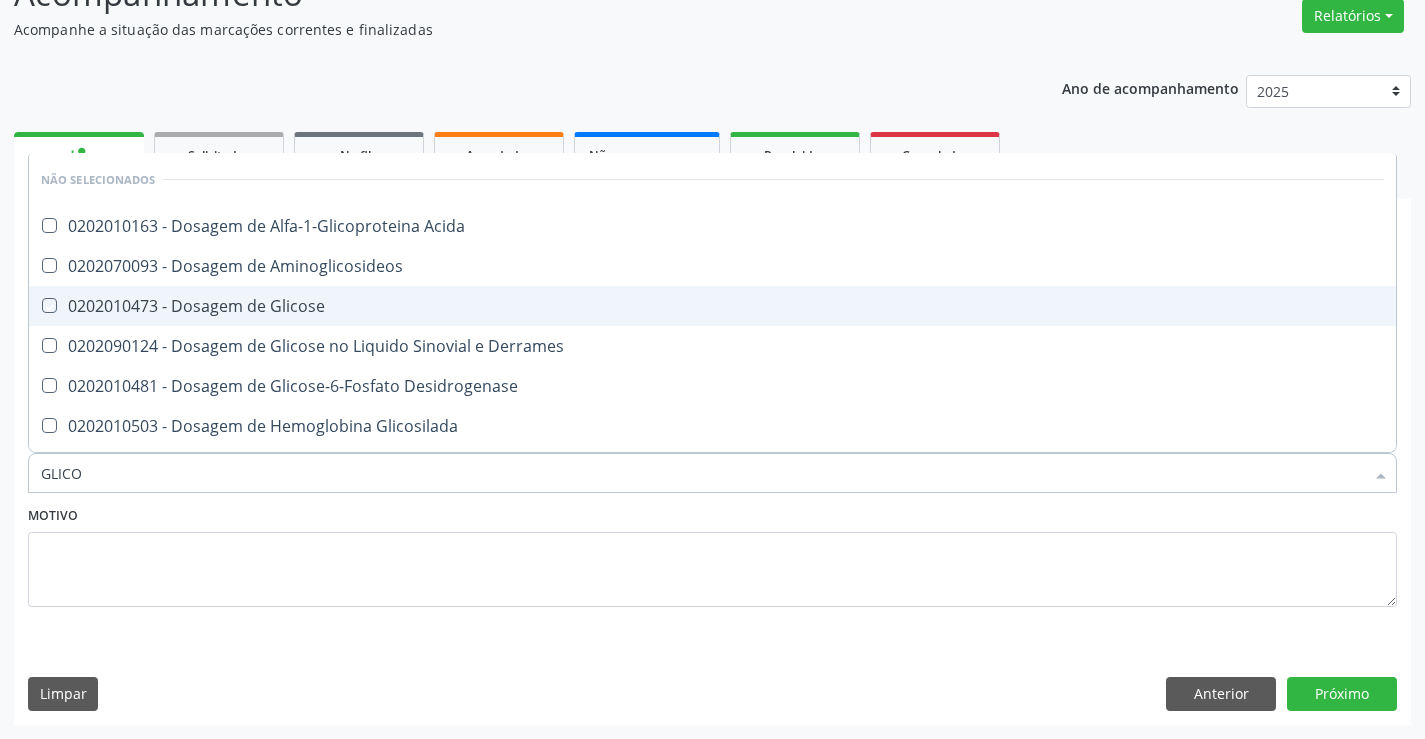 checkbox on "true" 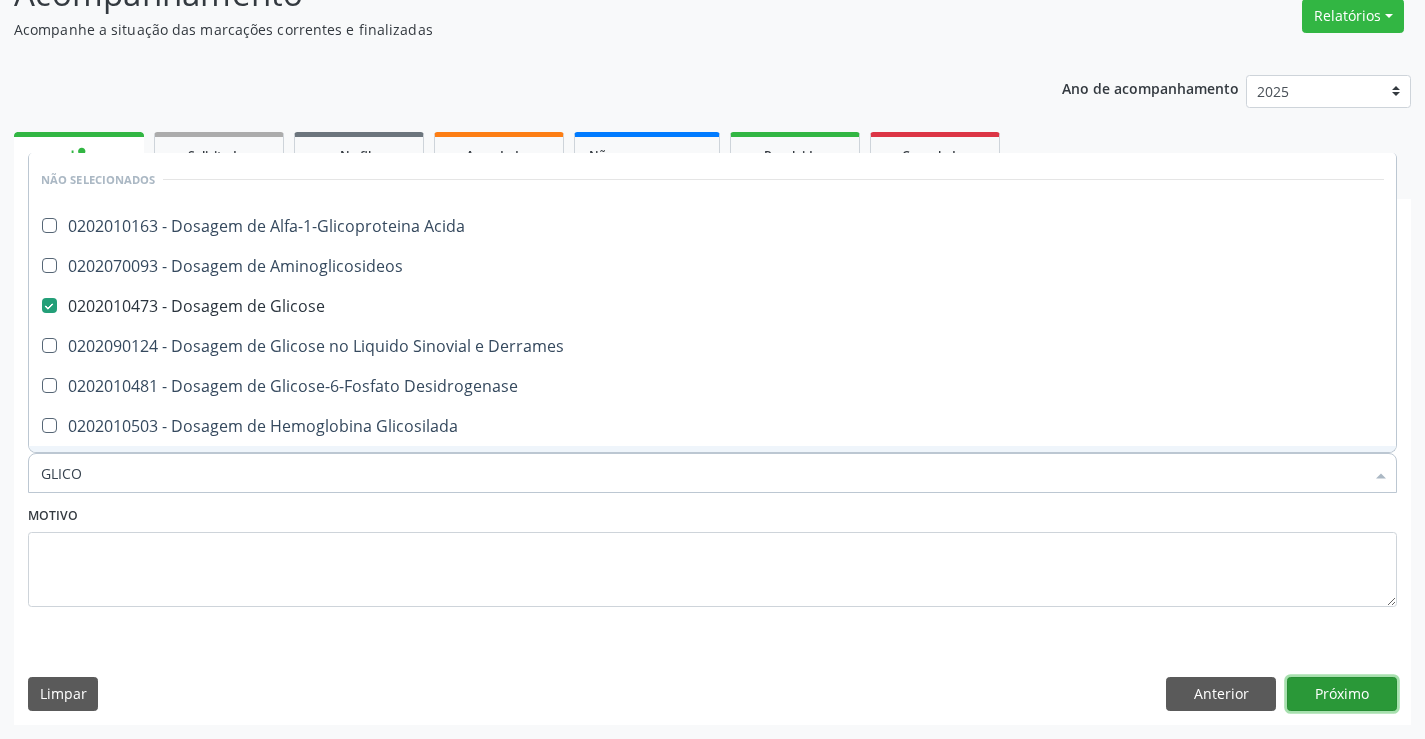 click on "Próximo" at bounding box center (1342, 694) 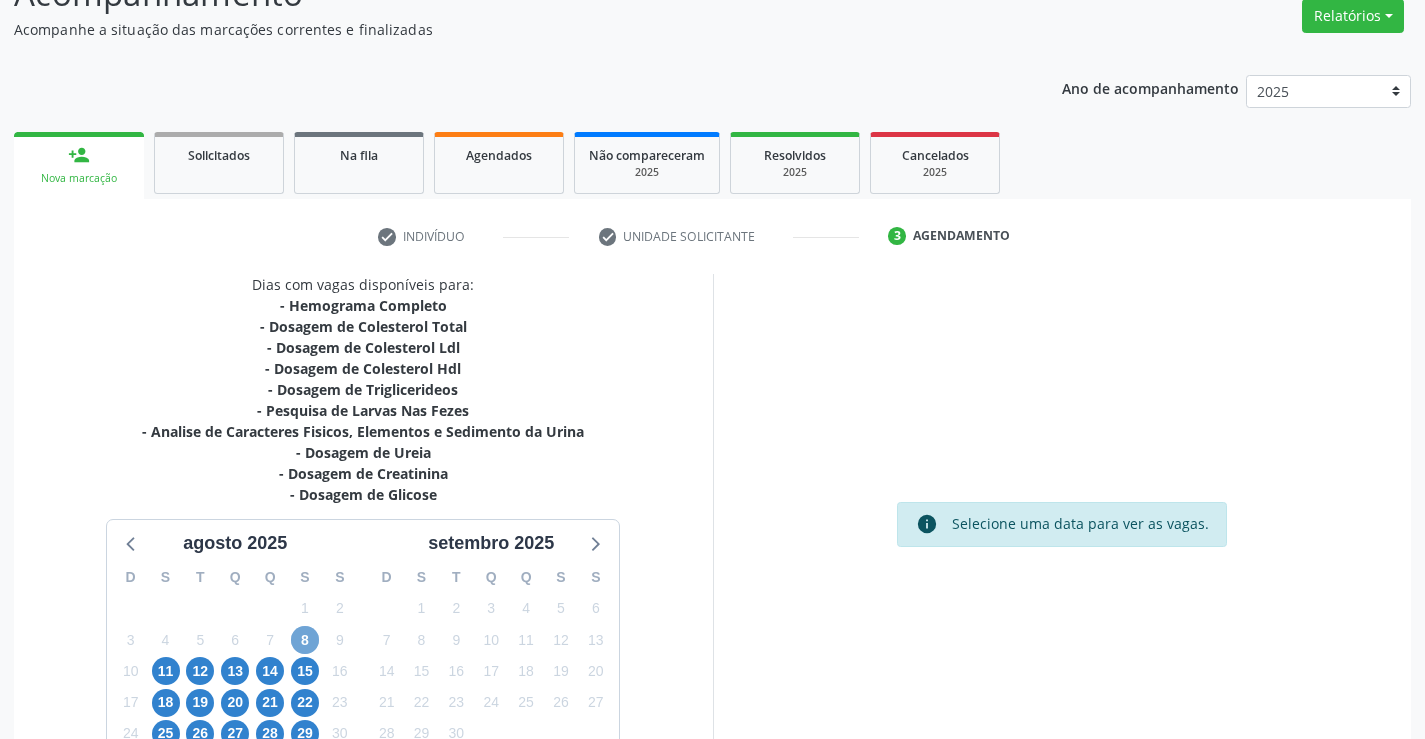 click on "8" at bounding box center (305, 640) 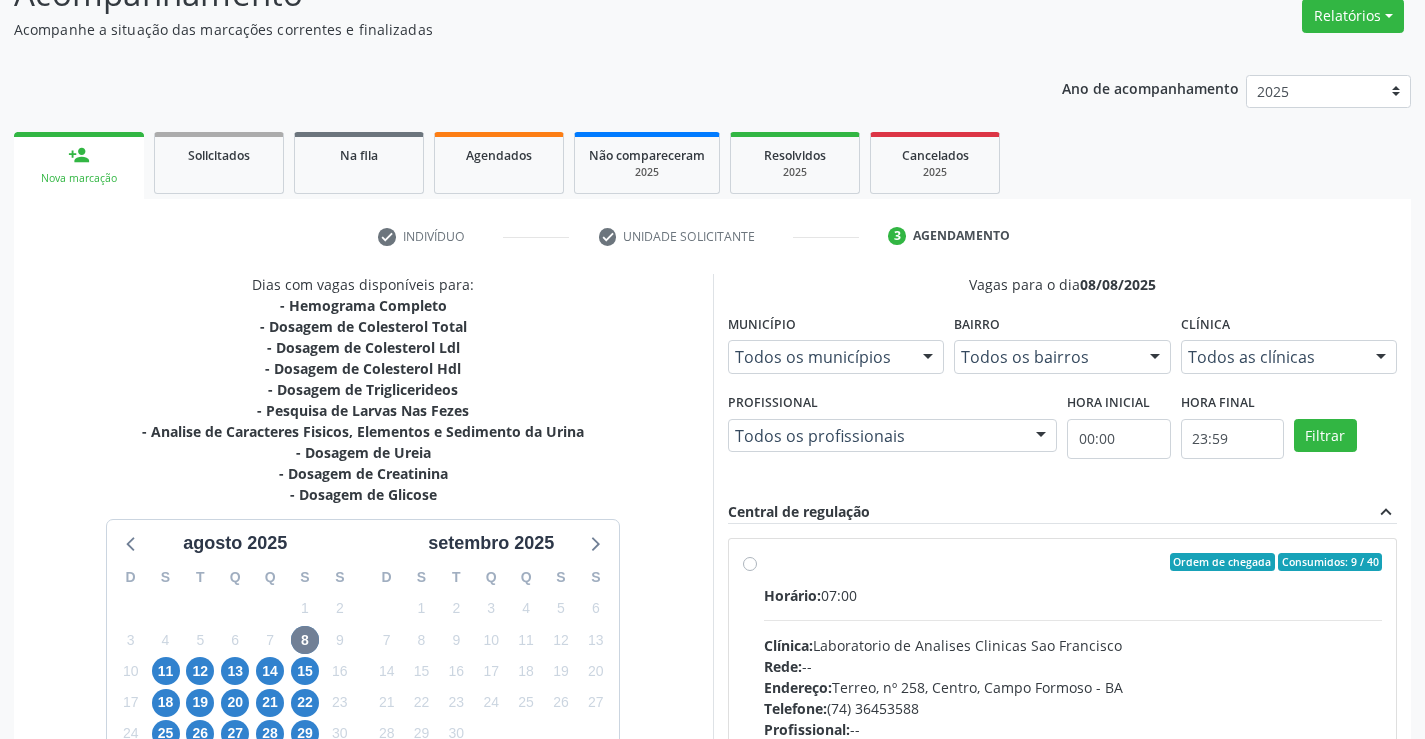 click on "Ordem de chegada
Consumidos: 9 / 40
Horário:   07:00
Clínica:  Laboratorio de Analises Clinicas Sao Francisco
Rede:
--
Endereço:   Terreo, nº 258, Centro, Campo Formoso - BA
Telefone:   [PHONE]
Profissional:
--
Informações adicionais sobre o atendimento
Idade de atendimento:
Sem restrição
Gênero(s) atendido(s):
Sem restrição
Informações adicionais:
--" at bounding box center (1073, 706) 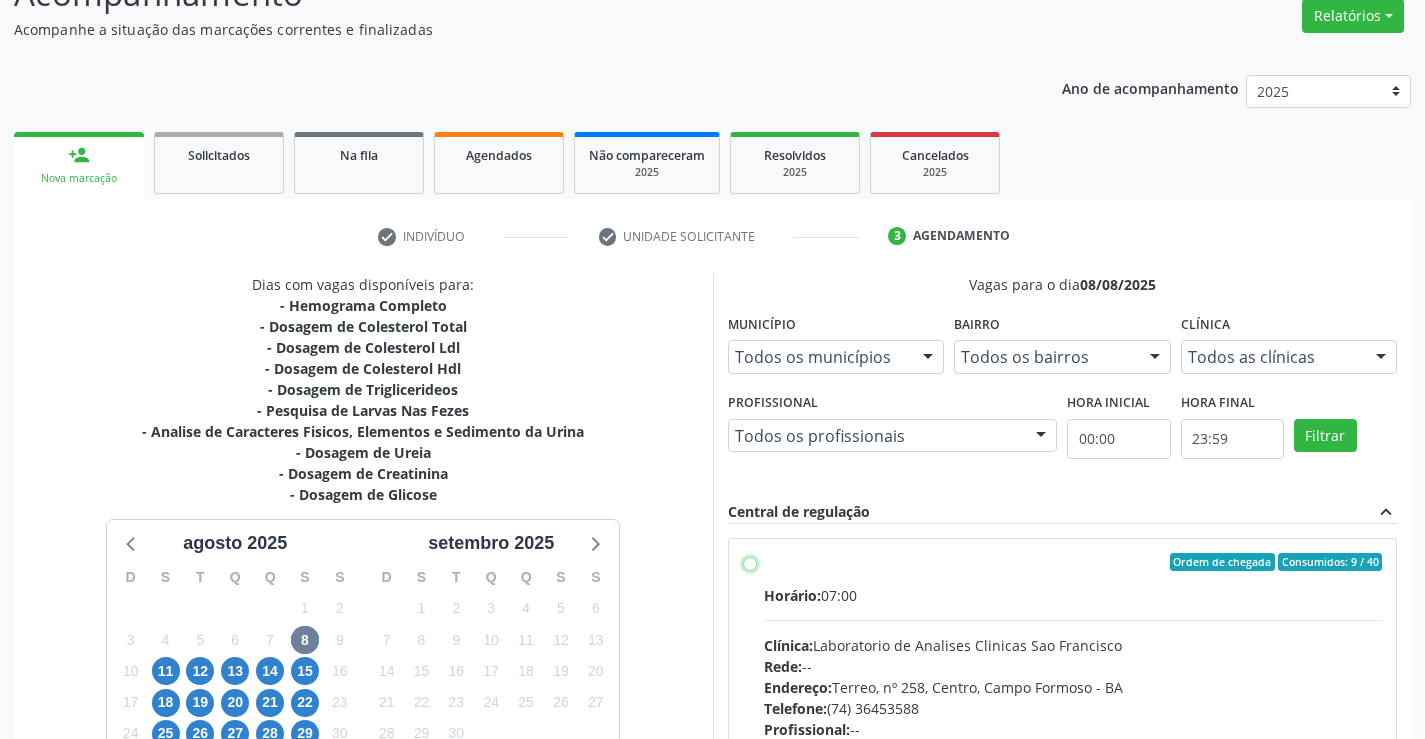 click on "Ordem de chegada
Consumidos: 9 / 40
Horário:   07:00
Clínica:  Laboratorio de Analises Clinicas Sao Francisco
Rede:
--
Endereço:   Terreo, nº 258, Centro, Campo Formoso - BA
Telefone:   [PHONE]
Profissional:
--
Informações adicionais sobre o atendimento
Idade de atendimento:
Sem restrição
Gênero(s) atendido(s):
Sem restrição
Informações adicionais:
--" at bounding box center (750, 562) 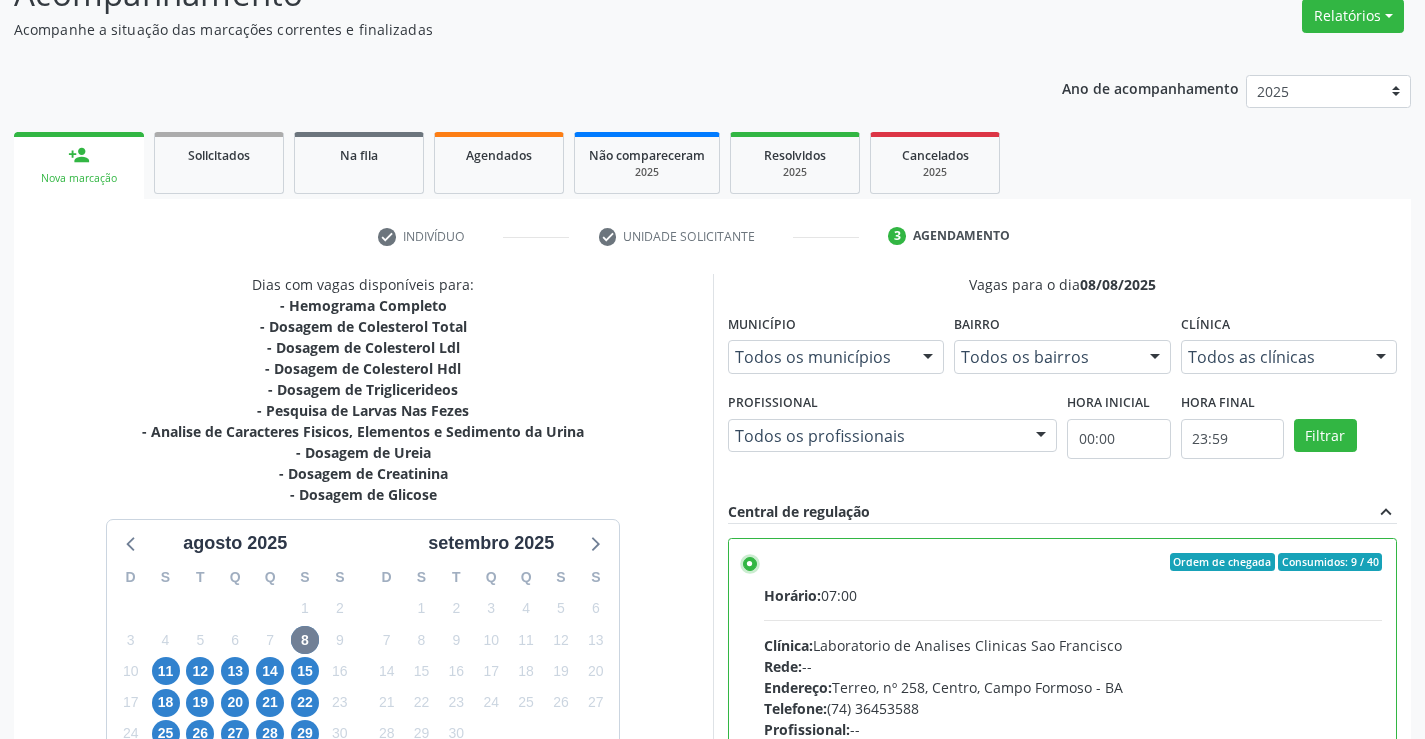 scroll, scrollTop: 456, scrollLeft: 0, axis: vertical 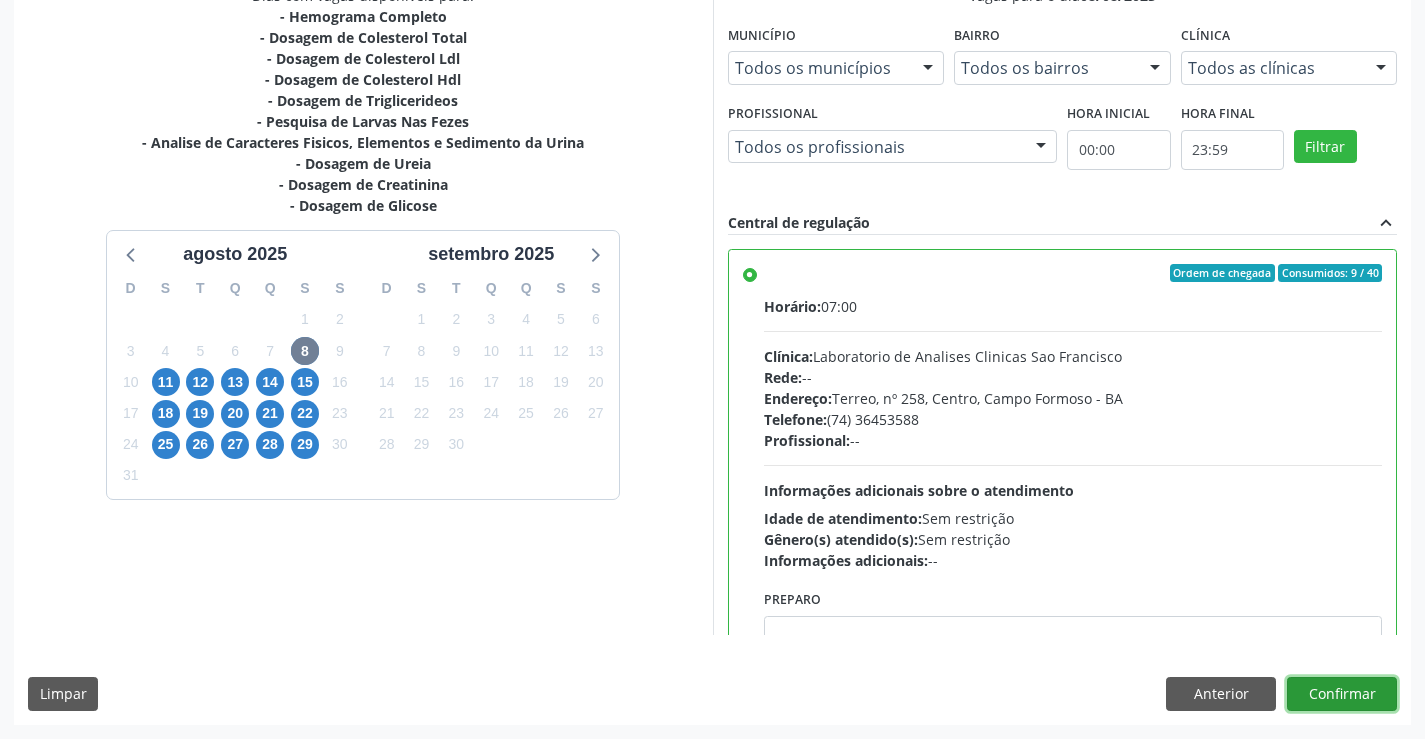 click on "Confirmar" at bounding box center [1342, 694] 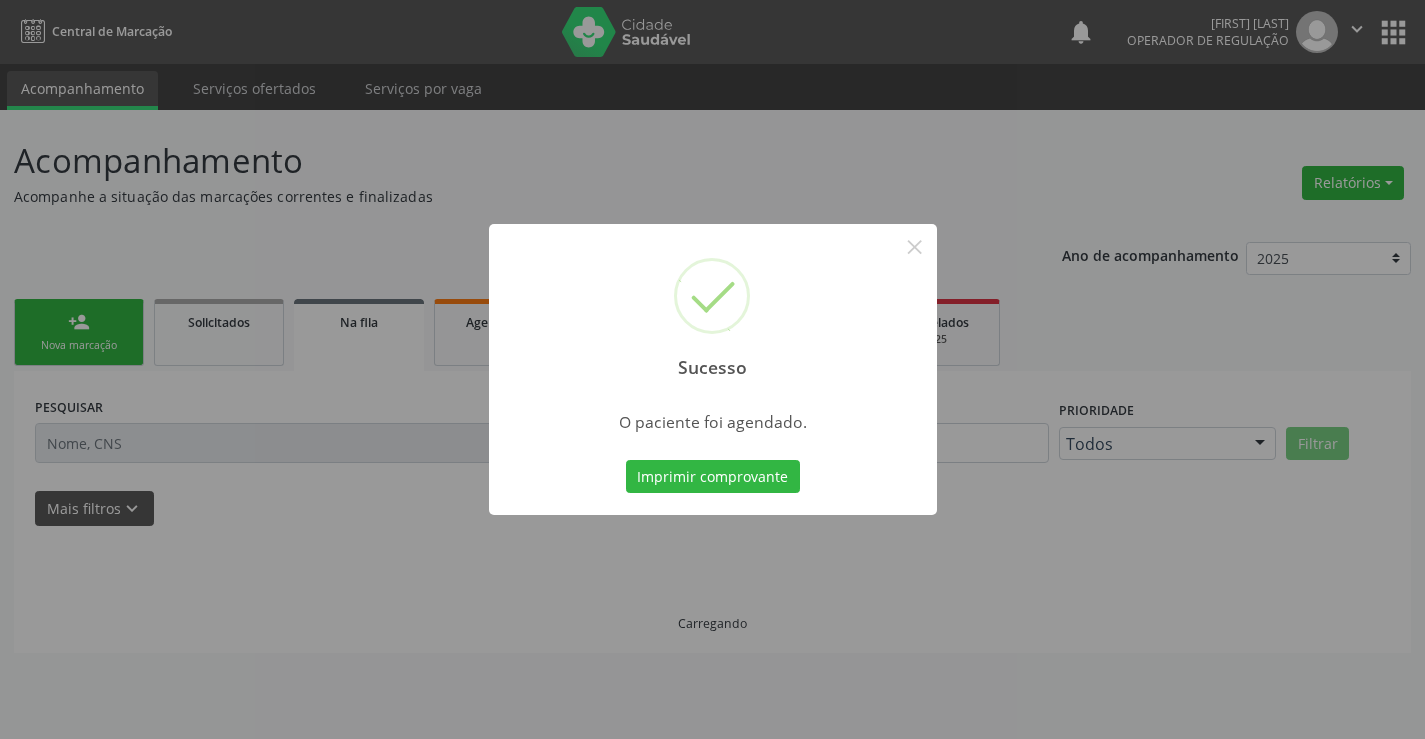 scroll, scrollTop: 0, scrollLeft: 0, axis: both 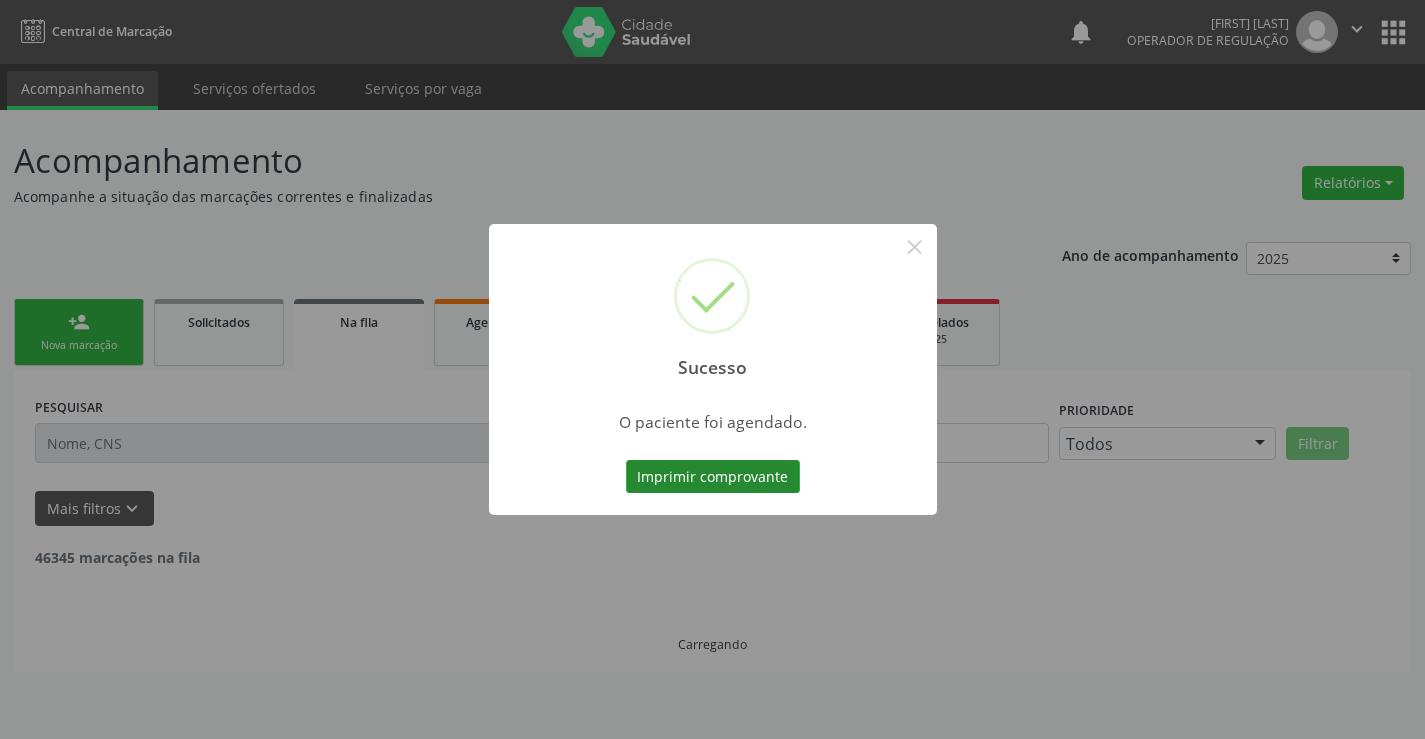 click on "Imprimir comprovante" at bounding box center [713, 477] 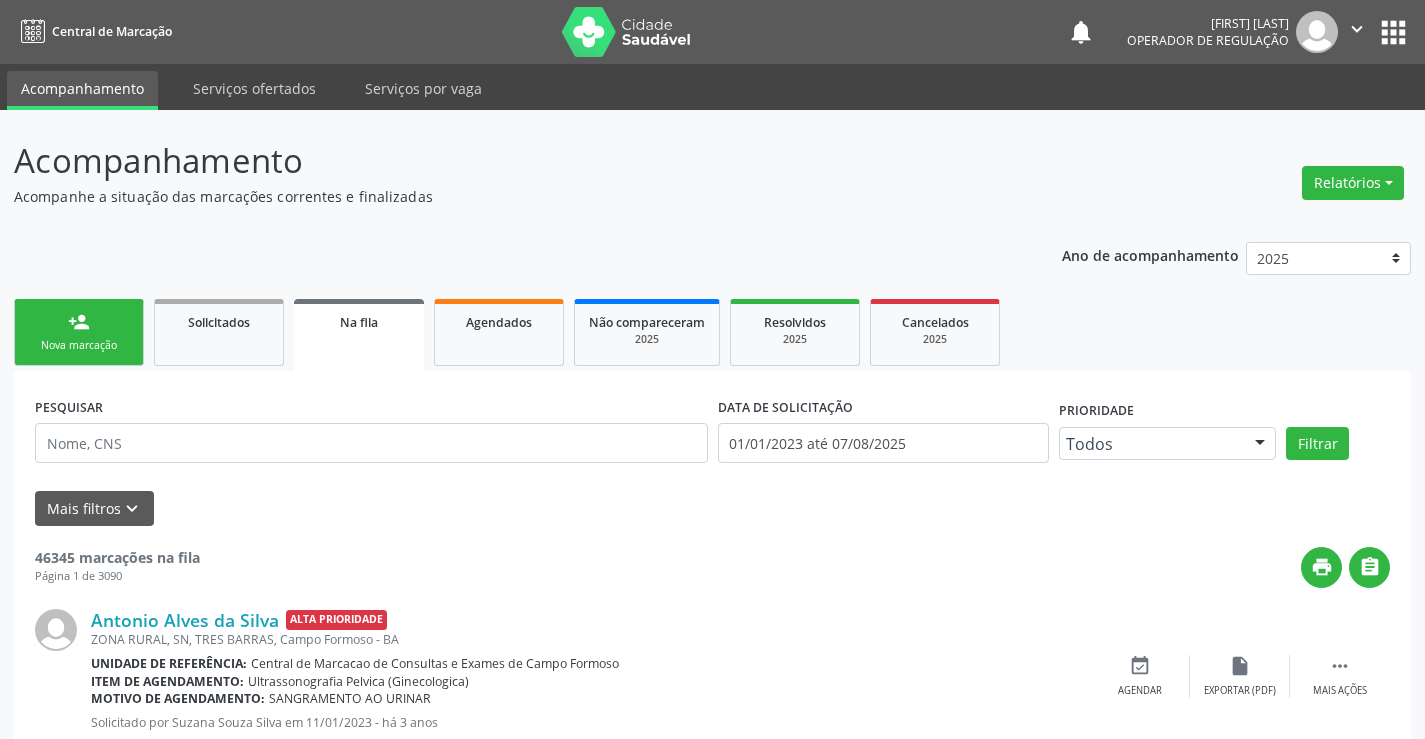 click on "person_add
Nova marcação" at bounding box center (79, 332) 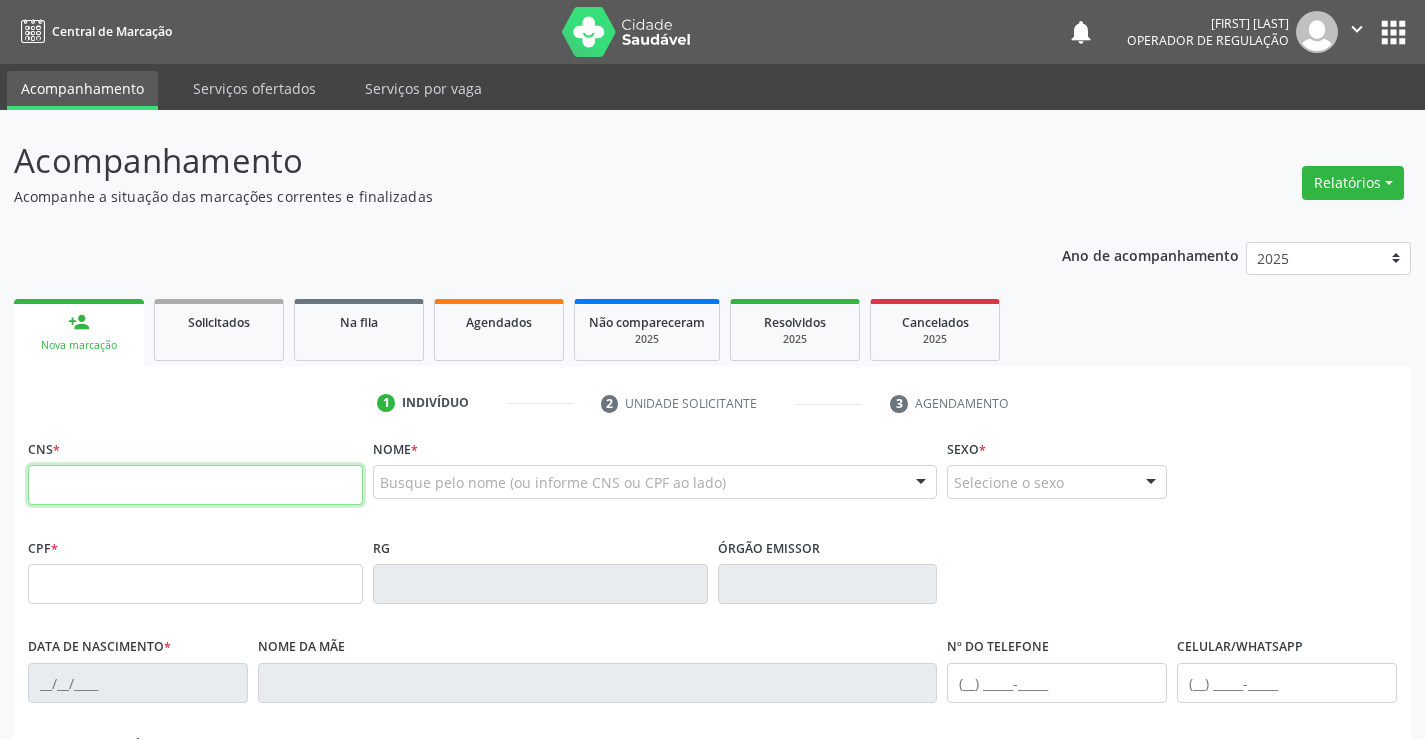 click at bounding box center (195, 485) 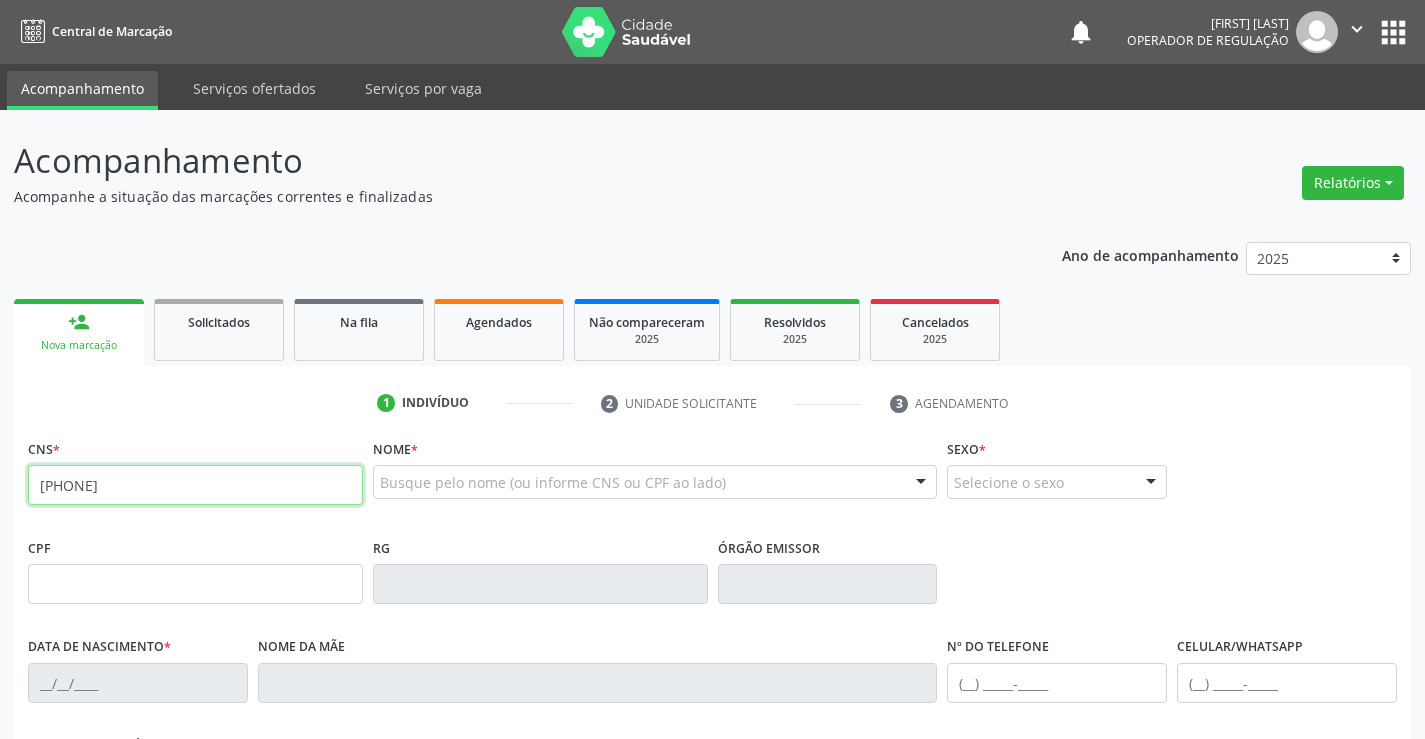 type on "700 0077 4934 7903" 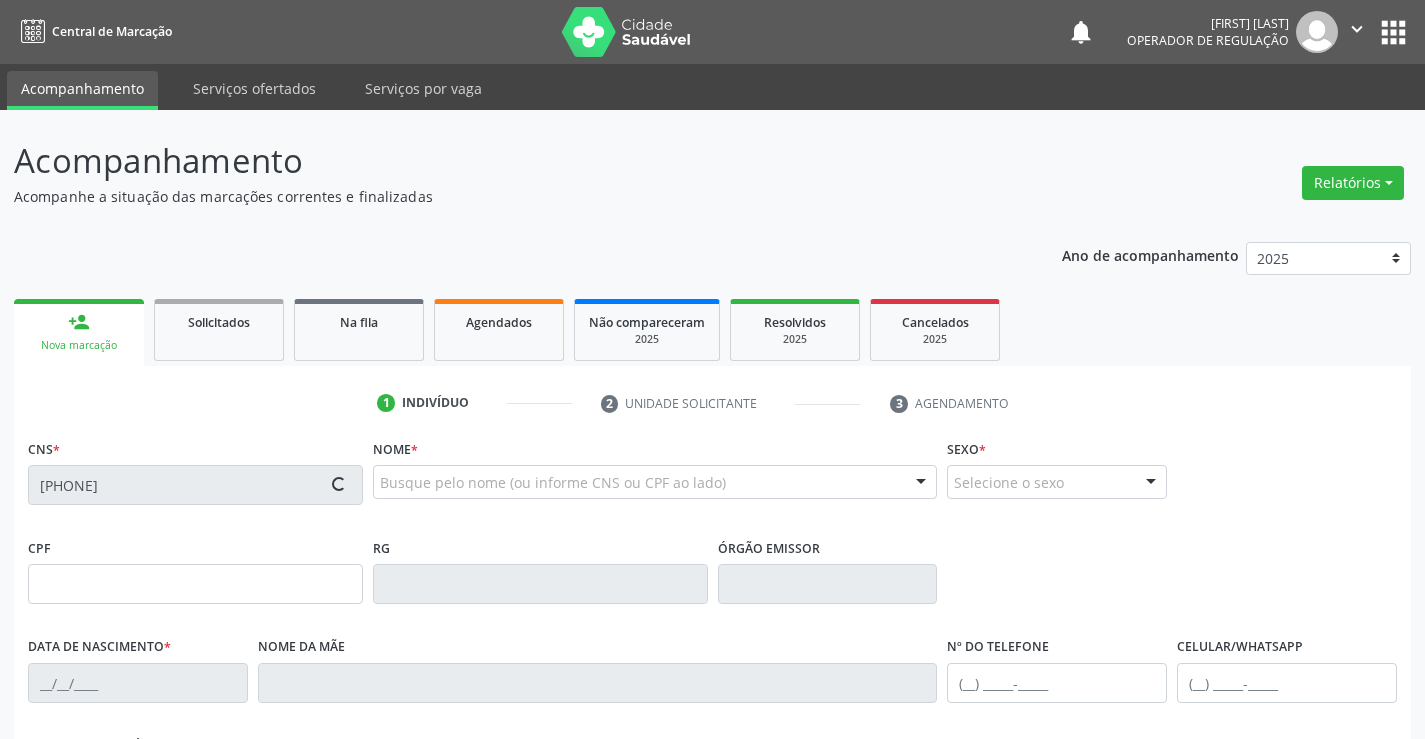type on "09/03/1970" 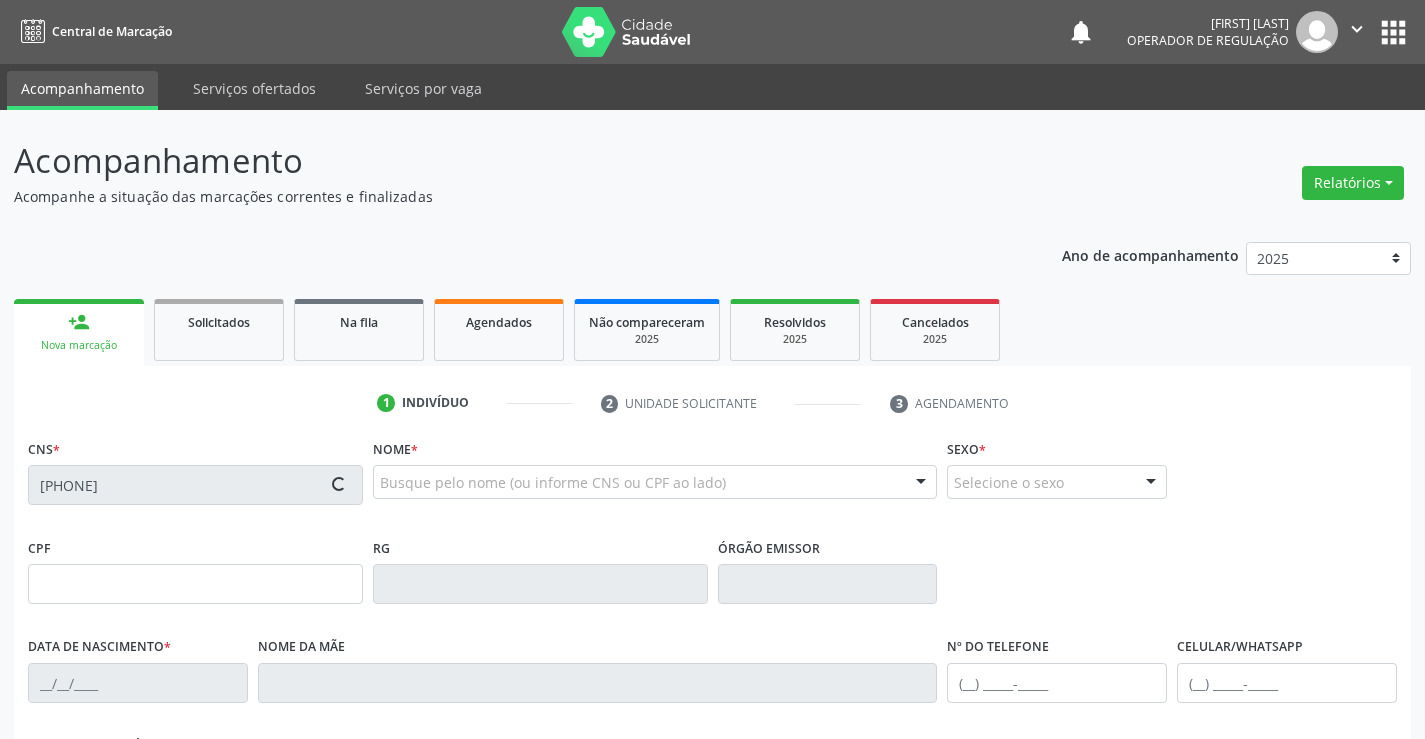 type on "(74) 9197-7126" 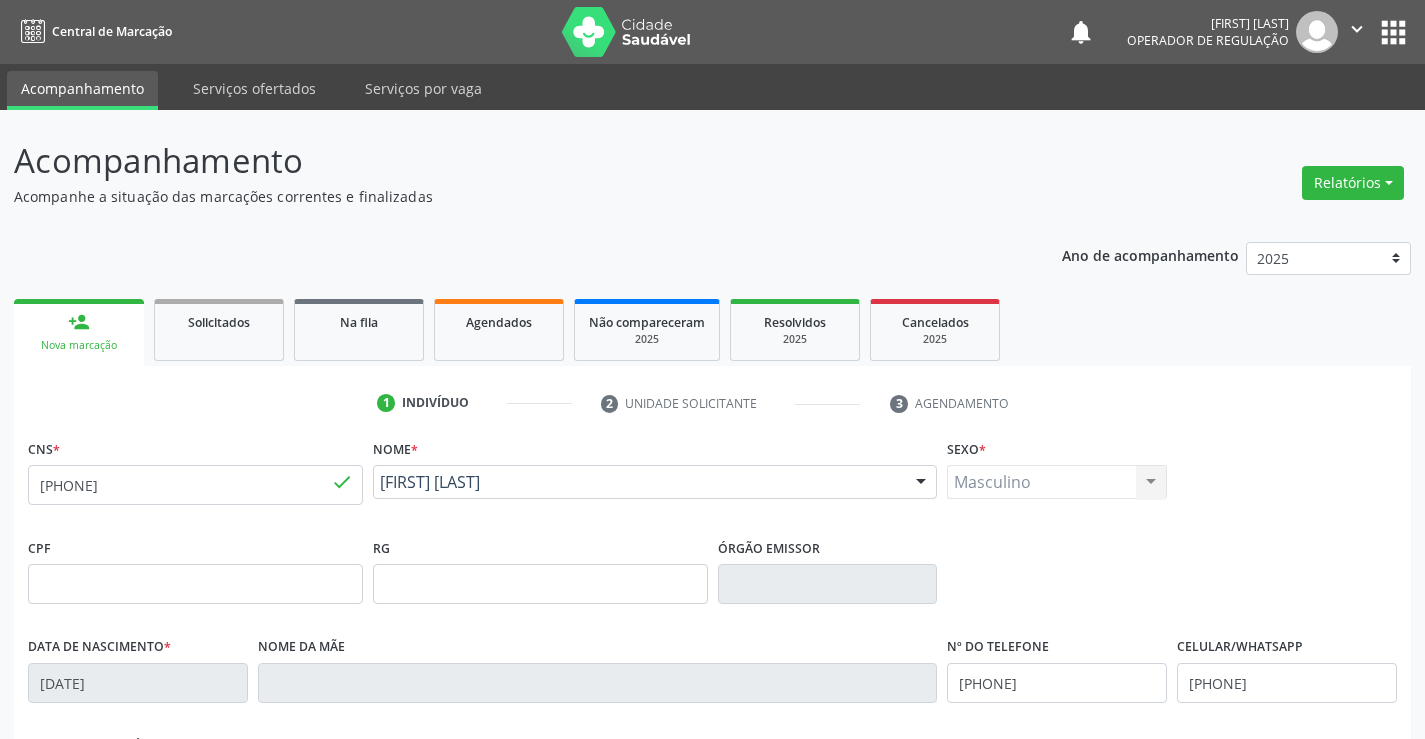 scroll, scrollTop: 345, scrollLeft: 0, axis: vertical 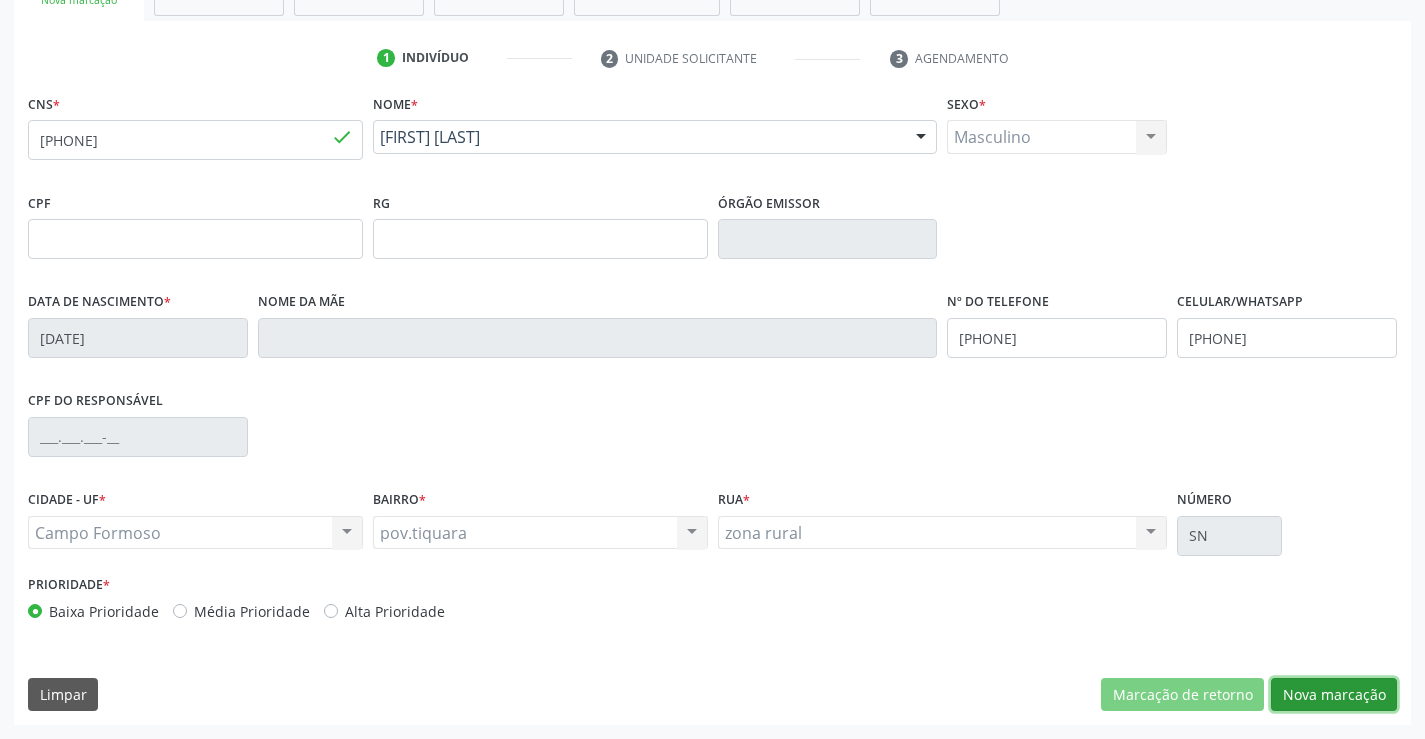 click on "Nova marcação" at bounding box center (1334, 695) 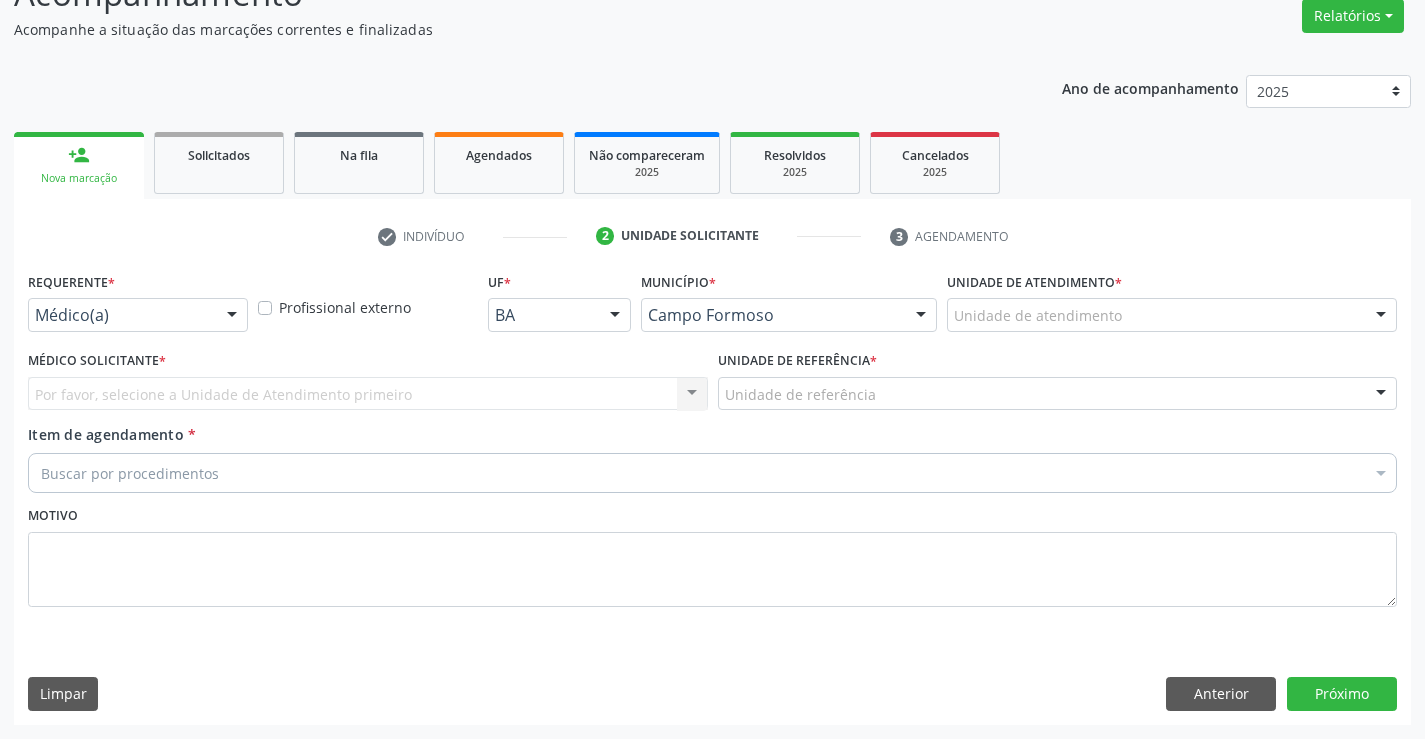 scroll, scrollTop: 167, scrollLeft: 0, axis: vertical 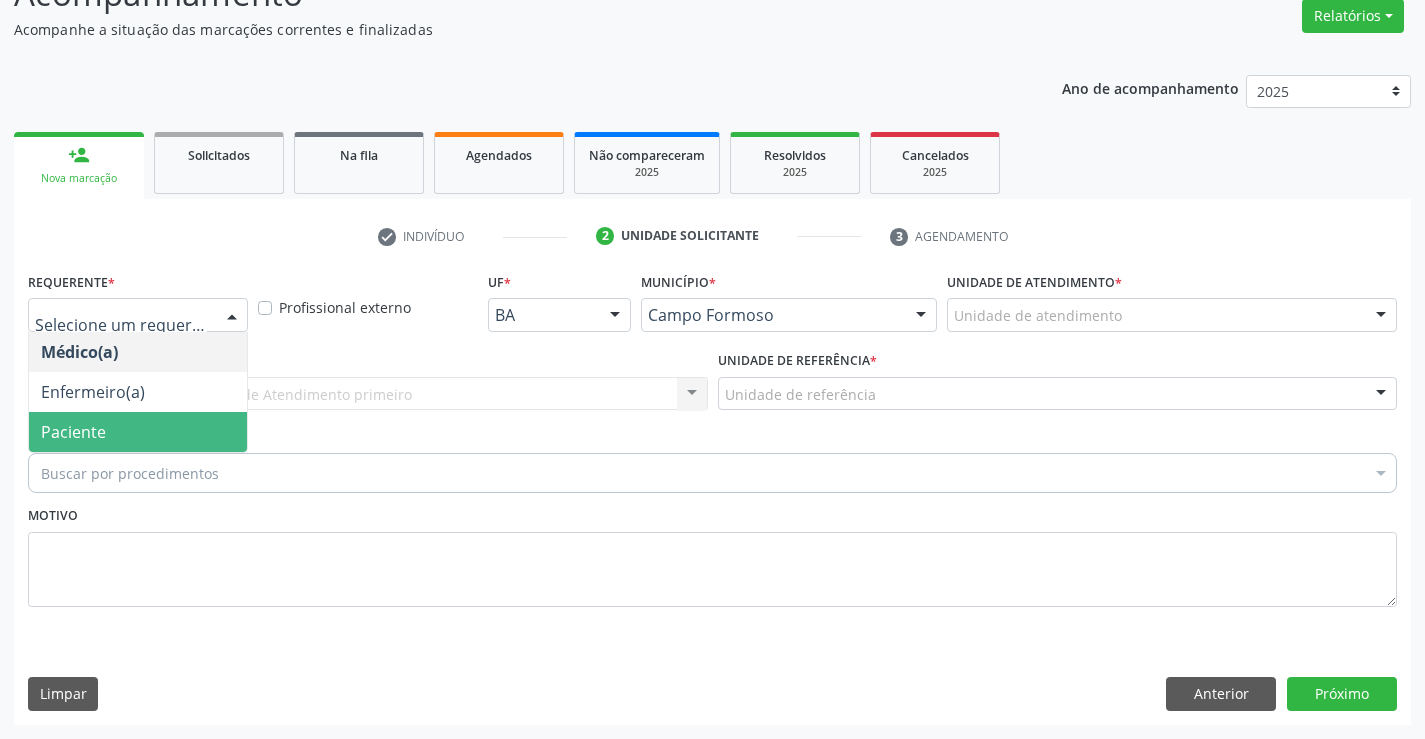 click on "Paciente" at bounding box center [73, 432] 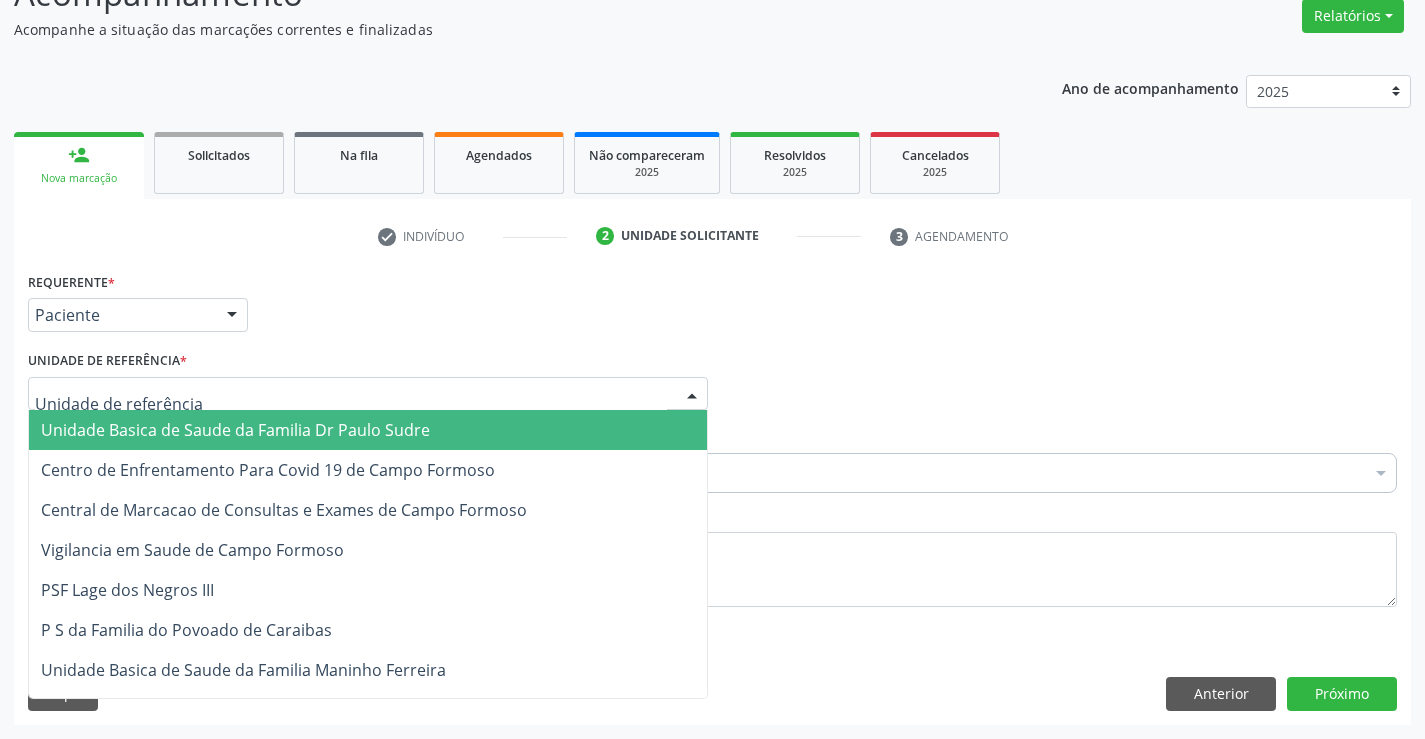 click on "Unidade Basica de Saude da Familia Dr Paulo Sudre" at bounding box center [235, 430] 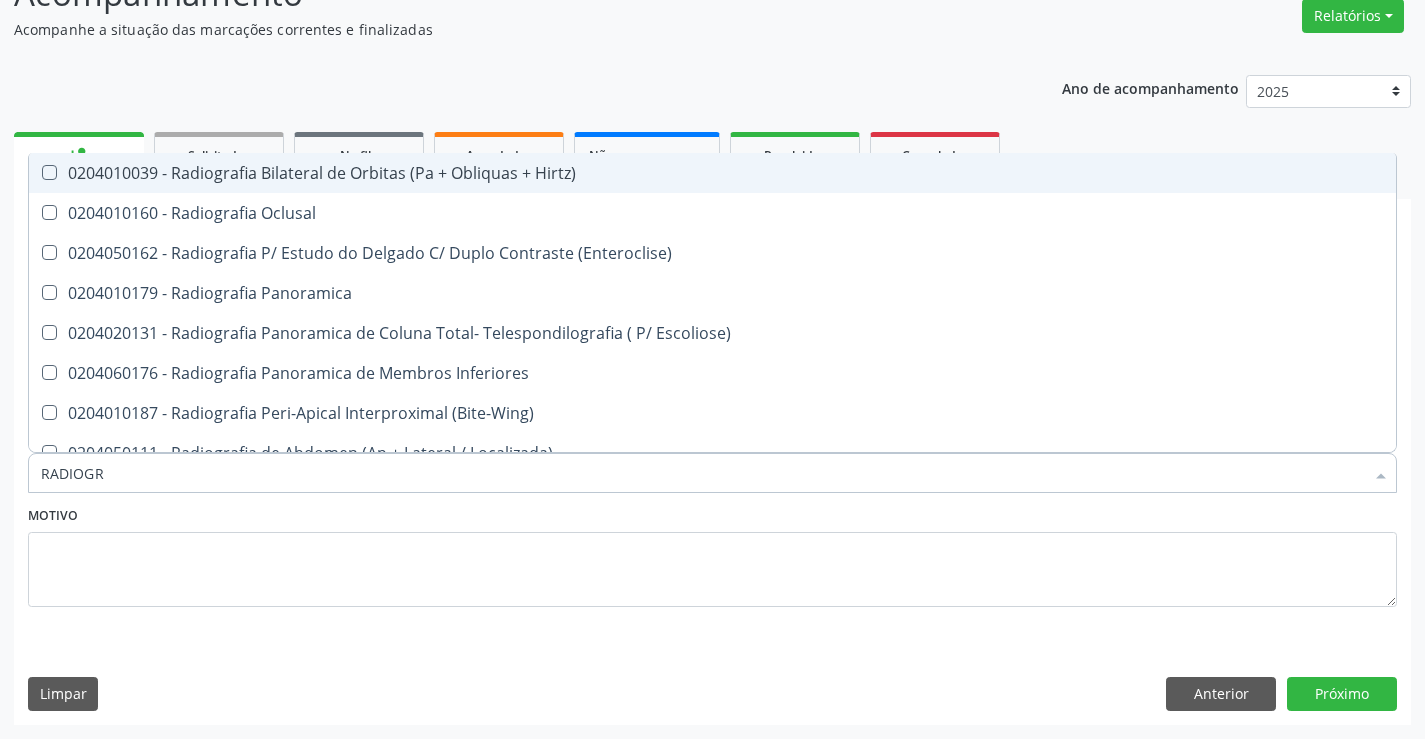 type on "RADIOGRA" 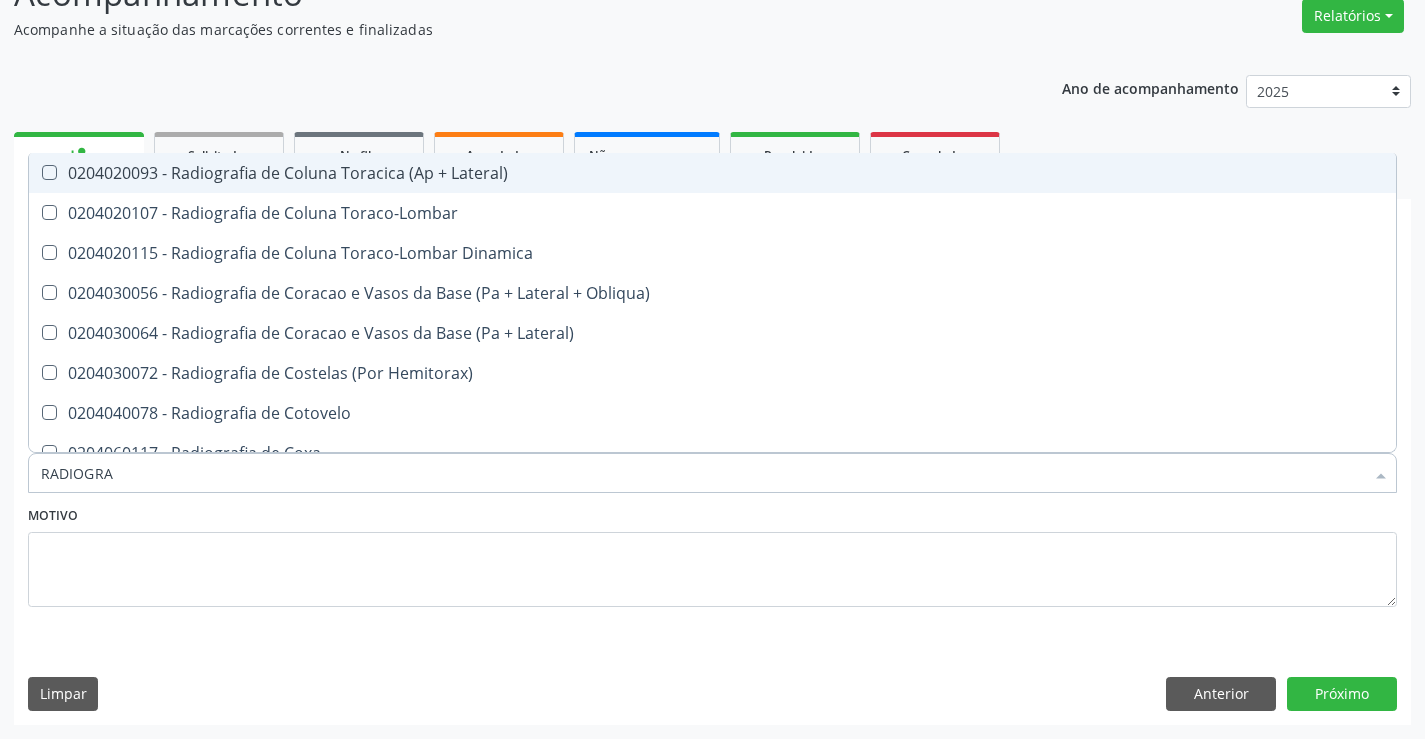 scroll, scrollTop: 1300, scrollLeft: 0, axis: vertical 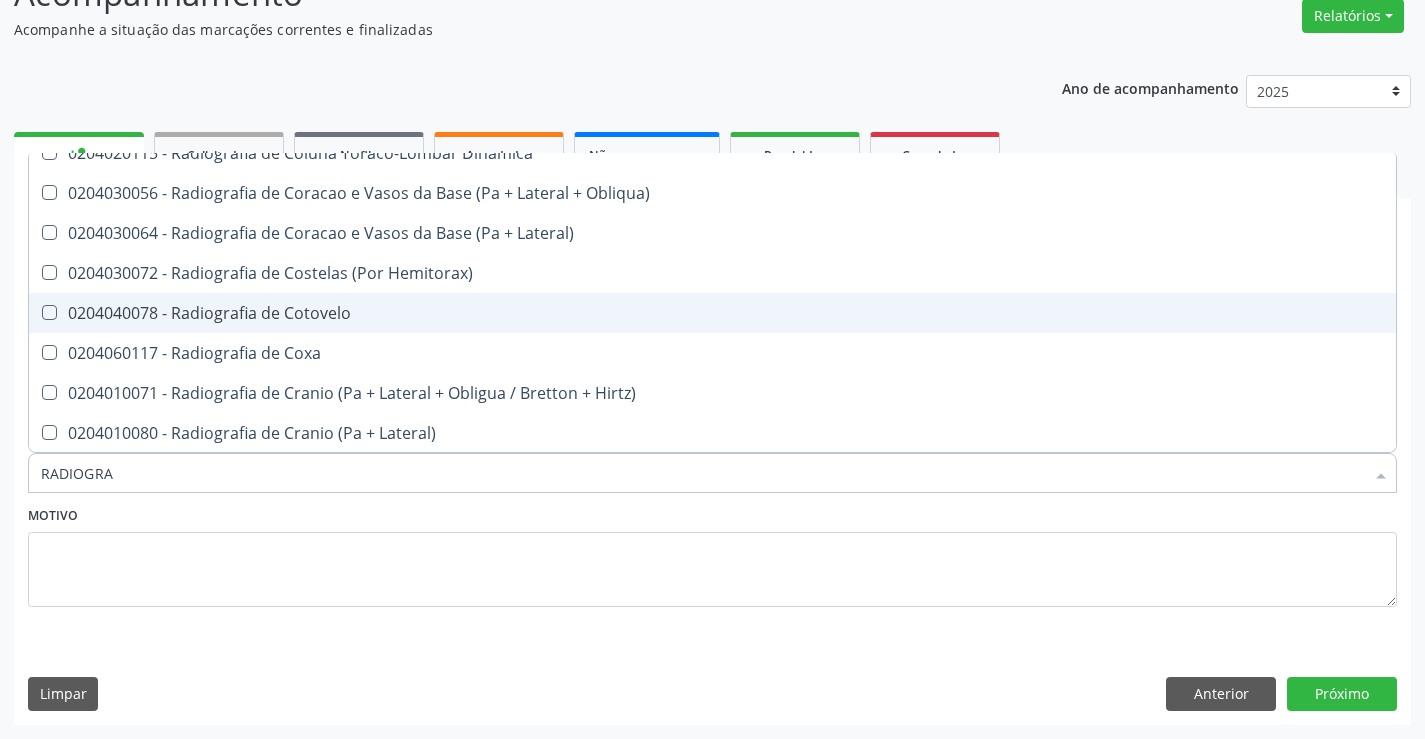 click on "0204040078 - Radiografia de Cotovelo" at bounding box center (712, 313) 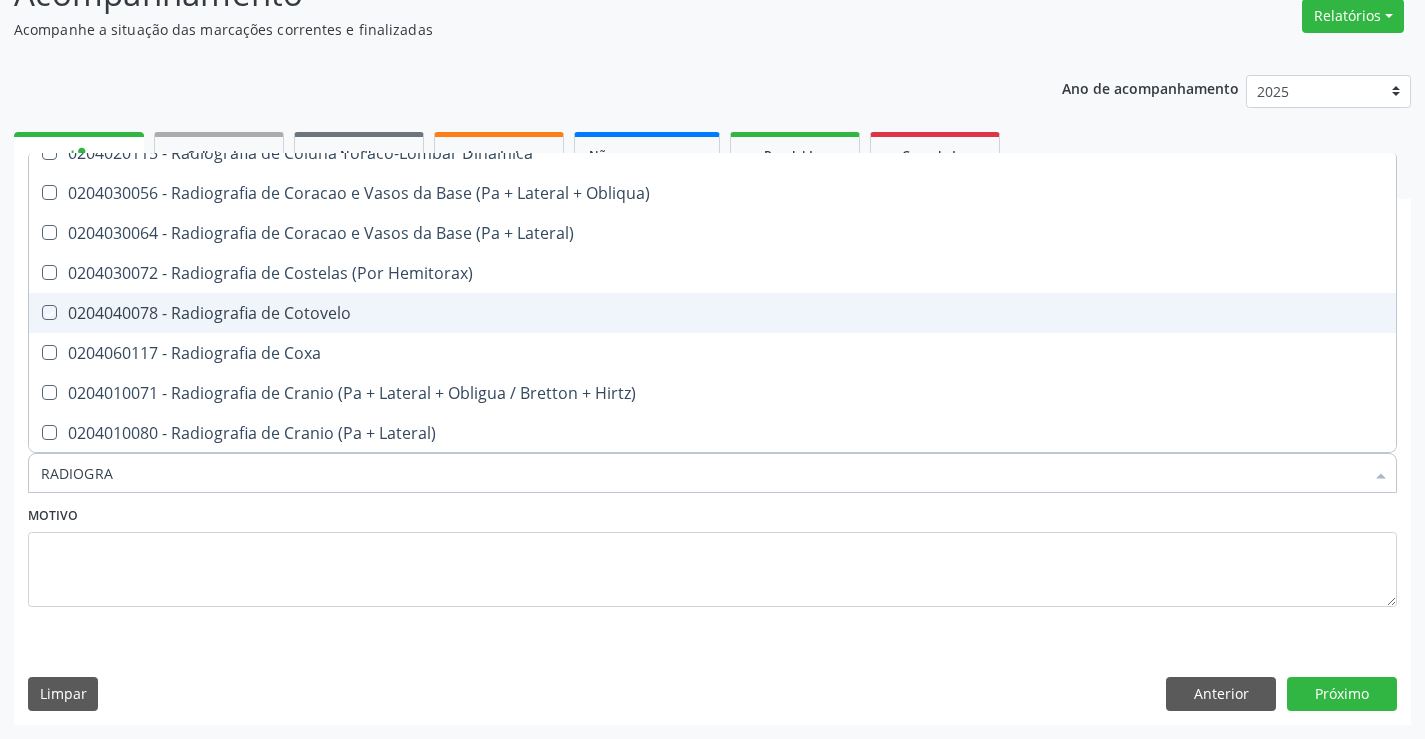 checkbox on "true" 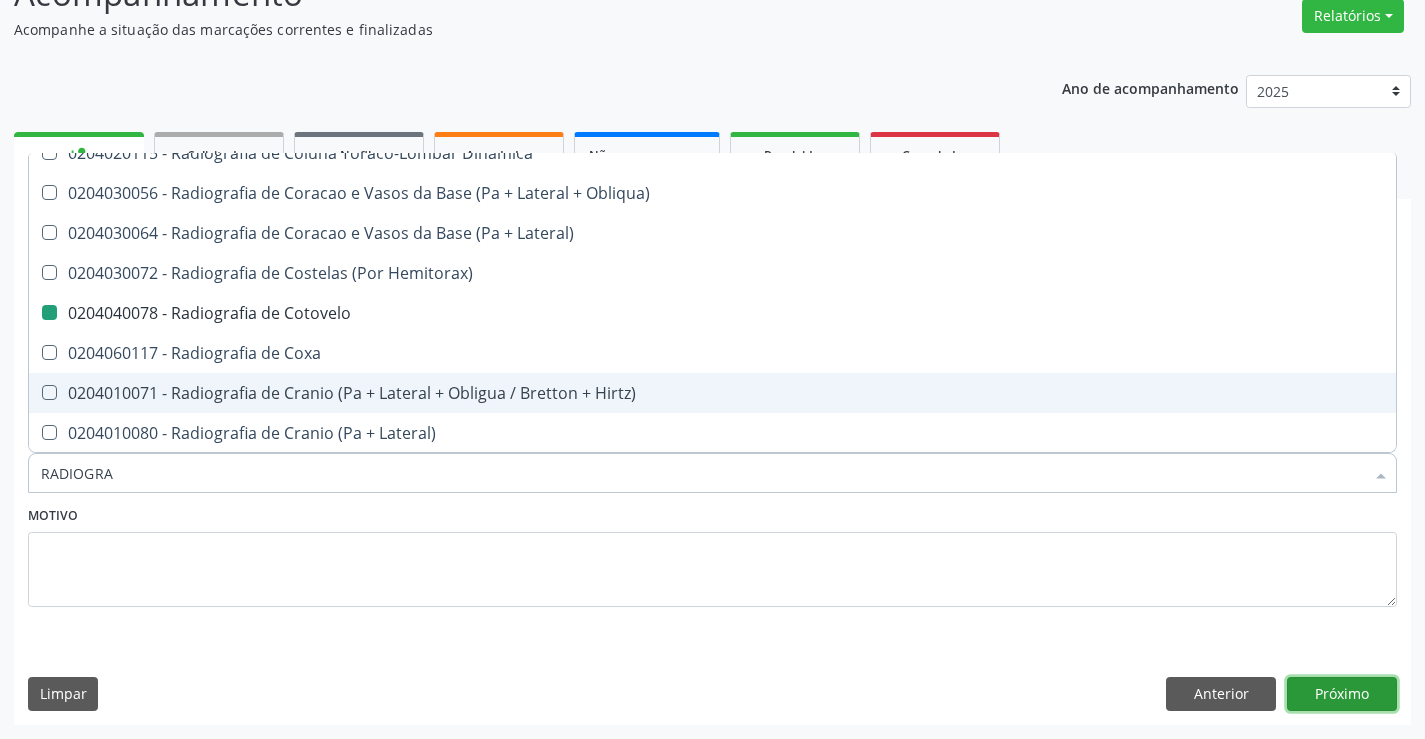 click on "Próximo" at bounding box center [1342, 694] 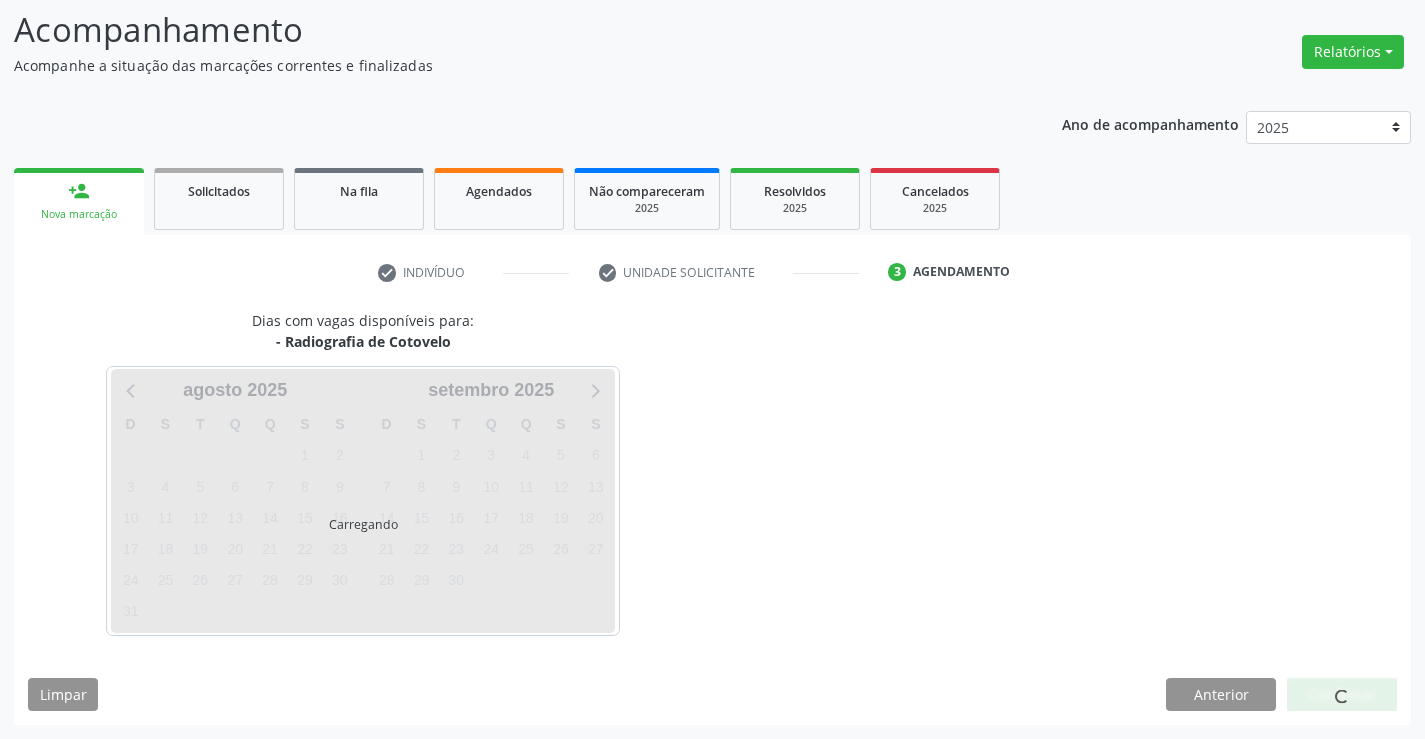 scroll, scrollTop: 131, scrollLeft: 0, axis: vertical 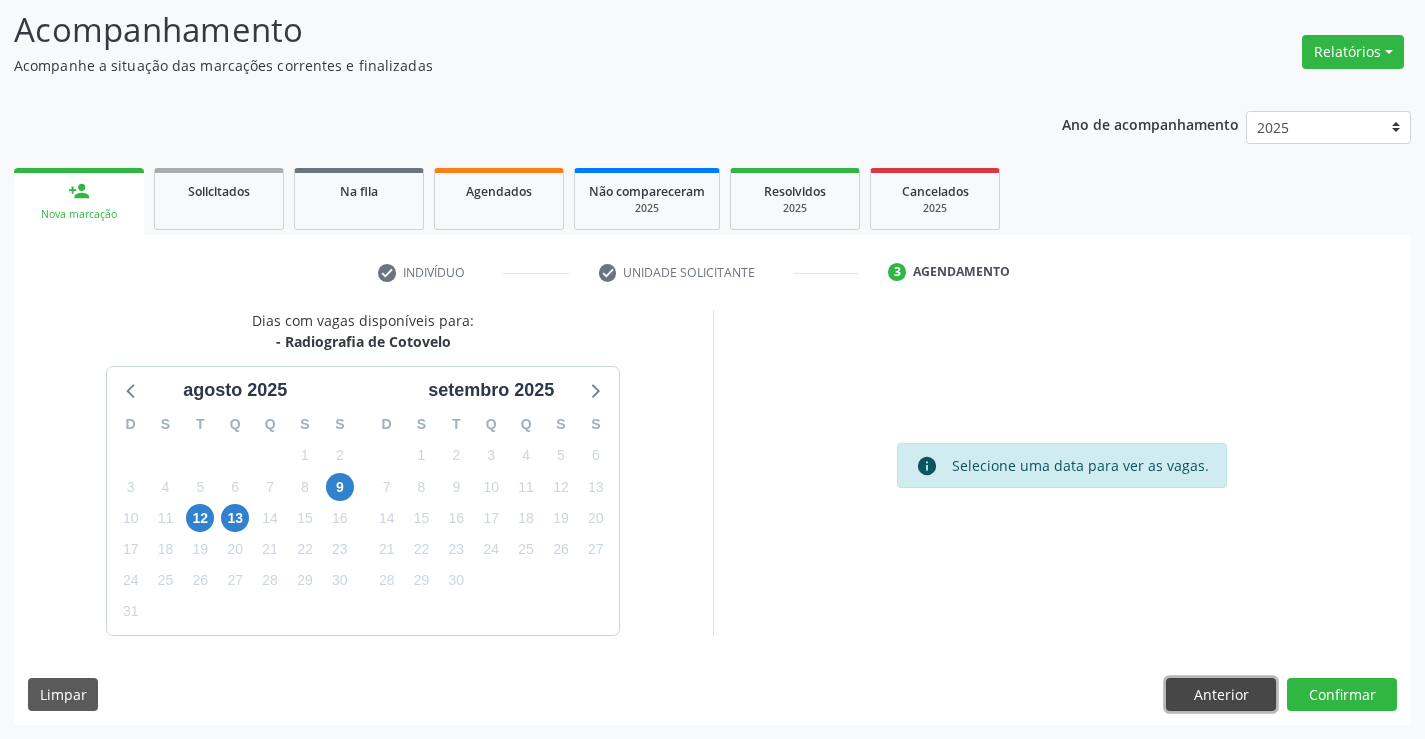 click on "Anterior" at bounding box center [1221, 695] 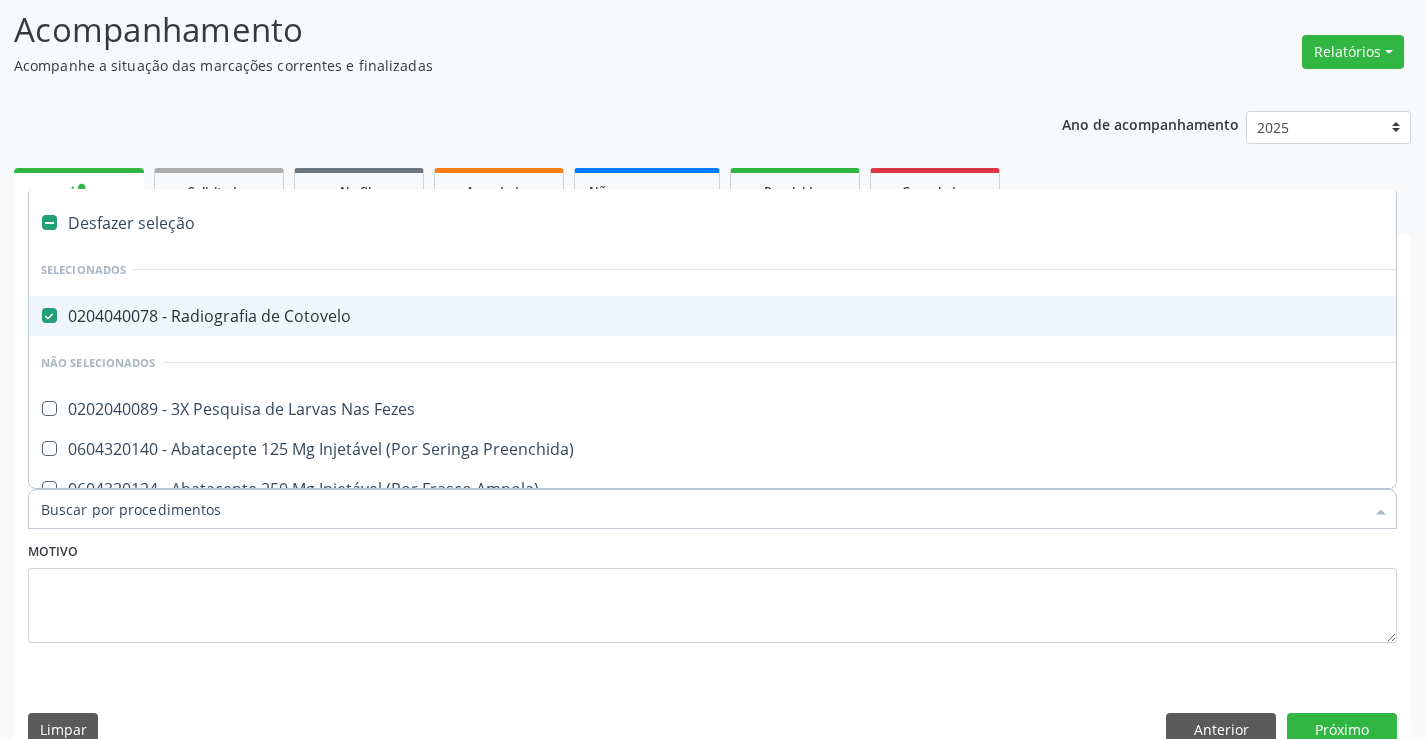 click on "0204040078 - Radiografia de Cotovelo" at bounding box center (819, 316) 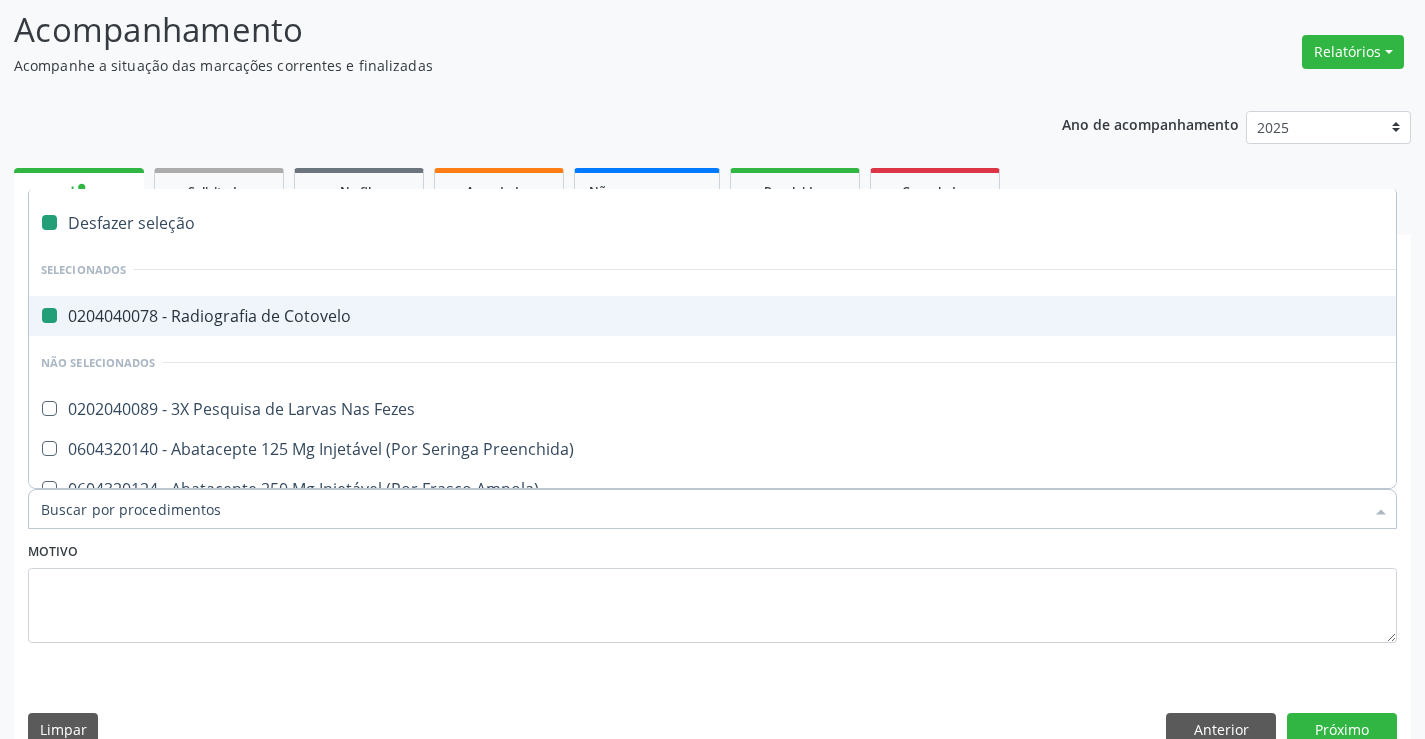 checkbox on "false" 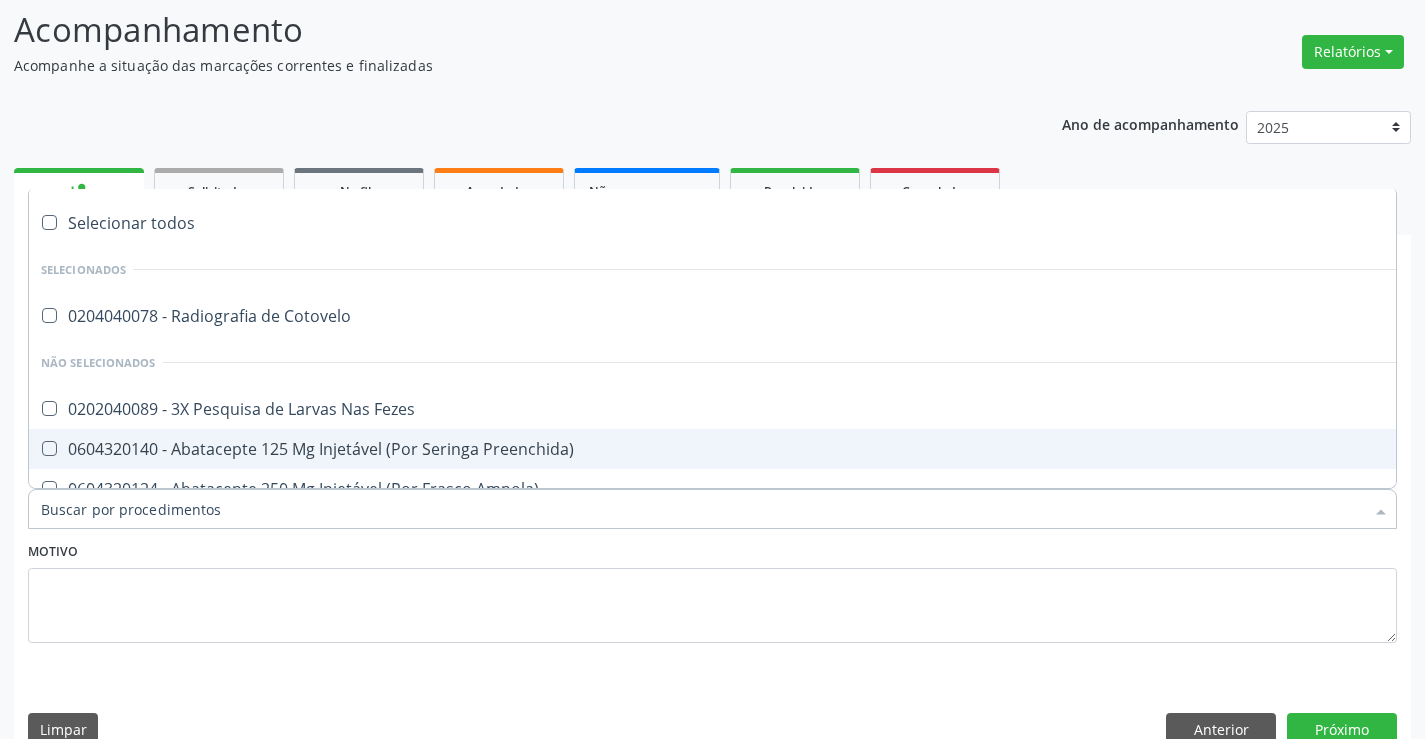 click on "Item de agendamento
*" at bounding box center [702, 509] 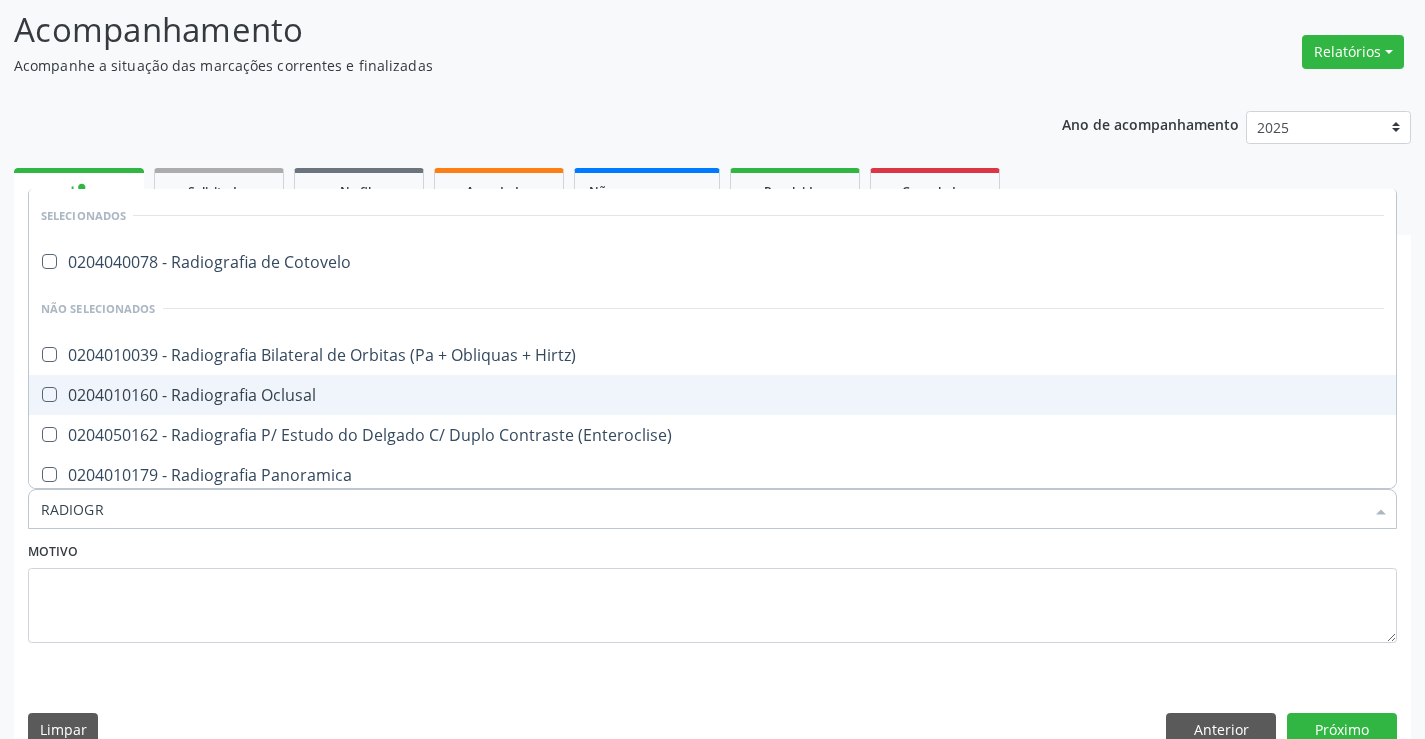 type on "RADIOGRA" 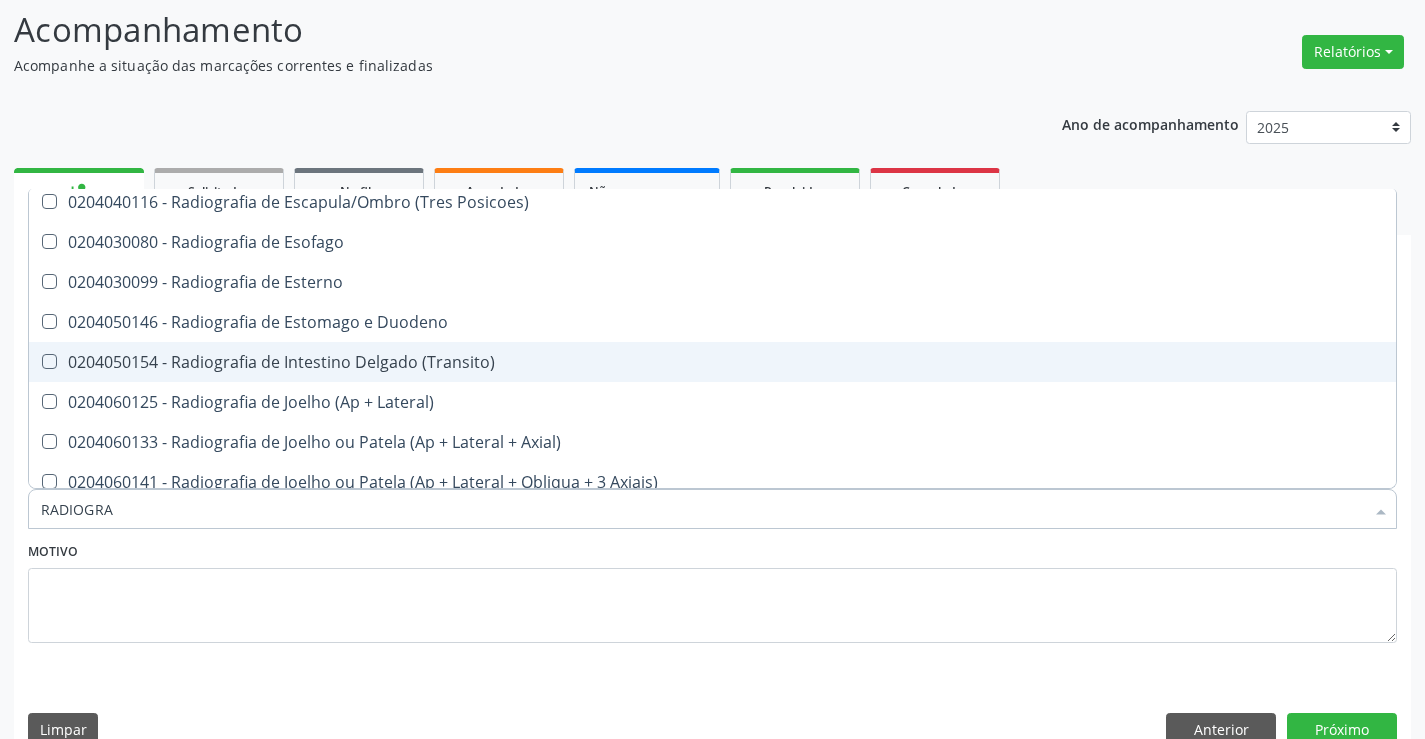 scroll, scrollTop: 1800, scrollLeft: 0, axis: vertical 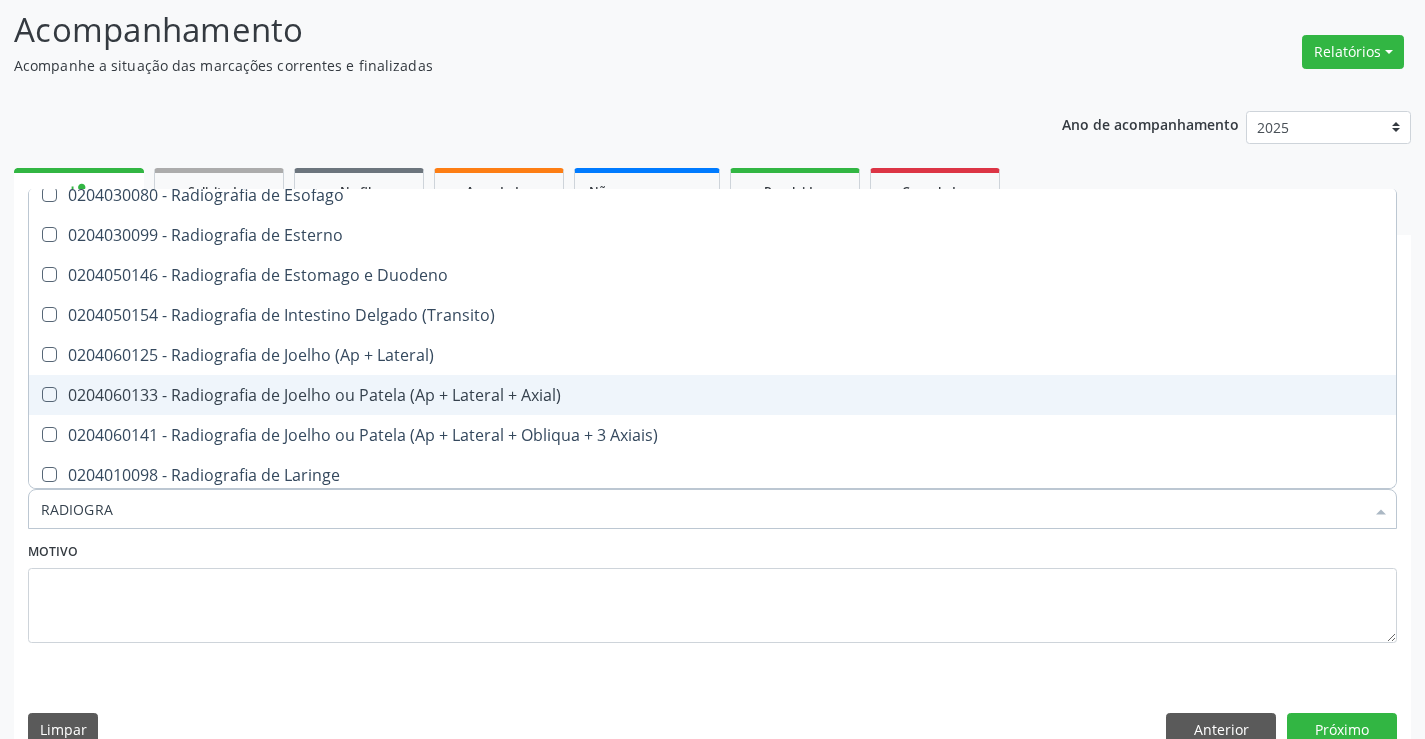 click on "0204060133 - Radiografia de Joelho ou Patela (Ap + Lateral + Axial)" at bounding box center (712, 395) 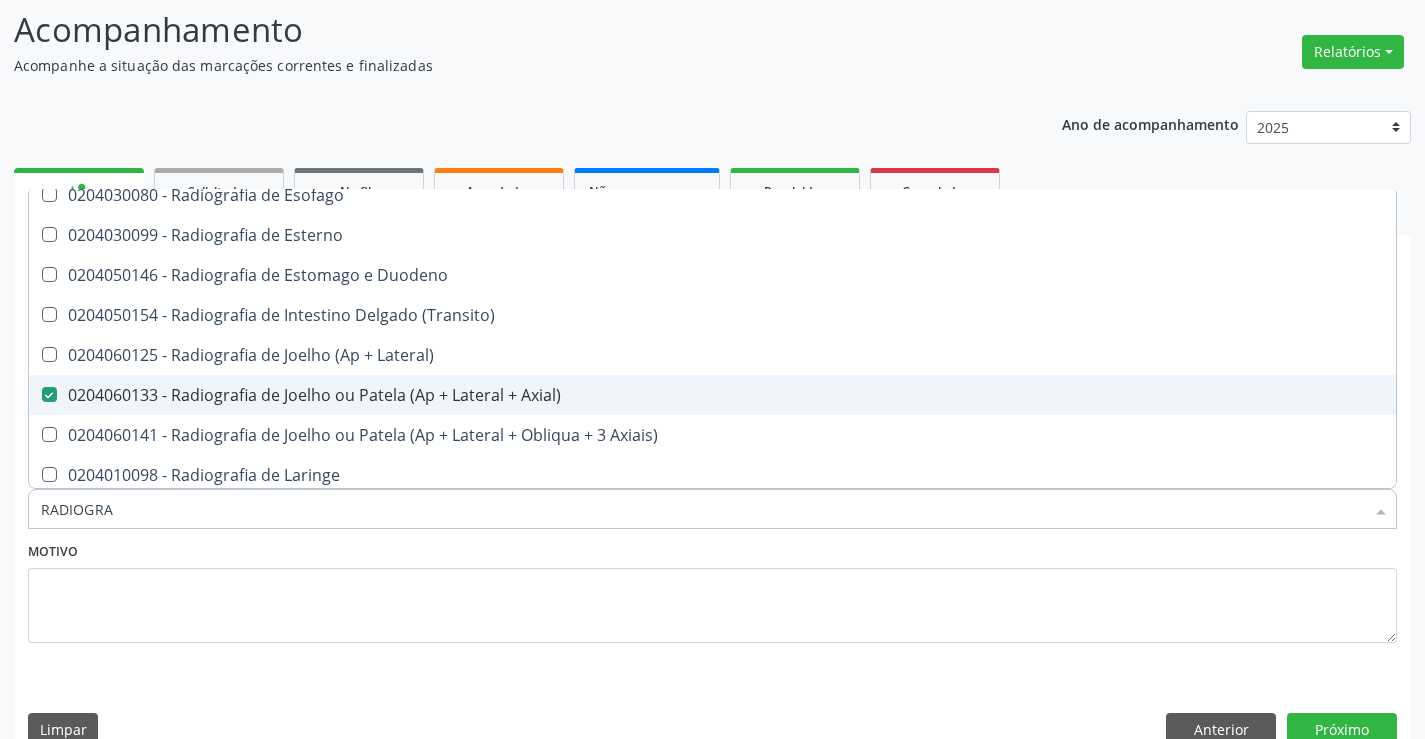 click on "0204060133 - Radiografia de Joelho ou Patela (Ap + Lateral + Axial)" at bounding box center [712, 395] 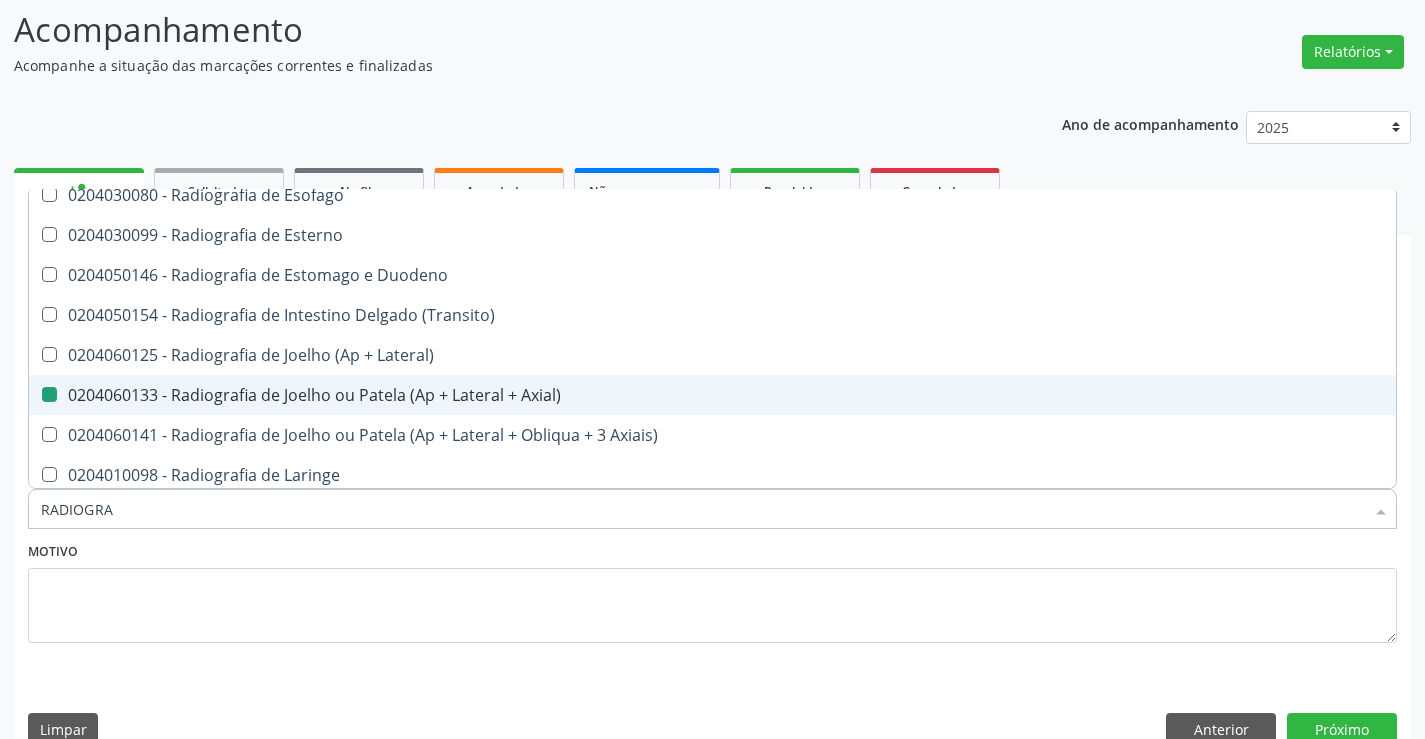 checkbox on "false" 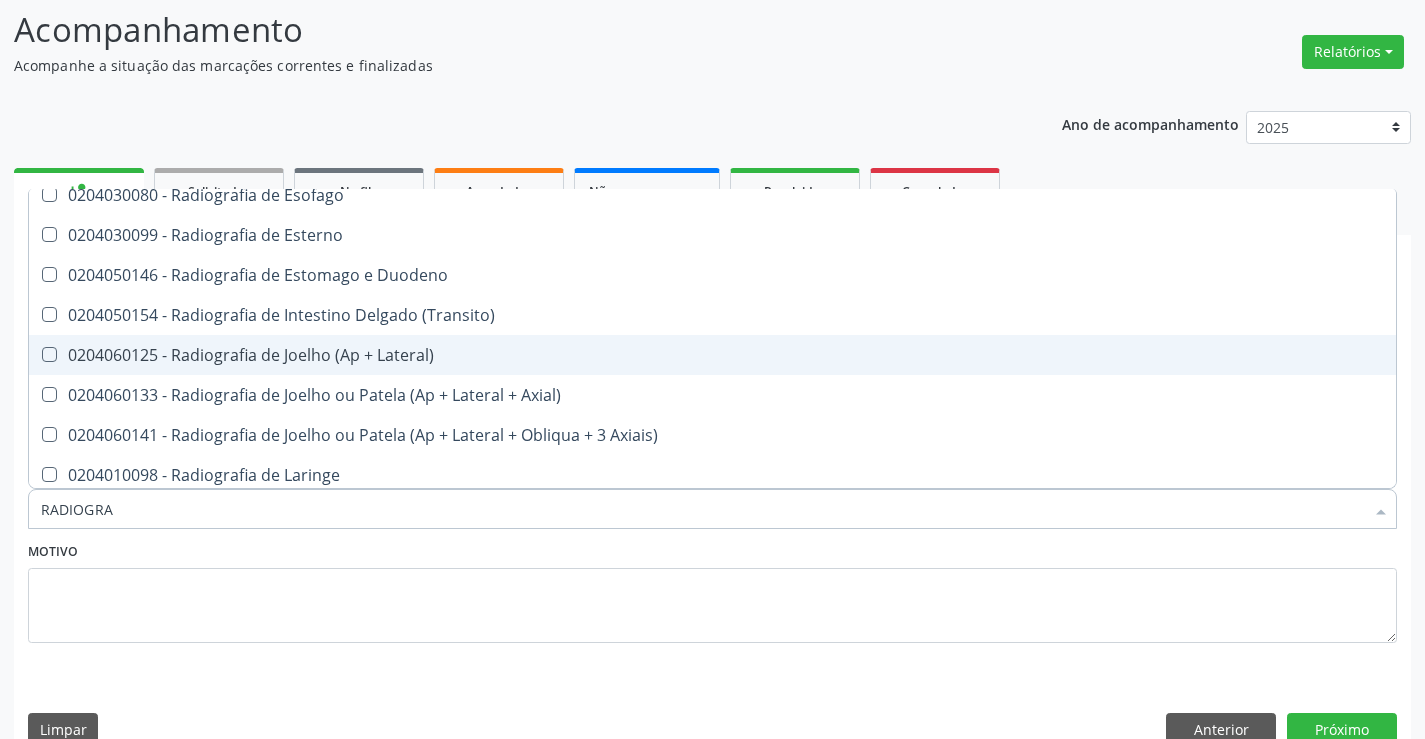 click on "0204060125 - Radiografia de Joelho (Ap + Lateral)" at bounding box center [712, 355] 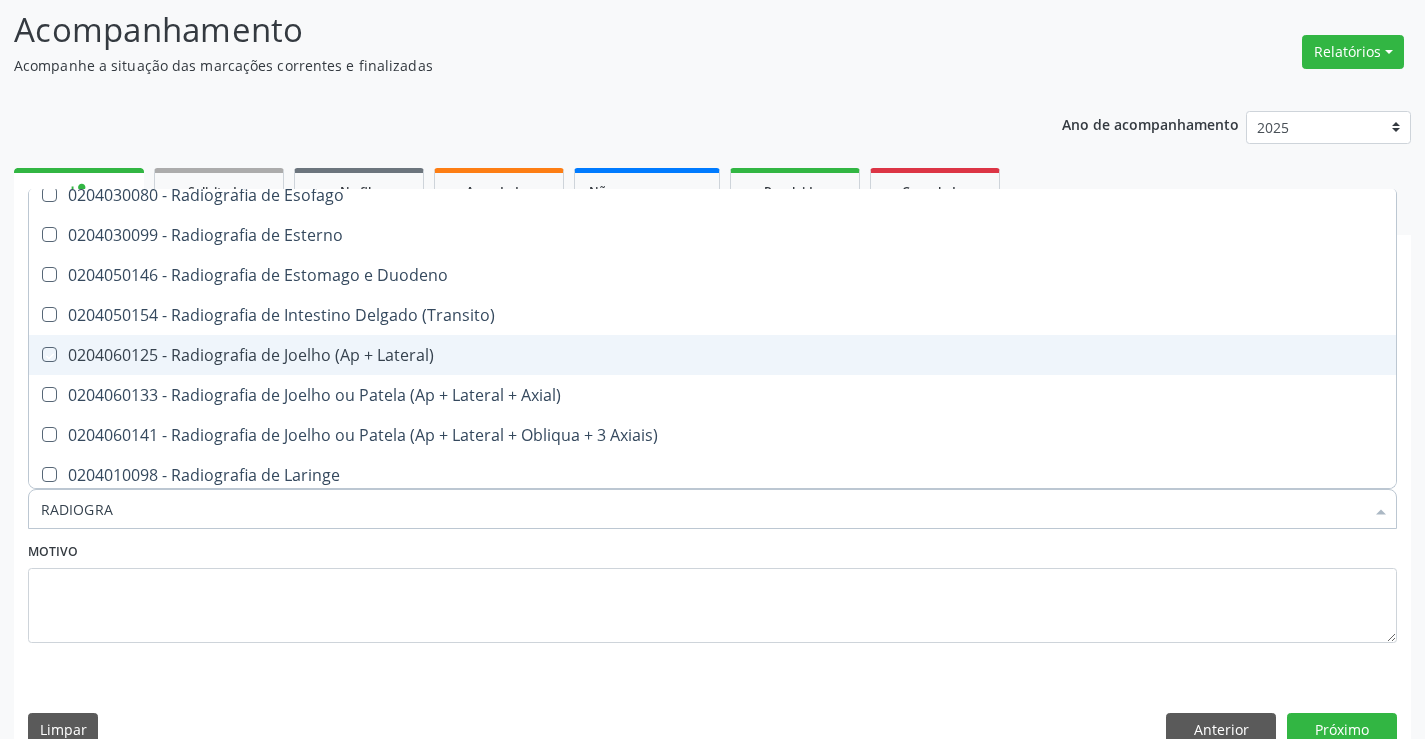 checkbox on "true" 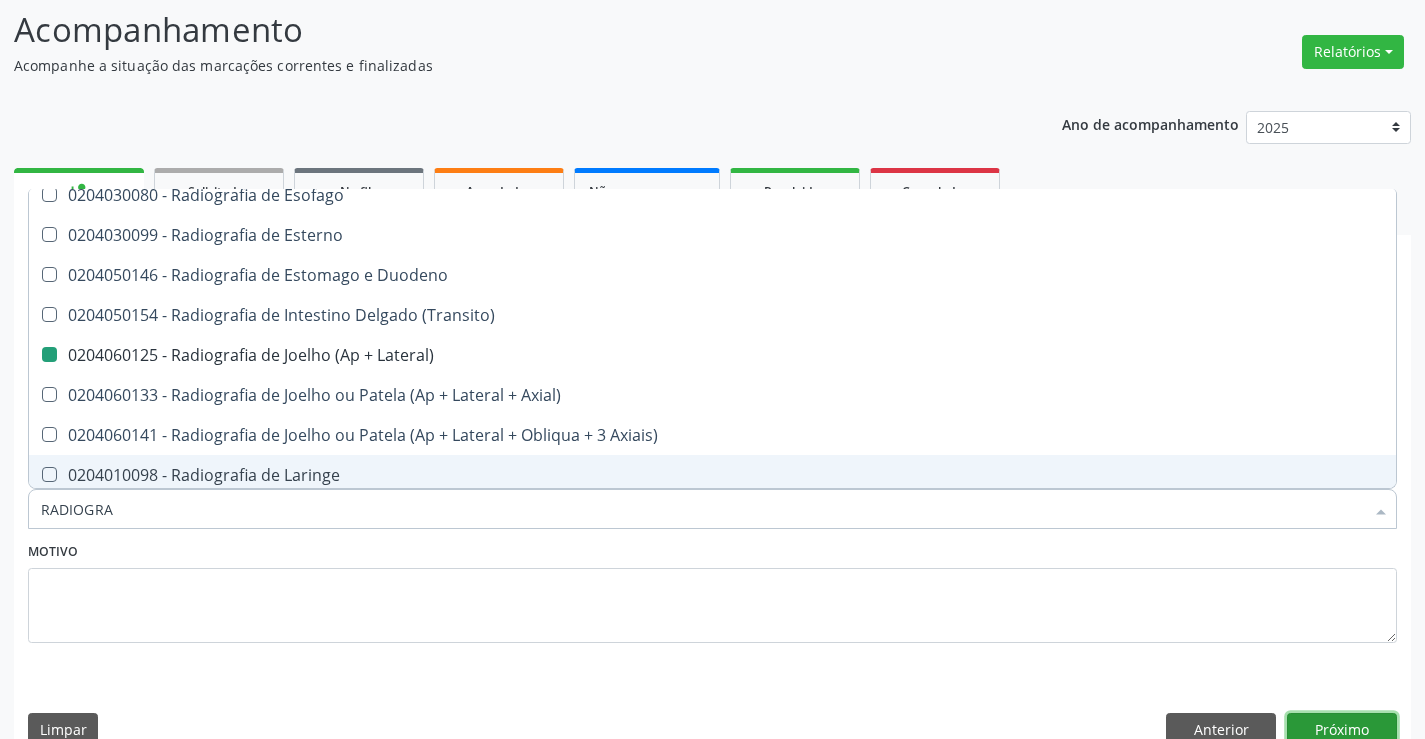 click on "Próximo" at bounding box center (1342, 730) 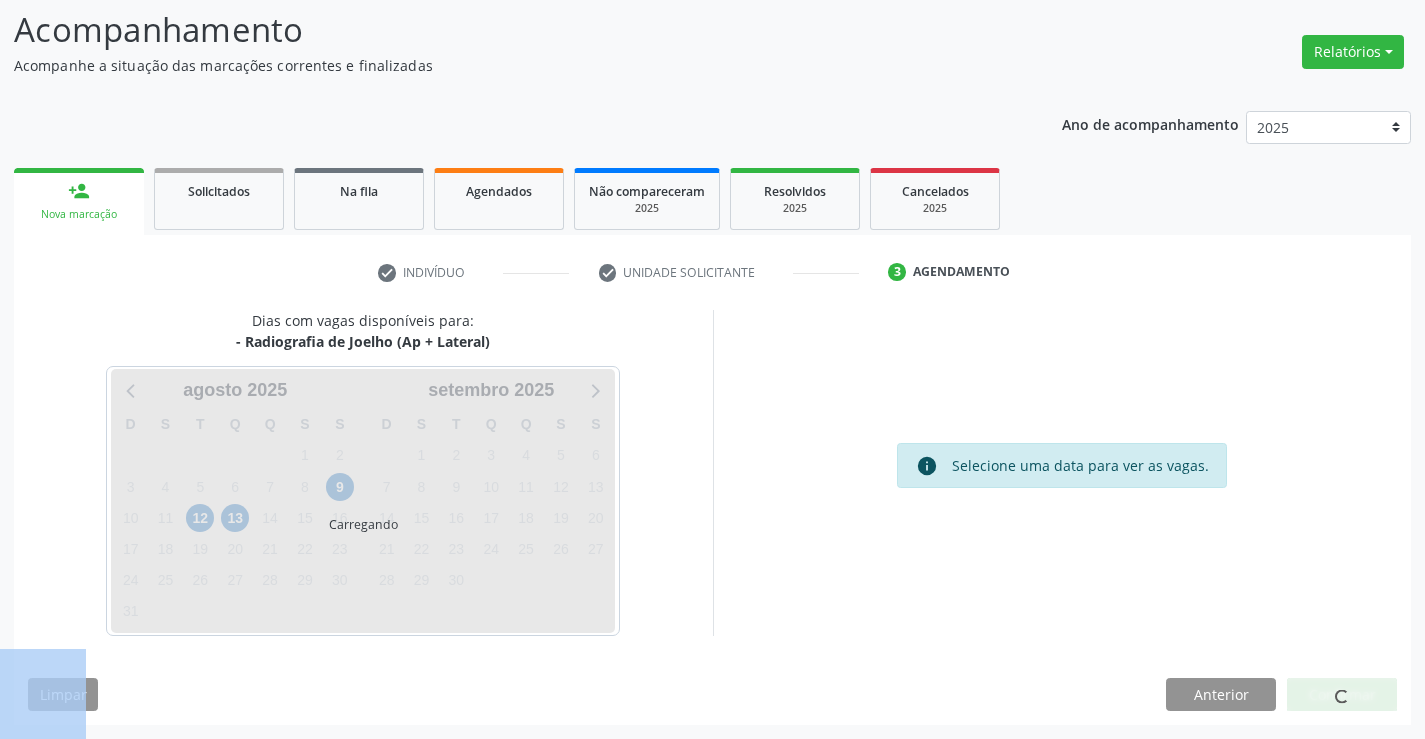 scroll, scrollTop: 0, scrollLeft: 0, axis: both 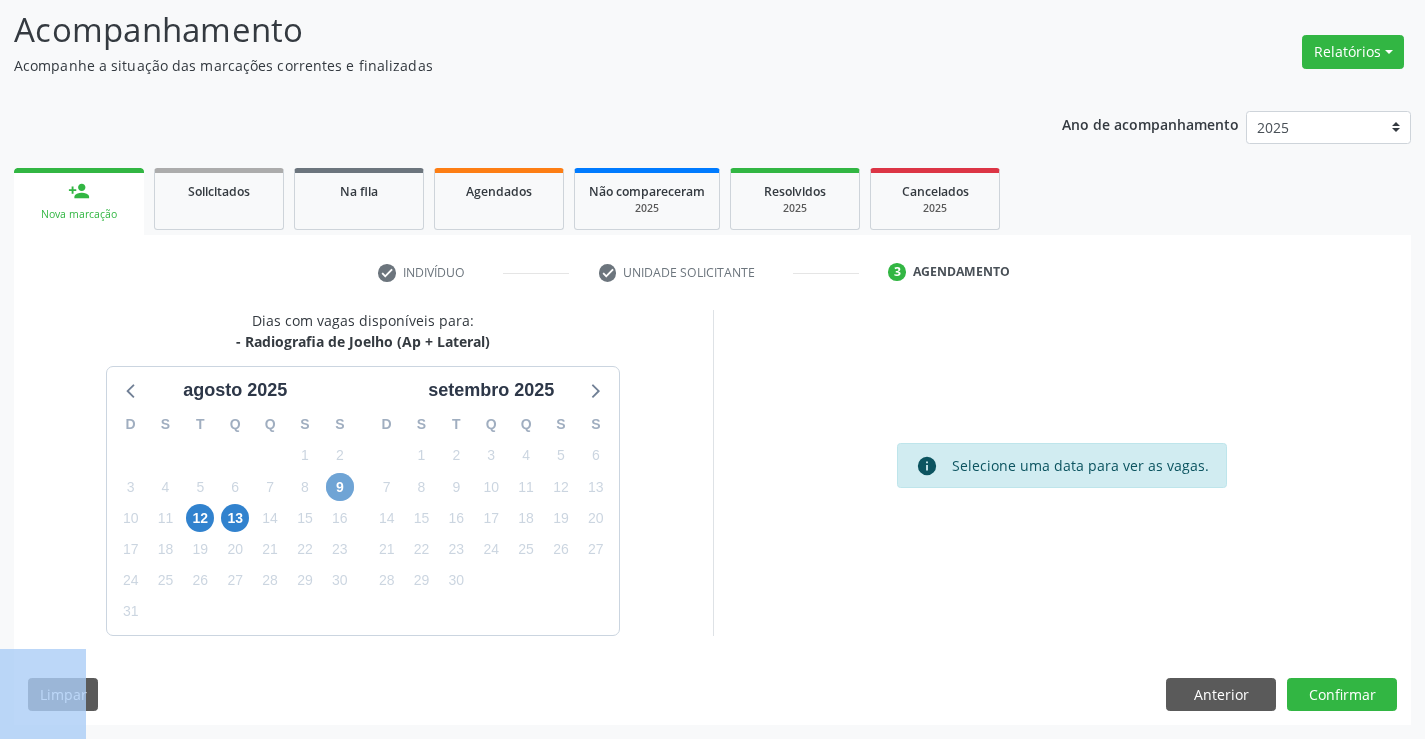 click on "9" at bounding box center (340, 487) 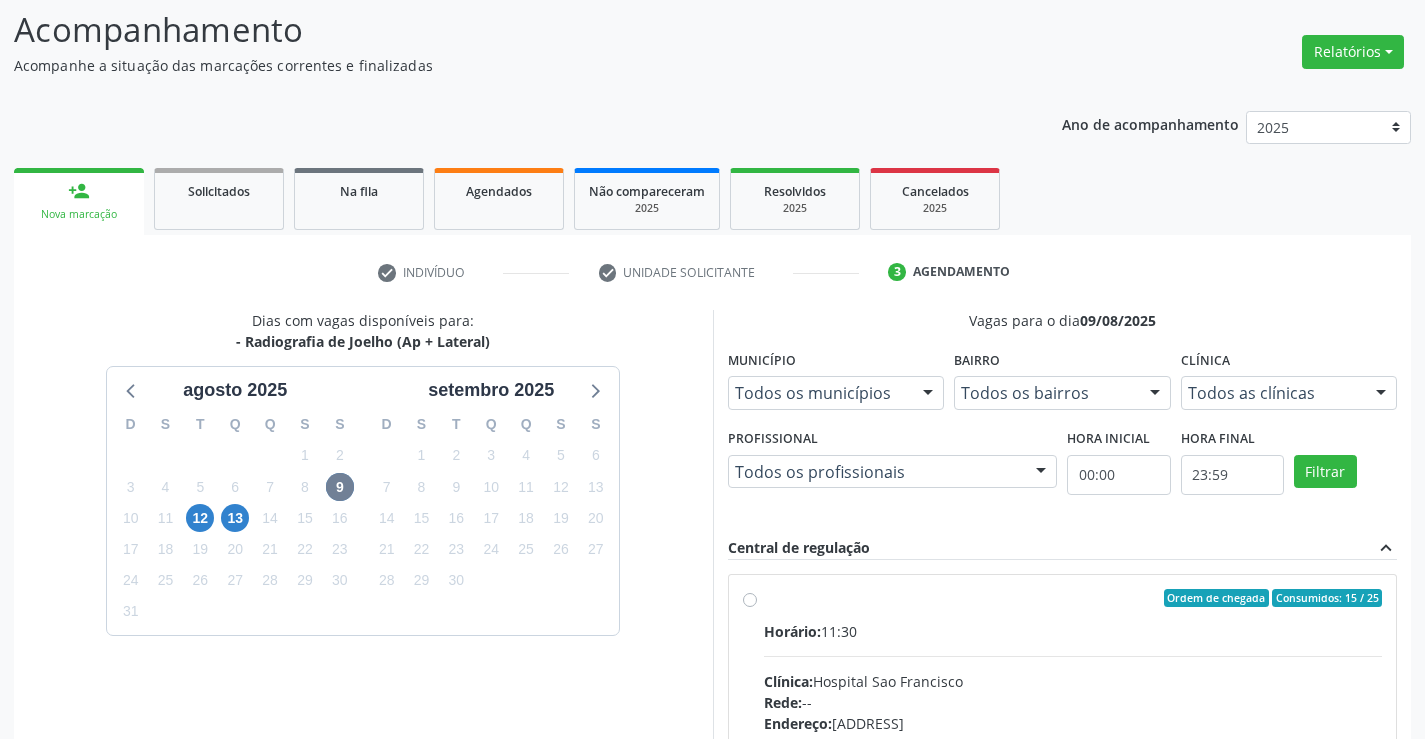 click on "Ordem de chegada
Consumidos: 15 / 25
Horário:   11:30
Clínica:  Hospital Sao Francisco
Rede:
--
Endereço:   Blocos, nº 258, Centro, Campo Formoso - BA
Telefone:   (74) 36451217
Profissional:
Joel da Rocha Almeida
Informações adicionais sobre o atendimento
Idade de atendimento:
de 0 a 120 anos
Gênero(s) atendido(s):
Masculino e Feminino
Informações adicionais:
--" at bounding box center (1073, 742) 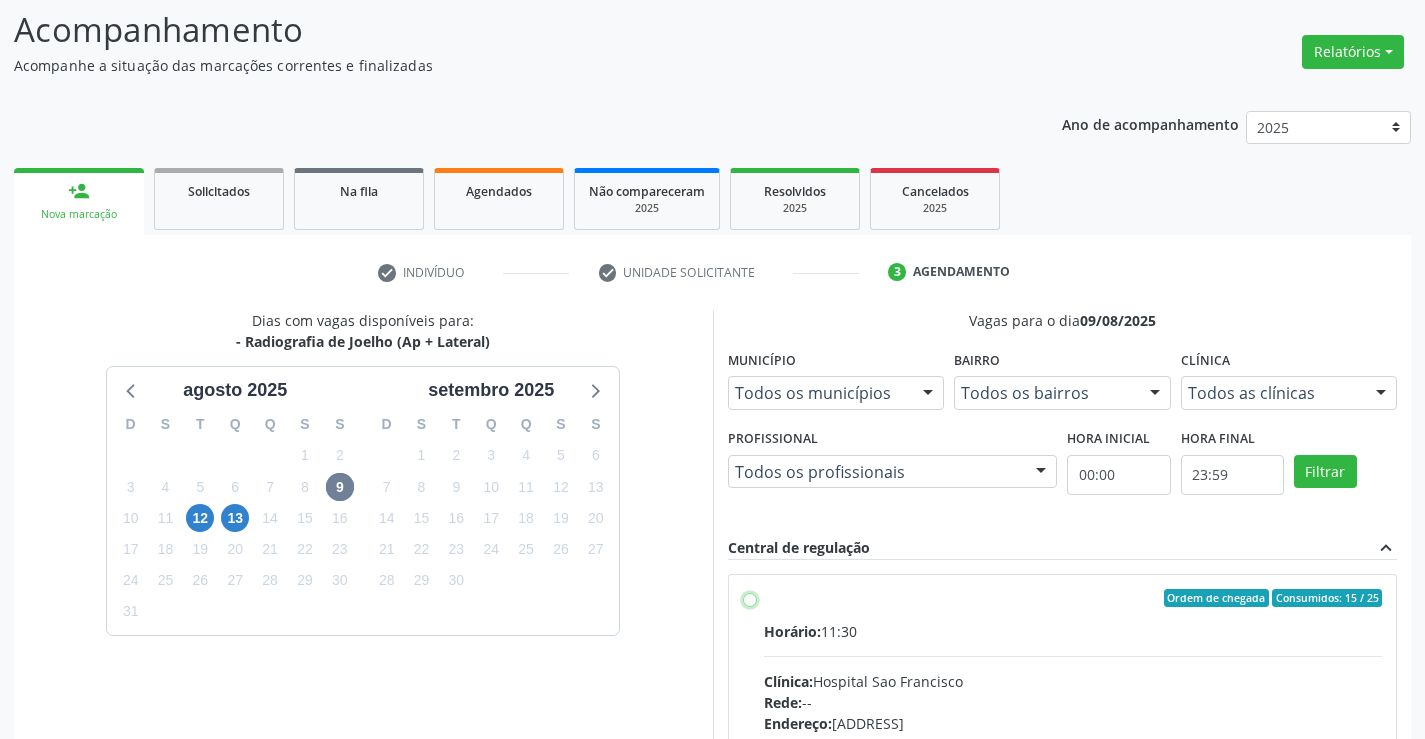 click on "Ordem de chegada
Consumidos: 15 / 25
Horário:   11:30
Clínica:  Hospital Sao Francisco
Rede:
--
Endereço:   Blocos, nº 258, Centro, Campo Formoso - BA
Telefone:   (74) 36451217
Profissional:
Joel da Rocha Almeida
Informações adicionais sobre o atendimento
Idade de atendimento:
de 0 a 120 anos
Gênero(s) atendido(s):
Masculino e Feminino
Informações adicionais:
--" at bounding box center [750, 598] 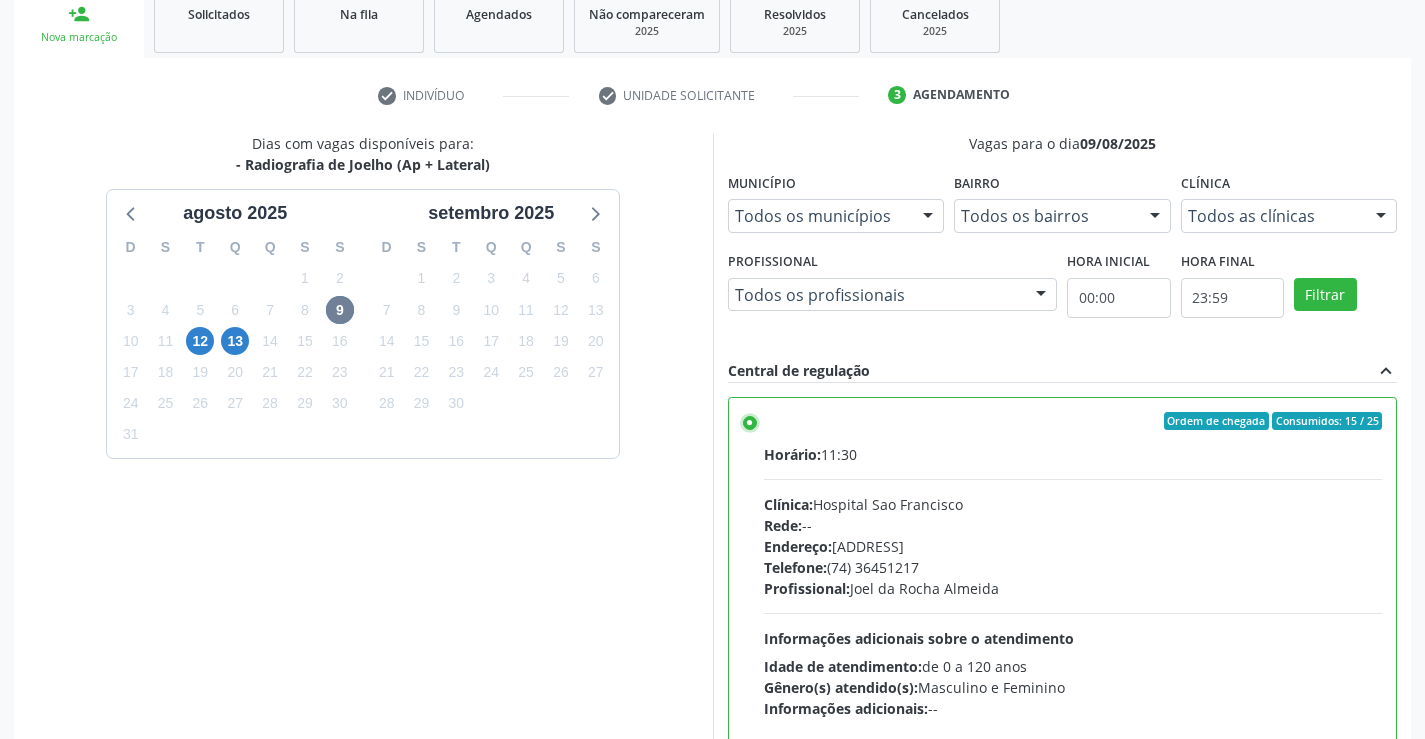 scroll, scrollTop: 456, scrollLeft: 0, axis: vertical 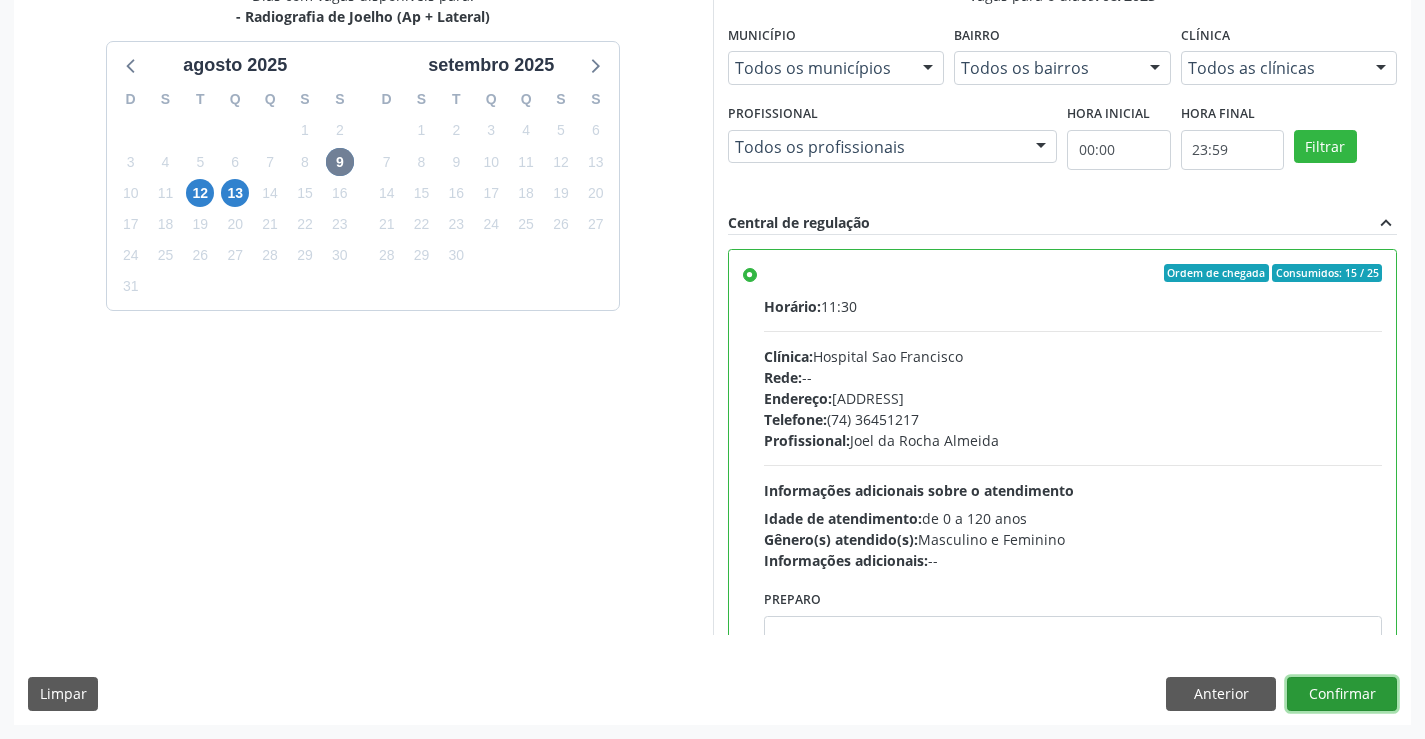 click on "Confirmar" at bounding box center [1342, 694] 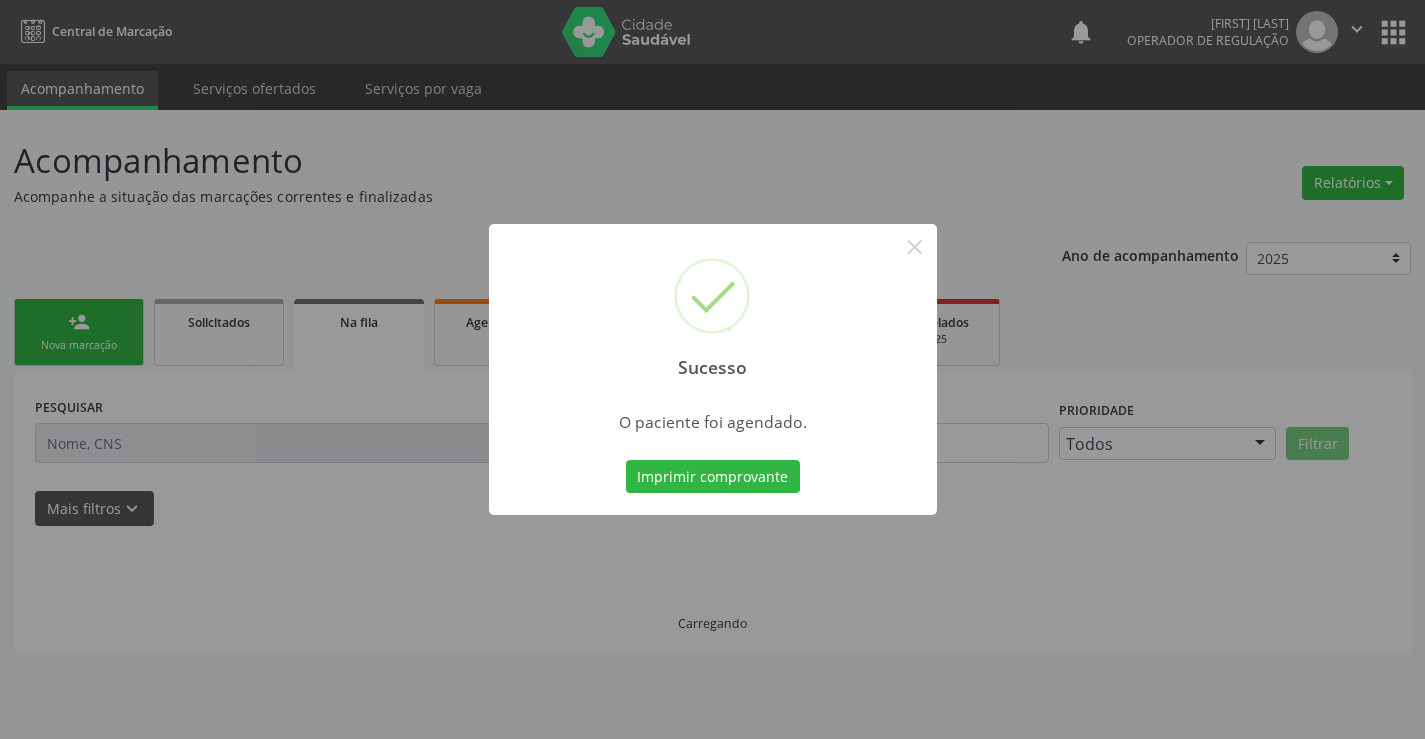 scroll, scrollTop: 0, scrollLeft: 0, axis: both 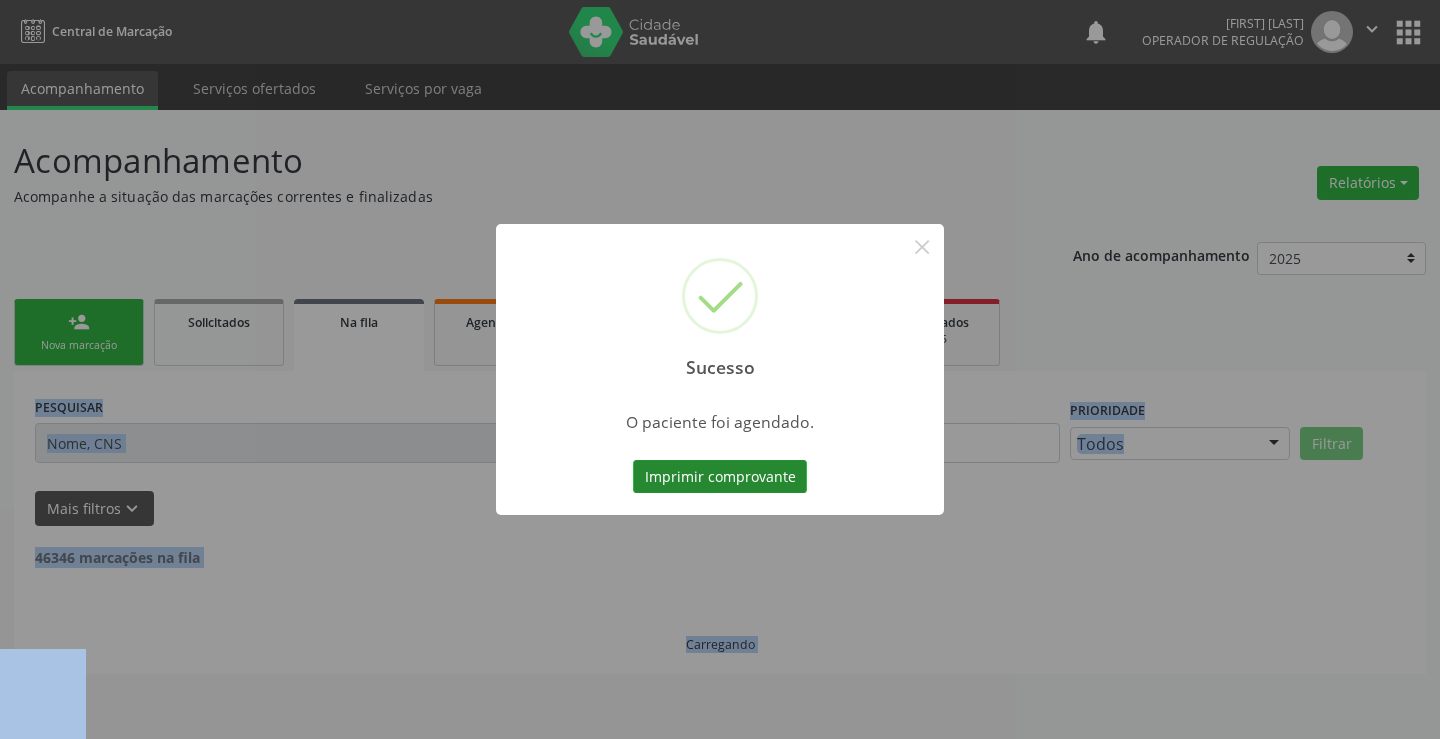 click on "Imprimir comprovante" at bounding box center (720, 477) 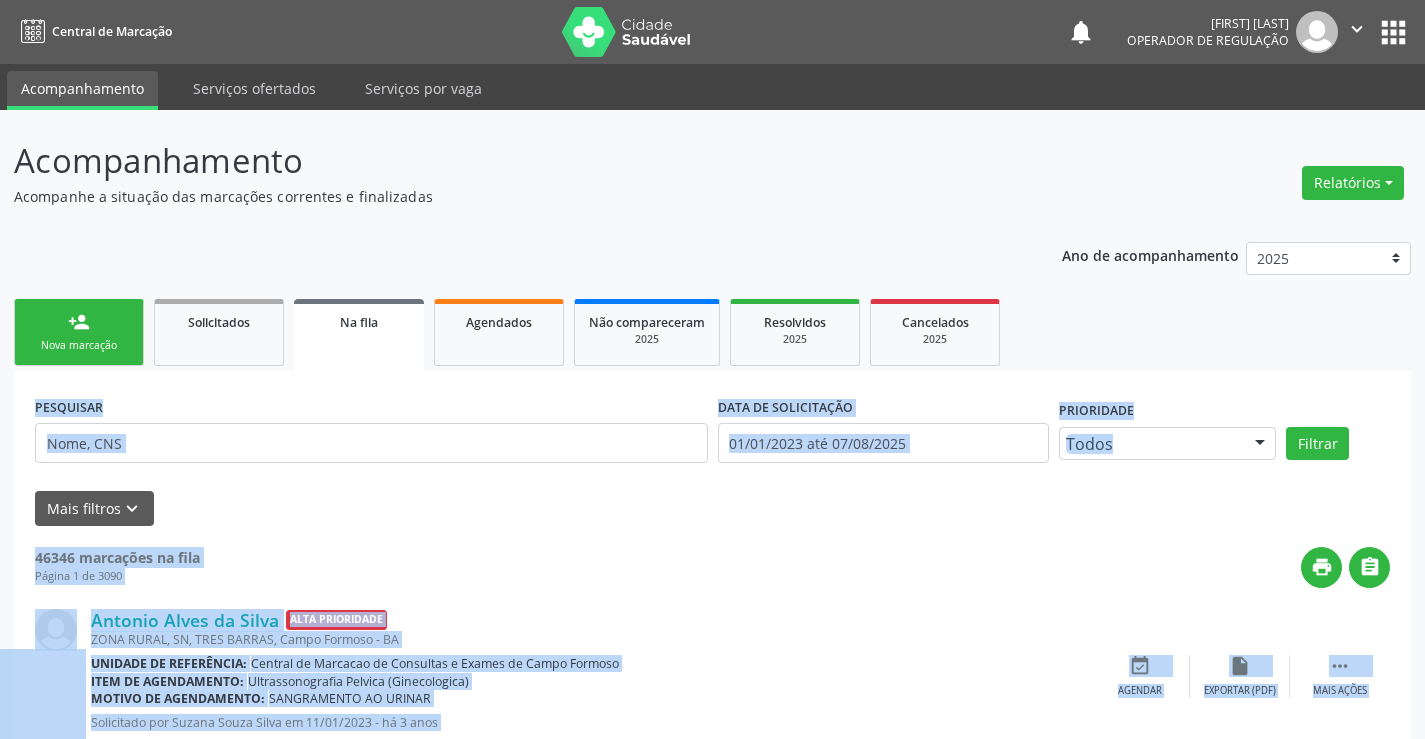 click on "person_add
Nova marcação" at bounding box center (79, 332) 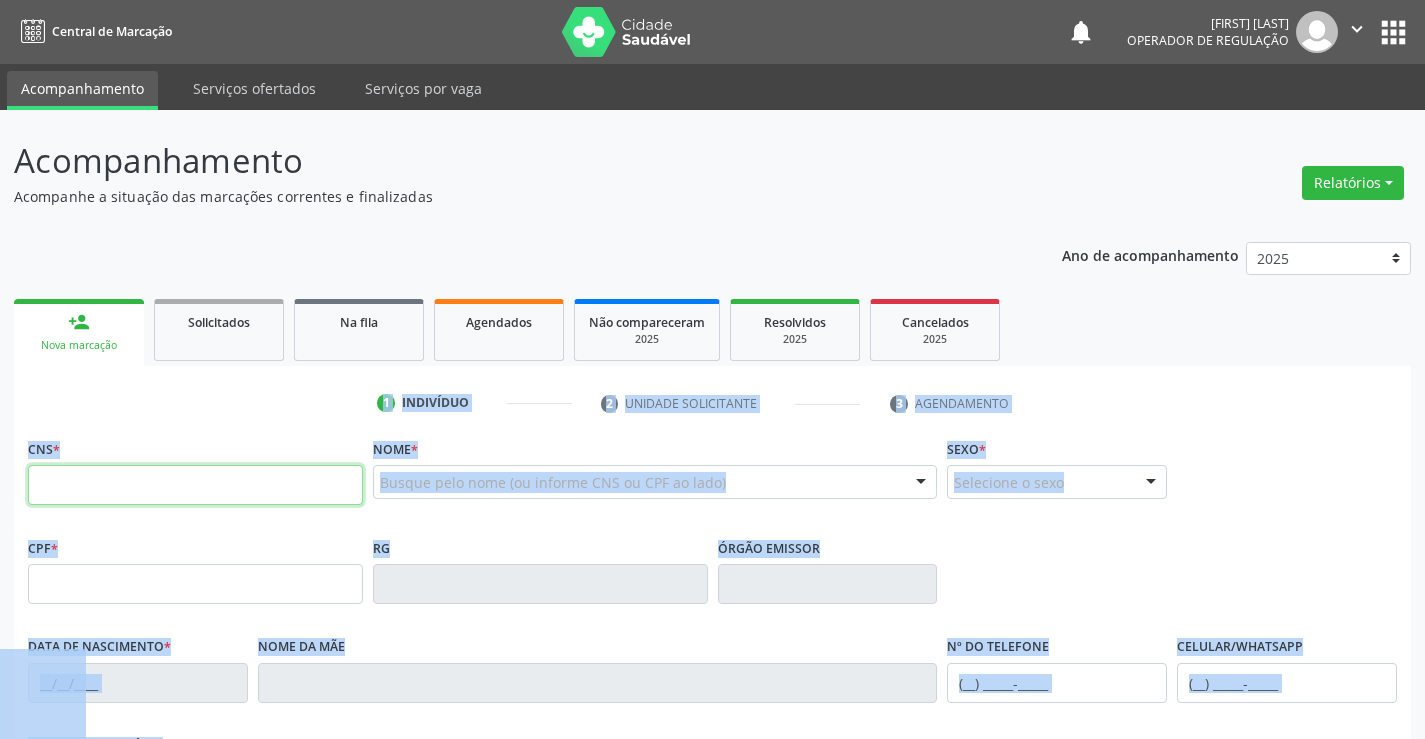 click at bounding box center [195, 485] 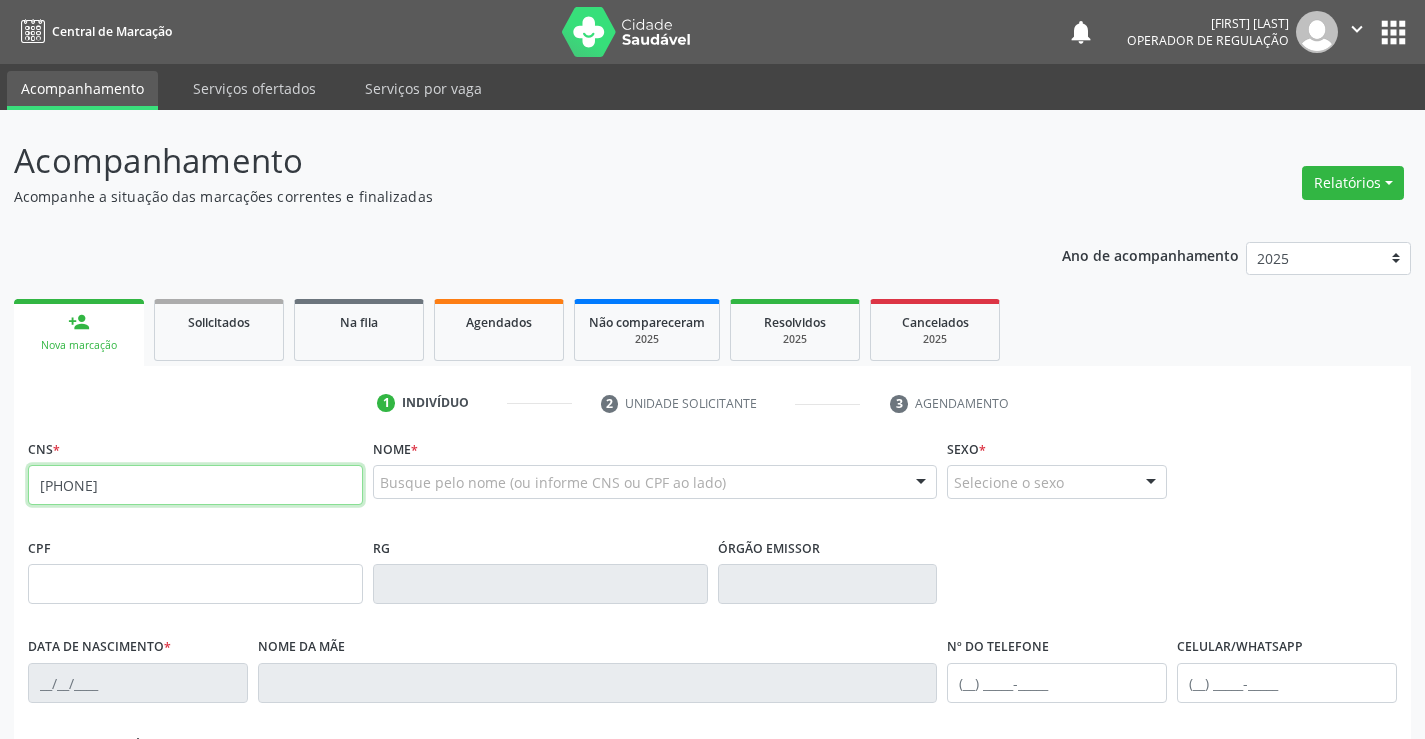type on "700 0077 4934 7903" 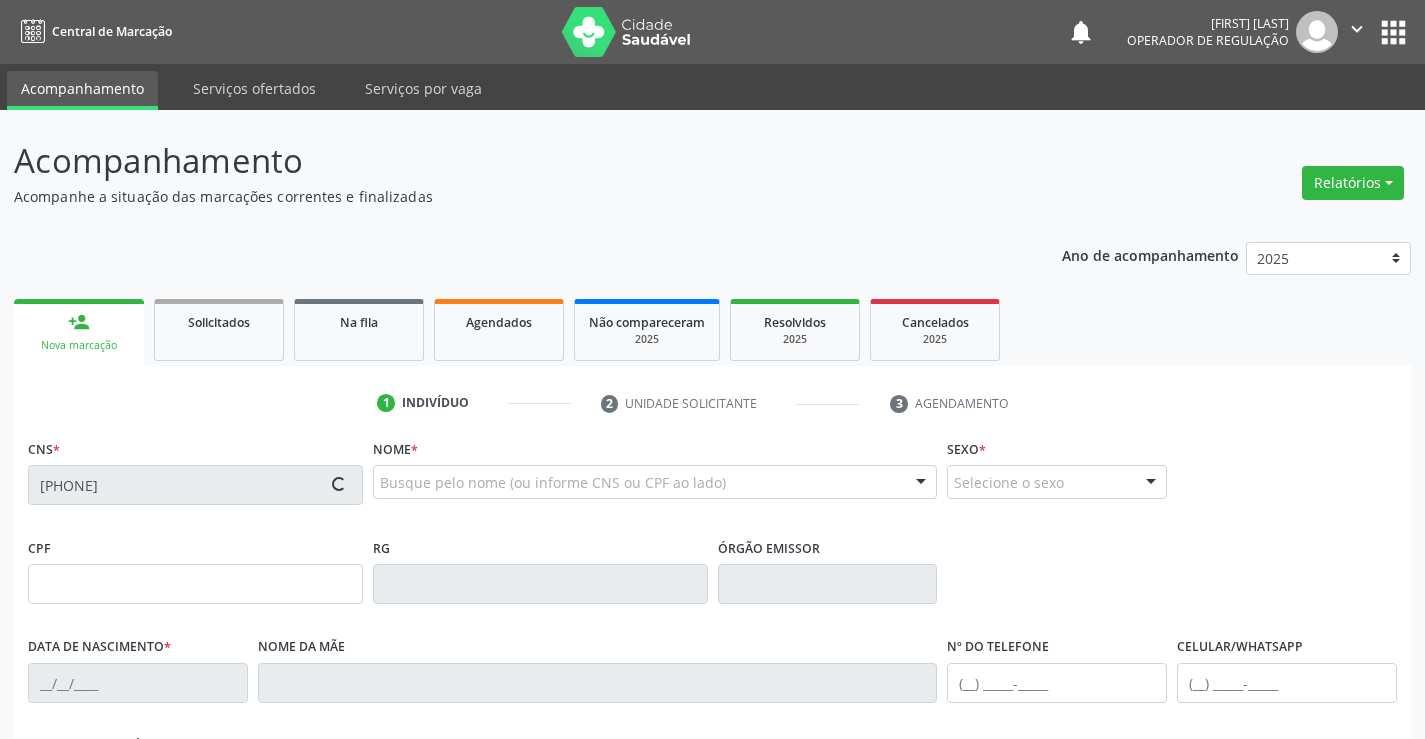 type on "09/03/1970" 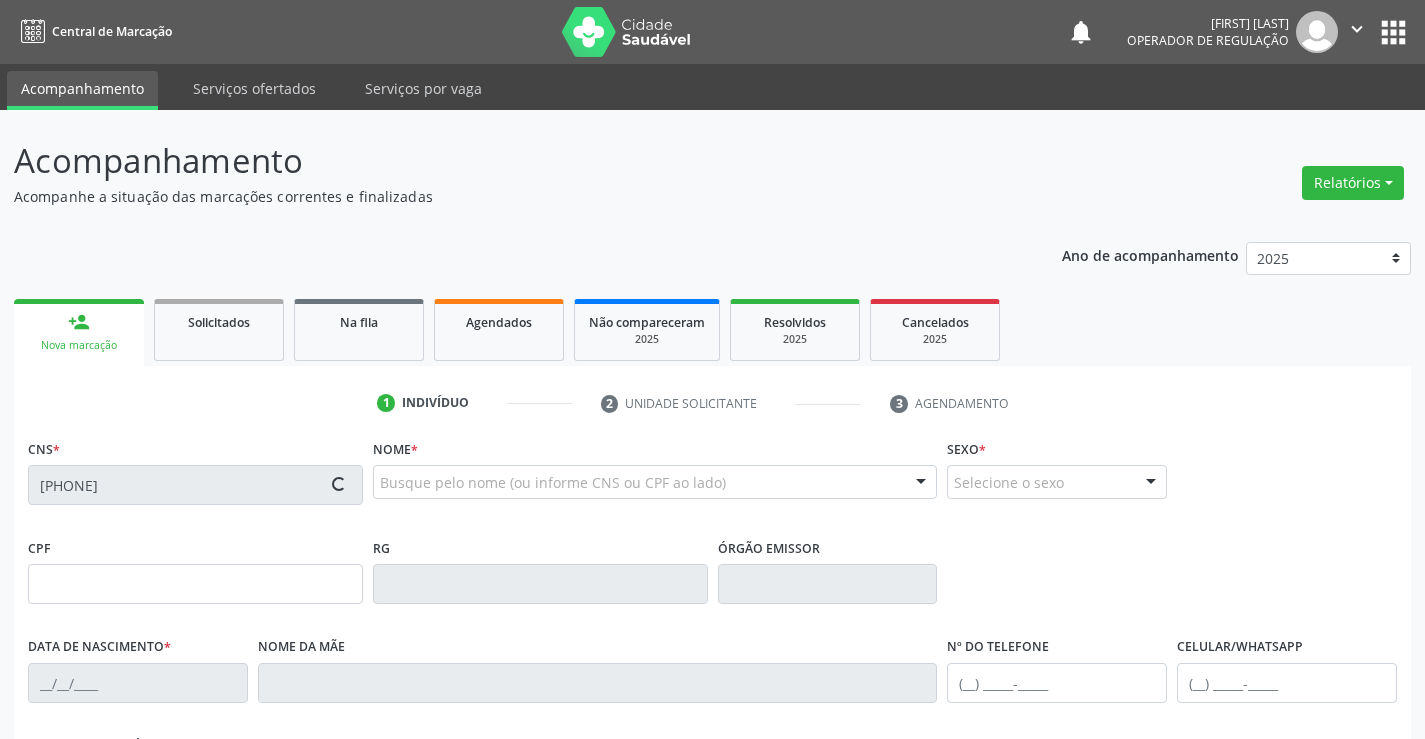 type on "(74) 9197-7126" 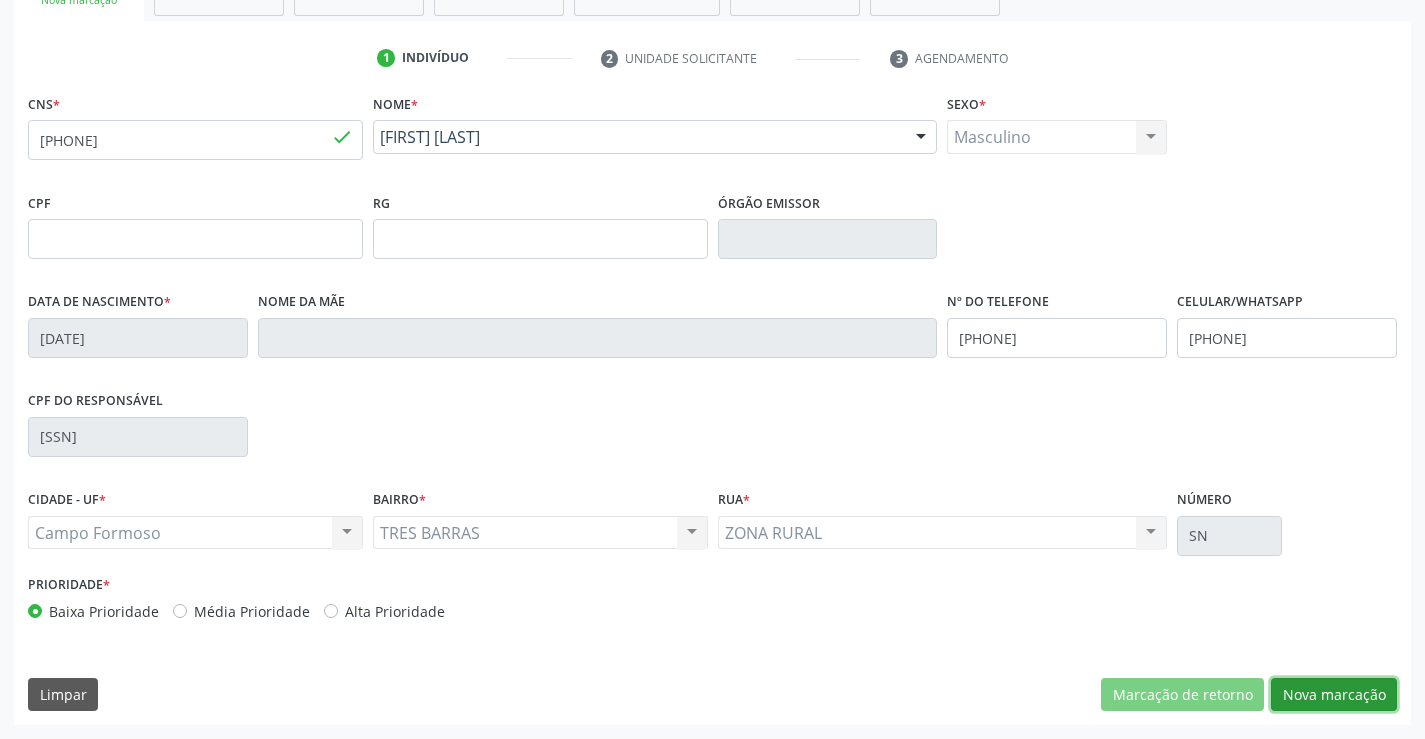 click on "Nova marcação" at bounding box center (1334, 695) 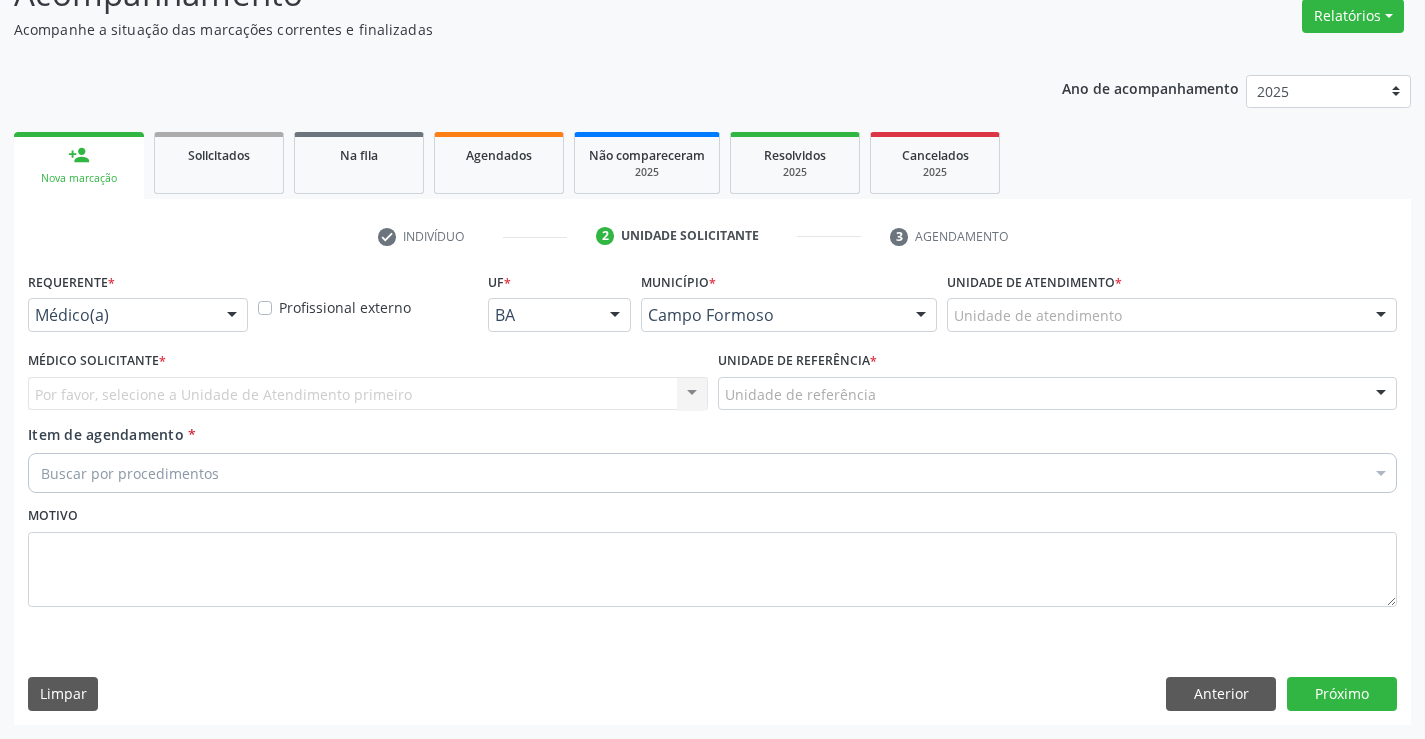 scroll, scrollTop: 167, scrollLeft: 0, axis: vertical 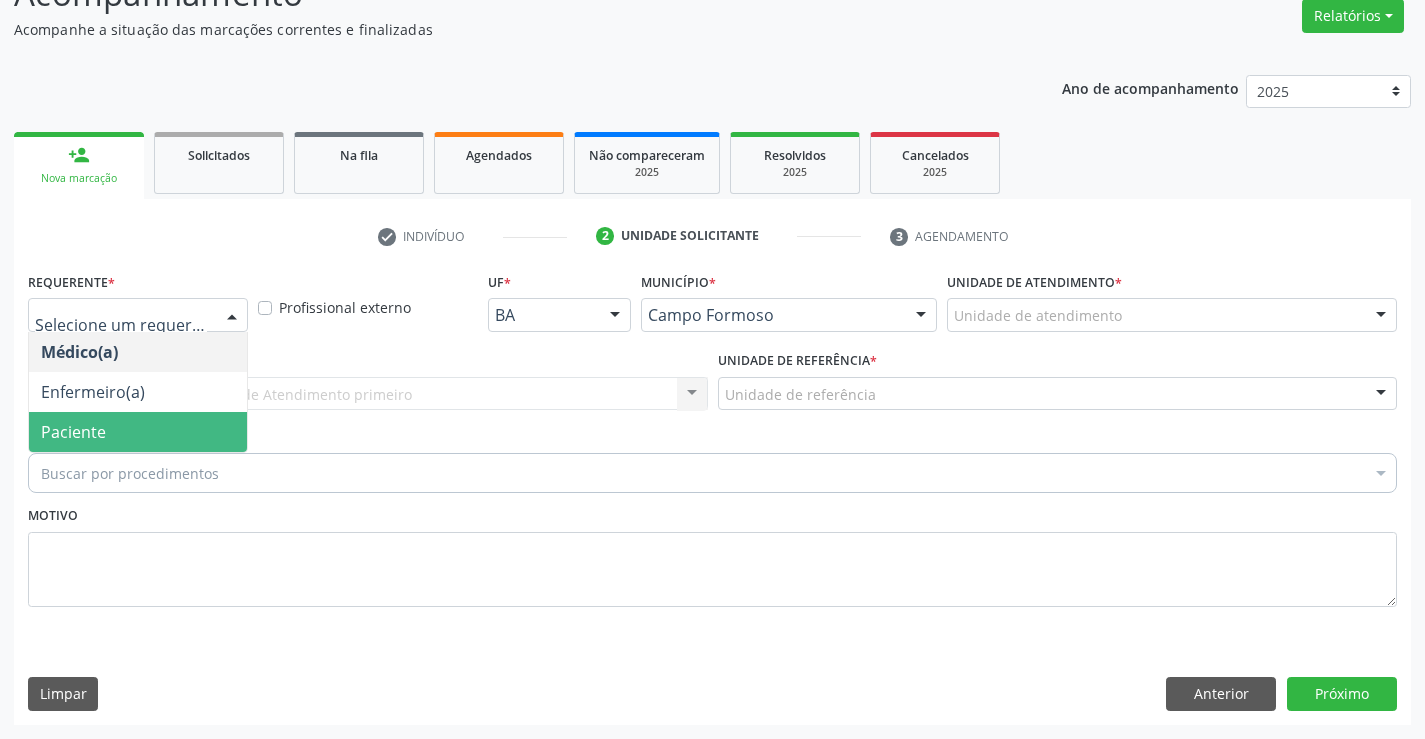 click on "Paciente" at bounding box center [138, 432] 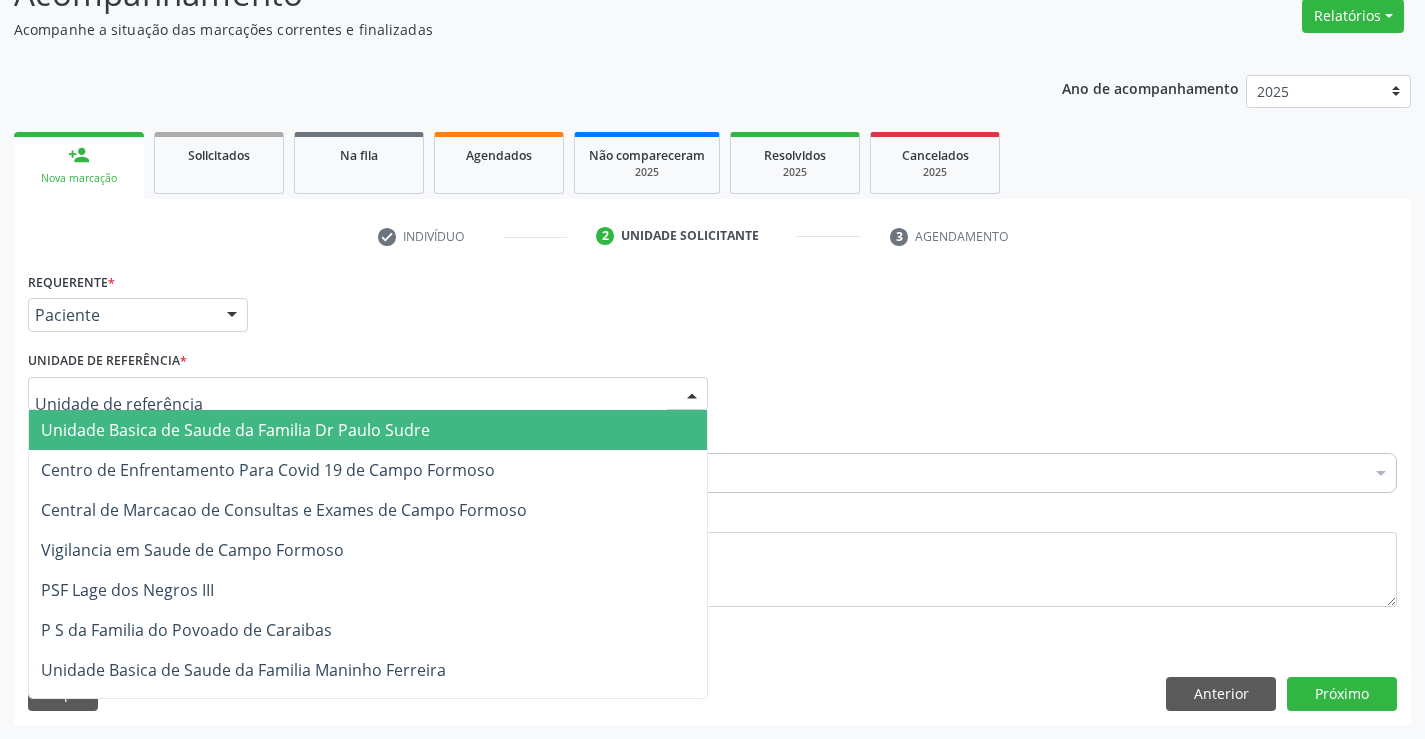 click on "Unidade Basica de Saude da Familia Dr Paulo Sudre" at bounding box center [235, 430] 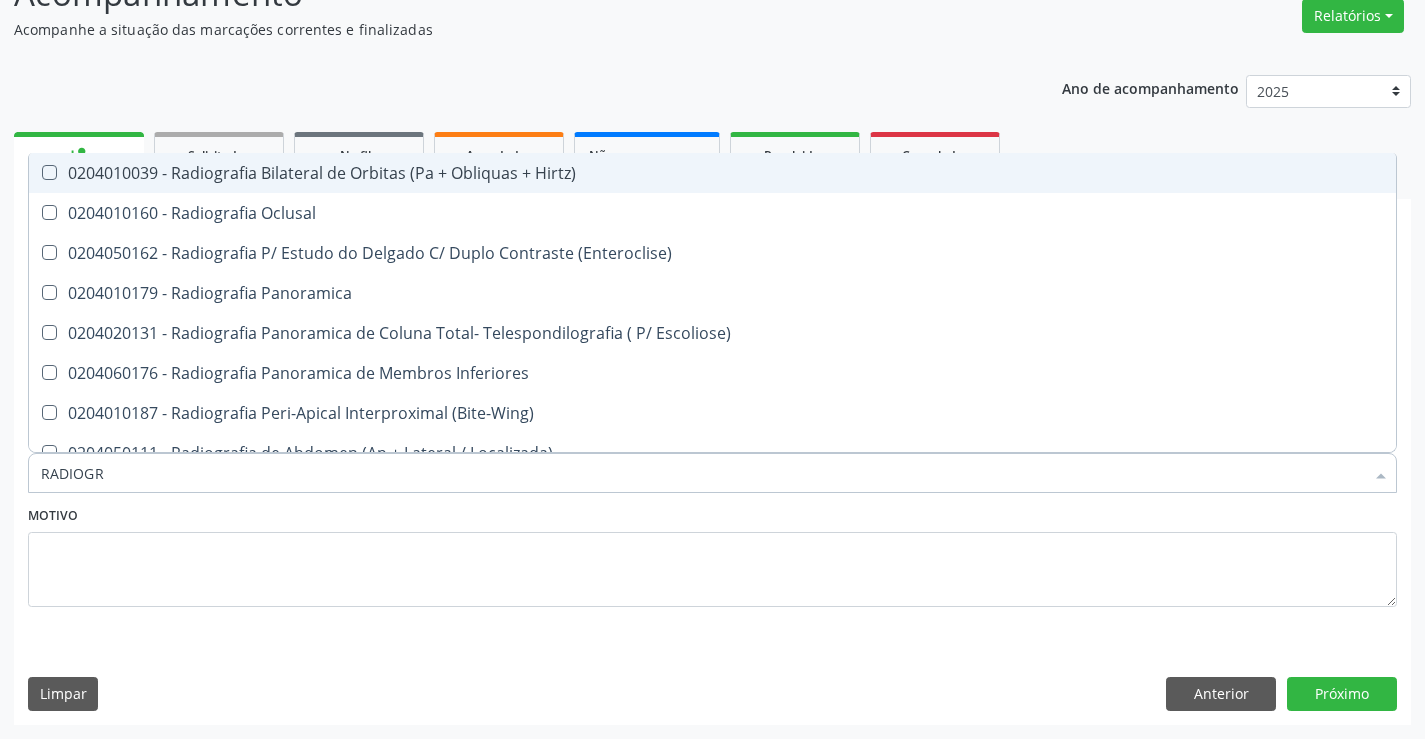 type on "RADIOGRA" 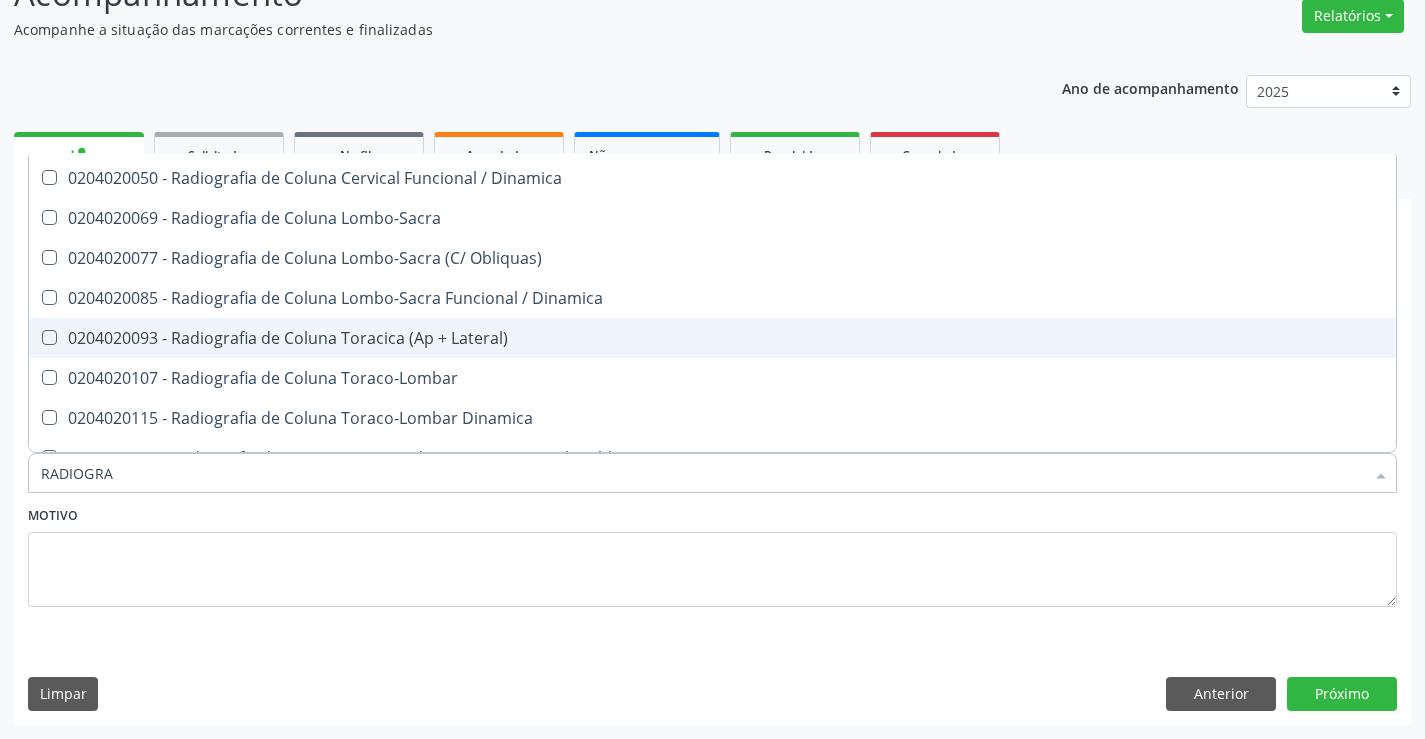 scroll, scrollTop: 1000, scrollLeft: 0, axis: vertical 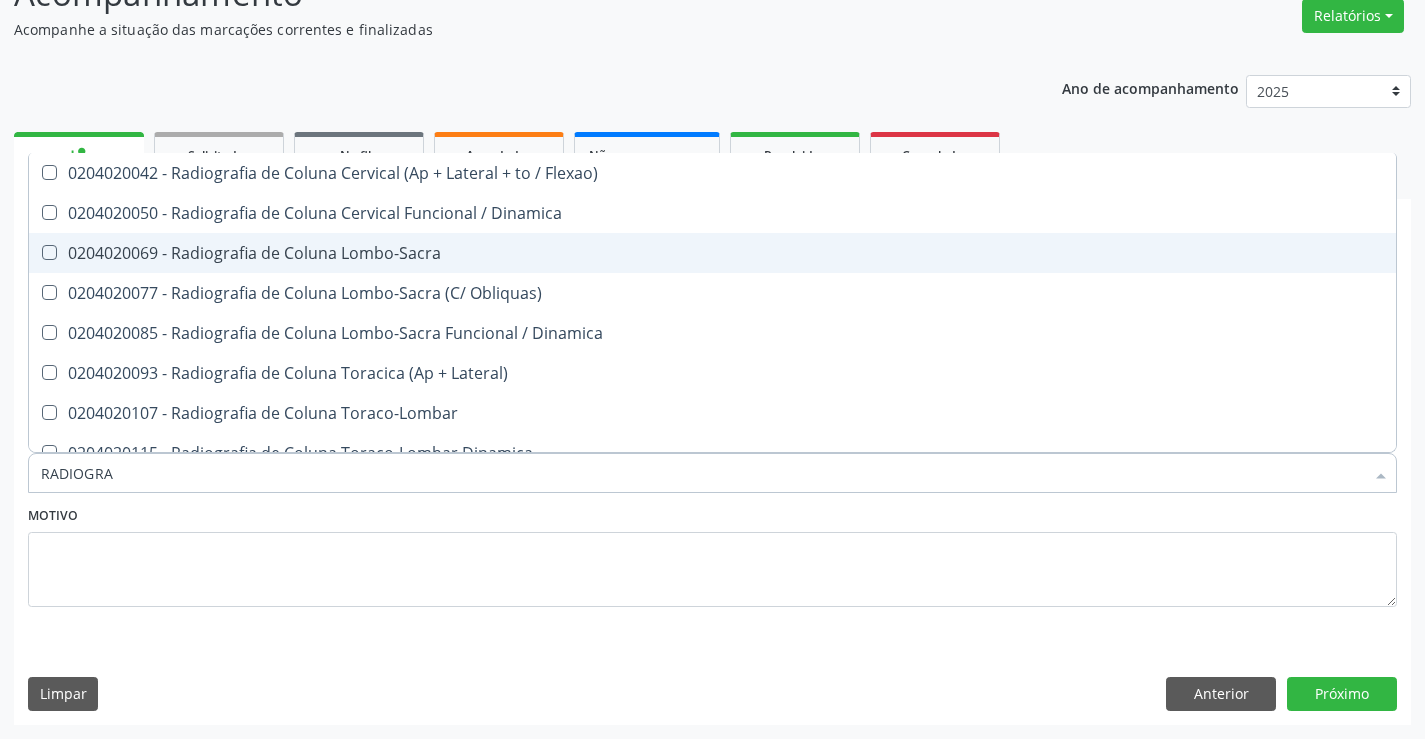 click on "0204020069 - Radiografia de Coluna Lombo-Sacra" at bounding box center [712, 253] 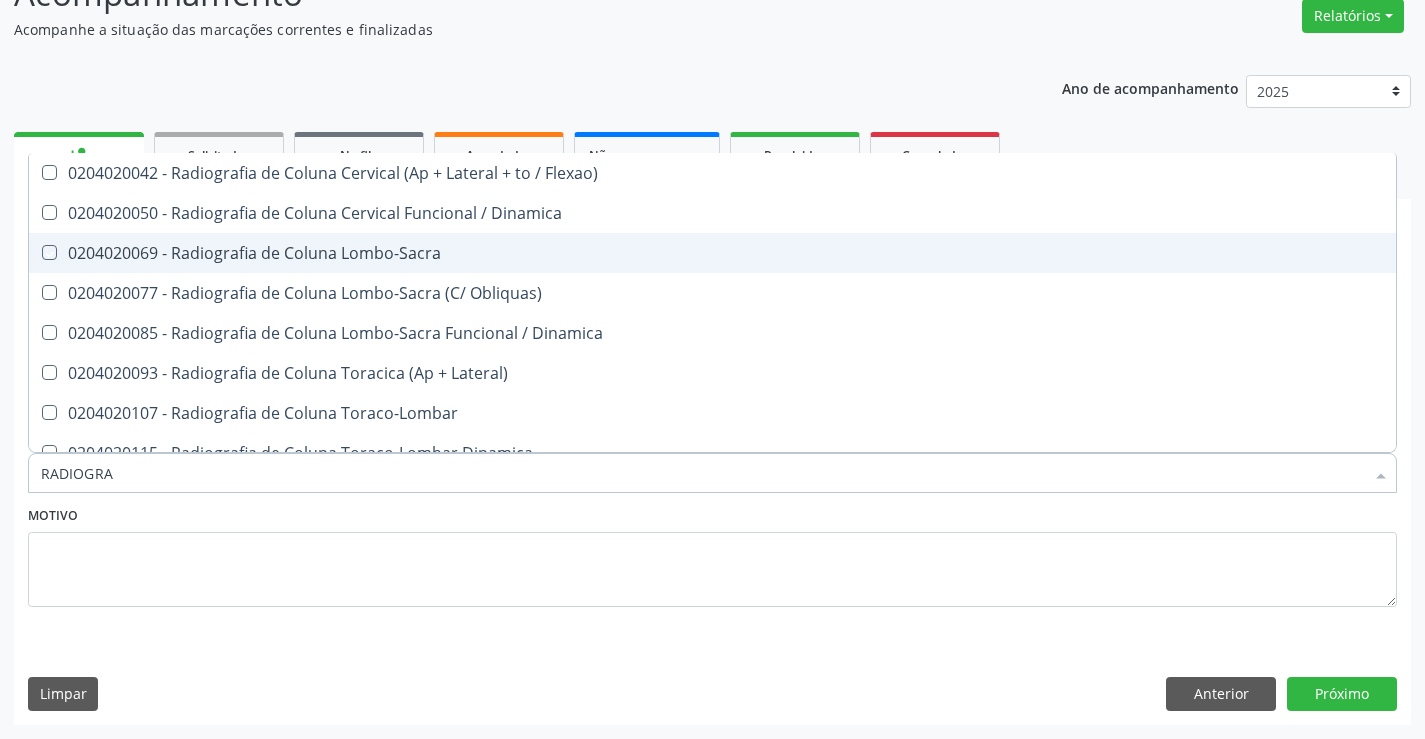checkbox on "true" 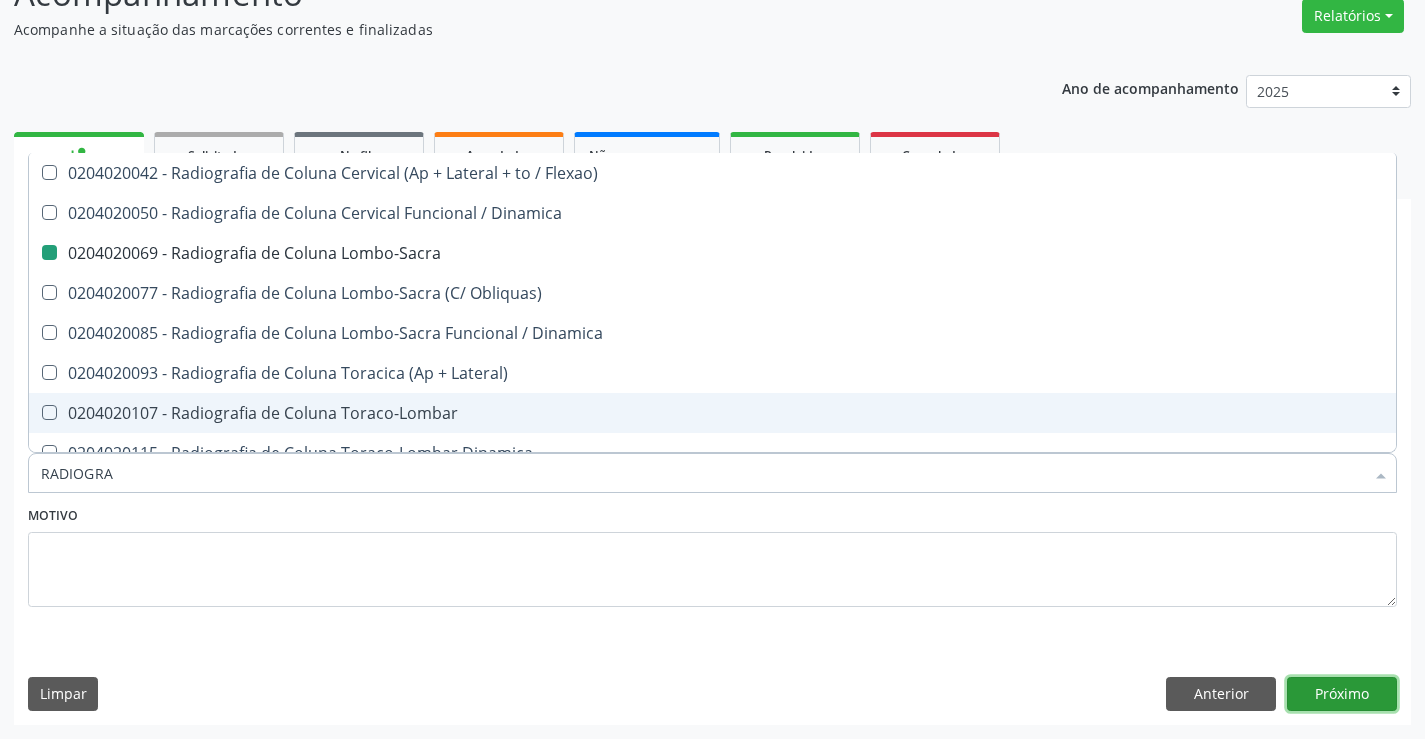 click on "Próximo" at bounding box center (1342, 694) 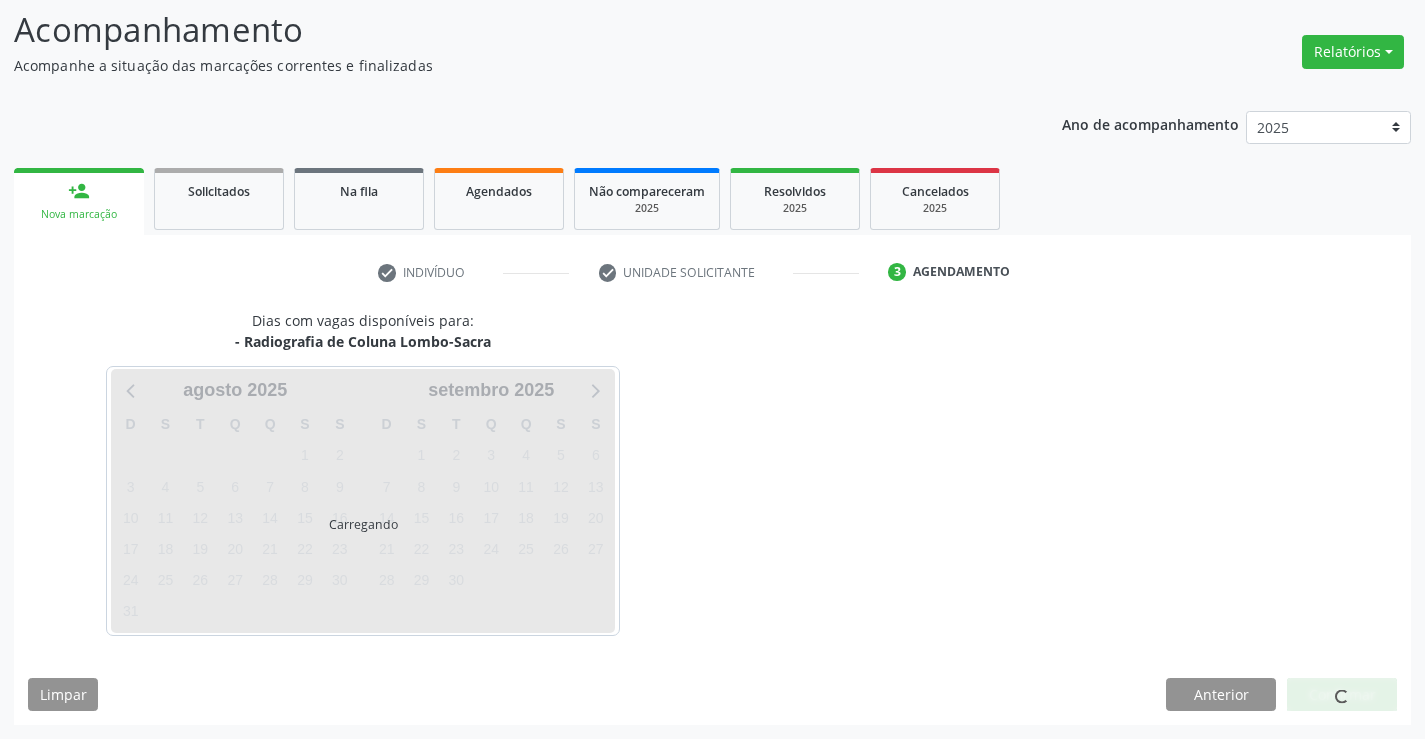 scroll, scrollTop: 131, scrollLeft: 0, axis: vertical 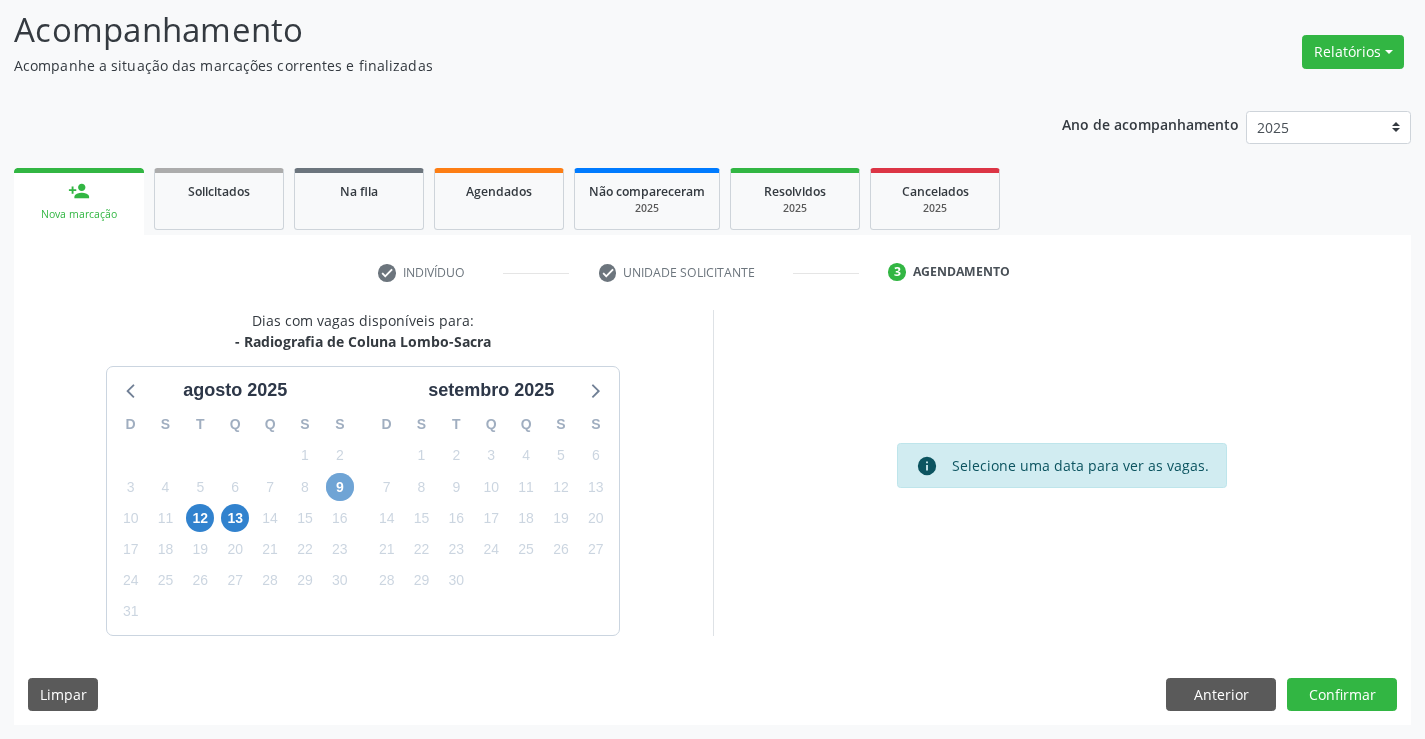 click on "9" at bounding box center [340, 487] 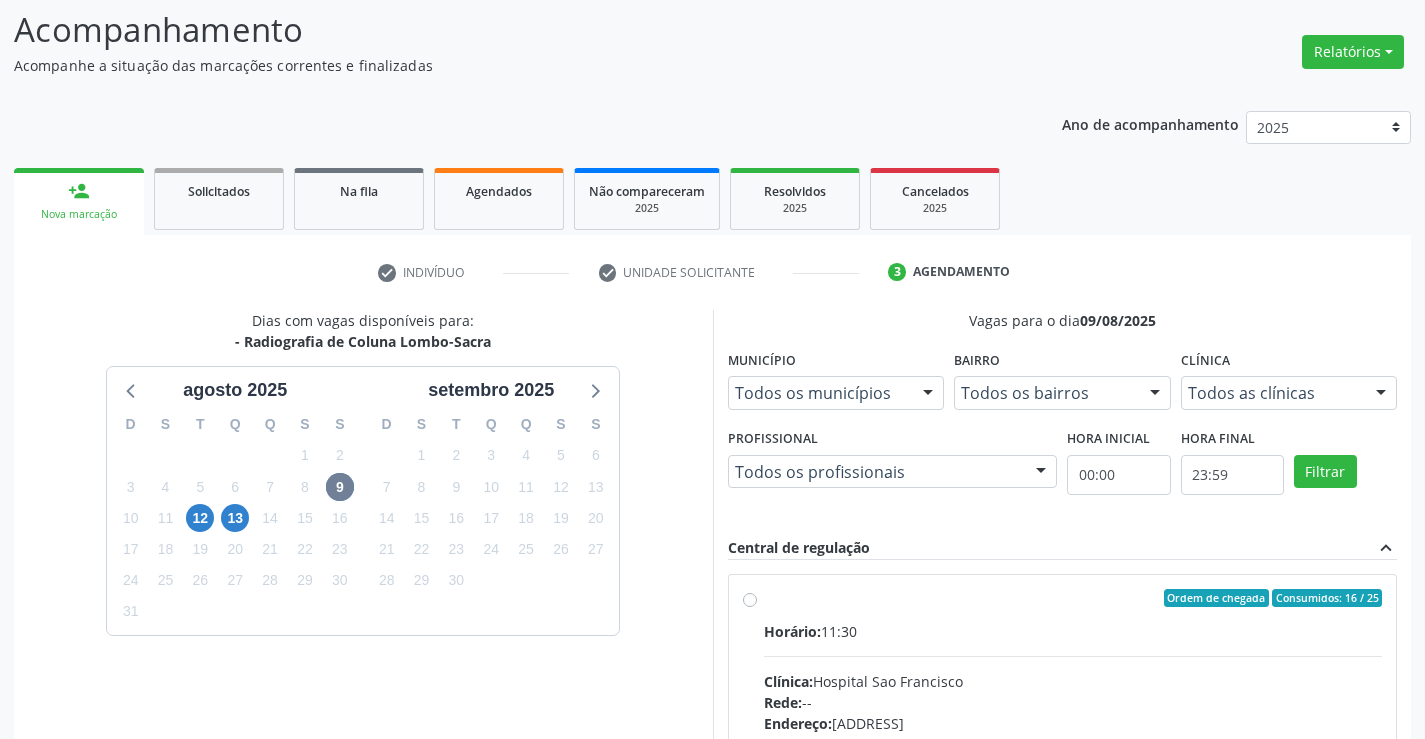 click on "Ordem de chegada
Consumidos: 16 / 25
Horário:   11:30
Clínica:  Hospital Sao Francisco
Rede:
--
Endereço:   Blocos, nº 258, Centro, Campo Formoso - BA
Telefone:   (74) 36451217
Profissional:
Joel da Rocha Almeida
Informações adicionais sobre o atendimento
Idade de atendimento:
de 0 a 120 anos
Gênero(s) atendido(s):
Masculino e Feminino
Informações adicionais:
--" at bounding box center (1073, 742) 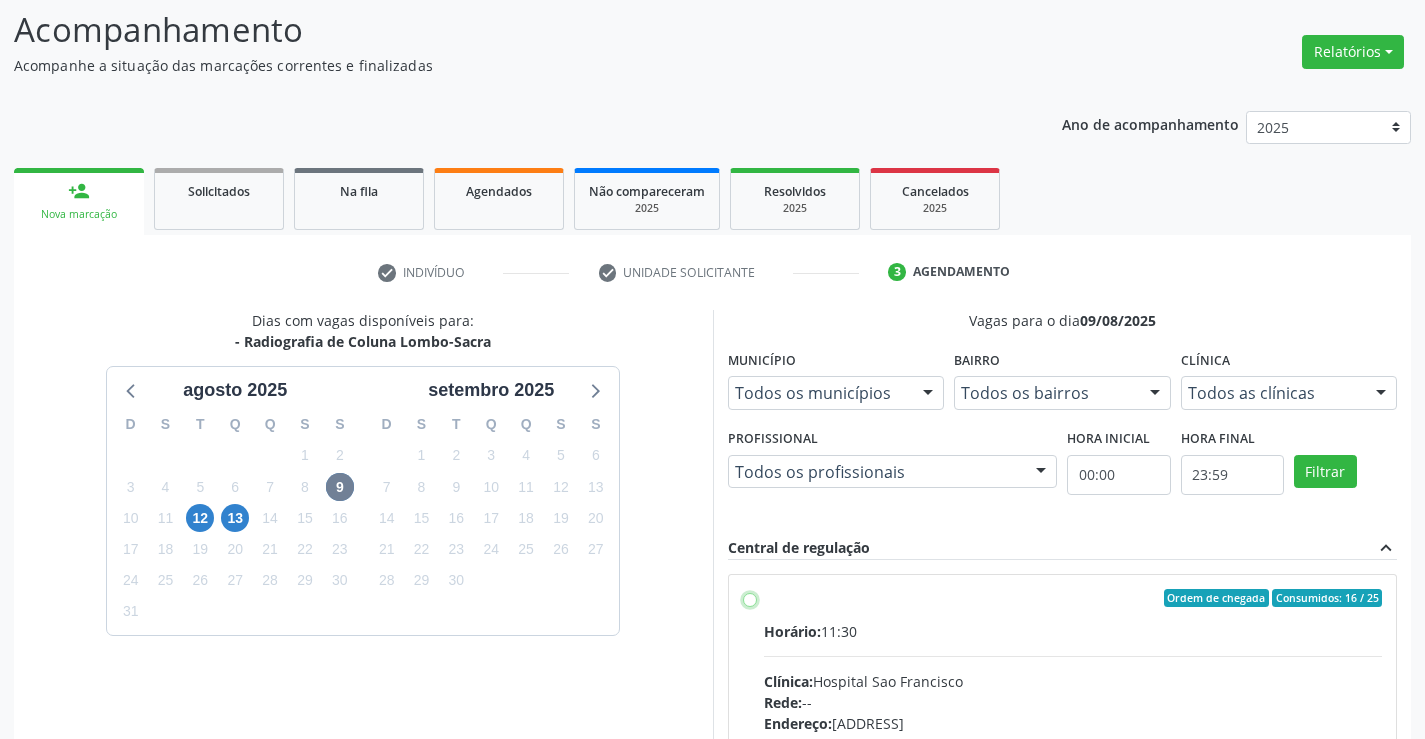click on "Ordem de chegada
Consumidos: 16 / 25
Horário:   11:30
Clínica:  Hospital Sao Francisco
Rede:
--
Endereço:   Blocos, nº 258, Centro, Campo Formoso - BA
Telefone:   (74) 36451217
Profissional:
Joel da Rocha Almeida
Informações adicionais sobre o atendimento
Idade de atendimento:
de 0 a 120 anos
Gênero(s) atendido(s):
Masculino e Feminino
Informações adicionais:
--" at bounding box center (750, 598) 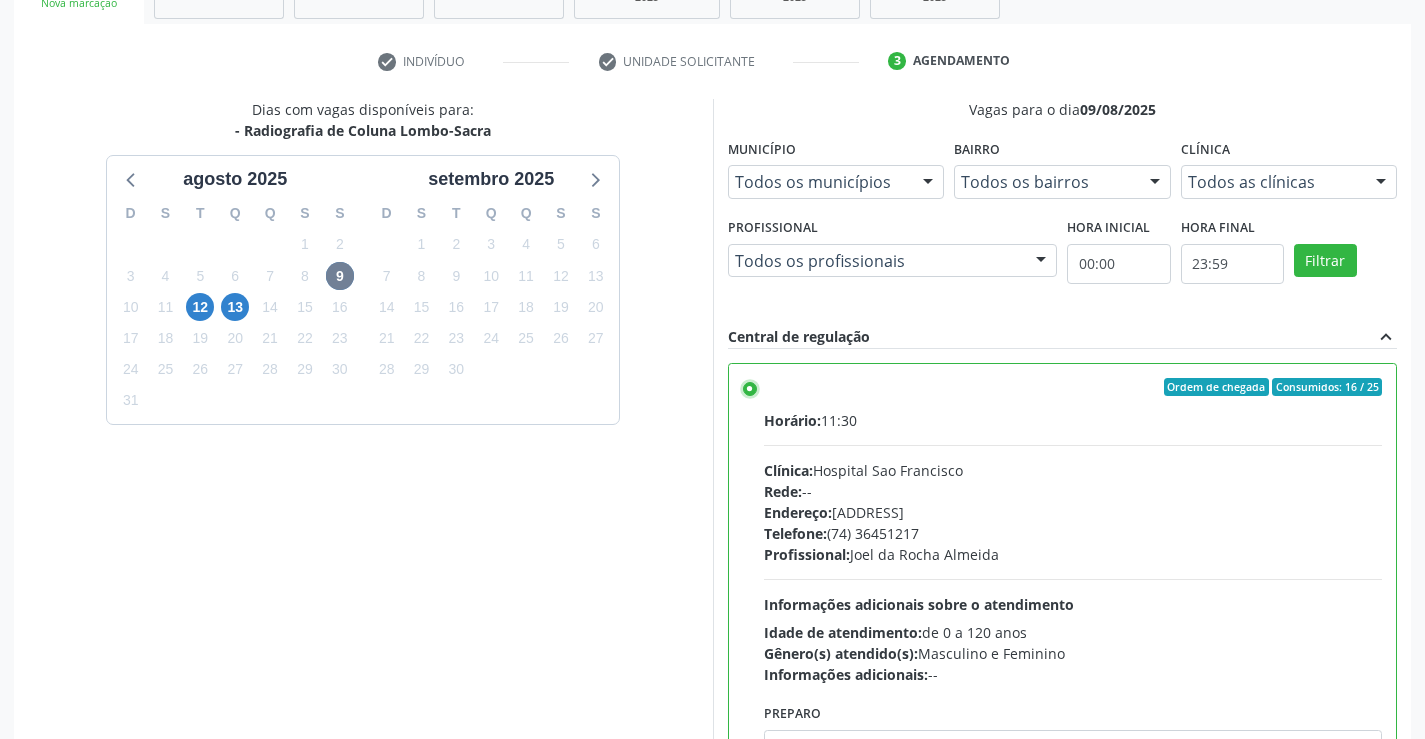 scroll, scrollTop: 456, scrollLeft: 0, axis: vertical 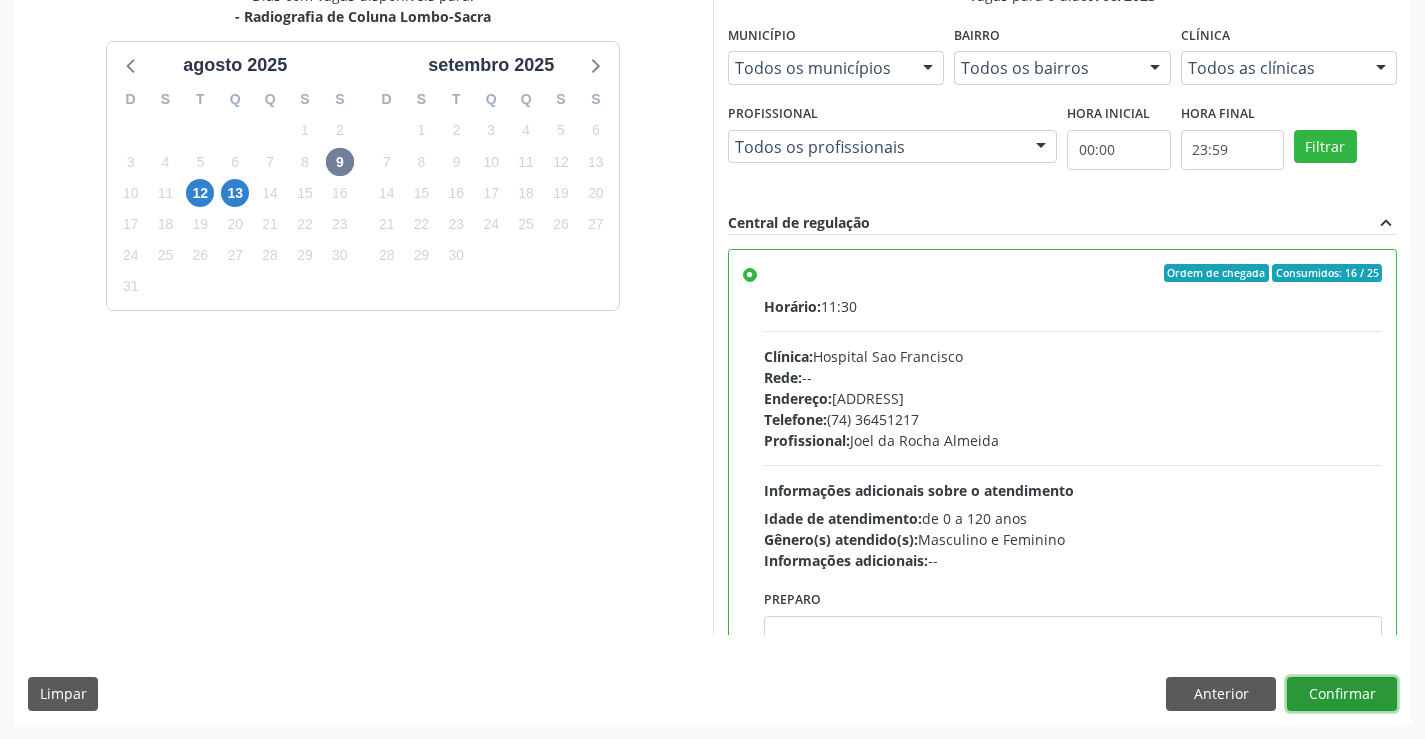 click on "Confirmar" at bounding box center [1342, 694] 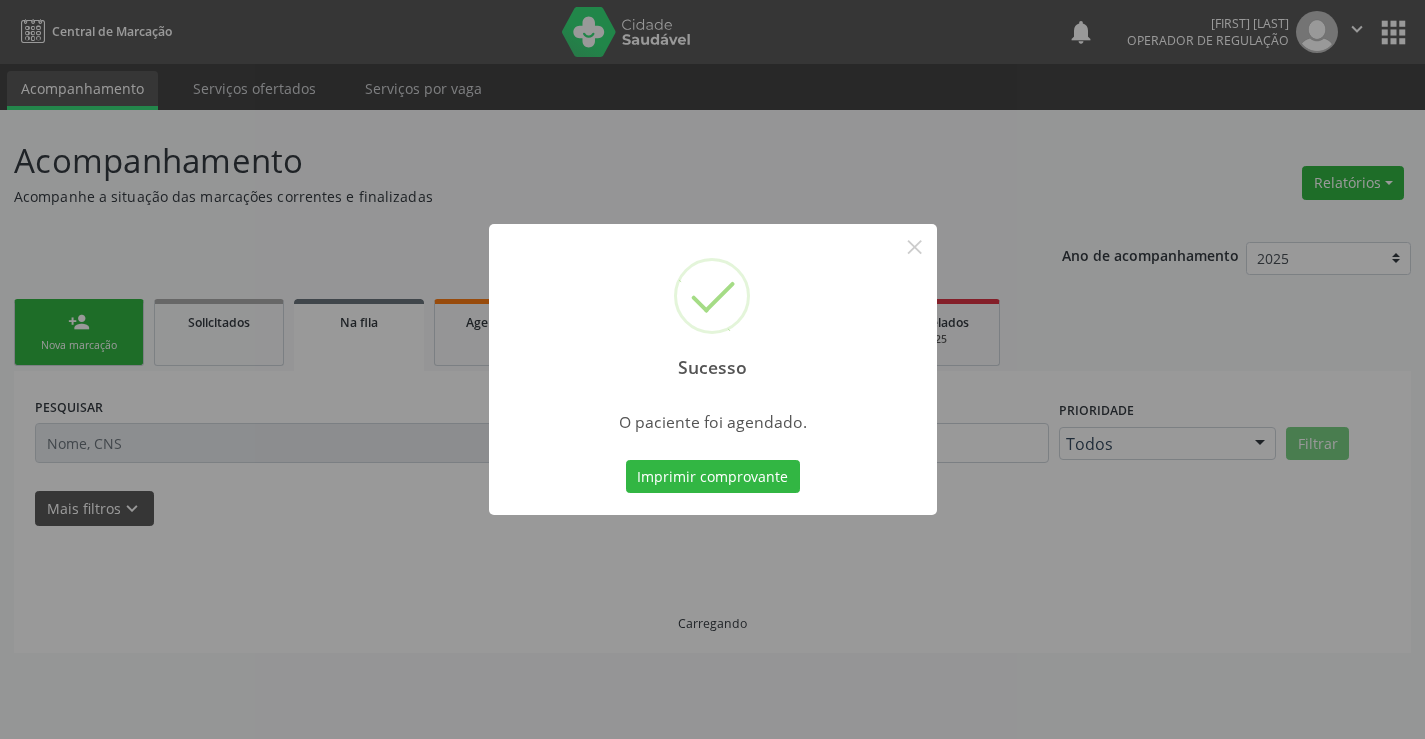 scroll, scrollTop: 0, scrollLeft: 0, axis: both 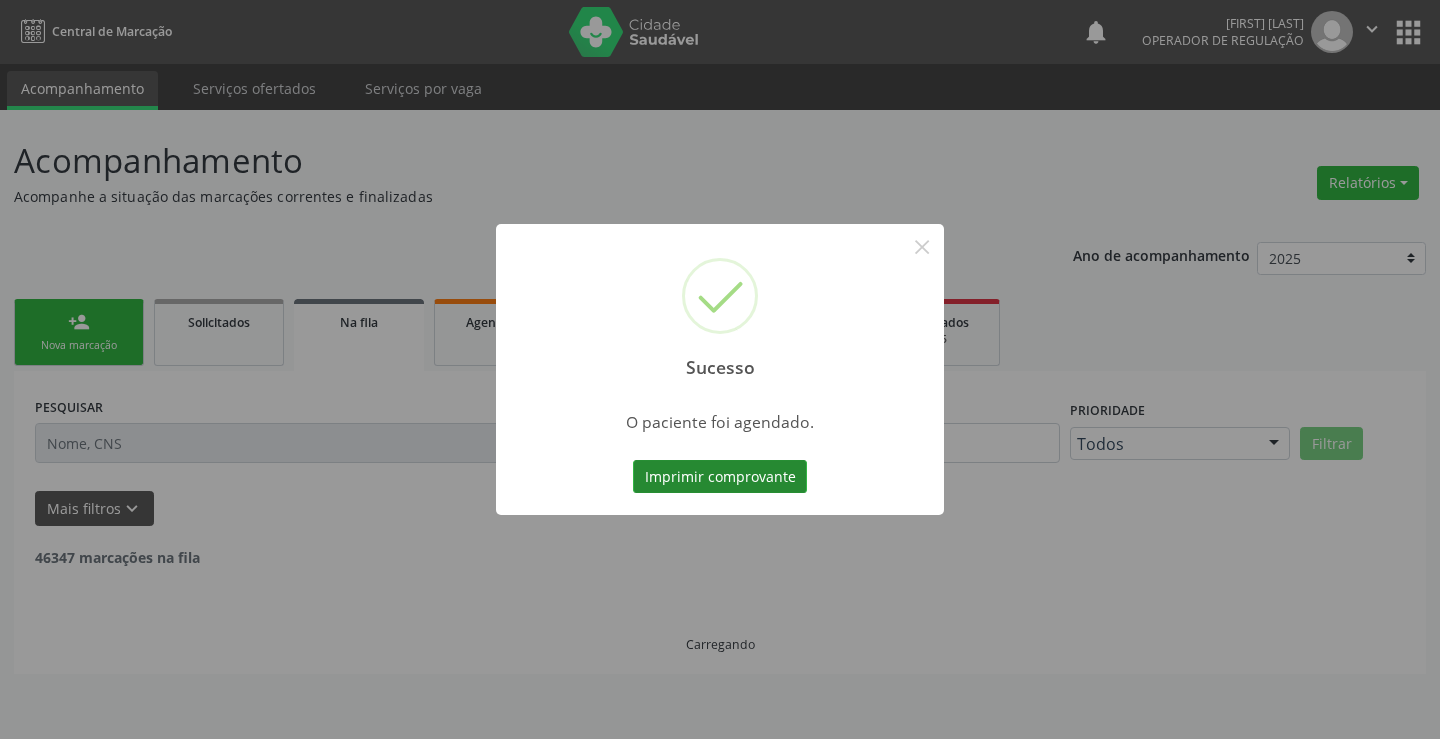 click on "Imprimir comprovante" at bounding box center [720, 477] 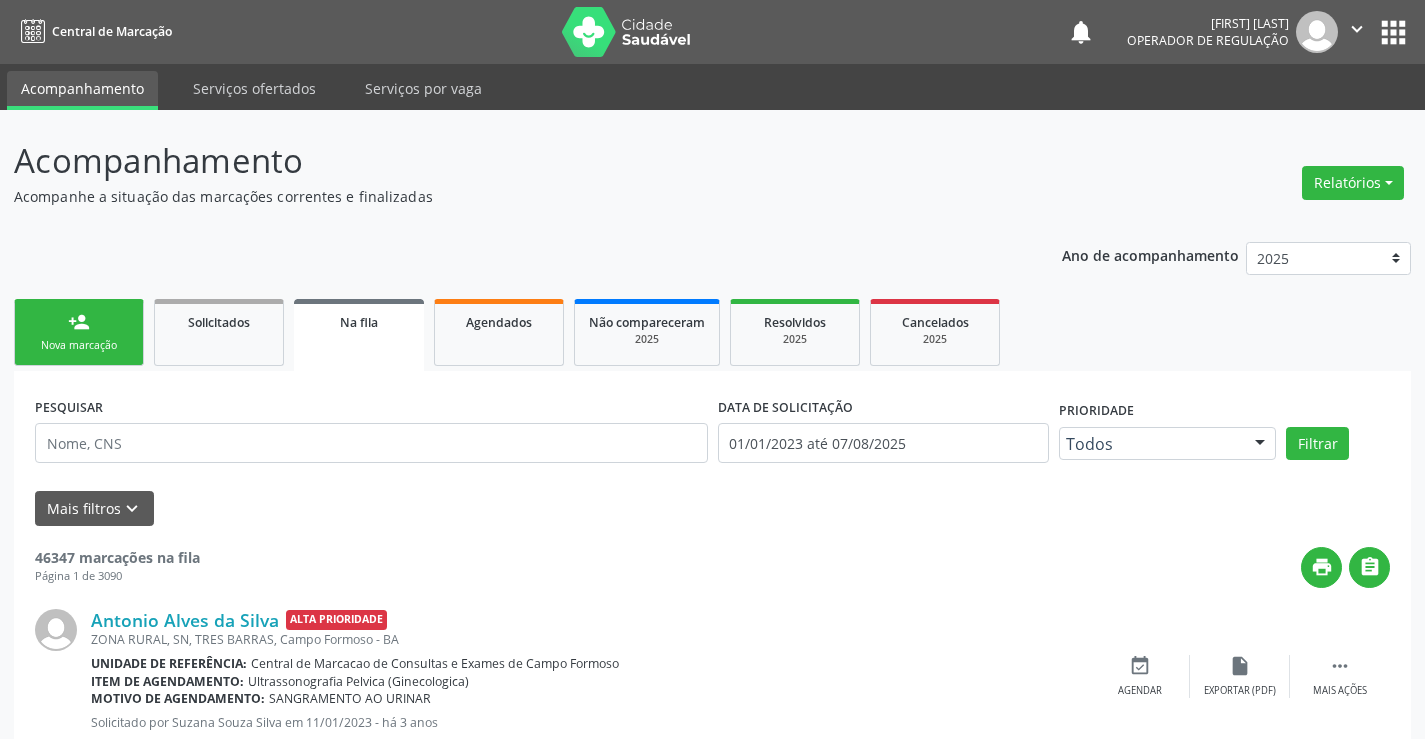 click on "person_add" at bounding box center (79, 322) 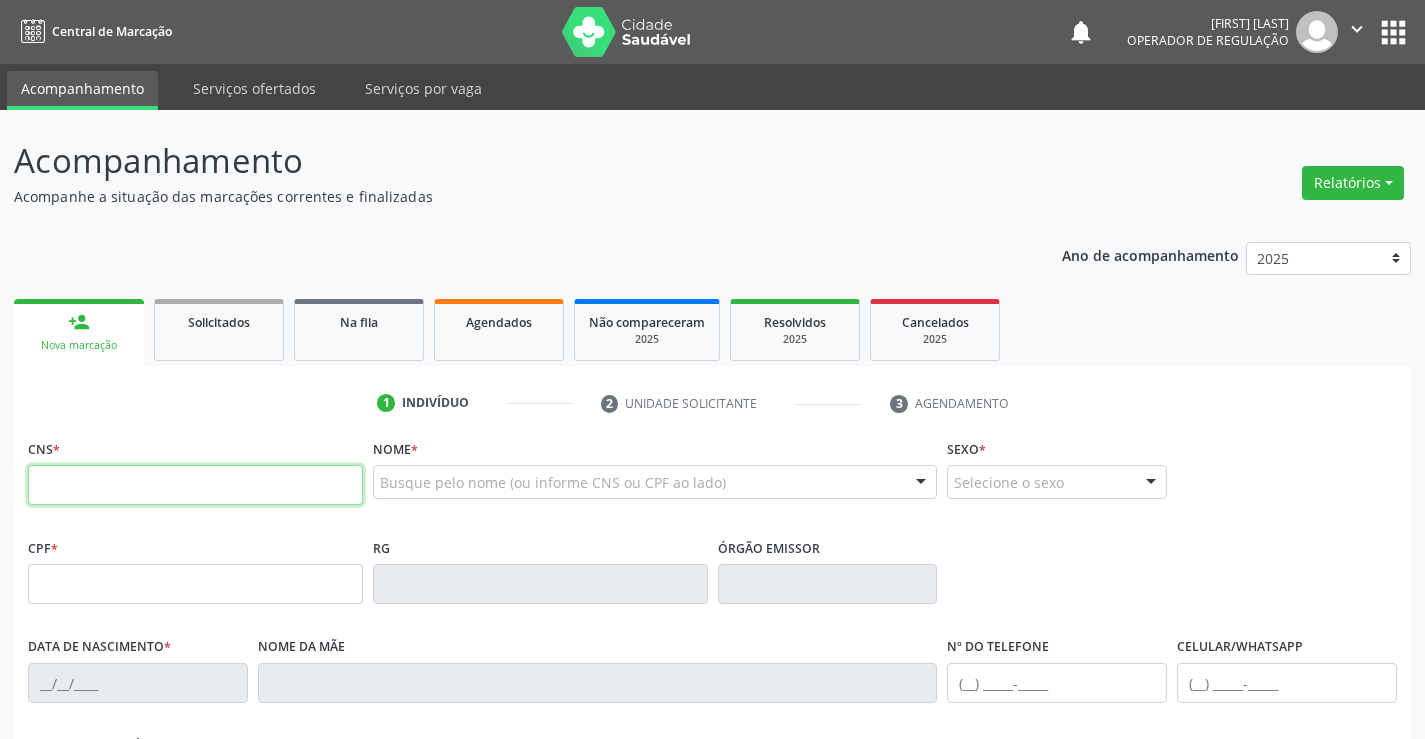 click at bounding box center [195, 485] 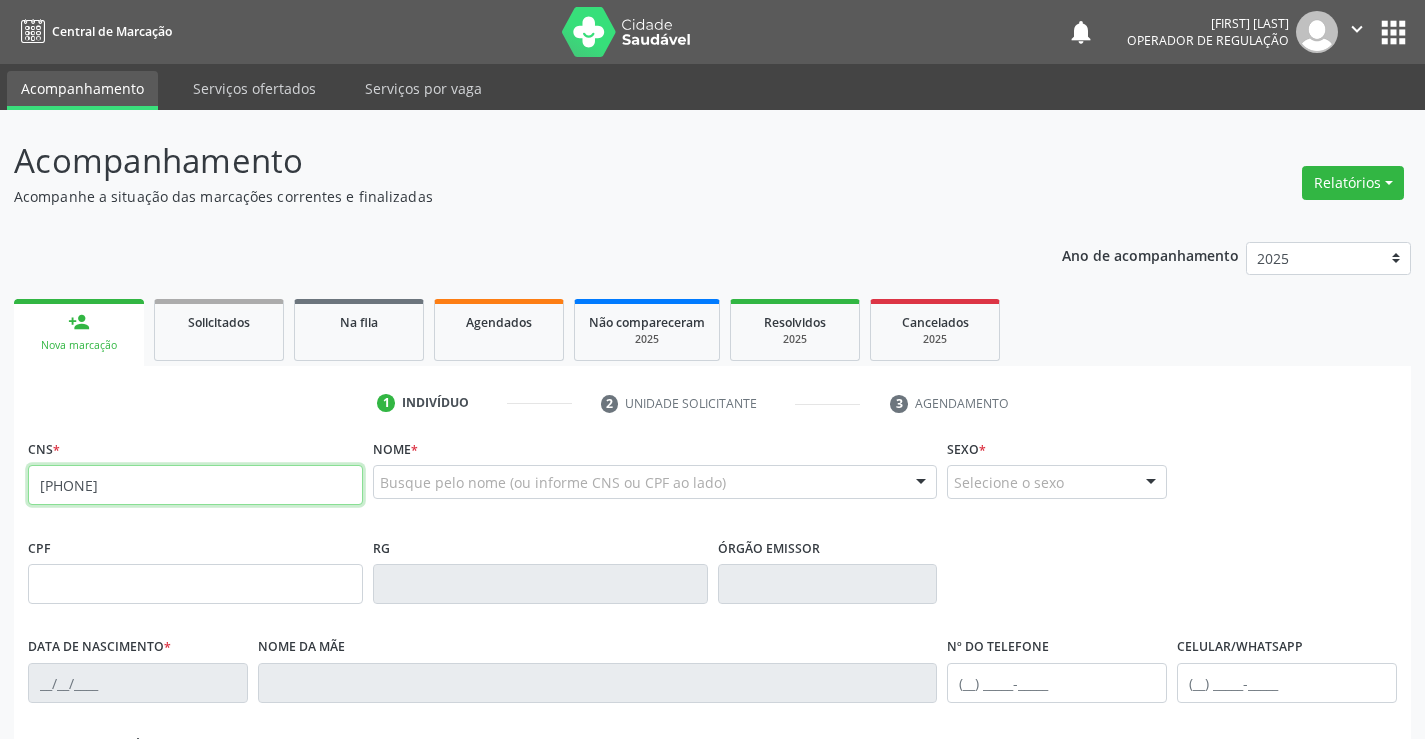 type on "700 0077 4934 7903" 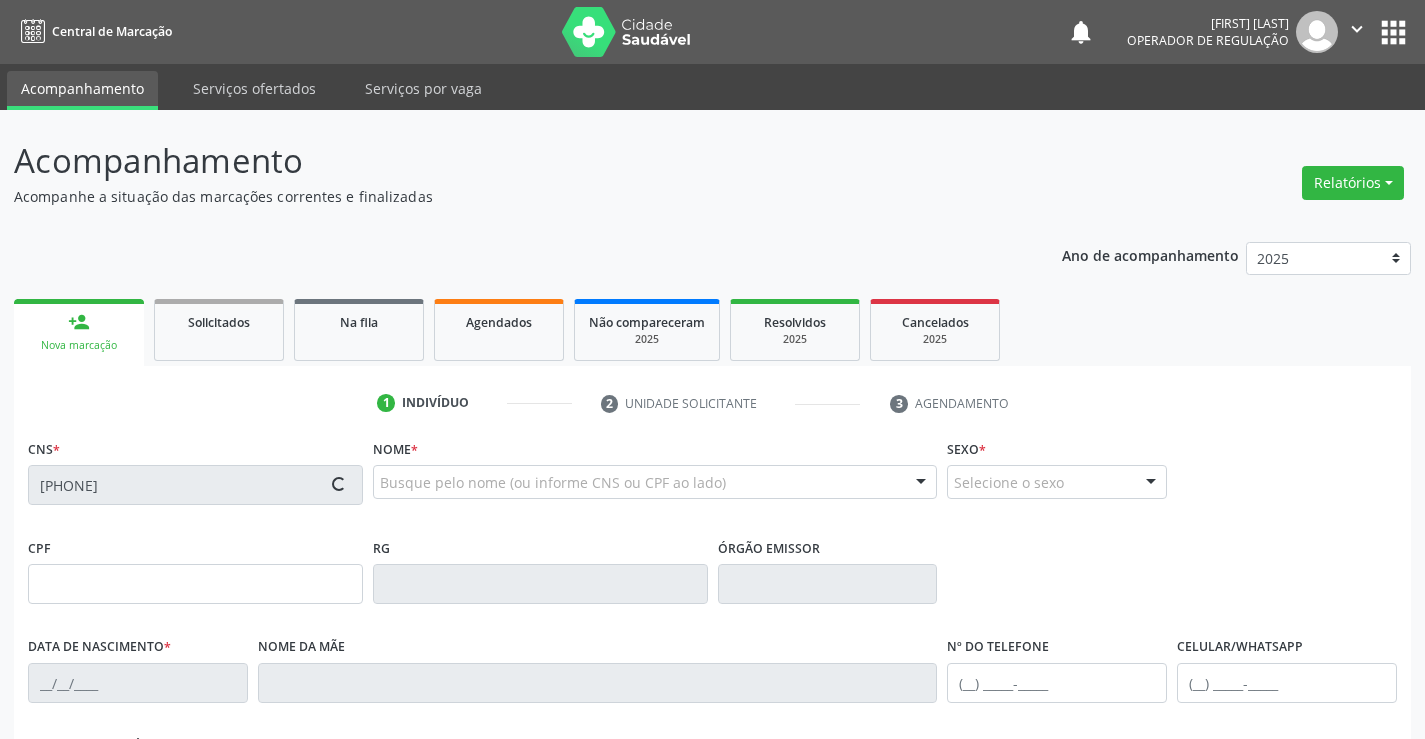 type on "09/03/1970" 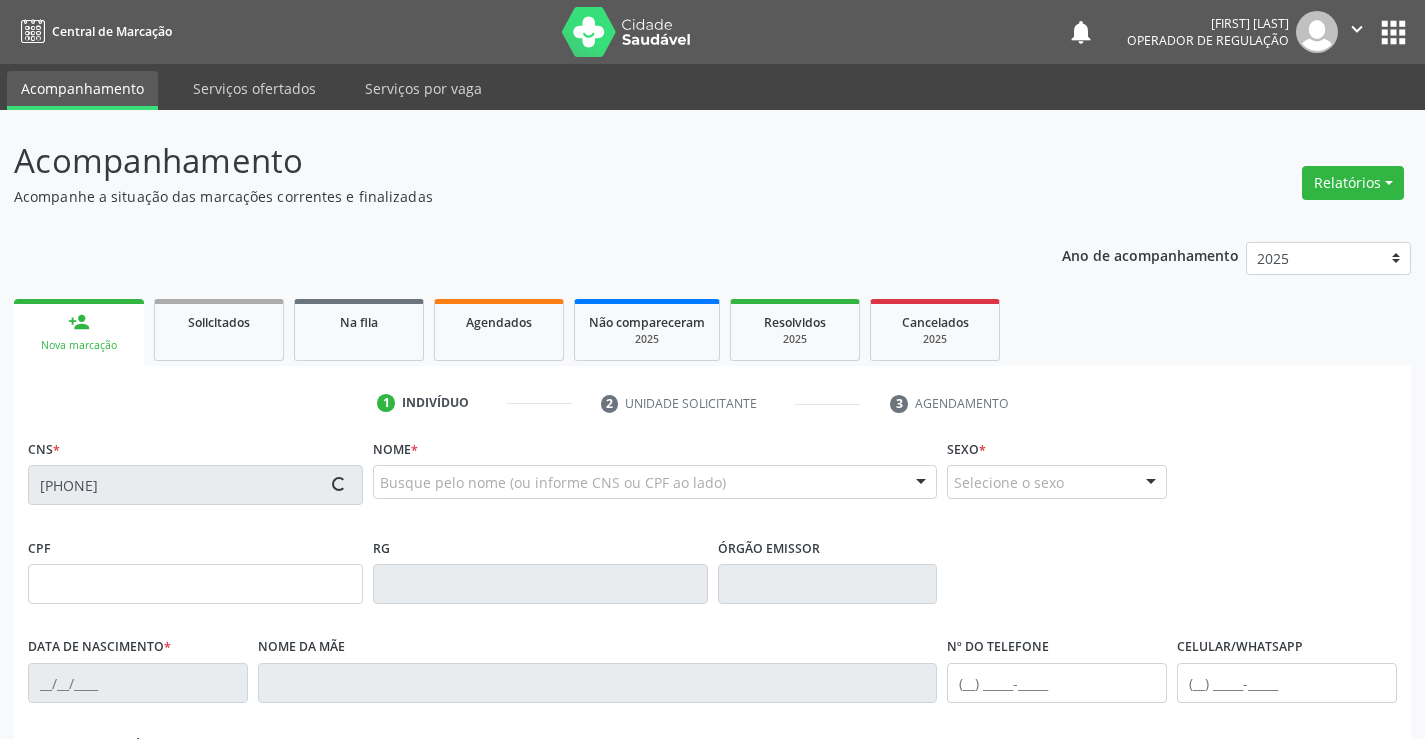 type on "(74) 9197-7126" 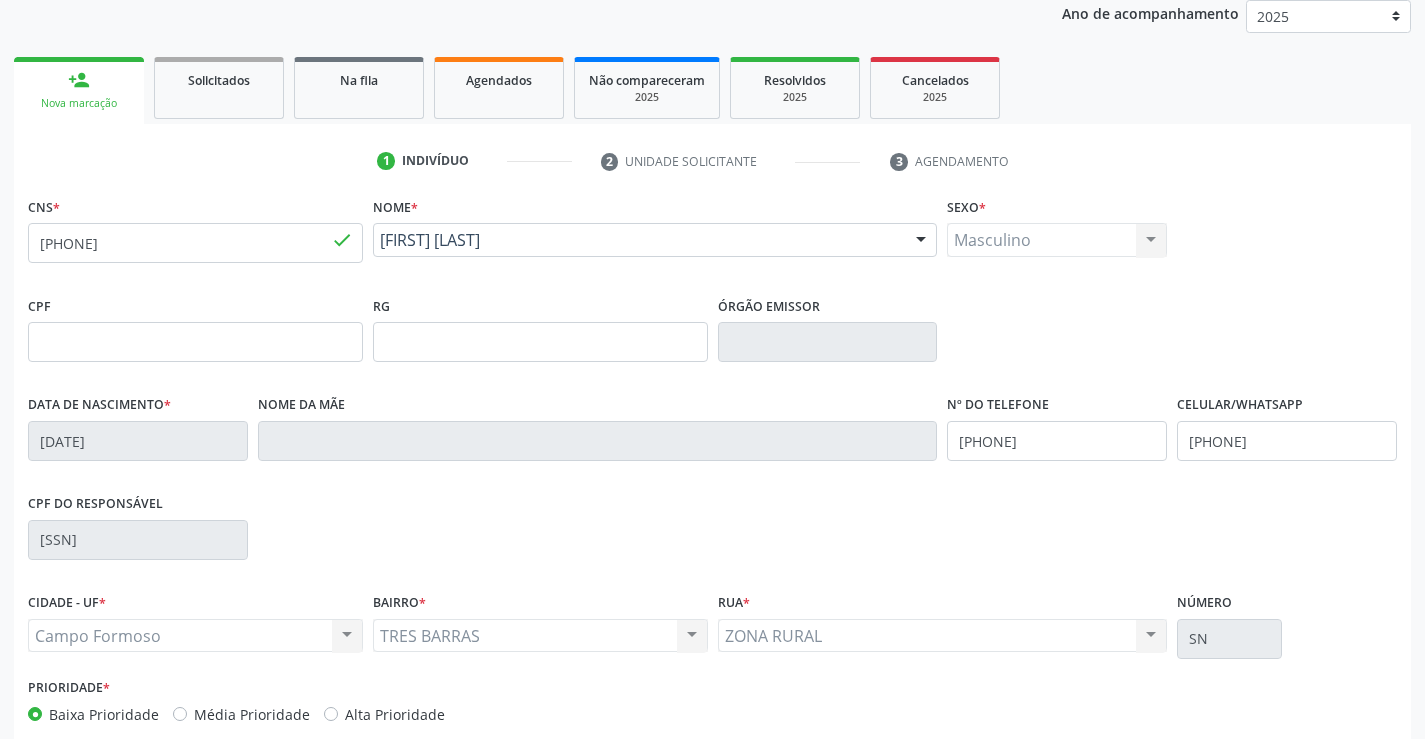 scroll, scrollTop: 345, scrollLeft: 0, axis: vertical 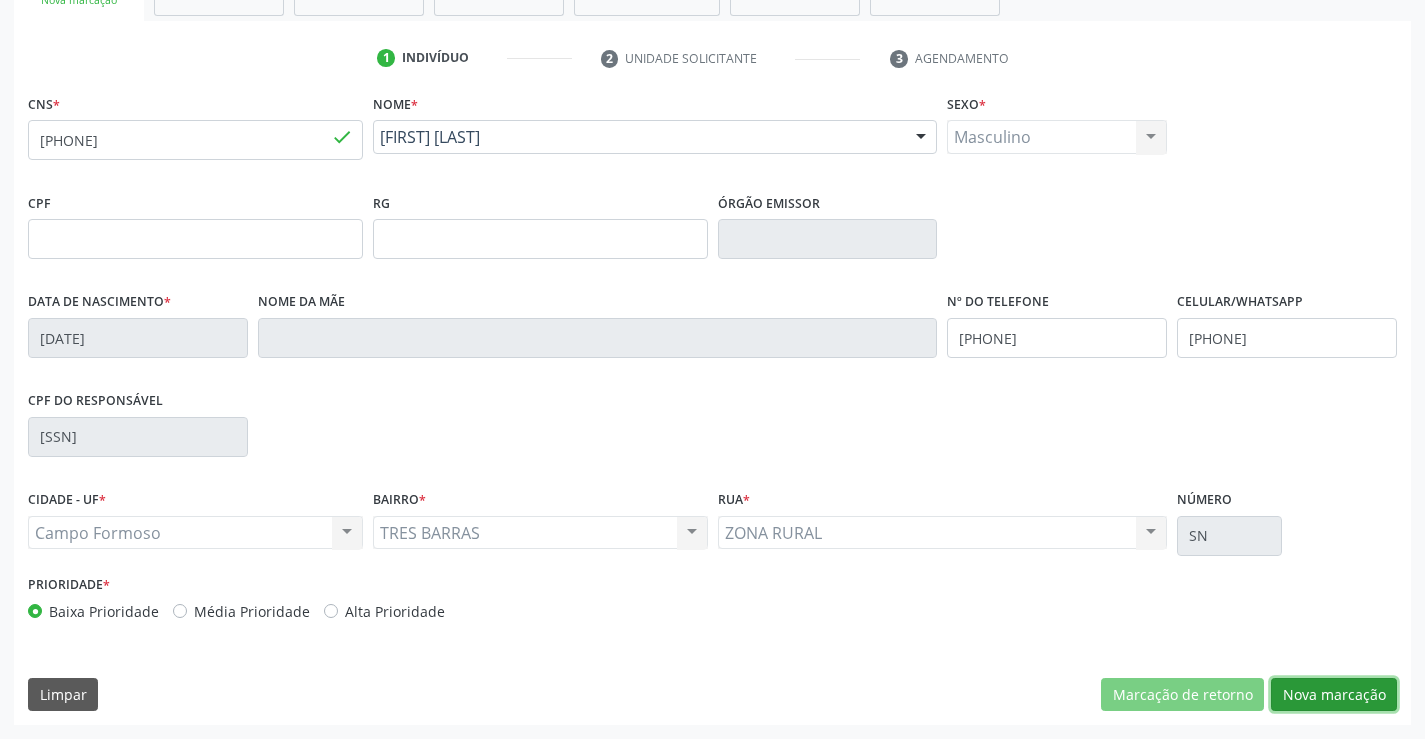 drag, startPoint x: 1307, startPoint y: 699, endPoint x: 1248, endPoint y: 660, distance: 70.724815 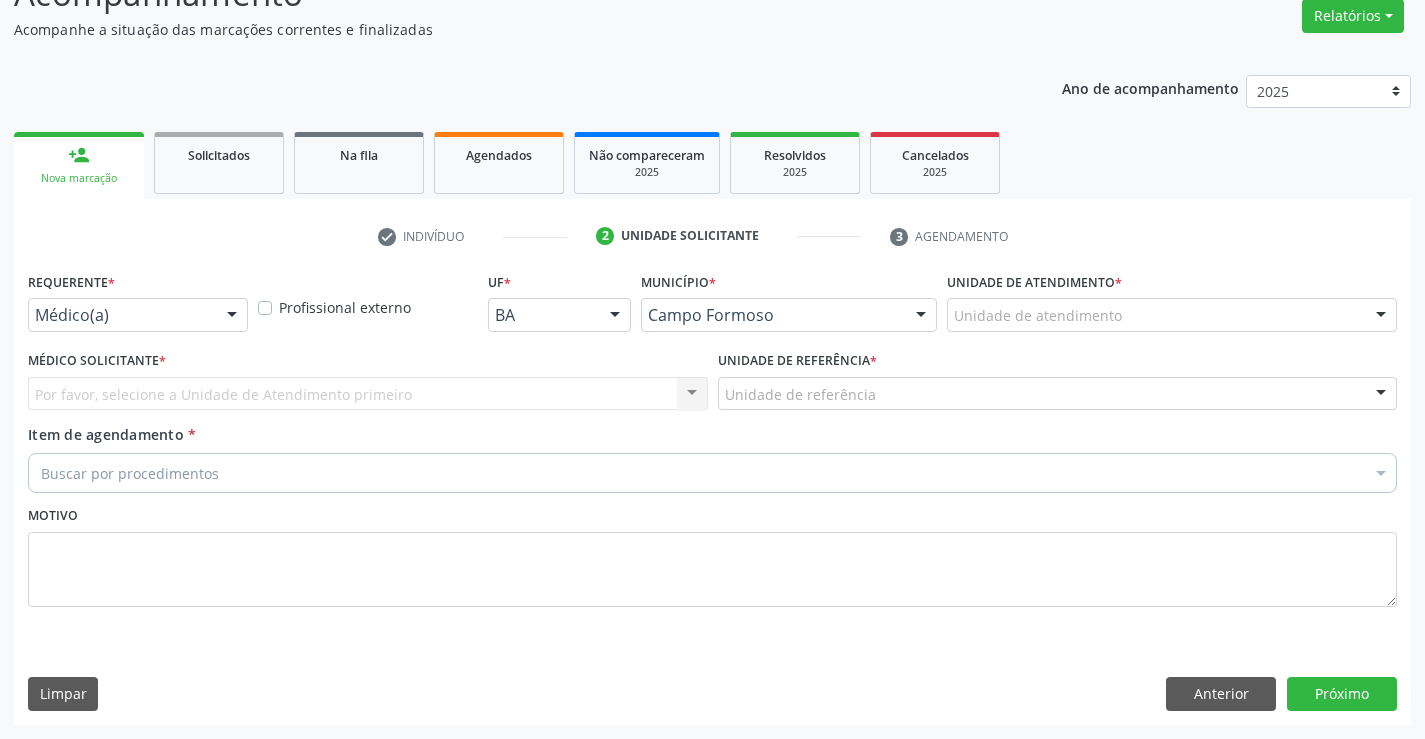 scroll, scrollTop: 167, scrollLeft: 0, axis: vertical 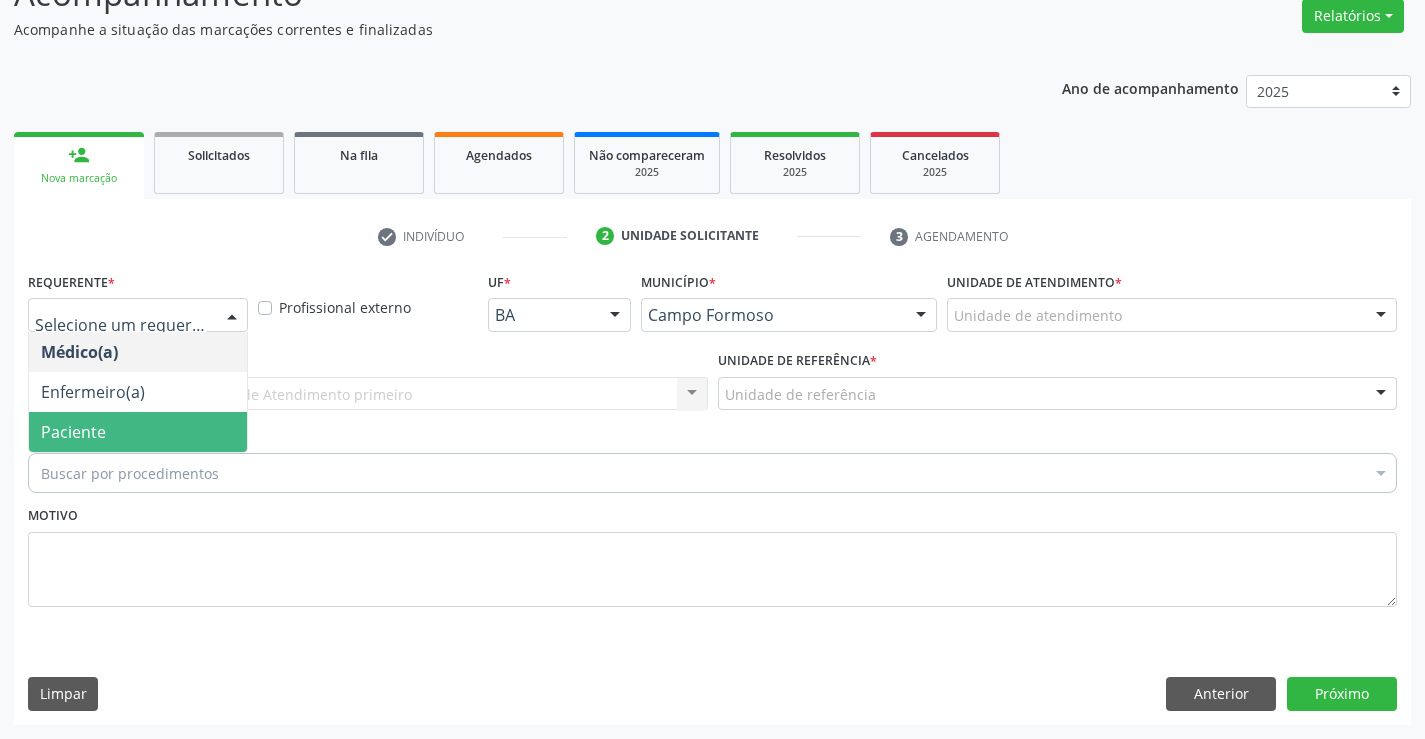 click on "Paciente" at bounding box center (138, 432) 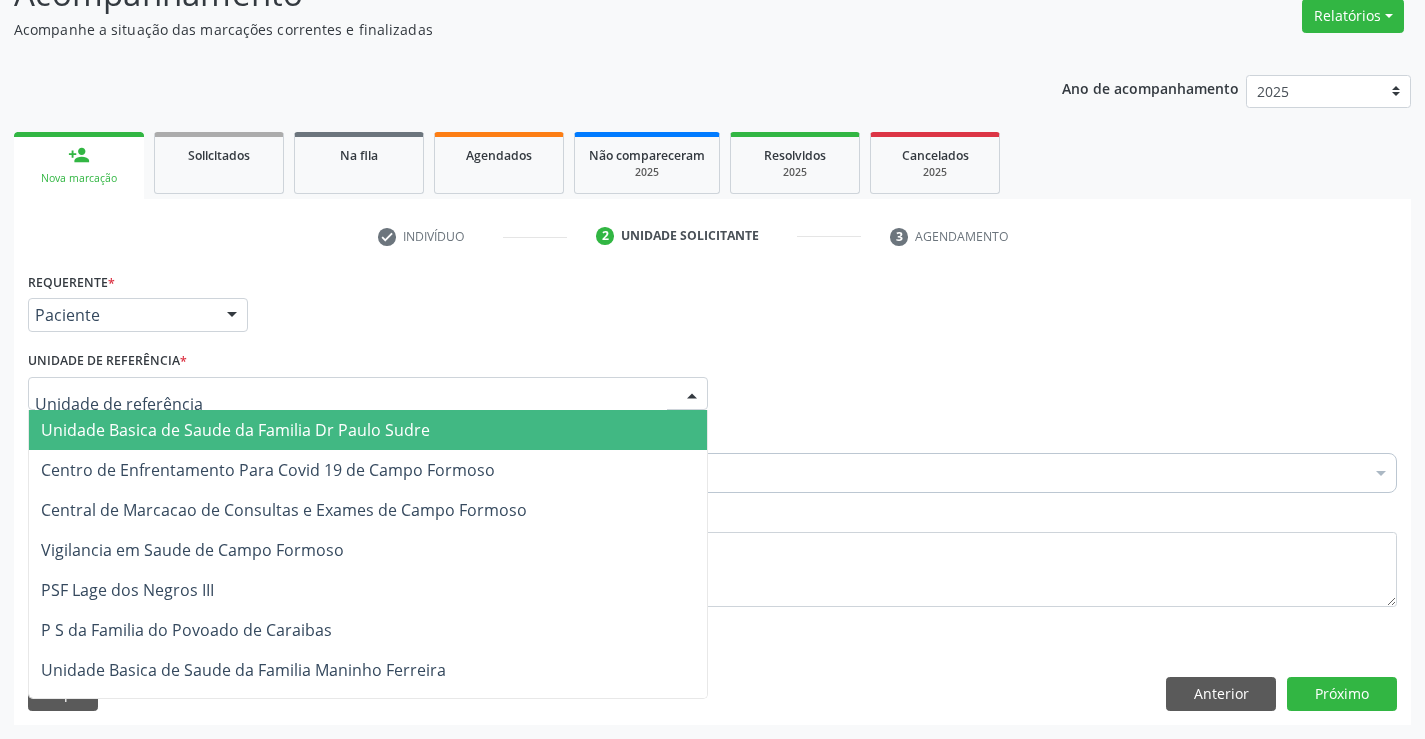 click on "Unidade Basica de Saude da Familia Dr Paulo Sudre" at bounding box center [235, 430] 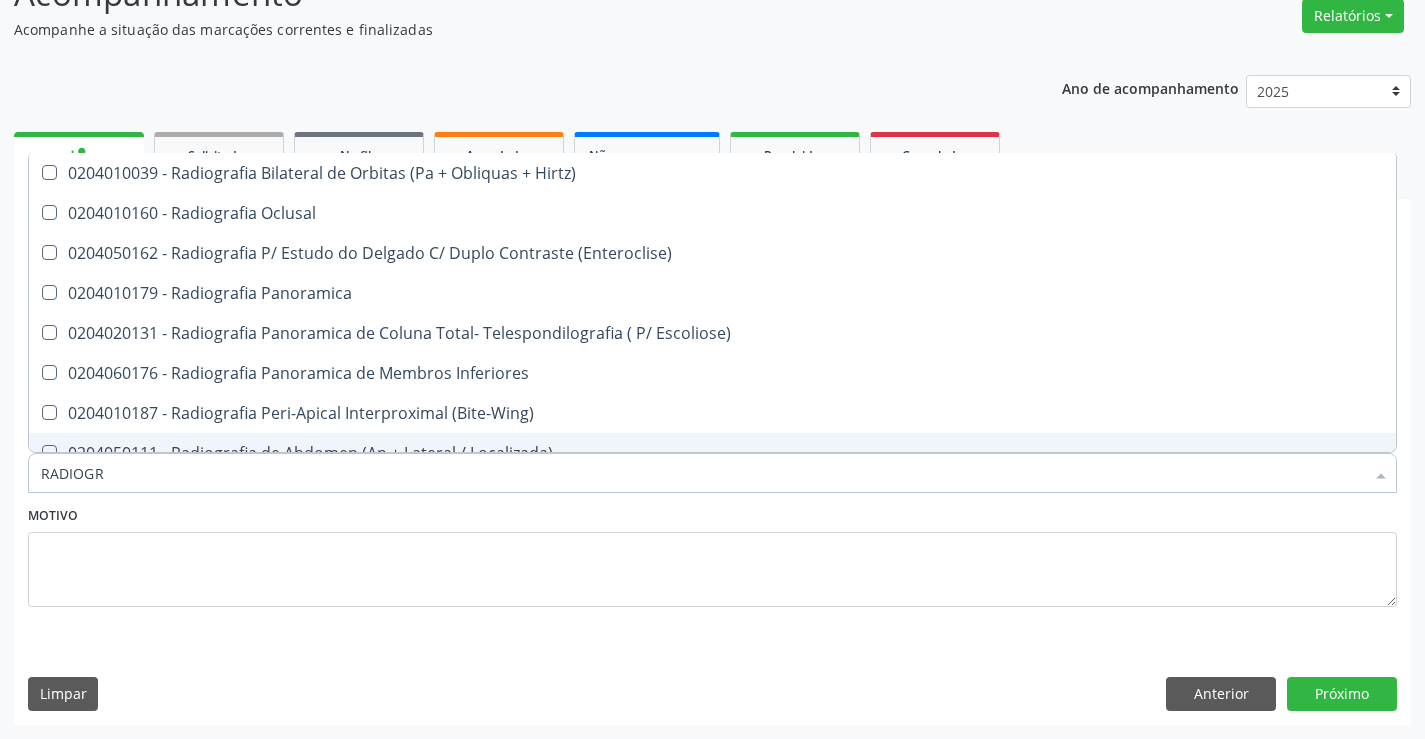 type on "RADIOGRA" 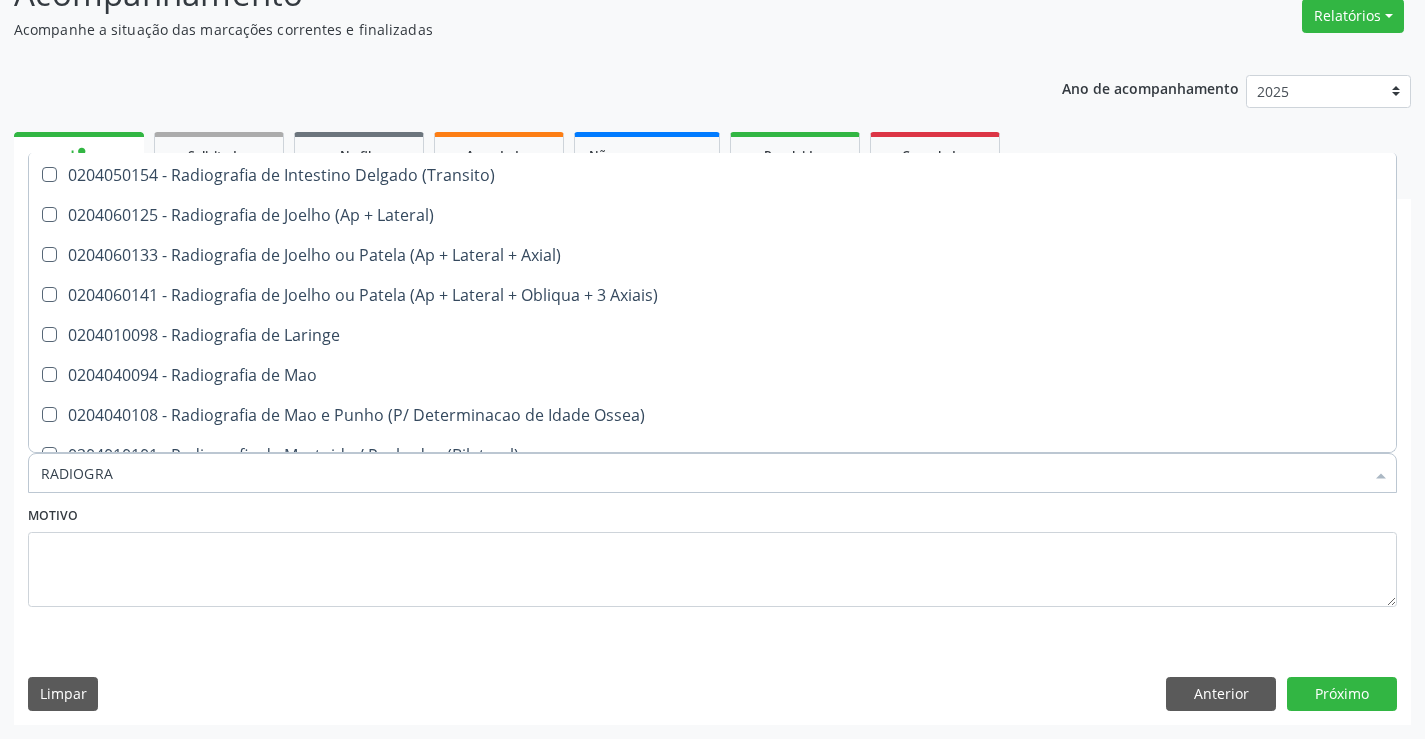 scroll, scrollTop: 1800, scrollLeft: 0, axis: vertical 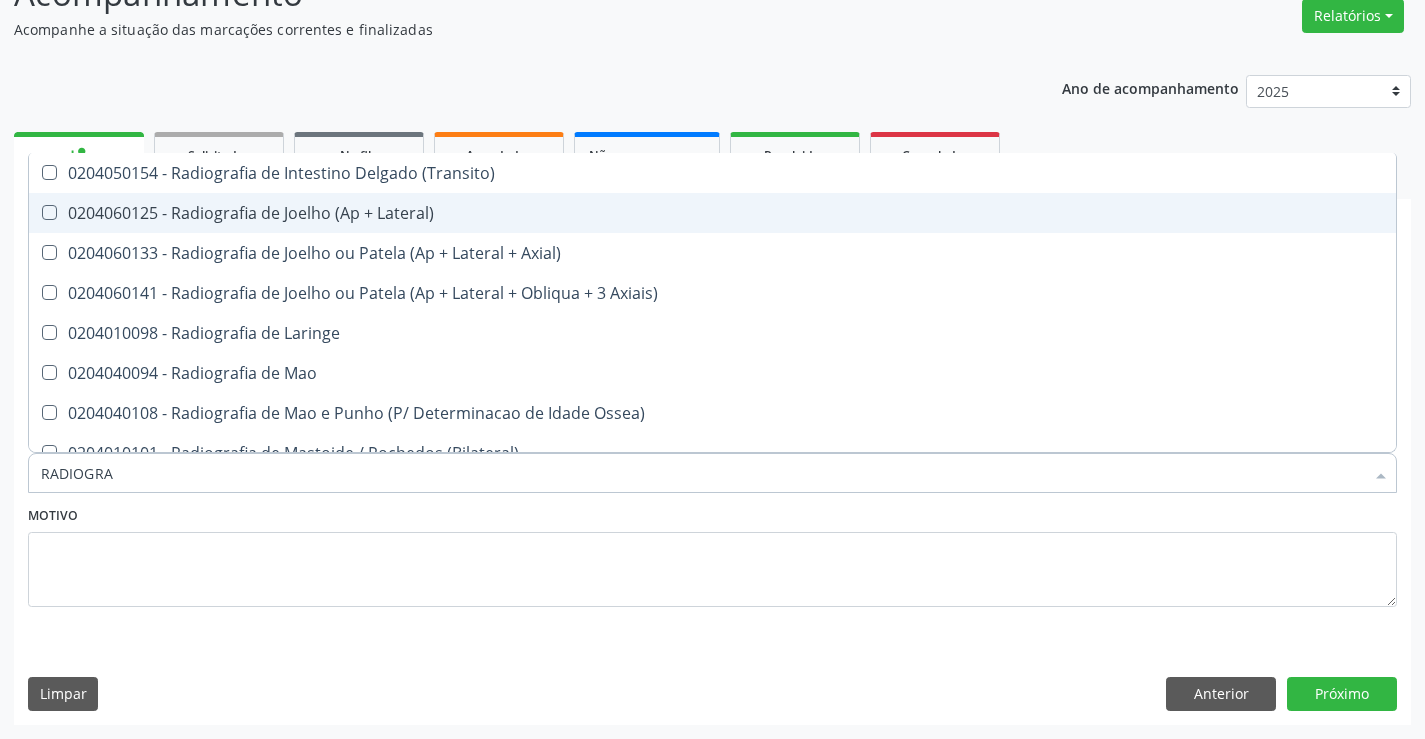 click on "0204060125 - Radiografia de Joelho (Ap + Lateral)" at bounding box center [712, 213] 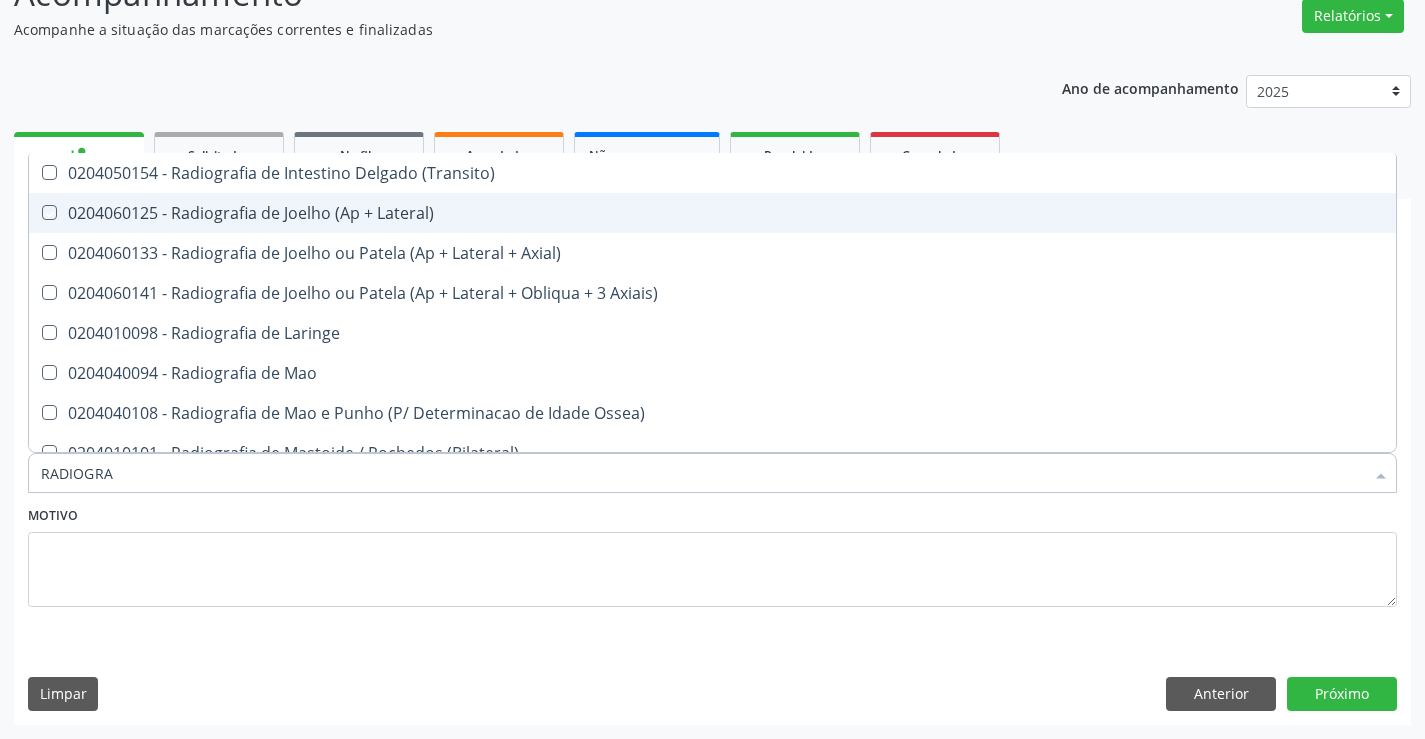 checkbox on "true" 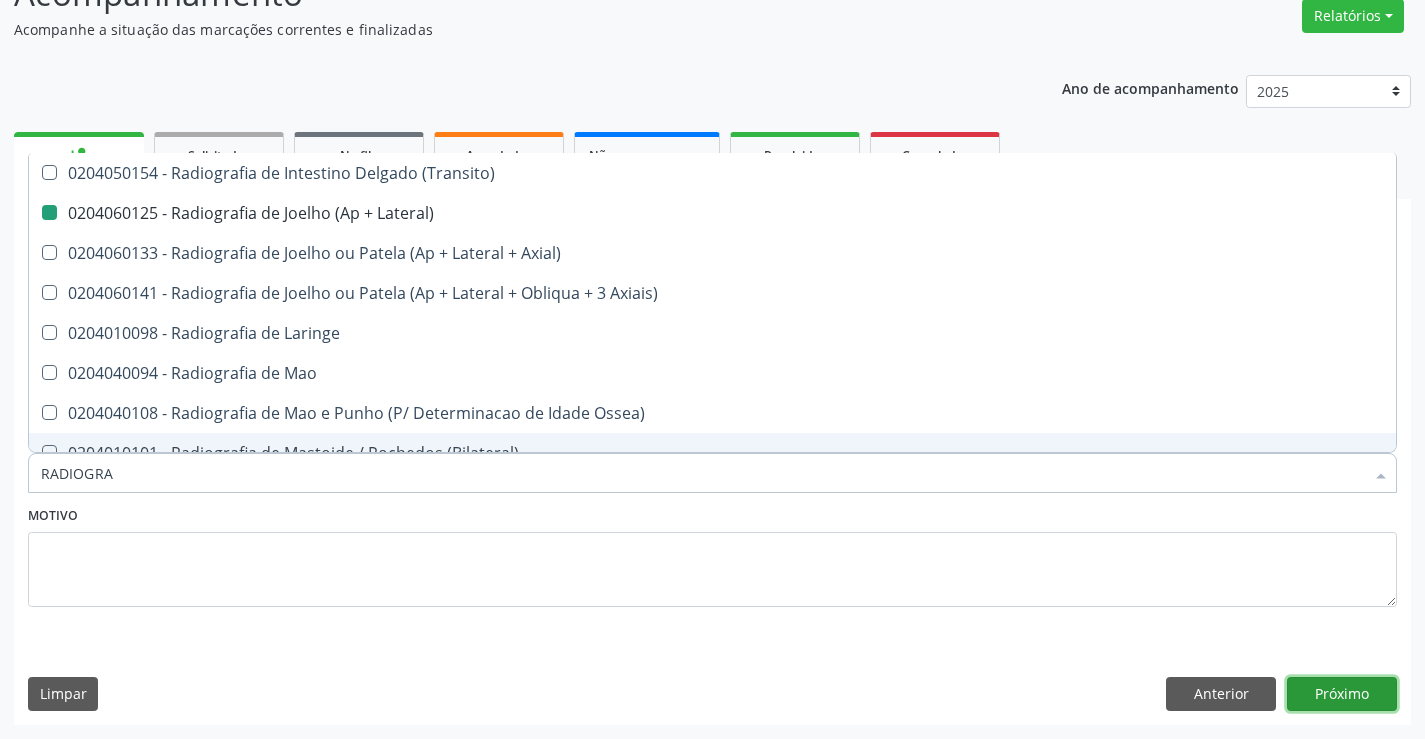 click on "Próximo" at bounding box center (1342, 694) 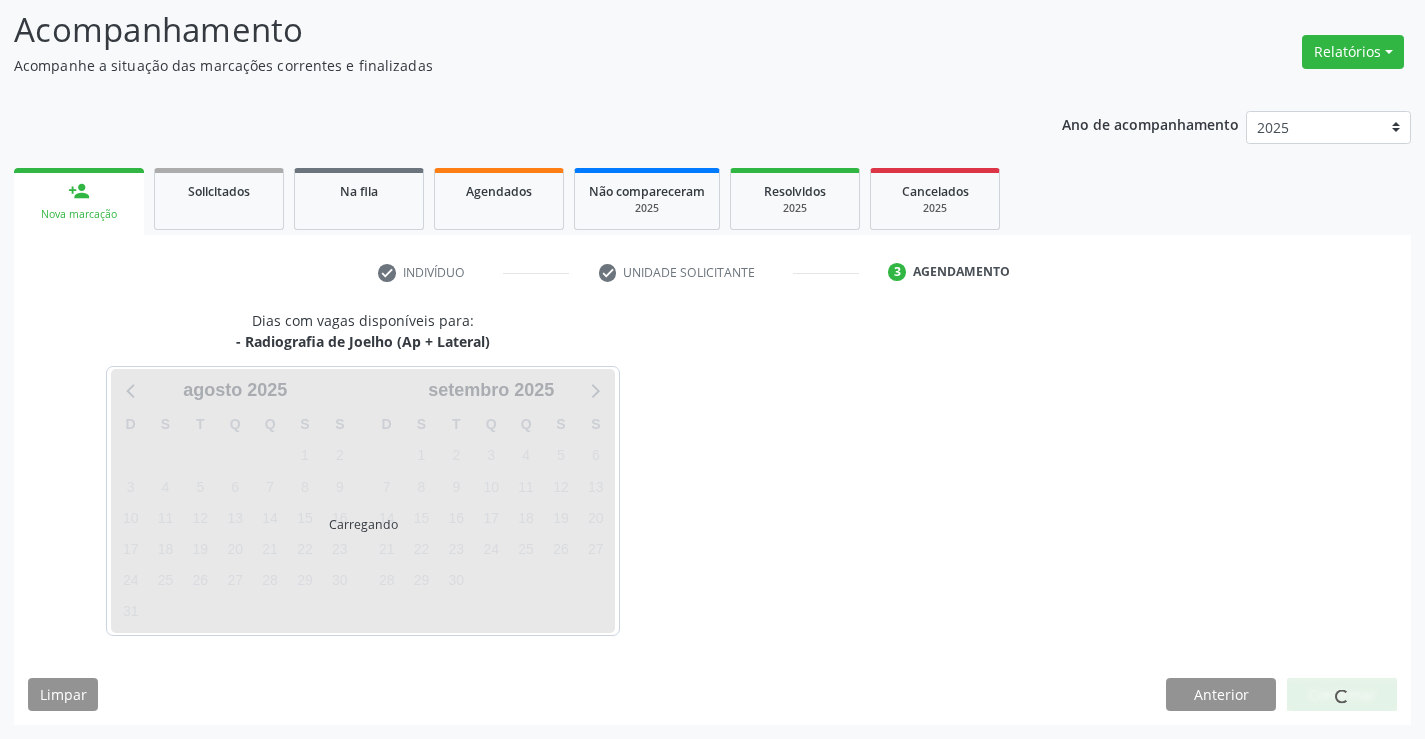 scroll, scrollTop: 131, scrollLeft: 0, axis: vertical 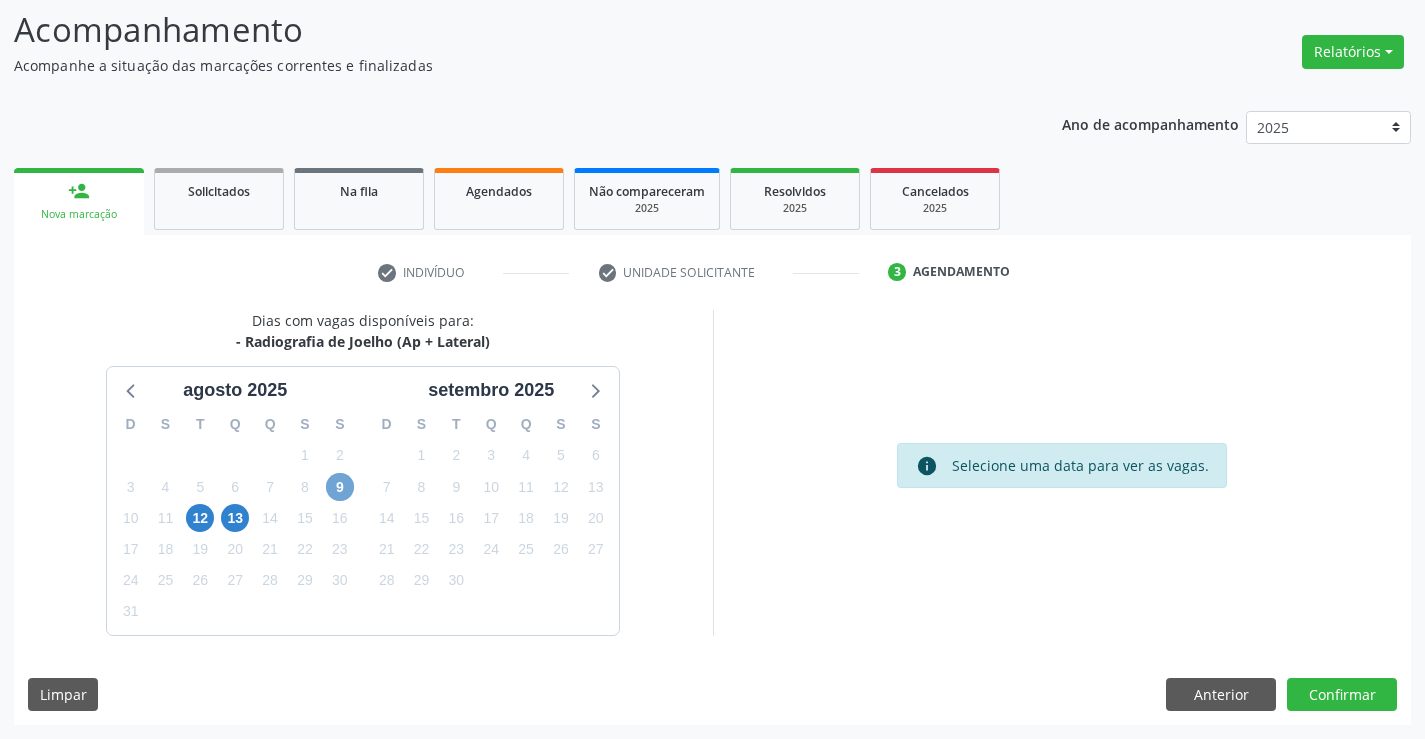 click on "9" at bounding box center [340, 487] 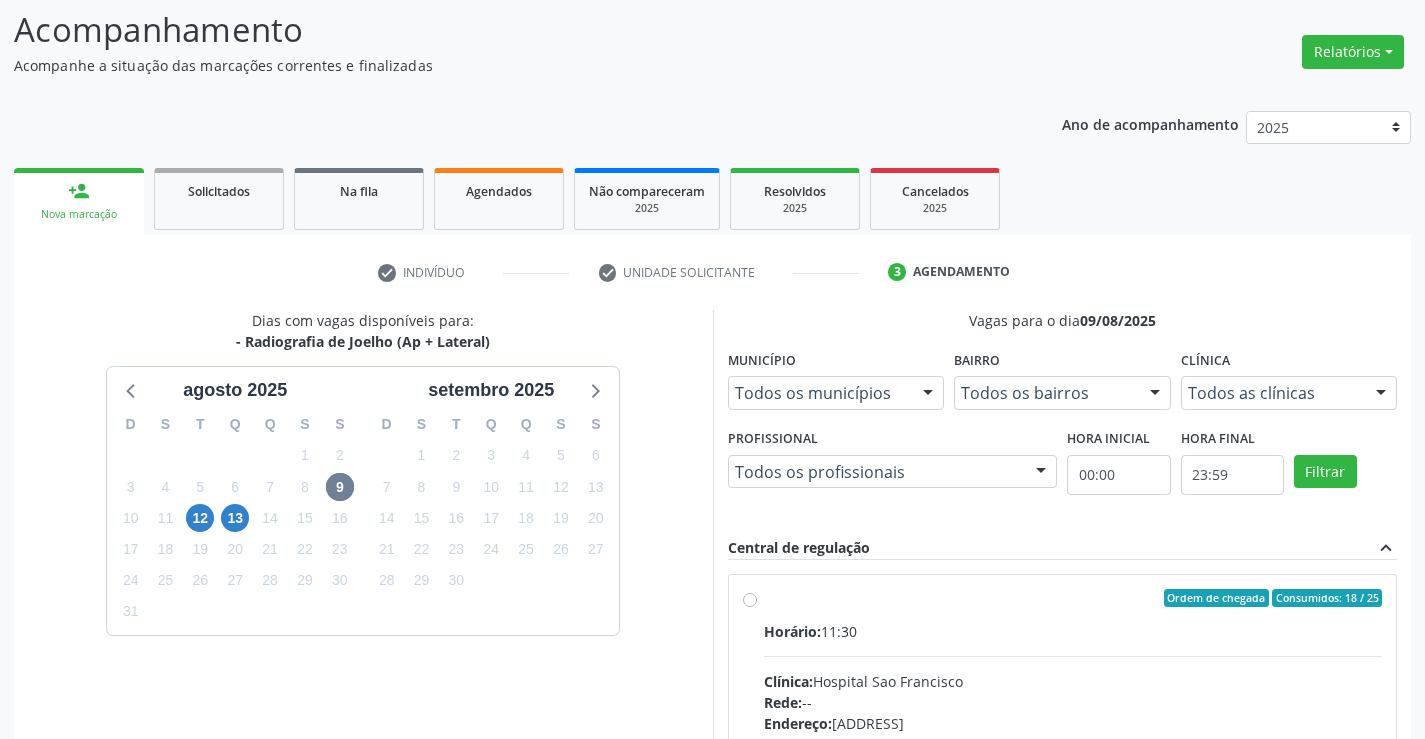 click on "Ordem de chegada
Consumidos: 18 / 25
Horário:   11:30
Clínica:  Hospital Sao Francisco
Rede:
--
Endereço:   Blocos, nº 258, Centro, Campo Formoso - BA
Telefone:   (74) 36451217
Profissional:
Joel da Rocha Almeida
Informações adicionais sobre o atendimento
Idade de atendimento:
de 0 a 120 anos
Gênero(s) atendido(s):
Masculino e Feminino
Informações adicionais:
--" at bounding box center (1073, 742) 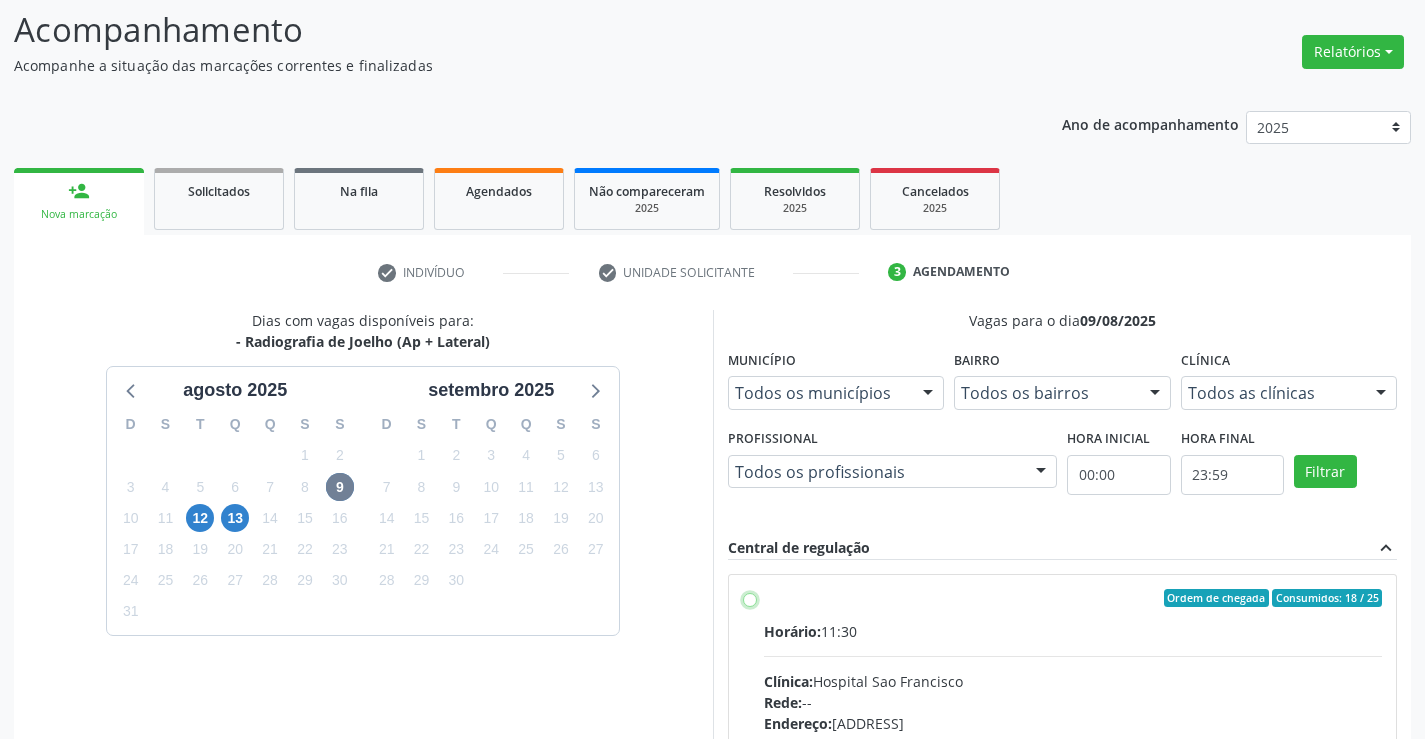 click on "Ordem de chegada
Consumidos: 18 / 25
Horário:   11:30
Clínica:  Hospital Sao Francisco
Rede:
--
Endereço:   Blocos, nº 258, Centro, Campo Formoso - BA
Telefone:   (74) 36451217
Profissional:
Joel da Rocha Almeida
Informações adicionais sobre o atendimento
Idade de atendimento:
de 0 a 120 anos
Gênero(s) atendido(s):
Masculino e Feminino
Informações adicionais:
--" at bounding box center [750, 598] 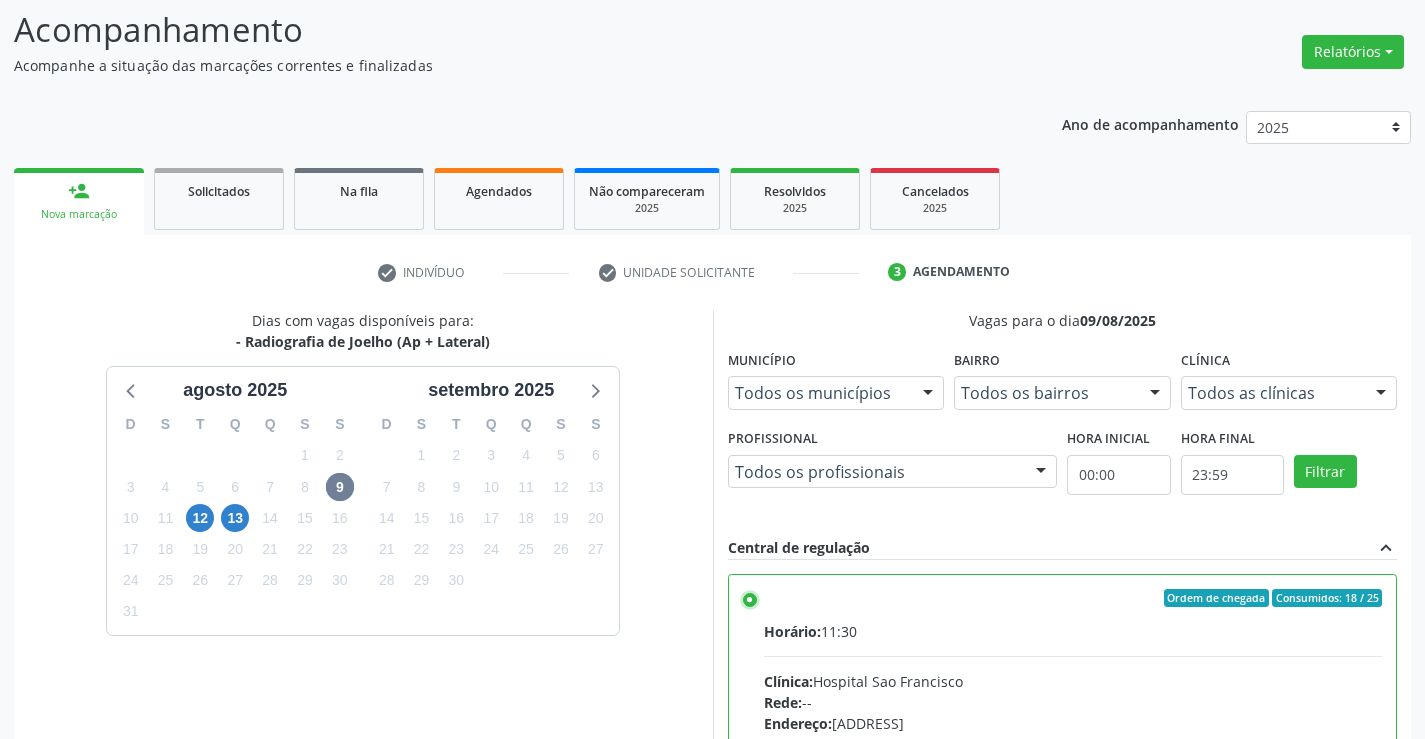 scroll, scrollTop: 456, scrollLeft: 0, axis: vertical 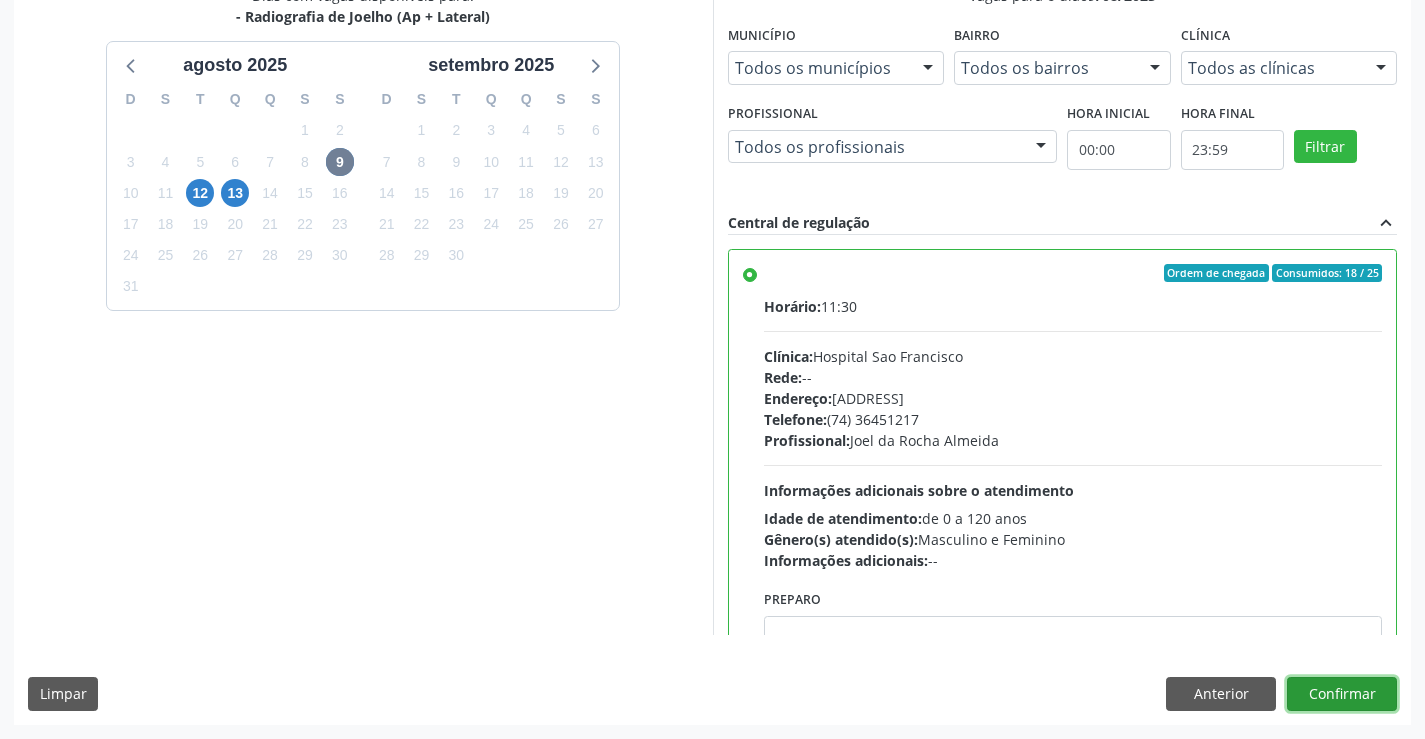 click on "Confirmar" at bounding box center [1342, 694] 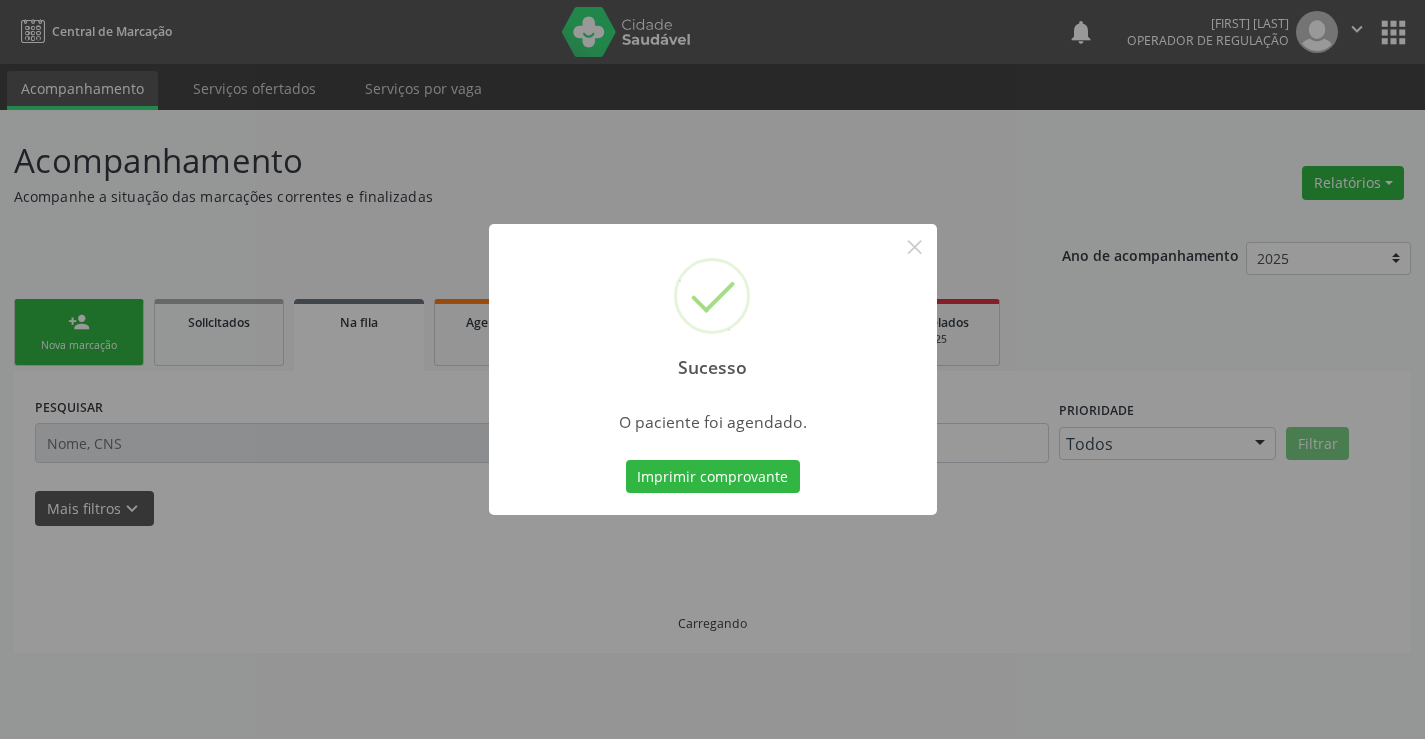 scroll, scrollTop: 0, scrollLeft: 0, axis: both 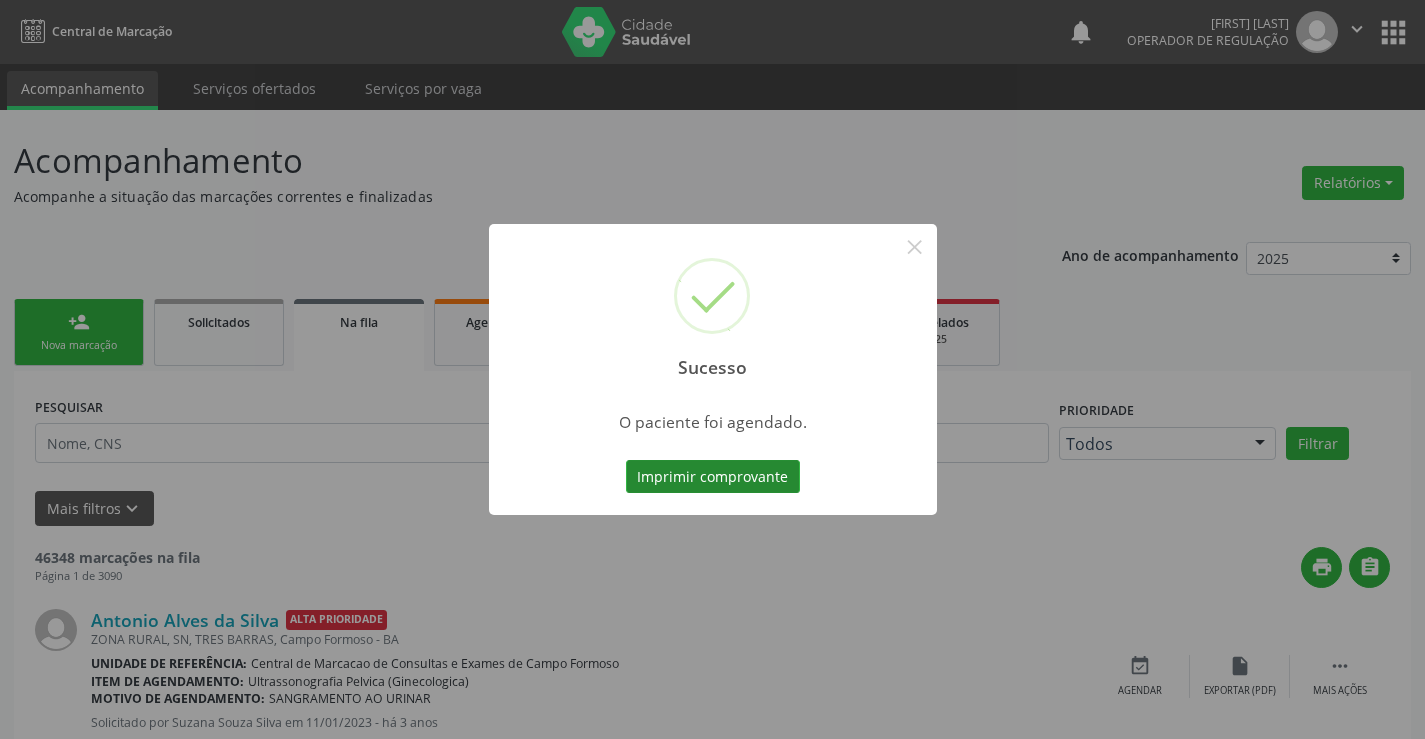 click on "Imprimir comprovante" at bounding box center (713, 477) 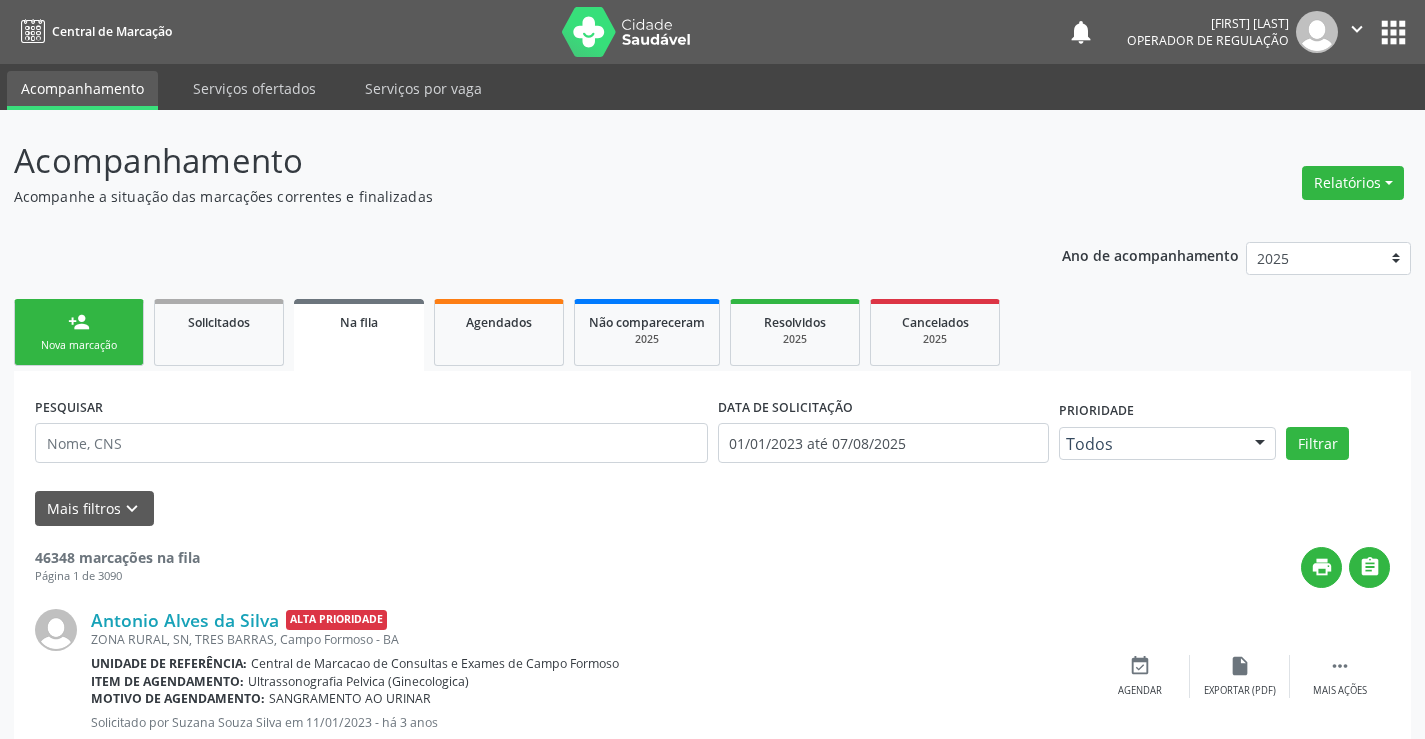 click on "person_add" at bounding box center (79, 322) 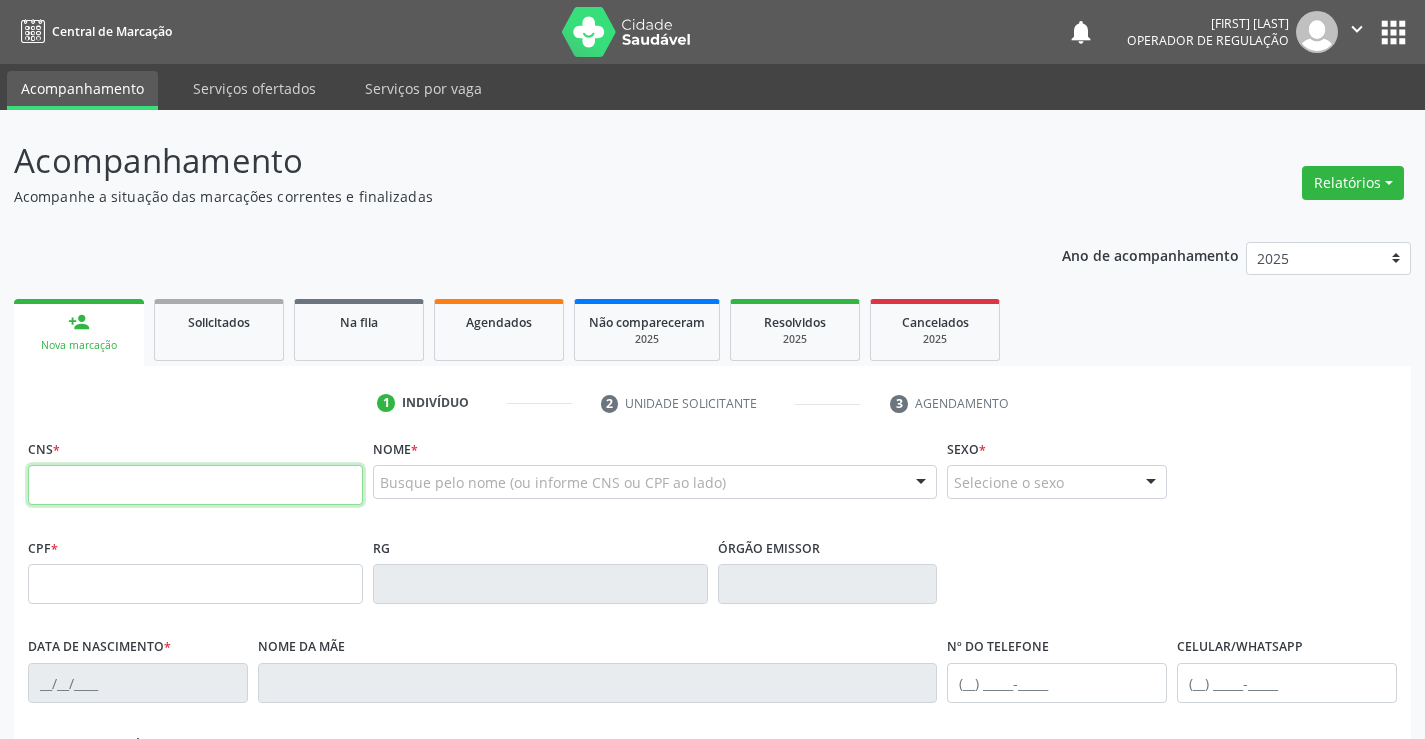 click at bounding box center [195, 485] 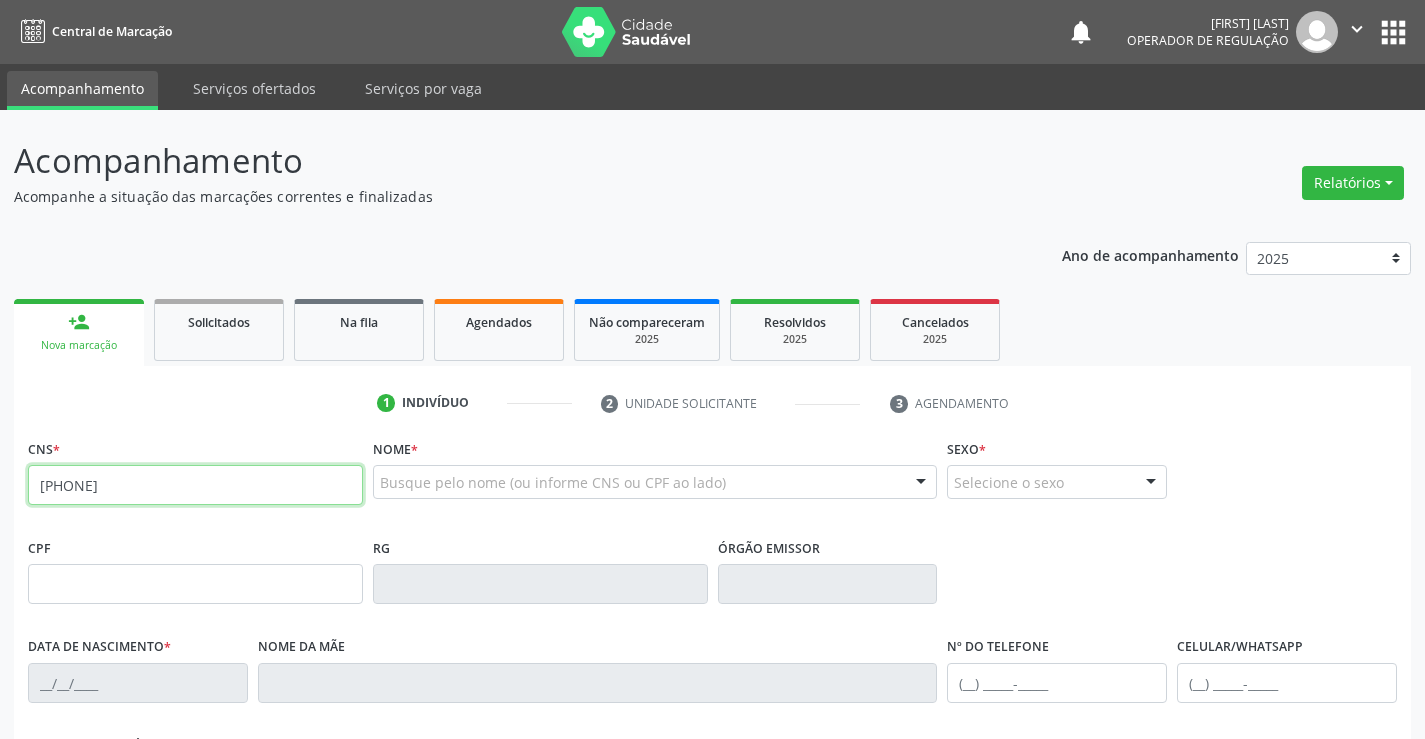 type on "700 3029 1516 1439" 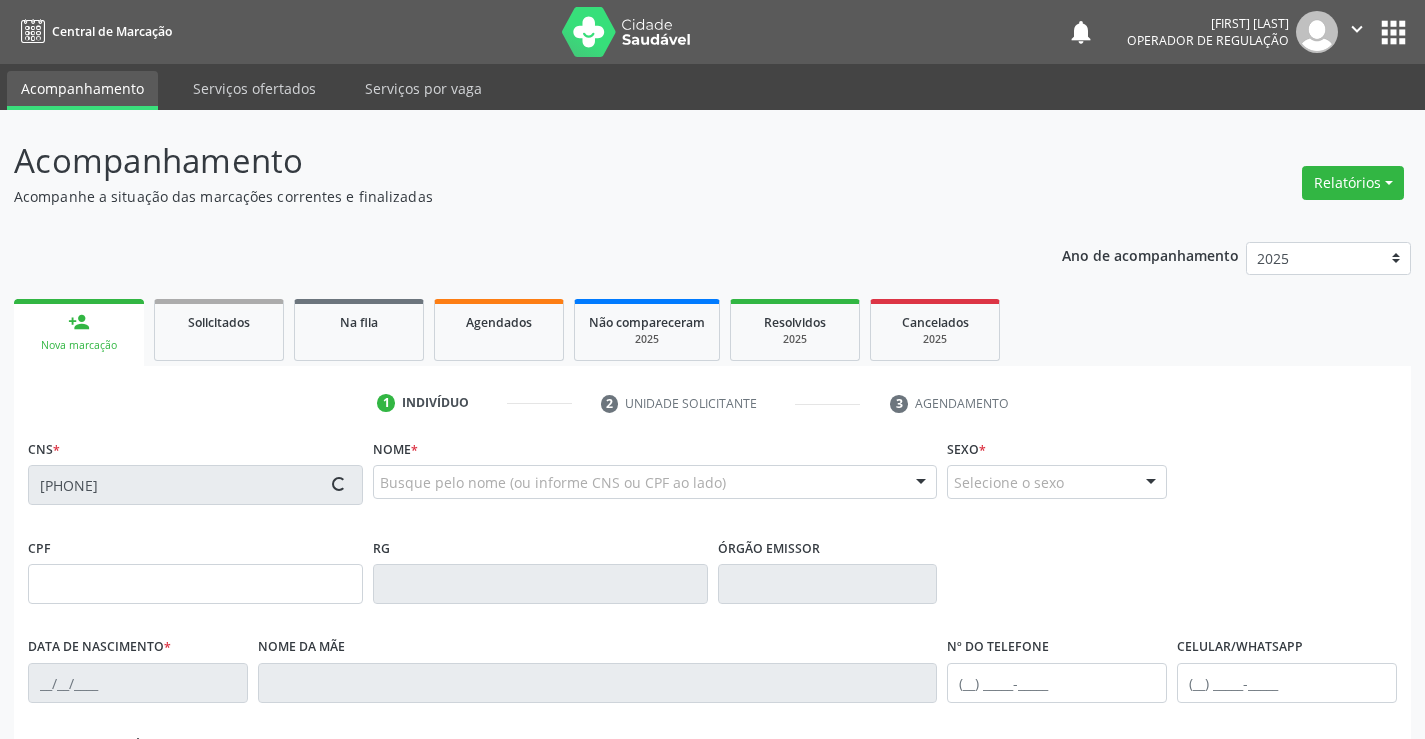 type on "0330549910" 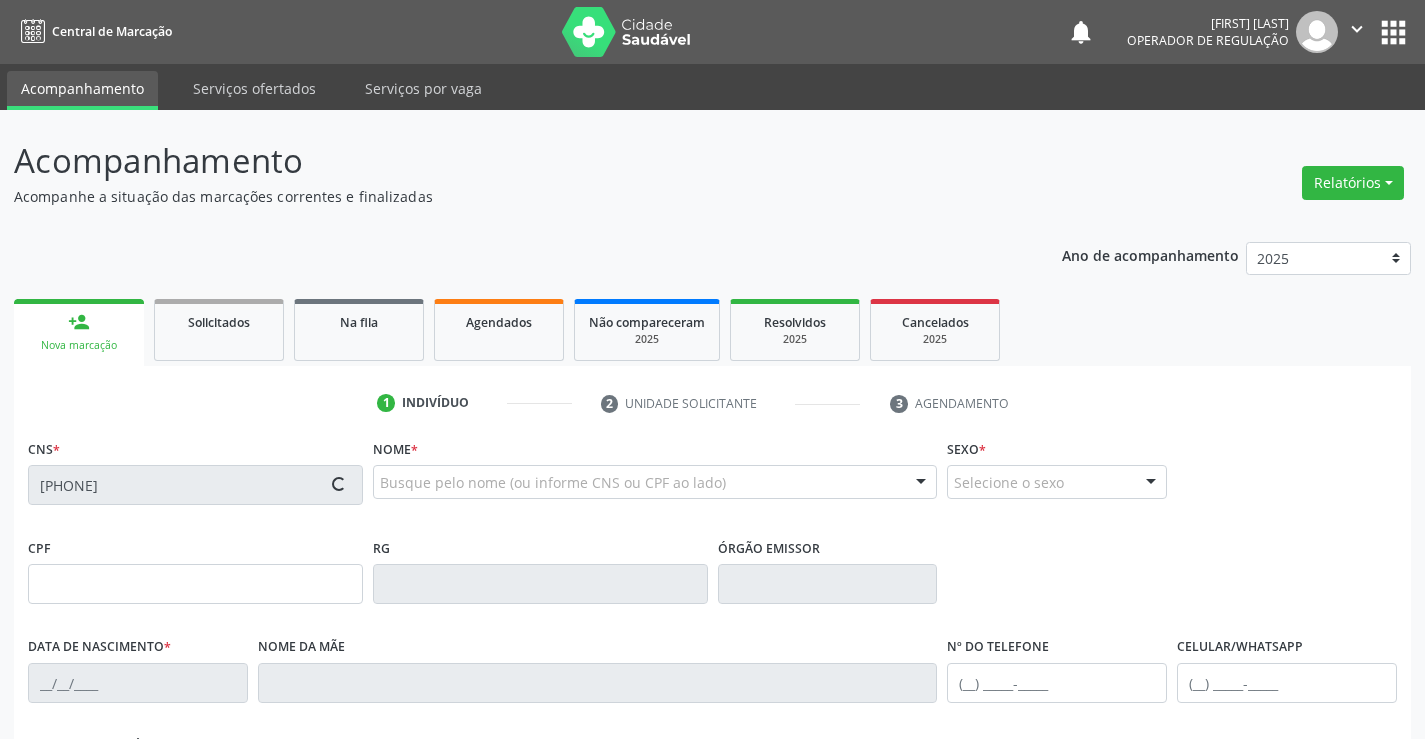 type on "31/07/1957" 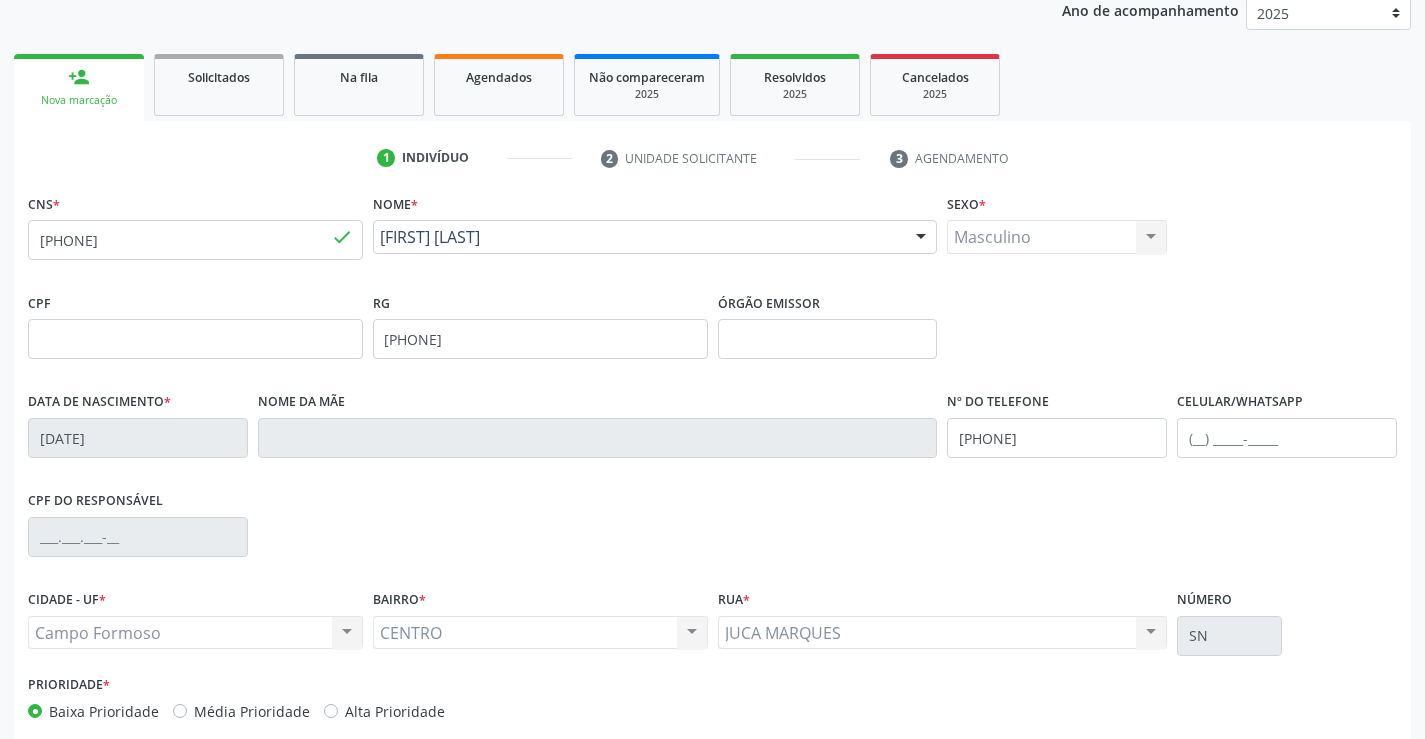 scroll, scrollTop: 345, scrollLeft: 0, axis: vertical 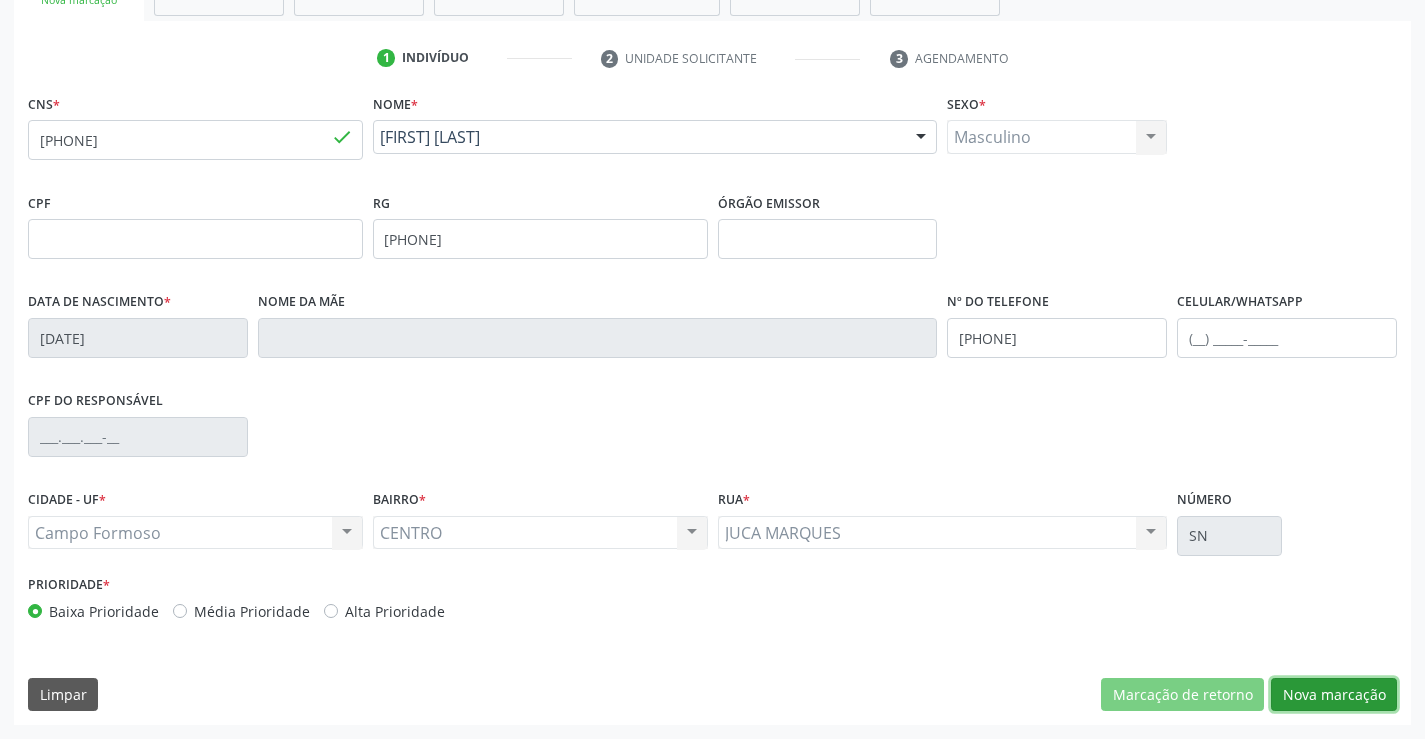 click on "Nova marcação" at bounding box center [1334, 695] 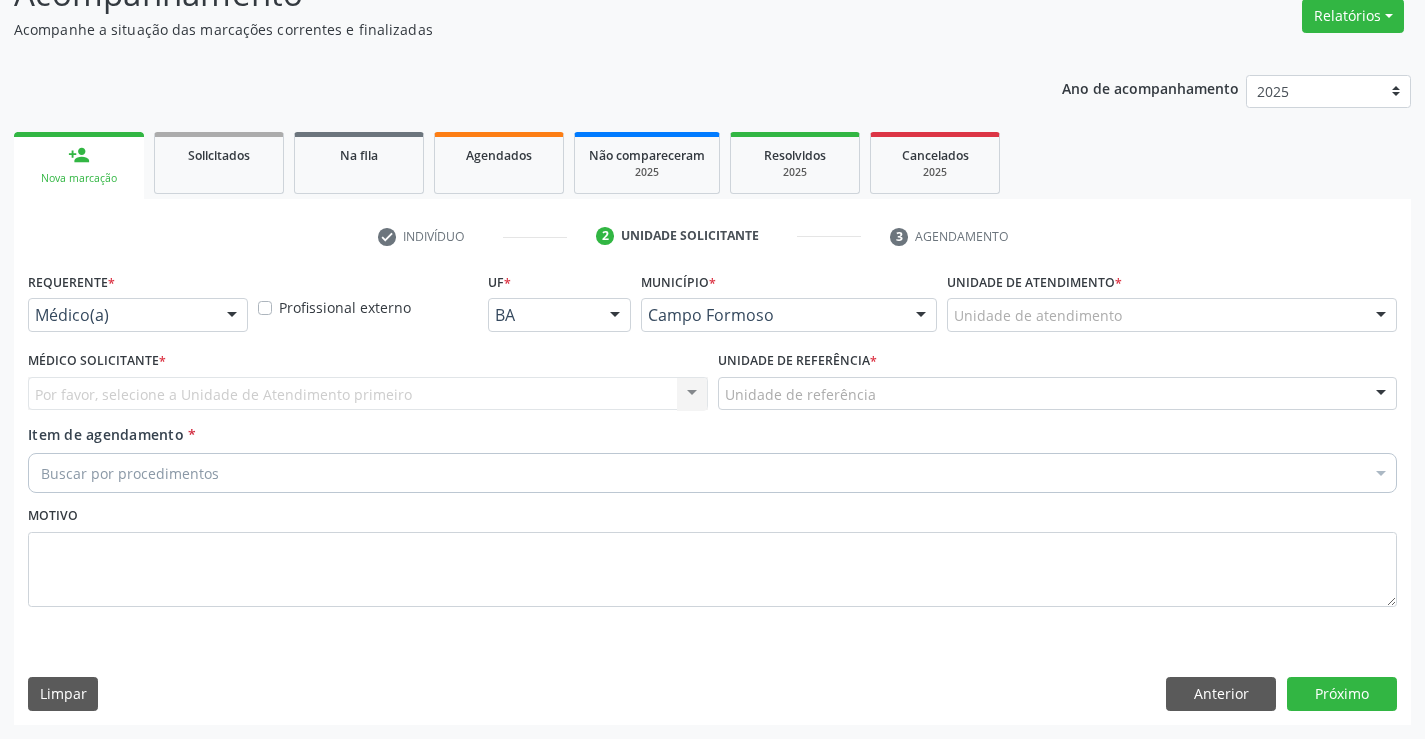 scroll, scrollTop: 167, scrollLeft: 0, axis: vertical 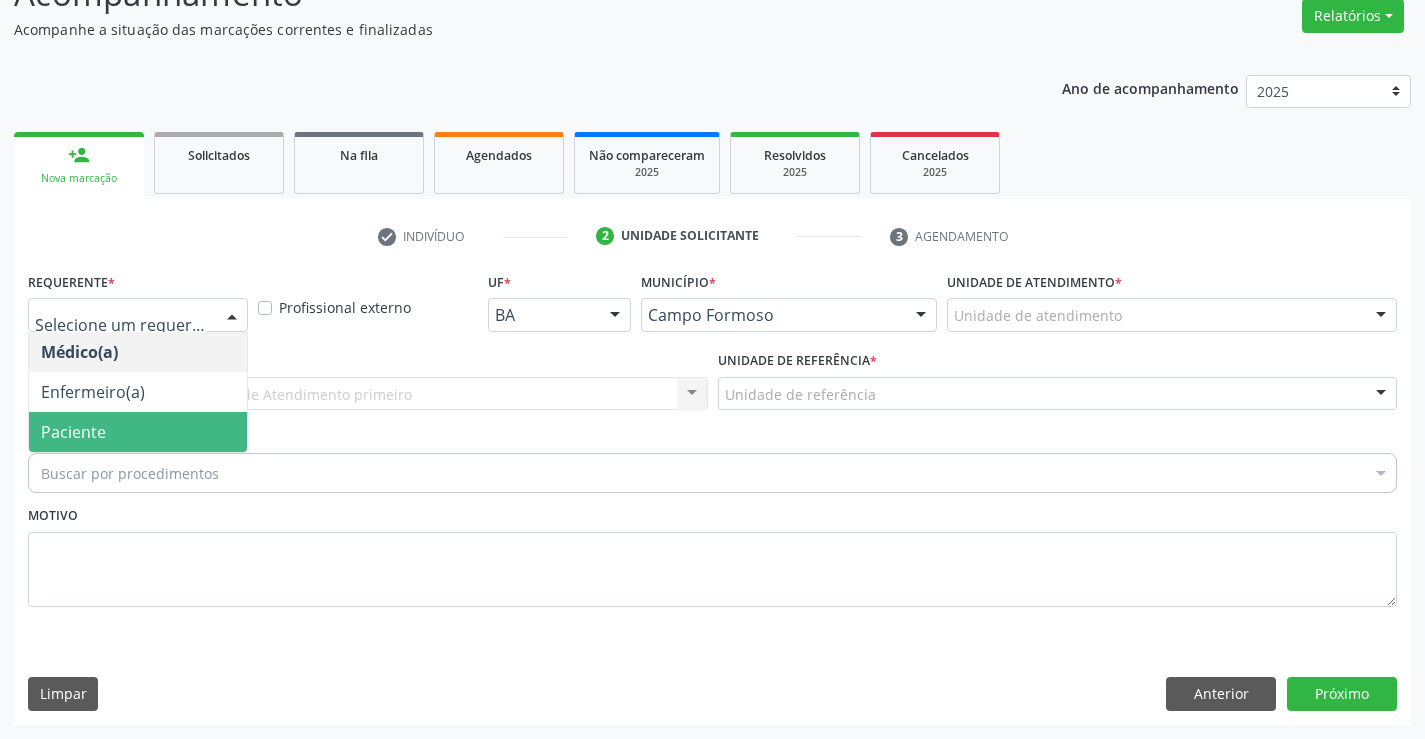 click on "Paciente" at bounding box center [138, 432] 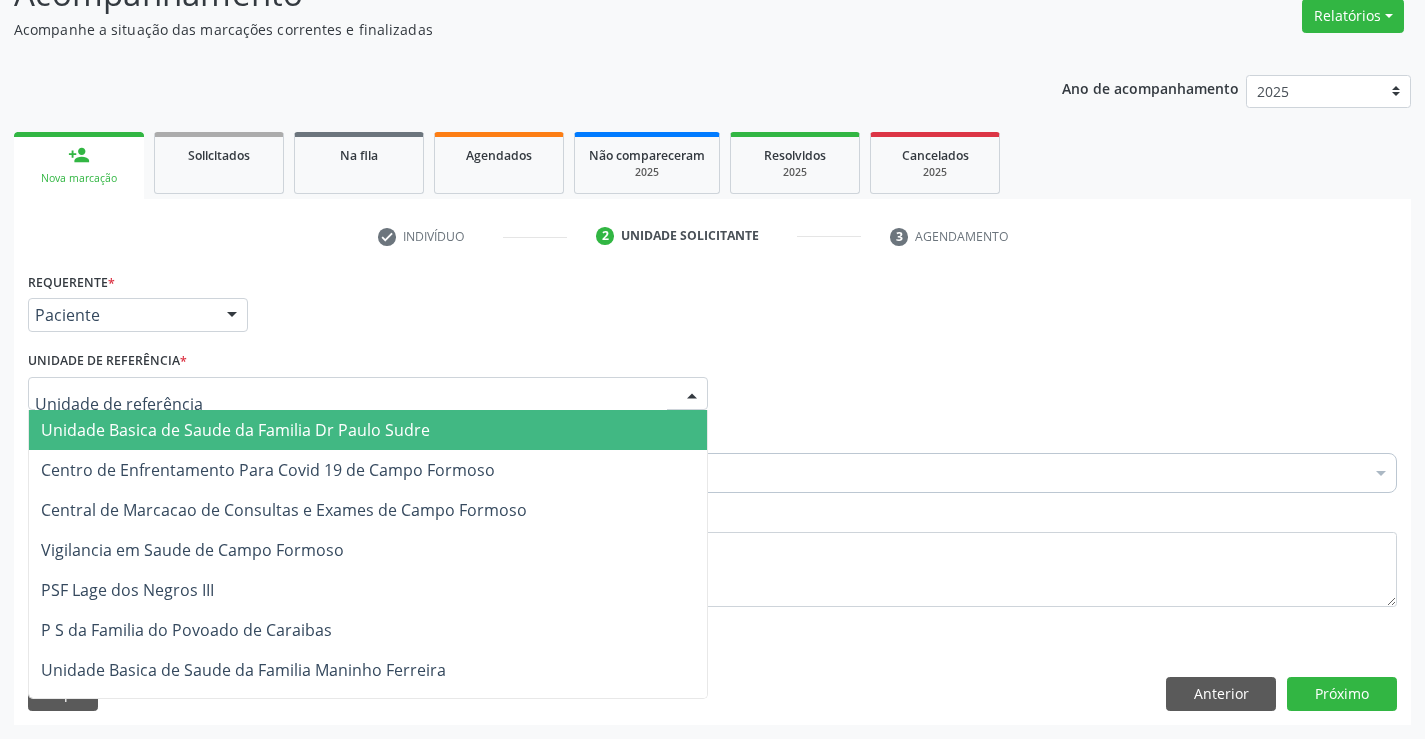 click on "Unidade Basica de Saude da Familia Dr Paulo Sudre" at bounding box center [235, 430] 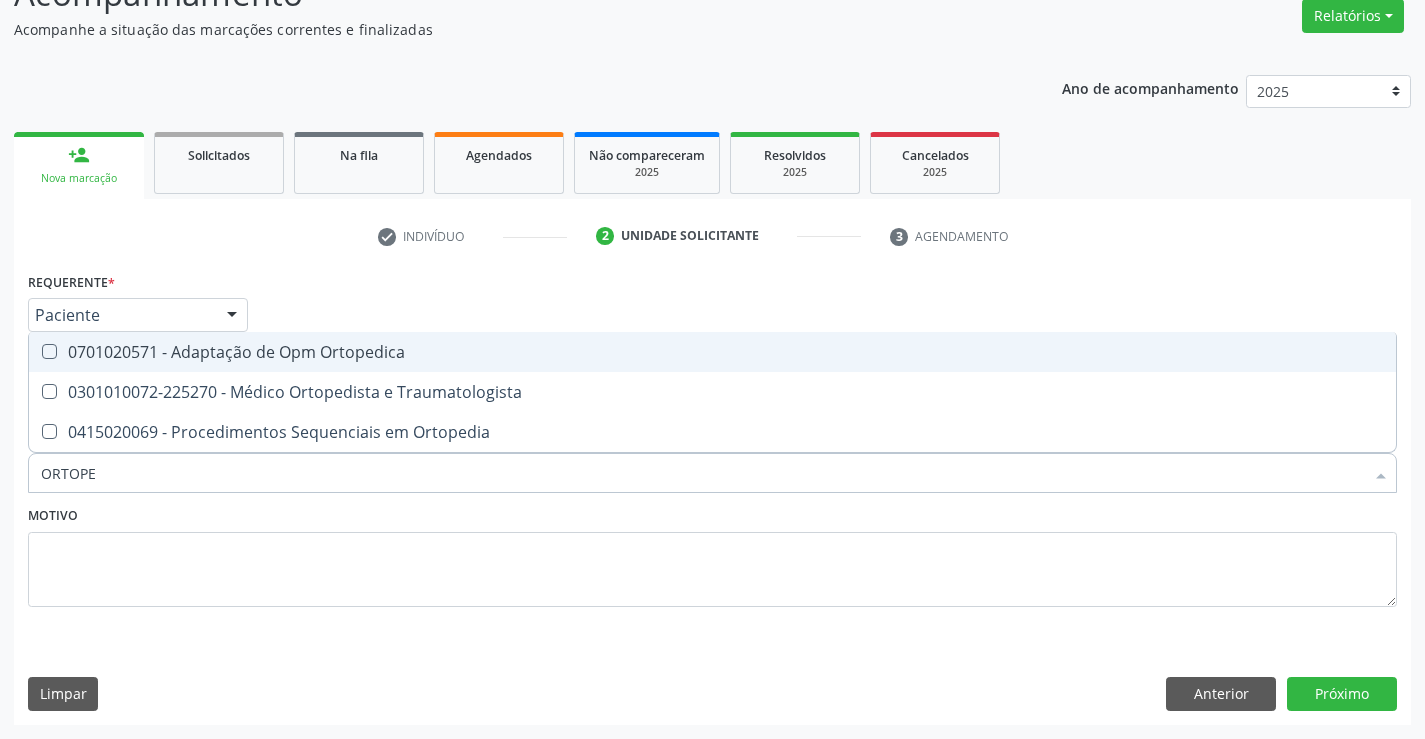 type on "ORTOPED" 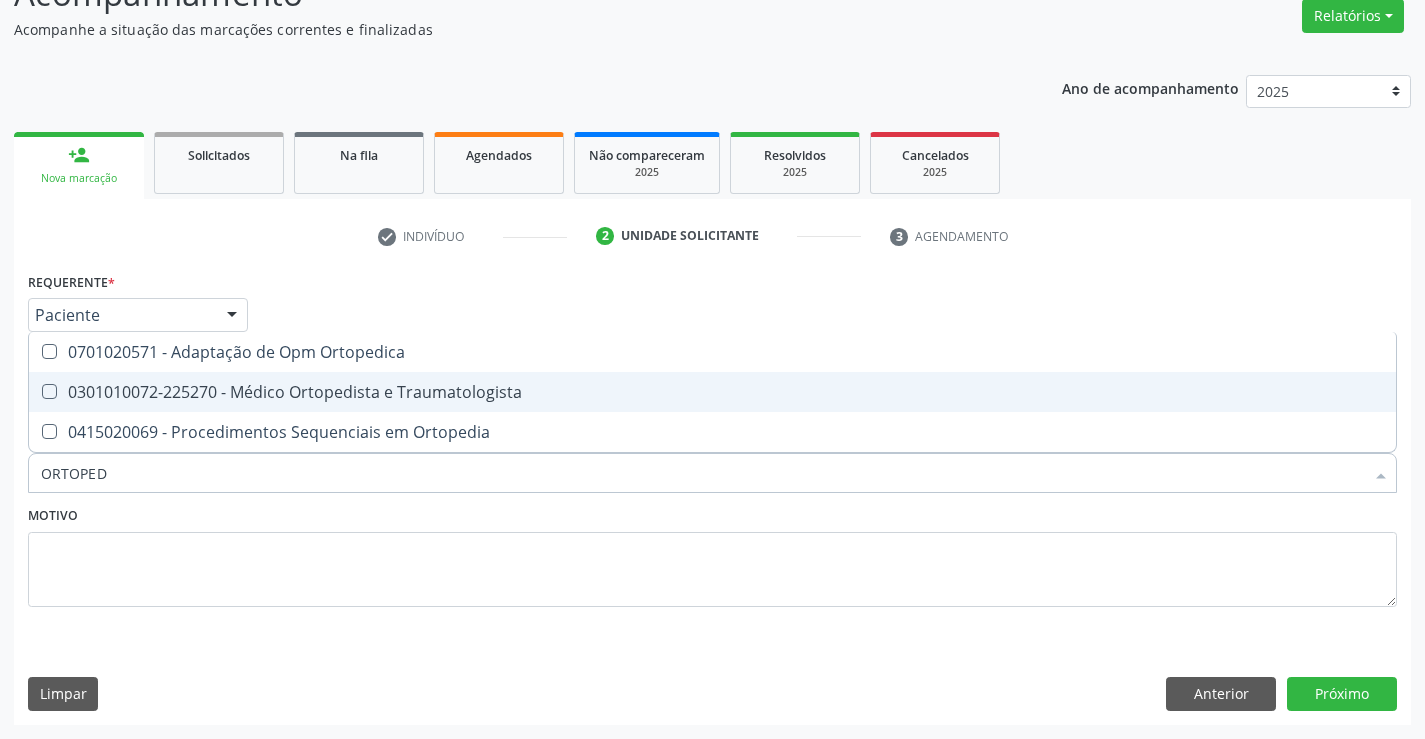 click on "0301010072-225270 - Médico Ortopedista e Traumatologista" at bounding box center [712, 392] 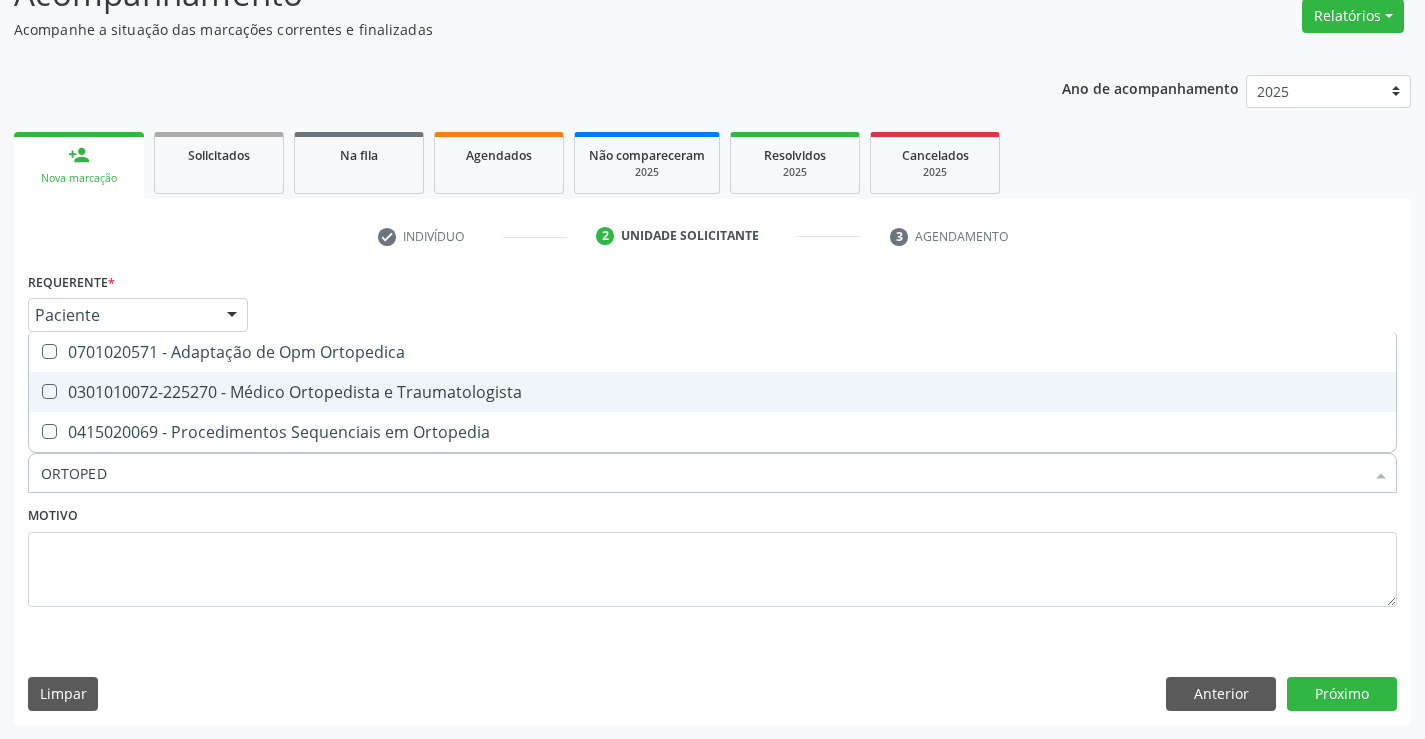 checkbox on "true" 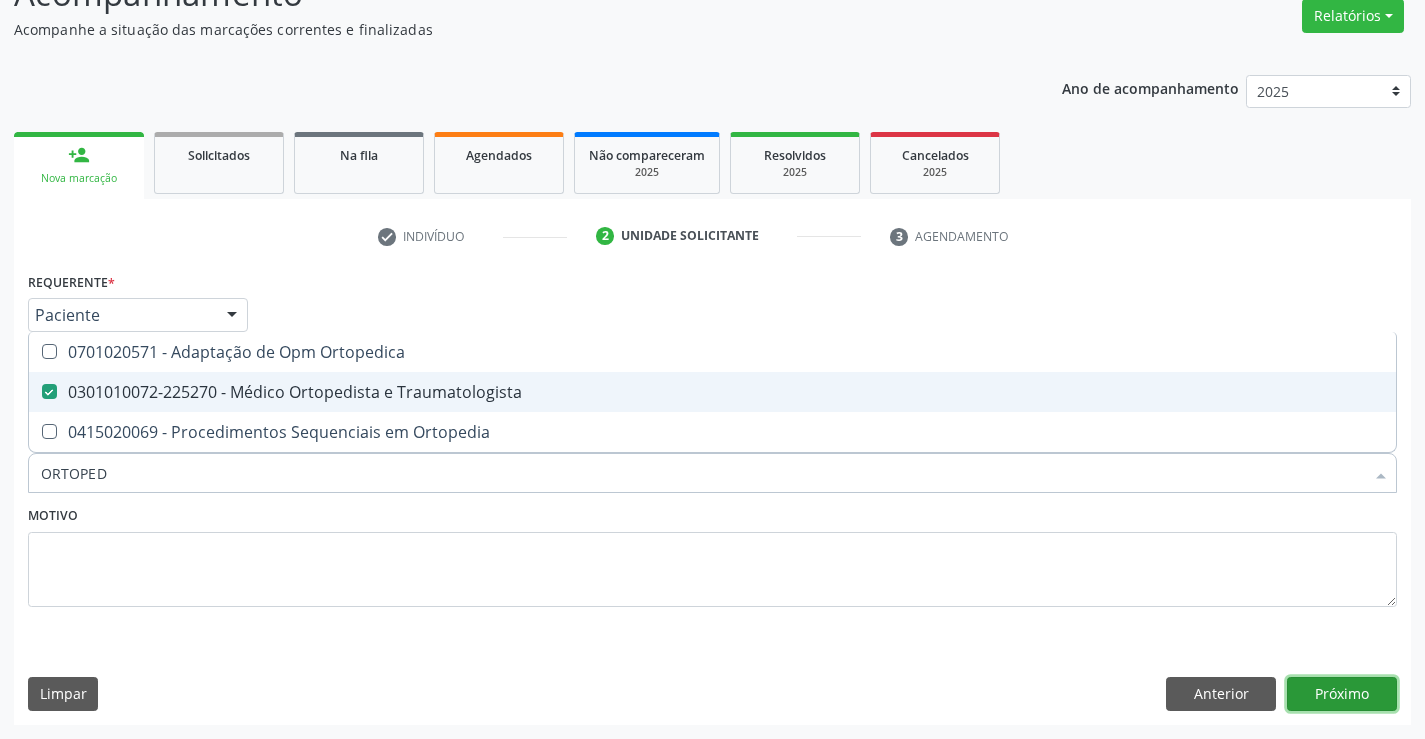 click on "Próximo" at bounding box center (1342, 694) 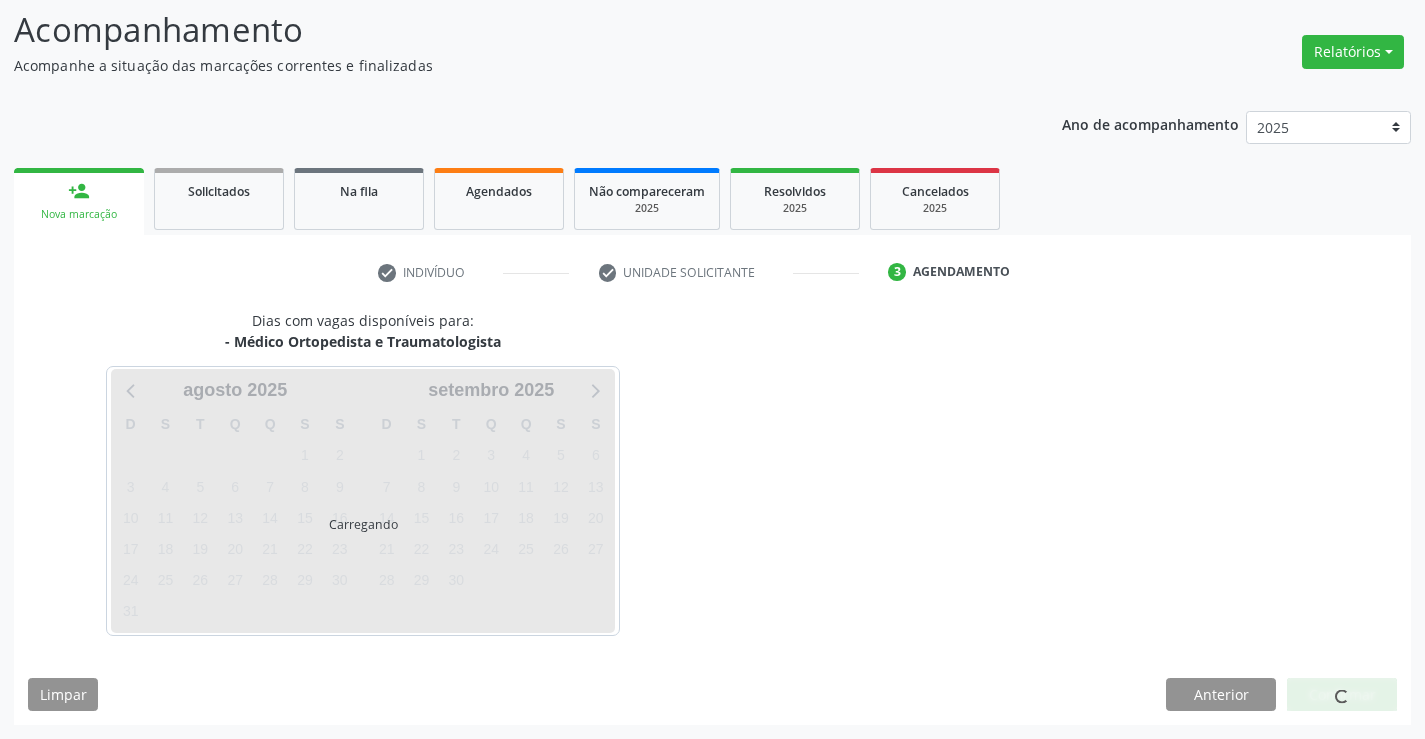 scroll, scrollTop: 131, scrollLeft: 0, axis: vertical 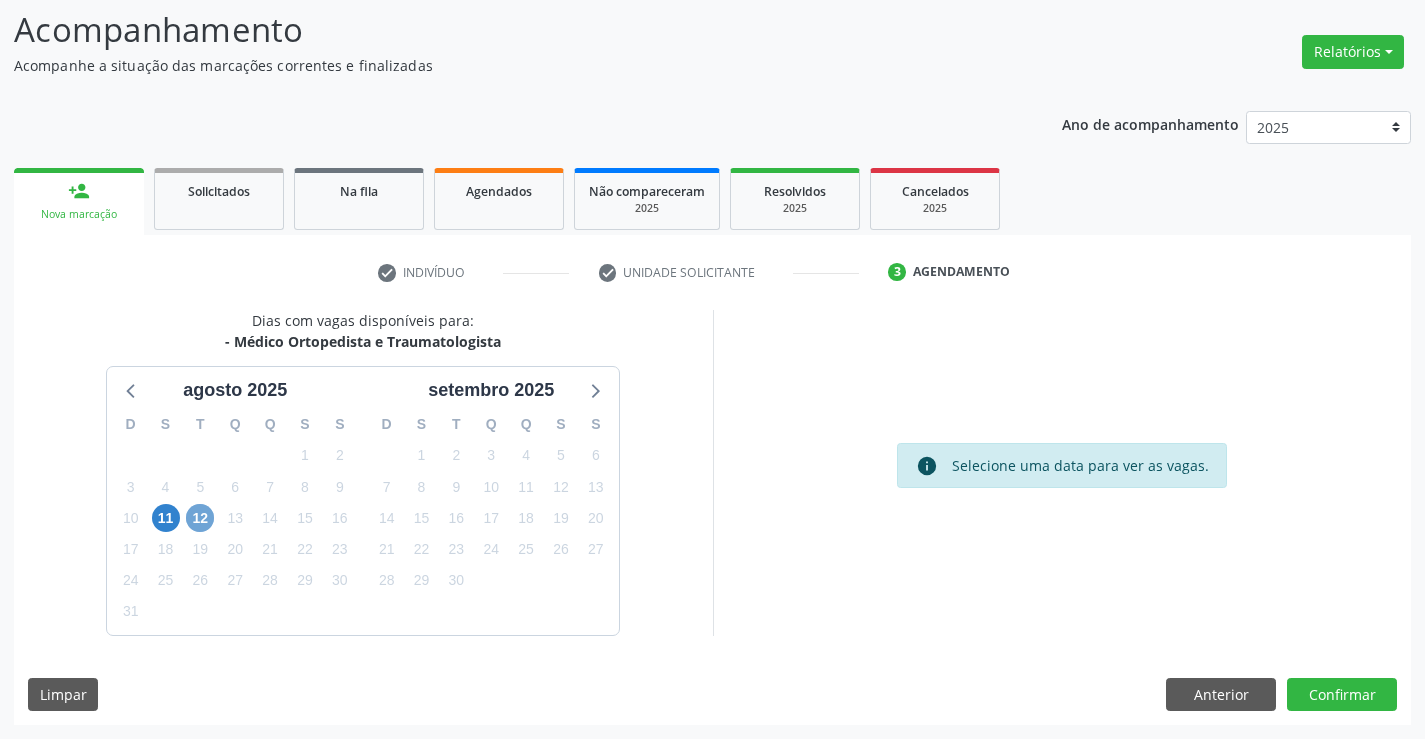 click on "12" at bounding box center (200, 518) 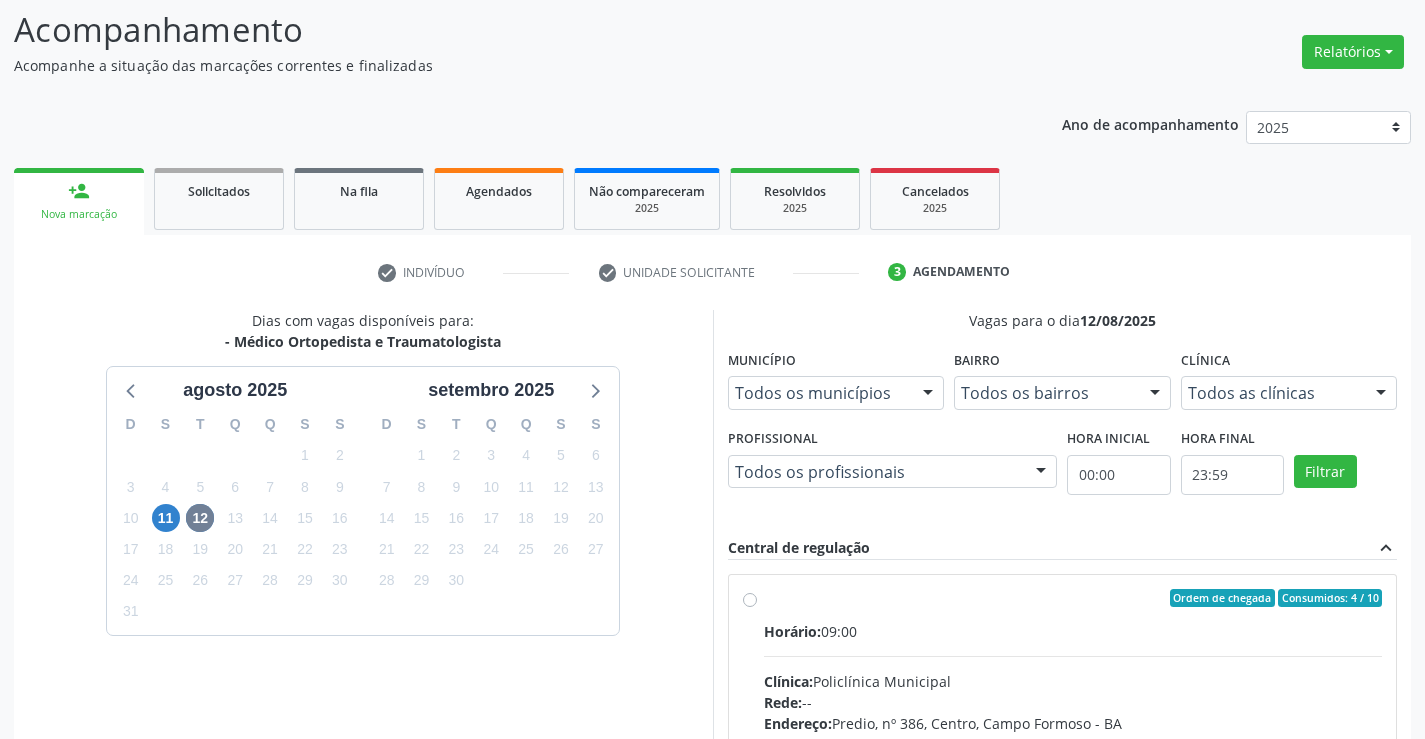 click on "Ordem de chegada
Consumidos: 4 / 10
Horário:   09:00
Clínica:  Policlínica Municipal
Rede:
--
Endereço:   Predio, nº 386, Centro, Campo Formoso - BA
Telefone:   (74) 6451312
Profissional:
Ramon Oliveira Soares
Informações adicionais sobre o atendimento
Idade de atendimento:
de 0 a 120 anos
Gênero(s) atendido(s):
Masculino e Feminino
Informações adicionais:
--" at bounding box center (1073, 742) 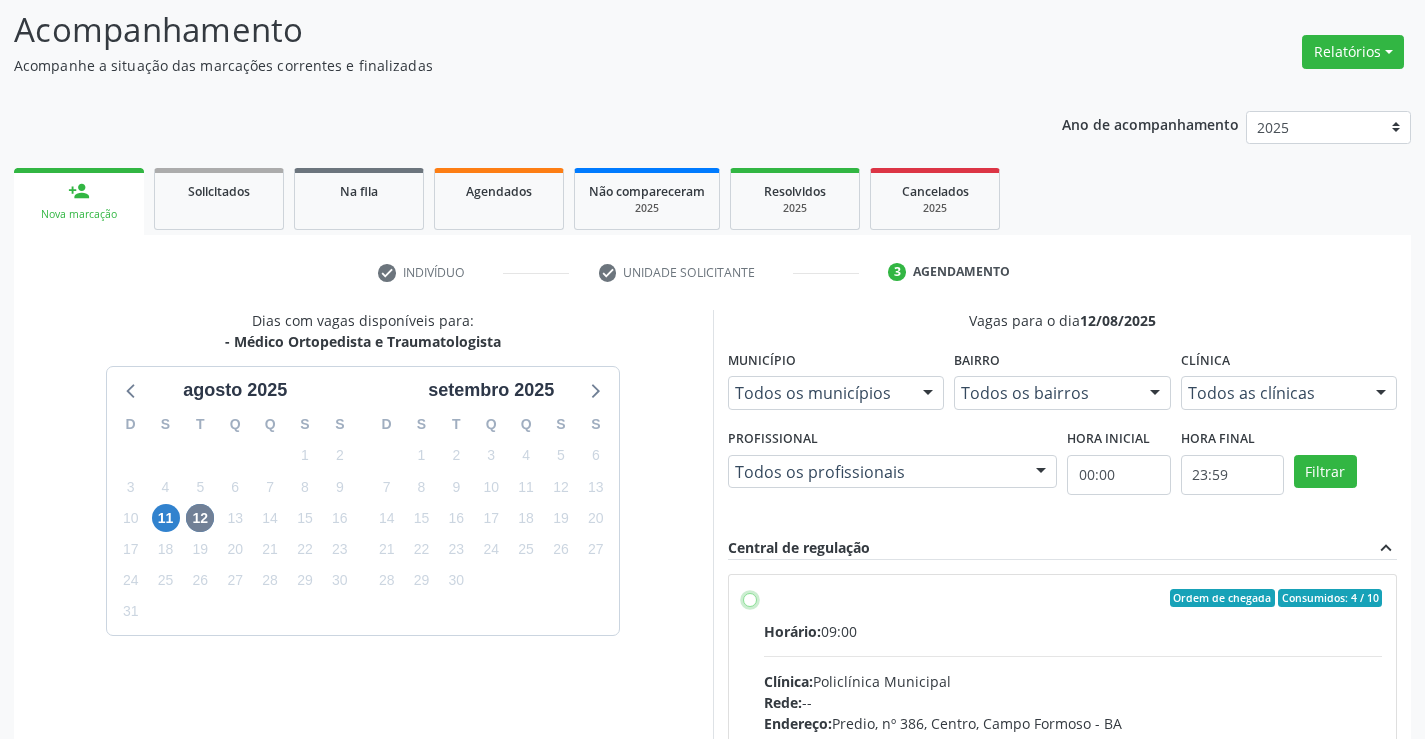 click on "Ordem de chegada
Consumidos: 4 / 10
Horário:   09:00
Clínica:  Policlínica Municipal
Rede:
--
Endereço:   Predio, nº 386, Centro, Campo Formoso - BA
Telefone:   (74) 6451312
Profissional:
Ramon Oliveira Soares
Informações adicionais sobre o atendimento
Idade de atendimento:
de 0 a 120 anos
Gênero(s) atendido(s):
Masculino e Feminino
Informações adicionais:
--" at bounding box center (750, 598) 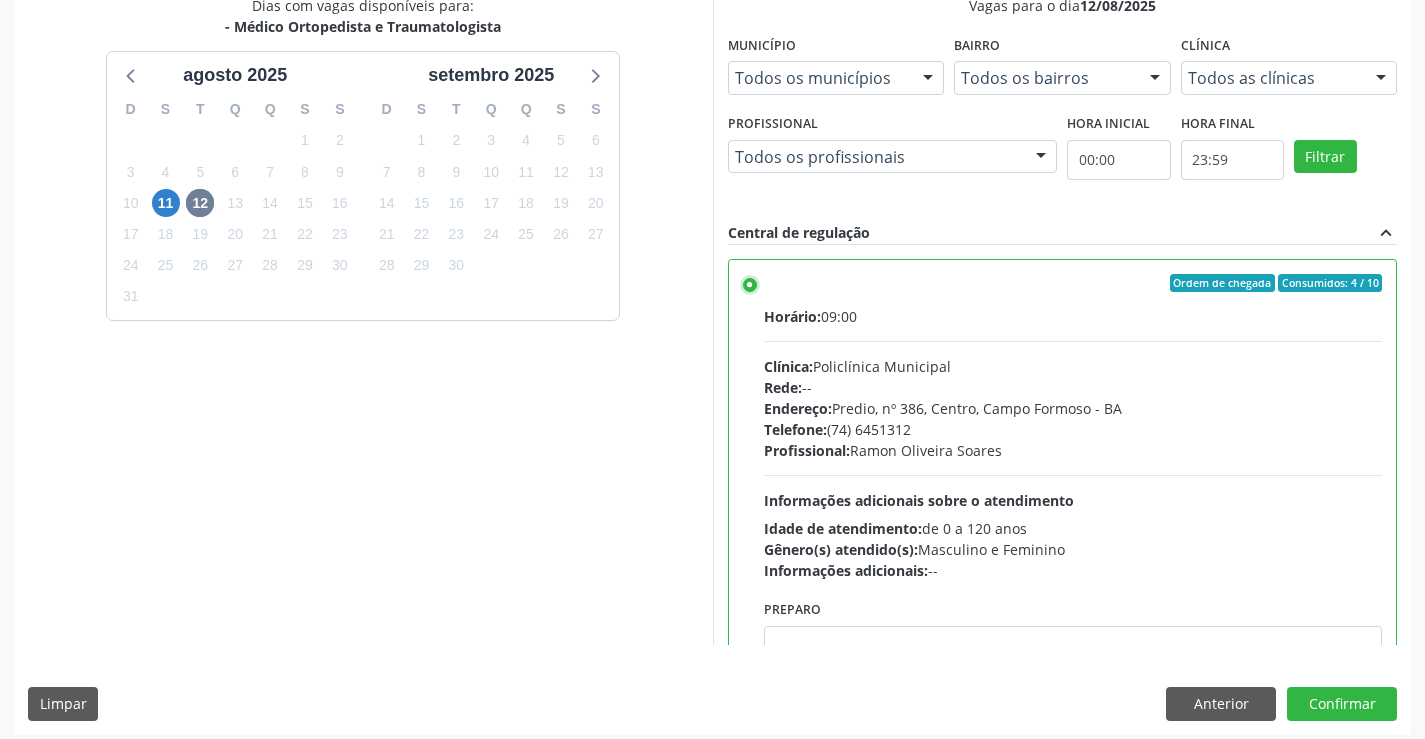 scroll, scrollTop: 456, scrollLeft: 0, axis: vertical 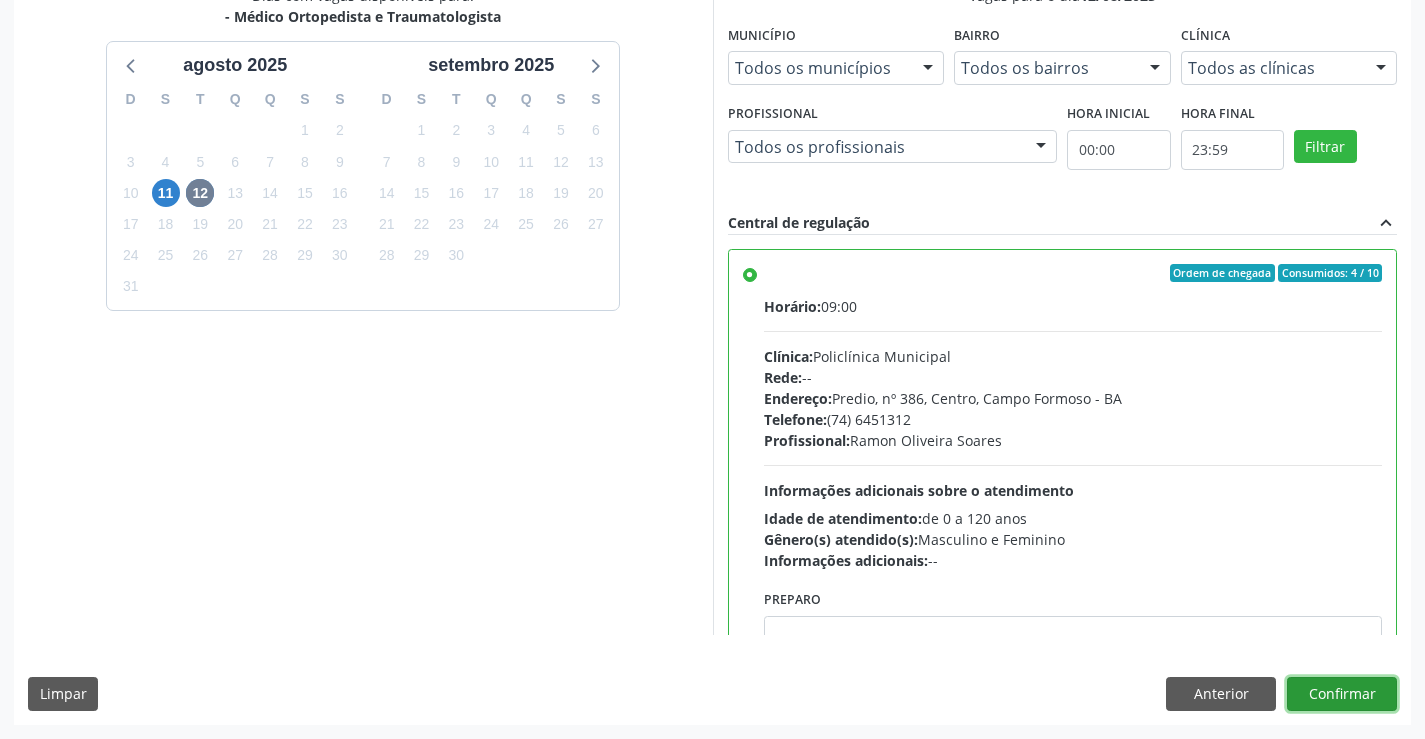 click on "Confirmar" at bounding box center [1342, 694] 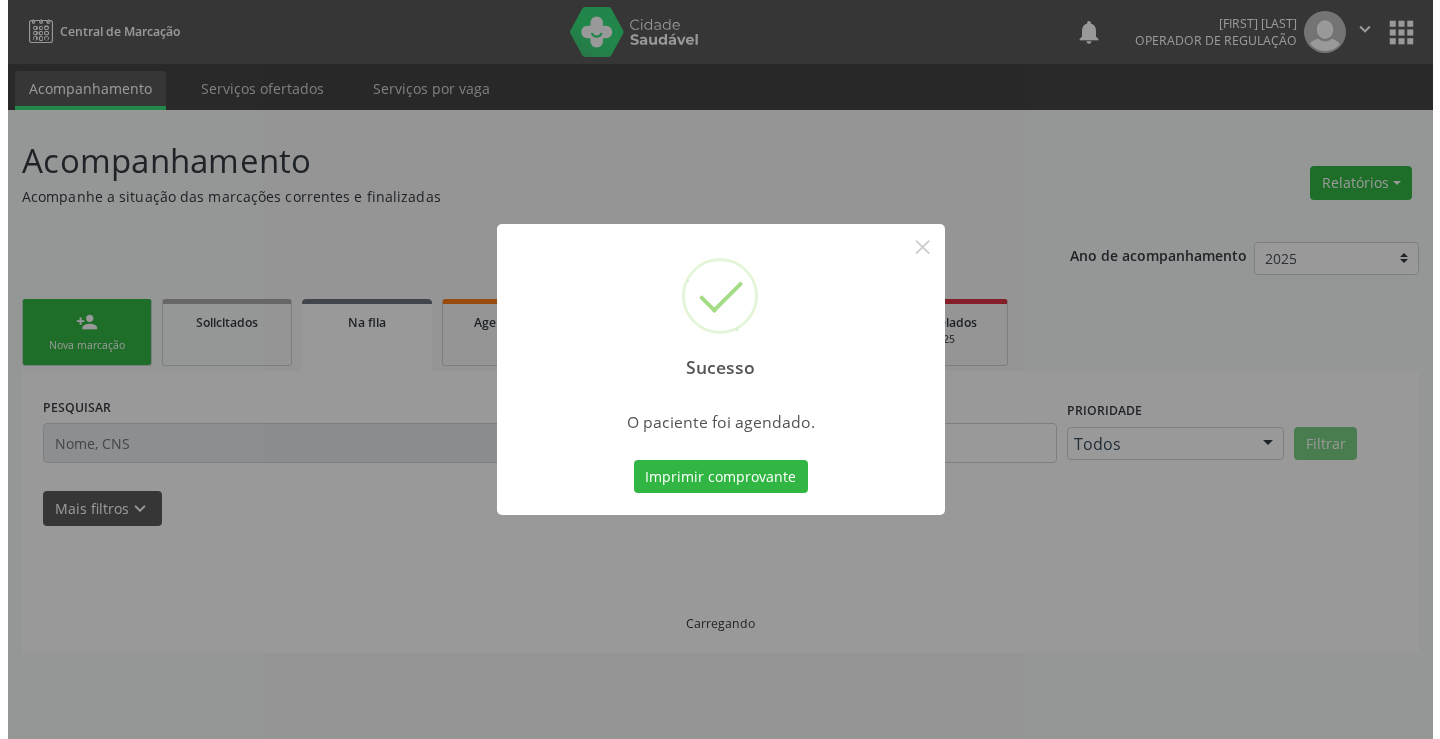 scroll, scrollTop: 0, scrollLeft: 0, axis: both 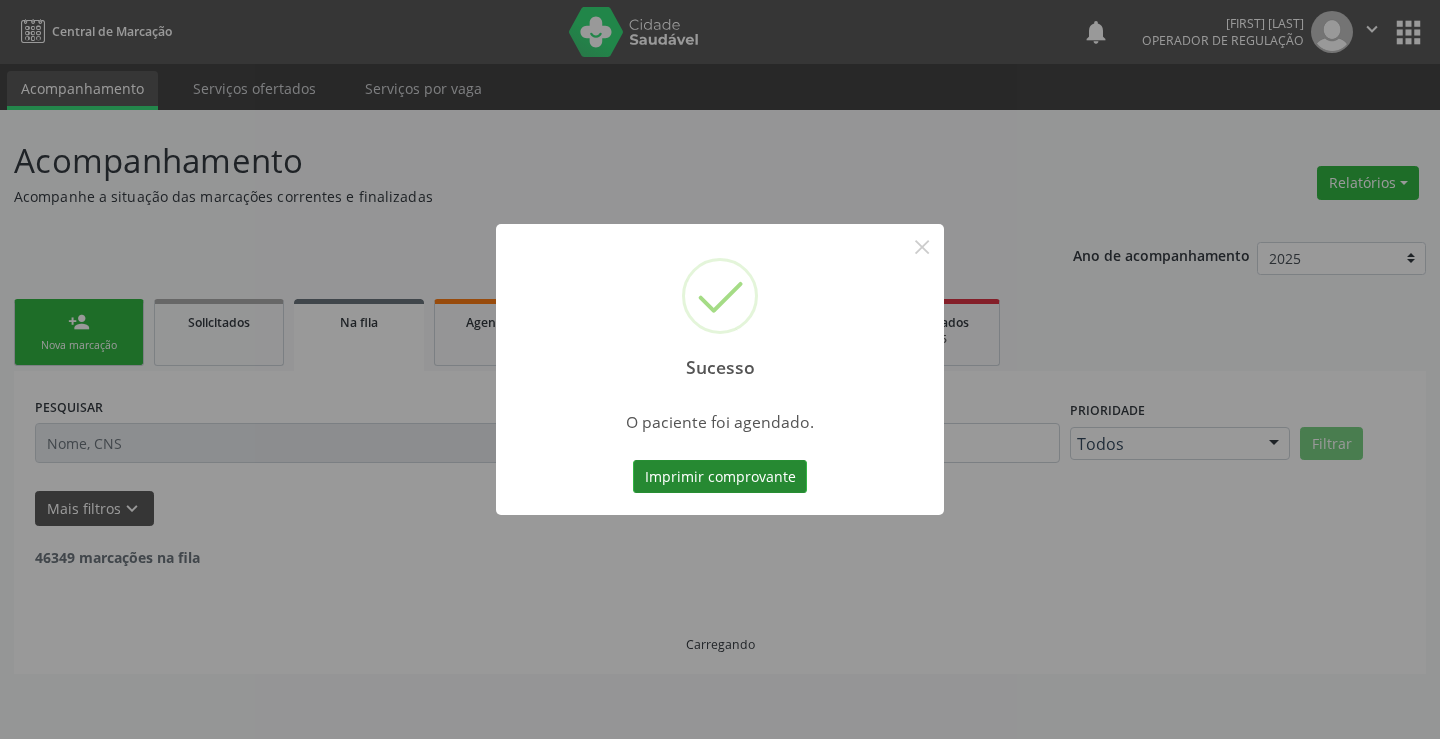 click on "Imprimir comprovante" at bounding box center [720, 477] 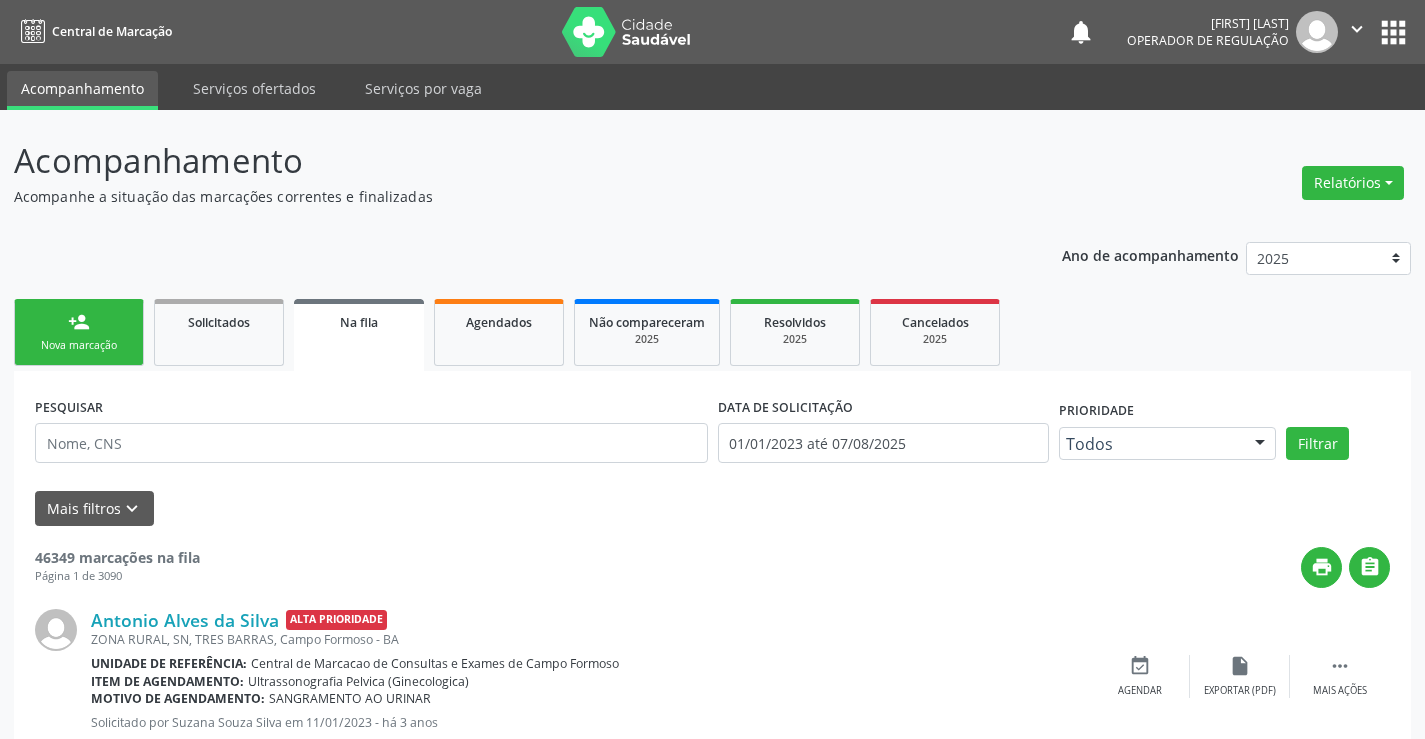 scroll, scrollTop: 0, scrollLeft: 0, axis: both 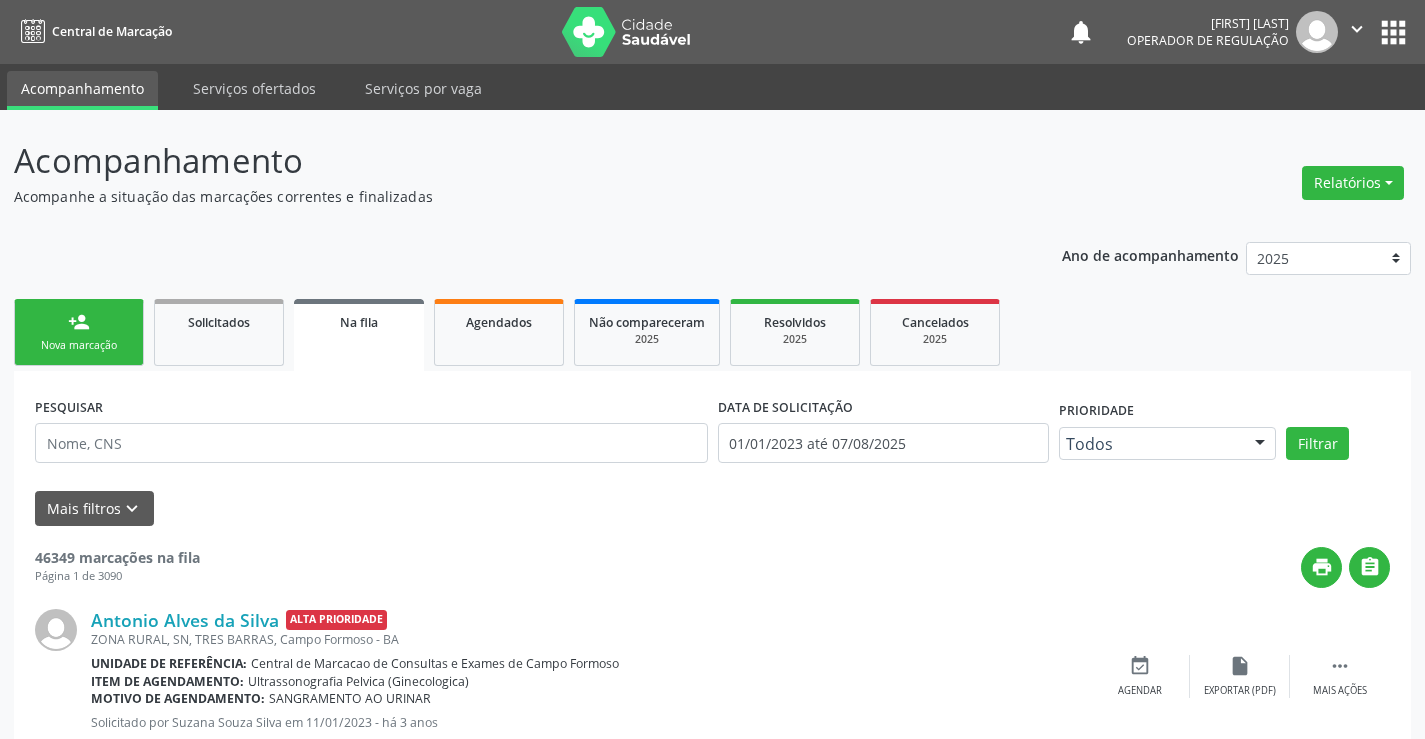 click on "person_add
Nova marcação" at bounding box center [79, 332] 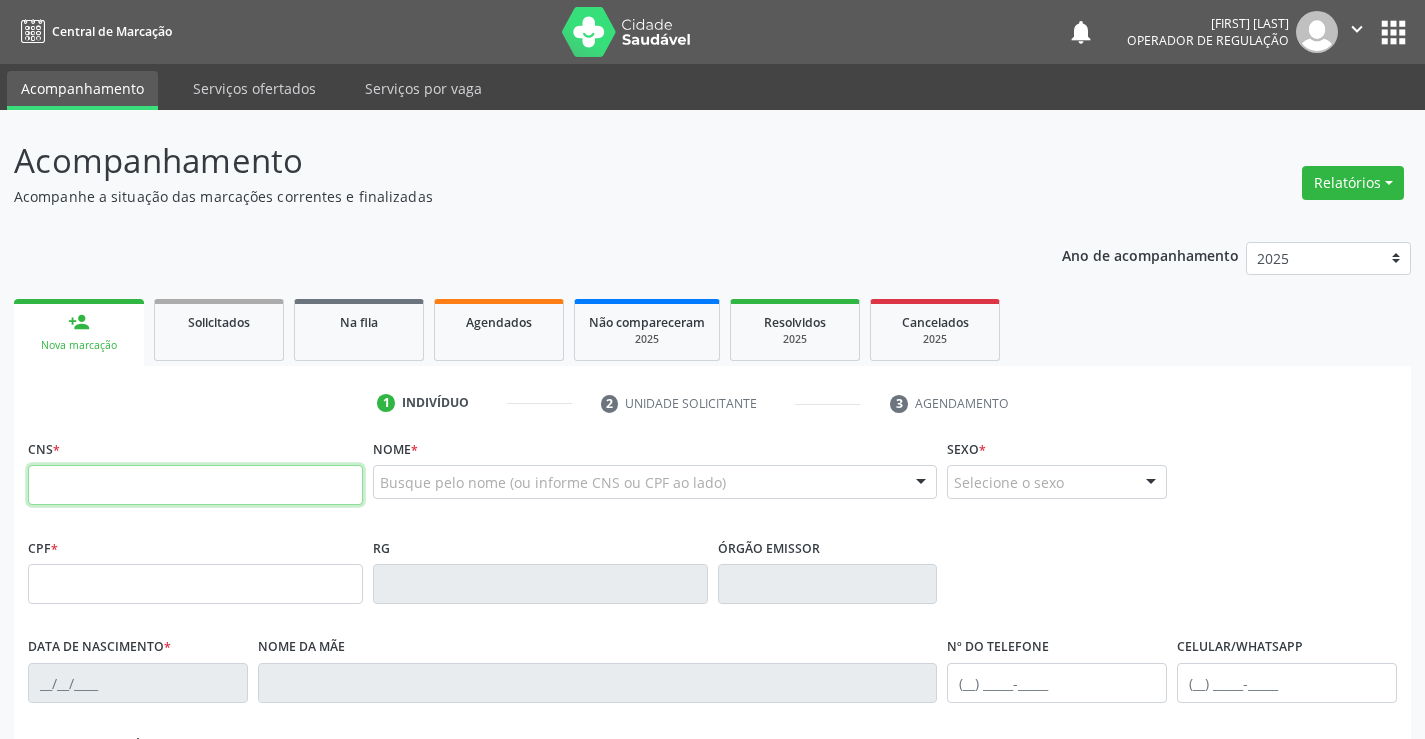 click at bounding box center [195, 485] 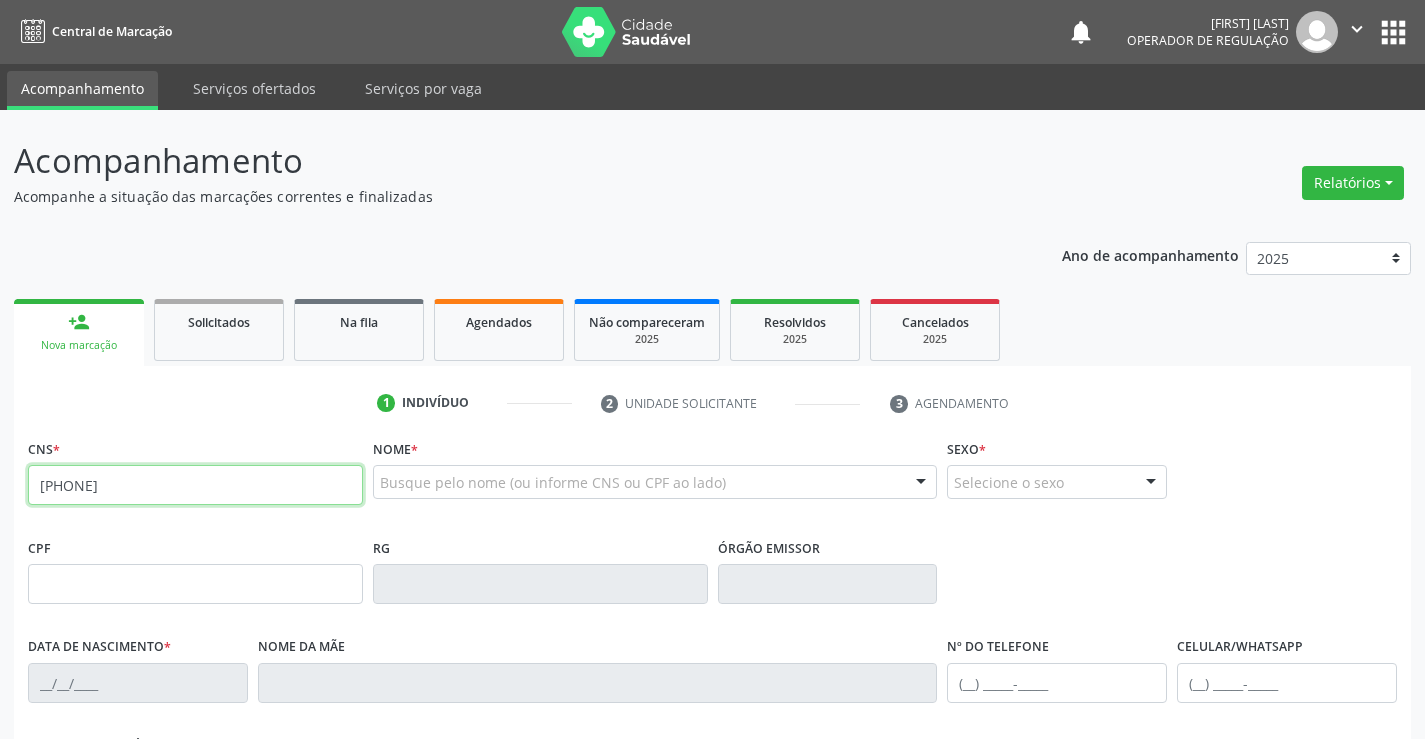 type on "704 6086 8461 9724" 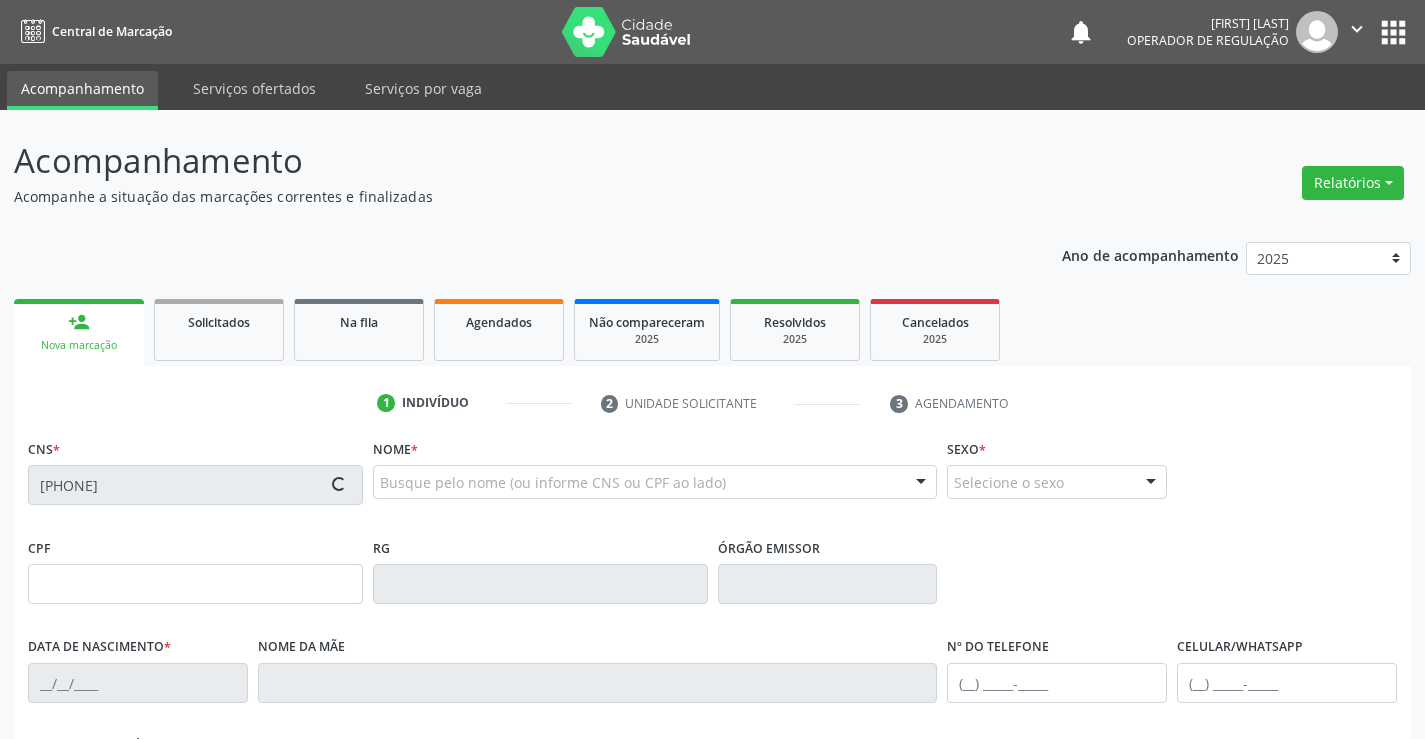 type on "13/05/2019" 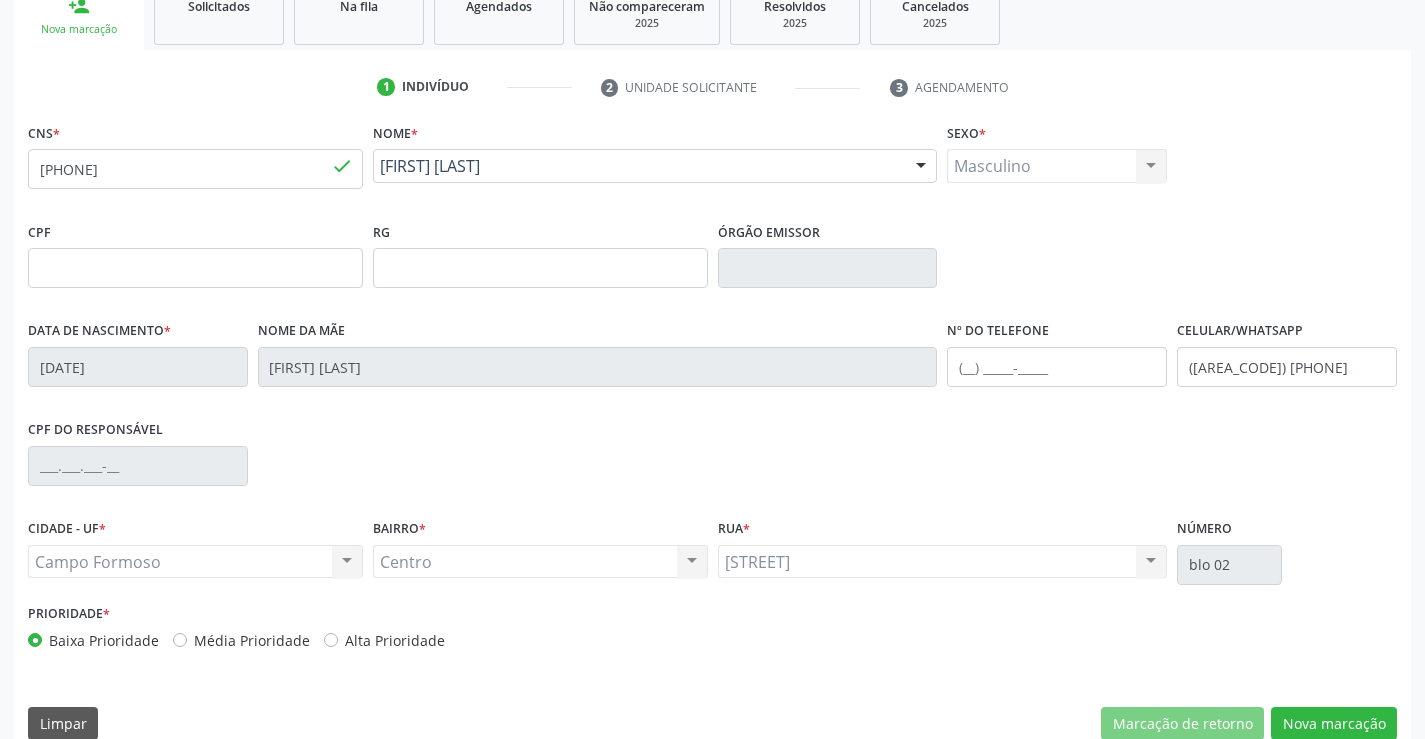 scroll, scrollTop: 345, scrollLeft: 0, axis: vertical 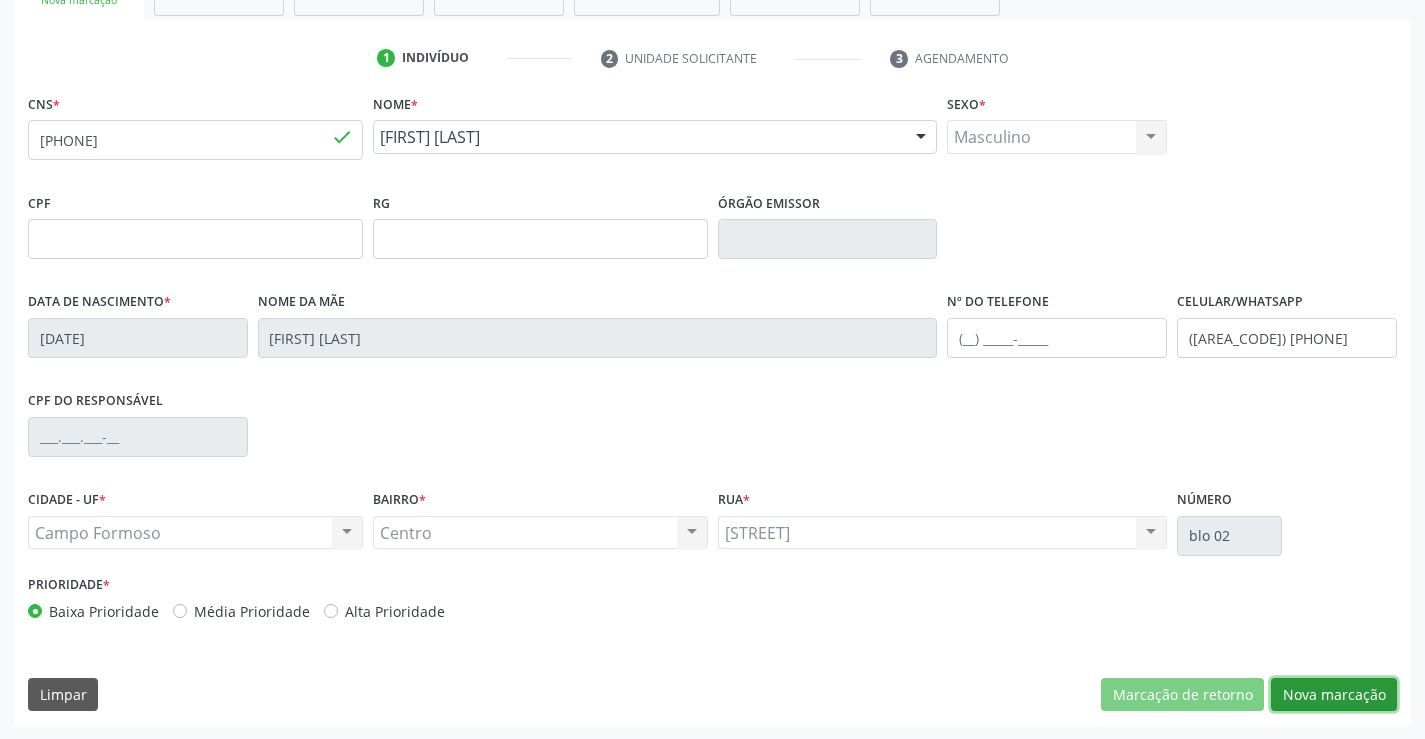 click on "Nova marcação" at bounding box center [1334, 695] 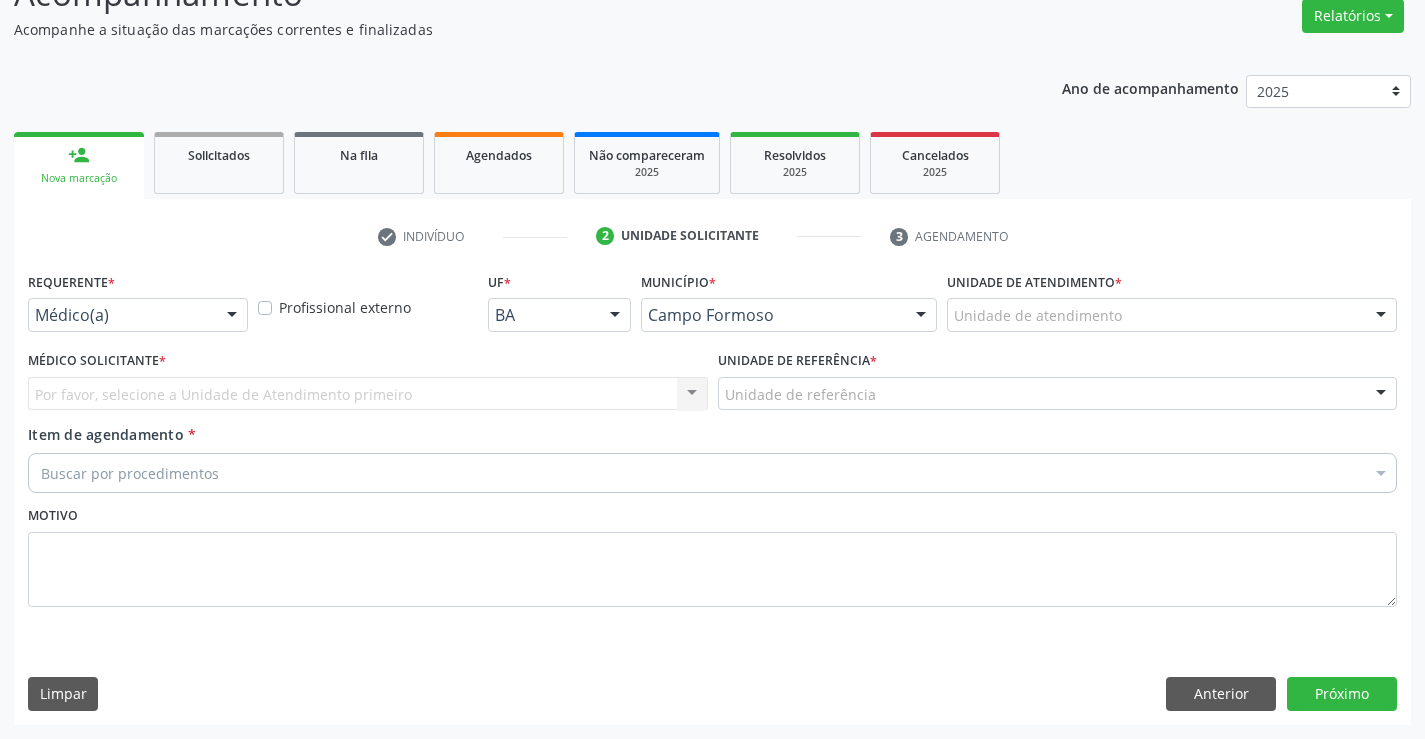 scroll, scrollTop: 167, scrollLeft: 0, axis: vertical 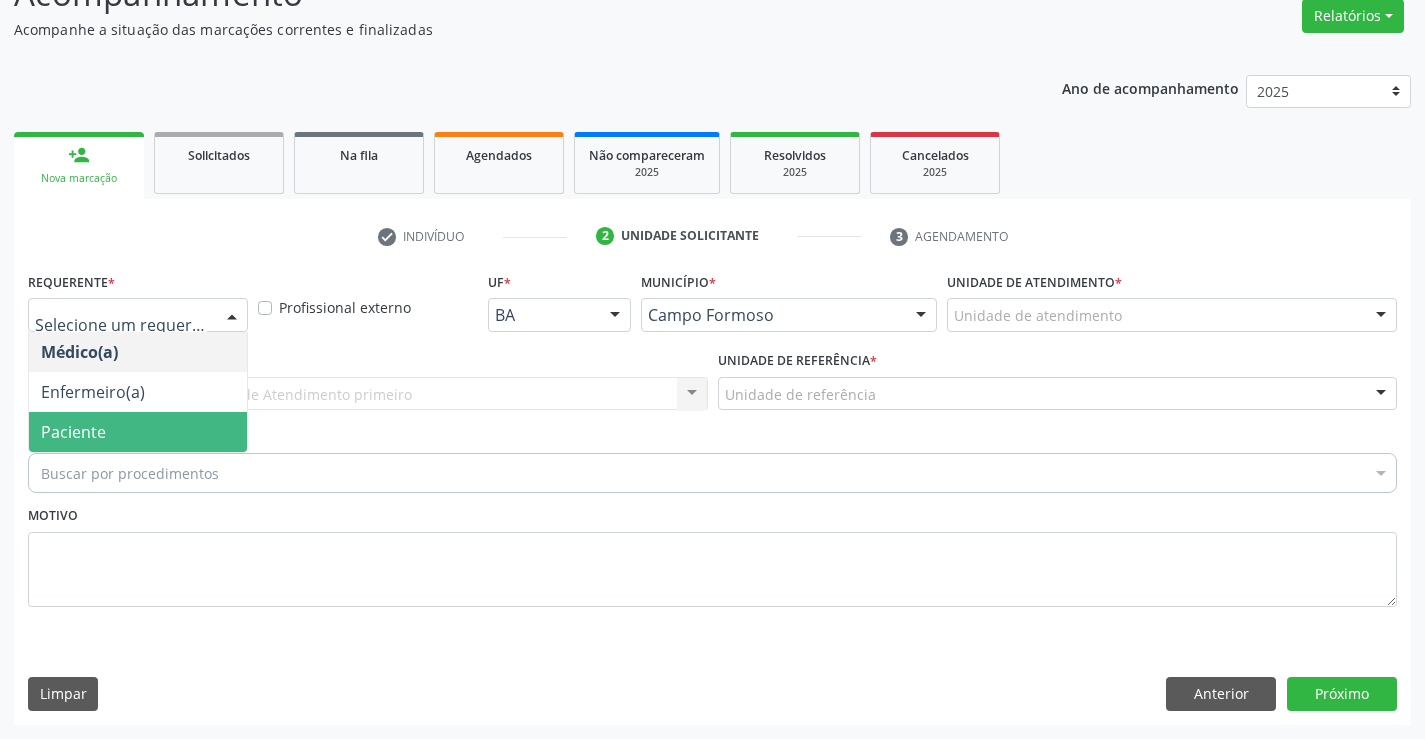 click on "Paciente" at bounding box center (138, 432) 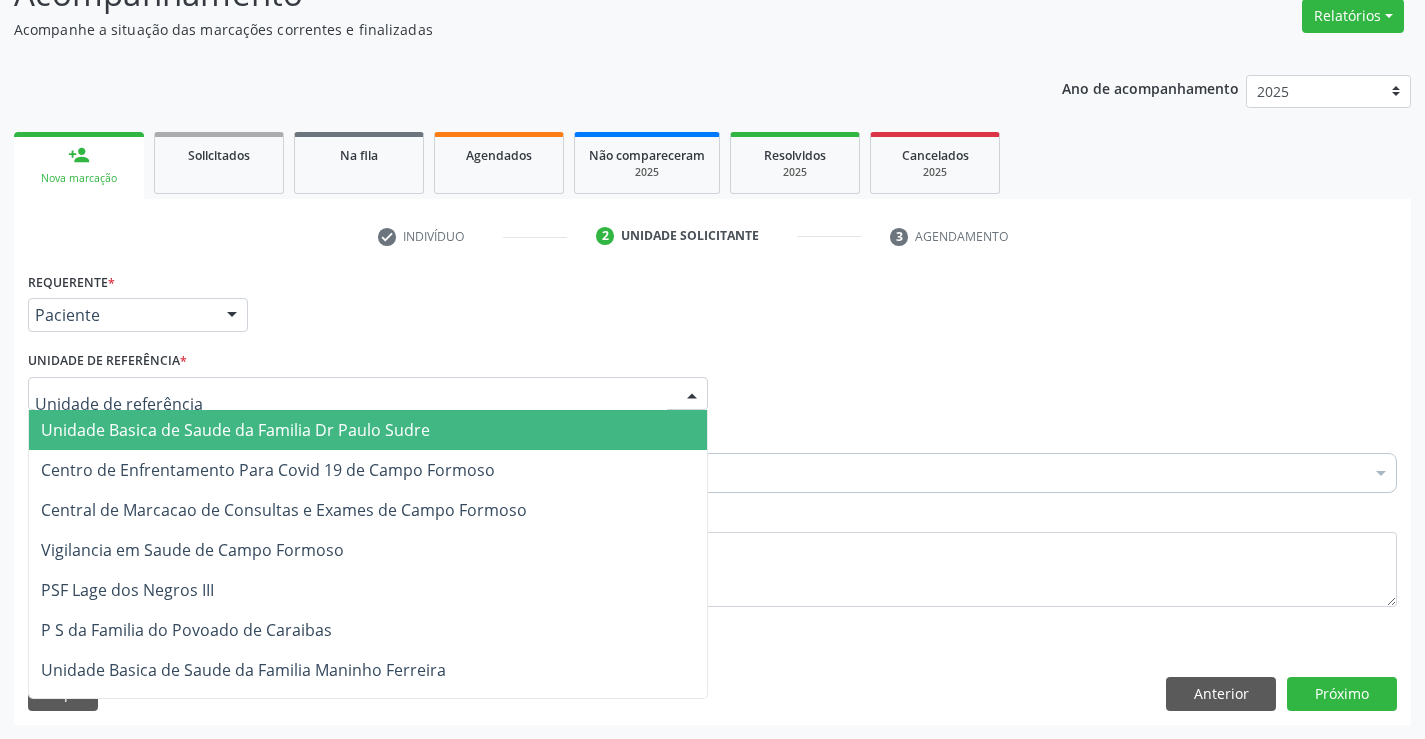 click on "Unidade Basica de Saude da Familia Dr Paulo Sudre" at bounding box center [235, 430] 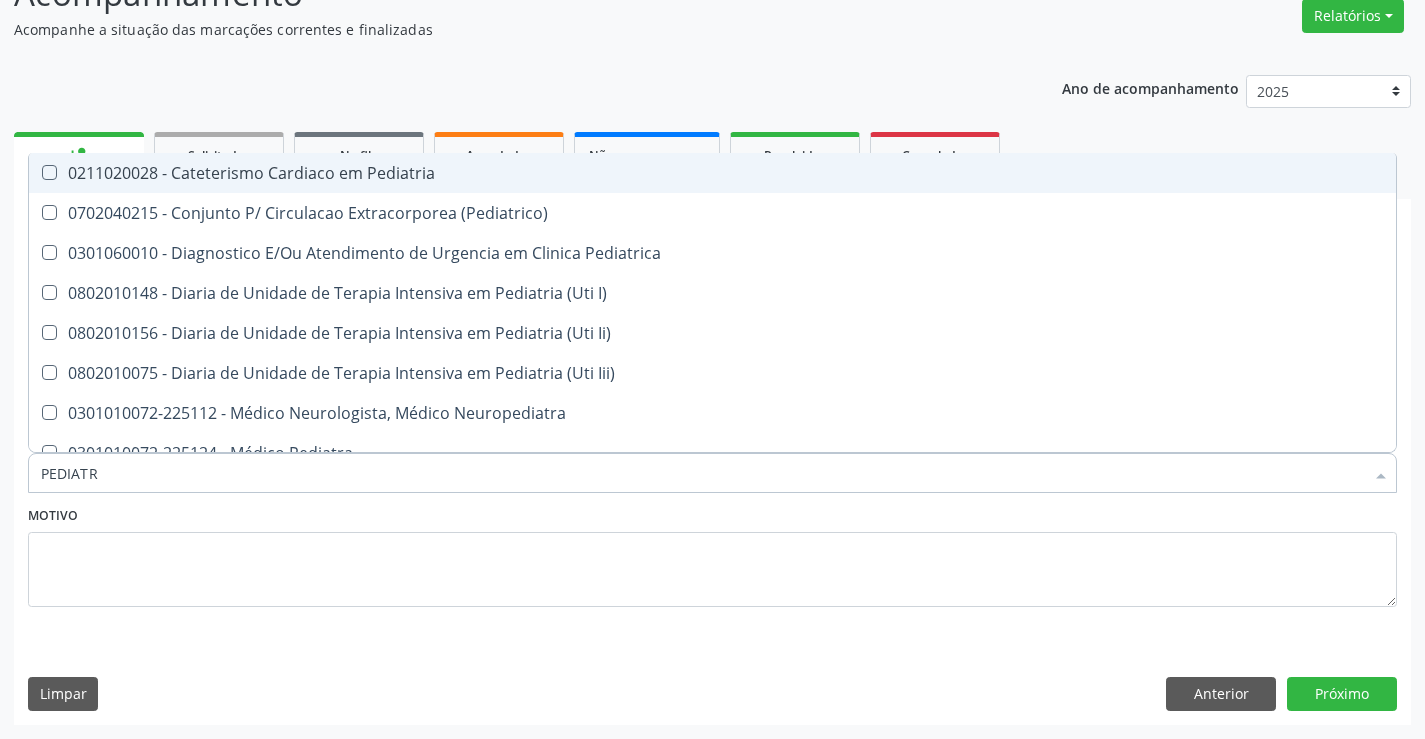 type on "PEDIATRA" 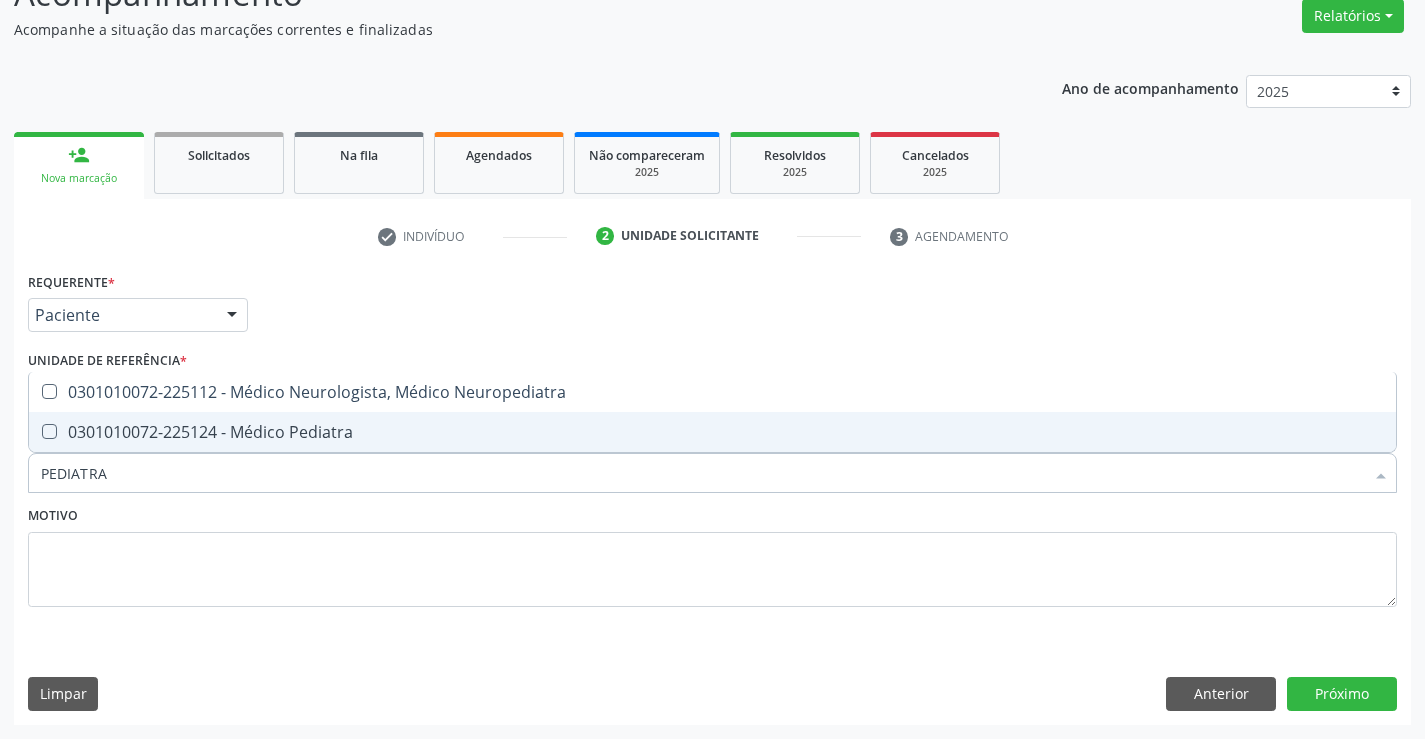 click on "0301010072-225124 - Médico Pediatra" at bounding box center (712, 432) 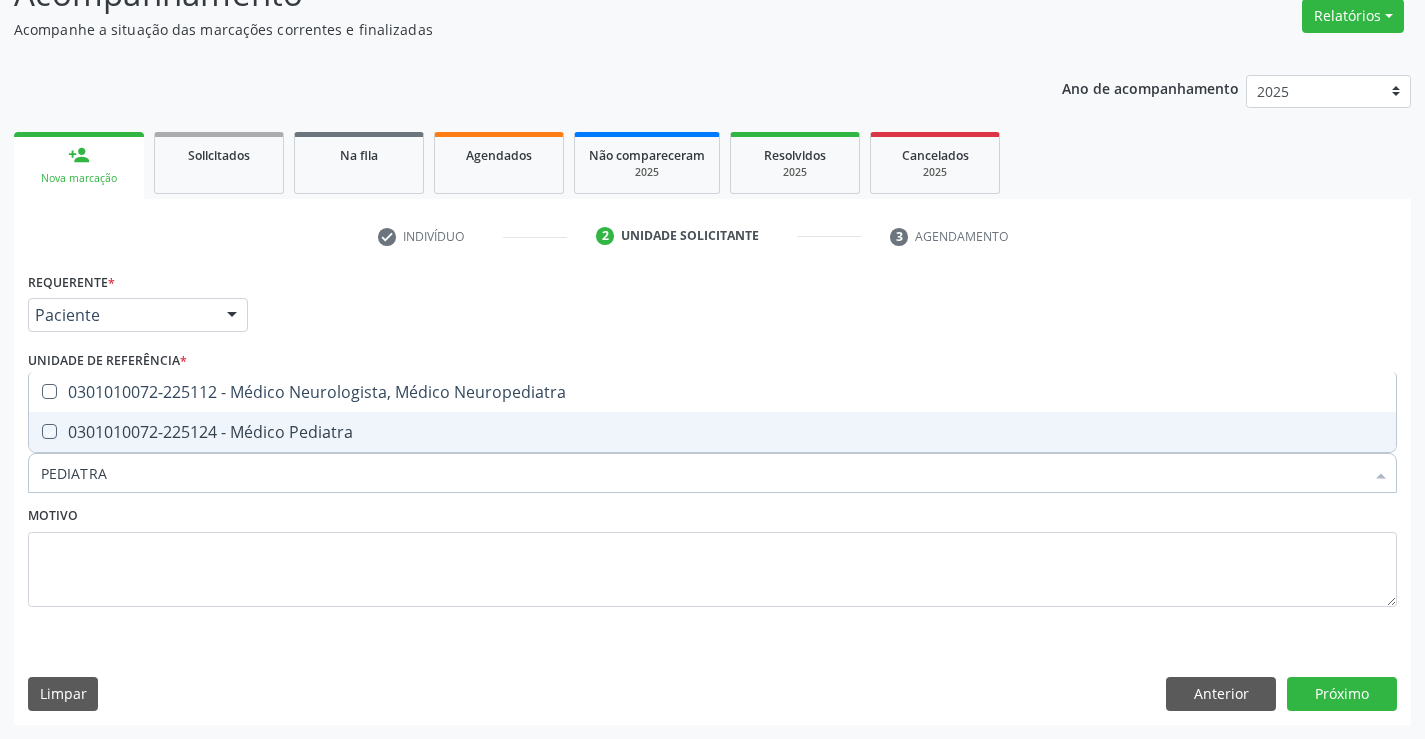 checkbox on "true" 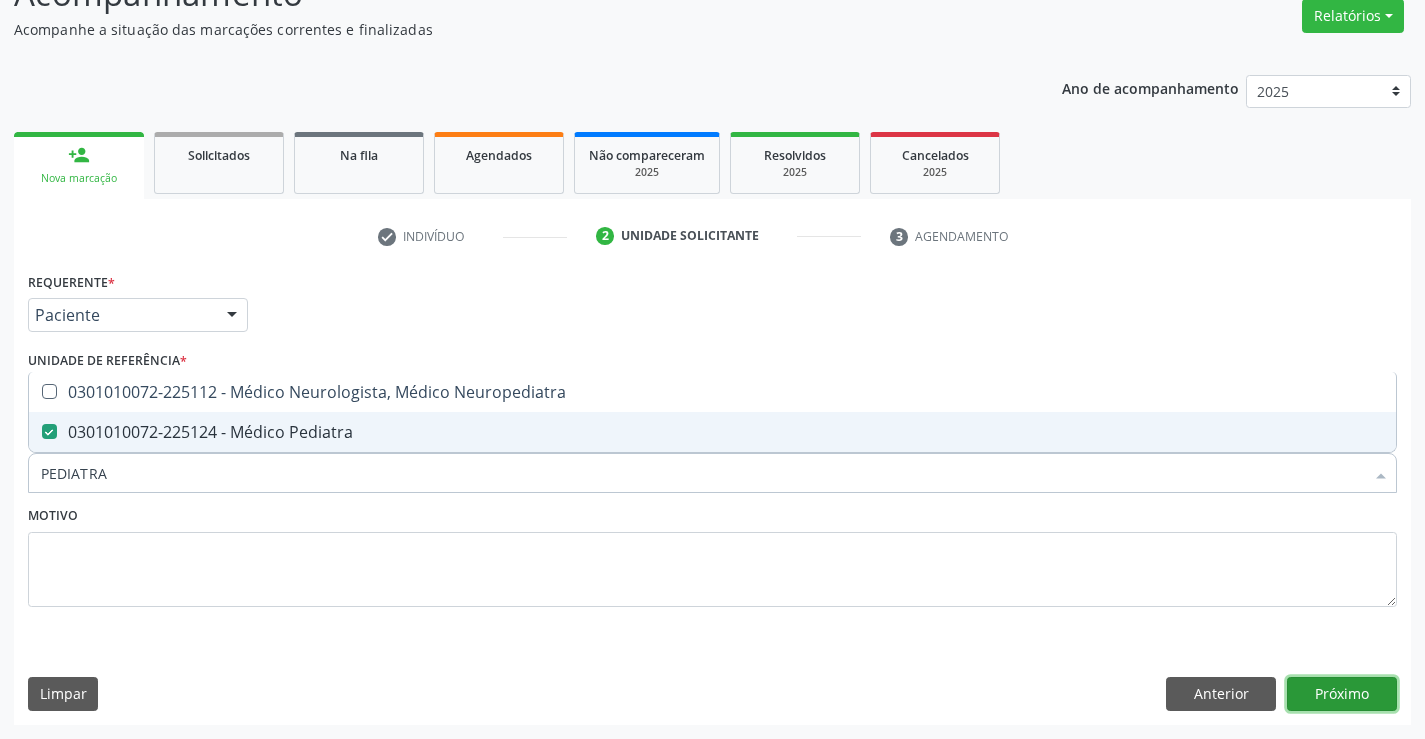 click on "Próximo" at bounding box center [1342, 694] 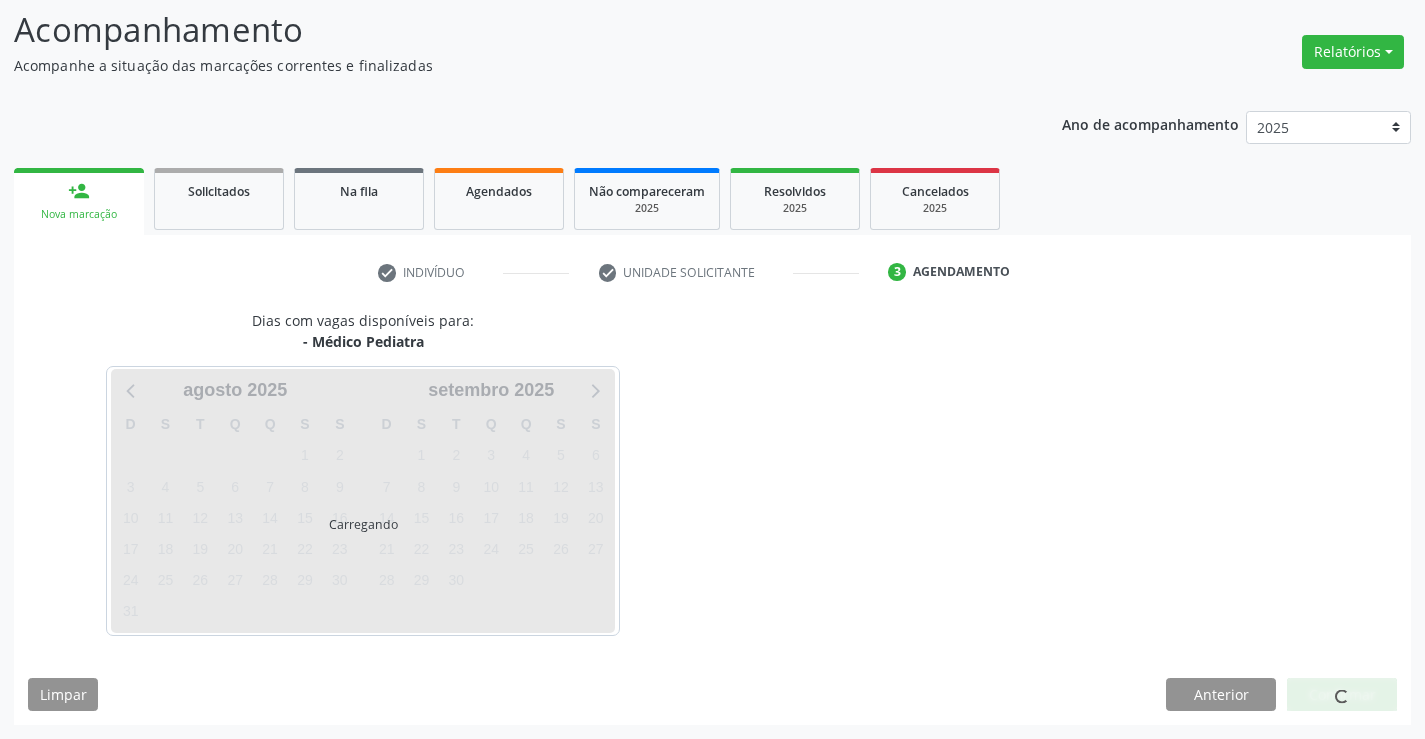 scroll, scrollTop: 131, scrollLeft: 0, axis: vertical 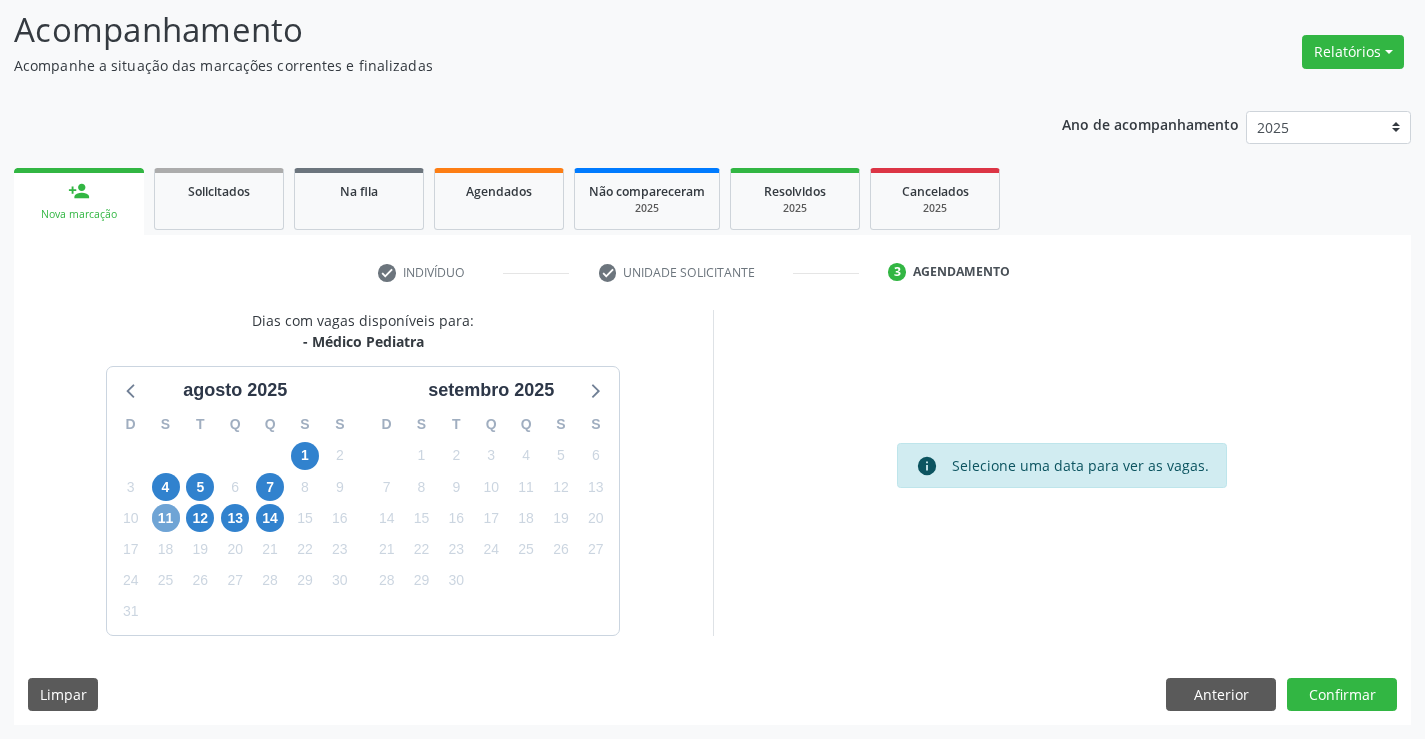 click on "11" at bounding box center (166, 518) 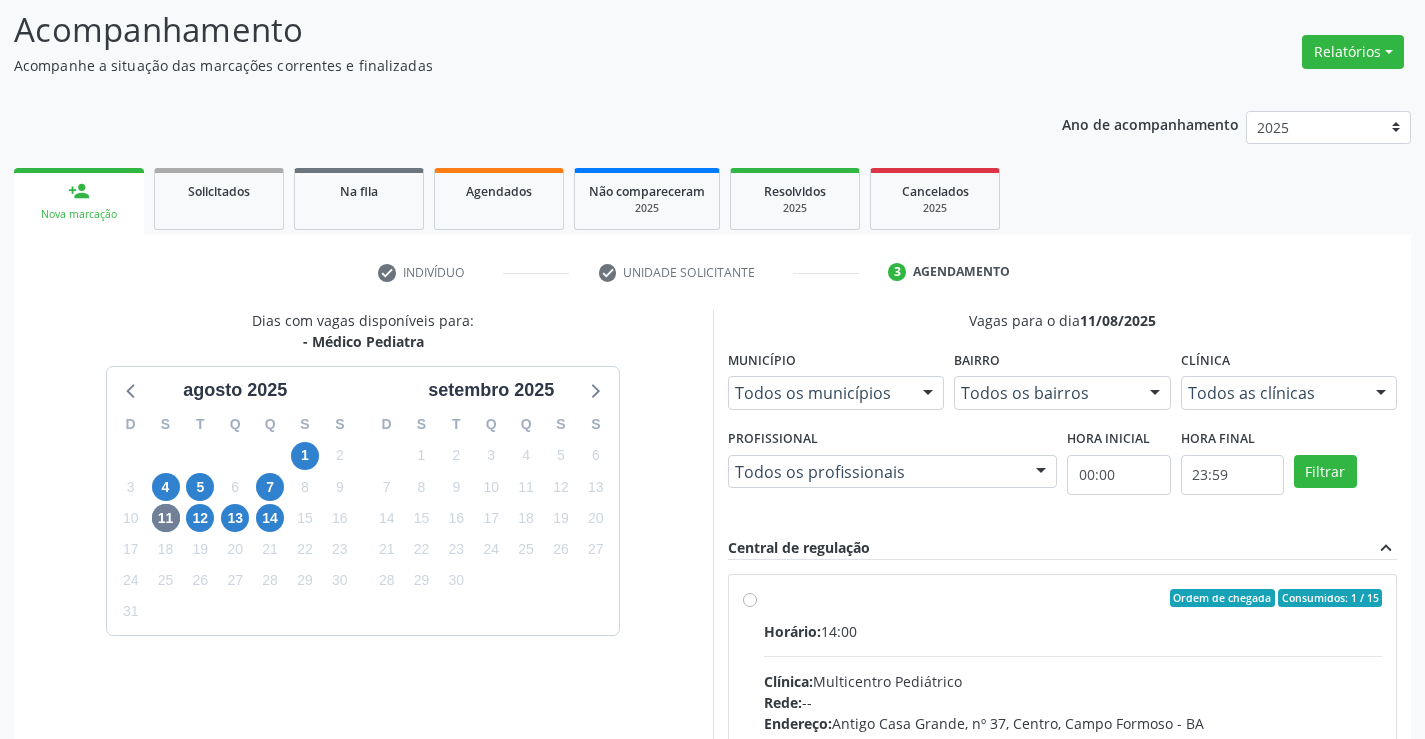 click on "Ordem de chegada
Consumidos: 1 / 15
Horário:   14:00
Clínica:  Multicentro Pediátrico
Rede:
--
Endereço:   Antigo Casa Grande, nº 37, Centro, Campo Formoso - BA
Telefone:   --
Profissional:
Maria Eleny Goncalves de Oliveira Porto
Informações adicionais sobre o atendimento
Idade de atendimento:
de 0 a 11 anos
Gênero(s) atendido(s):
Masculino e Feminino
Informações adicionais:
--" at bounding box center (1073, 742) 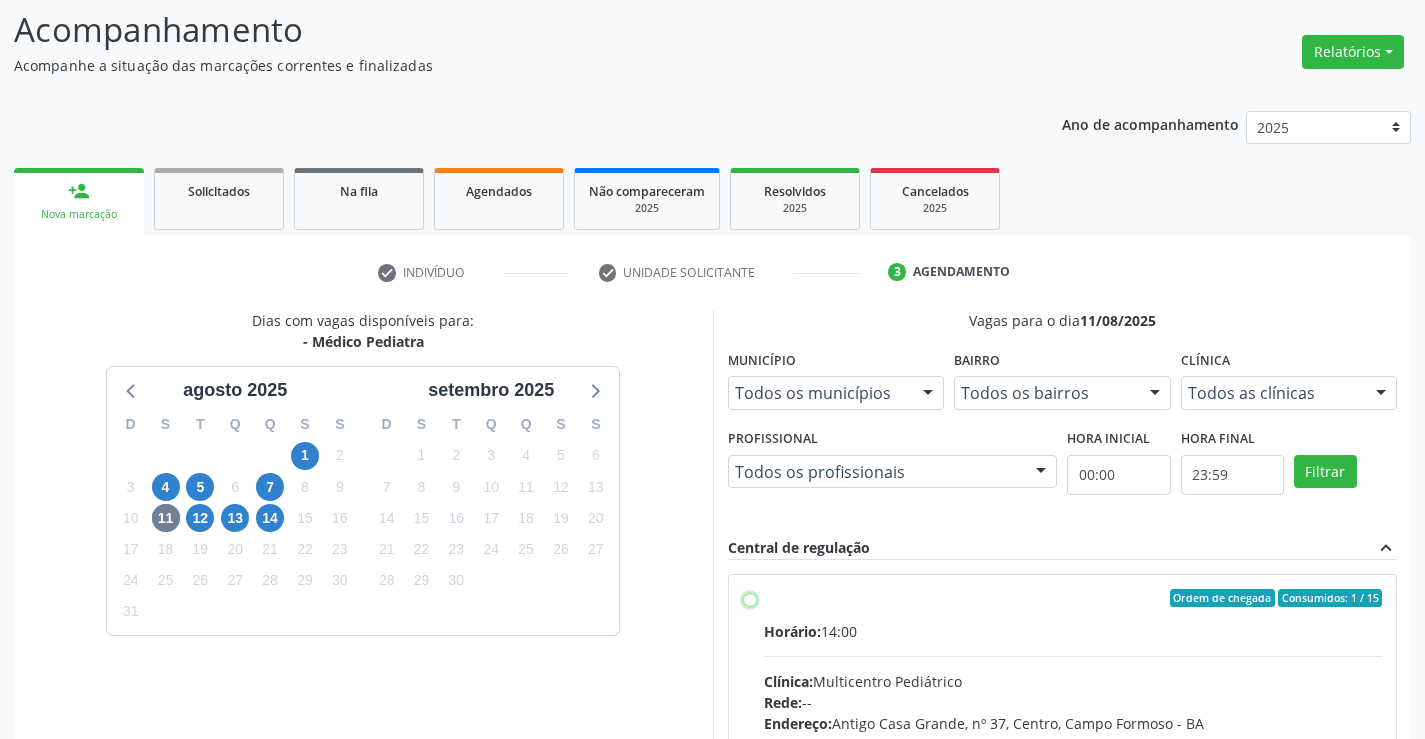 click on "Ordem de chegada
Consumidos: 1 / 15
Horário:   14:00
Clínica:  Multicentro Pediátrico
Rede:
--
Endereço:   Antigo Casa Grande, nº 37, Centro, Campo Formoso - BA
Telefone:   --
Profissional:
Maria Eleny Goncalves de Oliveira Porto
Informações adicionais sobre o atendimento
Idade de atendimento:
de 0 a 11 anos
Gênero(s) atendido(s):
Masculino e Feminino
Informações adicionais:
--" at bounding box center [750, 598] 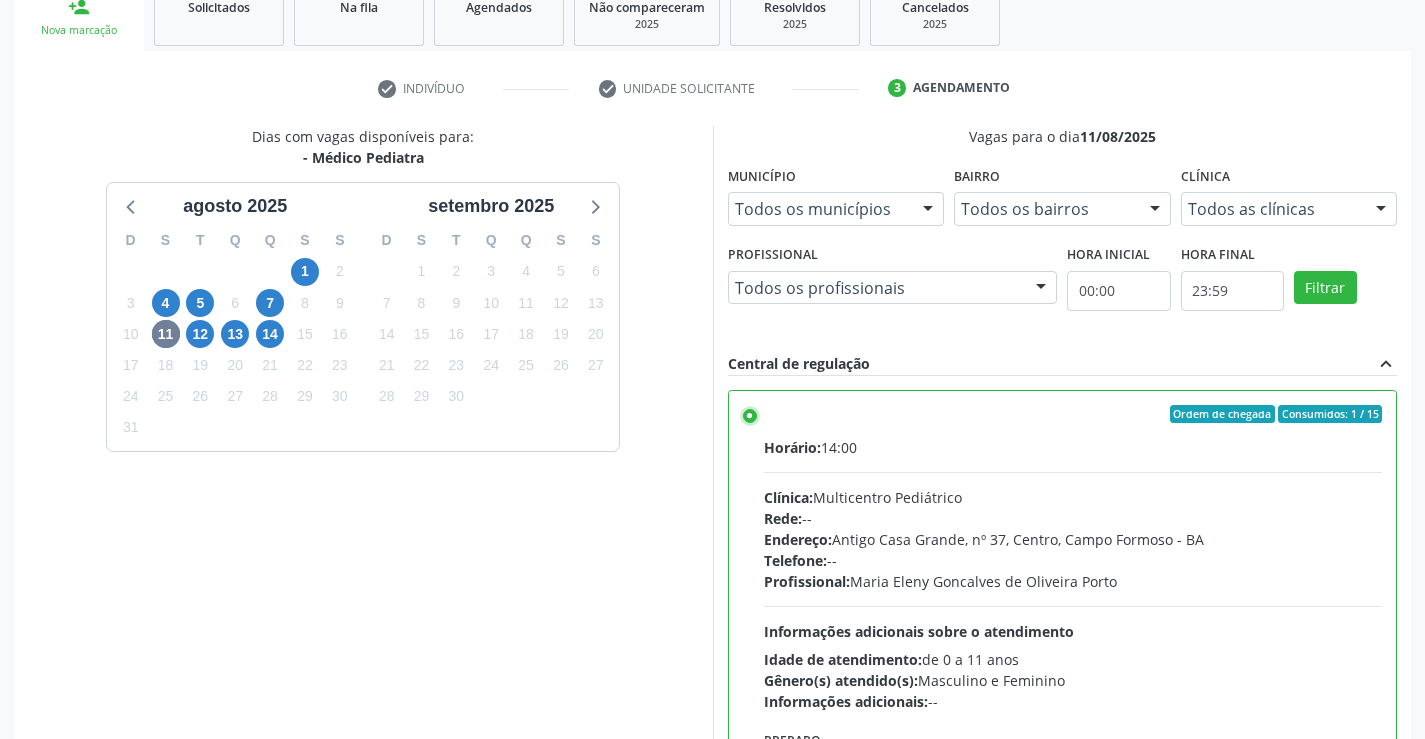 scroll, scrollTop: 456, scrollLeft: 0, axis: vertical 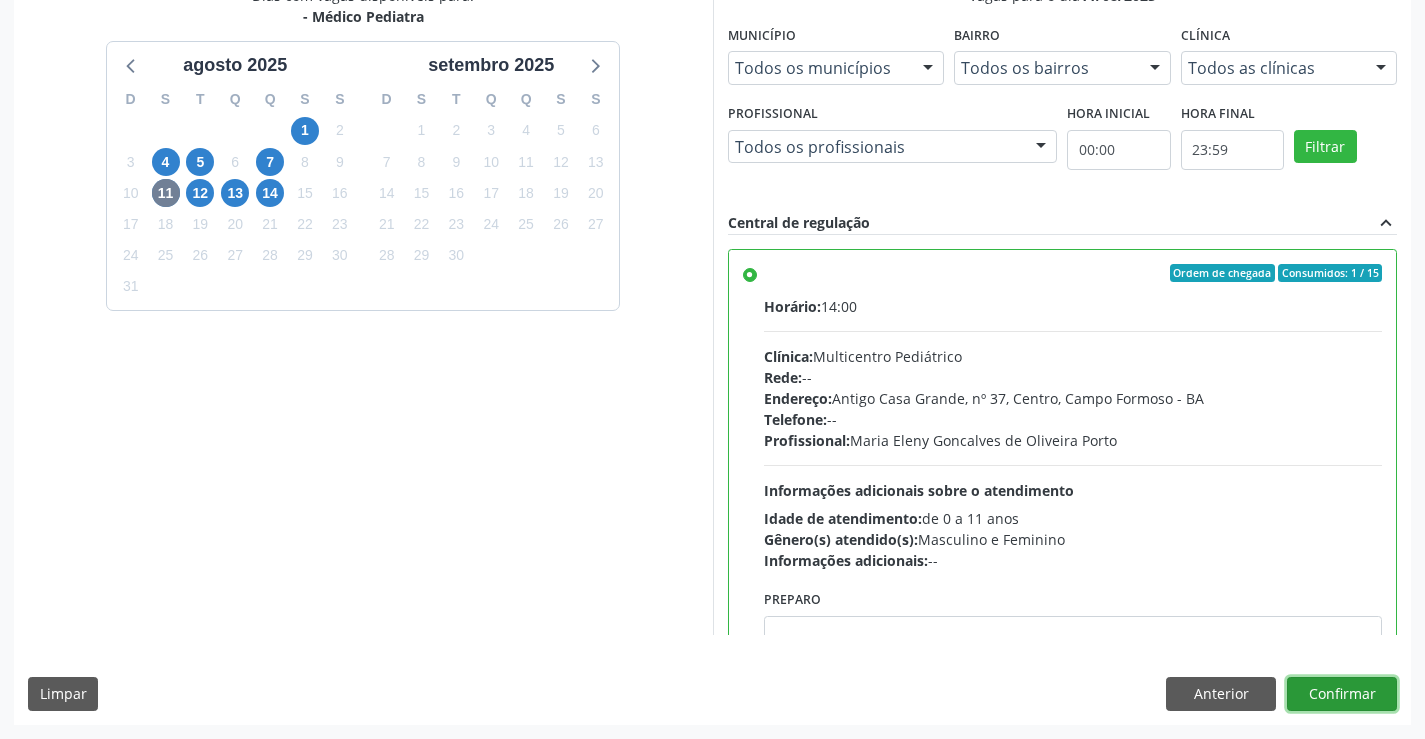 click on "Confirmar" at bounding box center (1342, 694) 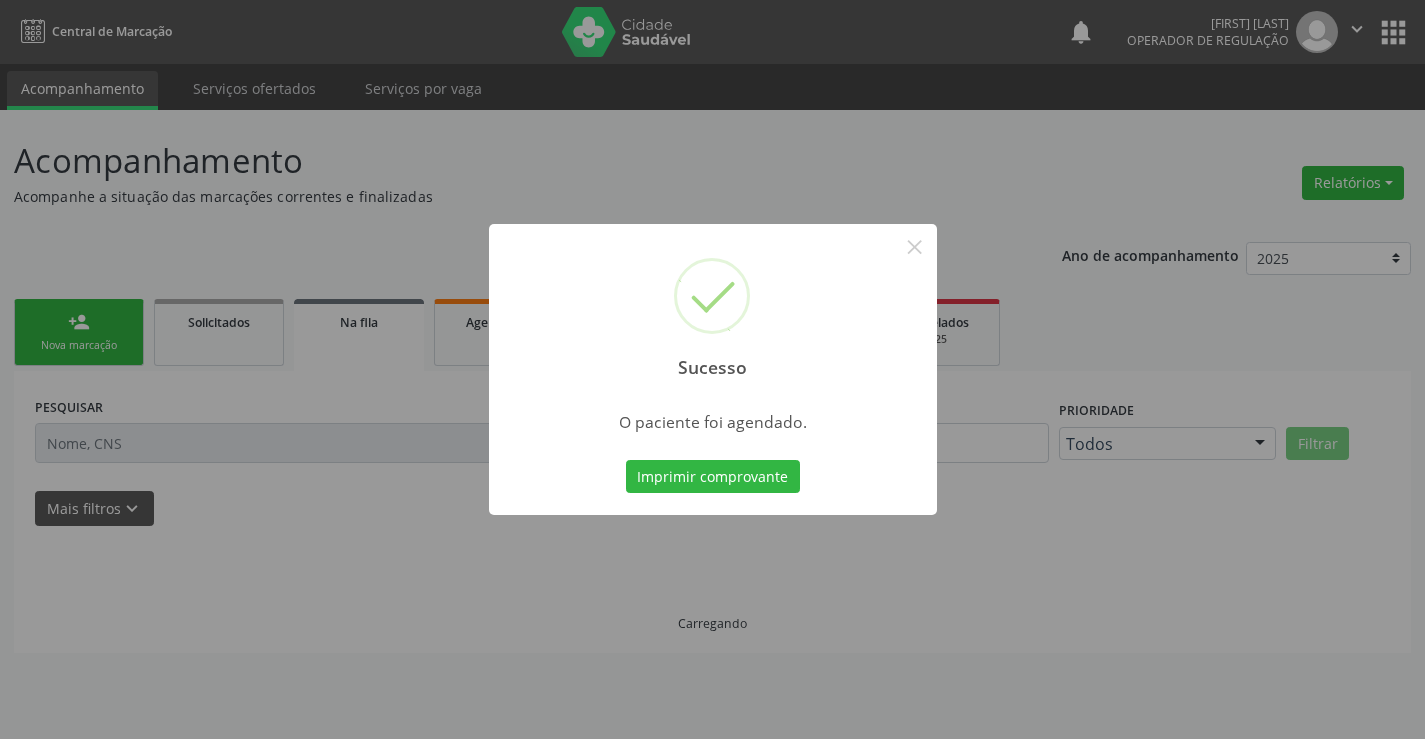scroll, scrollTop: 0, scrollLeft: 0, axis: both 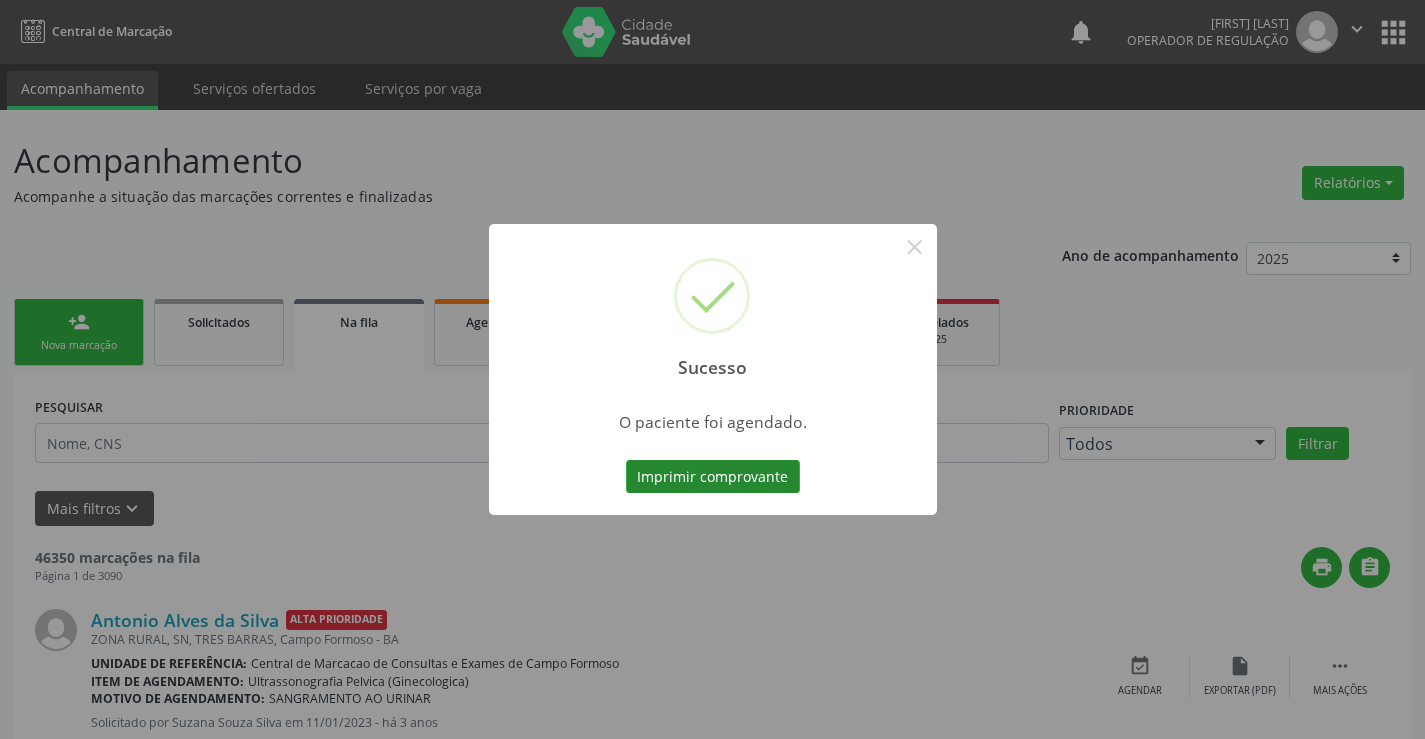 click on "Imprimir comprovante" at bounding box center (713, 477) 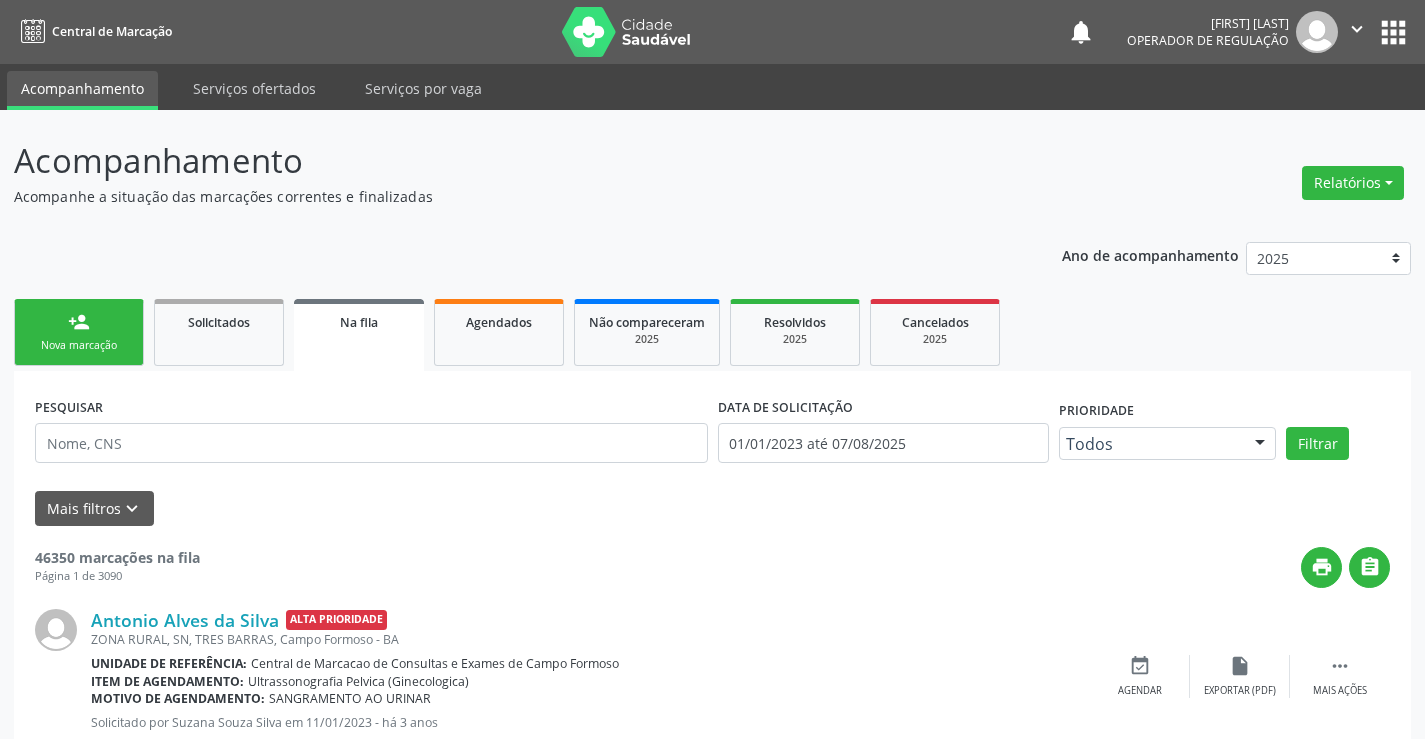 click on "person_add
Nova marcação" at bounding box center (79, 332) 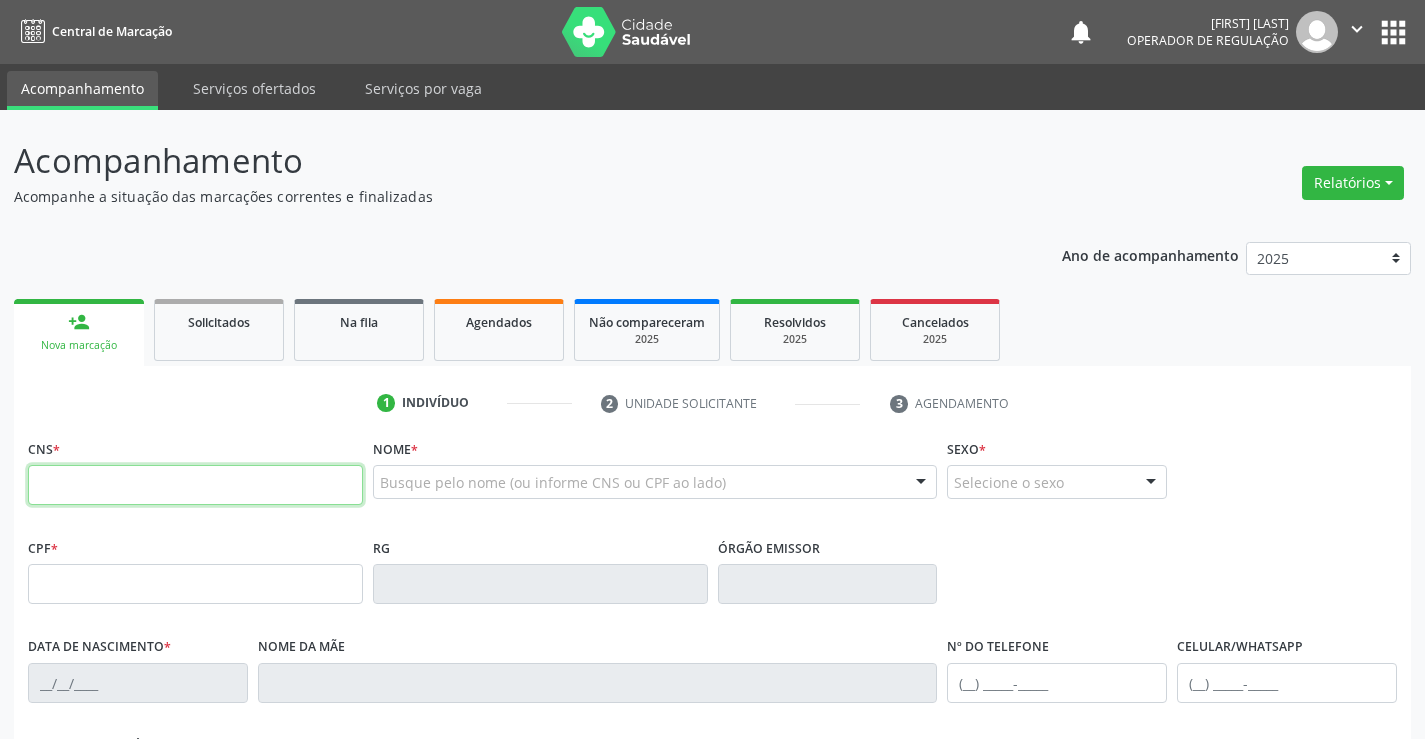 click at bounding box center (195, 485) 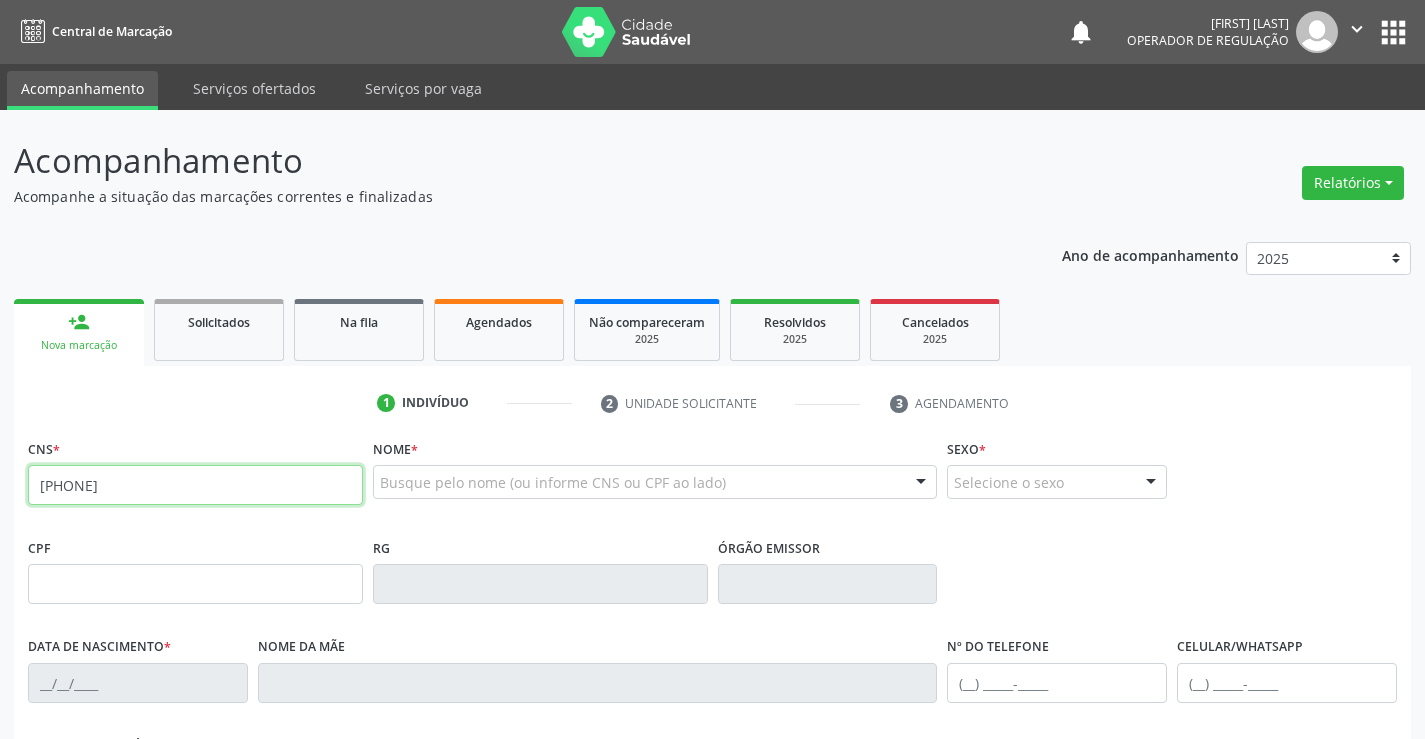 type on "704 6086 8461 9724" 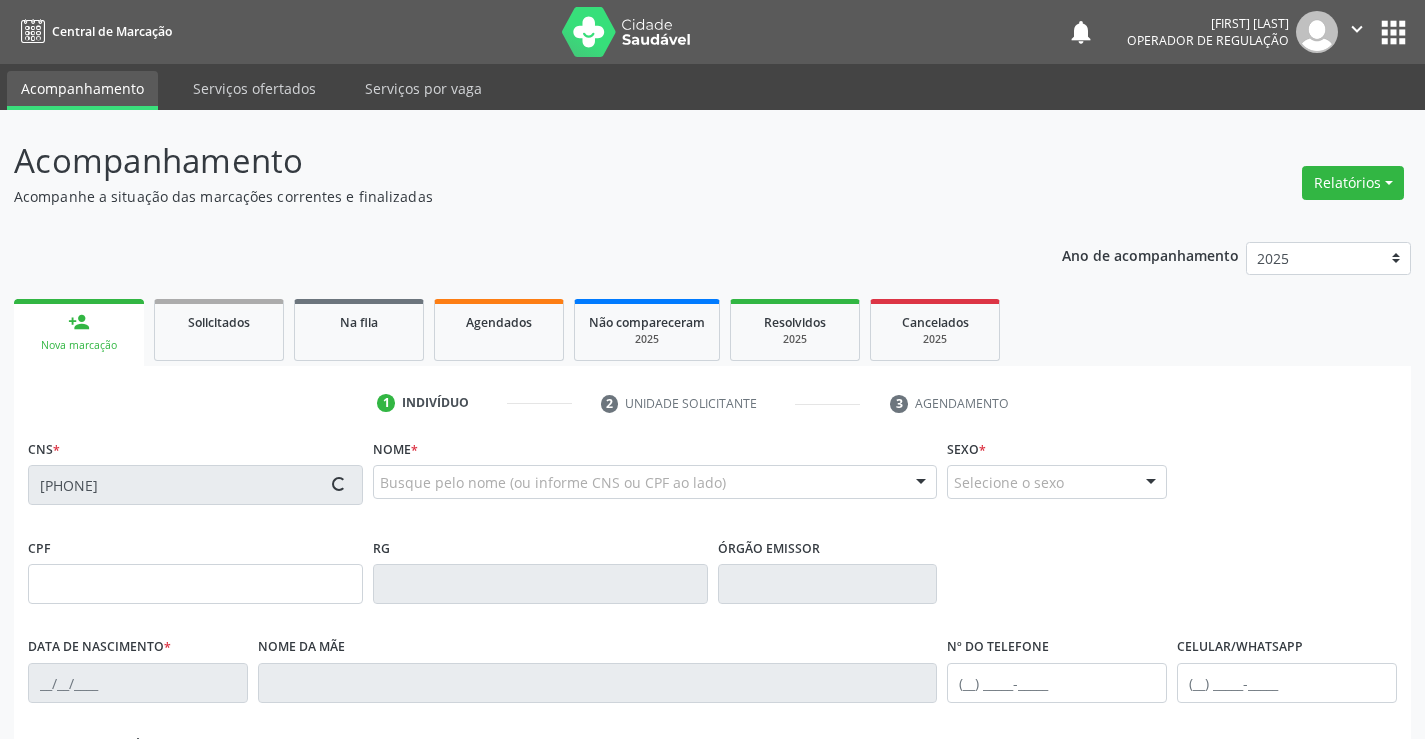 type on "13/05/2019" 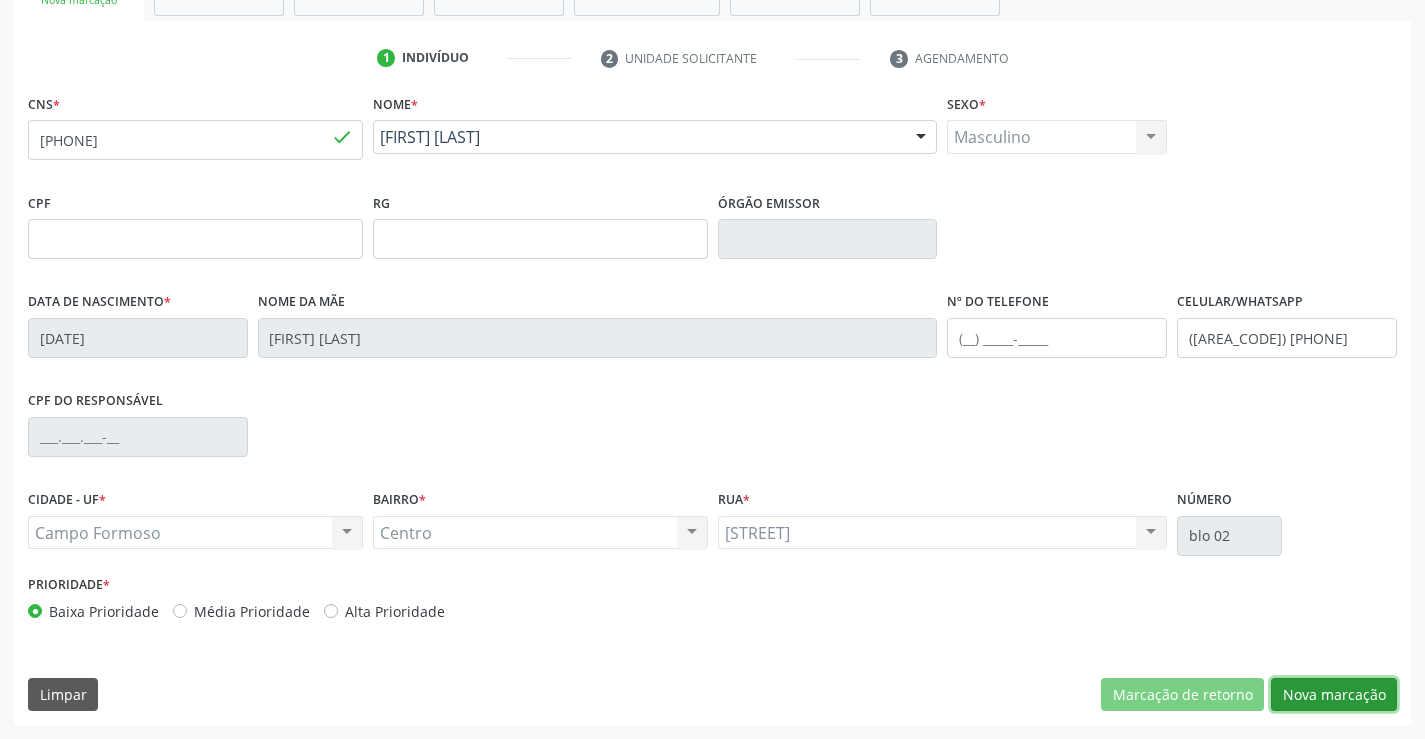 click on "Nova marcação" at bounding box center (1334, 695) 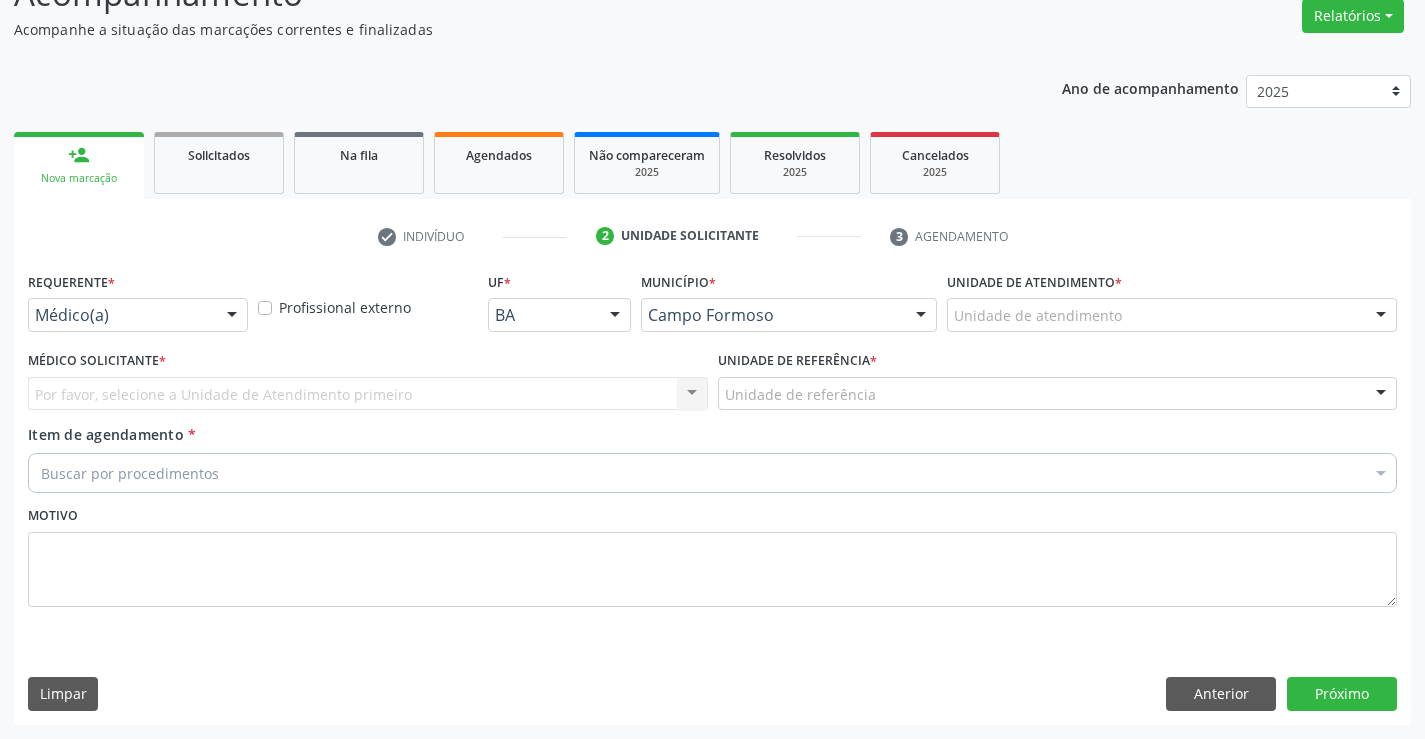 scroll, scrollTop: 167, scrollLeft: 0, axis: vertical 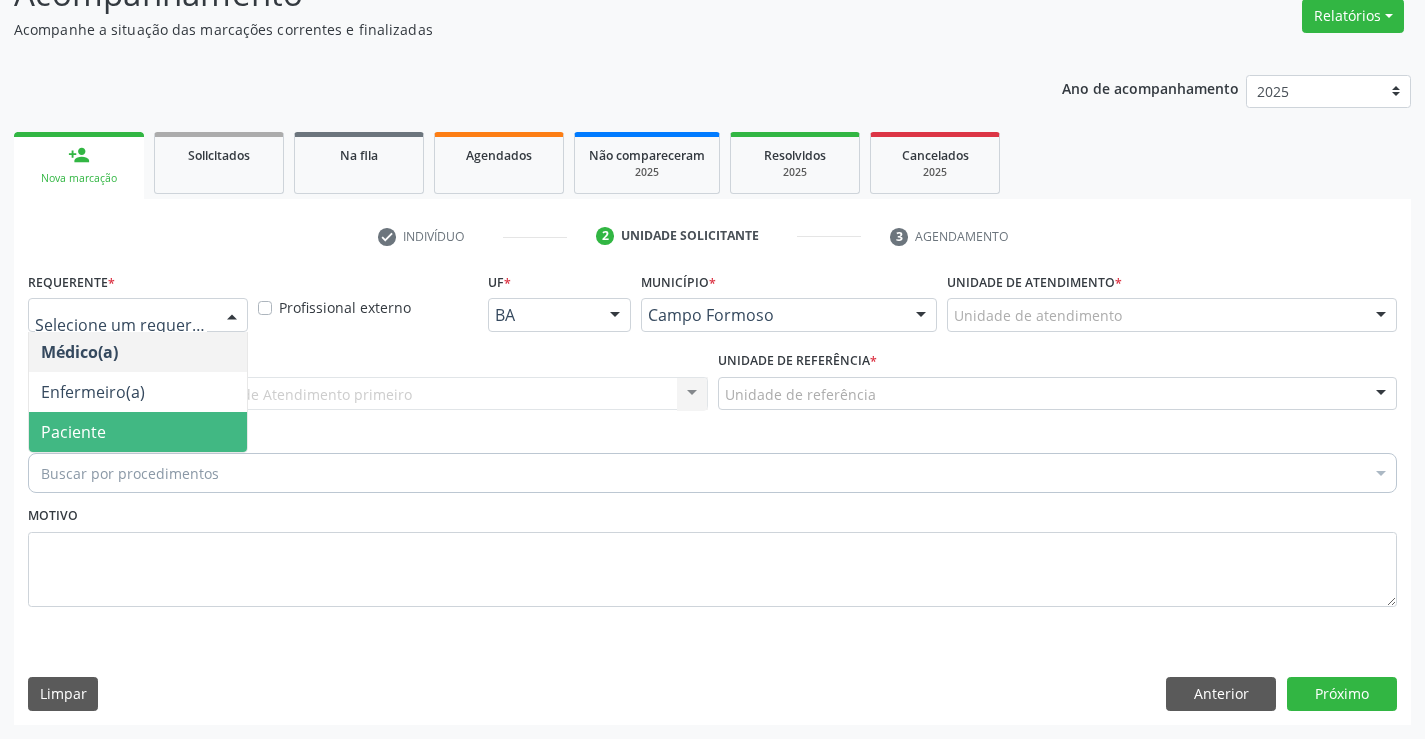 click on "Paciente" at bounding box center (138, 432) 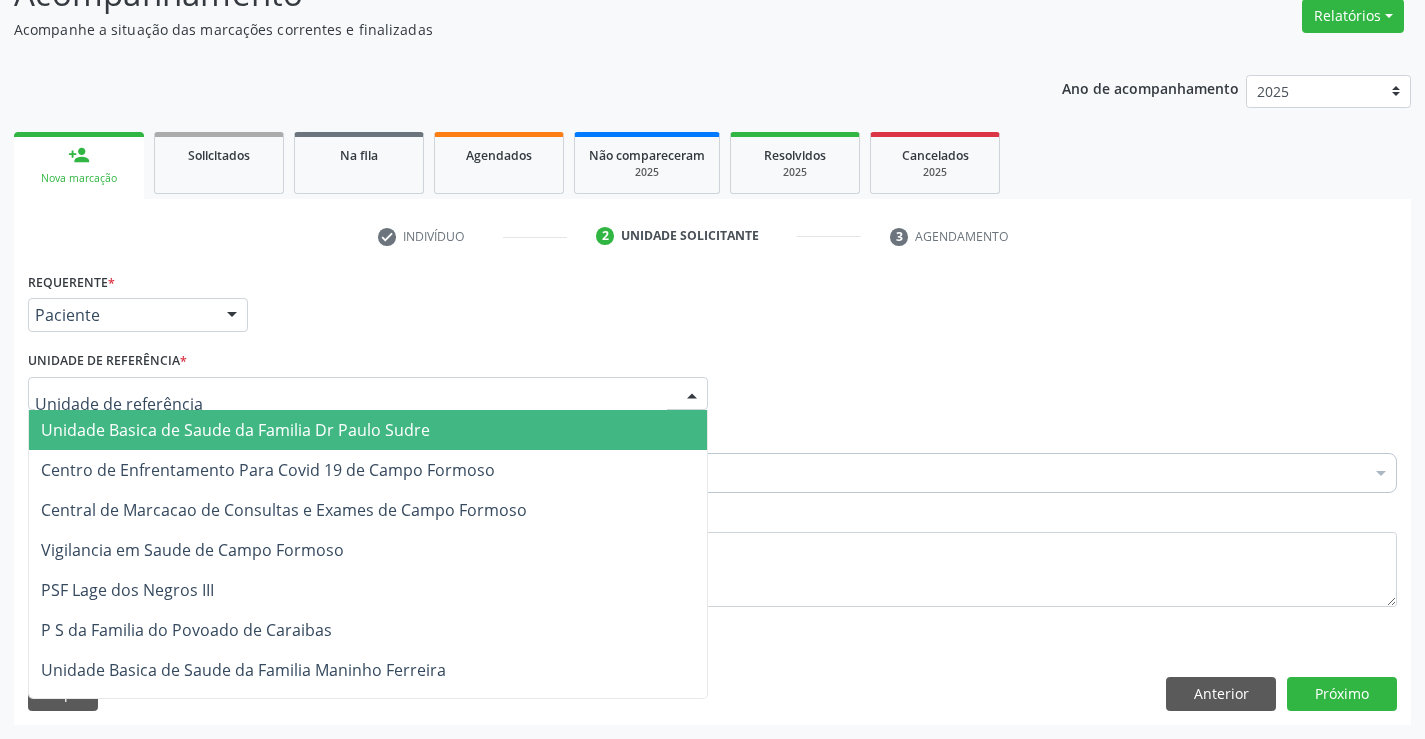 click at bounding box center (368, 394) 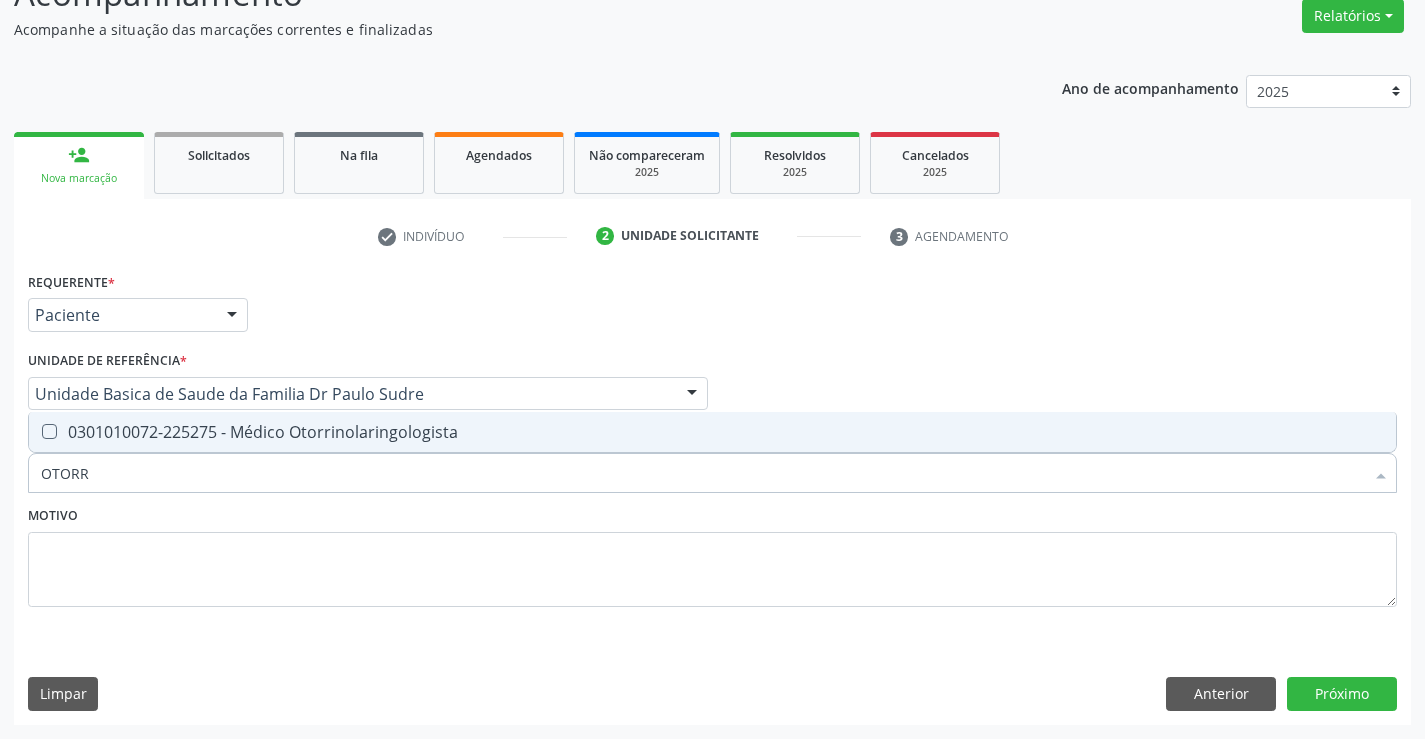type on "OTORRI" 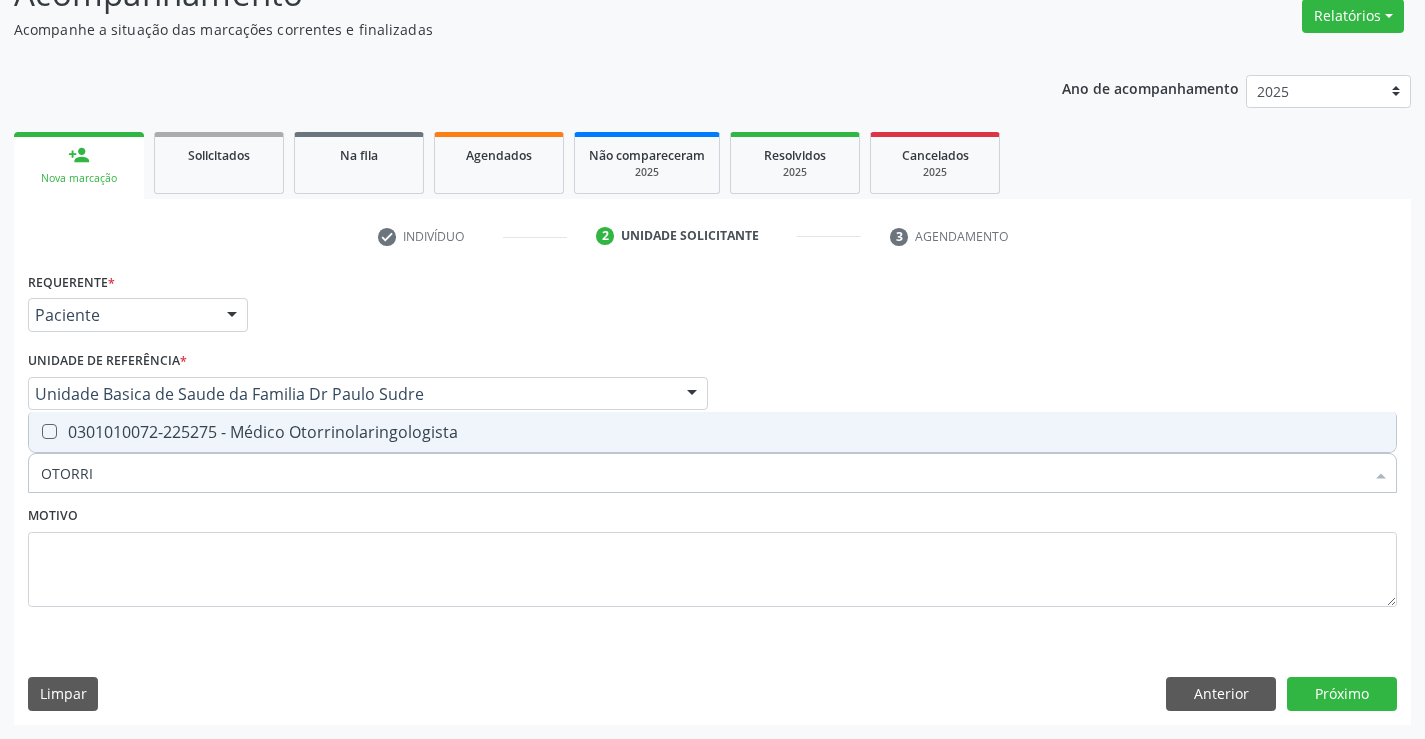 click on "0301010072-225275 - Médico Otorrinolaringologista" at bounding box center [712, 432] 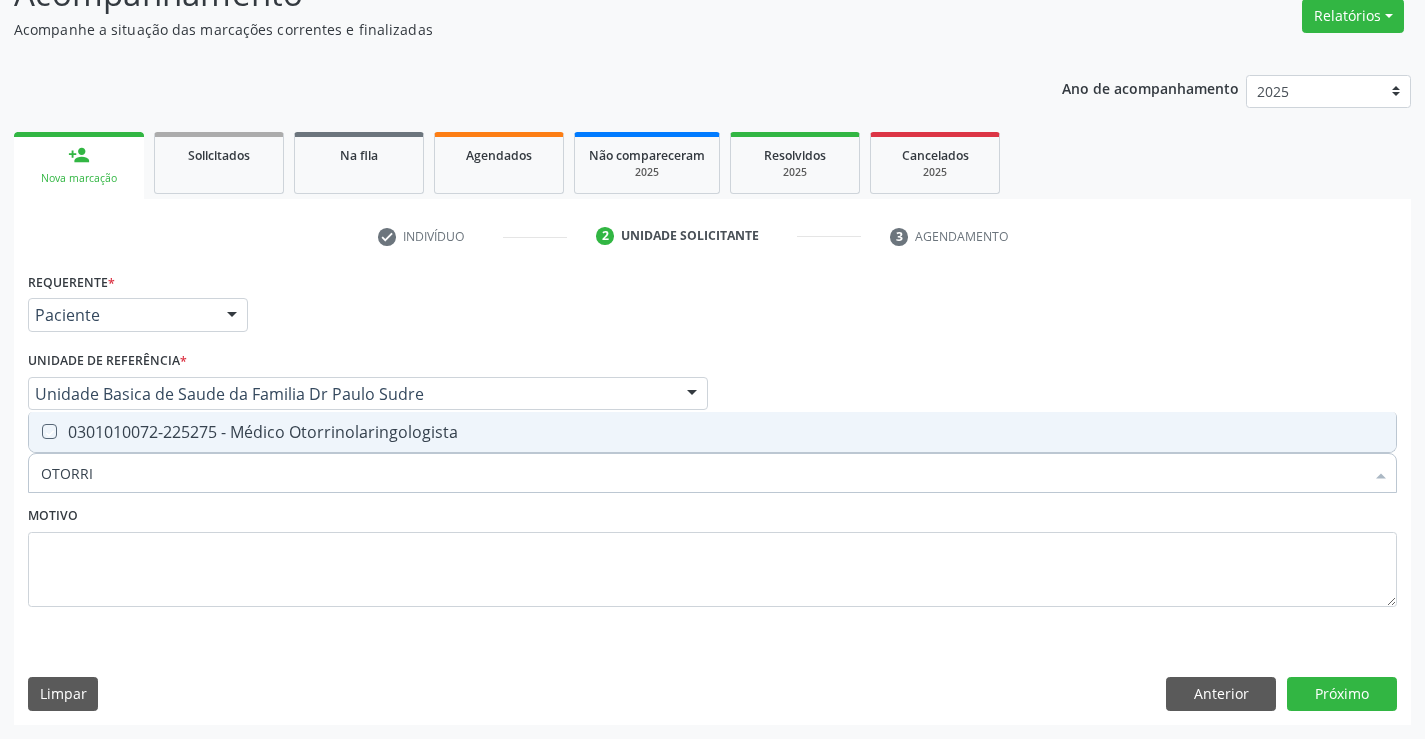 checkbox on "true" 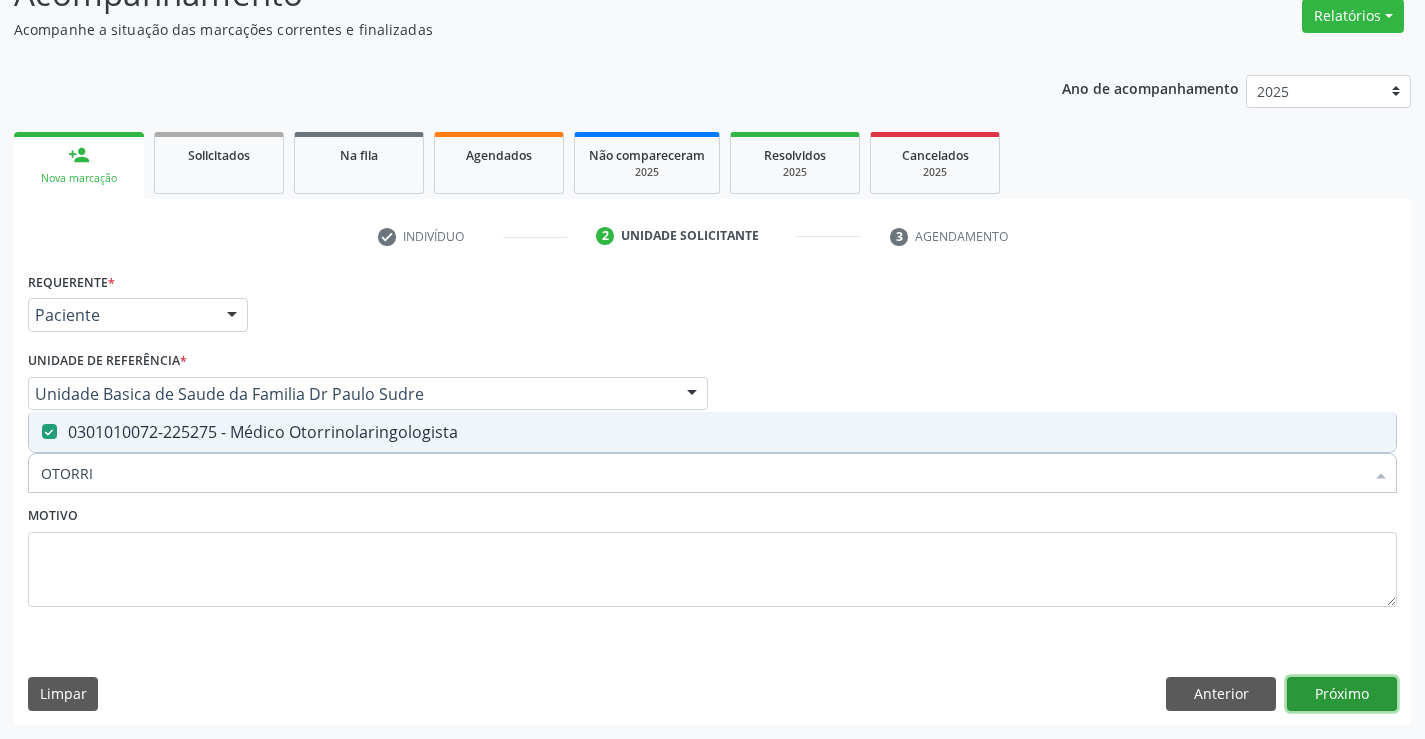 click on "Próximo" at bounding box center (1342, 694) 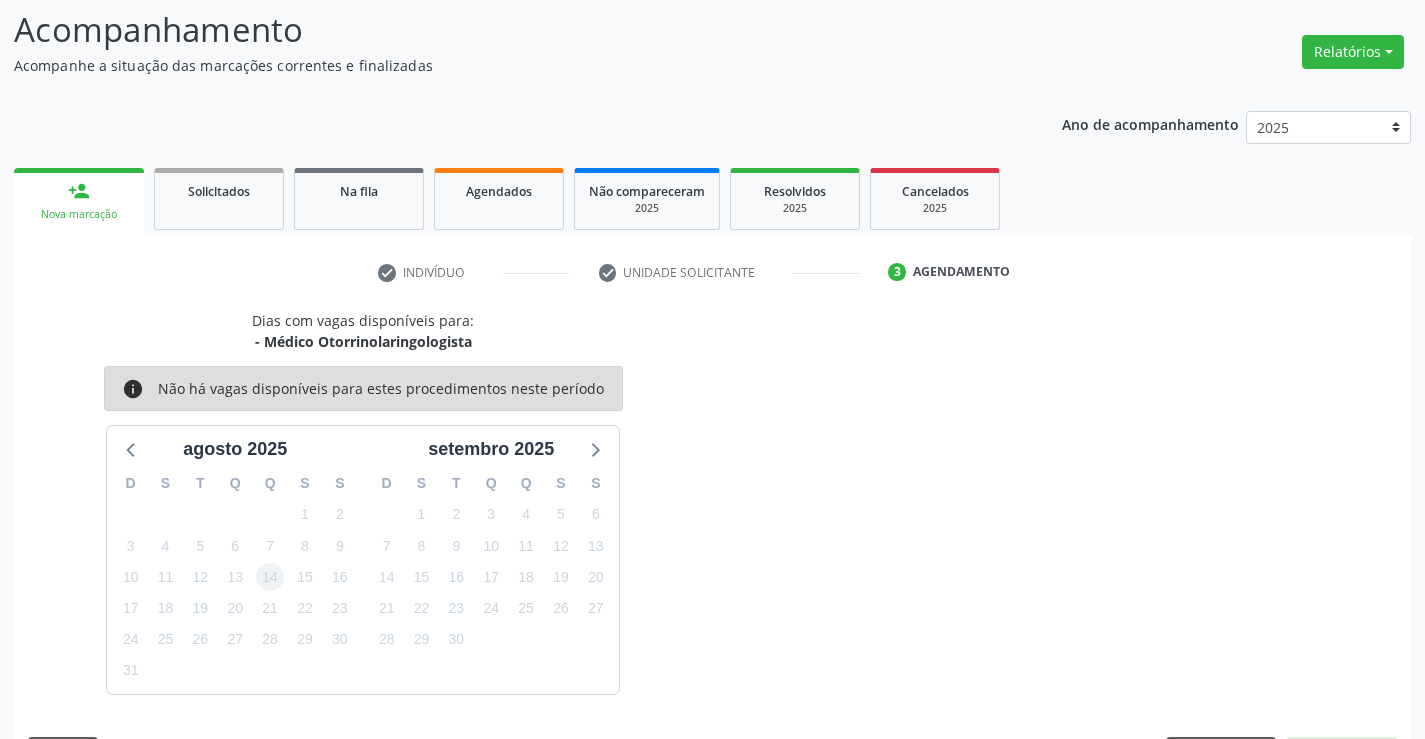 scroll, scrollTop: 167, scrollLeft: 0, axis: vertical 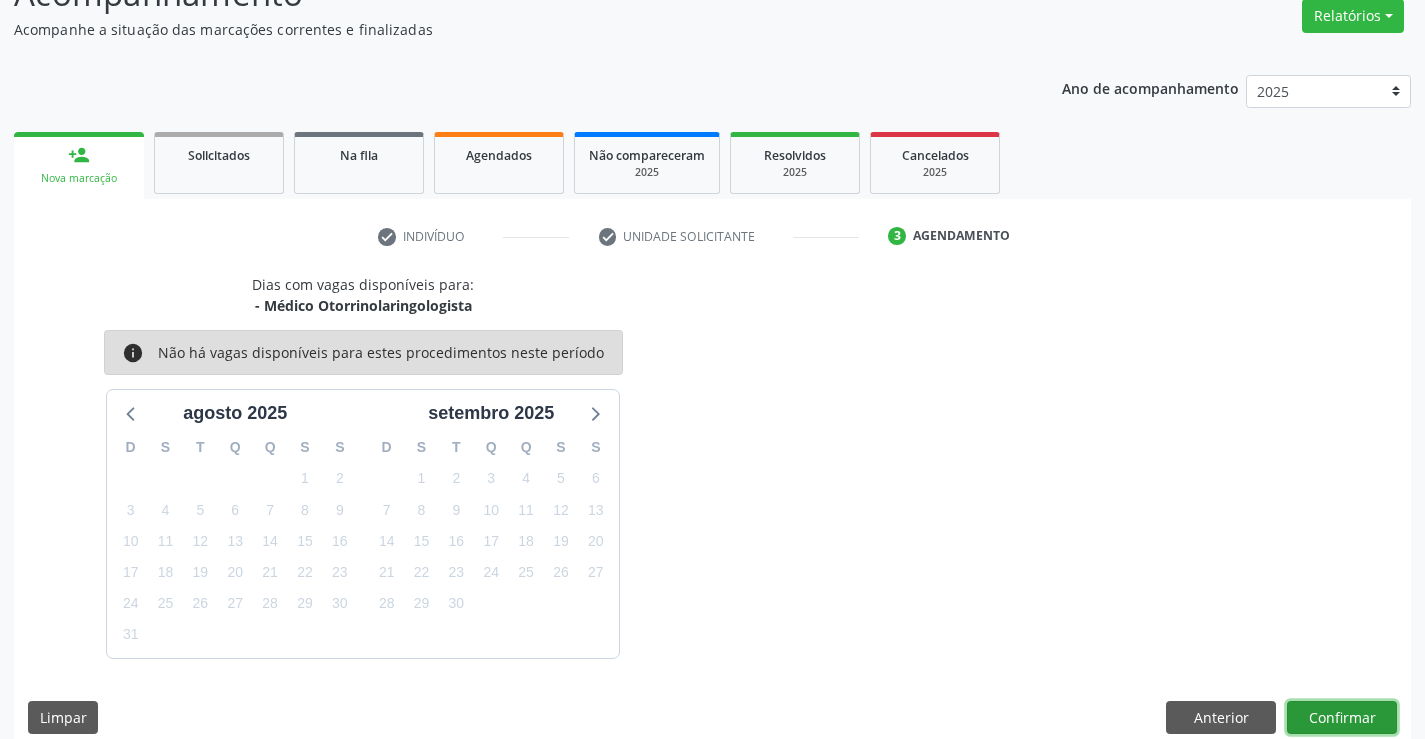click on "Confirmar" at bounding box center [1342, 718] 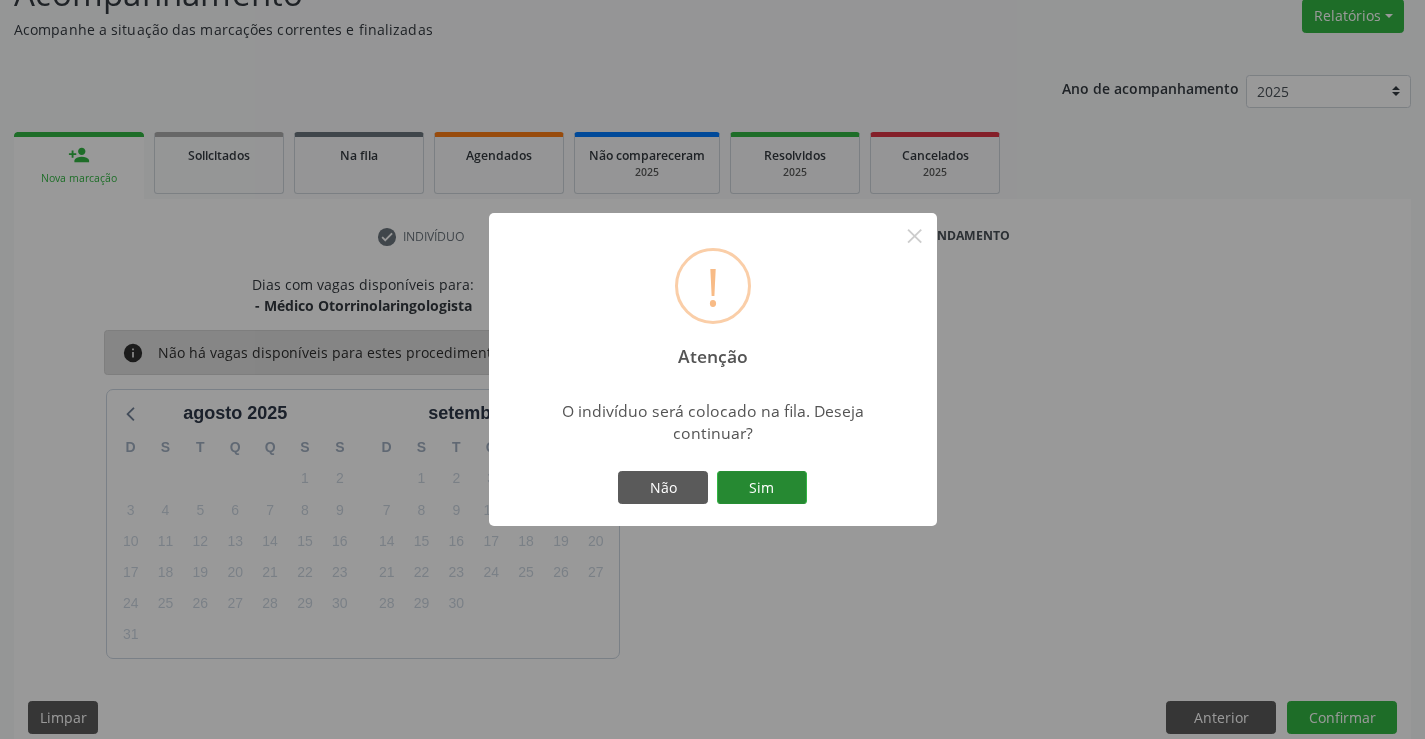 click on "Sim" at bounding box center [762, 488] 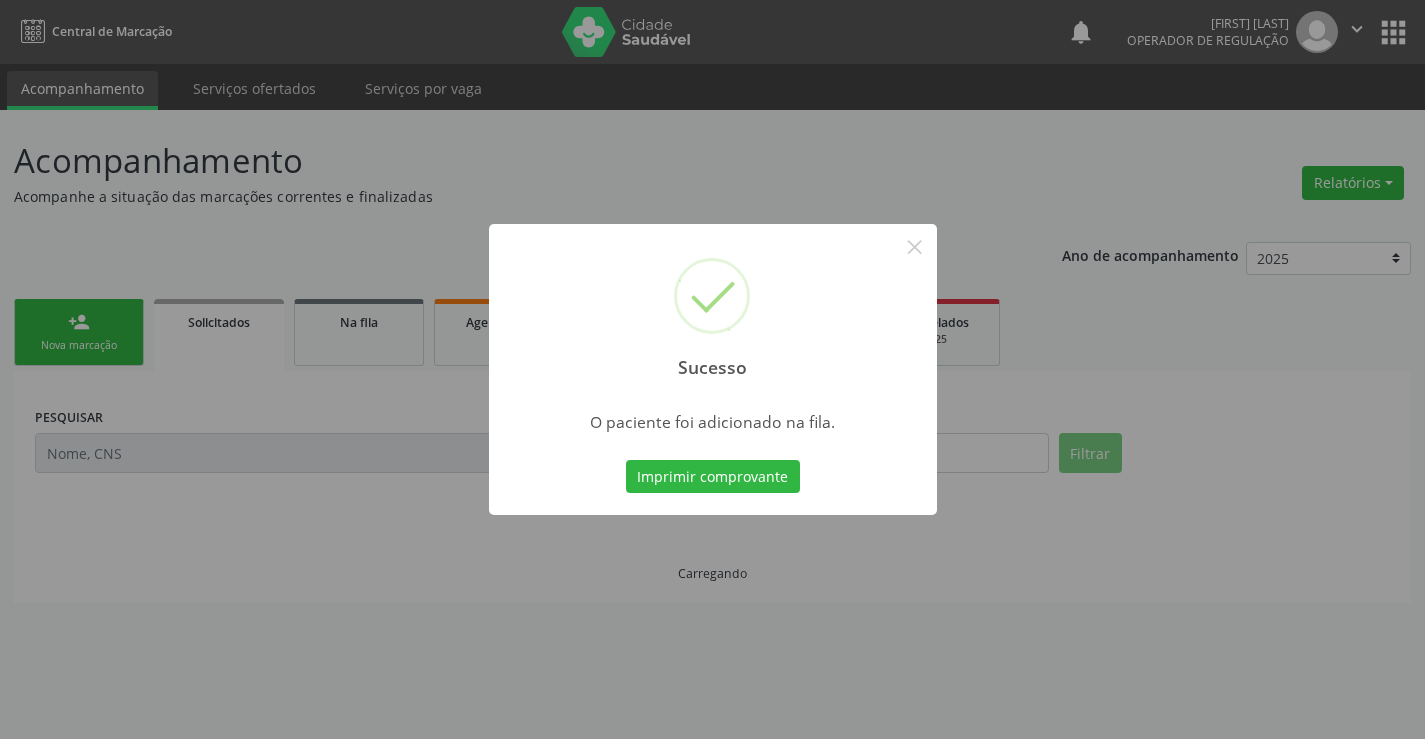 scroll, scrollTop: 0, scrollLeft: 0, axis: both 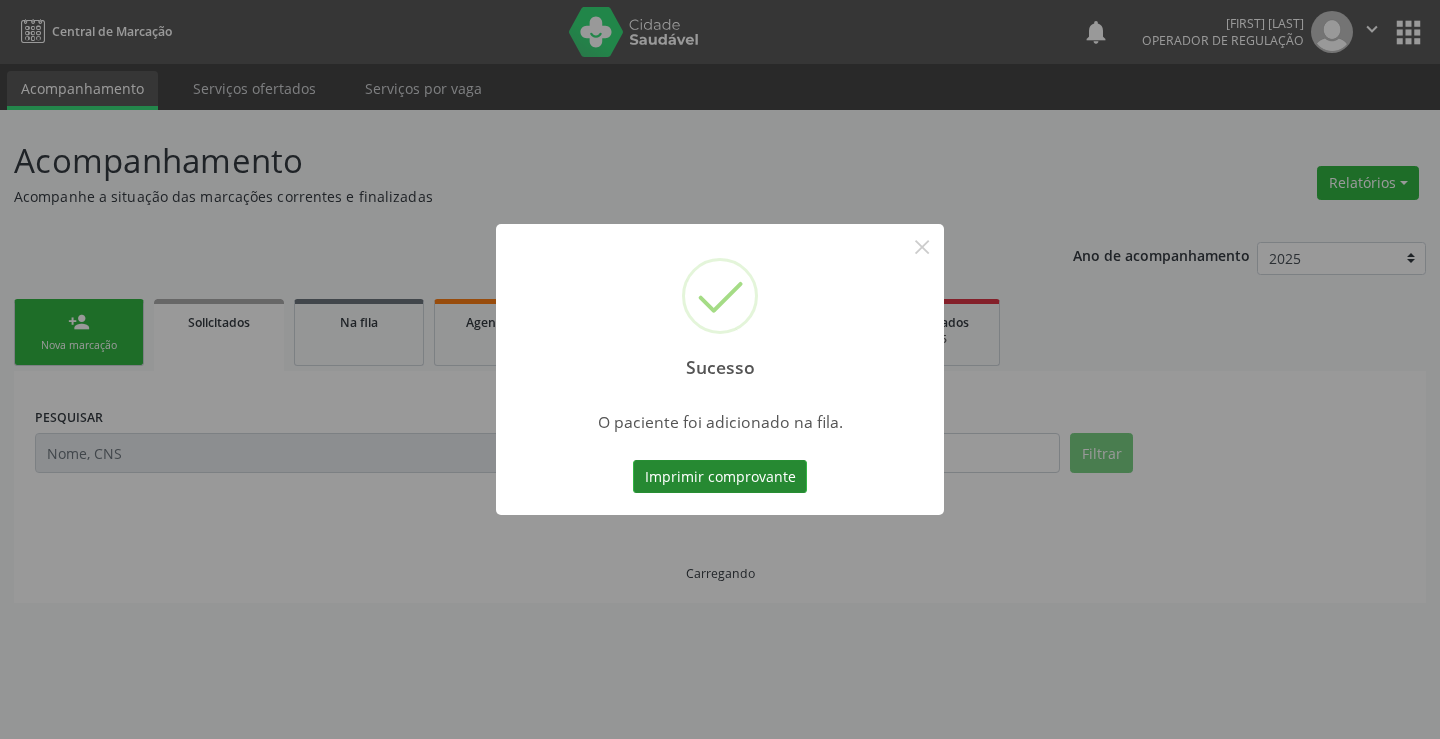 click on "Imprimir comprovante" at bounding box center (720, 477) 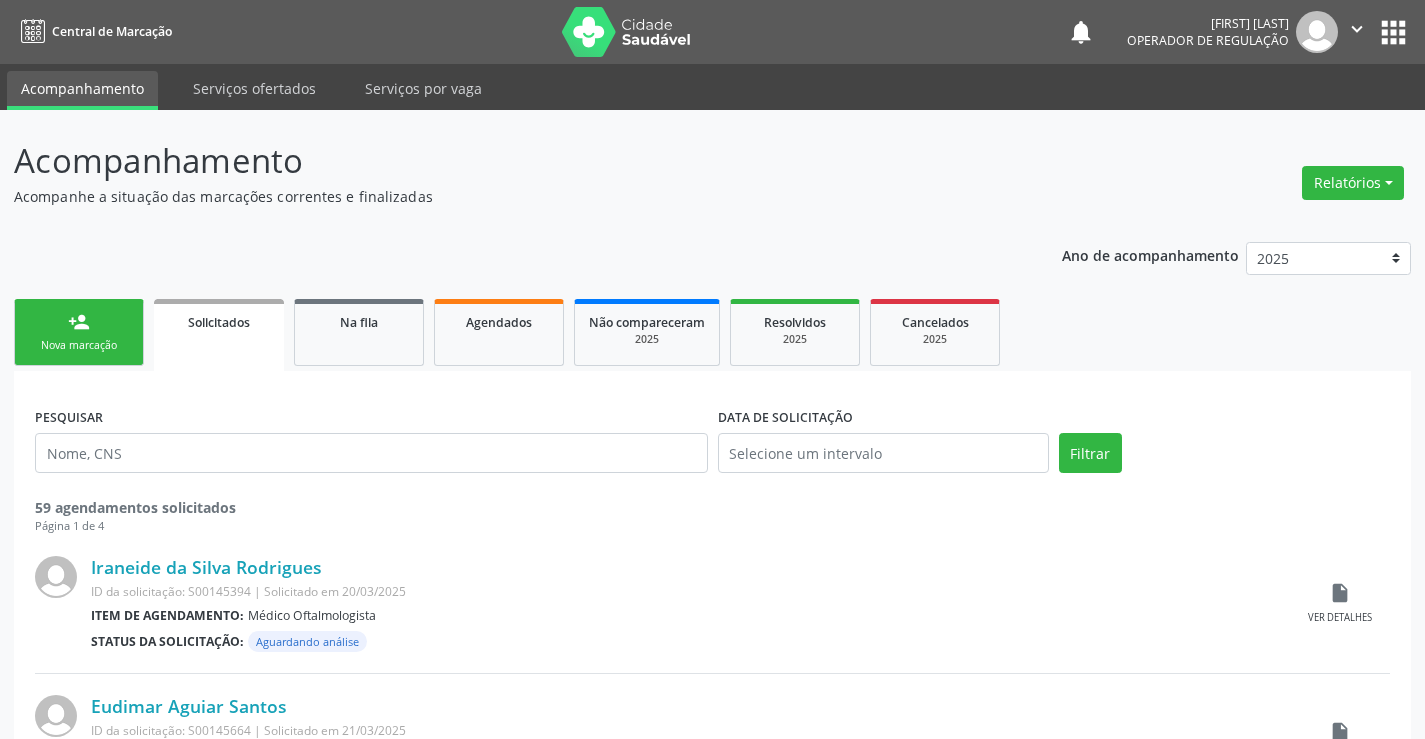 click on "person_add
Nova marcação" at bounding box center (79, 332) 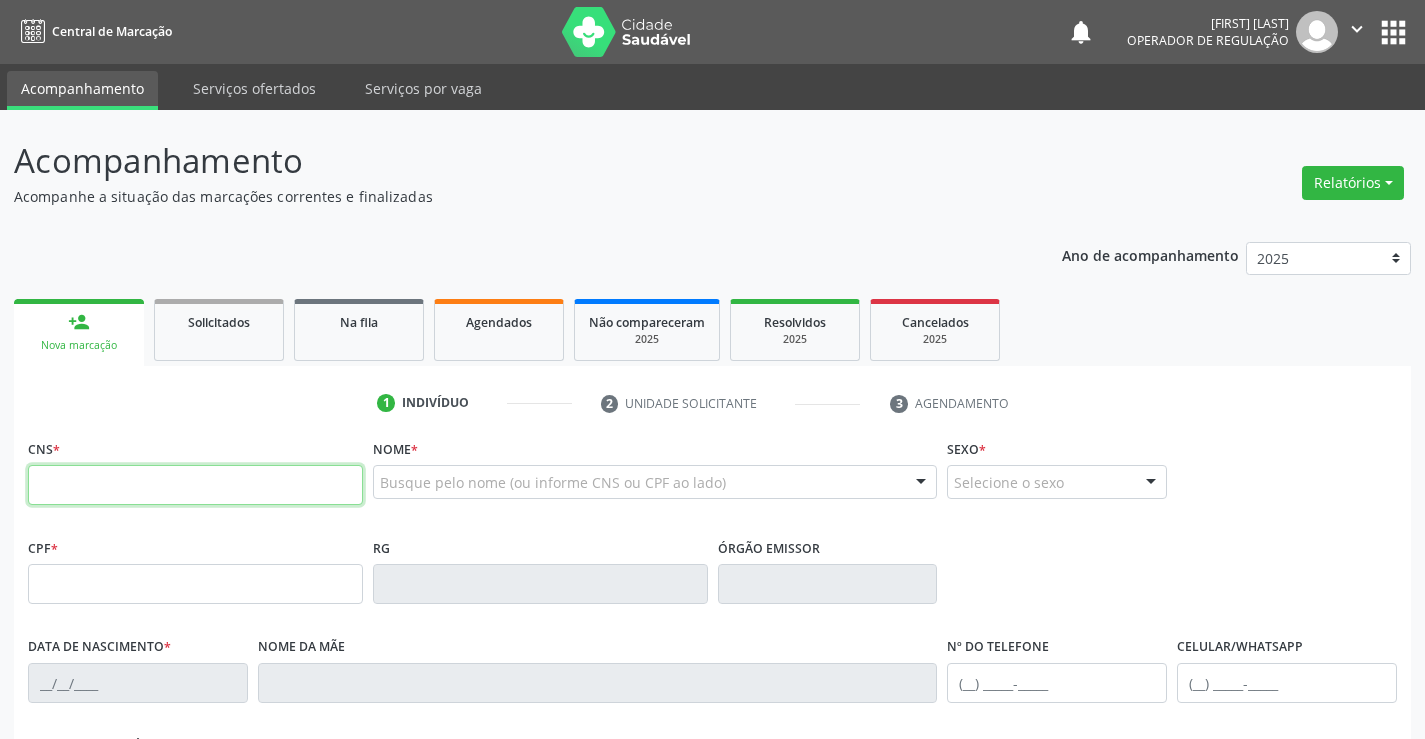 click at bounding box center [195, 485] 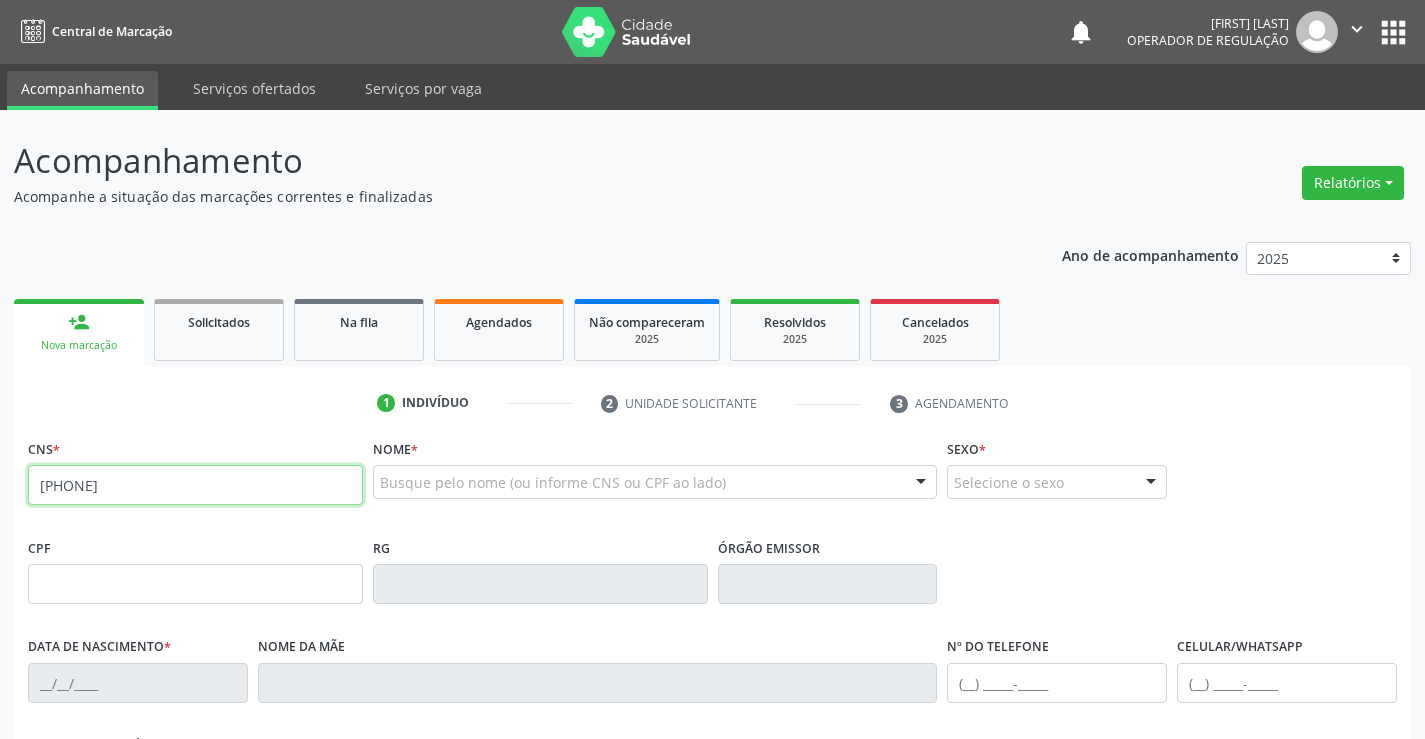 type on "702 0028 3899 2989" 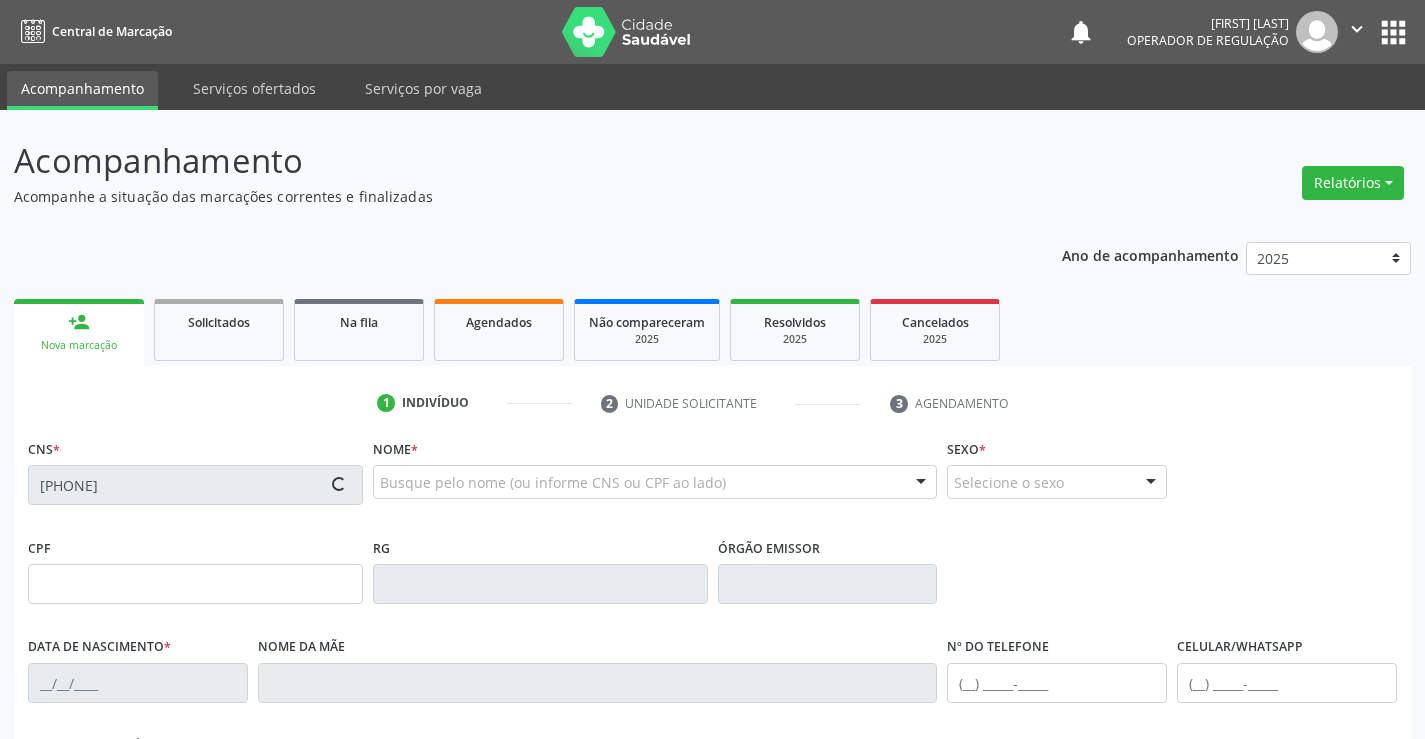 type on "10/04/2025" 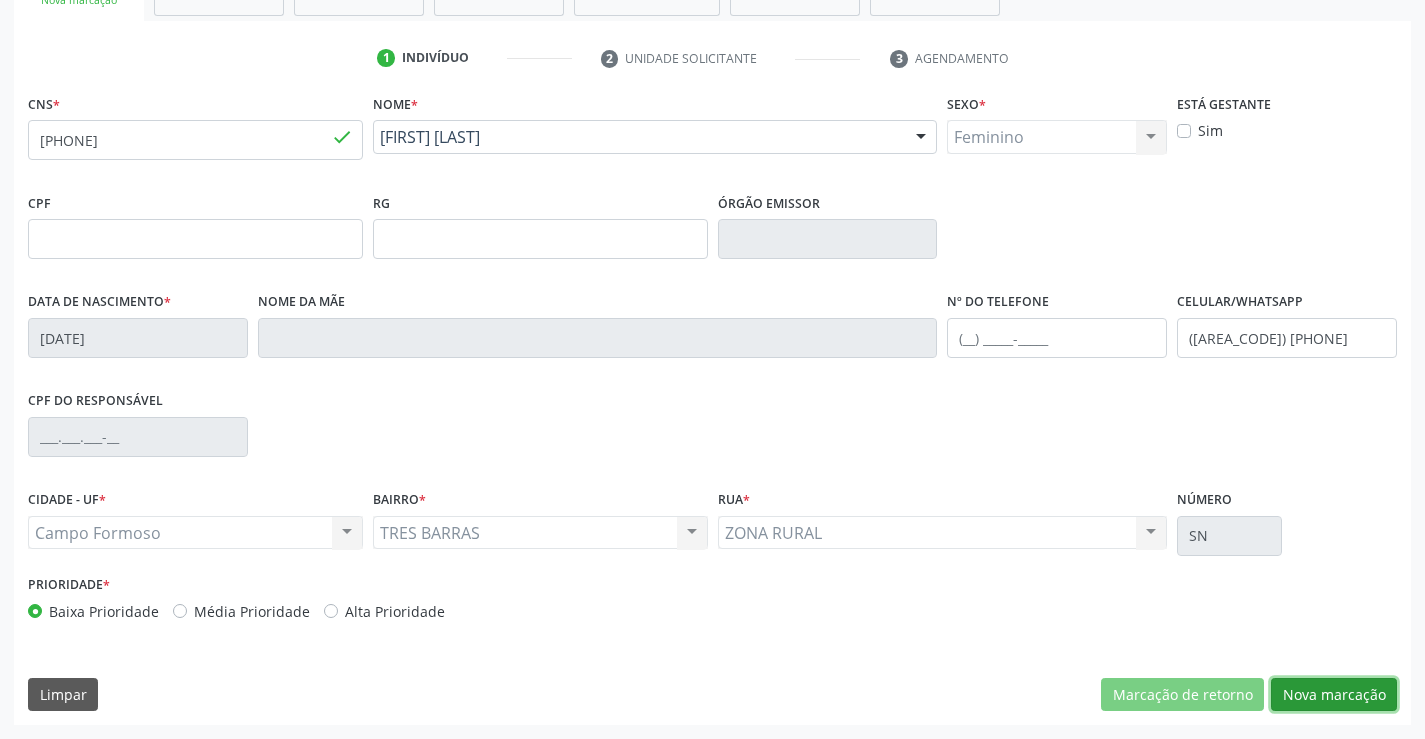 click on "Nova marcação" at bounding box center [1334, 695] 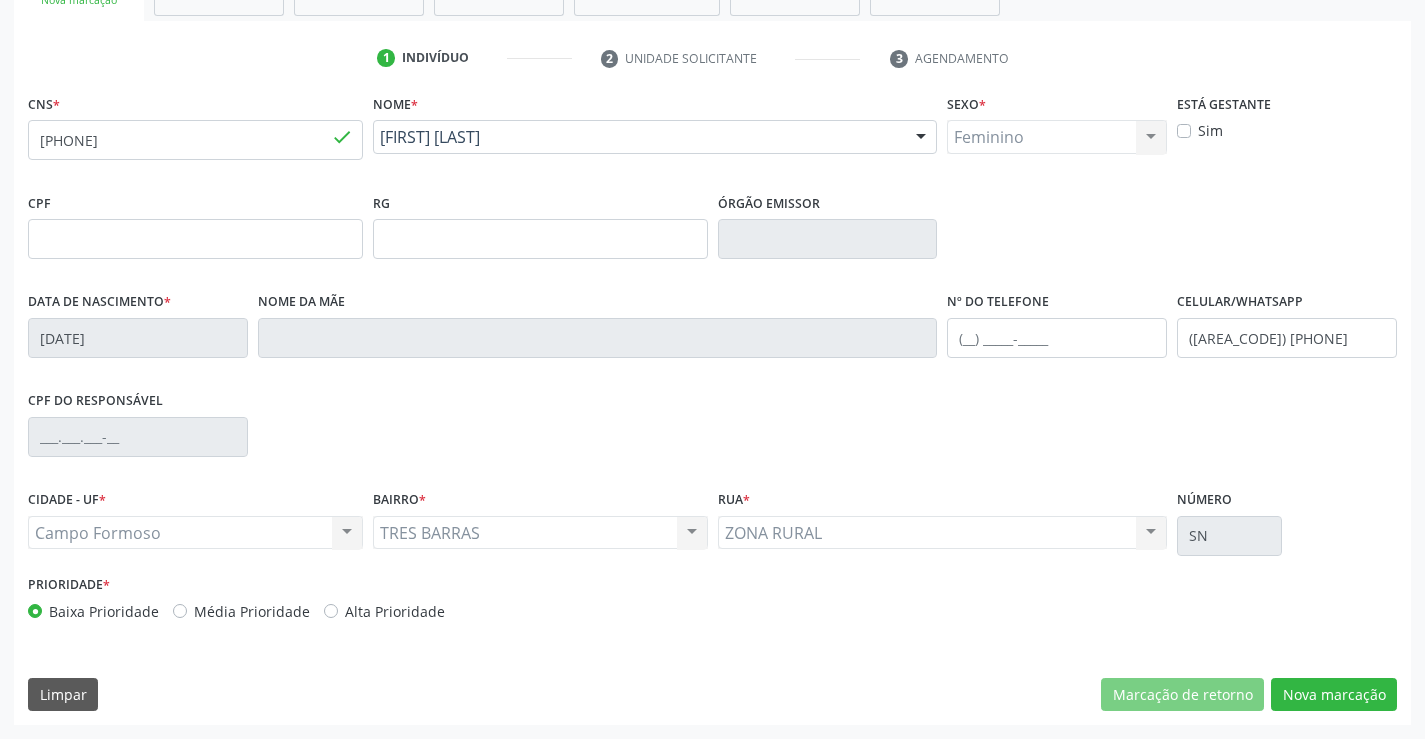 scroll, scrollTop: 167, scrollLeft: 0, axis: vertical 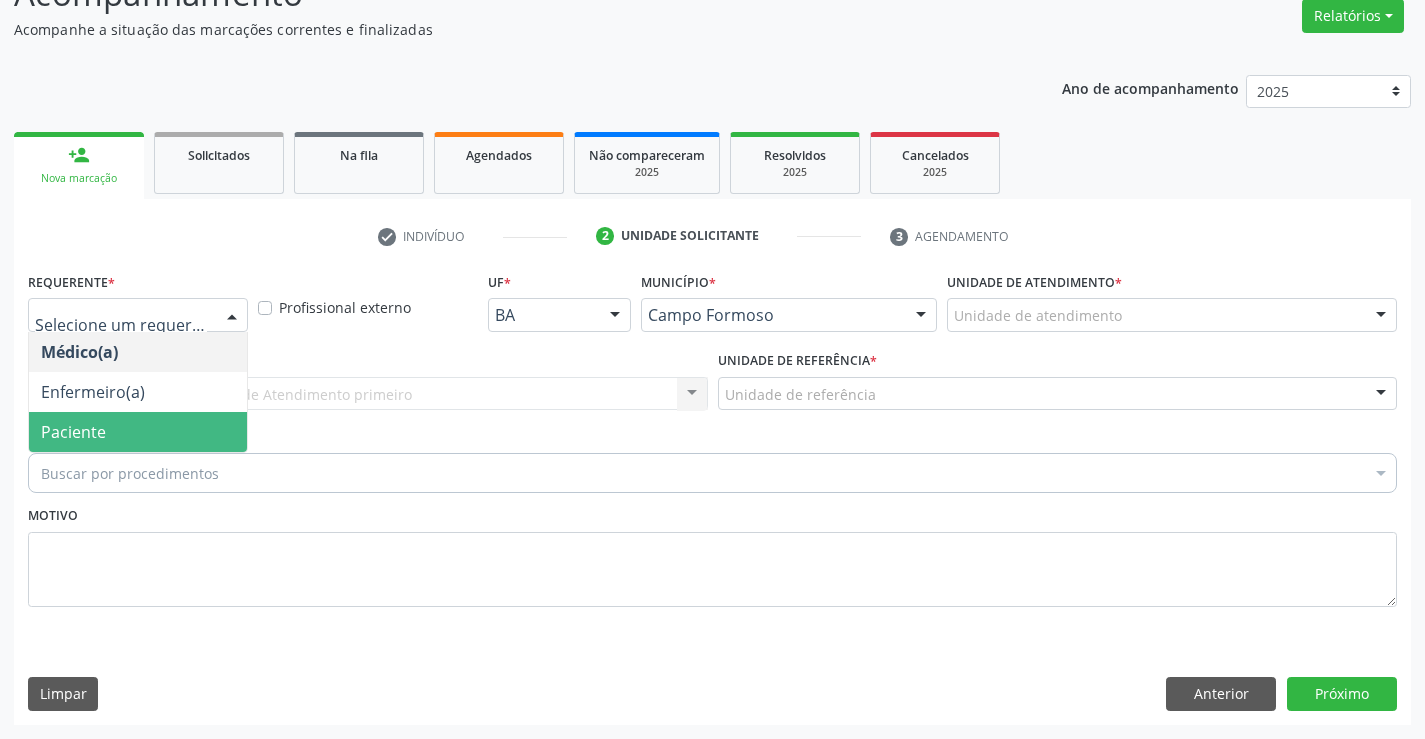 click on "Paciente" at bounding box center [138, 432] 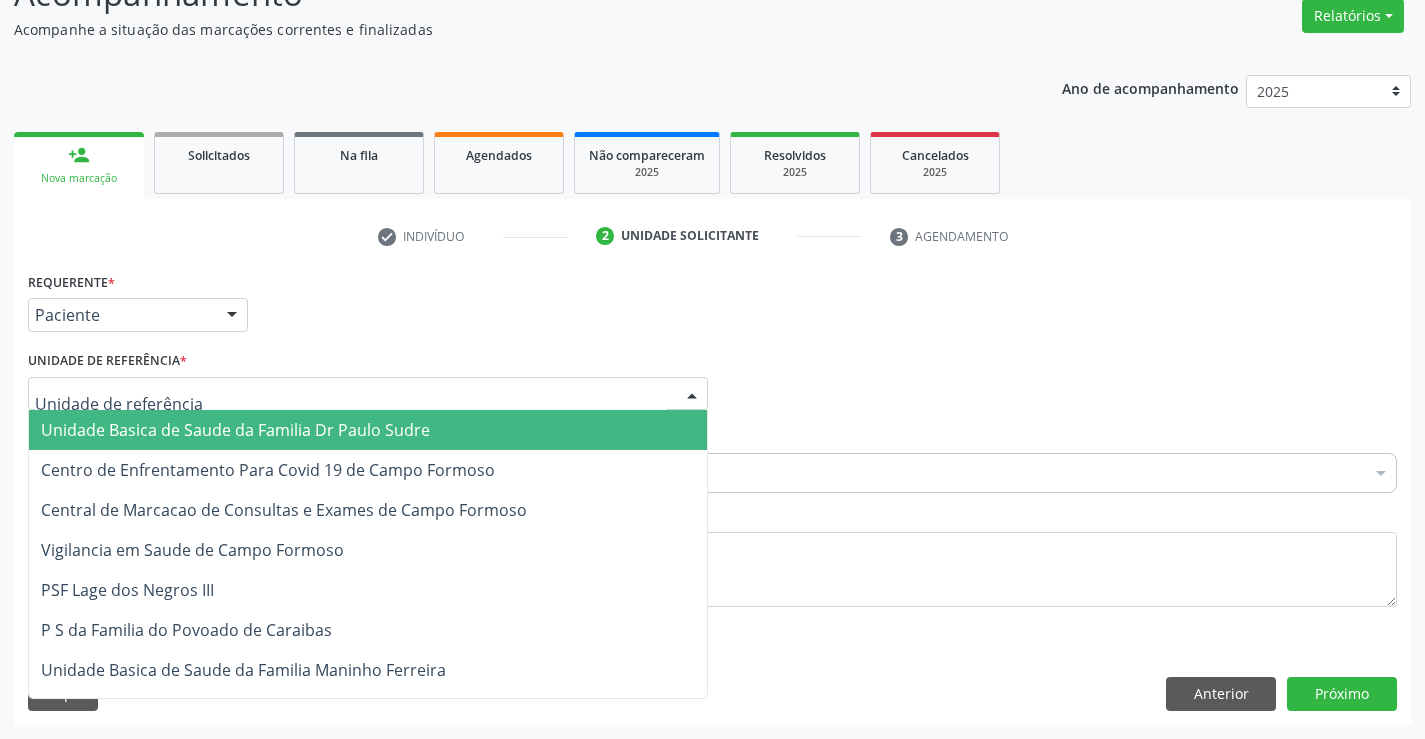 click on "Unidade Basica de Saude da Familia Dr Paulo Sudre" at bounding box center (368, 430) 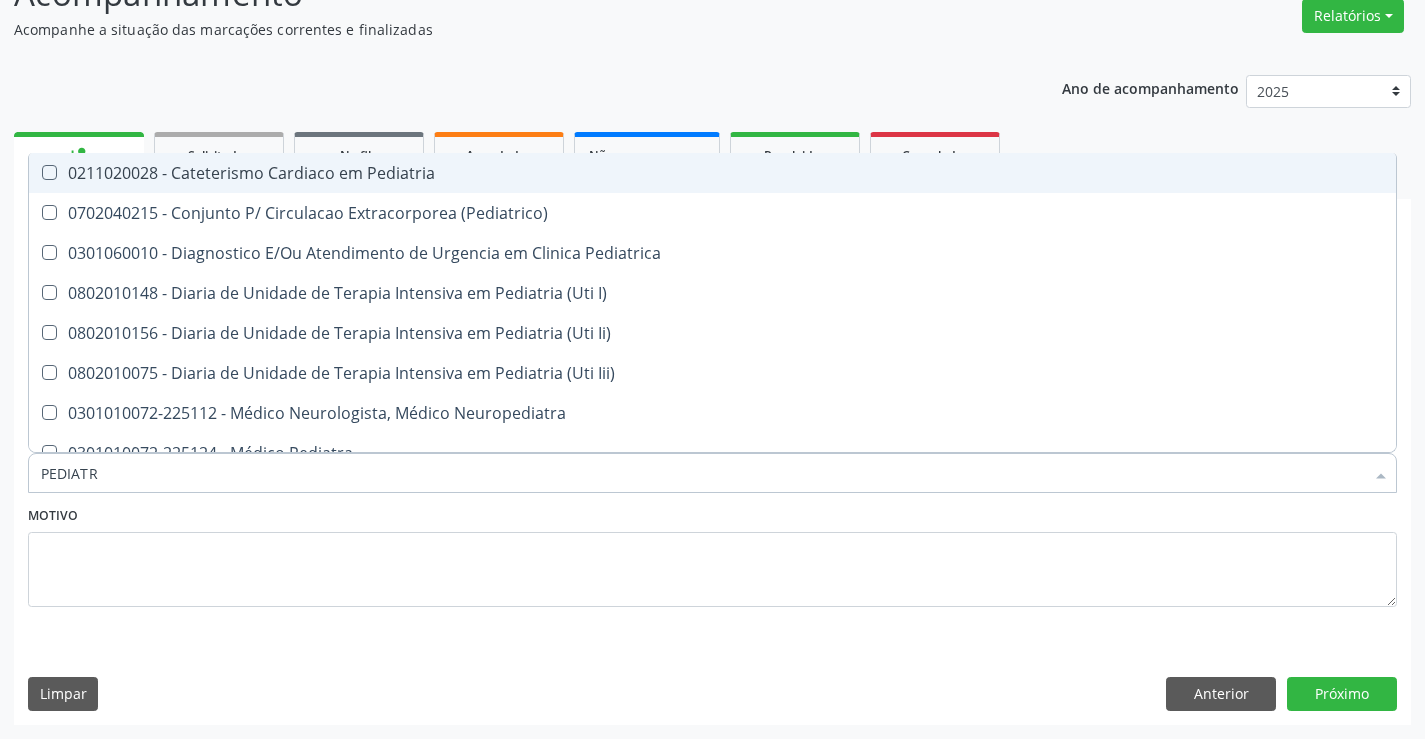 type on "PEDIATRA" 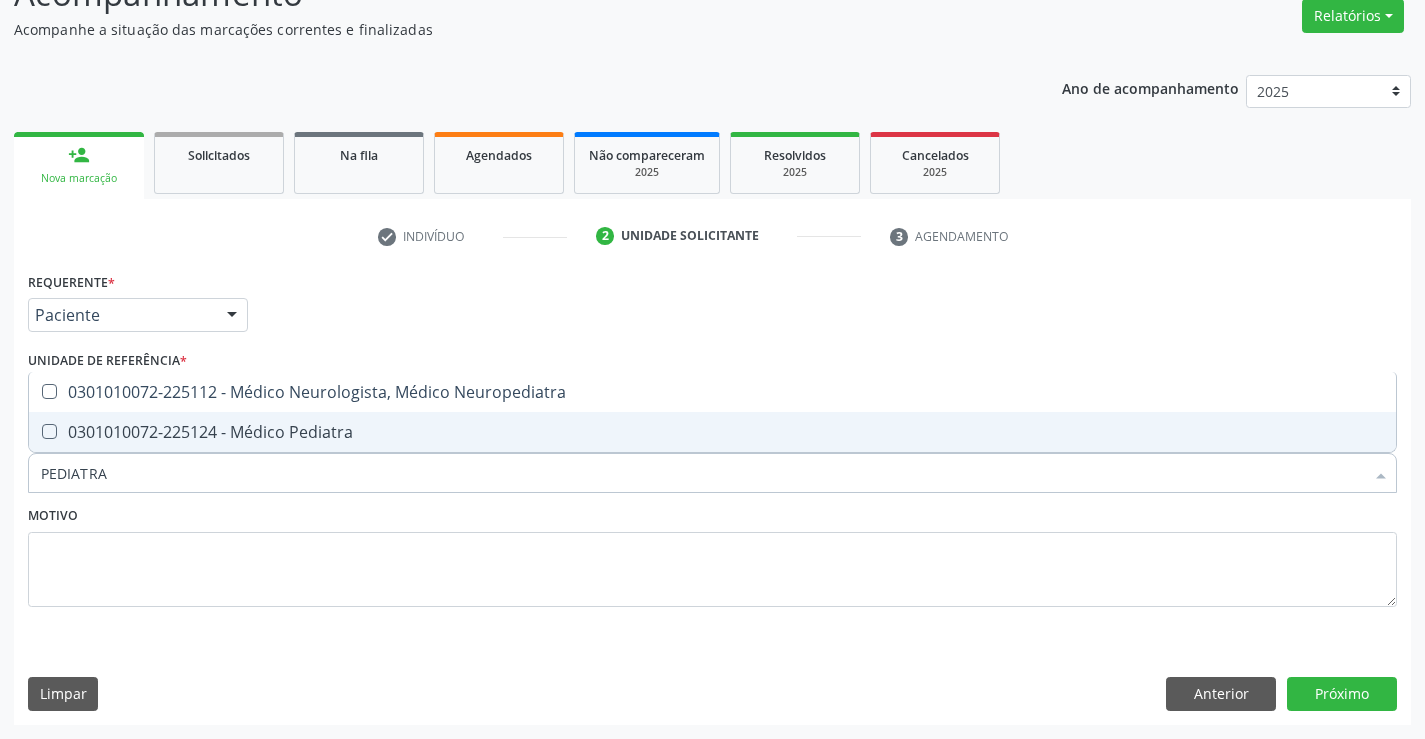 click on "0301010072-225124 - Médico Pediatra" at bounding box center (712, 432) 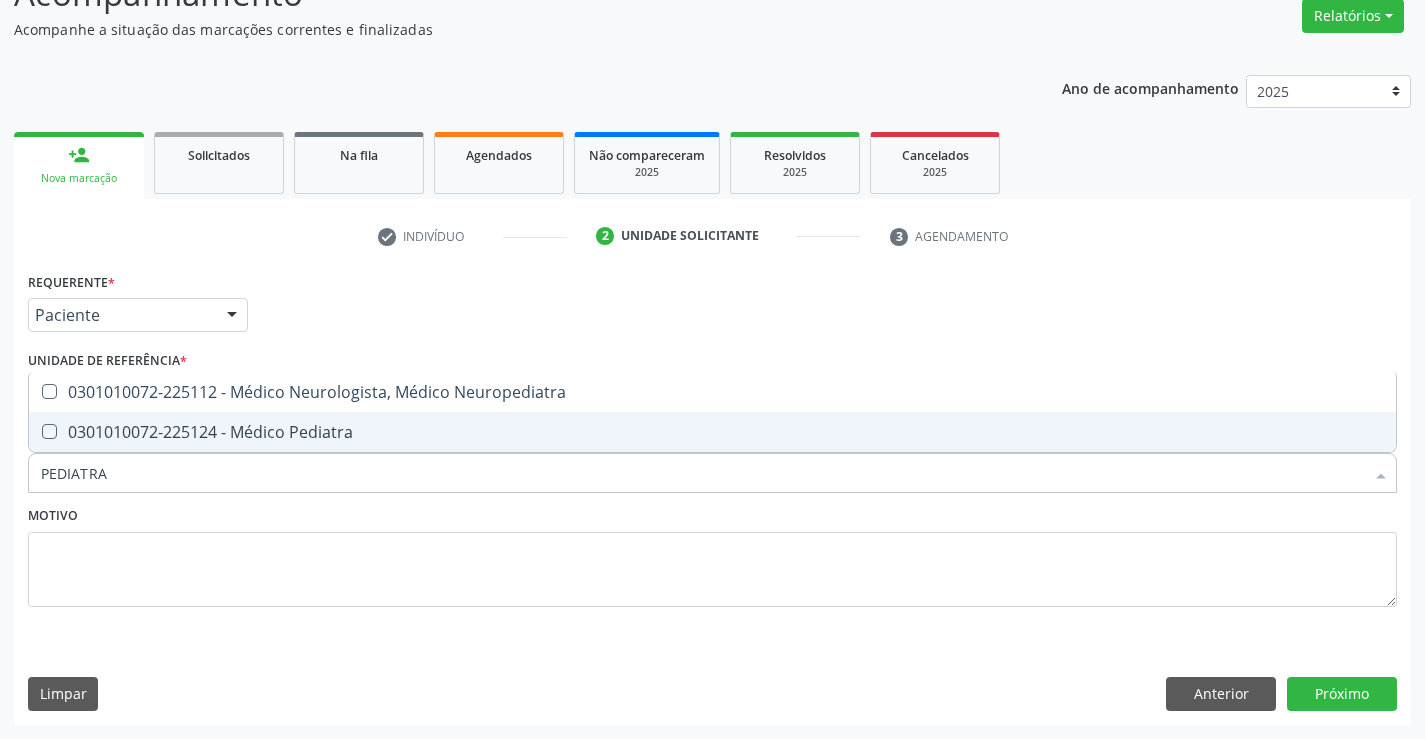 checkbox on "true" 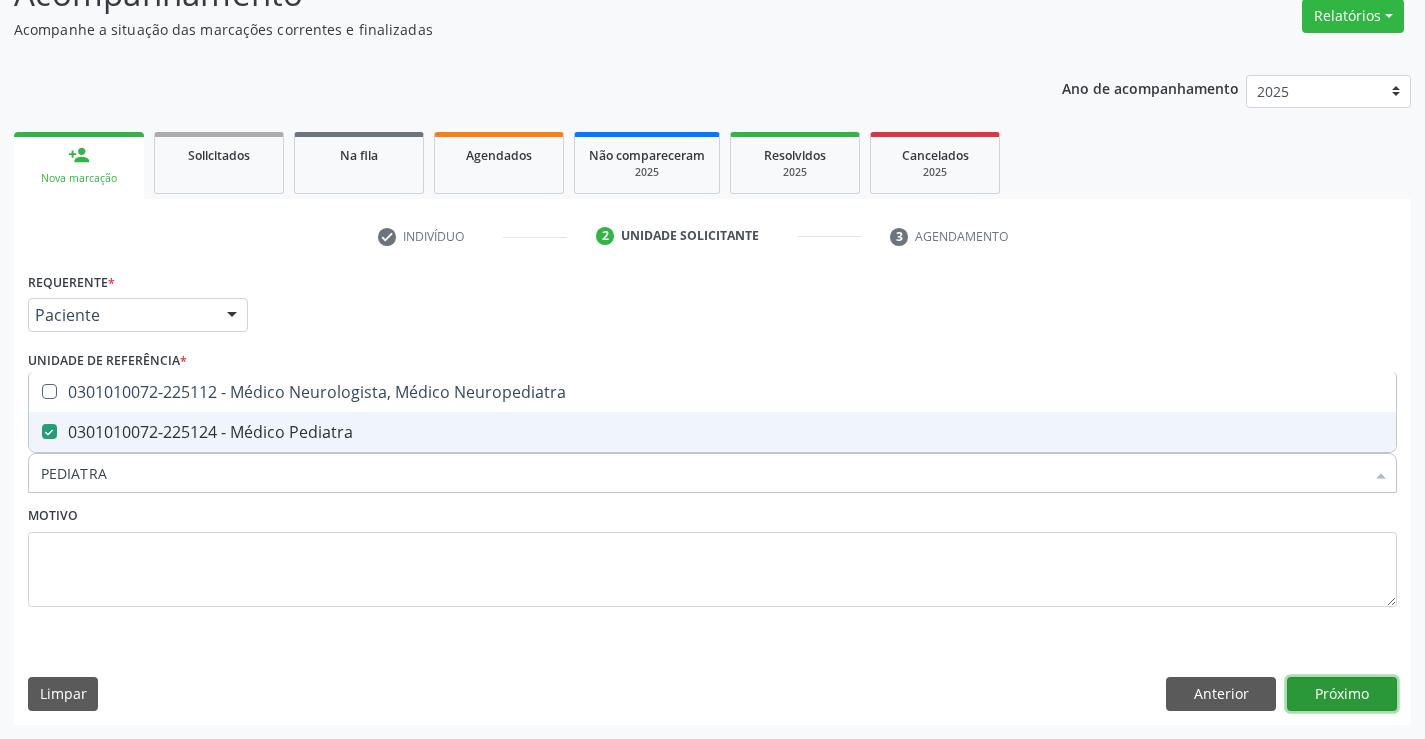 click on "Próximo" at bounding box center (1342, 694) 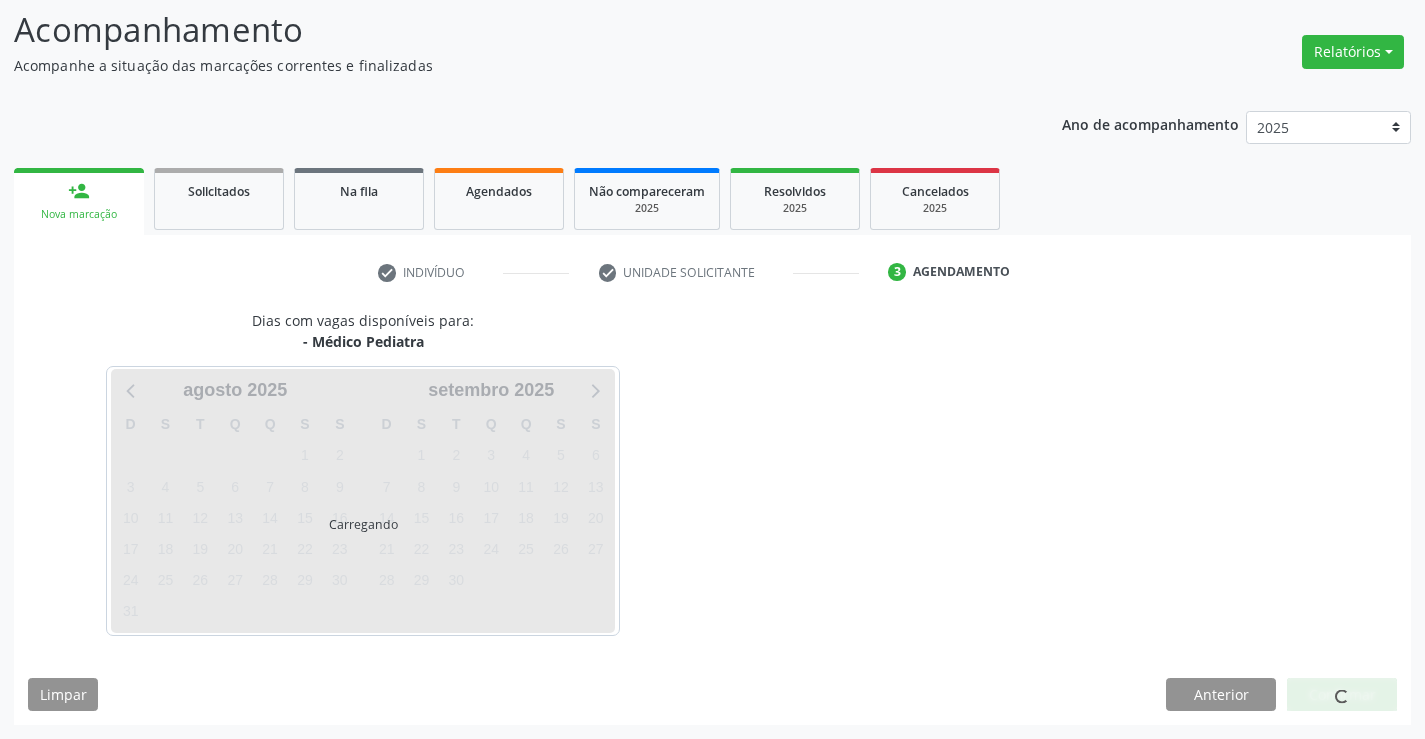 scroll, scrollTop: 131, scrollLeft: 0, axis: vertical 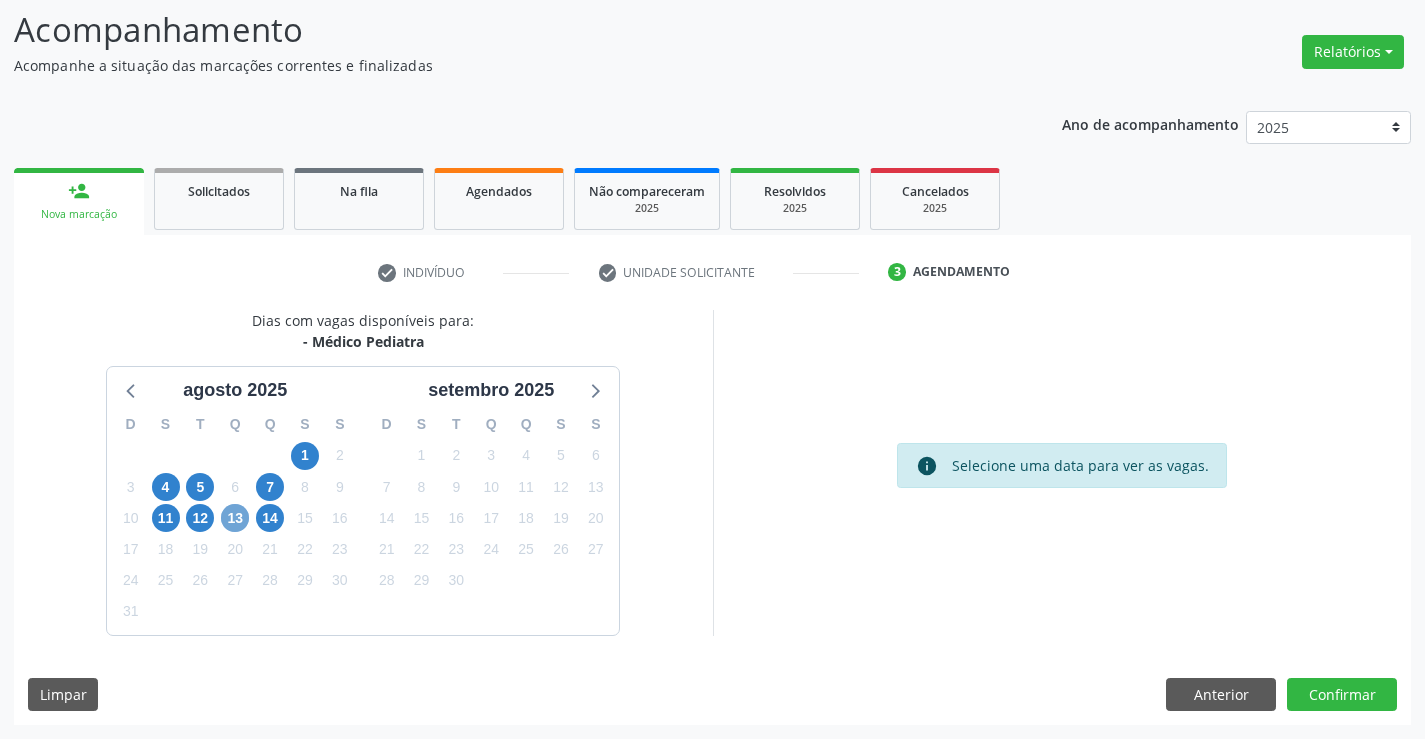 click on "13" at bounding box center (235, 518) 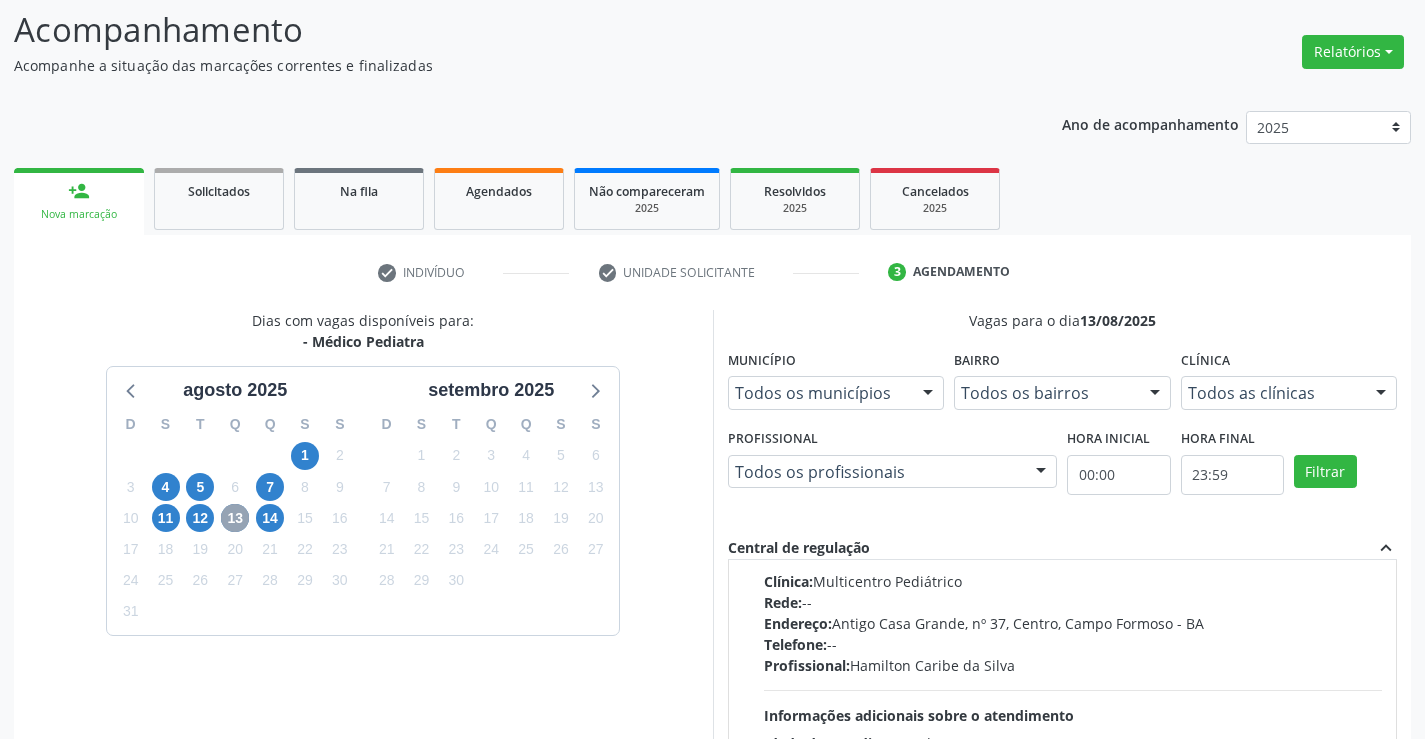 scroll, scrollTop: 0, scrollLeft: 0, axis: both 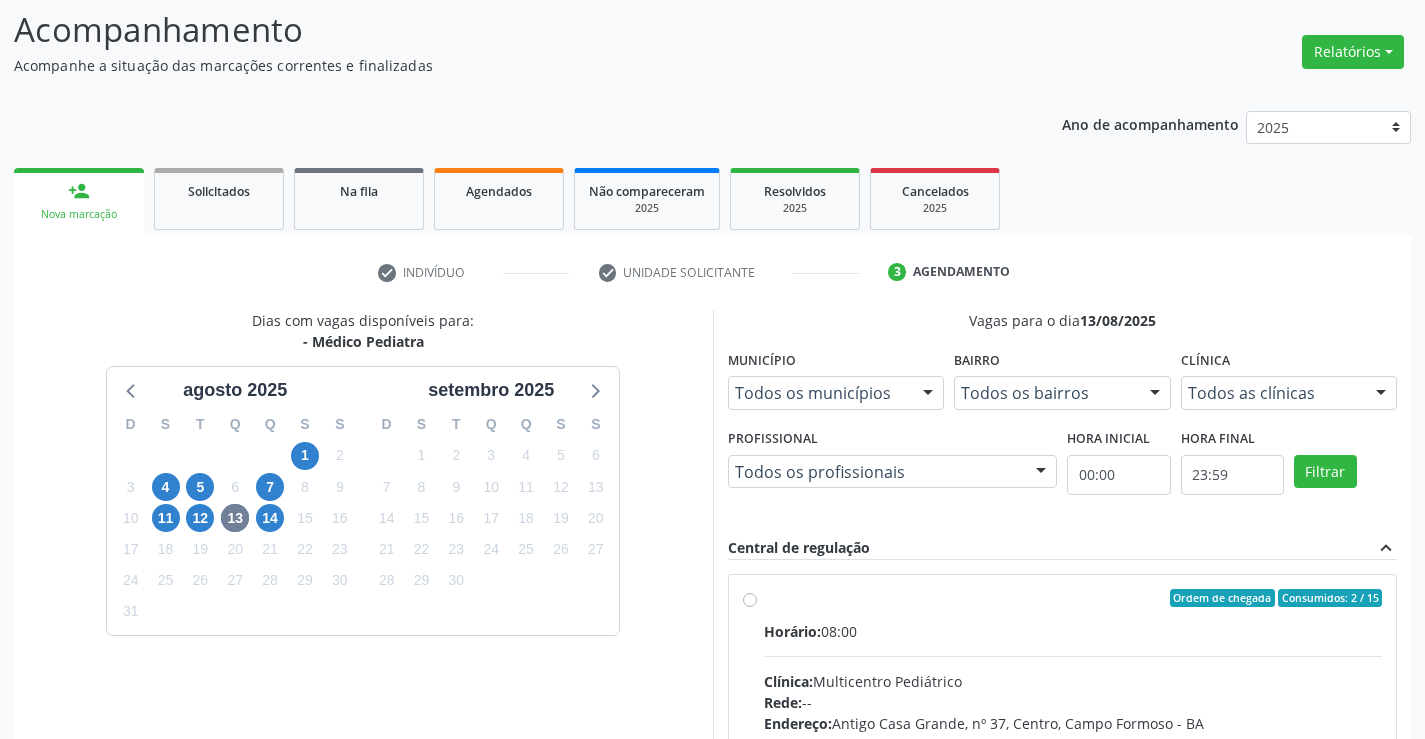 click on "Ordem de chegada
Consumidos: 2 / 15
Horário:   08:00
Clínica:  Multicentro Pediátrico
Rede:
--
Endereço:   Antigo Casa Grande, nº 37, Centro, Campo Formoso - BA
Telefone:   --
Profissional:
Hamilton Caribe da Silva
Informações adicionais sobre o atendimento
Idade de atendimento:
de 0 a 16 anos
Gênero(s) atendido(s):
Masculino e Feminino
Informações adicionais:
--" at bounding box center (1073, 742) 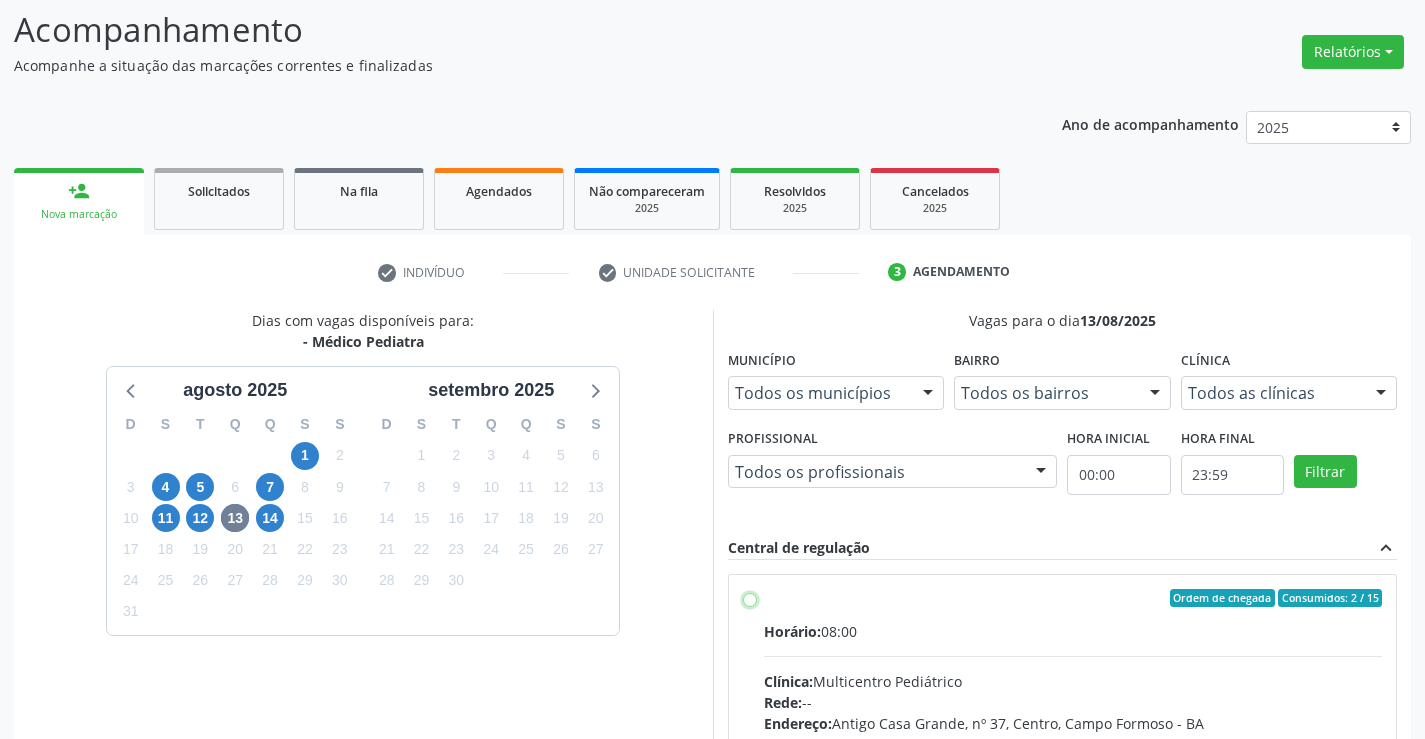 click on "Ordem de chegada
Consumidos: 2 / 15
Horário:   08:00
Clínica:  Multicentro Pediátrico
Rede:
--
Endereço:   Antigo Casa Grande, nº 37, Centro, Campo Formoso - BA
Telefone:   --
Profissional:
Hamilton Caribe da Silva
Informações adicionais sobre o atendimento
Idade de atendimento:
de 0 a 16 anos
Gênero(s) atendido(s):
Masculino e Feminino
Informações adicionais:
--" at bounding box center (750, 598) 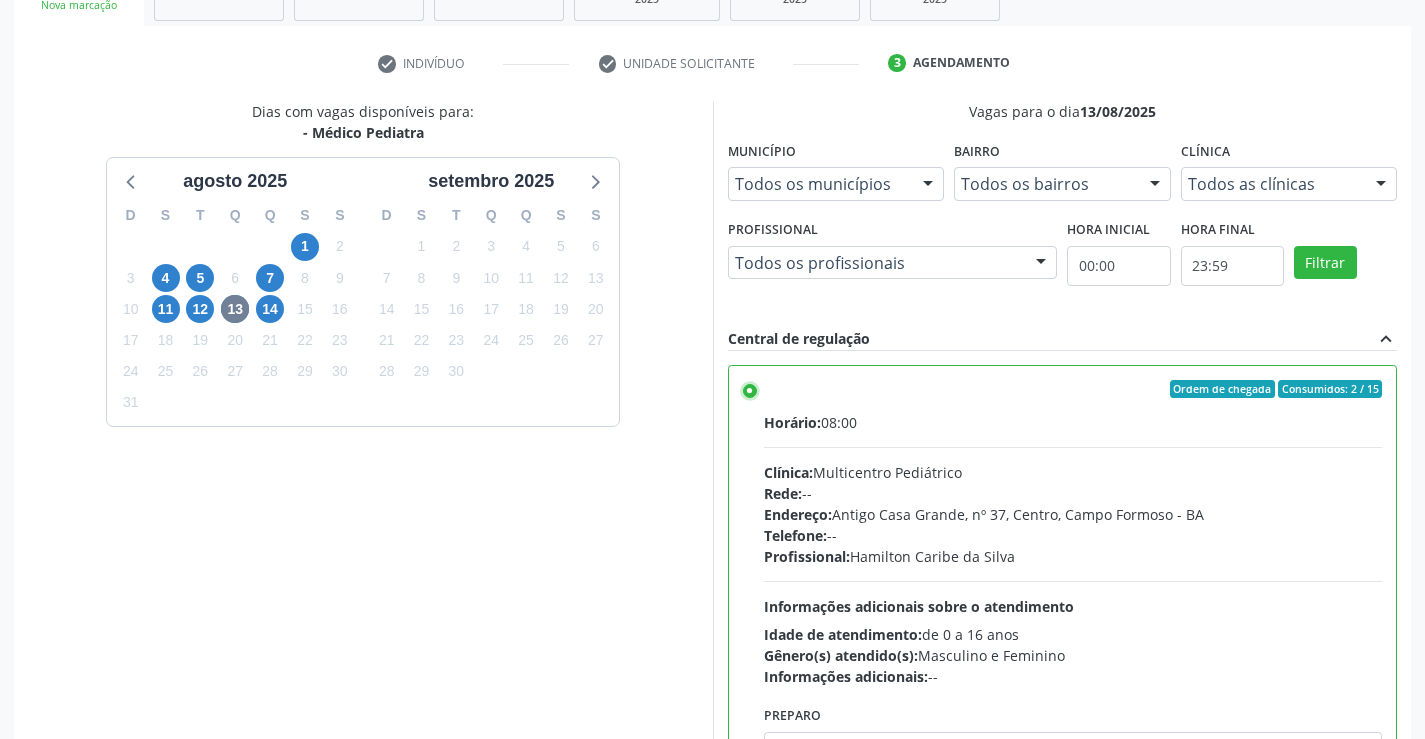 scroll, scrollTop: 456, scrollLeft: 0, axis: vertical 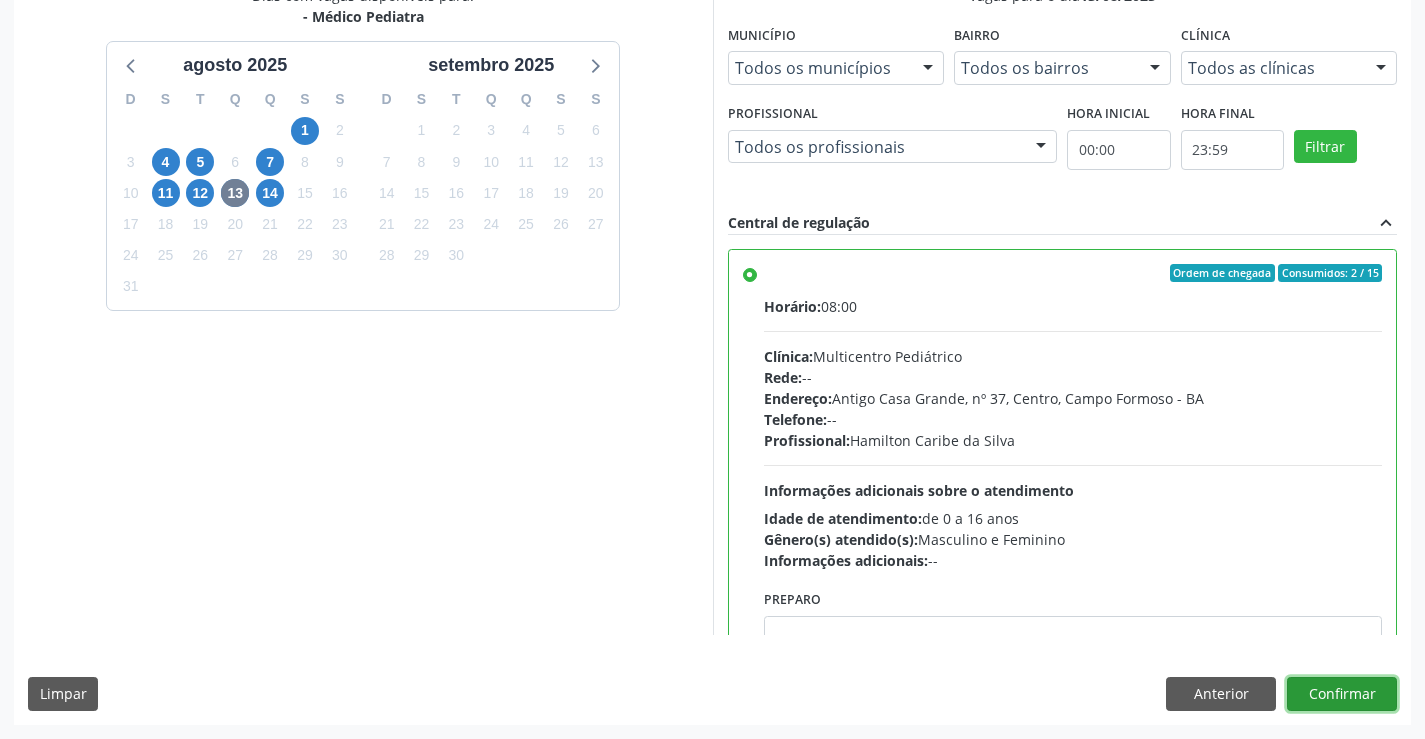 click on "Confirmar" at bounding box center [1342, 694] 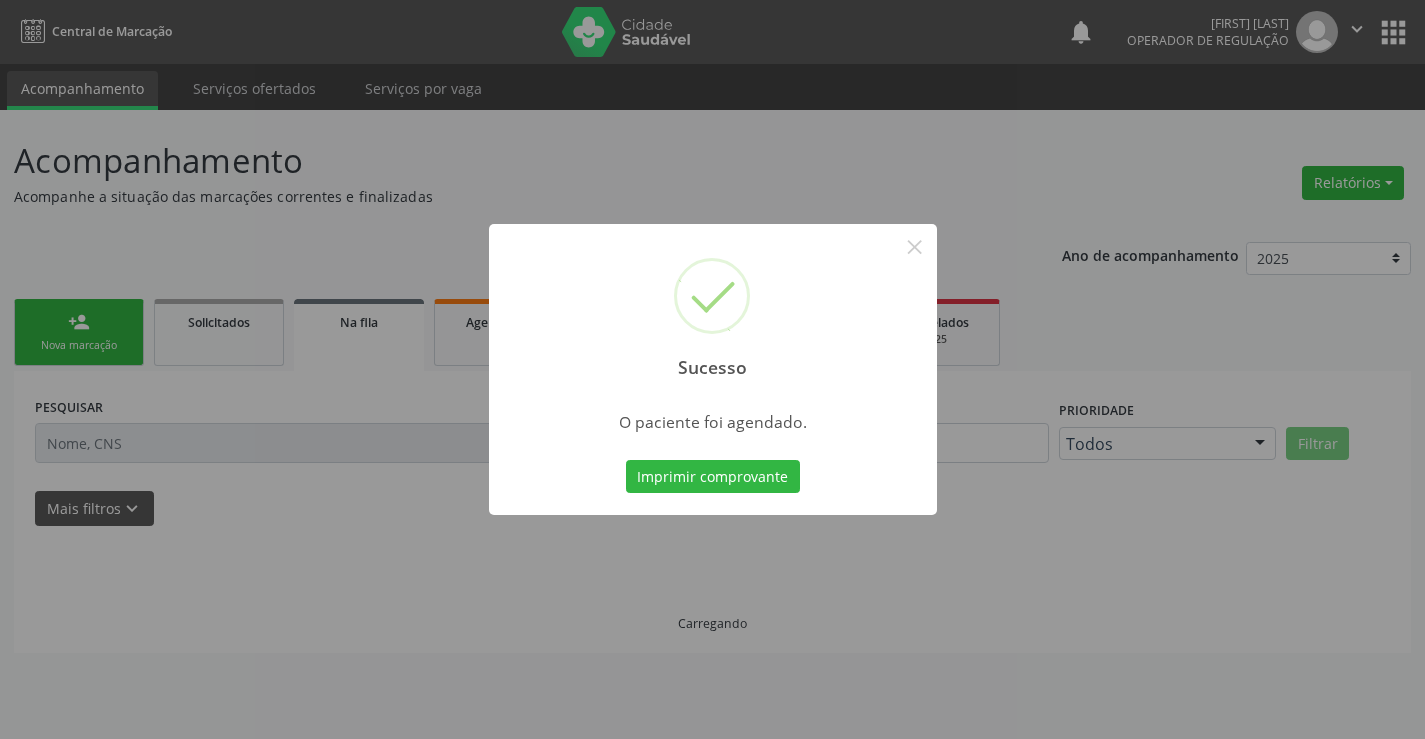 scroll, scrollTop: 0, scrollLeft: 0, axis: both 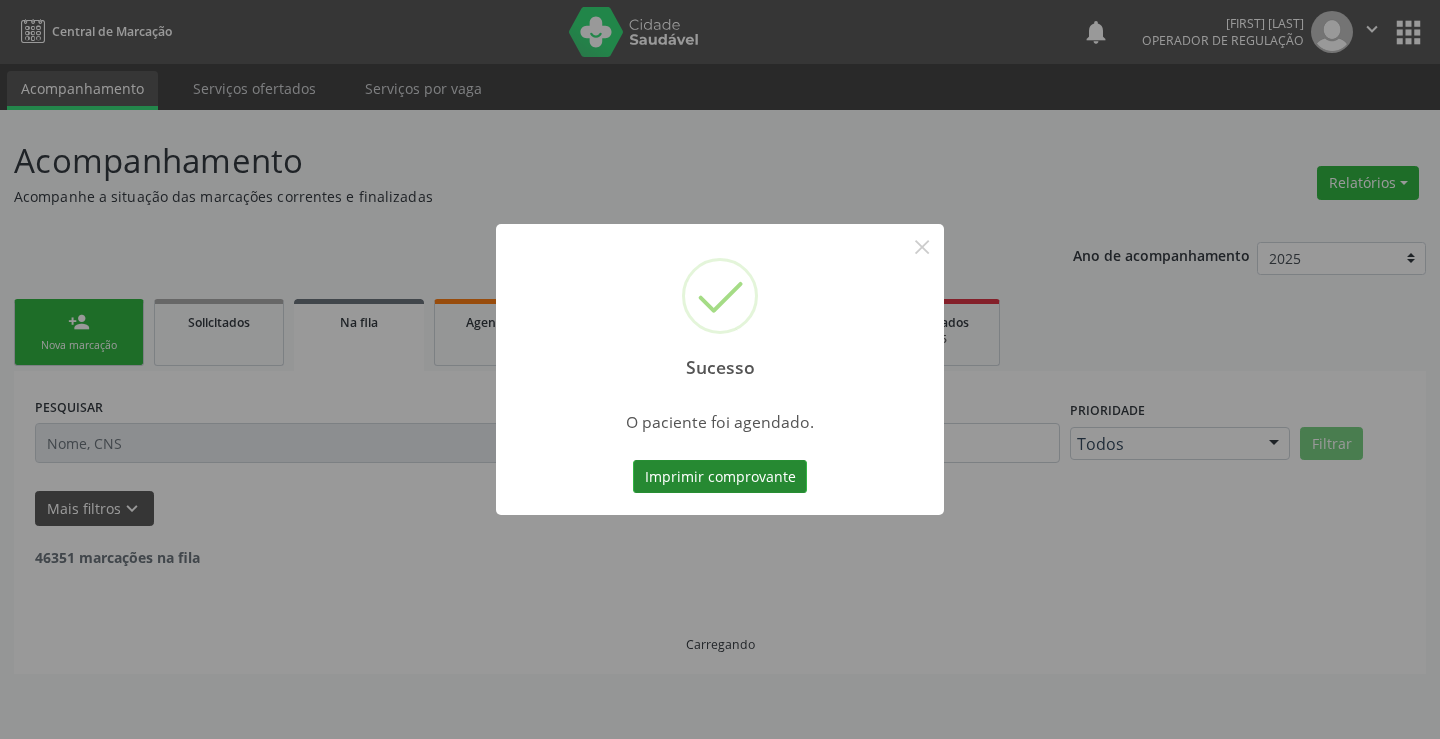 click on "Imprimir comprovante" at bounding box center (720, 477) 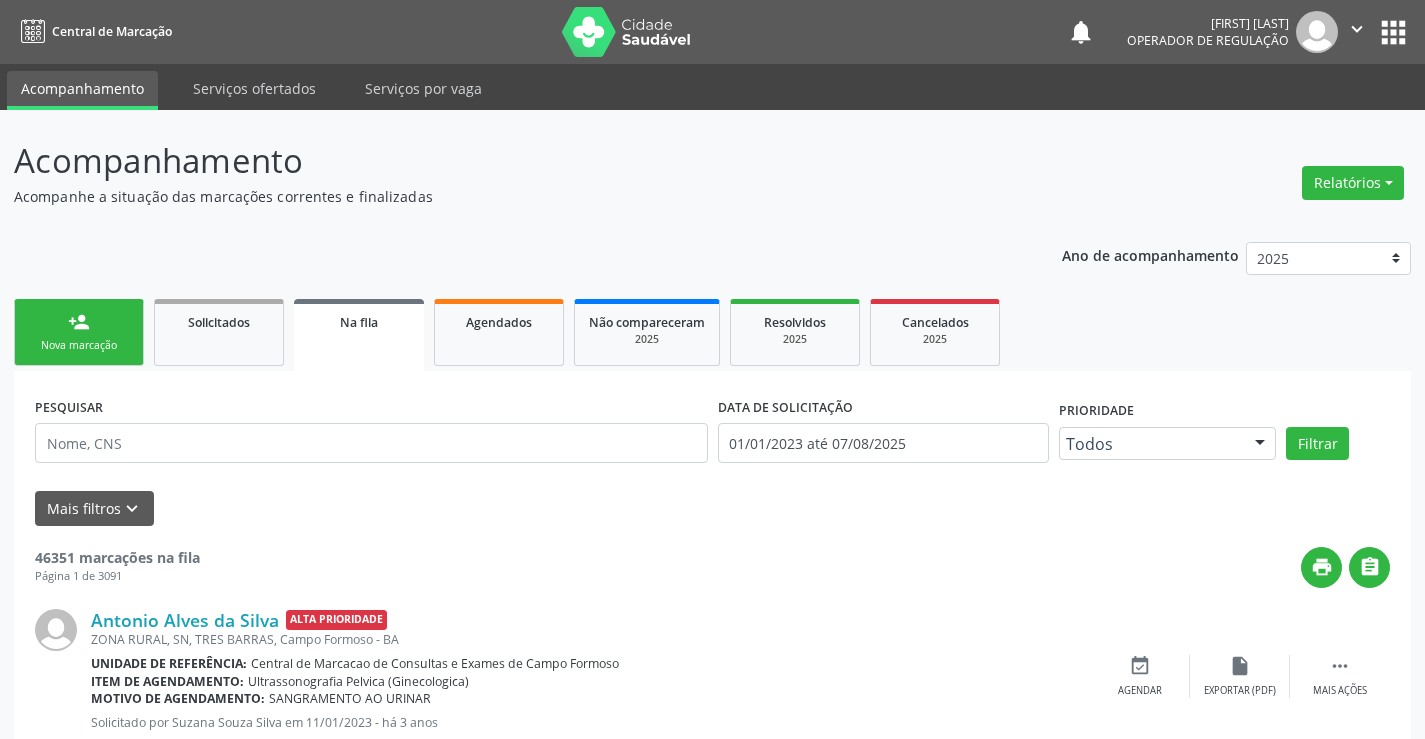 click on "Nova marcação" at bounding box center (79, 345) 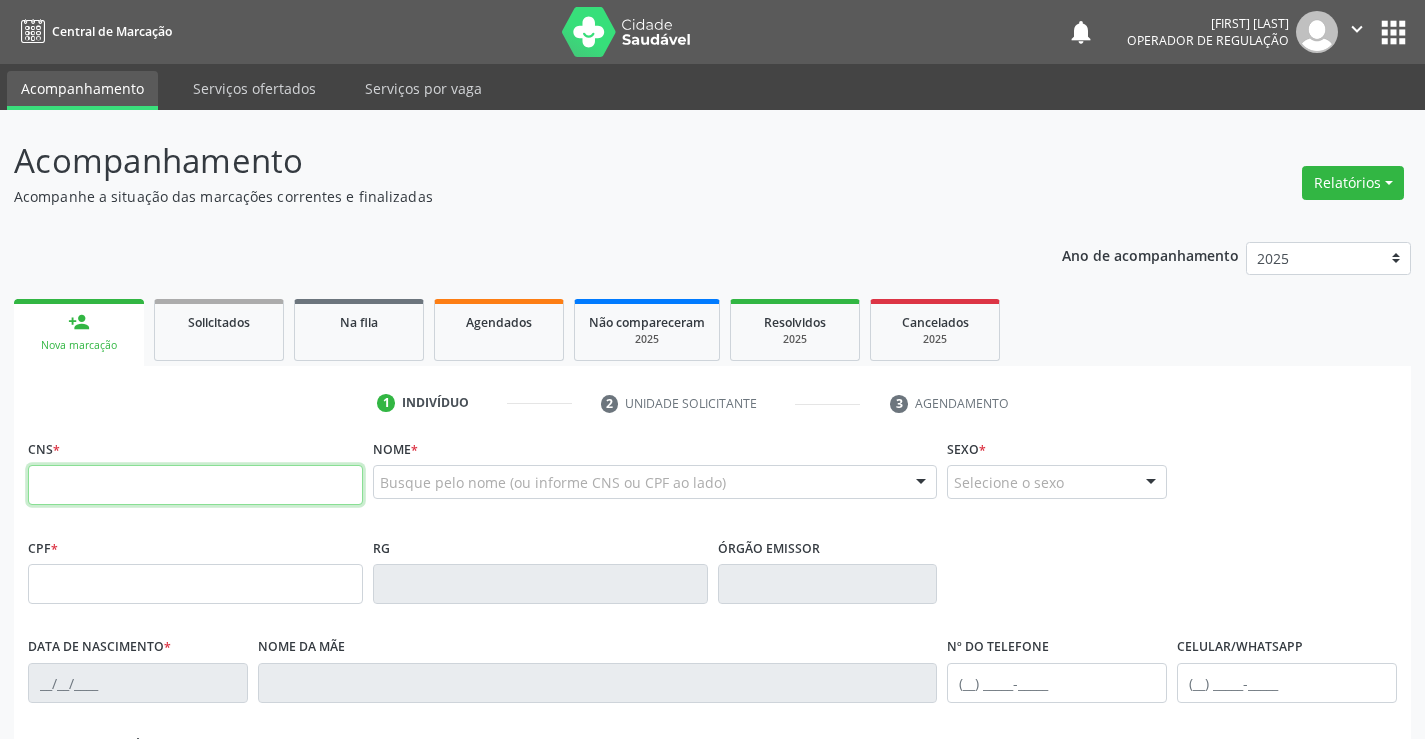click at bounding box center [195, 485] 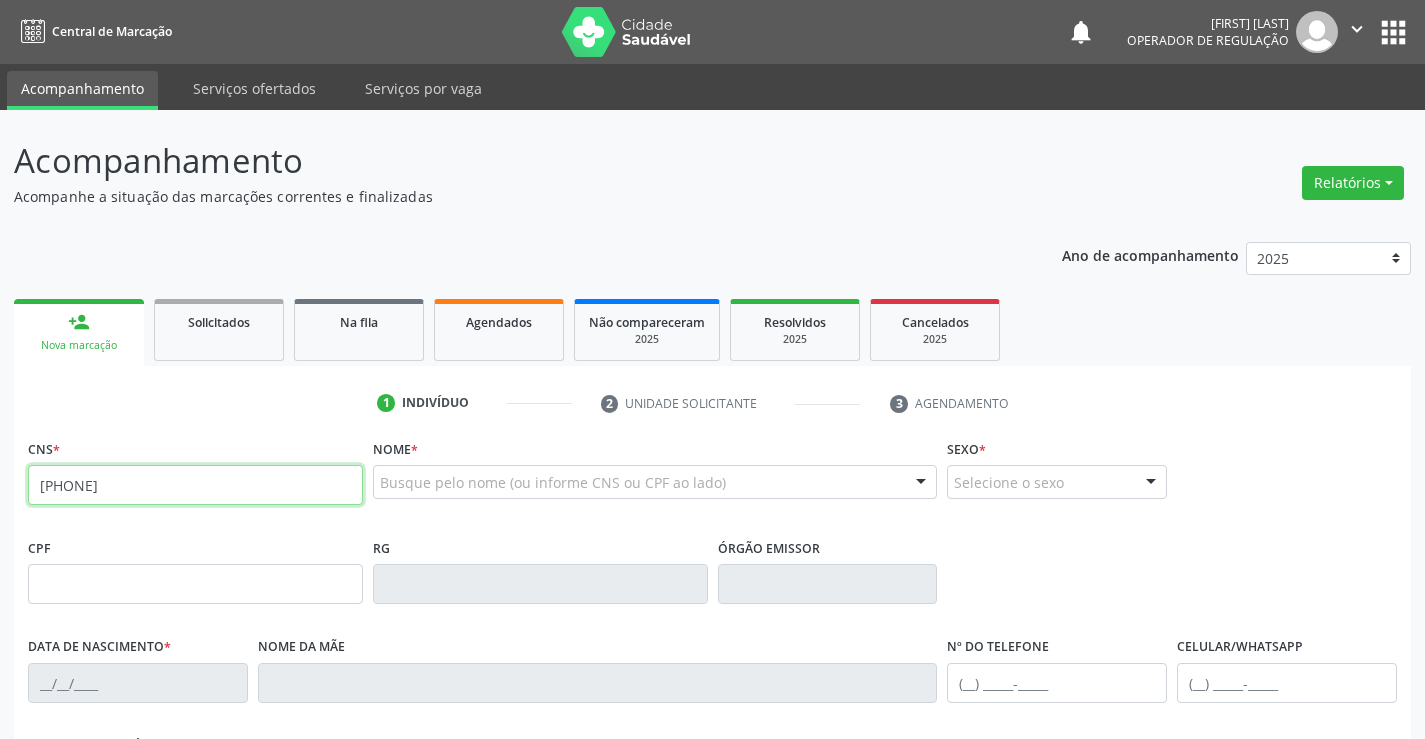 type on "702 4075 3564 1323" 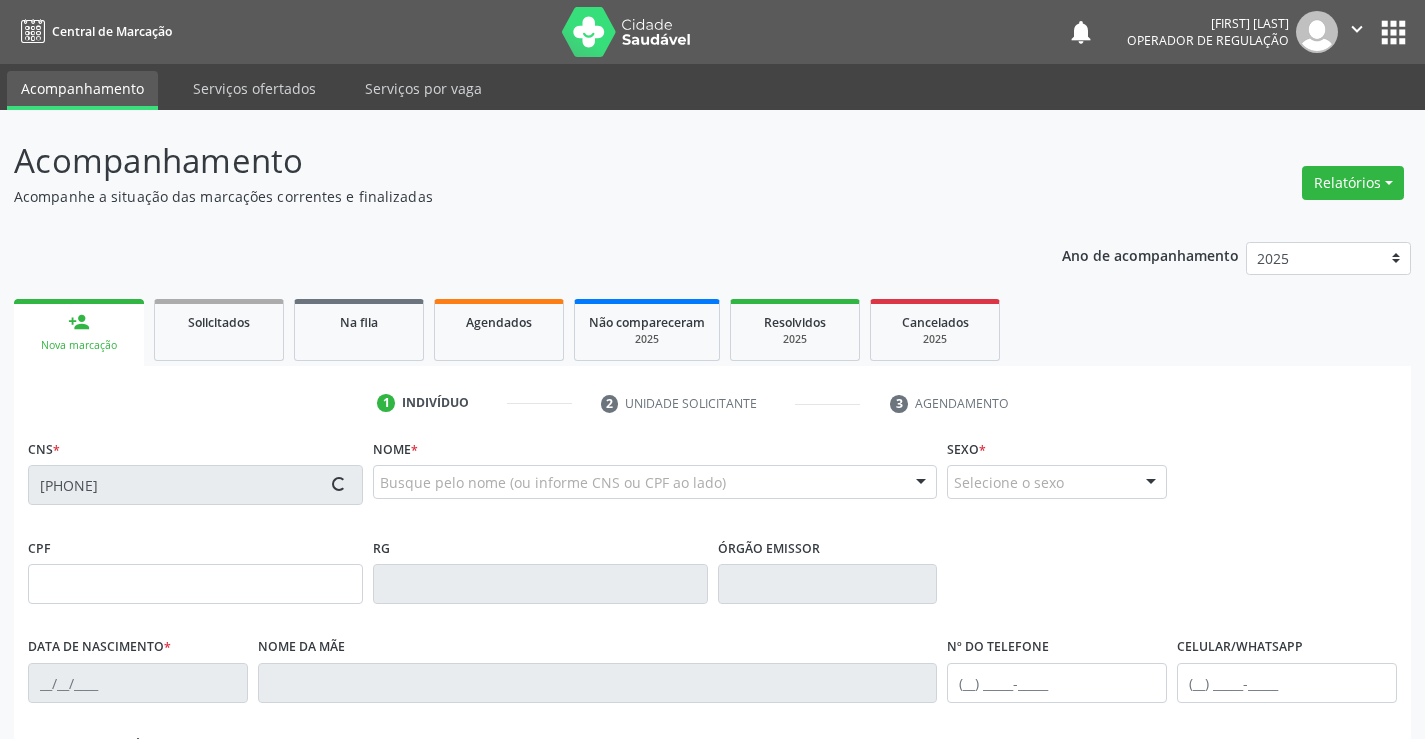 type on "523469081" 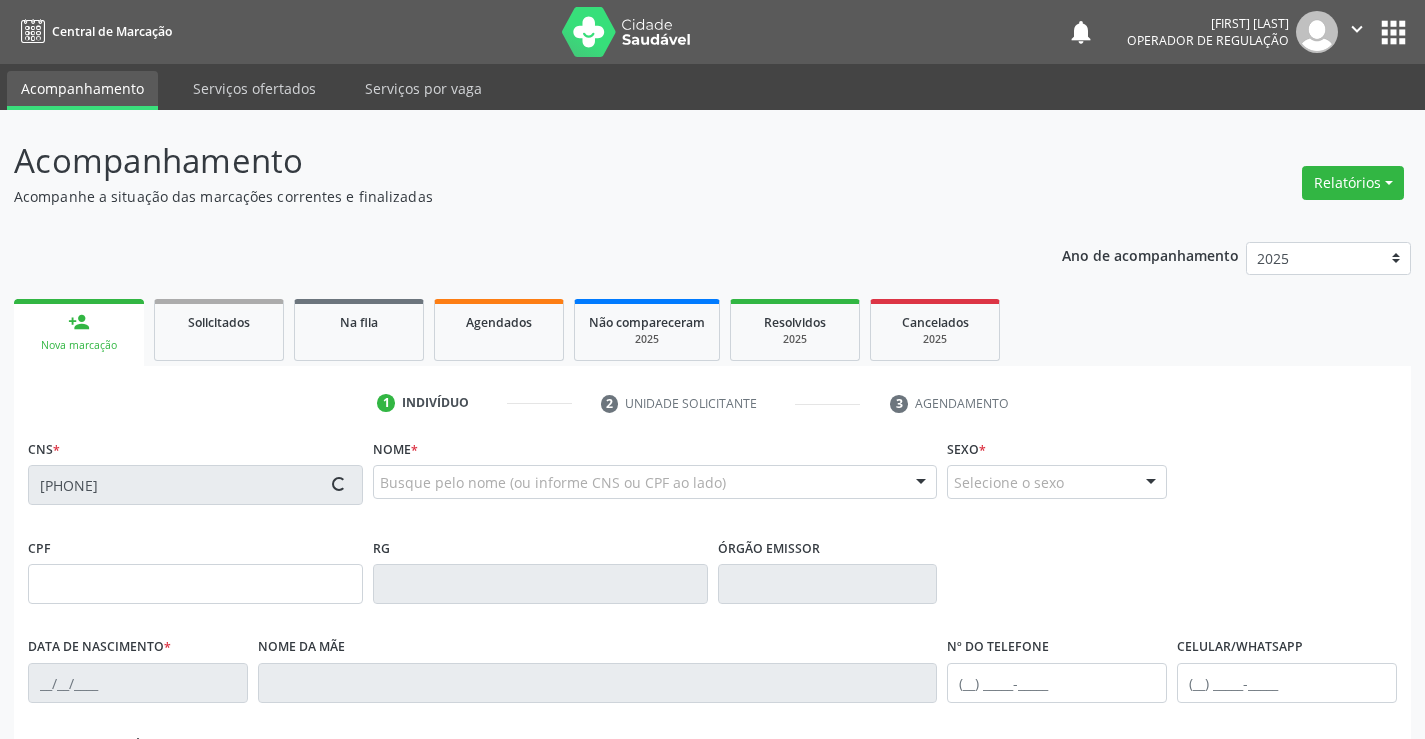 type on "08/01/1987" 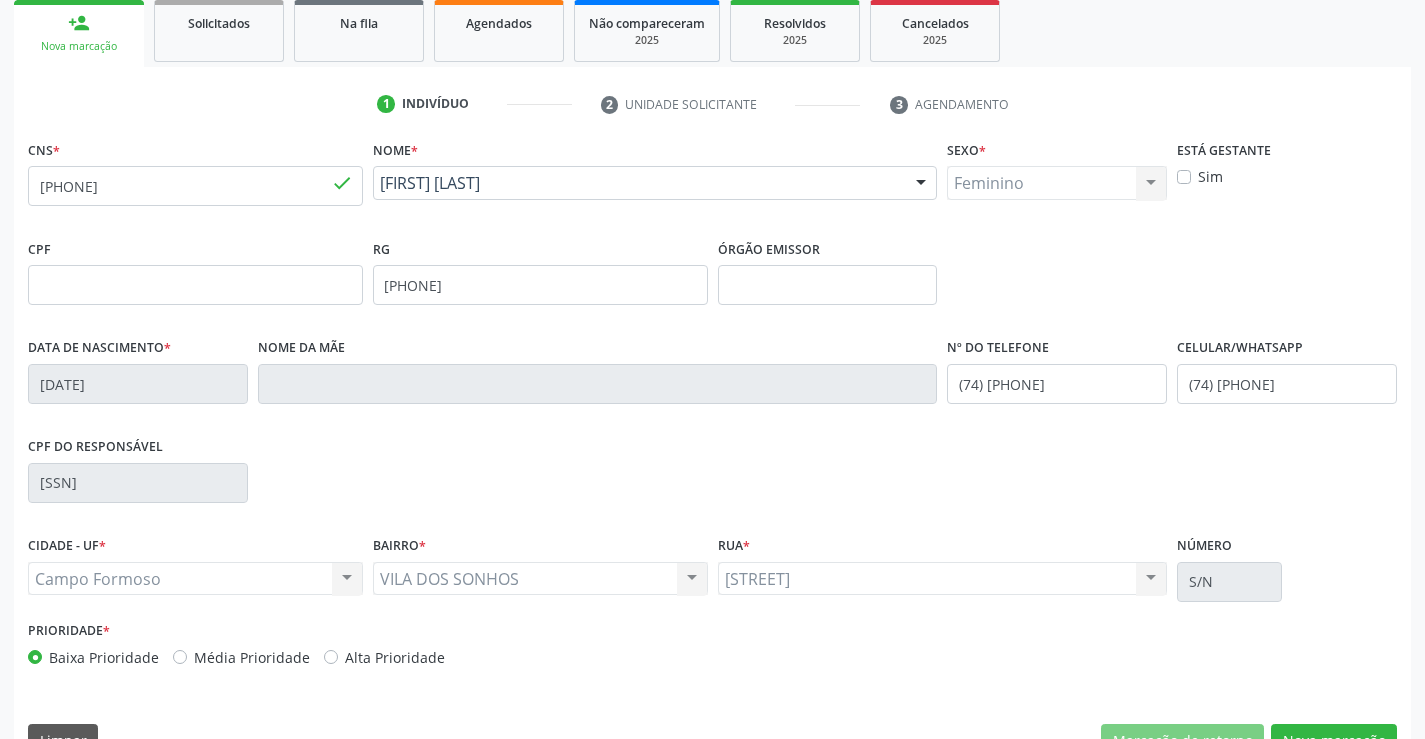 scroll, scrollTop: 300, scrollLeft: 0, axis: vertical 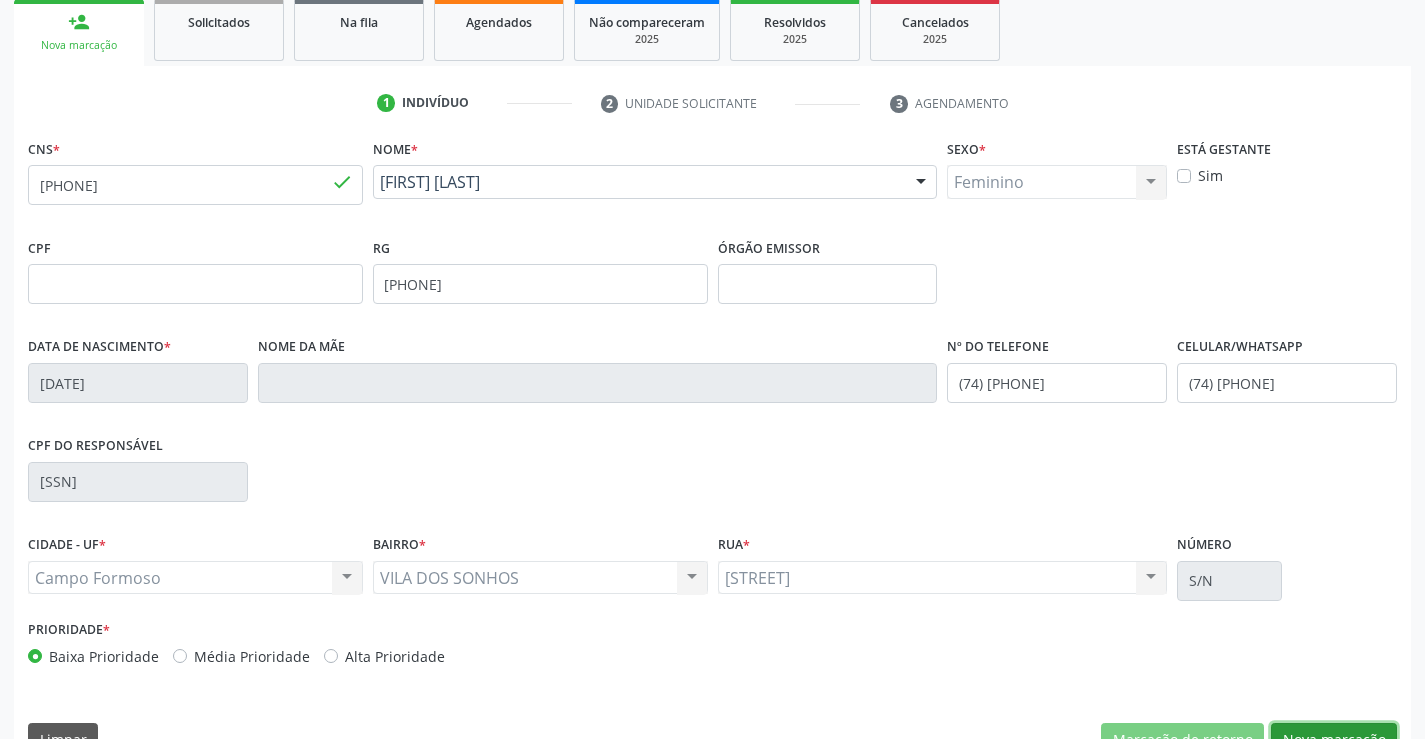 click on "Nova marcação" at bounding box center (1334, 740) 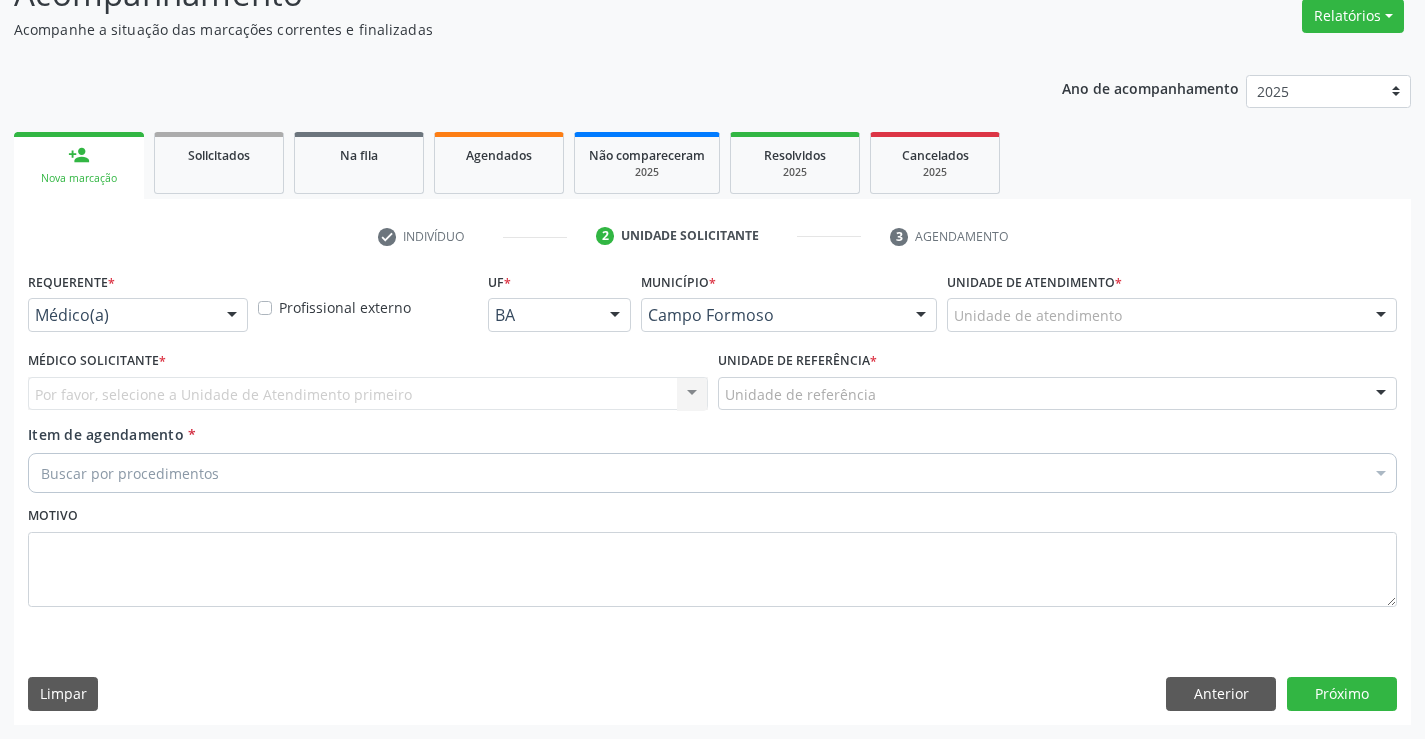 scroll, scrollTop: 167, scrollLeft: 0, axis: vertical 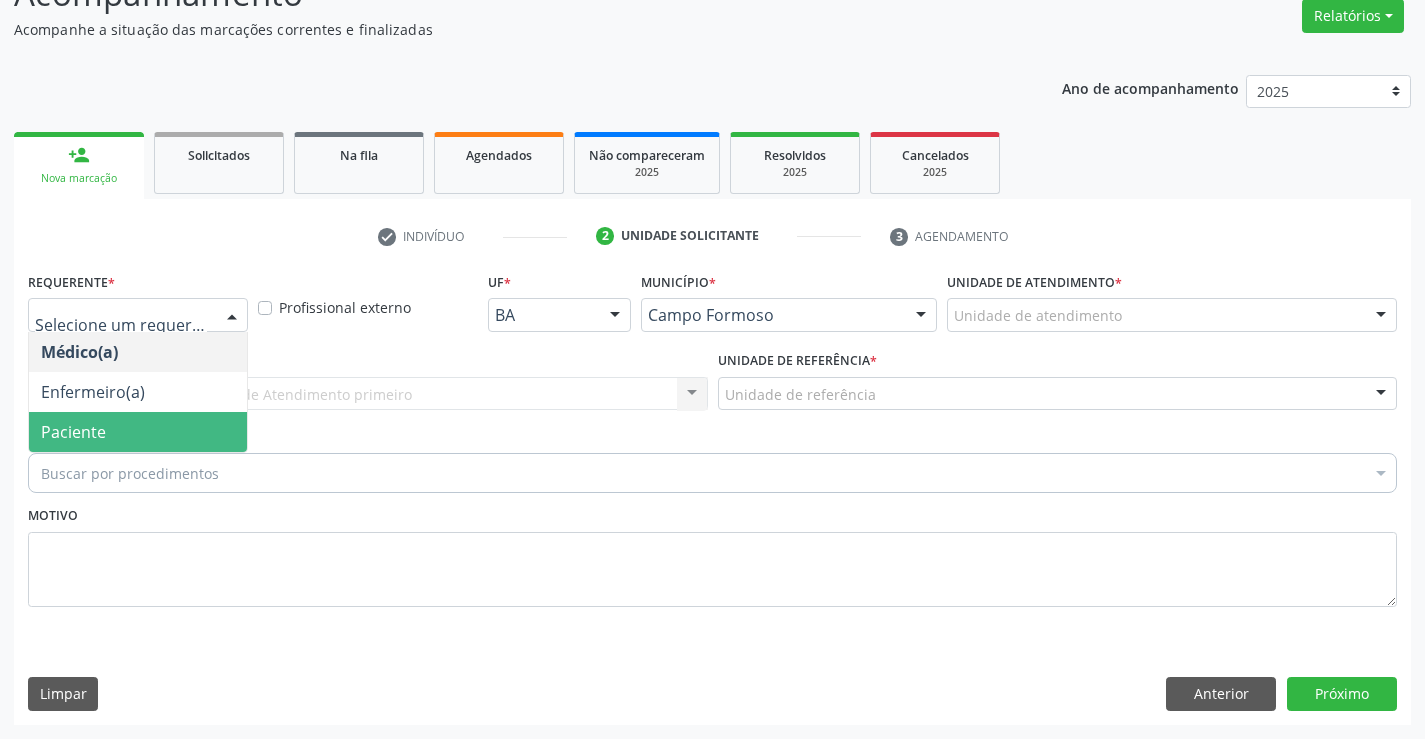 click on "Paciente" at bounding box center (73, 432) 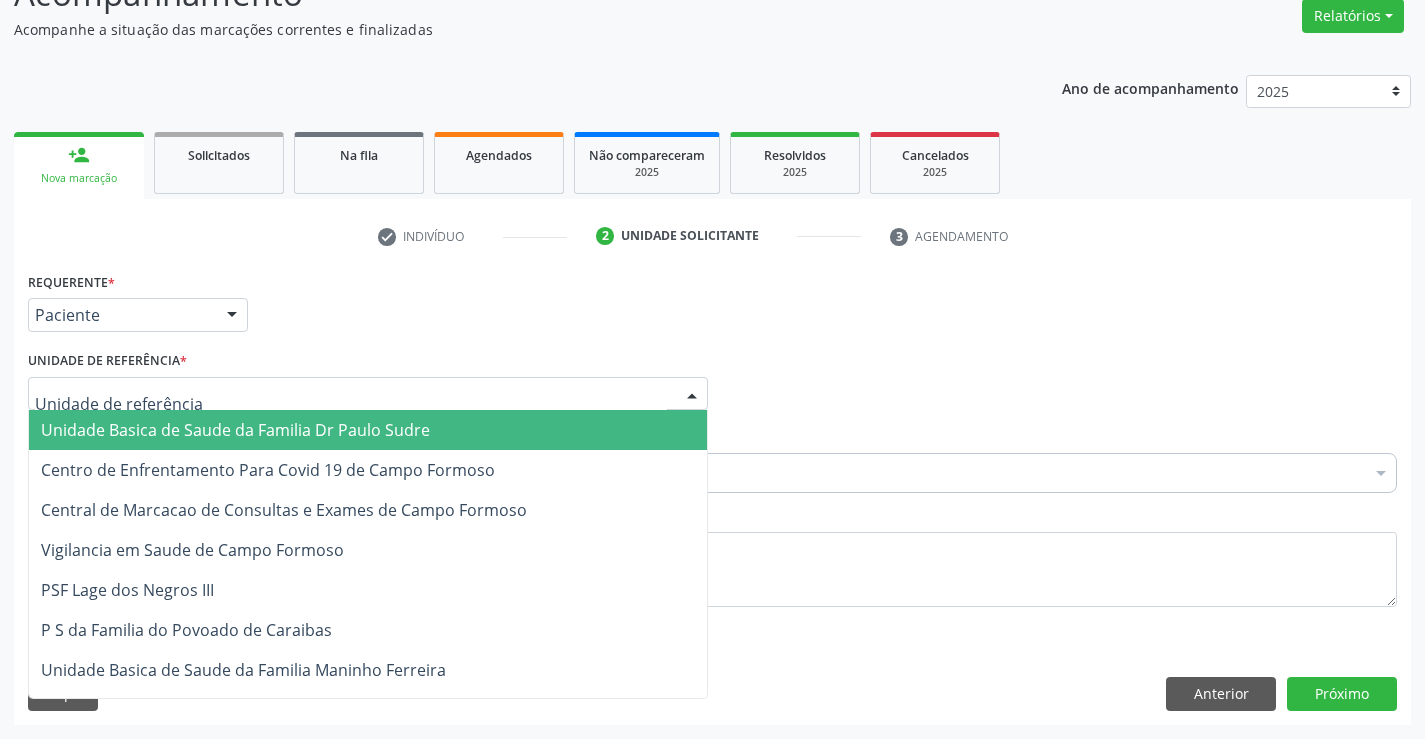 click on "Unidade Basica de Saude da Familia Dr Paulo Sudre" at bounding box center (235, 430) 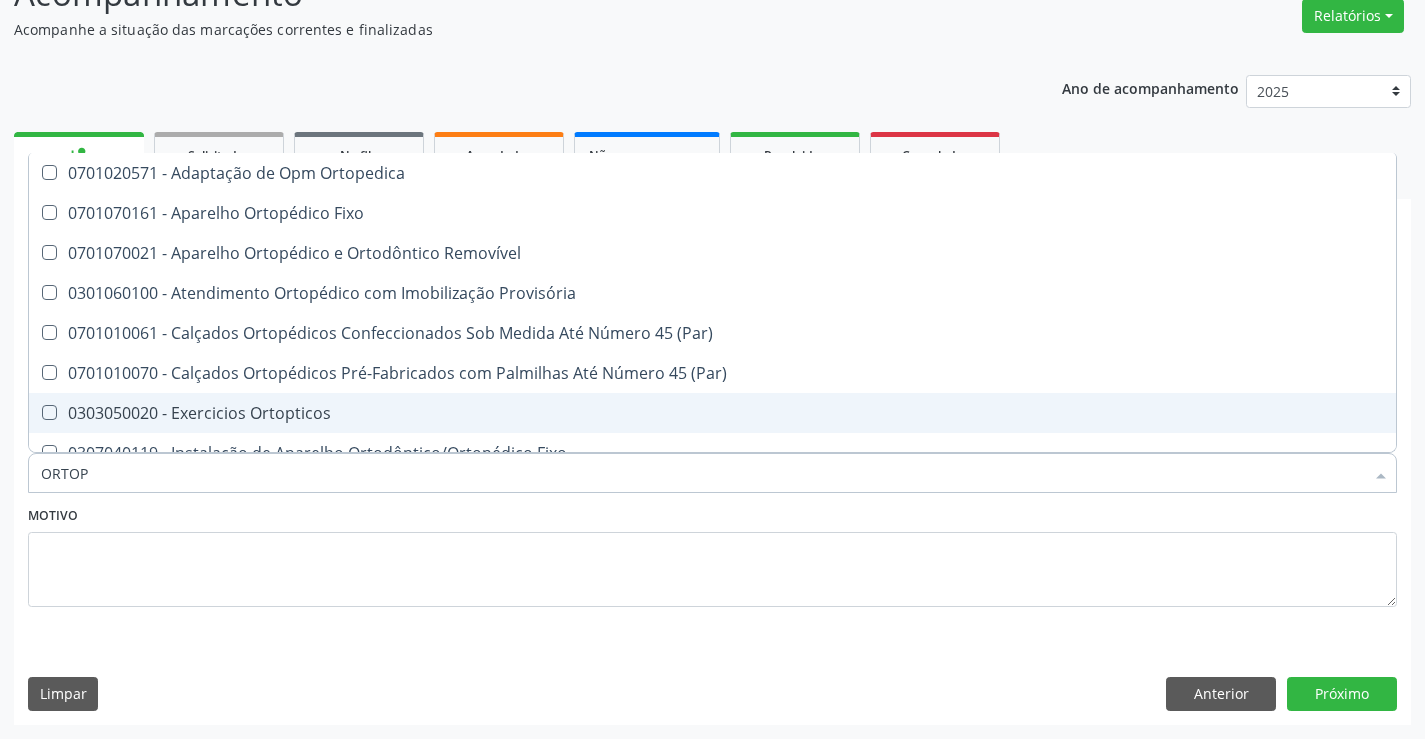 type on "ORTOPE" 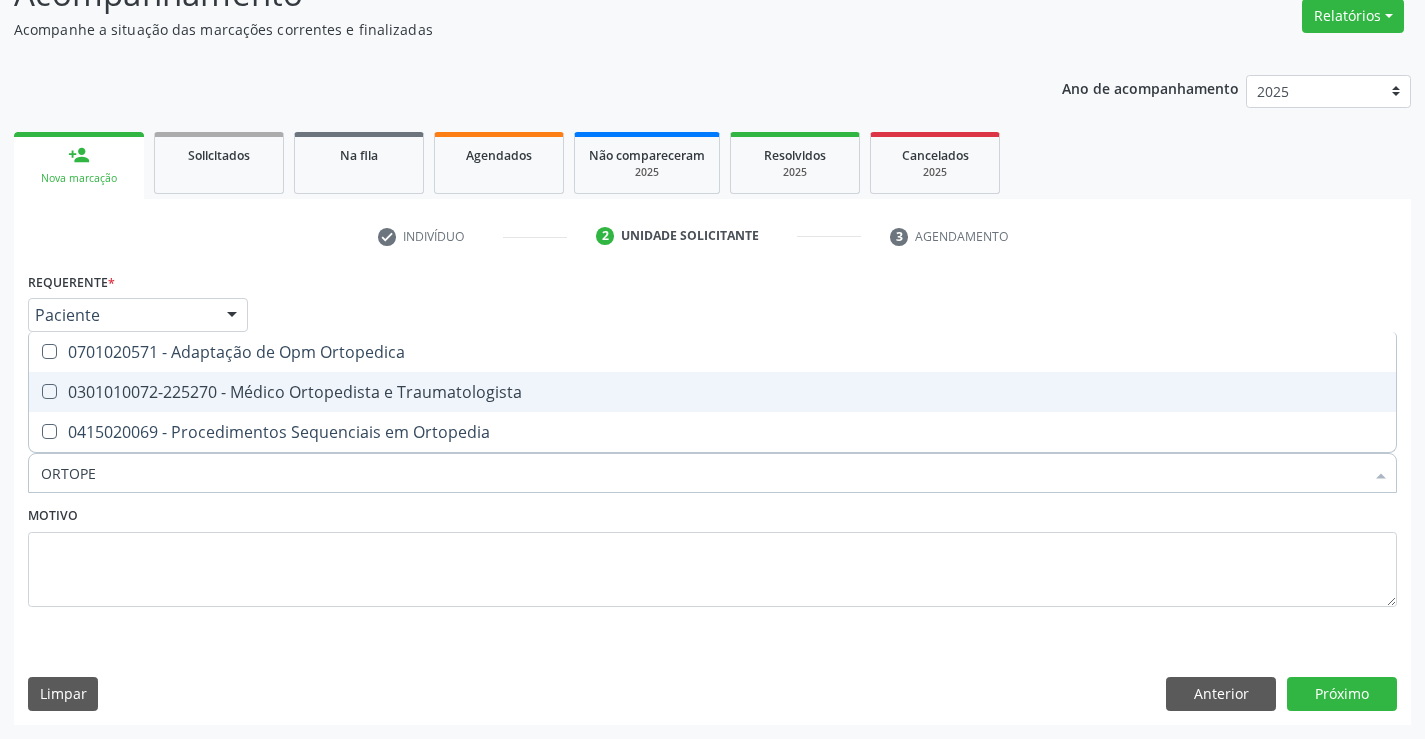 click on "0301010072-225270 - Médico Ortopedista e Traumatologista" at bounding box center (712, 392) 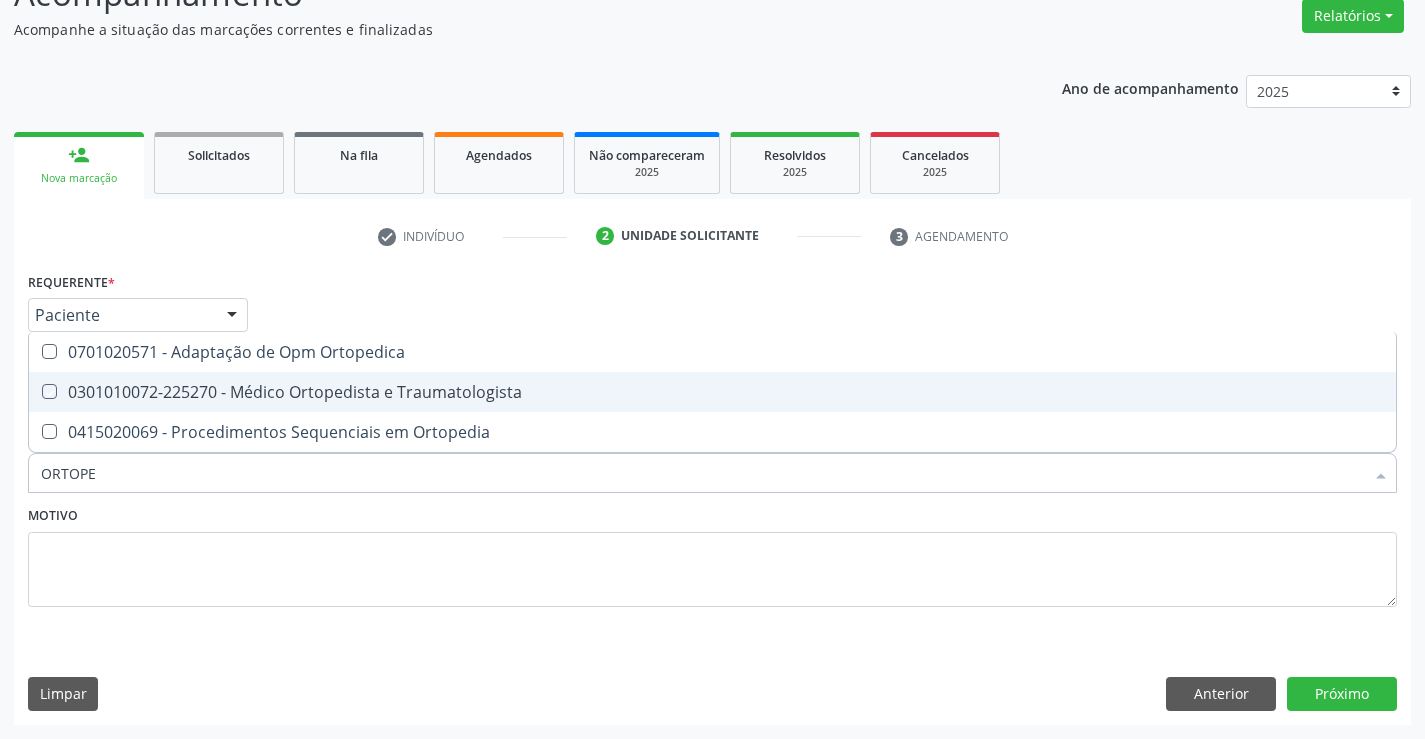 checkbox on "true" 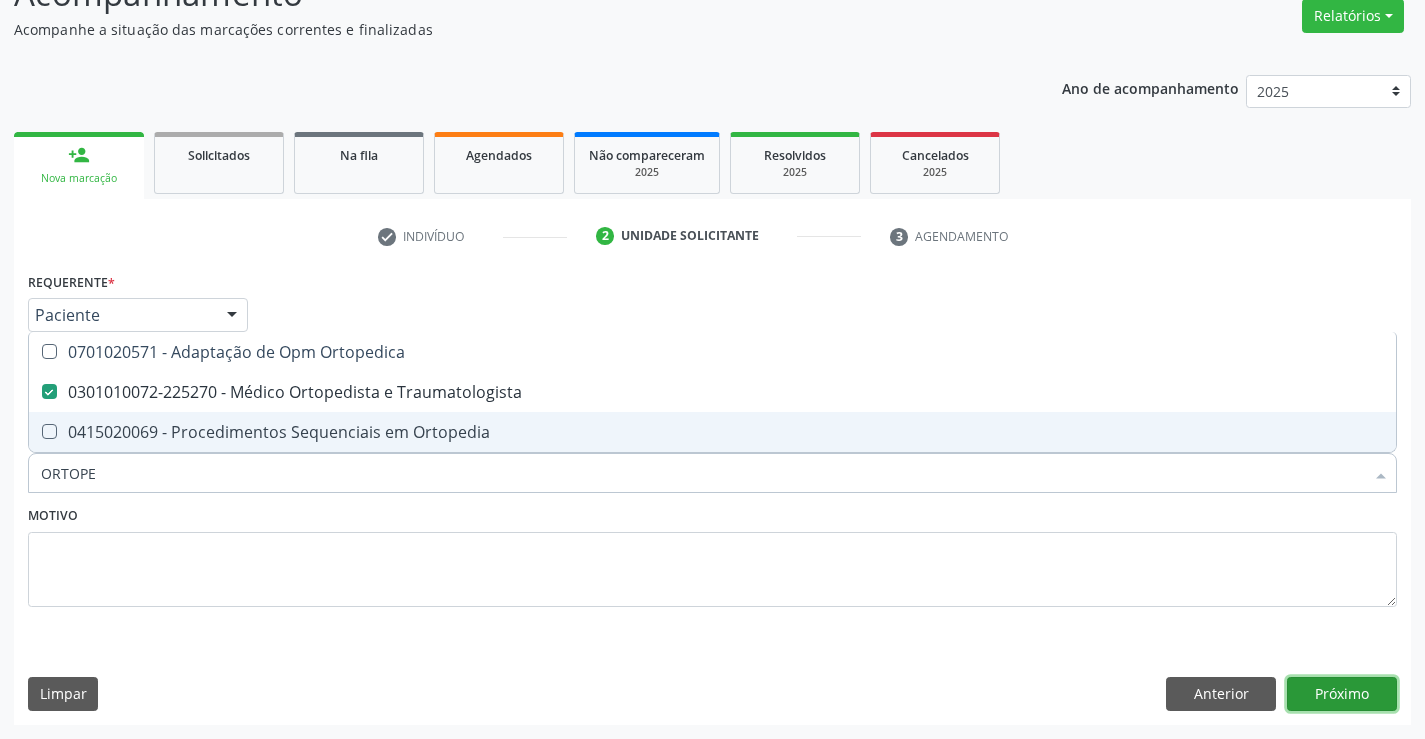 click on "Próximo" at bounding box center [1342, 694] 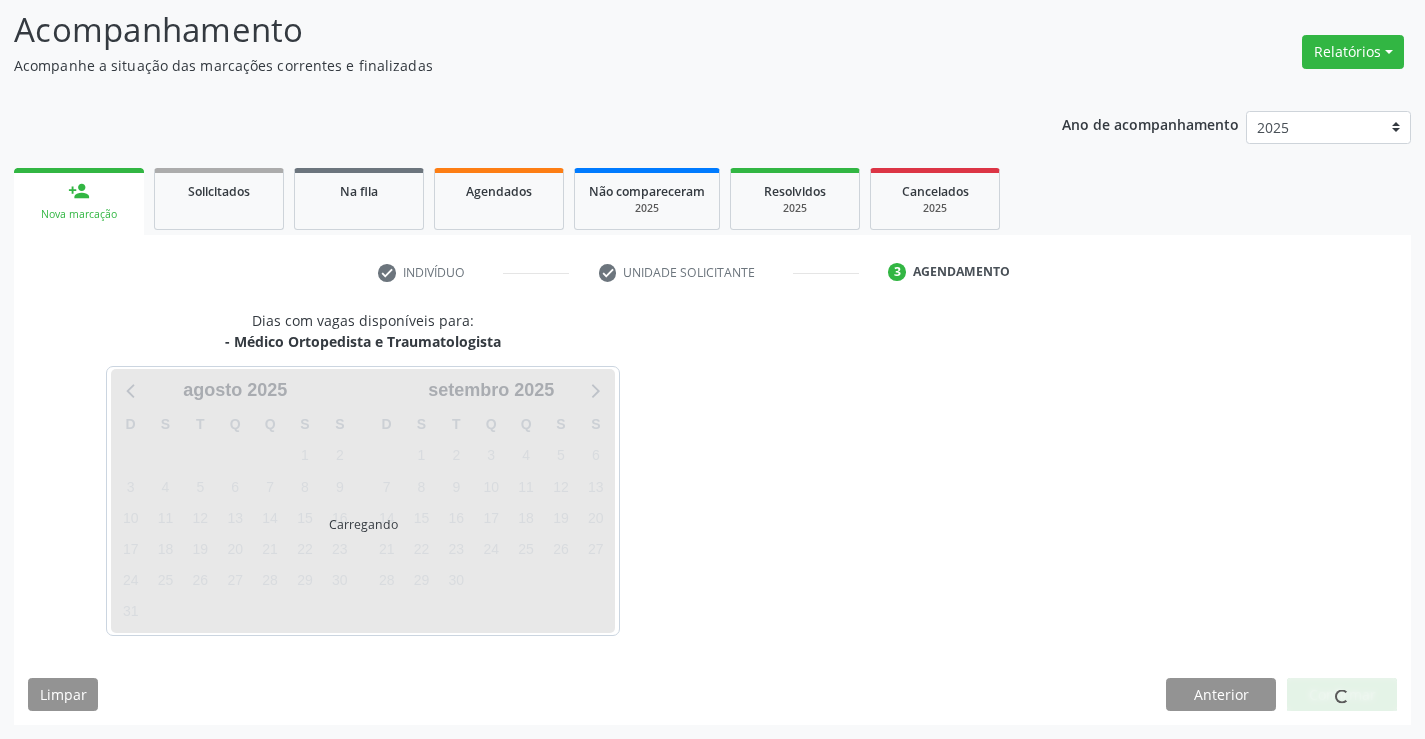 scroll, scrollTop: 131, scrollLeft: 0, axis: vertical 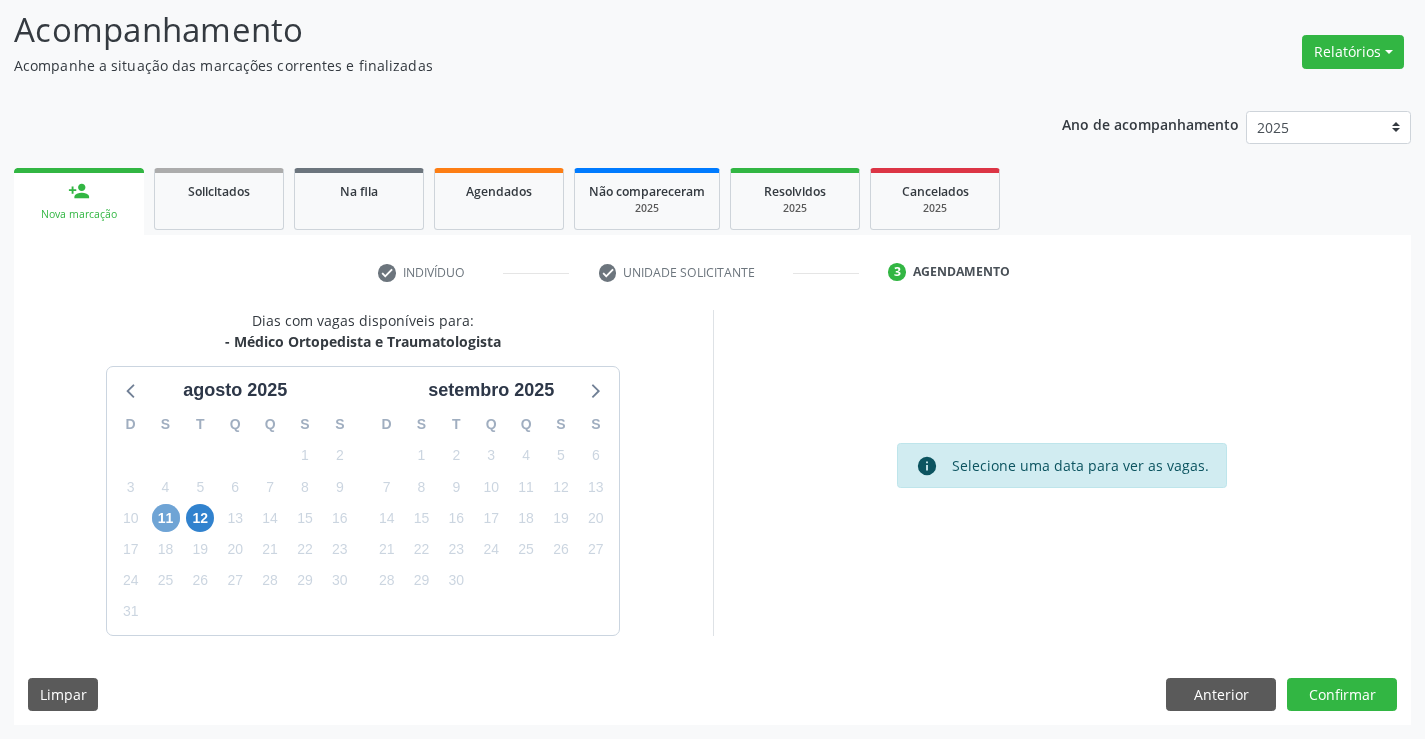 click on "11" at bounding box center (166, 518) 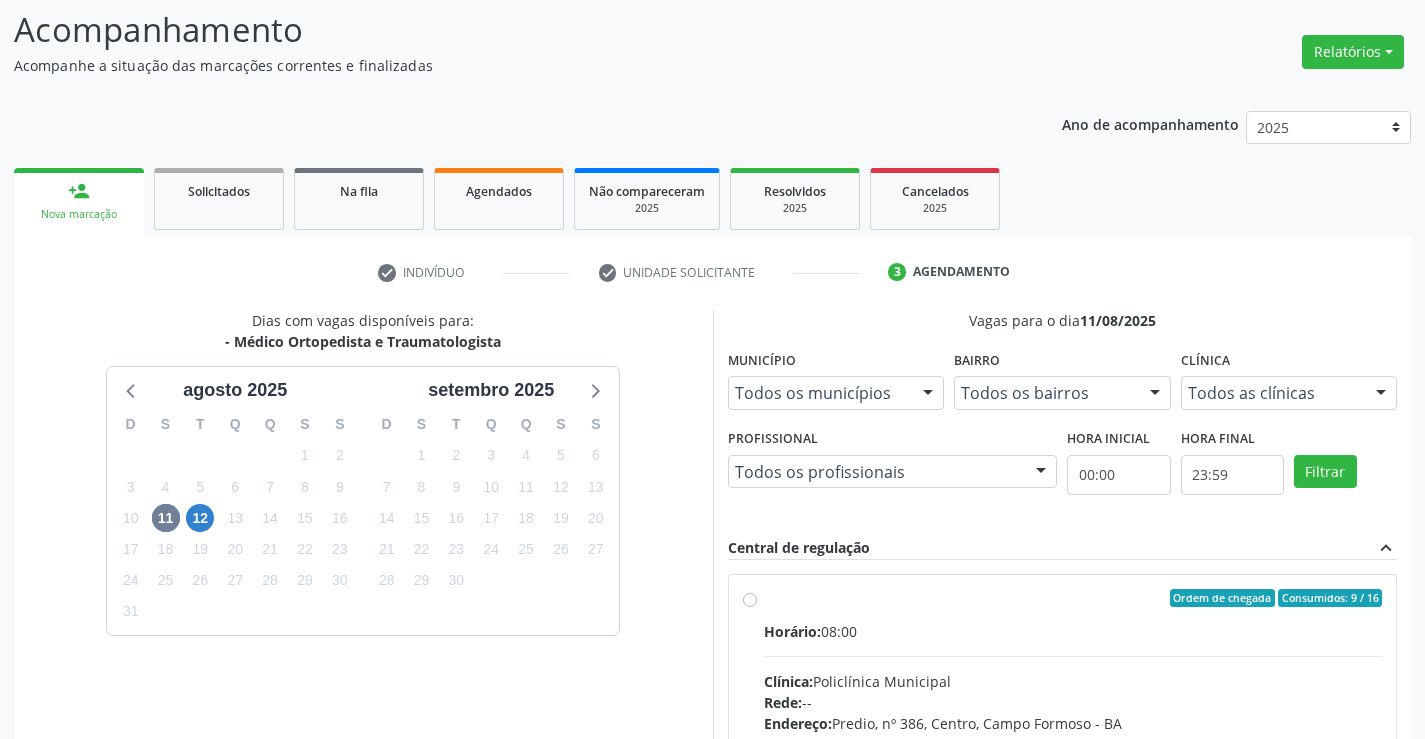 click on "Ordem de chegada
Consumidos: 9 / 16
Horário:   08:00
Clínica:  Policlínica Municipal
Rede:
--
Endereço:   Predio, nº 386, Centro, Campo Formoso - BA
Telefone:   (74) 6451312
Profissional:
Mauricio Cardoso Ribeiro Junior
Informações adicionais sobre o atendimento
Idade de atendimento:
de 0 a 120 anos
Gênero(s) atendido(s):
Masculino e Feminino
Informações adicionais:
--" at bounding box center (1073, 742) 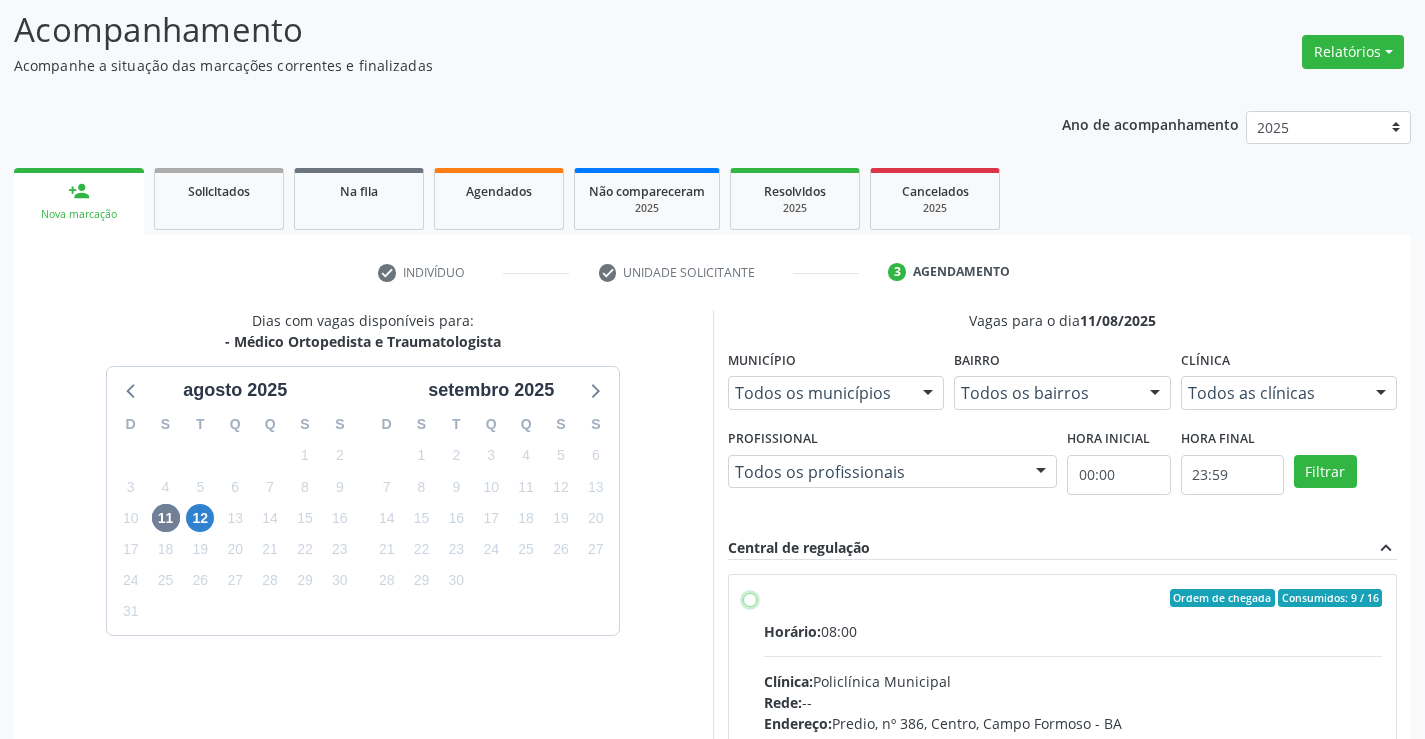 click on "Ordem de chegada
Consumidos: 9 / 16
Horário:   08:00
Clínica:  Policlínica Municipal
Rede:
--
Endereço:   Predio, nº 386, Centro, Campo Formoso - BA
Telefone:   (74) 6451312
Profissional:
Mauricio Cardoso Ribeiro Junior
Informações adicionais sobre o atendimento
Idade de atendimento:
de 0 a 120 anos
Gênero(s) atendido(s):
Masculino e Feminino
Informações adicionais:
--" at bounding box center (750, 598) 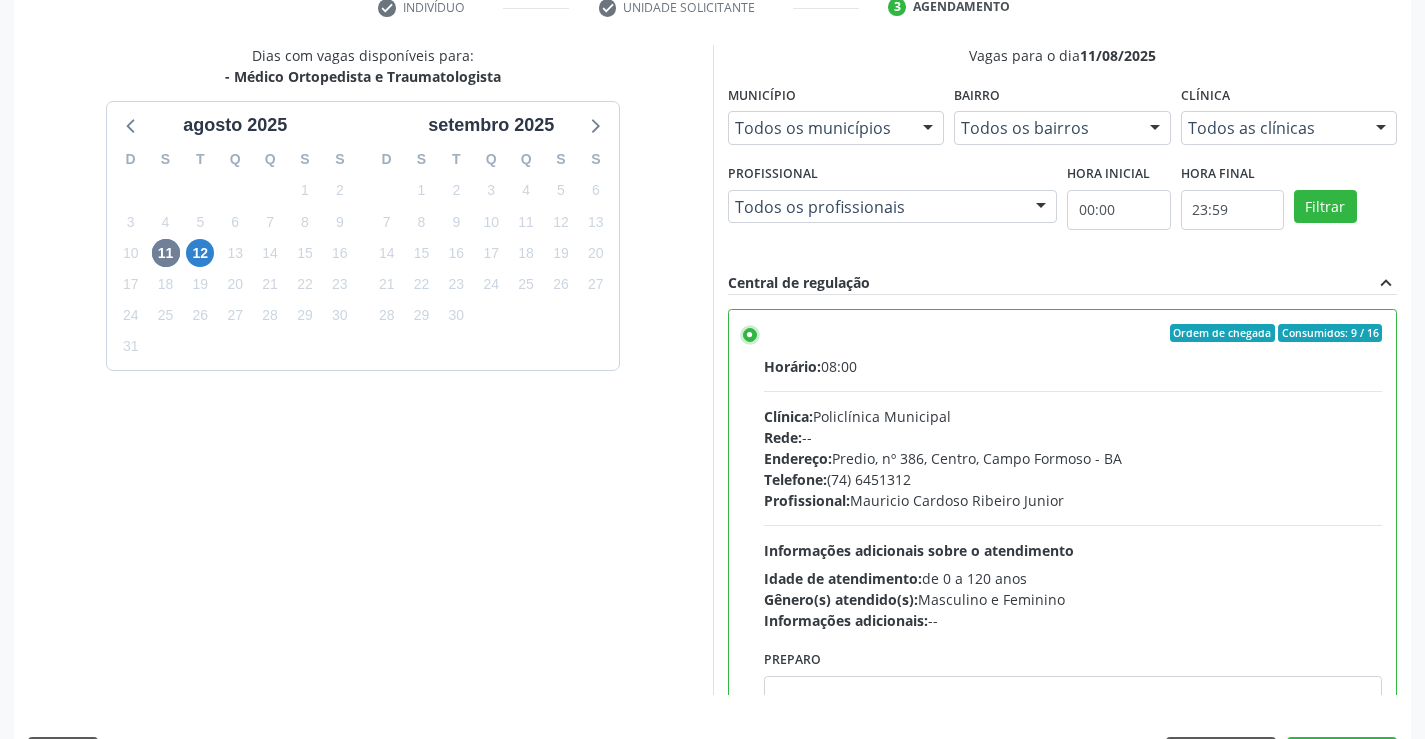 scroll, scrollTop: 456, scrollLeft: 0, axis: vertical 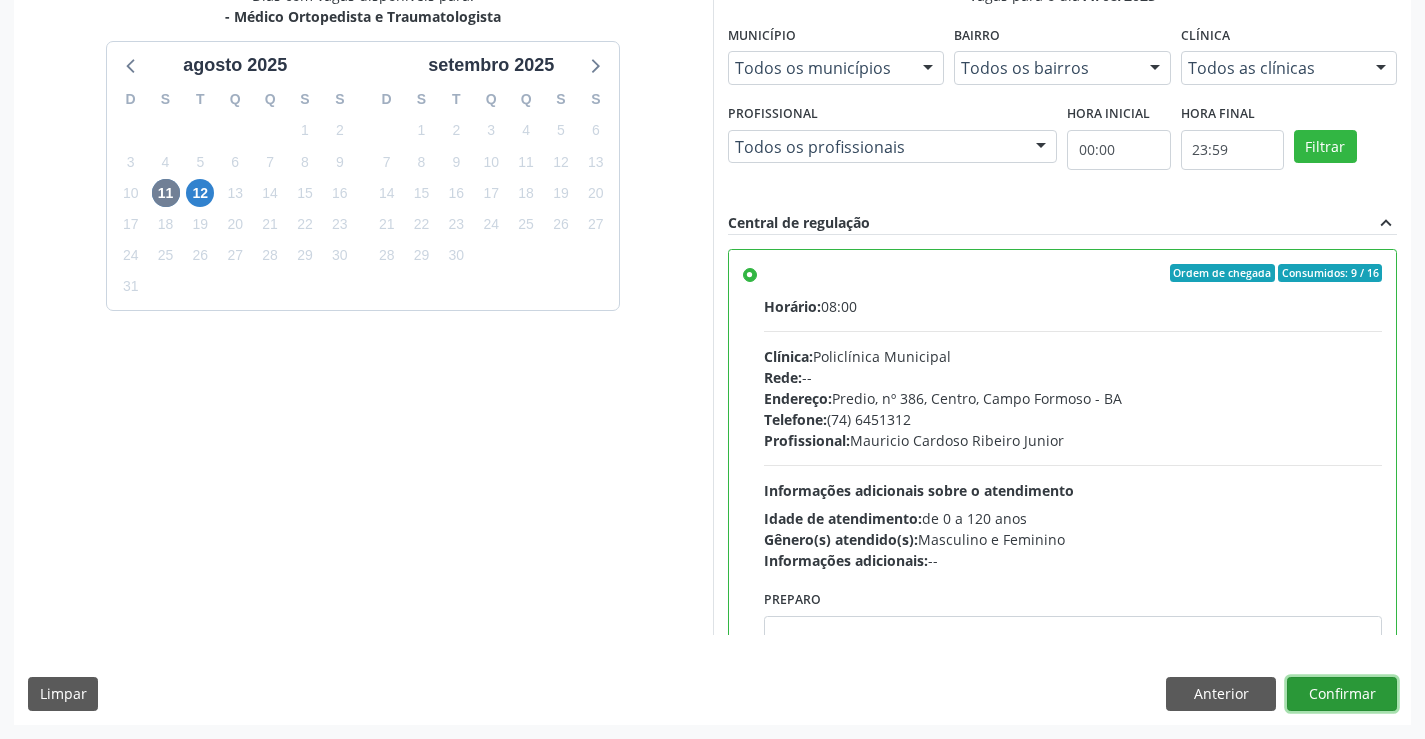 click on "Confirmar" at bounding box center [1342, 694] 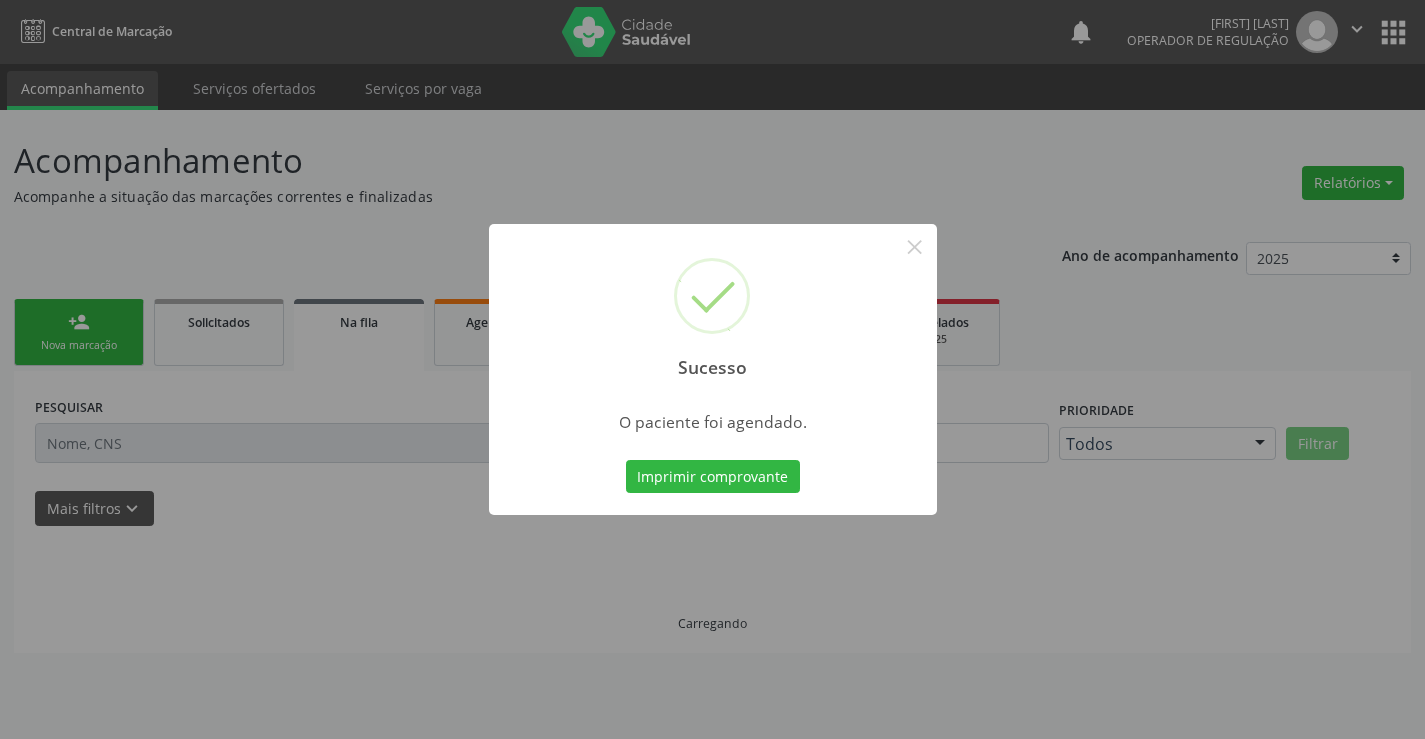 scroll, scrollTop: 0, scrollLeft: 0, axis: both 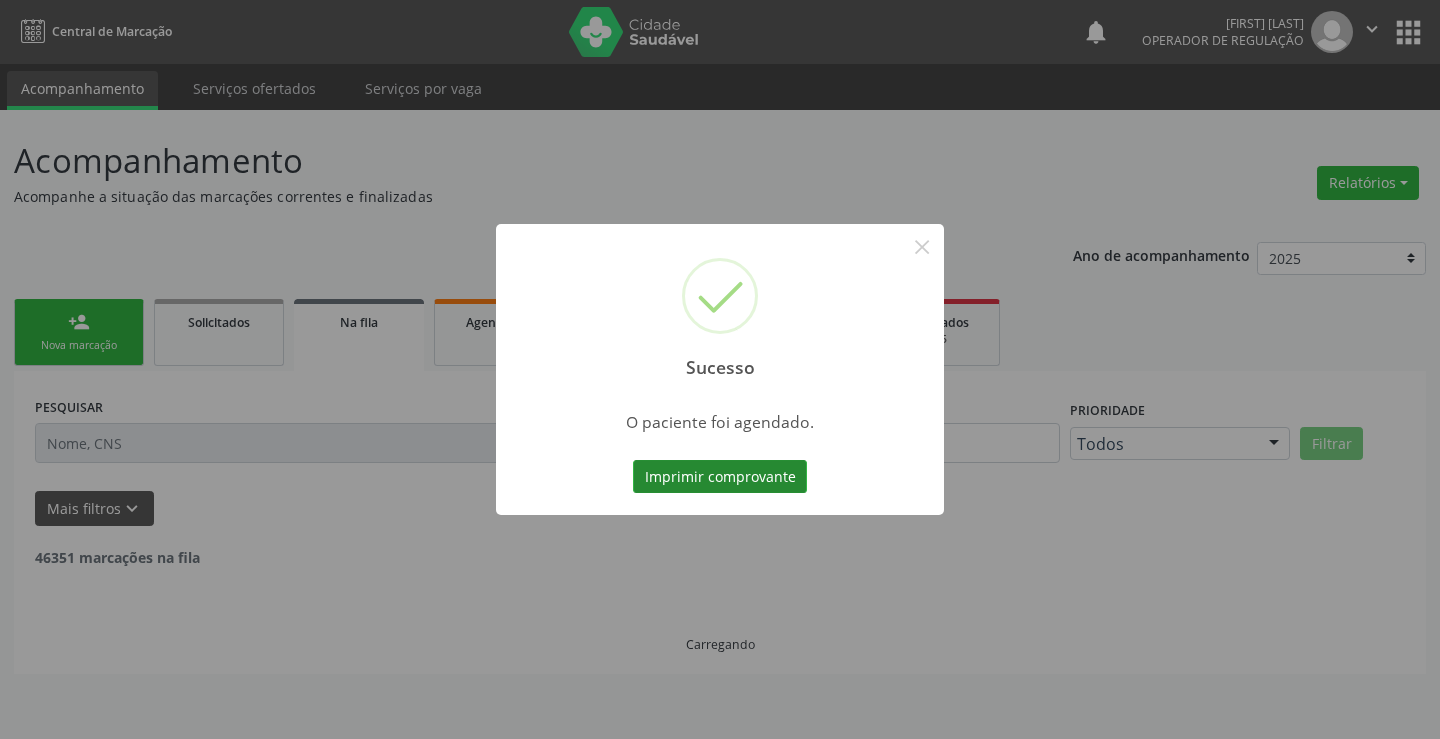 click on "Imprimir comprovante" at bounding box center (720, 477) 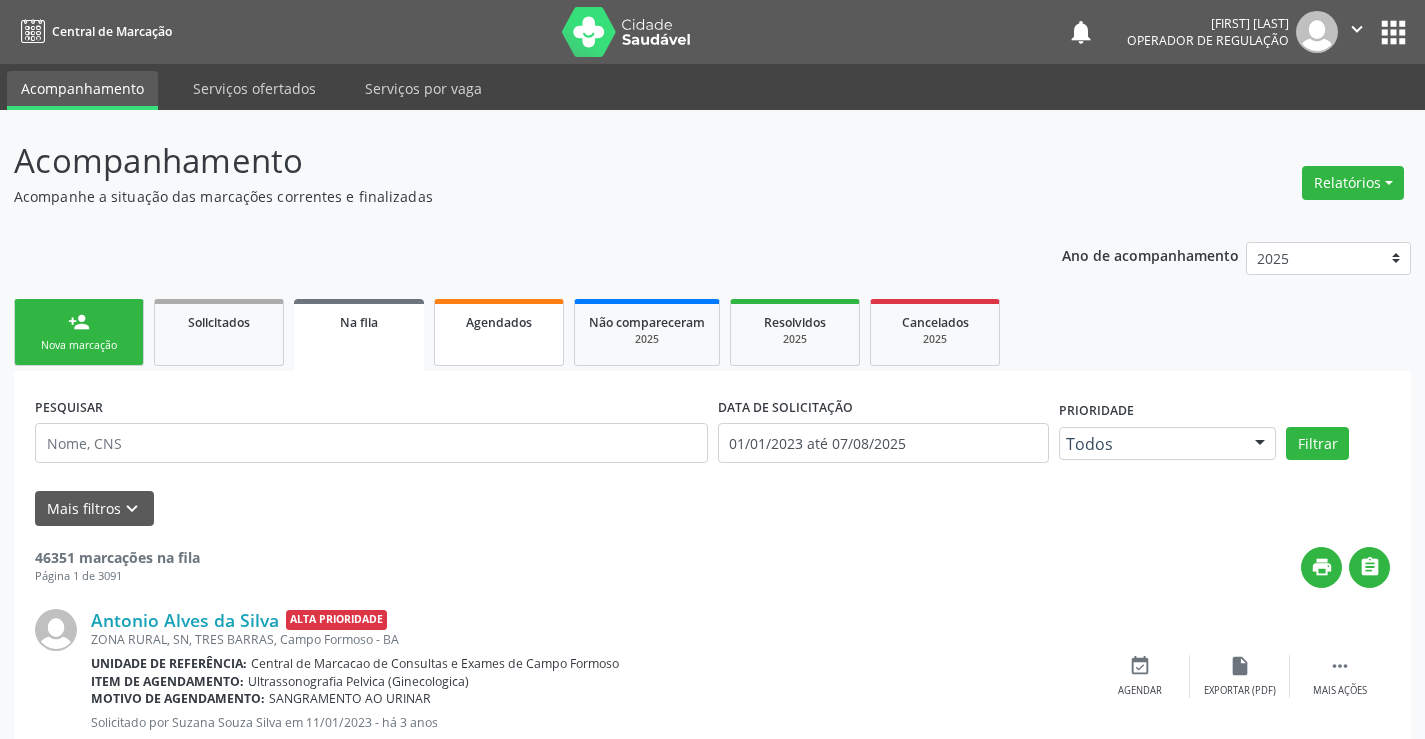 click on "Agendados" at bounding box center [499, 322] 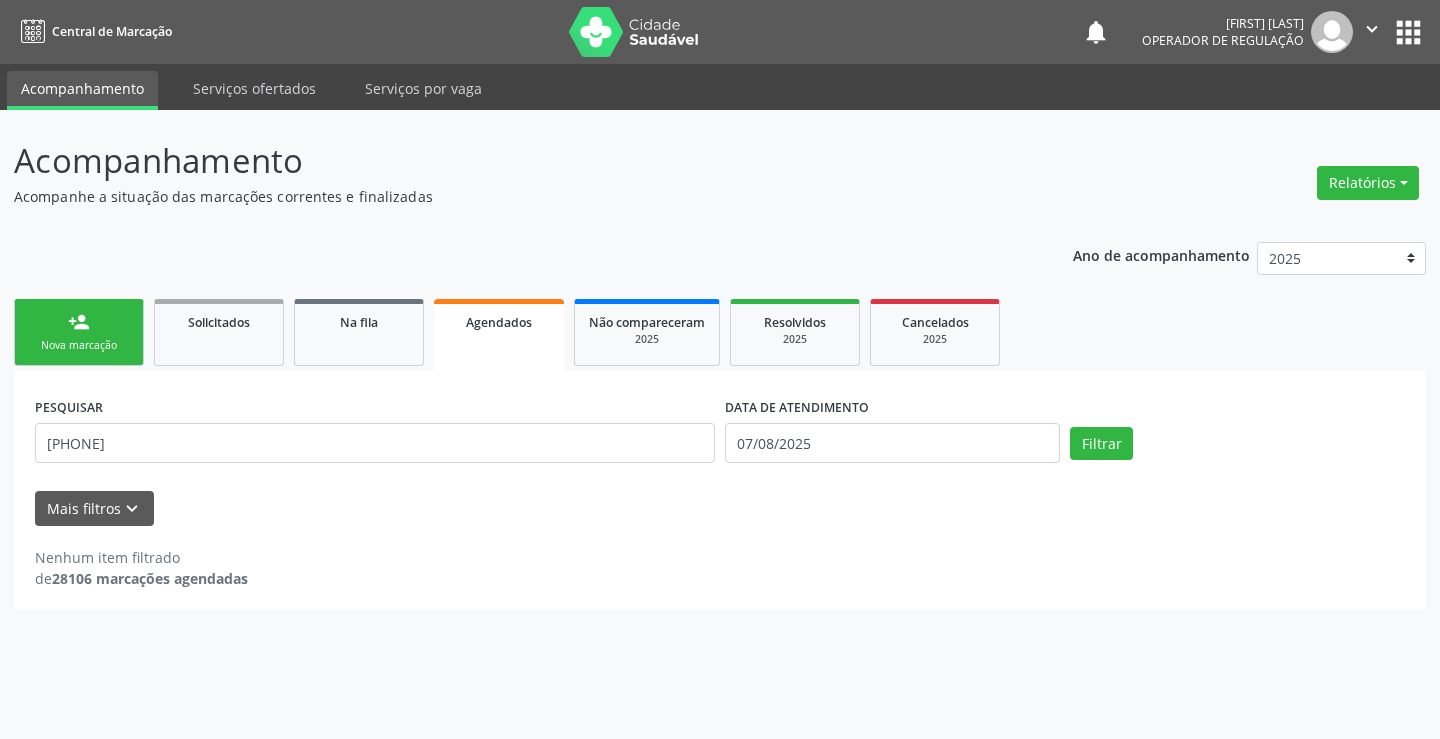 click on "person_add
Nova marcação" at bounding box center (79, 332) 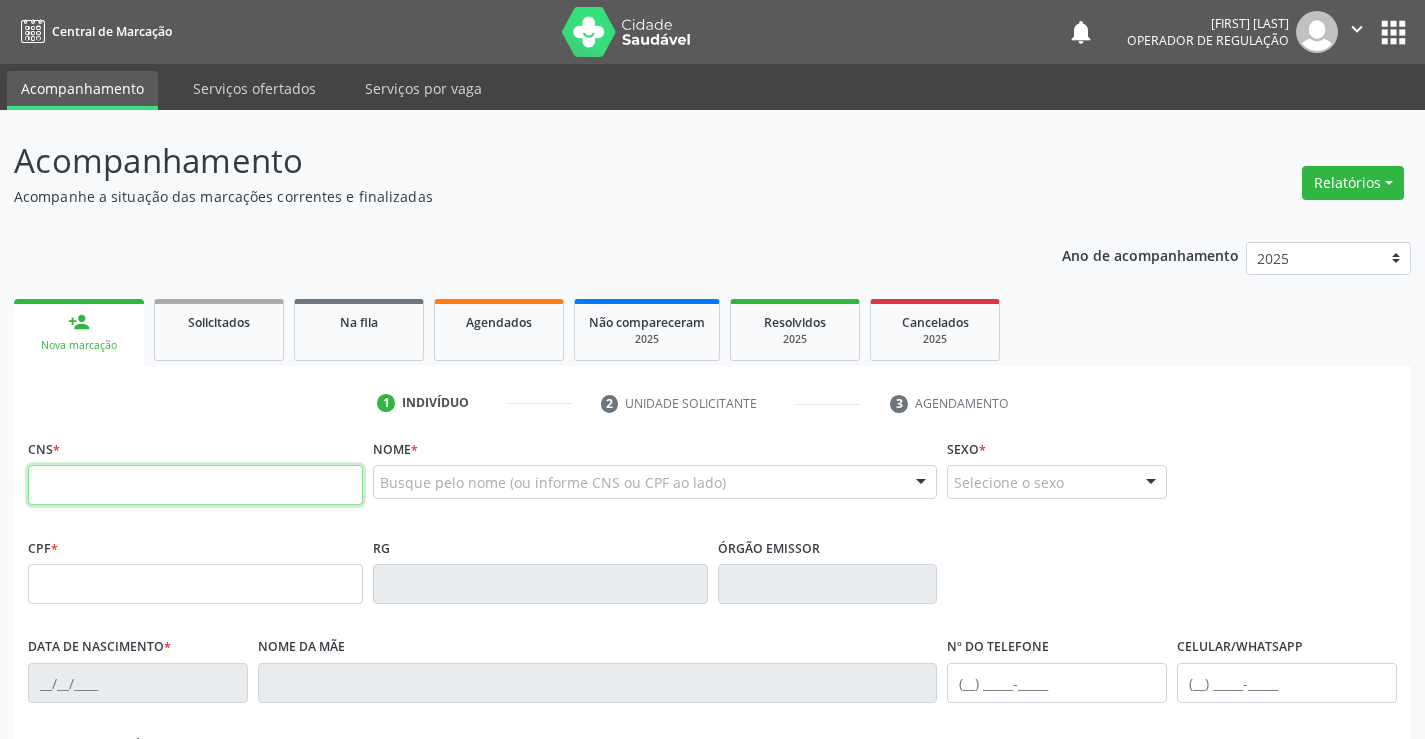 click at bounding box center [195, 485] 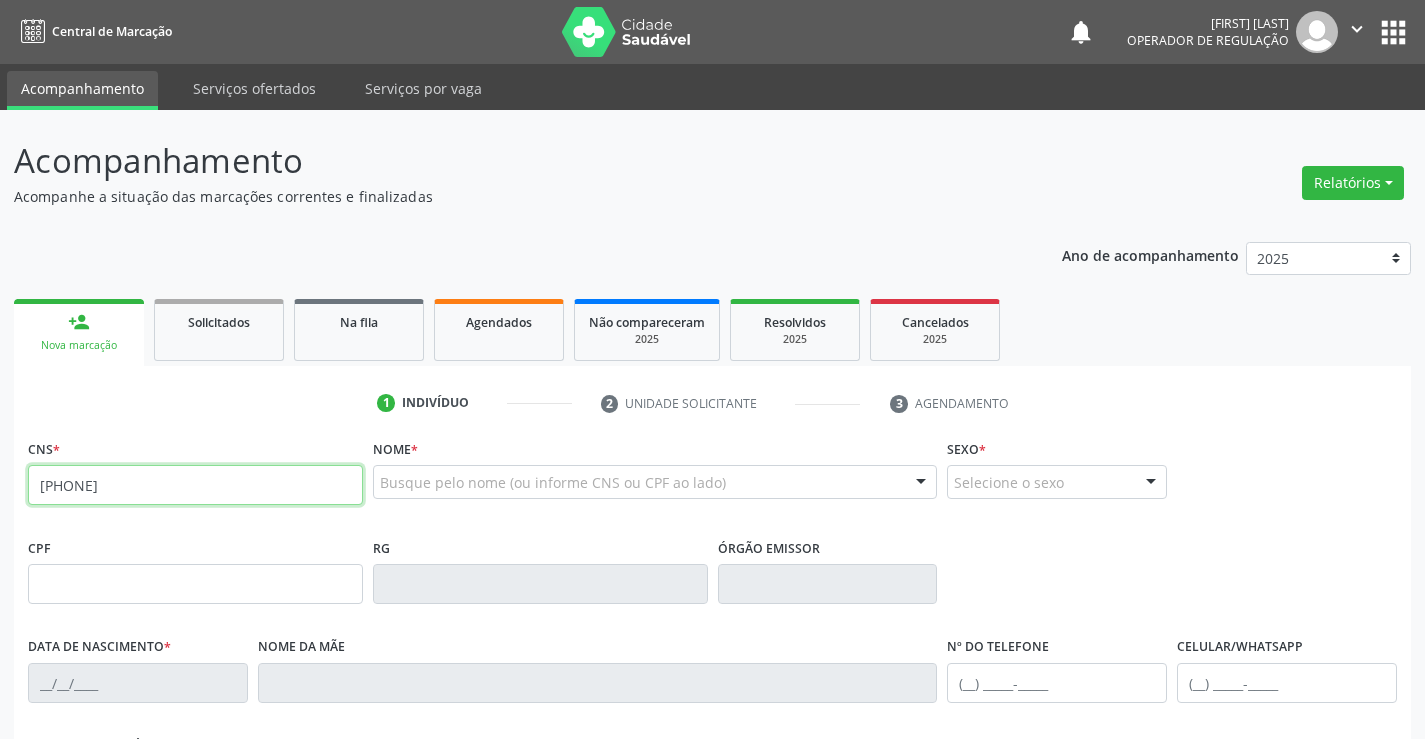 type on "702 4075 3564 1323" 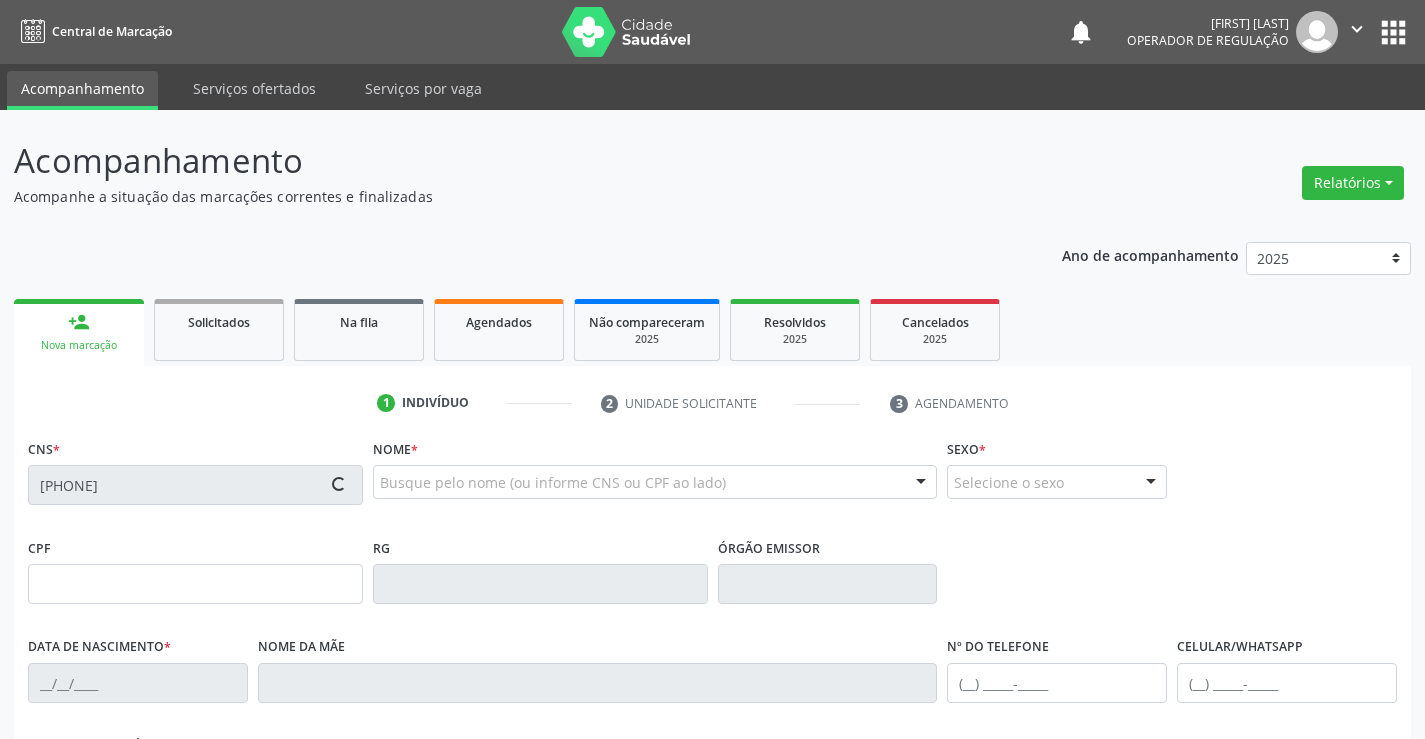 type on "523469081" 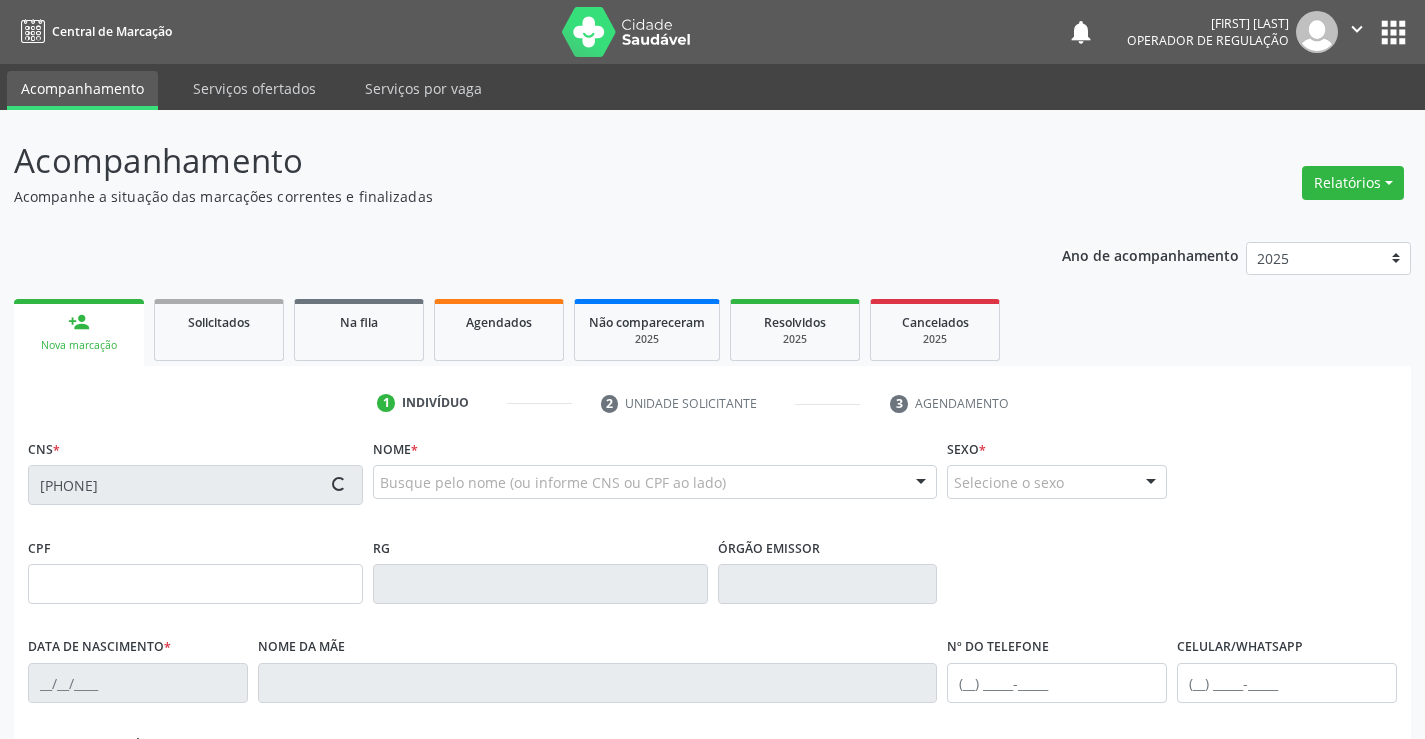 type on "08/01/1987" 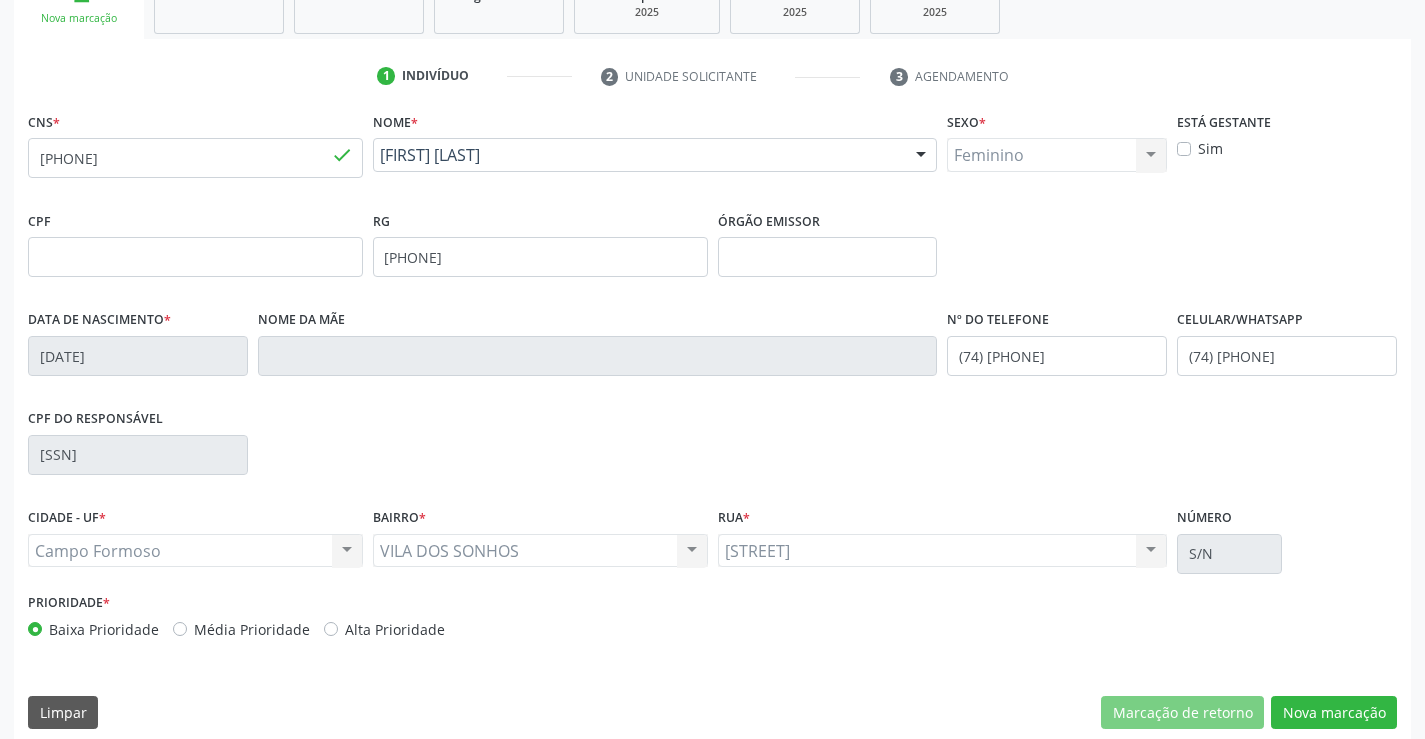 scroll, scrollTop: 345, scrollLeft: 0, axis: vertical 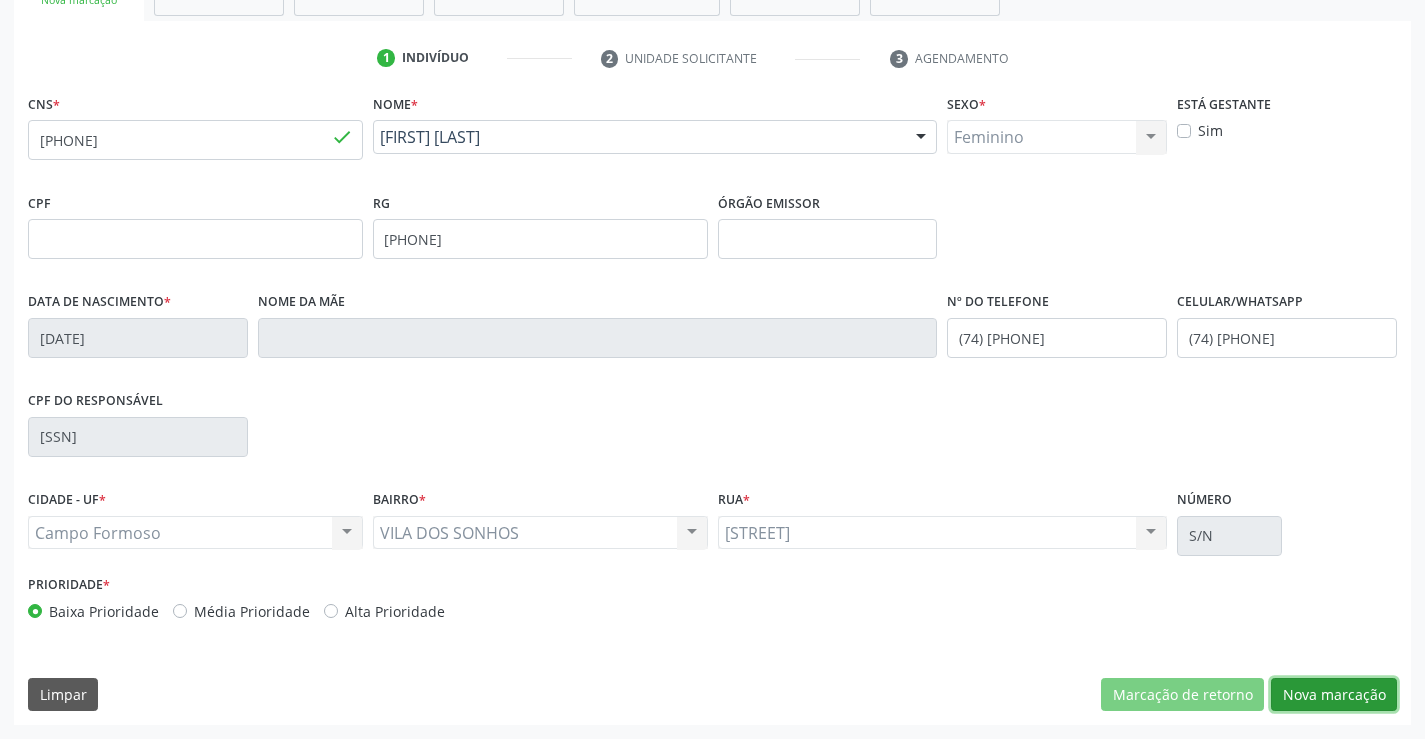 click on "Nova marcação" at bounding box center [1334, 695] 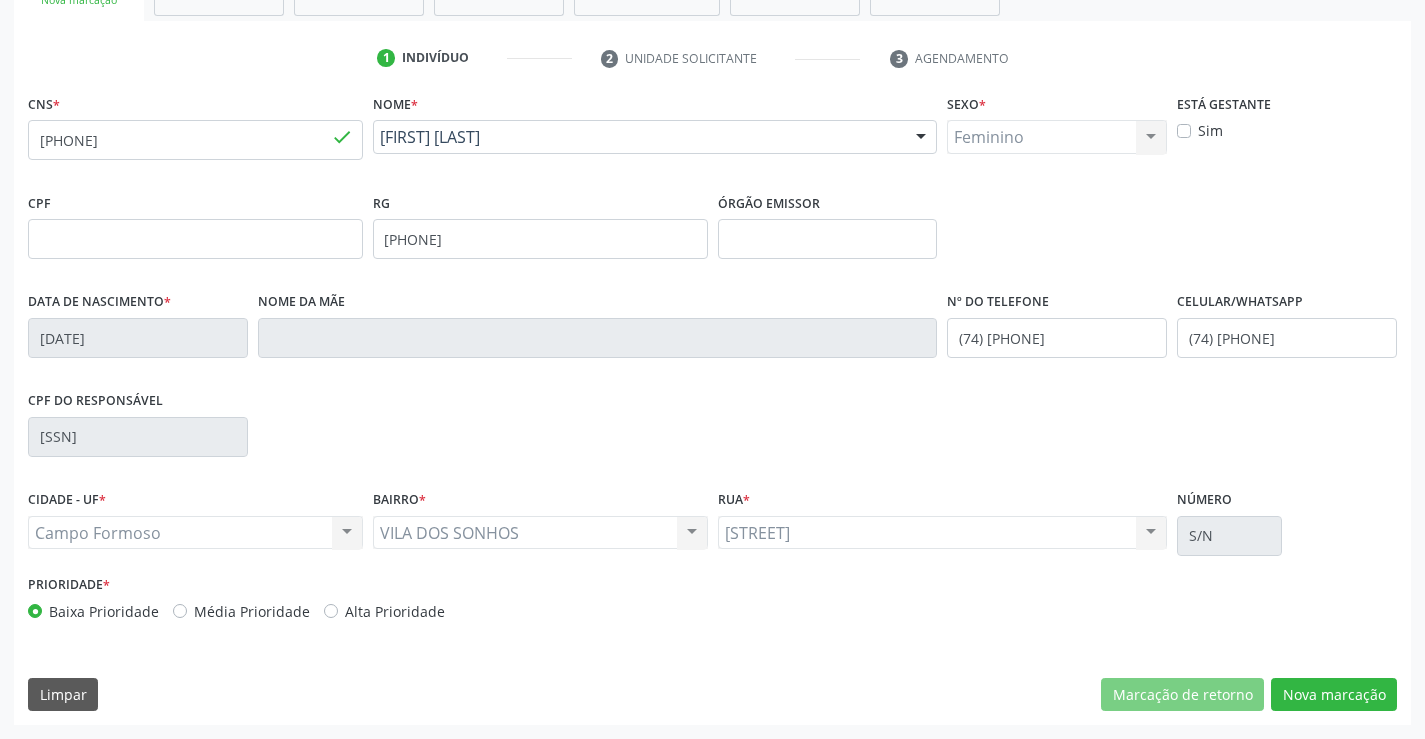 scroll, scrollTop: 167, scrollLeft: 0, axis: vertical 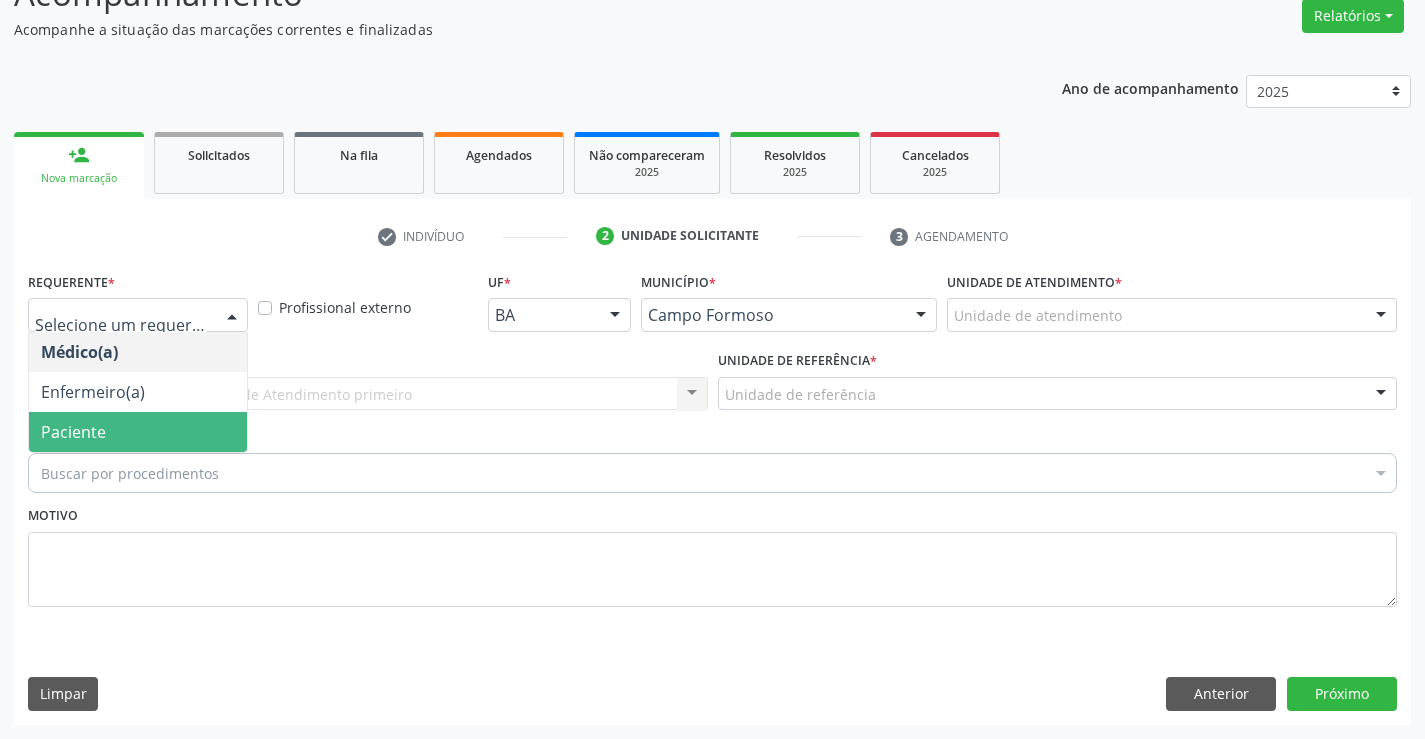 click on "Paciente" at bounding box center (138, 432) 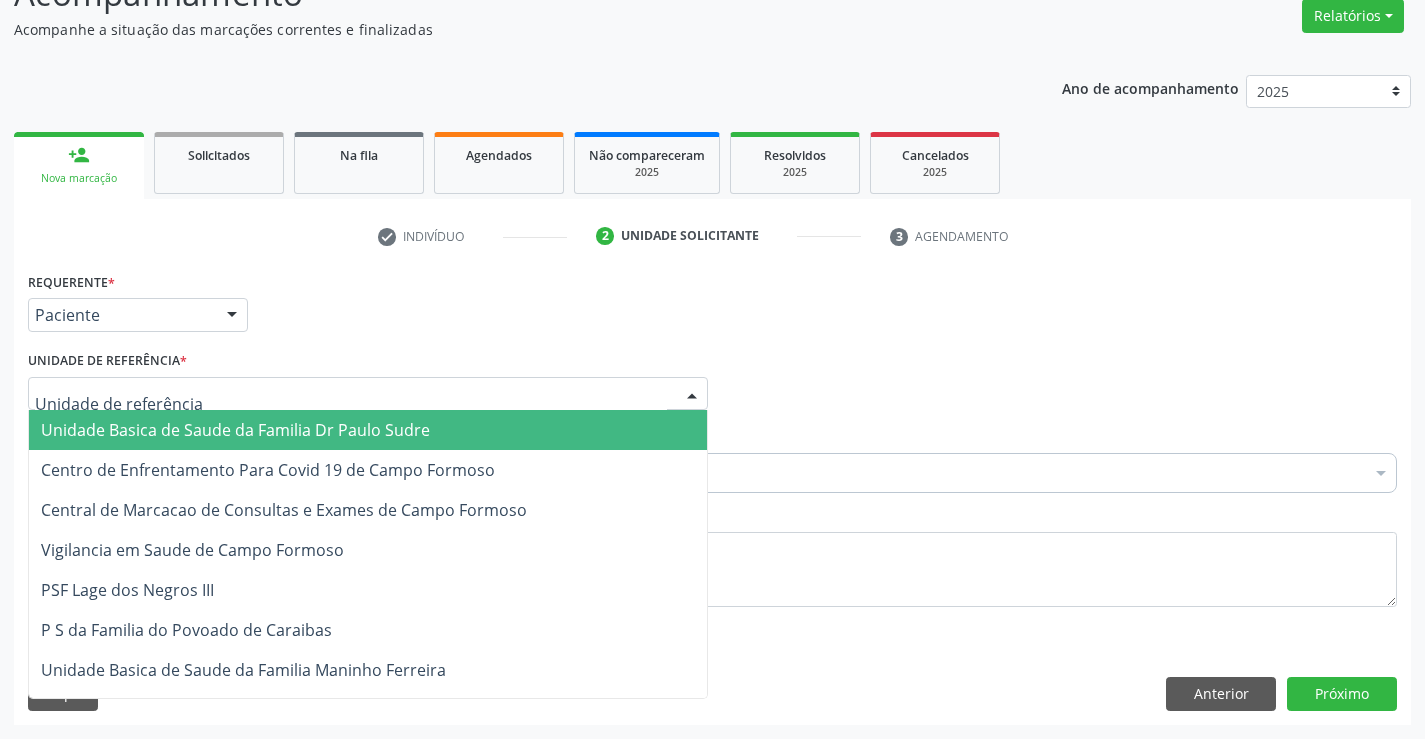 click at bounding box center (368, 394) 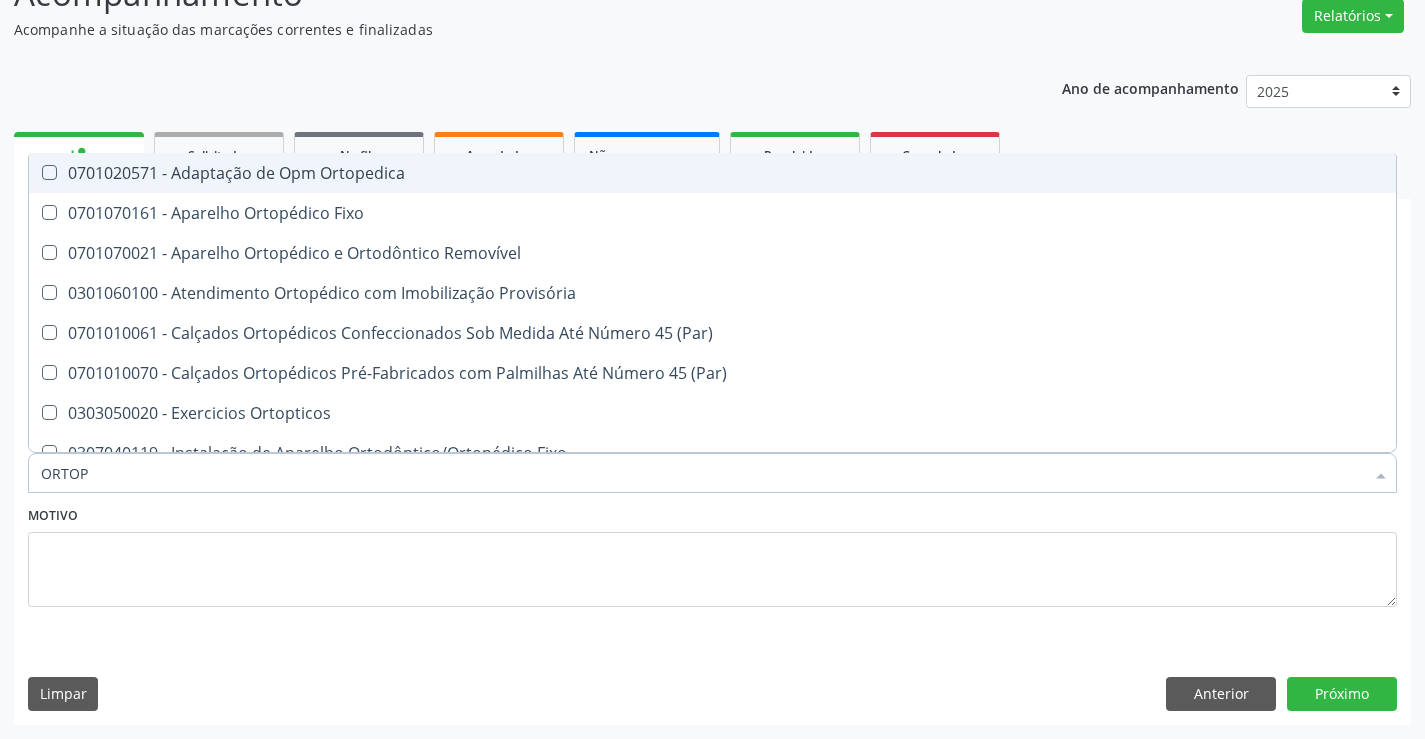 type on "ORTOPE" 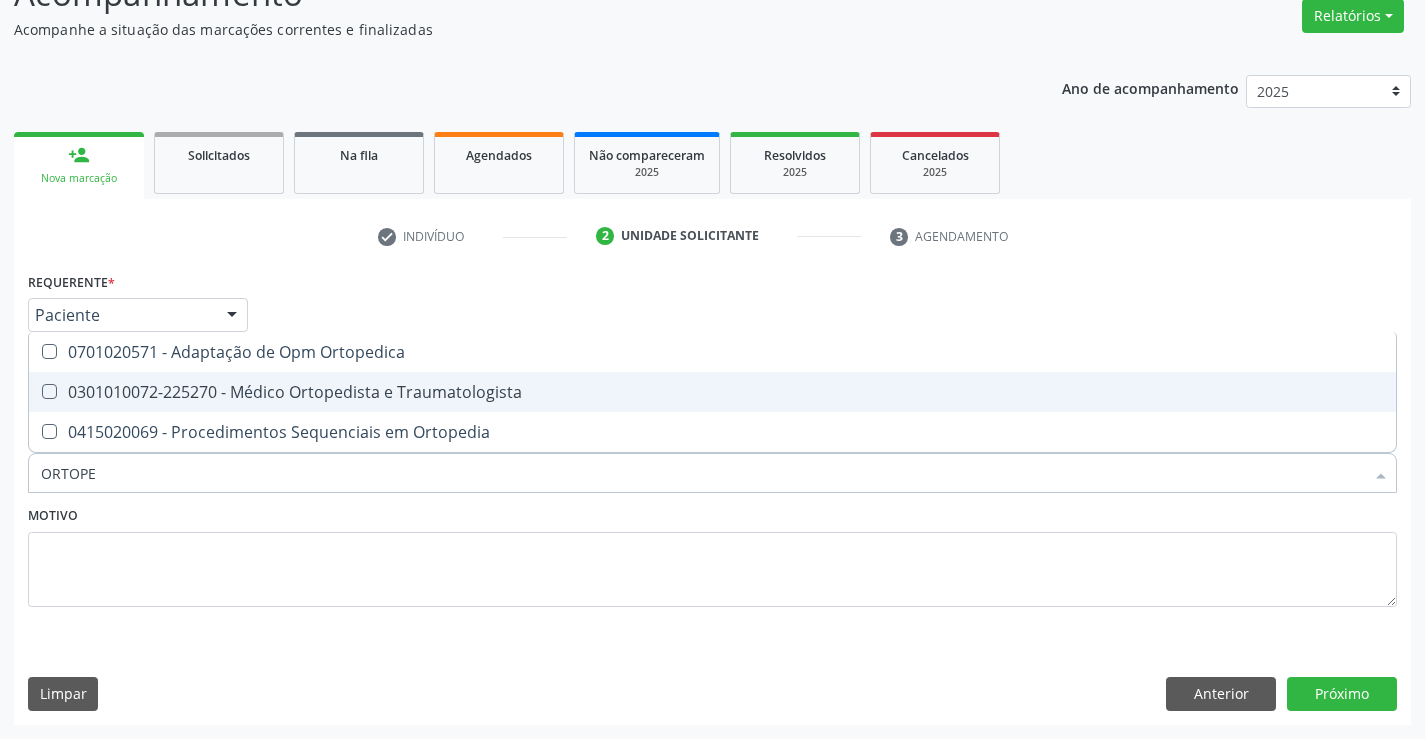 click on "0301010072-225270 - Médico Ortopedista e Traumatologista" at bounding box center (712, 392) 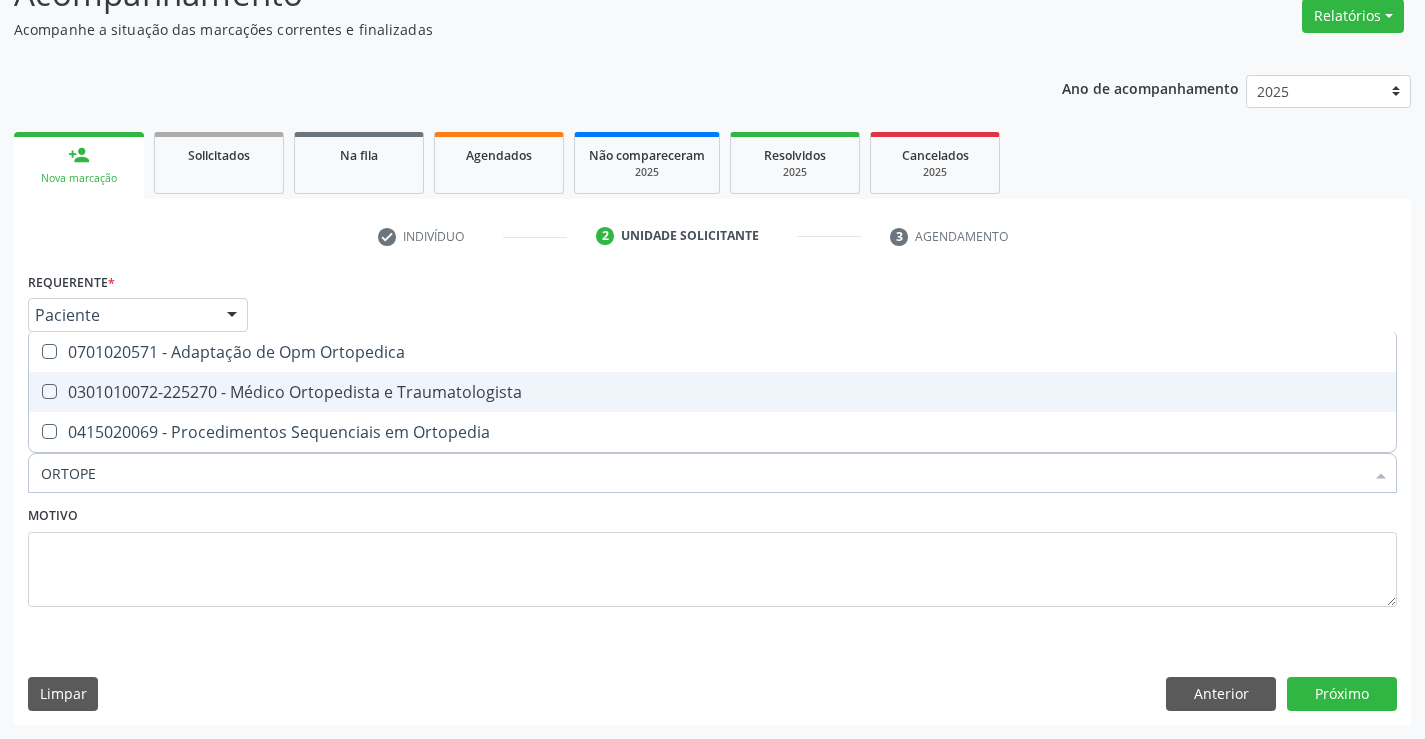 checkbox on "true" 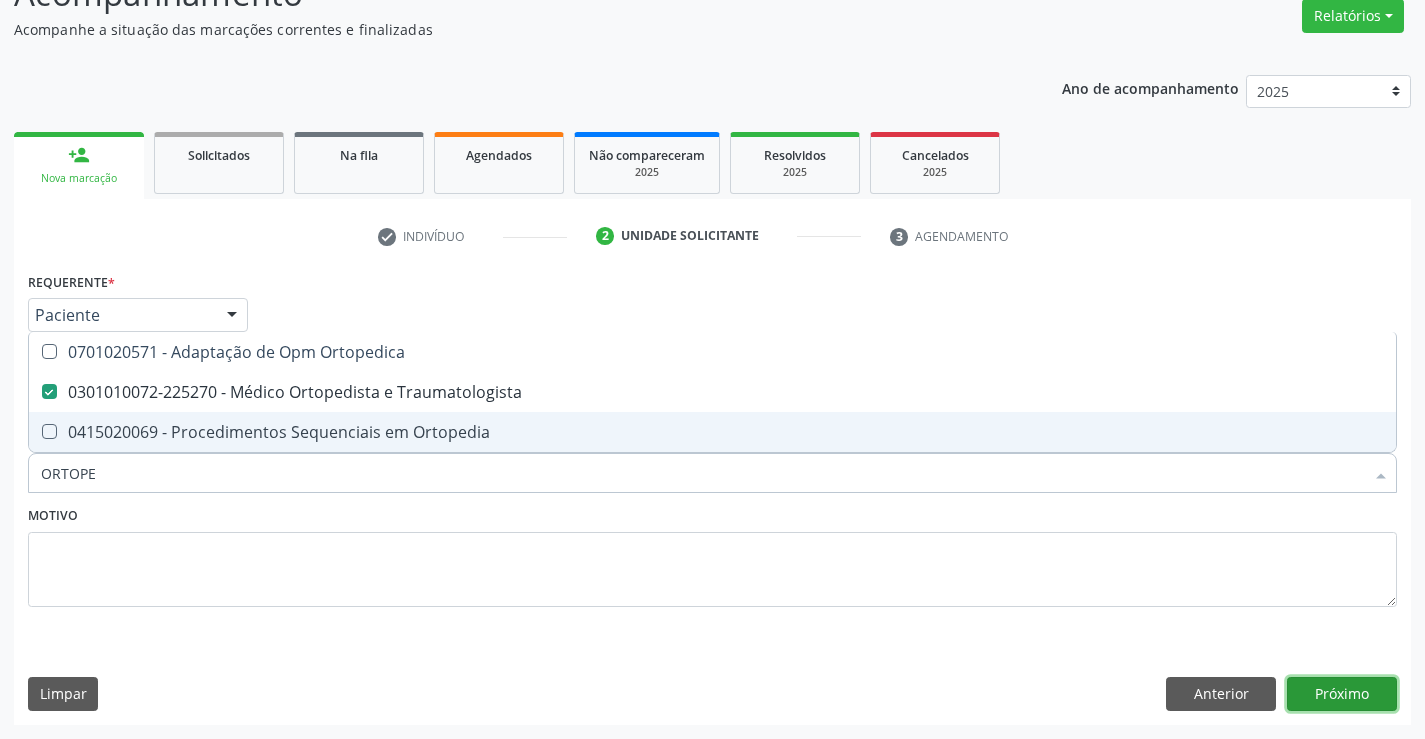 click on "Próximo" at bounding box center [1342, 694] 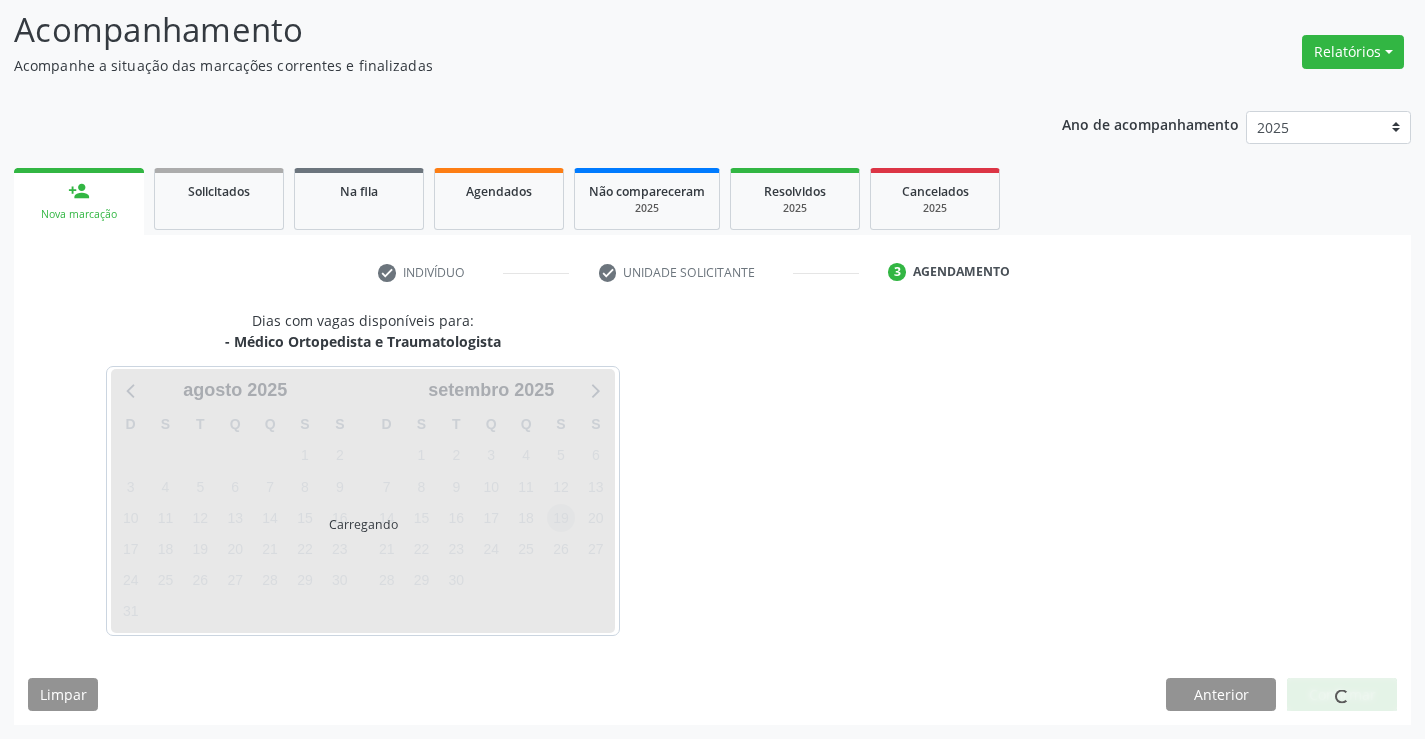 scroll, scrollTop: 131, scrollLeft: 0, axis: vertical 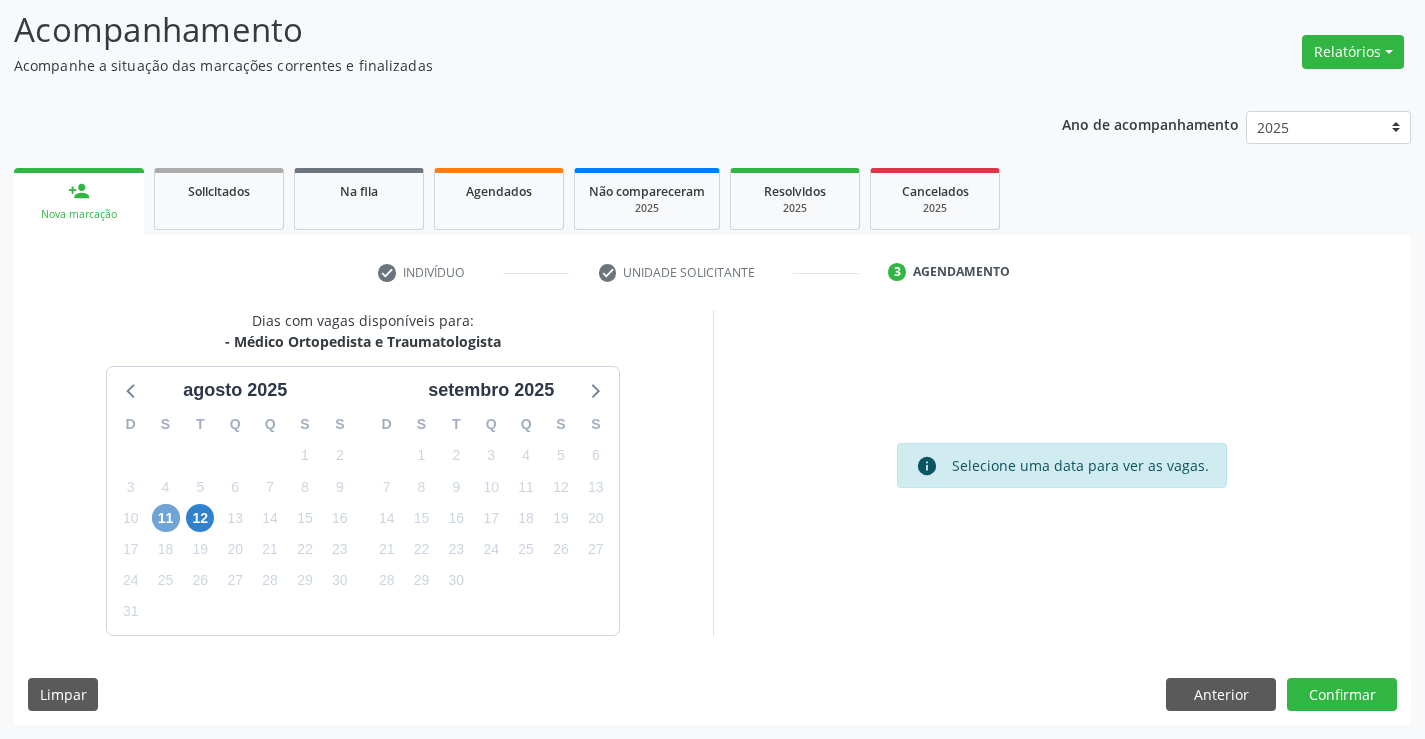 click on "11" at bounding box center [166, 518] 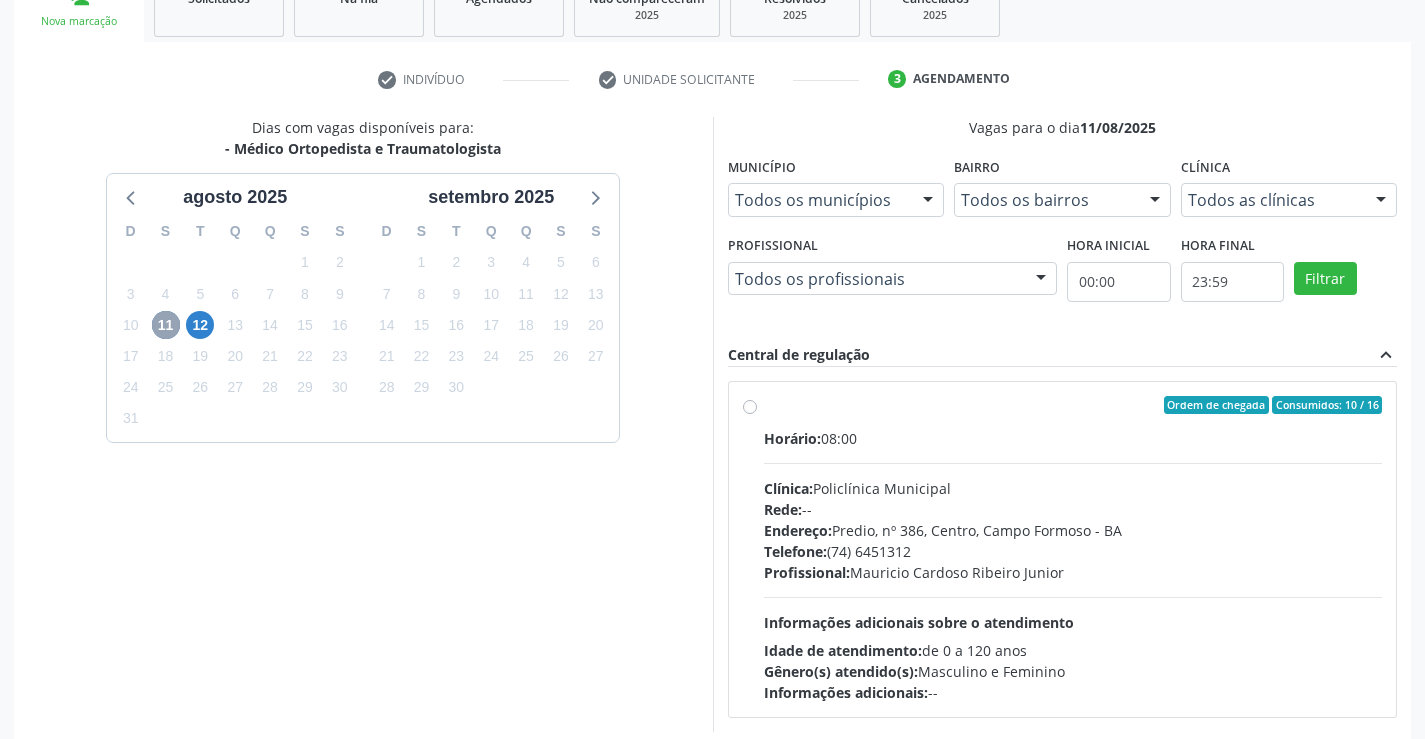 scroll, scrollTop: 420, scrollLeft: 0, axis: vertical 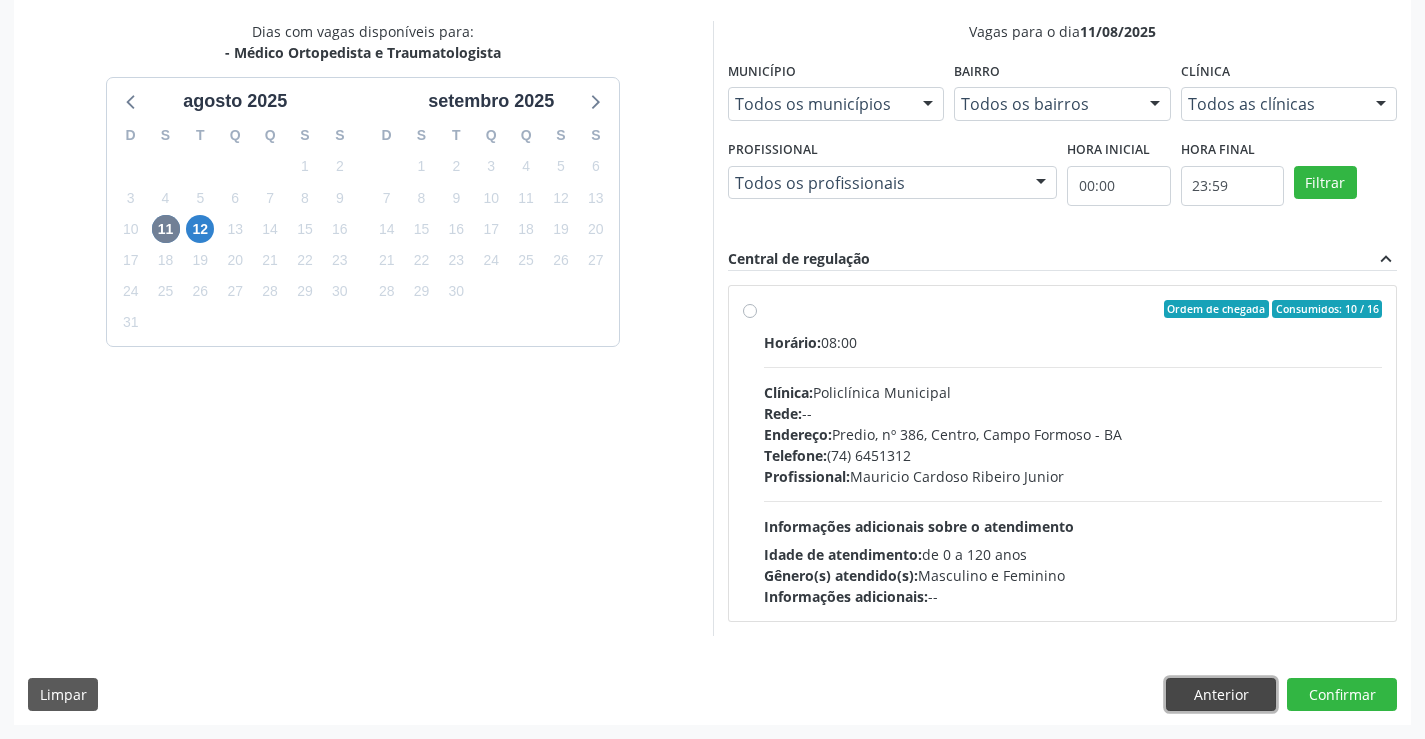 click on "Anterior" at bounding box center (1221, 695) 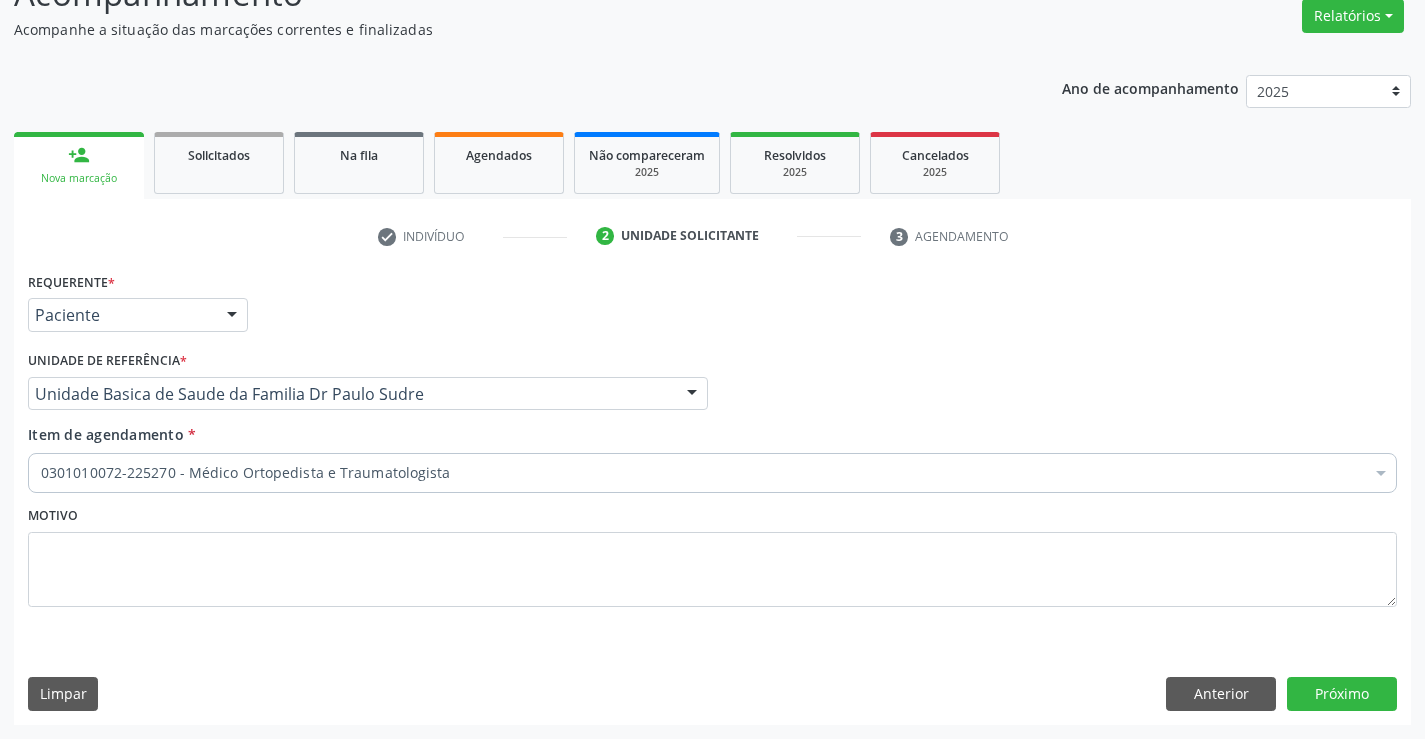 scroll, scrollTop: 167, scrollLeft: 0, axis: vertical 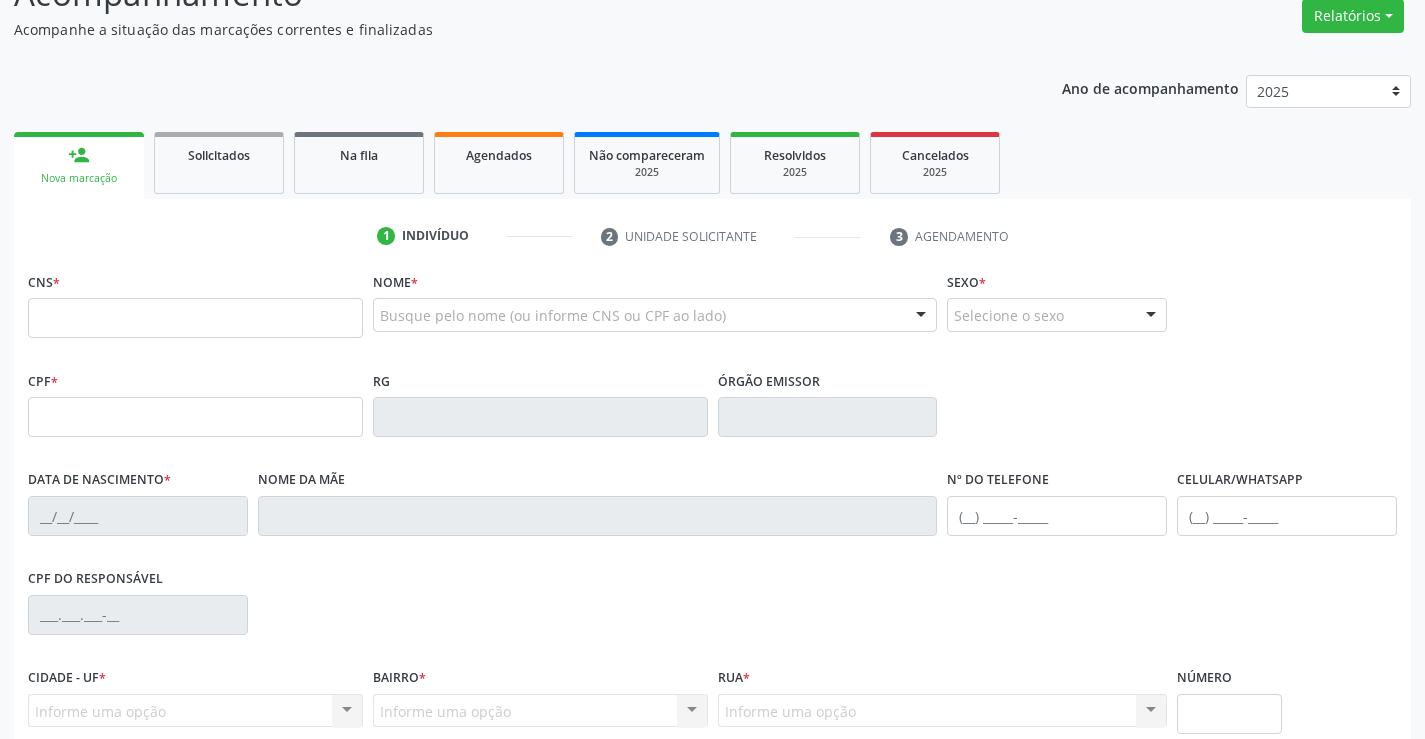 click at bounding box center (195, 318) 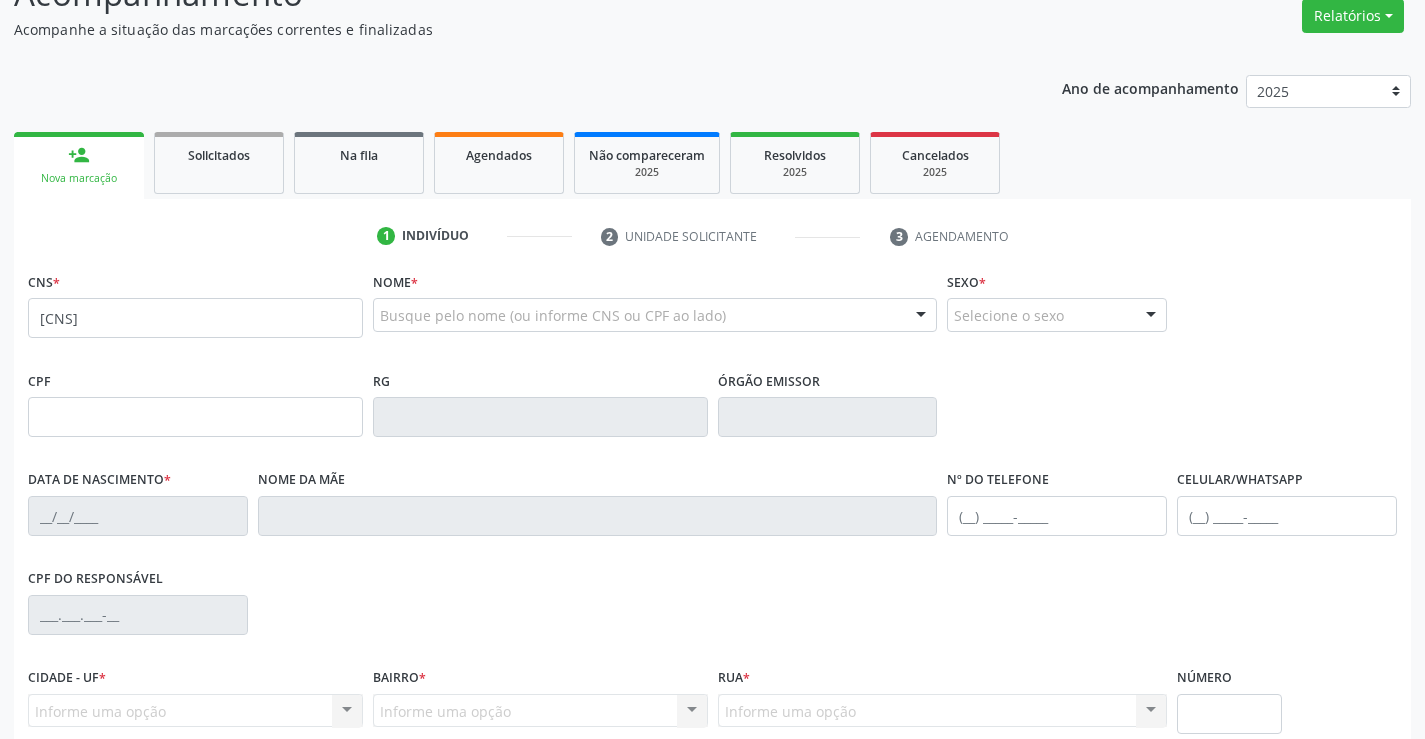 type on "[CNS]" 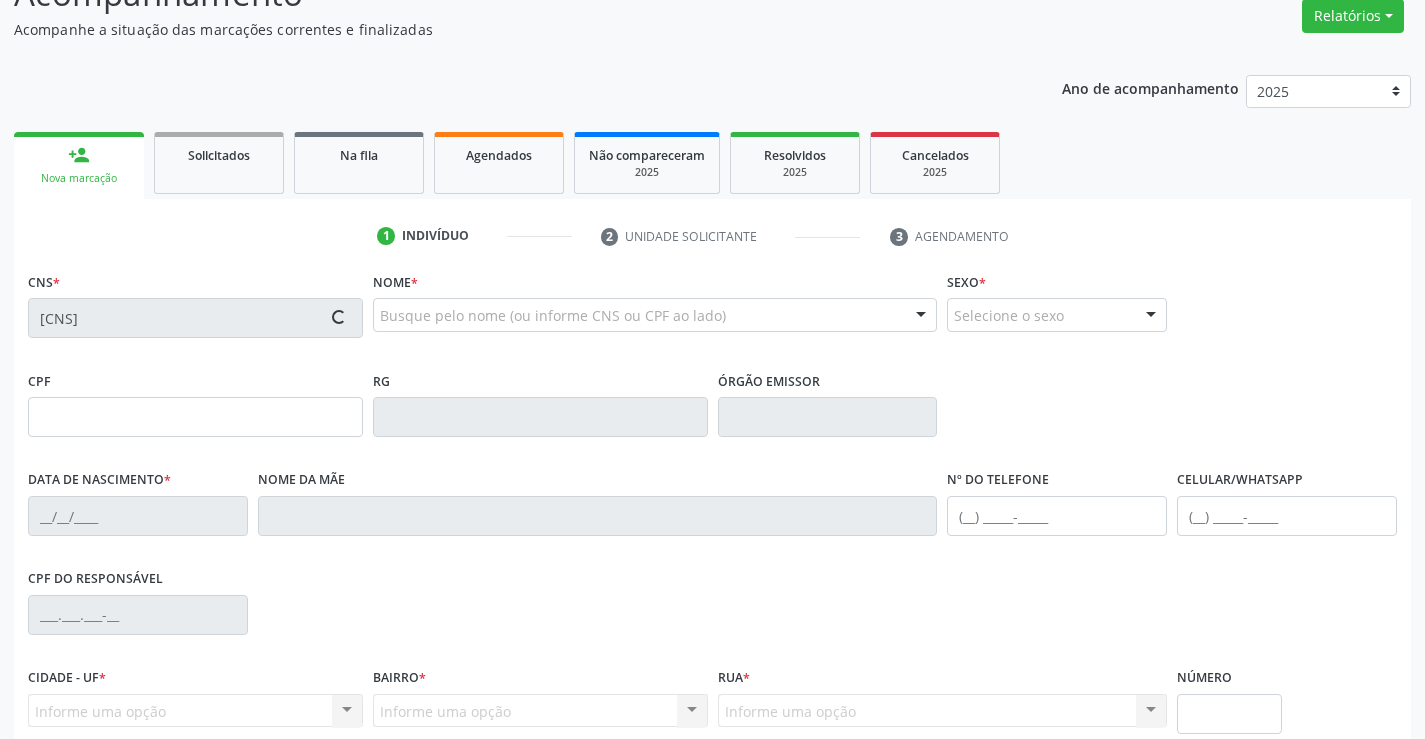 type on "[CPF]" 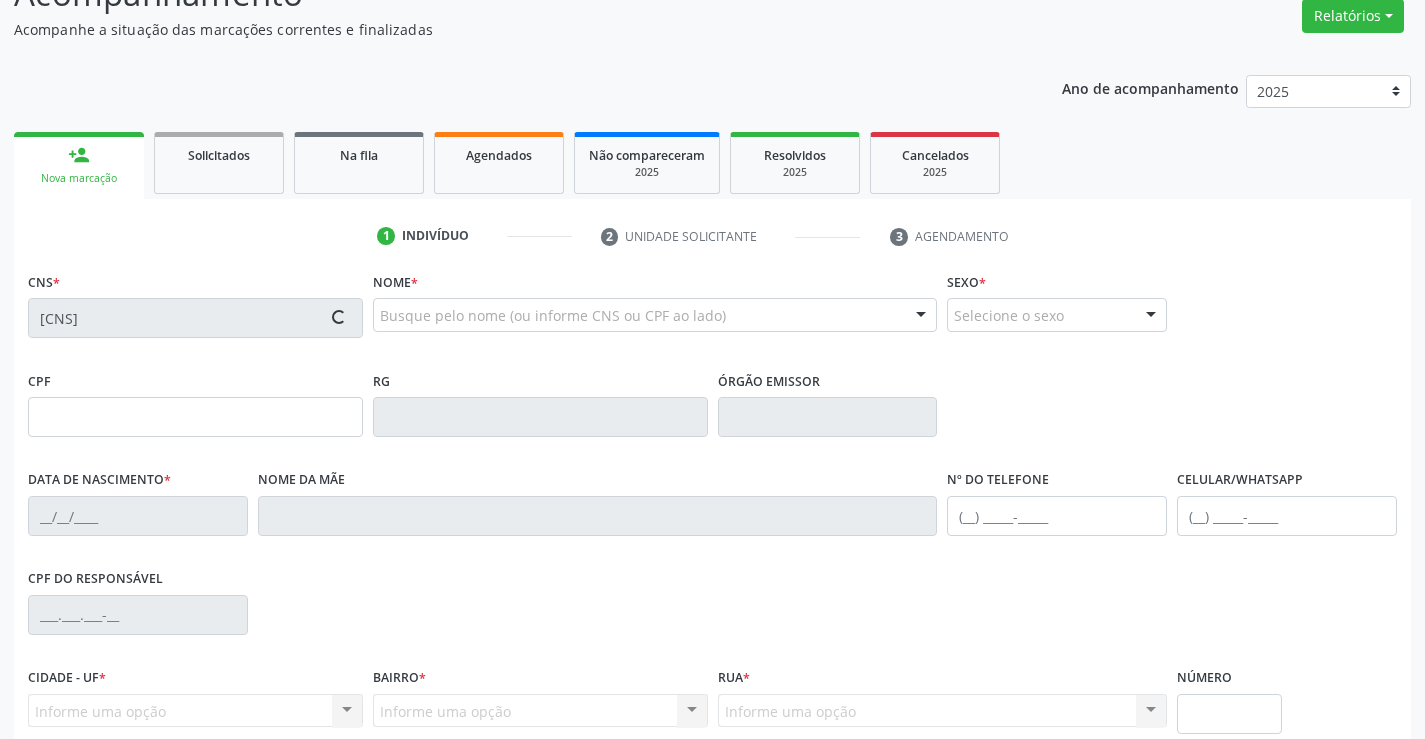 type on "[RG]" 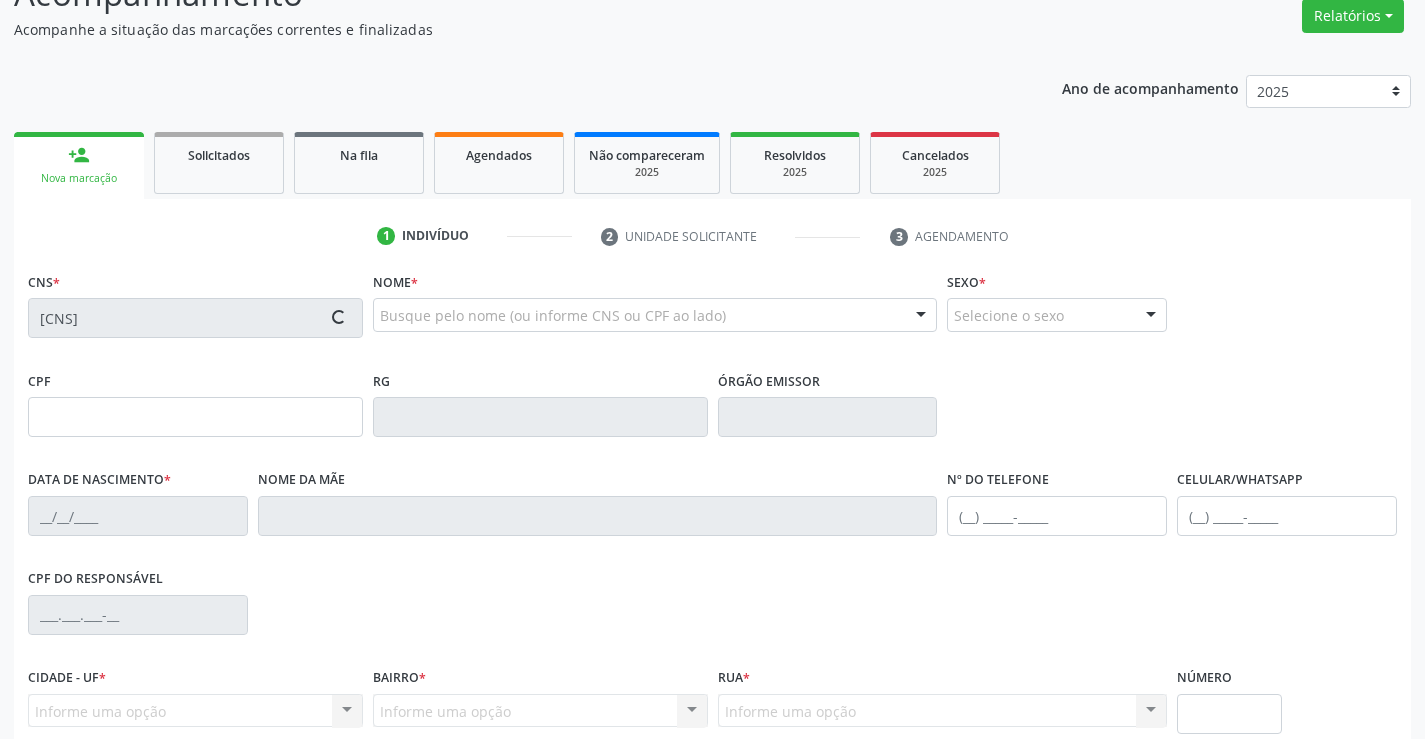 type on "(74) [PHONE]" 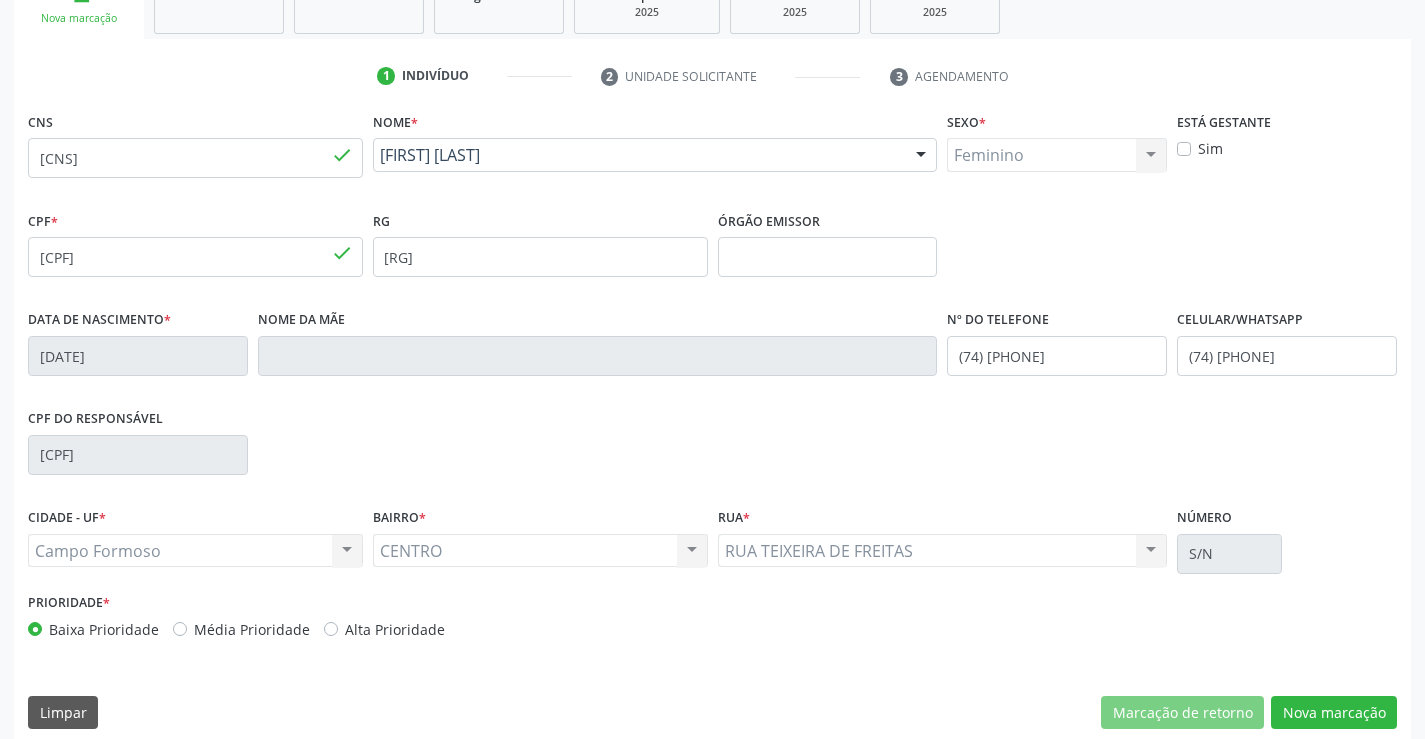scroll, scrollTop: 345, scrollLeft: 0, axis: vertical 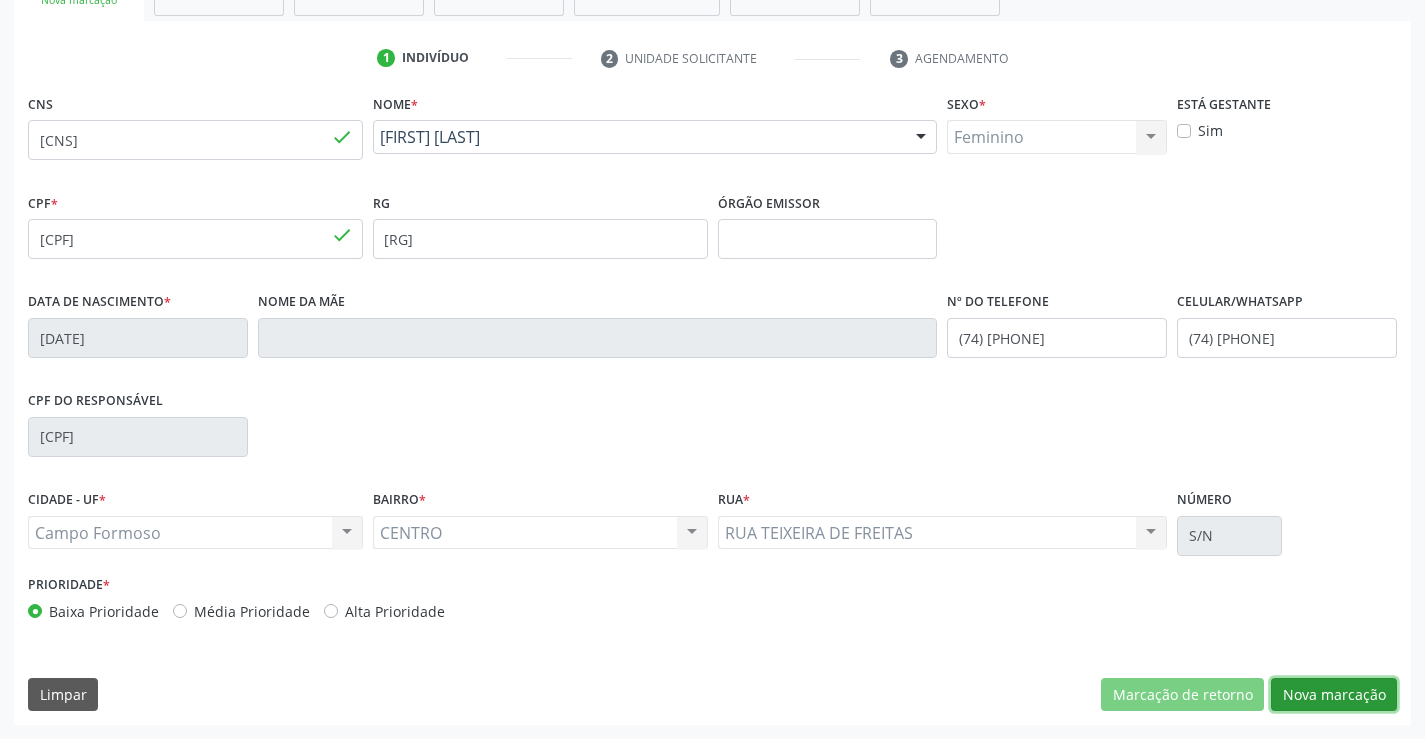 click on "Nova marcação" at bounding box center (1334, 695) 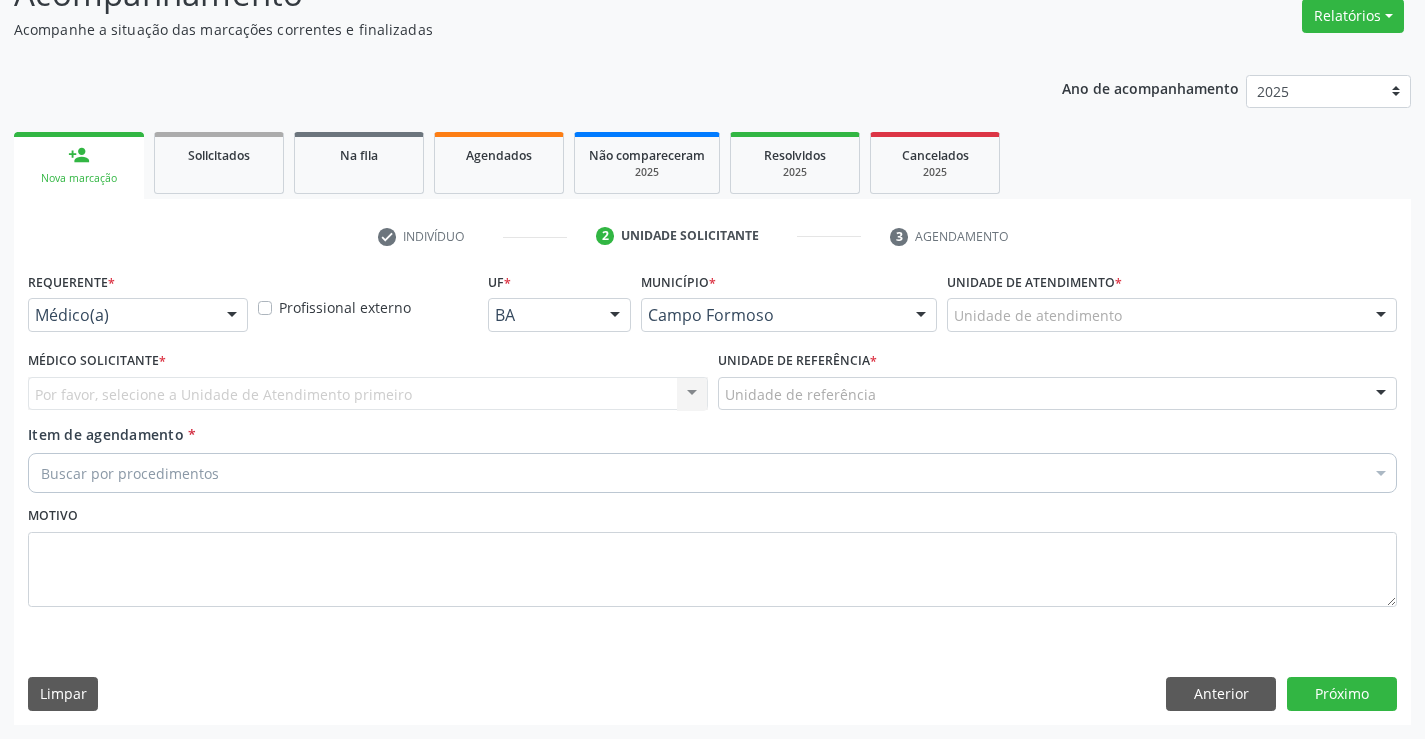 scroll, scrollTop: 167, scrollLeft: 0, axis: vertical 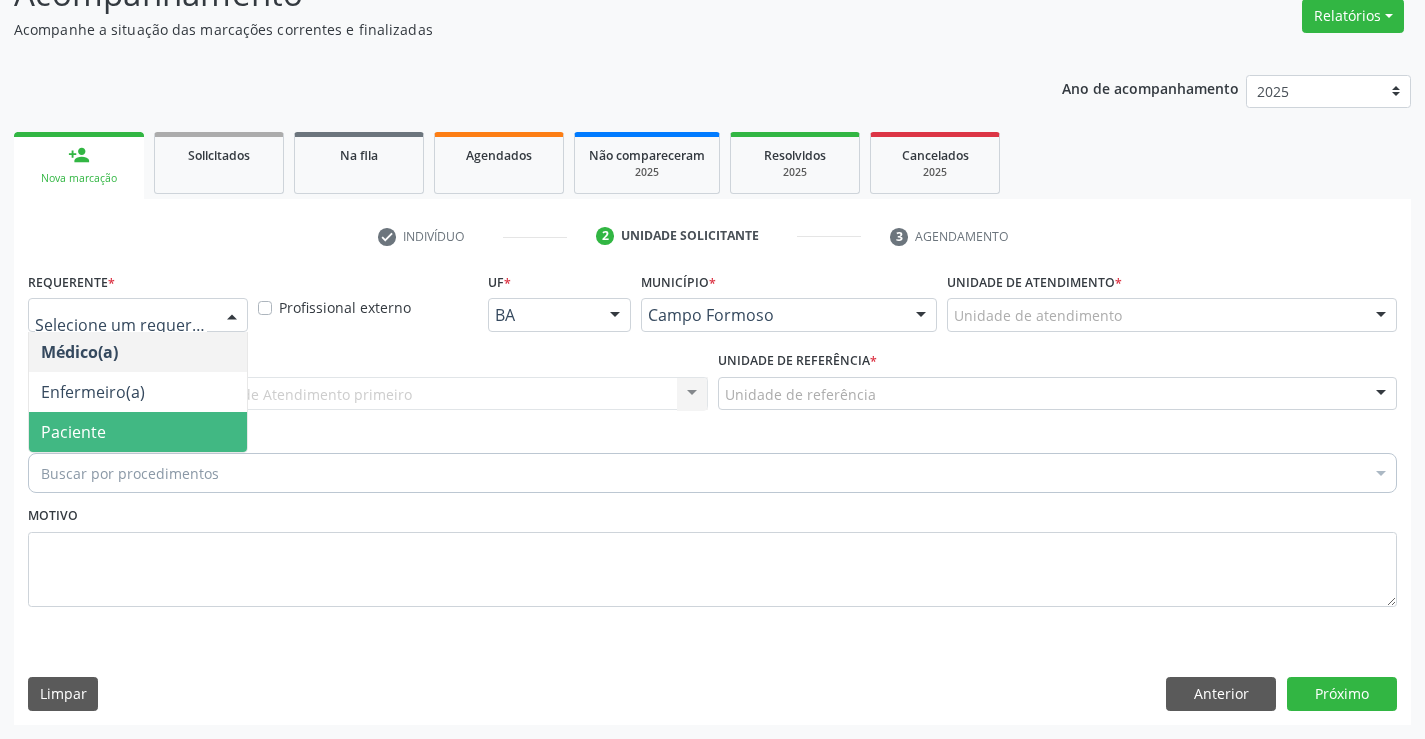 click on "Paciente" at bounding box center [138, 432] 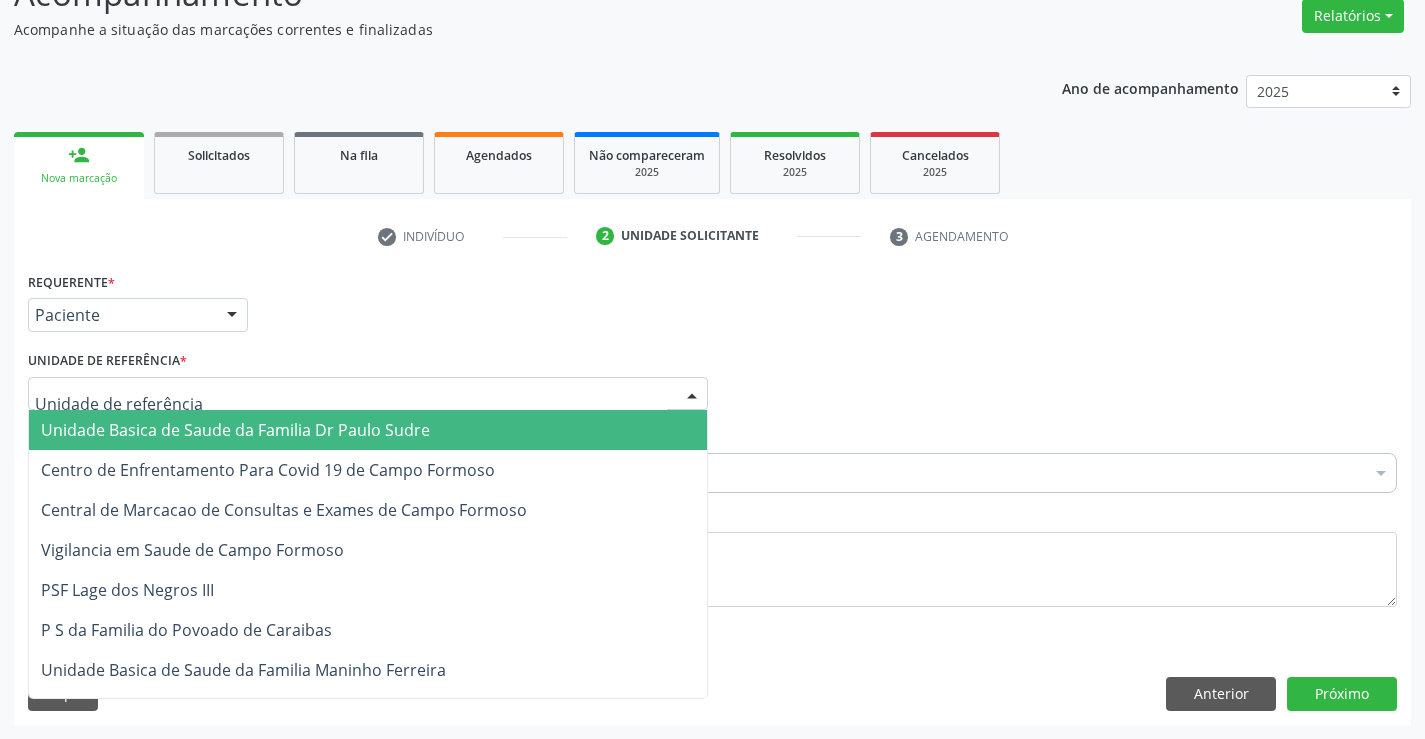click on "Unidade Basica de Saude da Familia Dr Paulo Sudre" at bounding box center [235, 430] 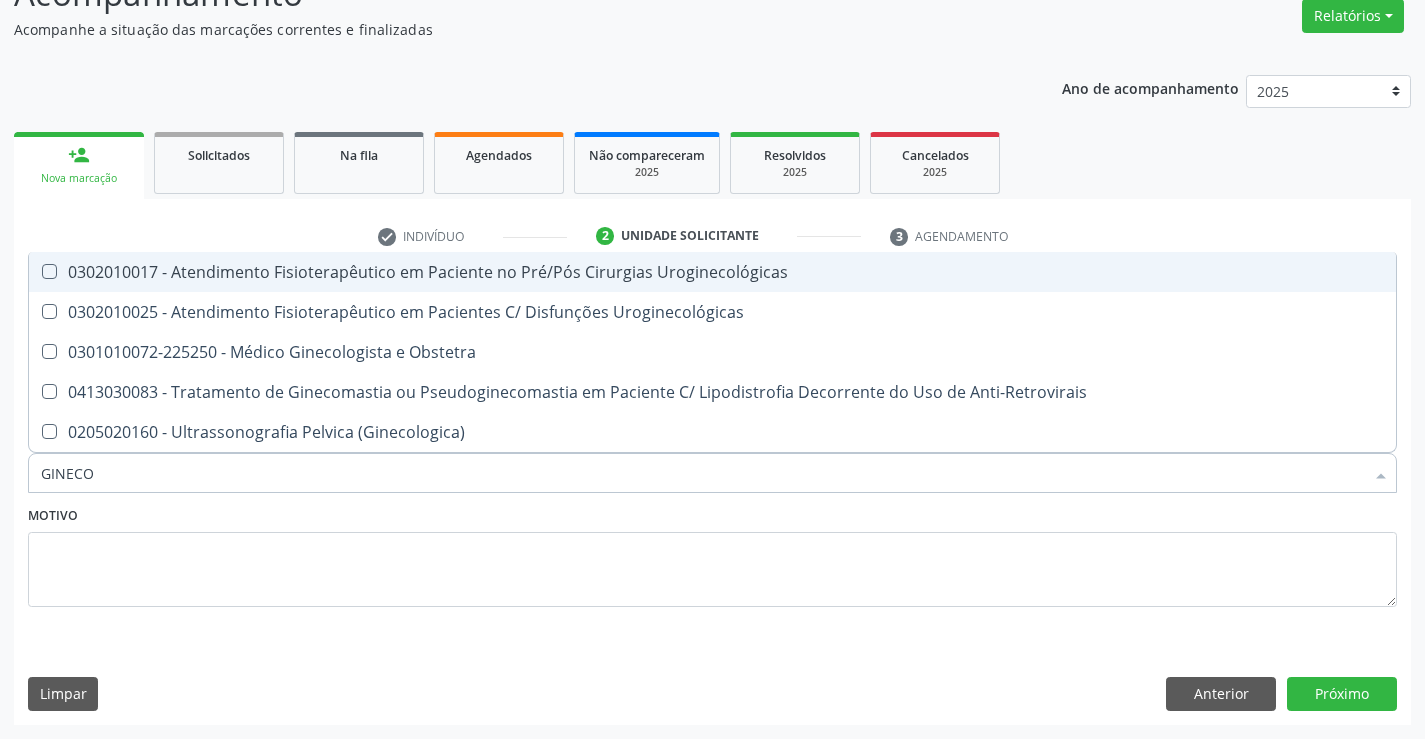 type on "GINECOL" 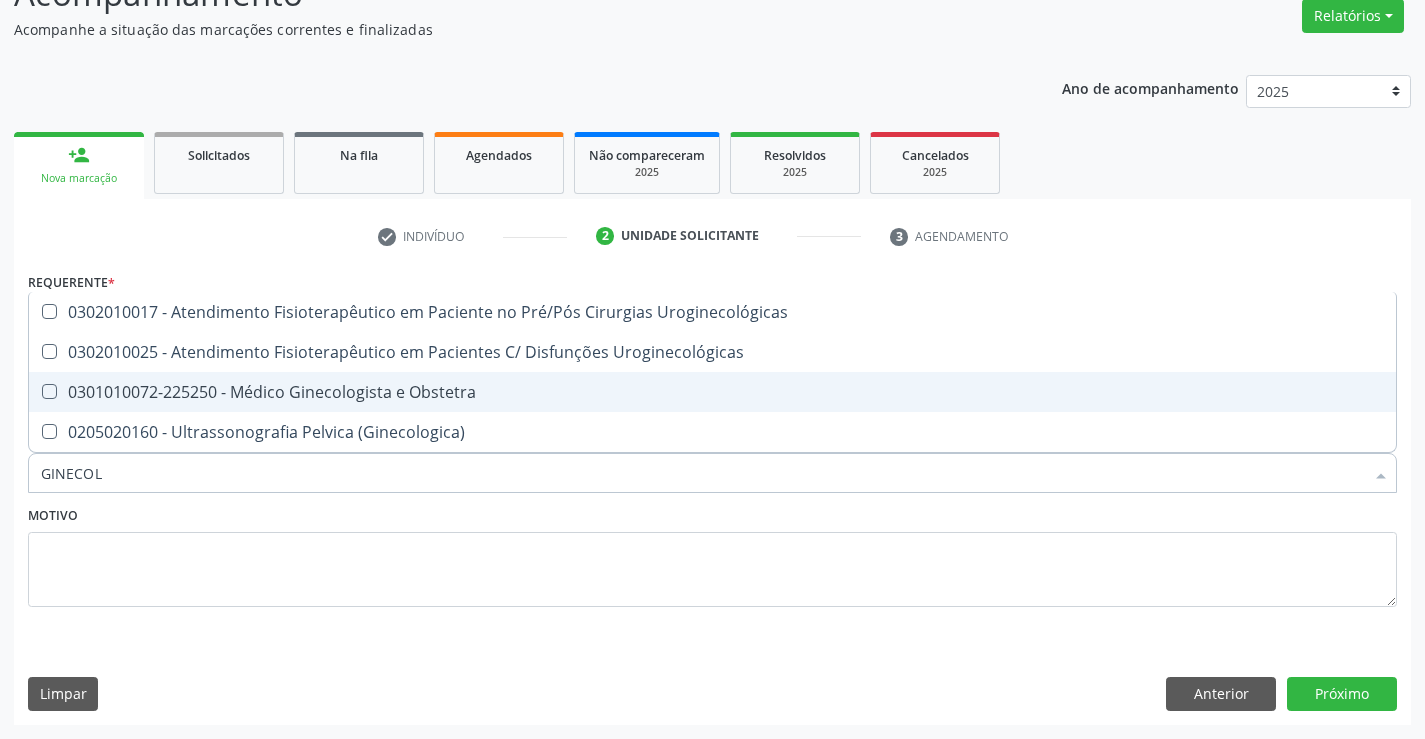 click on "0301010072-225250 - Médico Ginecologista e Obstetra" at bounding box center (712, 392) 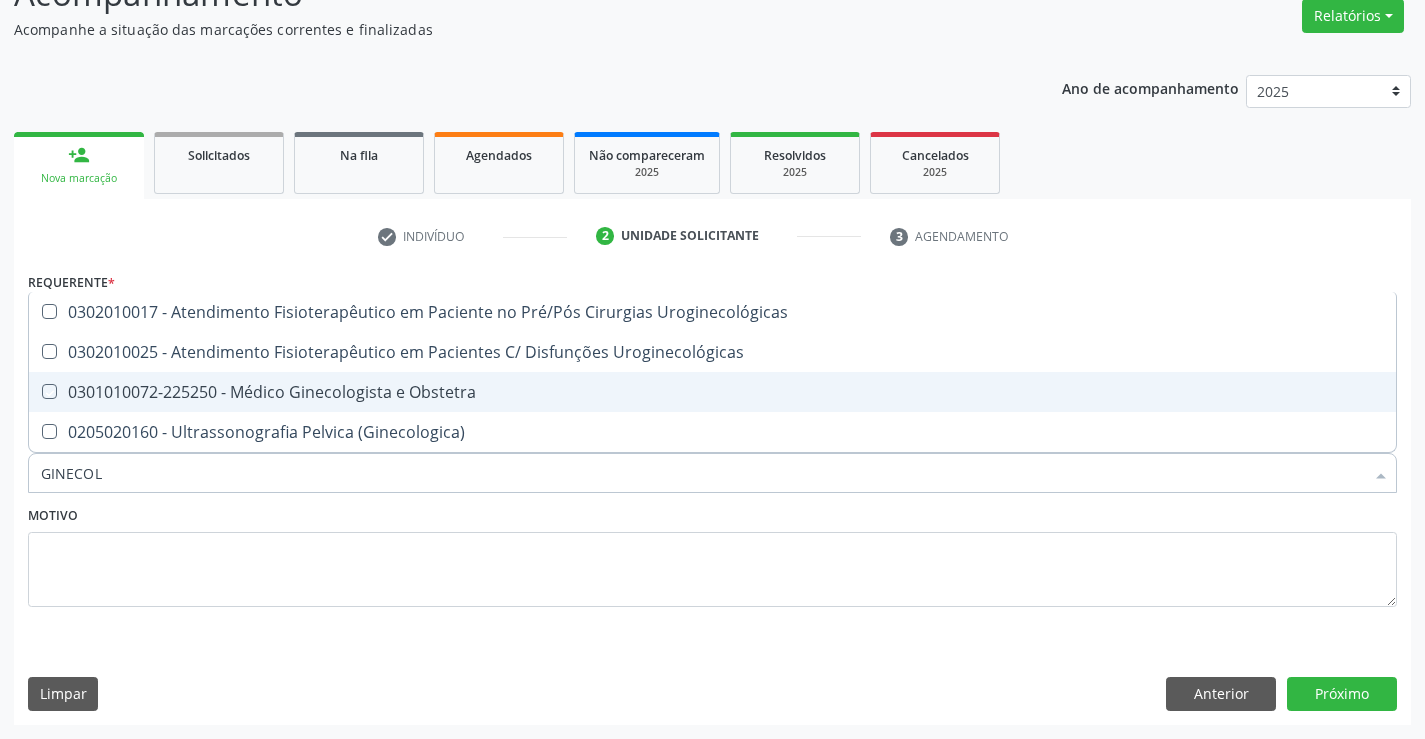 checkbox on "true" 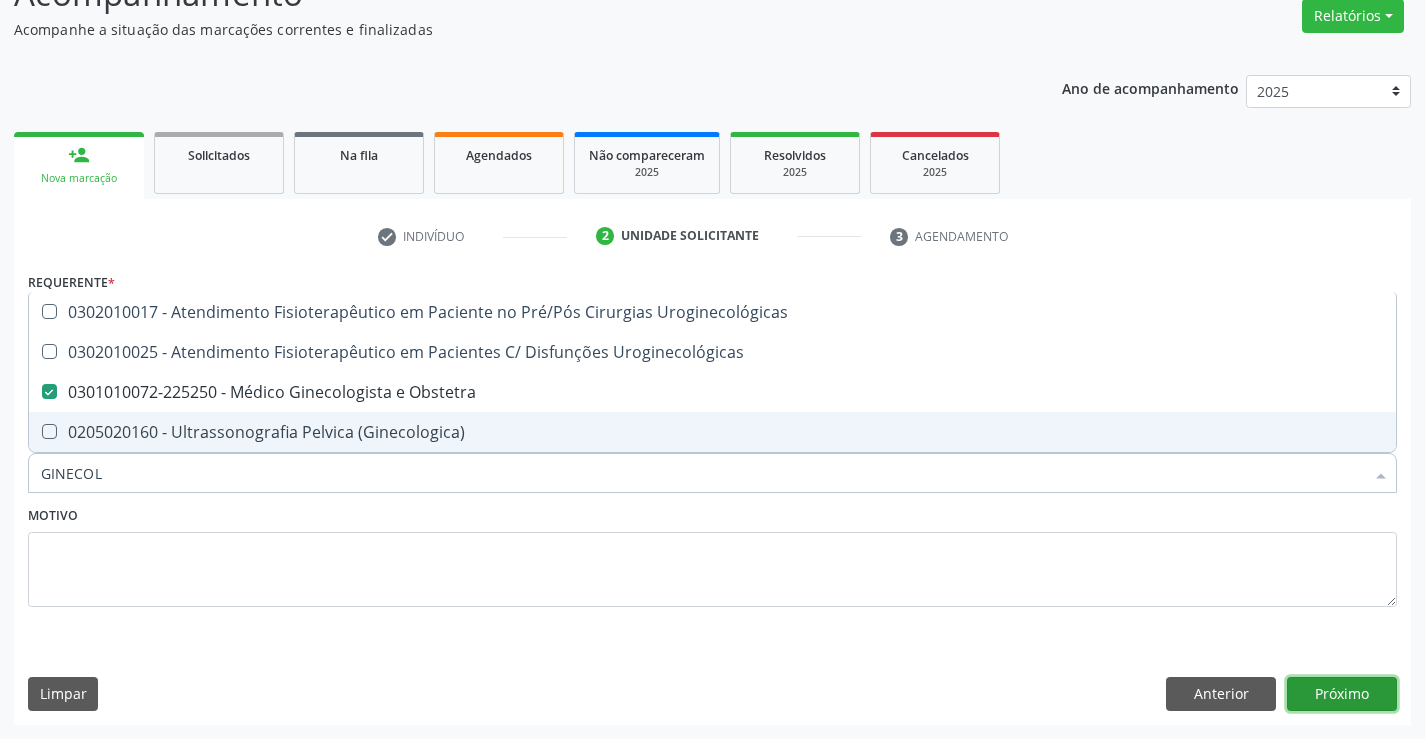 click on "Próximo" at bounding box center (1342, 694) 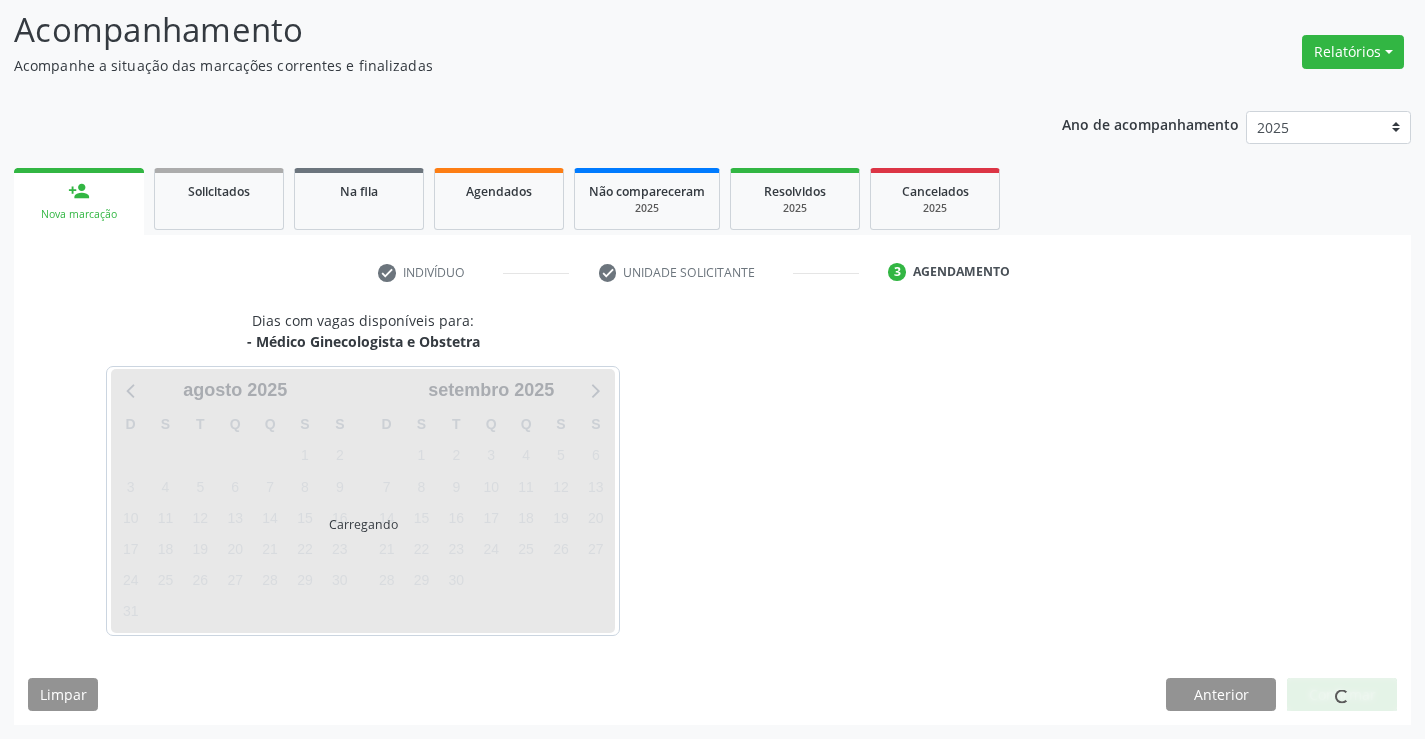 scroll, scrollTop: 131, scrollLeft: 0, axis: vertical 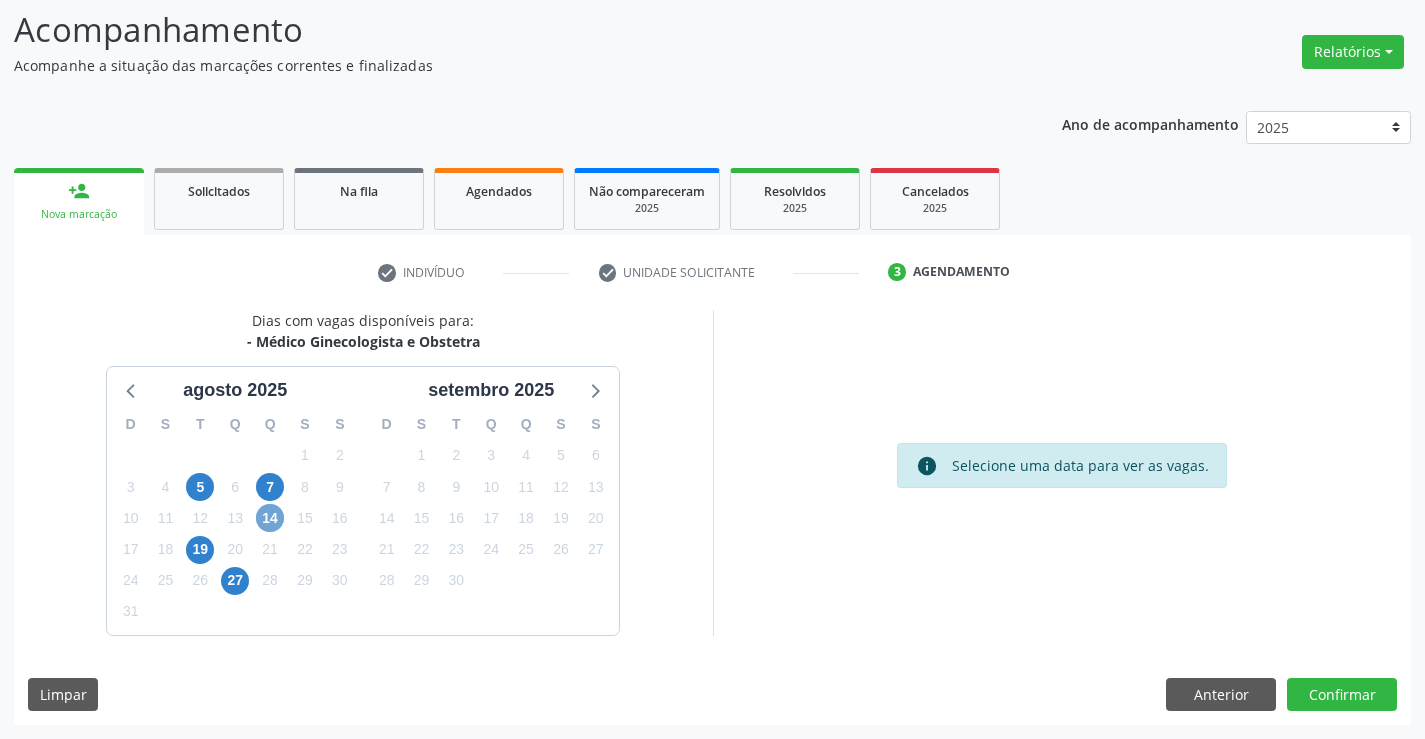 click on "14" at bounding box center (270, 518) 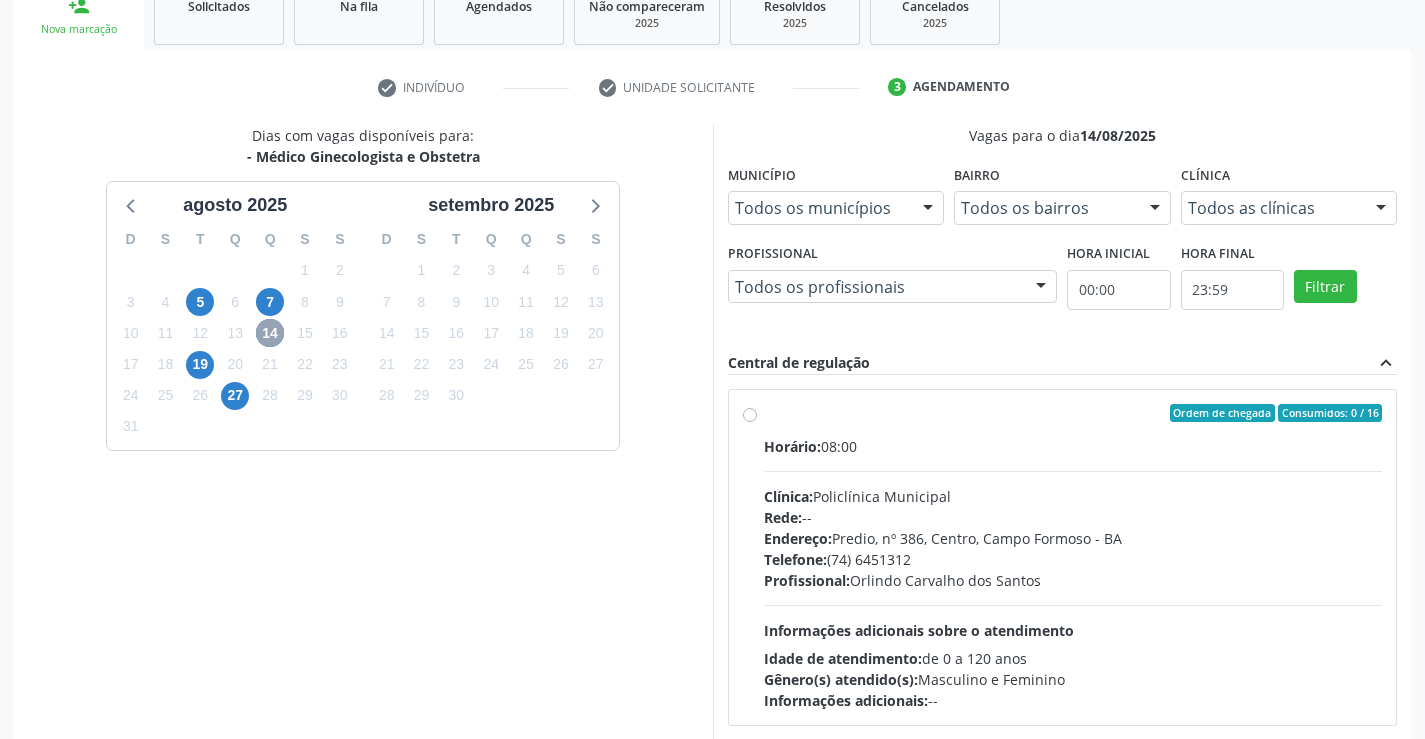 scroll, scrollTop: 331, scrollLeft: 0, axis: vertical 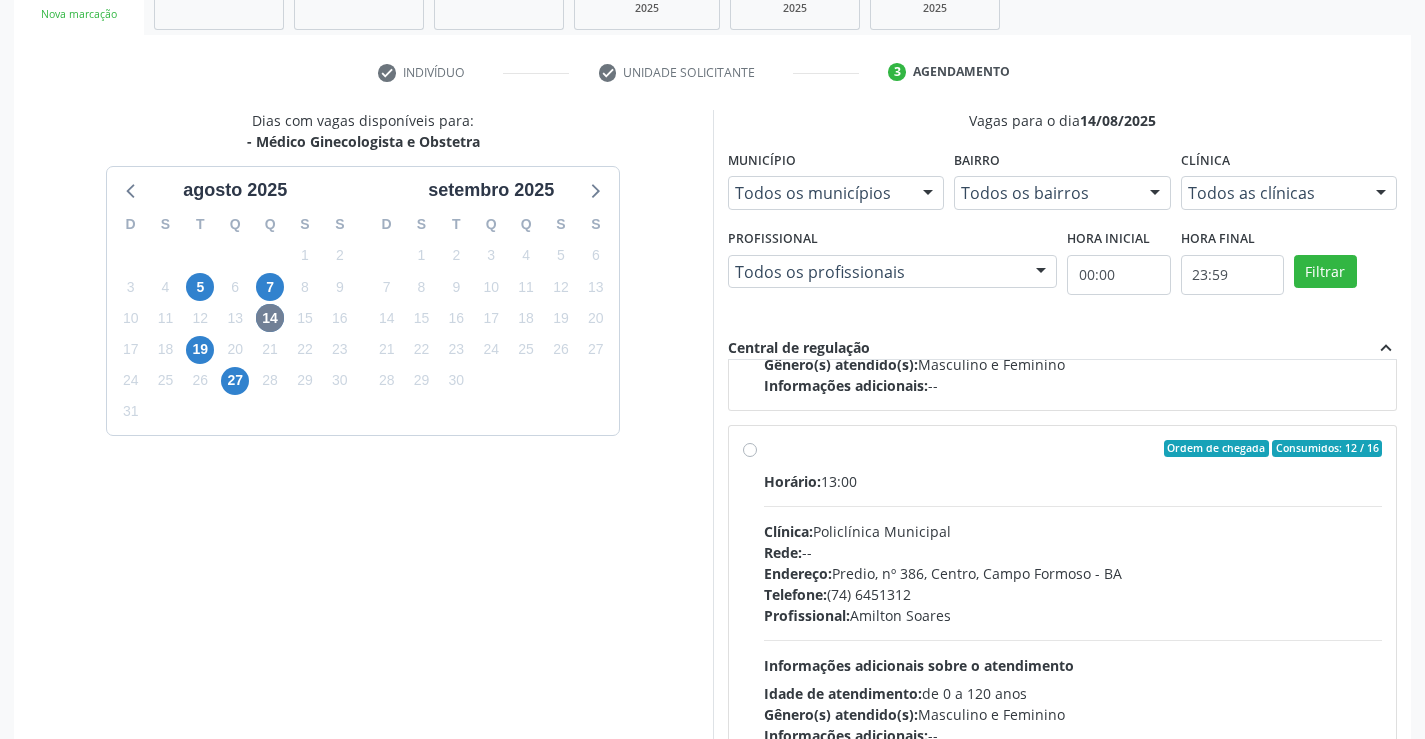 click on "Ordem de chegada
Consumidos: 12 / 16
Horário:   13:00
Clínica:  Policlínica Municipal
Rede:
--
Endereço:   Predio, nº 386, Centro, Campo Formoso - BA
Telefone:   (74) 6451312
Profissional:
Amilton Soares
Informações adicionais sobre o atendimento
Idade de atendimento:
de 0 a 120 anos
Gênero(s) atendido(s):
Masculino e Feminino
Informações adicionais:
--" at bounding box center (1073, 593) 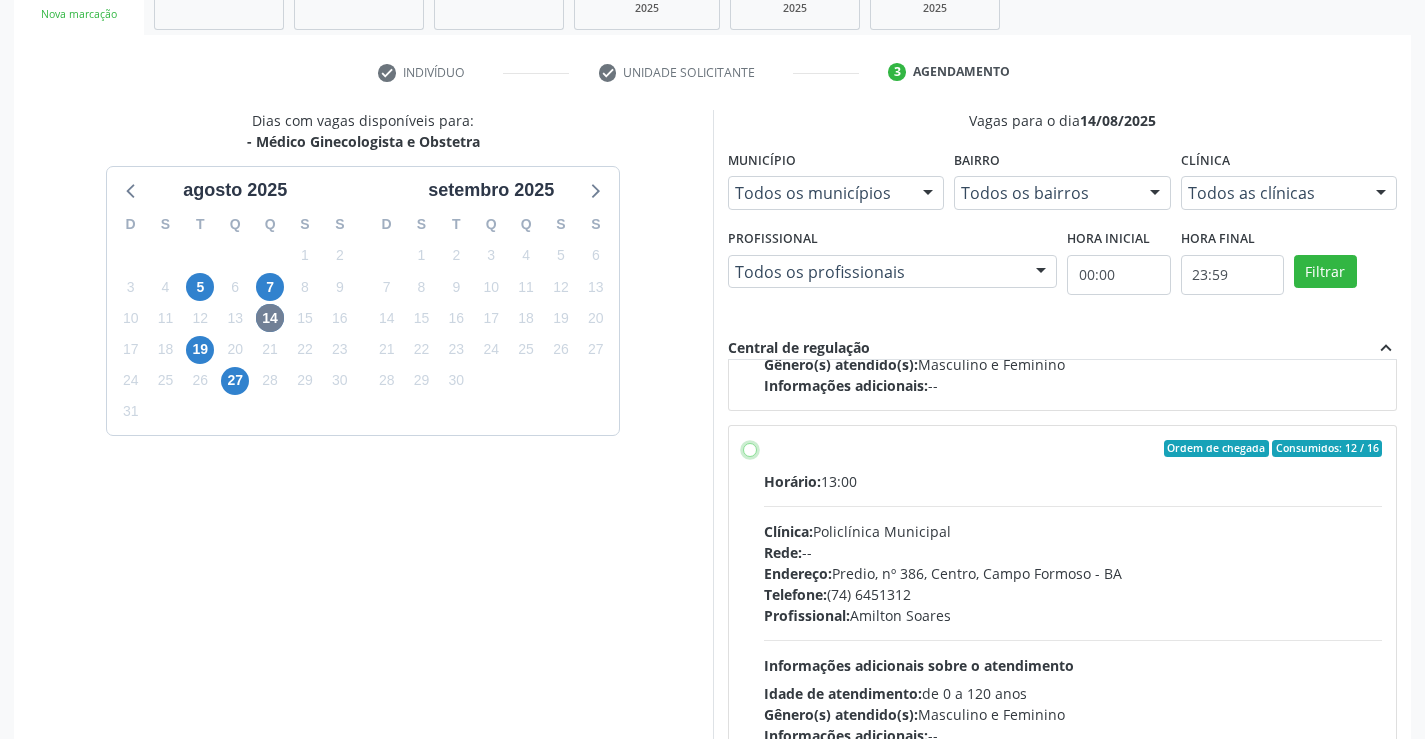 click on "Ordem de chegada
Consumidos: 12 / 16
Horário:   13:00
Clínica:  Policlínica Municipal
Rede:
--
Endereço:   Predio, nº 386, Centro, Campo Formoso - BA
Telefone:   (74) 6451312
Profissional:
Amilton Soares
Informações adicionais sobre o atendimento
Idade de atendimento:
de 0 a 120 anos
Gênero(s) atendido(s):
Masculino e Feminino
Informações adicionais:
--" at bounding box center (750, 449) 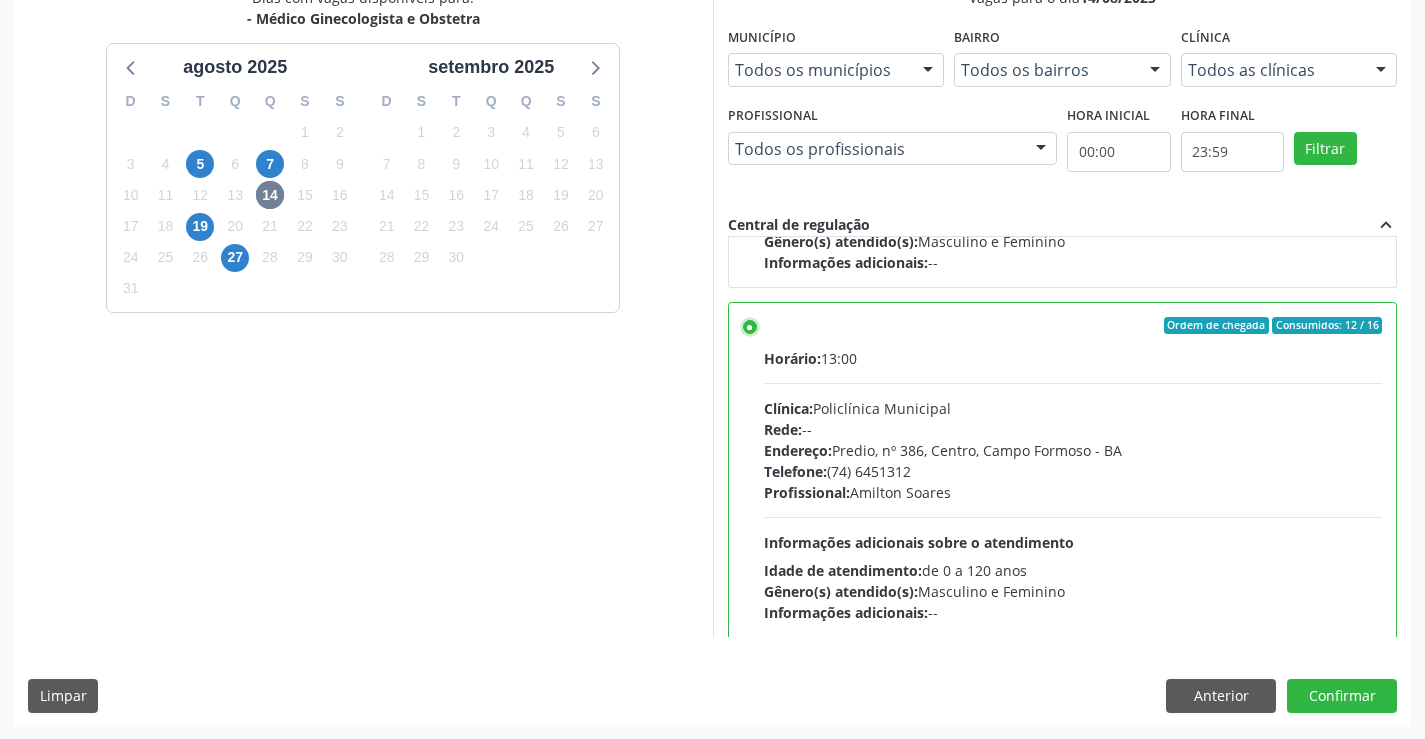 scroll, scrollTop: 456, scrollLeft: 0, axis: vertical 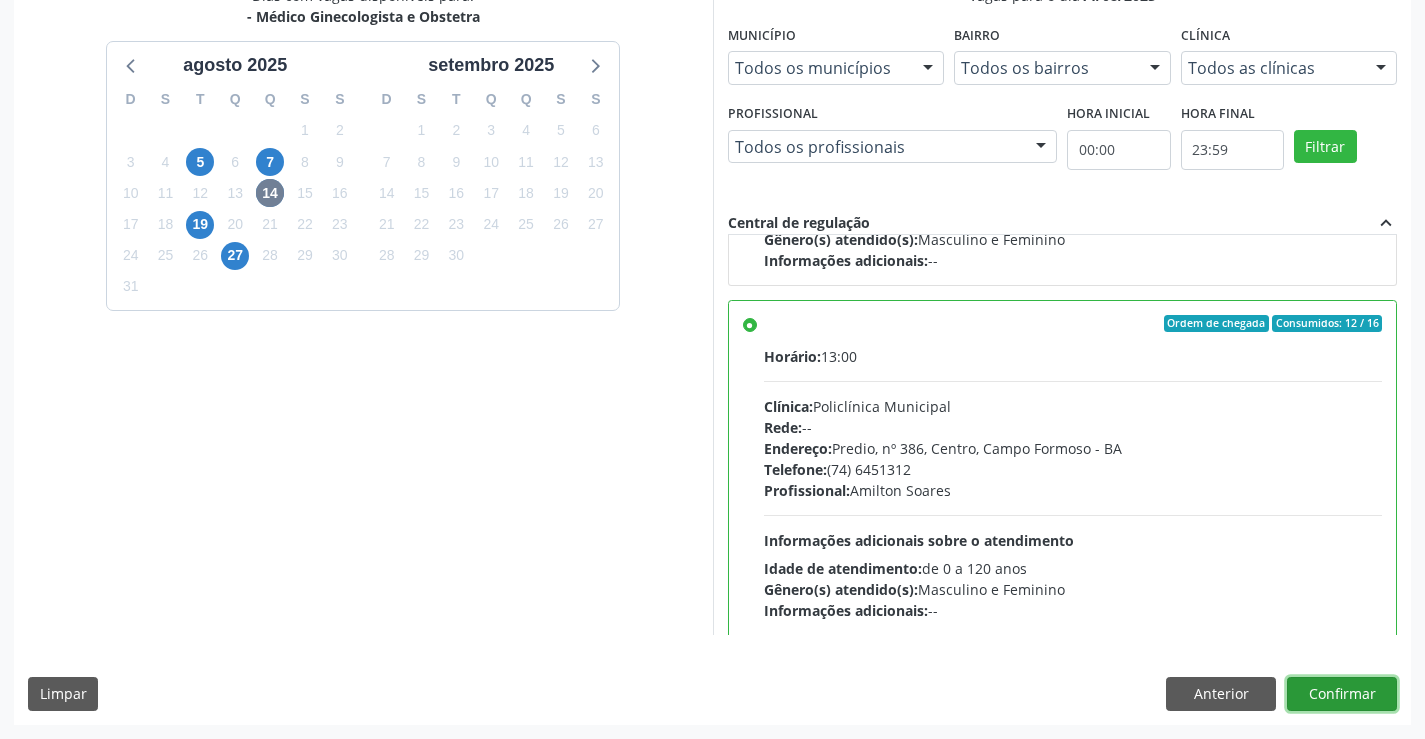 click on "Confirmar" at bounding box center (1342, 694) 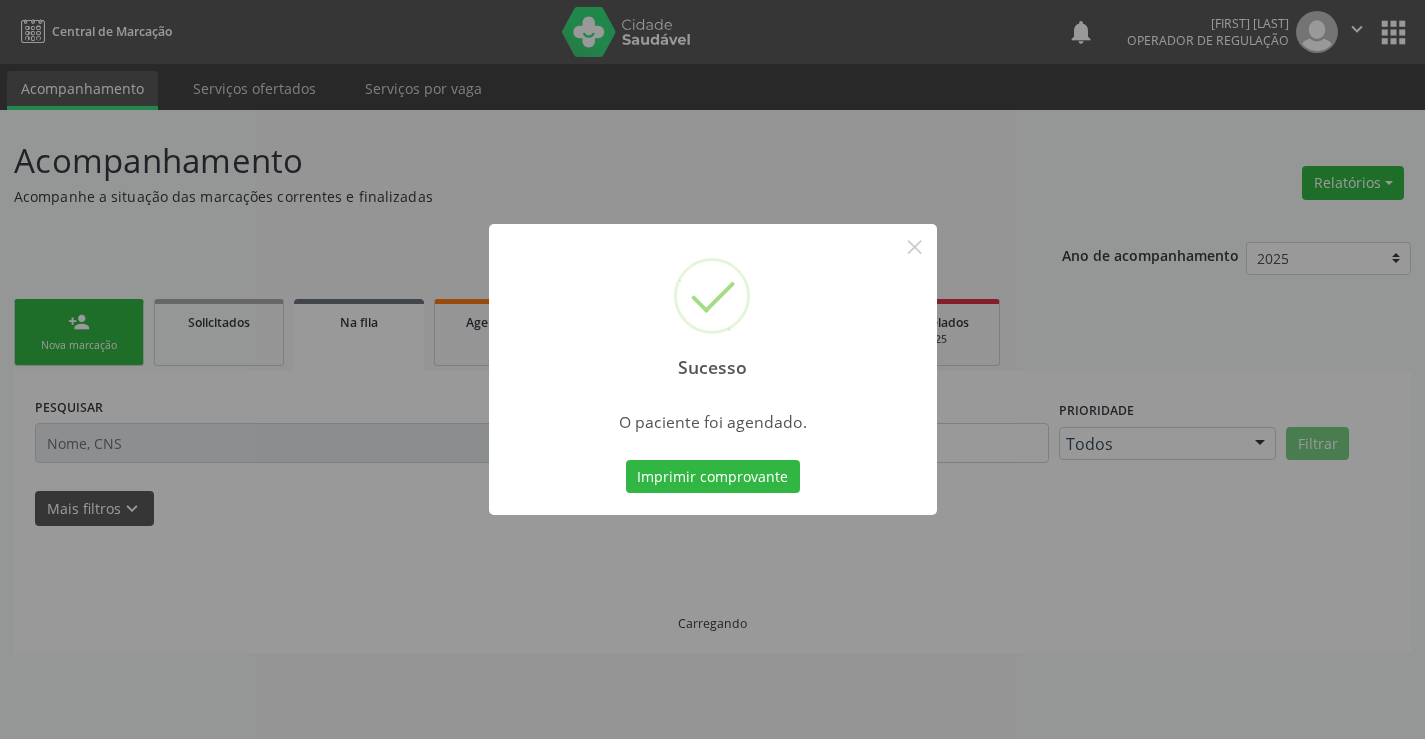 scroll, scrollTop: 0, scrollLeft: 0, axis: both 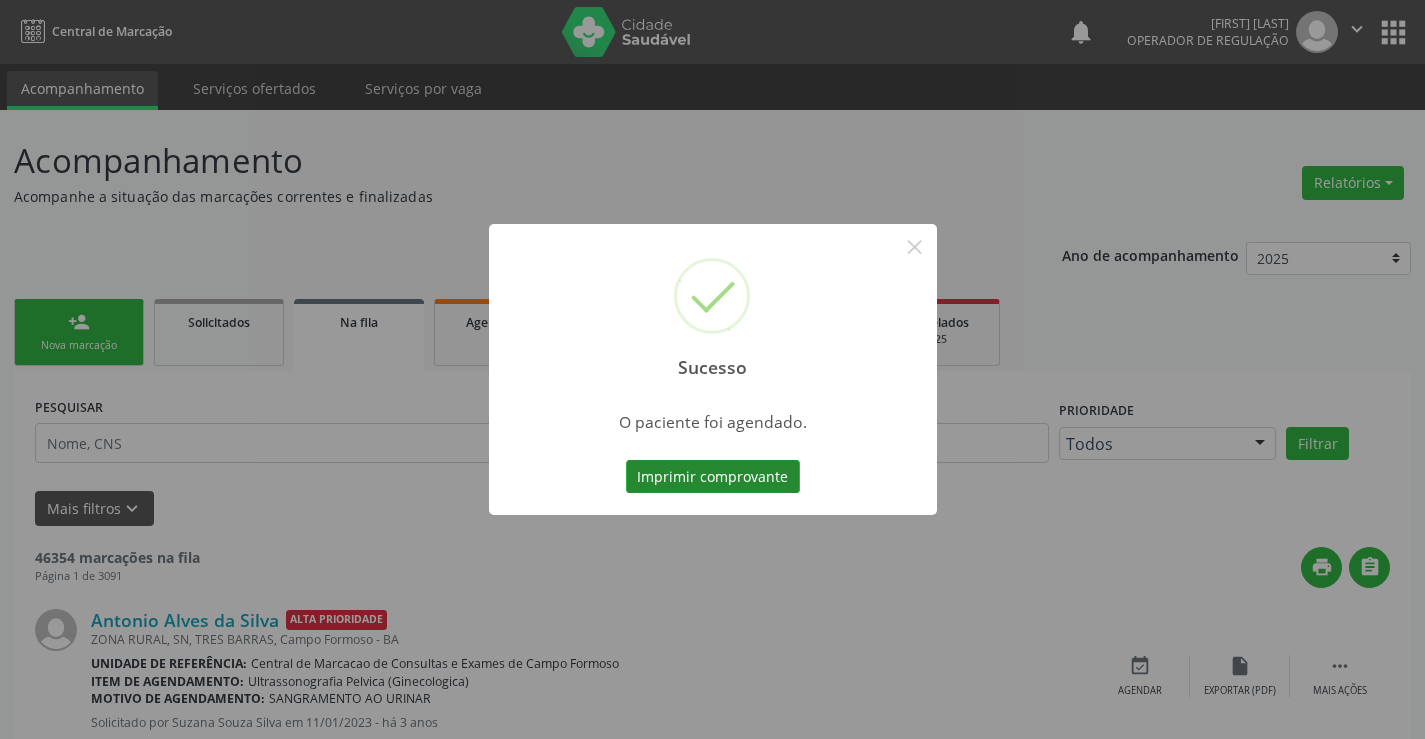 click on "Imprimir comprovante" at bounding box center (713, 477) 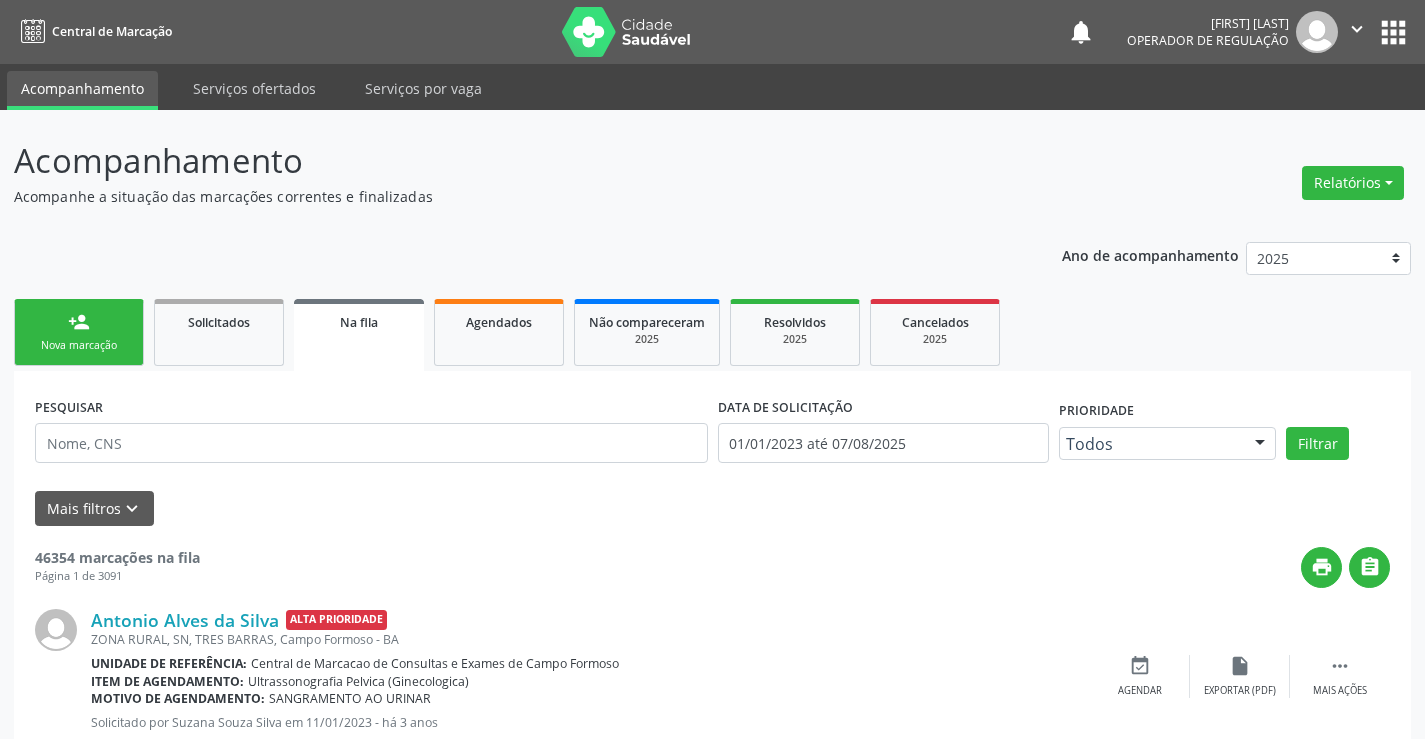 click on "person_add
Nova marcação" at bounding box center (79, 332) 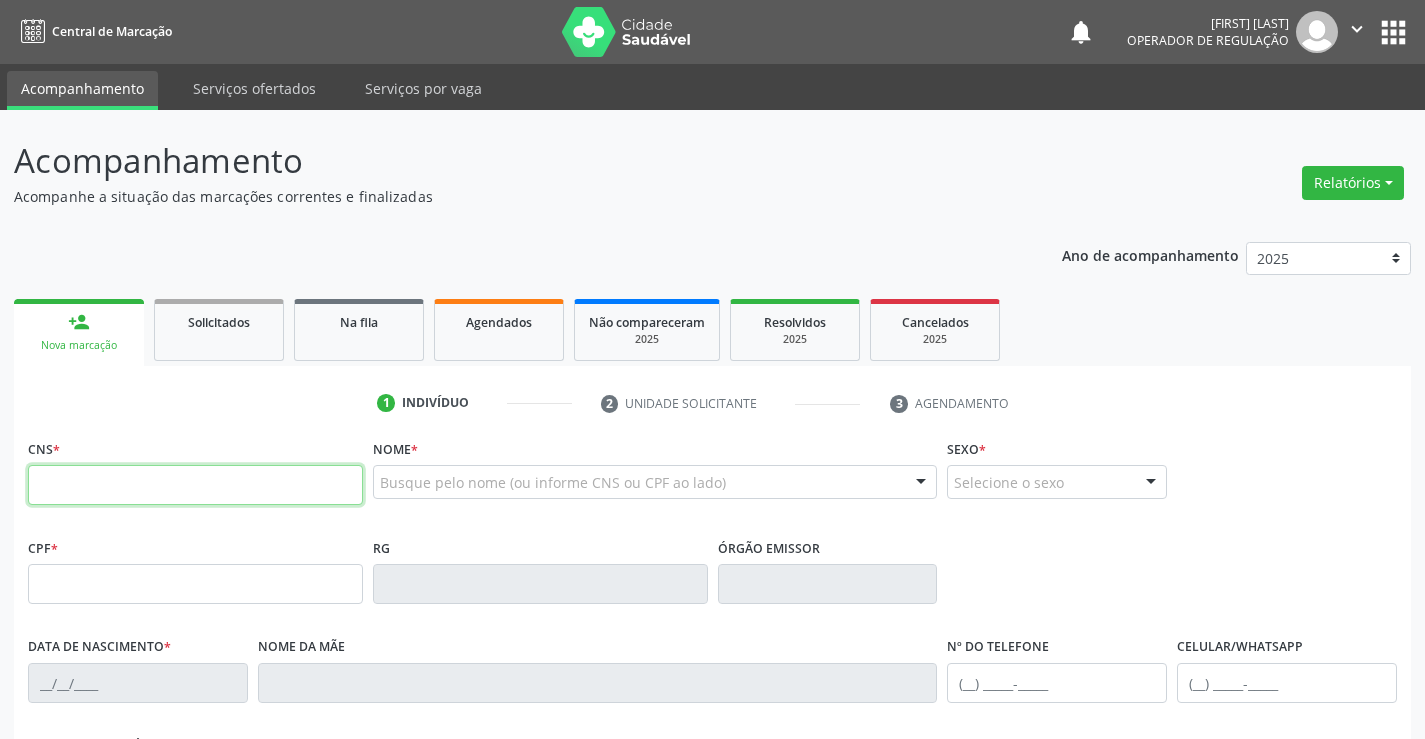 click at bounding box center [195, 485] 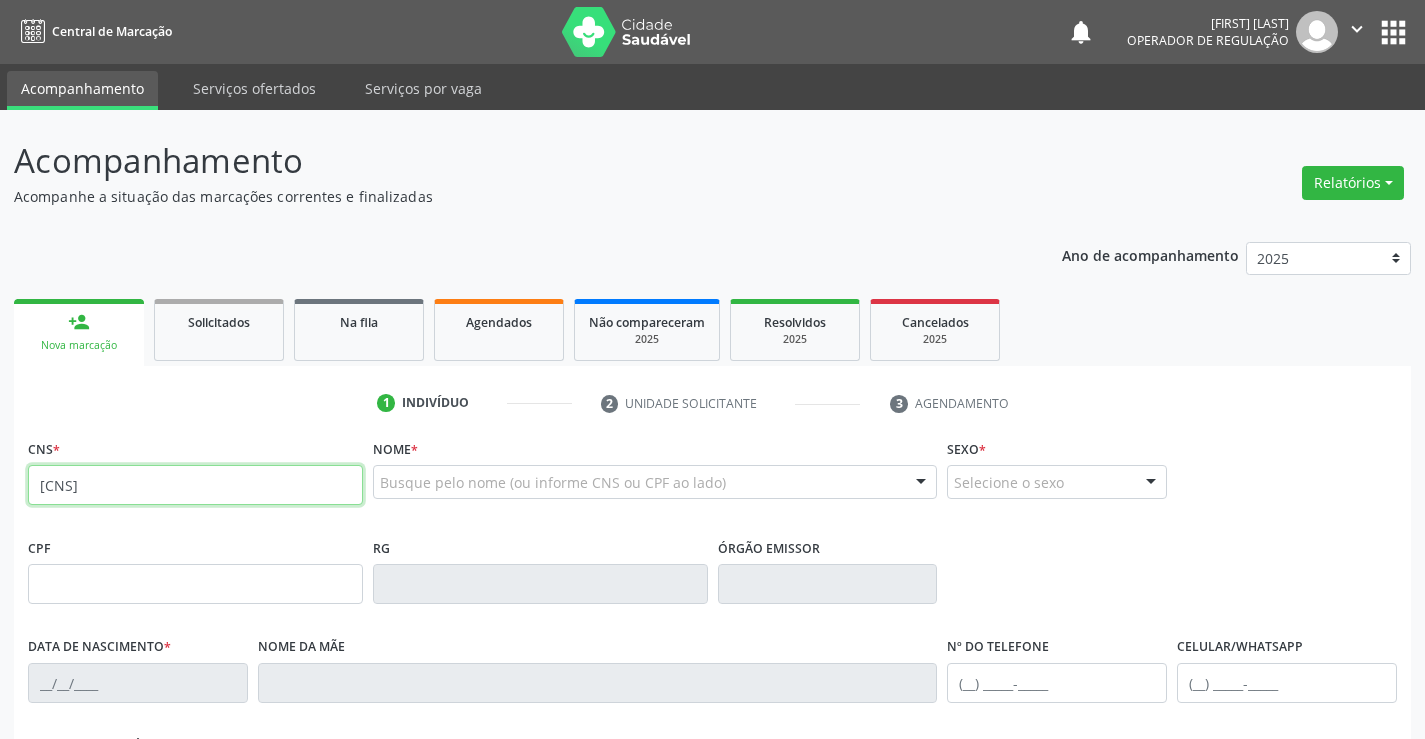 type on "704 0073 4866 0360" 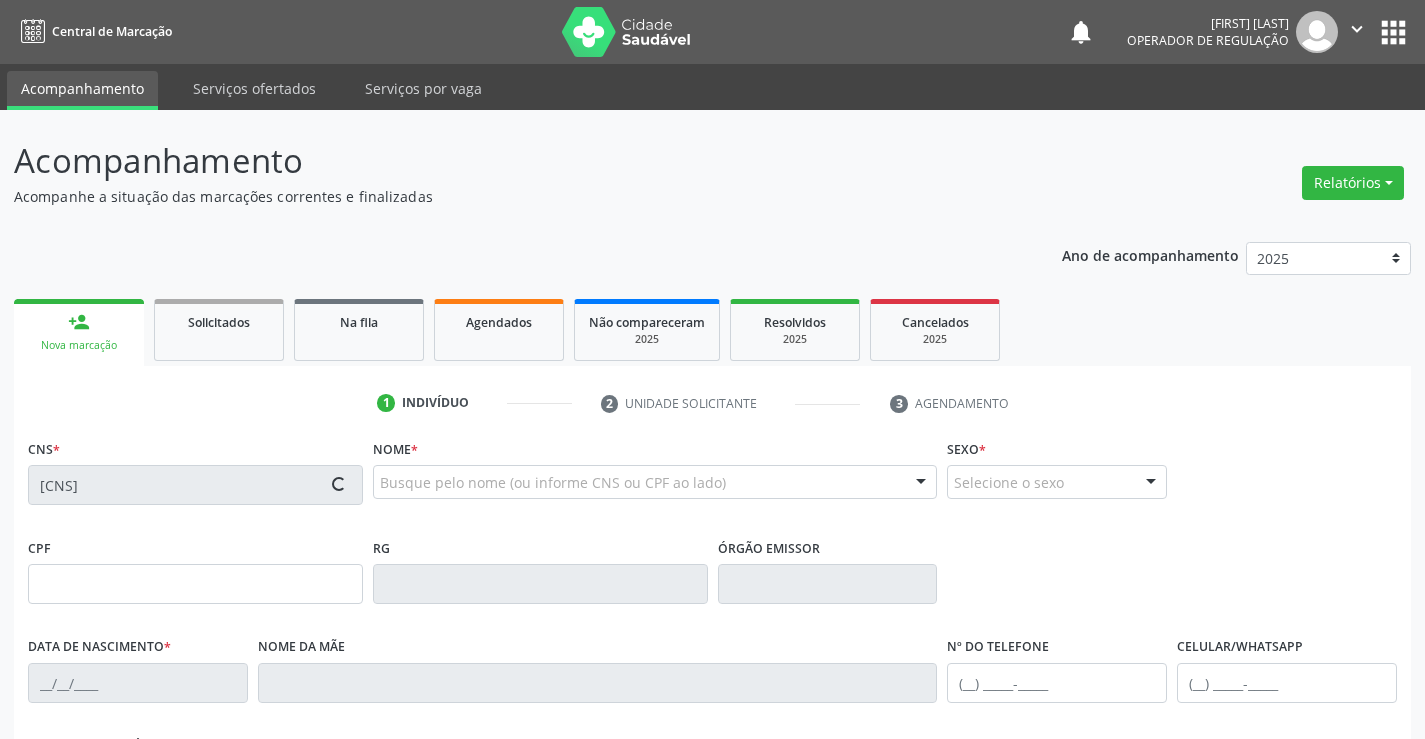type on "21/06/2010" 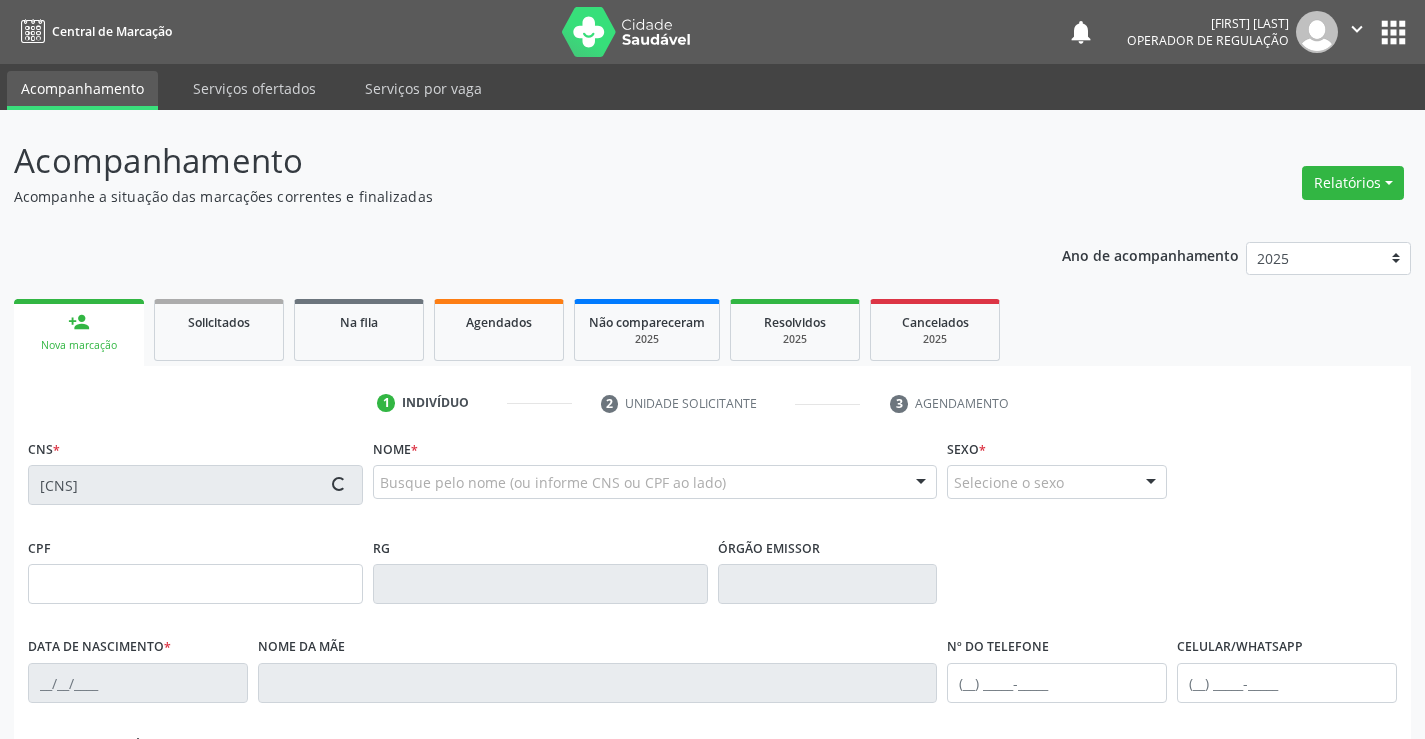type on "SN" 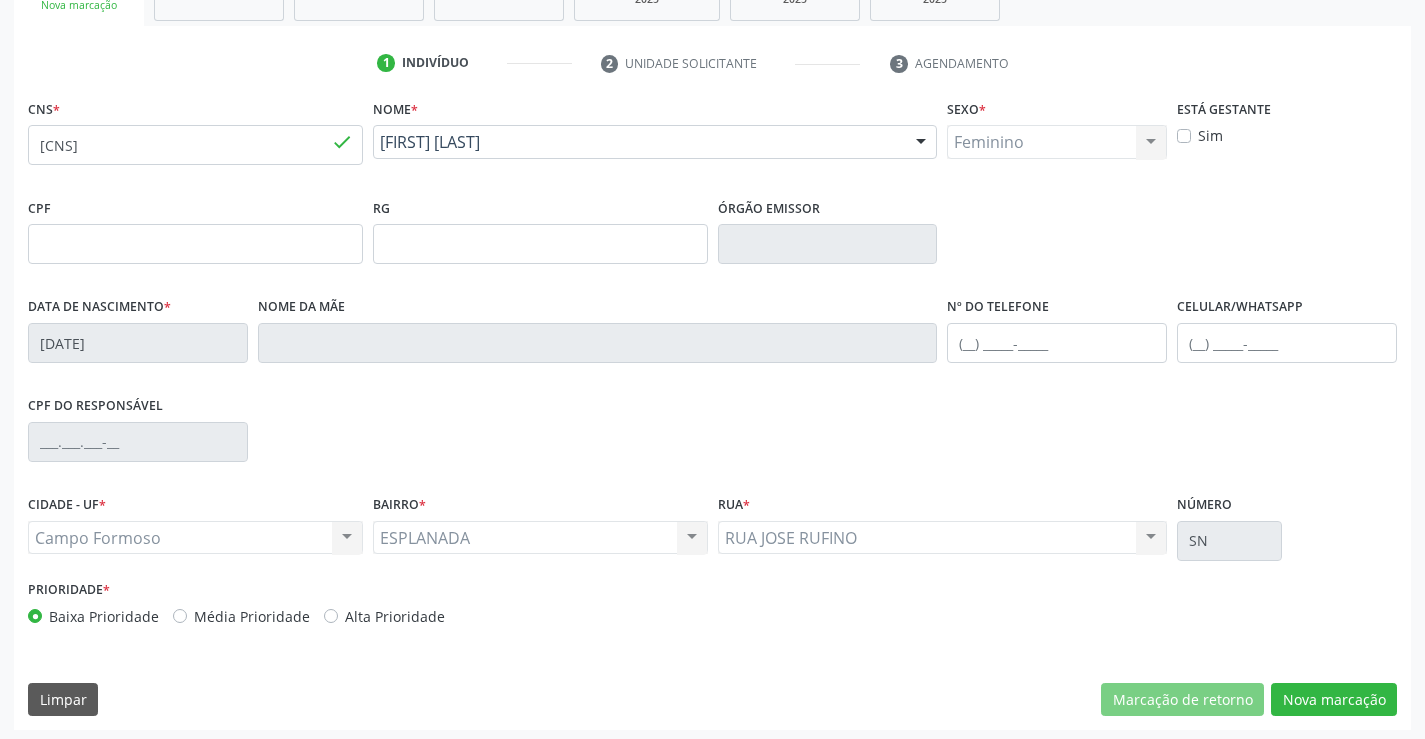scroll, scrollTop: 345, scrollLeft: 0, axis: vertical 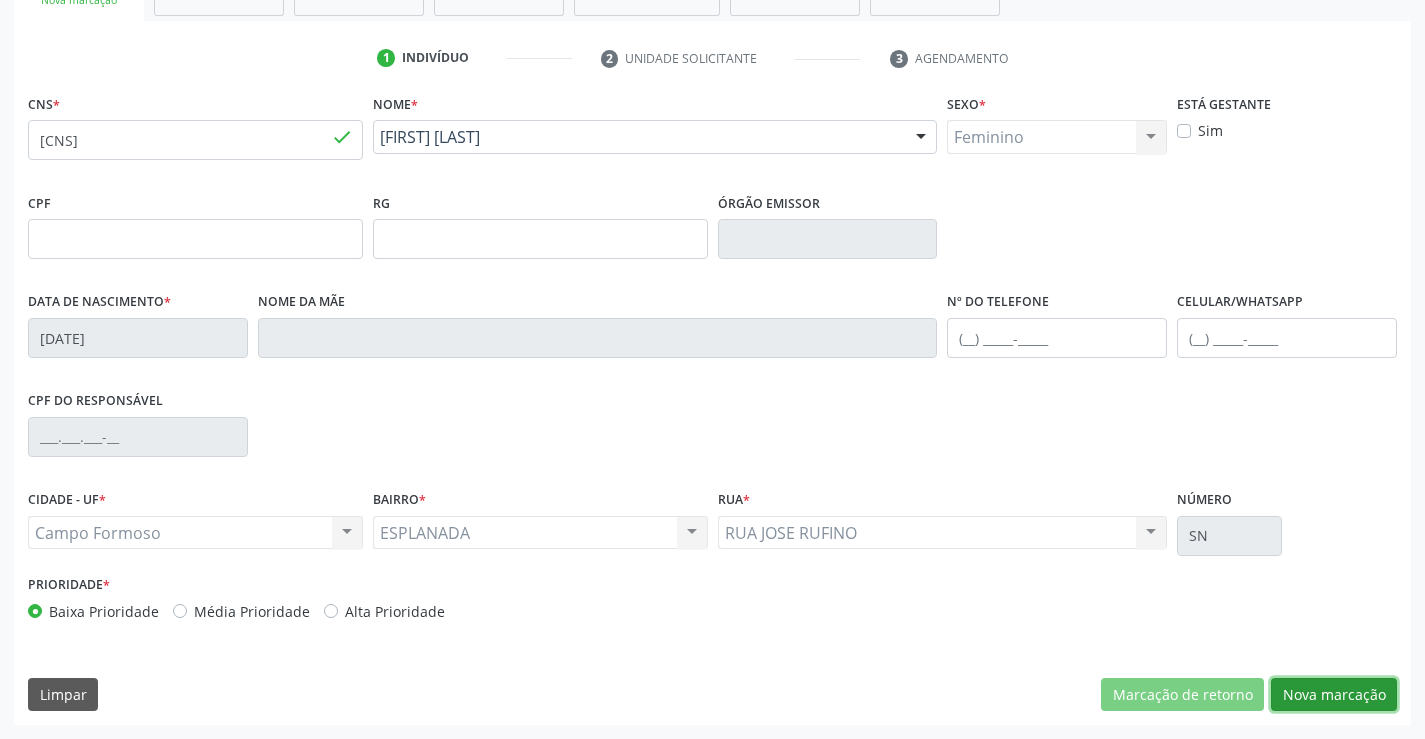 click on "Nova marcação" at bounding box center [1334, 695] 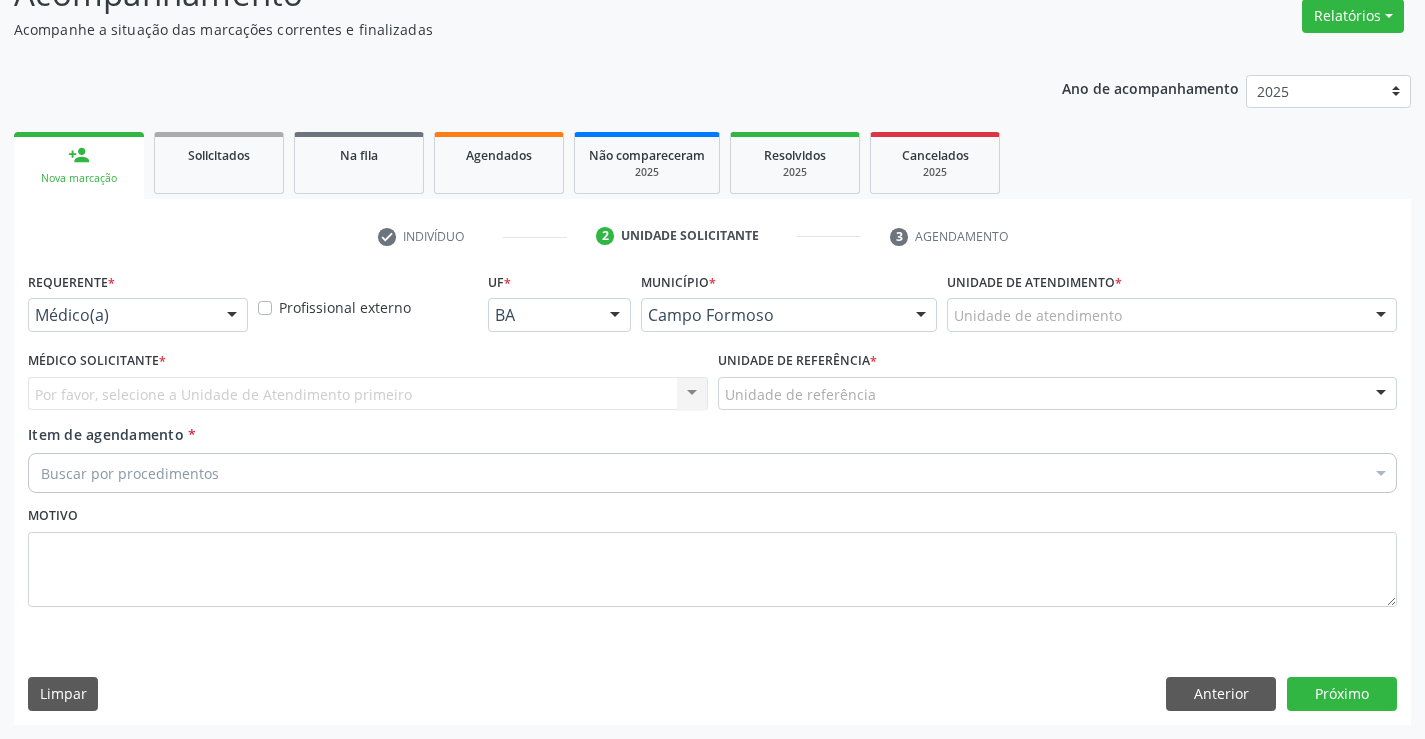 scroll, scrollTop: 167, scrollLeft: 0, axis: vertical 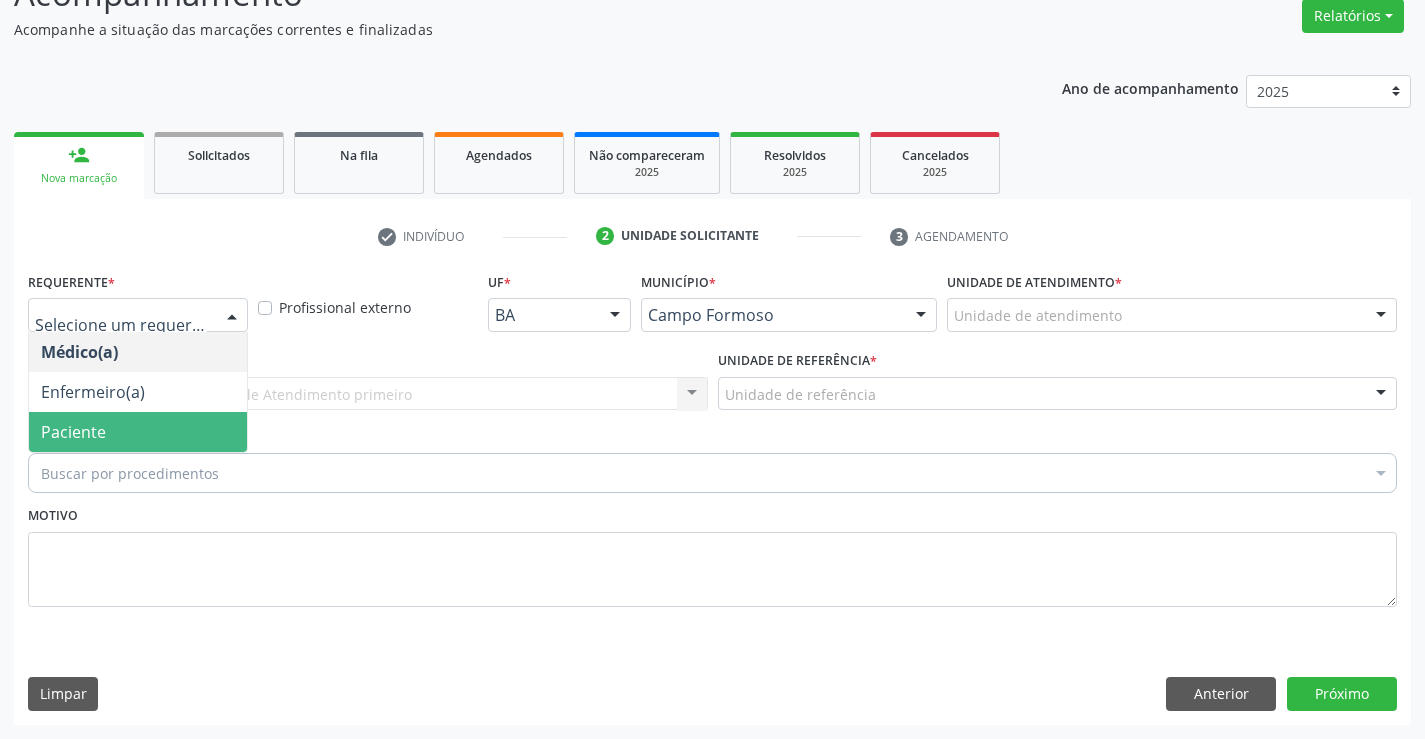 click on "Paciente" at bounding box center (138, 432) 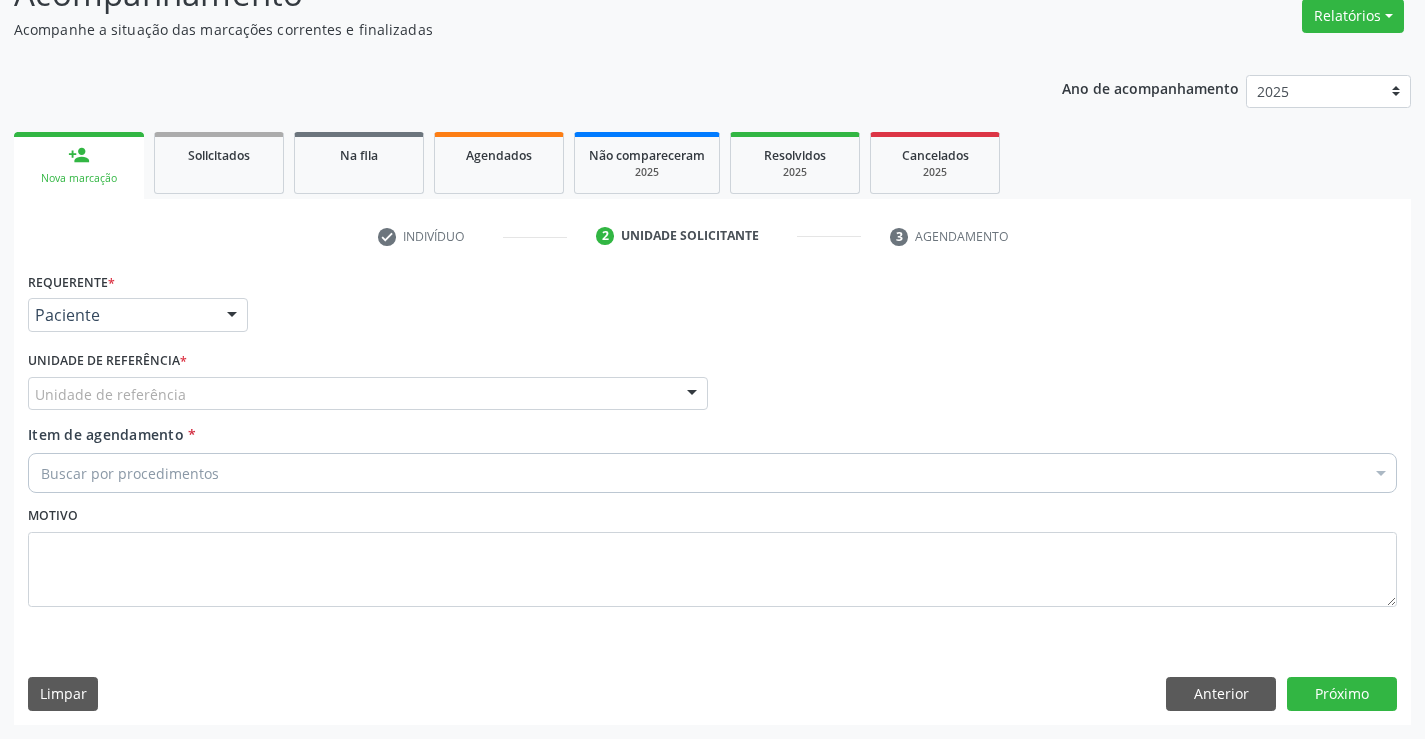 click on "Unidade de referência" at bounding box center [368, 394] 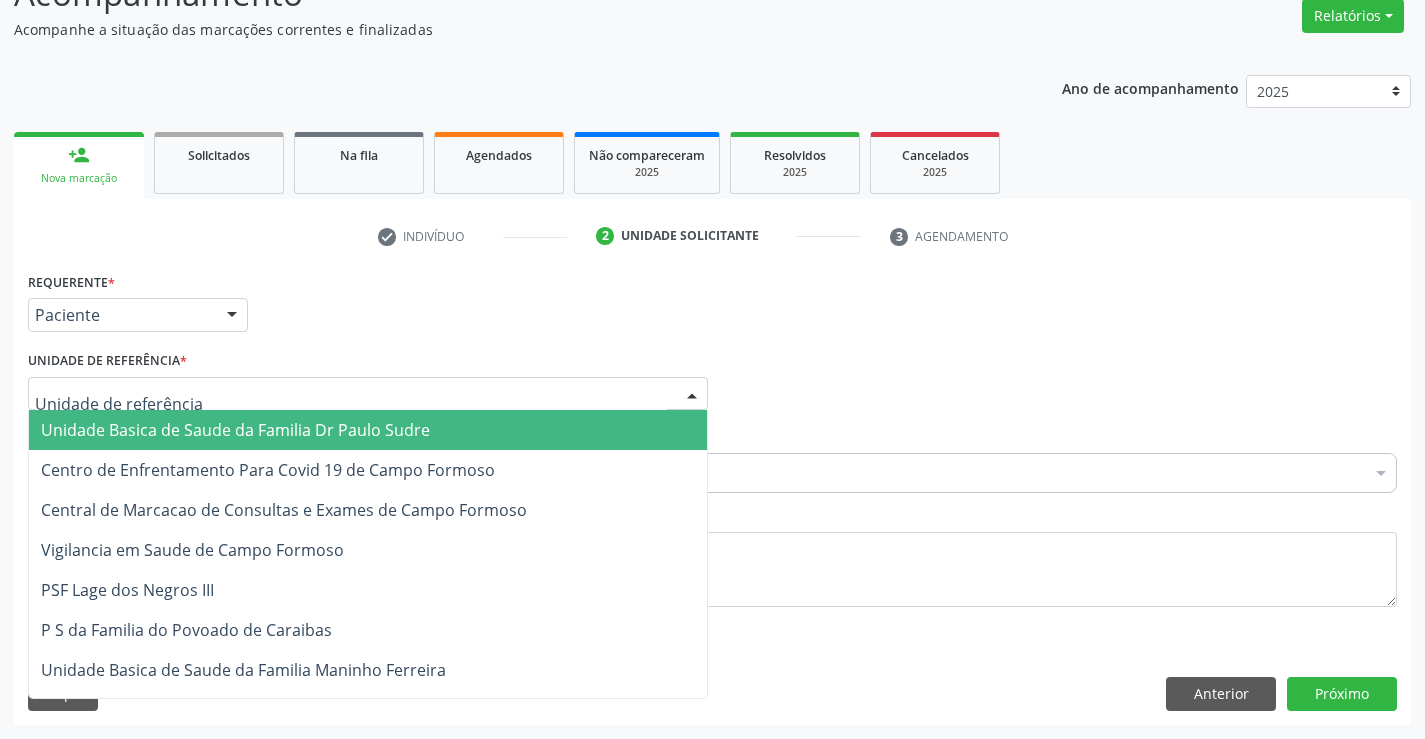 click on "Unidade Basica de Saude da Familia Dr Paulo Sudre" at bounding box center [235, 430] 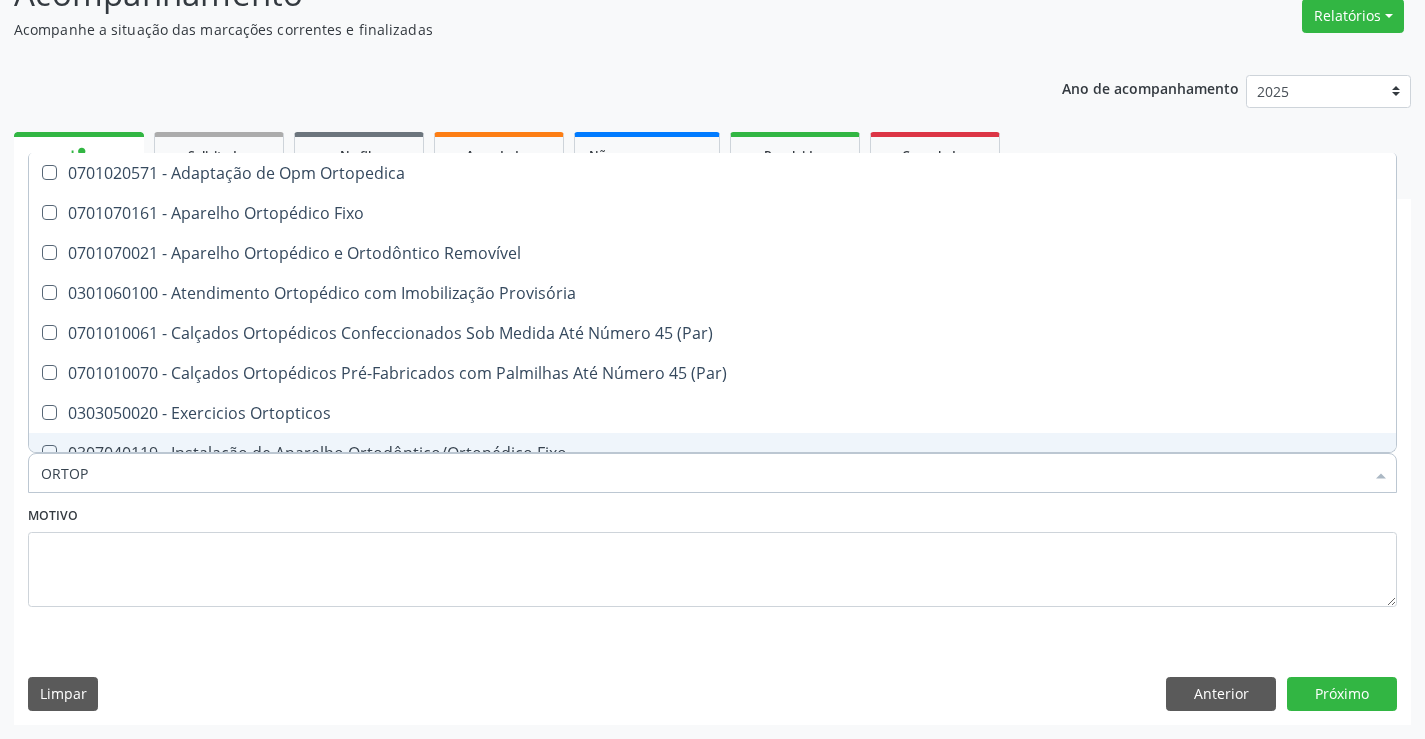 type on "ORTOPE" 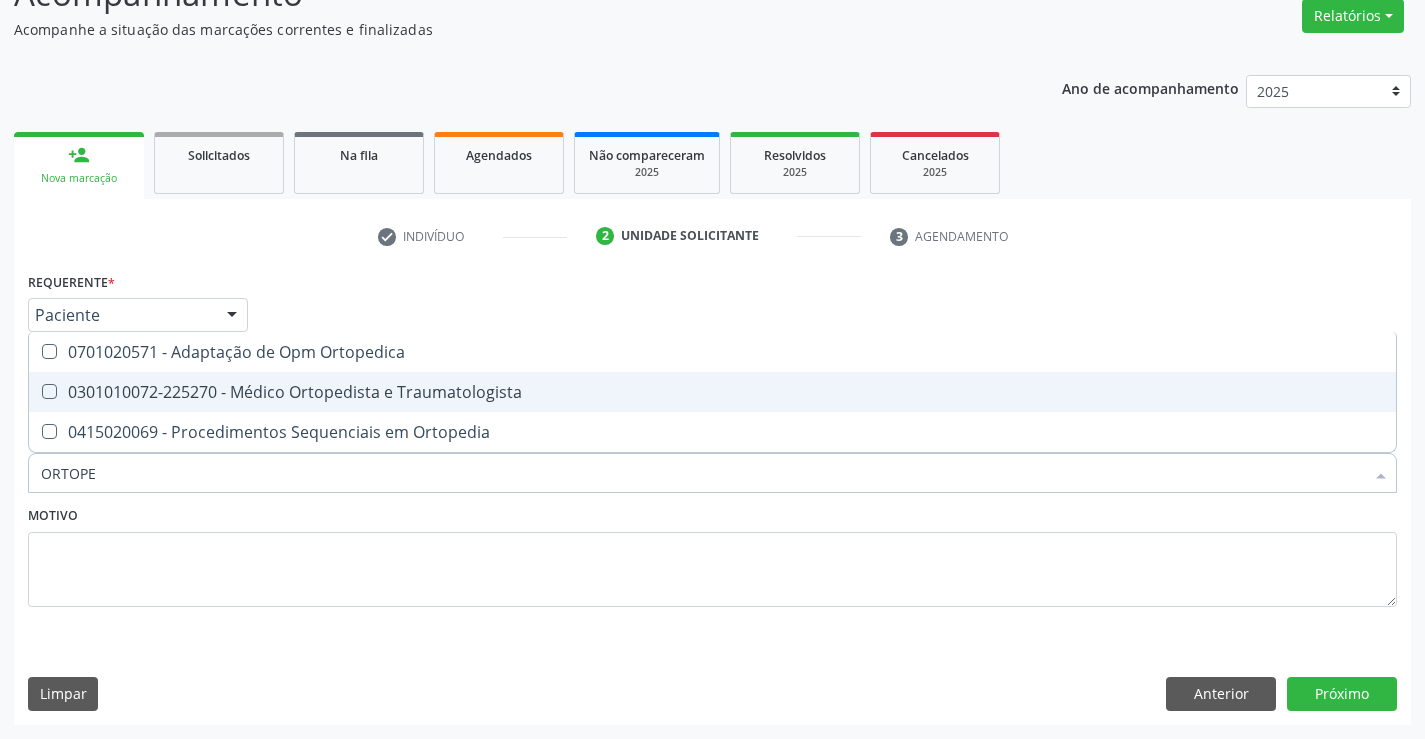 click on "0301010072-225270 - Médico Ortopedista e Traumatologista" at bounding box center [712, 392] 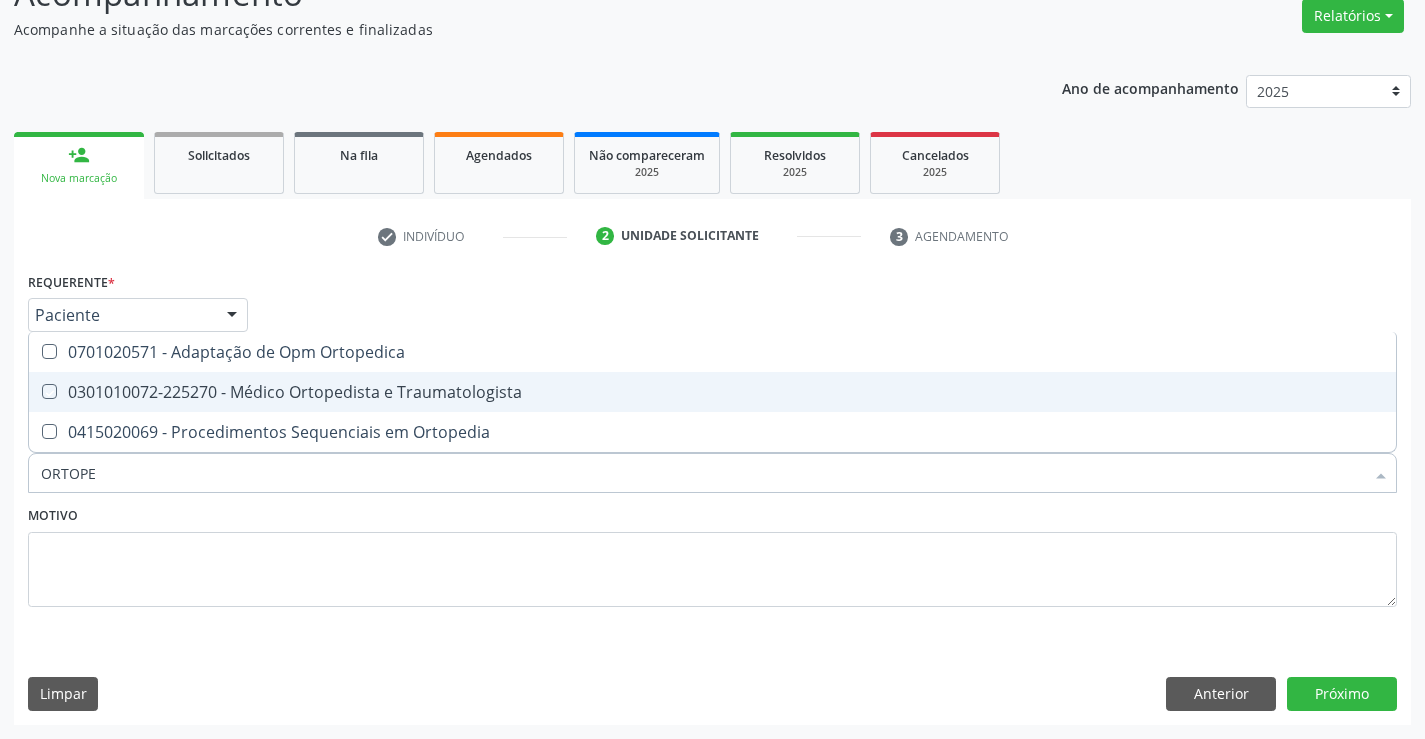 checkbox on "true" 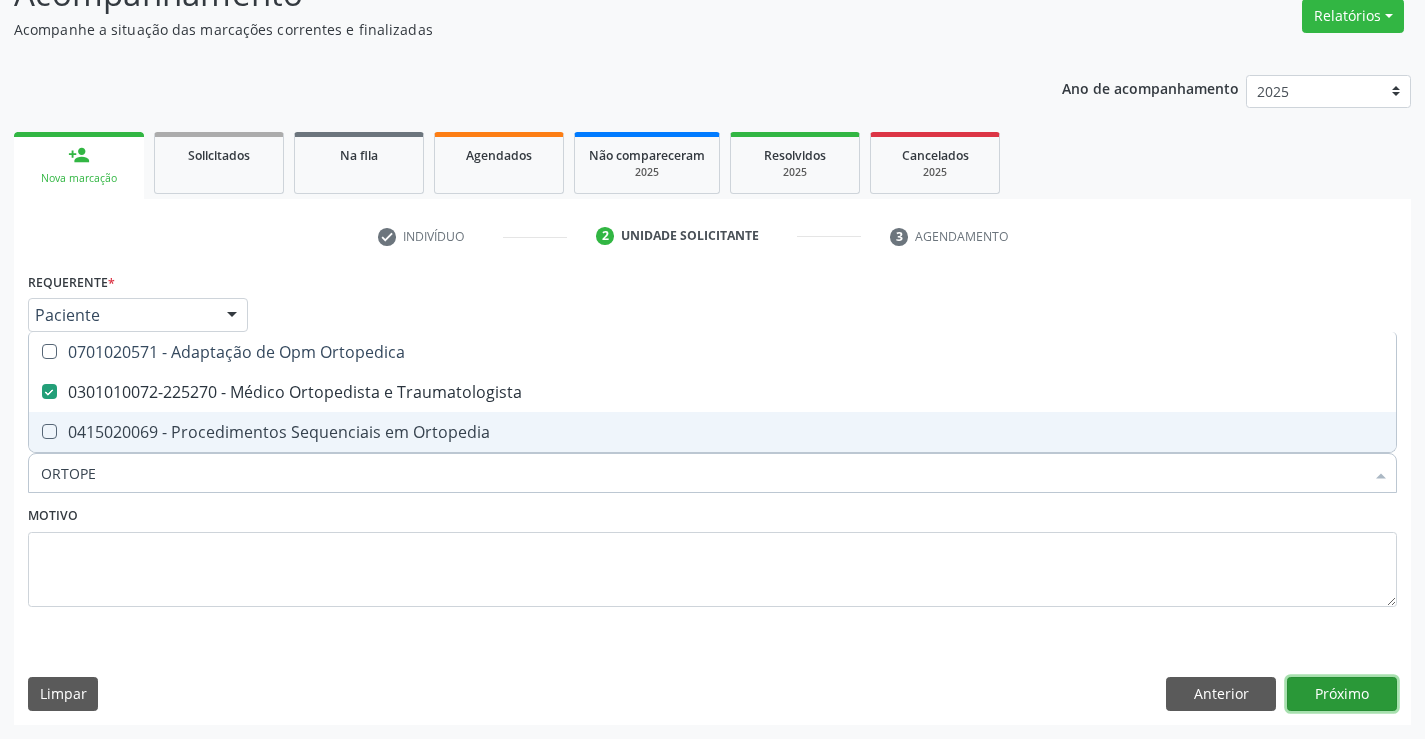 click on "Próximo" at bounding box center (1342, 694) 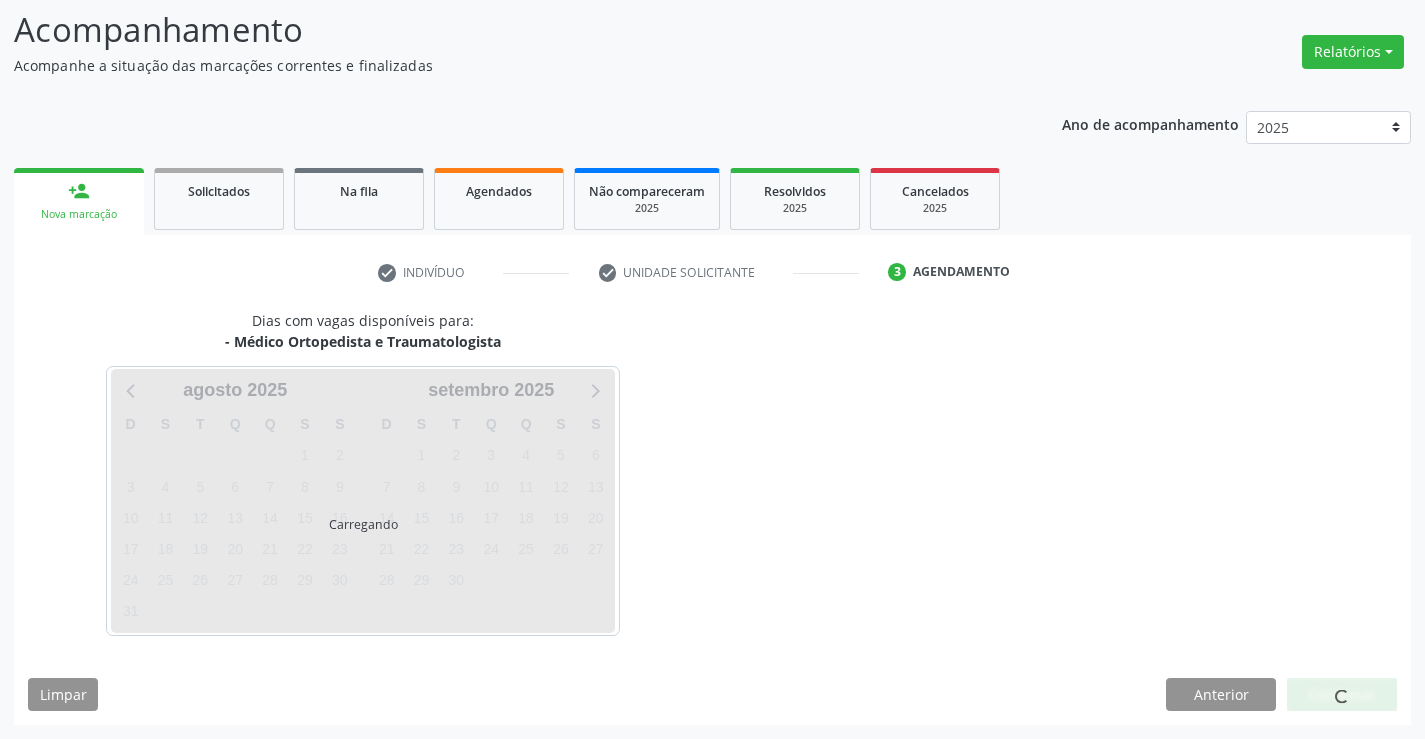 scroll, scrollTop: 131, scrollLeft: 0, axis: vertical 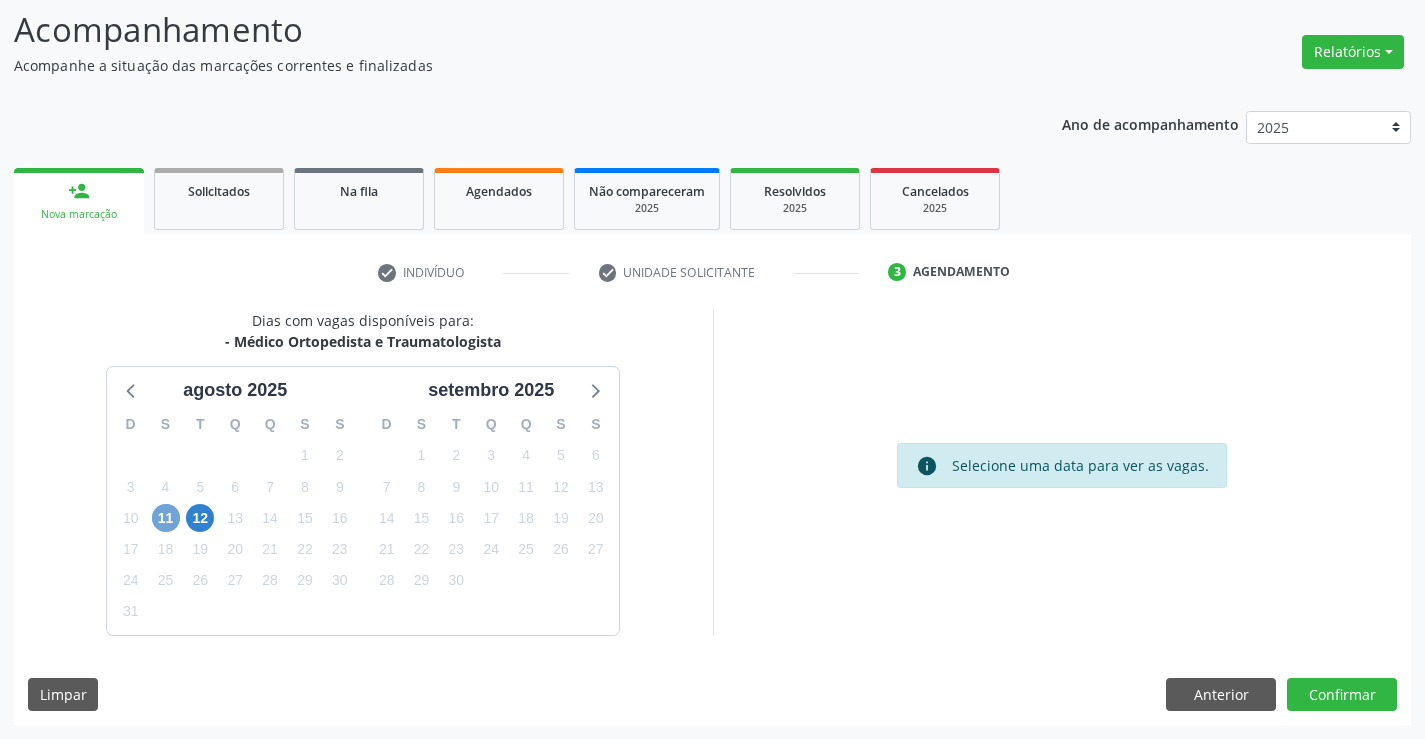 click on "11" at bounding box center [166, 518] 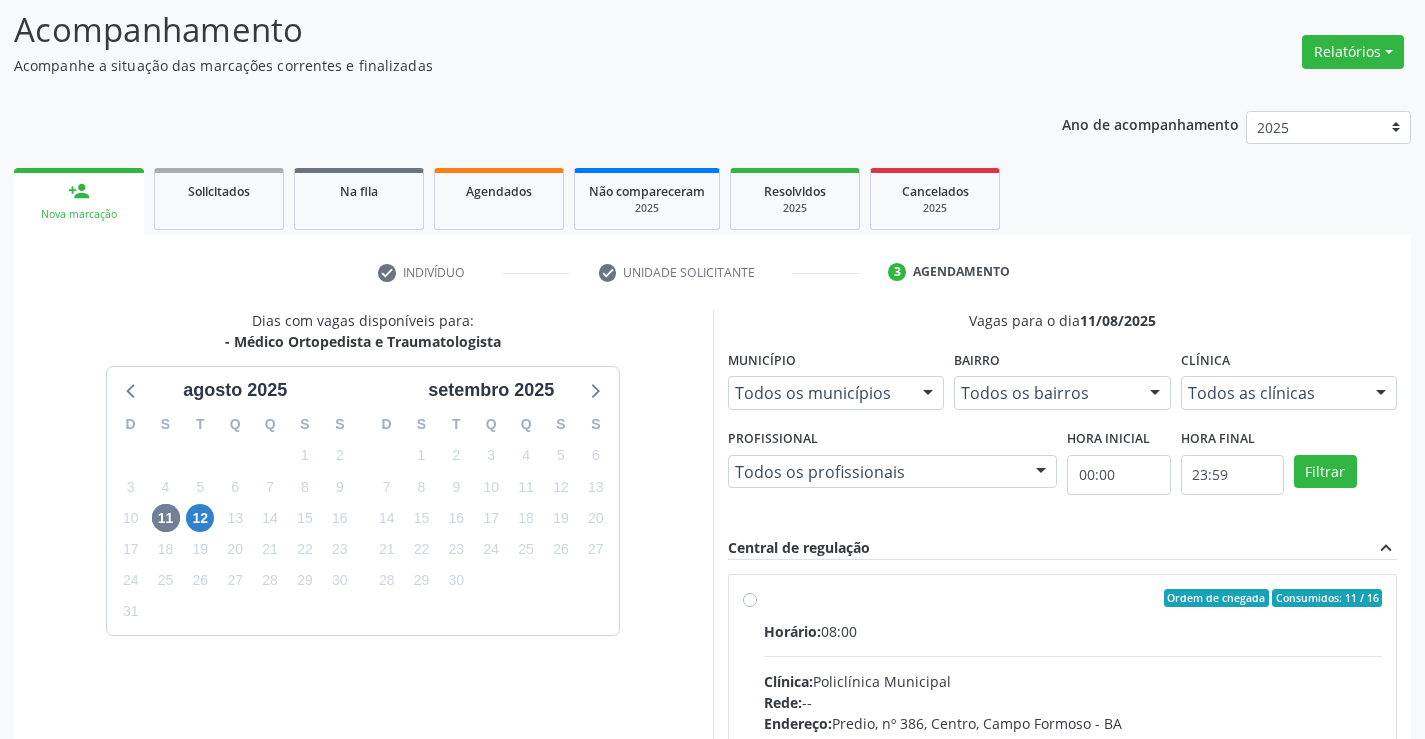 click on "Ordem de chegada
Consumidos: 11 / 16
Horário:   08:00
Clínica:  Policlínica Municipal
Rede:
--
Endereço:   Predio, nº 386, Centro, Campo Formoso - BA
Telefone:   (74) 6451312
Profissional:
Mauricio Cardoso Ribeiro Junior
Informações adicionais sobre o atendimento
Idade de atendimento:
de 0 a 120 anos
Gênero(s) atendido(s):
Masculino e Feminino
Informações adicionais:
--" at bounding box center (1073, 742) 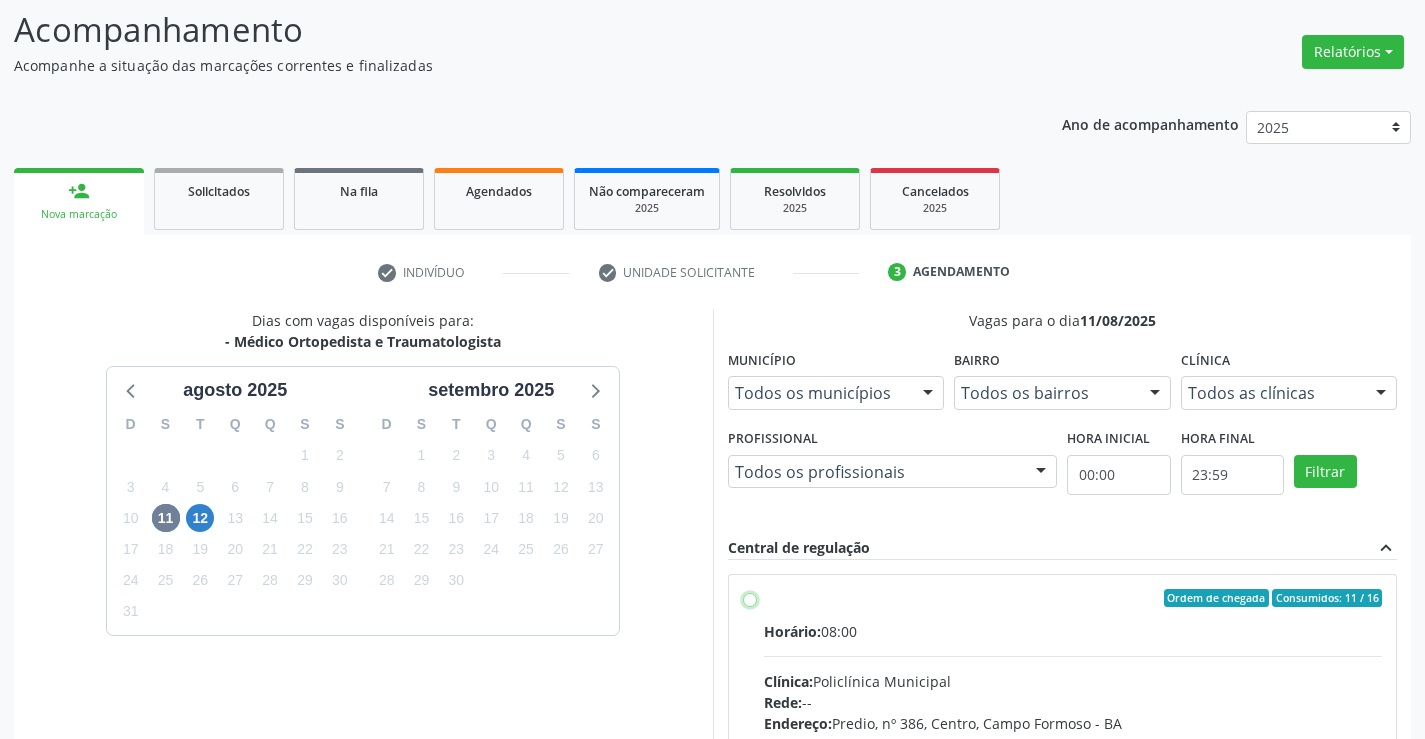 click on "Ordem de chegada
Consumidos: 11 / 16
Horário:   08:00
Clínica:  Policlínica Municipal
Rede:
--
Endereço:   Predio, nº 386, Centro, Campo Formoso - BA
Telefone:   (74) 6451312
Profissional:
Mauricio Cardoso Ribeiro Junior
Informações adicionais sobre o atendimento
Idade de atendimento:
de 0 a 120 anos
Gênero(s) atendido(s):
Masculino e Feminino
Informações adicionais:
--" at bounding box center [750, 598] 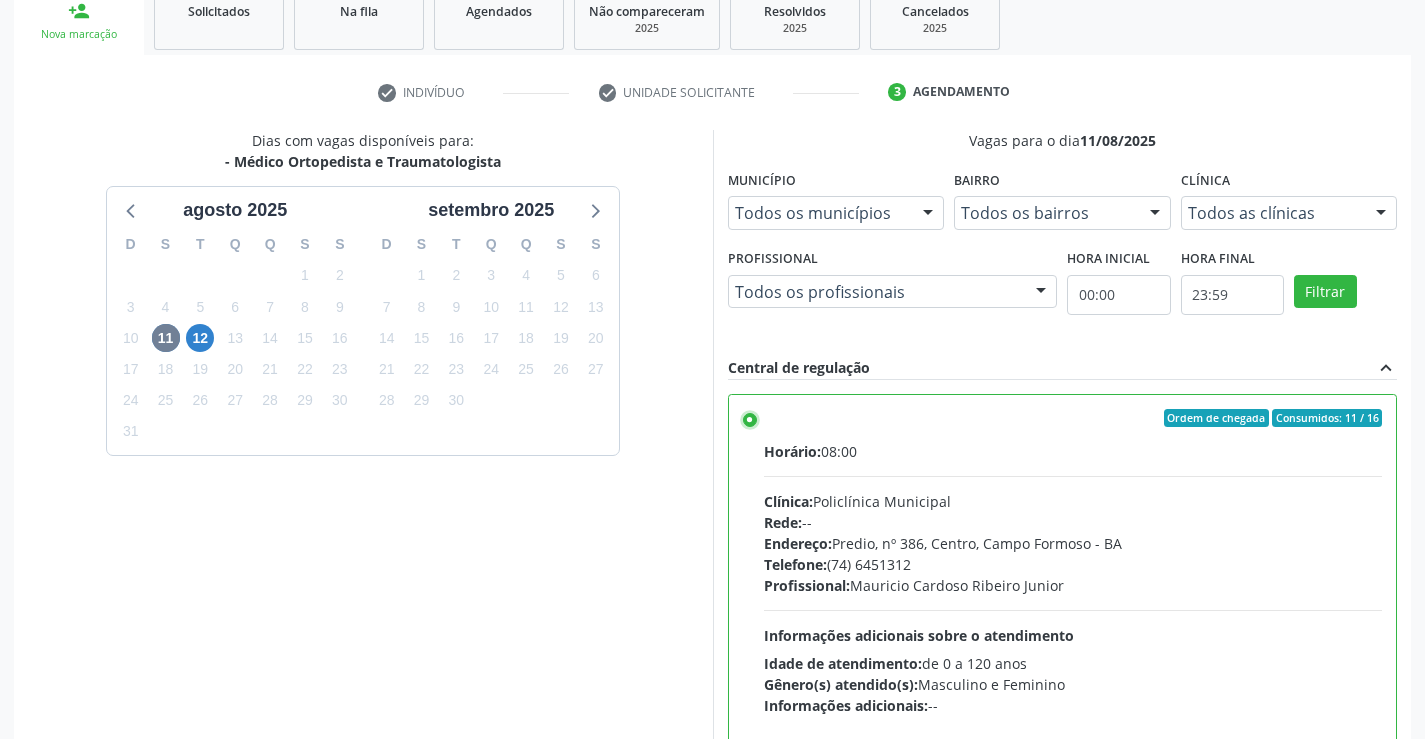 scroll, scrollTop: 456, scrollLeft: 0, axis: vertical 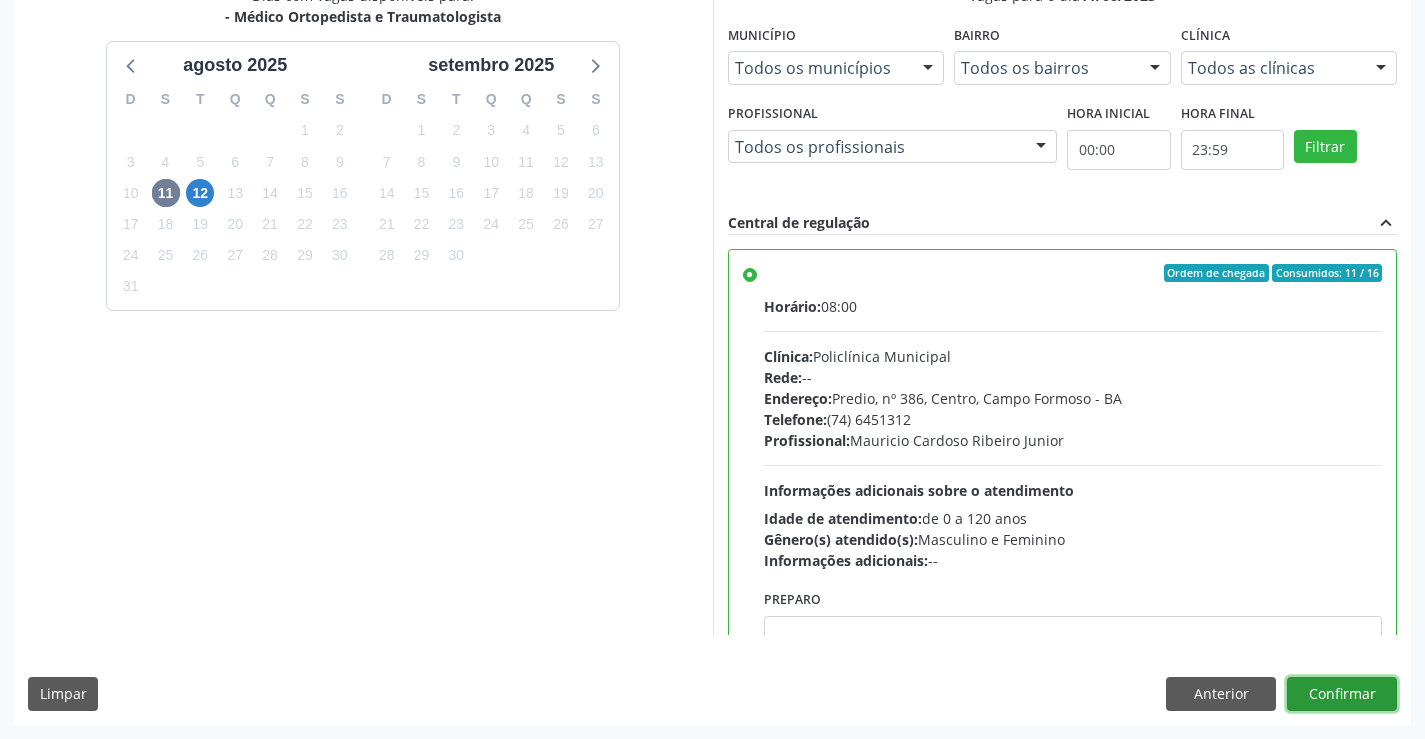 click on "Confirmar" at bounding box center [1342, 694] 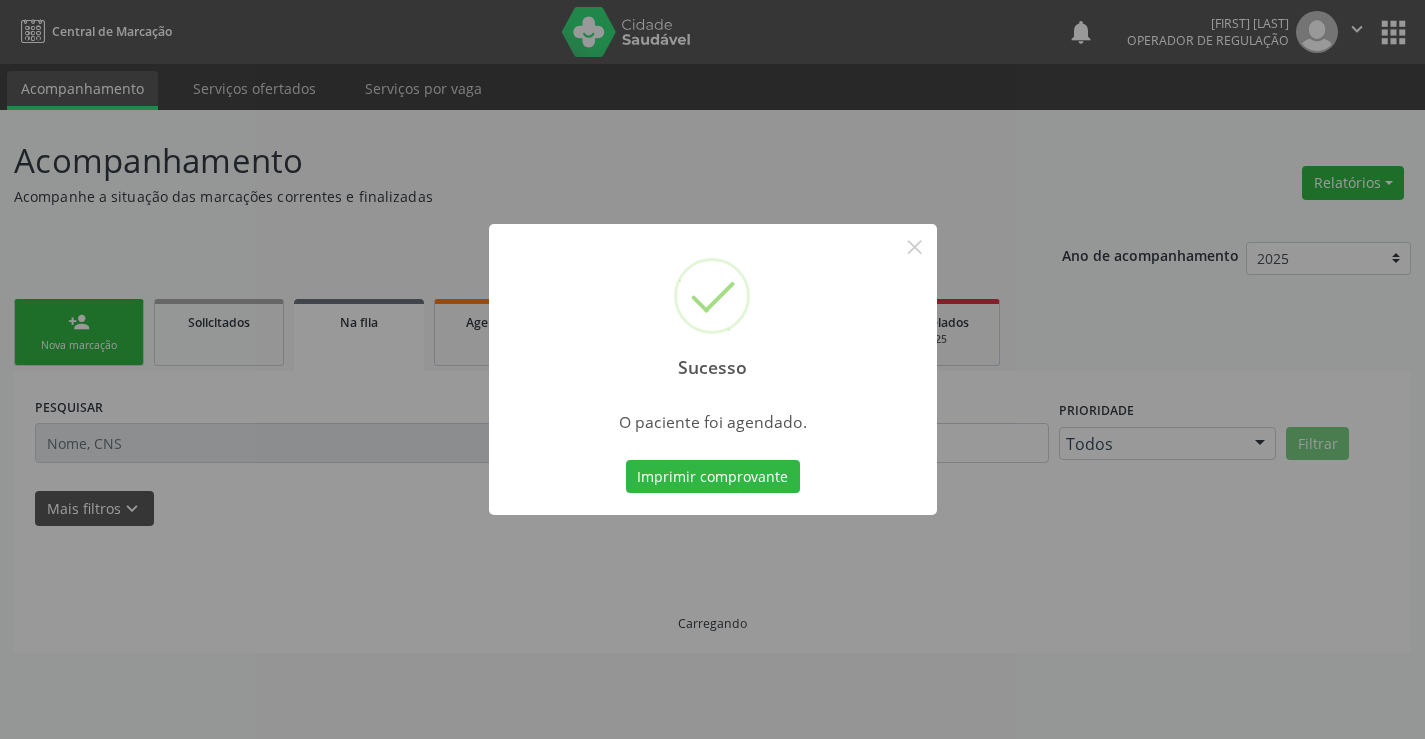 scroll, scrollTop: 0, scrollLeft: 0, axis: both 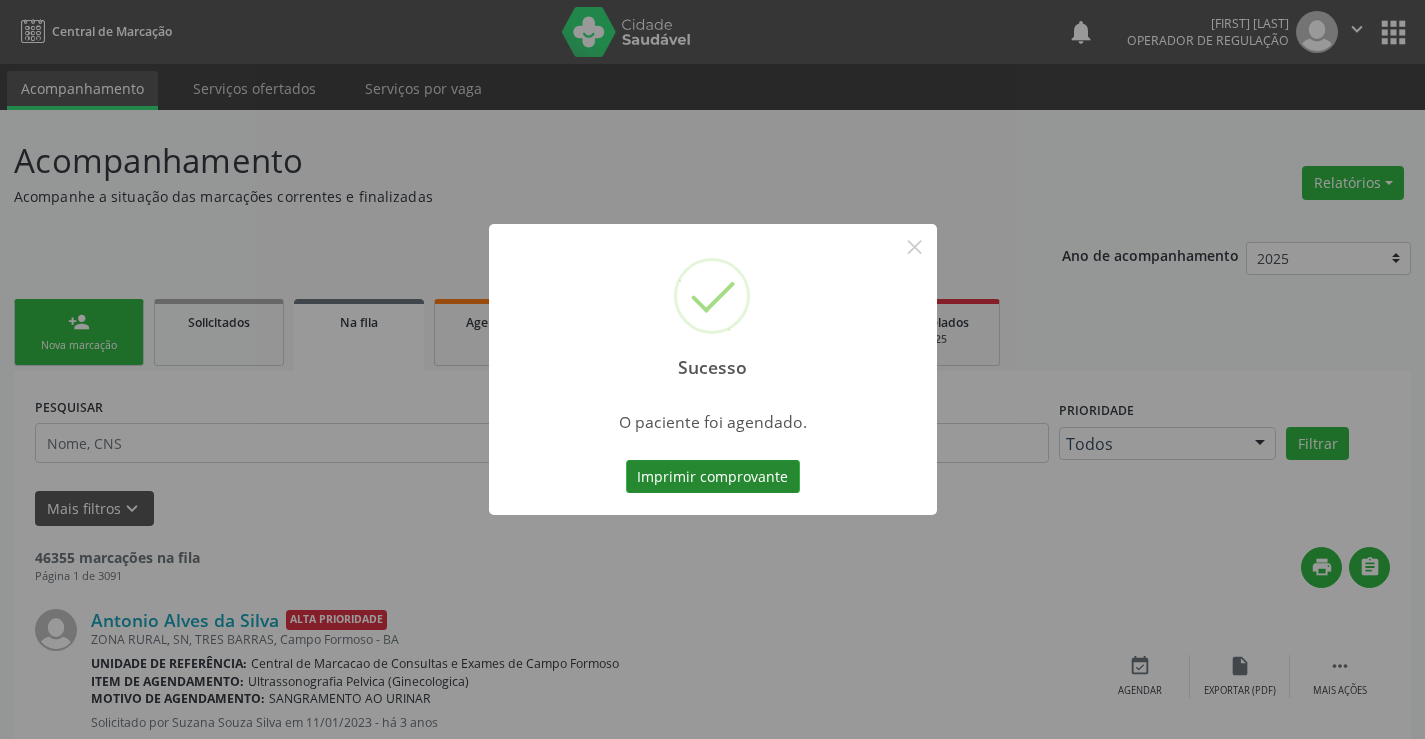 click on "Imprimir comprovante" at bounding box center [713, 477] 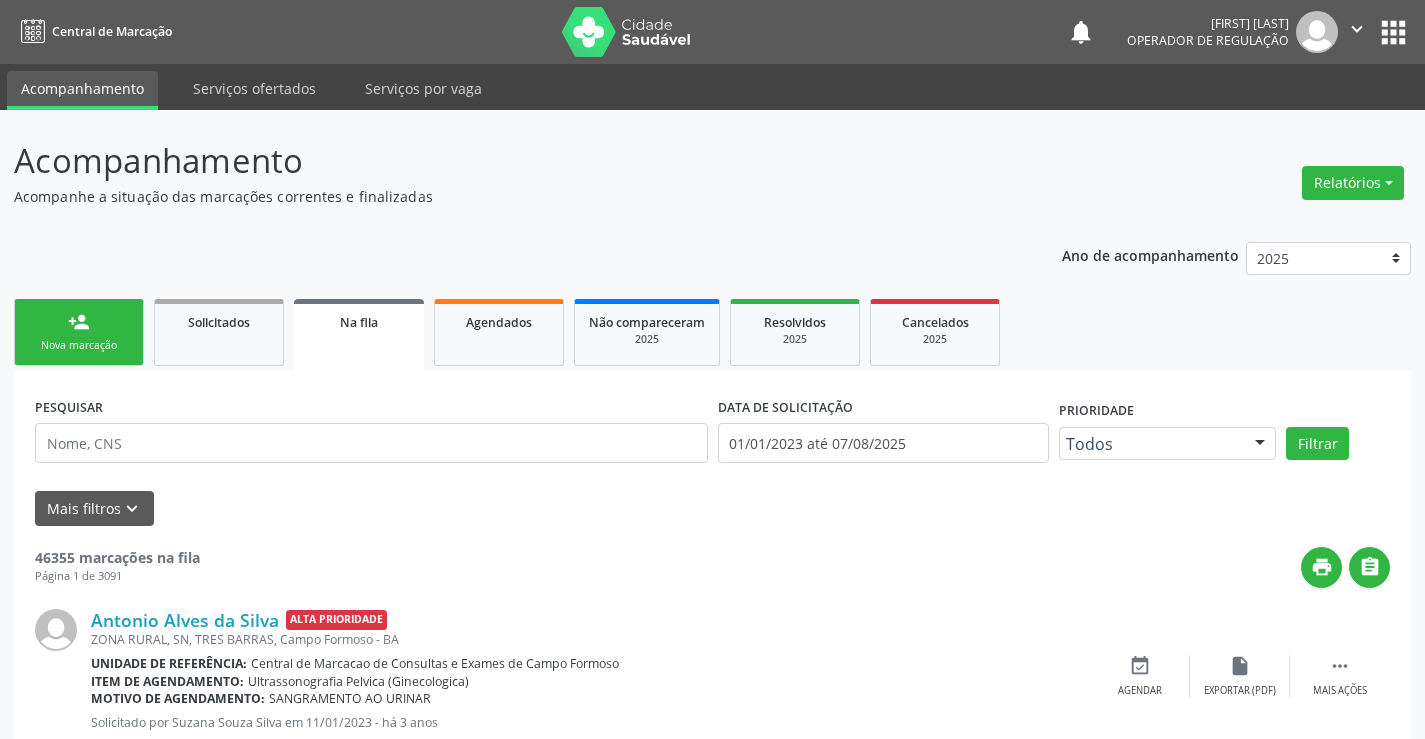 click on "Nova marcação" at bounding box center [79, 345] 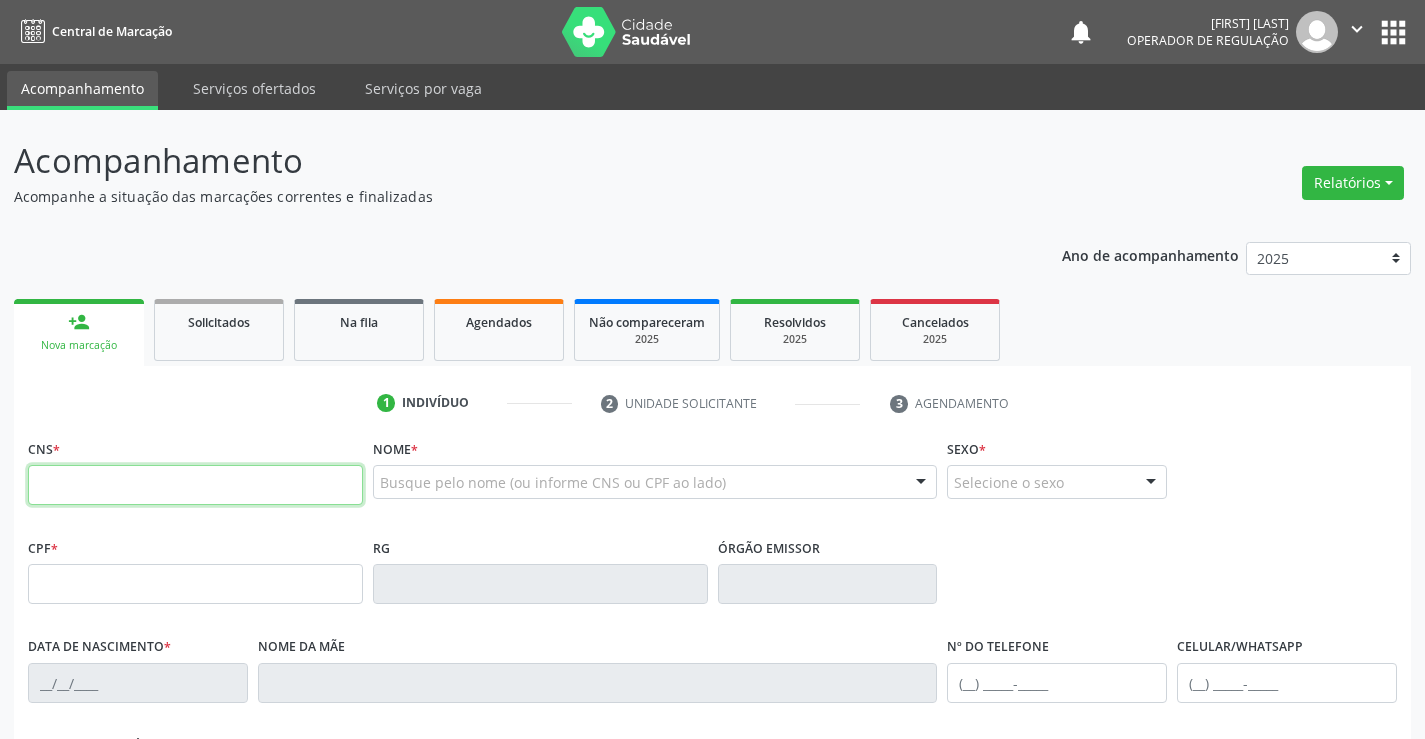 click at bounding box center [195, 485] 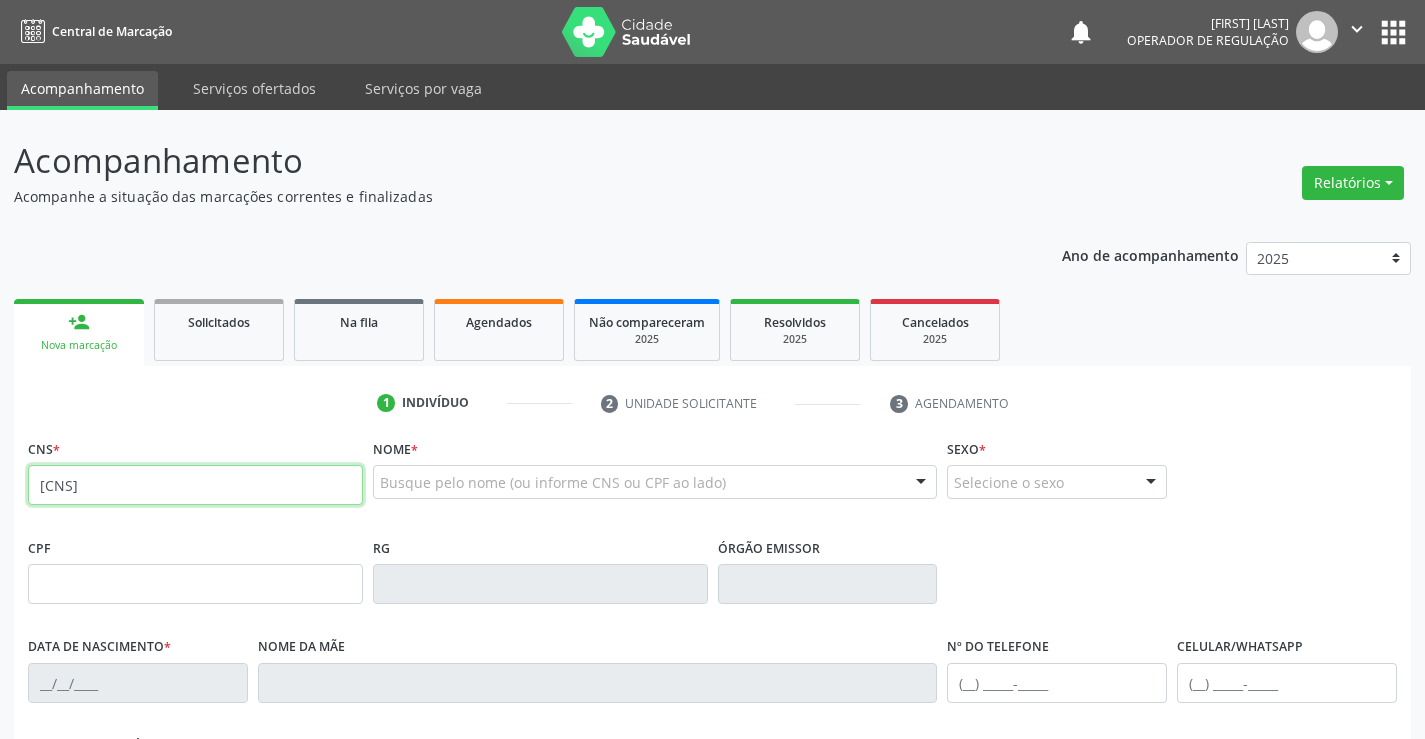 type on "700 2054 5853 0422" 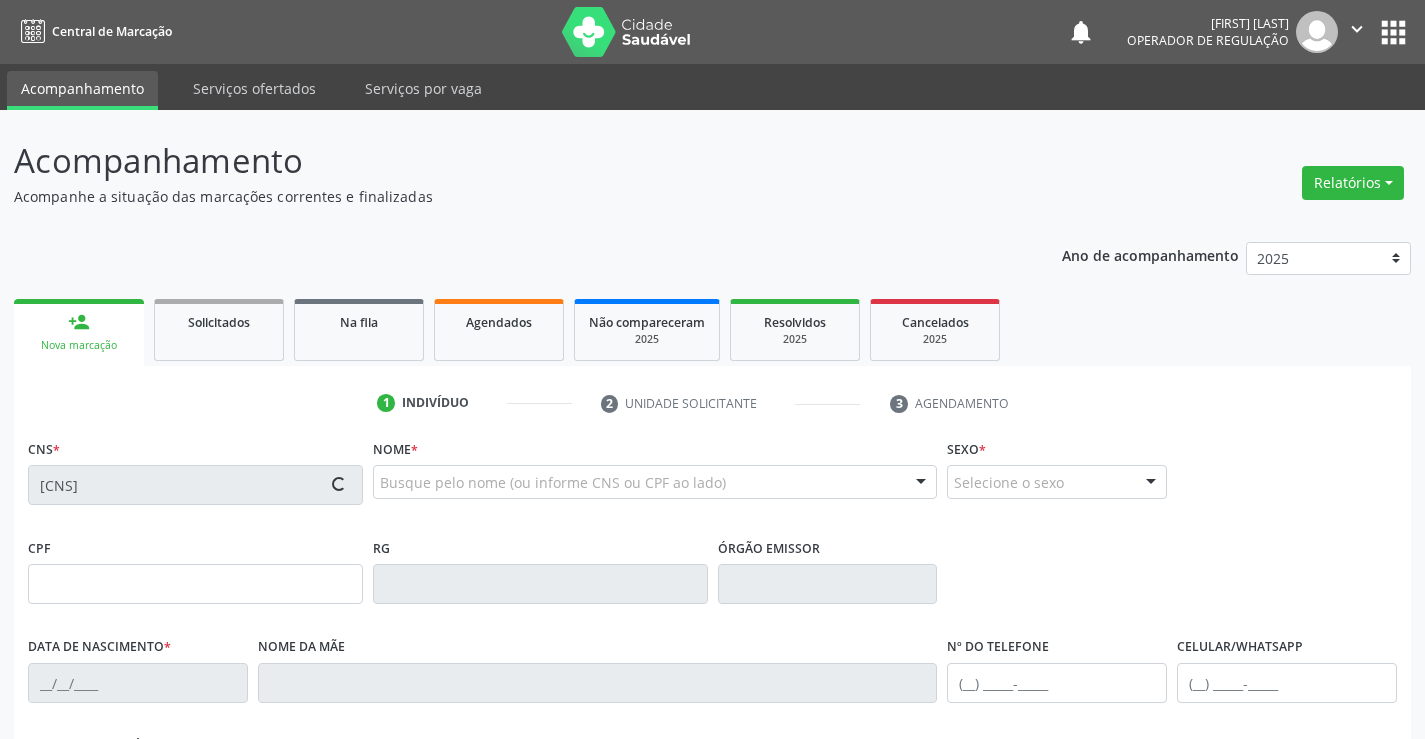 type on "0269992421" 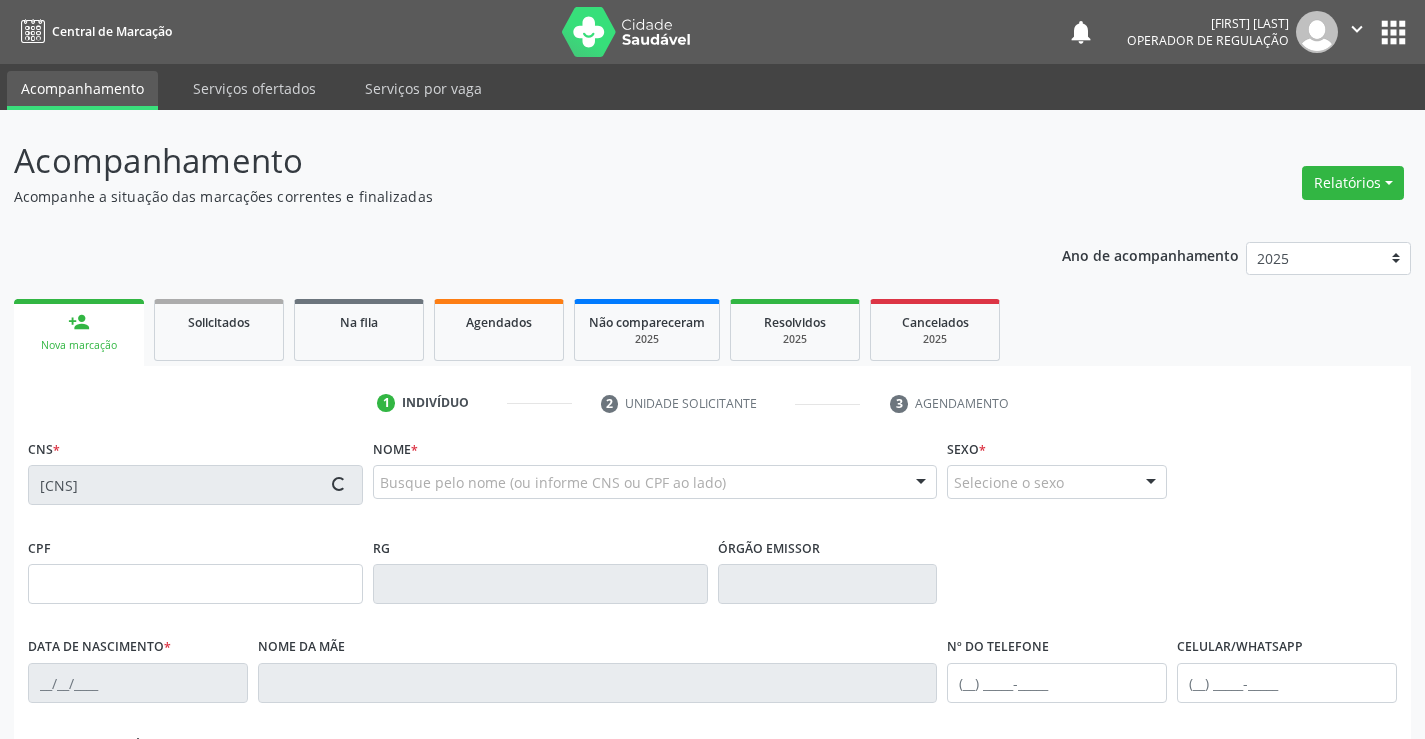 type on "28/02/1955" 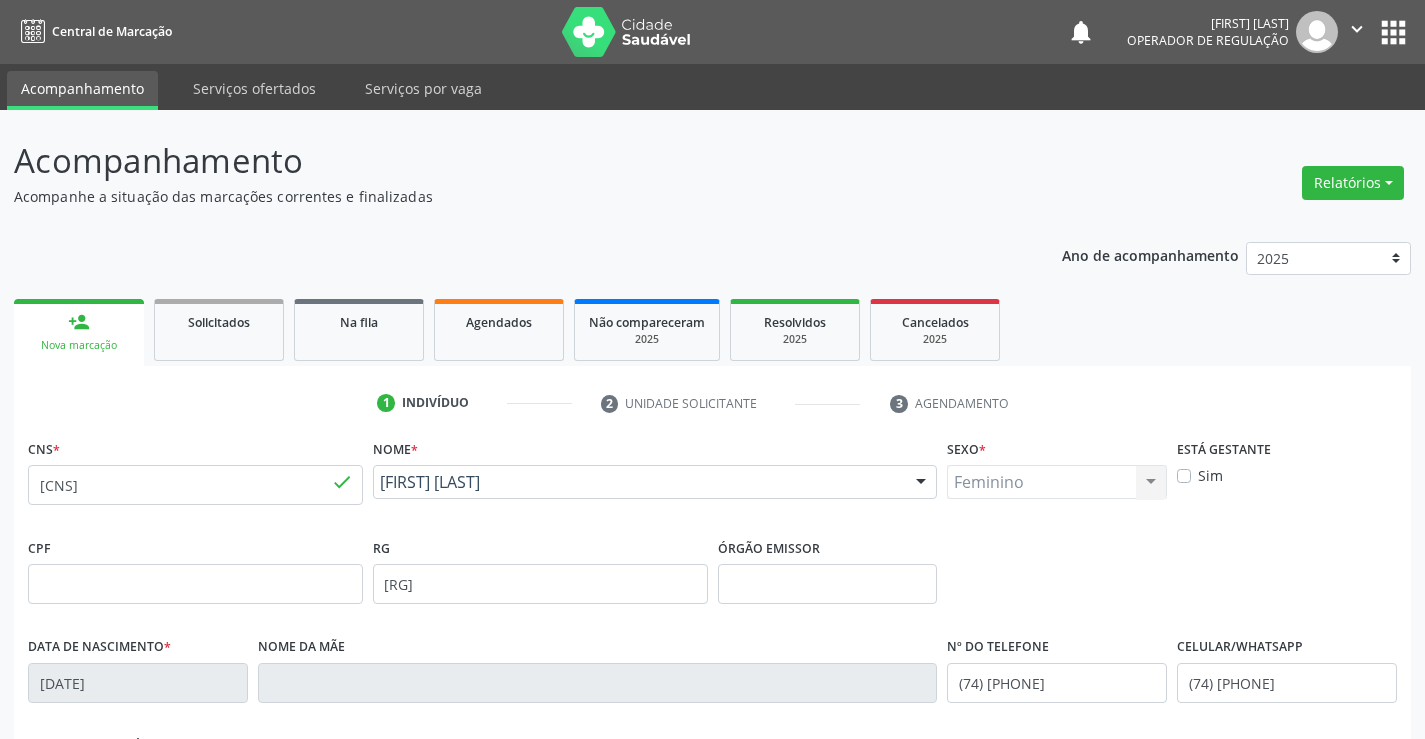 scroll, scrollTop: 345, scrollLeft: 0, axis: vertical 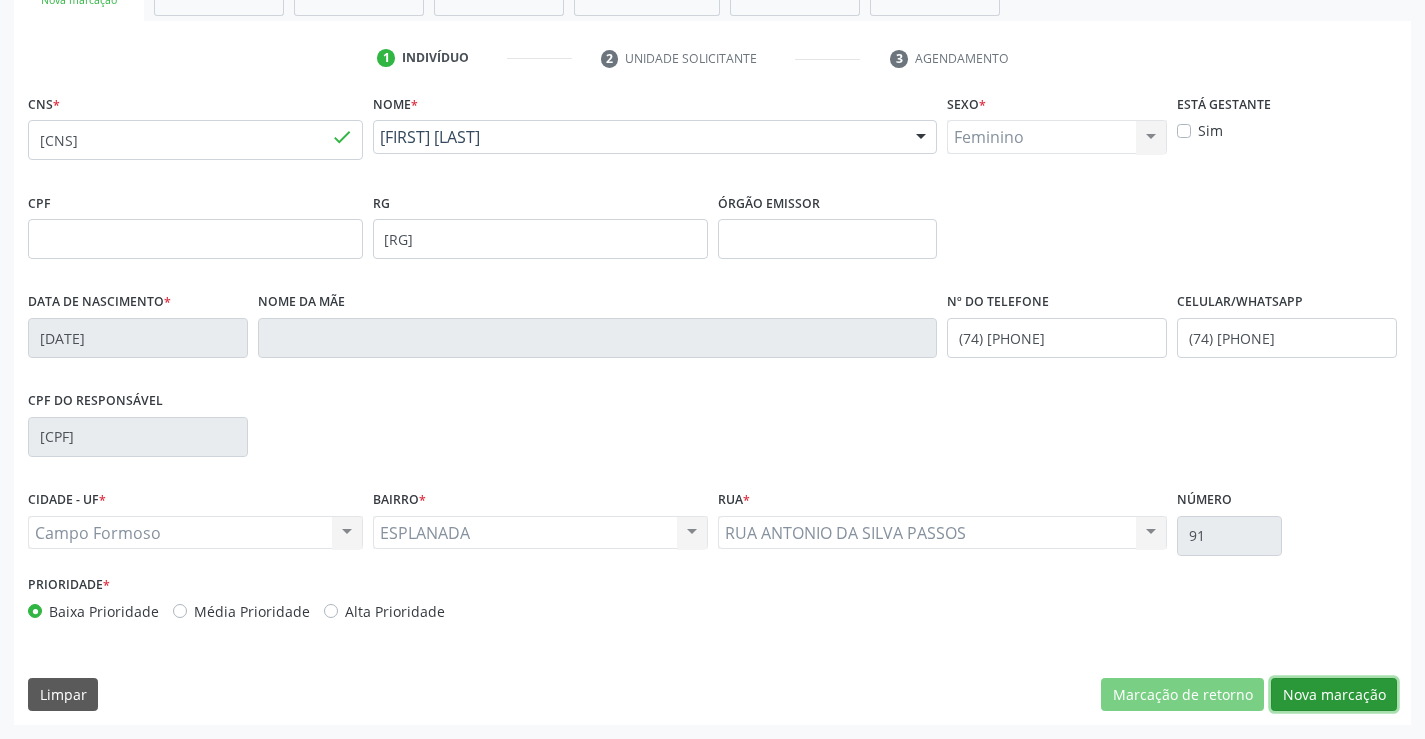 click on "Nova marcação" at bounding box center [1334, 695] 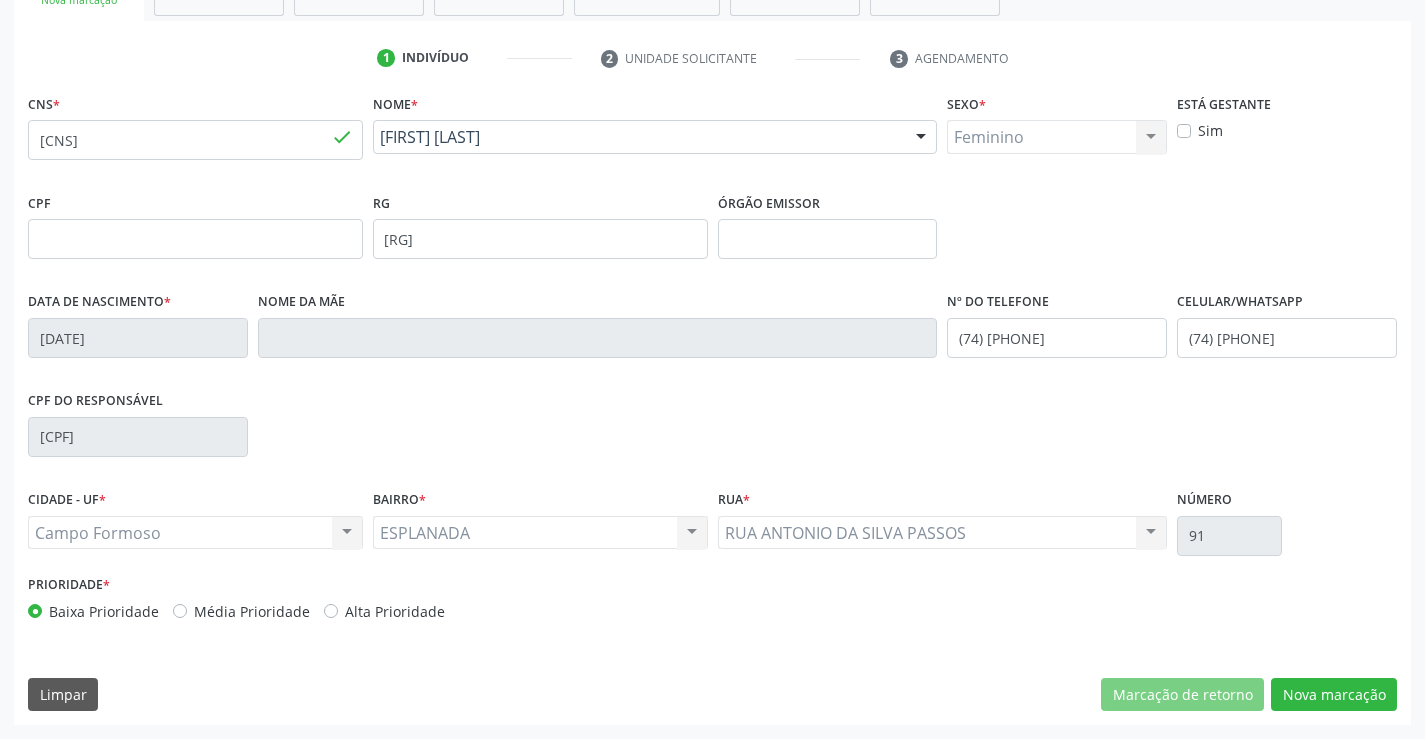 scroll, scrollTop: 167, scrollLeft: 0, axis: vertical 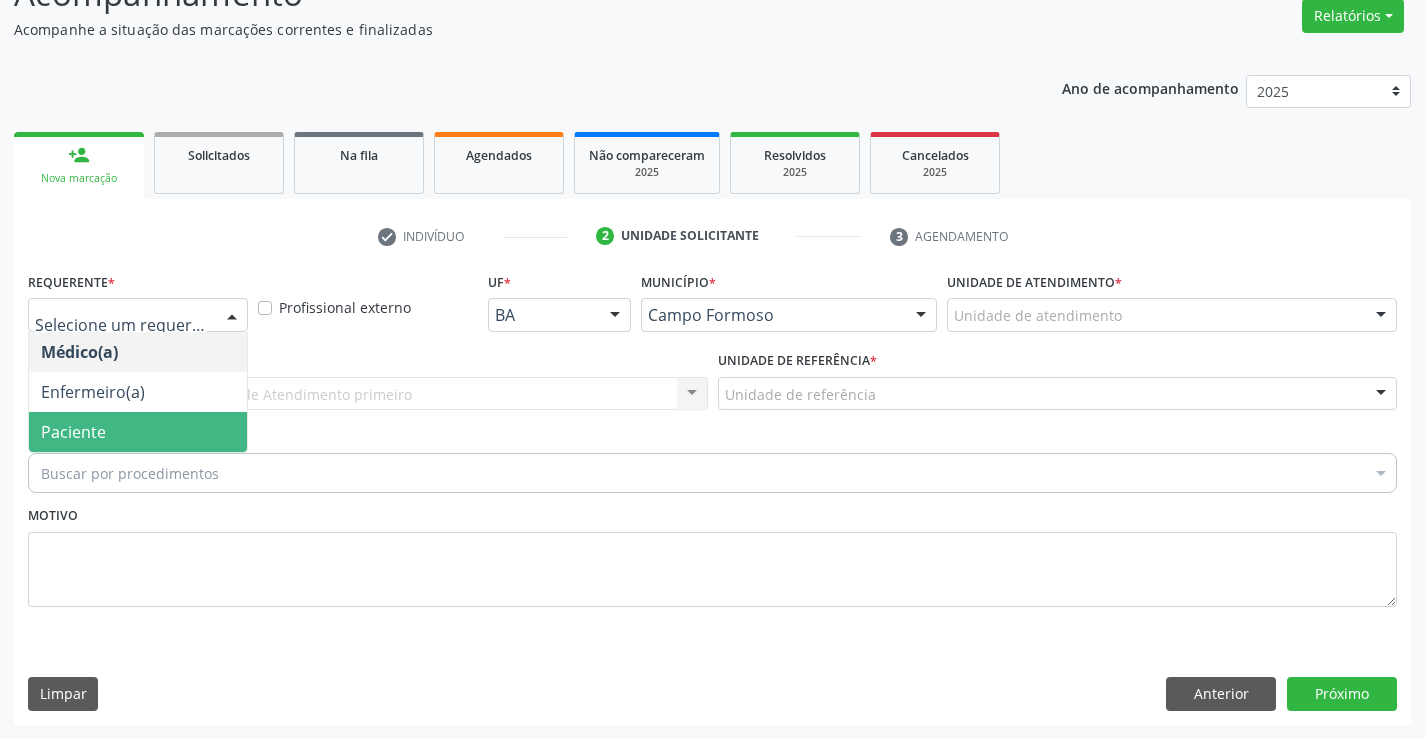 click on "Paciente" at bounding box center (138, 432) 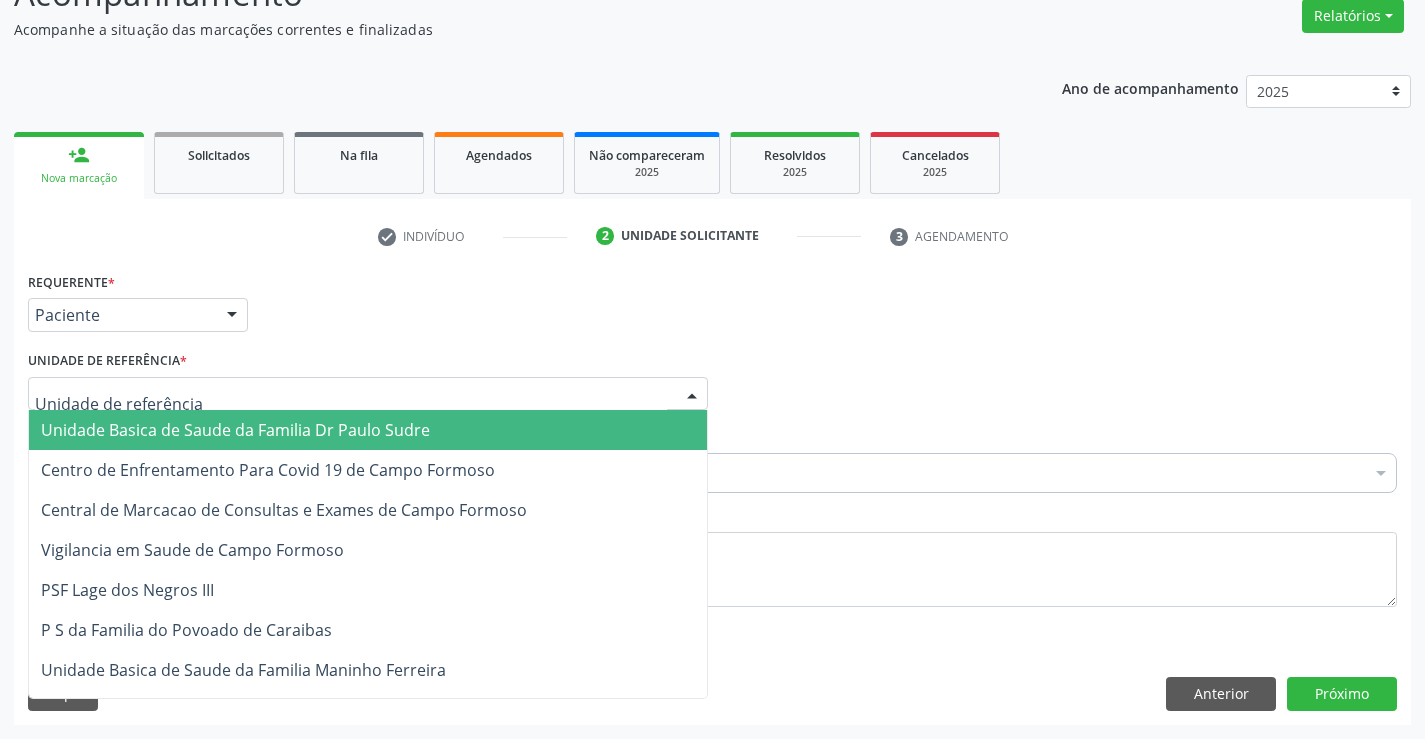 click at bounding box center (368, 394) 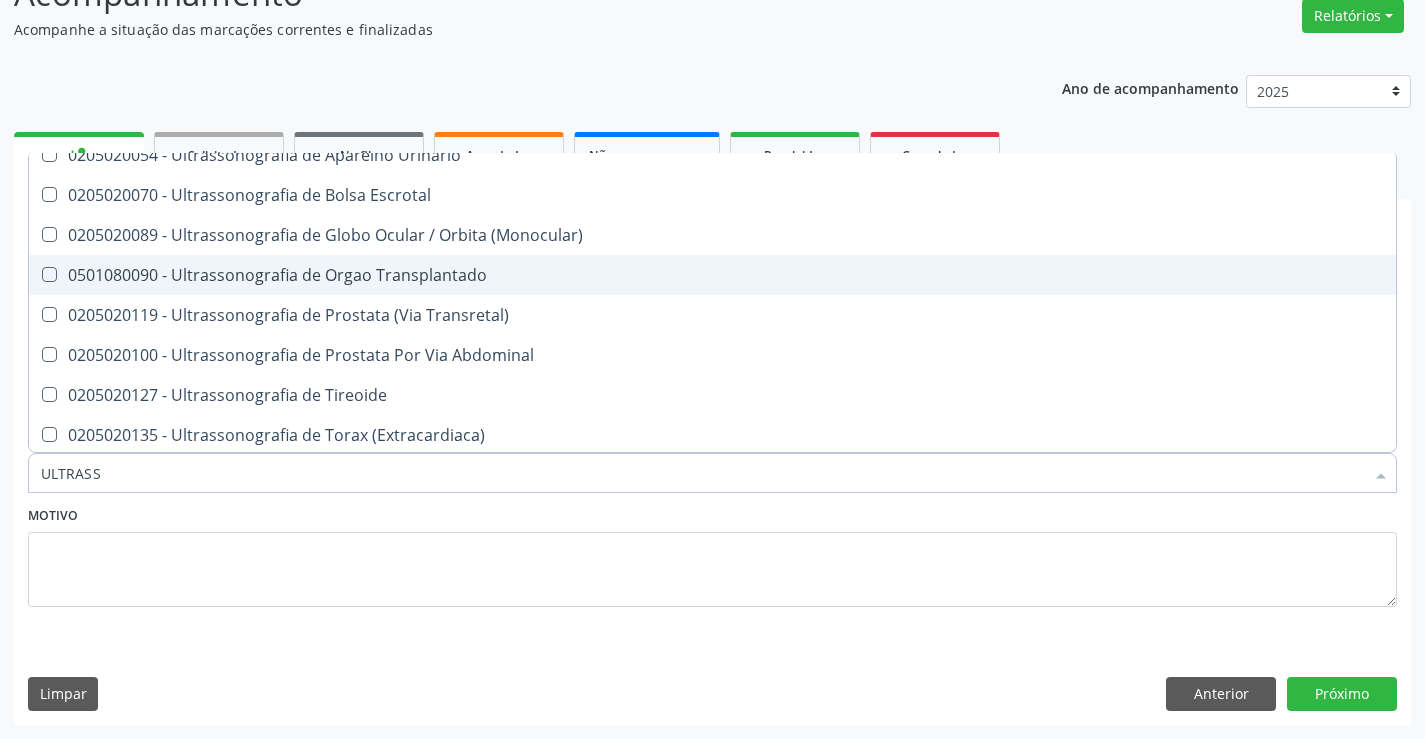 scroll, scrollTop: 621, scrollLeft: 0, axis: vertical 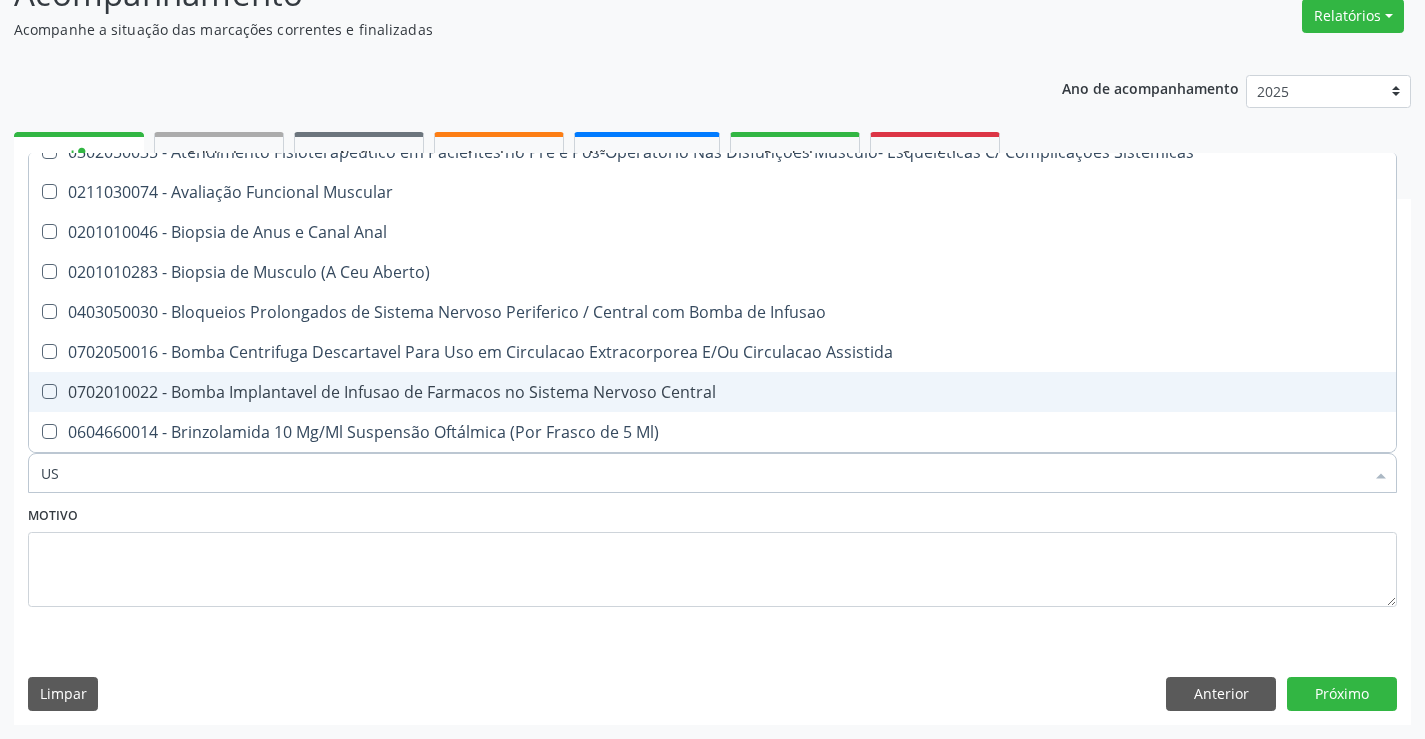 type on "USG" 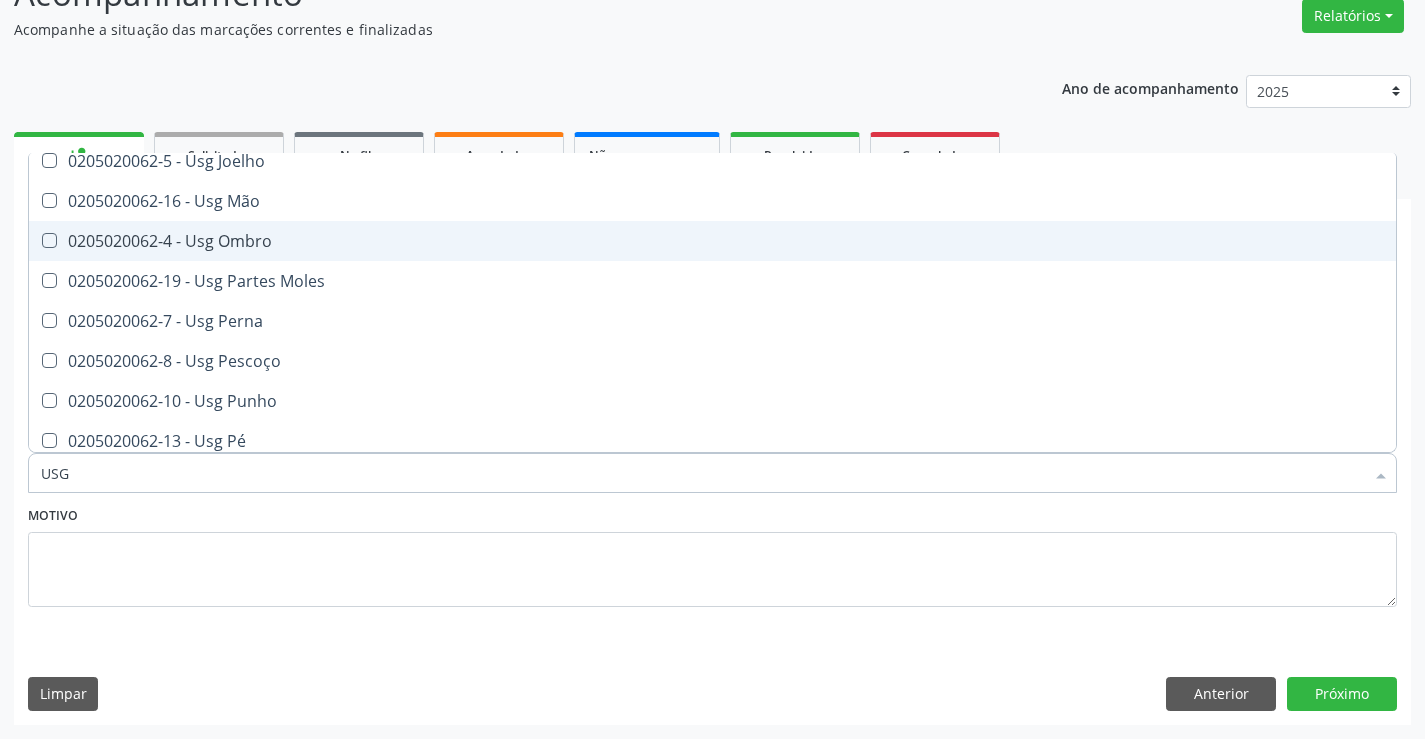 scroll, scrollTop: 261, scrollLeft: 0, axis: vertical 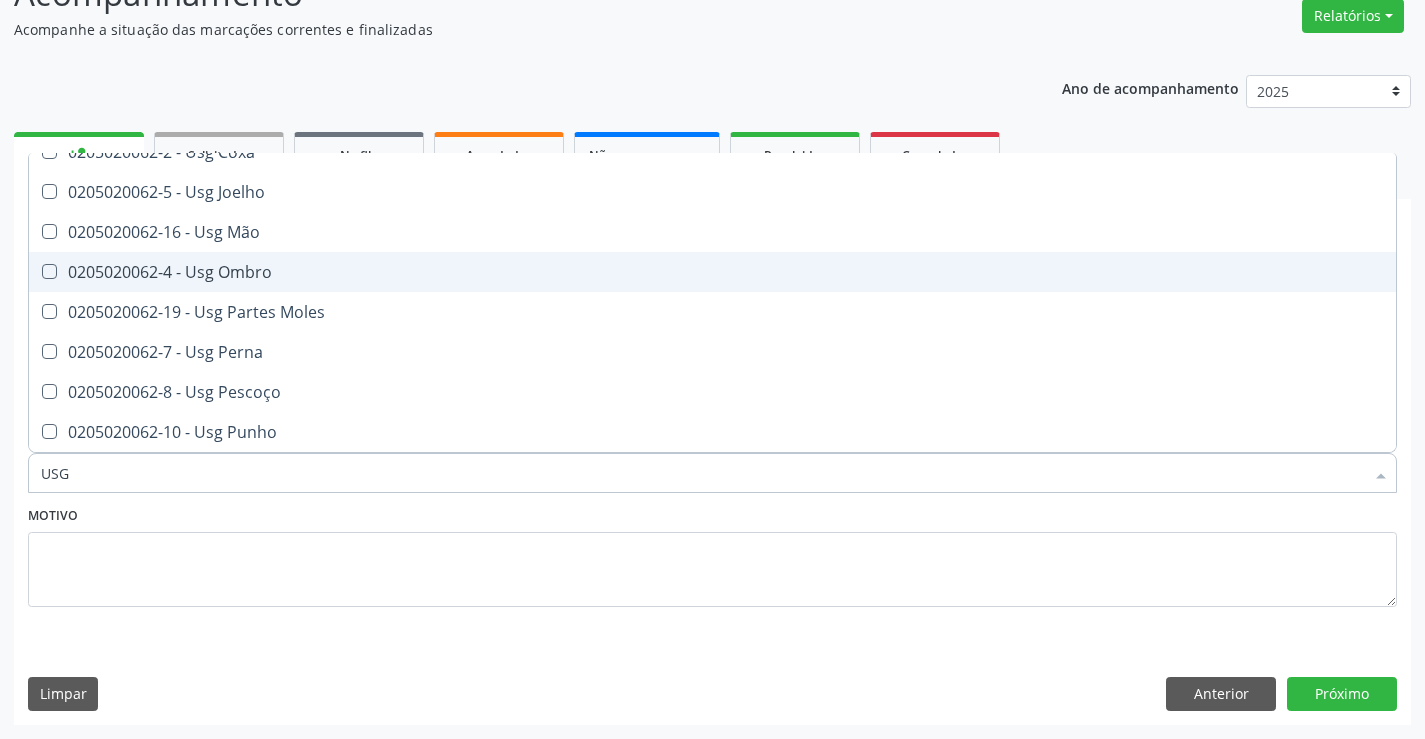 click on "0205020062-4 - Usg Ombro" at bounding box center (712, 272) 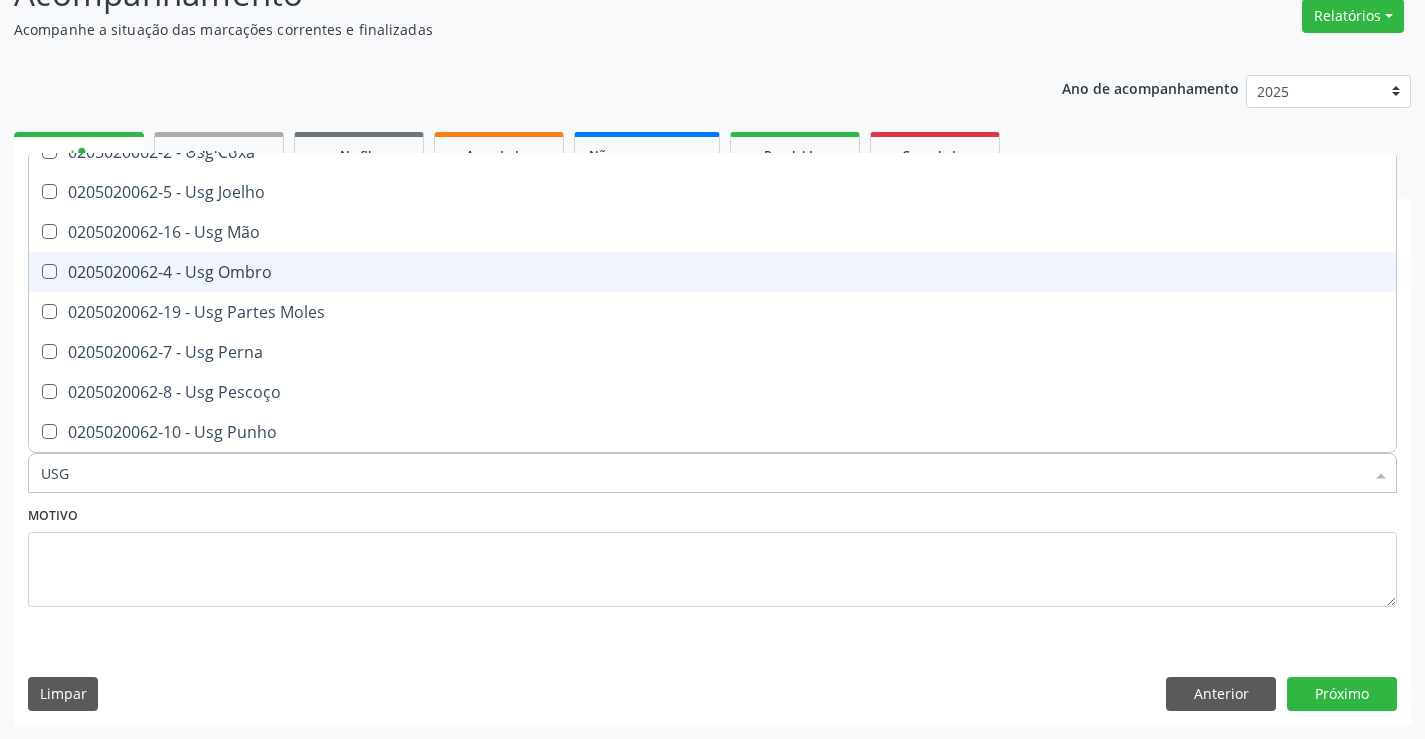 checkbox on "true" 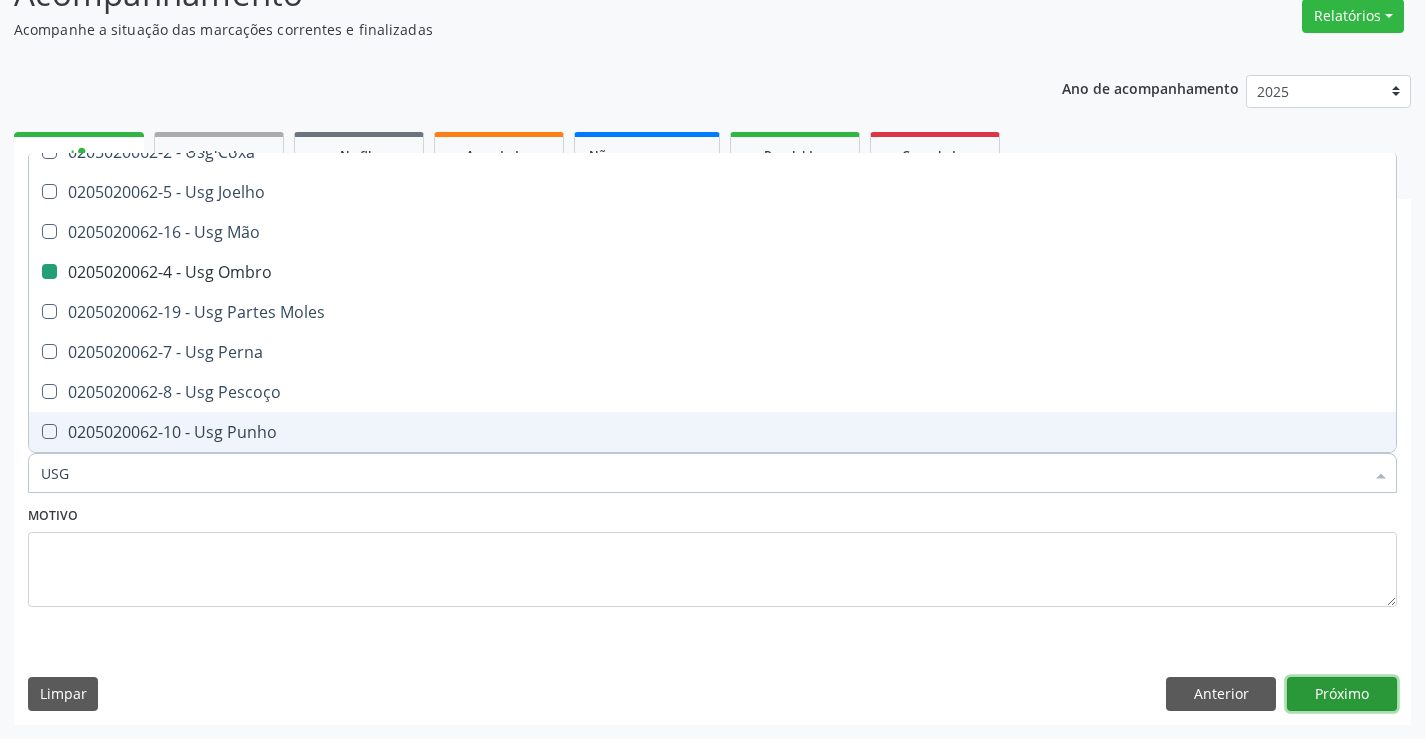 click on "Próximo" at bounding box center (1342, 694) 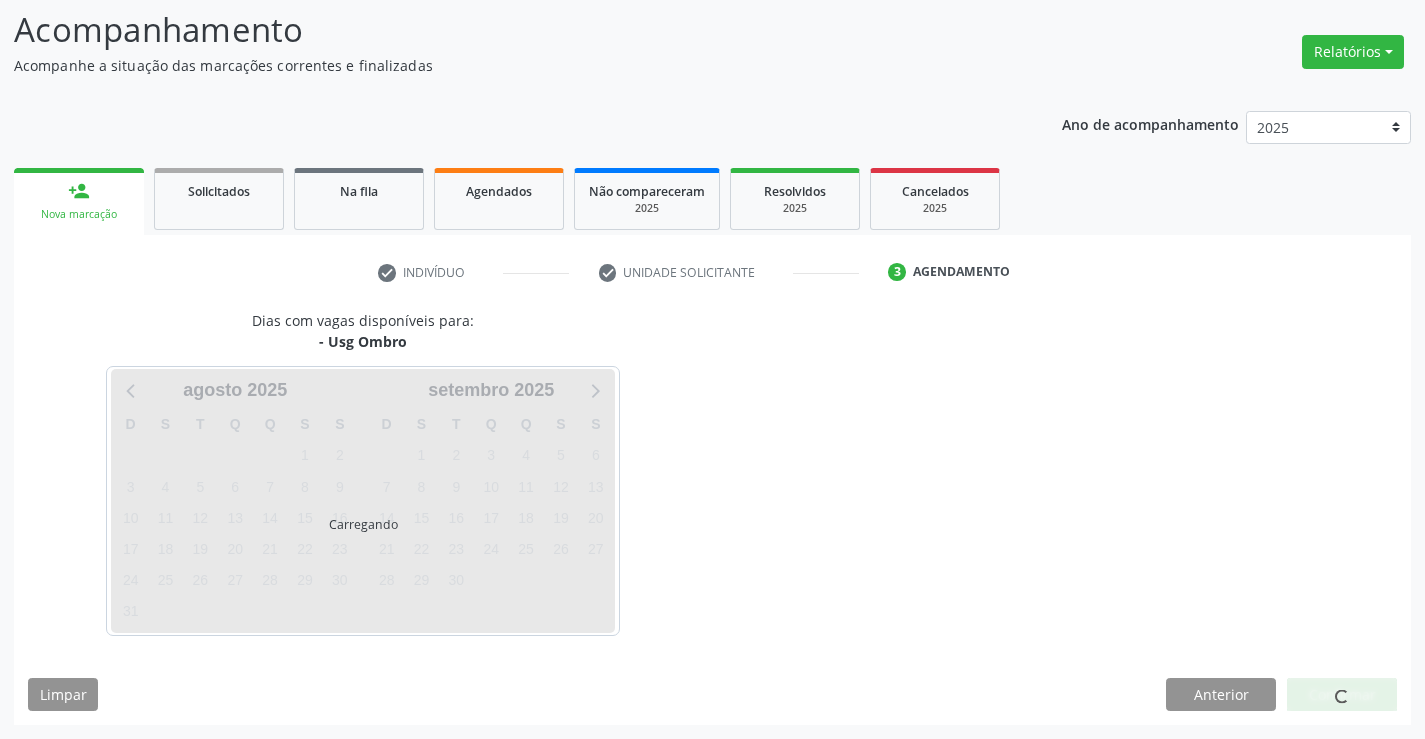 scroll, scrollTop: 131, scrollLeft: 0, axis: vertical 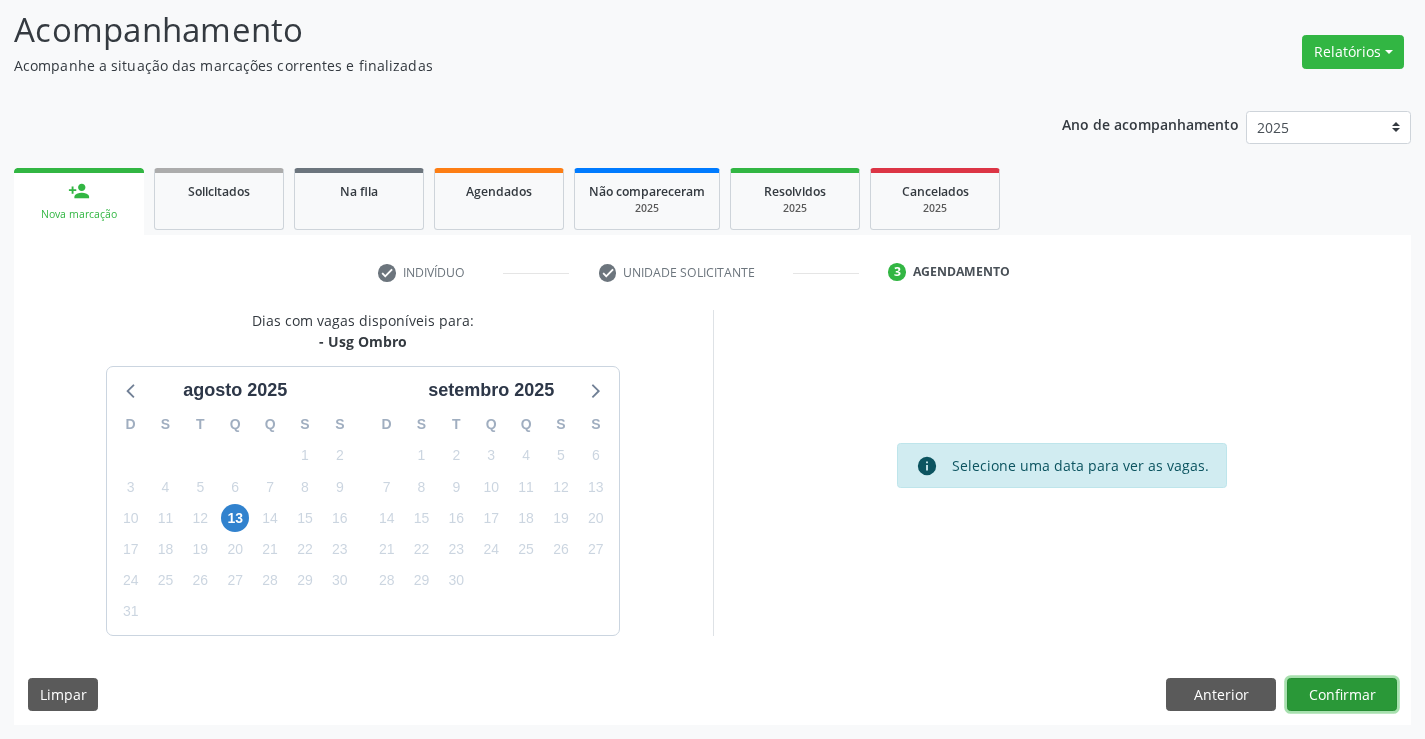 click on "Confirmar" at bounding box center [1342, 695] 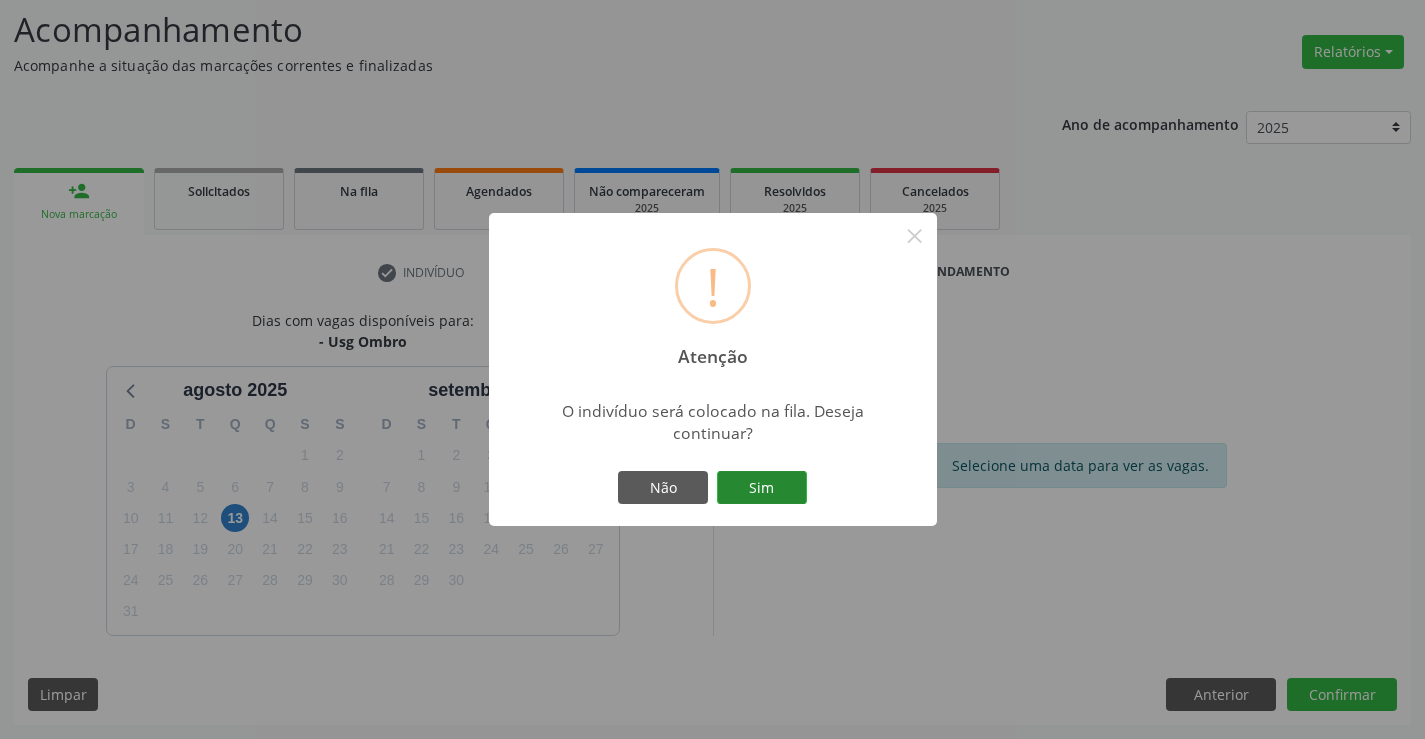 click on "Sim" at bounding box center (762, 488) 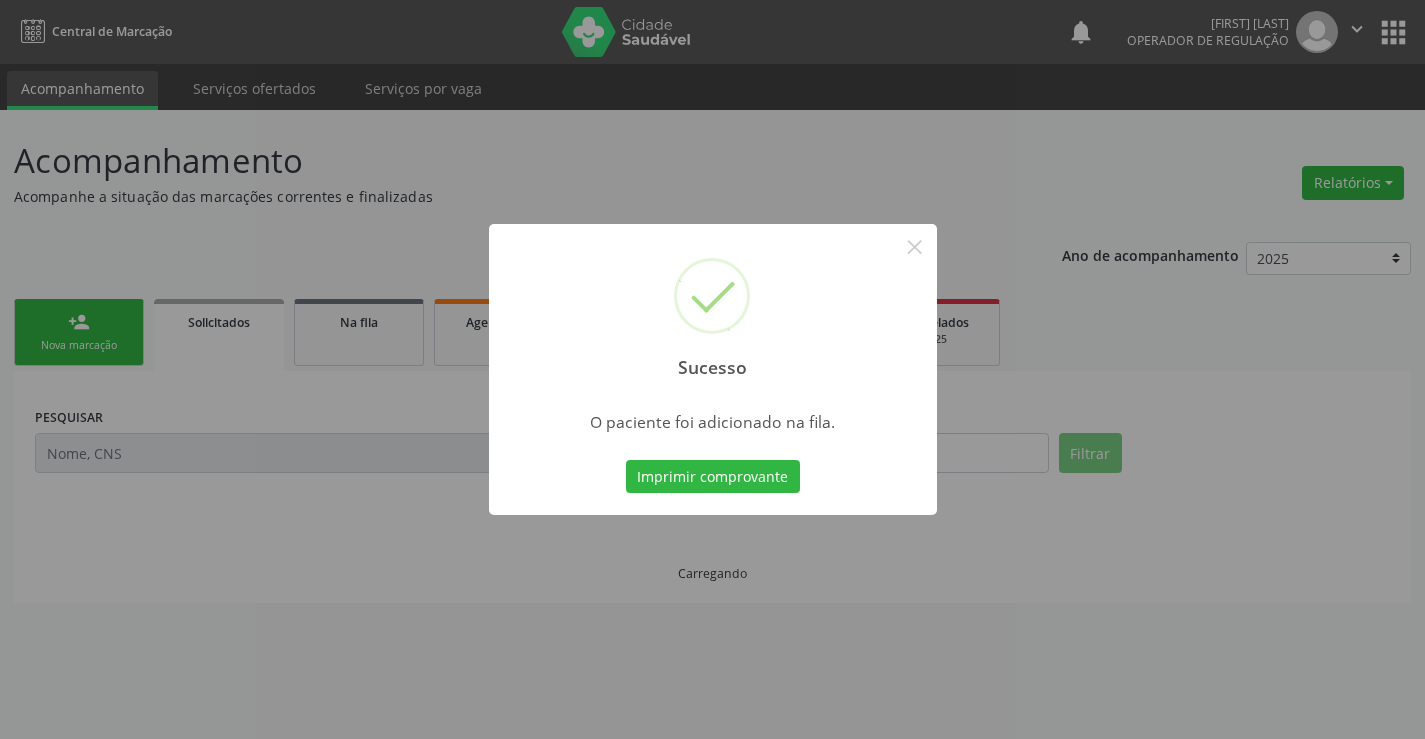 scroll, scrollTop: 0, scrollLeft: 0, axis: both 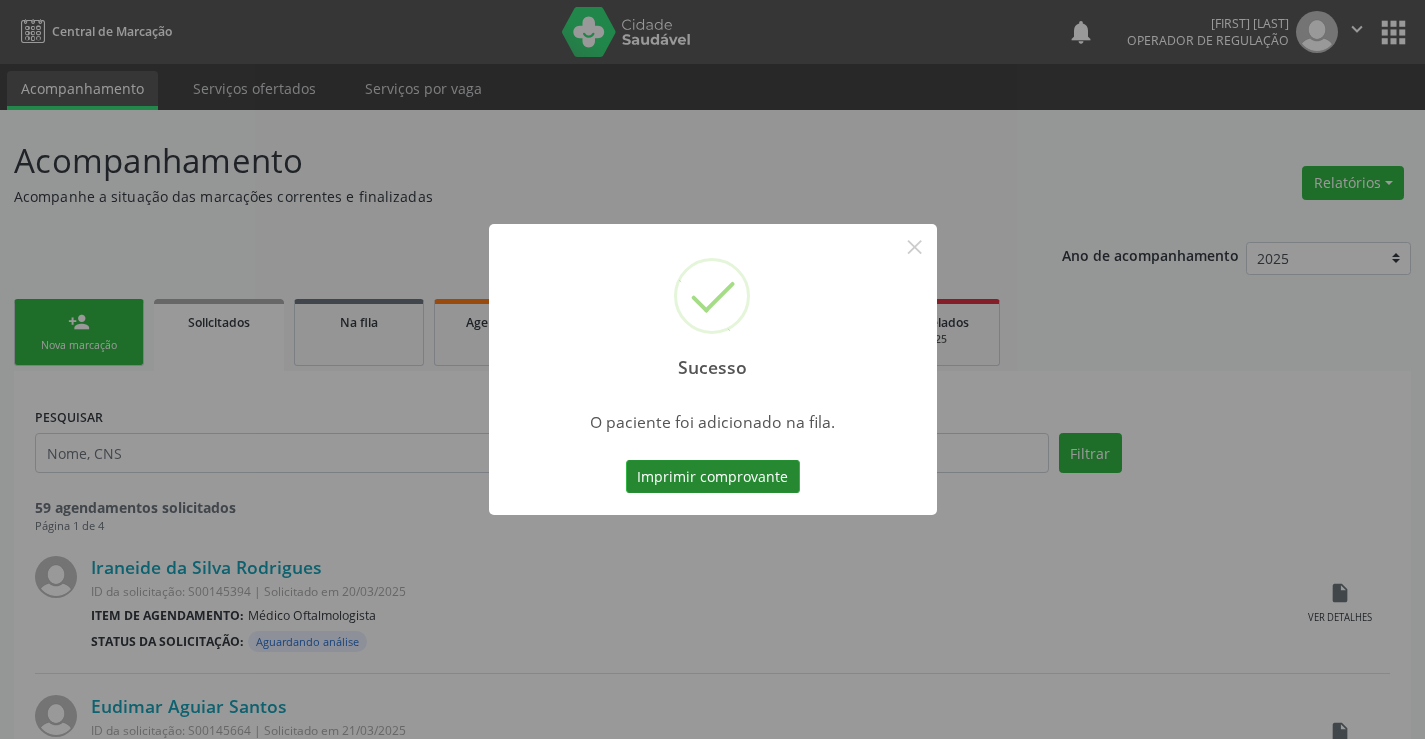 click on "Imprimir comprovante" at bounding box center [713, 477] 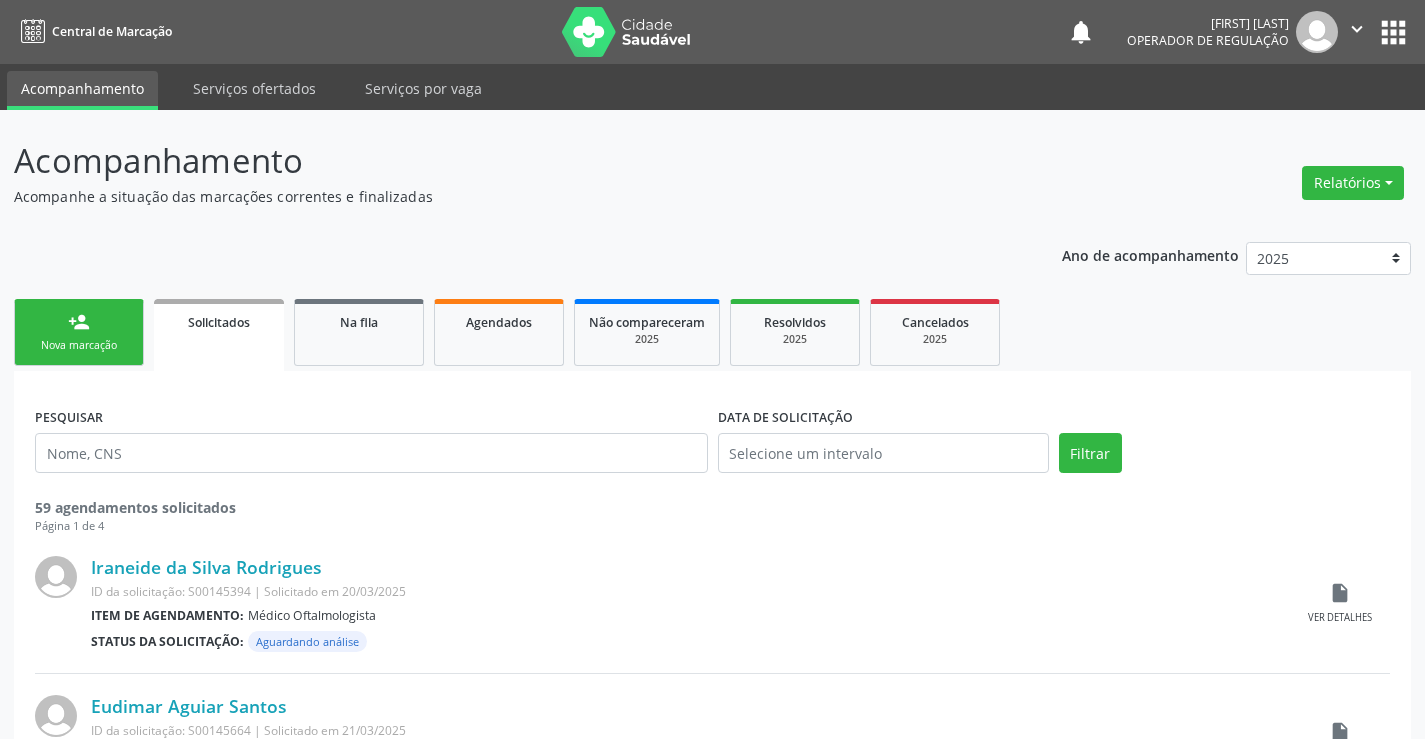 click on "person_add
Nova marcação" at bounding box center (79, 332) 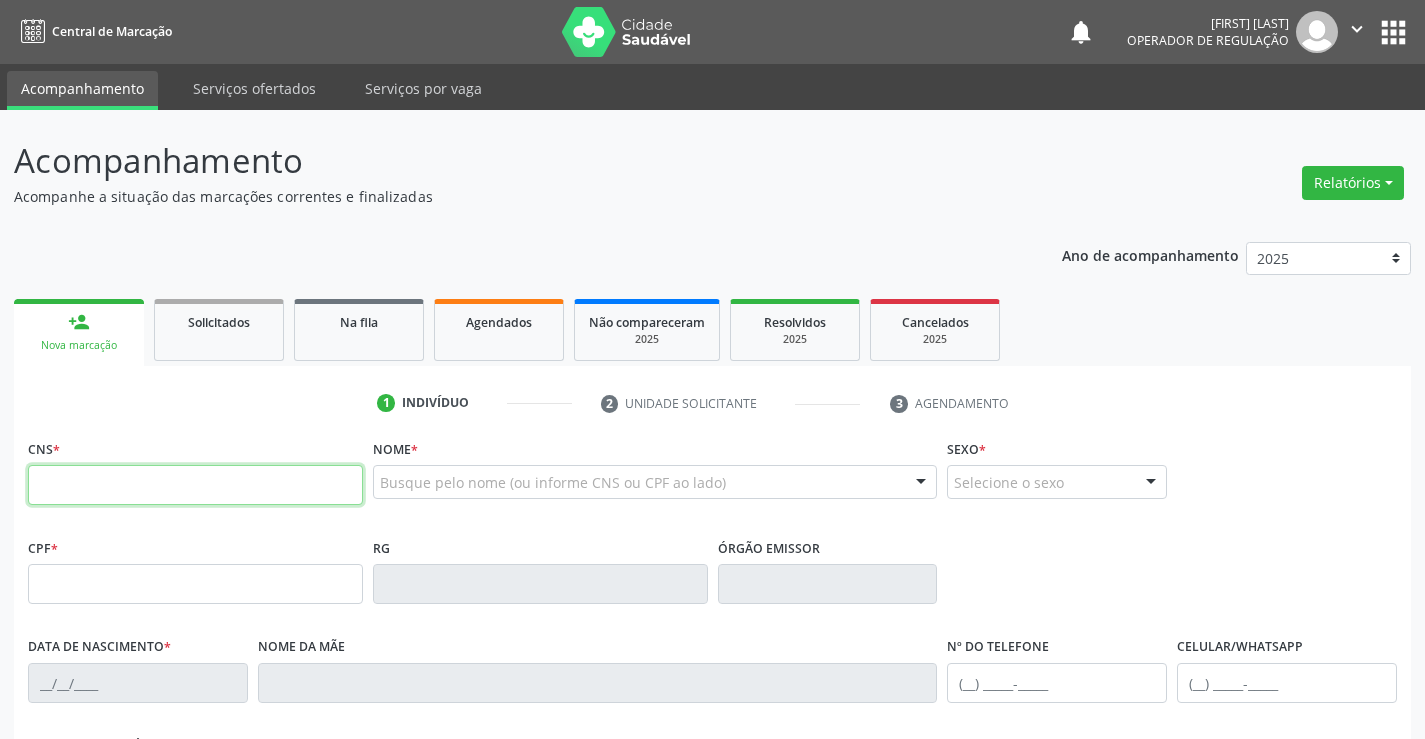 click at bounding box center (195, 485) 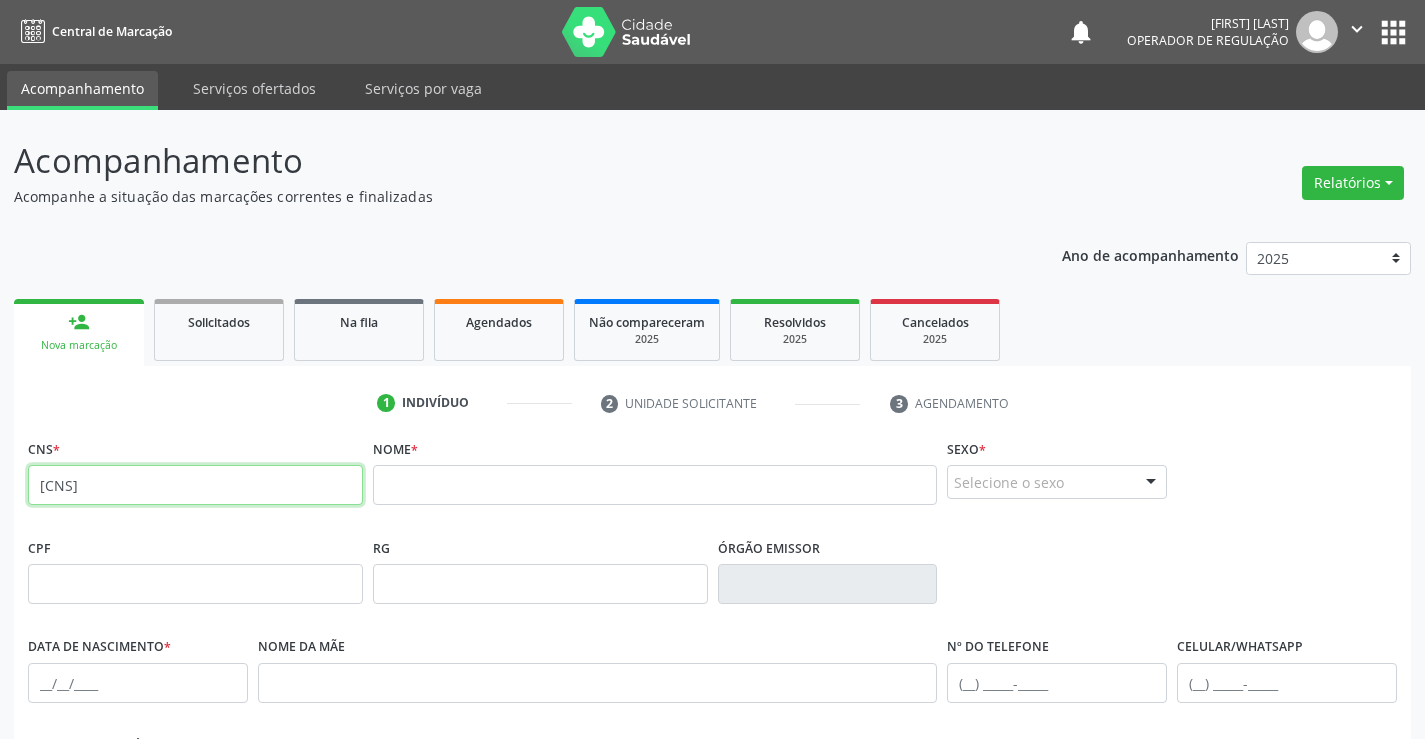 click on "706 0098 7388 5343" at bounding box center [195, 485] 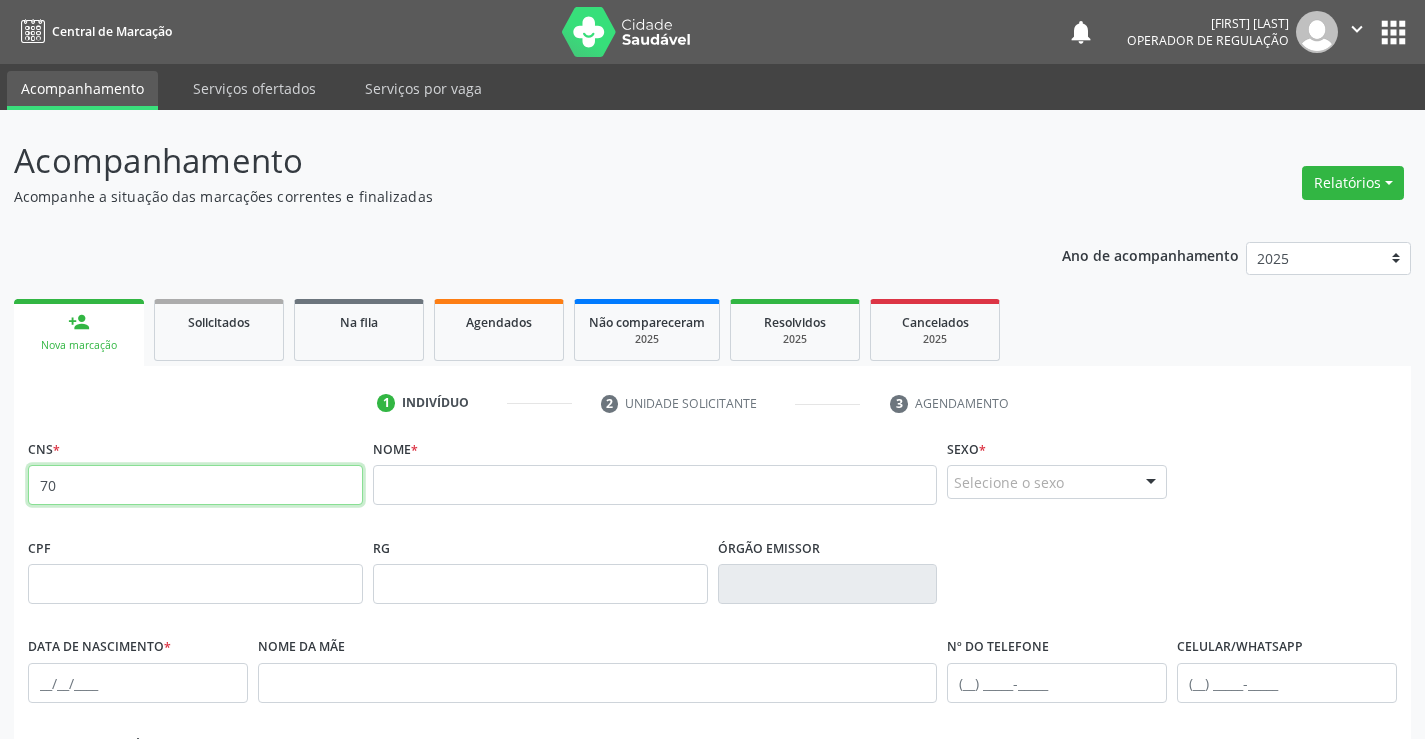 type on "7" 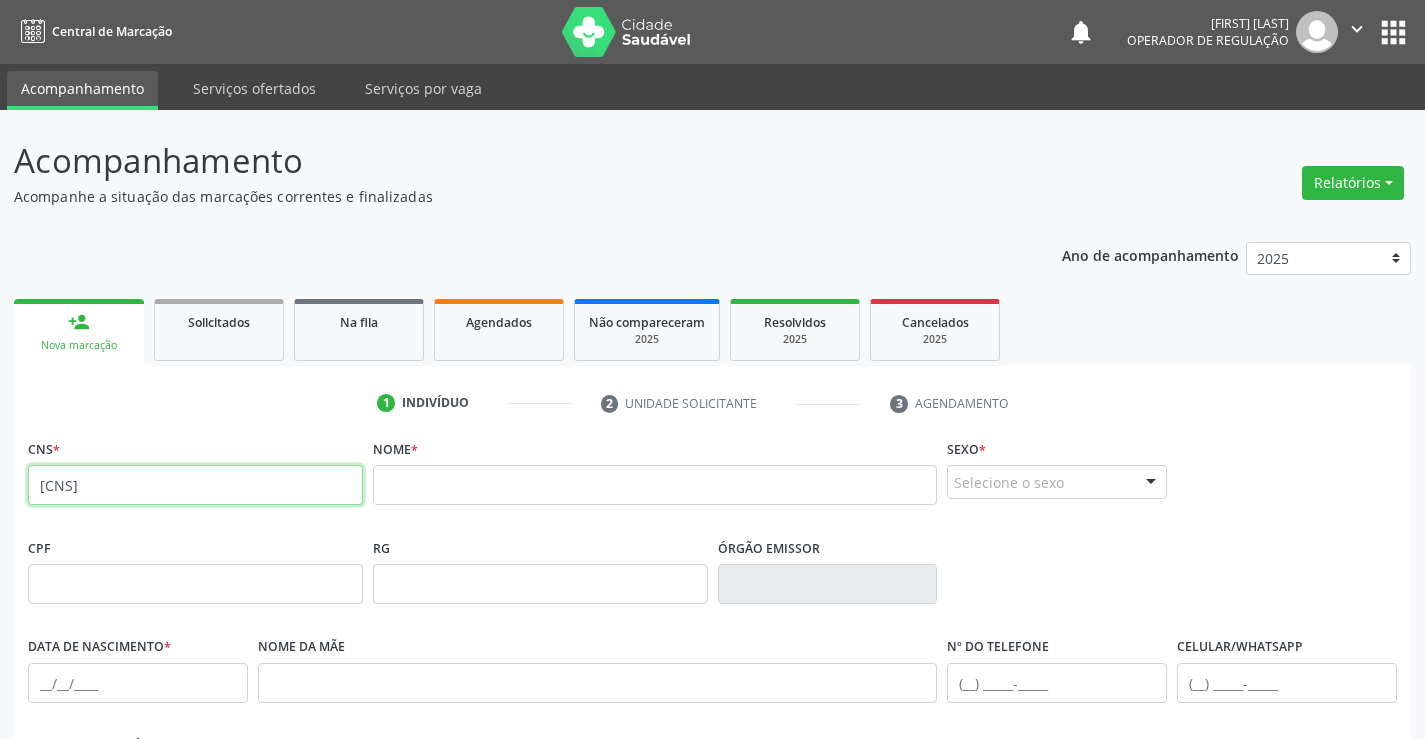 type on "700 5051 2164 7557" 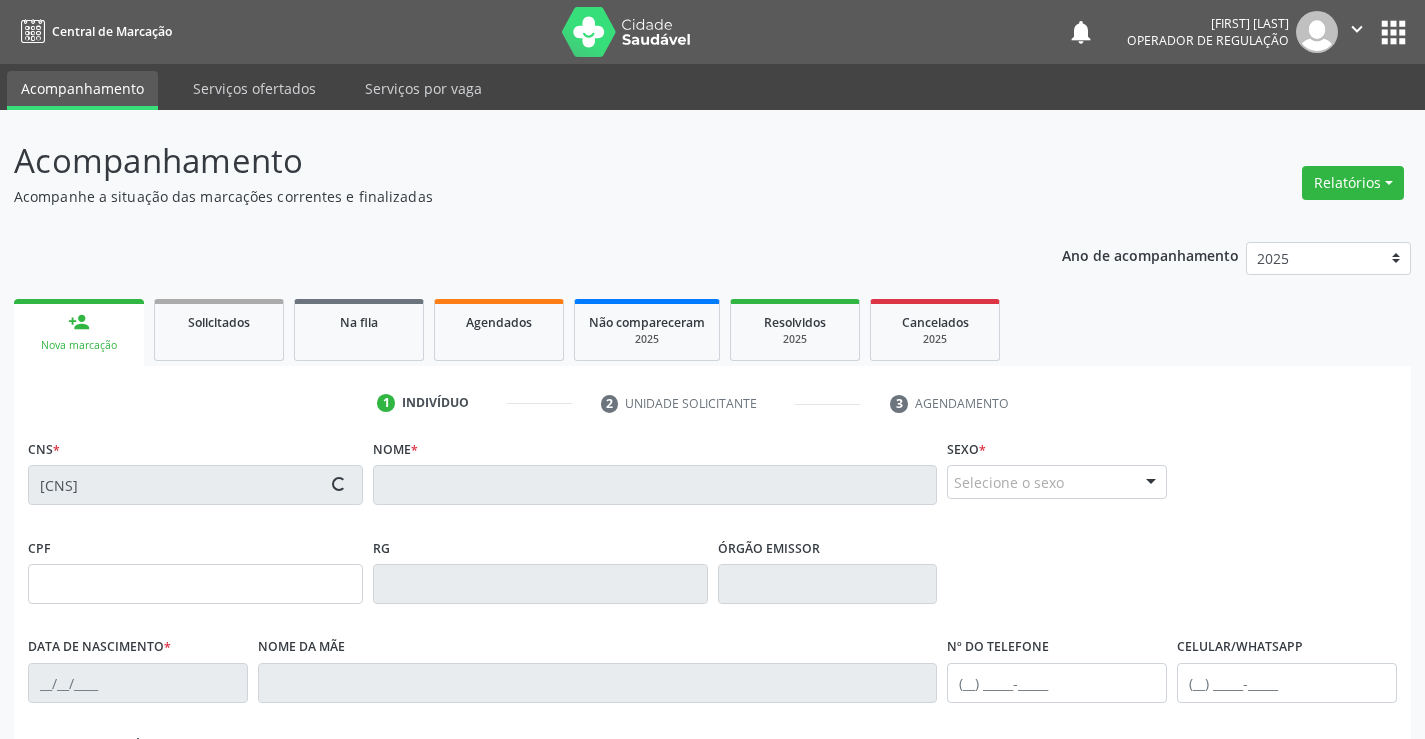 type on "0930359690" 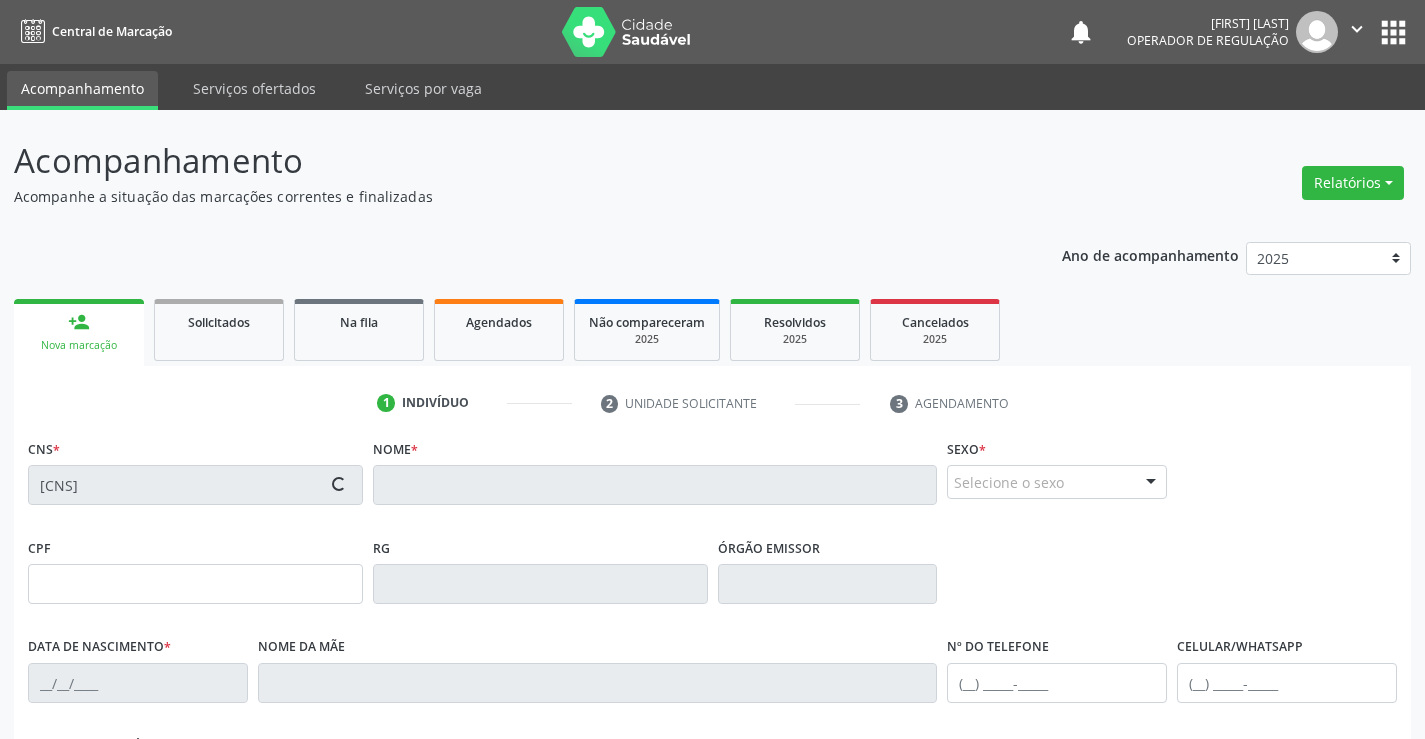 type on "10/05/1960" 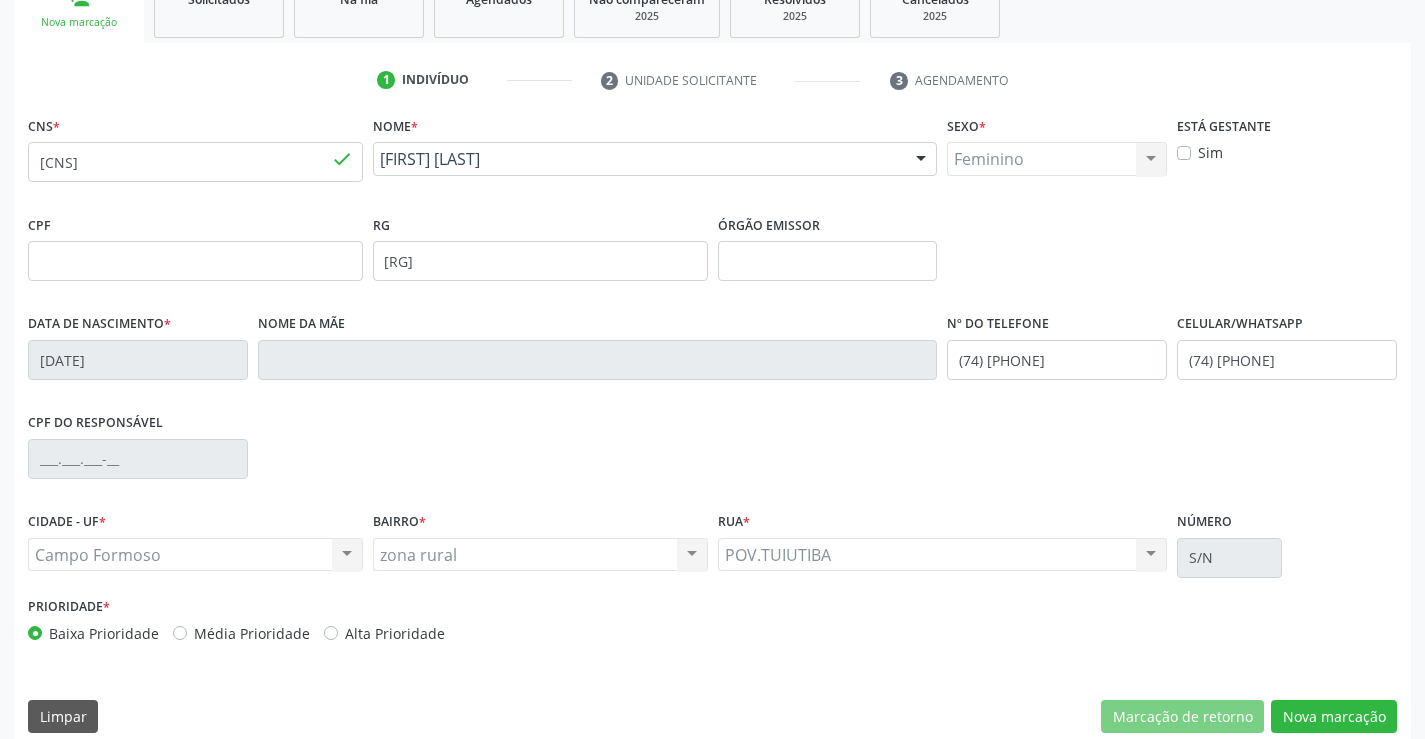 scroll, scrollTop: 345, scrollLeft: 0, axis: vertical 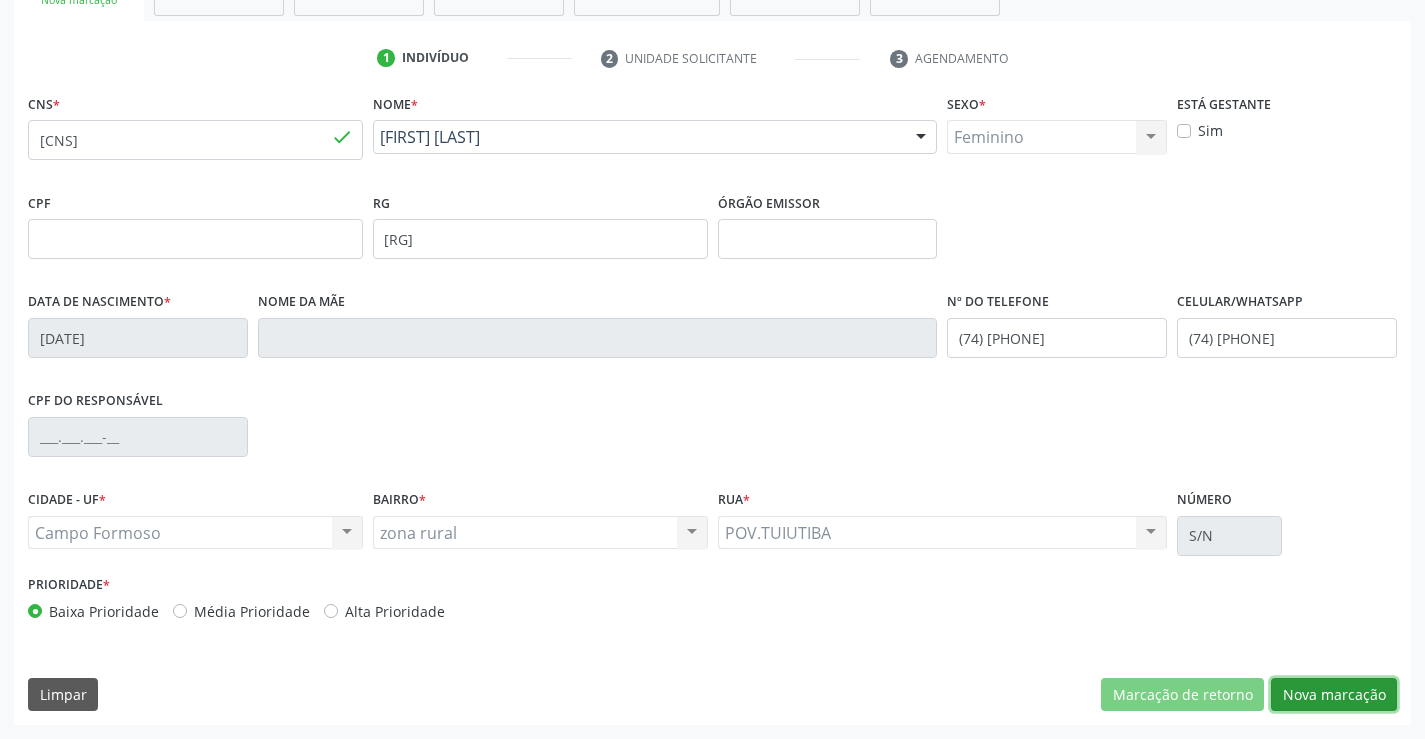 click on "Nova marcação" at bounding box center (1334, 695) 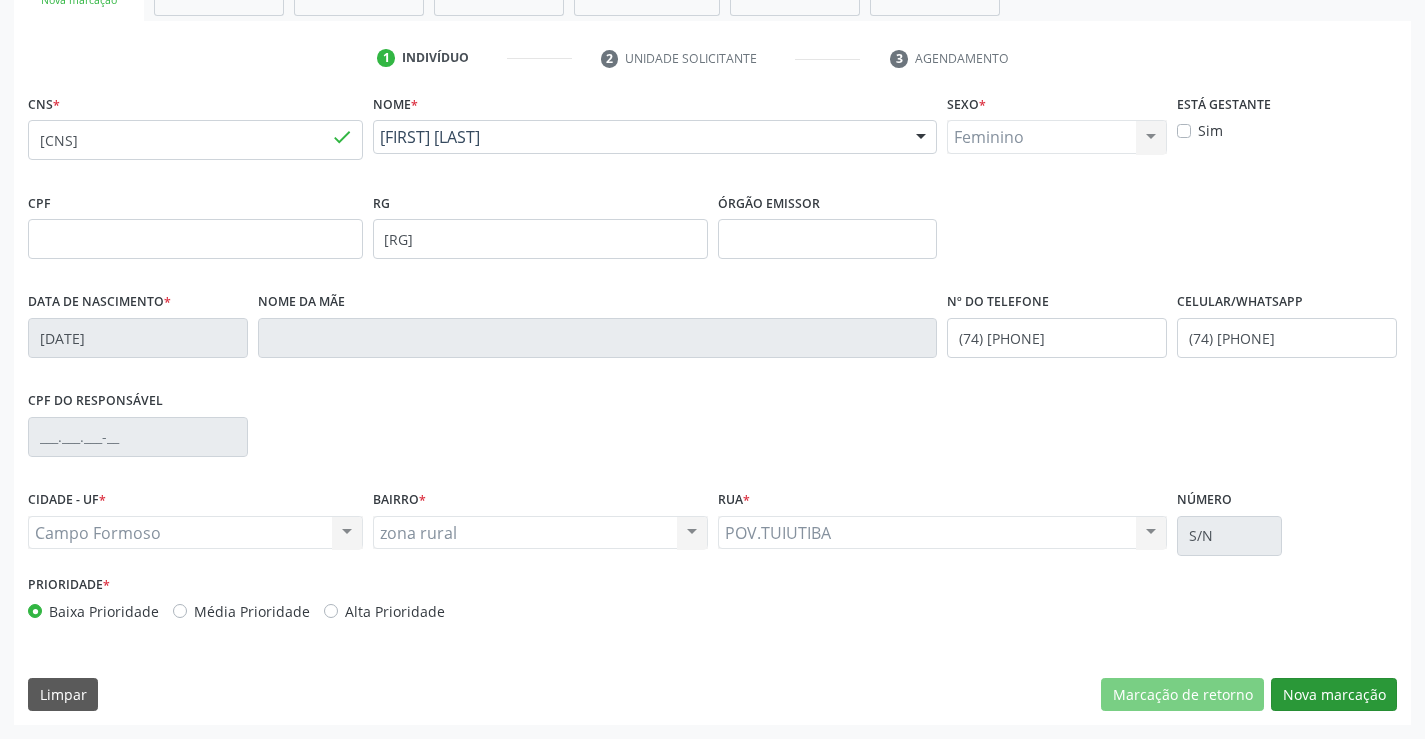 scroll, scrollTop: 167, scrollLeft: 0, axis: vertical 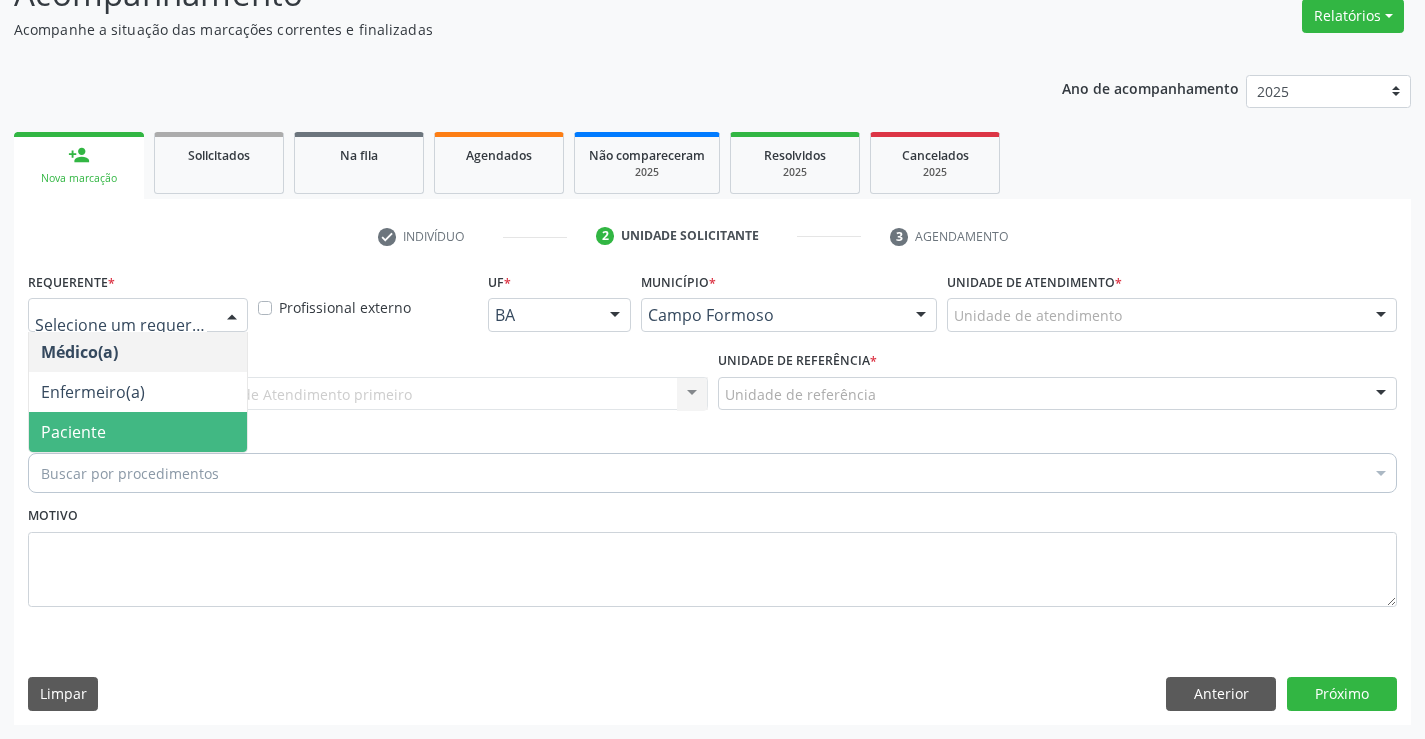 click on "Paciente" at bounding box center [138, 432] 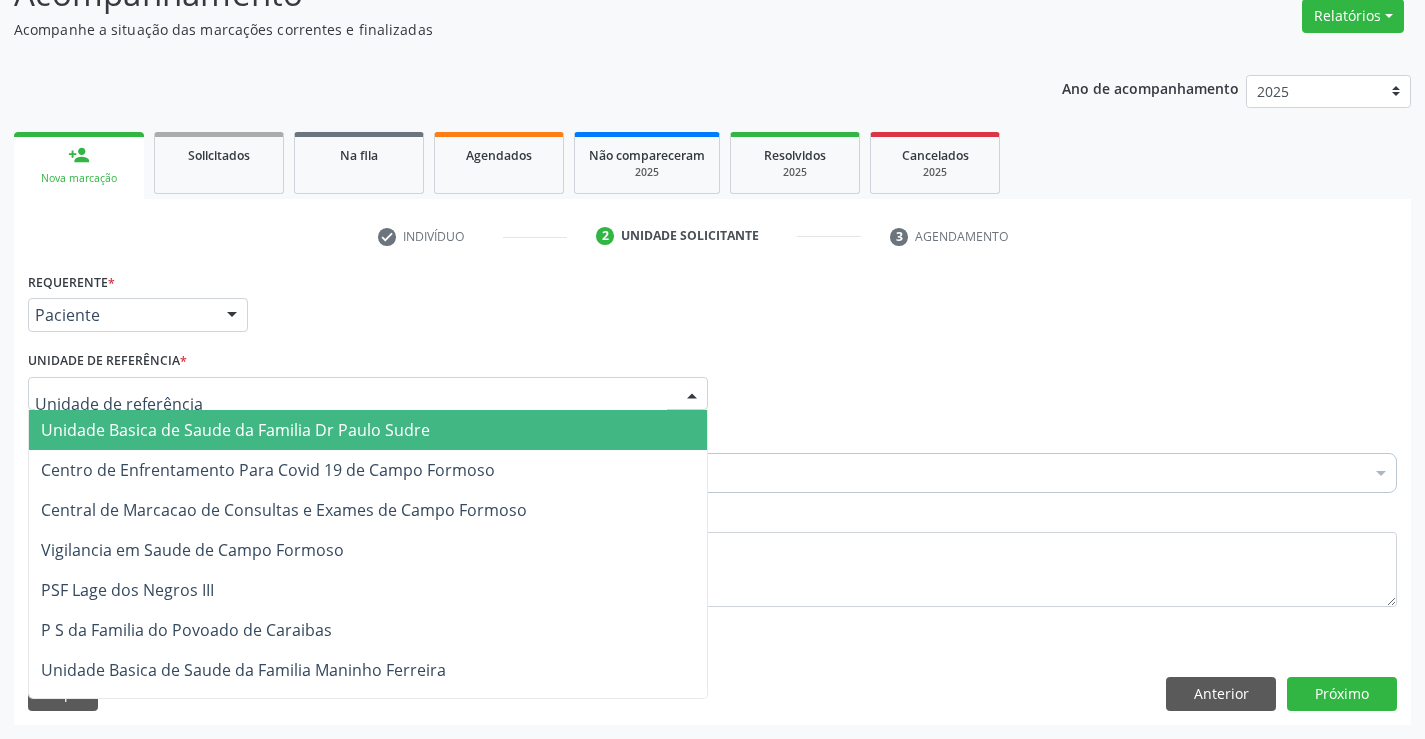 click on "Unidade Basica de Saude da Familia Dr Paulo Sudre" at bounding box center [235, 430] 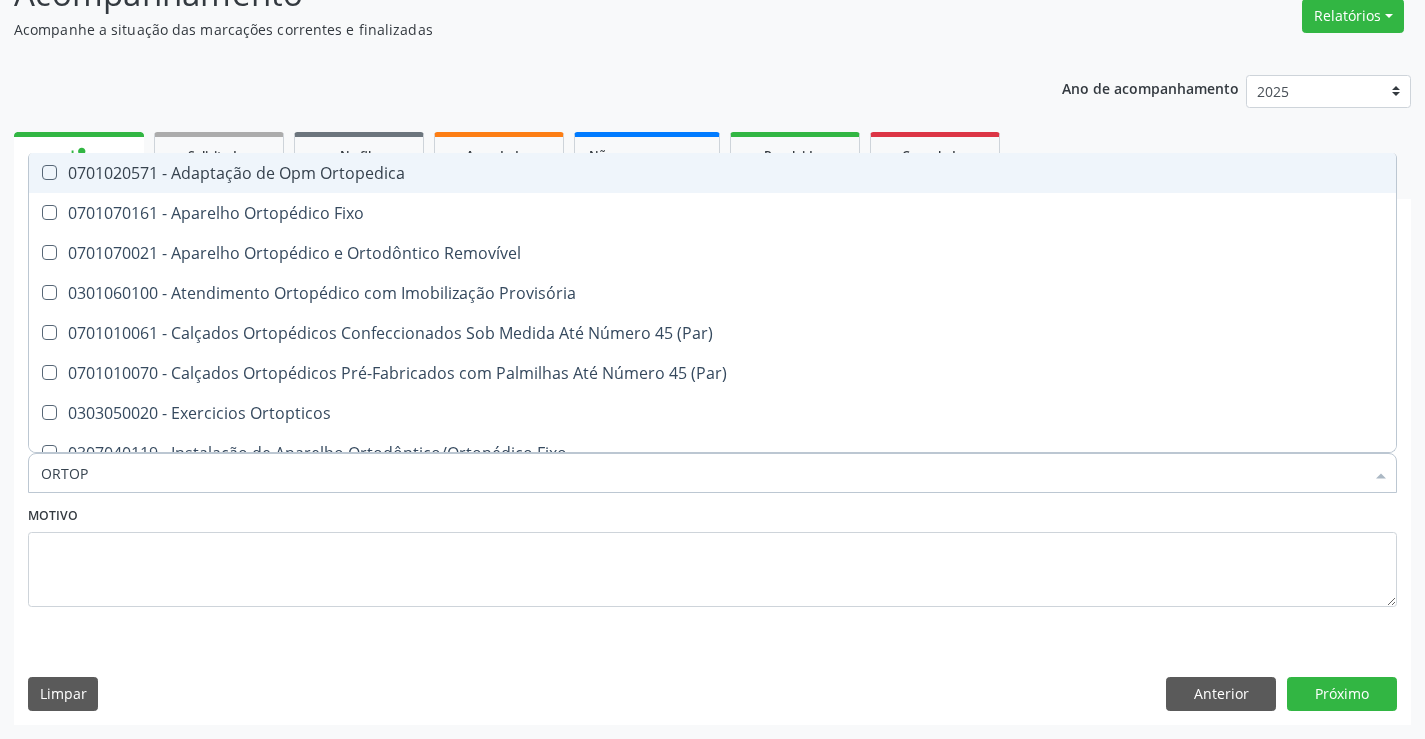 type on "ORTOPE" 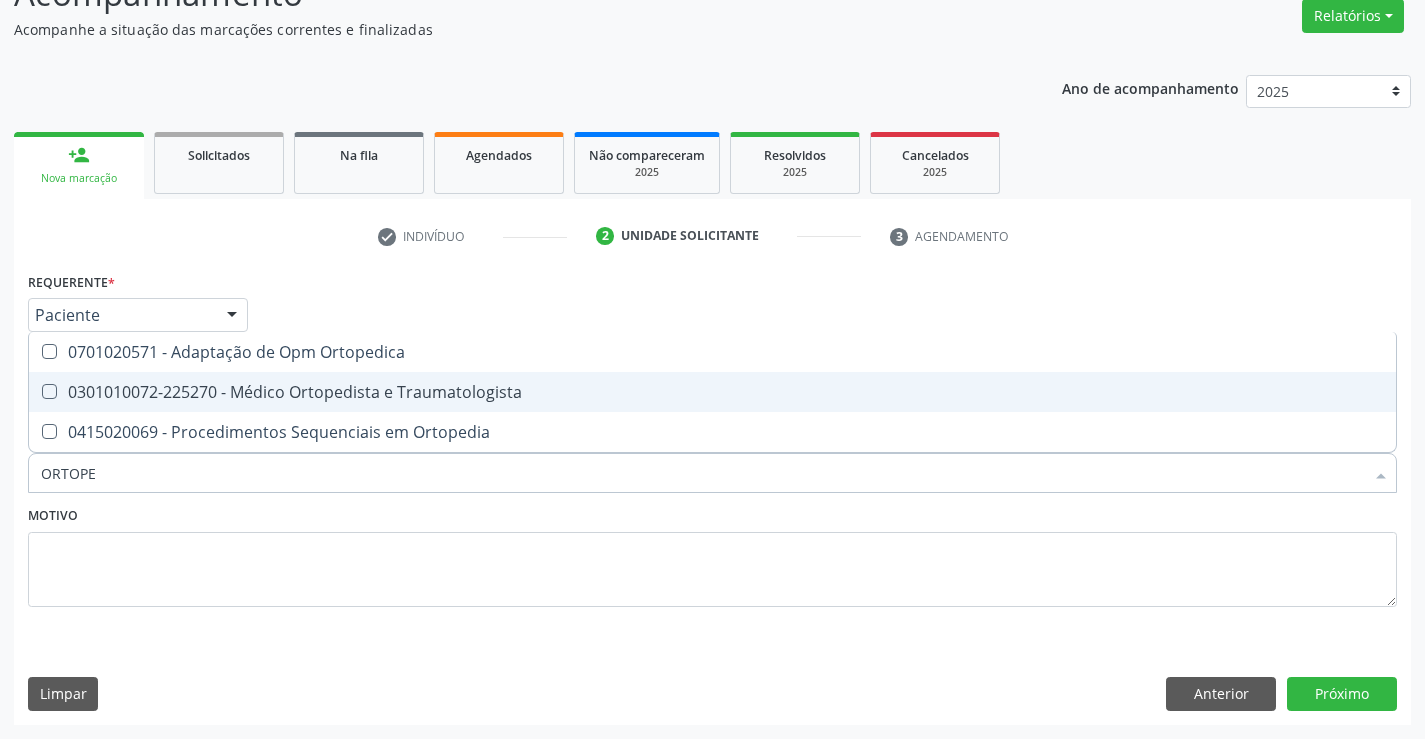 click on "0301010072-225270 - Médico Ortopedista e Traumatologista" at bounding box center [712, 392] 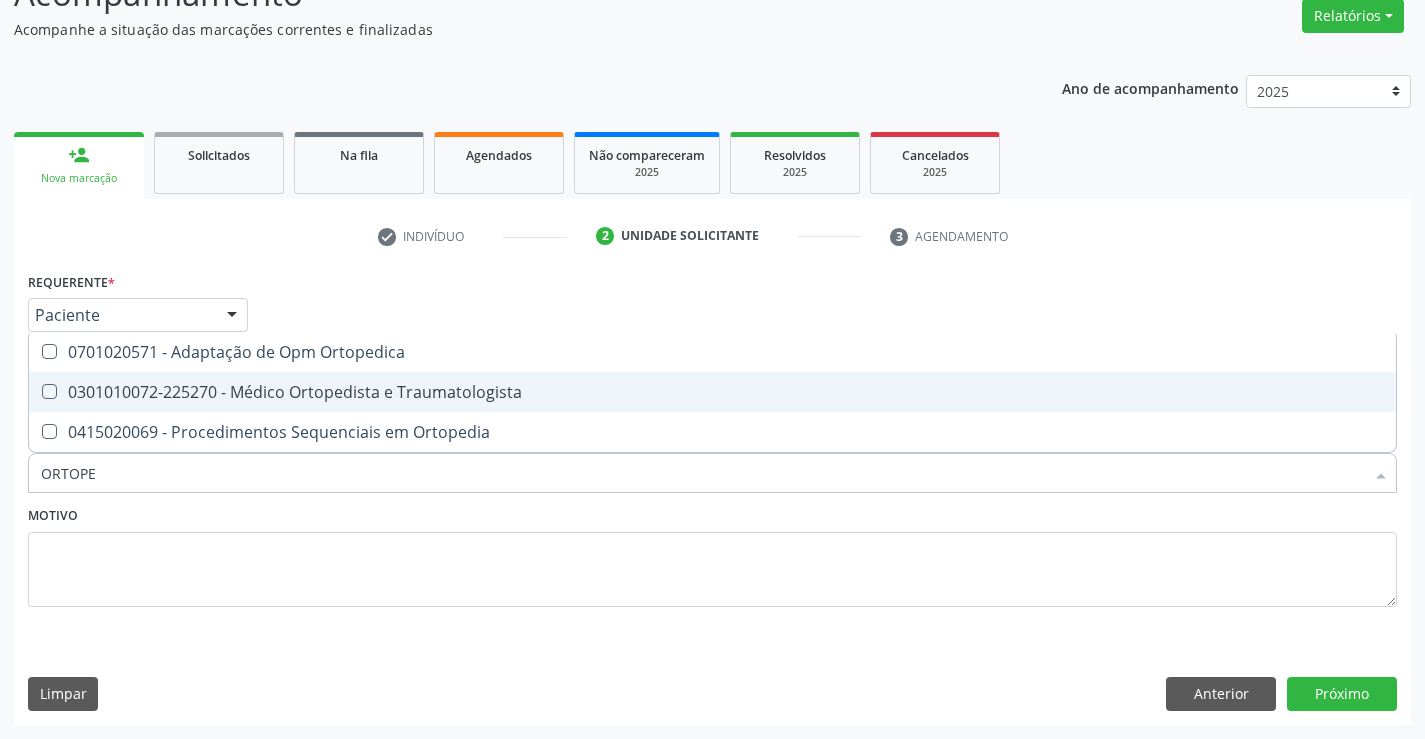 checkbox on "true" 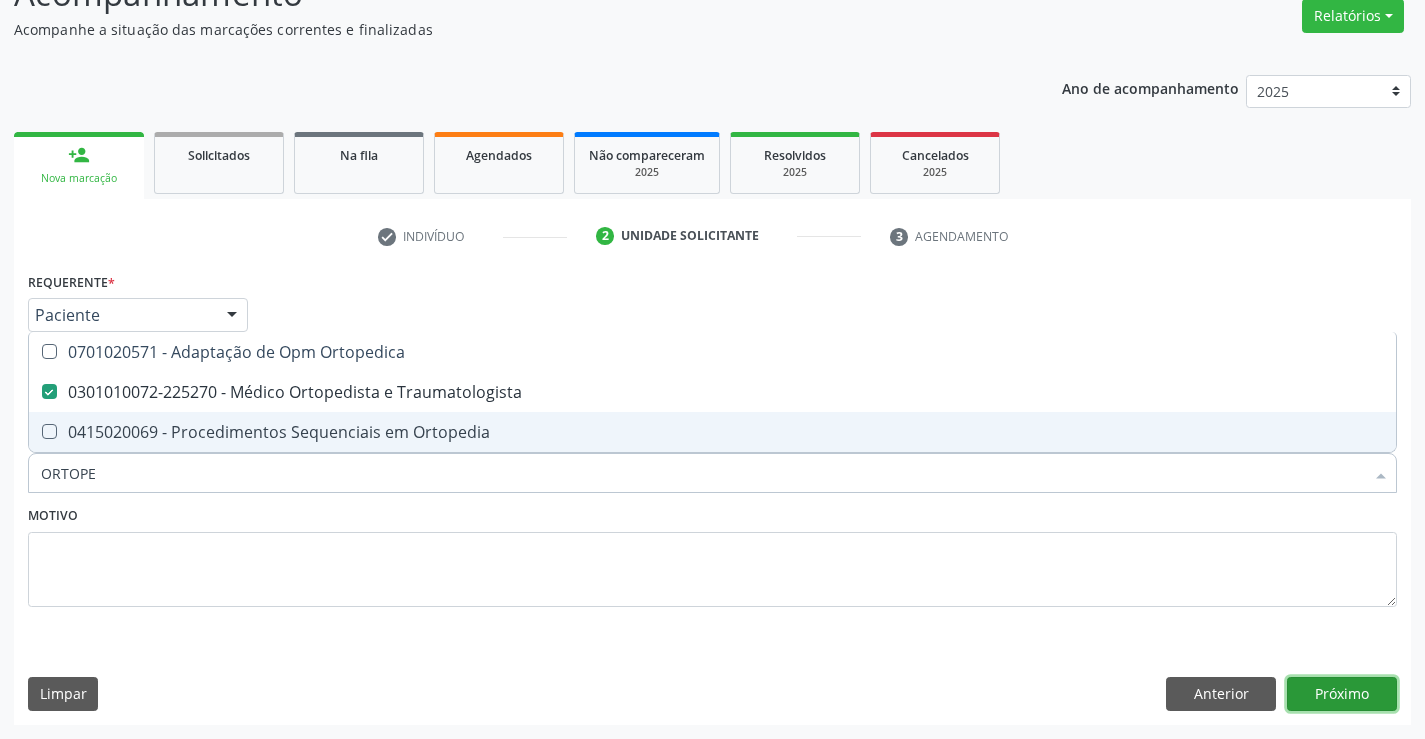 click on "Próximo" at bounding box center (1342, 694) 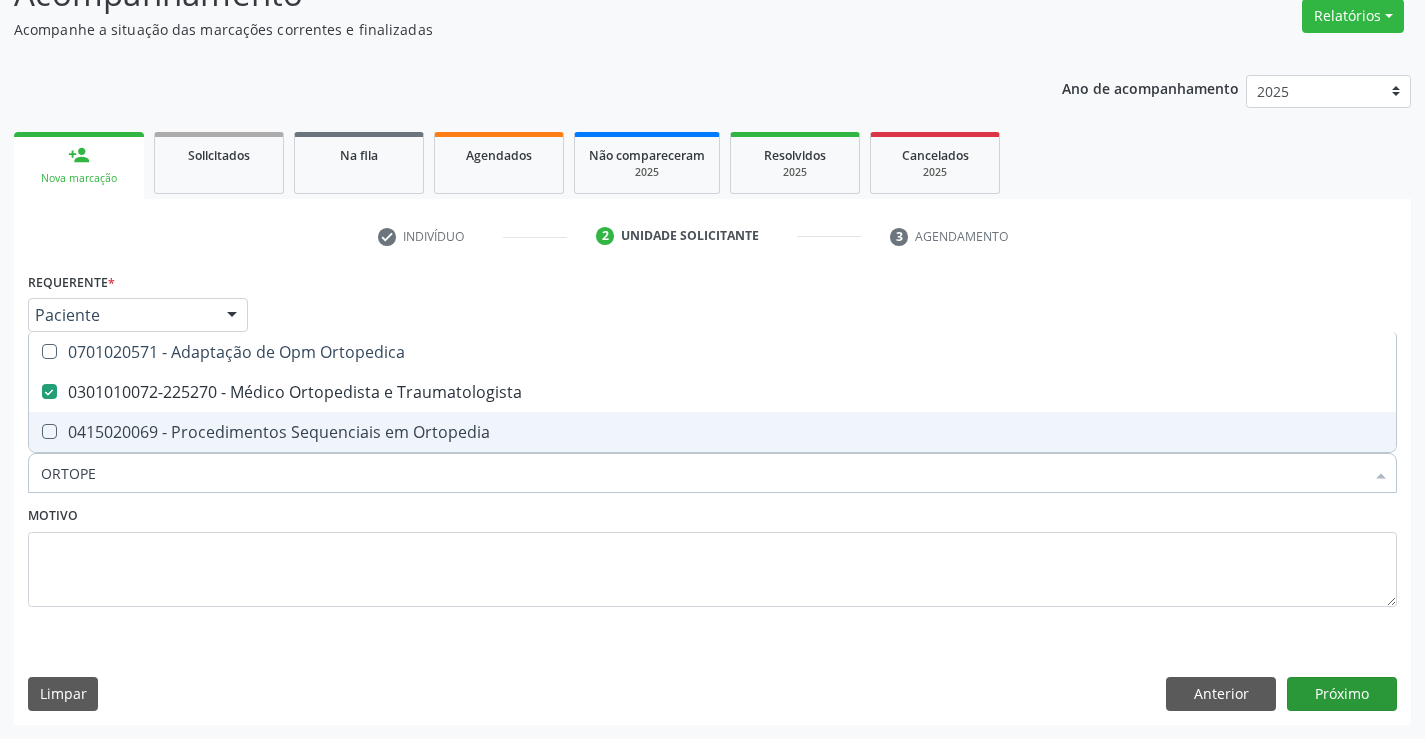 scroll, scrollTop: 131, scrollLeft: 0, axis: vertical 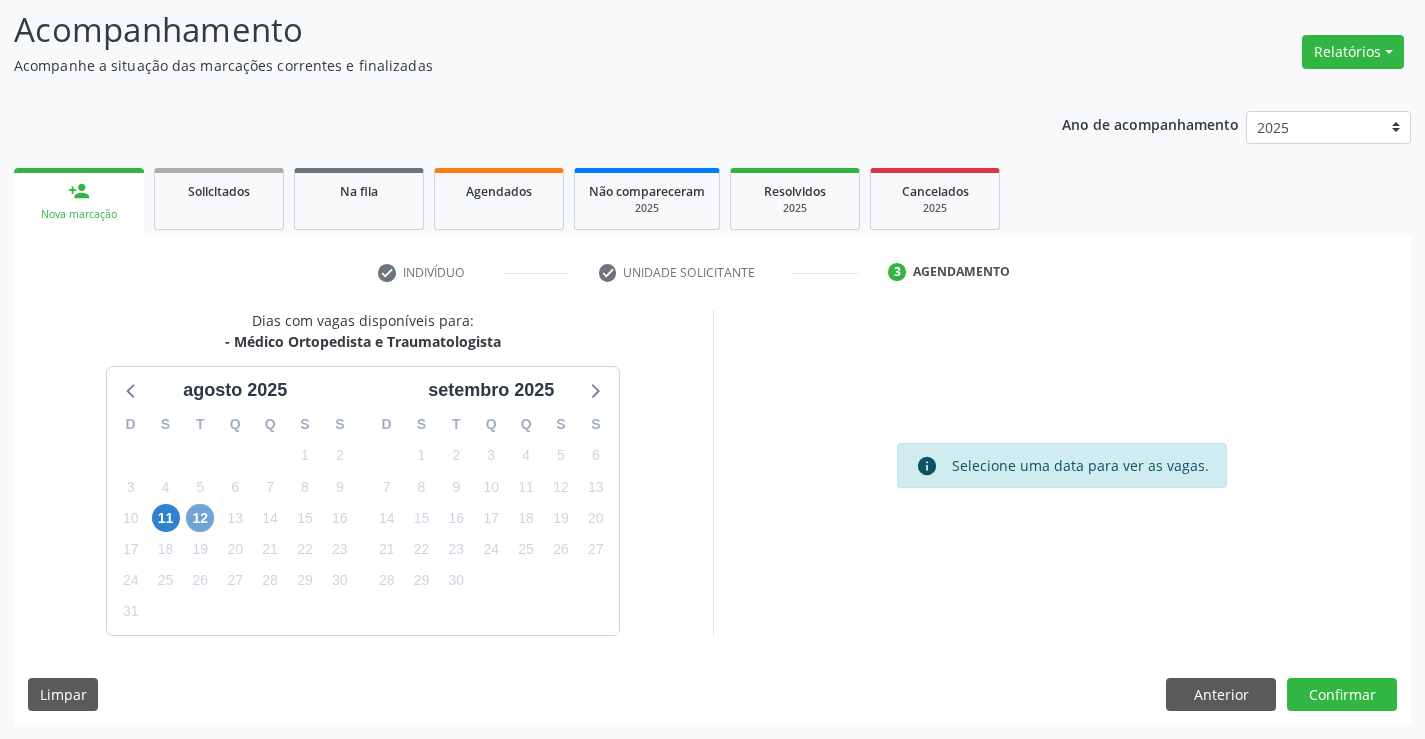 click on "12" at bounding box center (200, 518) 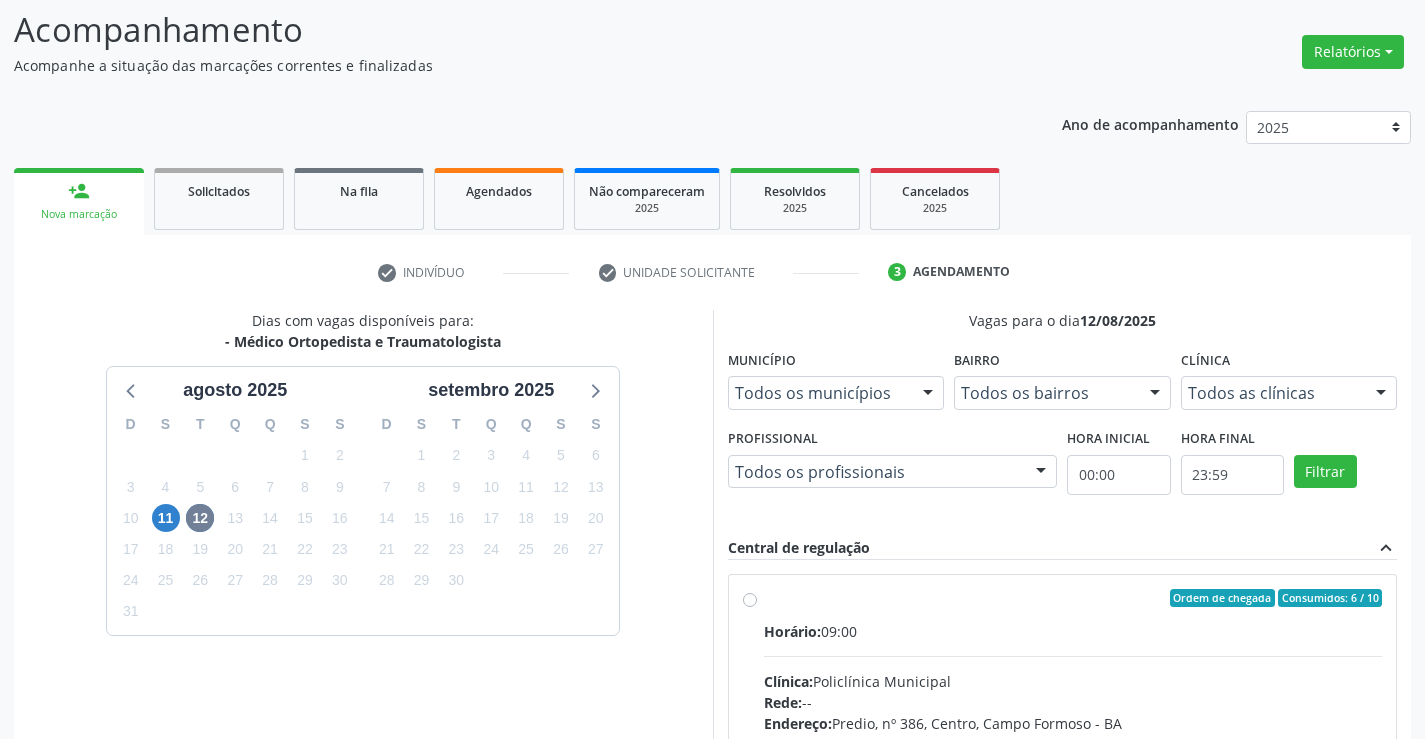 click on "Ordem de chegada
Consumidos: 6 / 10
Horário:   09:00
Clínica:  Policlínica Municipal
Rede:
--
Endereço:   Predio, nº 386, Centro, Campo Formoso - BA
Telefone:   (74) 6451312
Profissional:
Ramon Oliveira Soares
Informações adicionais sobre o atendimento
Idade de atendimento:
de 0 a 120 anos
Gênero(s) atendido(s):
Masculino e Feminino
Informações adicionais:
--" at bounding box center [1073, 742] 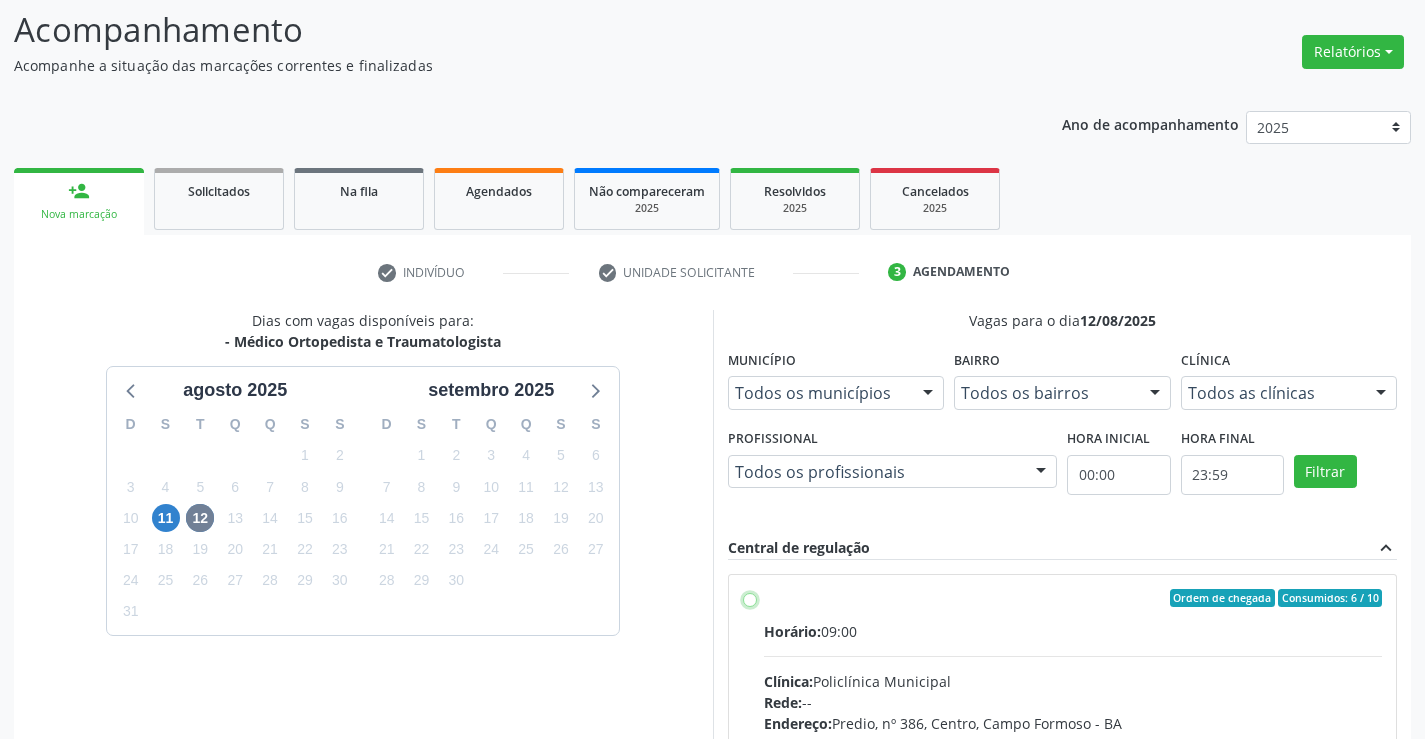 radio on "true" 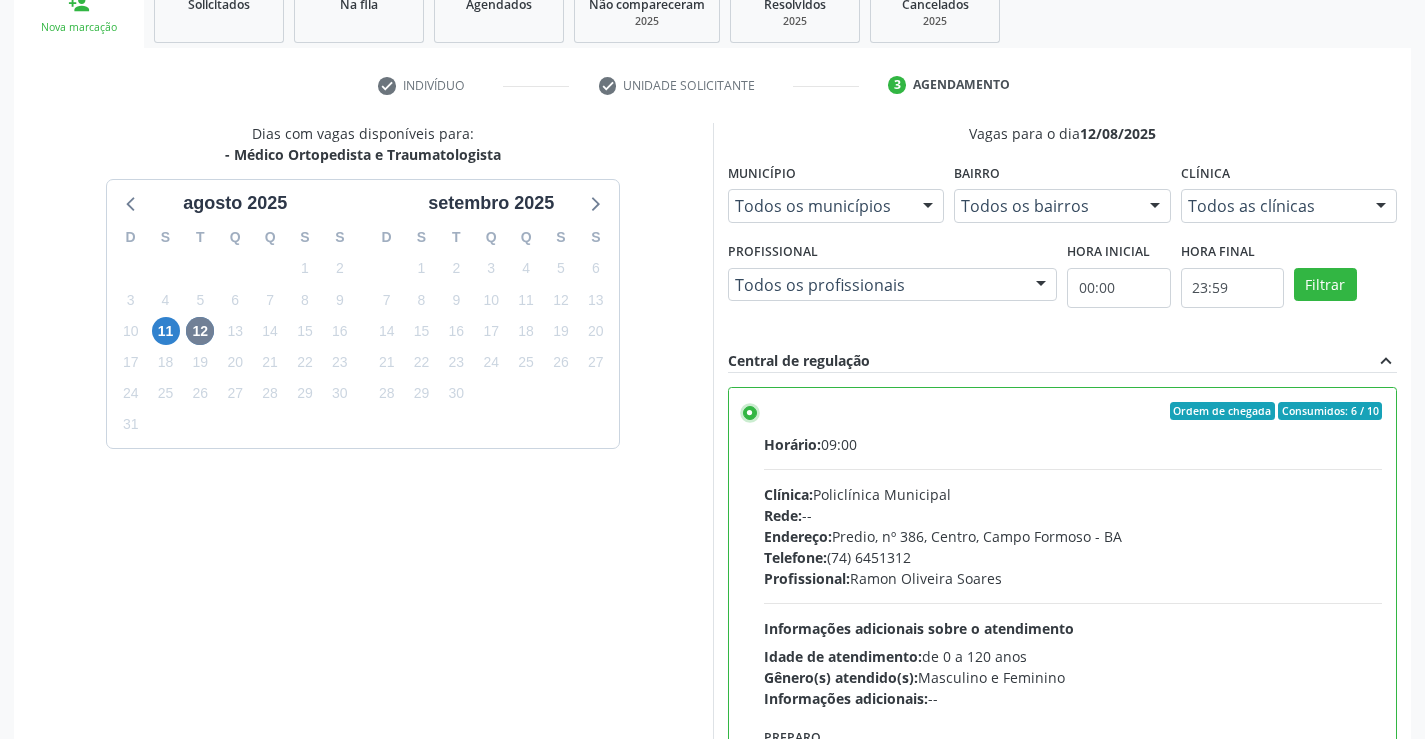 scroll, scrollTop: 456, scrollLeft: 0, axis: vertical 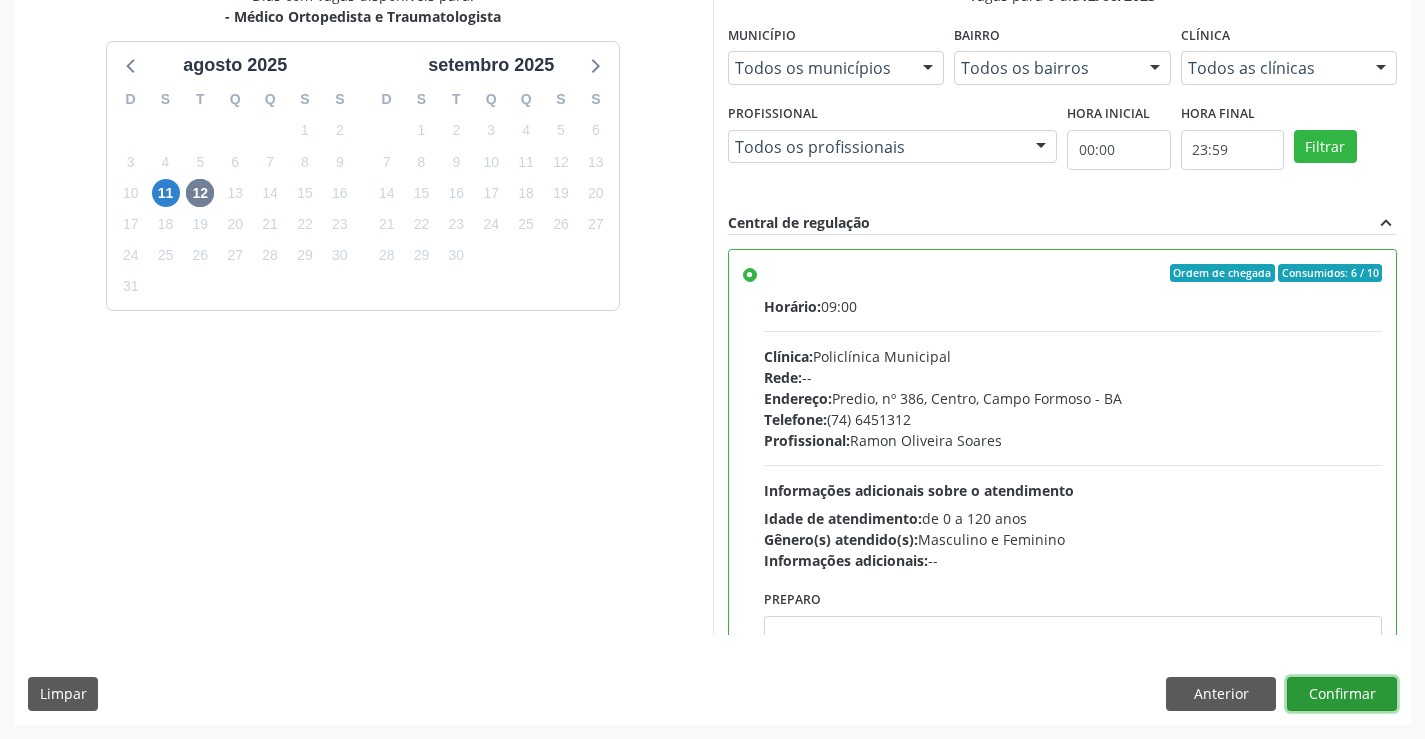 click on "Confirmar" at bounding box center (1342, 694) 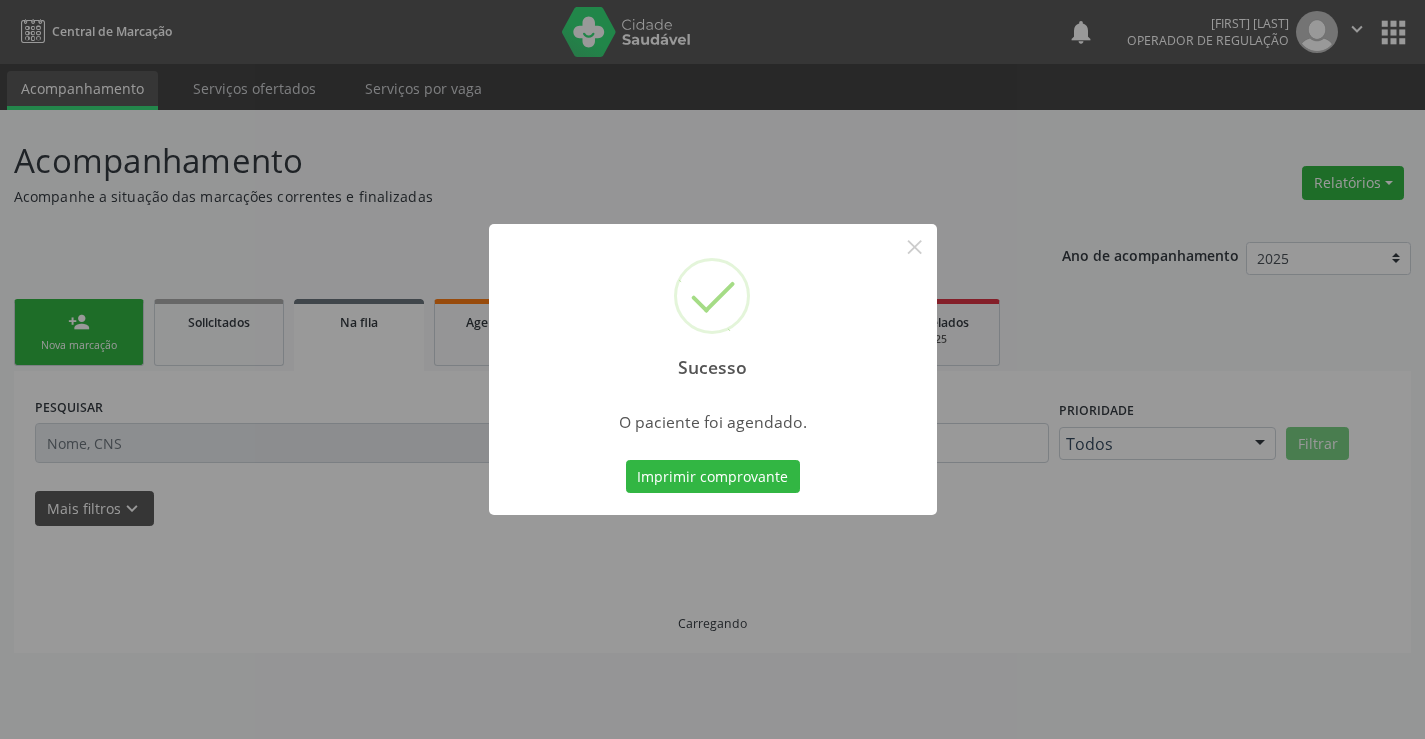 scroll, scrollTop: 0, scrollLeft: 0, axis: both 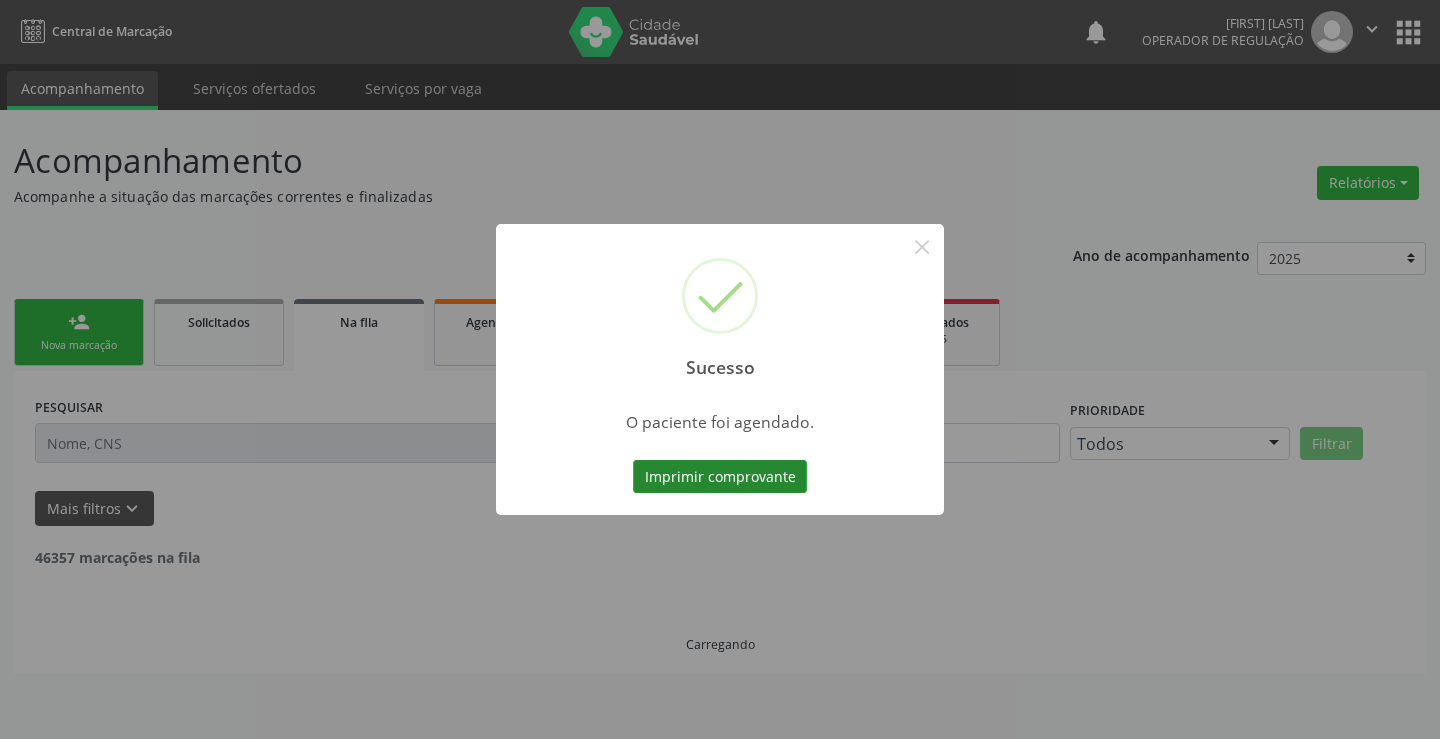 click on "Imprimir comprovante" at bounding box center [720, 477] 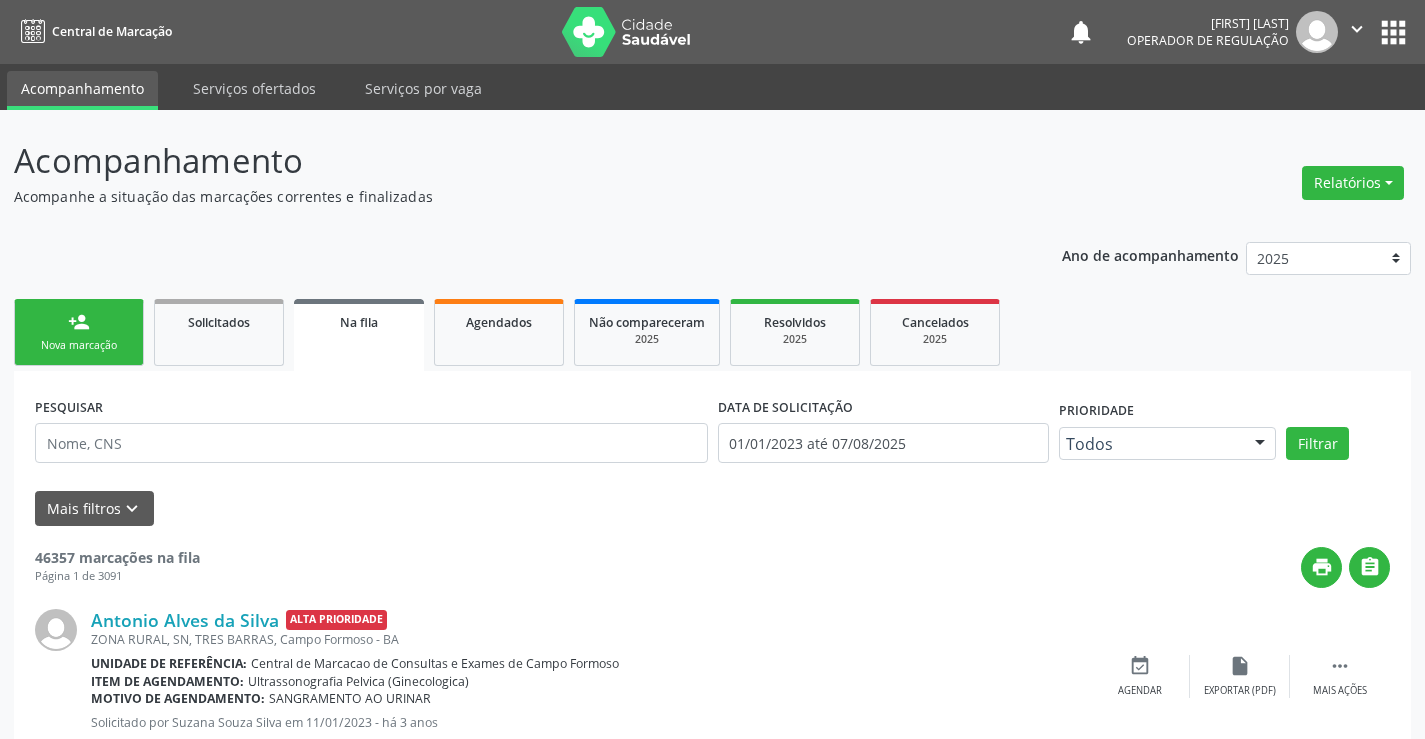 click on "person_add
Nova marcação" at bounding box center [79, 332] 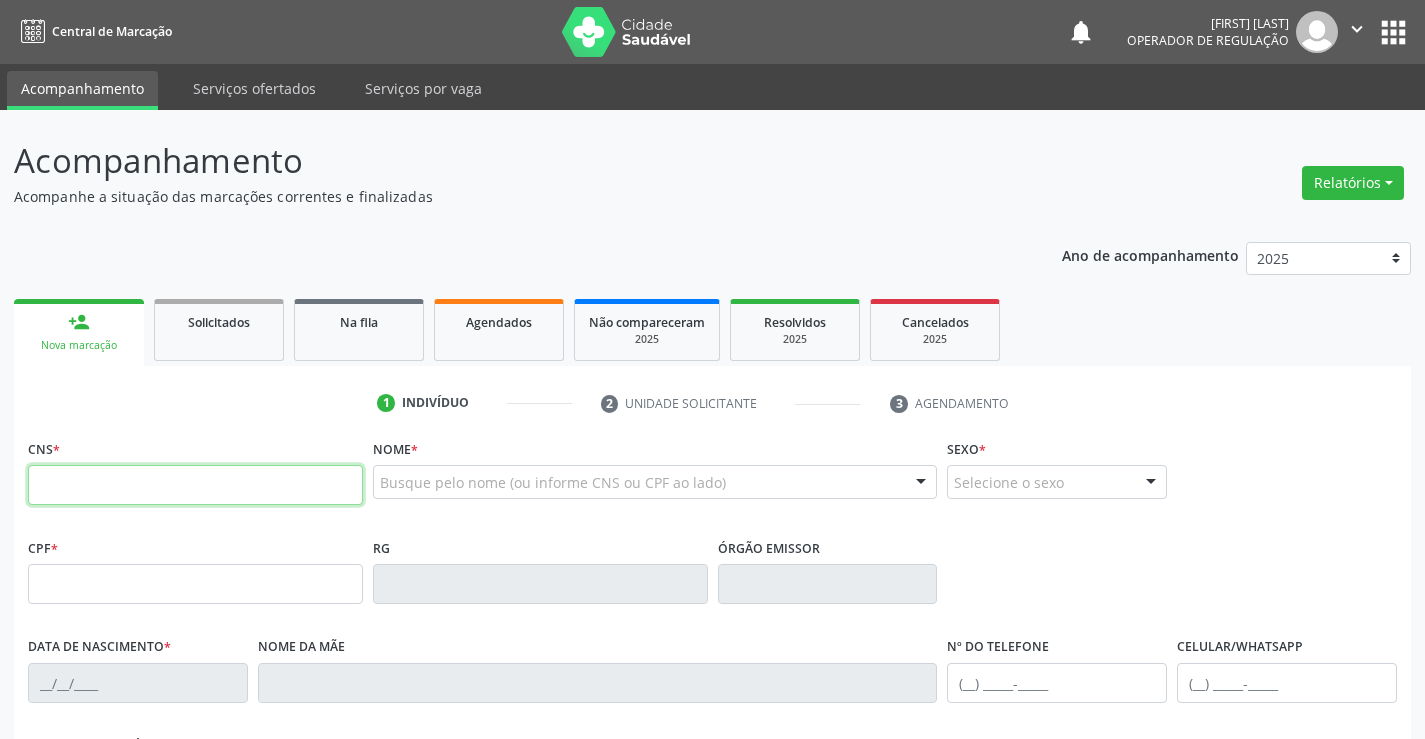 click at bounding box center [195, 485] 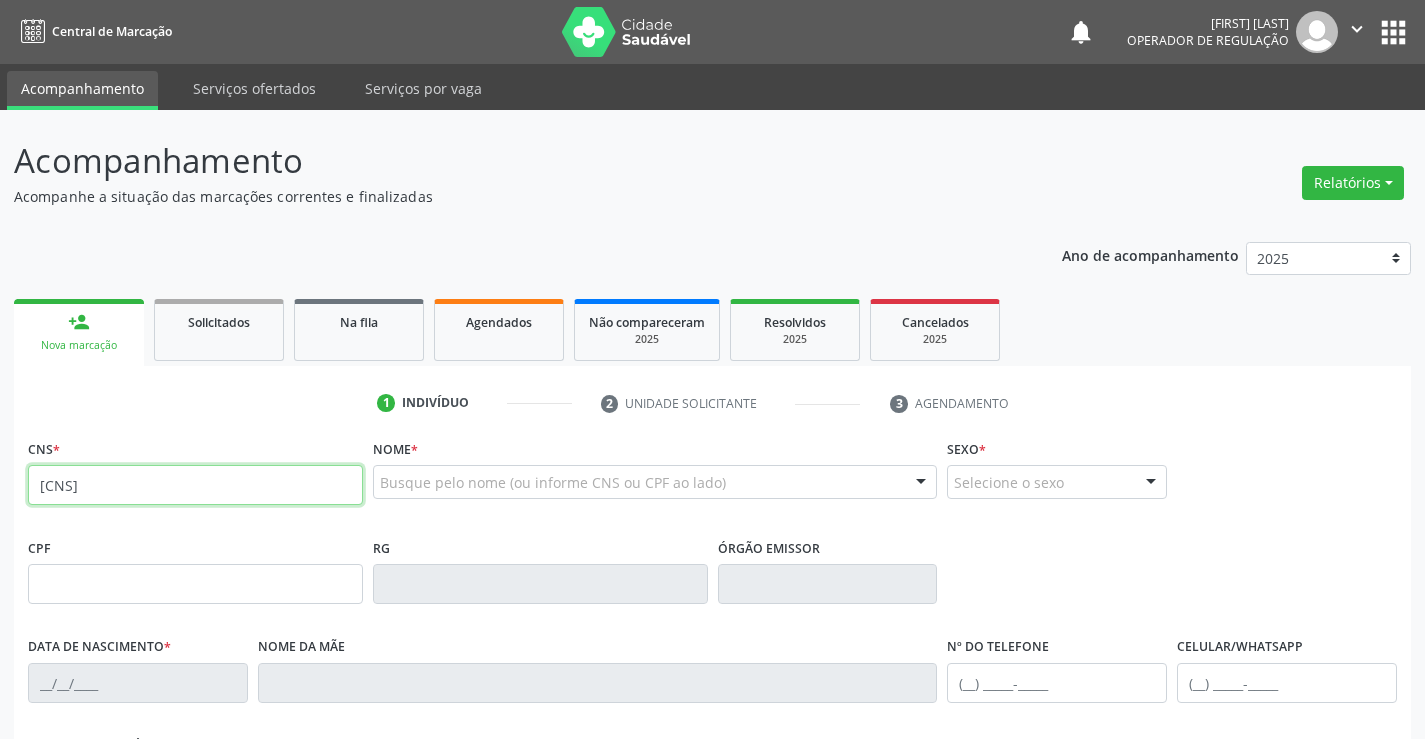 type on "700 0033 2015 4200" 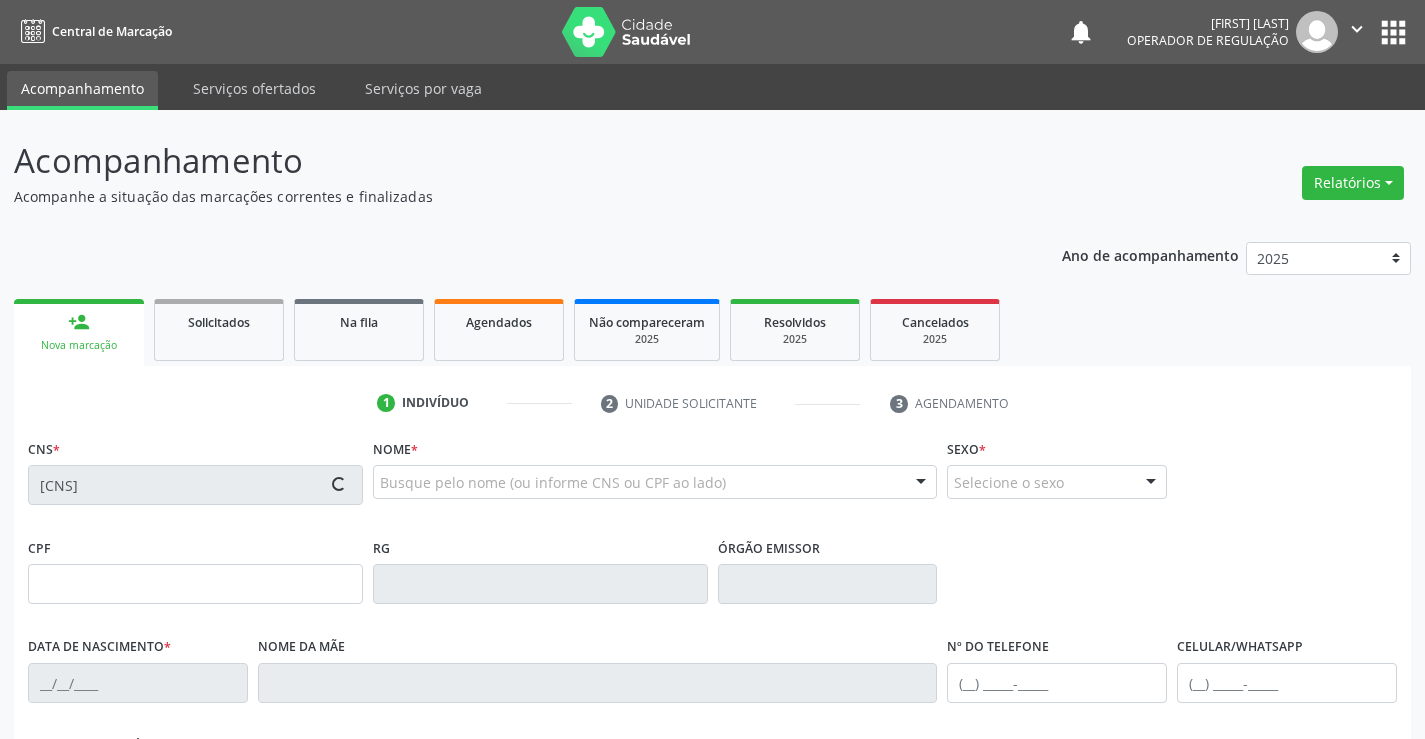type on "0198309716" 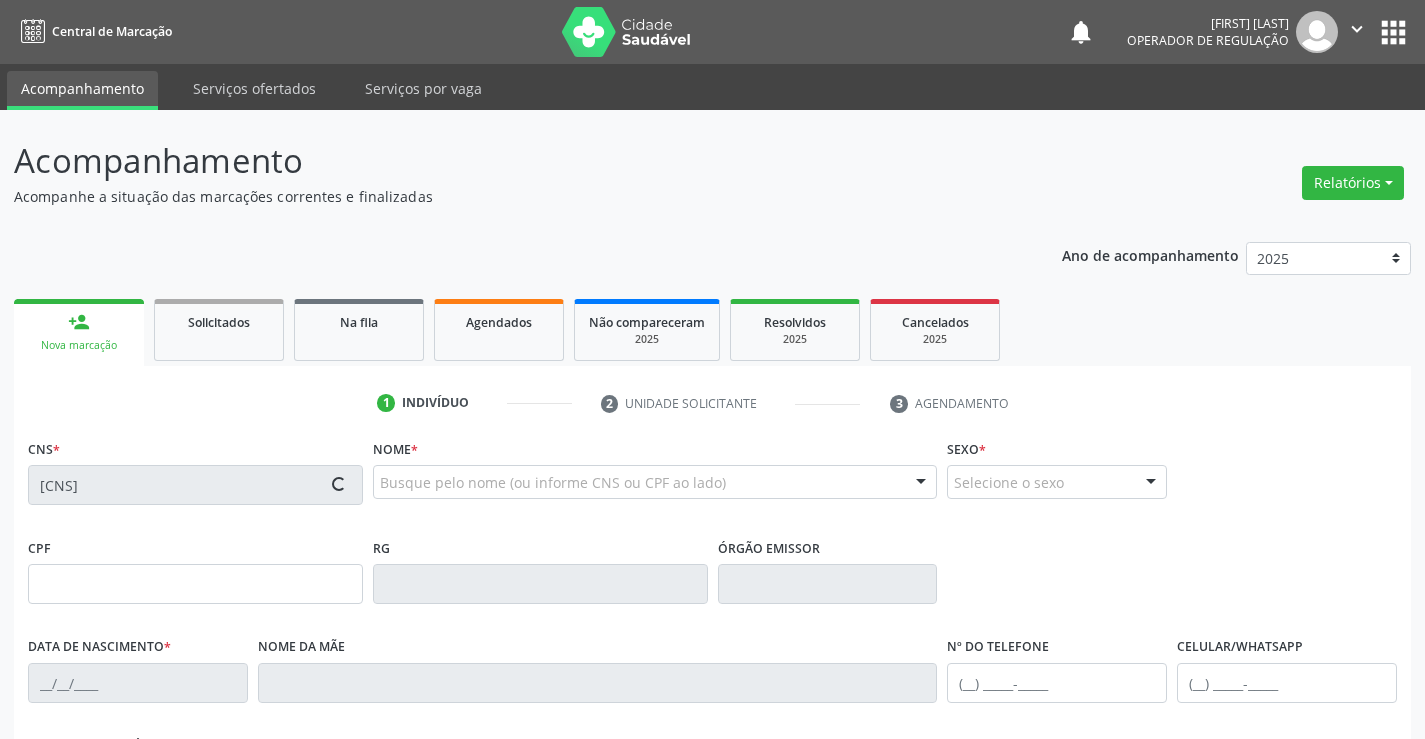 type on "22/09/1947" 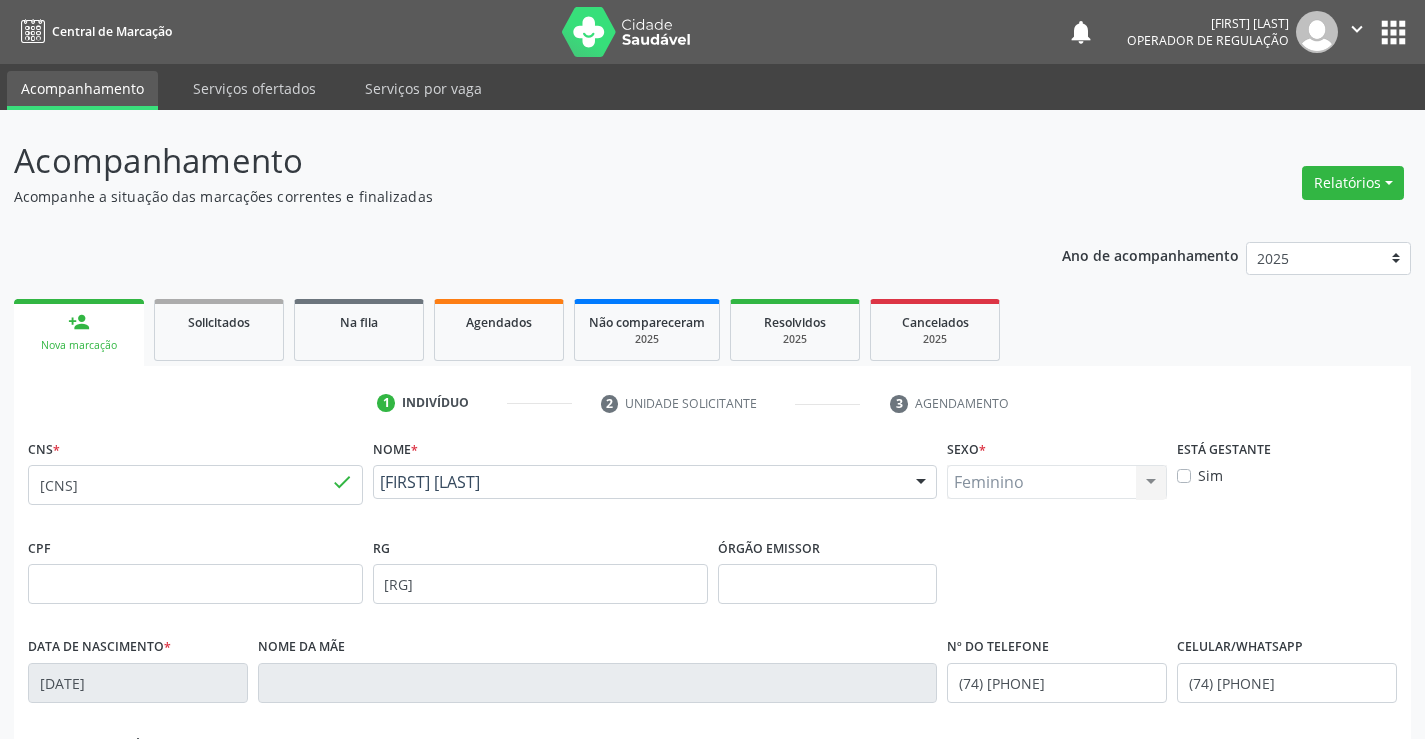 scroll, scrollTop: 345, scrollLeft: 0, axis: vertical 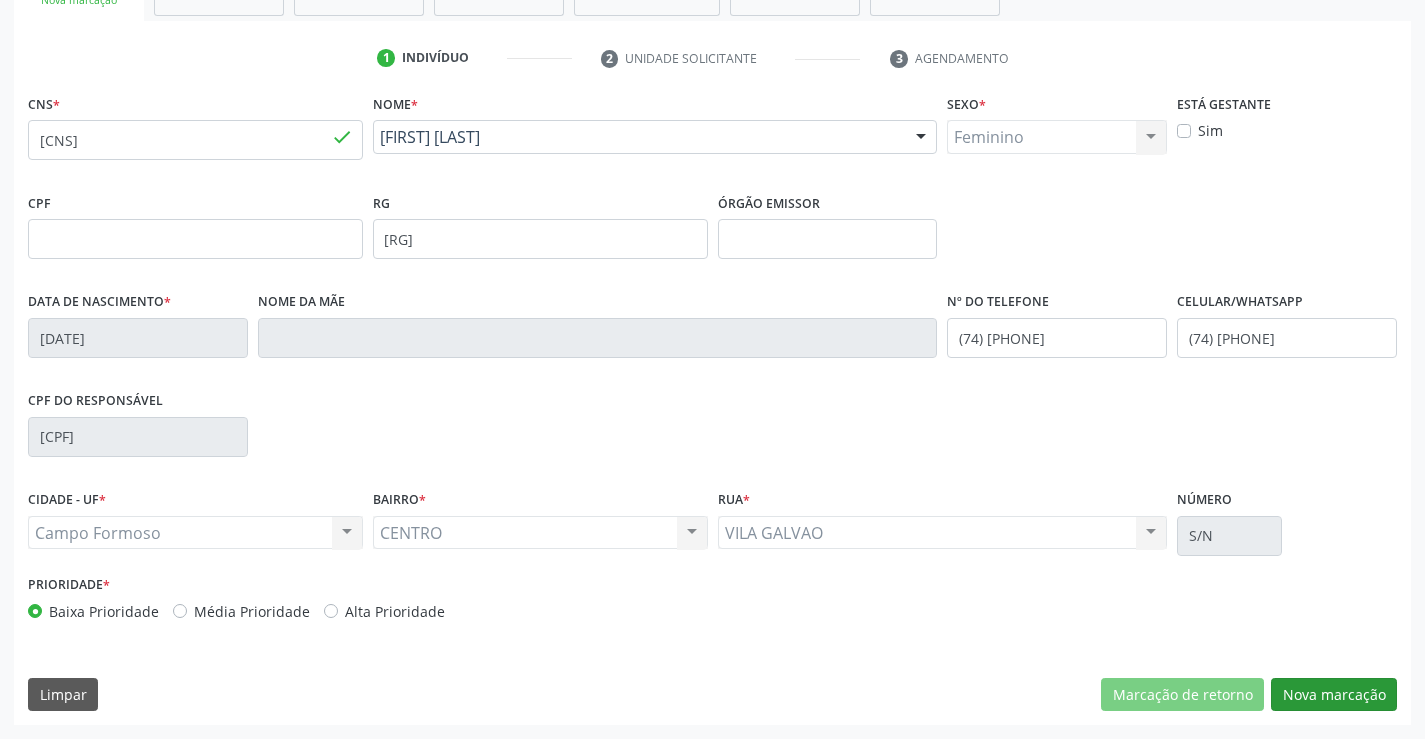 click on "CNS
*
700 0033 2015 4200       done
Nome
*
Maura Ferreira do Nascimento
Maura Ferreira do Nascimento
CNS:
700 0033 2015 4200
CPF:    --   Nascimento:
22/09/1947
Nenhum resultado encontrado para: "   "
Digite o nome
Sexo
*
Feminino         Masculino   Feminino
Nenhum resultado encontrado para: "   "
Não há nenhuma opção para ser exibida.
Está gestante
Sim
CPF
RG
0198309716
Órgão emissor
Data de nascimento
*
22/09/1947
Nome da mãe
Nº do Telefone
(74) 98833-8085
Celular/WhatsApp
(74) 98833-8085
CPF do responsável
347.367.945-34
CIDADE - UF
*
Campo Formoso" at bounding box center (712, 407) 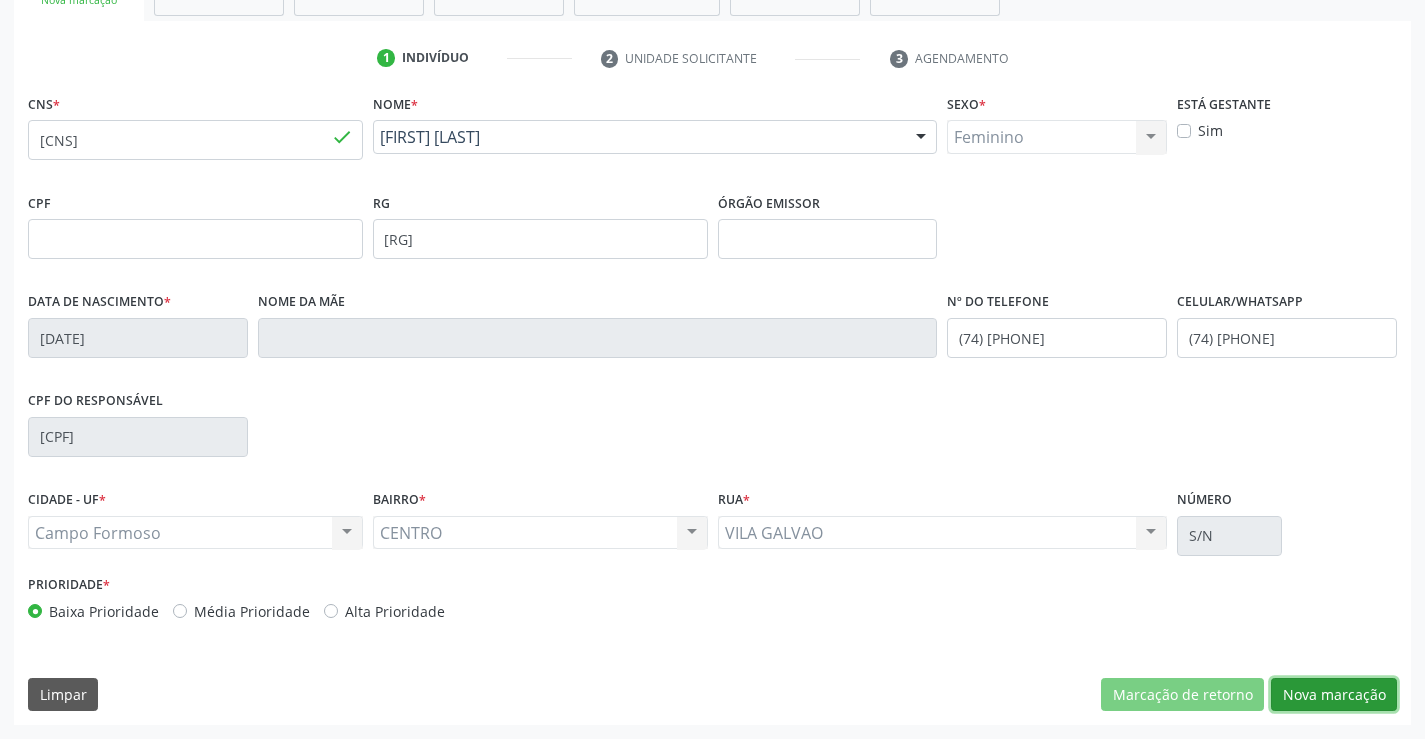 click on "Nova marcação" at bounding box center [1334, 695] 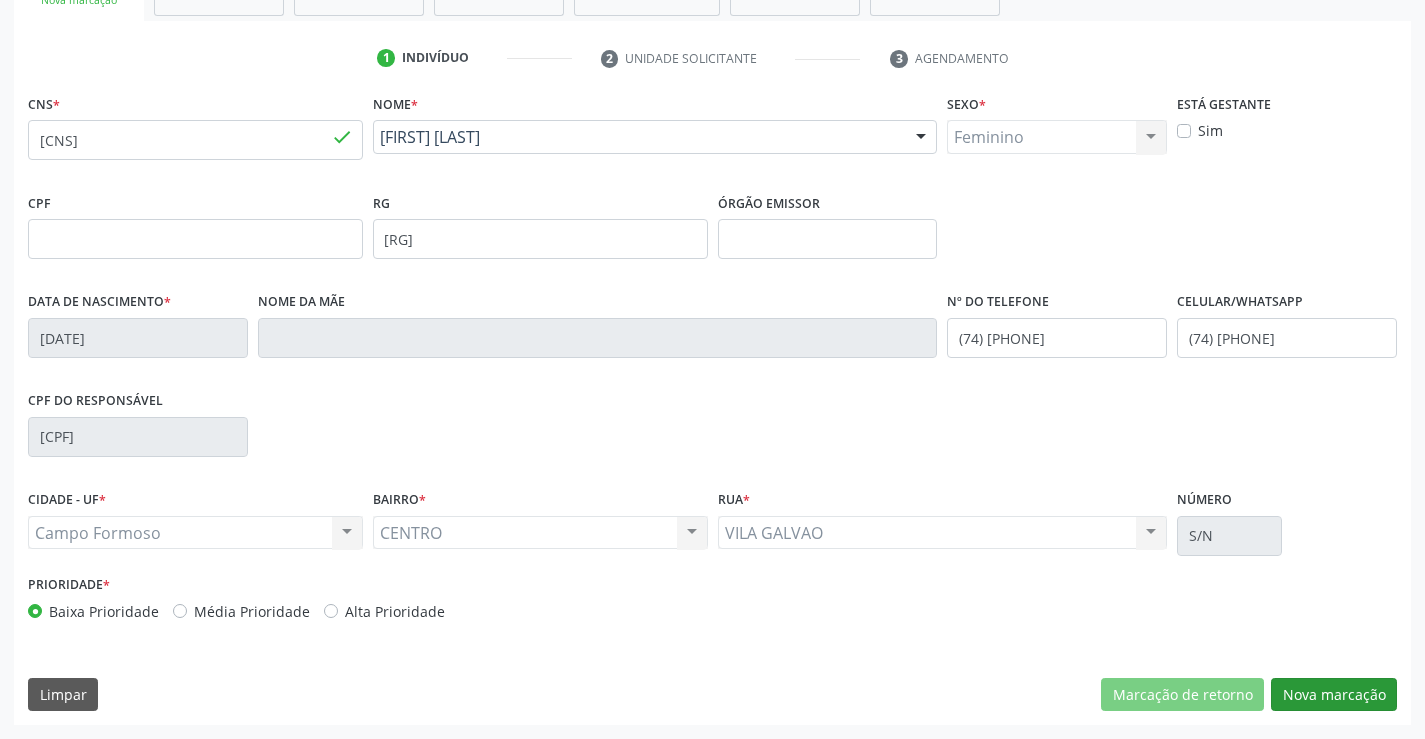scroll, scrollTop: 167, scrollLeft: 0, axis: vertical 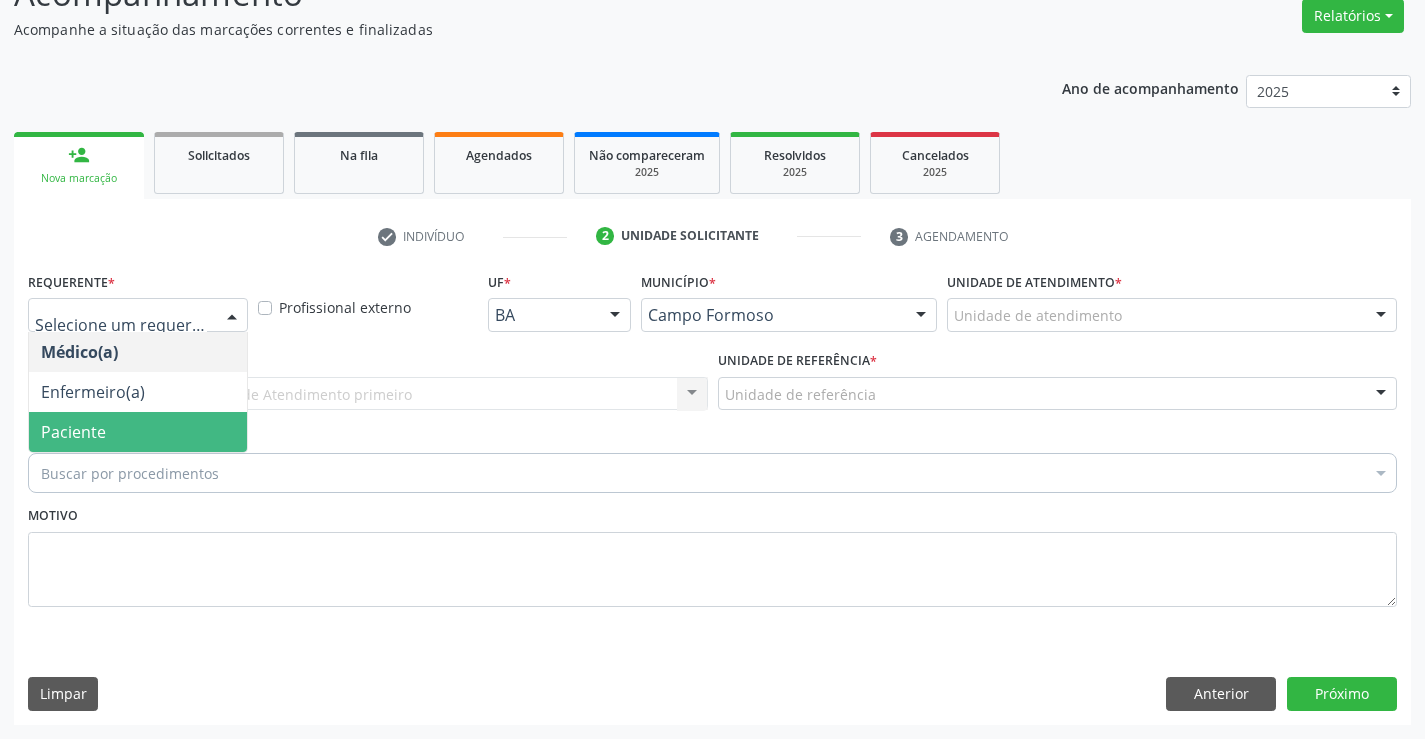 click on "Paciente" at bounding box center (138, 432) 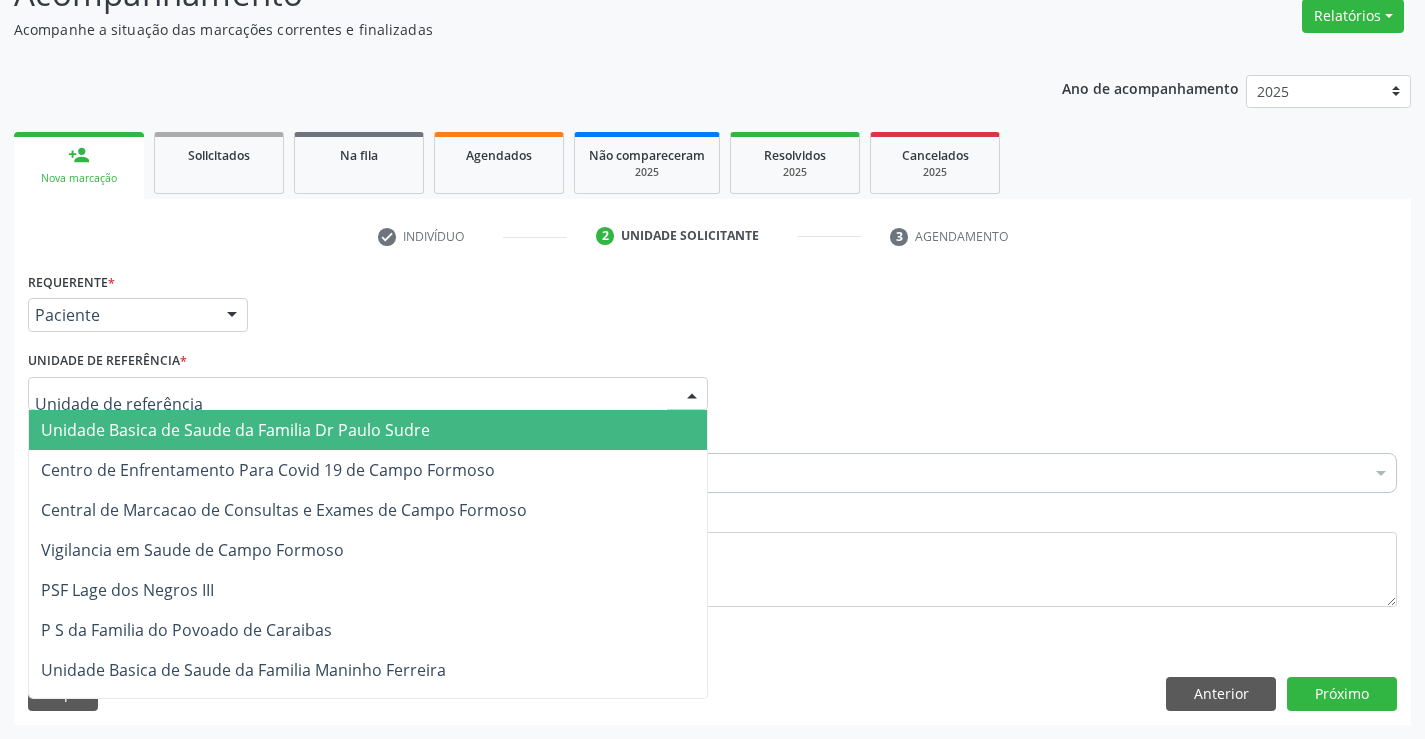 click at bounding box center (368, 394) 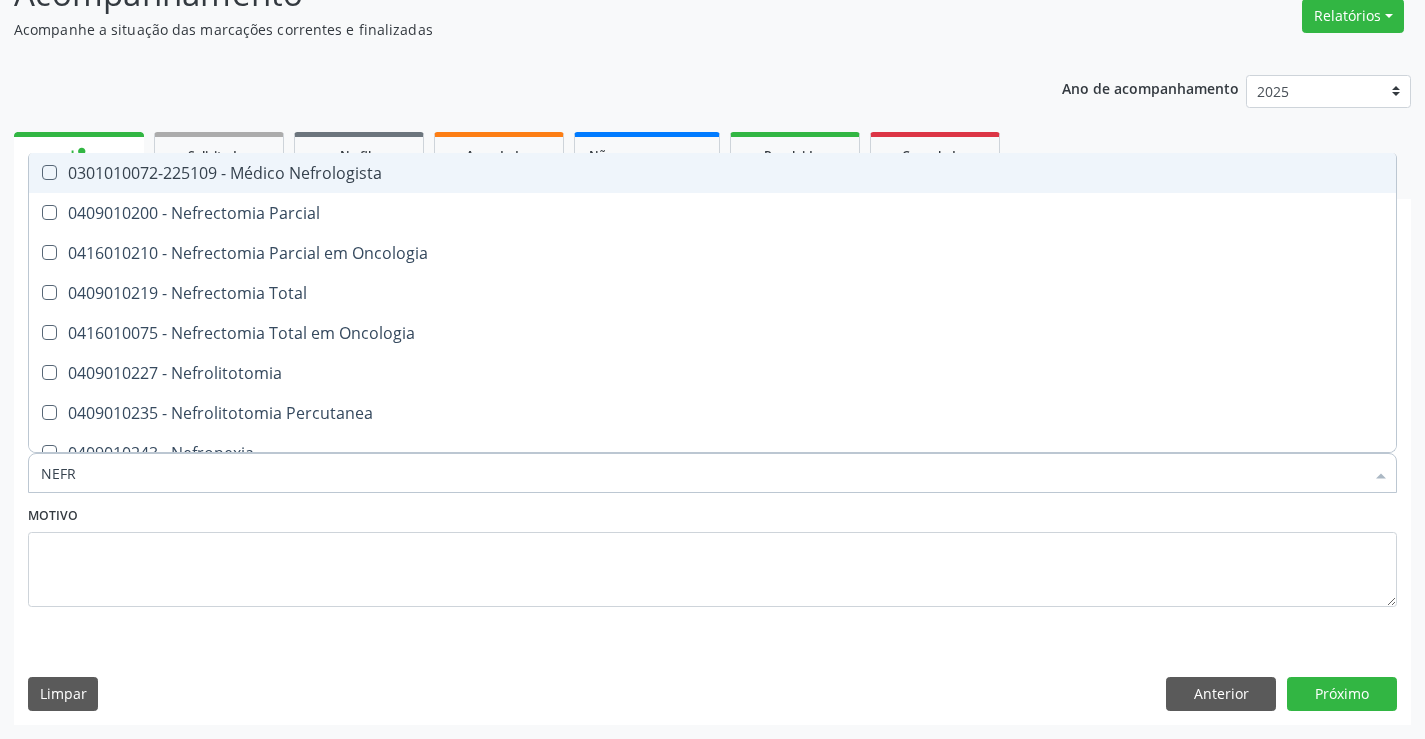 type on "NEFRO" 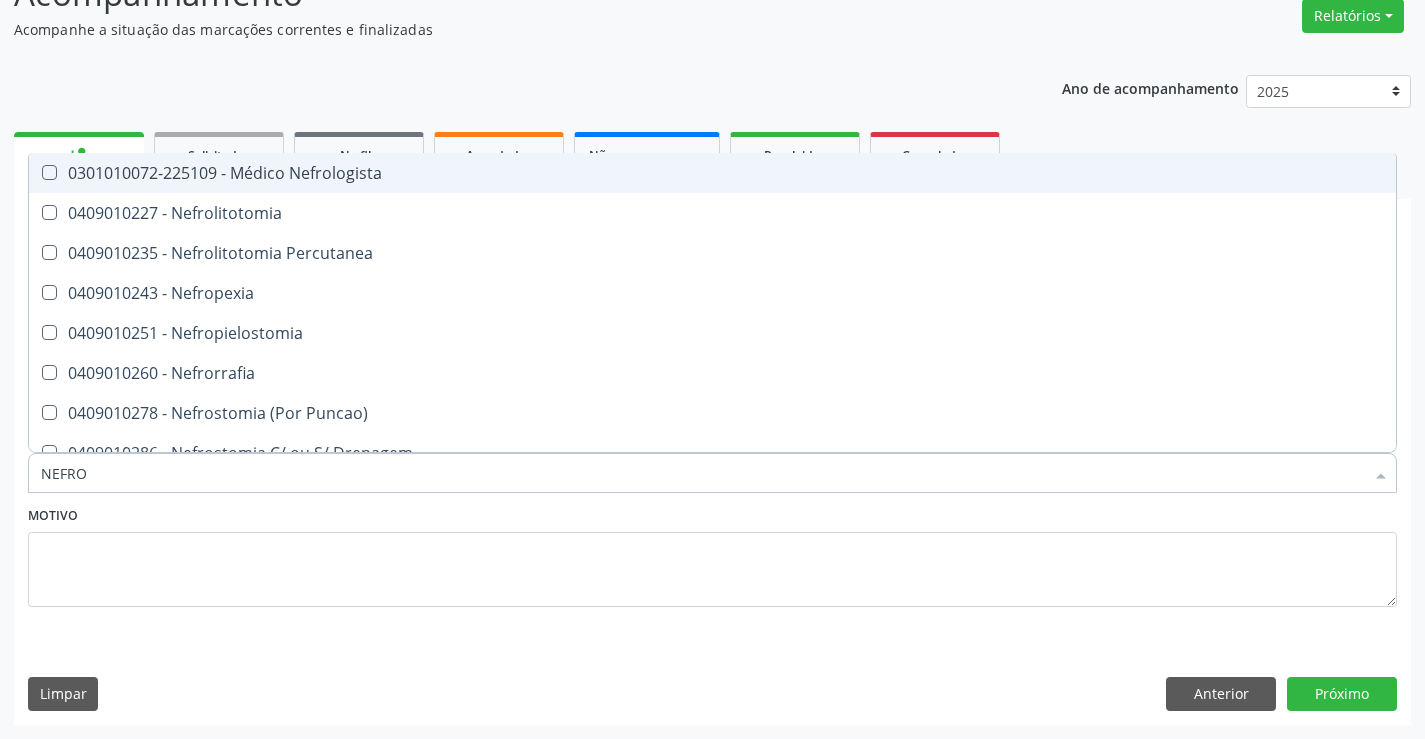click on "0301010072-225109 - Médico Nefrologista" at bounding box center [712, 173] 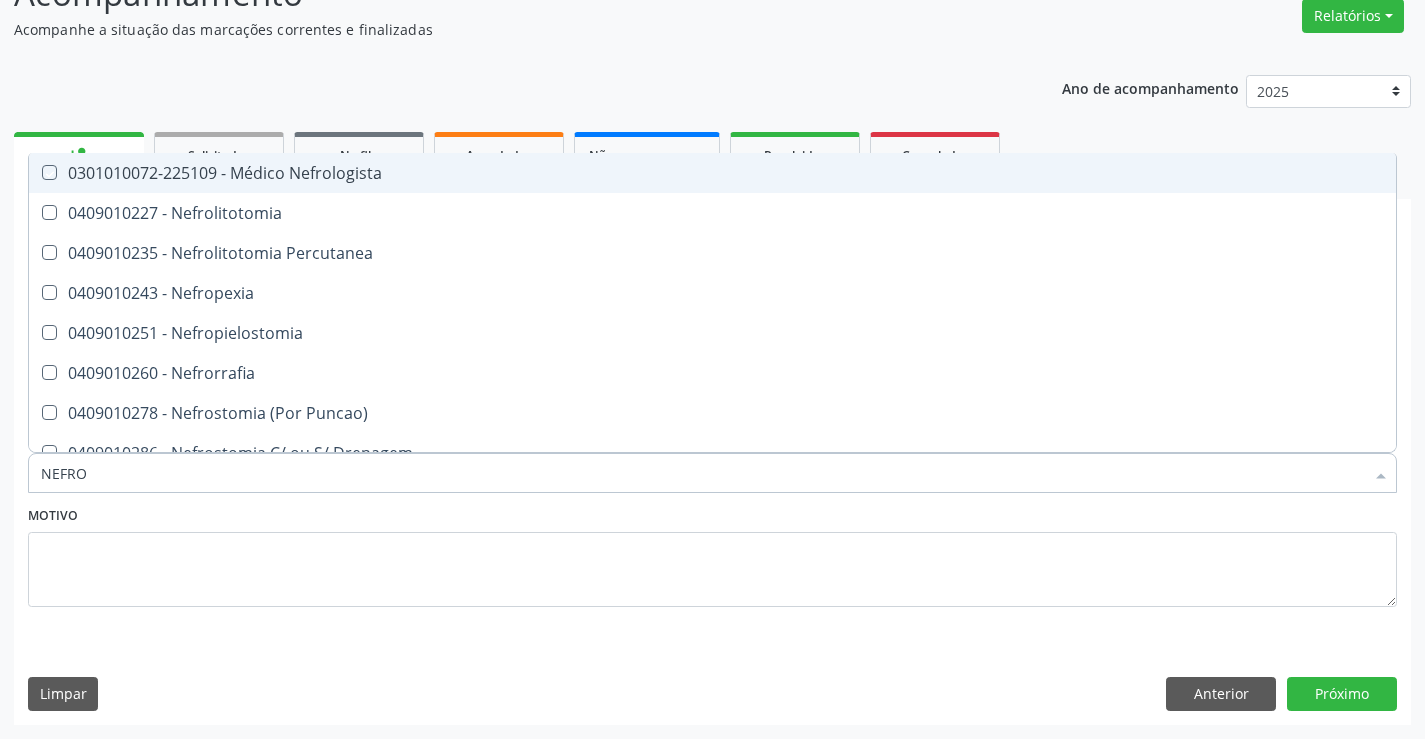 checkbox on "true" 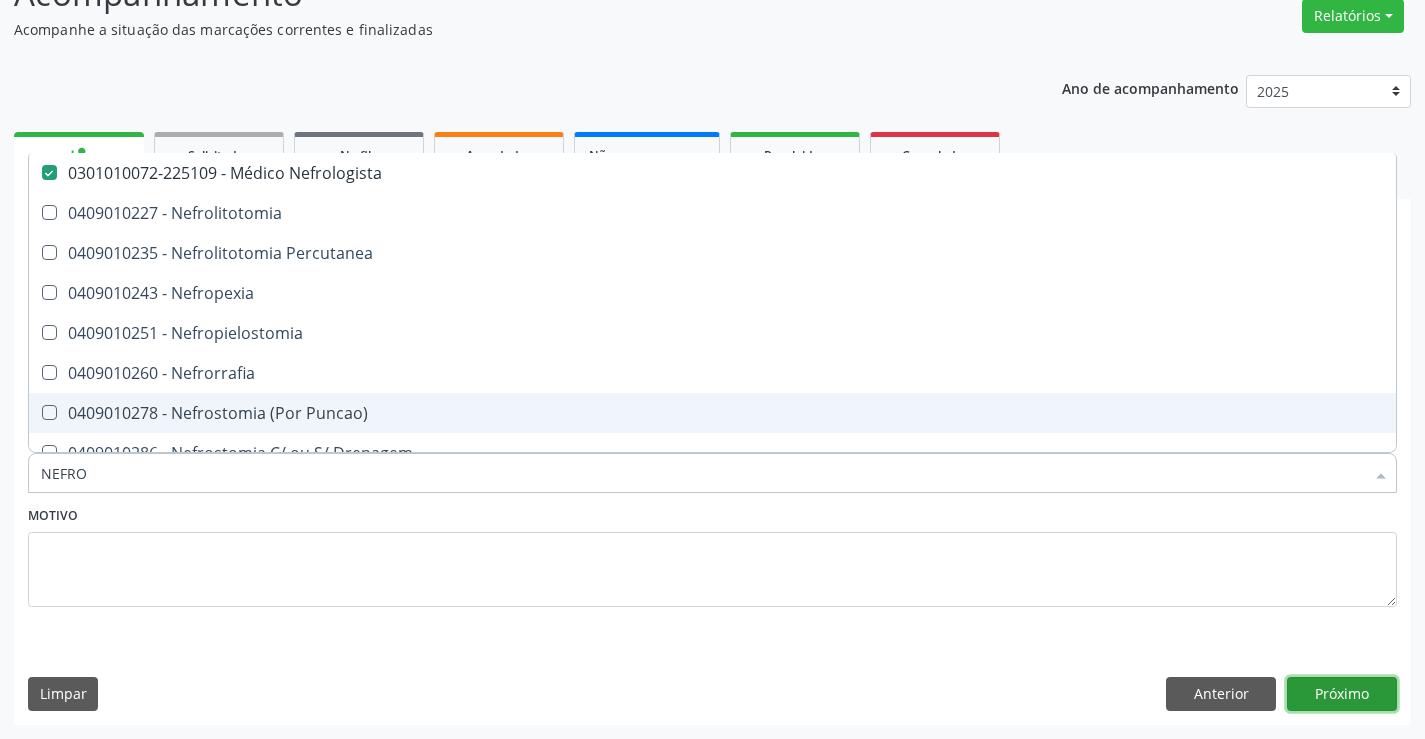 click on "Próximo" at bounding box center [1342, 694] 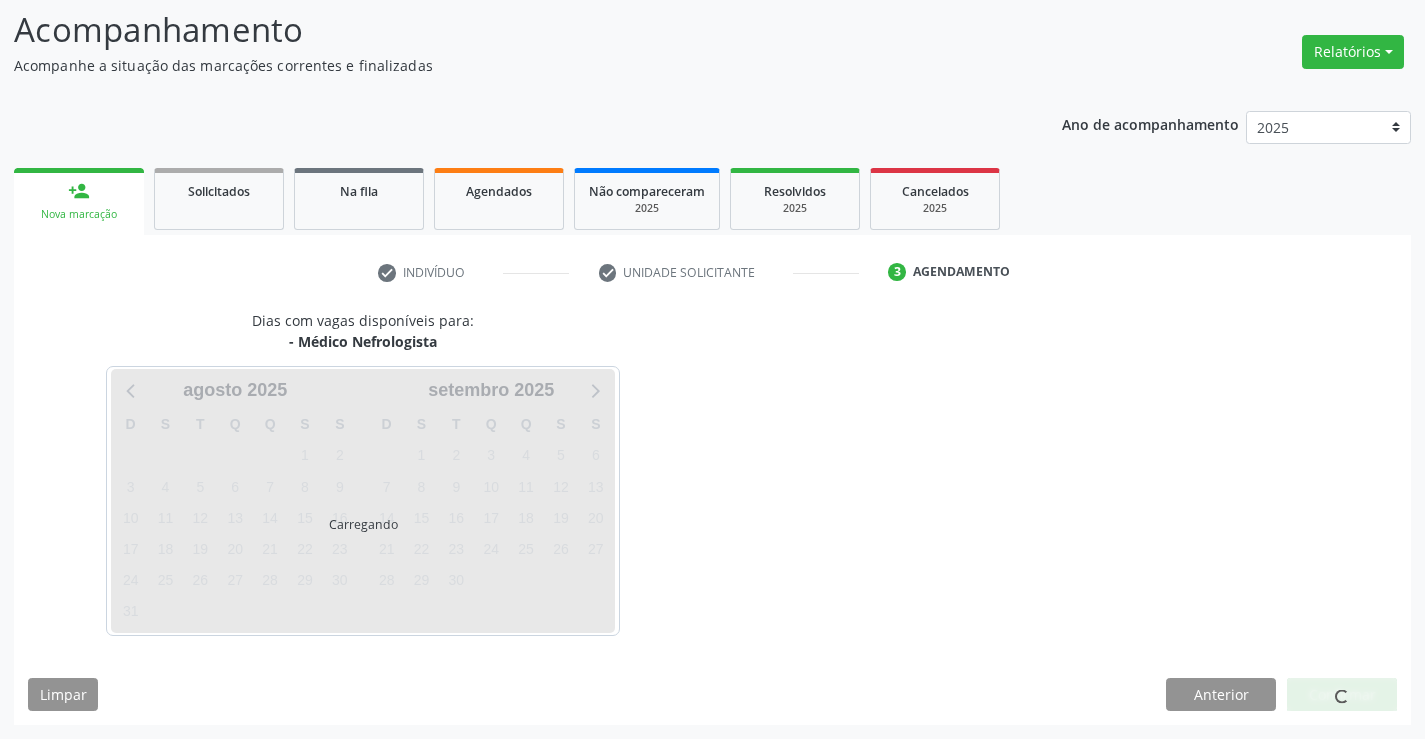 scroll, scrollTop: 131, scrollLeft: 0, axis: vertical 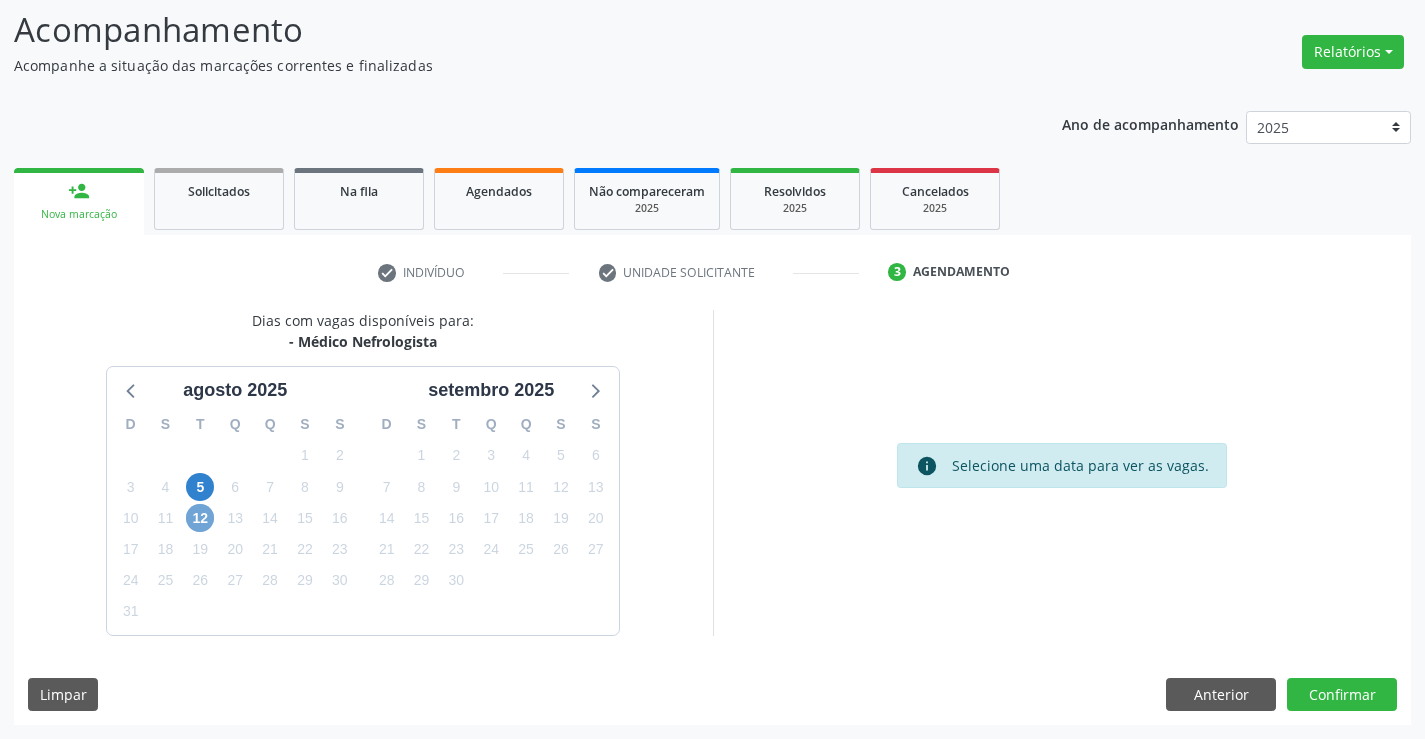 click on "12" at bounding box center (200, 518) 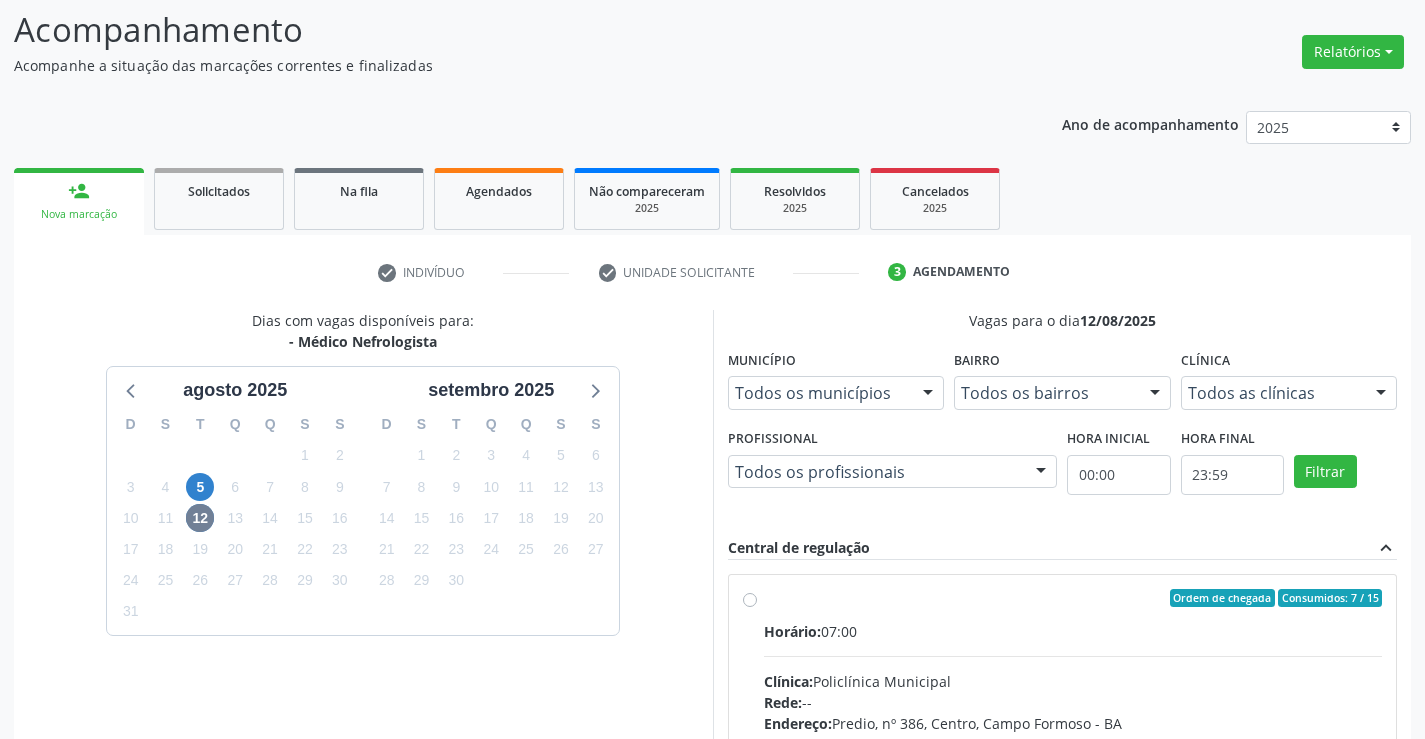 click on "Ordem de chegada
Consumidos: 7 / 15
Horário:   07:00
Clínica:  Policlínica Municipal
Rede:
--
Endereço:   Predio, nº 386, Centro, Campo Formoso - BA
Telefone:   (74) 6451312
Profissional:
Edvaldo Alves Costa Neto
Informações adicionais sobre o atendimento
Idade de atendimento:
de 0 a 120 anos
Gênero(s) atendido(s):
Masculino e Feminino
Informações adicionais:
--" at bounding box center (1073, 742) 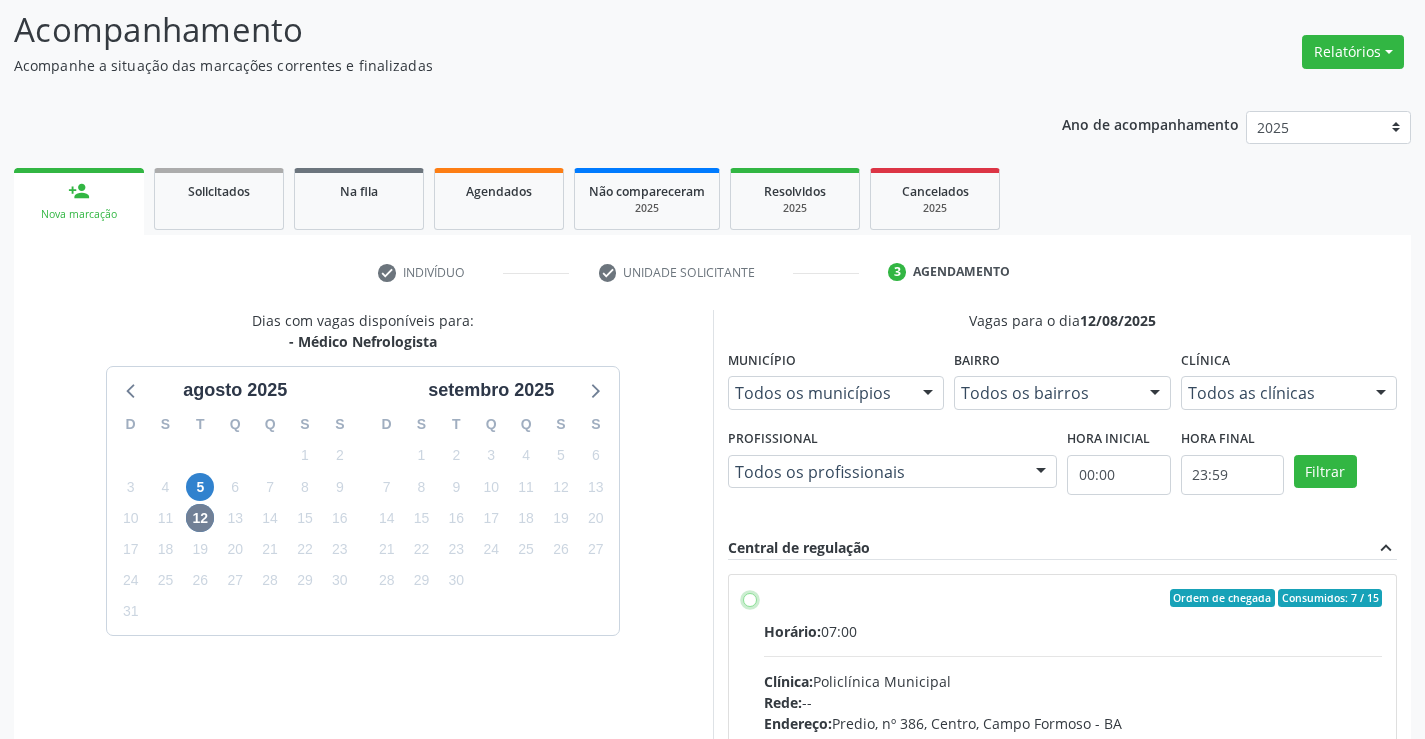click on "Ordem de chegada
Consumidos: 7 / 15
Horário:   07:00
Clínica:  Policlínica Municipal
Rede:
--
Endereço:   Predio, nº 386, Centro, Campo Formoso - BA
Telefone:   (74) 6451312
Profissional:
Edvaldo Alves Costa Neto
Informações adicionais sobre o atendimento
Idade de atendimento:
de 0 a 120 anos
Gênero(s) atendido(s):
Masculino e Feminino
Informações adicionais:
--" at bounding box center (750, 598) 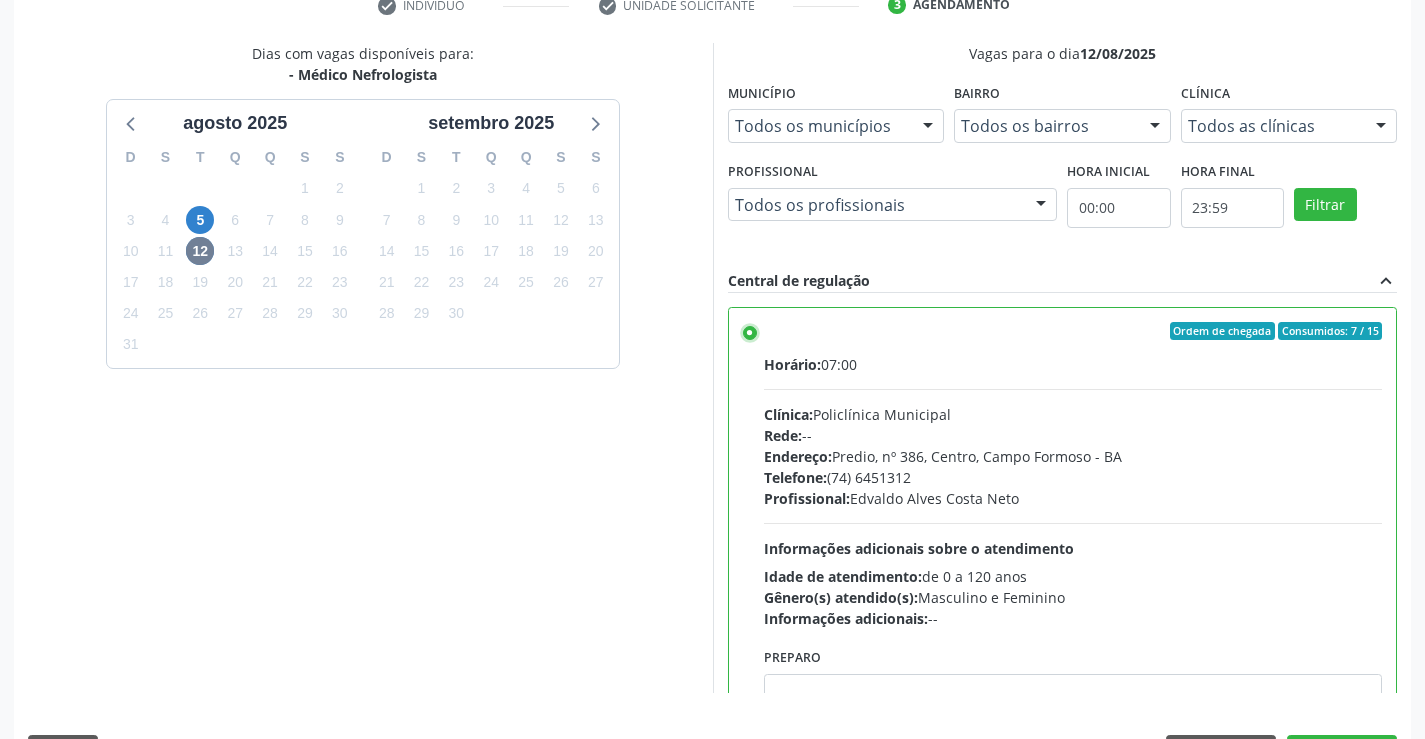 scroll, scrollTop: 456, scrollLeft: 0, axis: vertical 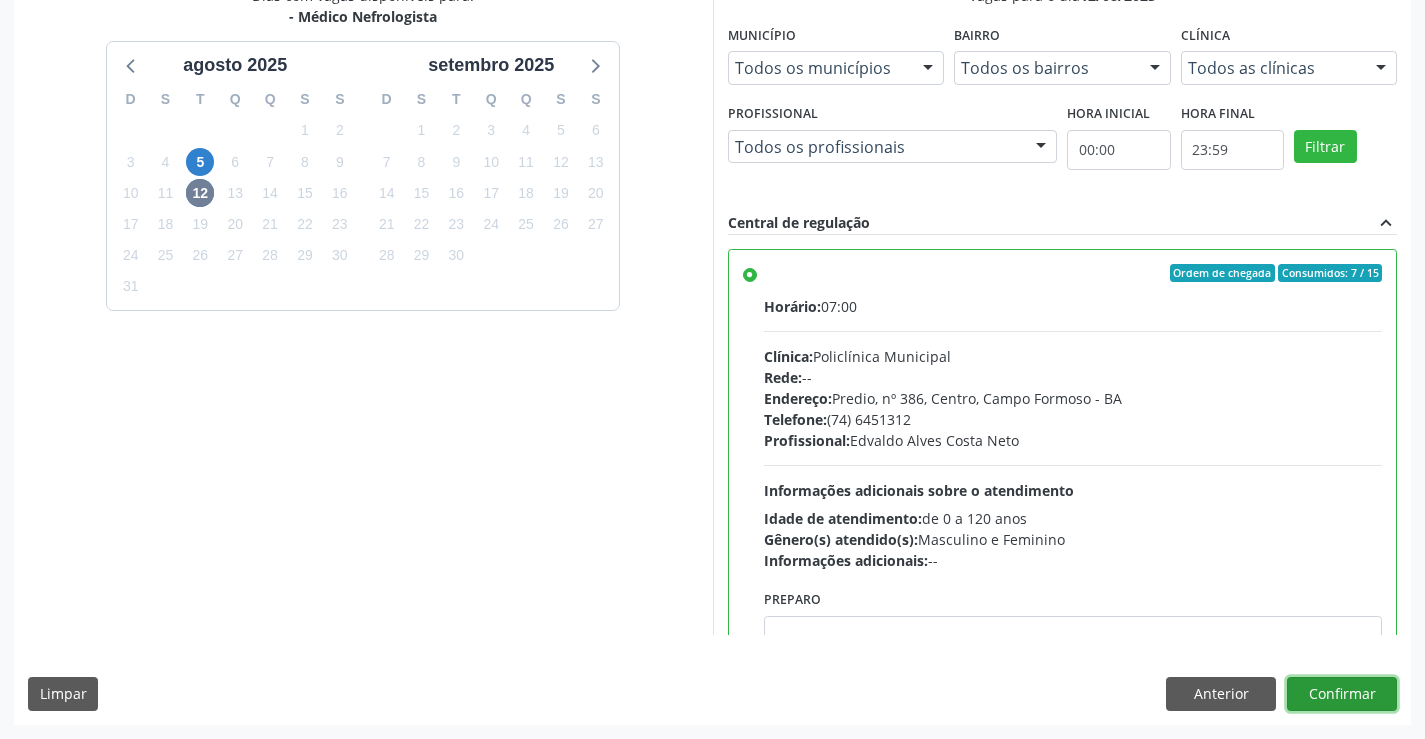 click on "Confirmar" at bounding box center (1342, 694) 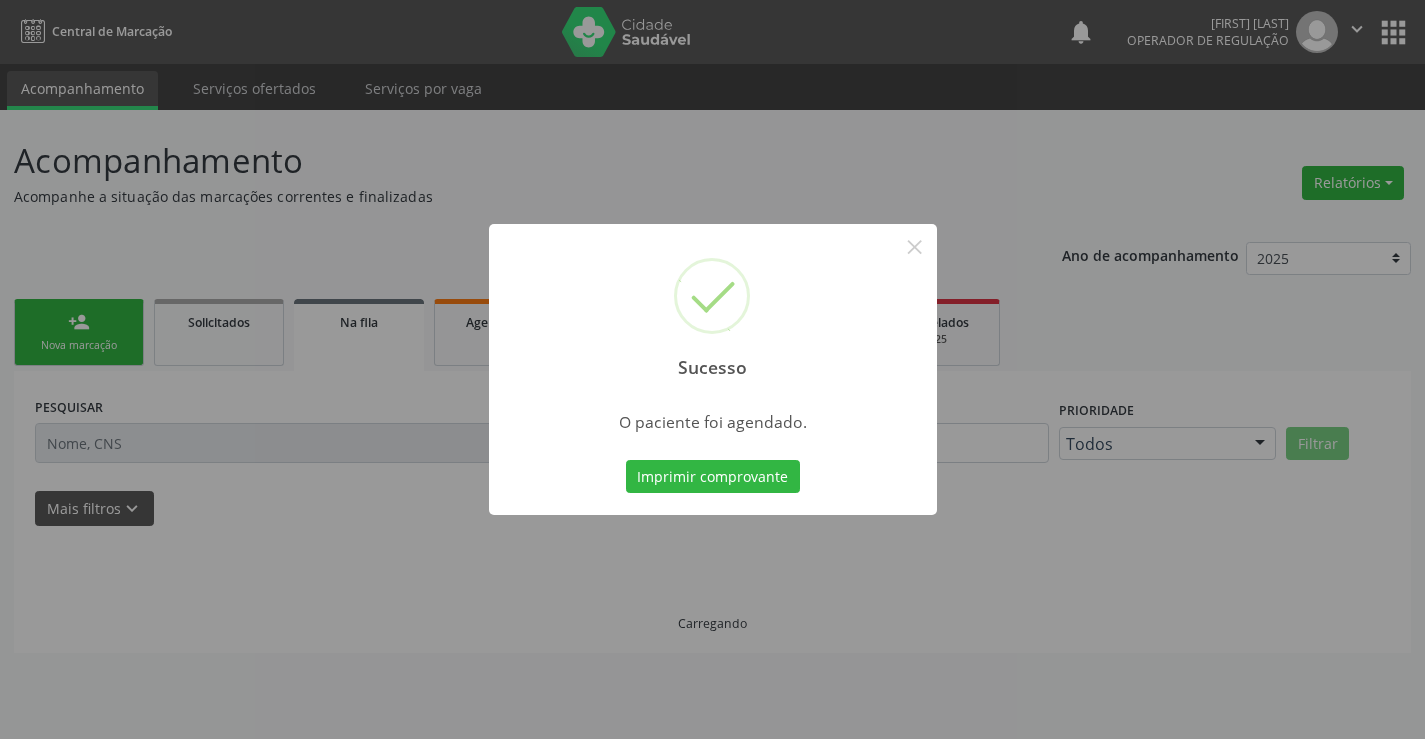 scroll, scrollTop: 0, scrollLeft: 0, axis: both 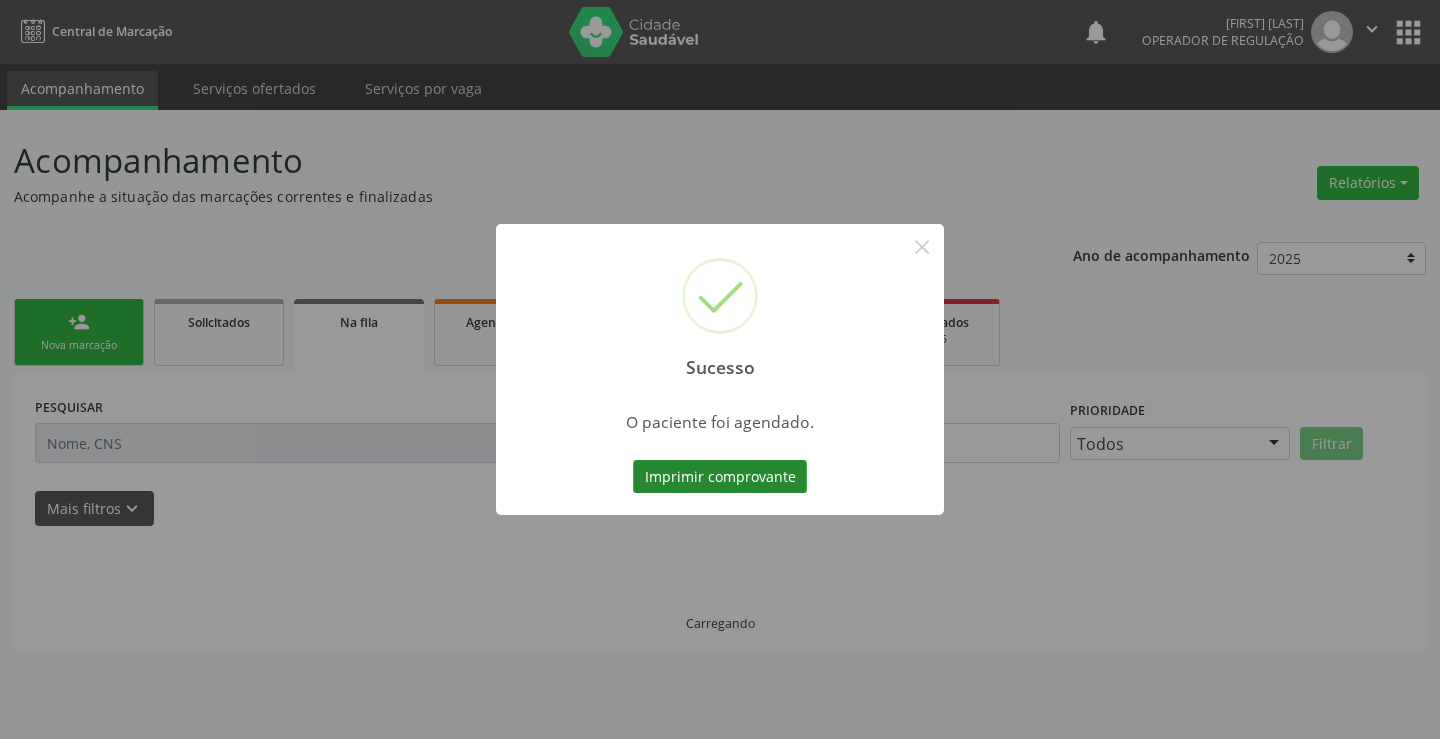 click on "Imprimir comprovante" at bounding box center (720, 477) 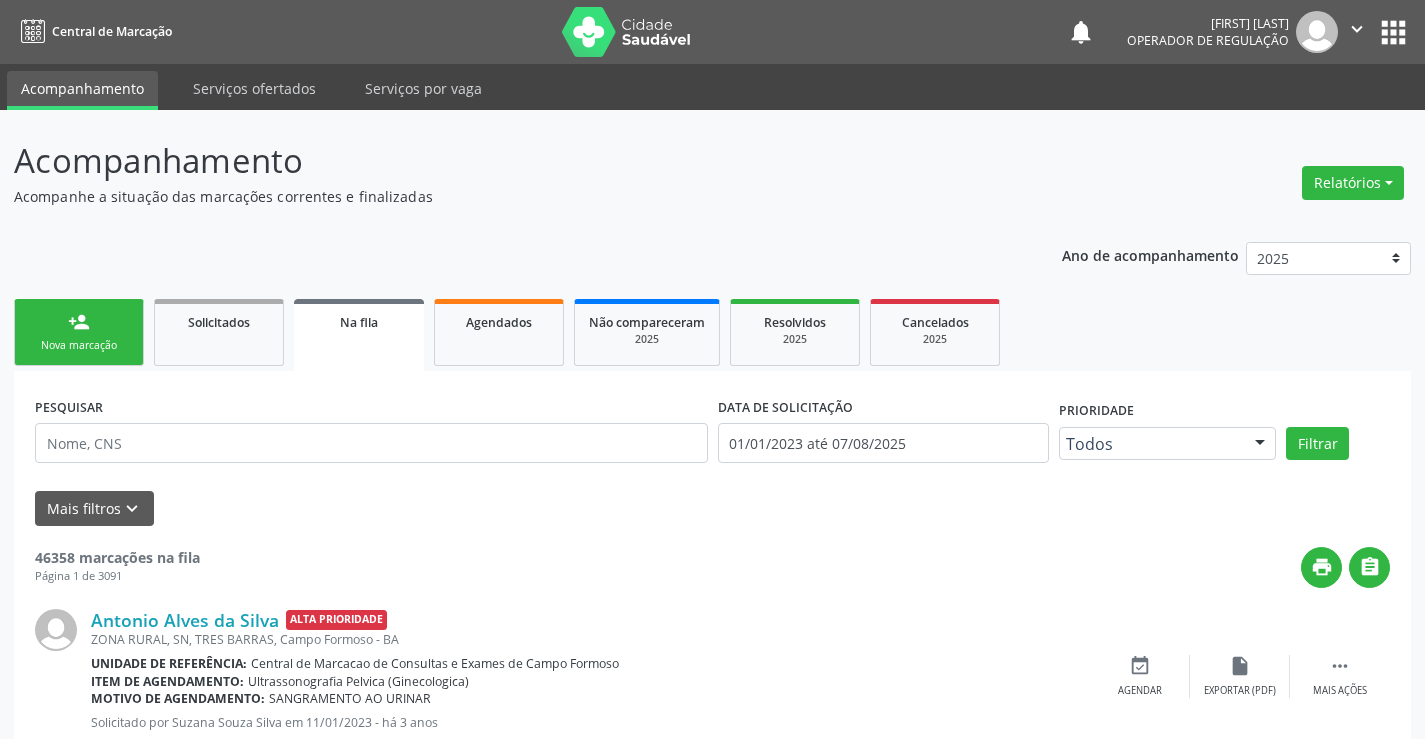 click on "person_add
Nova marcação" at bounding box center (79, 332) 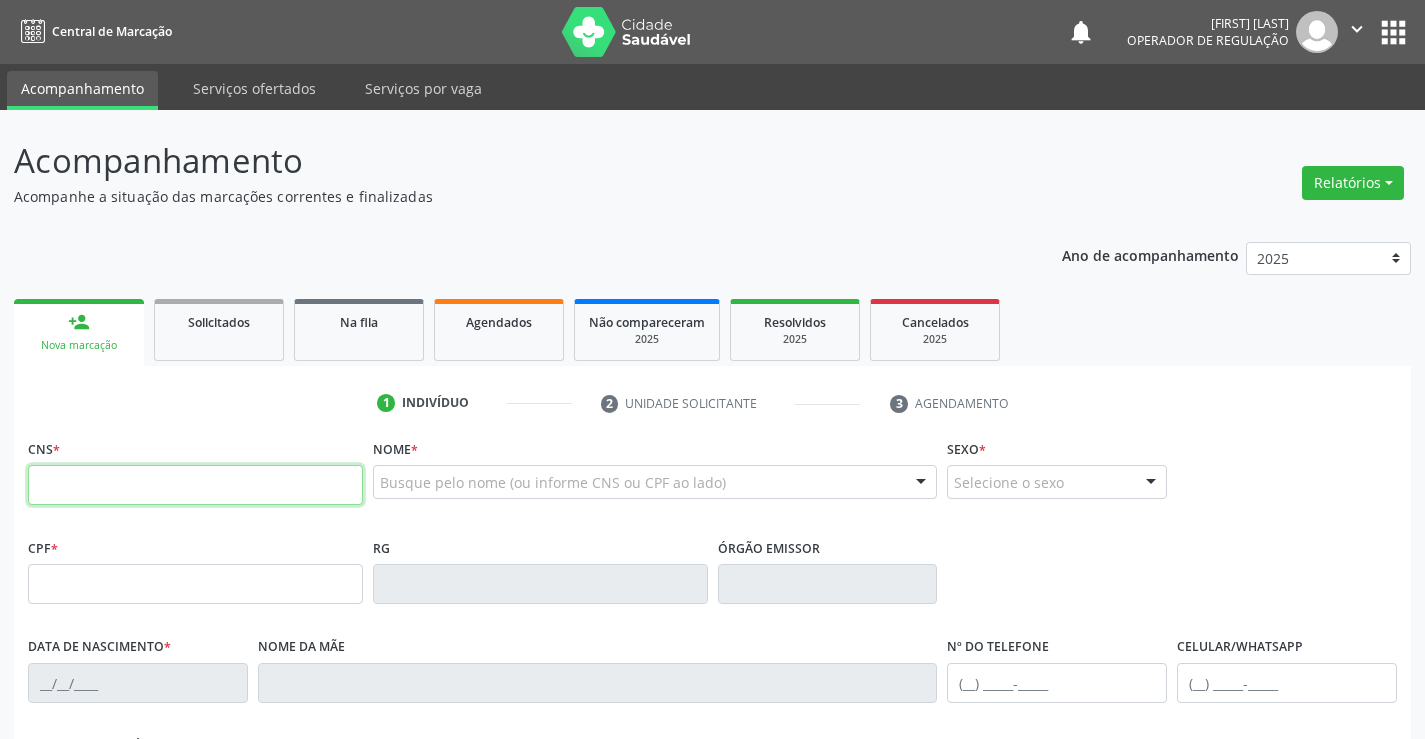 click at bounding box center [195, 485] 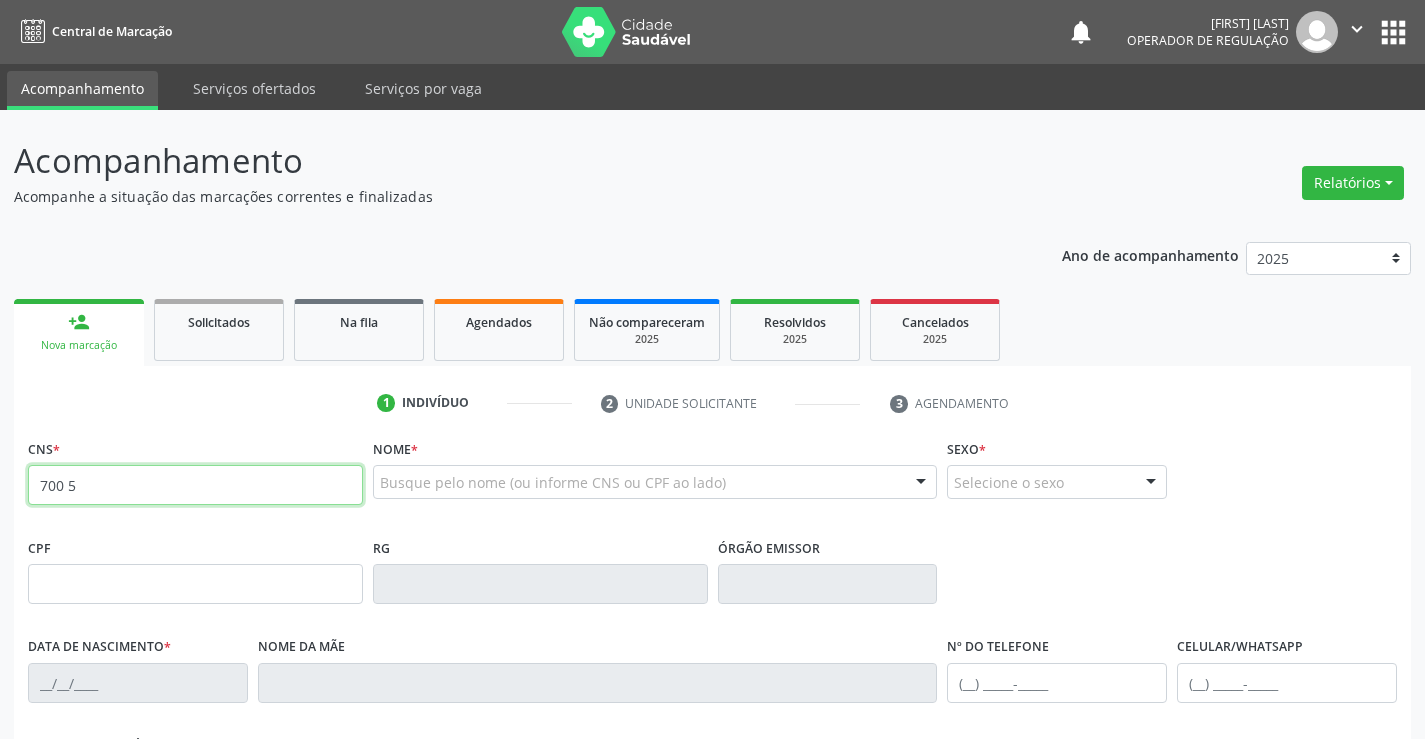 type on "700 50" 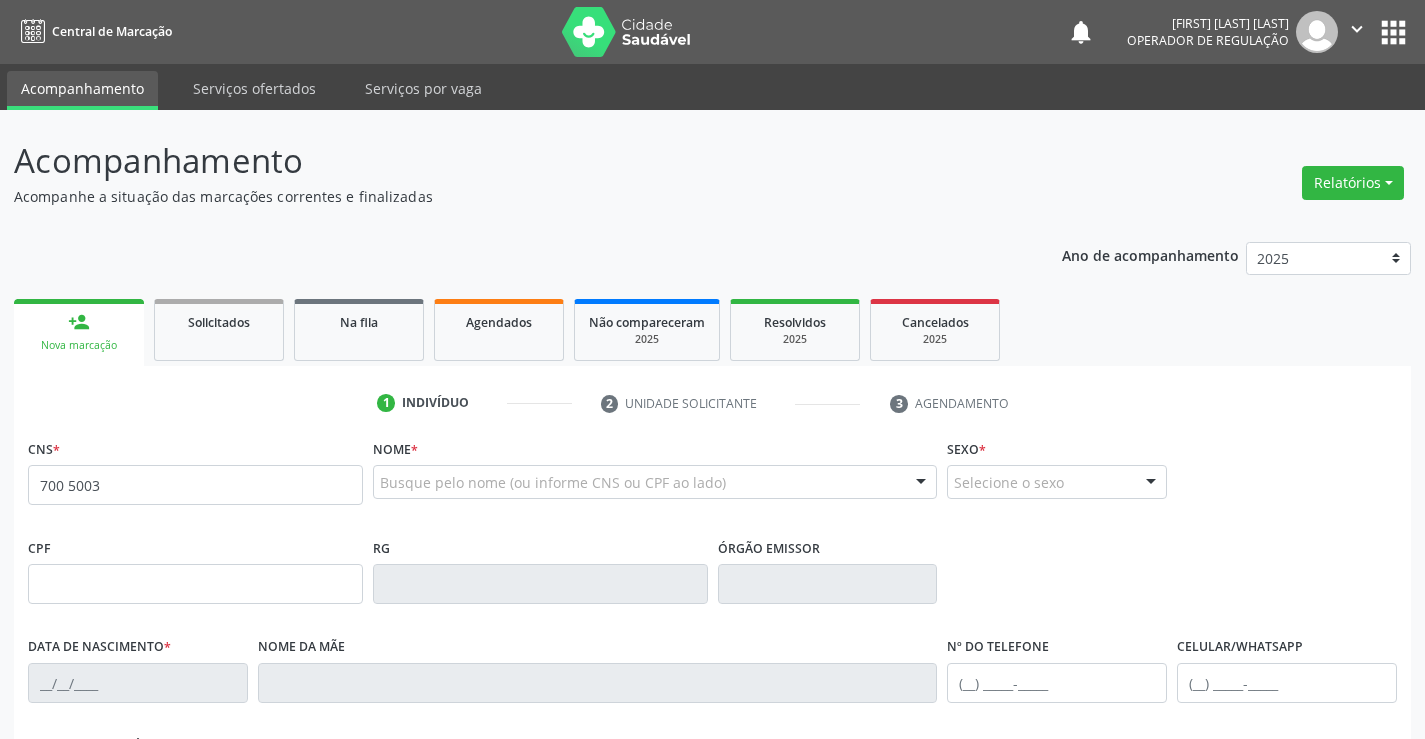 scroll, scrollTop: 0, scrollLeft: 0, axis: both 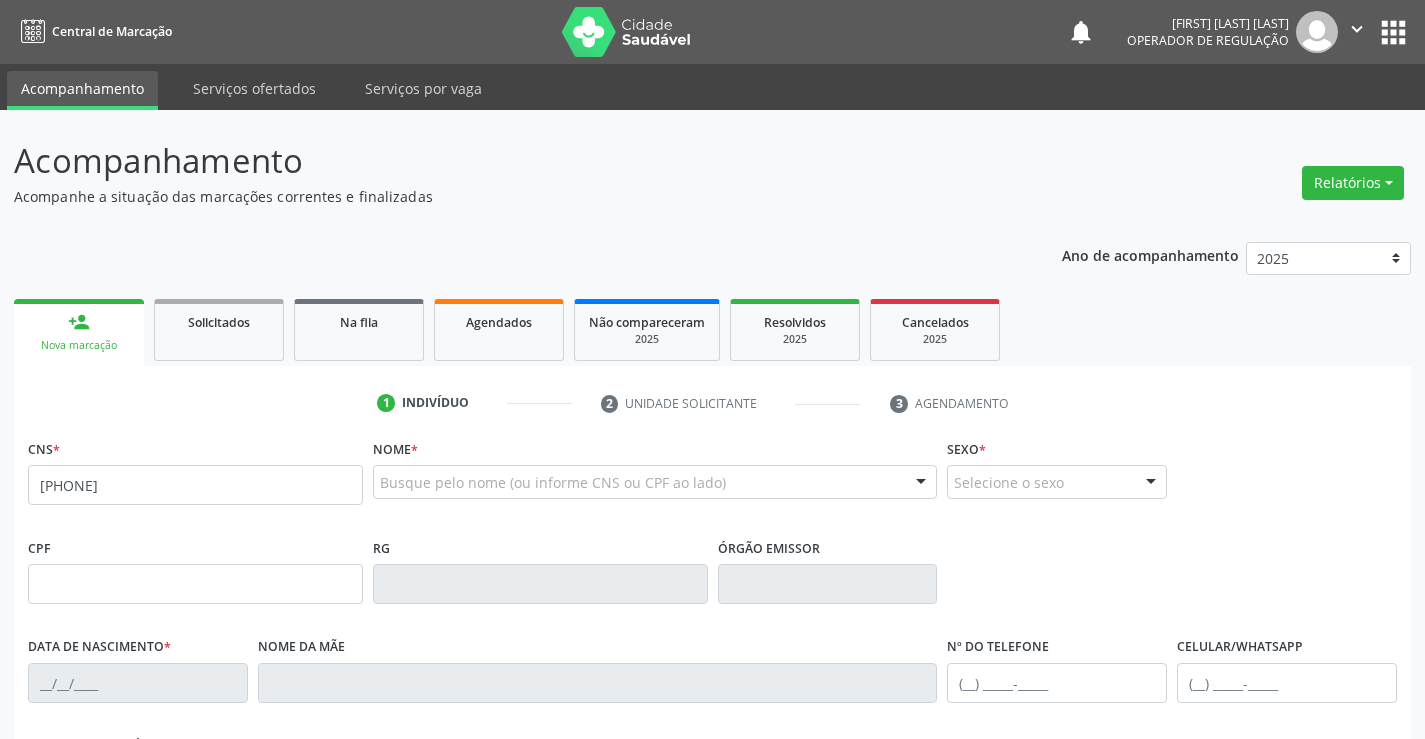 type on "[PHONE]" 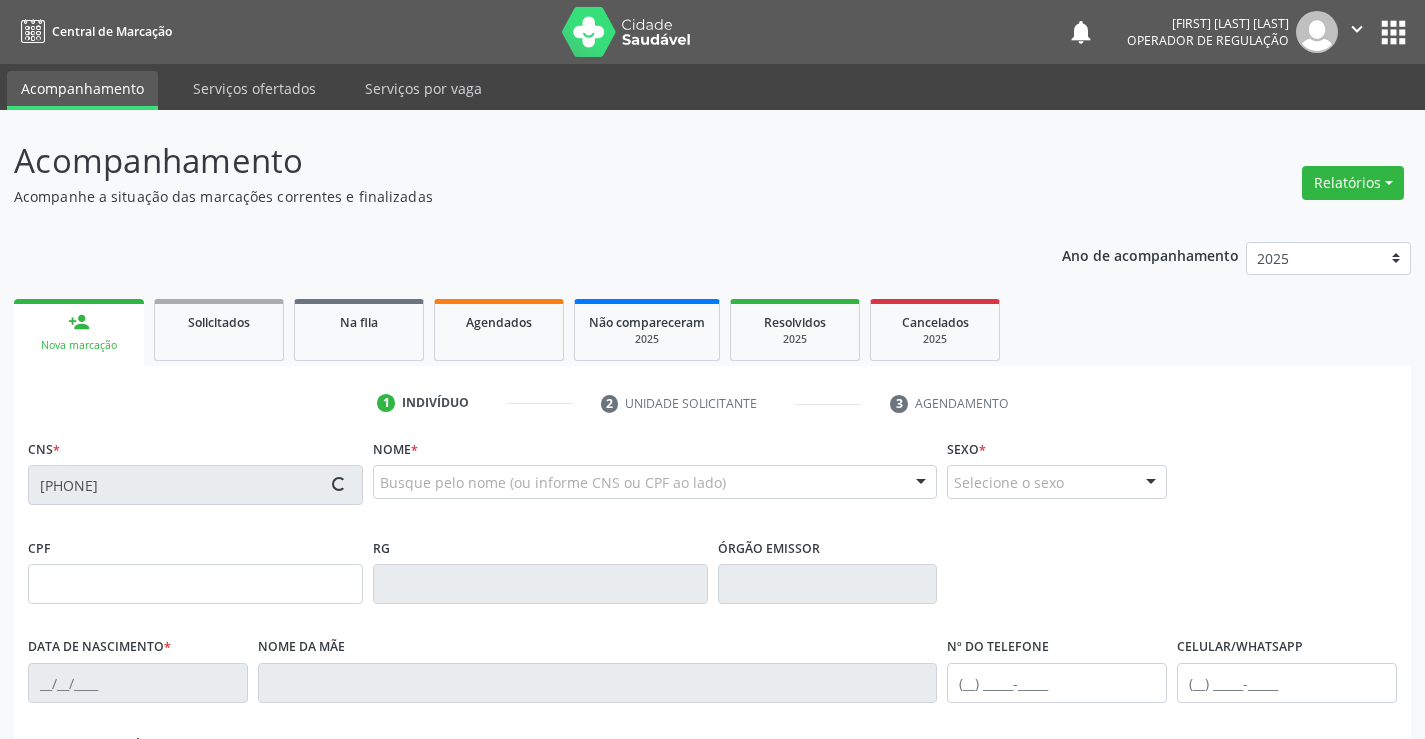 type on "[DATE]" 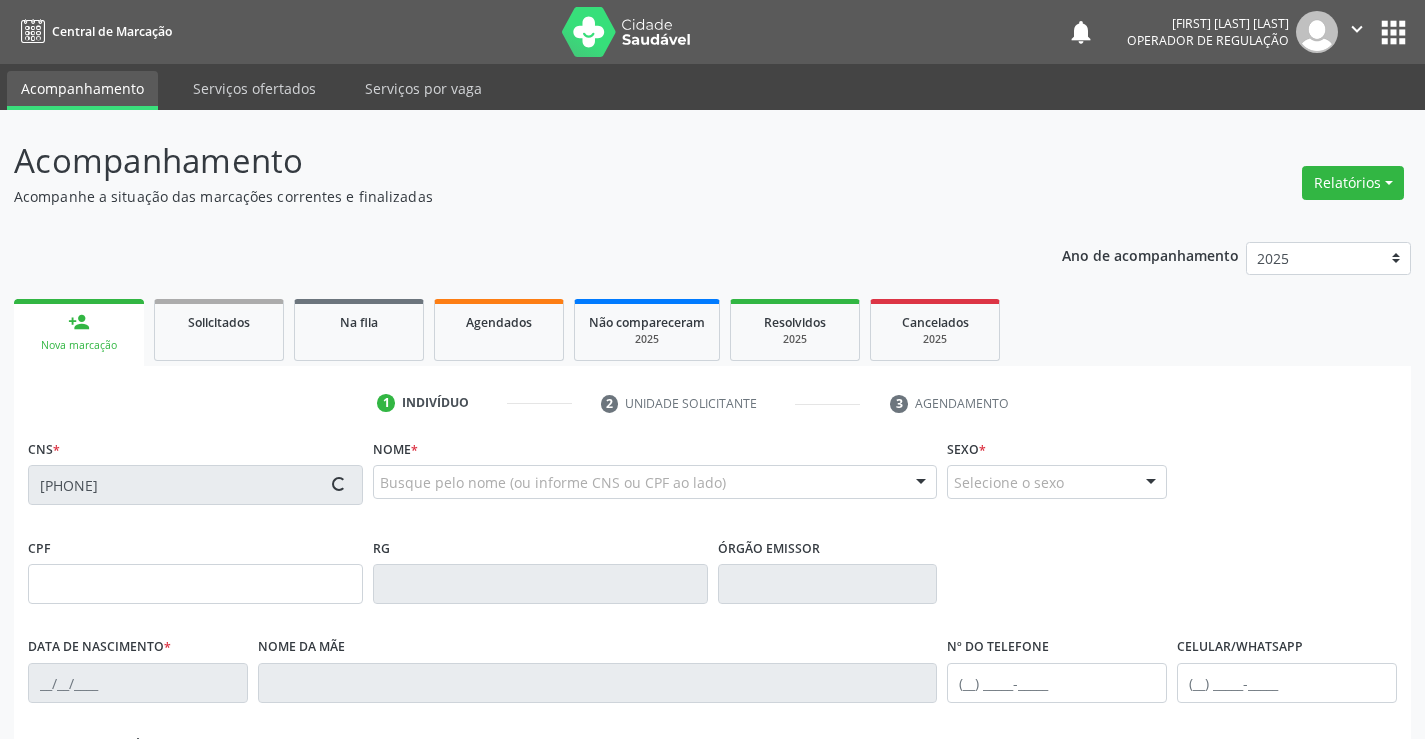 type on "[PHONE]" 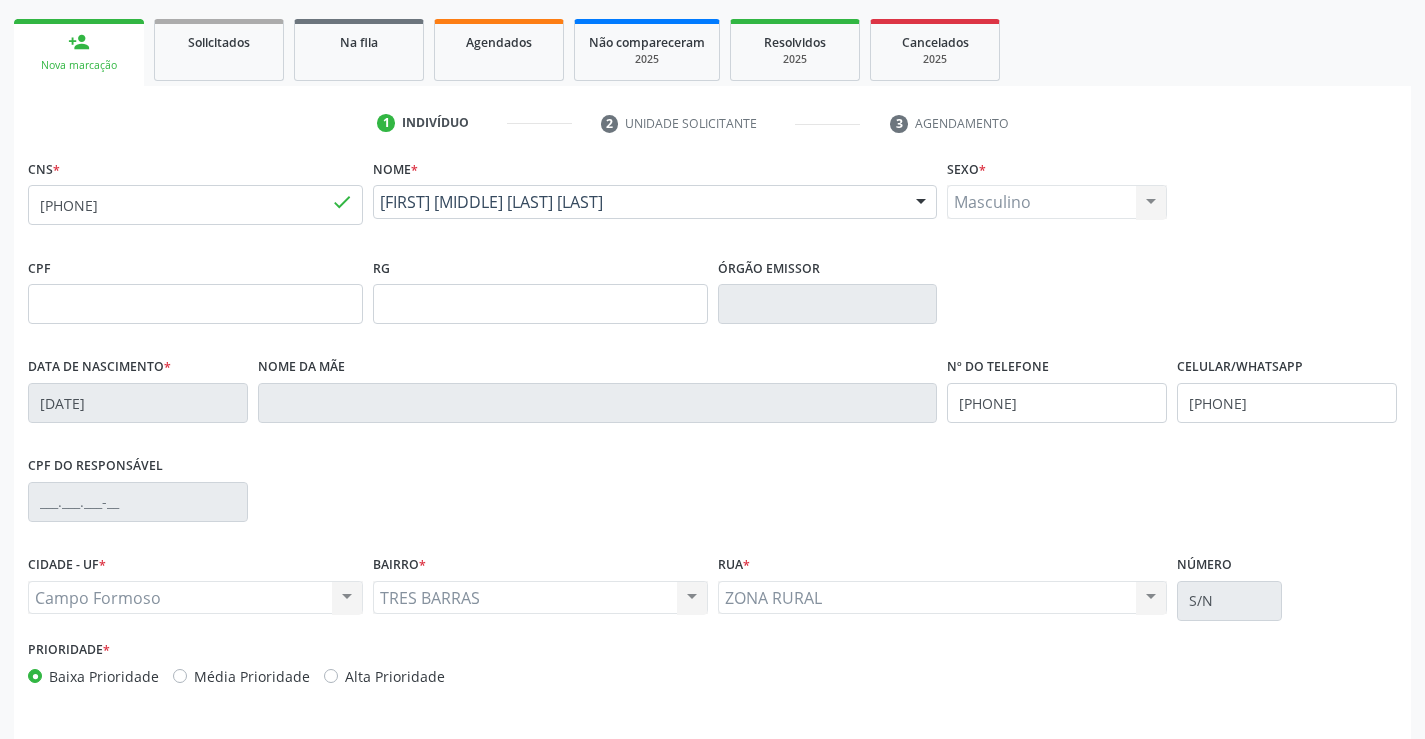scroll, scrollTop: 345, scrollLeft: 0, axis: vertical 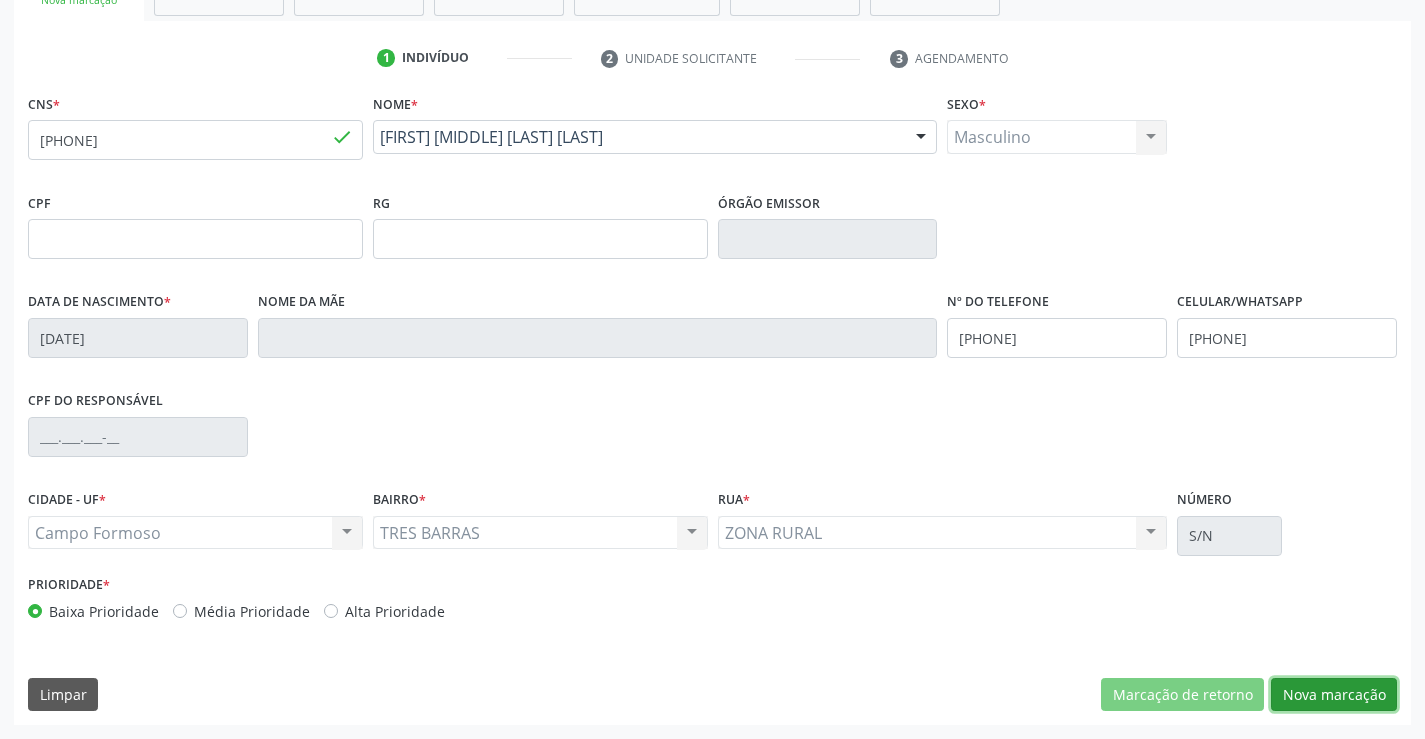 click on "Nova marcação" at bounding box center (1334, 695) 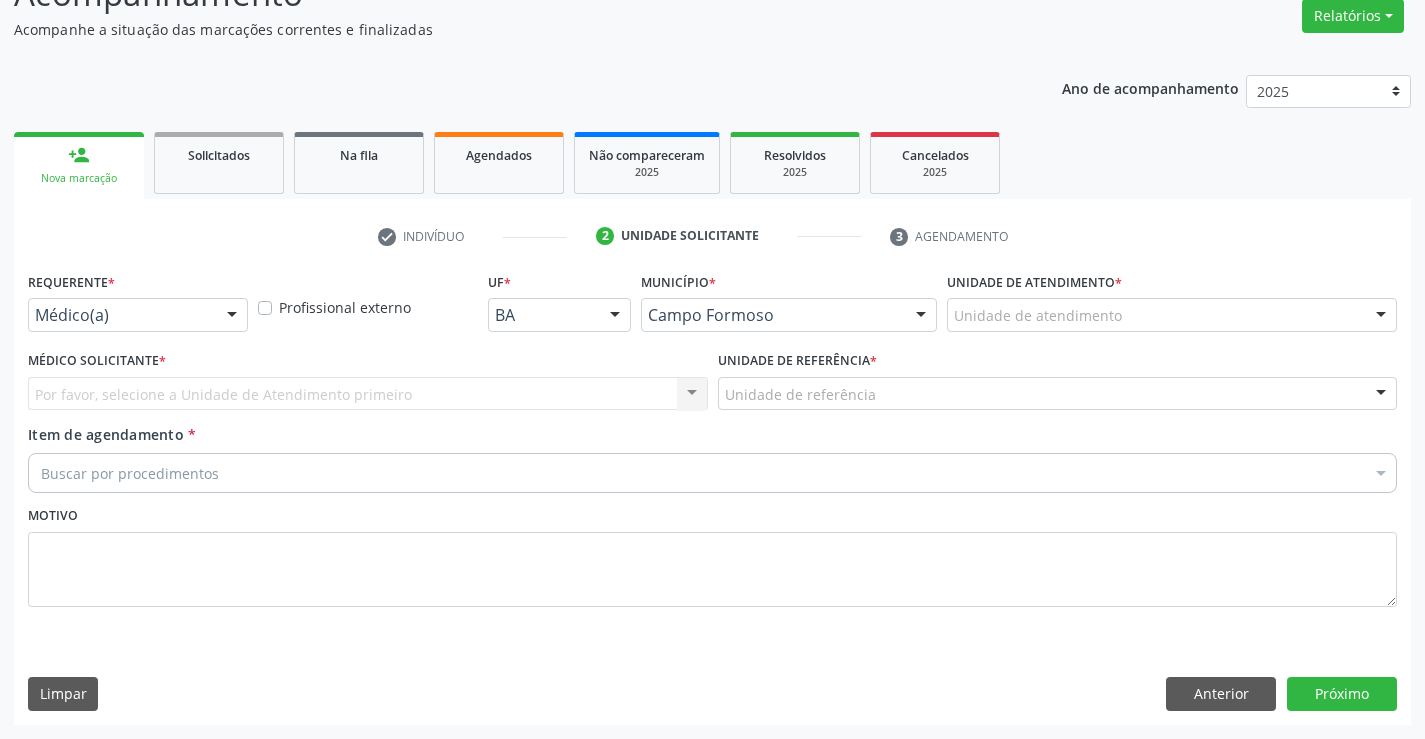 scroll, scrollTop: 167, scrollLeft: 0, axis: vertical 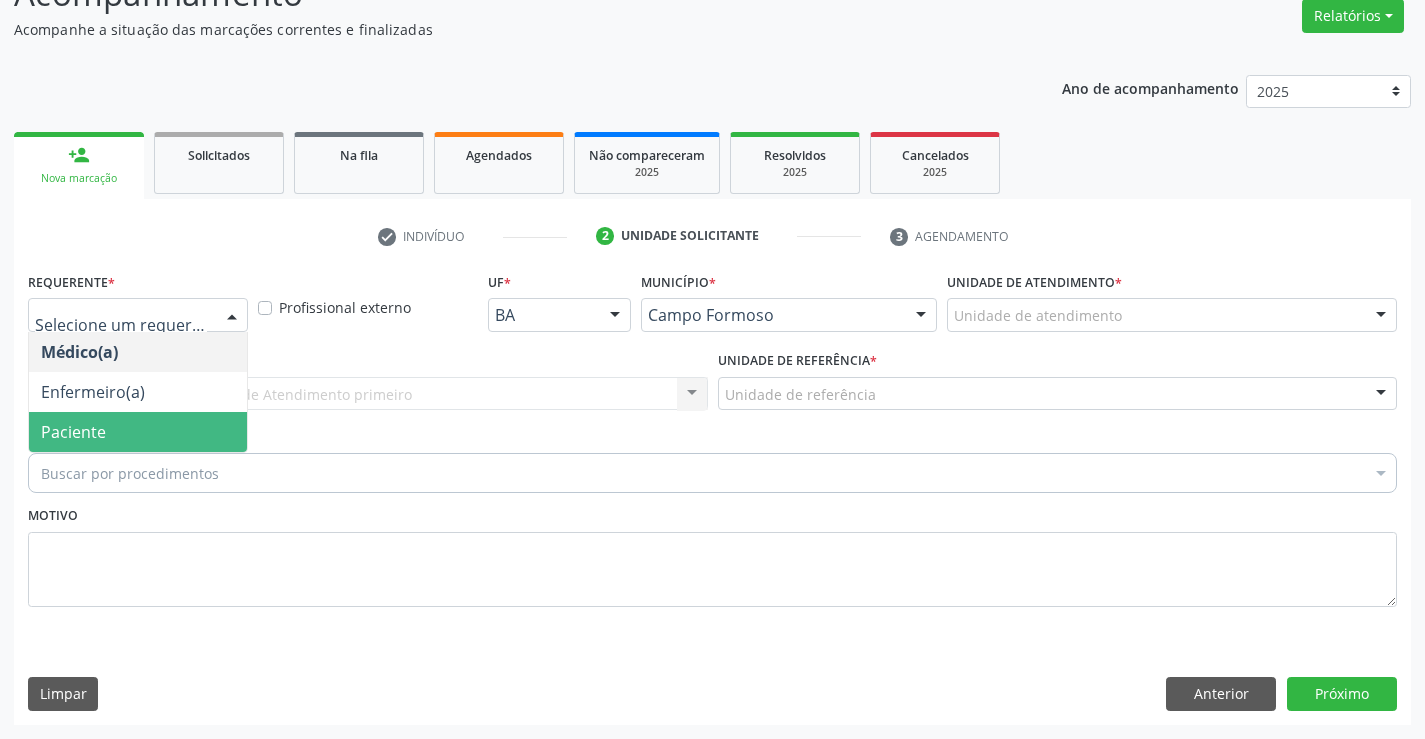 click on "Paciente" at bounding box center [73, 432] 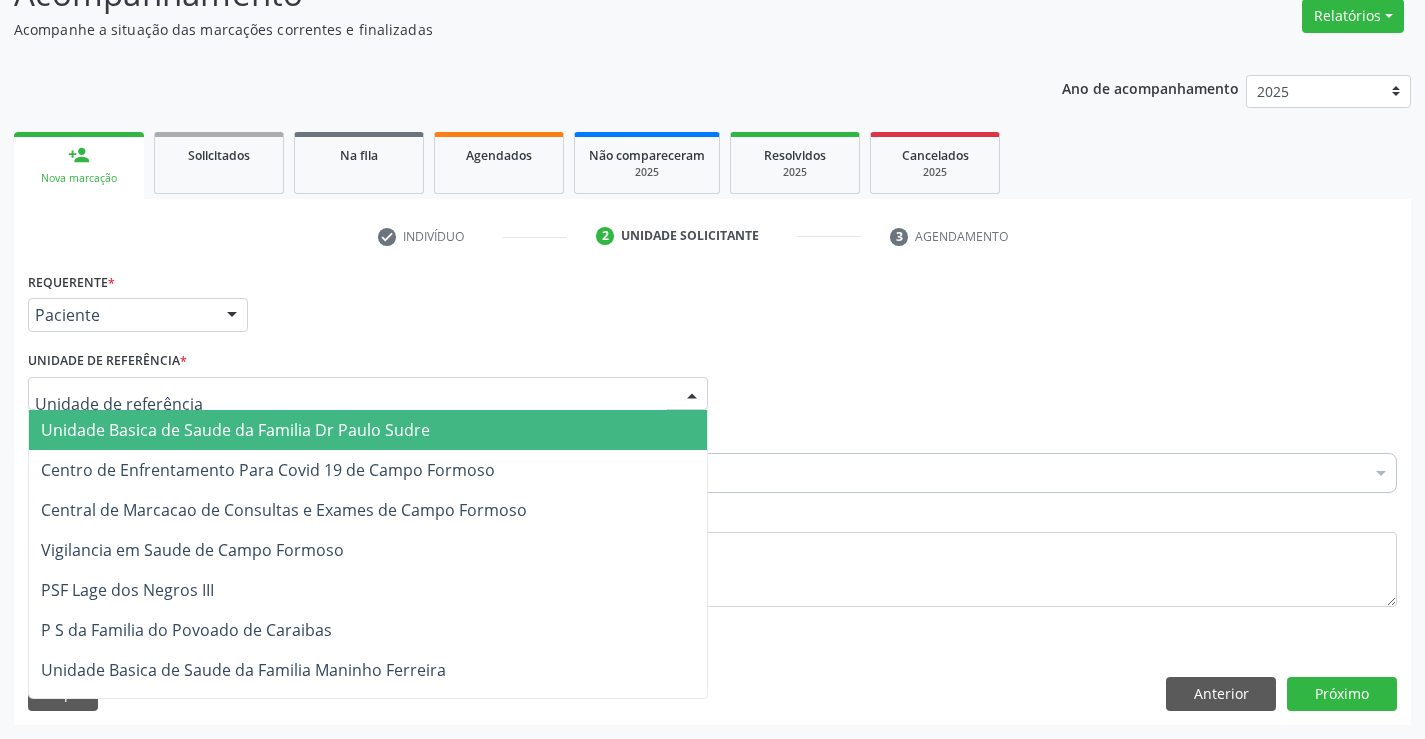 click on "Unidade Basica de Saude da Familia Dr Paulo Sudre" at bounding box center (235, 430) 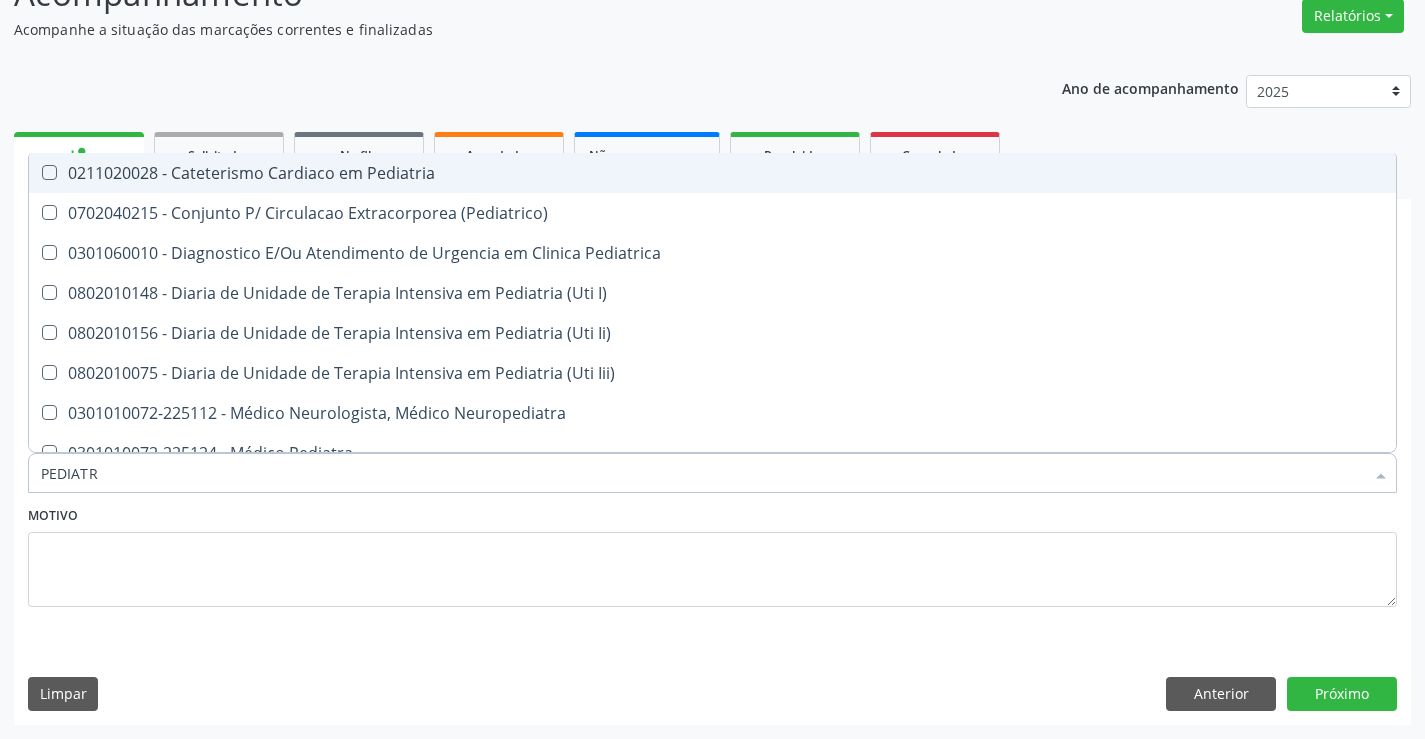 type on "PEDIATRA" 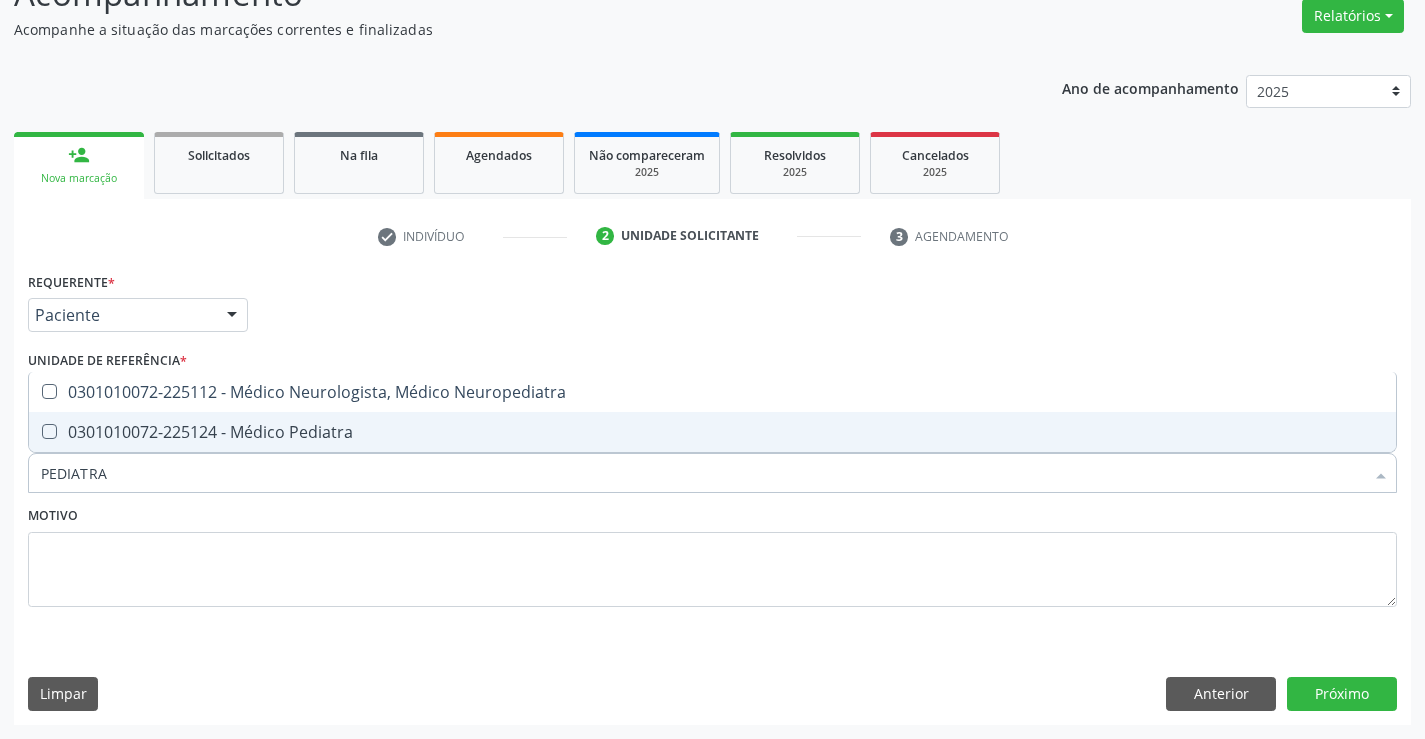 click on "0301010072-225124 - Médico Pediatra" at bounding box center (712, 432) 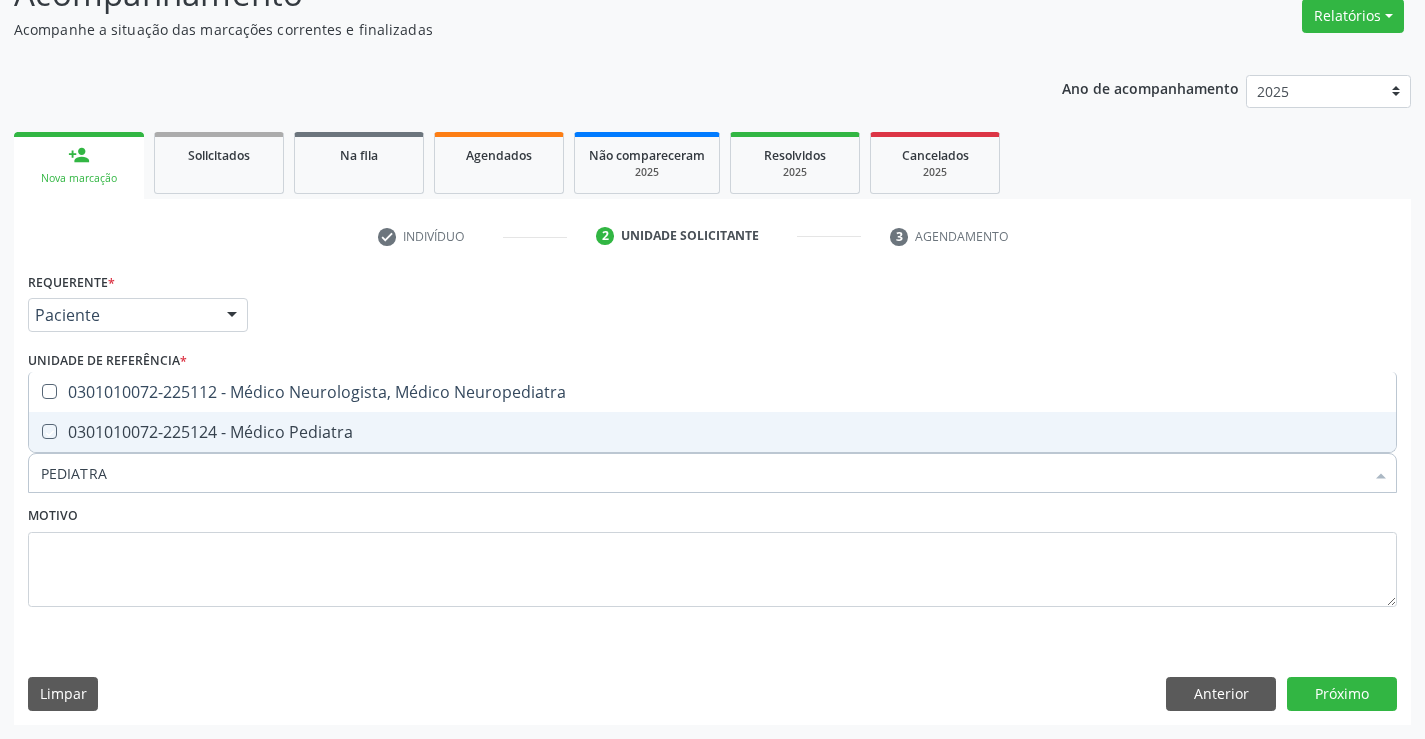 click on "0301010072-225124 - Médico Pediatra" at bounding box center [712, 432] 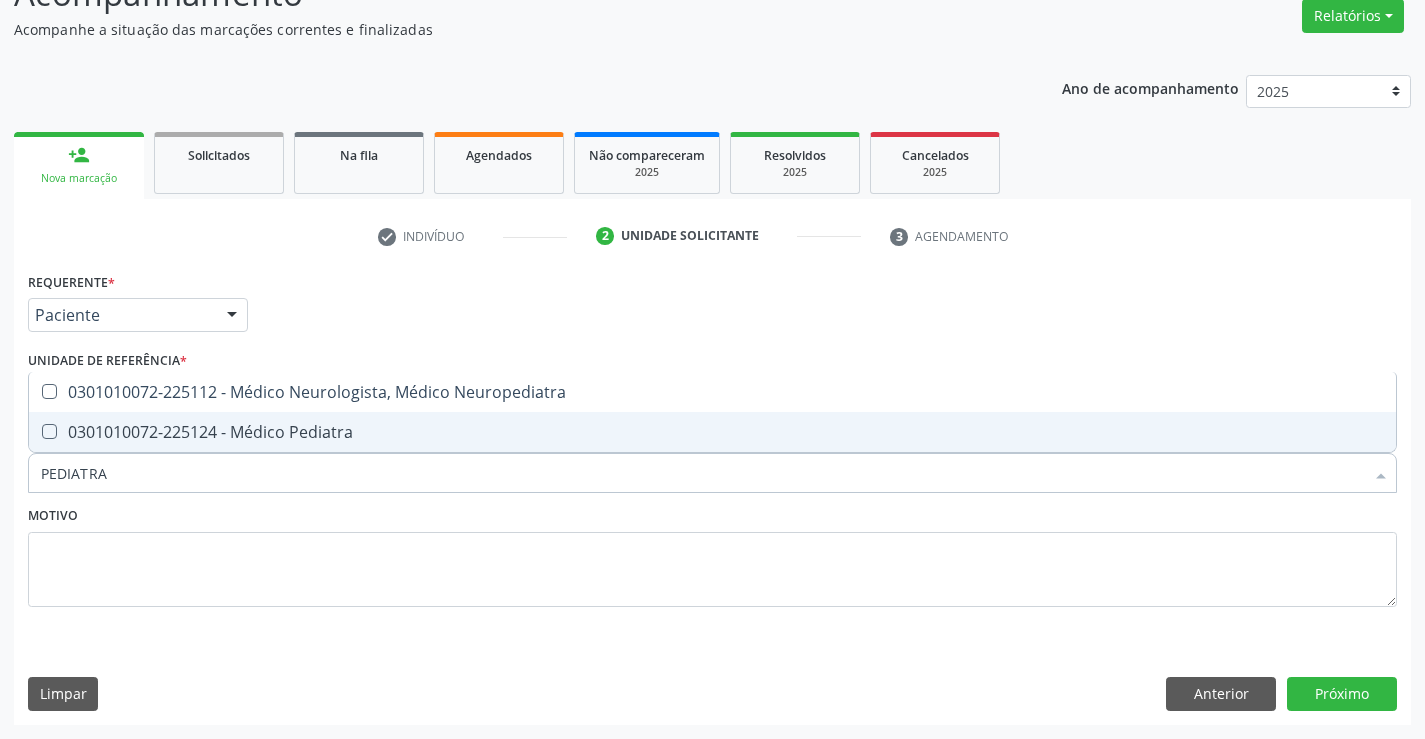 checkbox on "false" 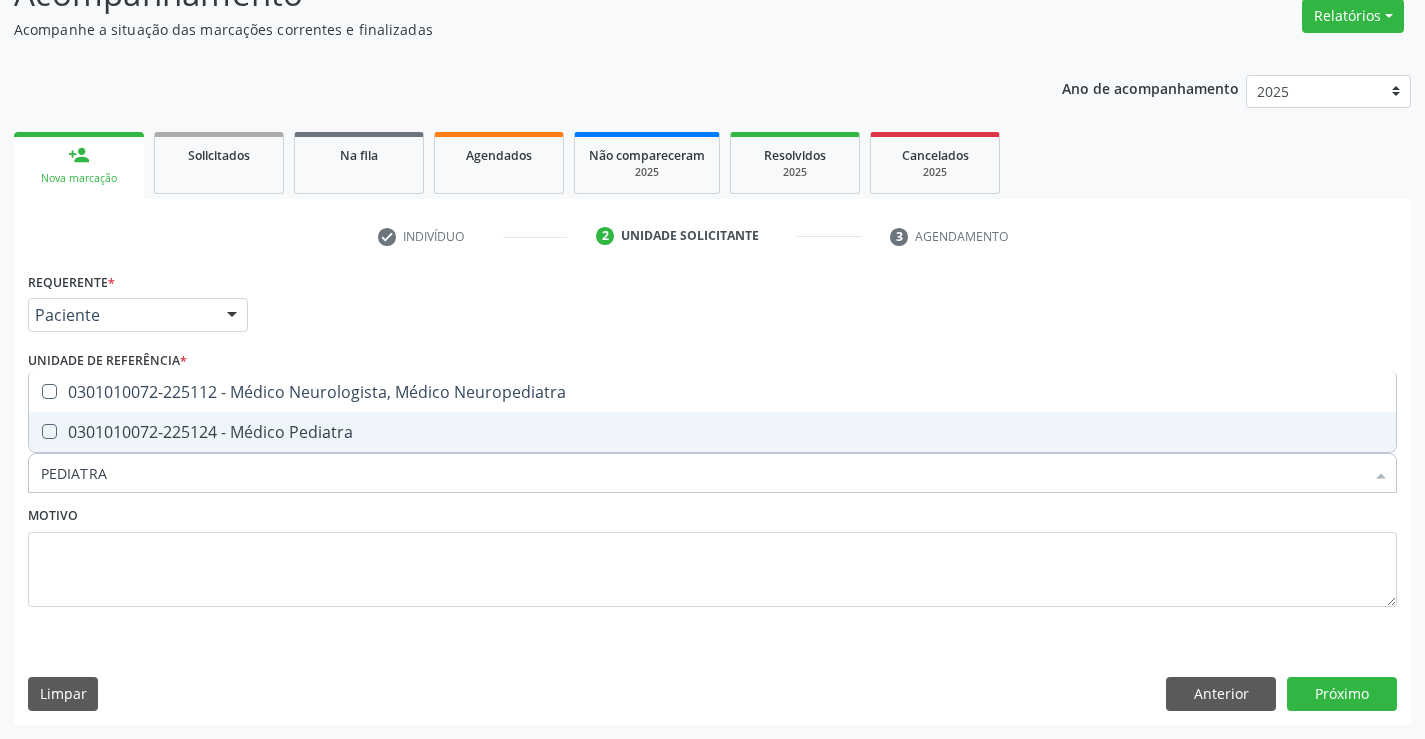 type on "PEDIATRA" 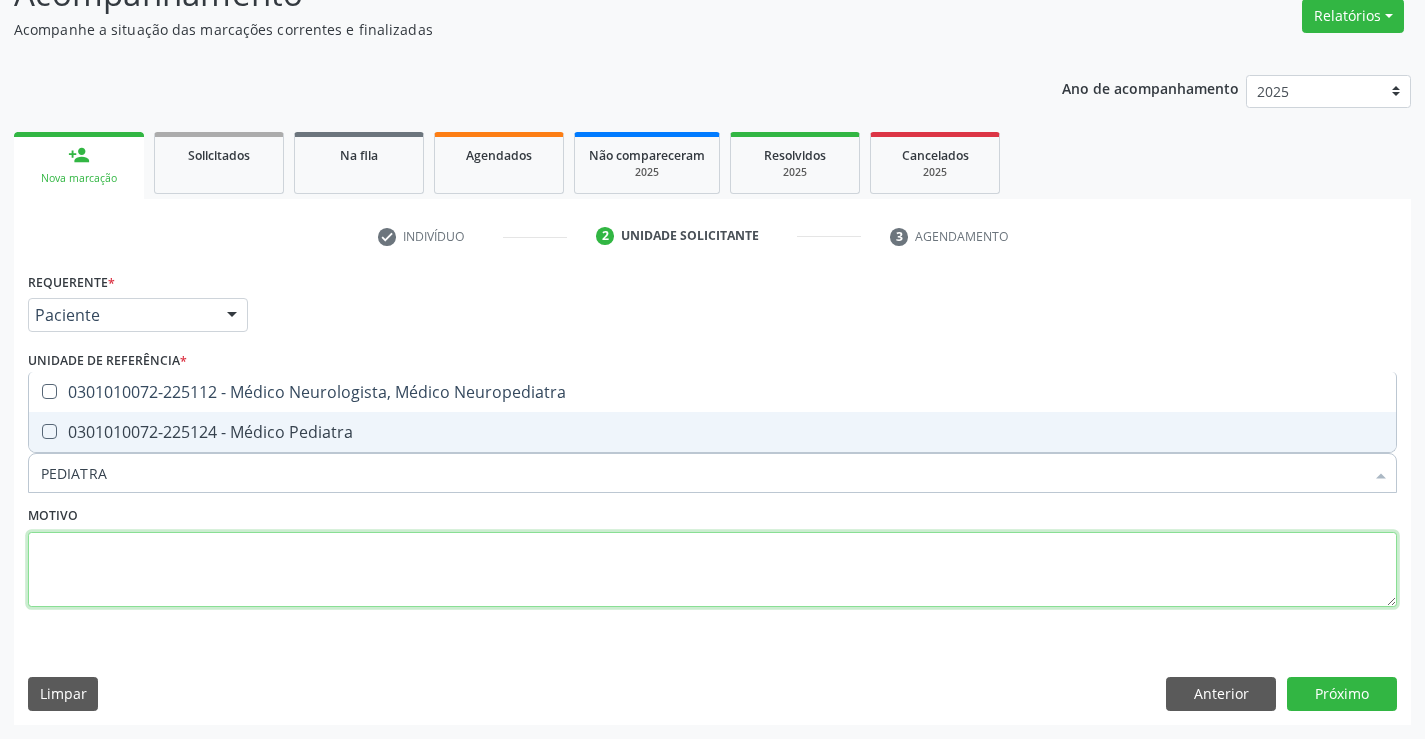 click at bounding box center (712, 570) 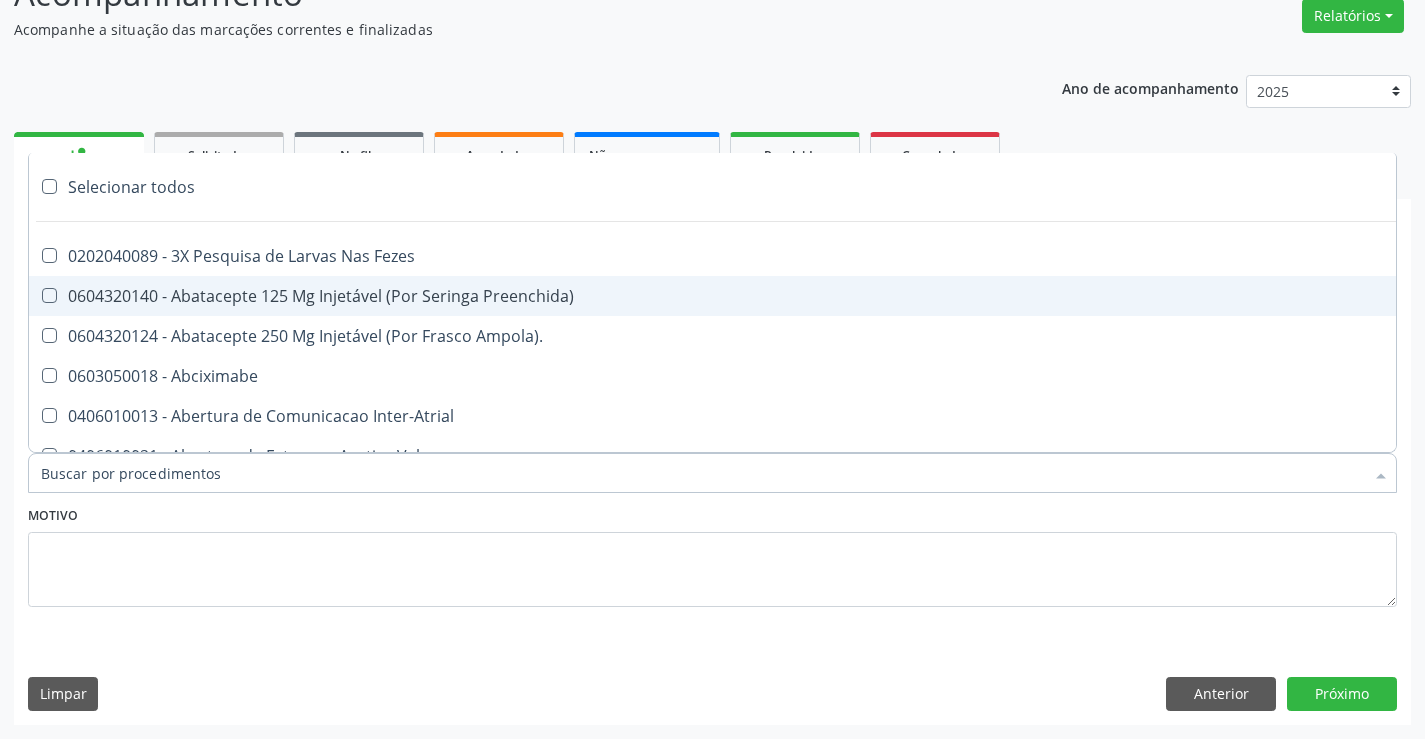 click at bounding box center [712, 473] 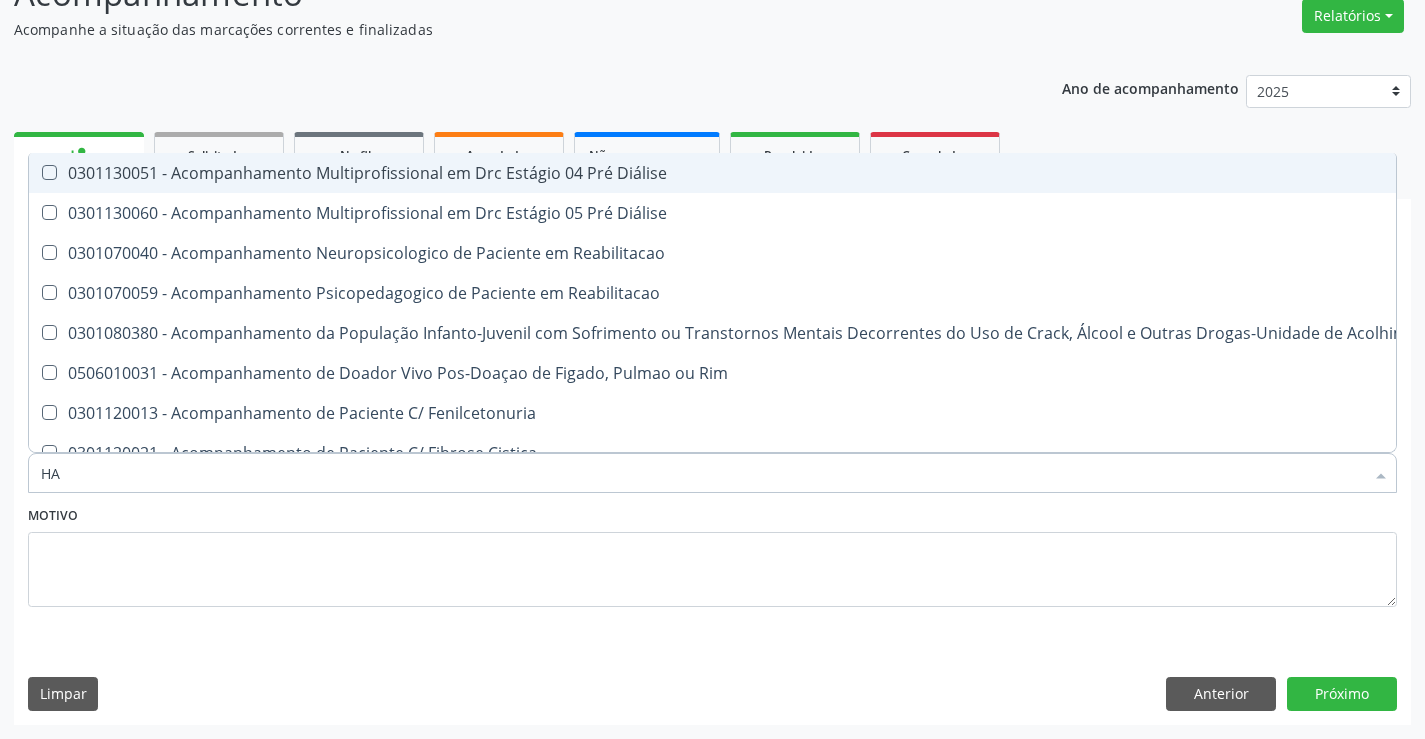 type on "H" 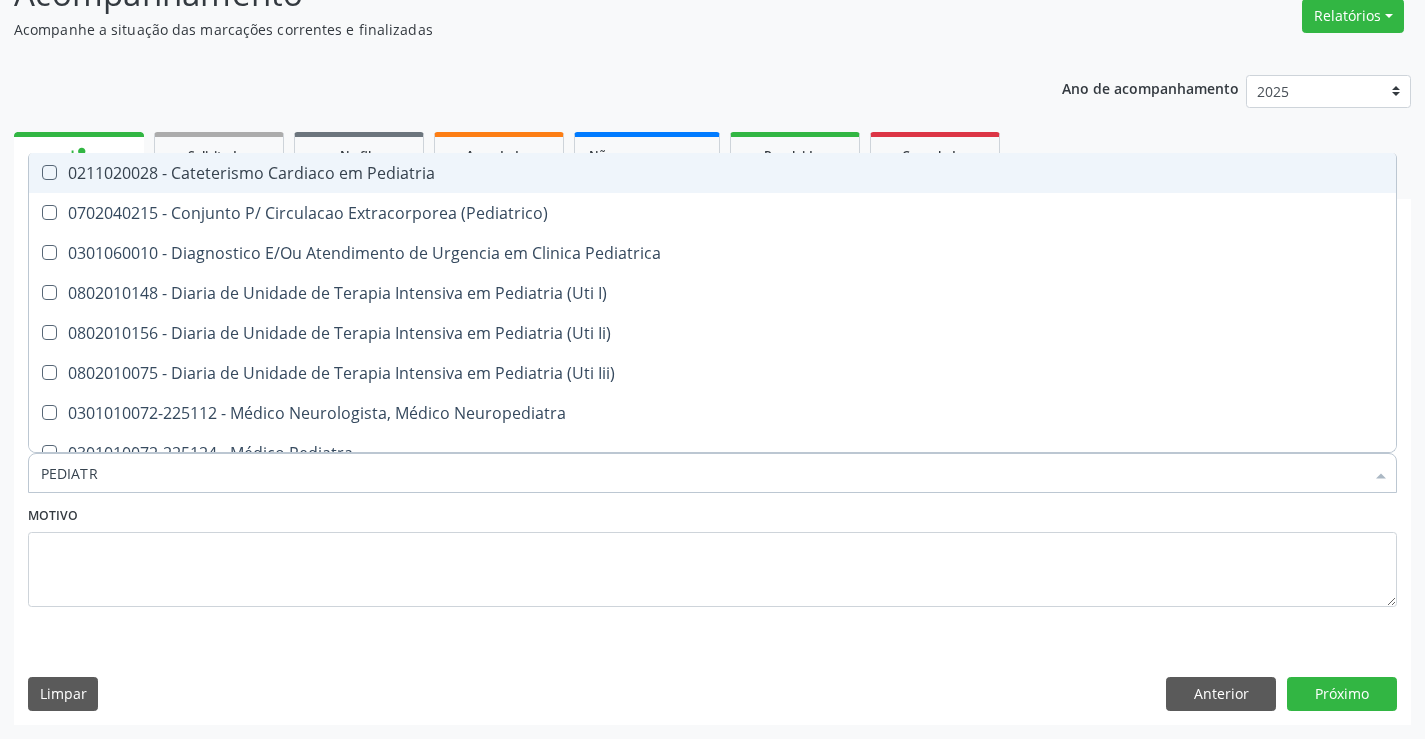 type on "PEDIATRA" 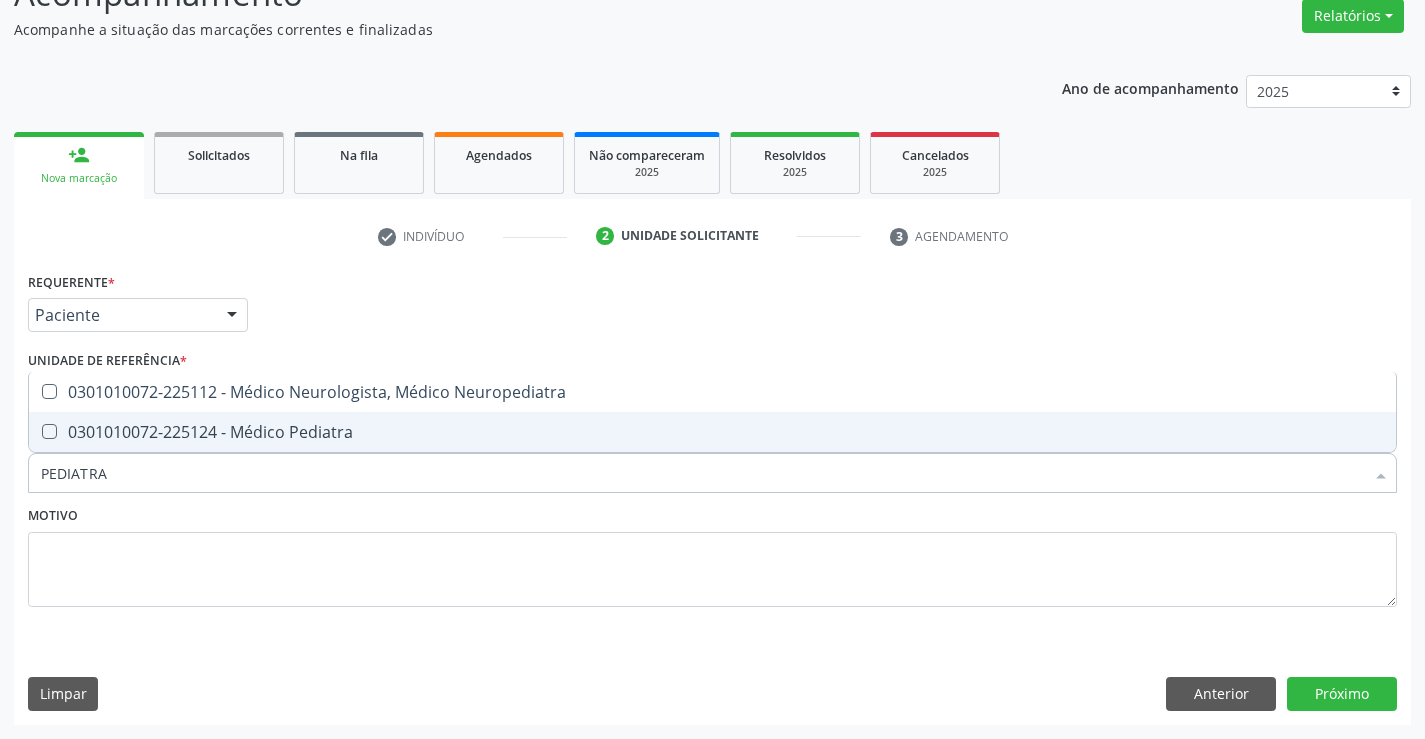 click on "0301010072-225124 - Médico Pediatra" at bounding box center (712, 432) 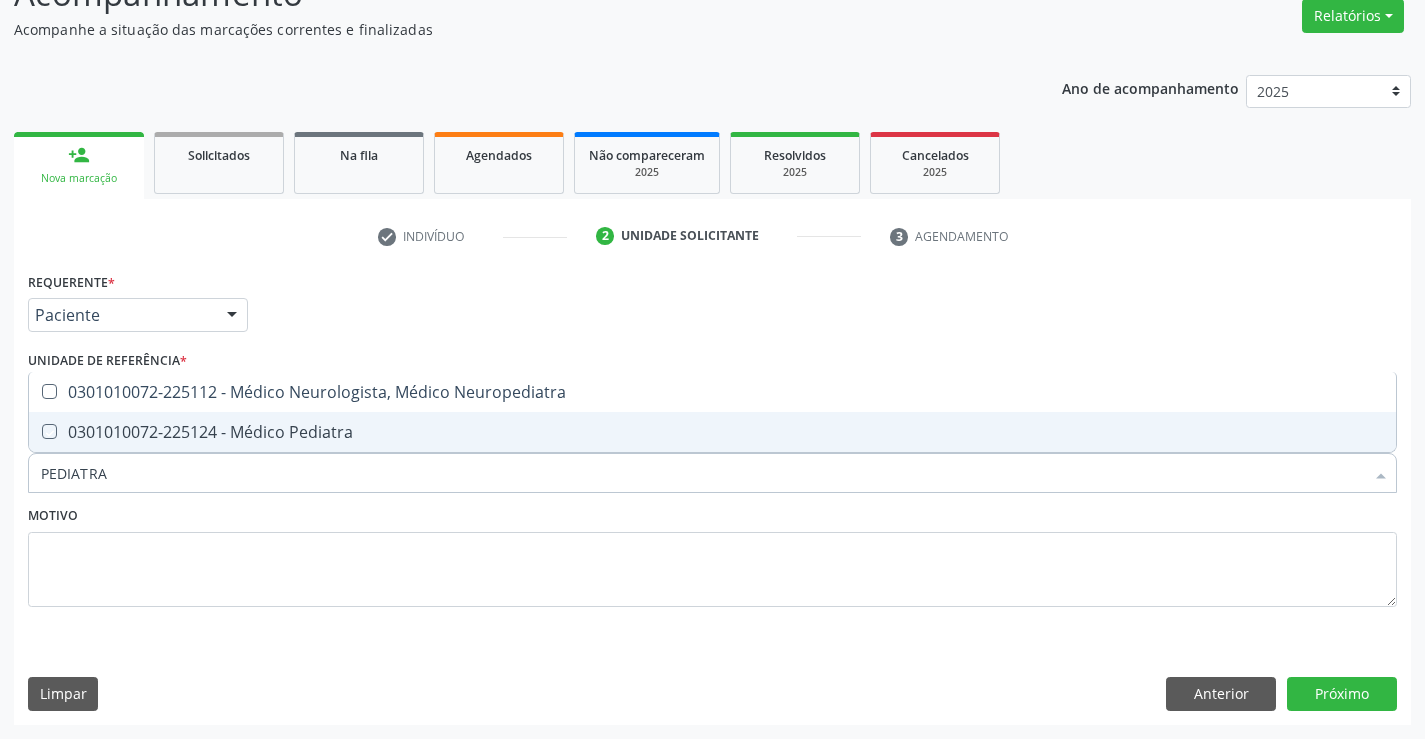checkbox on "true" 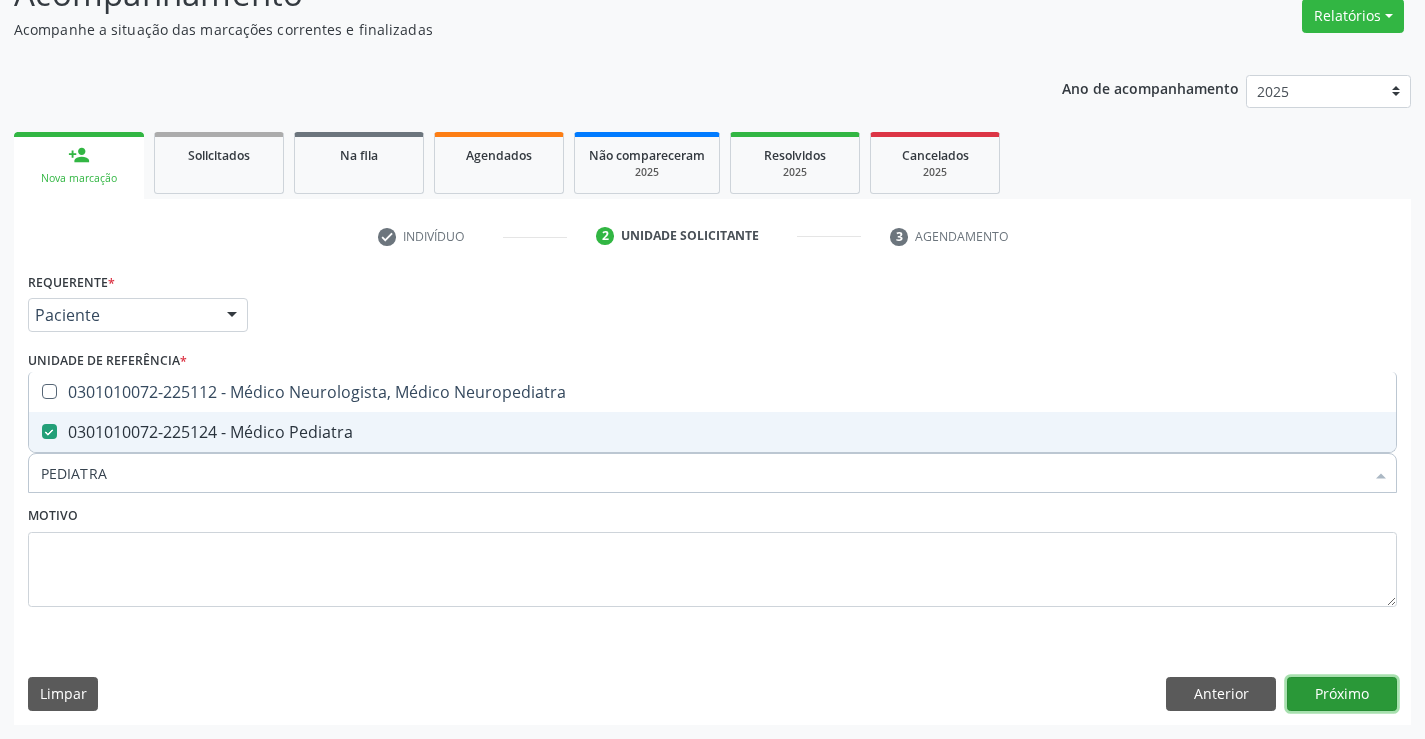 click on "Próximo" at bounding box center (1342, 694) 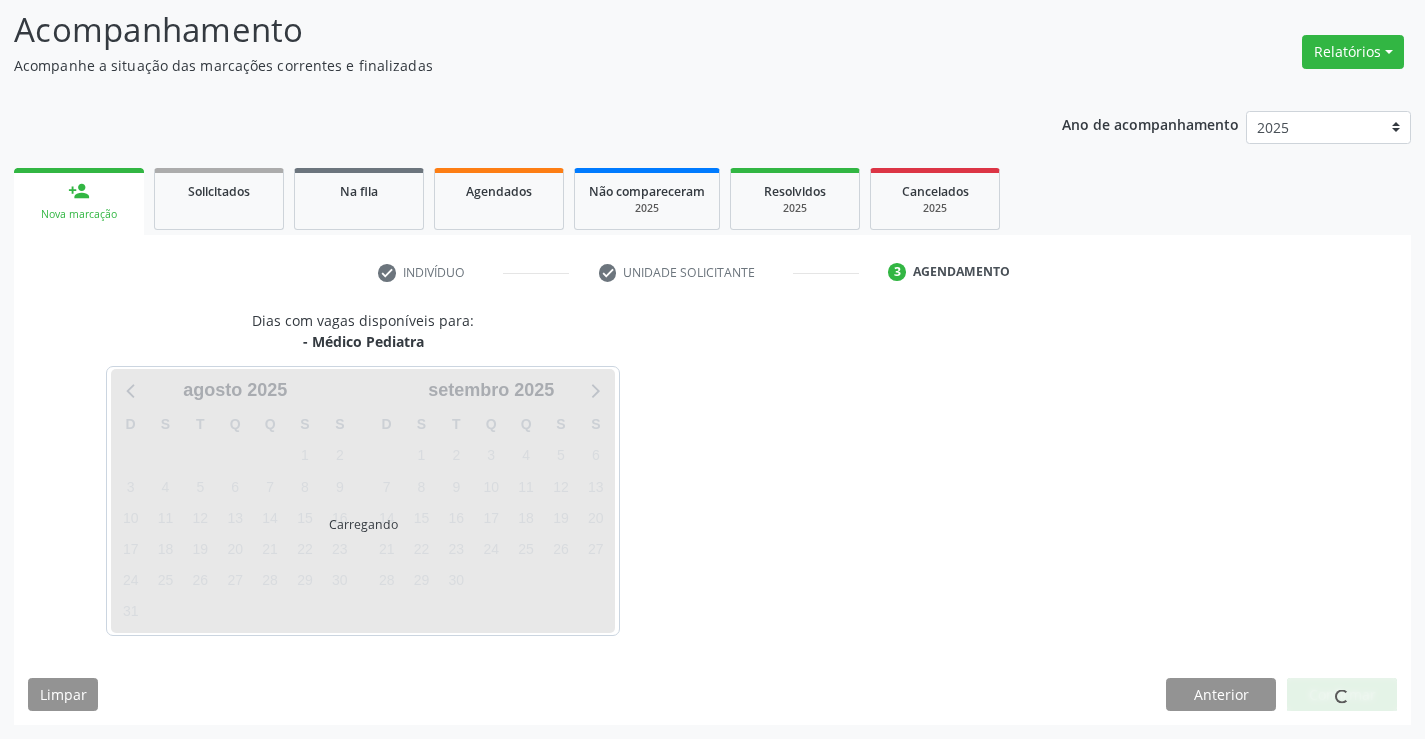 scroll, scrollTop: 131, scrollLeft: 0, axis: vertical 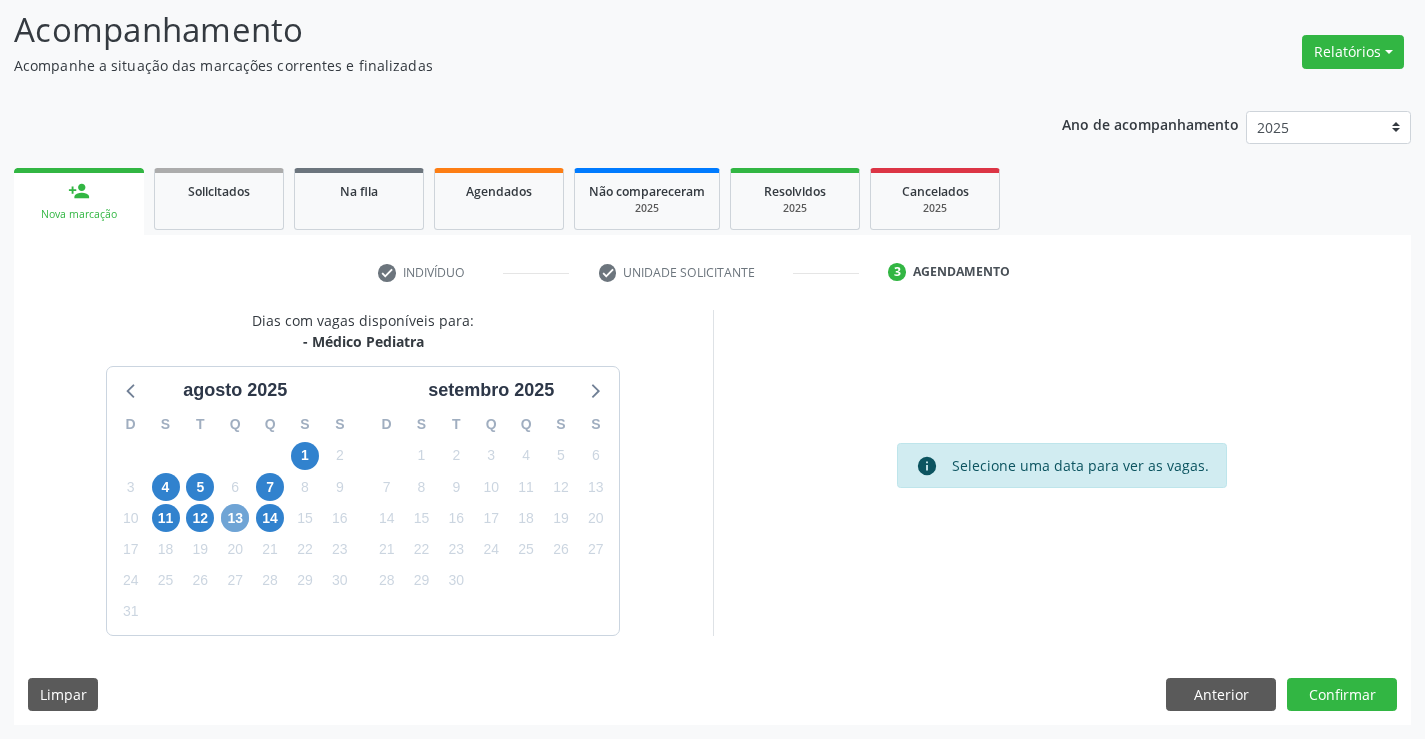 click on "13" at bounding box center [235, 518] 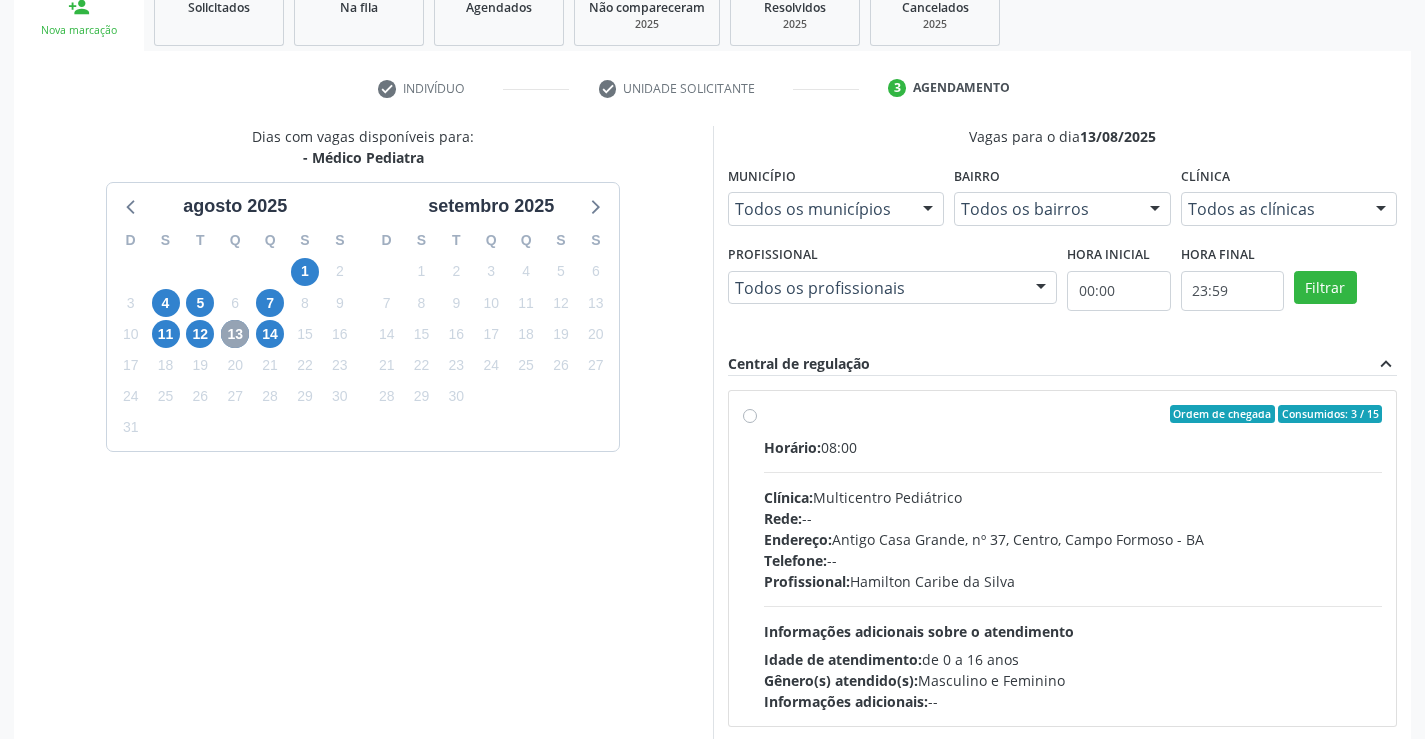scroll, scrollTop: 331, scrollLeft: 0, axis: vertical 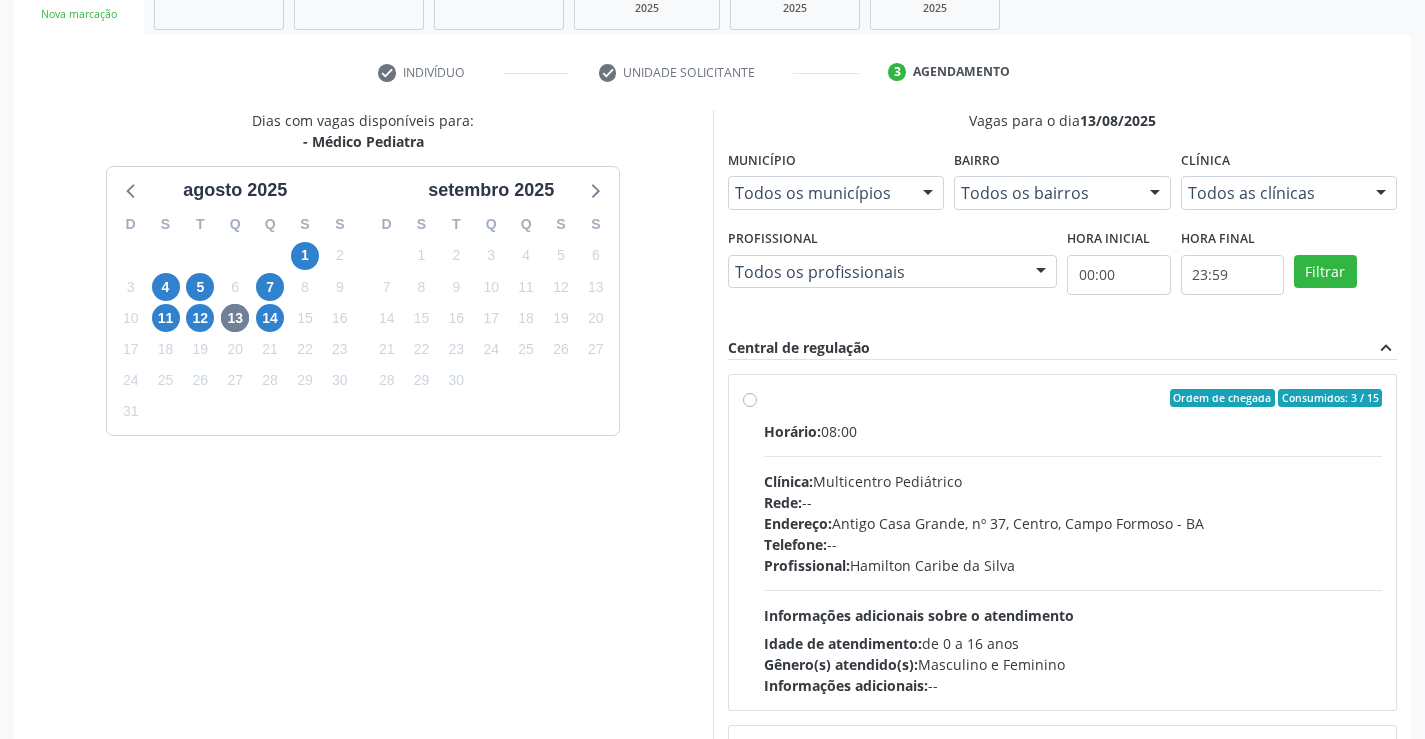 click on "Ordem de chegada
Consumidos: 3 / 15
Horário:   08:00
Clínica:  Multicentro Pediátrico
Rede:
--
Endereço:   Antigo Casa Grande, nº 37, Centro, [CITY] - [STATE]
Telefone:   --
Profissional:
[FIRST] [MIDDLE] [LAST]
Informações adicionais sobre o atendimento
Idade de atendimento:
de 0 a 16 anos
Gênero(s) atendido(s):
Masculino e Feminino
Informações adicionais:
--" at bounding box center (1073, 542) 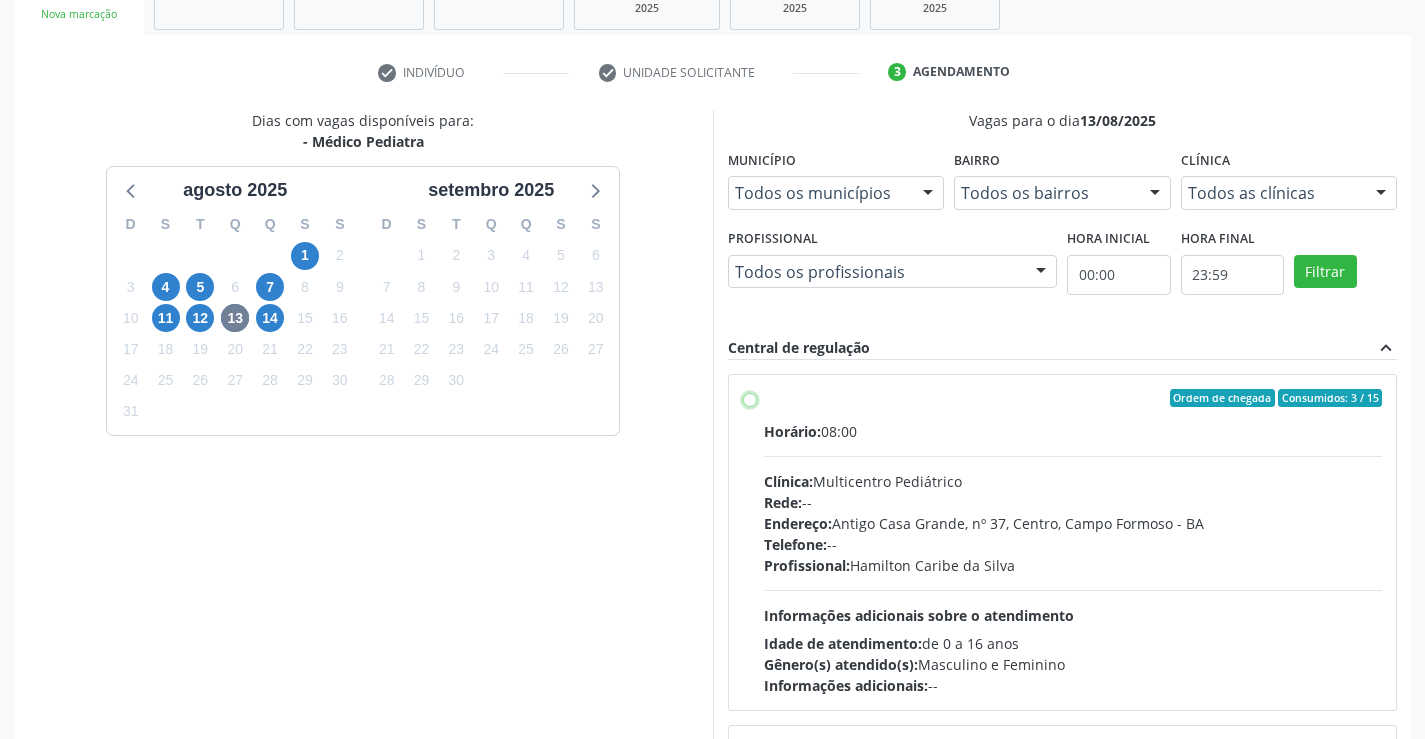 click on "Ordem de chegada
Consumidos: 3 / 15
Horário:   08:00
Clínica:  Multicentro Pediátrico
Rede:
--
Endereço:   Antigo Casa Grande, nº 37, Centro, [CITY] - [STATE]
Telefone:   --
Profissional:
[FIRST] [MIDDLE] [LAST]
Informações adicionais sobre o atendimento
Idade de atendimento:
de 0 a 16 anos
Gênero(s) atendido(s):
Masculino e Feminino
Informações adicionais:
--" at bounding box center (750, 398) 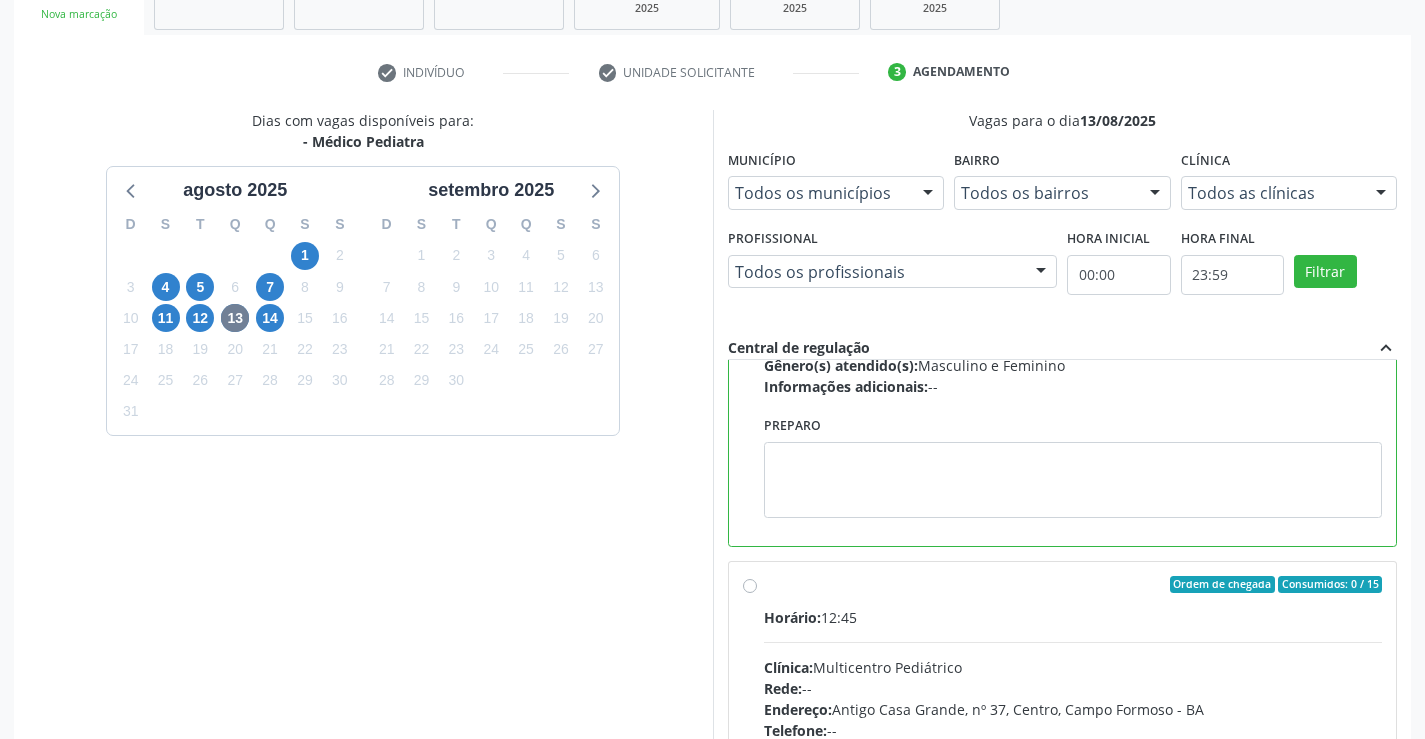 scroll, scrollTop: 300, scrollLeft: 0, axis: vertical 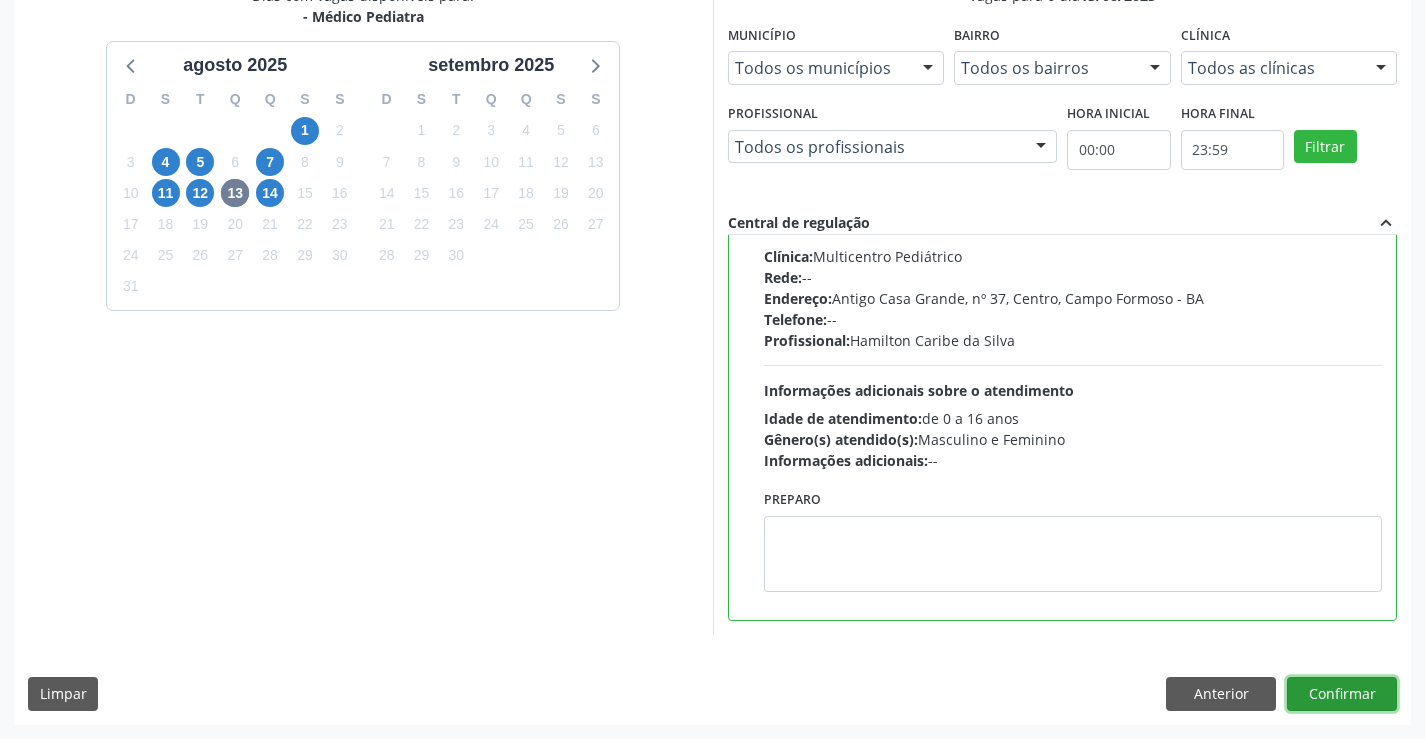 click on "Confirmar" at bounding box center (1342, 694) 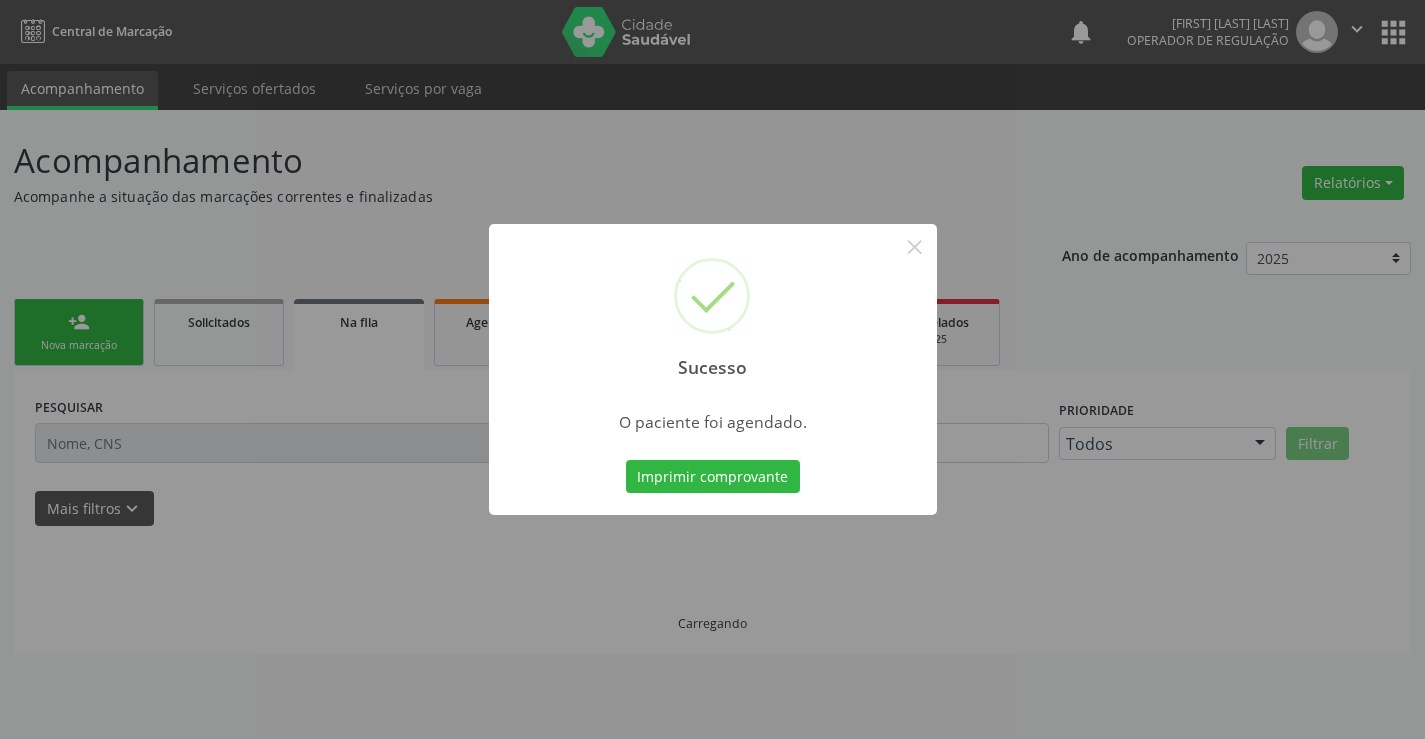 scroll, scrollTop: 0, scrollLeft: 0, axis: both 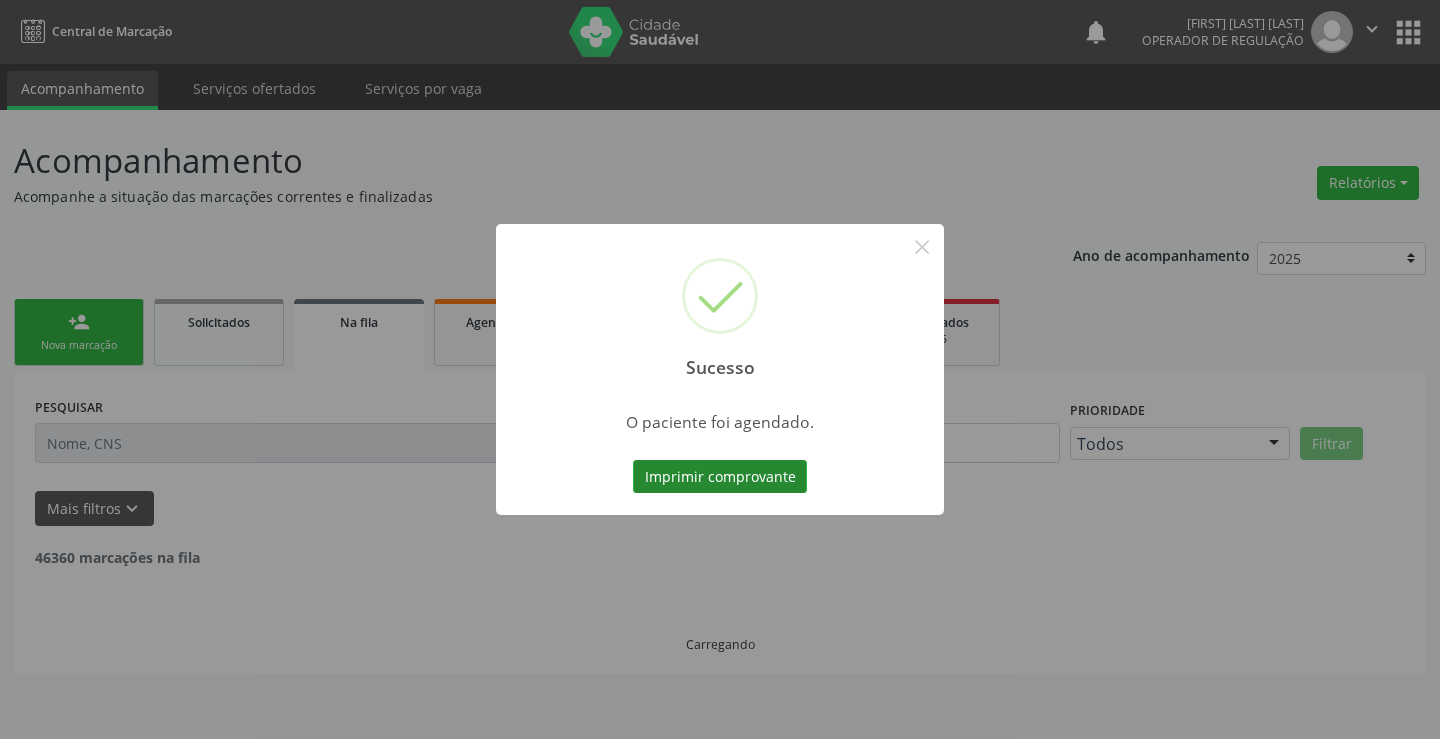 click on "Imprimir comprovante" at bounding box center (720, 477) 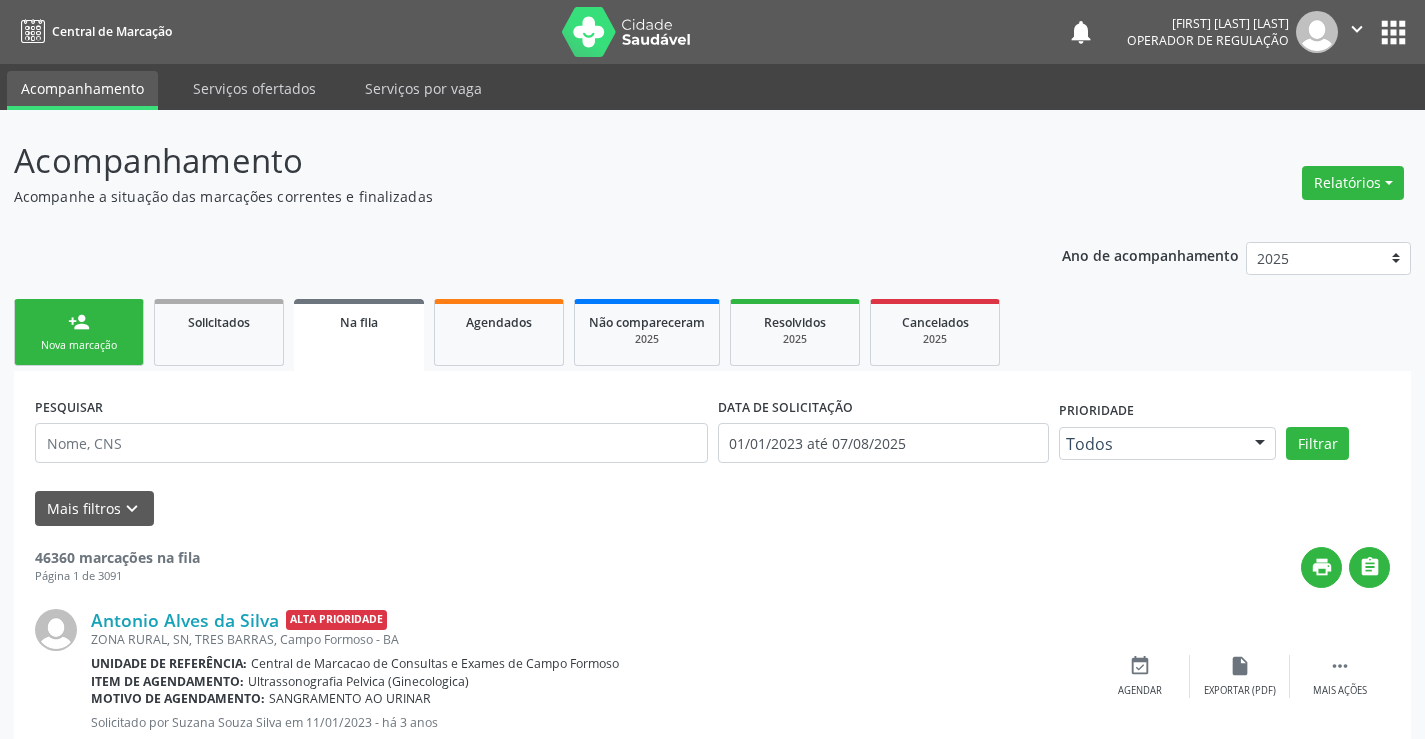 click on "person_add
Nova marcação" at bounding box center [79, 332] 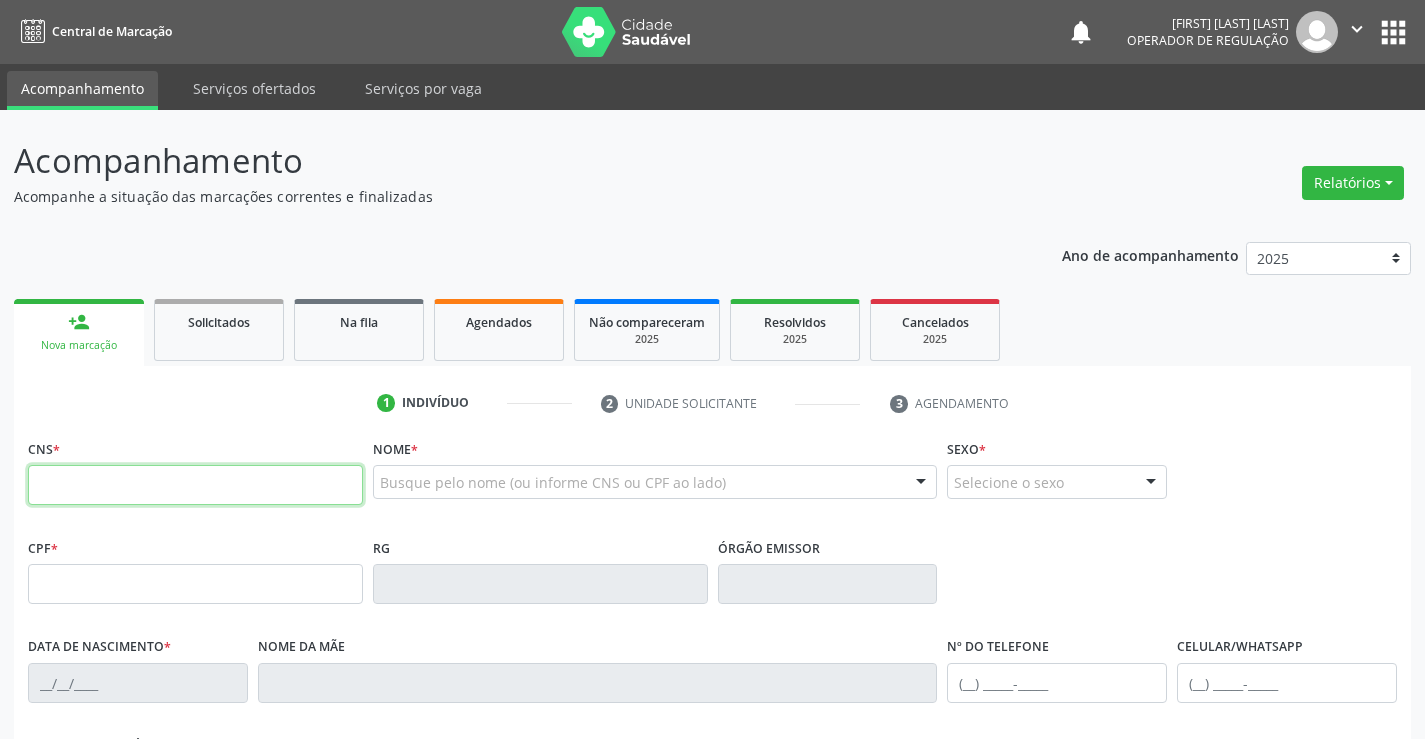 click at bounding box center [195, 485] 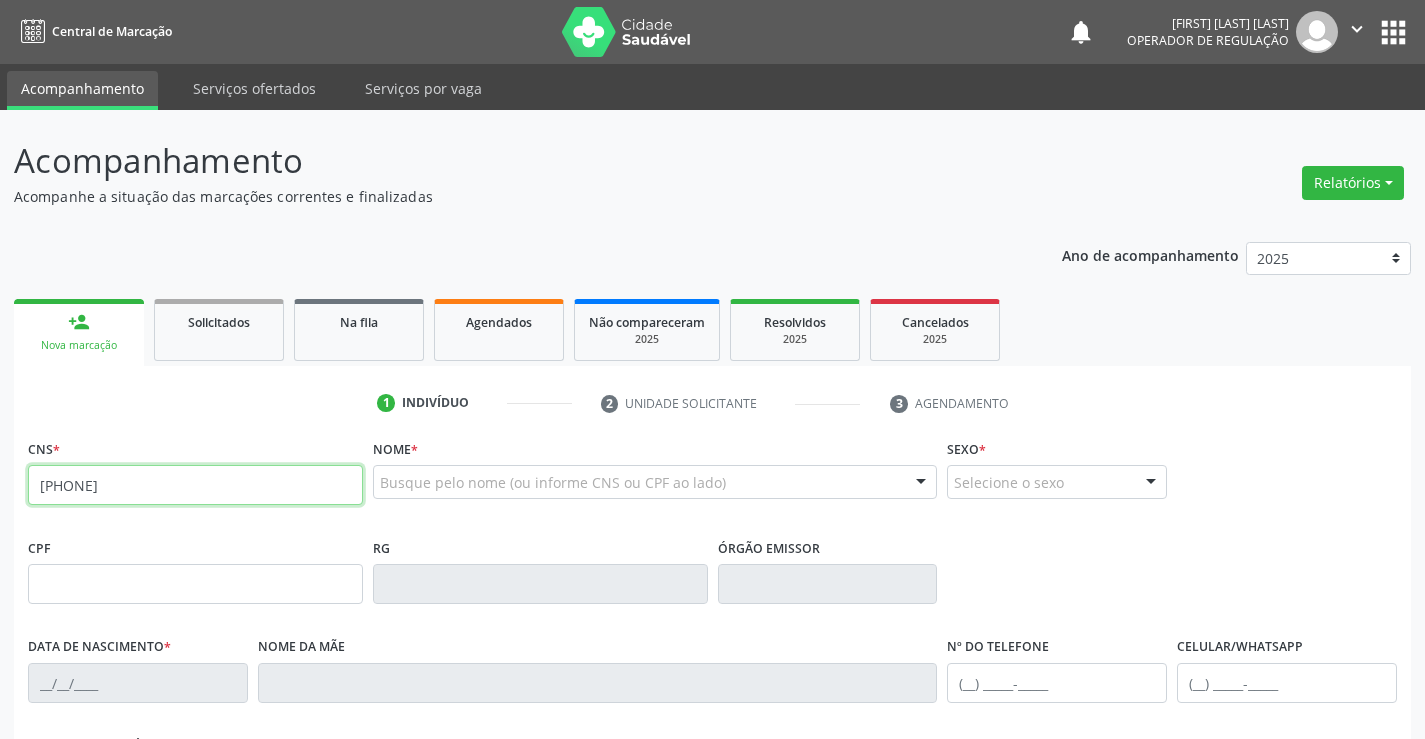 type on "[PHONE]" 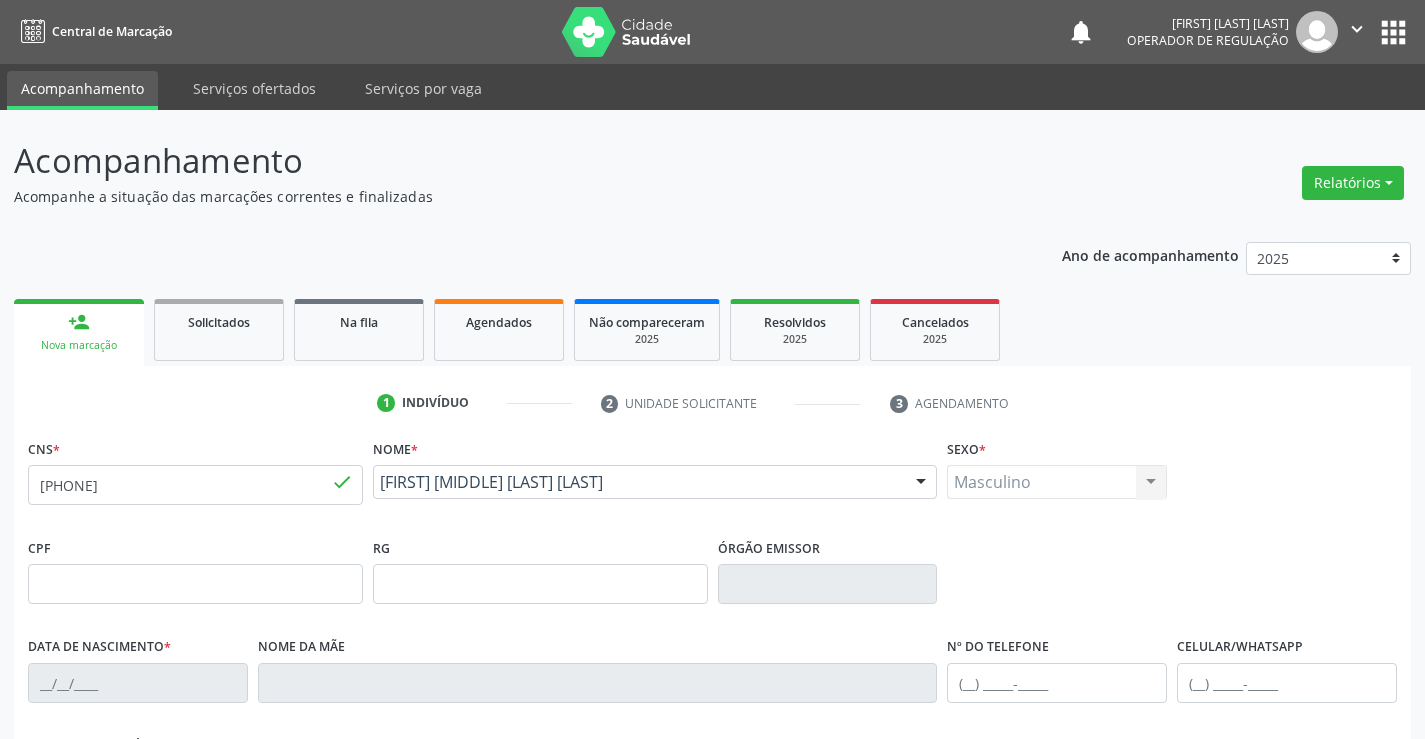 type on "[DATE]" 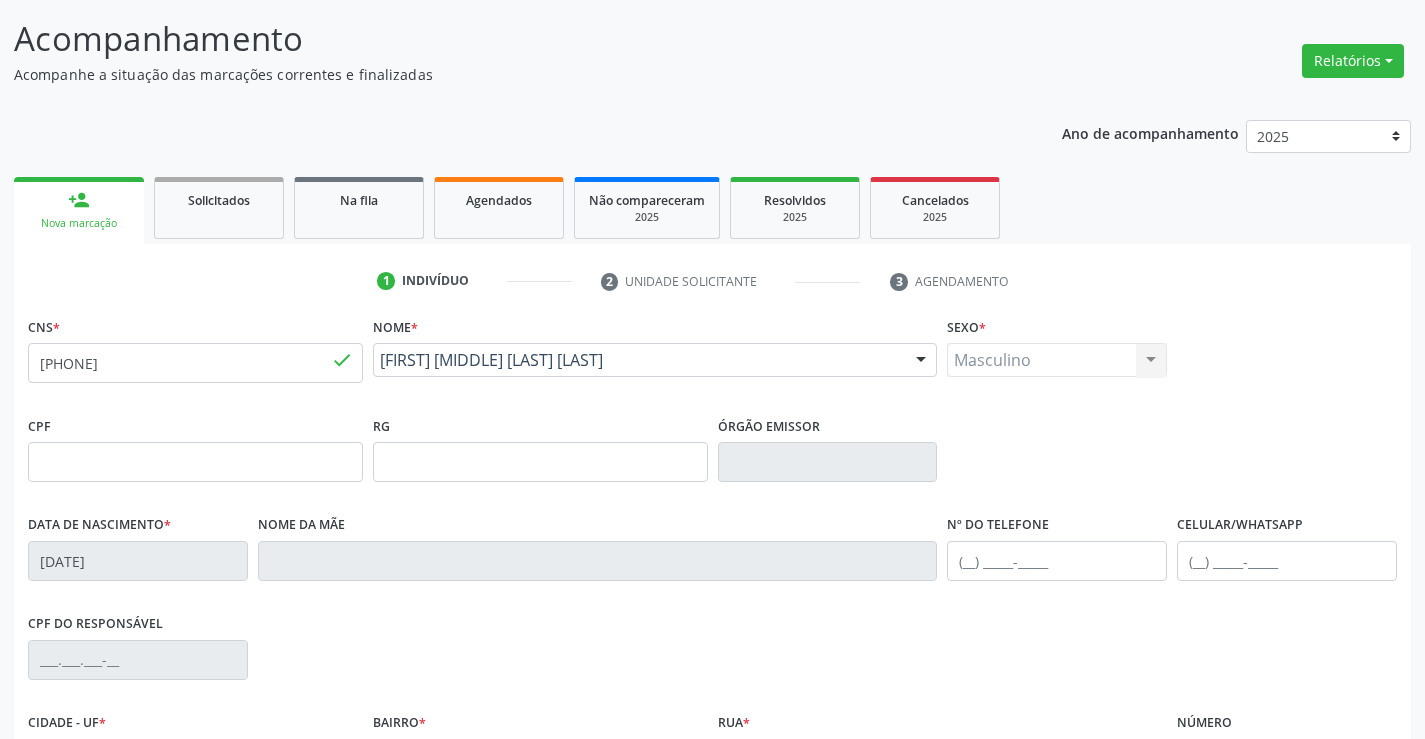 scroll, scrollTop: 345, scrollLeft: 0, axis: vertical 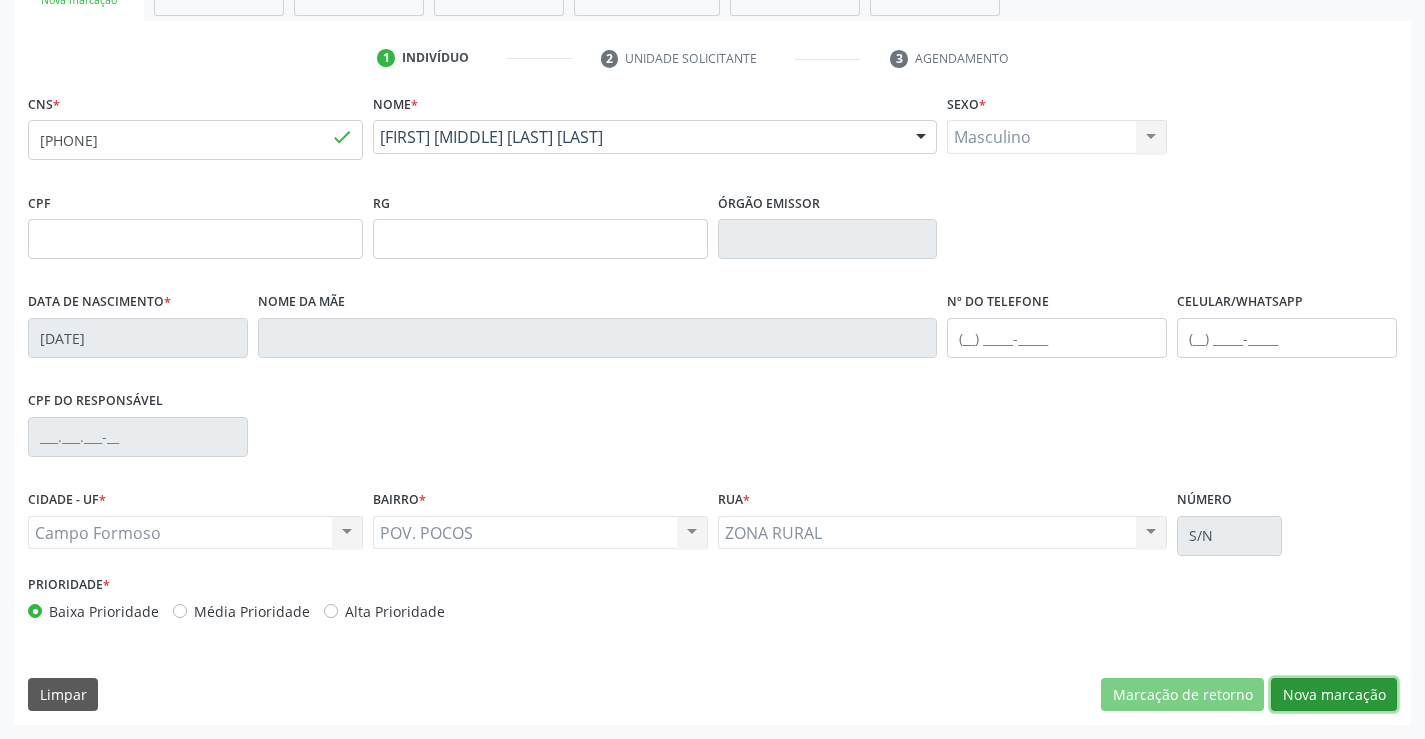click on "Nova marcação" at bounding box center [1334, 695] 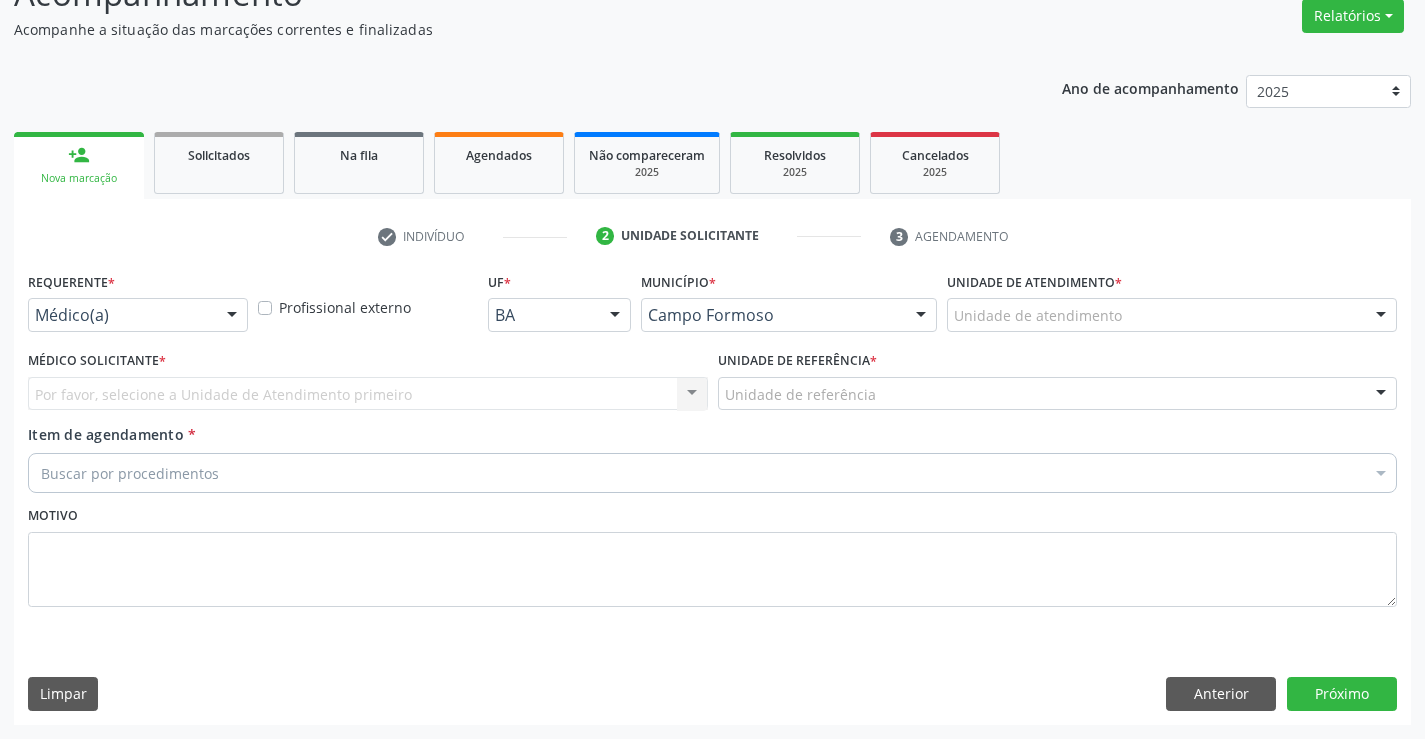 scroll, scrollTop: 167, scrollLeft: 0, axis: vertical 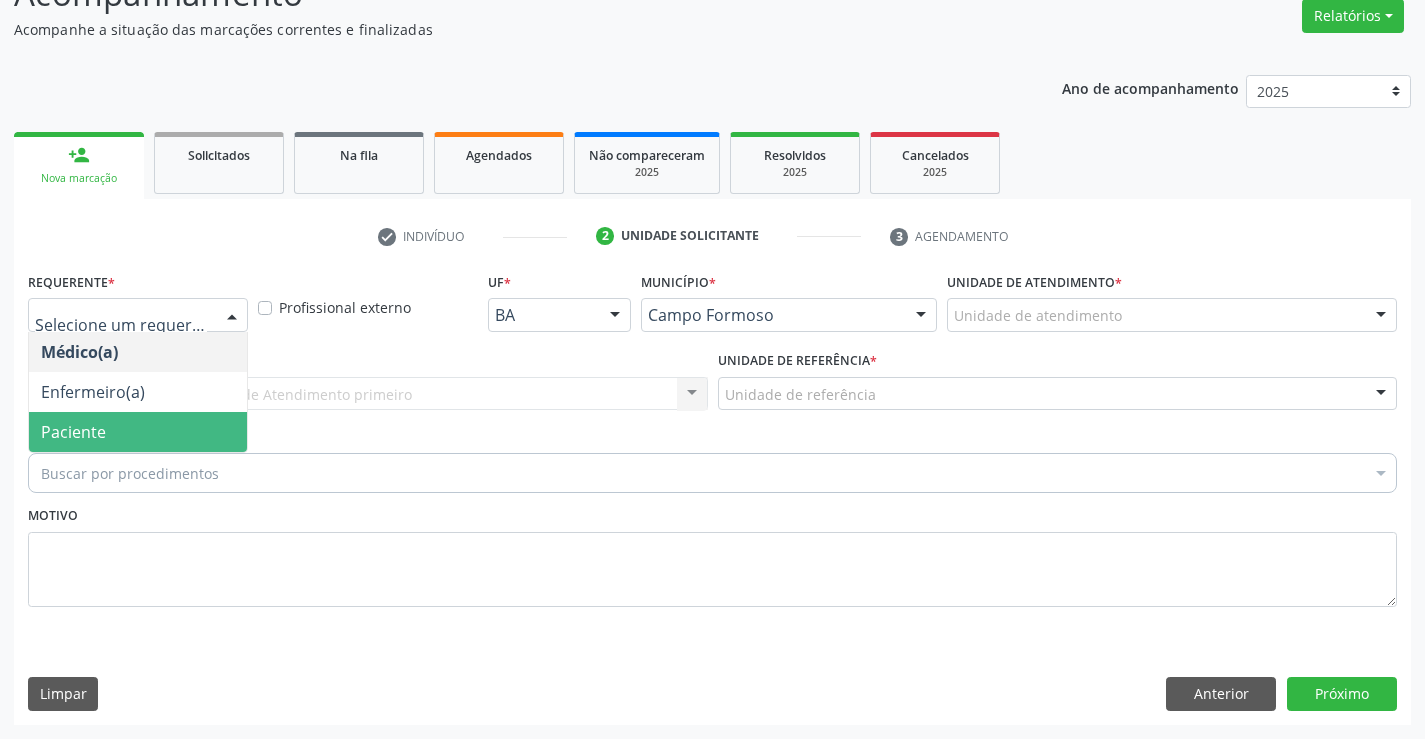 click on "Paciente" at bounding box center (138, 432) 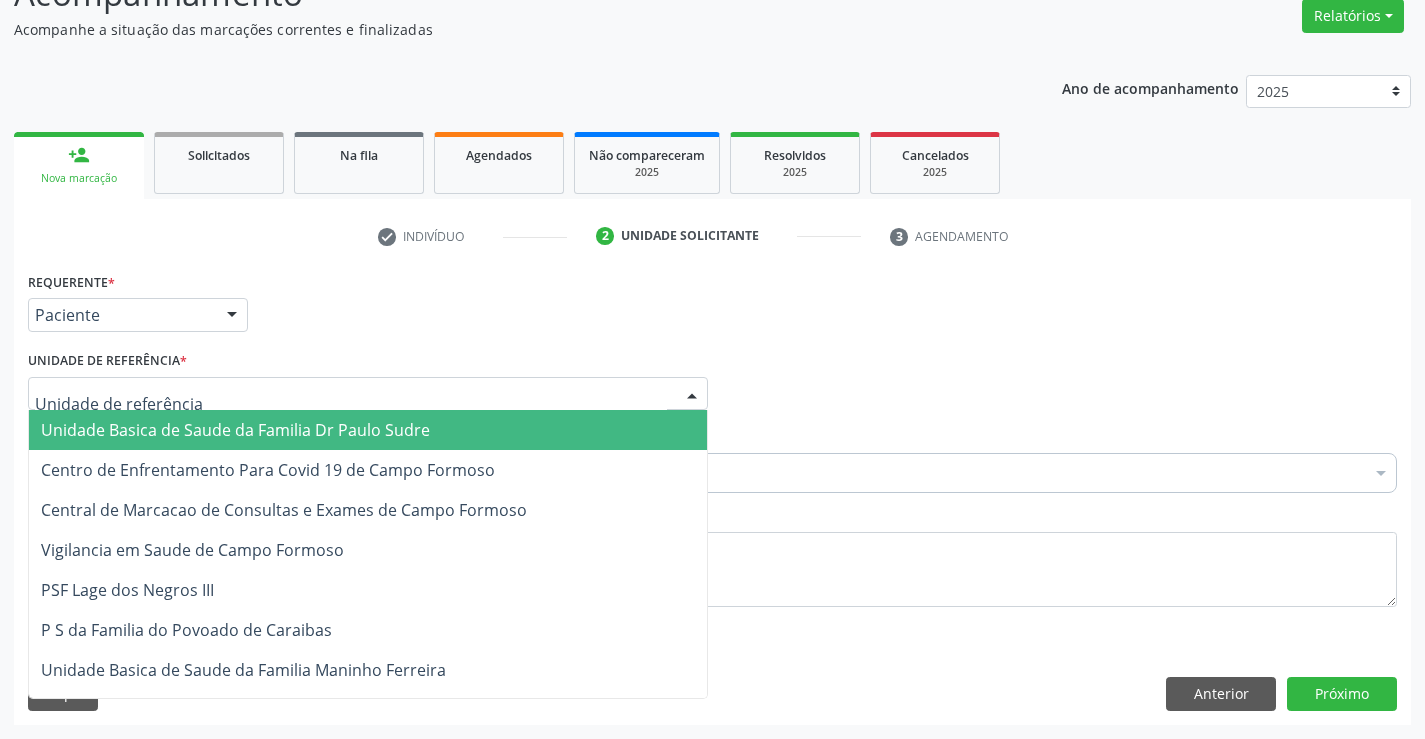 click on "Unidade Basica de Saude da Familia Dr Paulo Sudre" at bounding box center (235, 430) 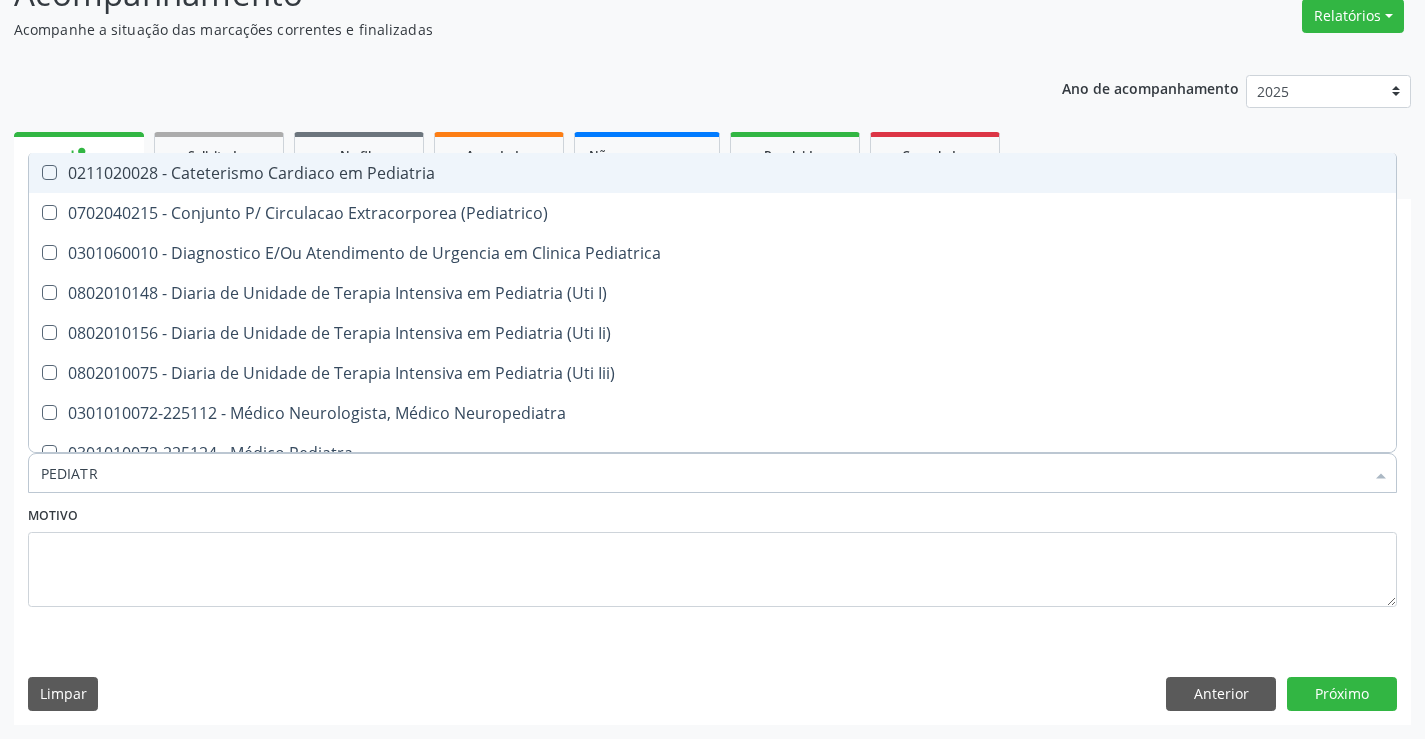 type on "PEDIATRA" 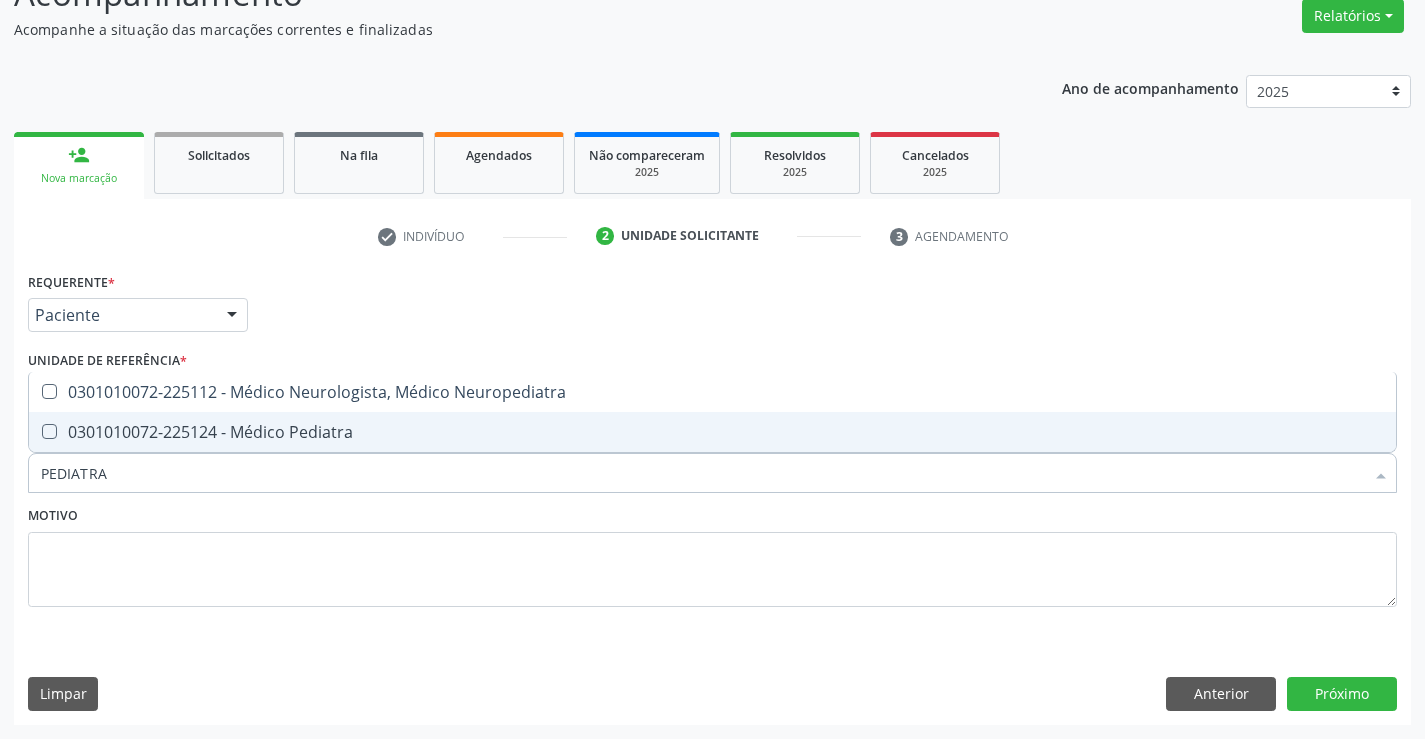 click on "0301010072-225124 - Médico Pediatra" at bounding box center [712, 432] 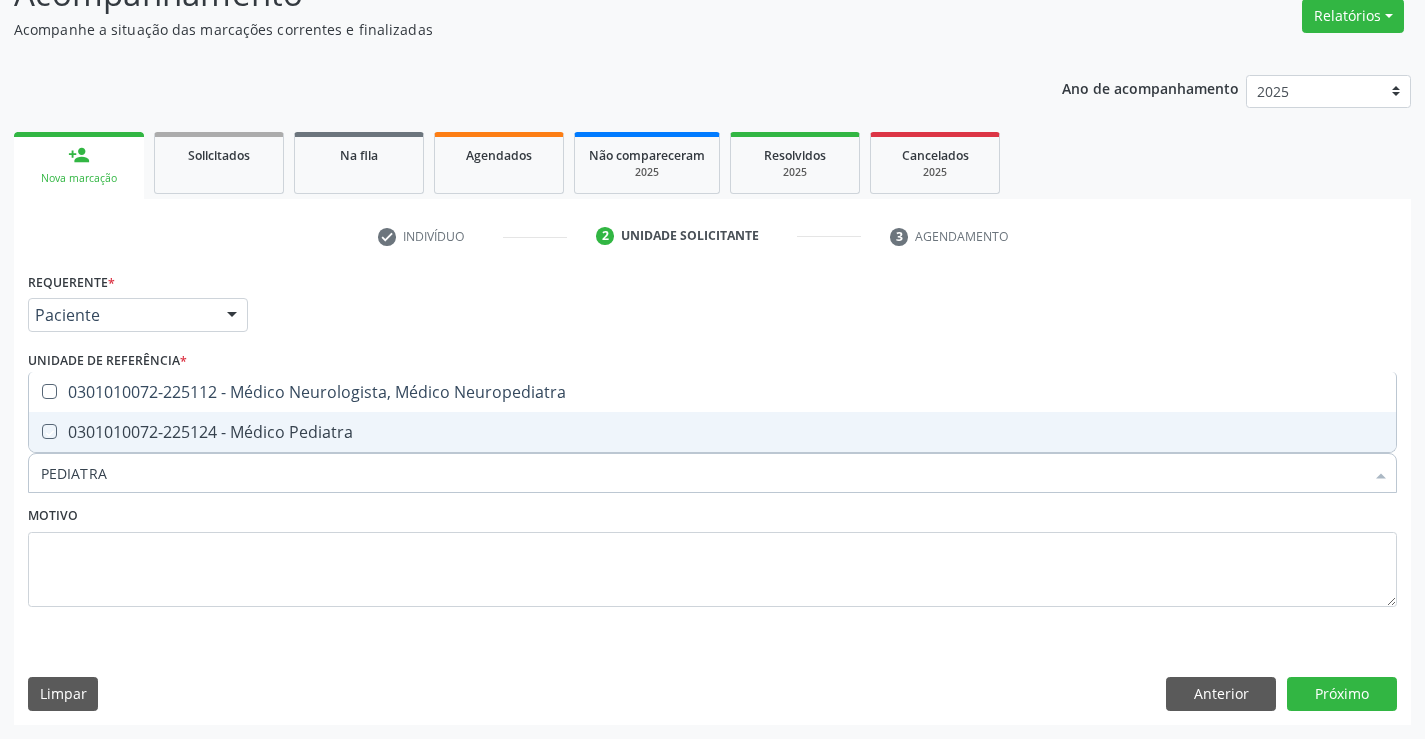 checkbox on "true" 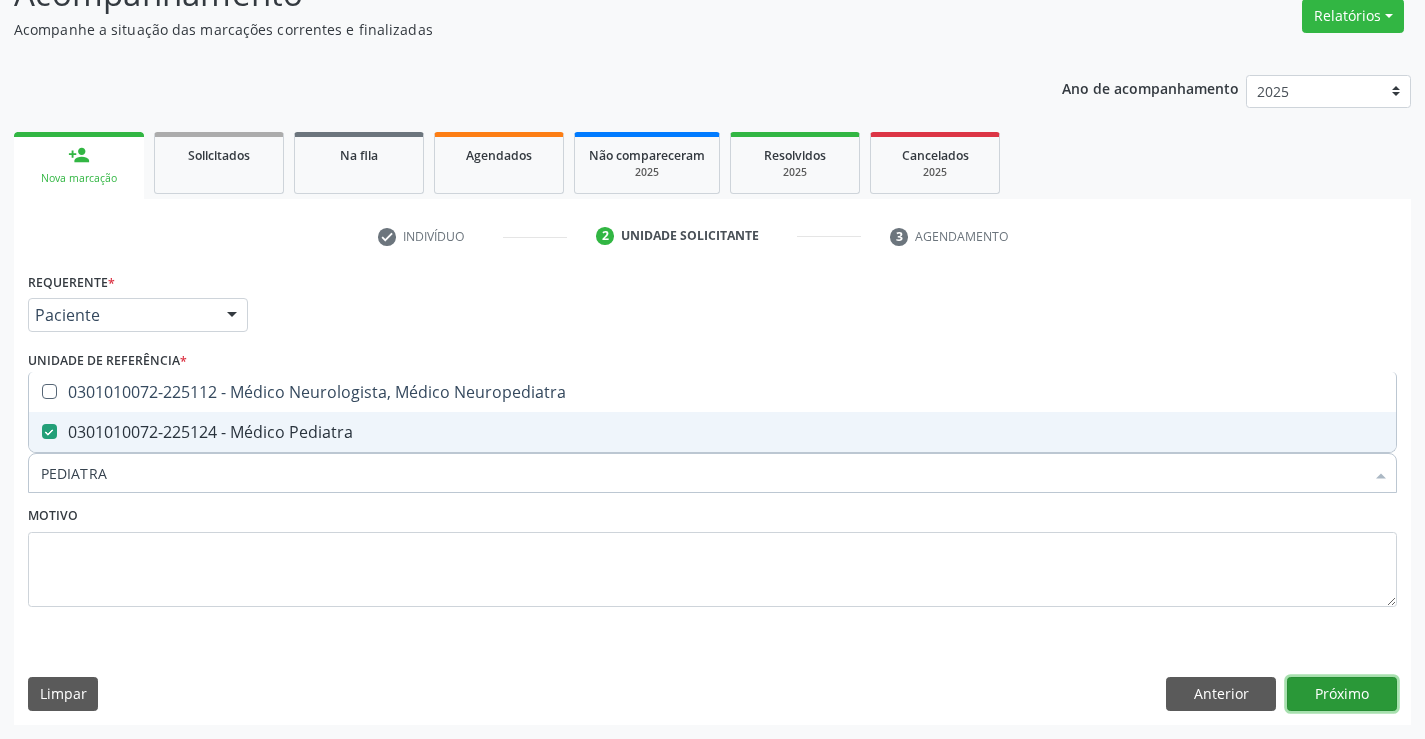click on "Próximo" at bounding box center (1342, 694) 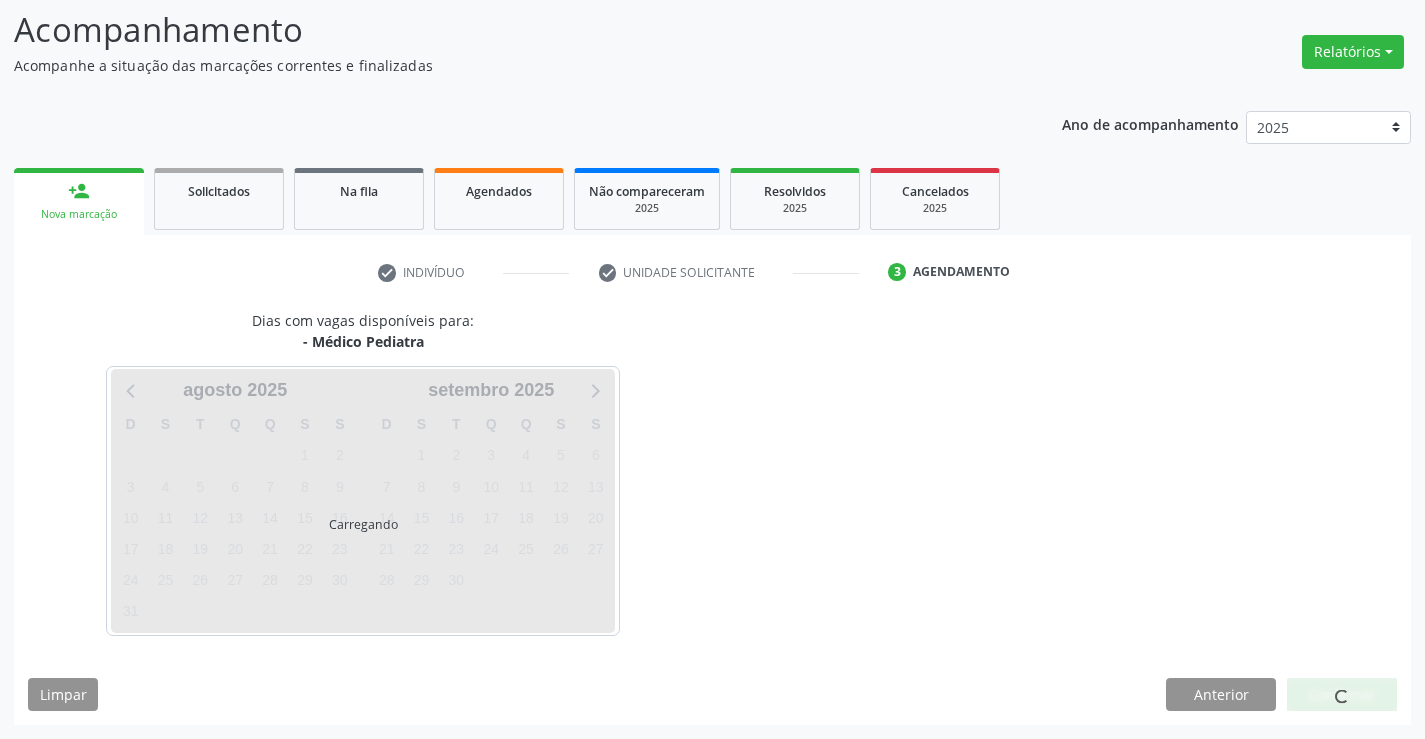 scroll, scrollTop: 131, scrollLeft: 0, axis: vertical 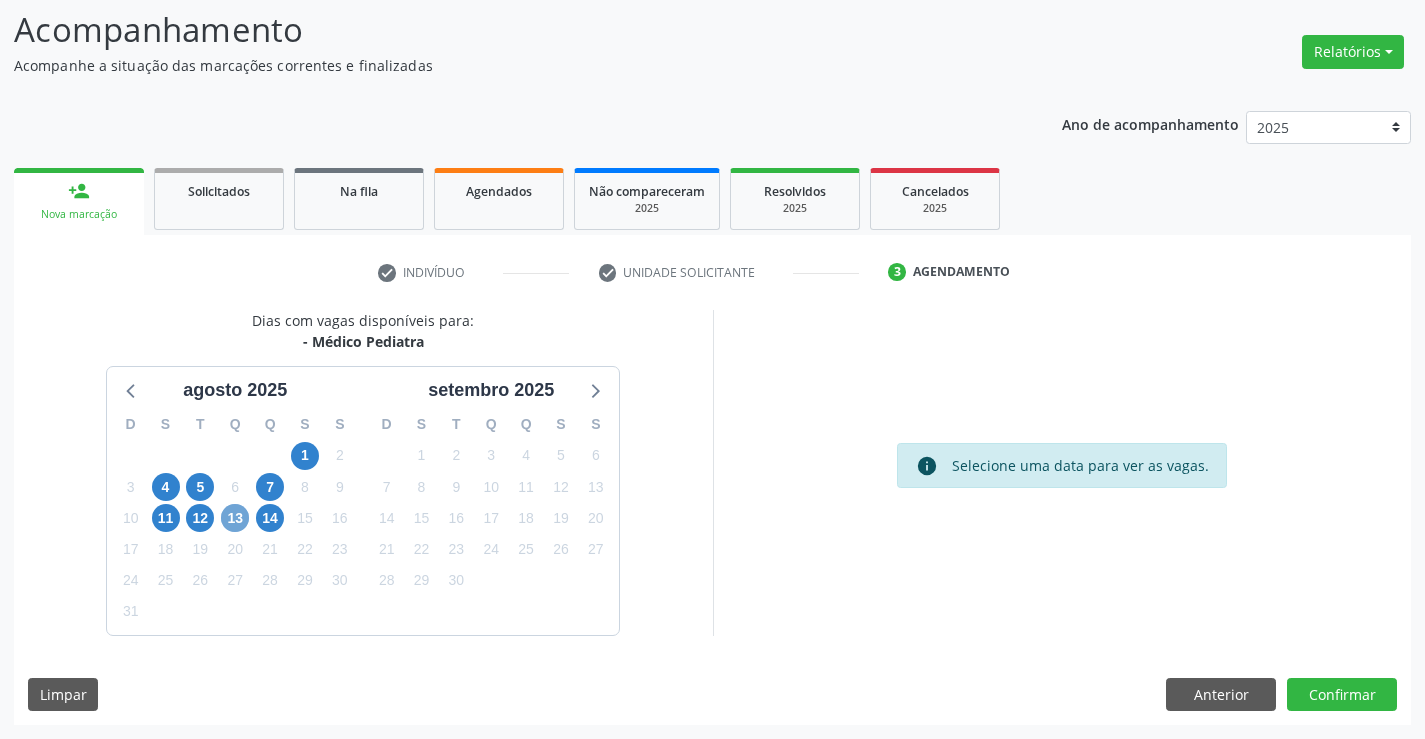 click on "13" at bounding box center (235, 518) 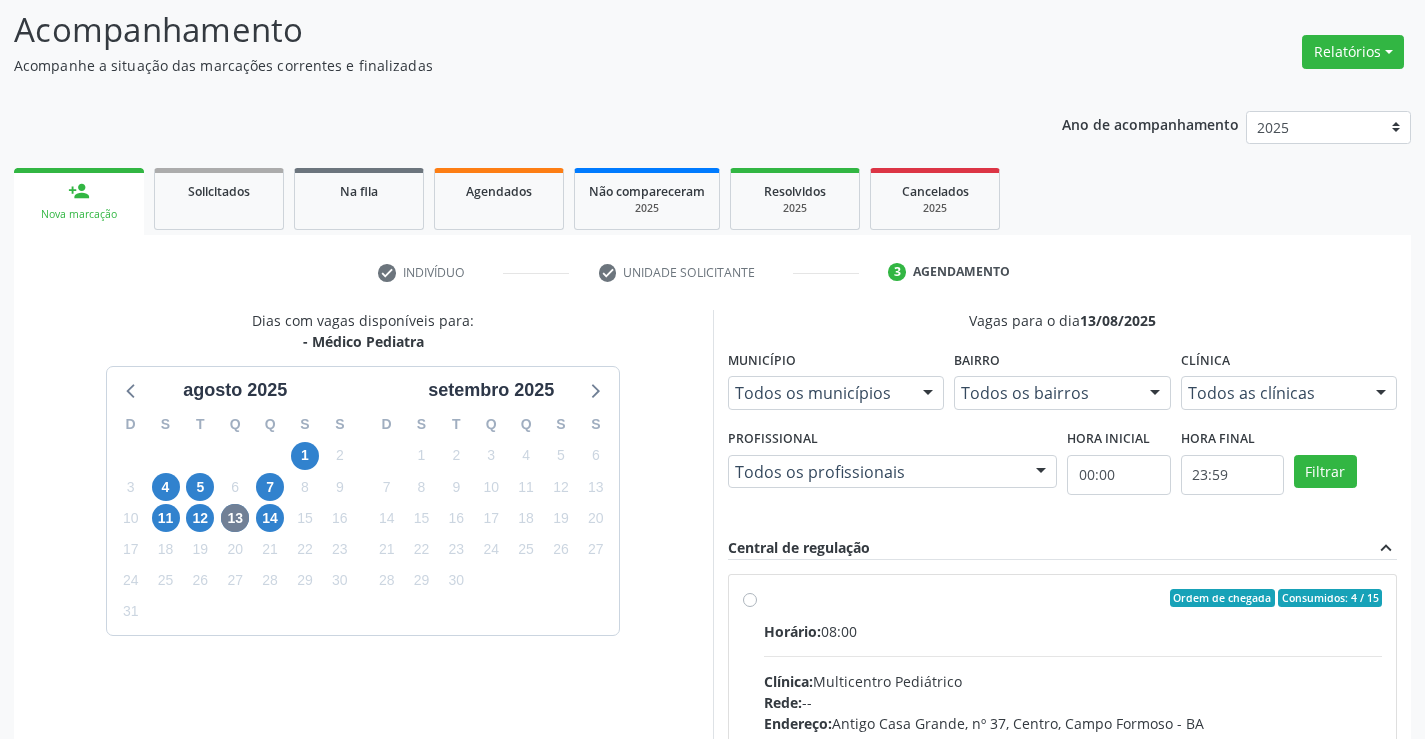 click on "Ordem de chegada
Consumidos: 4 / 15
Horário:   08:00
Clínica:  Multicentro Pediátrico
Rede:
--
Endereço:   Antigo Casa Grande, nº 37, Centro, [CITY] - [STATE]
Telefone:   --
Profissional:
[FIRST] [MIDDLE] [LAST]
Informações adicionais sobre o atendimento
Idade de atendimento:
de 0 a 16 anos
Gênero(s) atendido(s):
Masculino e Feminino
Informações adicionais:
--" at bounding box center (1073, 742) 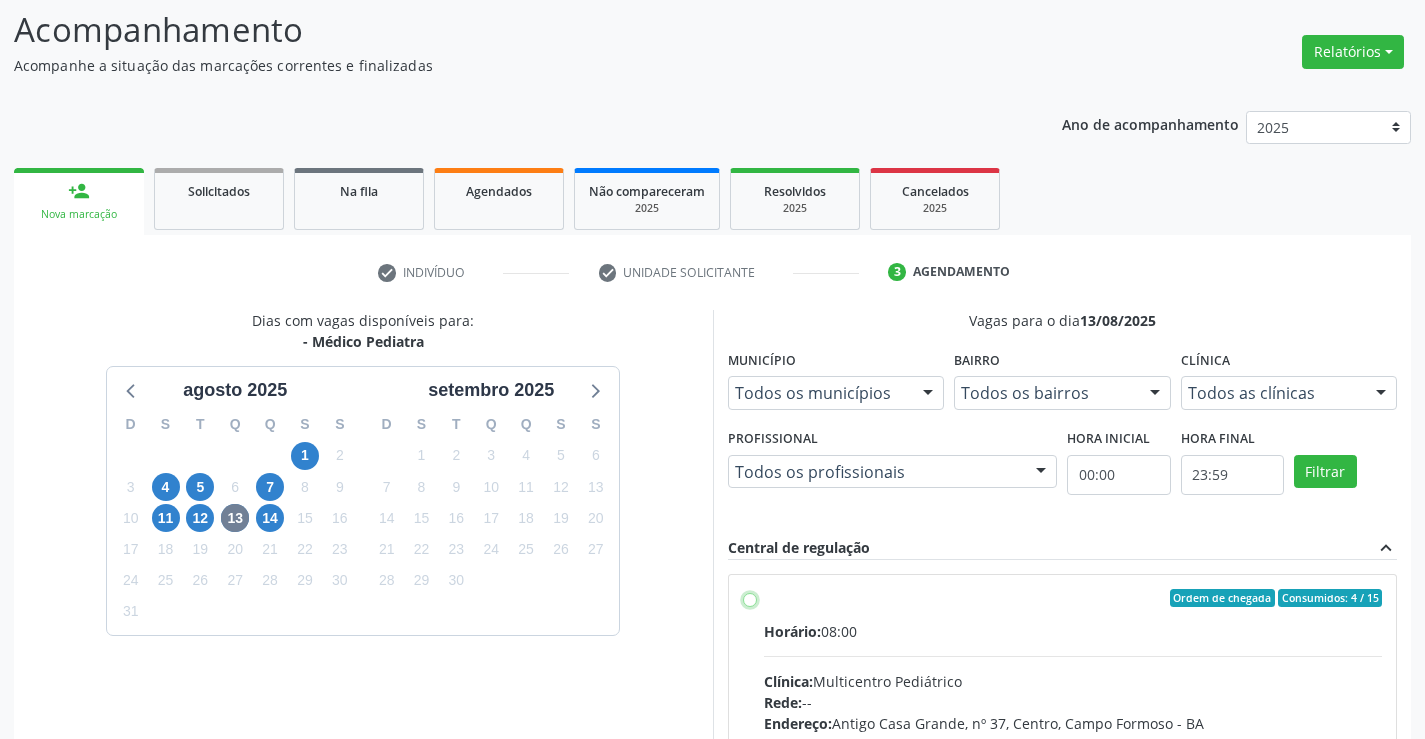 radio on "true" 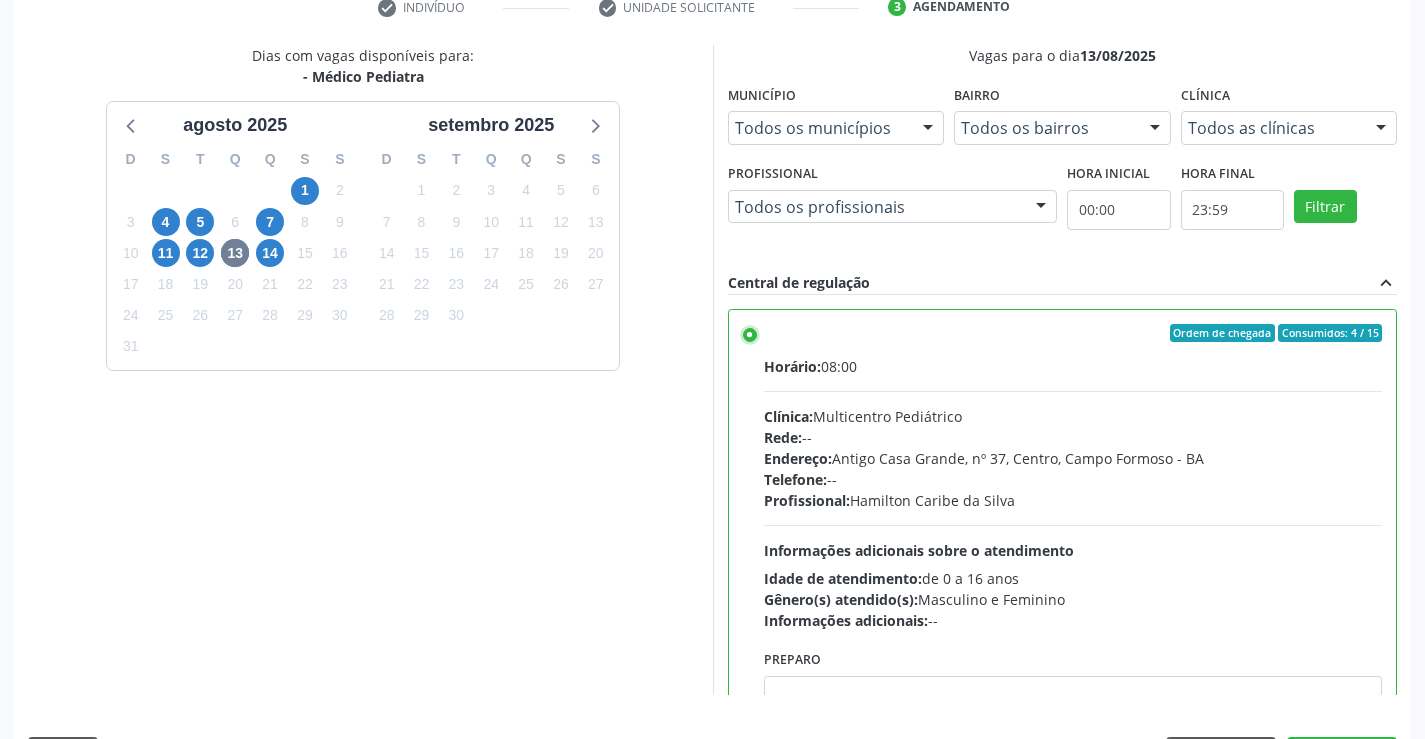 scroll, scrollTop: 456, scrollLeft: 0, axis: vertical 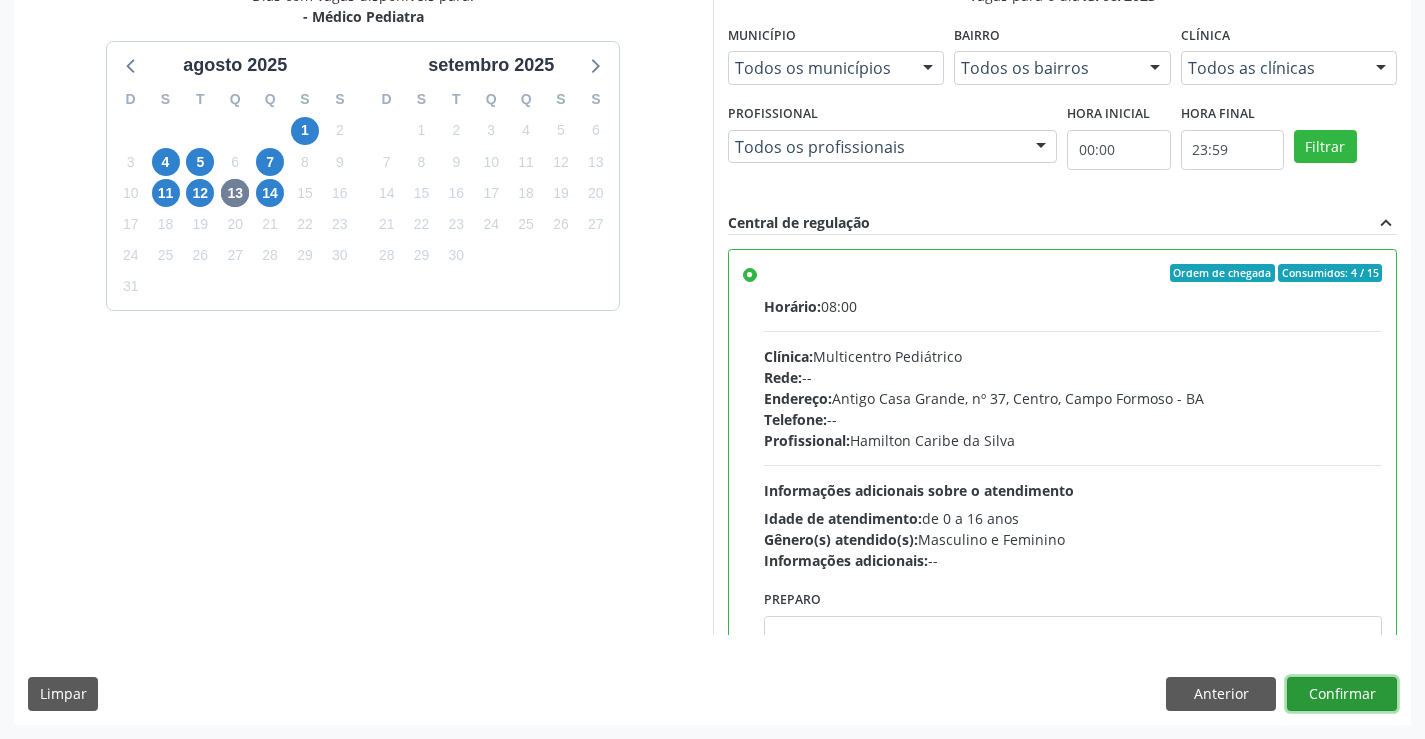 click on "Confirmar" at bounding box center (1342, 694) 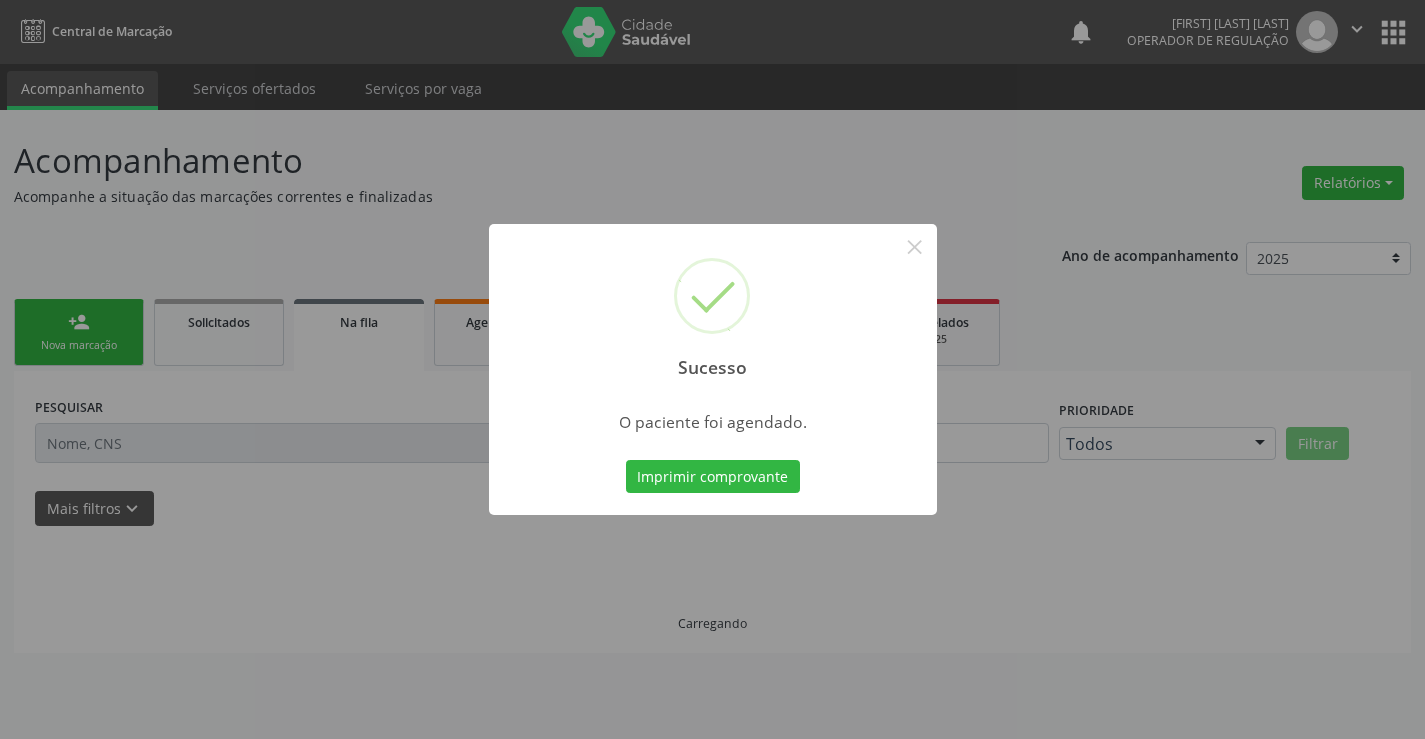 scroll, scrollTop: 0, scrollLeft: 0, axis: both 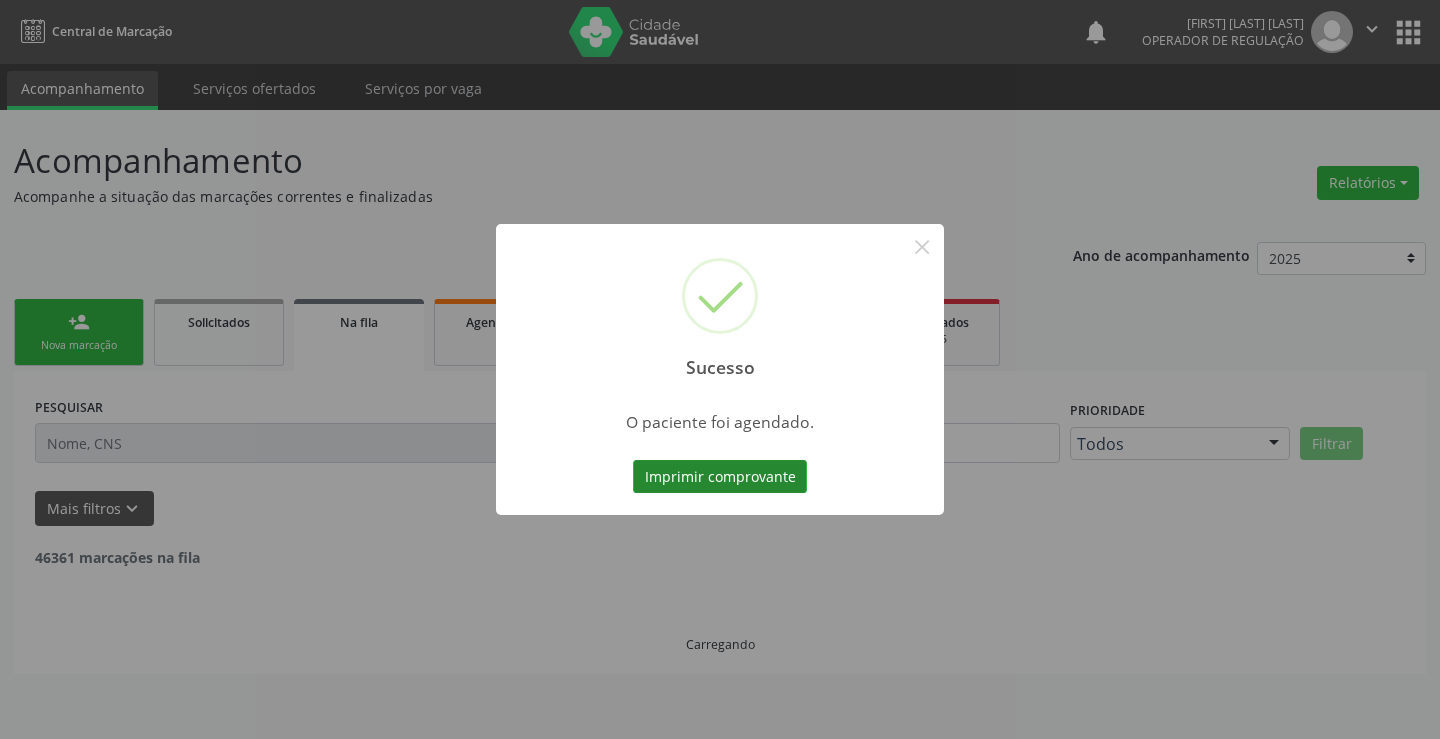 click on "Imprimir comprovante" at bounding box center (720, 477) 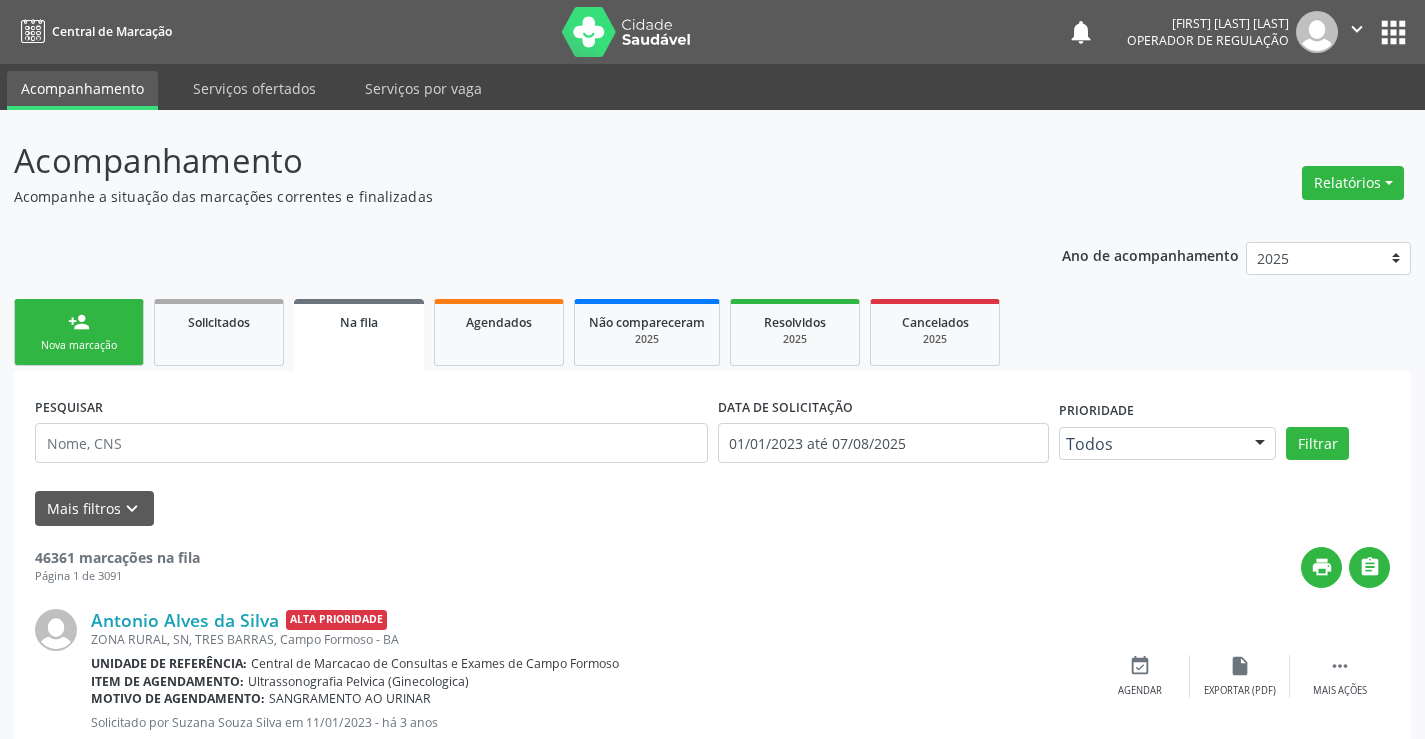 click on "person_add
Nova marcação" at bounding box center [79, 332] 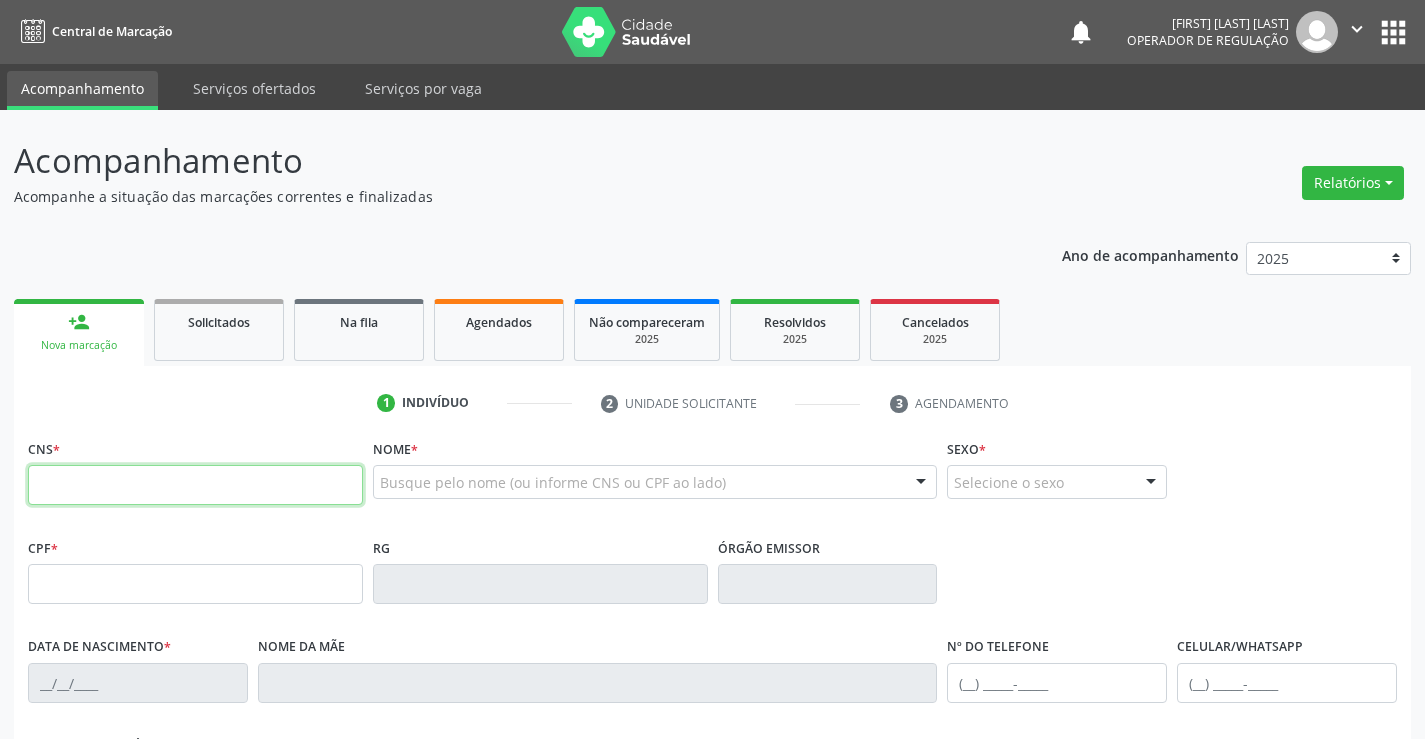 click at bounding box center [195, 485] 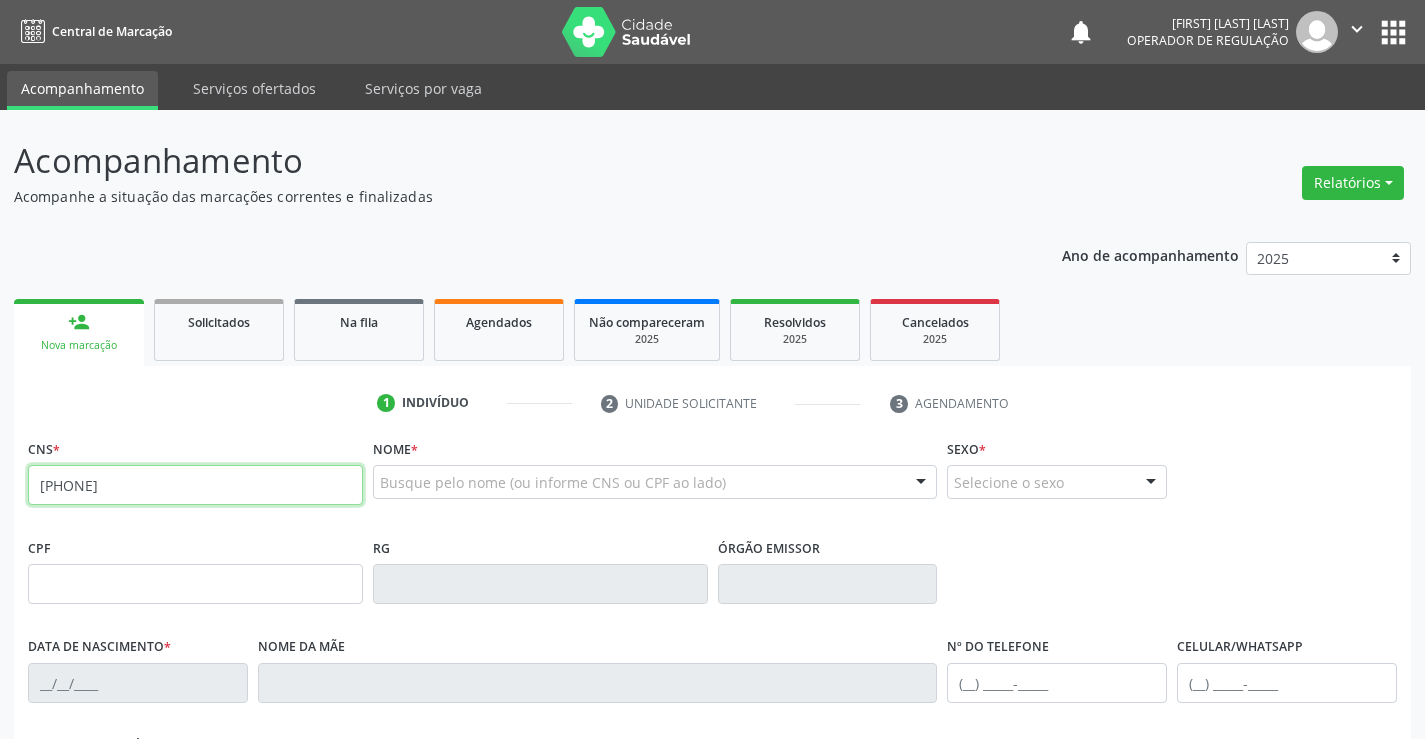 type on "[PHONE]" 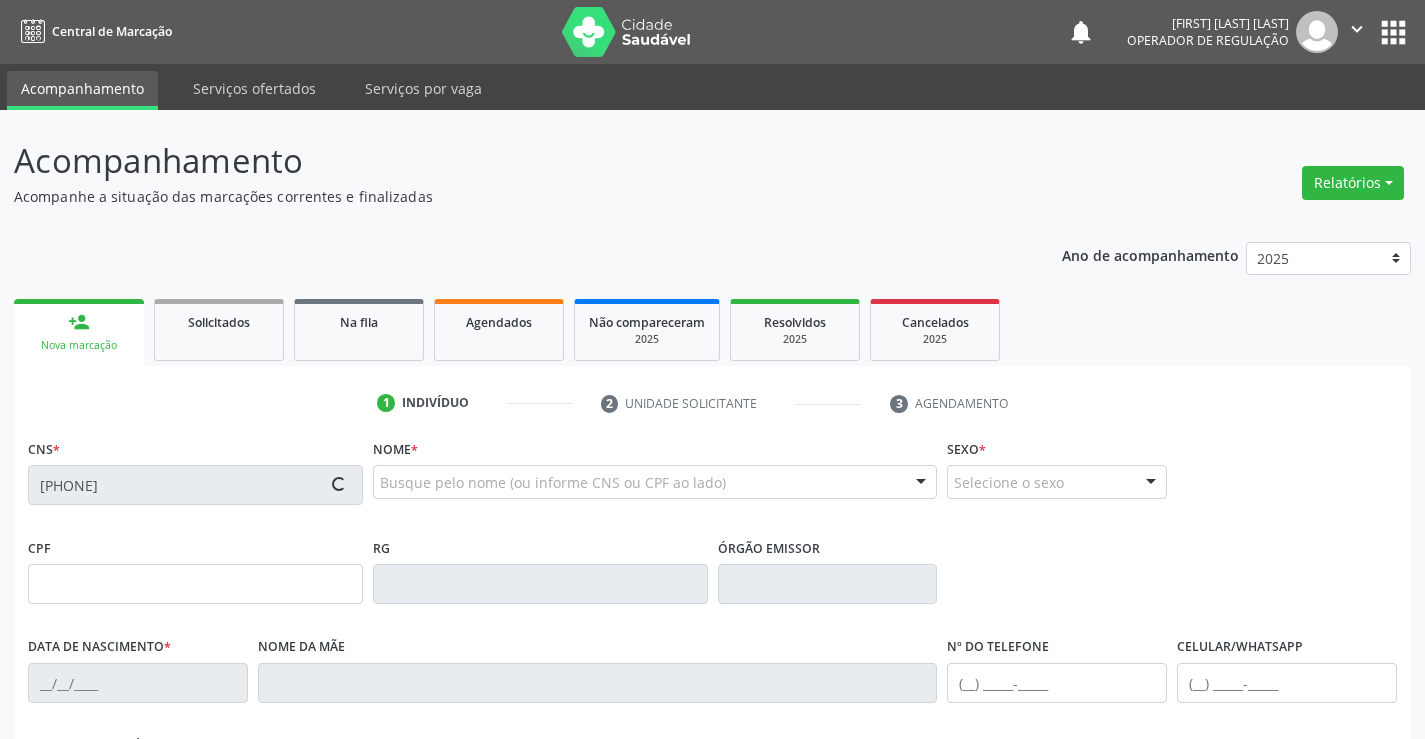 type on "[DATE]" 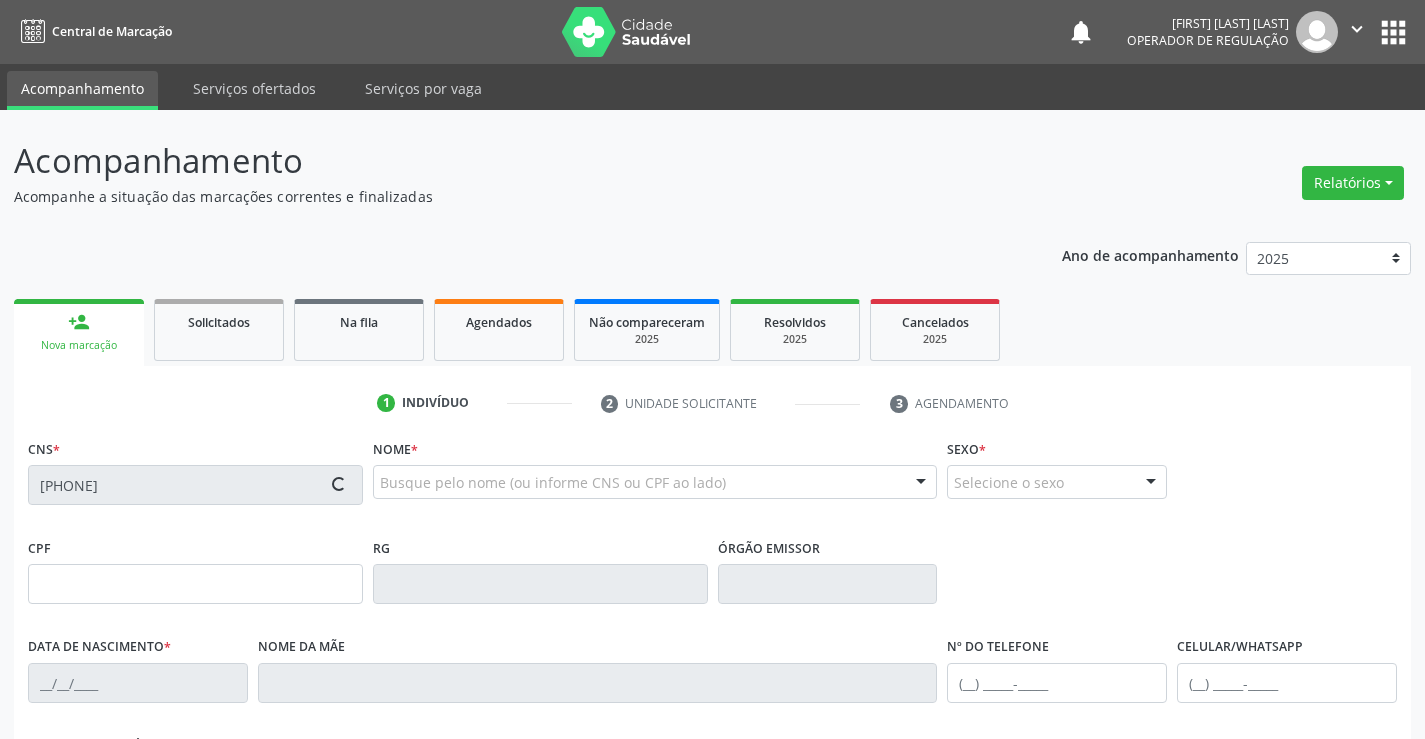 type on "[PHONE]" 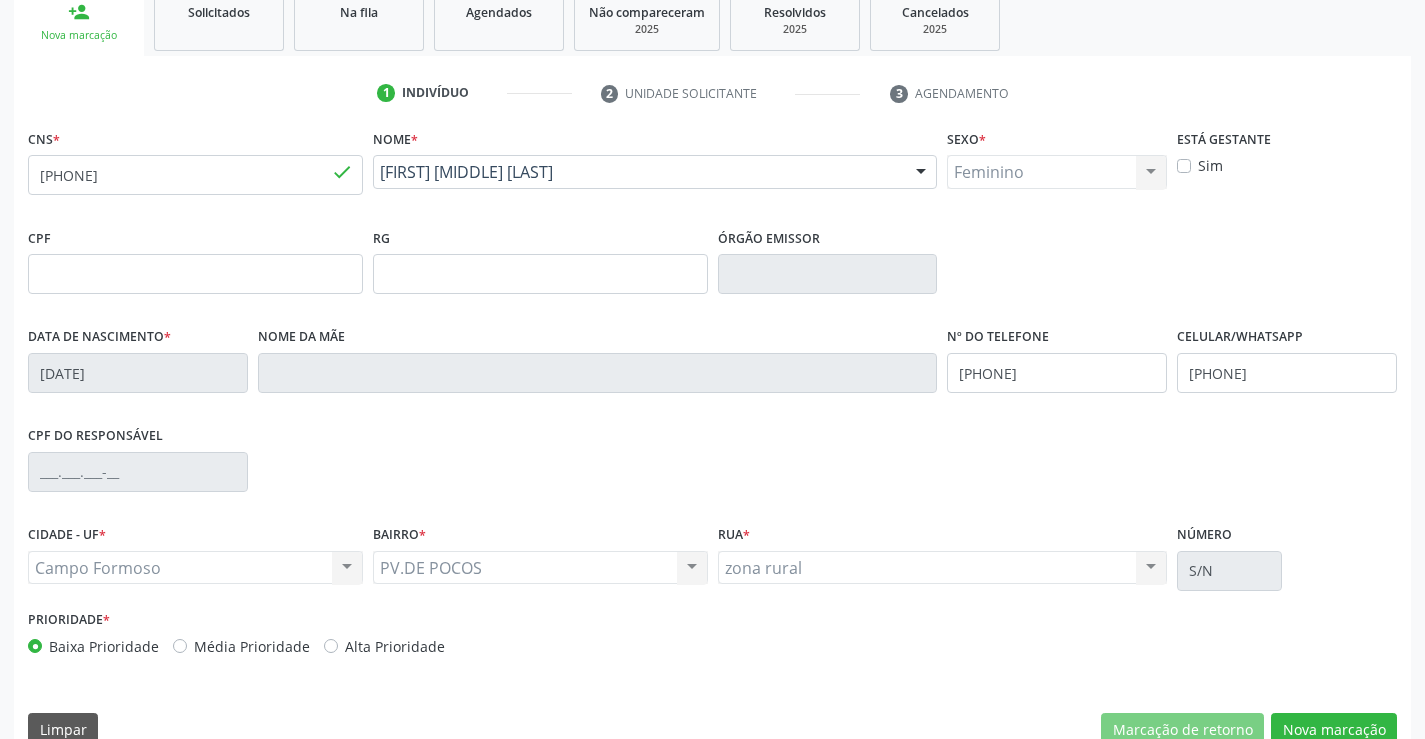 scroll, scrollTop: 345, scrollLeft: 0, axis: vertical 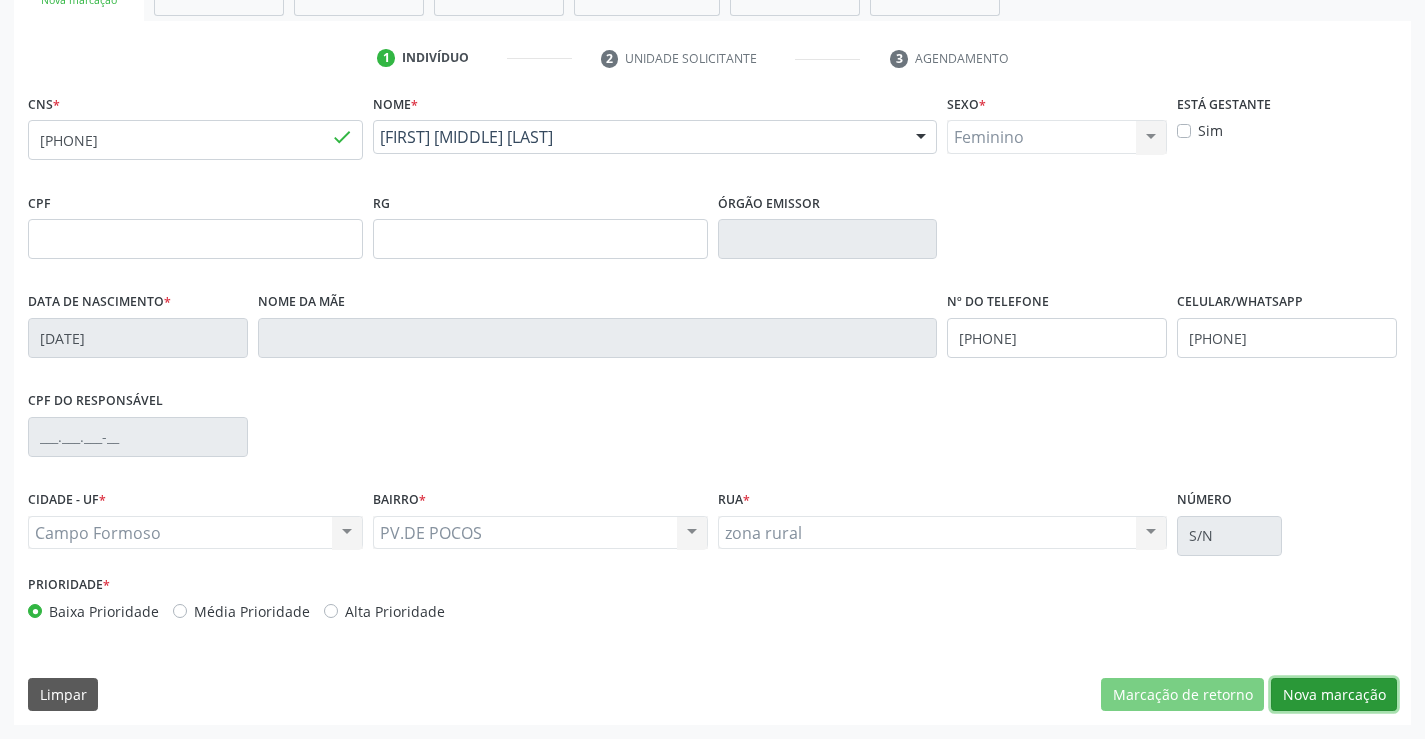 click on "Nova marcação" at bounding box center [1334, 695] 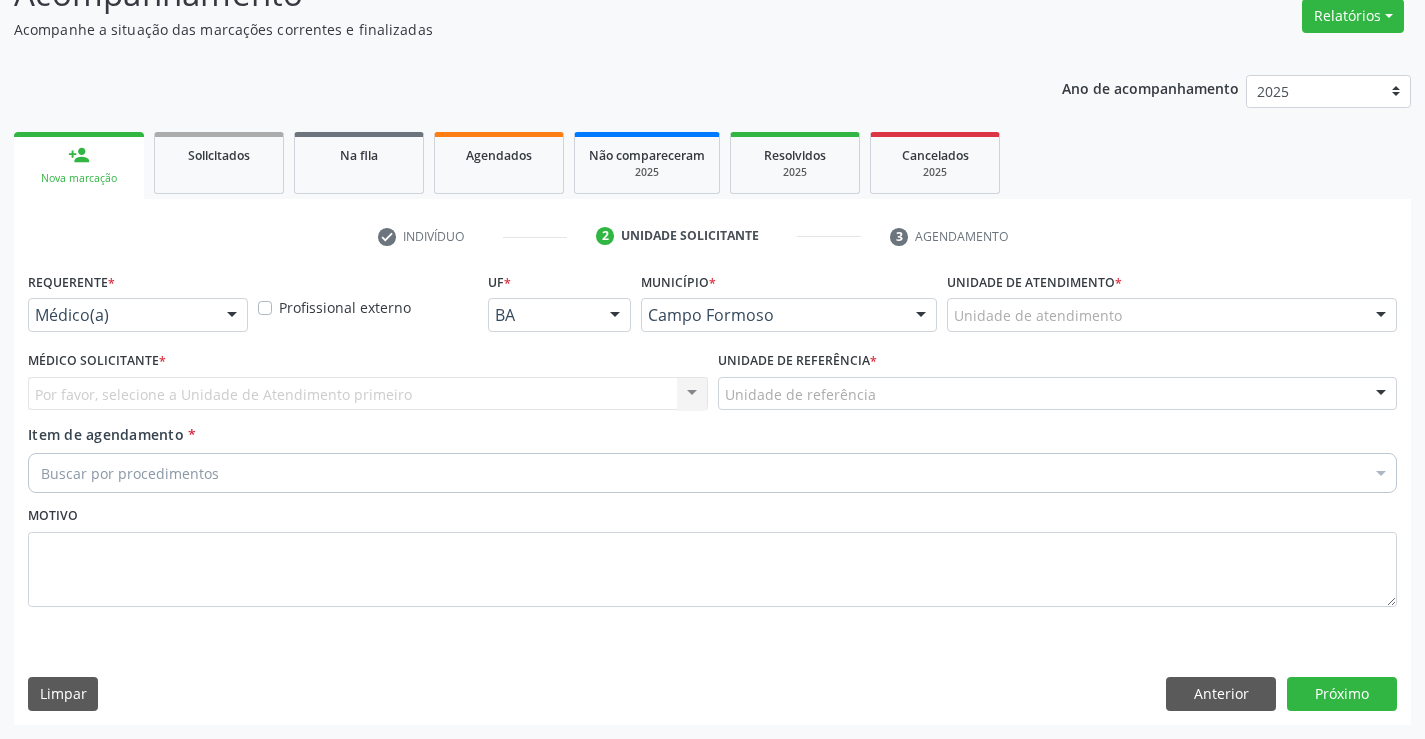 scroll, scrollTop: 167, scrollLeft: 0, axis: vertical 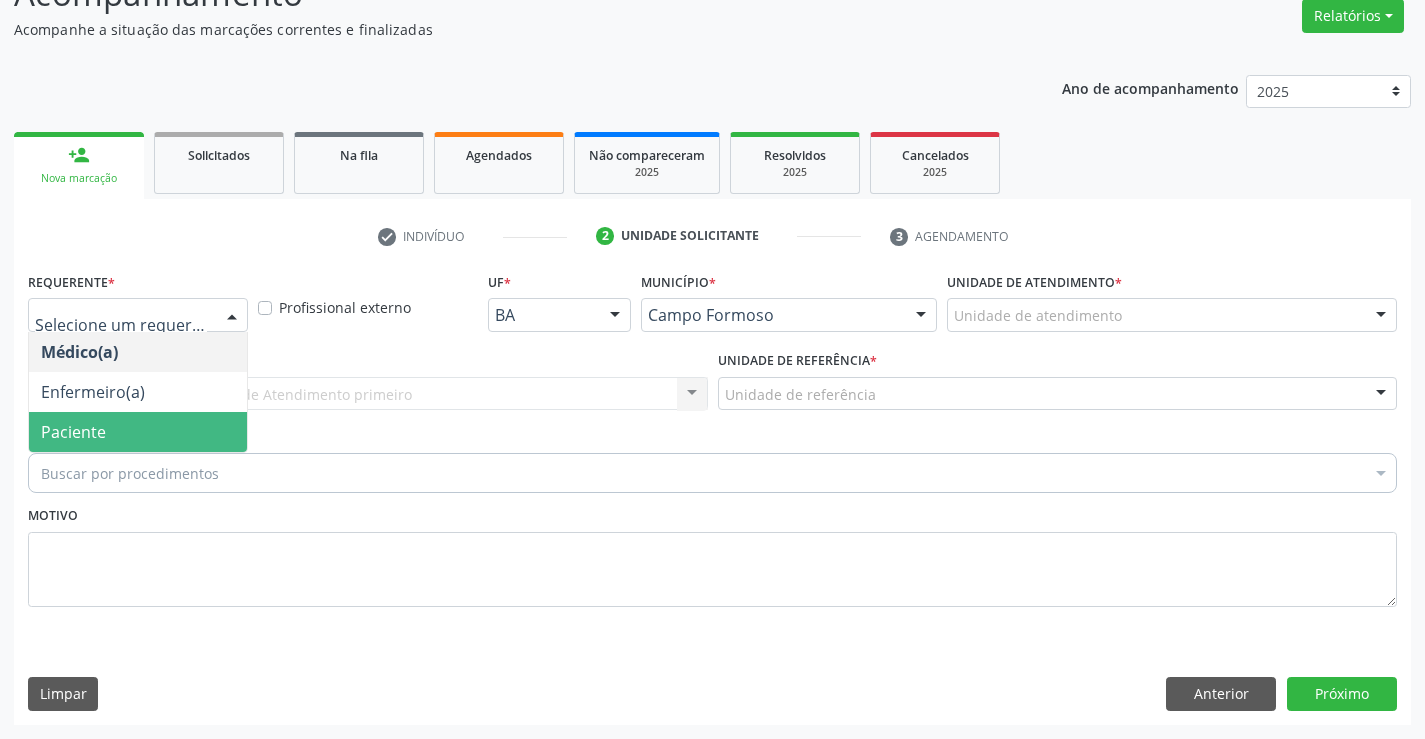 click on "Paciente" at bounding box center (138, 432) 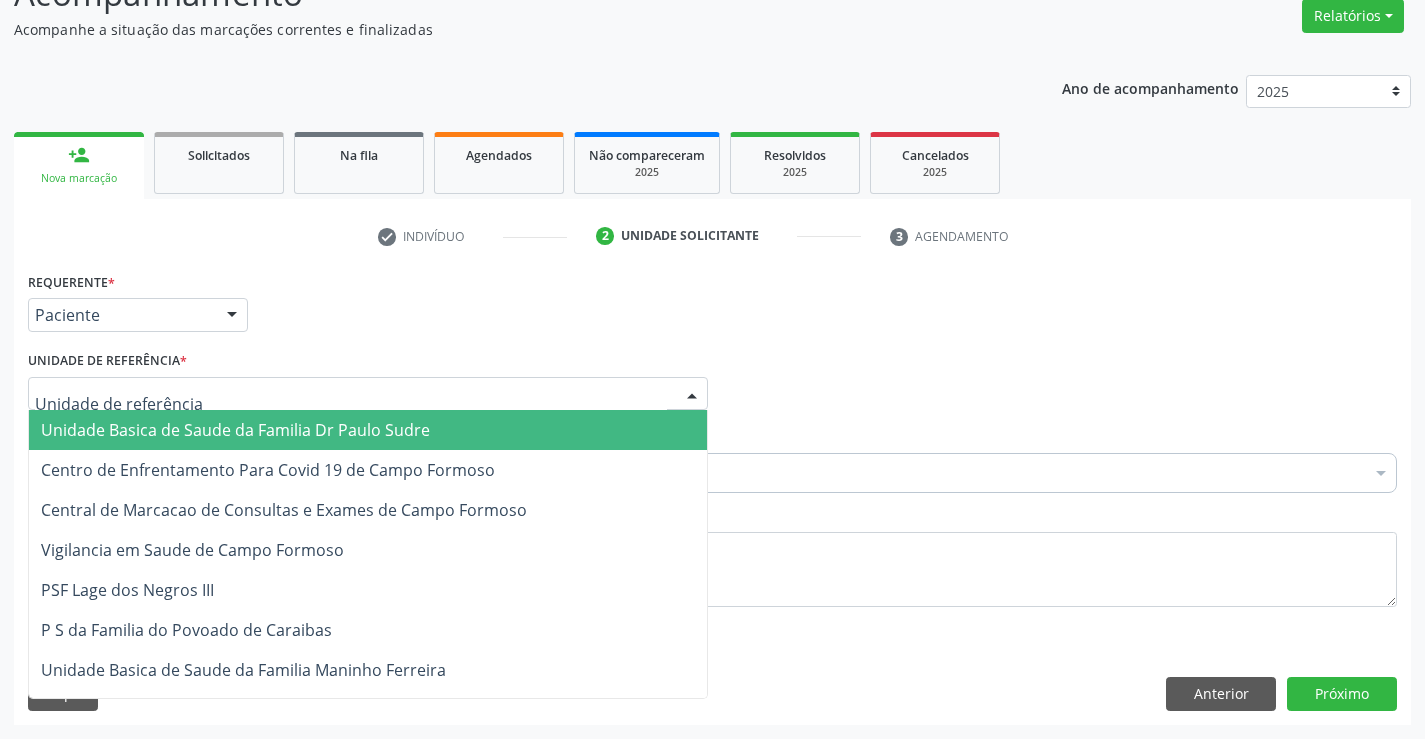 click at bounding box center [368, 394] 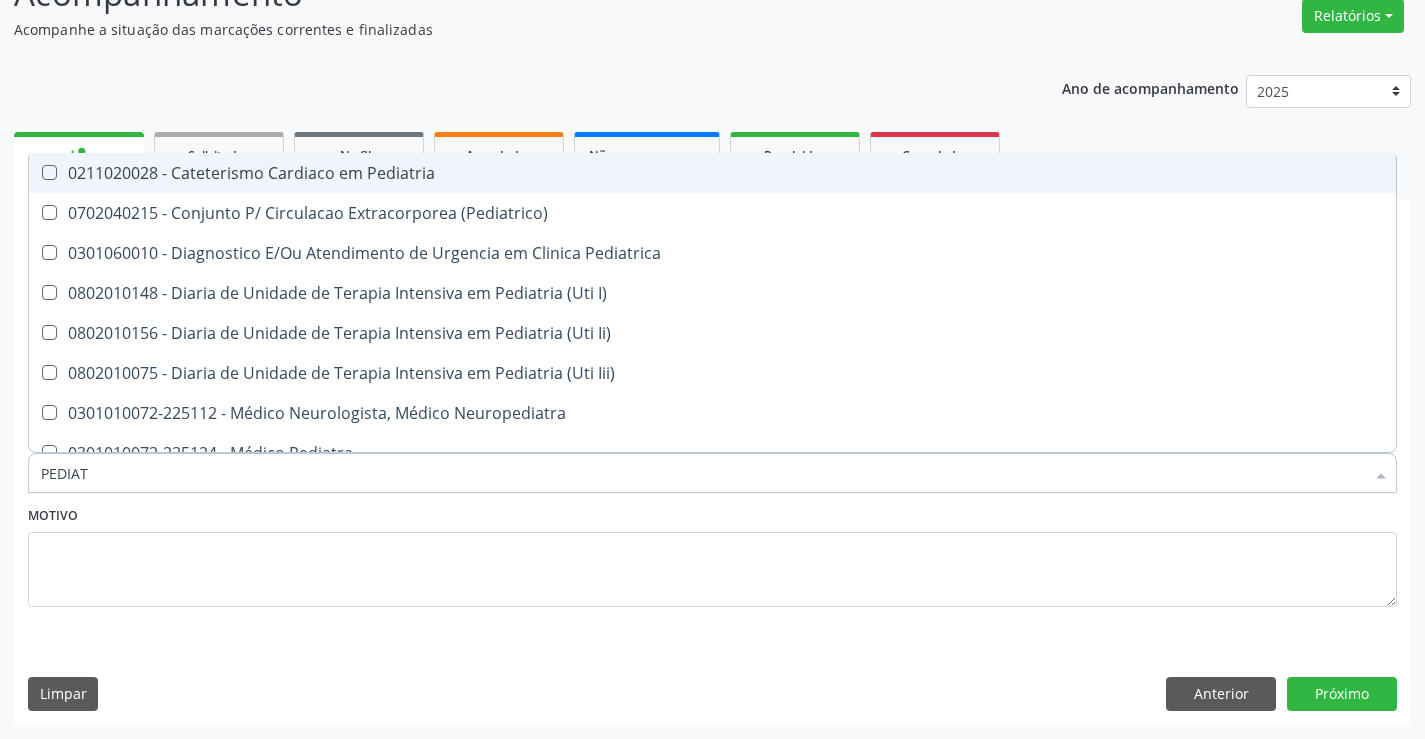 type on "PEDIATR" 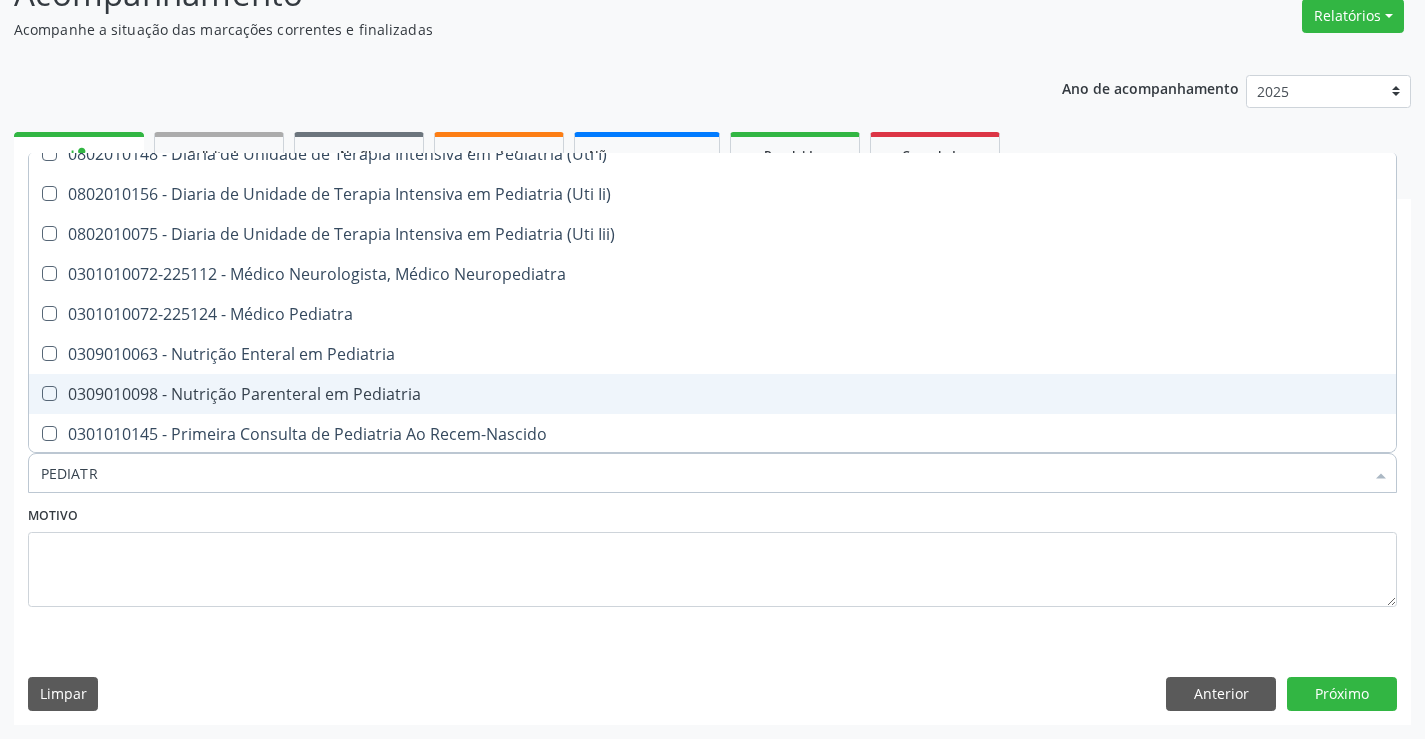 scroll, scrollTop: 141, scrollLeft: 0, axis: vertical 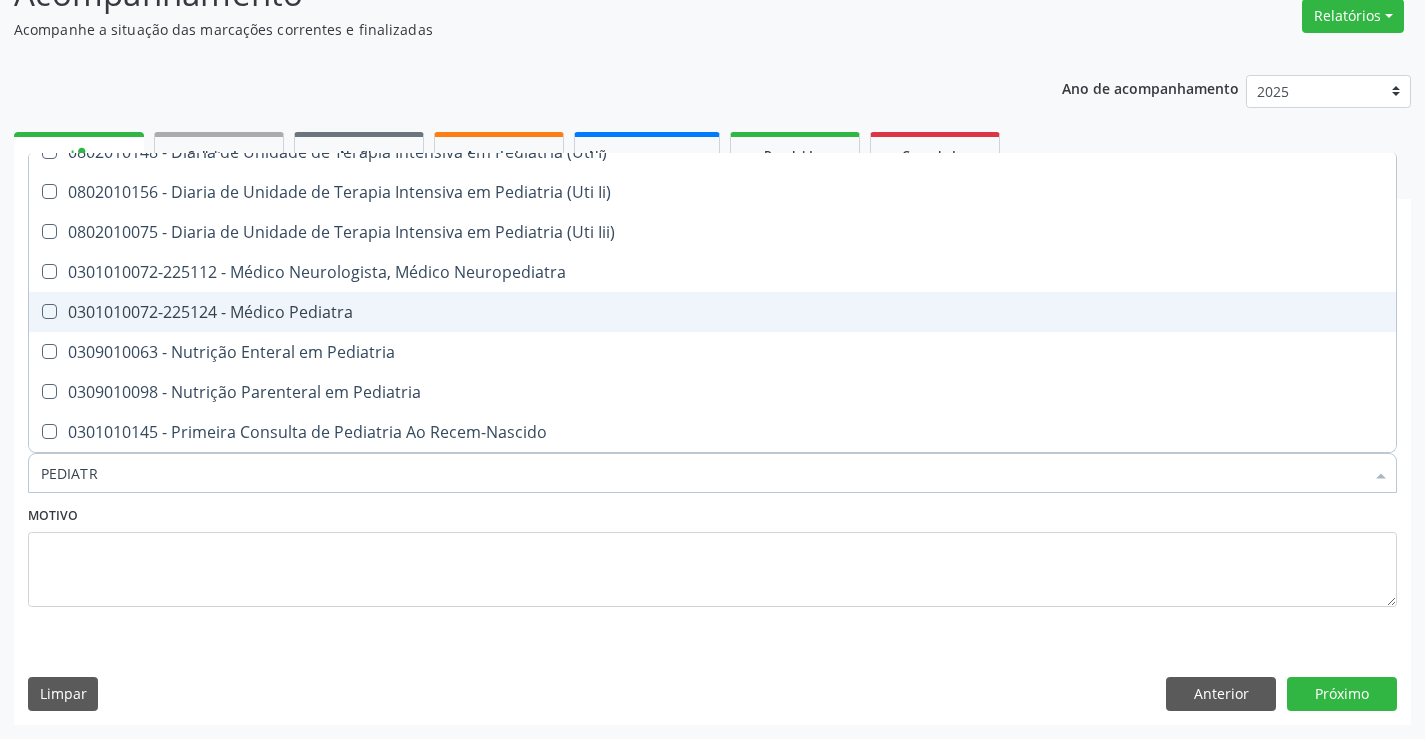click on "0301010072-225124 - Médico Pediatra" at bounding box center [712, 312] 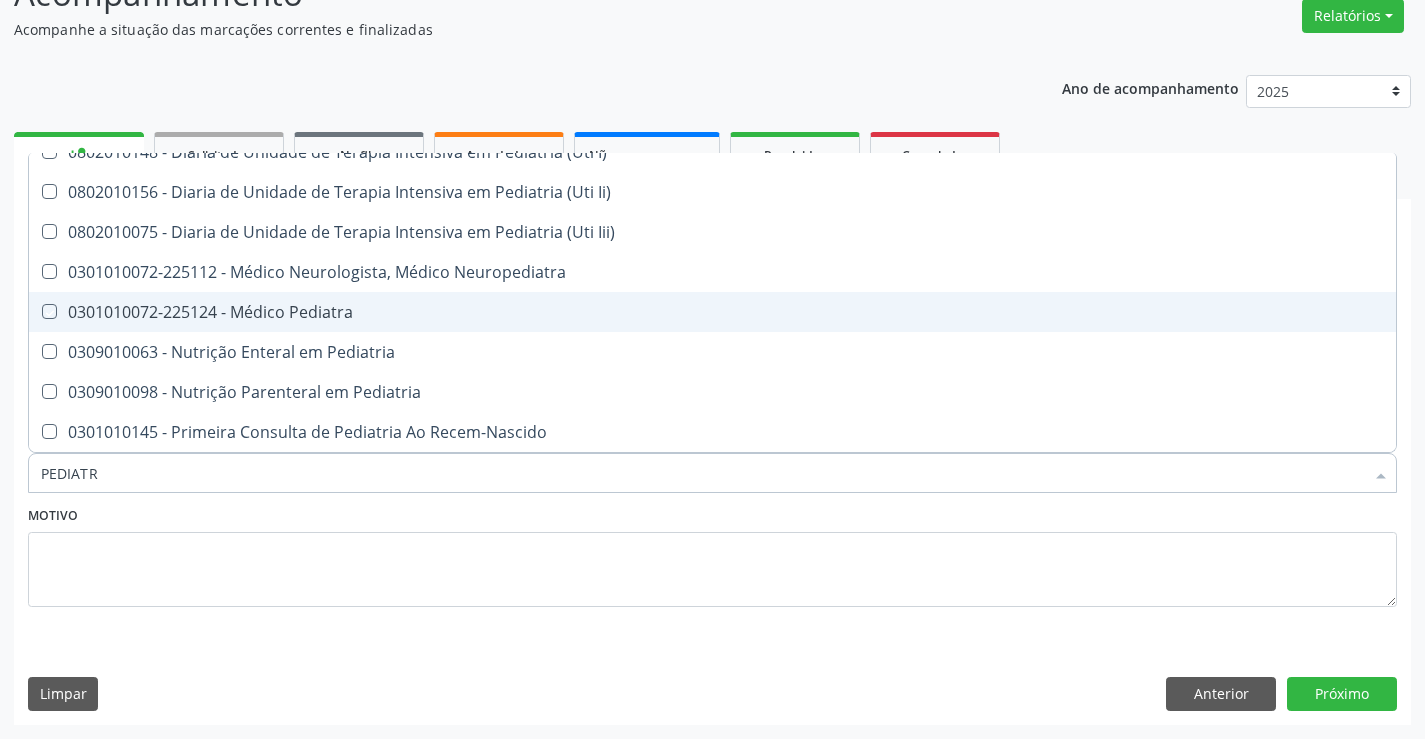 checkbox on "true" 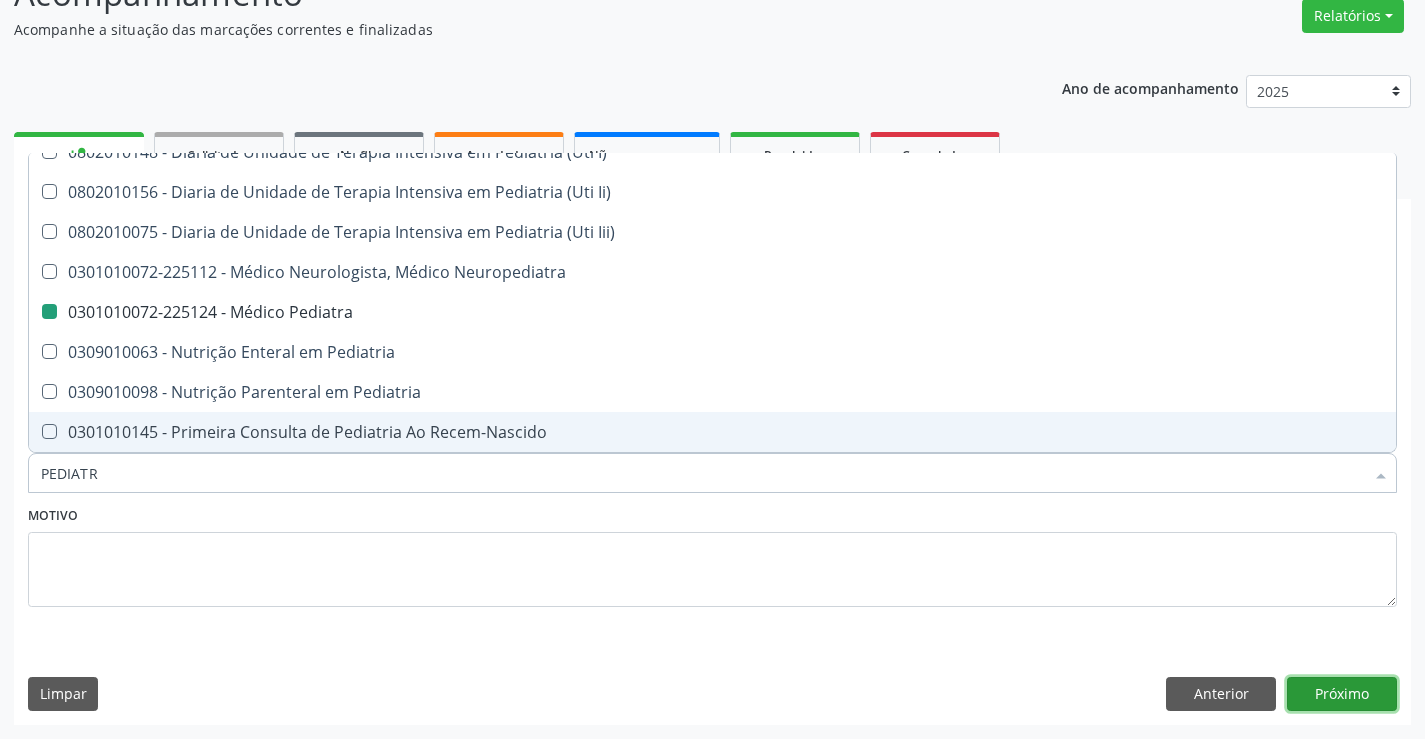 click on "Próximo" at bounding box center [1342, 694] 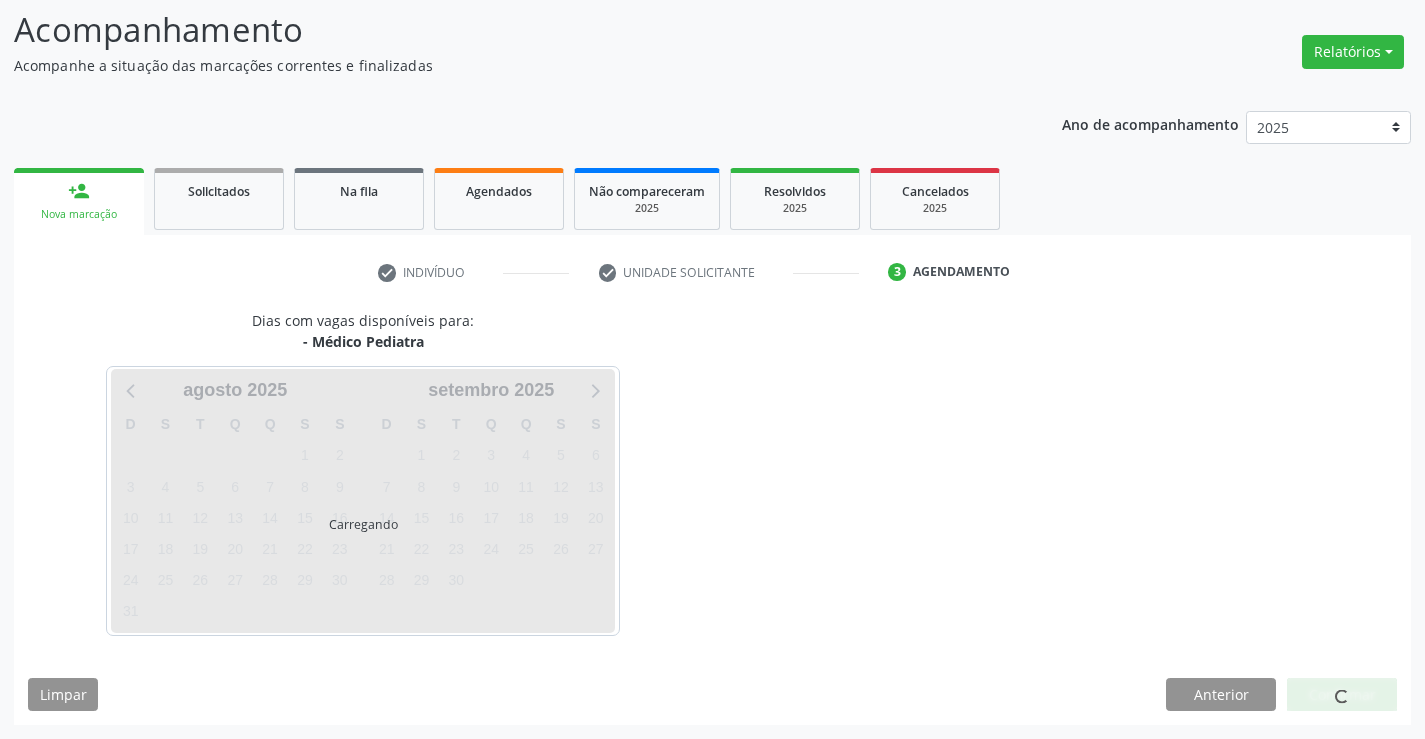 scroll, scrollTop: 131, scrollLeft: 0, axis: vertical 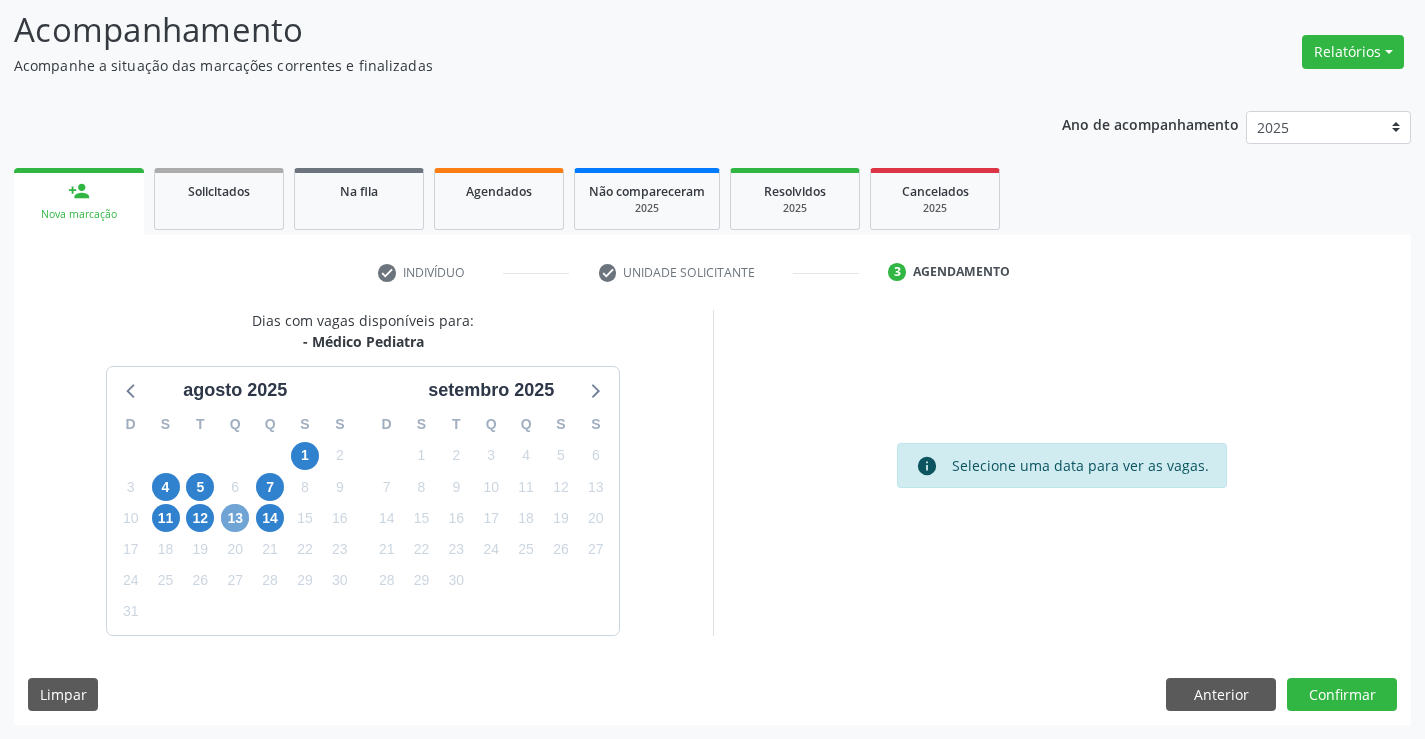 click on "13" at bounding box center [235, 518] 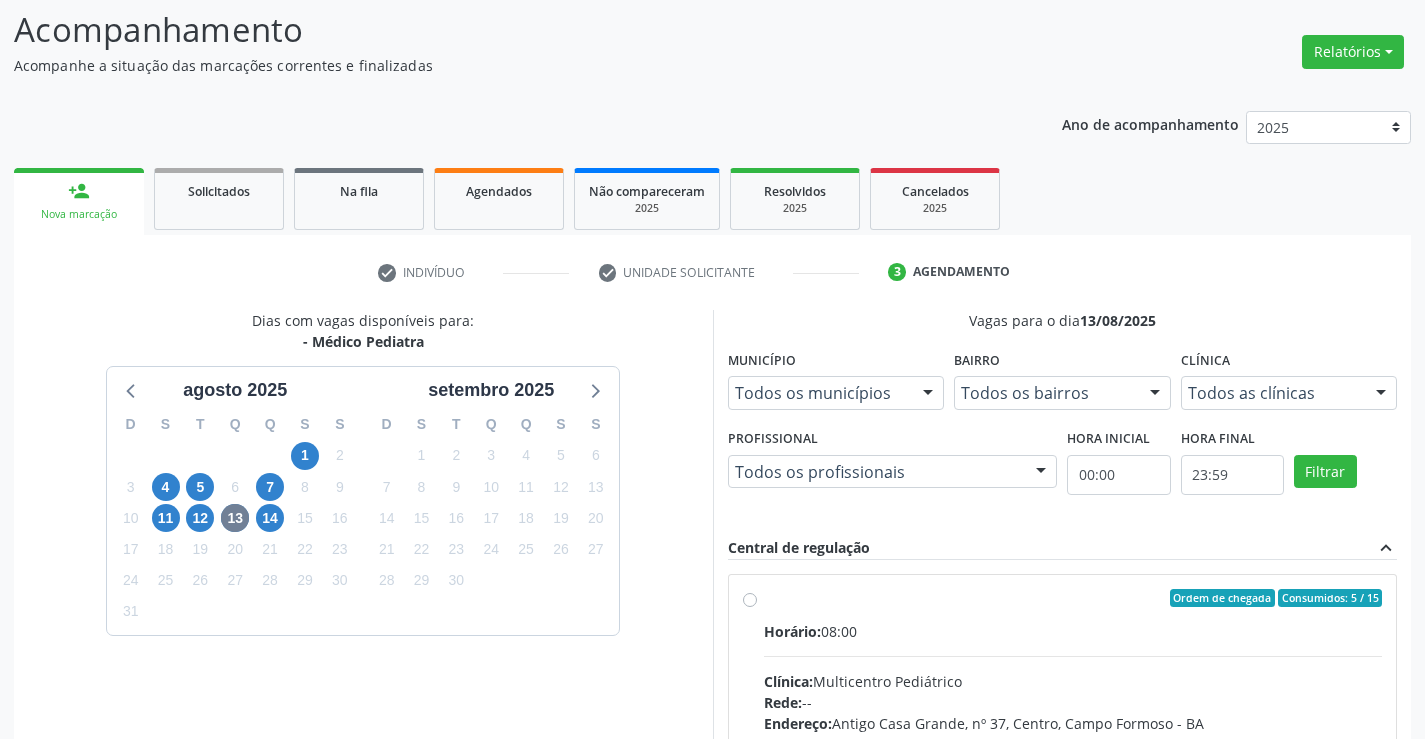 click on "Ordem de chegada
Consumidos: 5 / 15
Horário:   08:00
Clínica:  Multicentro Pediátrico
Rede:
--
Endereço:   Antigo Casa Grande, nº 37, Centro, [CITY] - [STATE]
Telefone:   --
Profissional:
[FIRST] [MIDDLE] [LAST]
Informações adicionais sobre o atendimento
Idade de atendimento:
de 0 a 16 anos
Gênero(s) atendido(s):
Masculino e Feminino
Informações adicionais:
--" at bounding box center (1073, 742) 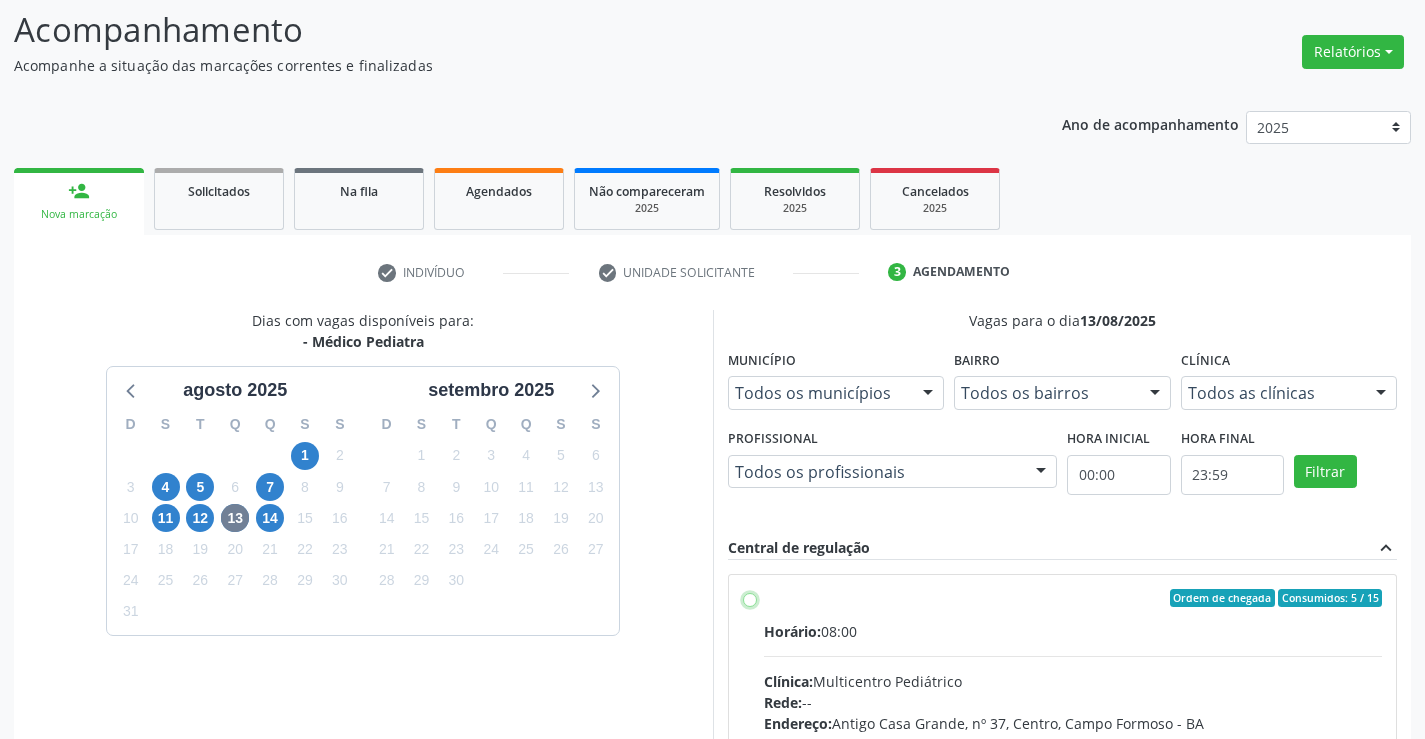 click on "Ordem de chegada
Consumidos: 5 / 15
Horário:   08:00
Clínica:  Multicentro Pediátrico
Rede:
--
Endereço:   Antigo Casa Grande, nº 37, Centro, [CITY] - [STATE]
Telefone:   --
Profissional:
[FIRST] [MIDDLE] [LAST]
Informações adicionais sobre o atendimento
Idade de atendimento:
de 0 a 16 anos
Gênero(s) atendido(s):
Masculino e Feminino
Informações adicionais:
--" at bounding box center (750, 598) 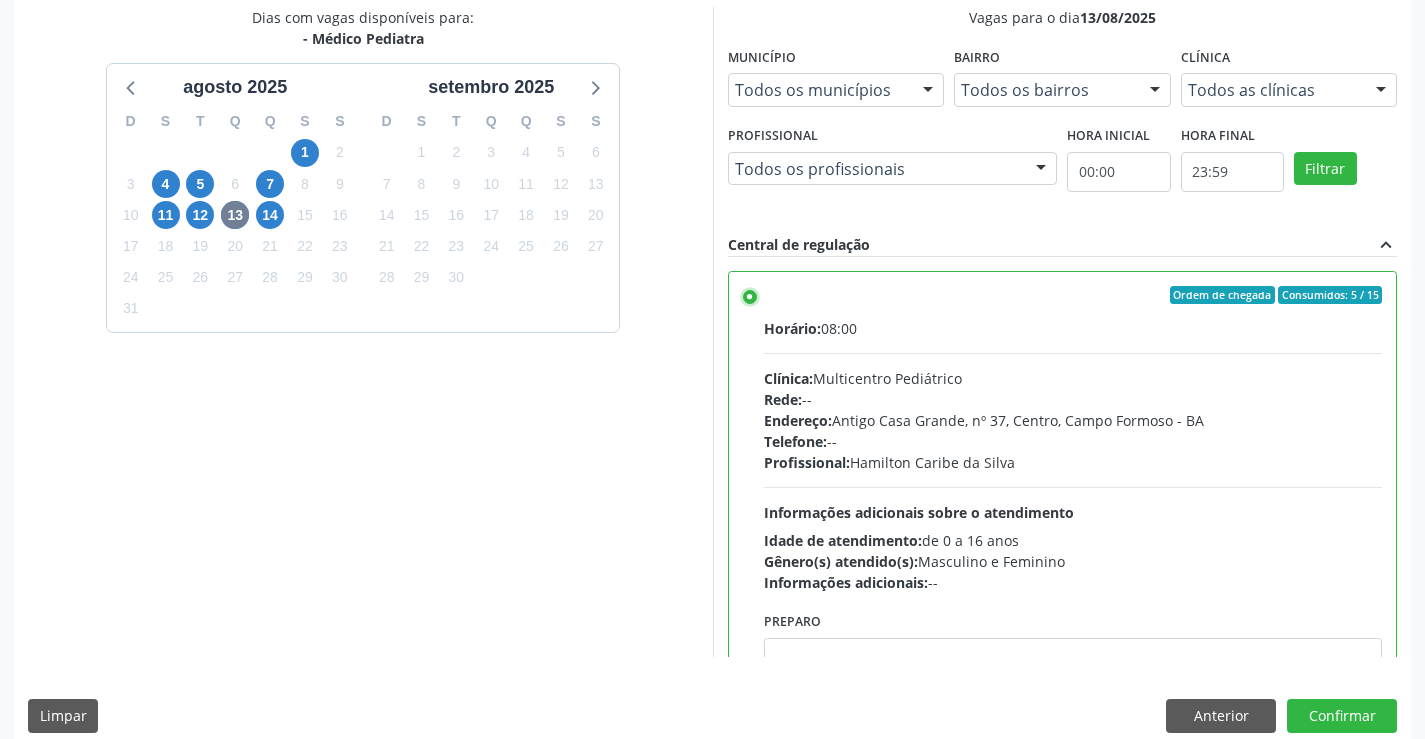 scroll, scrollTop: 456, scrollLeft: 0, axis: vertical 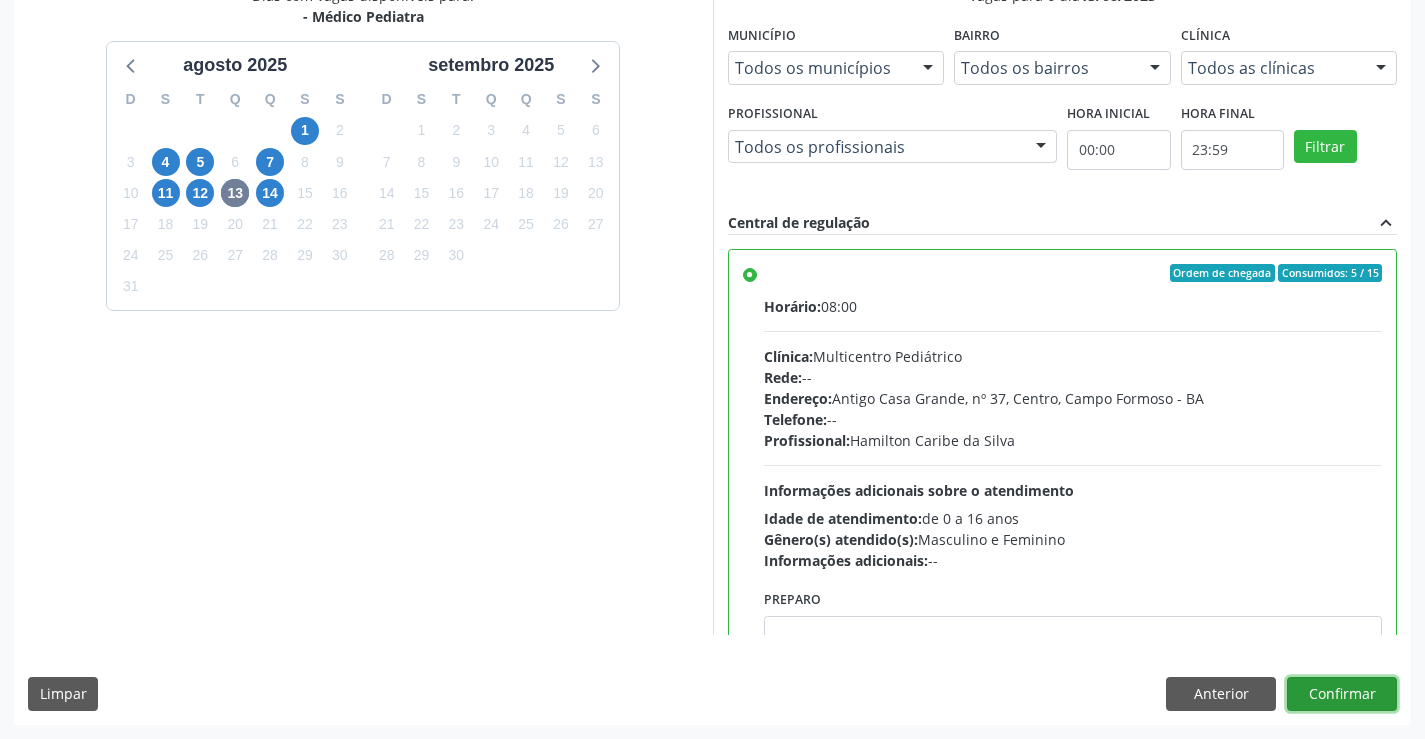 click on "Confirmar" at bounding box center (1342, 694) 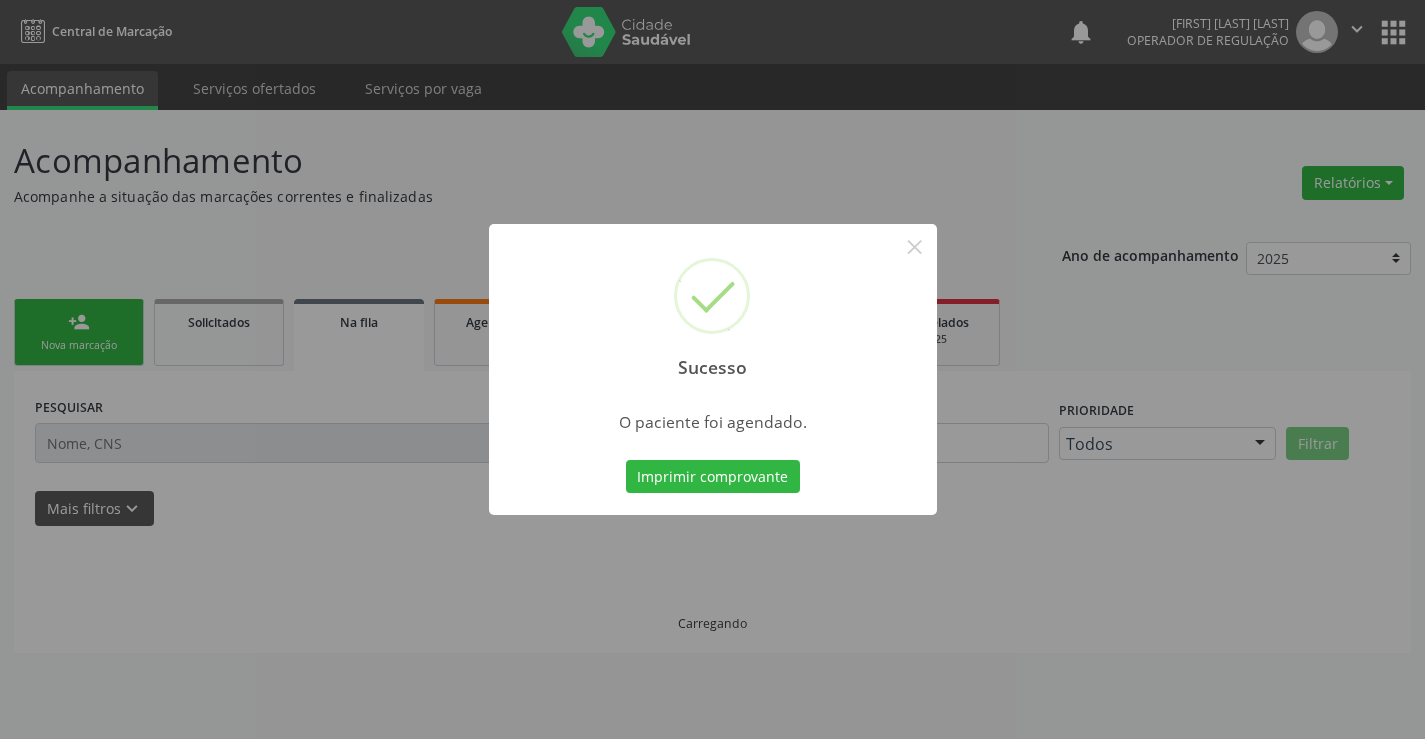 scroll, scrollTop: 0, scrollLeft: 0, axis: both 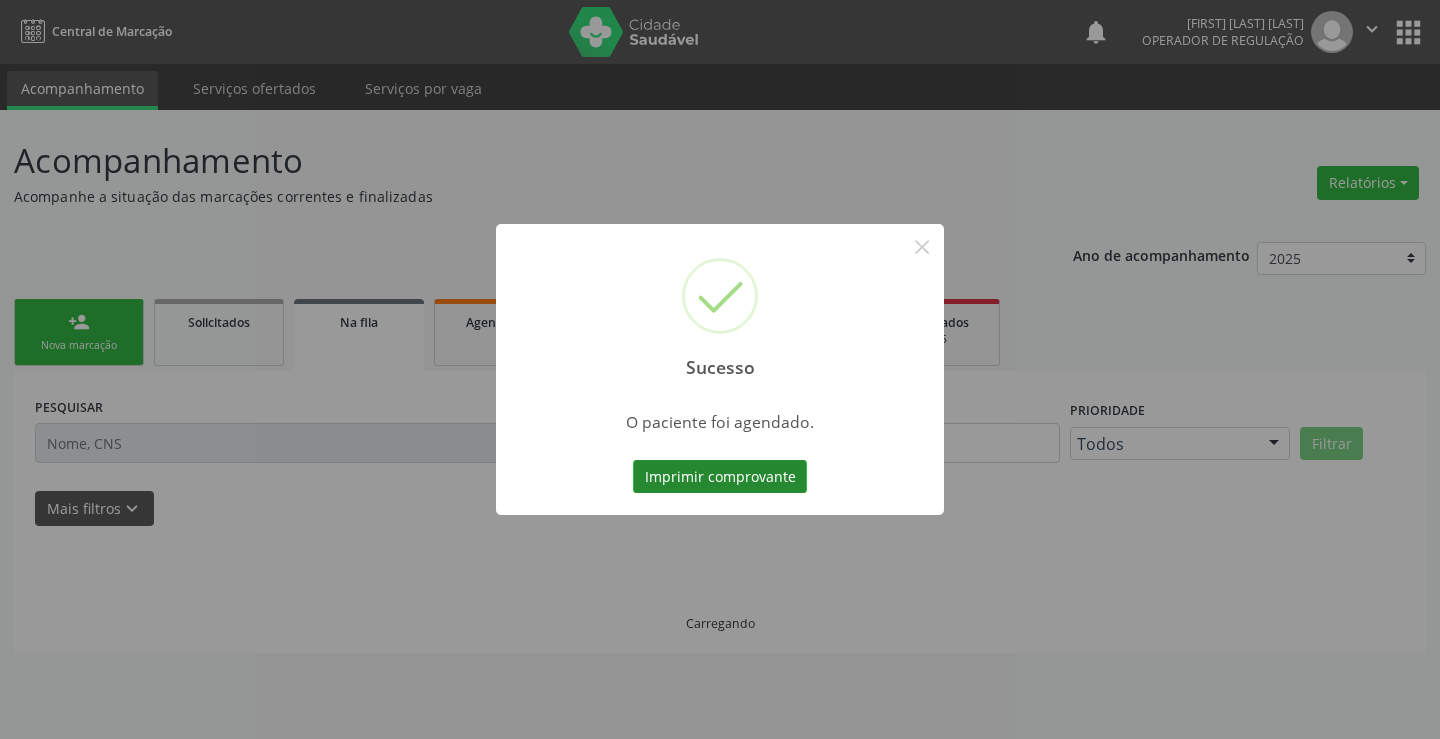 click on "Imprimir comprovante" at bounding box center (720, 477) 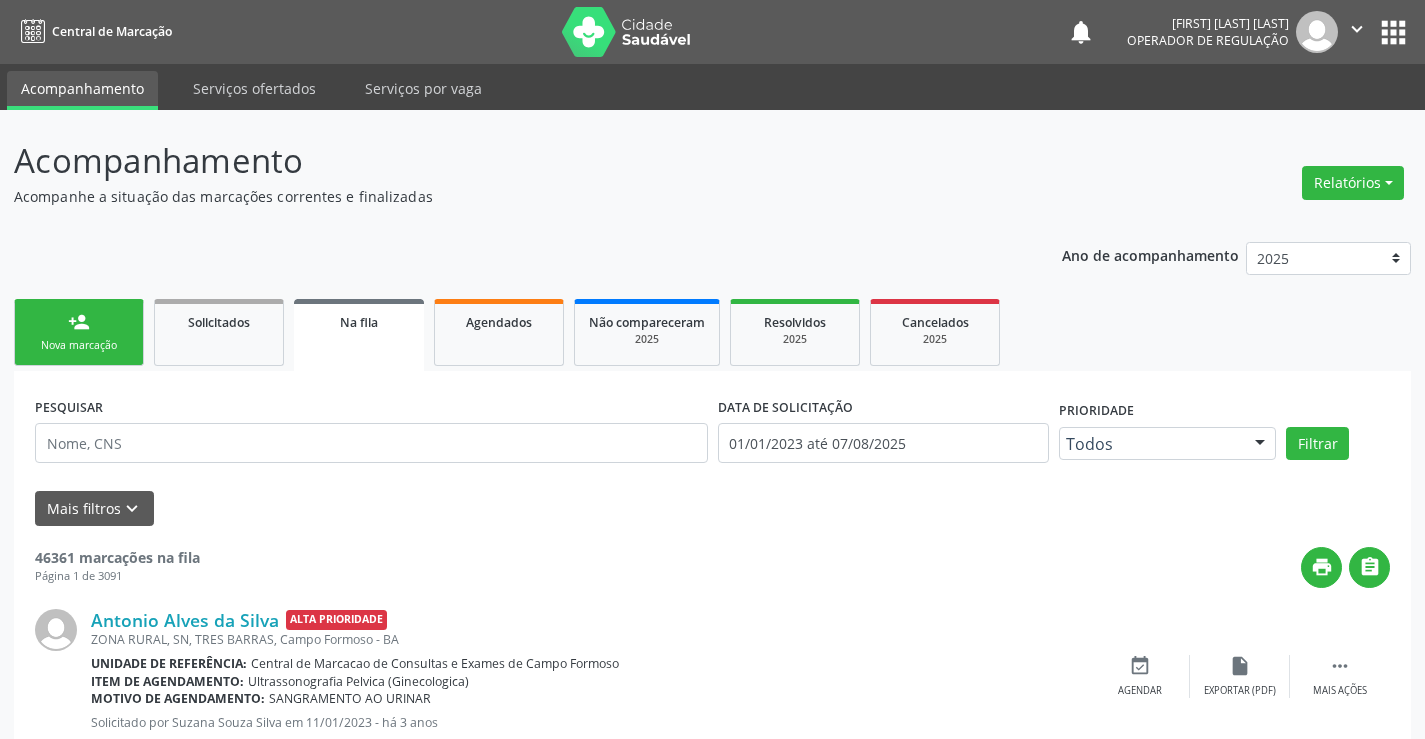 click on "person_add
Nova marcação" at bounding box center [79, 332] 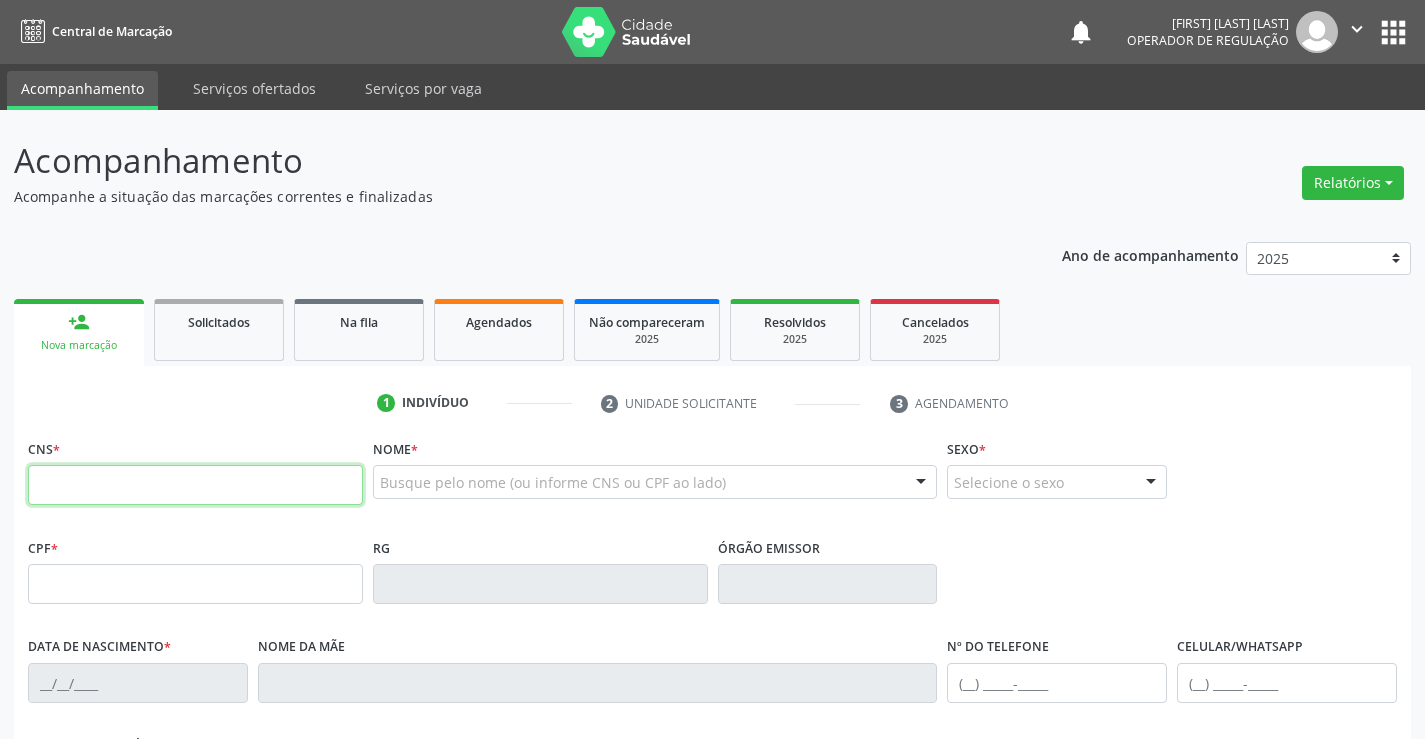 click at bounding box center (195, 485) 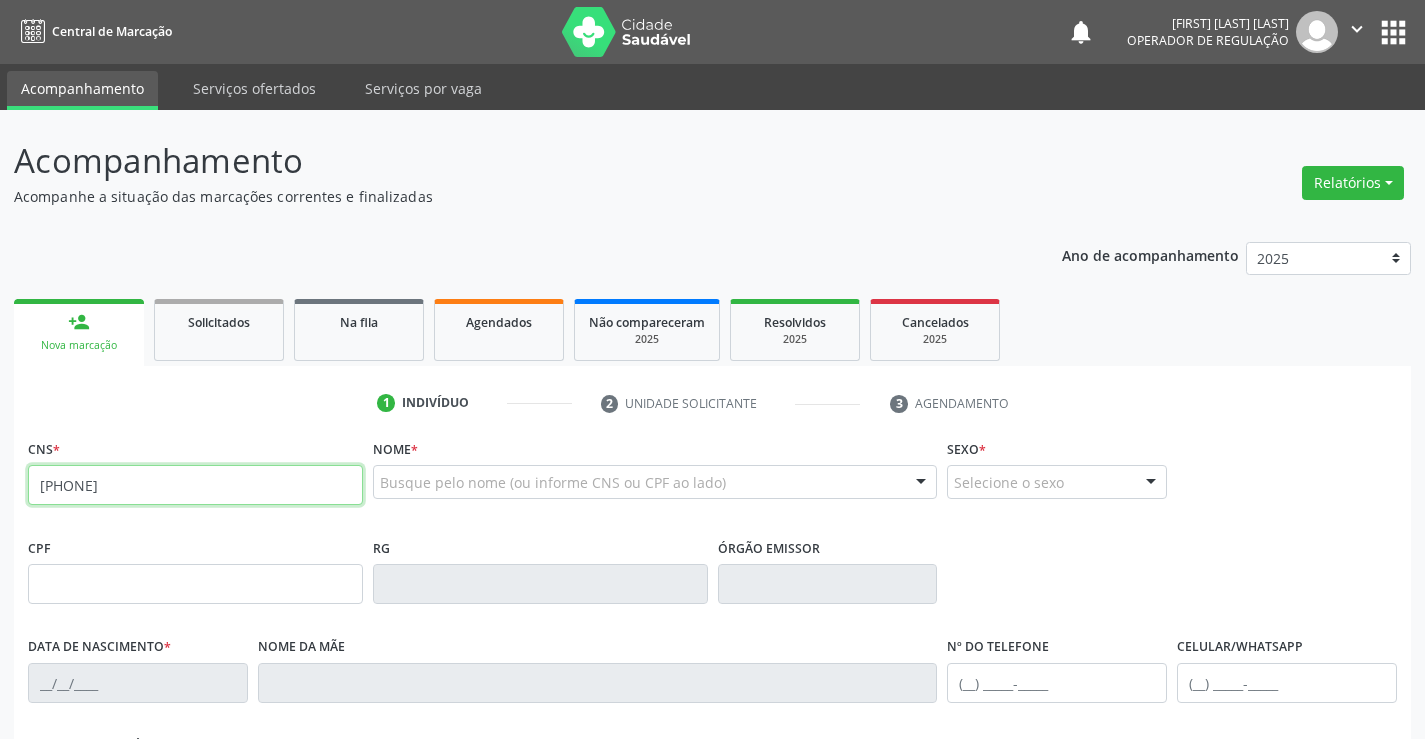 type on "[PHONE]" 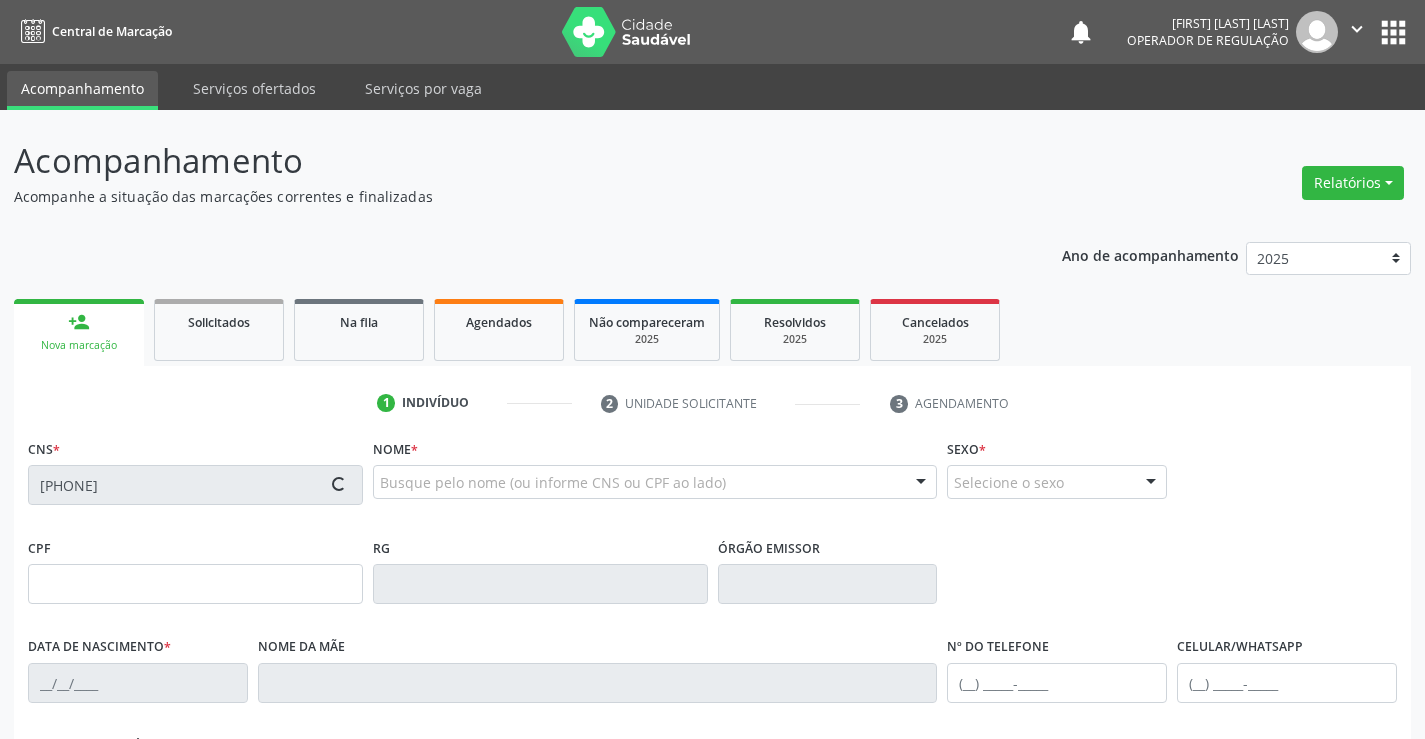 type on "[PHONE]" 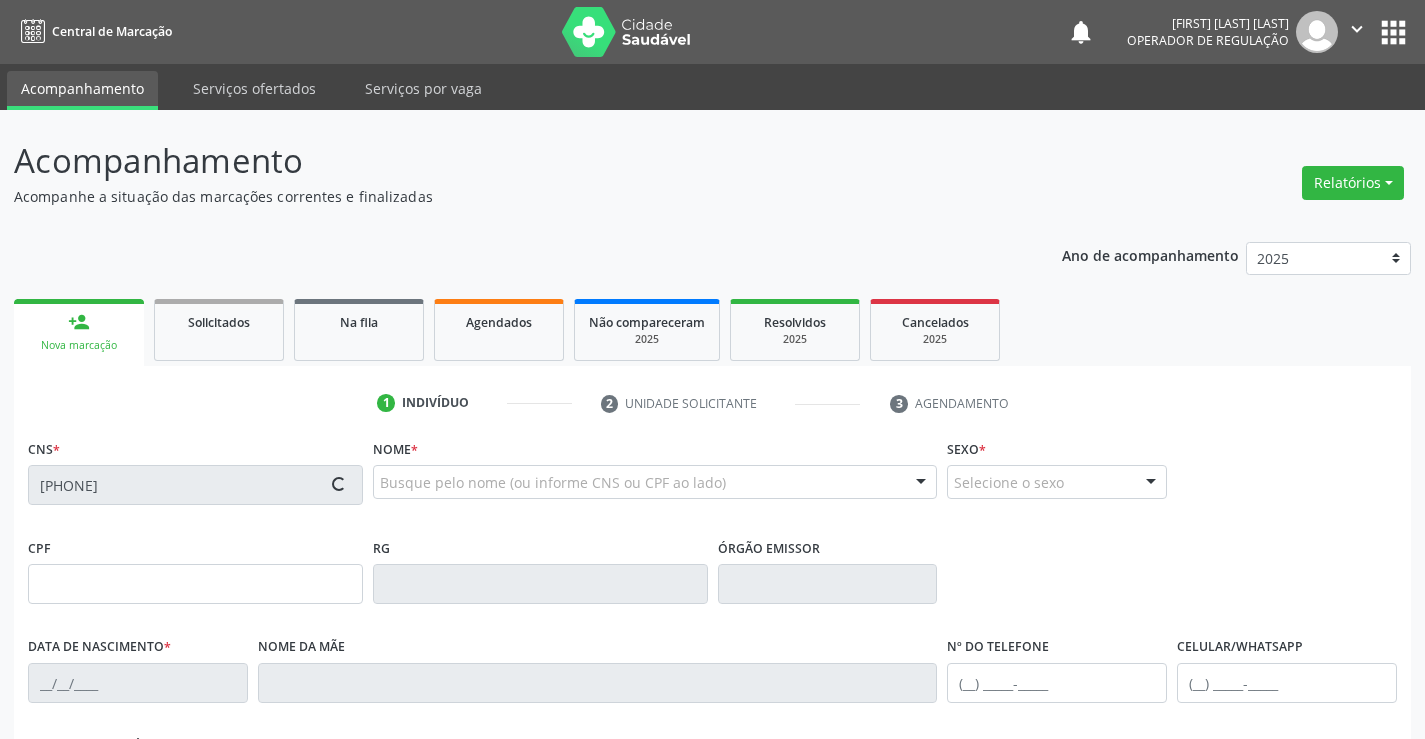 type on "[DATE]" 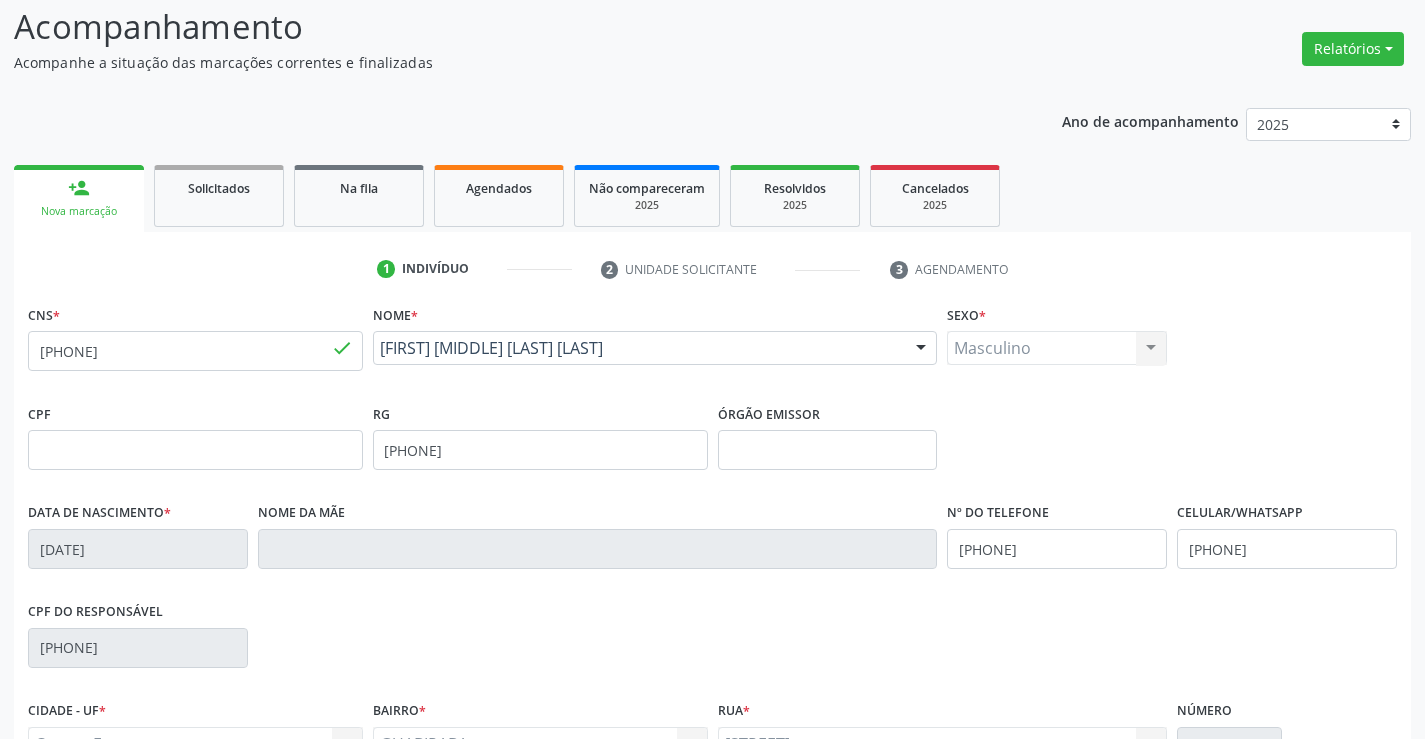 scroll, scrollTop: 345, scrollLeft: 0, axis: vertical 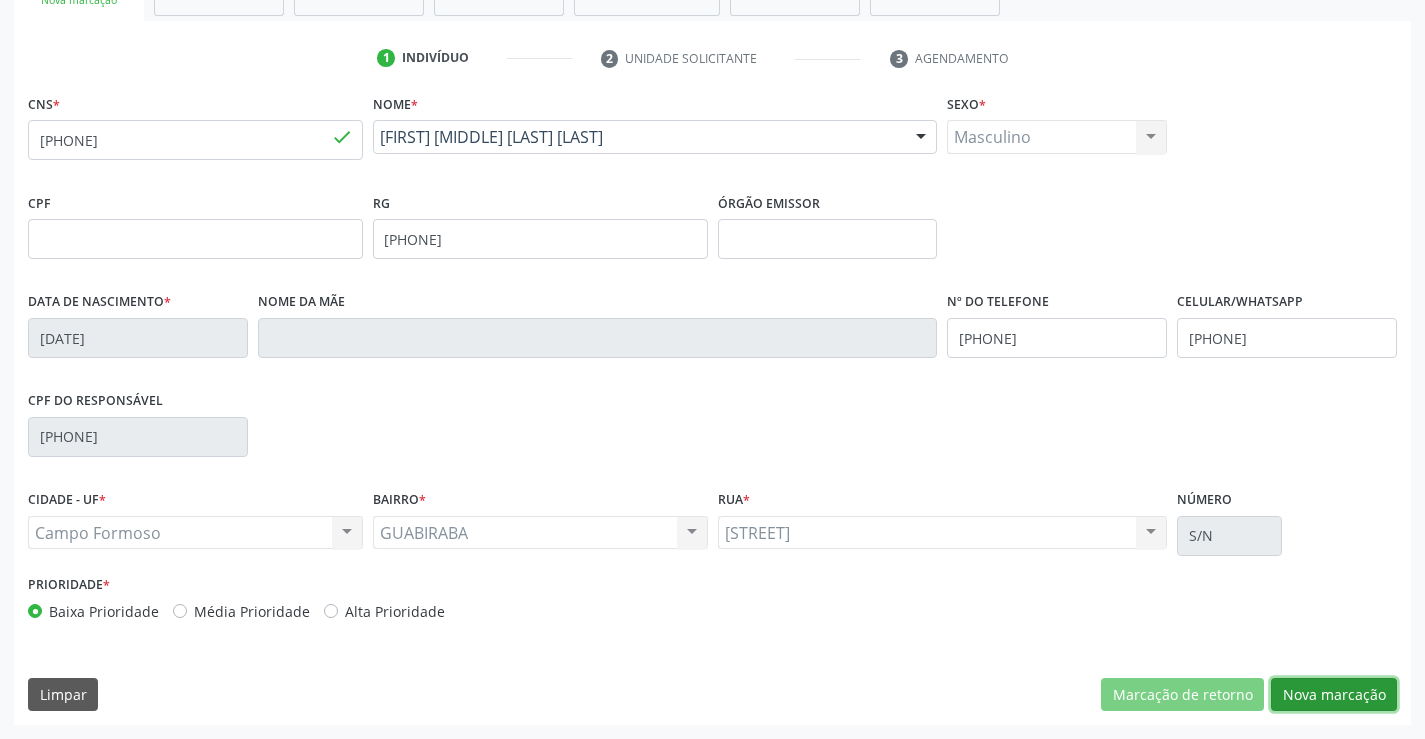 click on "Nova marcação" at bounding box center [1334, 695] 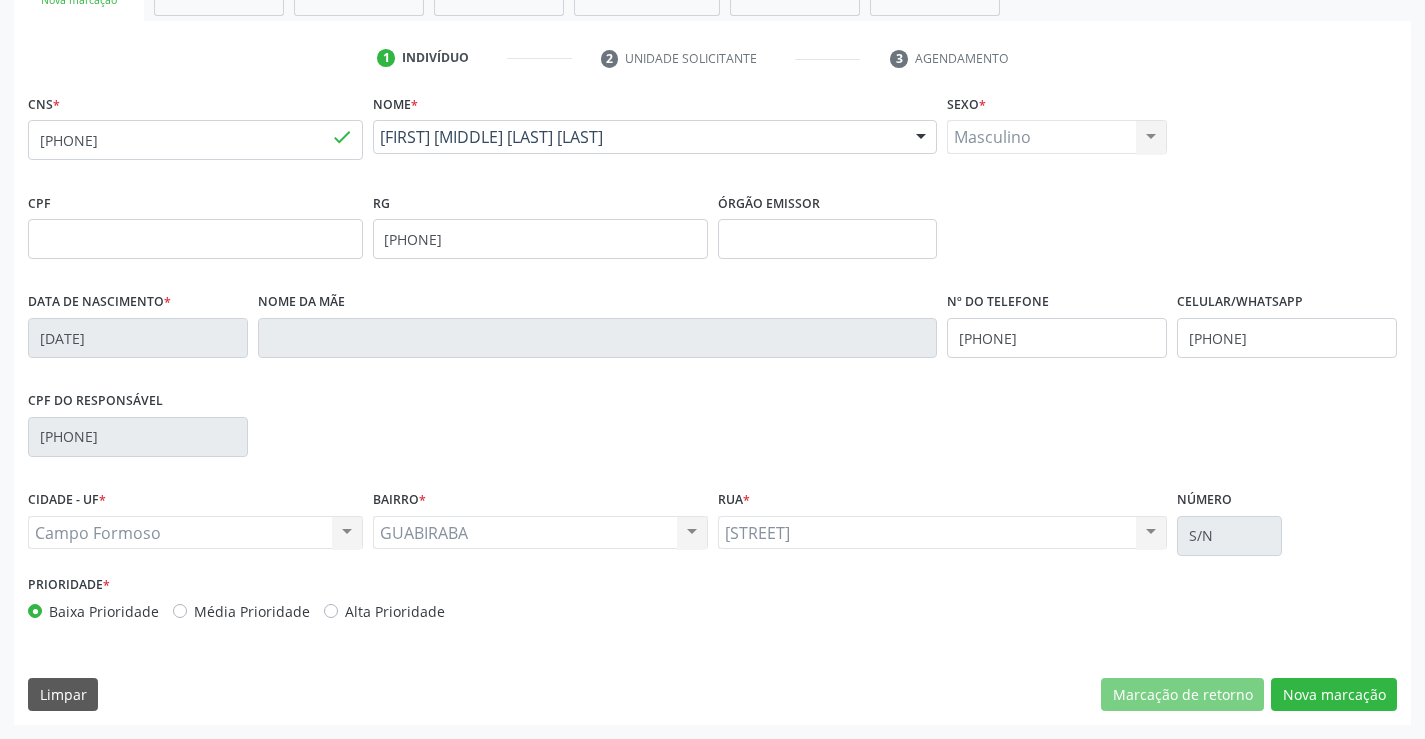 scroll, scrollTop: 167, scrollLeft: 0, axis: vertical 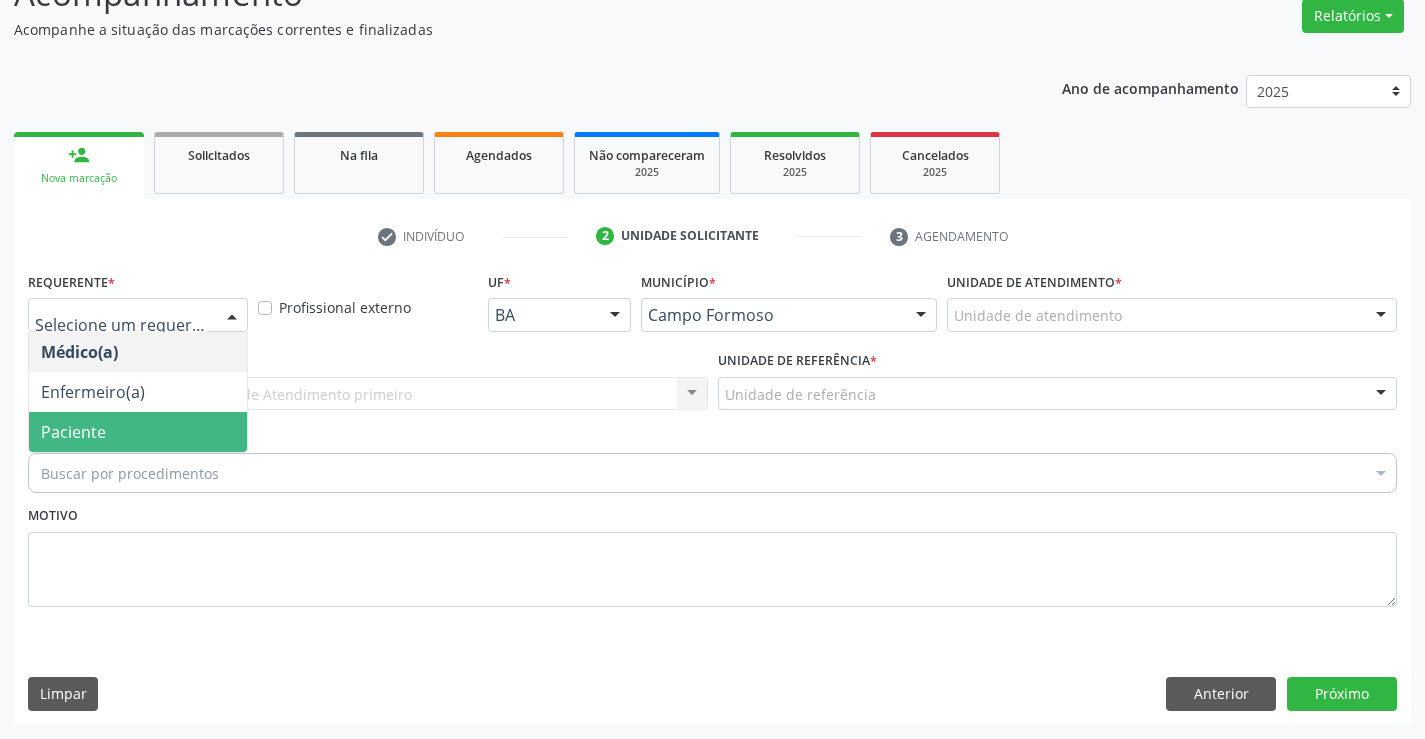 click on "Paciente" at bounding box center (138, 432) 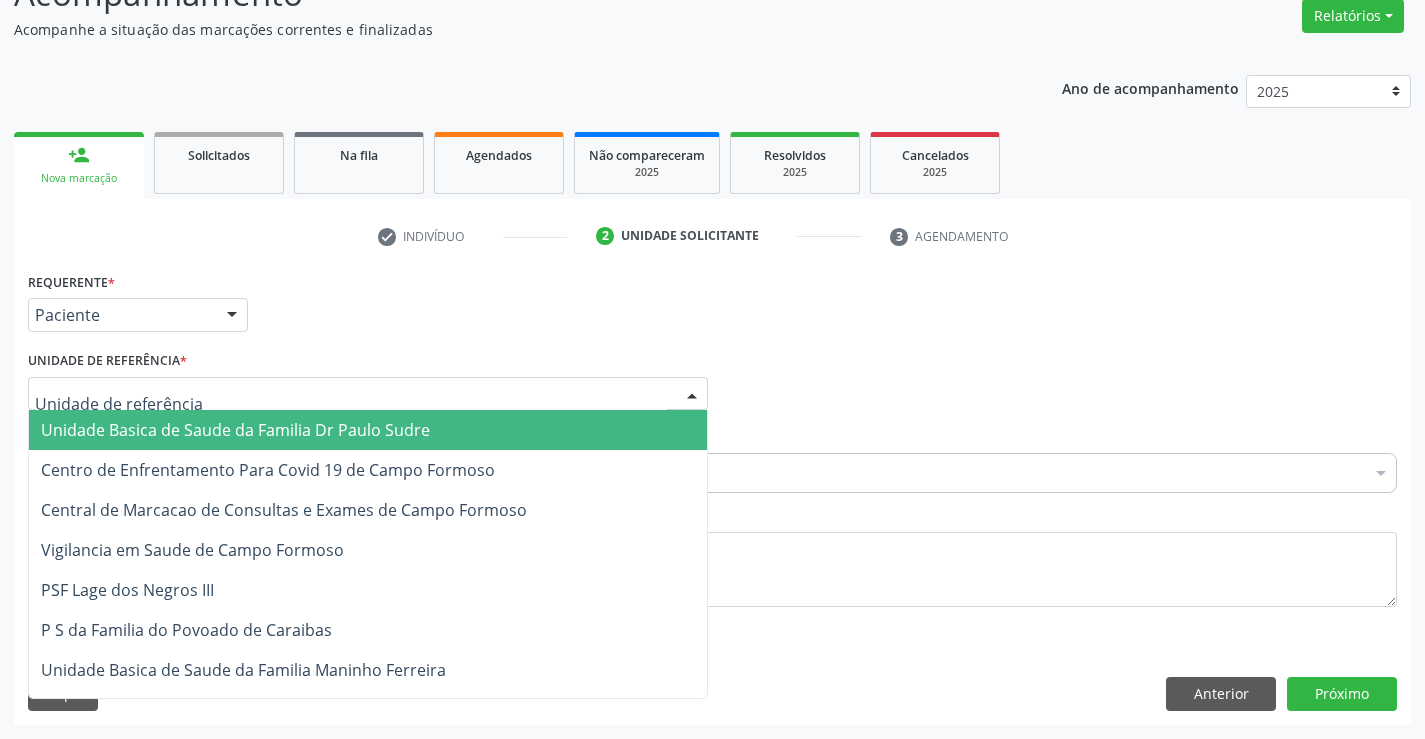 click on "Unidade Basica de Saude da Familia Dr Paulo Sudre" at bounding box center [368, 430] 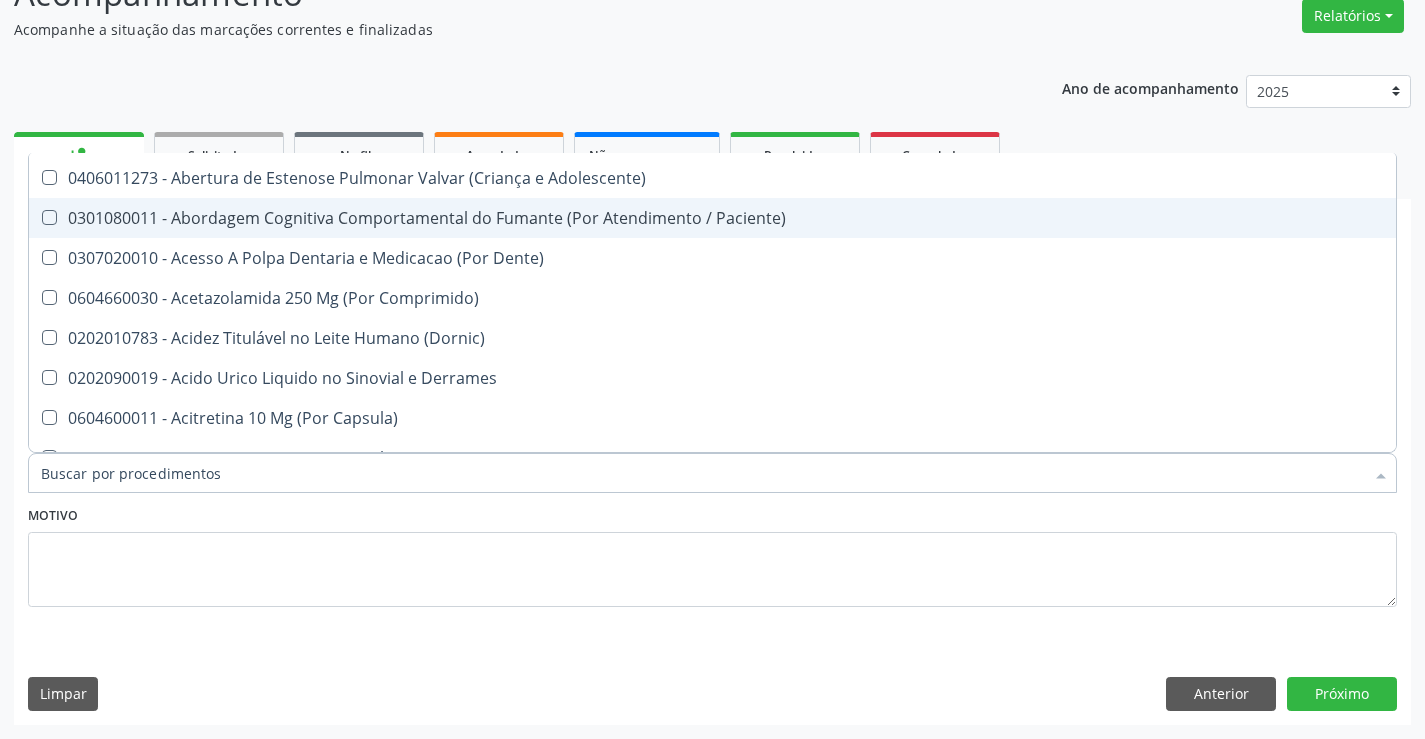 scroll, scrollTop: 400, scrollLeft: 0, axis: vertical 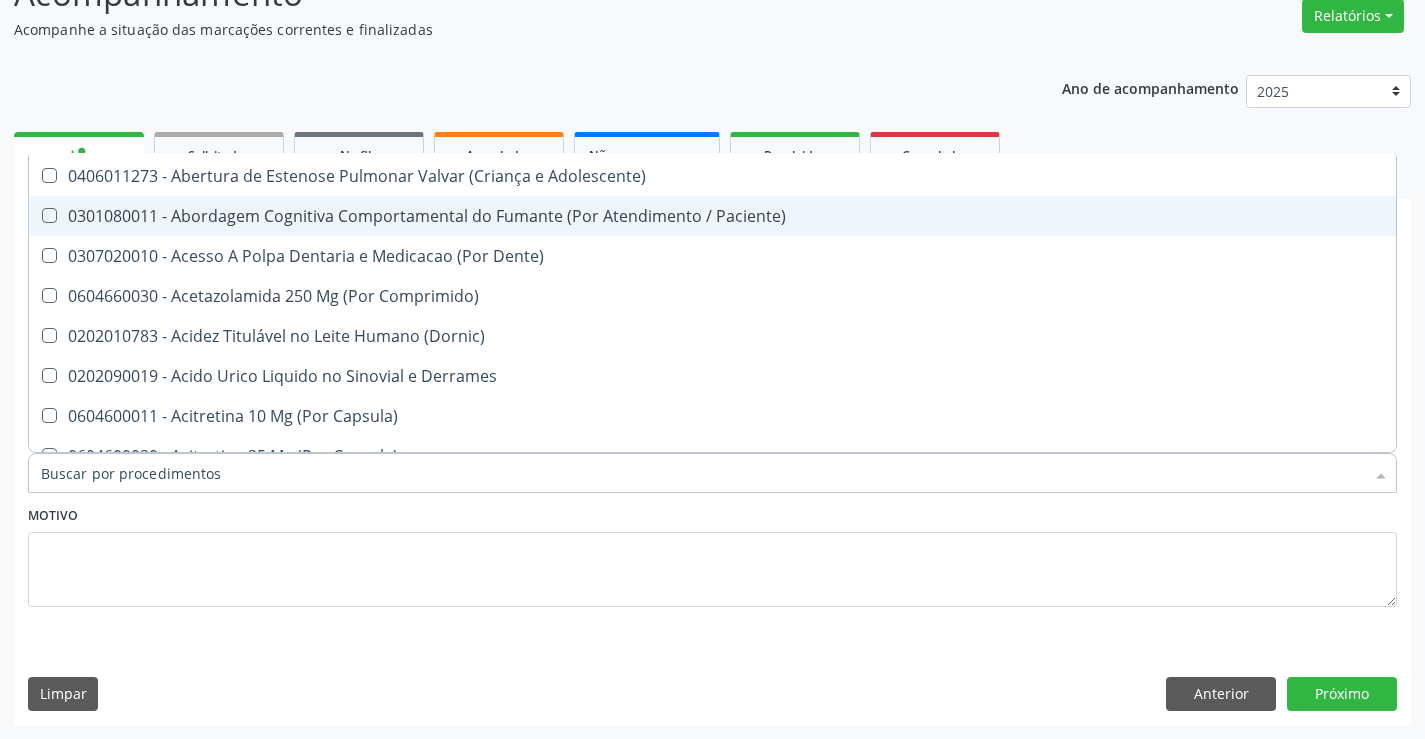 click on "Item de agendamento
*" at bounding box center [702, 473] 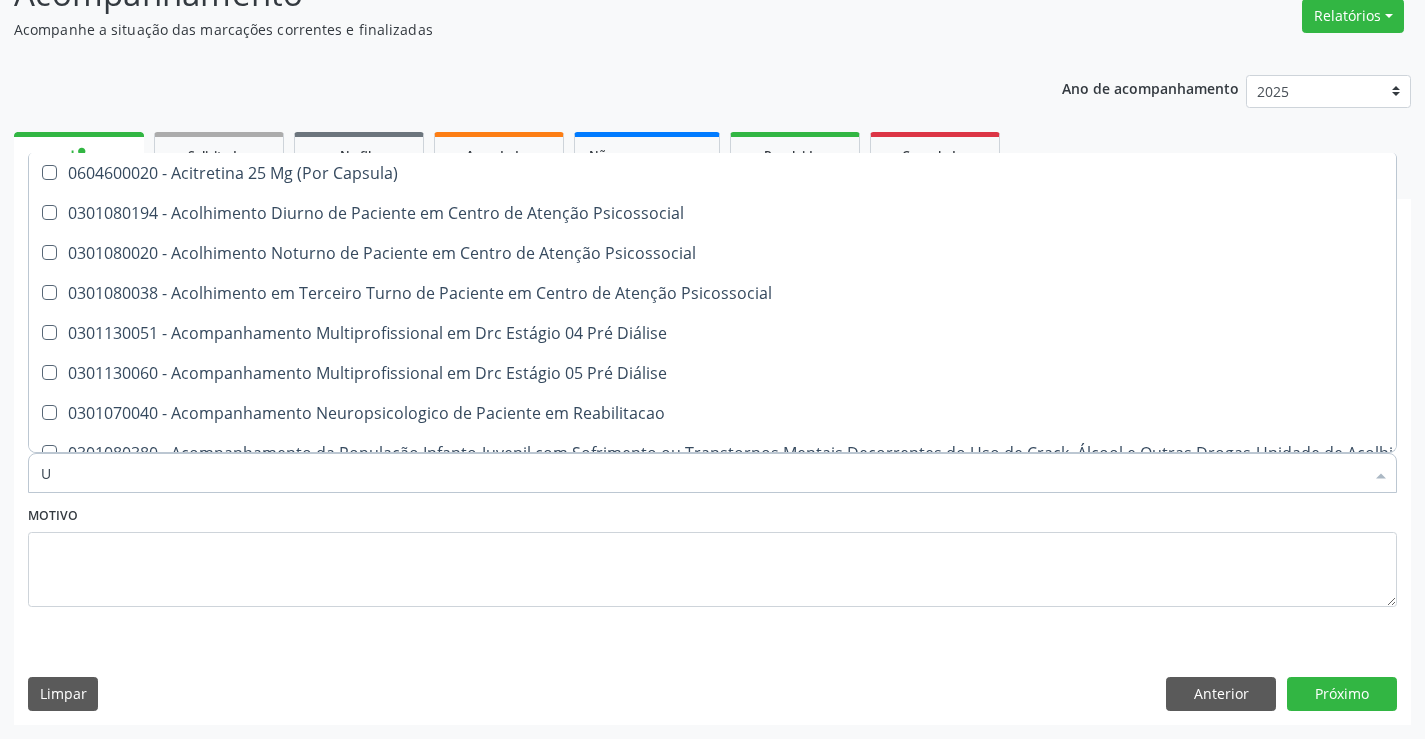 scroll, scrollTop: 317, scrollLeft: 0, axis: vertical 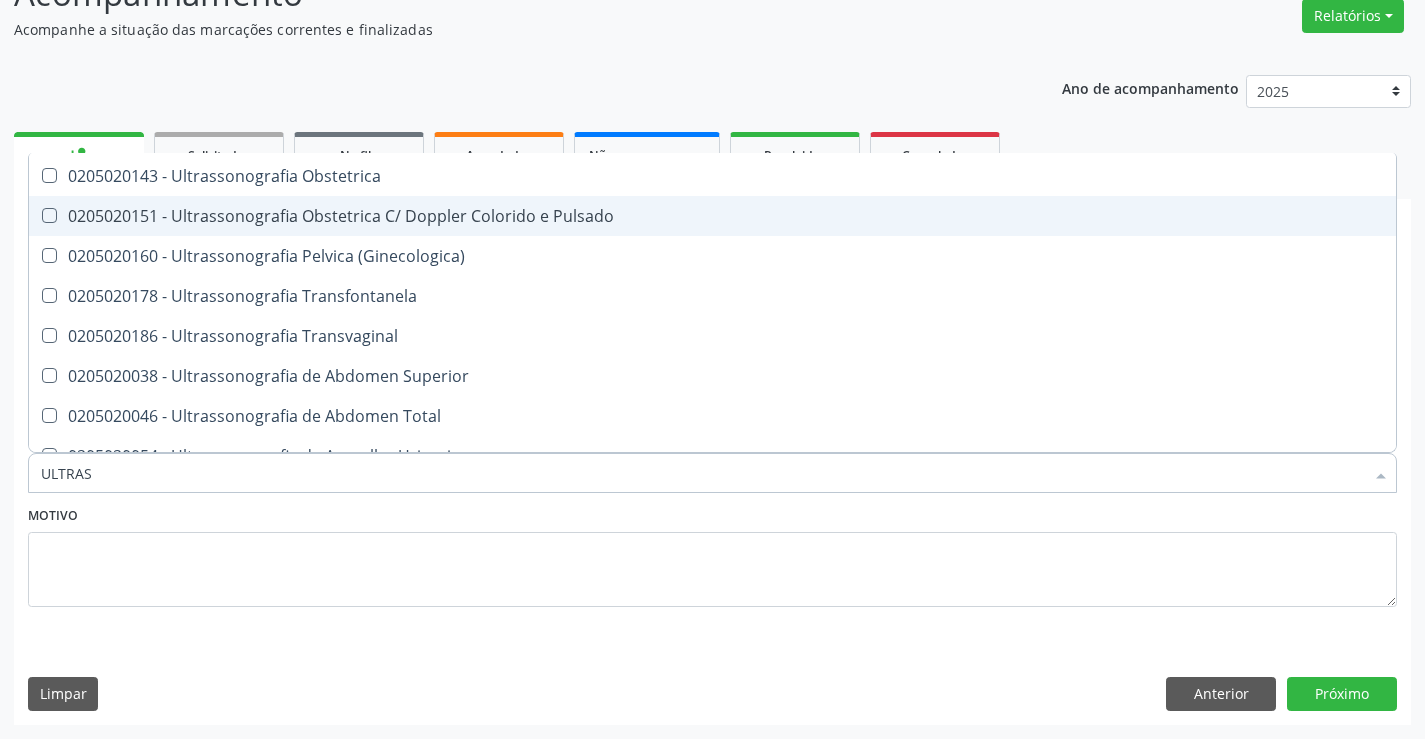 type on "ULTRASS" 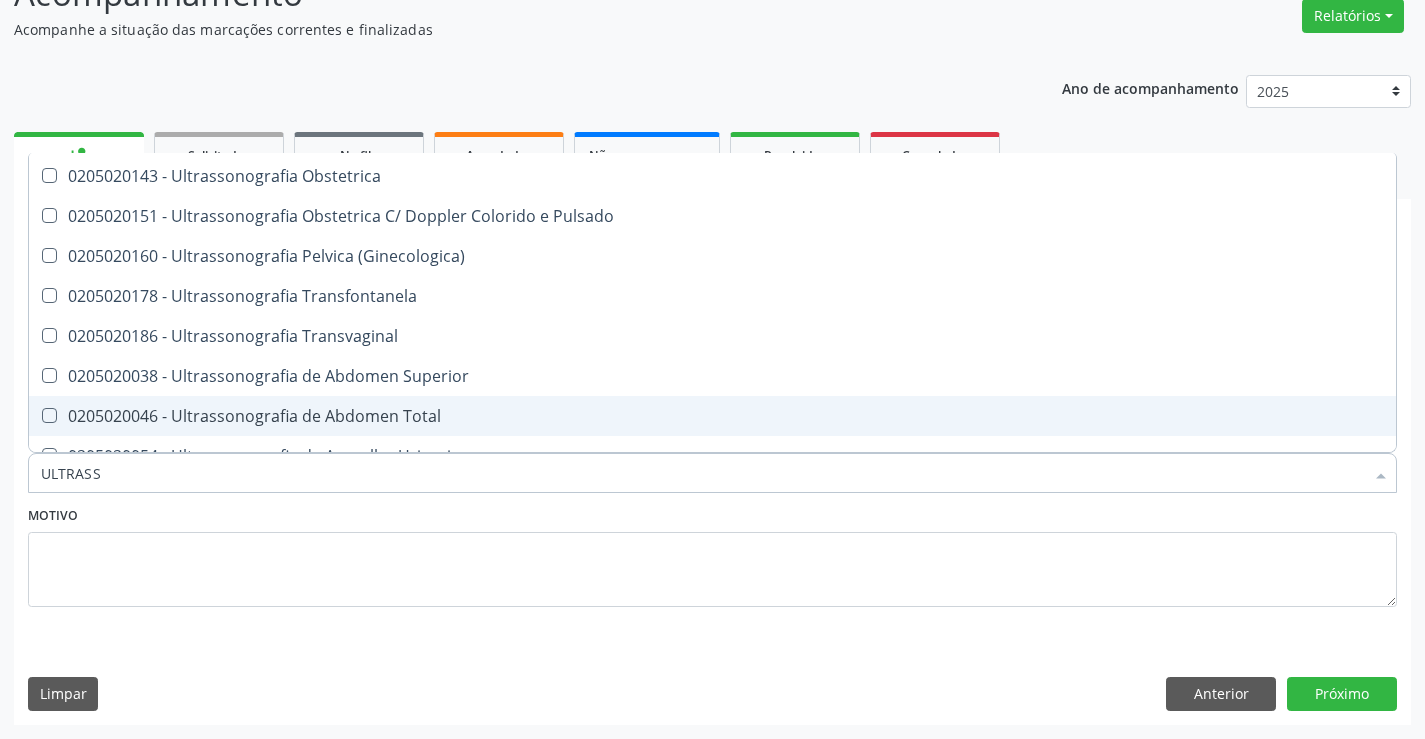 click on "0205020046 - Ultrassonografia de Abdomen Total" at bounding box center (712, 416) 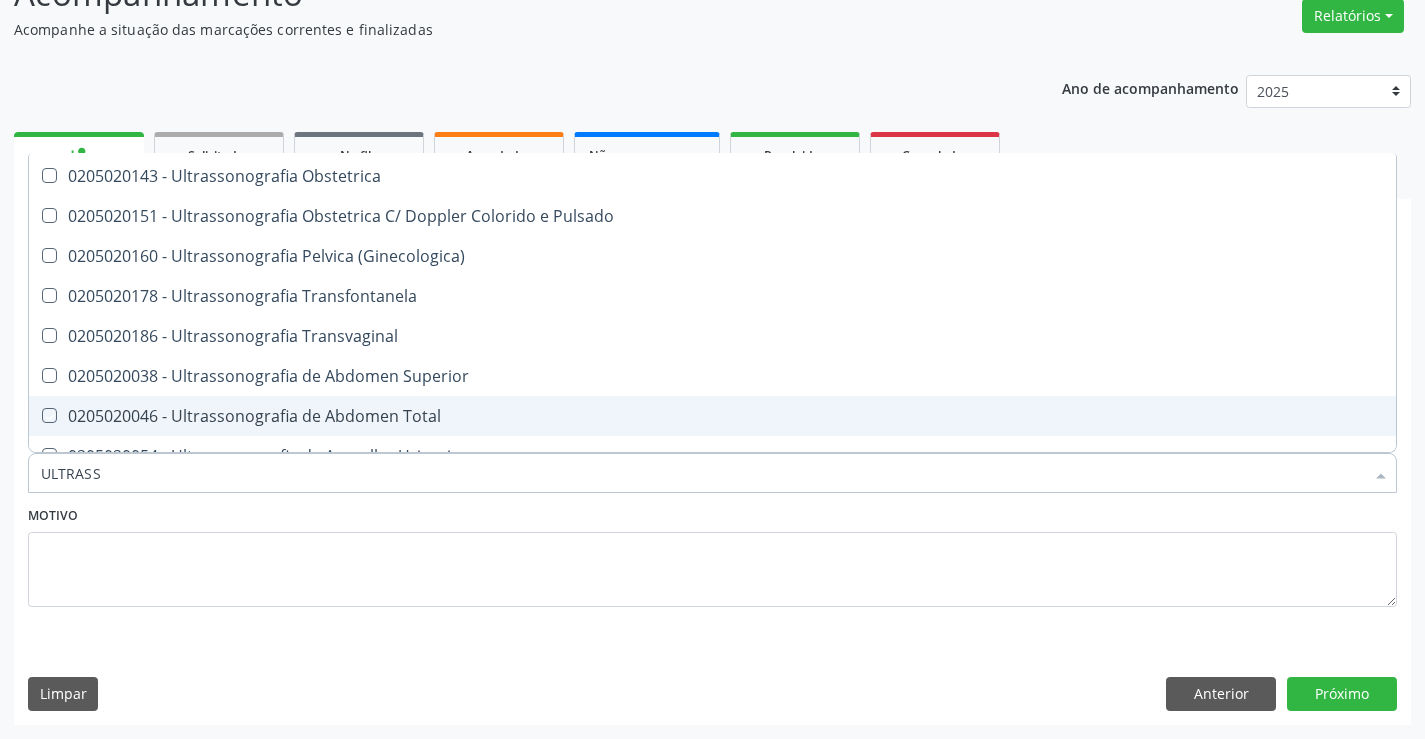 checkbox on "true" 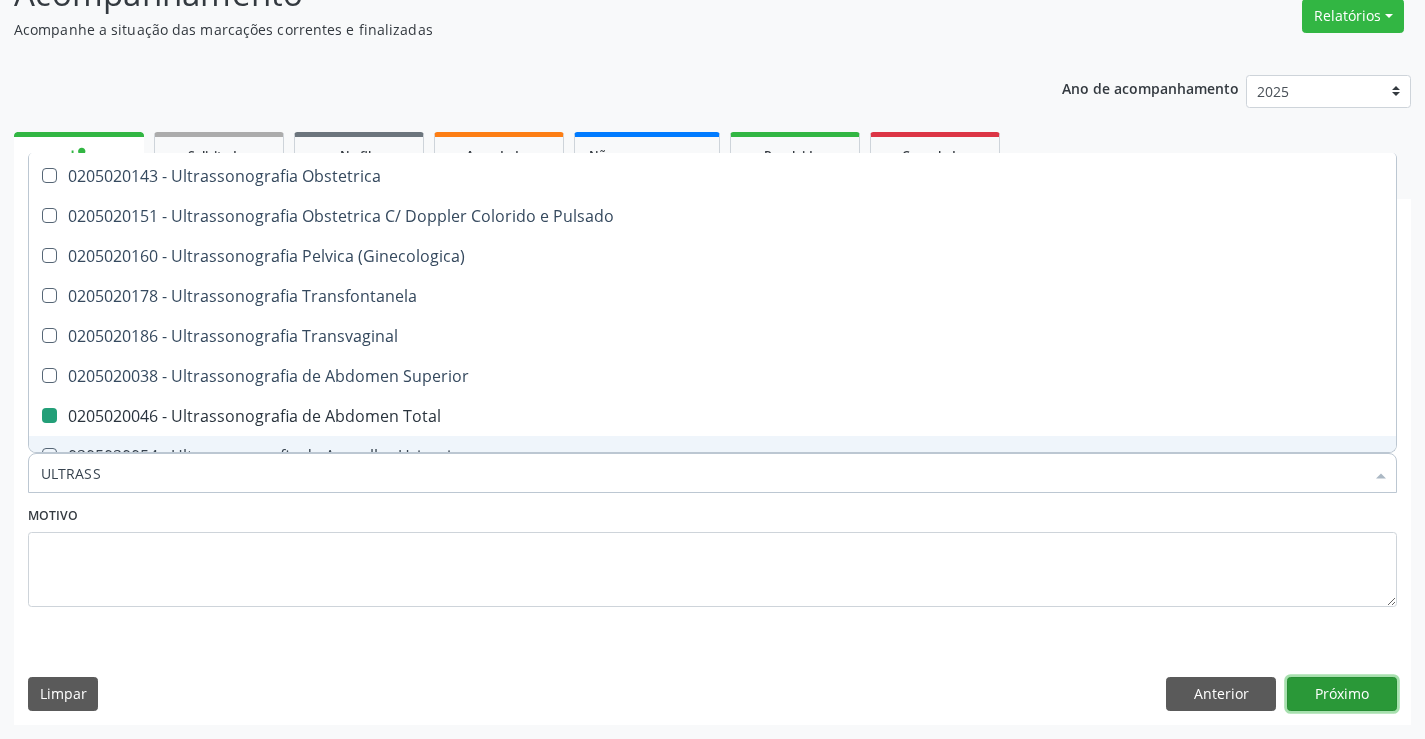 click on "Próximo" at bounding box center [1342, 694] 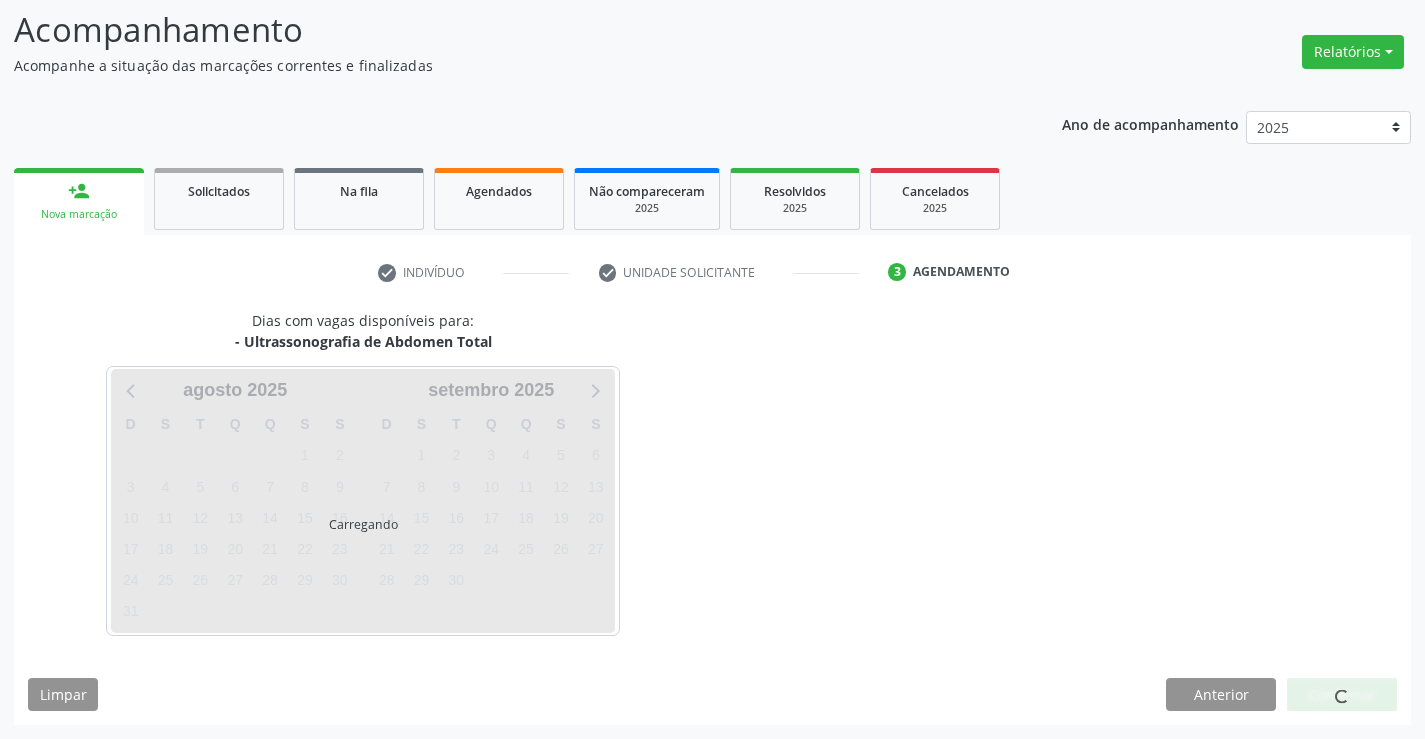 scroll, scrollTop: 131, scrollLeft: 0, axis: vertical 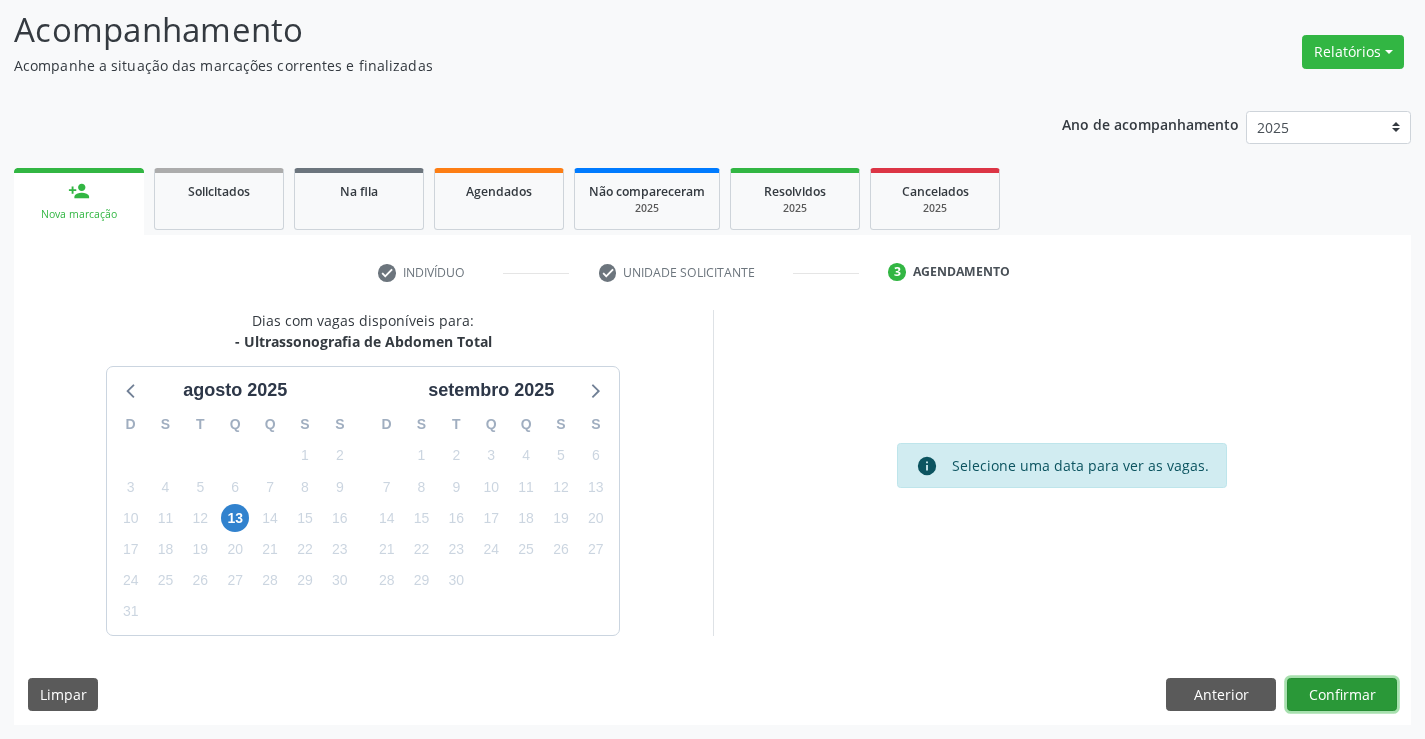 click on "Confirmar" at bounding box center (1342, 695) 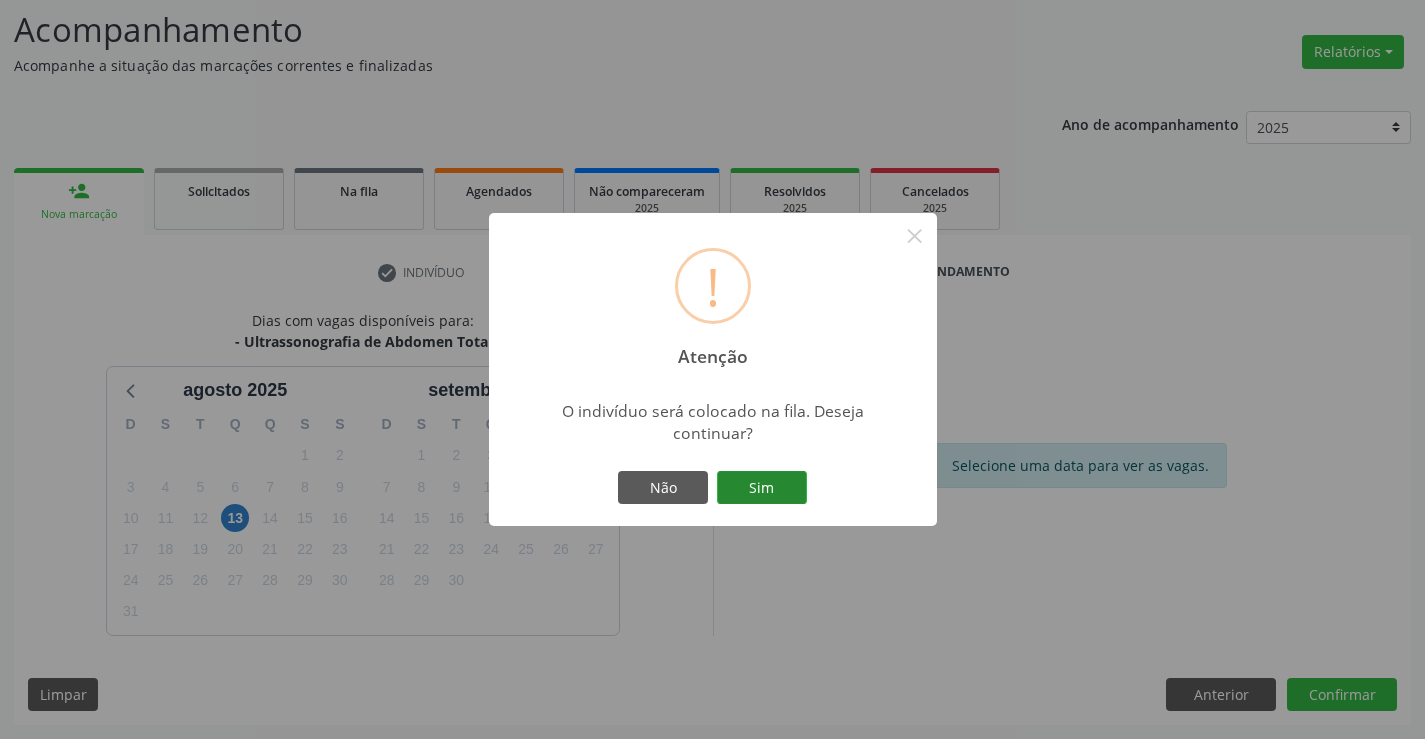 click on "Sim" at bounding box center [762, 488] 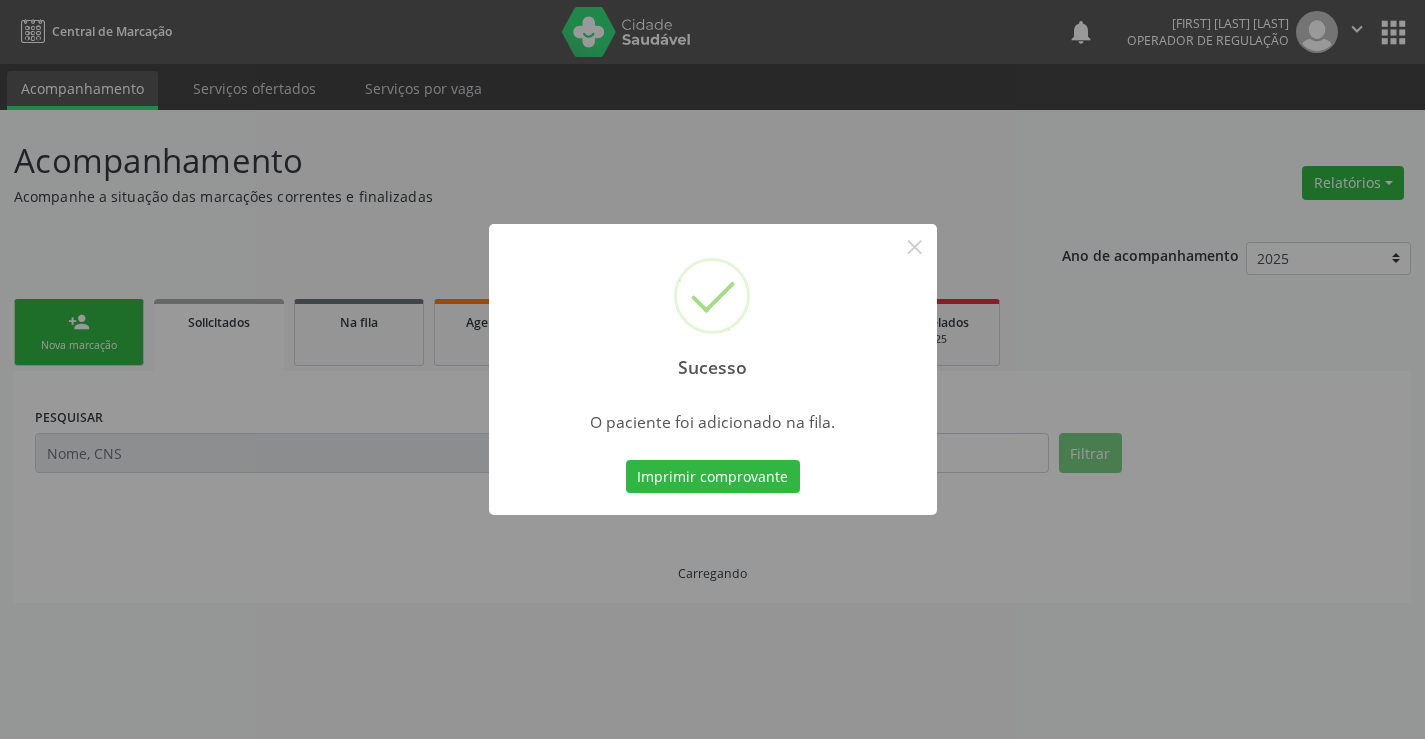 scroll, scrollTop: 0, scrollLeft: 0, axis: both 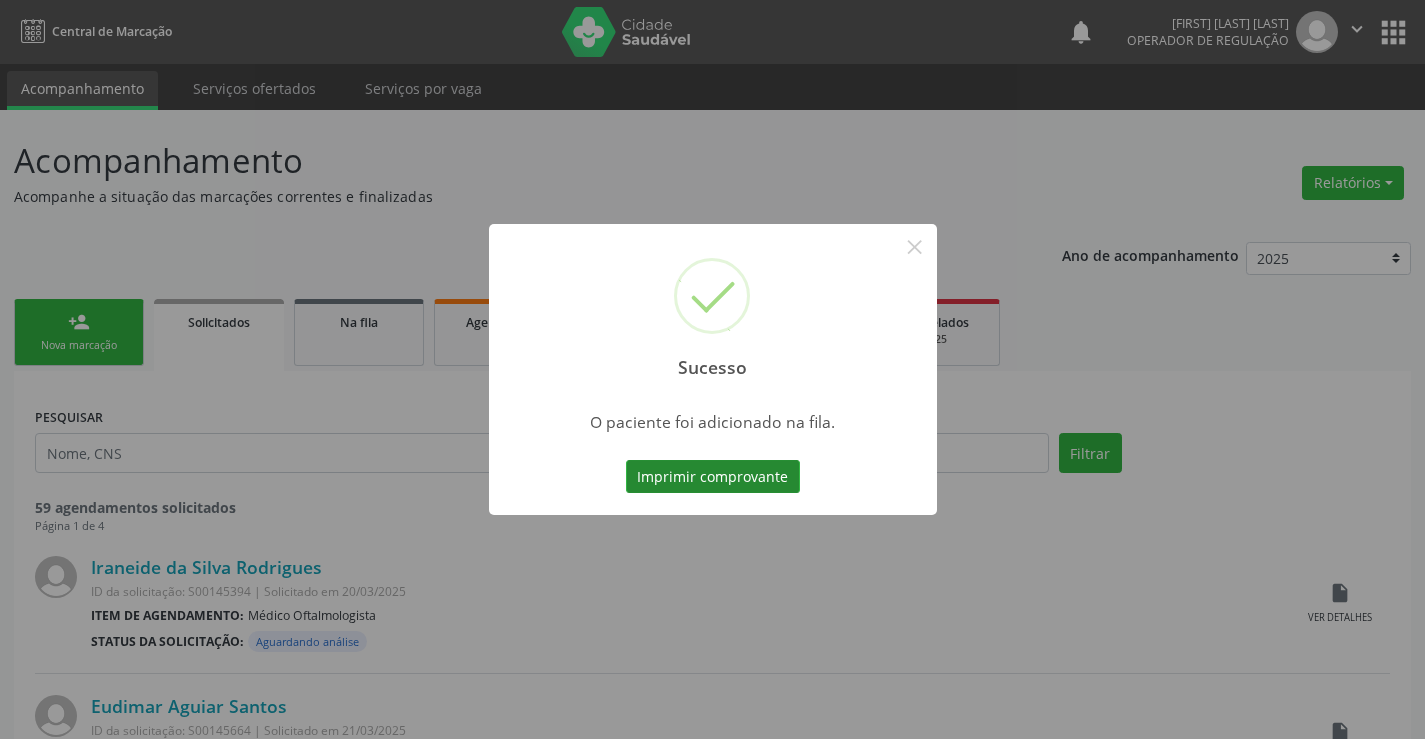 click on "Imprimir comprovante" at bounding box center [713, 477] 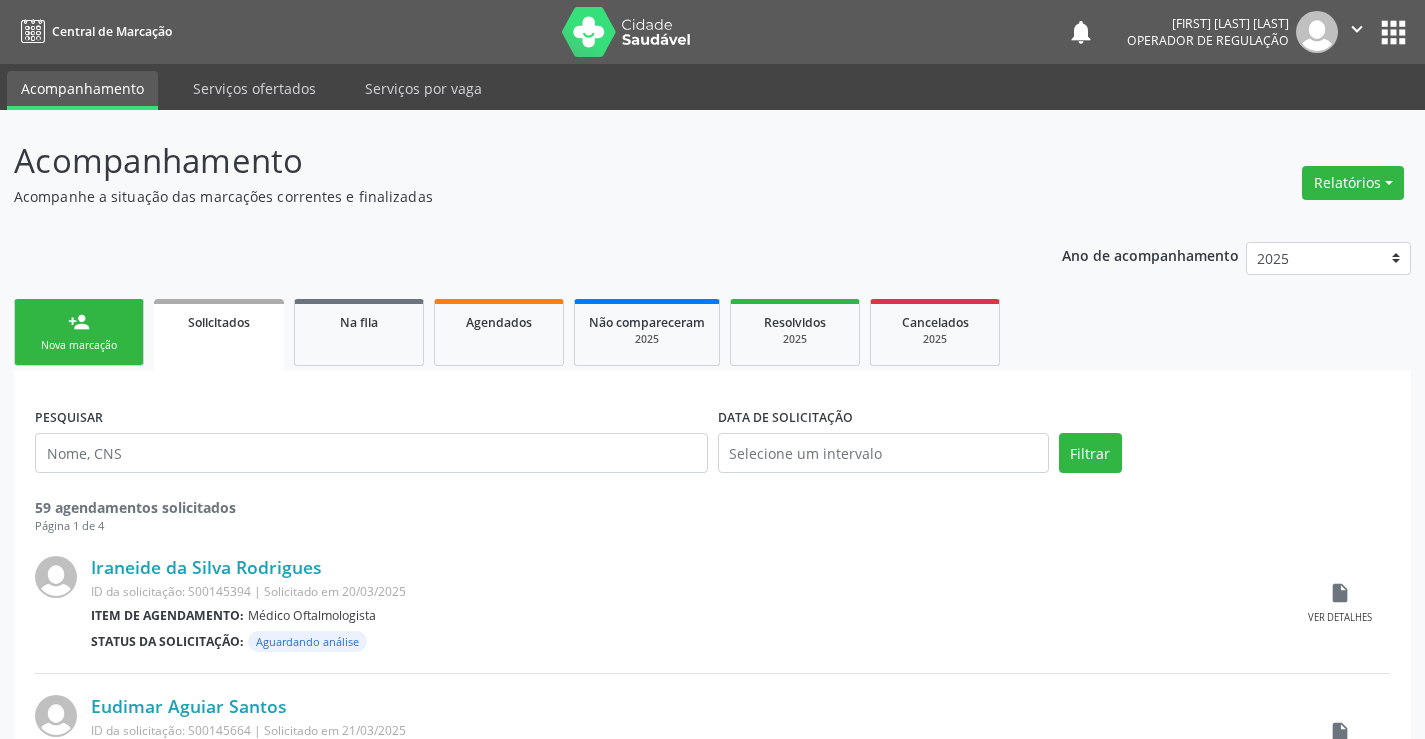 scroll, scrollTop: 0, scrollLeft: 0, axis: both 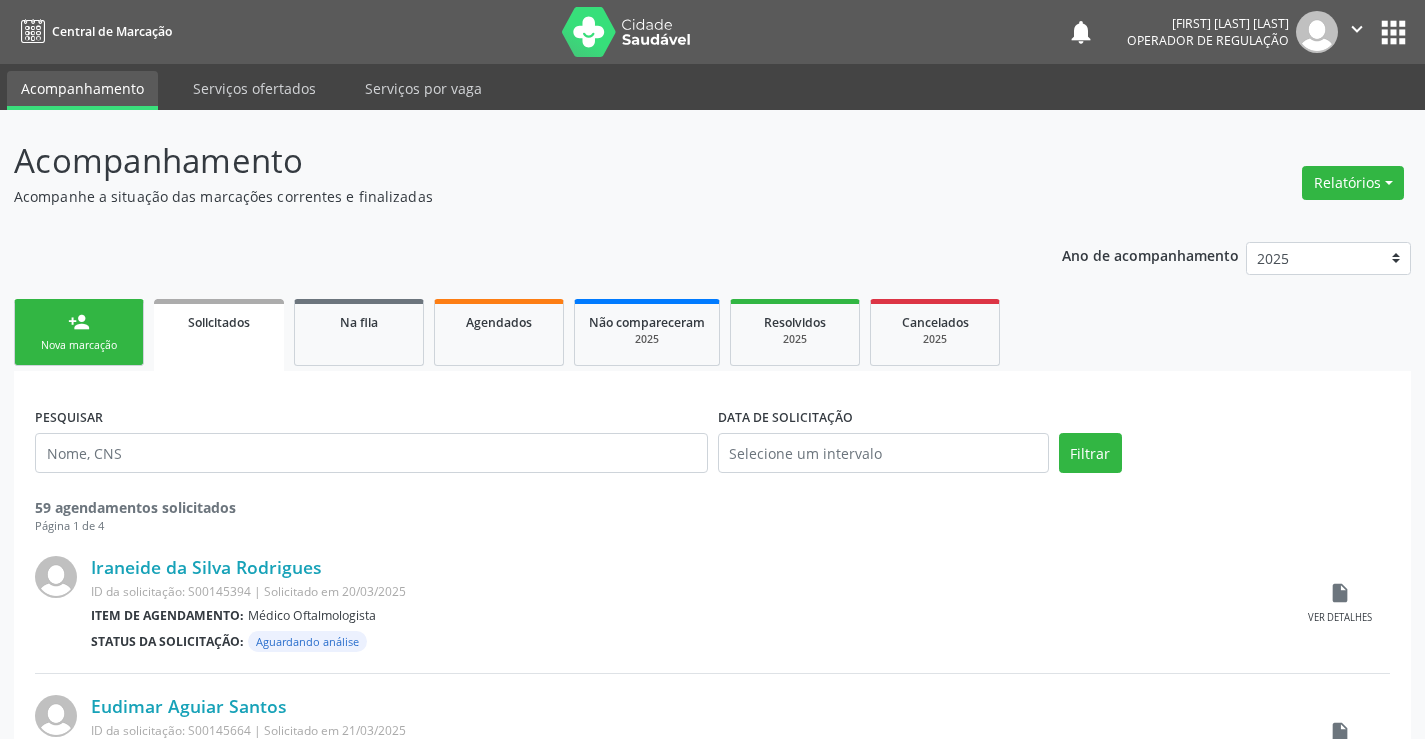click on "person_add
Nova marcação" at bounding box center [79, 332] 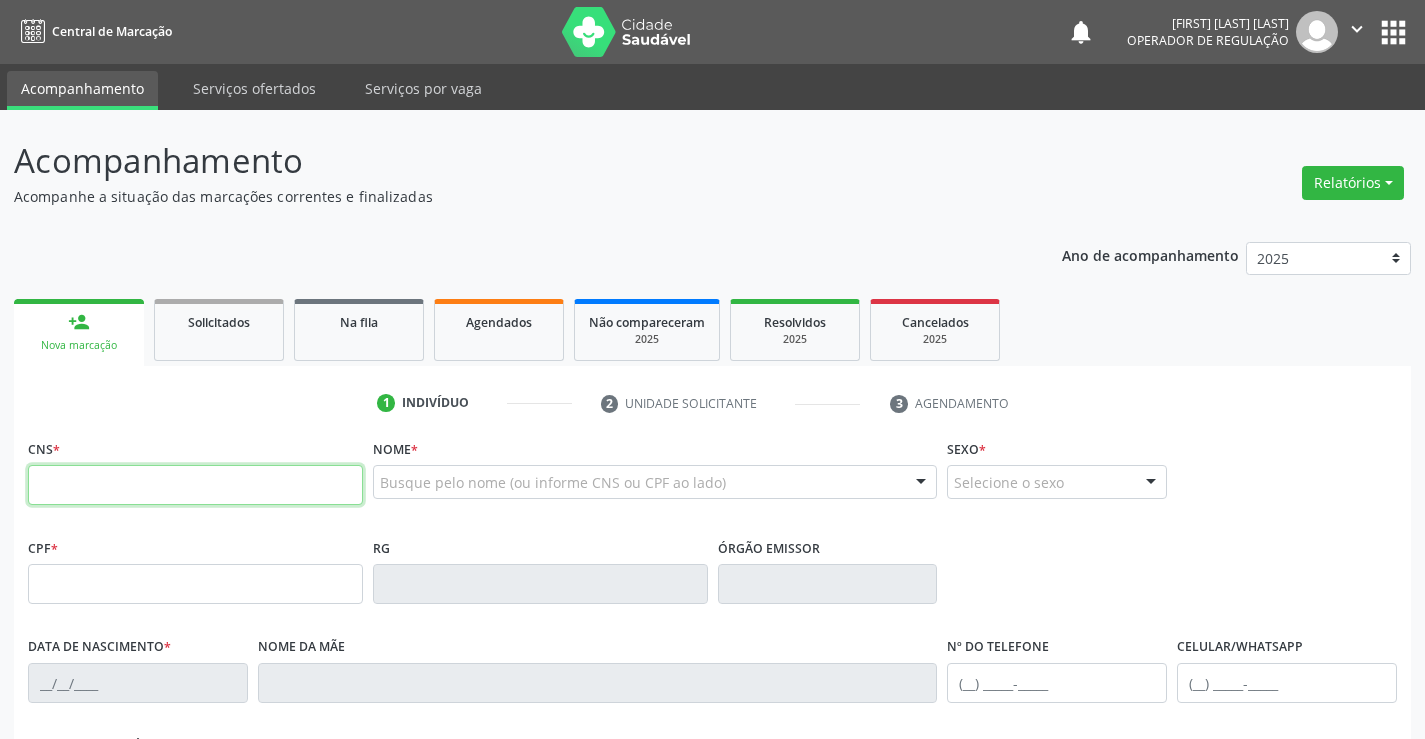 click at bounding box center [195, 485] 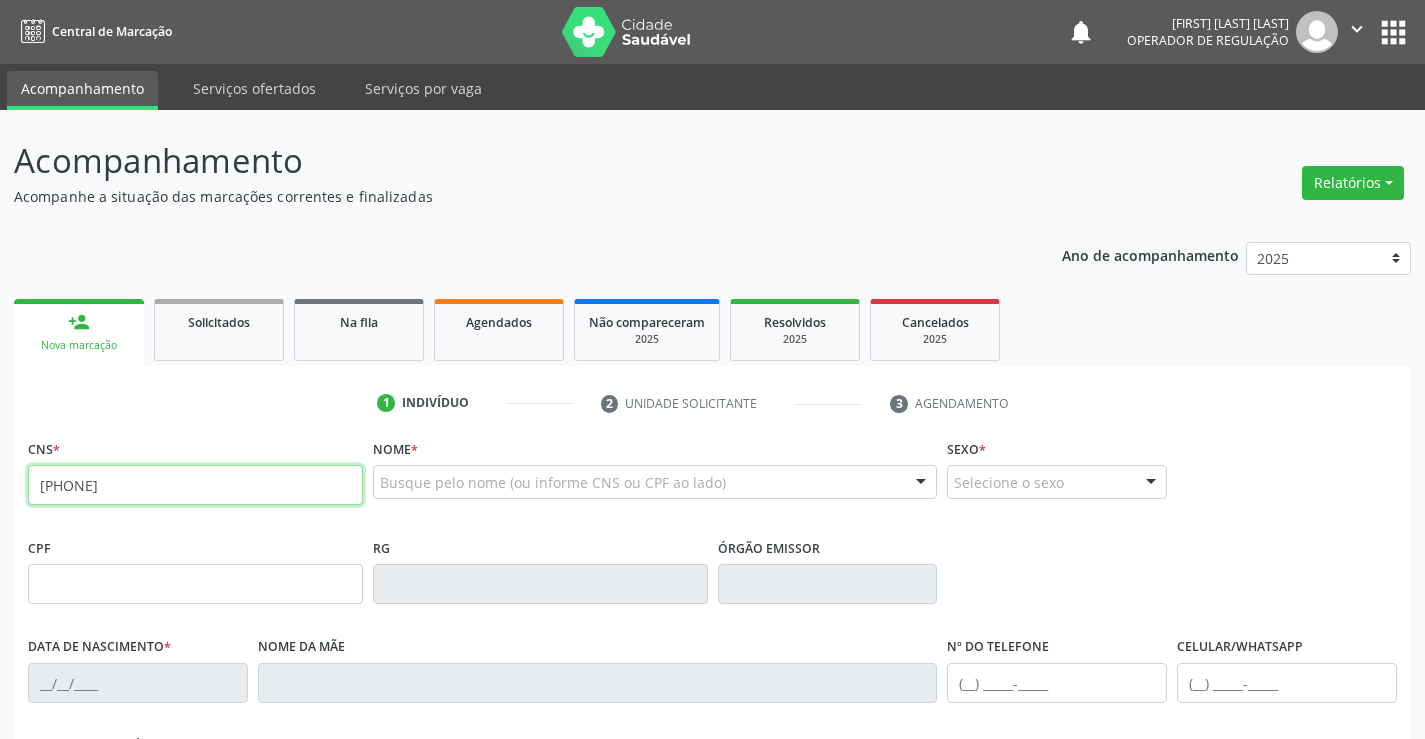 type on "[PHONE]" 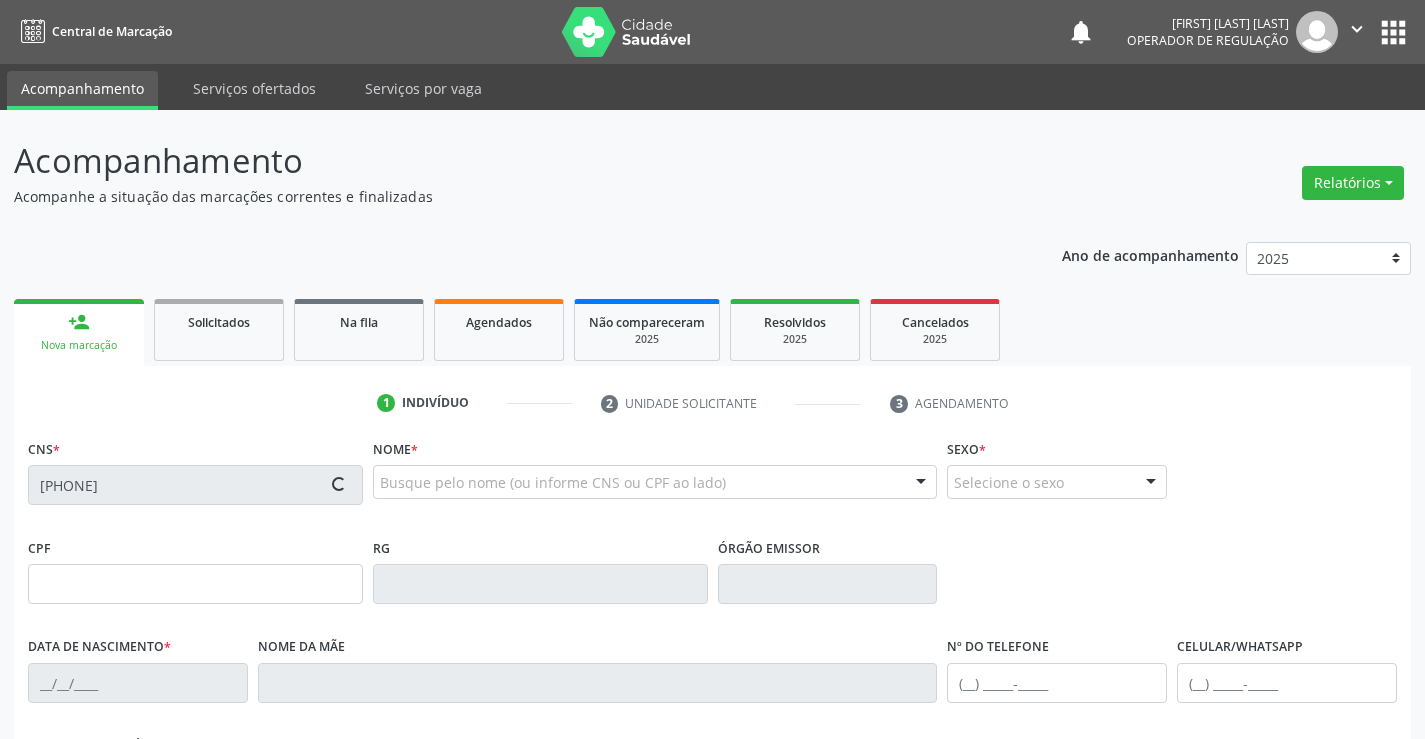 type on "[DATE]" 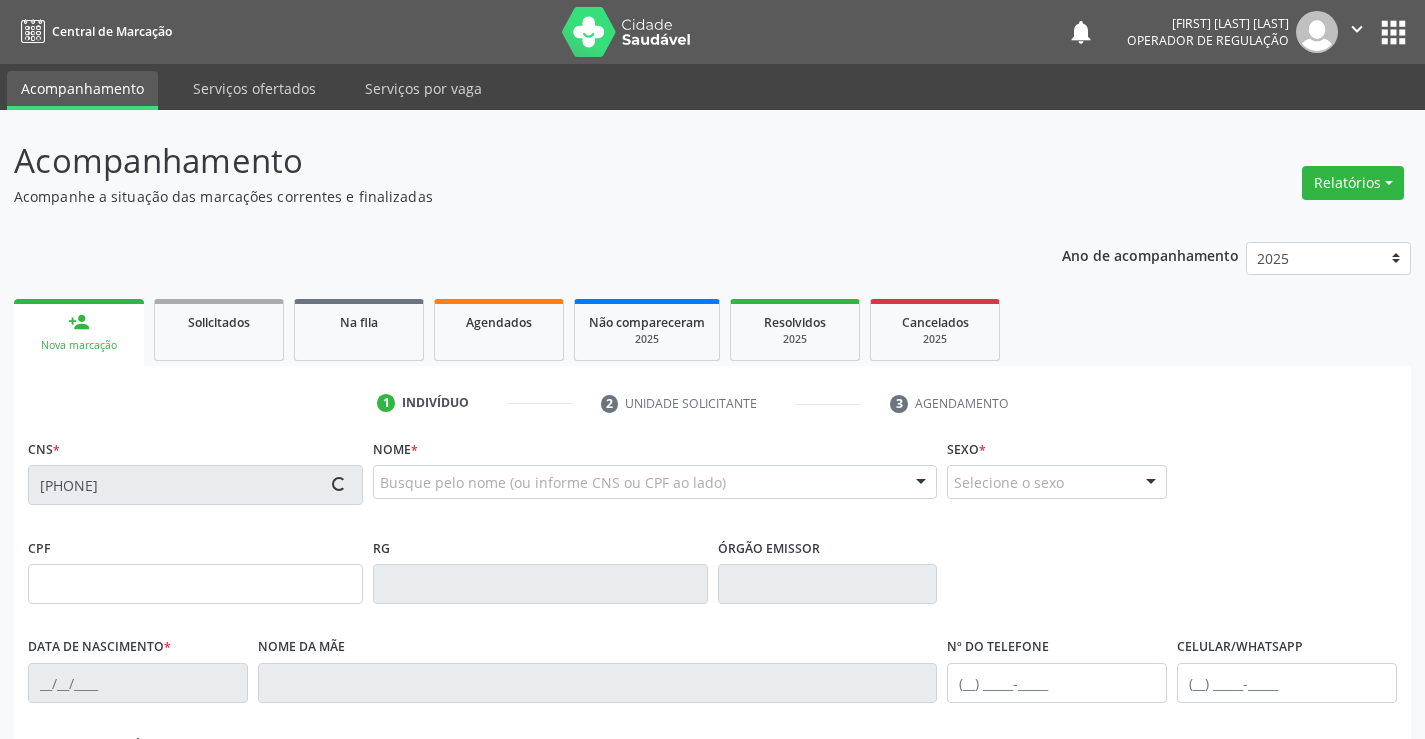 type on "S/N" 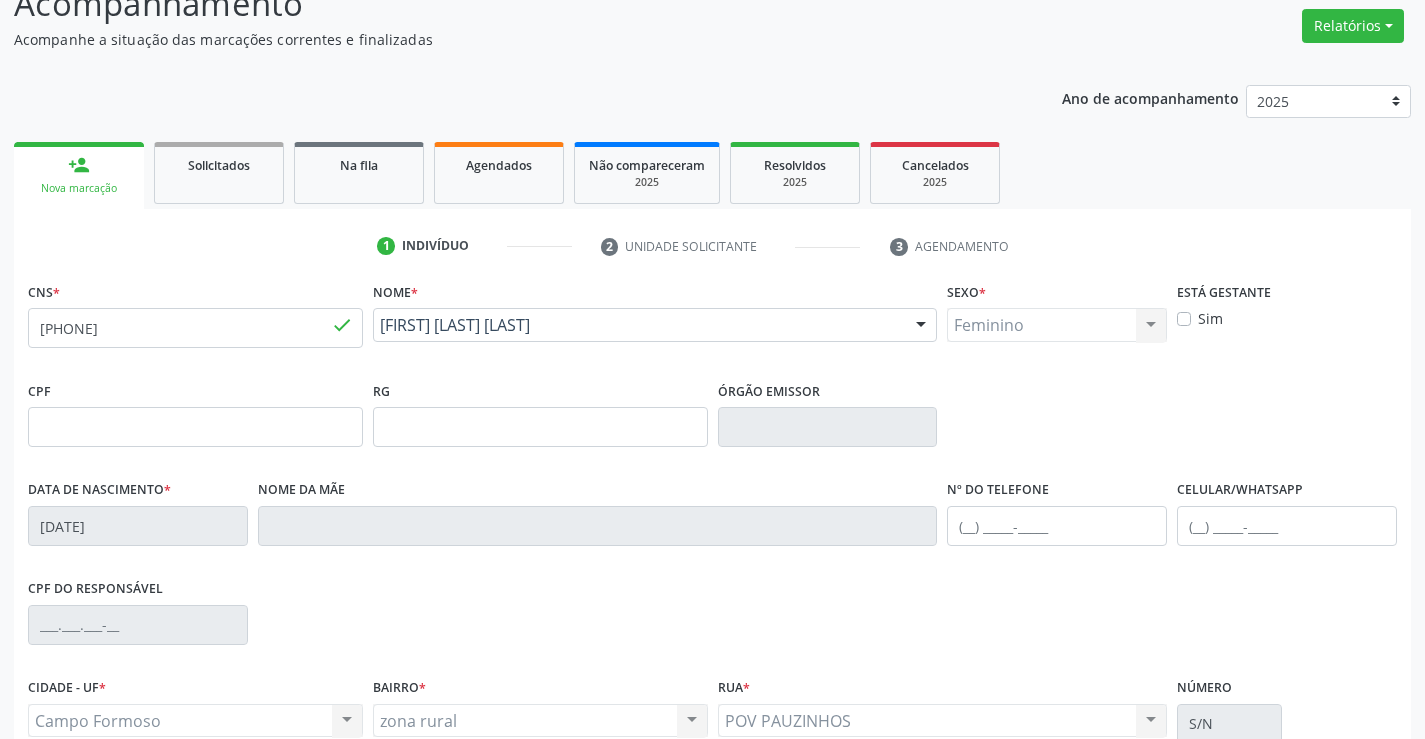 scroll, scrollTop: 345, scrollLeft: 0, axis: vertical 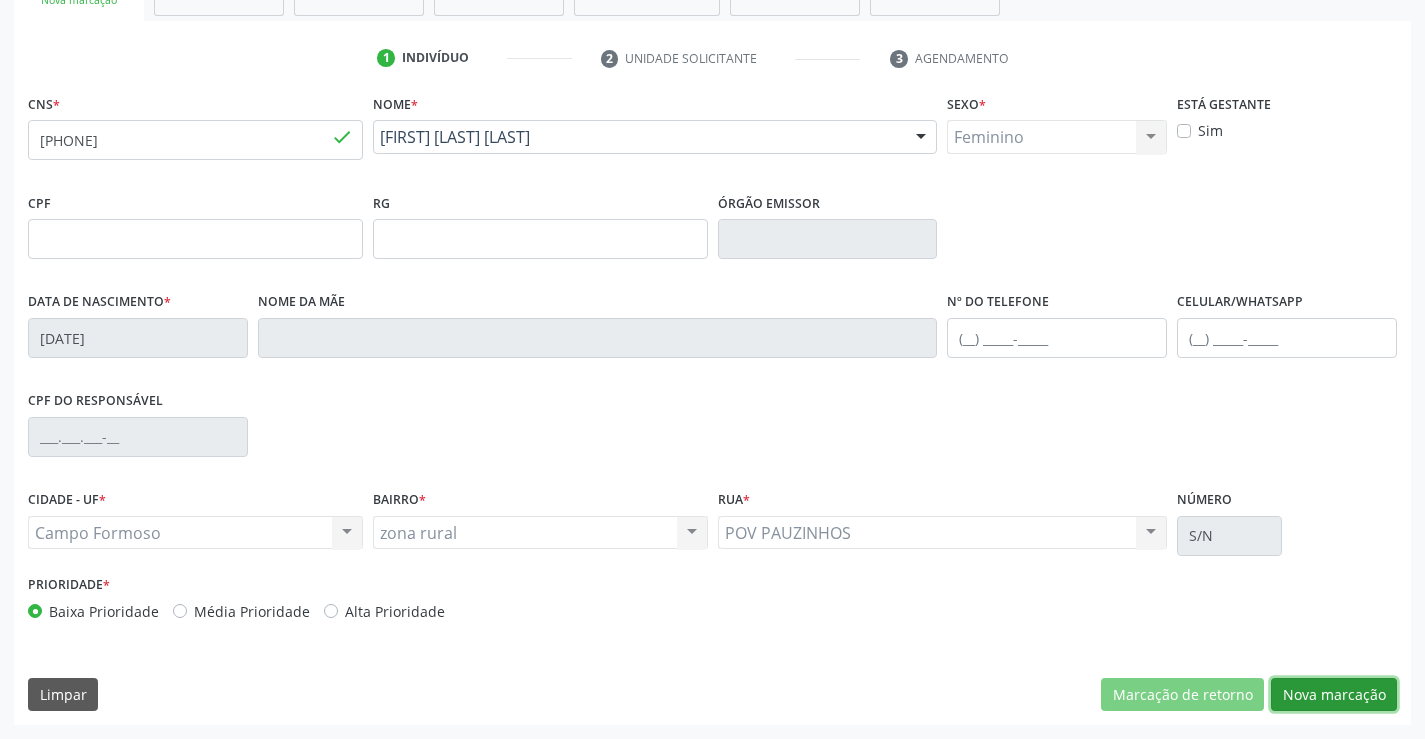 click on "Nova marcação" at bounding box center [1334, 695] 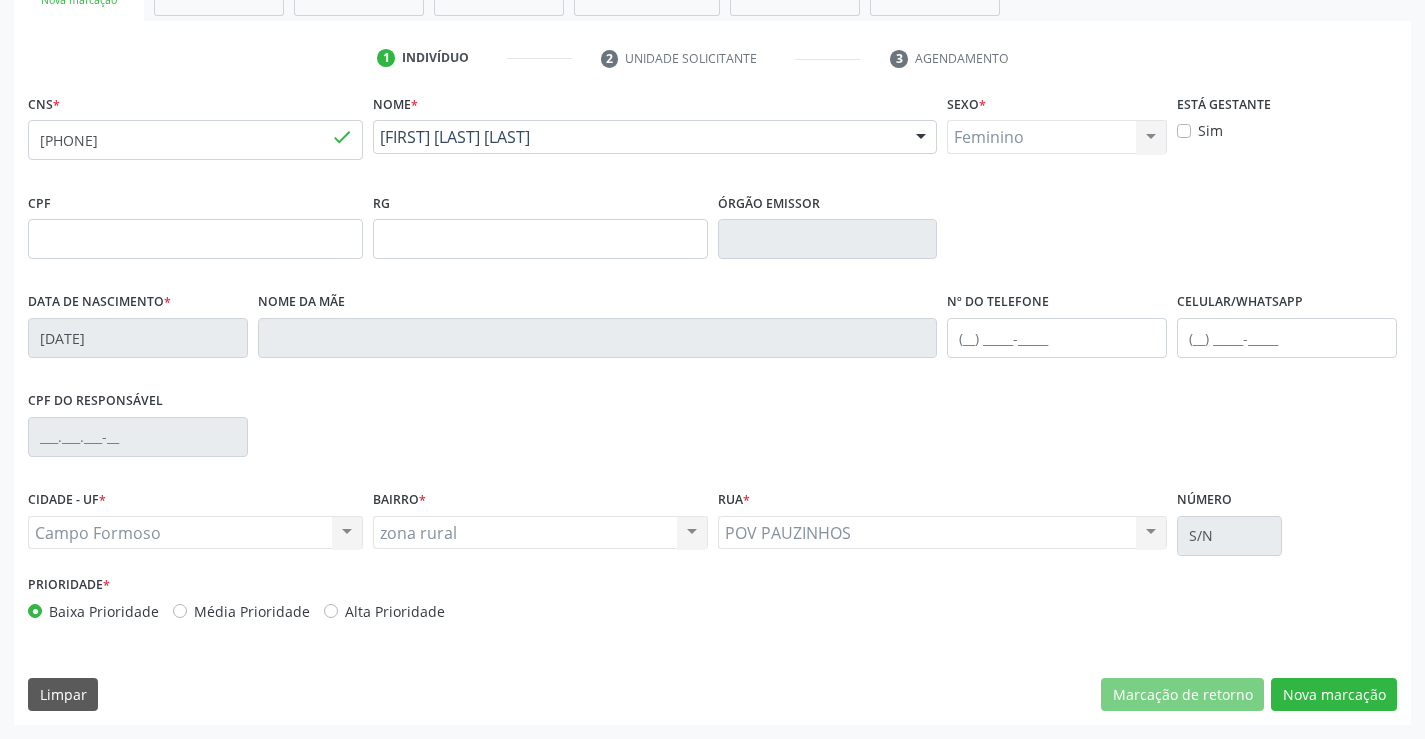 scroll, scrollTop: 167, scrollLeft: 0, axis: vertical 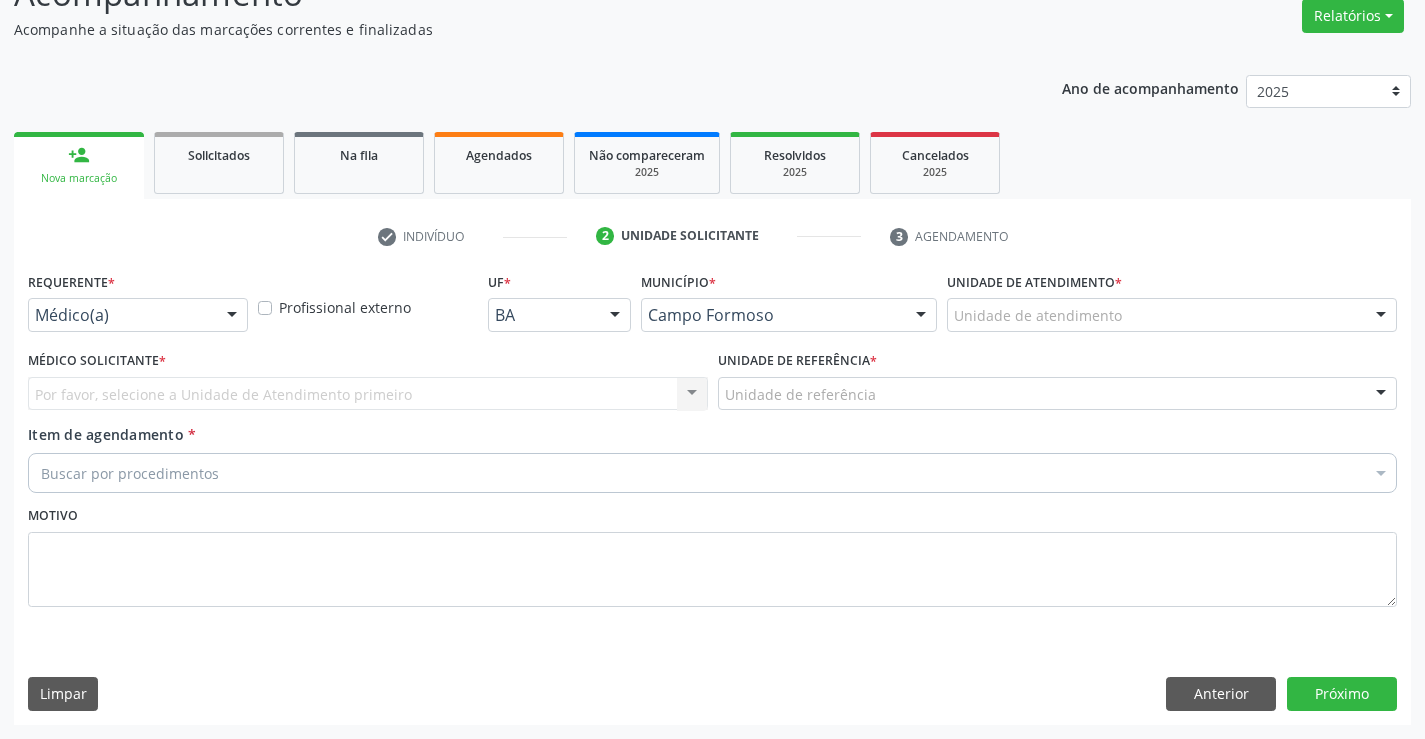 click on "Médico(a)" at bounding box center (138, 315) 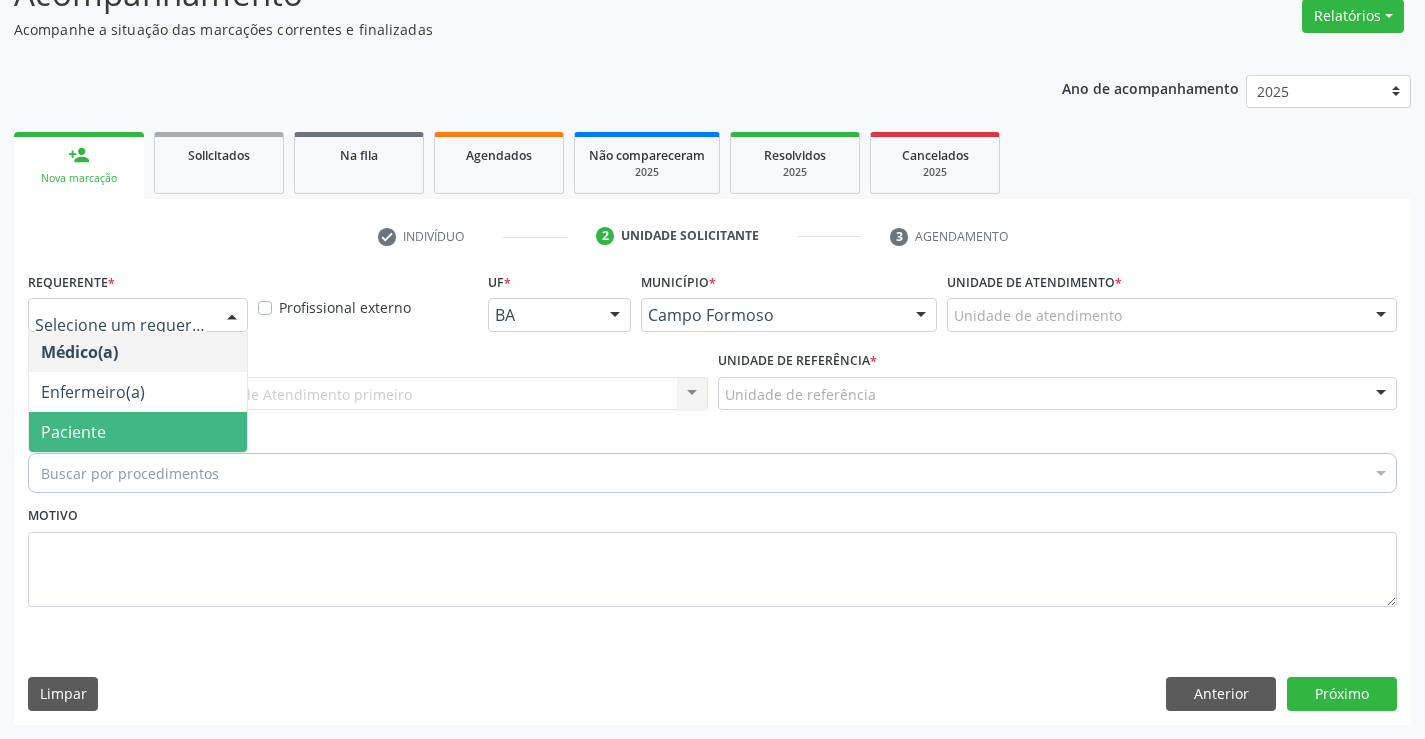 click on "Paciente" at bounding box center (73, 432) 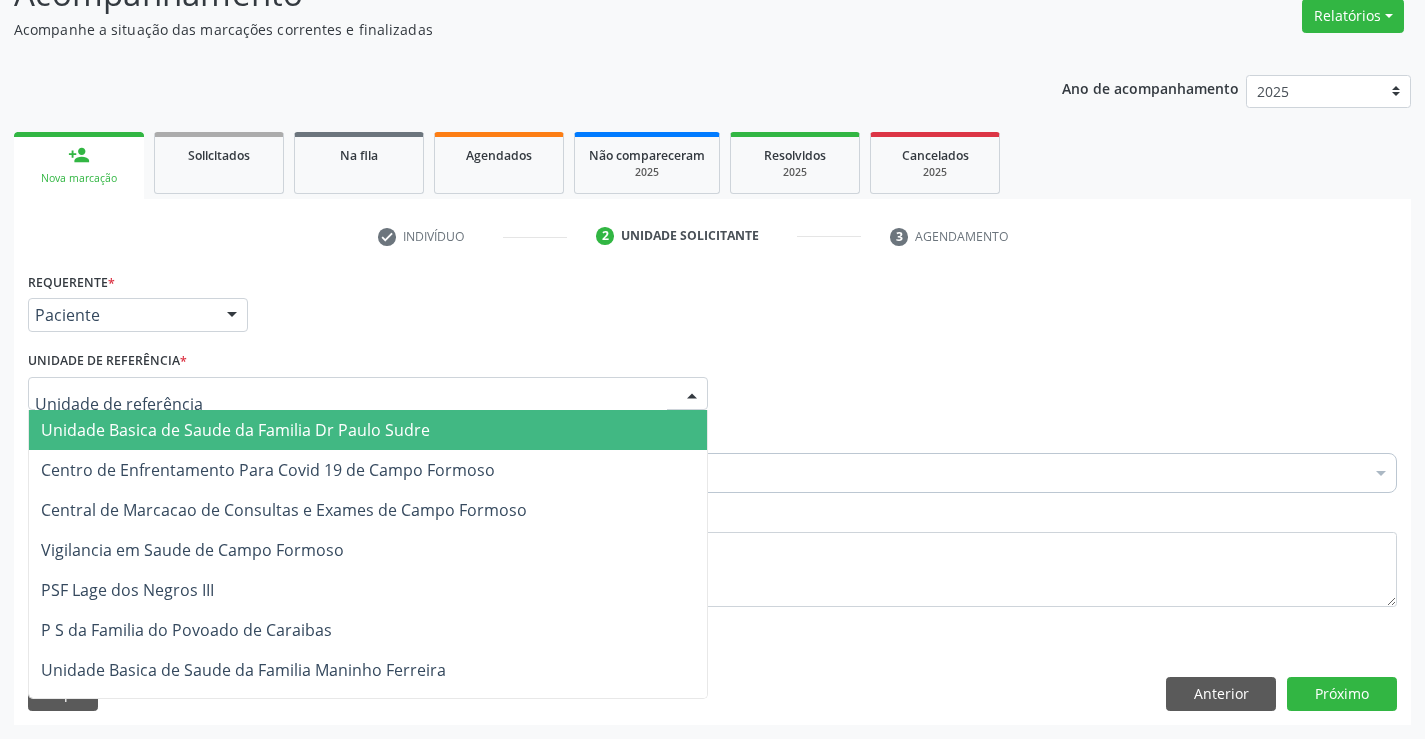 click on "Unidade Basica de Saude da Familia Dr Paulo Sudre" at bounding box center [235, 430] 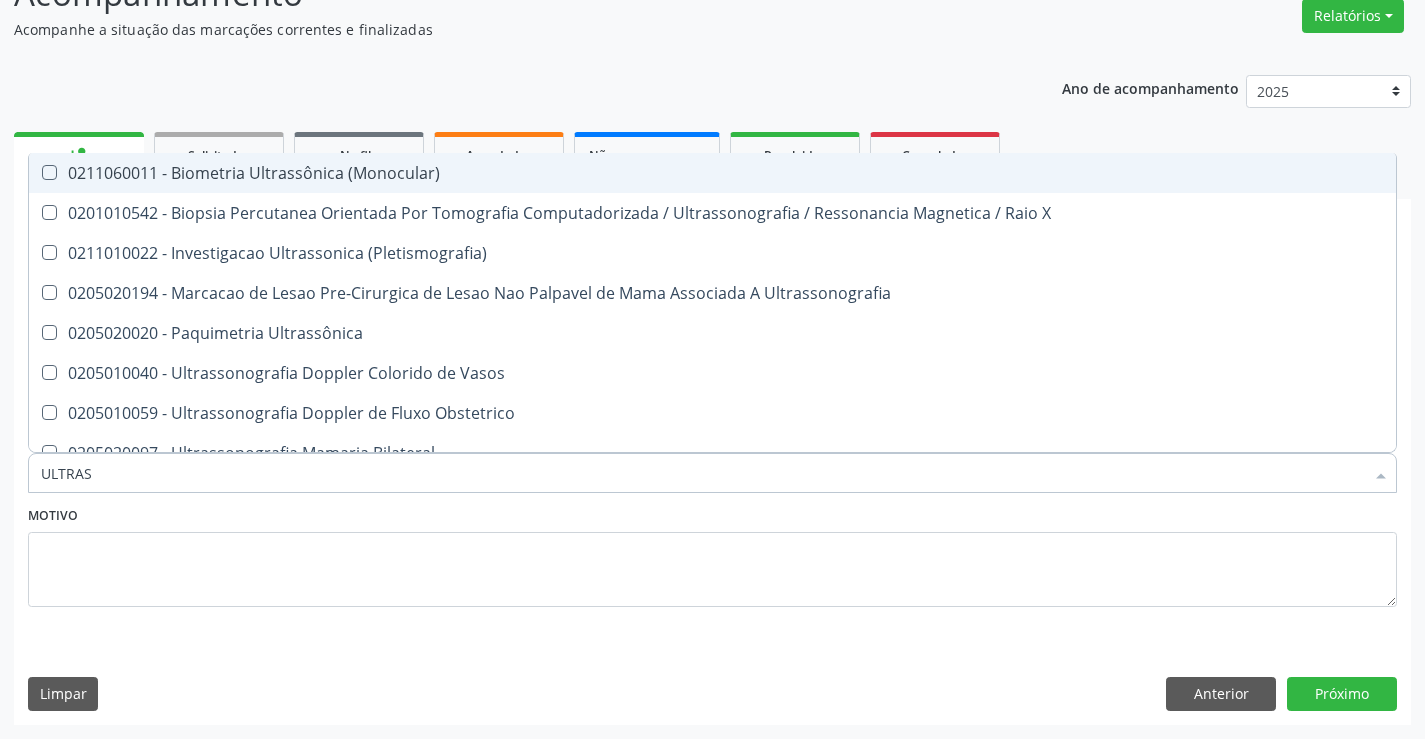 type on "ULTRASS" 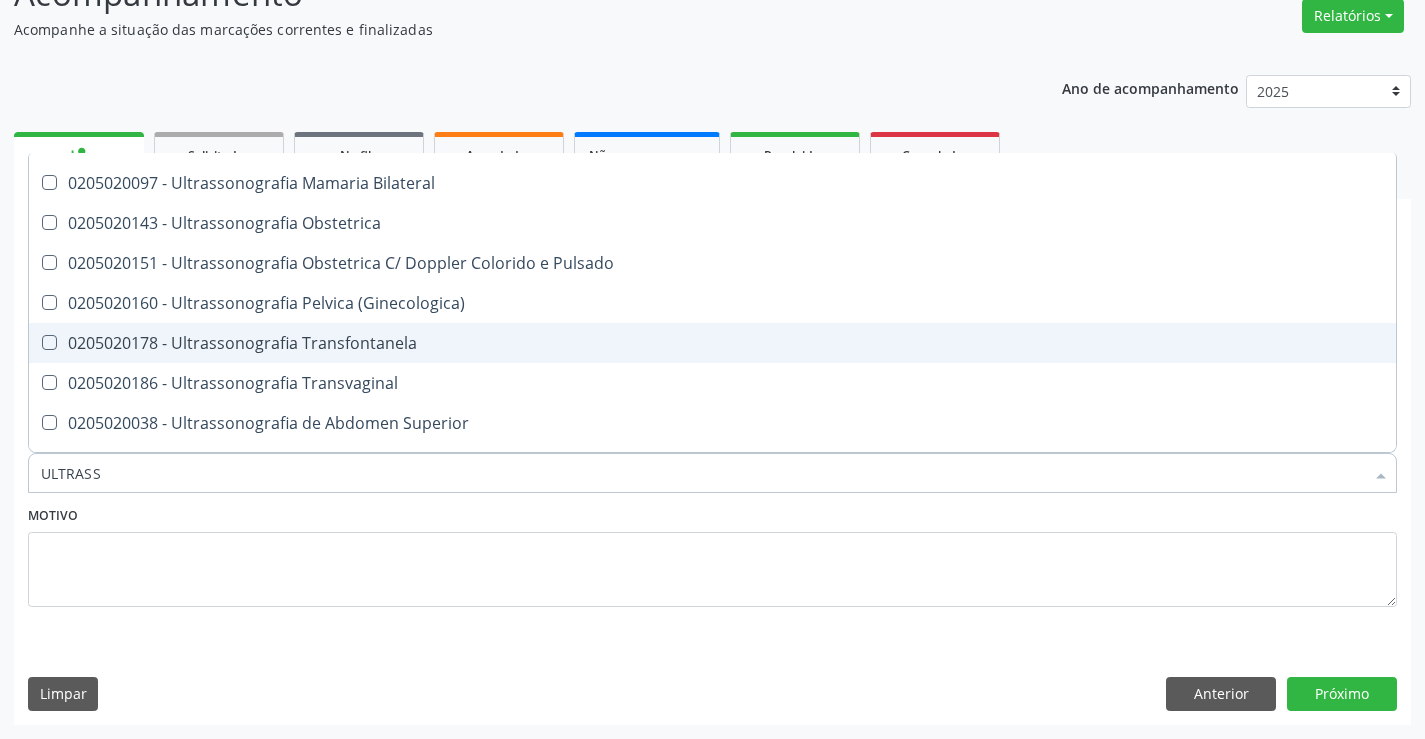 scroll, scrollTop: 300, scrollLeft: 0, axis: vertical 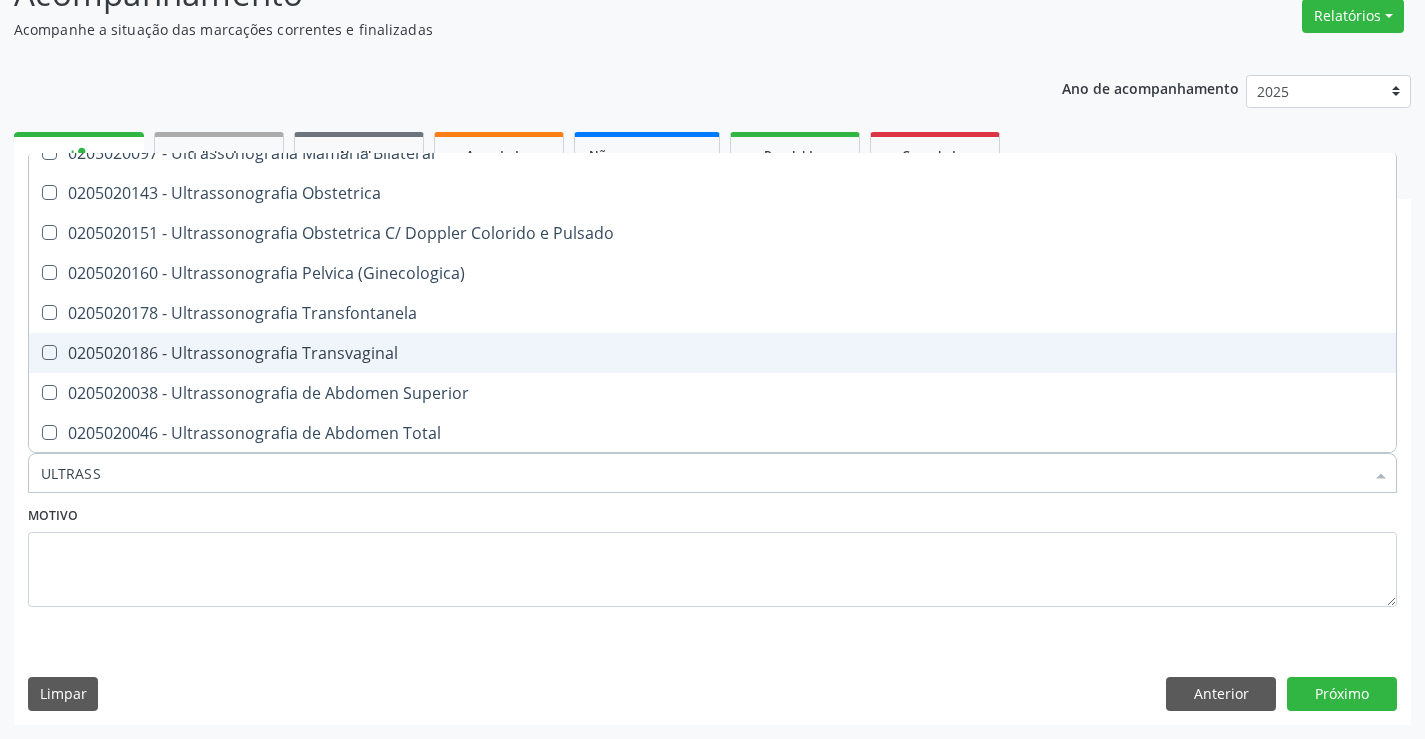 click on "0205020186 - Ultrassonografia Transvaginal" at bounding box center (712, 353) 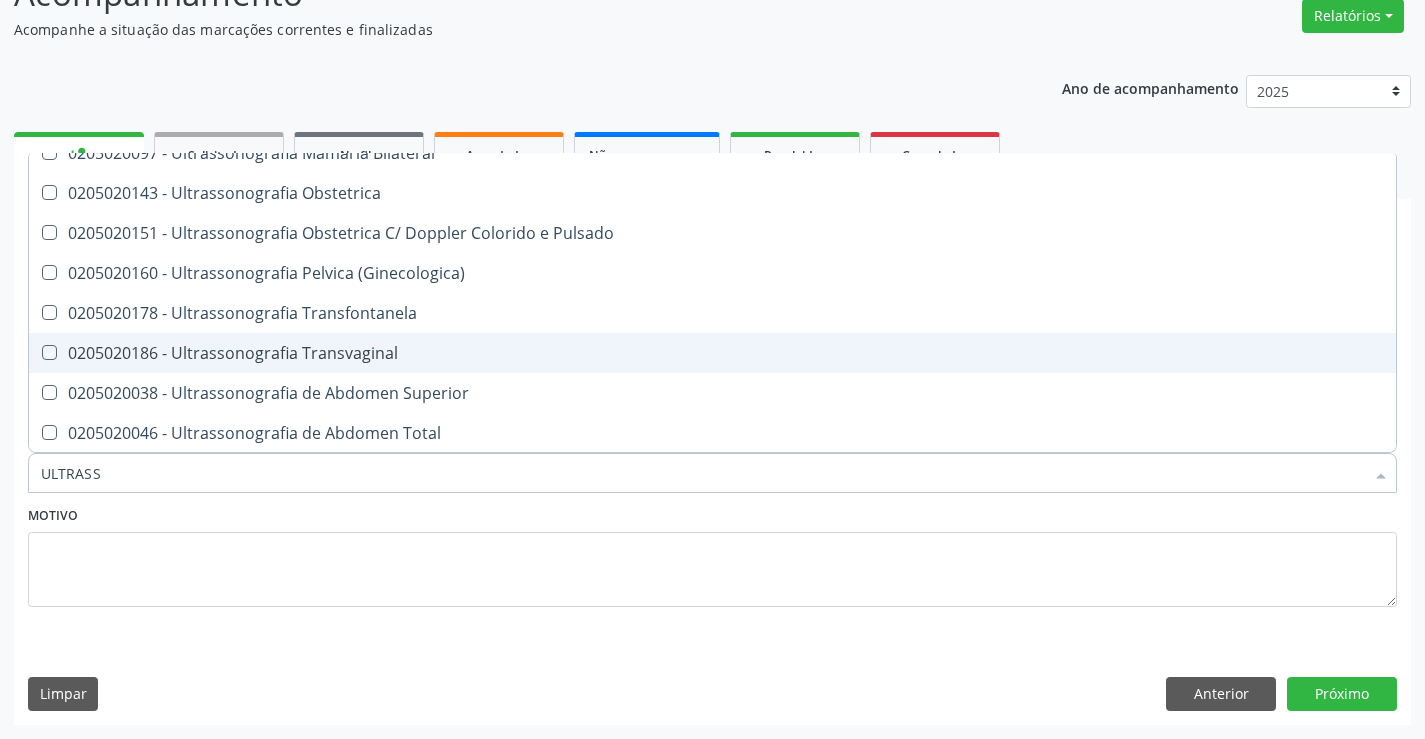 checkbox on "true" 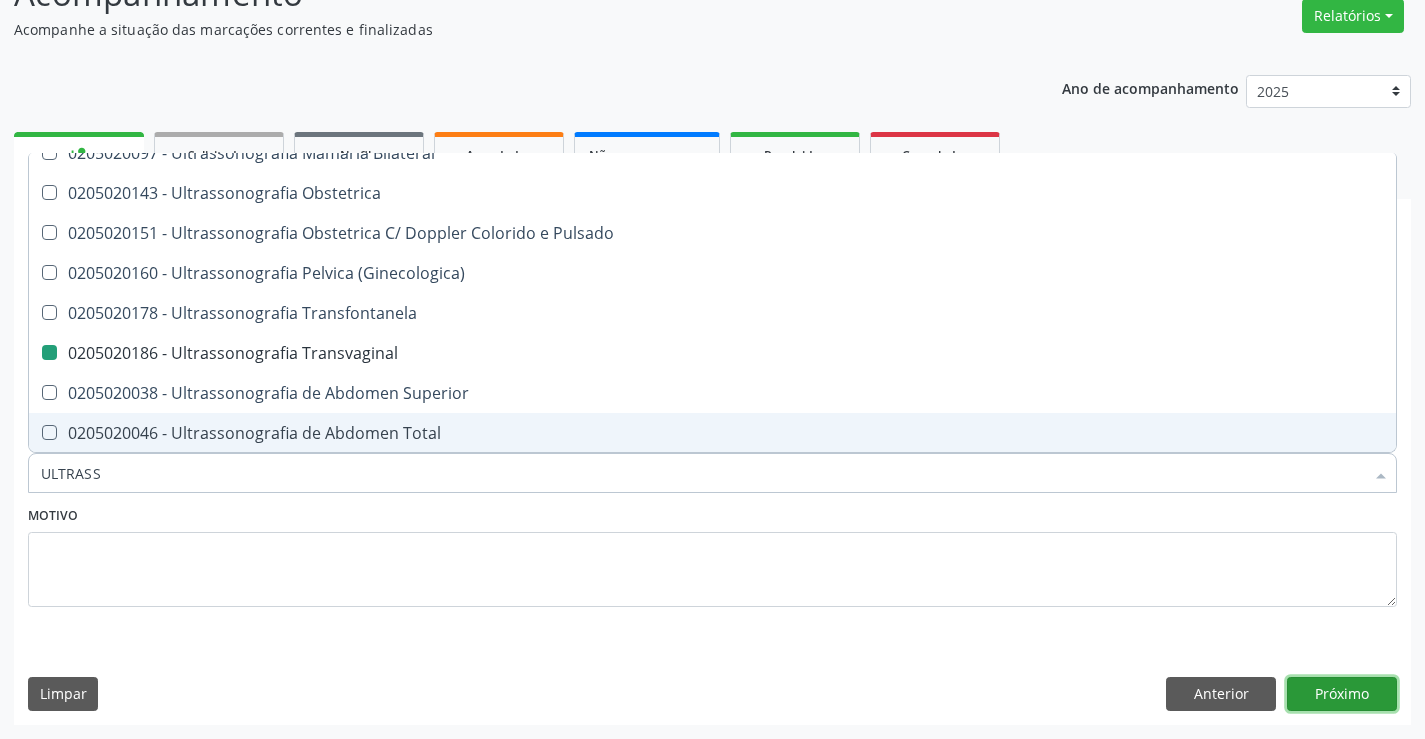 click on "Próximo" at bounding box center (1342, 694) 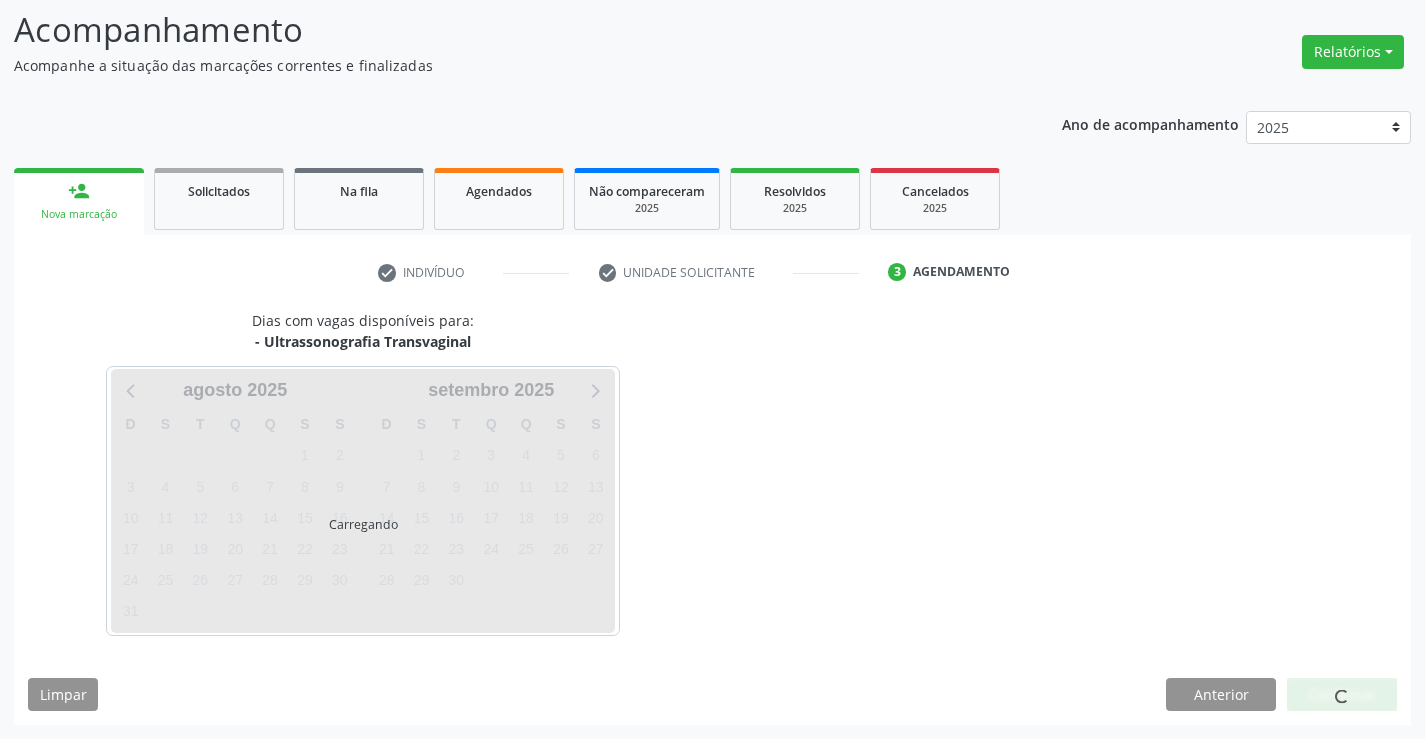 scroll, scrollTop: 131, scrollLeft: 0, axis: vertical 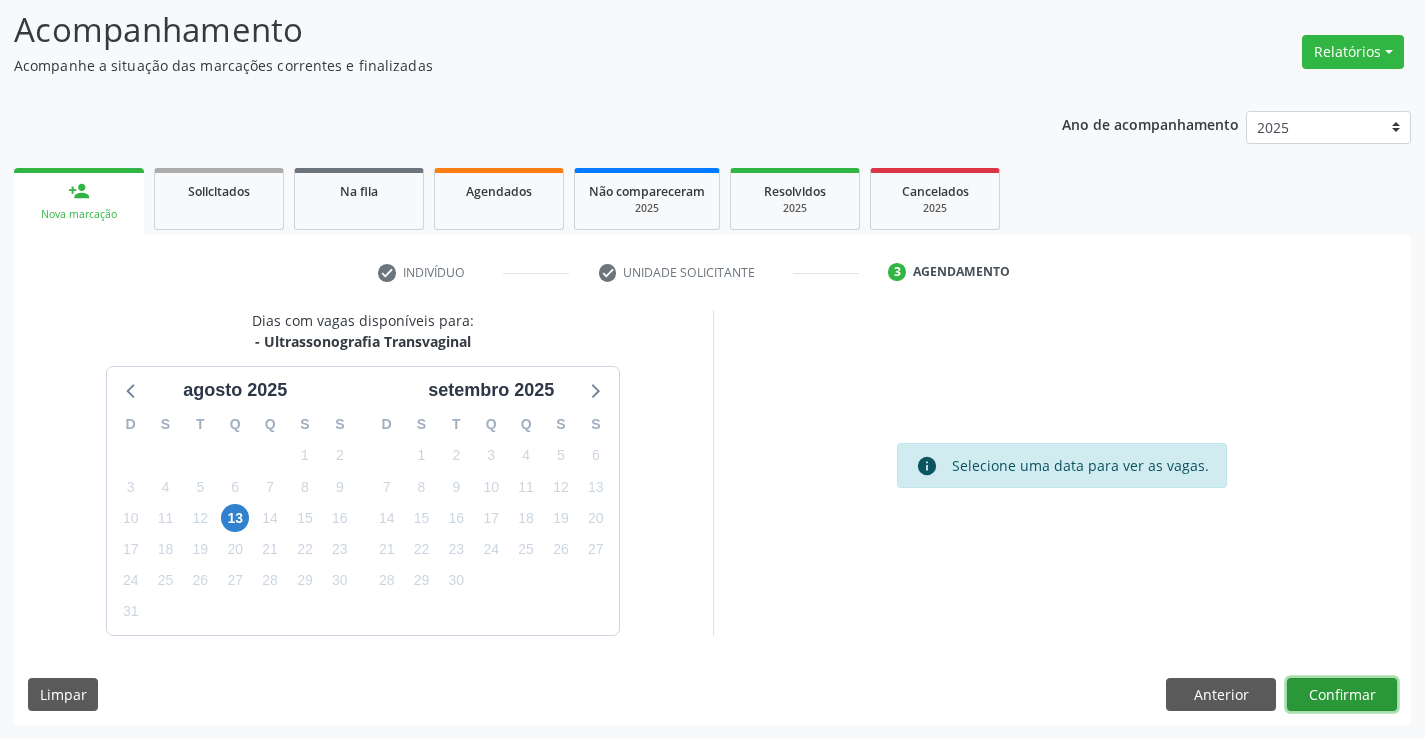 click on "Confirmar" at bounding box center [1342, 695] 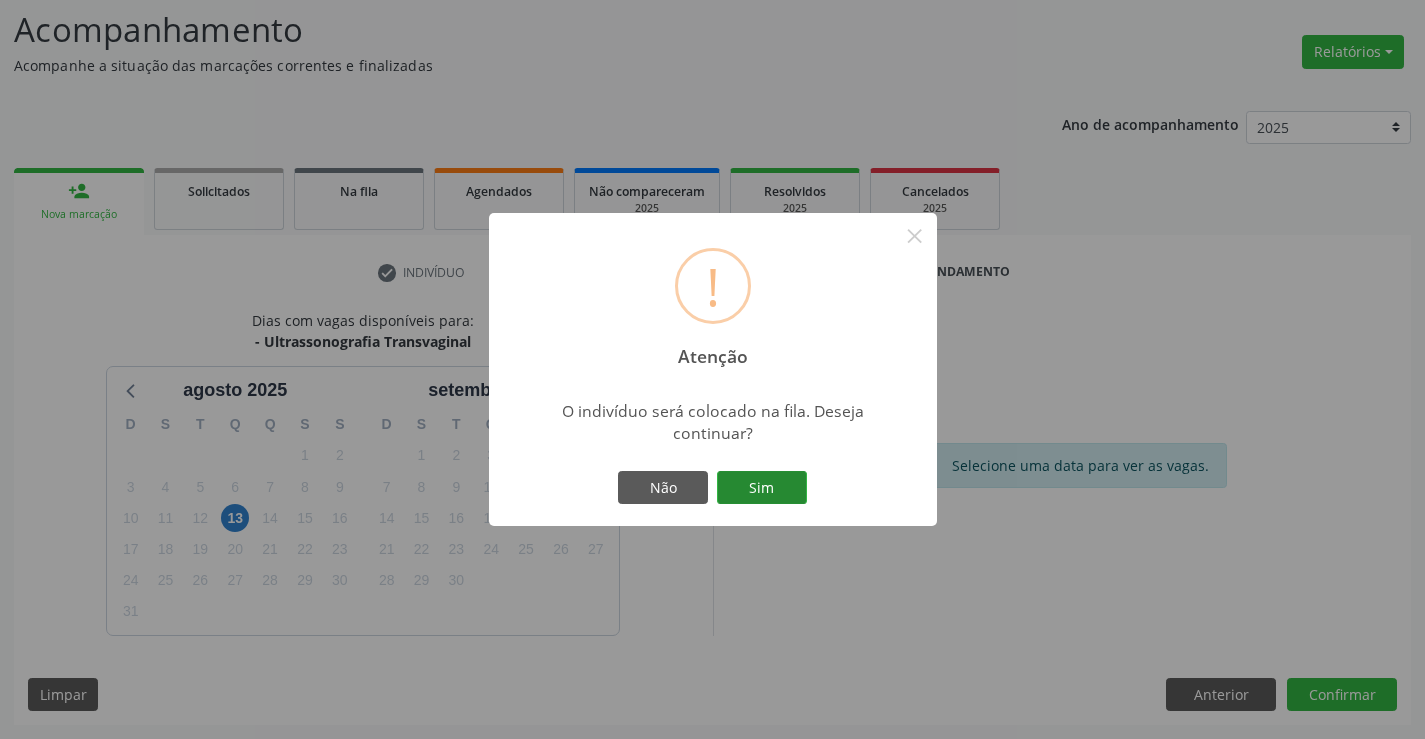 click on "Sim" at bounding box center (762, 488) 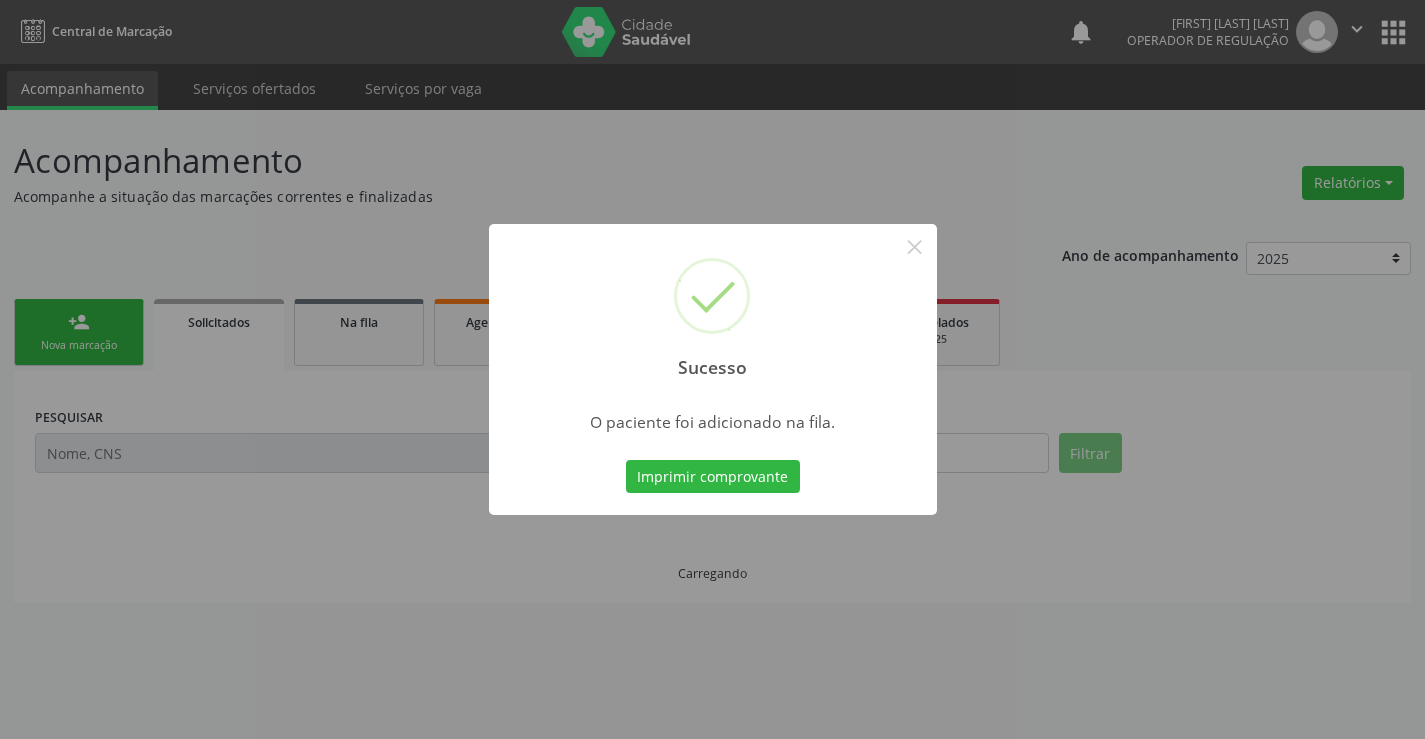scroll, scrollTop: 0, scrollLeft: 0, axis: both 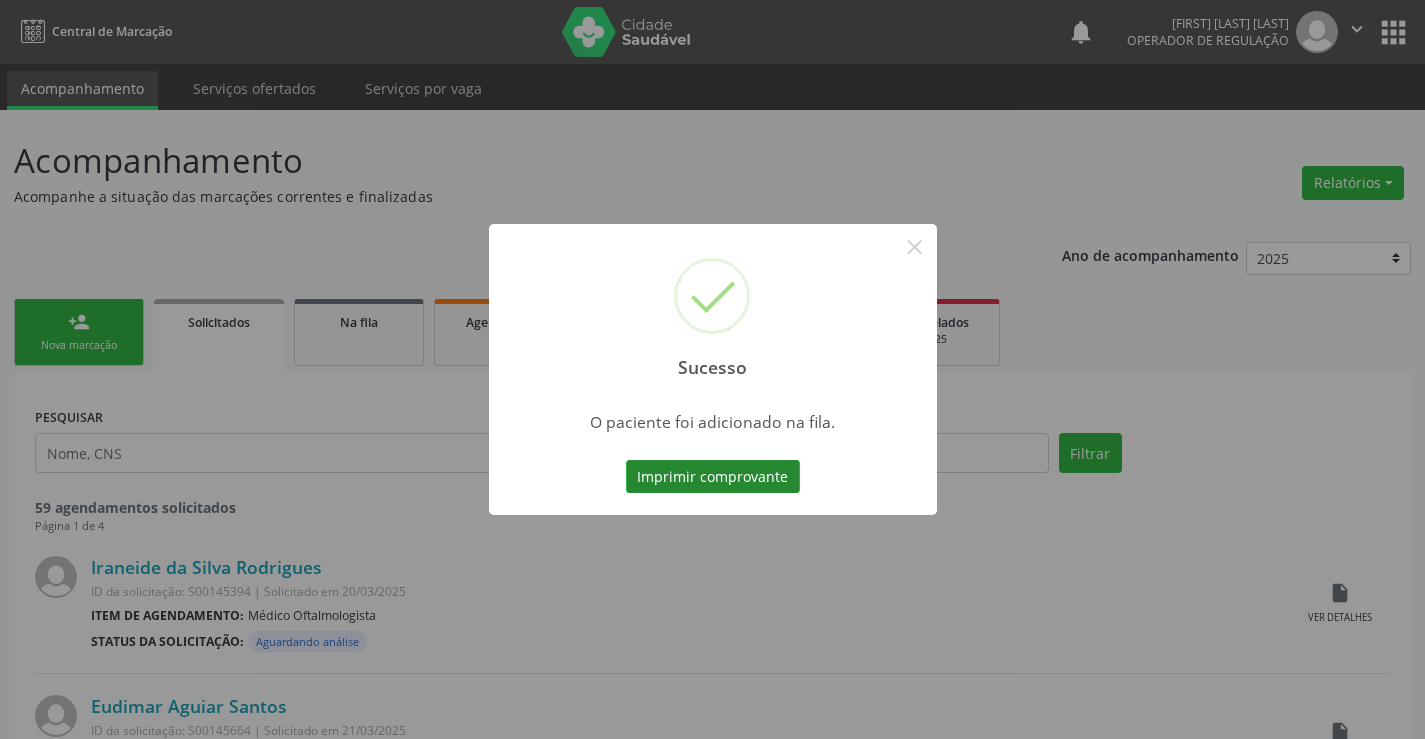 click on "Imprimir comprovante" at bounding box center [713, 477] 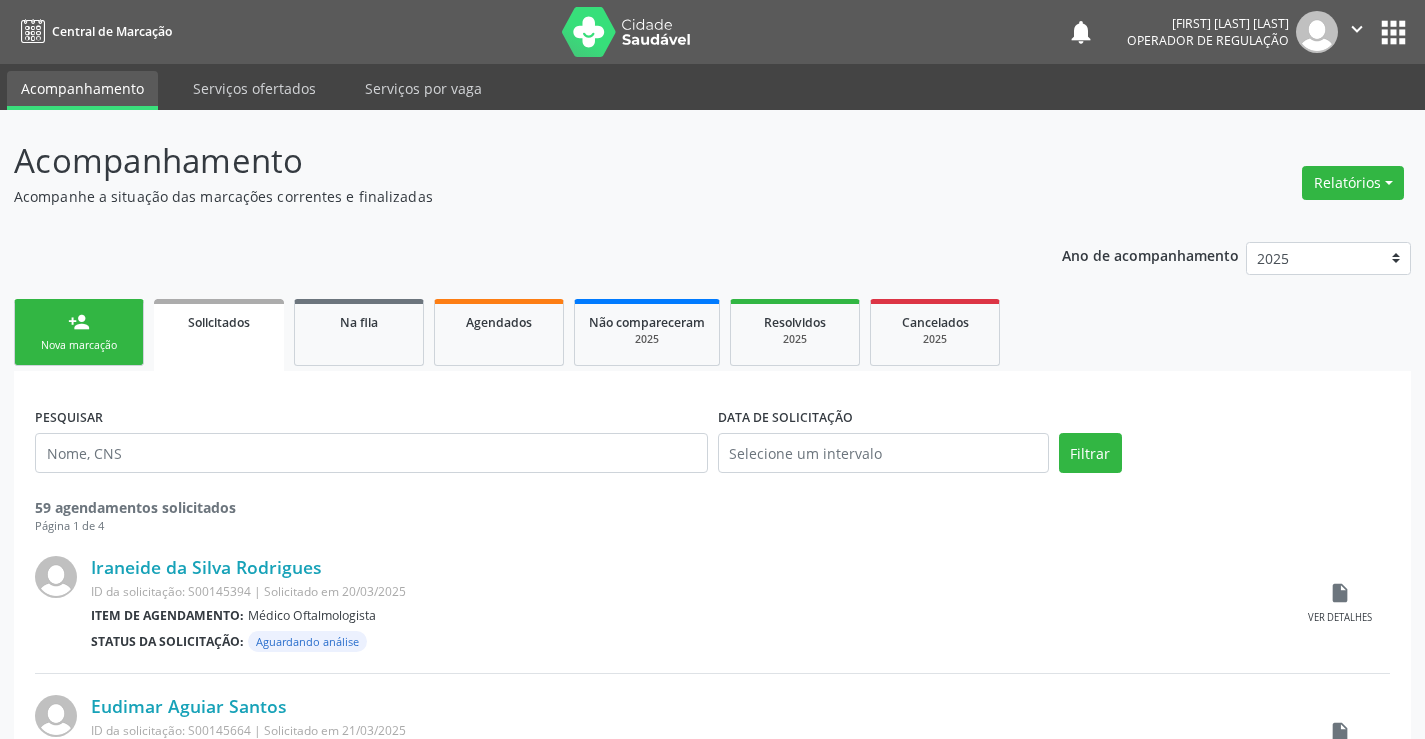 click on "person_add
Nova marcação" at bounding box center (79, 332) 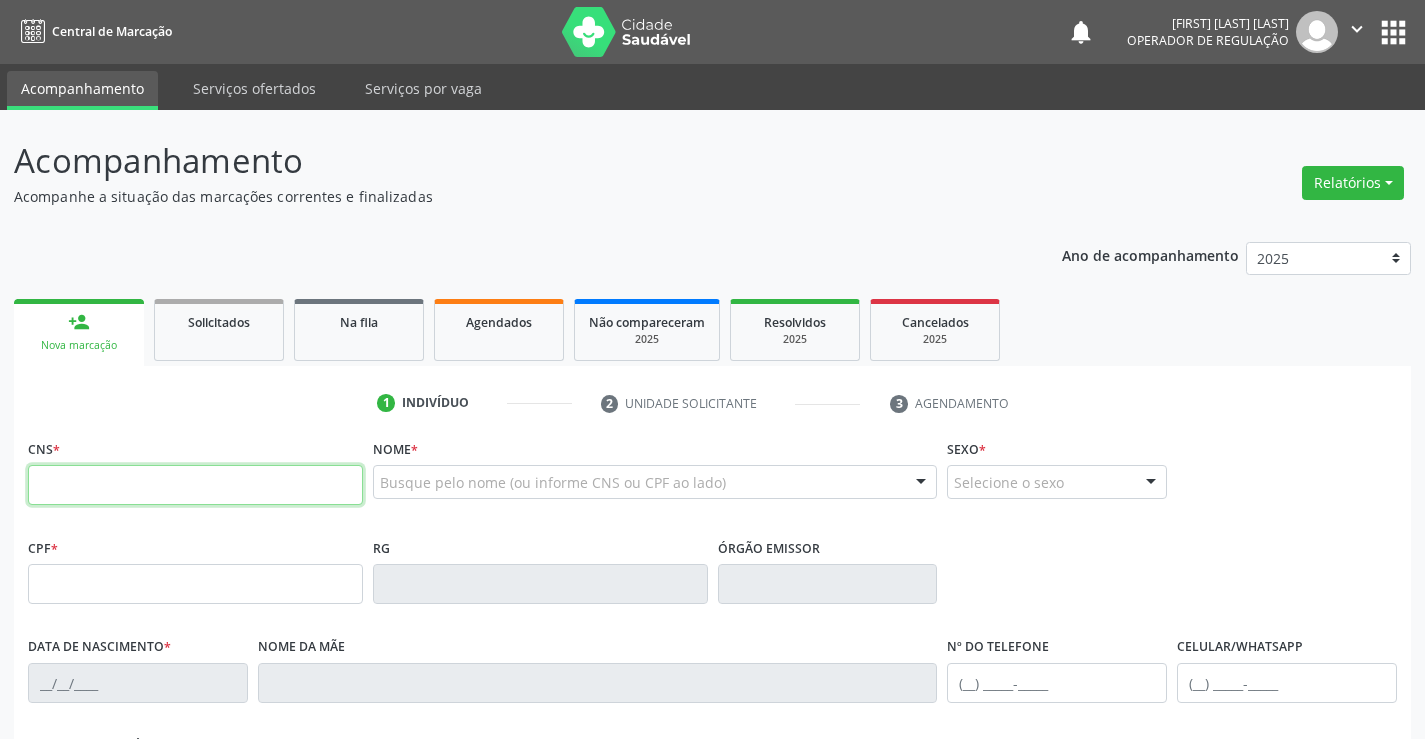 click at bounding box center [195, 485] 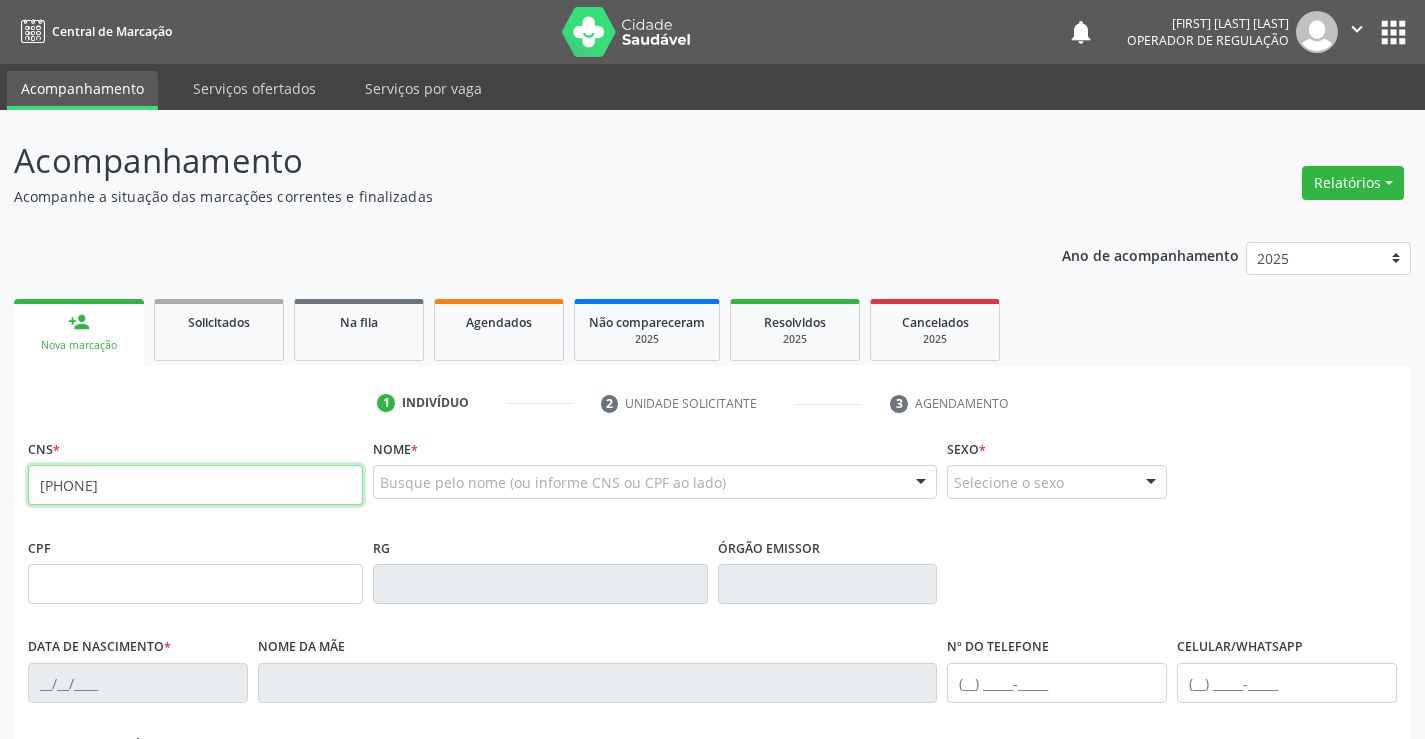 type on "707 8056 1023 6619" 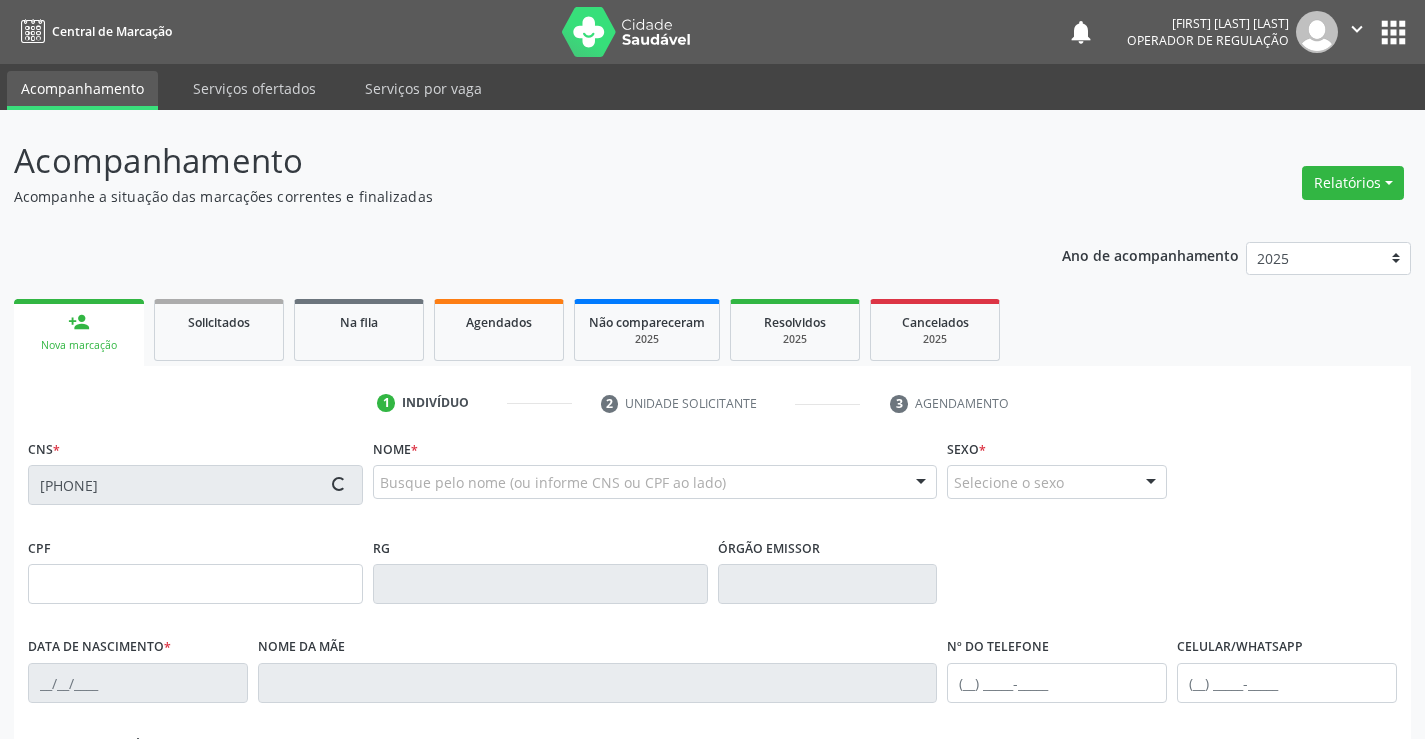 type on "0639868096" 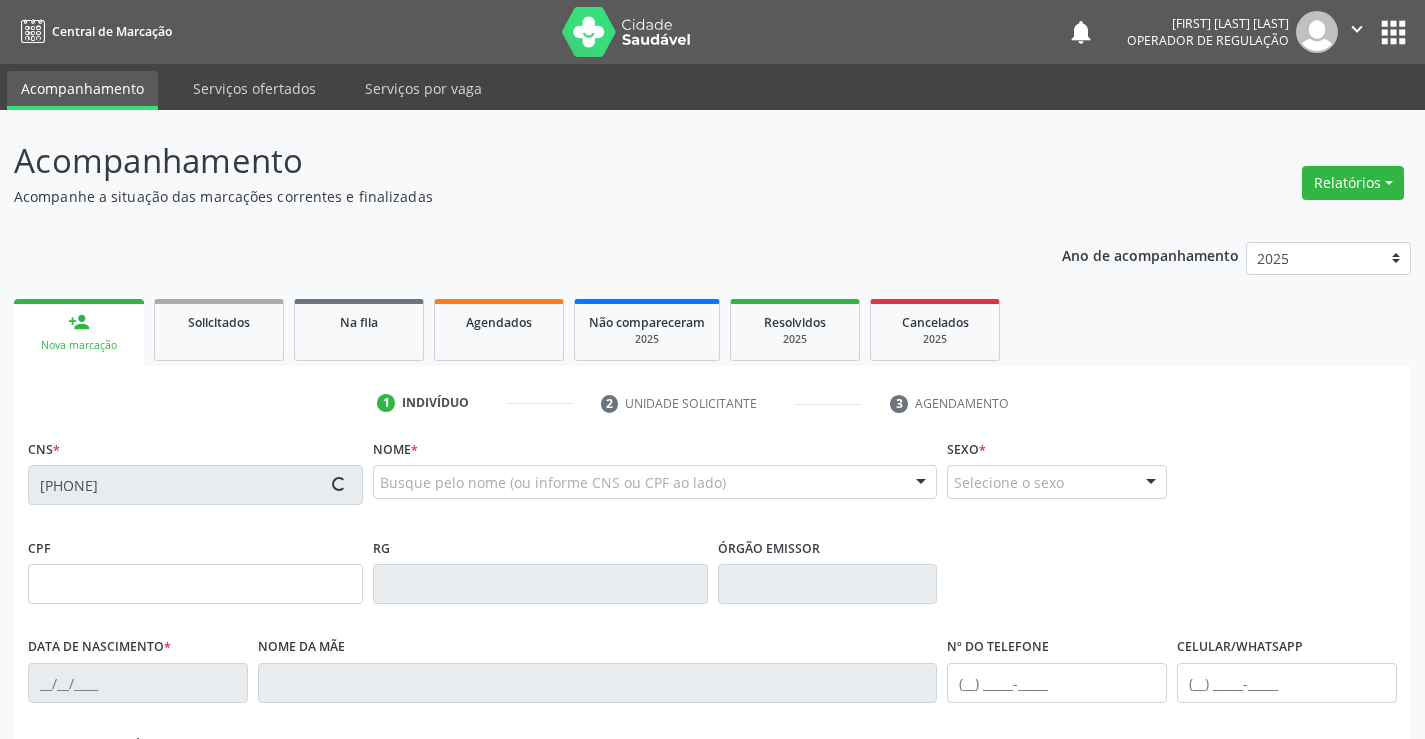 type on "31/05/1972" 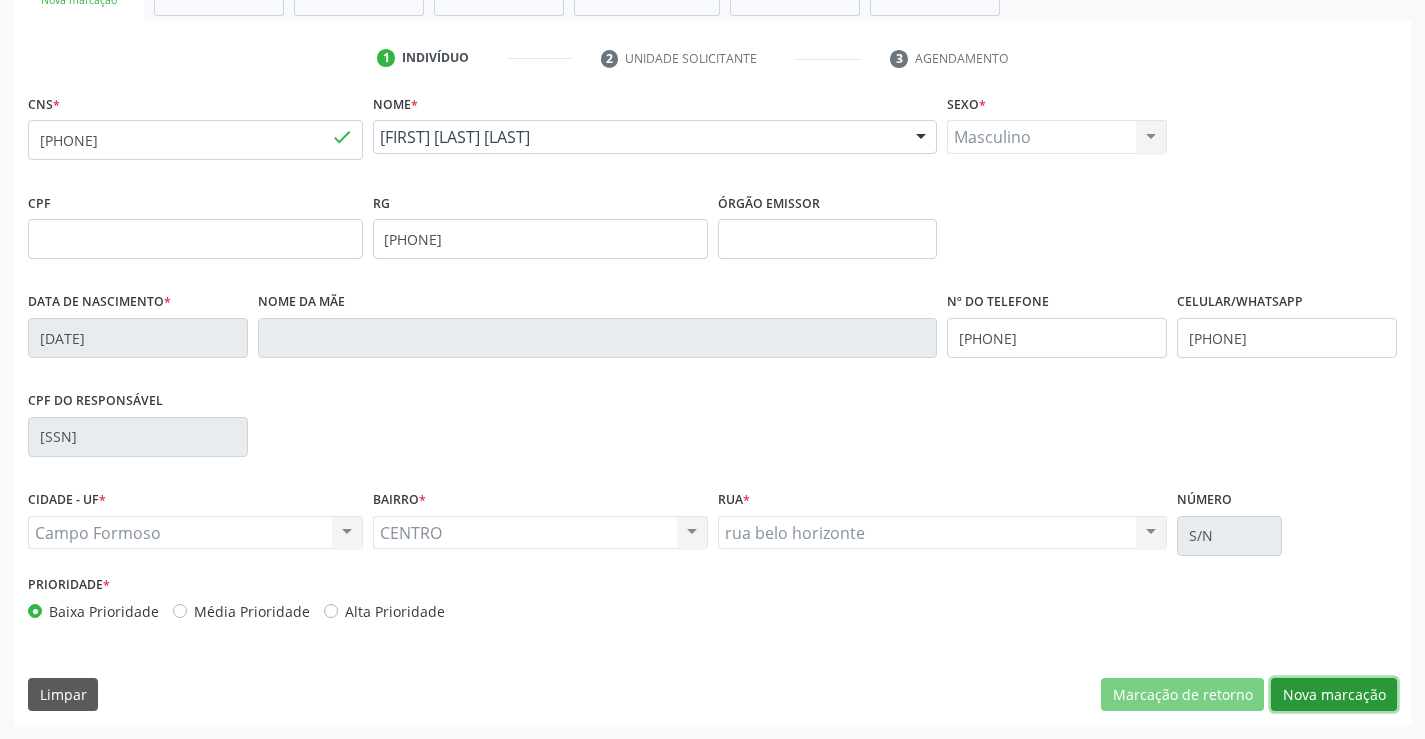 click on "Nova marcação" at bounding box center (1334, 695) 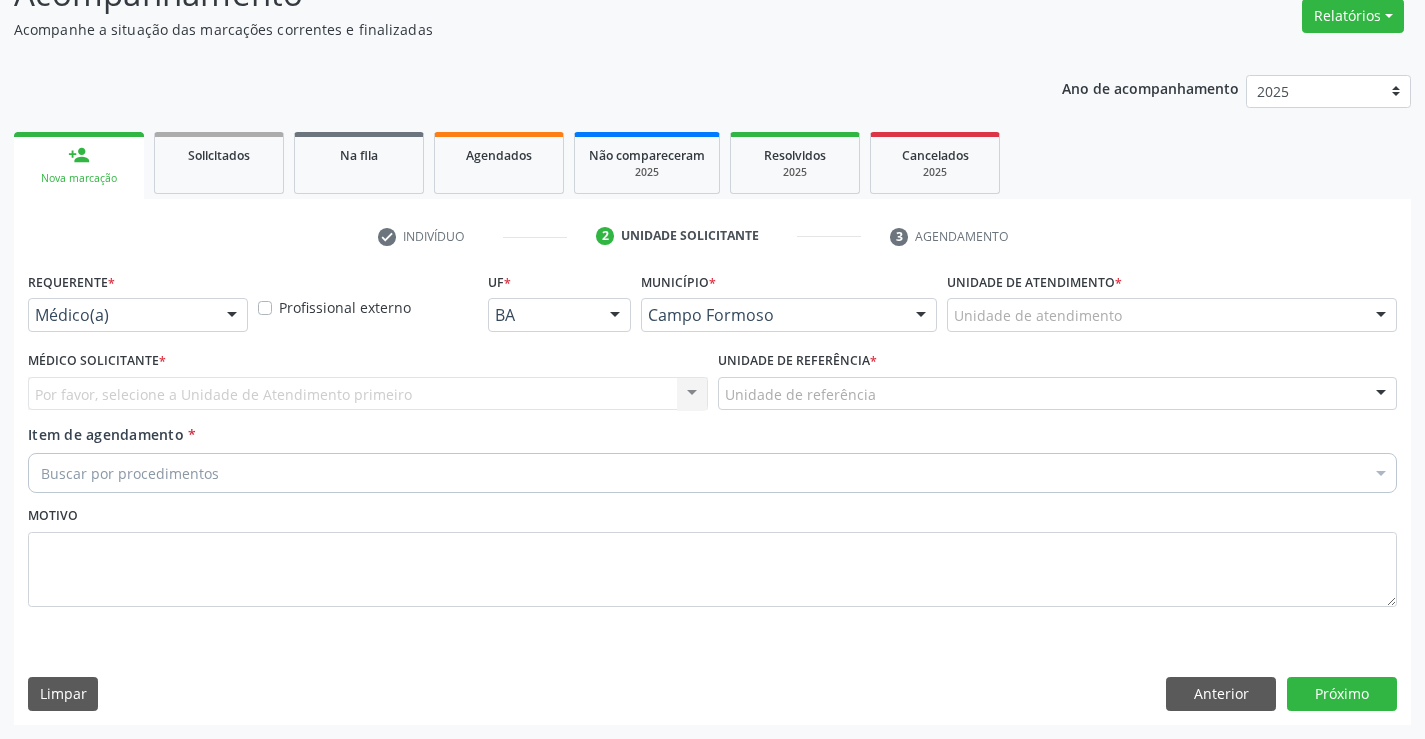 scroll, scrollTop: 167, scrollLeft: 0, axis: vertical 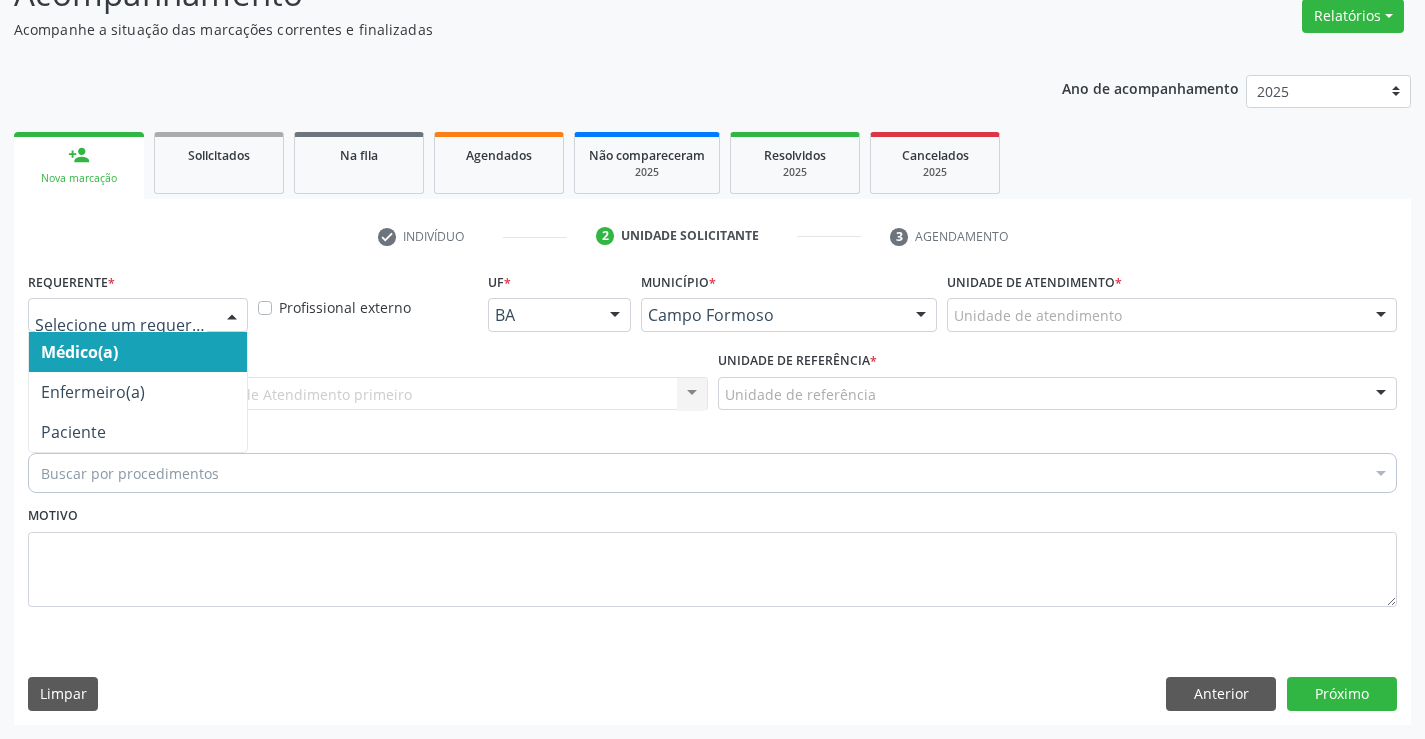 click at bounding box center [138, 315] 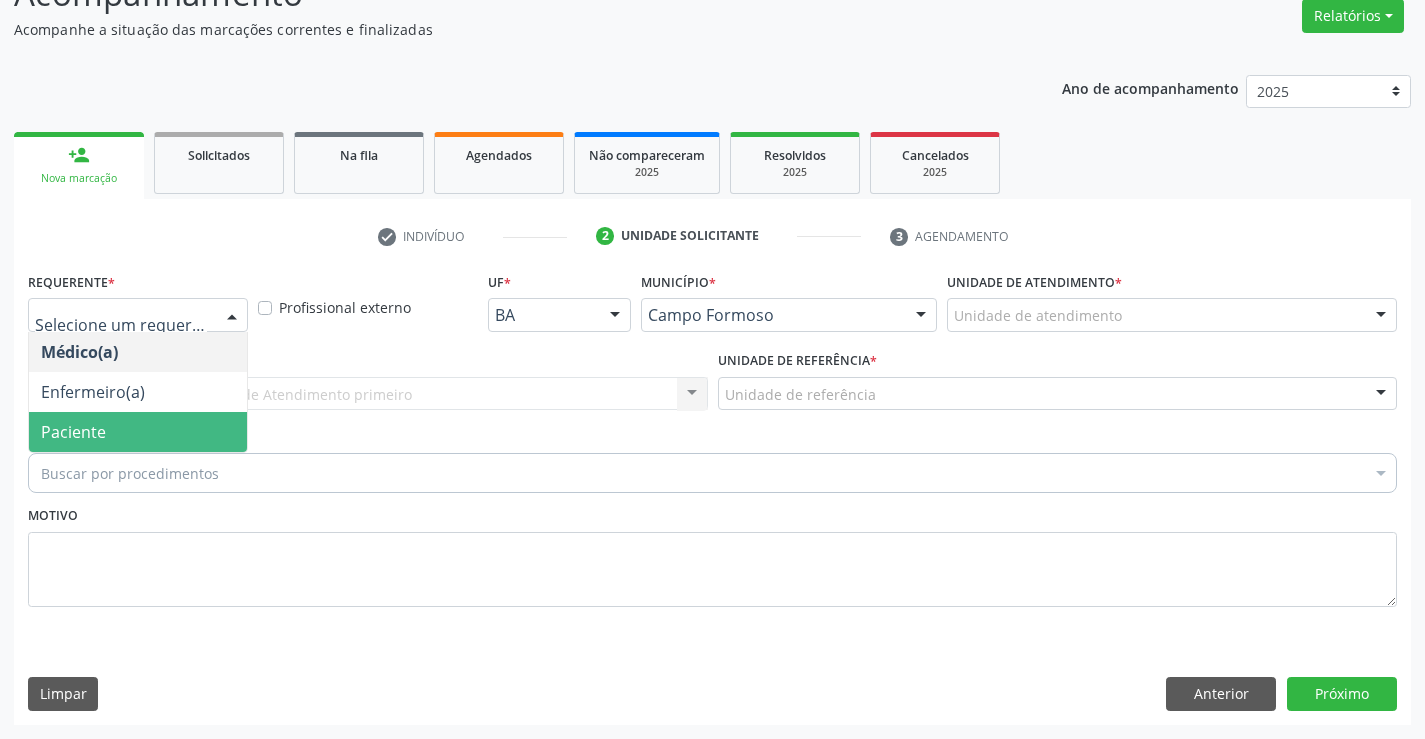 click on "Paciente" at bounding box center (138, 432) 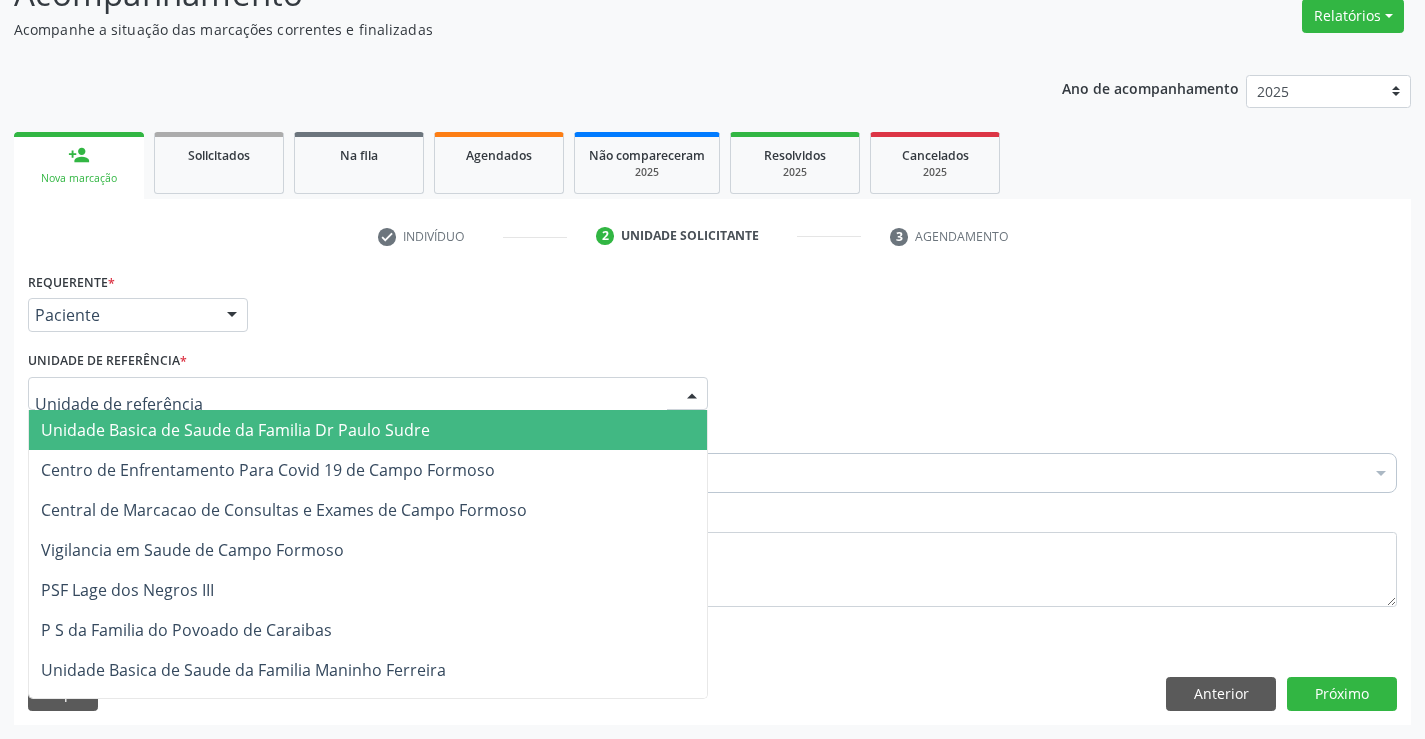 click at bounding box center (368, 394) 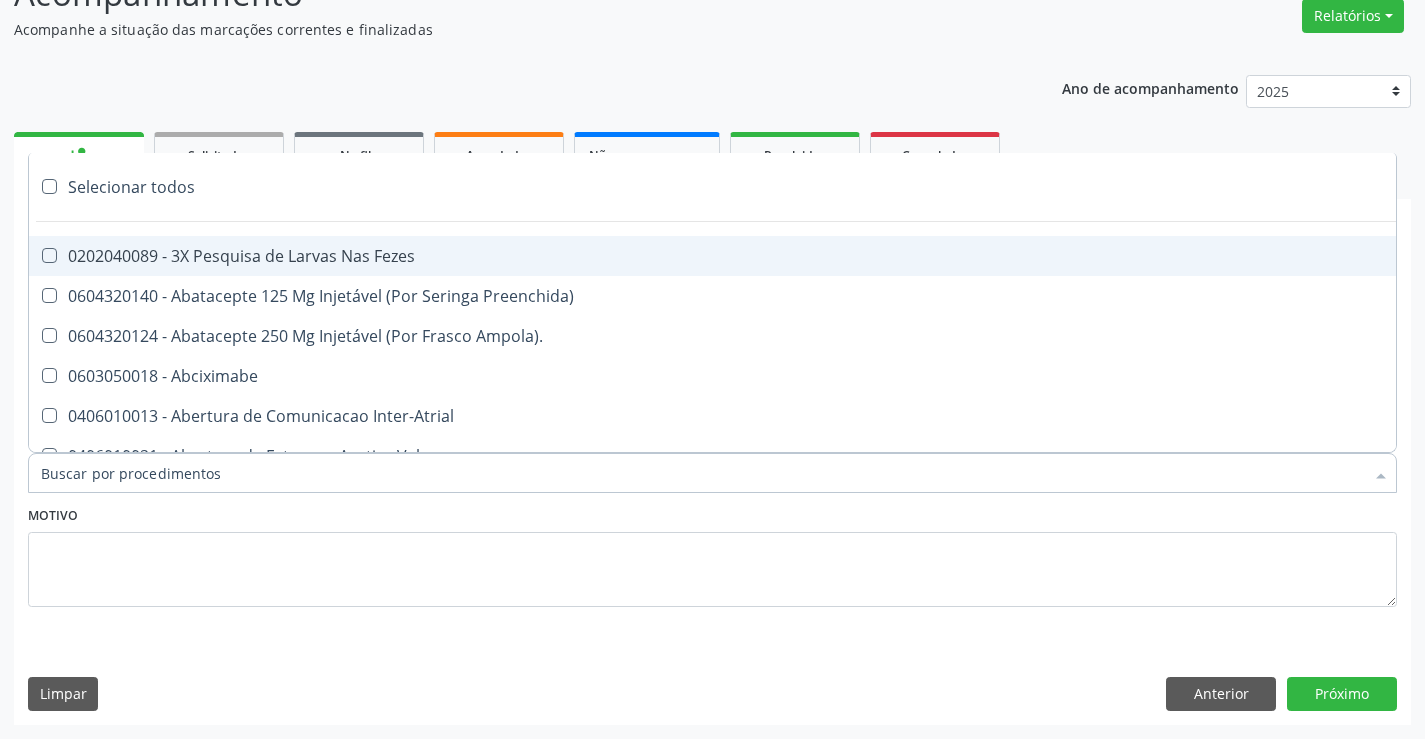 click at bounding box center (712, 473) 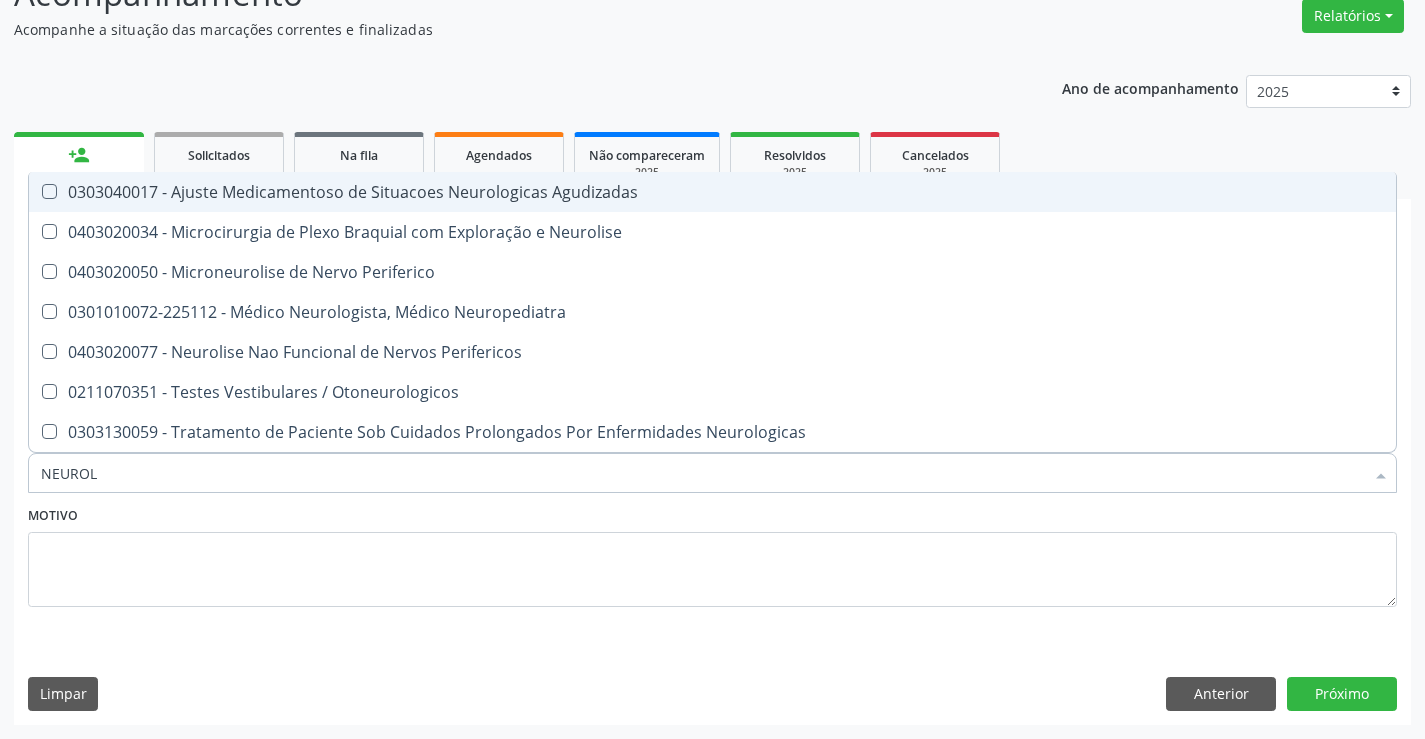 type on "NEUROLO" 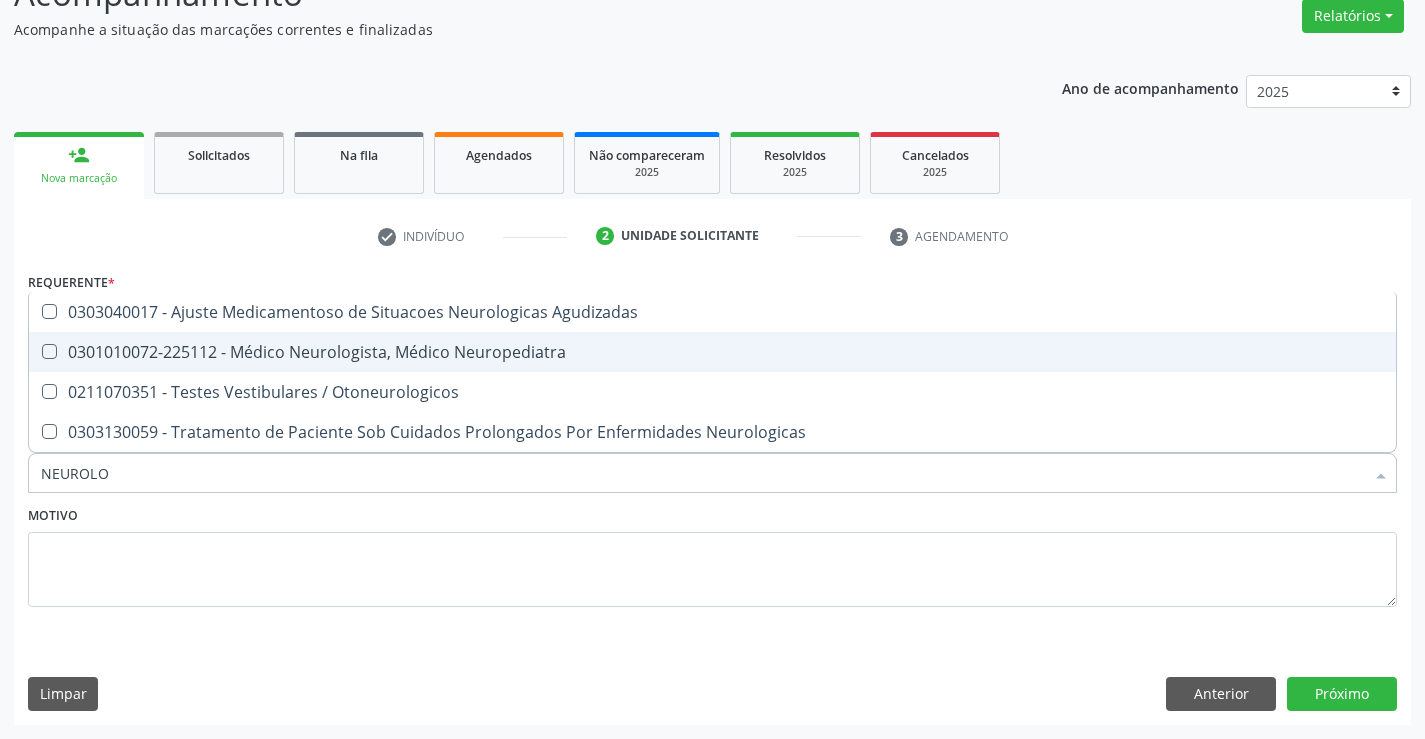 click on "0301010072-225112 - Médico Neurologista, Médico Neuropediatra" at bounding box center [712, 352] 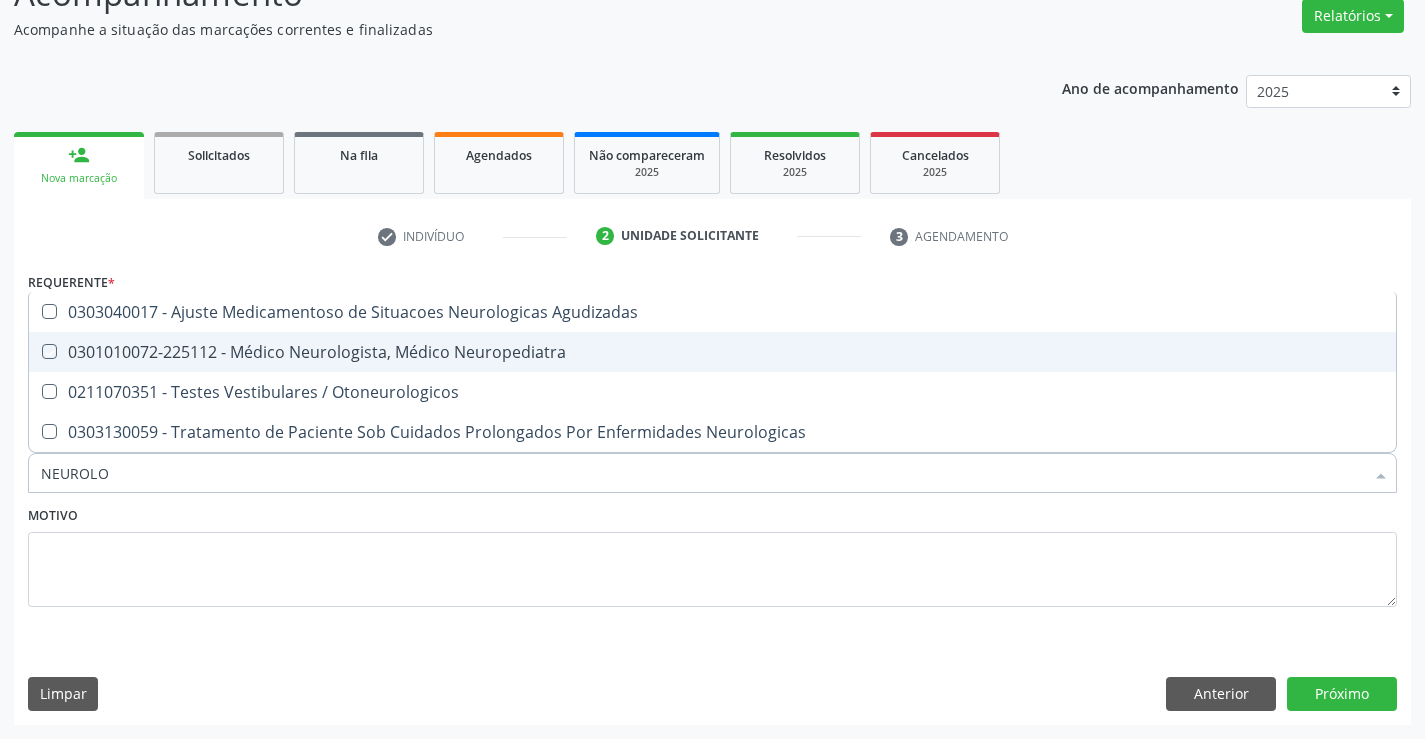 checkbox on "true" 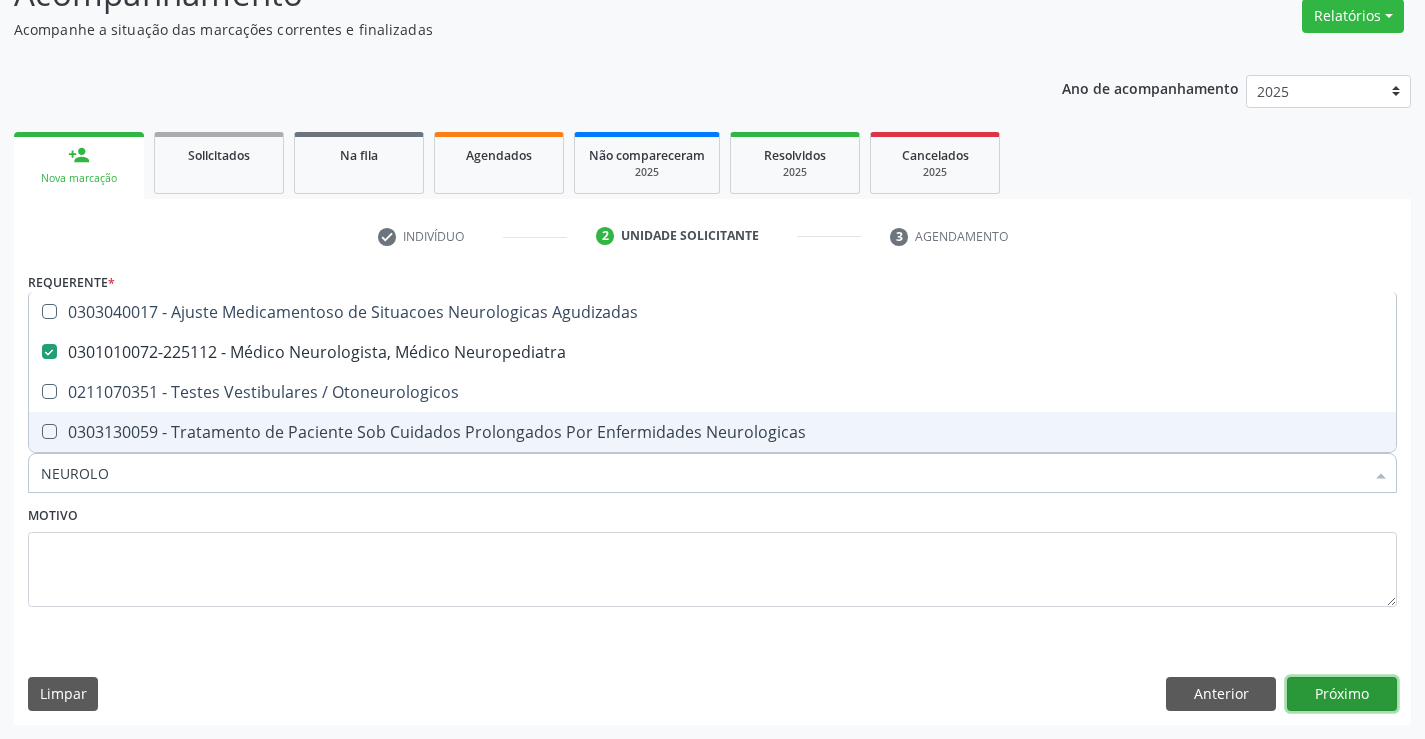 click on "Próximo" at bounding box center [1342, 694] 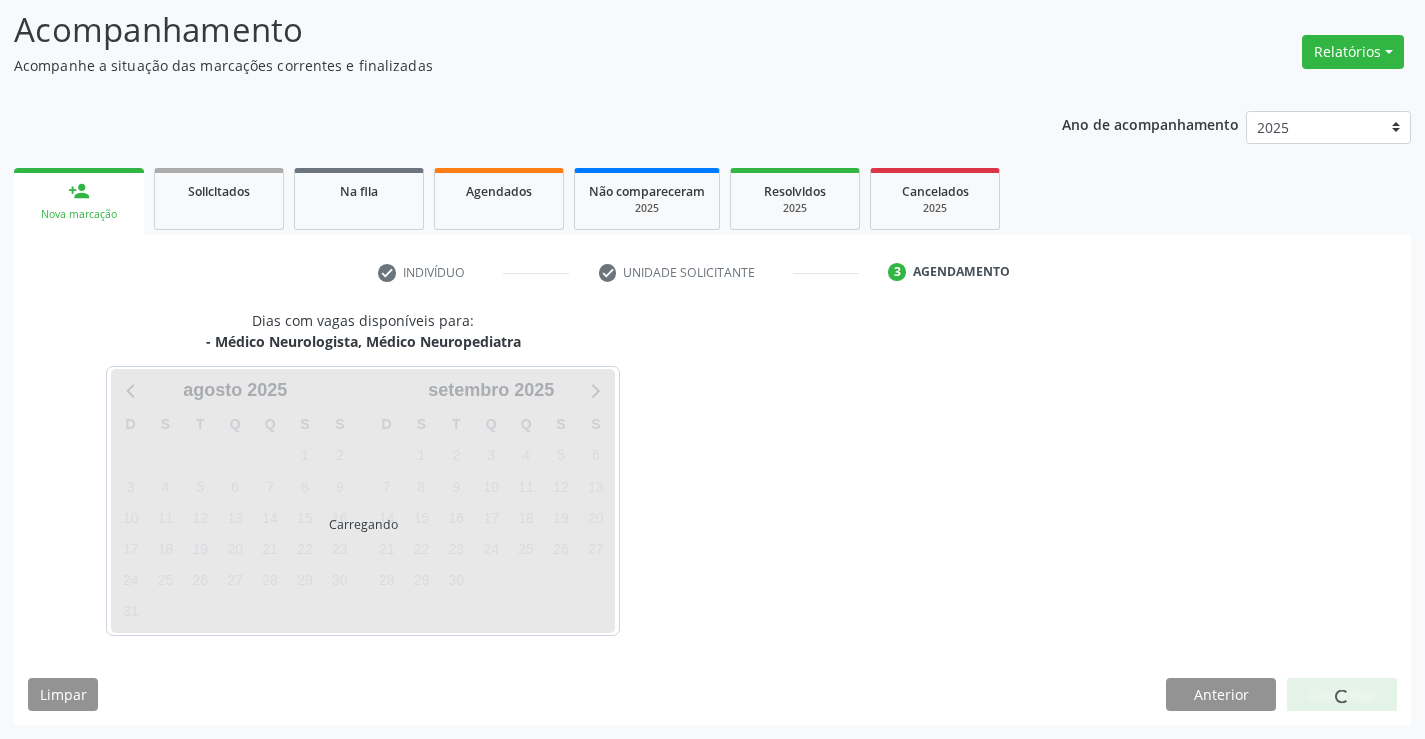 scroll, scrollTop: 131, scrollLeft: 0, axis: vertical 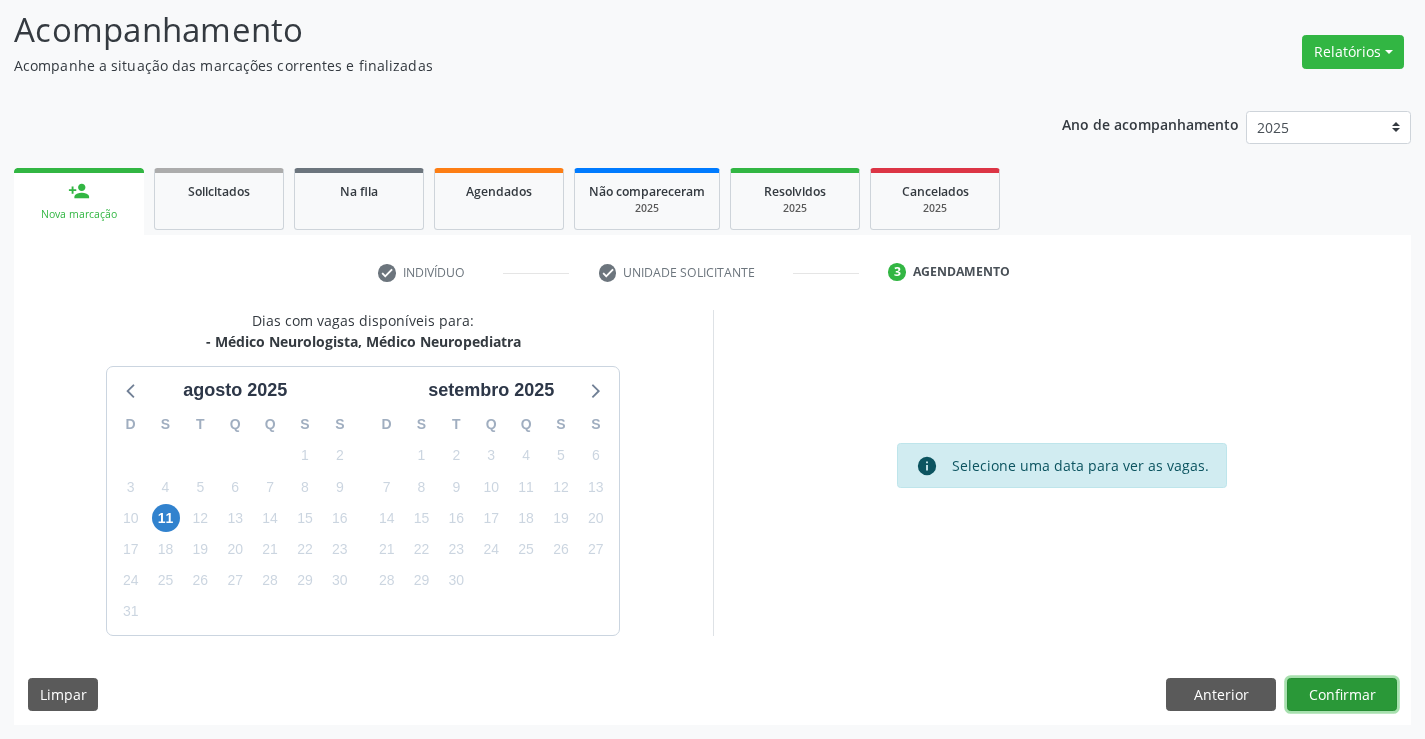 click on "Confirmar" at bounding box center (1342, 695) 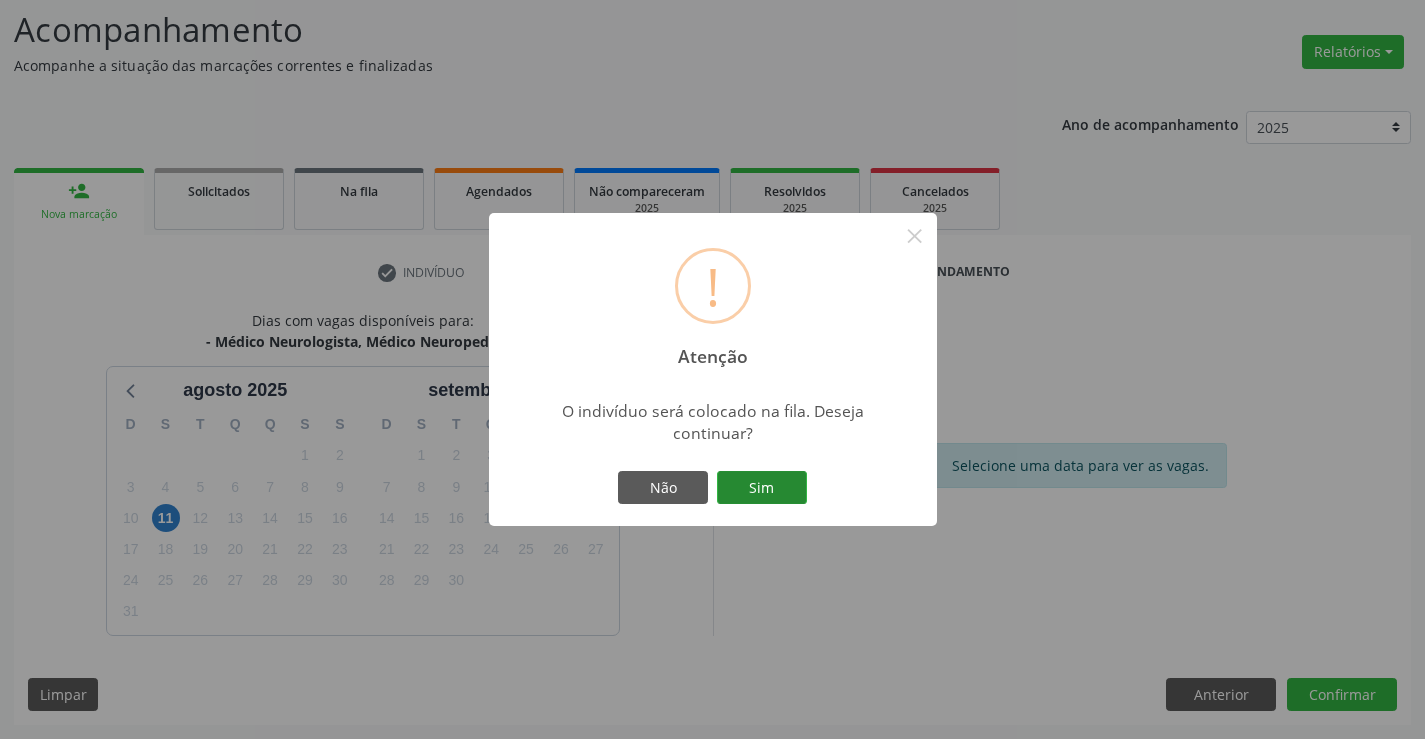 click on "Sim" at bounding box center [762, 488] 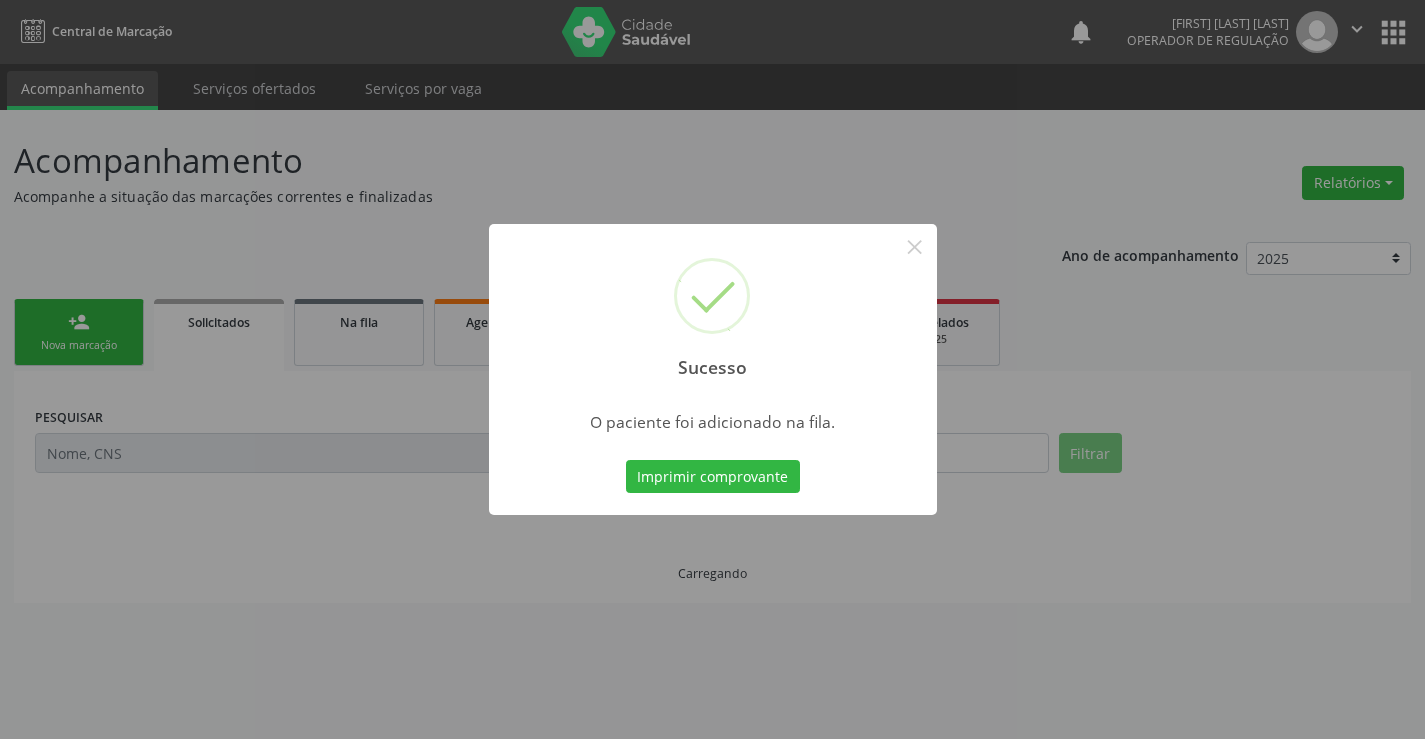 scroll, scrollTop: 0, scrollLeft: 0, axis: both 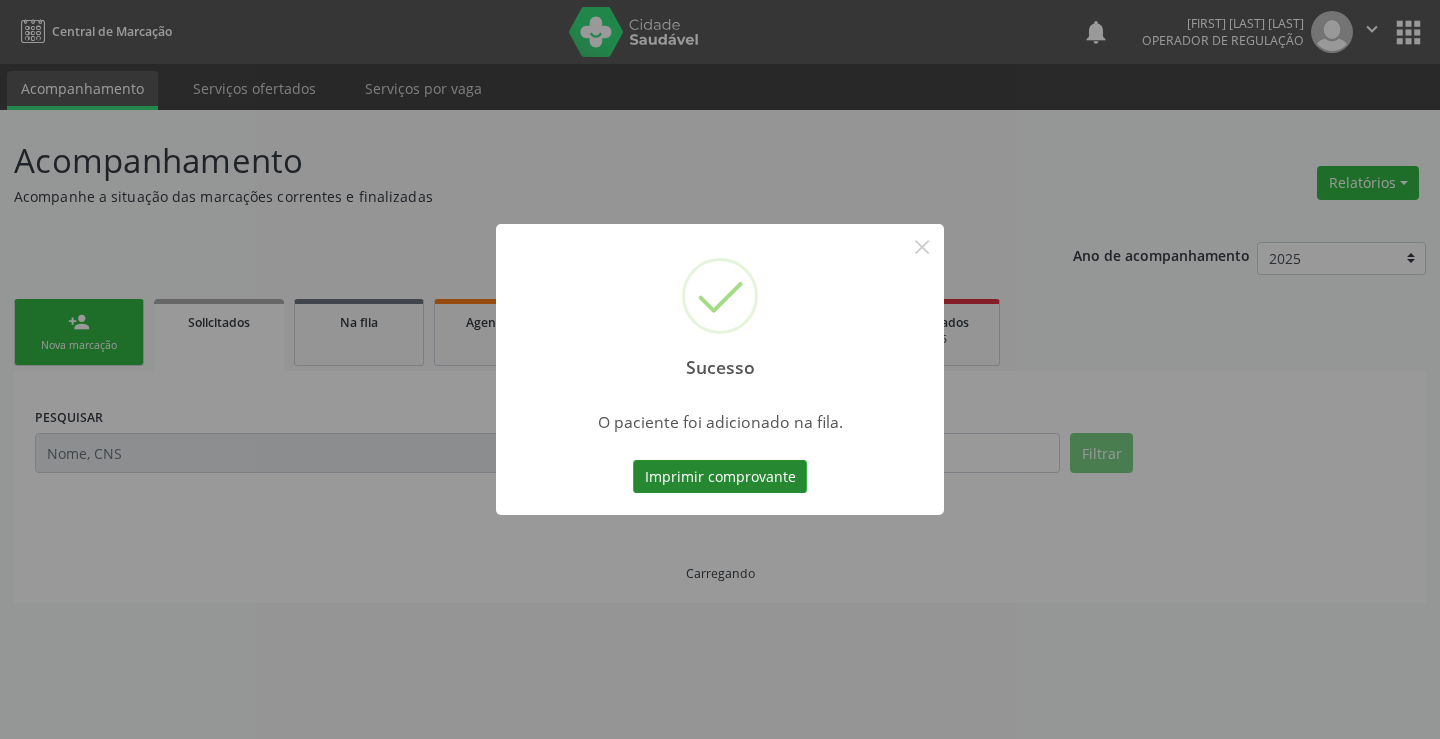 click on "Imprimir comprovante" at bounding box center [720, 477] 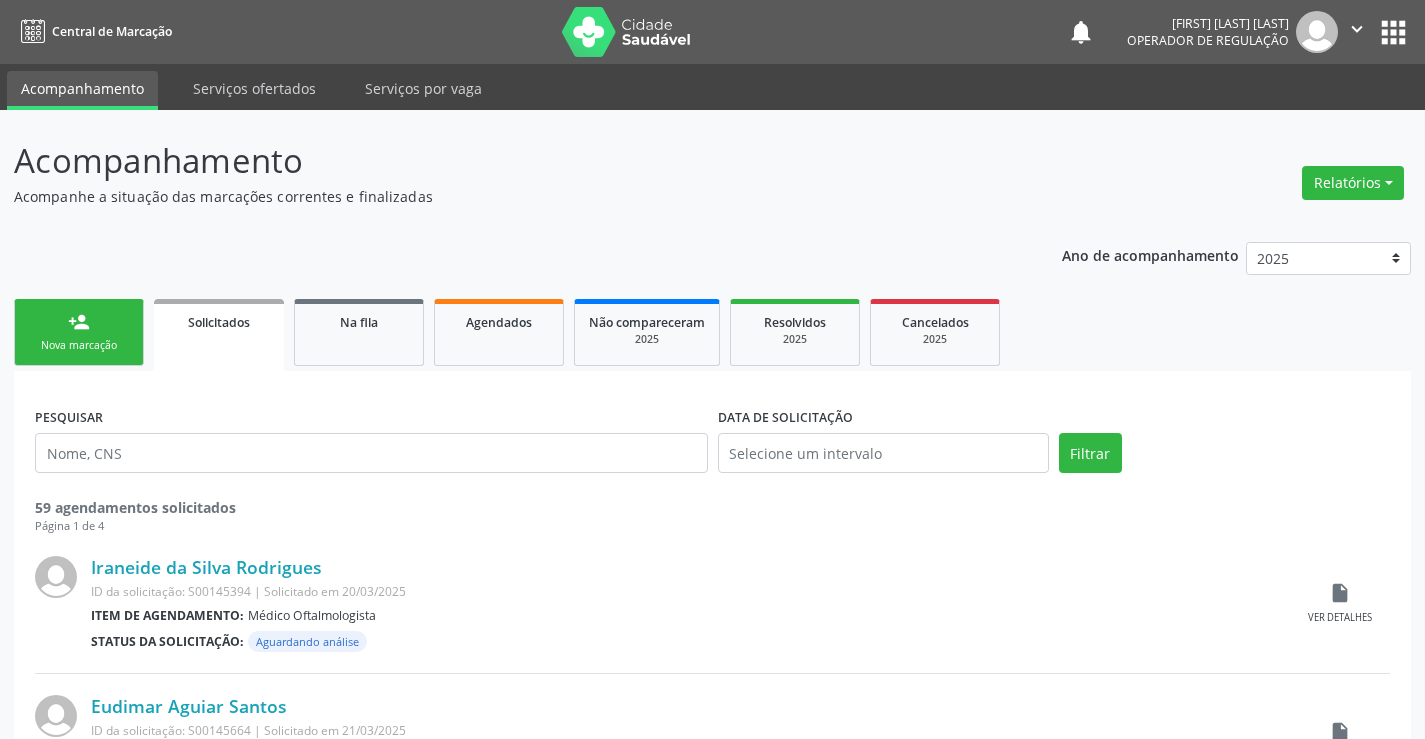 click on "person_add
Nova marcação" at bounding box center [79, 332] 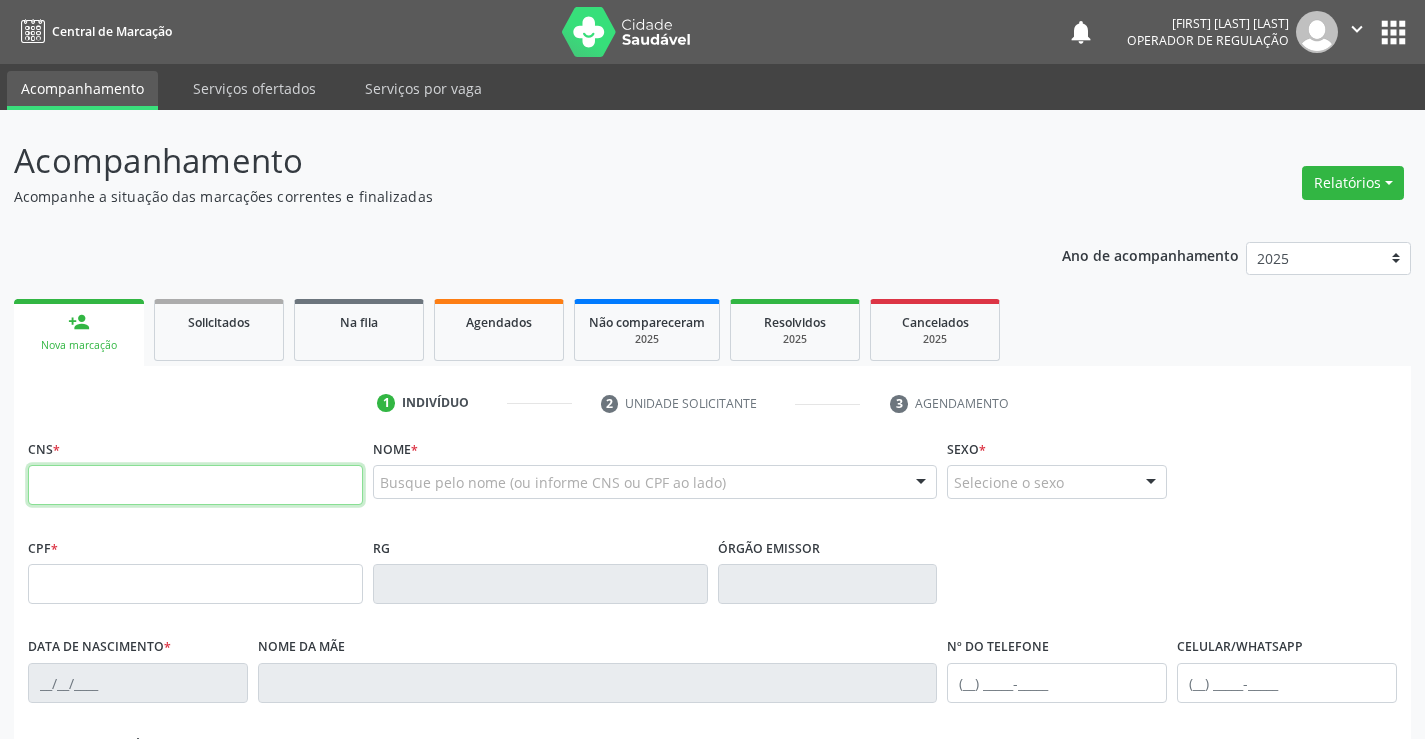 click at bounding box center (195, 485) 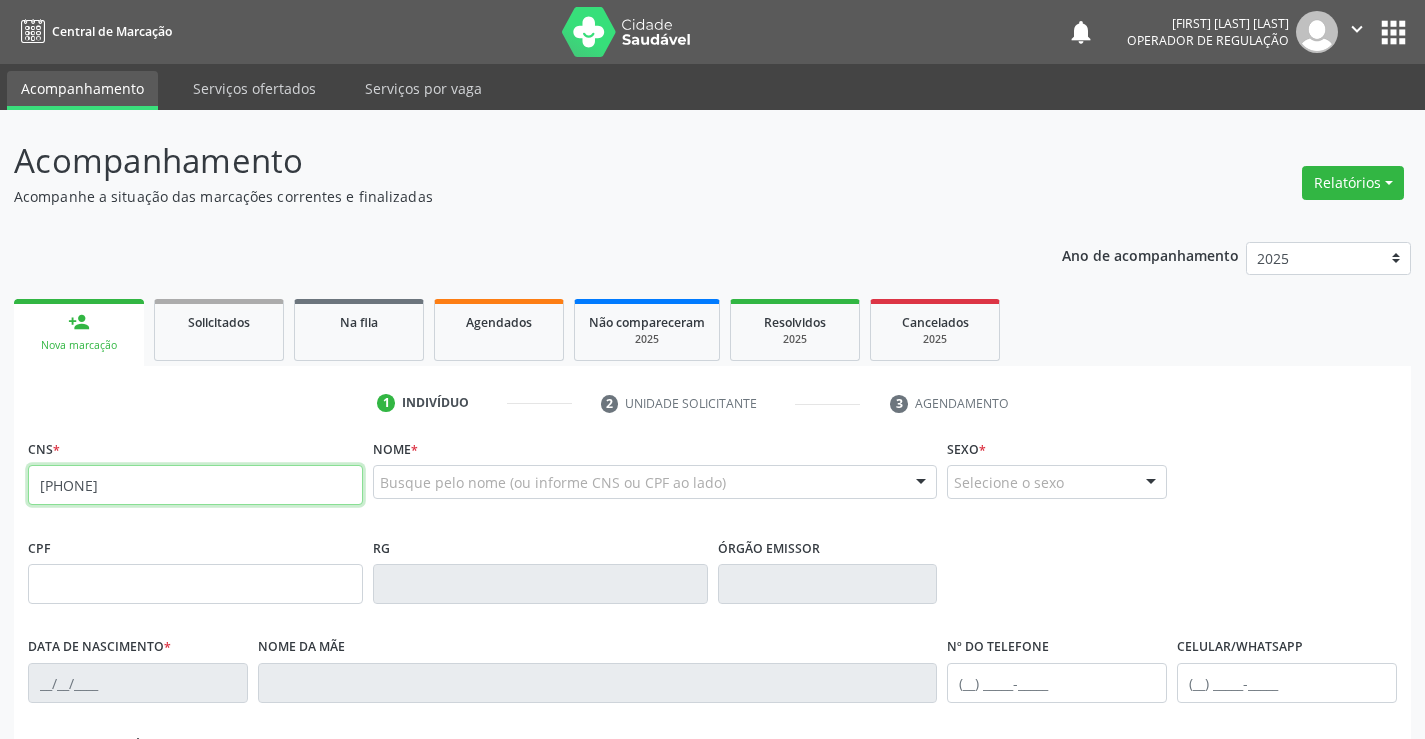 type on "705 6034 8051 3514" 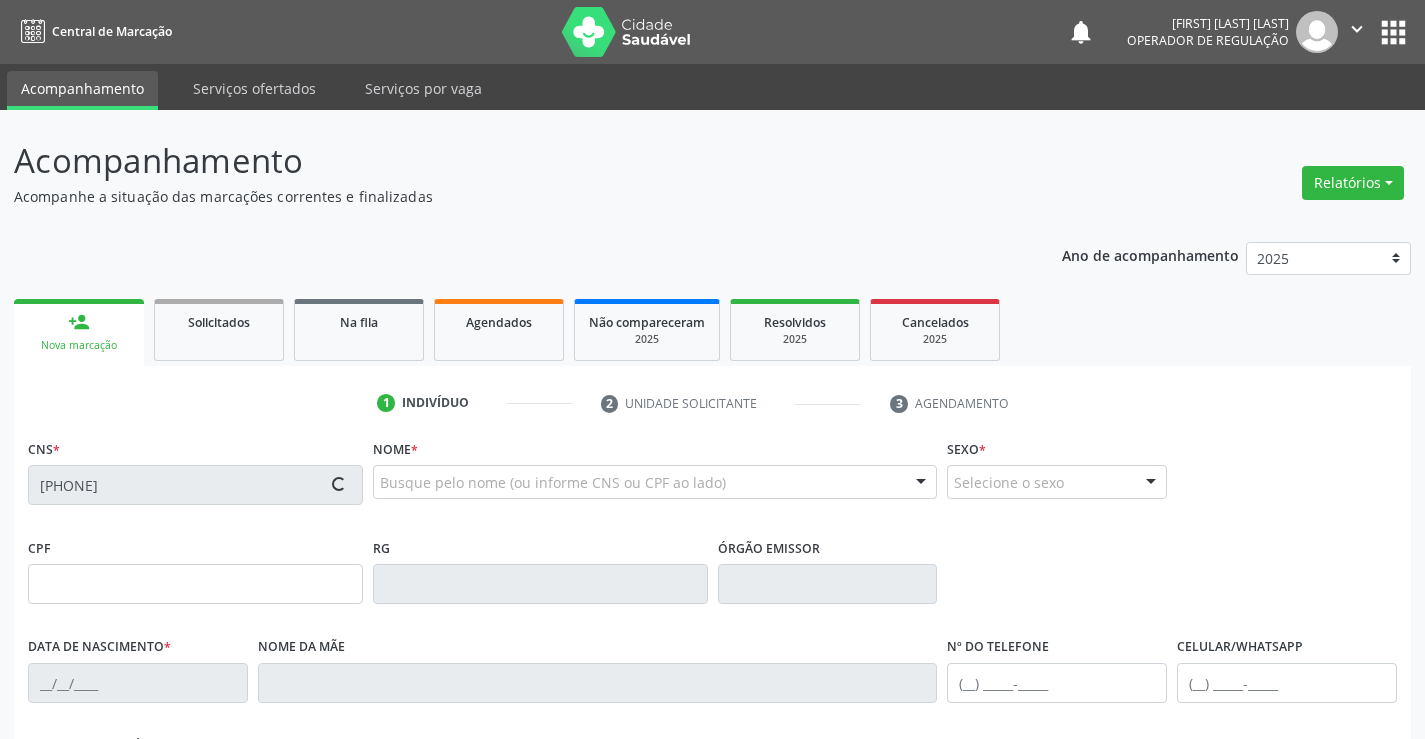 type on "0308095766" 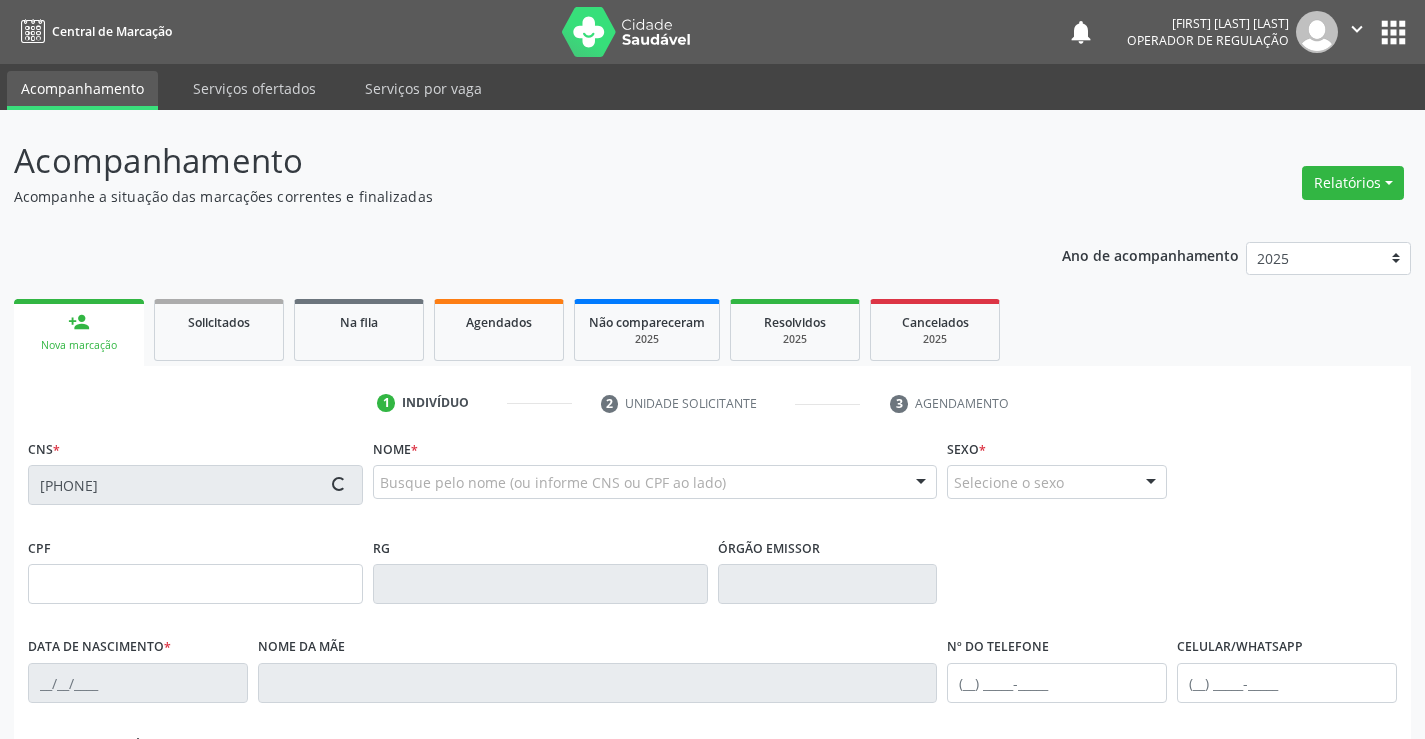 type on "01/10/1961" 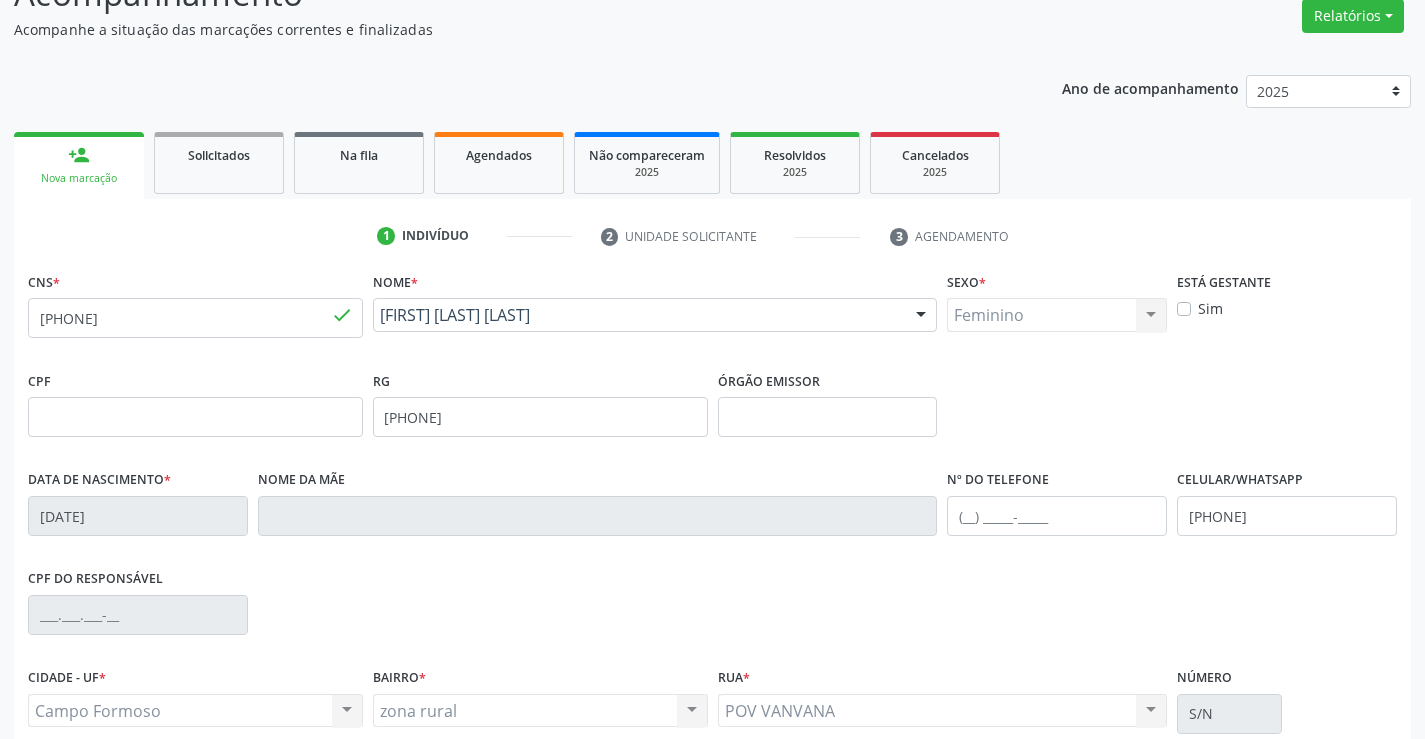 scroll, scrollTop: 345, scrollLeft: 0, axis: vertical 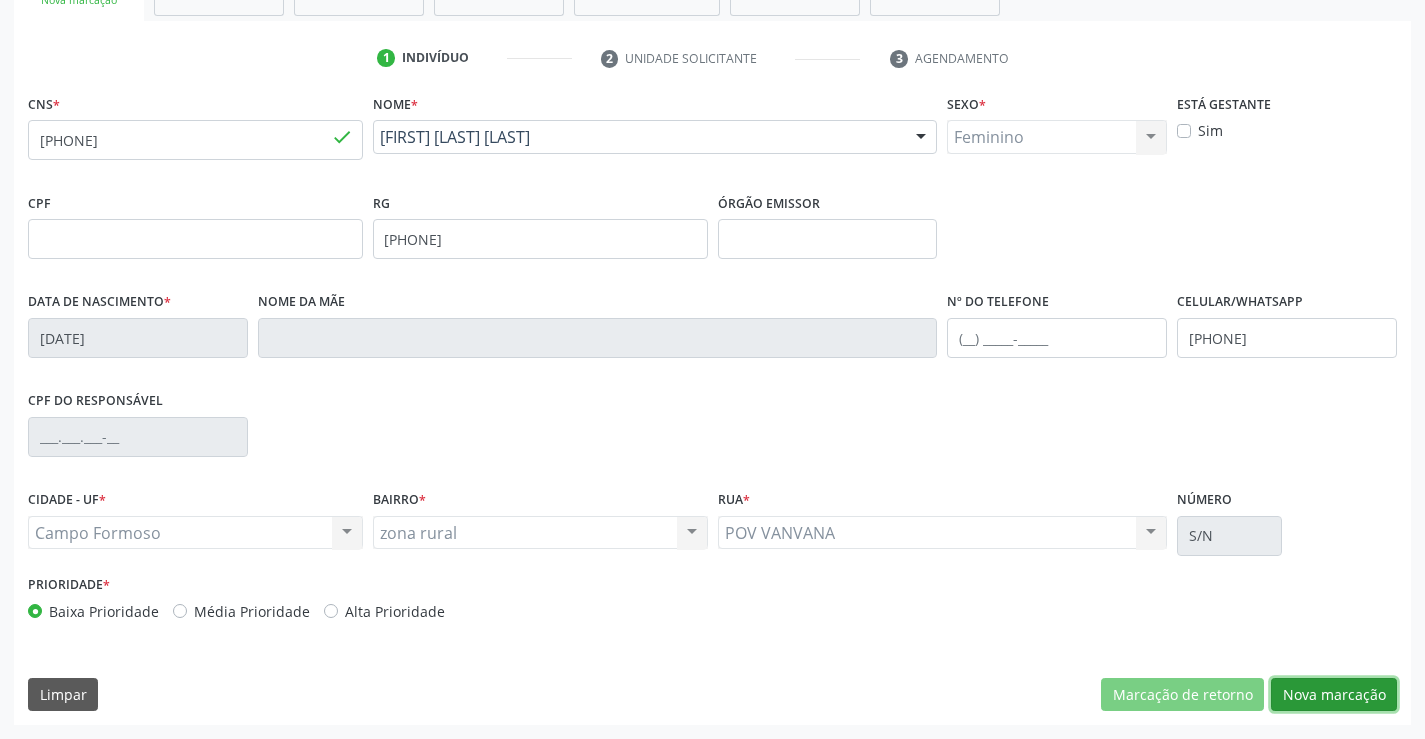 click on "Nova marcação" at bounding box center (1334, 695) 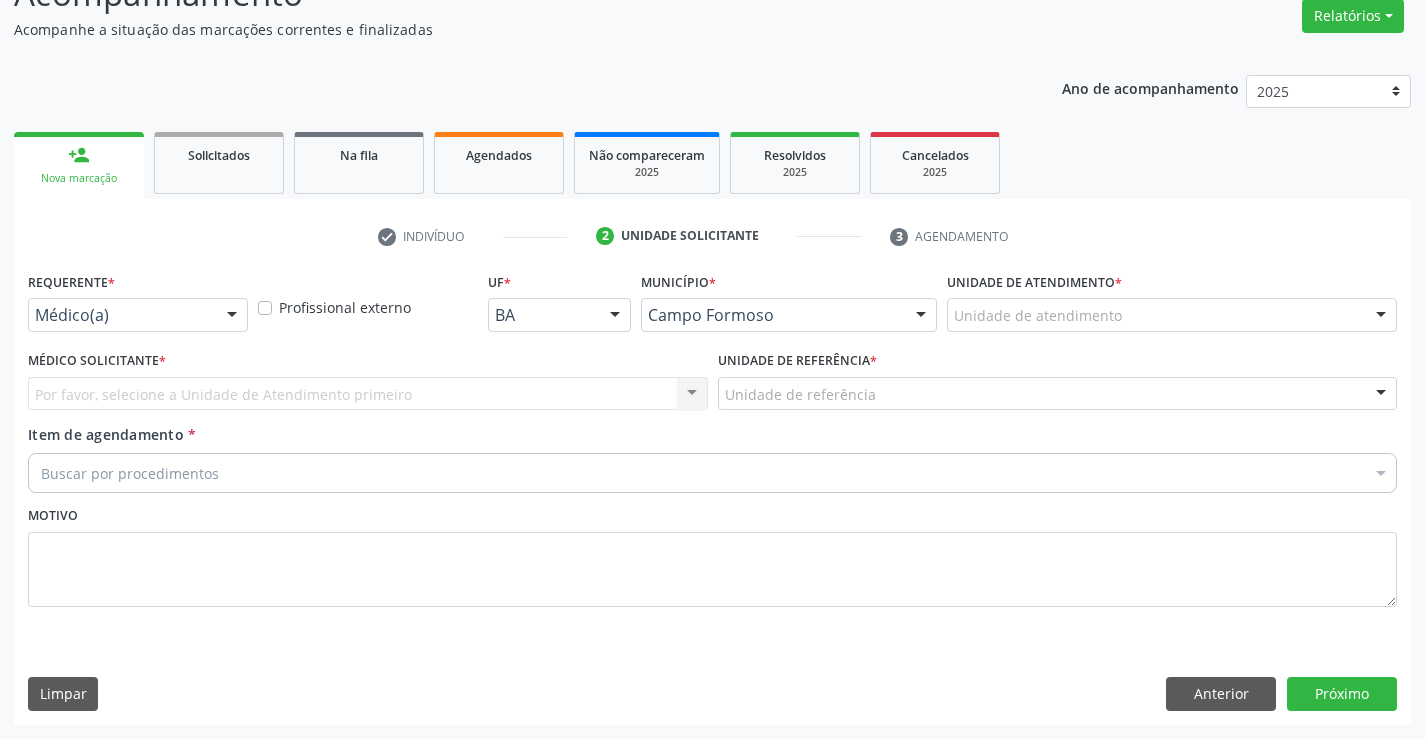 scroll, scrollTop: 167, scrollLeft: 0, axis: vertical 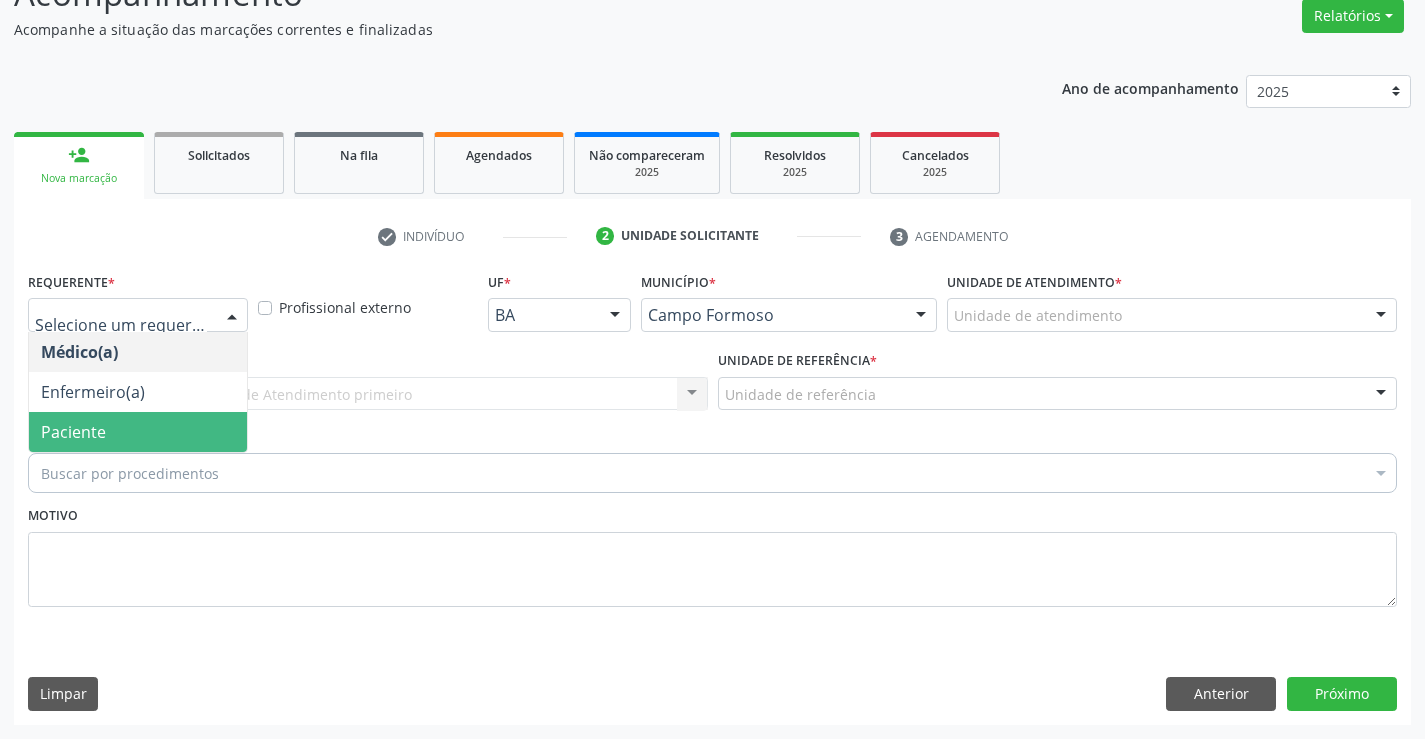 click on "Paciente" at bounding box center (138, 432) 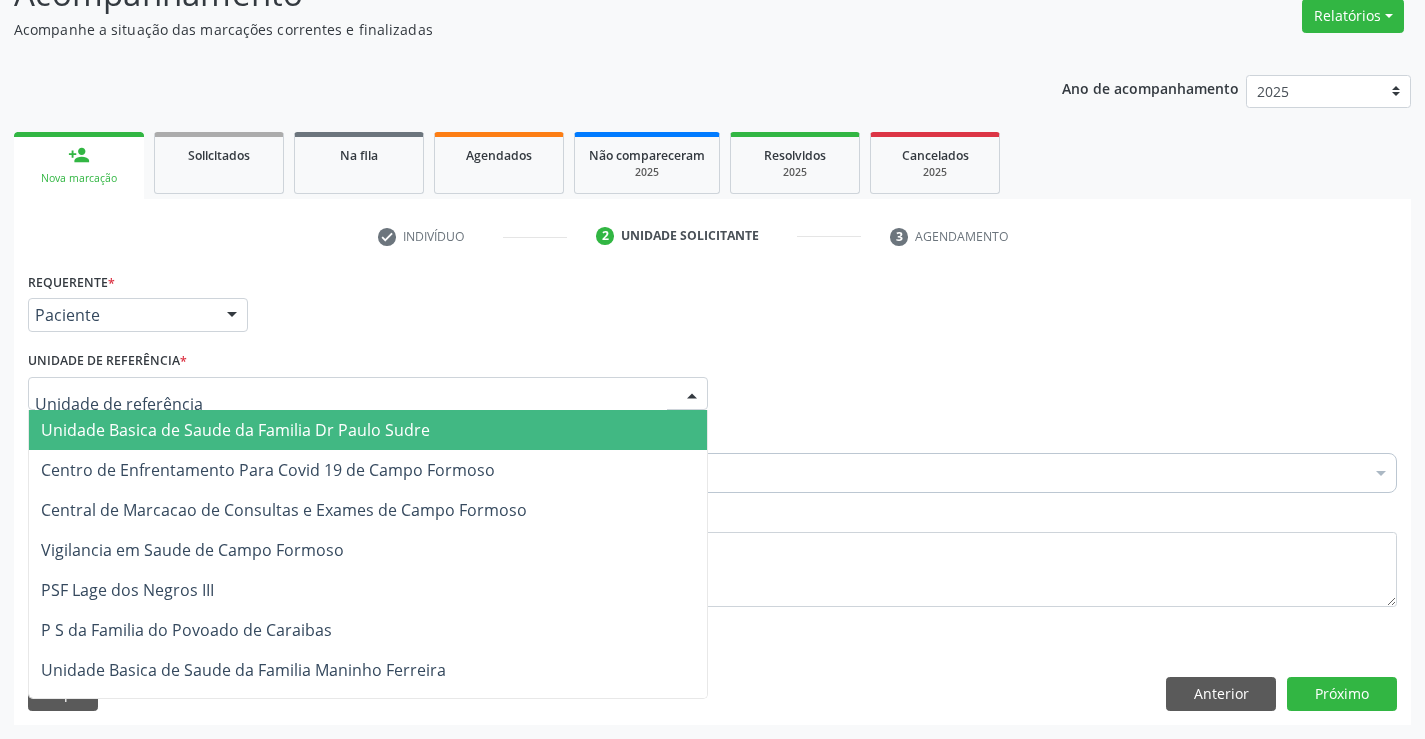 drag, startPoint x: 165, startPoint y: 396, endPoint x: 165, endPoint y: 420, distance: 24 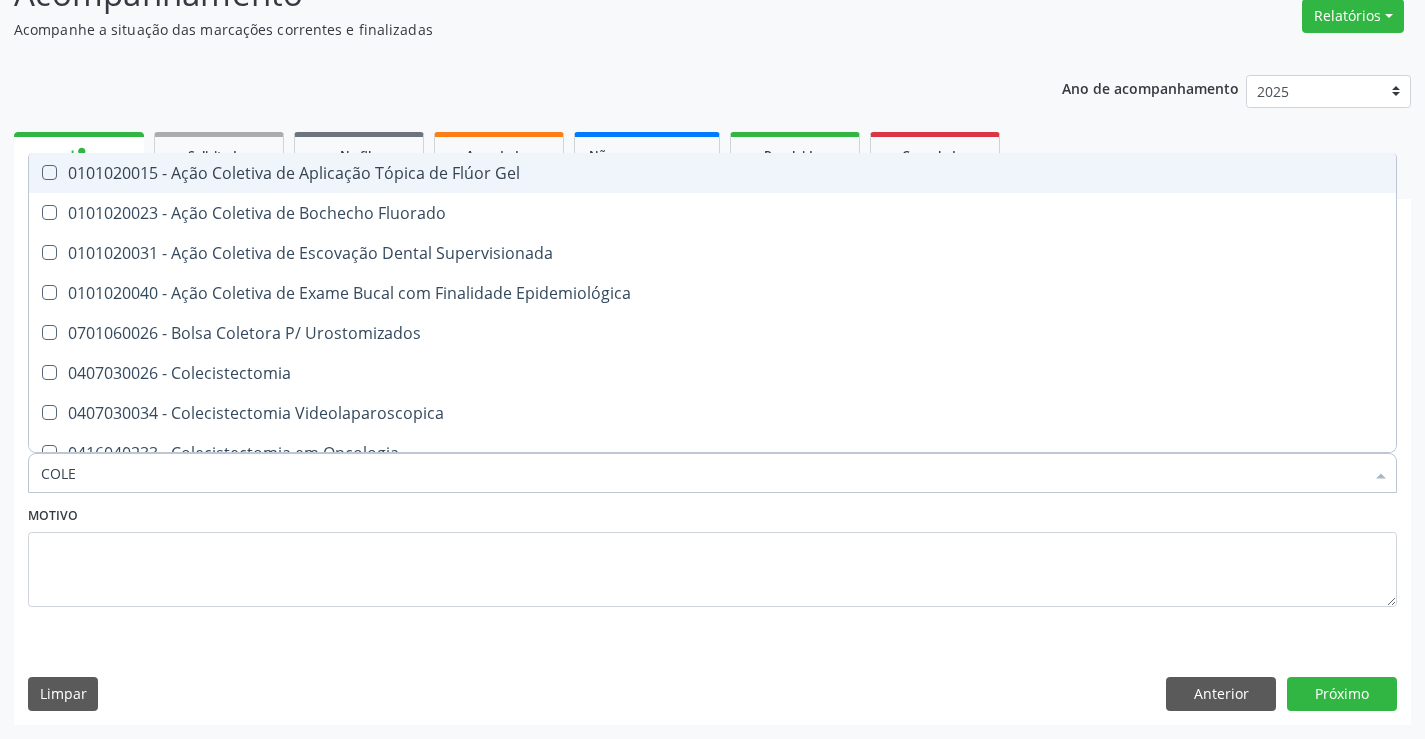 type on "COLES" 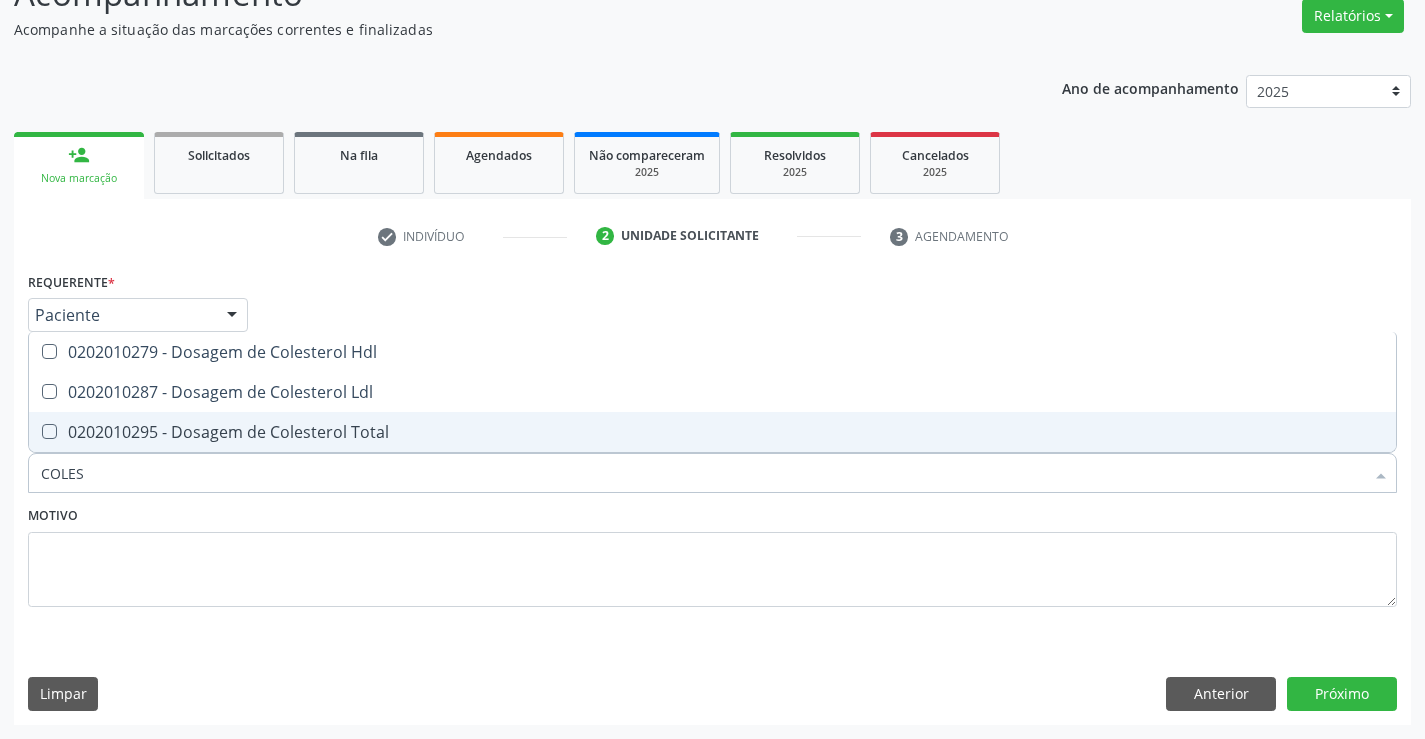 drag, startPoint x: 320, startPoint y: 442, endPoint x: 333, endPoint y: 414, distance: 30.870699 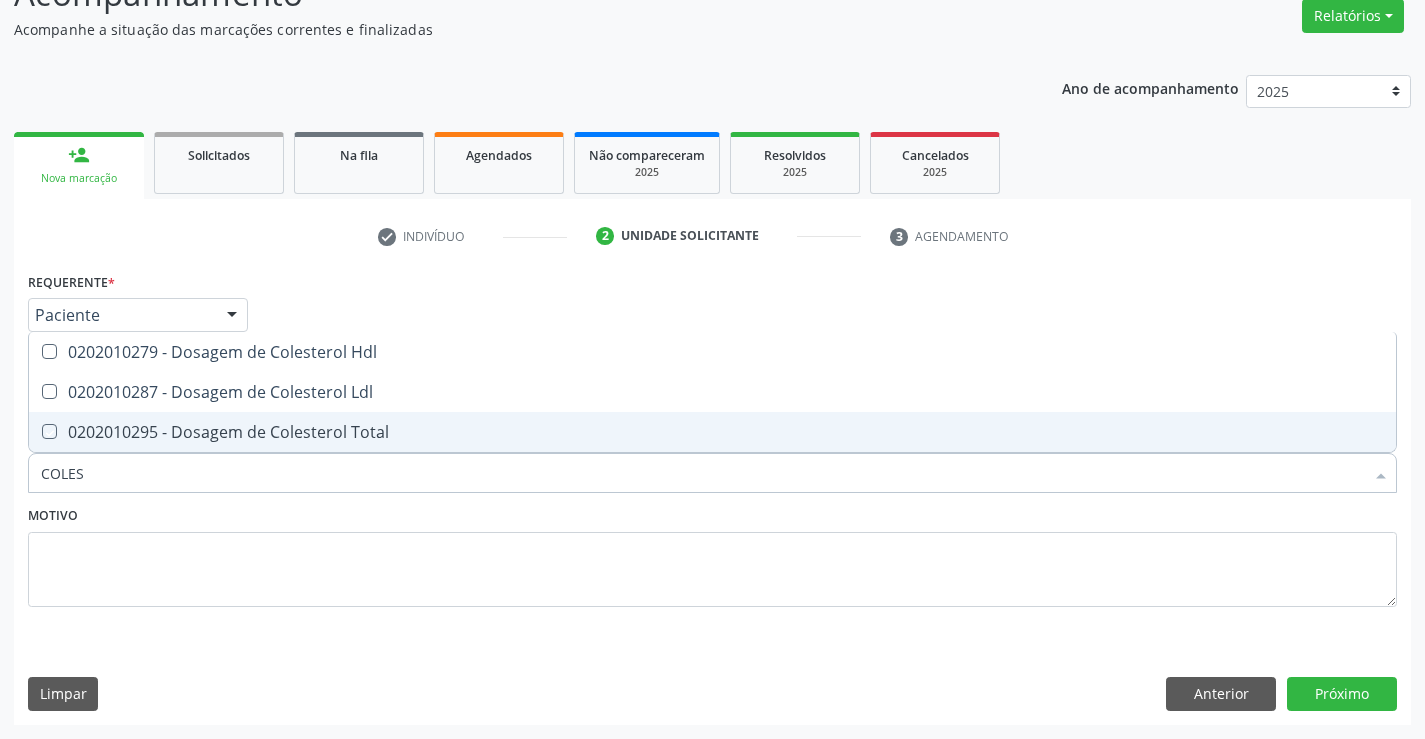 checkbox on "true" 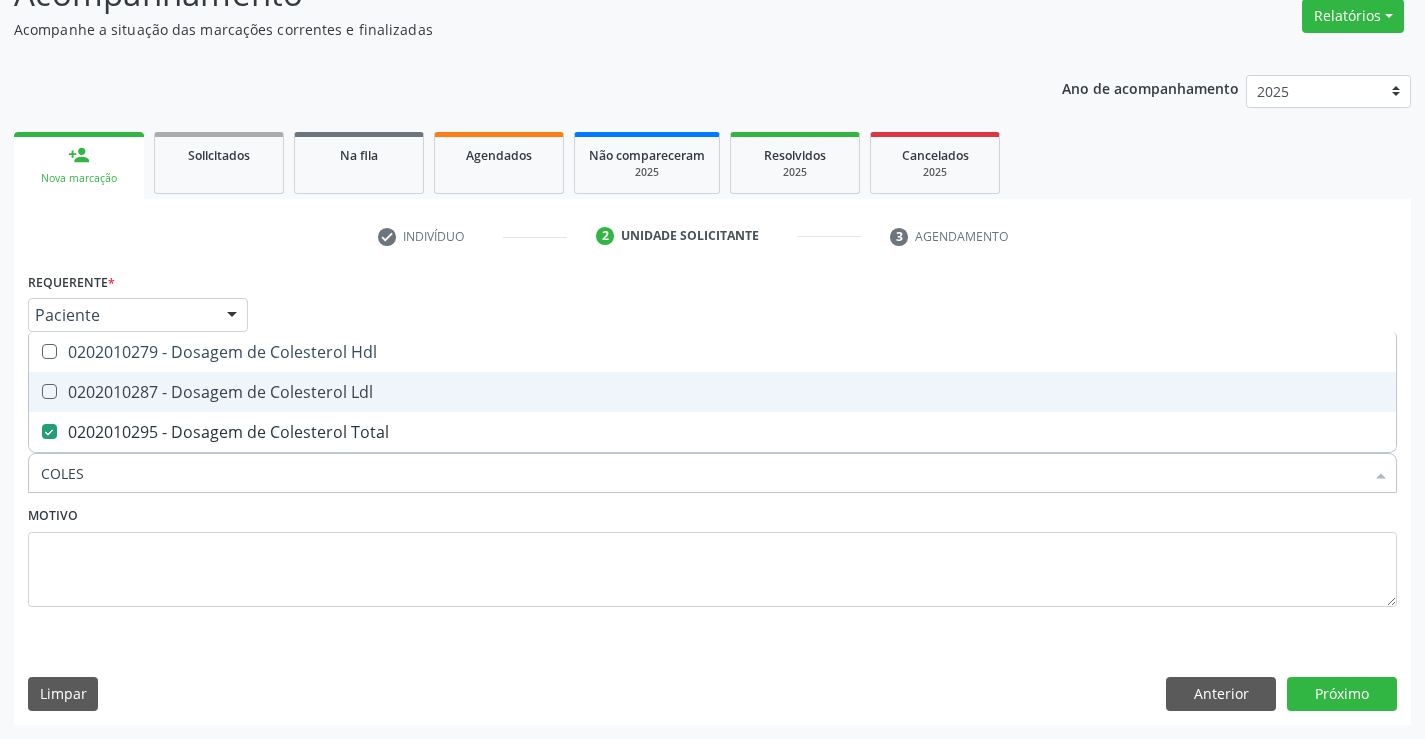 drag, startPoint x: 343, startPoint y: 394, endPoint x: 351, endPoint y: 385, distance: 12.0415945 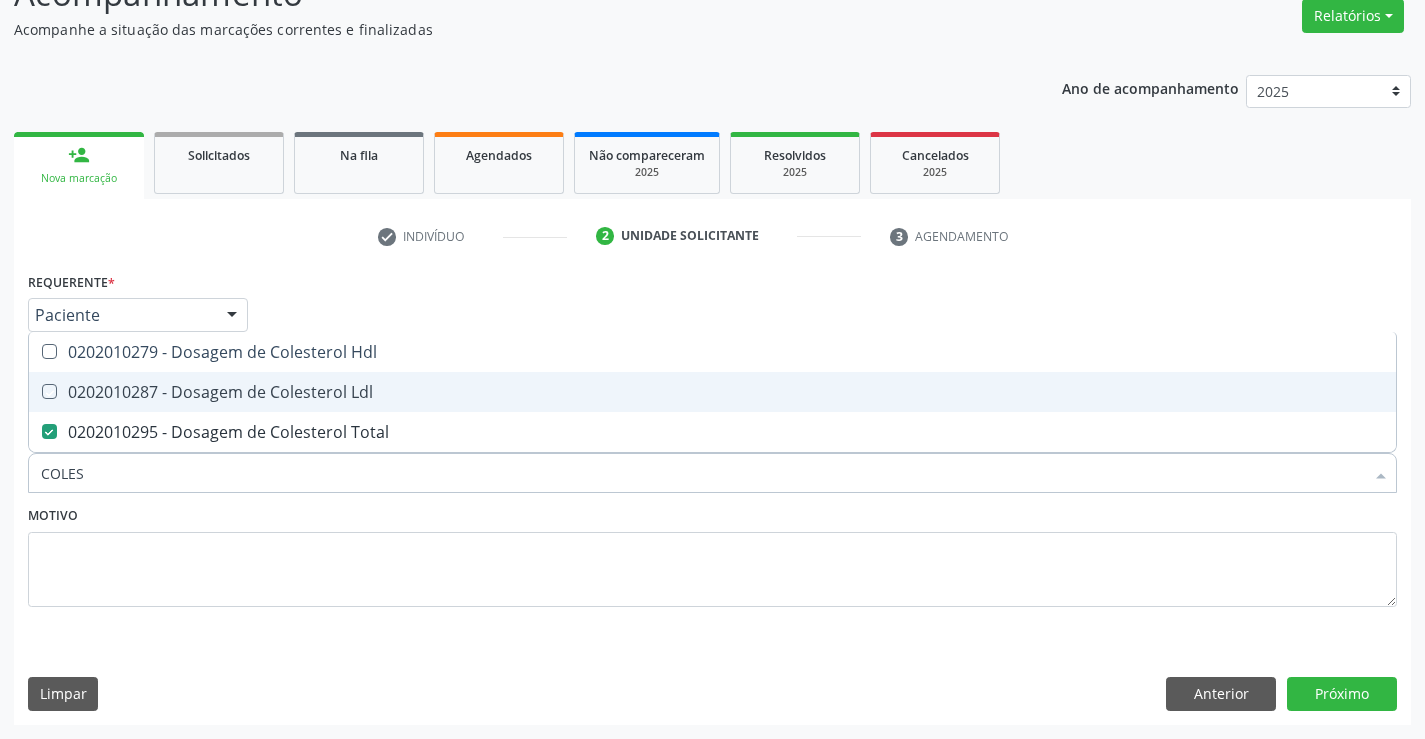 checkbox on "true" 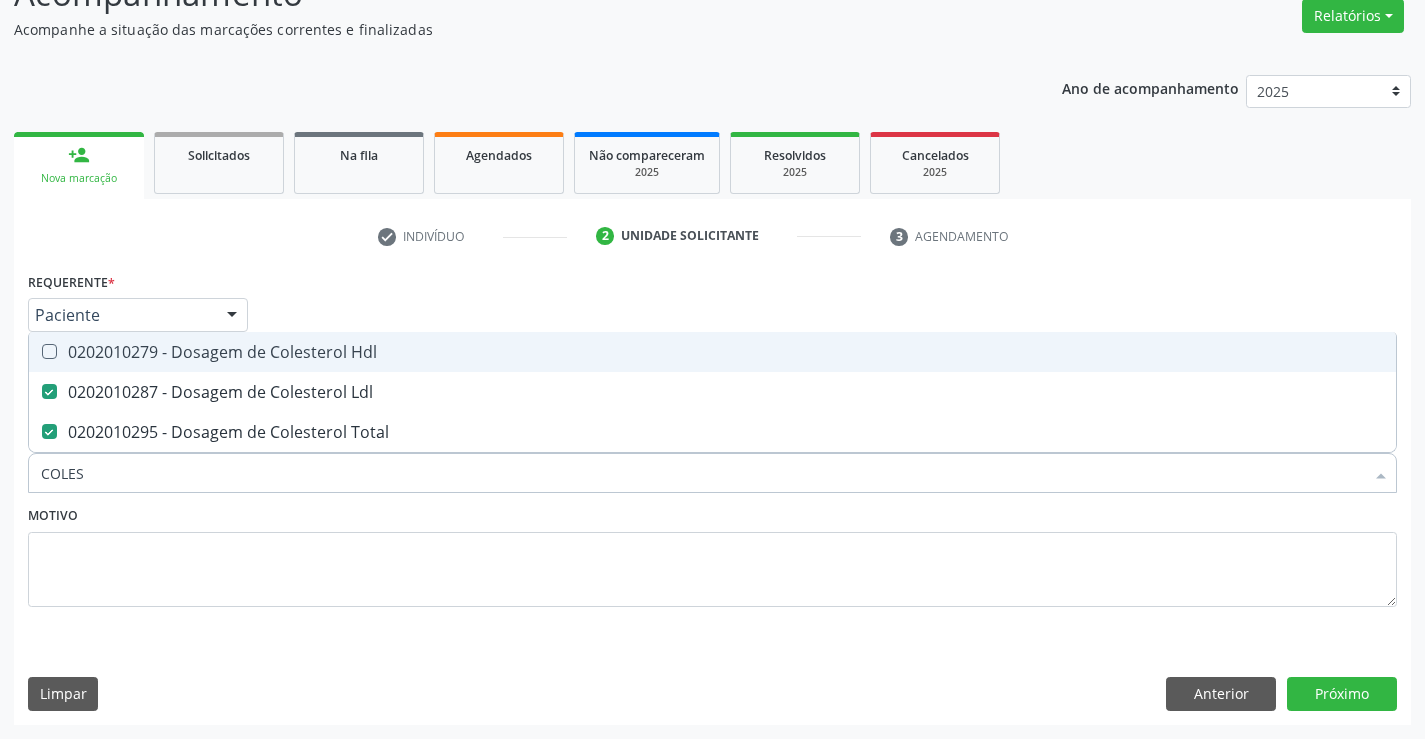 click on "0202010279 - Dosagem de Colesterol Hdl" at bounding box center (712, 352) 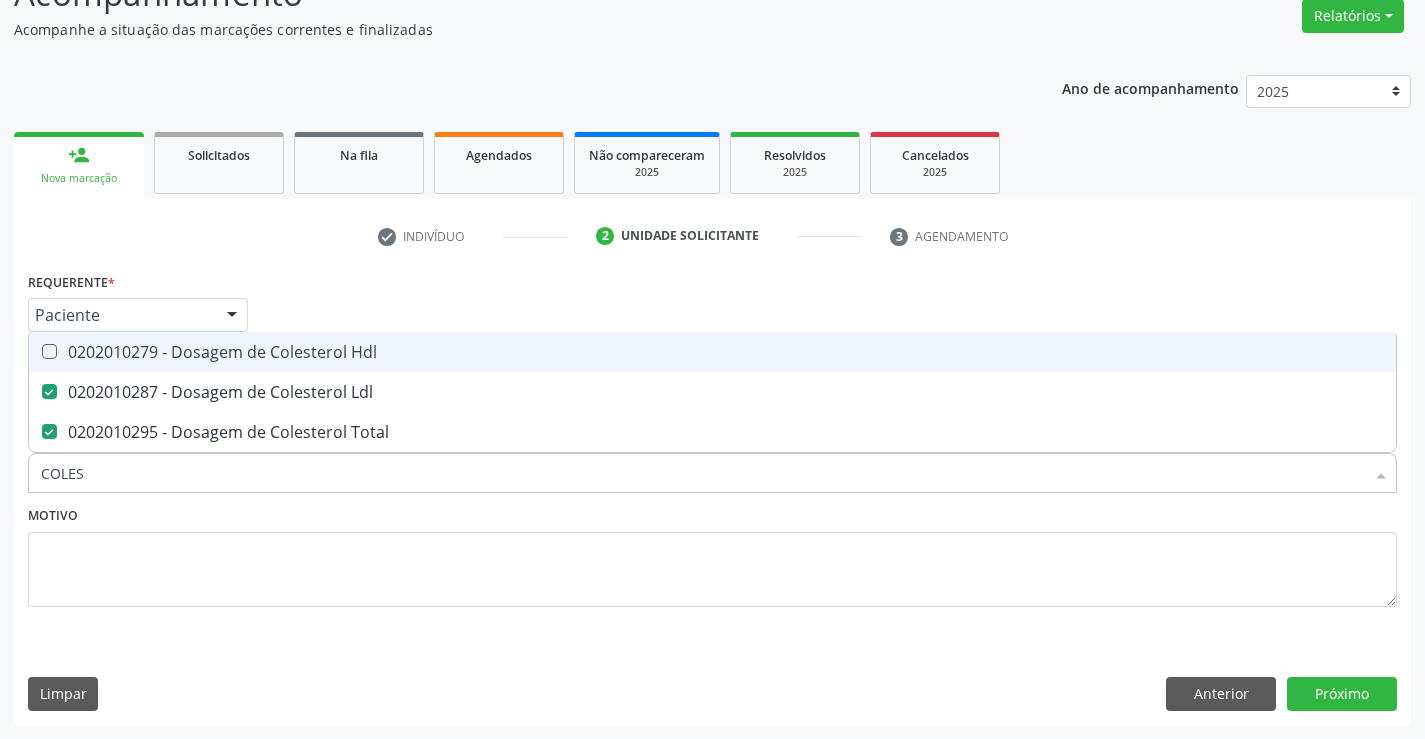 checkbox on "true" 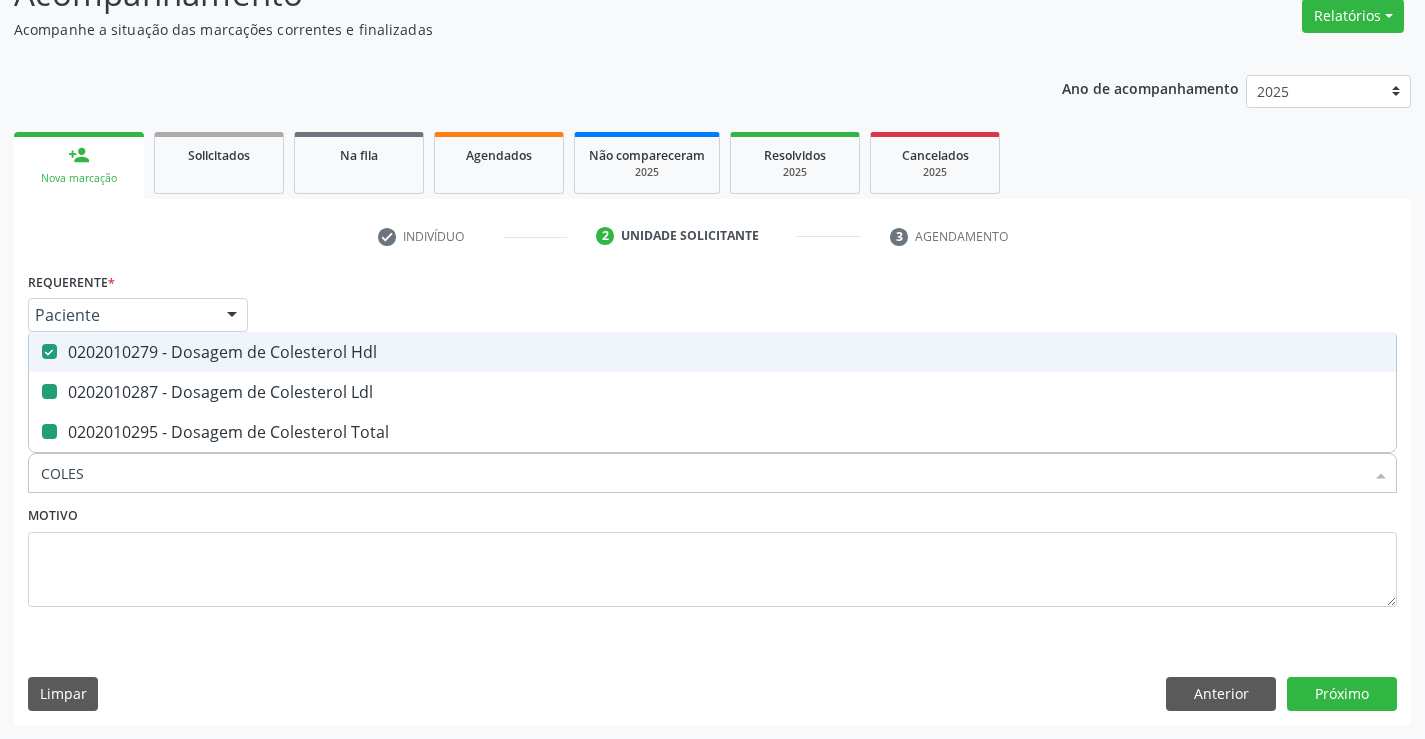 type on "COLE" 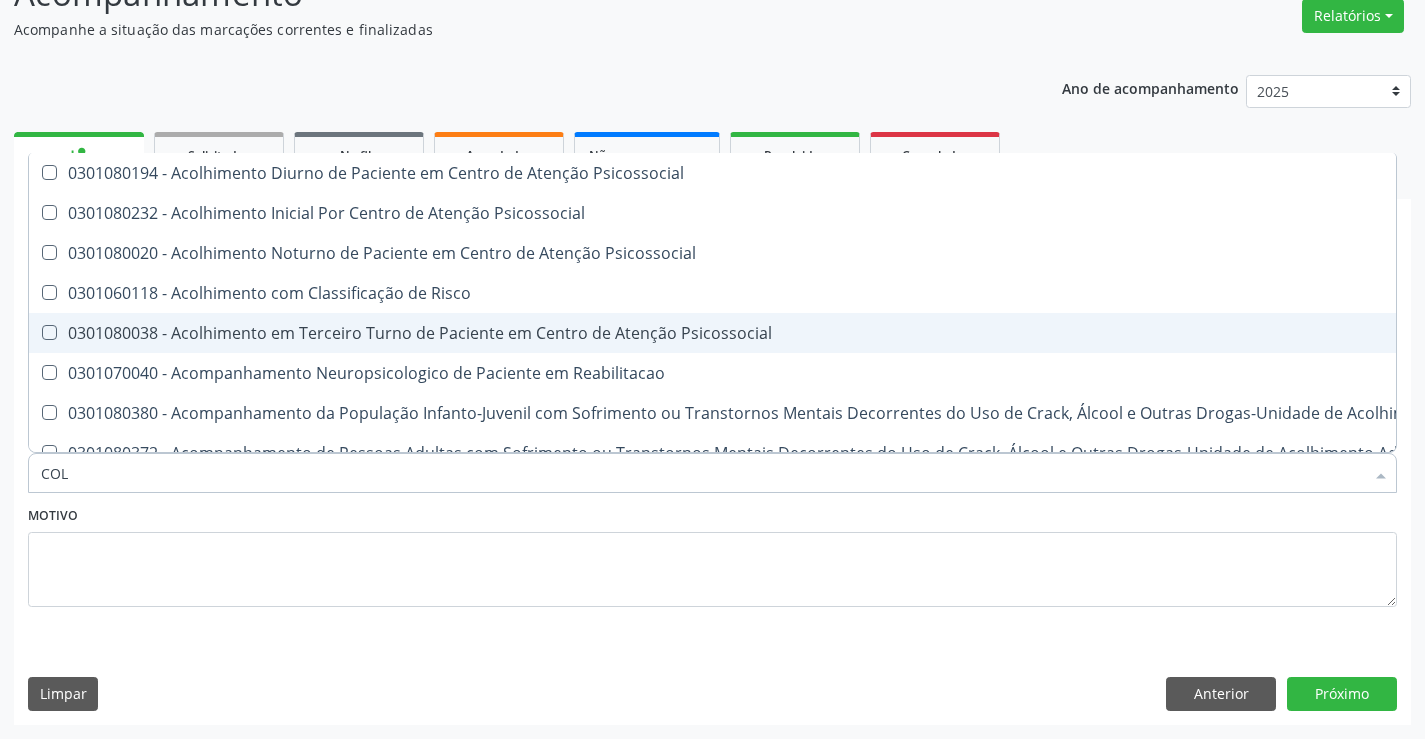 type on "CO" 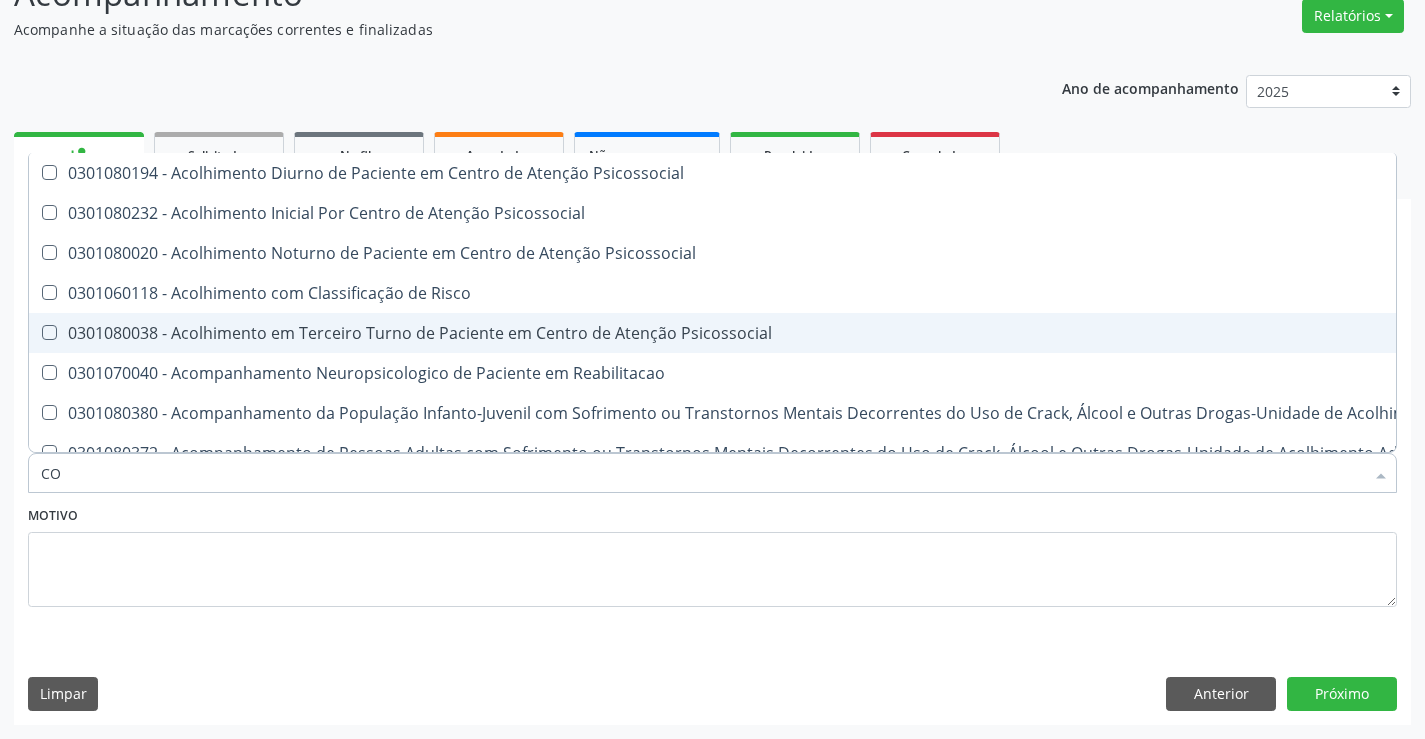 checkbox on "false" 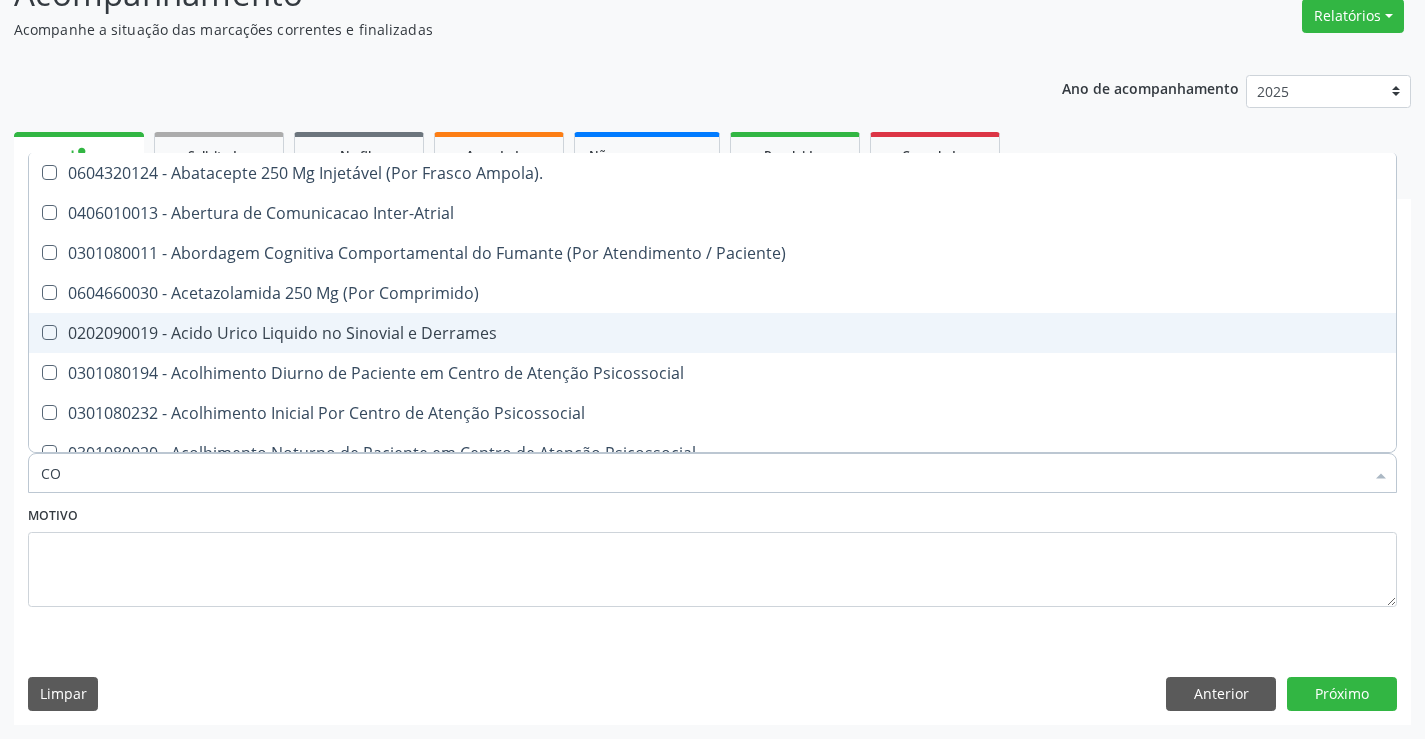 type on "C" 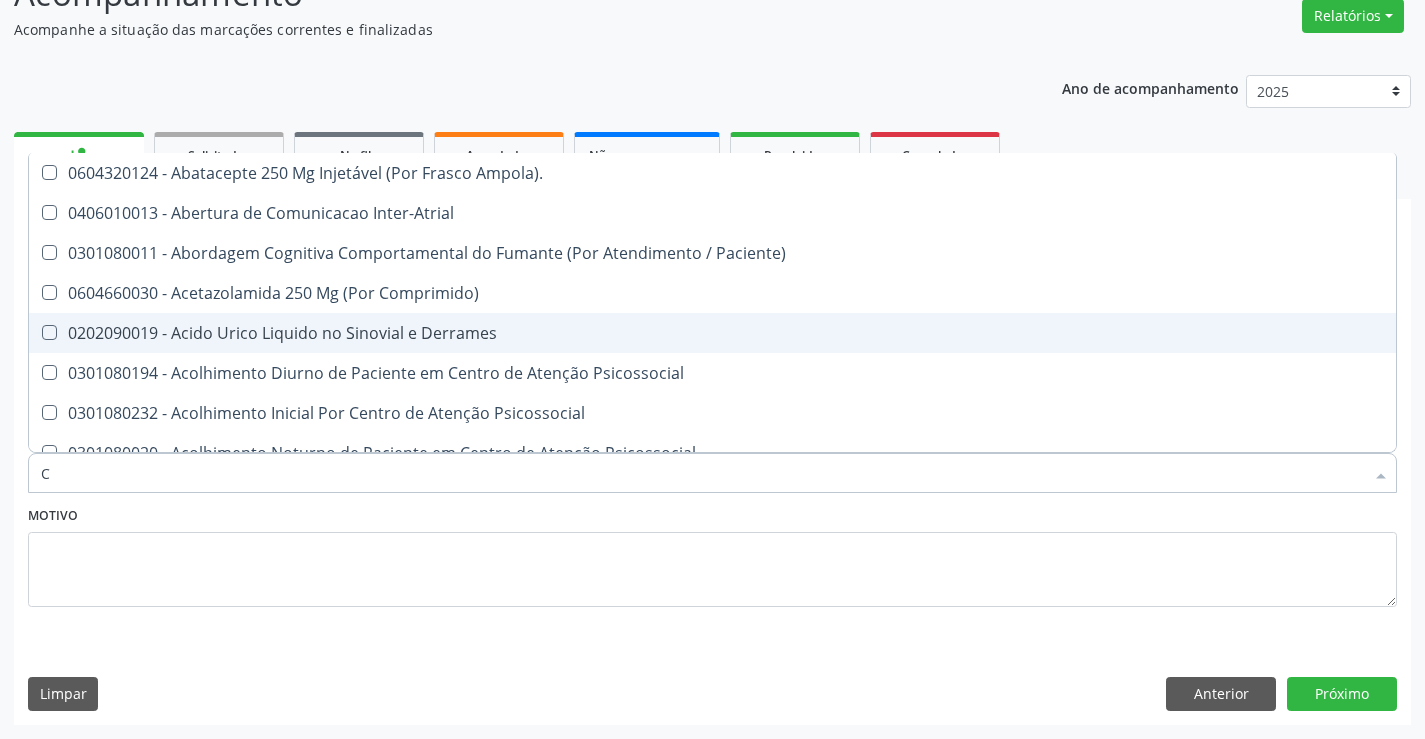 checkbox on "false" 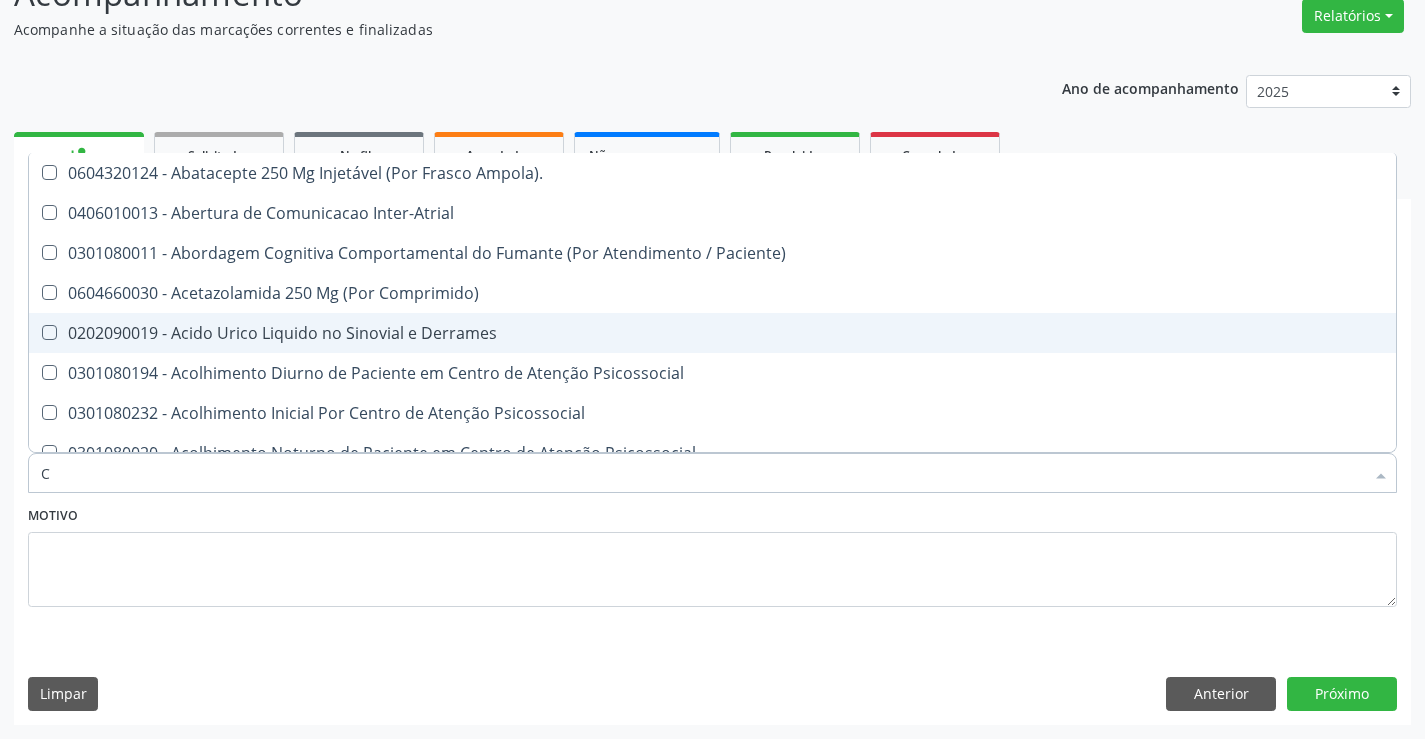 checkbox on "false" 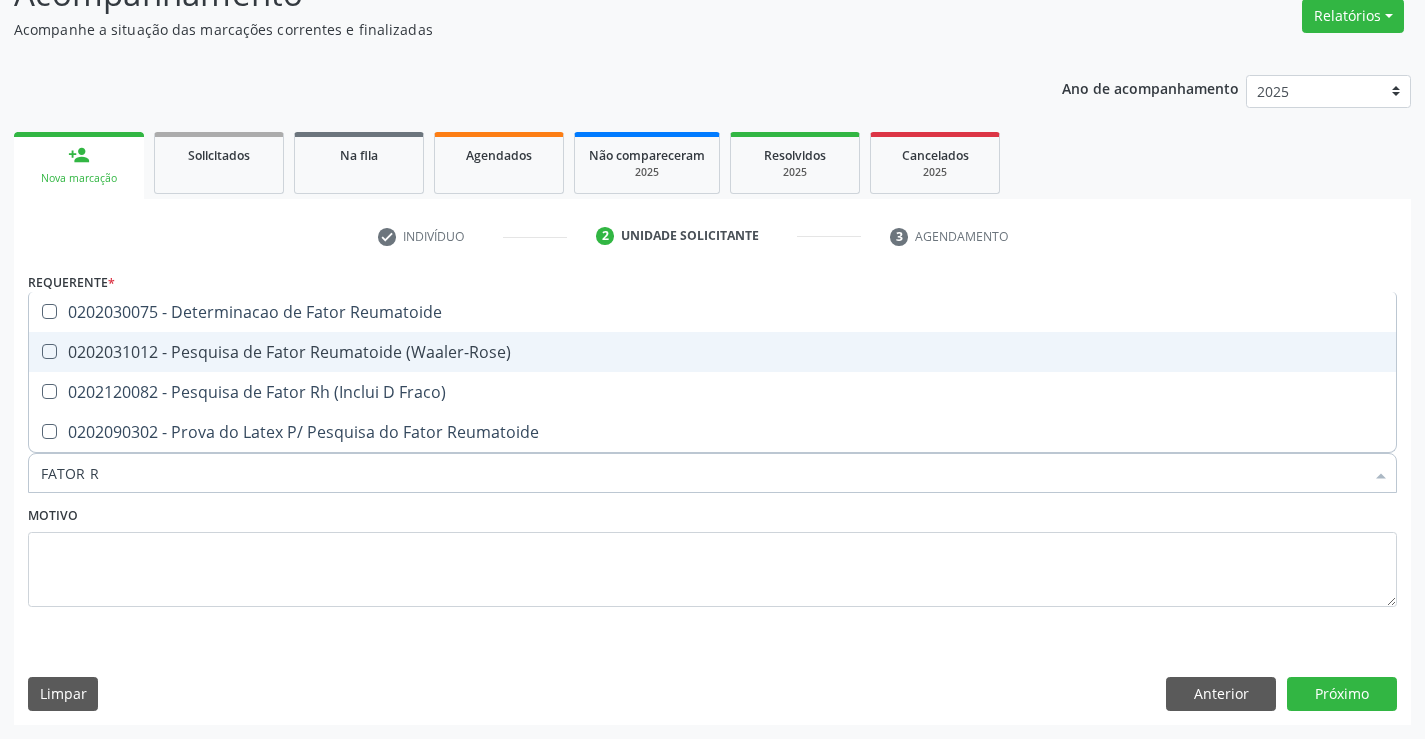 type on "FATOR RE" 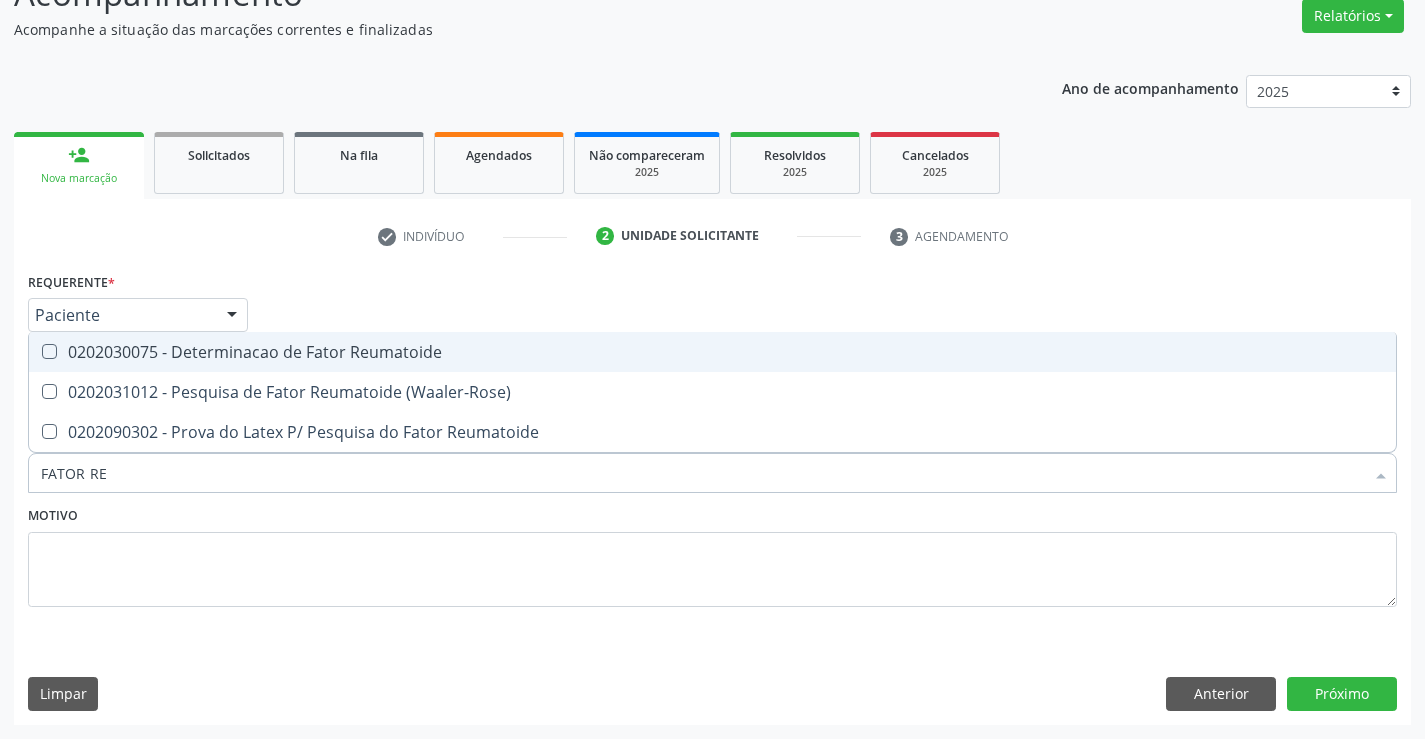 click on "0202030075 - Determinacao de Fator Reumatoide" at bounding box center (712, 352) 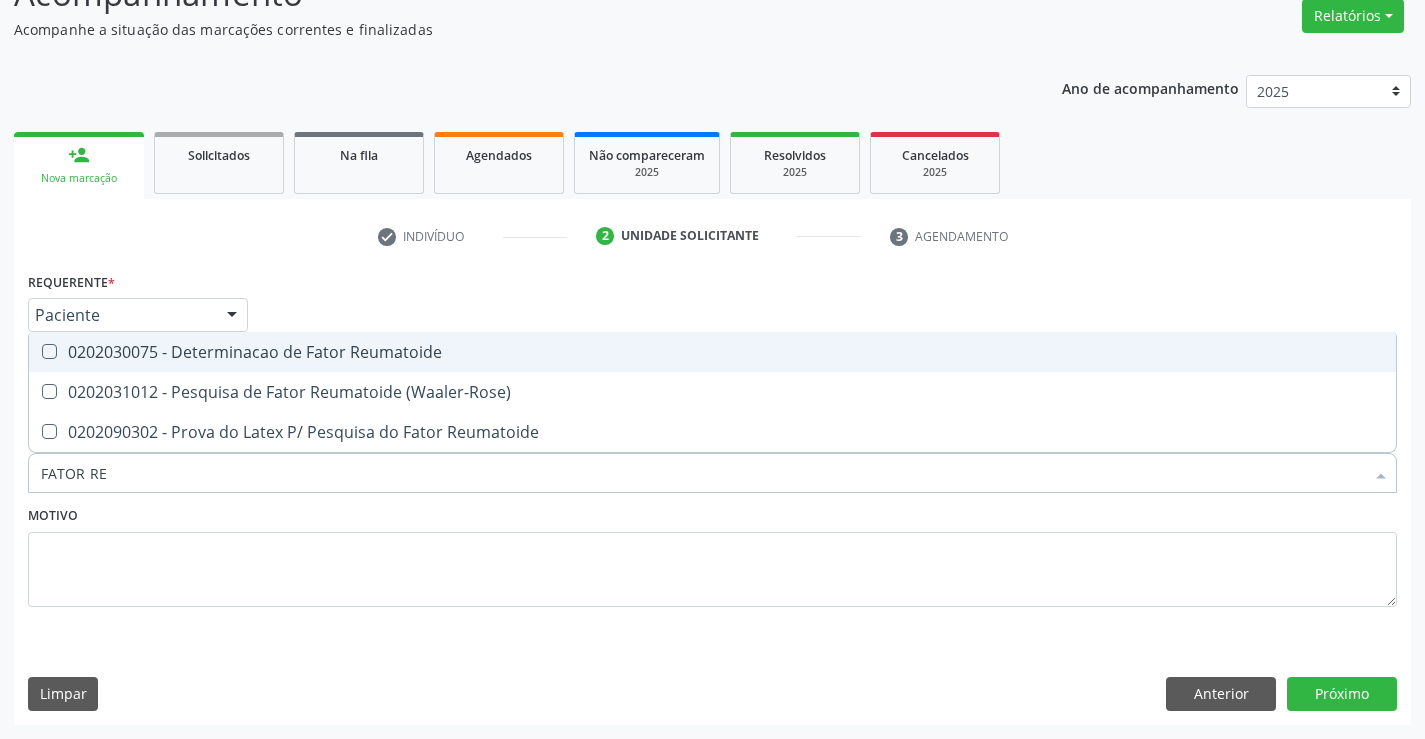 checkbox on "true" 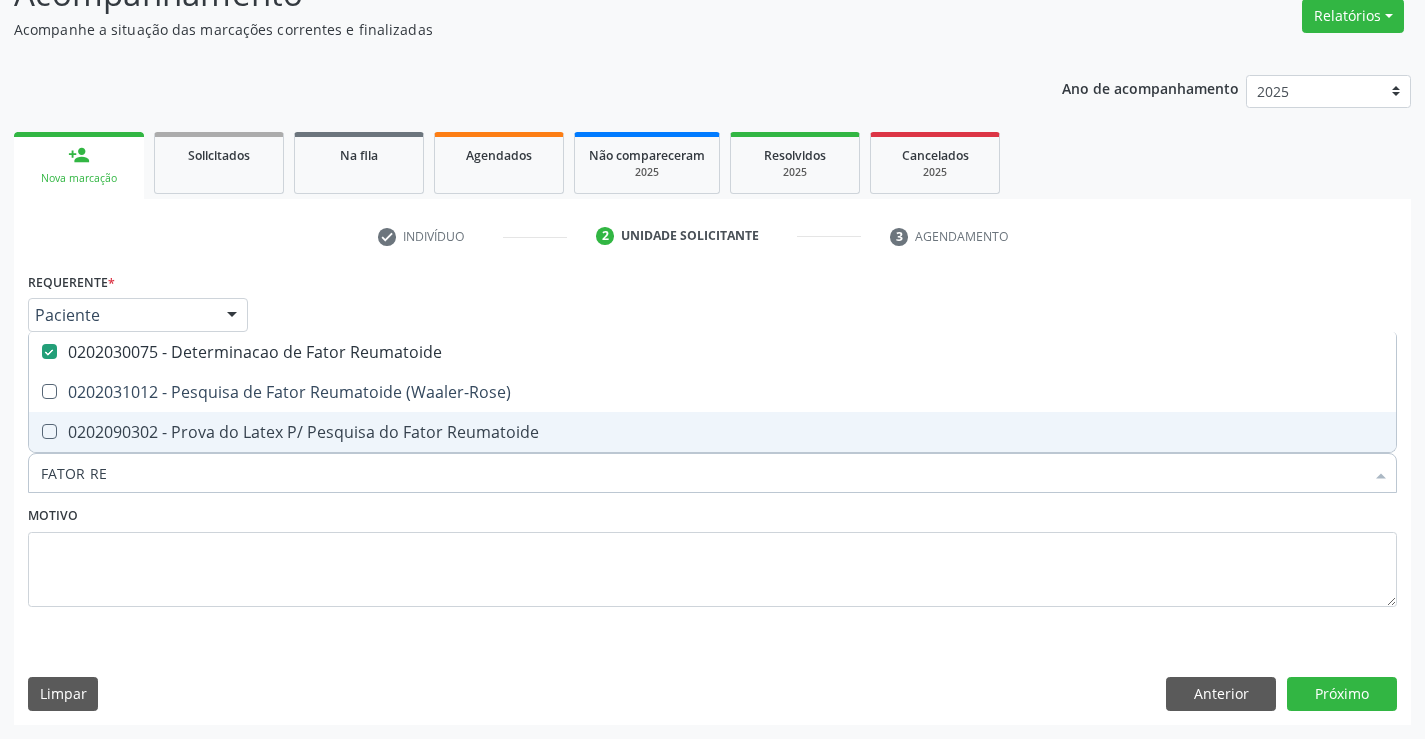 type on "FATOR RE" 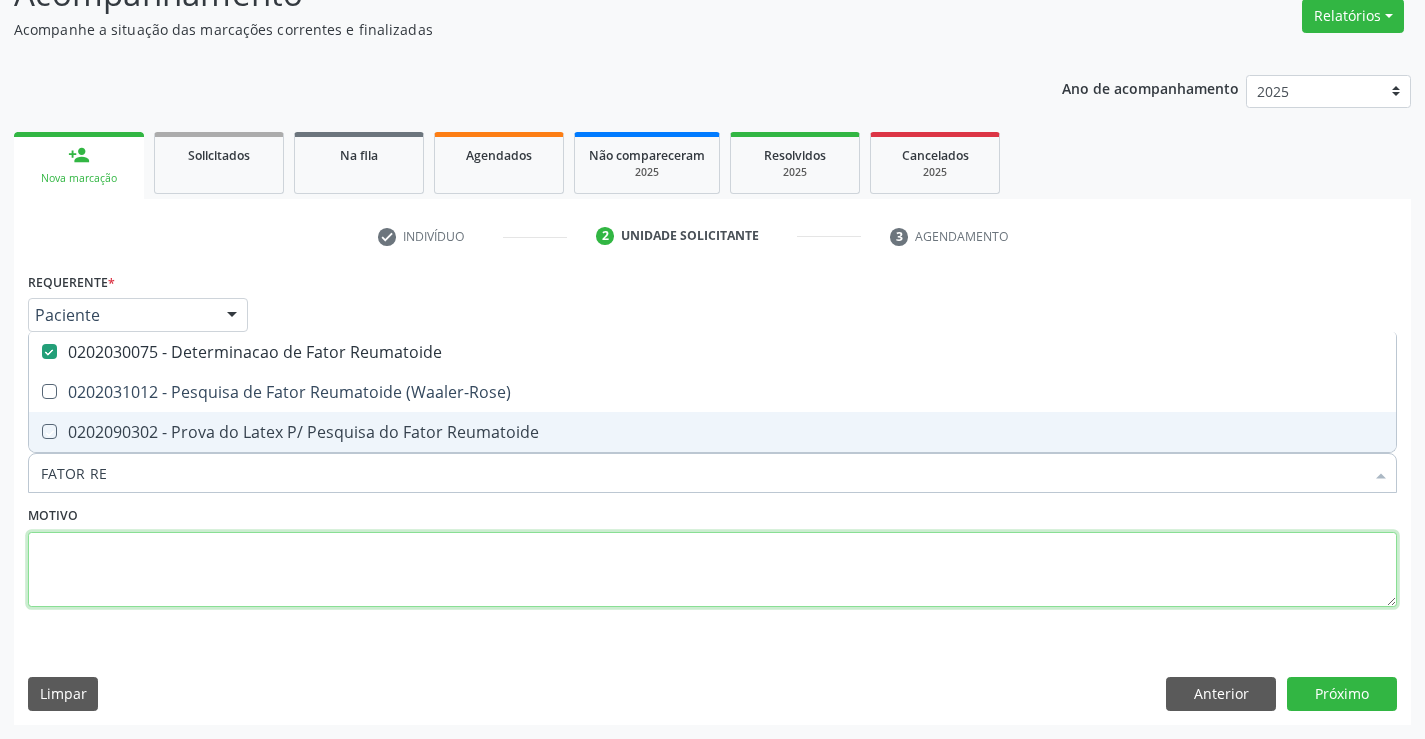 click at bounding box center (712, 570) 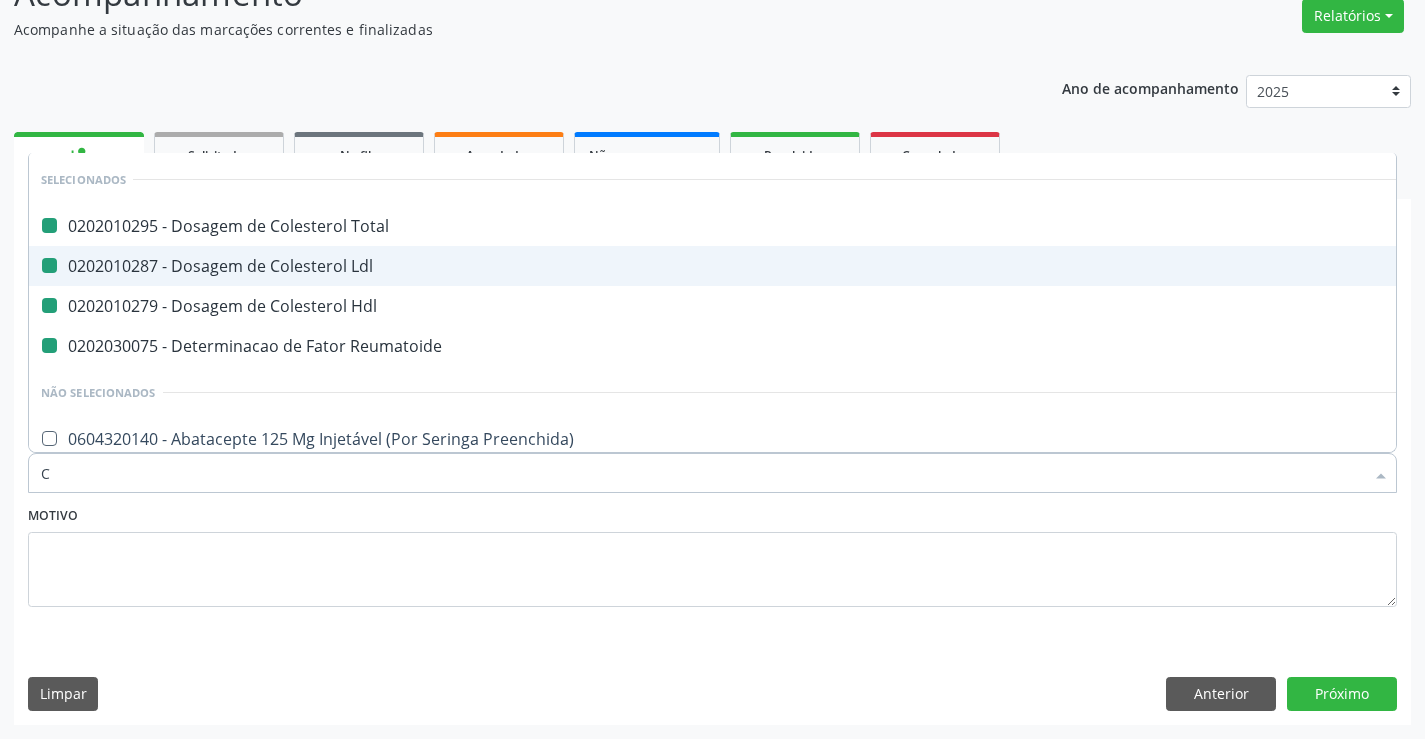 type on "CR" 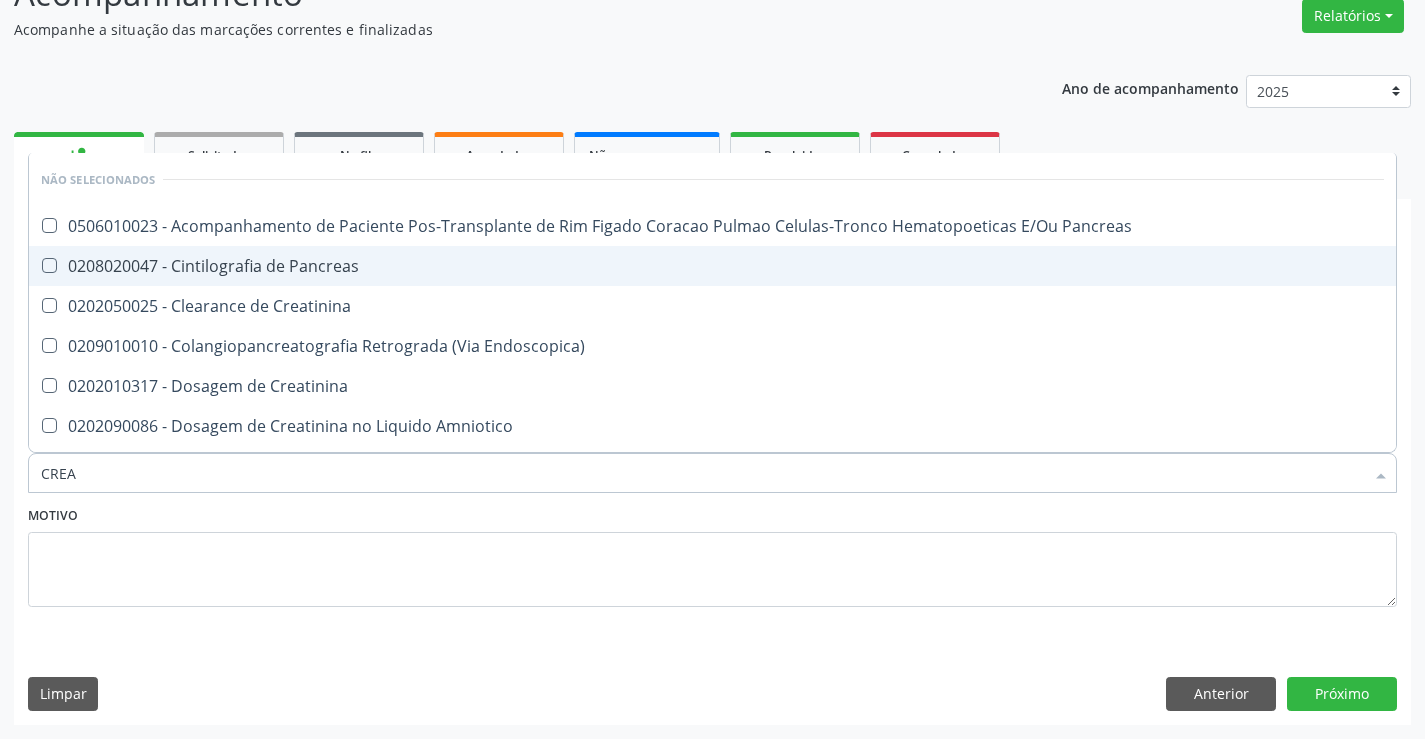 type on "CREAT" 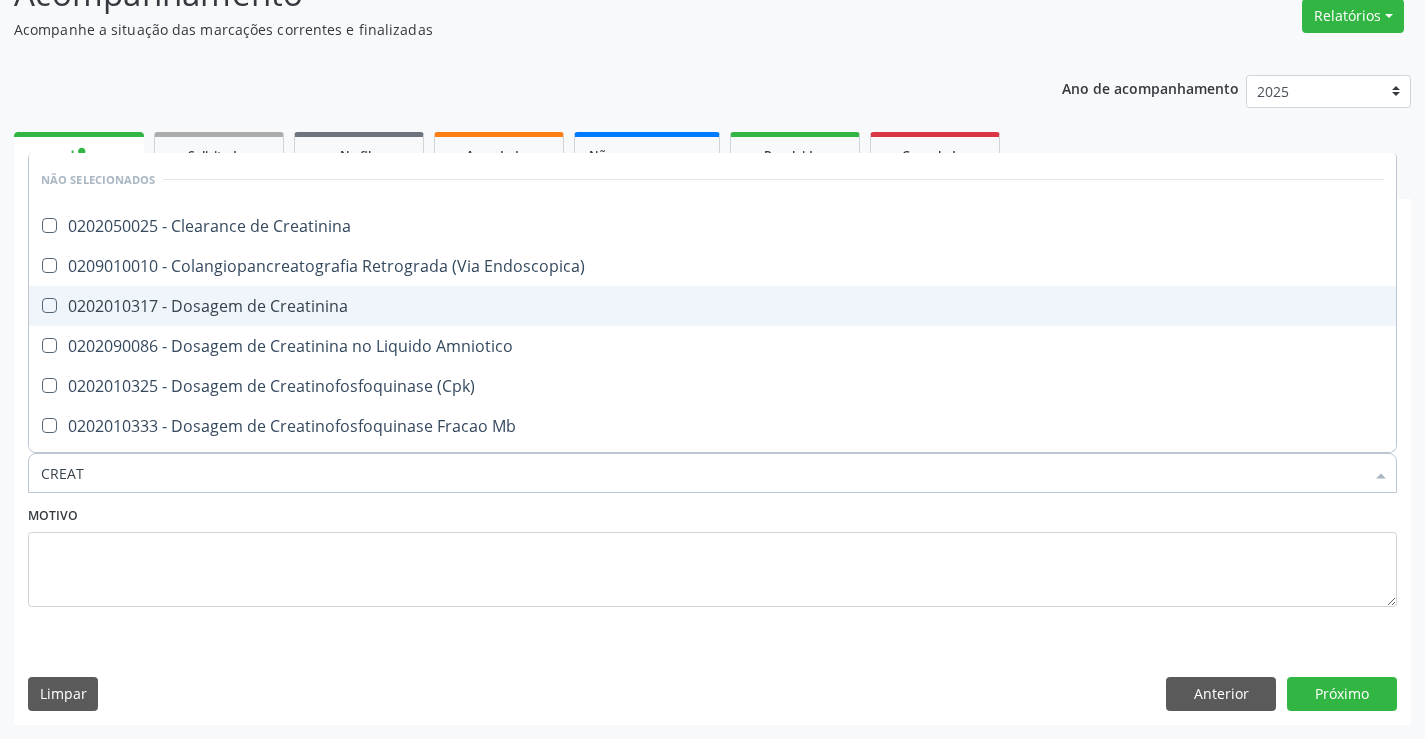 click on "0202010317 - Dosagem de Creatinina" at bounding box center (712, 306) 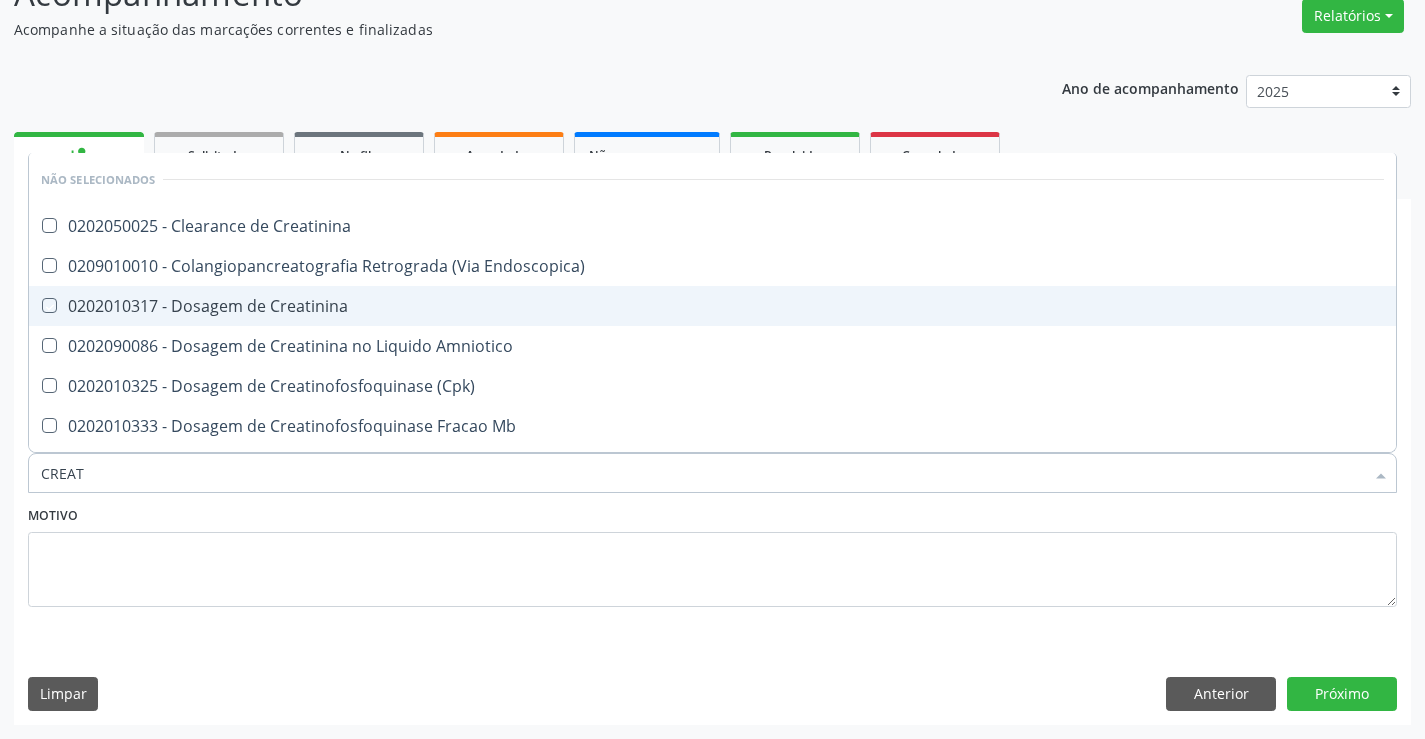checkbox on "true" 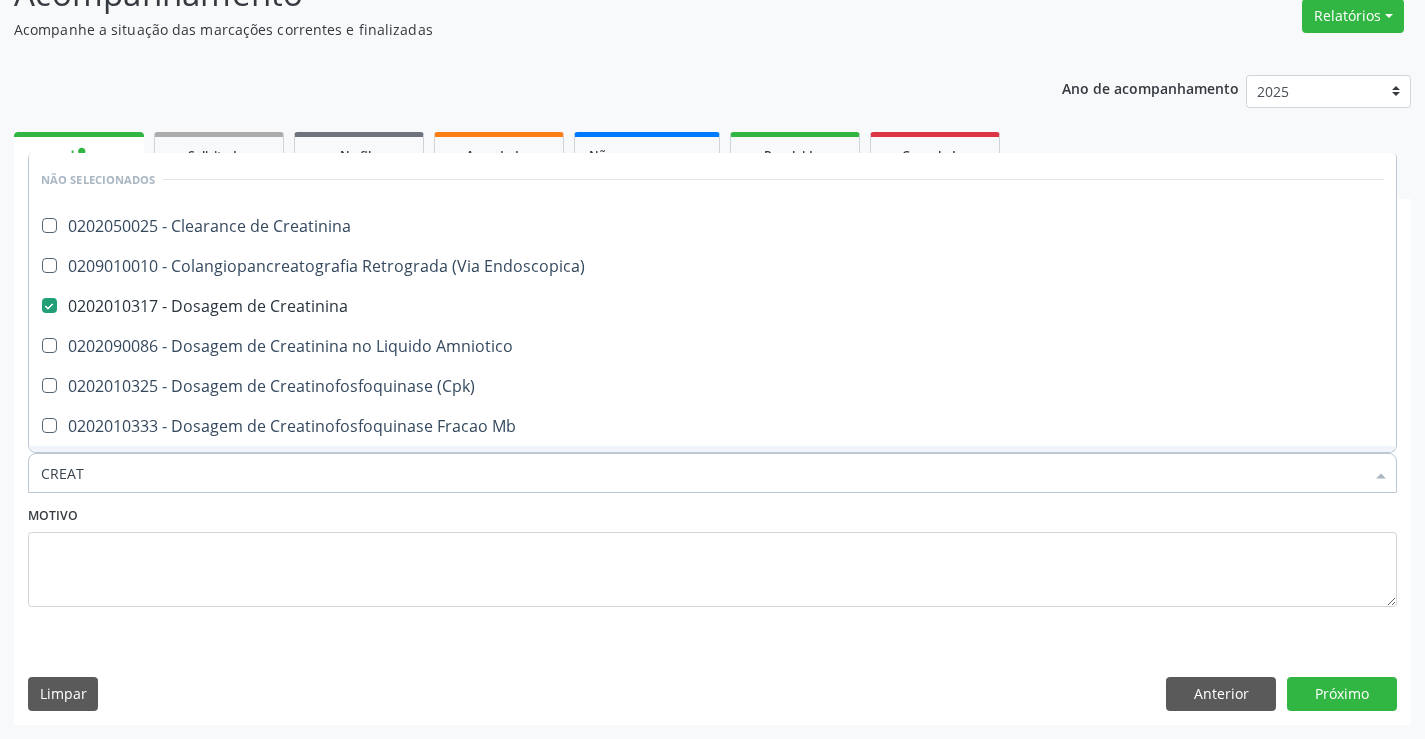 click on "CREAT" at bounding box center (702, 473) 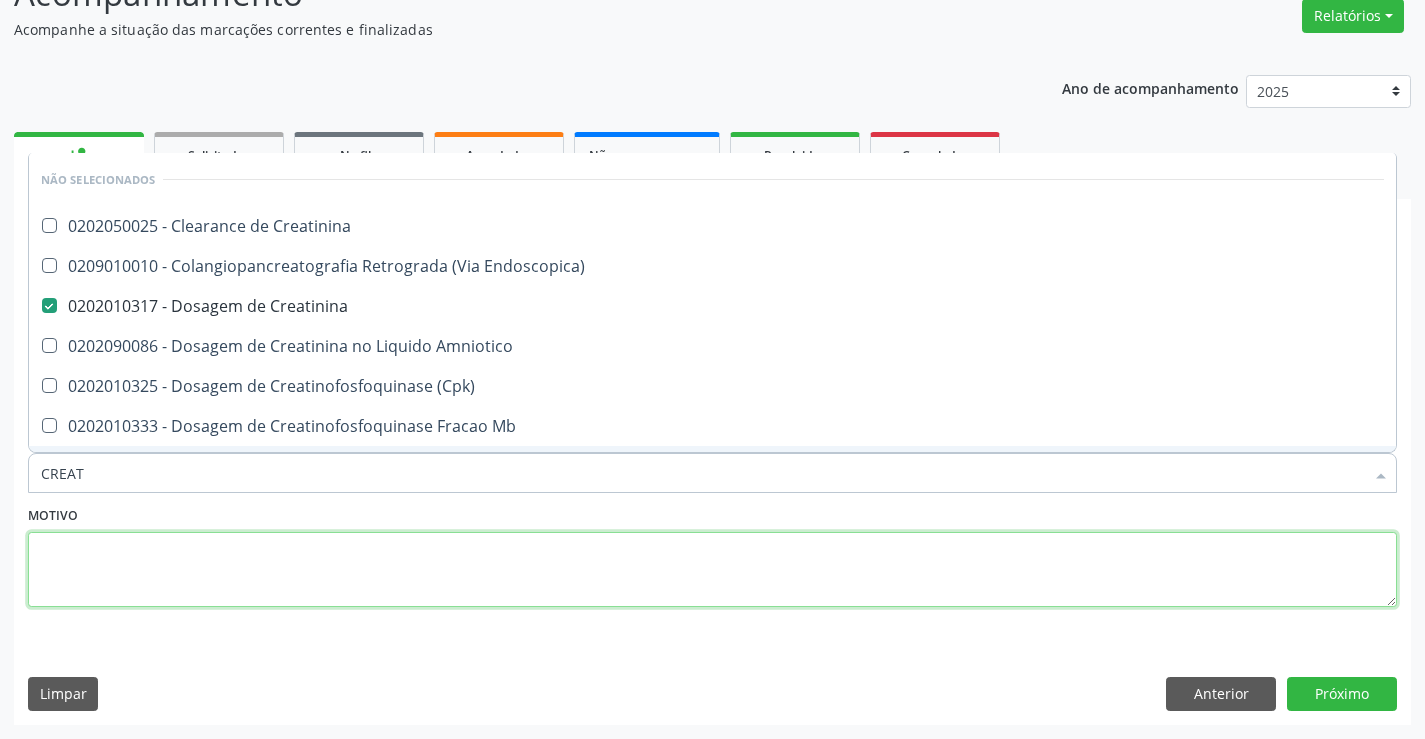 click at bounding box center [712, 570] 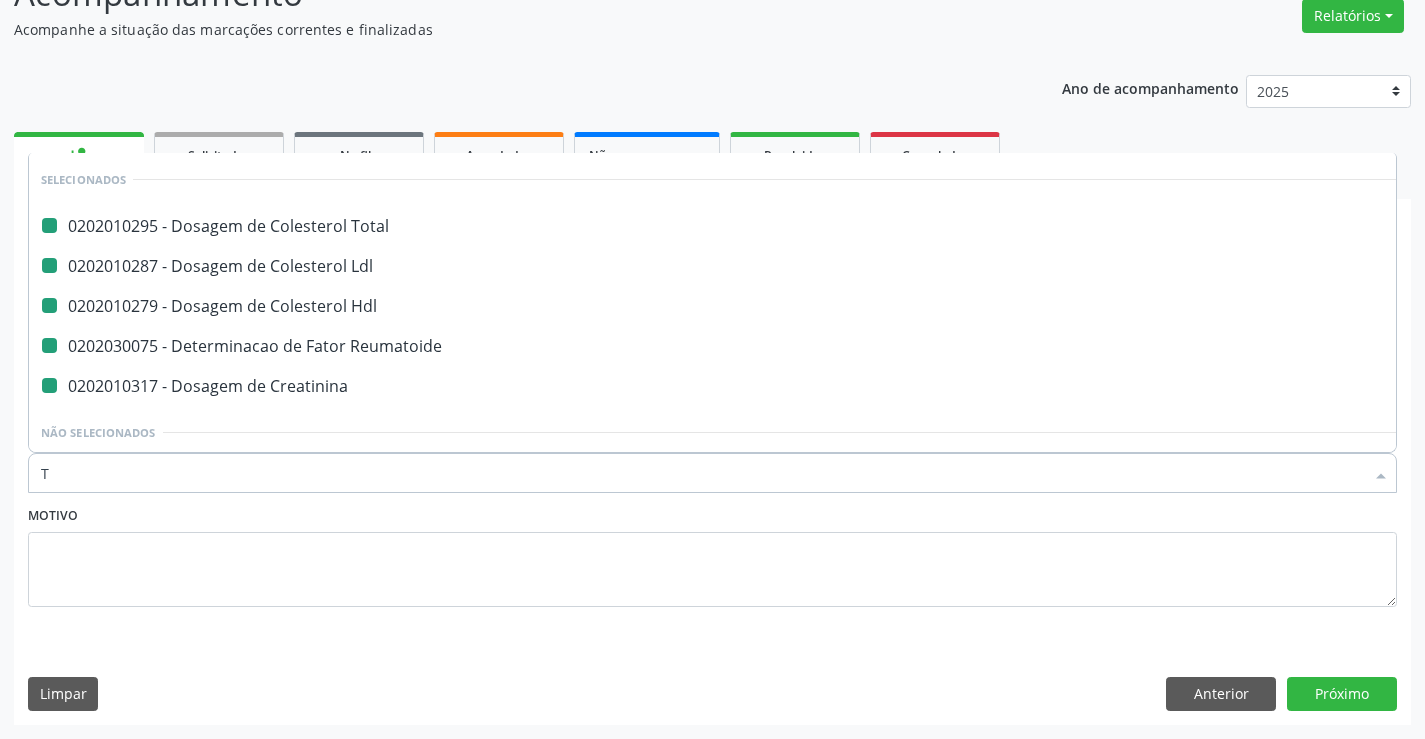 type on "TR" 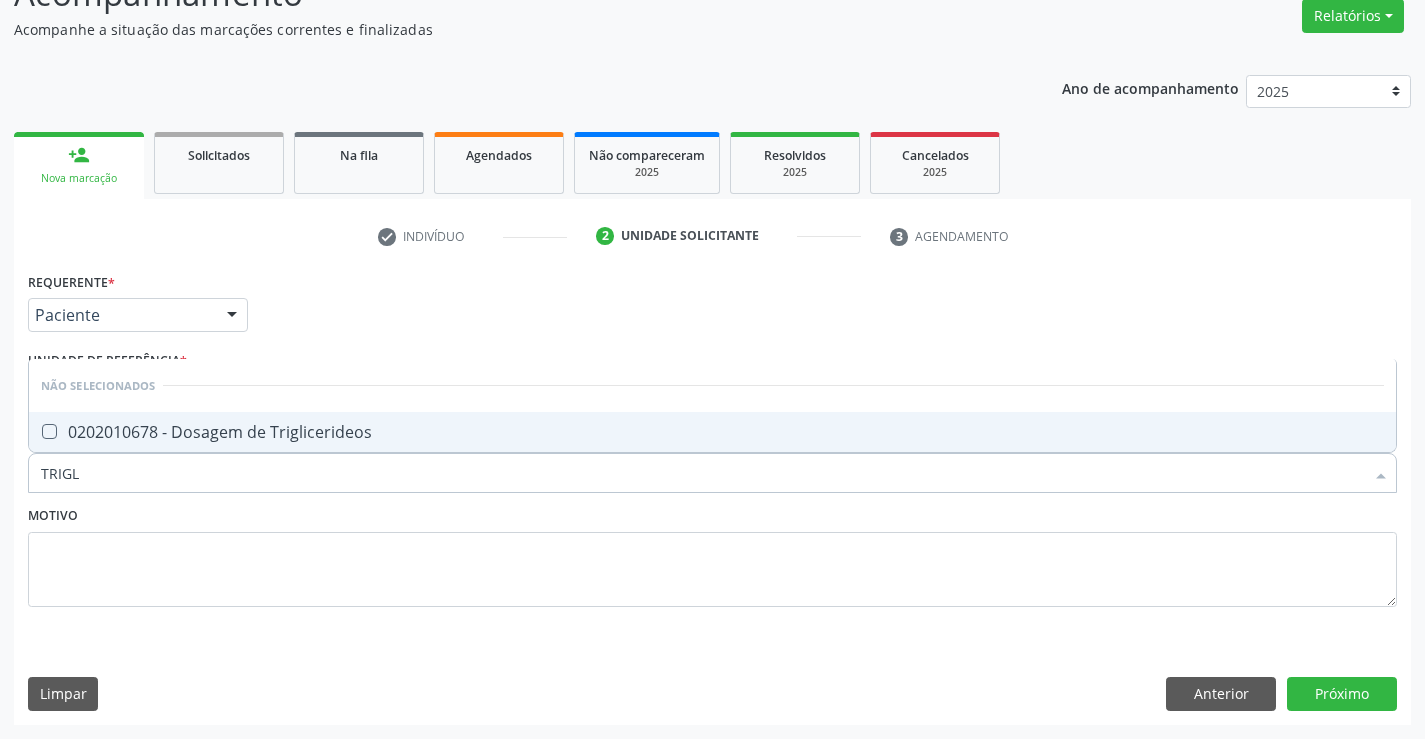 type on "TRIGLI" 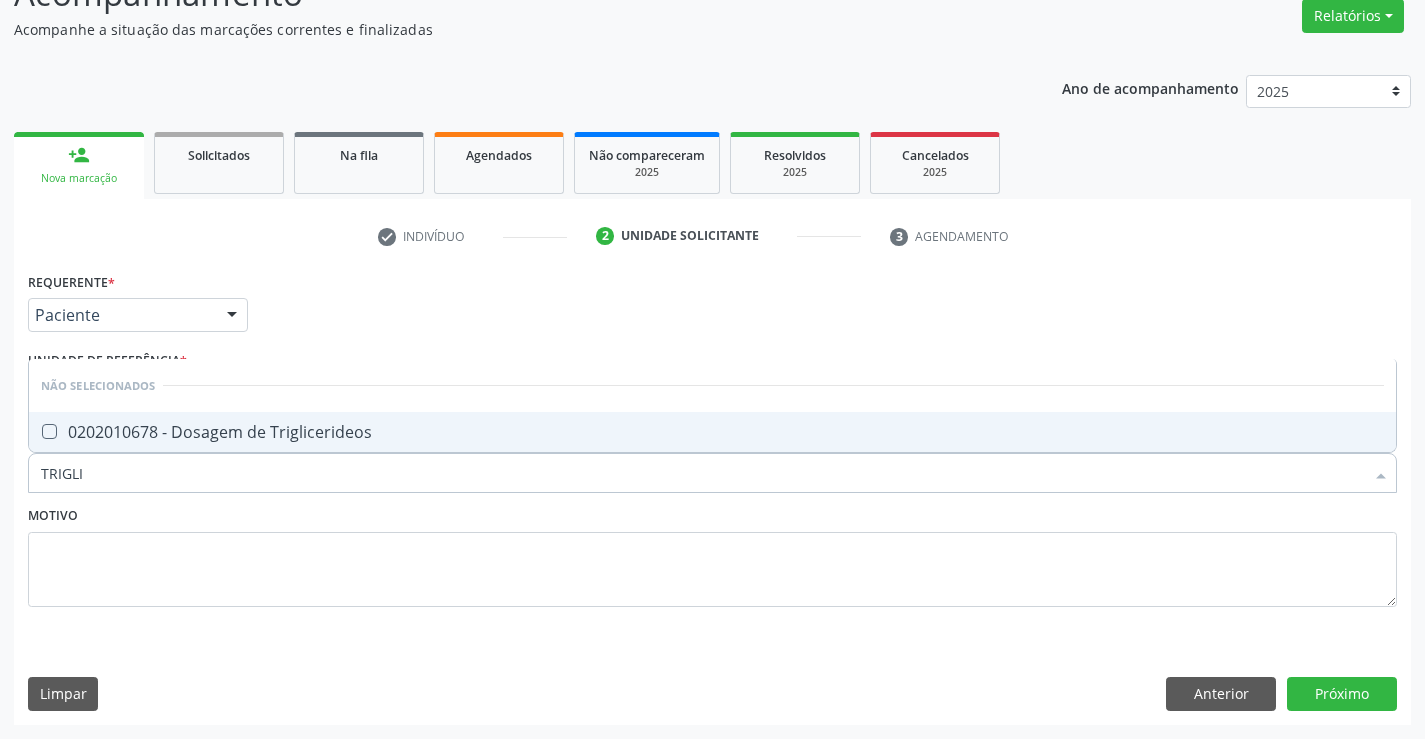click on "0202010678 - Dosagem de Triglicerideos" at bounding box center [712, 432] 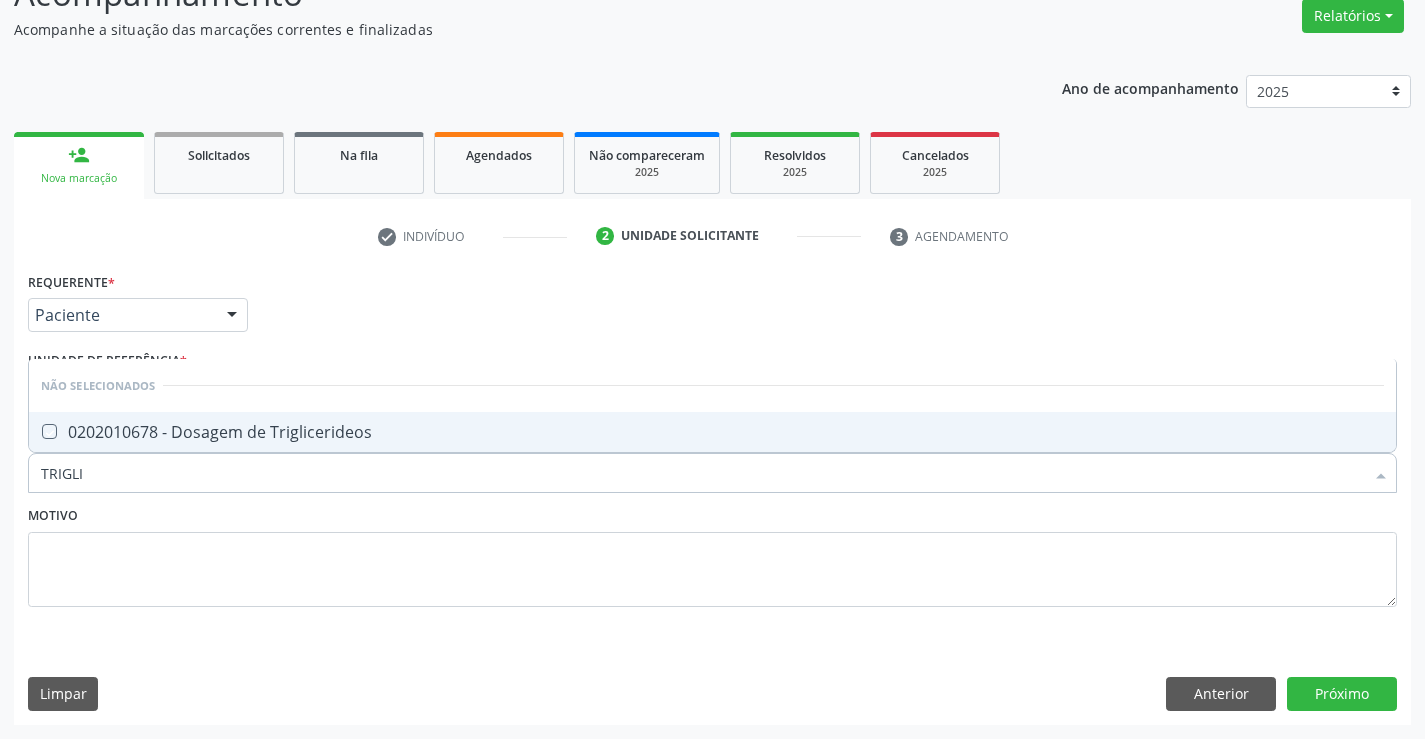 checkbox on "true" 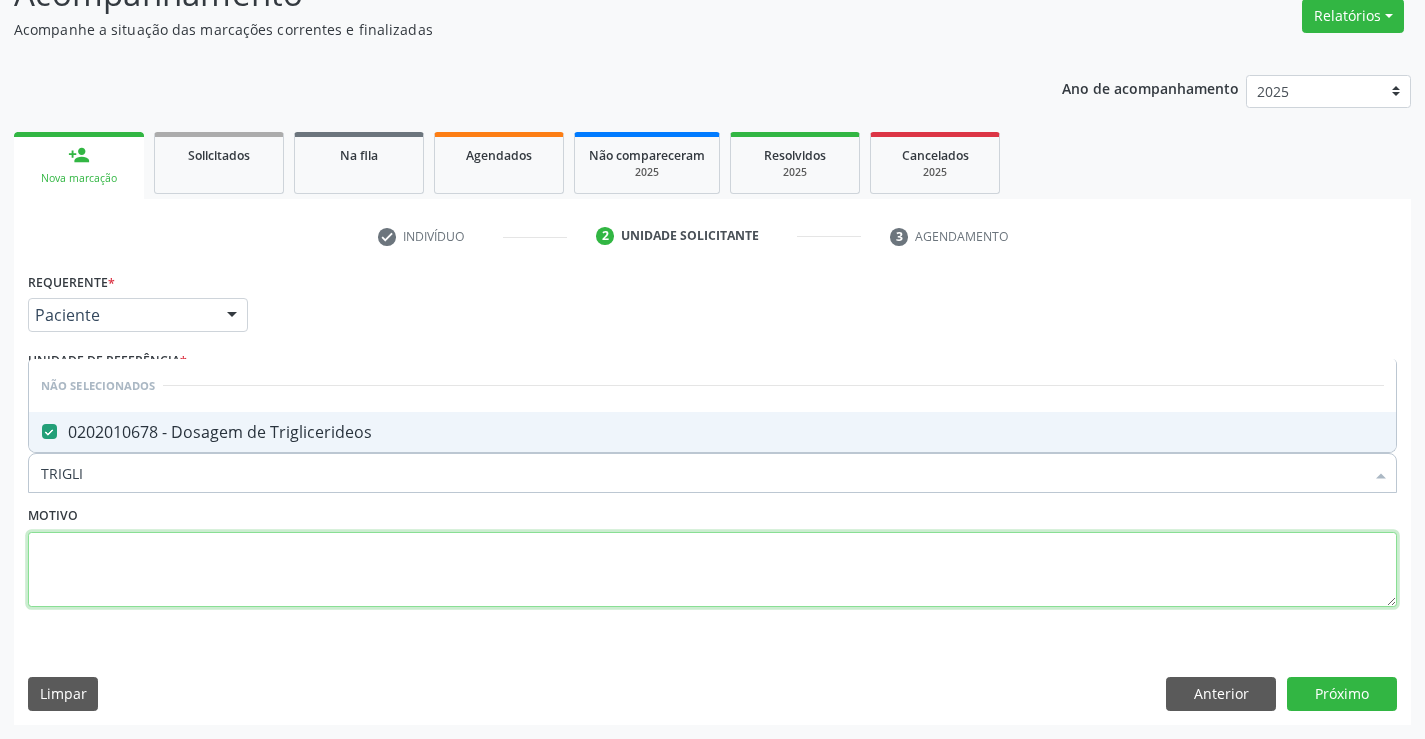 drag, startPoint x: 161, startPoint y: 604, endPoint x: 206, endPoint y: 500, distance: 113.31814 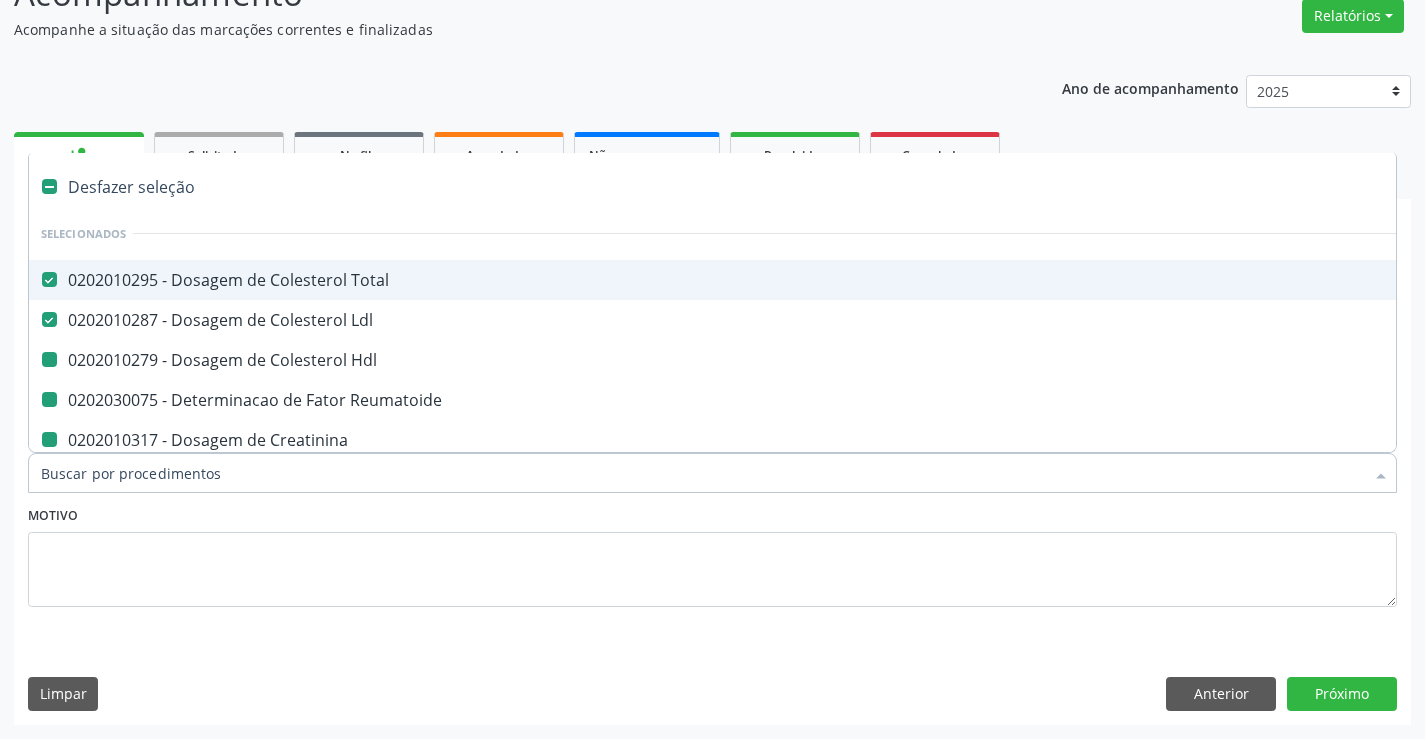 type on "U" 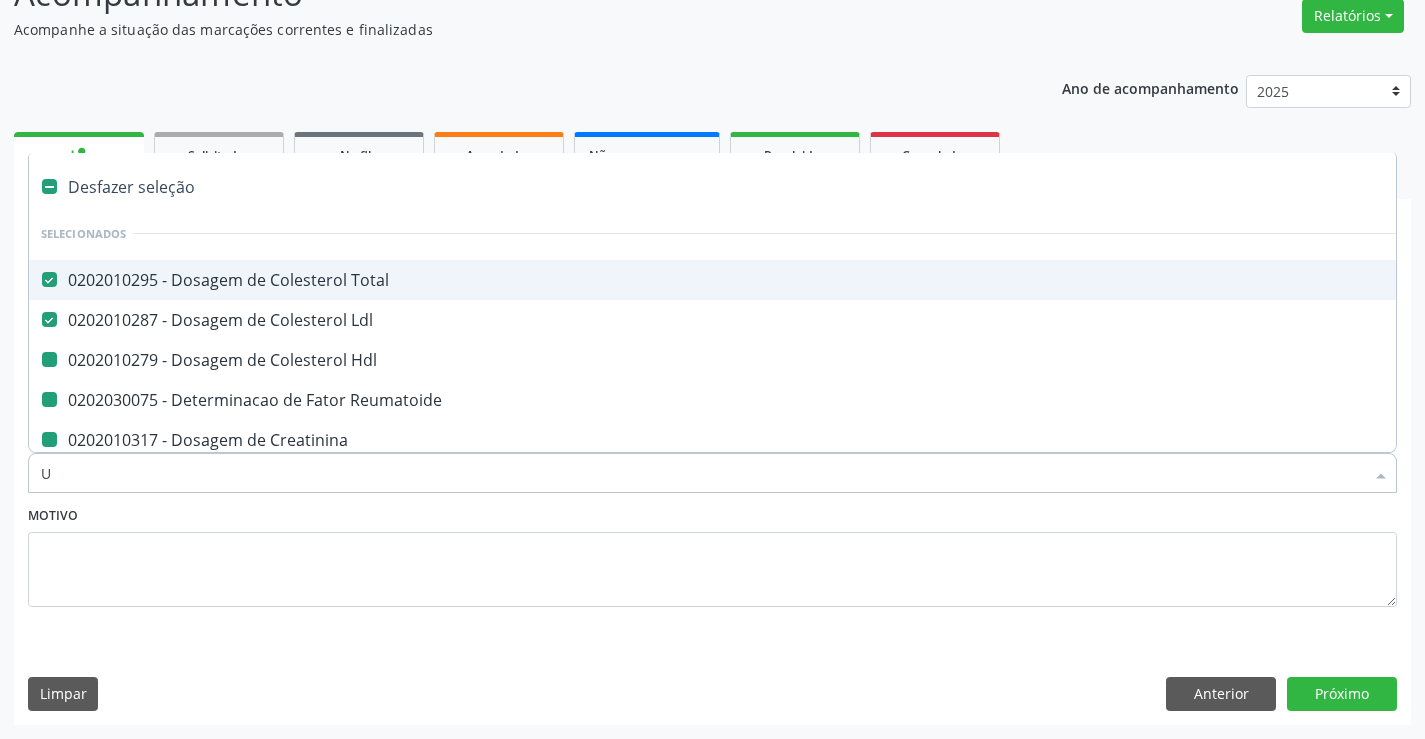 checkbox on "false" 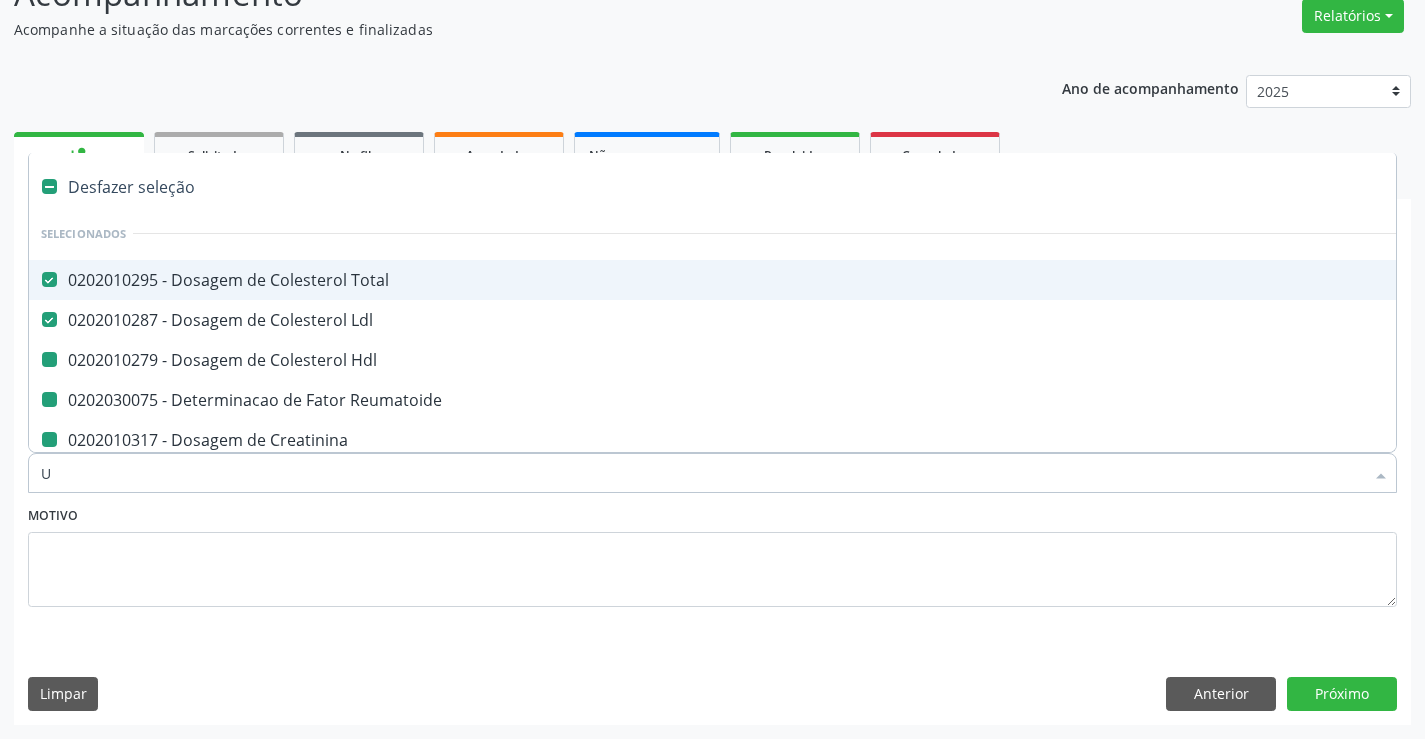 checkbox on "false" 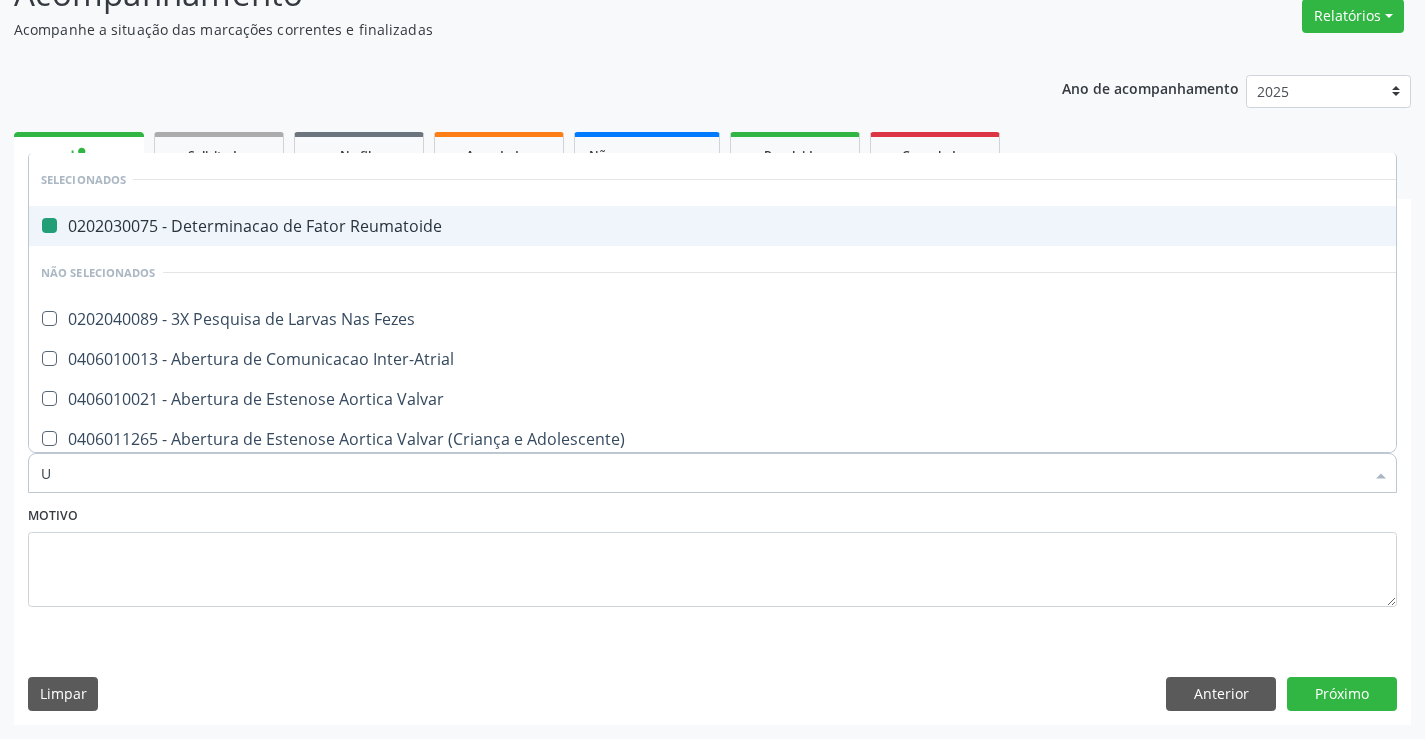 type on "UR" 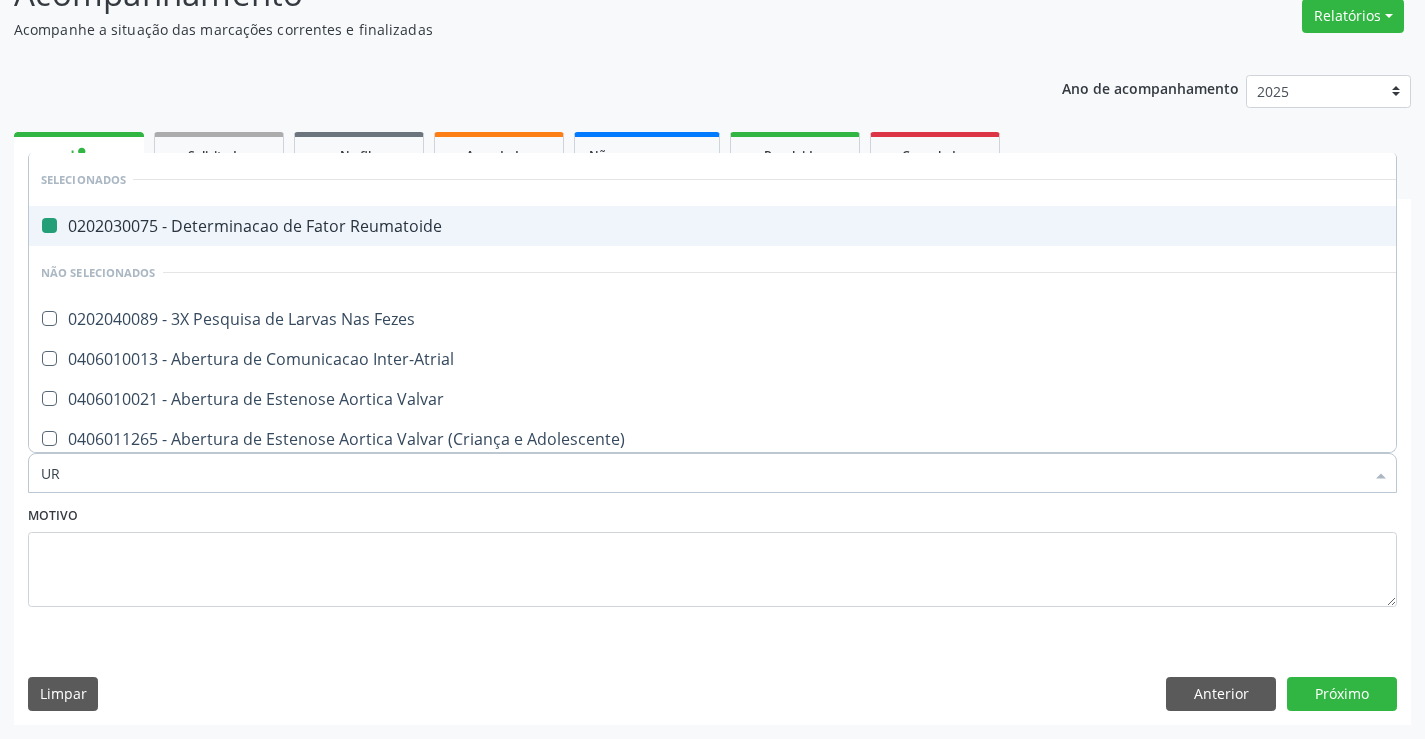 checkbox on "false" 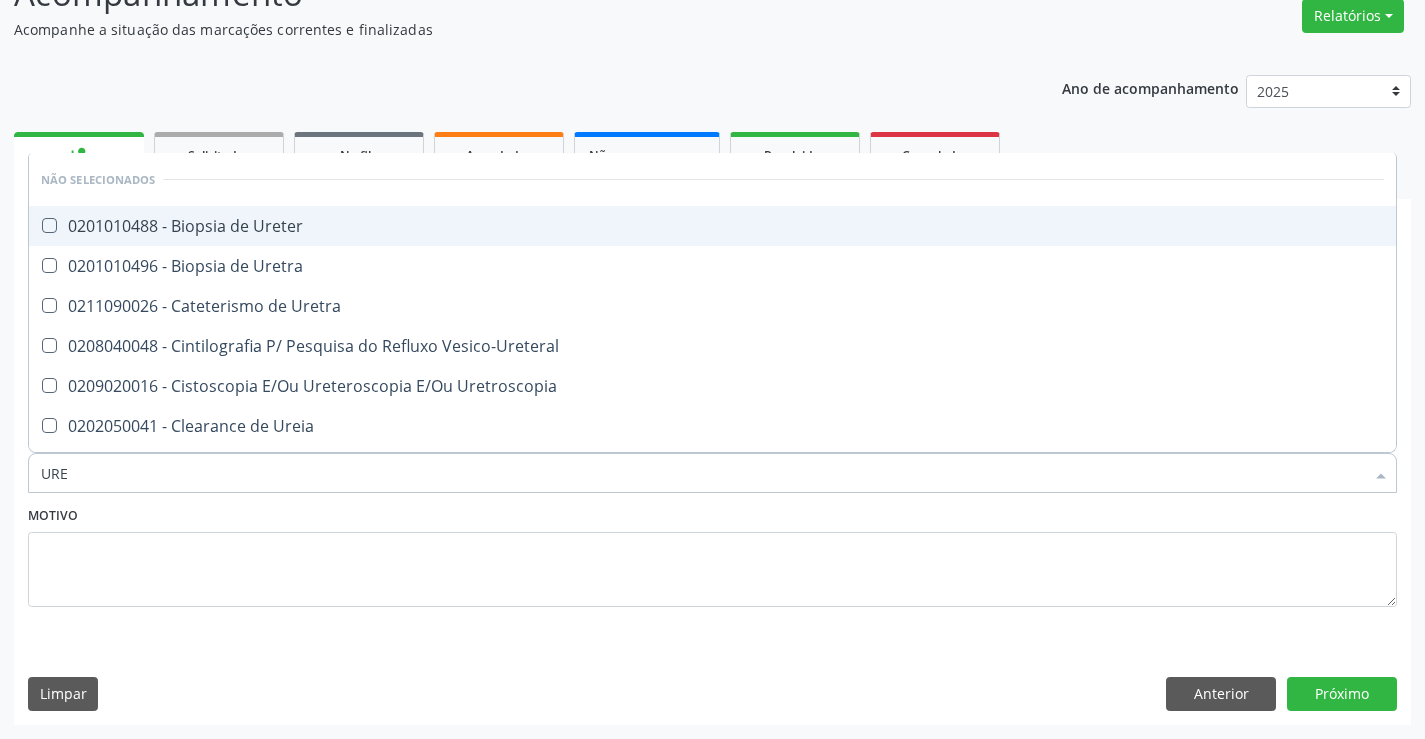 type on "UREI" 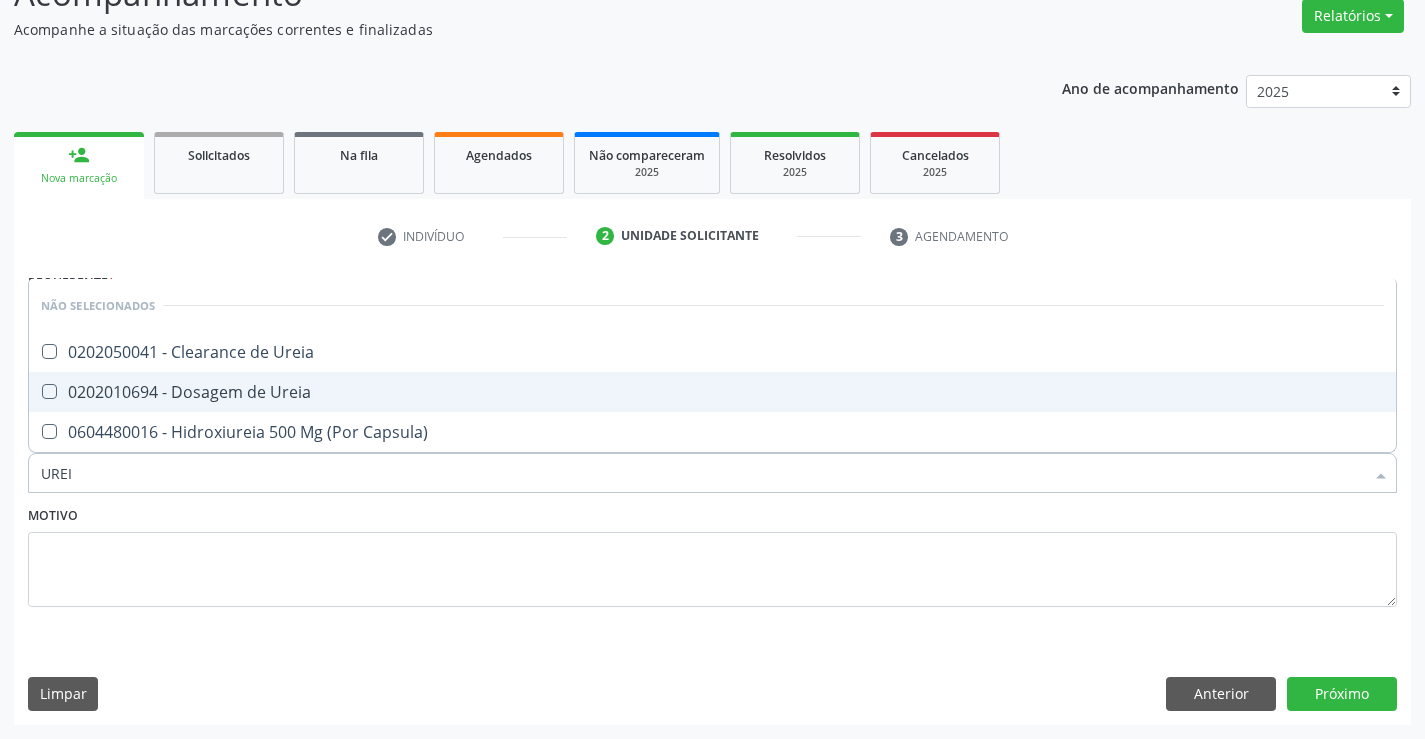 click on "0202010694 - Dosagem de Ureia" at bounding box center [712, 392] 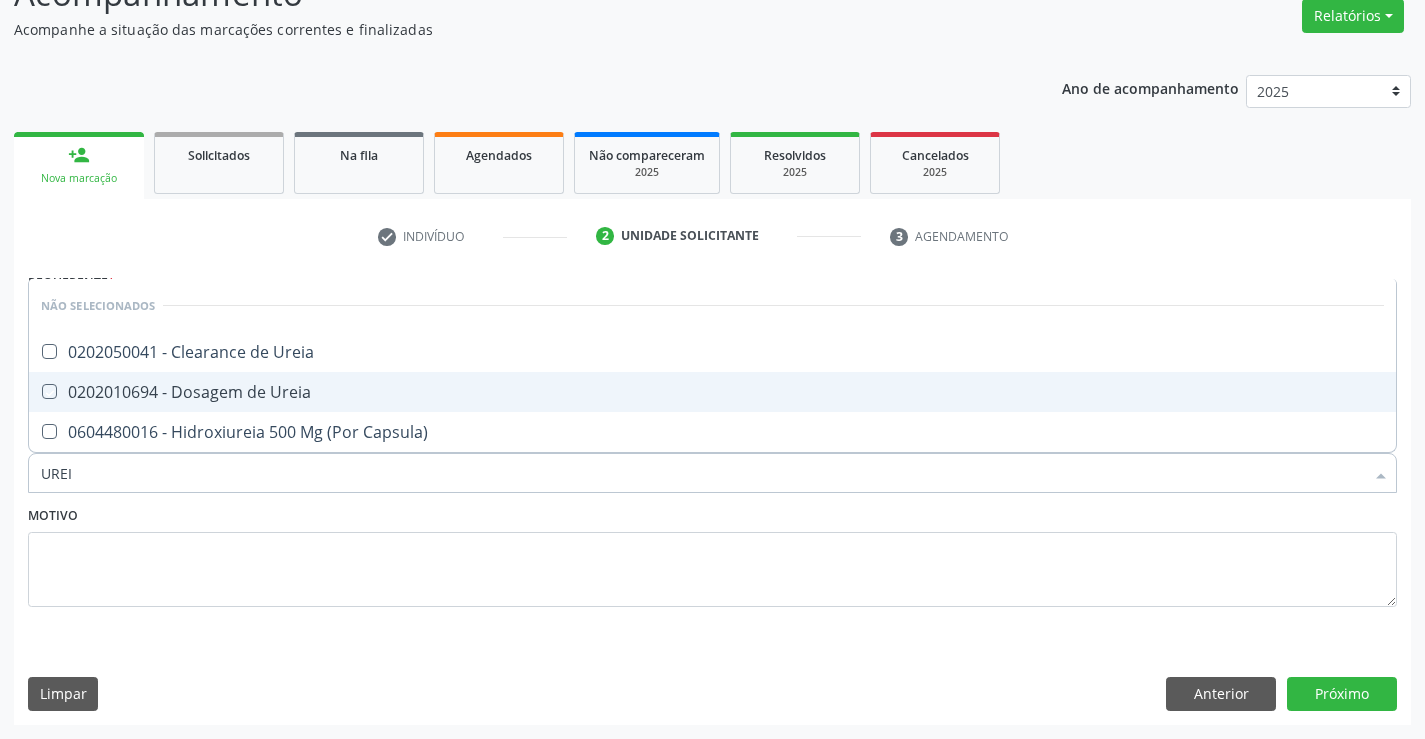 checkbox on "true" 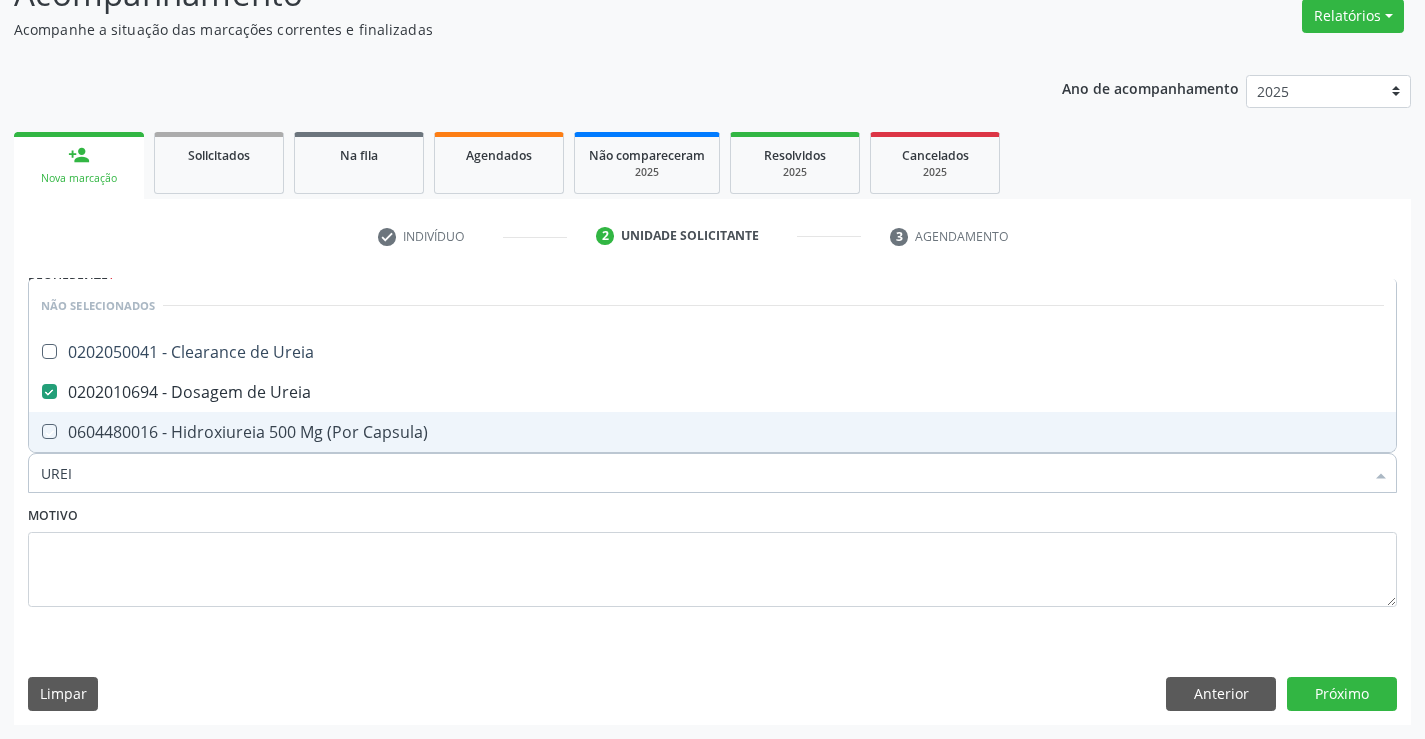 click on "Motivo" at bounding box center [712, 568] 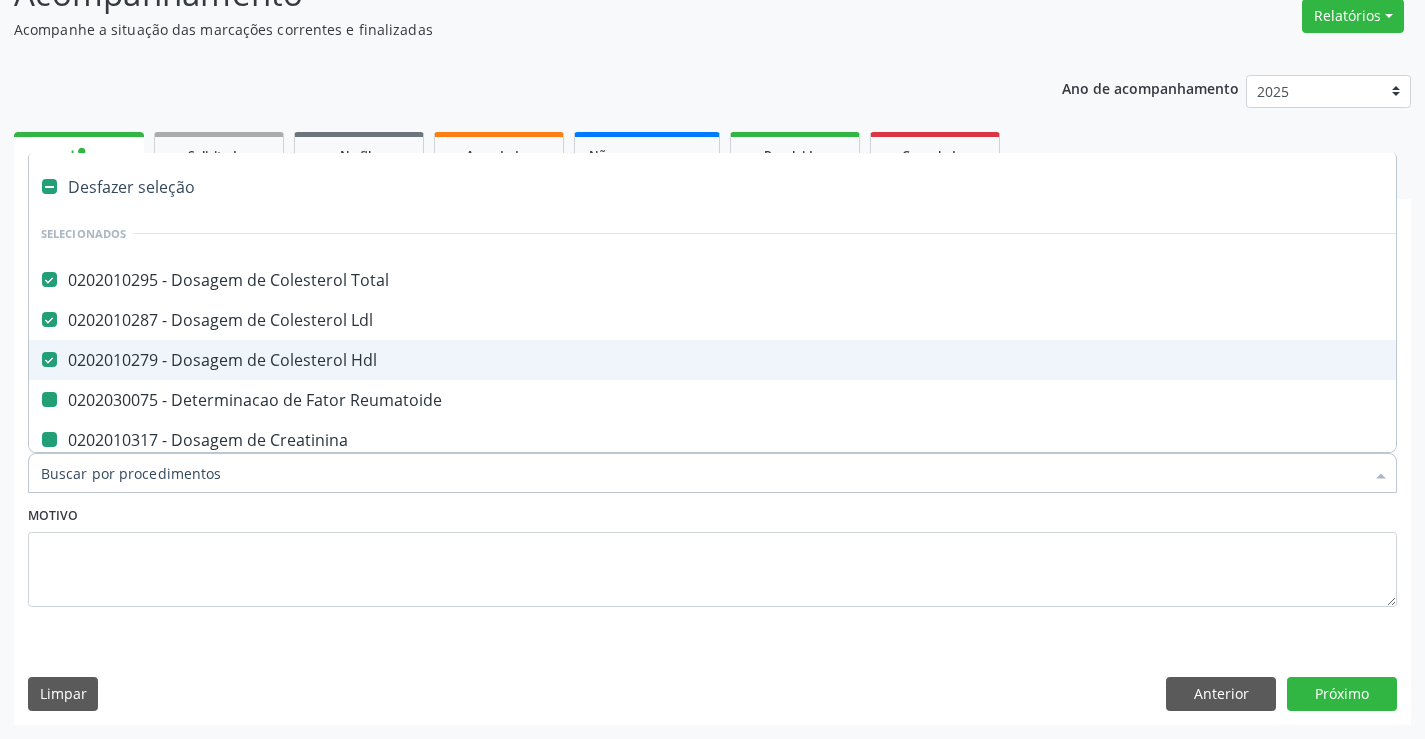type on "U" 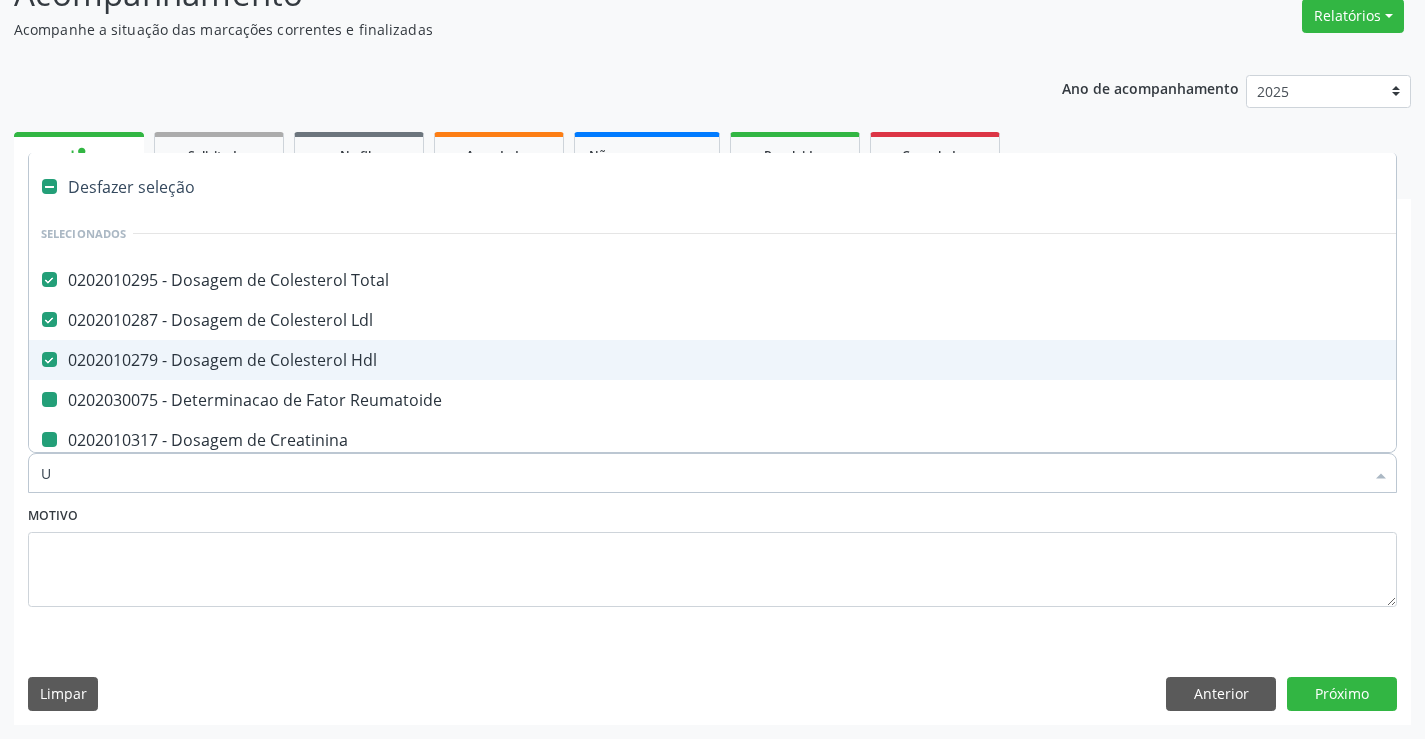 checkbox on "false" 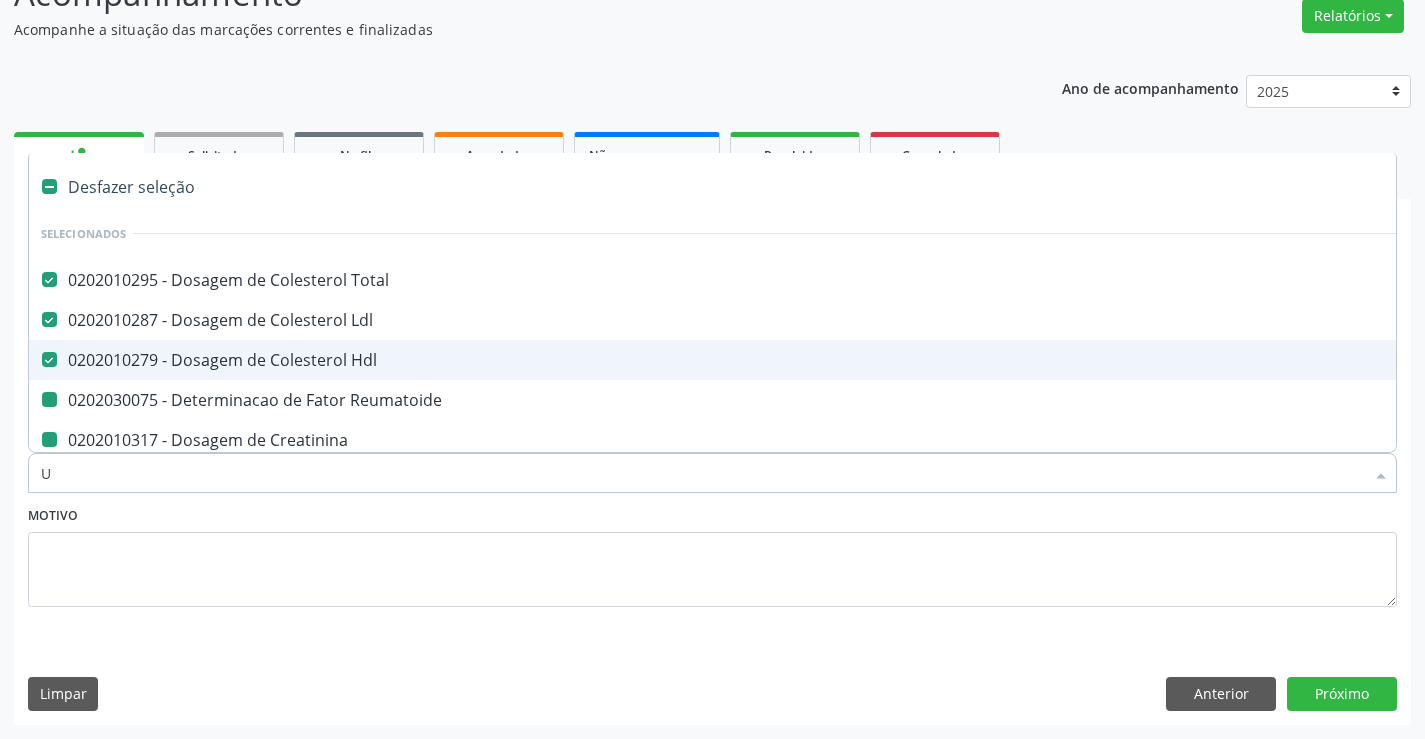 checkbox on "false" 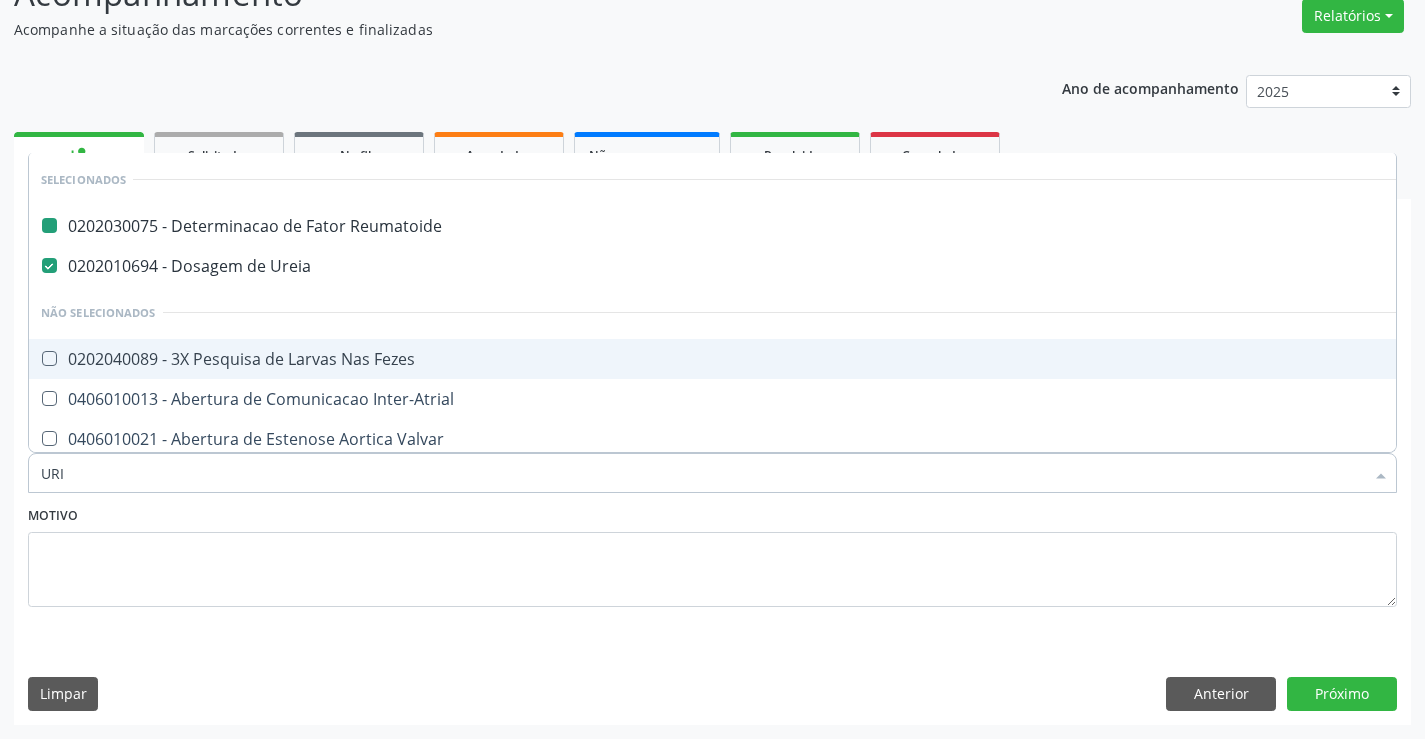 type on "URIN" 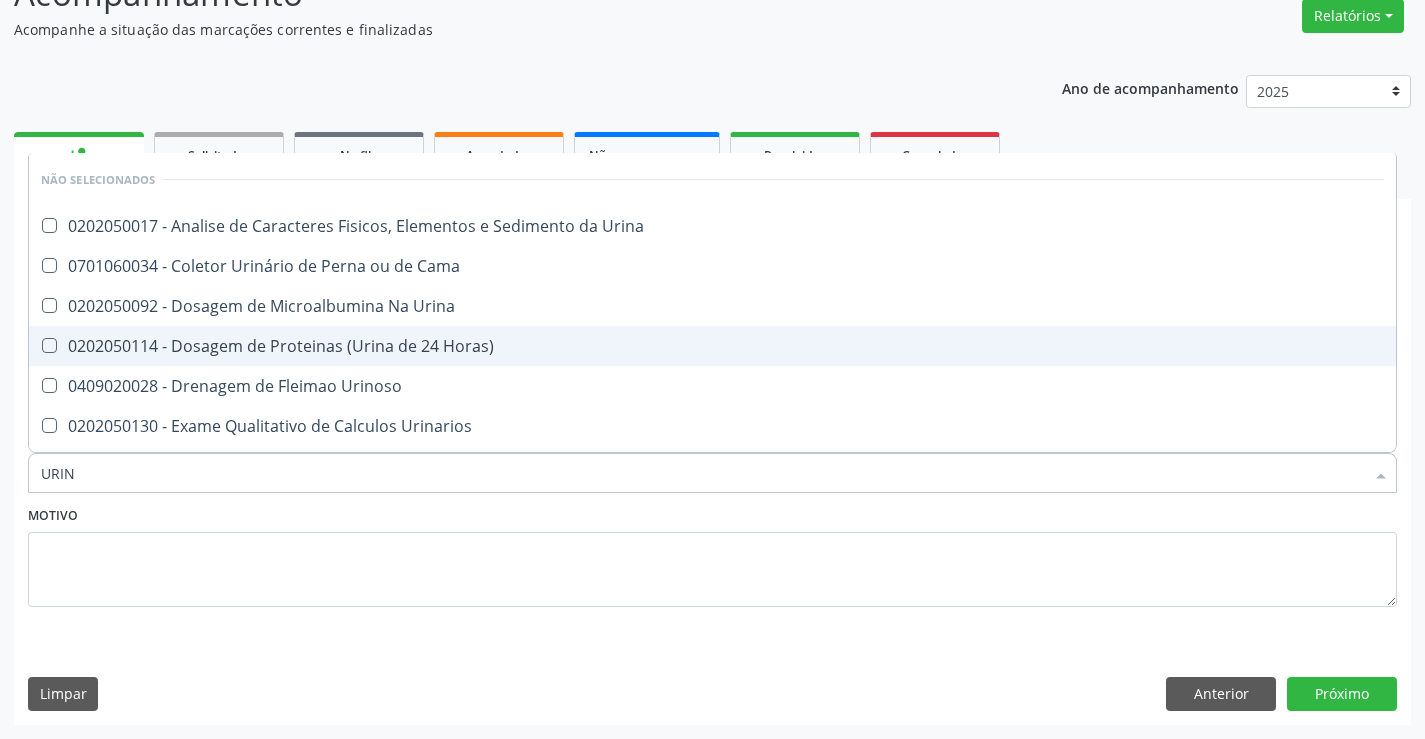type on "URINA" 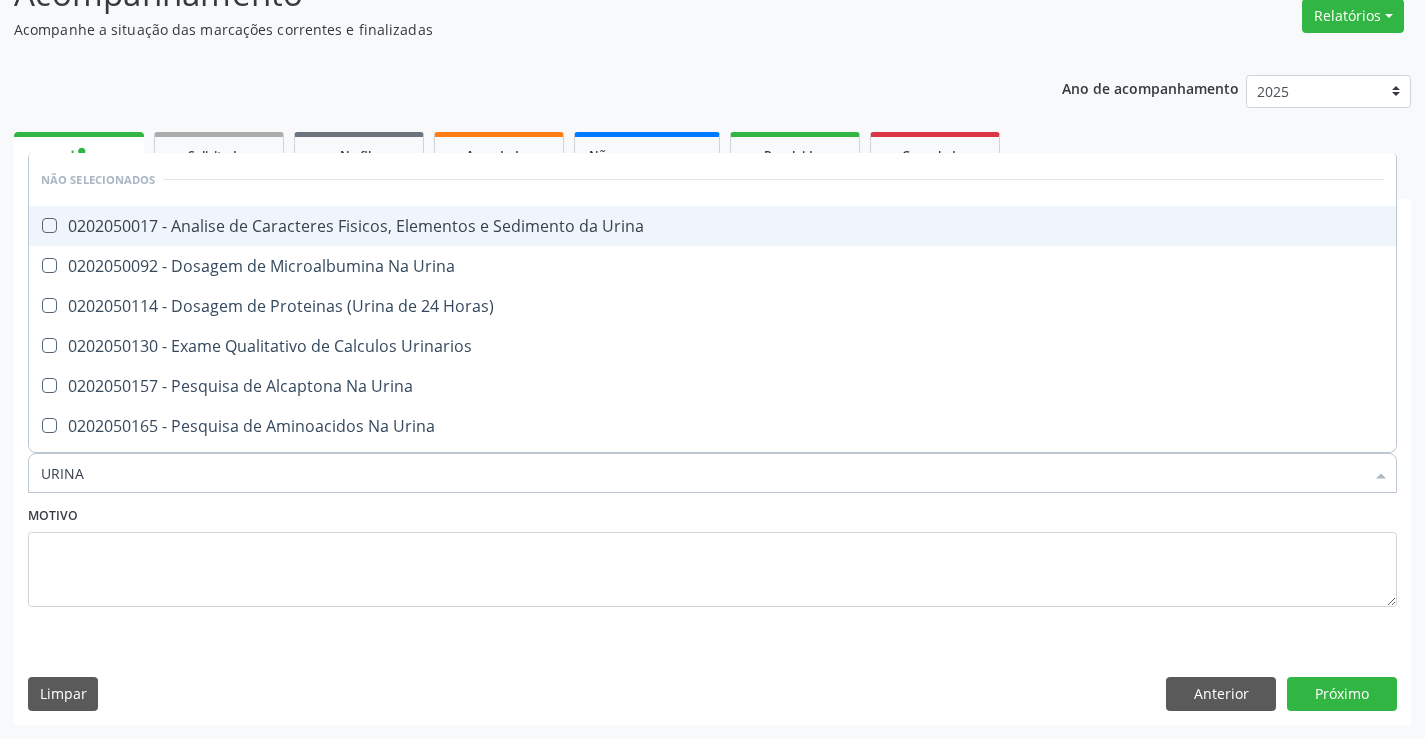 click on "0202050017 - Analise de Caracteres Fisicos, Elementos e Sedimento da Urina" at bounding box center (712, 226) 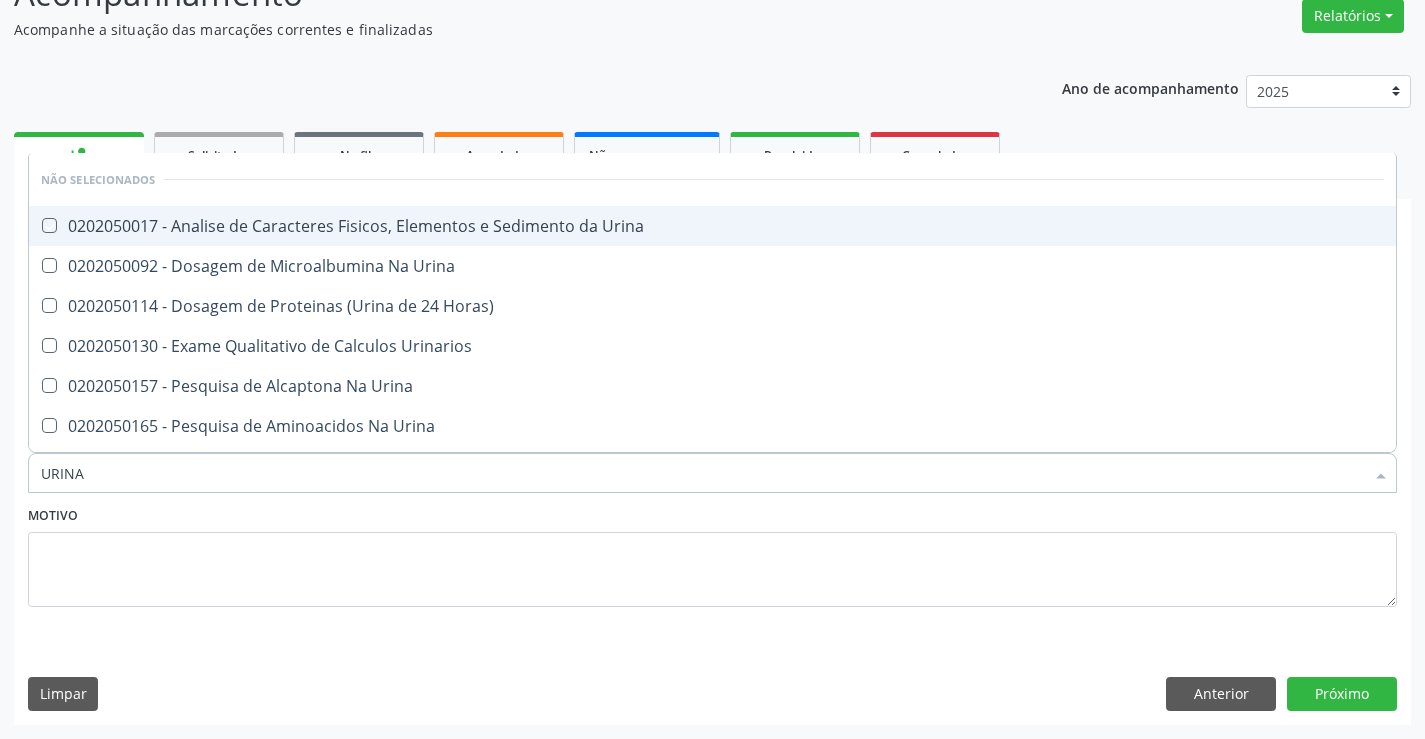 checkbox on "true" 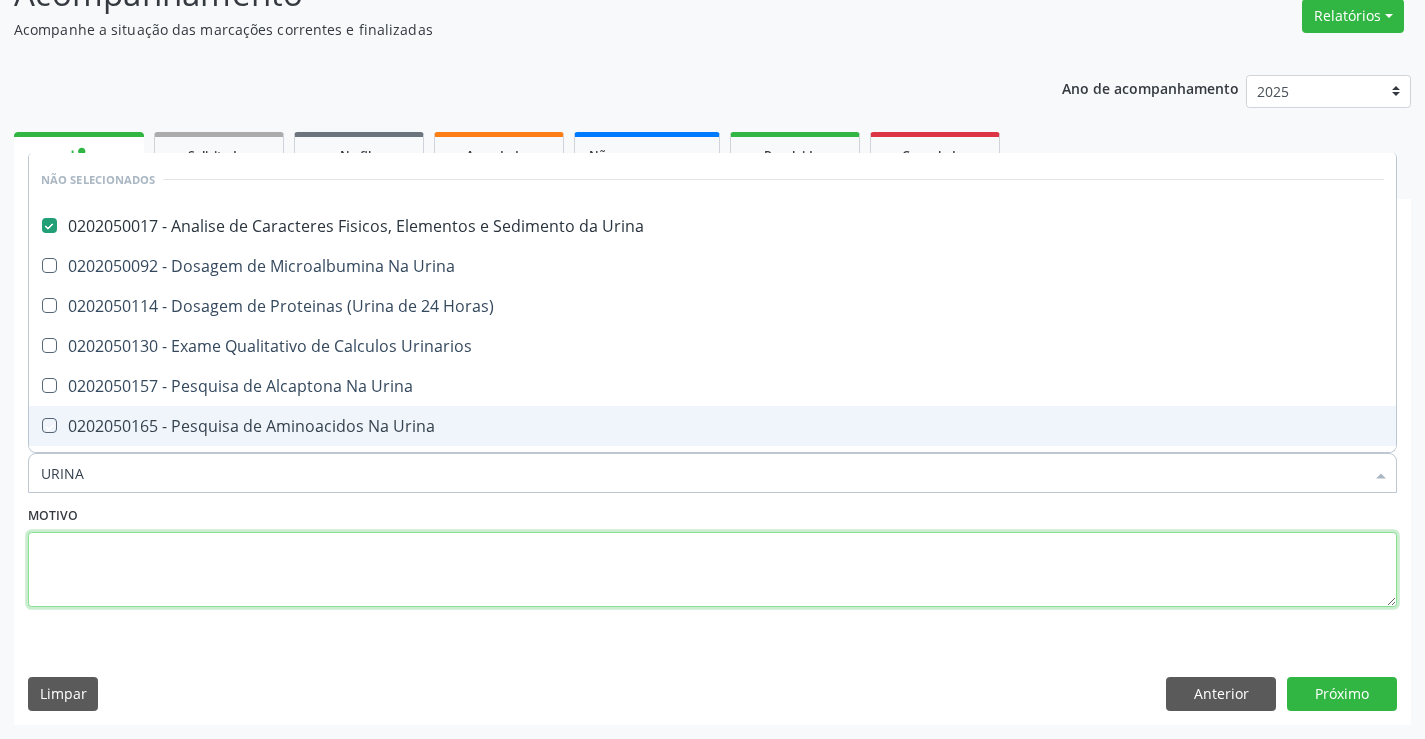 click at bounding box center [712, 570] 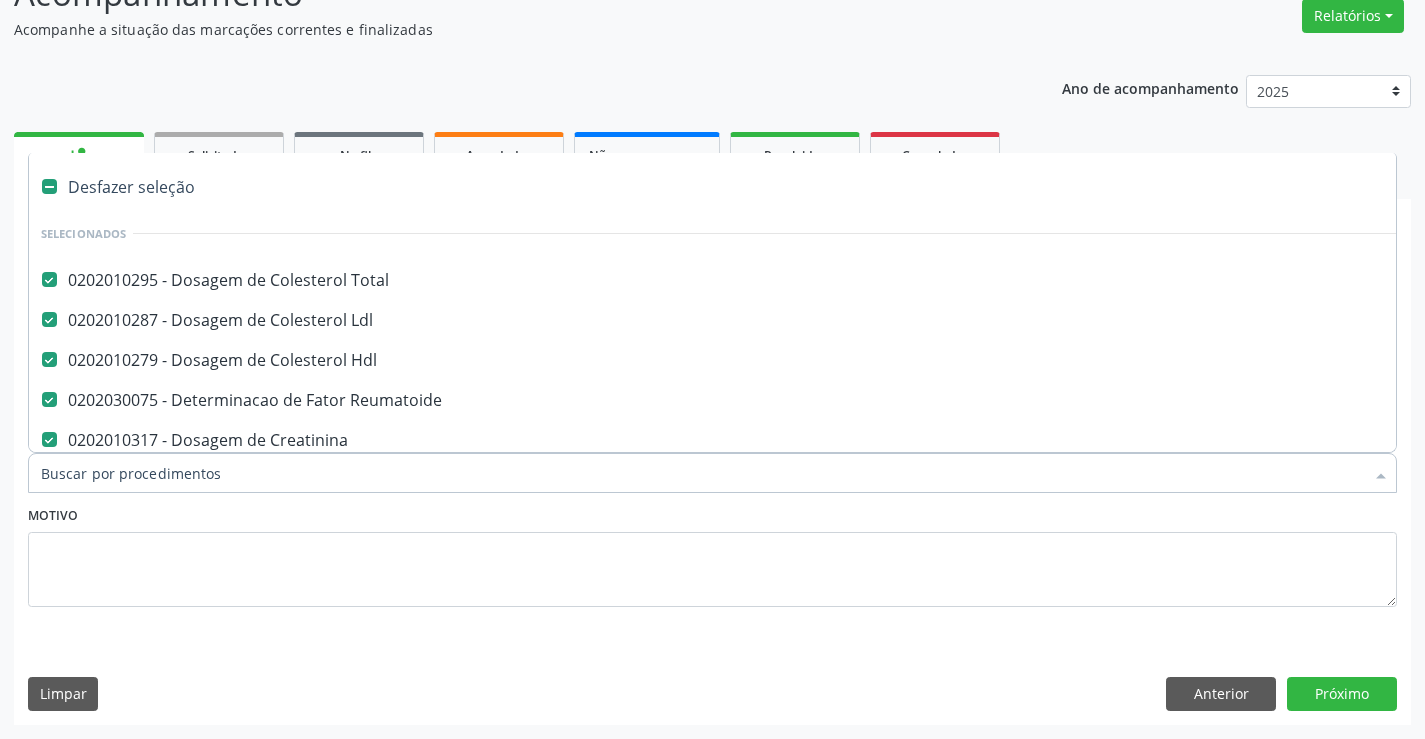 type on "G" 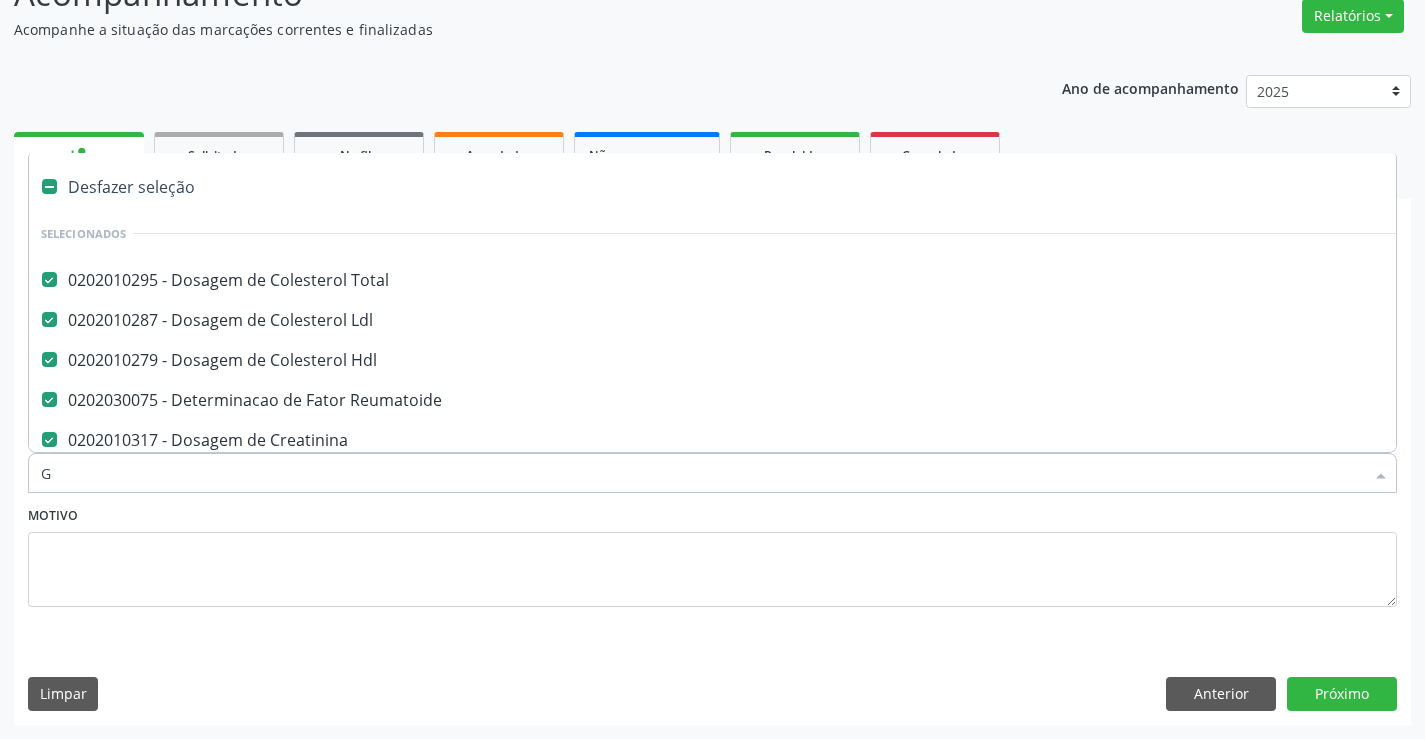 checkbox on "false" 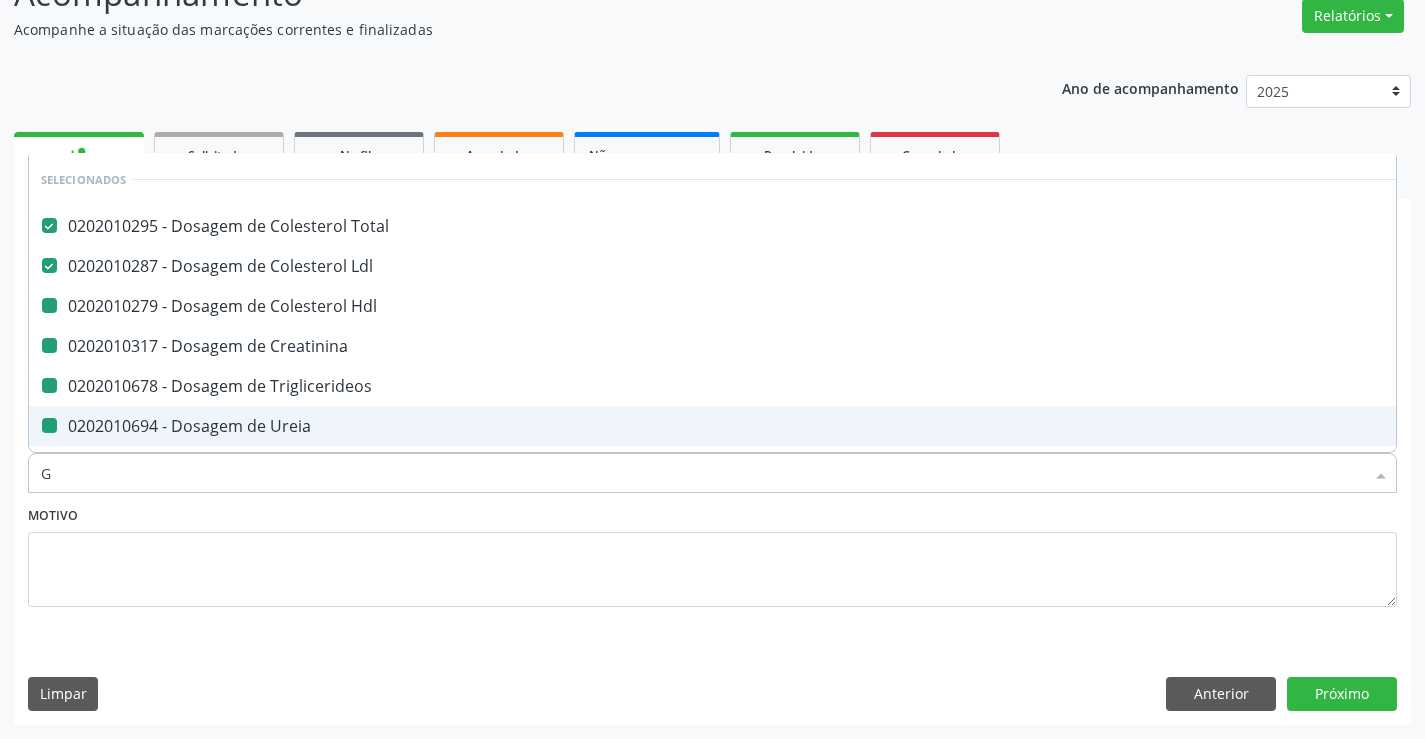 type on "GL" 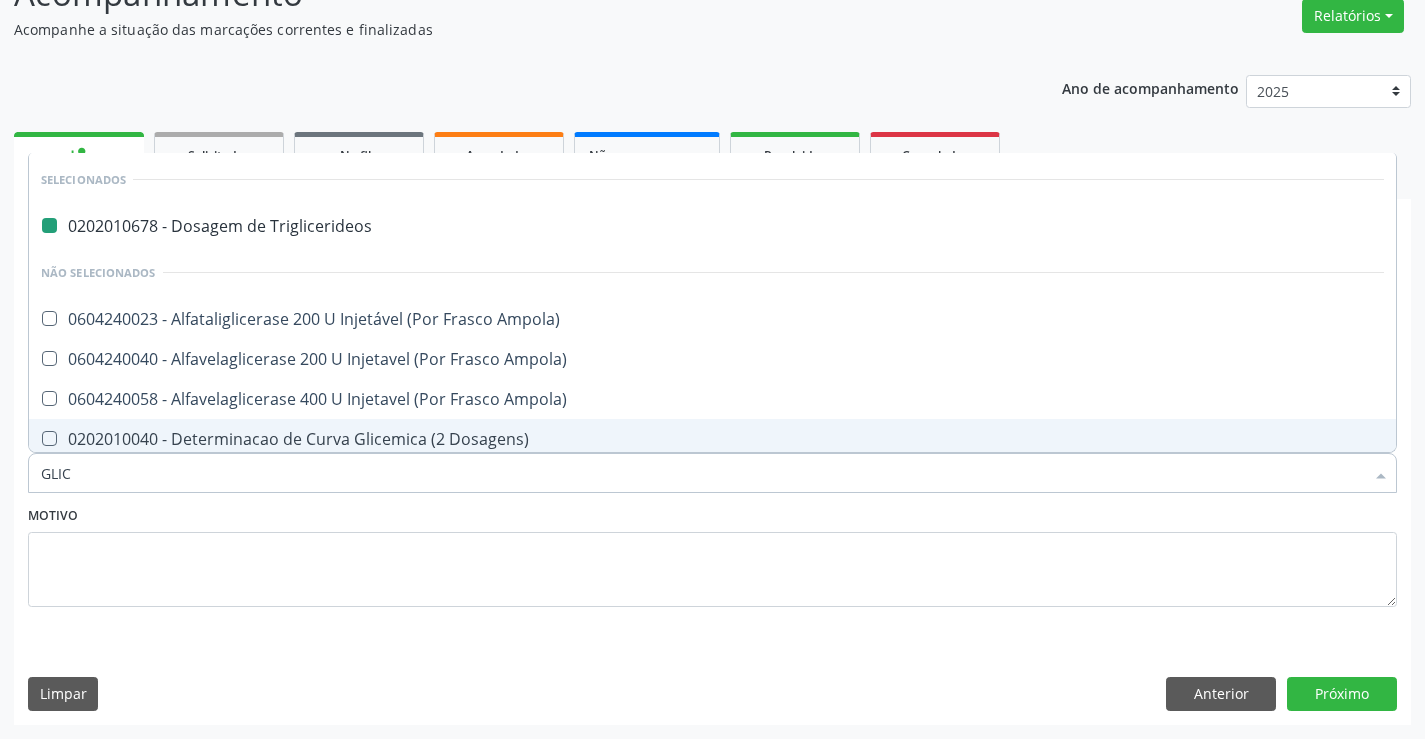 type on "GLICO" 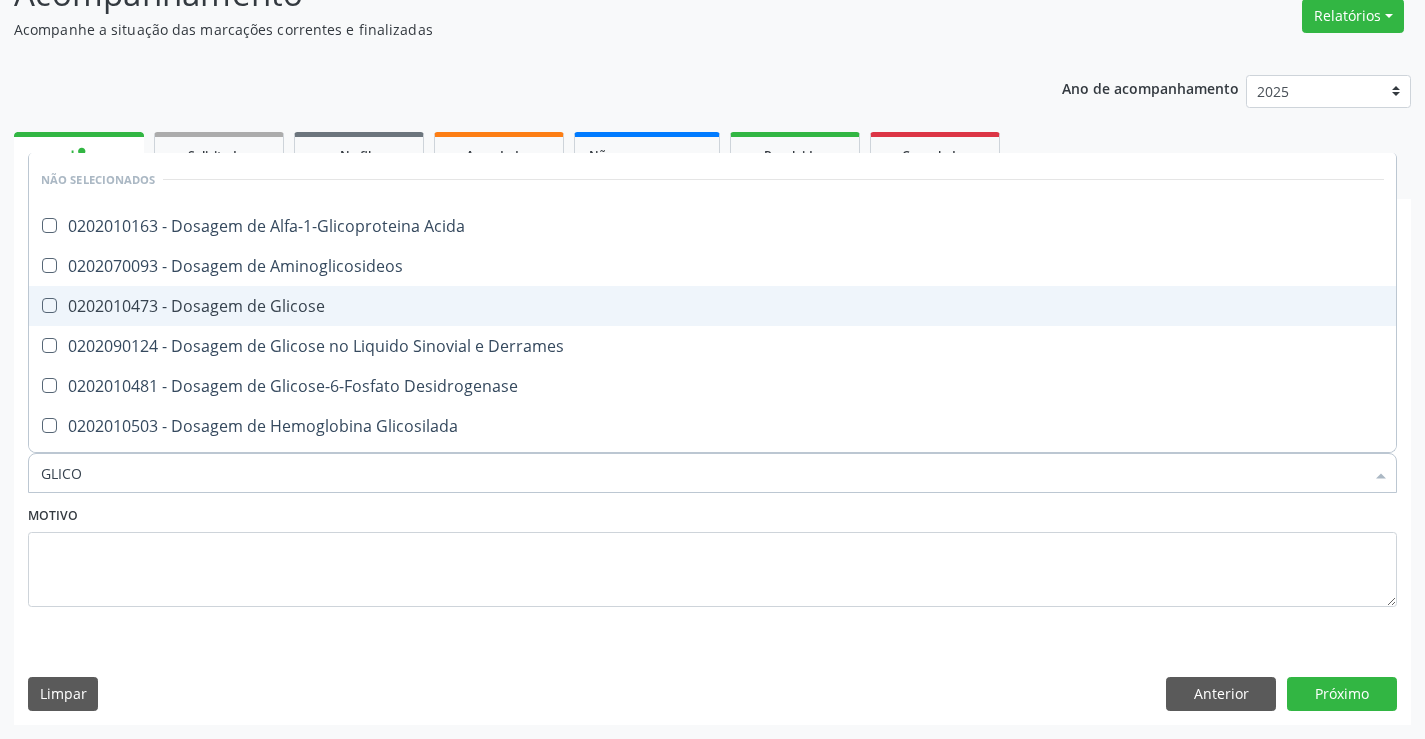 click on "0202010473 - Dosagem de Glicose" at bounding box center (712, 306) 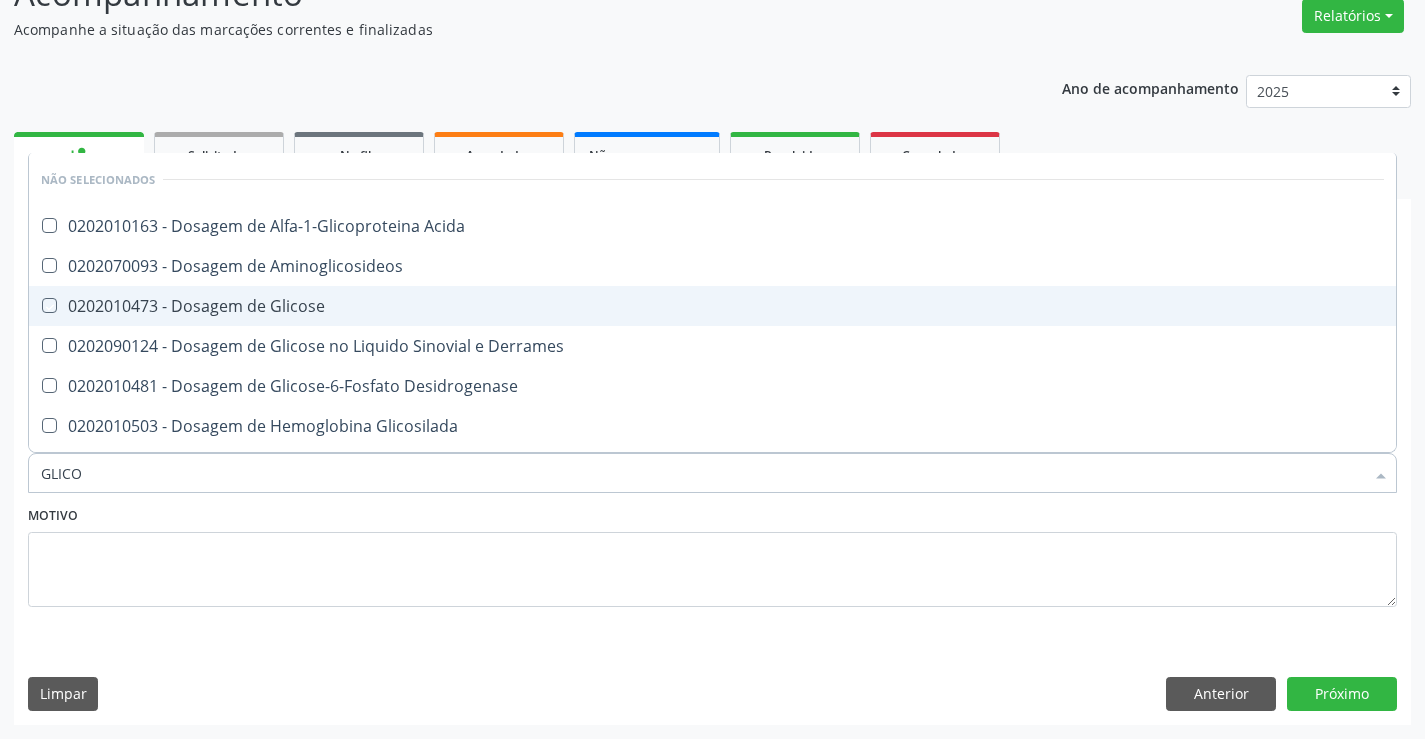 checkbox on "true" 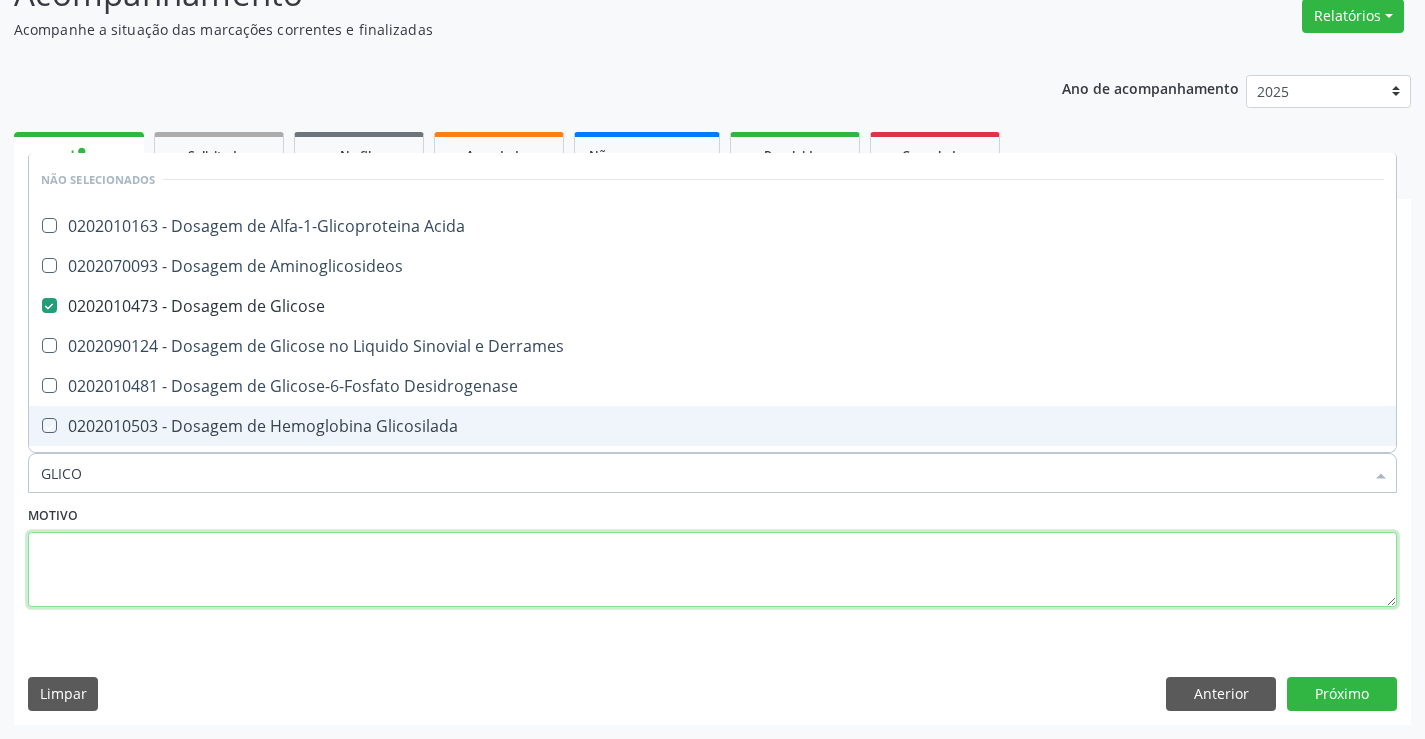 click at bounding box center (712, 570) 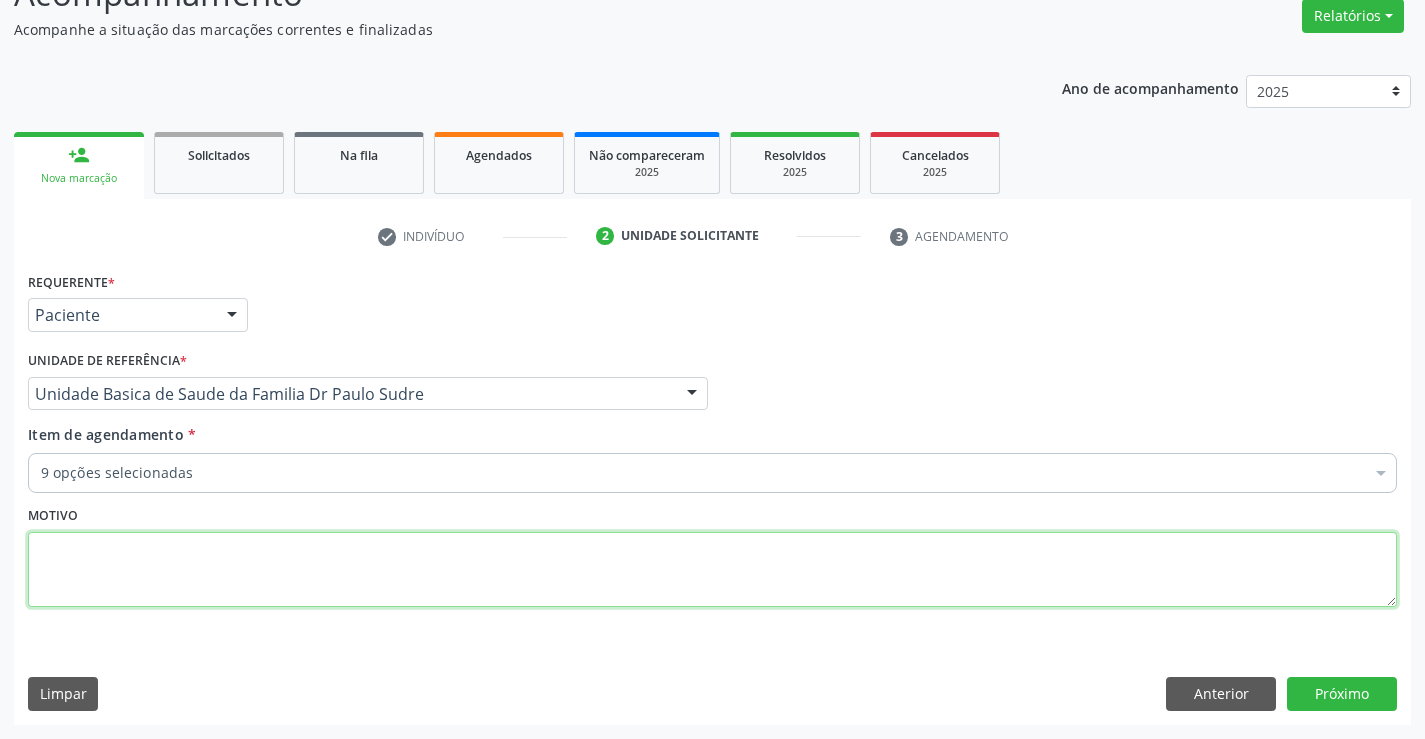 checkbox on "true" 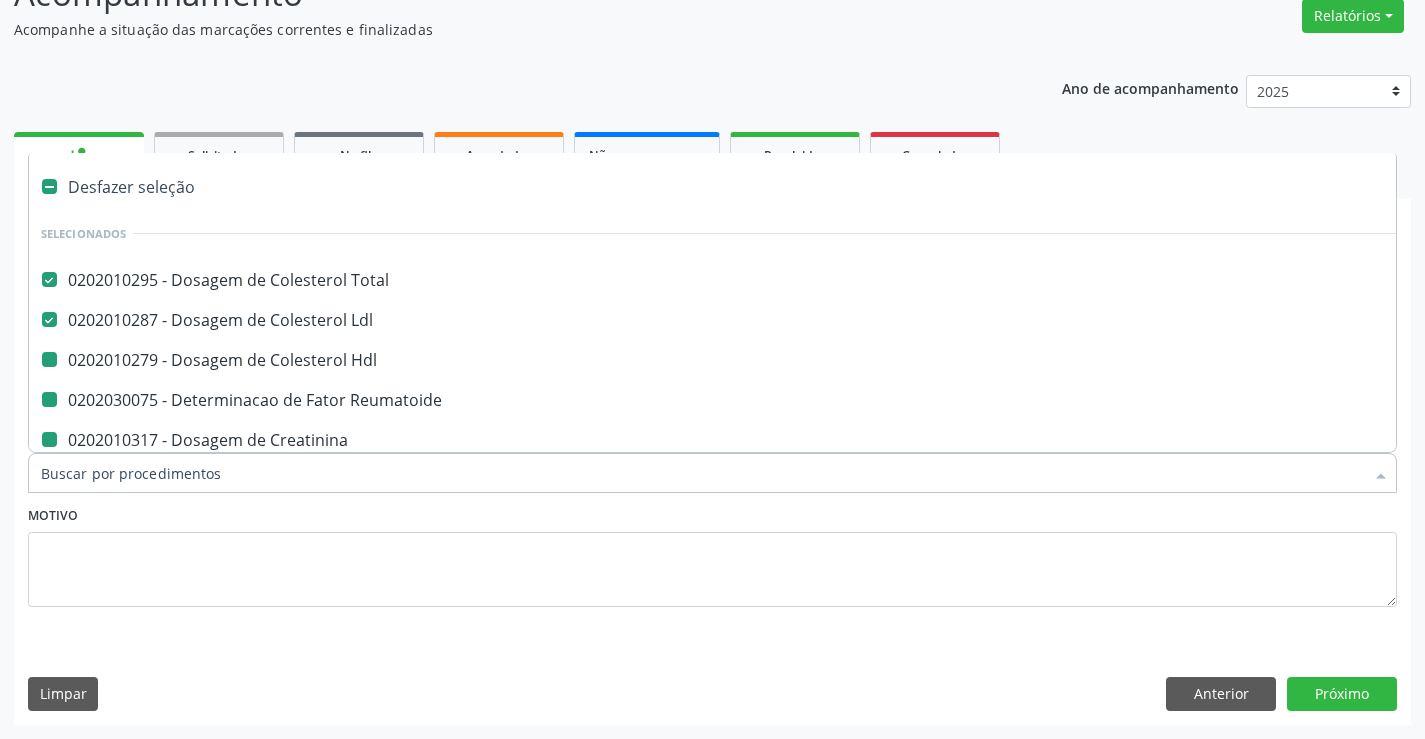 type on "H" 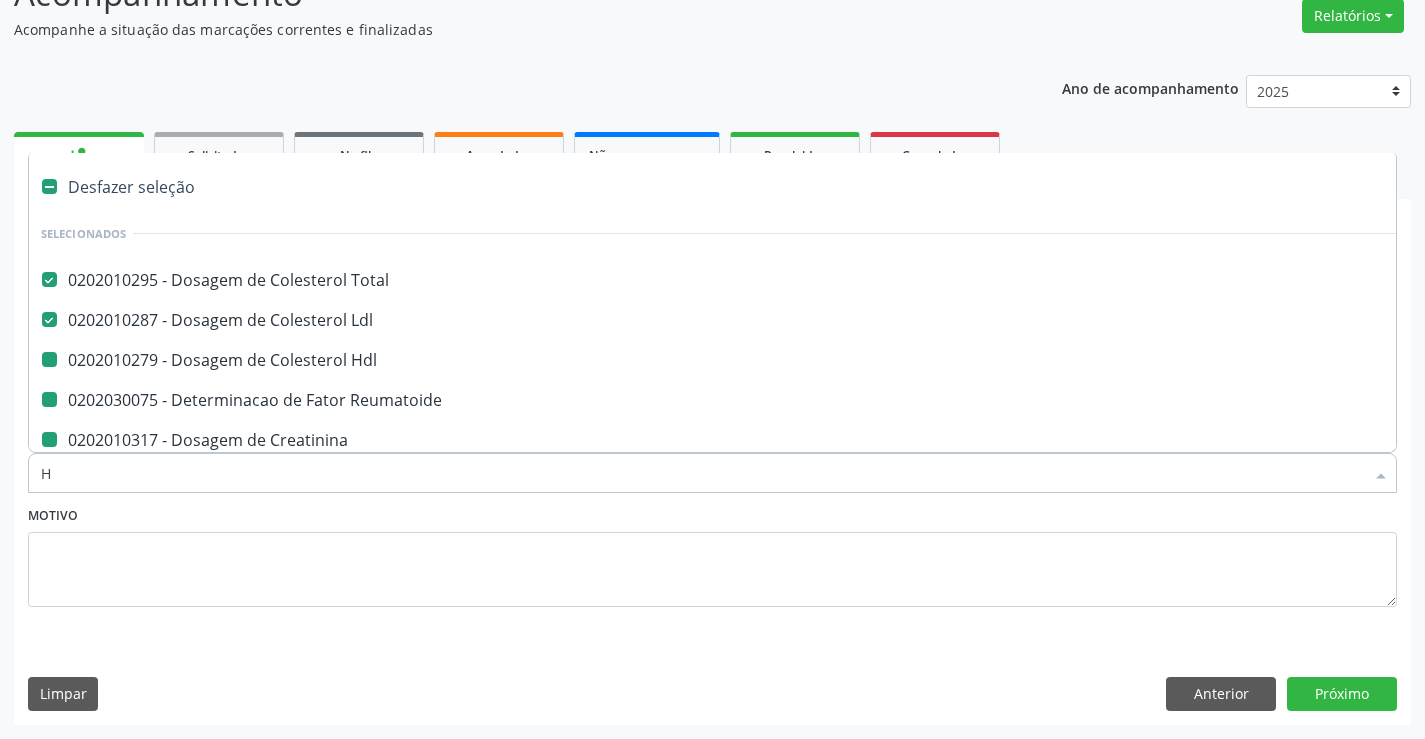 checkbox on "false" 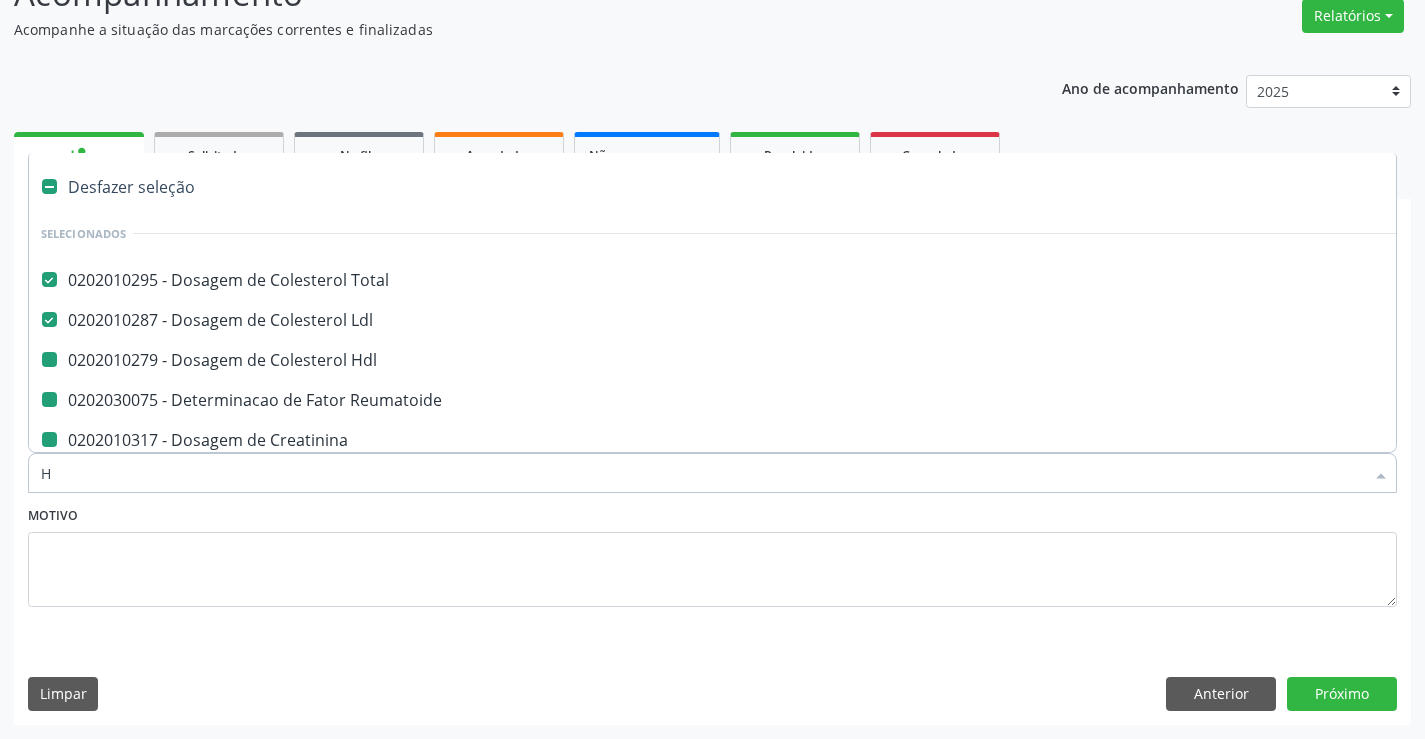 checkbox on "false" 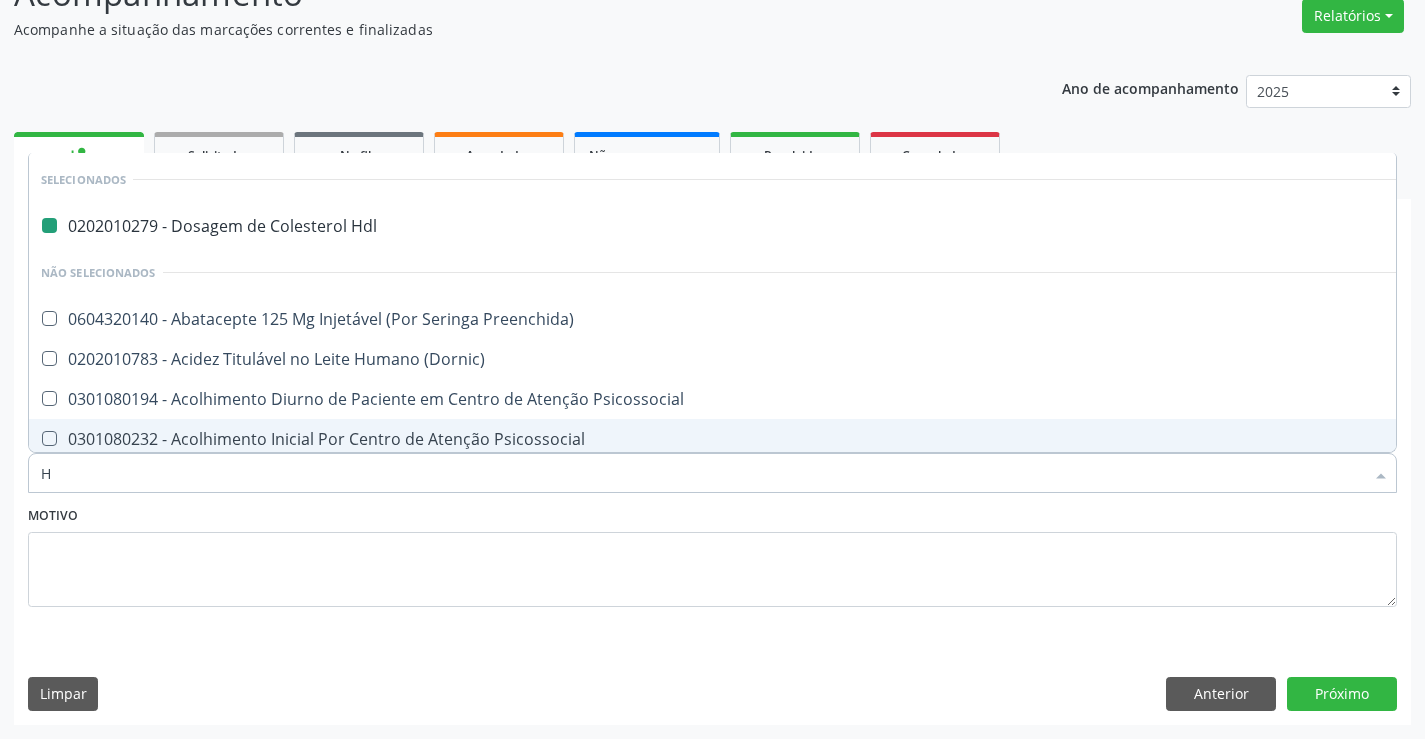 type on "HE" 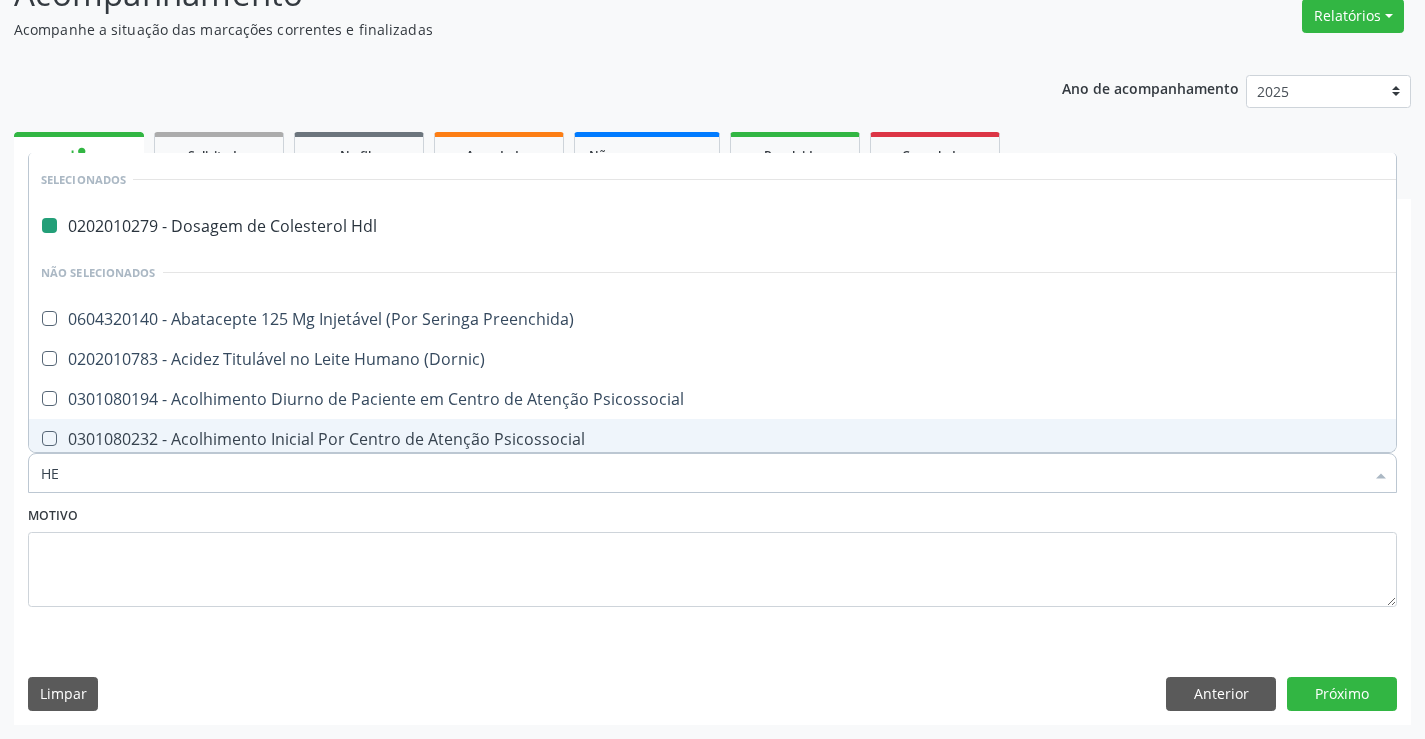 checkbox on "false" 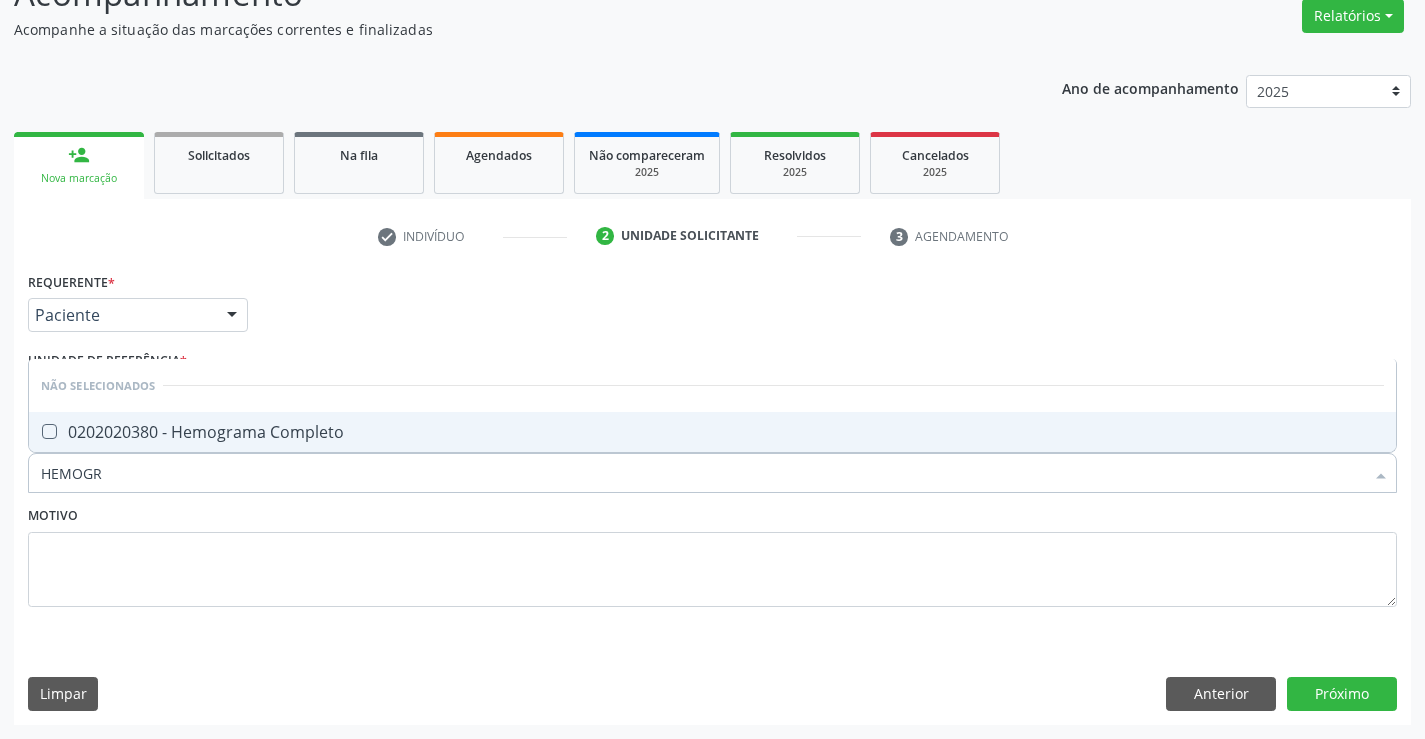 type on "HEMOGRA" 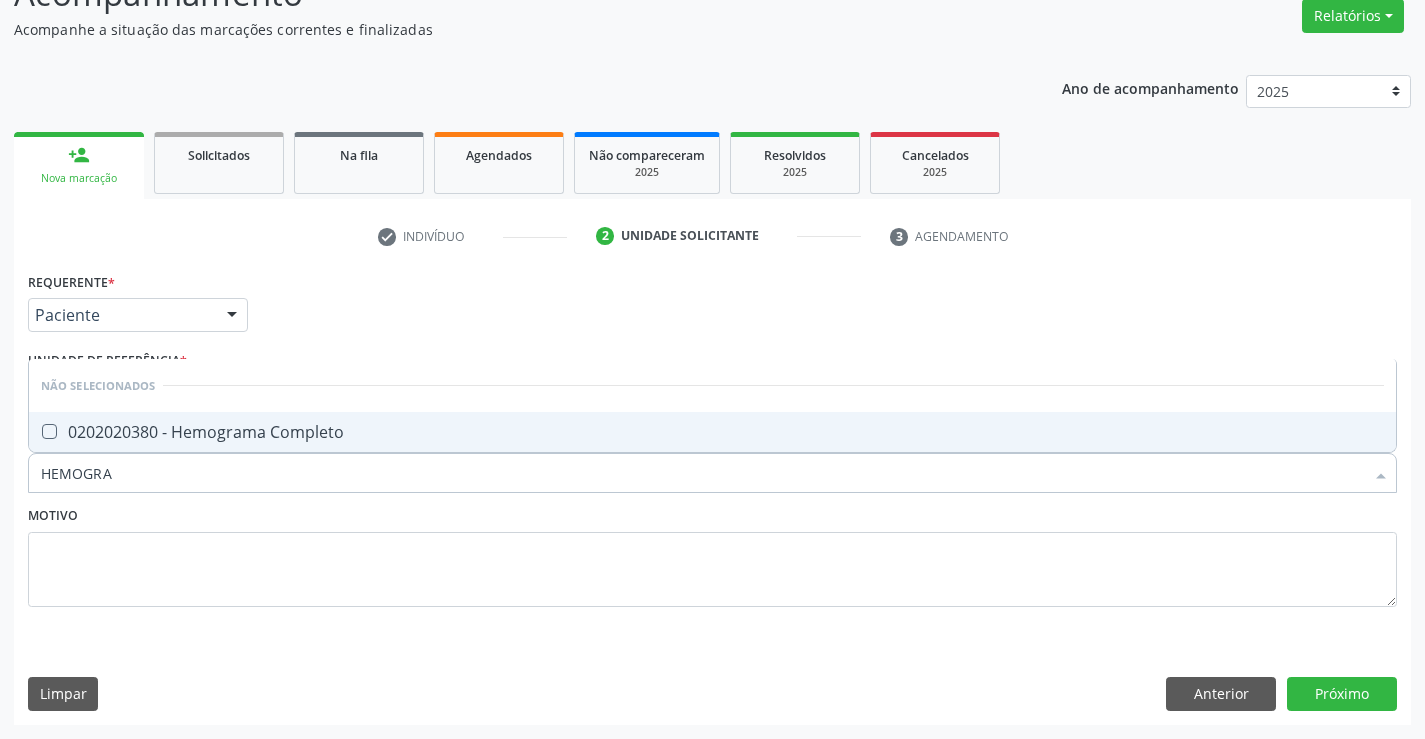 click on "0202020380 - Hemograma Completo" at bounding box center (712, 432) 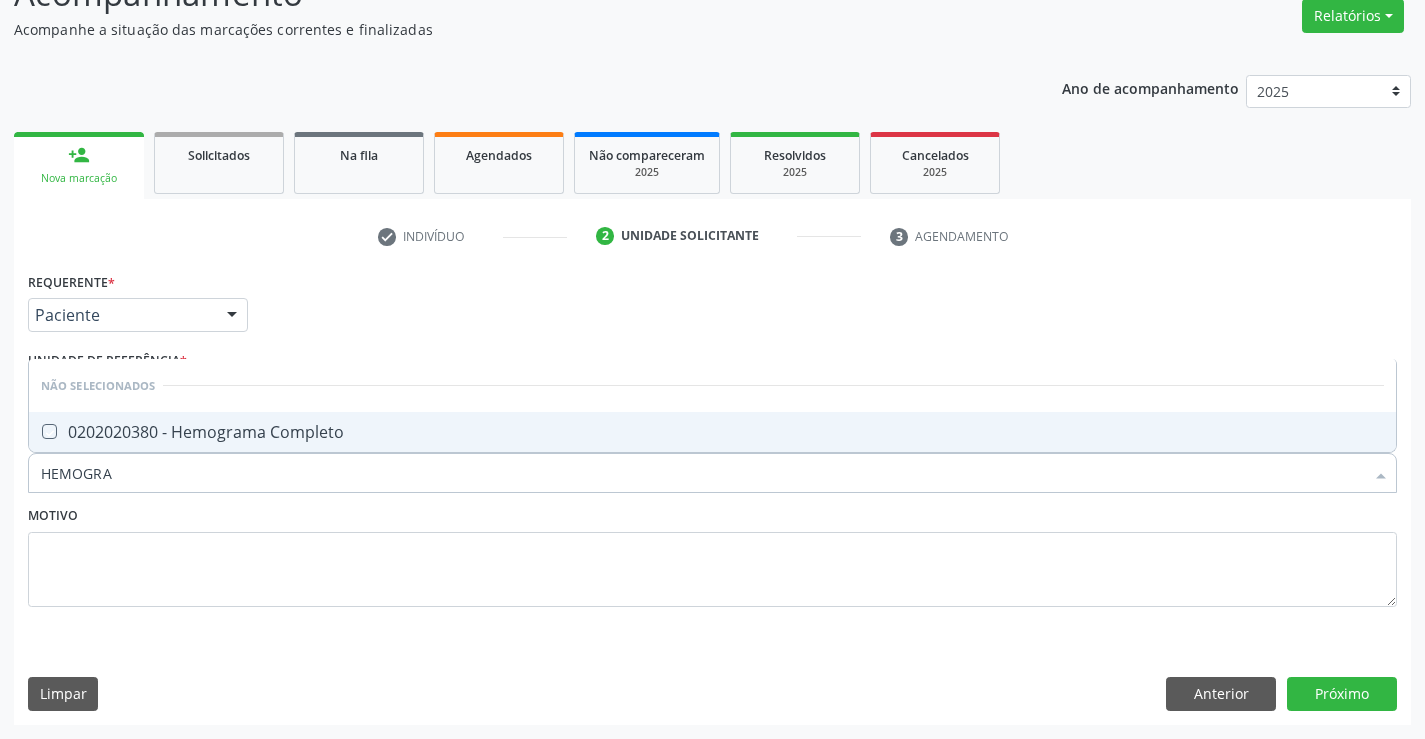 checkbox on "true" 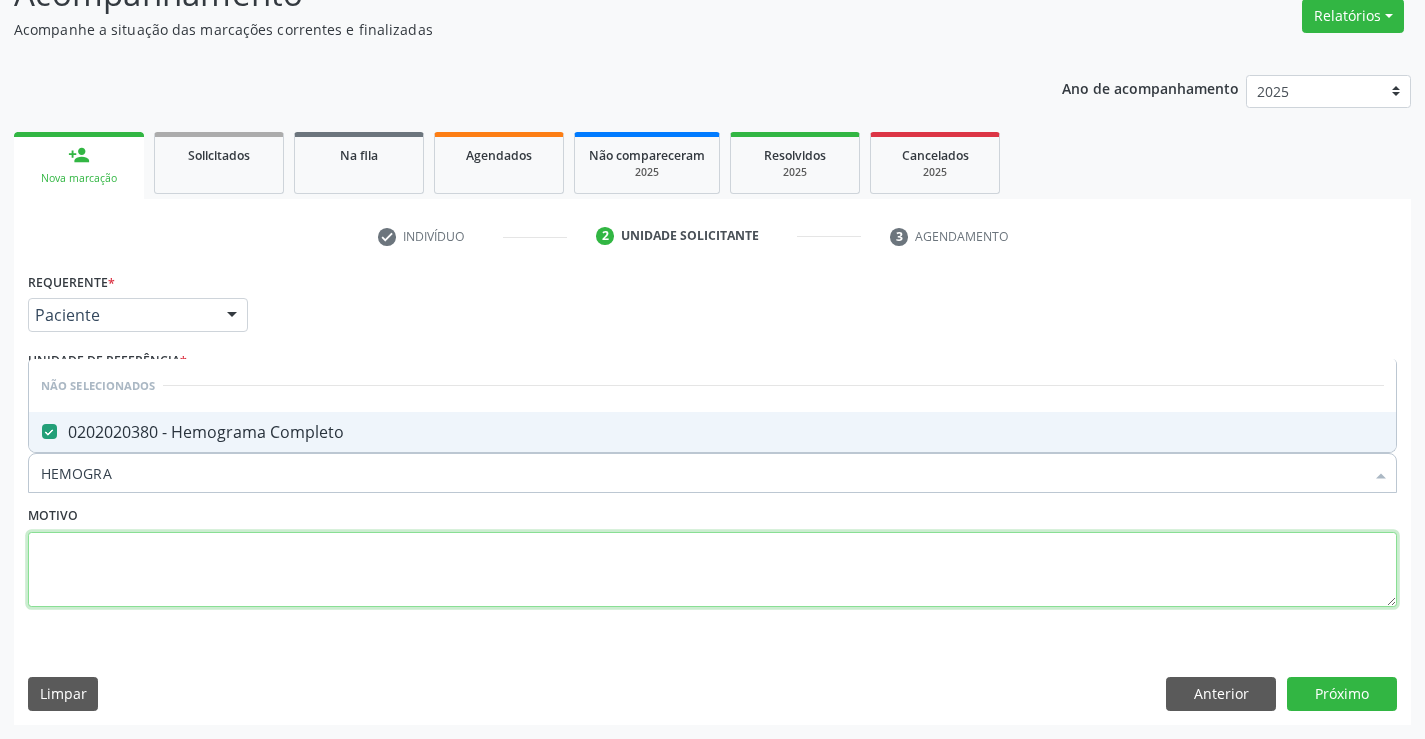 click at bounding box center [712, 570] 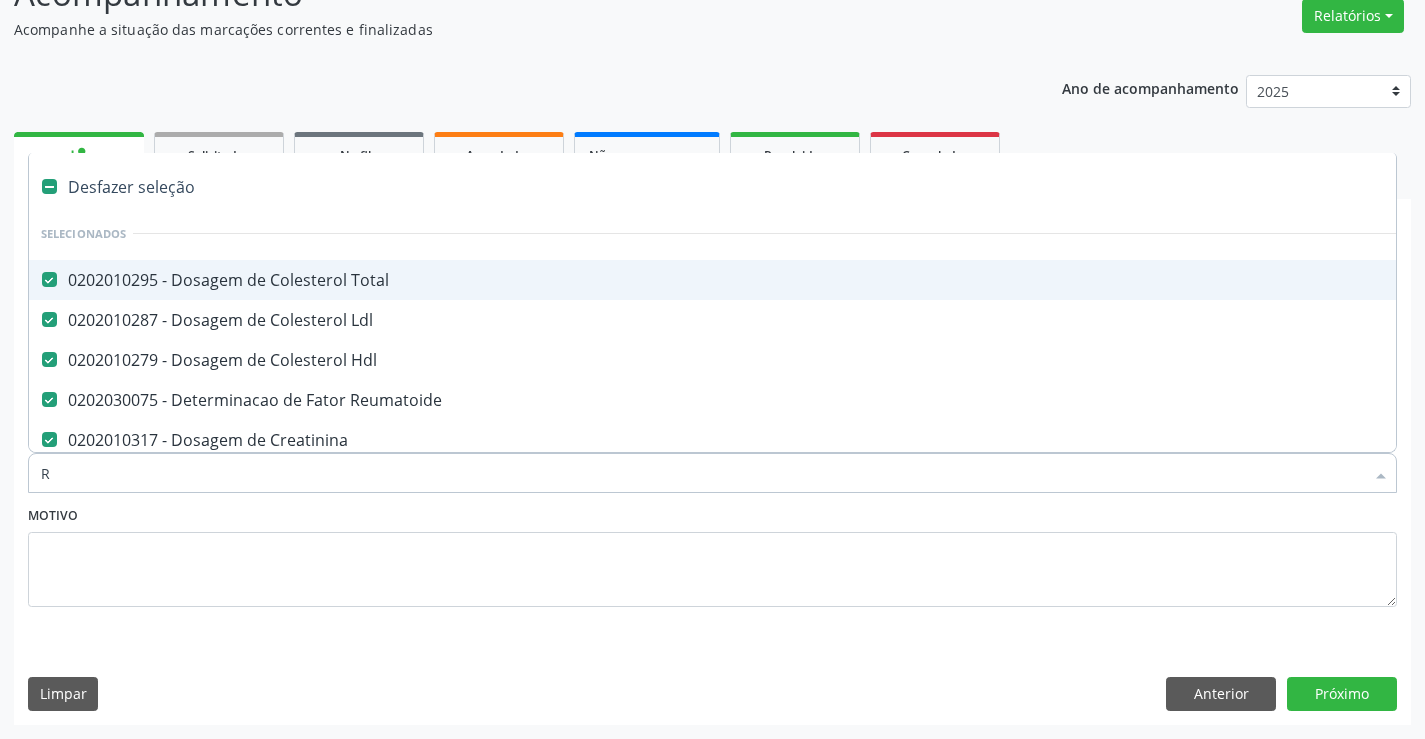 type on "RE" 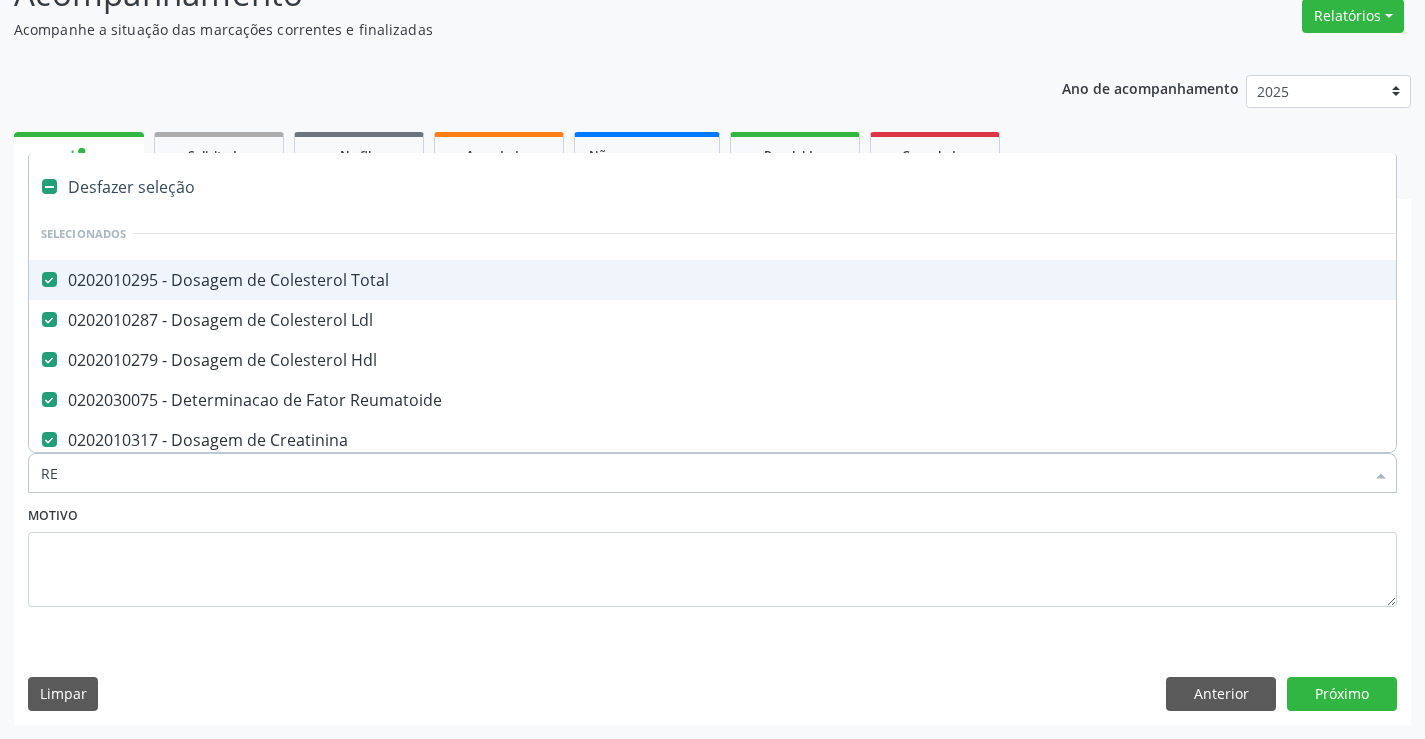 checkbox on "false" 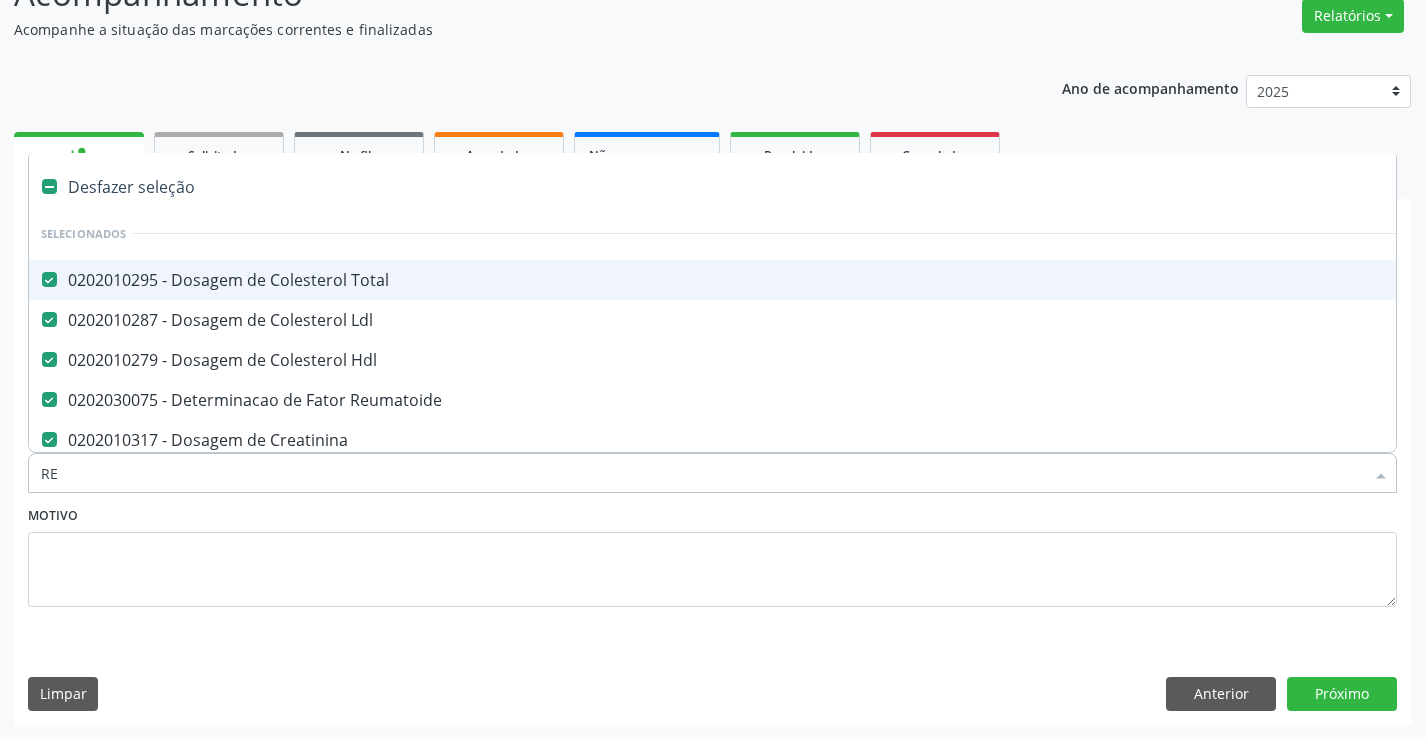 checkbox on "false" 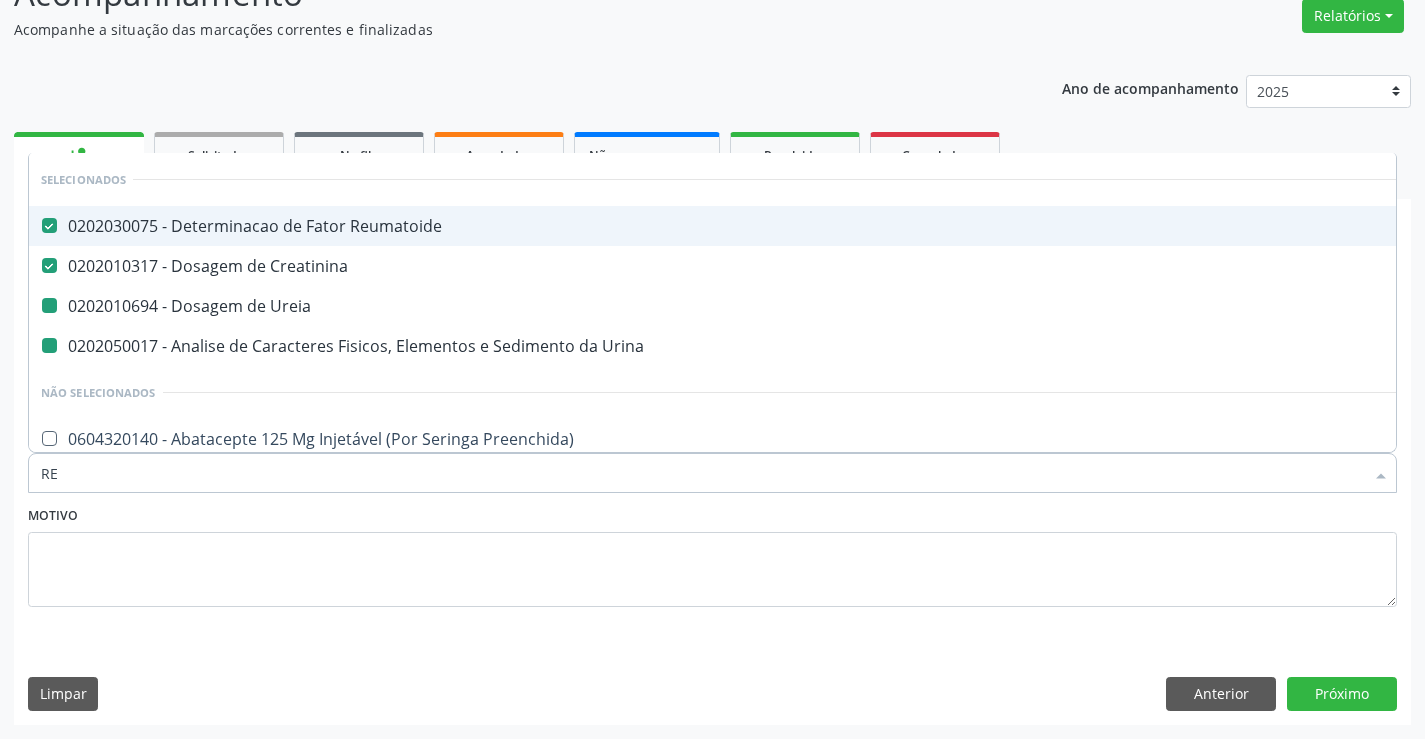 type on "REA" 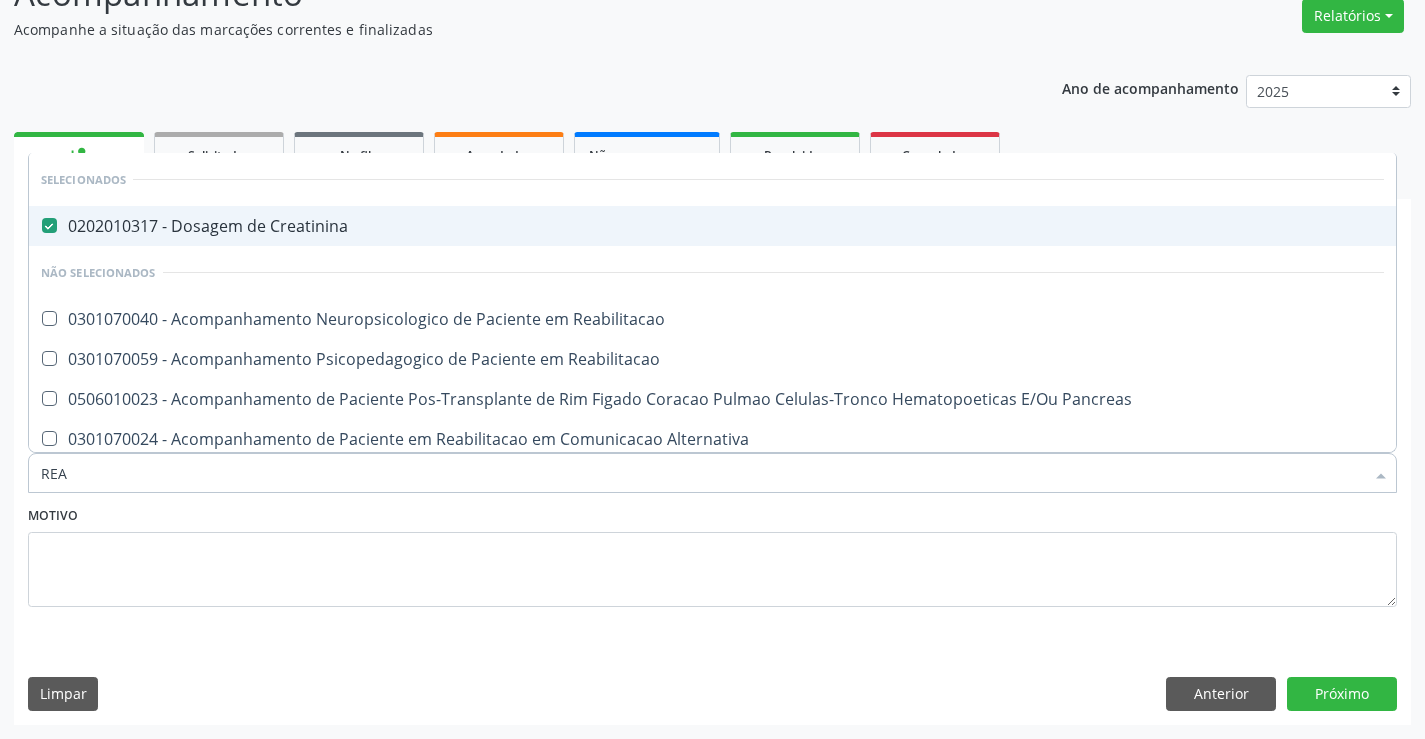 type on "REAT" 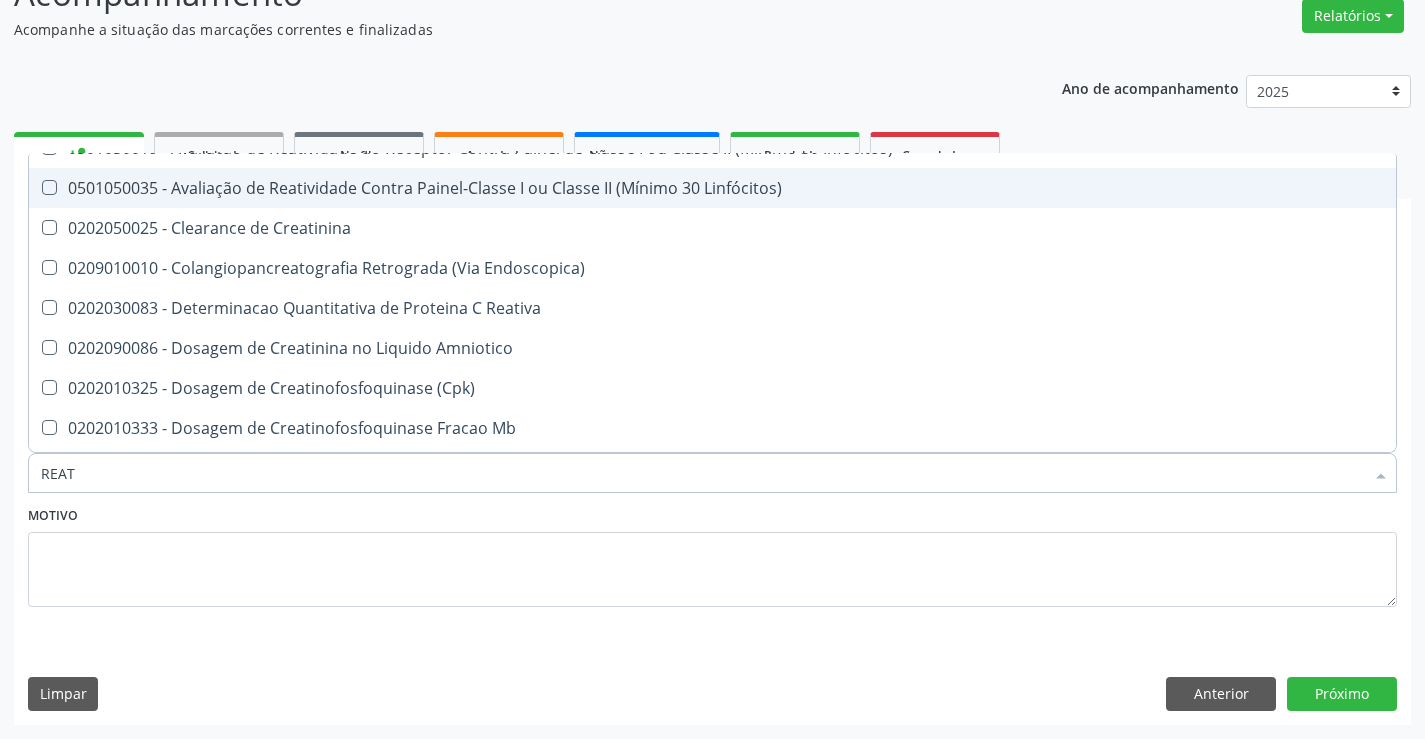 scroll, scrollTop: 200, scrollLeft: 0, axis: vertical 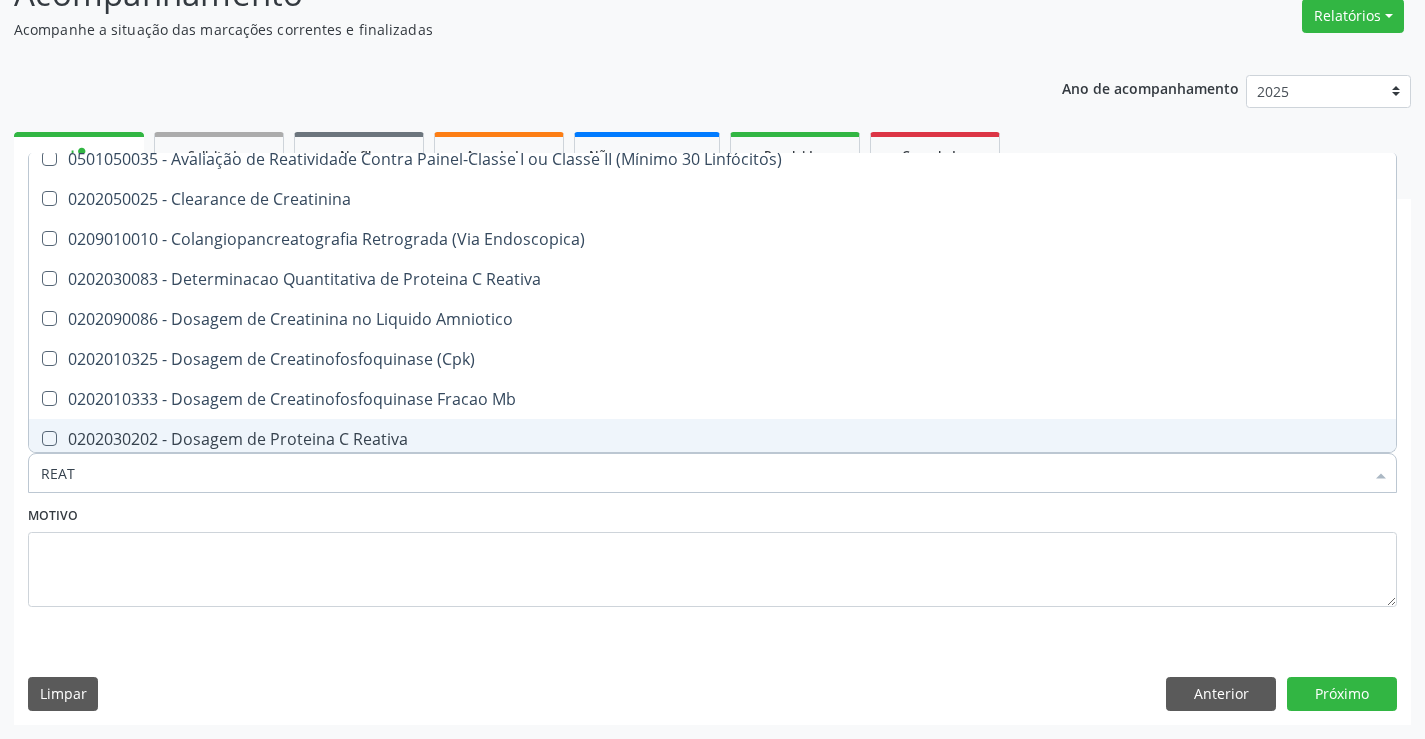 click on "0202030202 - Dosagem de Proteina C Reativa" at bounding box center [712, 439] 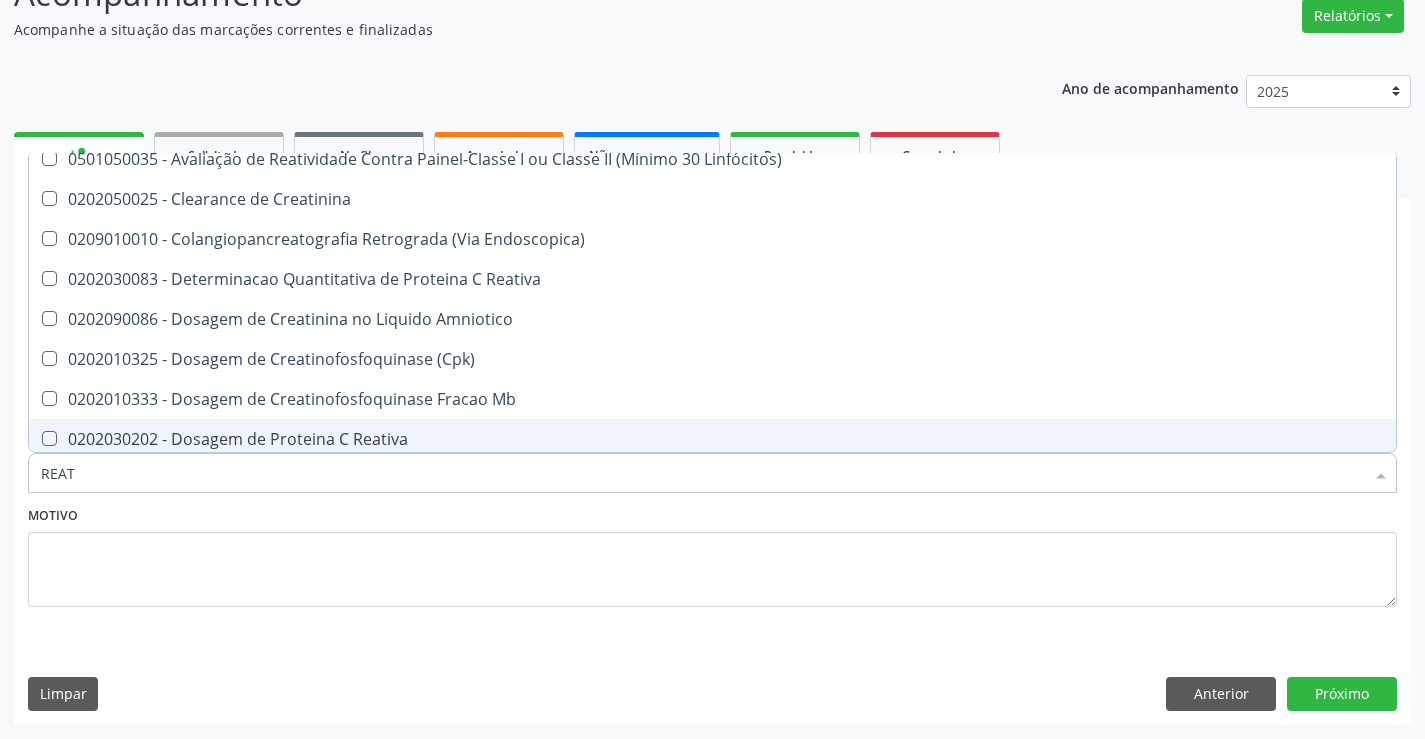 checkbox on "true" 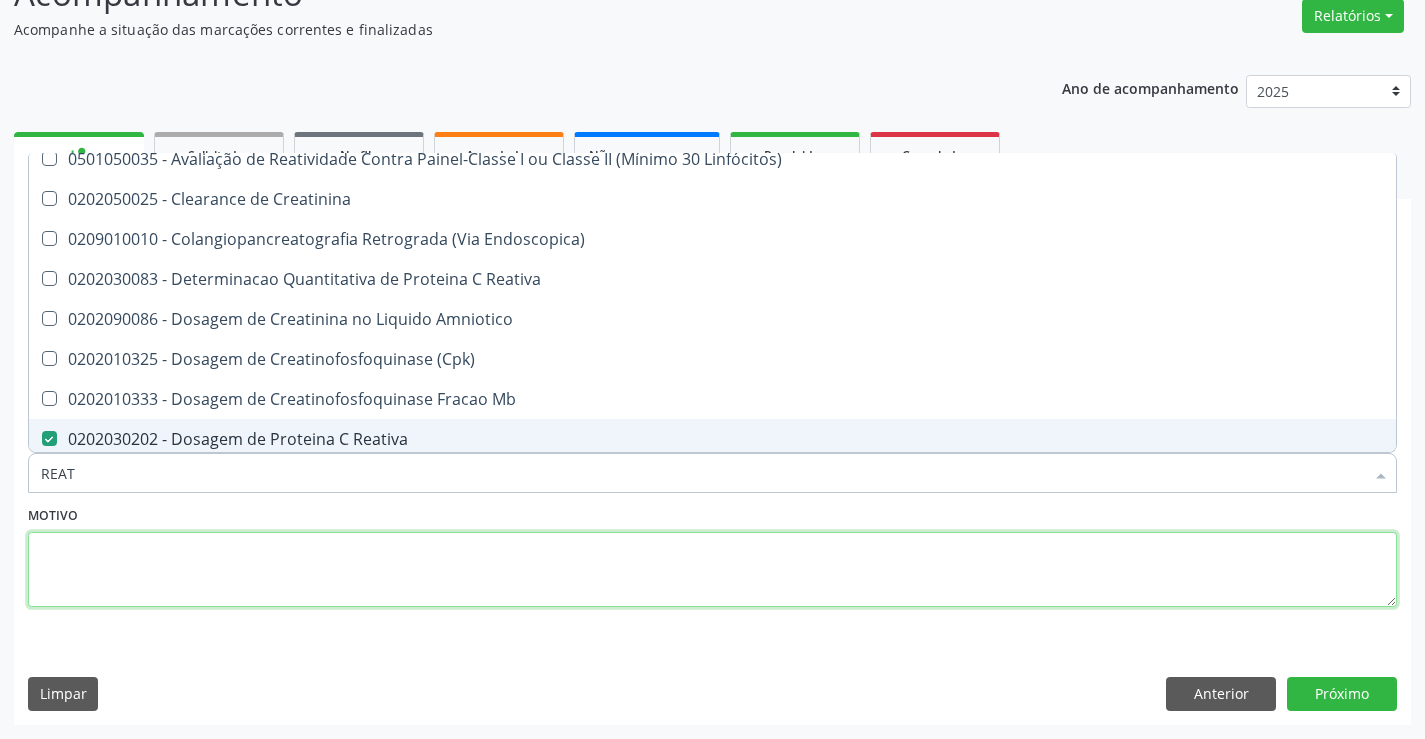 drag, startPoint x: 272, startPoint y: 580, endPoint x: 293, endPoint y: 487, distance: 95.34149 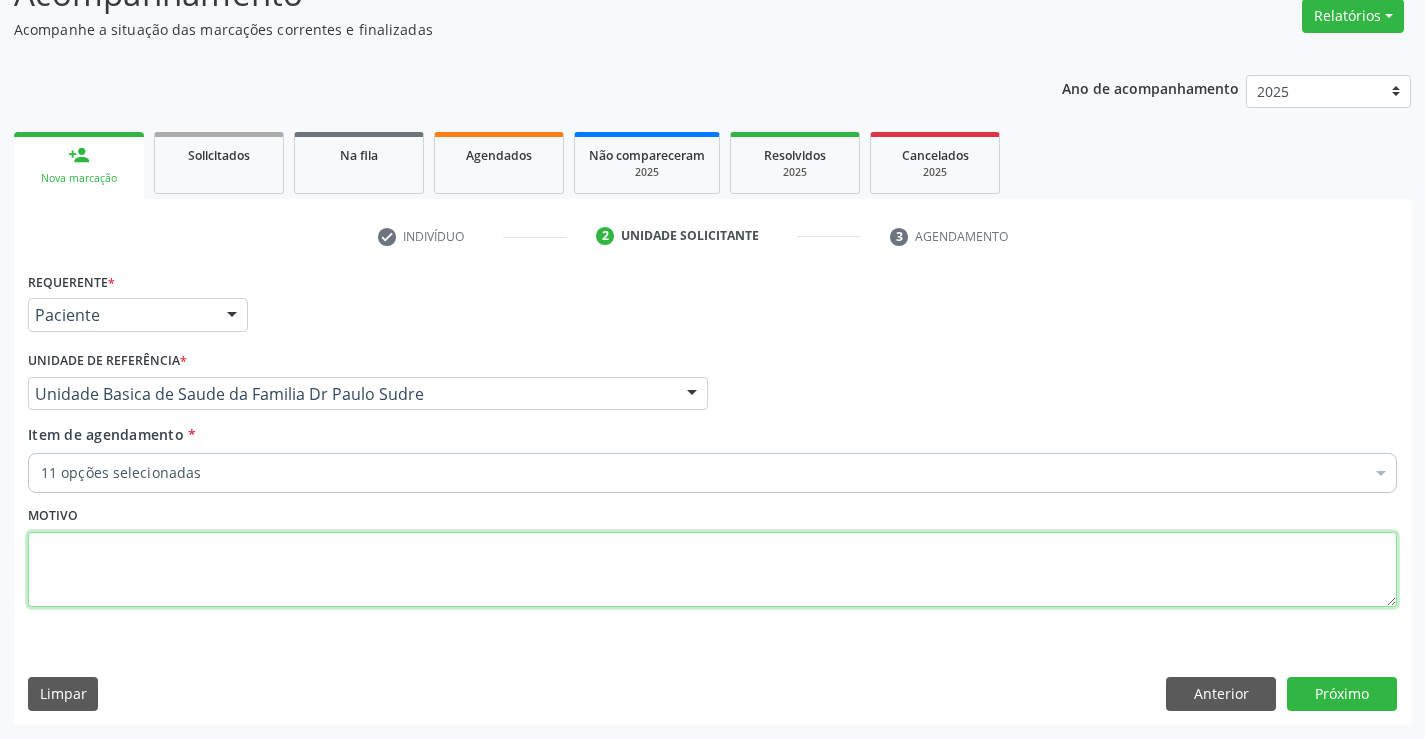 scroll, scrollTop: 0, scrollLeft: 0, axis: both 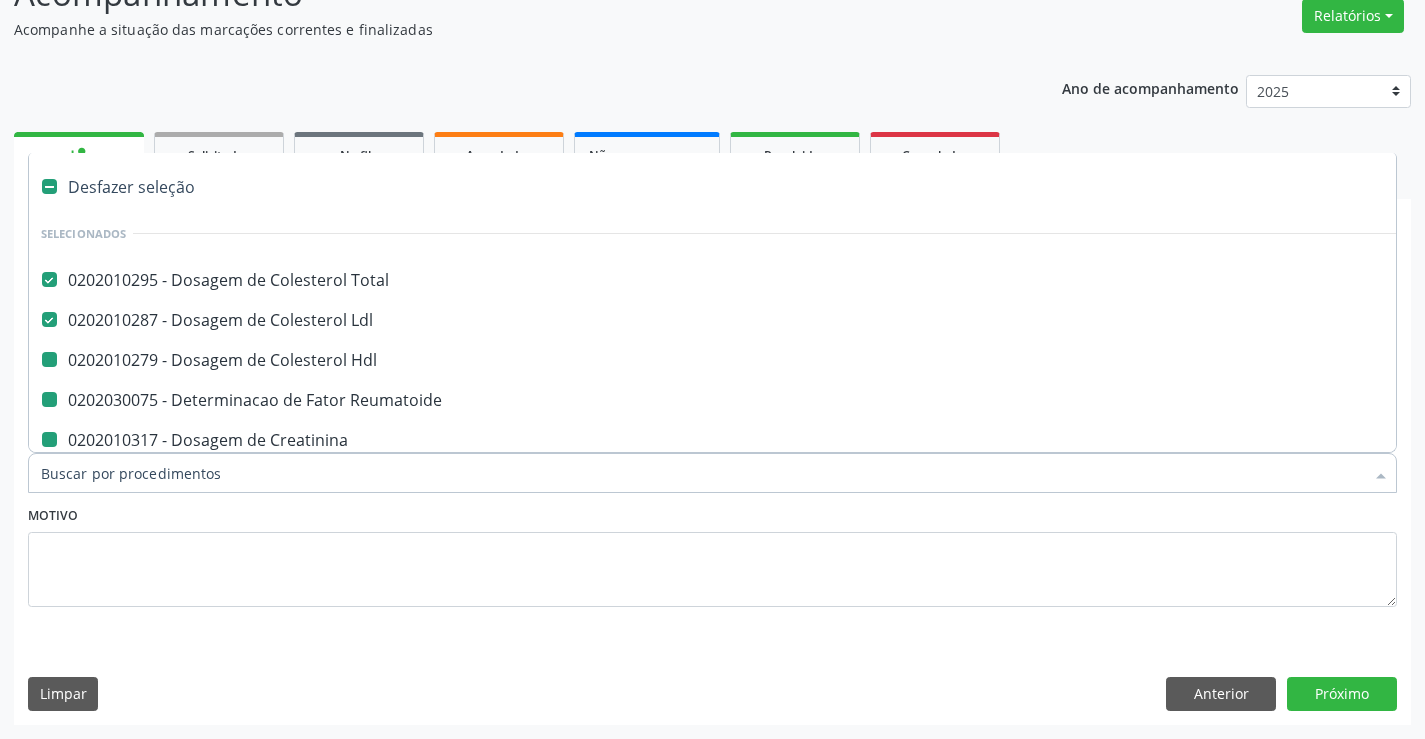 type on "V" 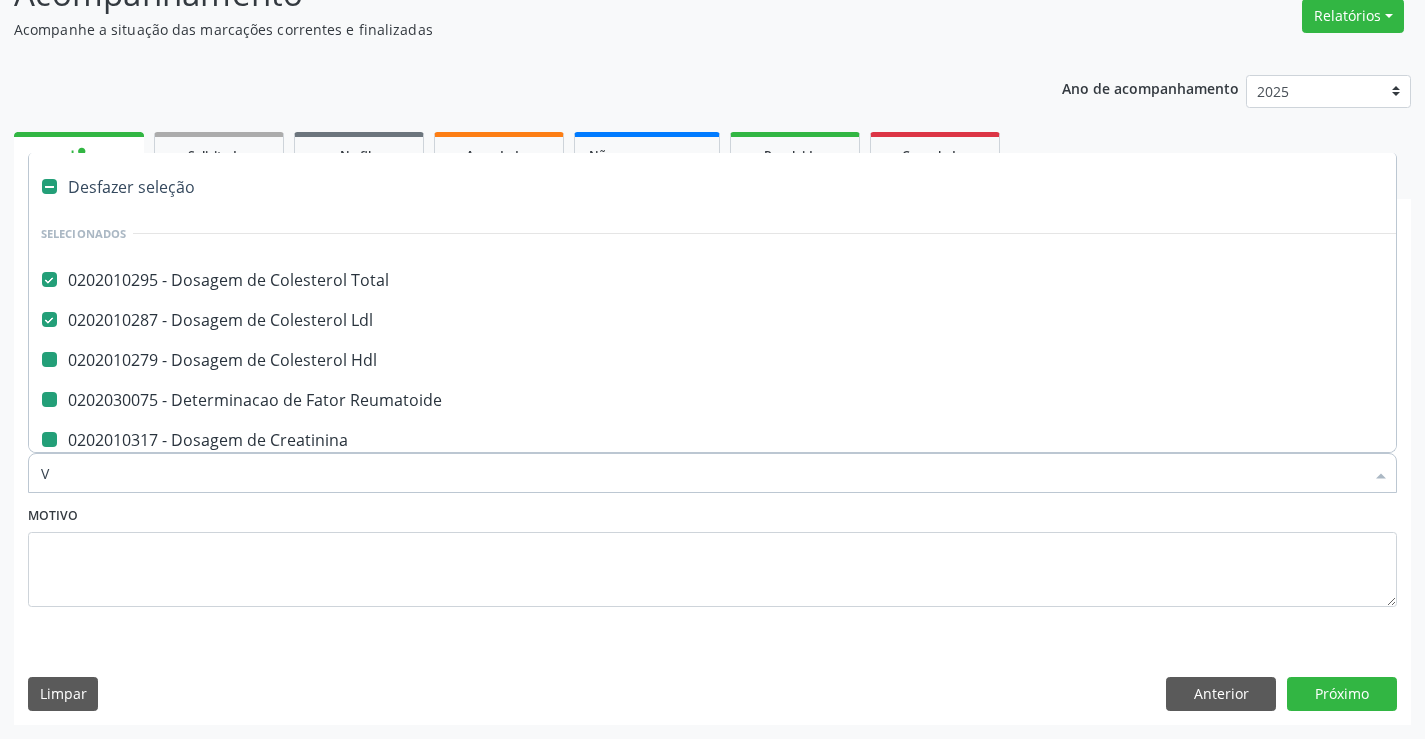 checkbox on "false" 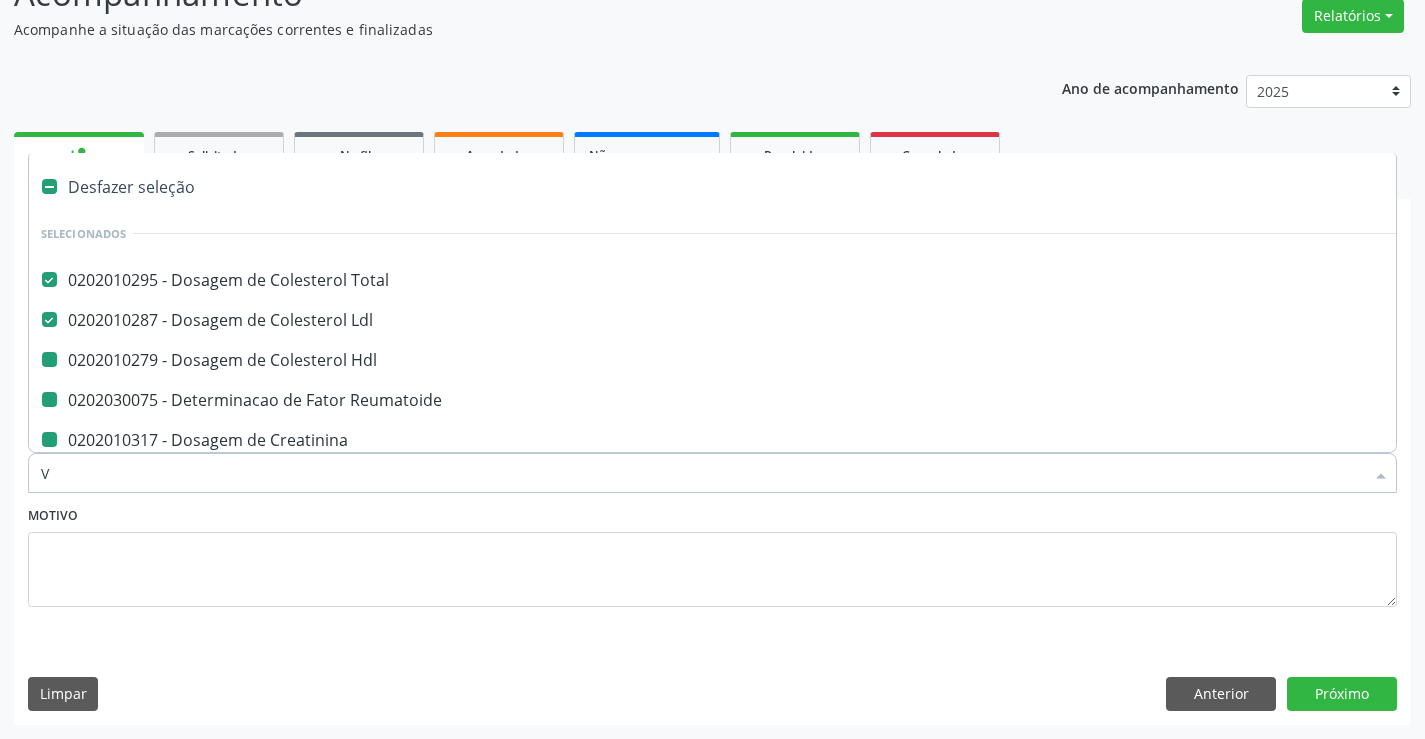 checkbox on "false" 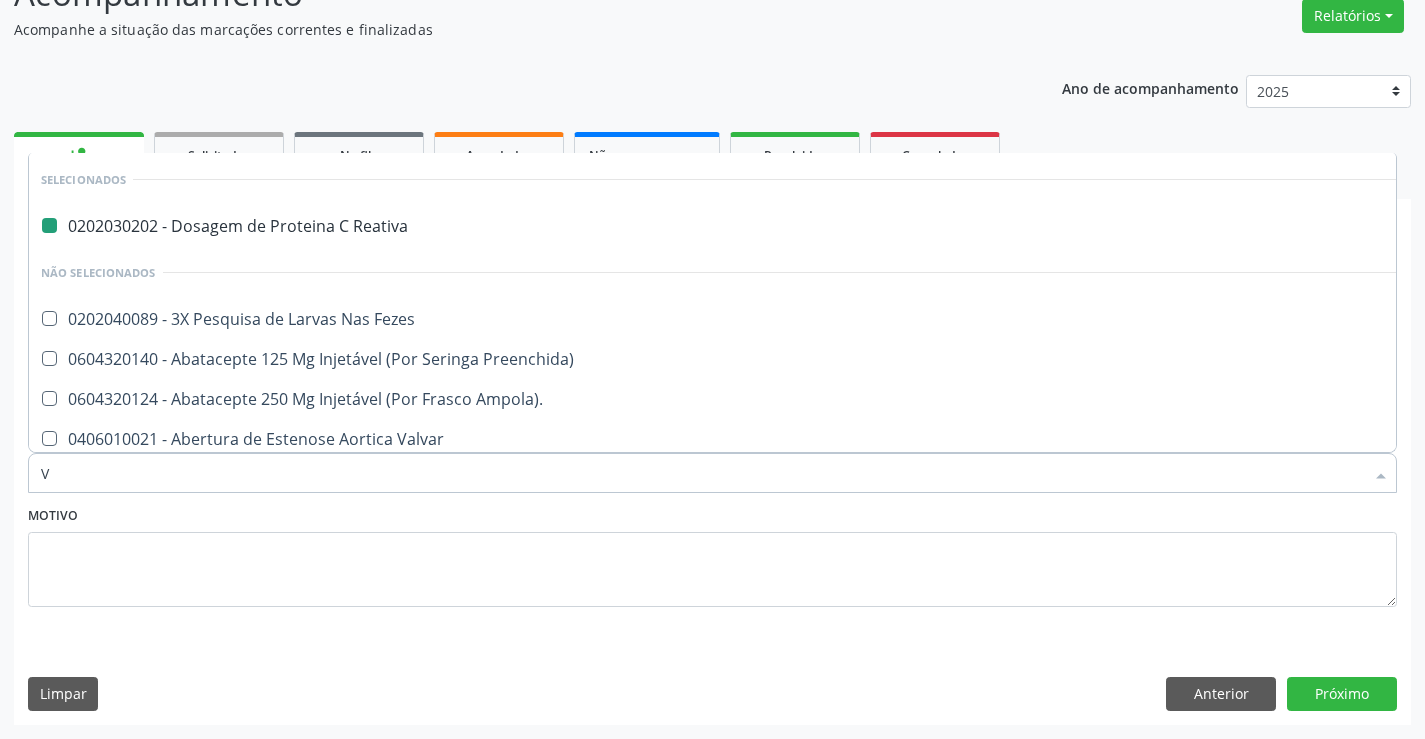type on "VH" 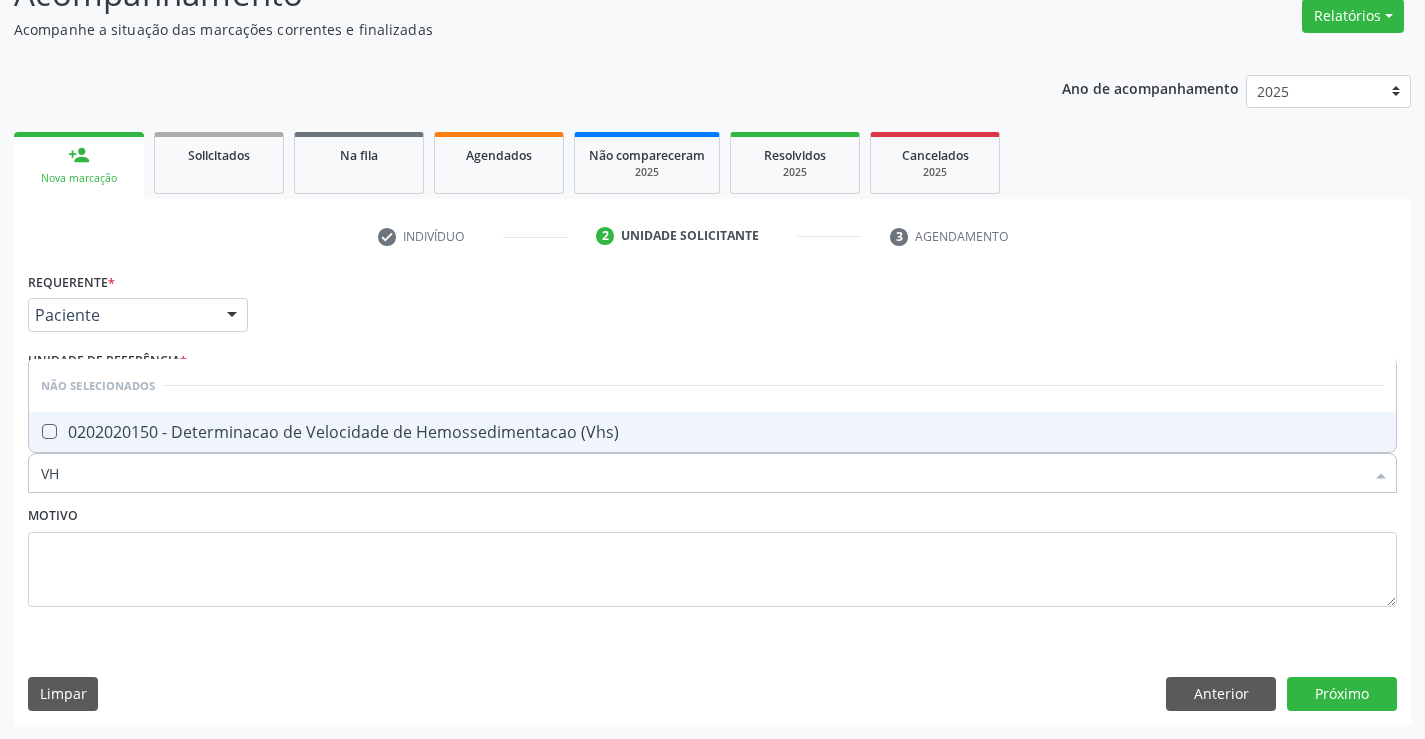 type on "VHS" 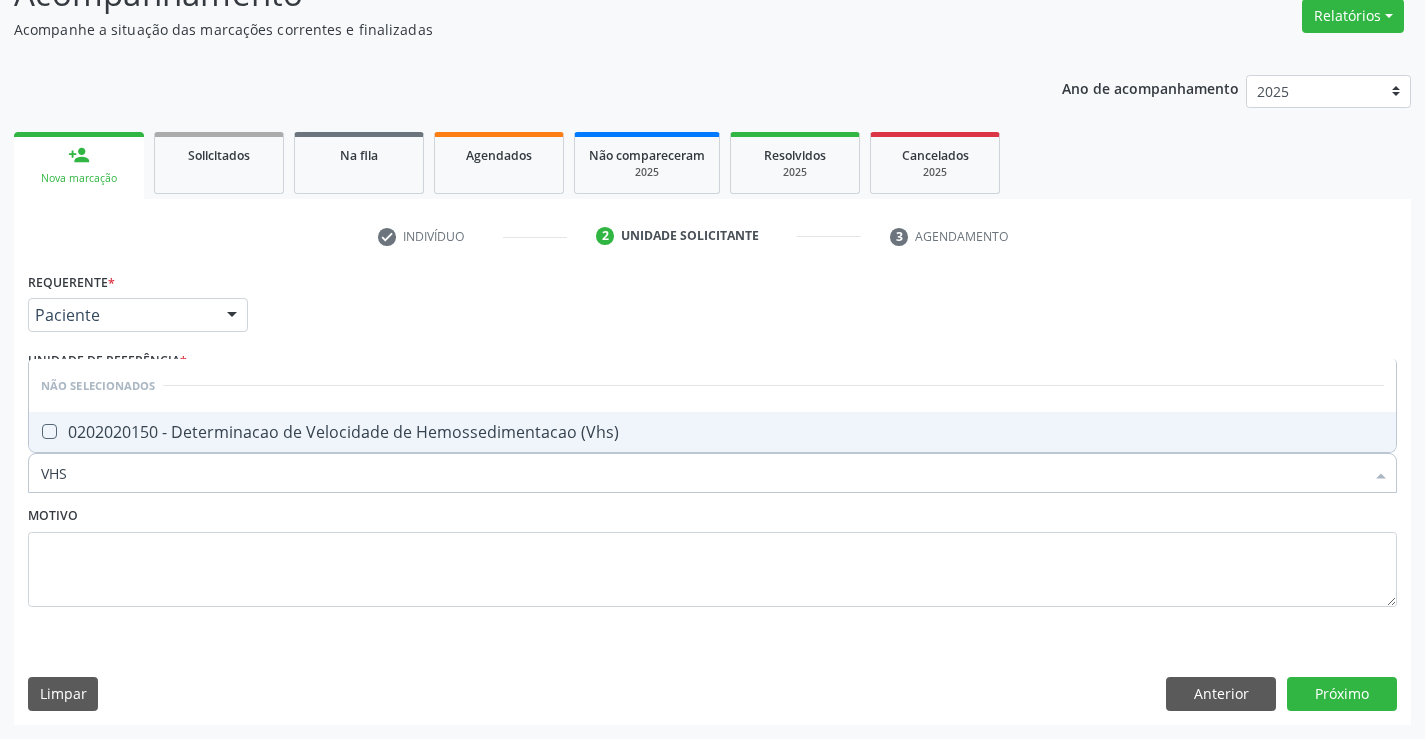 click on "0202020150 - Determinacao de Velocidade de Hemossedimentacao (Vhs)" at bounding box center (712, 432) 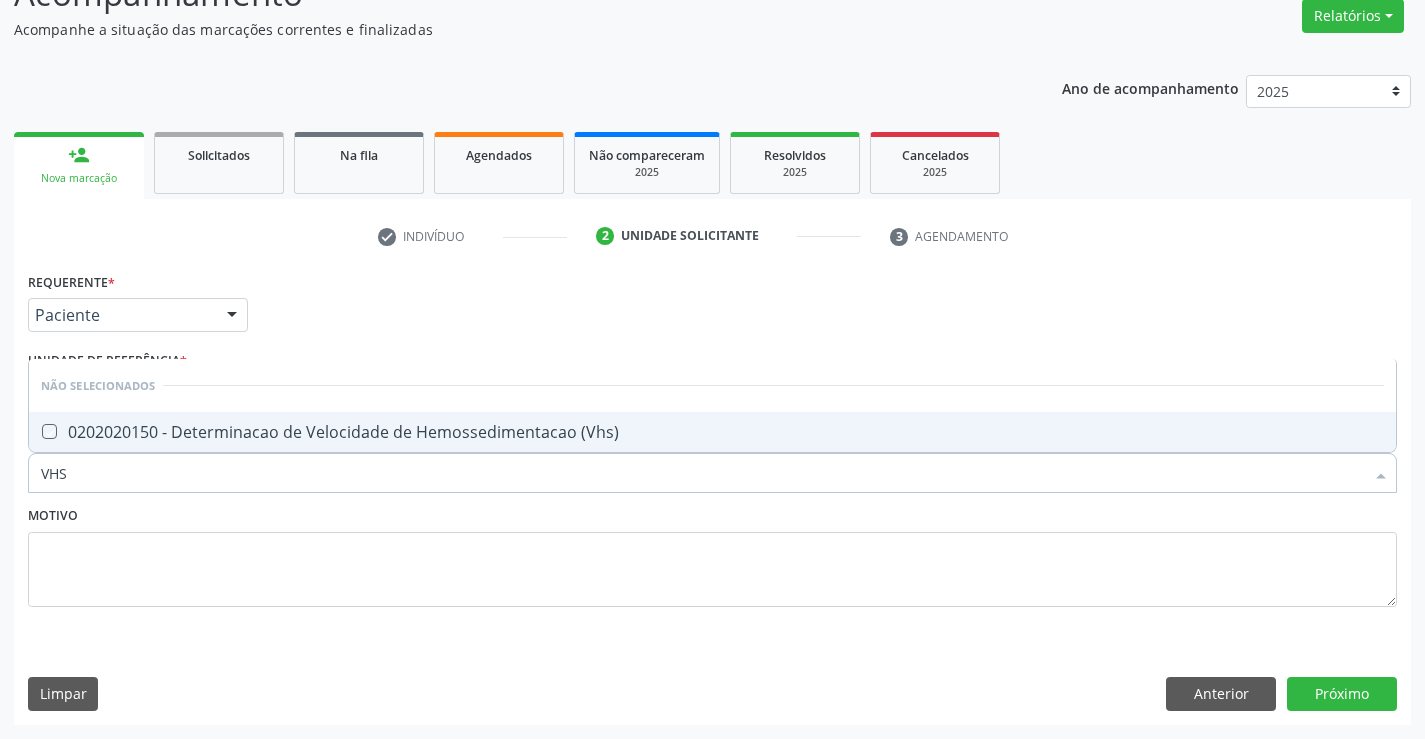 checkbox on "true" 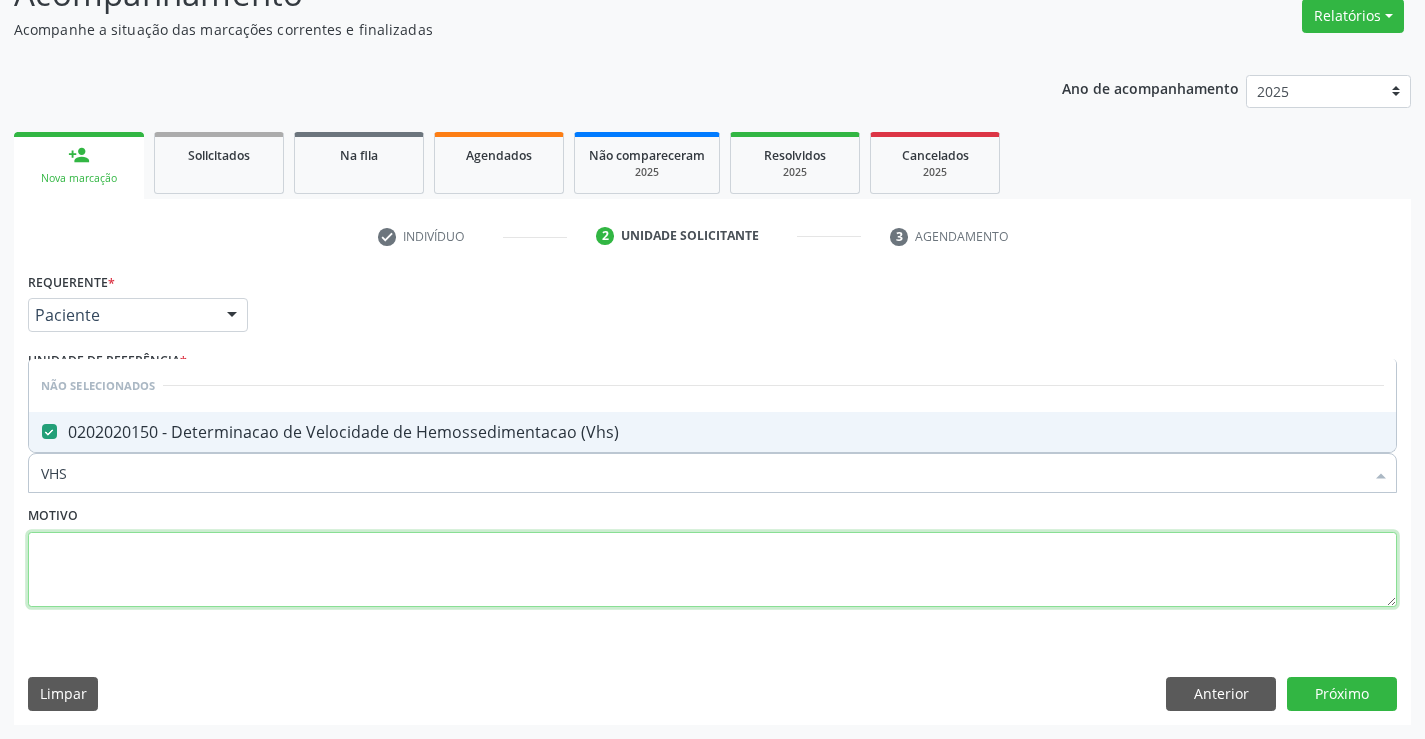 click at bounding box center [712, 570] 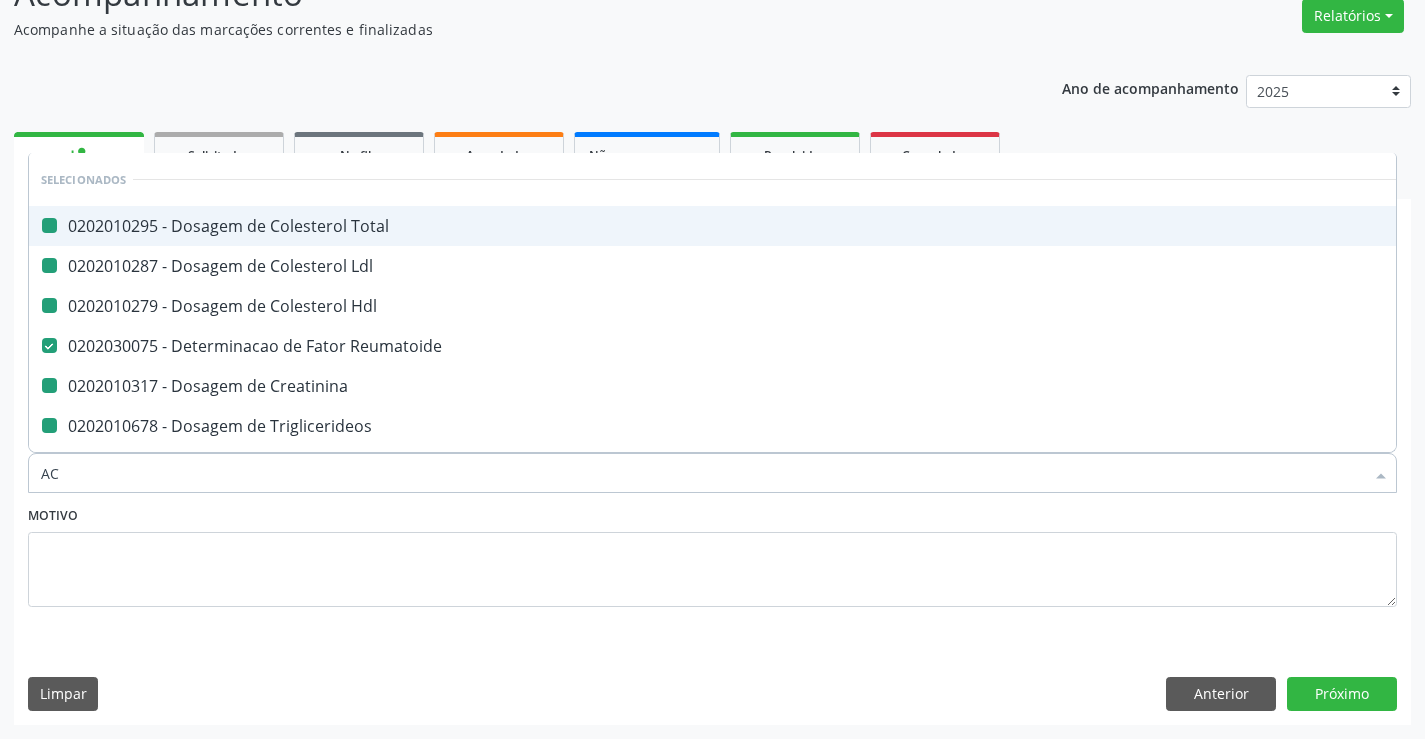 type on "ACI" 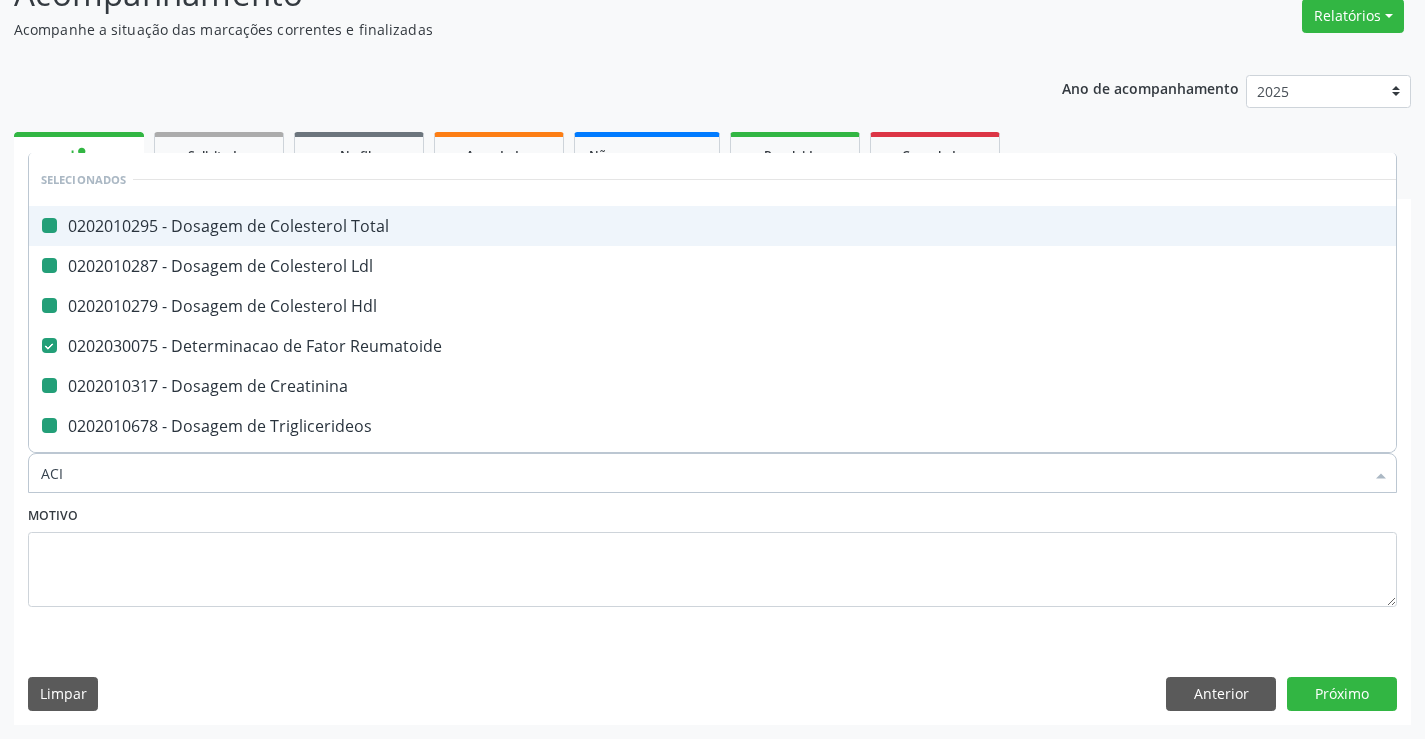 checkbox on "false" 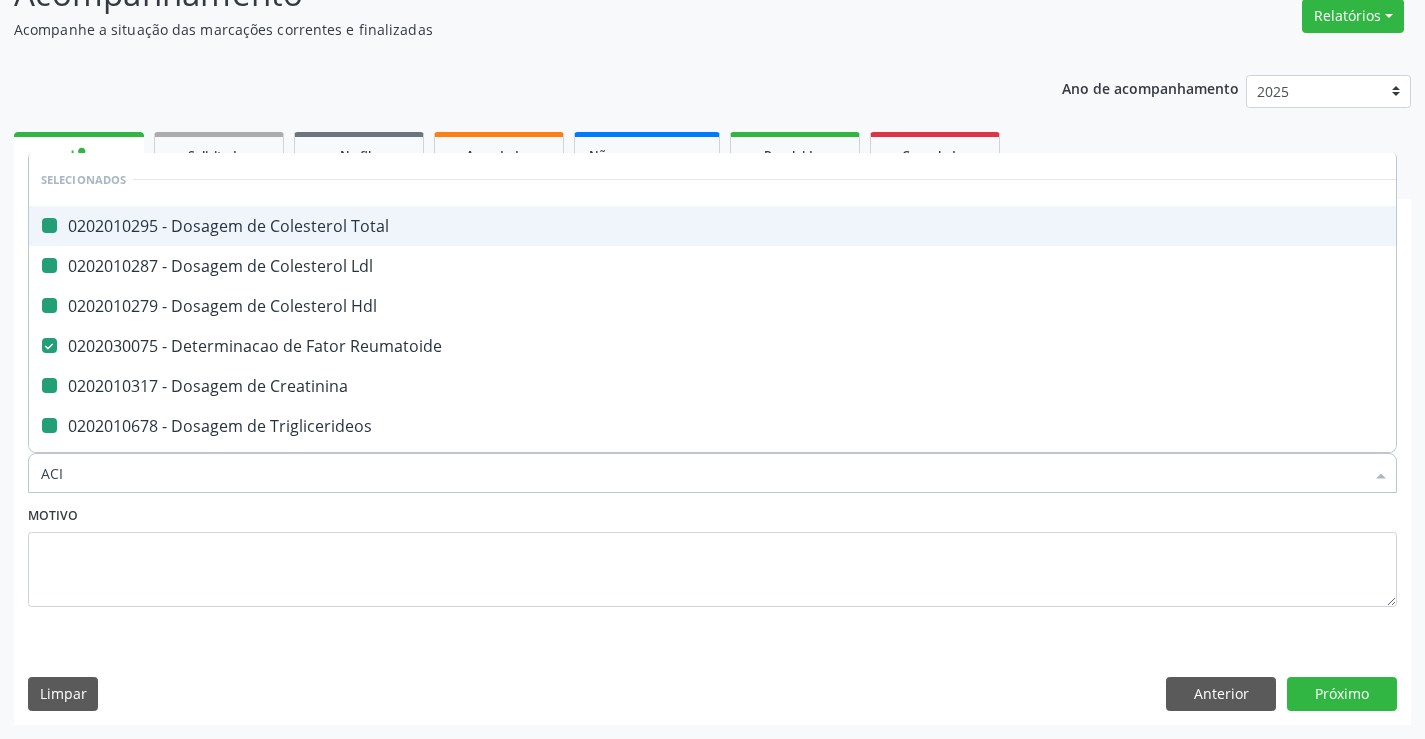checkbox on "false" 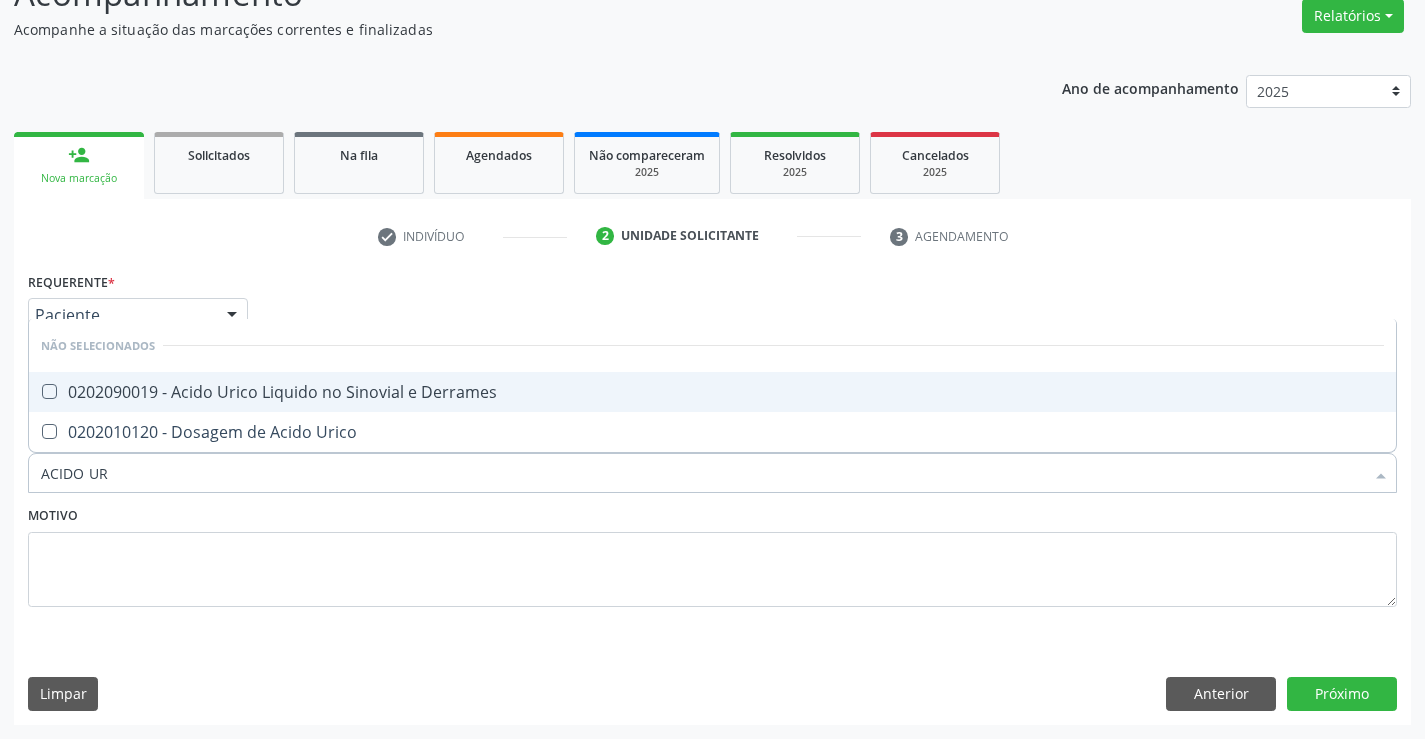 type on "ACIDO URI" 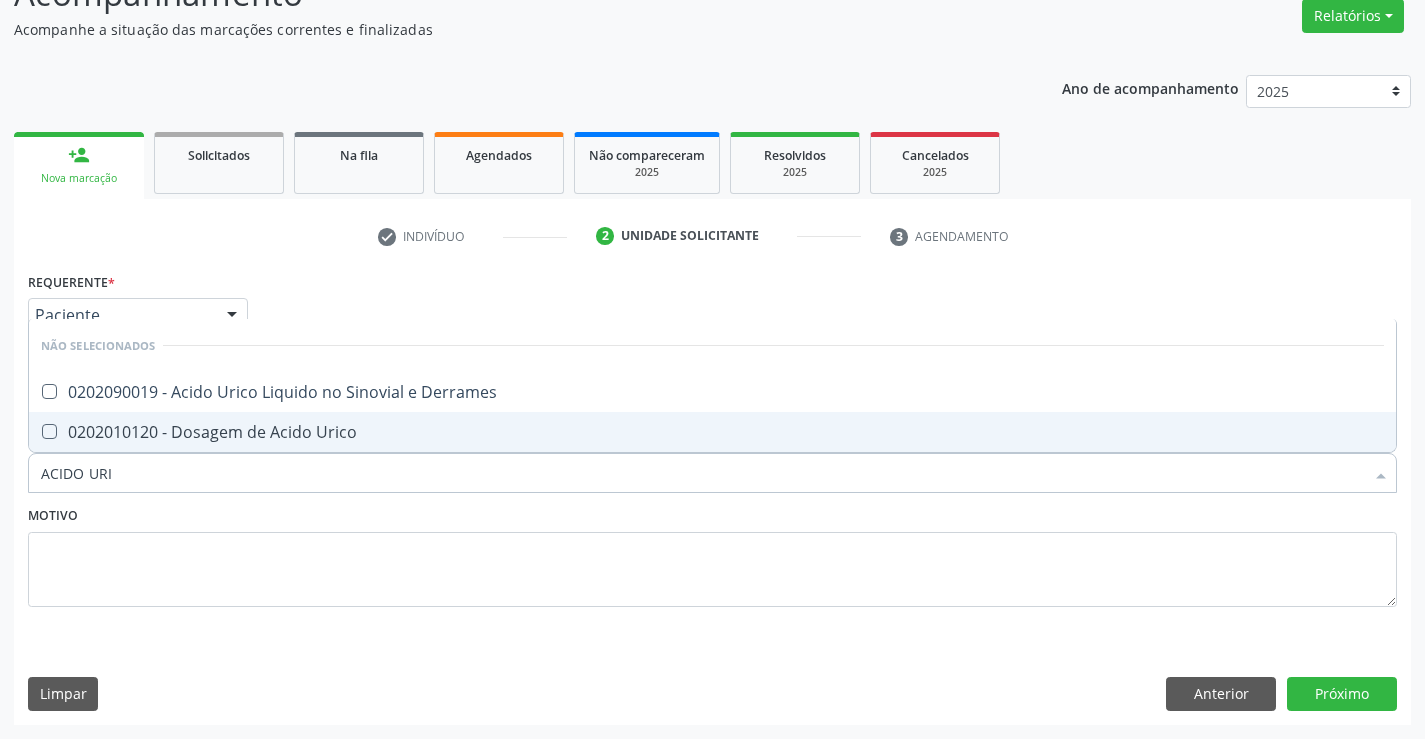 click on "0202010120 - Dosagem de Acido Urico" at bounding box center [712, 432] 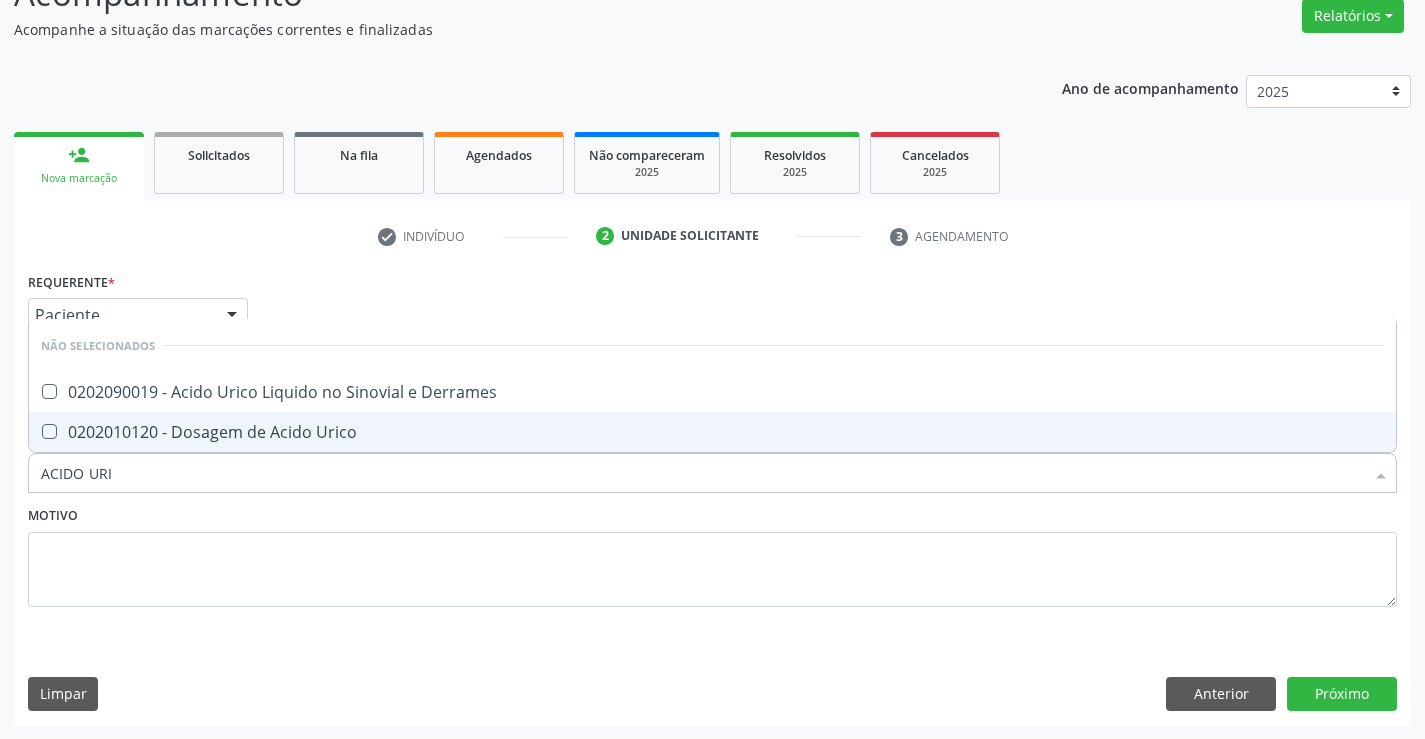 checkbox on "true" 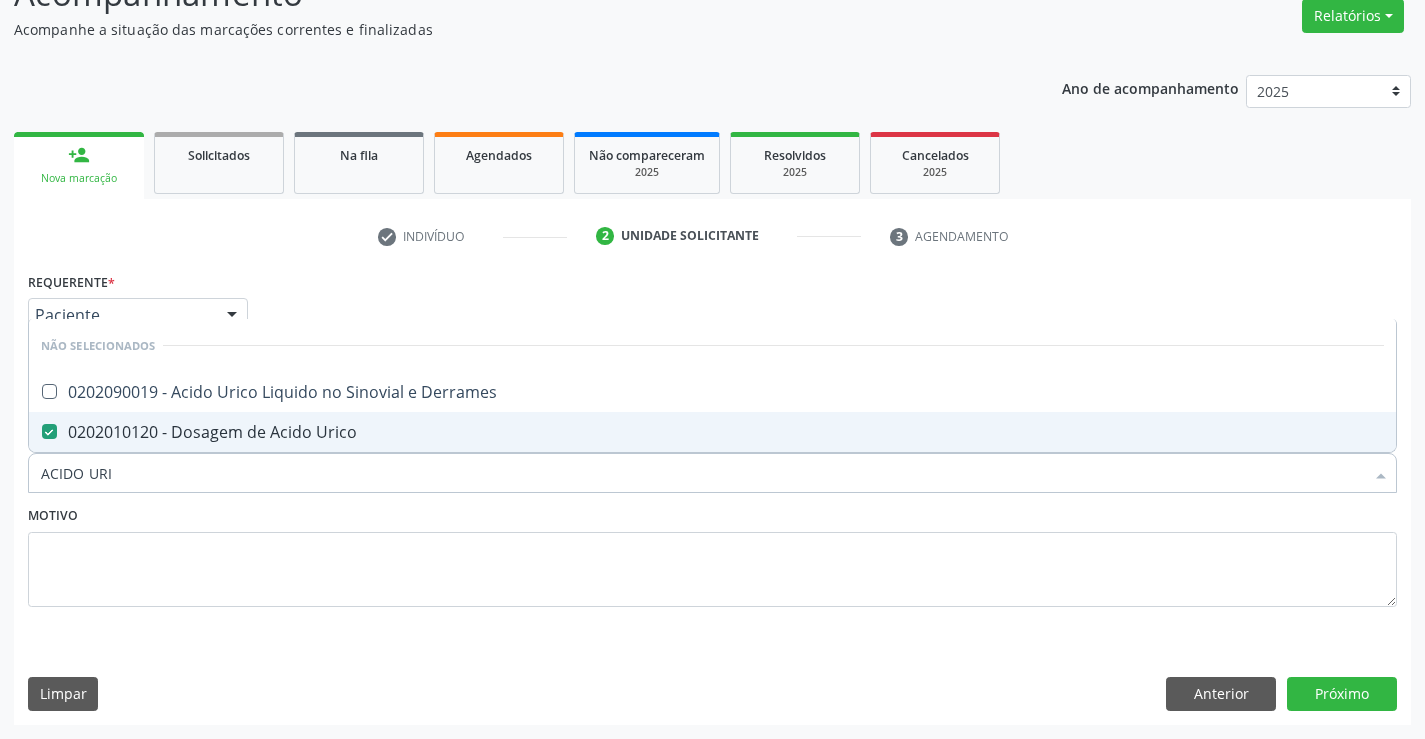 click on "Motivo" at bounding box center (712, 554) 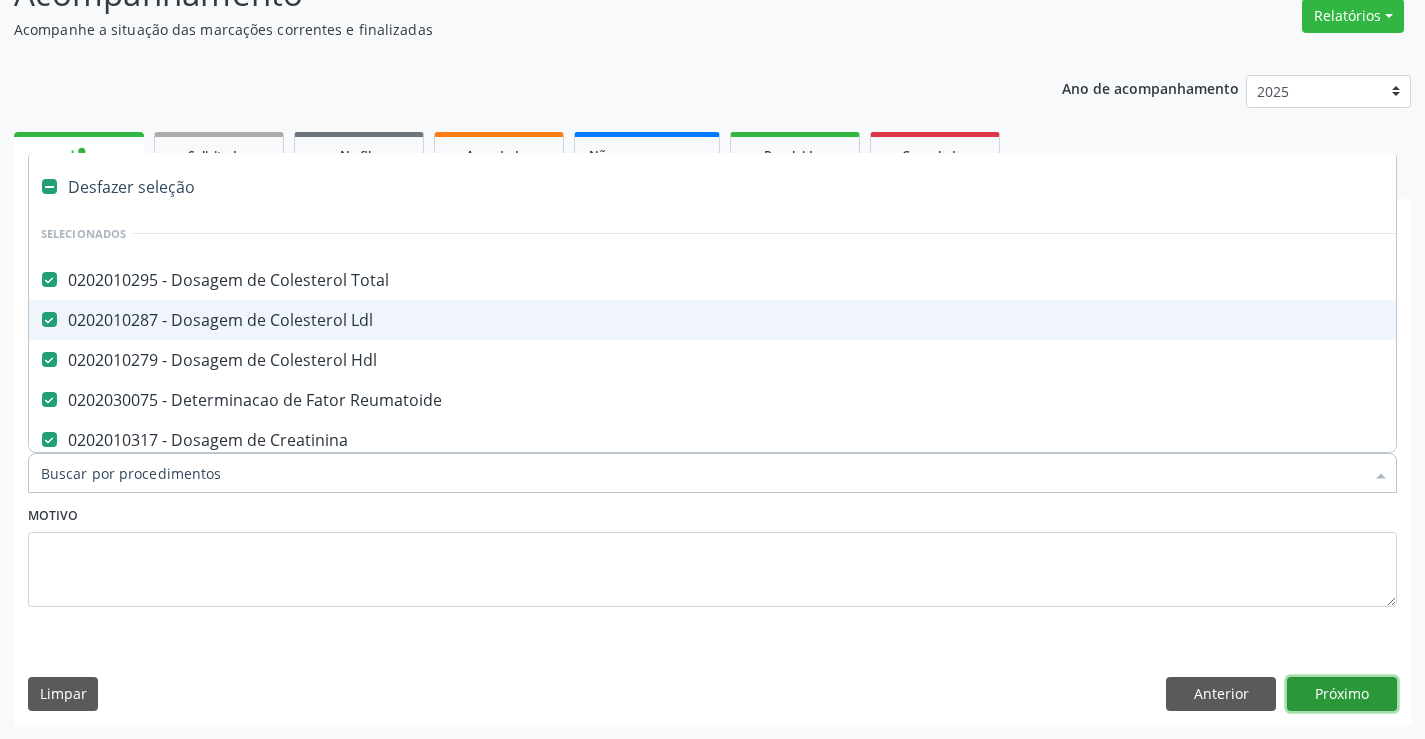 click on "Próximo" at bounding box center [1342, 694] 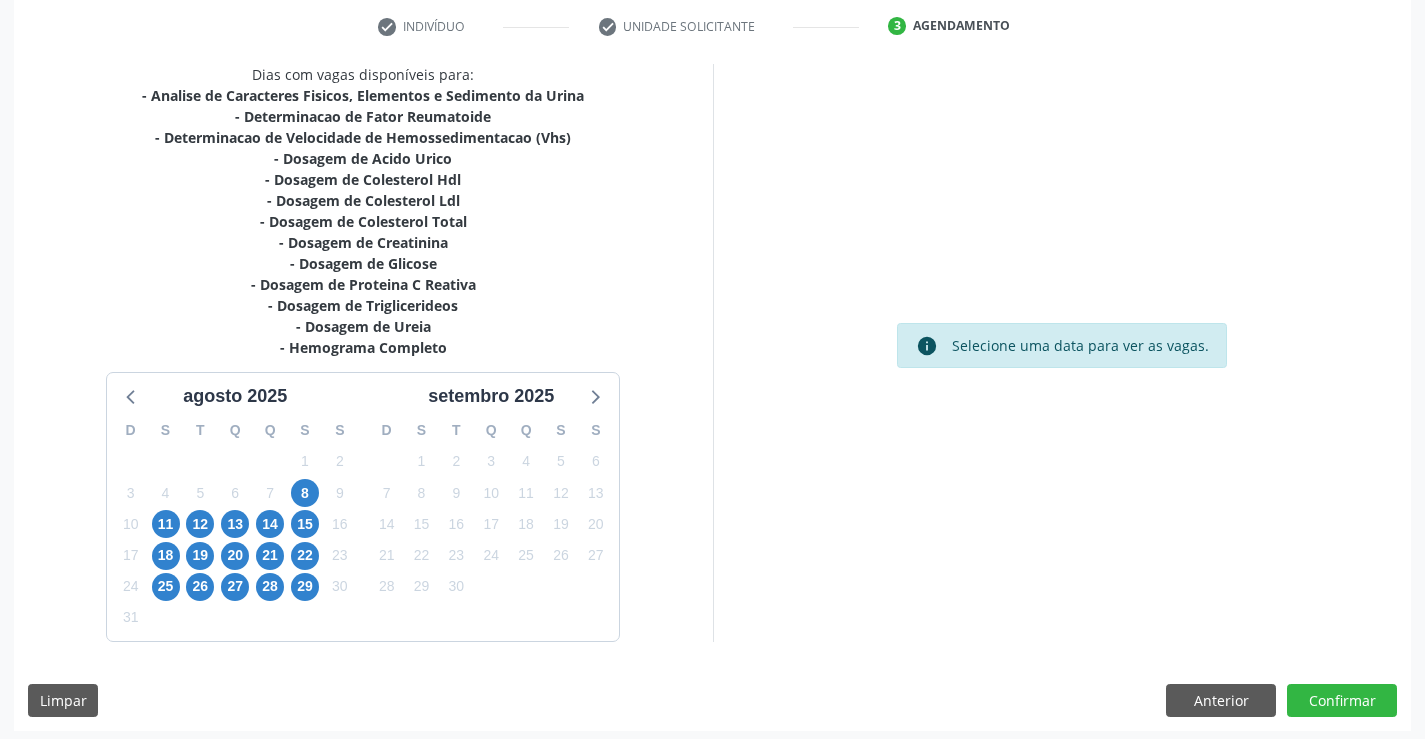 scroll, scrollTop: 383, scrollLeft: 0, axis: vertical 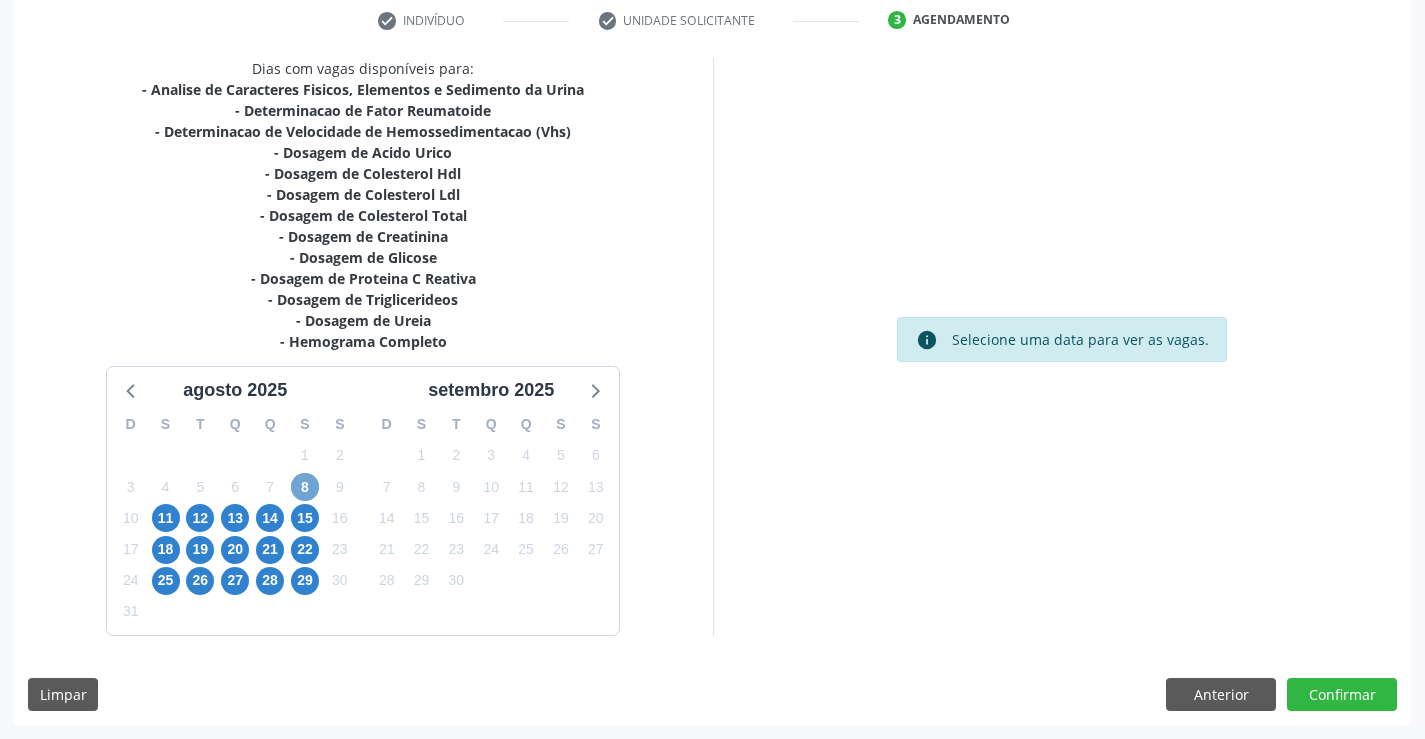 click on "8" at bounding box center (305, 487) 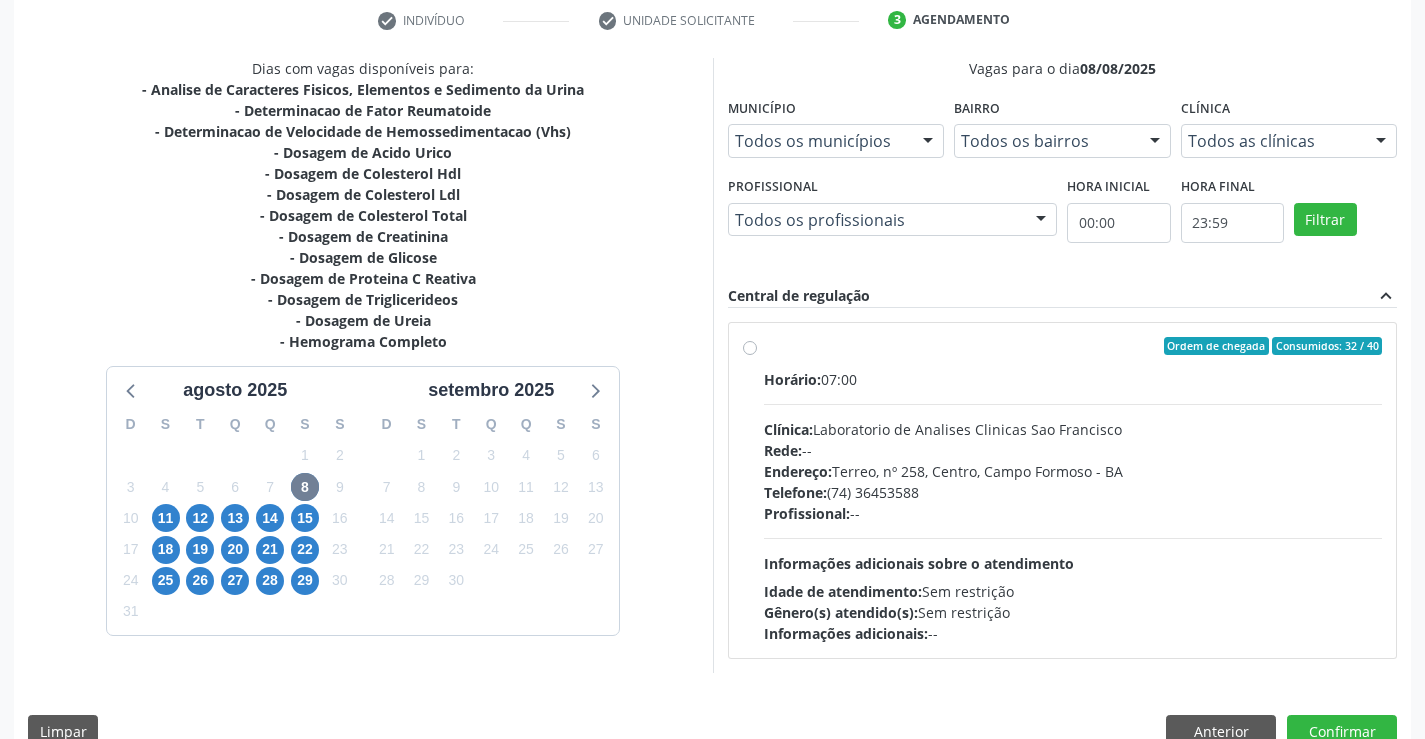 click on "Ordem de chegada
Consumidos: 32 / 40
Horário:   07:00
Clínica:  Laboratorio de Analises Clinicas Sao Francisco
Rede:
--
Endereço:   Terreo, nº 258, Centro, Campo Formoso - BA
Telefone:   (74) 36453588
Profissional:
--
Informações adicionais sobre o atendimento
Idade de atendimento:
Sem restrição
Gênero(s) atendido(s):
Sem restrição
Informações adicionais:
--" at bounding box center (1073, 490) 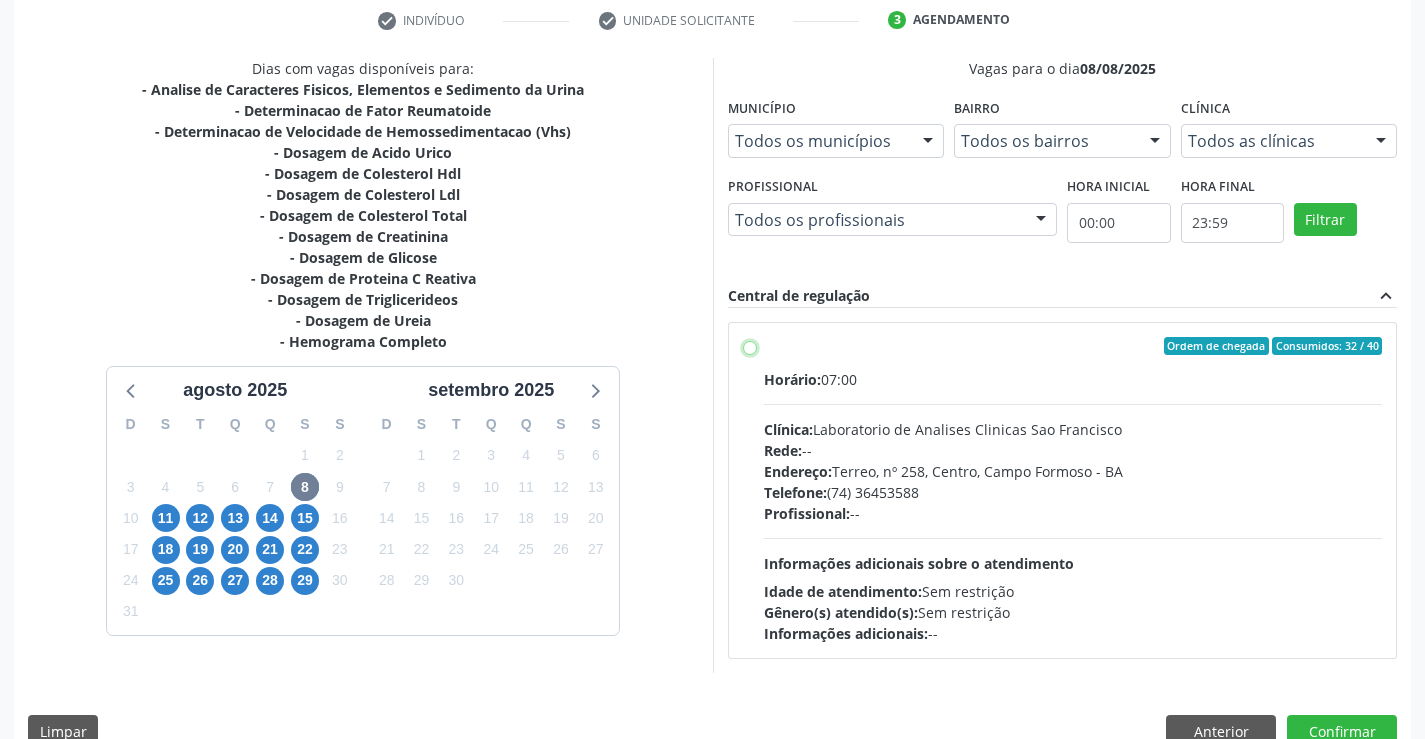 click on "Ordem de chegada
Consumidos: 32 / 40
Horário:   07:00
Clínica:  Laboratorio de Analises Clinicas Sao Francisco
Rede:
--
Endereço:   Terreo, nº 258, Centro, Campo Formoso - BA
Telefone:   (74) 36453588
Profissional:
--
Informações adicionais sobre o atendimento
Idade de atendimento:
Sem restrição
Gênero(s) atendido(s):
Sem restrição
Informações adicionais:
--" at bounding box center [750, 346] 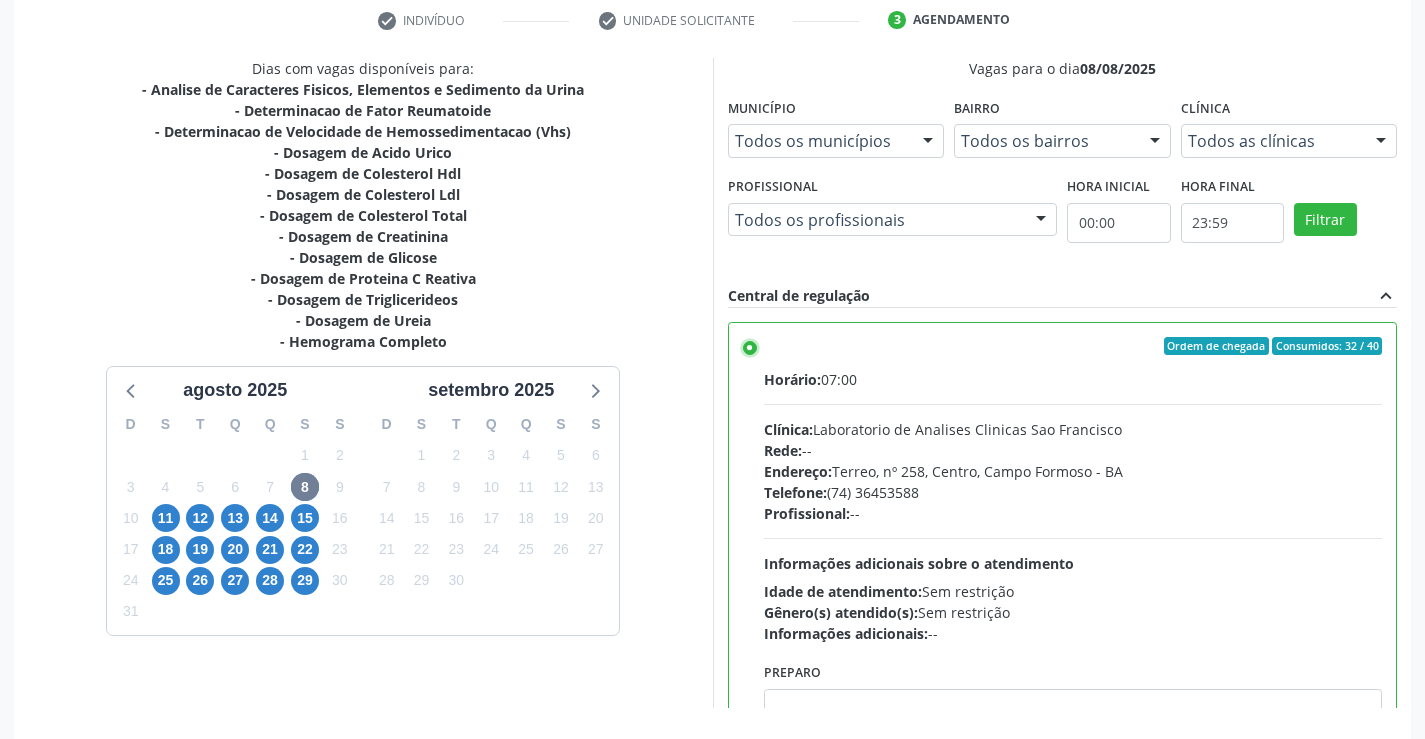 scroll, scrollTop: 456, scrollLeft: 0, axis: vertical 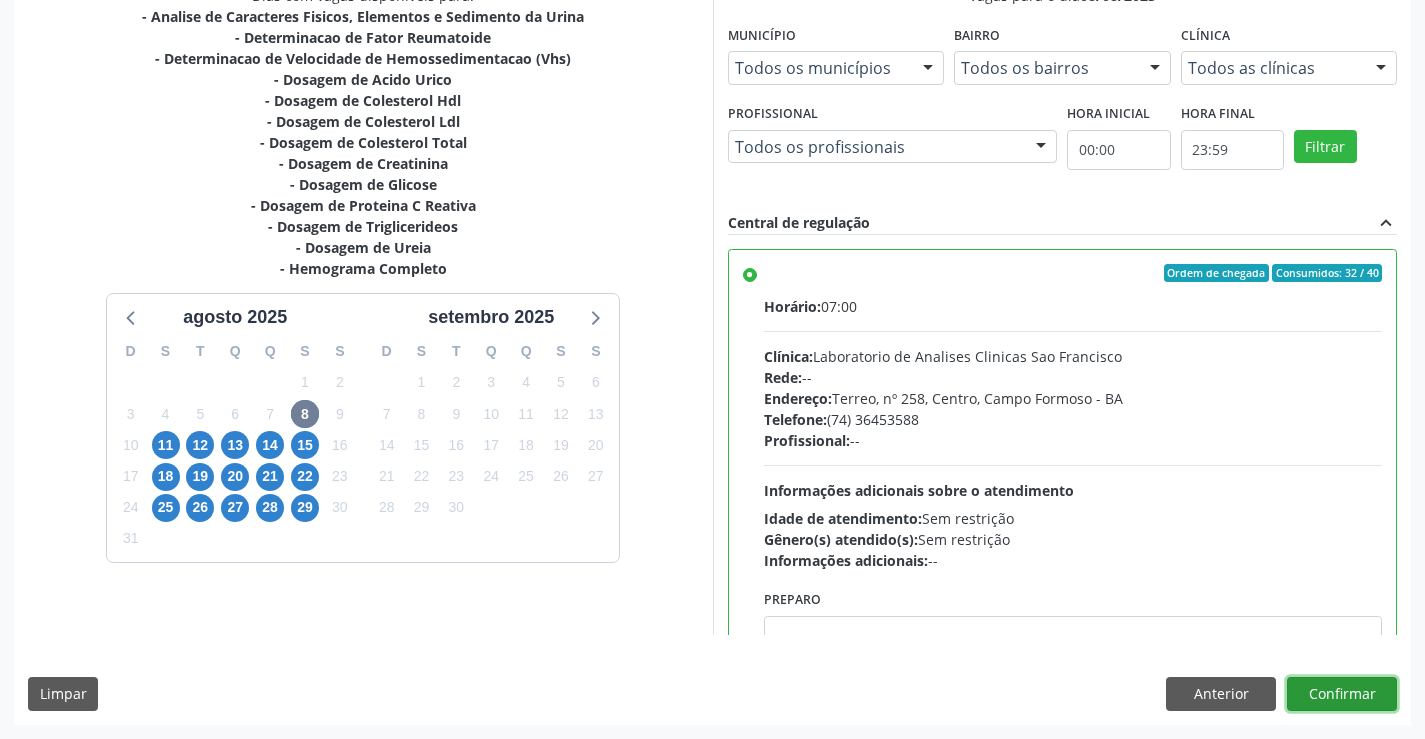 click on "Confirmar" at bounding box center (1342, 694) 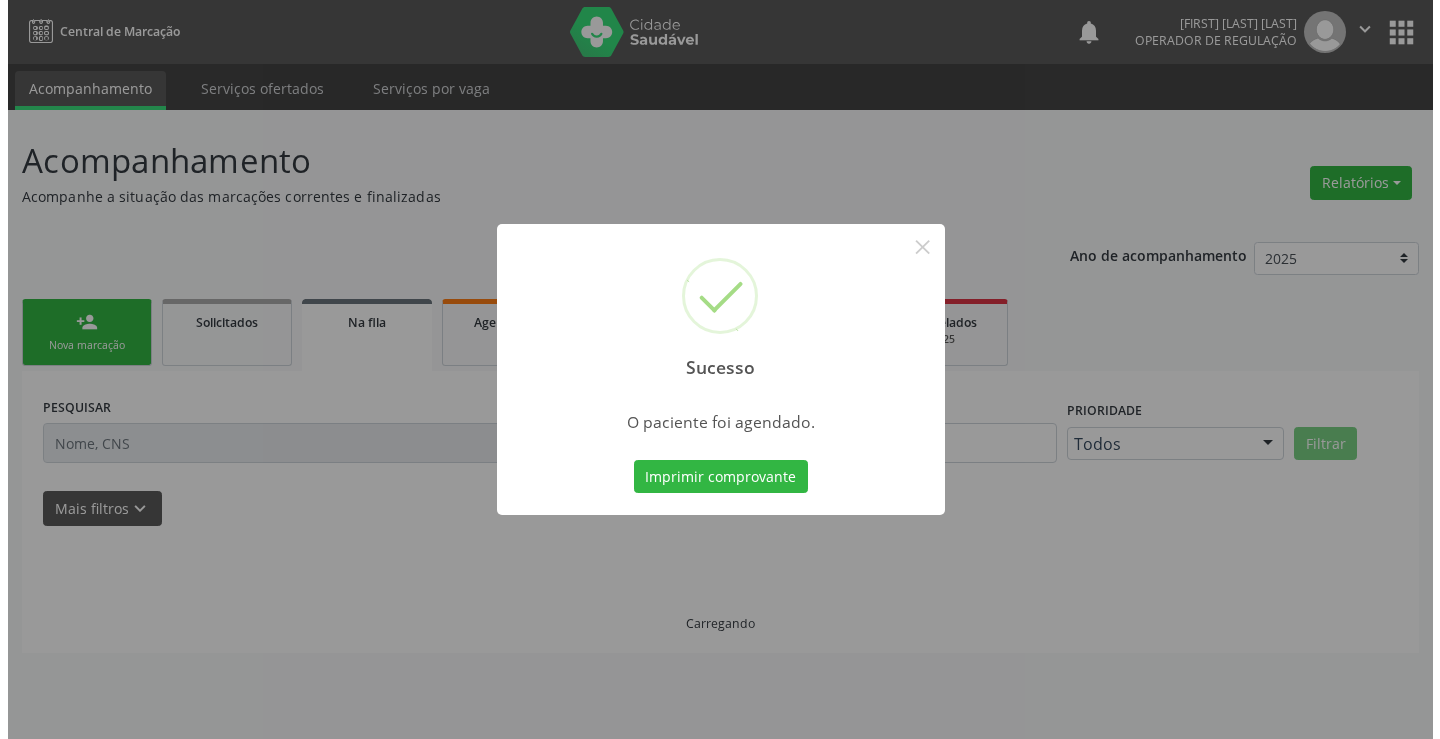 scroll, scrollTop: 0, scrollLeft: 0, axis: both 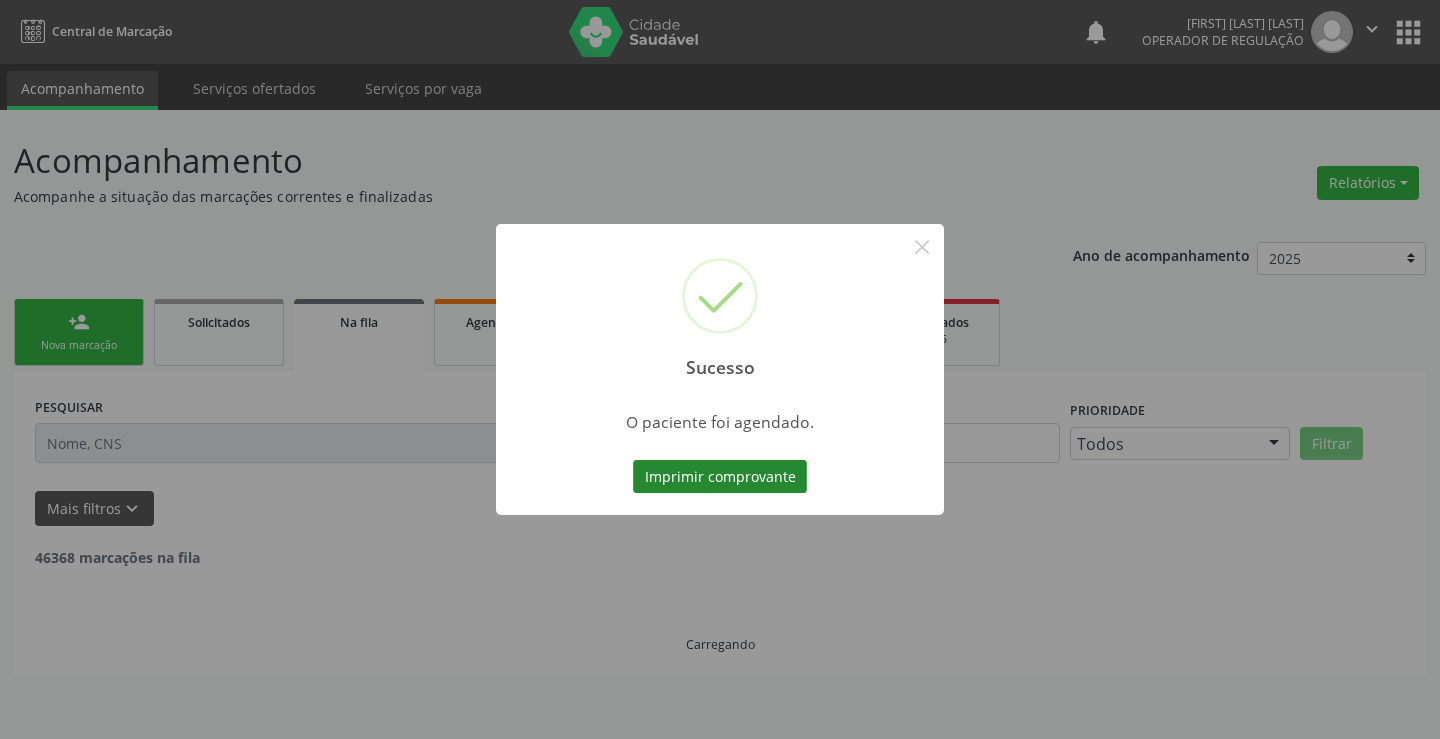 click on "Imprimir comprovante" at bounding box center [720, 477] 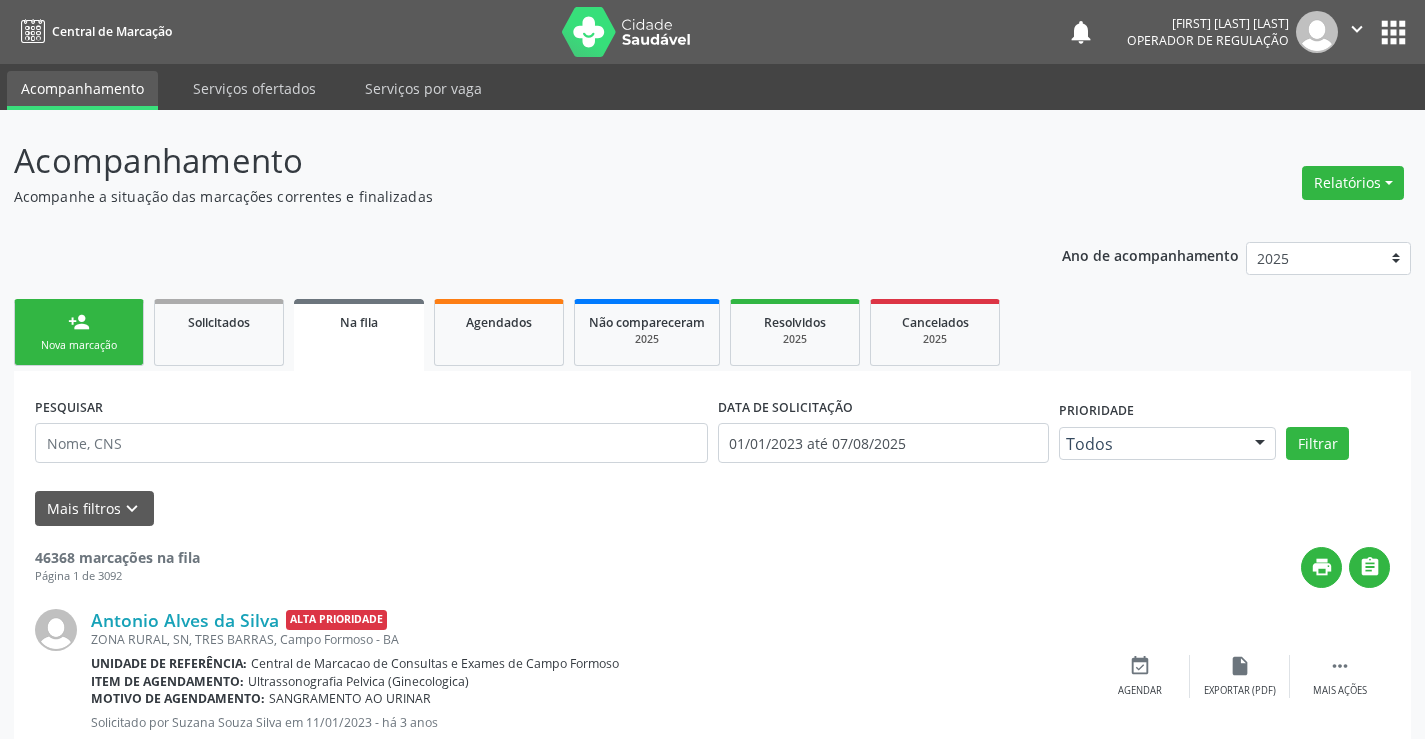 scroll, scrollTop: 0, scrollLeft: 0, axis: both 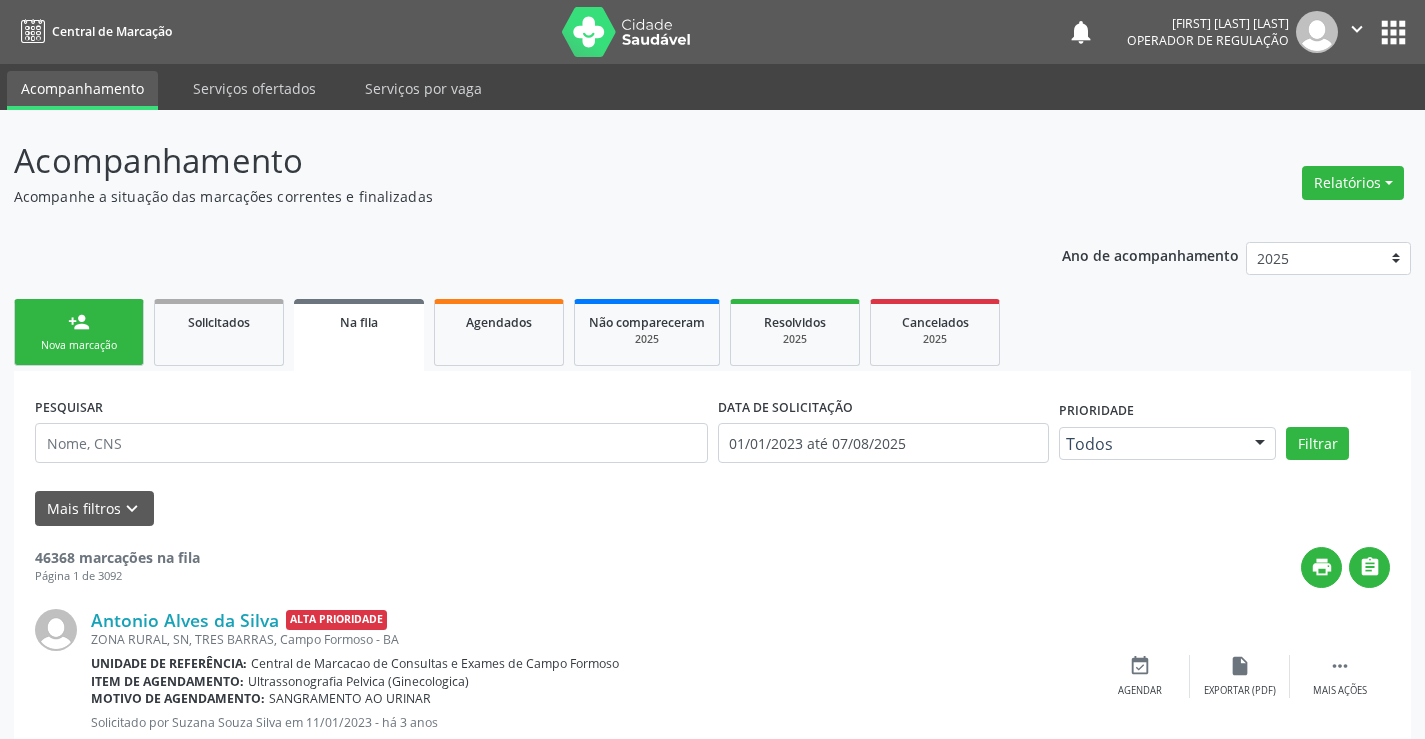 click on "person_add
Nova marcação" at bounding box center (79, 332) 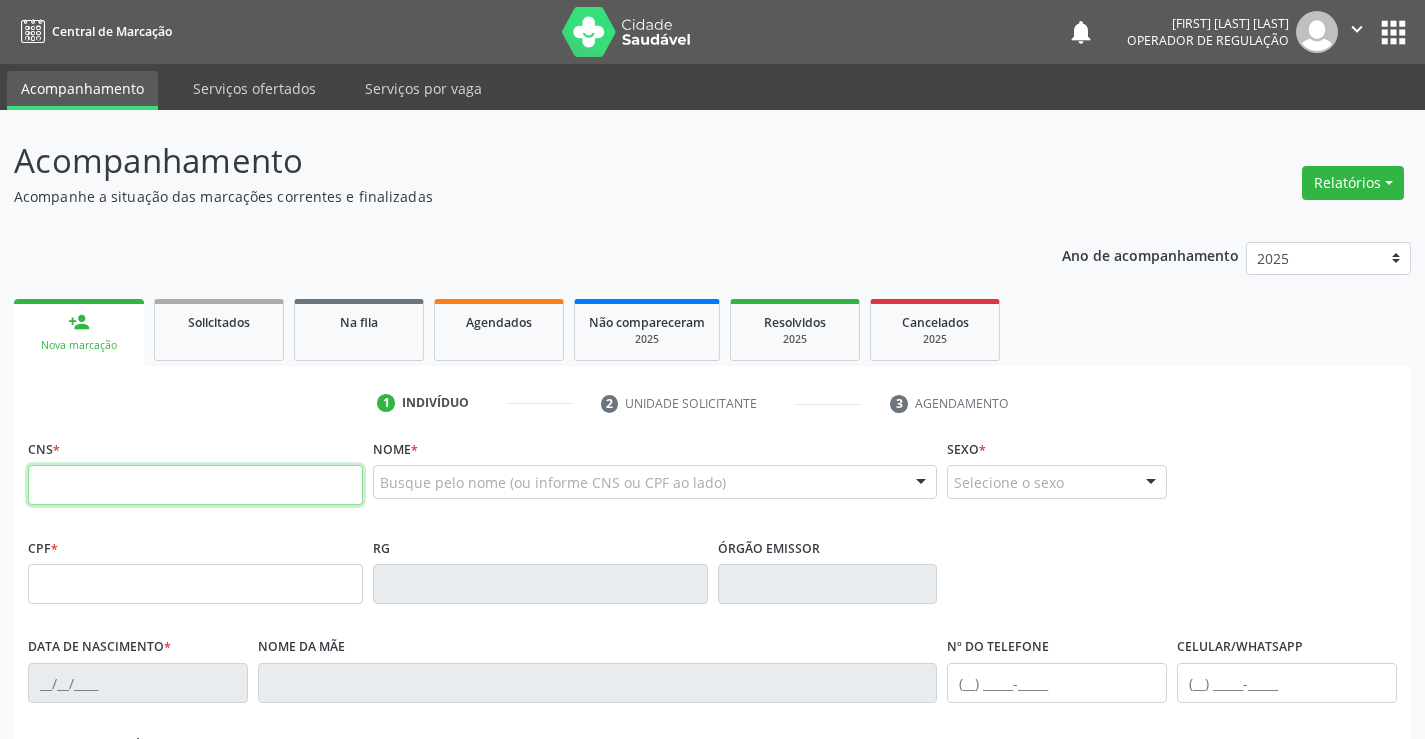 click at bounding box center [195, 485] 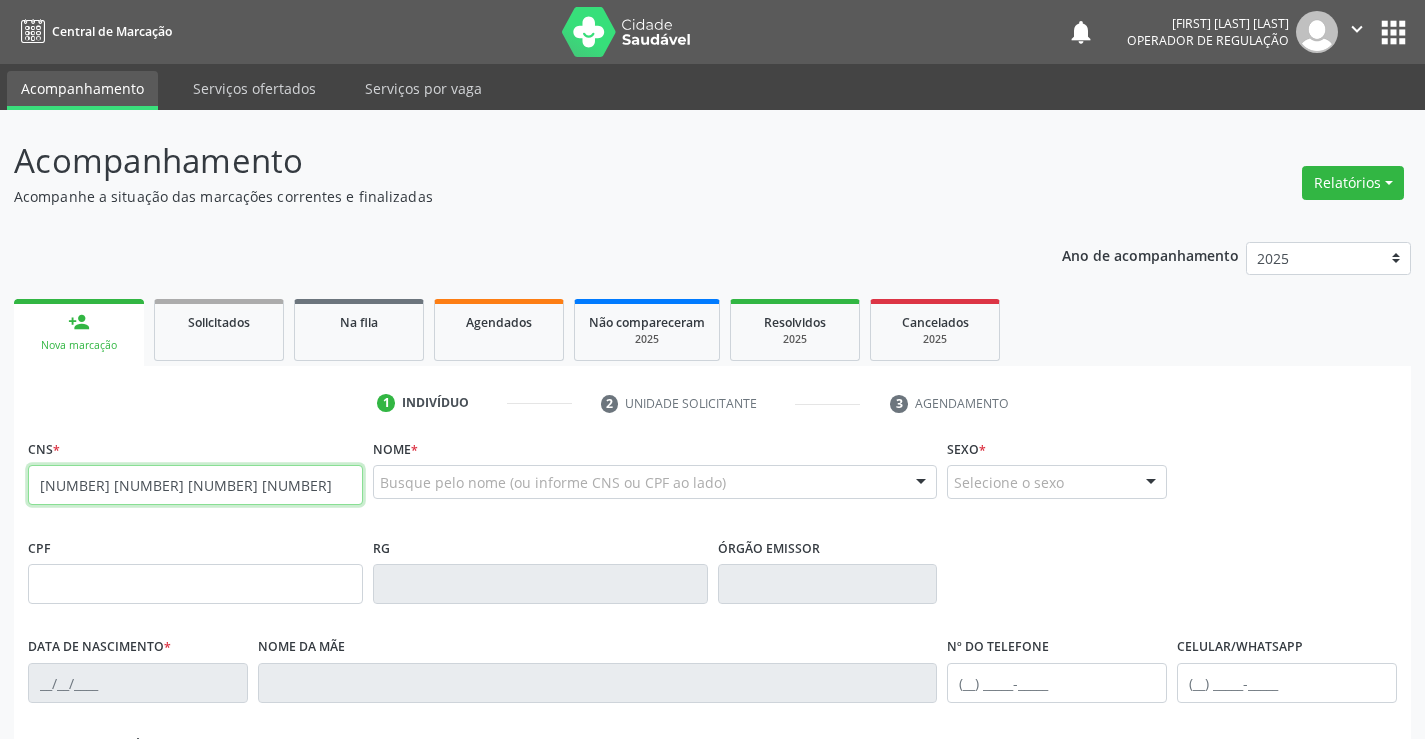 type on "[NUMBER] [NUMBER] [NUMBER] [NUMBER]" 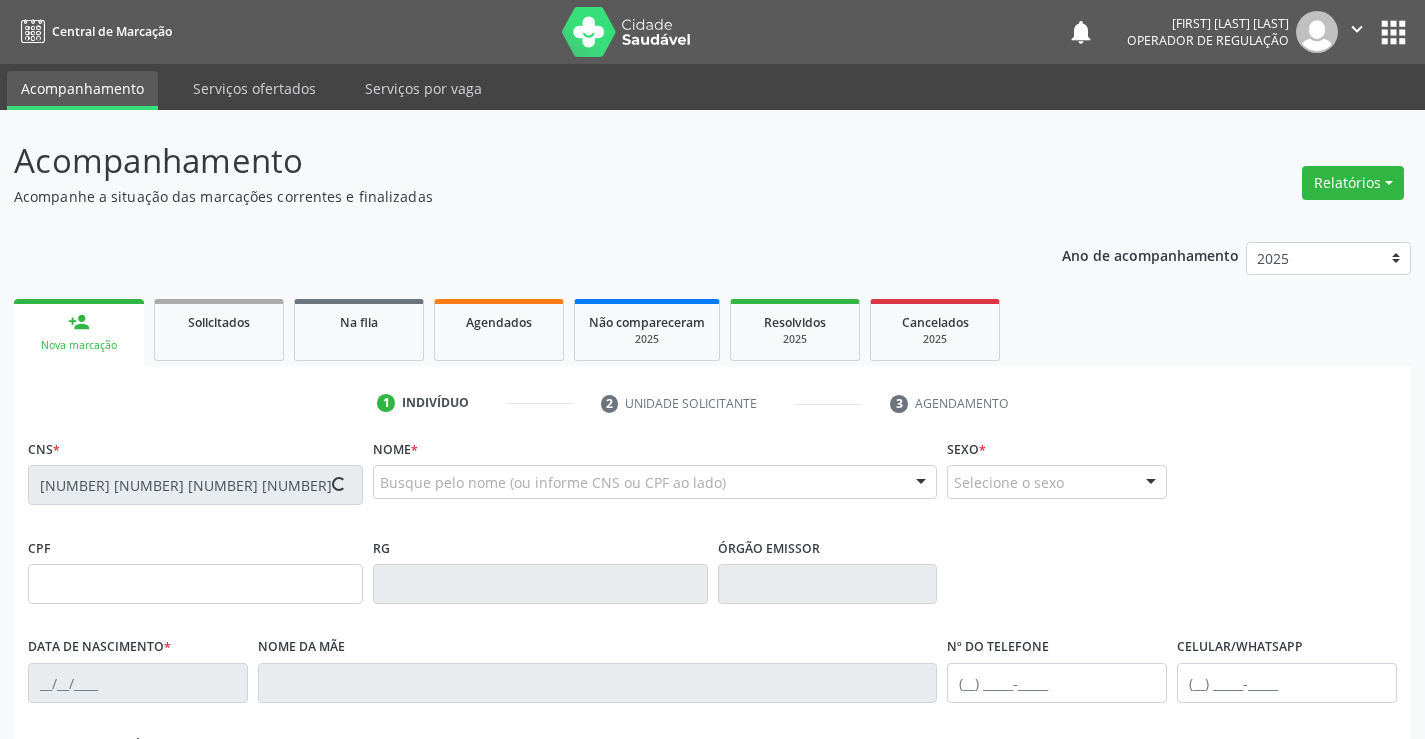 type on "[NUMBER]" 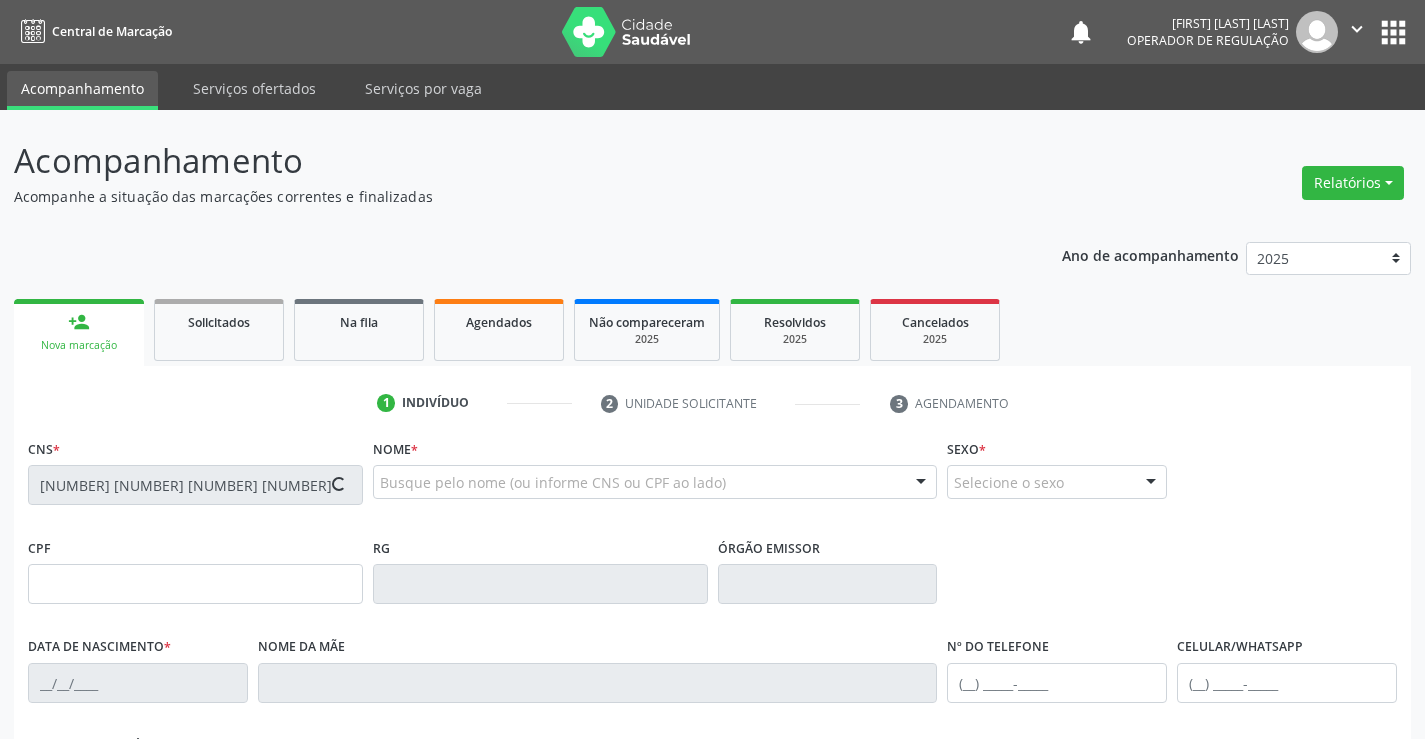 type on "[DATE]" 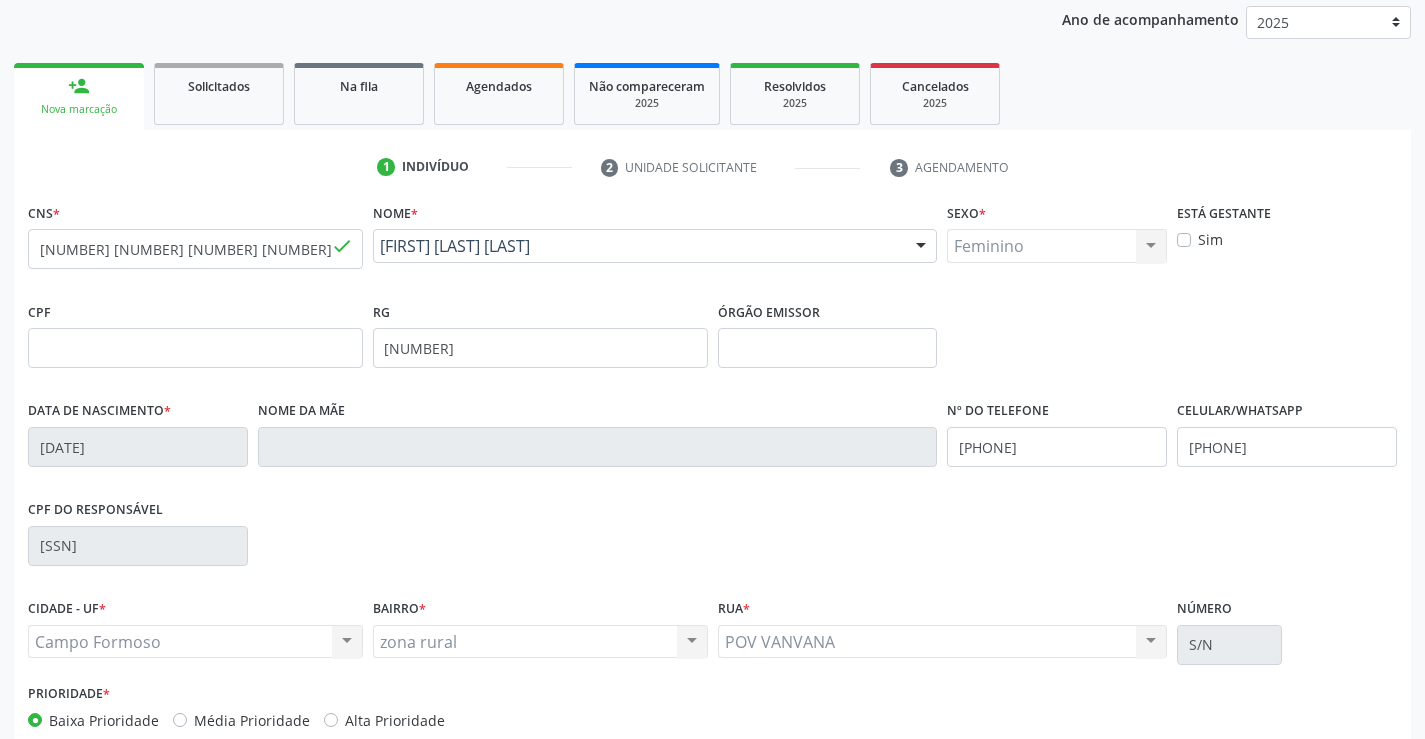 scroll, scrollTop: 345, scrollLeft: 0, axis: vertical 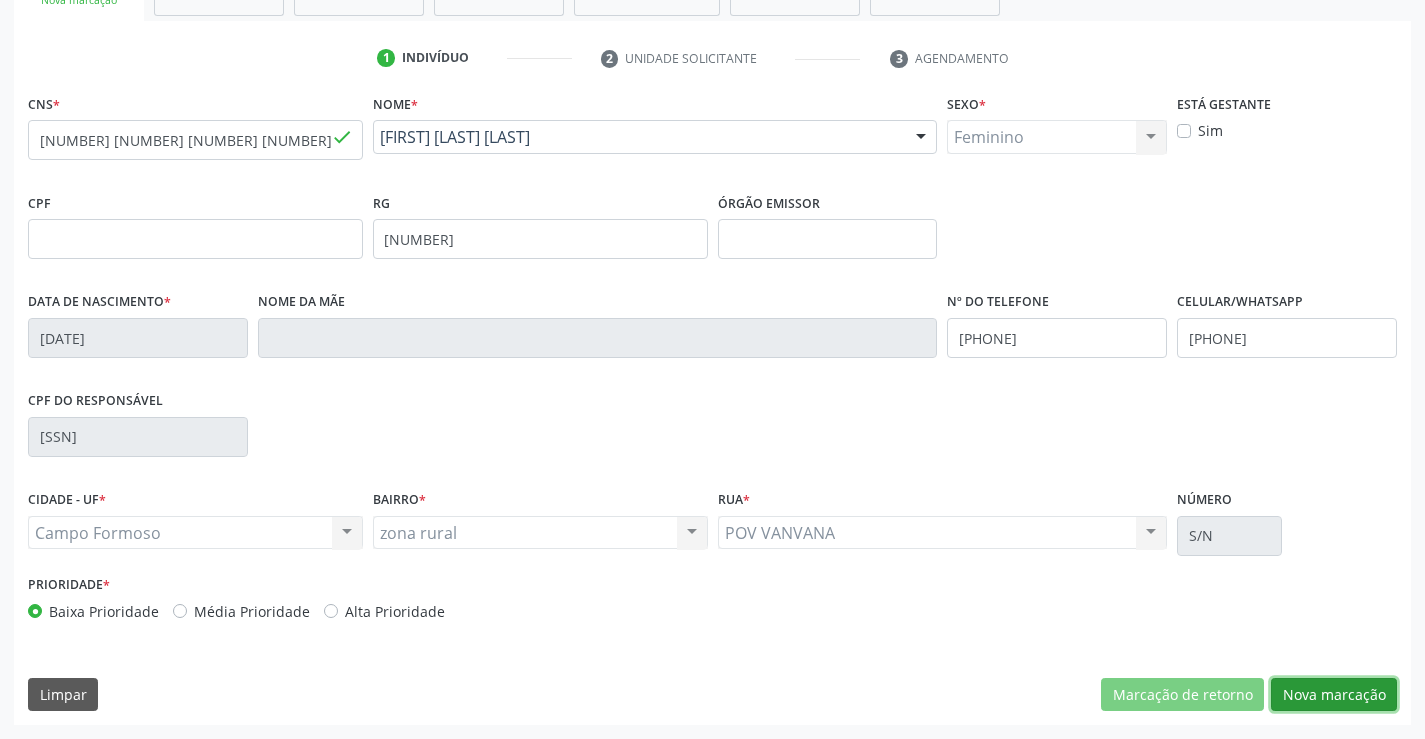 drag, startPoint x: 1308, startPoint y: 696, endPoint x: 1061, endPoint y: 584, distance: 271.20657 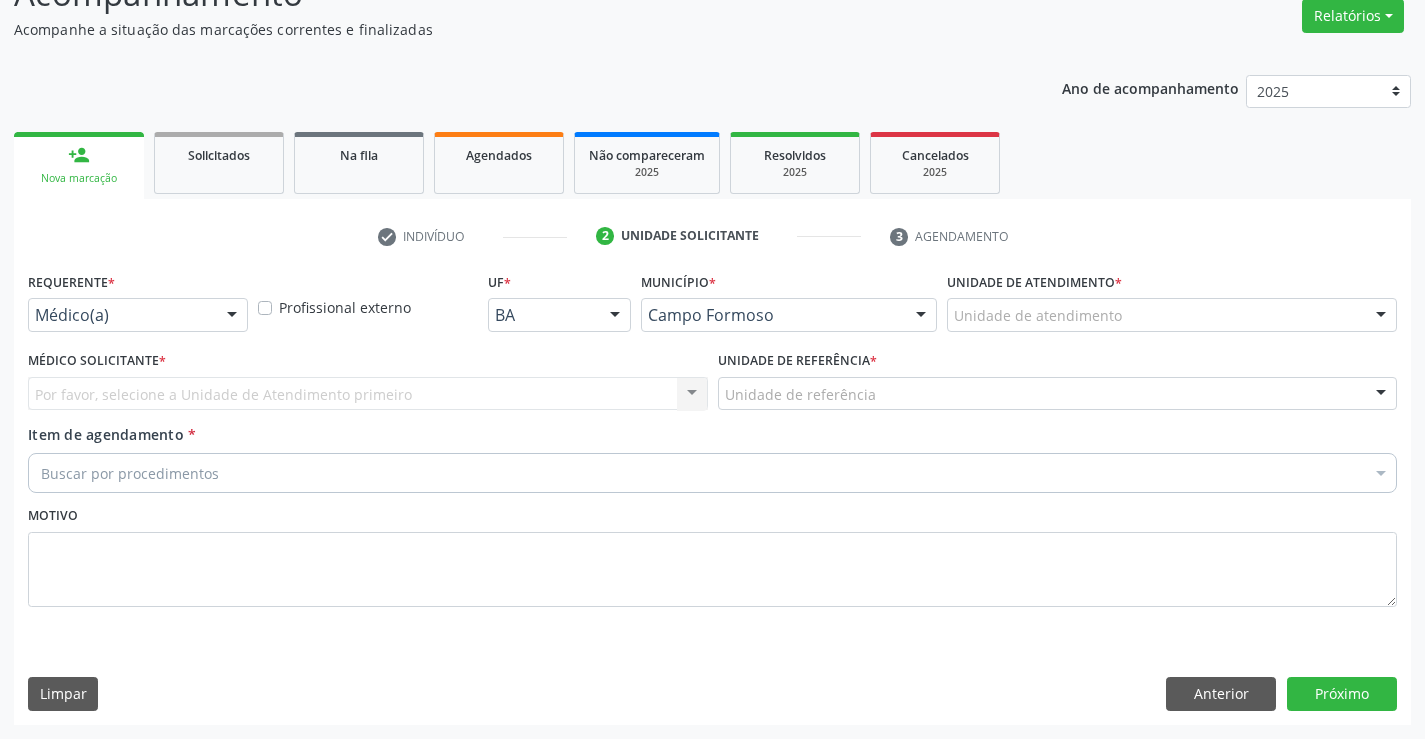 scroll, scrollTop: 167, scrollLeft: 0, axis: vertical 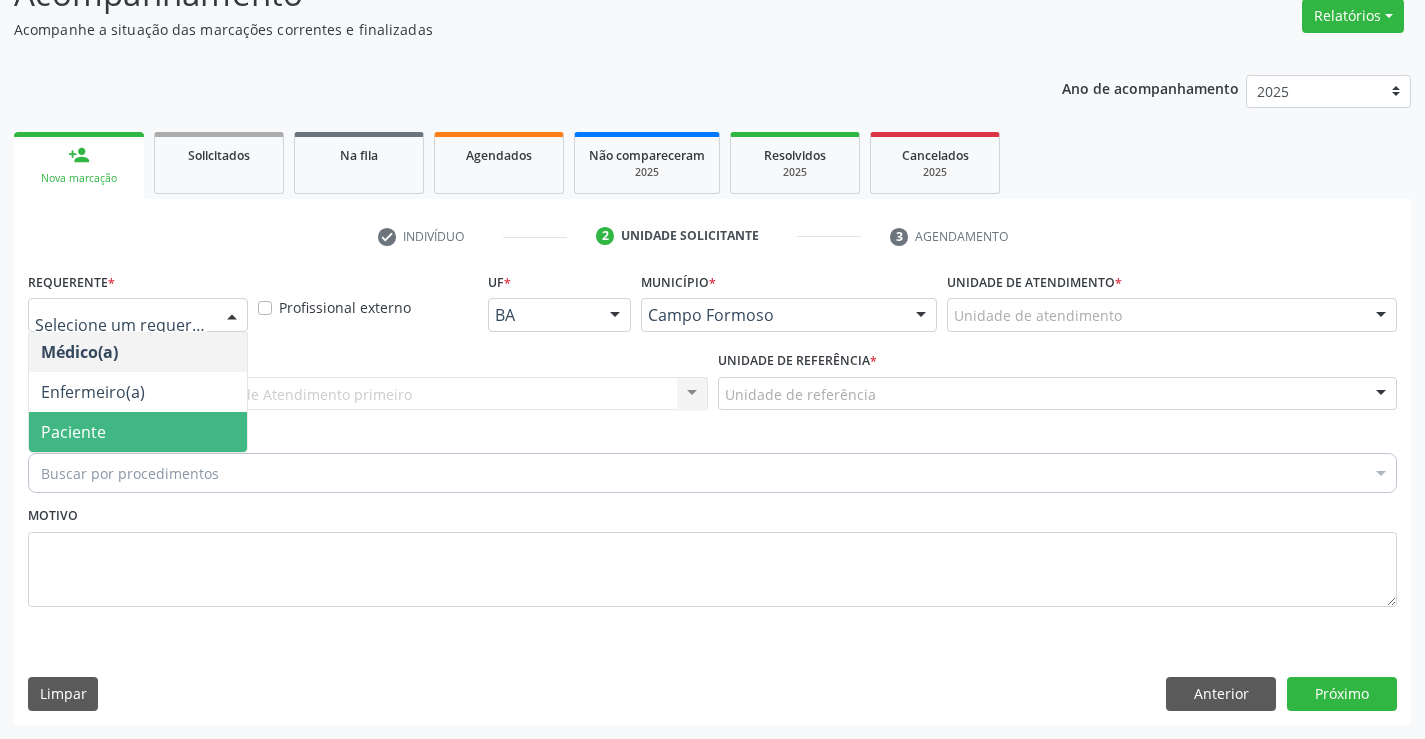 click on "Paciente" at bounding box center (138, 432) 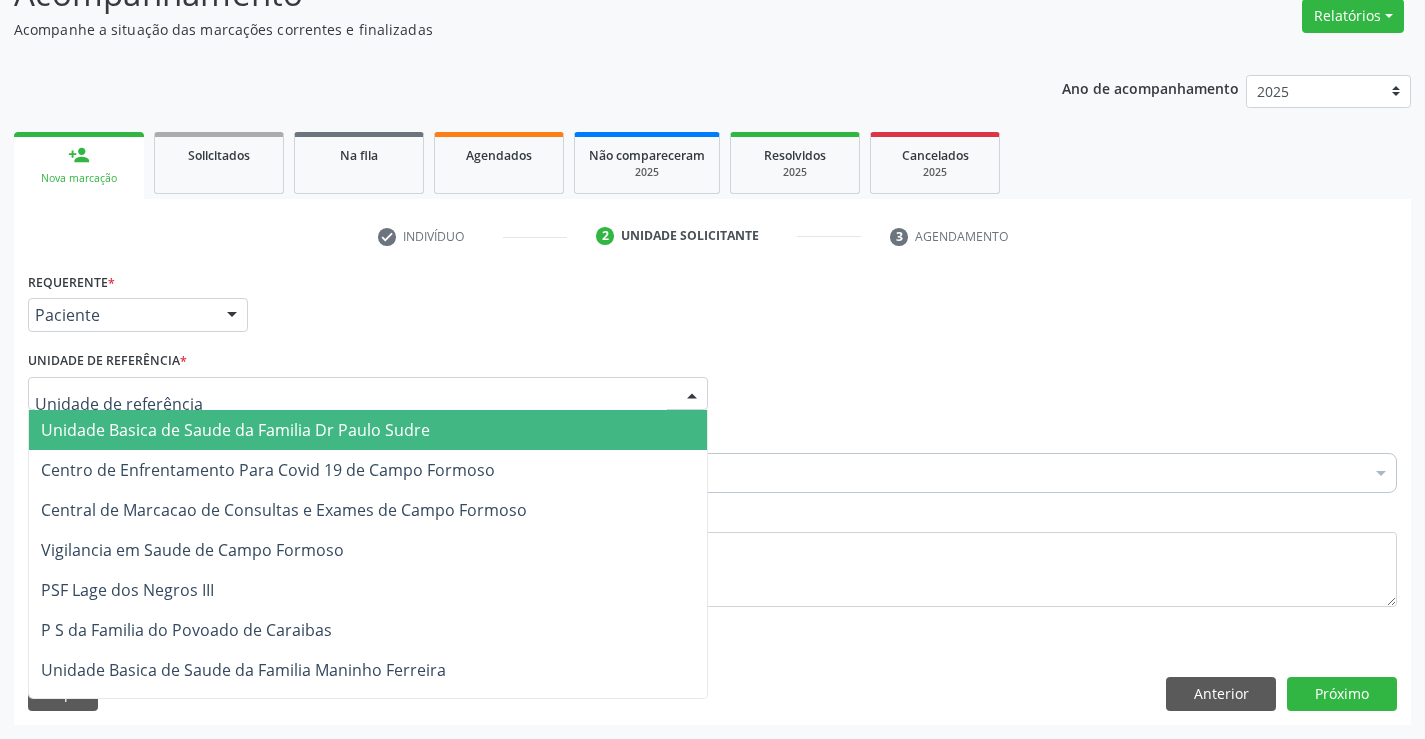 click at bounding box center [368, 394] 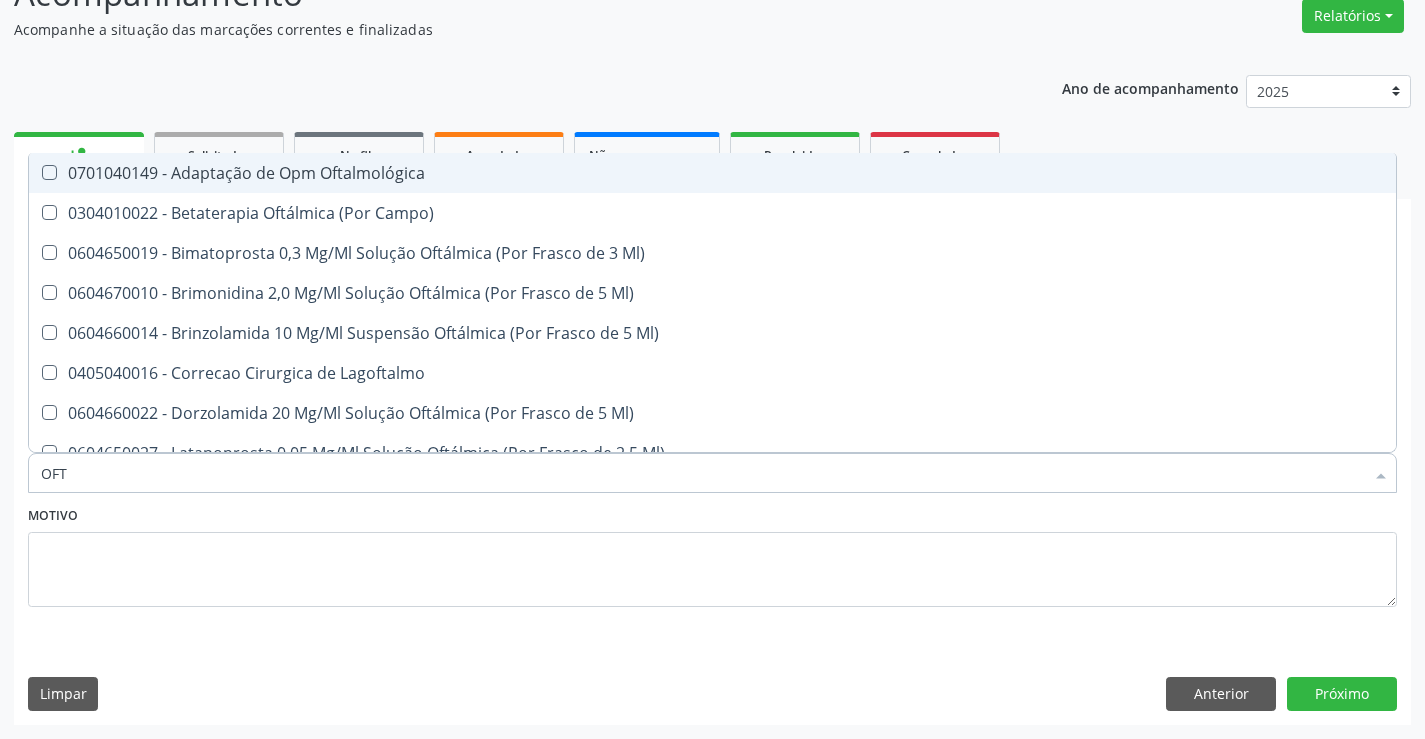 type on "OFTA" 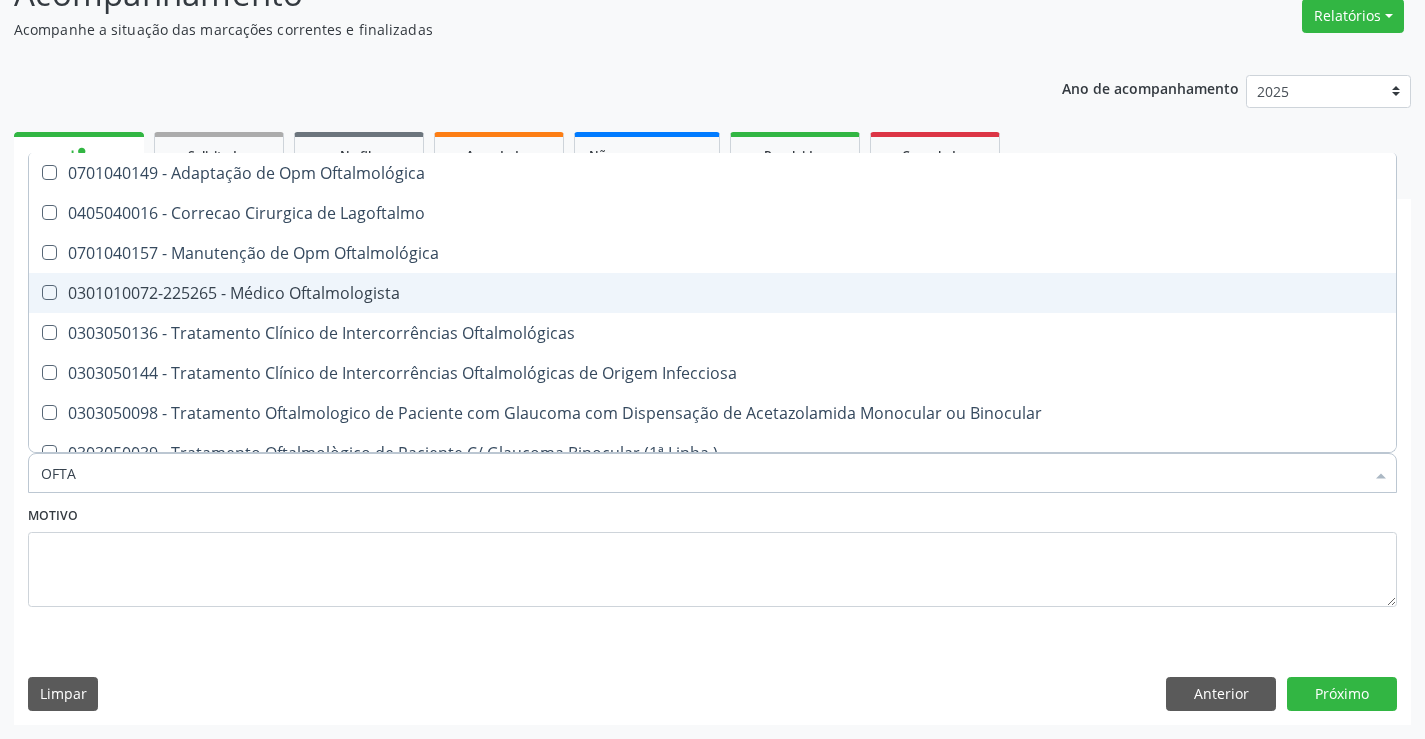click on "0301010072-225265 - Médico Oftalmologista" at bounding box center (712, 293) 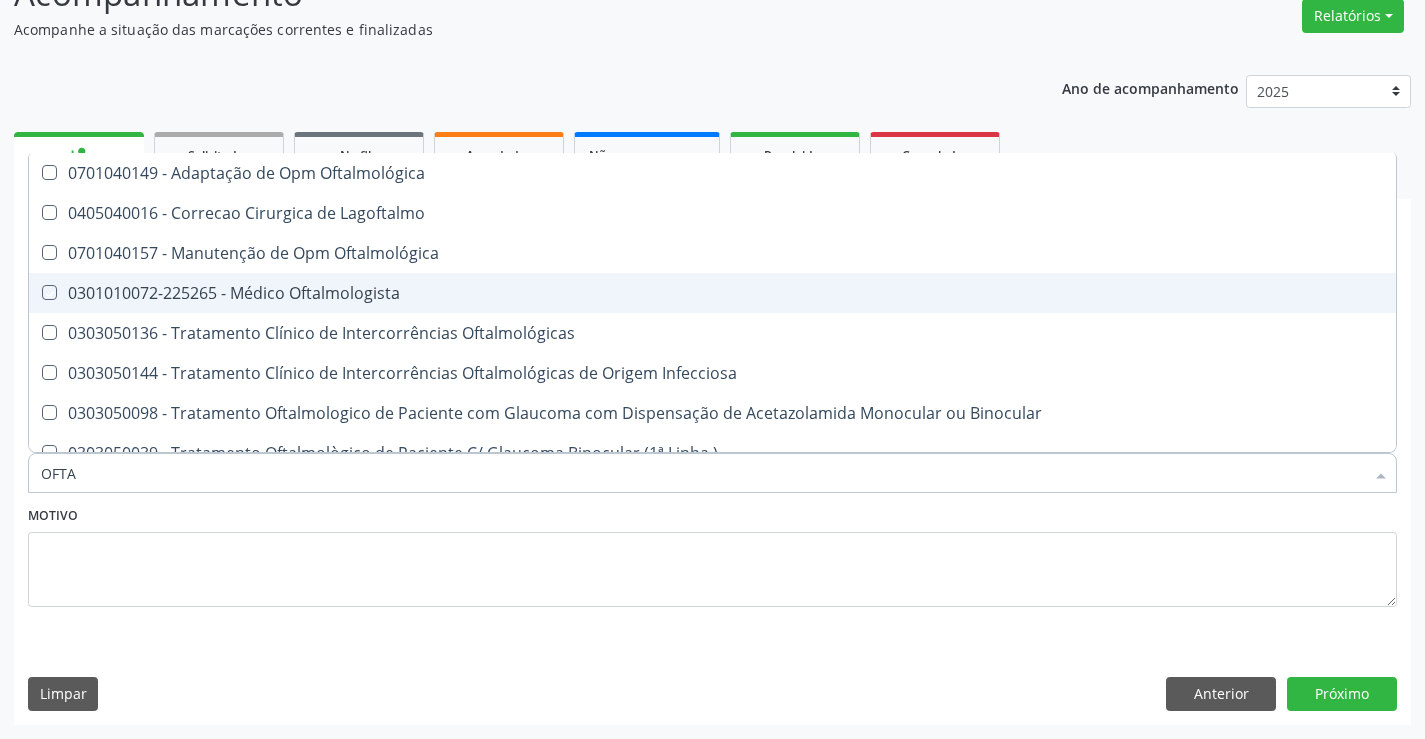 checkbox on "true" 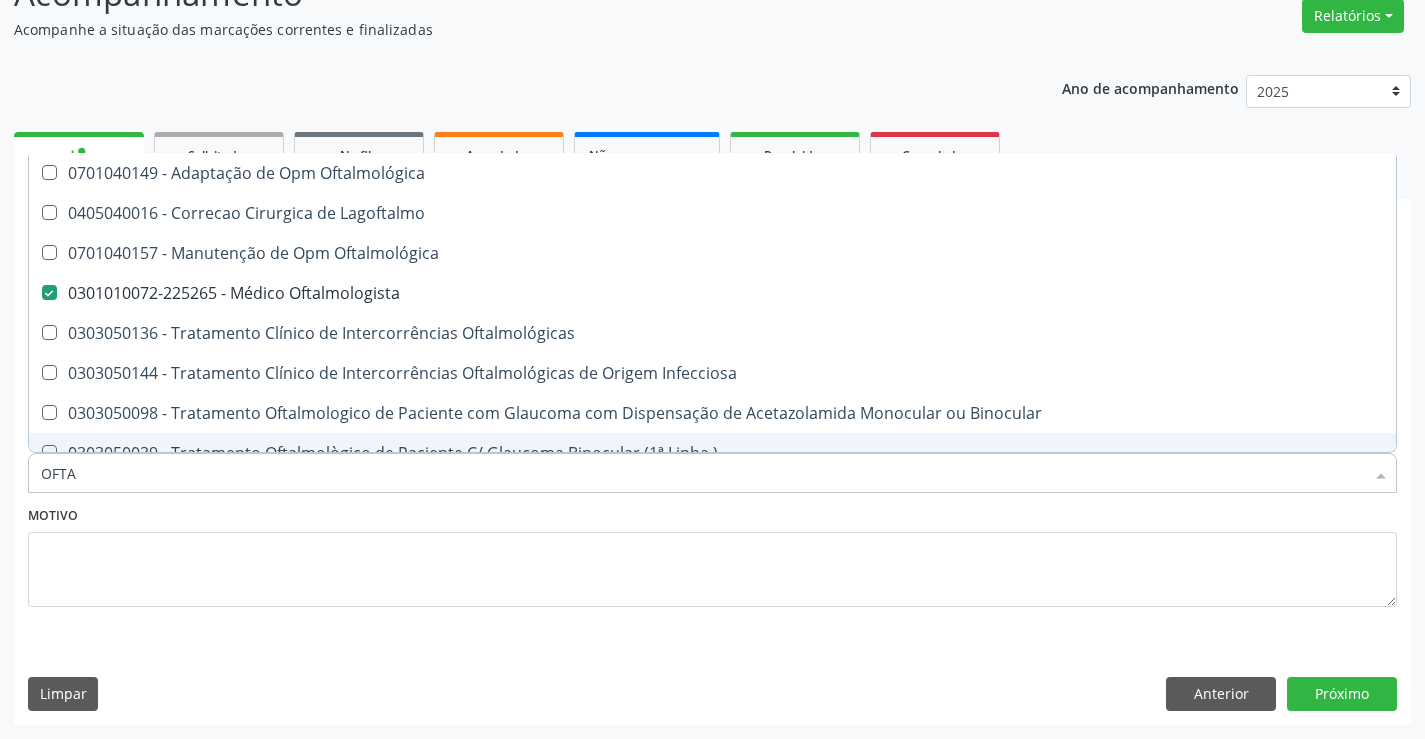 type on "OFTA" 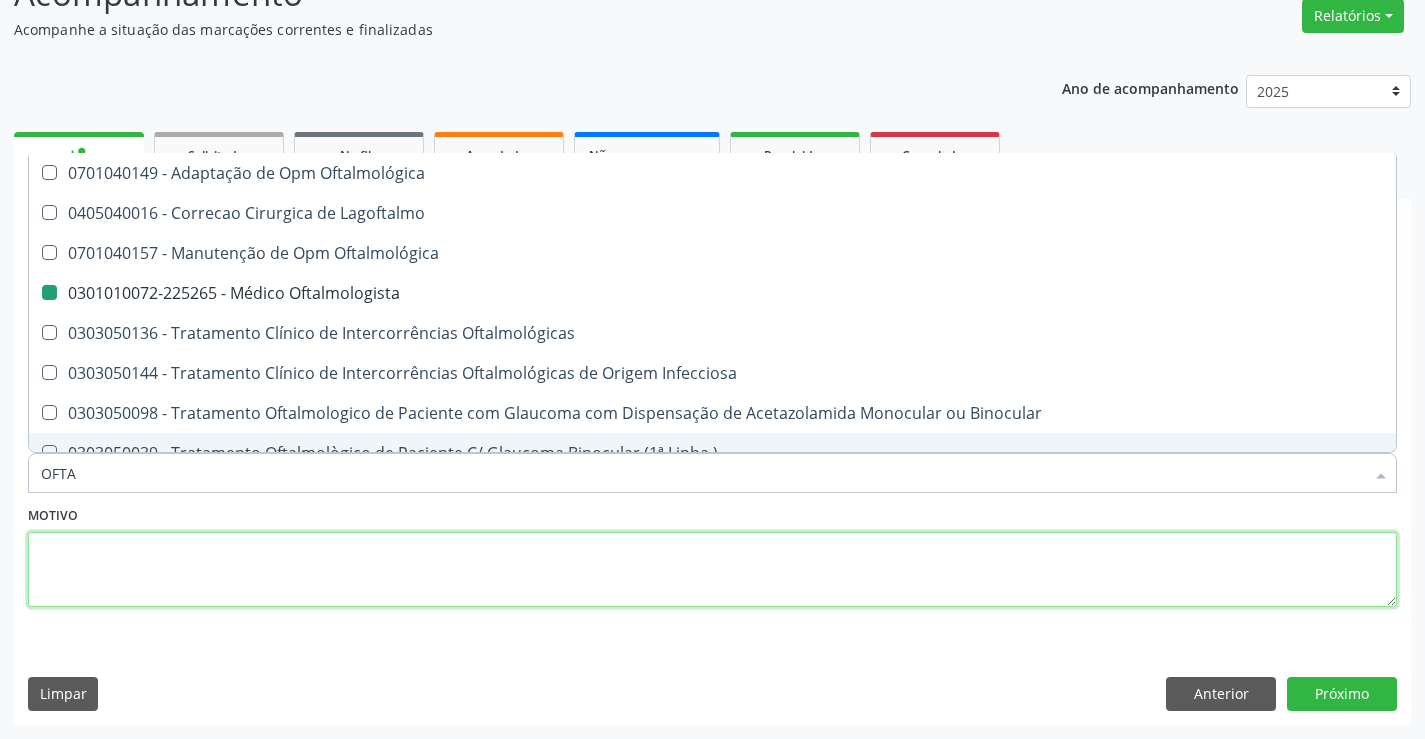 drag, startPoint x: 141, startPoint y: 555, endPoint x: 198, endPoint y: 503, distance: 77.155685 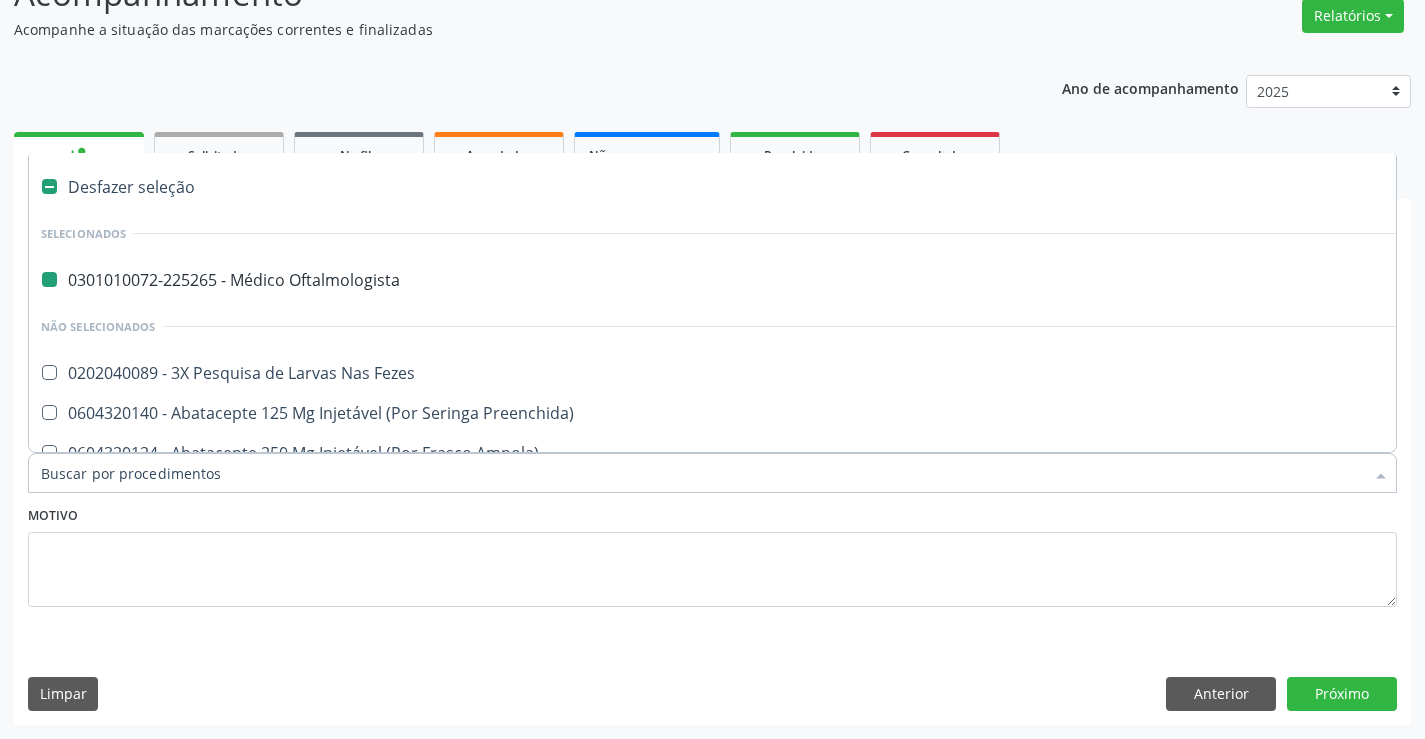 type on "U" 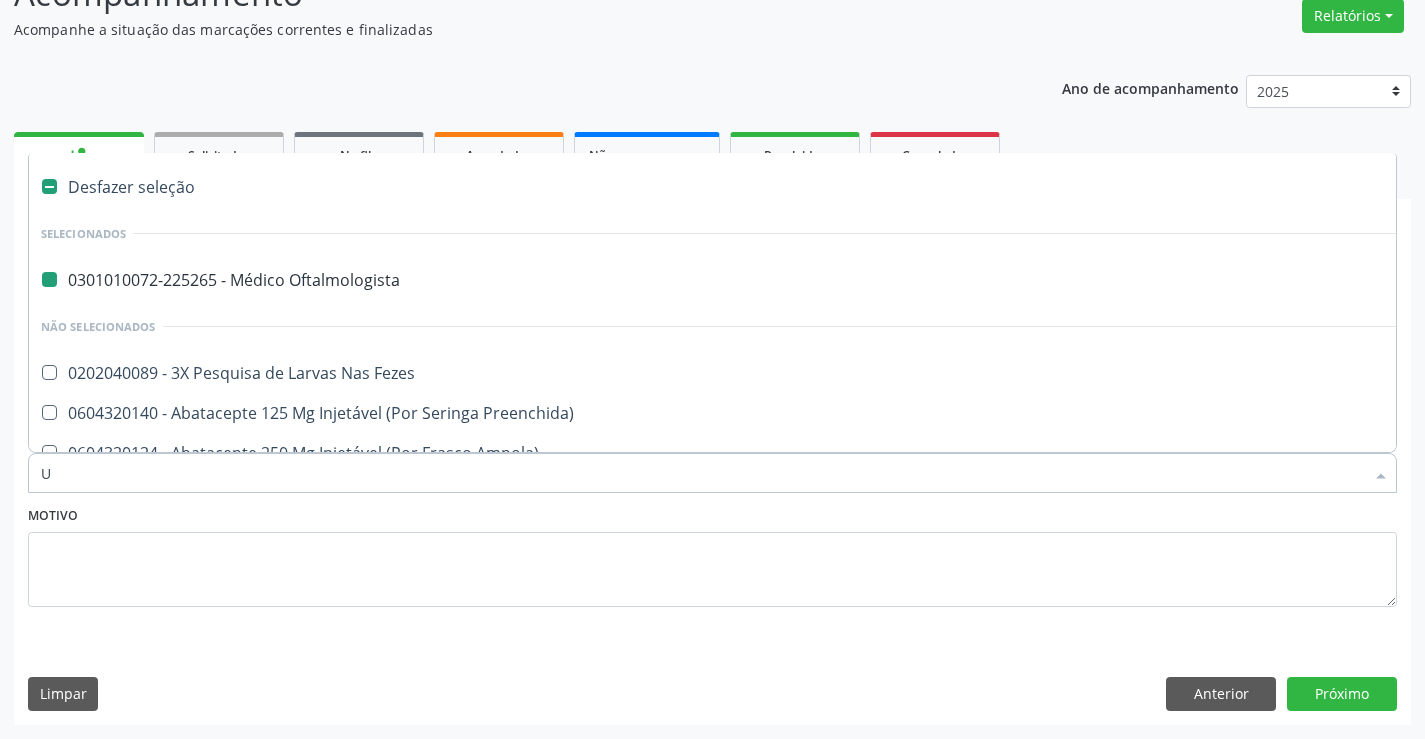 checkbox on "false" 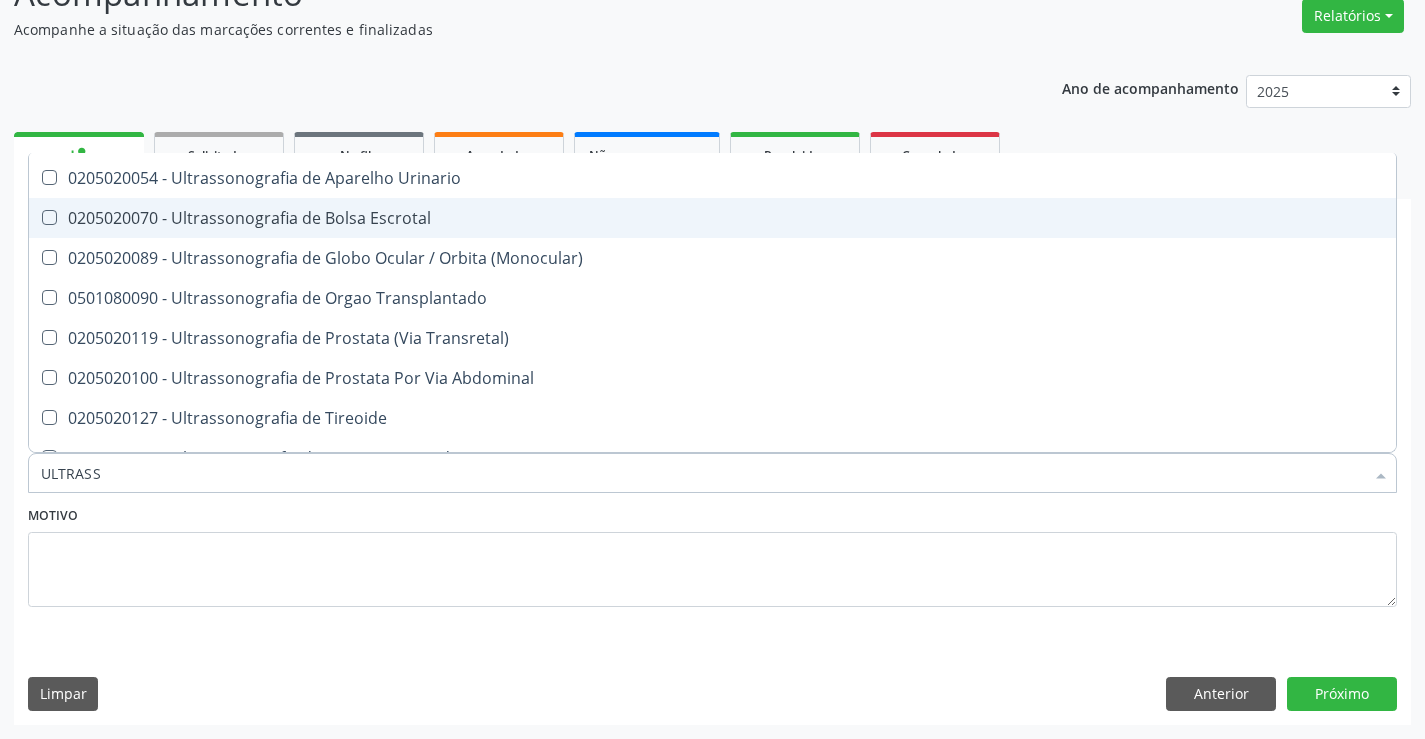 scroll, scrollTop: 674, scrollLeft: 0, axis: vertical 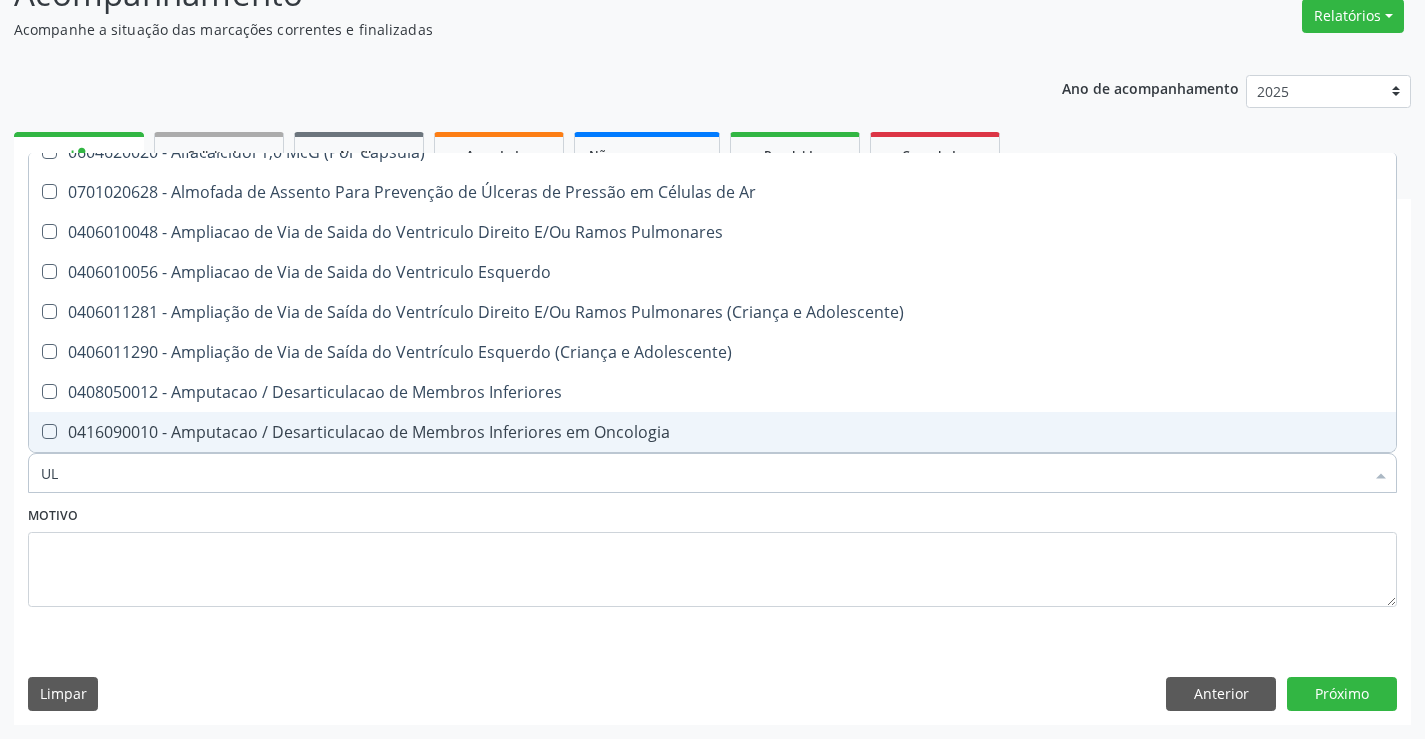 type on "U" 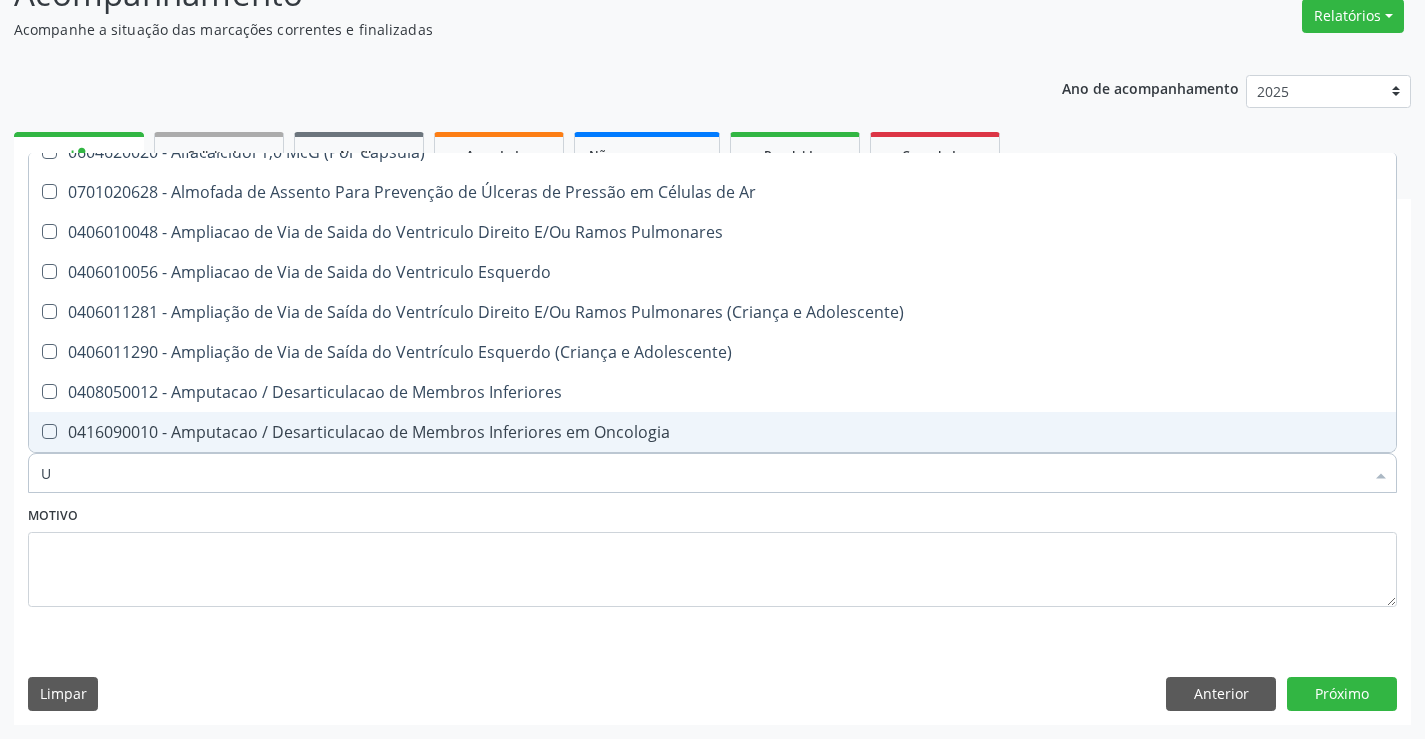 type 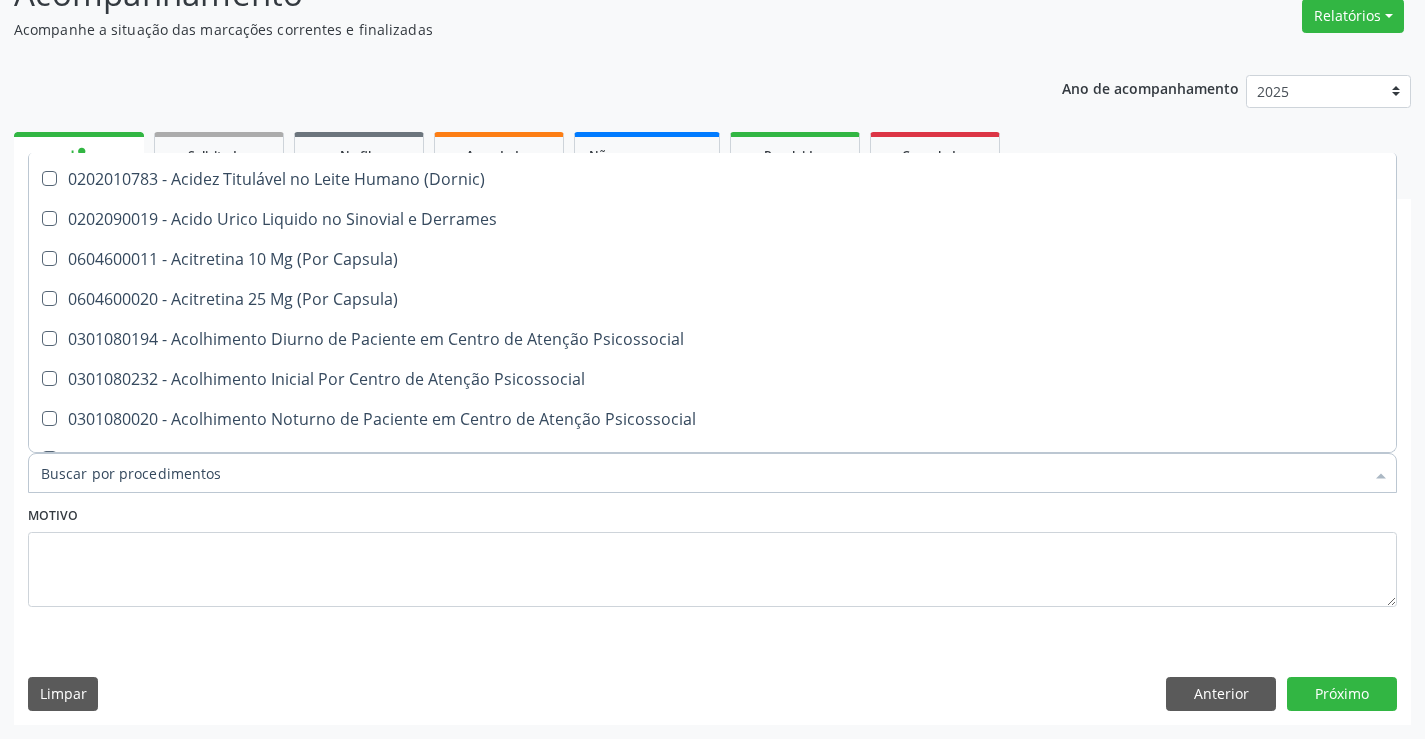 checkbox on "true" 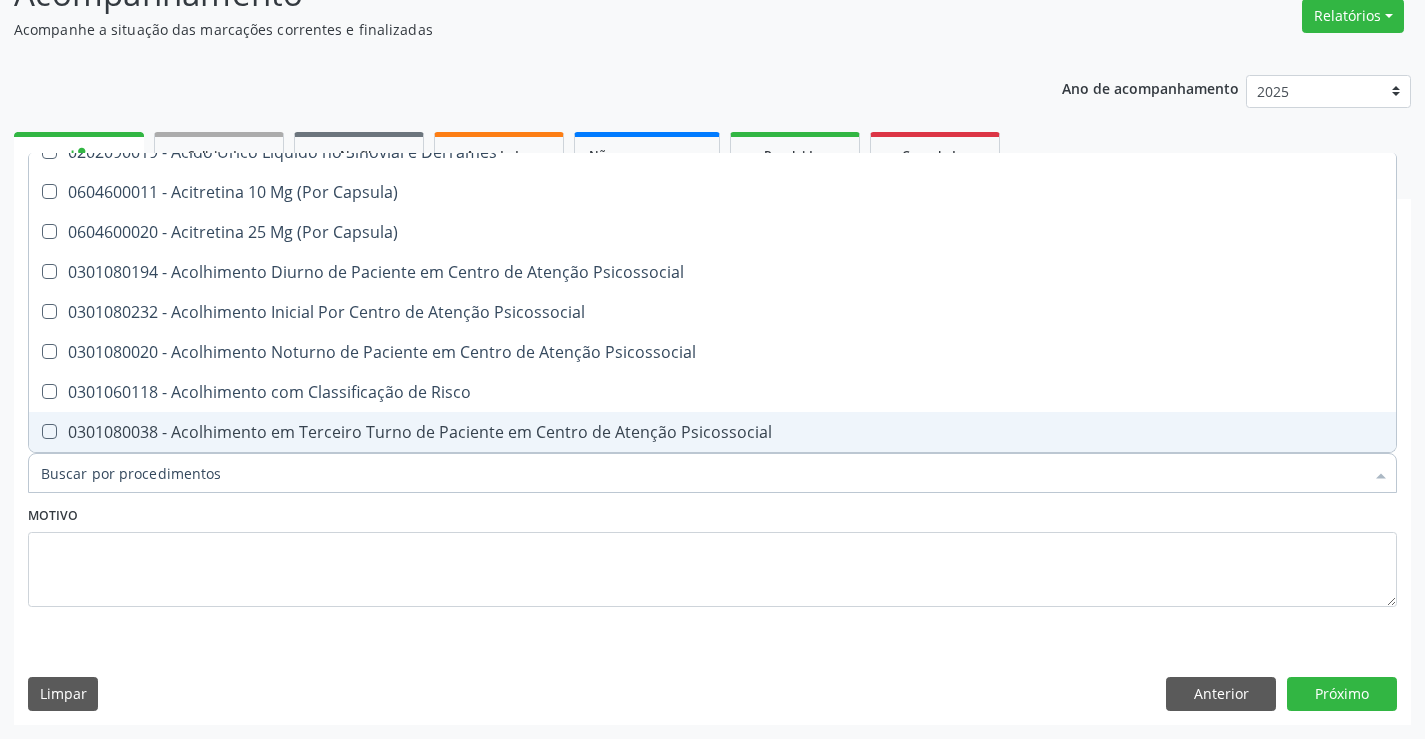type on "U" 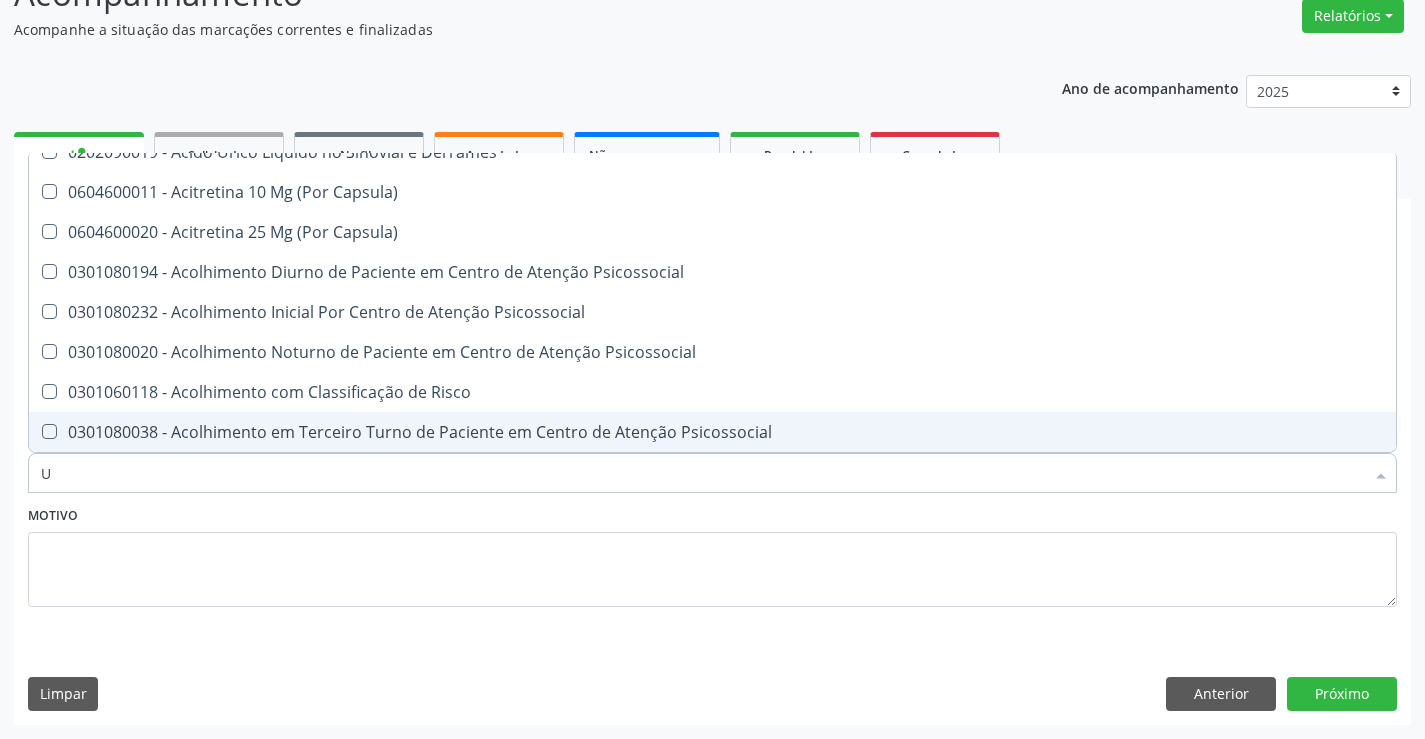 checkbox on "false" 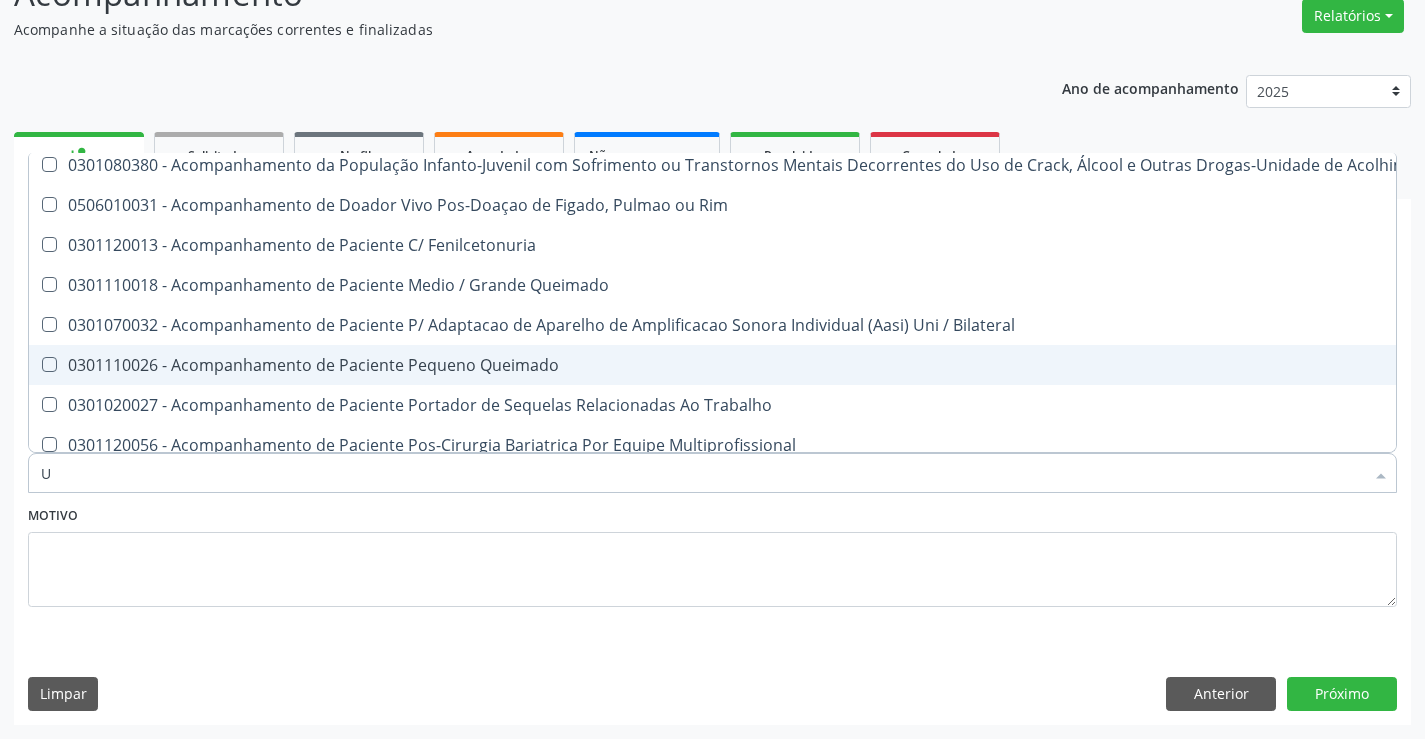 scroll, scrollTop: 674, scrollLeft: 0, axis: vertical 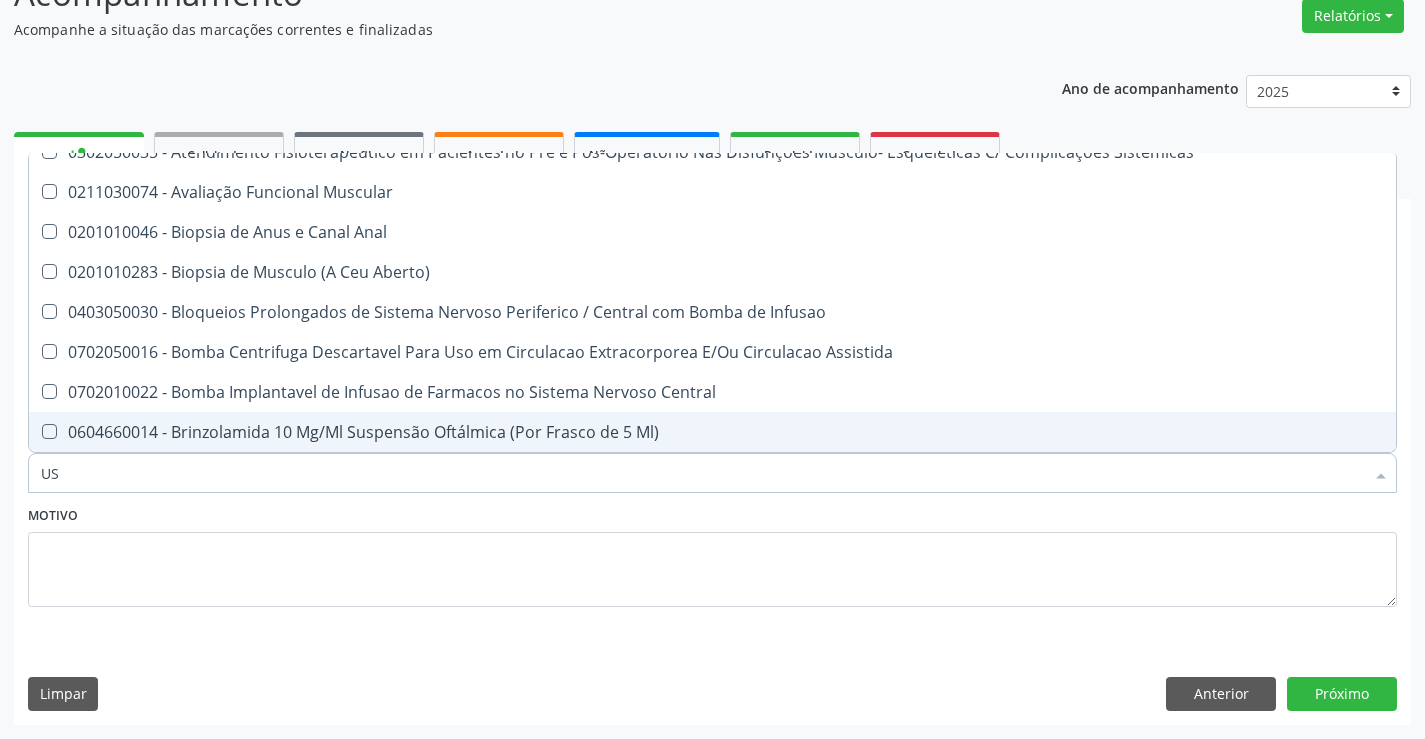 type on "USG" 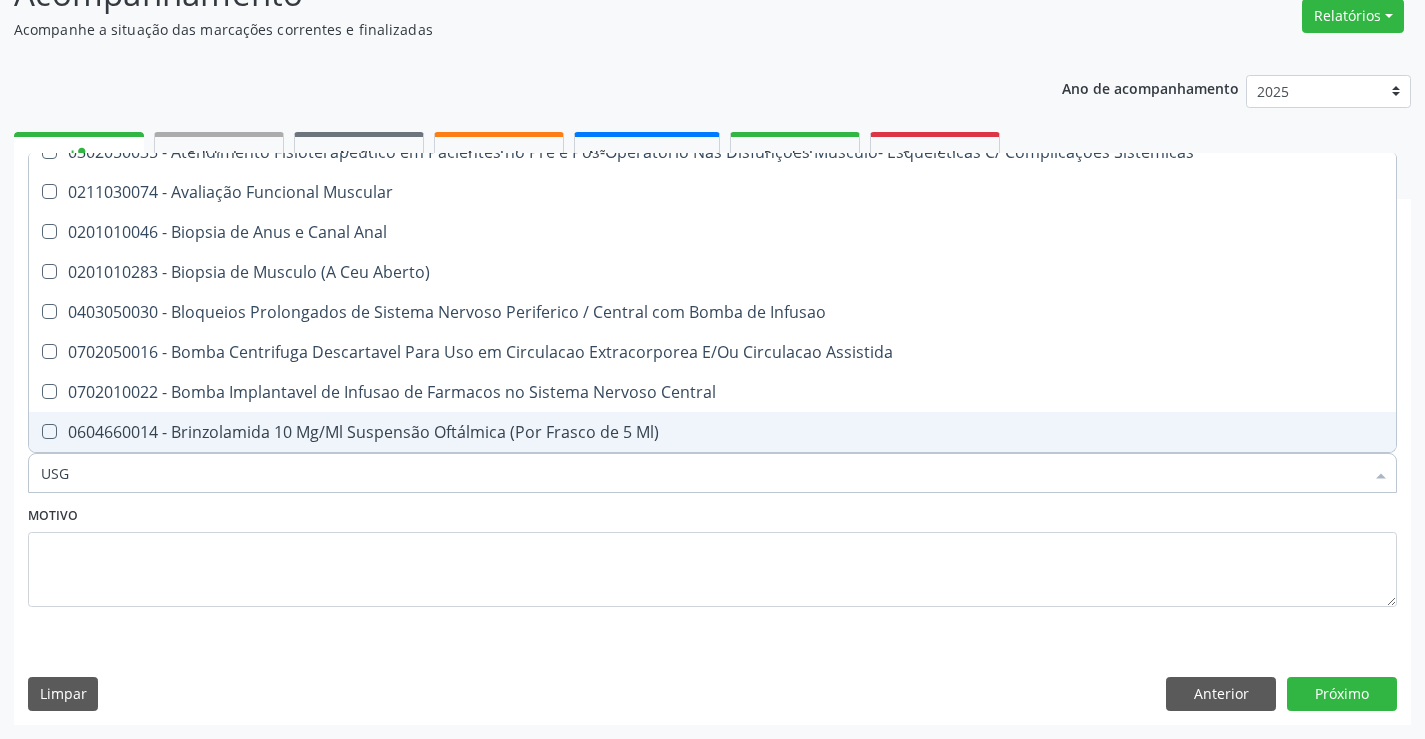 scroll, scrollTop: 514, scrollLeft: 0, axis: vertical 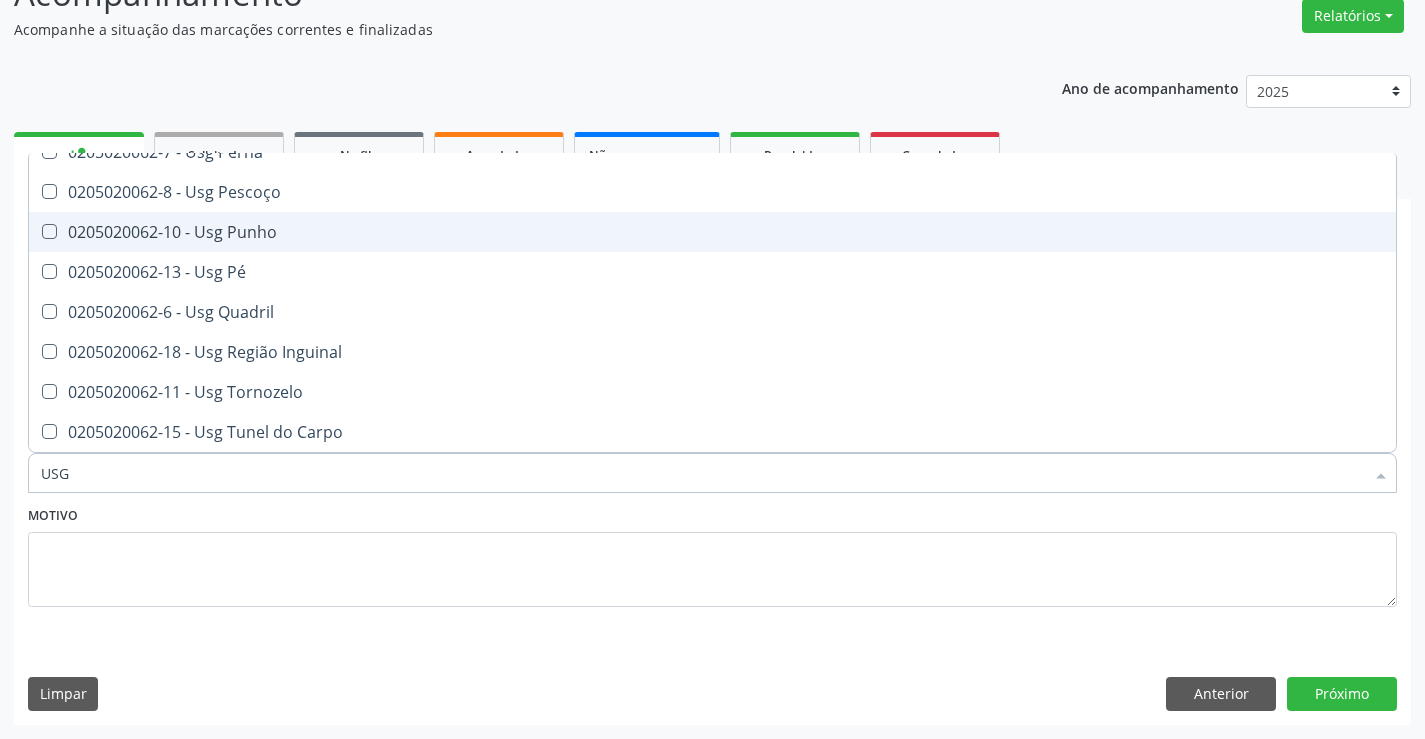 click on "0205020062-10 - Usg Punho" at bounding box center [712, 232] 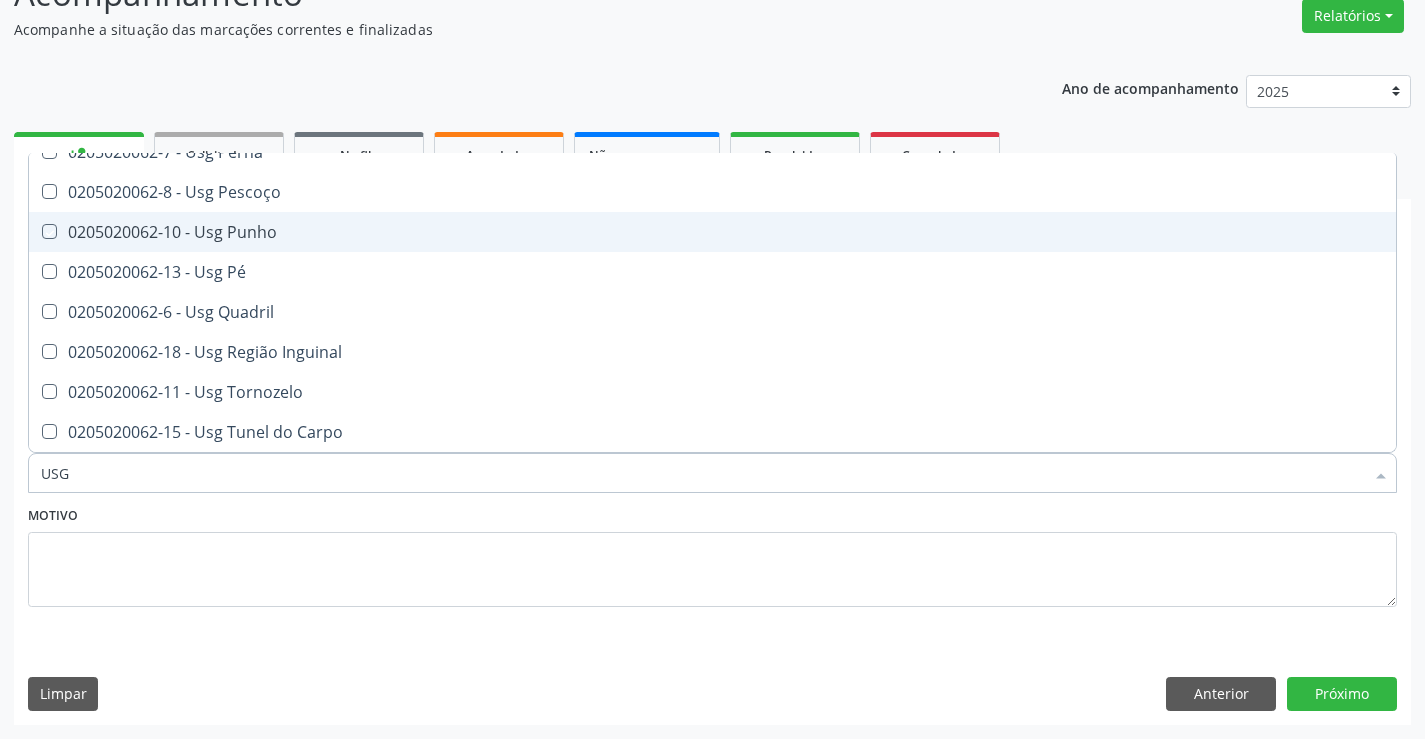 checkbox on "true" 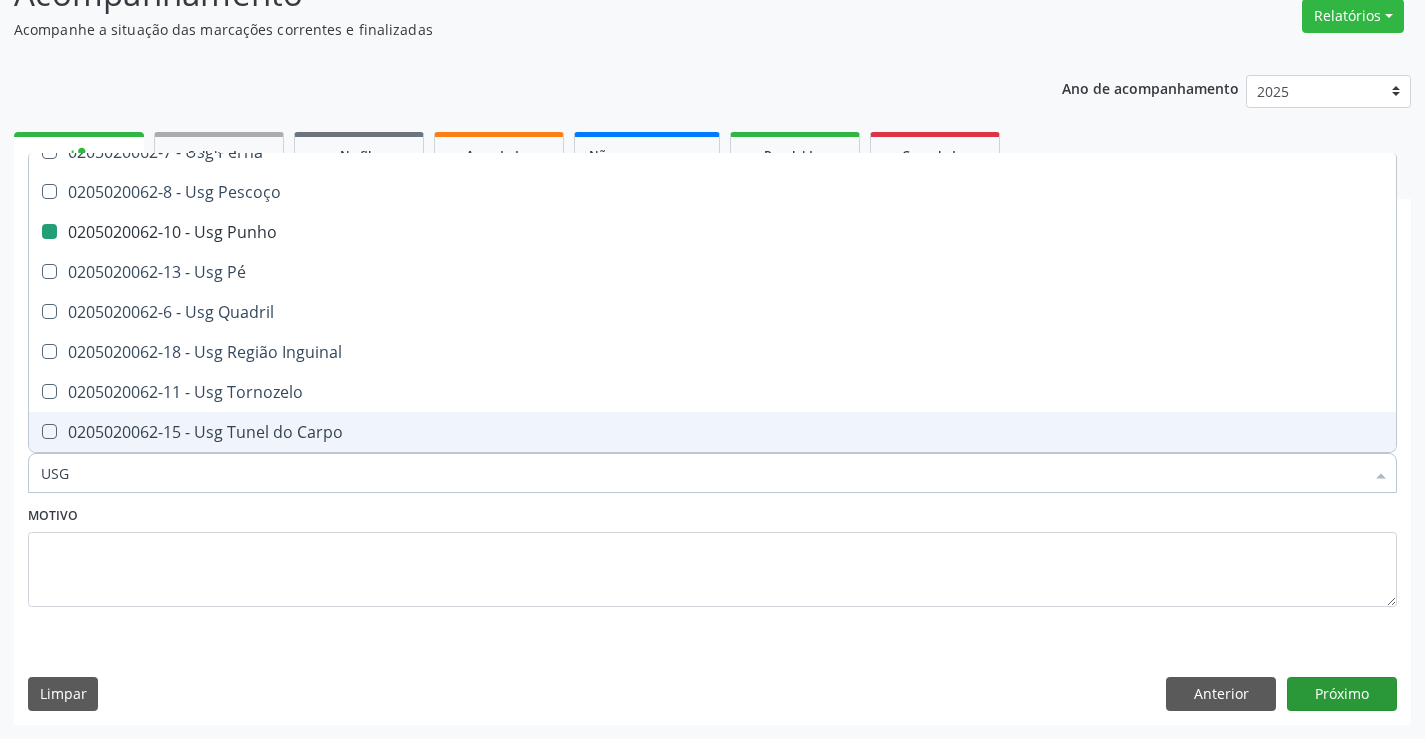 drag, startPoint x: 1357, startPoint y: 669, endPoint x: 1355, endPoint y: 681, distance: 12.165525 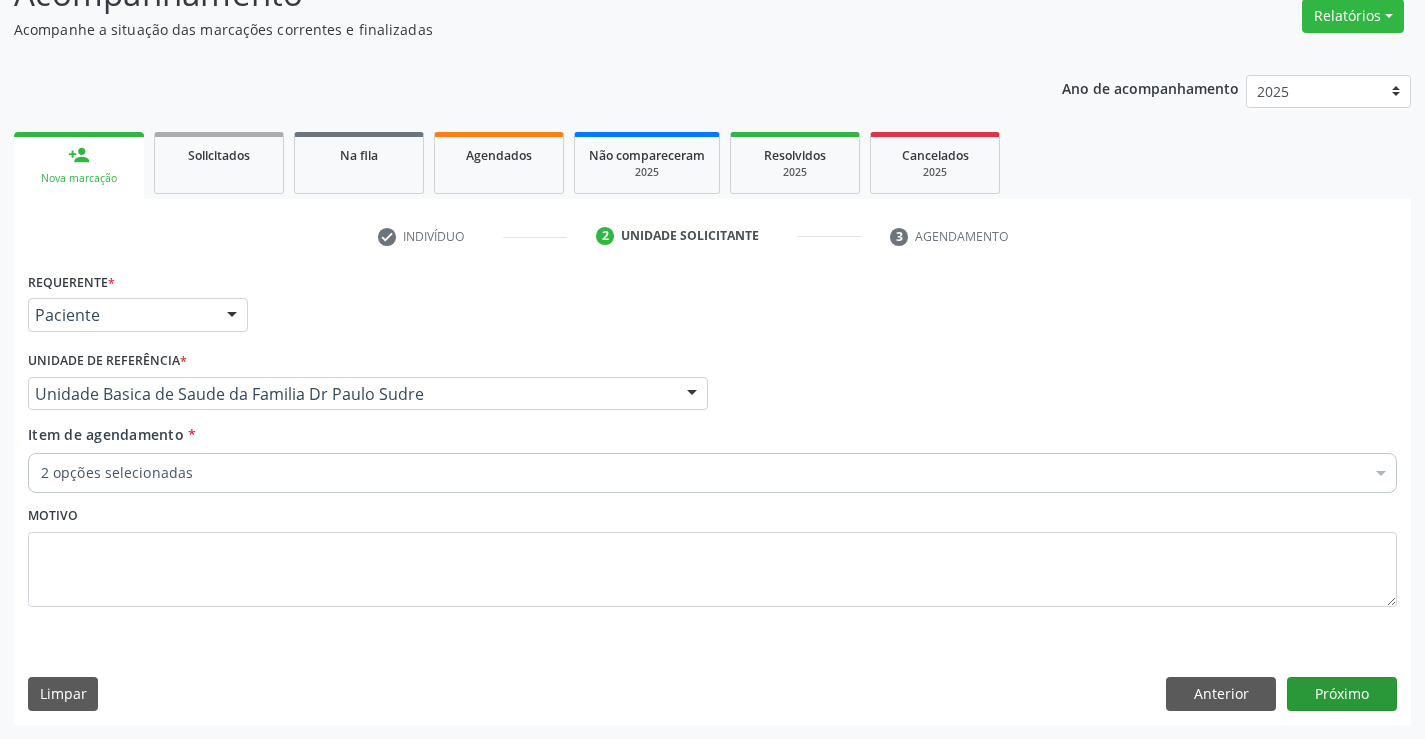 scroll, scrollTop: 0, scrollLeft: 0, axis: both 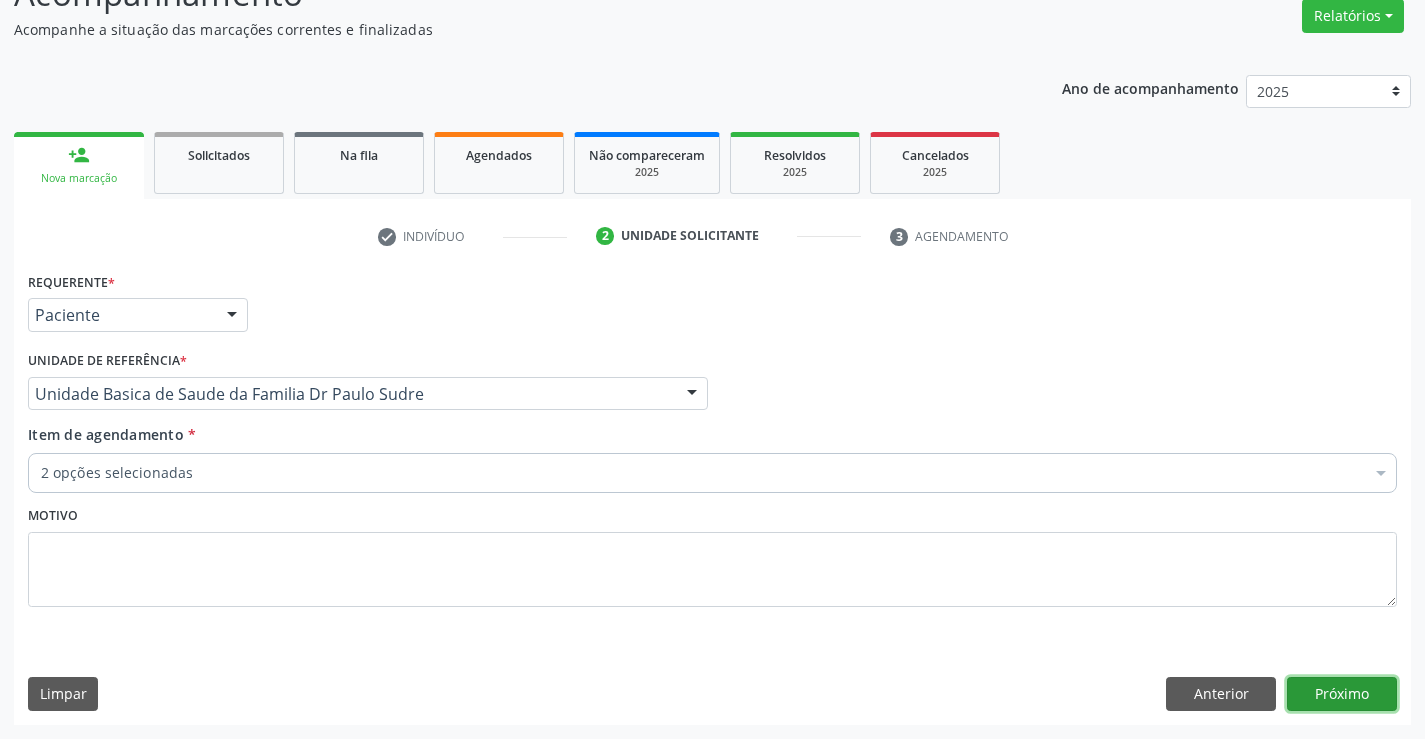 click on "Próximo" at bounding box center [1342, 694] 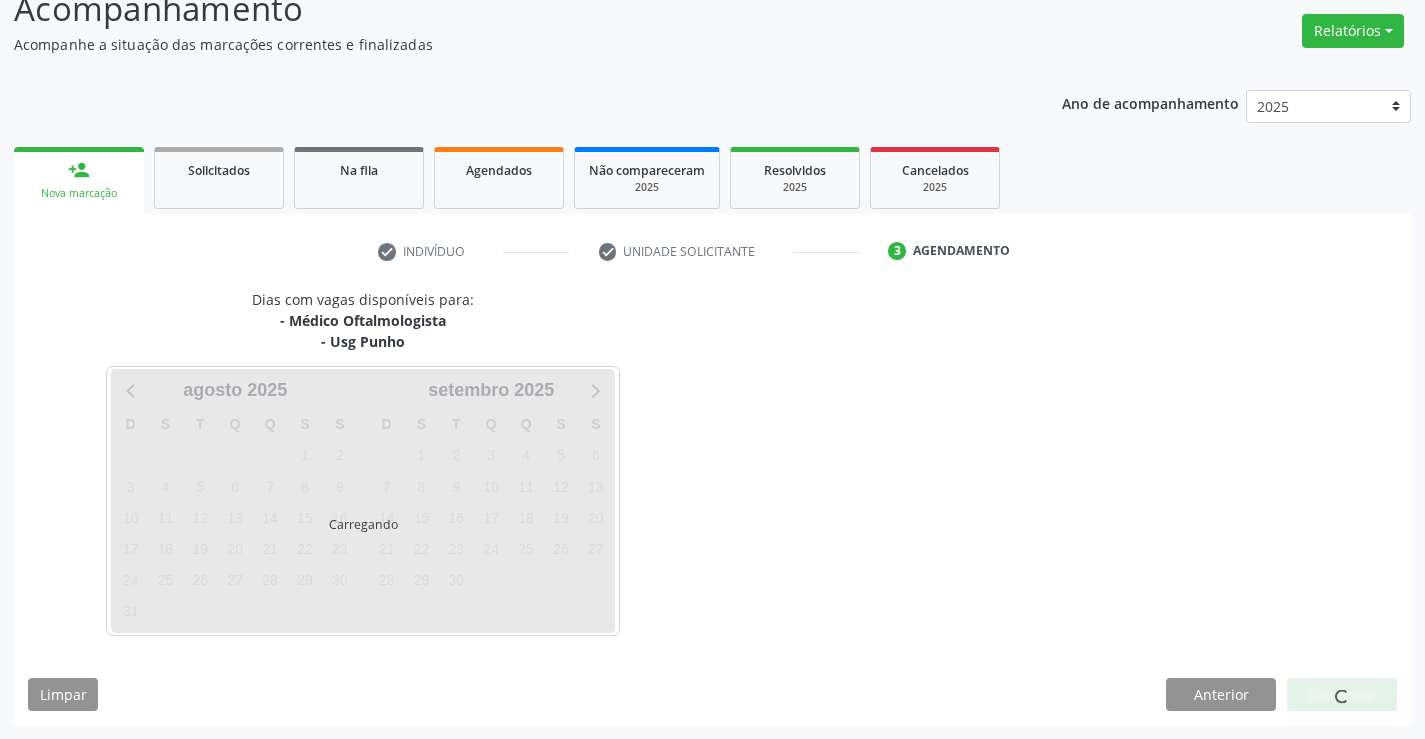 scroll, scrollTop: 167, scrollLeft: 0, axis: vertical 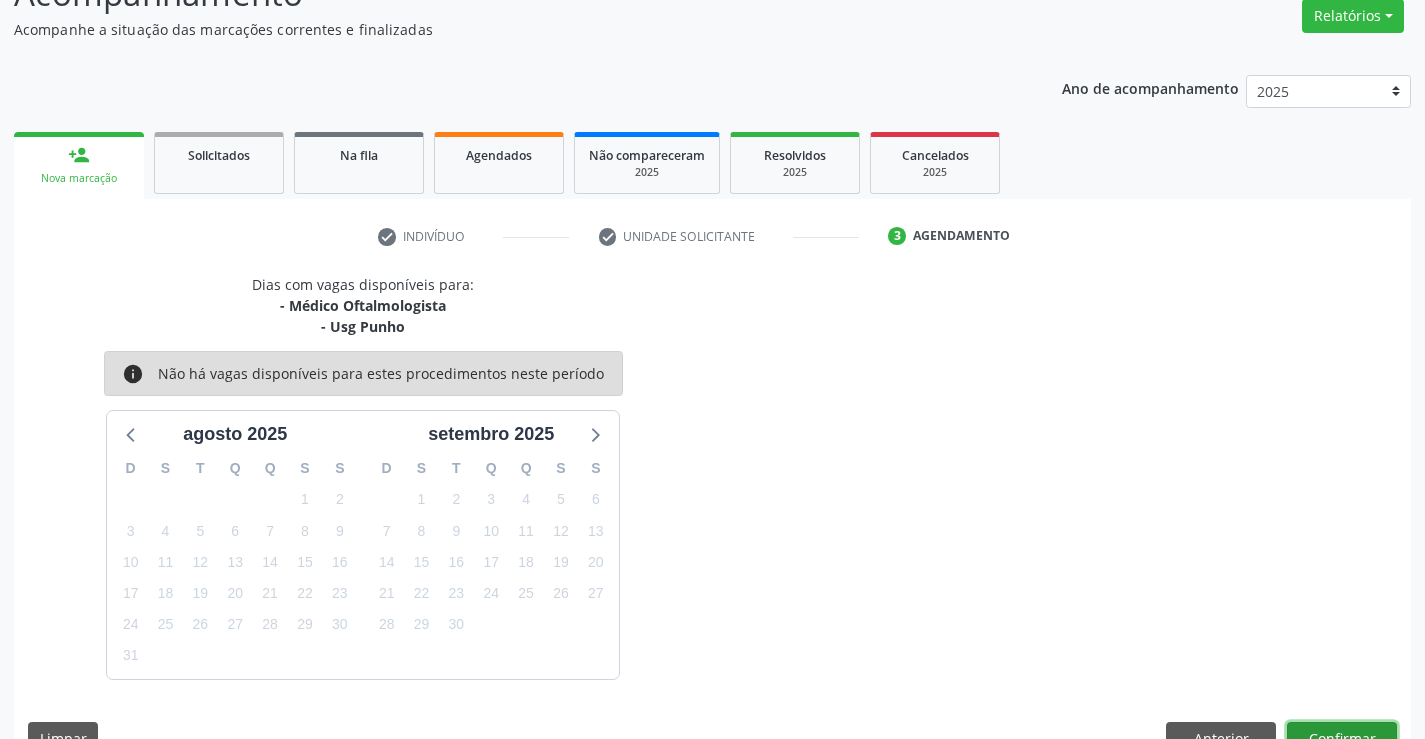 click on "Confirmar" at bounding box center [1342, 739] 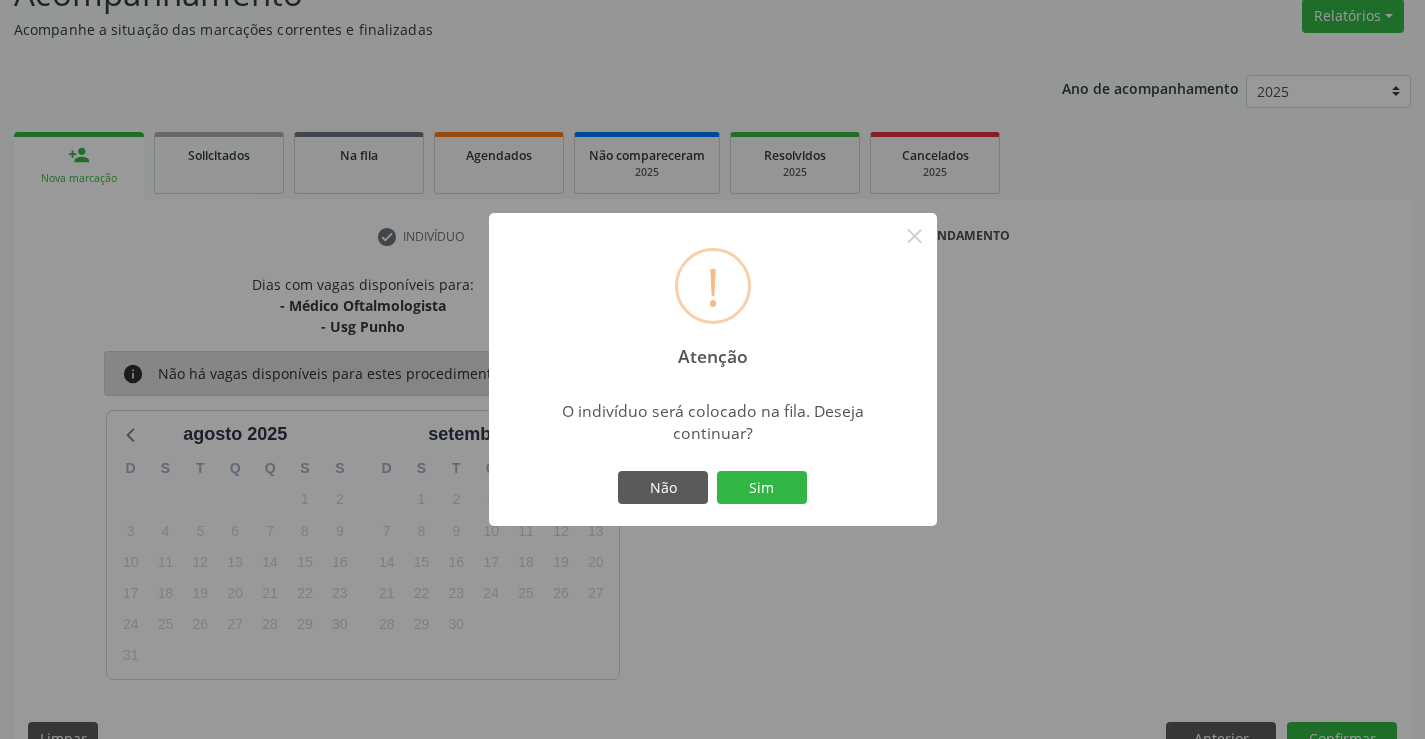 click on "Não Sim" at bounding box center (713, 488) 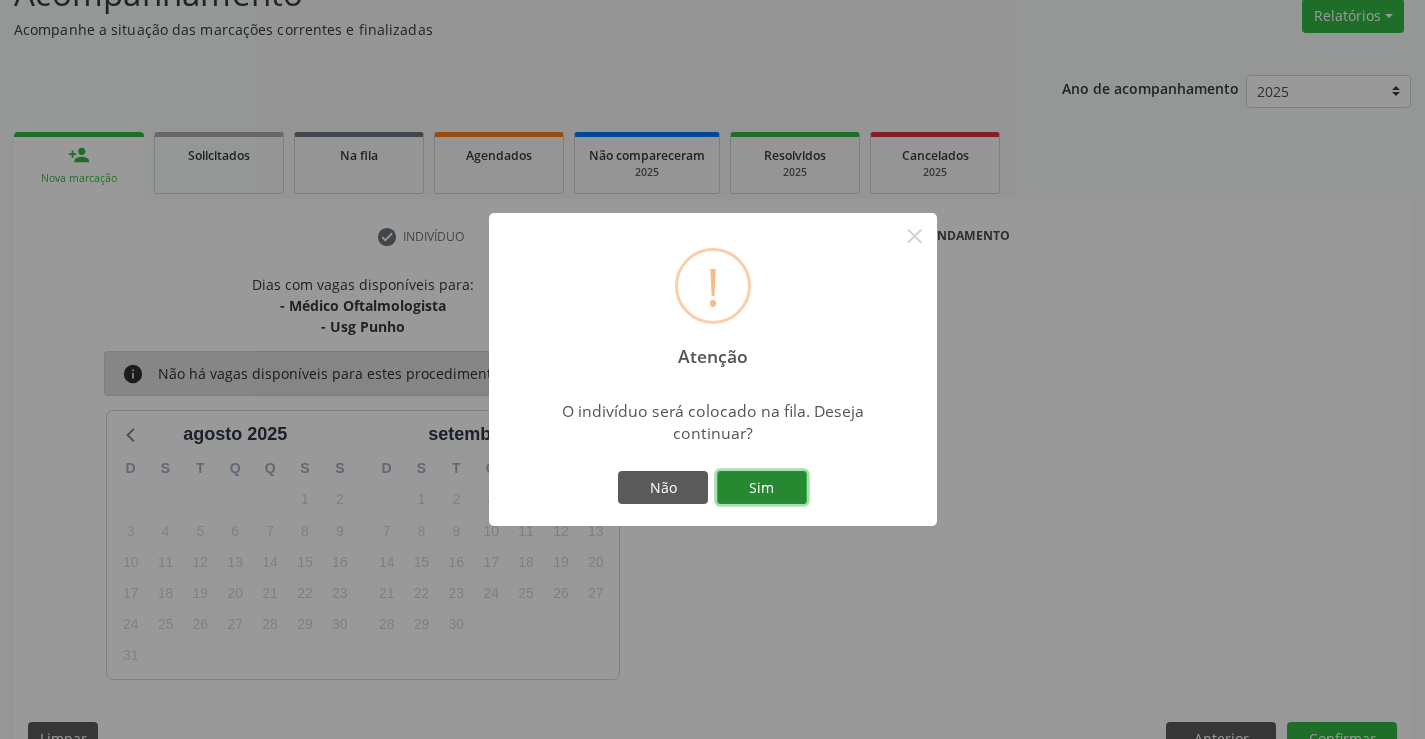 click on "Sim" at bounding box center [762, 488] 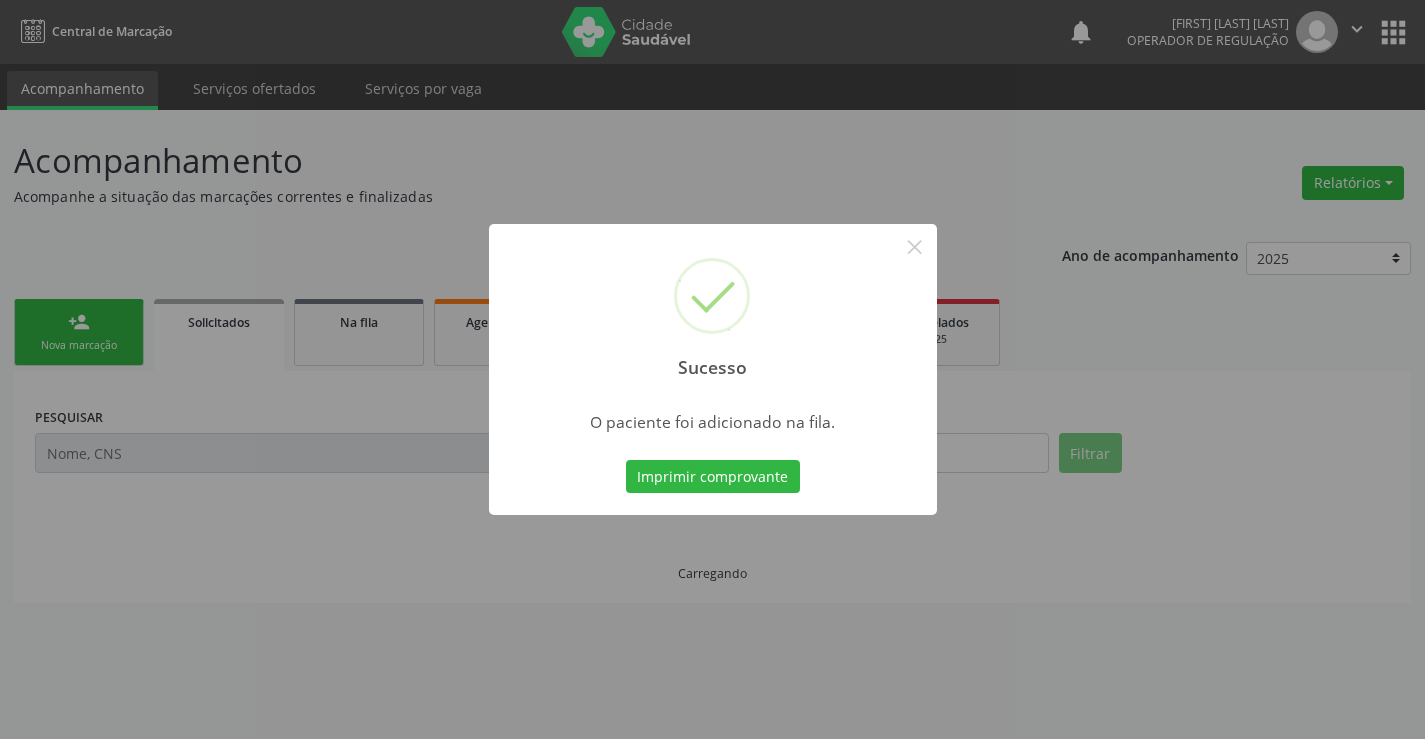 scroll, scrollTop: 0, scrollLeft: 0, axis: both 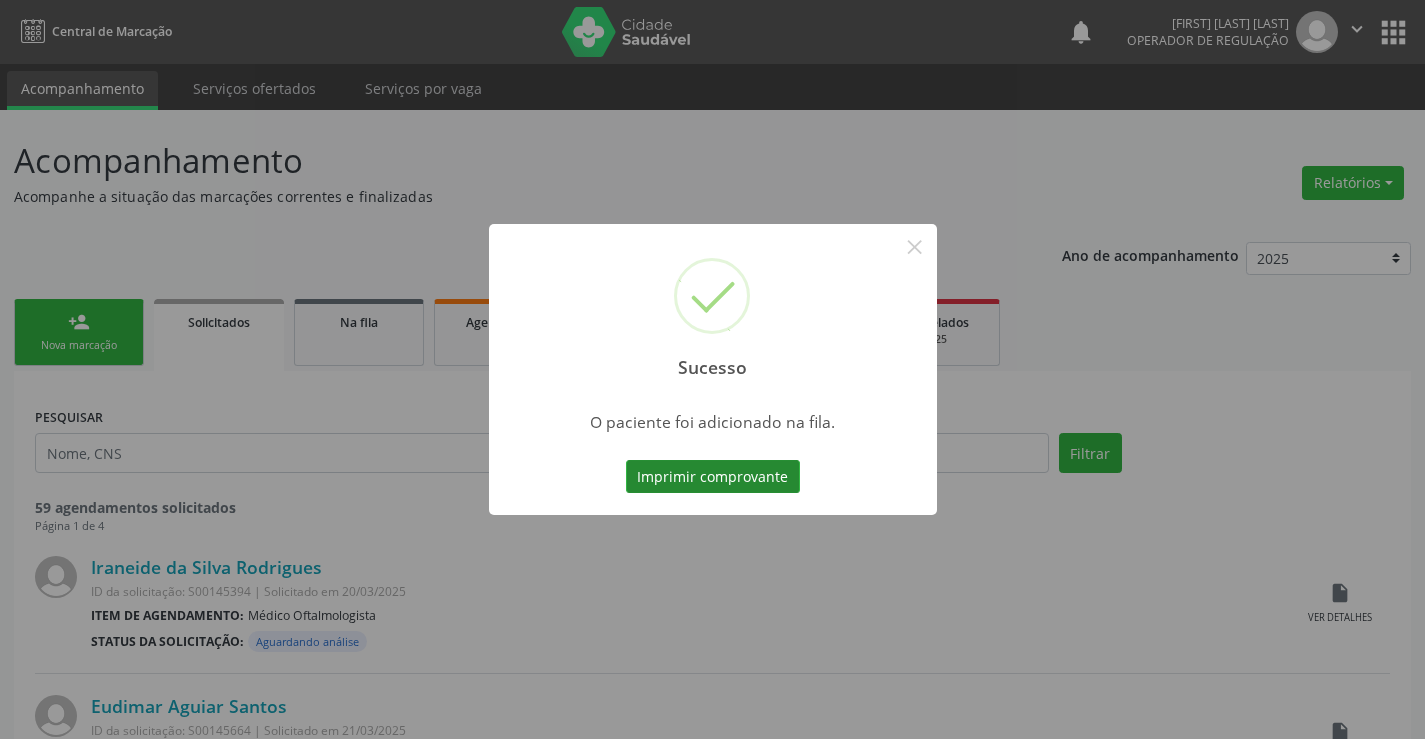 click on "Imprimir comprovante" at bounding box center [713, 477] 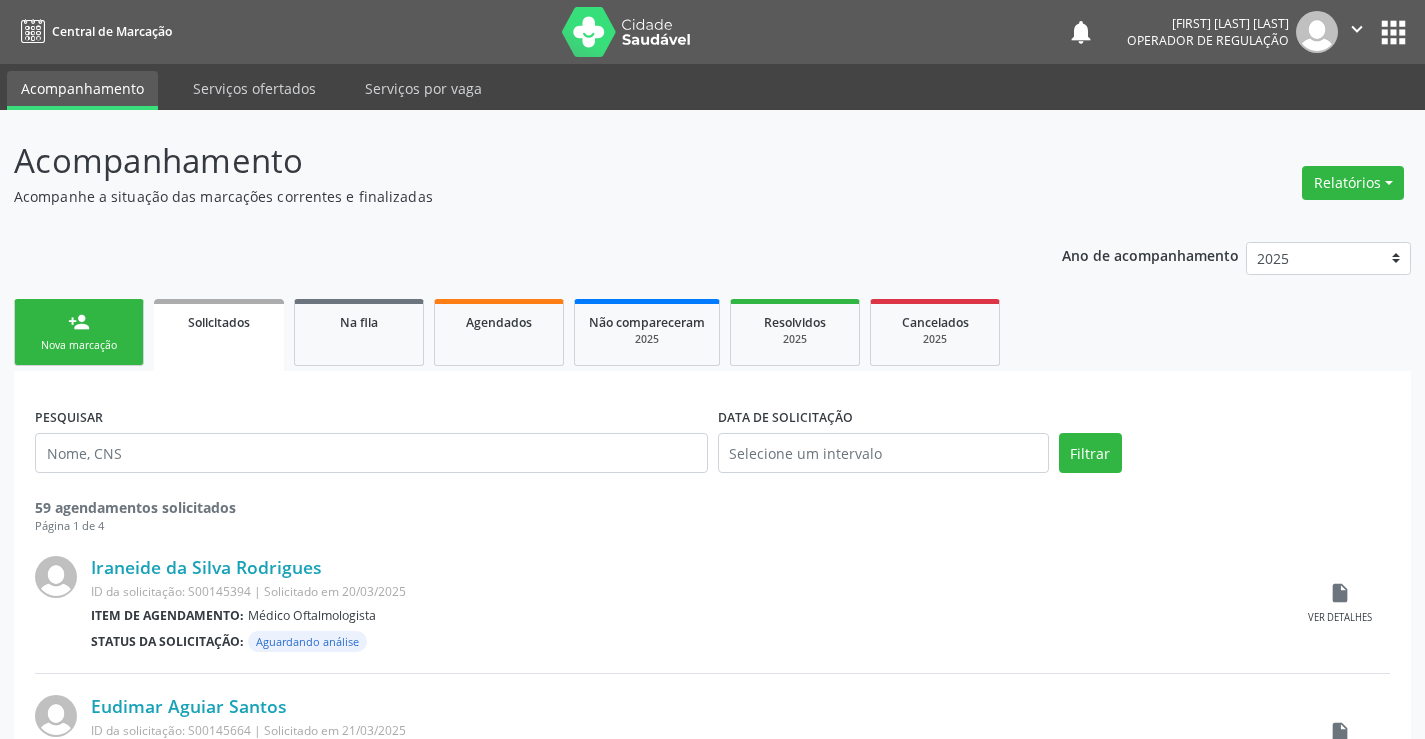 click on "person_add
Nova marcação" at bounding box center [79, 332] 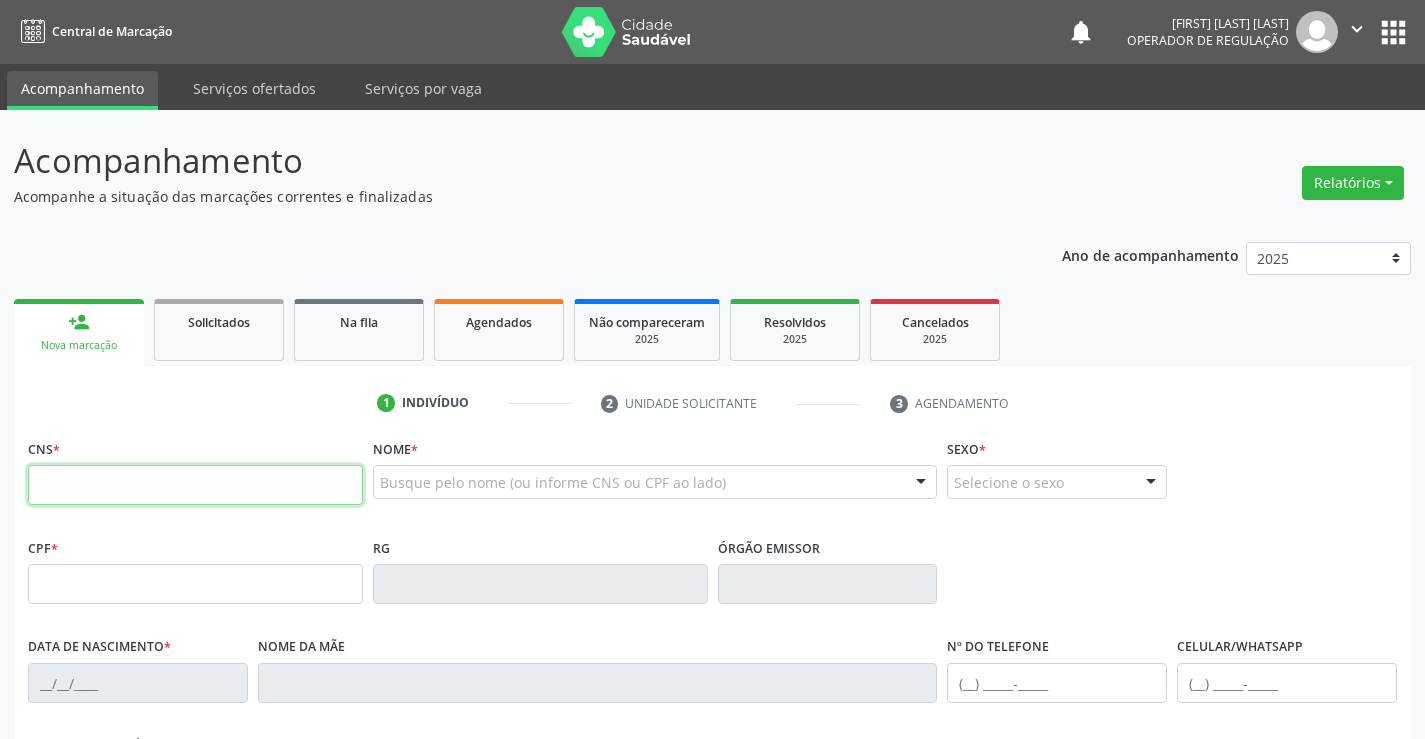 click at bounding box center [195, 485] 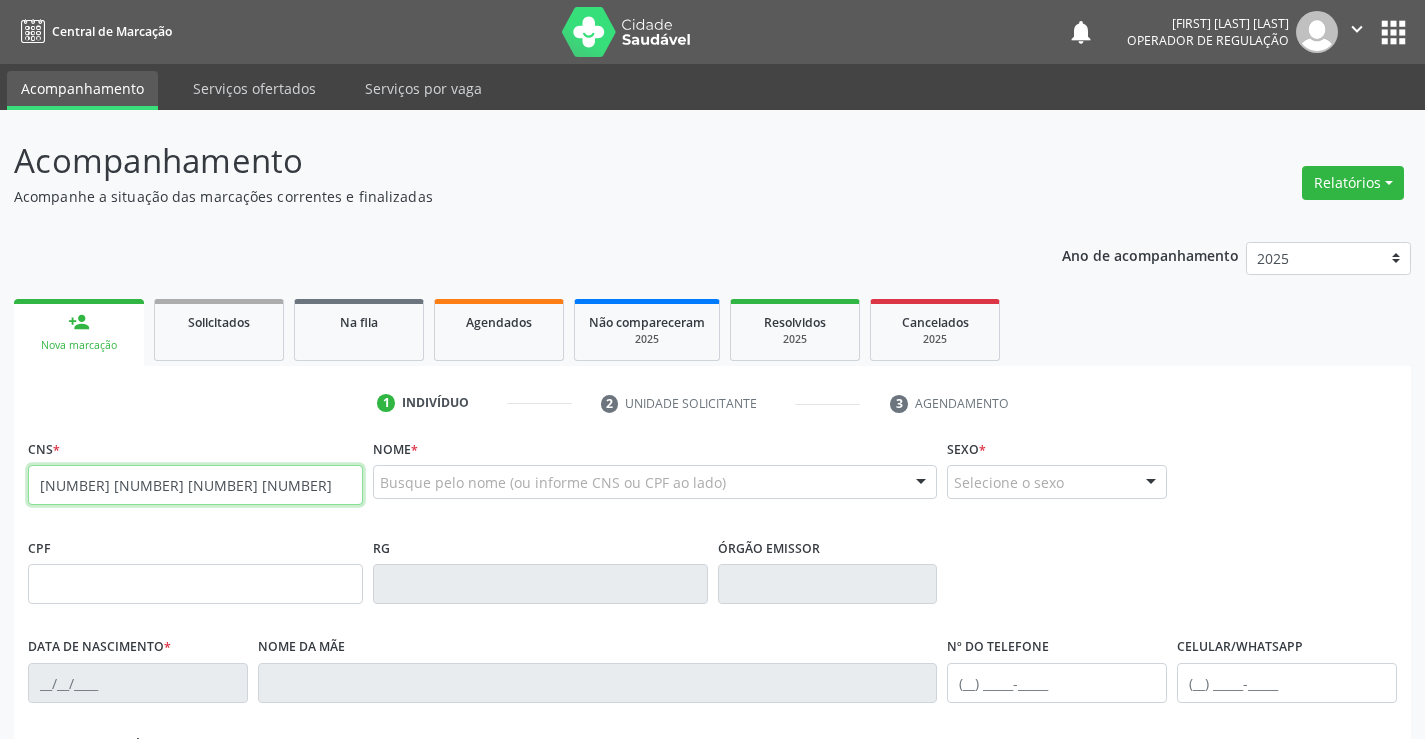 type on "708 2096 2932 7641" 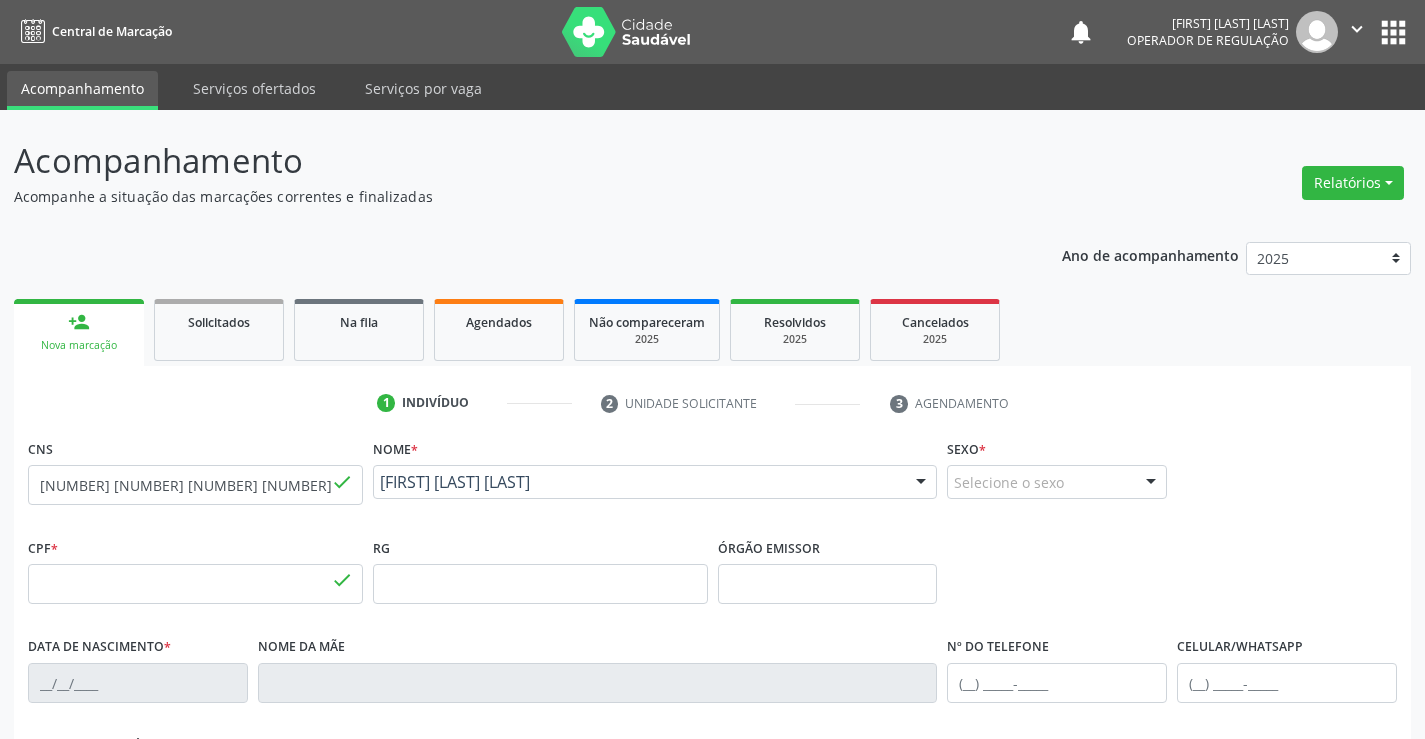 type on "089.739.295-77" 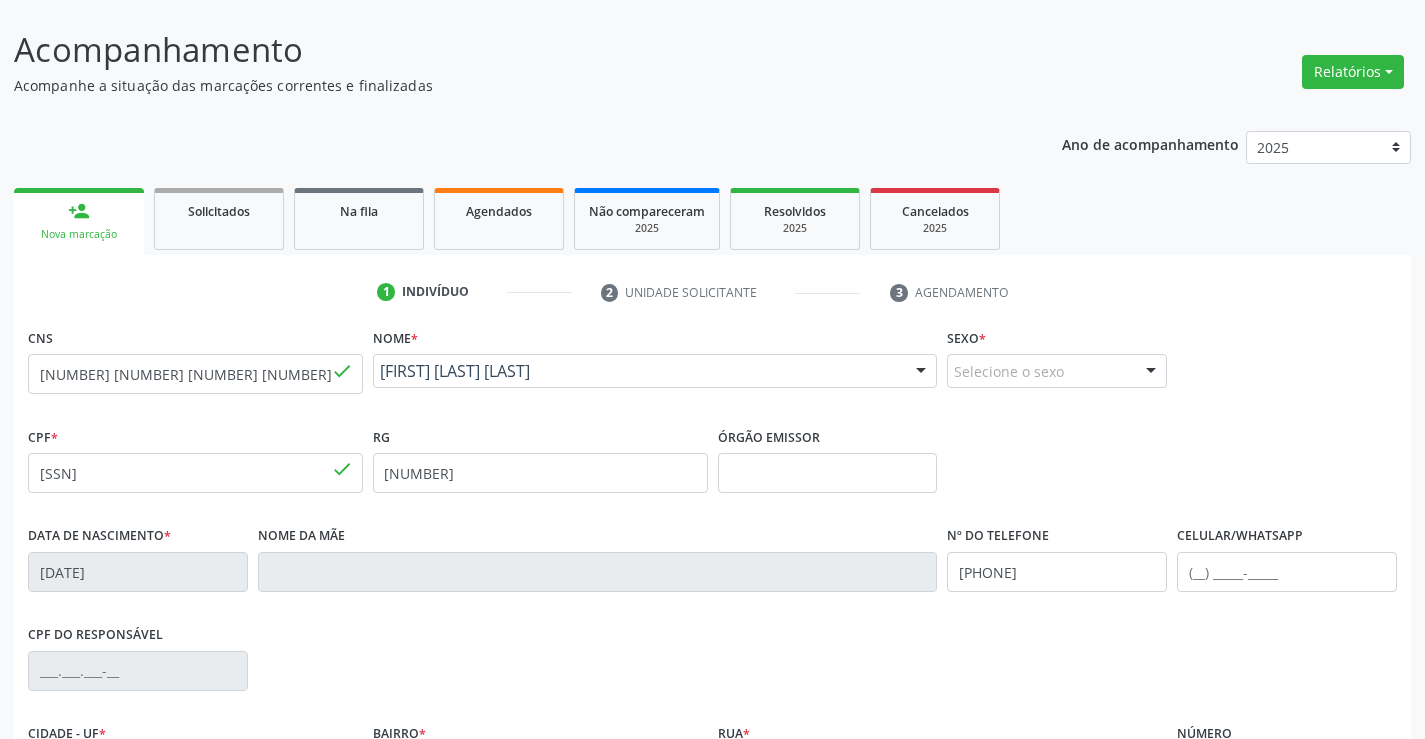 scroll, scrollTop: 345, scrollLeft: 0, axis: vertical 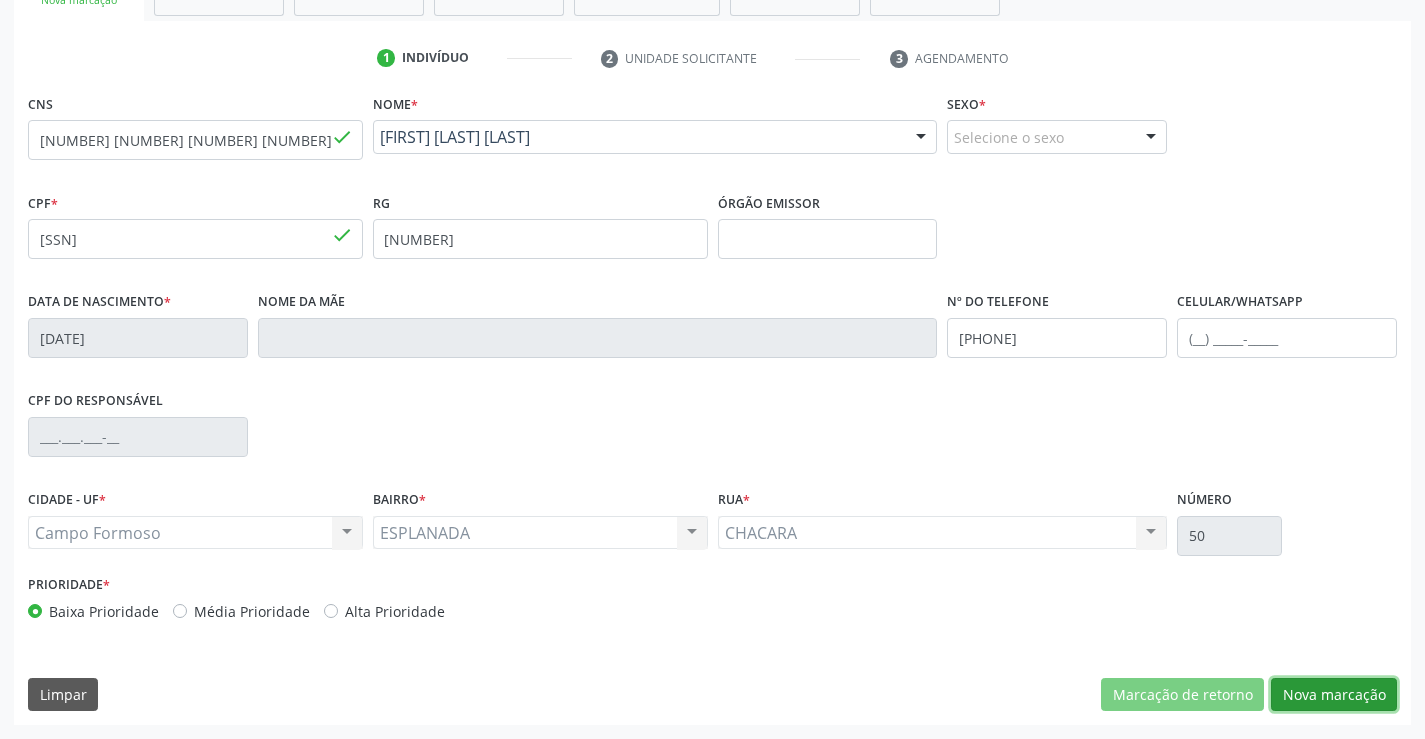 click on "Nova marcação" at bounding box center (1334, 695) 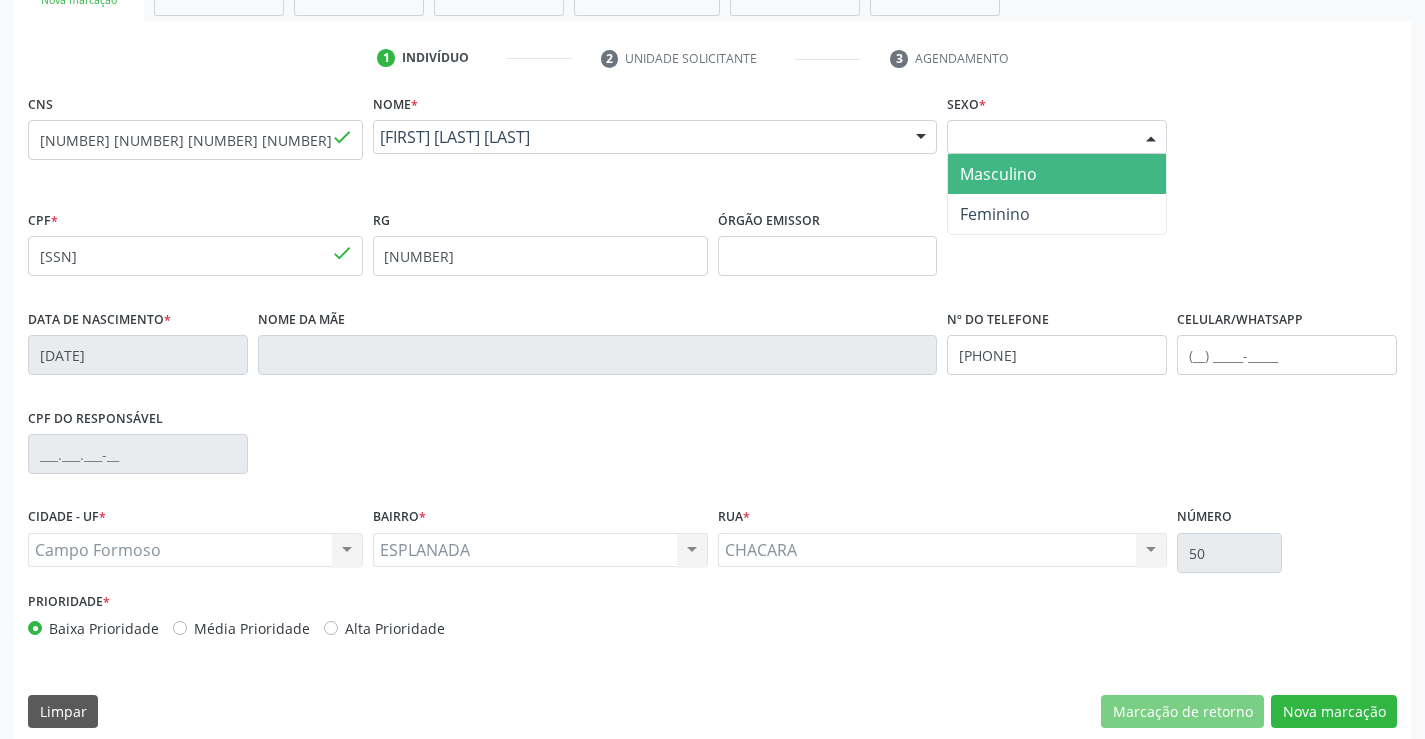 click on "Selecione o sexo" at bounding box center (1057, 137) 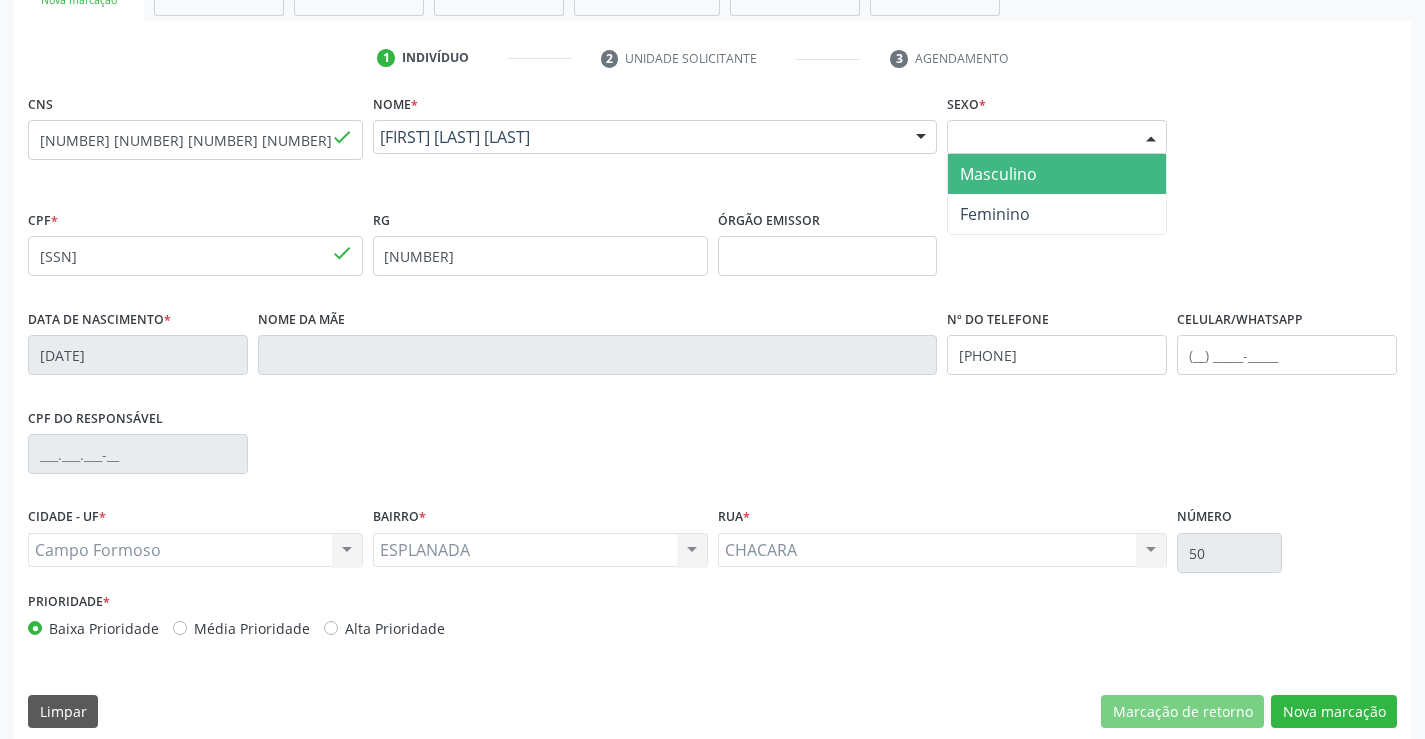 click on "Masculino" at bounding box center [1057, 174] 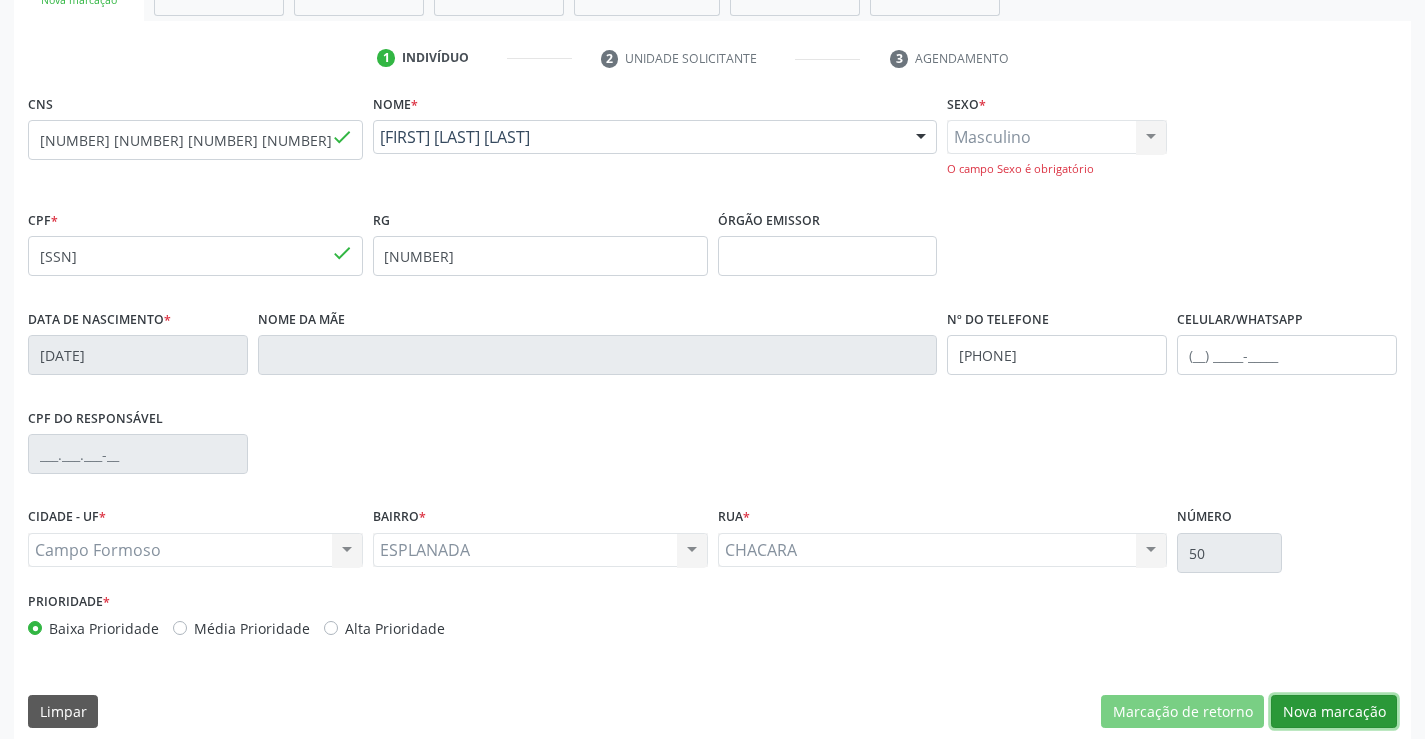 click on "Nova marcação" at bounding box center (1334, 712) 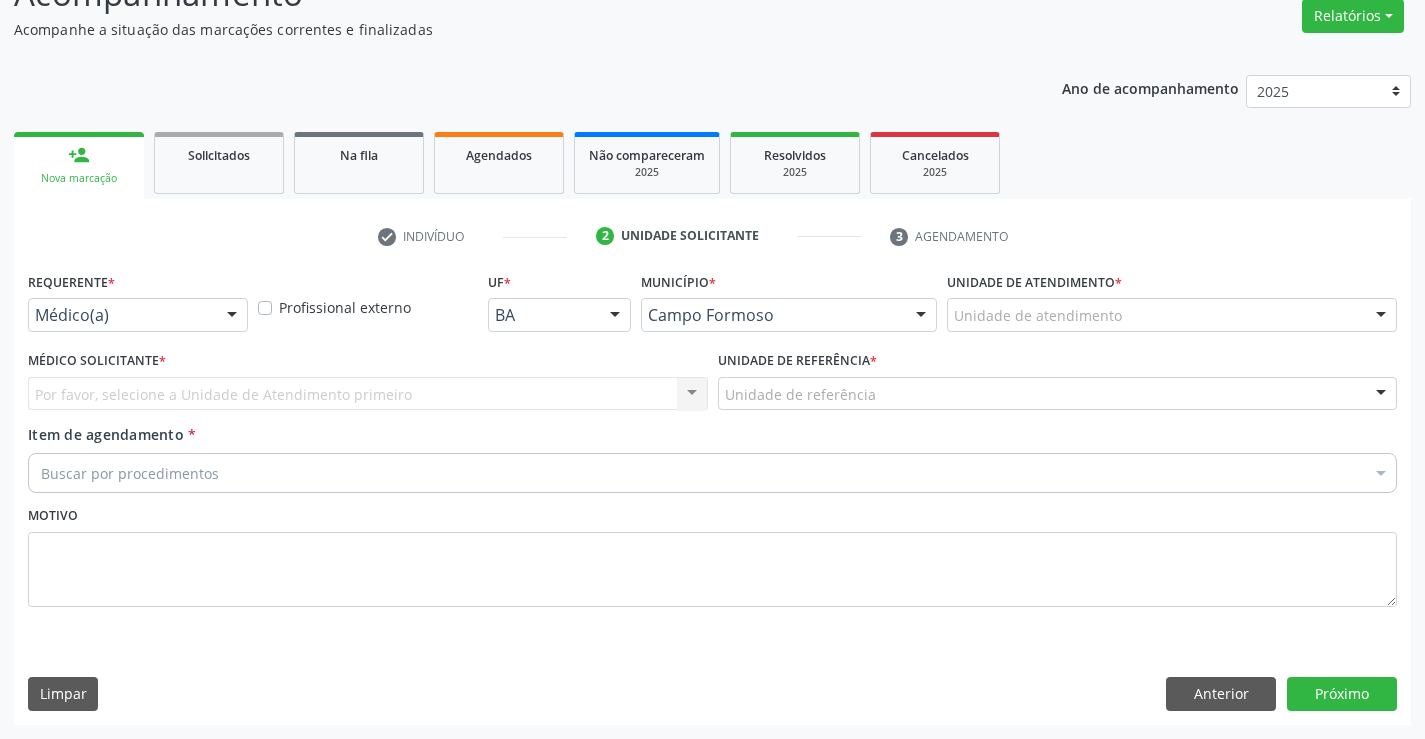 scroll, scrollTop: 167, scrollLeft: 0, axis: vertical 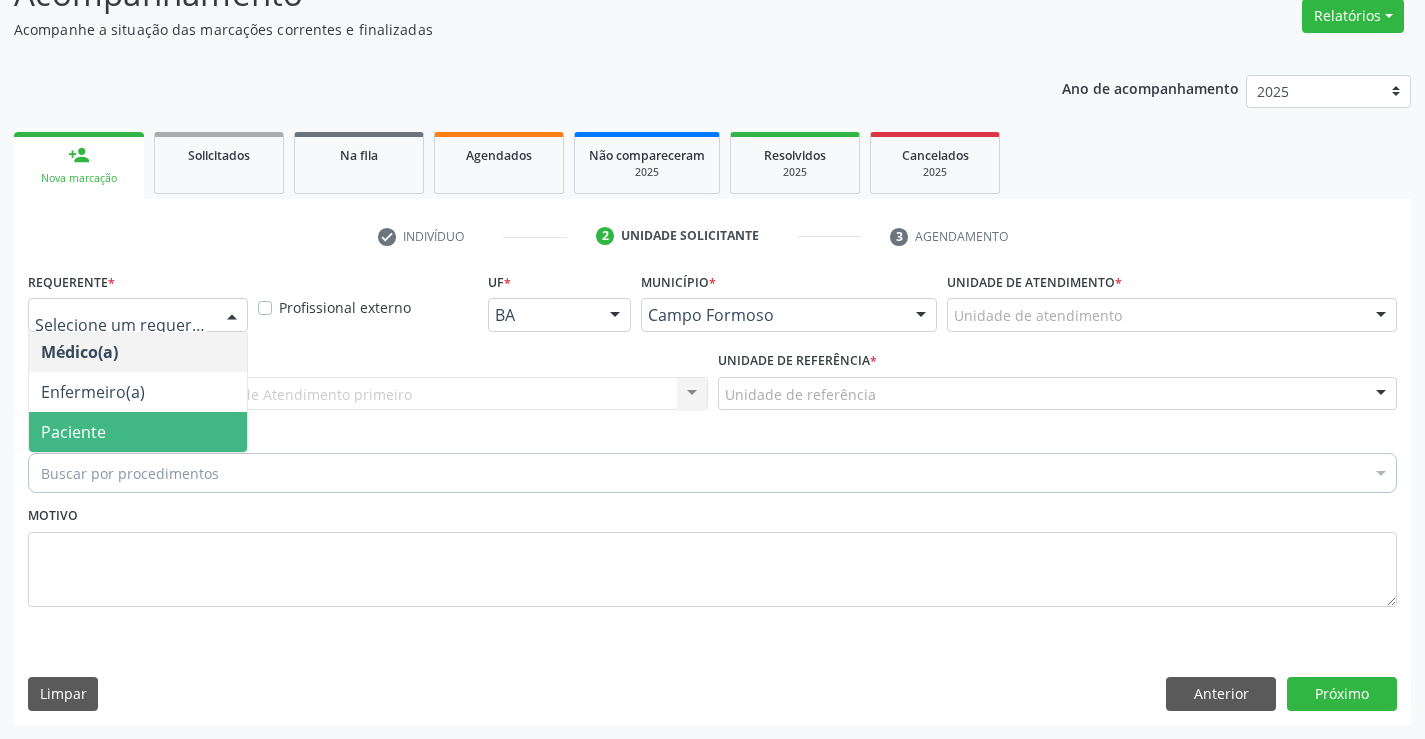 click on "Paciente" at bounding box center [138, 432] 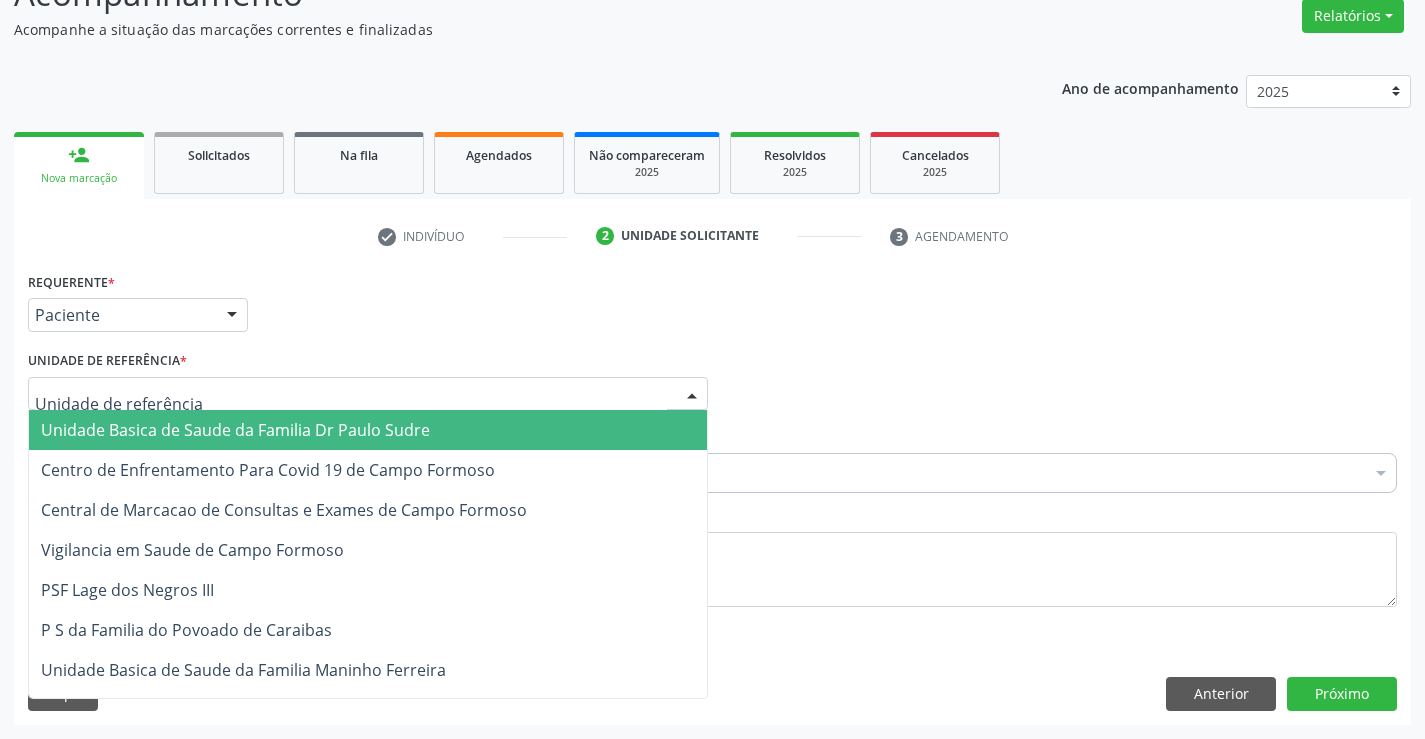 click on "Unidade Basica de Saude da Familia Dr Paulo Sudre" at bounding box center (235, 430) 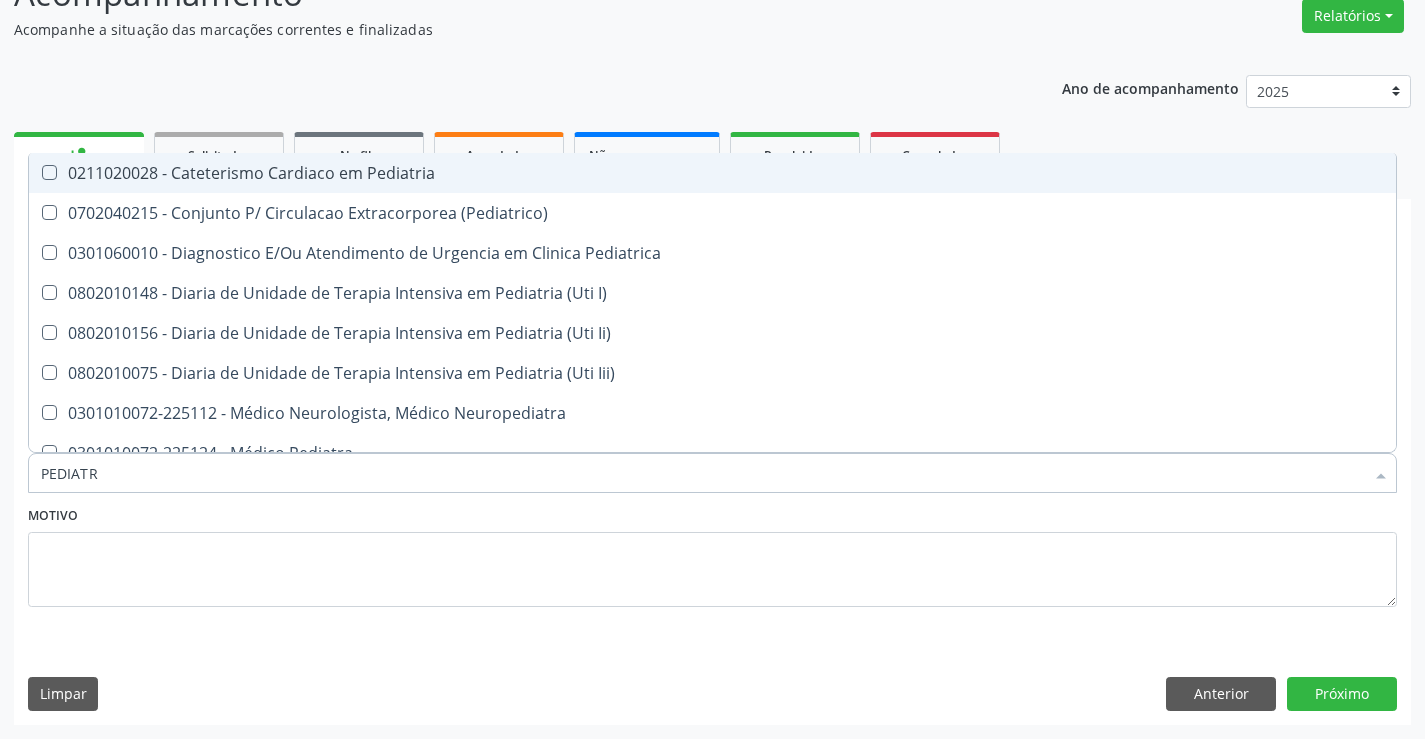 type on "PEDIATRA" 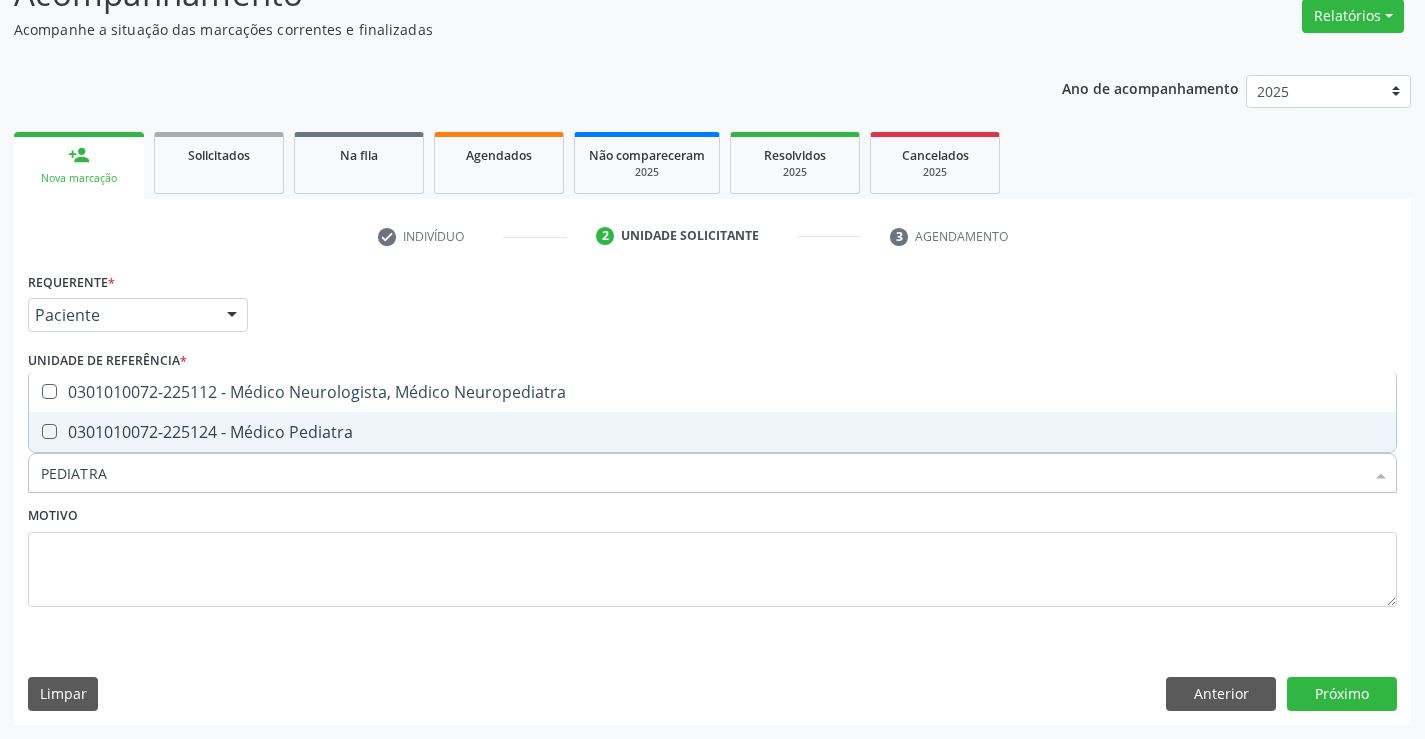 click on "0301010072-225124 - Médico Pediatra" at bounding box center [712, 432] 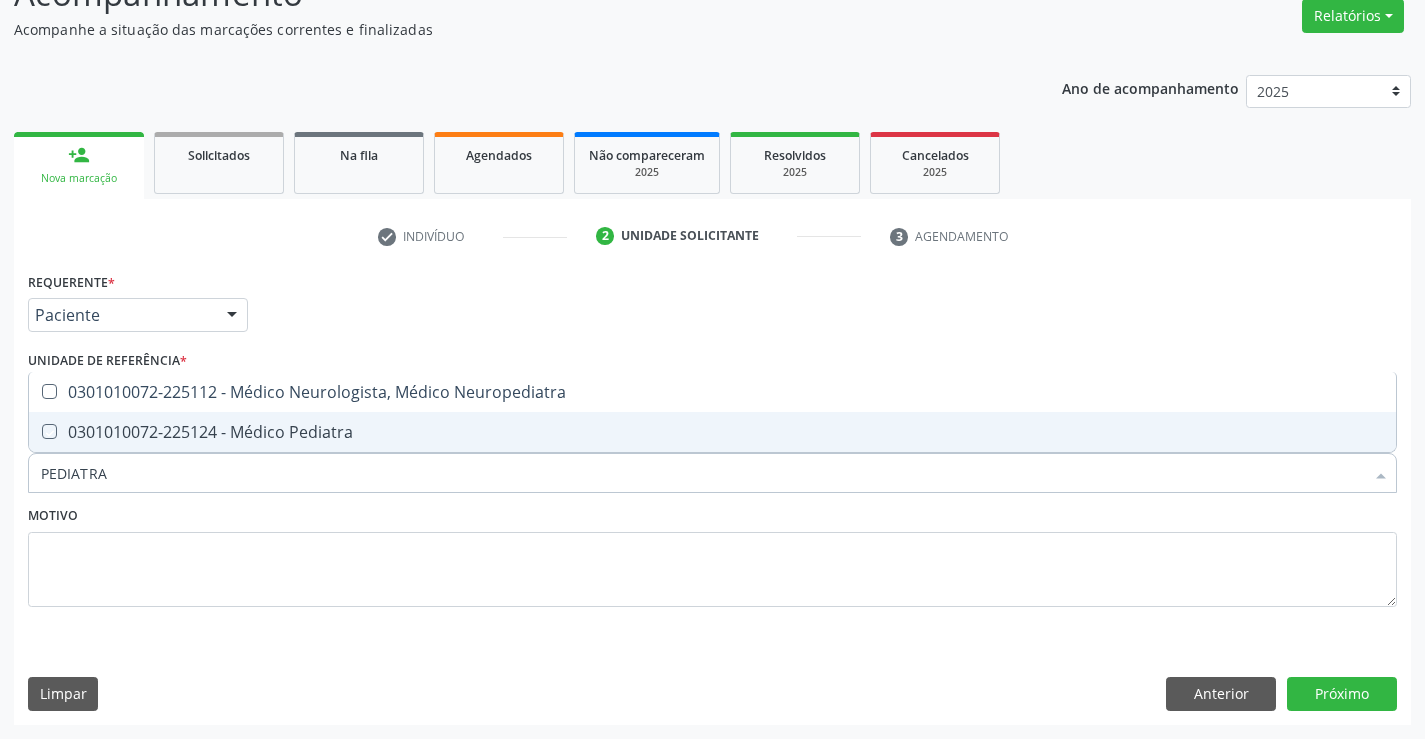 checkbox on "true" 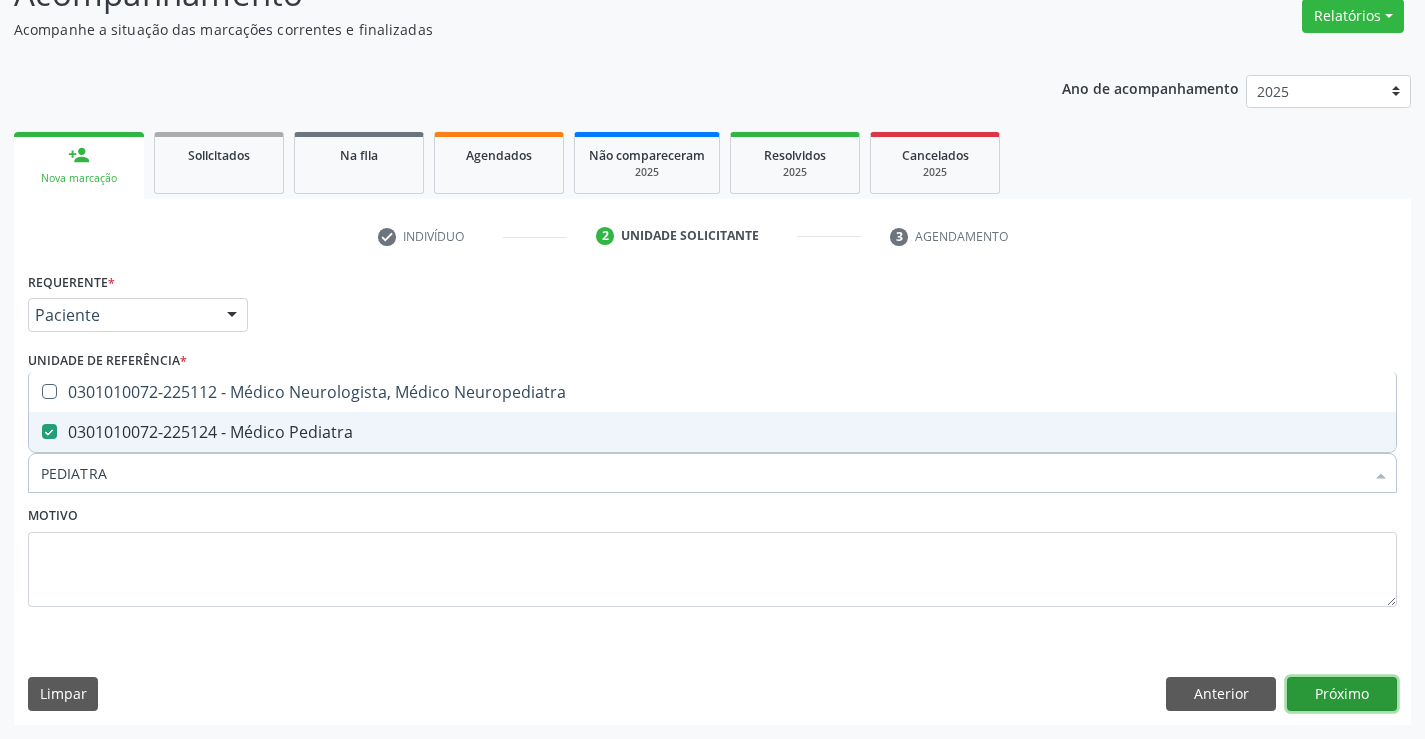 click on "Próximo" at bounding box center (1342, 694) 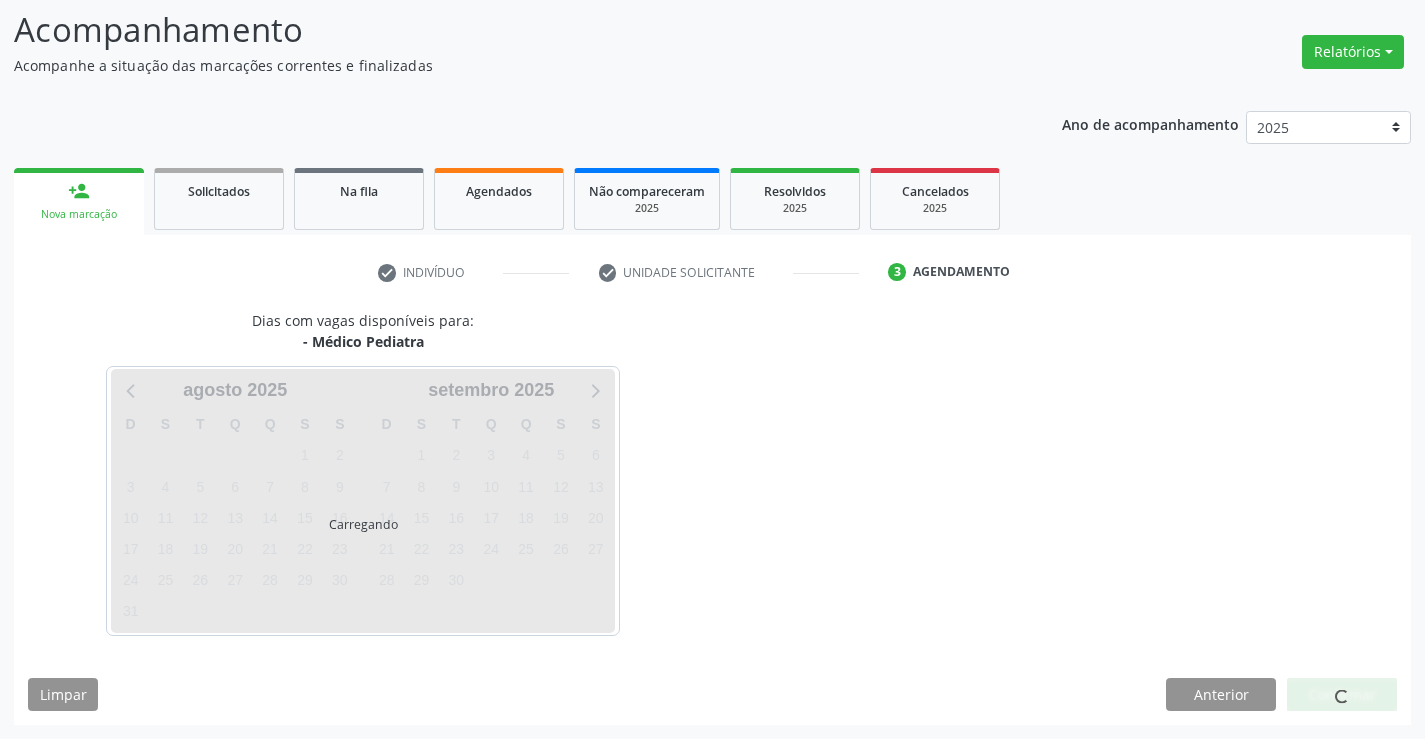 scroll, scrollTop: 131, scrollLeft: 0, axis: vertical 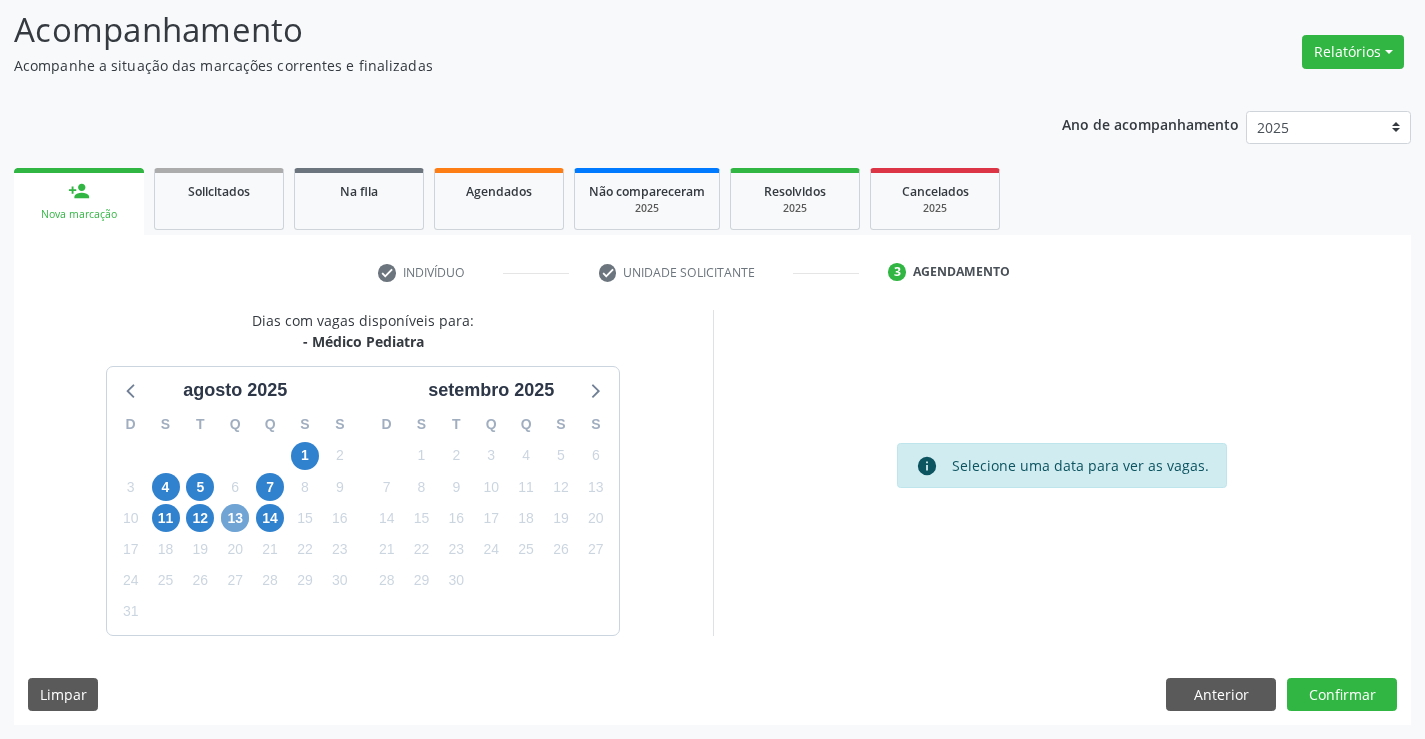 click on "13" at bounding box center (235, 518) 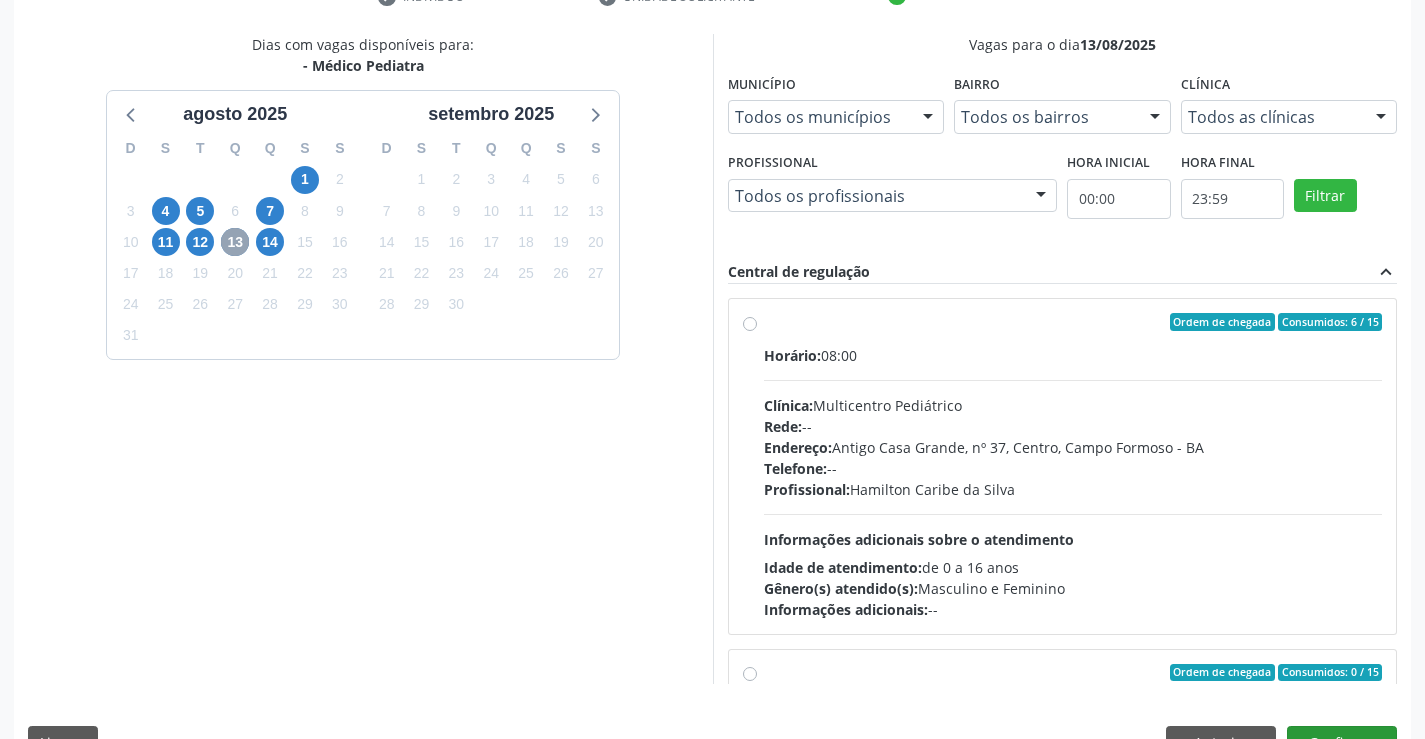 scroll, scrollTop: 456, scrollLeft: 0, axis: vertical 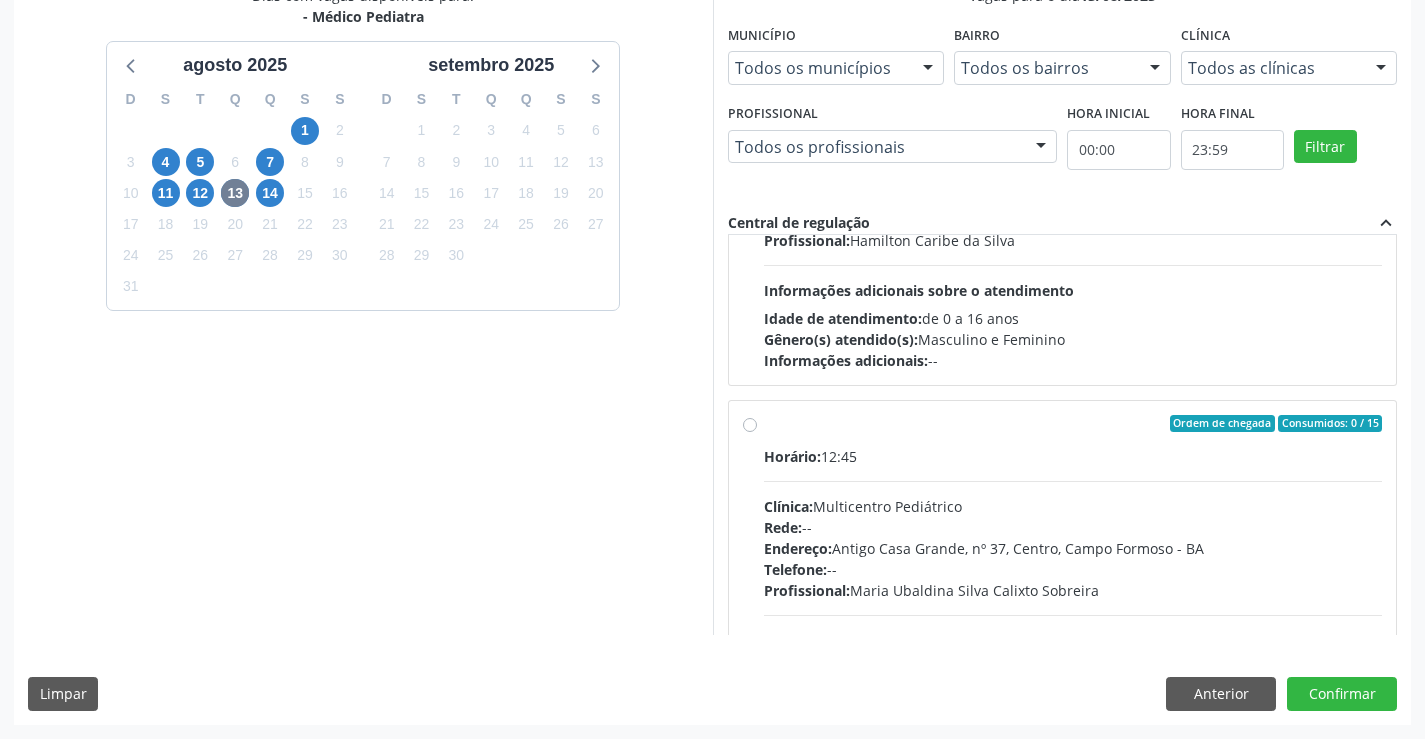 click on "Ordem de chegada
Consumidos: 0 / 15
Horário:   12:45
Clínica:  Multicentro Pediátrico
Rede:
--
Endereço:   Antigo Casa Grande, nº 37, Centro, Campo Formoso - BA
Telefone:   --
Profissional:
Maria Ubaldina Silva Calixto Sobreira
Informações adicionais sobre o atendimento
Idade de atendimento:
de 0 a 11 anos
Gênero(s) atendido(s):
Masculino e Feminino
Informações adicionais:
--" at bounding box center [1073, 568] 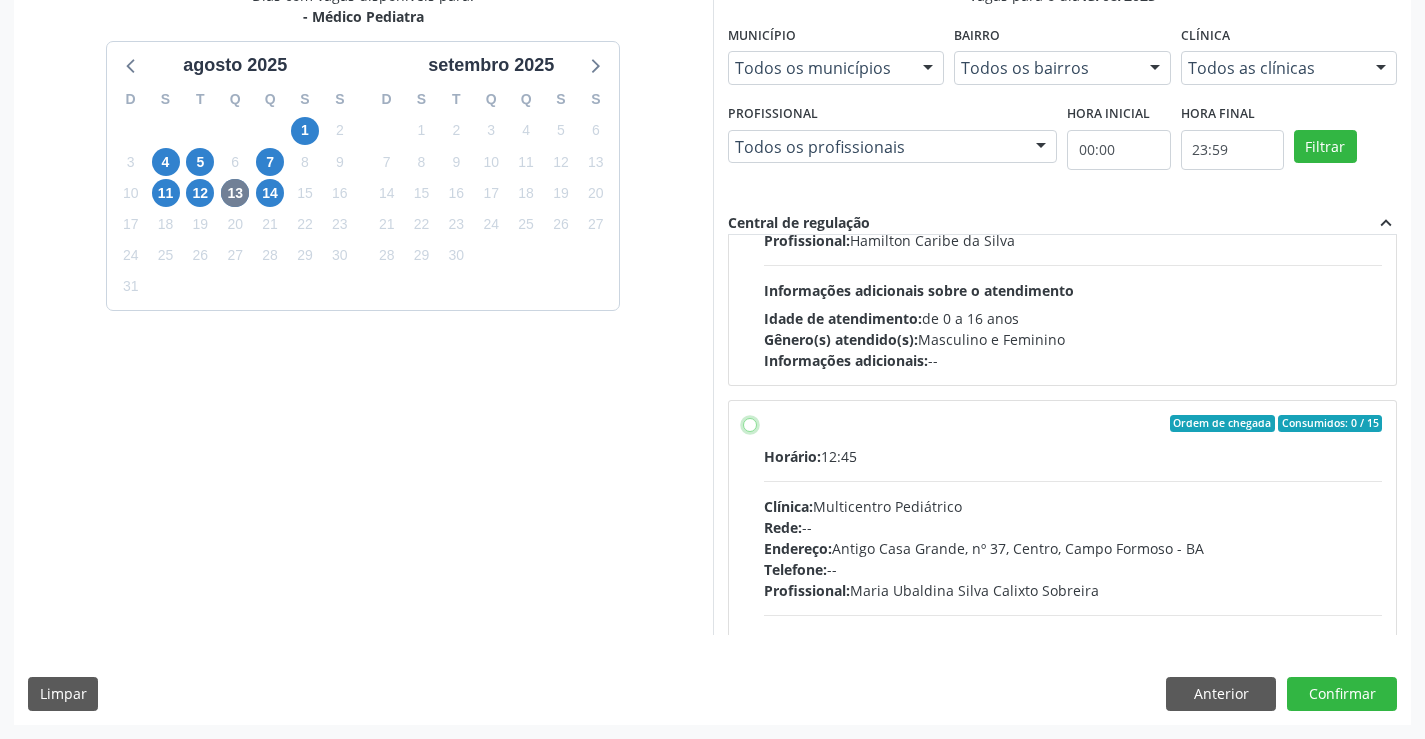 click on "Ordem de chegada
Consumidos: 0 / 15
Horário:   12:45
Clínica:  Multicentro Pediátrico
Rede:
--
Endereço:   Antigo Casa Grande, nº 37, Centro, Campo Formoso - BA
Telefone:   --
Profissional:
Maria Ubaldina Silva Calixto Sobreira
Informações adicionais sobre o atendimento
Idade de atendimento:
de 0 a 11 anos
Gênero(s) atendido(s):
Masculino e Feminino
Informações adicionais:
--" at bounding box center [750, 424] 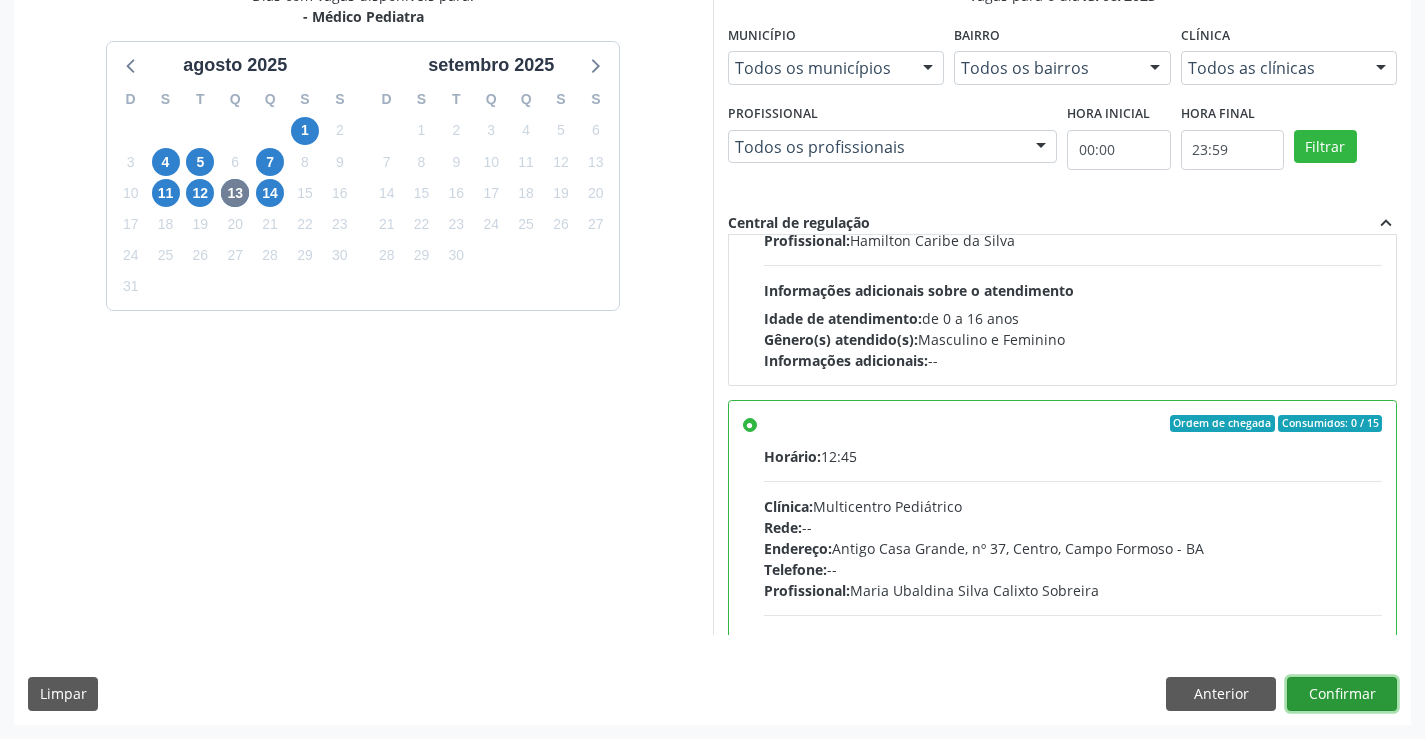 click on "Confirmar" at bounding box center [1342, 694] 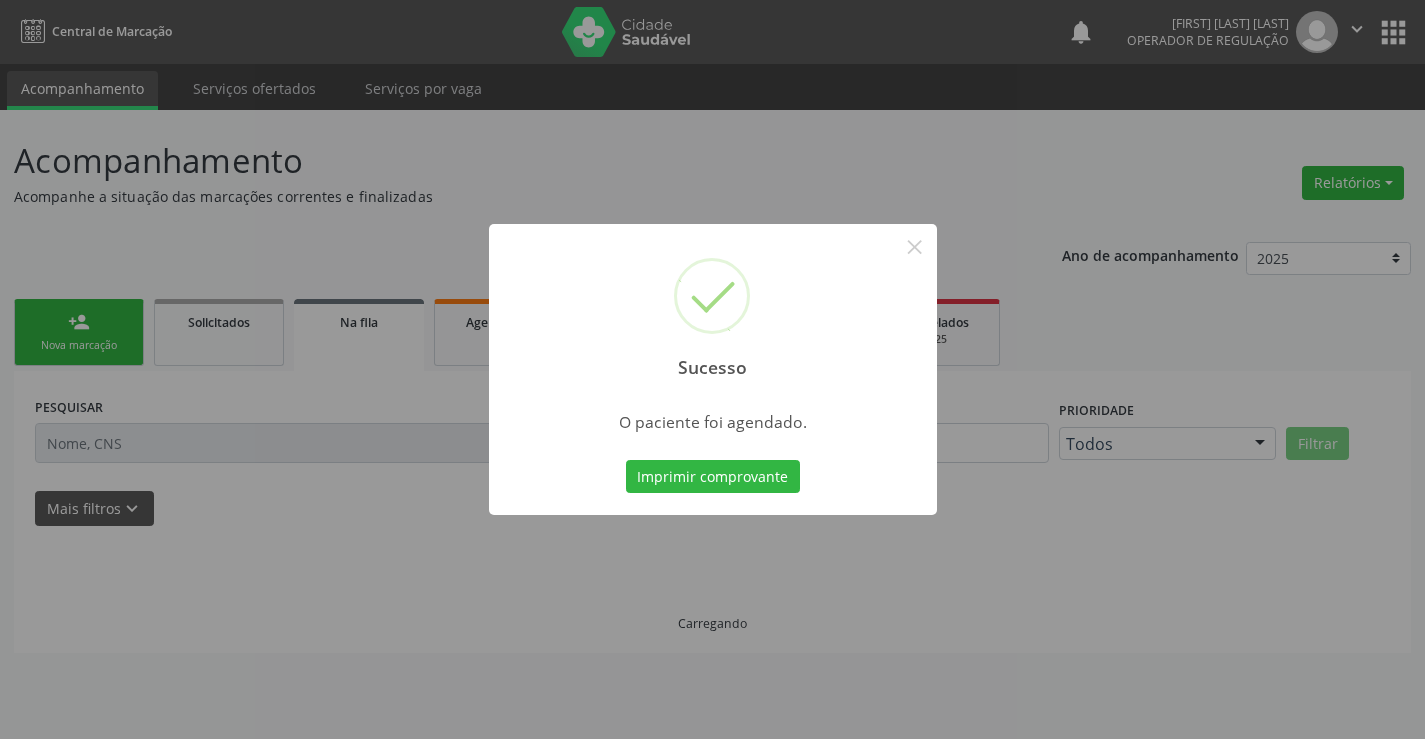 scroll, scrollTop: 0, scrollLeft: 0, axis: both 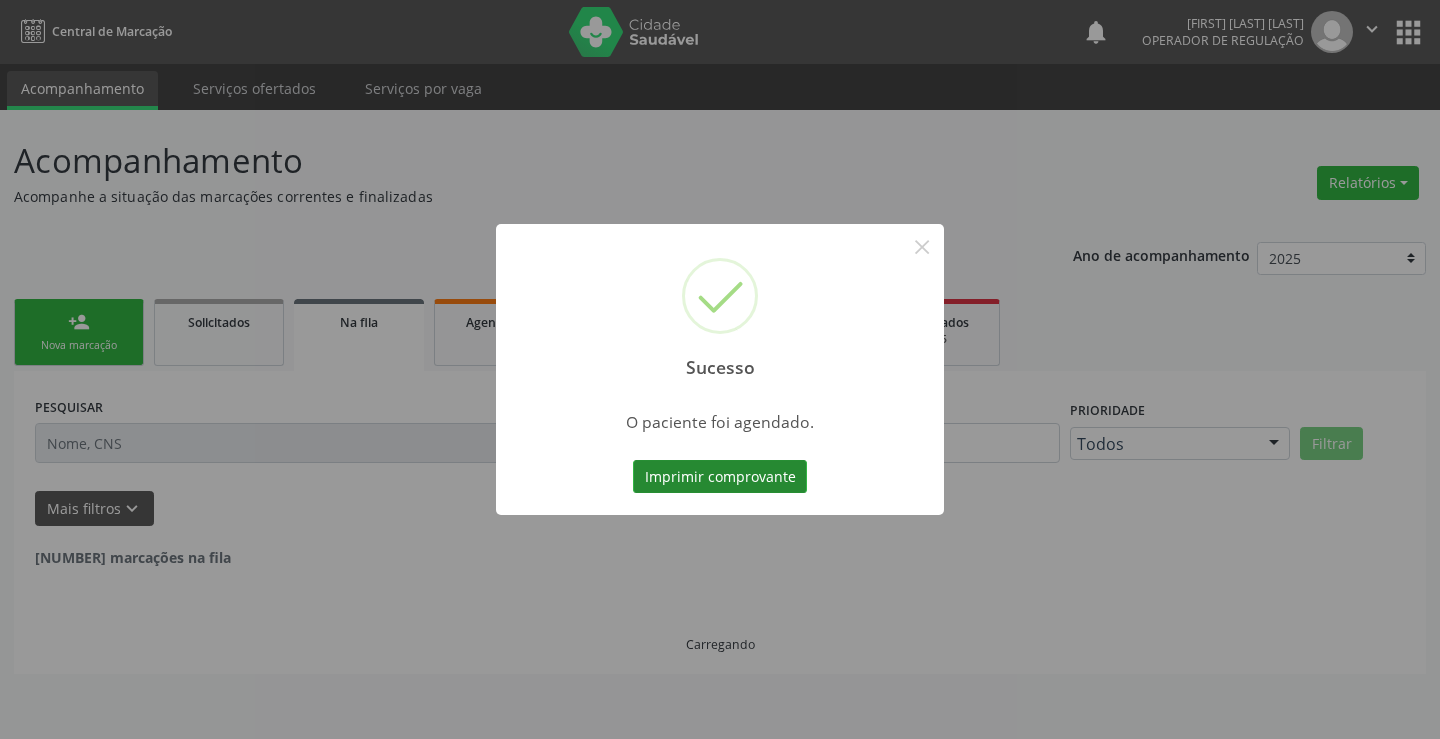 click on "Imprimir comprovante" at bounding box center [720, 477] 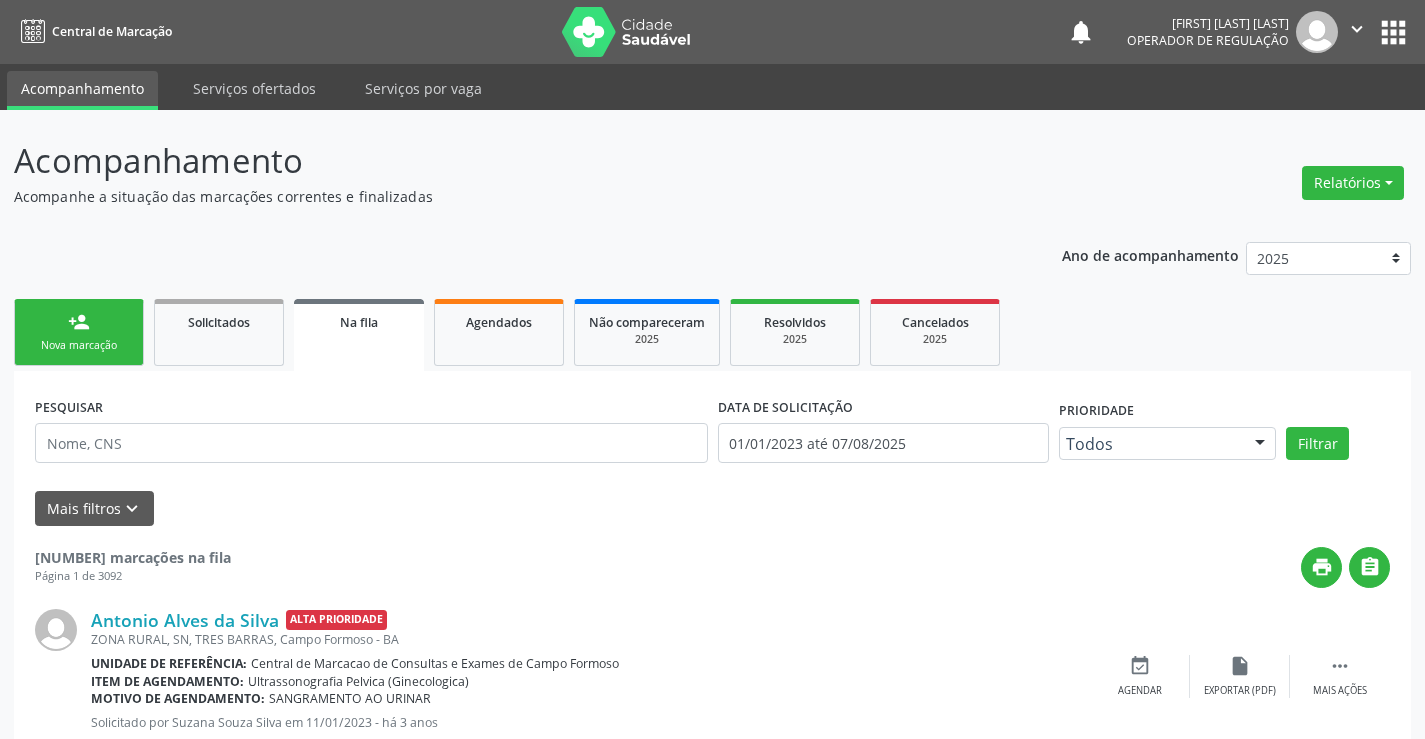 click on "person_add
Nova marcação" at bounding box center [79, 332] 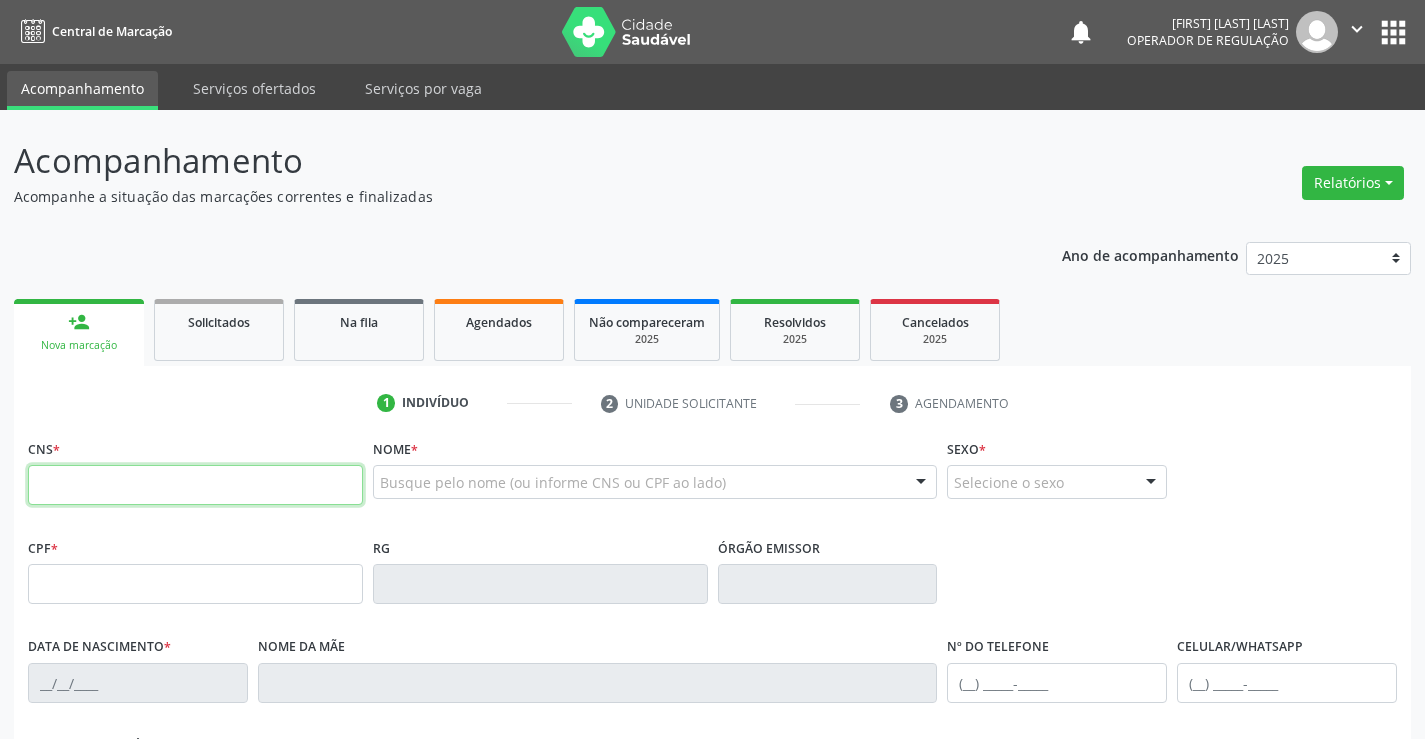 click at bounding box center [195, 485] 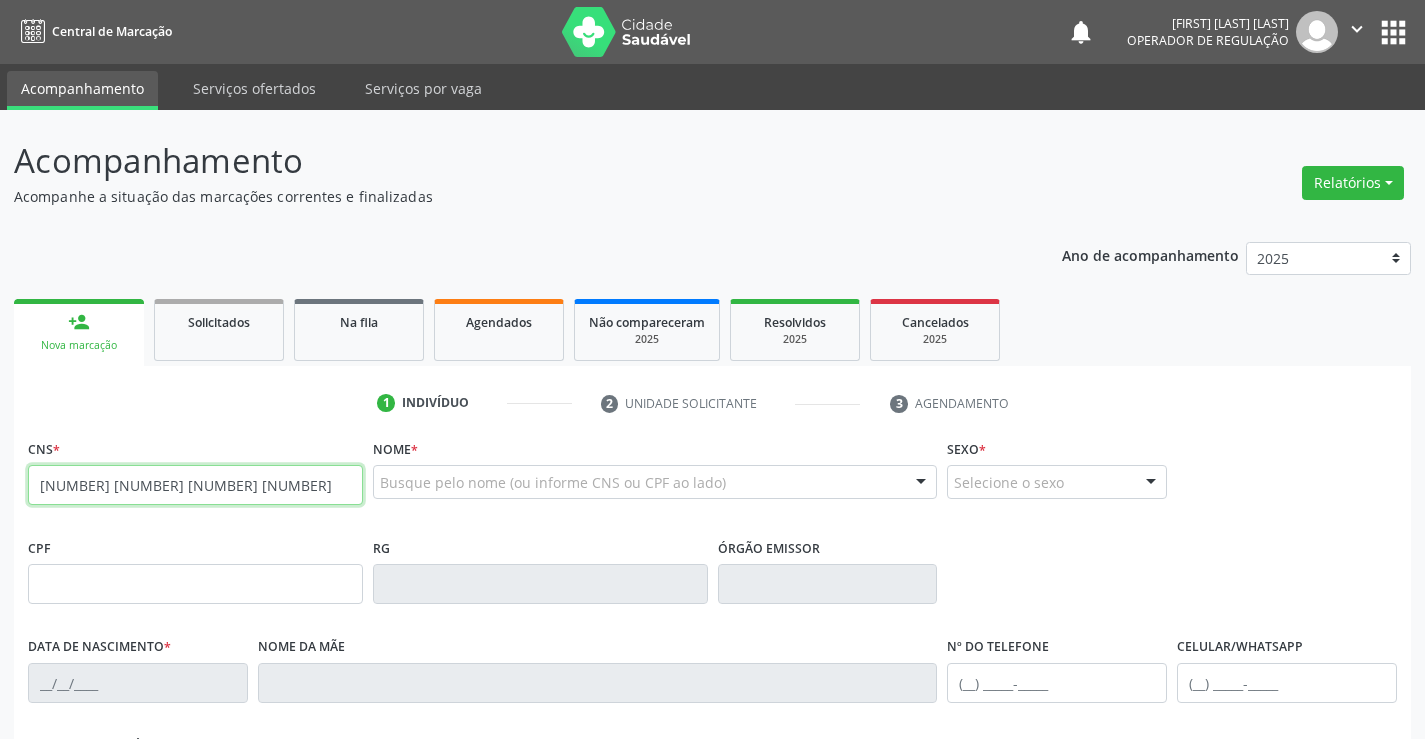 type on "708 6071 5814 6590" 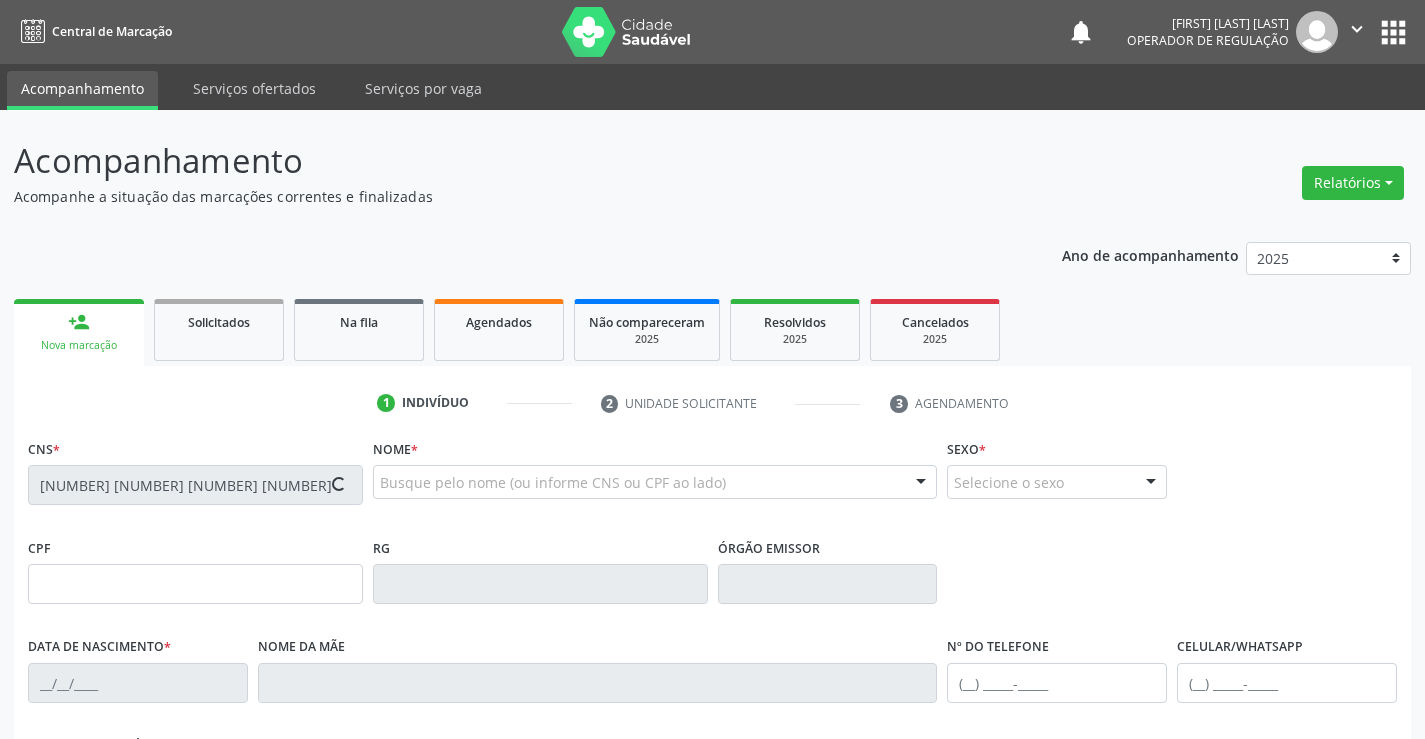 type on "29/05/2025" 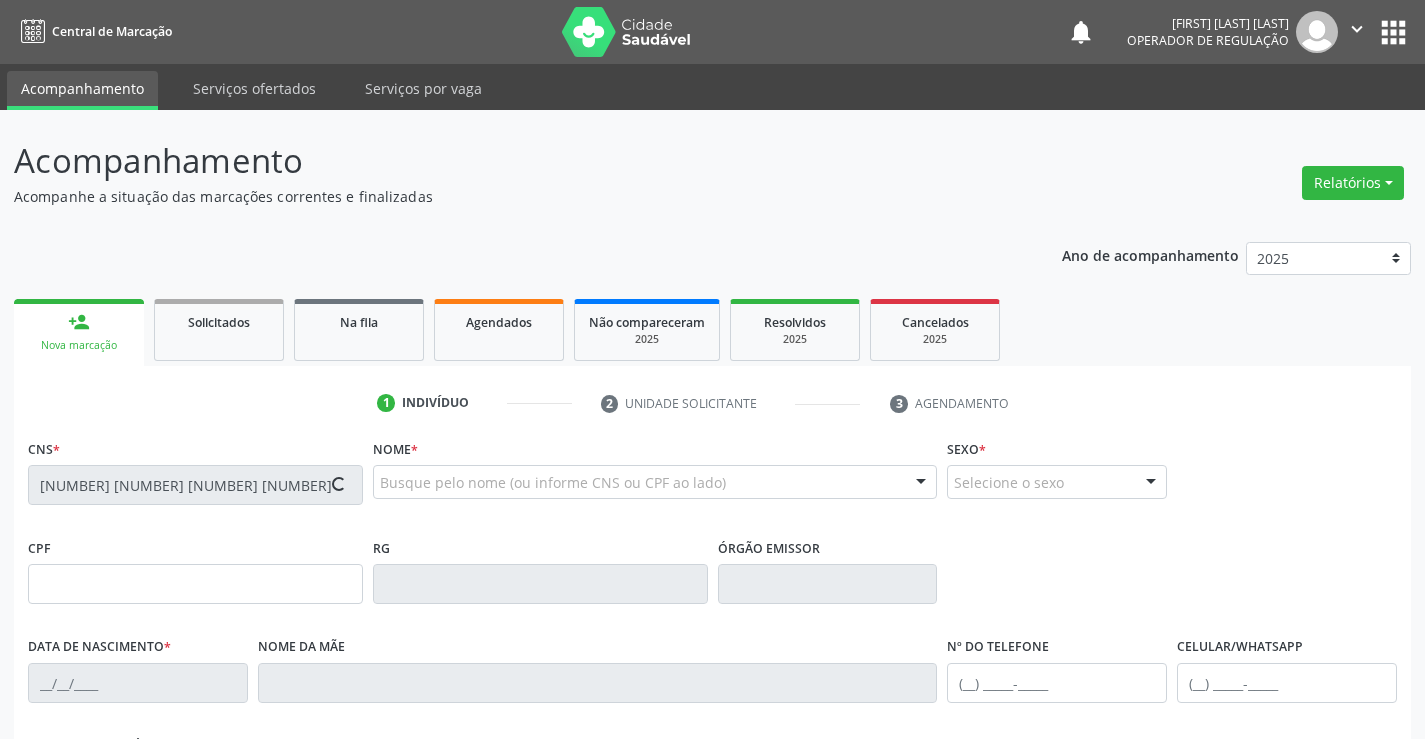 type on "S/N" 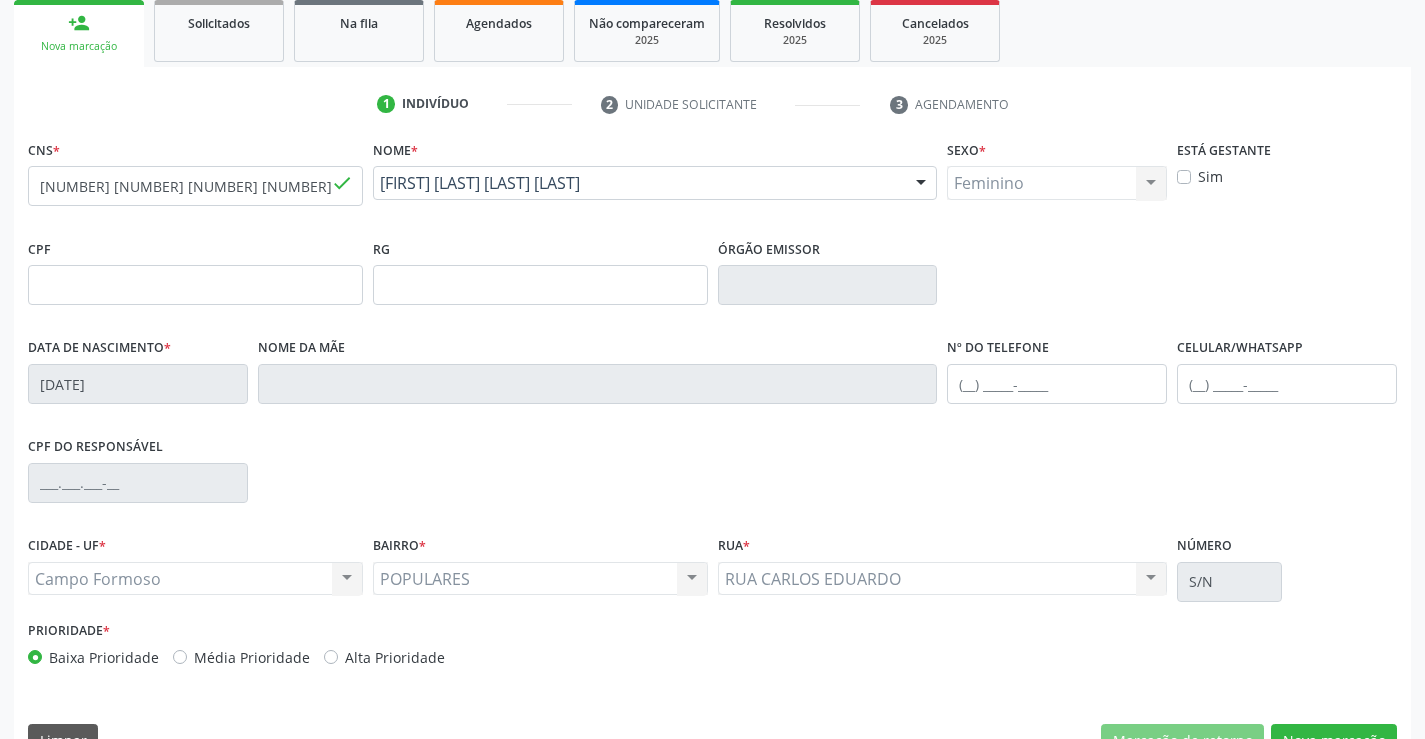 scroll, scrollTop: 300, scrollLeft: 0, axis: vertical 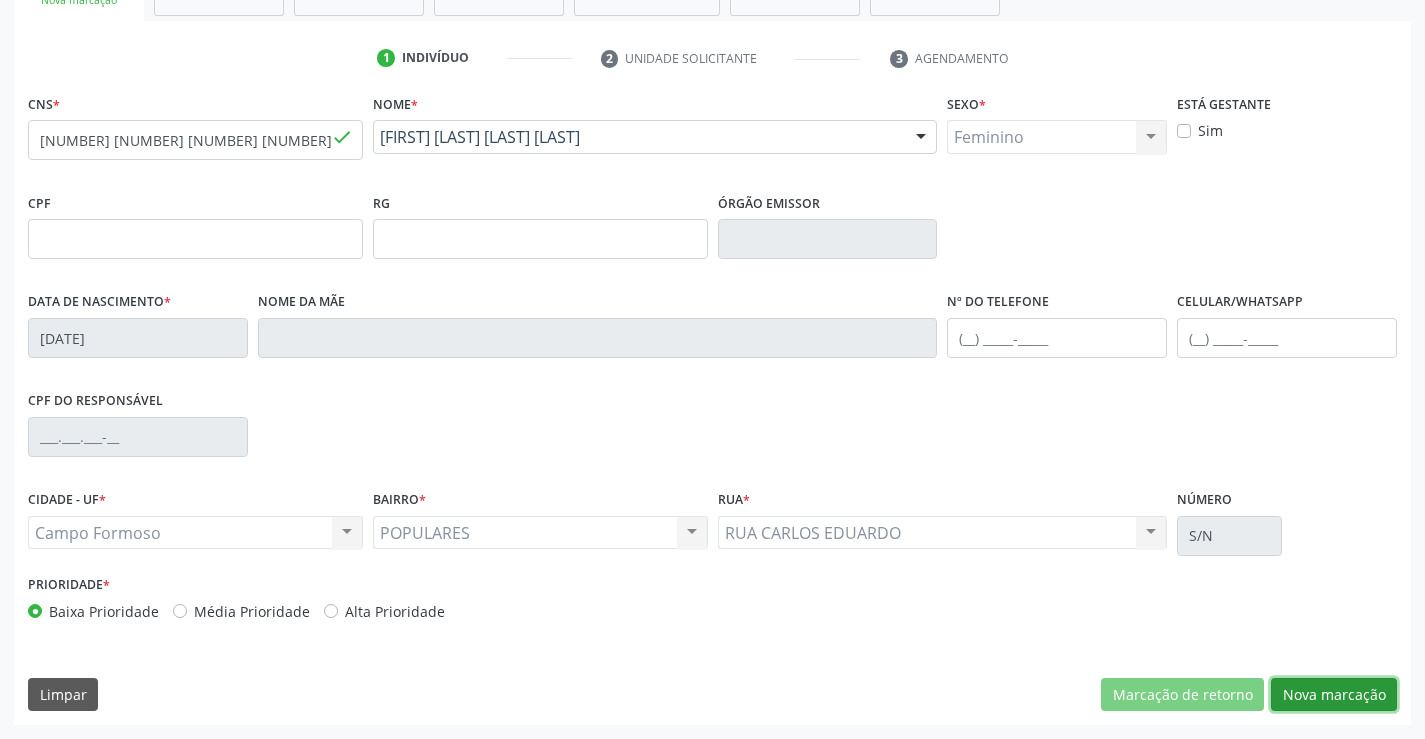 click on "Nova marcação" at bounding box center (1334, 695) 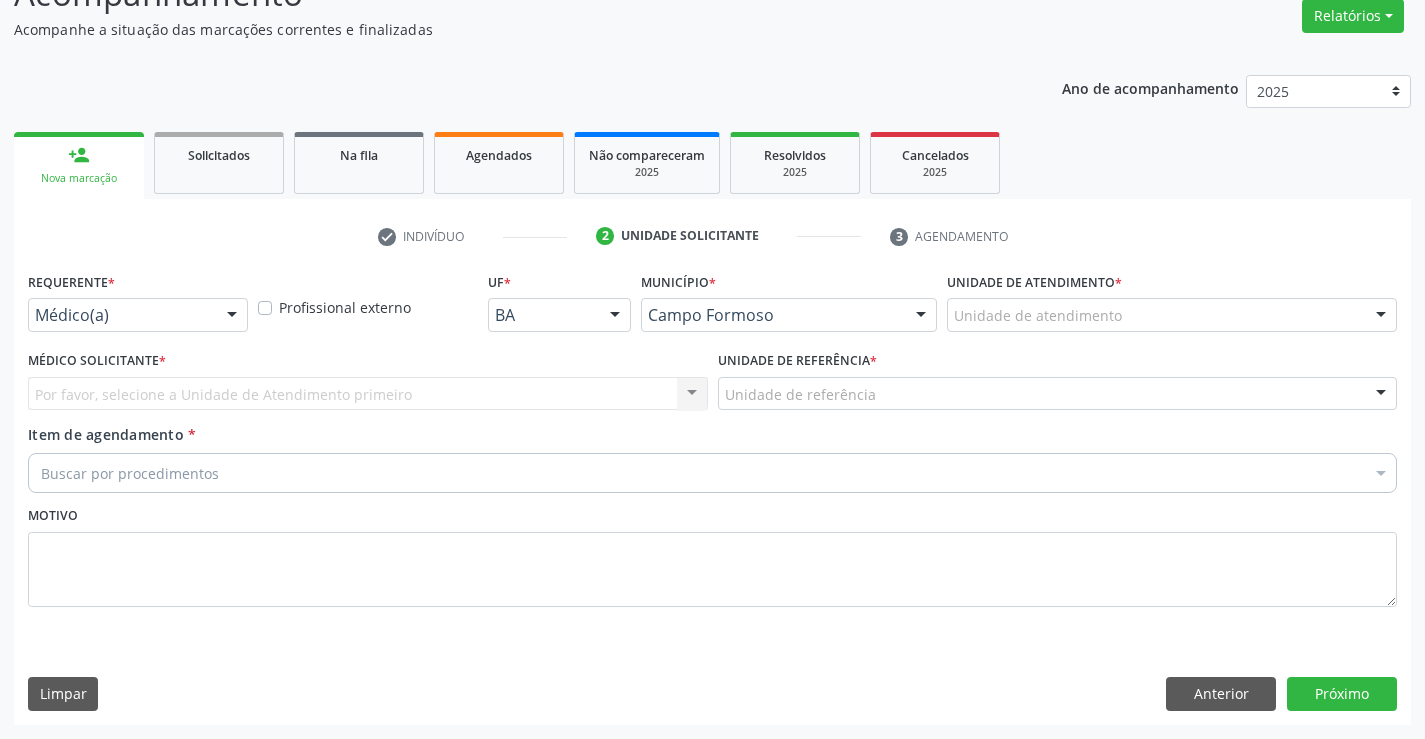 scroll, scrollTop: 167, scrollLeft: 0, axis: vertical 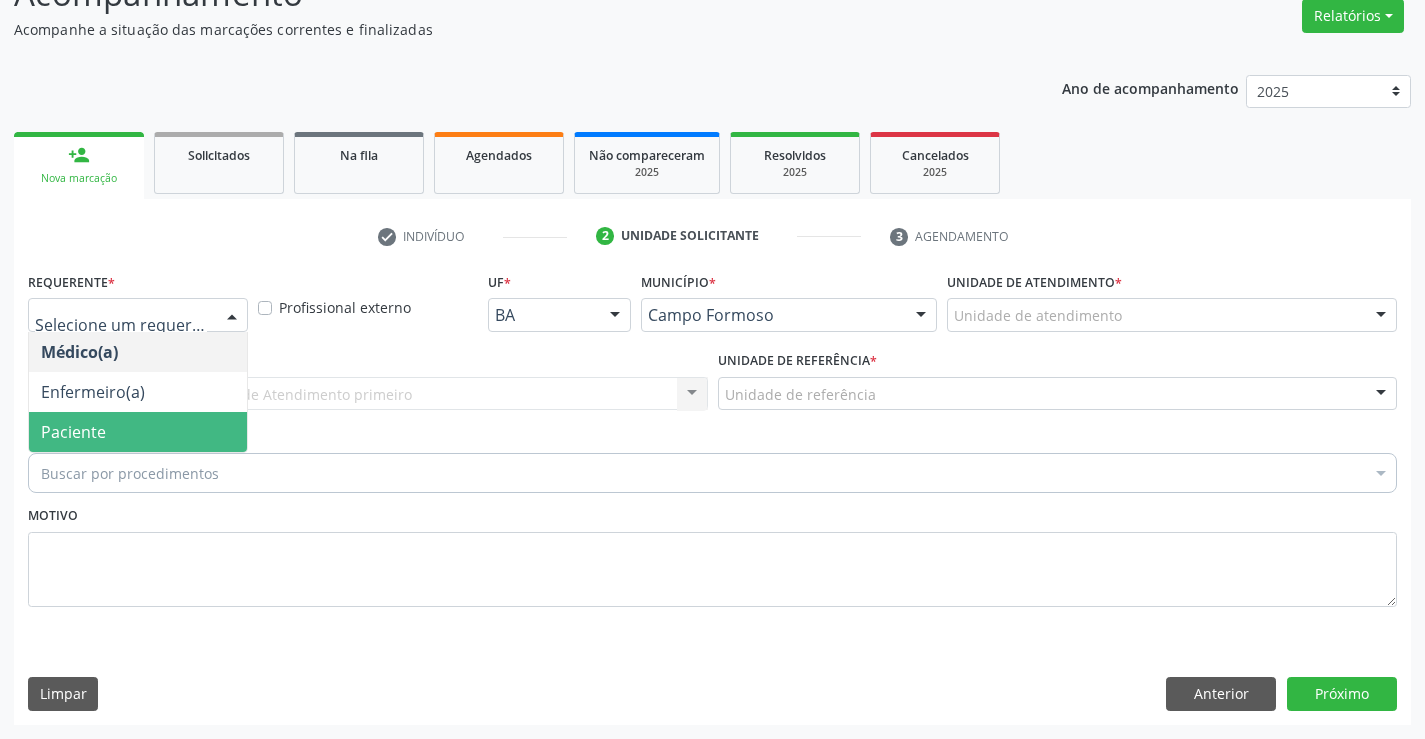 click on "Paciente" at bounding box center (138, 432) 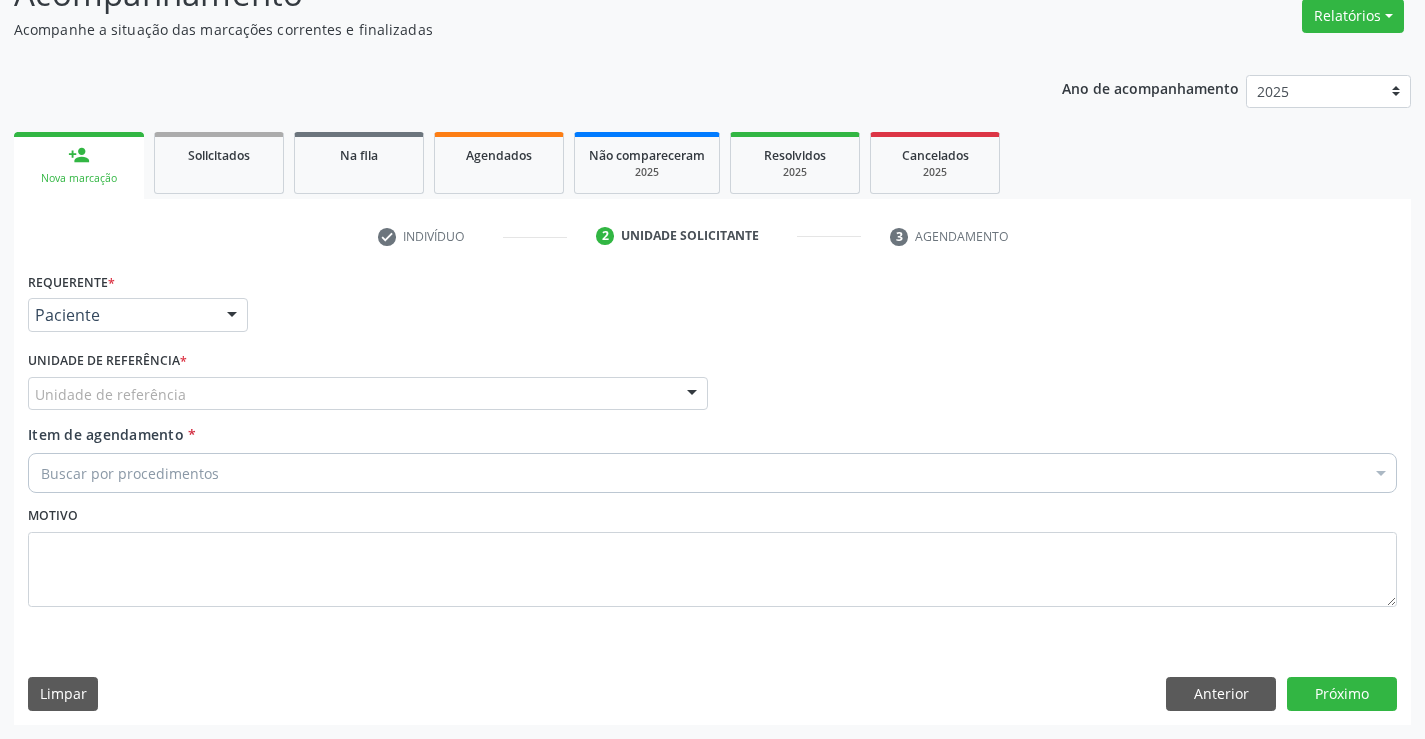 click on "Unidade de referência" at bounding box center (368, 394) 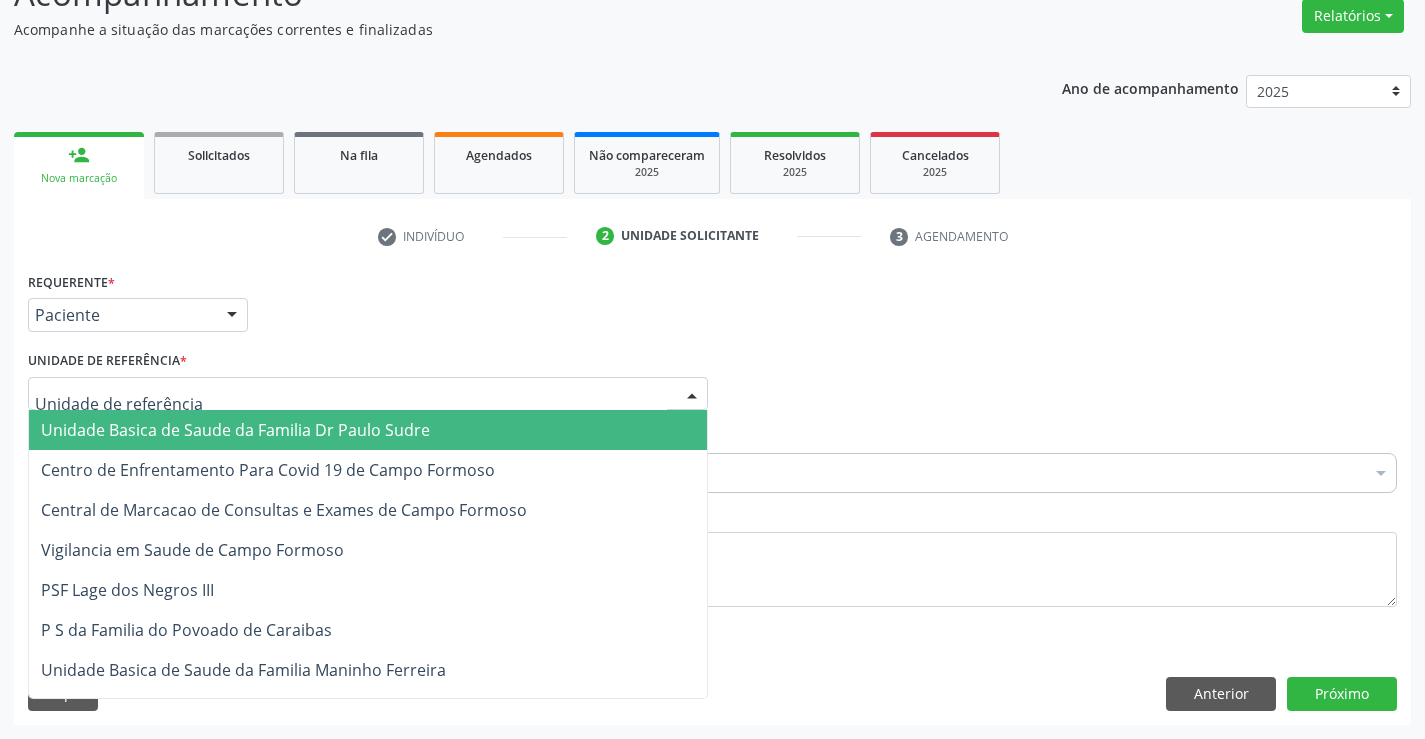 click on "Unidade Basica de Saude da Familia Dr Paulo Sudre" at bounding box center [235, 430] 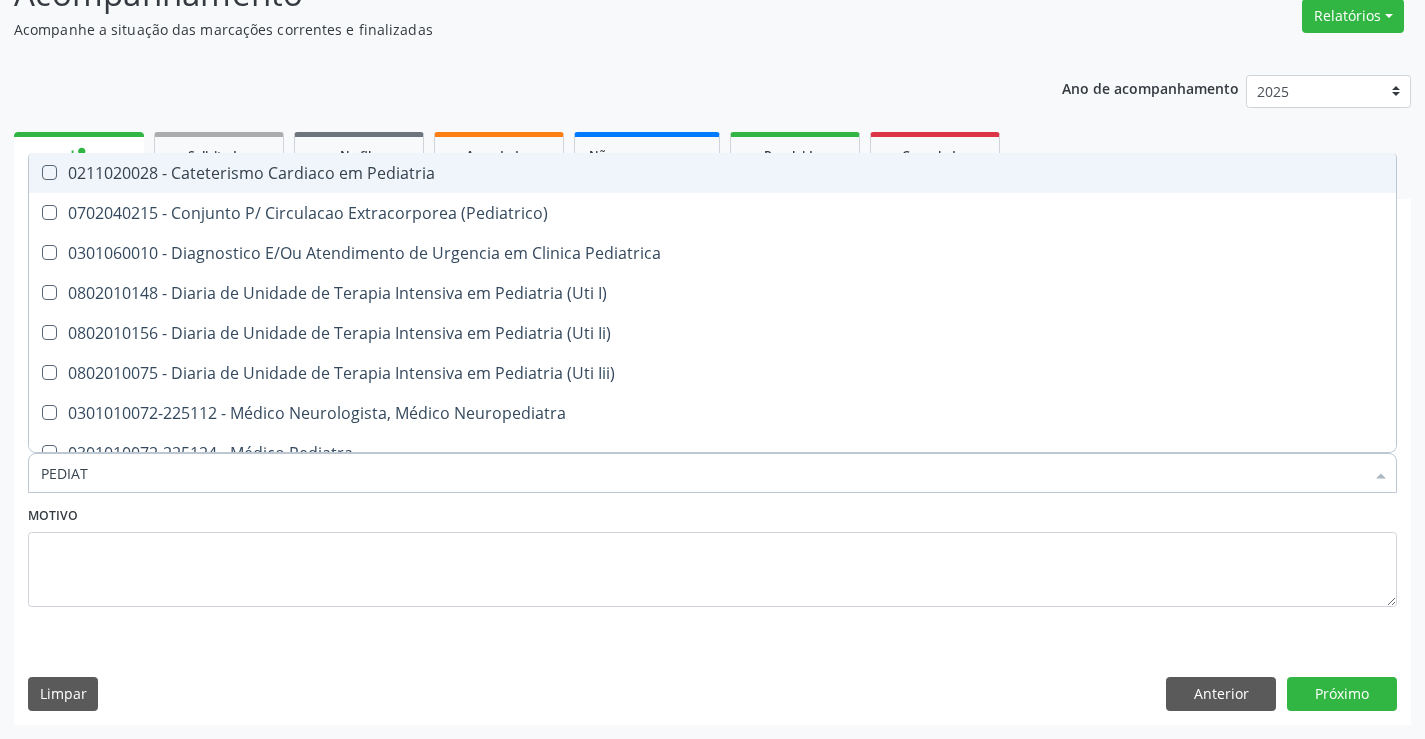 type on "PEDIATR" 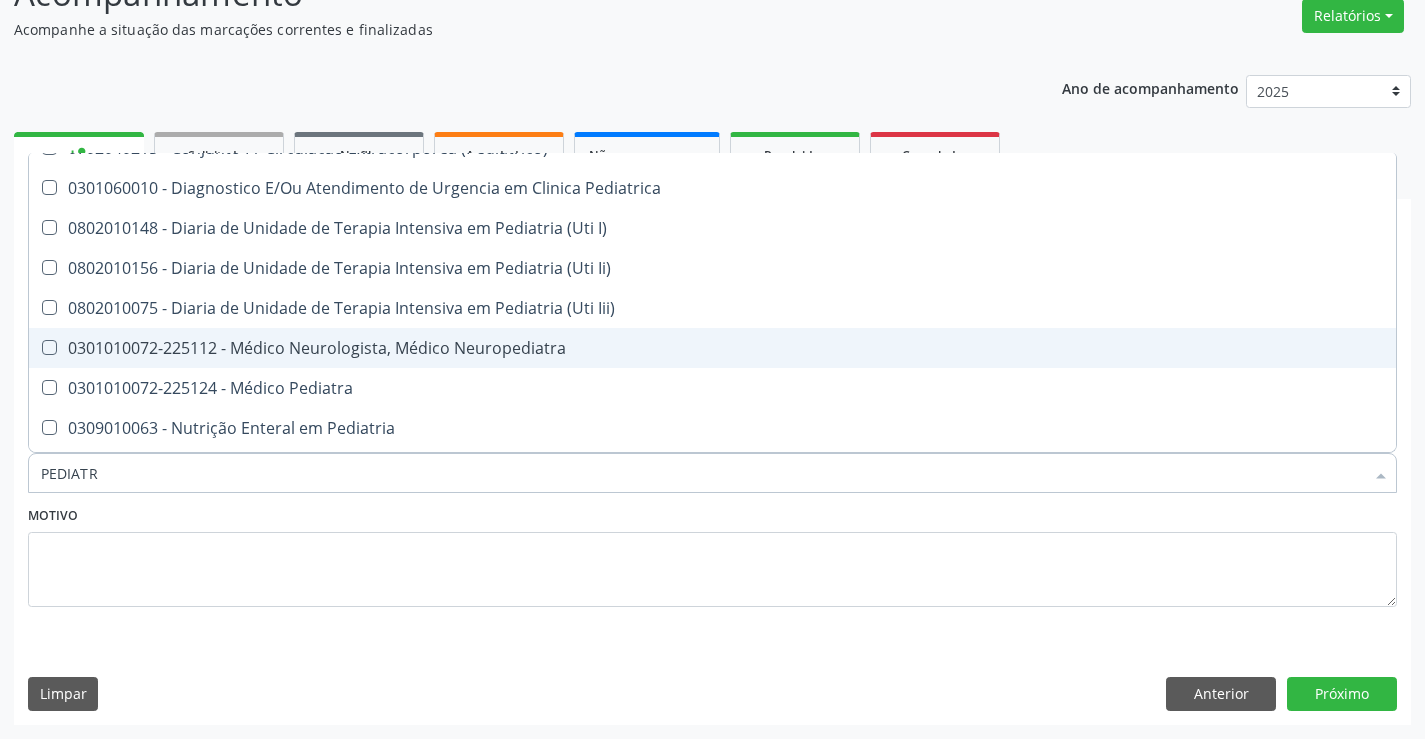 scroll, scrollTop: 141, scrollLeft: 0, axis: vertical 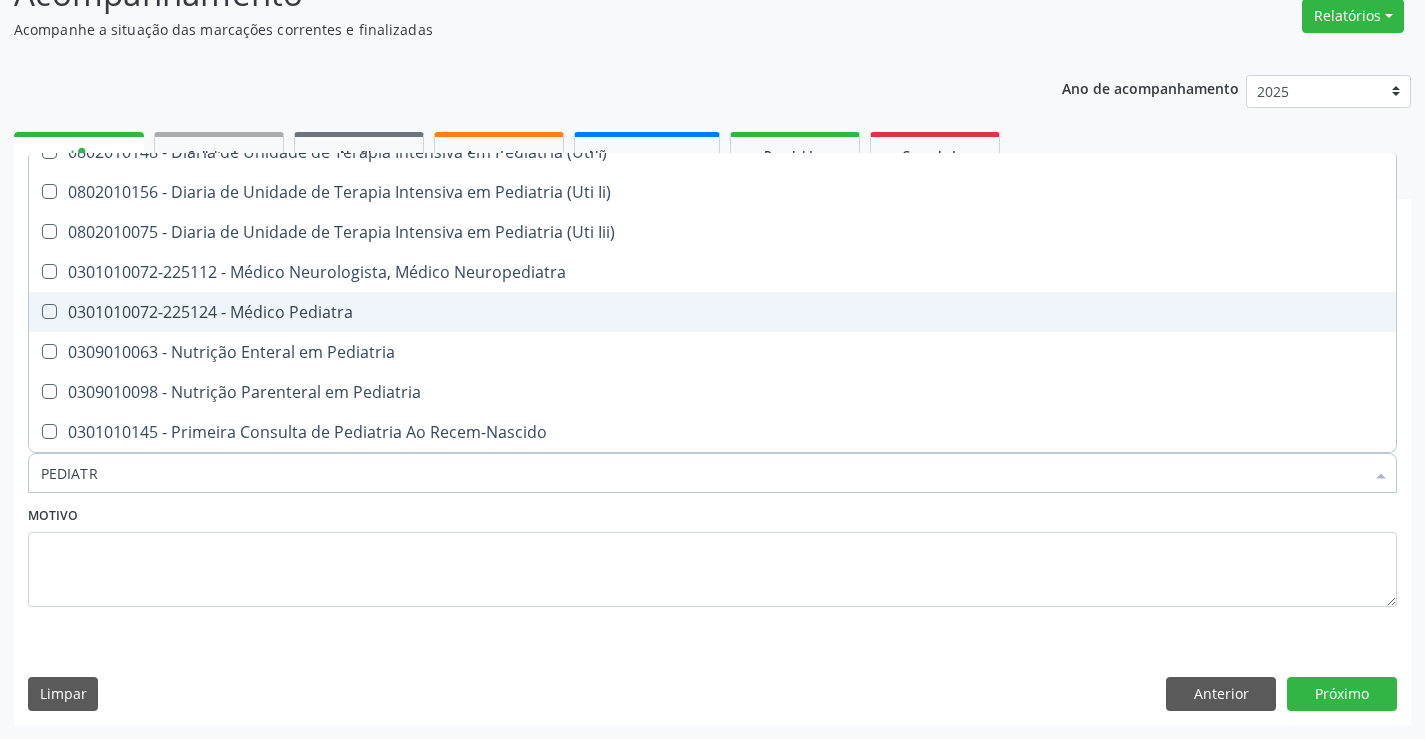 click on "0301010072-225124 - Médico Pediatra" at bounding box center (712, 312) 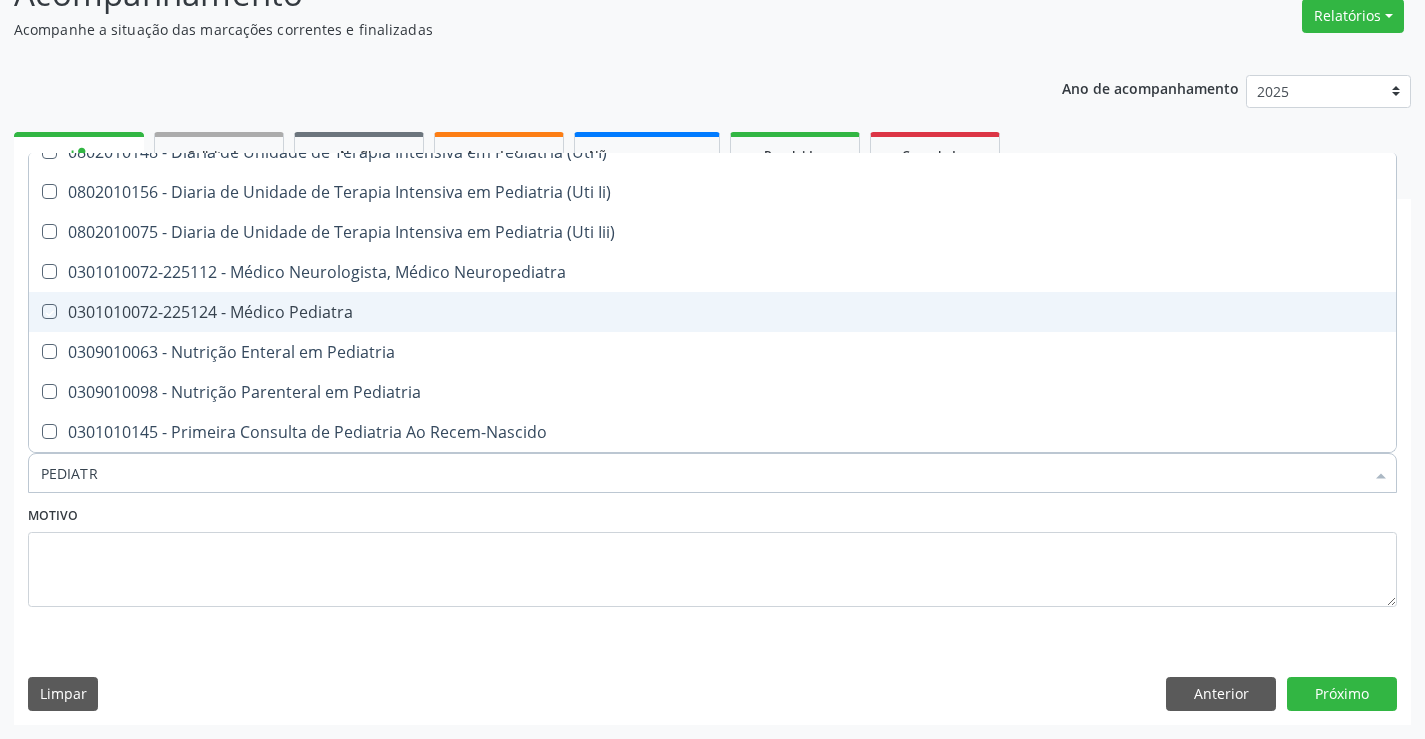 checkbox on "true" 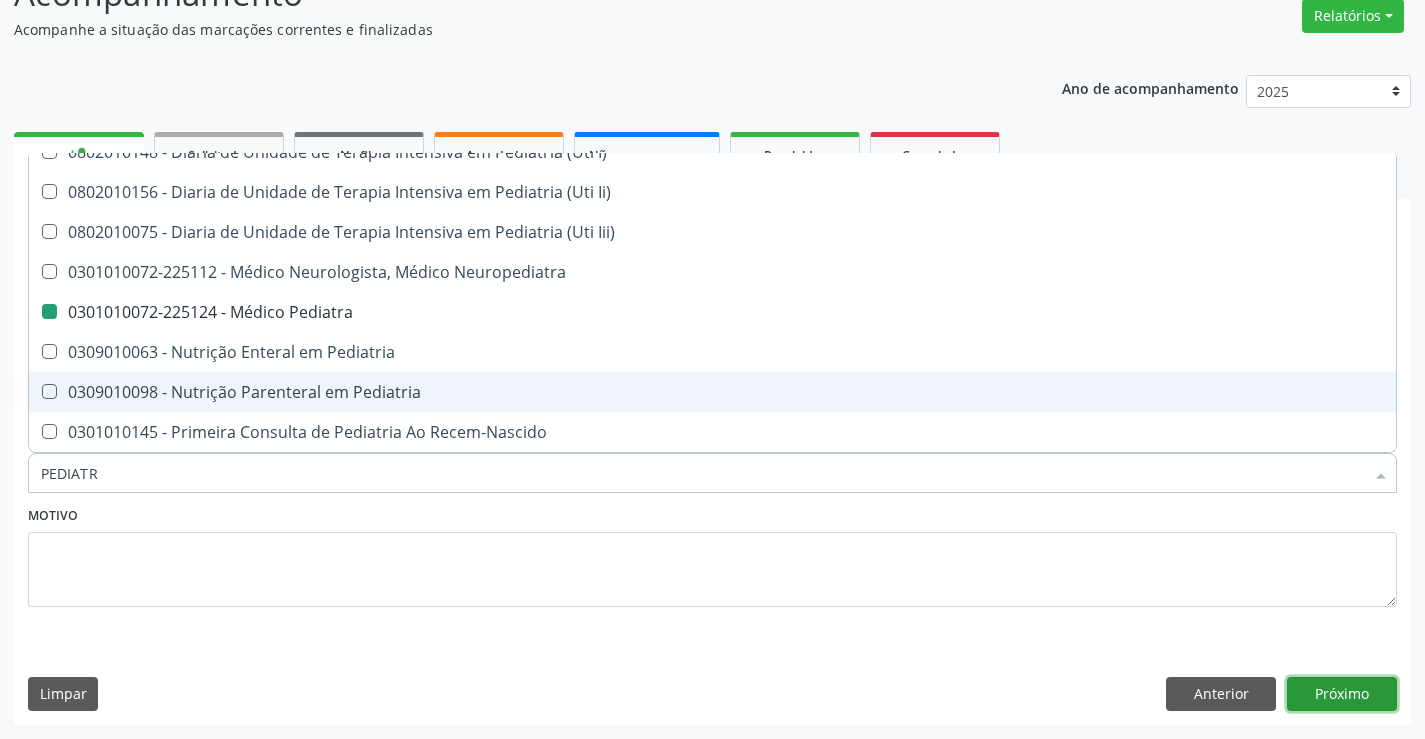 click on "Próximo" at bounding box center [1342, 694] 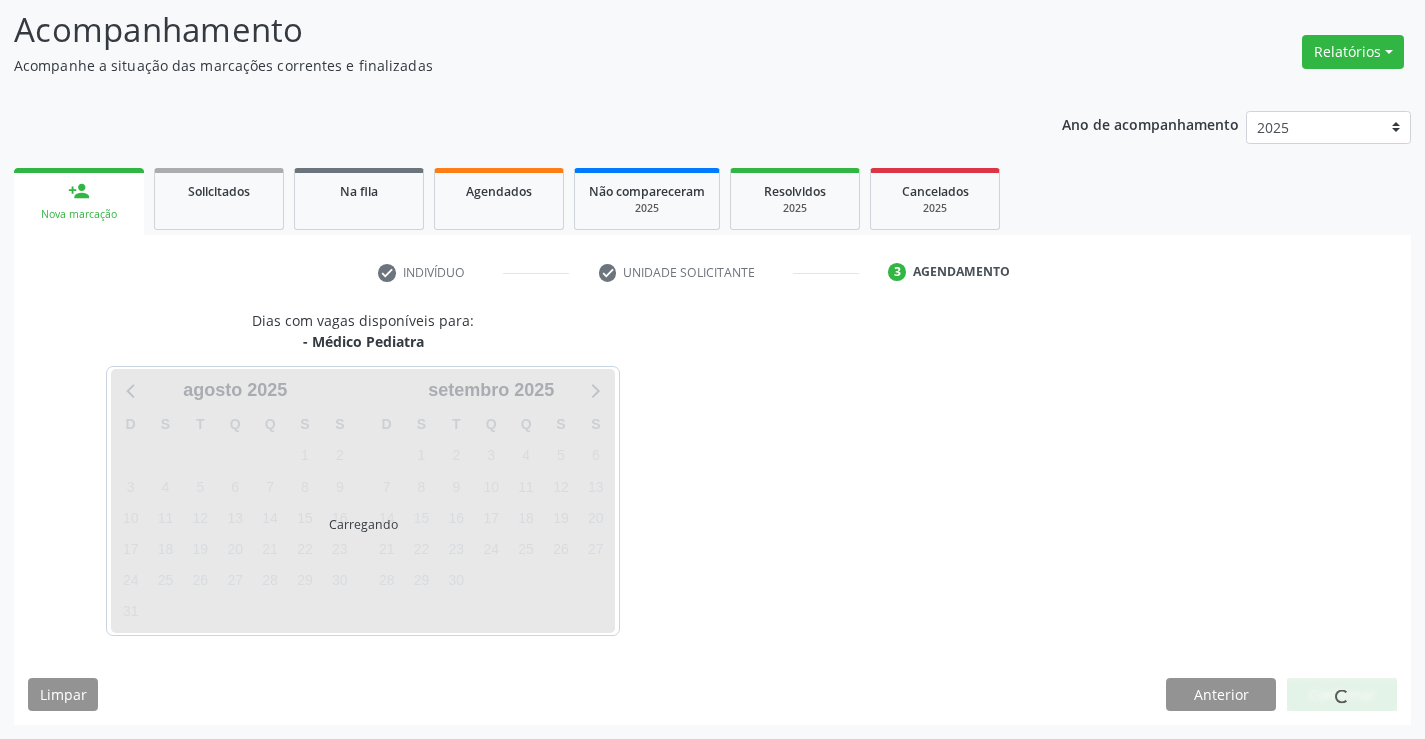 scroll, scrollTop: 131, scrollLeft: 0, axis: vertical 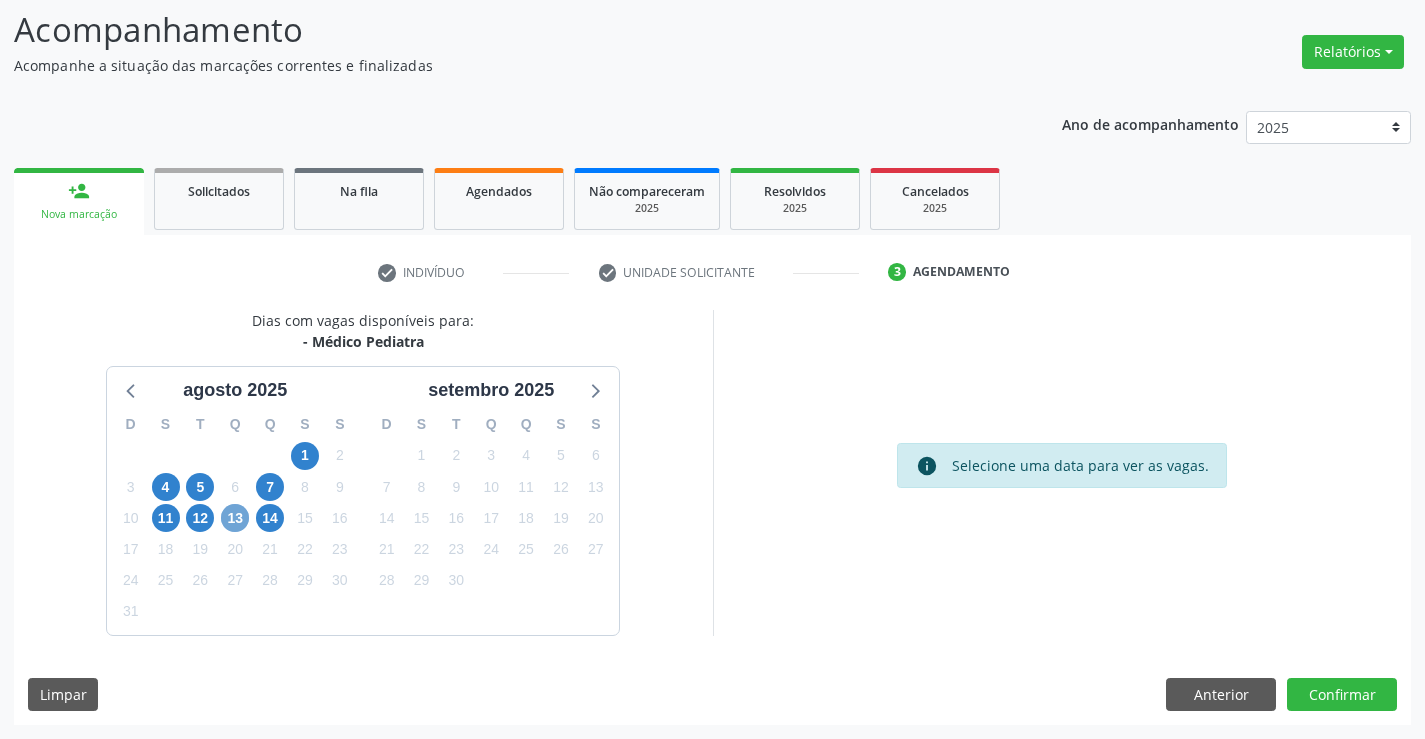 click on "13" at bounding box center [235, 518] 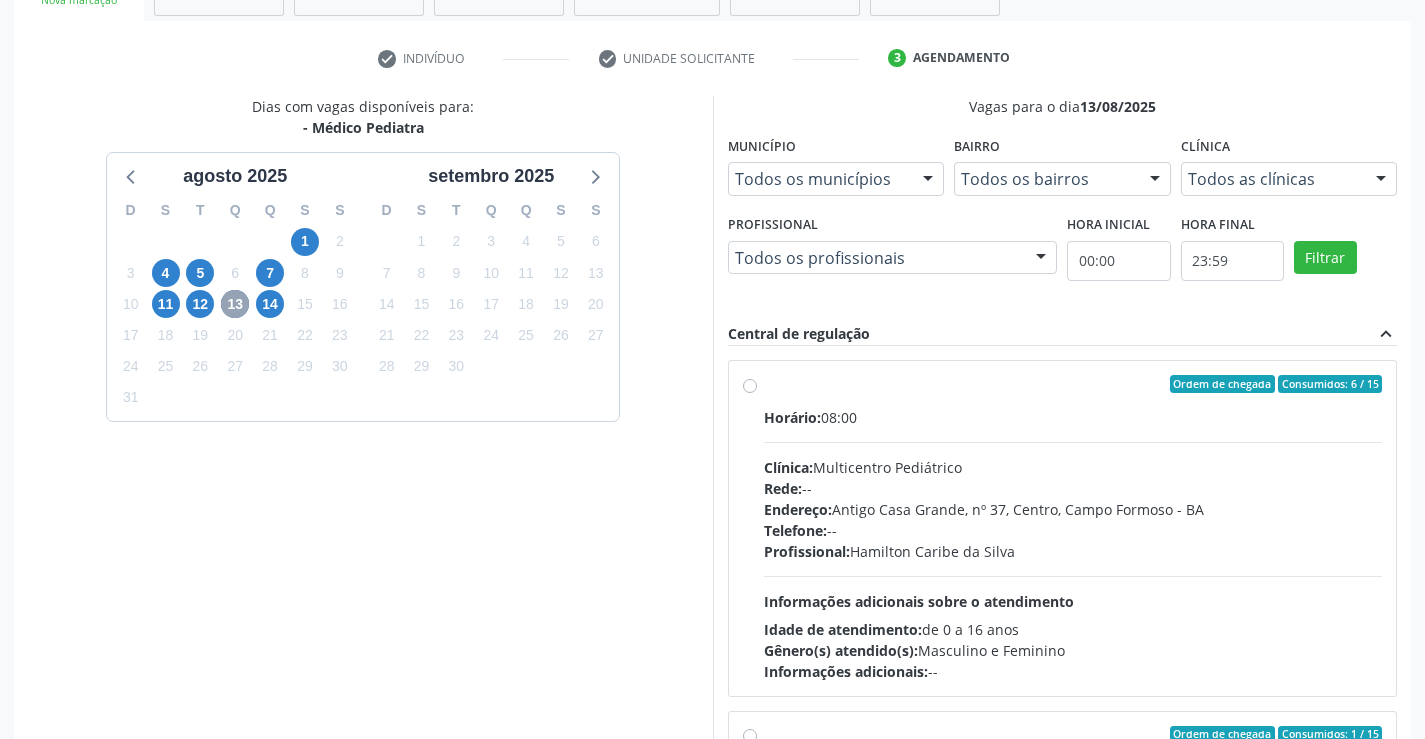 scroll, scrollTop: 456, scrollLeft: 0, axis: vertical 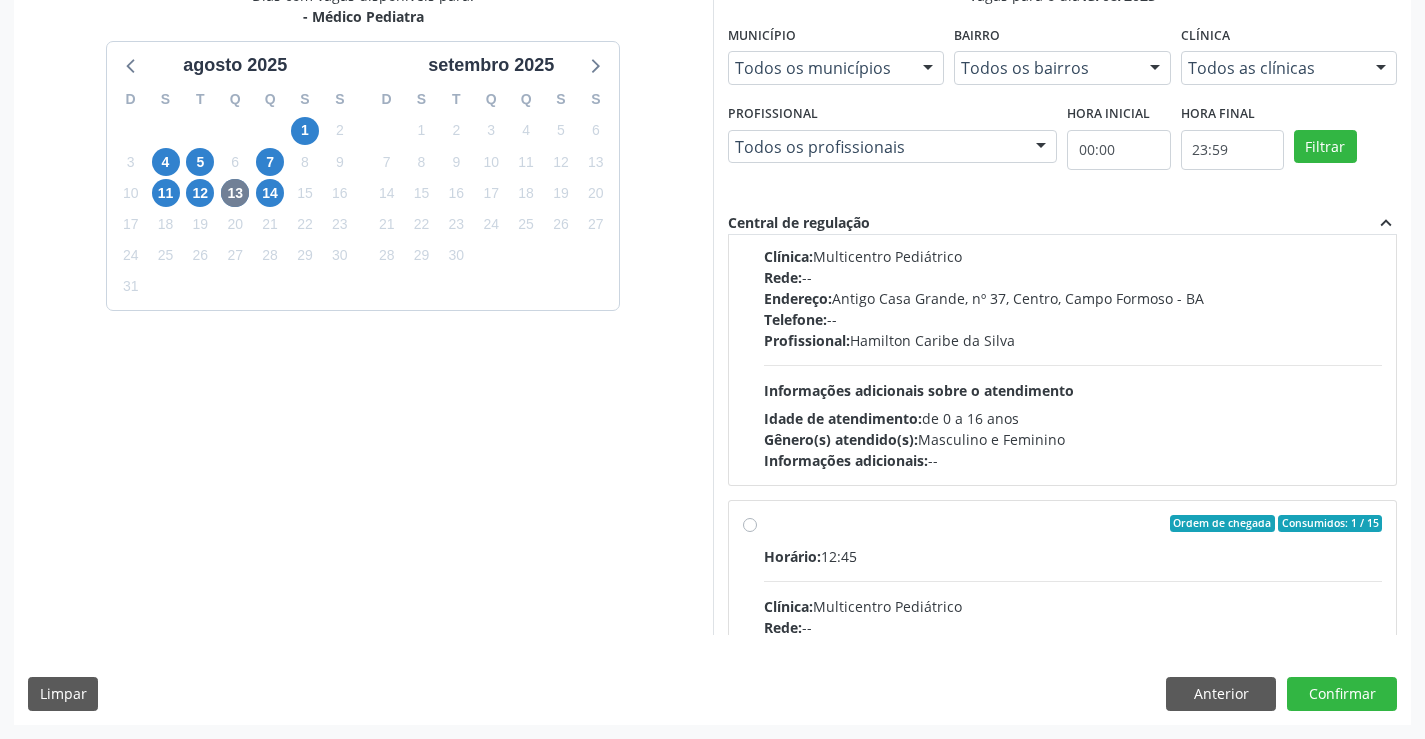 click on "Ordem de chegada
Consumidos: 1 / 15
Horário:   12:45
Clínica:  Multicentro Pediátrico
Rede:
--
Endereço:   Antigo Casa Grande, nº 37, Centro, Campo Formoso - BA
Telefone:   --
Profissional:
Maria Ubaldina Silva Calixto Sobreira
Informações adicionais sobre o atendimento
Idade de atendimento:
de 0 a 11 anos
Gênero(s) atendido(s):
Masculino e Feminino
Informações adicionais:
--" at bounding box center (1073, 668) 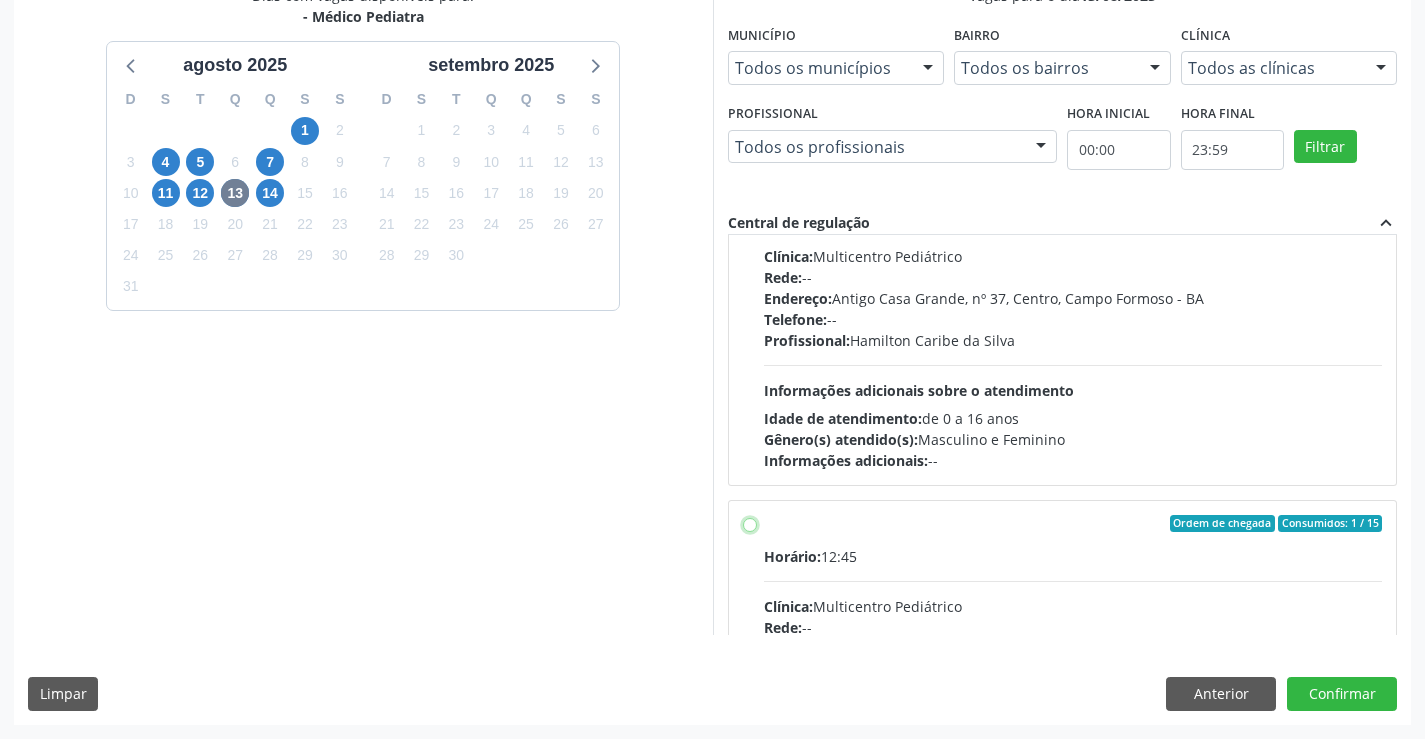 click on "Ordem de chegada
Consumidos: 1 / 15
Horário:   12:45
Clínica:  Multicentro Pediátrico
Rede:
--
Endereço:   Antigo Casa Grande, nº 37, Centro, Campo Formoso - BA
Telefone:   --
Profissional:
Maria Ubaldina Silva Calixto Sobreira
Informações adicionais sobre o atendimento
Idade de atendimento:
de 0 a 11 anos
Gênero(s) atendido(s):
Masculino e Feminino
Informações adicionais:
--" at bounding box center [750, 524] 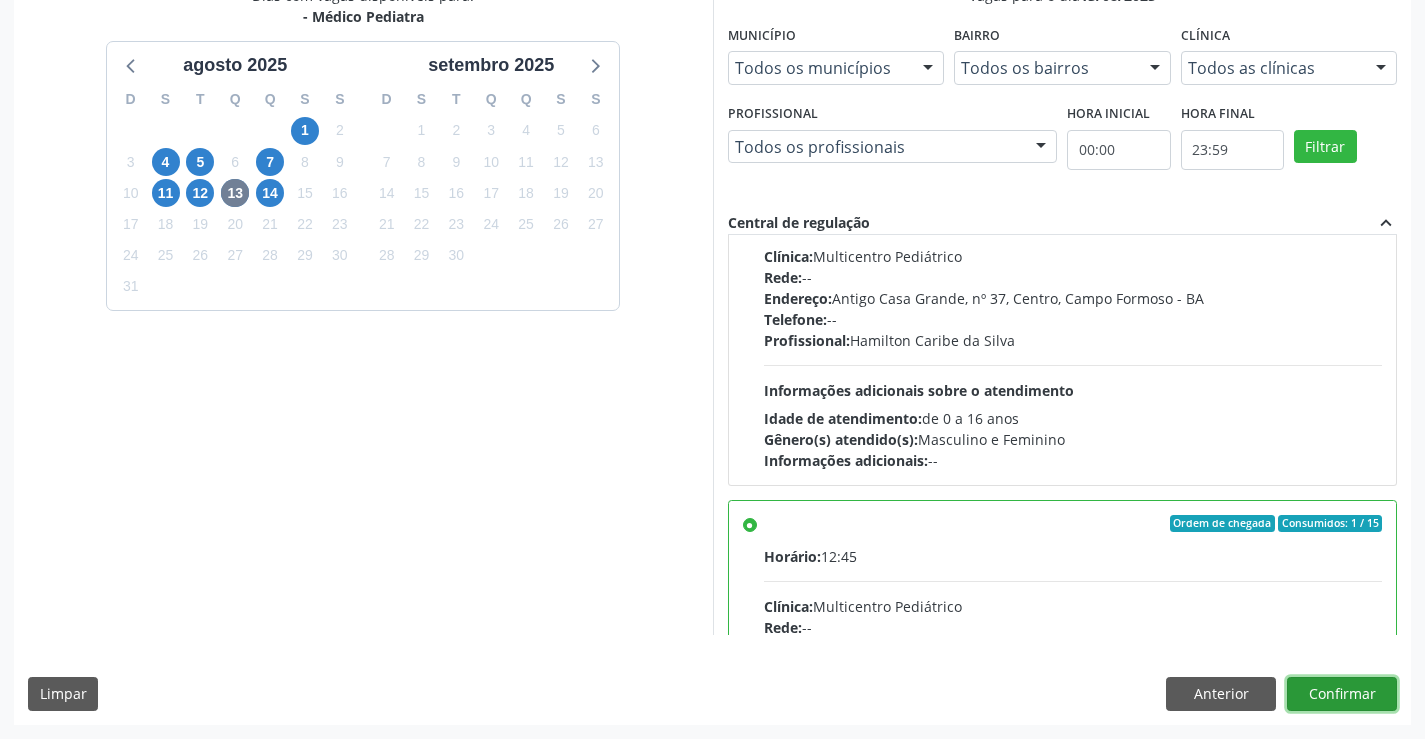 click on "Confirmar" at bounding box center (1342, 694) 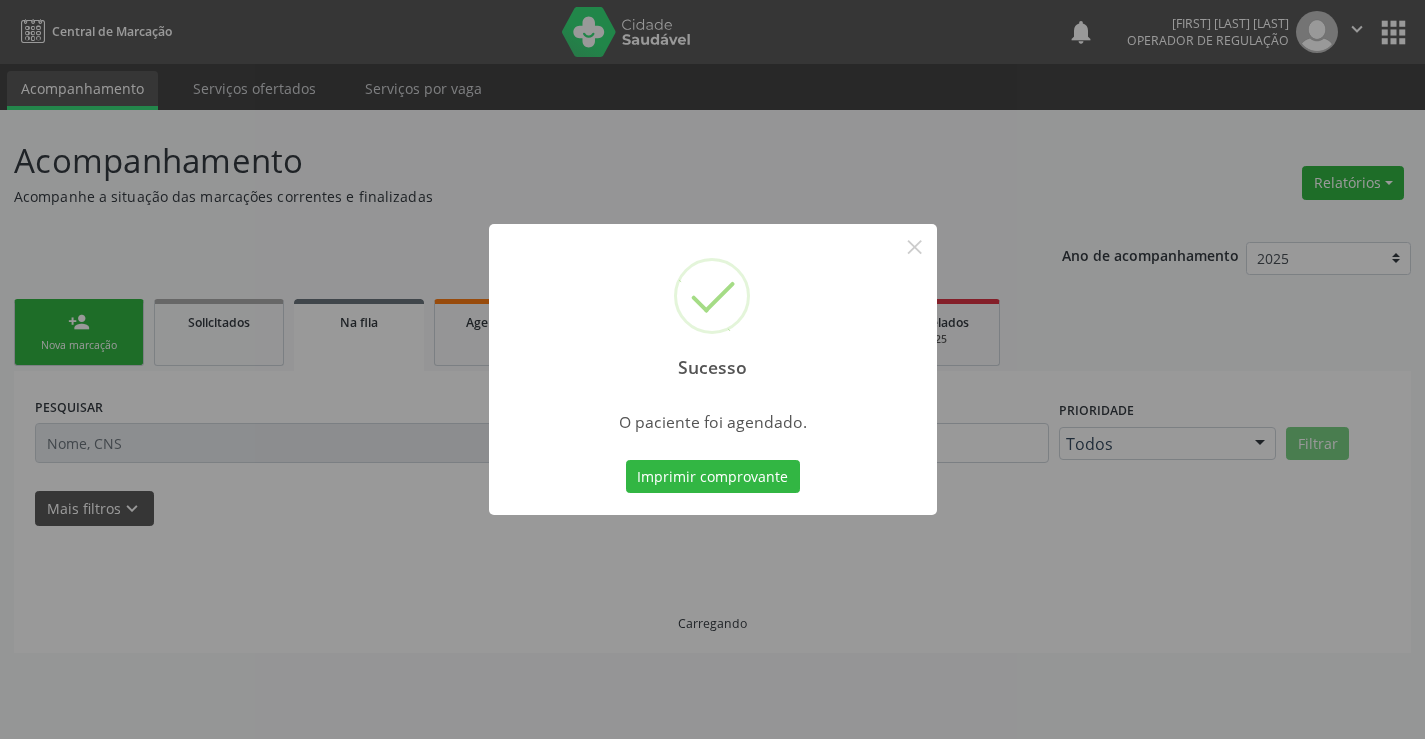 scroll, scrollTop: 0, scrollLeft: 0, axis: both 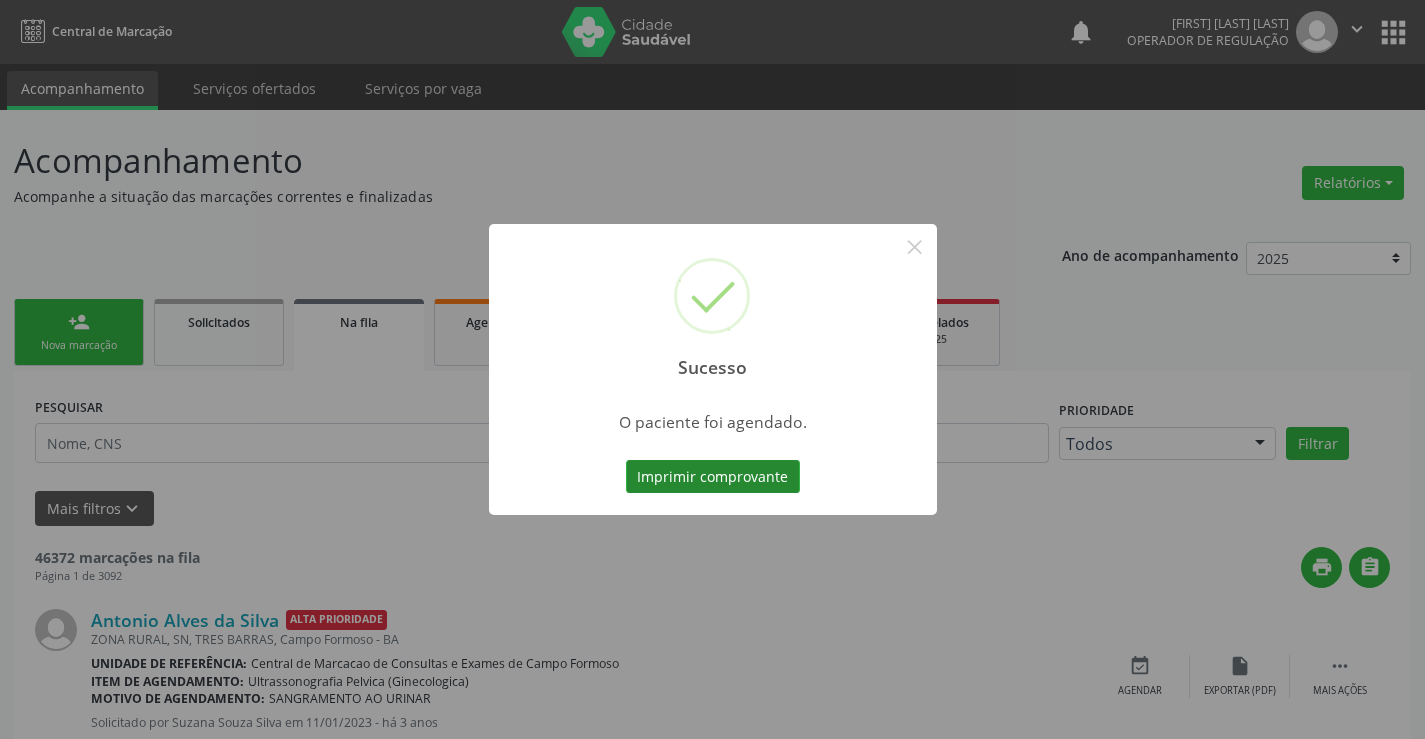 click on "Imprimir comprovante" at bounding box center (713, 477) 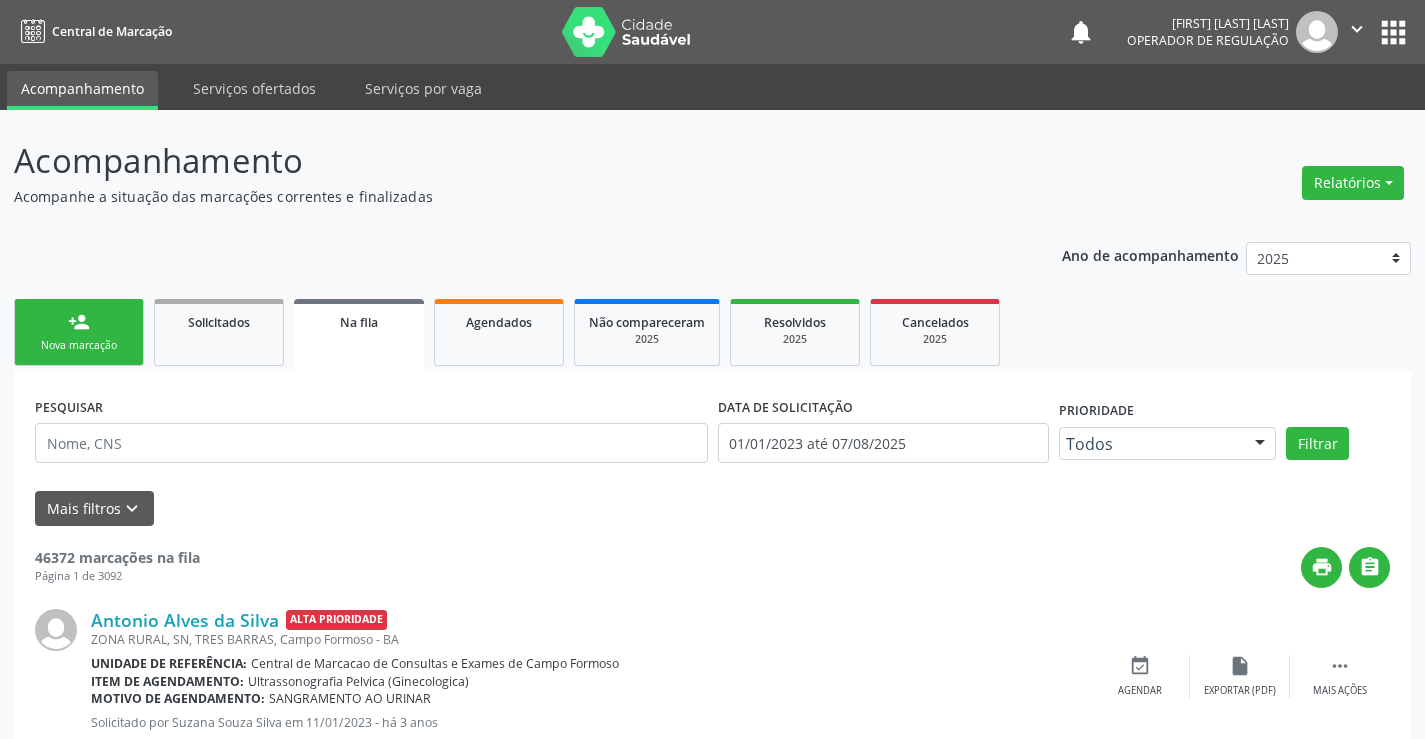 click on "person_add
Nova marcação" at bounding box center [79, 332] 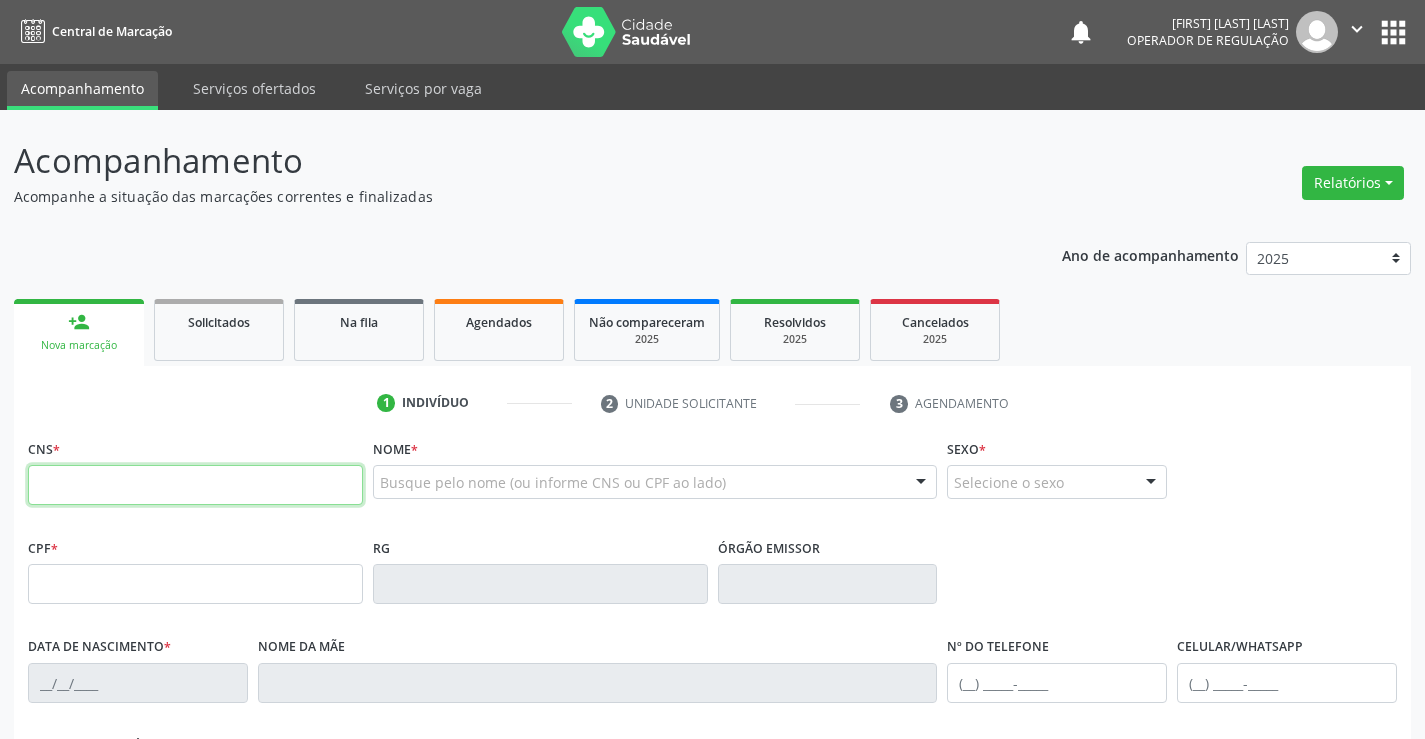click at bounding box center (195, 485) 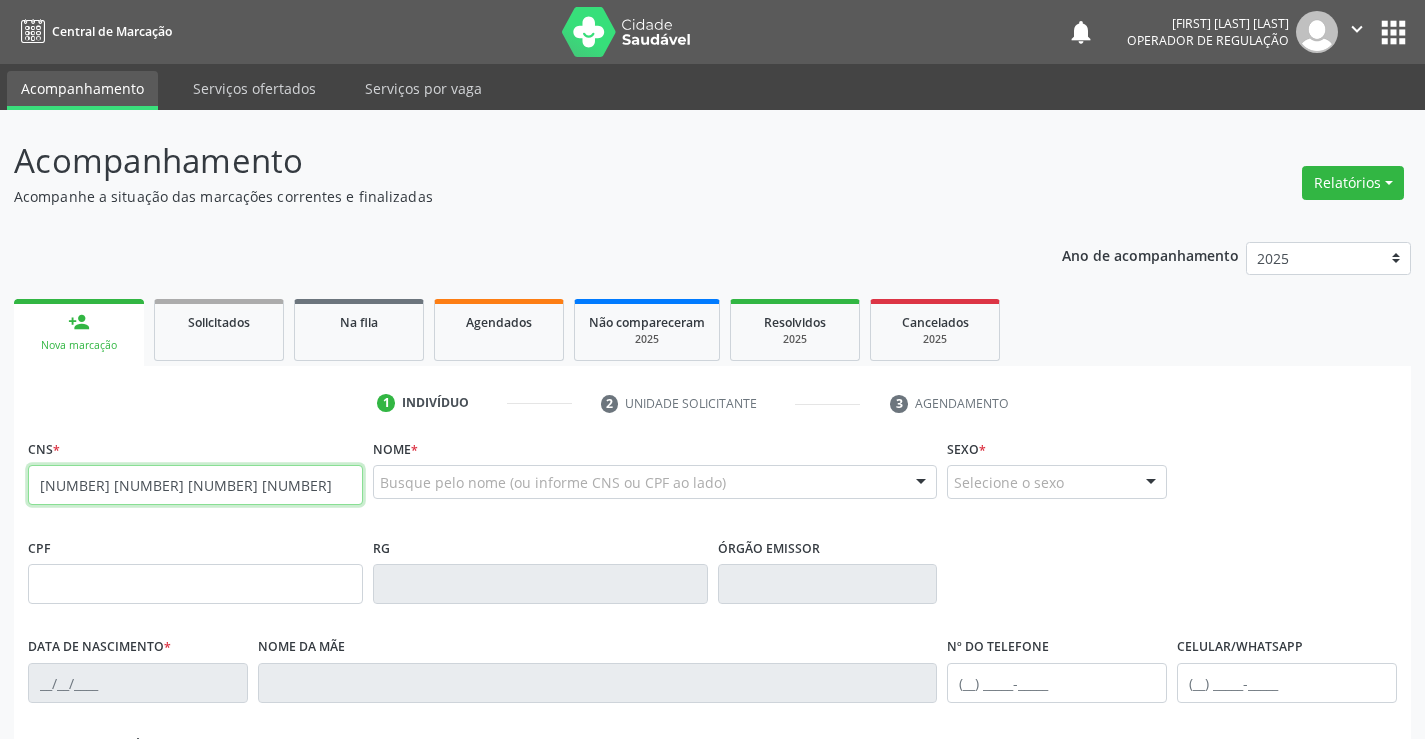 type on "709 6036 5166 1175" 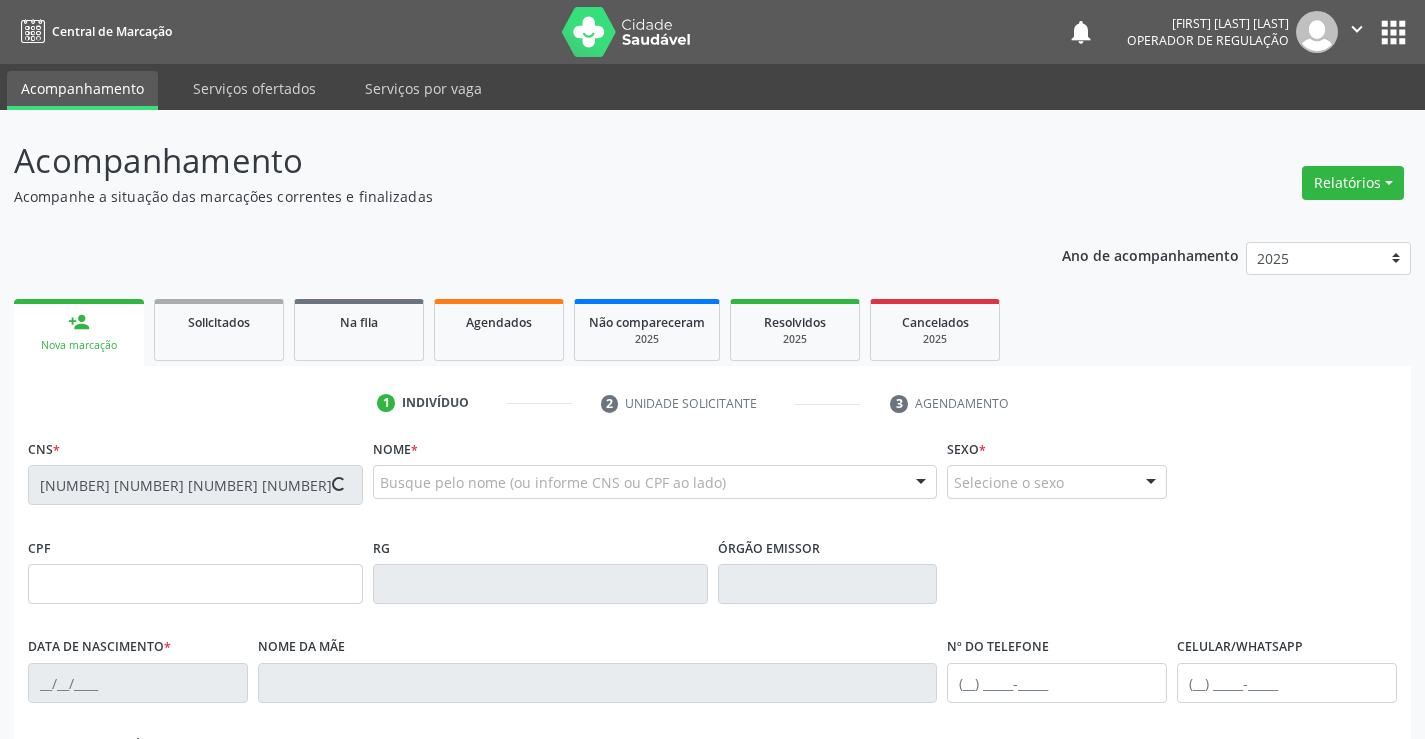 type on "0739651110" 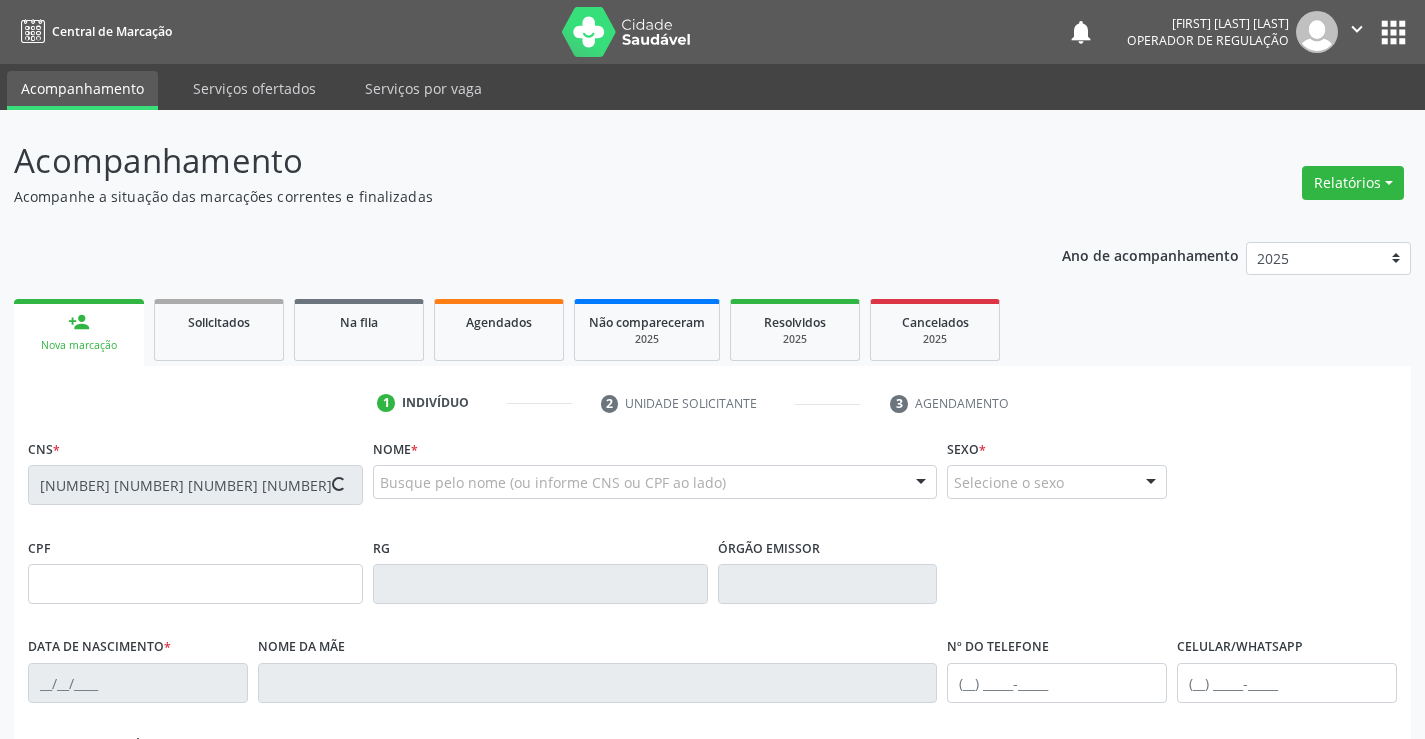 type on "29/05/1973" 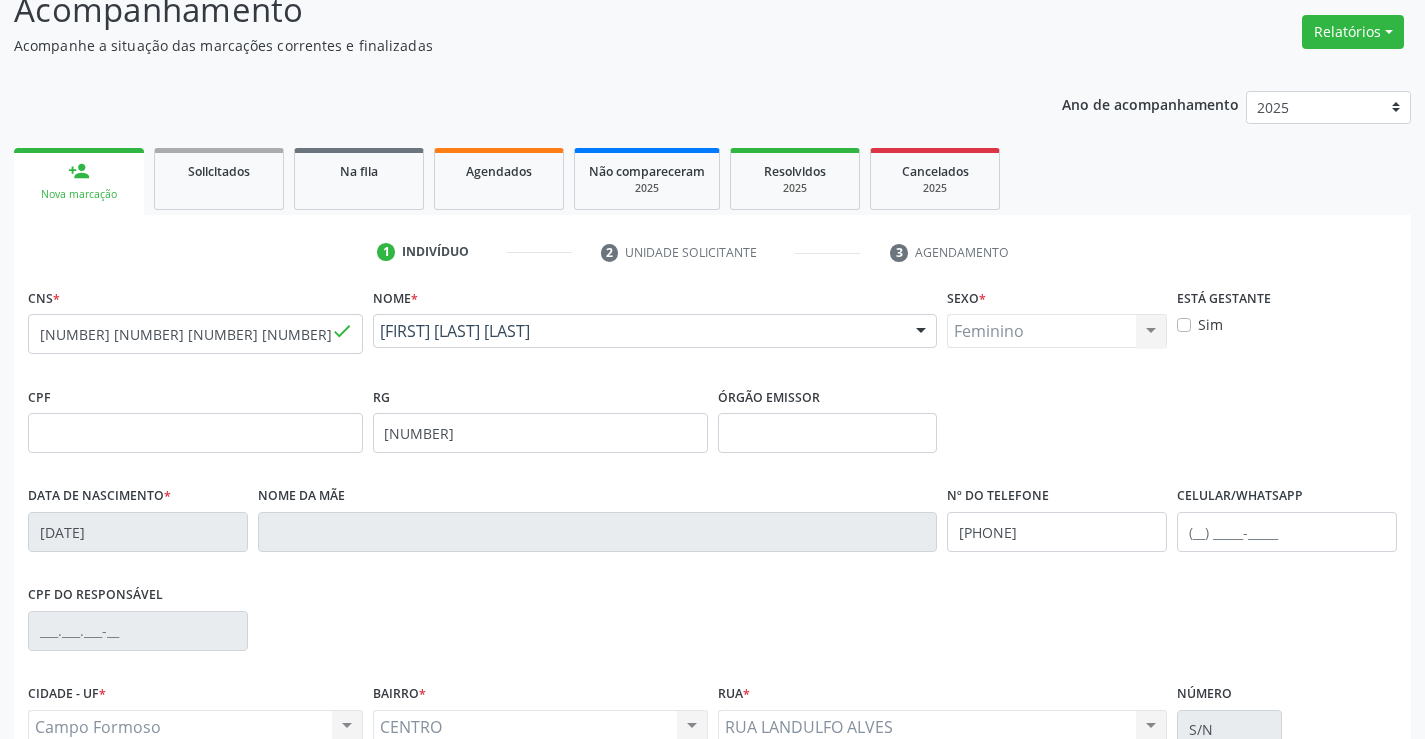 scroll, scrollTop: 300, scrollLeft: 0, axis: vertical 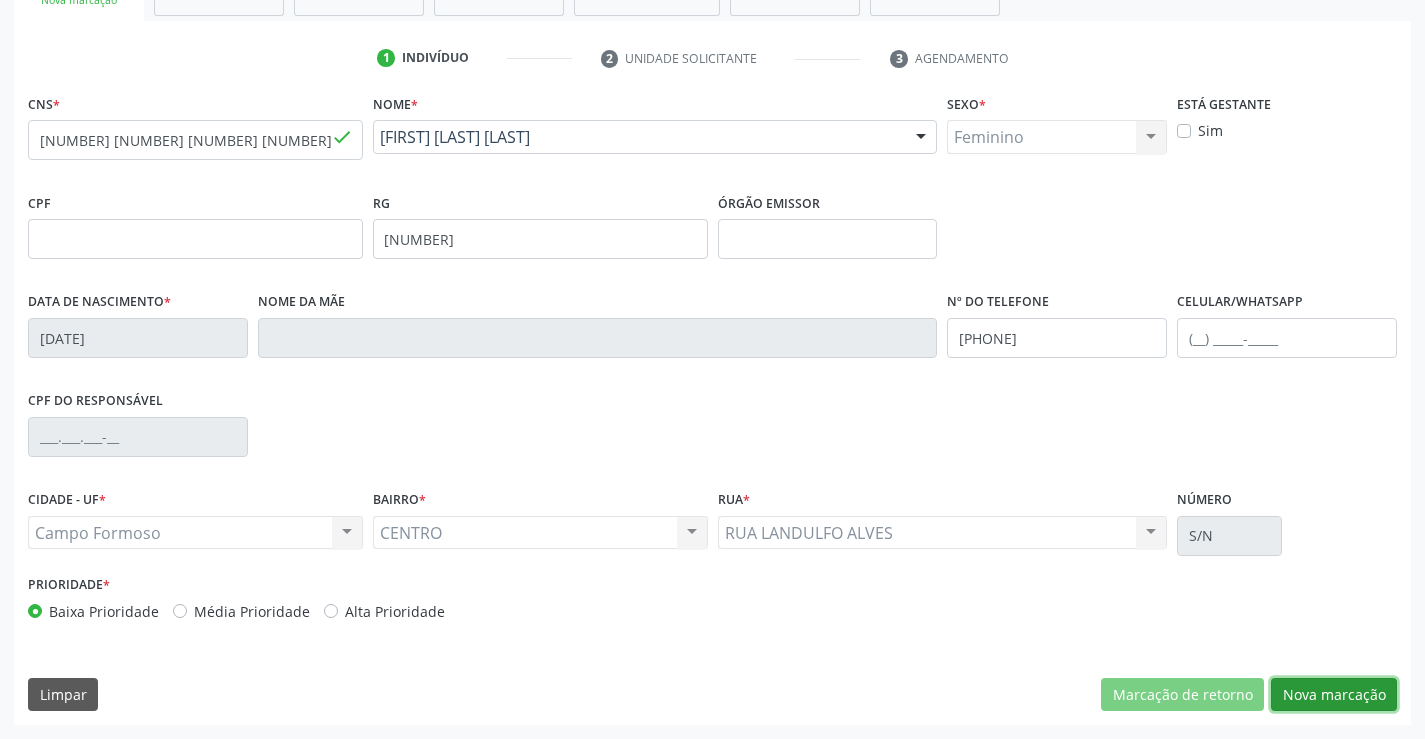 click on "Nova marcação" at bounding box center (1334, 695) 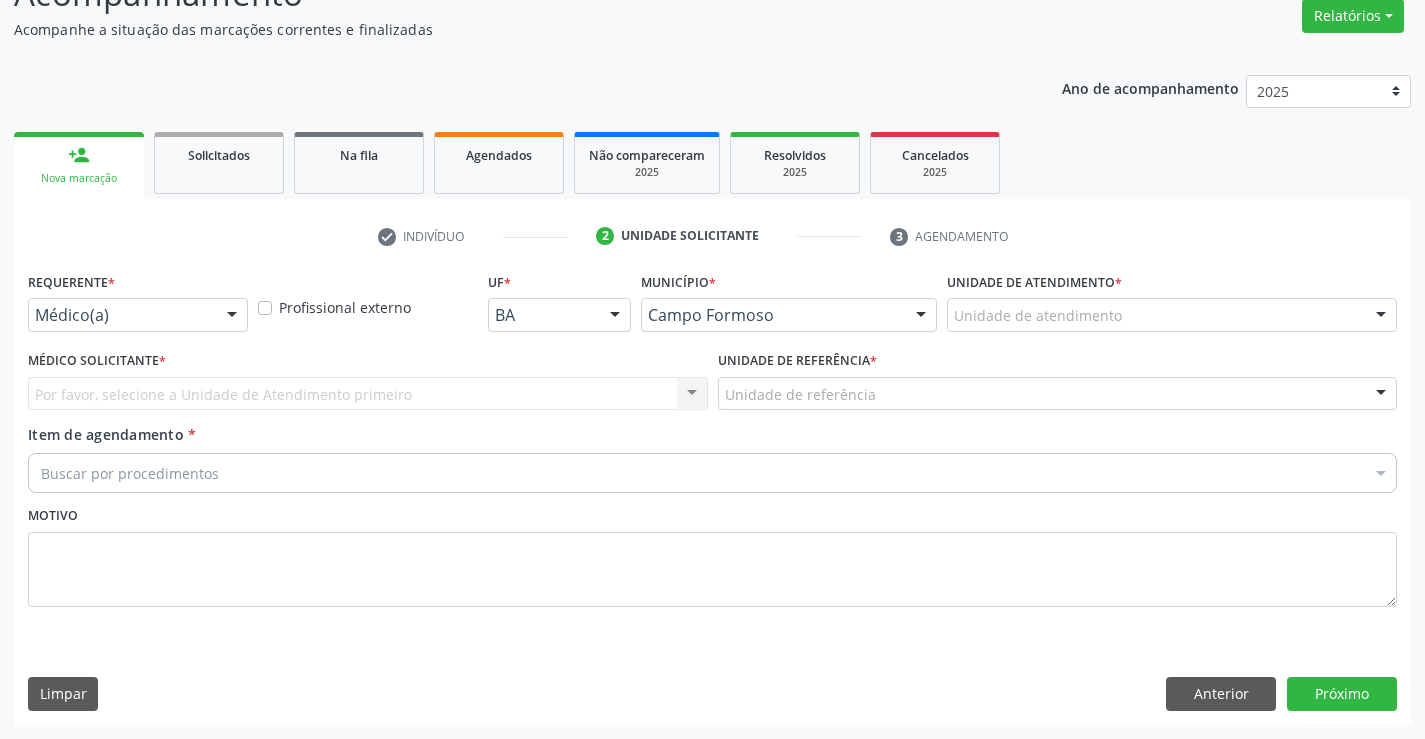 scroll, scrollTop: 167, scrollLeft: 0, axis: vertical 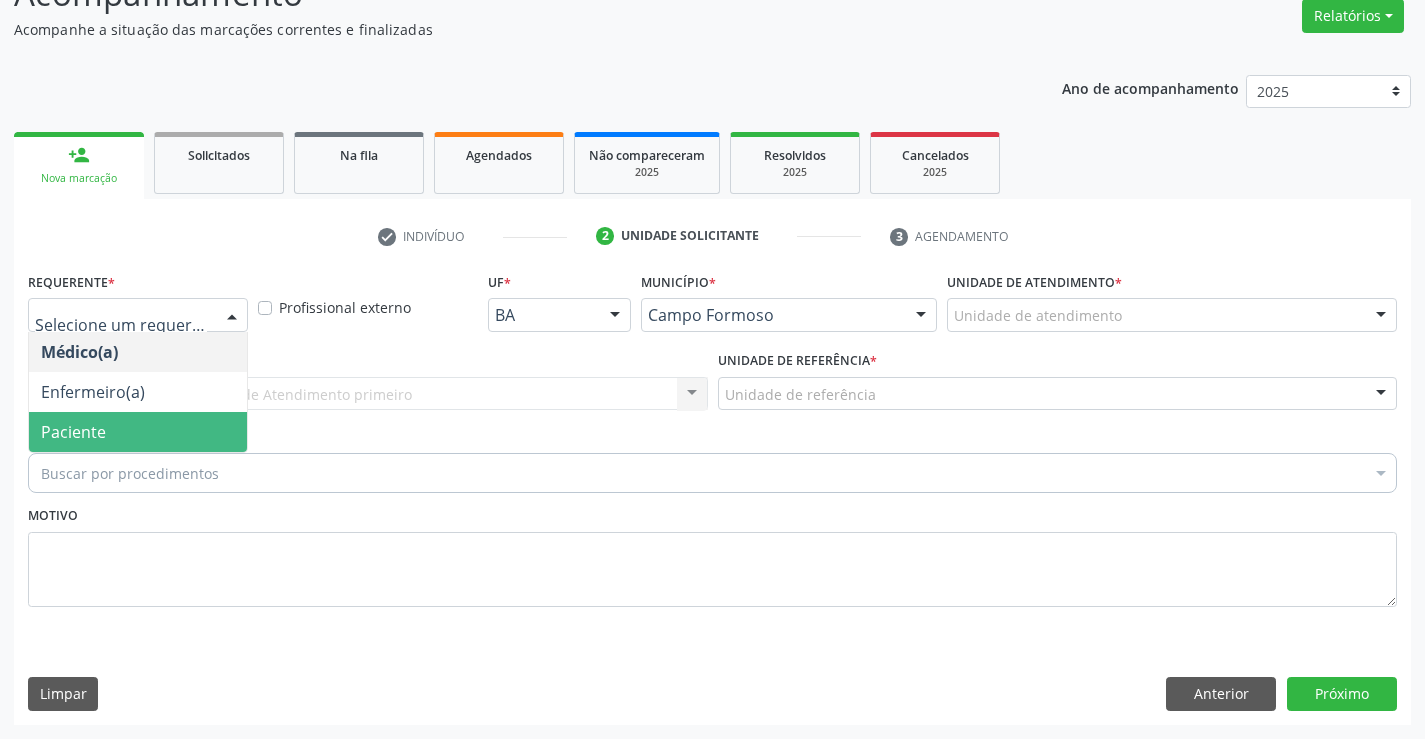 click on "Paciente" at bounding box center (138, 432) 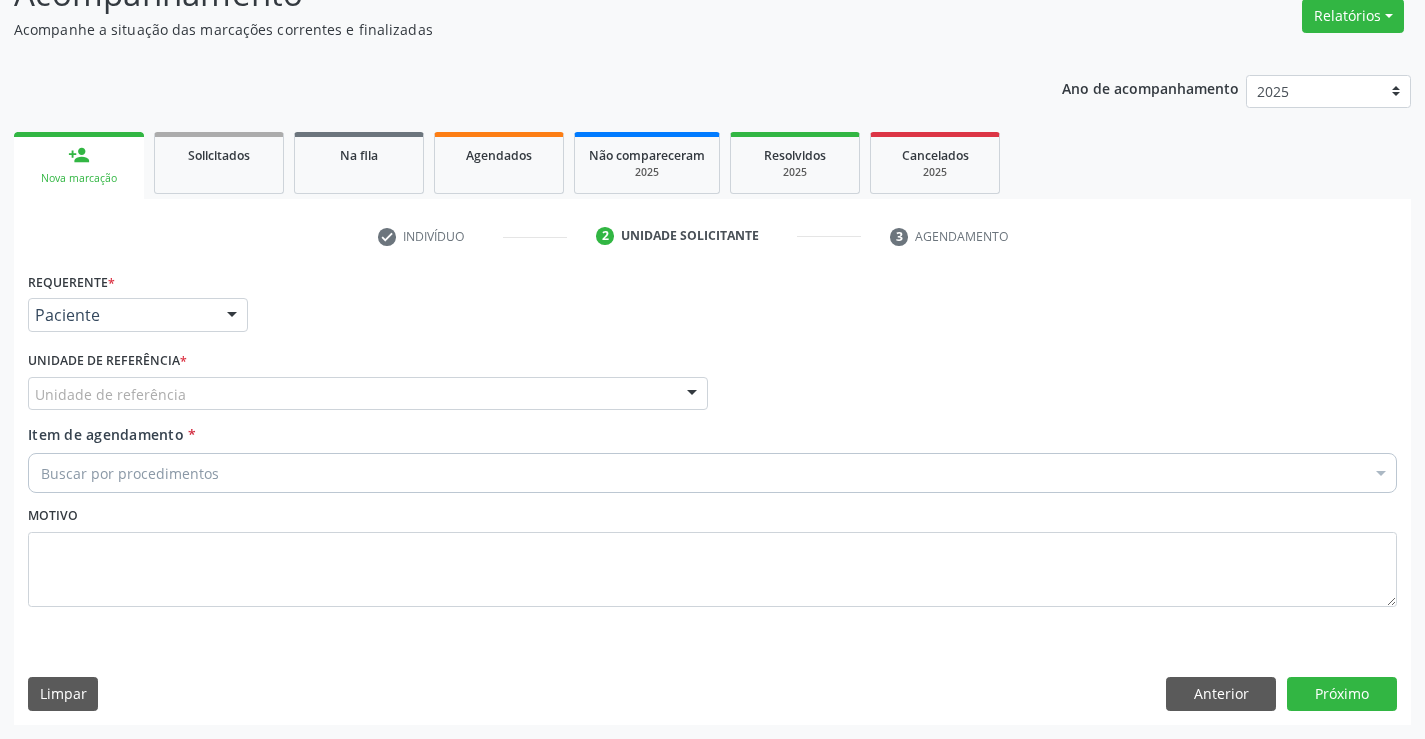 click on "Unidade de referência" at bounding box center (368, 394) 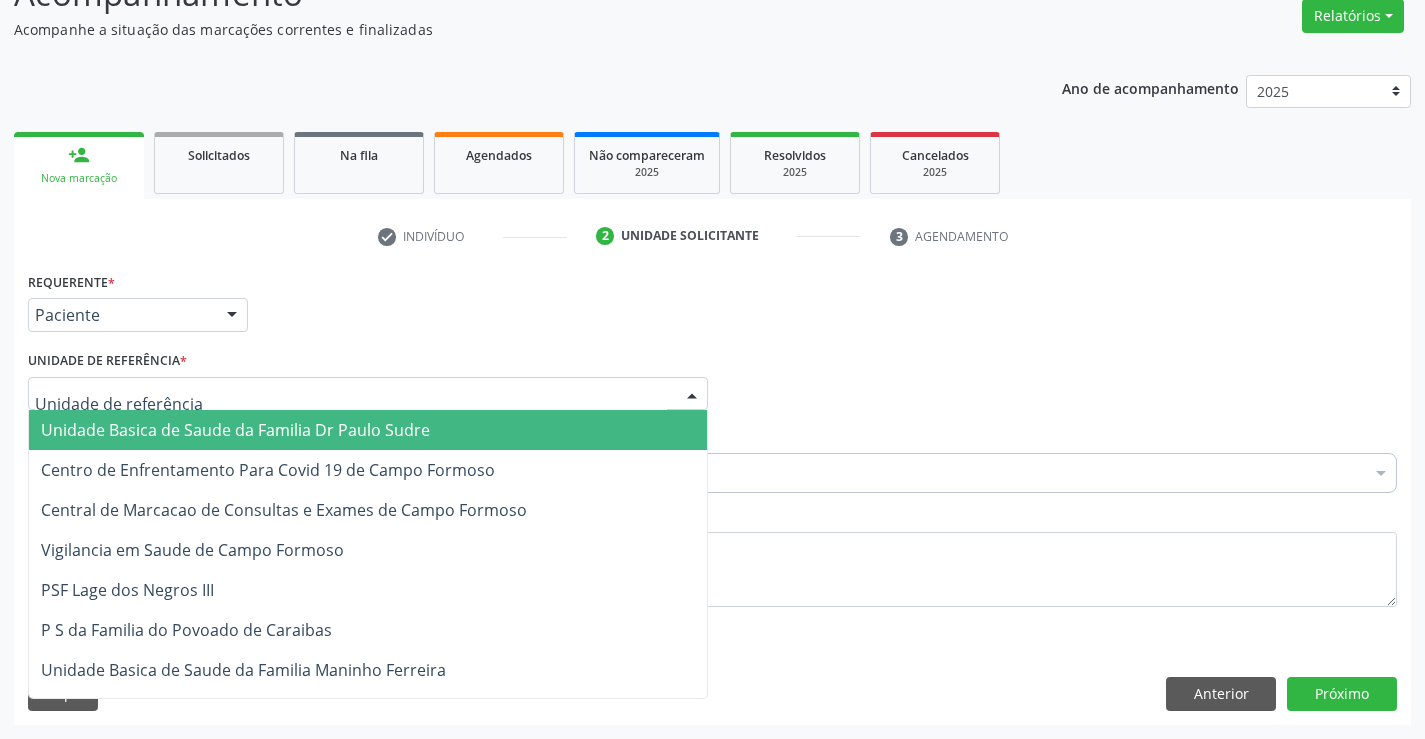 click on "Unidade Basica de Saude da Familia Dr Paulo Sudre" at bounding box center [235, 430] 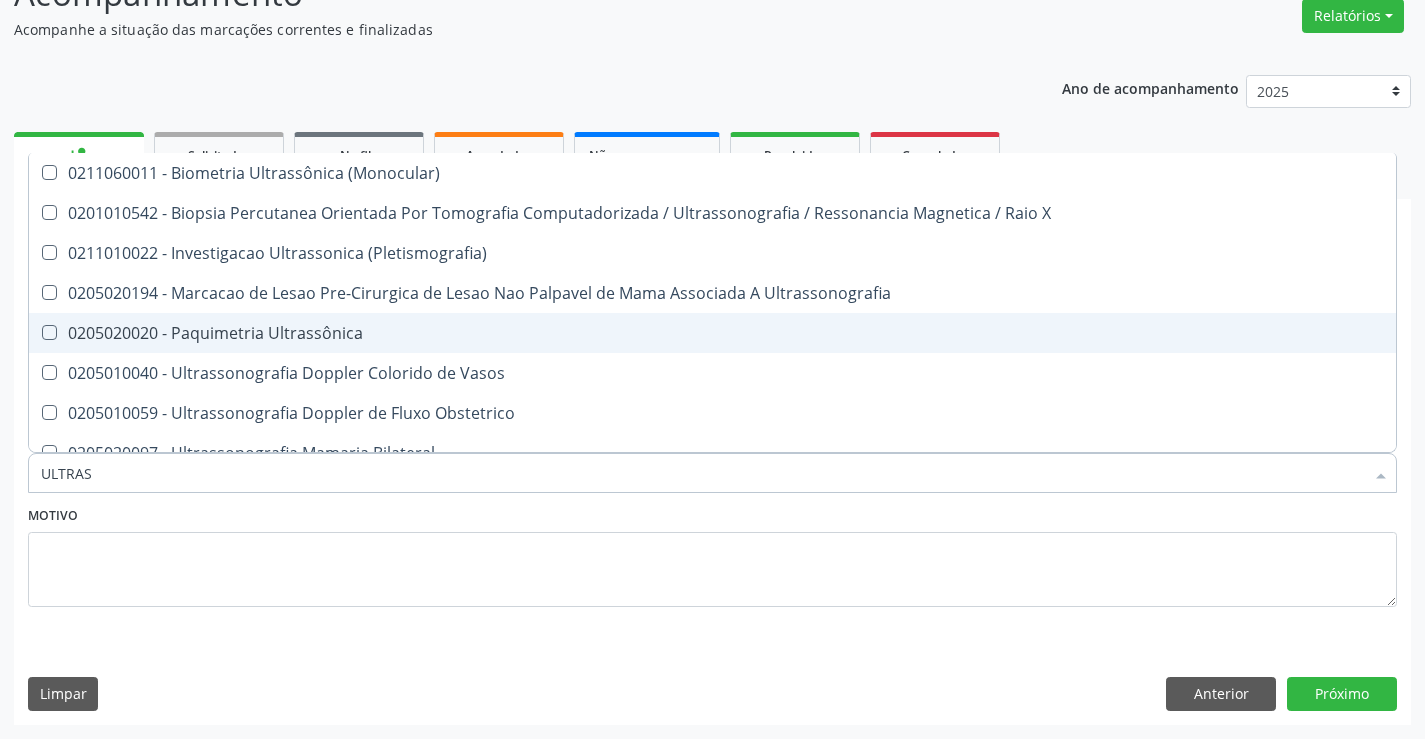 type on "ULTRASS" 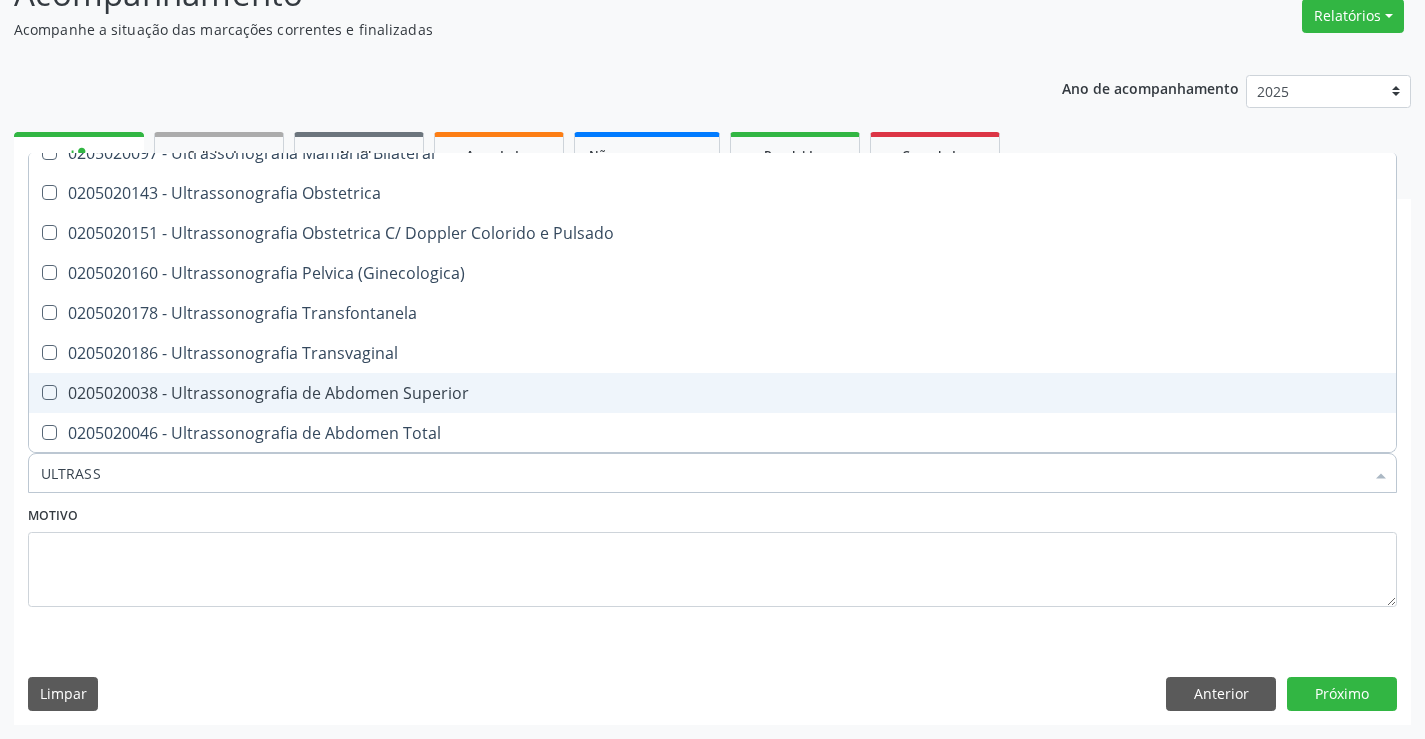 scroll, scrollTop: 400, scrollLeft: 0, axis: vertical 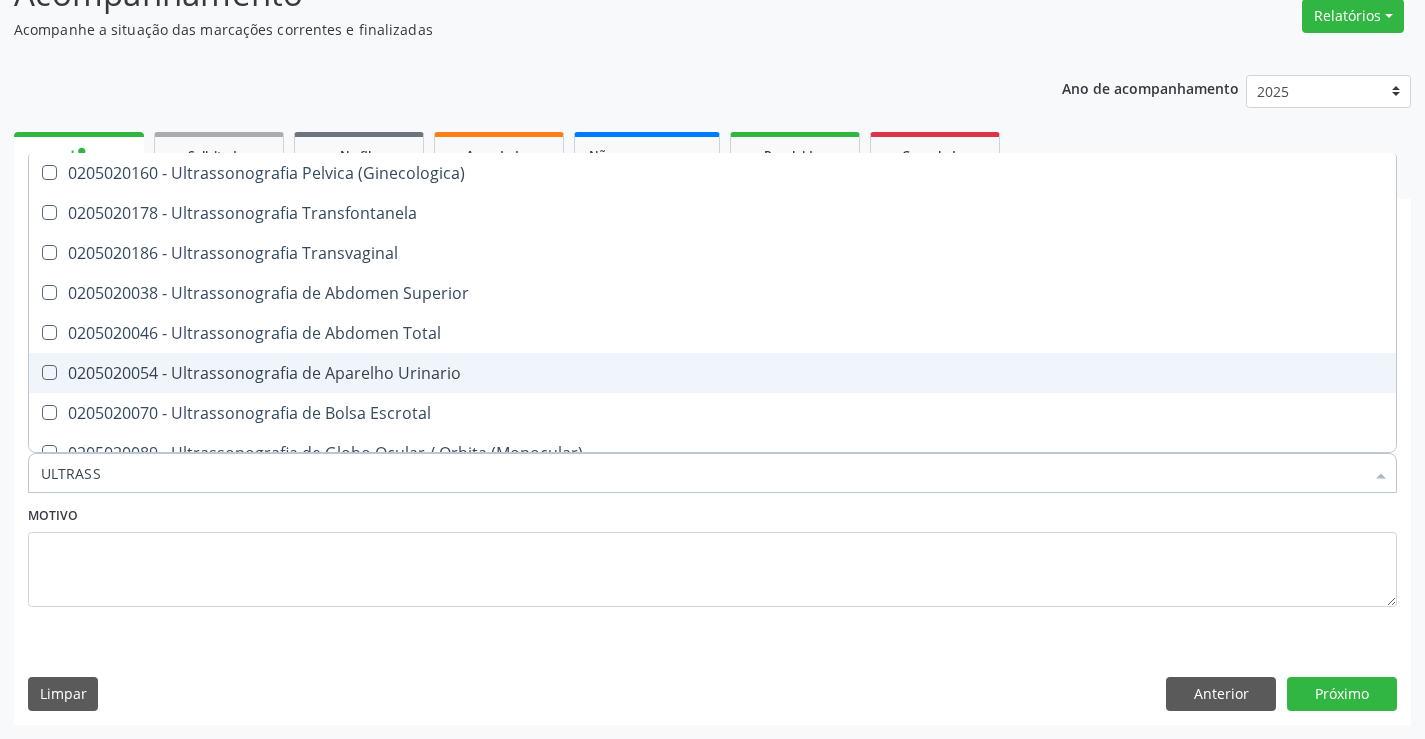 click on "0205020054 - Ultrassonografia de Aparelho Urinario" at bounding box center (712, 373) 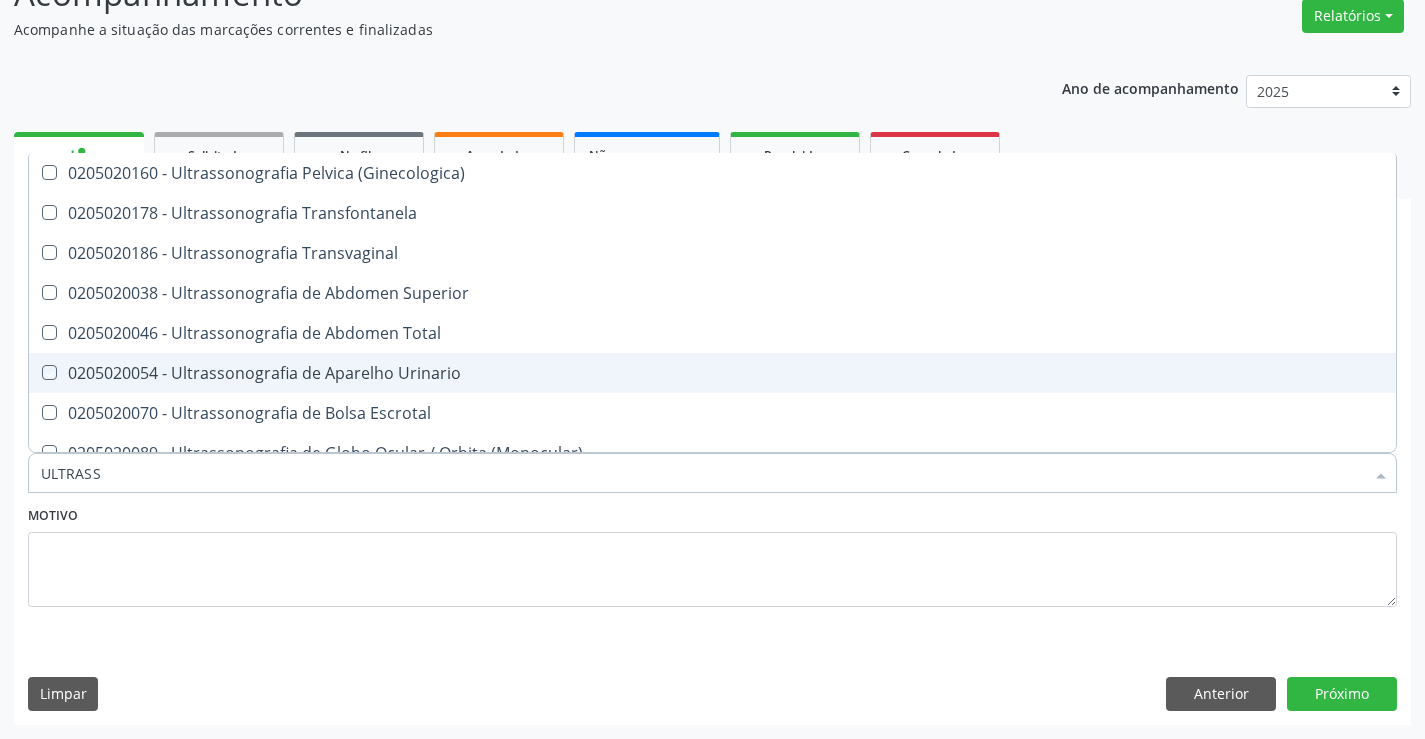 checkbox on "true" 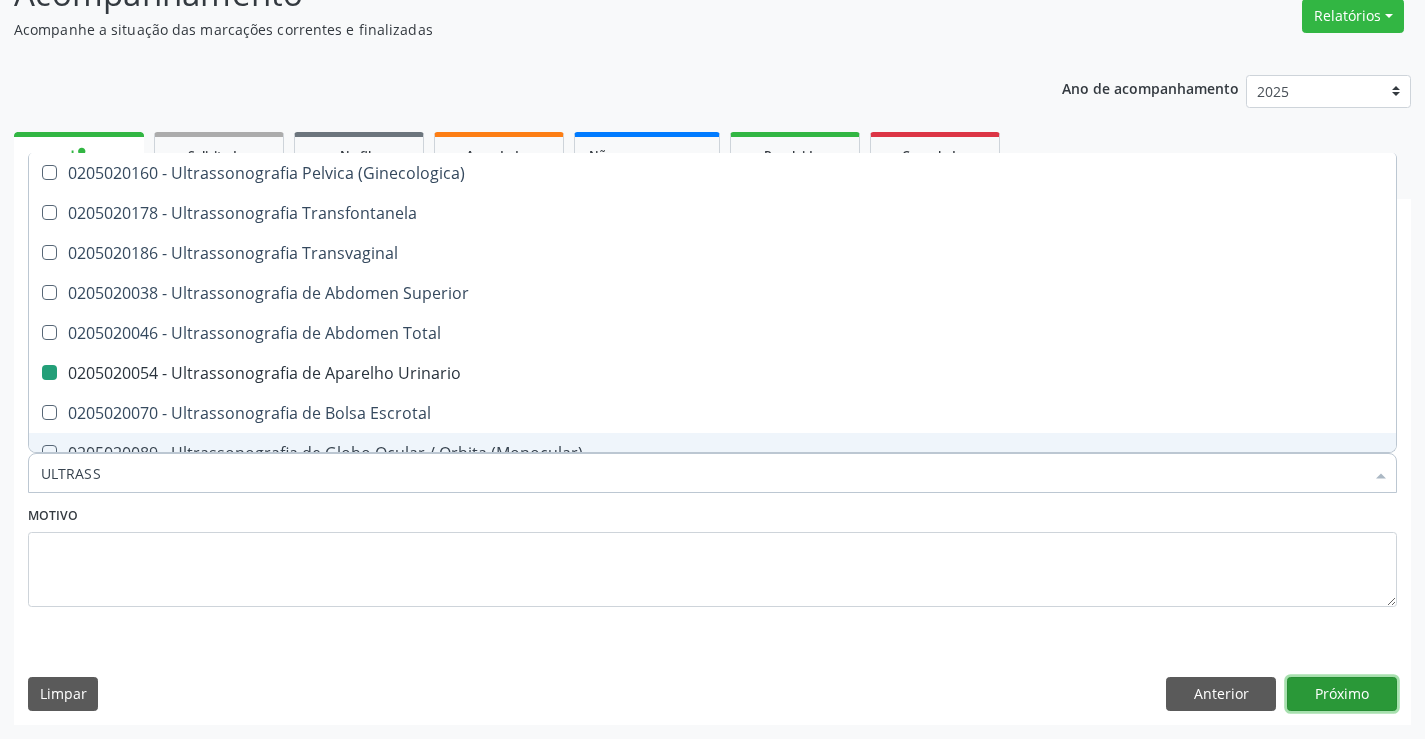 click on "Próximo" at bounding box center [1342, 694] 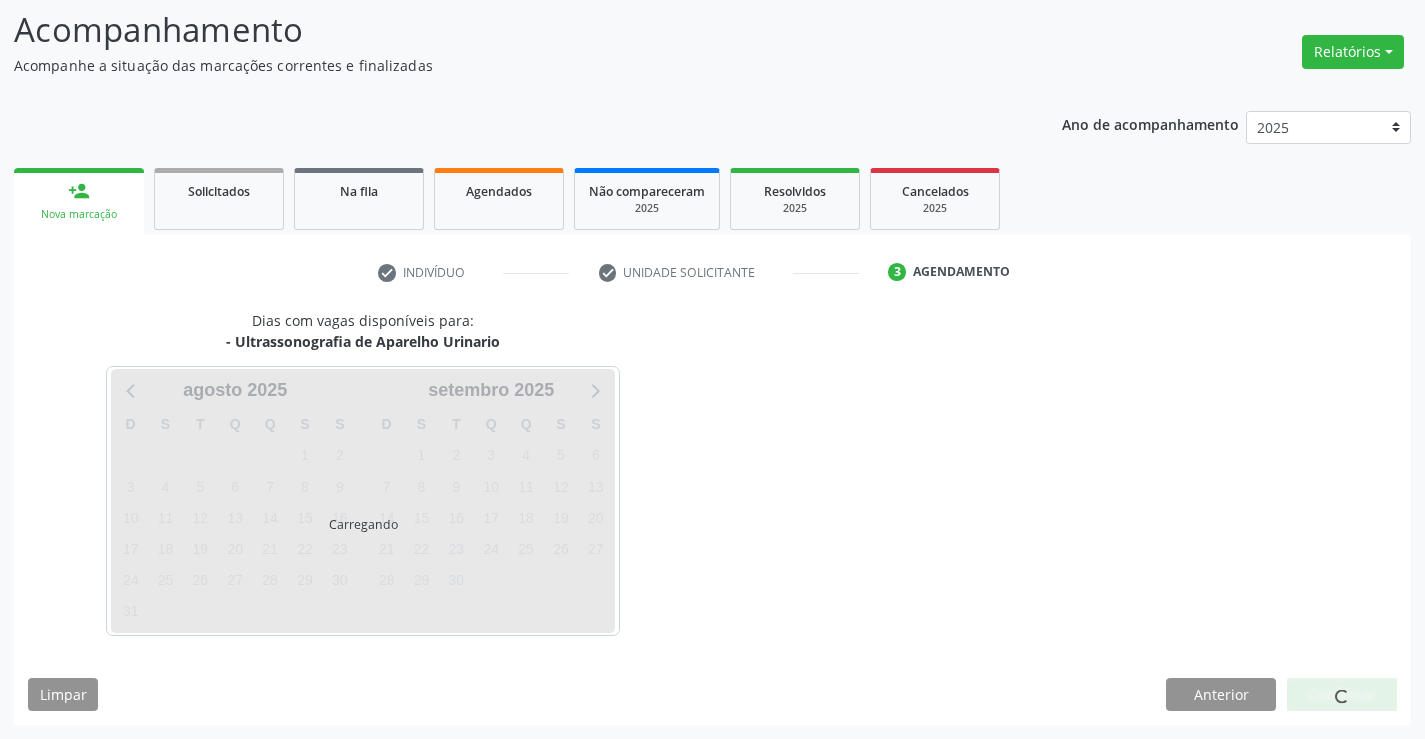 scroll, scrollTop: 131, scrollLeft: 0, axis: vertical 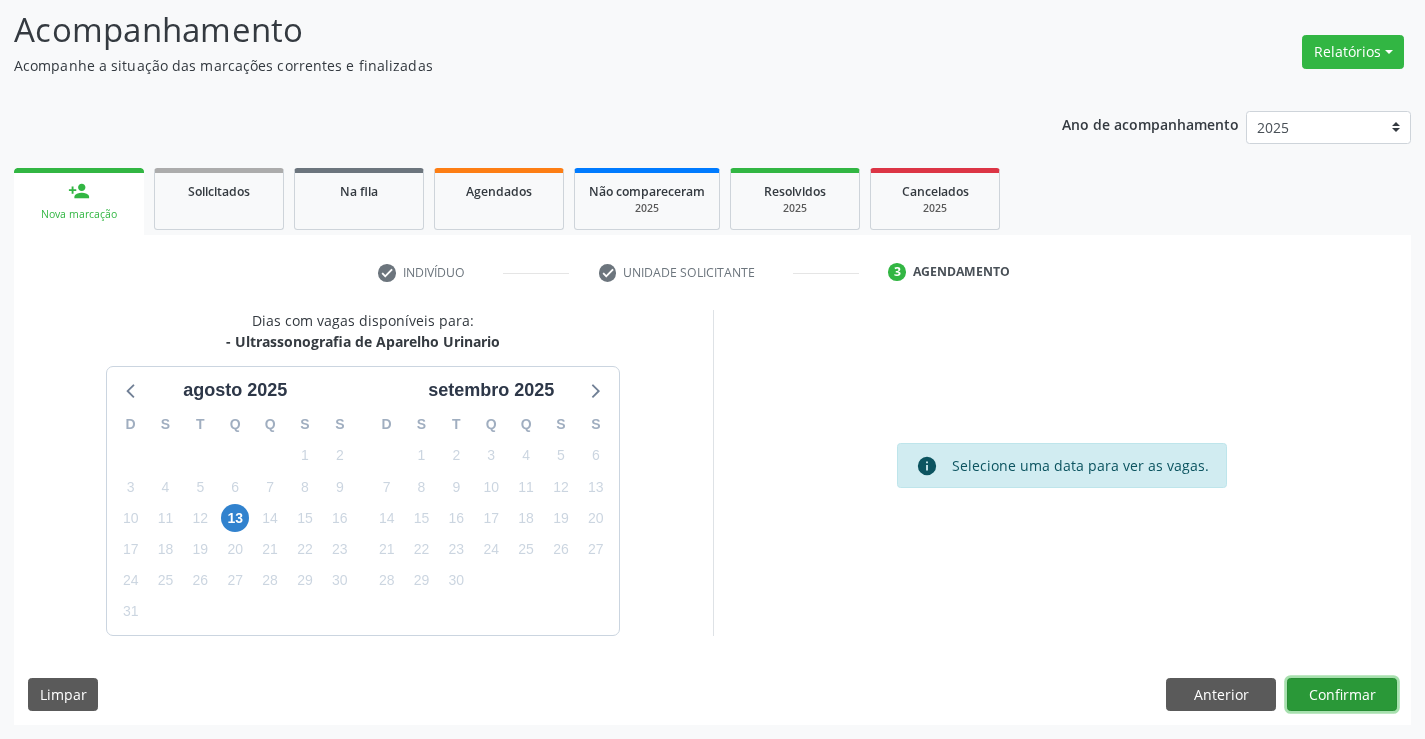 click on "Confirmar" at bounding box center [1342, 695] 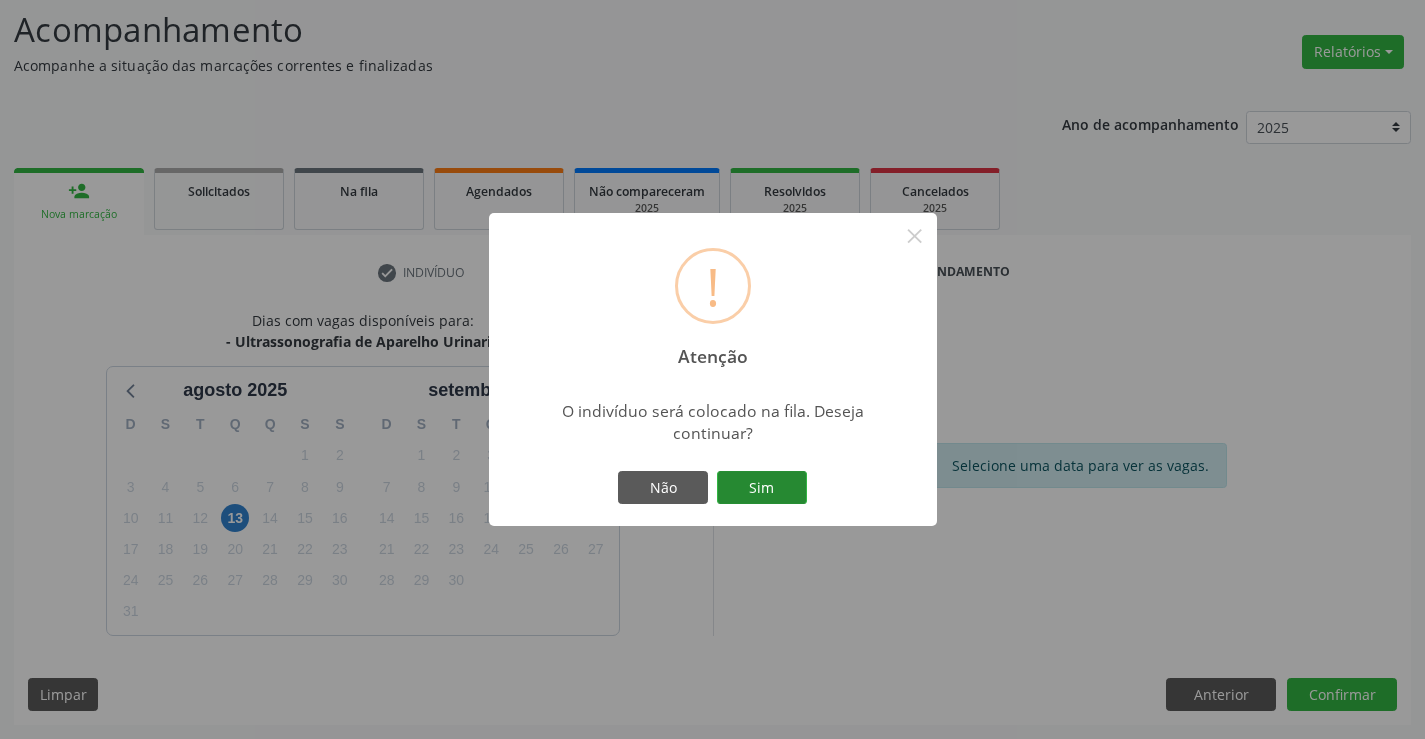 click on "Sim" at bounding box center (762, 488) 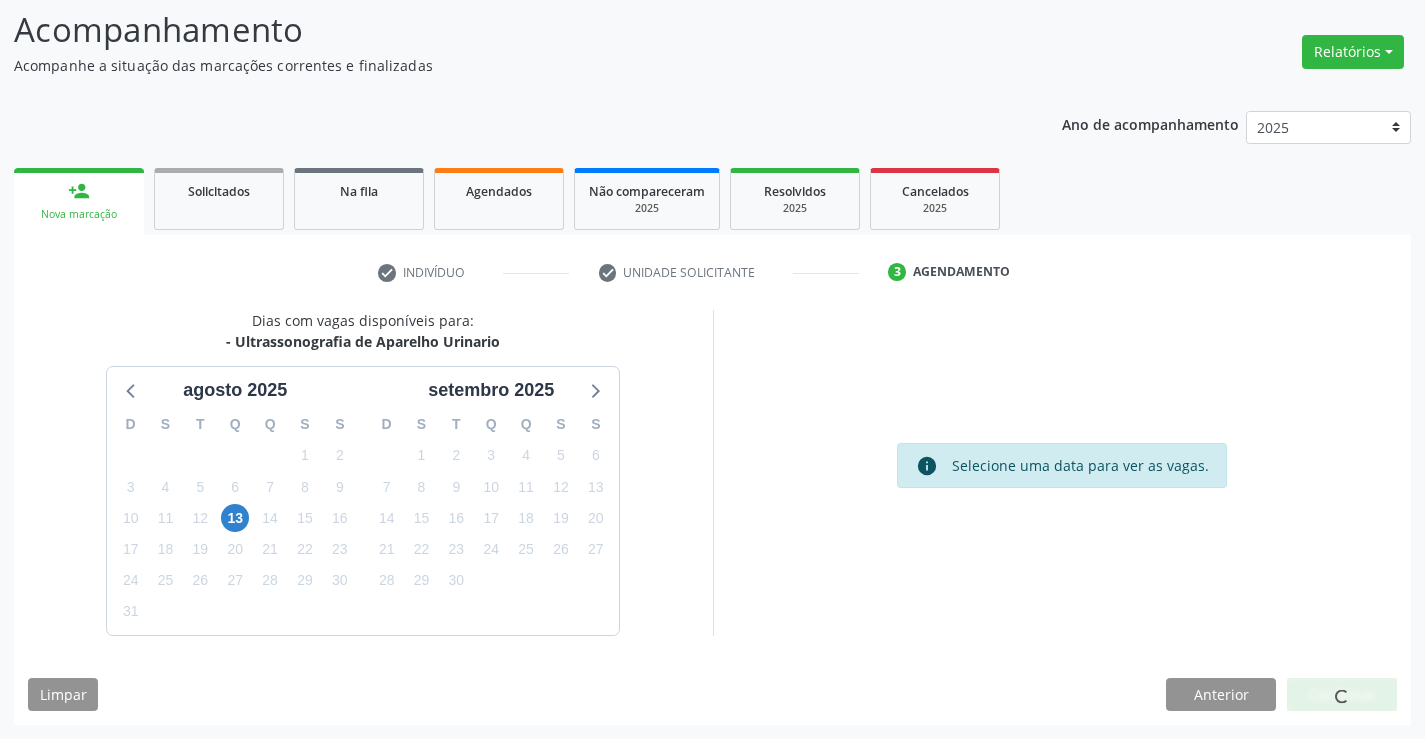 scroll, scrollTop: 0, scrollLeft: 0, axis: both 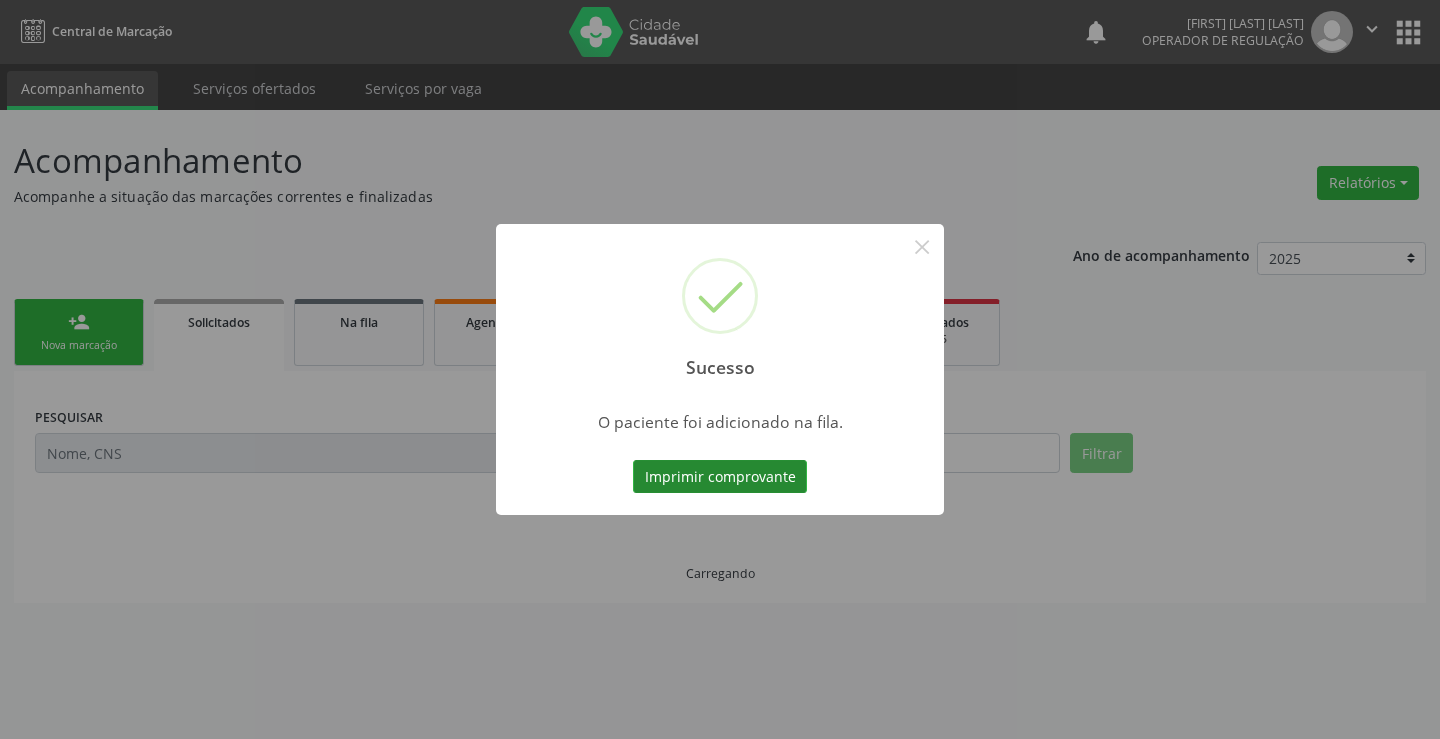 click on "Imprimir comprovante" at bounding box center (720, 477) 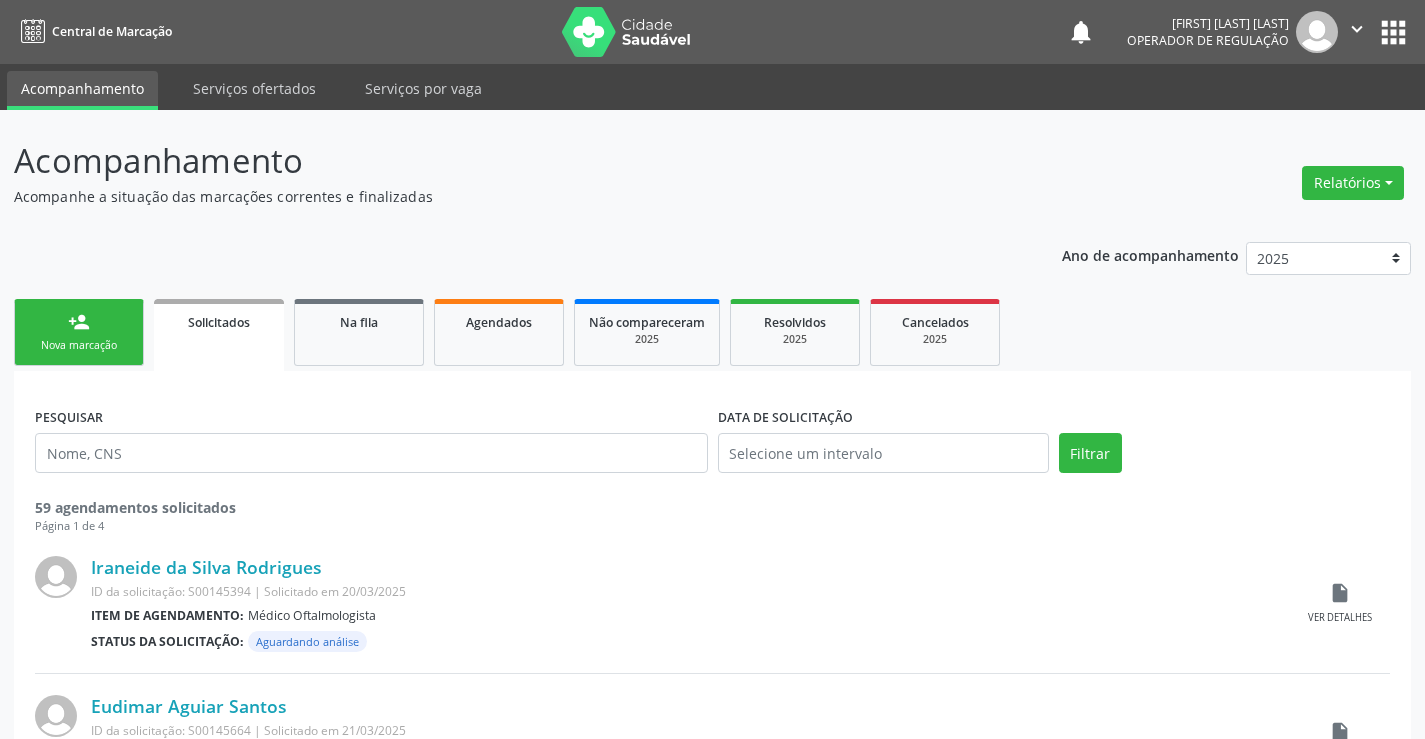 scroll, scrollTop: 0, scrollLeft: 0, axis: both 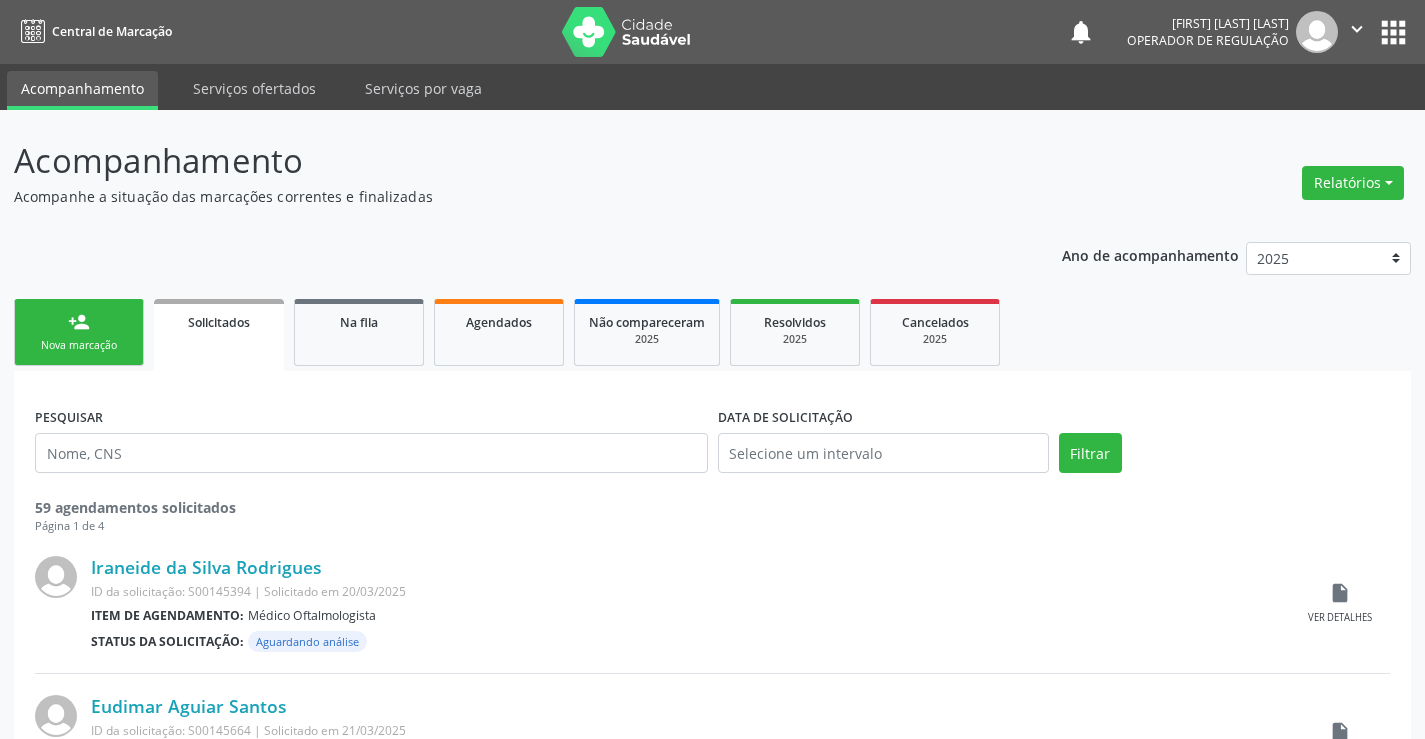 click on "person_add
Nova marcação" at bounding box center (79, 332) 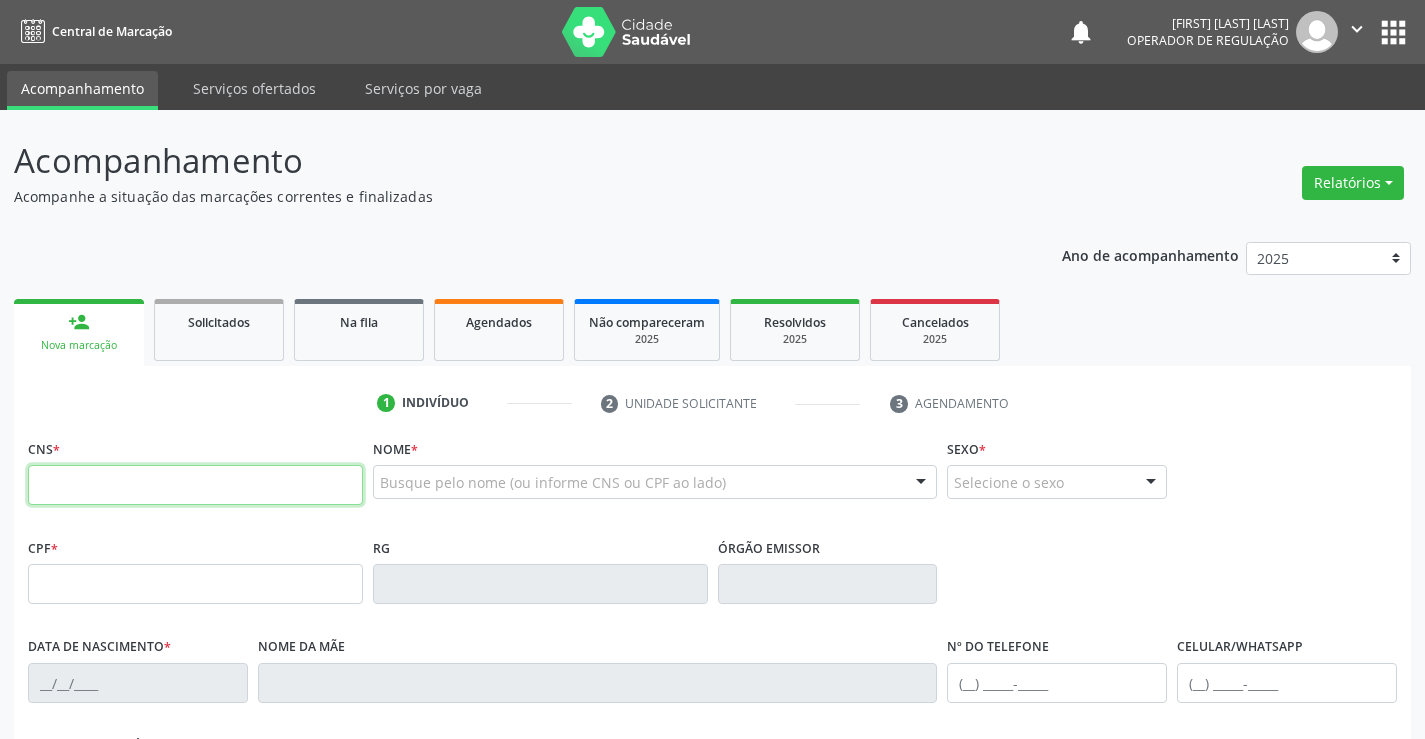 click at bounding box center [195, 485] 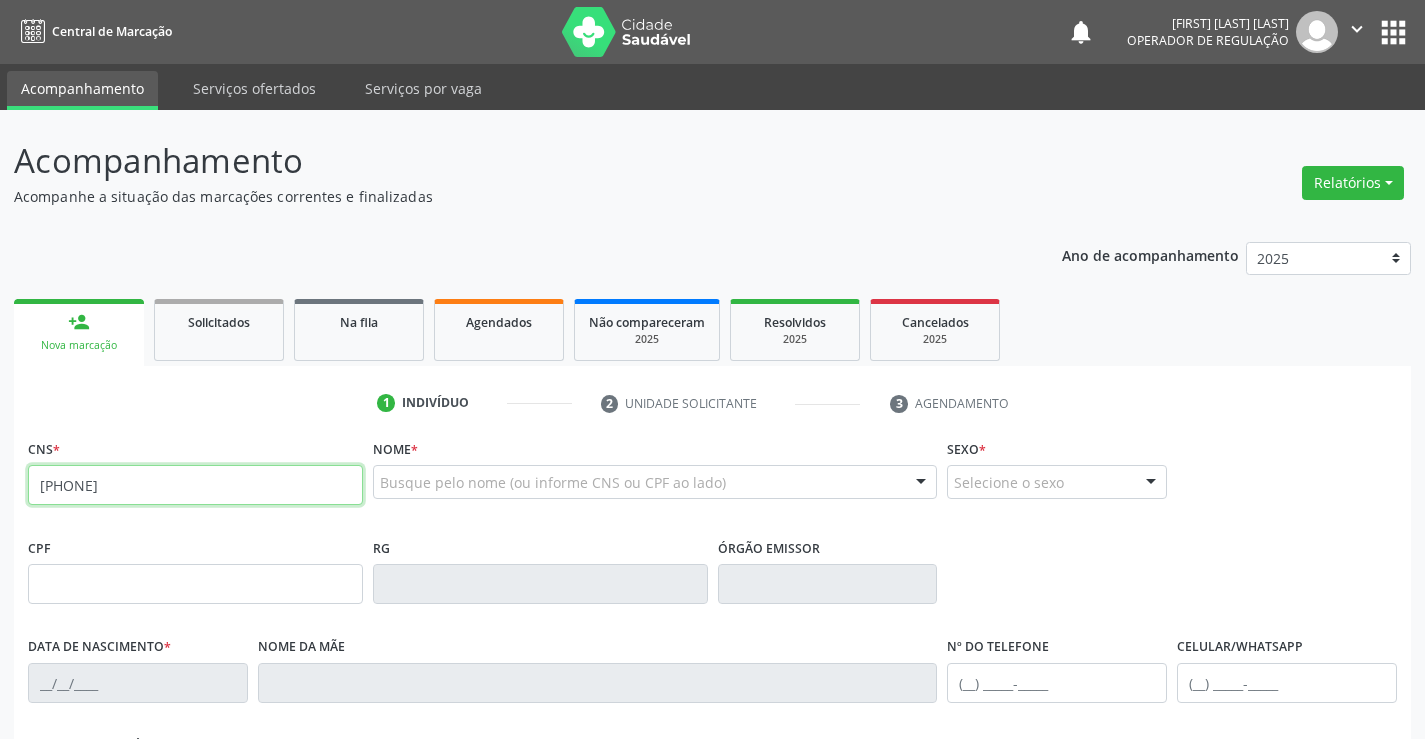 type on "[PHONE]" 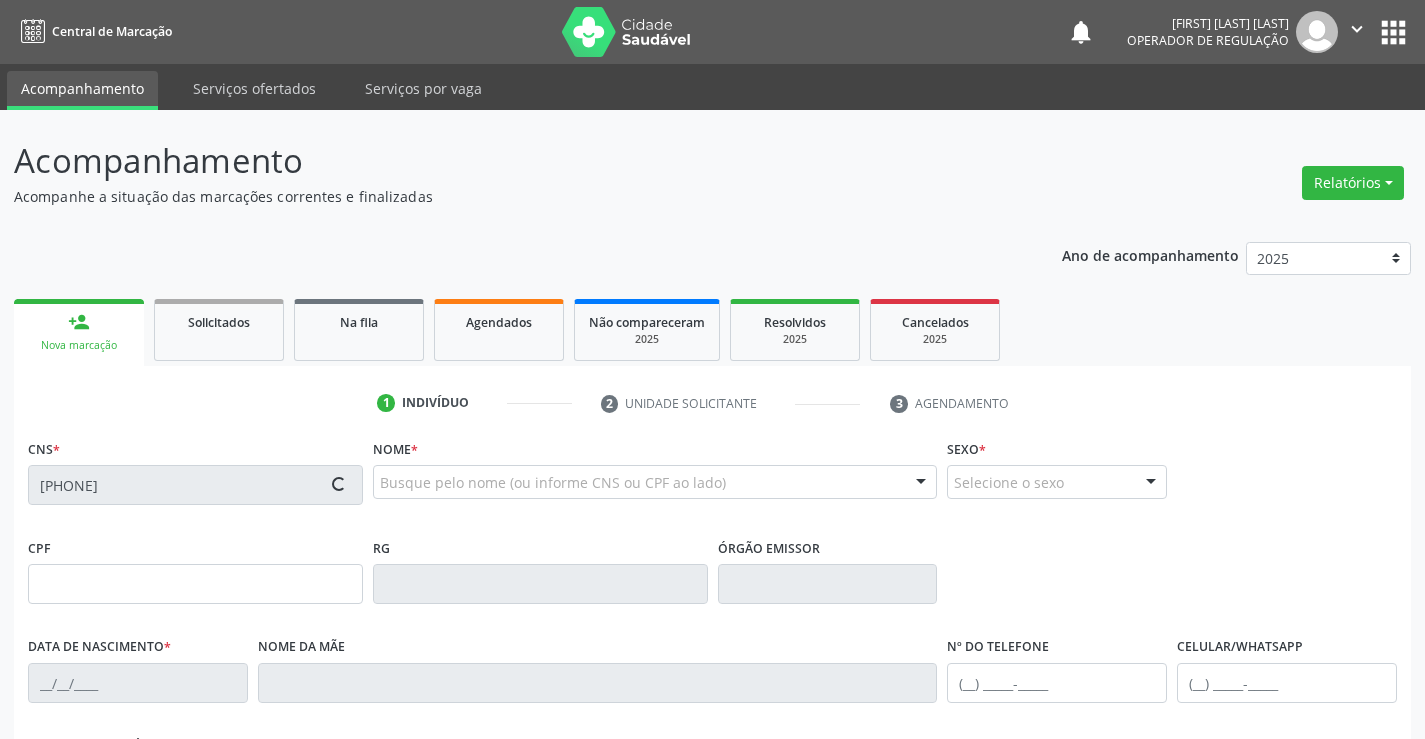 type on "[DATE]" 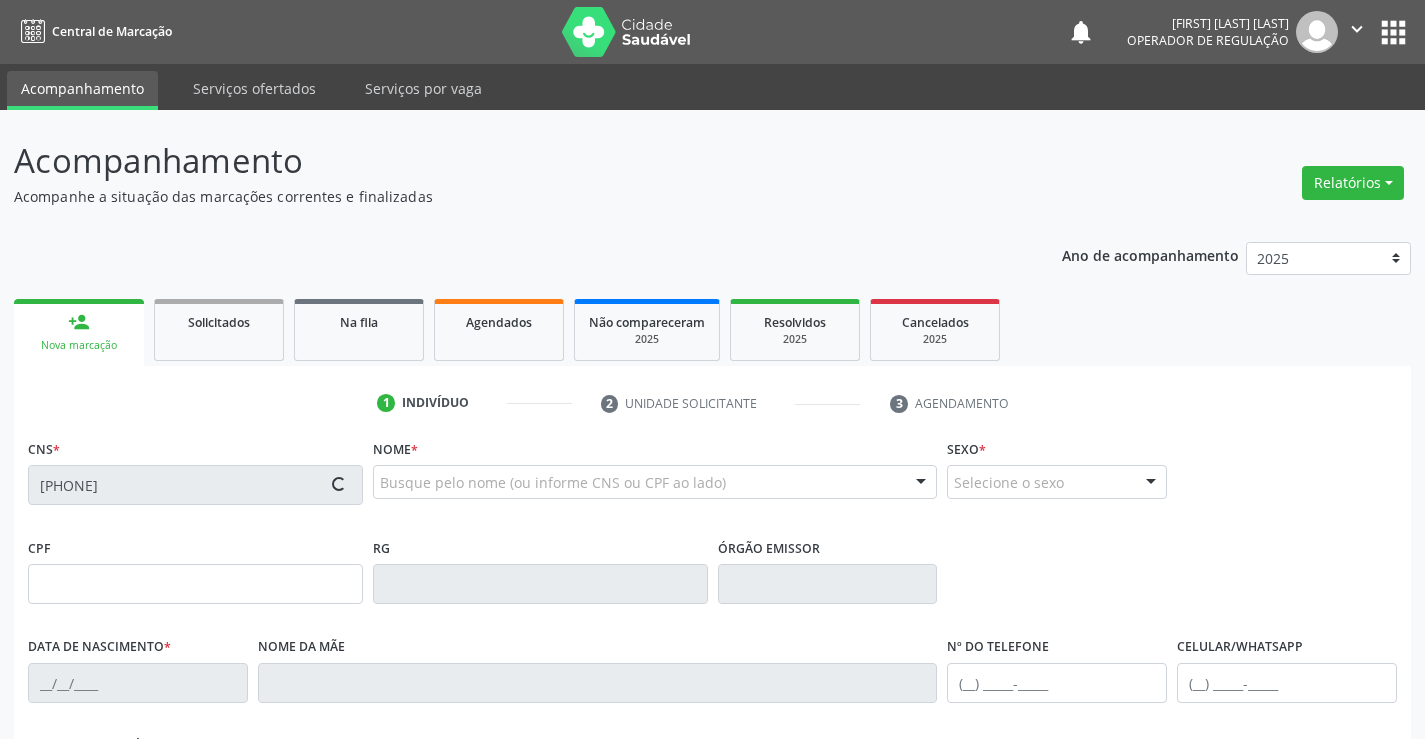 type on "[PHONE]" 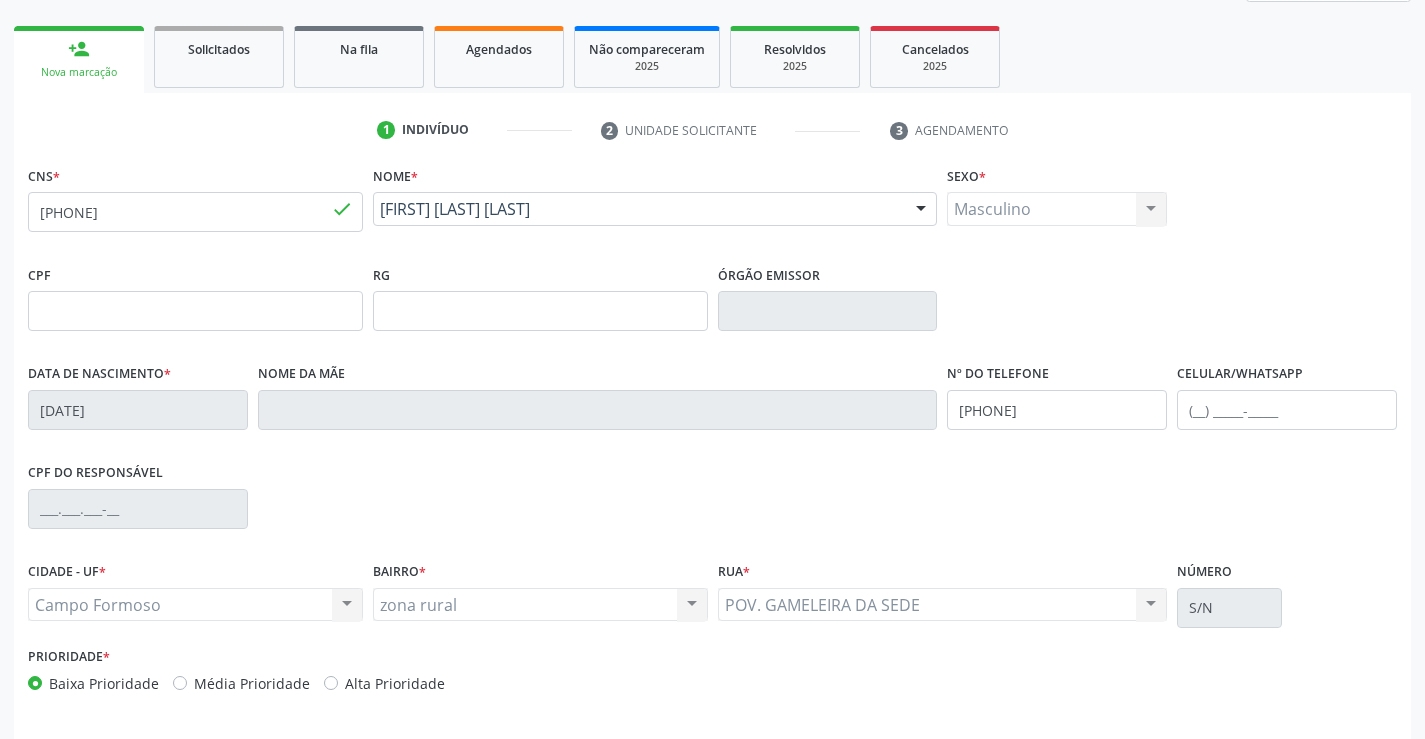 scroll, scrollTop: 345, scrollLeft: 0, axis: vertical 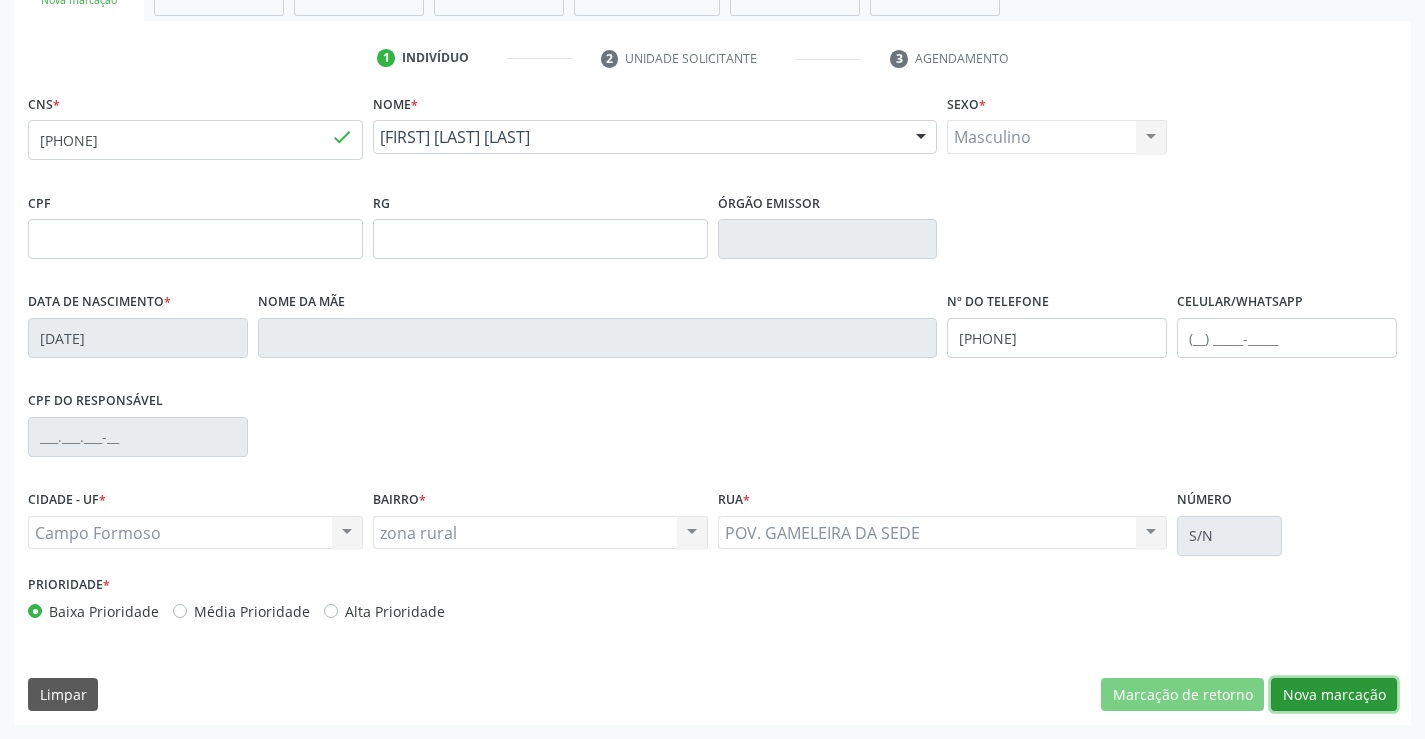 click on "Nova marcação" at bounding box center [1334, 695] 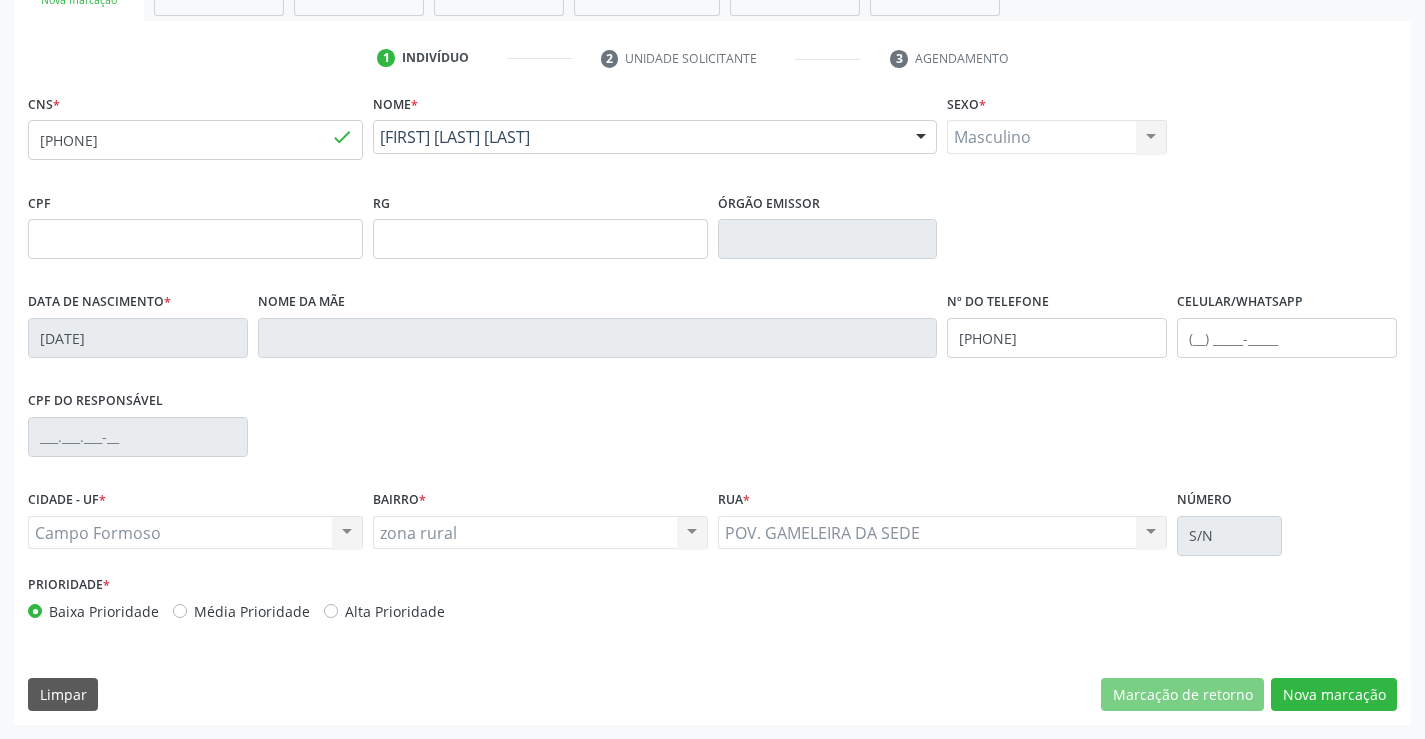 scroll, scrollTop: 167, scrollLeft: 0, axis: vertical 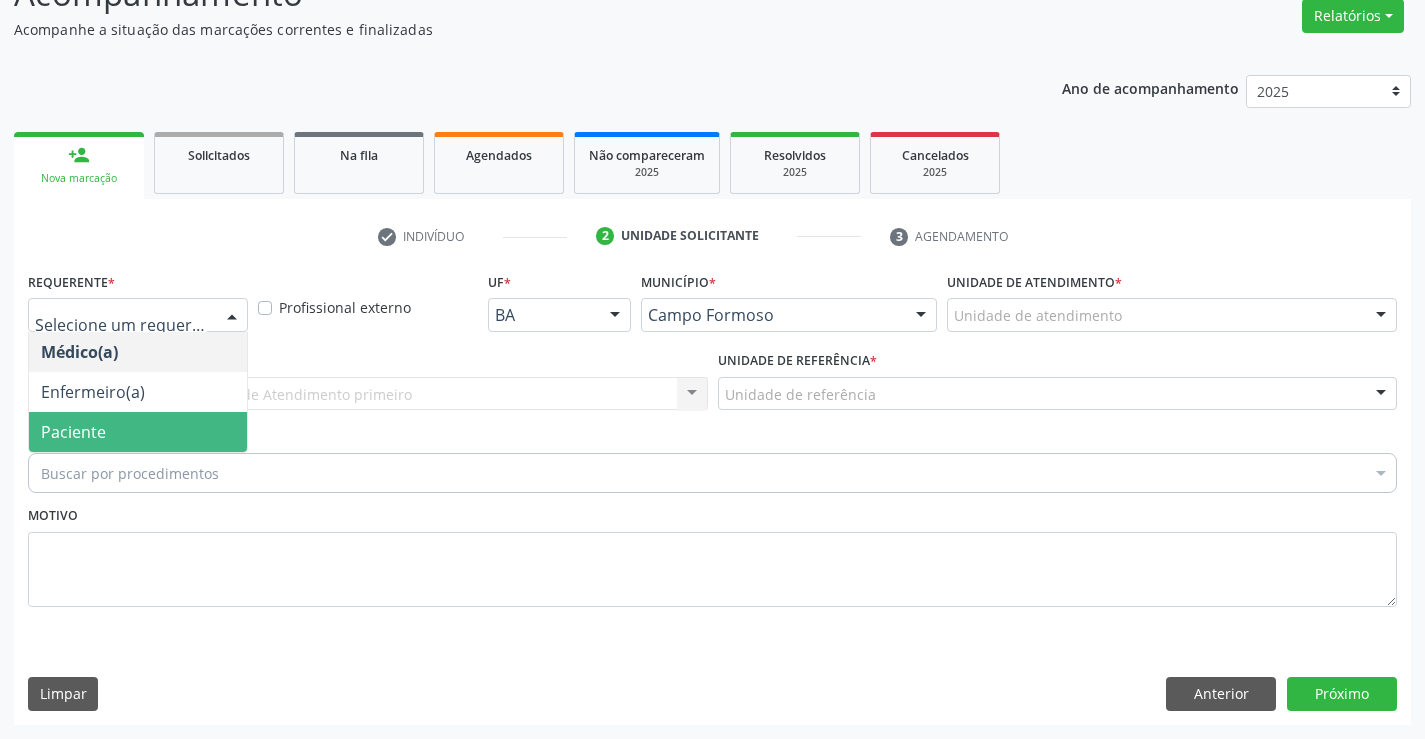 click on "Paciente" at bounding box center [138, 432] 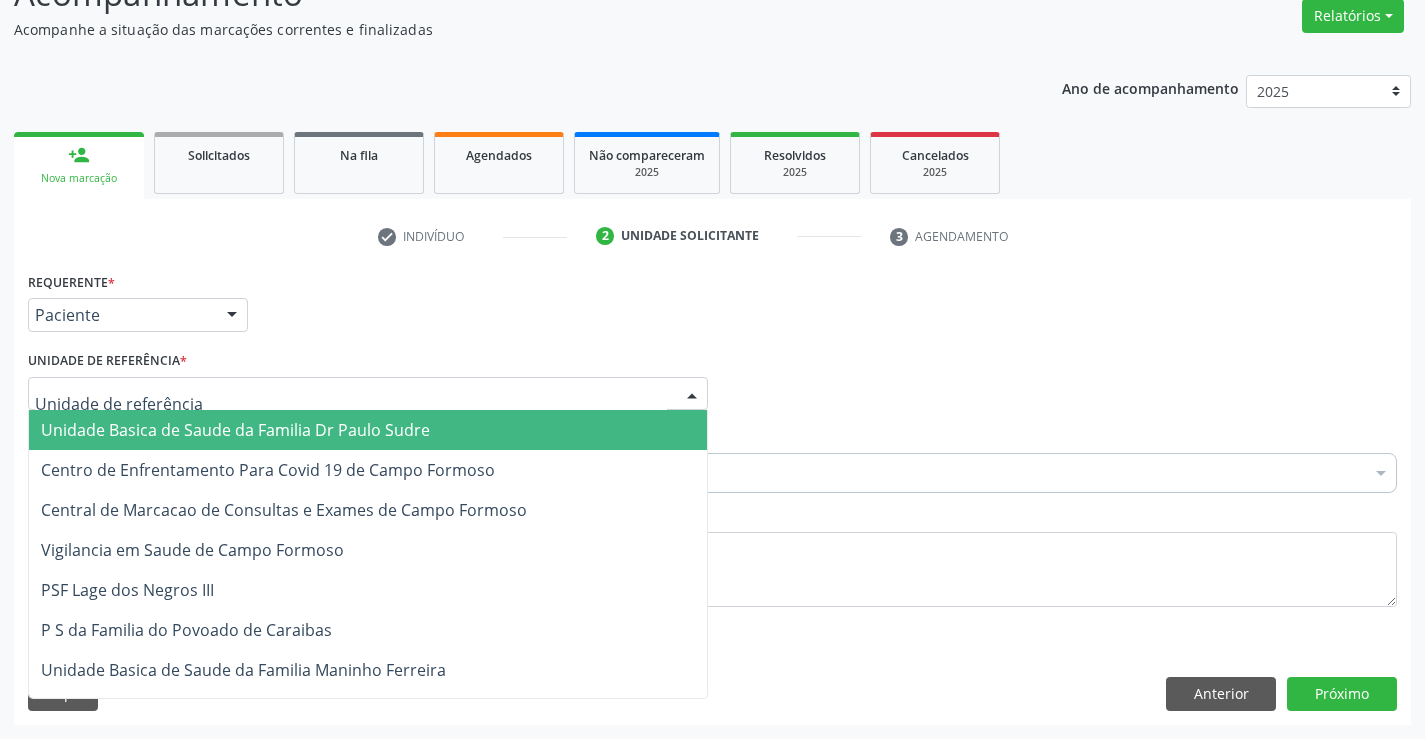 click at bounding box center (368, 394) 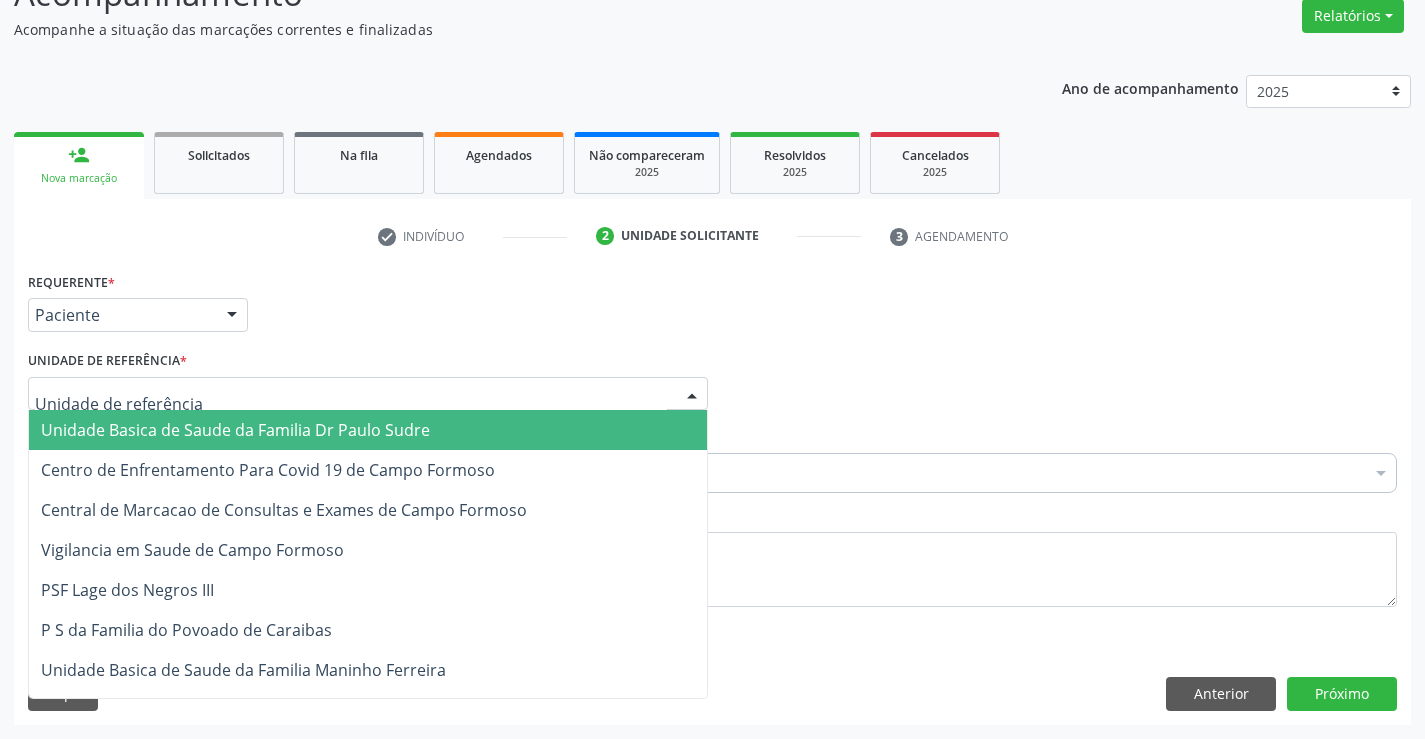 click on "Unidade Basica de Saude da Familia Dr Paulo Sudre" at bounding box center [235, 430] 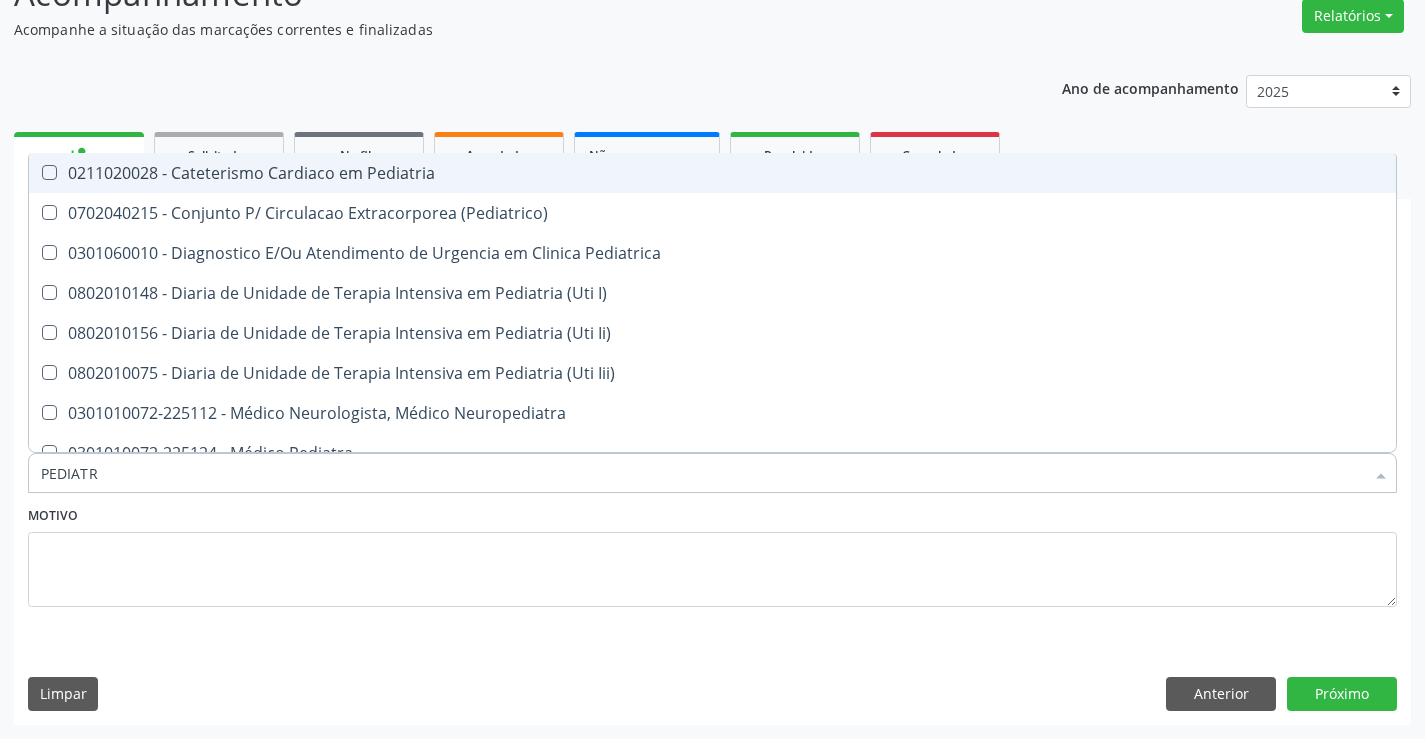type on "PEDIATRA" 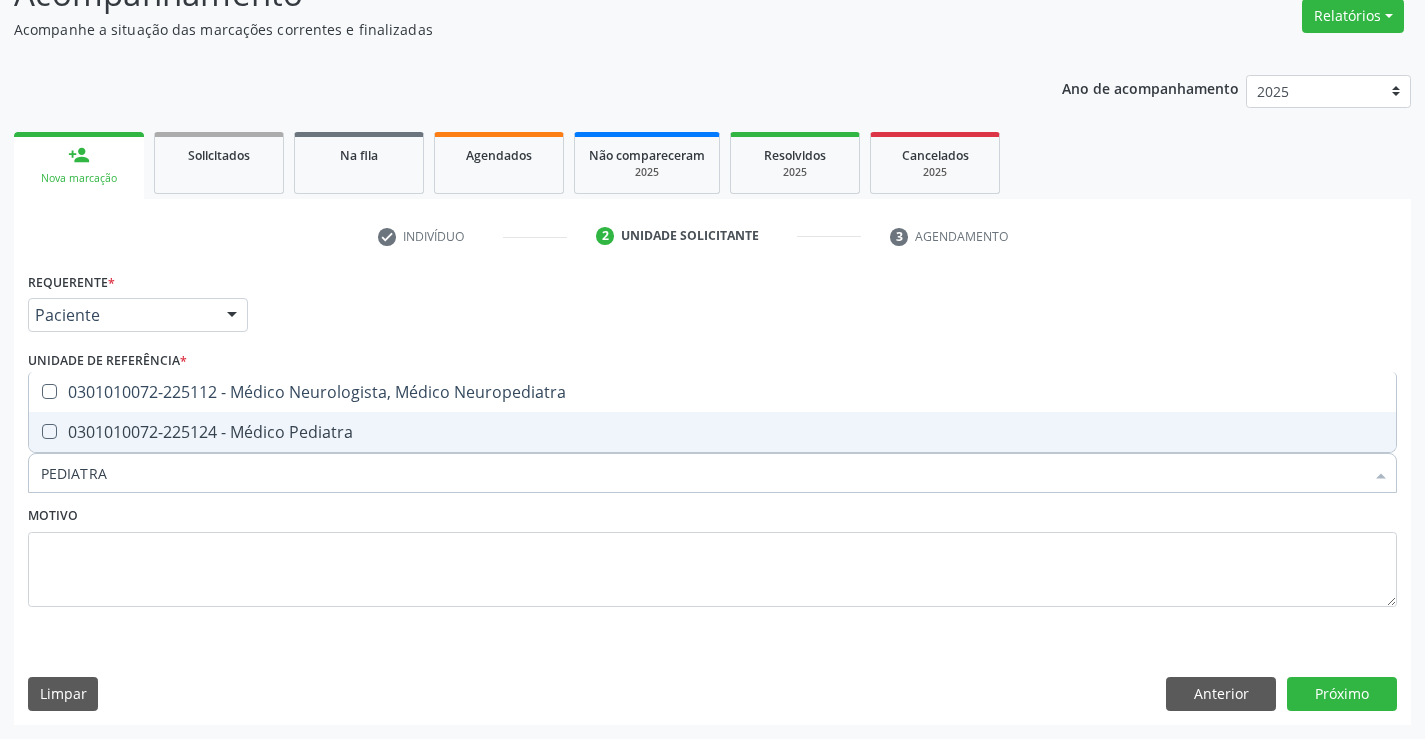 click on "0301010072-225124 - Médico Pediatra" at bounding box center (712, 432) 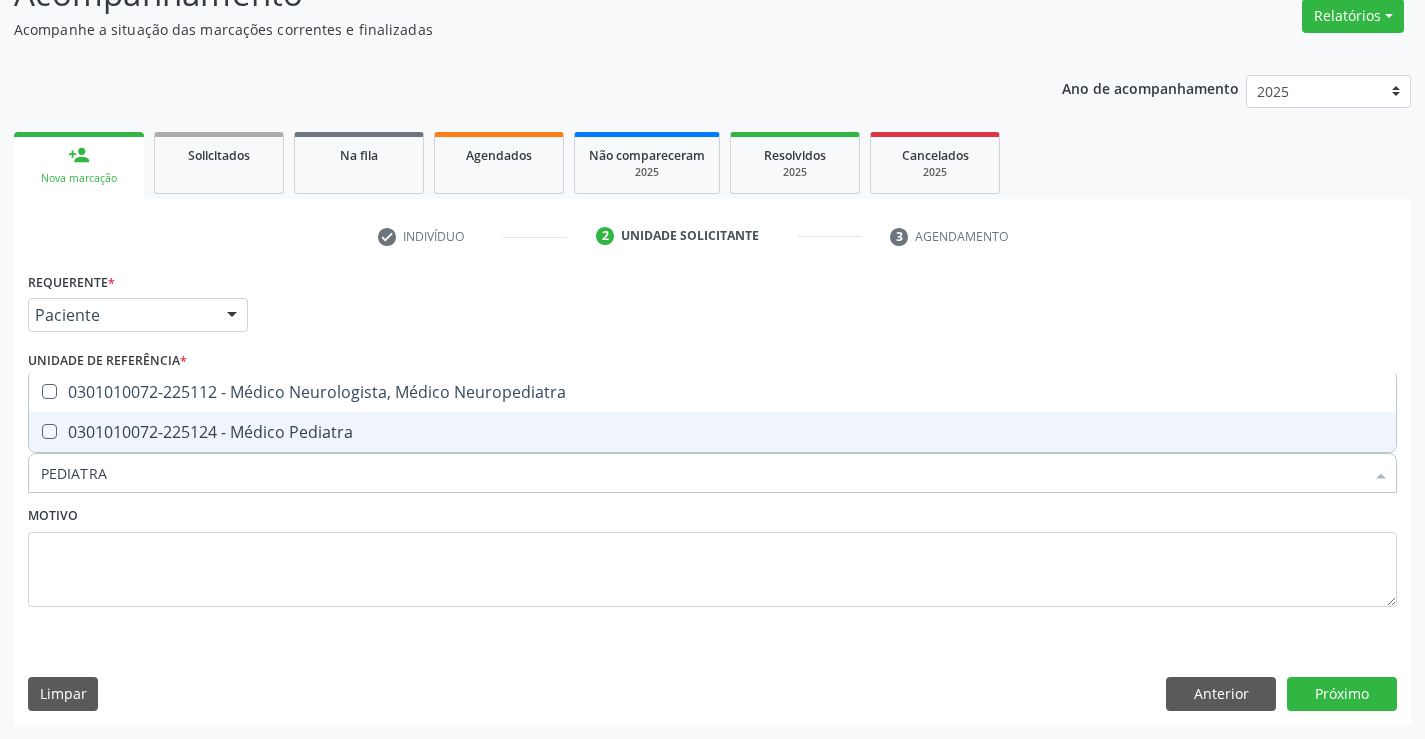 checkbox on "true" 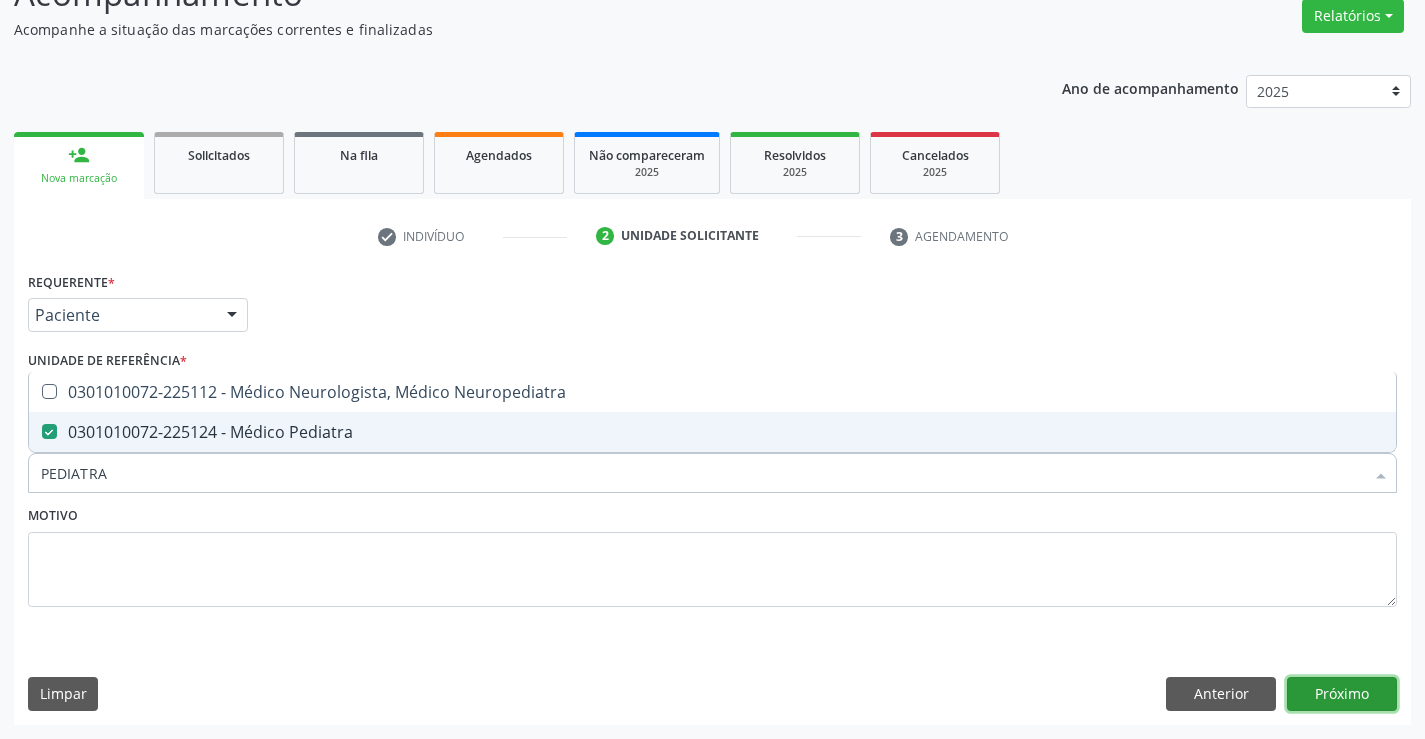 click on "Próximo" at bounding box center [1342, 694] 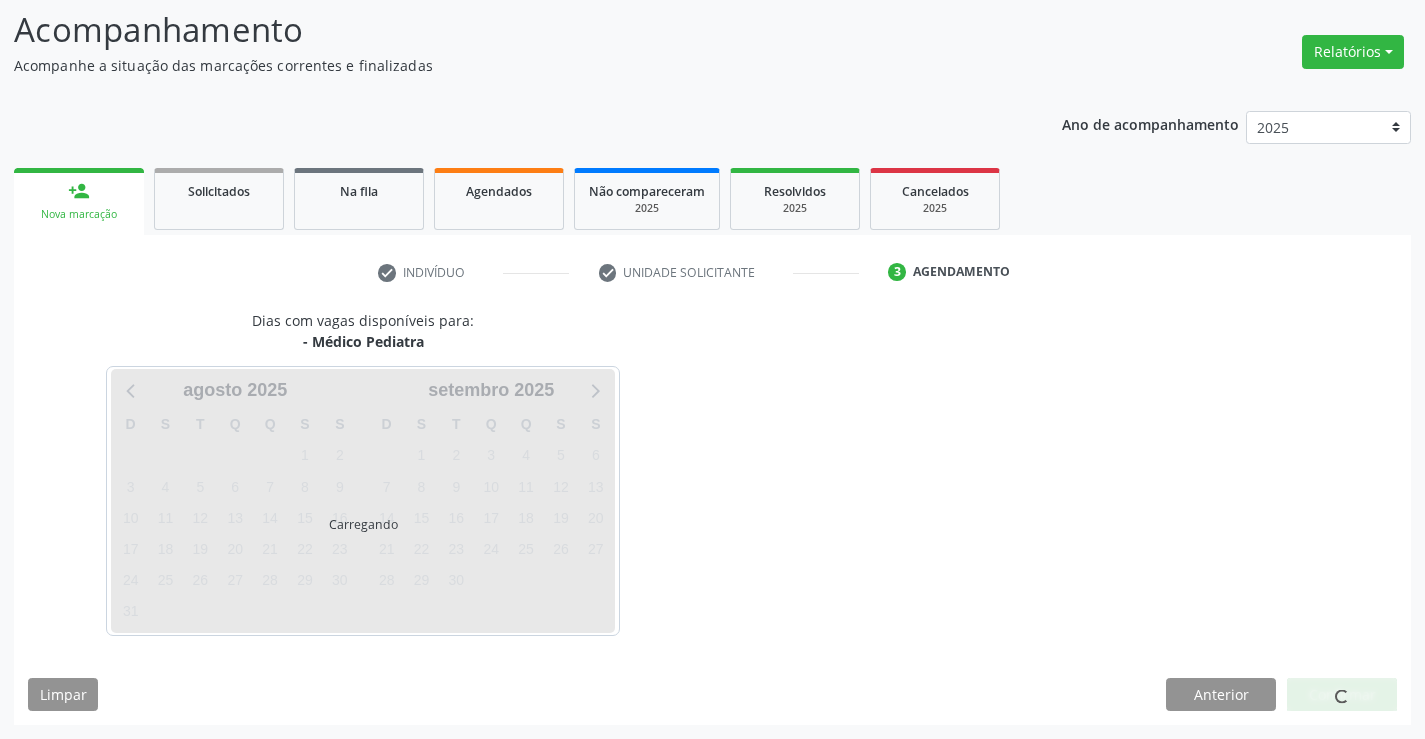 scroll, scrollTop: 131, scrollLeft: 0, axis: vertical 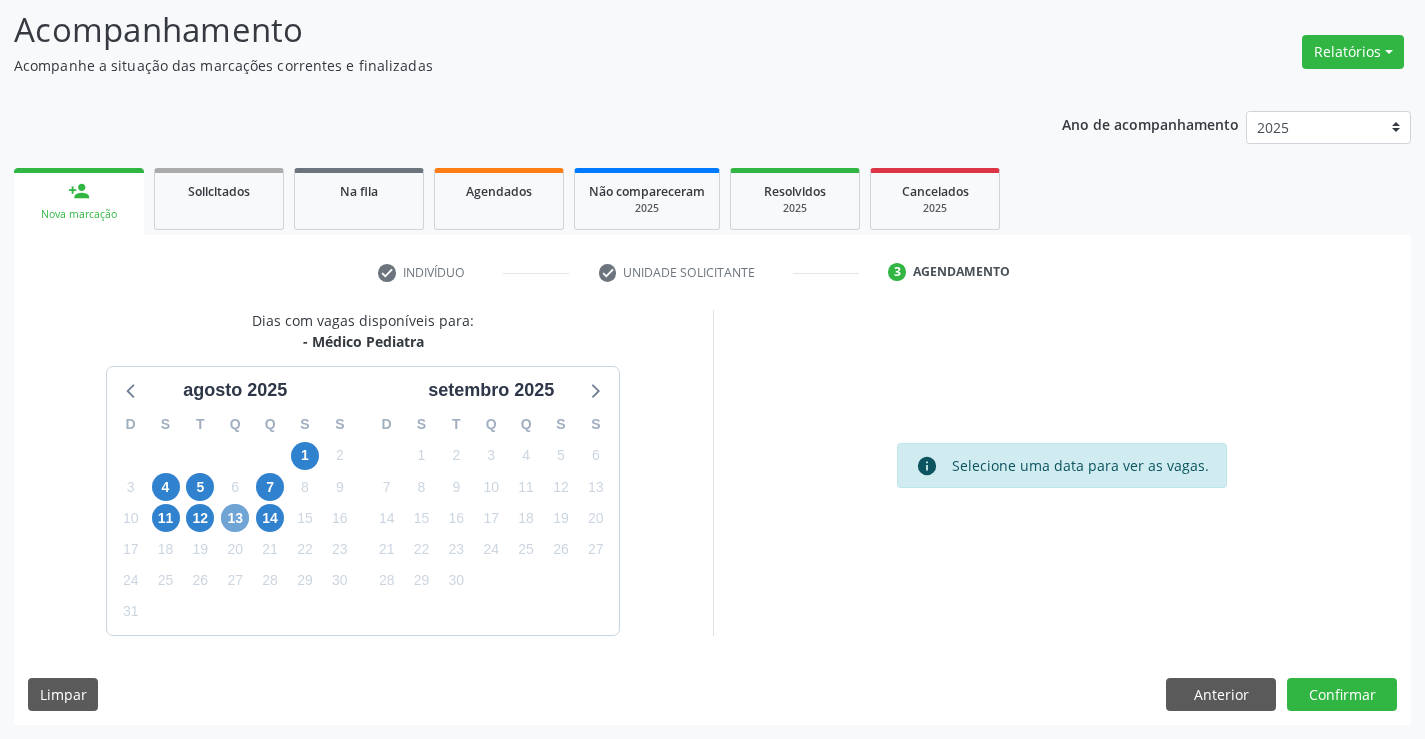 click on "13" at bounding box center [235, 518] 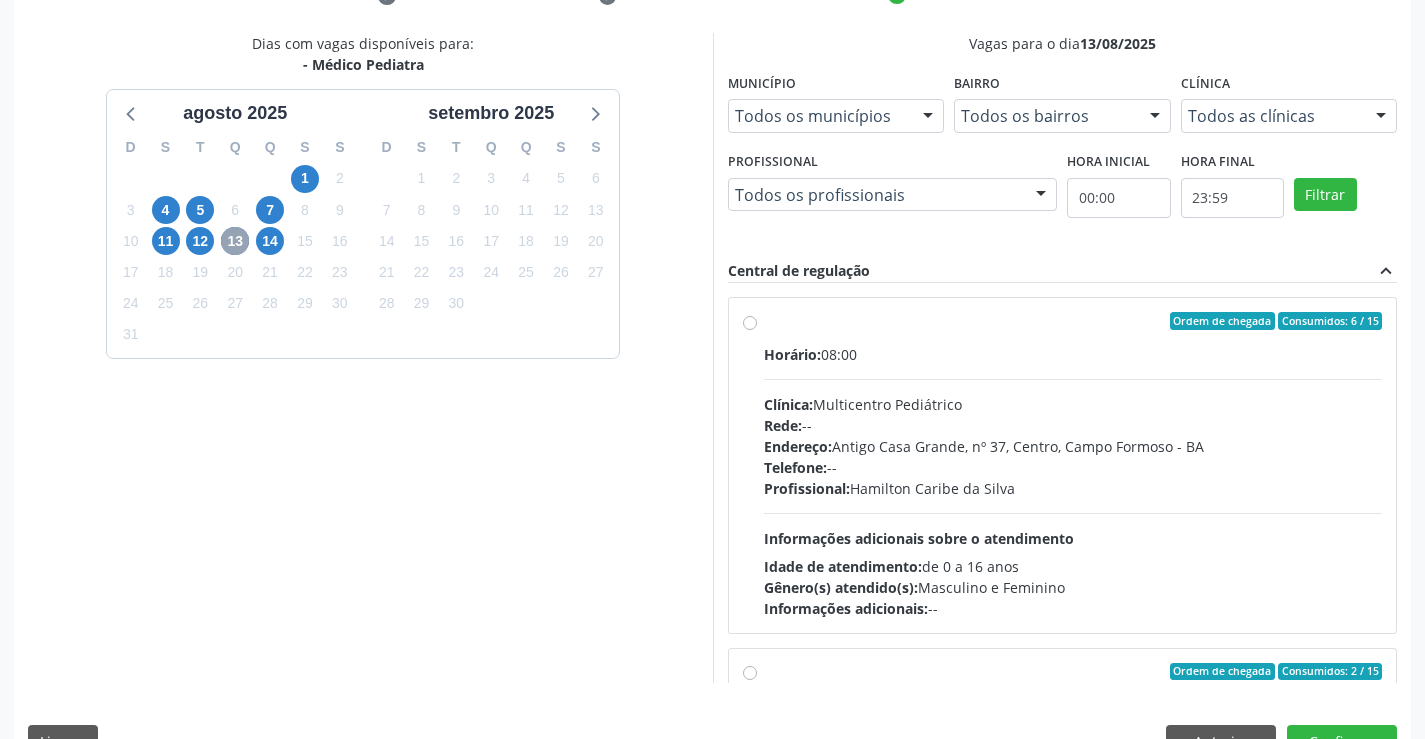 scroll, scrollTop: 456, scrollLeft: 0, axis: vertical 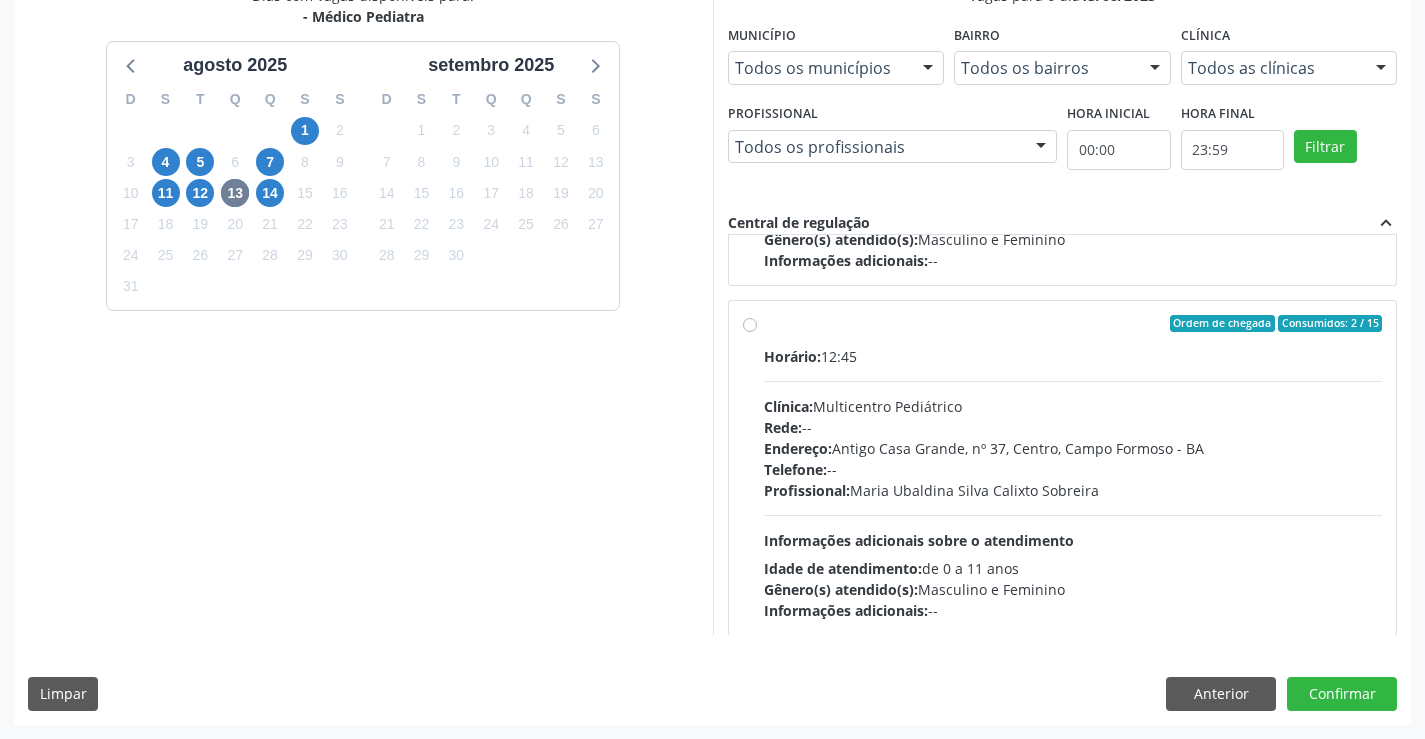 click on "Ordem de chegada
Consumidos: 2 / 15
Horário:   12:45
Clínica:  Multicentro Pediátrico
Rede:
--
Endereço:   Antigo Casa Grande, nº 37, Centro, [CITY] - [STATE]
Telefone:   --
Profissional:
[FIRST] [LAST] [LAST]
Informações adicionais sobre o atendimento
Idade de atendimento:
de 0 a 11 anos
Gênero(s) atendido(s):
Masculino e Feminino
Informações adicionais:
--" at bounding box center (1063, 468) 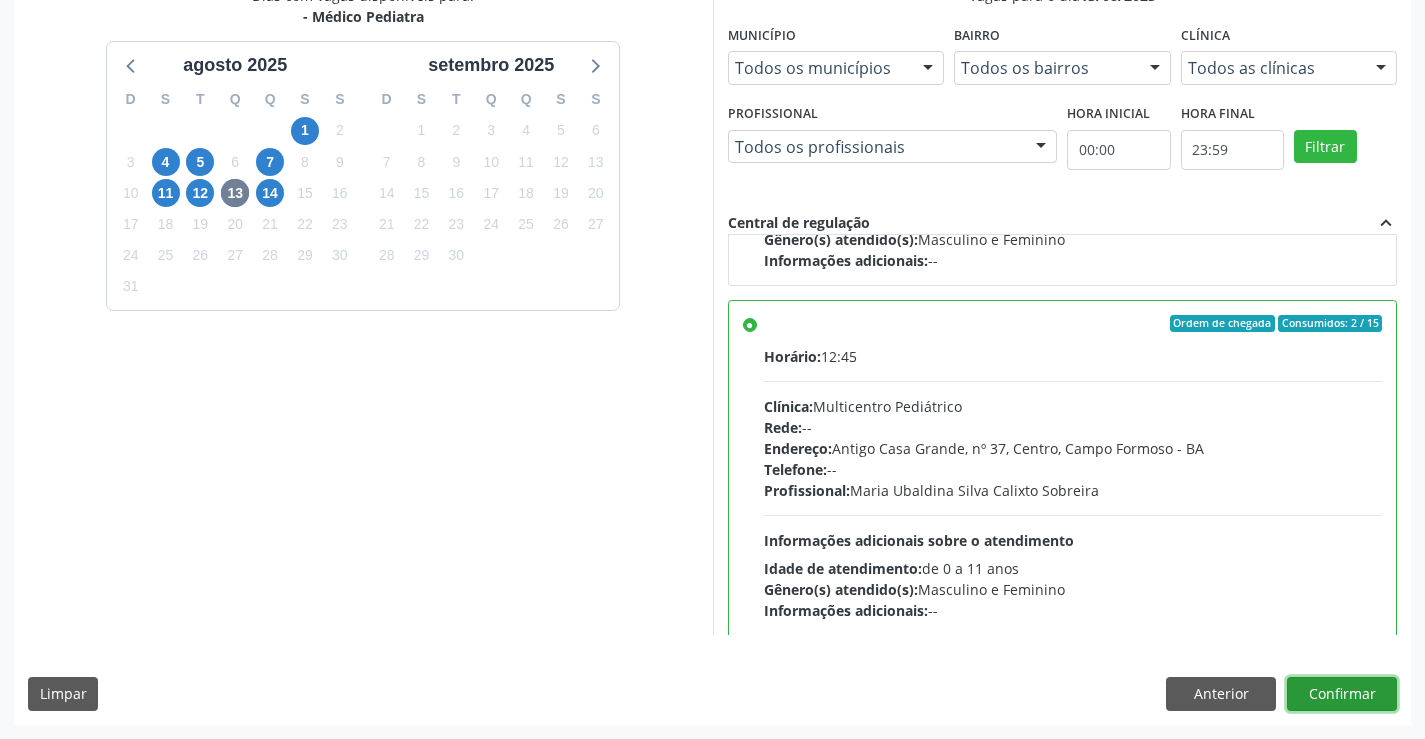 click on "Confirmar" at bounding box center [1342, 694] 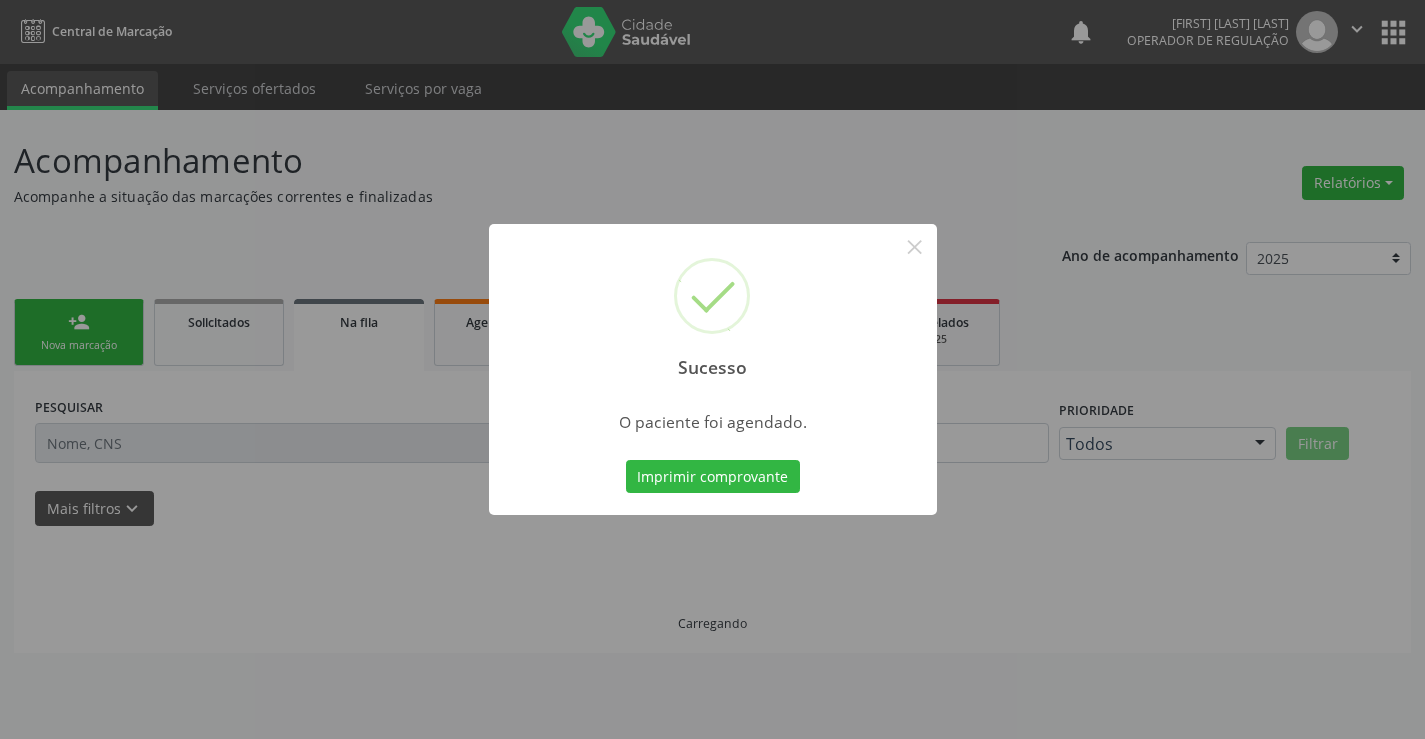 scroll, scrollTop: 0, scrollLeft: 0, axis: both 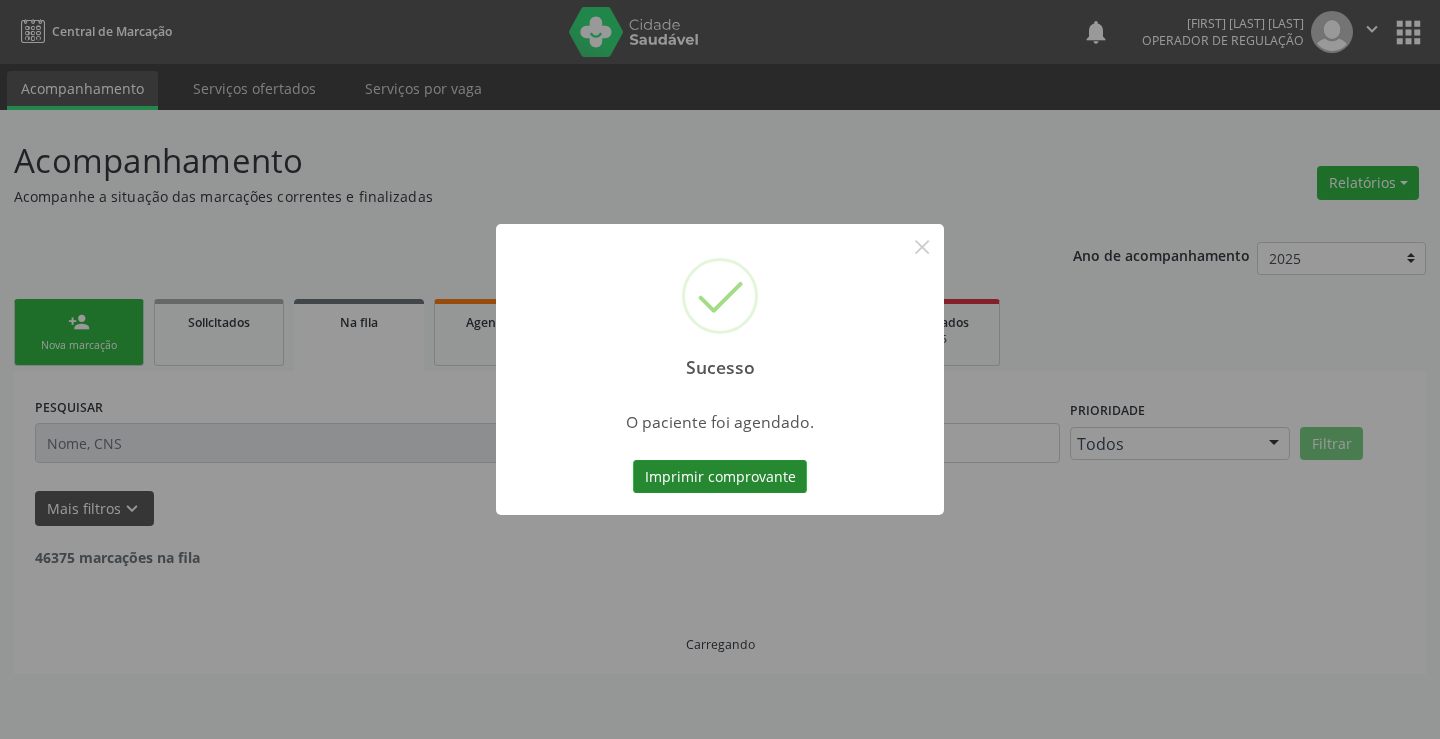 click on "Imprimir comprovante" at bounding box center (720, 477) 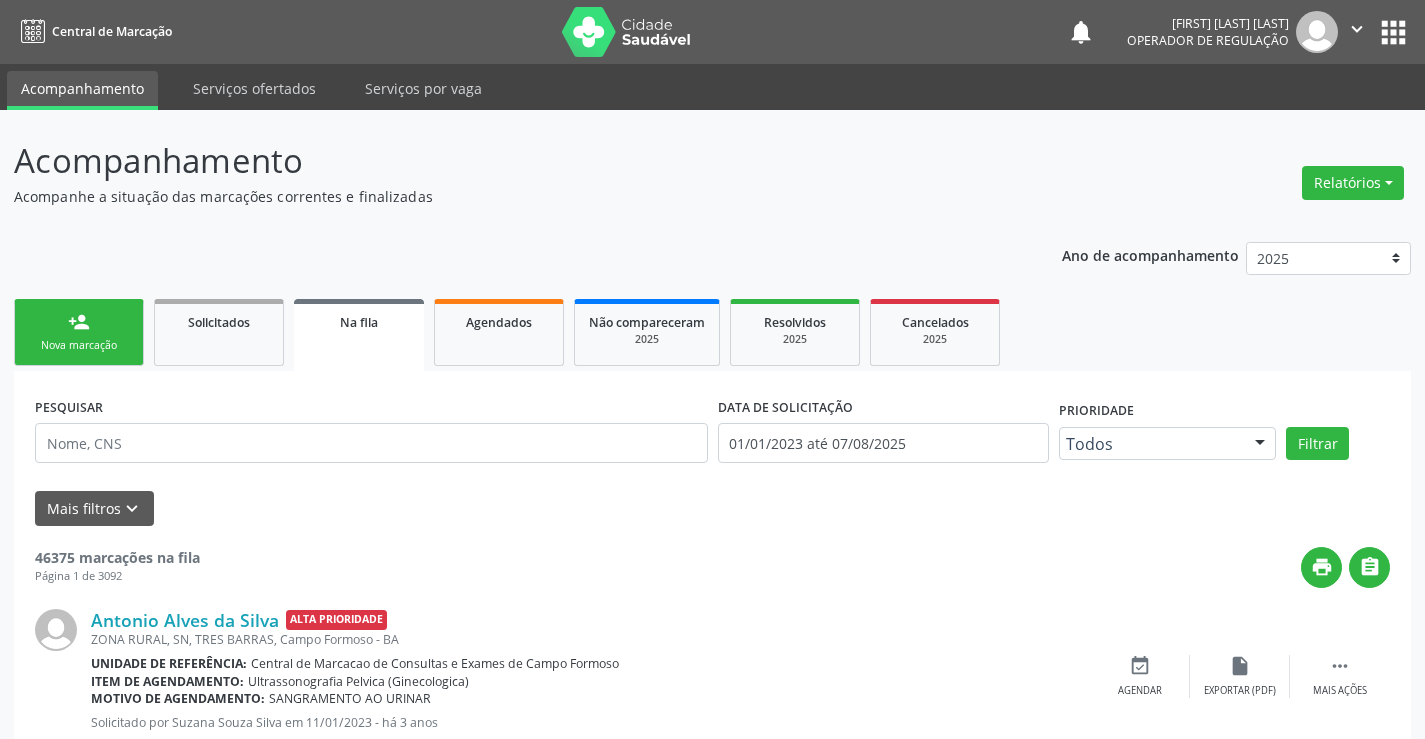 click on "person_add" at bounding box center (79, 322) 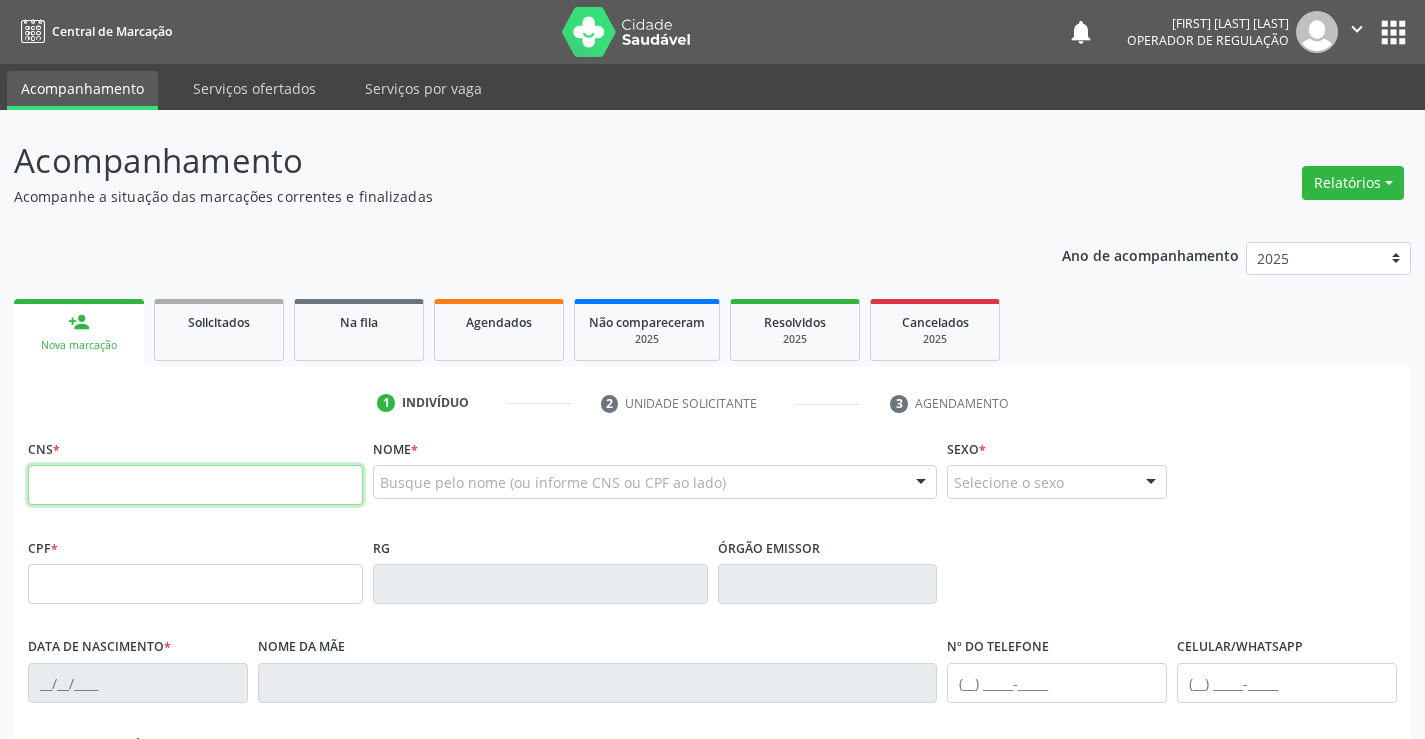 drag, startPoint x: 102, startPoint y: 479, endPoint x: 84, endPoint y: 488, distance: 20.12461 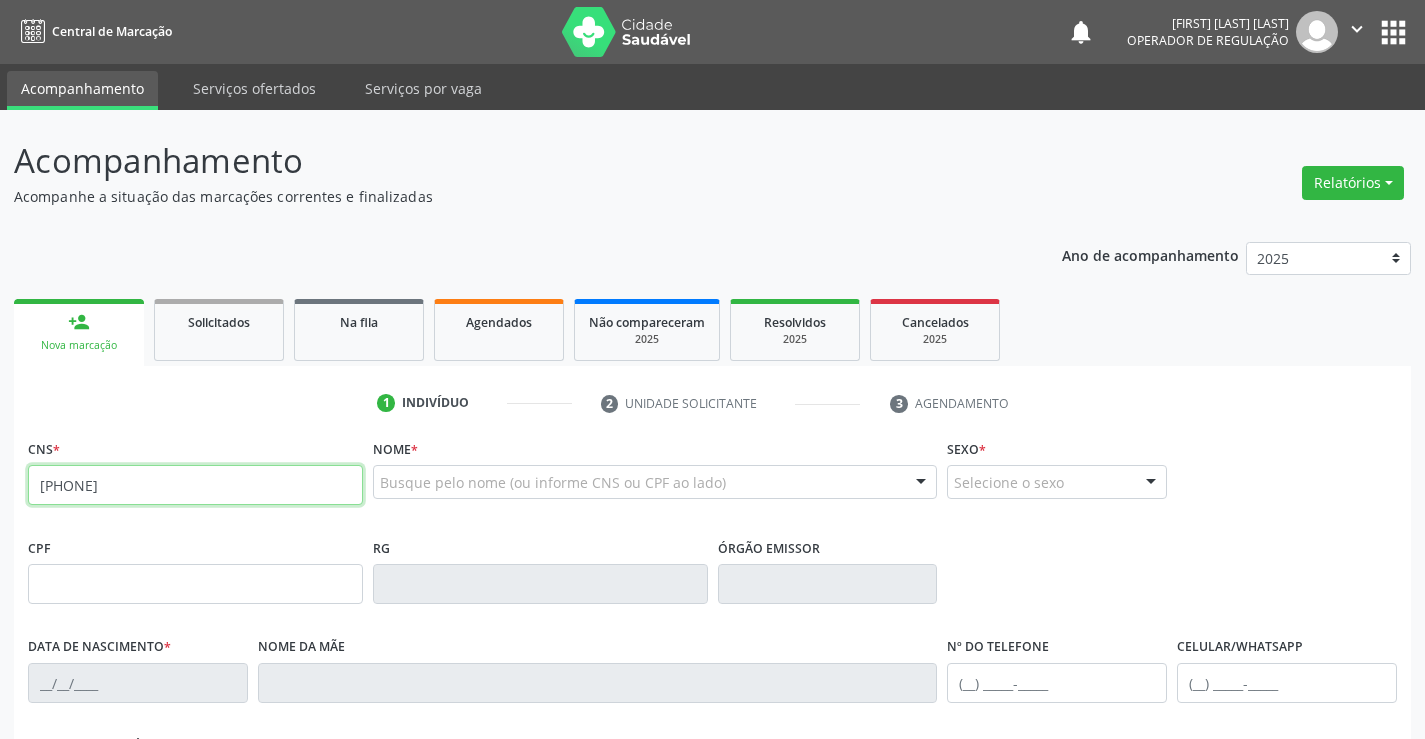 type on "[PHONE]" 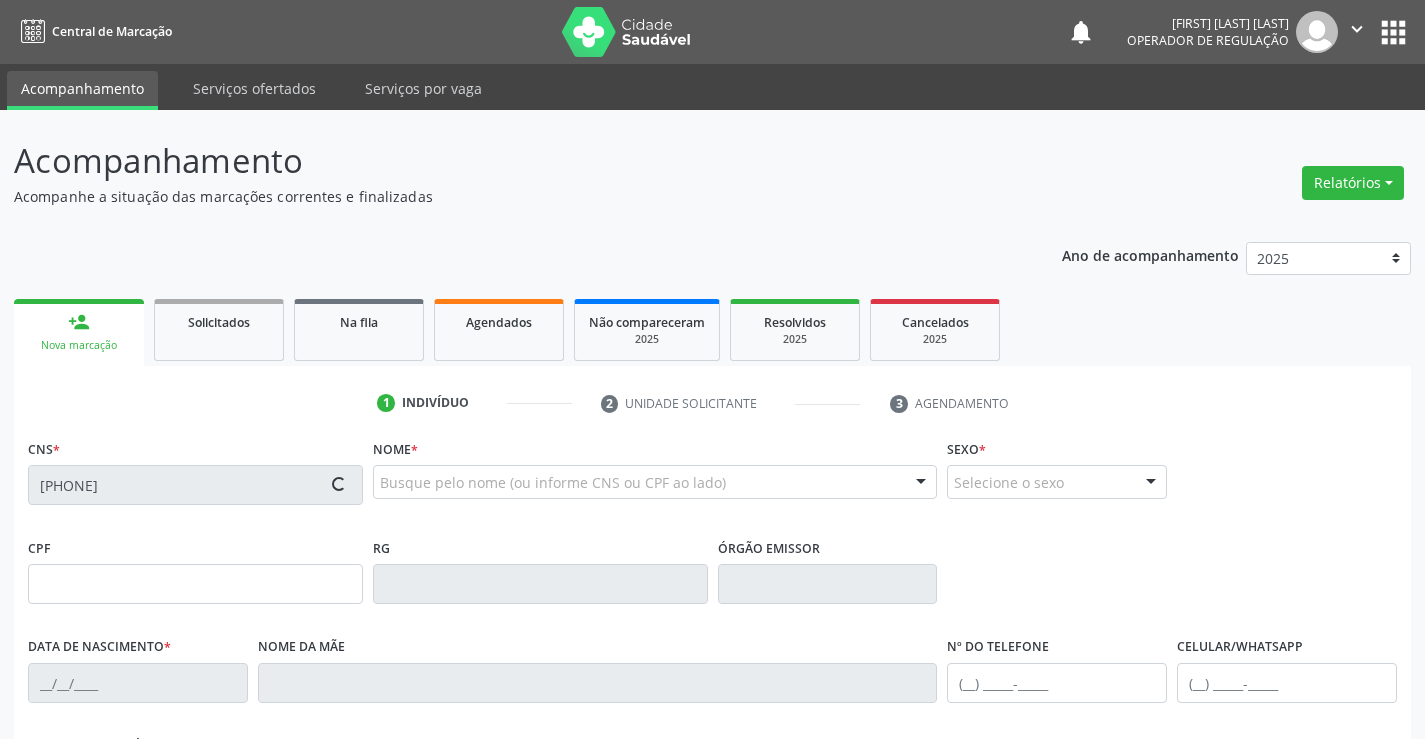 type on "[PHONE]" 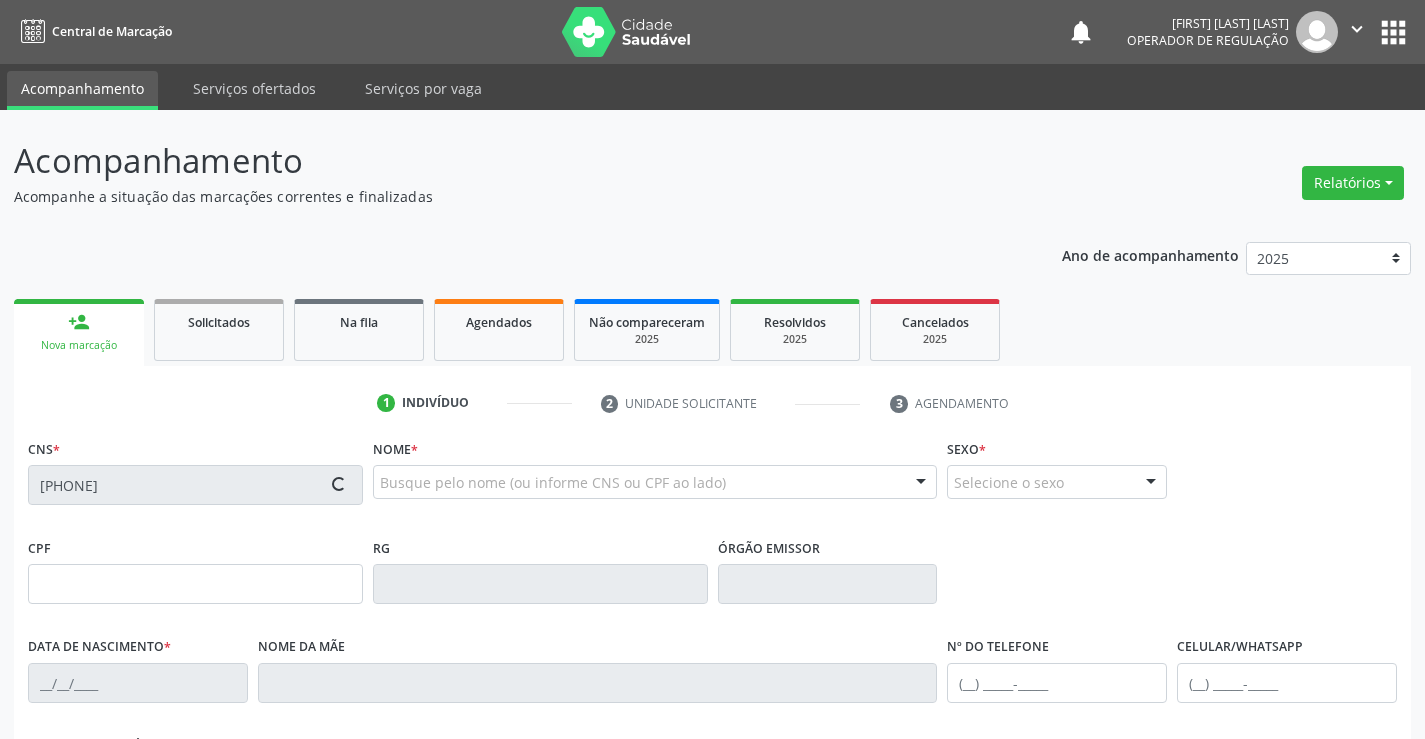 type on "[DATE]" 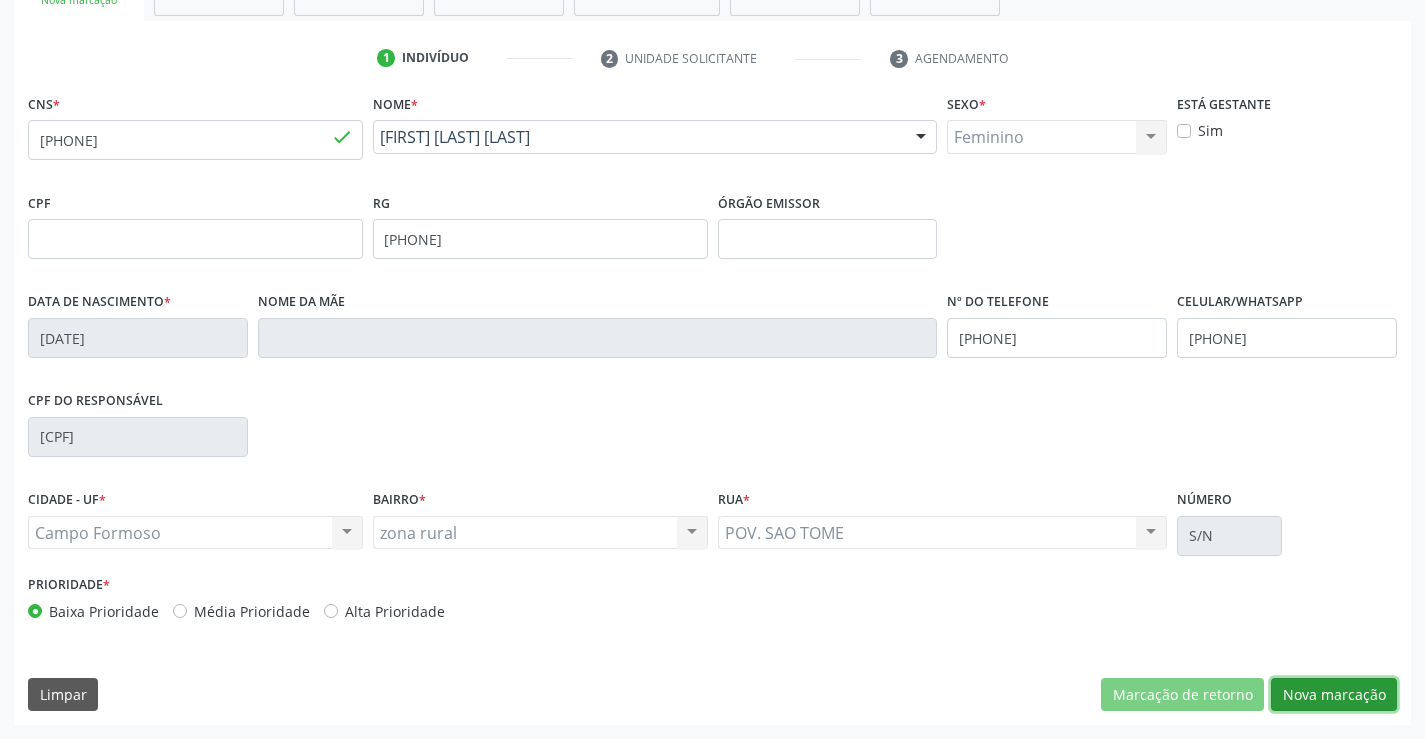 click on "Nova marcação" at bounding box center (1334, 695) 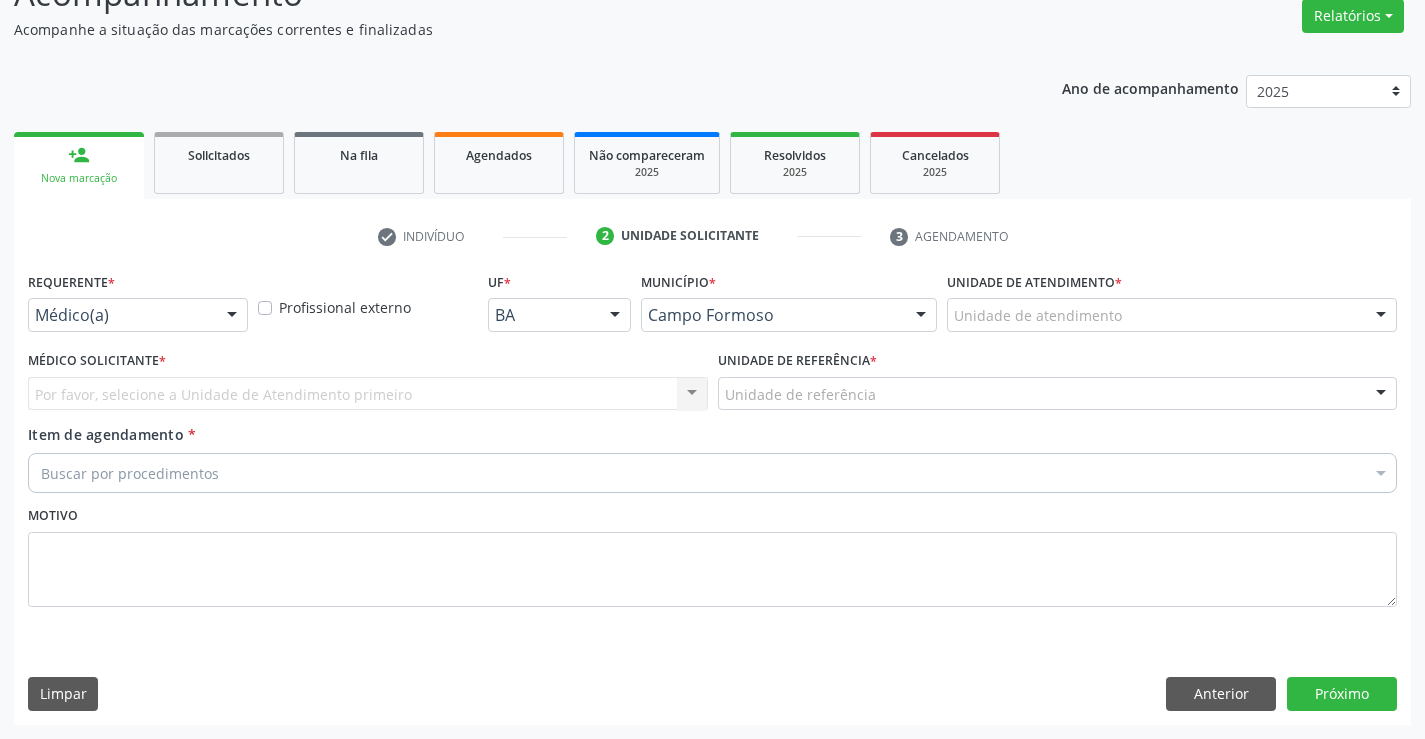 scroll, scrollTop: 167, scrollLeft: 0, axis: vertical 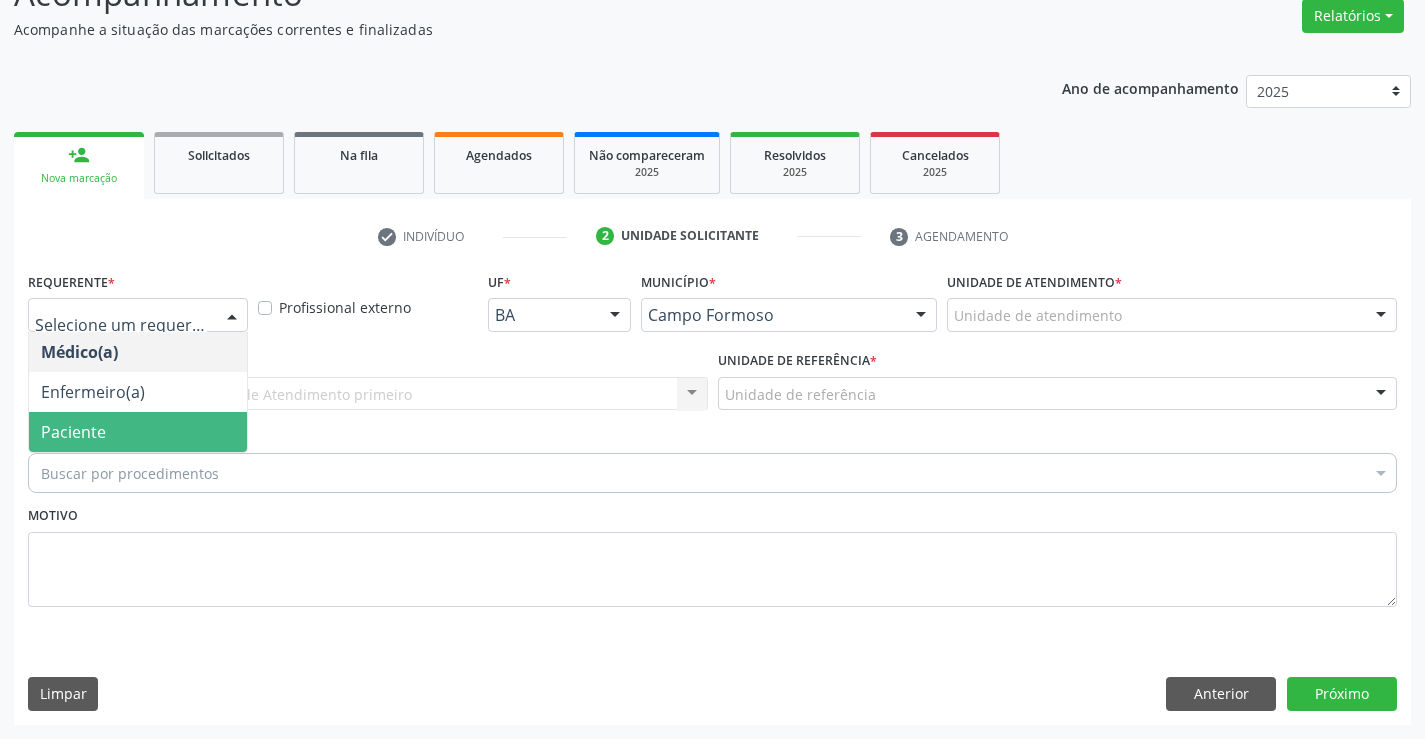 click on "Paciente" at bounding box center [138, 432] 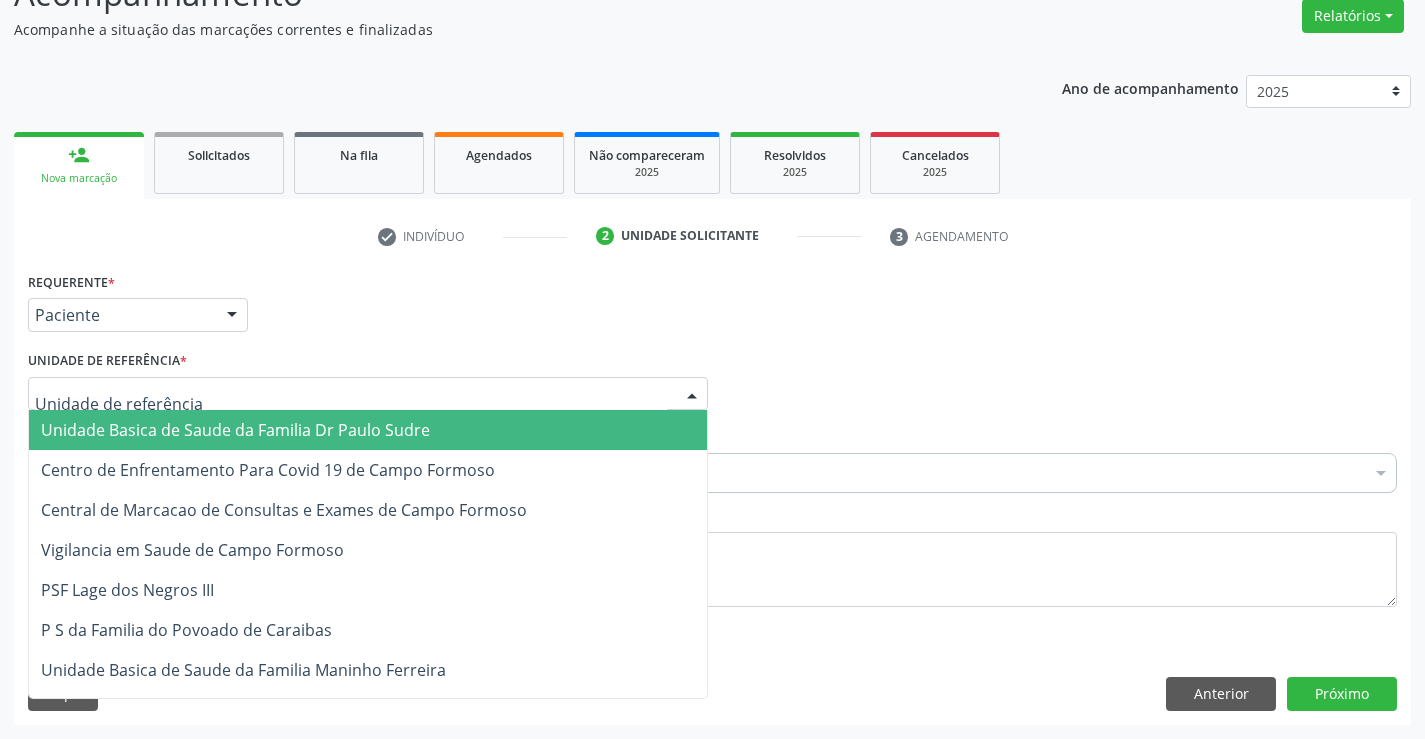 click on "Unidade Basica de Saude da Familia Dr Paulo Sudre" at bounding box center [235, 430] 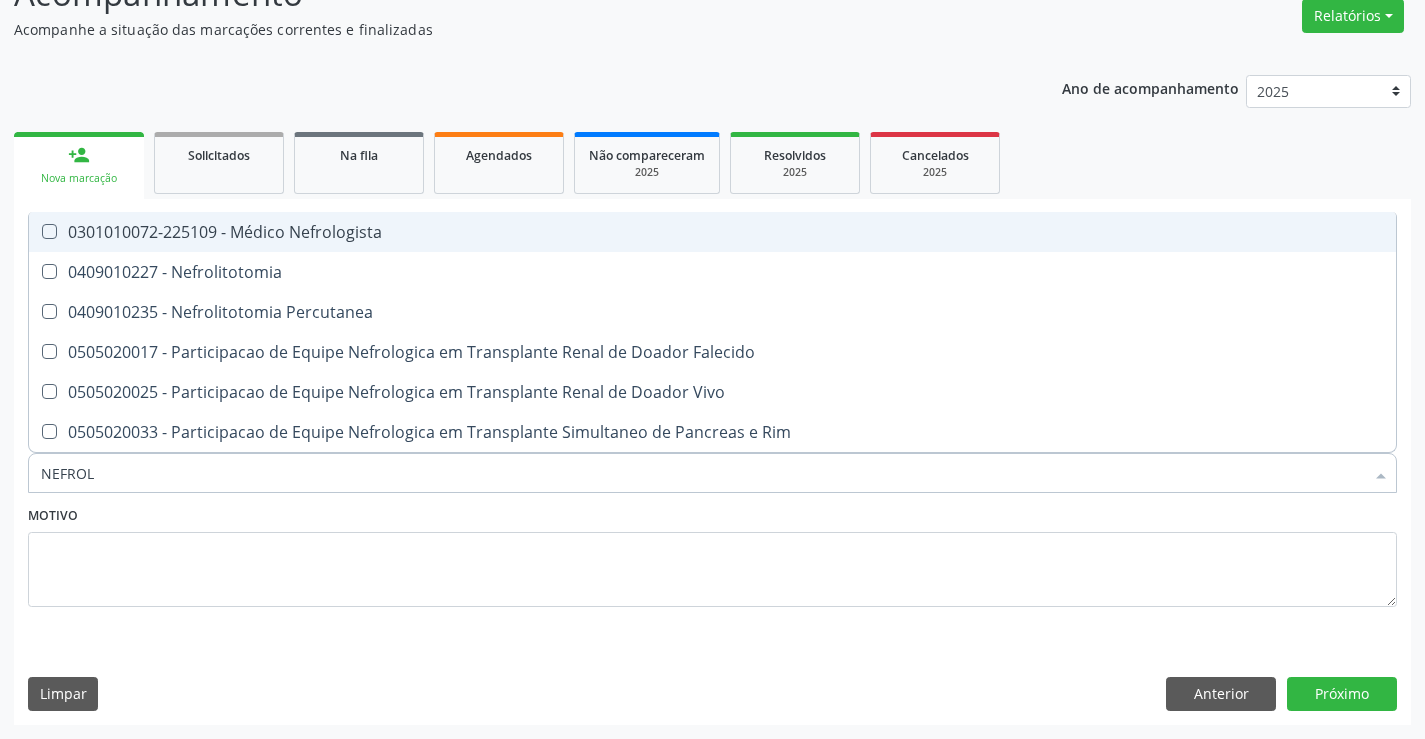 type on "NEFROLO" 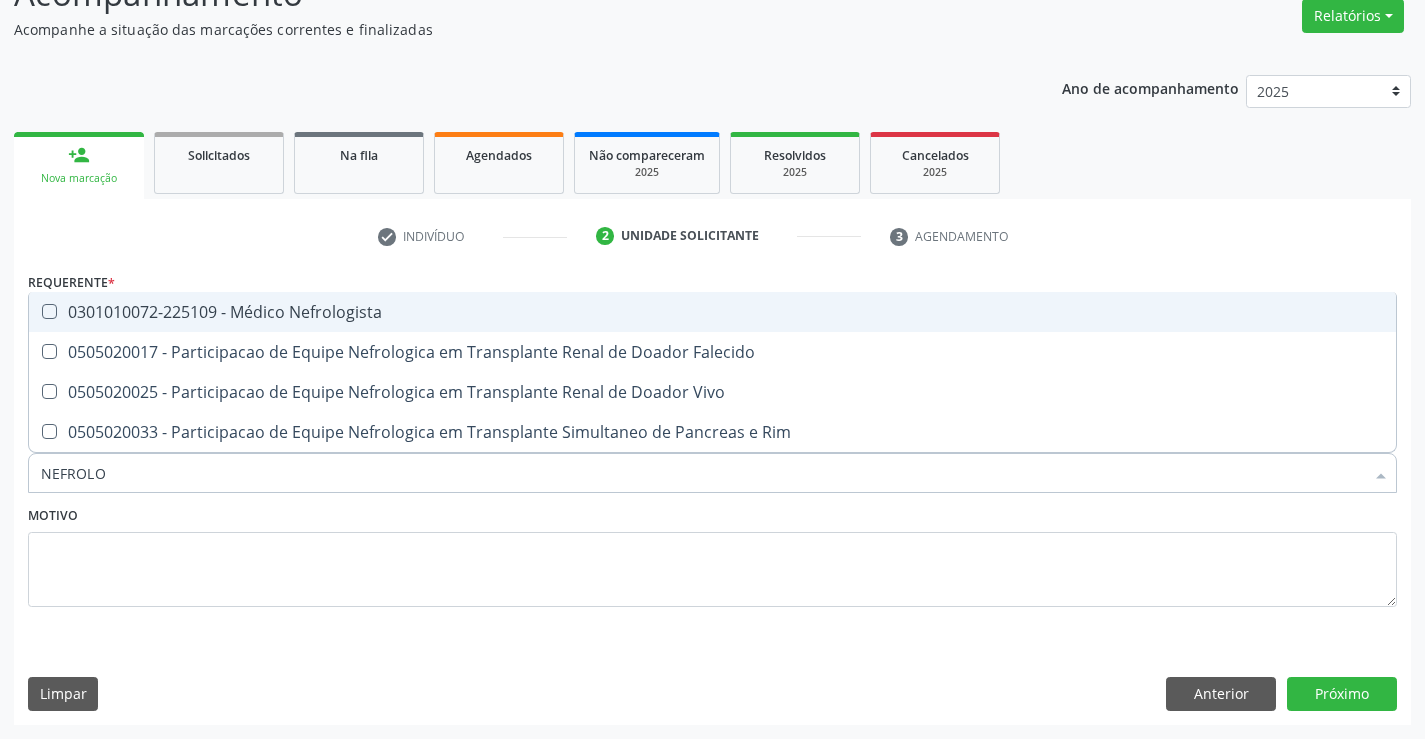 click on "0301010072-225109 - Médico Nefrologista" at bounding box center (712, 312) 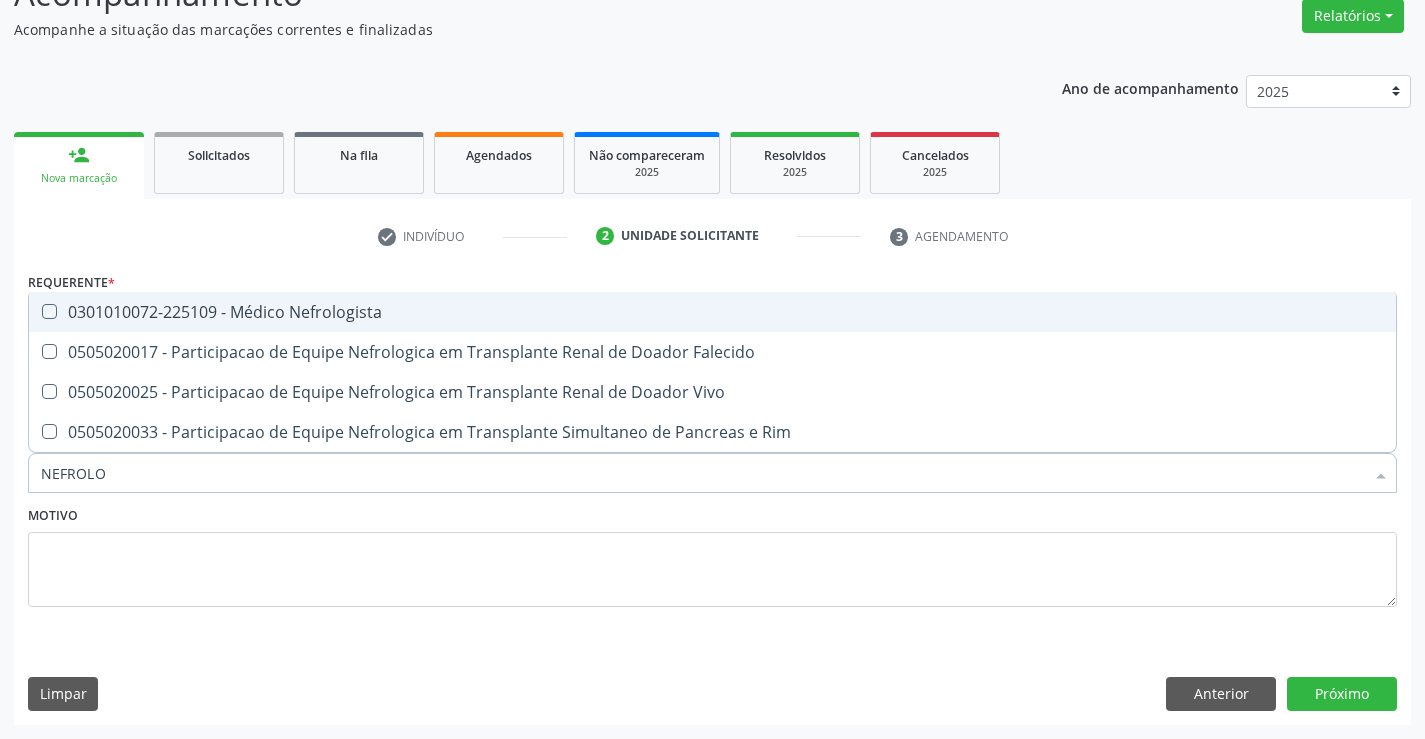 checkbox on "true" 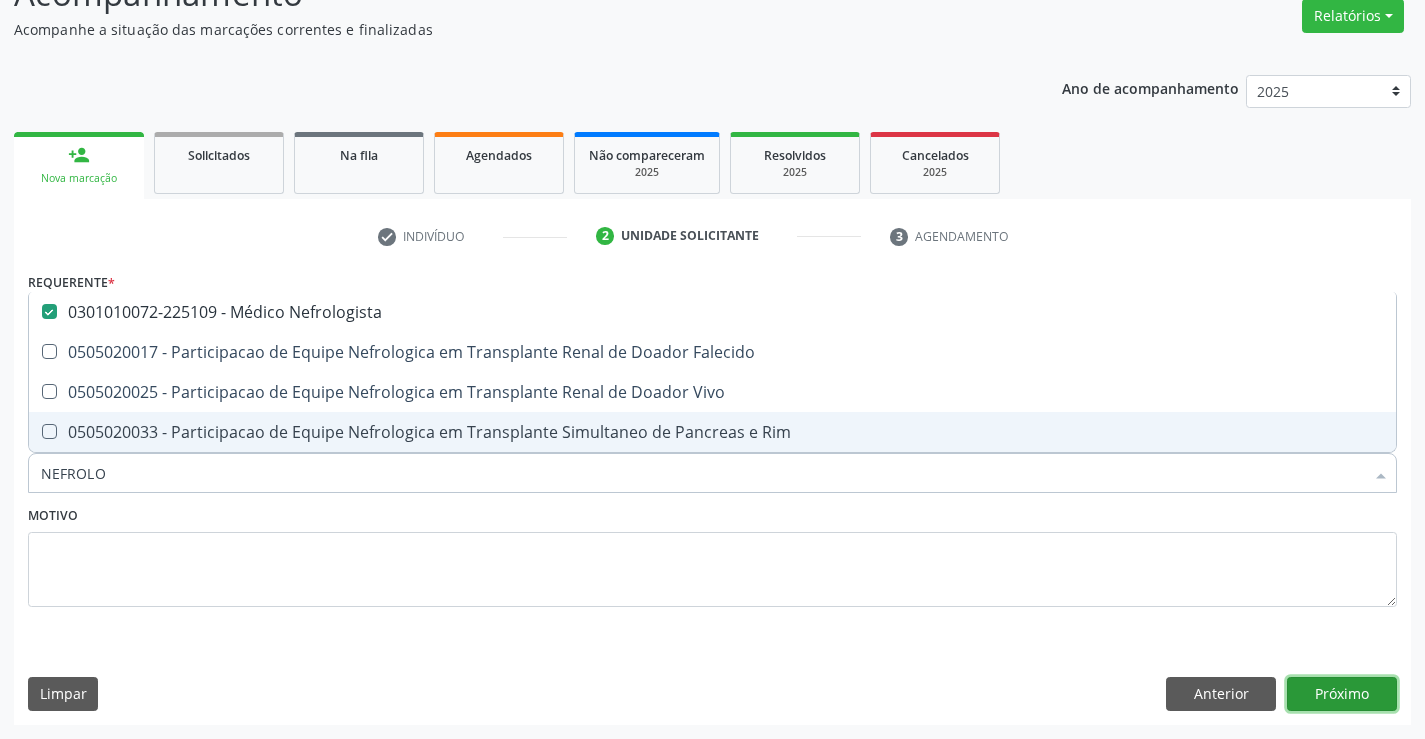 click on "Próximo" at bounding box center (1342, 694) 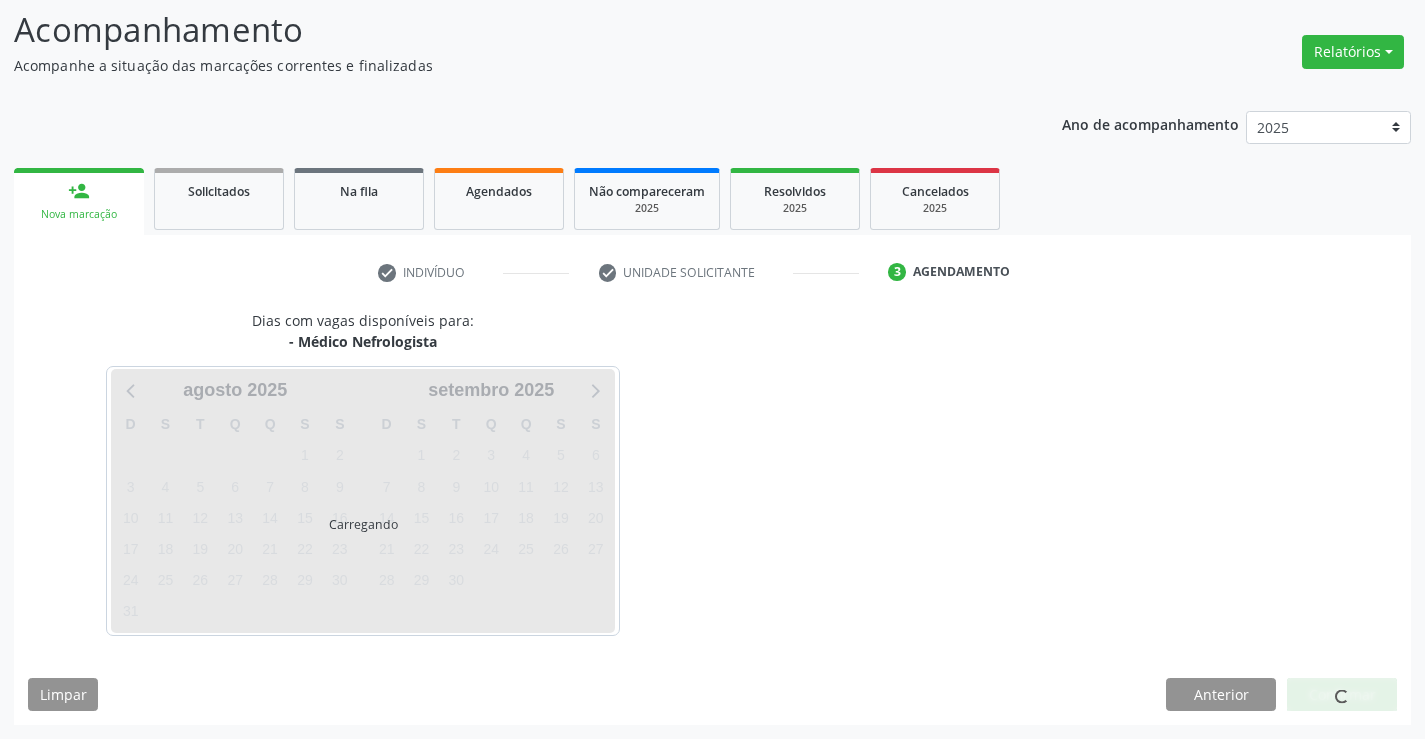 scroll, scrollTop: 131, scrollLeft: 0, axis: vertical 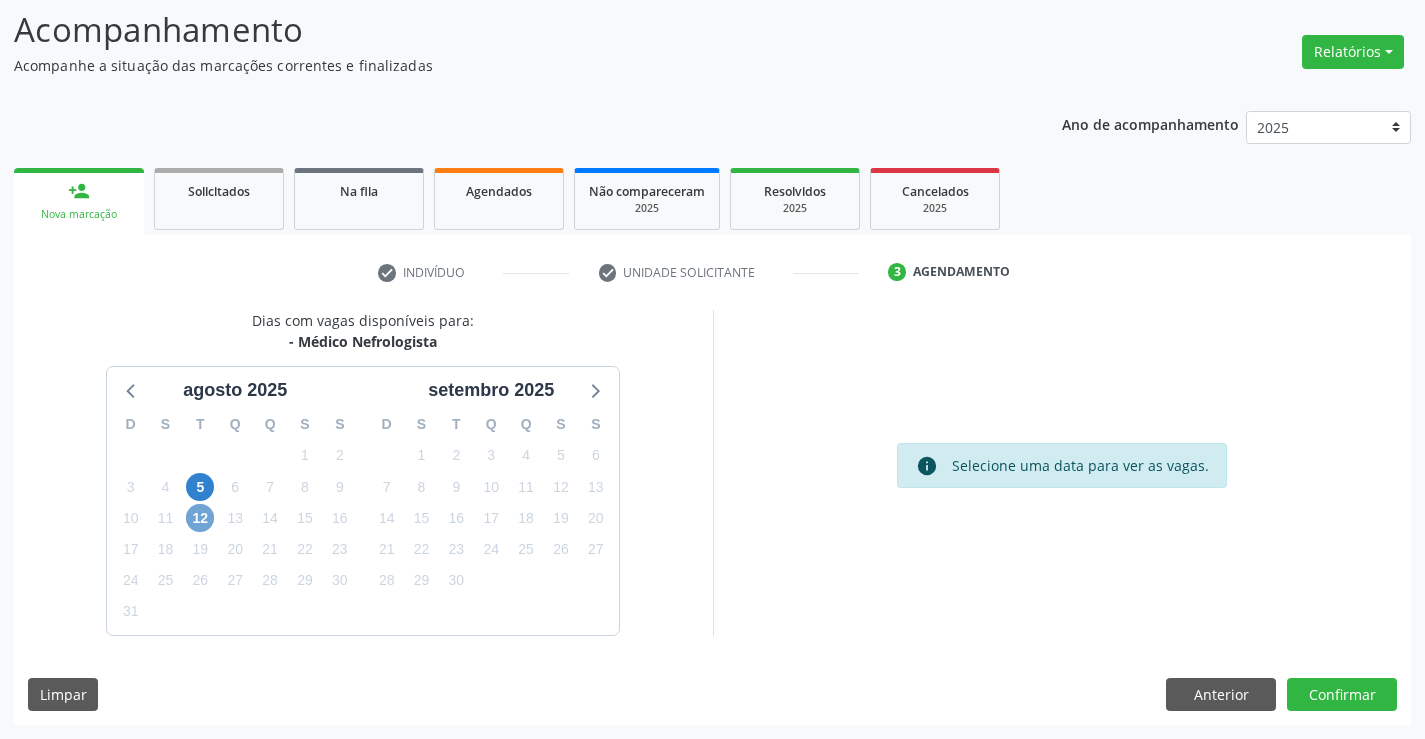 click on "12" at bounding box center [200, 518] 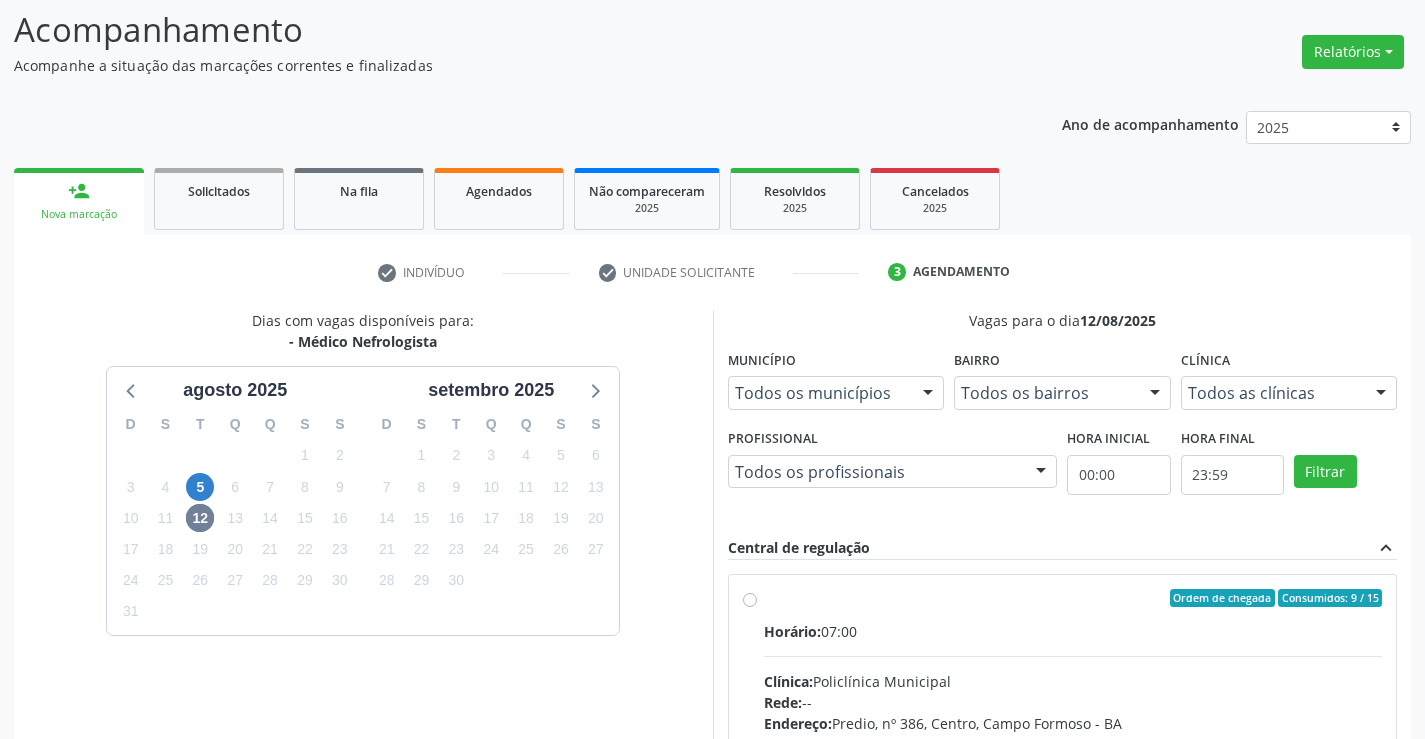 click on "Ordem de chegada
Consumidos: 9 / 15
Horário:   07:00
Clínica:  Policlínica Municipal
Rede:
--
Endereço:   Predio, nº 386, Centro, [CITY] - [STATE]
Telefone:   [PHONE]
Profissional:
[FIRST] [LAST] [LAST]
Informações adicionais sobre o atendimento
Idade de atendimento:
de 0 a 120 anos
Gênero(s) atendido(s):
Masculino e Feminino
Informações adicionais:
--" at bounding box center (1073, 742) 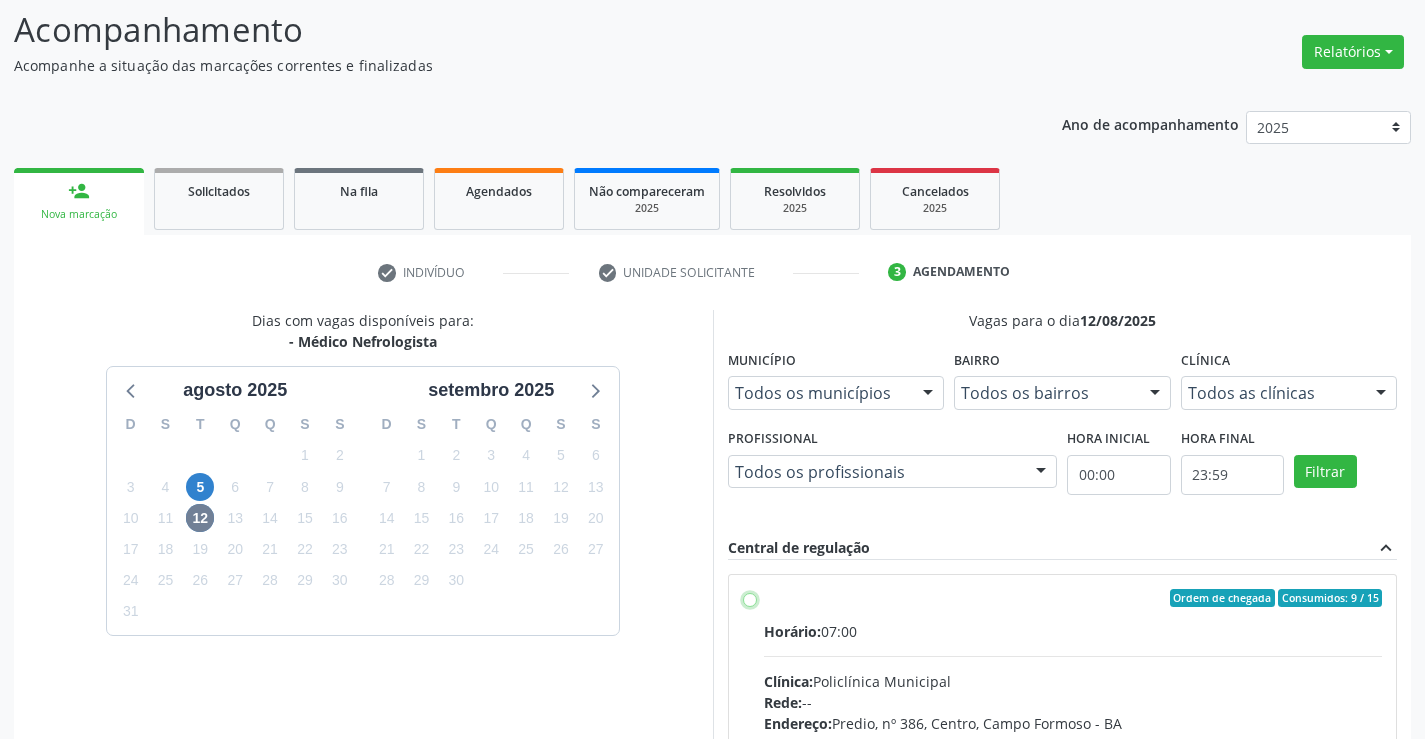 click on "Ordem de chegada
Consumidos: 9 / 15
Horário:   07:00
Clínica:  Policlínica Municipal
Rede:
--
Endereço:   Predio, nº 386, Centro, [CITY] - [STATE]
Telefone:   [PHONE]
Profissional:
[FIRST] [LAST] [LAST]
Informações adicionais sobre o atendimento
Idade de atendimento:
de 0 a 120 anos
Gênero(s) atendido(s):
Masculino e Feminino
Informações adicionais:
--" at bounding box center [750, 598] 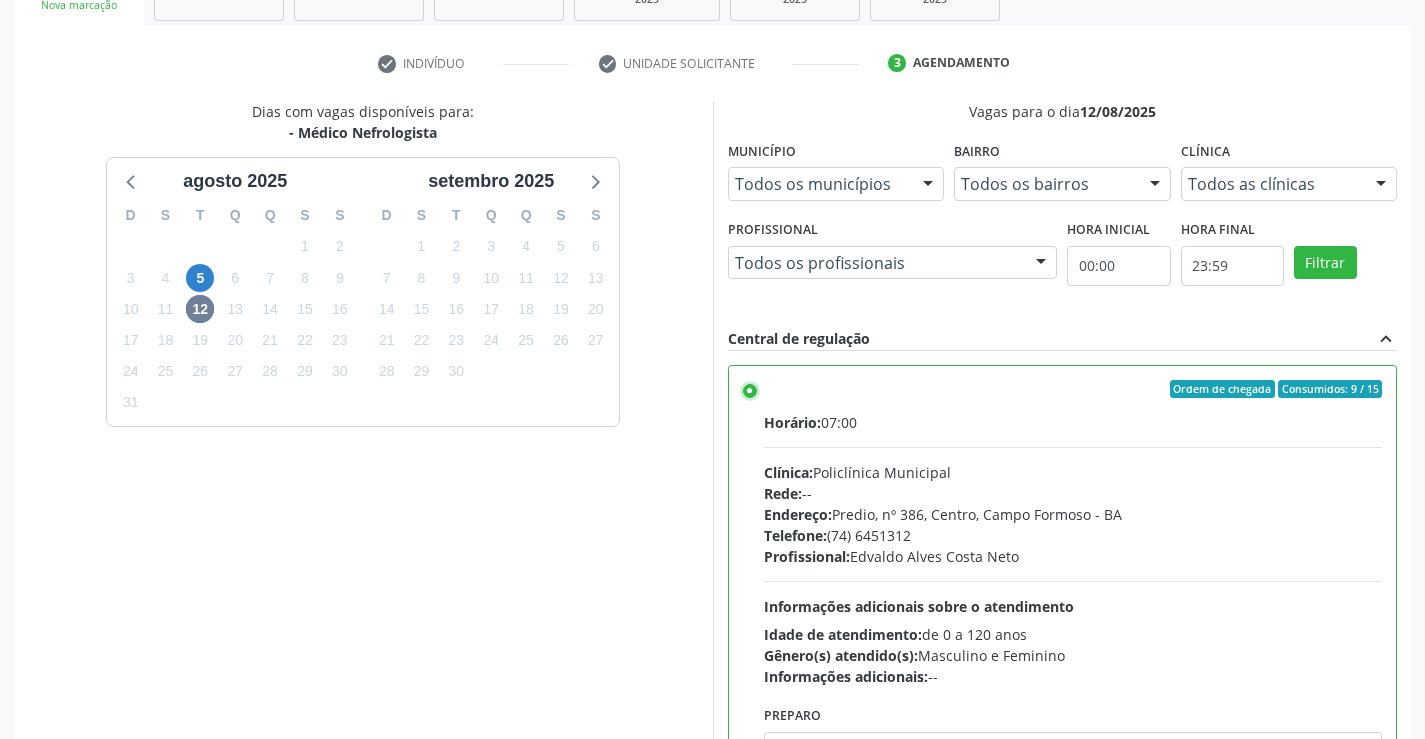 scroll, scrollTop: 349, scrollLeft: 0, axis: vertical 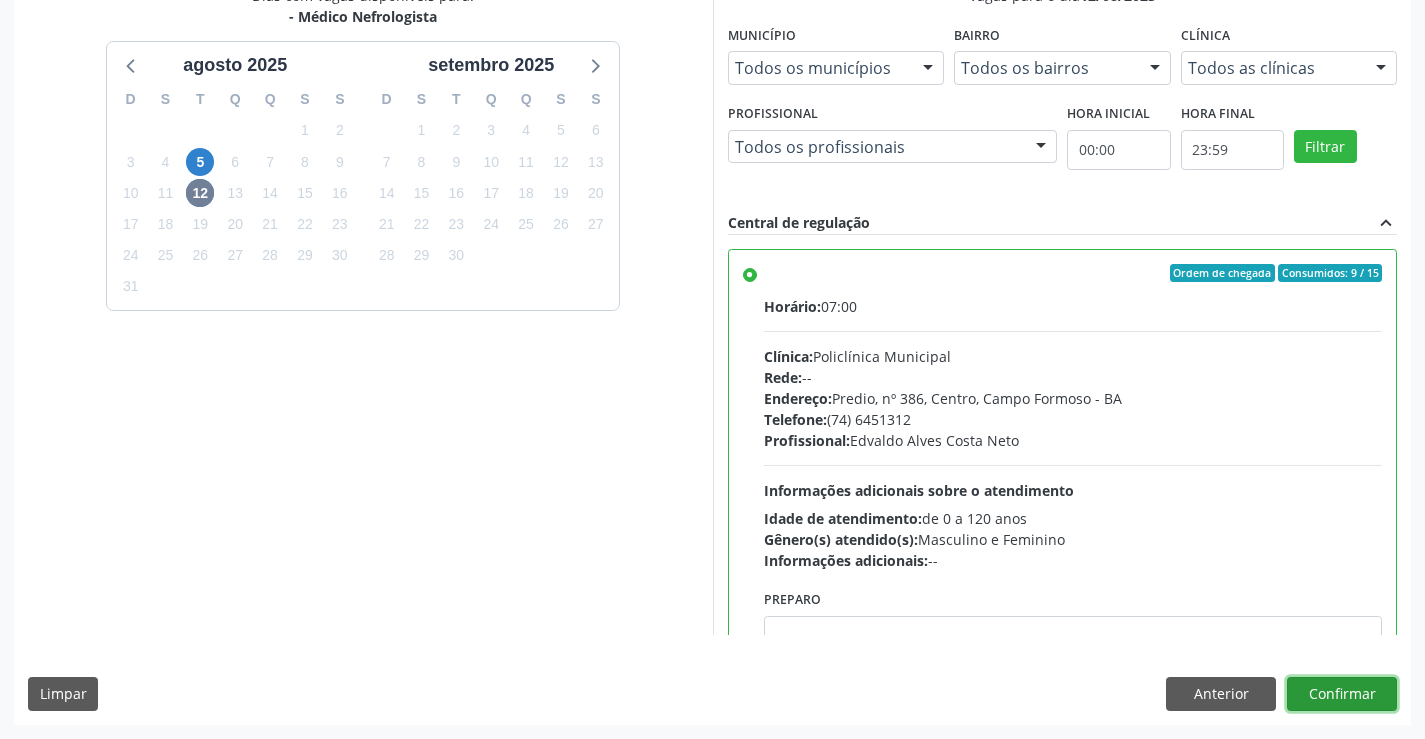click on "Confirmar" at bounding box center (1342, 694) 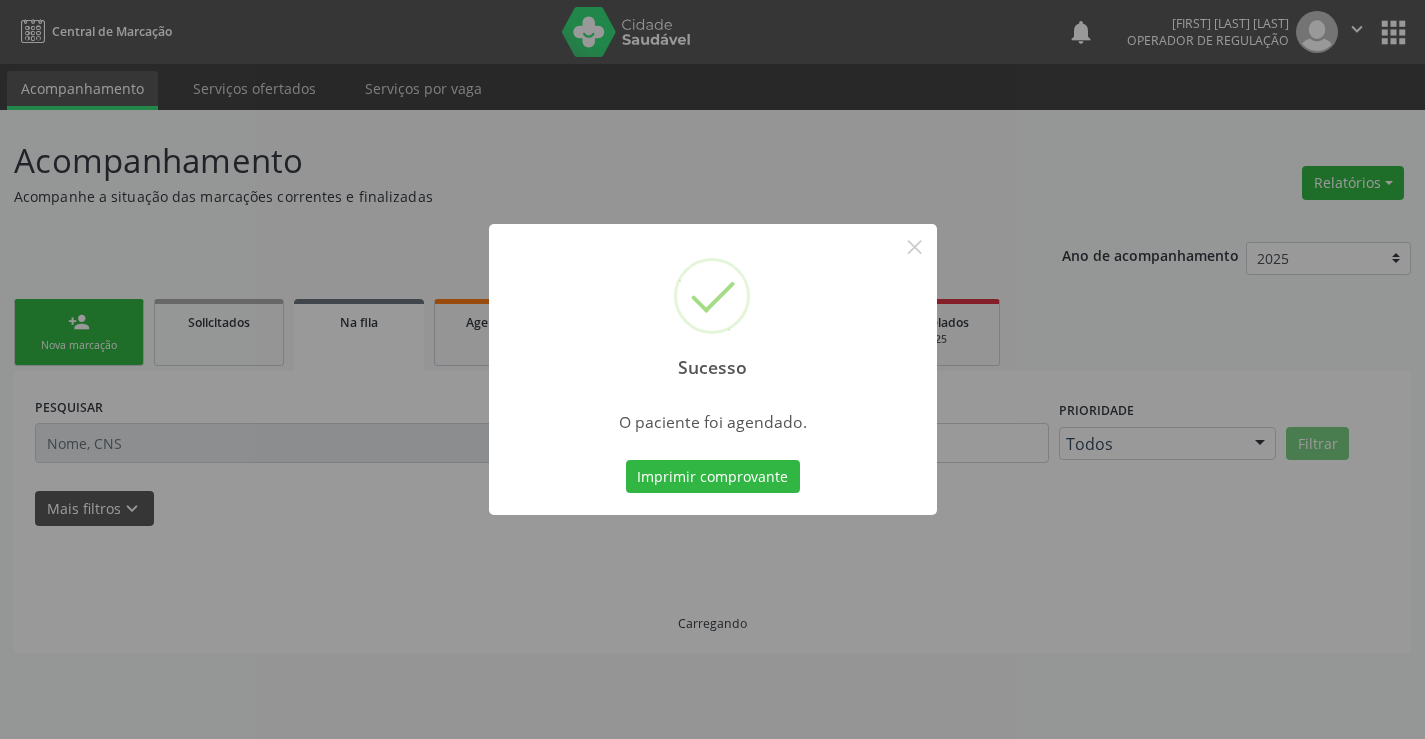 scroll, scrollTop: 0, scrollLeft: 0, axis: both 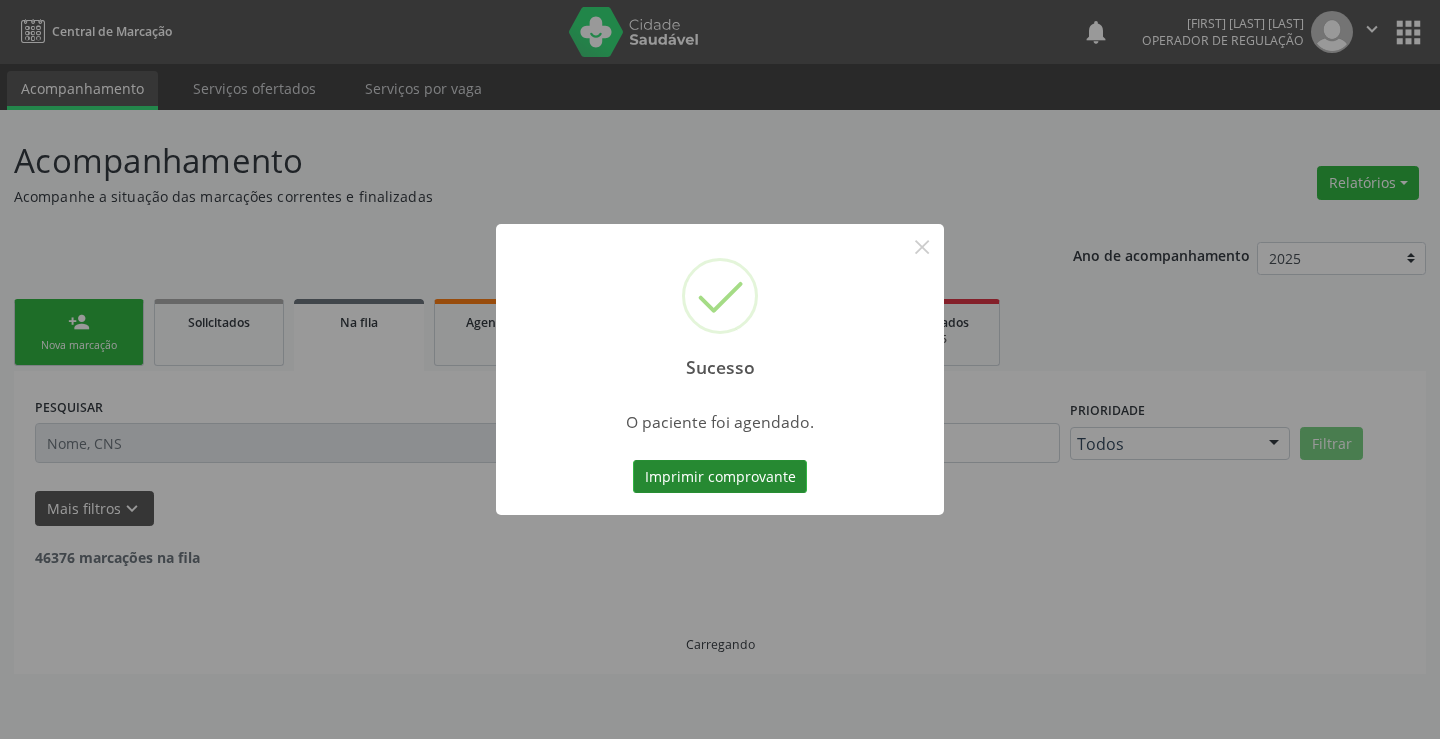 click on "Imprimir comprovante" at bounding box center [720, 477] 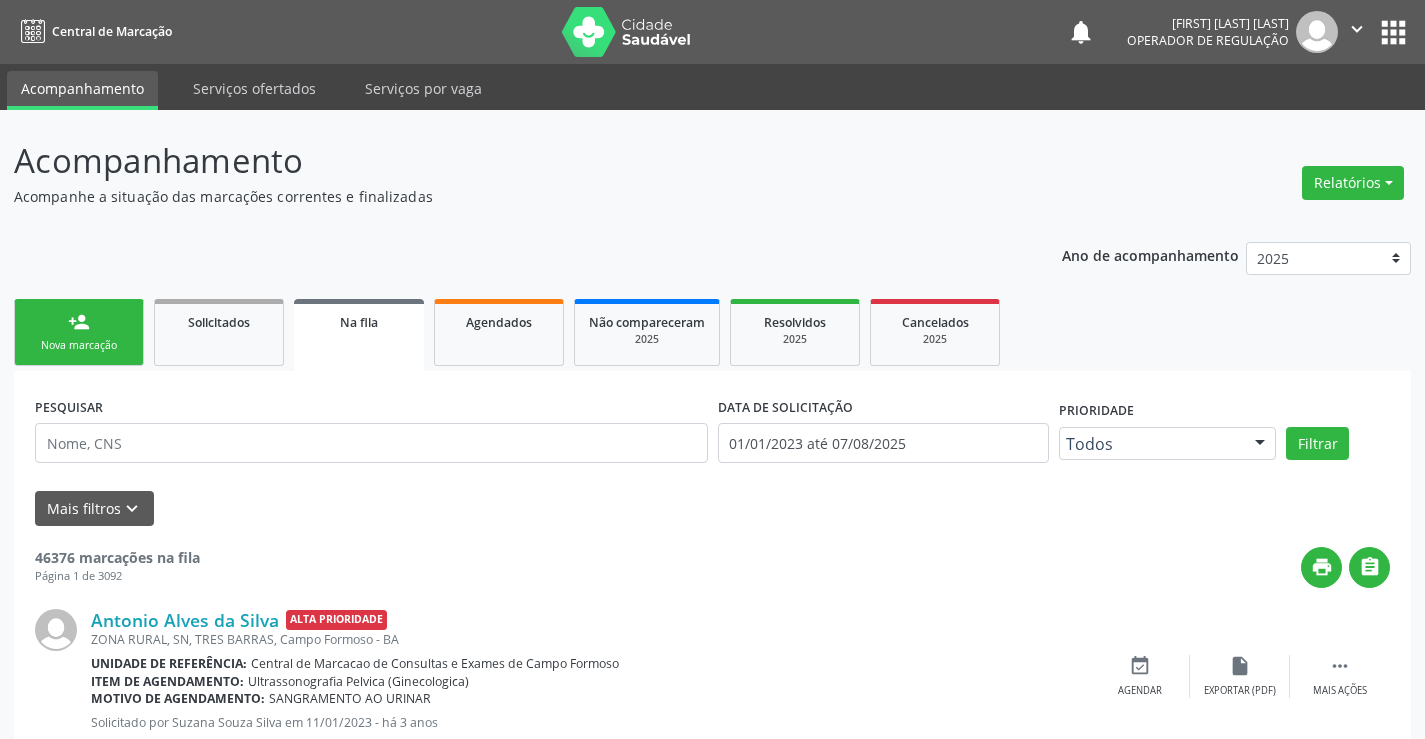 click on "person_add
Nova marcação" at bounding box center (79, 332) 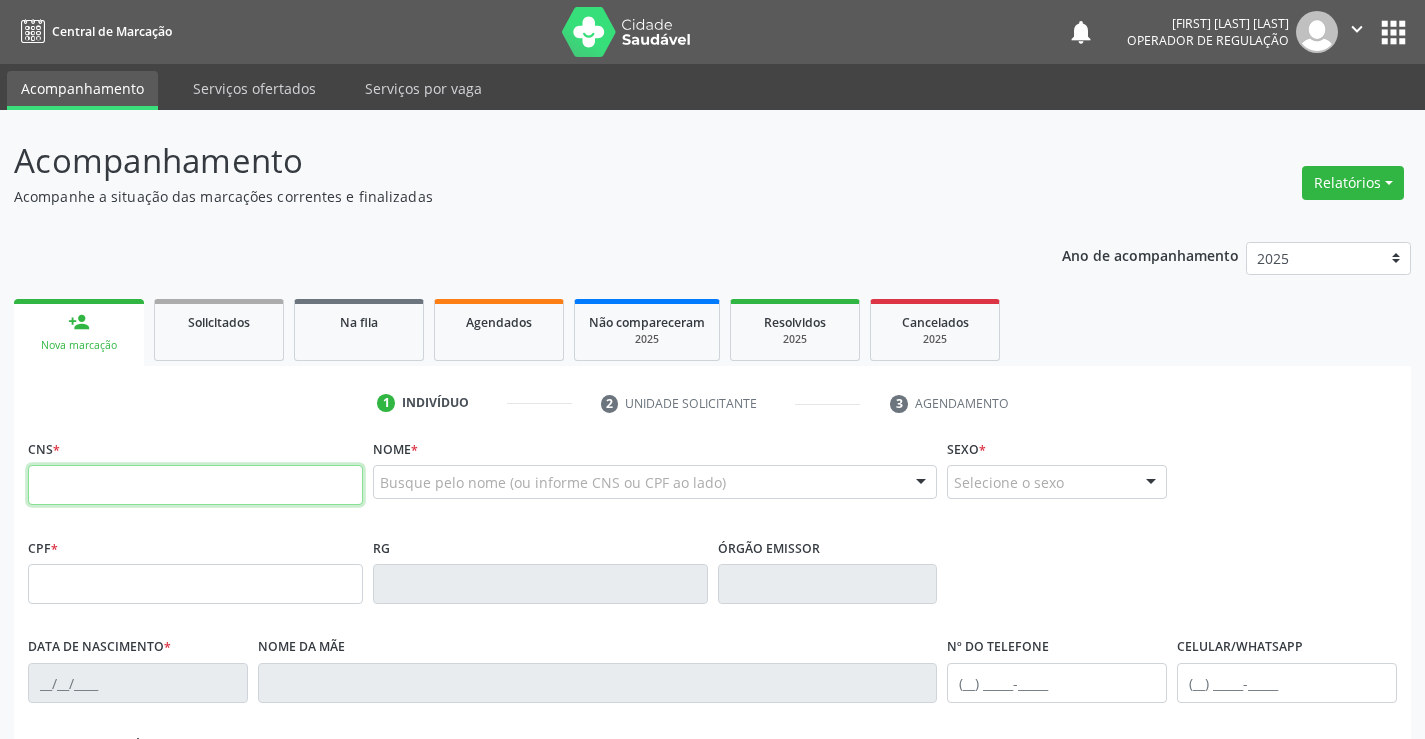 click at bounding box center [195, 485] 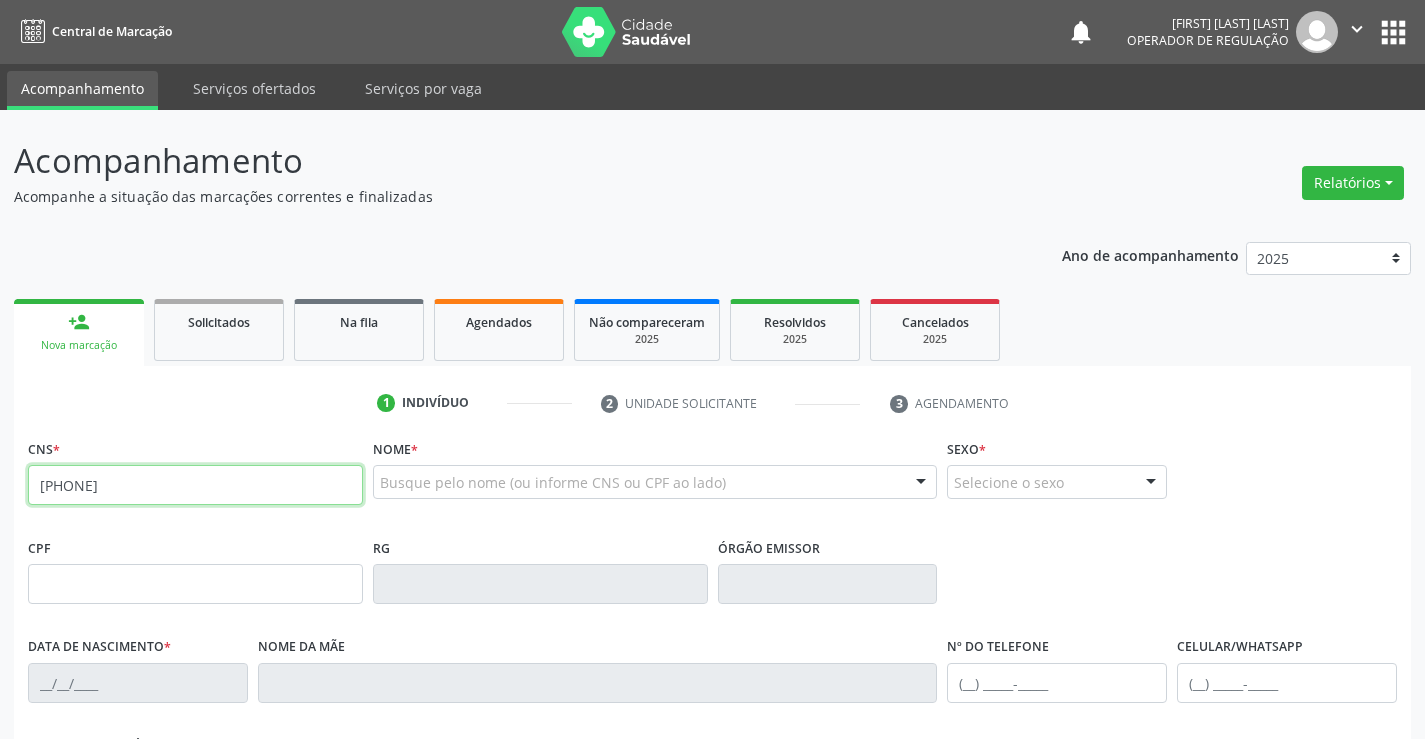 type on "[PHONE]" 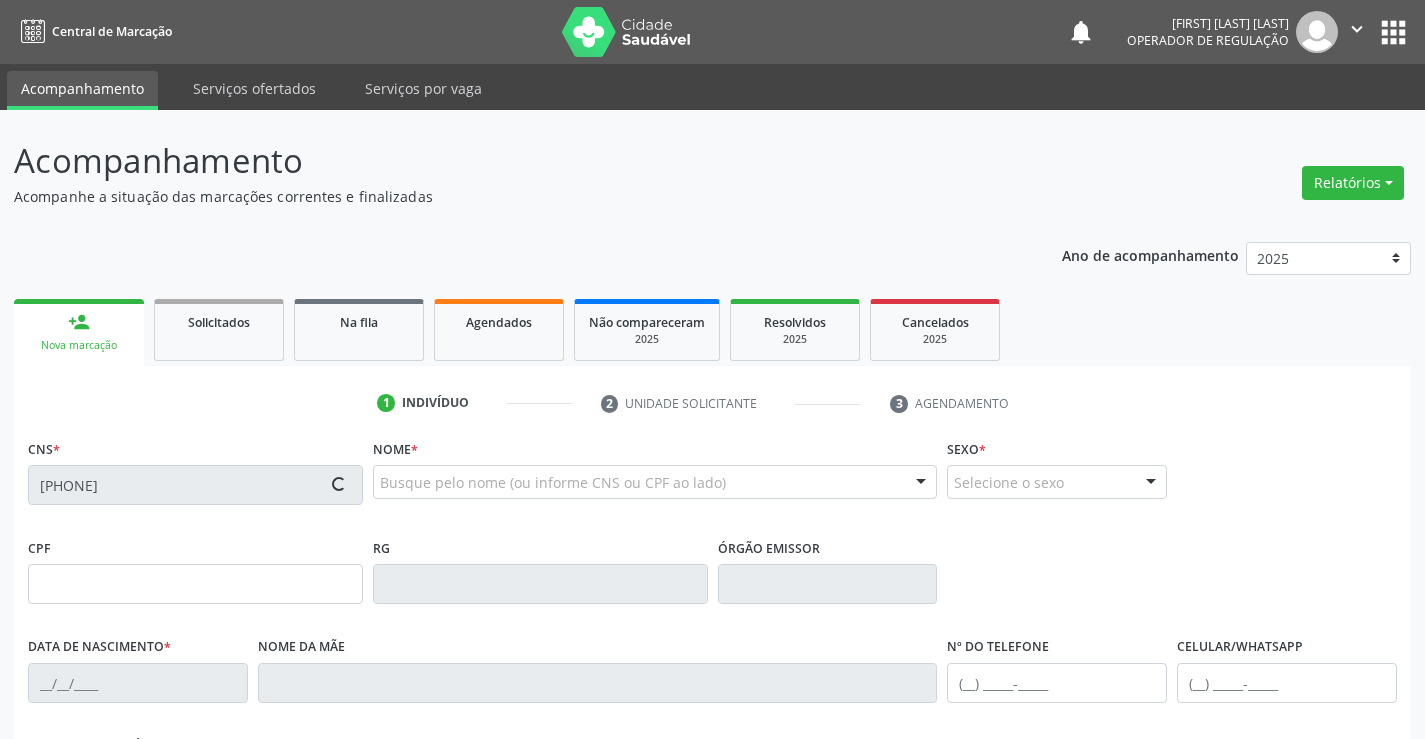 type on "[PHONE]" 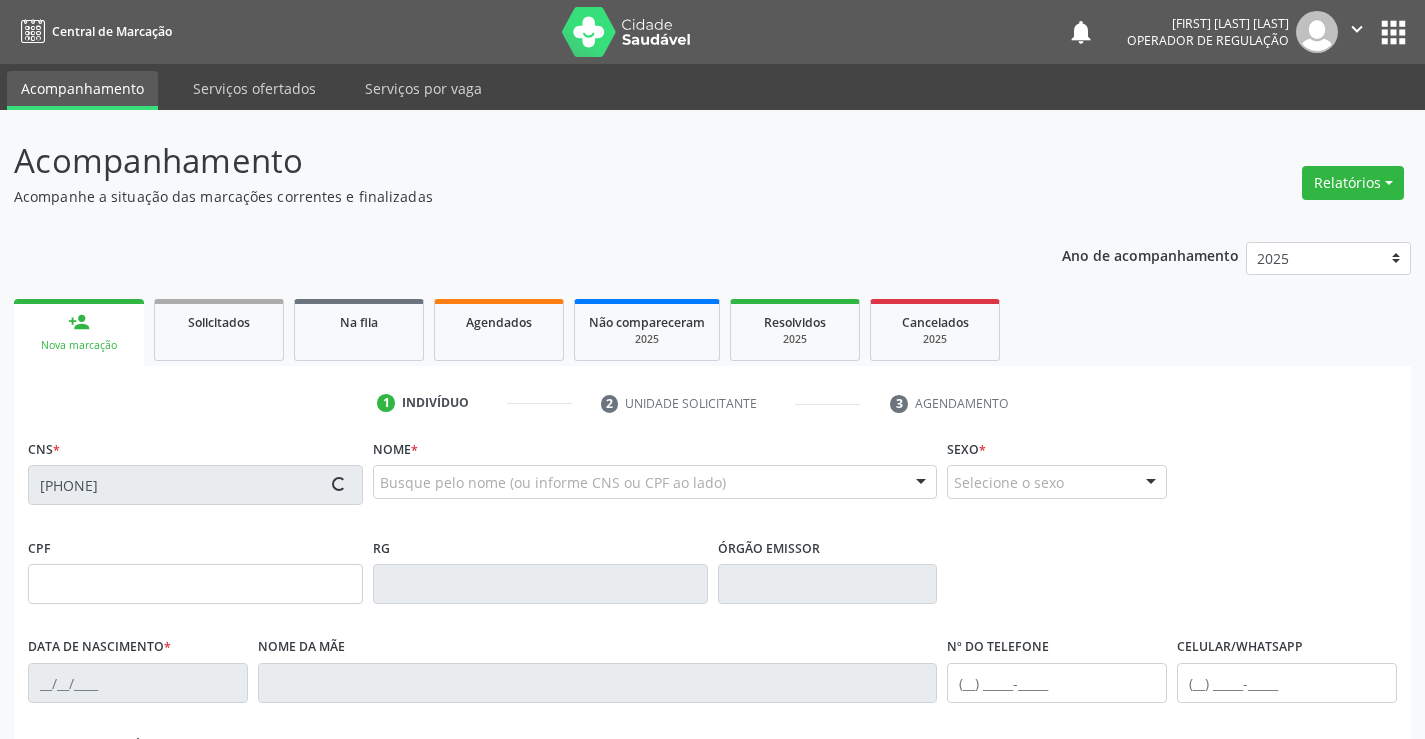 type on "[DATE]" 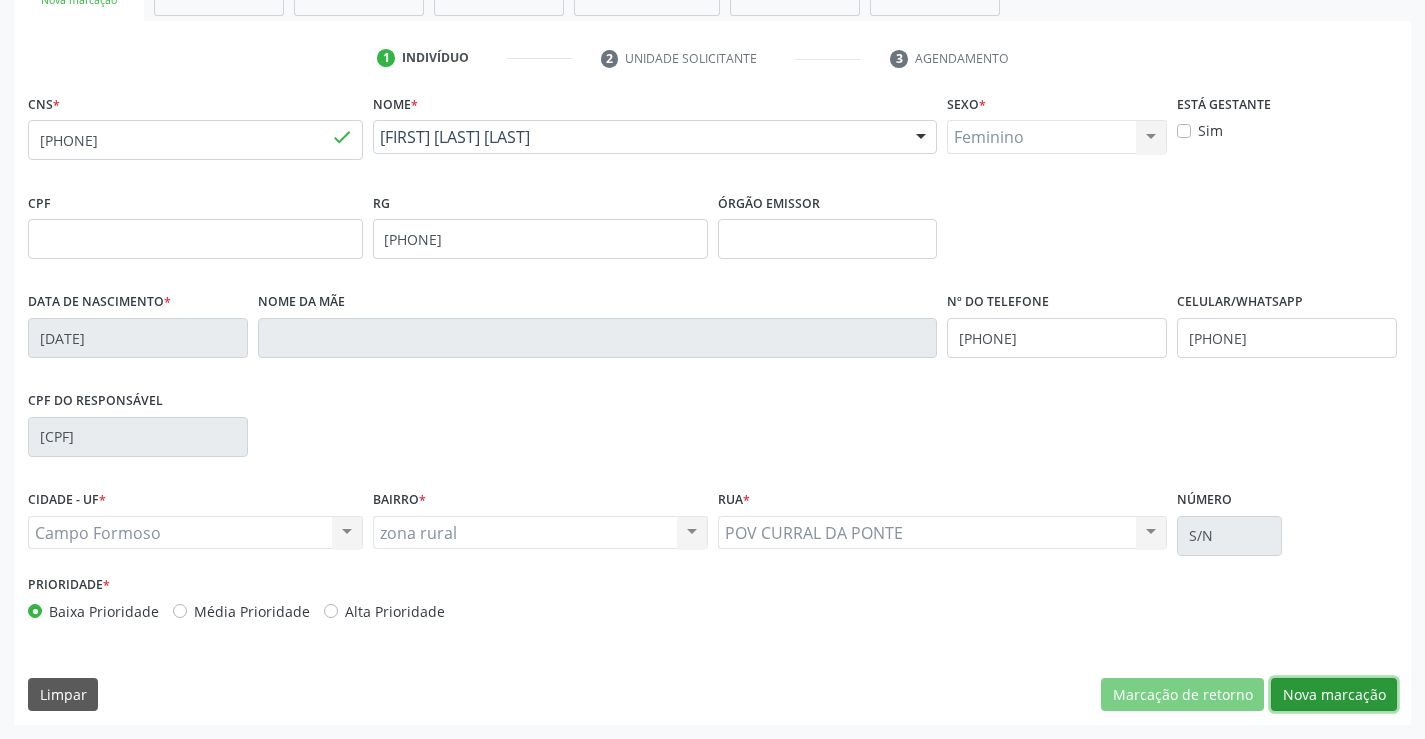 click on "Nova marcação" at bounding box center [1334, 695] 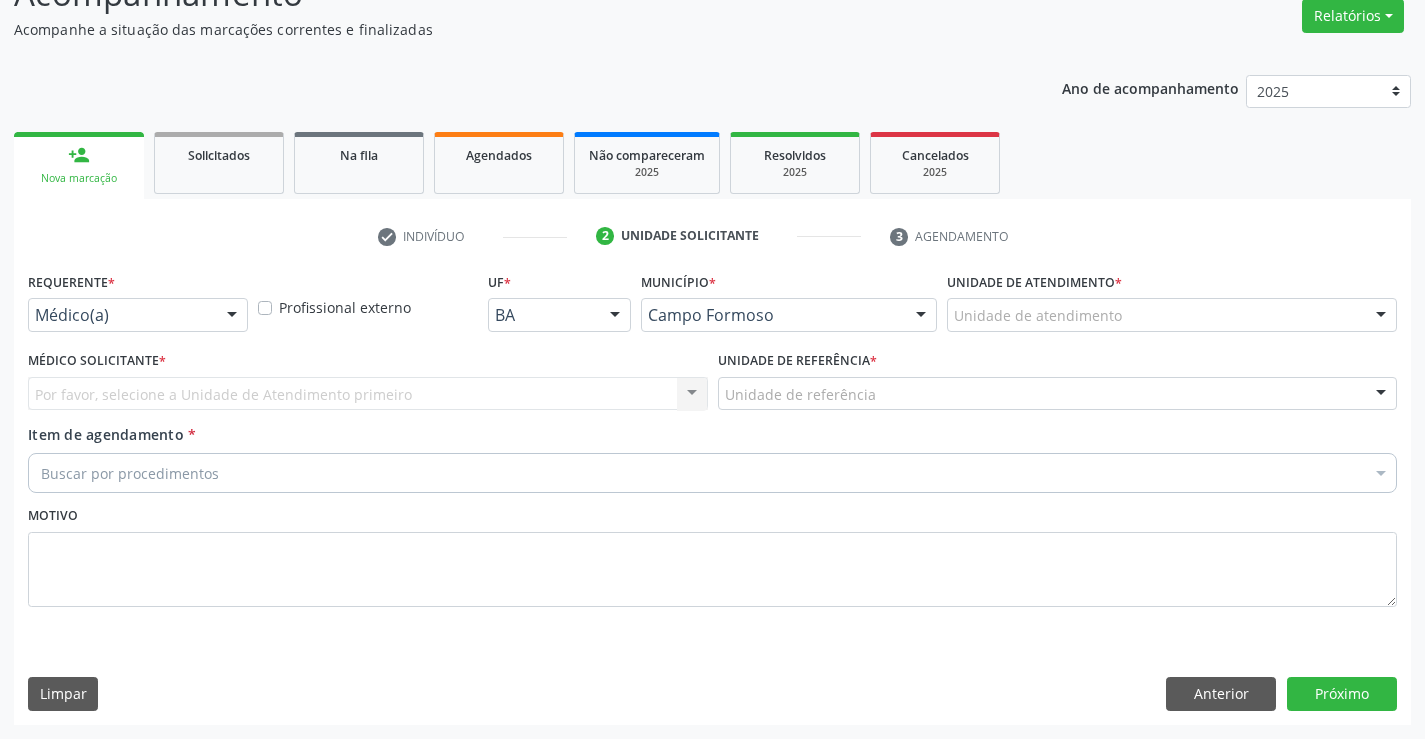 scroll, scrollTop: 167, scrollLeft: 0, axis: vertical 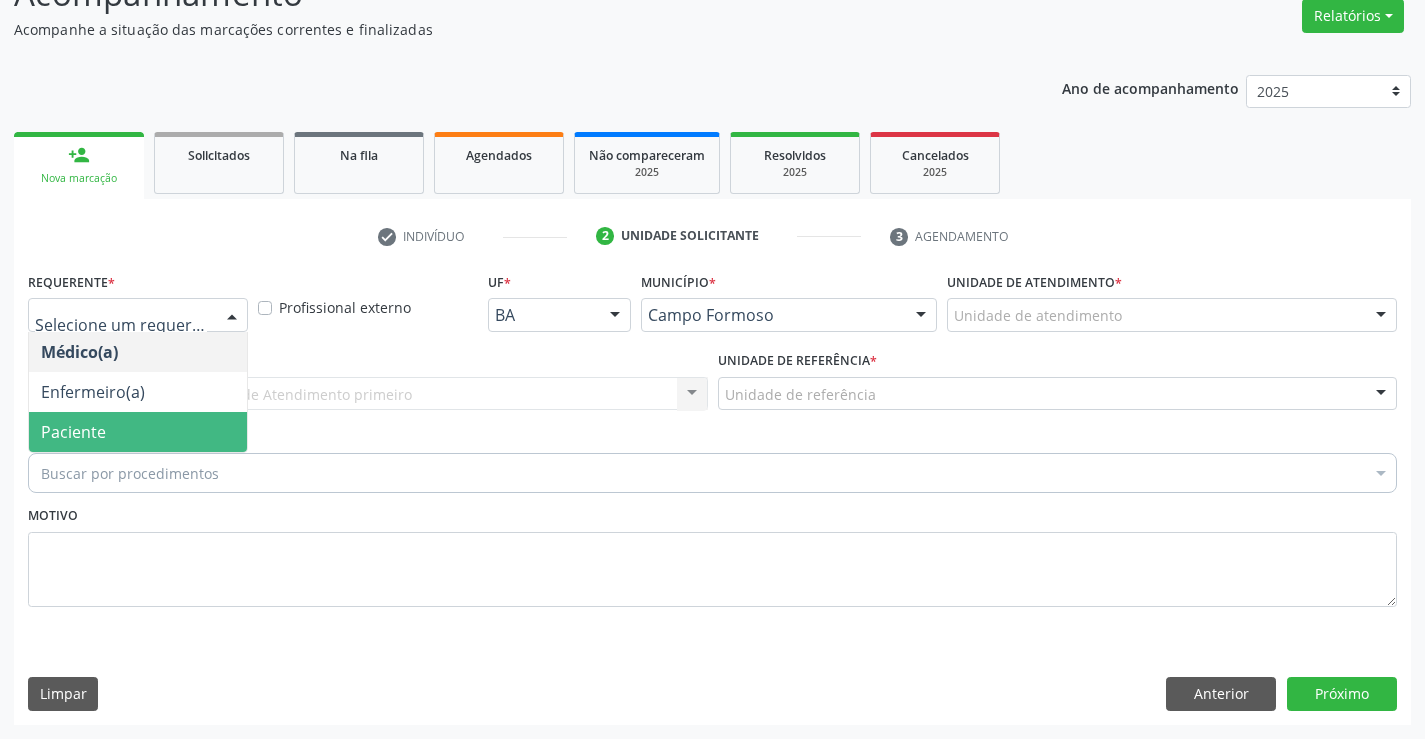 click on "Paciente" at bounding box center (73, 432) 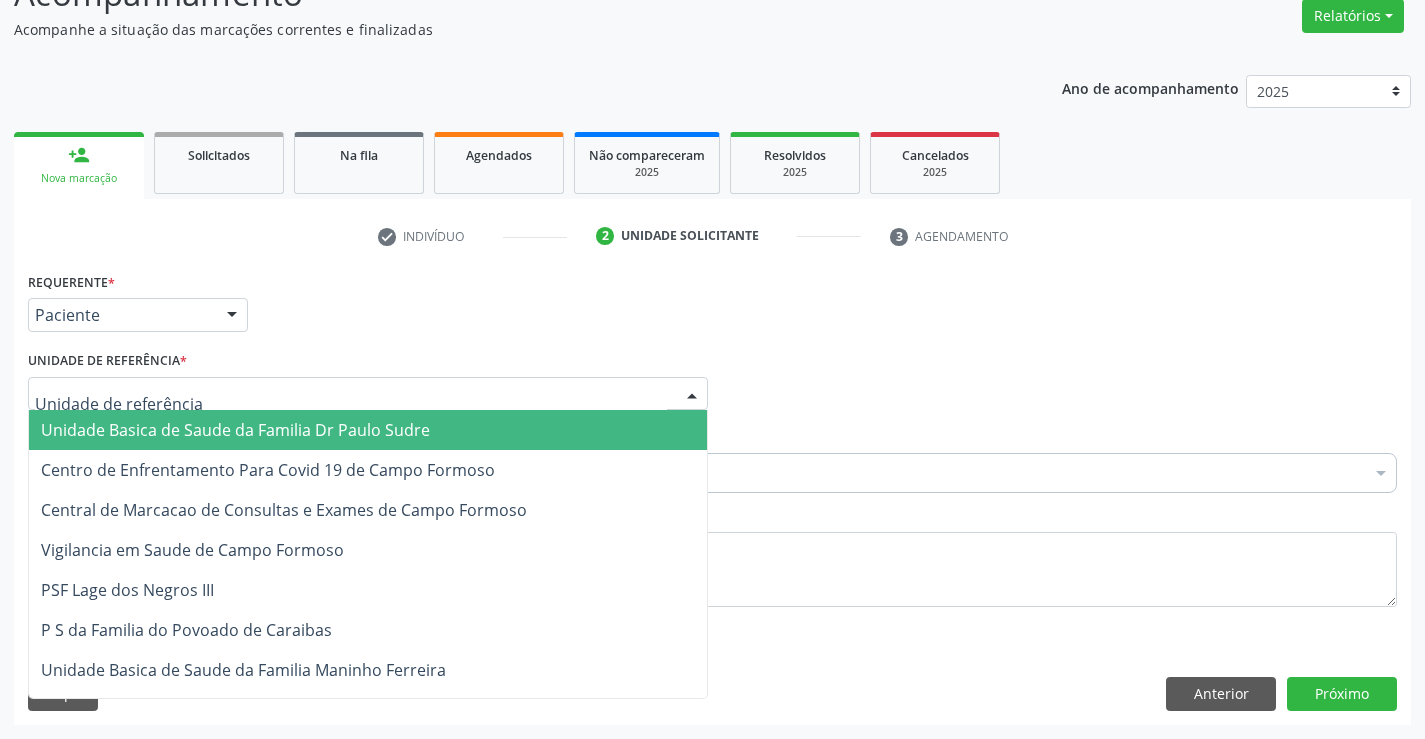 click on "Unidade Basica de Saude da Familia Dr Paulo Sudre" at bounding box center (235, 430) 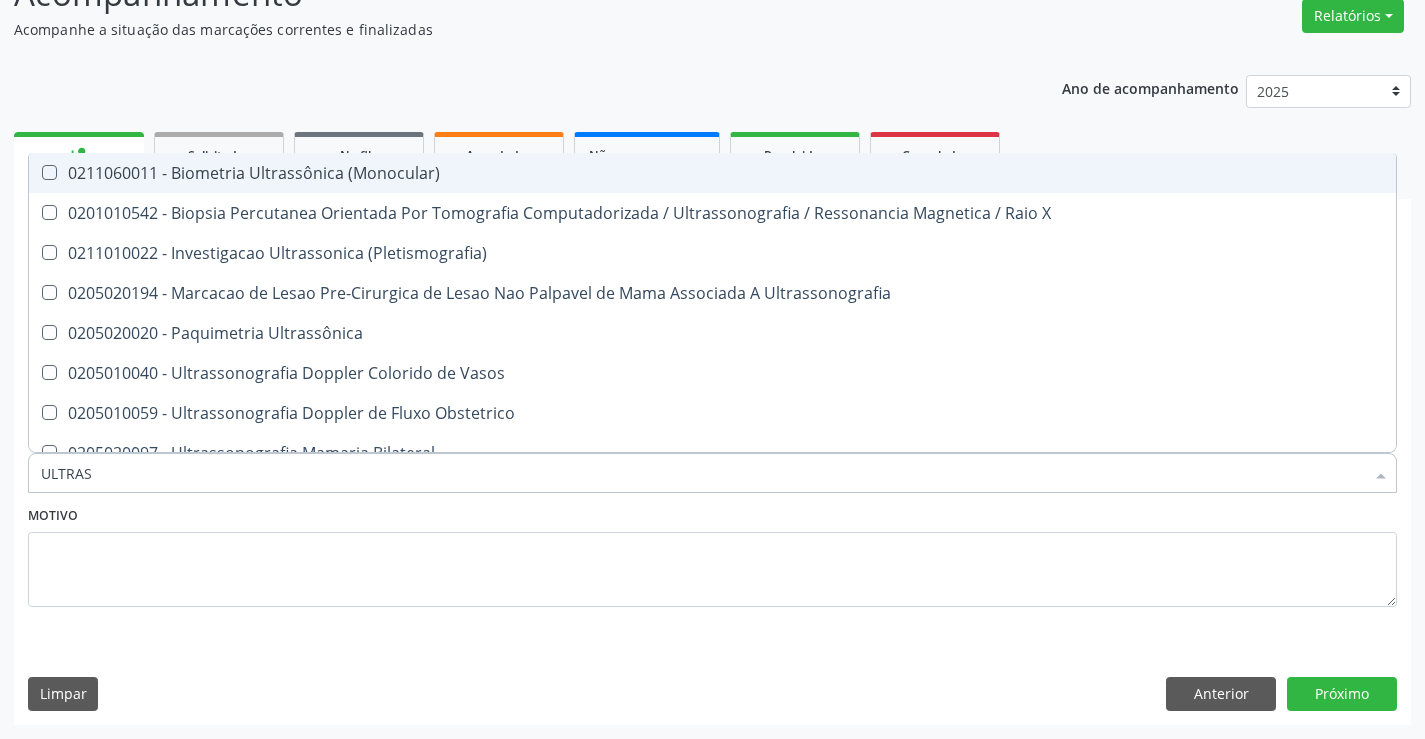 type on "ULTRASS" 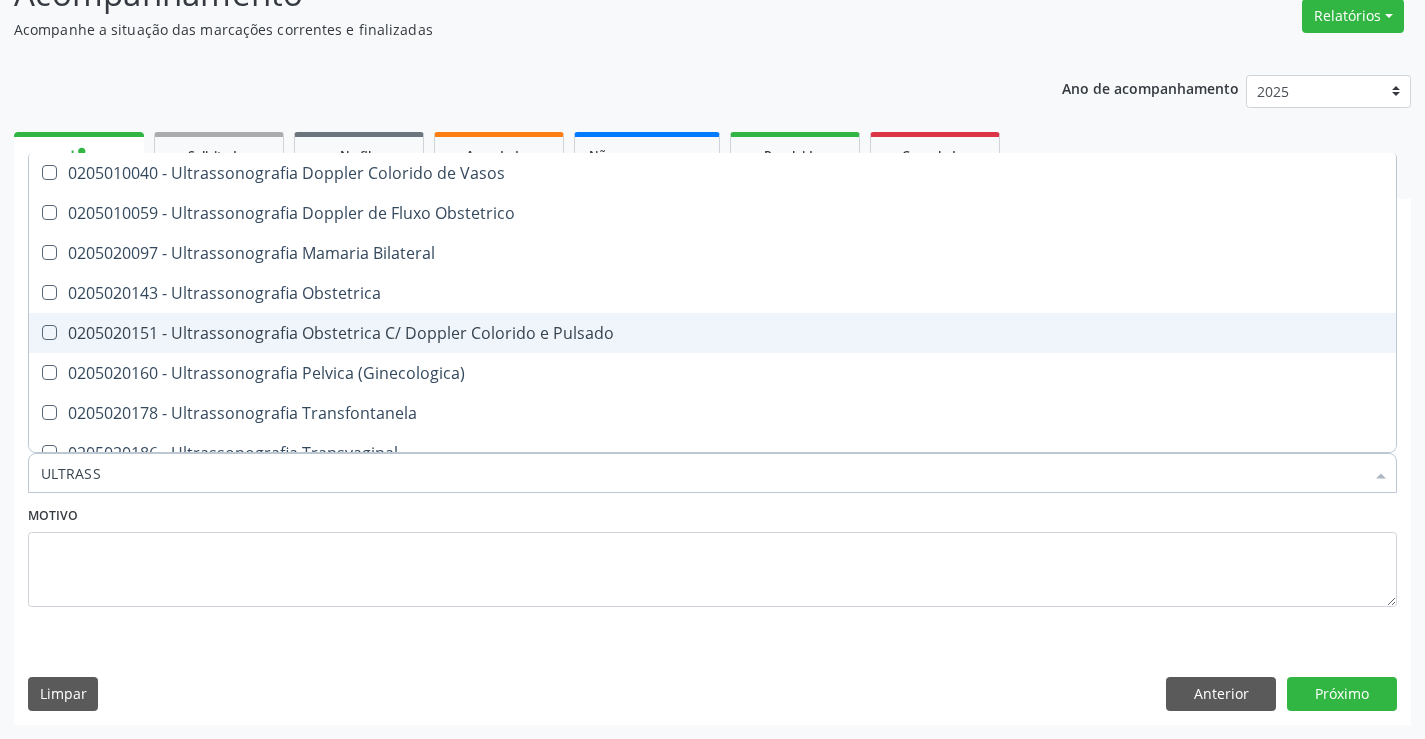 scroll, scrollTop: 300, scrollLeft: 0, axis: vertical 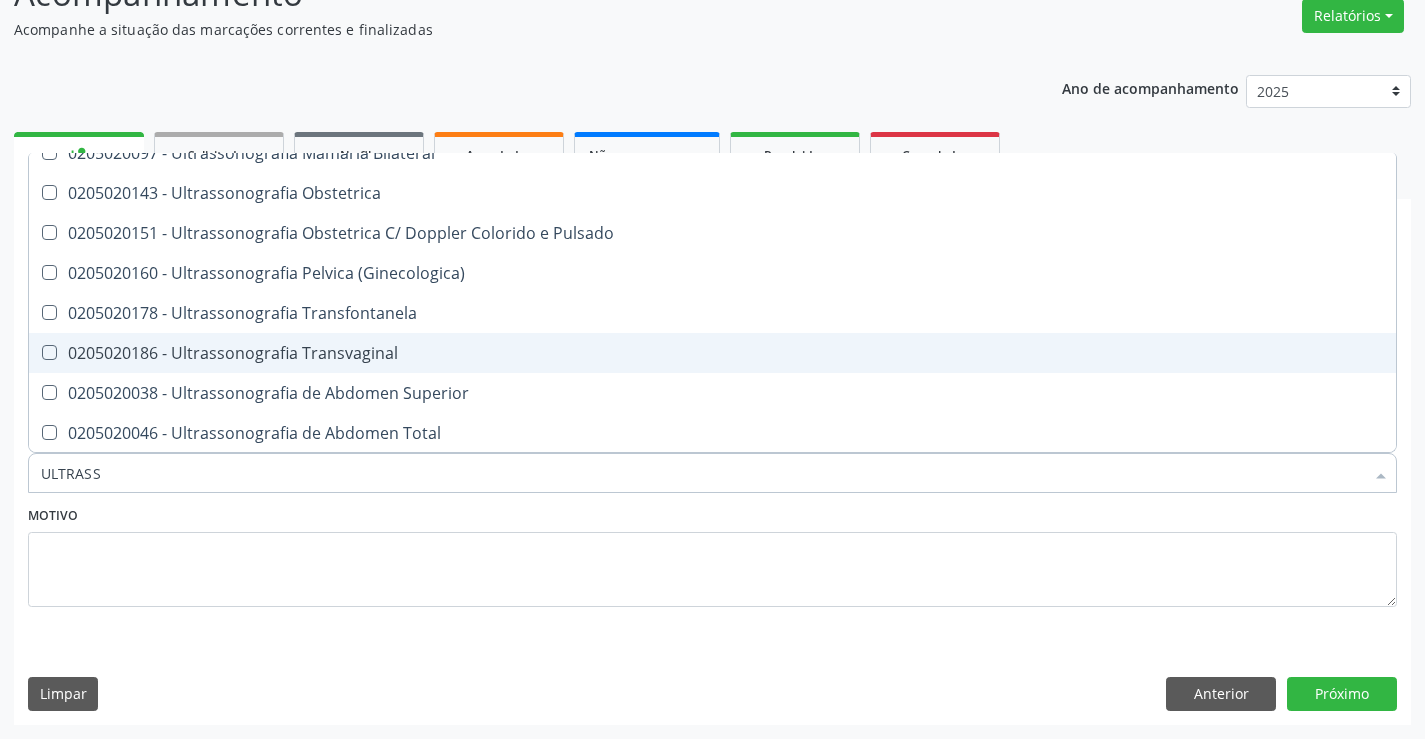 click on "0205020186 - Ultrassonografia Transvaginal" at bounding box center [712, 353] 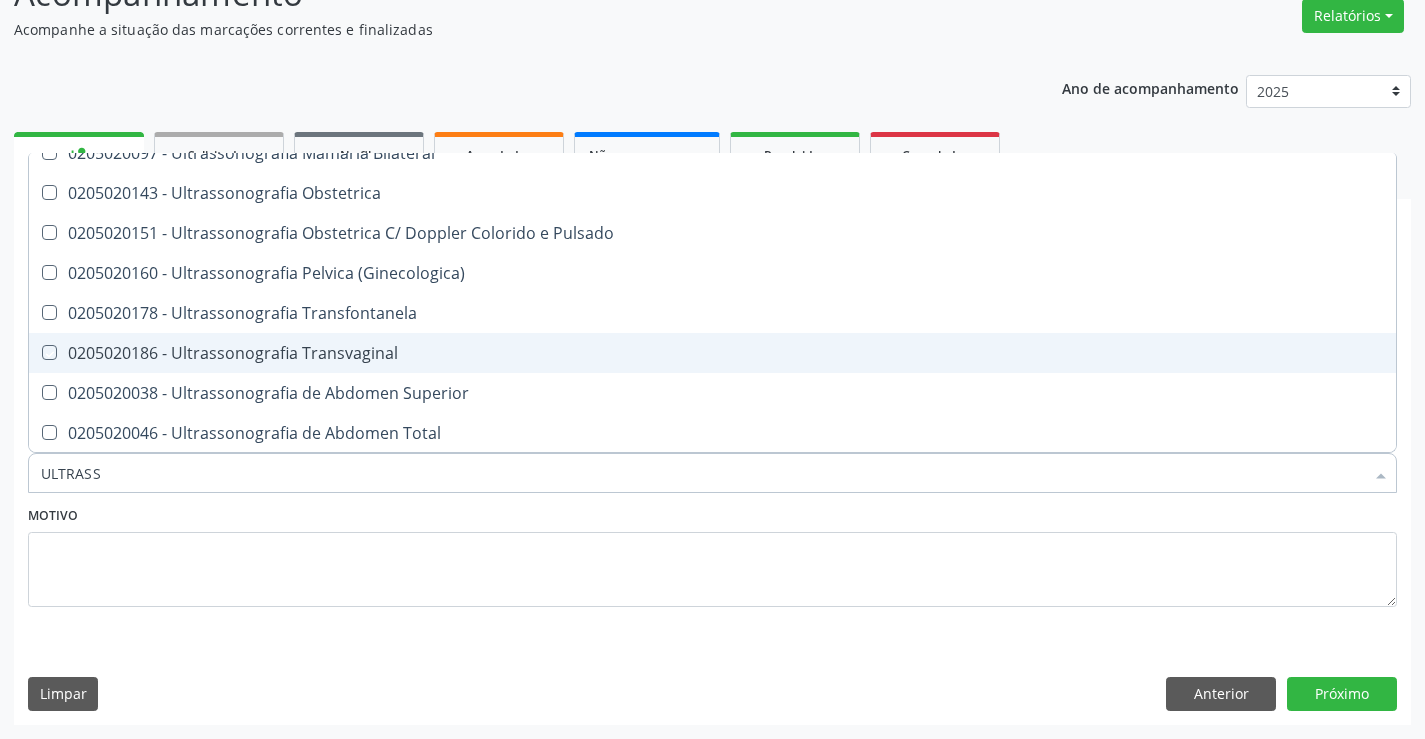 checkbox on "true" 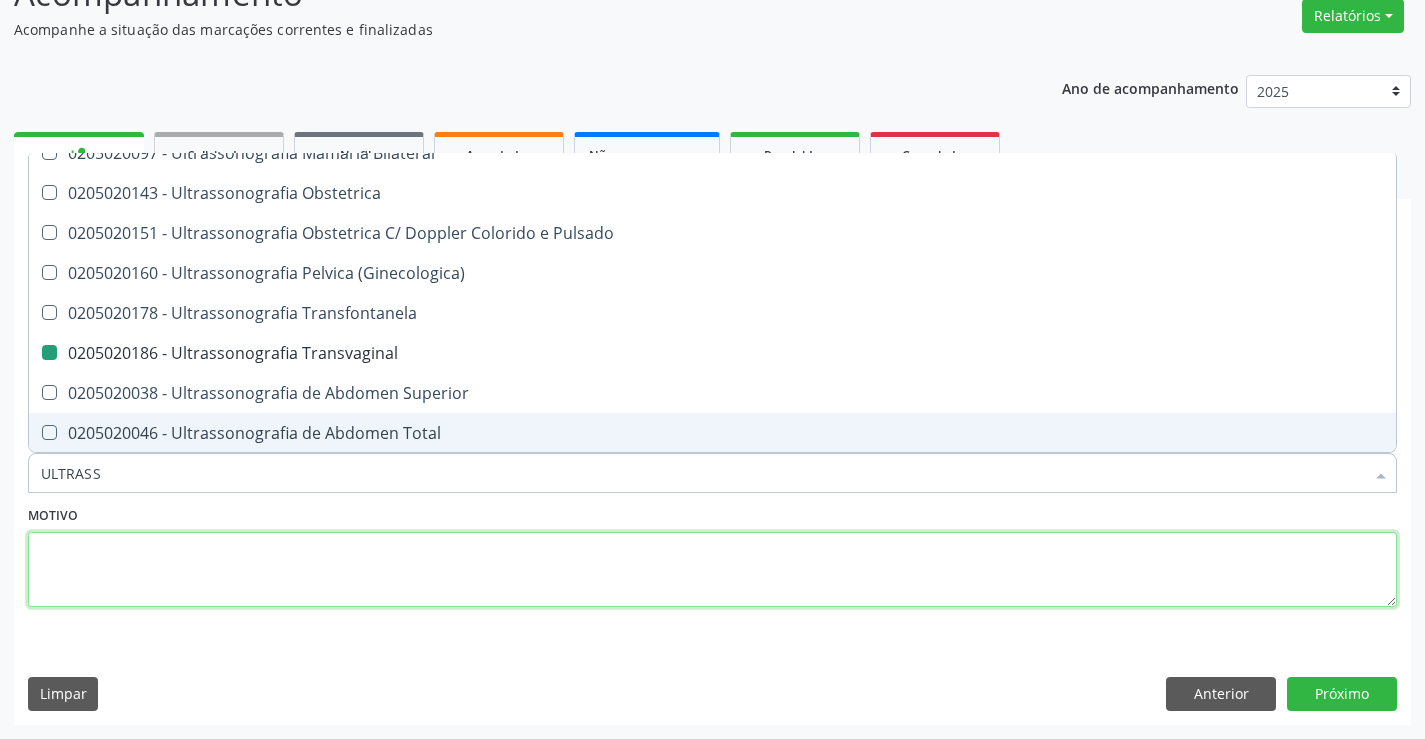 click at bounding box center [712, 570] 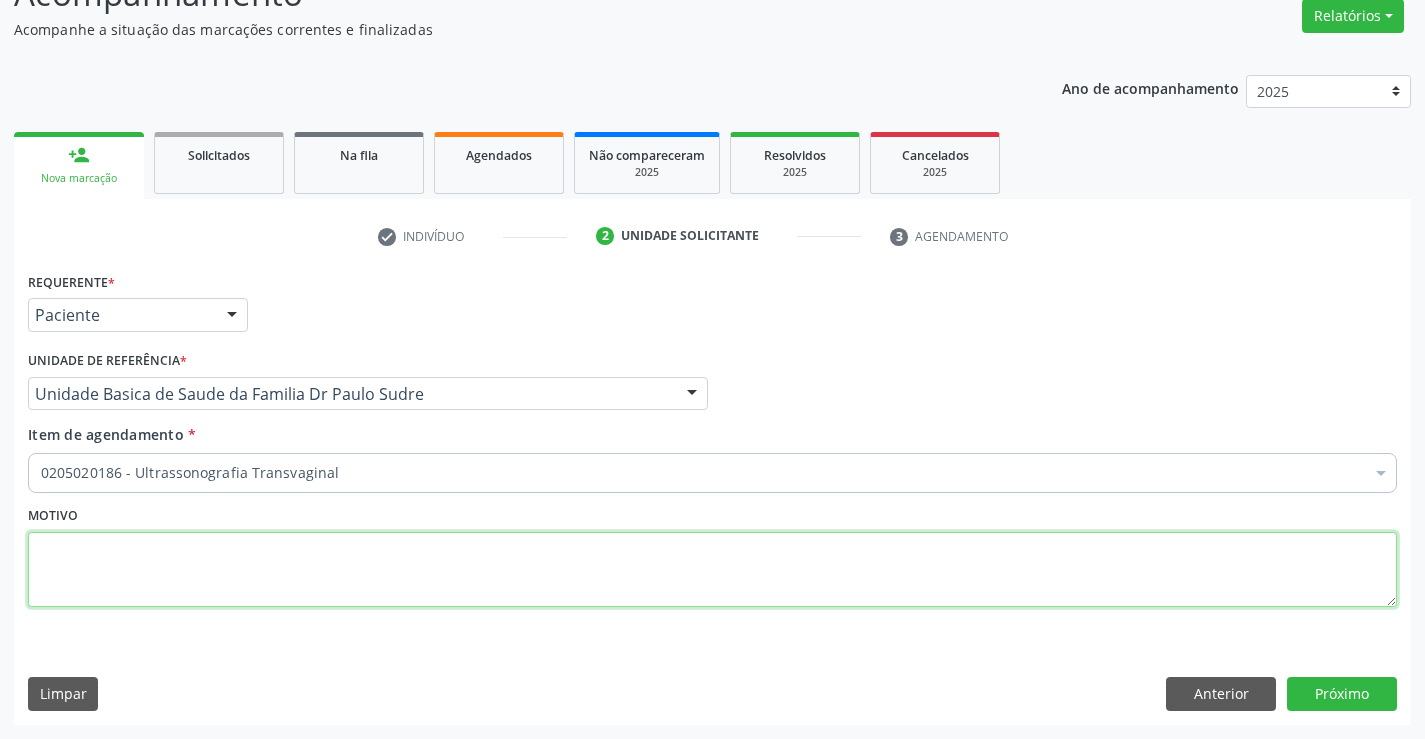 scroll, scrollTop: 0, scrollLeft: 0, axis: both 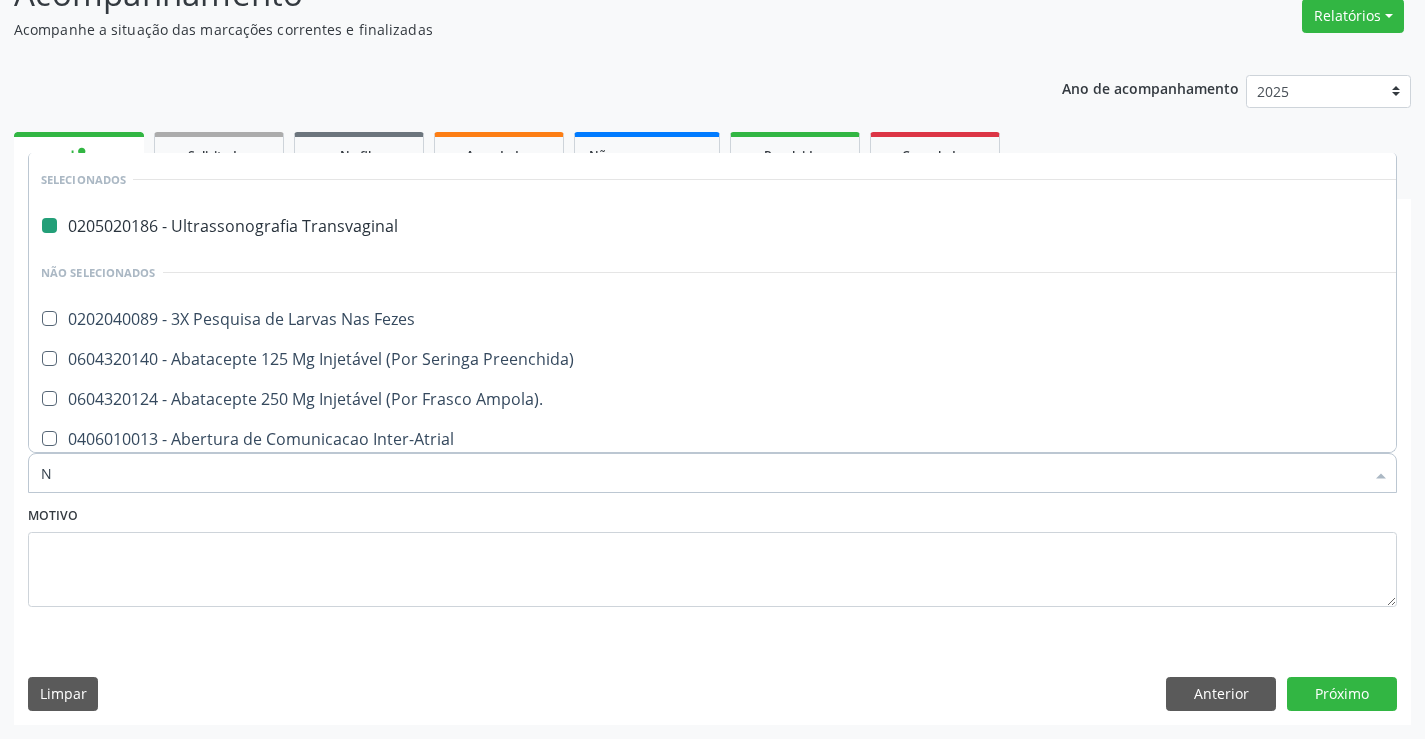 type on "NE" 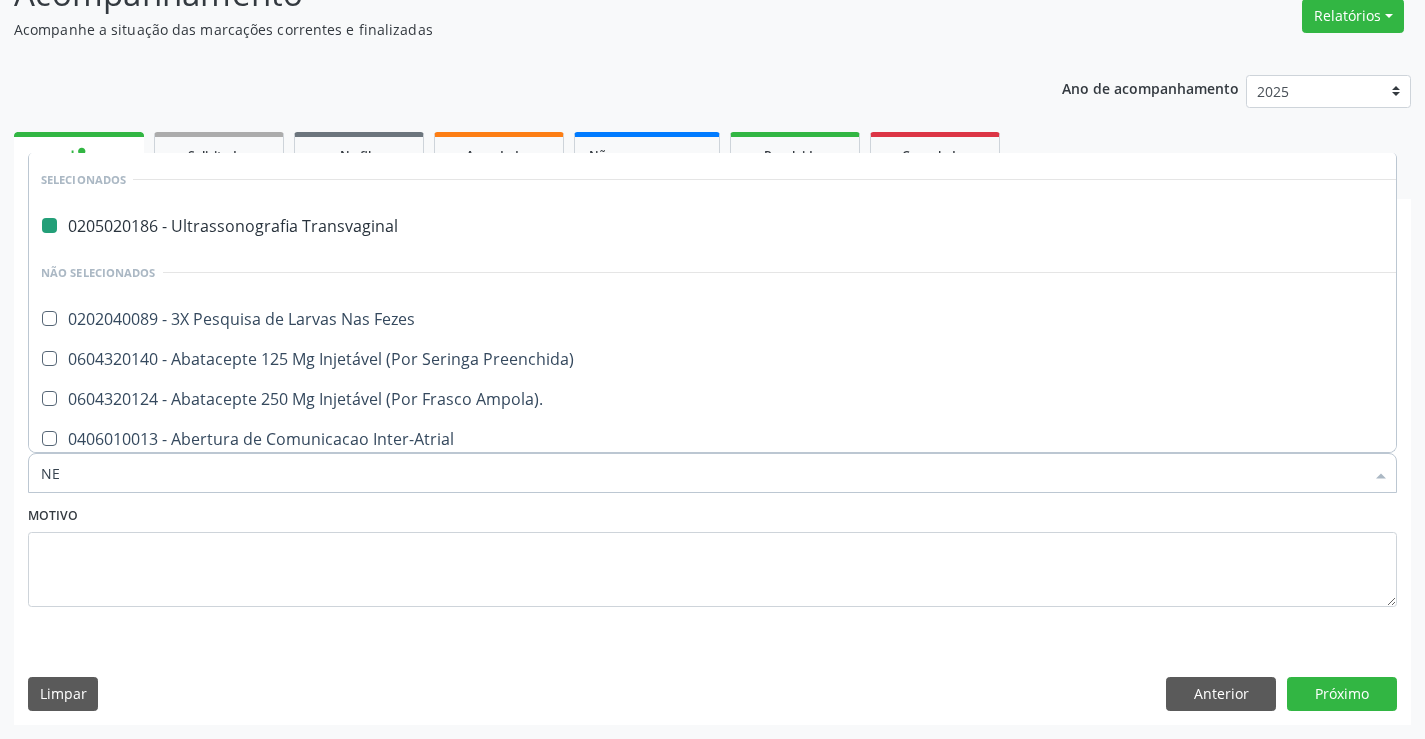 checkbox on "false" 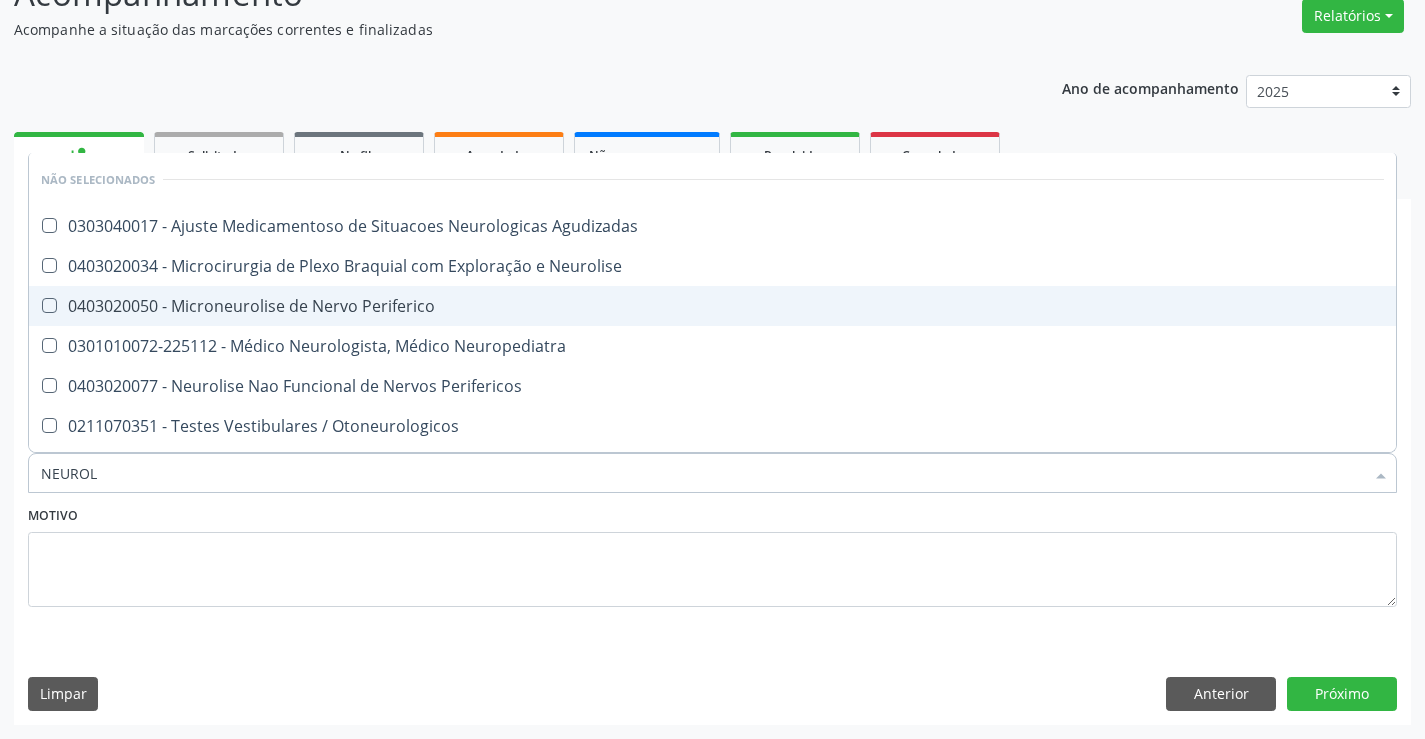 type on "NEUROLO" 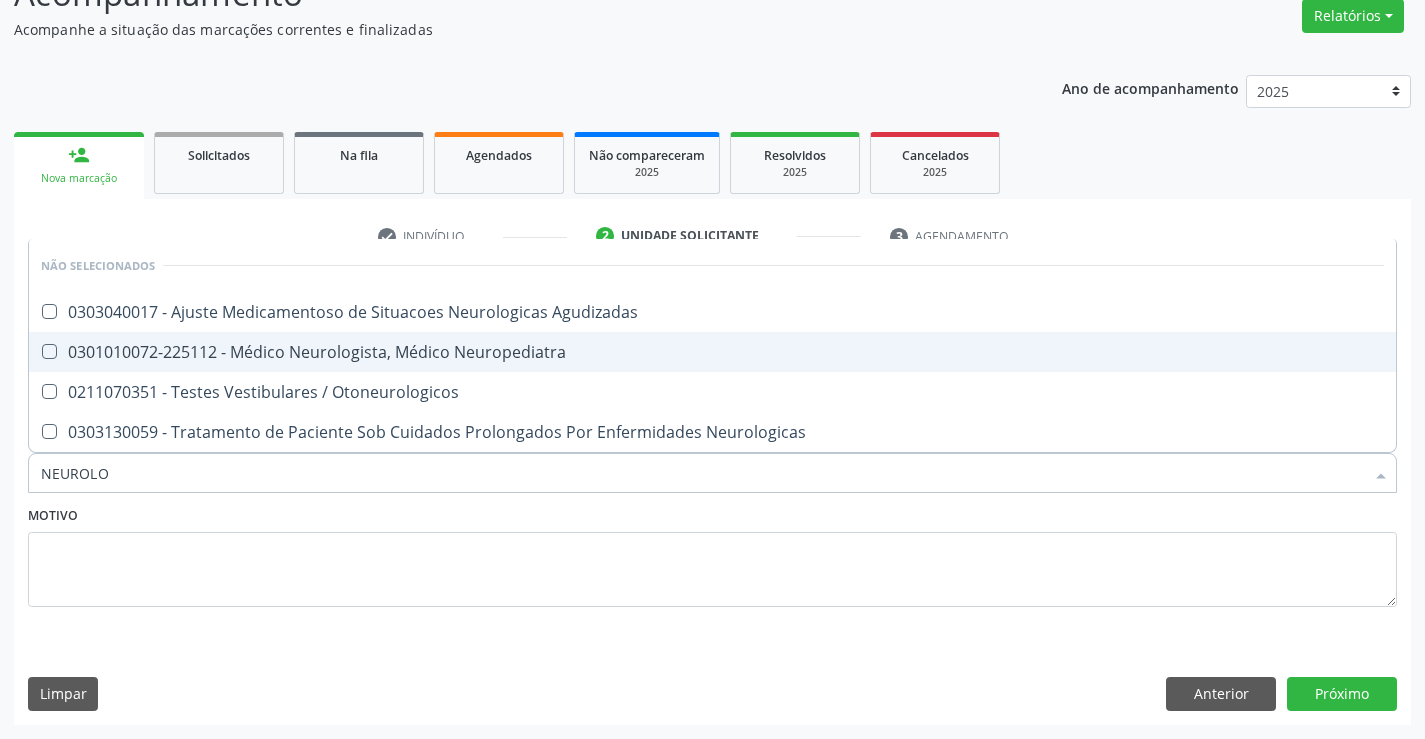 click on "0301010072-225112 - Médico Neurologista, Médico Neuropediatra" at bounding box center (712, 352) 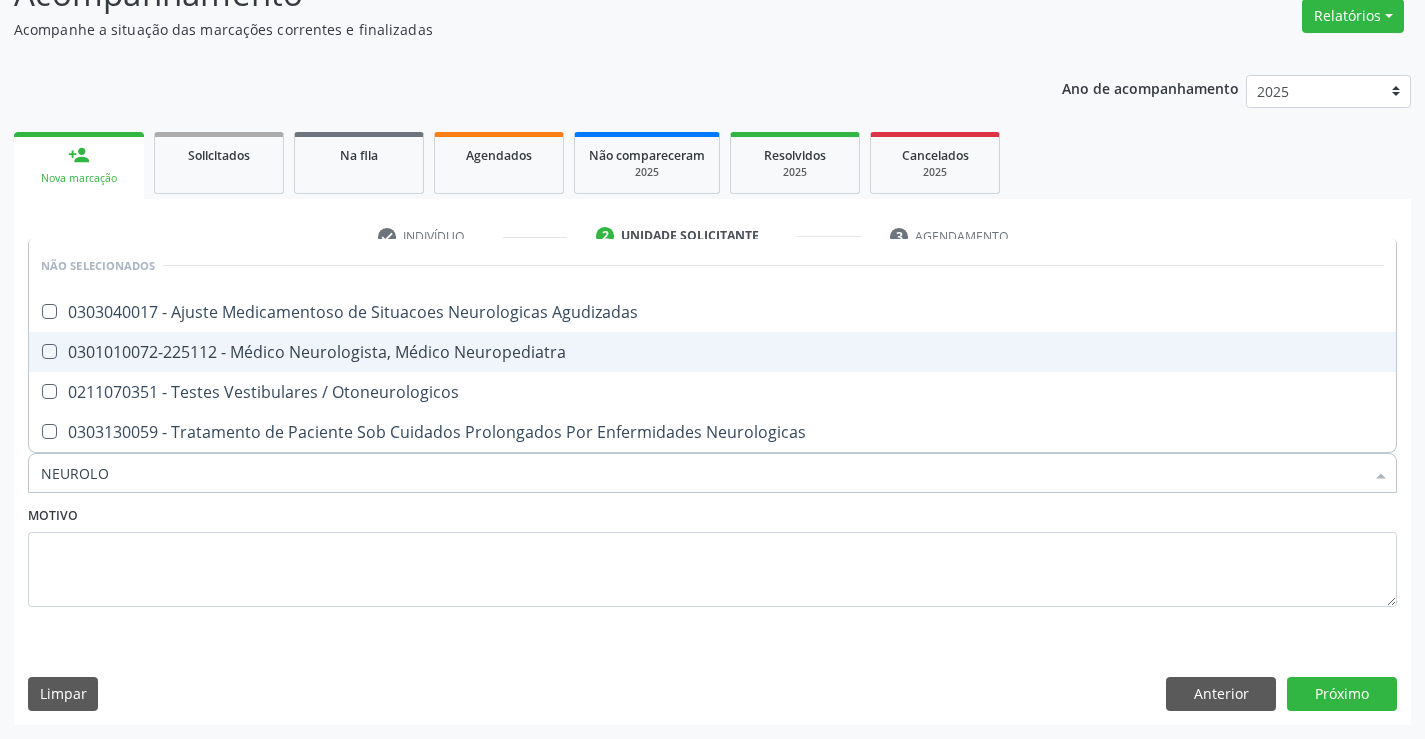 checkbox on "true" 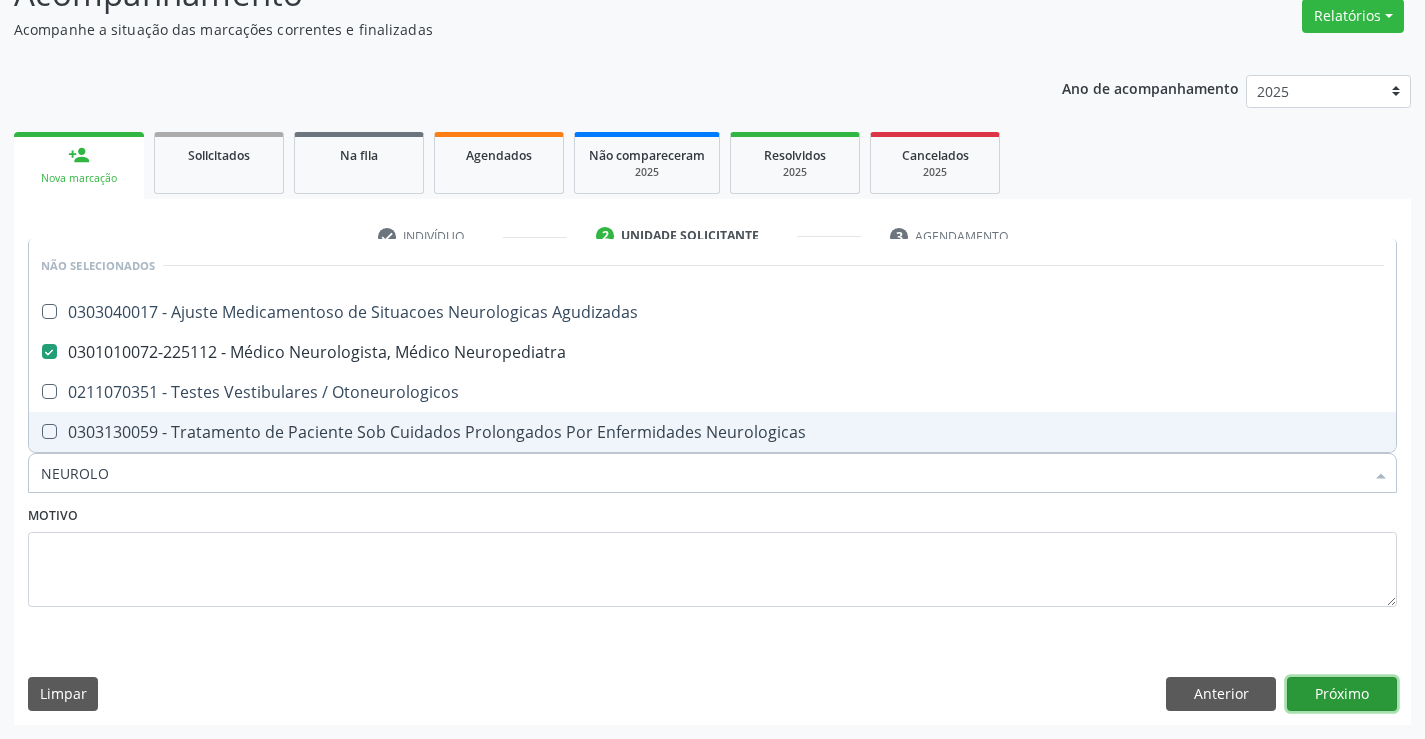 click on "Próximo" at bounding box center [1342, 694] 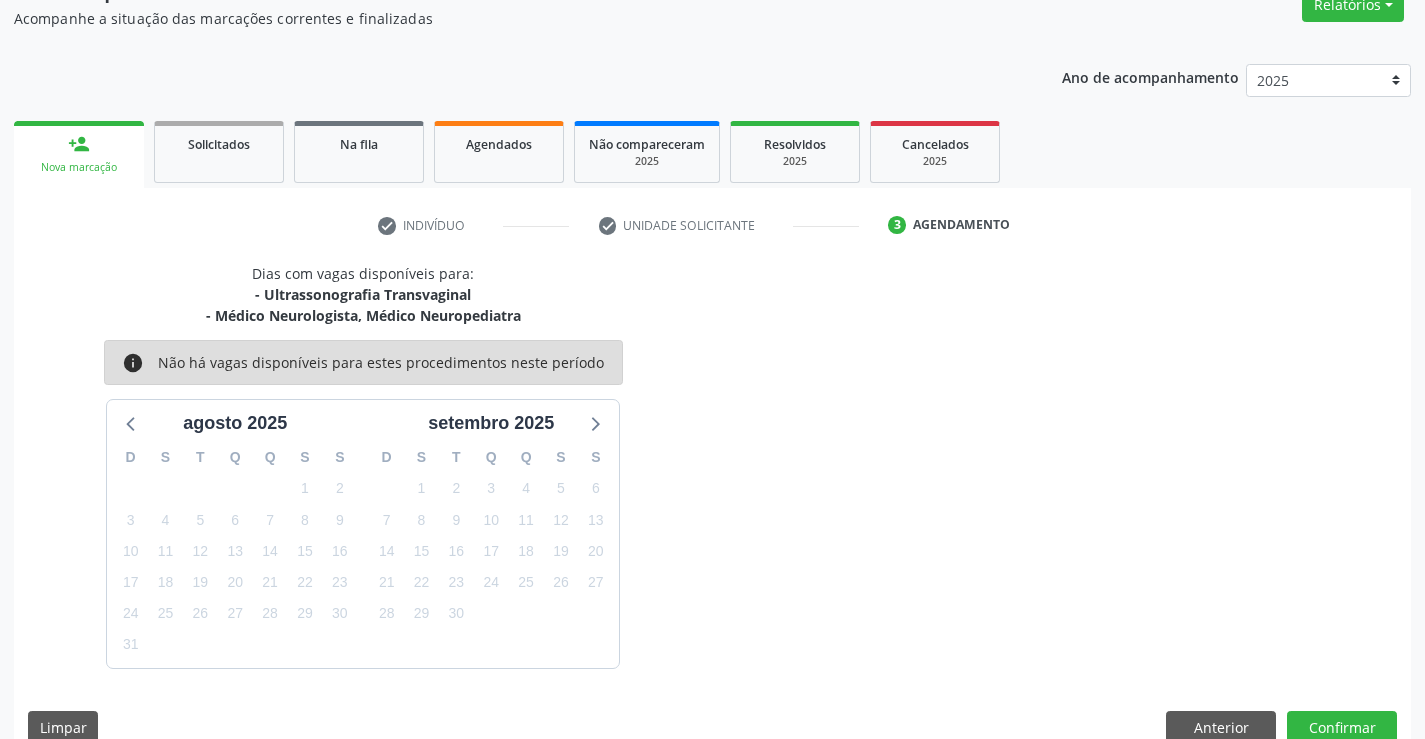 scroll, scrollTop: 211, scrollLeft: 0, axis: vertical 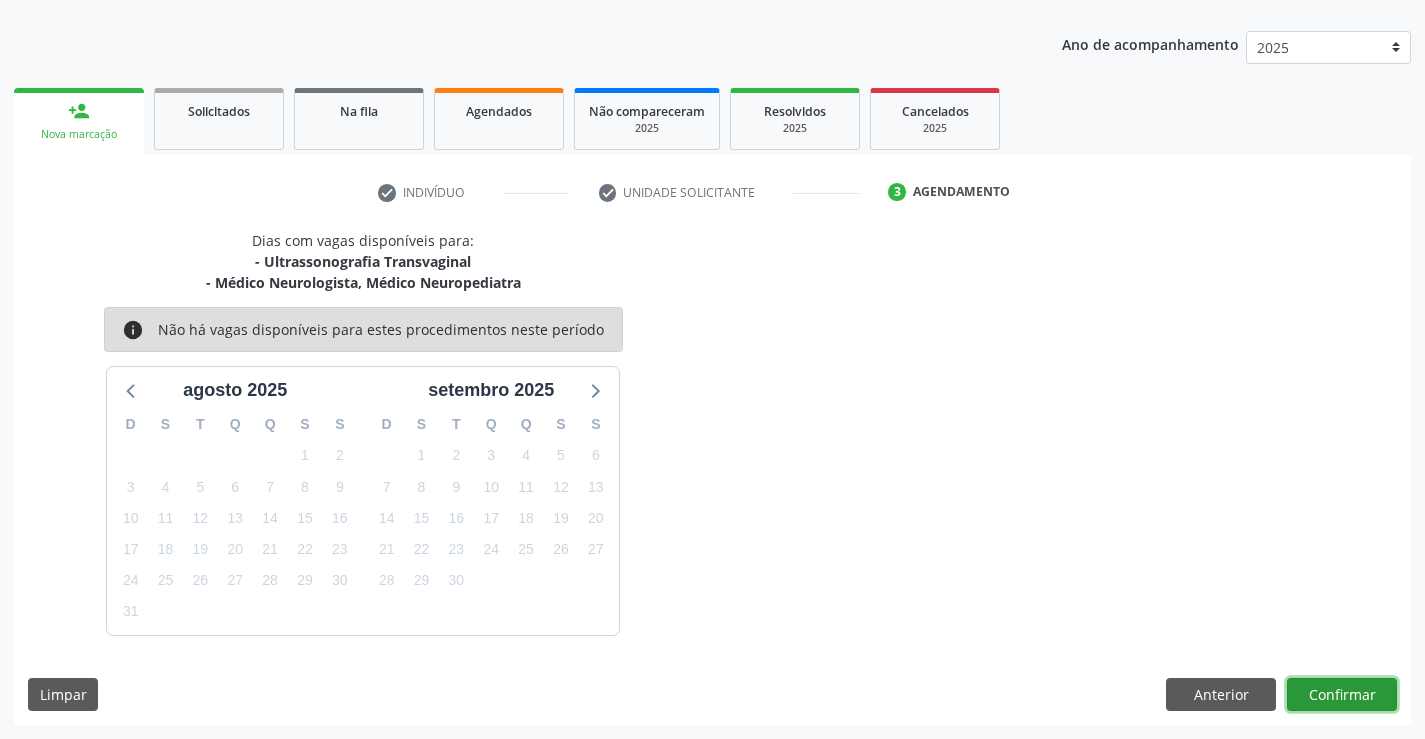 click on "Confirmar" at bounding box center (1342, 695) 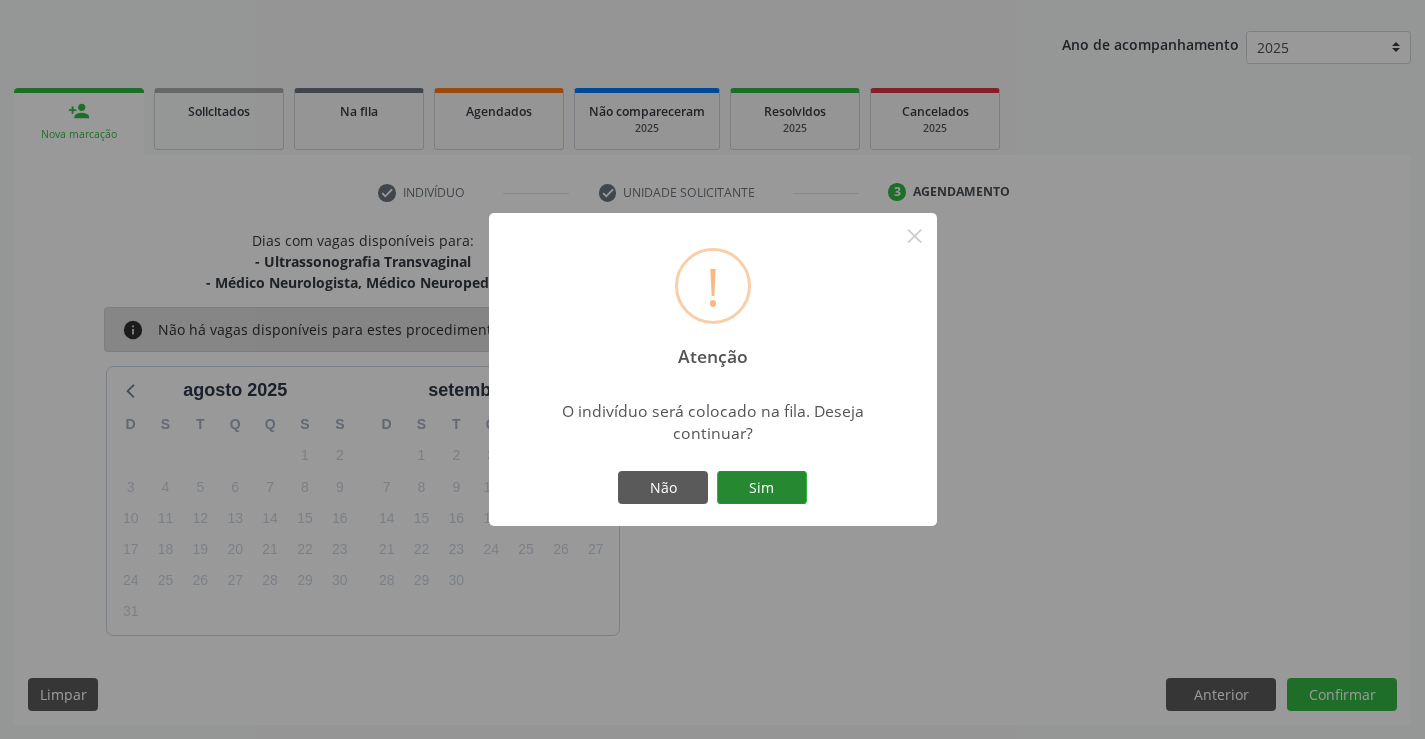 click on "Sim" at bounding box center (762, 488) 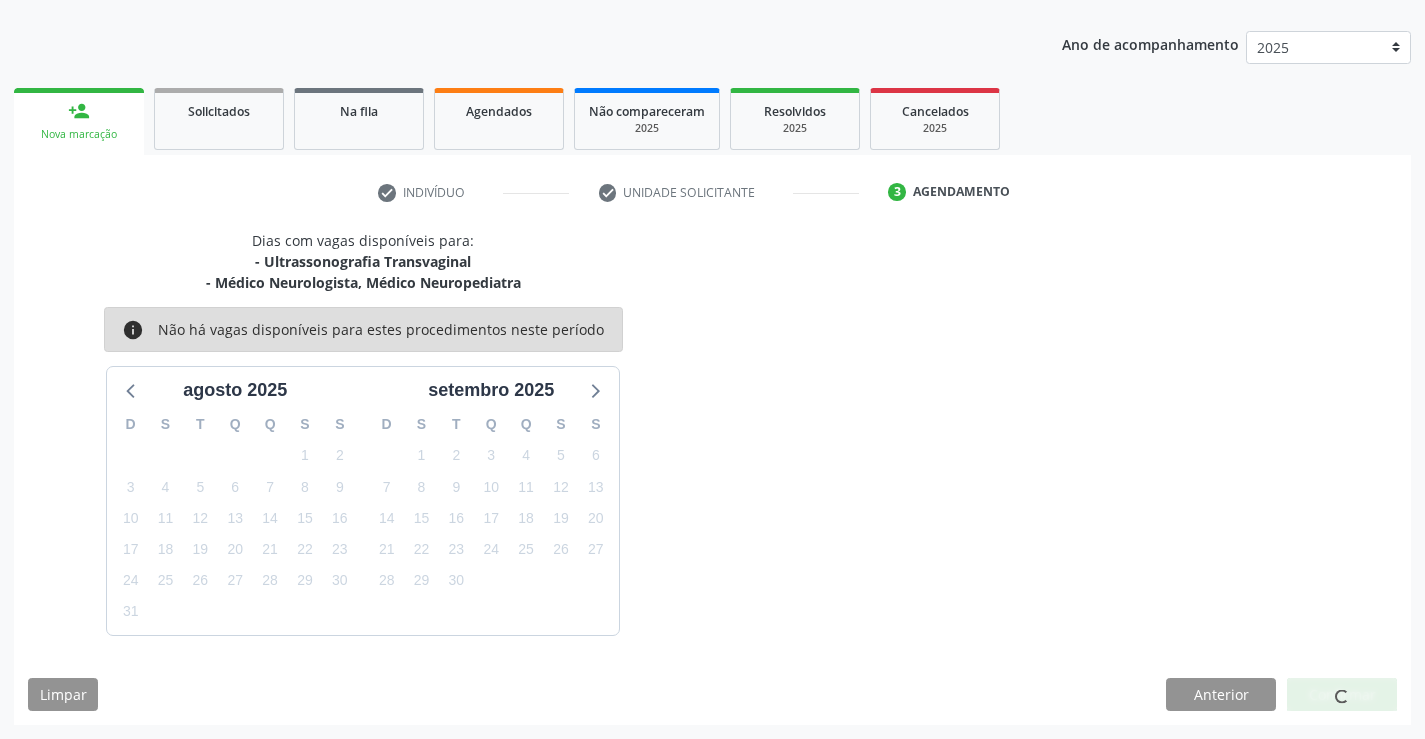 scroll, scrollTop: 0, scrollLeft: 0, axis: both 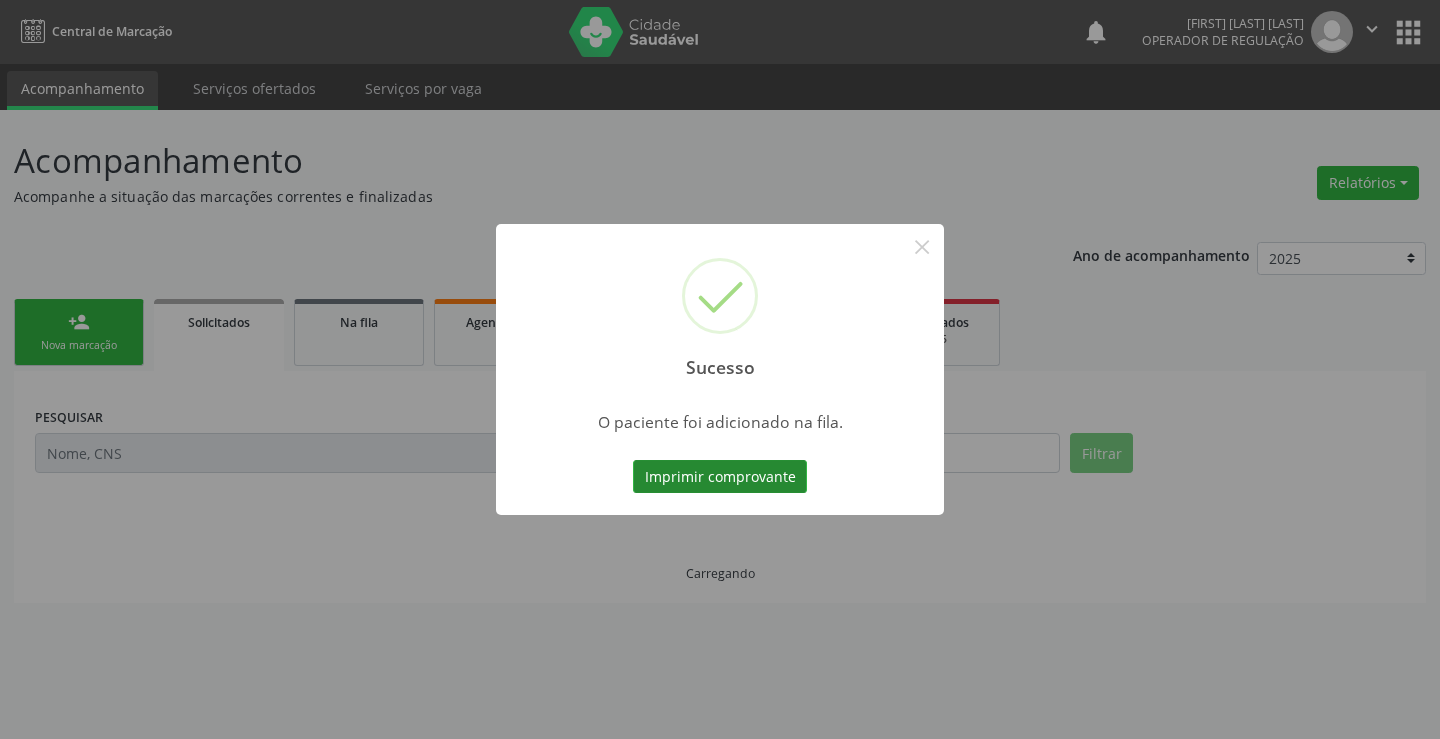 click on "Imprimir comprovante" at bounding box center [720, 477] 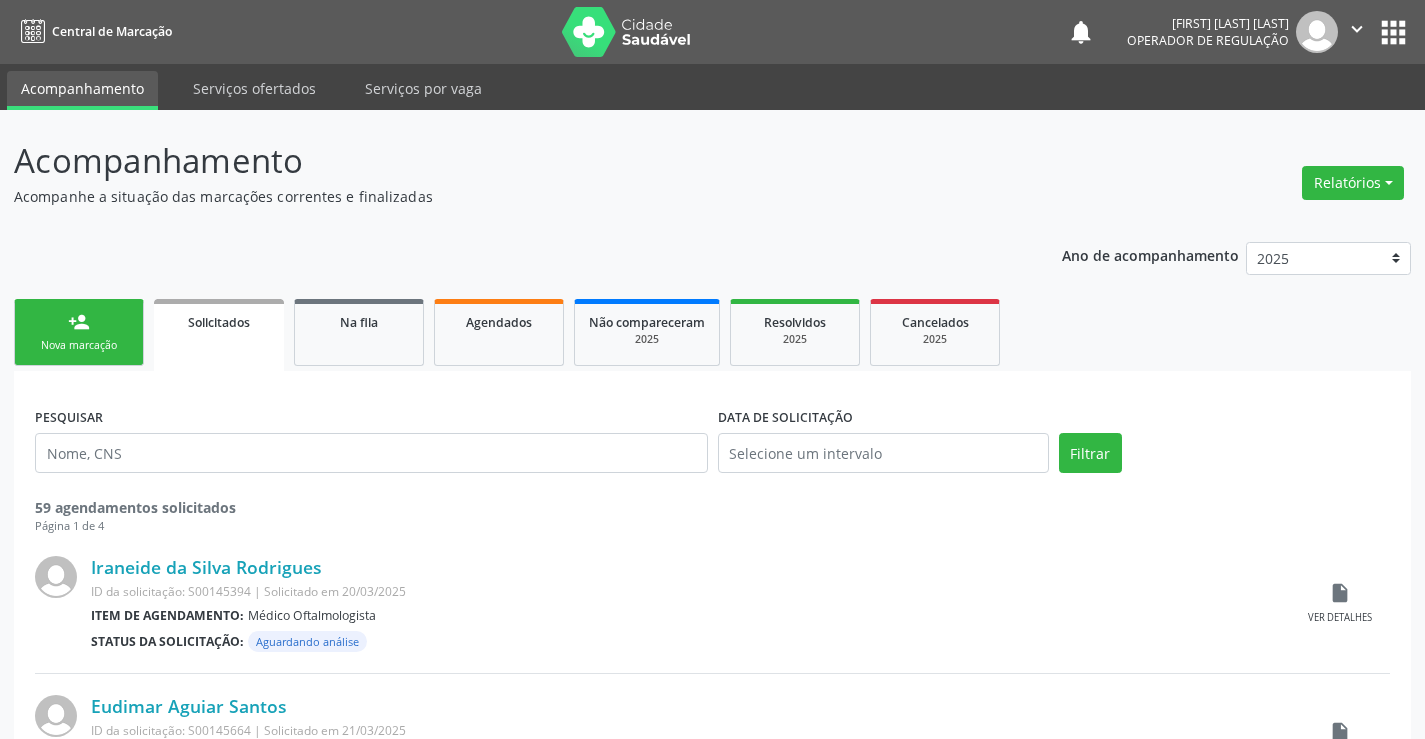 click on "person_add
Nova marcação" at bounding box center (79, 332) 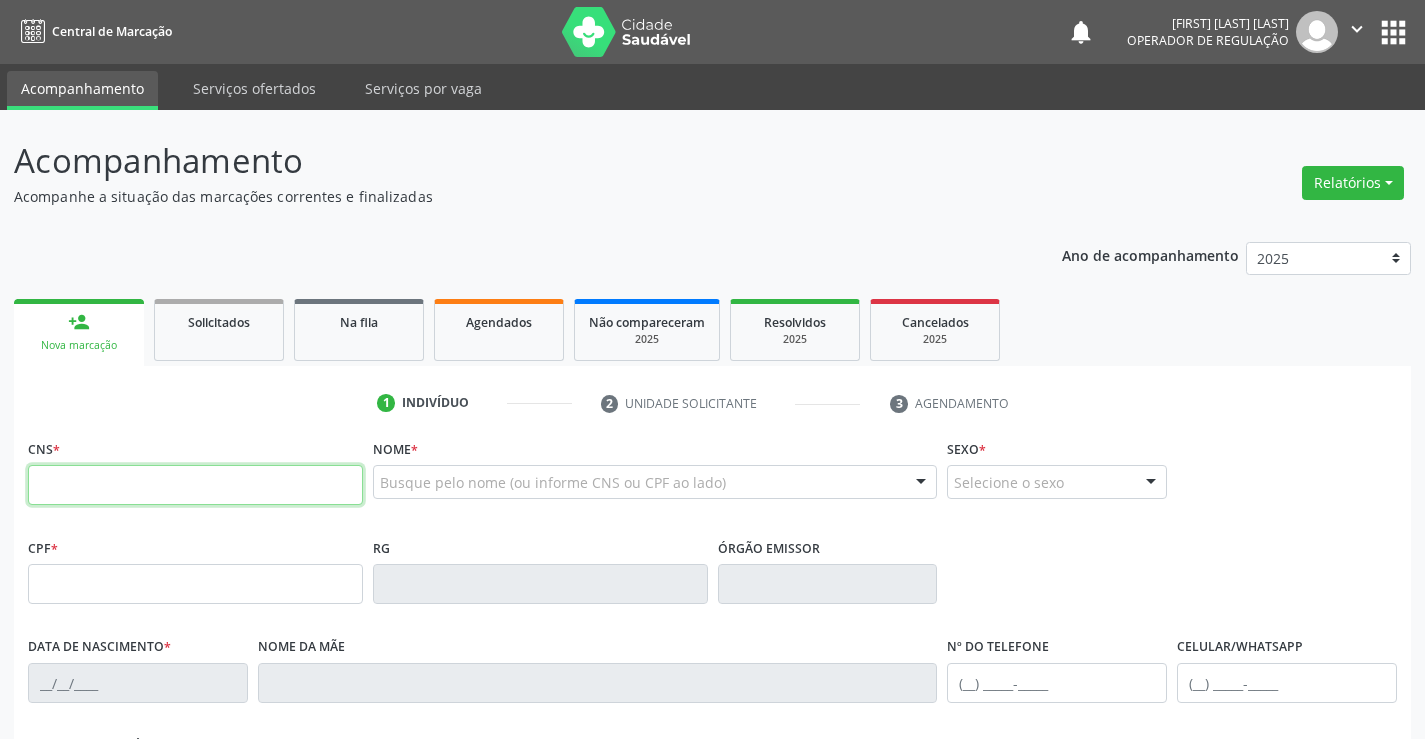 click at bounding box center (195, 485) 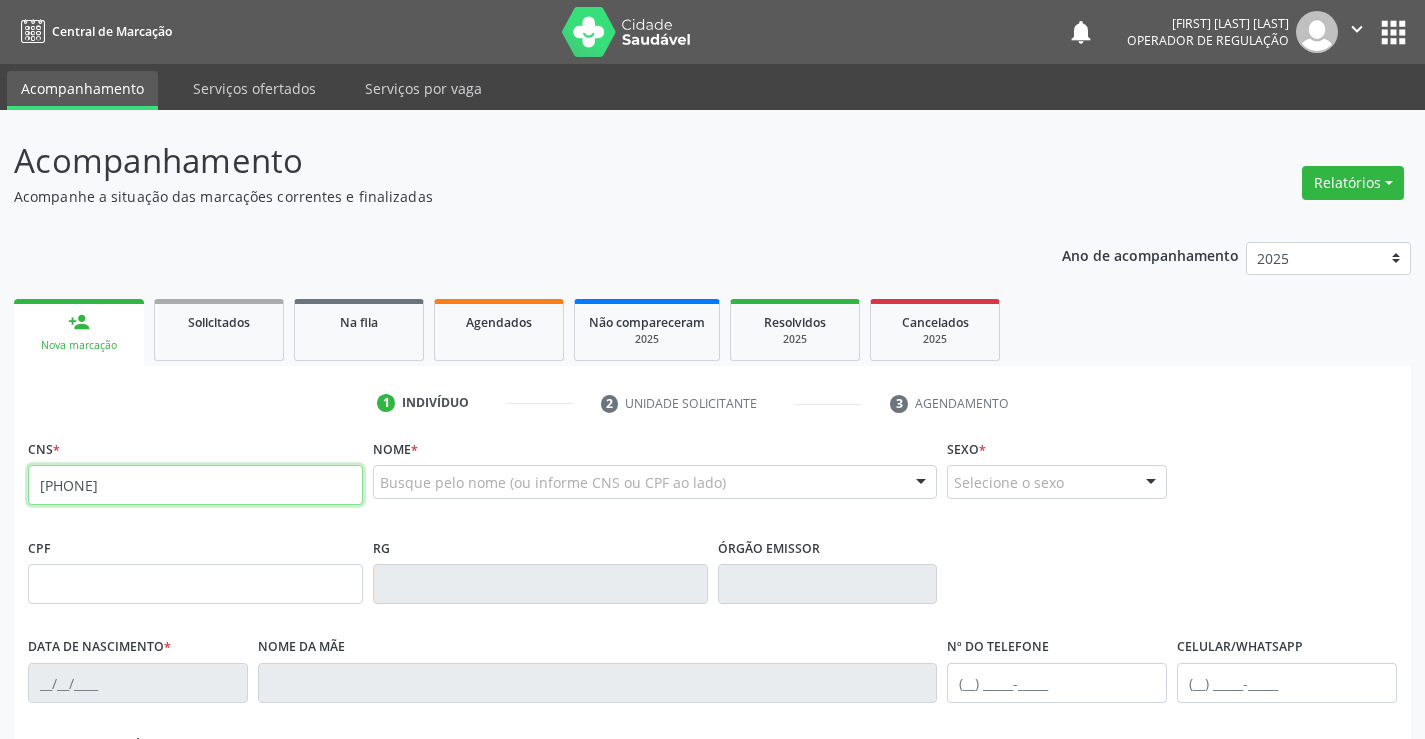 type on "[PHONE]" 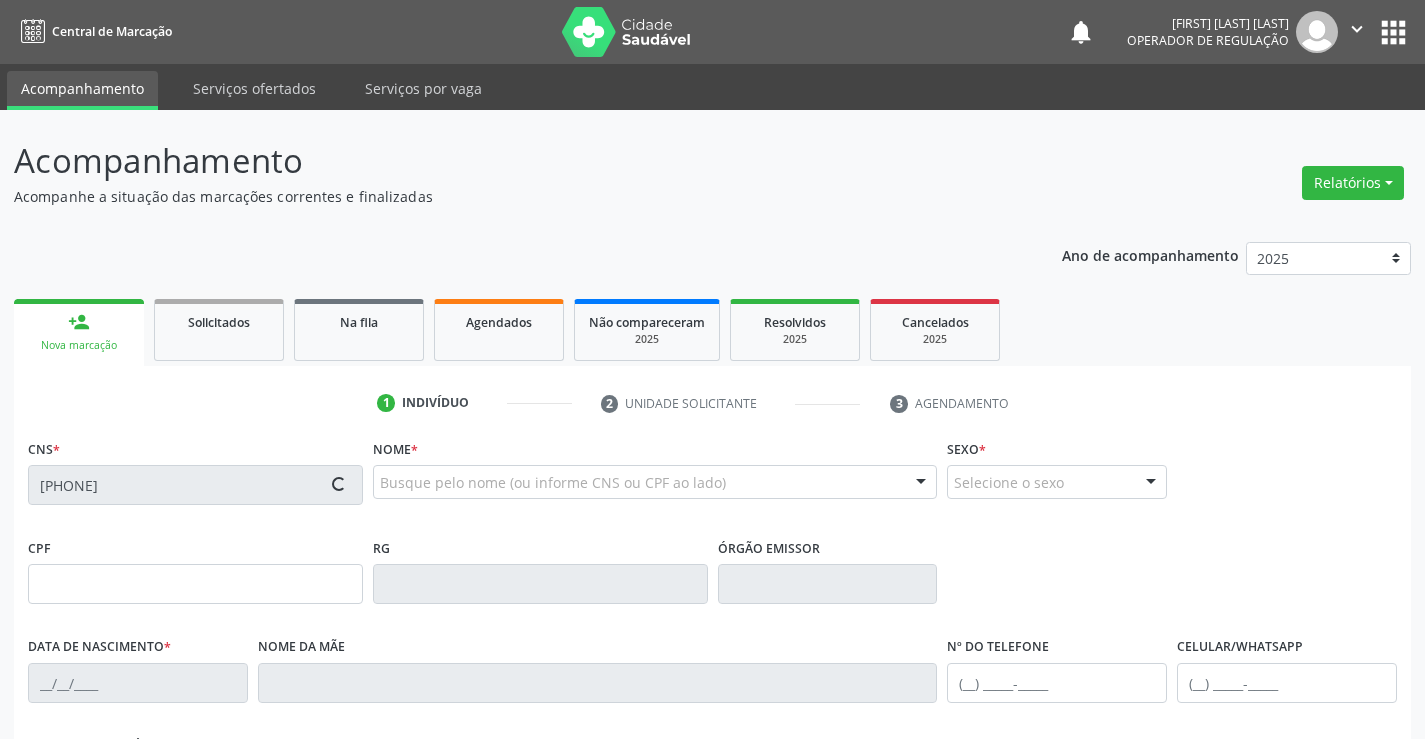 type on "[DATE]" 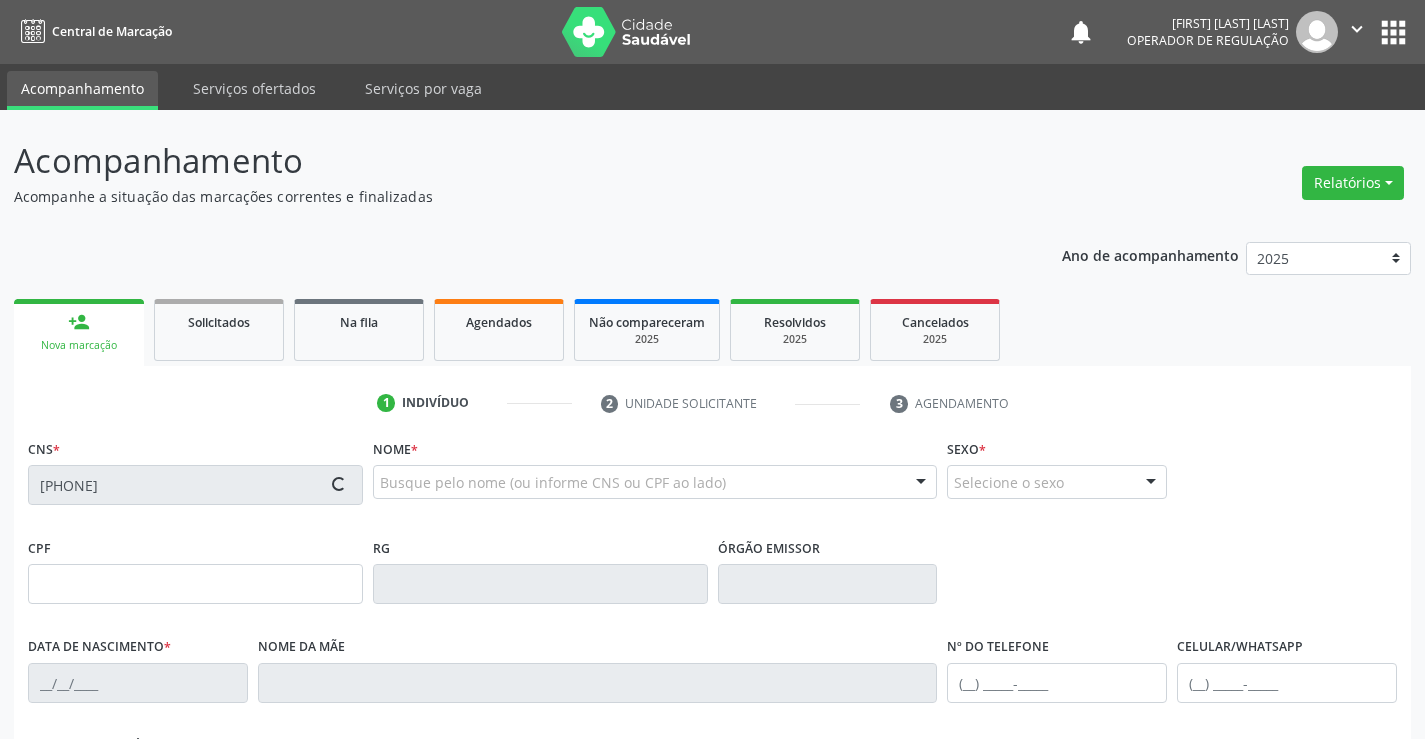 type on "[PHONE]" 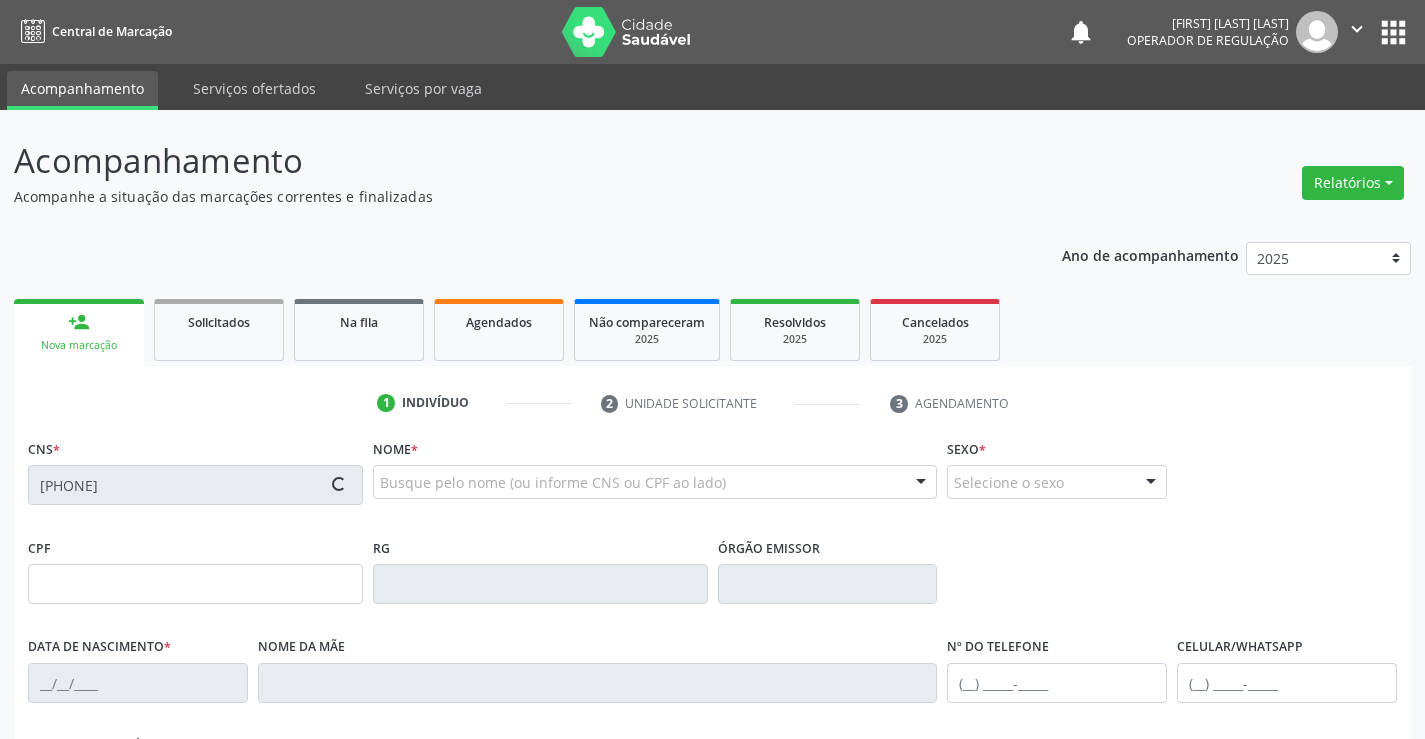 type on "S/N" 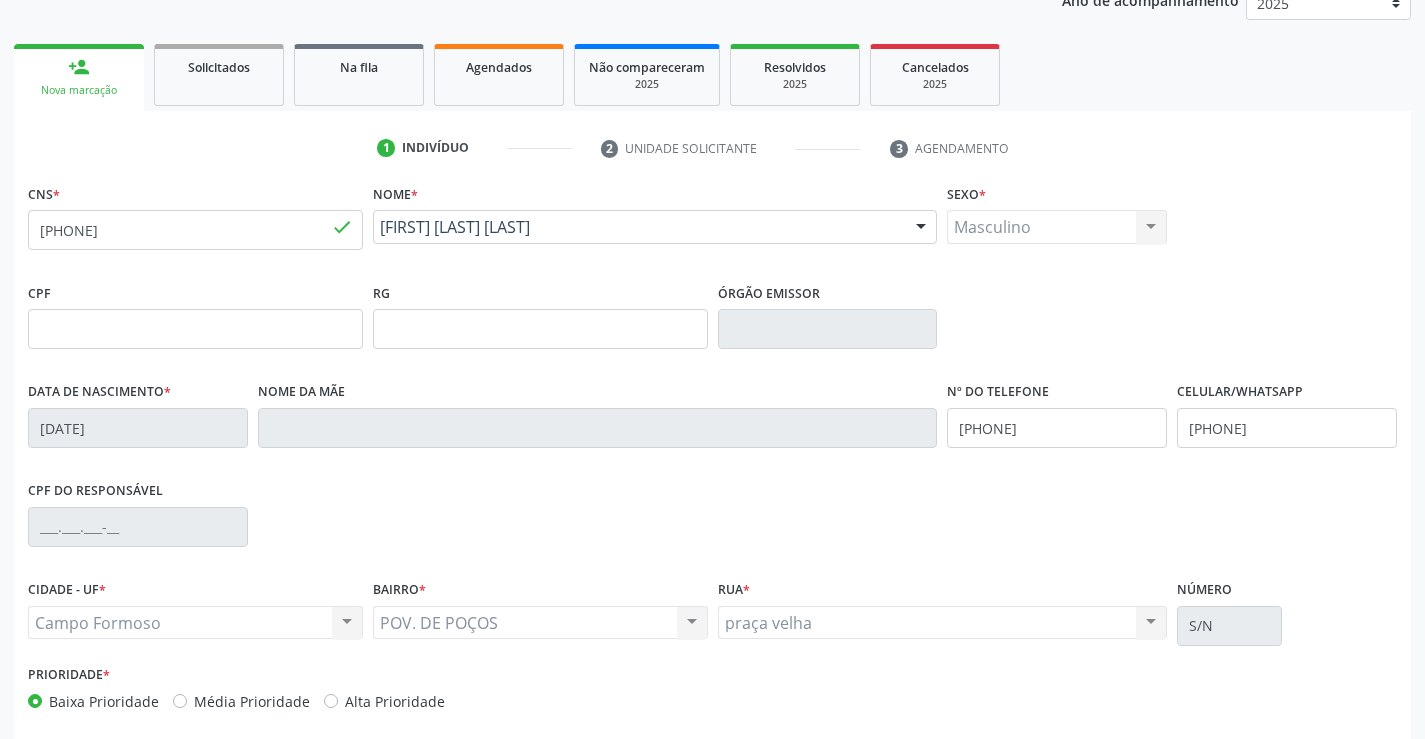 scroll, scrollTop: 345, scrollLeft: 0, axis: vertical 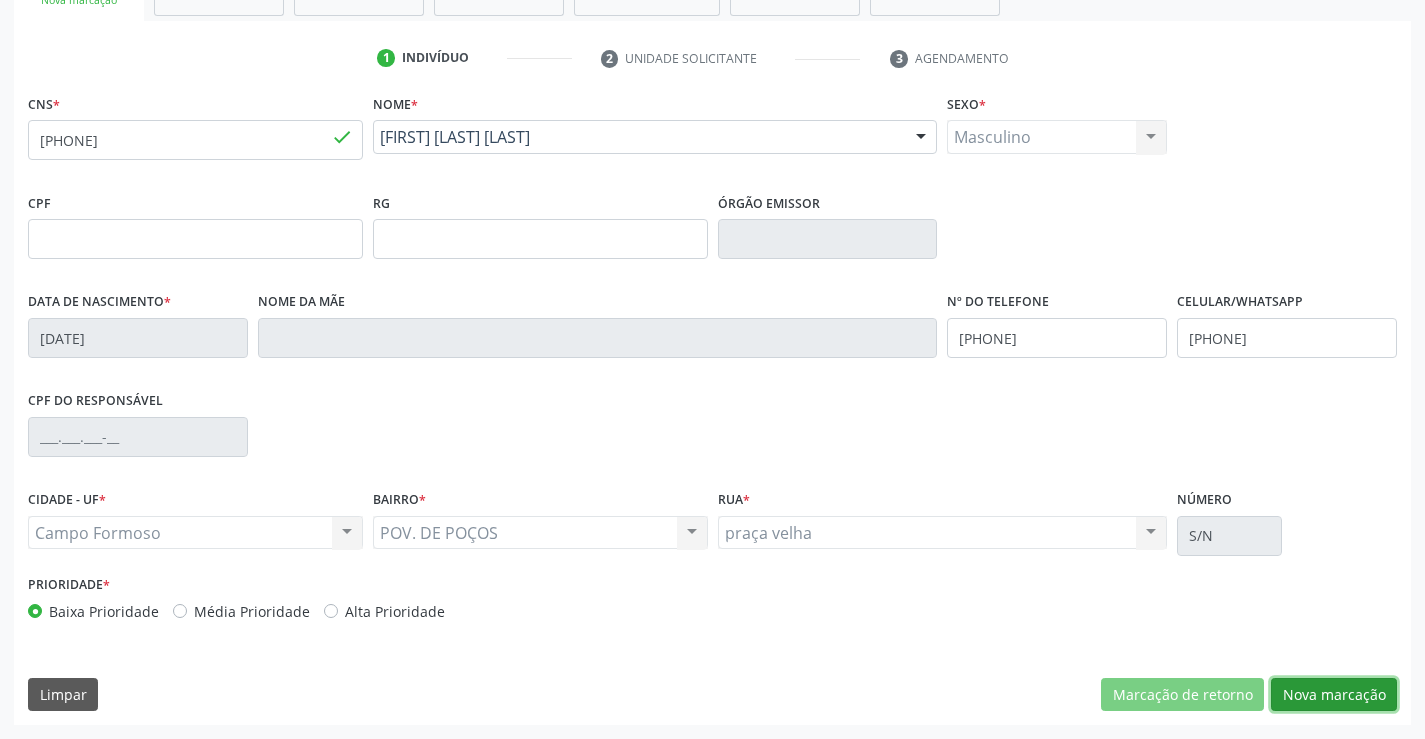click on "Nova marcação" at bounding box center [1334, 695] 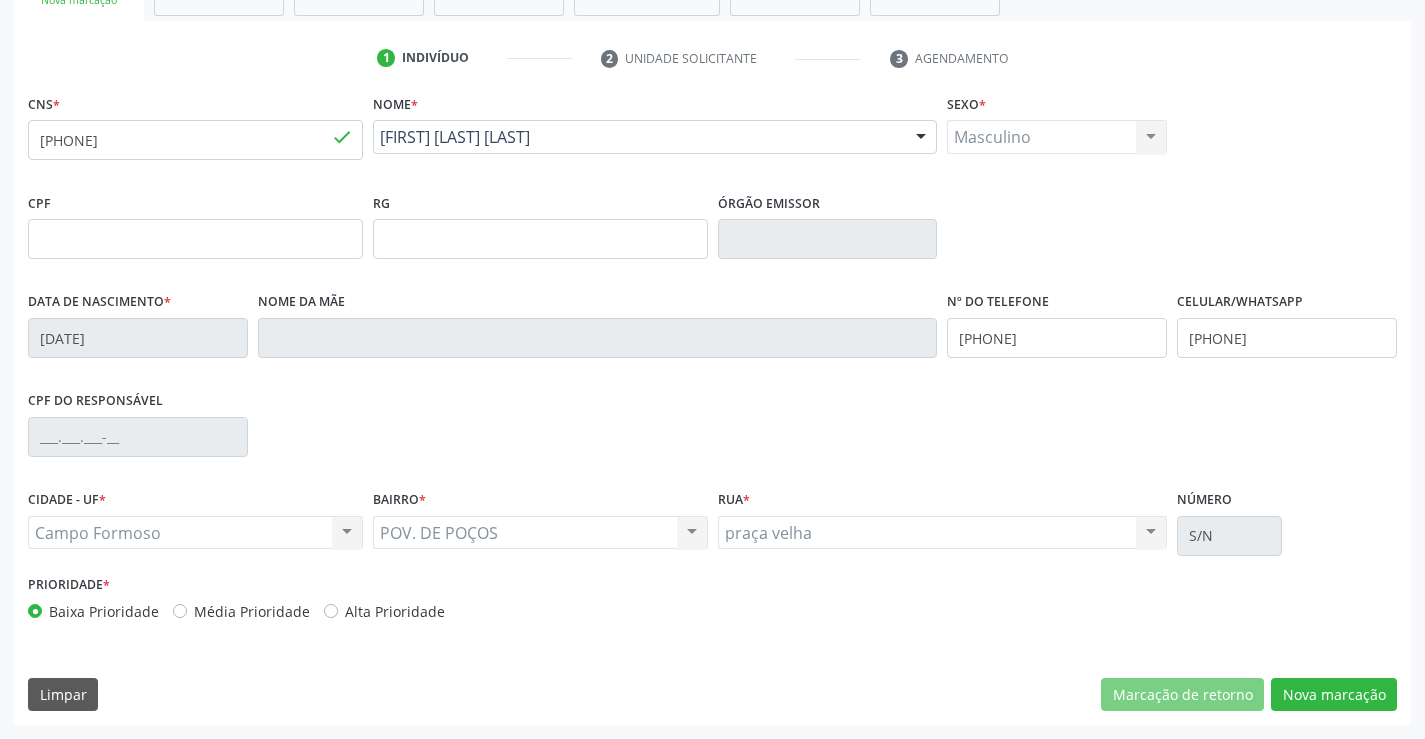scroll, scrollTop: 167, scrollLeft: 0, axis: vertical 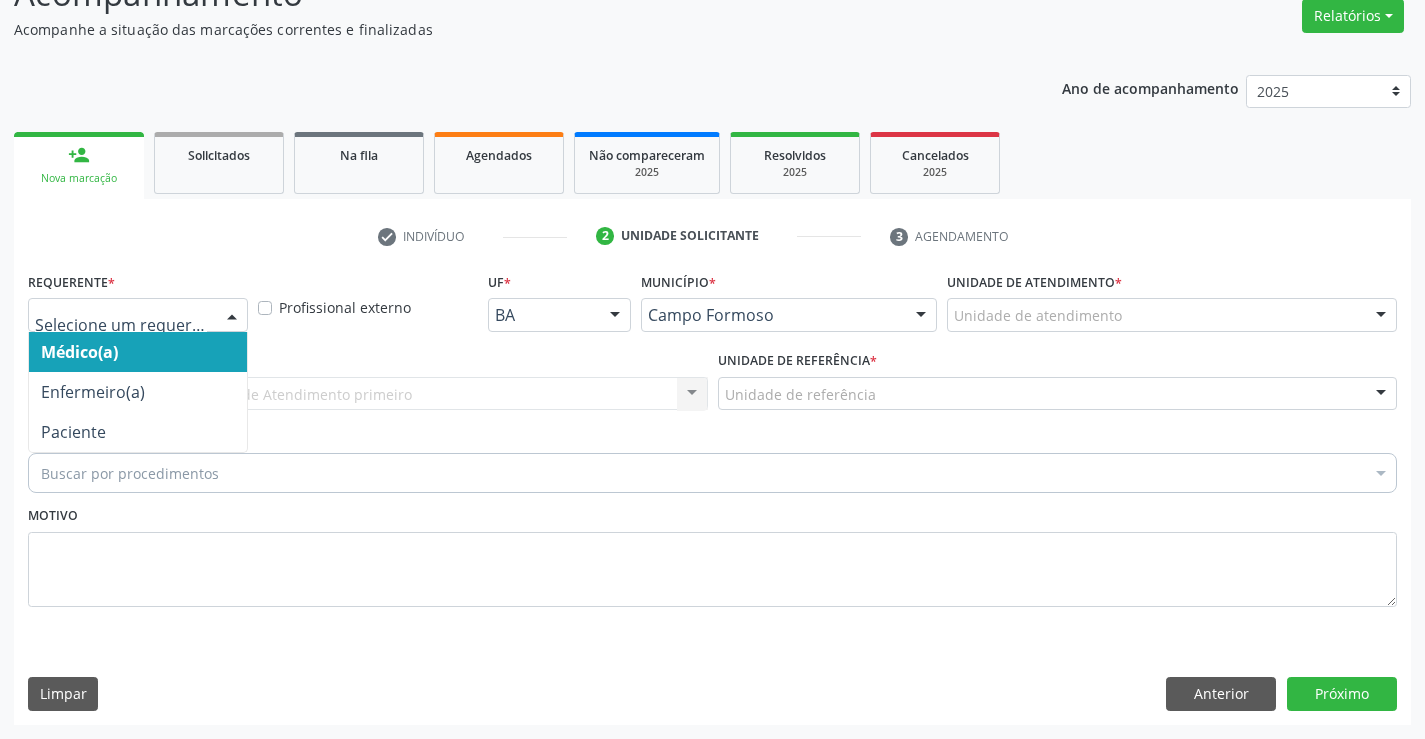 click at bounding box center (138, 315) 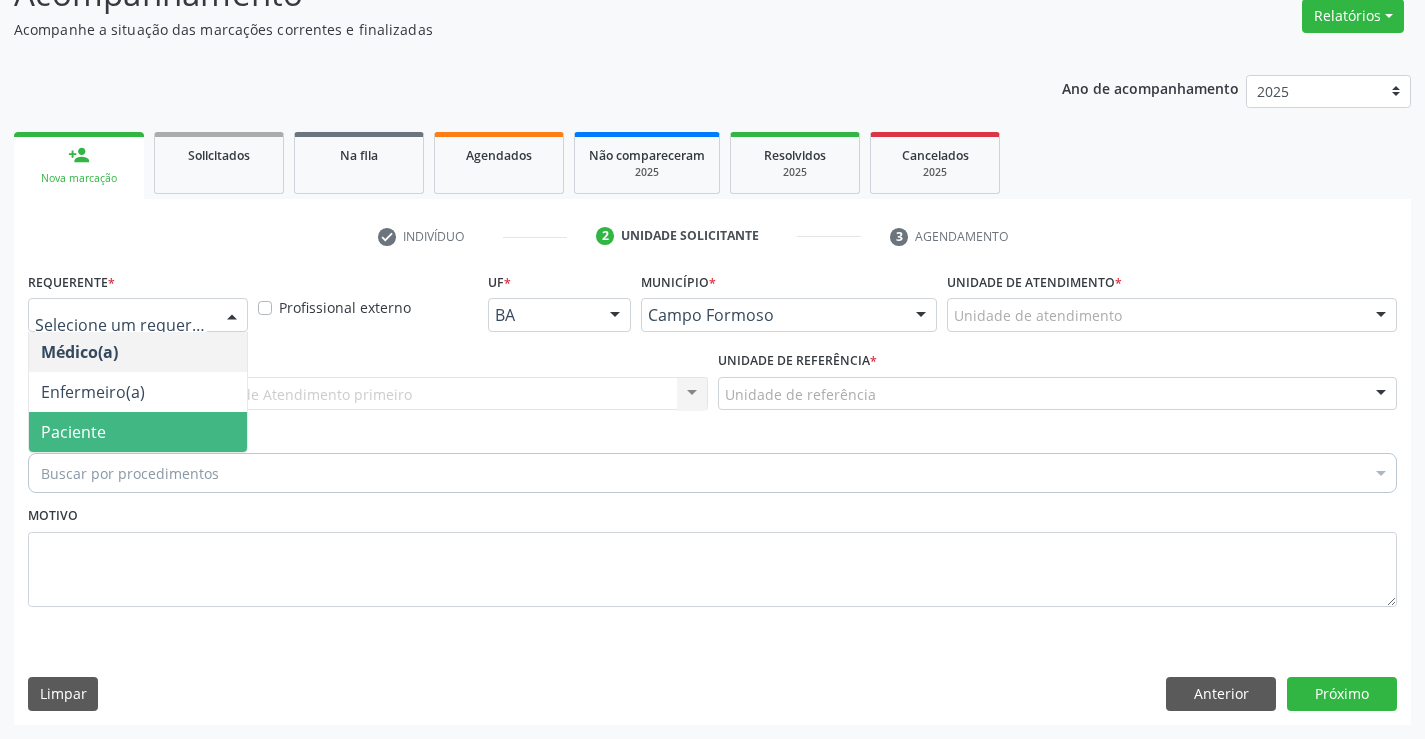 click on "Paciente" at bounding box center [138, 432] 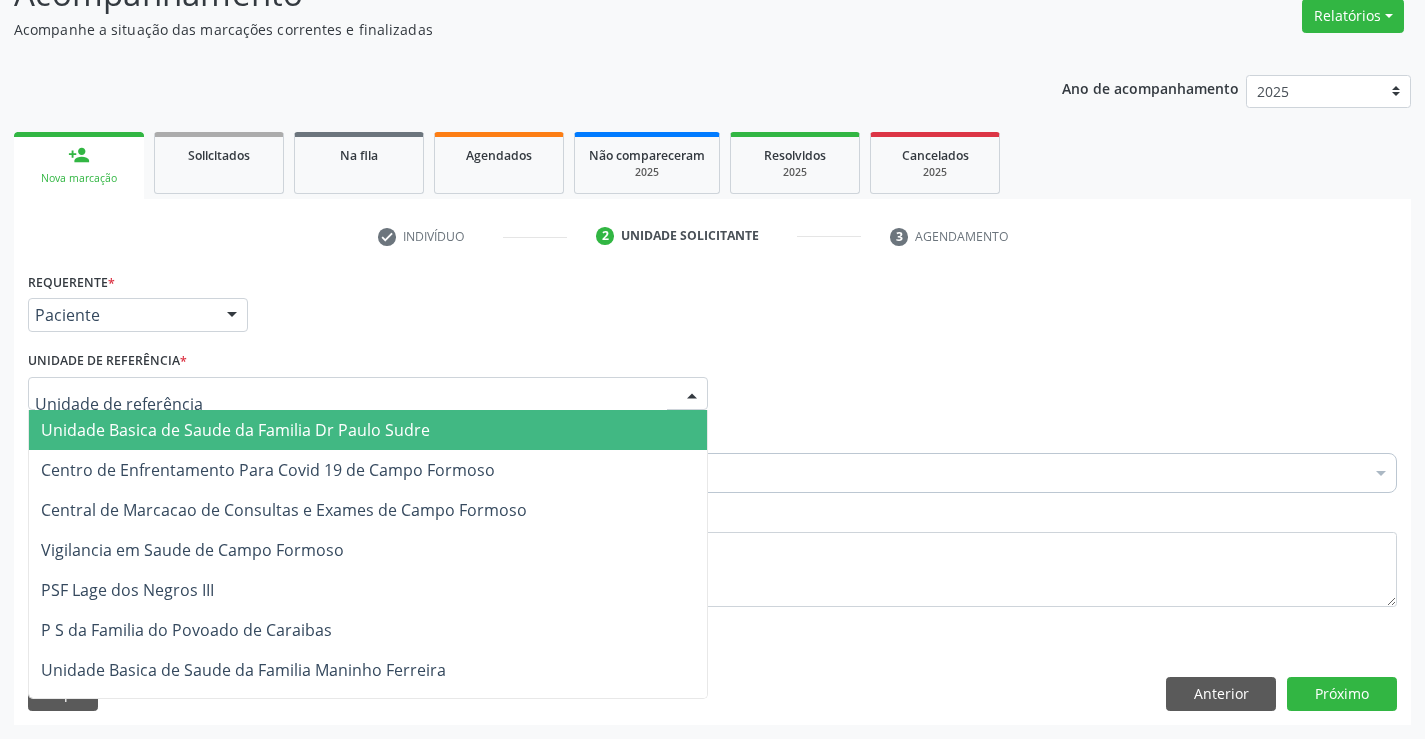 drag, startPoint x: 168, startPoint y: 429, endPoint x: 142, endPoint y: 462, distance: 42.0119 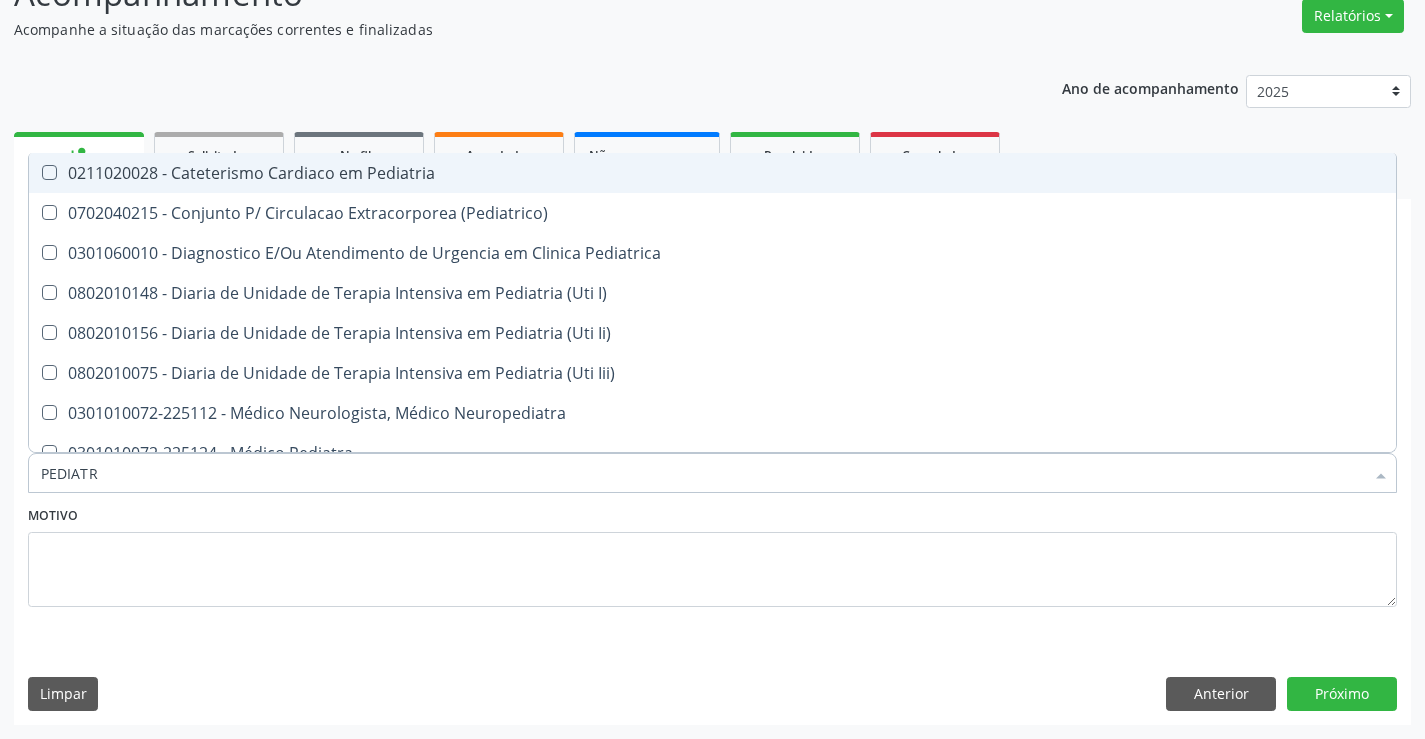 type on "PEDIATRA" 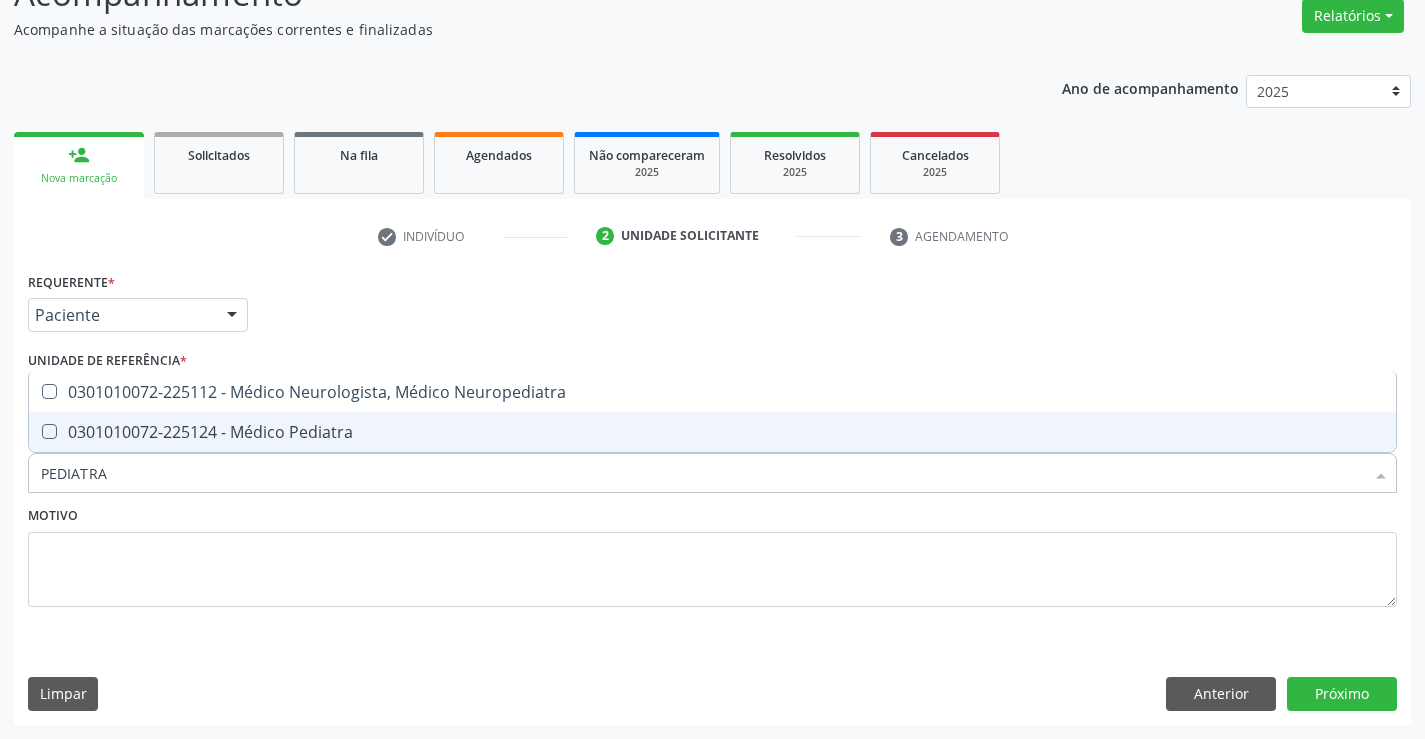 click on "0301010072-225124 - Médico Pediatra" at bounding box center (712, 432) 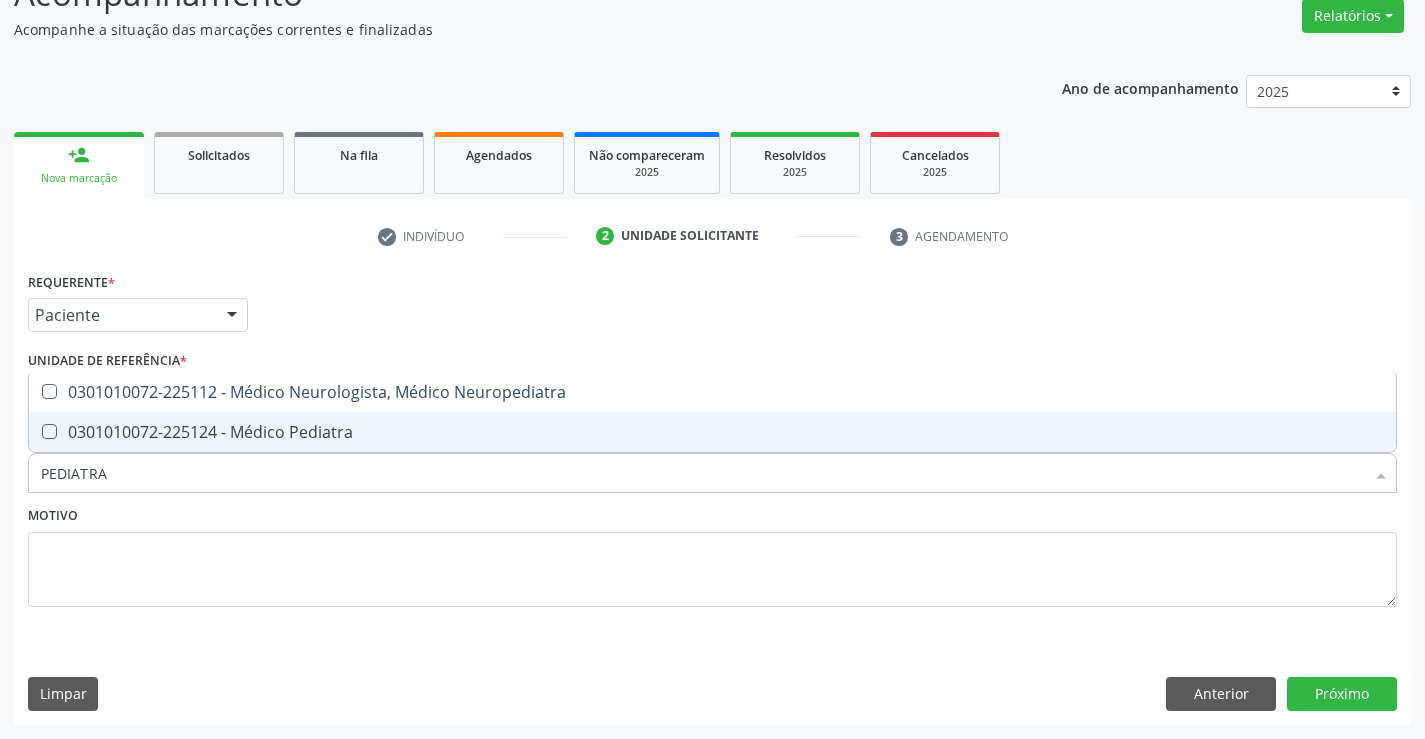 checkbox on "true" 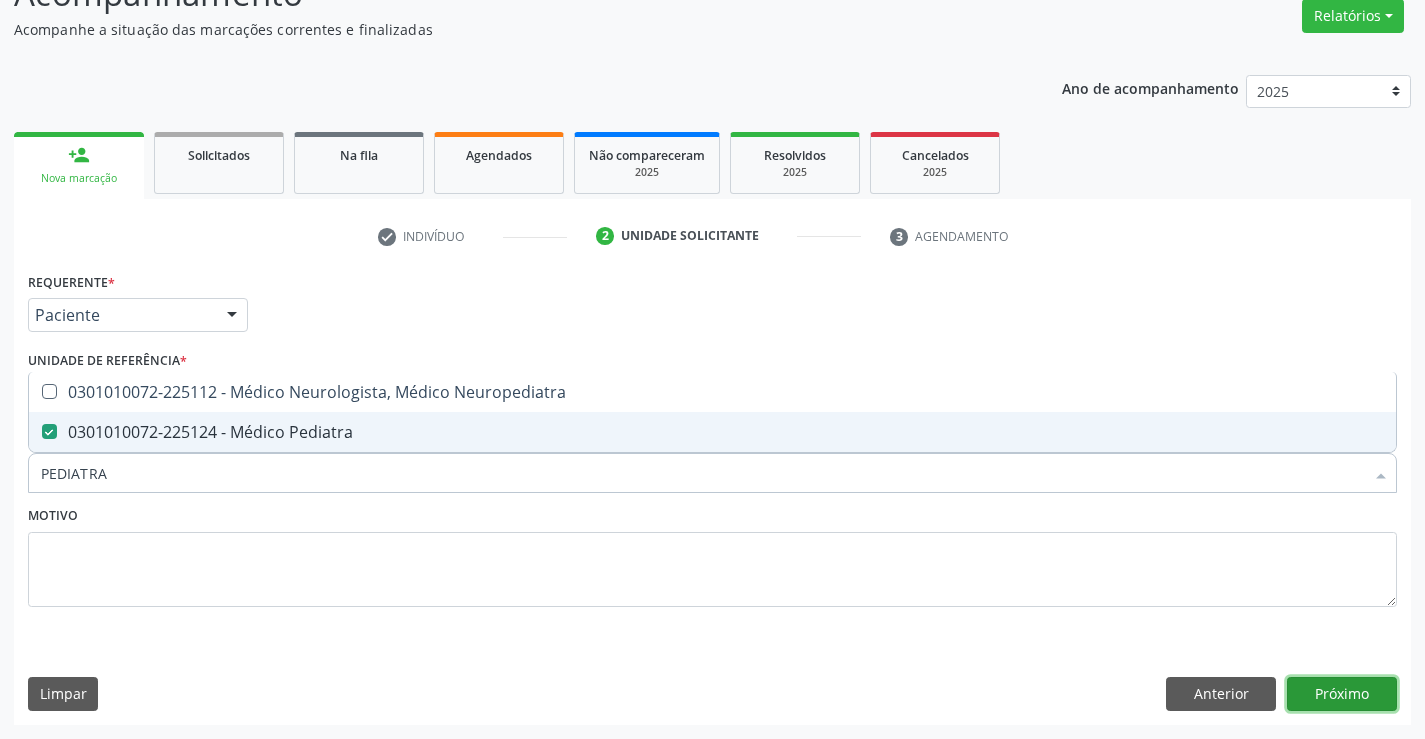 click on "Próximo" at bounding box center (1342, 694) 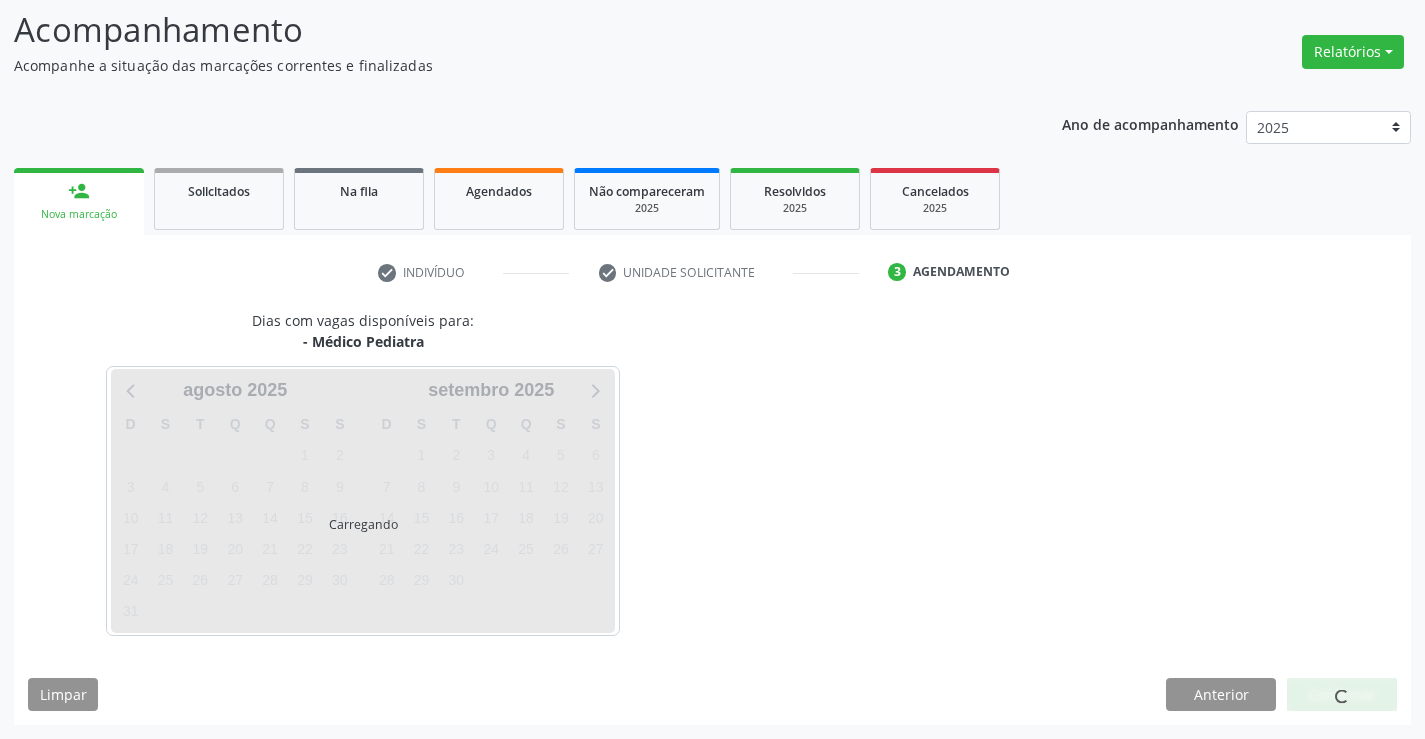 scroll, scrollTop: 131, scrollLeft: 0, axis: vertical 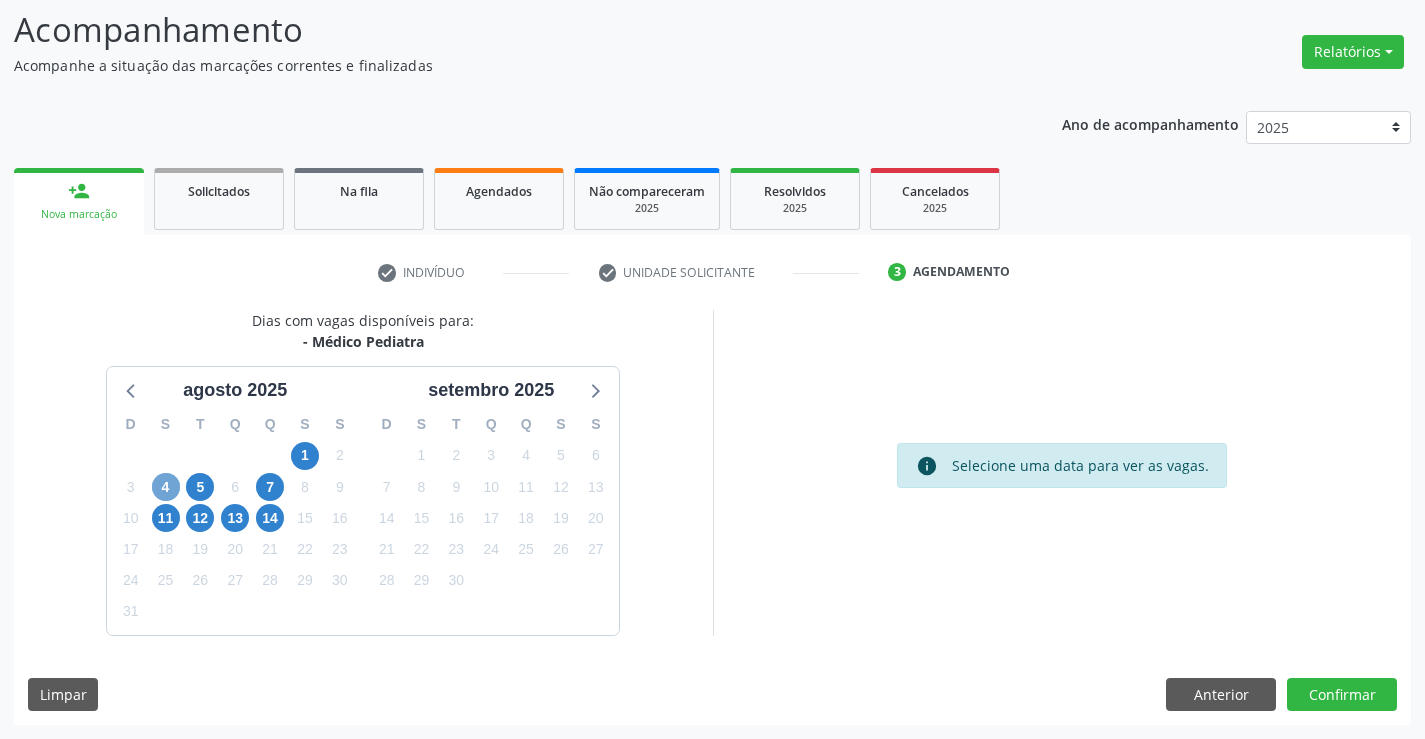 click on "4" at bounding box center (166, 487) 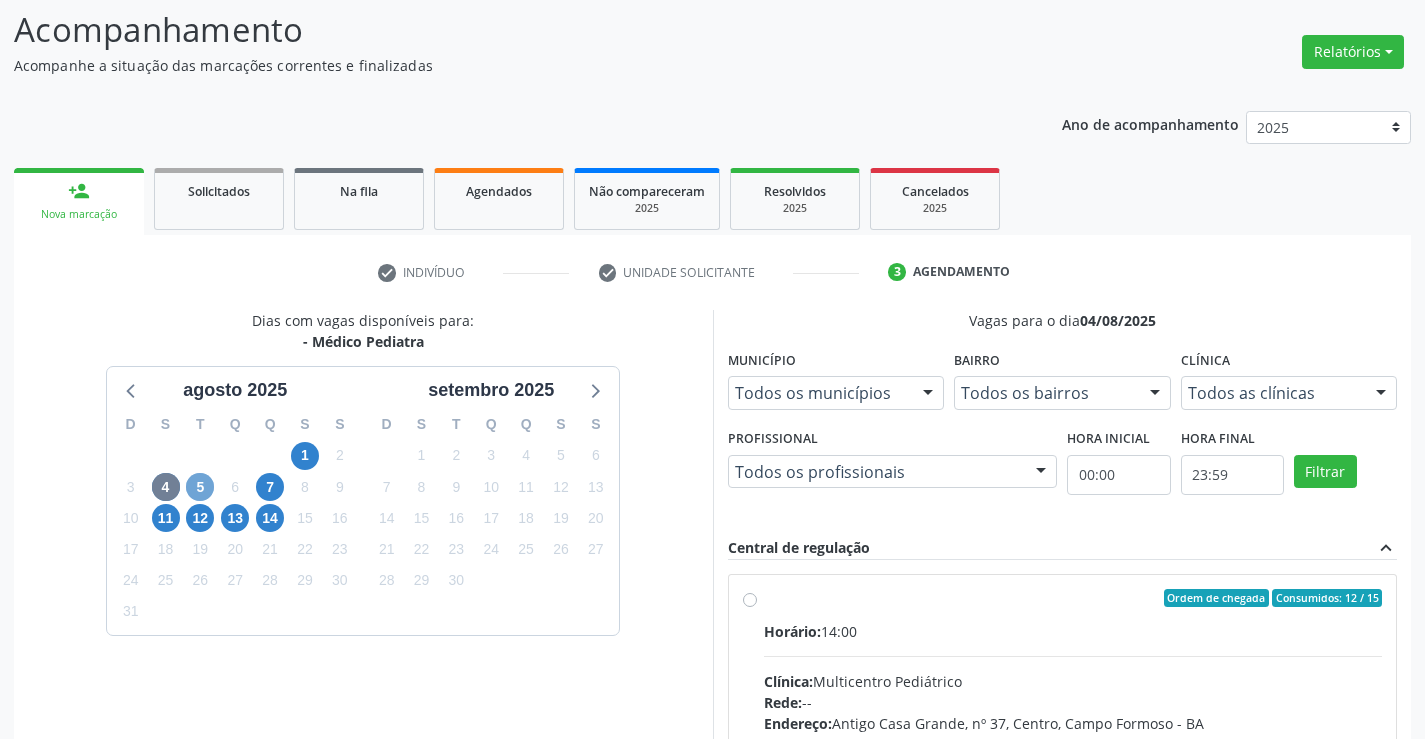 click on "5" at bounding box center (200, 487) 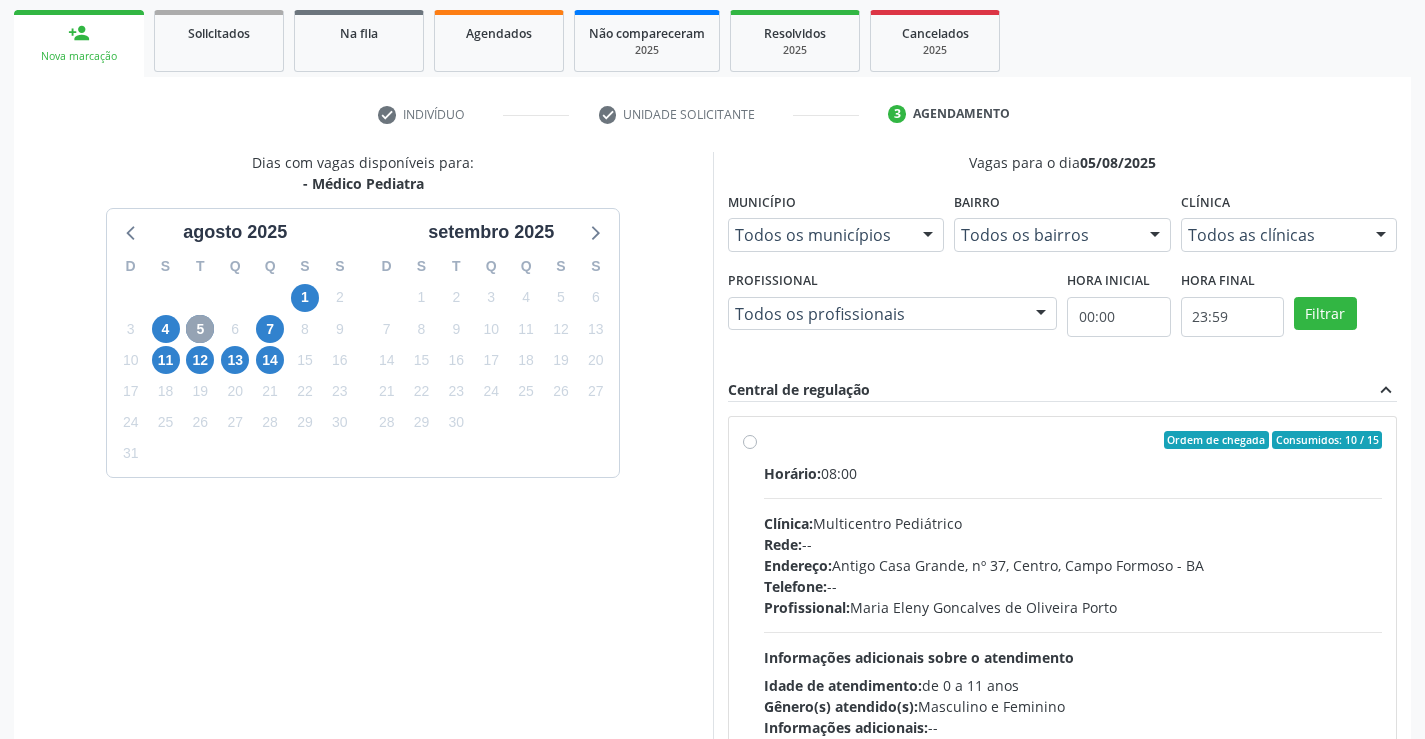 scroll, scrollTop: 369, scrollLeft: 0, axis: vertical 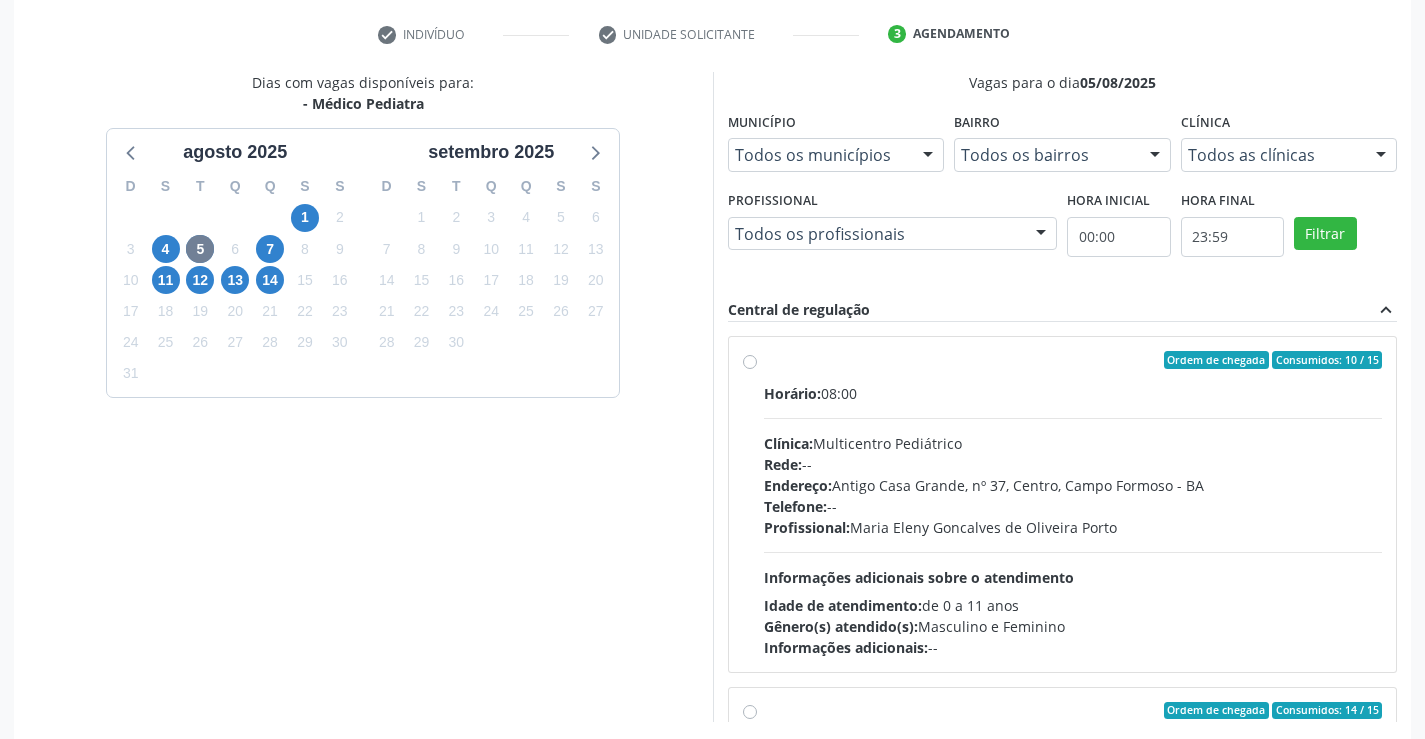 click on "Ordem de chegada
Consumidos: 10 / 15
Horário:   08:00
Clínica:  Multicentro Pediátrico
Rede:
--
Endereço:   Antigo Casa Grande, nº 37, Centro, [CITY] - [STATE]
Telefone:   --
Profissional:
[FIRST] [LAST] [LAST]
Informações adicionais sobre o atendimento
Idade de atendimento:
de 0 a 11 anos
Gênero(s) atendido(s):
Masculino e Feminino
Informações adicionais:
--" at bounding box center [1073, 504] 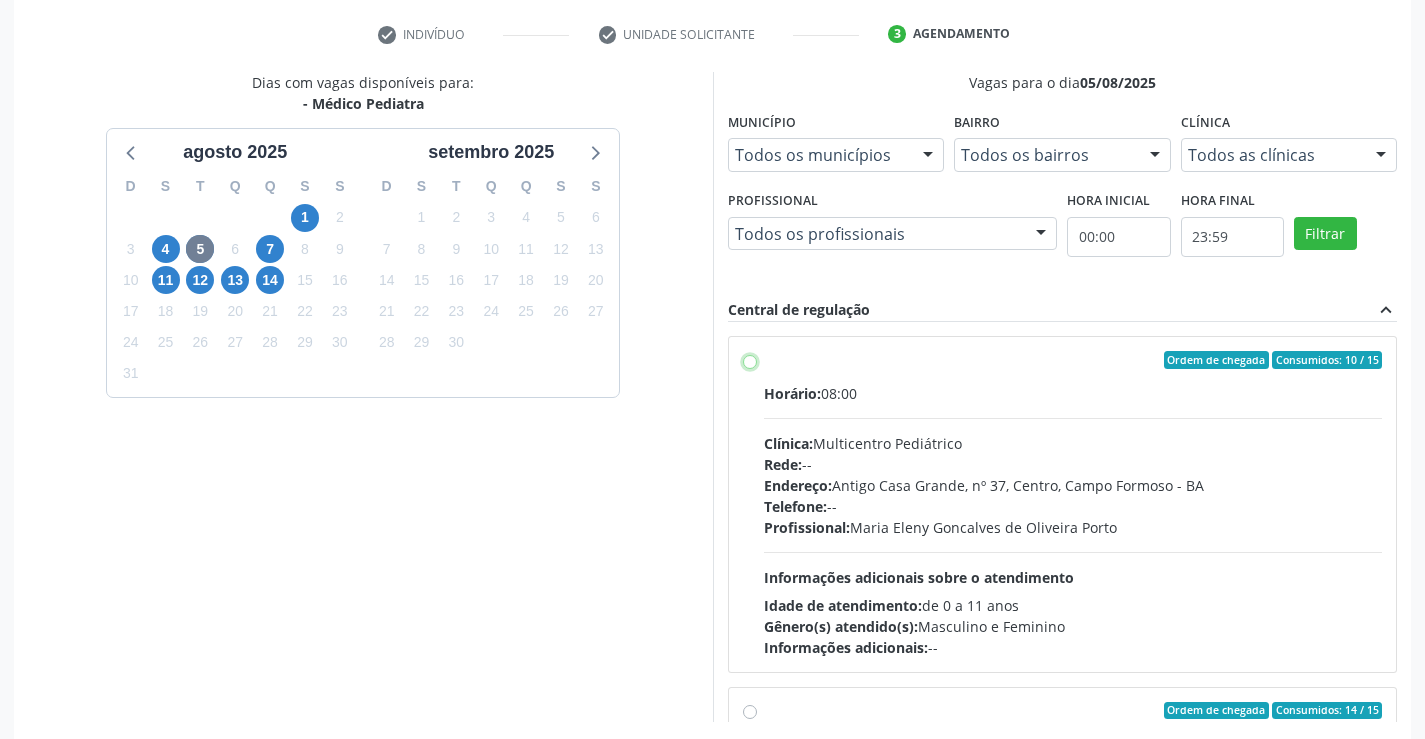 click on "Ordem de chegada
Consumidos: 10 / 15
Horário:   08:00
Clínica:  Multicentro Pediátrico
Rede:
--
Endereço:   Antigo Casa Grande, nº 37, Centro, [CITY] - [STATE]
Telefone:   --
Profissional:
[FIRST] [LAST] [LAST]
Informações adicionais sobre o atendimento
Idade de atendimento:
de 0 a 11 anos
Gênero(s) atendido(s):
Masculino e Feminino
Informações adicionais:
--" at bounding box center (750, 360) 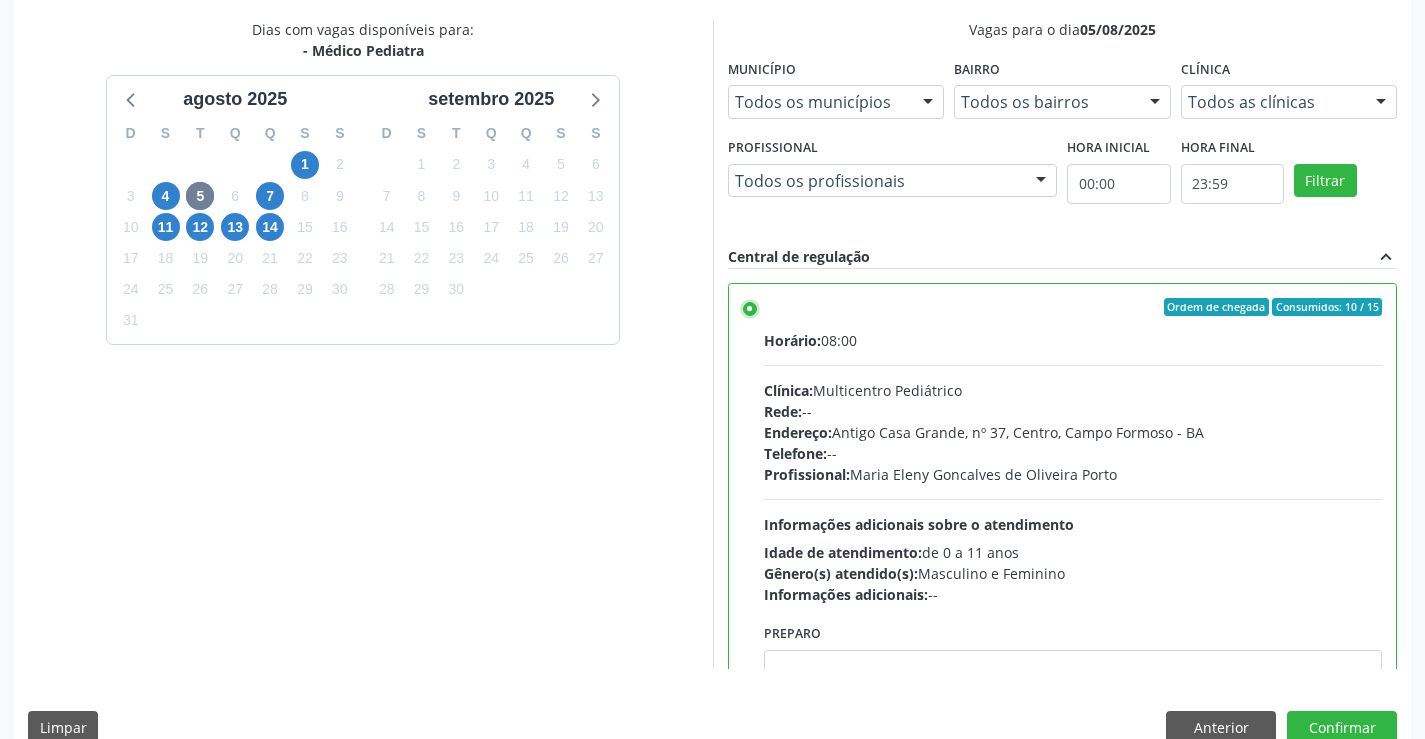 scroll, scrollTop: 456, scrollLeft: 0, axis: vertical 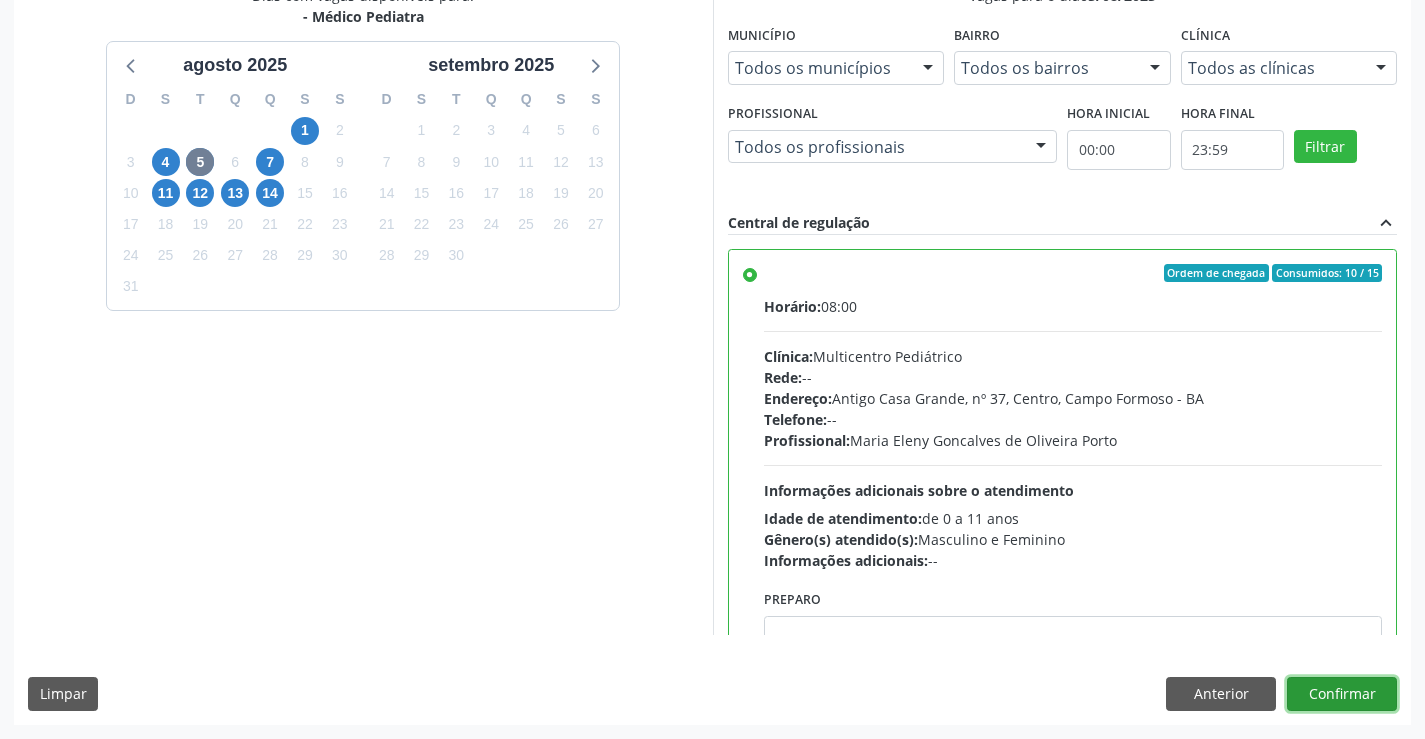 click on "Confirmar" at bounding box center (1342, 694) 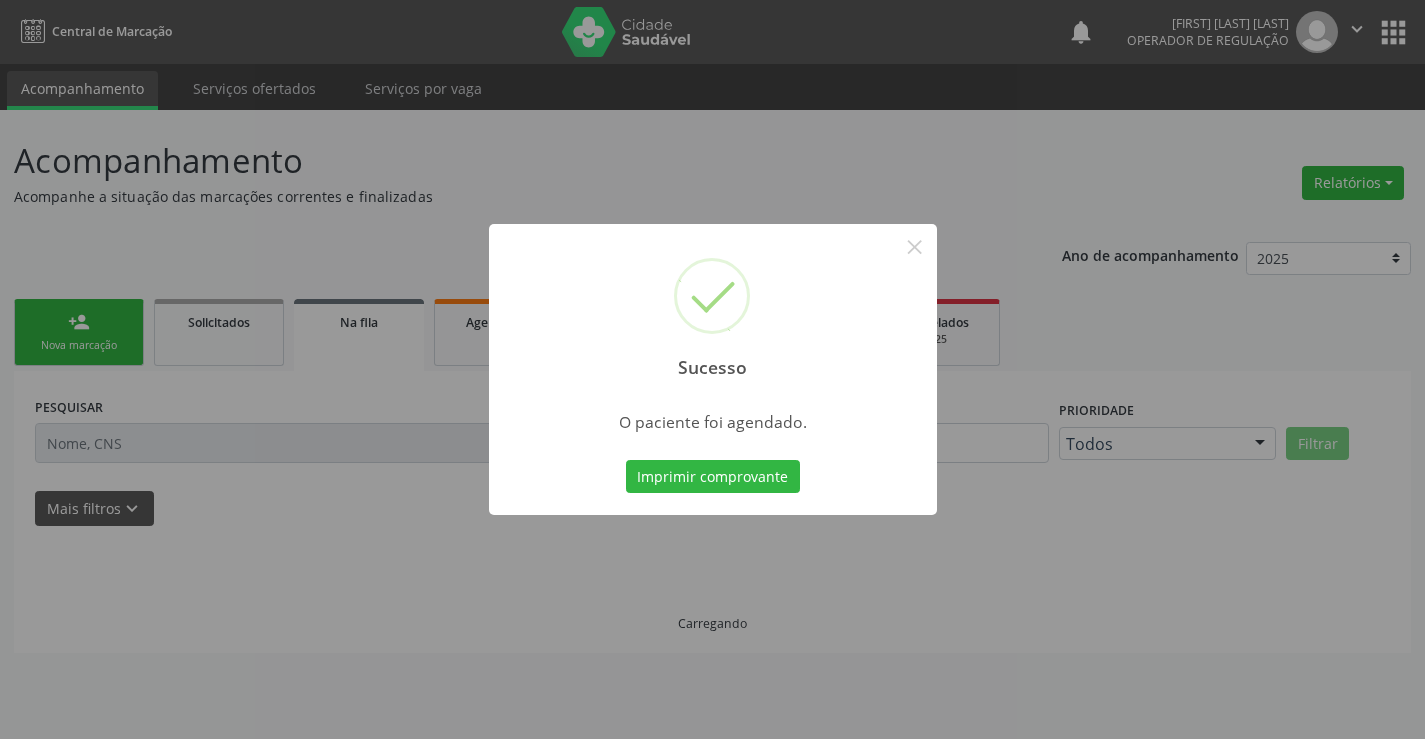 scroll, scrollTop: 0, scrollLeft: 0, axis: both 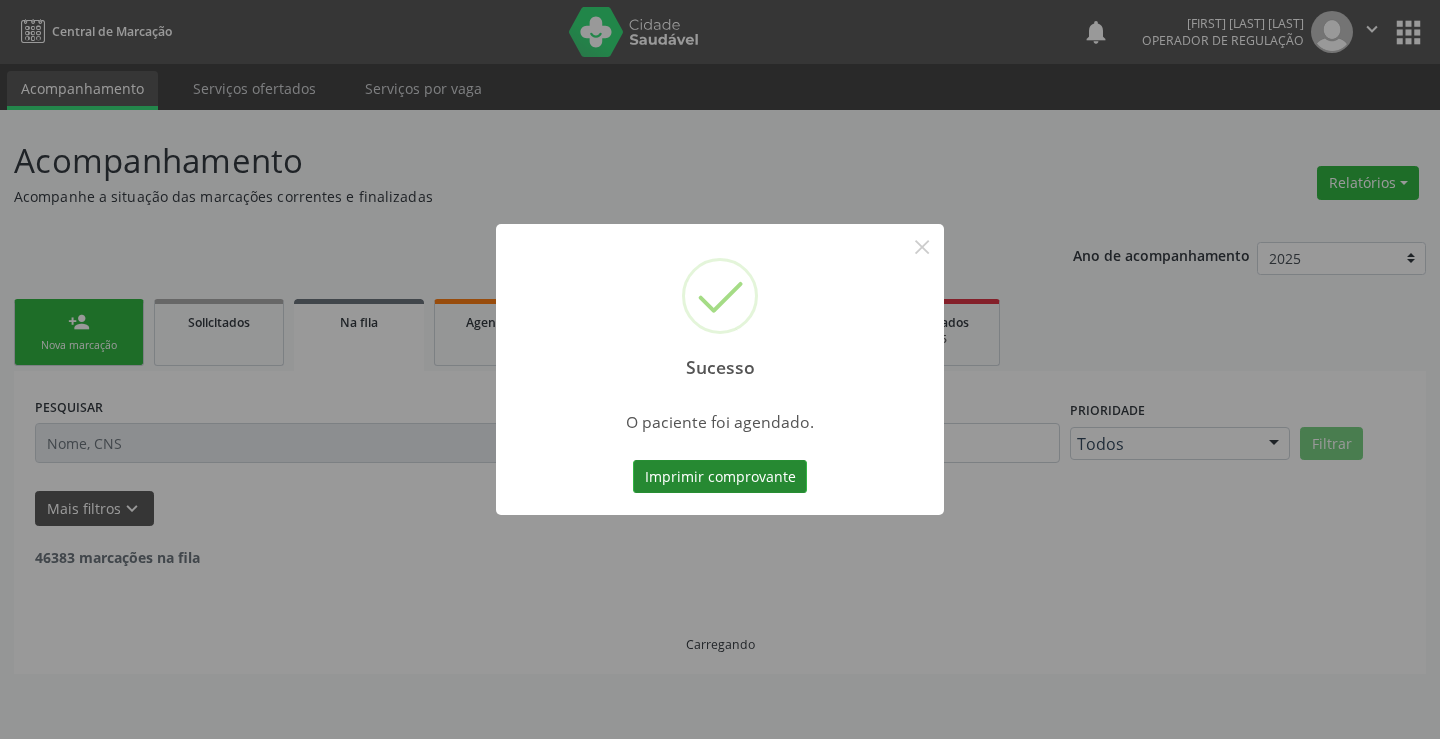 click on "Imprimir comprovante" at bounding box center [720, 477] 